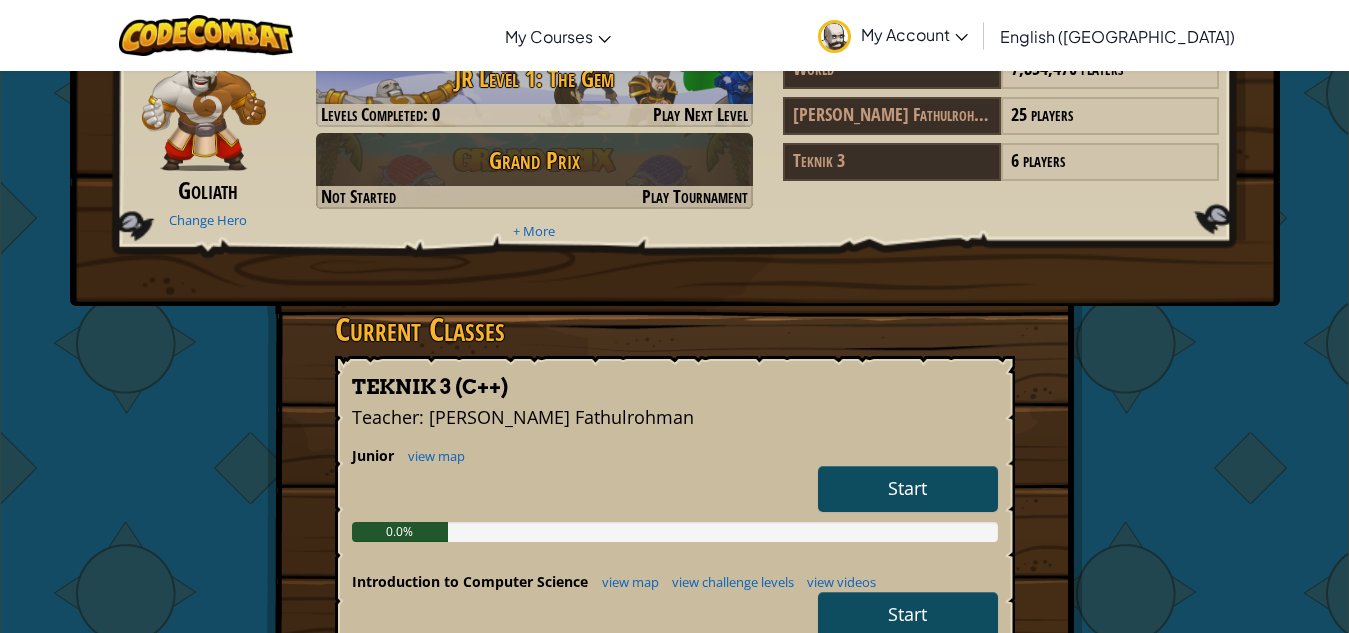 scroll, scrollTop: 200, scrollLeft: 0, axis: vertical 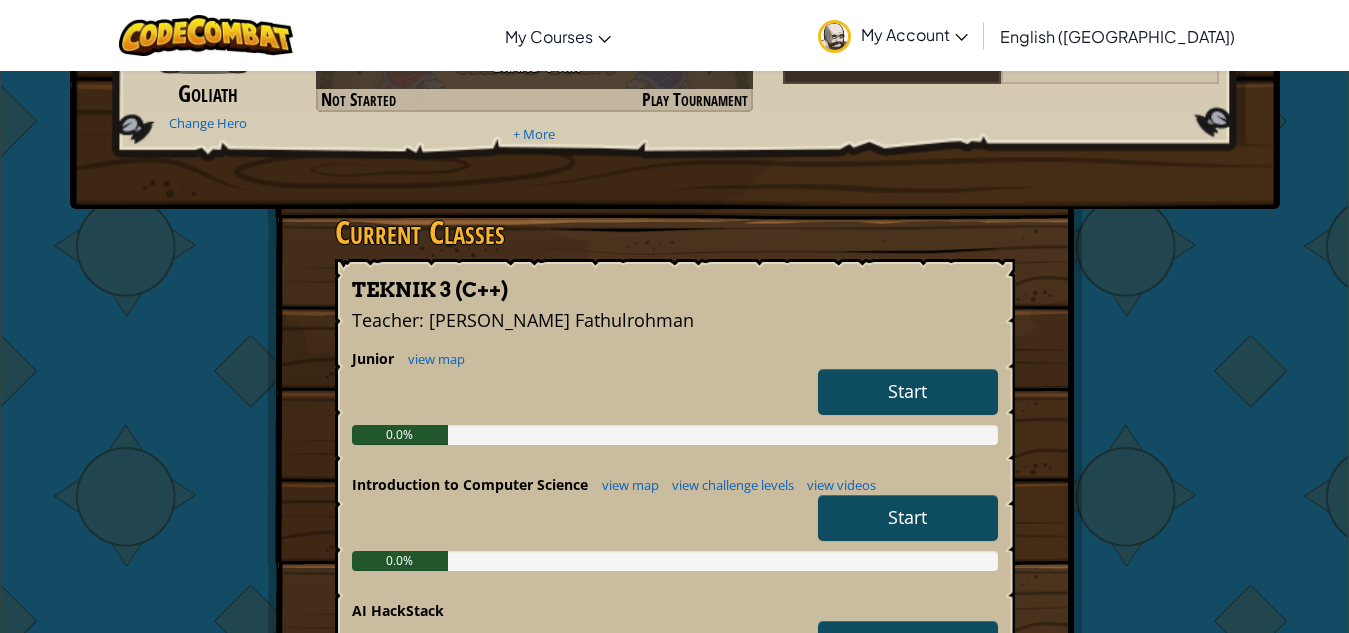 click on "Start" at bounding box center (908, 518) 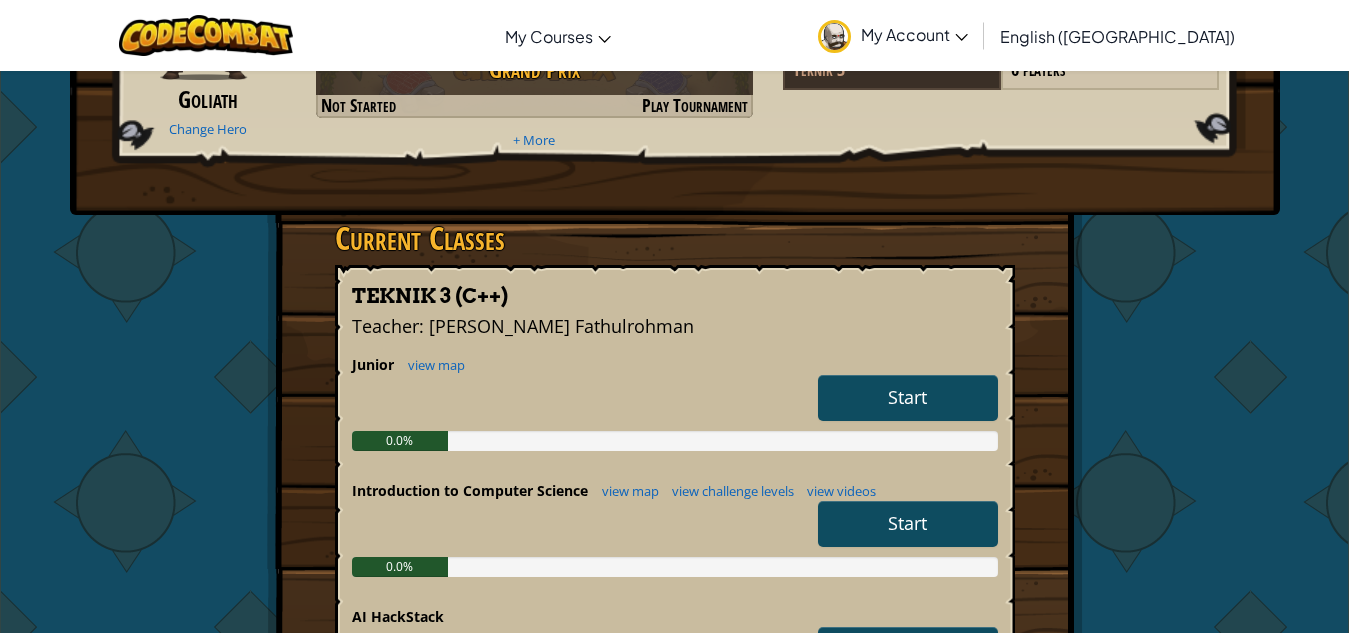 scroll, scrollTop: 200, scrollLeft: 0, axis: vertical 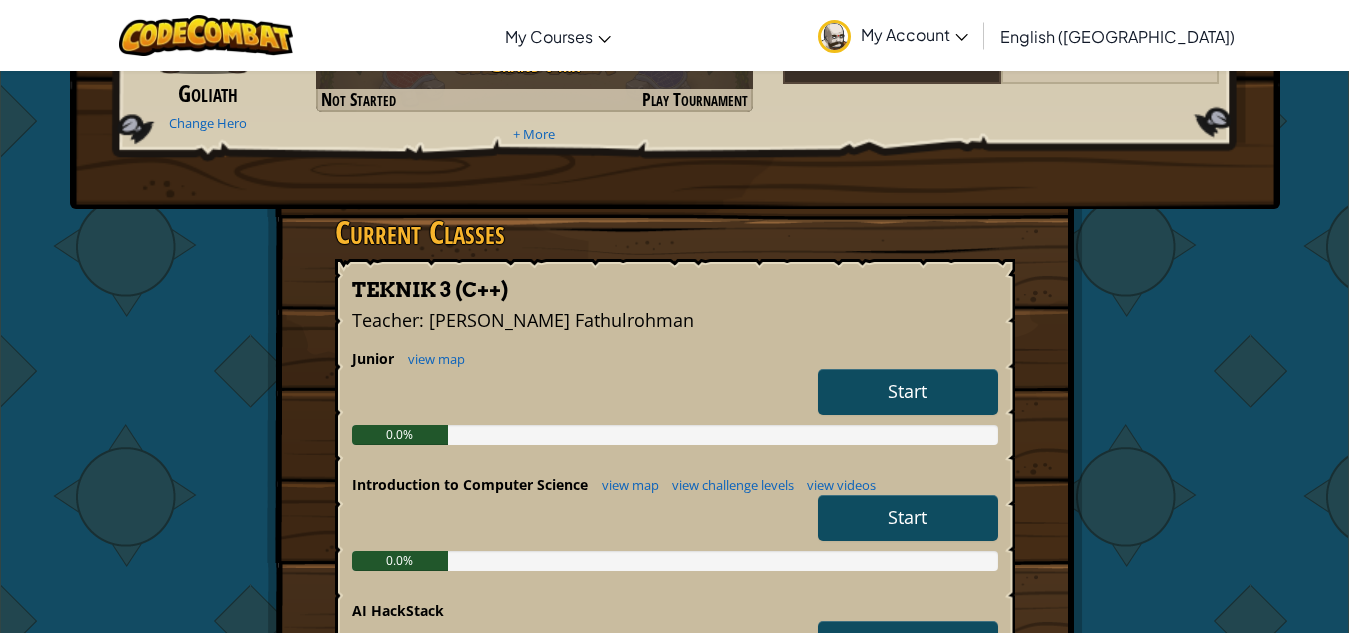 click on "Start" at bounding box center (907, 517) 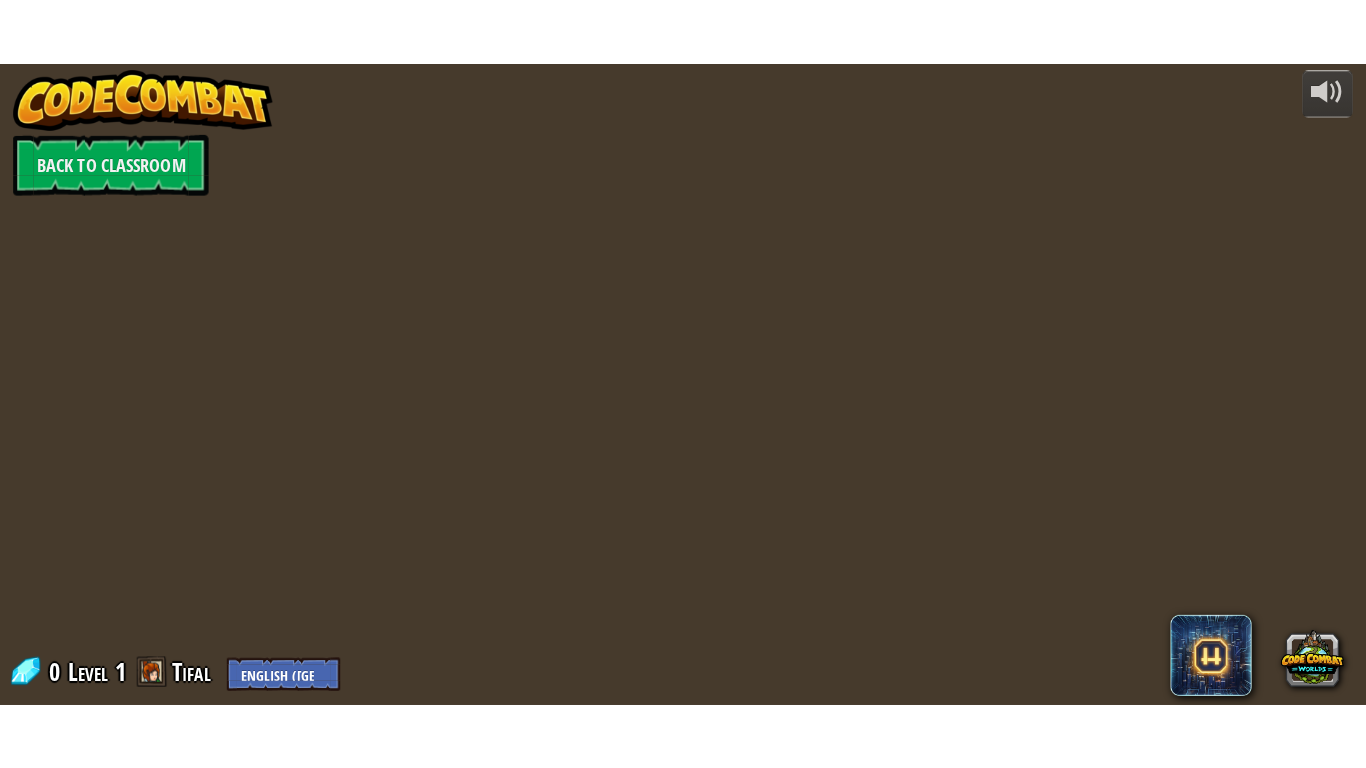 scroll, scrollTop: 0, scrollLeft: 0, axis: both 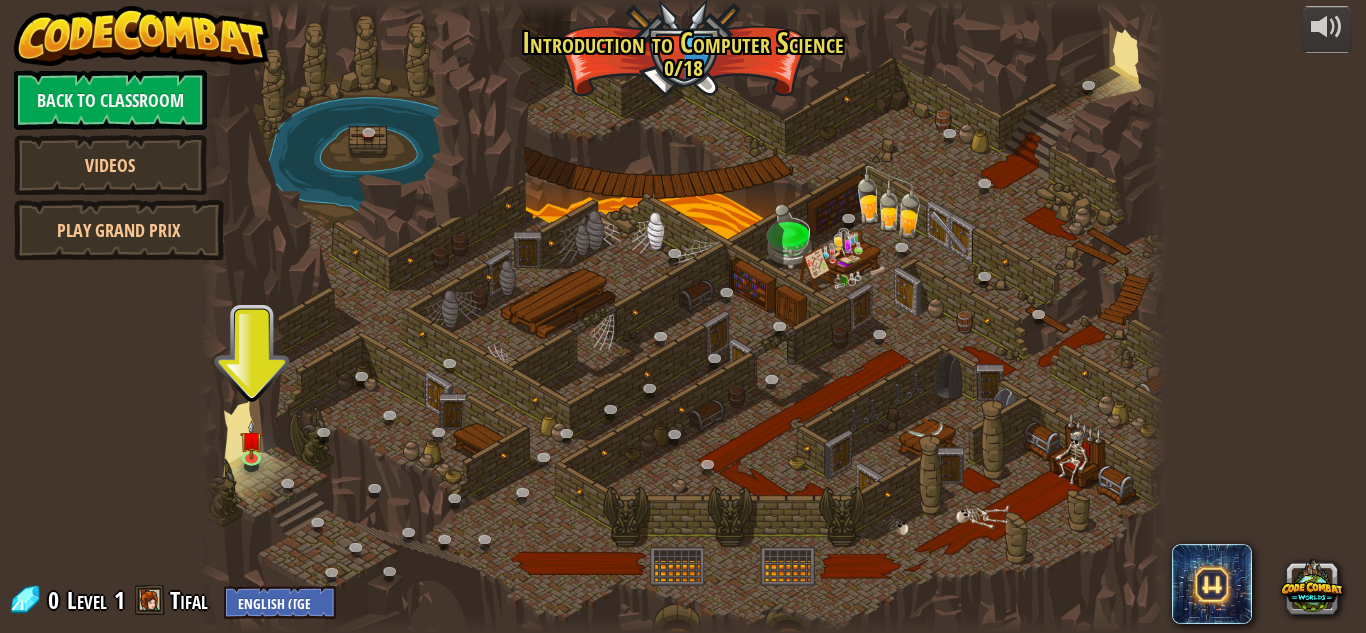 click at bounding box center [683, 316] 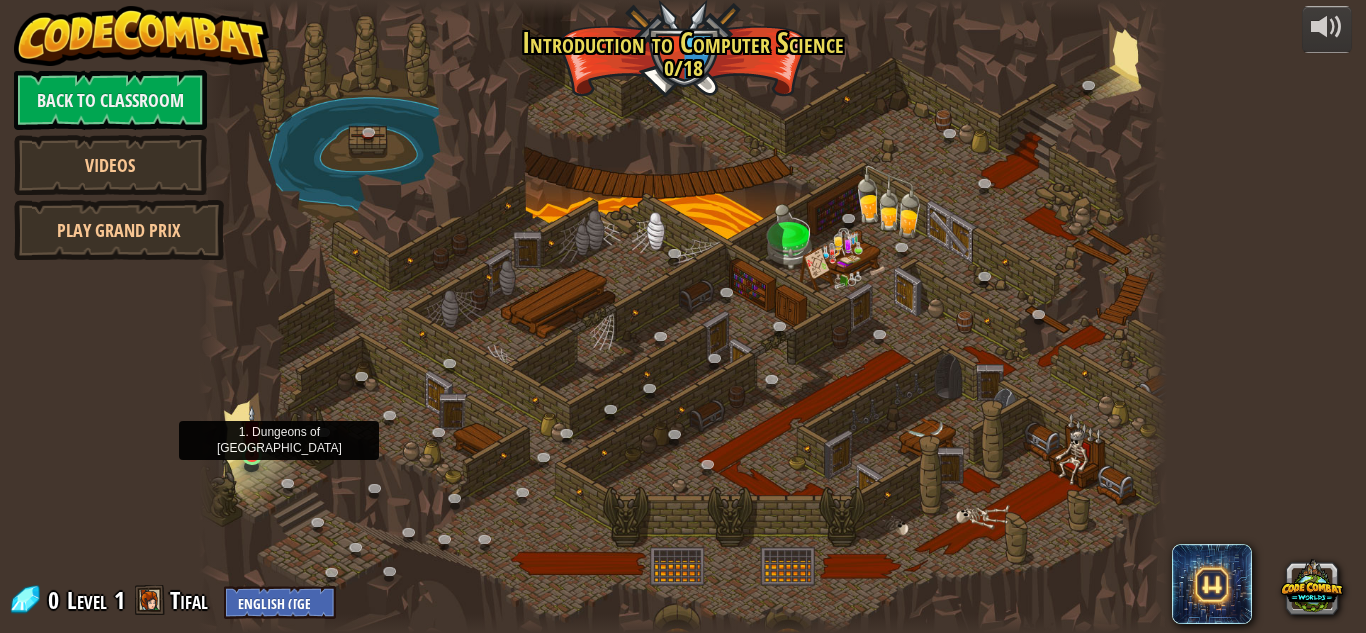 click at bounding box center (252, 431) 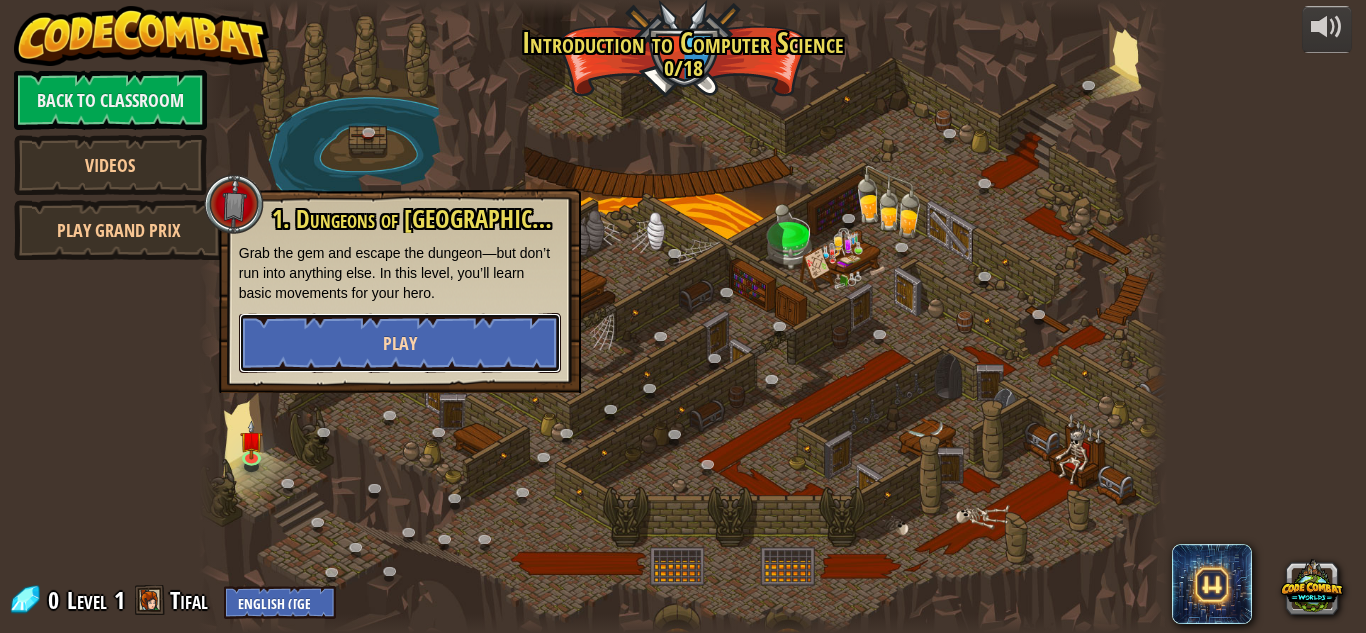 click on "Play" at bounding box center (400, 343) 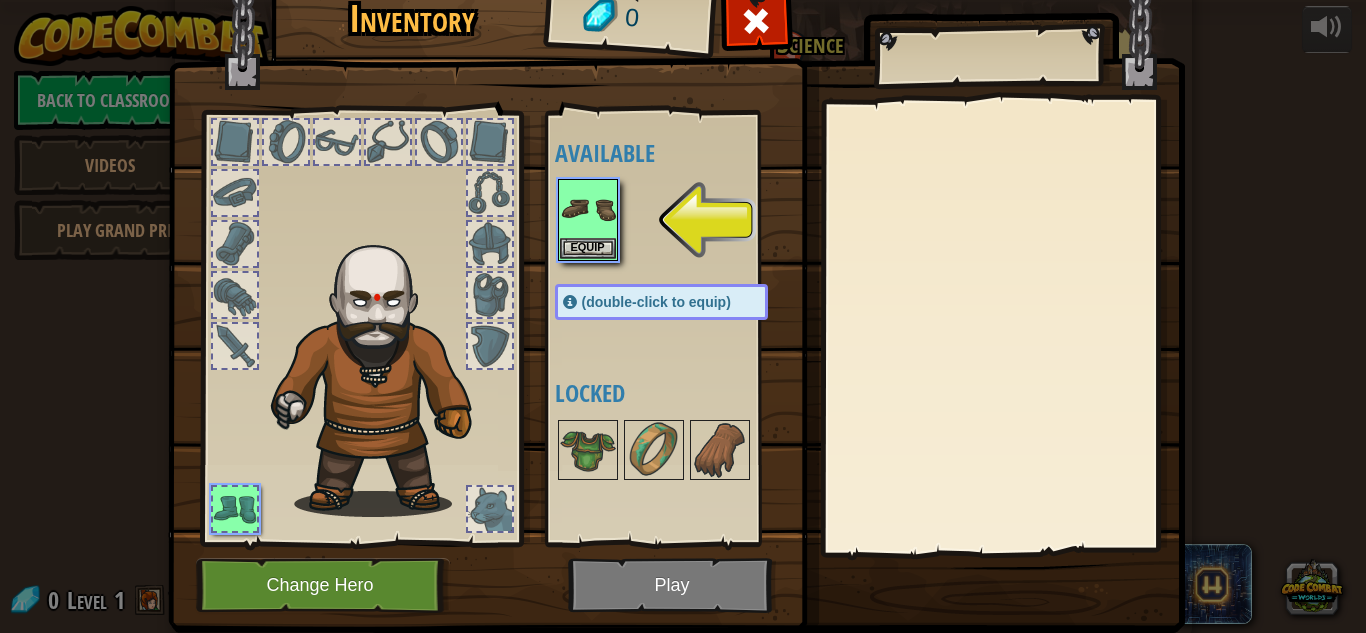 click at bounding box center [235, 142] 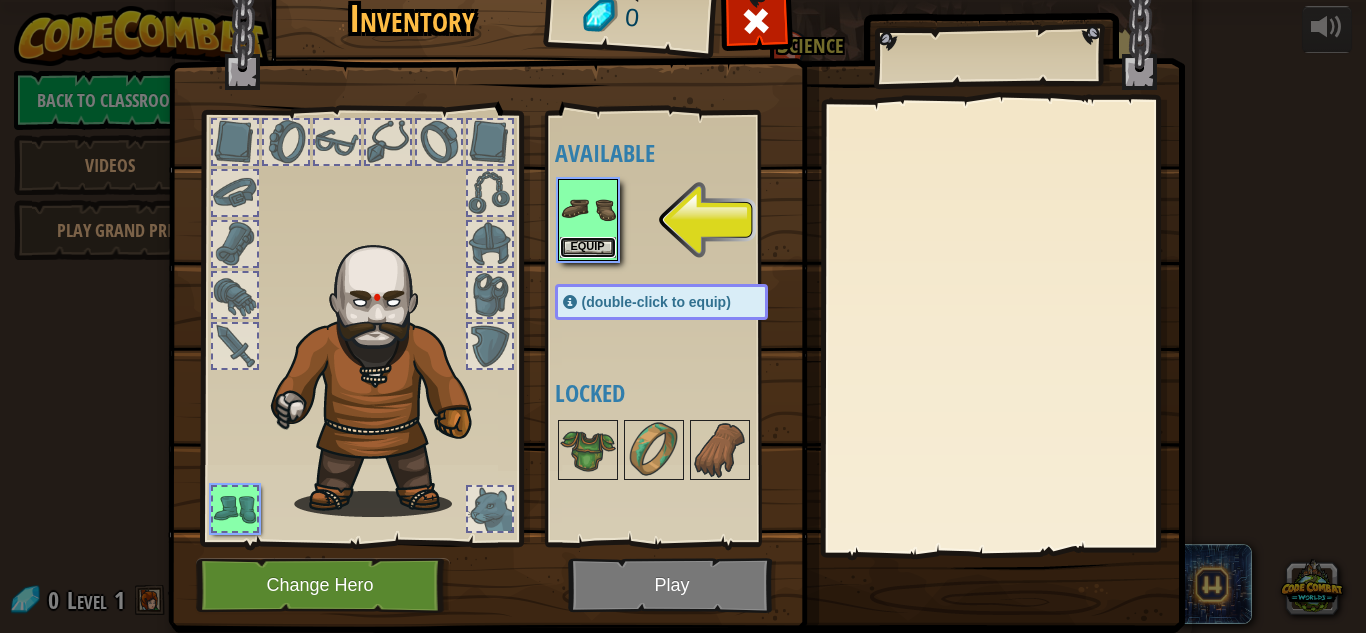 click on "Equip" at bounding box center (588, 247) 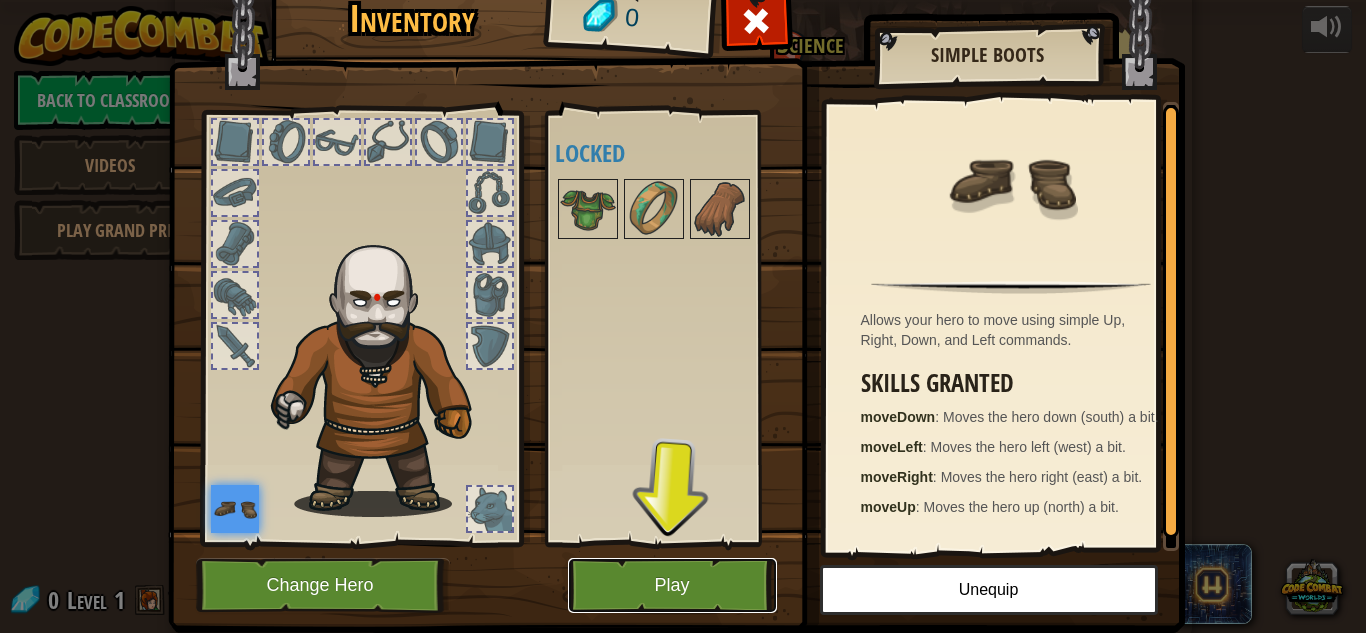click on "Play" at bounding box center (672, 585) 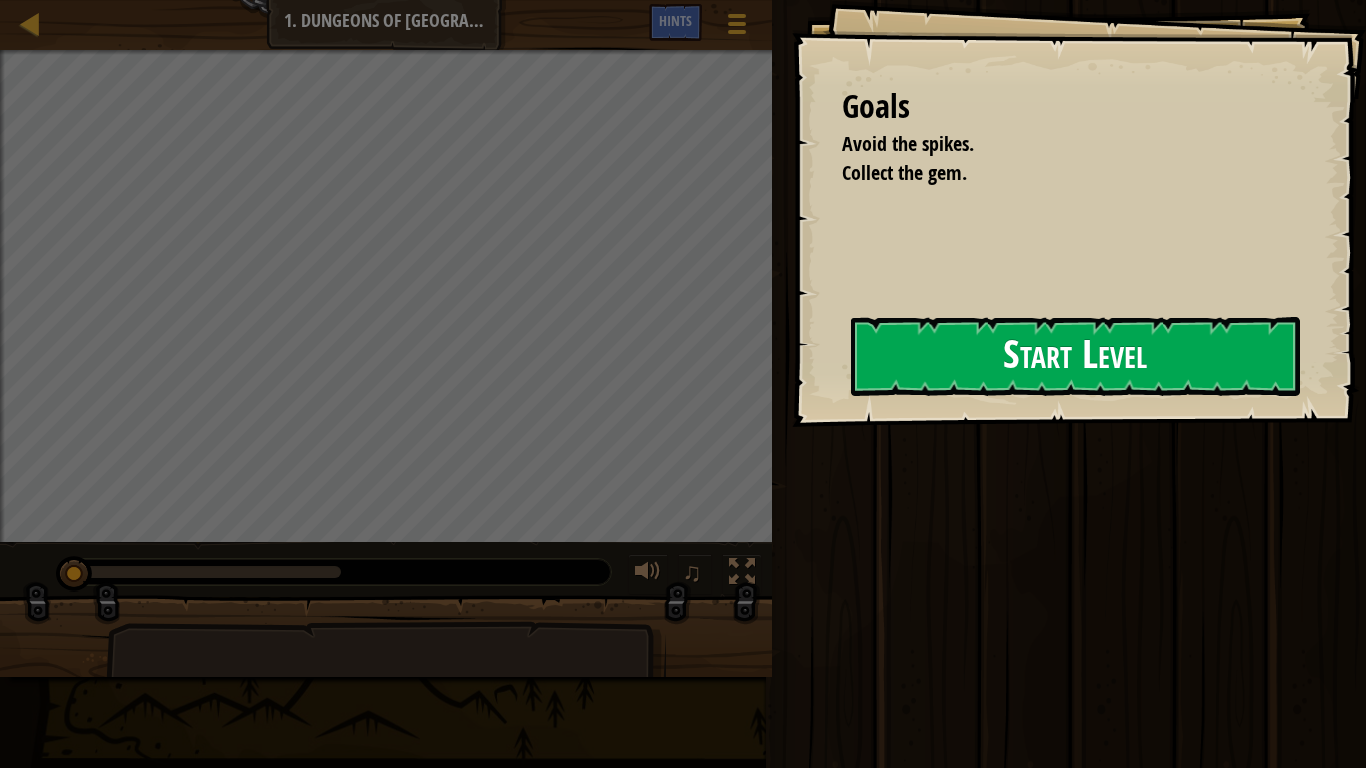 click on "Start Level" at bounding box center [1075, 356] 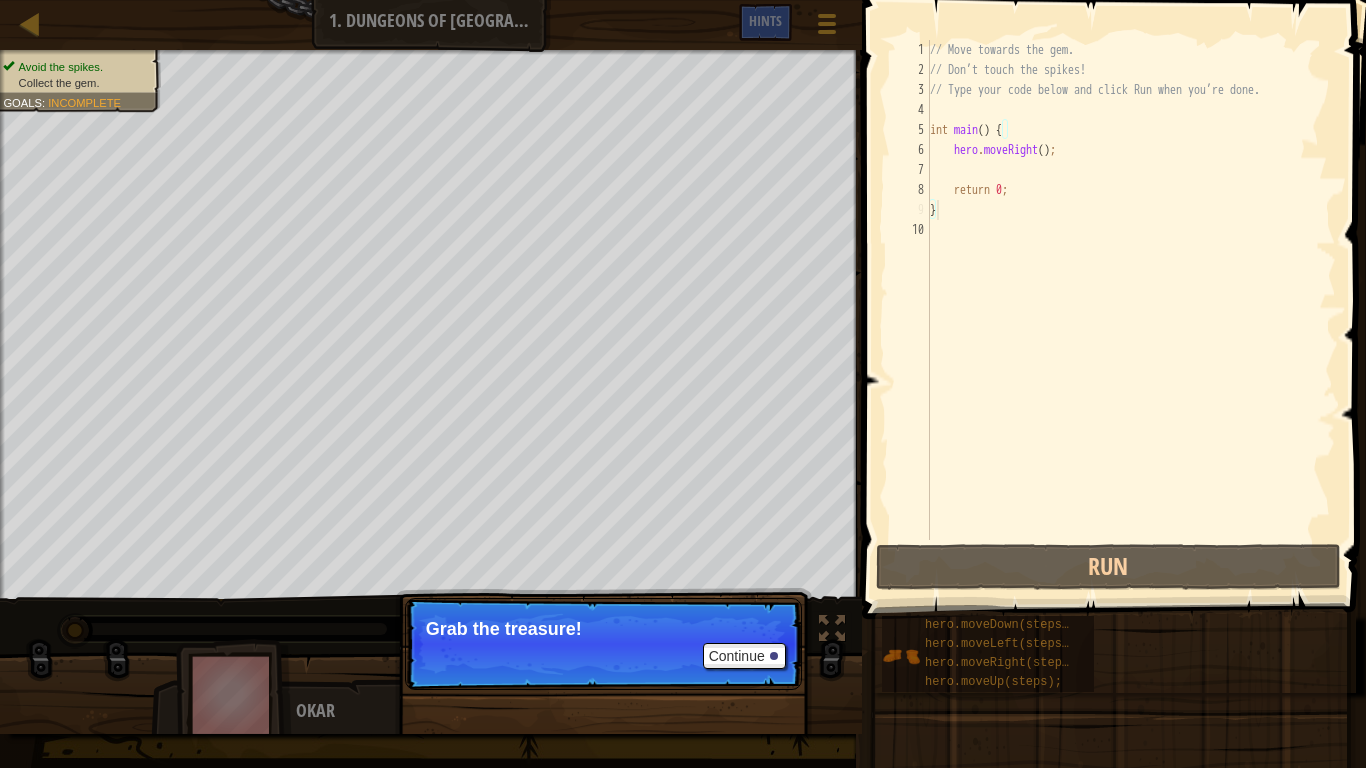 click on "Continue  Grab the treasure!" at bounding box center (603, 644) 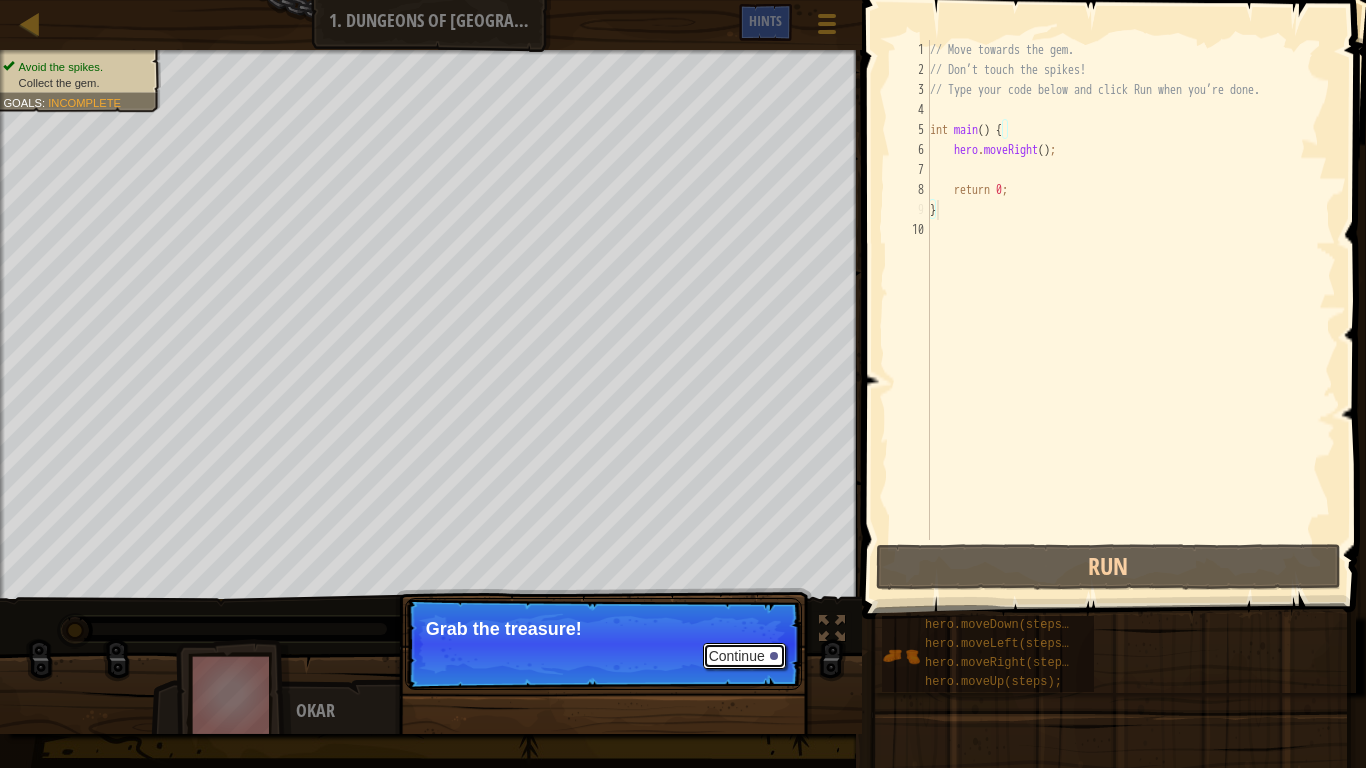 click on "Continue" at bounding box center (744, 656) 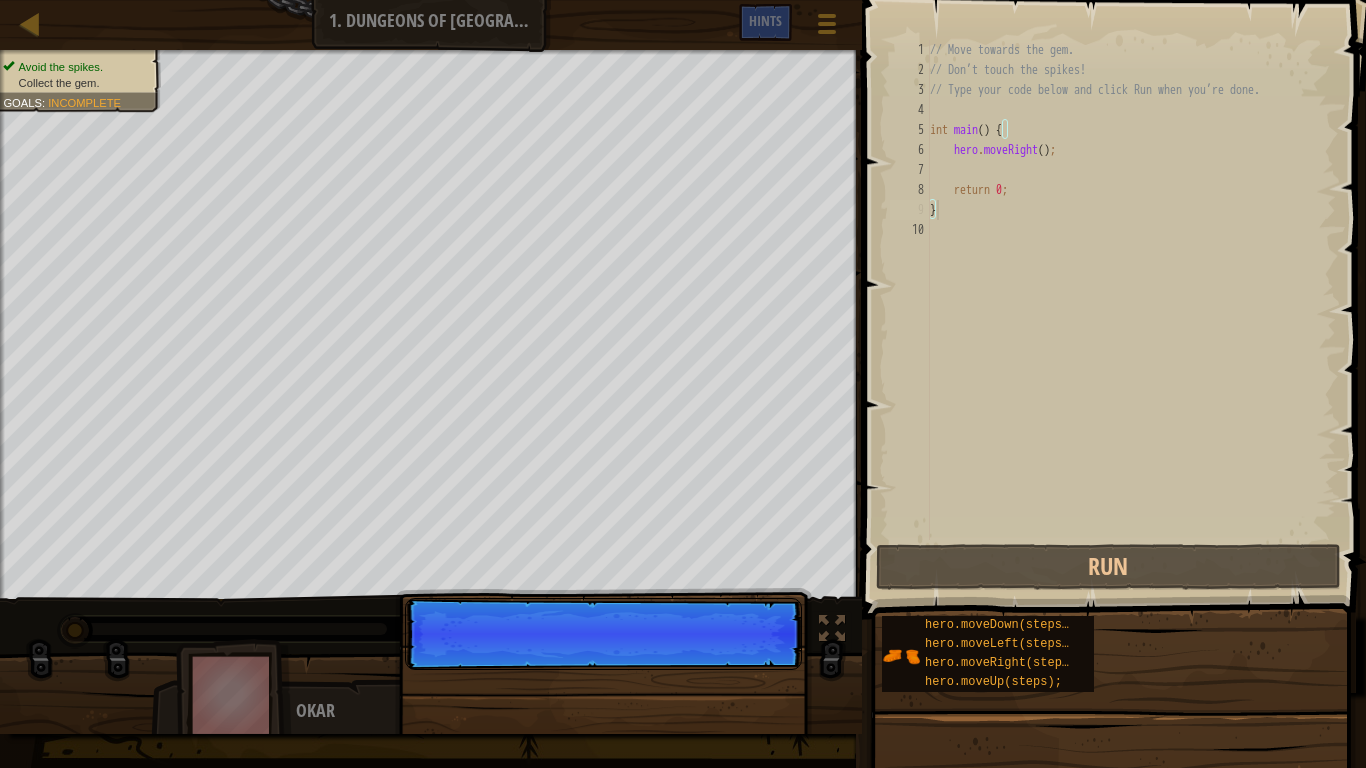 scroll, scrollTop: 9, scrollLeft: 0, axis: vertical 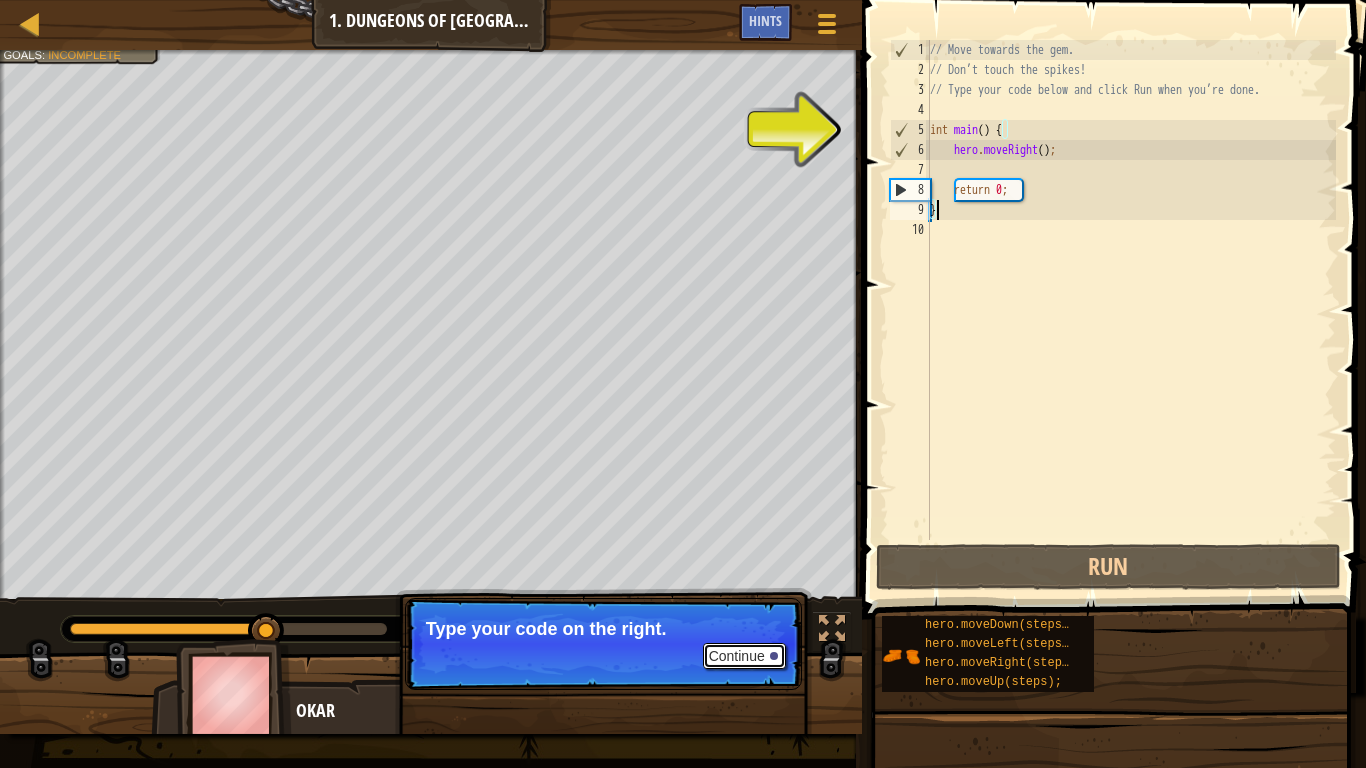 click on "Continue" at bounding box center (744, 656) 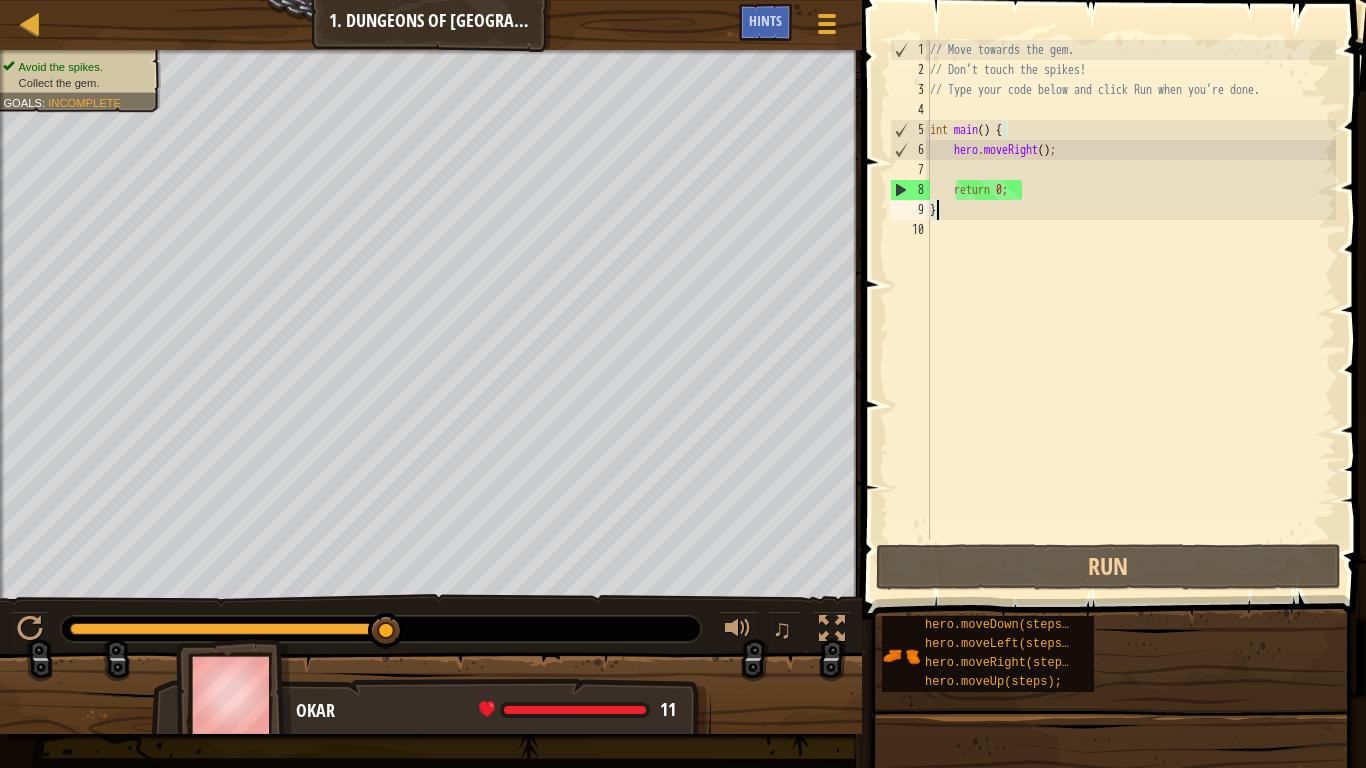 click on "// Move towards the gem. // Don’t touch the spikes! // Type your code below and click Run when you’re done. int   main ( )   {      hero . moveRight ( ) ;           return   0 ; }" at bounding box center (1131, 310) 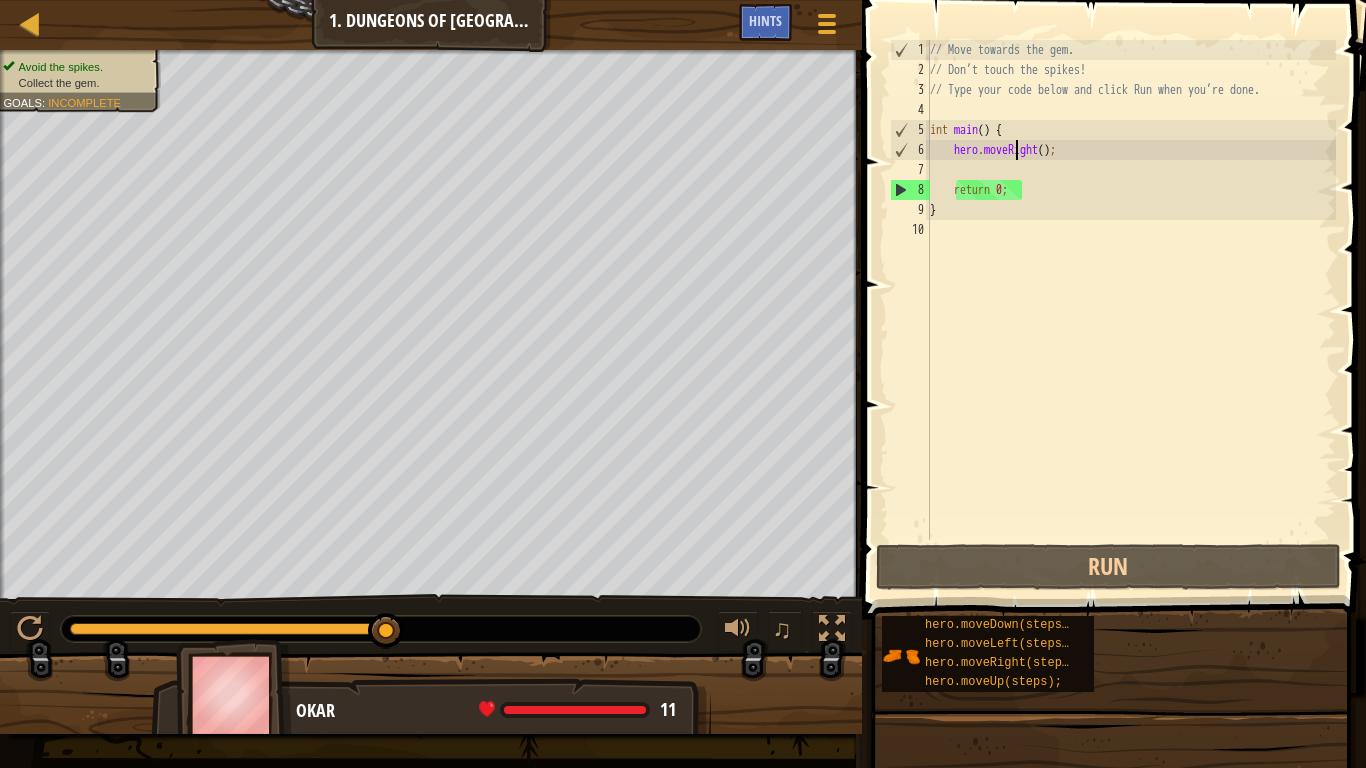 click on "// Move towards the gem. // Don’t touch the spikes! // Type your code below and click Run when you’re done. int   main ( )   {      hero . moveRight ( ) ;           return   0 ; }" at bounding box center (1131, 310) 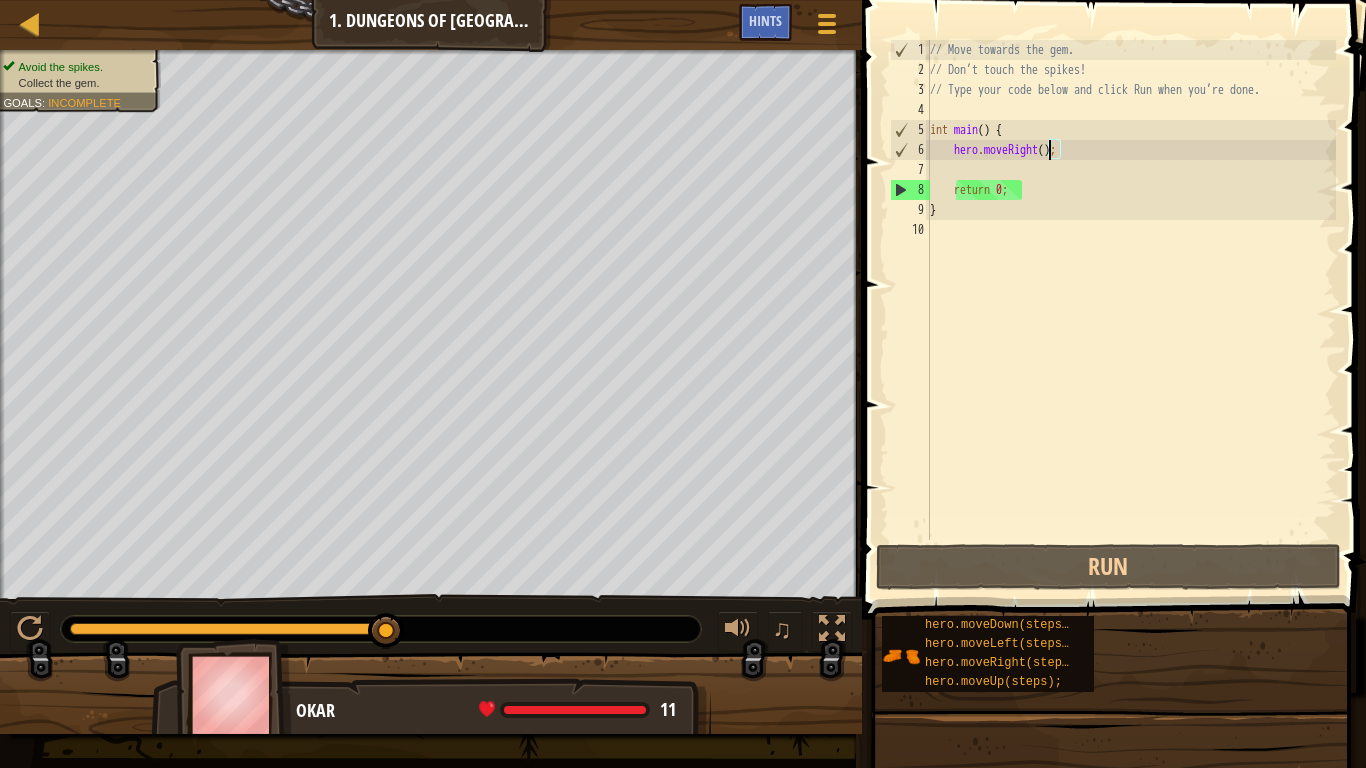 click on "// Move towards the gem. // Don’t touch the spikes! // Type your code below and click Run when you’re done. int   main ( )   {      hero . moveRight ( ) ;           return   0 ; }" at bounding box center (1131, 310) 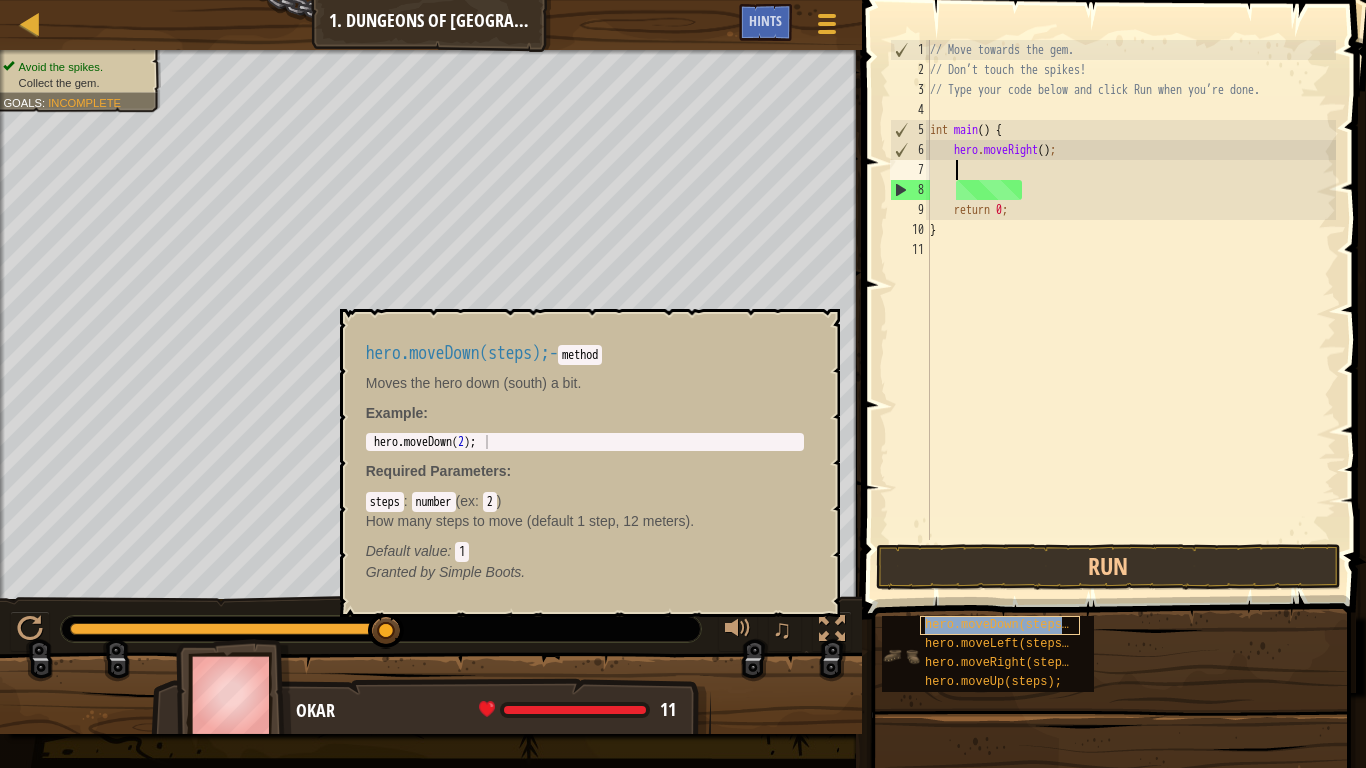 click on "hero.moveDown(steps);" at bounding box center (1000, 625) 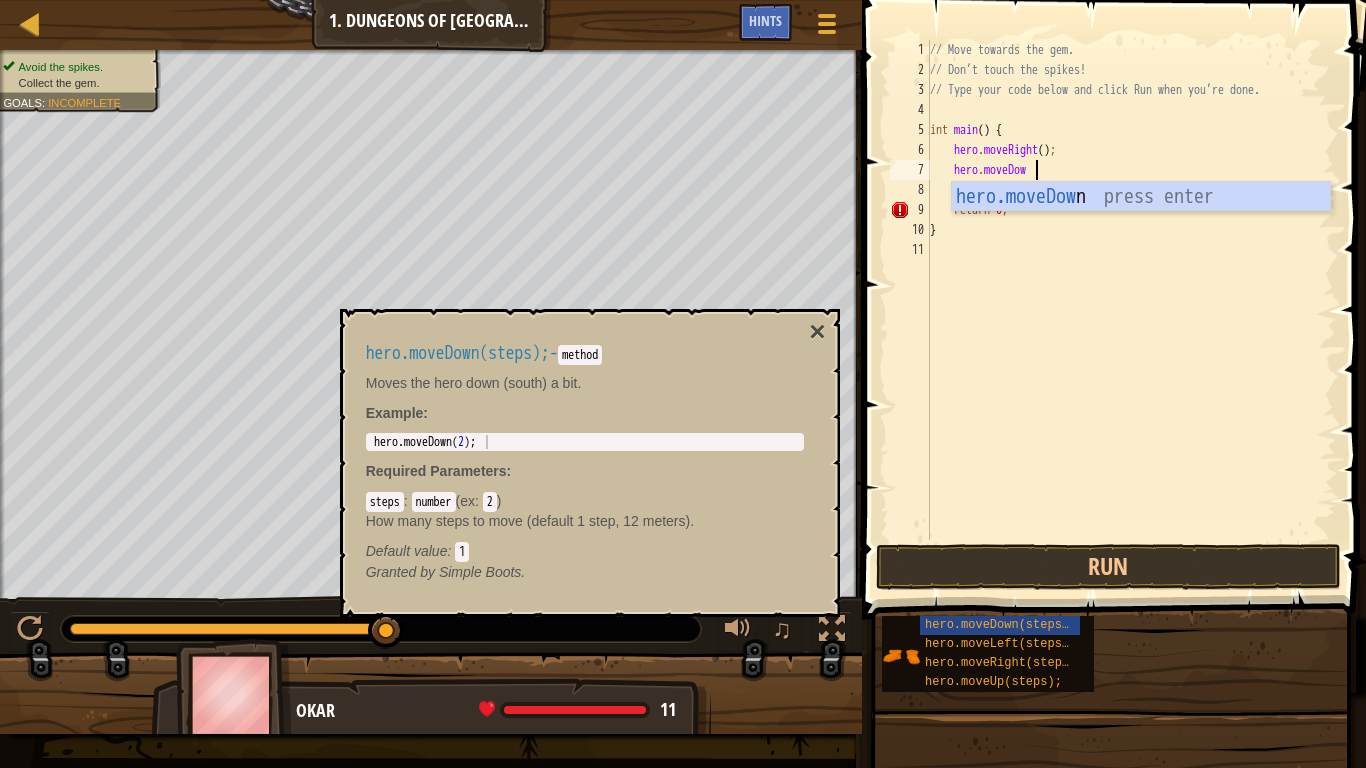 scroll, scrollTop: 9, scrollLeft: 8, axis: both 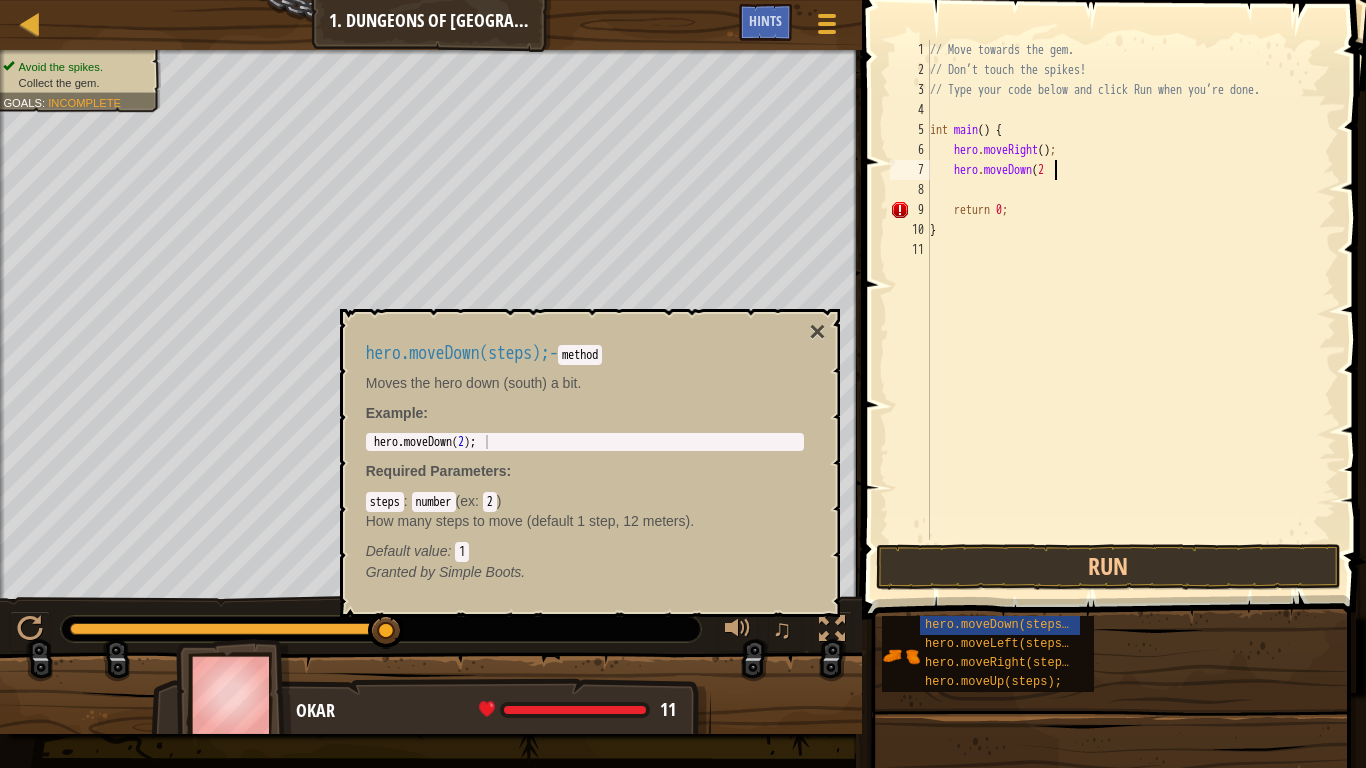 type on "hero.moveDown(2)" 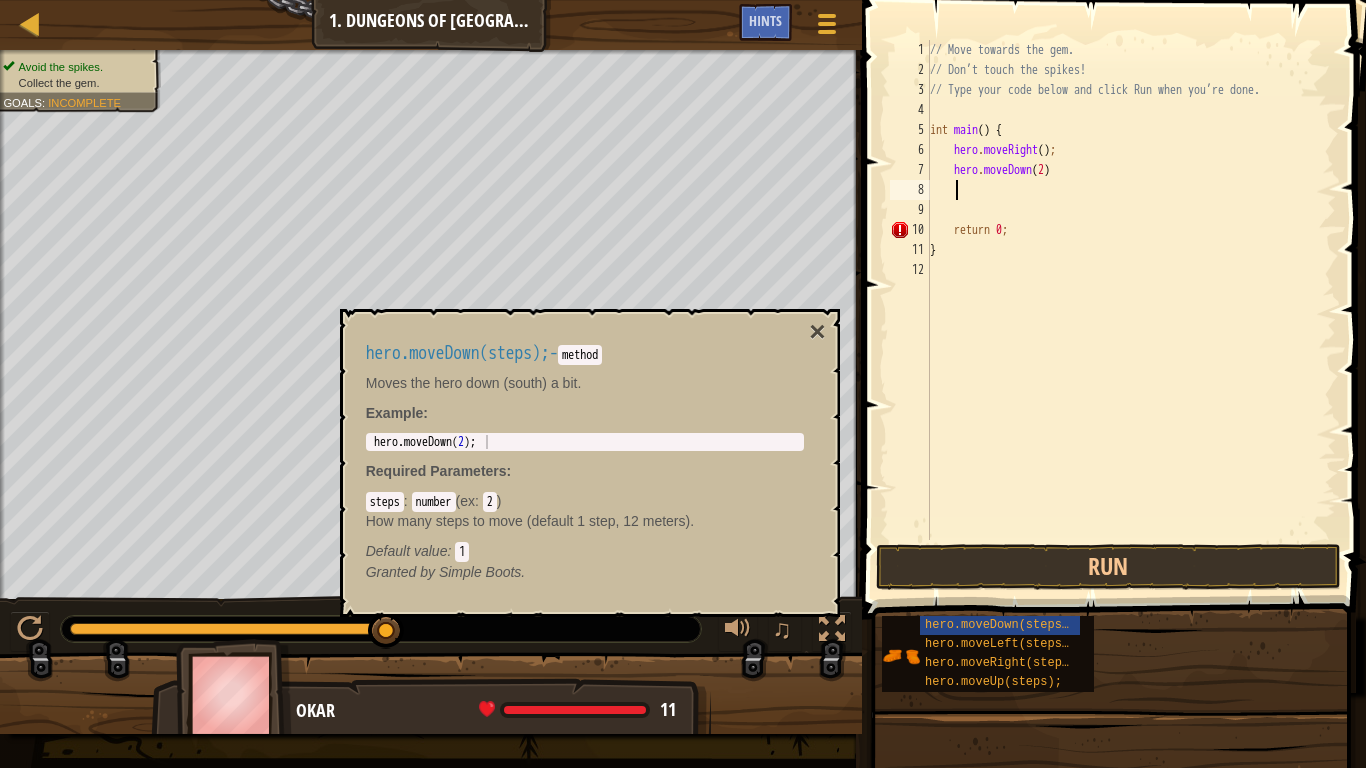 scroll, scrollTop: 9, scrollLeft: 0, axis: vertical 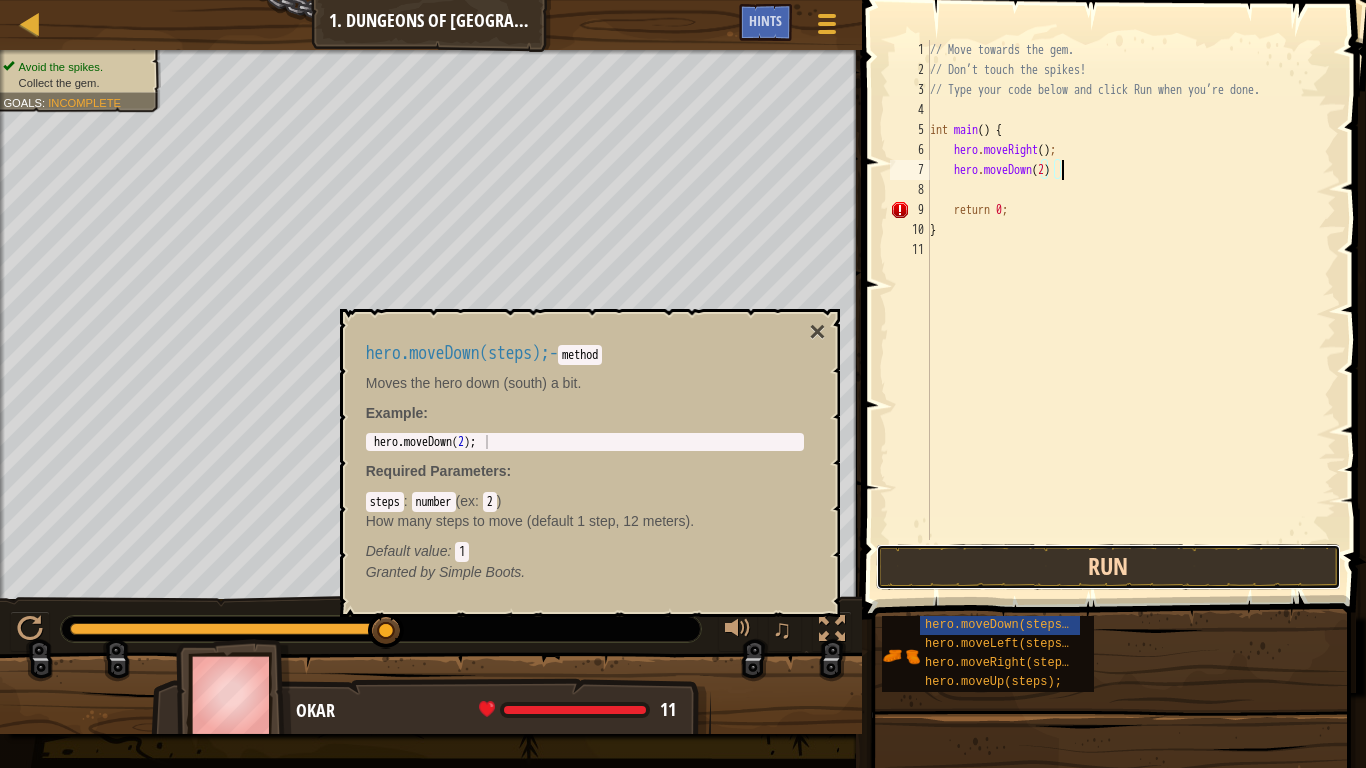 click on "Run" at bounding box center [1109, 567] 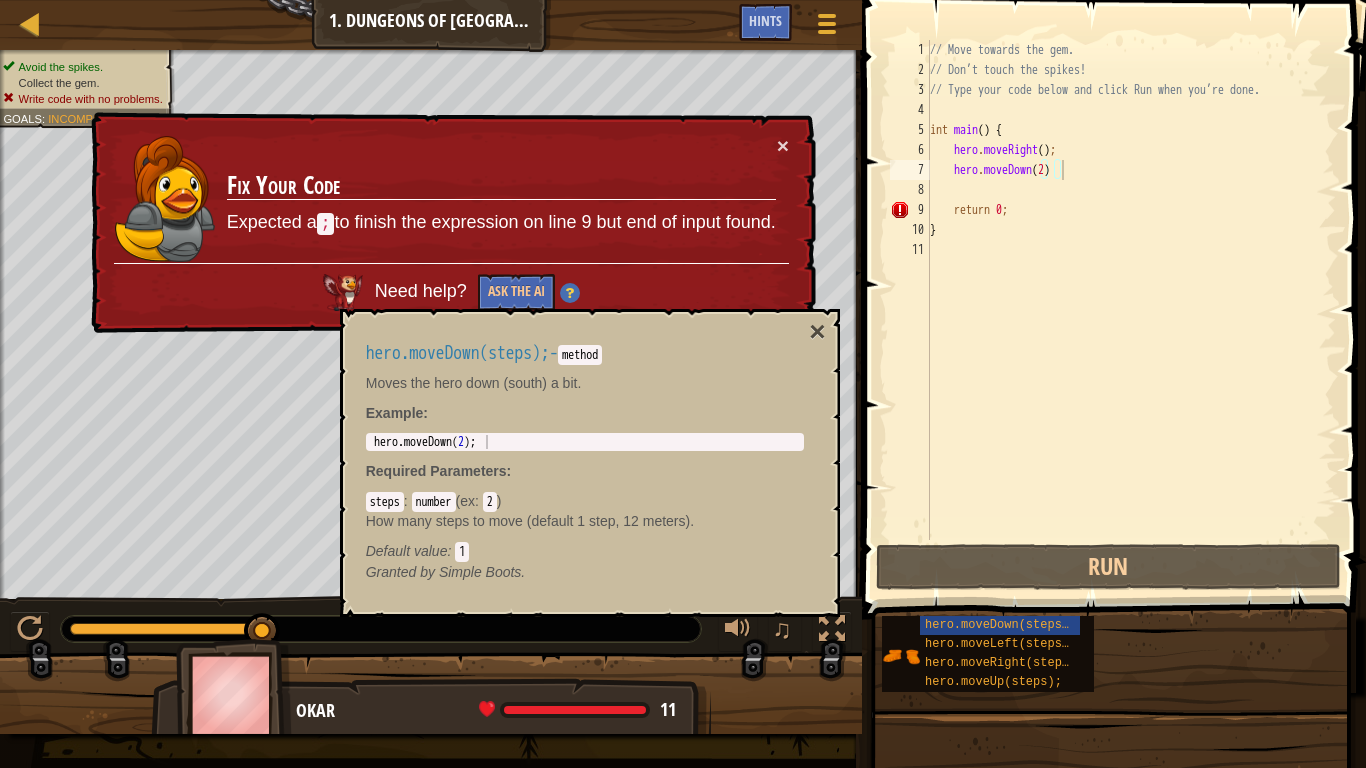click on "hero.moveDown(steps);  -  method Moves the hero down (south) a bit.
Example : 1 hero . moveDown ( 2 ) ;     הההההההההההההההההההההההההההההההההההההההההההההההההההההההההההההההההההההההההההההההההההההההההההההההההההההההההההההההההההההההההההההההההההההההההההההההההההההההההההההההההההההההההההההההההההההההההההההההההההההההההההההההההההההההההההההההההההההההההההההההההההההההההההההההה XXXXXXXXXXXXXXXXXXXXXXXXXXXXXXXXXXXXXXXXXXXXXXXXXXXXXXXXXXXXXXXXXXXXXXXXXXXXXXXXXXXXXXXXXXXXXXXXXXXXXXXXXXXXXXXXXXXXXXXXXXXXXXXXXXXXXXXXXXXXXXXXXXXXXXXXXXXXXXXXXXXXXXXXXXXXXXXXXXXXXXXXXXXXXXXXXXXXXXXXXXXXXXXXXXXXXXXXXXXXXXXXXXXXXXXXXXXXXXXXXXXXXXXXXXXXXXXX Required Parameters : steps : number  ( ex : 2 ) How many steps to move (default 1 step, 12 meters).
Default value : 1 Granted by ×" at bounding box center (590, 463) 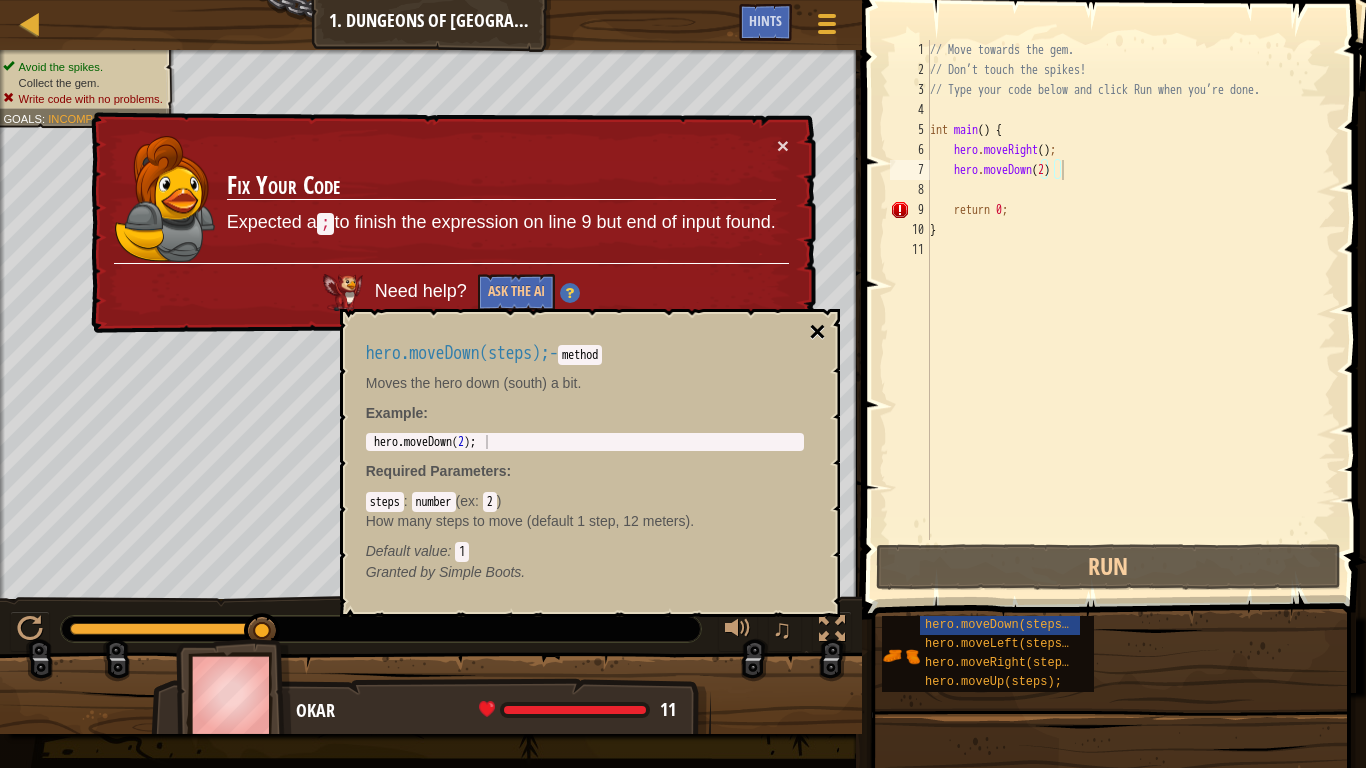 click on "×" at bounding box center (817, 332) 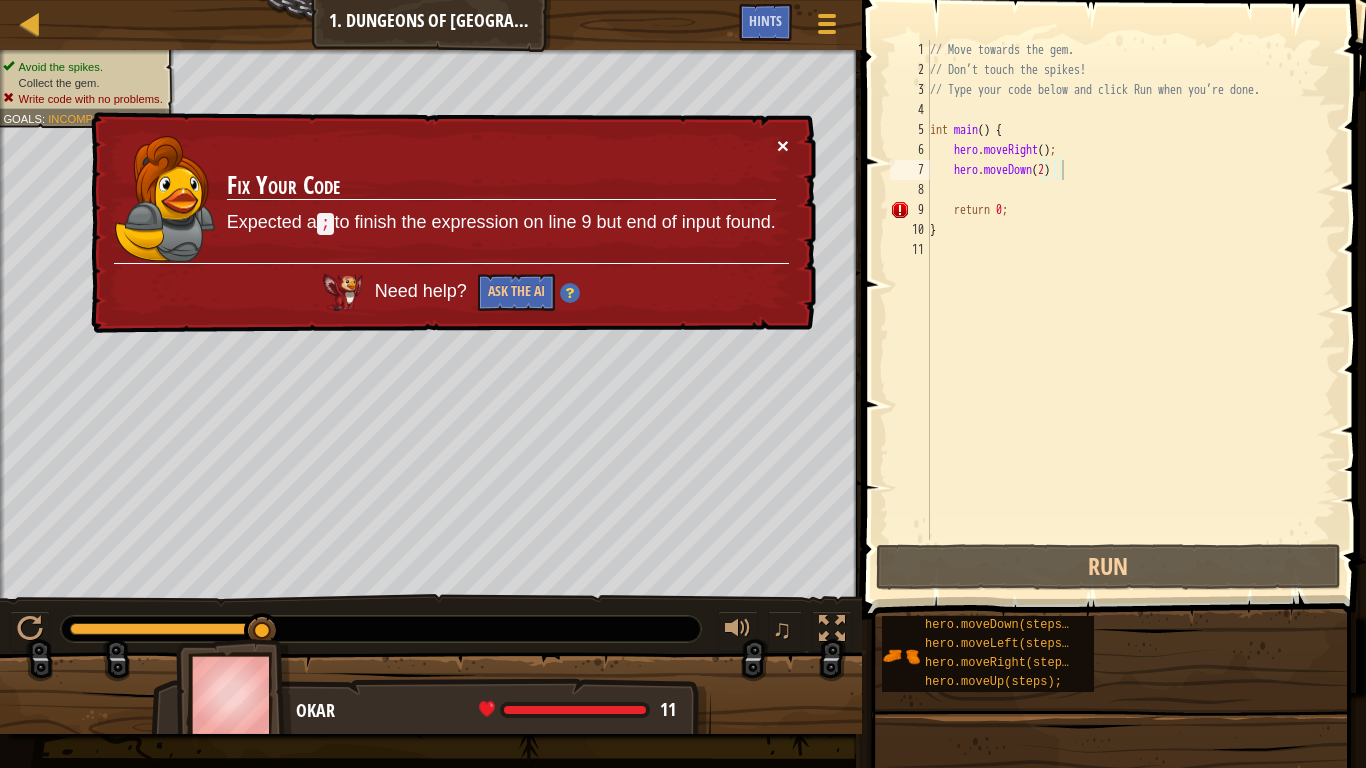 click on "×" at bounding box center (783, 145) 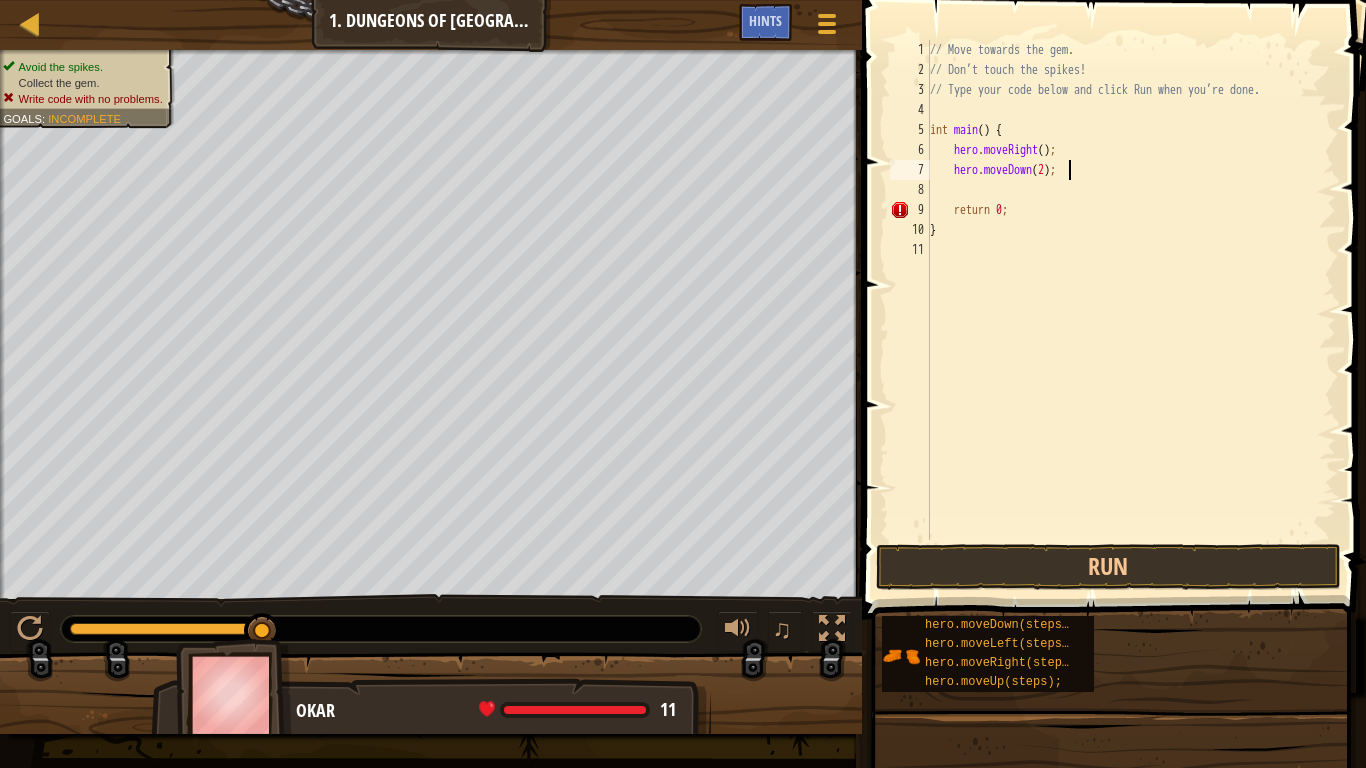scroll, scrollTop: 9, scrollLeft: 10, axis: both 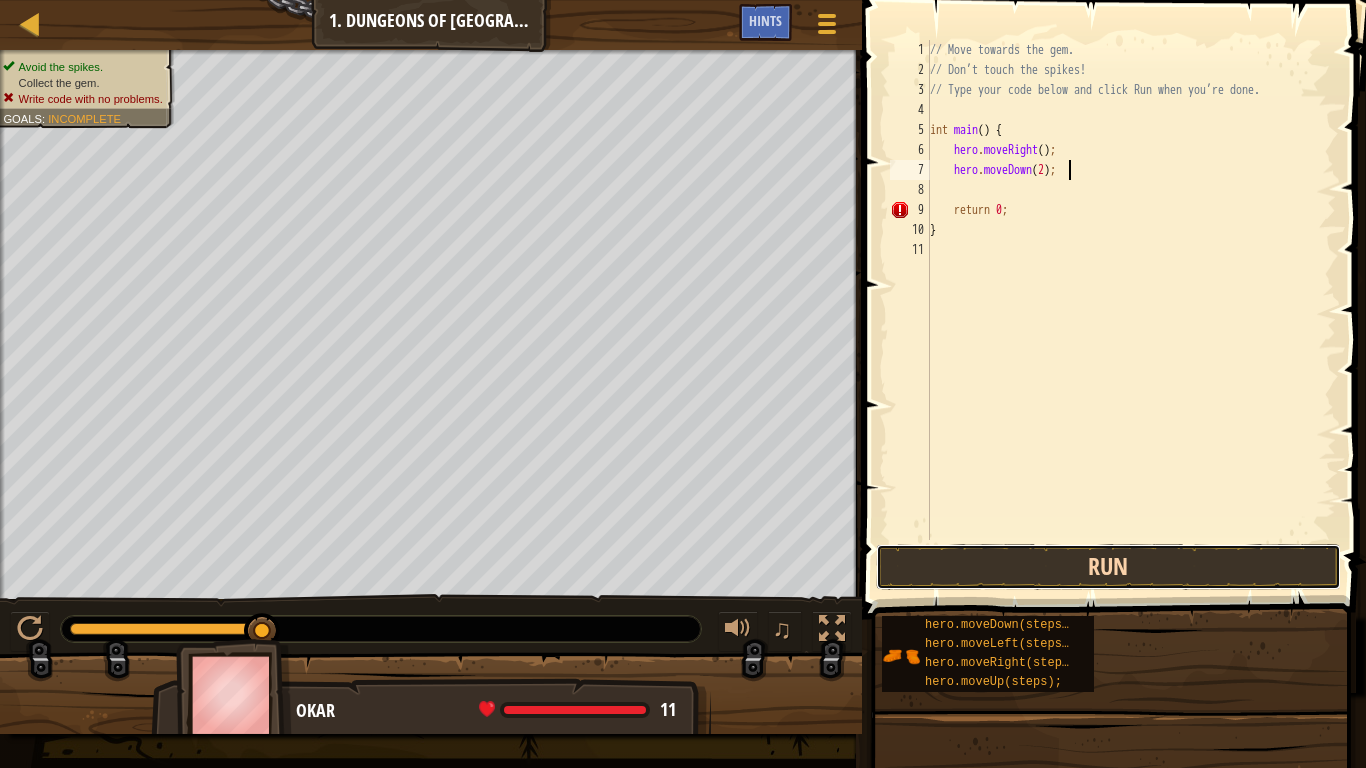 click on "Run" at bounding box center (1109, 567) 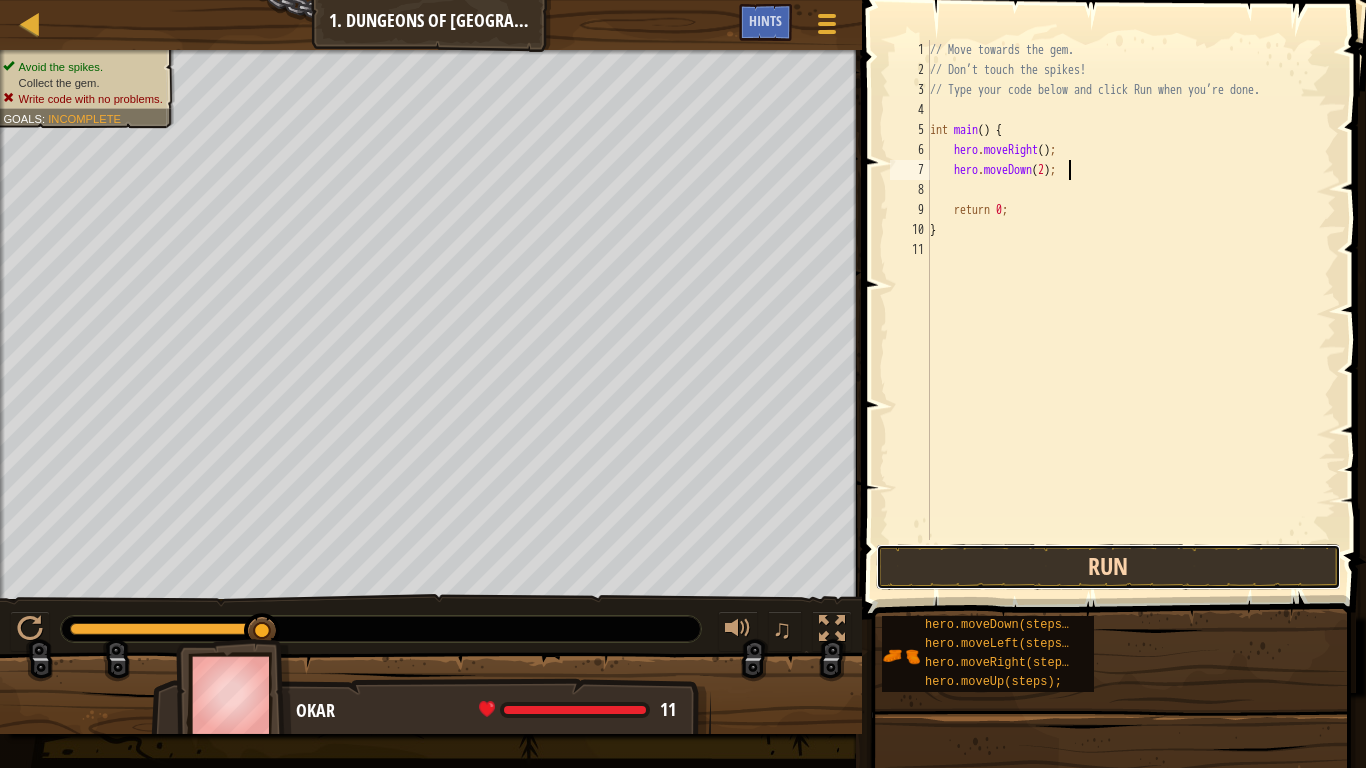 click on "Run" at bounding box center [1109, 567] 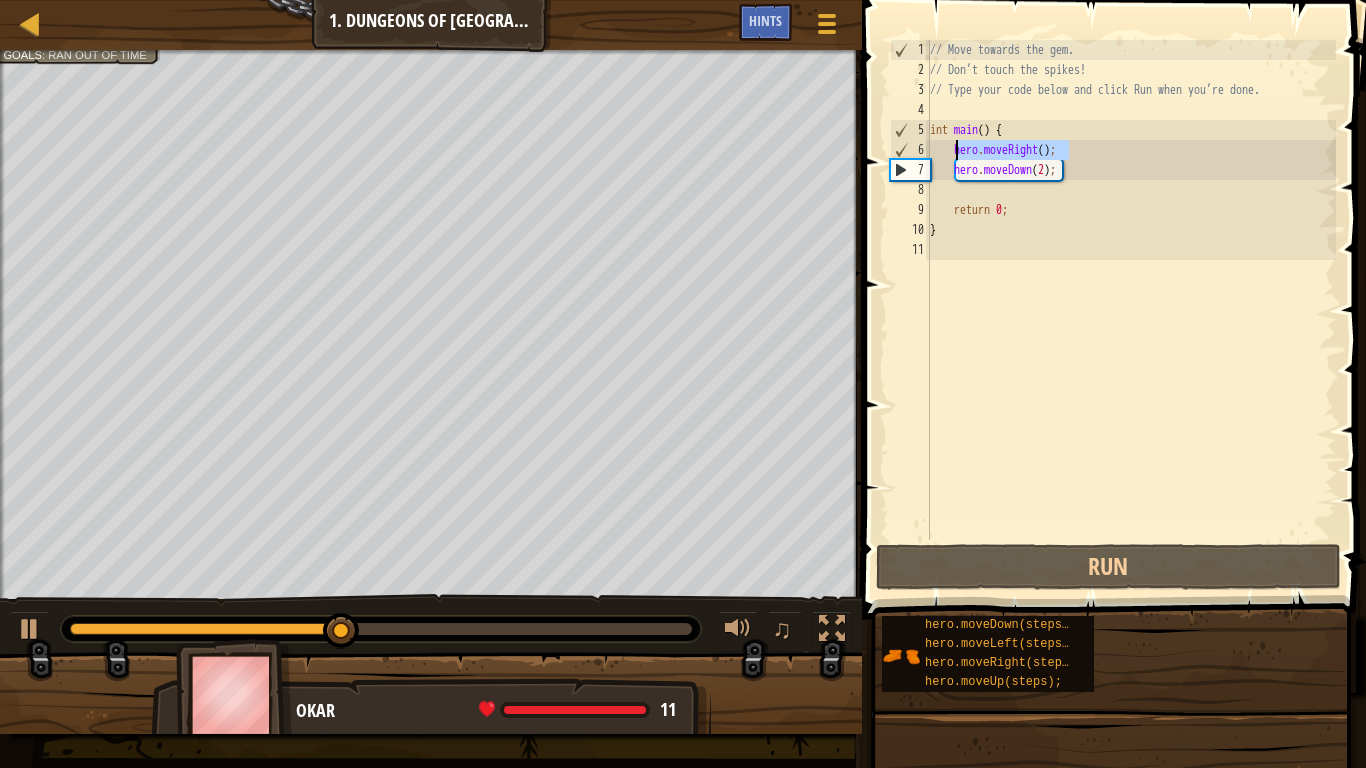 drag, startPoint x: 1077, startPoint y: 150, endPoint x: 959, endPoint y: 152, distance: 118.016945 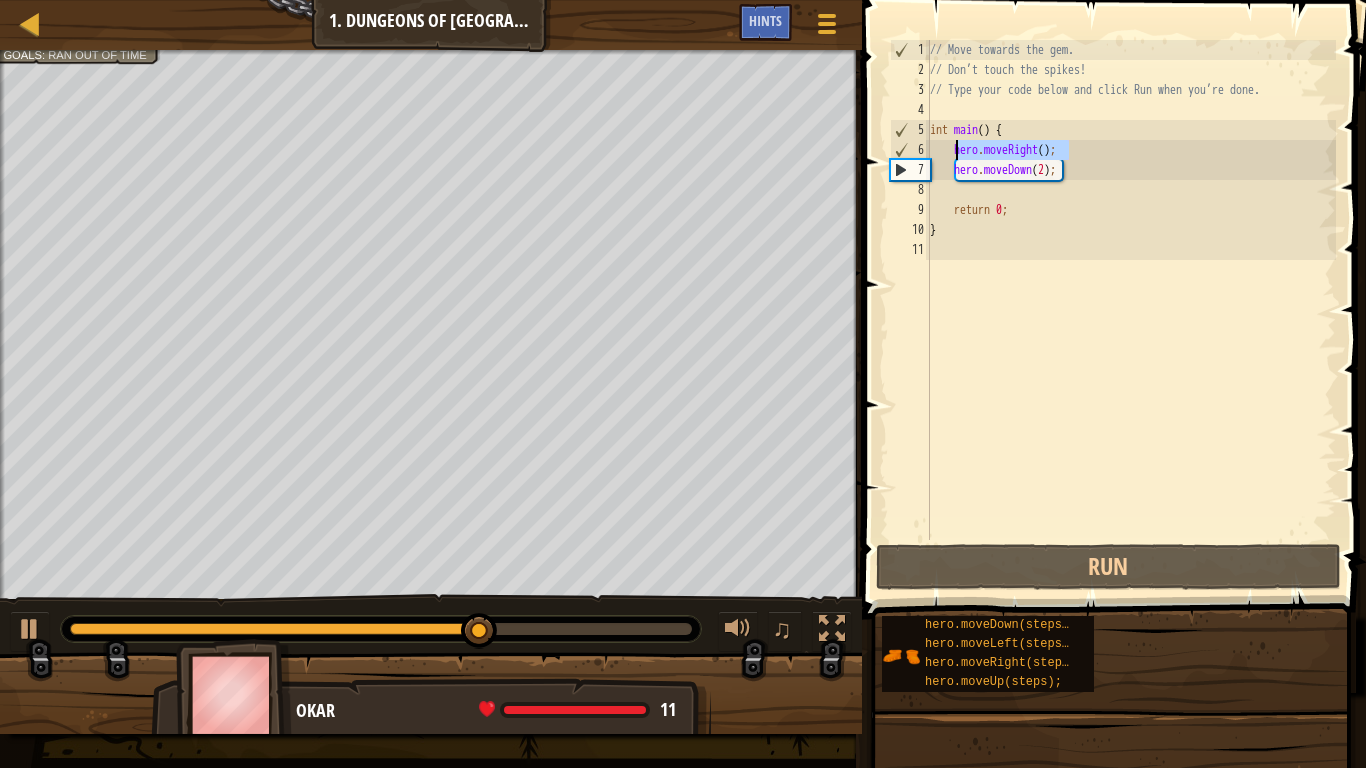 click on "// Move towards the gem. // Don’t touch the spikes! // Type your code below and click Run when you’re done. int   main ( )   {      hero . moveRight ( ) ;      hero . moveDown ( 2 ) ;           return   0 ; }" at bounding box center (1131, 310) 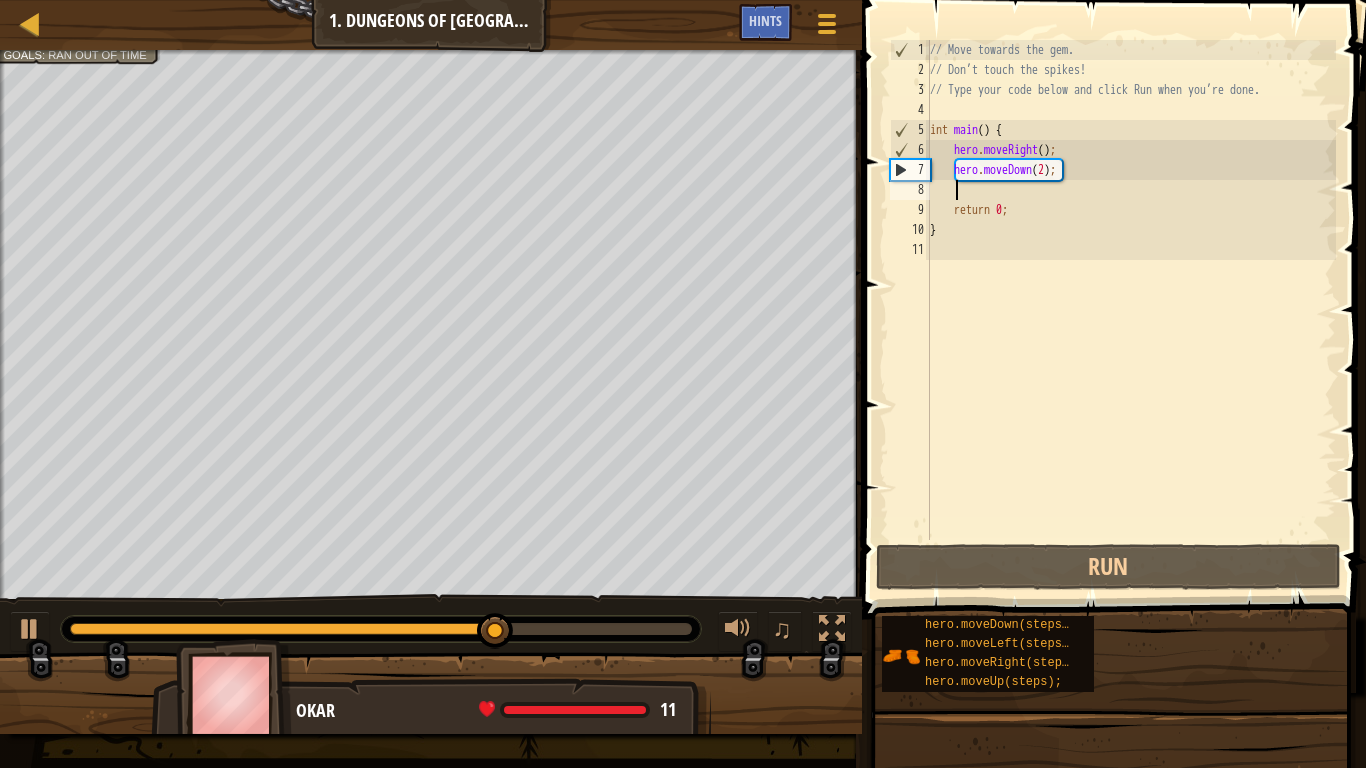 scroll, scrollTop: 9, scrollLeft: 1, axis: both 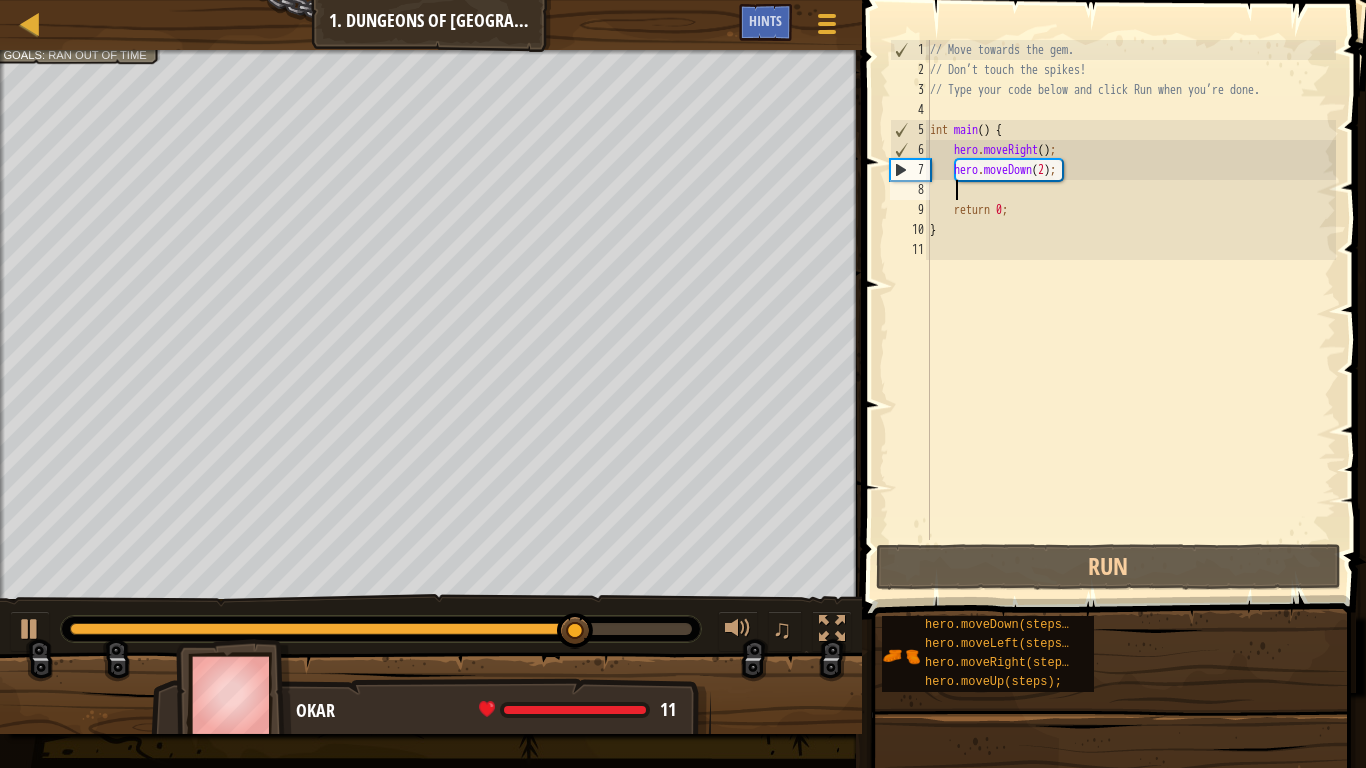paste on "hero.moveRight();" 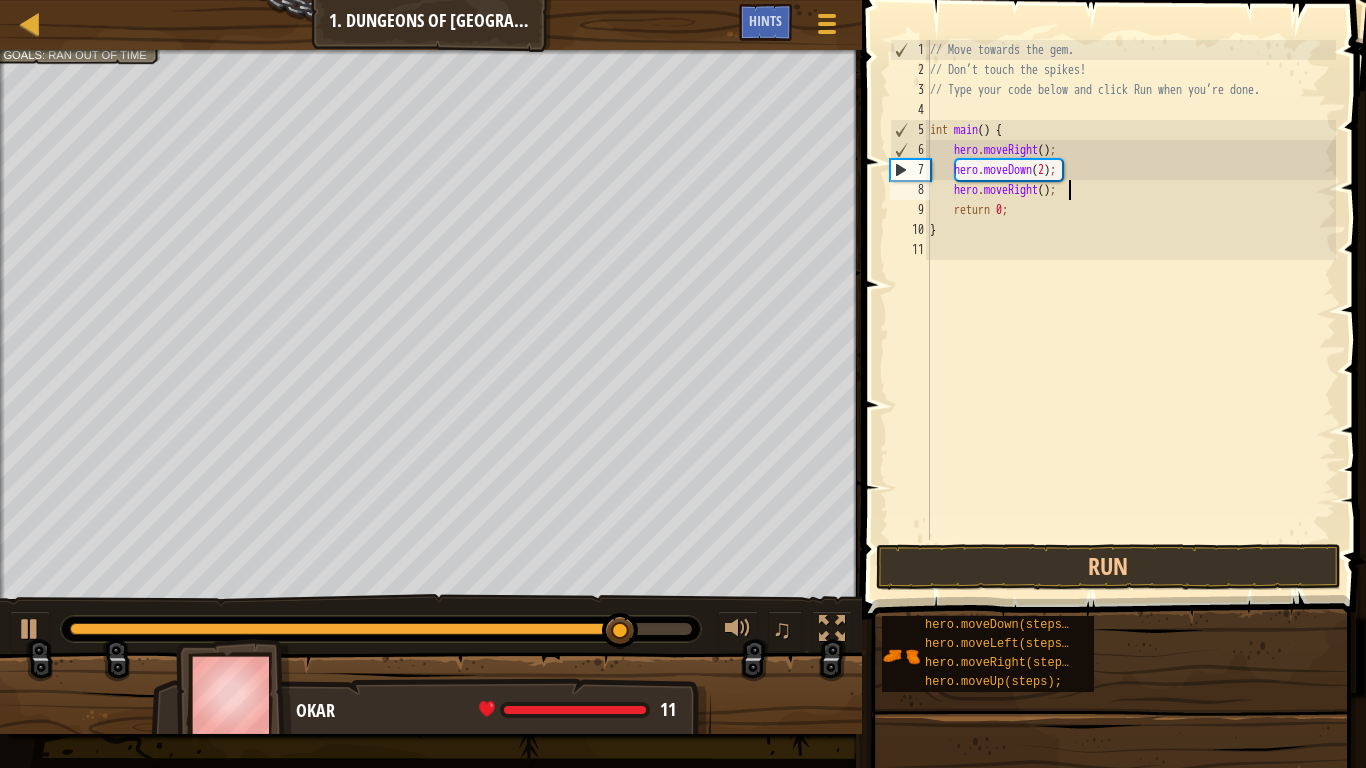 click on "// Move towards the gem. // Don’t touch the spikes! // Type your code below and click Run when you’re done. int   main ( )   {      hero . moveRight ( ) ;      hero . moveDown ( 2 ) ;      hero . moveRight ( ) ;      return   0 ; }" at bounding box center (1131, 310) 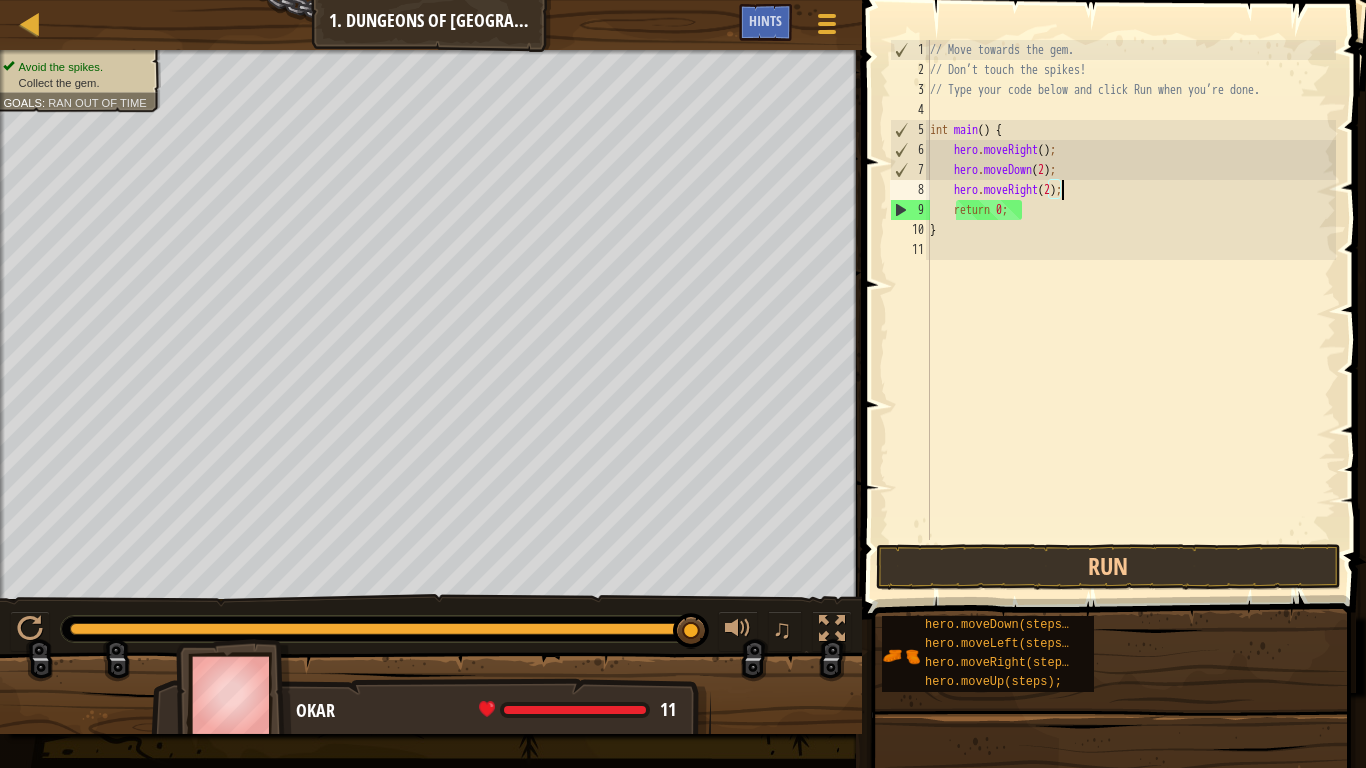 scroll, scrollTop: 9, scrollLeft: 11, axis: both 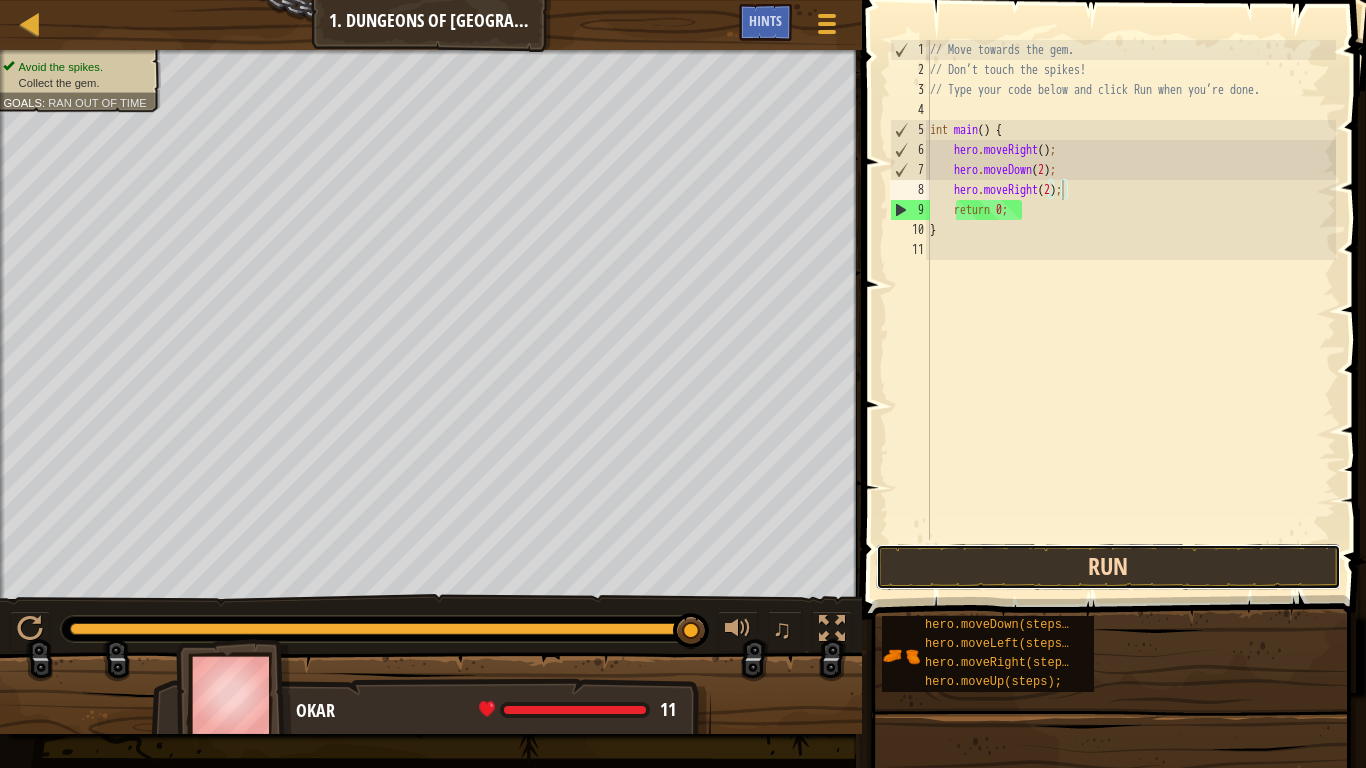 click on "Run" at bounding box center (1109, 567) 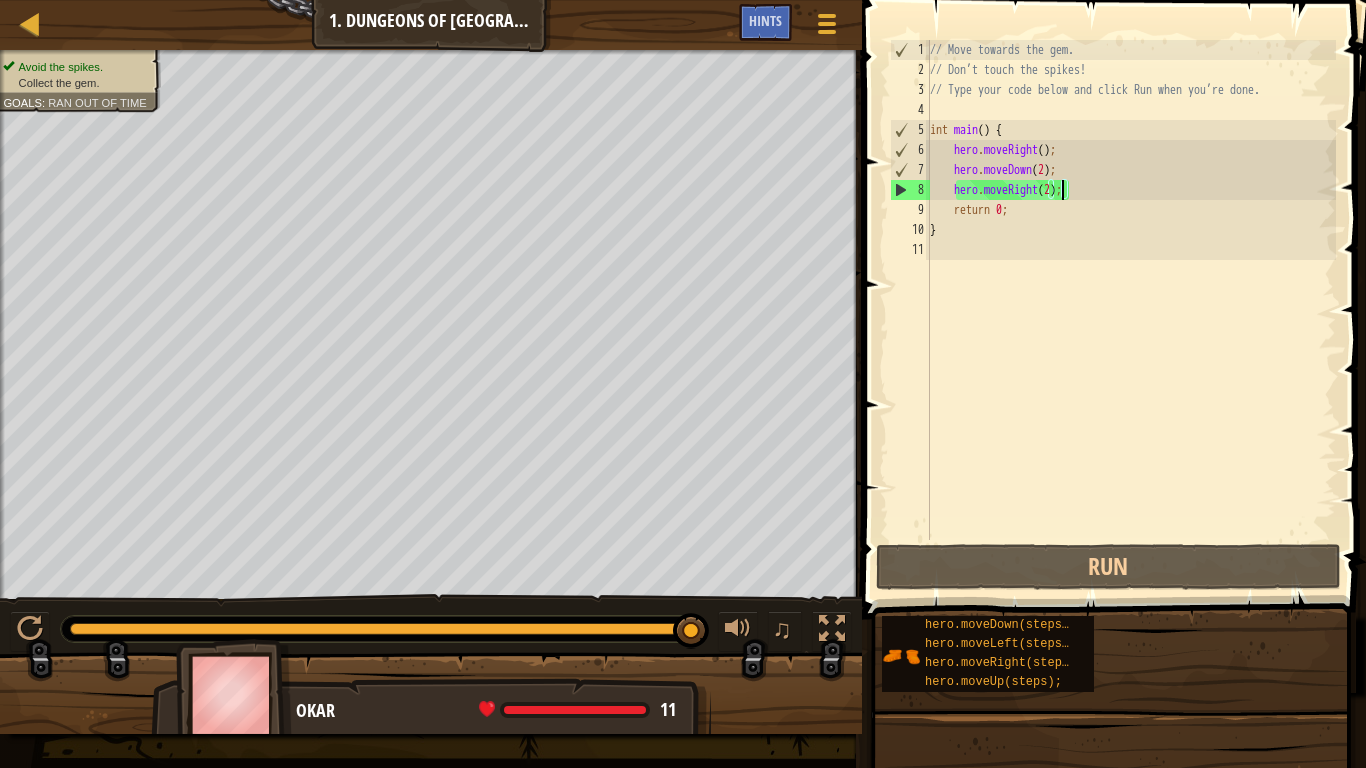 click on "// Move towards the gem. // Don’t touch the spikes! // Type your code below and click Run when you’re done. int   main ( )   {      hero . moveRight ( ) ;      hero . moveDown ( 2 ) ;      hero . moveRight ( 2 ) ;      return   0 ; }" at bounding box center (1131, 310) 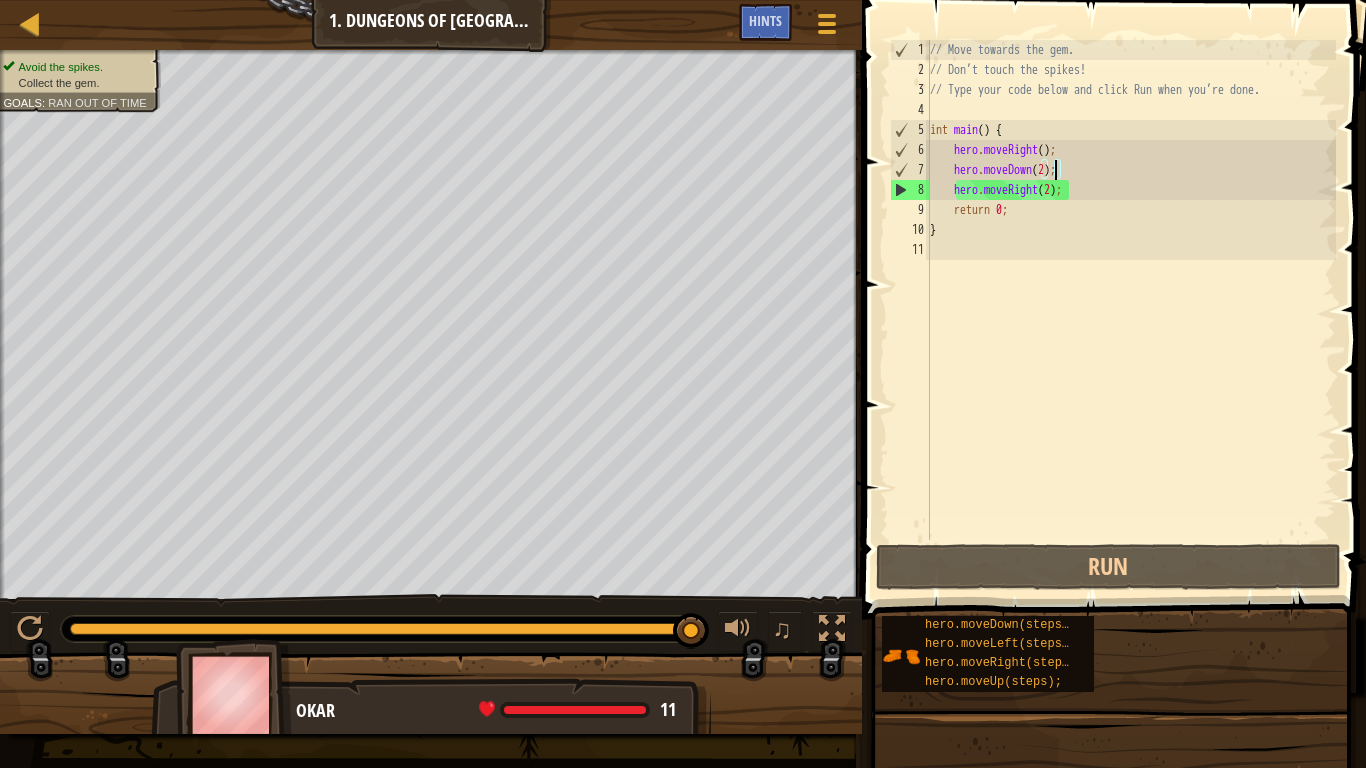 click on "// Move towards the gem. // Don’t touch the spikes! // Type your code below and click Run when you’re done. int   main ( )   {      hero . moveRight ( ) ;      hero . moveDown ( 2 ) ;      hero . moveRight ( 2 ) ;      return   0 ; }" at bounding box center [1131, 310] 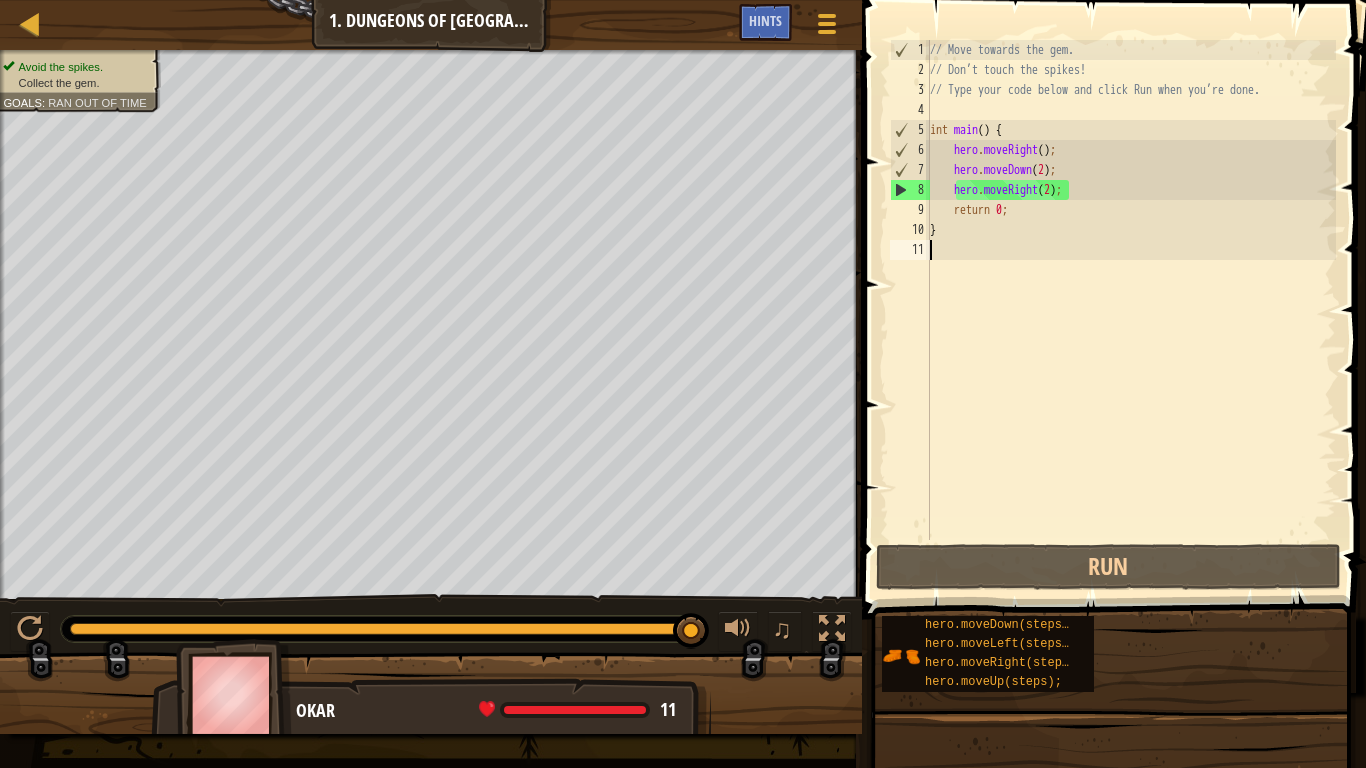 scroll, scrollTop: 9, scrollLeft: 0, axis: vertical 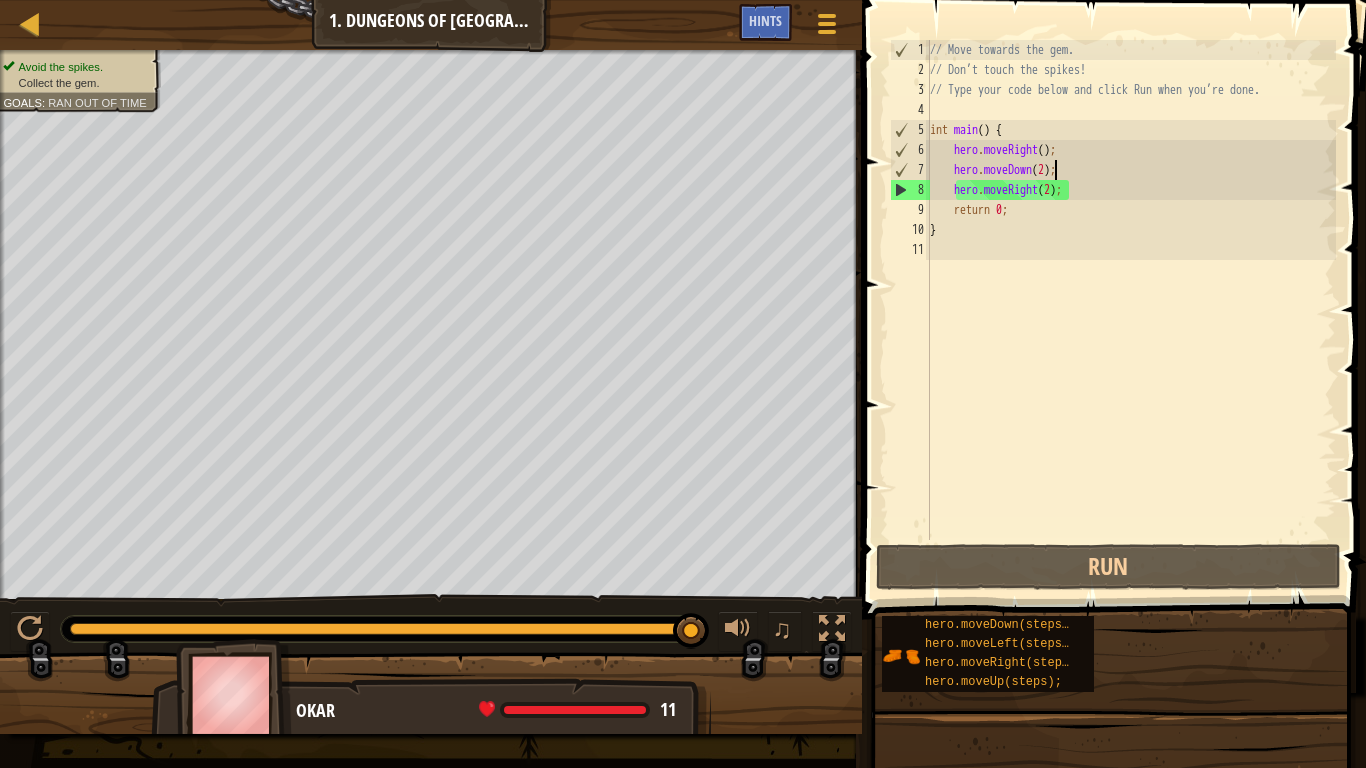 click on "// Move towards the gem. // Don’t touch the spikes! // Type your code below and click Run when you’re done. int   main ( )   {      hero . moveRight ( ) ;      hero . moveDown ( 2 ) ;      hero . moveRight ( 2 ) ;      return   0 ; }" at bounding box center (1131, 310) 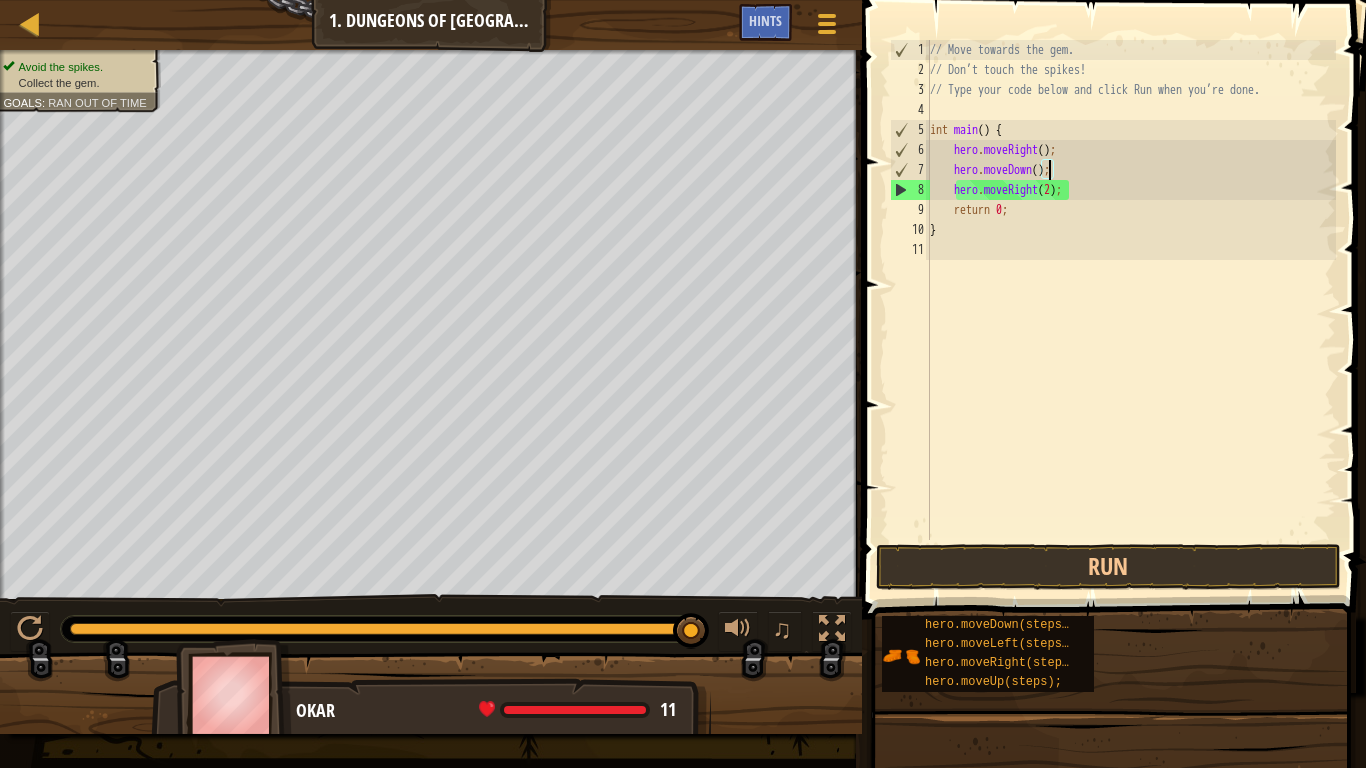 type on "hero.moveDown(1);" 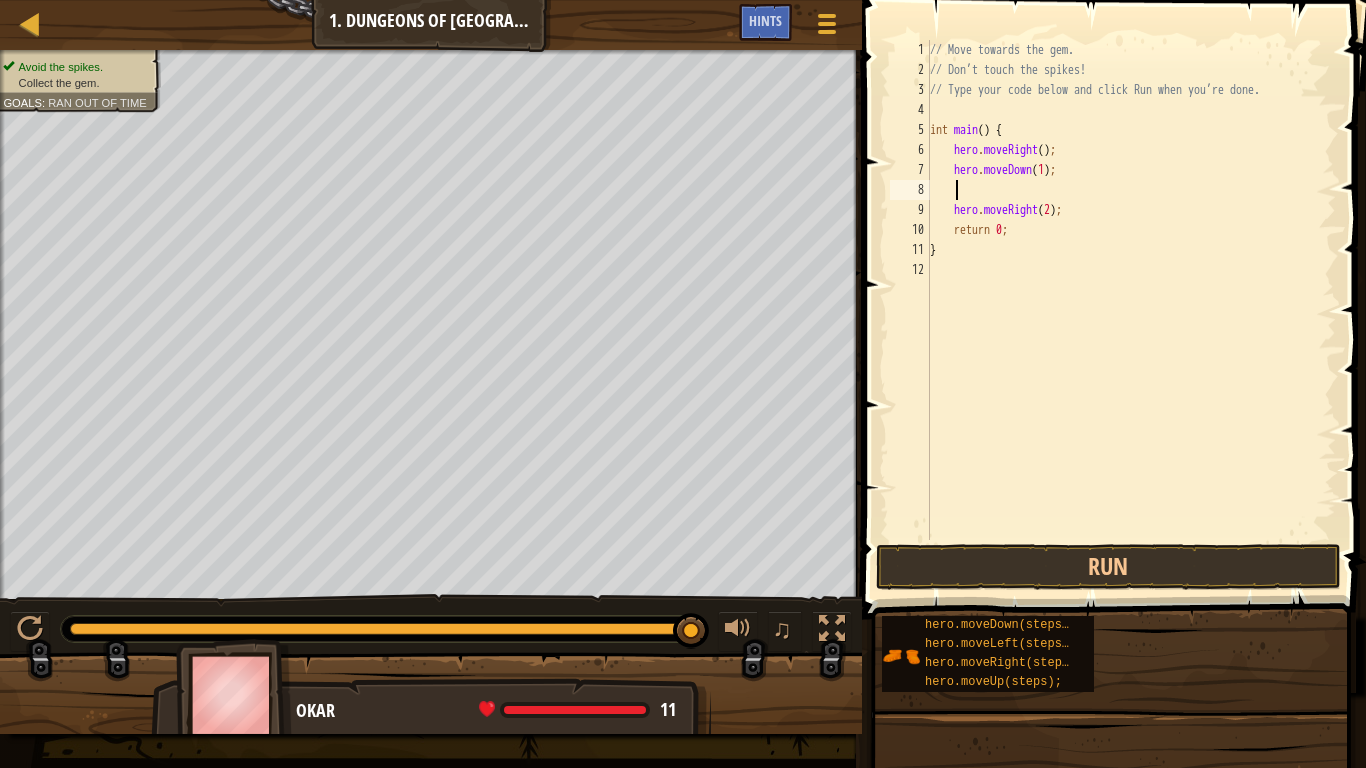 scroll, scrollTop: 9, scrollLeft: 0, axis: vertical 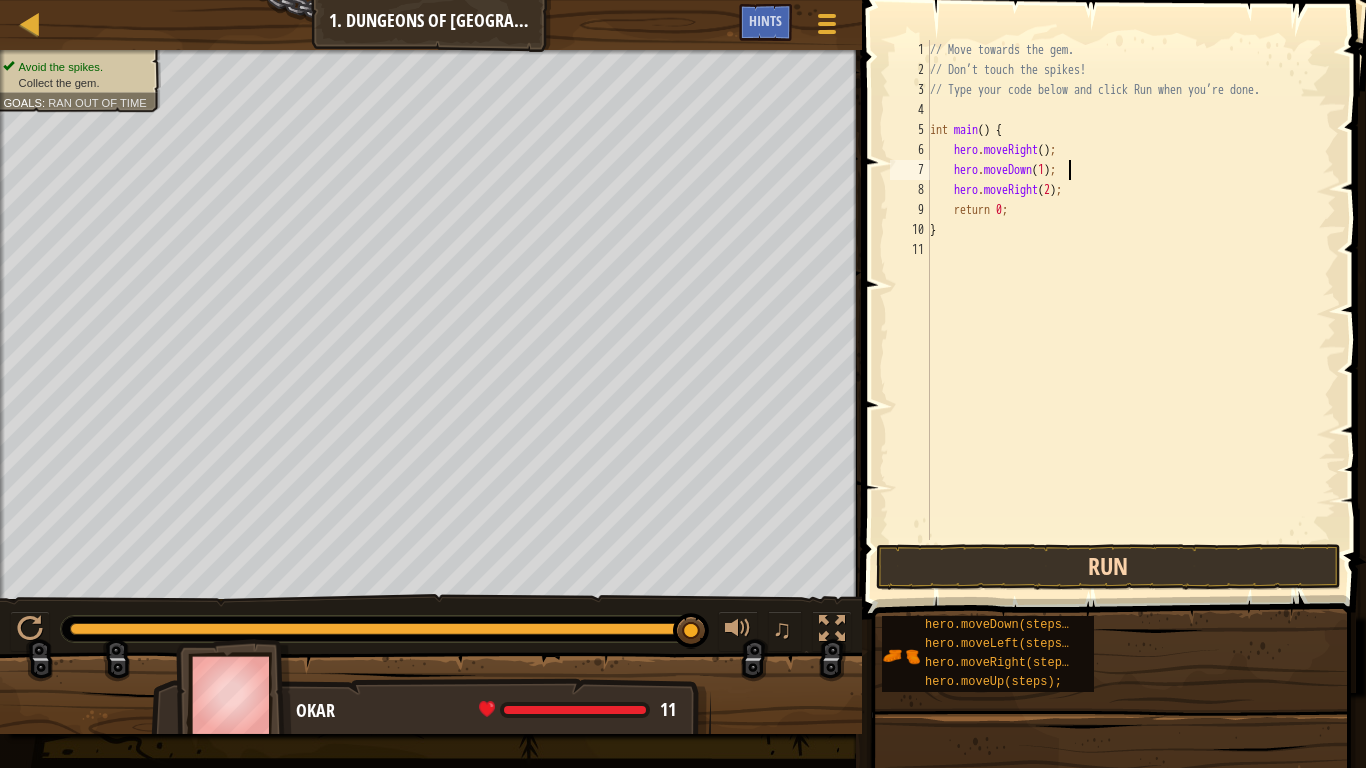type on "hero.moveDown(1);" 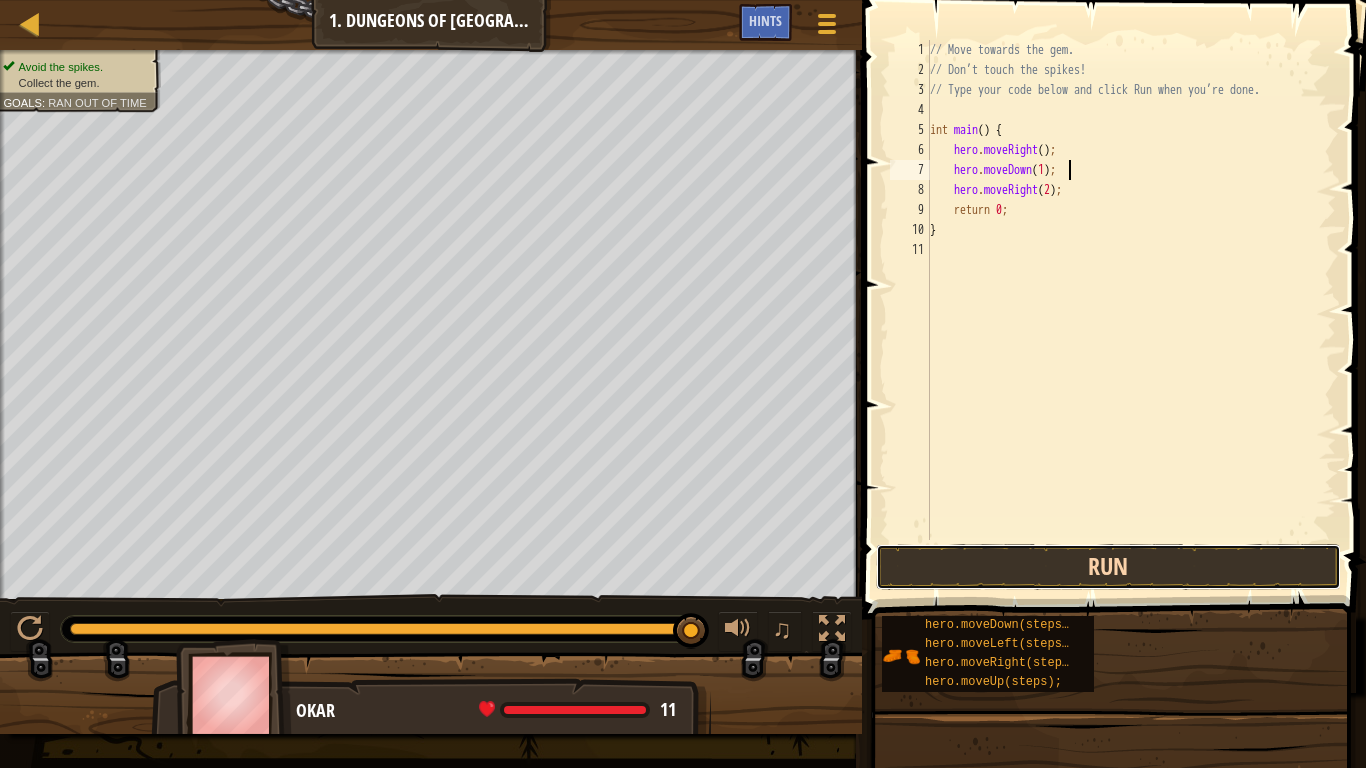 click on "Run" at bounding box center [1109, 567] 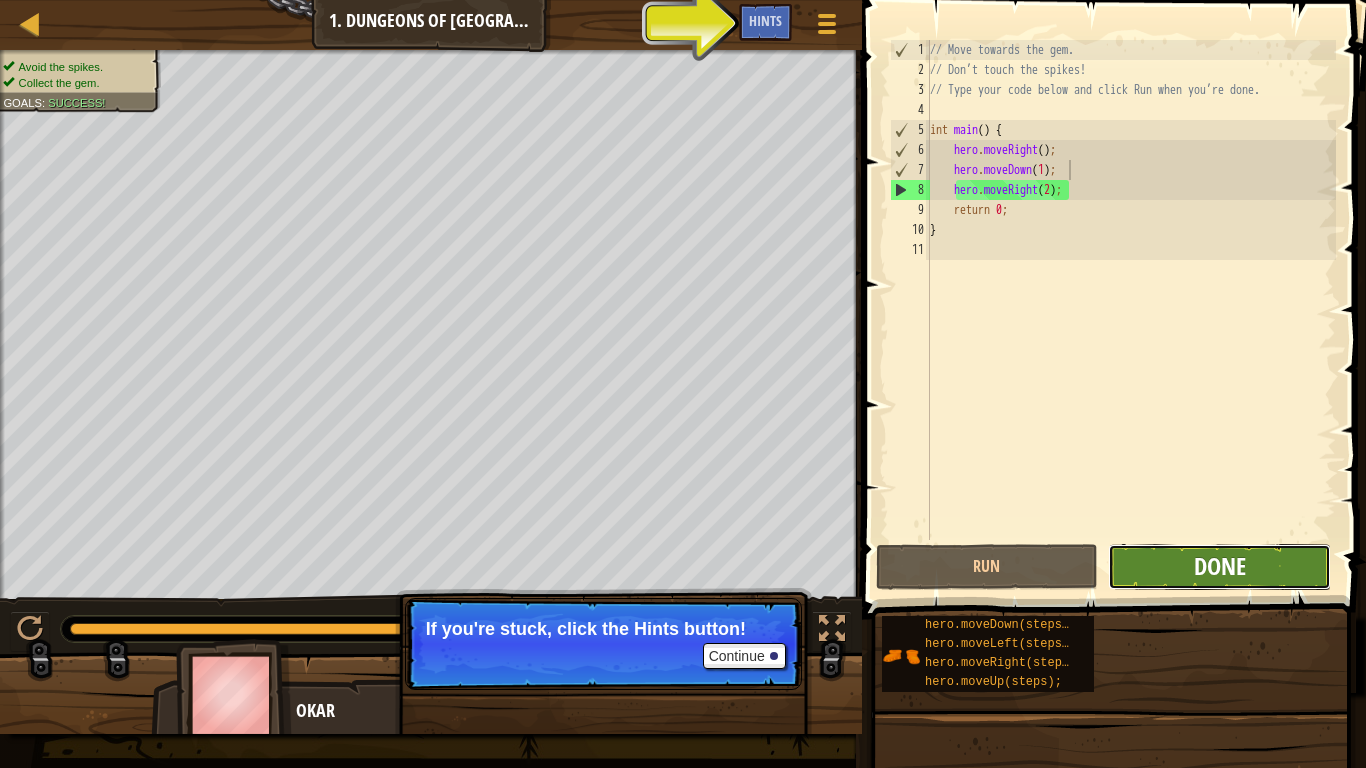 click on "Done" at bounding box center (1220, 566) 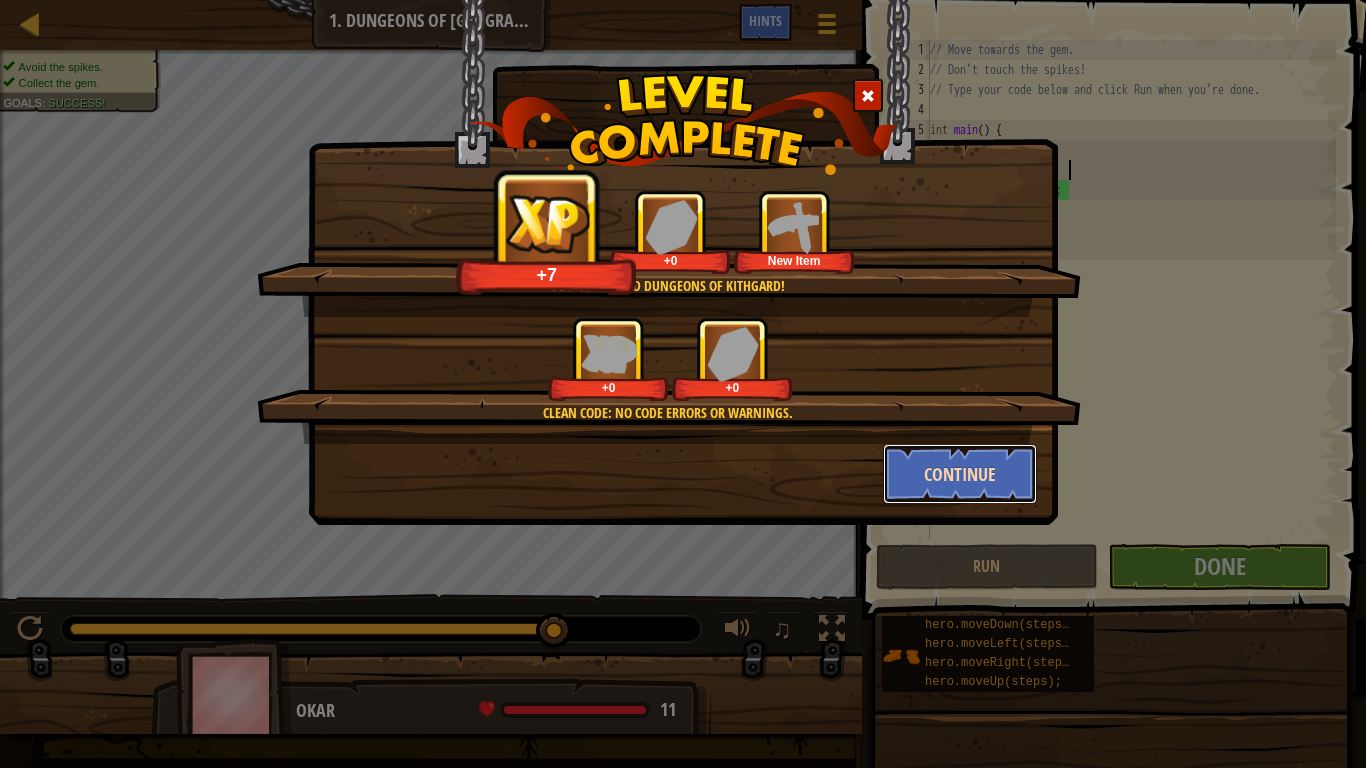 click on "Continue" at bounding box center (960, 474) 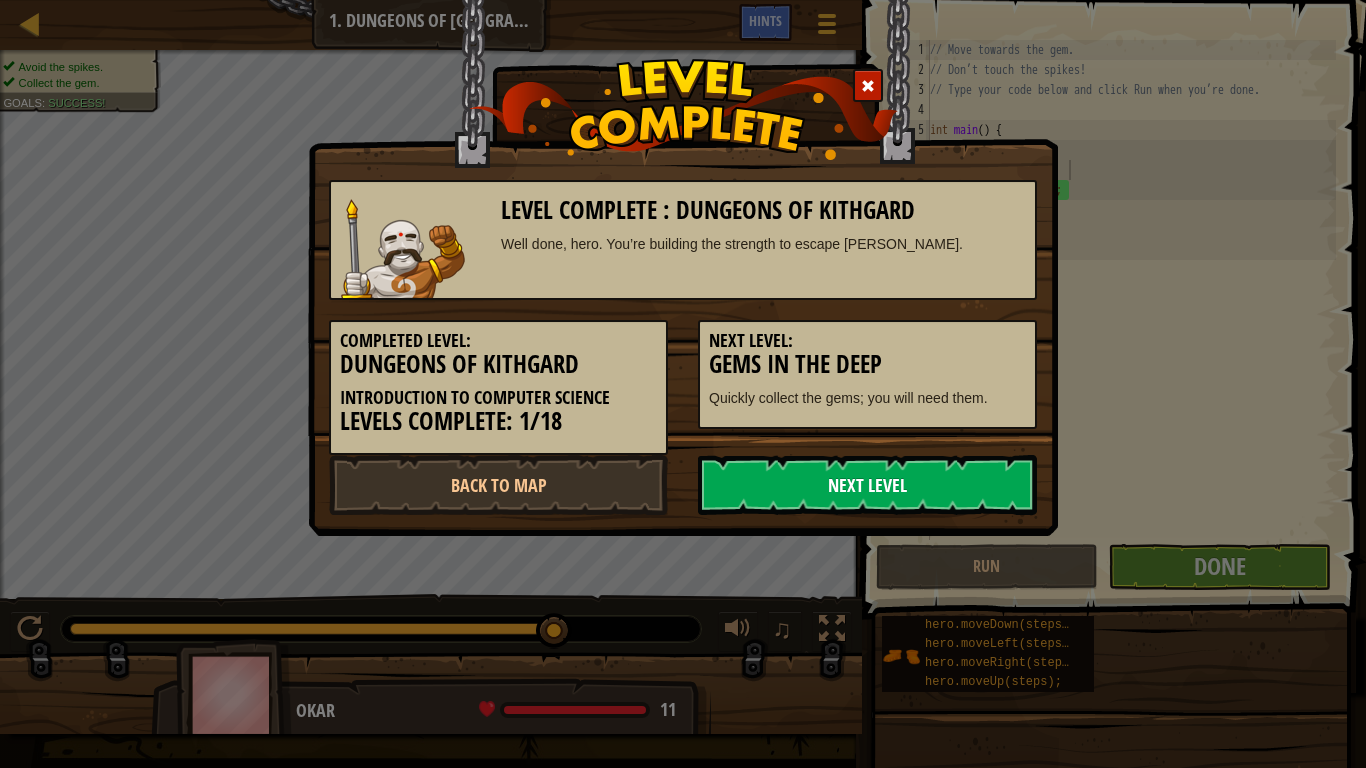 click on "Next Level" at bounding box center (867, 485) 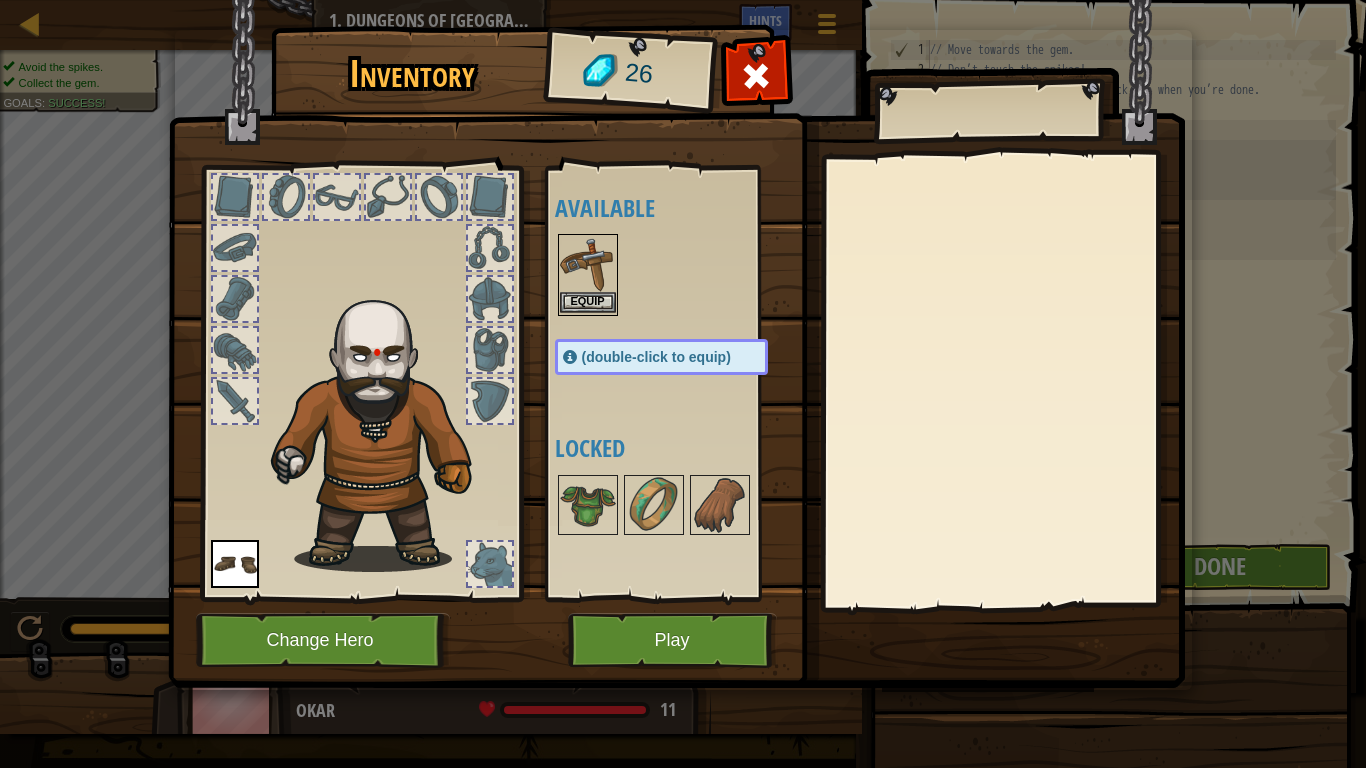click at bounding box center [588, 264] 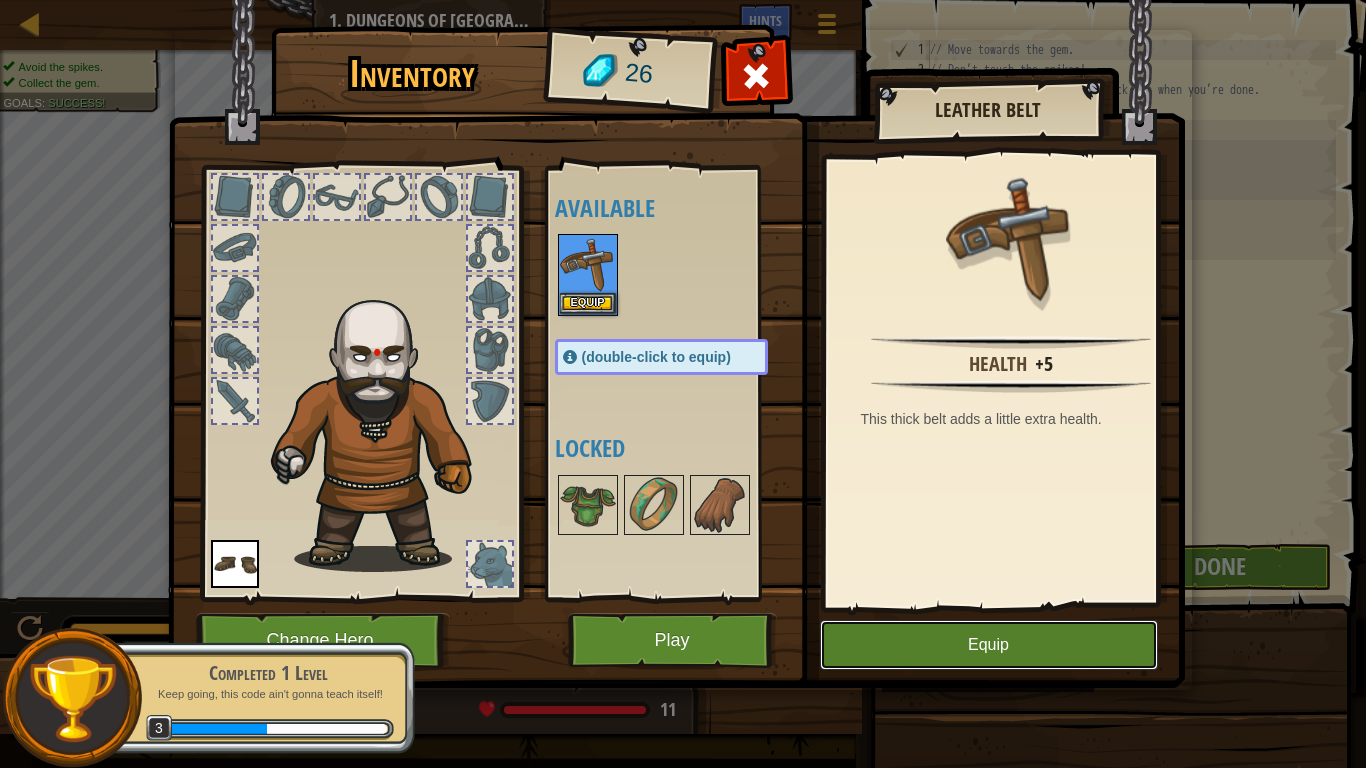 click on "Equip" at bounding box center (989, 645) 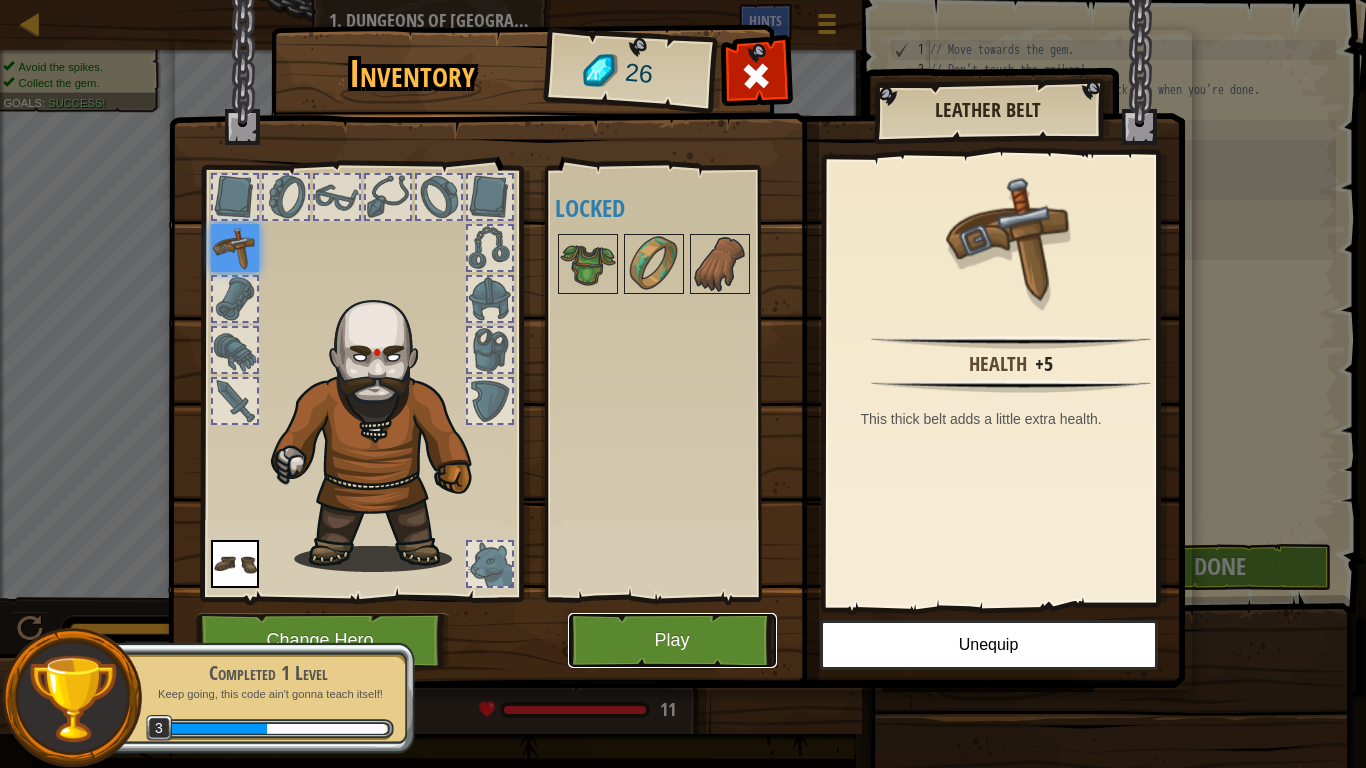 click on "Play" at bounding box center (672, 640) 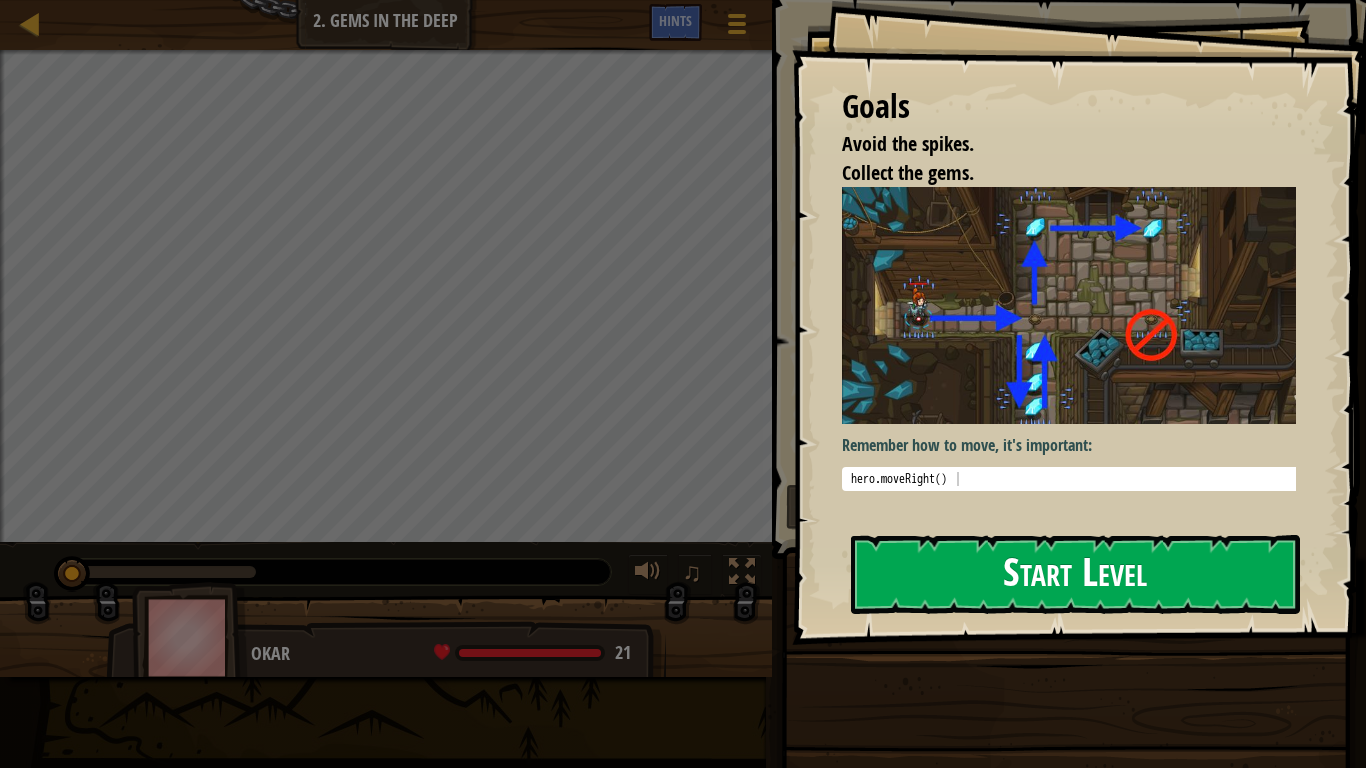 click on "Start Level" at bounding box center [1075, 574] 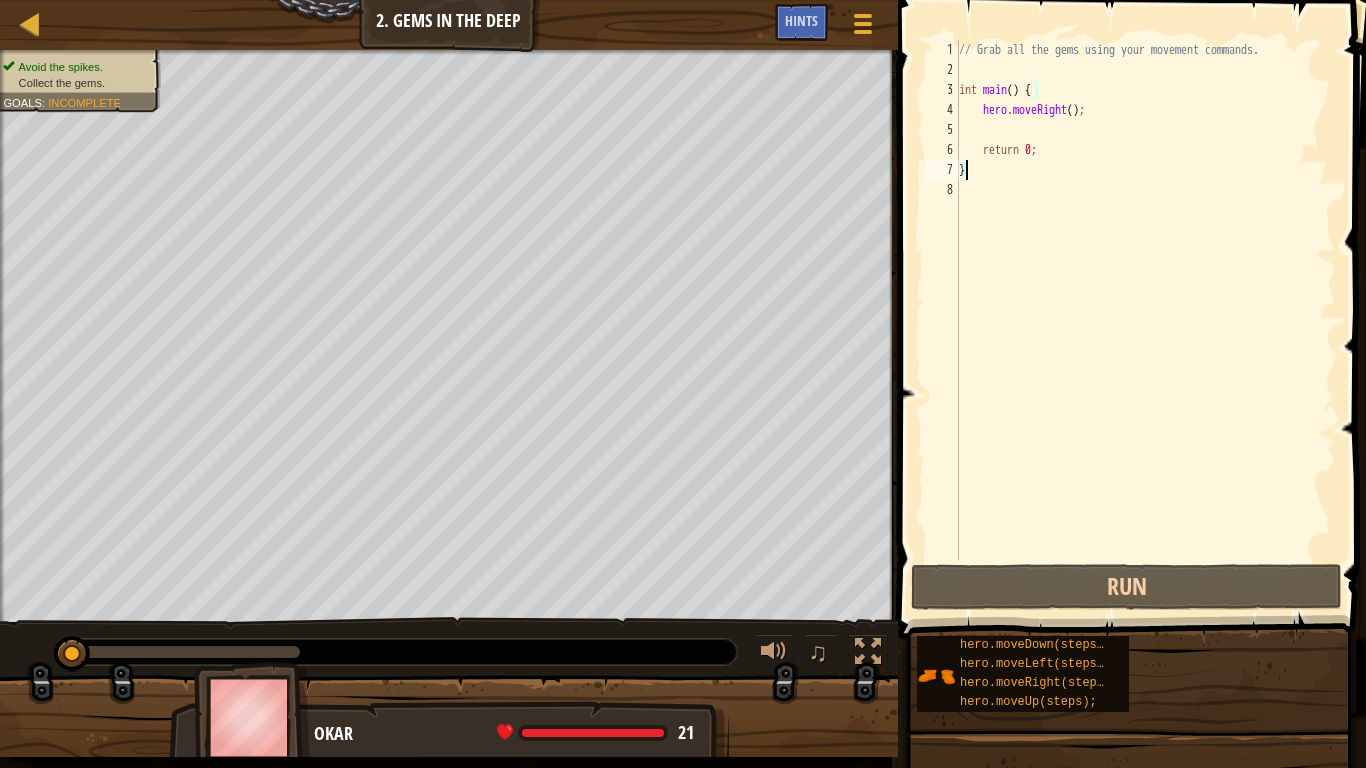 click on "// Grab all the gems using your movement commands. int   main ( )   {      hero . moveRight ( ) ;           return   0 ; }" at bounding box center (1145, 320) 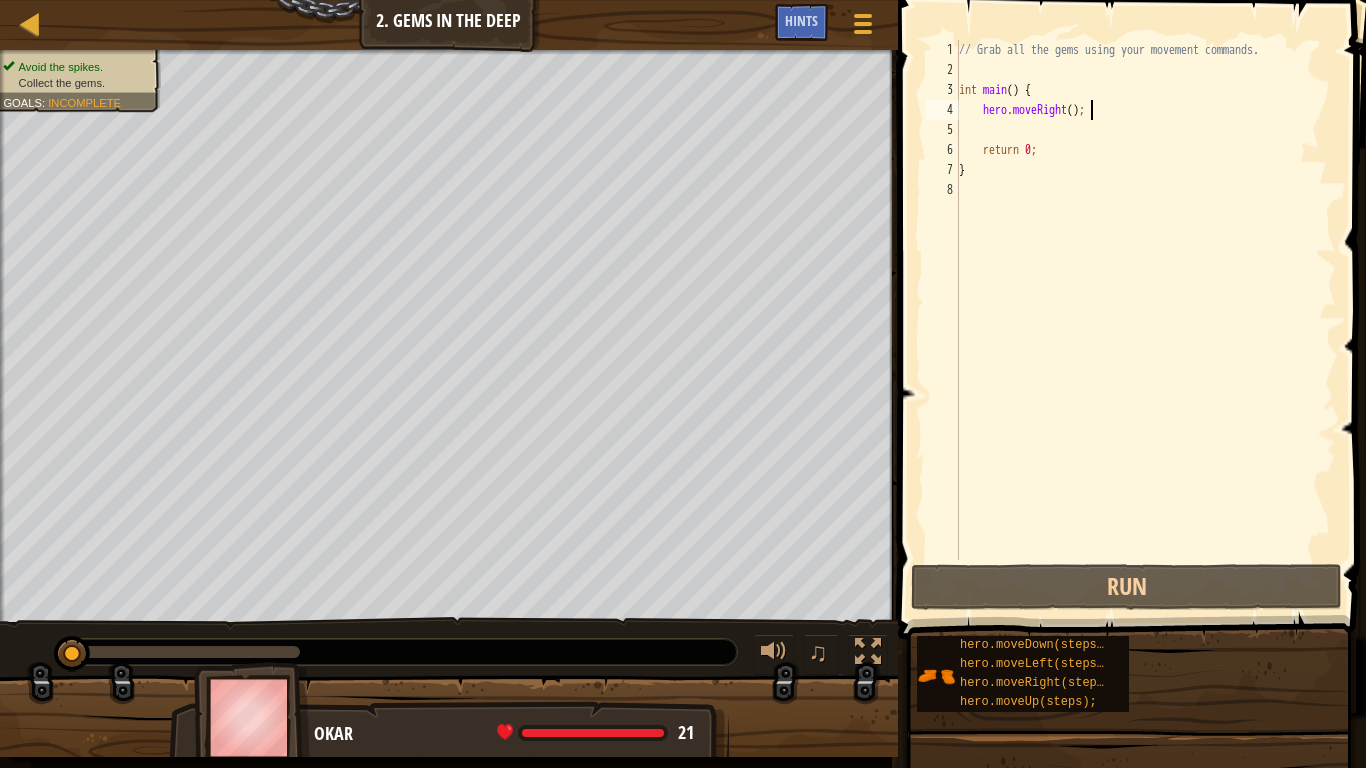click on "// Grab all the gems using your movement commands. int   main ( )   {      hero . moveRight ( ) ;           return   0 ; }" at bounding box center (1145, 320) 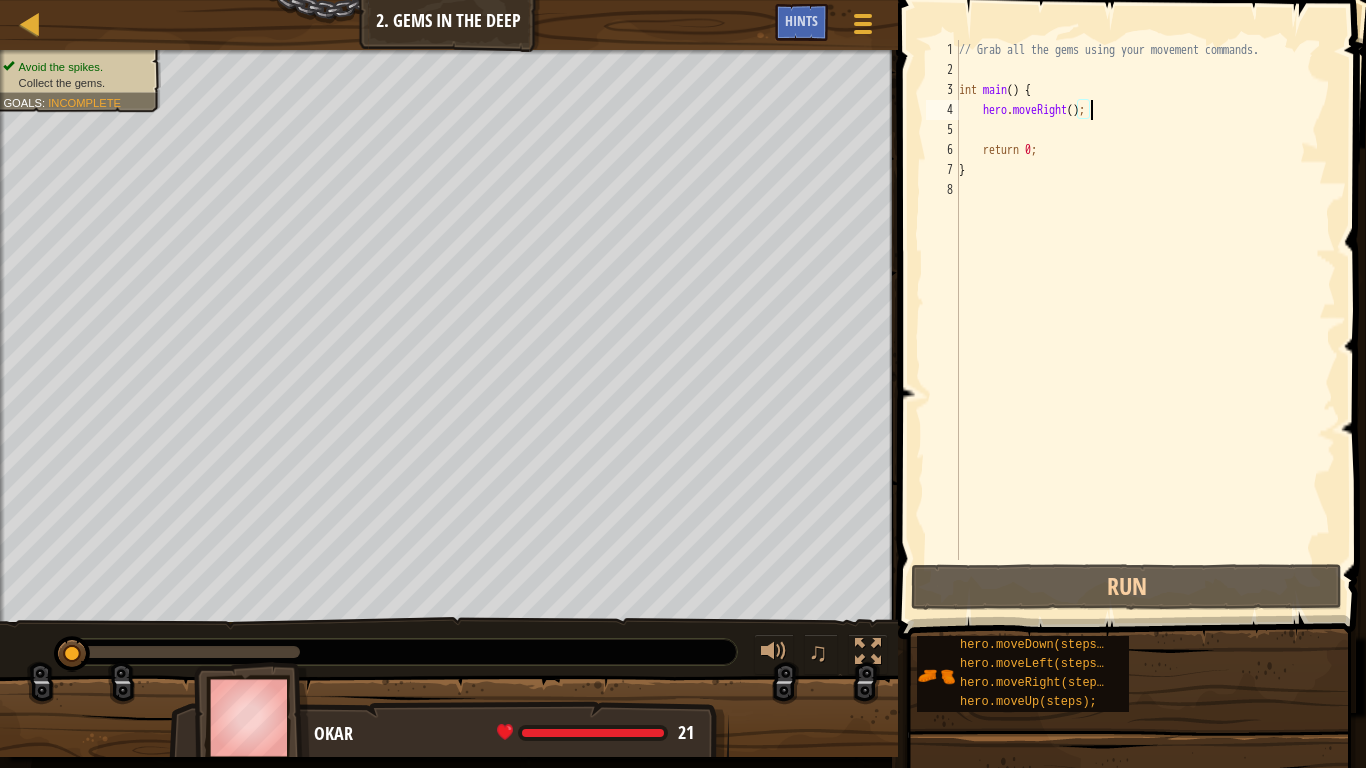 scroll, scrollTop: 9, scrollLeft: 11, axis: both 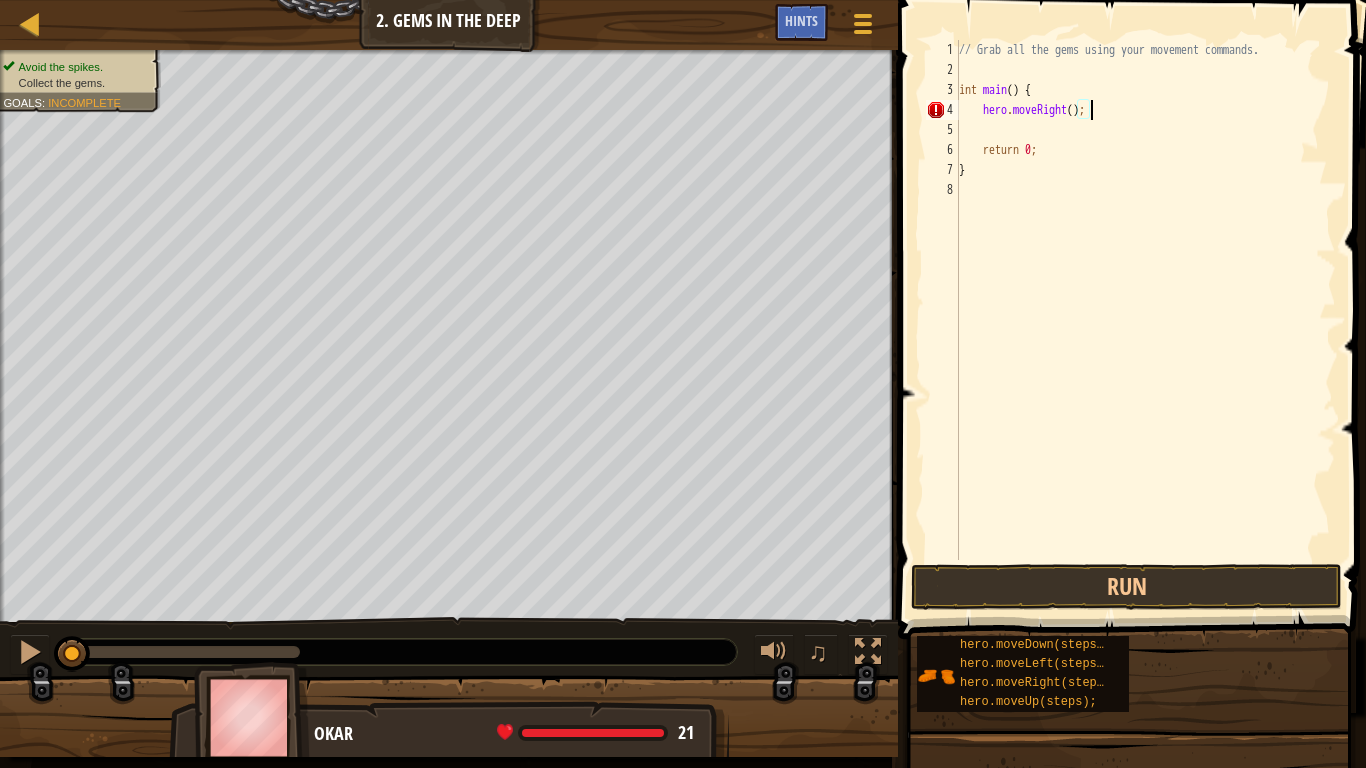 click on "// Grab all the gems using your movement commands. int   main ( )   {      hero . moveRight ( ) ;           return   0 ; }" at bounding box center [1145, 320] 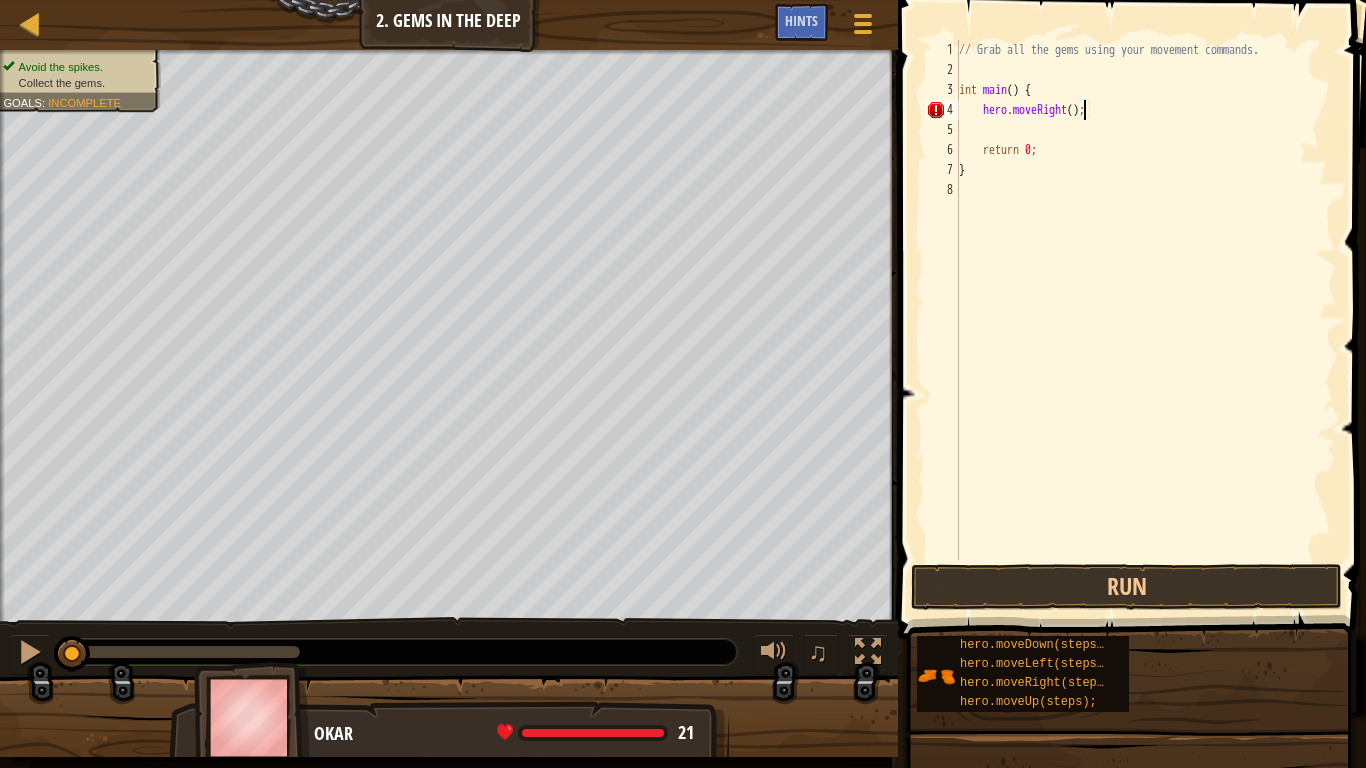 type on "hero.moveRight(1);" 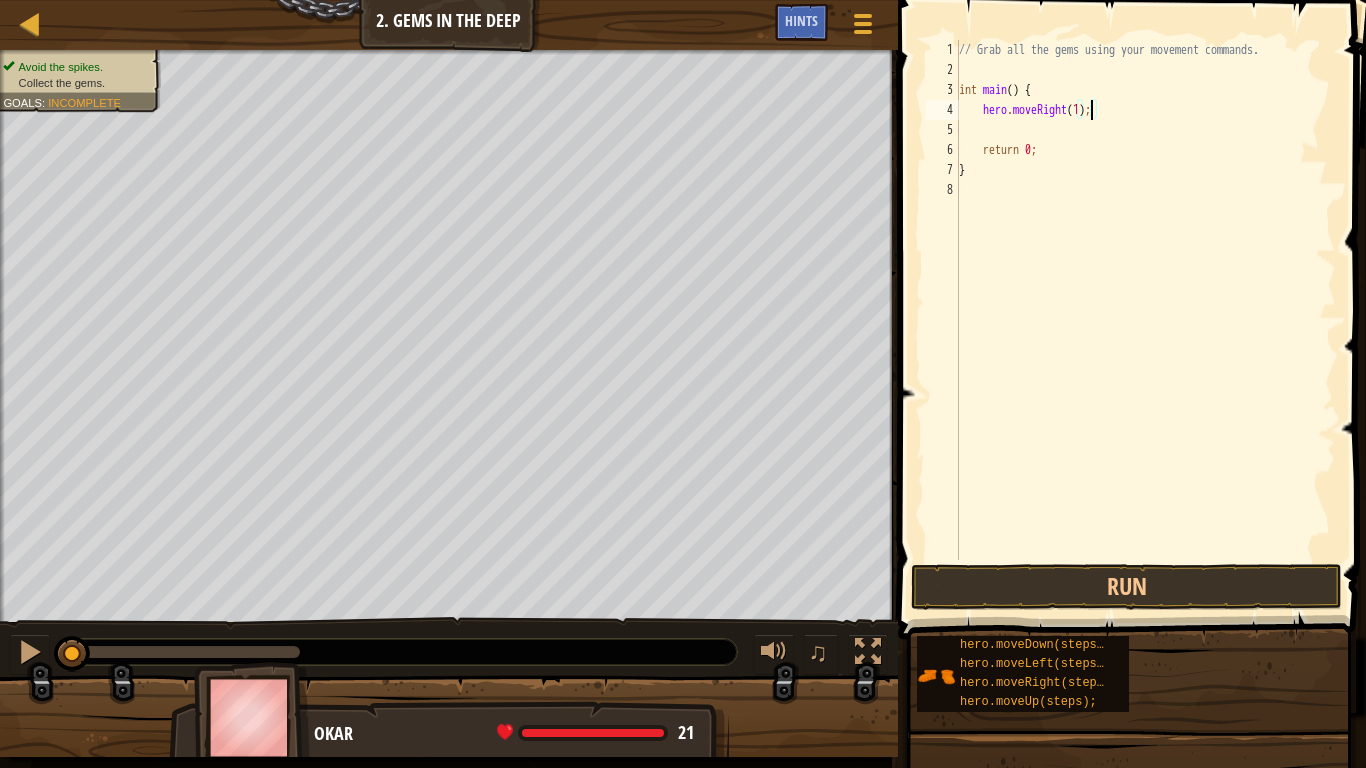 click on "// Grab all the gems using your movement commands. int   main ( )   {      hero . moveRight ( 1 ) ;           return   0 ; }" at bounding box center [1145, 320] 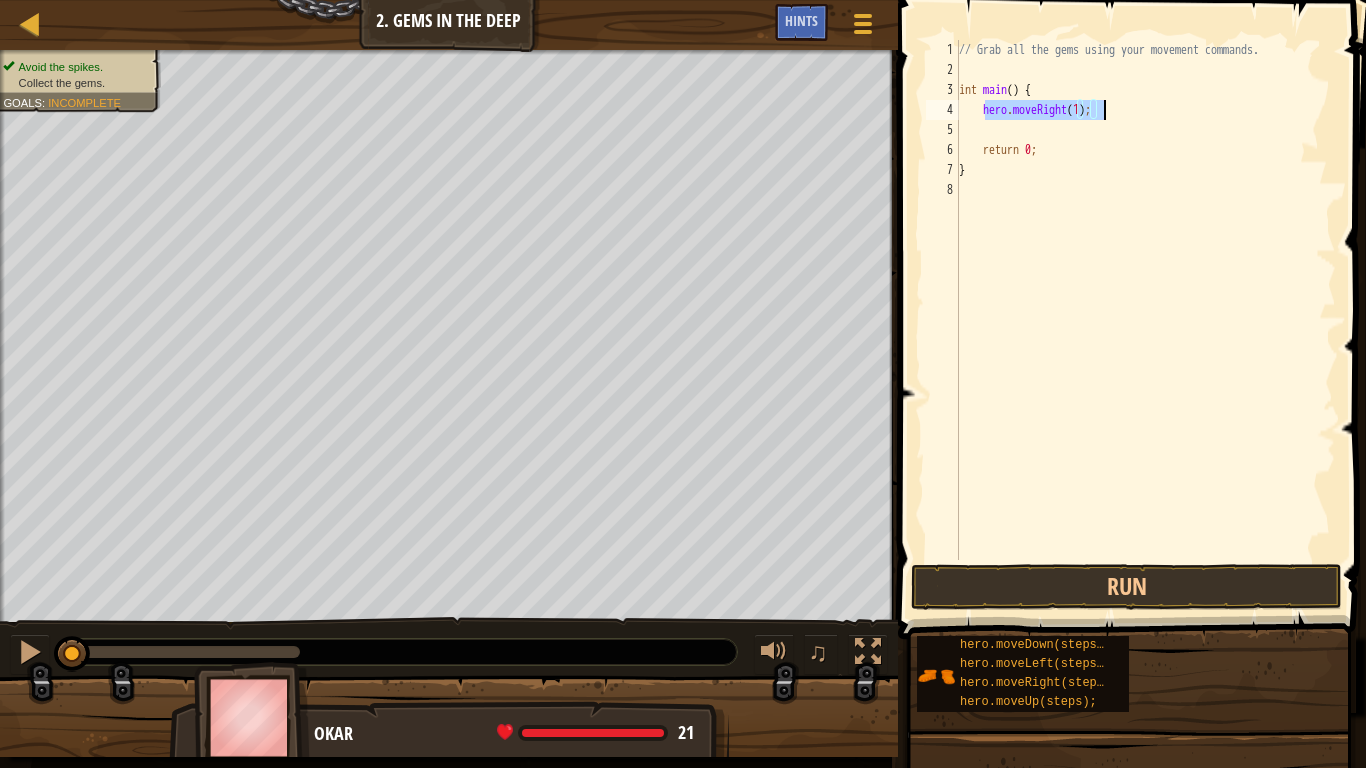 drag, startPoint x: 985, startPoint y: 108, endPoint x: 1103, endPoint y: 106, distance: 118.016945 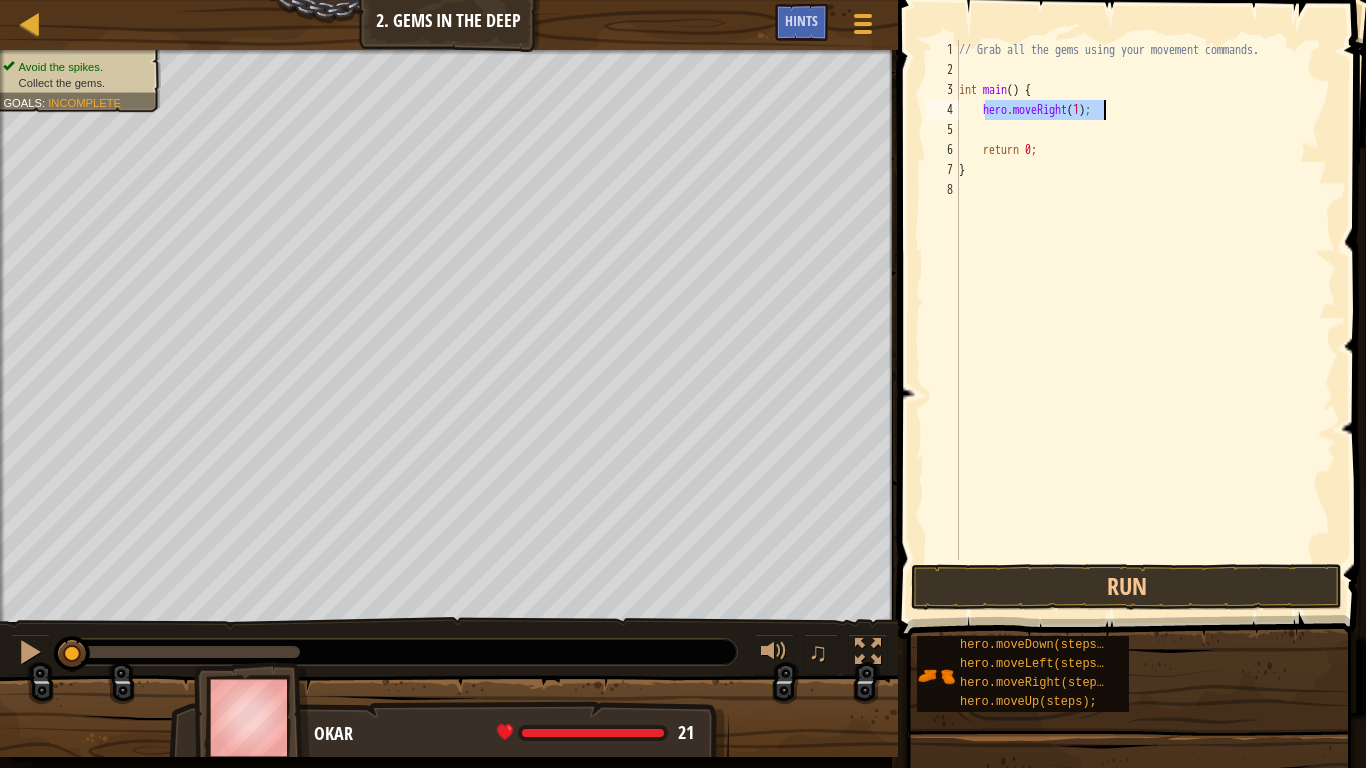 click on "// Grab all the gems using your movement commands. int   main ( )   {      hero . moveRight ( 1 ) ;           return   0 ; }" at bounding box center [1145, 320] 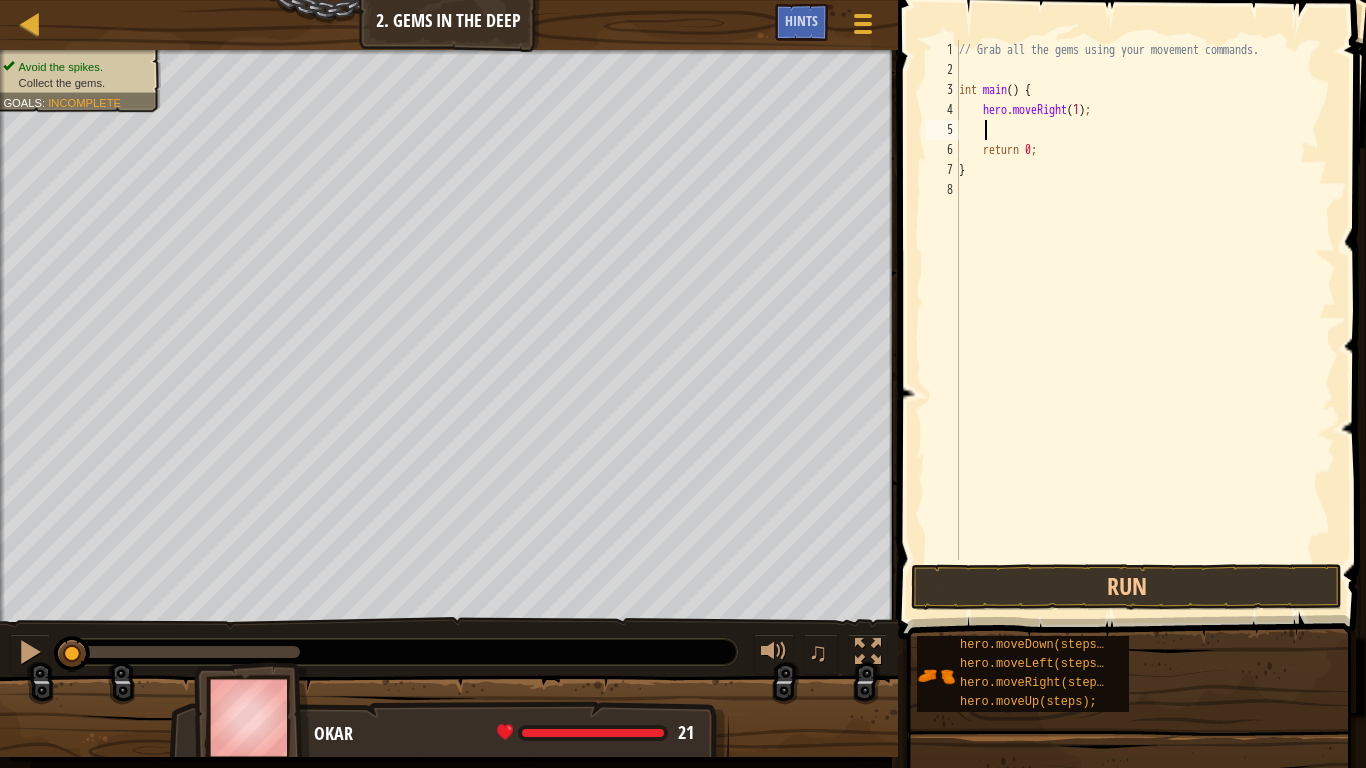 scroll, scrollTop: 9, scrollLeft: 1, axis: both 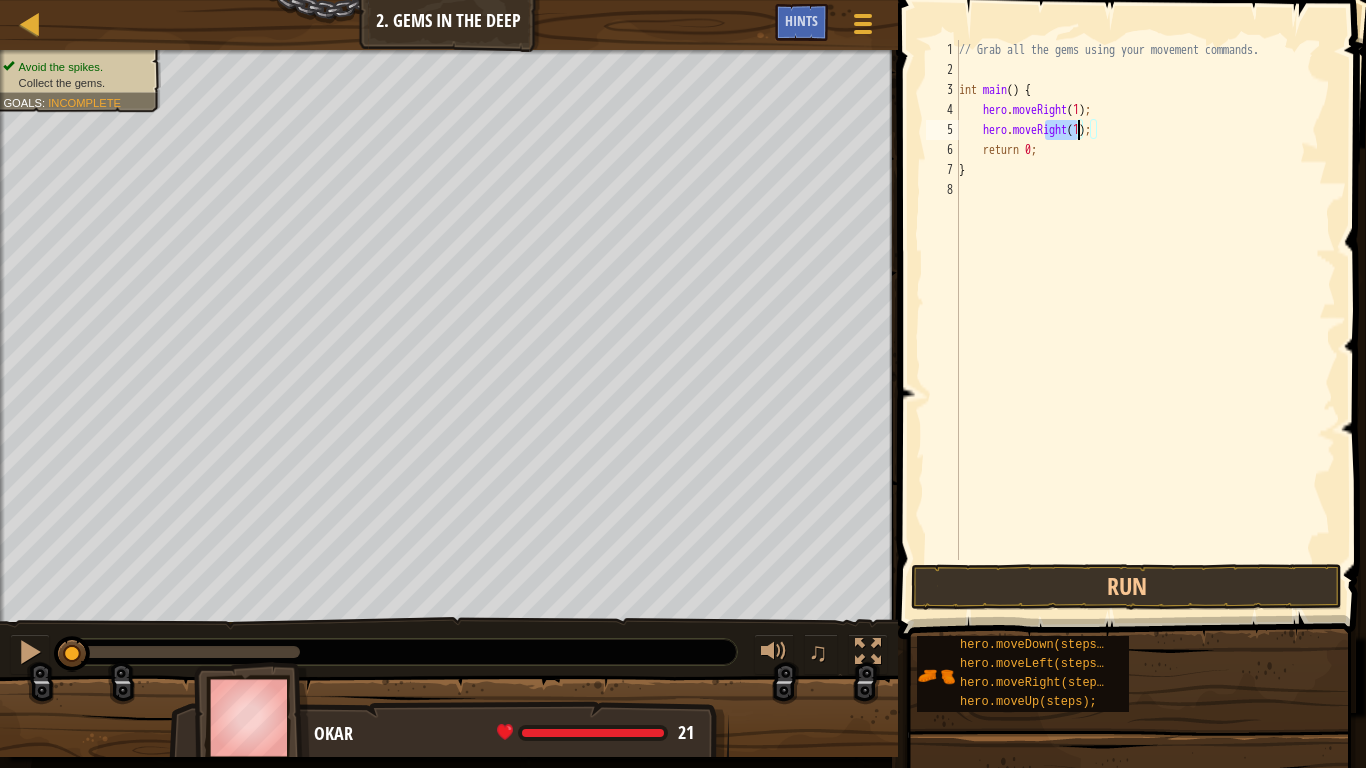 drag, startPoint x: 1045, startPoint y: 130, endPoint x: 1077, endPoint y: 132, distance: 32.06244 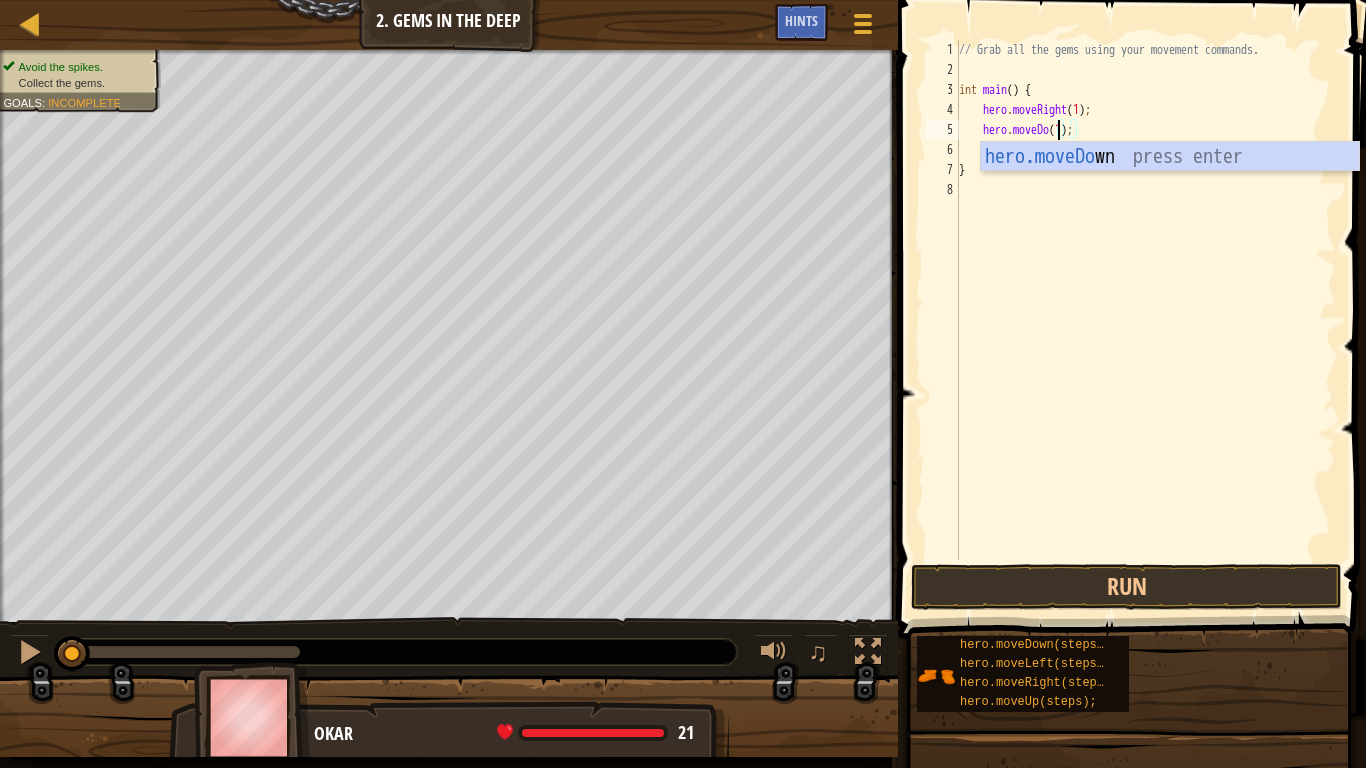 type on "hero.moveDown(1);" 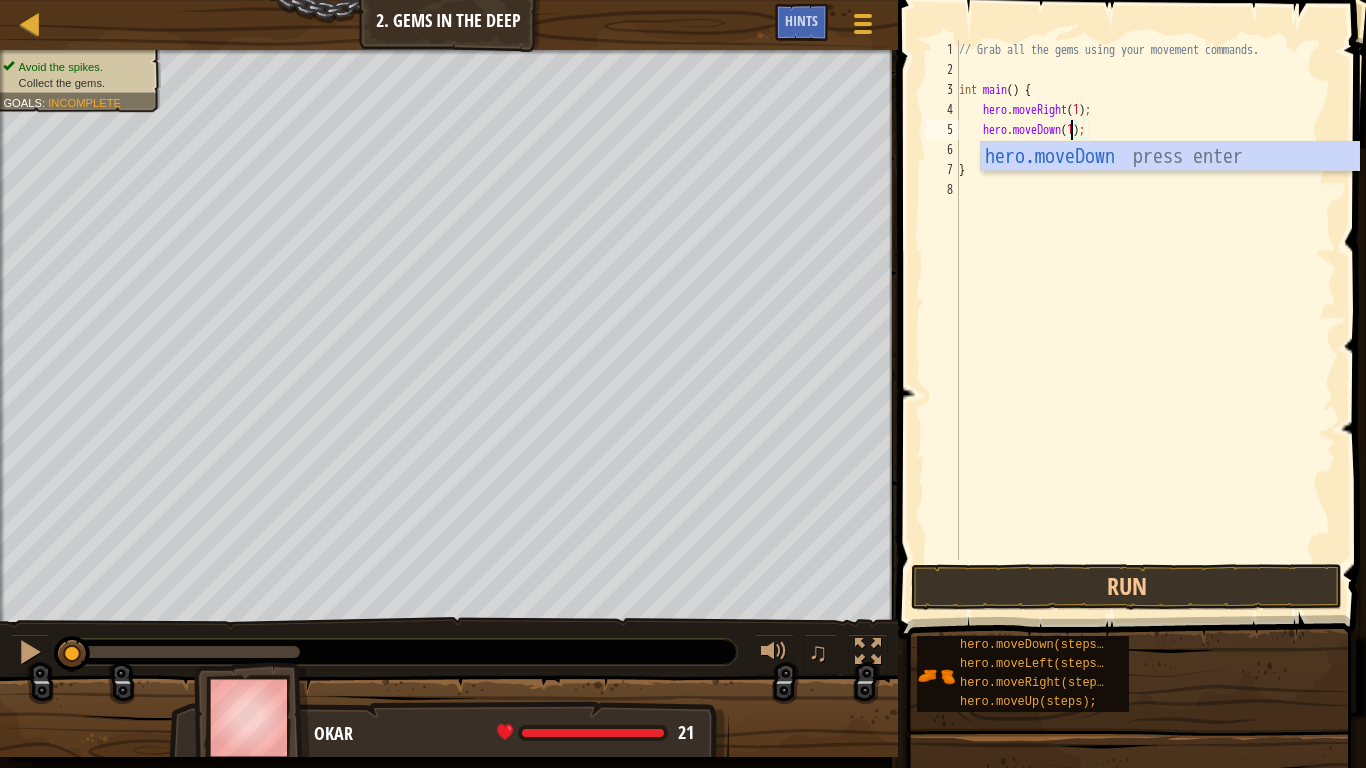 scroll, scrollTop: 9, scrollLeft: 9, axis: both 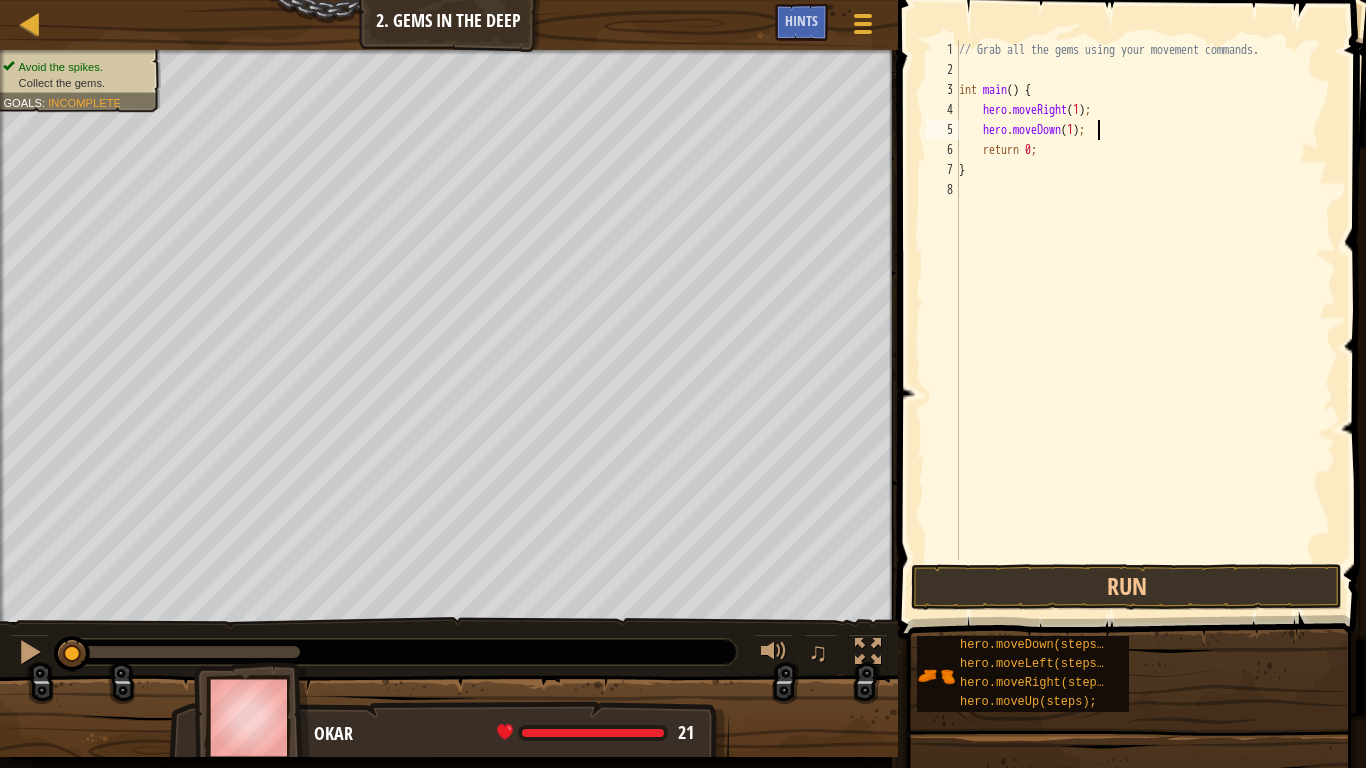 click on "// Grab all the gems using your movement commands. int   main ( )   {      hero . moveRight ( 1 ) ;      hero . moveDown ( 1 ) ;      return   0 ; }" at bounding box center (1145, 320) 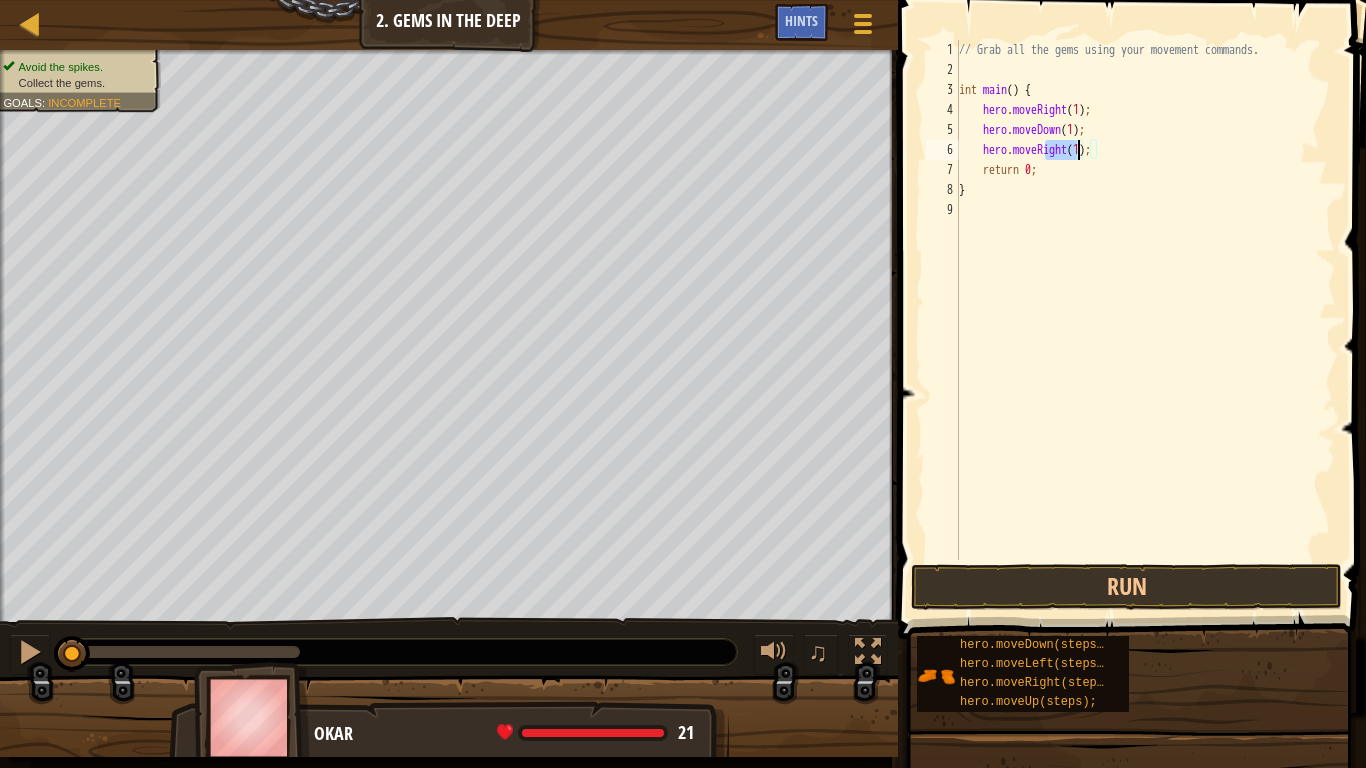 drag, startPoint x: 1047, startPoint y: 151, endPoint x: 1075, endPoint y: 154, distance: 28.160255 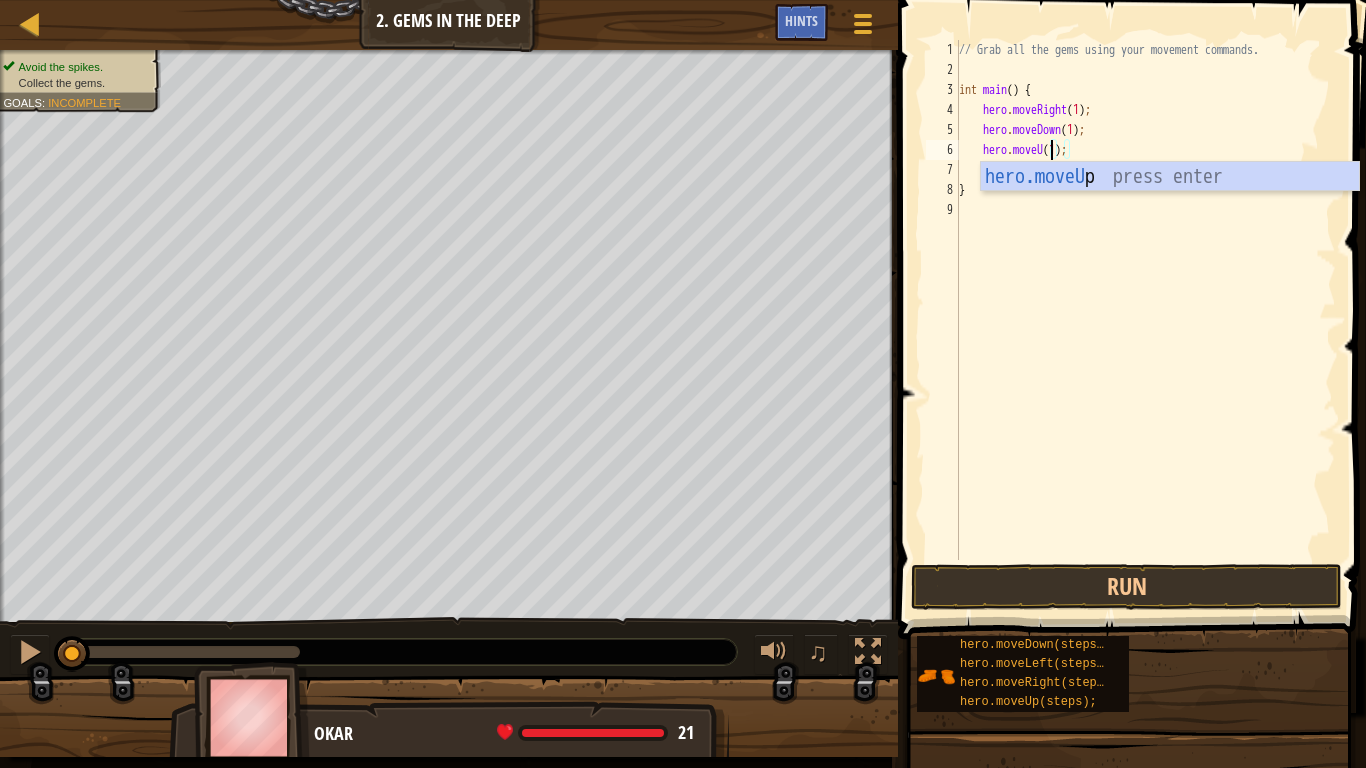 scroll, scrollTop: 9, scrollLeft: 8, axis: both 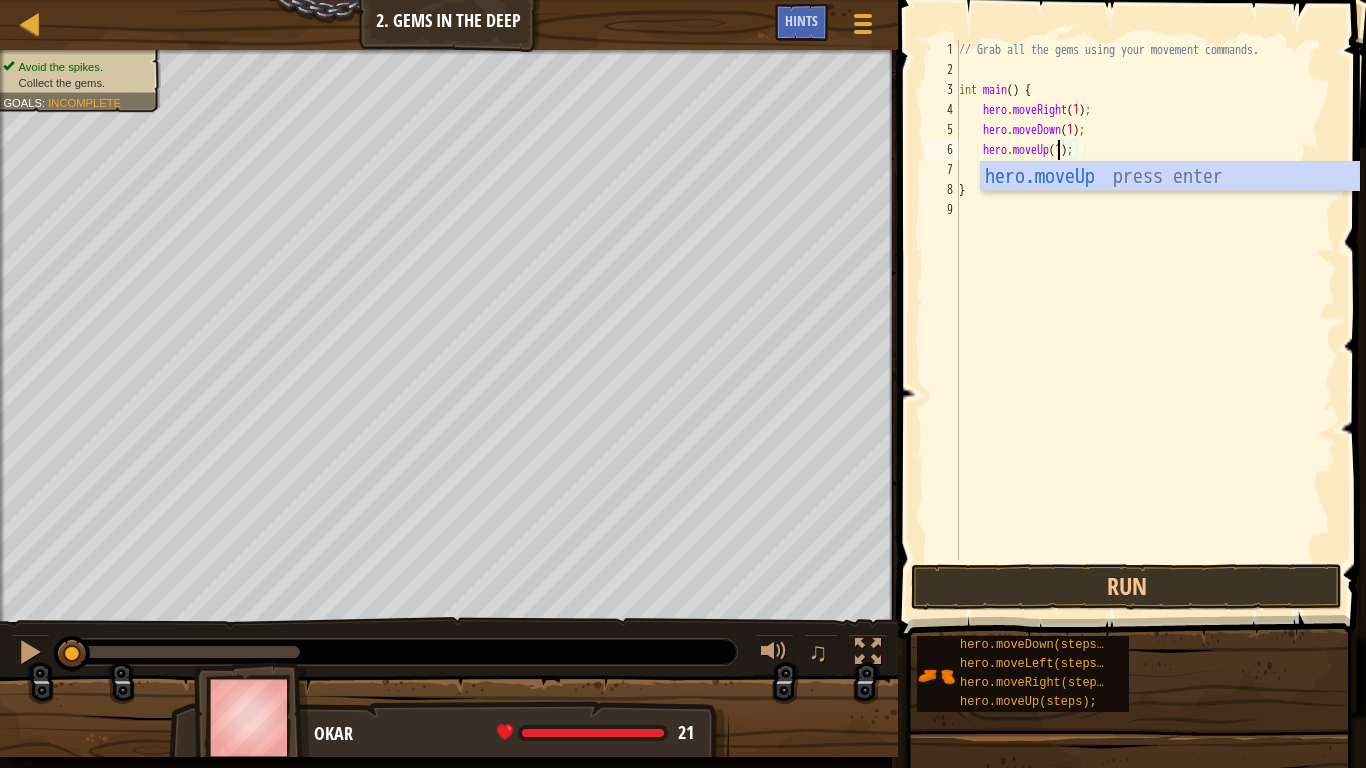 click on "// Grab all the gems using your movement commands. int   main ( )   {      hero . moveRight ( 1 ) ;      hero . moveDown ( 1 ) ;      hero . moveUp ( 1 ) ;      return   0 ; }" at bounding box center [1145, 320] 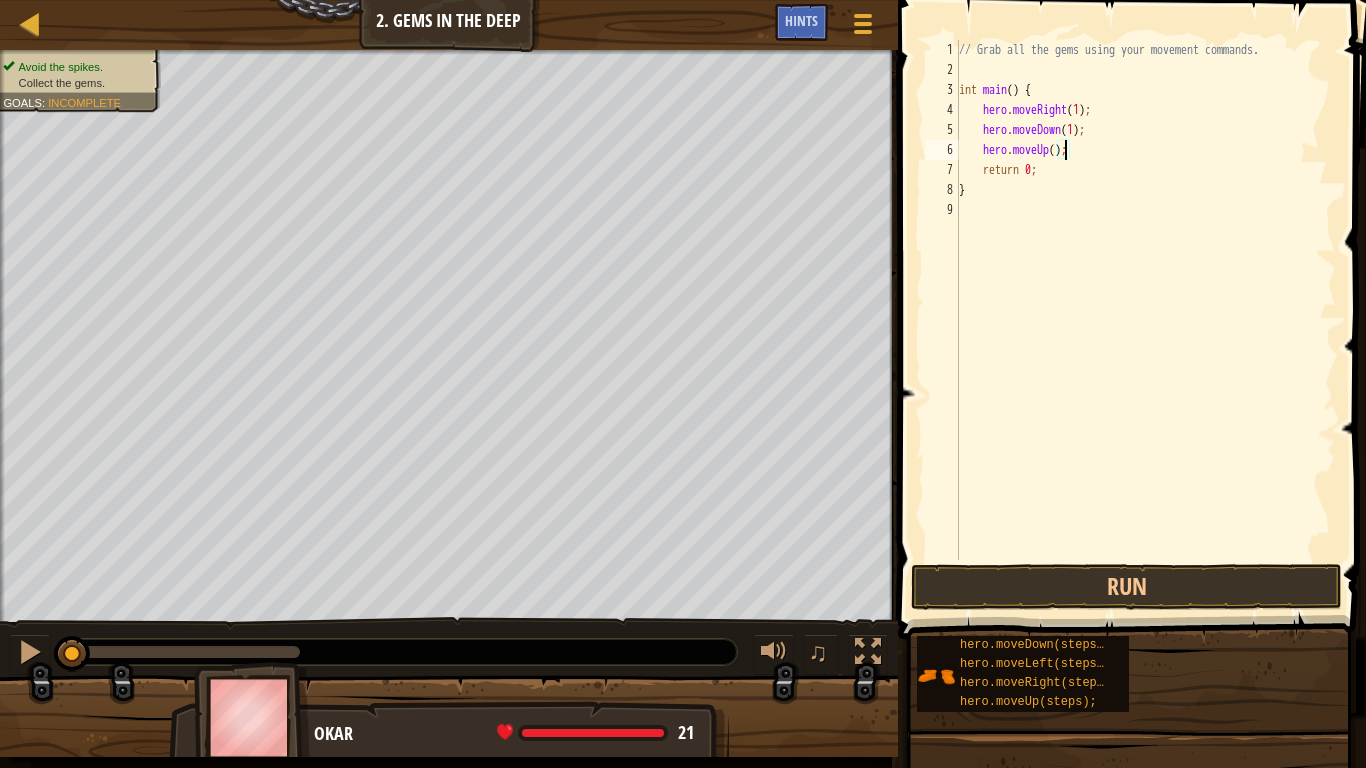 type on "hero.moveUp(2);" 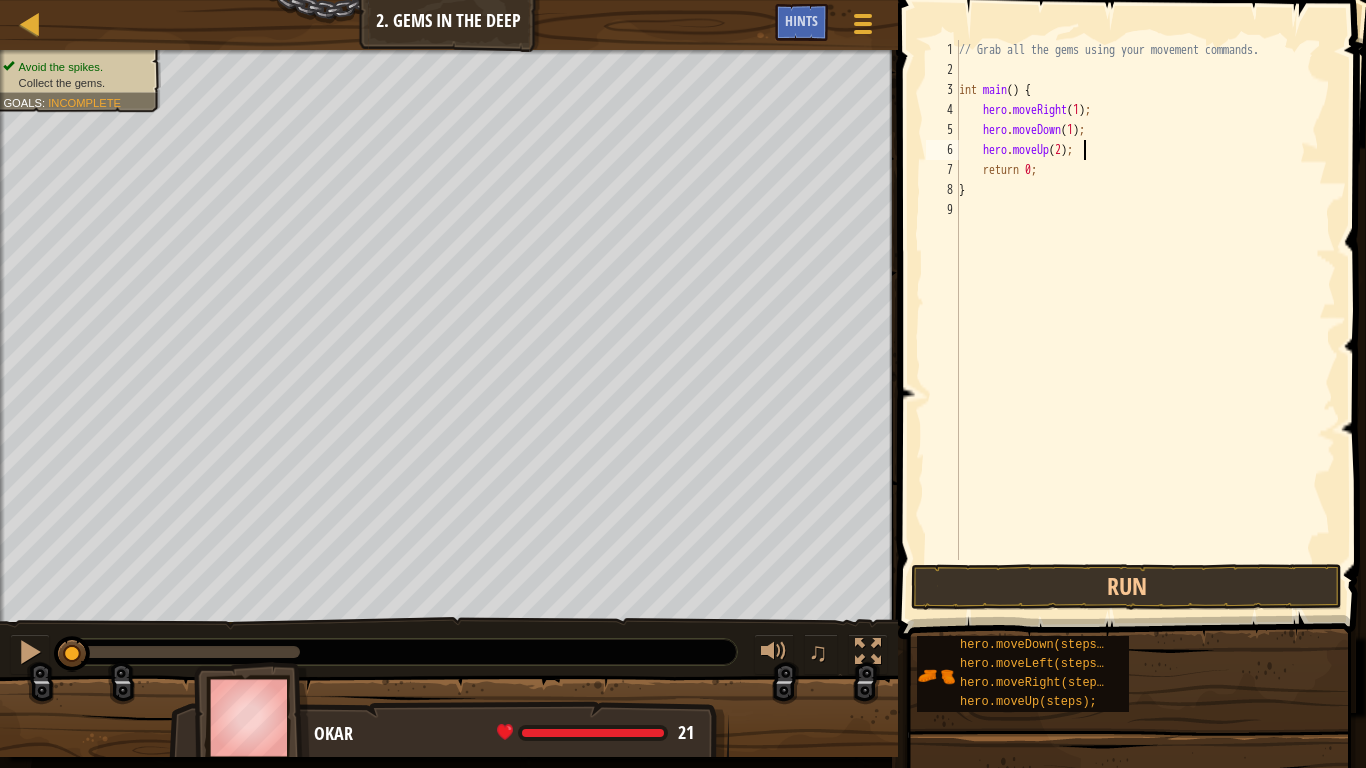 click on "// Grab all the gems using your movement commands. int   main ( )   {      hero . moveRight ( 1 ) ;      hero . moveDown ( 1 ) ;      hero . moveUp ( 2 ) ;      return   0 ; }" at bounding box center (1145, 320) 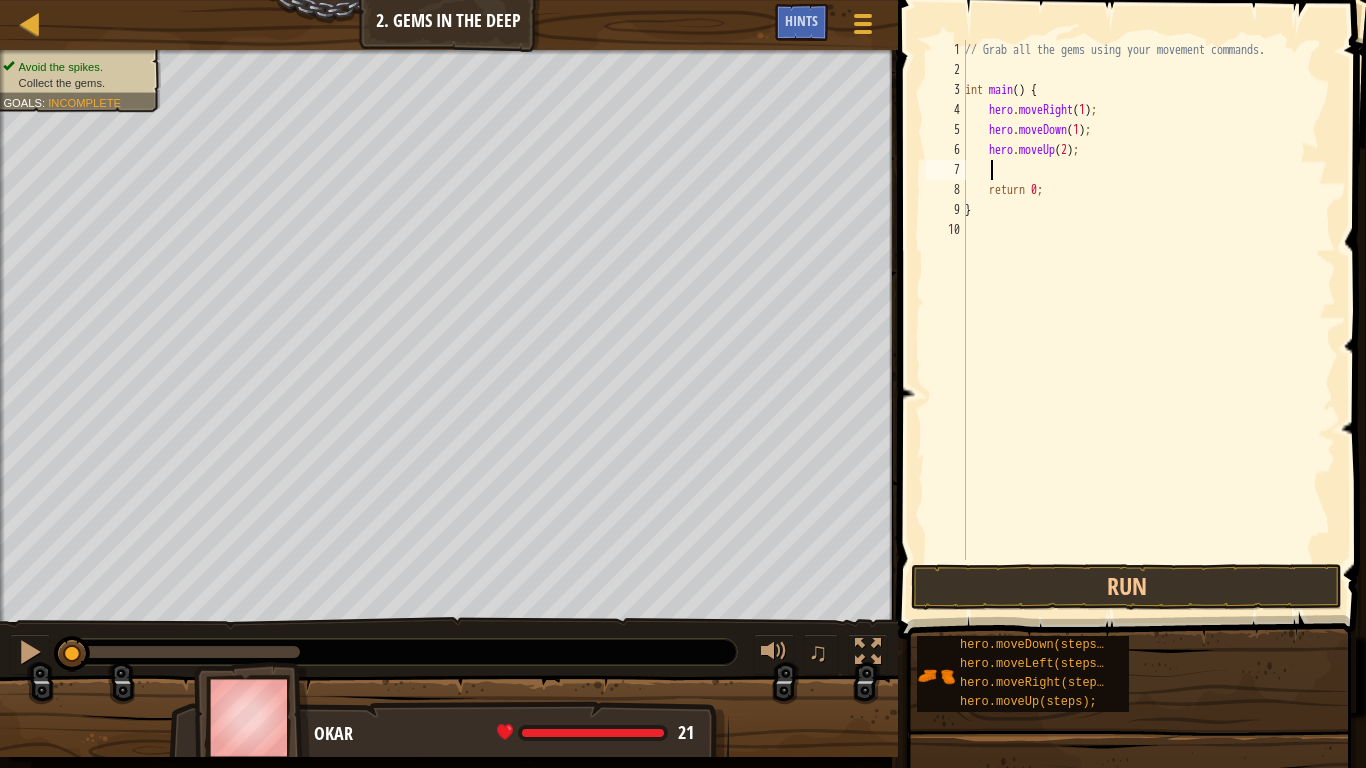 scroll, scrollTop: 9, scrollLeft: 1, axis: both 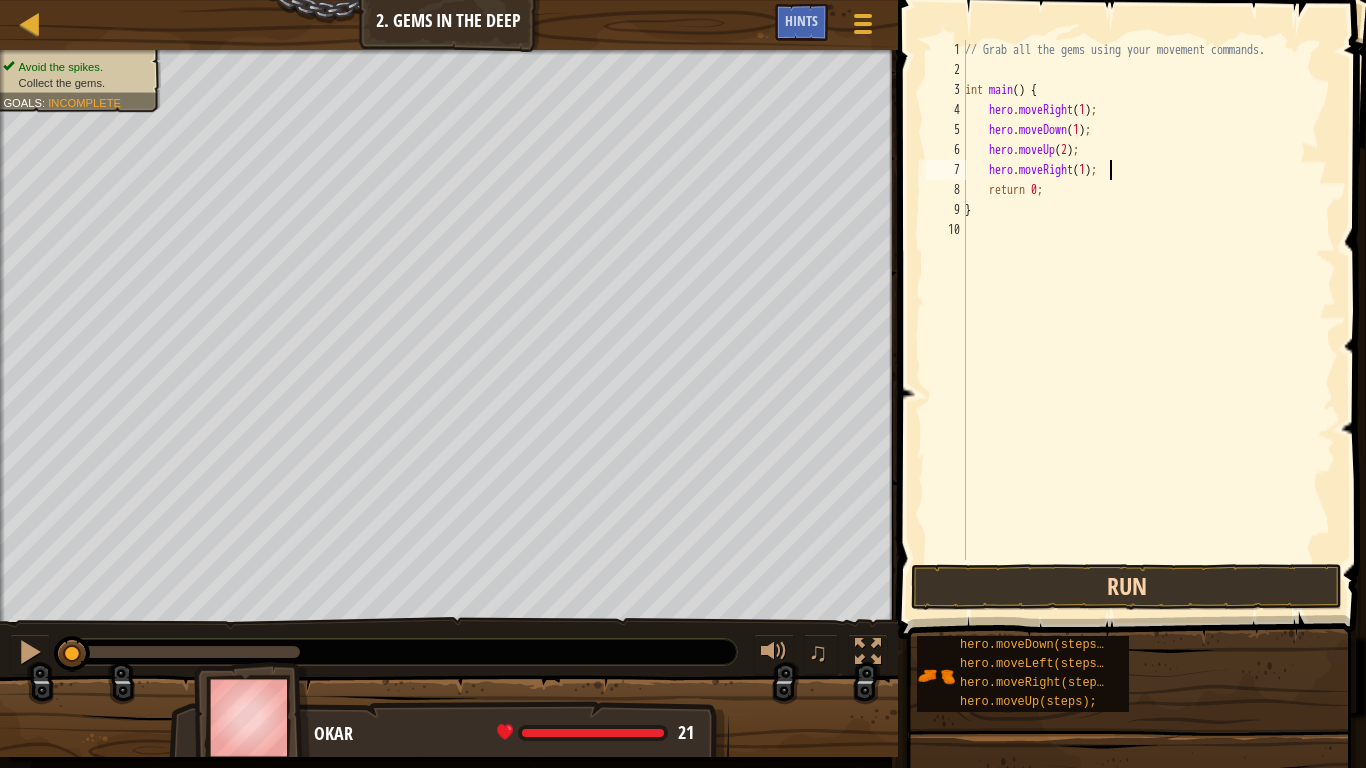 type on "hero.moveRight(1);" 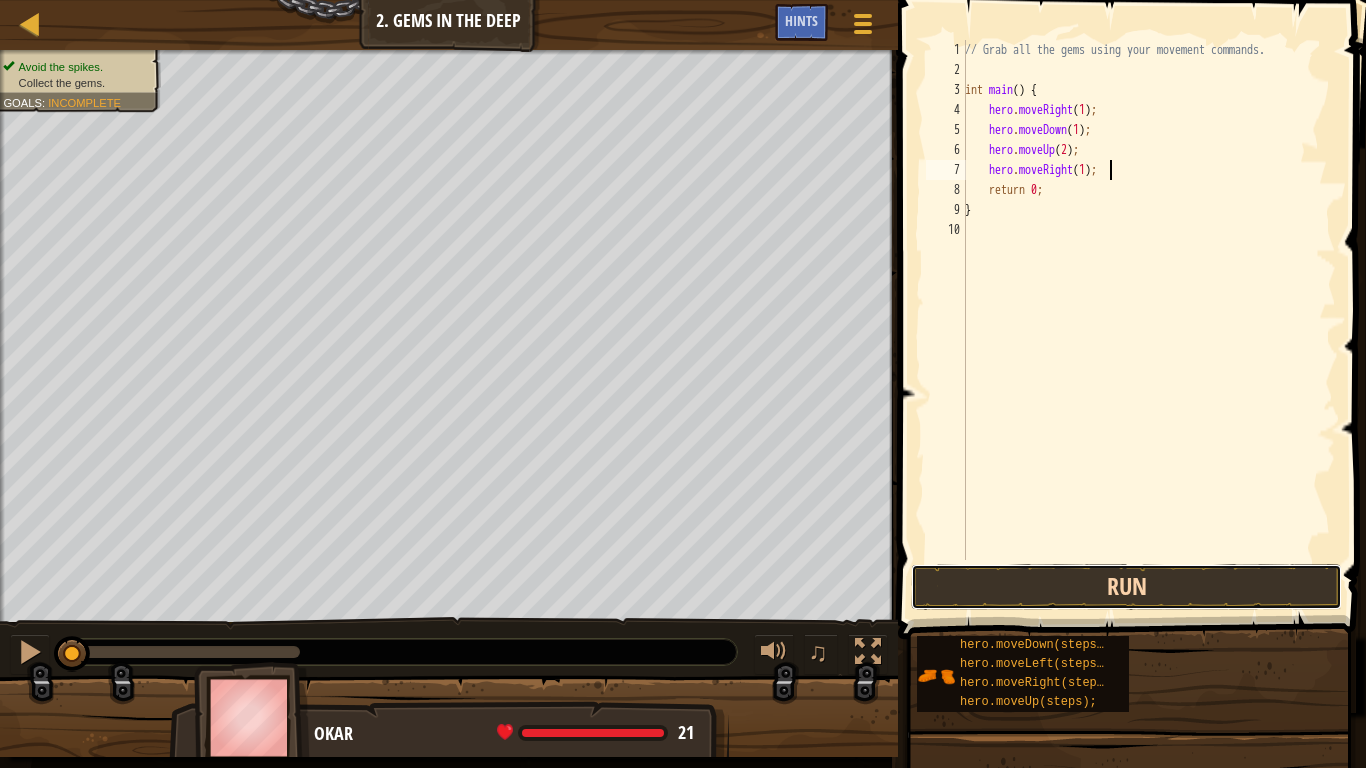 click on "Run" at bounding box center [1126, 587] 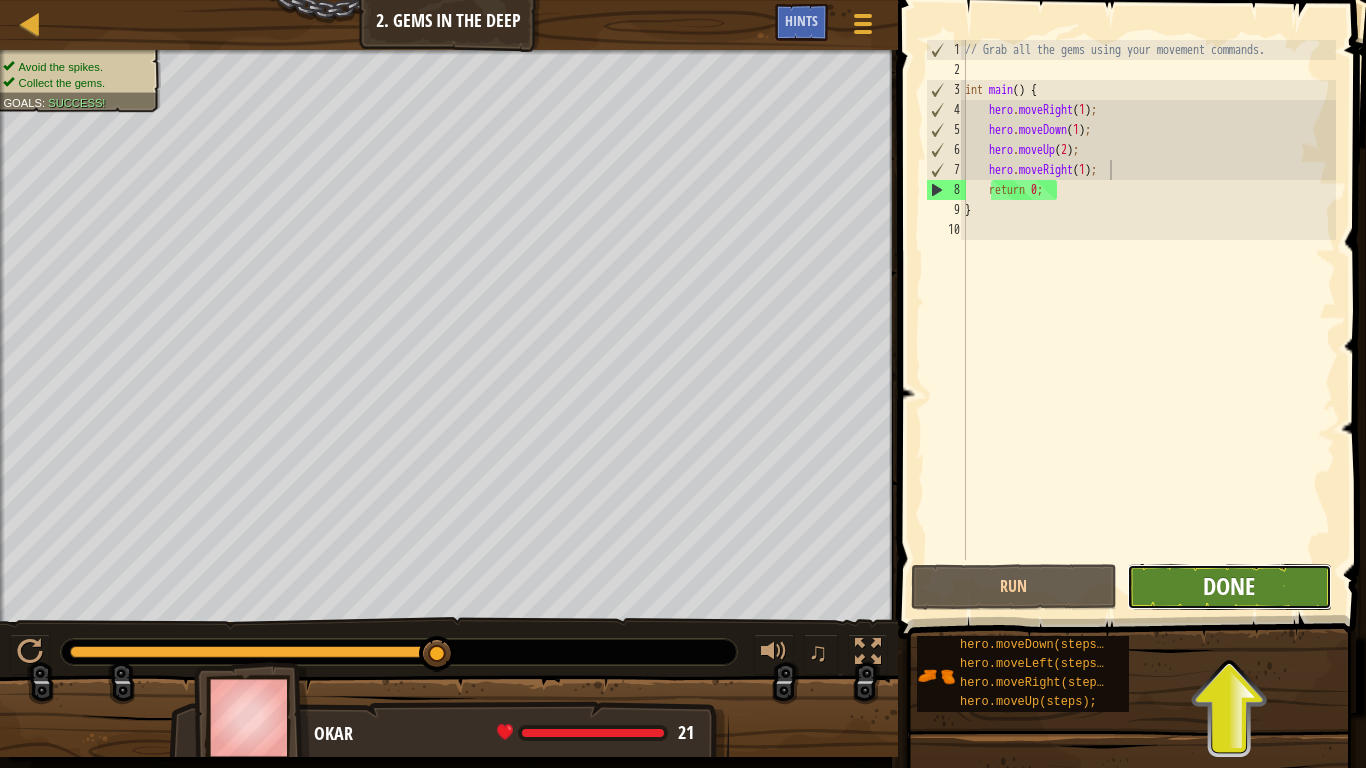 click on "Done" at bounding box center (1229, 586) 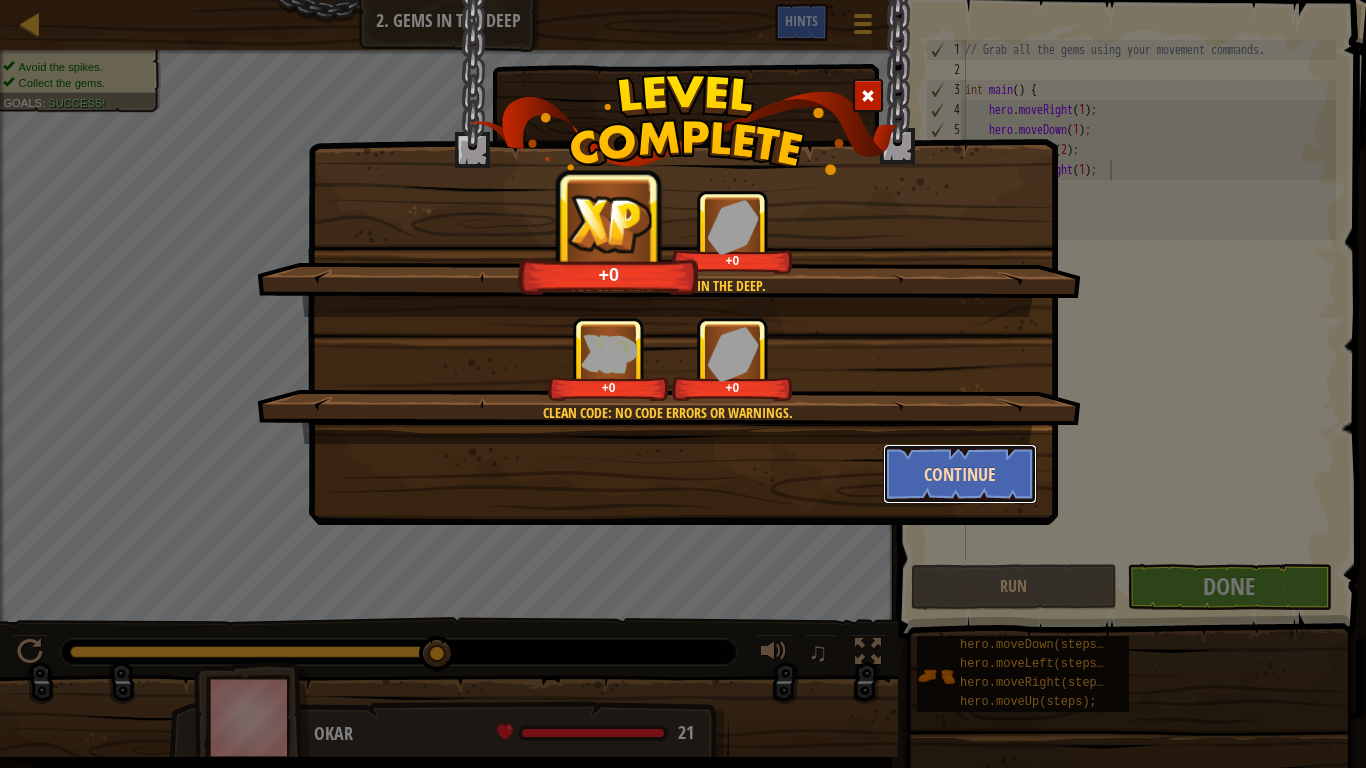 click on "Continue" at bounding box center (960, 474) 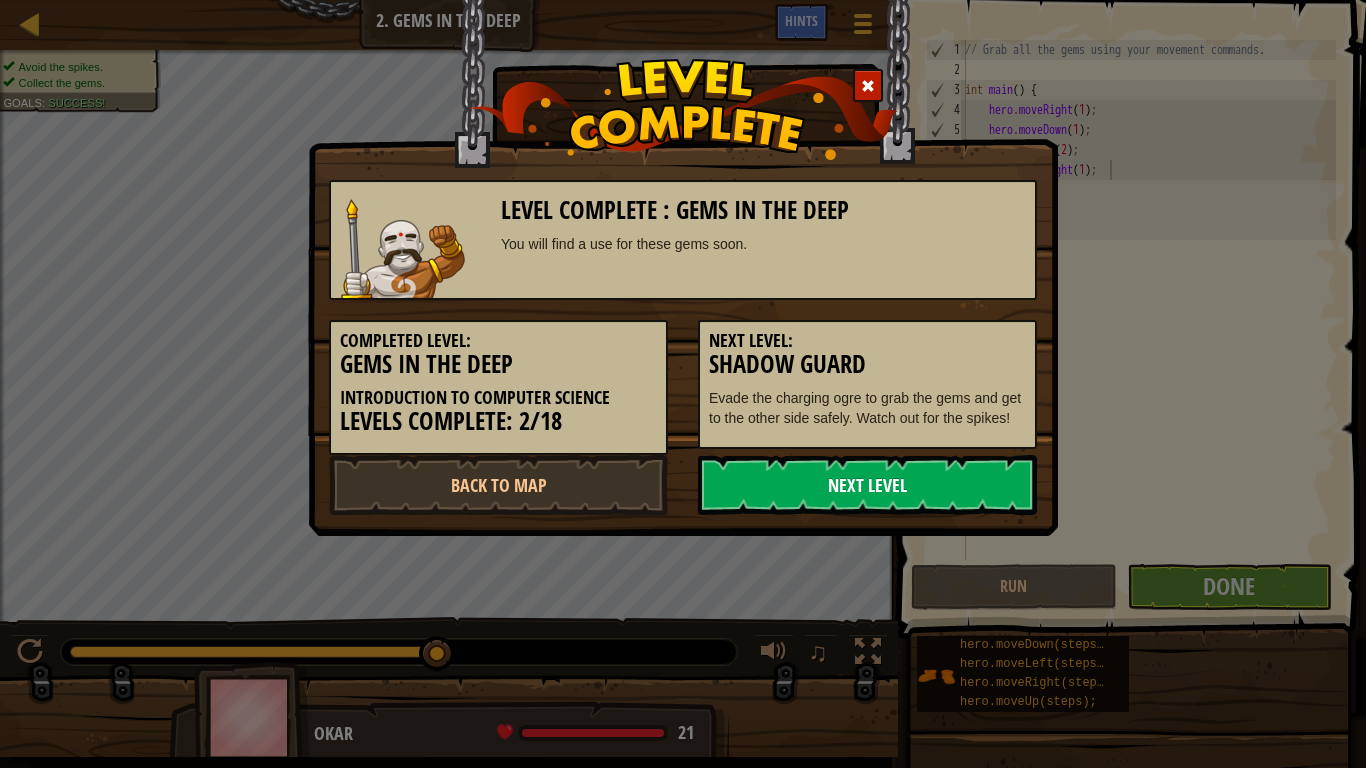 click on "Next Level" at bounding box center (867, 485) 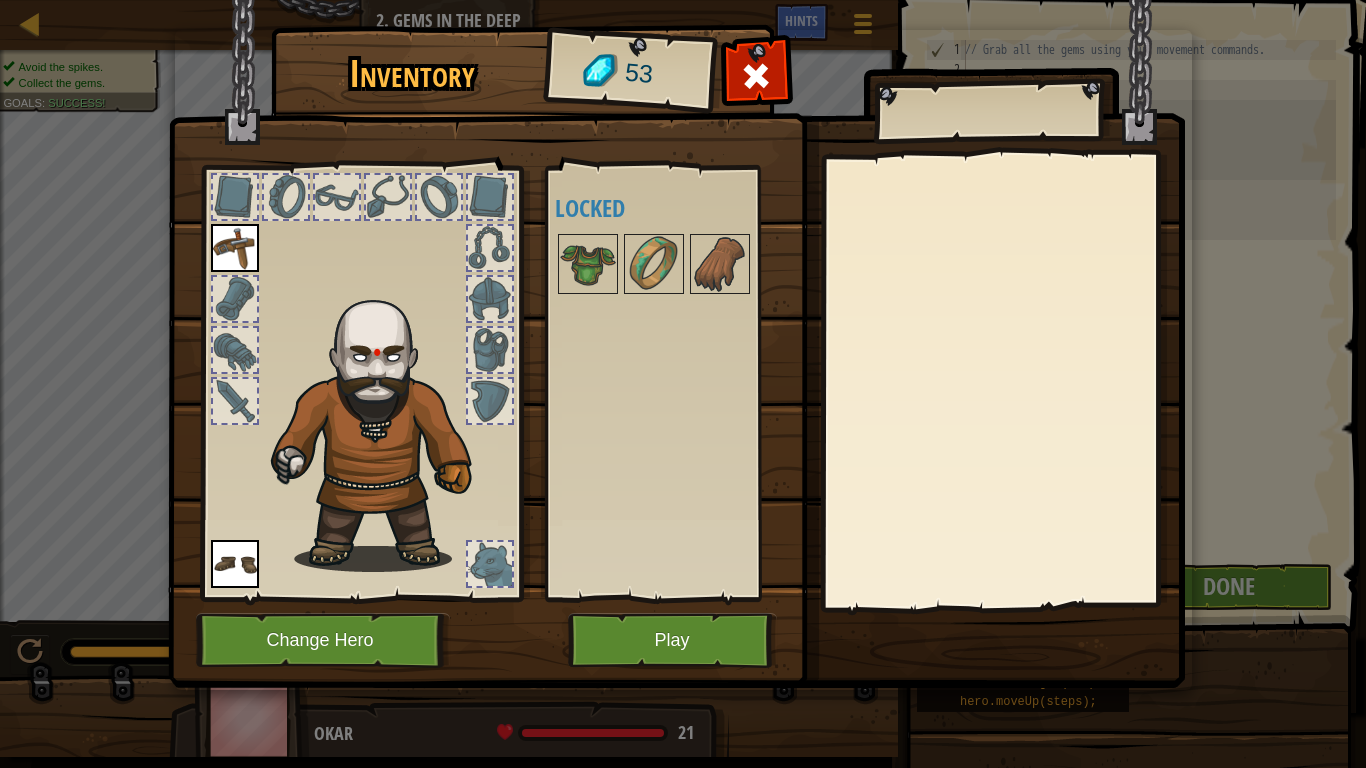 click at bounding box center [1002, 381] 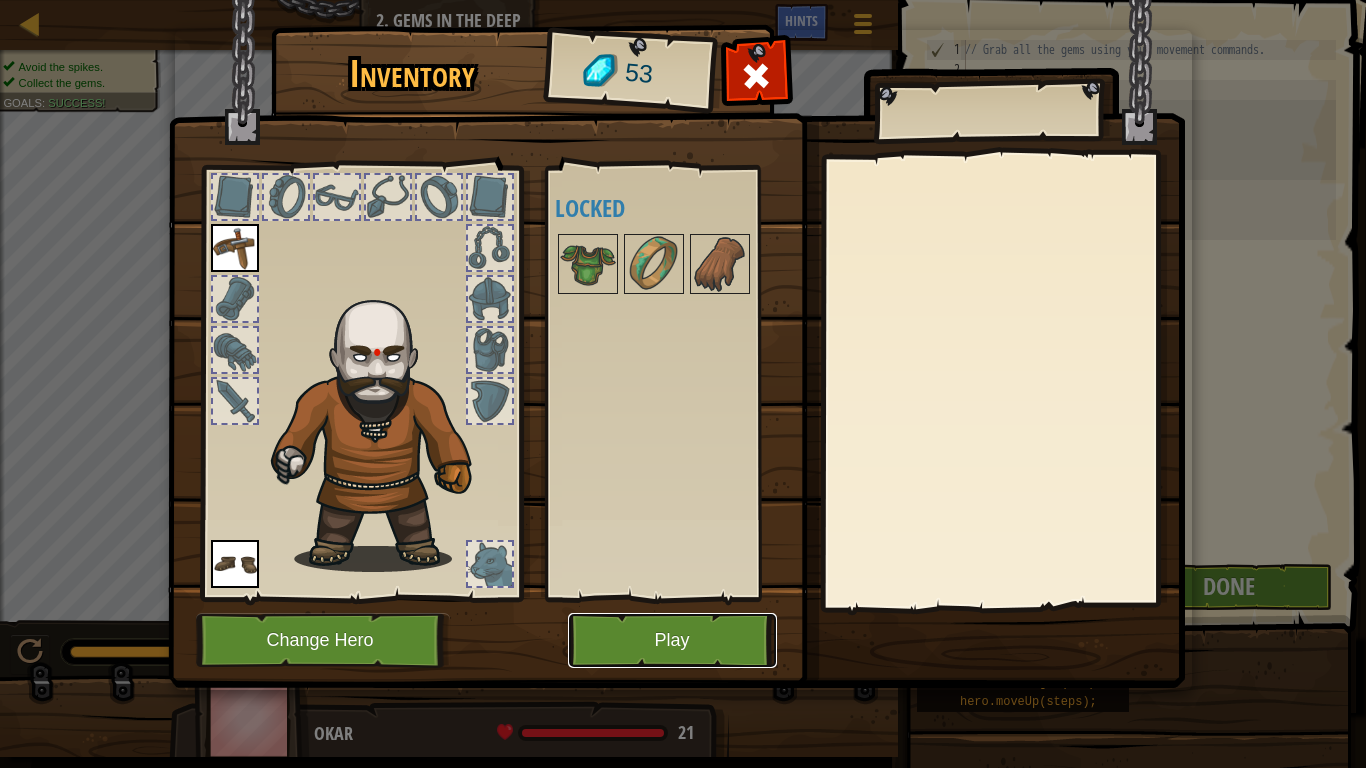 click on "Play" at bounding box center (672, 640) 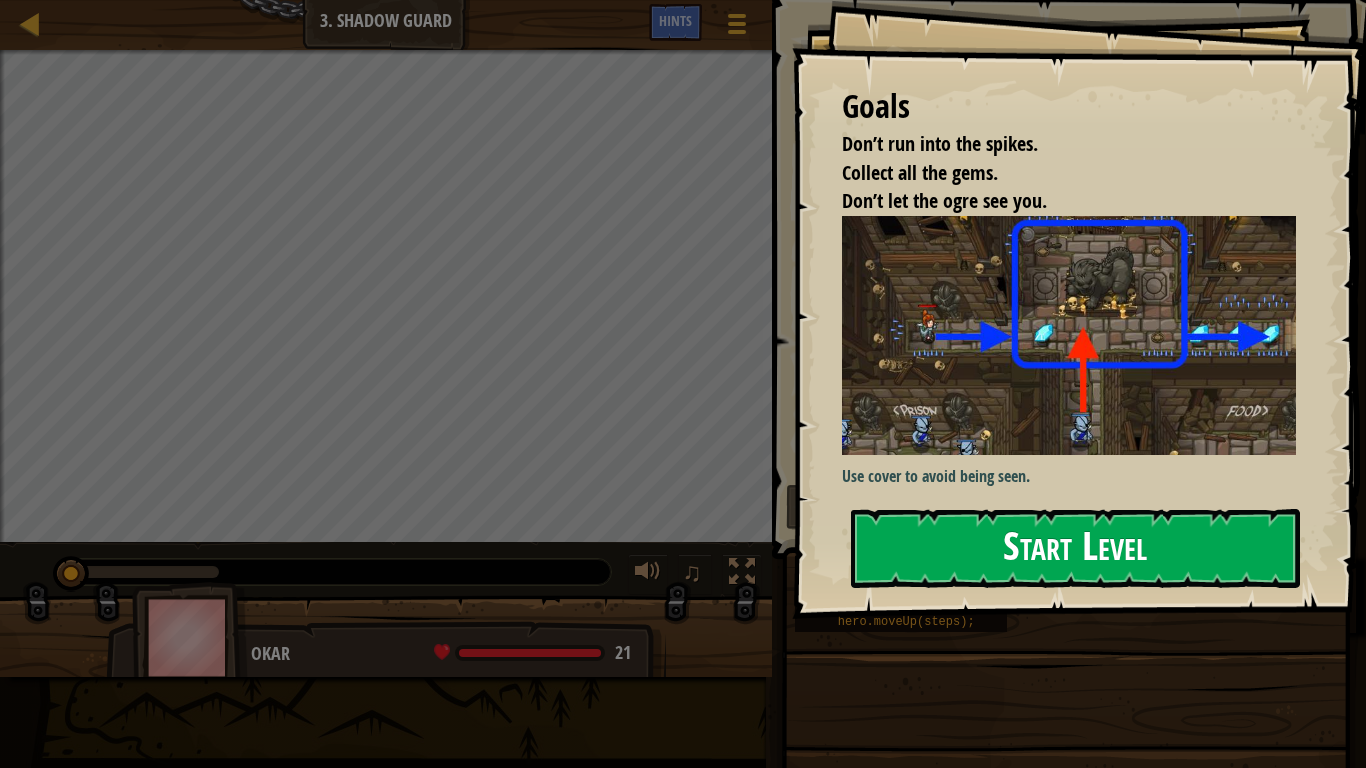 click on "Start Level" at bounding box center [1075, 548] 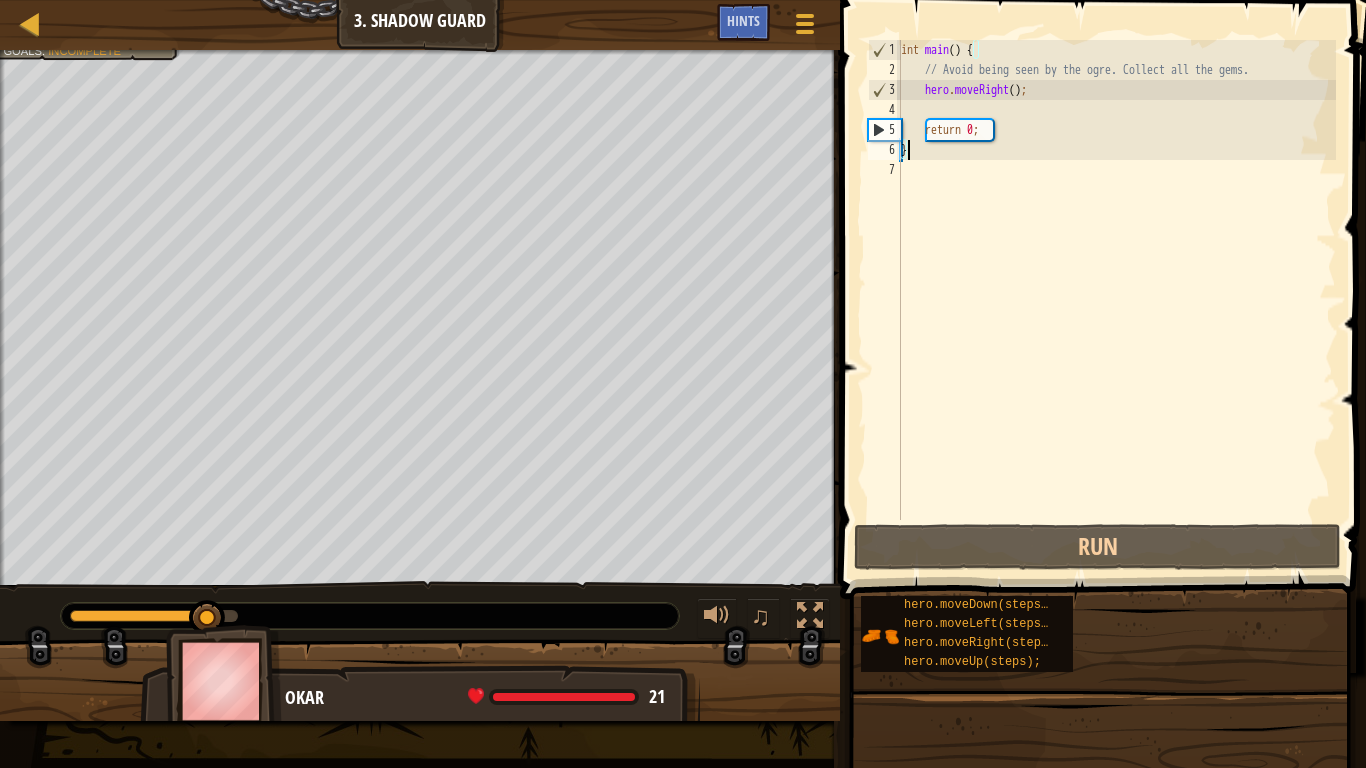 click on "int   main ( )   {      // Avoid being seen by the ogre. Collect all the gems.      hero . moveRight ( ) ;           return   0 ; }" at bounding box center (1116, 300) 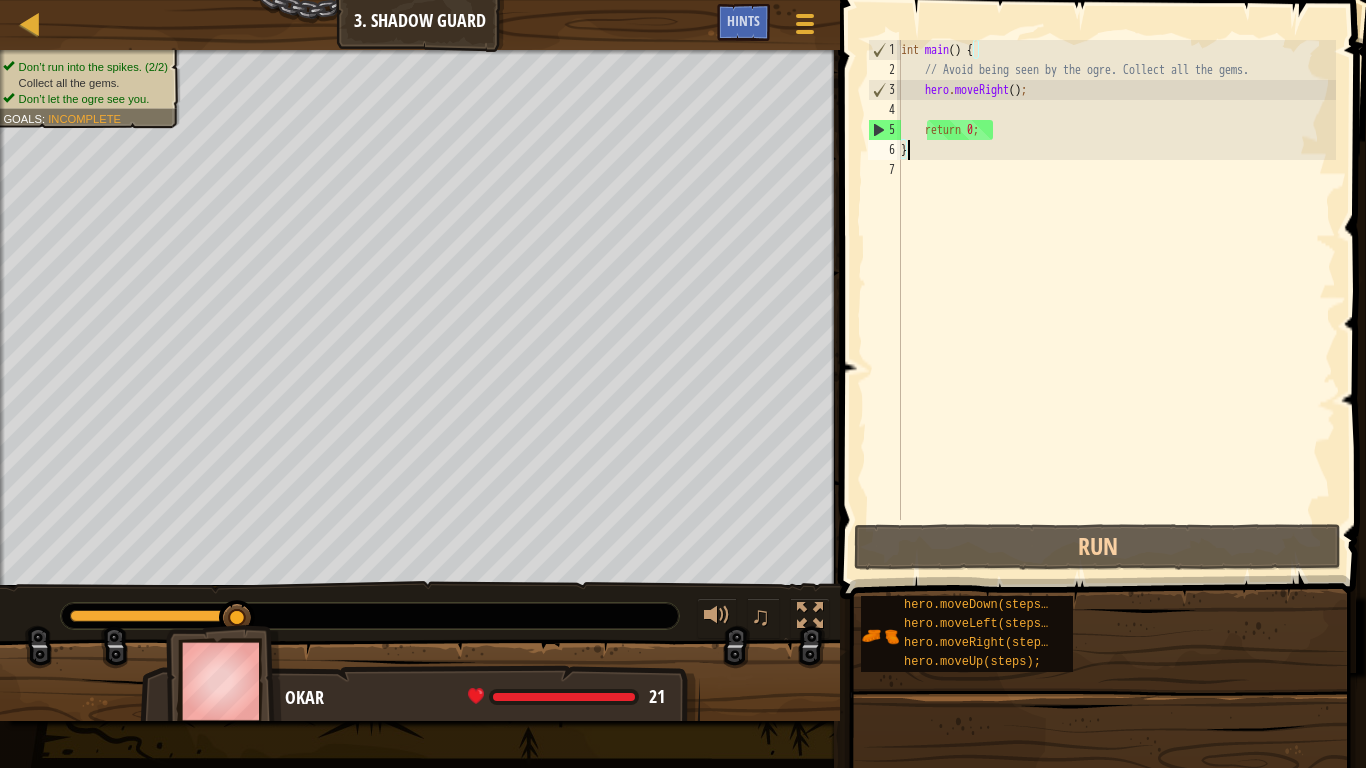 click on "int   main ( )   {      // Avoid being seen by the ogre. Collect all the gems.      hero . moveRight ( ) ;           return   0 ; }" at bounding box center [1116, 300] 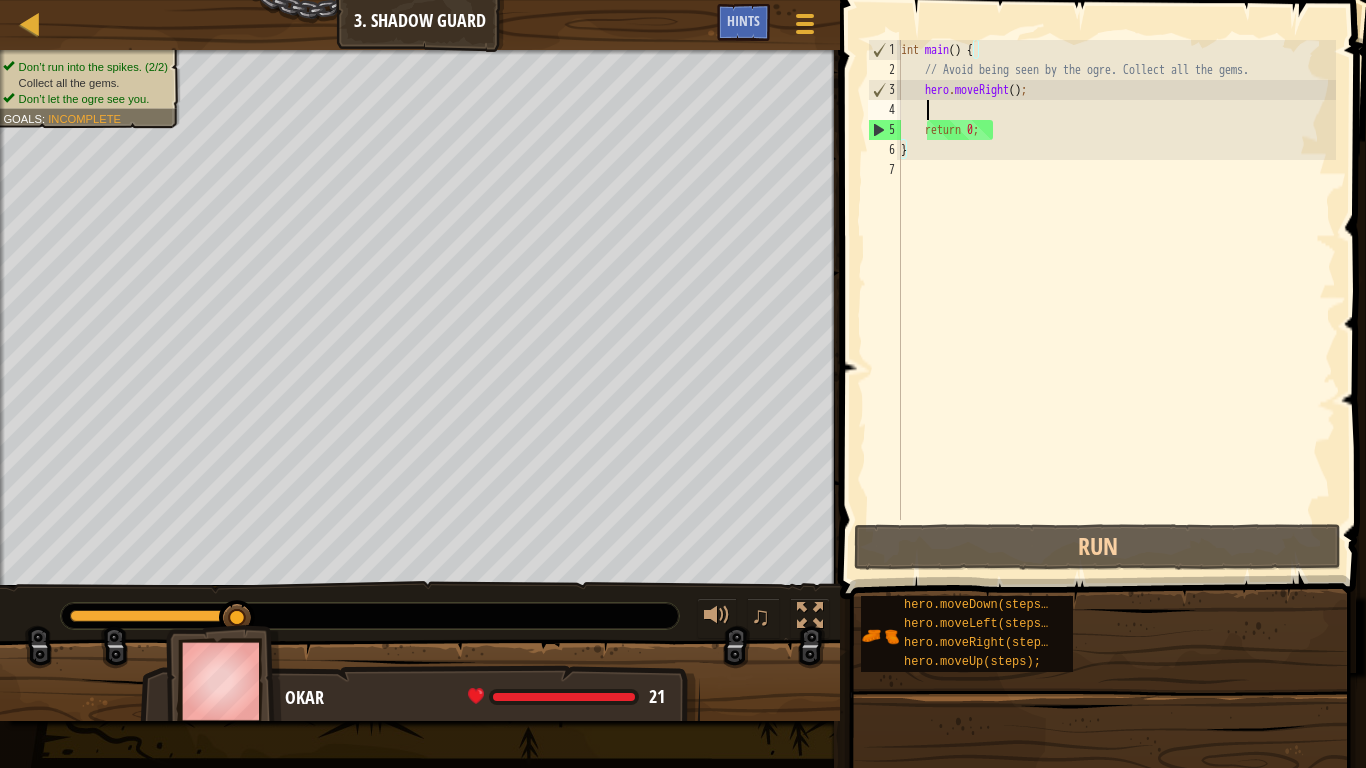 click on "int   main ( )   {      // Avoid being seen by the ogre. Collect all the gems.      hero . moveRight ( ) ;           return   0 ; }" at bounding box center [1116, 300] 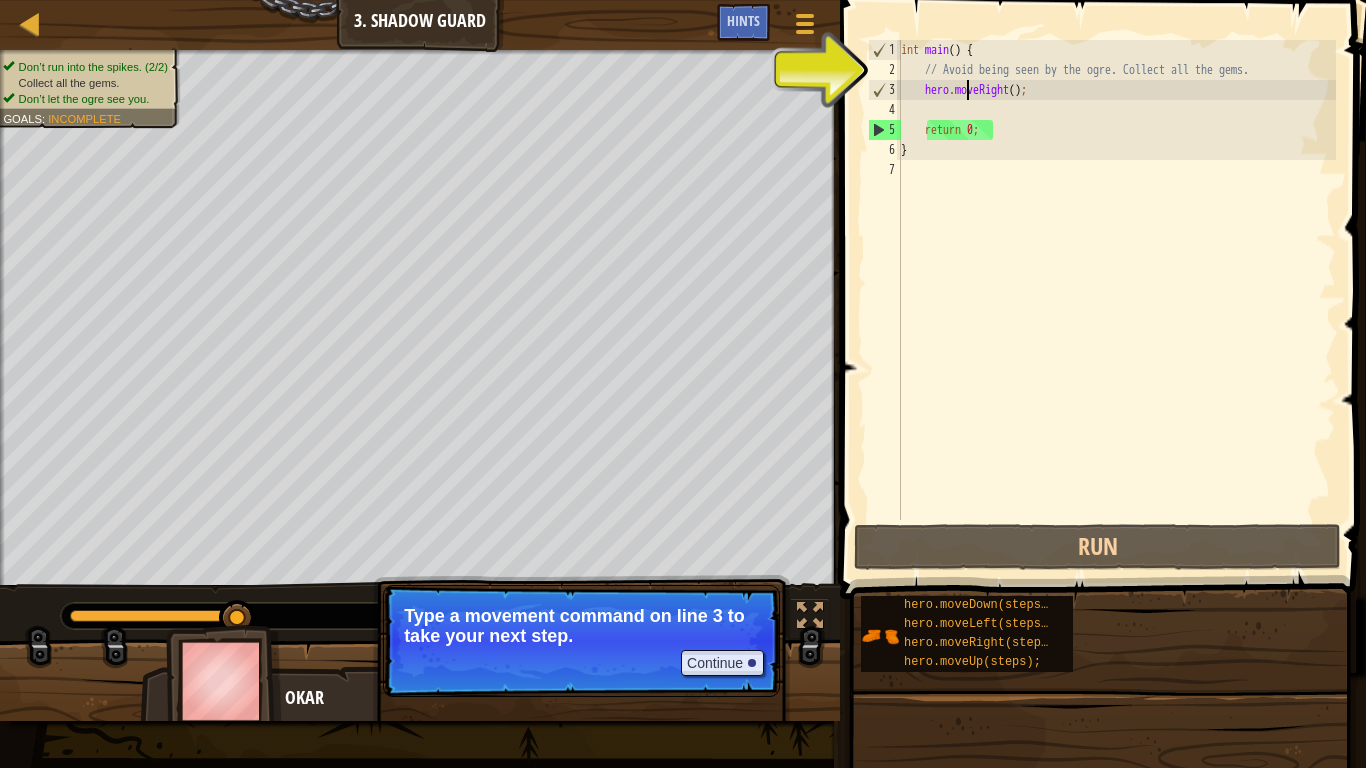 click on "int   main ( )   {      // Avoid being seen by the ogre. Collect all the gems.      hero . moveRight ( ) ;           return   0 ; }" at bounding box center [1116, 300] 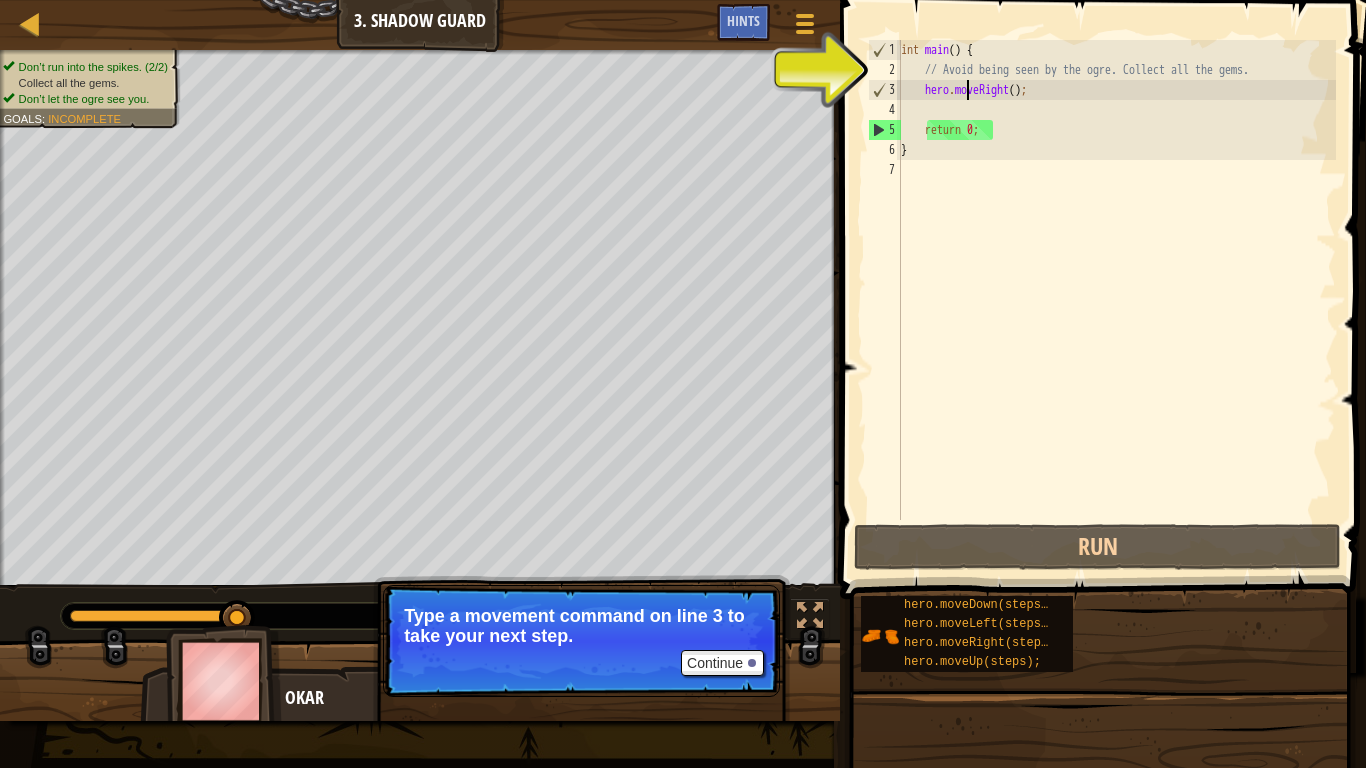 click on "int   main ( )   {      // Avoid being seen by the ogre. Collect all the gems.      hero . moveRight ( ) ;           return   0 ; }" at bounding box center [1116, 300] 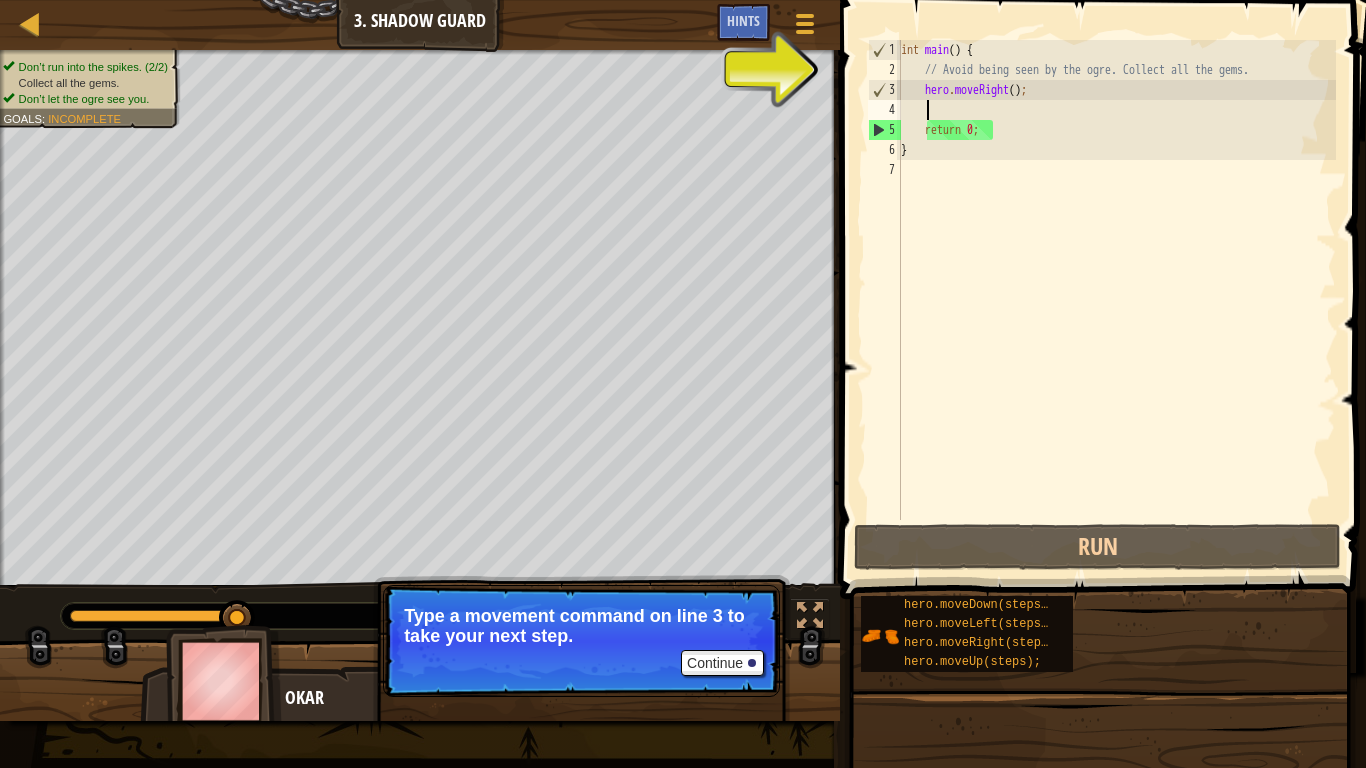 click on "int   main ( )   {      // Avoid being seen by the ogre. Collect all the gems.      hero . moveRight ( ) ;           return   0 ; }" at bounding box center (1116, 300) 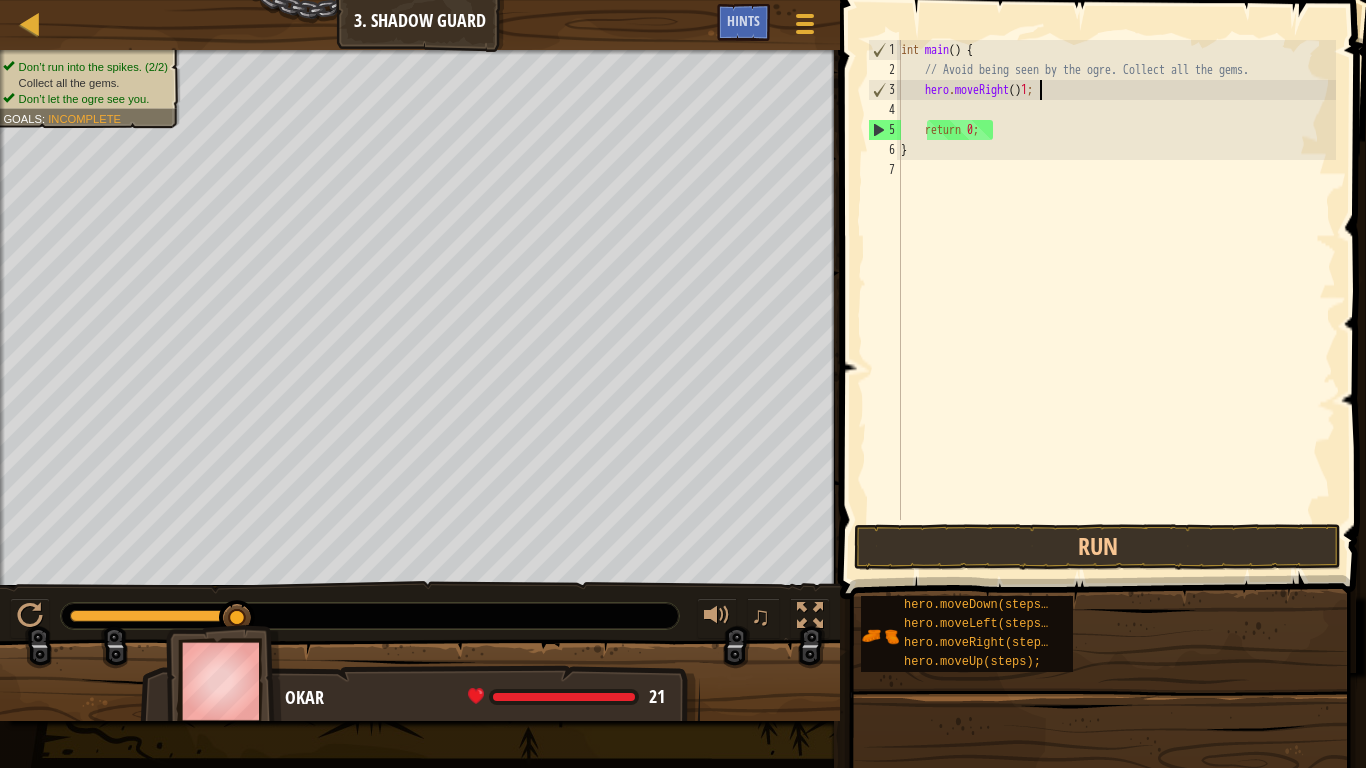 scroll, scrollTop: 9, scrollLeft: 11, axis: both 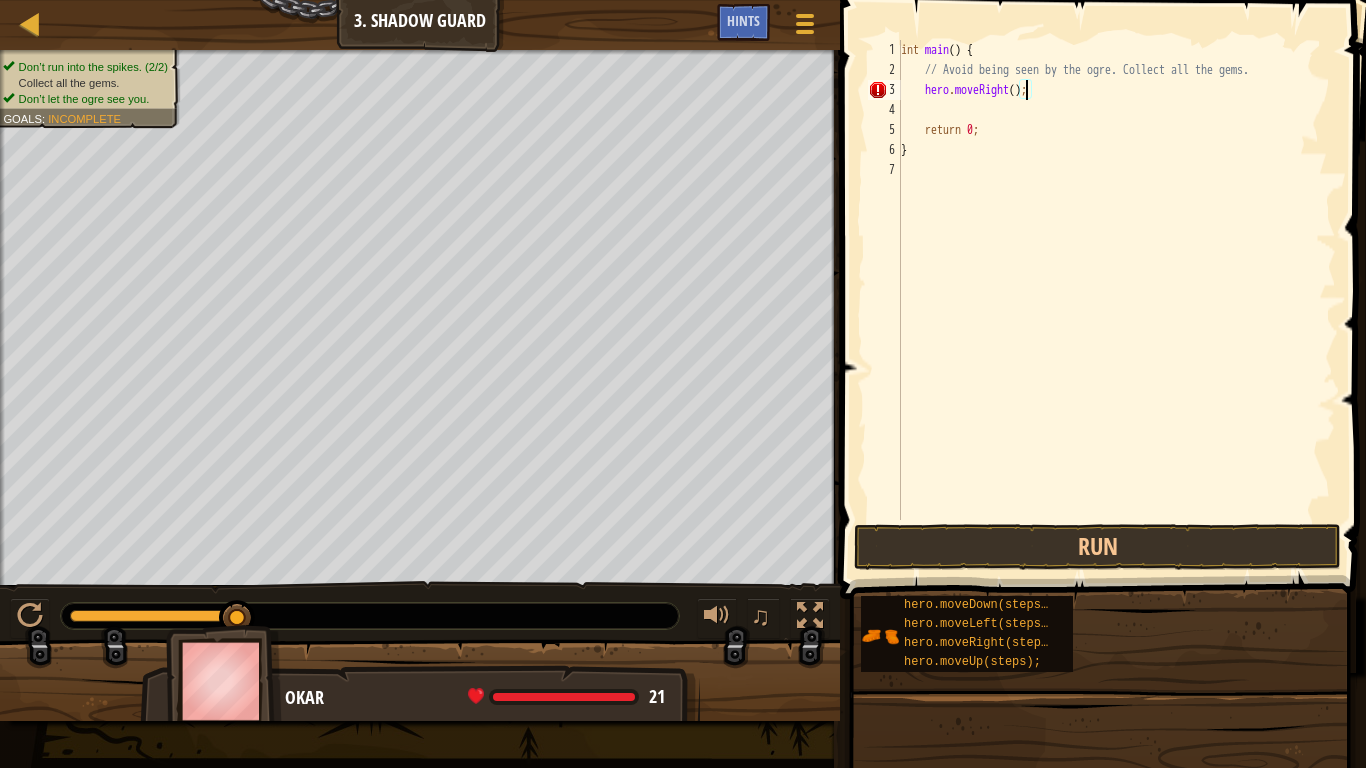 type on "hero.moveRight(1);" 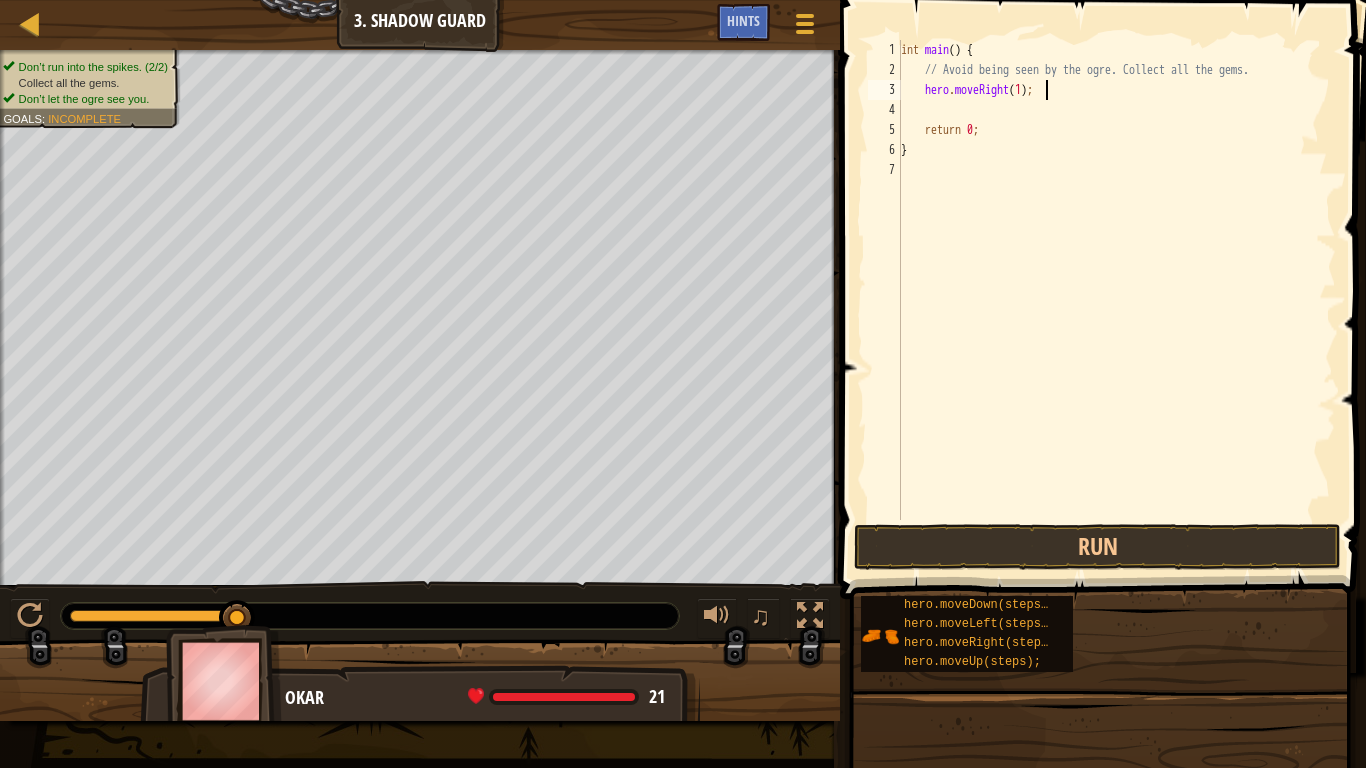 click on "int   main ( )   {      // Avoid being seen by the ogre. Collect all the gems.      hero . moveRight ( 1 ) ;           return   0 ; }" at bounding box center (1116, 300) 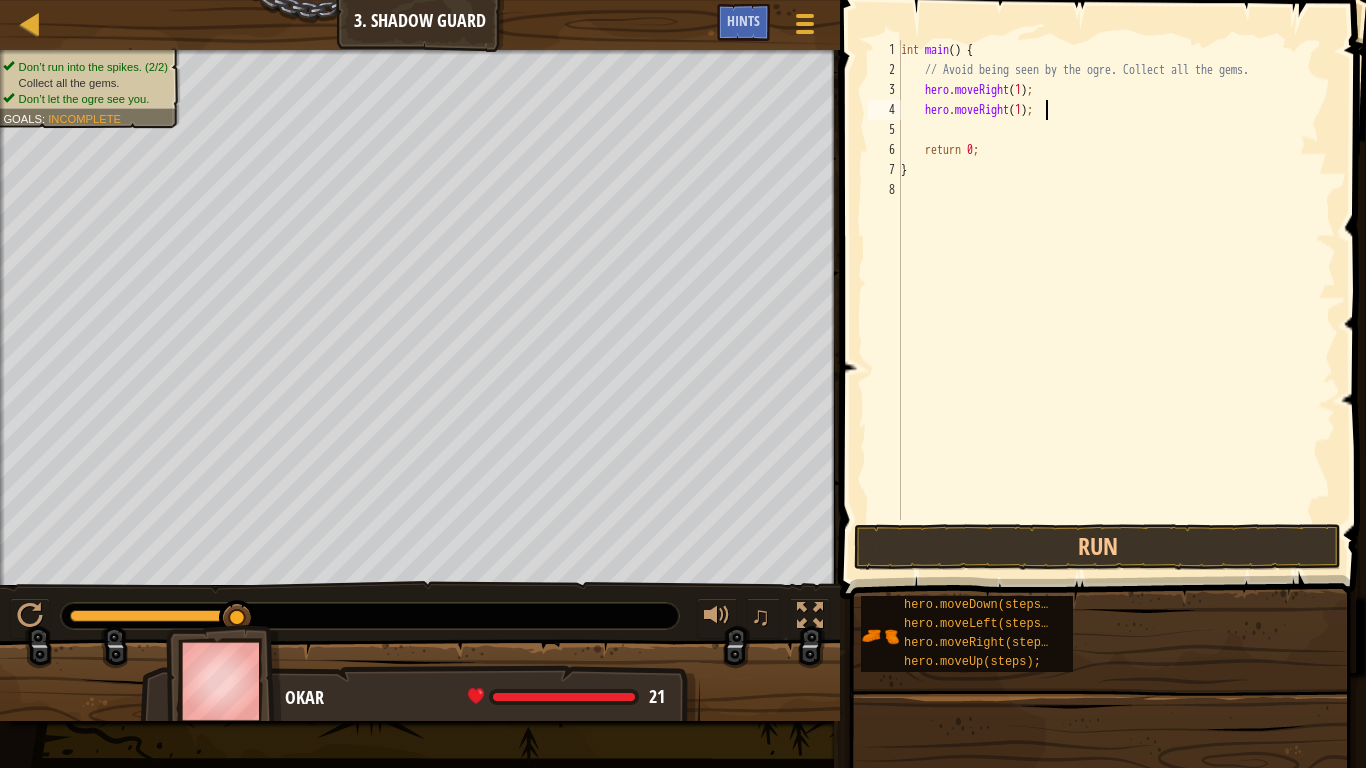 click on "int   main ( )   {      // Avoid being seen by the ogre. Collect all the gems.      hero . moveRight ( 1 ) ;      hero . moveRight ( 1 ) ;           return   0 ; }" at bounding box center (1116, 300) 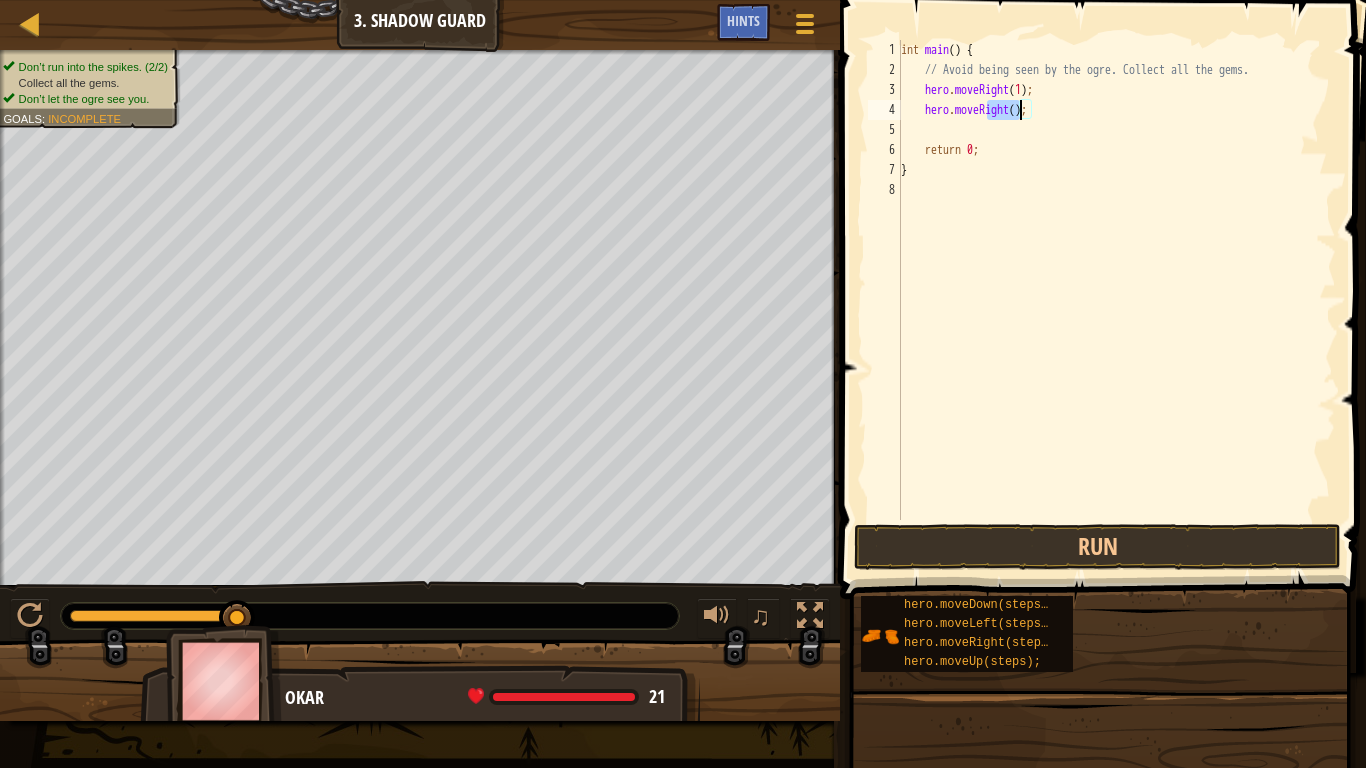 drag, startPoint x: 988, startPoint y: 109, endPoint x: 1021, endPoint y: 111, distance: 33.06055 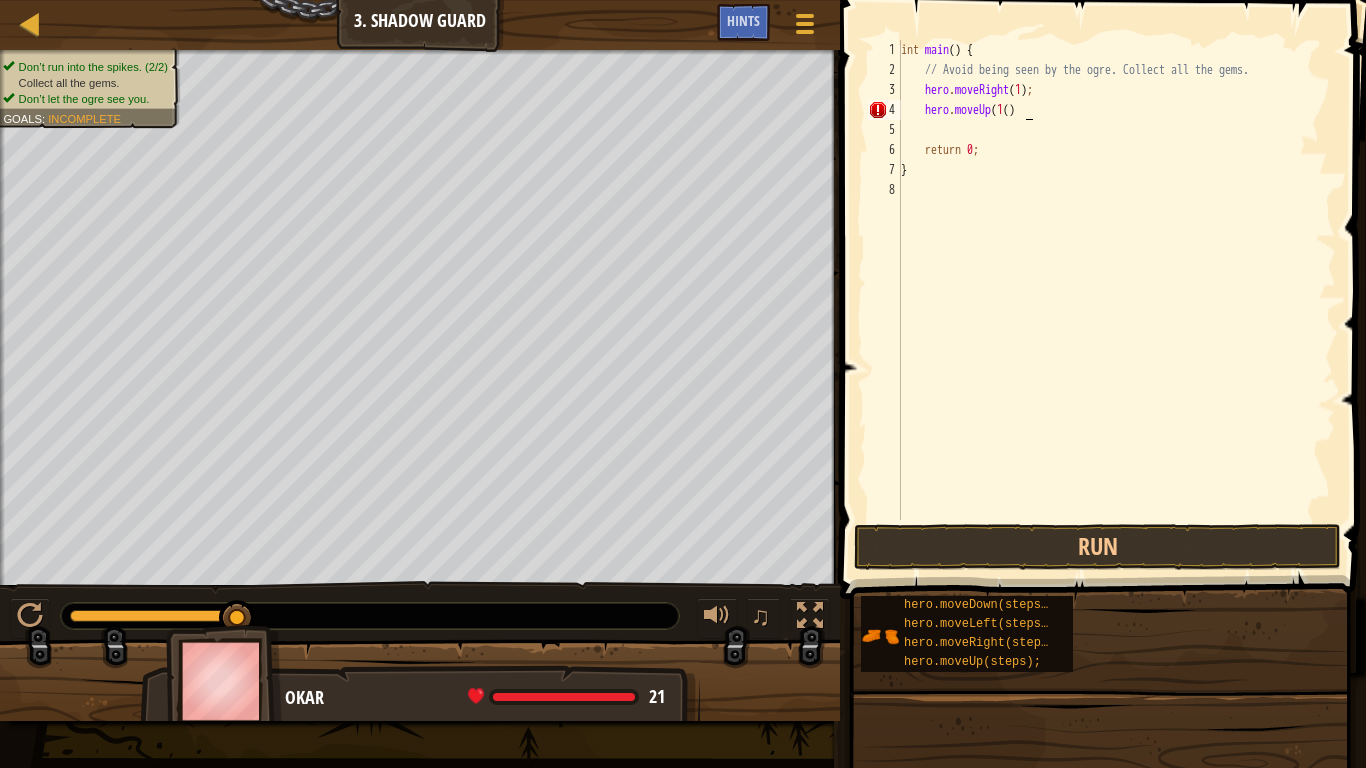 scroll, scrollTop: 9, scrollLeft: 9, axis: both 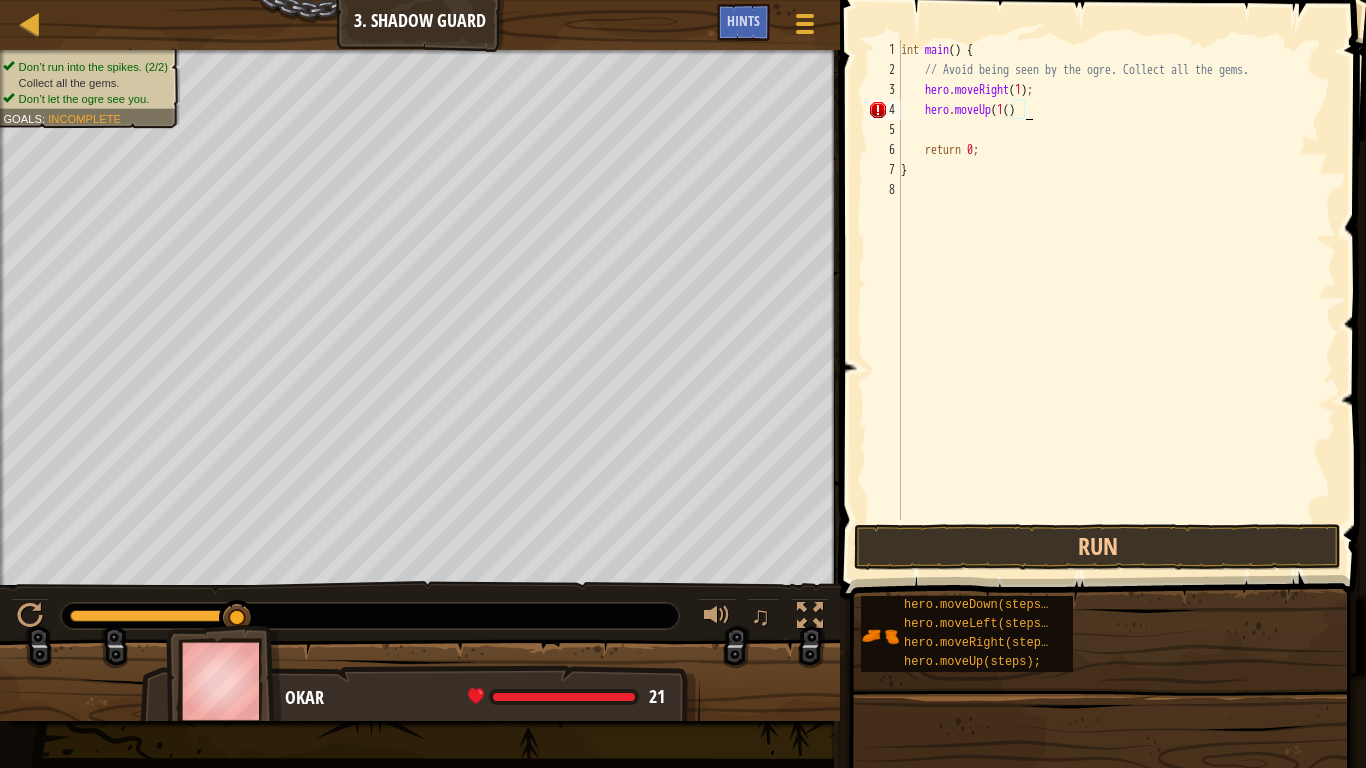 click on "int   main ( )   {      // Avoid being seen by the ogre. Collect all the gems.      hero . moveRight ( 1 ) ;      hero . moveUp ( 1 ( )           return   0 ; }" at bounding box center (1116, 300) 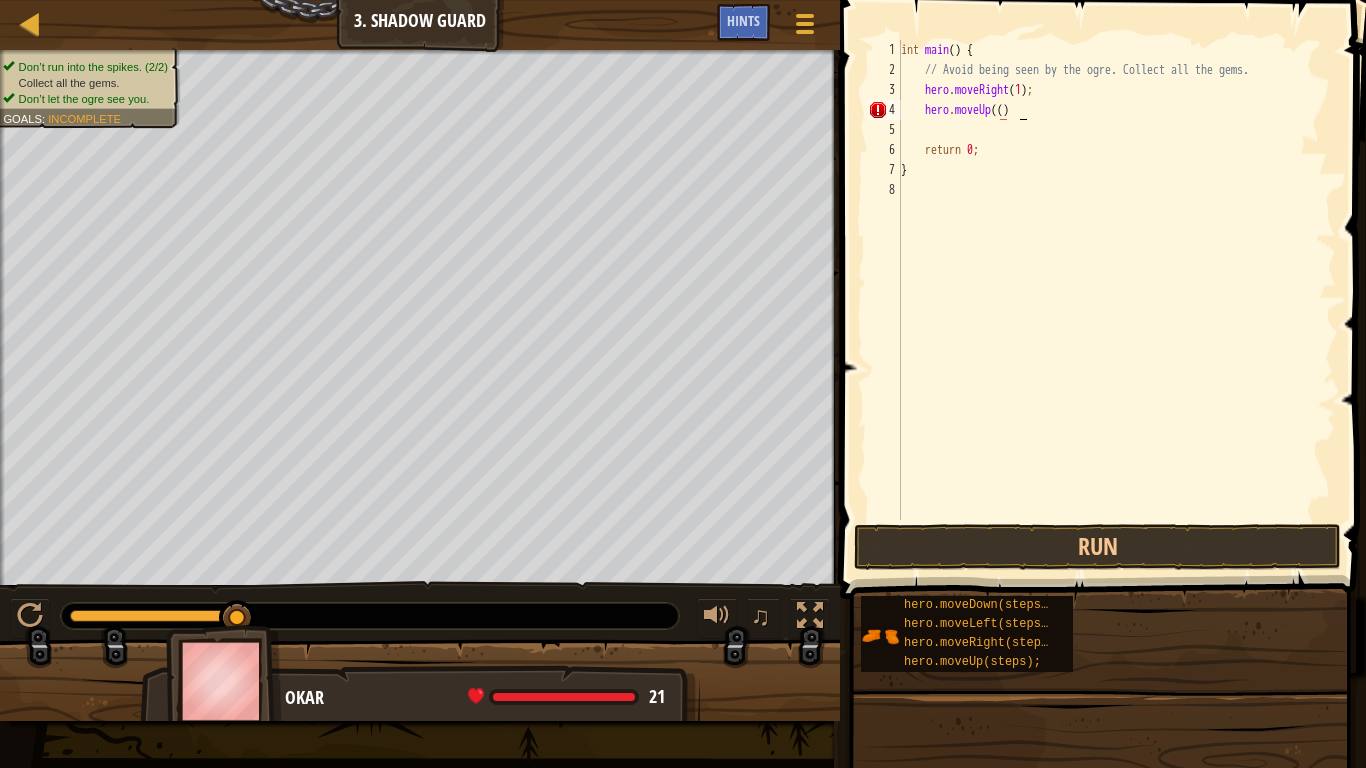 click on "int   main ( )   {      // Avoid being seen by the ogre. Collect all the gems.      hero . moveRight ( 1 ) ;      hero . moveUp (( )           return   0 ; }" at bounding box center [1116, 300] 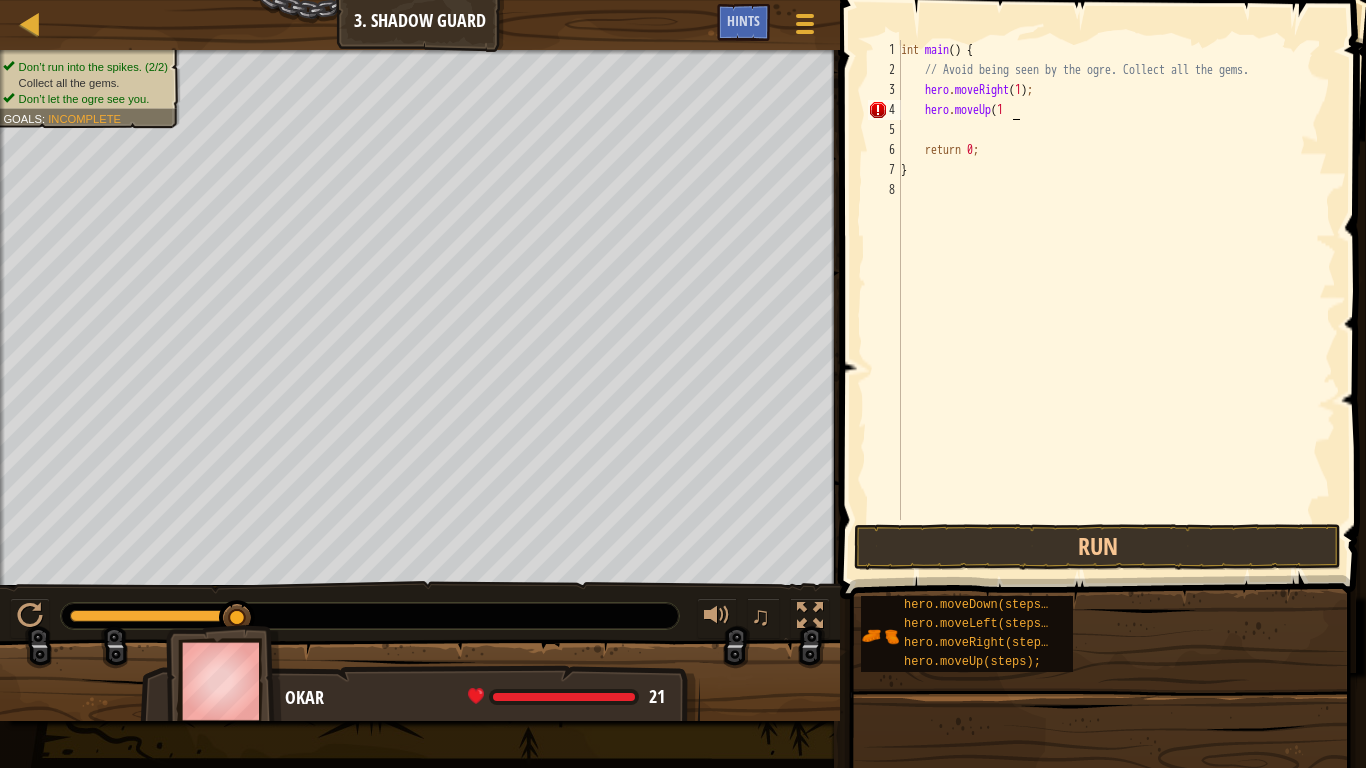 scroll, scrollTop: 9, scrollLeft: 9, axis: both 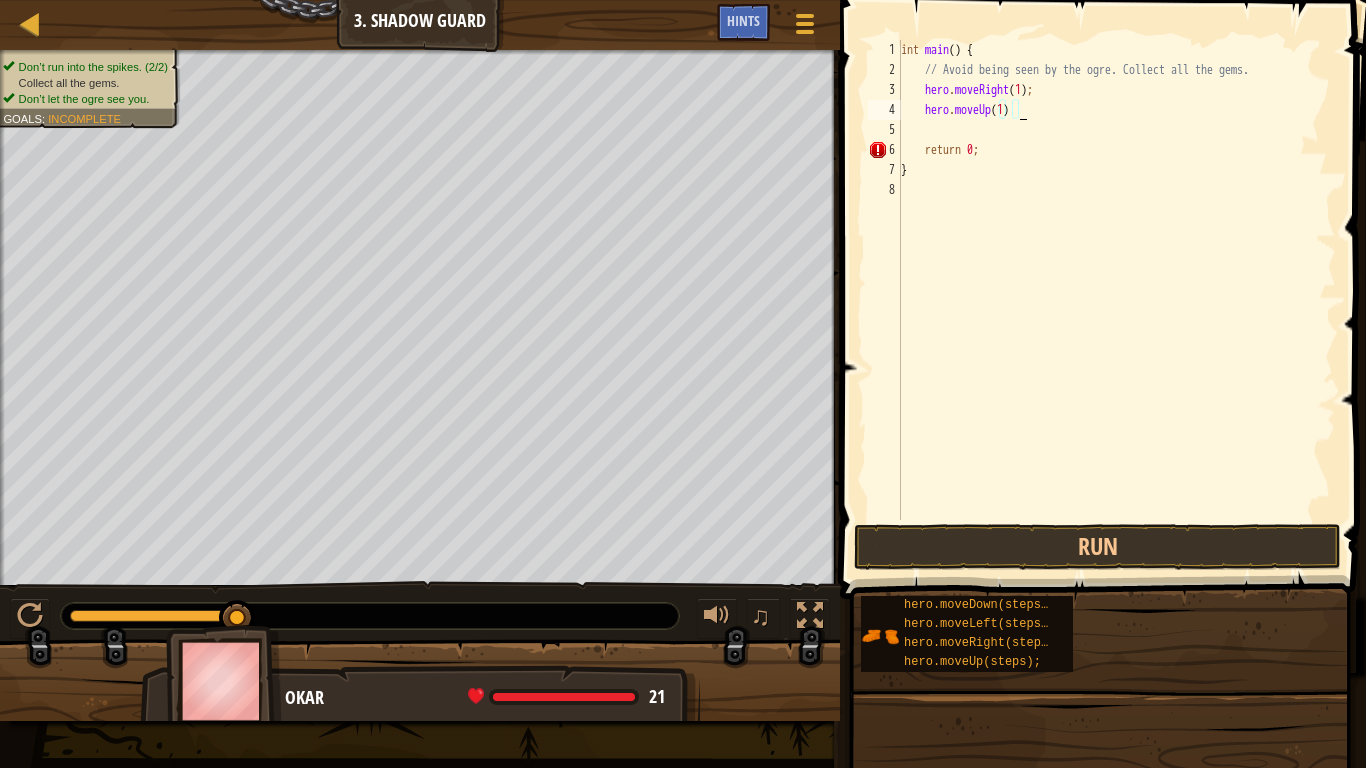 type on "hero.moveUp(1);" 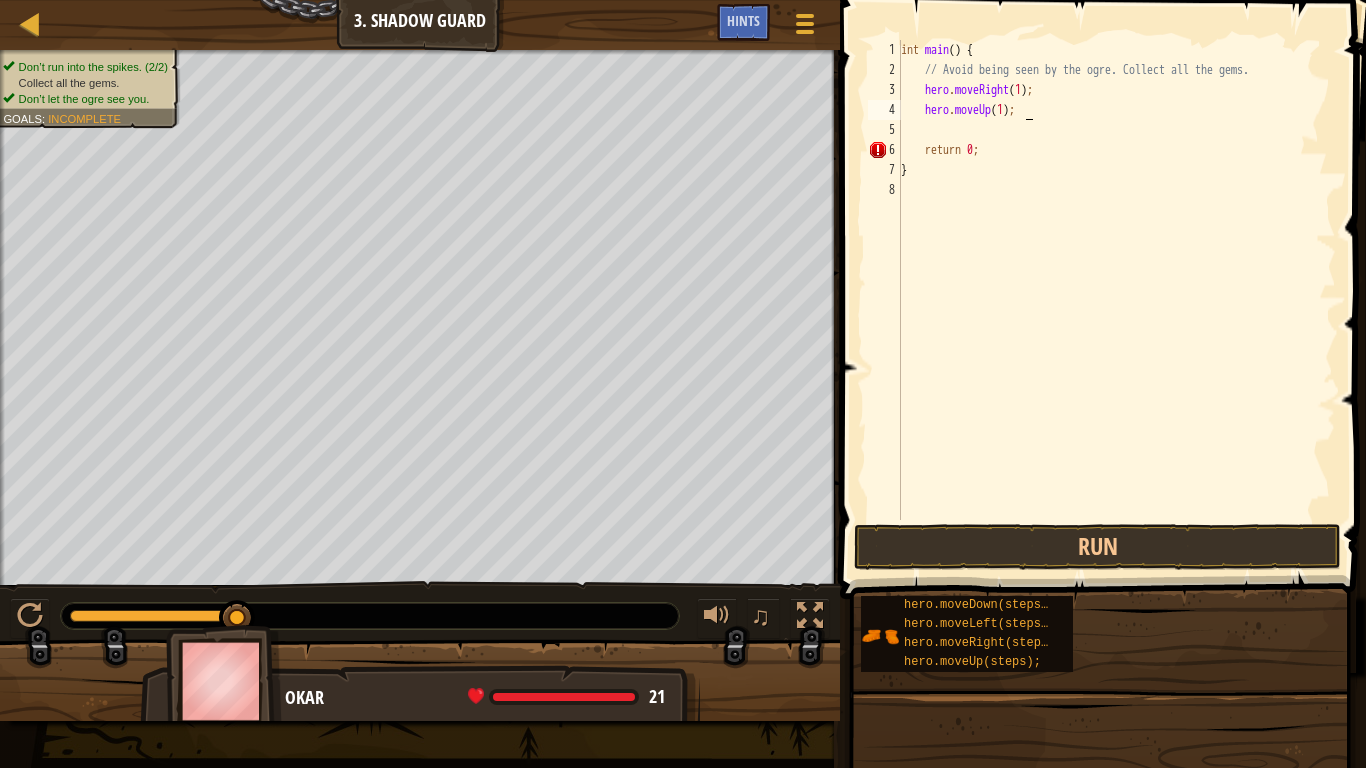 scroll, scrollTop: 9, scrollLeft: 1, axis: both 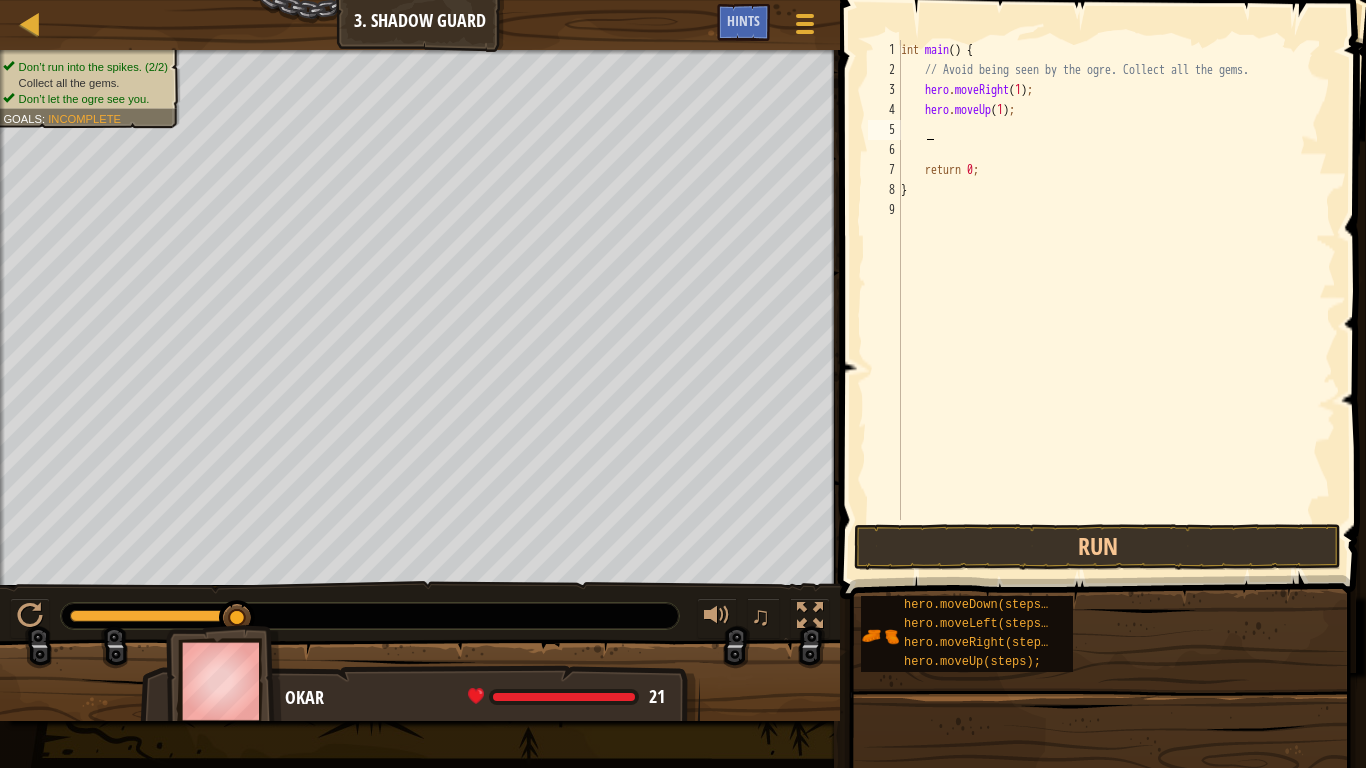 type on "hero.moveRight(1);" 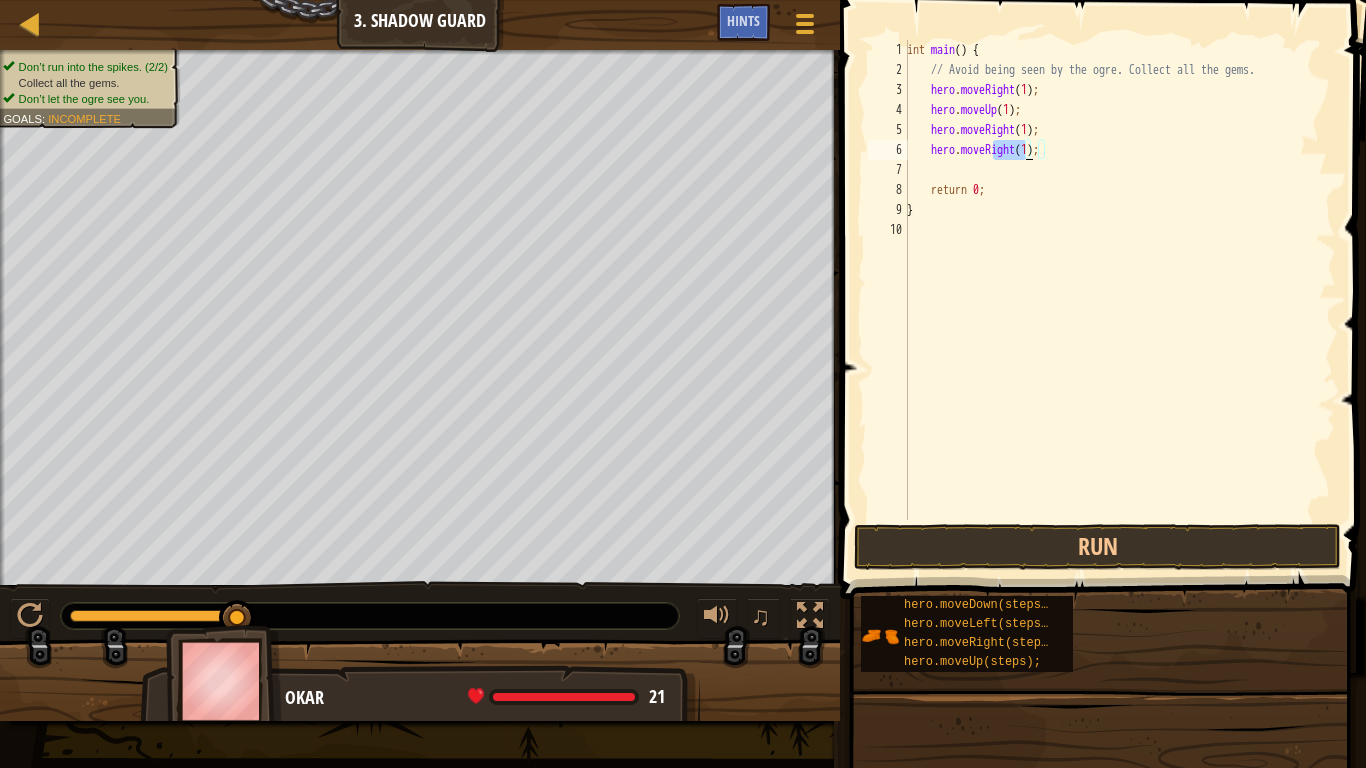 drag, startPoint x: 994, startPoint y: 151, endPoint x: 1024, endPoint y: 154, distance: 30.149628 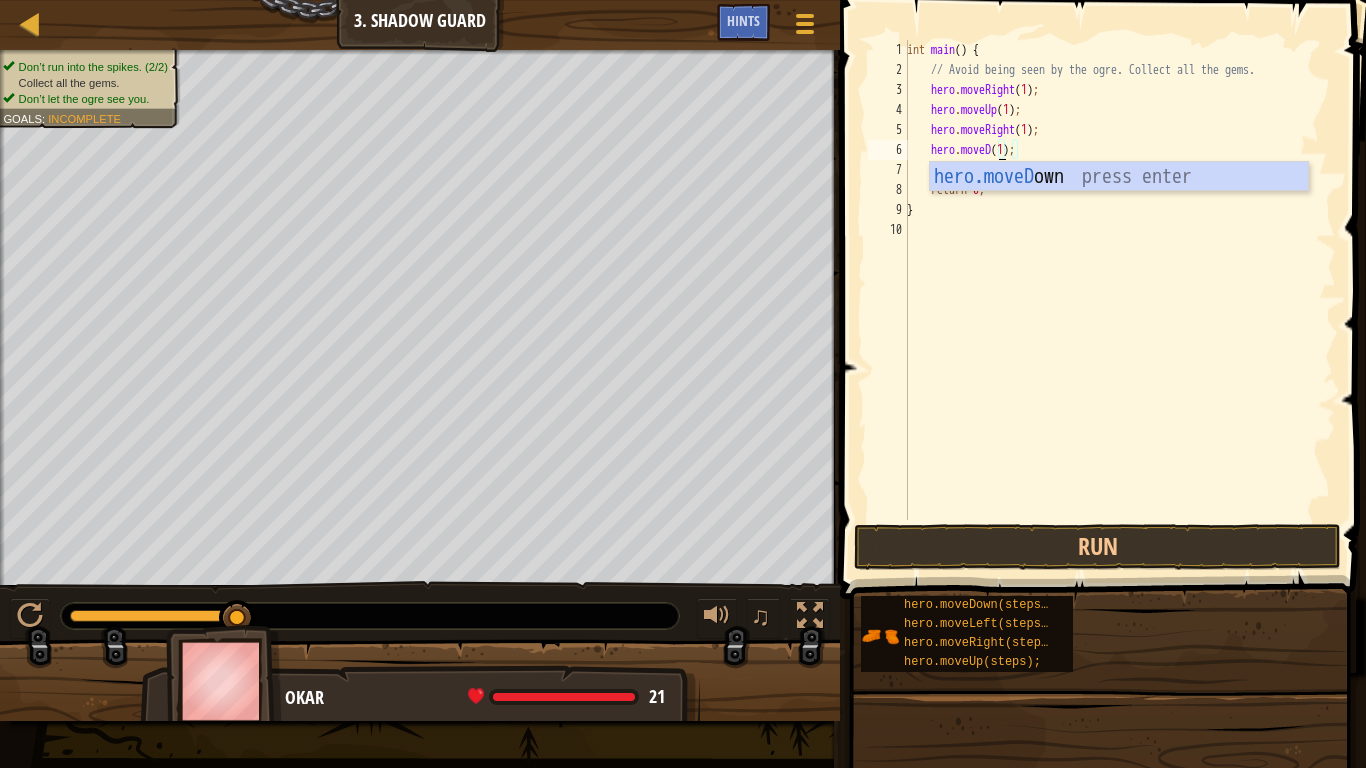 scroll, scrollTop: 9, scrollLeft: 8, axis: both 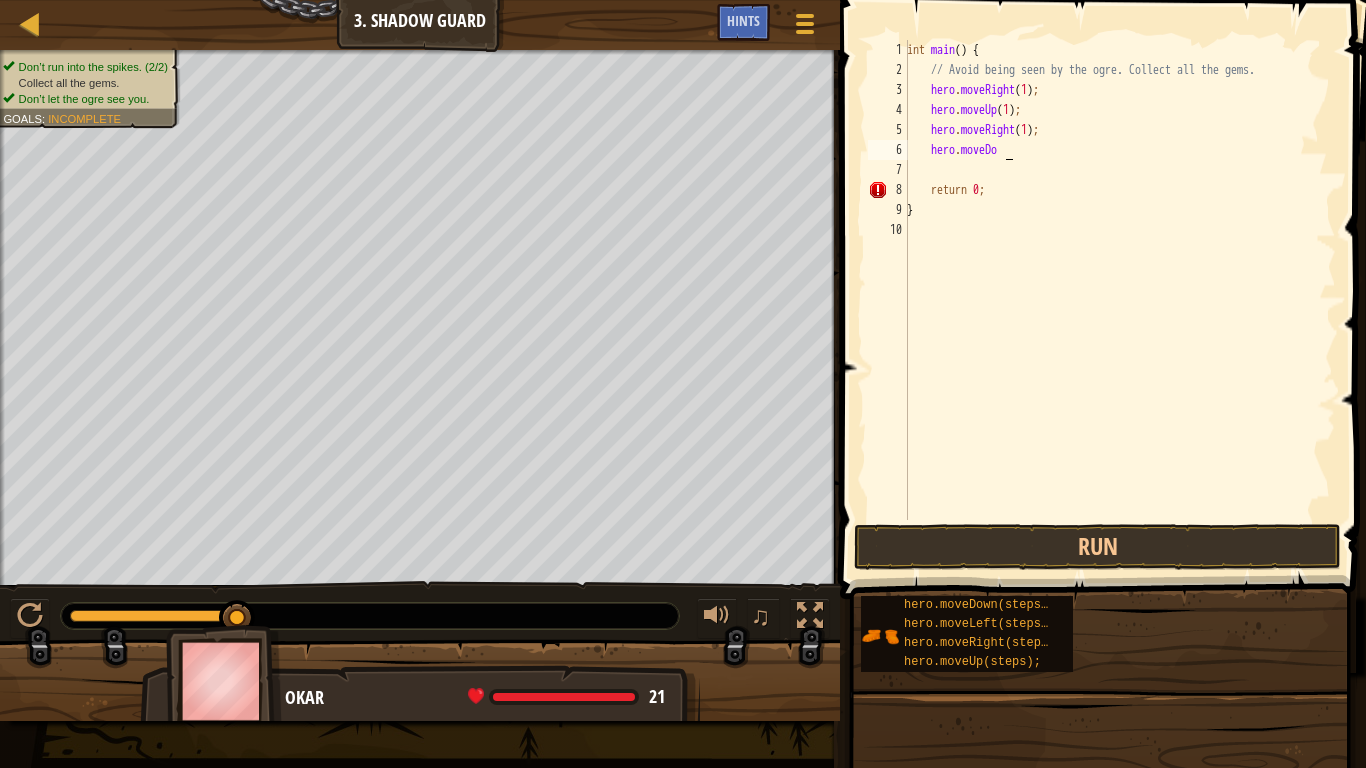 type on "hero.moveDow" 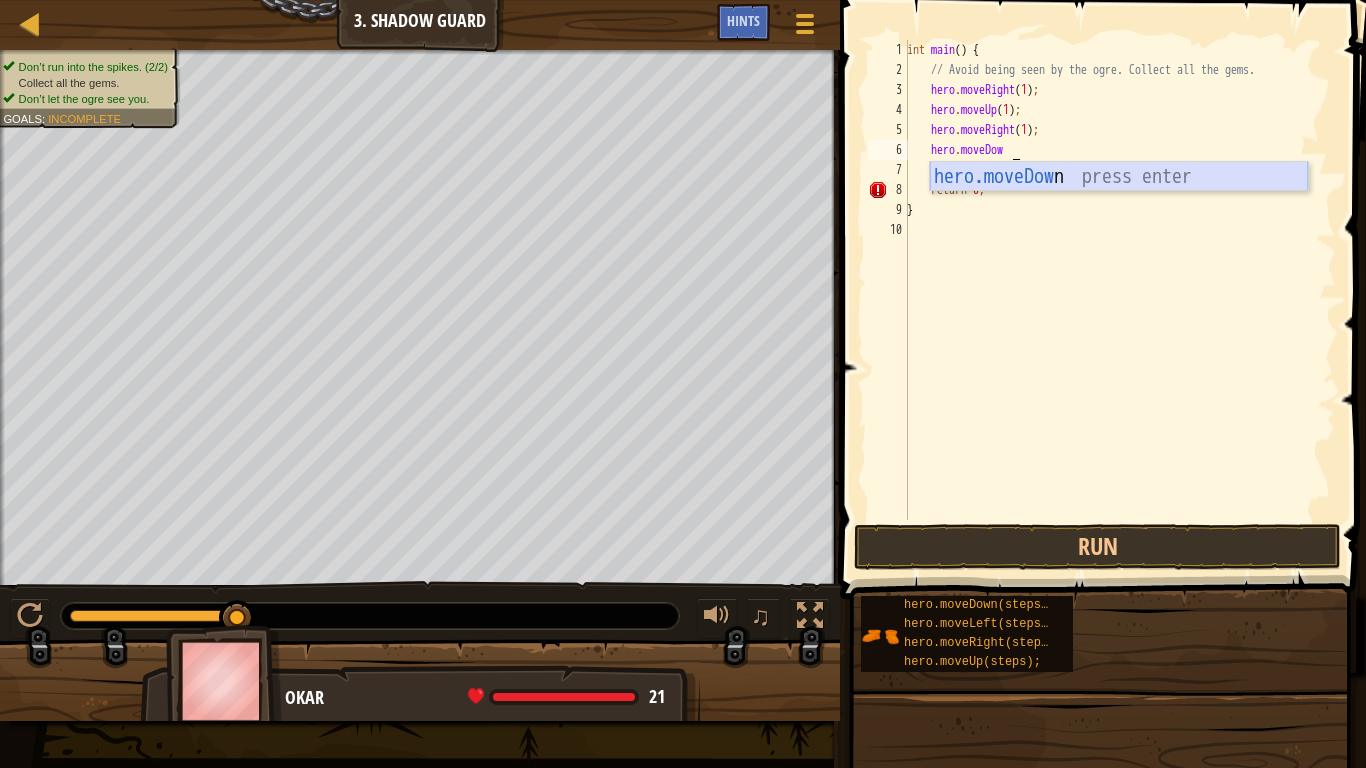 click on "hero.moveDow n press enter" at bounding box center (1119, 207) 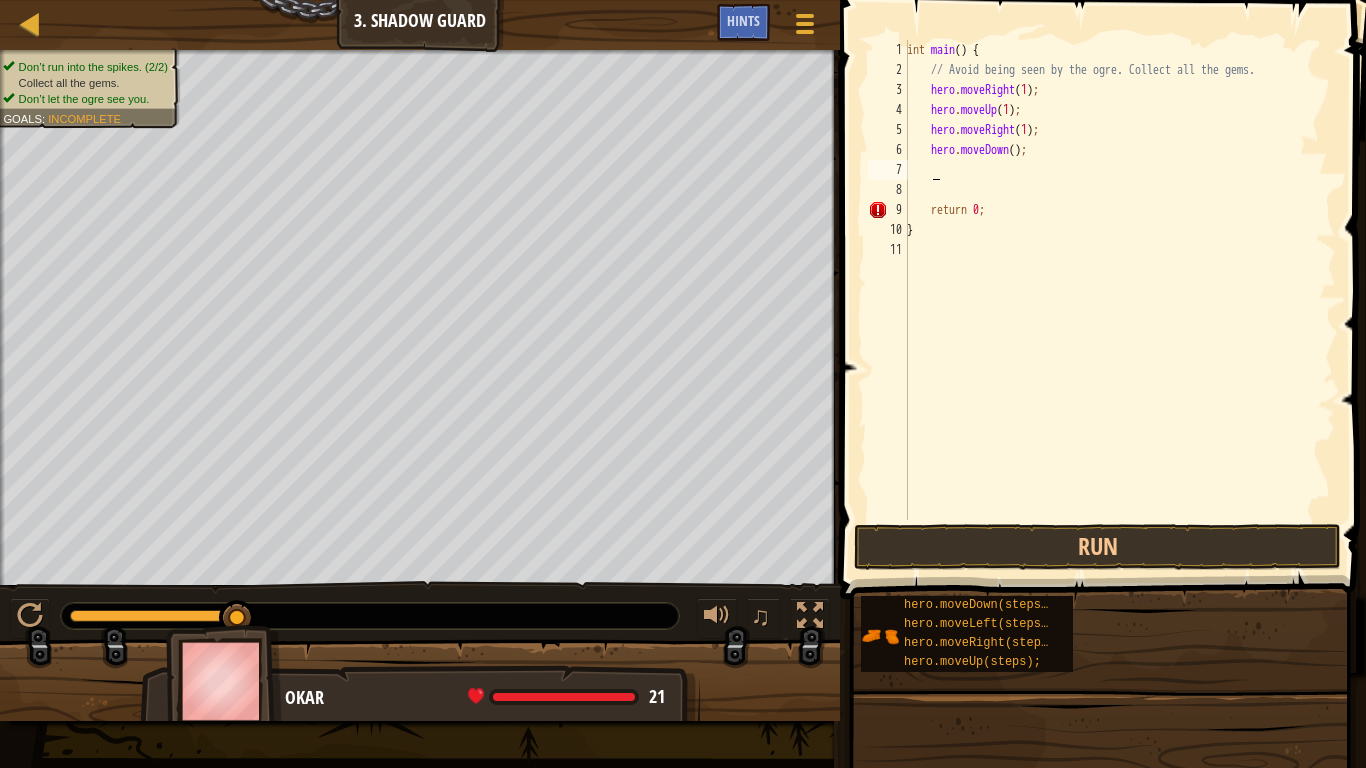 click on "int   main ( )   {      // Avoid being seen by the ogre. Collect all the gems.      hero . moveRight ( 1 ) ;      hero . moveUp ( 1 ) ;      hero . moveRight ( 1 ) ;      hero . moveDown ( ) ;                return   0 ; }" at bounding box center (1119, 300) 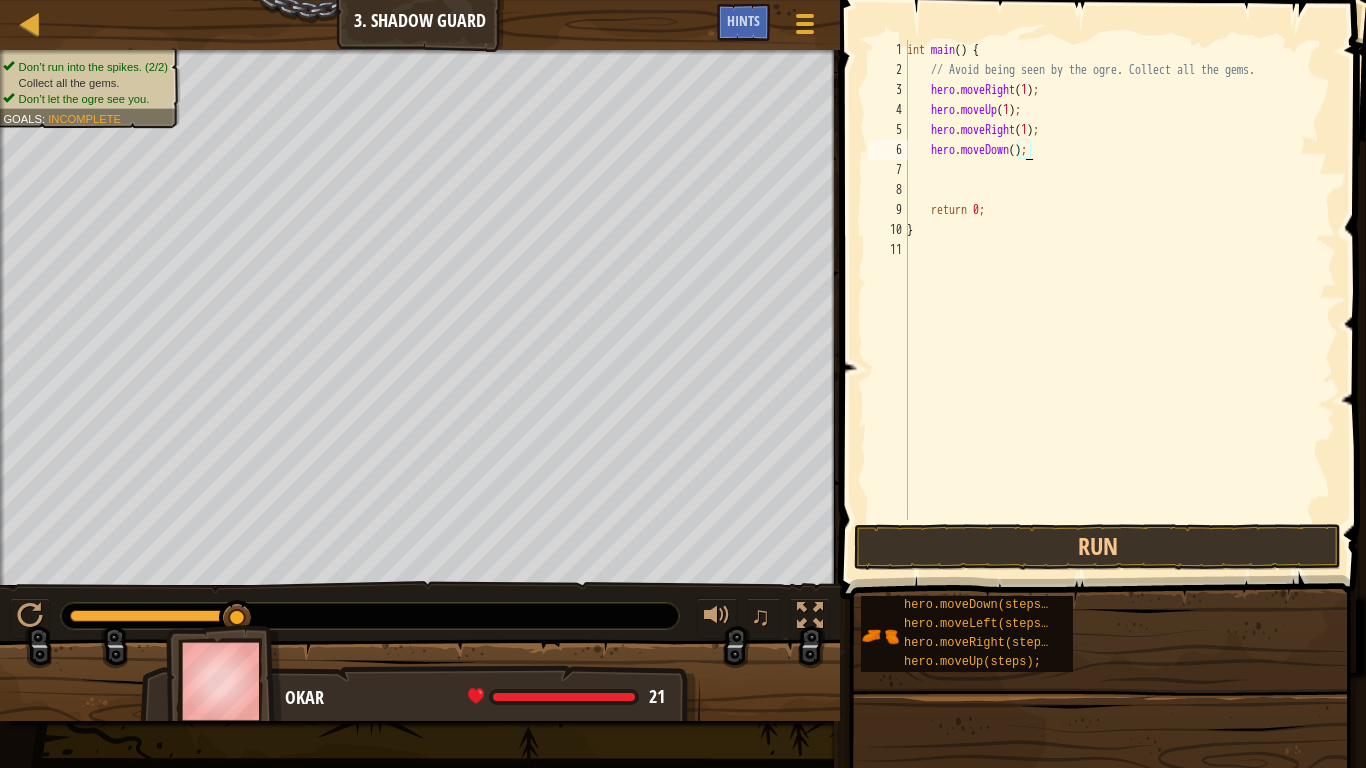 click on "int   main ( )   {      // Avoid being seen by the ogre. Collect all the gems.      hero . moveRight ( 1 ) ;      hero . moveUp ( 1 ) ;      hero . moveRight ( 1 ) ;      hero . moveDown ( ) ;                return   0 ; }" at bounding box center [1119, 300] 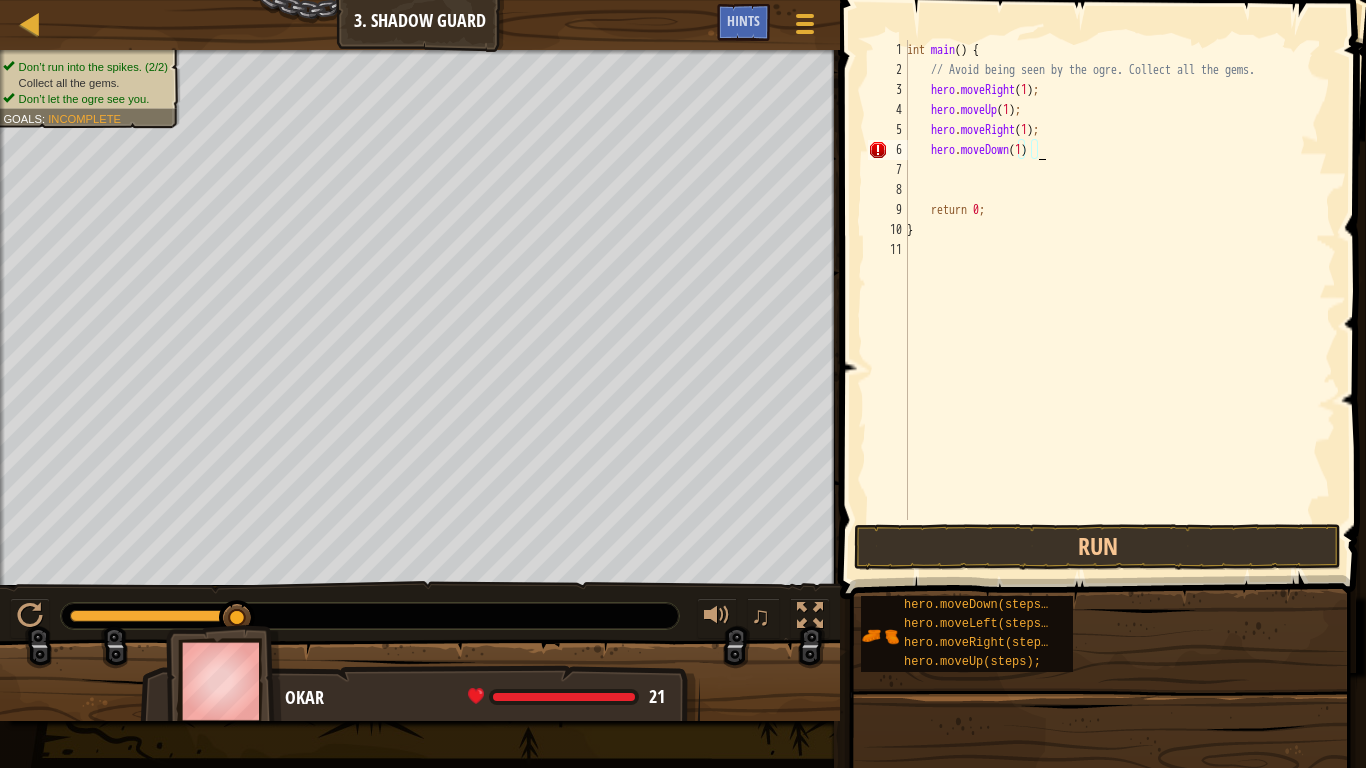 type on "hero.moveDown(1););" 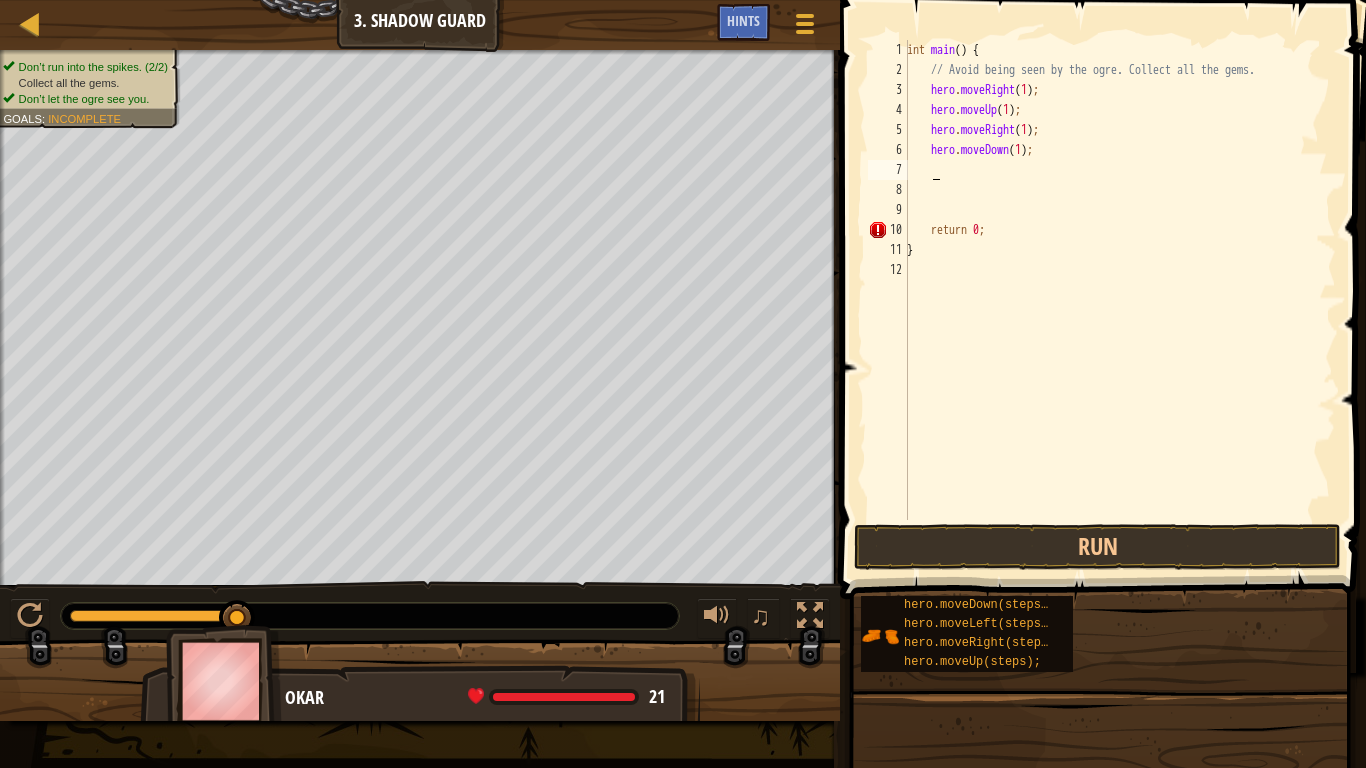 scroll, scrollTop: 9, scrollLeft: 1, axis: both 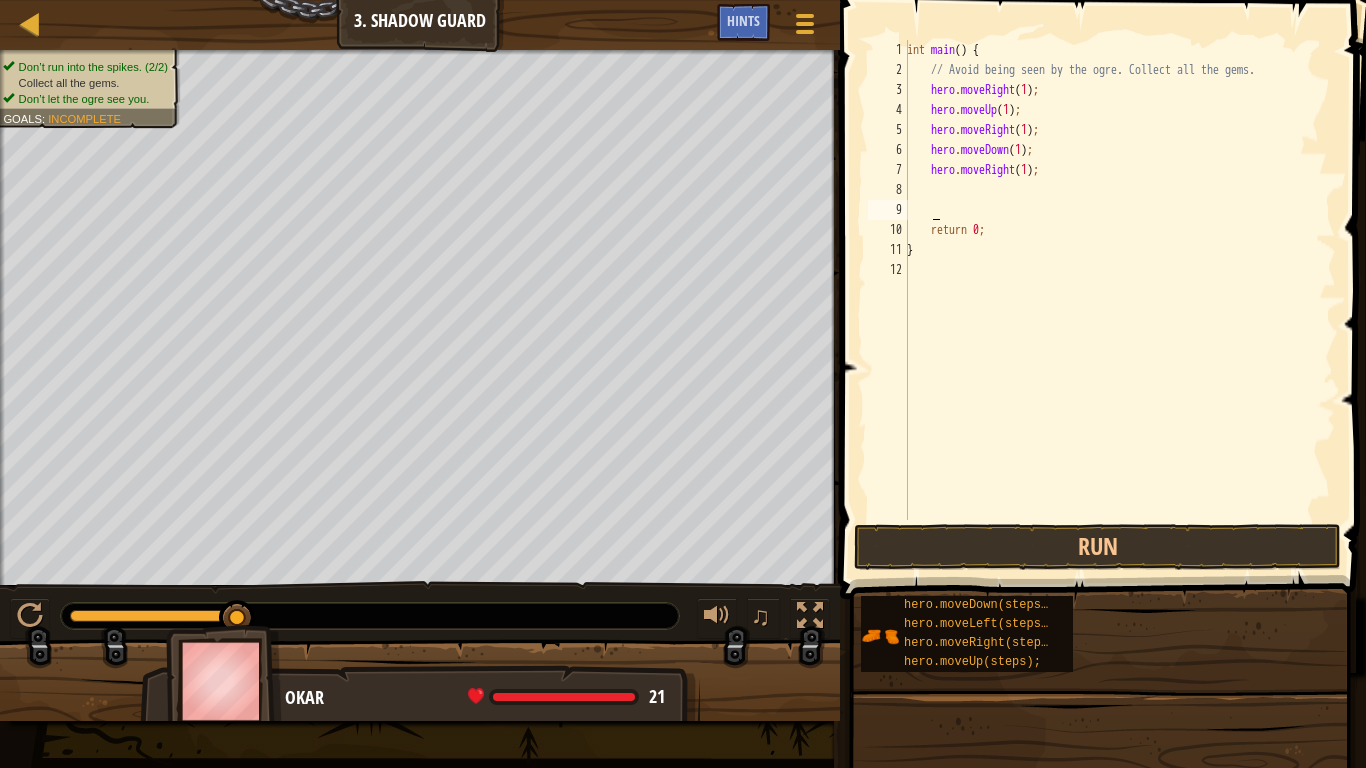 click on "int   main ( )   {      // Avoid being seen by the ogre. Collect all the gems.      hero . moveRight ( 1 ) ;      hero . moveUp ( 1 ) ;      hero . moveRight ( 1 ) ;      hero . moveDown ( 1 ) ;      hero . moveRight ( 1 ) ;                return   0 ; }" at bounding box center [1119, 300] 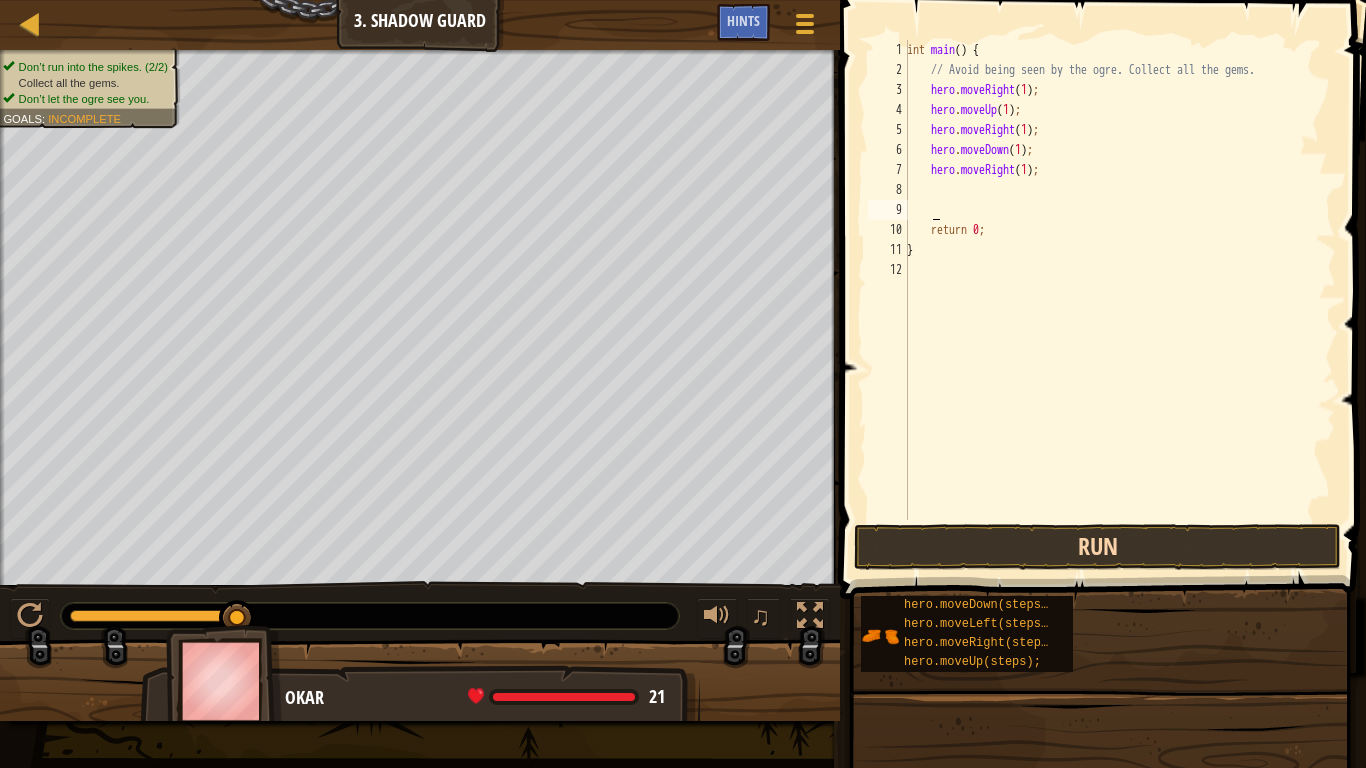 type 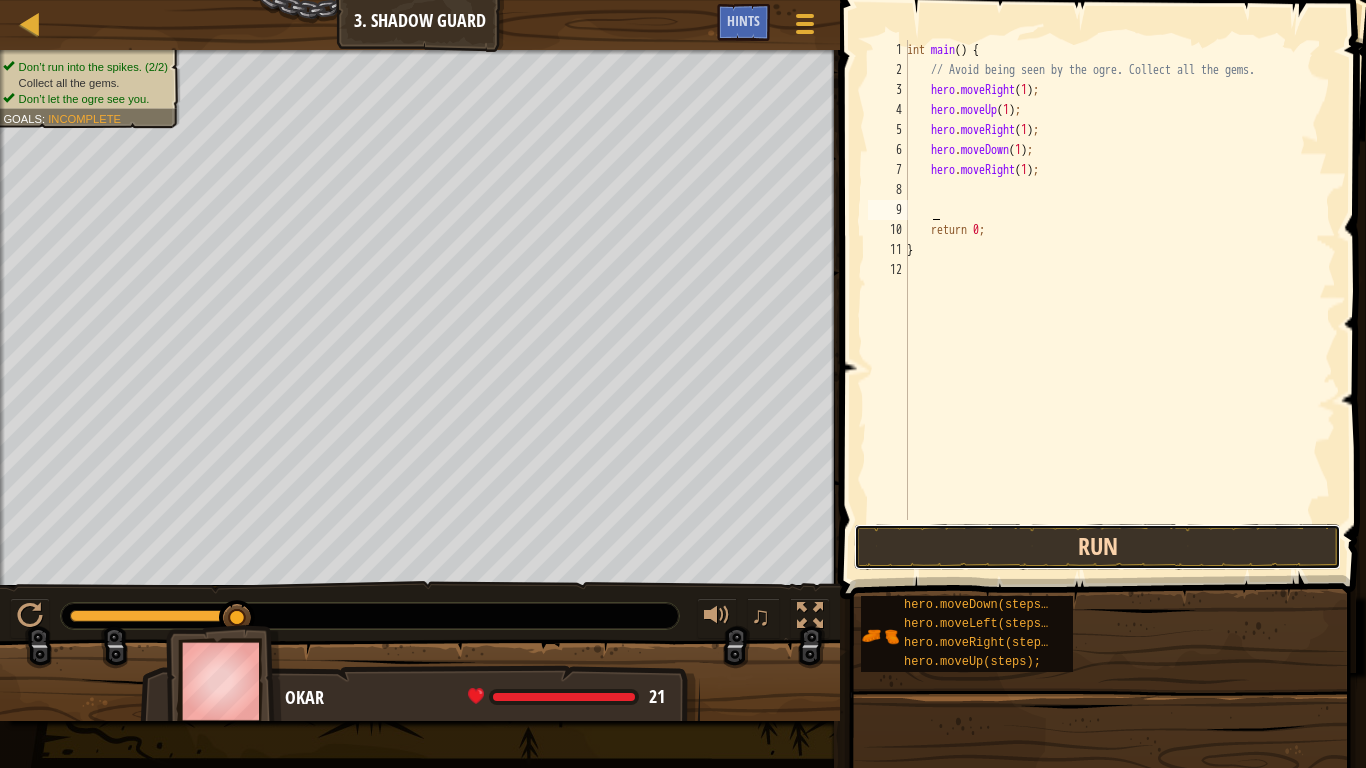 click on "Run" at bounding box center [1097, 547] 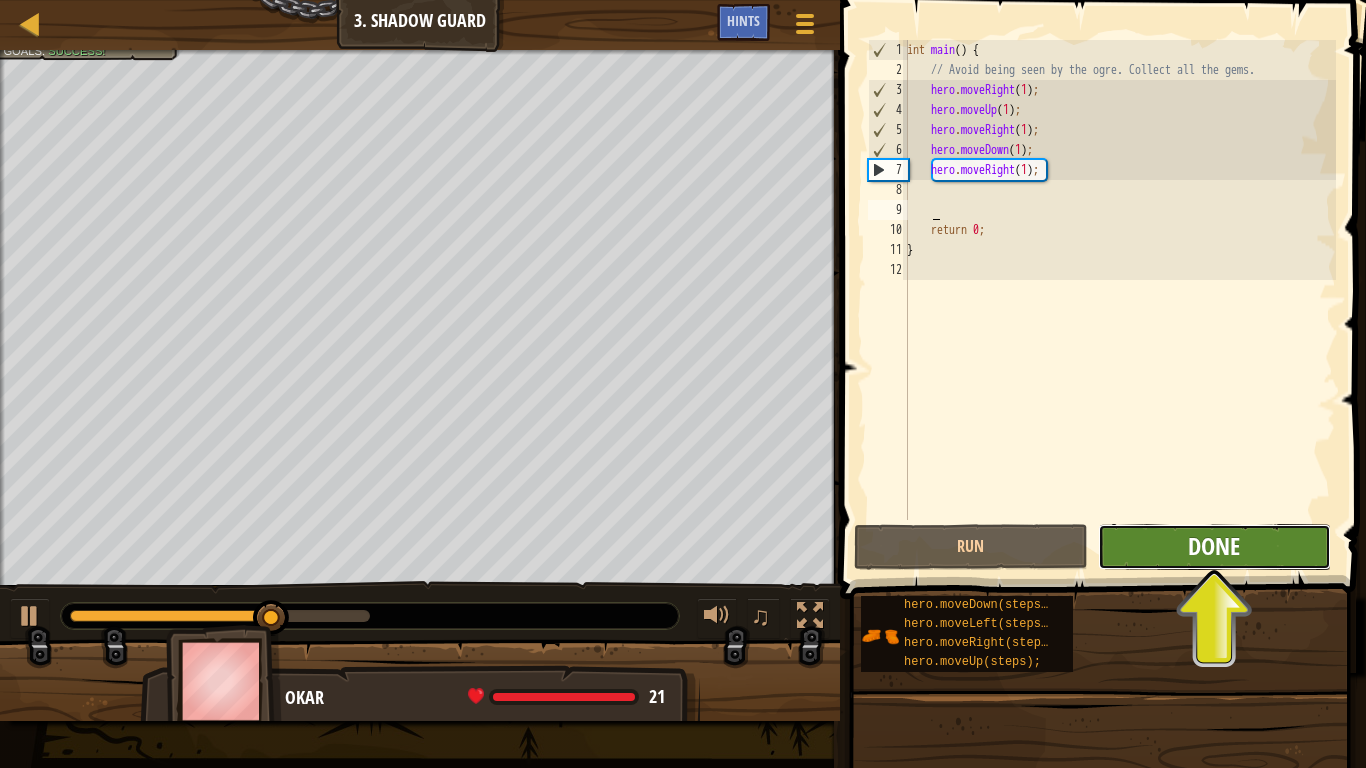 click on "Done" at bounding box center [1214, 546] 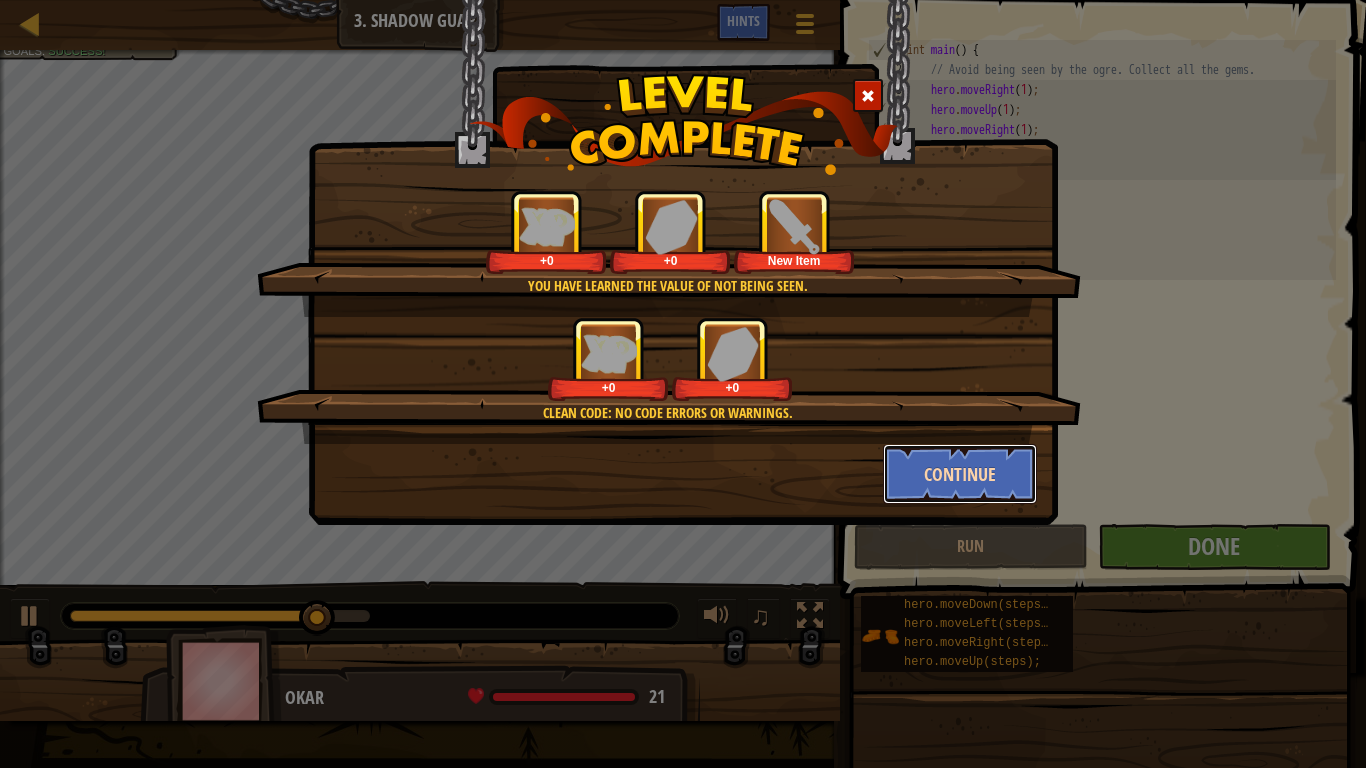 click on "Continue" at bounding box center (960, 474) 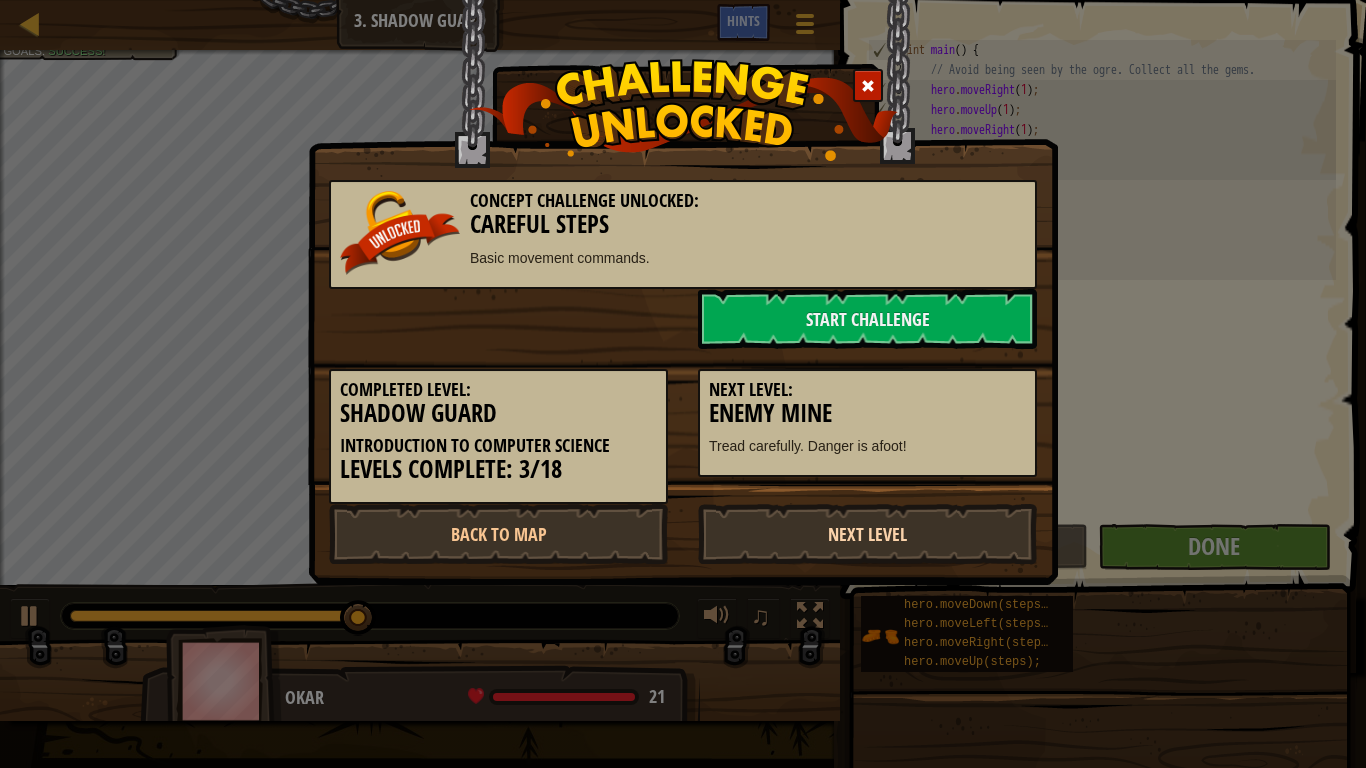 click on "Next Level" at bounding box center [867, 534] 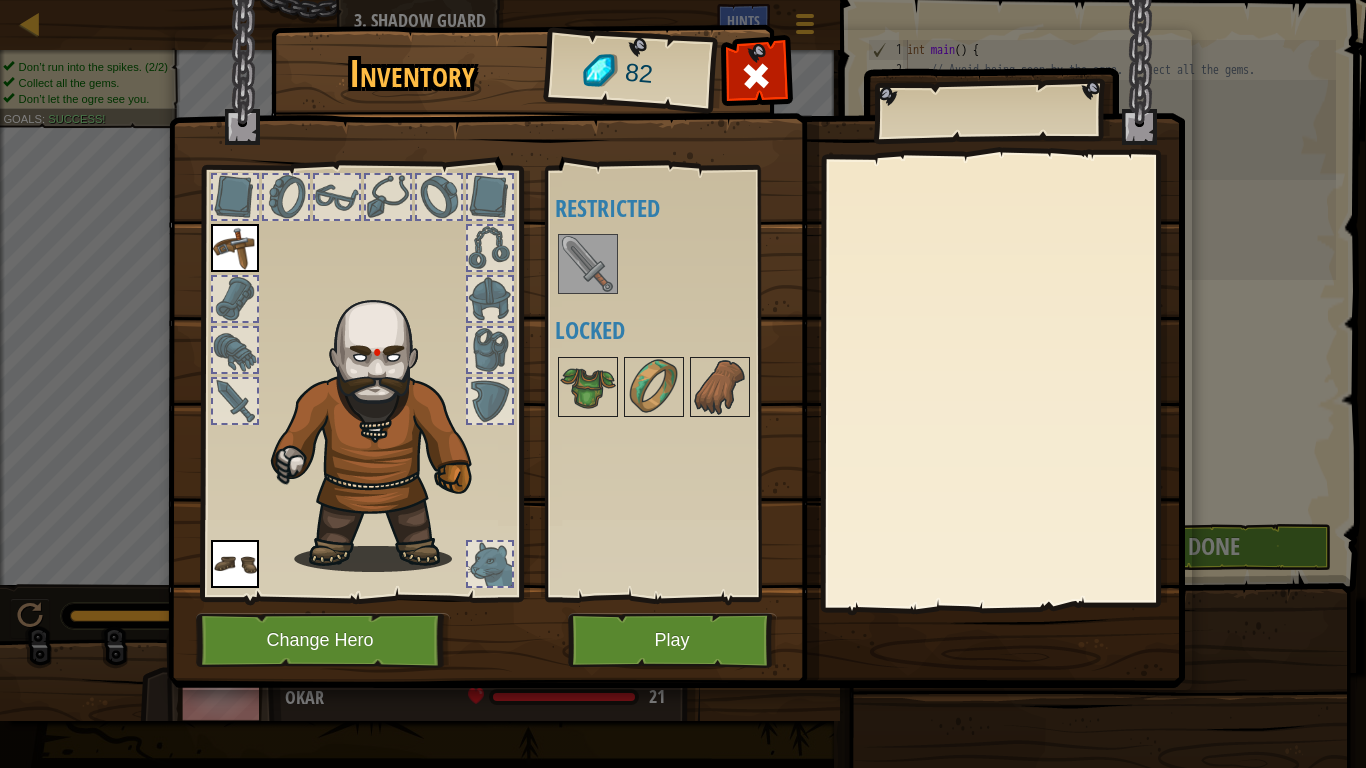 click at bounding box center (681, 387) 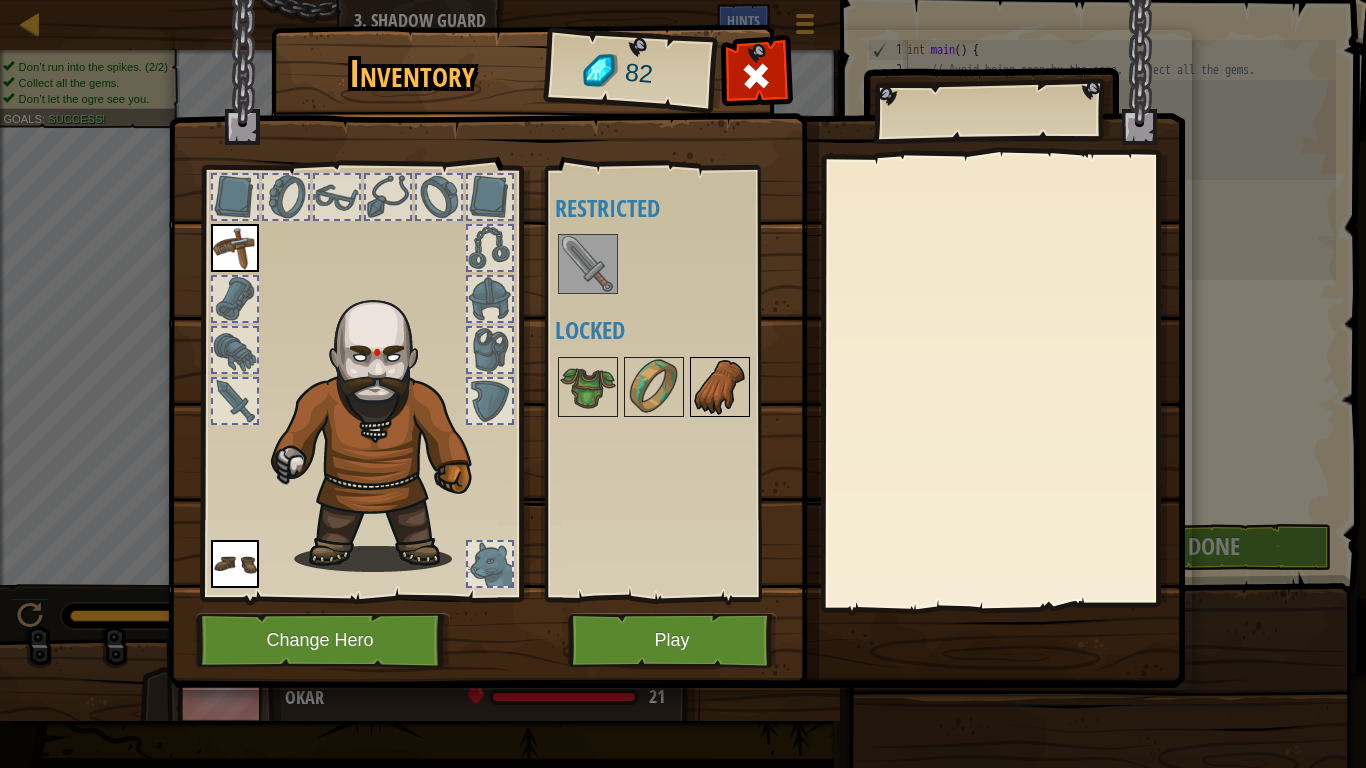 click at bounding box center [720, 387] 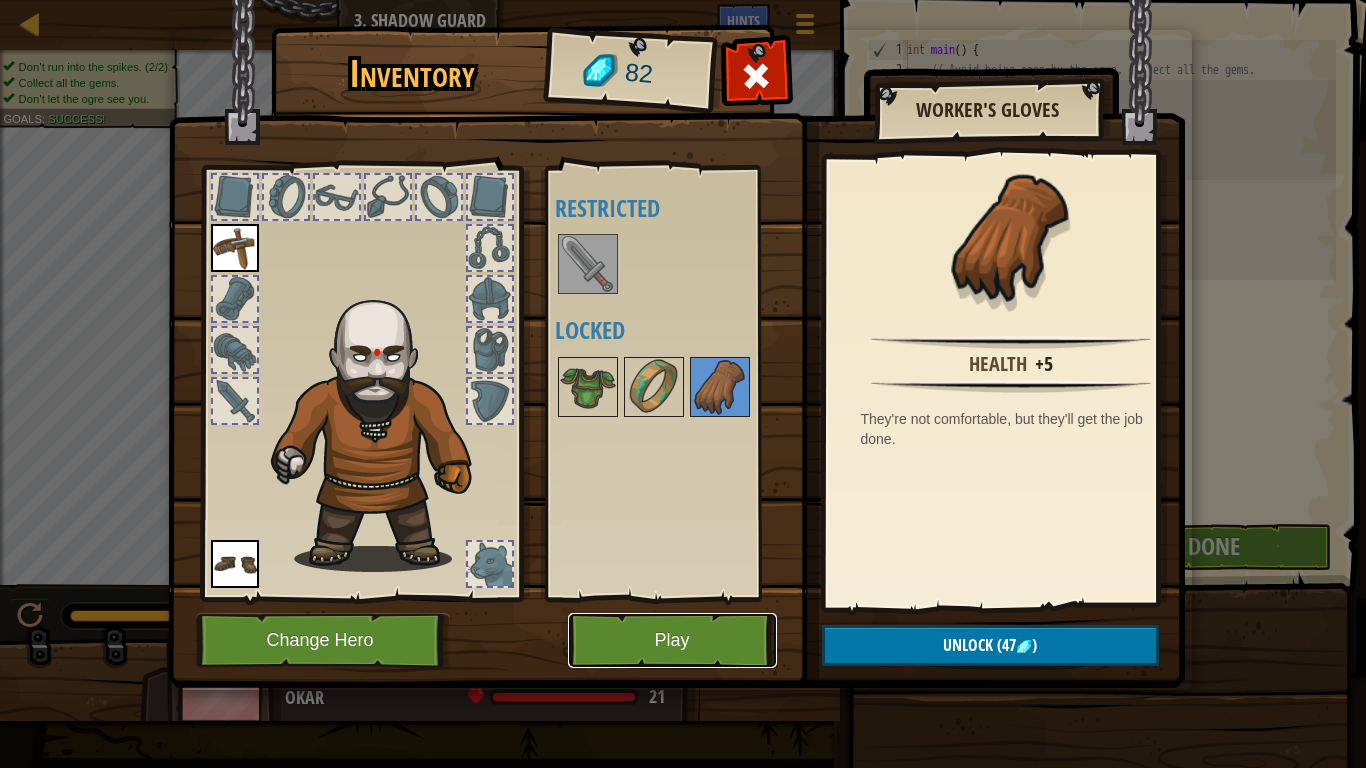 click on "Play" at bounding box center [672, 640] 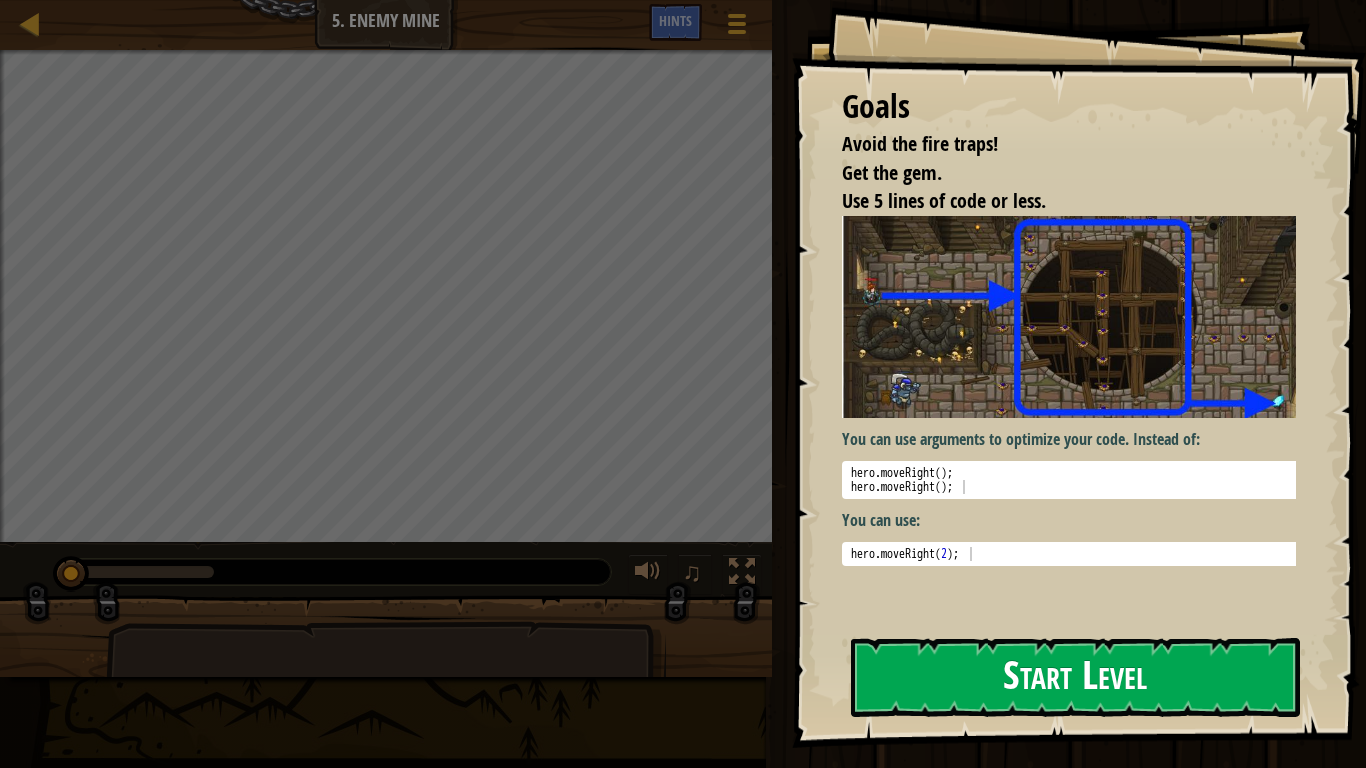 click on "Start Level" at bounding box center (1075, 677) 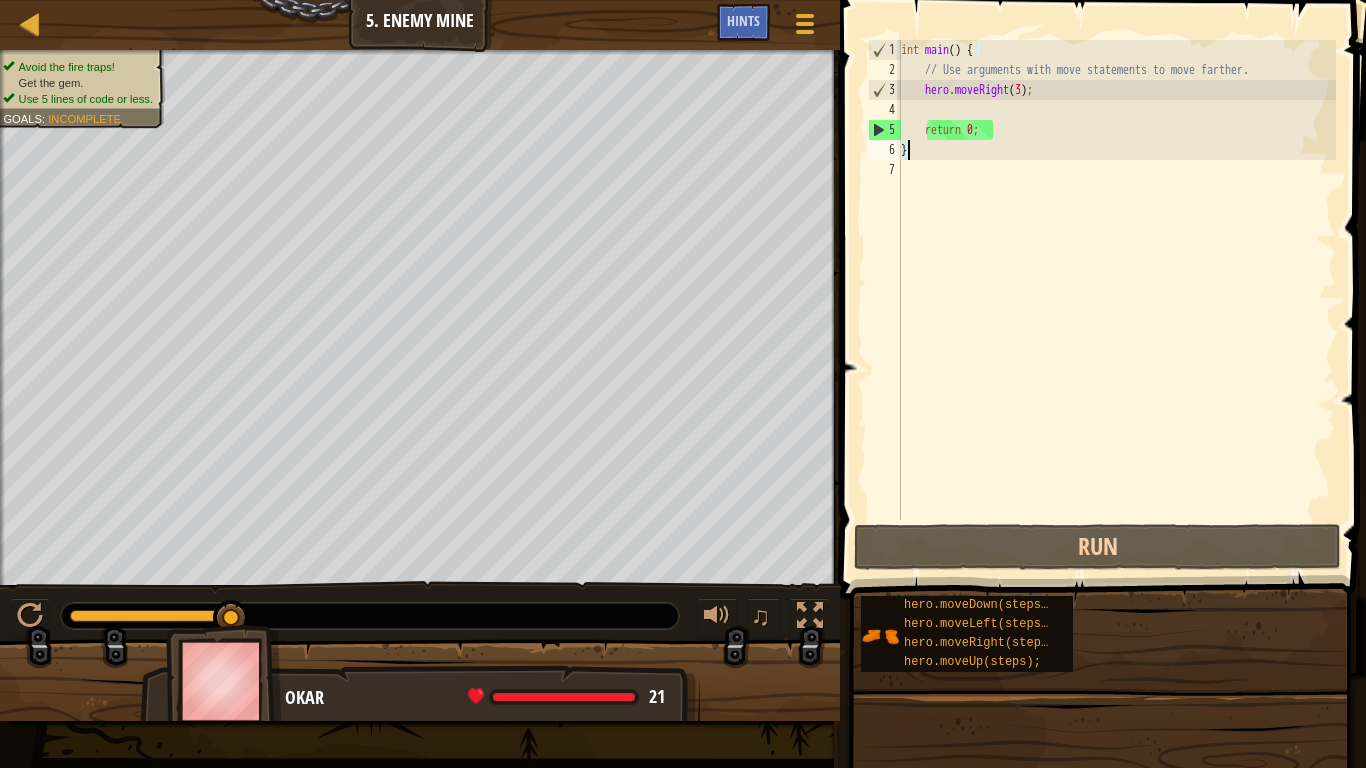 click on "int   main ( )   {      // Use arguments with move statements to move farther.      hero . moveRight ( 3 ) ;           return   0 ; }" at bounding box center (1116, 300) 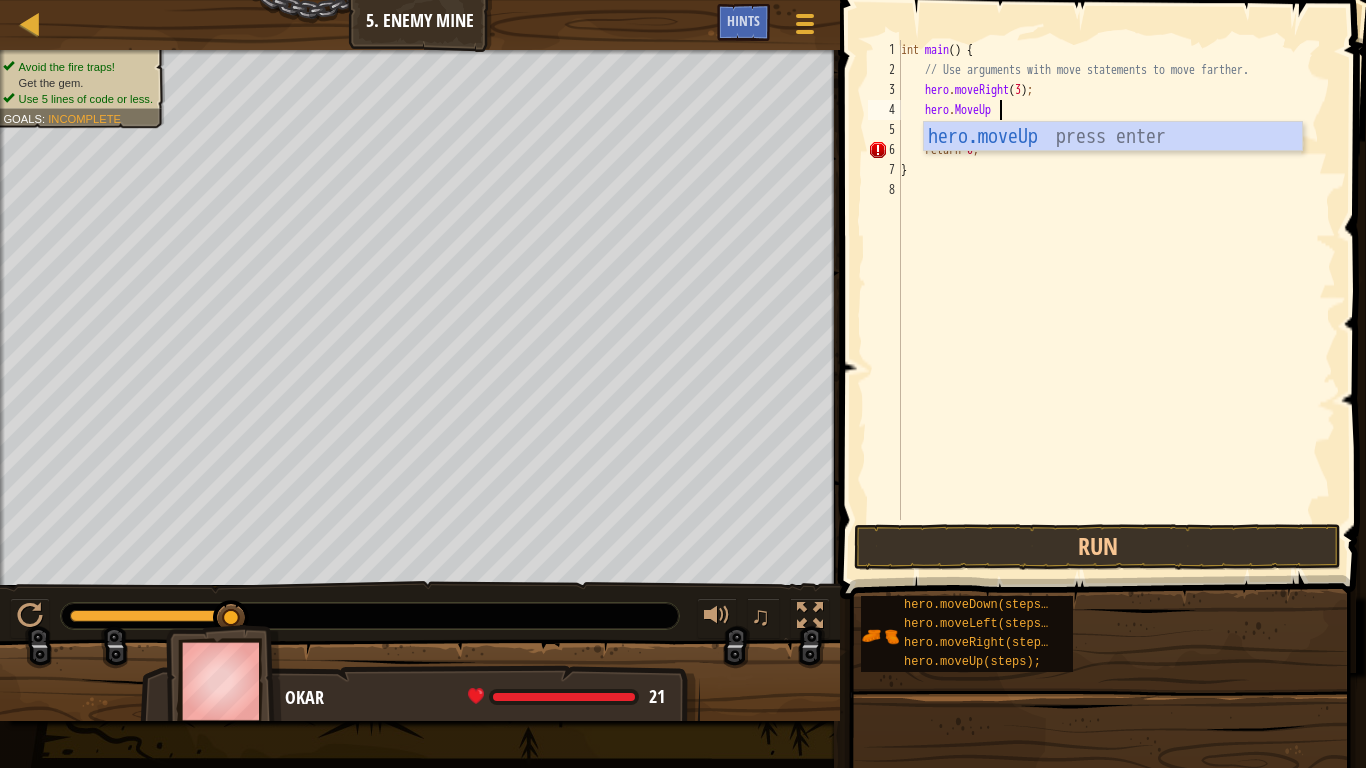 scroll, scrollTop: 9, scrollLeft: 8, axis: both 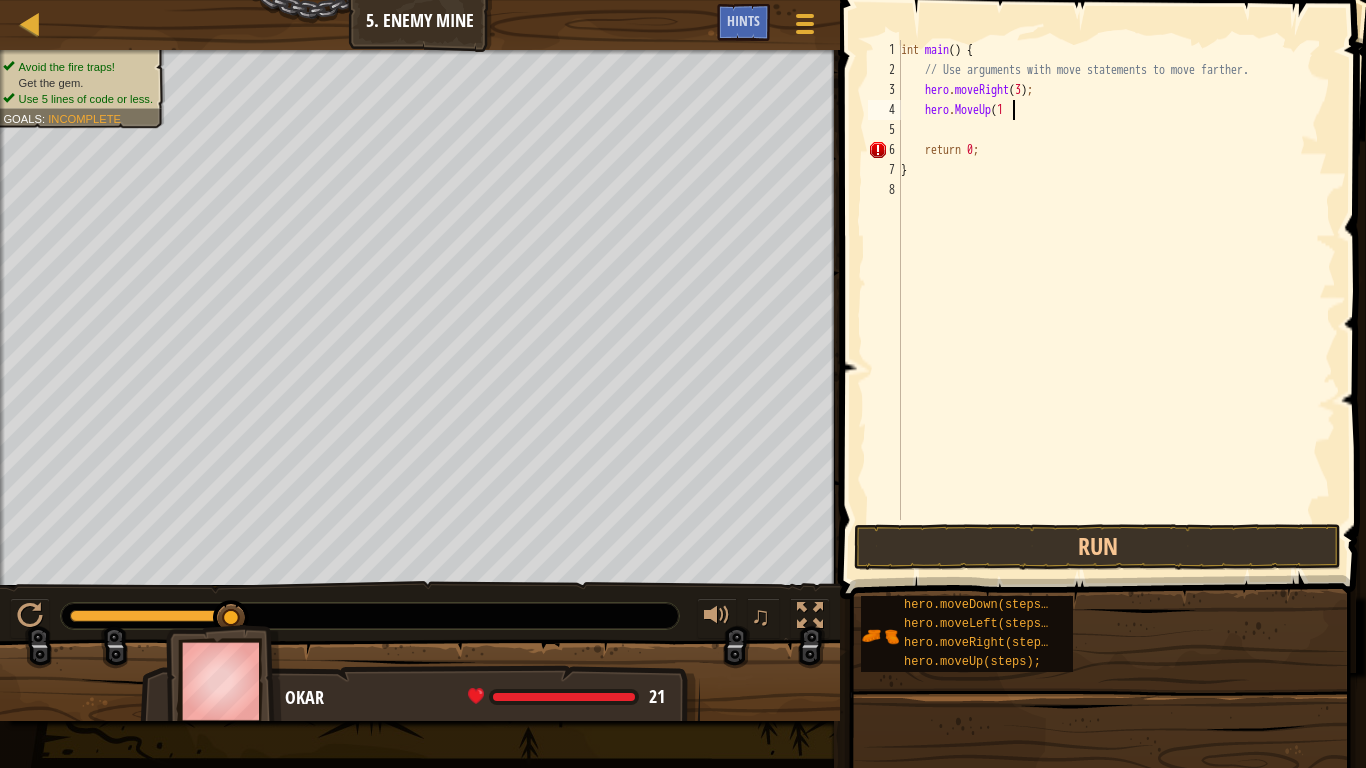 type on "hero.MoveUp(1)" 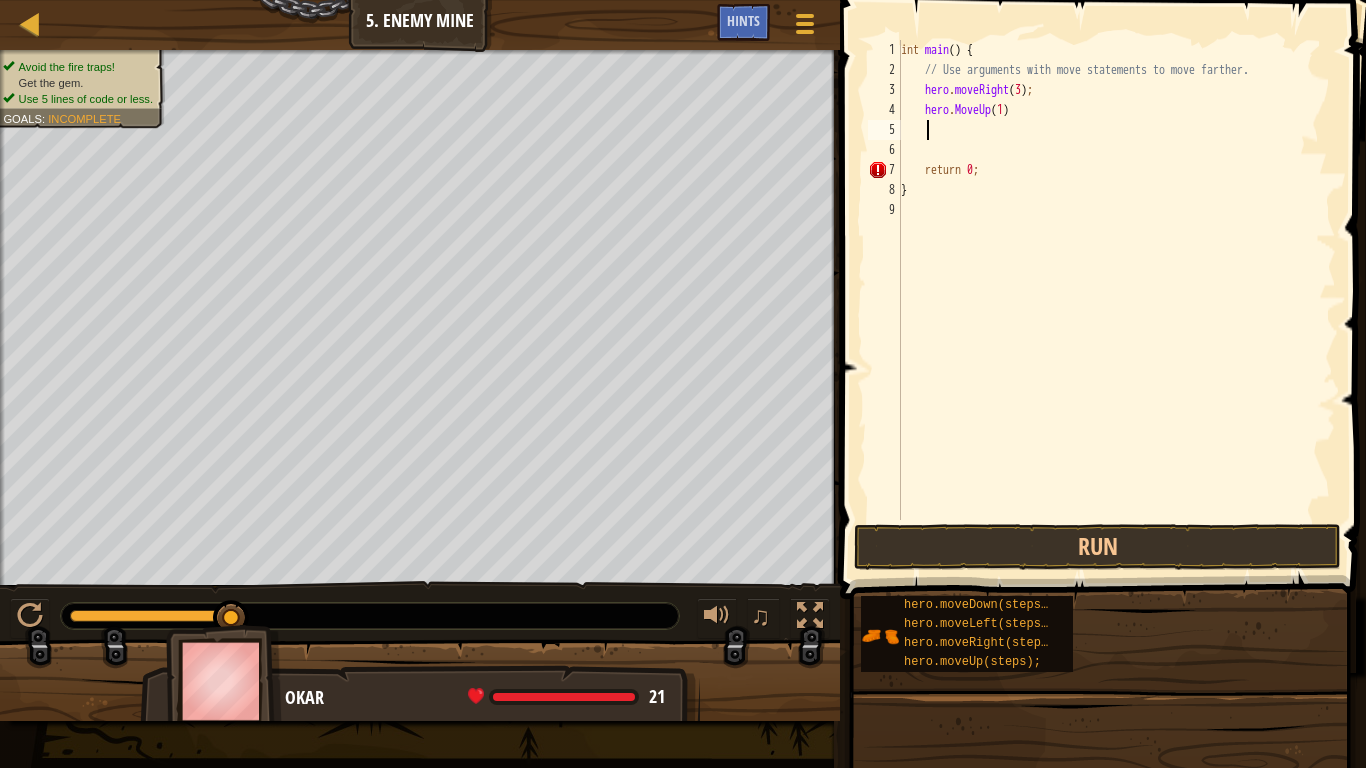 scroll, scrollTop: 9, scrollLeft: 0, axis: vertical 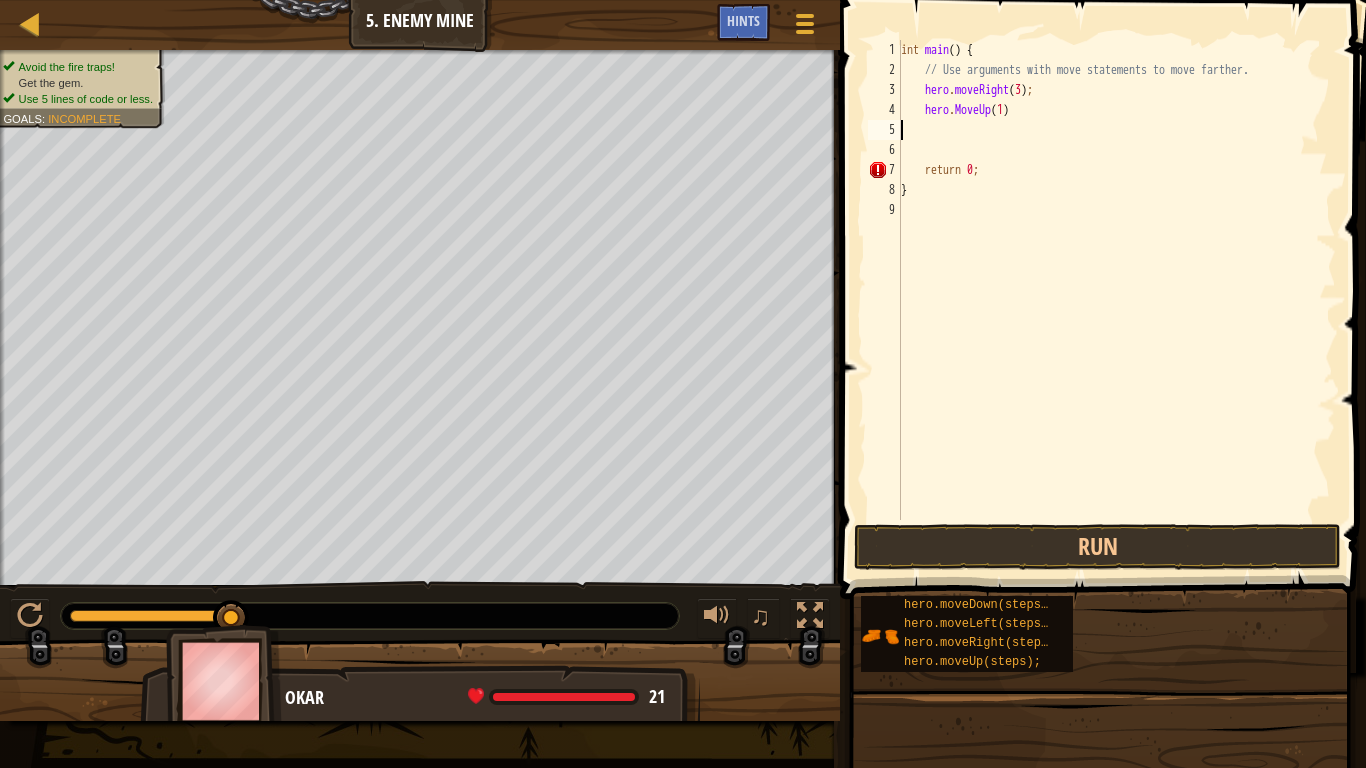 type on ";" 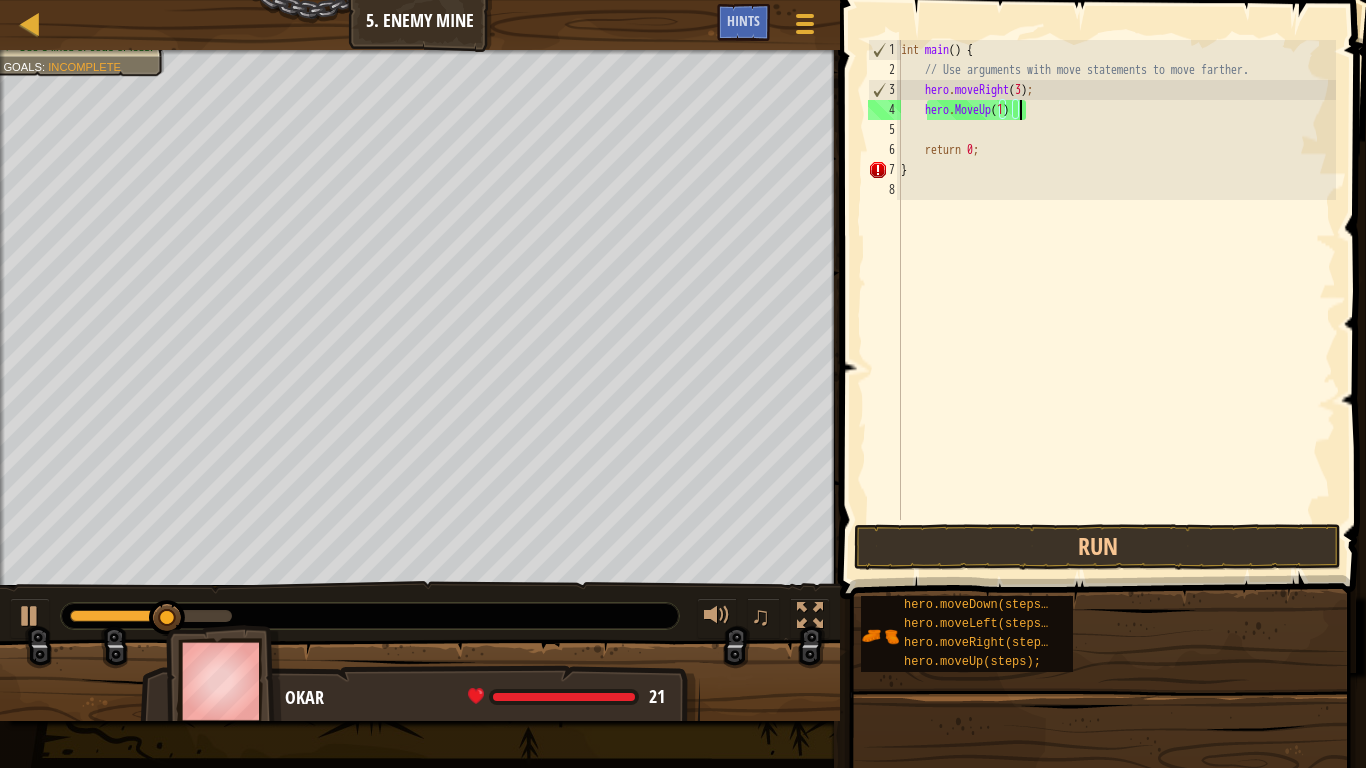 type on "hero.MoveUp(1);" 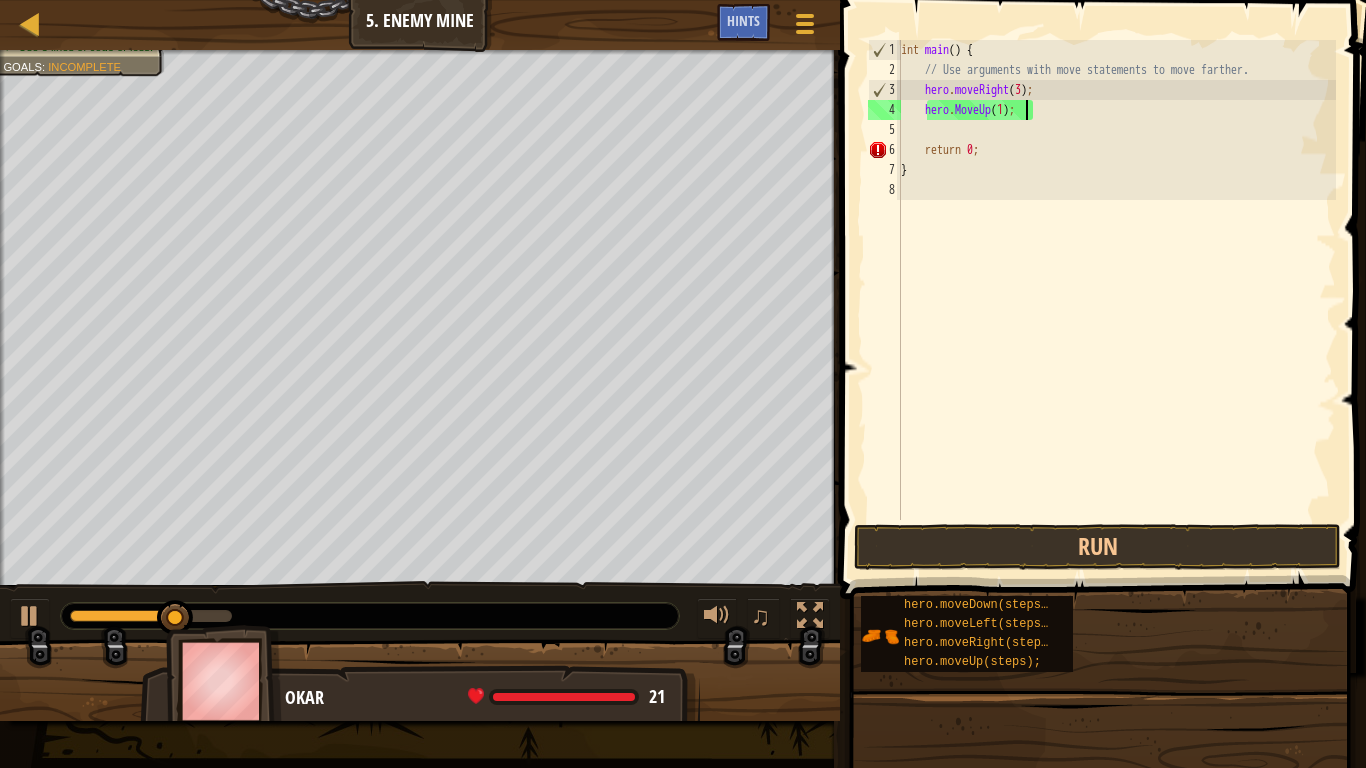 scroll, scrollTop: 9, scrollLeft: 1, axis: both 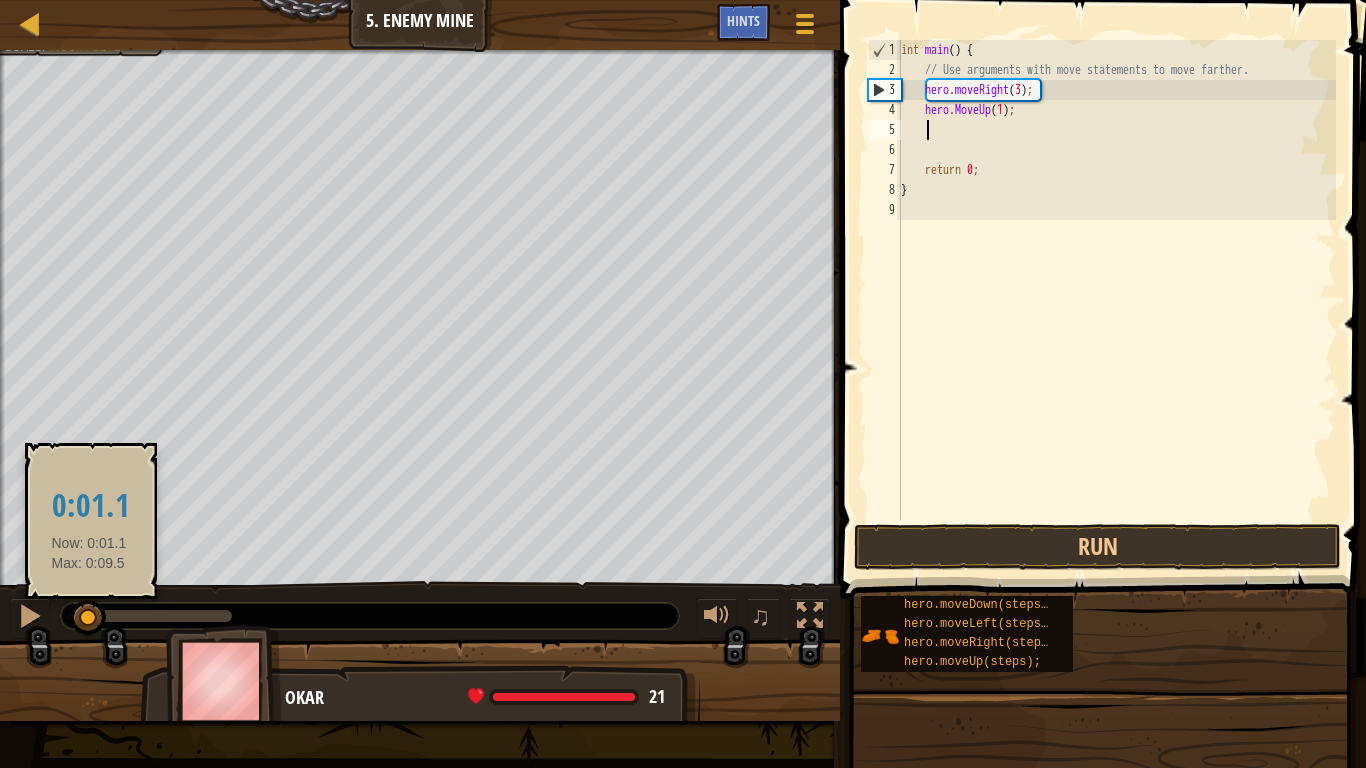 drag, startPoint x: 230, startPoint y: 611, endPoint x: 89, endPoint y: 601, distance: 141.35417 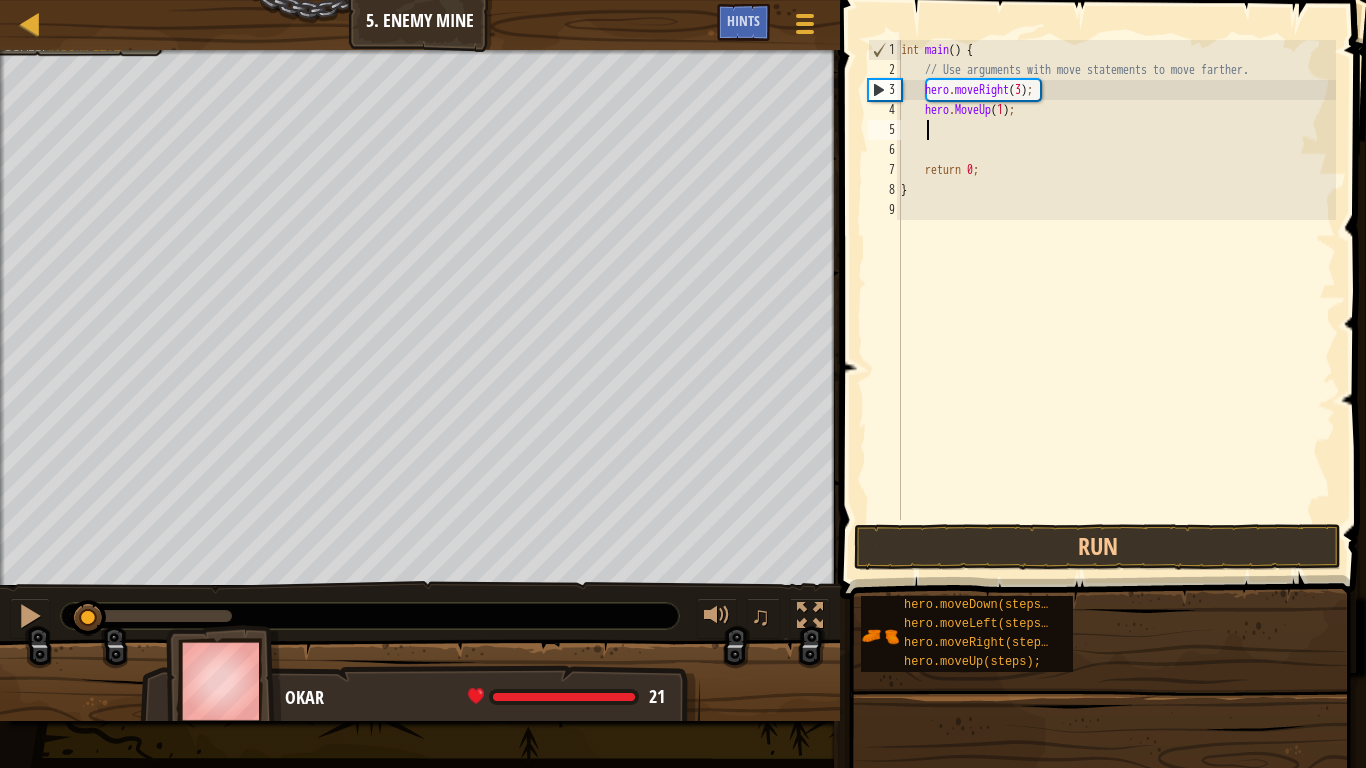 type on "hero.moveRight(1);" 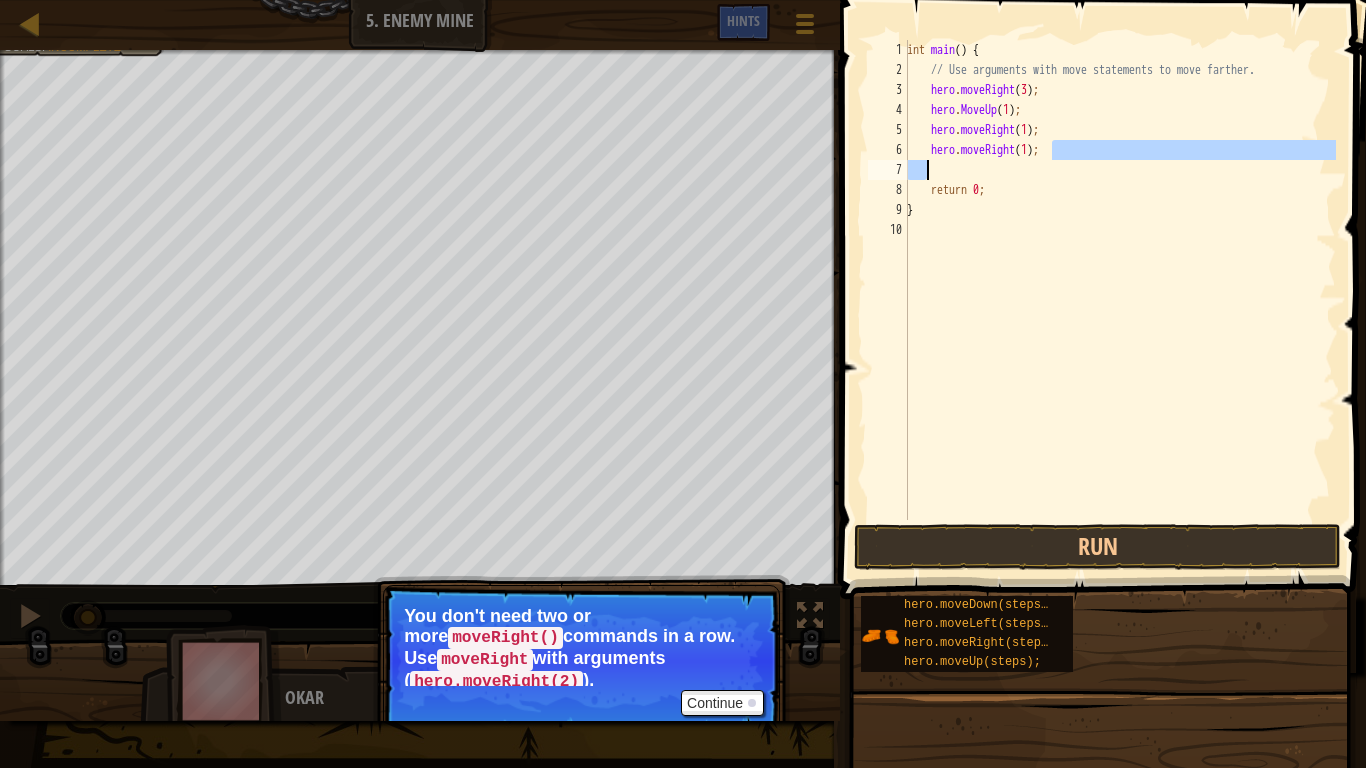 drag, startPoint x: 935, startPoint y: 143, endPoint x: 944, endPoint y: 163, distance: 21.931713 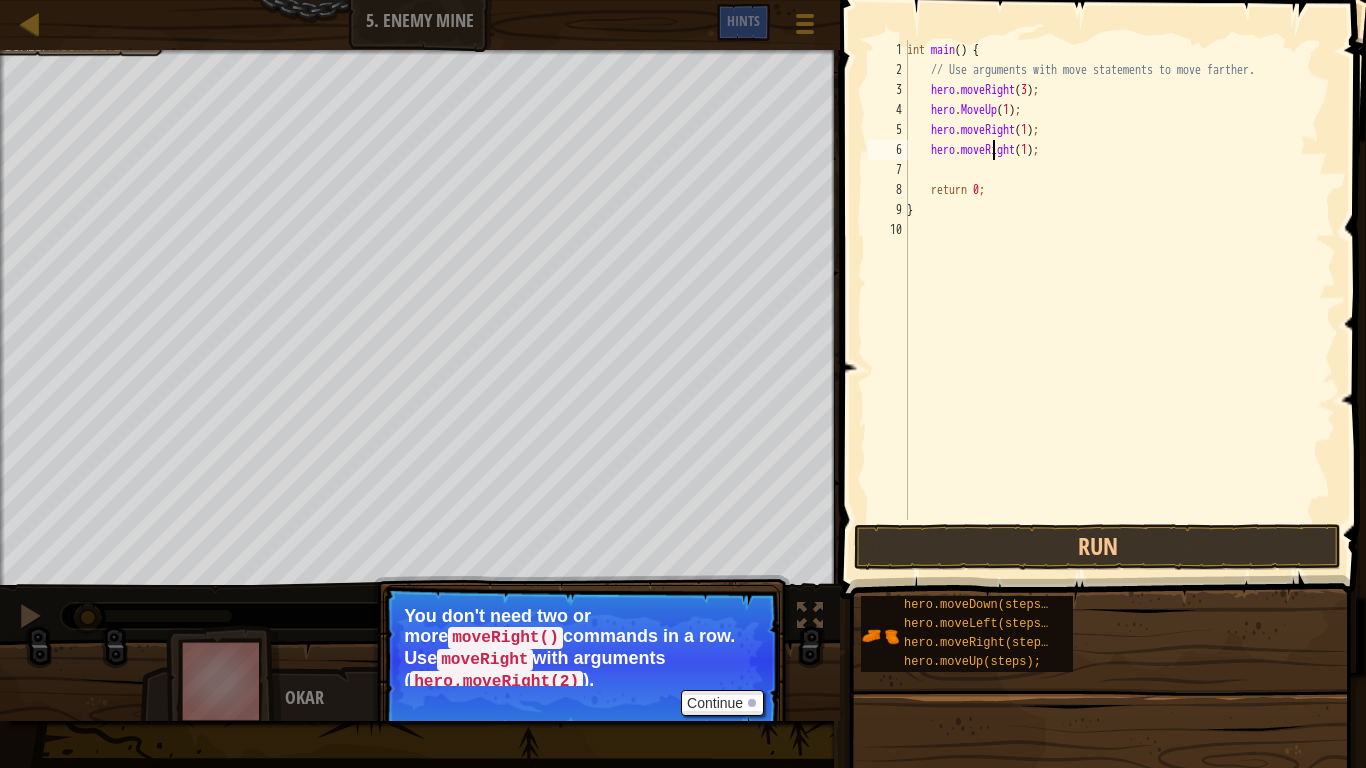 click on "int   main ( )   {      // Use arguments with move statements to move farther.      hero . moveRight ( 3 ) ;      hero . MoveUp ( 1 ) ;      hero . moveRight ( 1 ) ;      hero . moveRight ( 1 ) ;           return   0 ; }" at bounding box center [1119, 300] 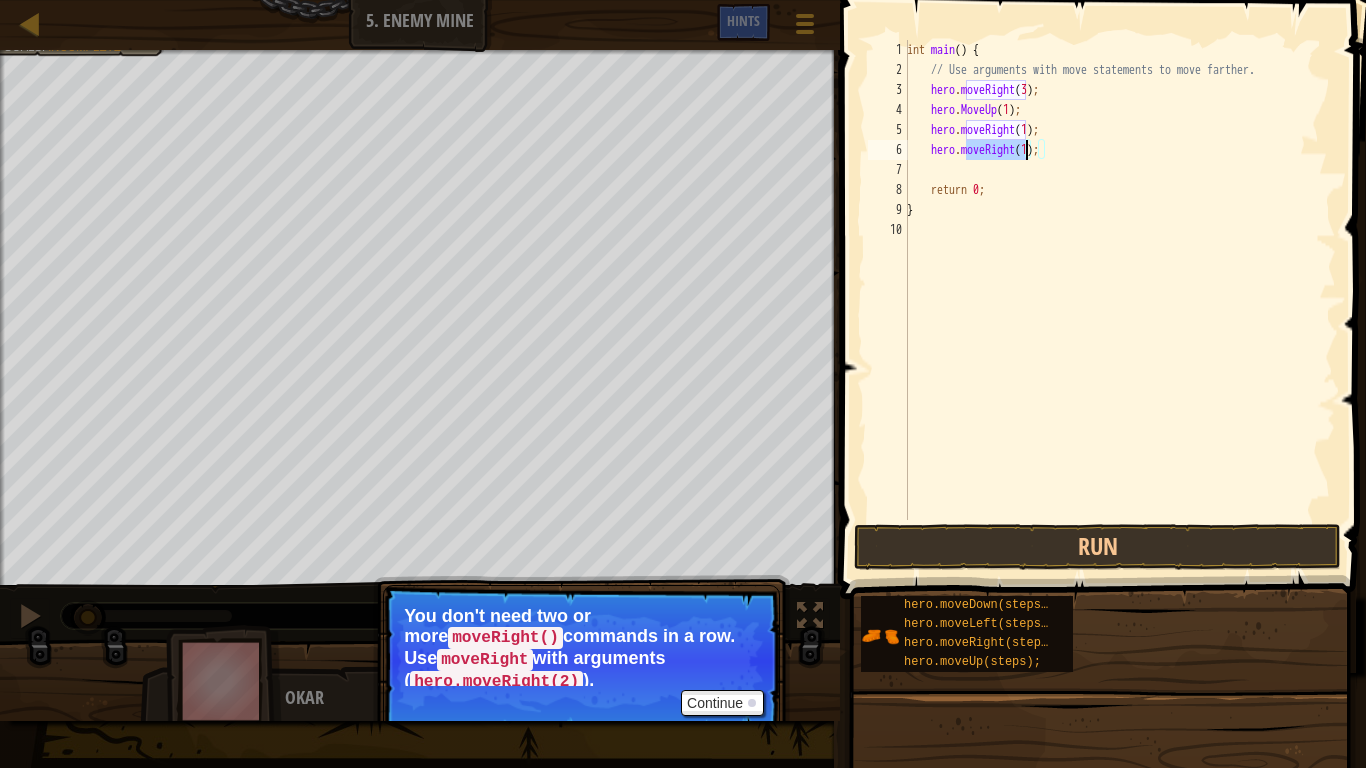drag, startPoint x: 994, startPoint y: 151, endPoint x: 1013, endPoint y: 158, distance: 20.248457 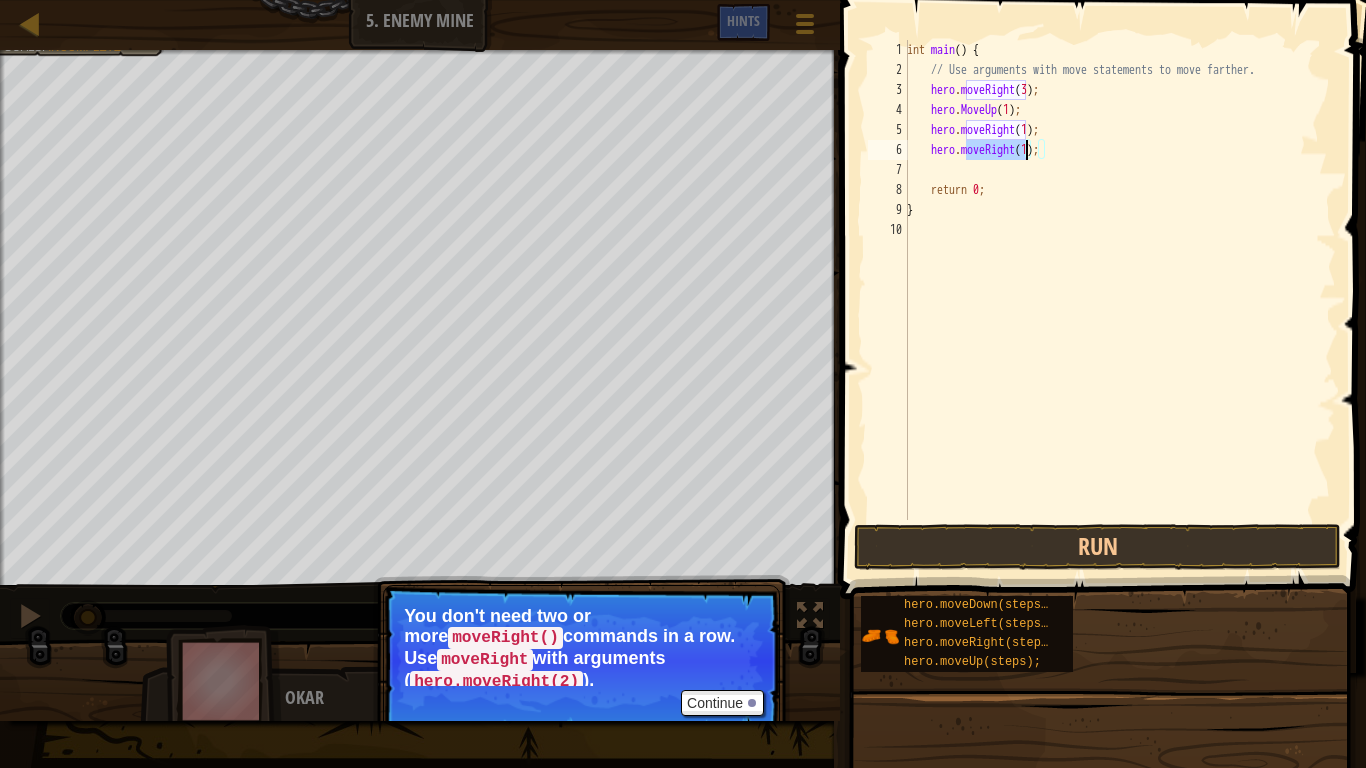 click on "int   main ( )   {      // Use arguments with move statements to move farther.      hero . moveRight ( 3 ) ;      hero . MoveUp ( 1 ) ;      hero . moveRight ( 1 ) ;      hero . moveRight ( 1 ) ;           return   0 ; }" at bounding box center [1119, 280] 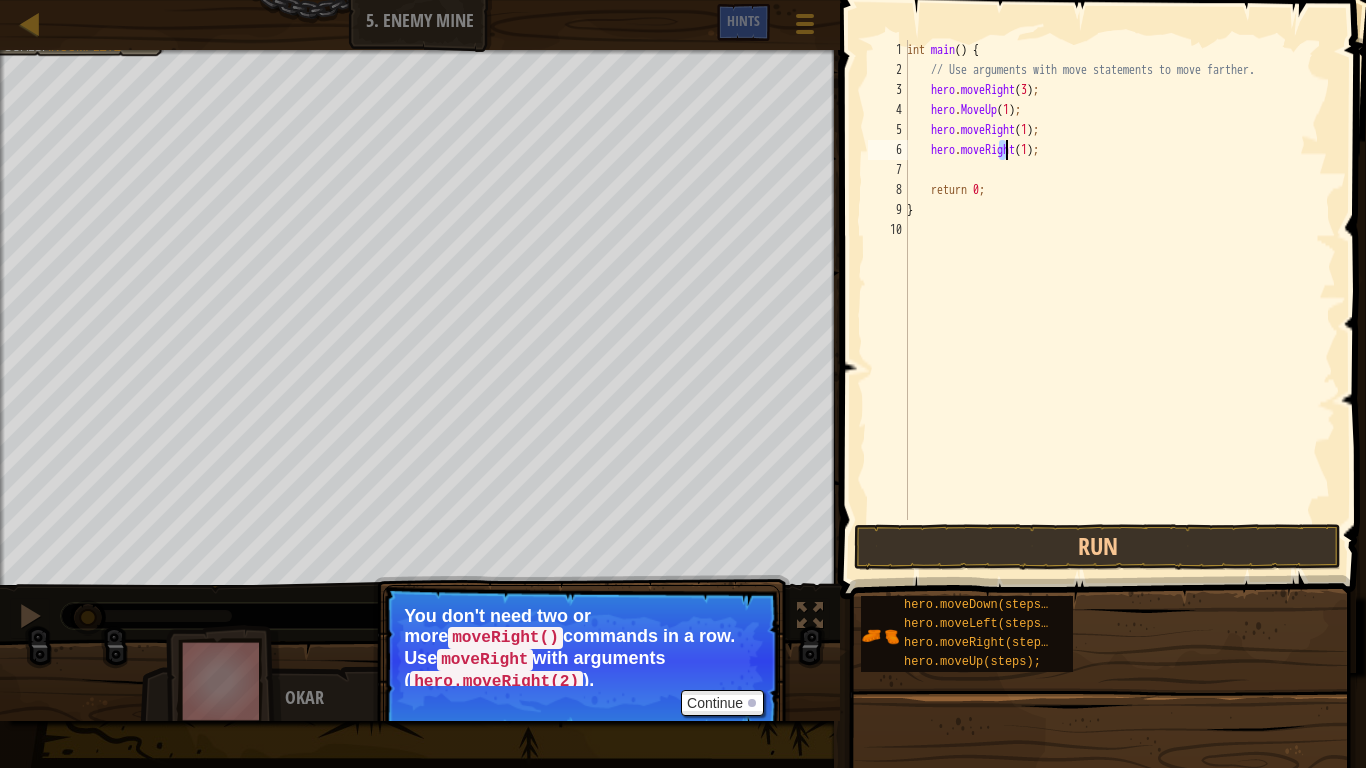 click on "int   main ( )   {      // Use arguments with move statements to move farther.      hero . moveRight ( 3 ) ;      hero . MoveUp ( 1 ) ;      hero . moveRight ( 1 ) ;      hero . moveRight ( 1 ) ;           return   0 ; }" at bounding box center [1119, 300] 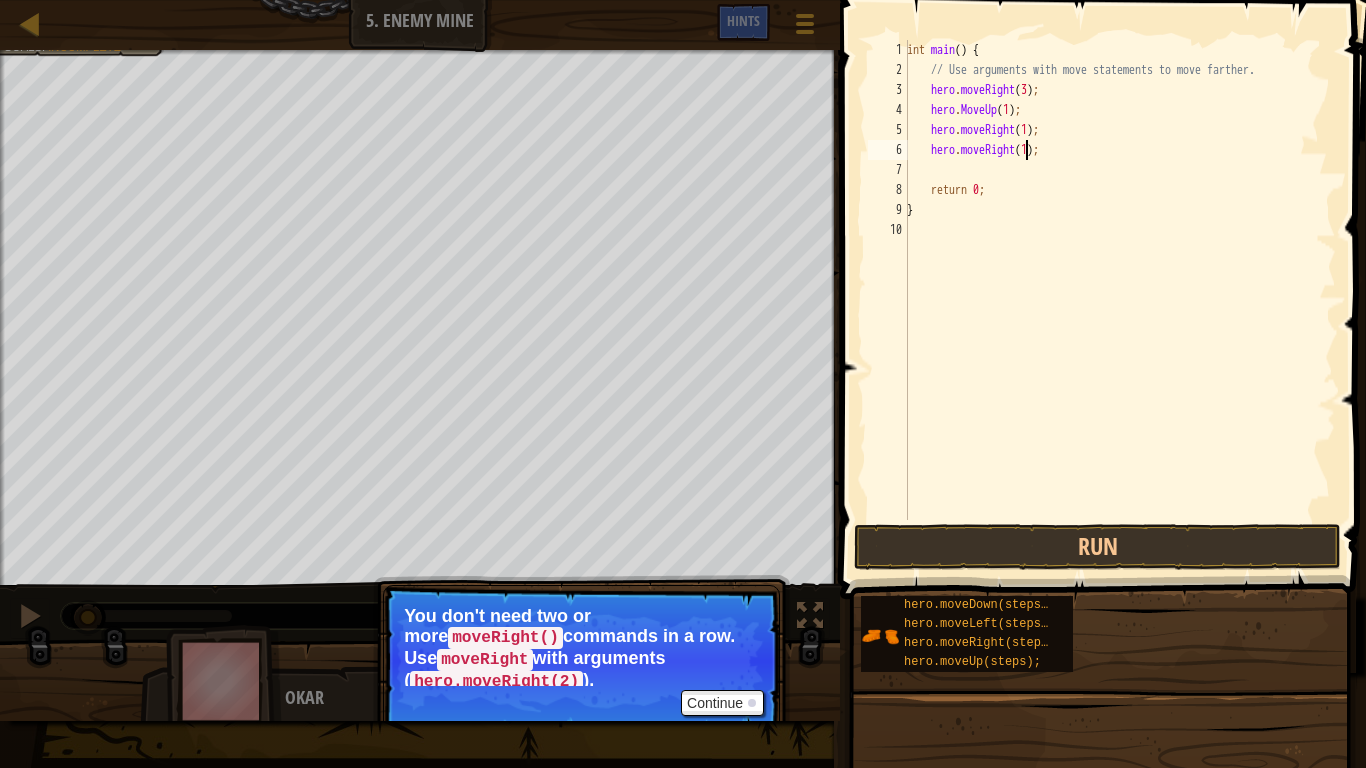 click on "int   main ( )   {      // Use arguments with move statements to move farther.      hero . moveRight ( 3 ) ;      hero . MoveUp ( 1 ) ;      hero . moveRight ( 1 ) ;      hero . moveRight ( 1 ) ;           return   0 ; }" at bounding box center (1119, 300) 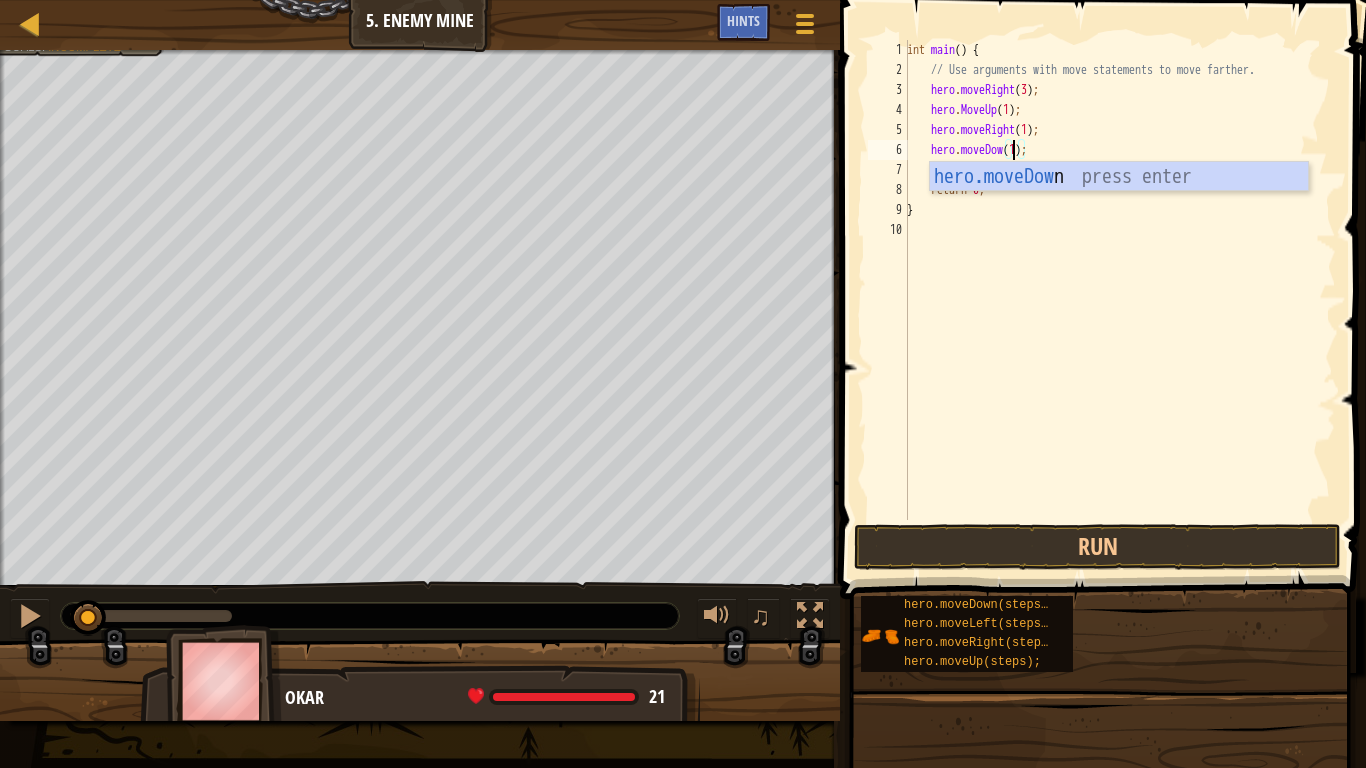scroll, scrollTop: 9, scrollLeft: 10, axis: both 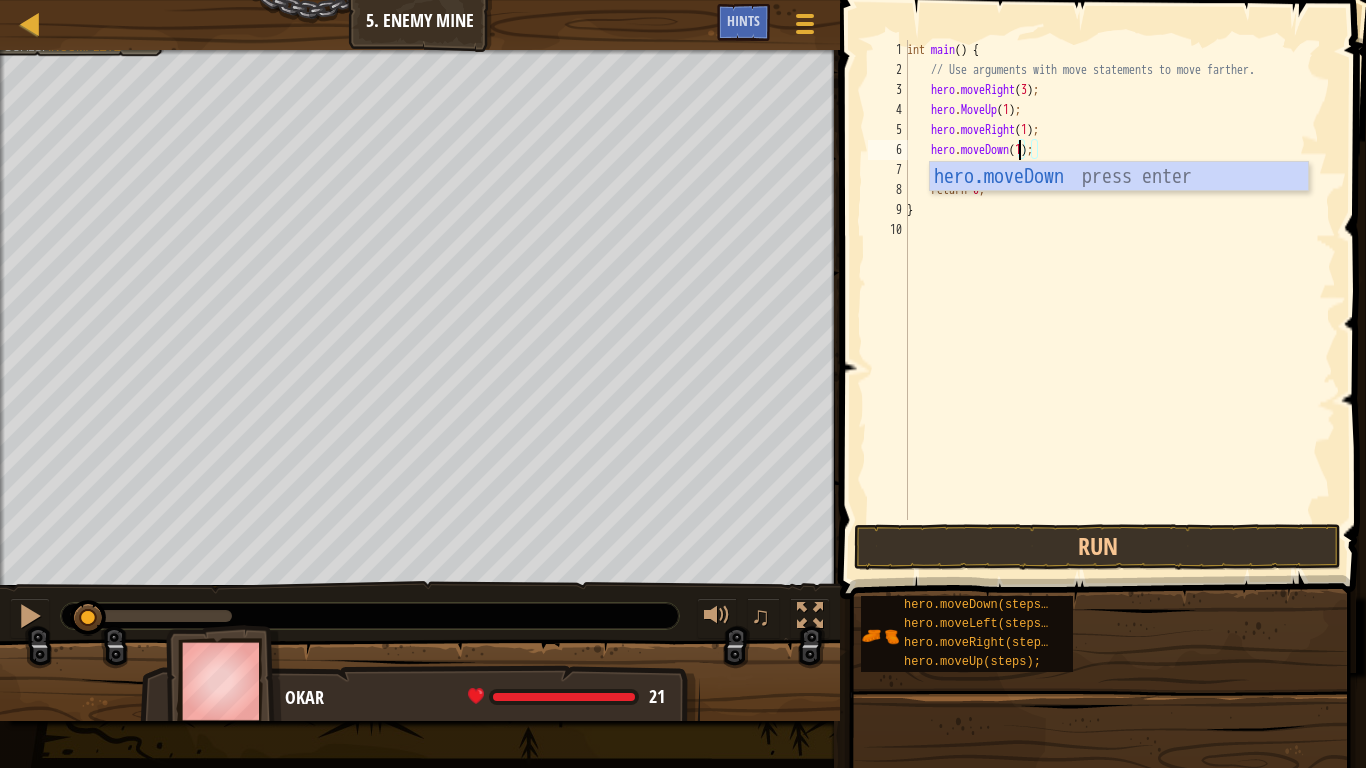 click on "int   main ( )   {      // Use arguments with move statements to move farther.      hero . moveRight ( 3 ) ;      hero . MoveUp ( 1 ) ;      hero . moveRight ( 1 ) ;      hero . moveDown ( 1 ) ;           return   0 ; }" at bounding box center [1119, 300] 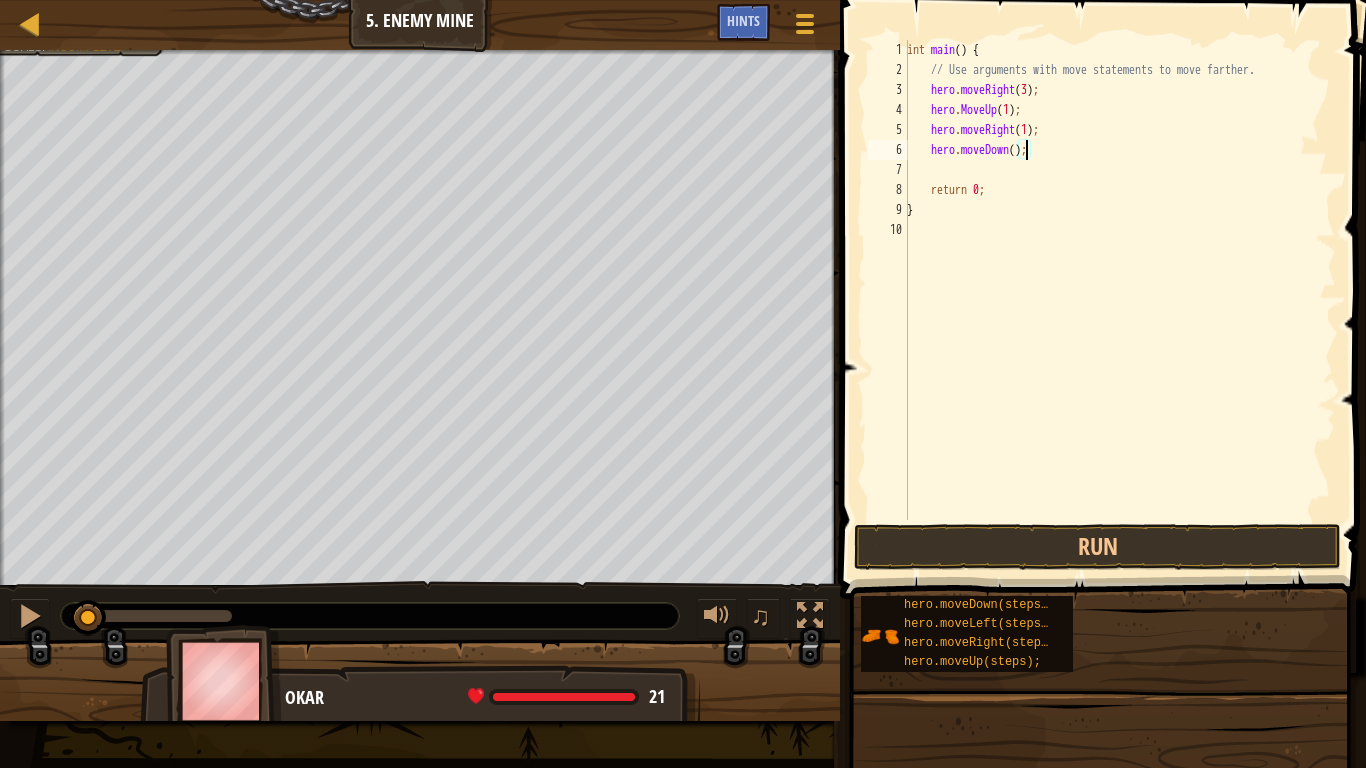 type on "hero.moveDown(3);" 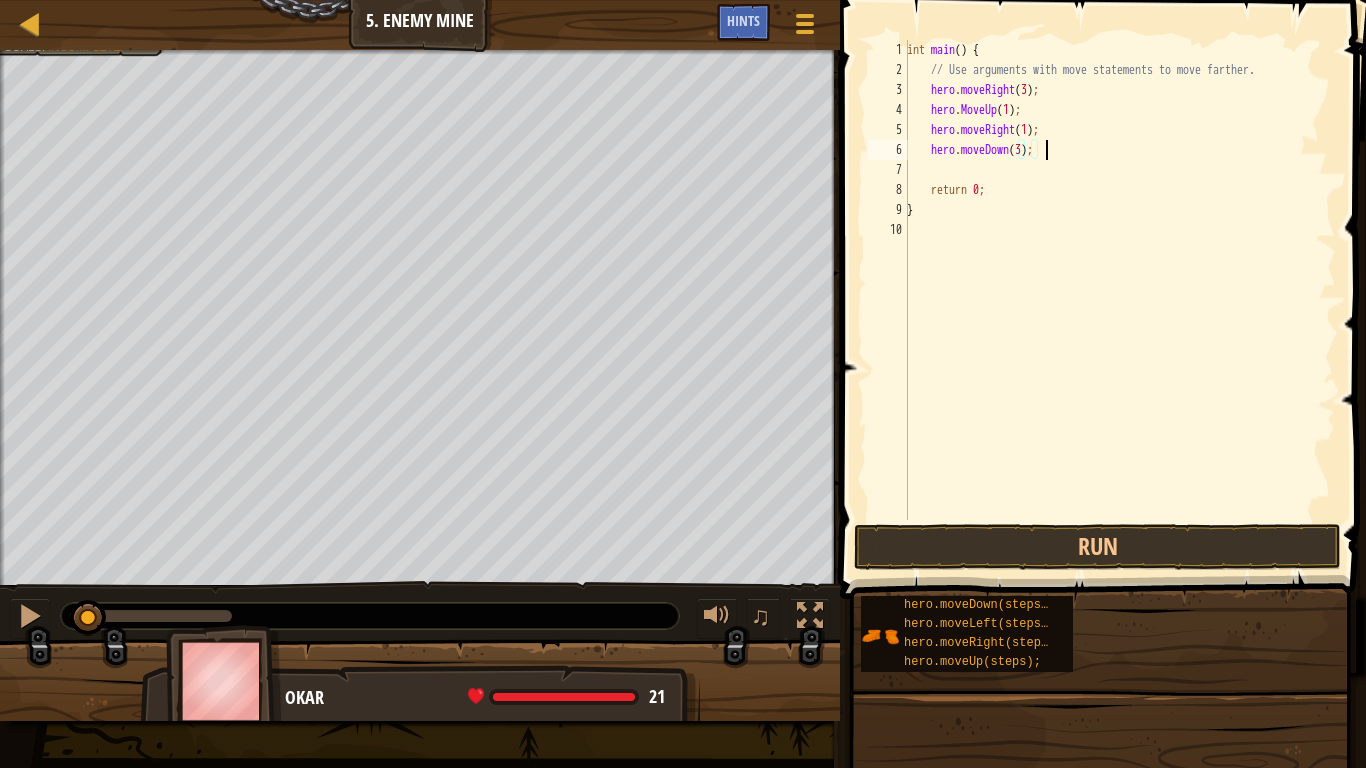 click on "int   main ( )   {      // Use arguments with move statements to move farther.      hero . moveRight ( 3 ) ;      hero . MoveUp ( 1 ) ;      hero . moveRight ( 1 ) ;      hero . moveDown ( 3 ) ;           return   0 ; }" at bounding box center [1119, 300] 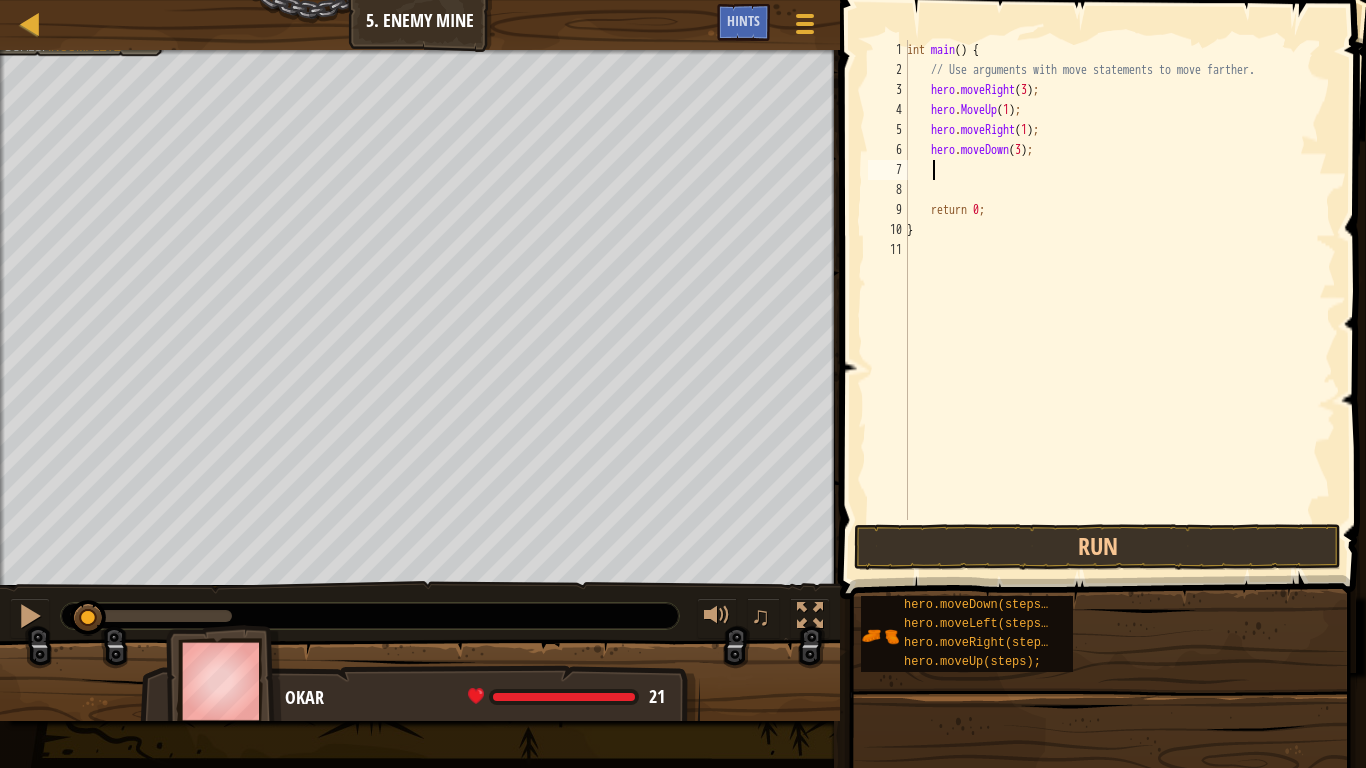 scroll, scrollTop: 9, scrollLeft: 1, axis: both 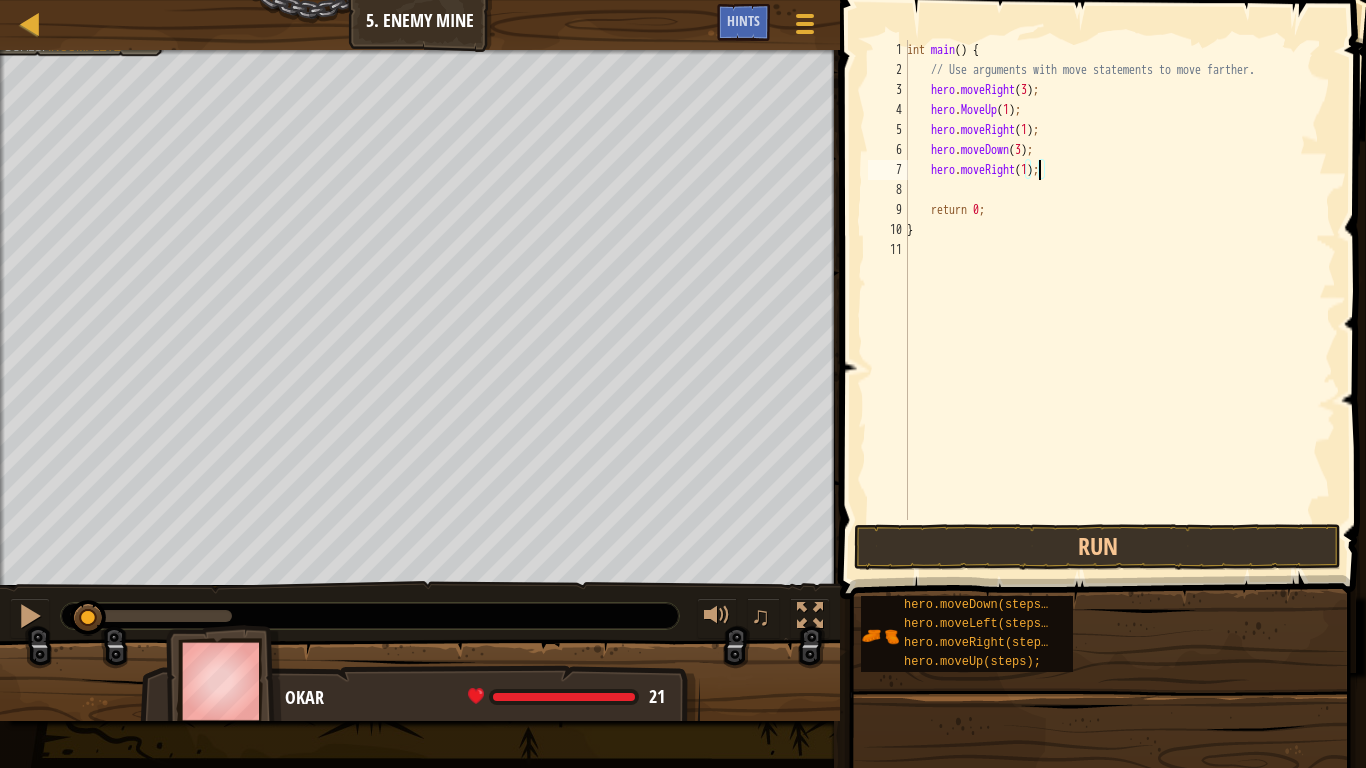 click on "int   main ( )   {      // Use arguments with move statements to move farther.      hero . moveRight ( 3 ) ;      hero . MoveUp ( 1 ) ;      hero . moveRight ( 1 ) ;      hero . moveDown ( 3 ) ;      hero . moveRight ( 1 ) ;           return   0 ; }" at bounding box center (1119, 300) 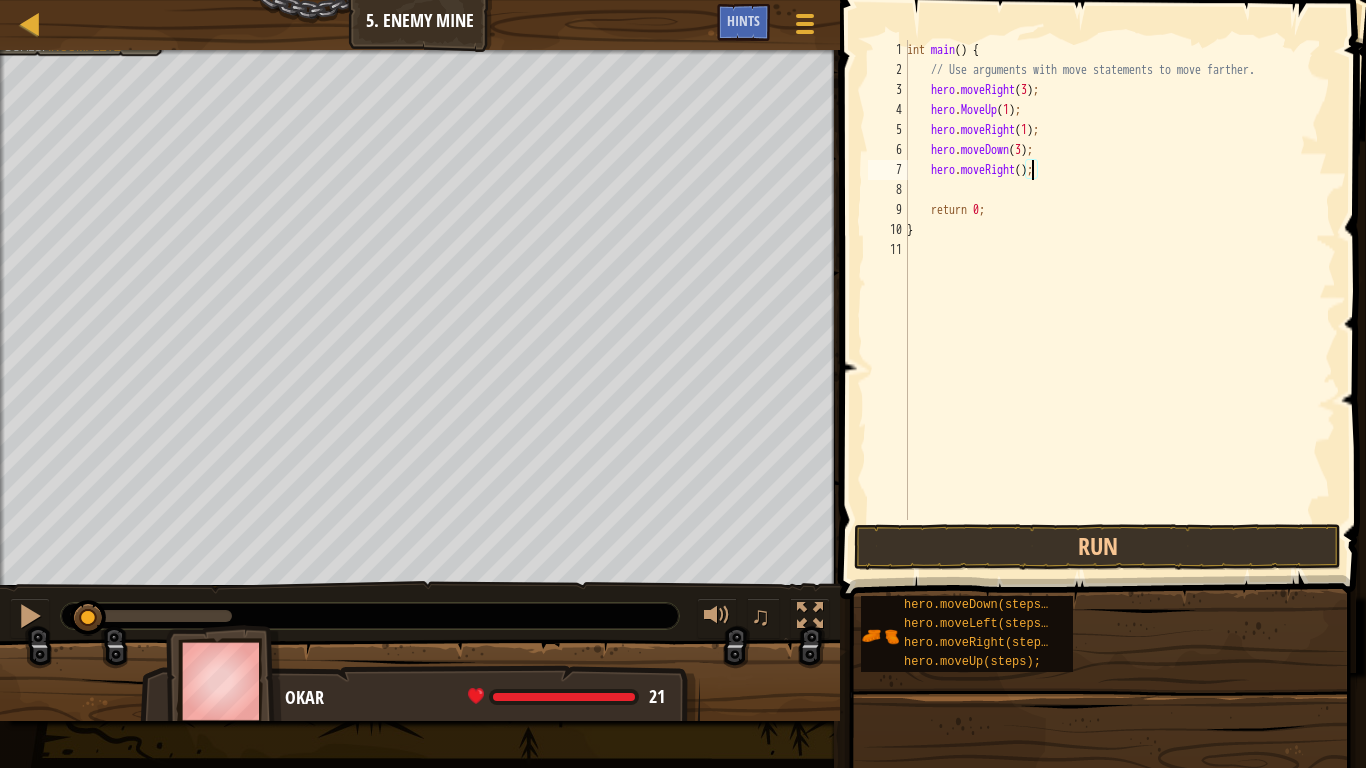 scroll, scrollTop: 9, scrollLeft: 11, axis: both 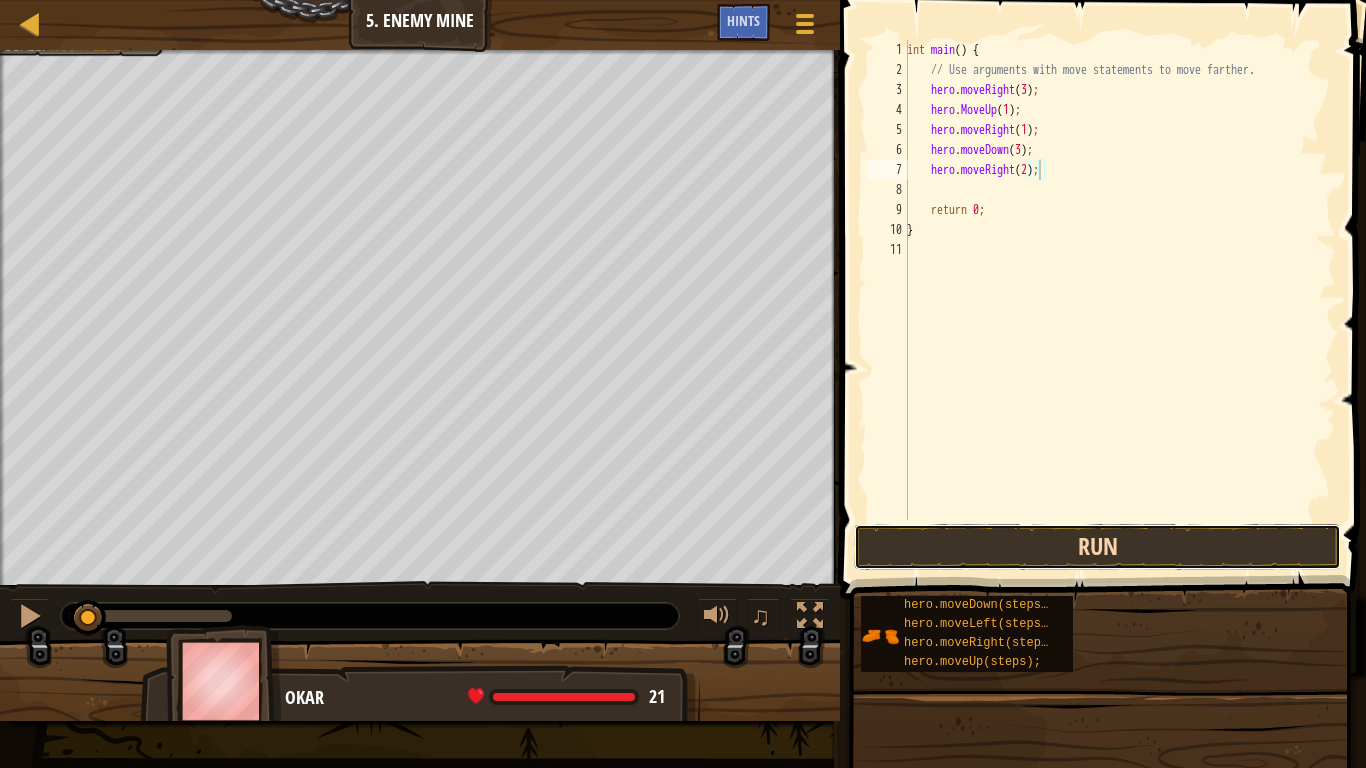 click on "Run" at bounding box center [1097, 547] 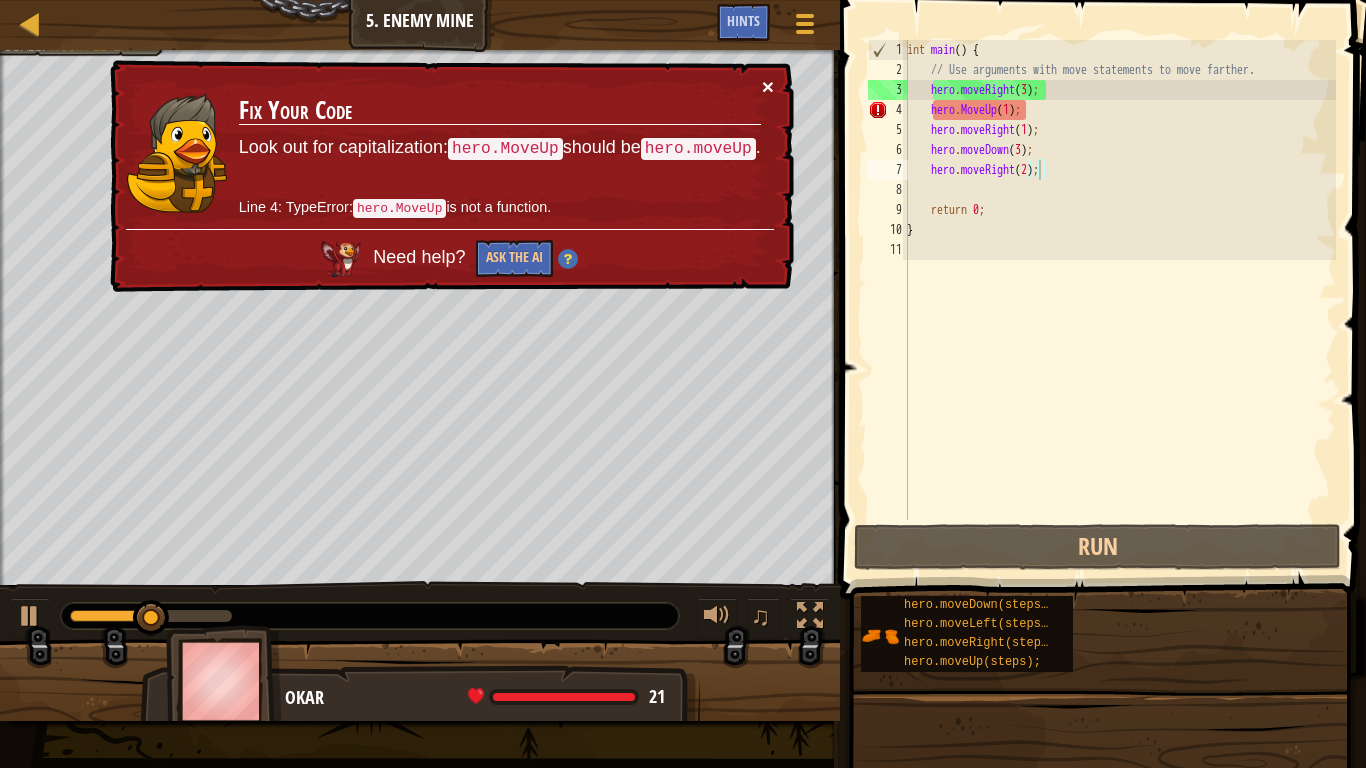 click on "×" at bounding box center [768, 86] 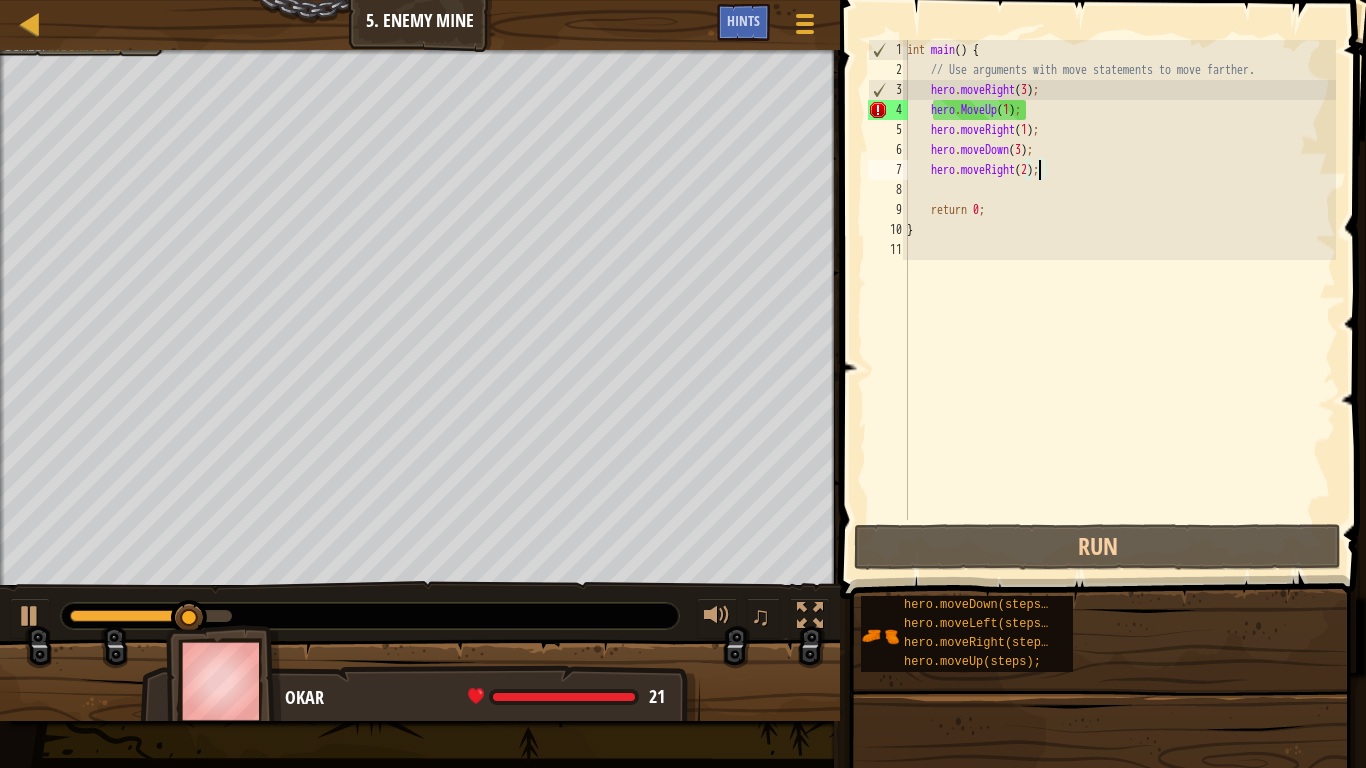 click on "int   main ( )   {      // Use arguments with move statements to move farther.      hero . moveRight ( 3 ) ;      hero . MoveUp ( 1 ) ;      hero . moveRight ( 1 ) ;      hero . moveDown ( 3 ) ;      hero . moveRight ( 2 ) ;           return   0 ; }" at bounding box center [1119, 300] 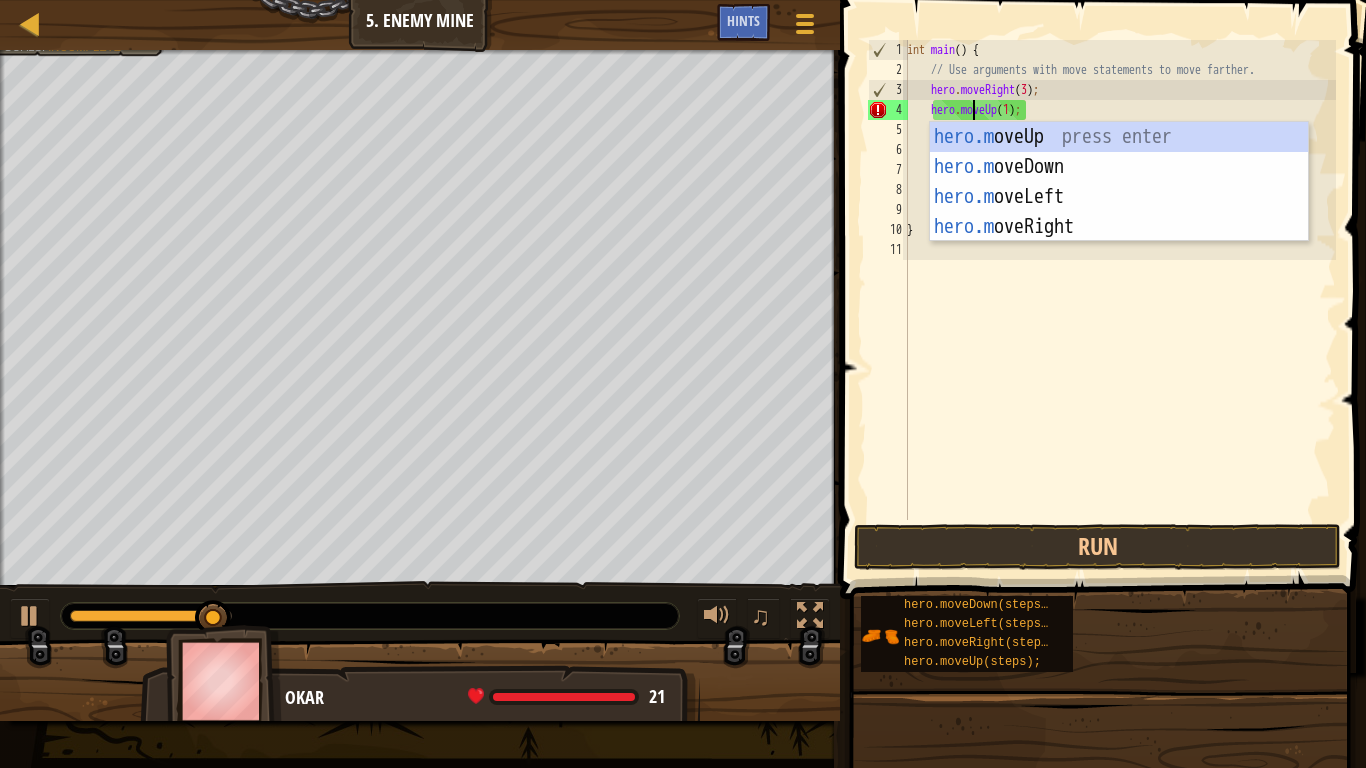scroll, scrollTop: 9, scrollLeft: 6, axis: both 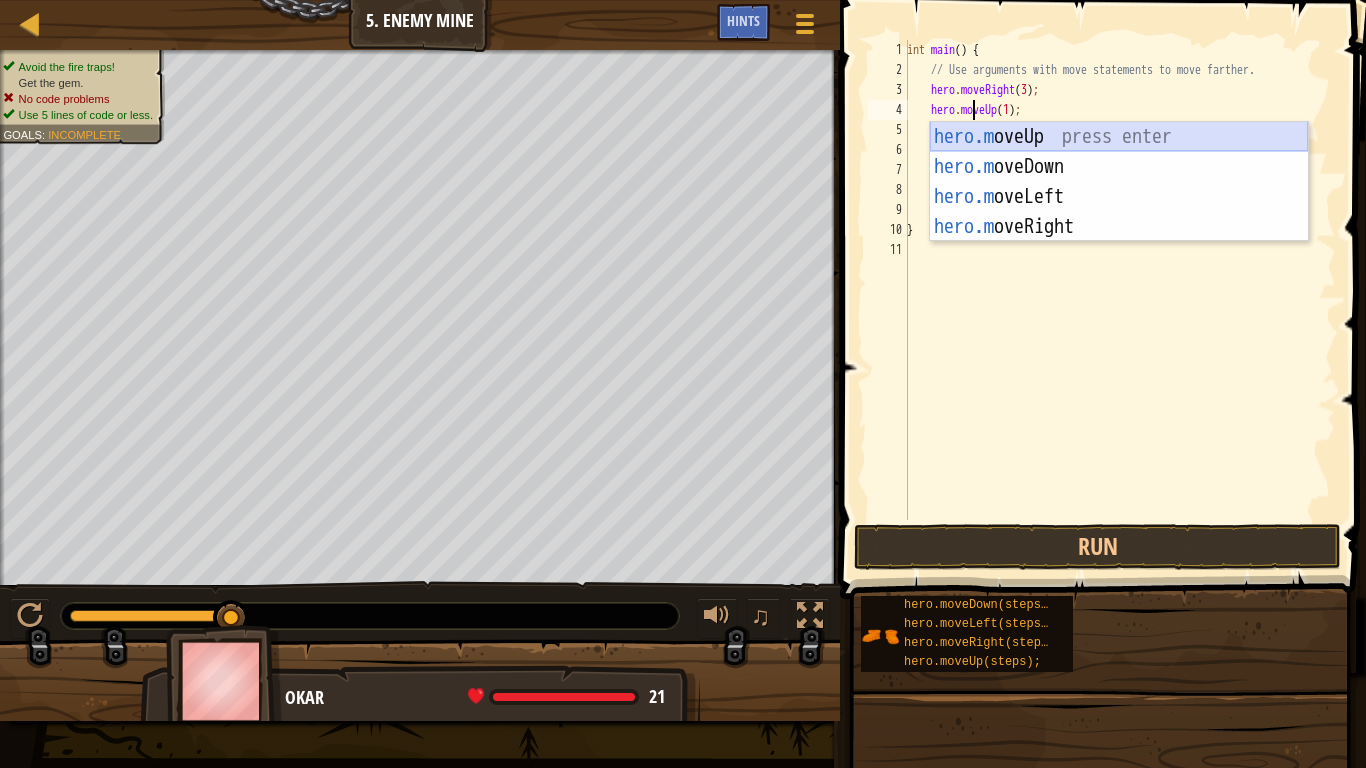 click on "hero.m oveUp press enter hero.m oveDown press enter hero.m oveLeft press enter hero.m oveRight press enter" at bounding box center [1119, 212] 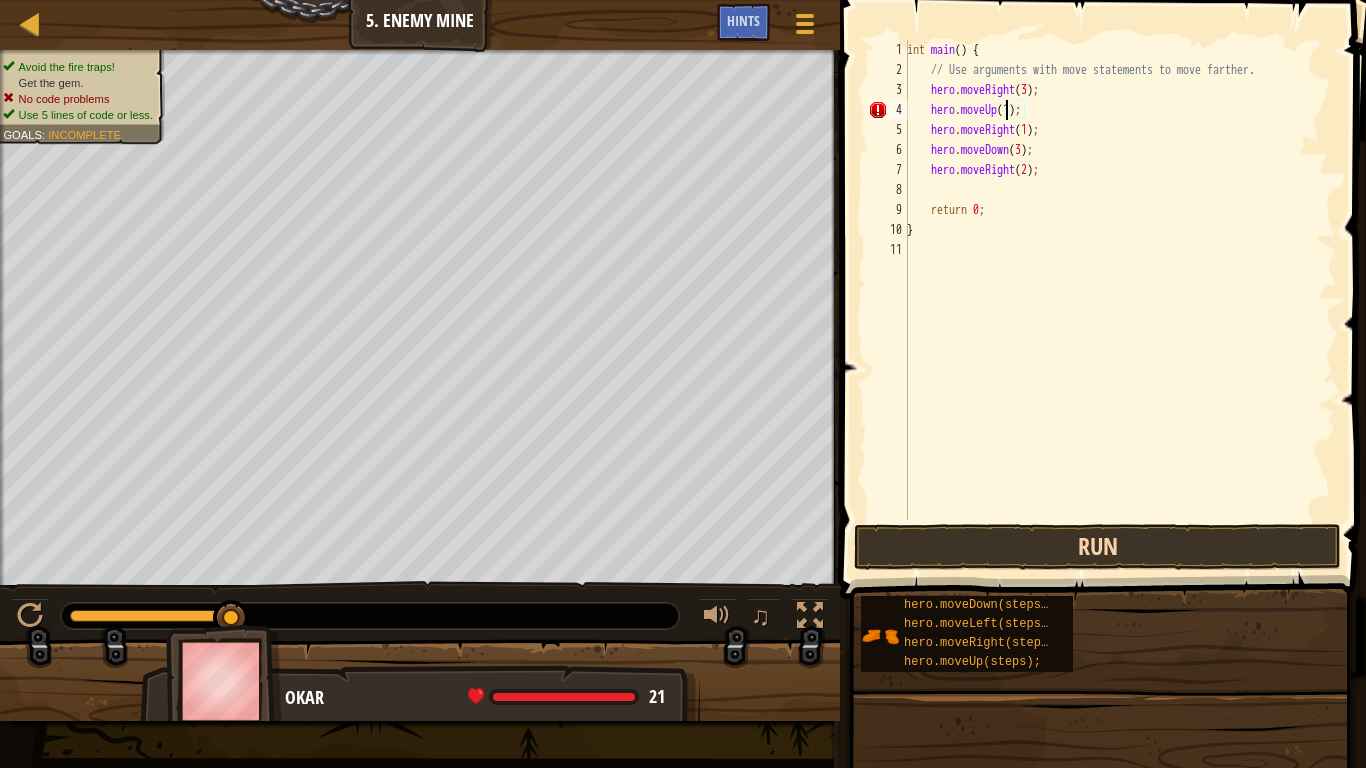 type on "hero.moveUp(1);" 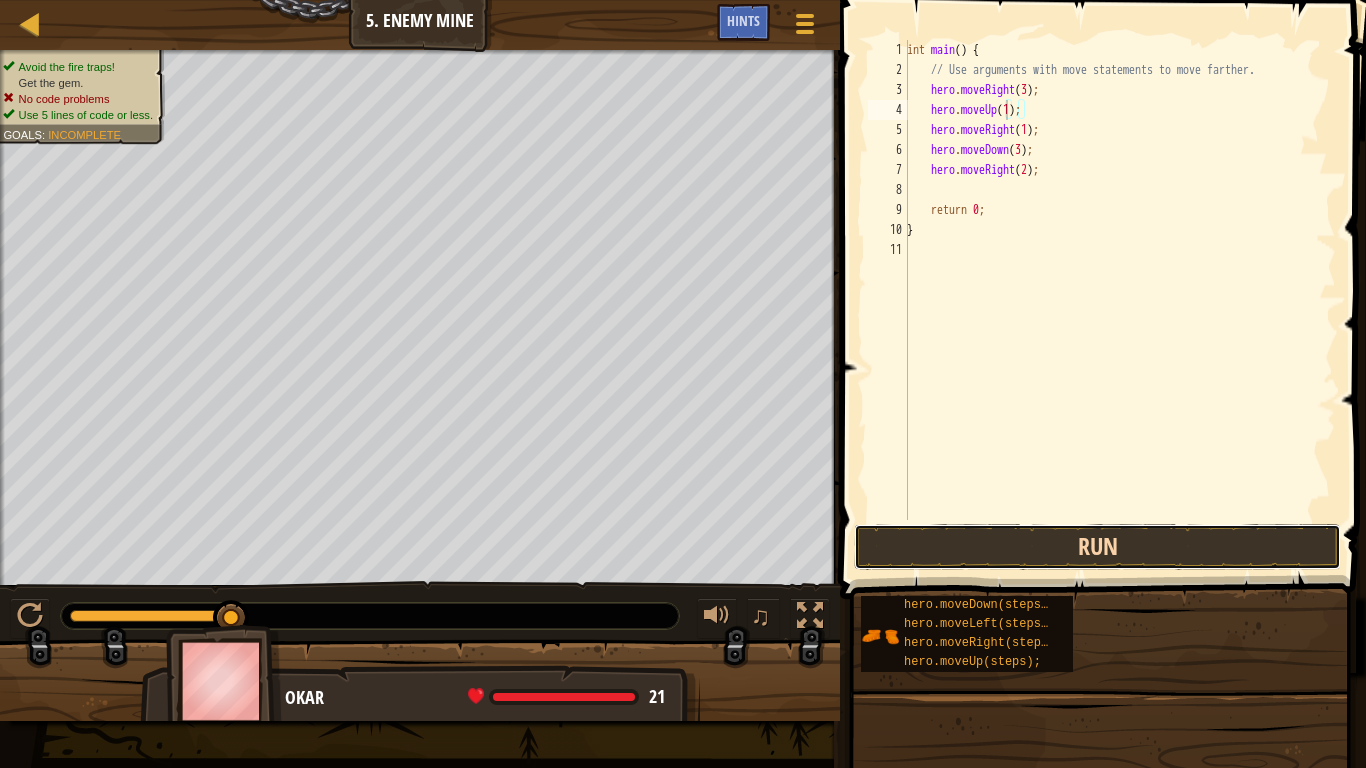 click on "Run" at bounding box center [1097, 547] 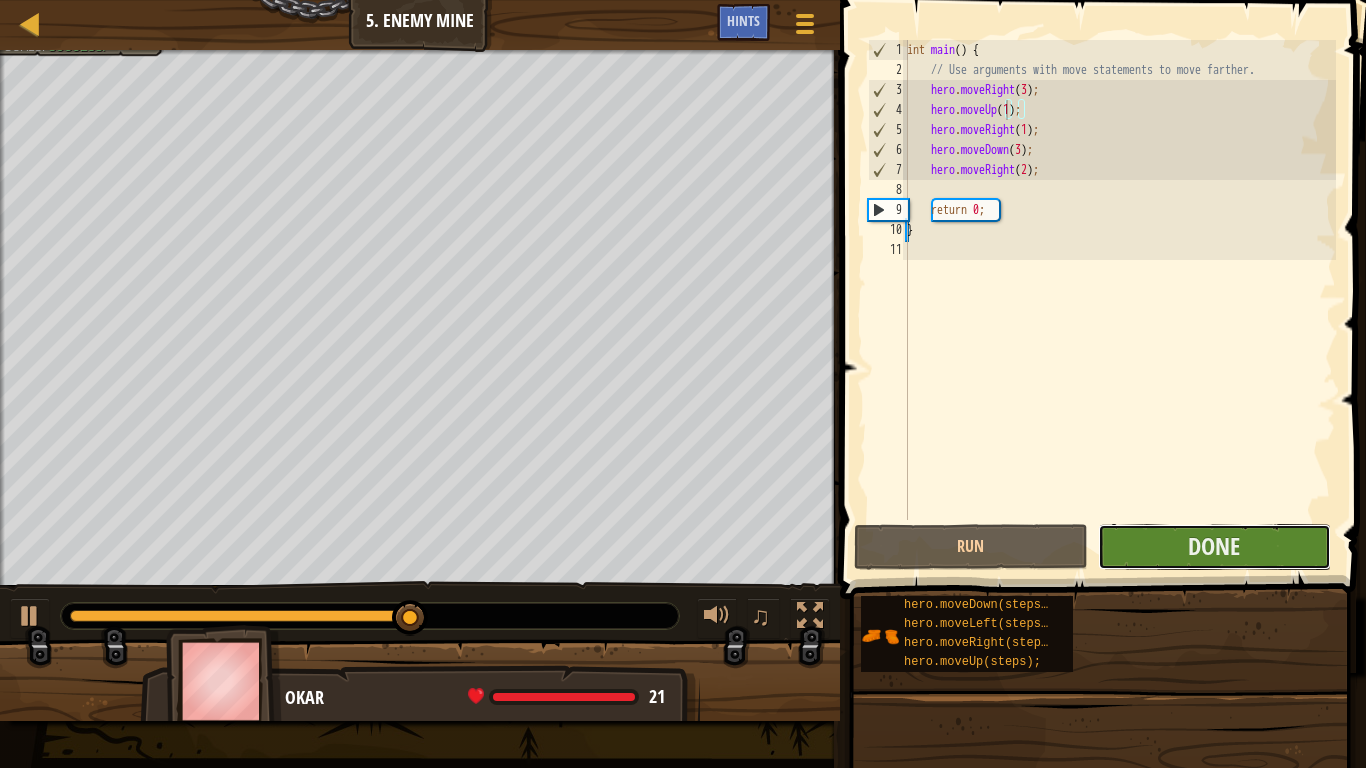 click on "Done" at bounding box center (1214, 547) 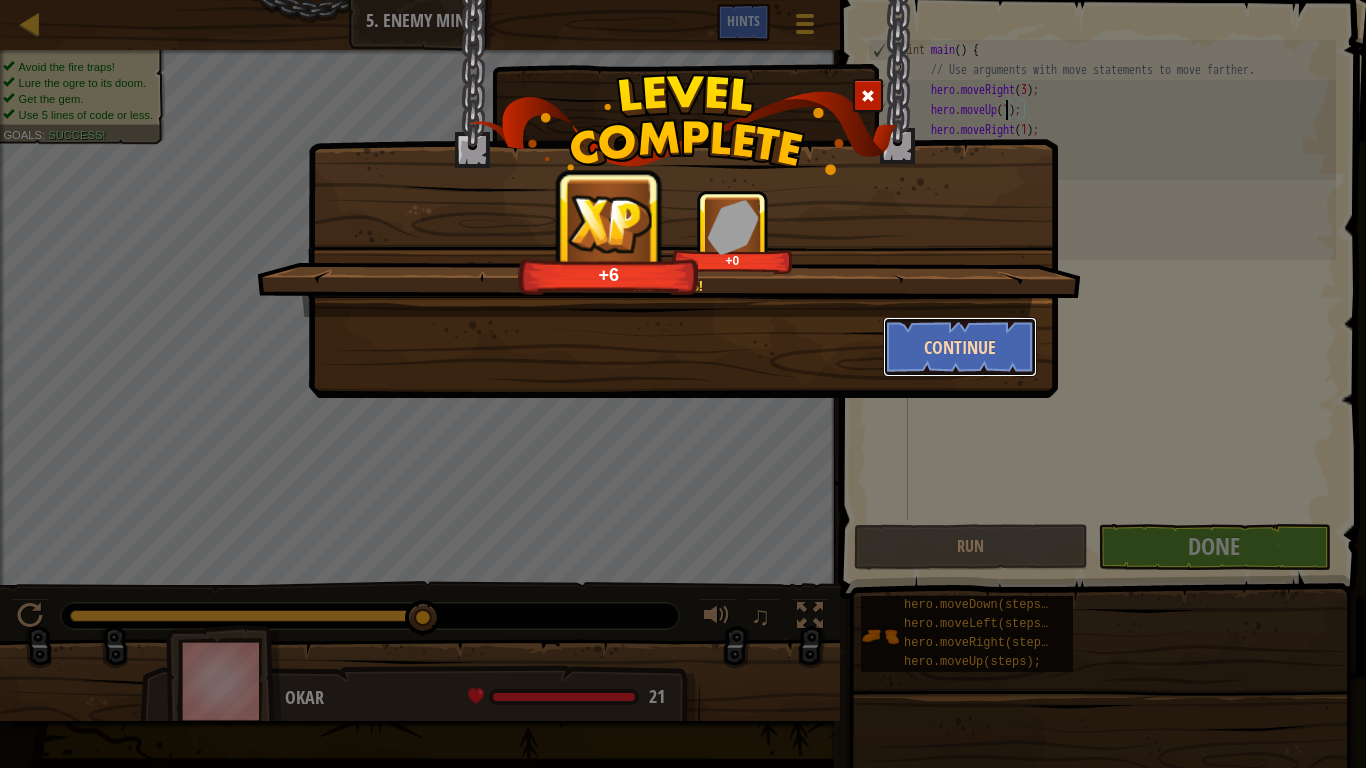 click on "Continue" at bounding box center [960, 347] 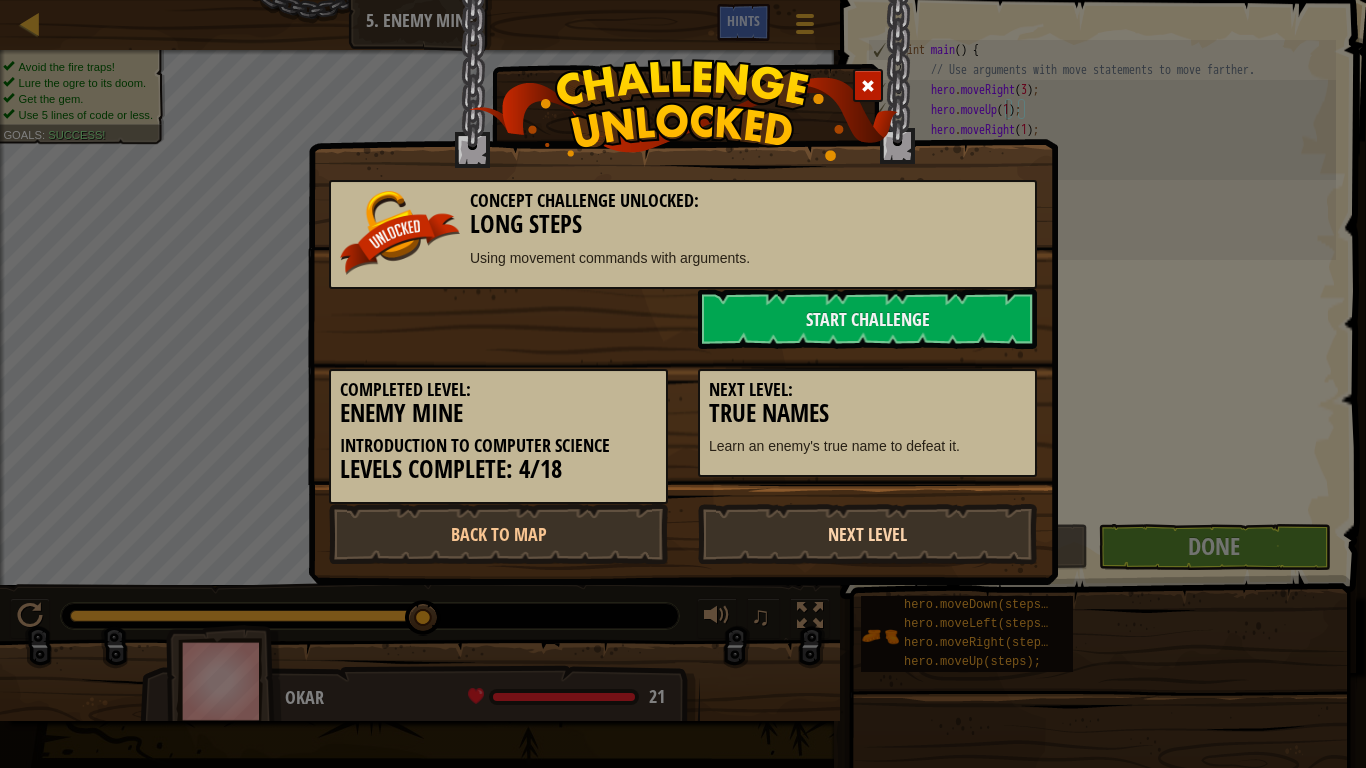 click on "Next Level" at bounding box center [867, 534] 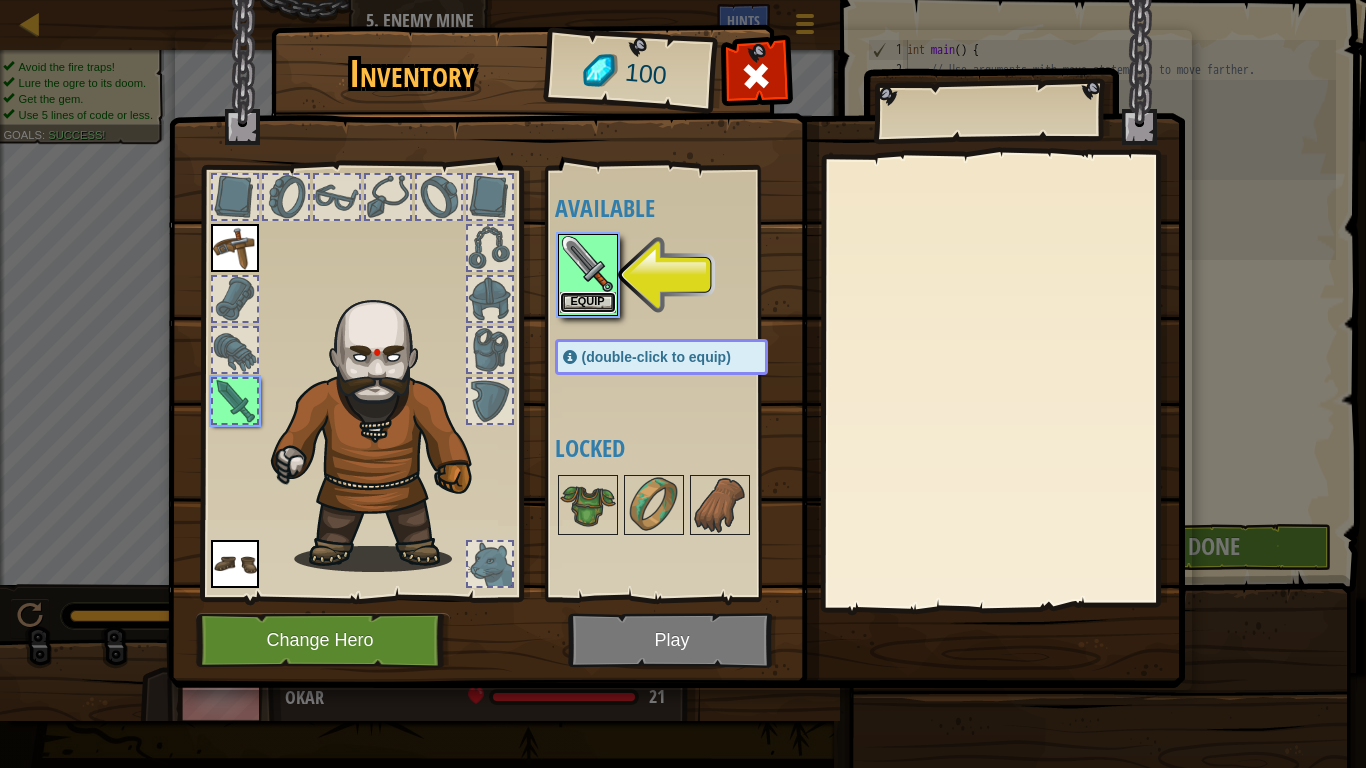 click on "Equip" at bounding box center (588, 302) 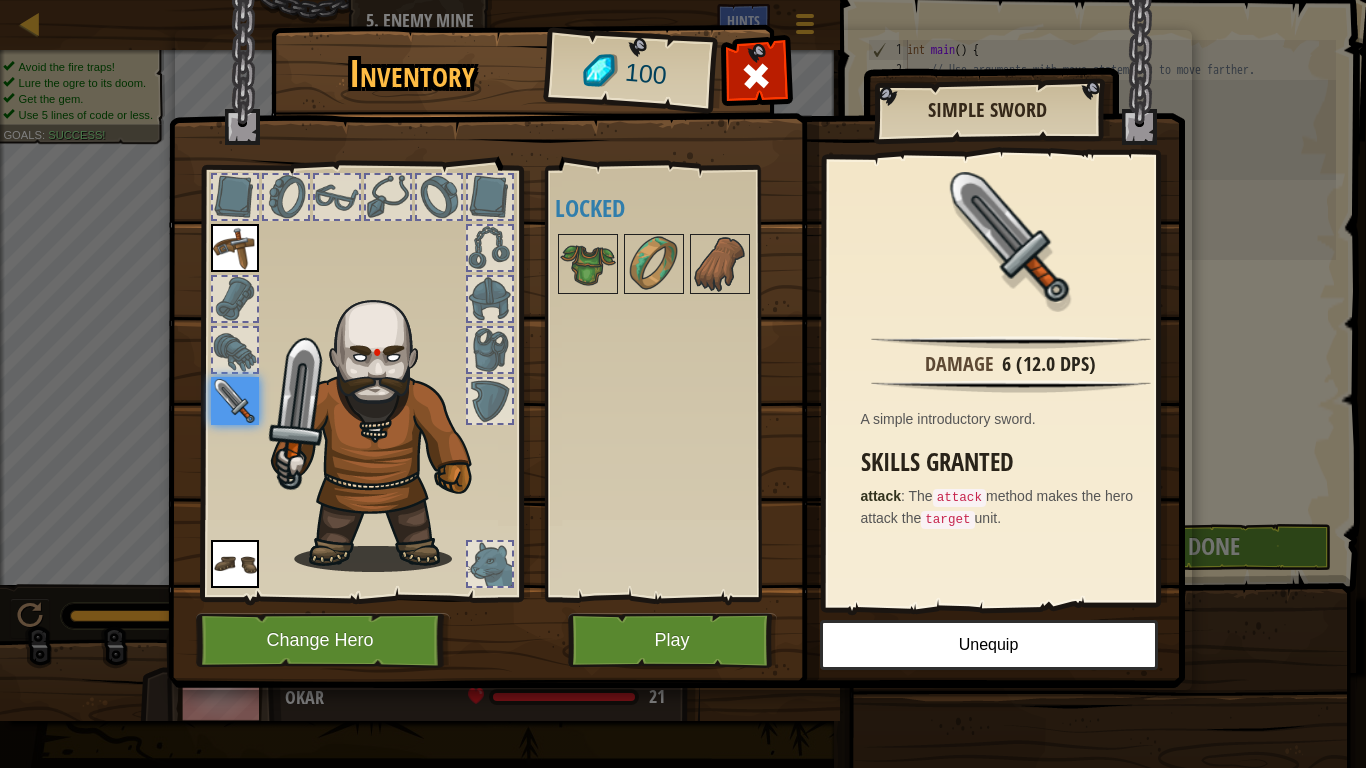 click at bounding box center [235, 299] 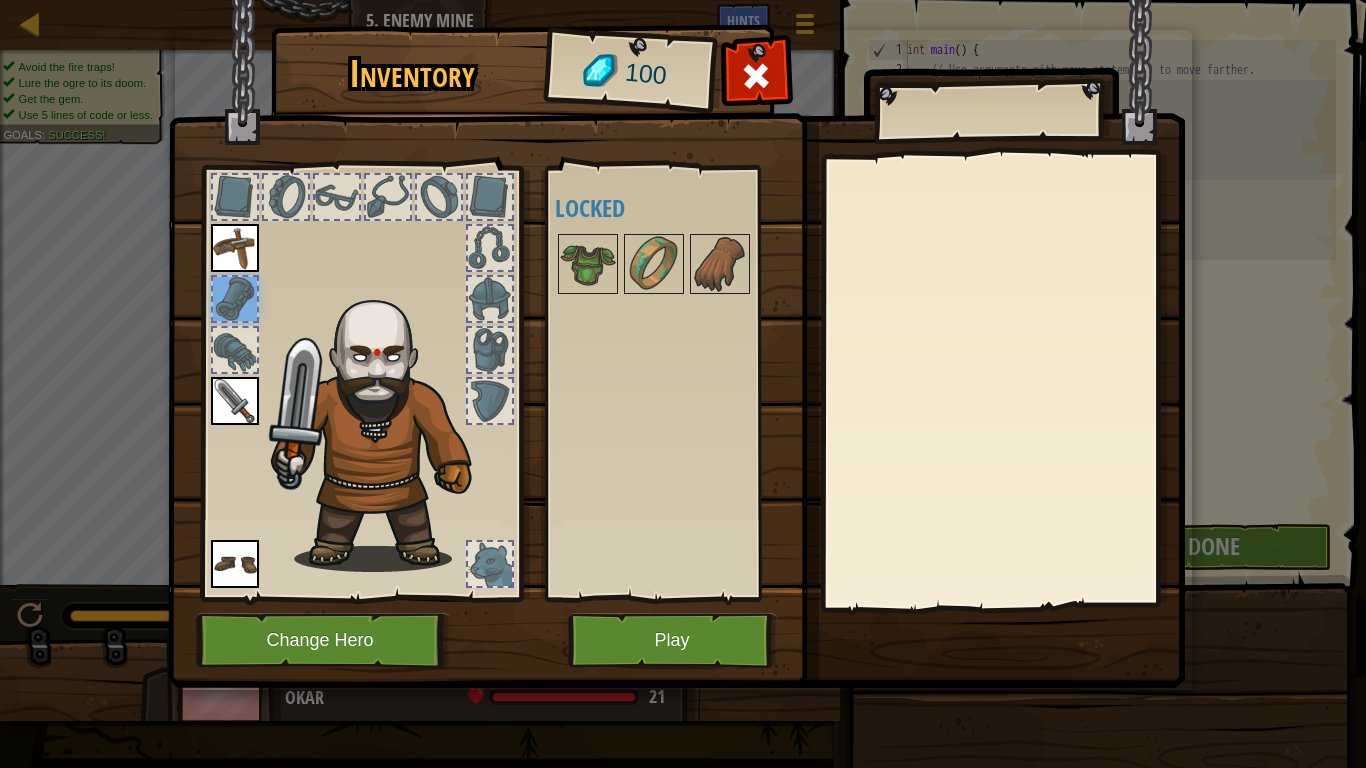 click at bounding box center (235, 350) 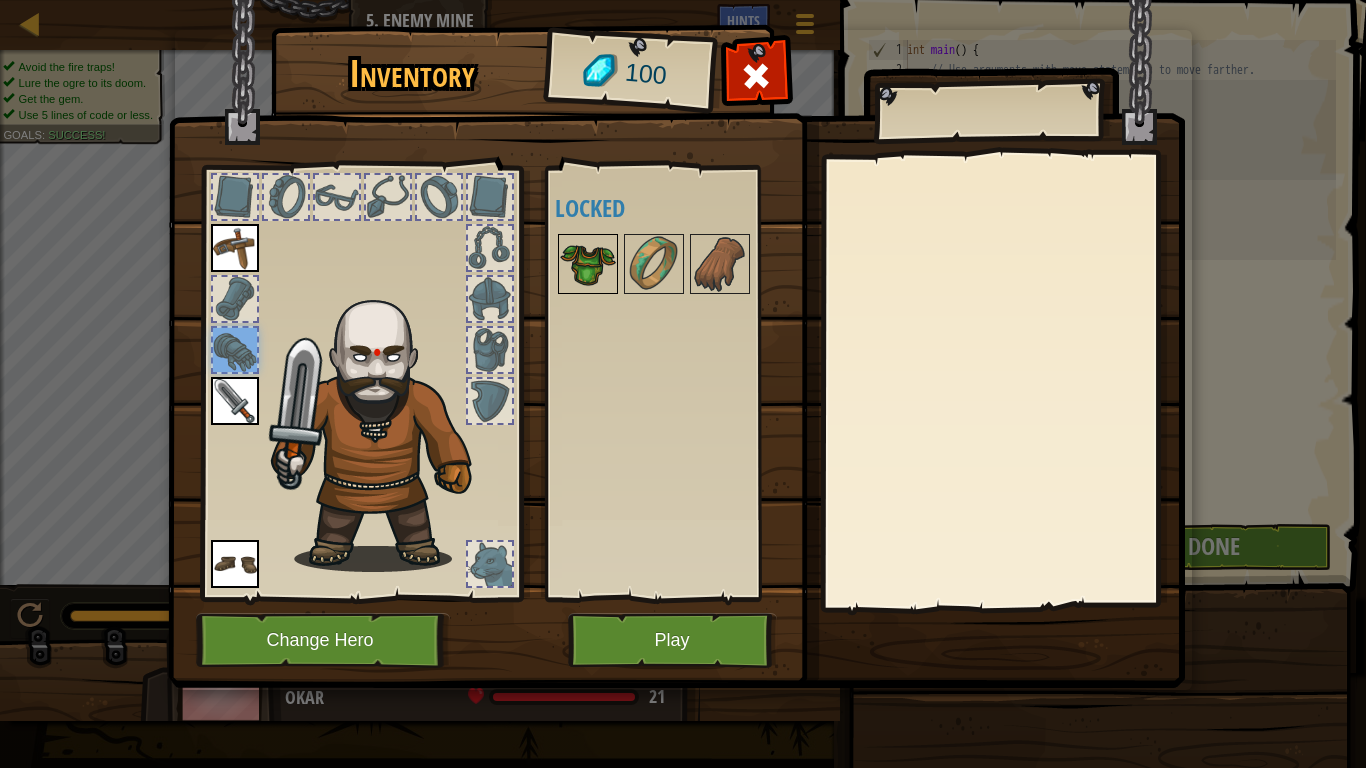 click at bounding box center [588, 264] 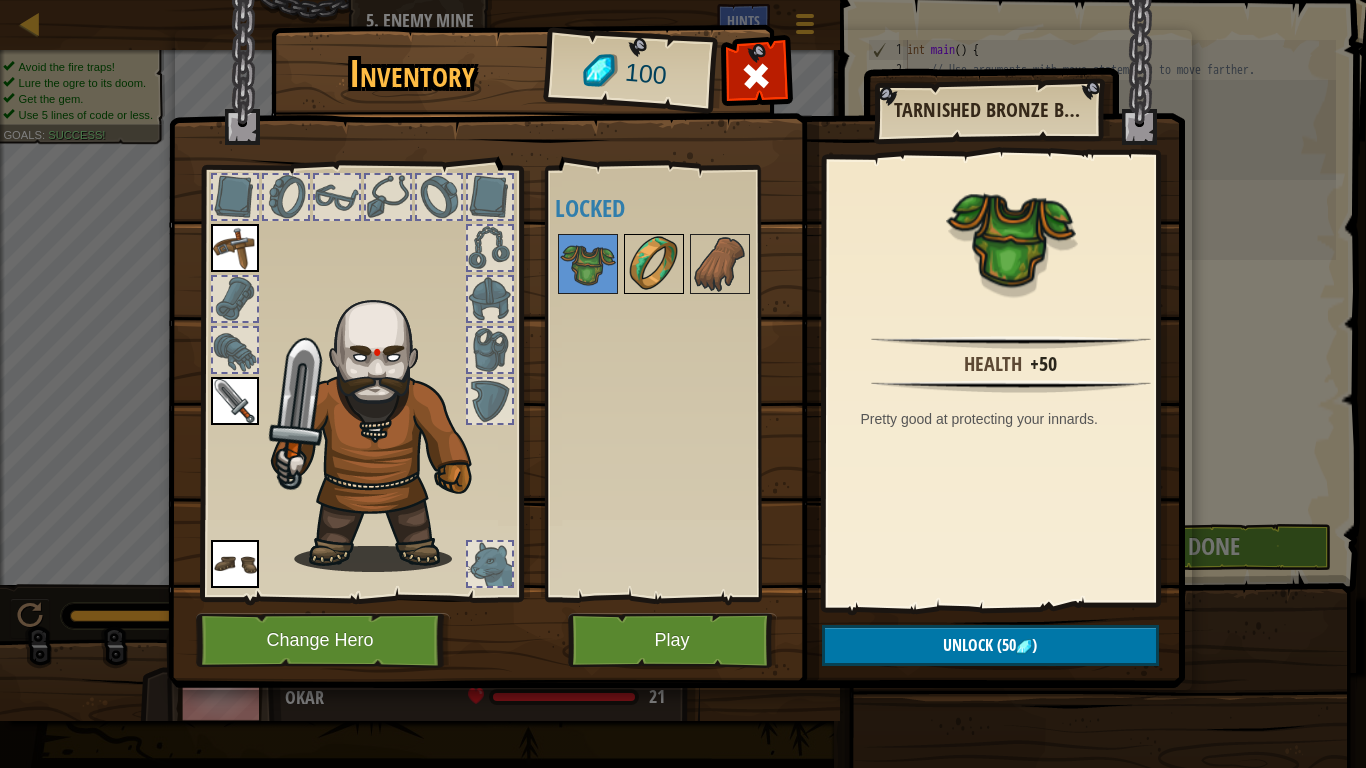 click at bounding box center (654, 264) 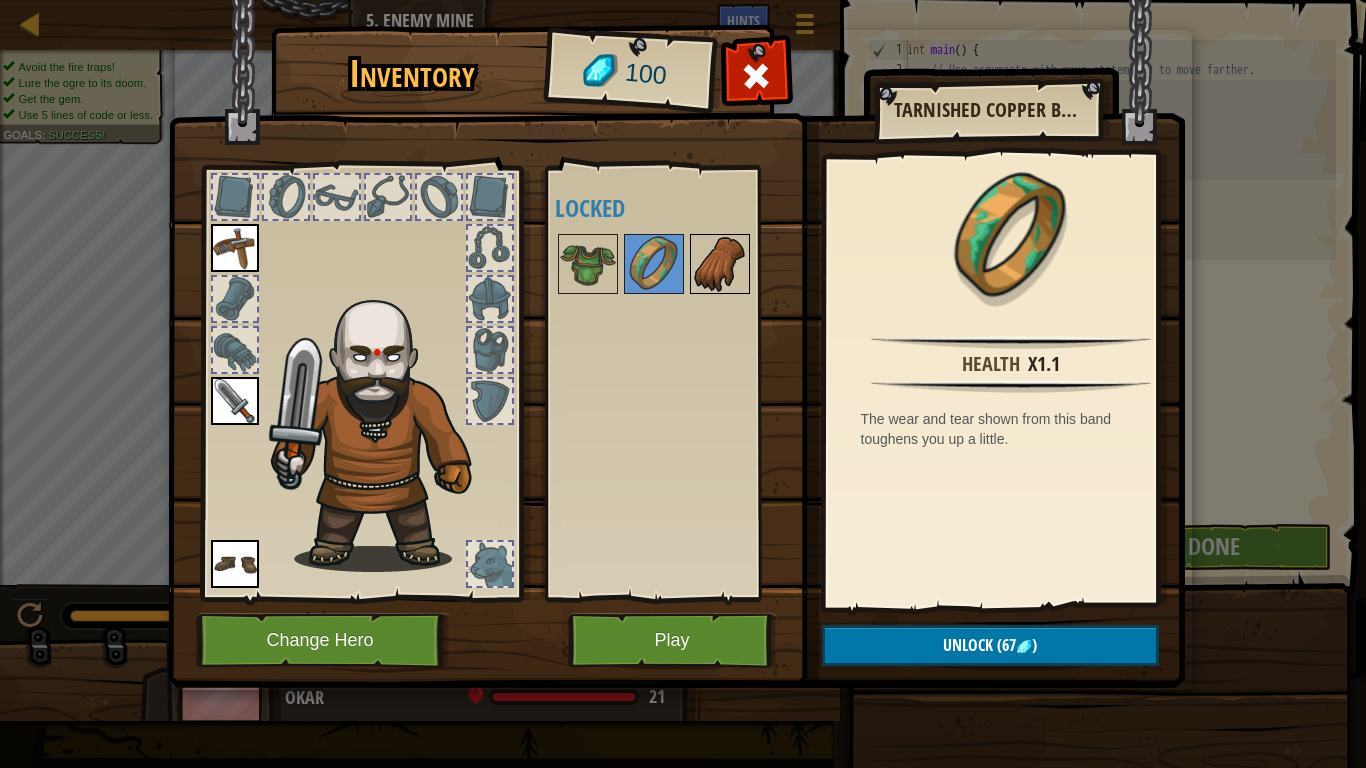 click at bounding box center (720, 264) 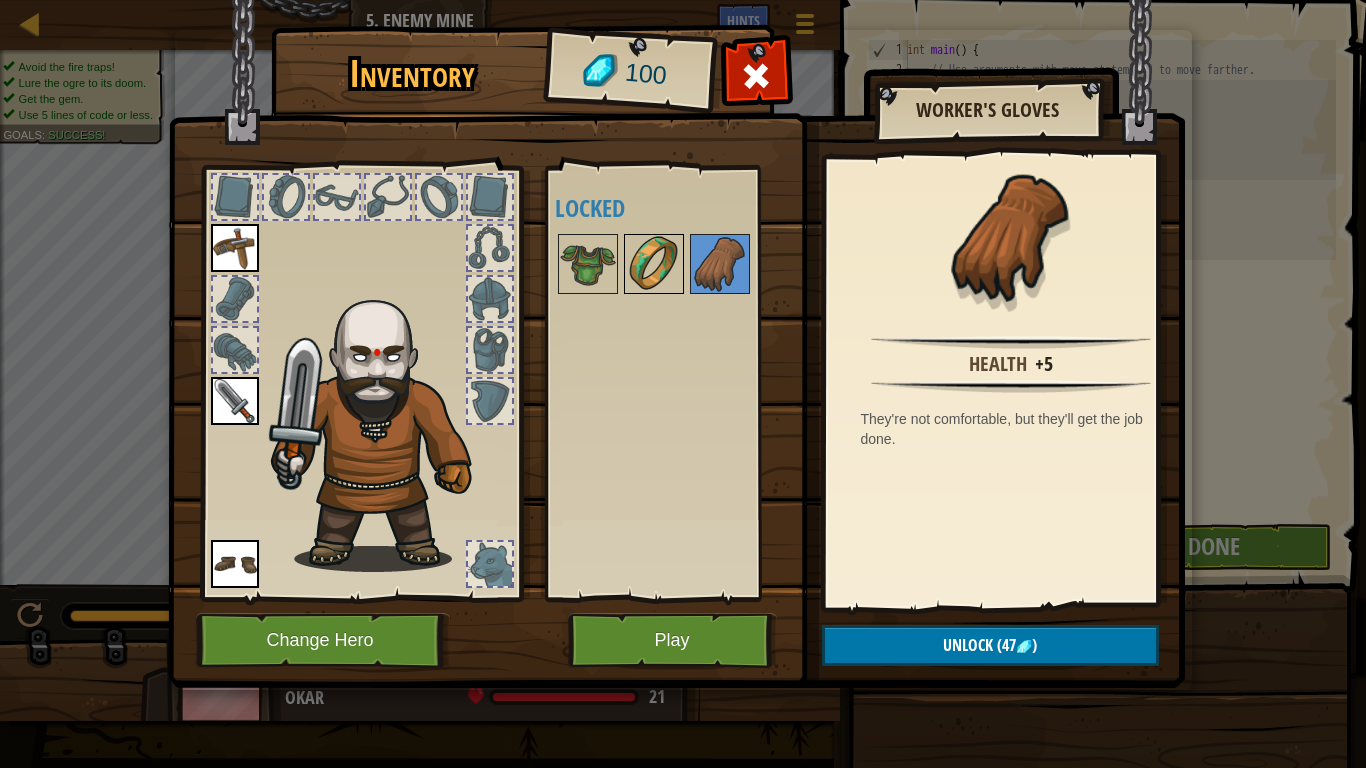click at bounding box center (654, 264) 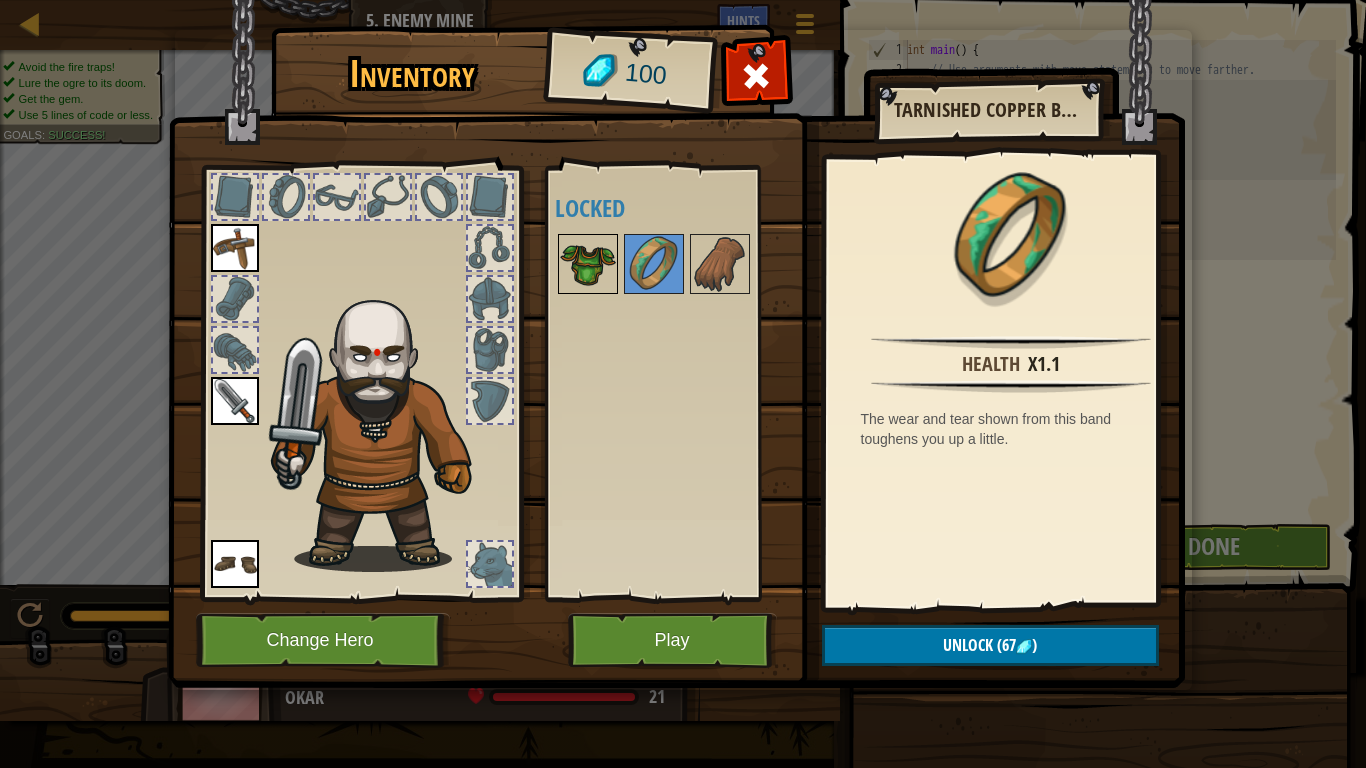 click at bounding box center (588, 264) 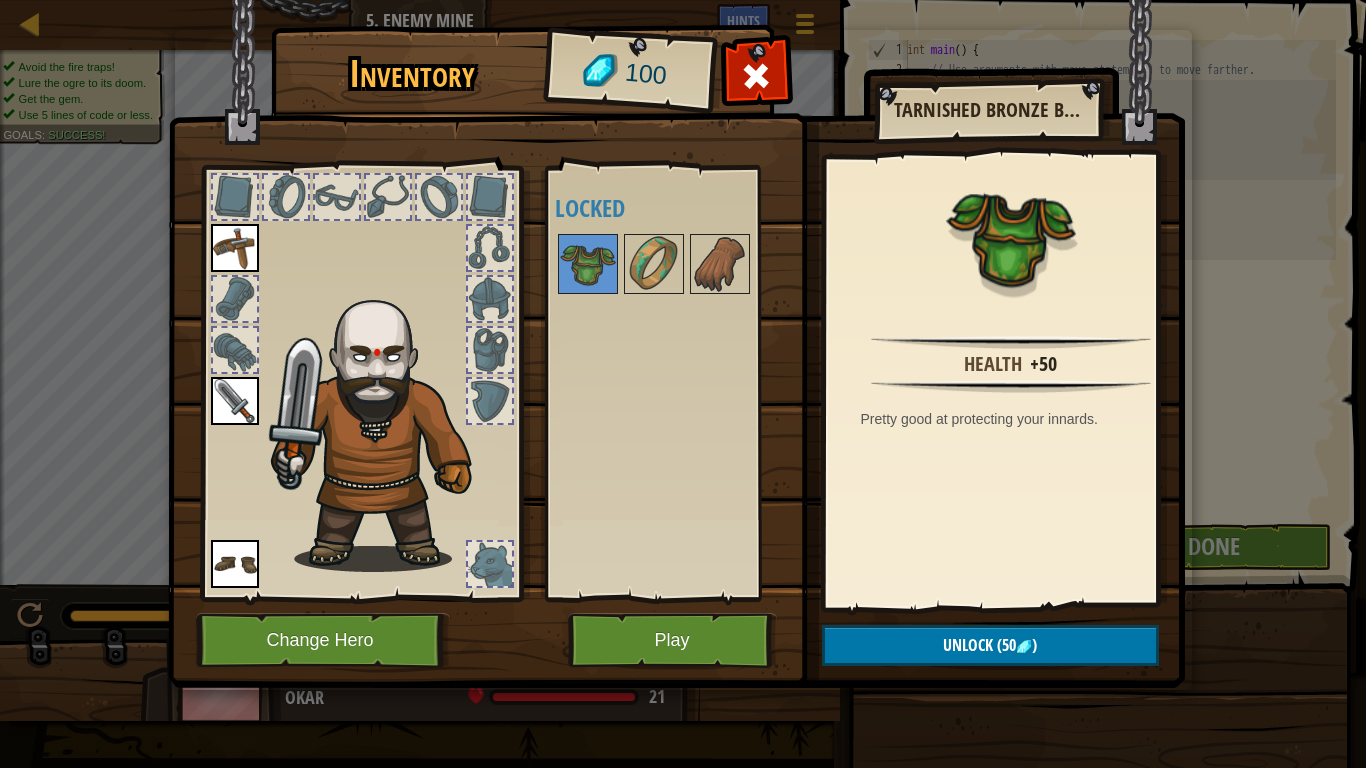 click at bounding box center (439, 197) 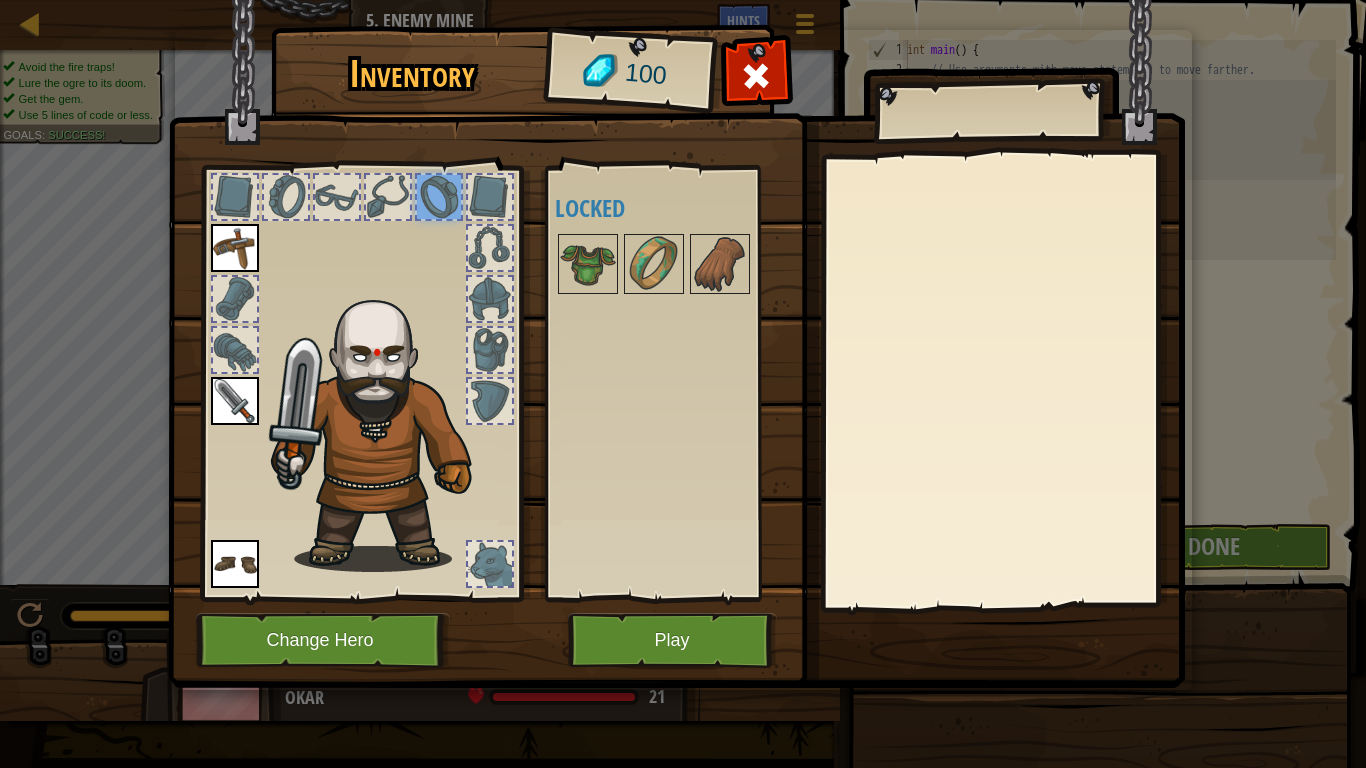 click at bounding box center (490, 197) 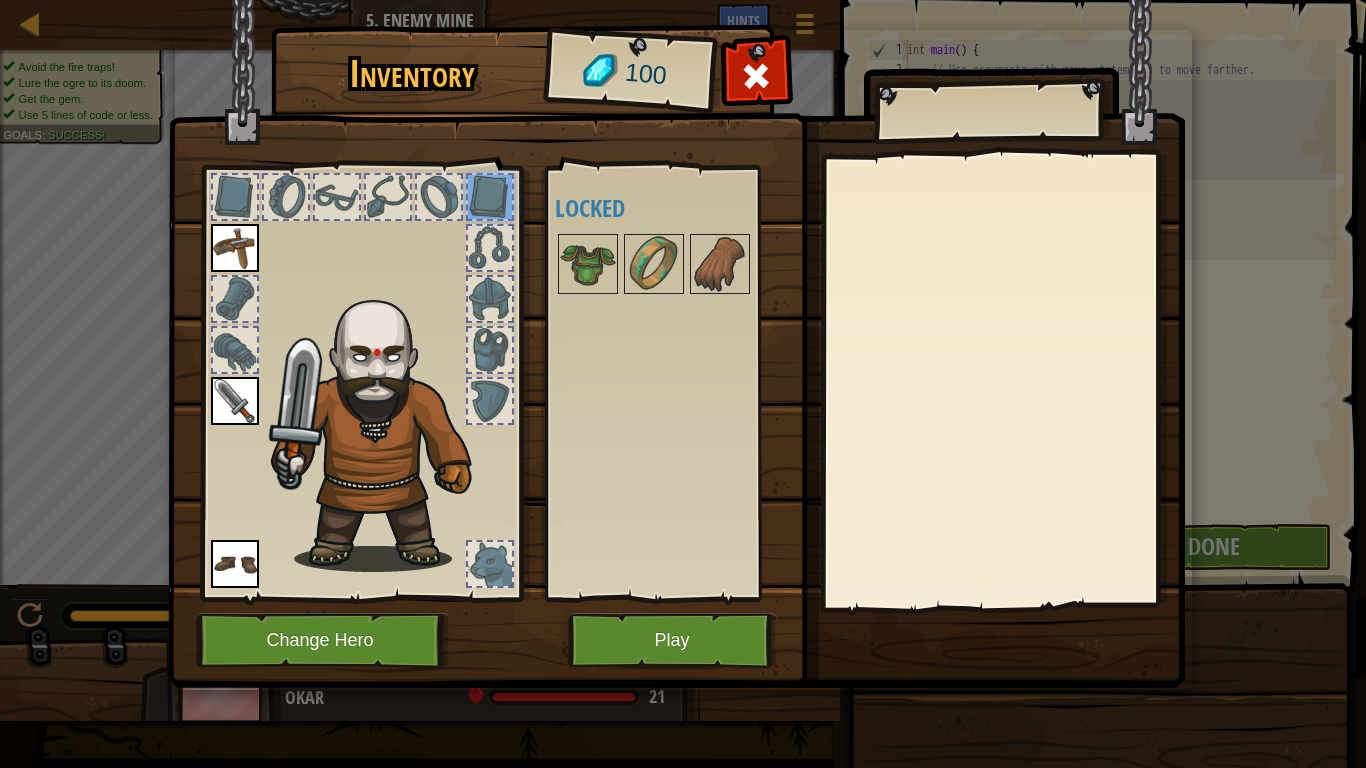 click at bounding box center [490, 299] 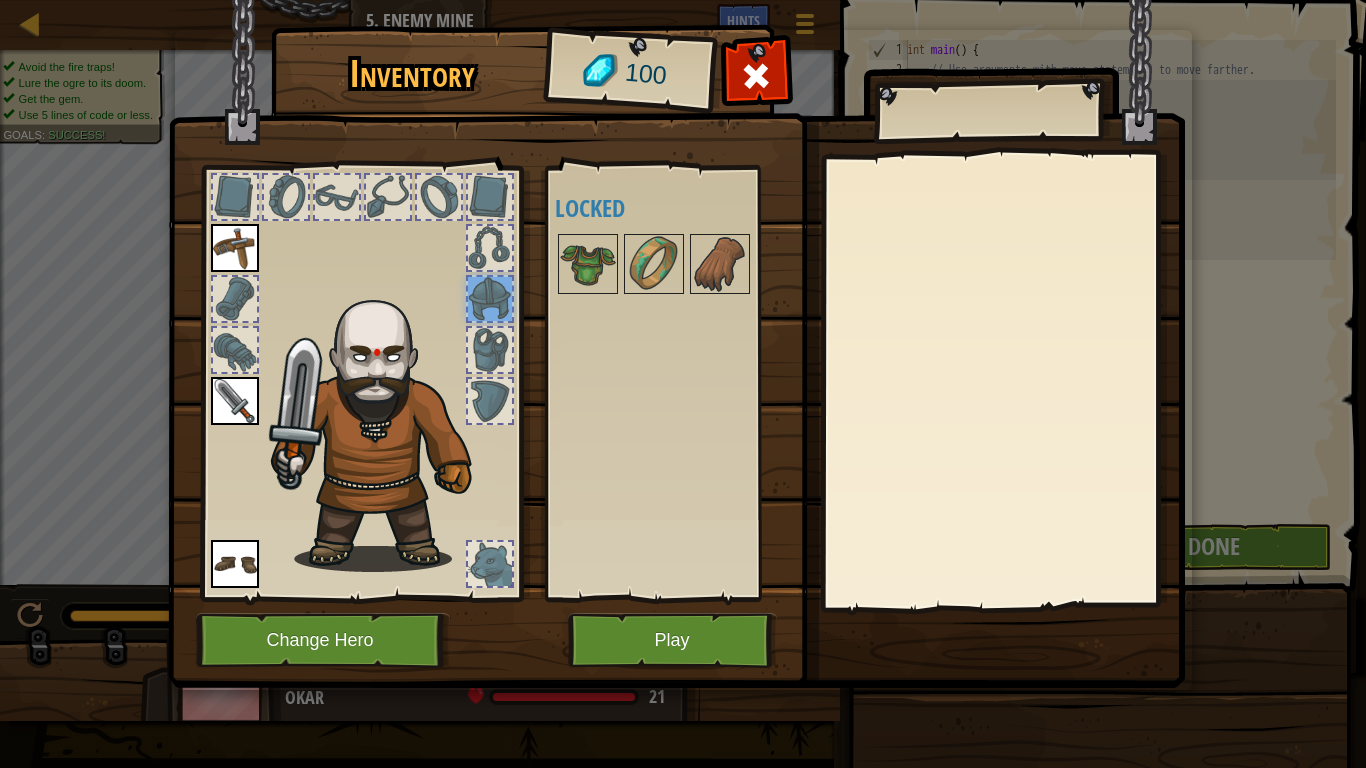 drag, startPoint x: 497, startPoint y: 327, endPoint x: 487, endPoint y: 417, distance: 90.55385 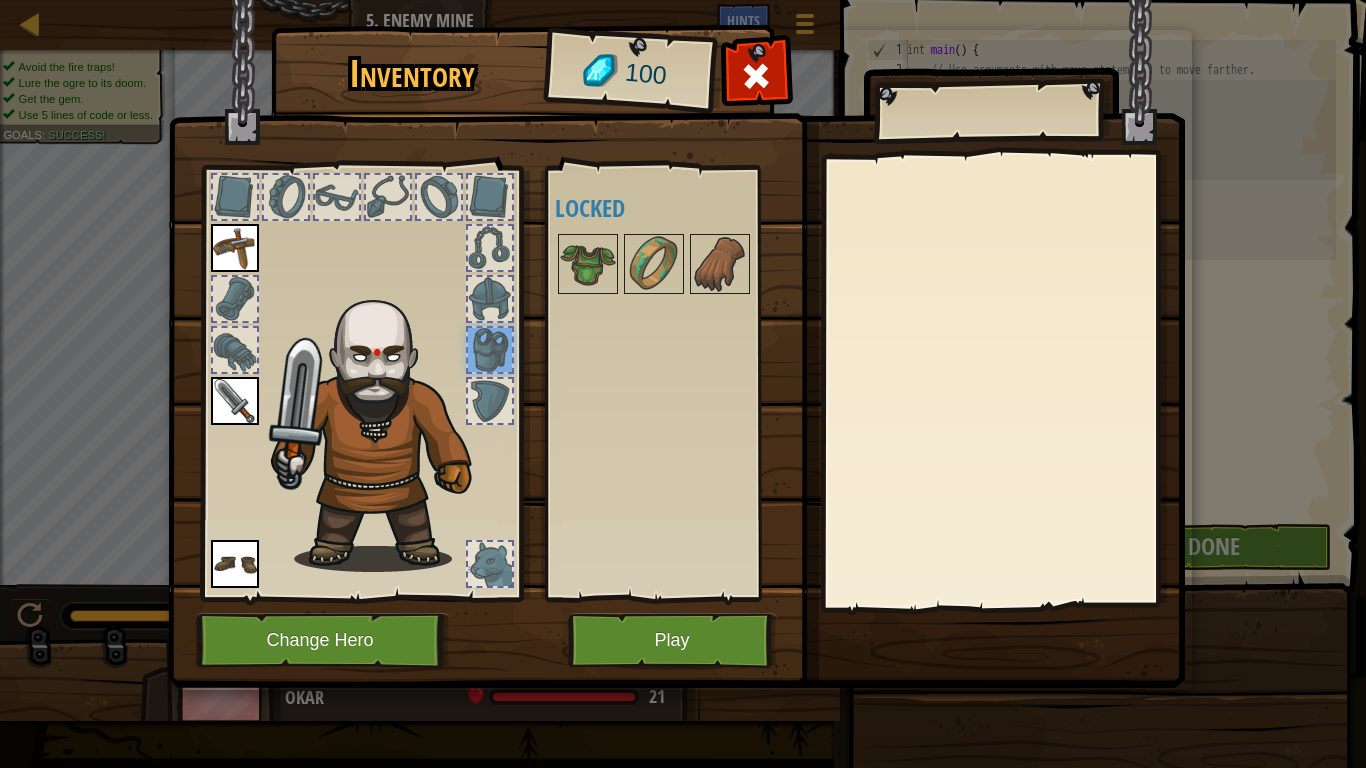 click at bounding box center (383, 426) 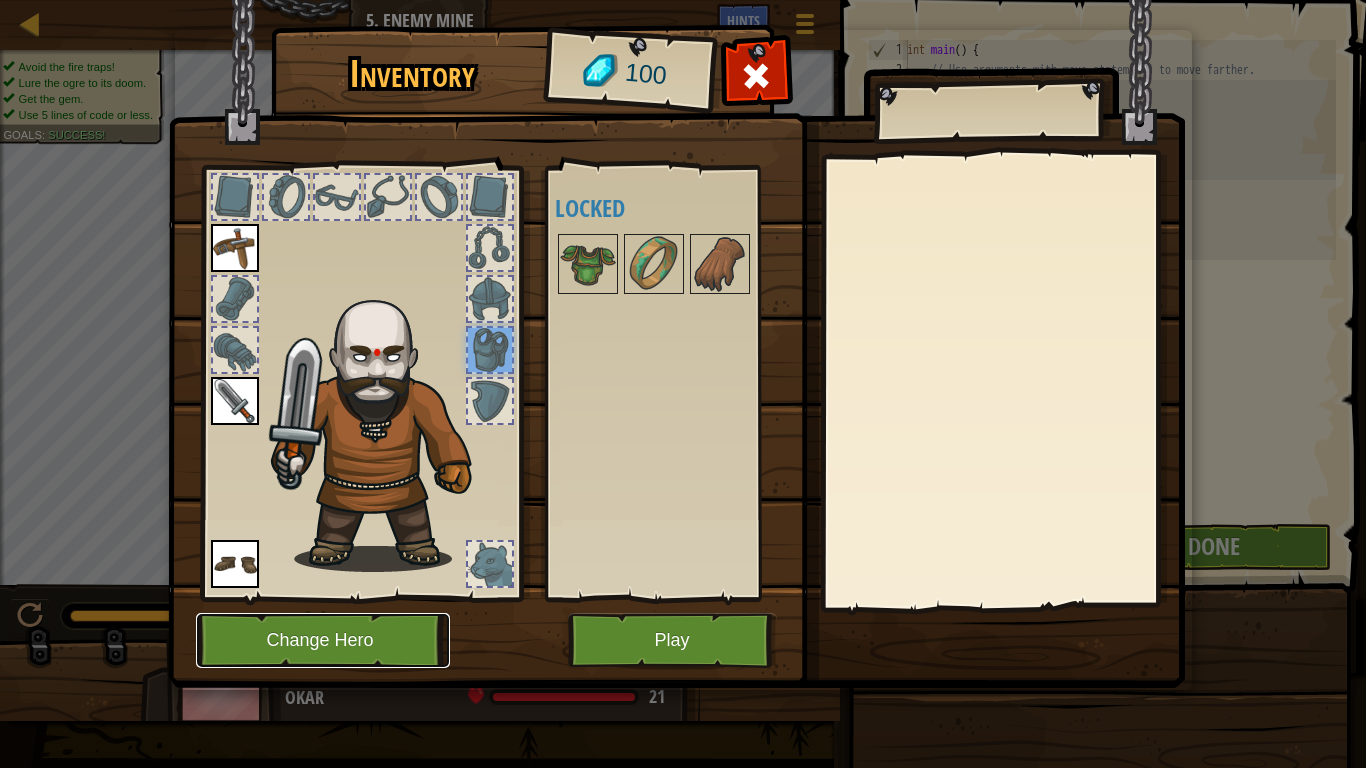 click on "Change Hero" at bounding box center (323, 640) 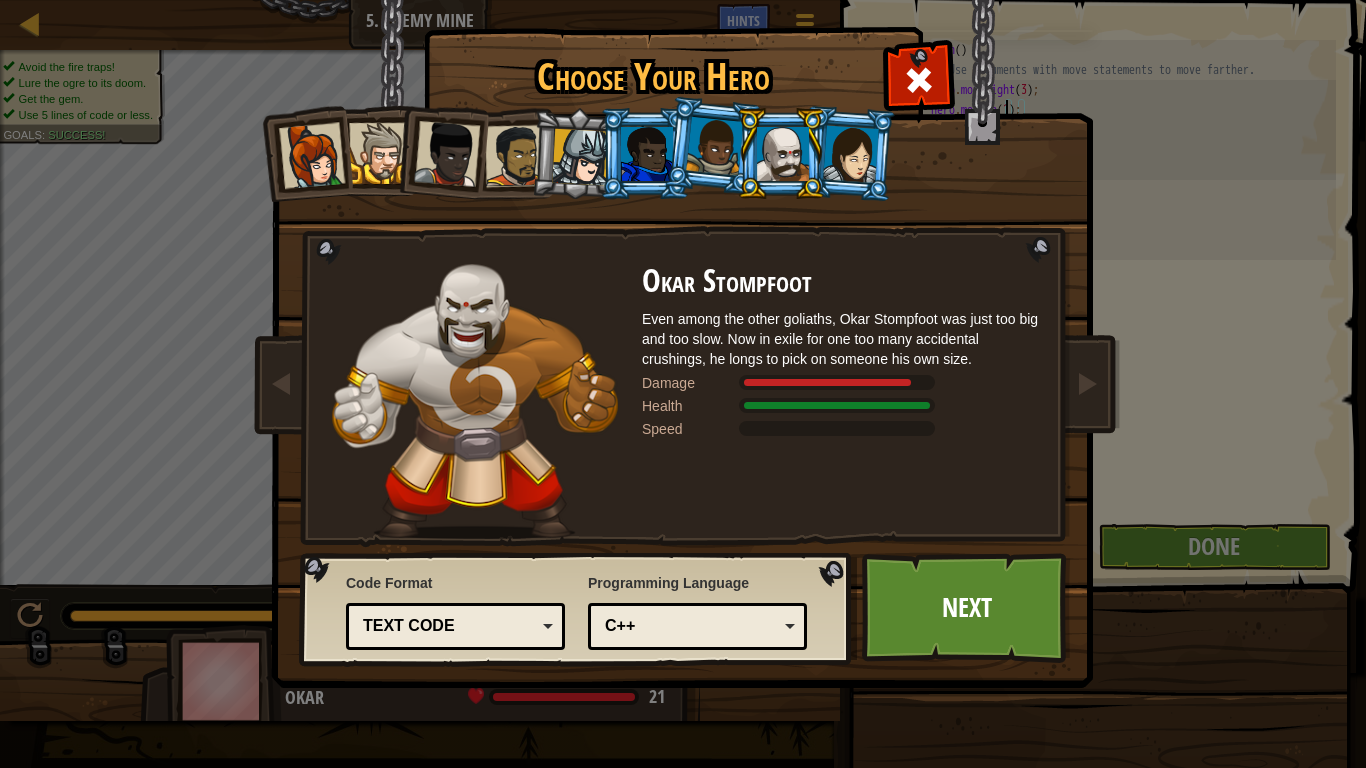 click at bounding box center (851, 153) 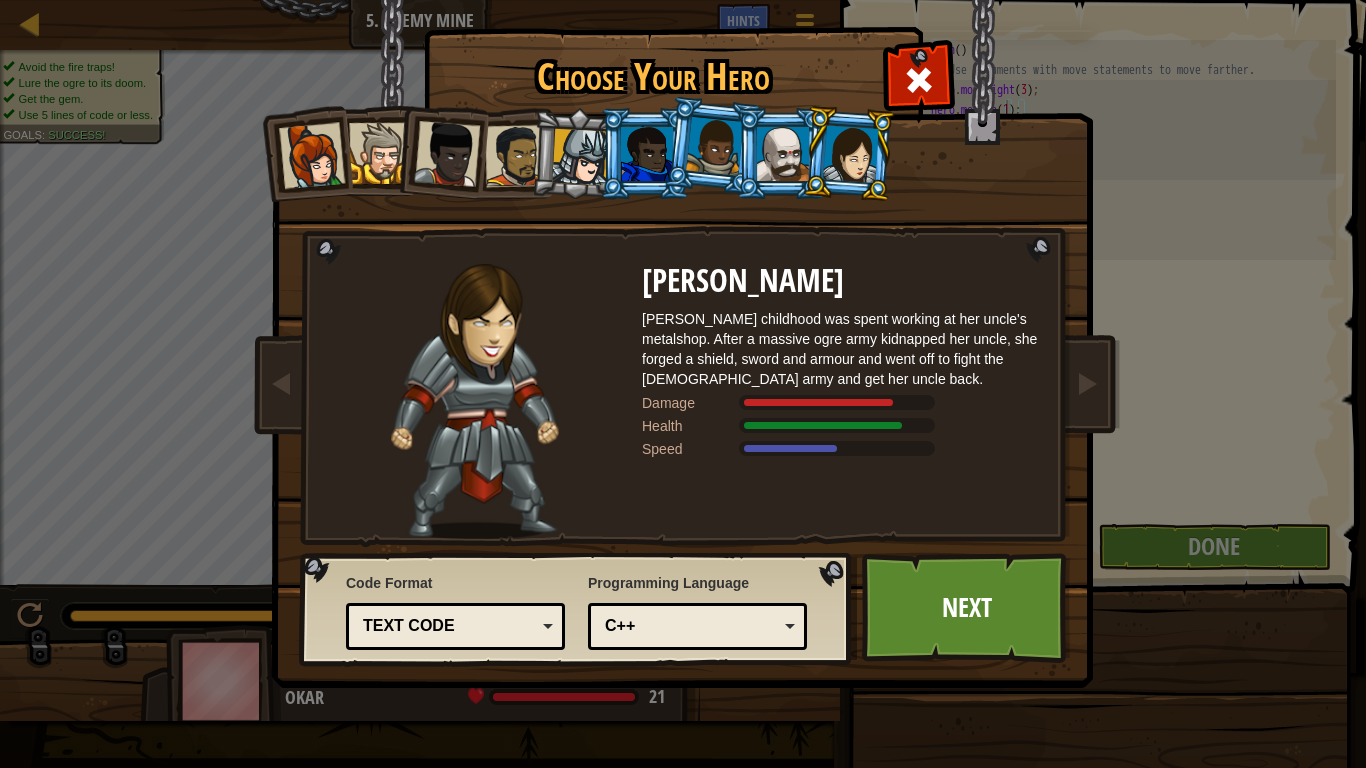 click at bounding box center (783, 154) 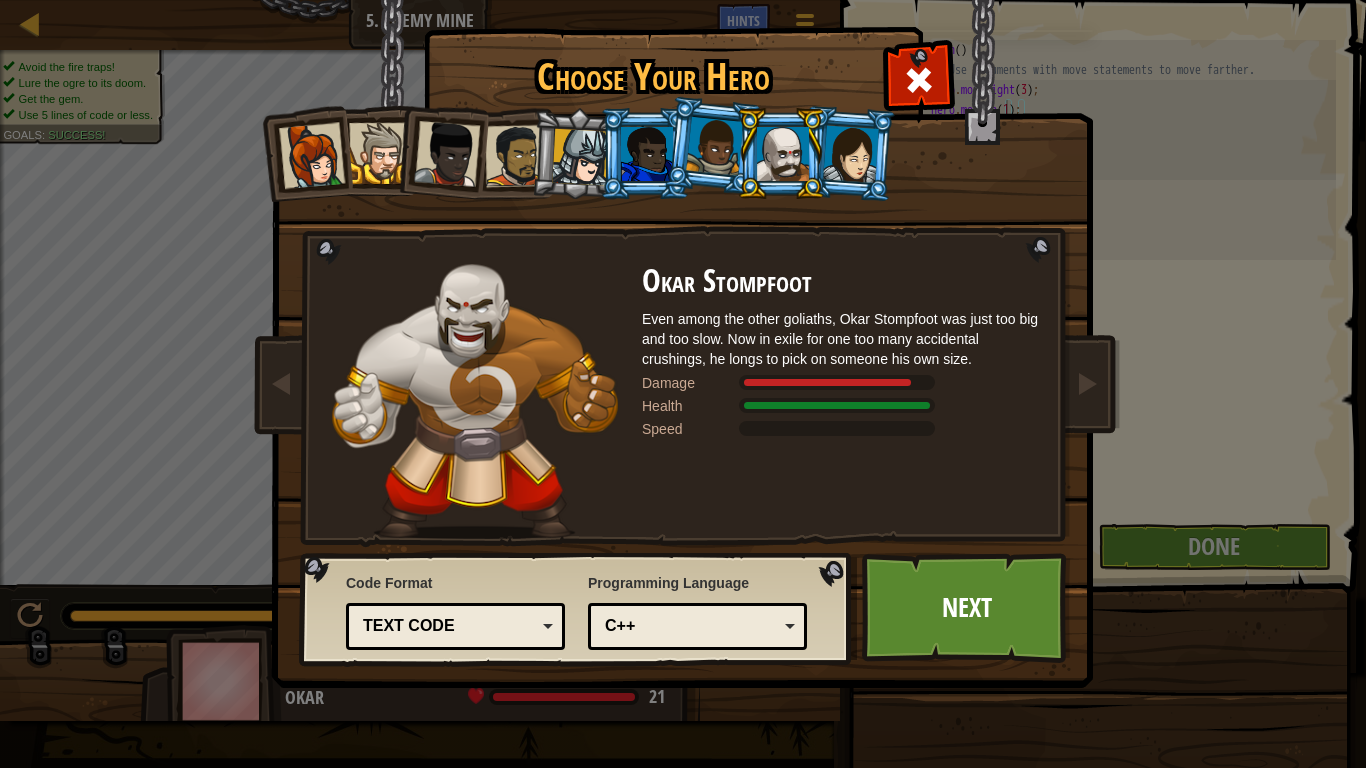 click at bounding box center (714, 146) 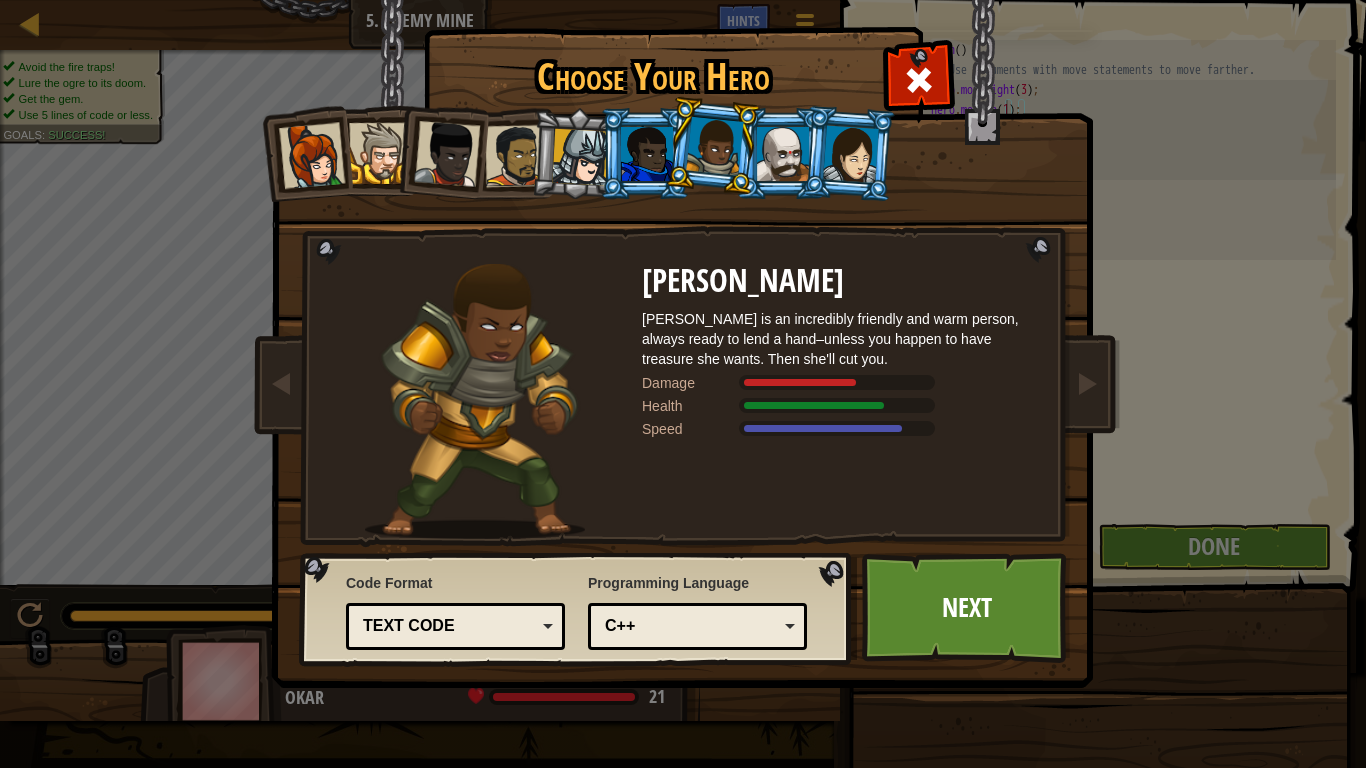 click at bounding box center (645, 153) 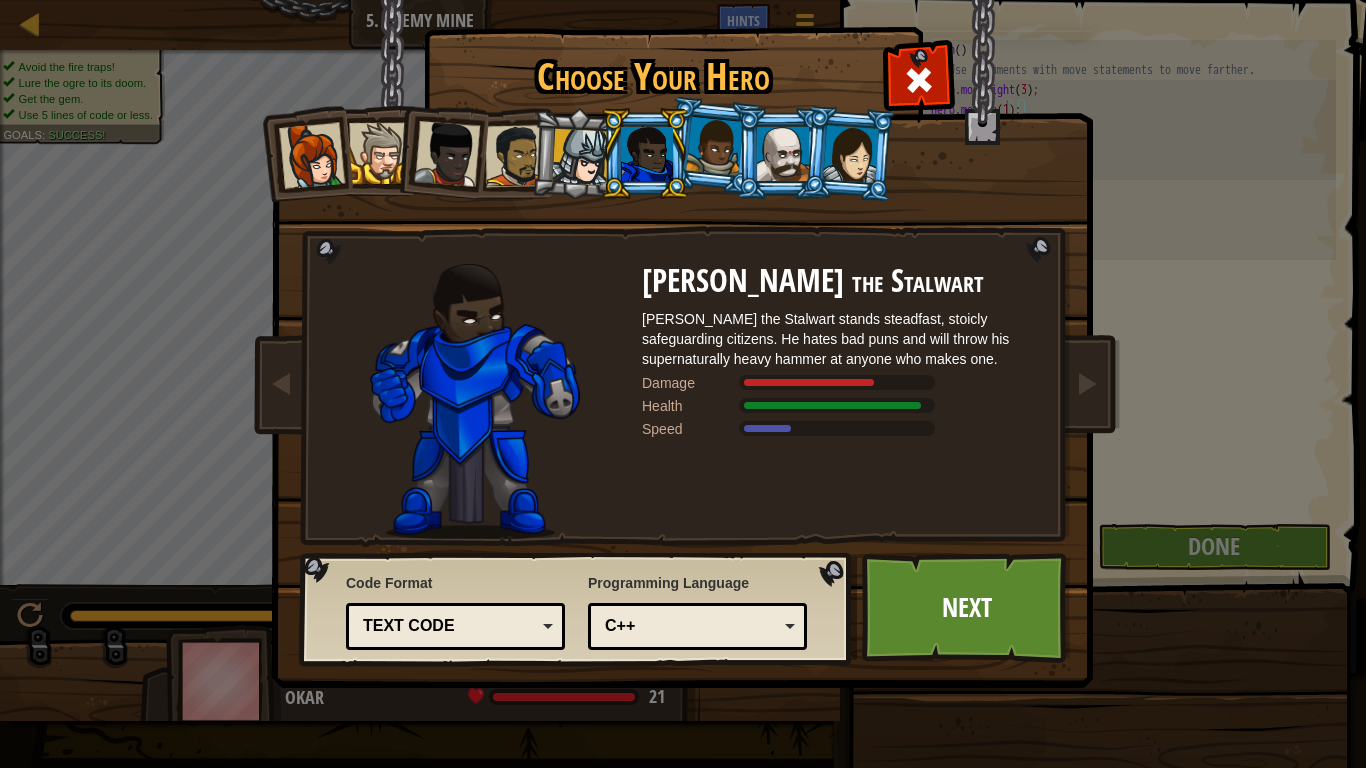 click at bounding box center (580, 157) 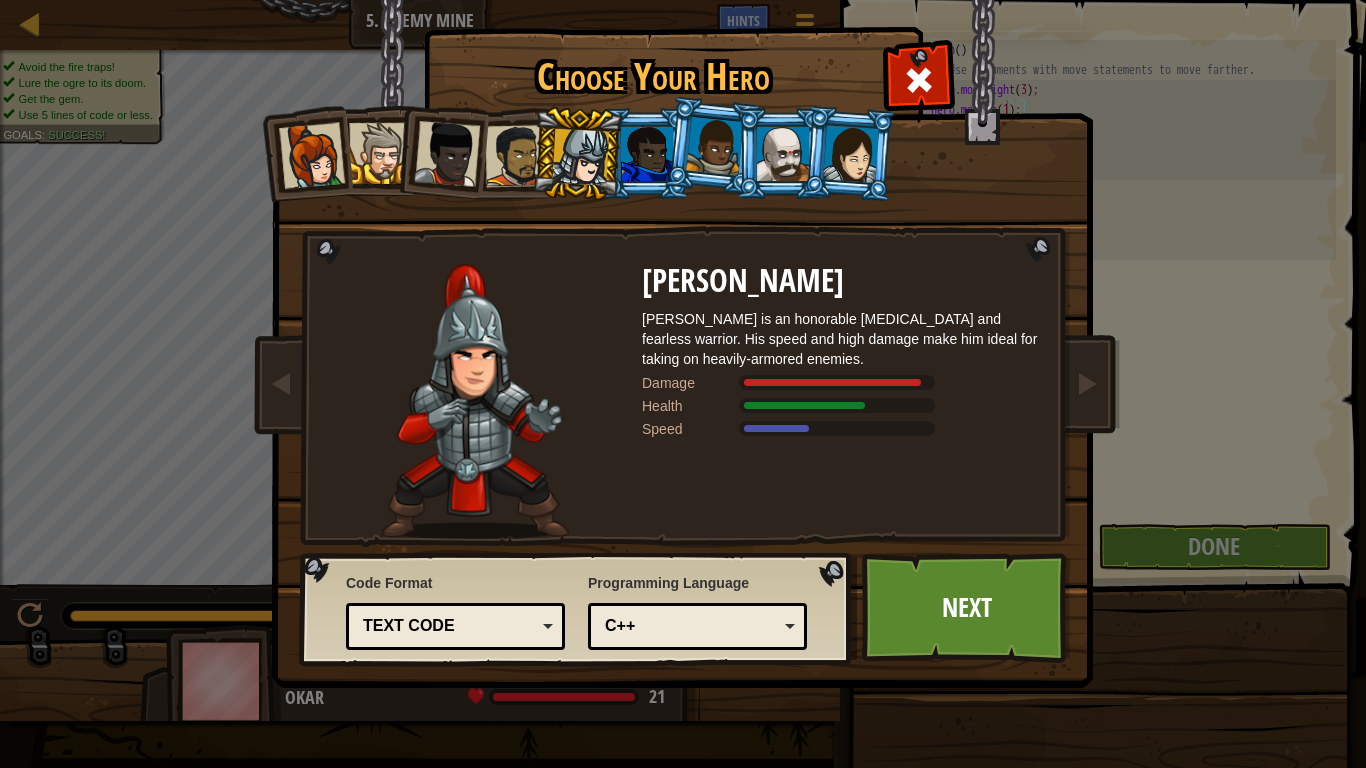 click at bounding box center [516, 156] 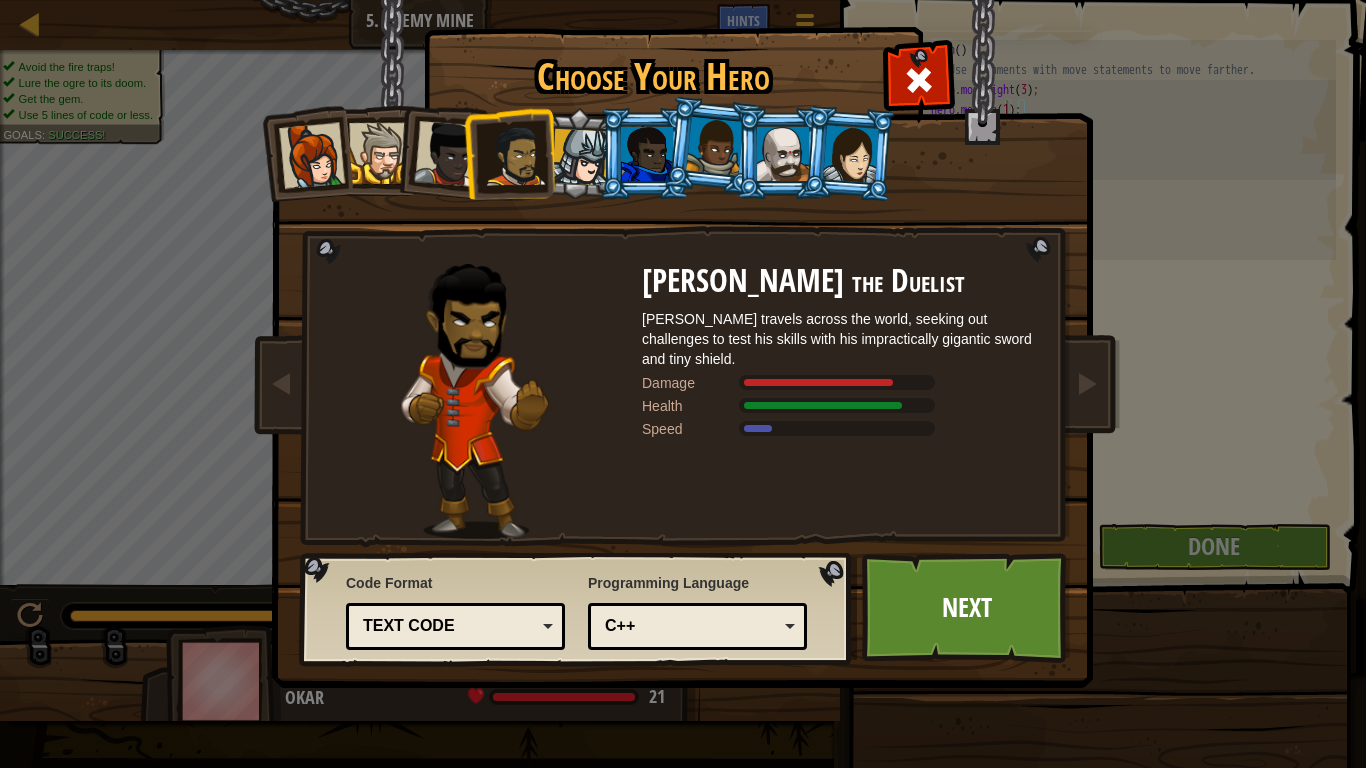 click at bounding box center (447, 154) 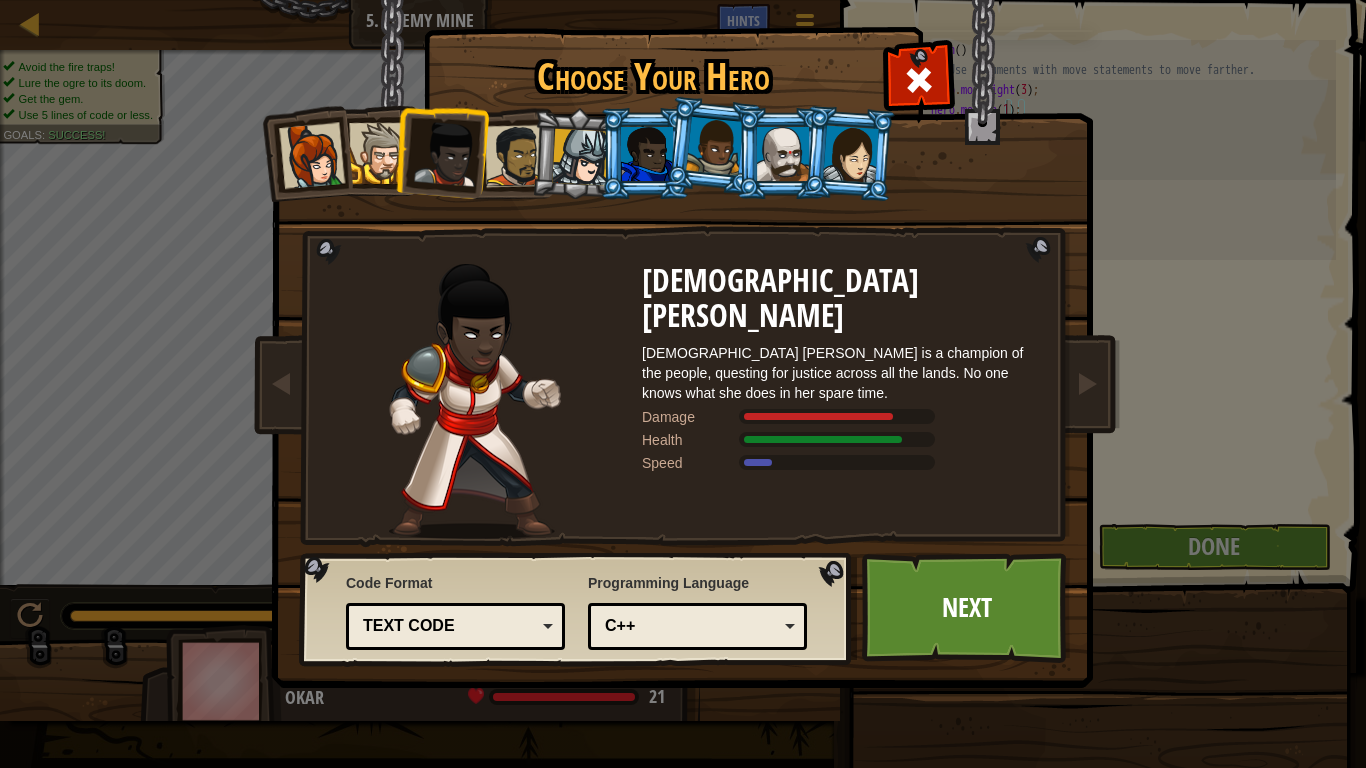 click at bounding box center [312, 156] 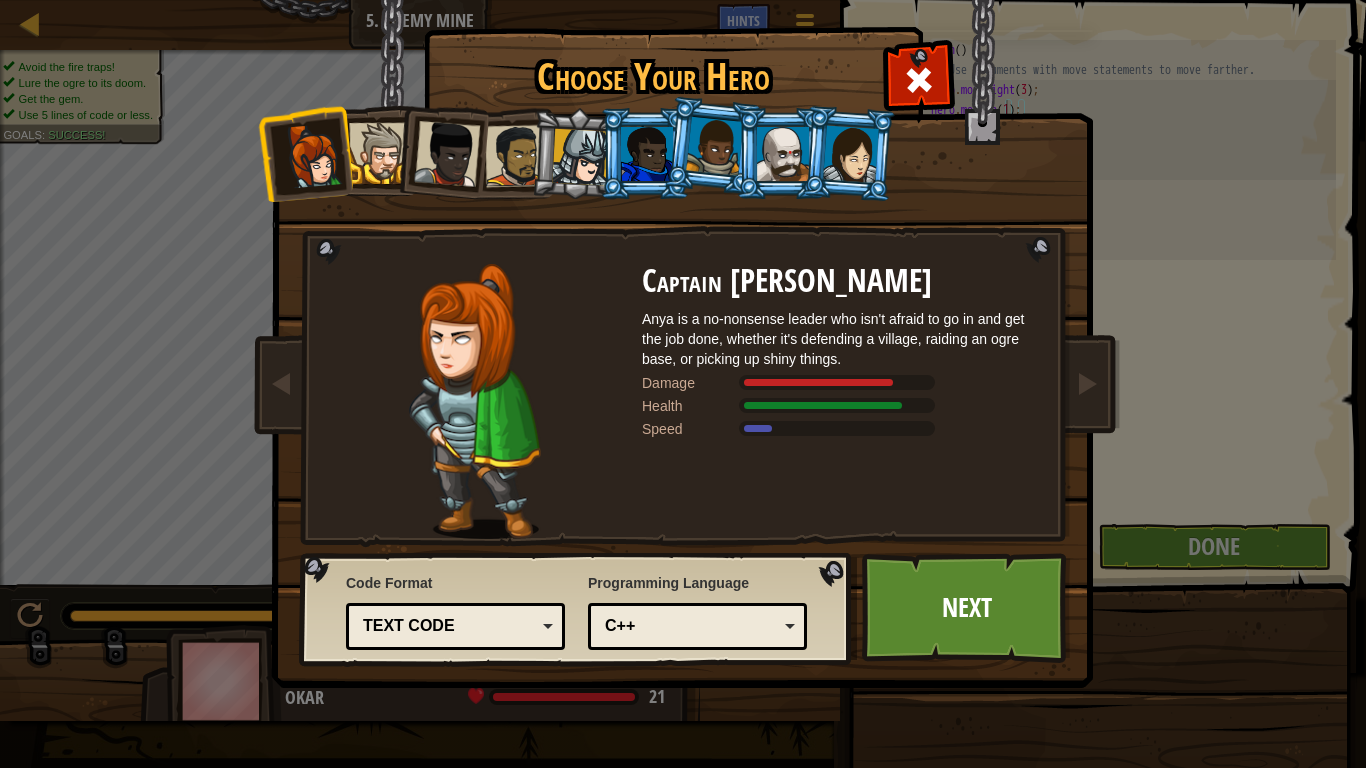 click at bounding box center [312, 156] 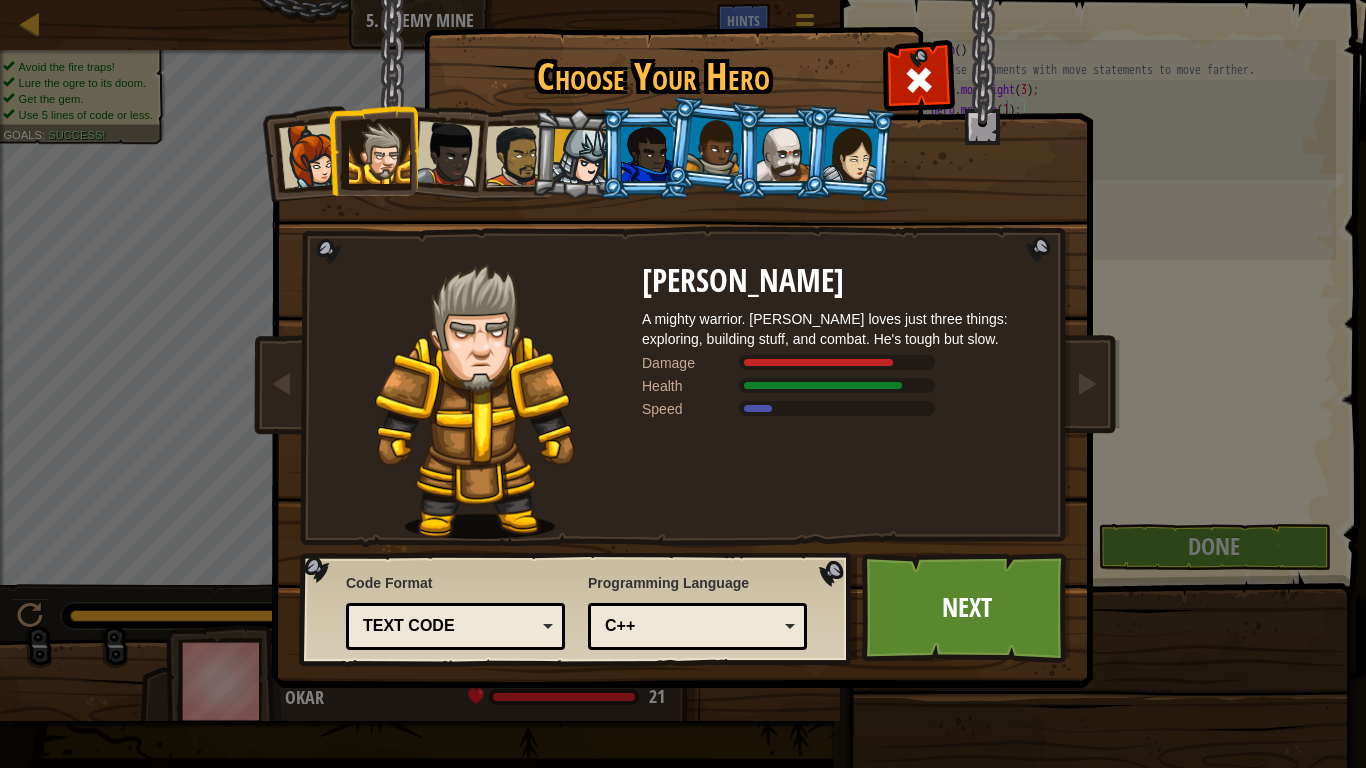 click at bounding box center (447, 154) 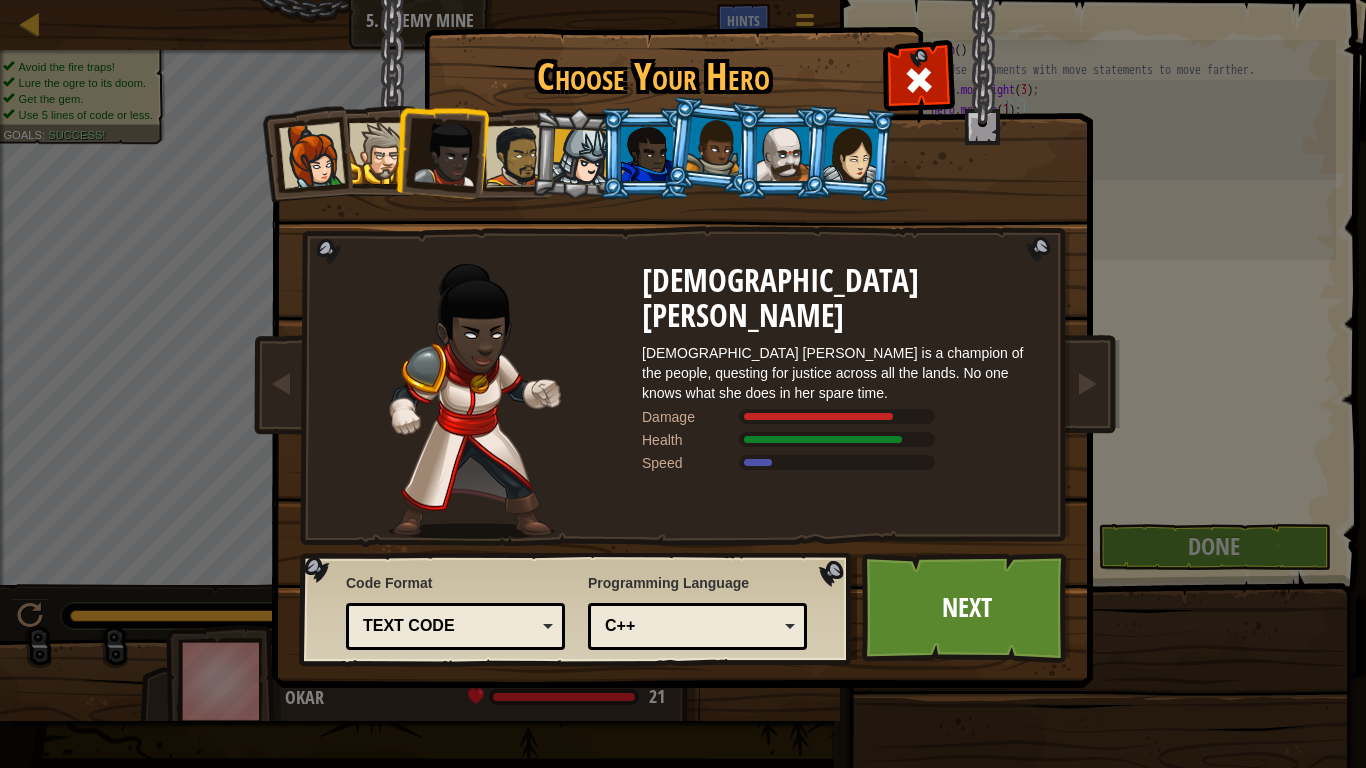 click at bounding box center [516, 156] 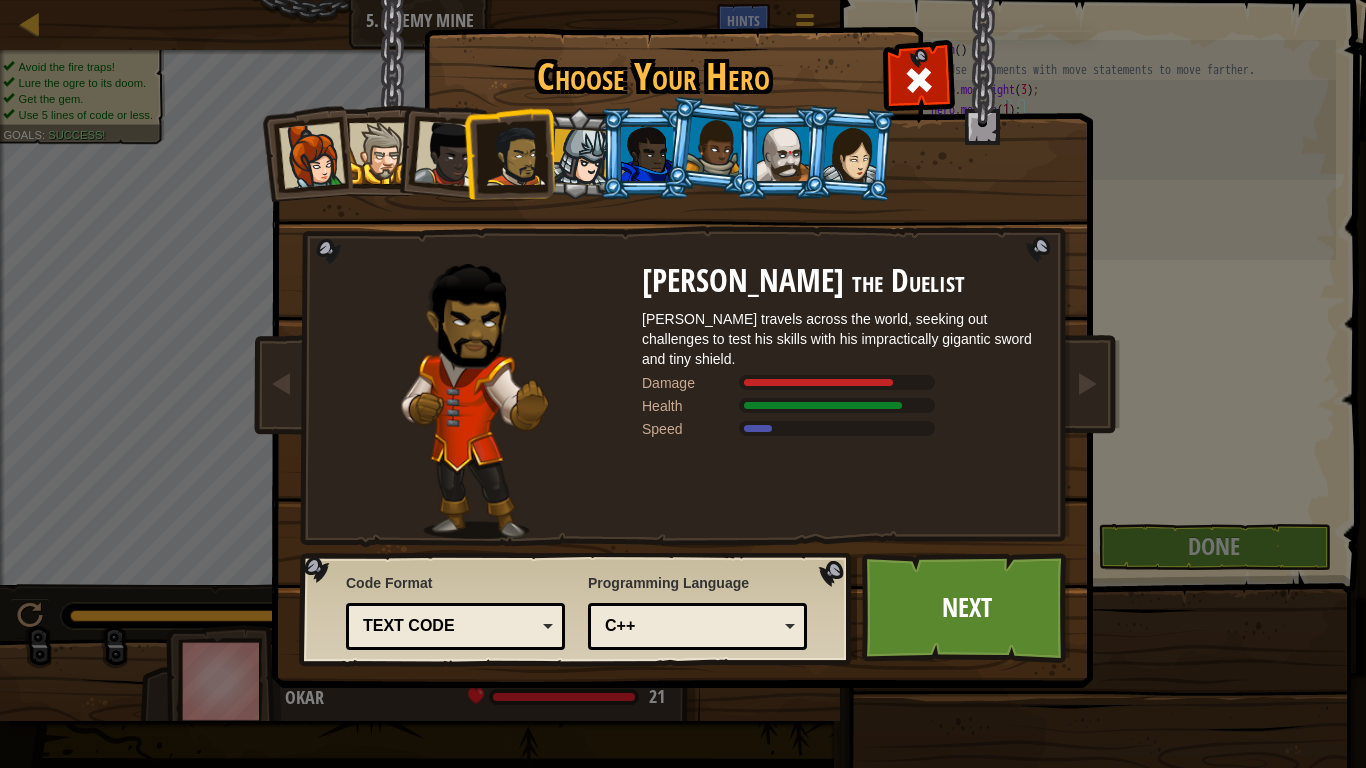 click at bounding box center (580, 157) 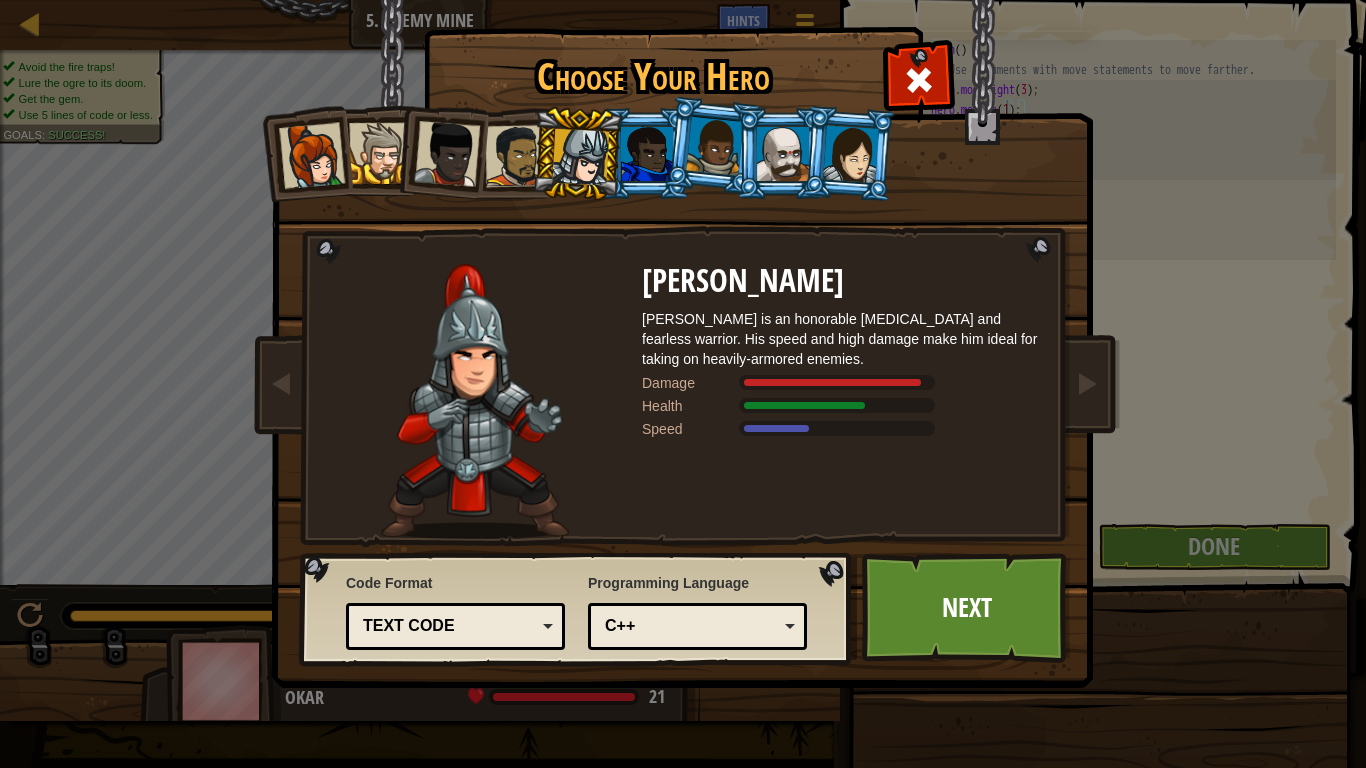 click at bounding box center (647, 154) 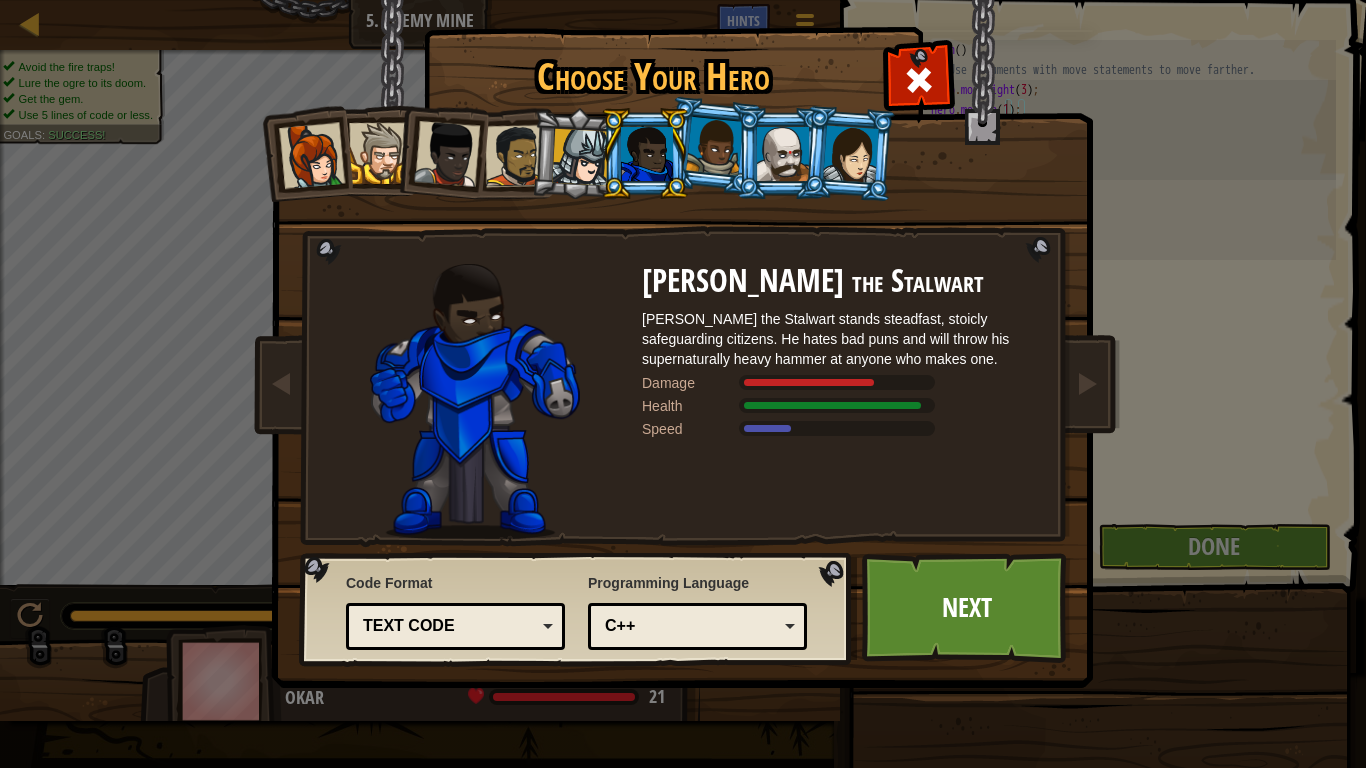 click at bounding box center (647, 154) 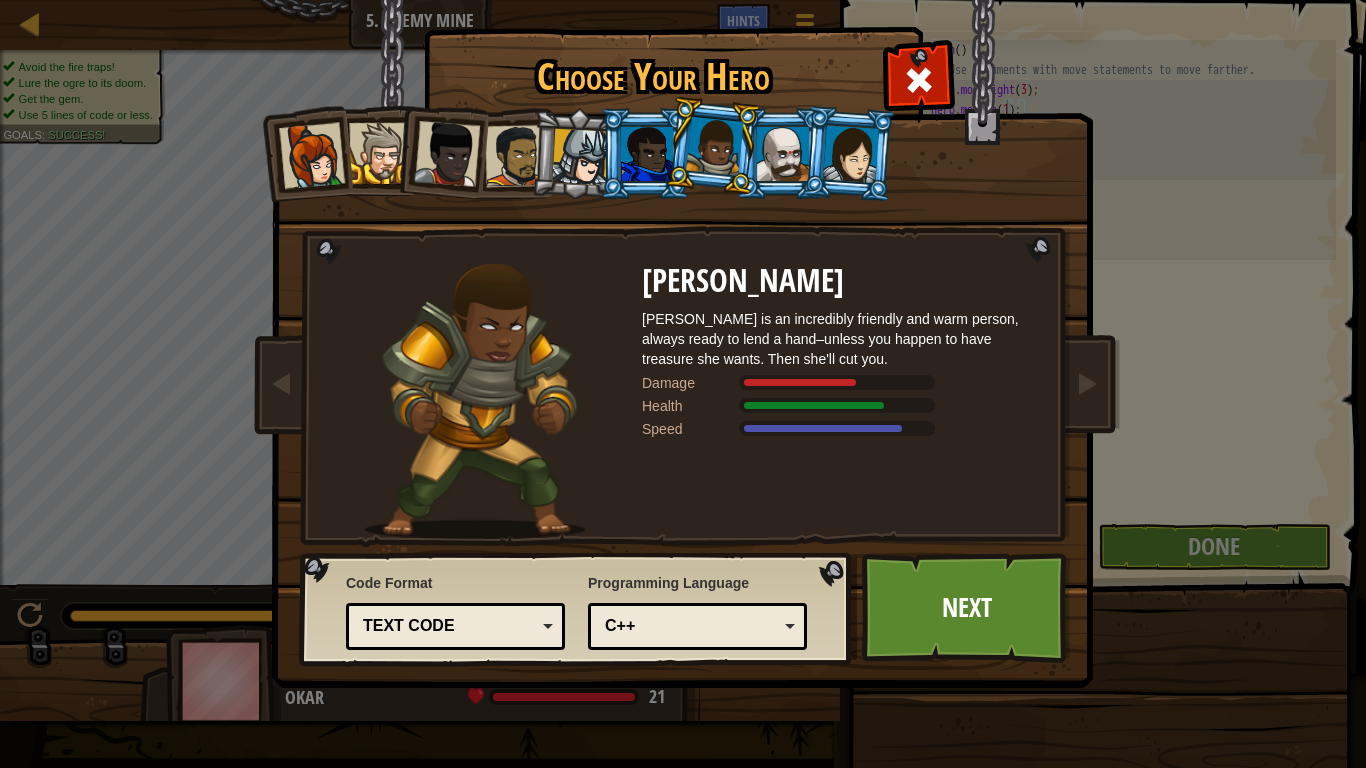 click at bounding box center [783, 154] 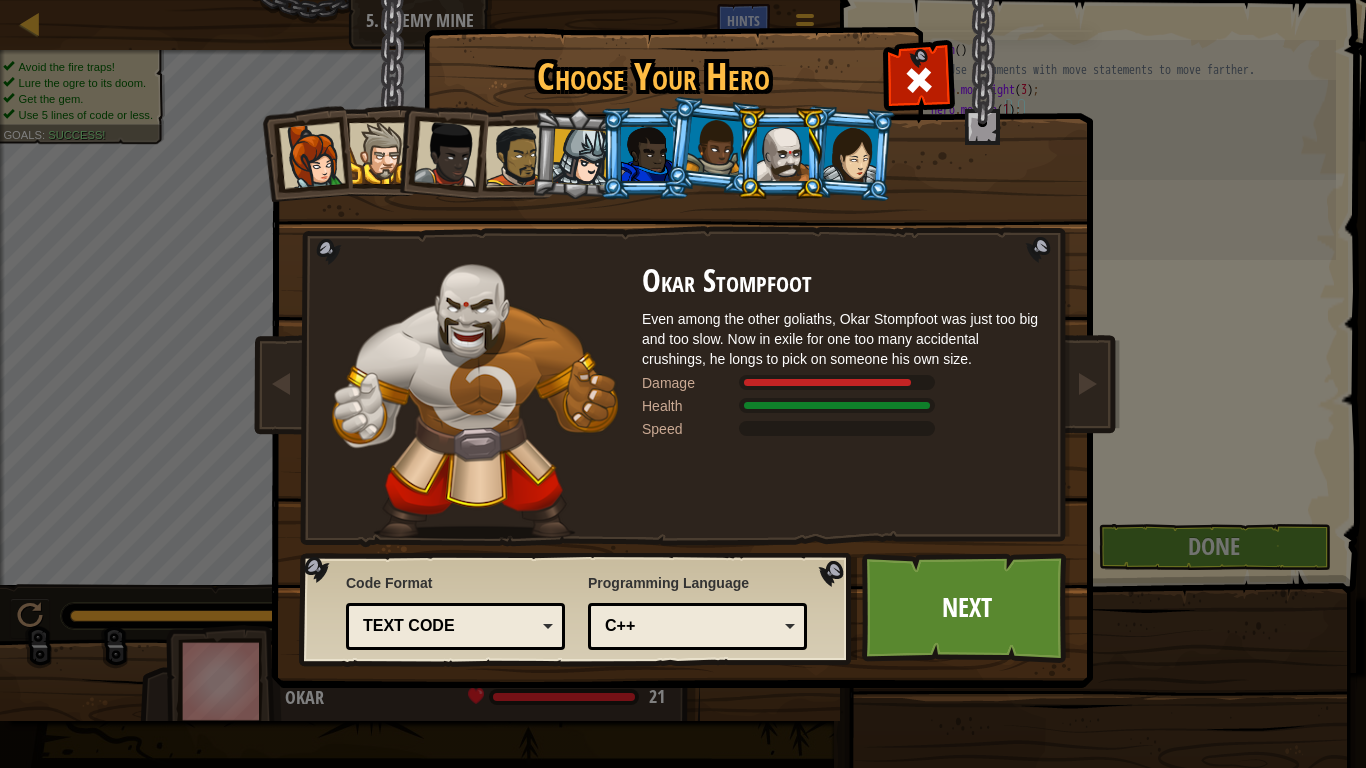 click at bounding box center [714, 146] 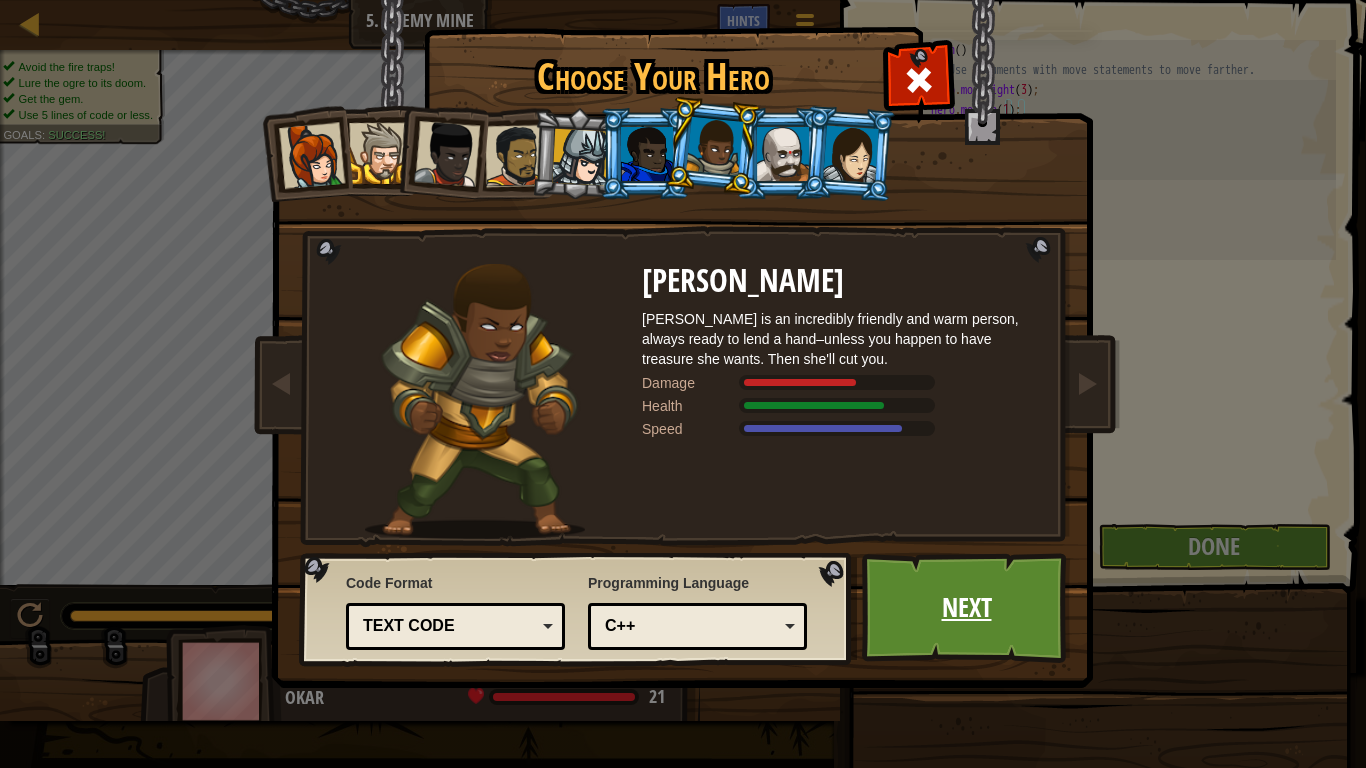 click on "Next" at bounding box center [966, 608] 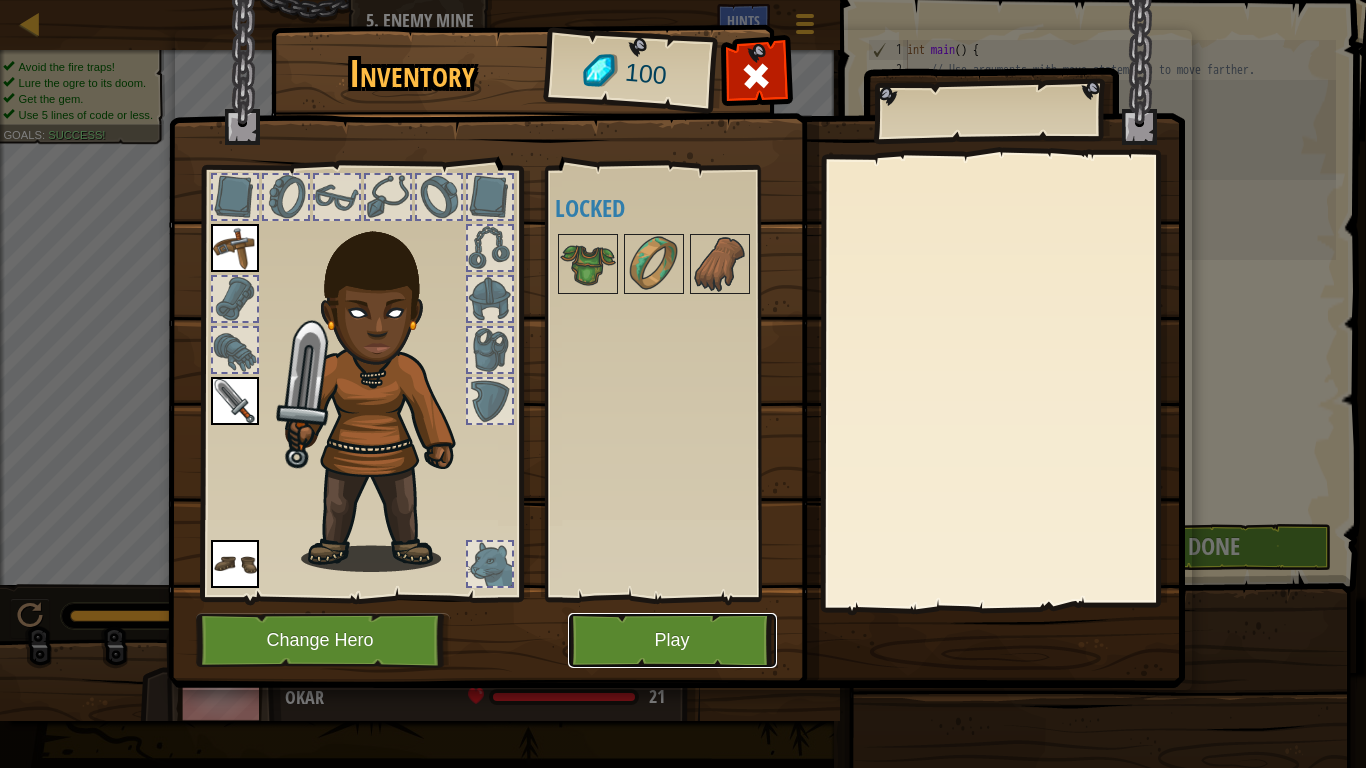 click on "Play" at bounding box center (672, 640) 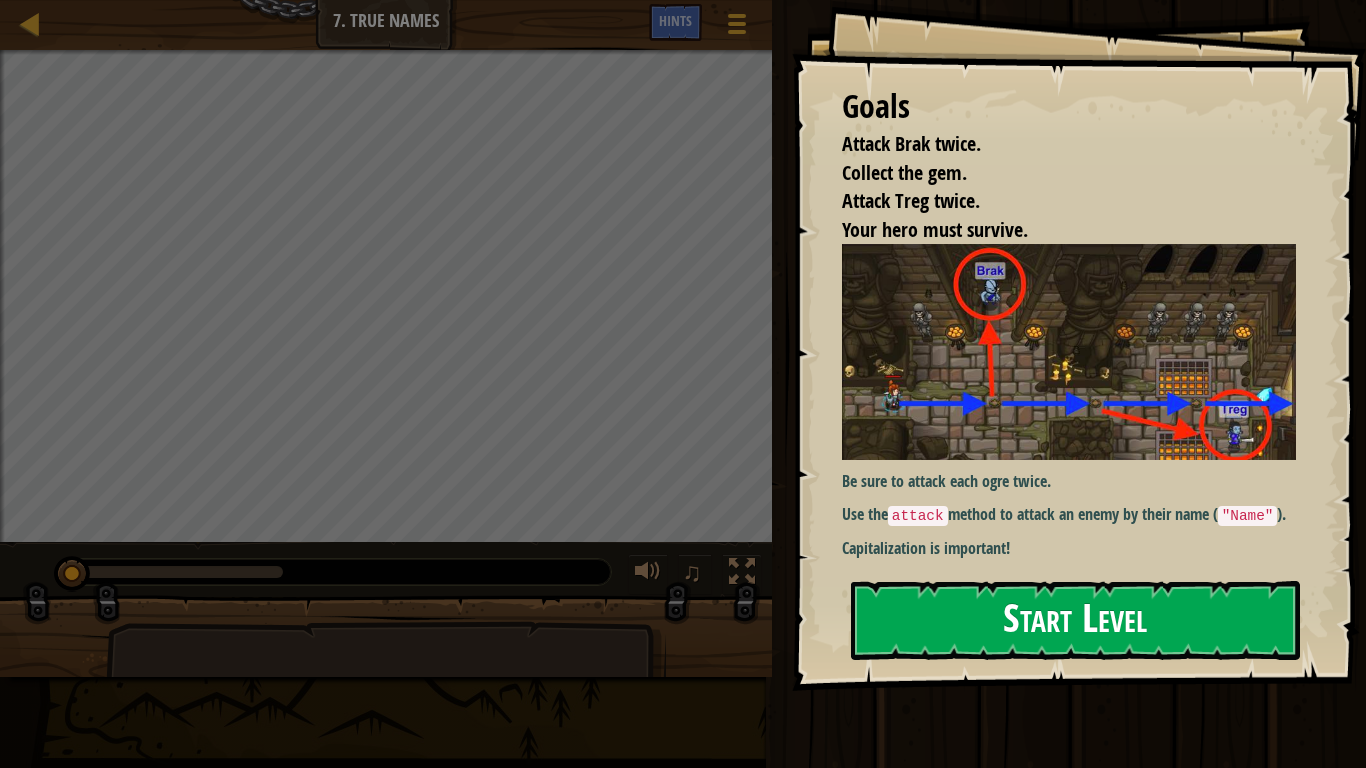 click on "Start Level" at bounding box center (1075, 620) 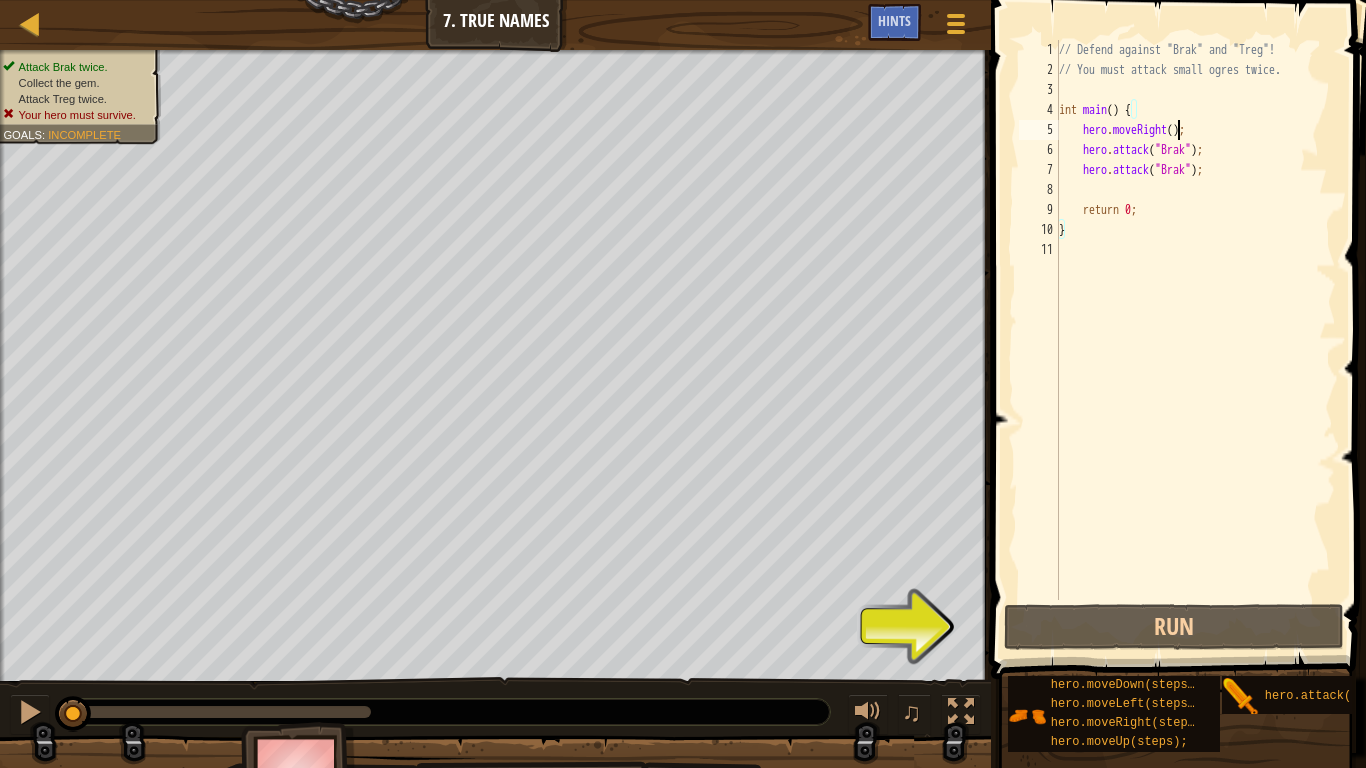 click on "// Defend against "Brak" and "Treg"! // You must attack small ogres twice. int   main ( )   {      hero . moveRight ( ) ;      hero . attack ( " Brak " ) ;      hero . attack ( " Brak " ) ;           return   0 ; }" at bounding box center (1195, 340) 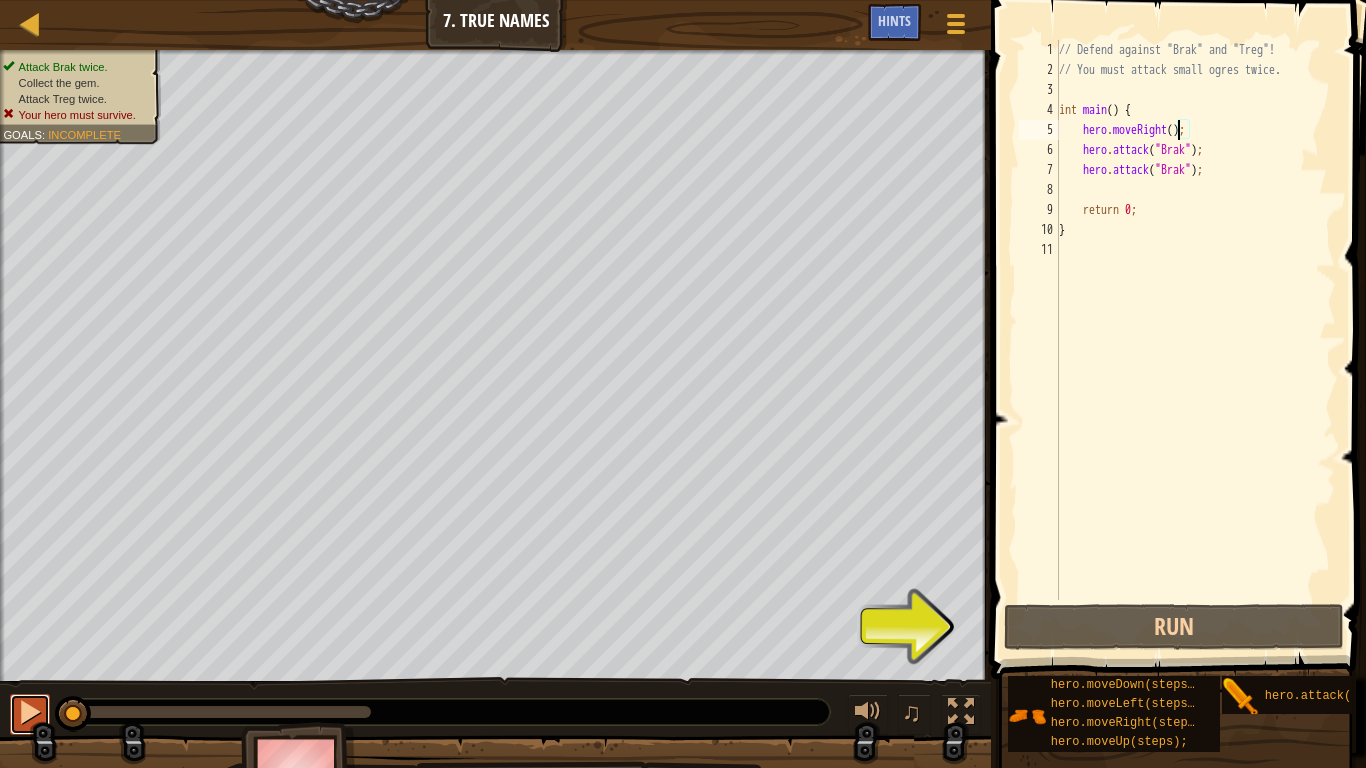 click at bounding box center [30, 714] 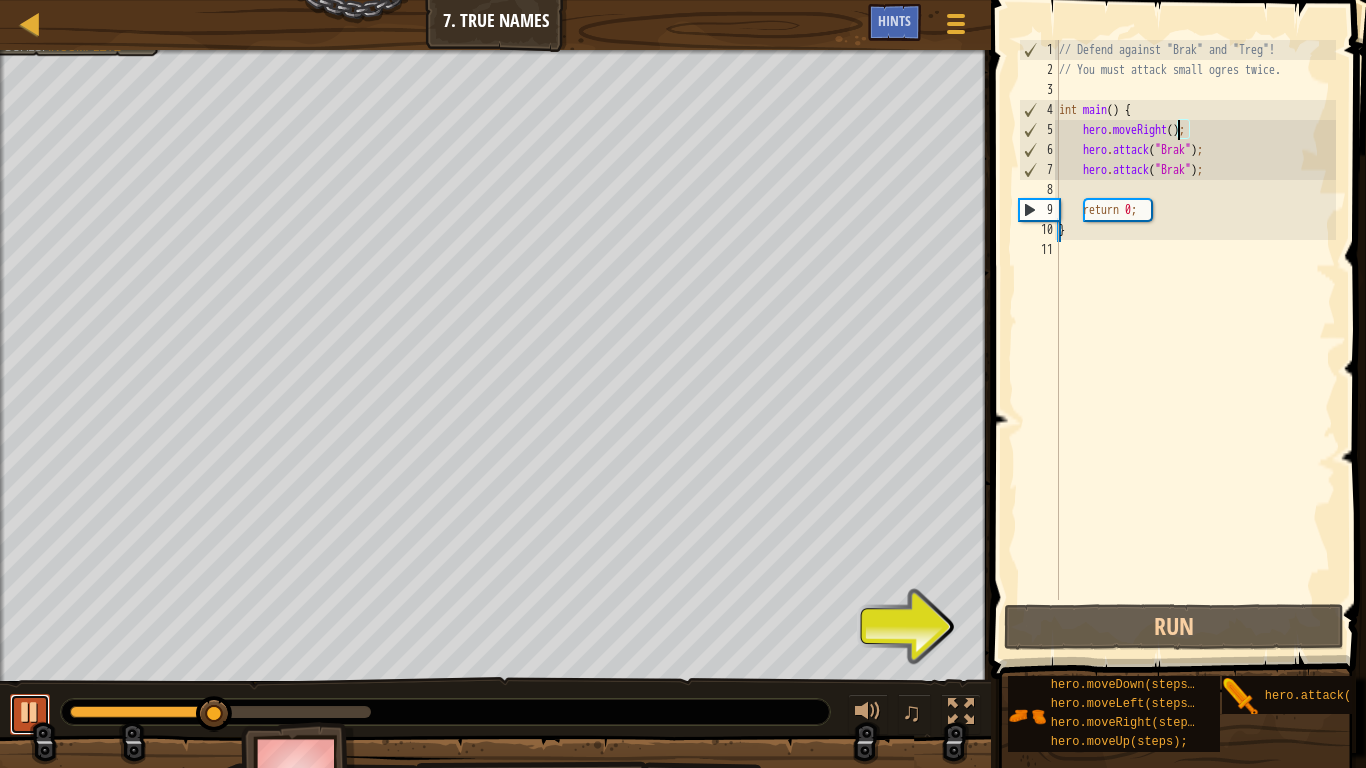 click at bounding box center (30, 712) 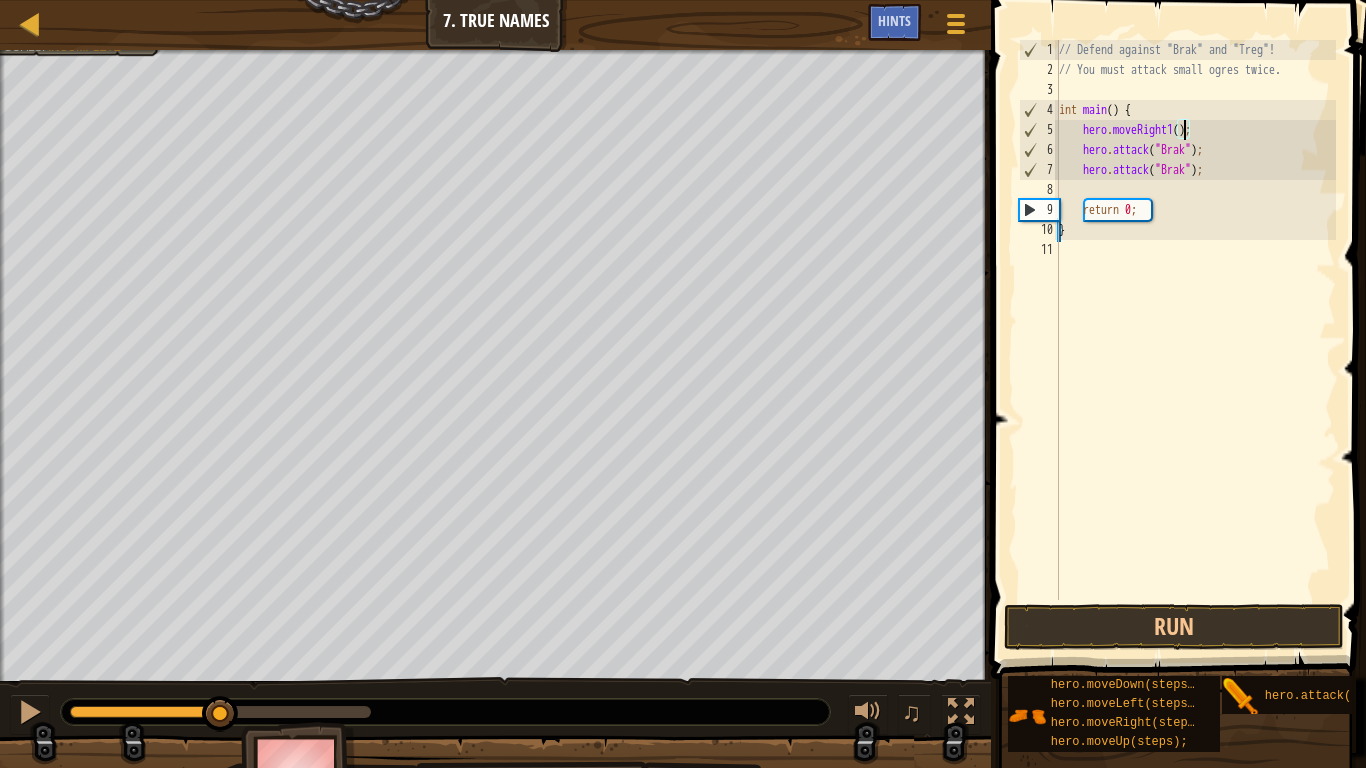 scroll, scrollTop: 9, scrollLeft: 11, axis: both 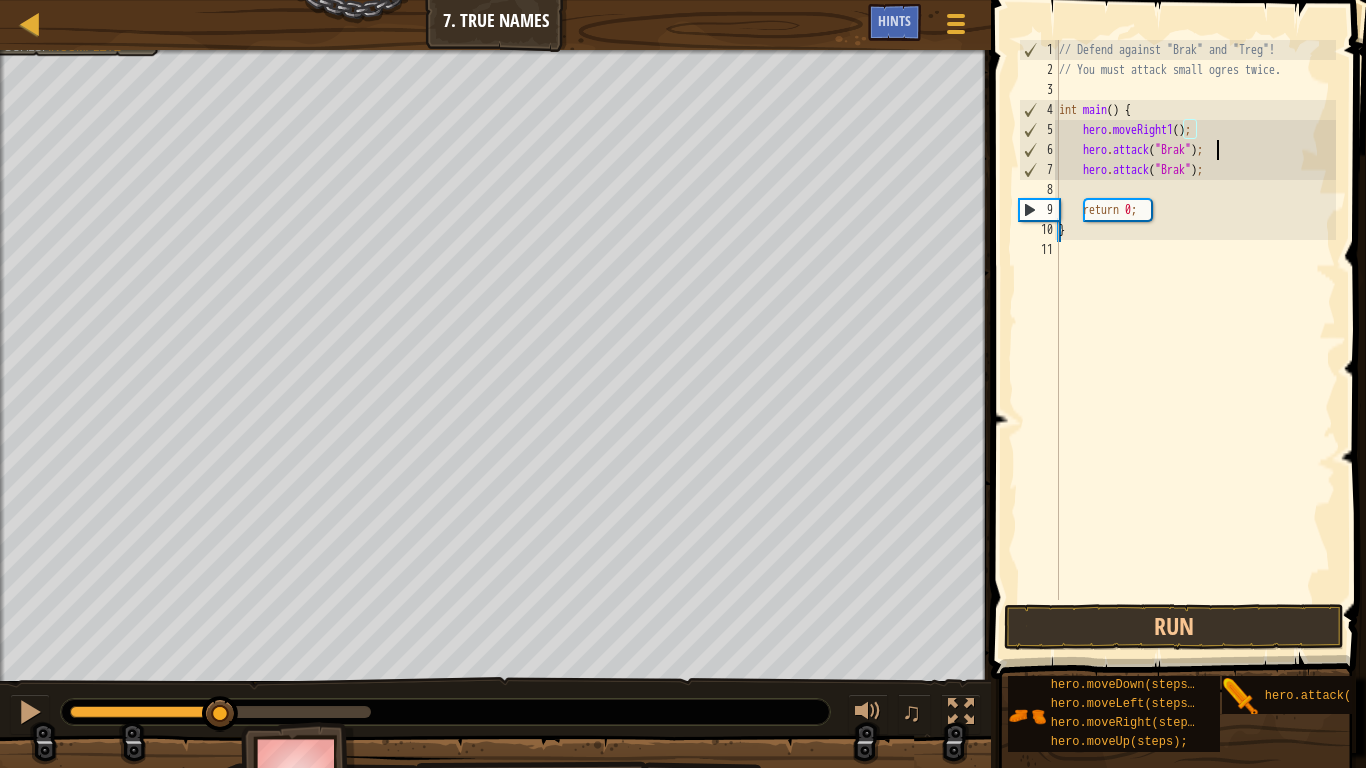 drag, startPoint x: 1291, startPoint y: 157, endPoint x: 1247, endPoint y: 126, distance: 53.823788 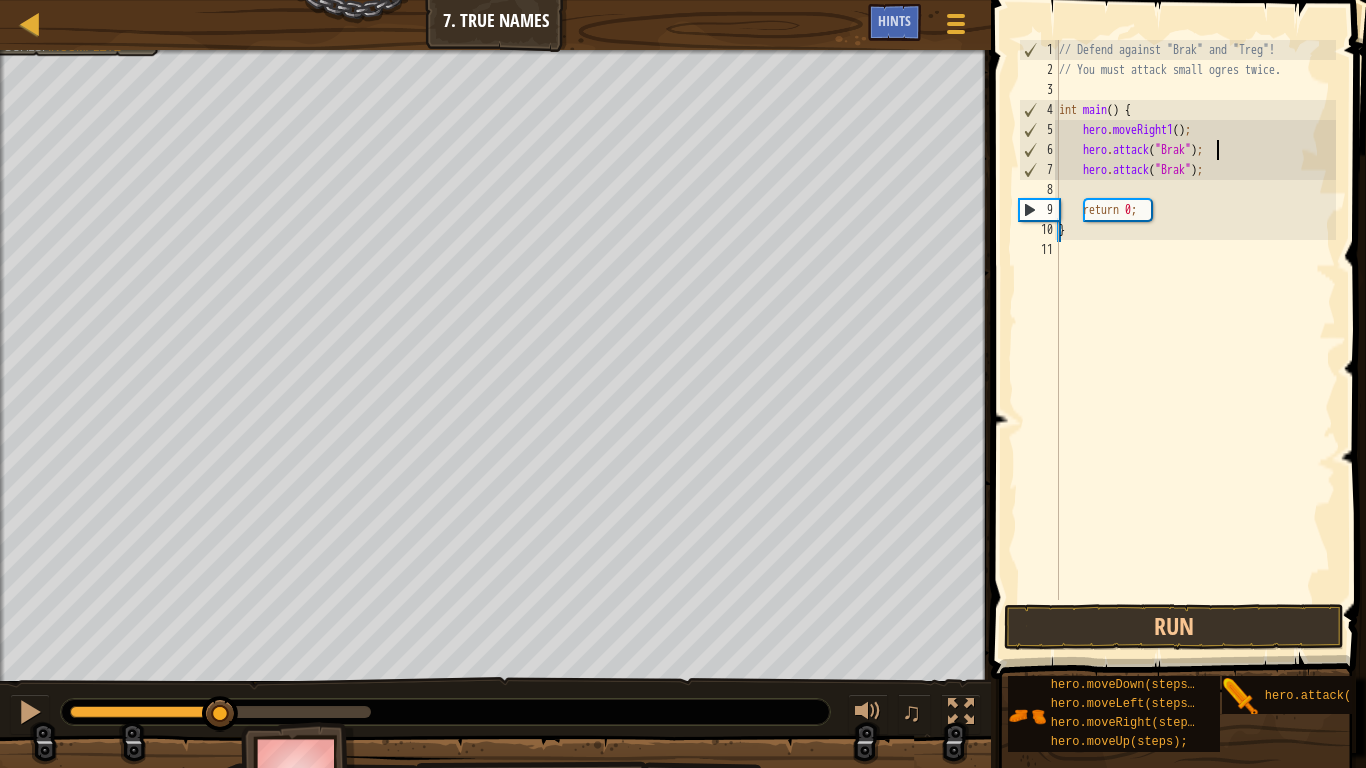 click on "// Defend against "Brak" and "Treg"! // You must attack small ogres twice. int   main ( )   {      hero . moveRight1 ( ) ;      hero . attack ( " Brak " ) ;      hero . attack ( " Brak " ) ;           return   0 ; }" at bounding box center [1195, 340] 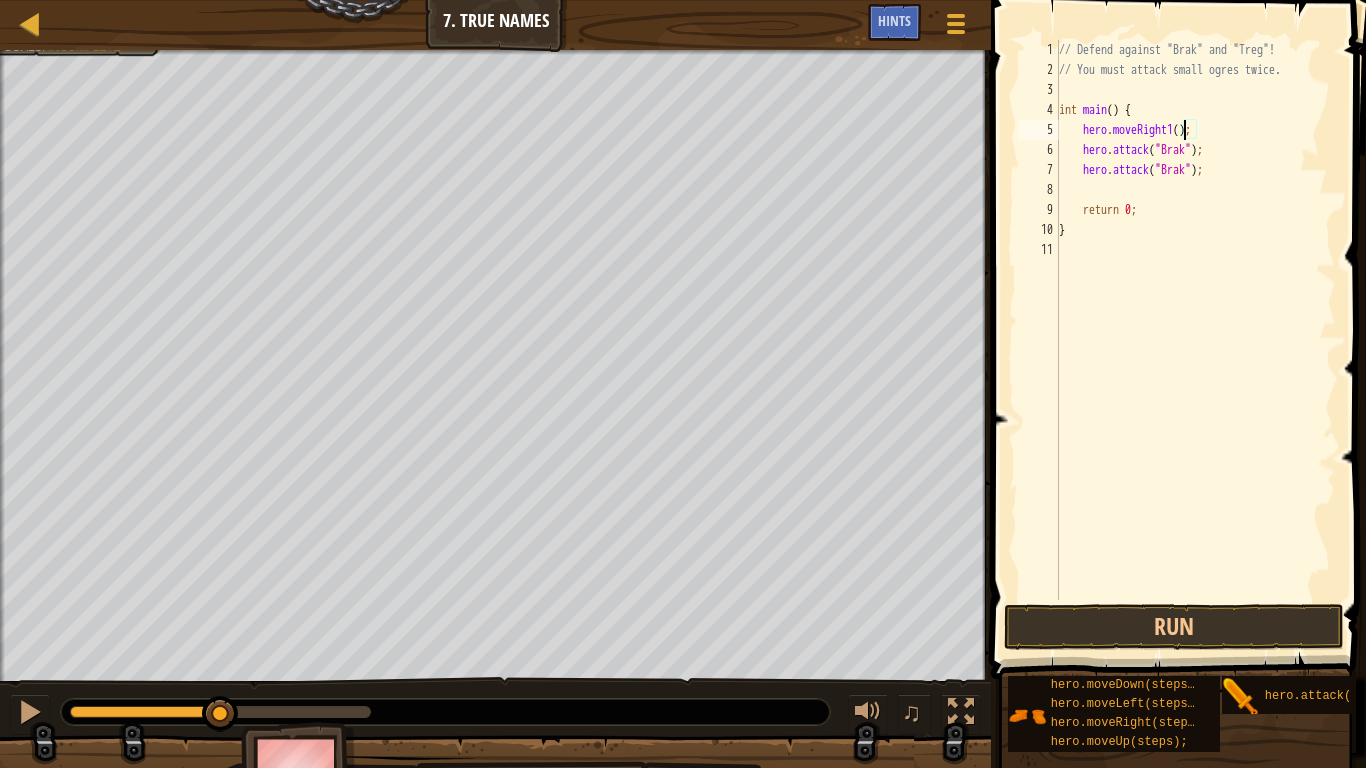 click on "// Defend against "Brak" and "Treg"! // You must attack small ogres twice. int   main ( )   {      hero . moveRight1 ( ) ;      hero . attack ( " Brak " ) ;      hero . attack ( " Brak " ) ;           return   0 ; }" at bounding box center [1195, 340] 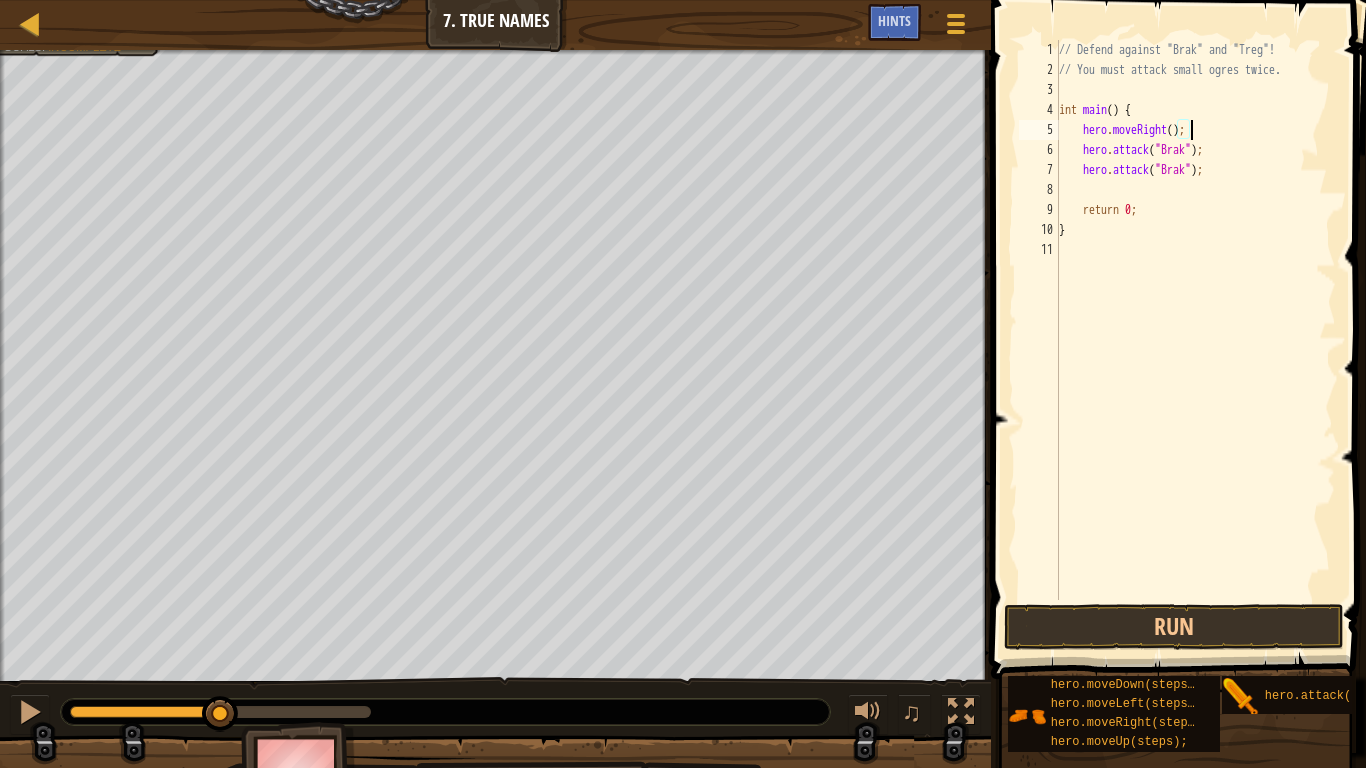 click on "// Defend against "Brak" and "Treg"! // You must attack small ogres twice. int   main ( )   {      hero . moveRight ( ) ;      hero . attack ( " Brak " ) ;      hero . attack ( " Brak " ) ;           return   0 ; }" at bounding box center [1195, 340] 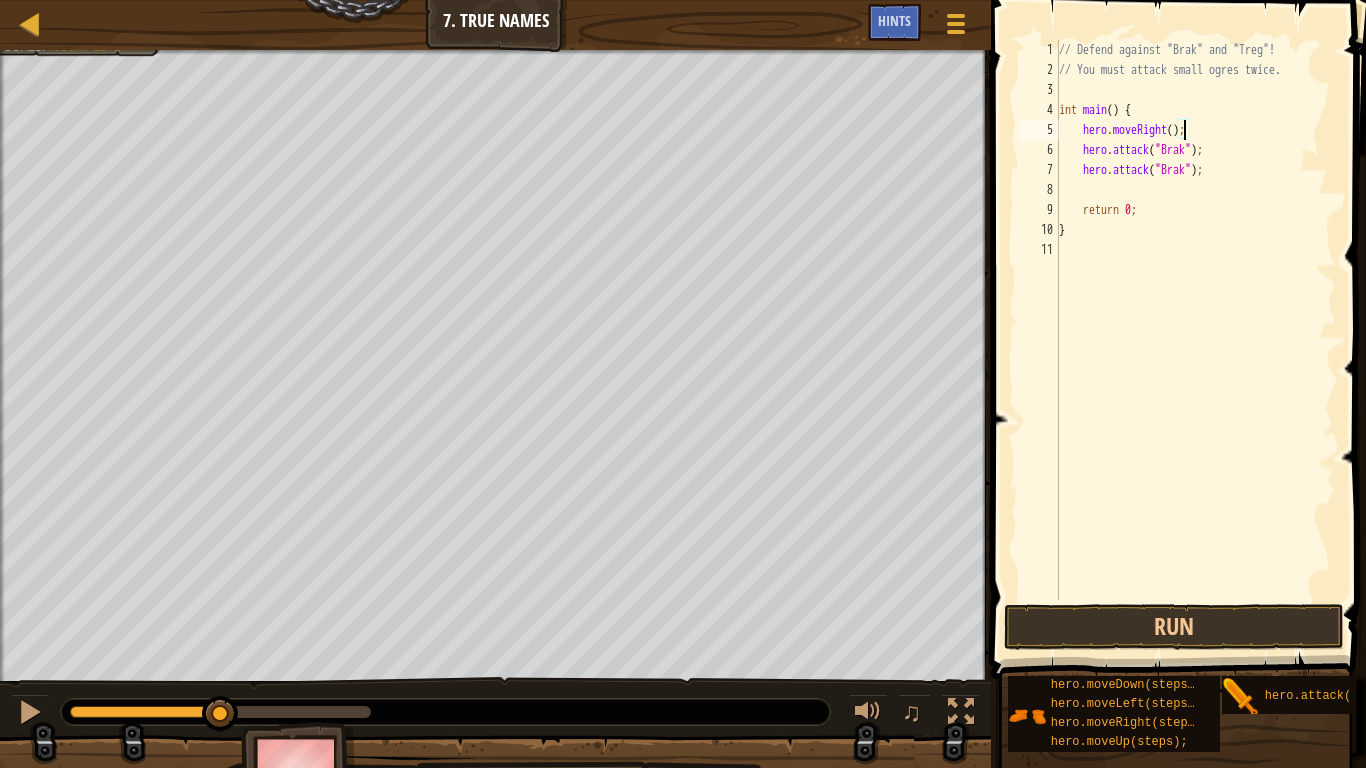 click on "// Defend against "Brak" and "Treg"! // You must attack small ogres twice. int   main ( )   {      hero . moveRight ( ) ;      hero . attack ( " Brak " ) ;      hero . attack ( " Brak " ) ;           return   0 ; }" at bounding box center (1195, 340) 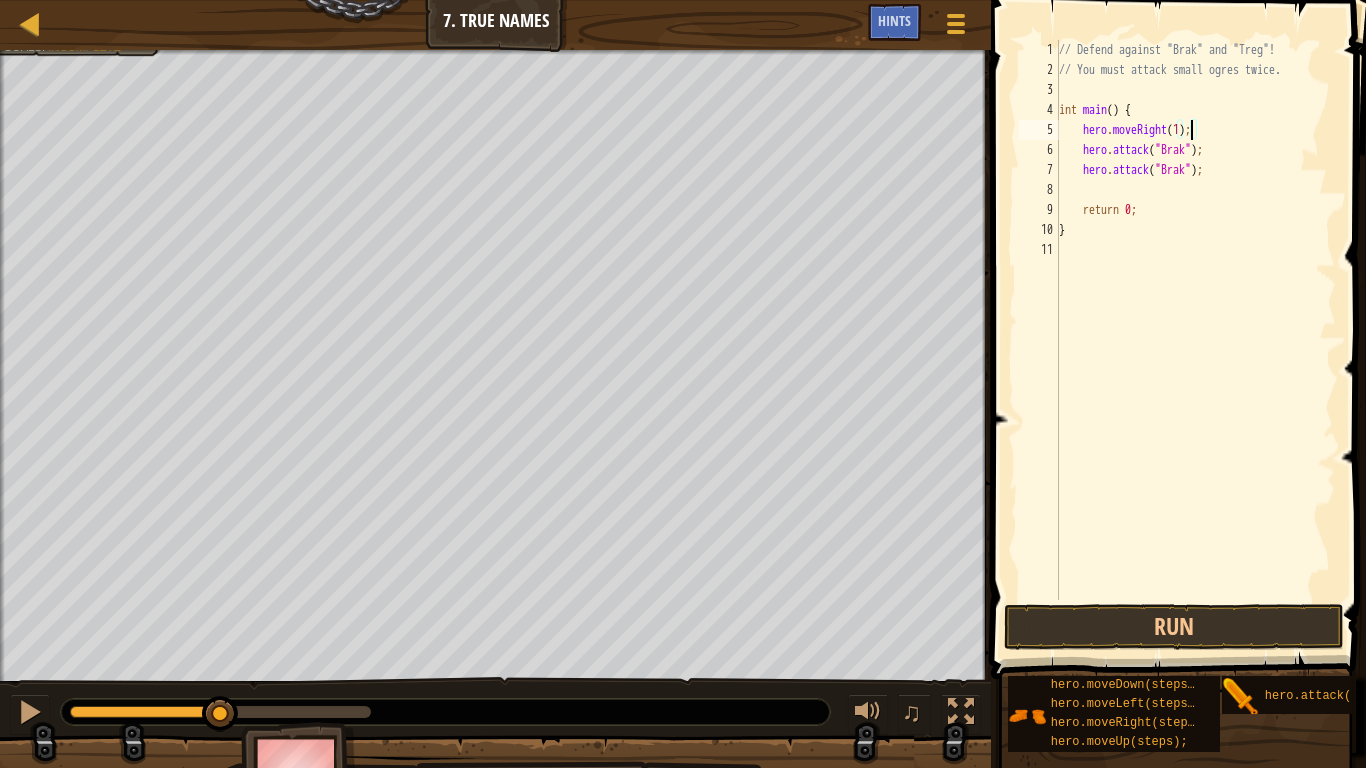 click on "// Defend against "Brak" and "Treg"! // You must attack small ogres twice. int   main ( )   {      hero . moveRight ( 1 ) ;      hero . attack ( " Brak " ) ;      hero . attack ( " Brak " ) ;           return   0 ; }" at bounding box center [1195, 340] 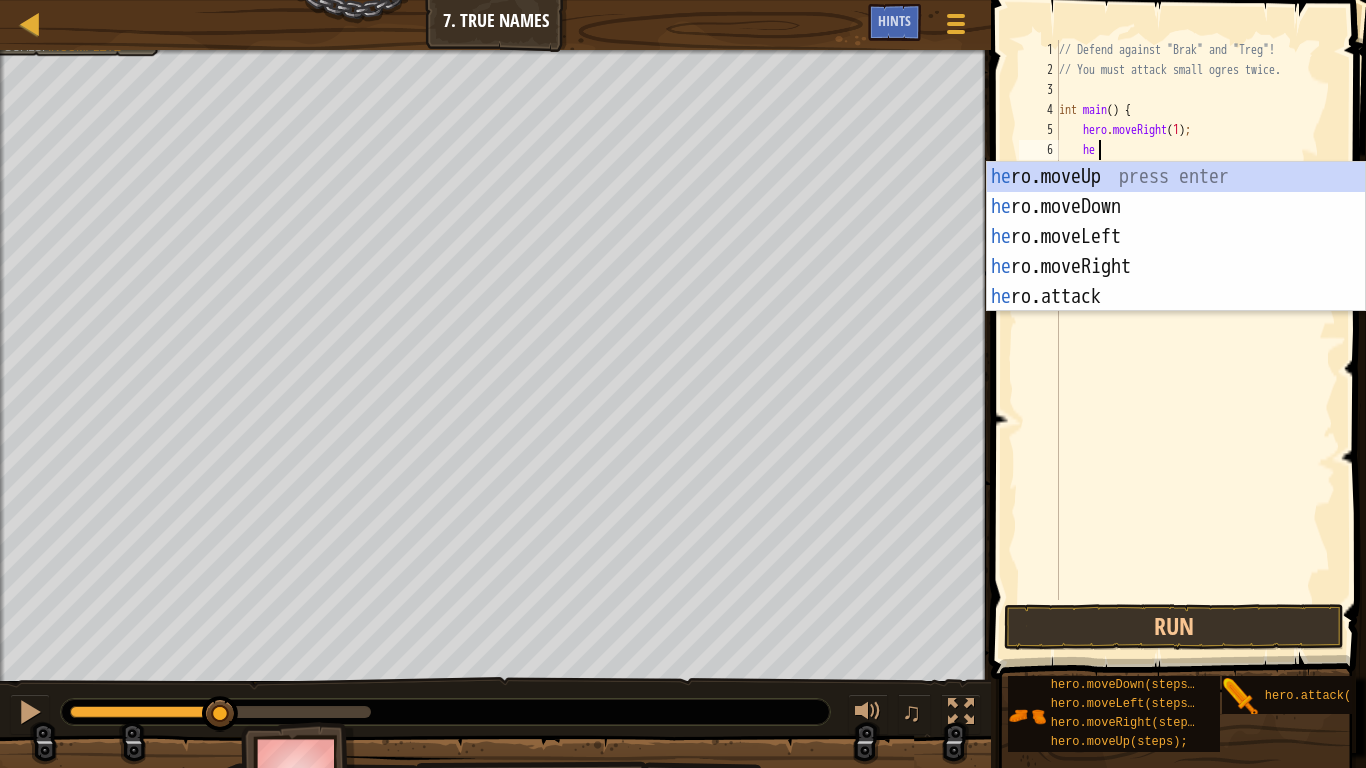 scroll, scrollTop: 9, scrollLeft: 3, axis: both 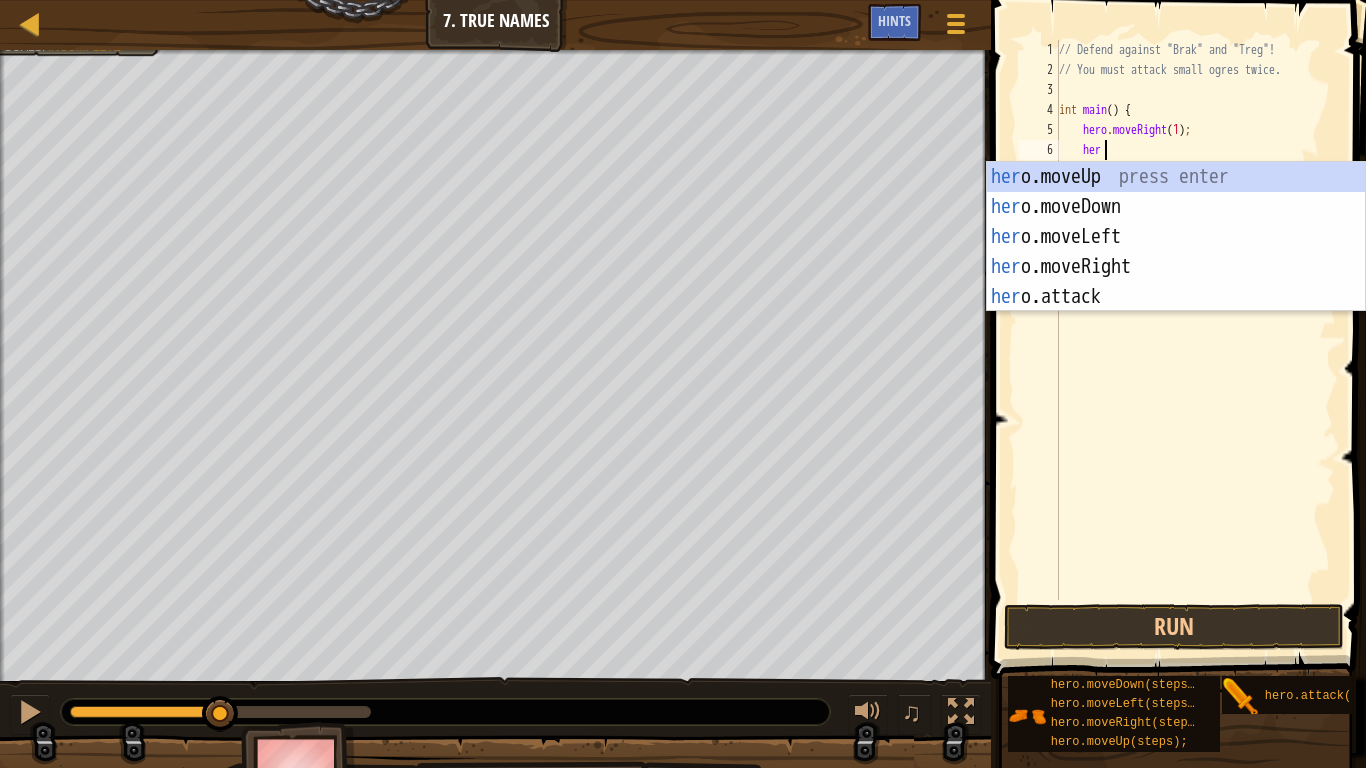 type on "hero" 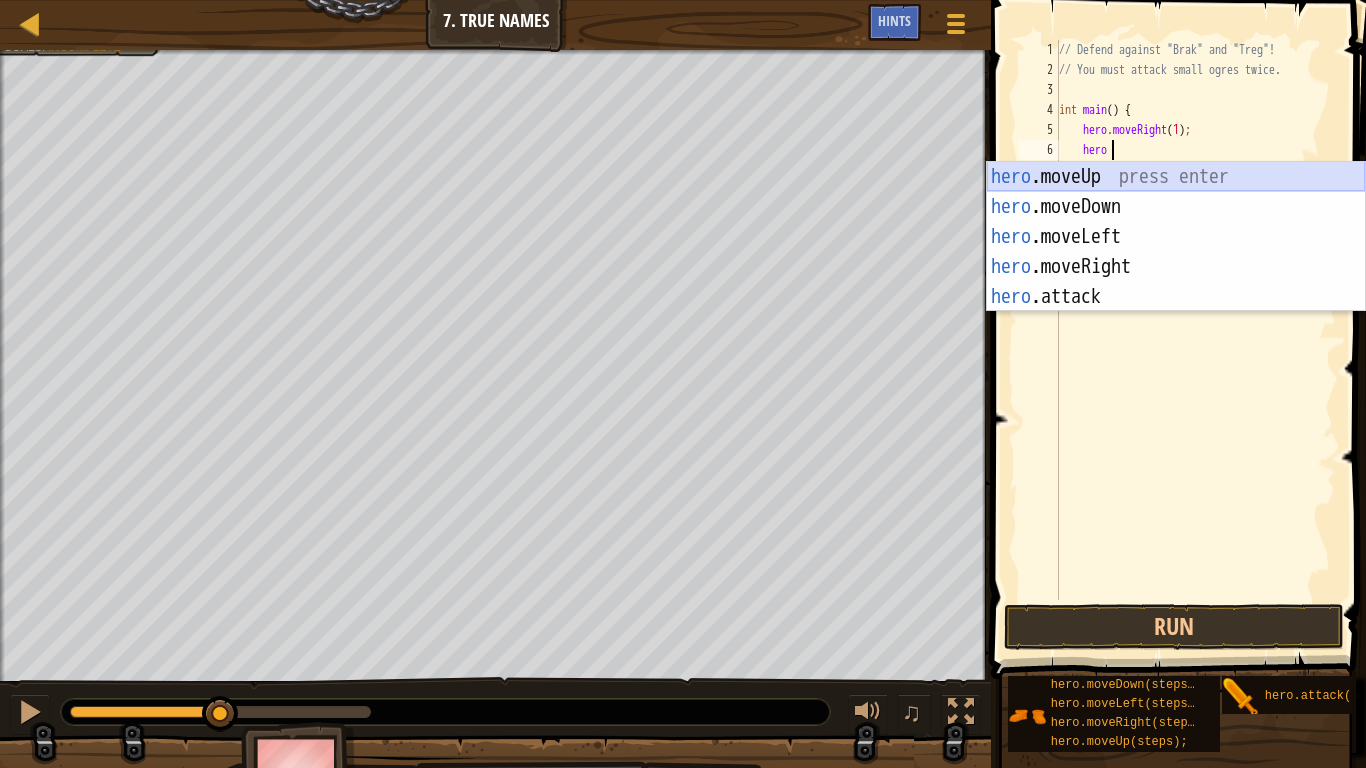 click on "hero .moveUp press enter hero .moveDown press enter hero .moveLeft press enter hero .moveRight press enter hero .attack press enter" at bounding box center (1176, 267) 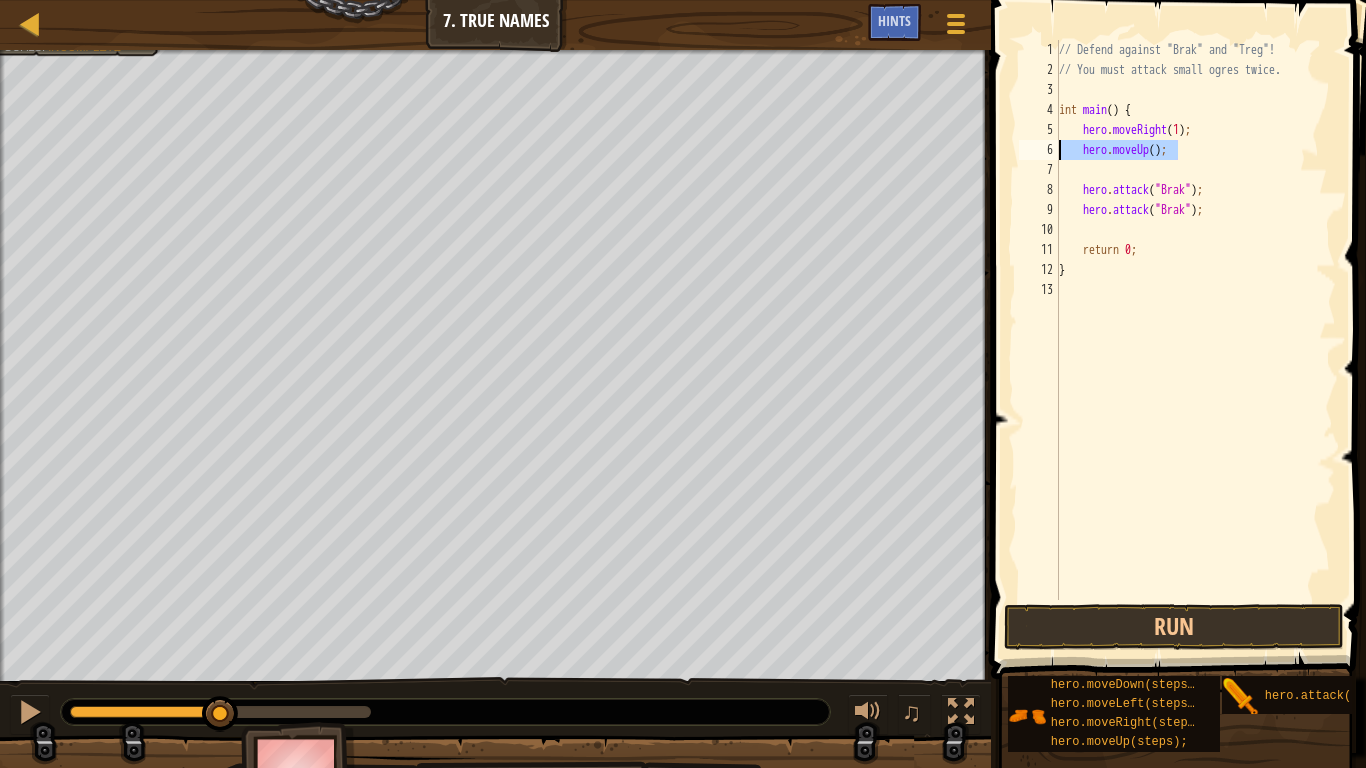 drag, startPoint x: 1206, startPoint y: 152, endPoint x: 1032, endPoint y: 154, distance: 174.01149 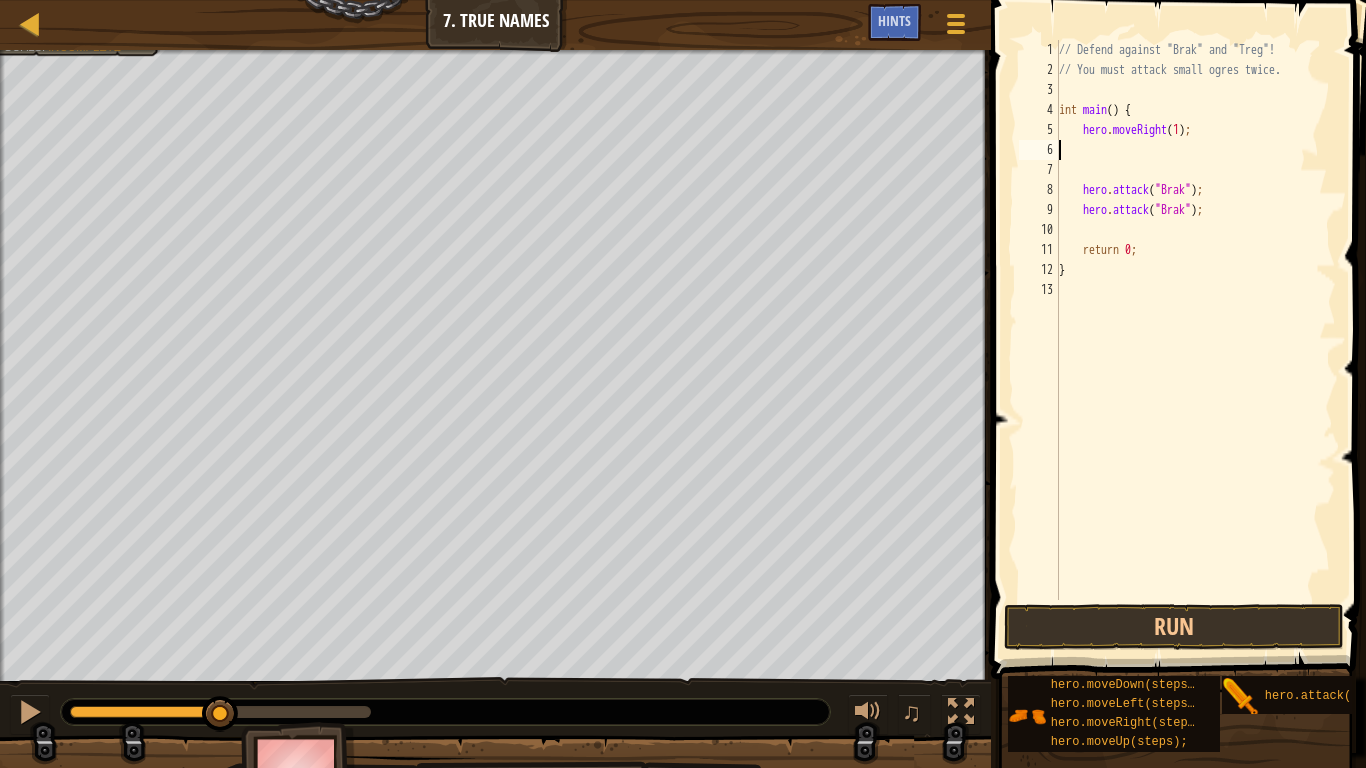 scroll, scrollTop: 9, scrollLeft: 0, axis: vertical 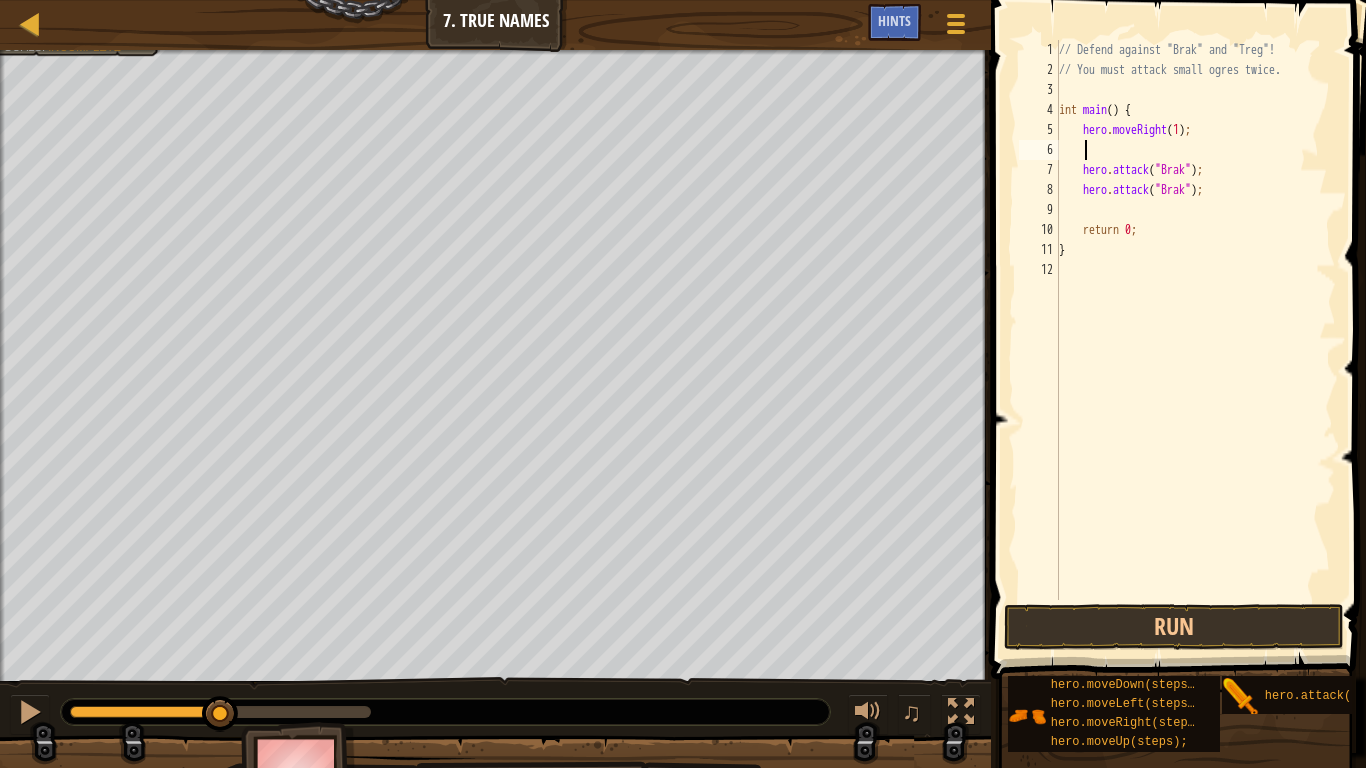 click on "// Defend against "Brak" and "Treg"! // You must attack small ogres twice. int   main ( )   {      hero . moveRight ( 1 ) ;           hero . attack ( " Brak " ) ;      hero . attack ( " Brak " ) ;           return   0 ; }" at bounding box center [1195, 340] 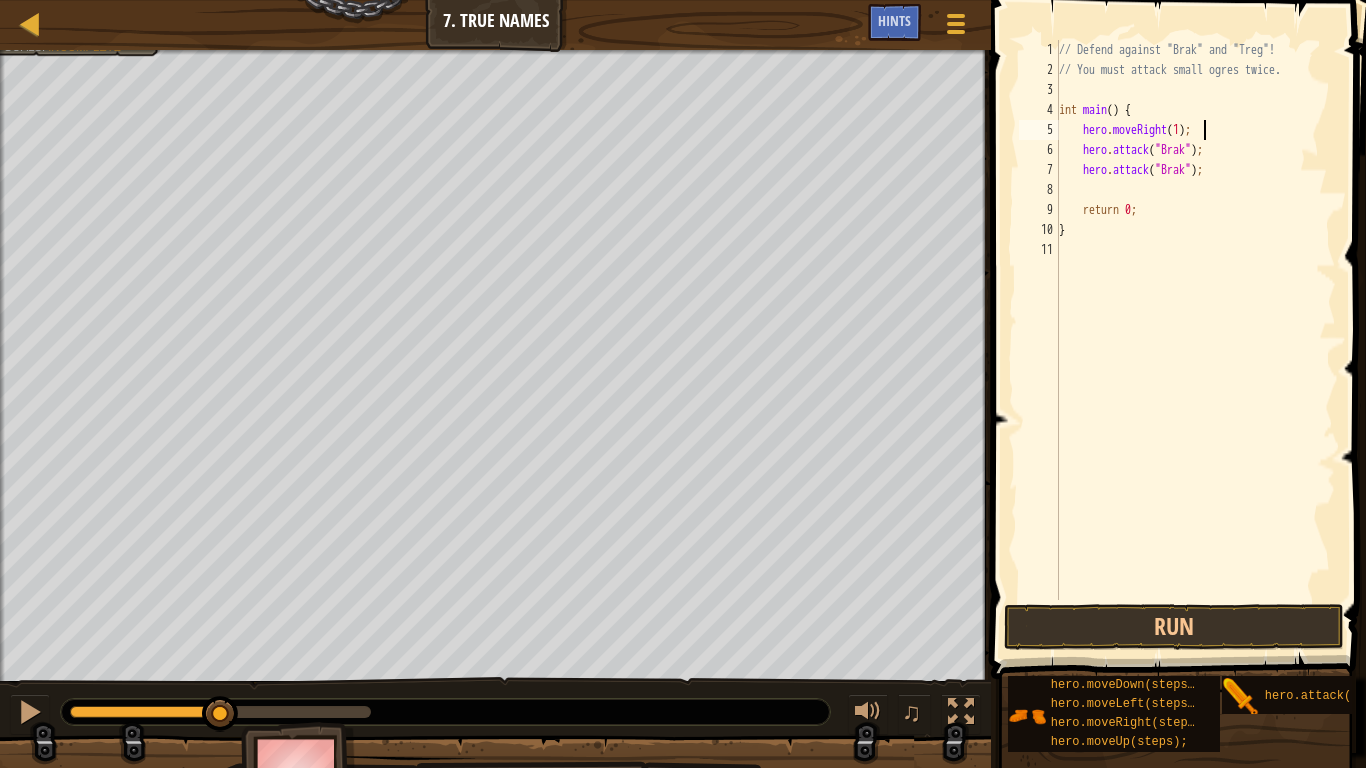click on "// Defend against "Brak" and "Treg"! // You must attack small ogres twice. int   main ( )   {      hero . moveRight ( 1 ) ;      hero . attack ( " Brak " ) ;      hero . attack ( " Brak " ) ;           return   0 ; }" at bounding box center [1195, 340] 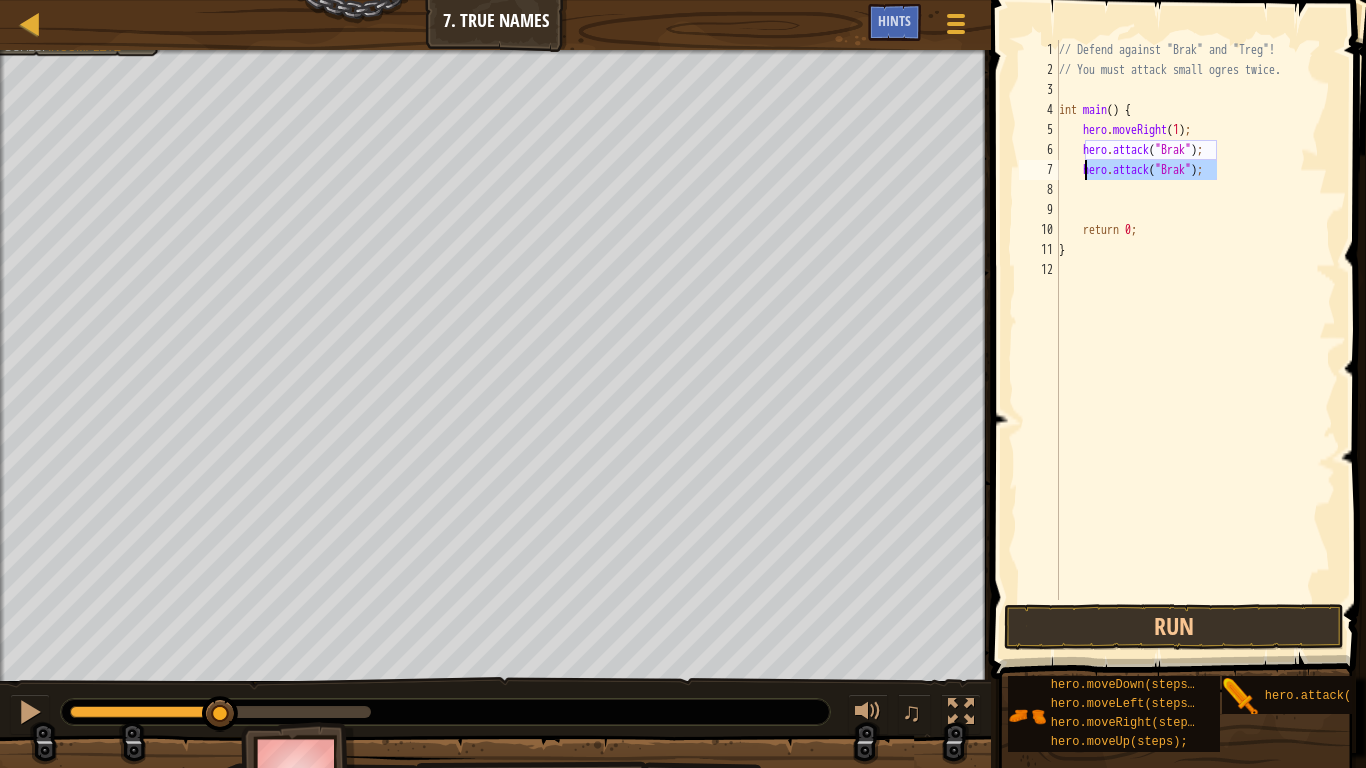 drag, startPoint x: 1221, startPoint y: 168, endPoint x: 1088, endPoint y: 176, distance: 133.24039 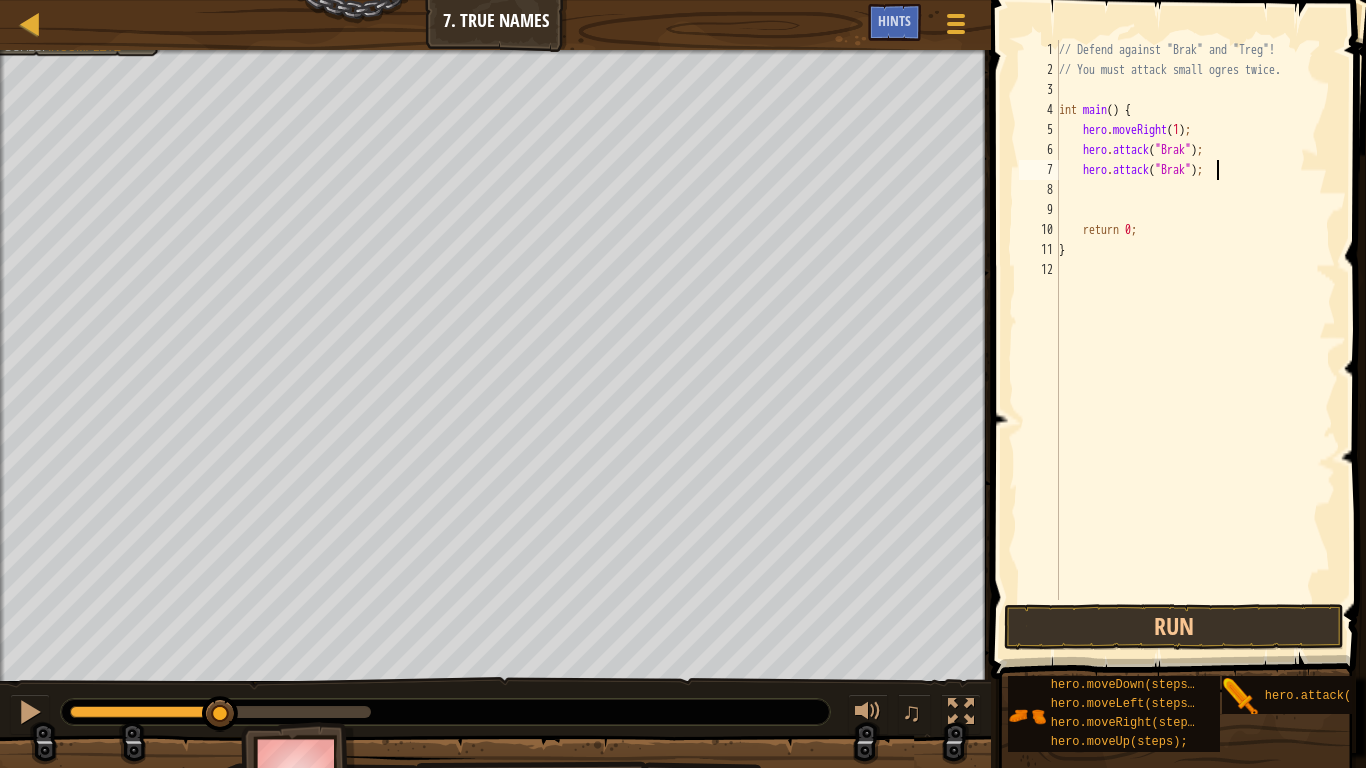 click on "// Defend against "Brak" and "Treg"! // You must attack small ogres twice. int   main ( )   {      hero . moveRight ( 1 ) ;      hero . attack ( " Brak " ) ;      hero . attack ( " Brak " ) ;                return   0 ; }" at bounding box center (1195, 340) 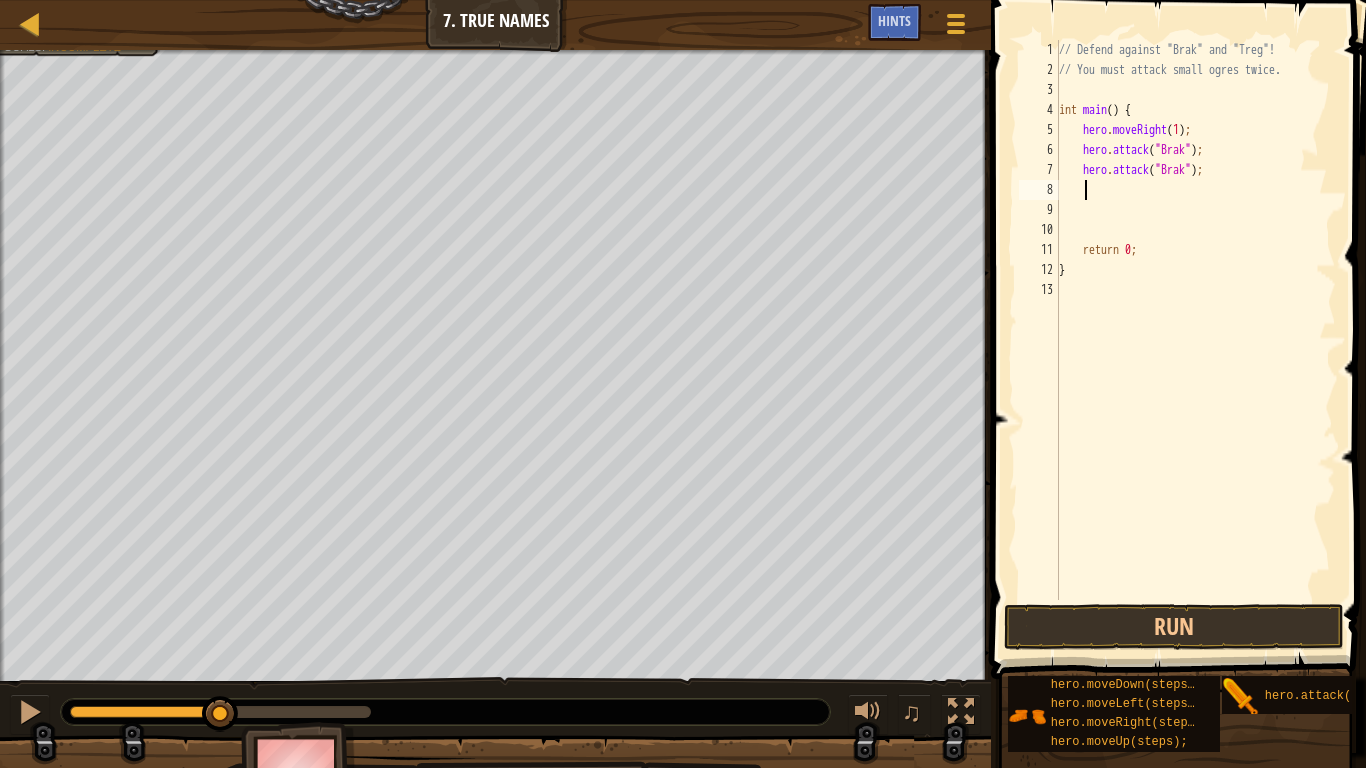 paste on "hero.attack("Brak");" 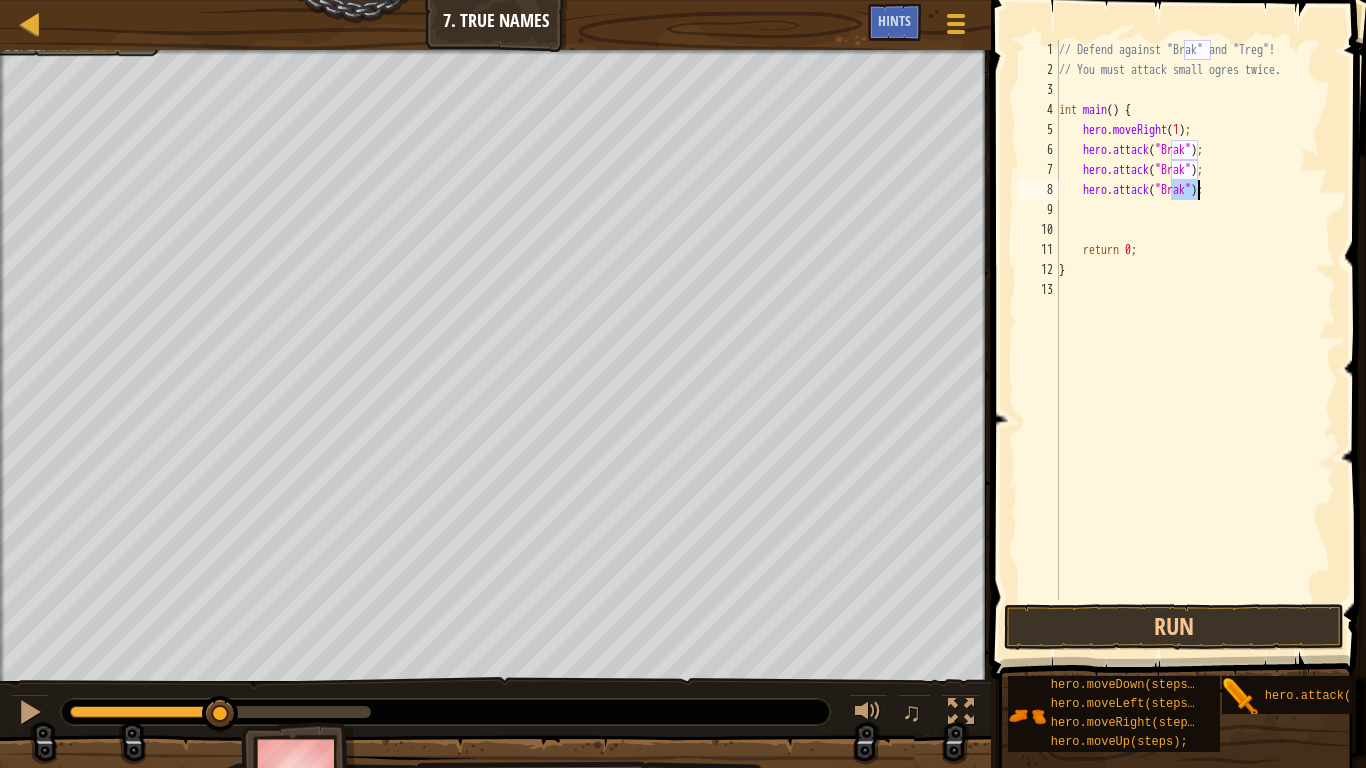 drag, startPoint x: 1172, startPoint y: 195, endPoint x: 1195, endPoint y: 194, distance: 23.021729 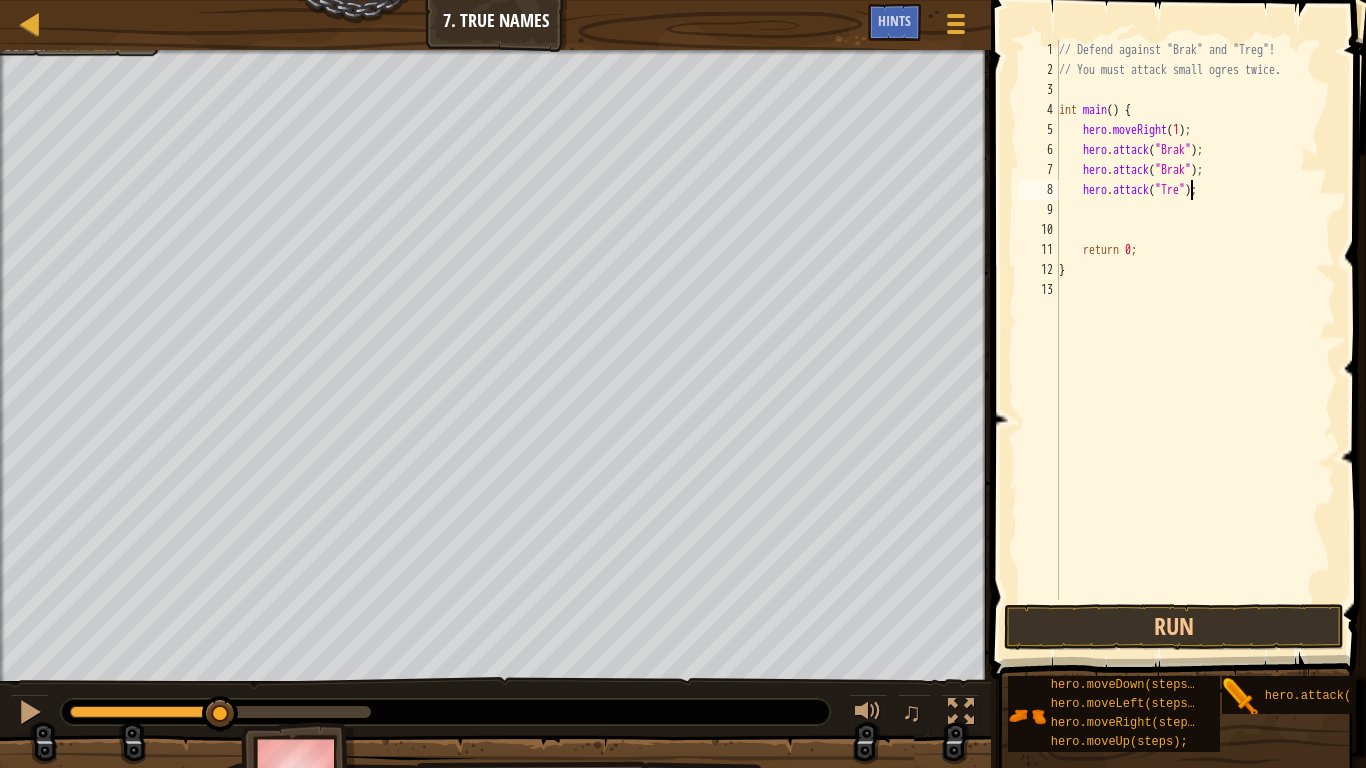 scroll, scrollTop: 9, scrollLeft: 12, axis: both 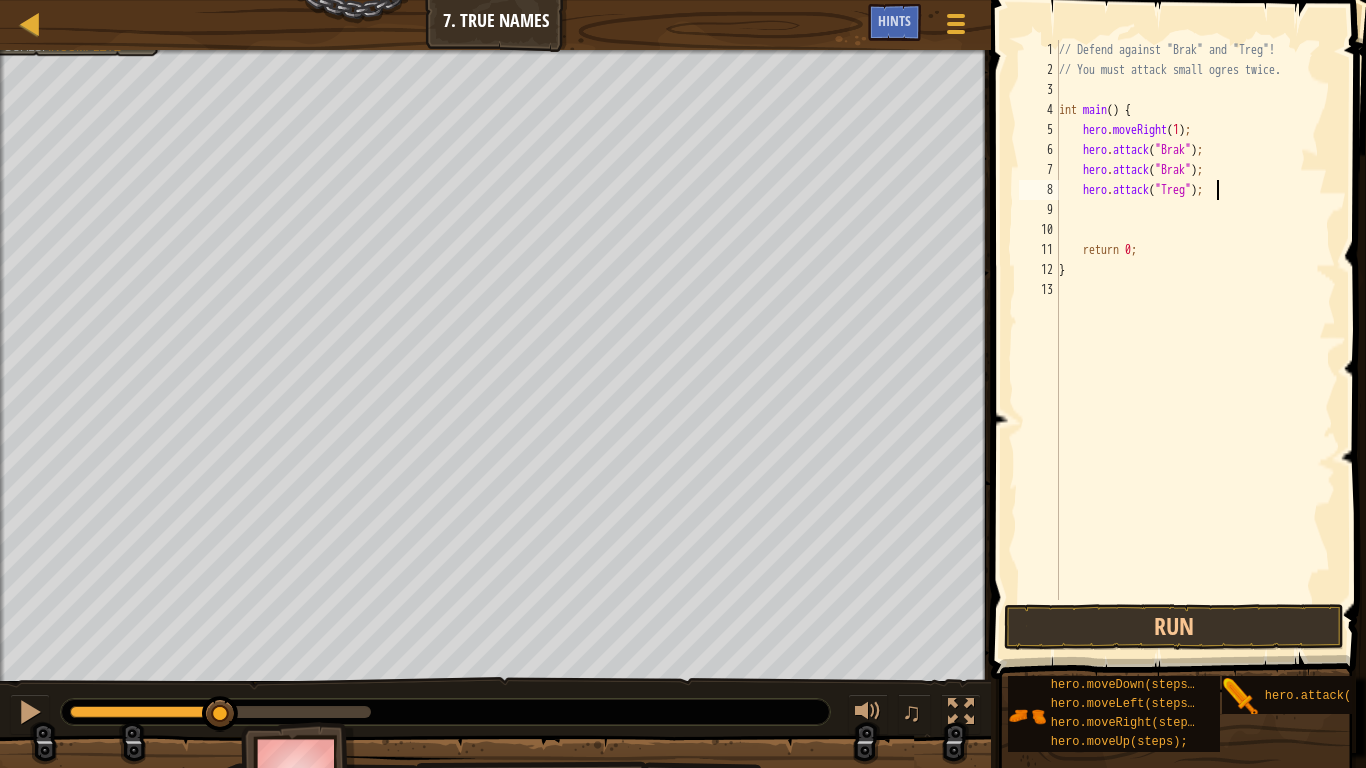 click on "// Defend against "Brak" and "Treg"! // You must attack small ogres twice. int   main ( )   {      hero . moveRight ( 1 ) ;      hero . attack ( " Brak " ) ;      hero . attack ( " Brak " ) ;      hero . attack ( " Treg " ) ;                return   0 ; }" at bounding box center (1195, 340) 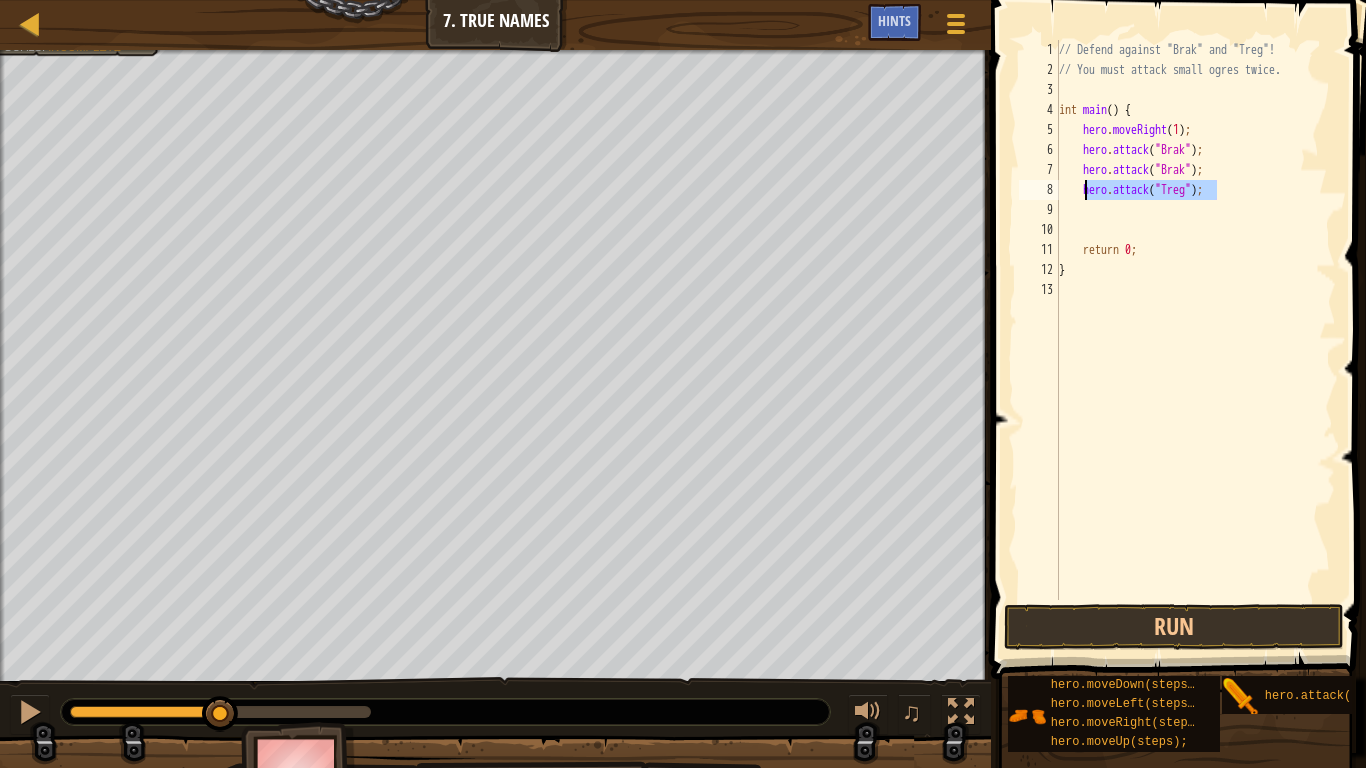 drag, startPoint x: 1241, startPoint y: 198, endPoint x: 1094, endPoint y: 194, distance: 147.05441 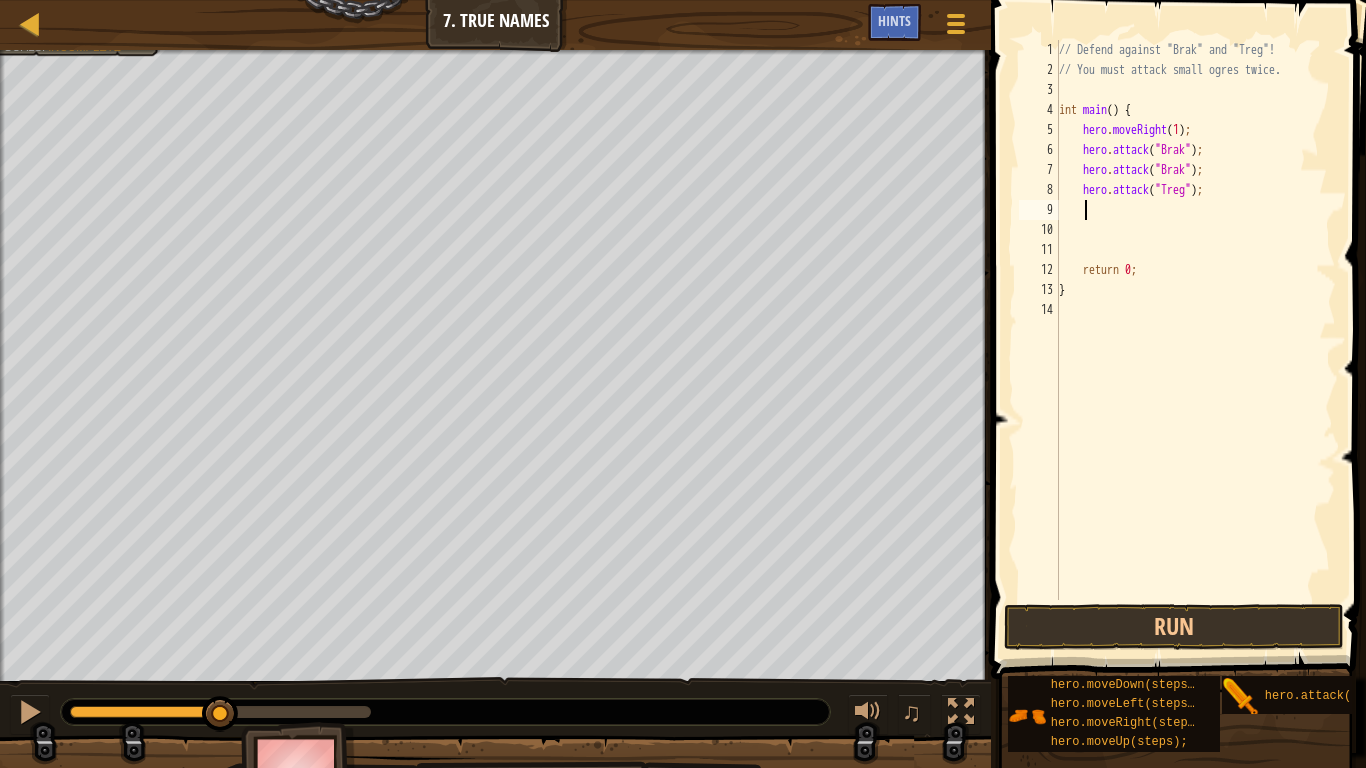 paste 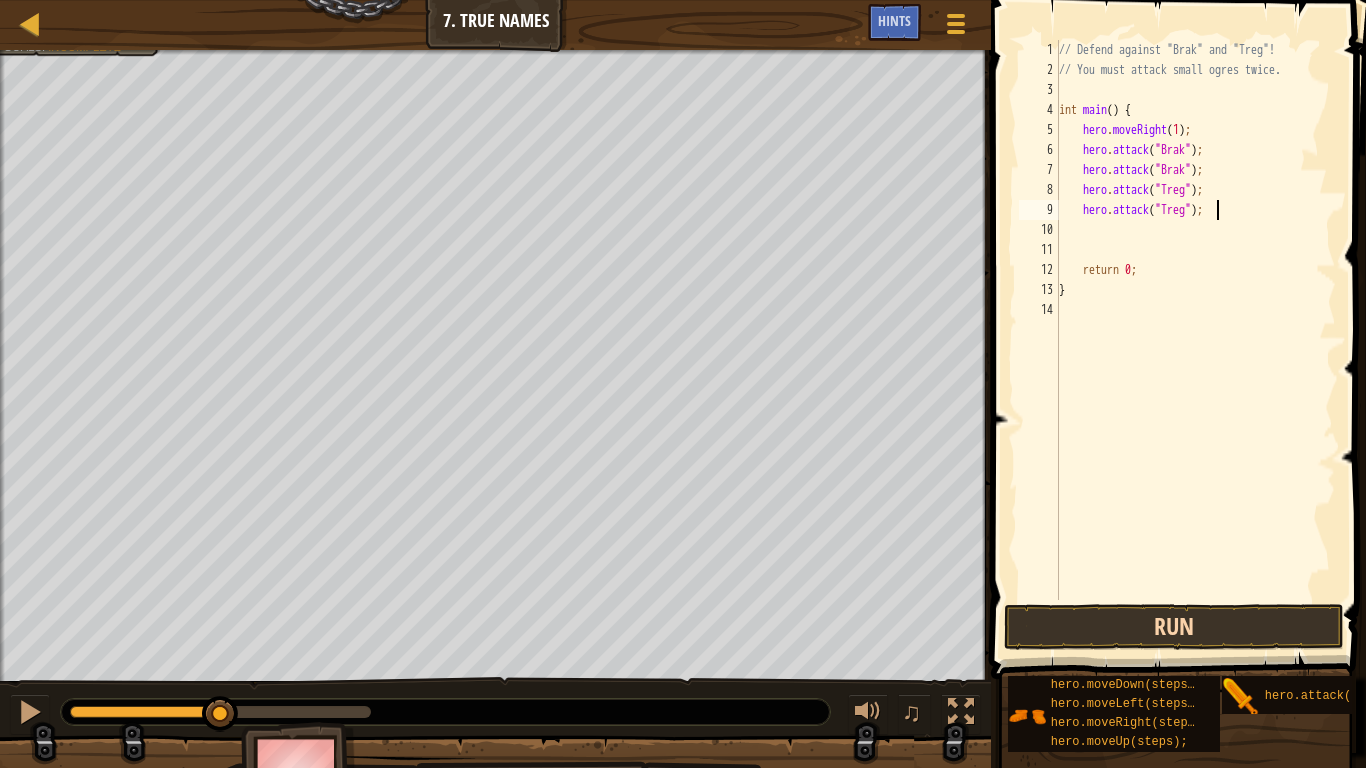 type on "hero.attack("Treg");" 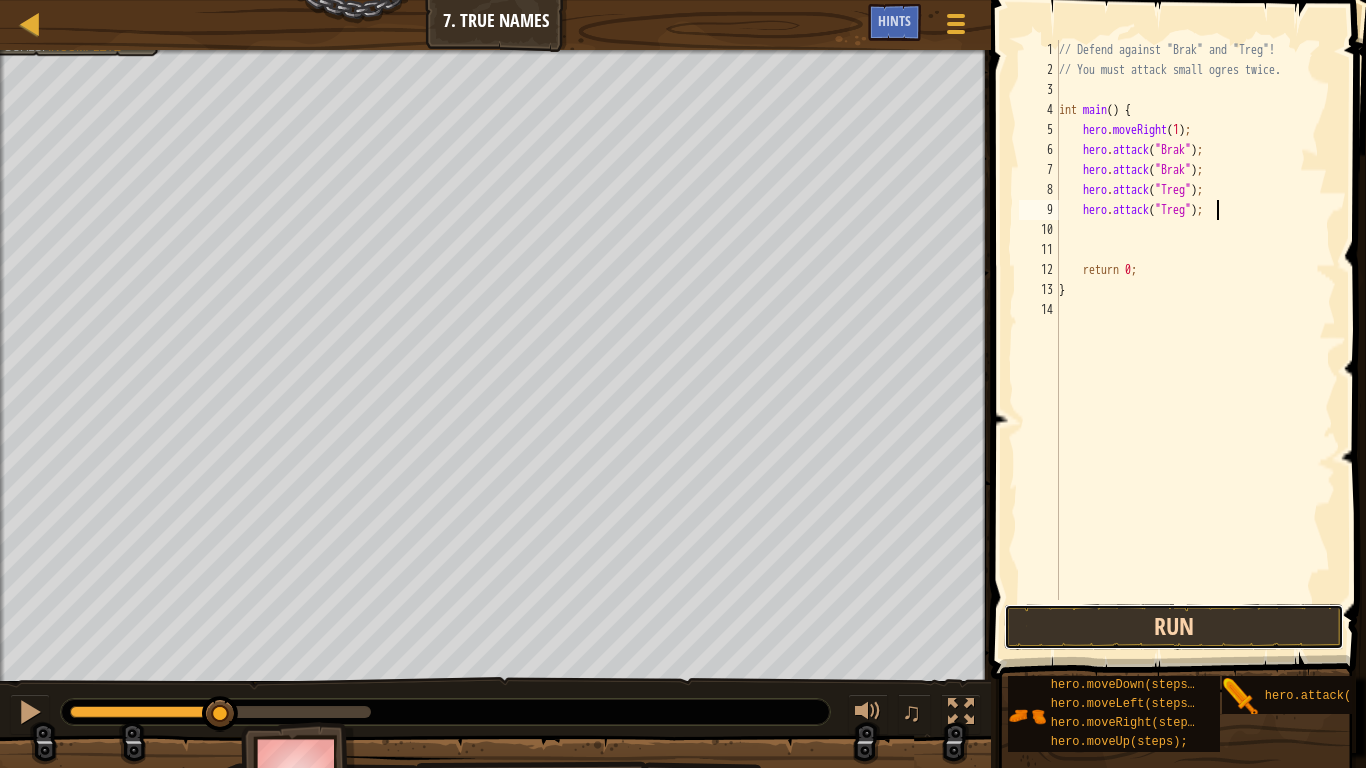 click on "Run" at bounding box center [1174, 627] 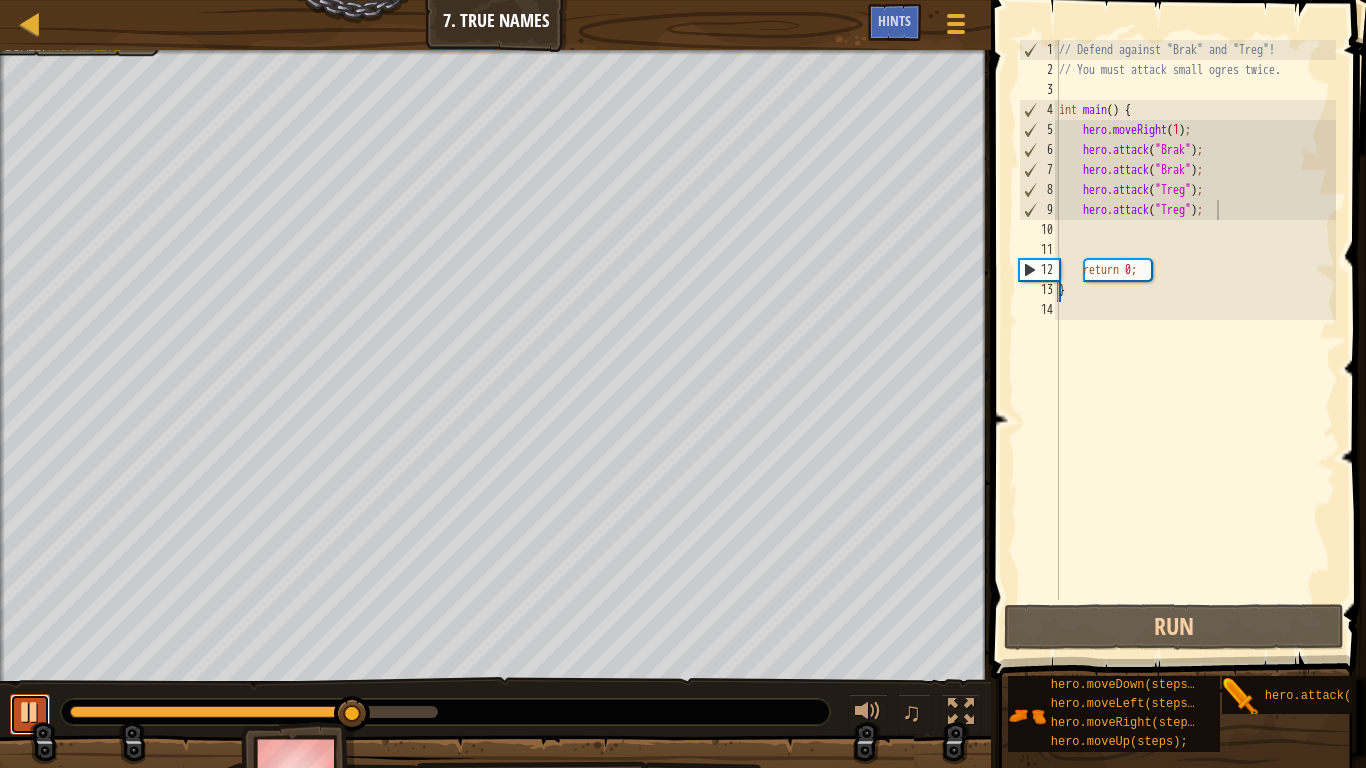click at bounding box center [30, 712] 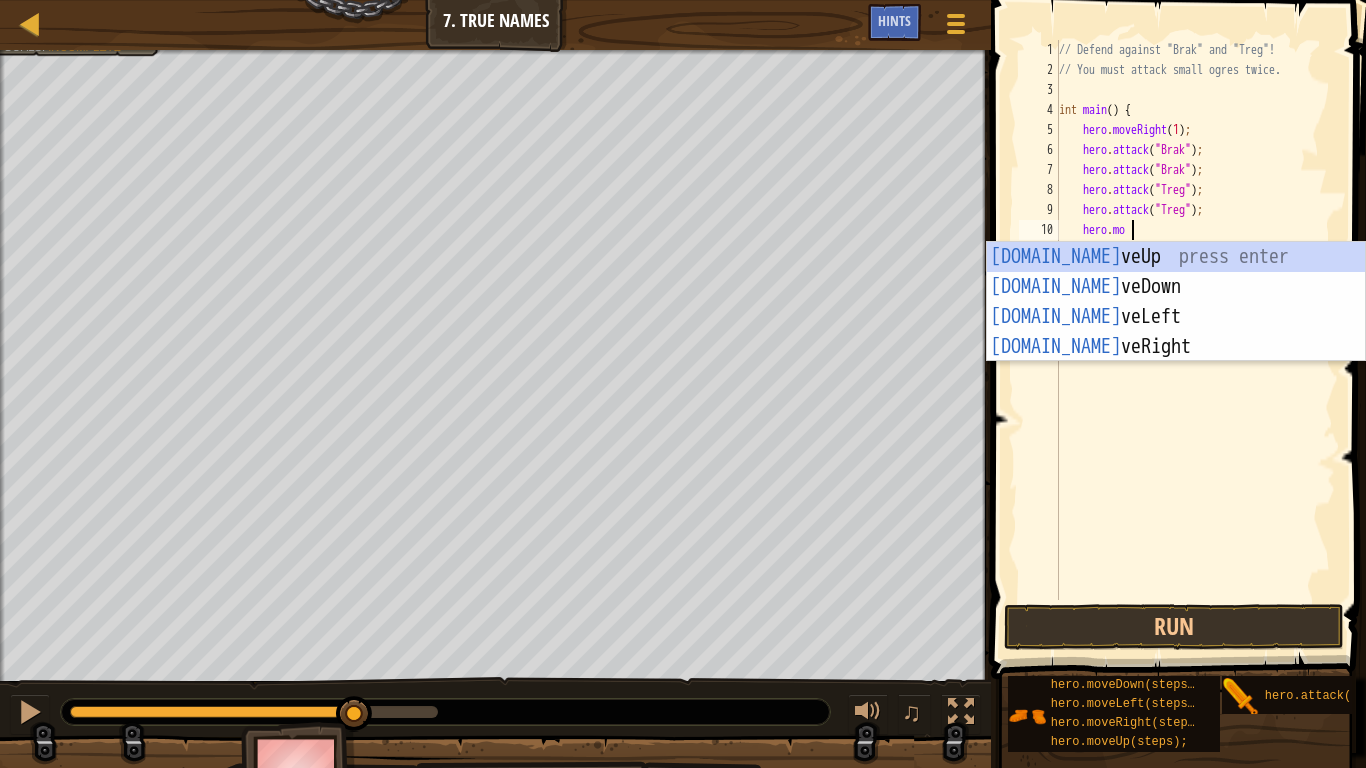 scroll, scrollTop: 9, scrollLeft: 6, axis: both 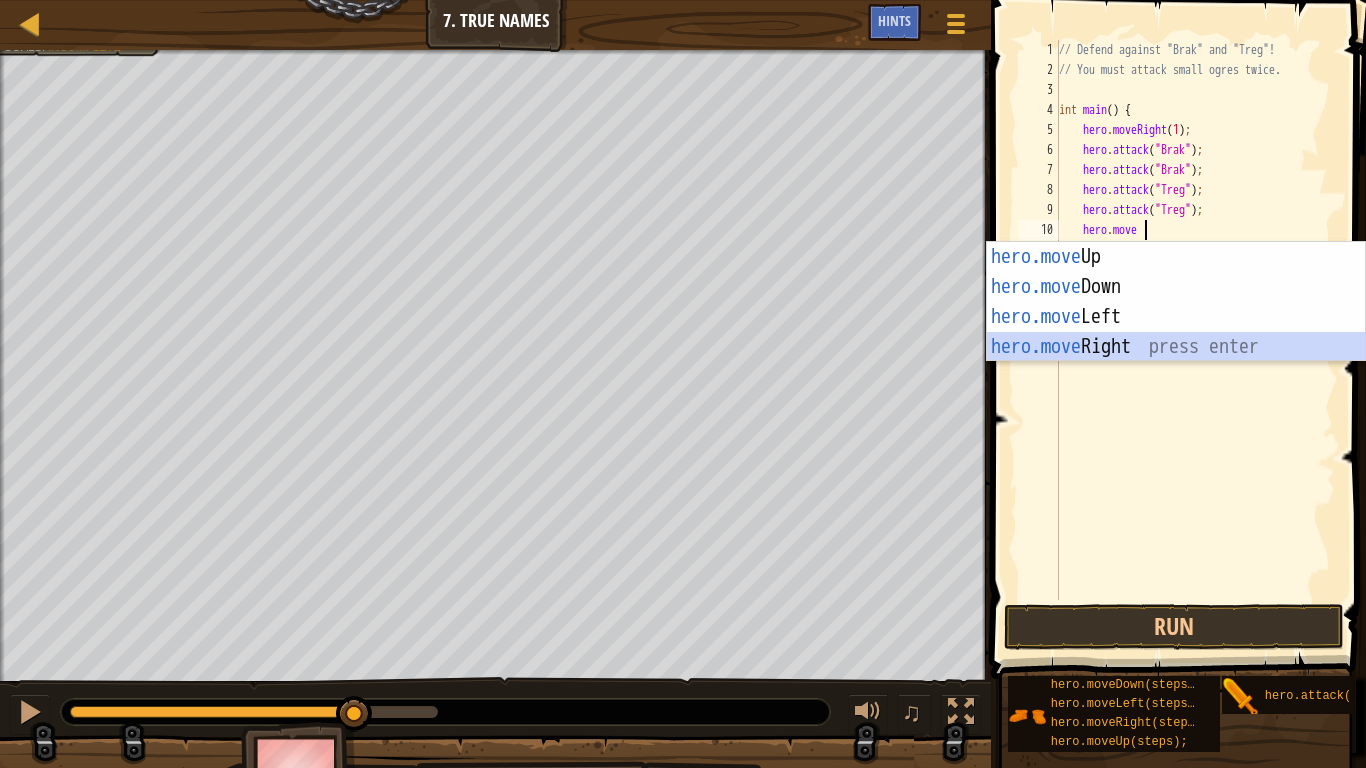 click on "hero.move Up press enter hero.move Down press enter hero.move Left press enter hero.move Right press enter" at bounding box center [1176, 332] 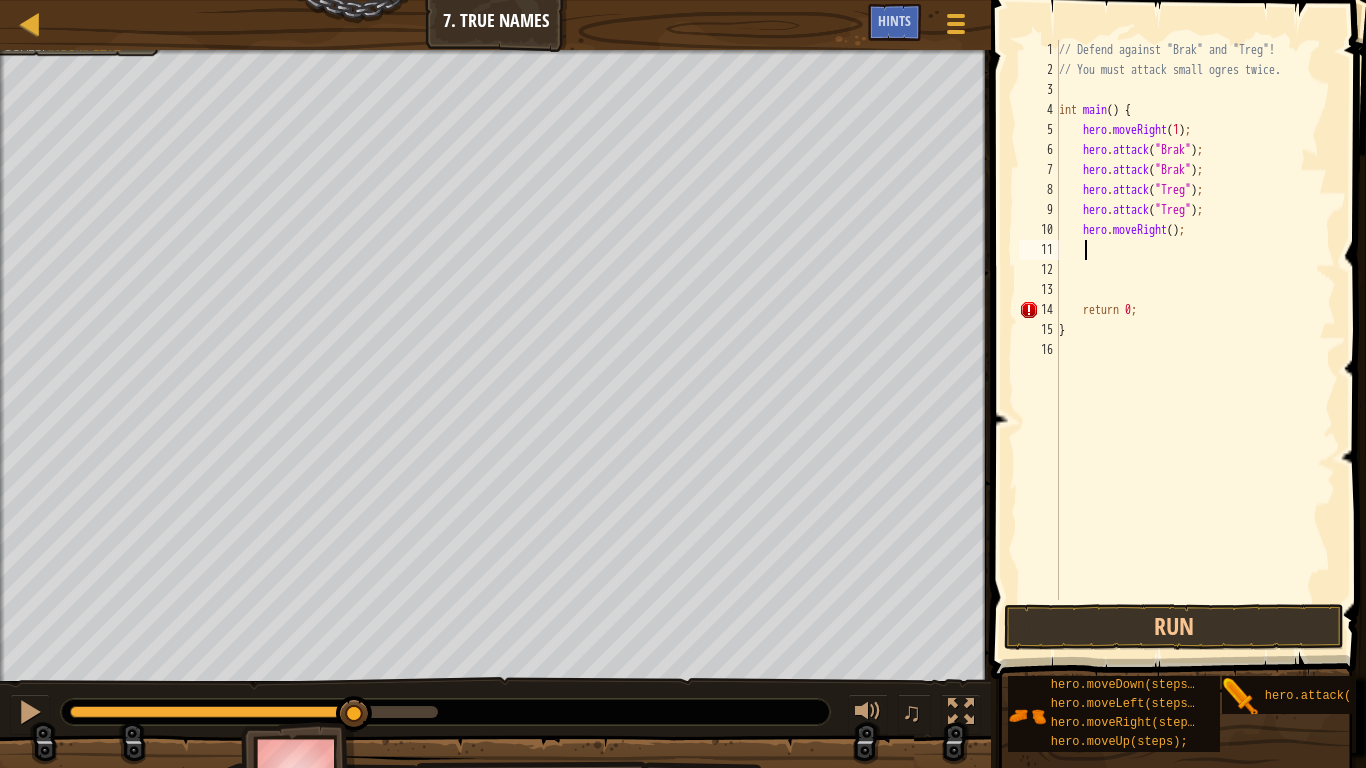 click on "// Defend against "Brak" and "Treg"! // You must attack small ogres twice. int   main ( )   {      hero . moveRight ( 1 ) ;      hero . attack ( " Brak " ) ;      hero . attack ( " Brak " ) ;      hero . attack ( " Treg " ) ;      hero . attack ( " Treg " ) ;      hero . moveRight ( ) ;                     return   0 ; }" at bounding box center (1195, 340) 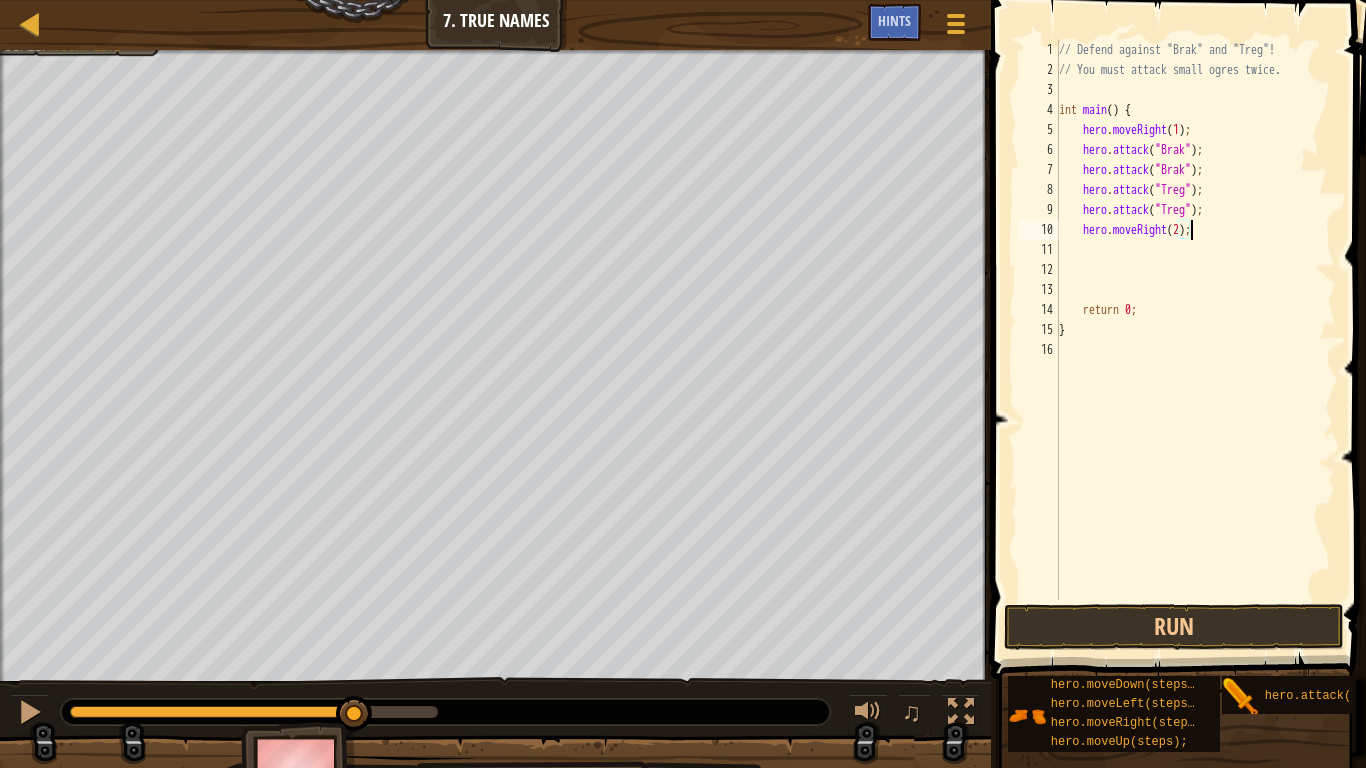 scroll, scrollTop: 9, scrollLeft: 11, axis: both 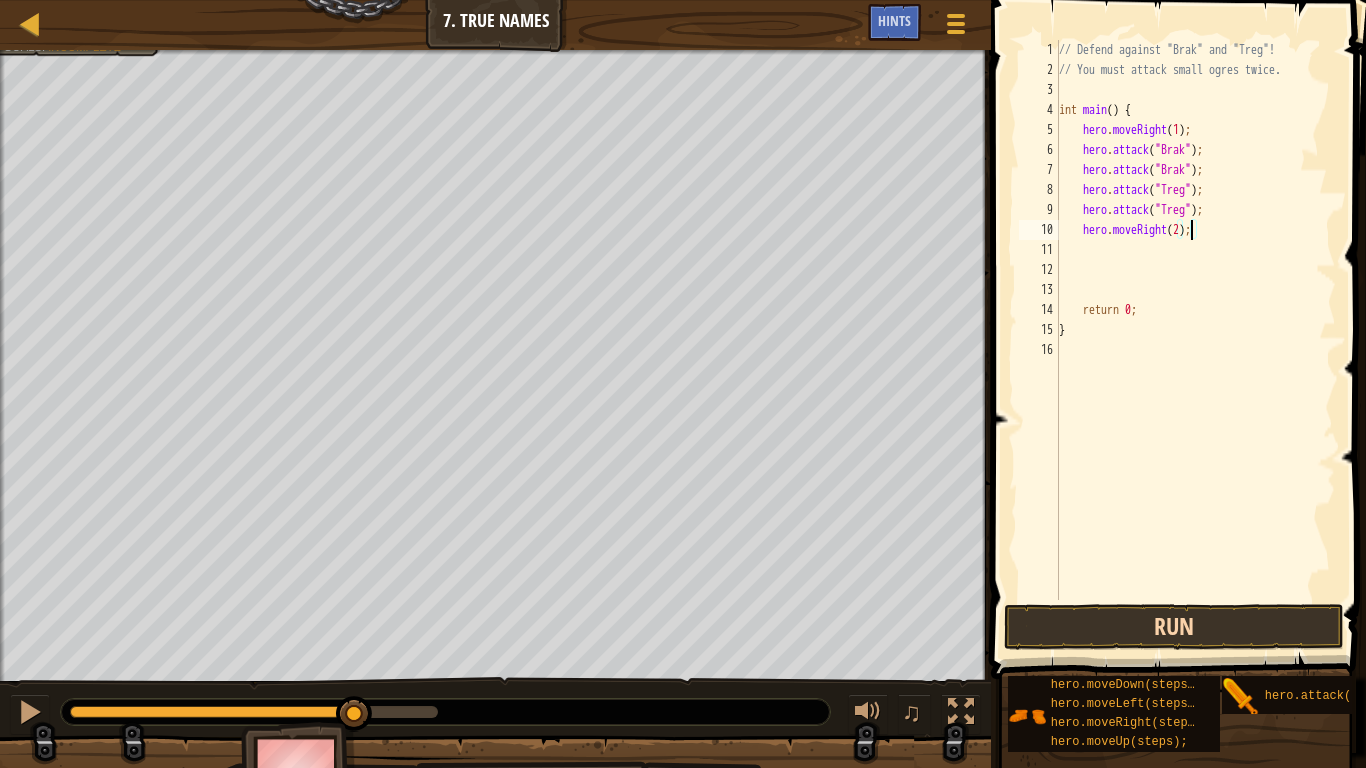 type on "hero.moveRight(2);" 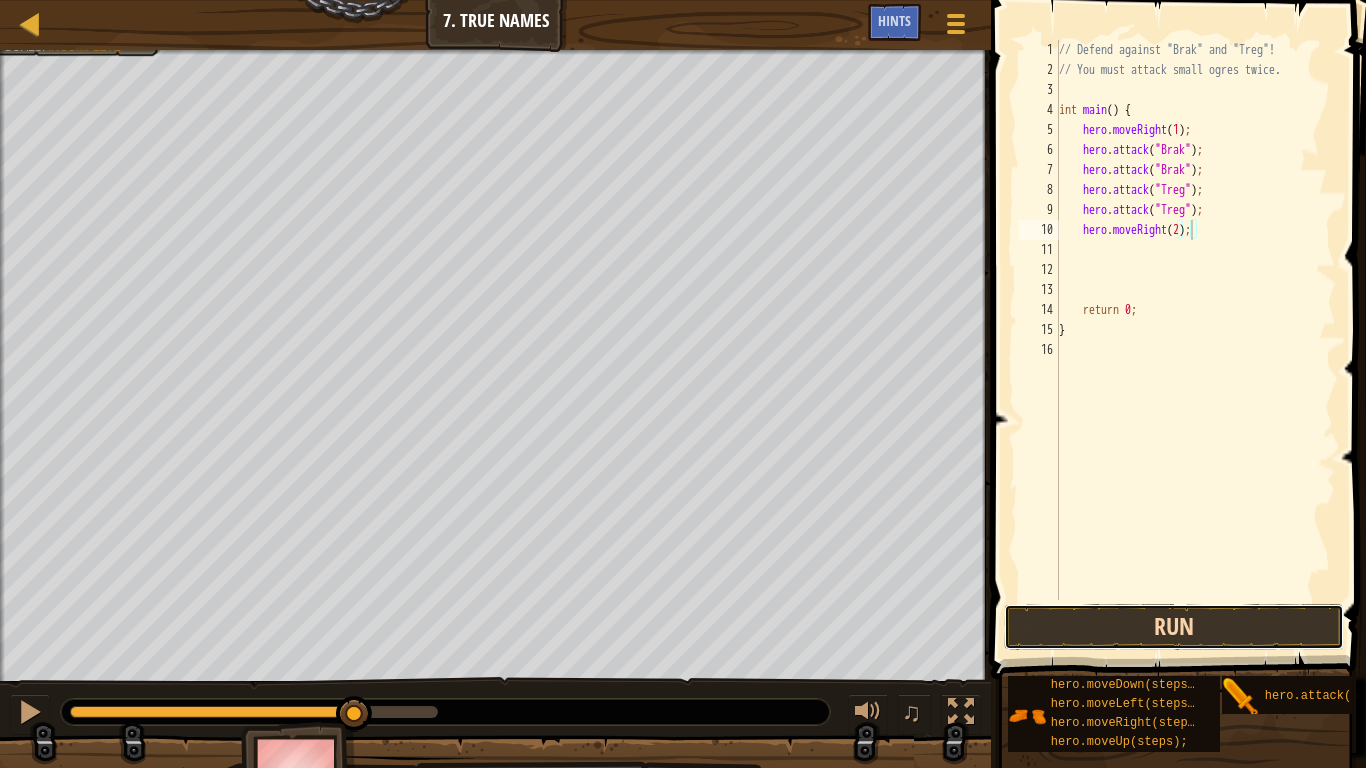 click on "Run" at bounding box center (1174, 627) 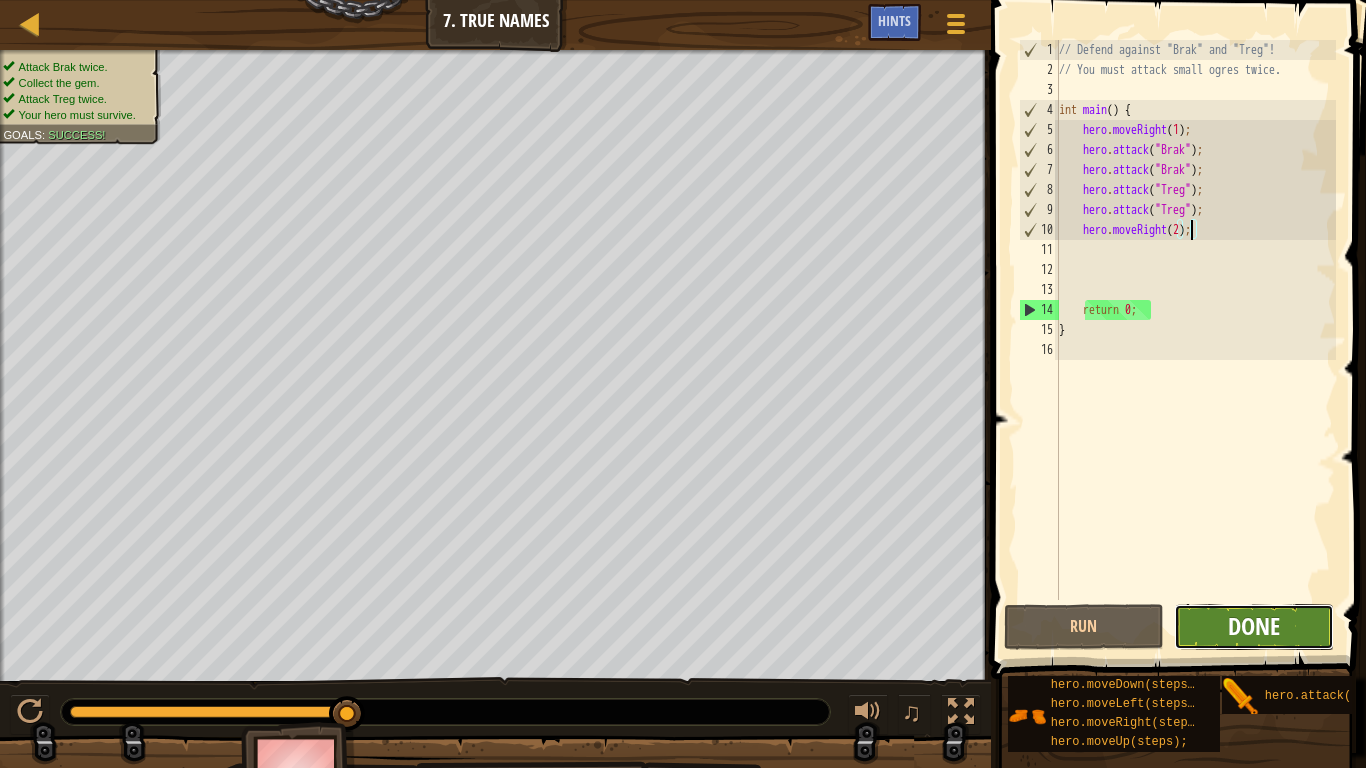 click on "Done" at bounding box center [1254, 626] 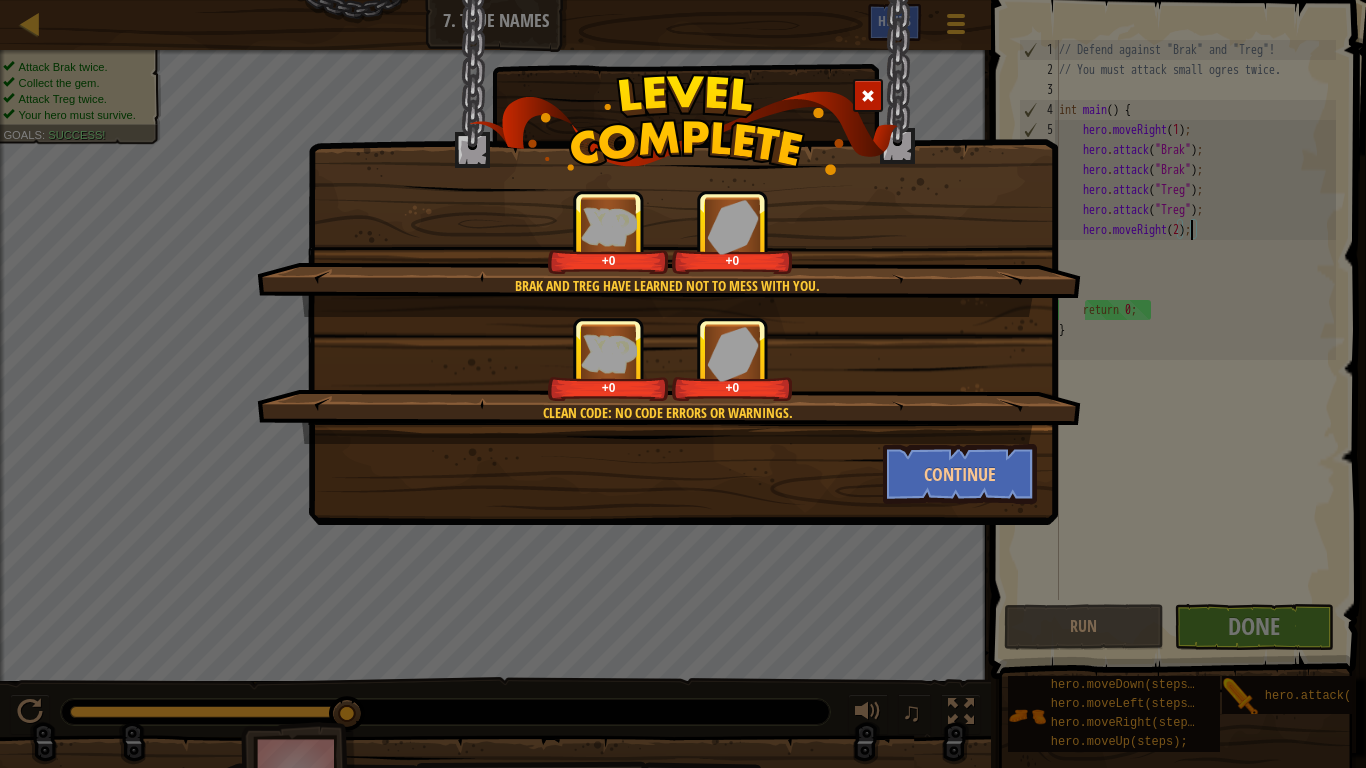 click on "Clean code: no code errors or warnings. +0 +0" at bounding box center (669, 380) 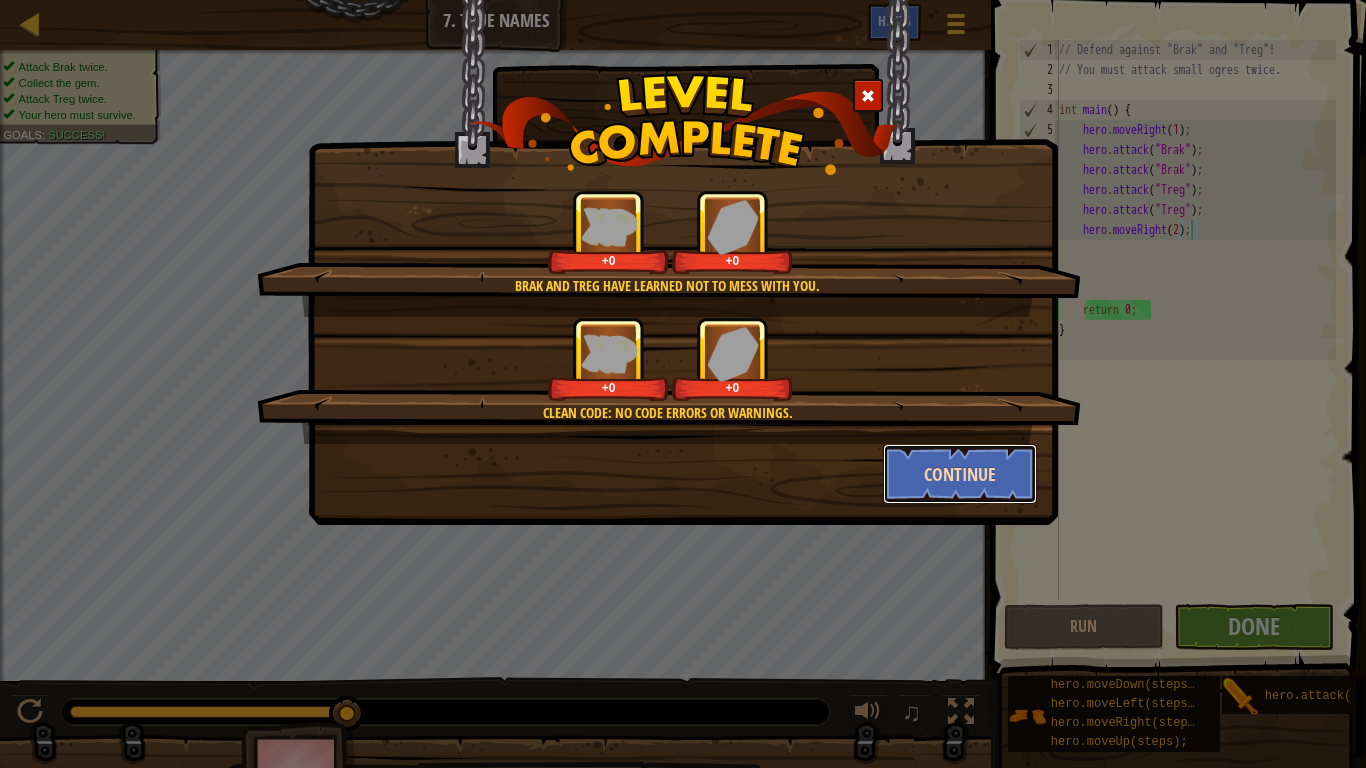 click on "Continue" at bounding box center [960, 474] 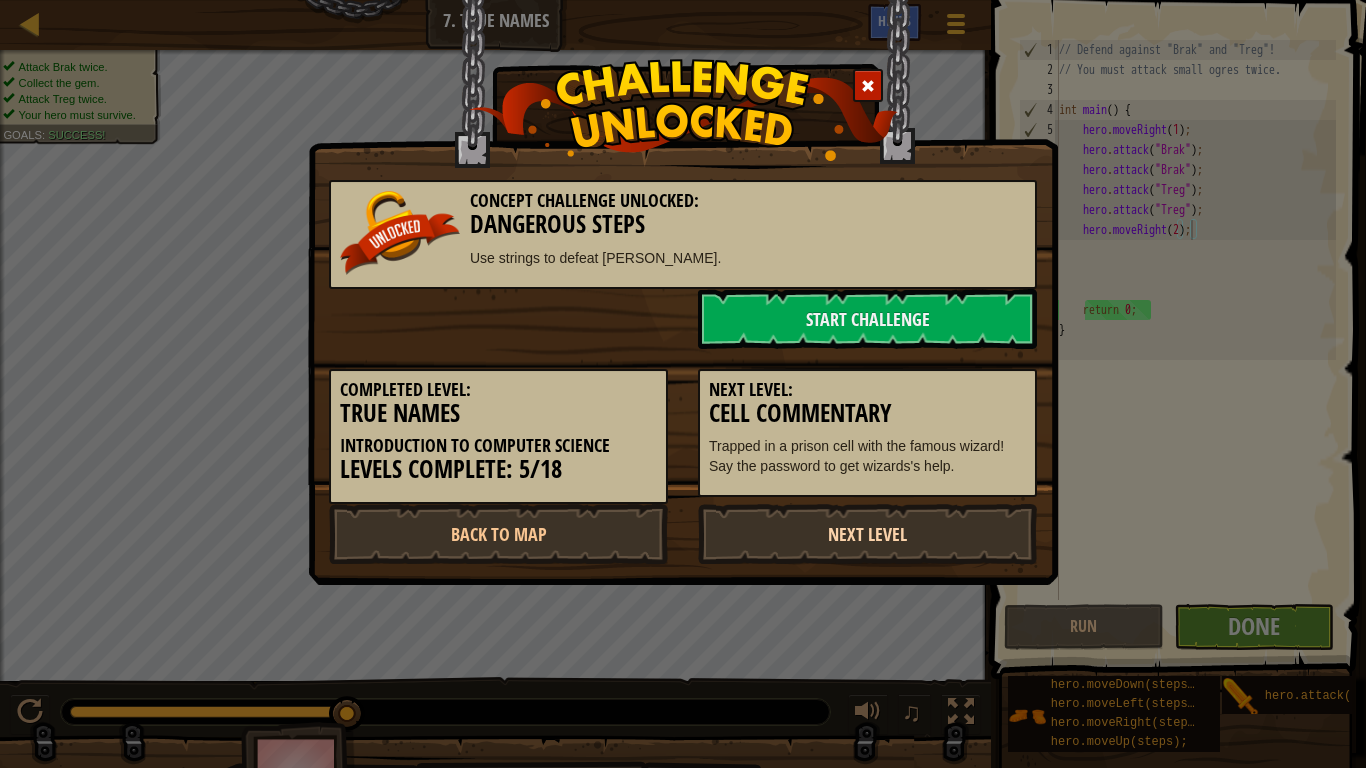 click on "Next Level" at bounding box center (867, 534) 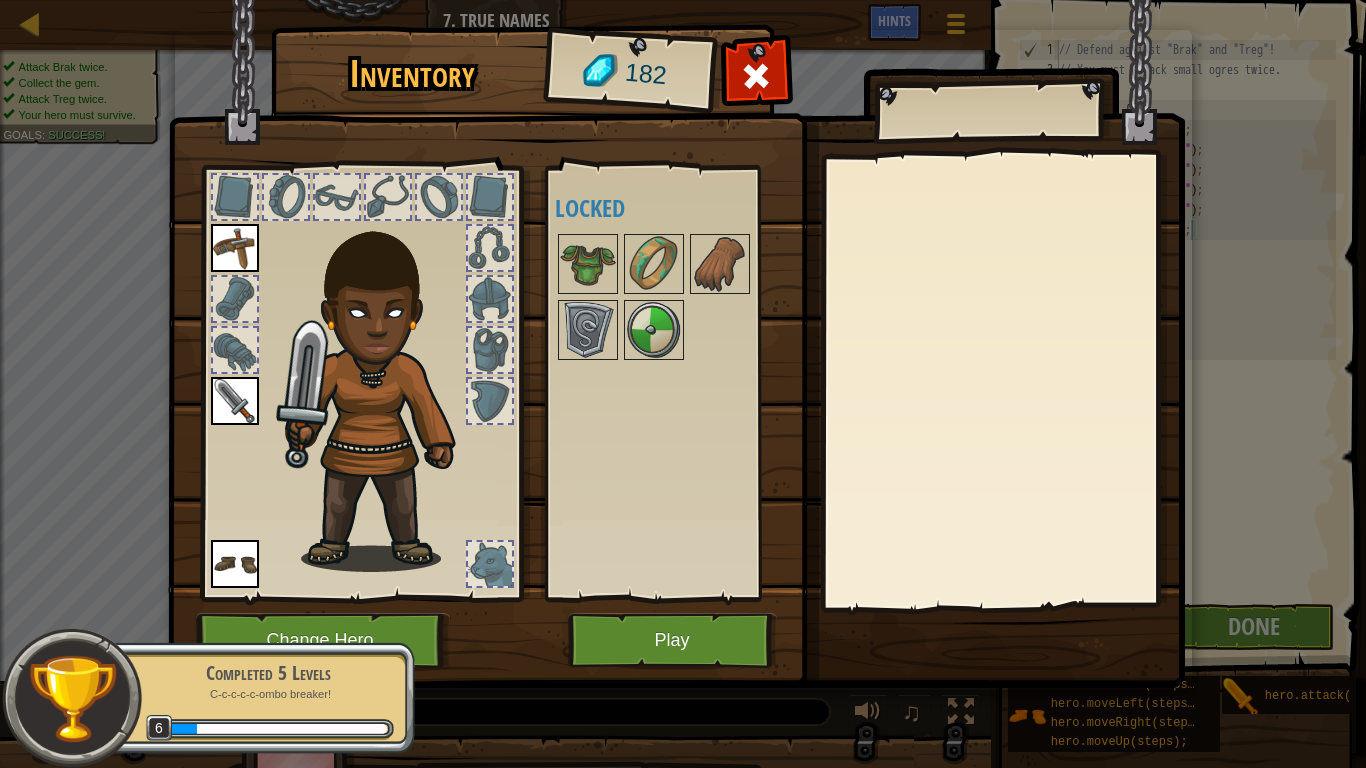 click on "Completed 5 Levels C-c-c-c-c-ombo breaker! 6" at bounding box center [257, 698] 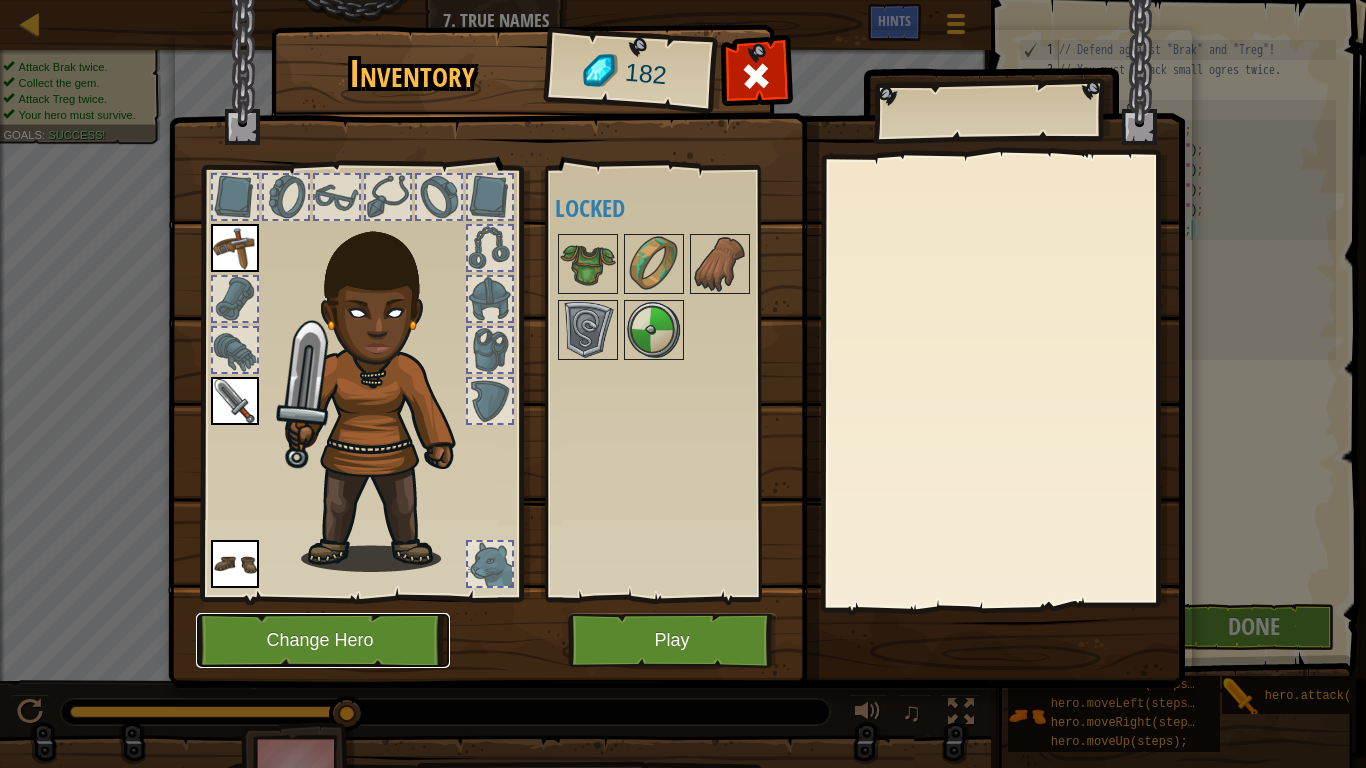 click on "Change Hero" at bounding box center (323, 640) 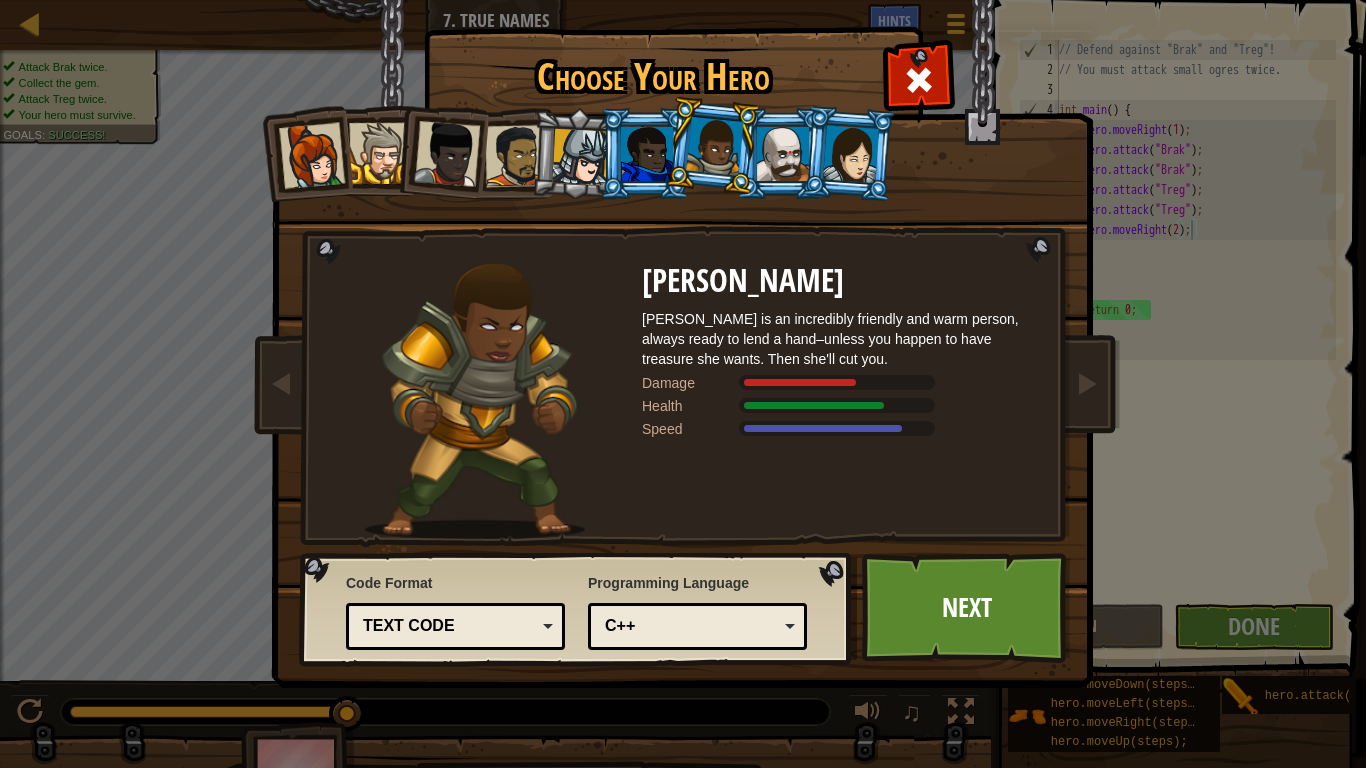 click at bounding box center (783, 154) 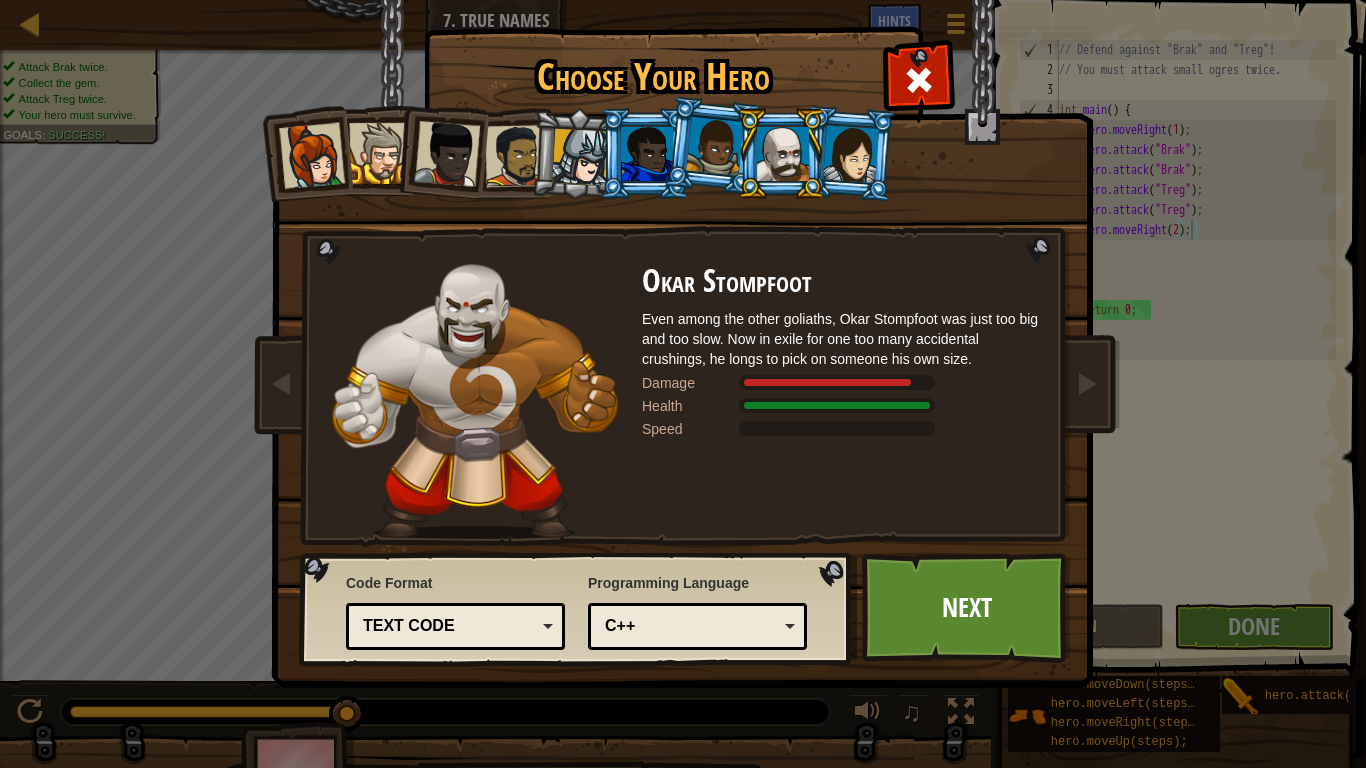 click at bounding box center (714, 146) 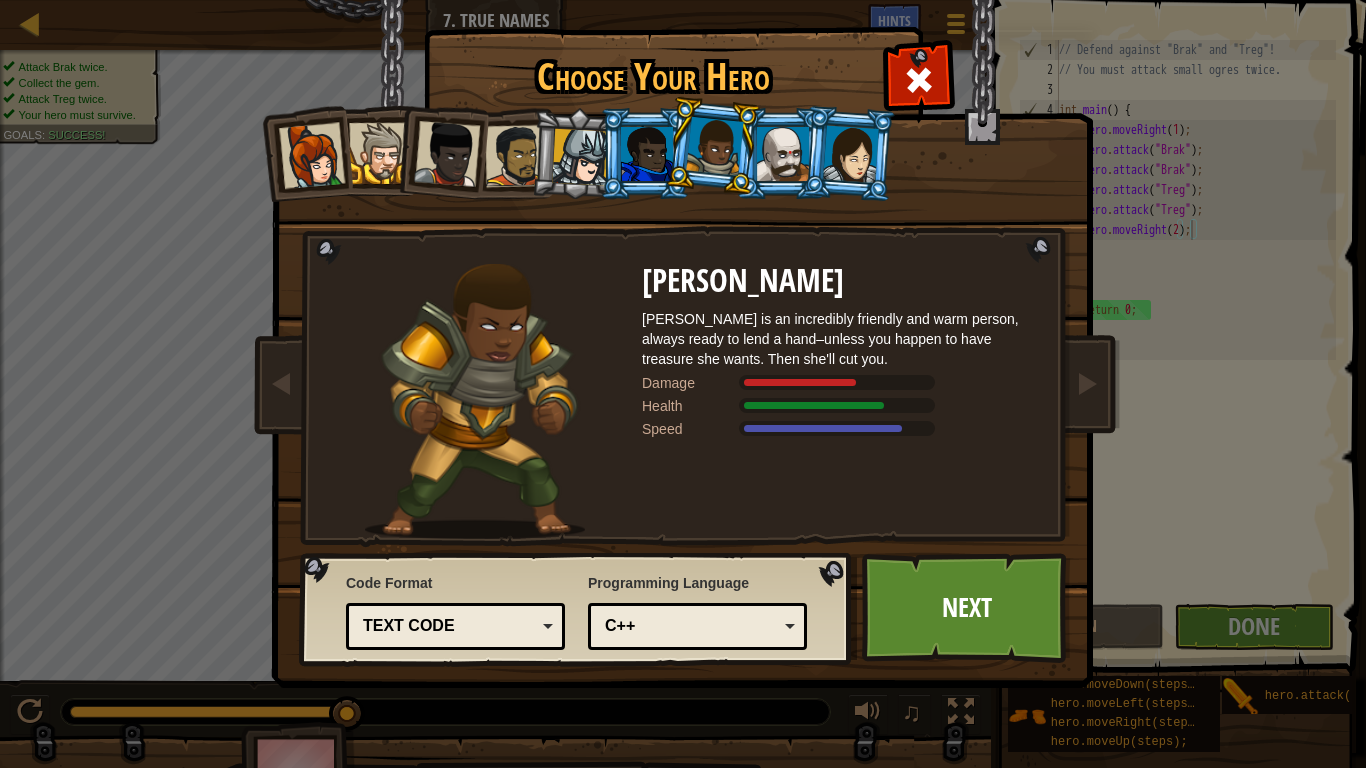 click at bounding box center [783, 154] 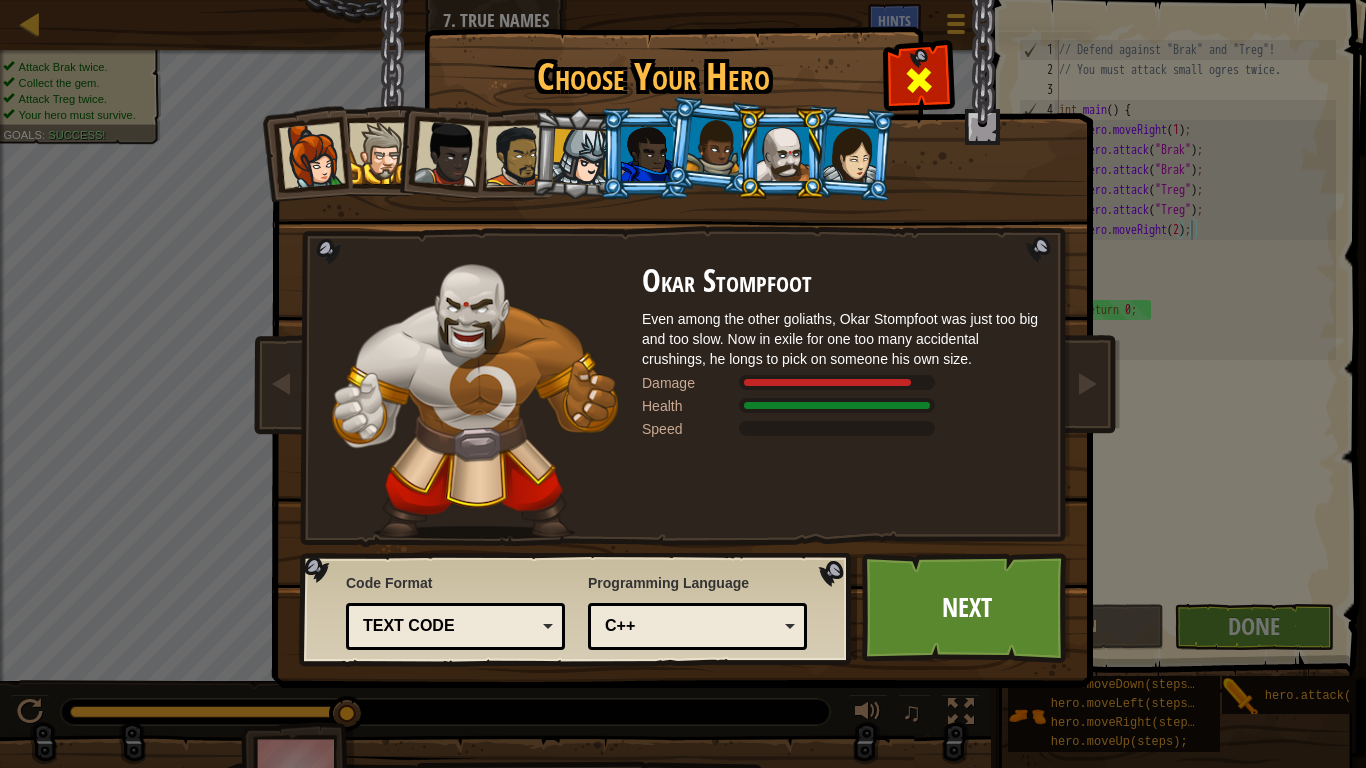 click at bounding box center (919, 80) 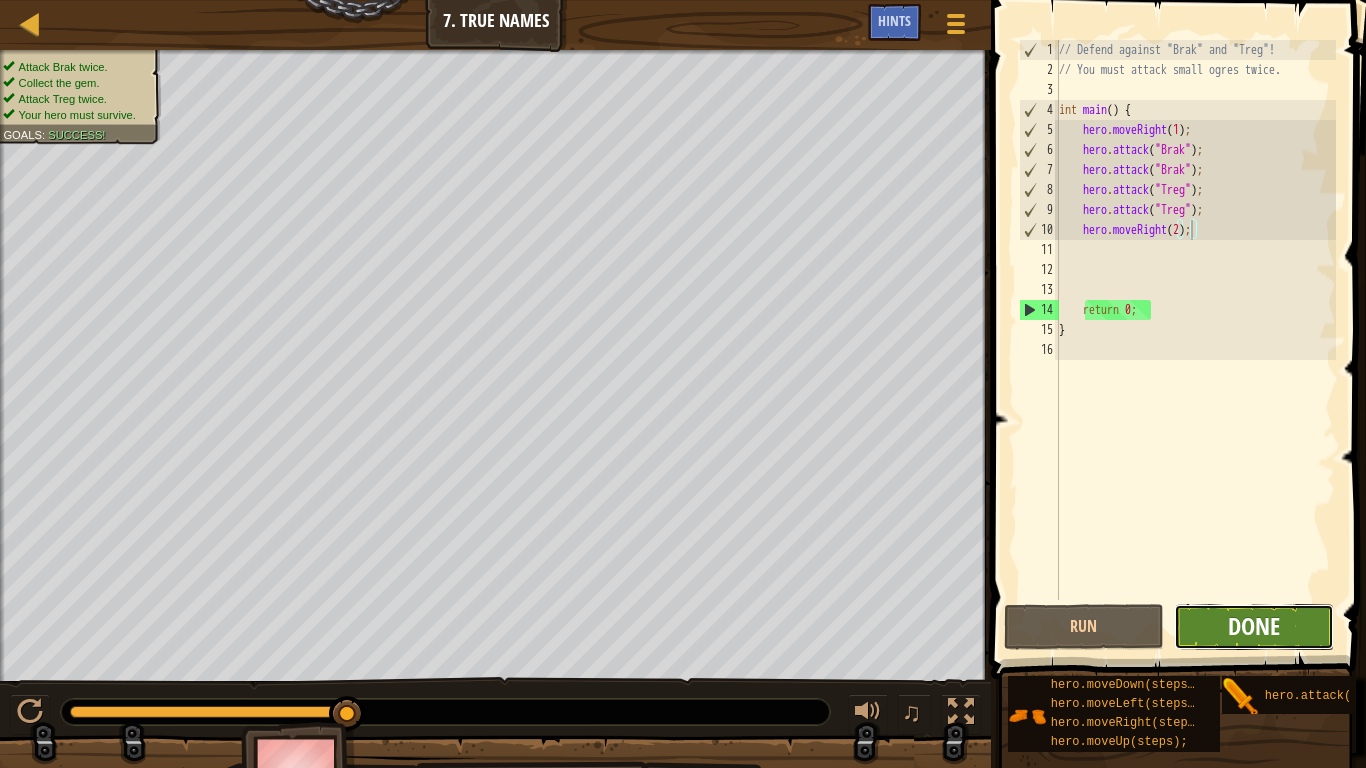 click on "Done" at bounding box center [1254, 626] 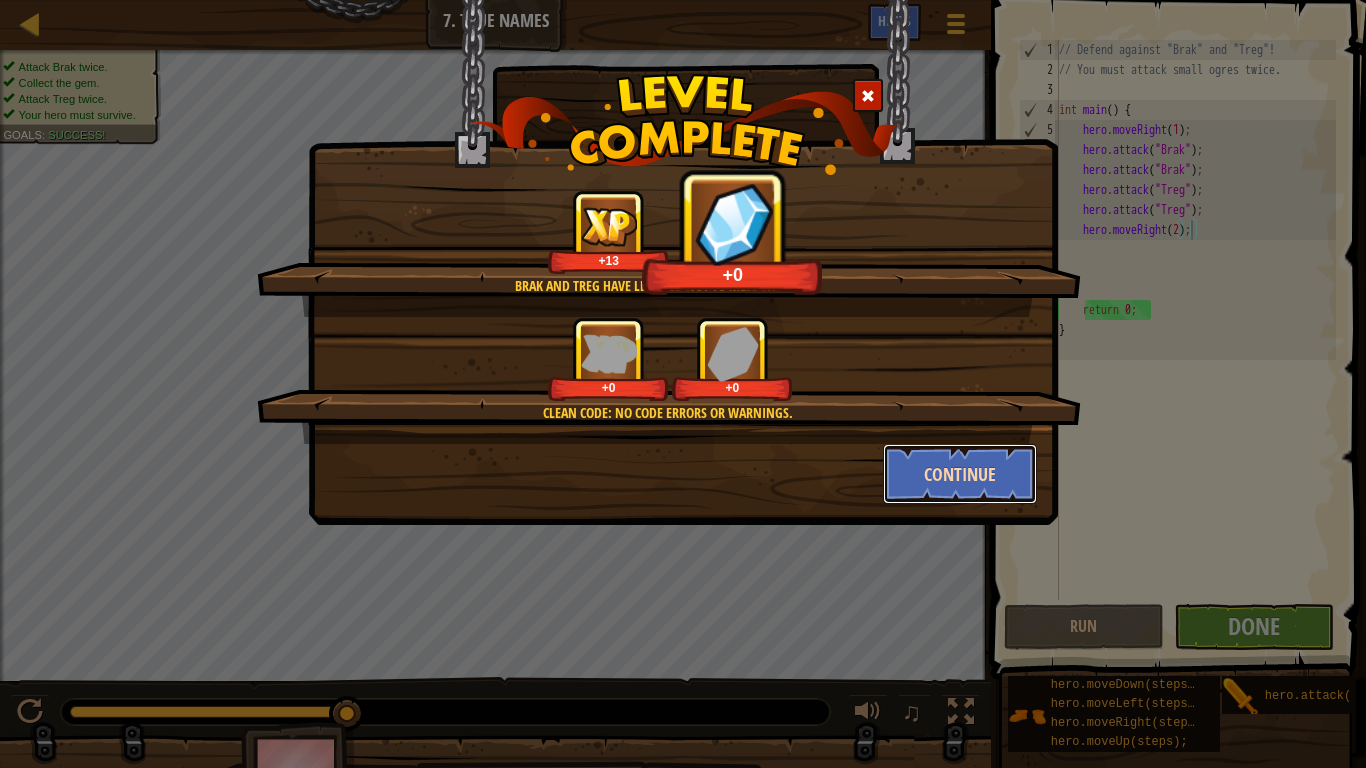 click on "Continue" at bounding box center (960, 474) 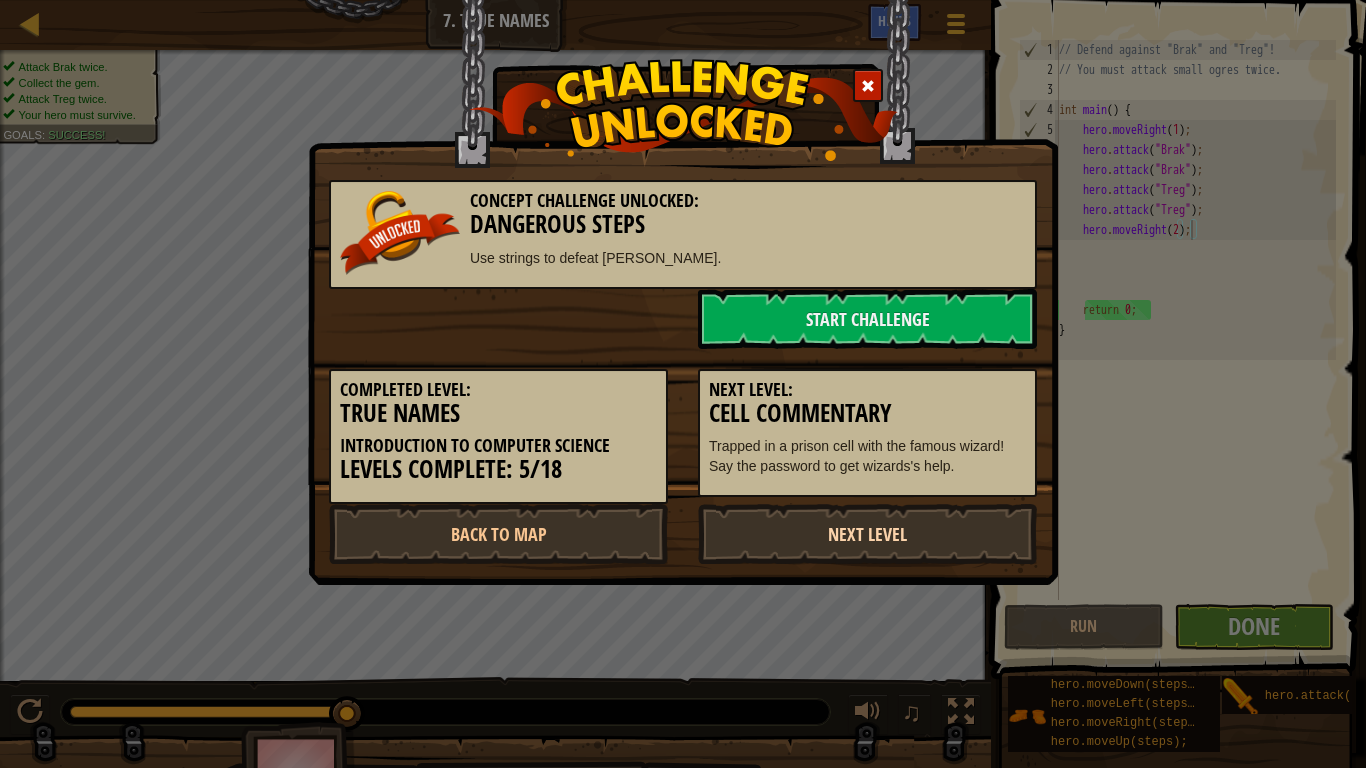 click on "Next Level" at bounding box center [867, 534] 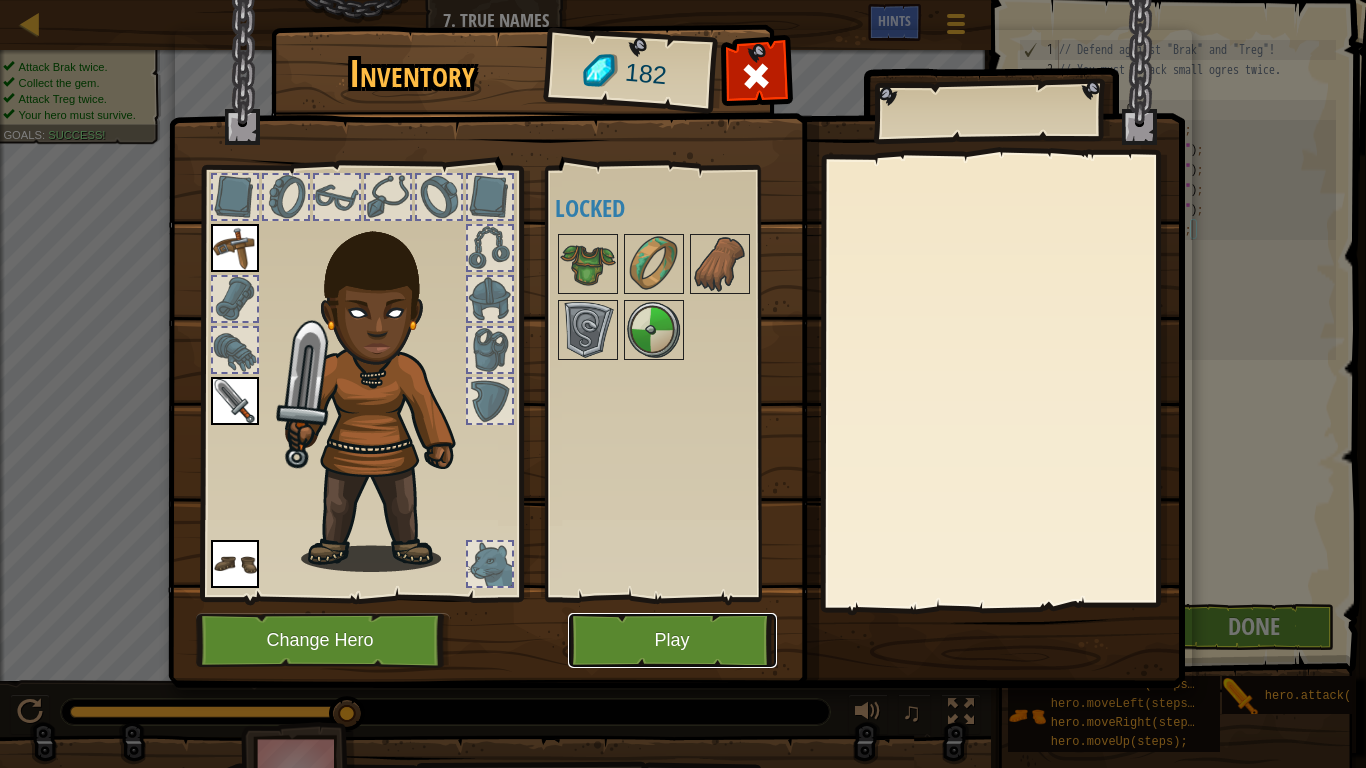 click on "Play" at bounding box center (672, 640) 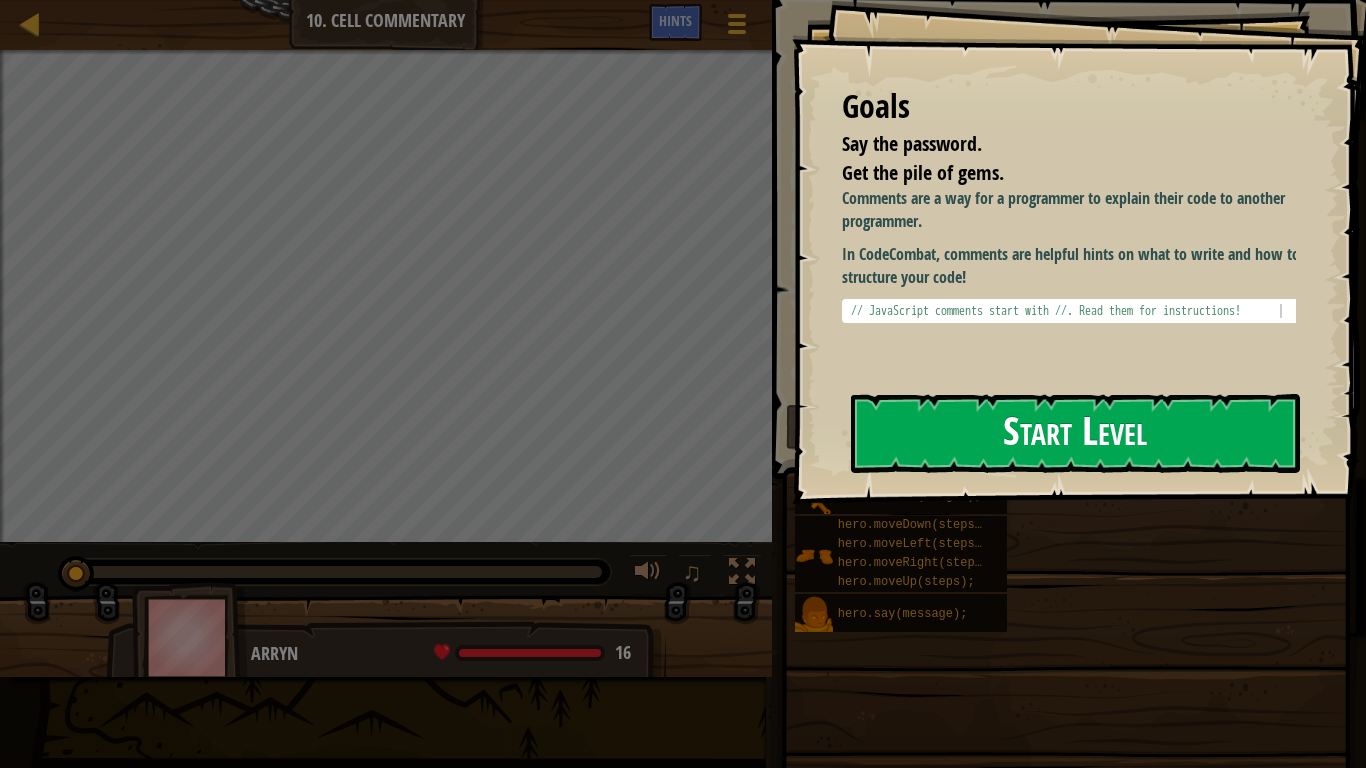 click on "Start Level" at bounding box center (1075, 433) 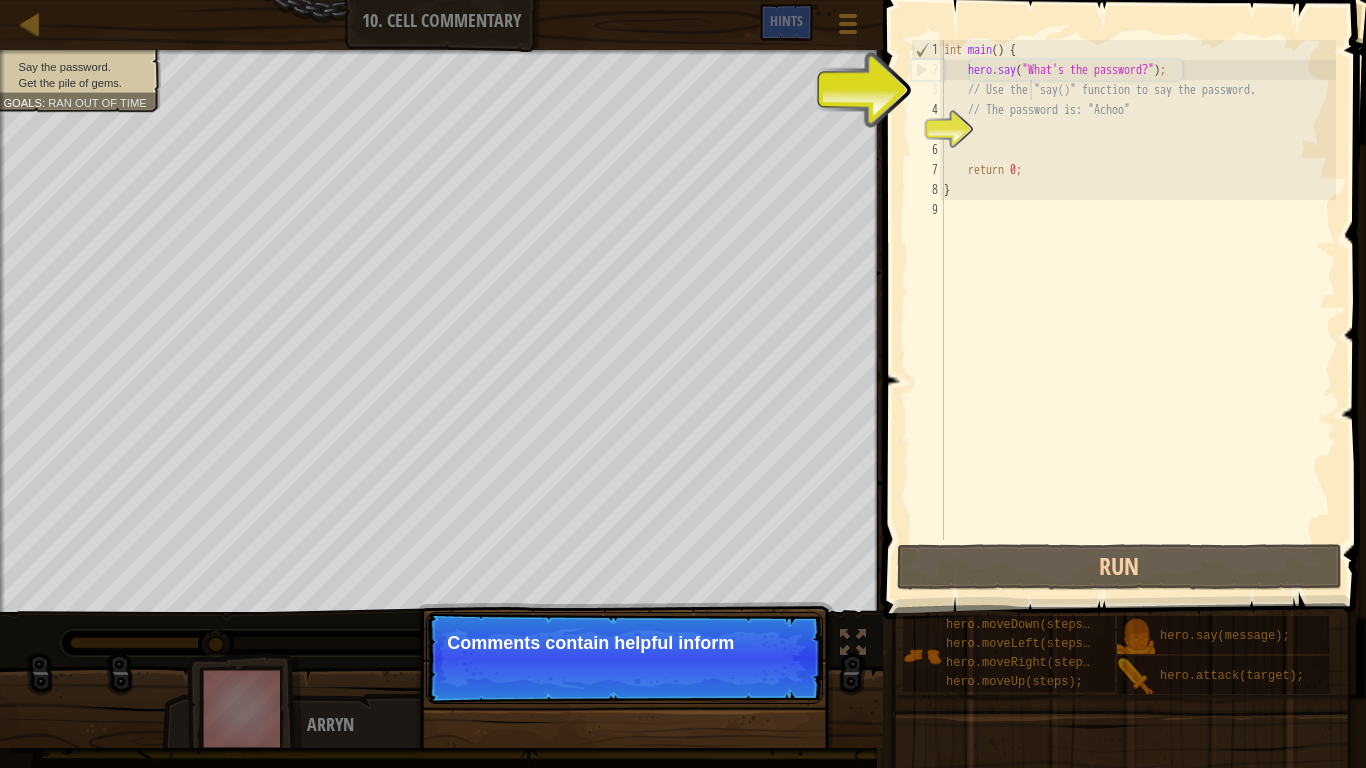 click on "int   main ( )   {      hero . say ( " What's the password? " ) ;      // Use the "say()" function to say the password.      // The password is: "Achoo"                return   0 ; }" at bounding box center (1138, 310) 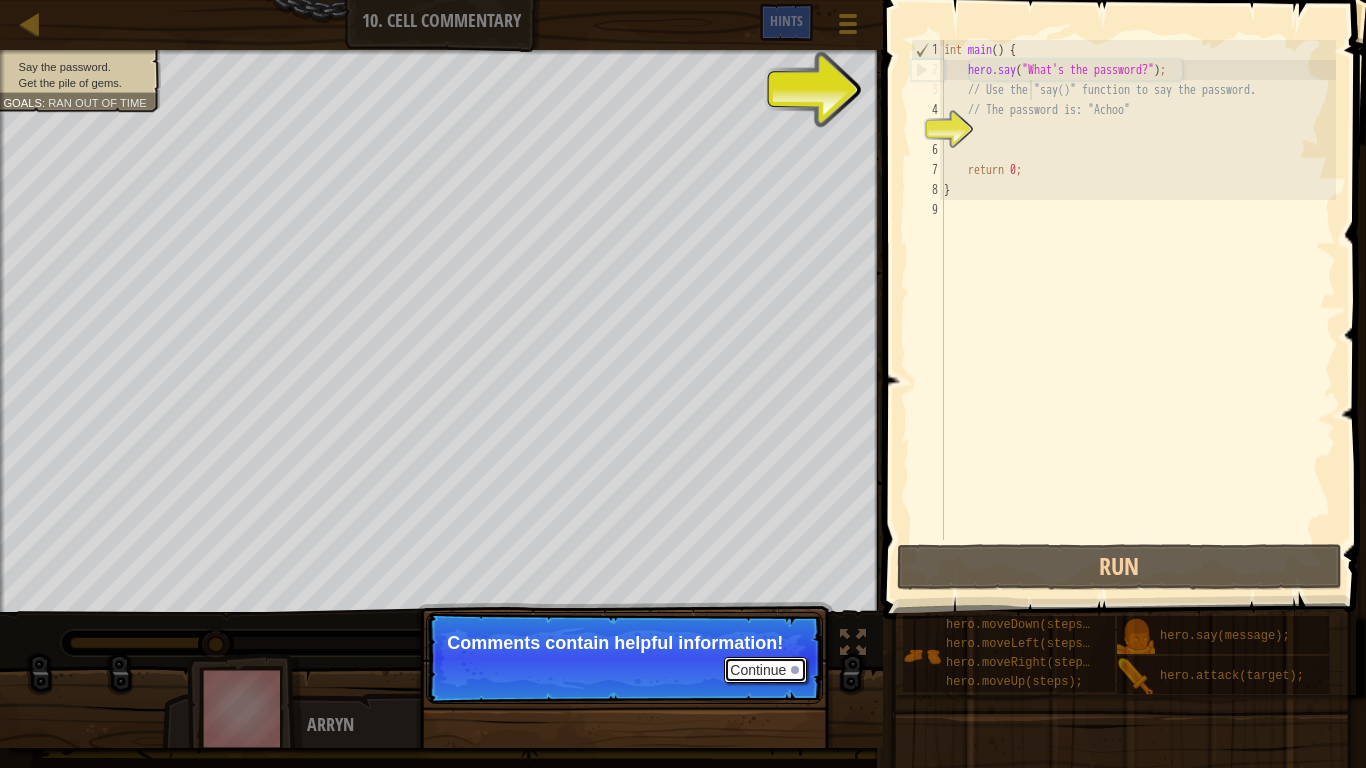 click on "Continue" at bounding box center [765, 670] 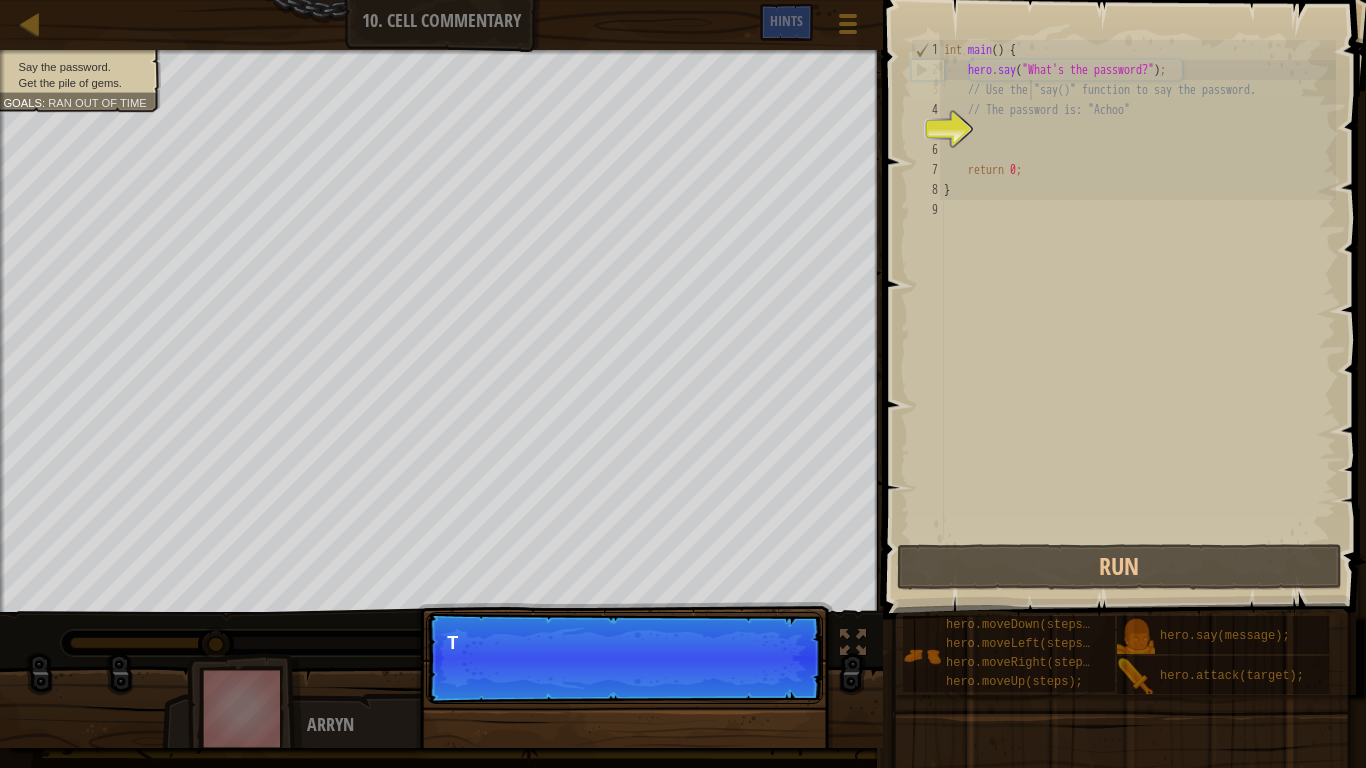 scroll, scrollTop: 9, scrollLeft: 8, axis: both 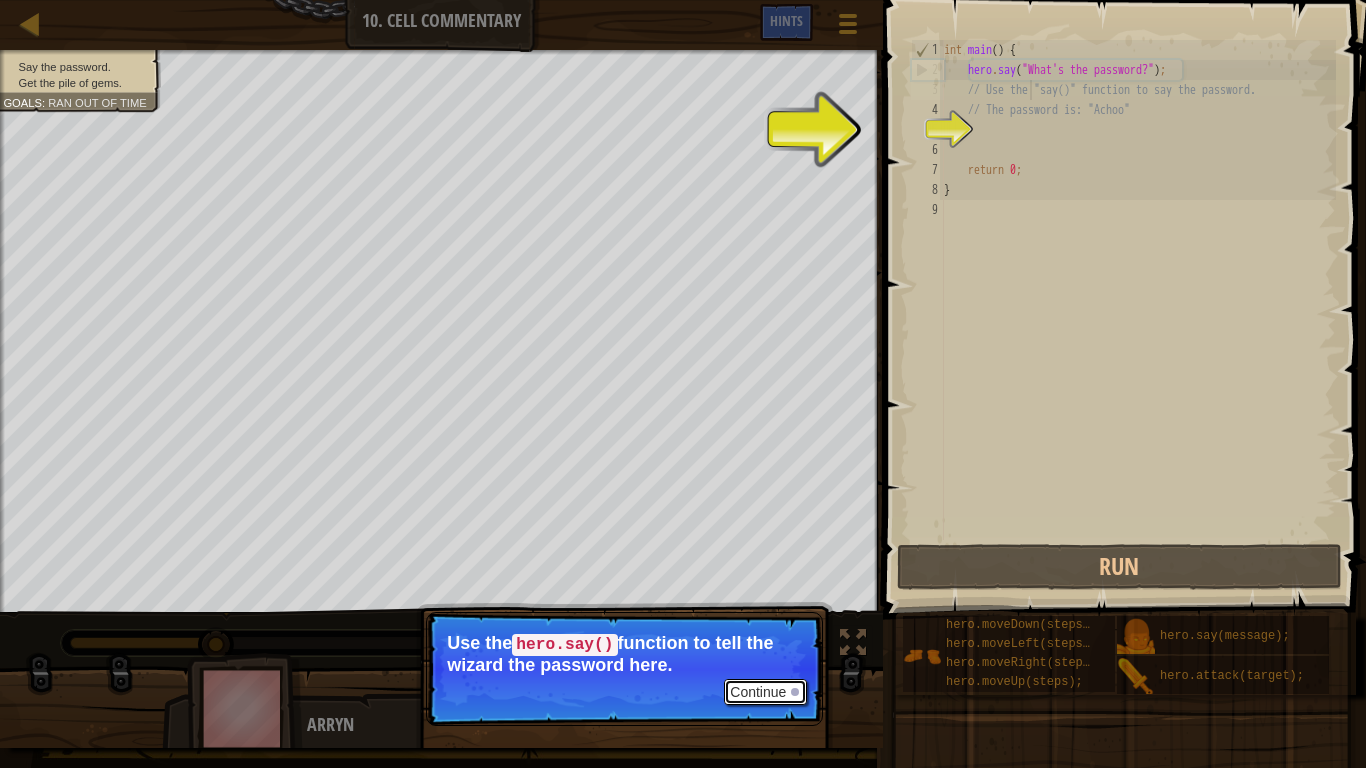 click on "Continue" at bounding box center [765, 692] 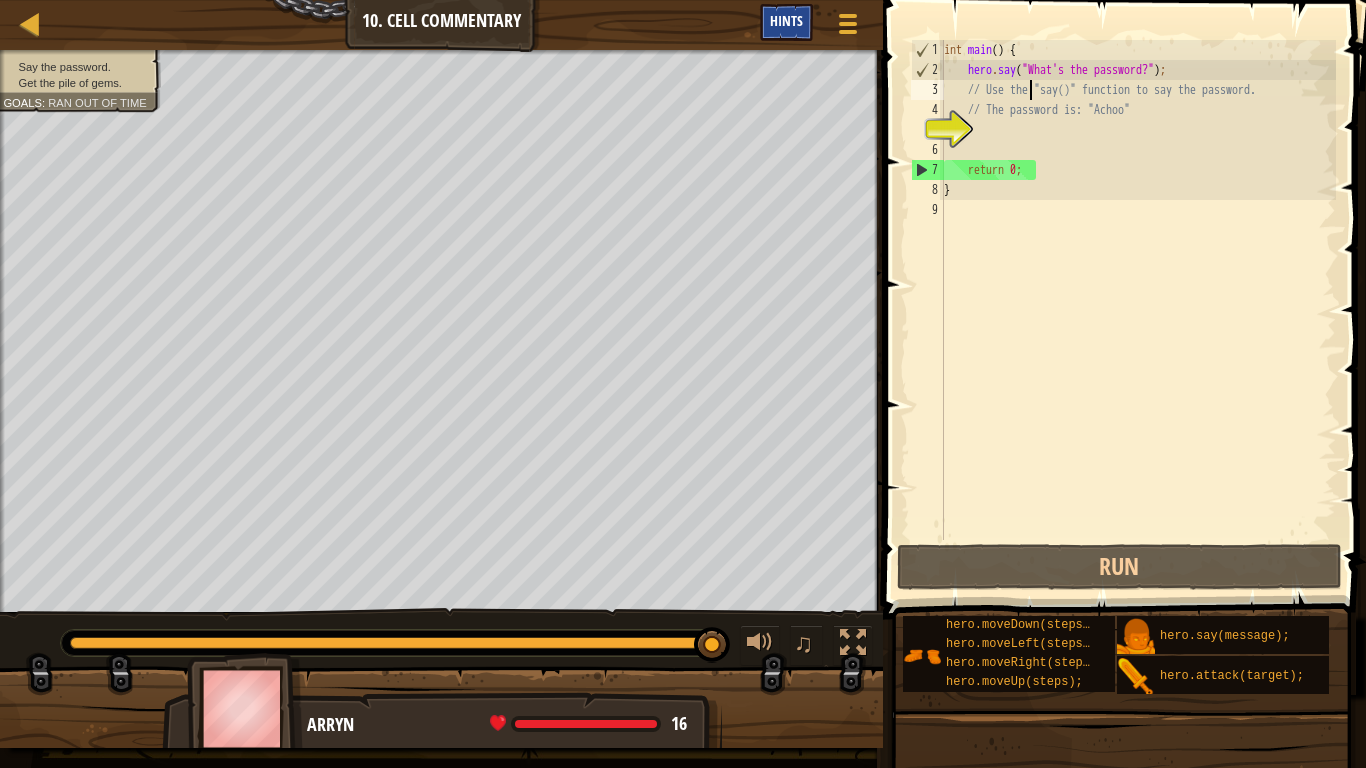 click on "Hints" at bounding box center [786, 22] 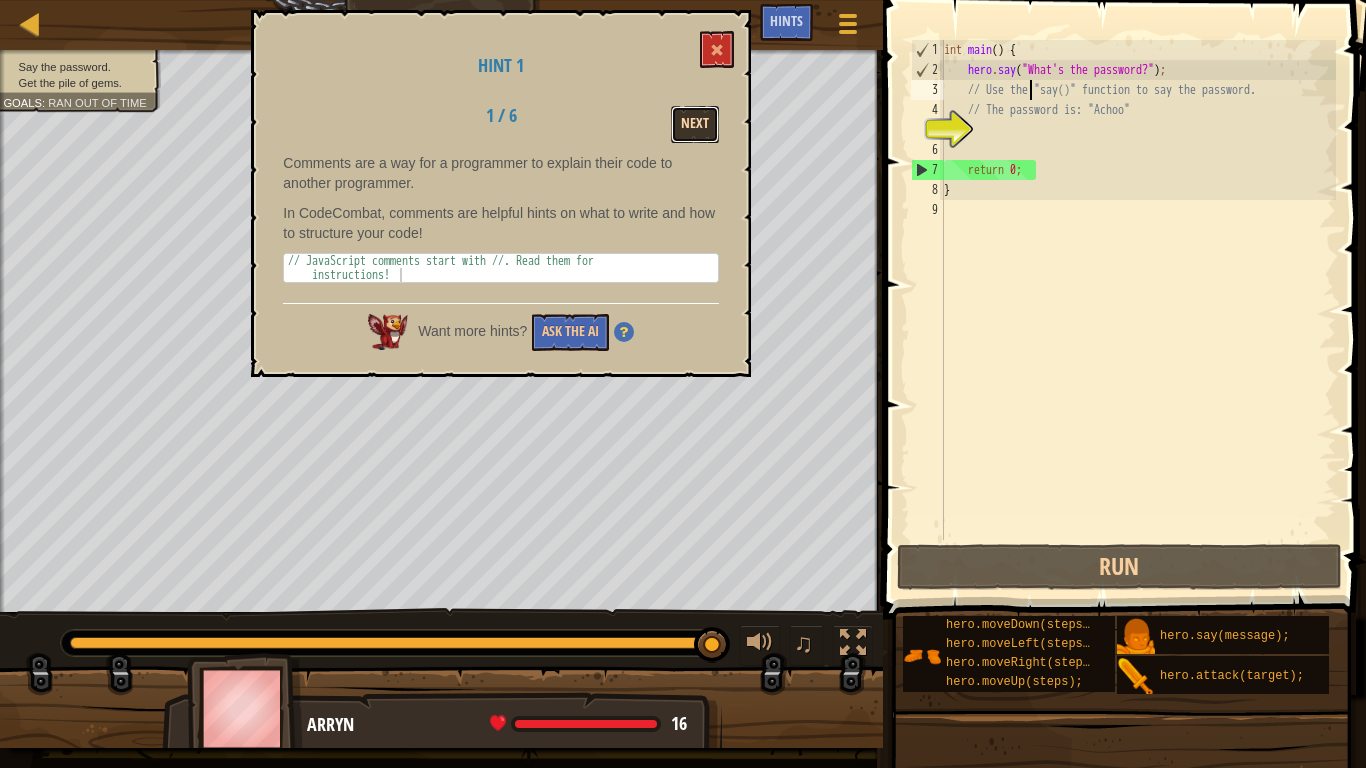 click on "Next" at bounding box center [695, 124] 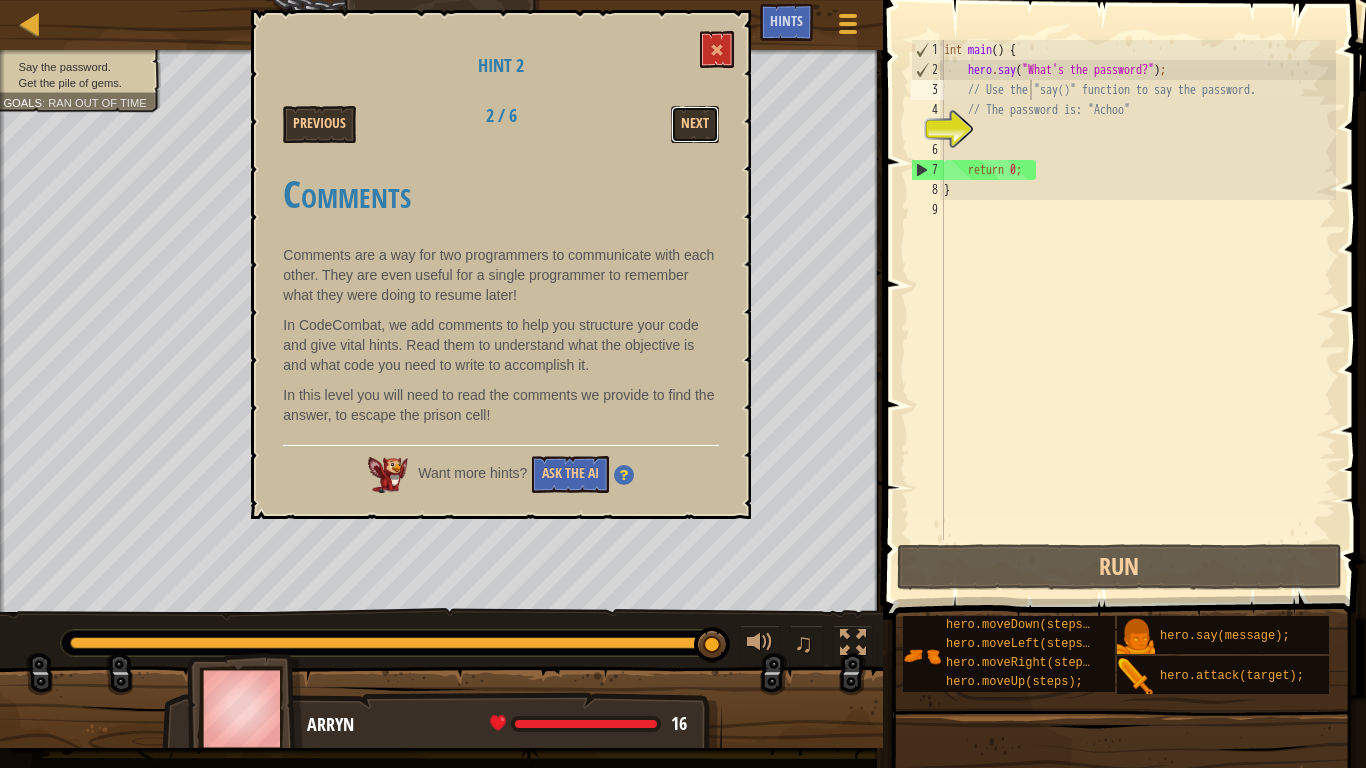 click on "Next" at bounding box center [695, 124] 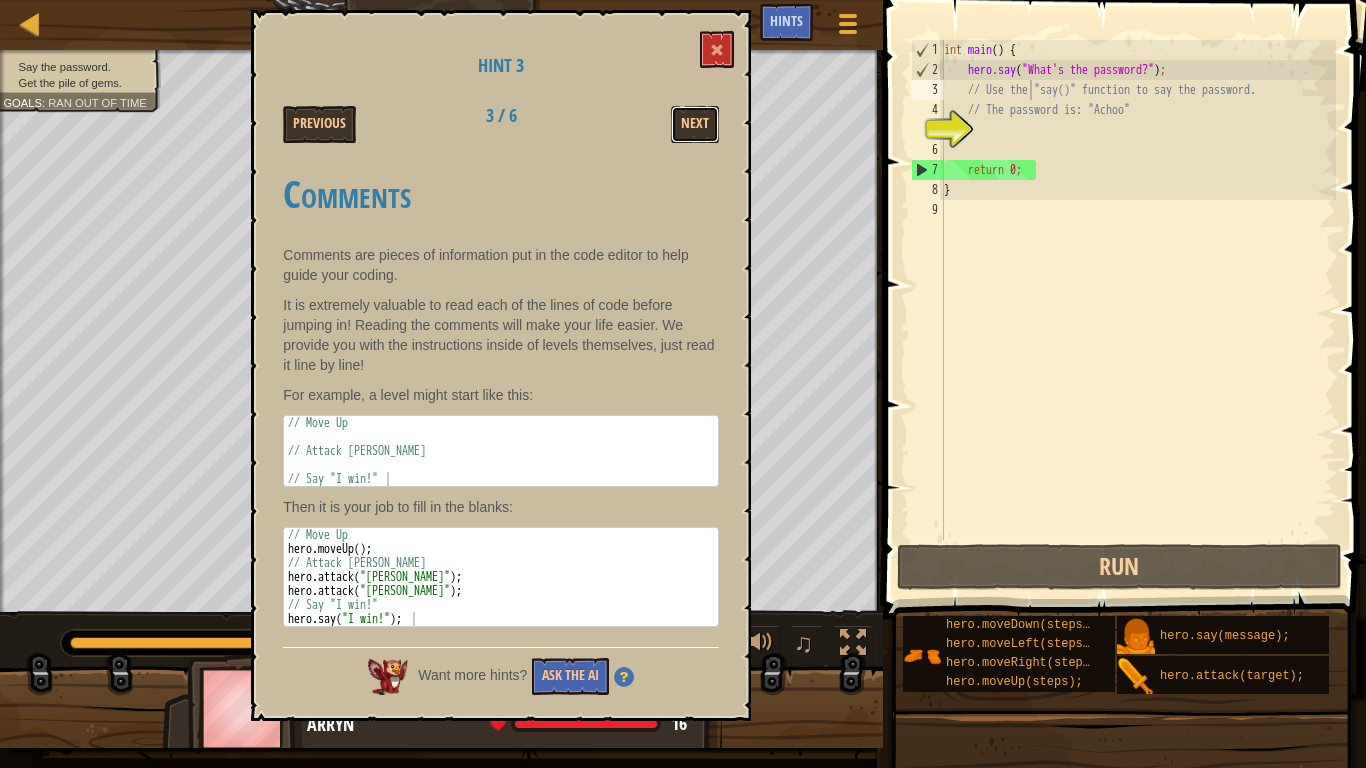 click on "Next" at bounding box center (695, 124) 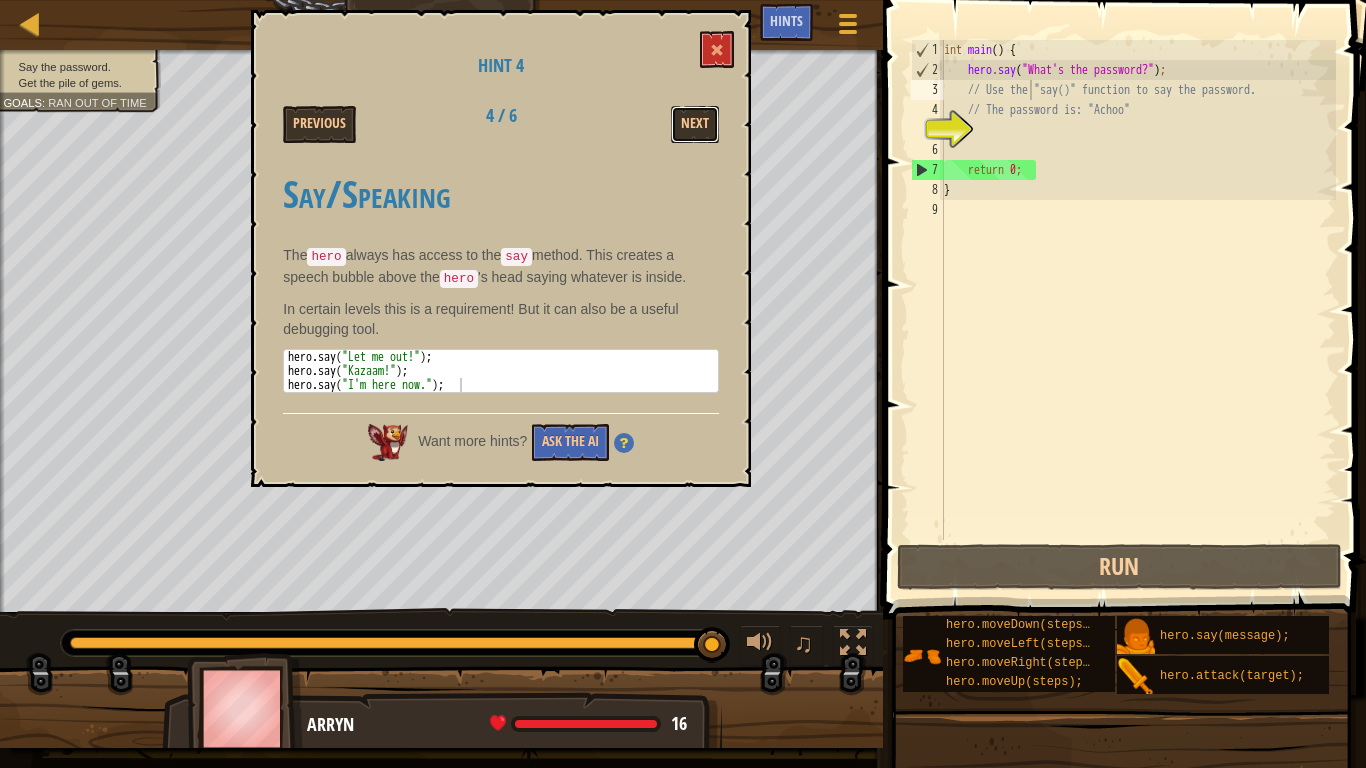 click on "Next" at bounding box center (695, 124) 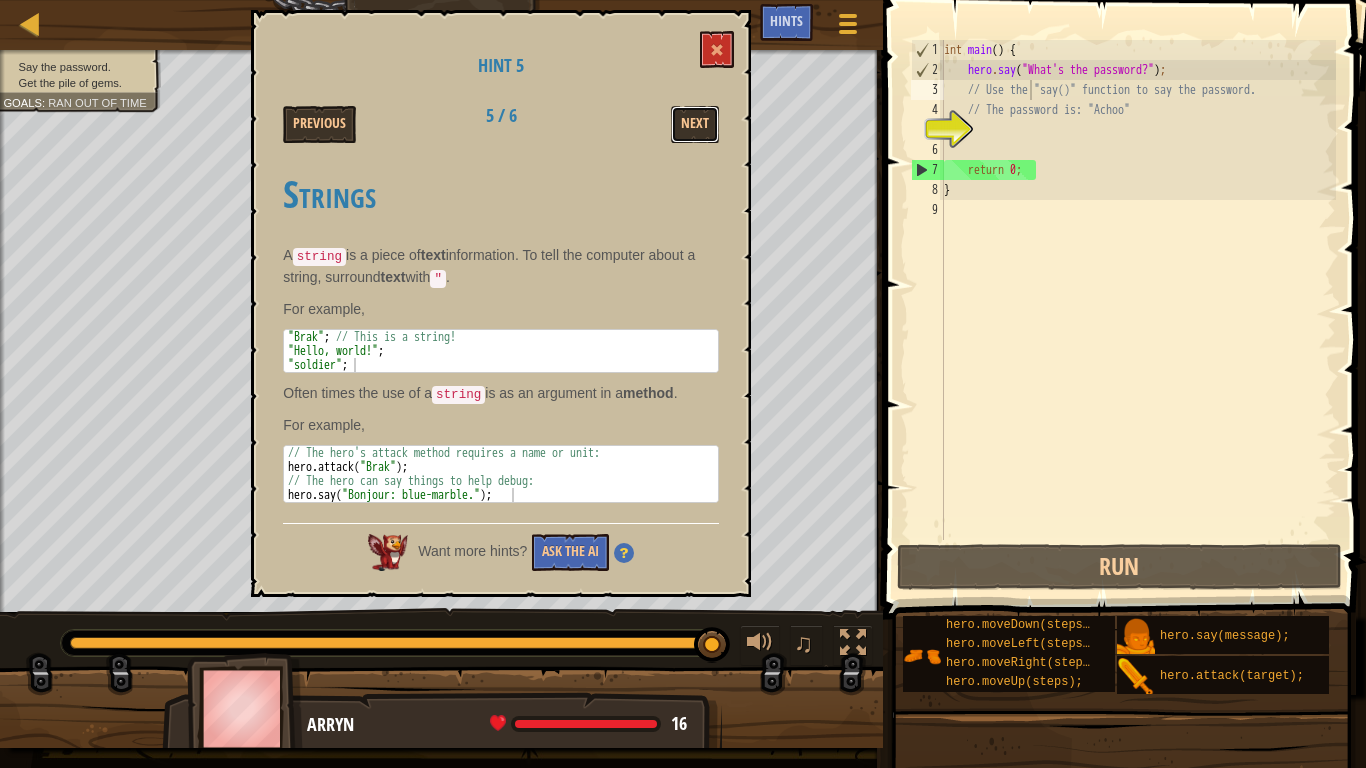 click on "Next" at bounding box center [695, 124] 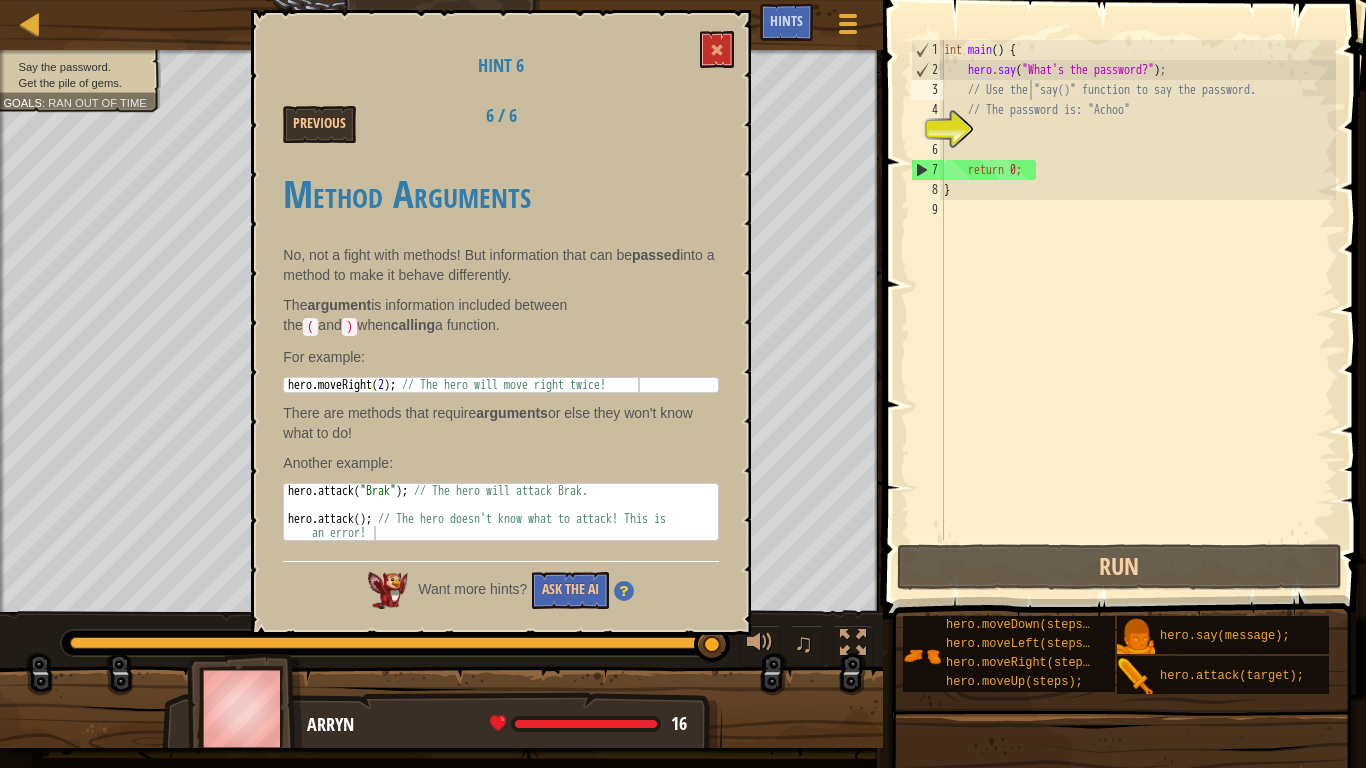 click on "Previous 6 / 6" at bounding box center [501, 124] 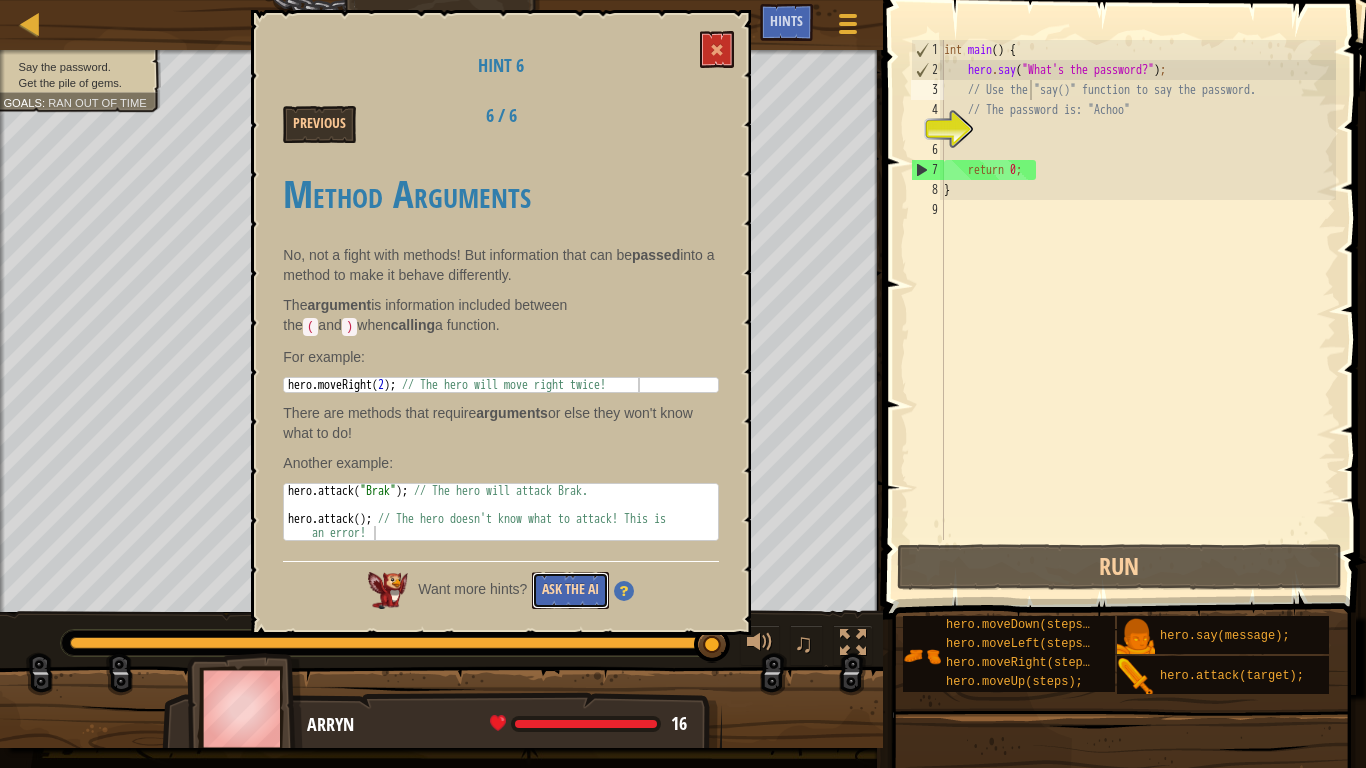 click on "Ask the AI" at bounding box center (570, 590) 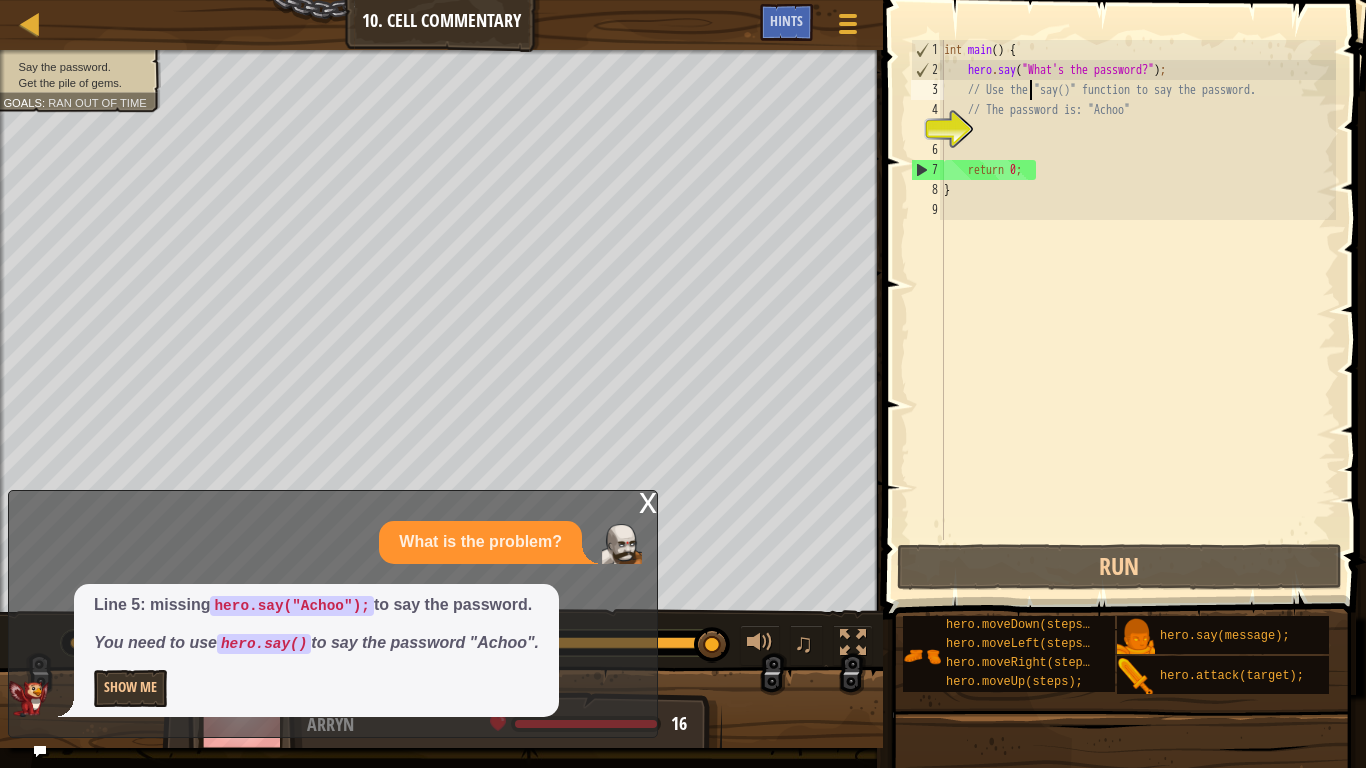 click on "int   main ( )   {      hero . say ( " What's the password? " ) ;      // Use the "say()" function to say the password.      // The password is: "Achoo"                return   0 ; }" at bounding box center (1138, 310) 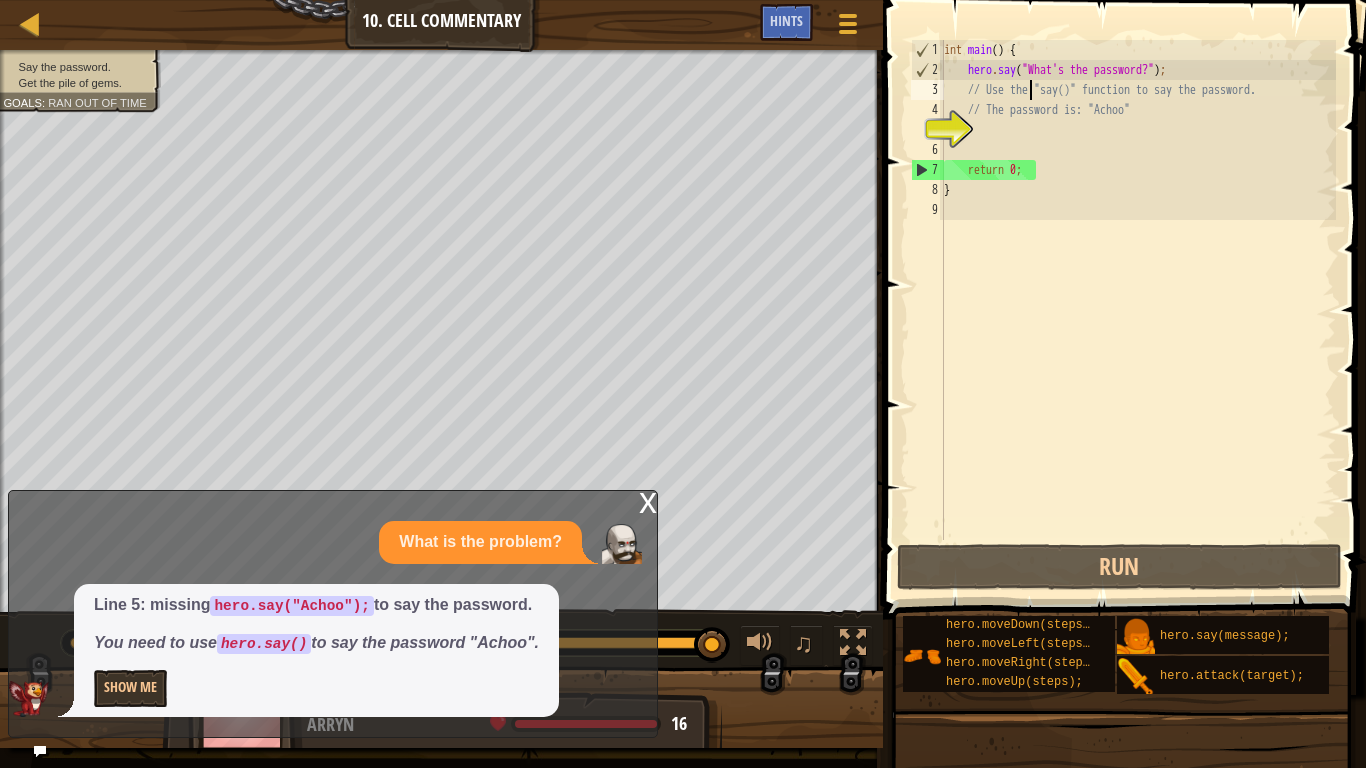 type on "hero.say("What's the password?");" 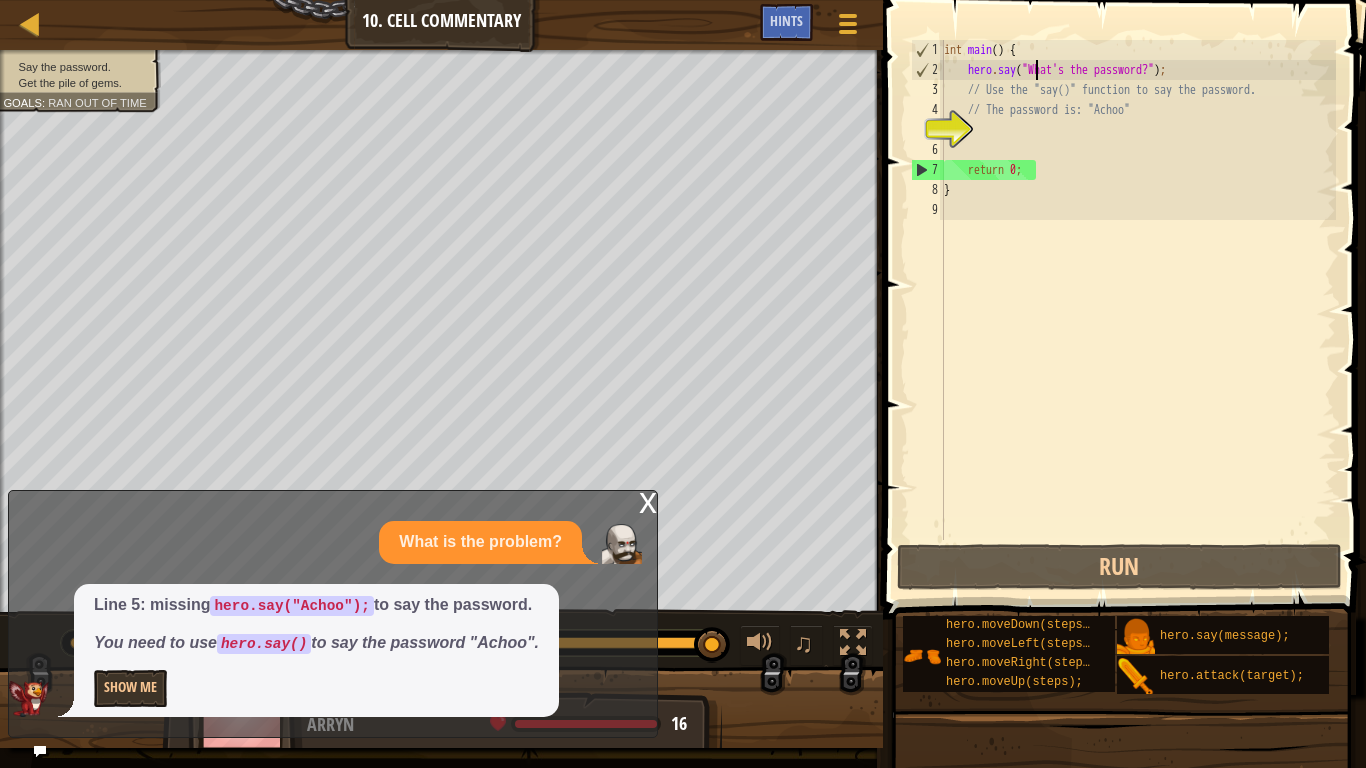 click on "int   main ( )   {      hero . say ( " What's the password? " ) ;      // Use the "say()" function to say the password.      // The password is: "Achoo"                return   0 ; }" at bounding box center (1138, 310) 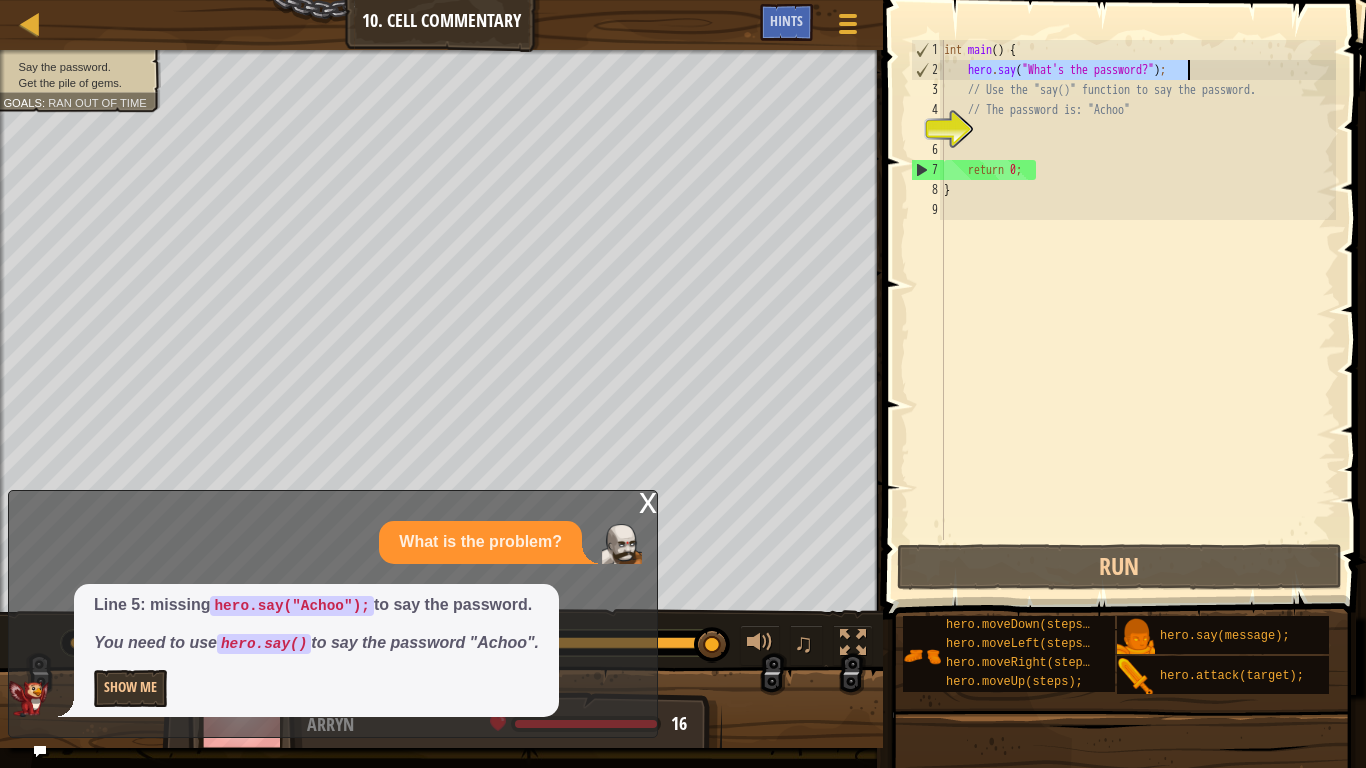 drag, startPoint x: 971, startPoint y: 74, endPoint x: 1187, endPoint y: 68, distance: 216.08331 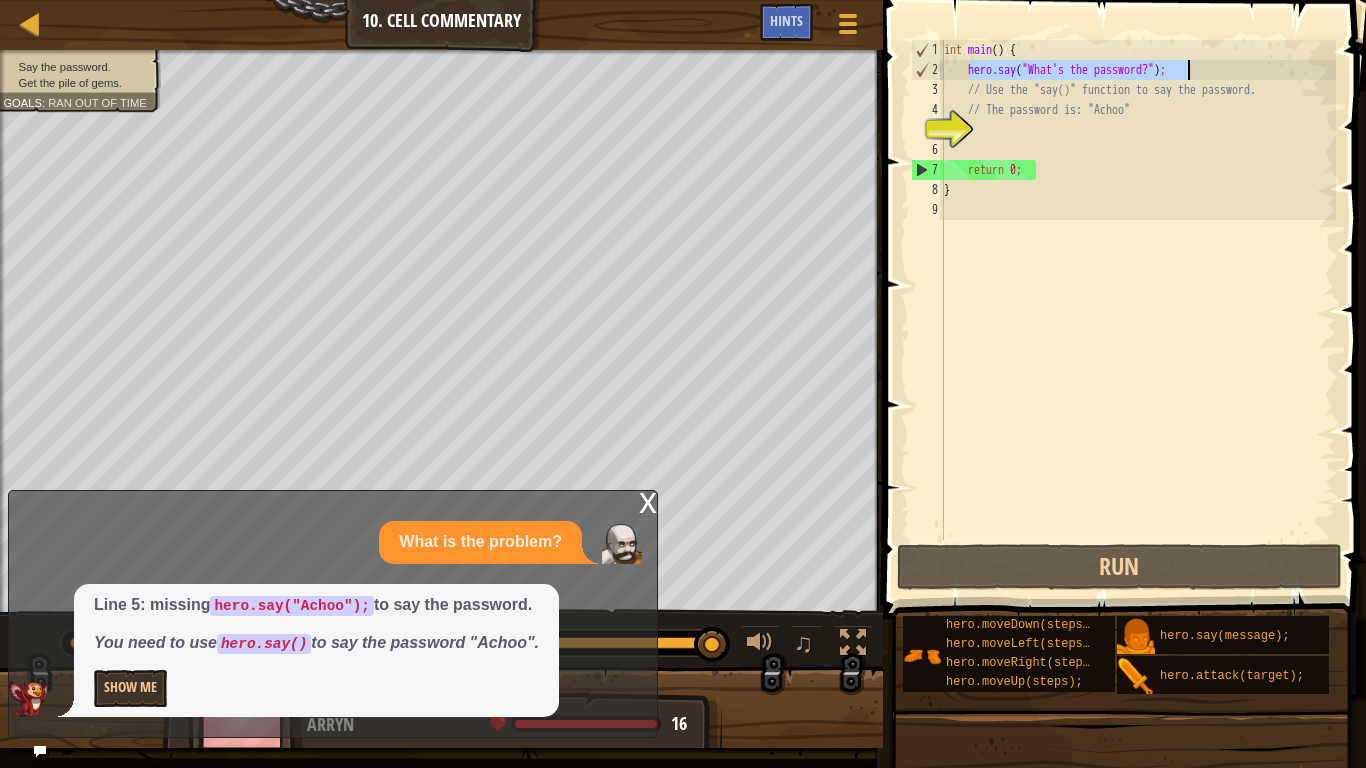 click on "int   main ( )   {      hero . say ( " What's the password? " ) ;      // Use the "say()" function to say the password.      // The password is: "Achoo"                return   0 ; }" at bounding box center (1138, 310) 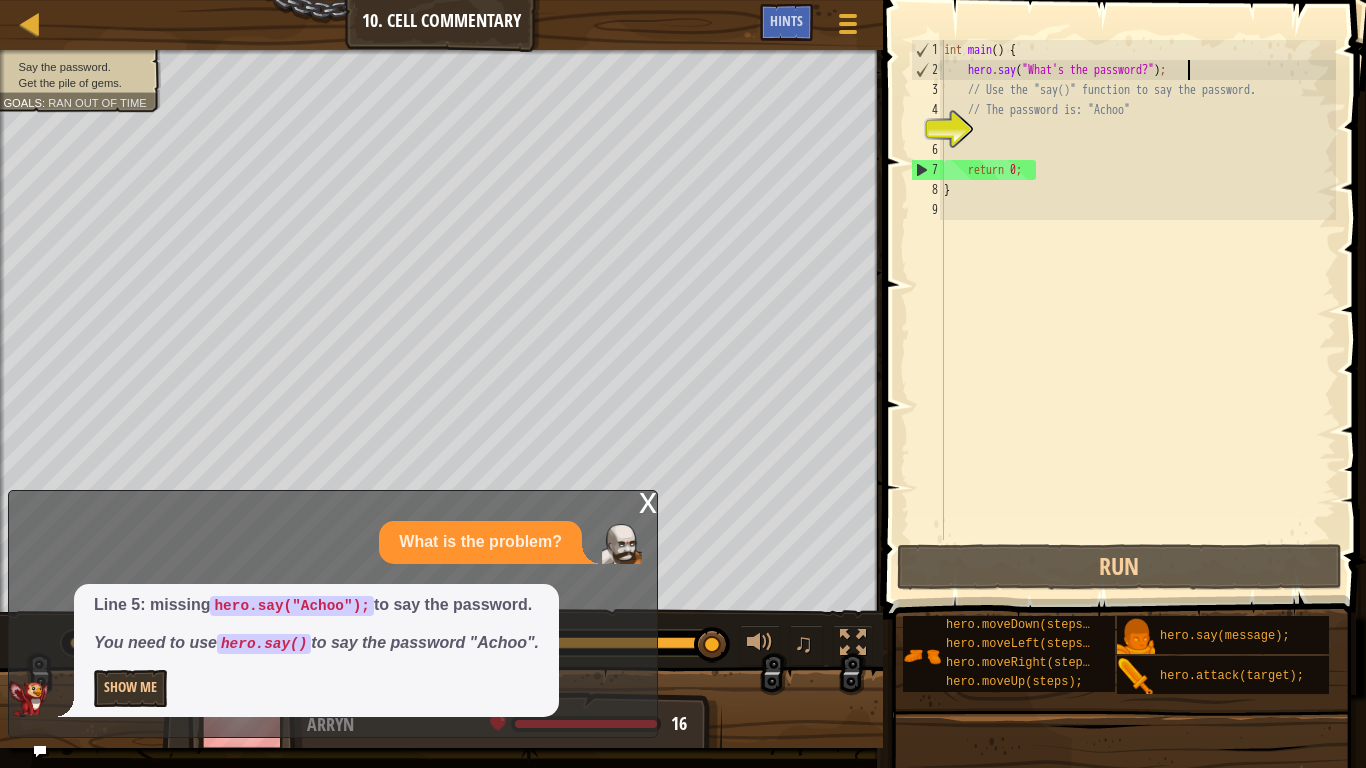 click on "int   main ( )   {      hero . say ( " What's the password? " ) ;      // Use the "say()" function to say the password.      // The password is: "Achoo"                return   0 ; }" at bounding box center [1138, 310] 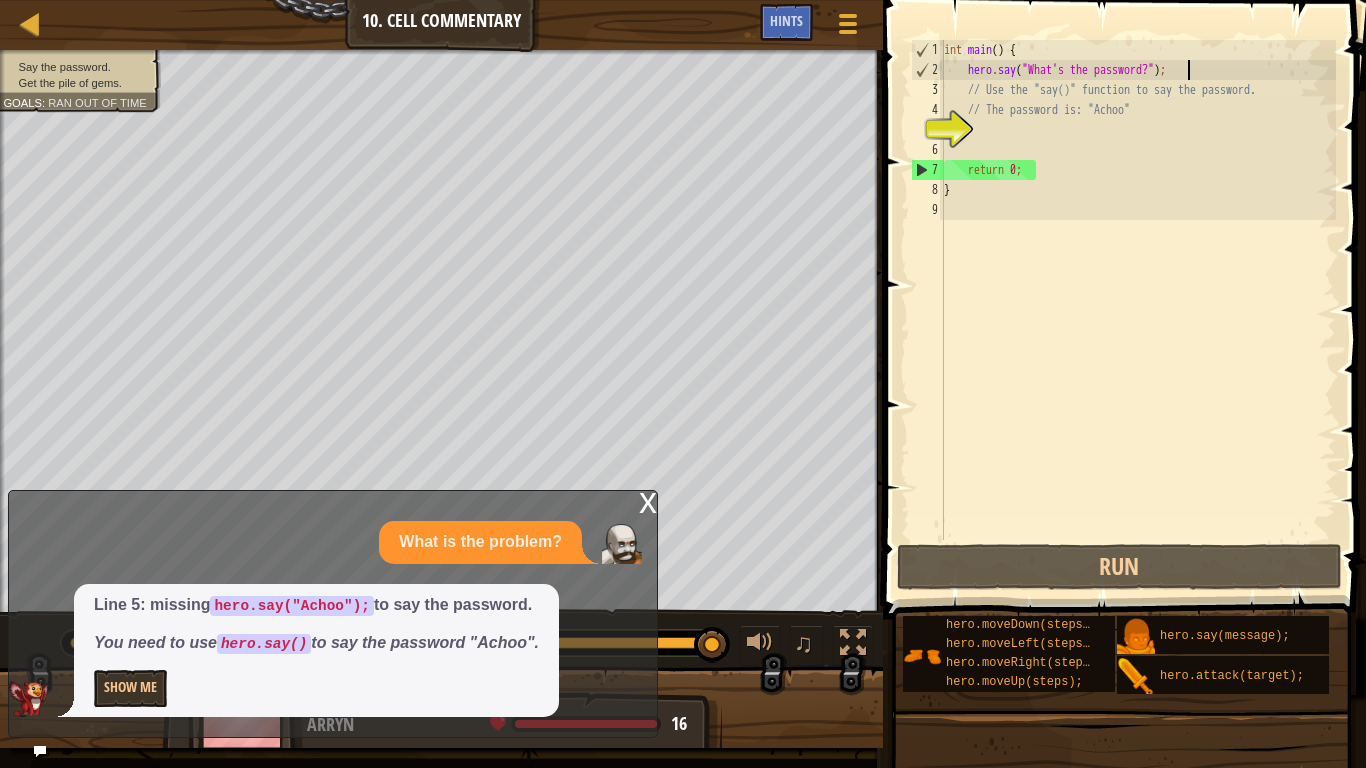 scroll, scrollTop: 9, scrollLeft: 1, axis: both 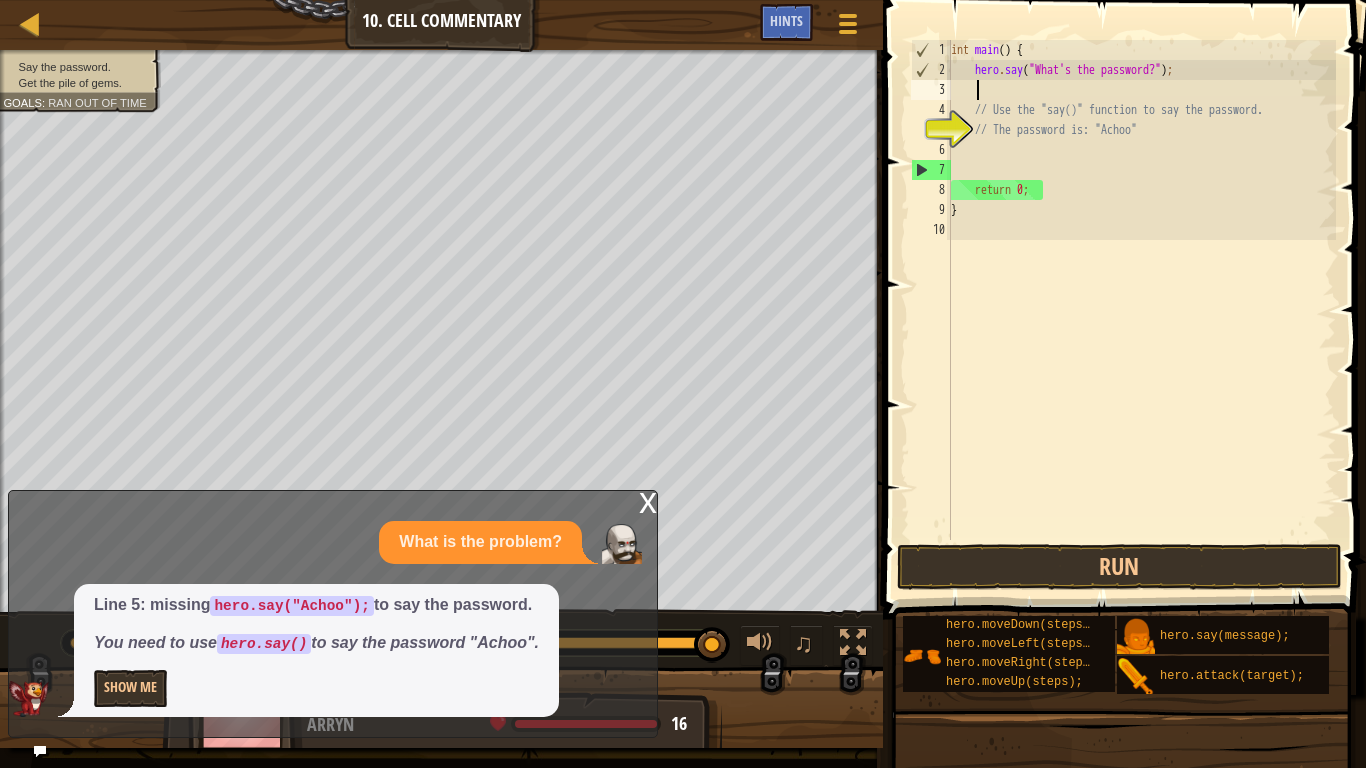 paste on "hero.say("What's the password?");" 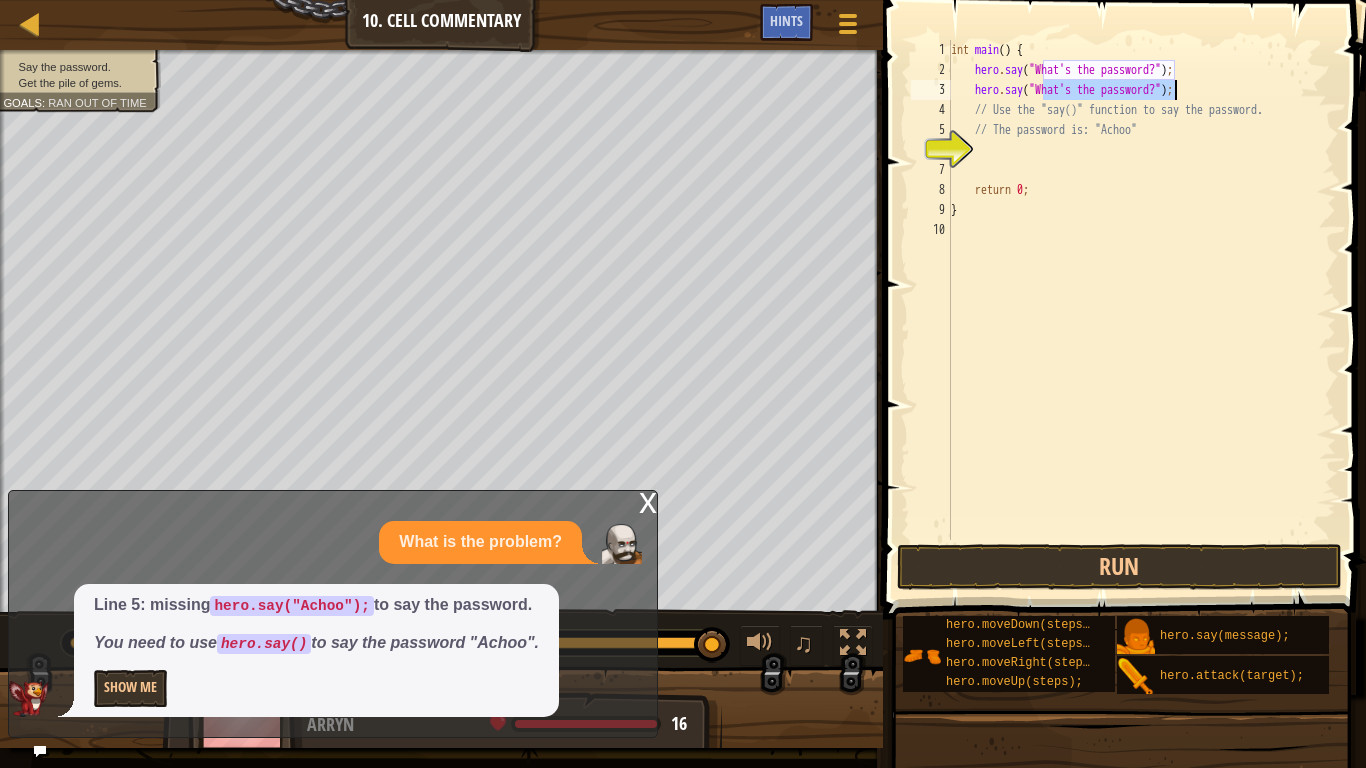 drag, startPoint x: 1044, startPoint y: 98, endPoint x: 1172, endPoint y: 95, distance: 128.03516 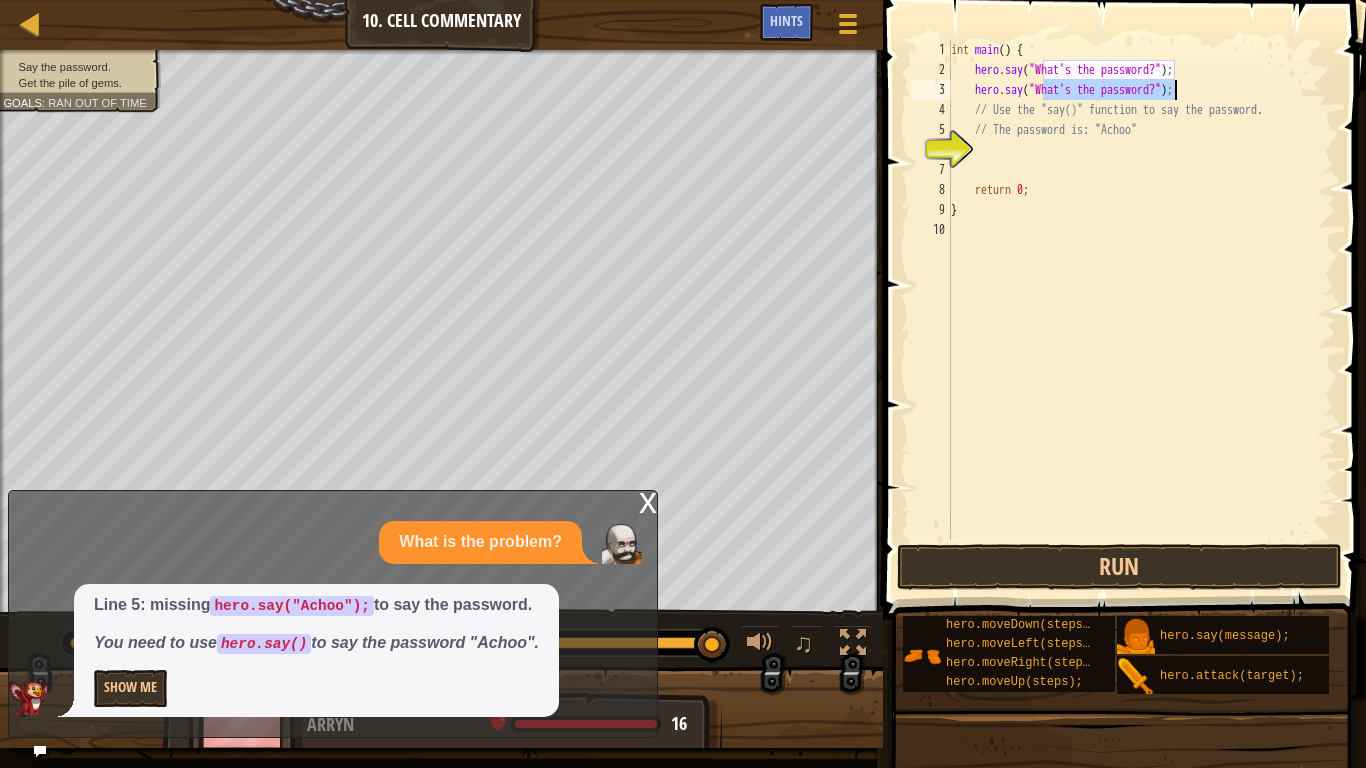 click on "int   main ( )   {      hero . say ( " What's the password? " ) ;      hero . say ( " What's the password? " ) ;      // Use the "say()" function to say the password.      // The password is: "Achoo"                return   0 ; }" at bounding box center [1142, 310] 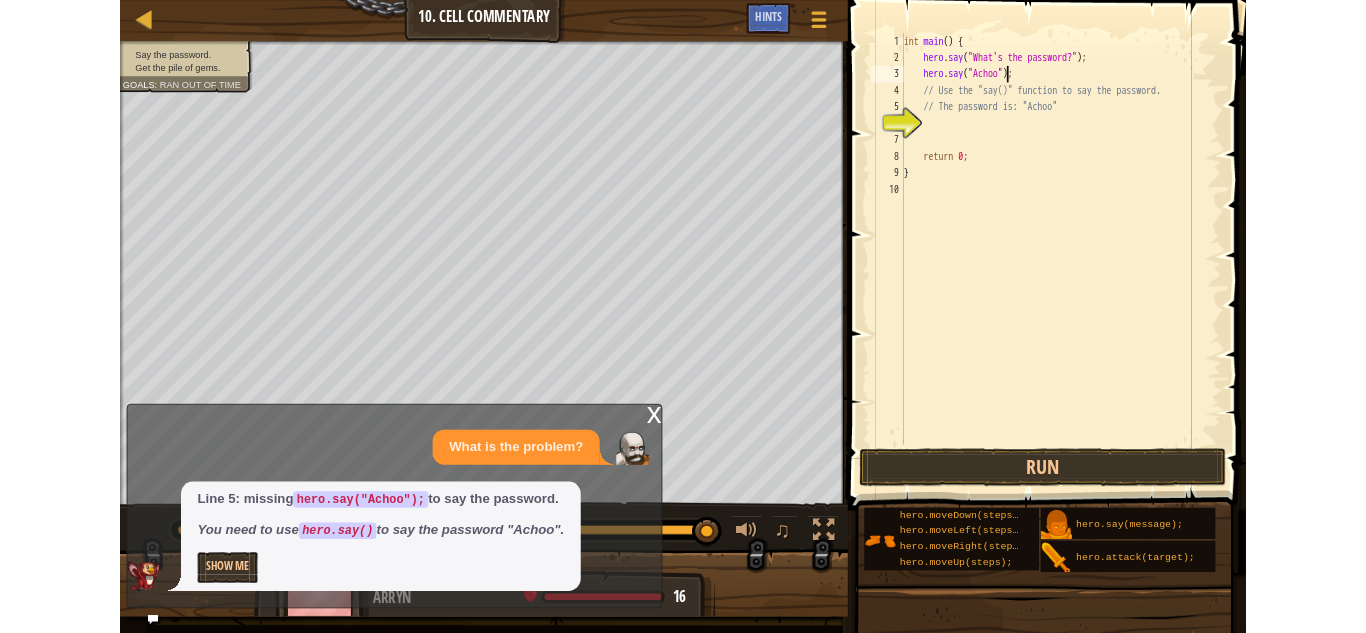 scroll, scrollTop: 9, scrollLeft: 11, axis: both 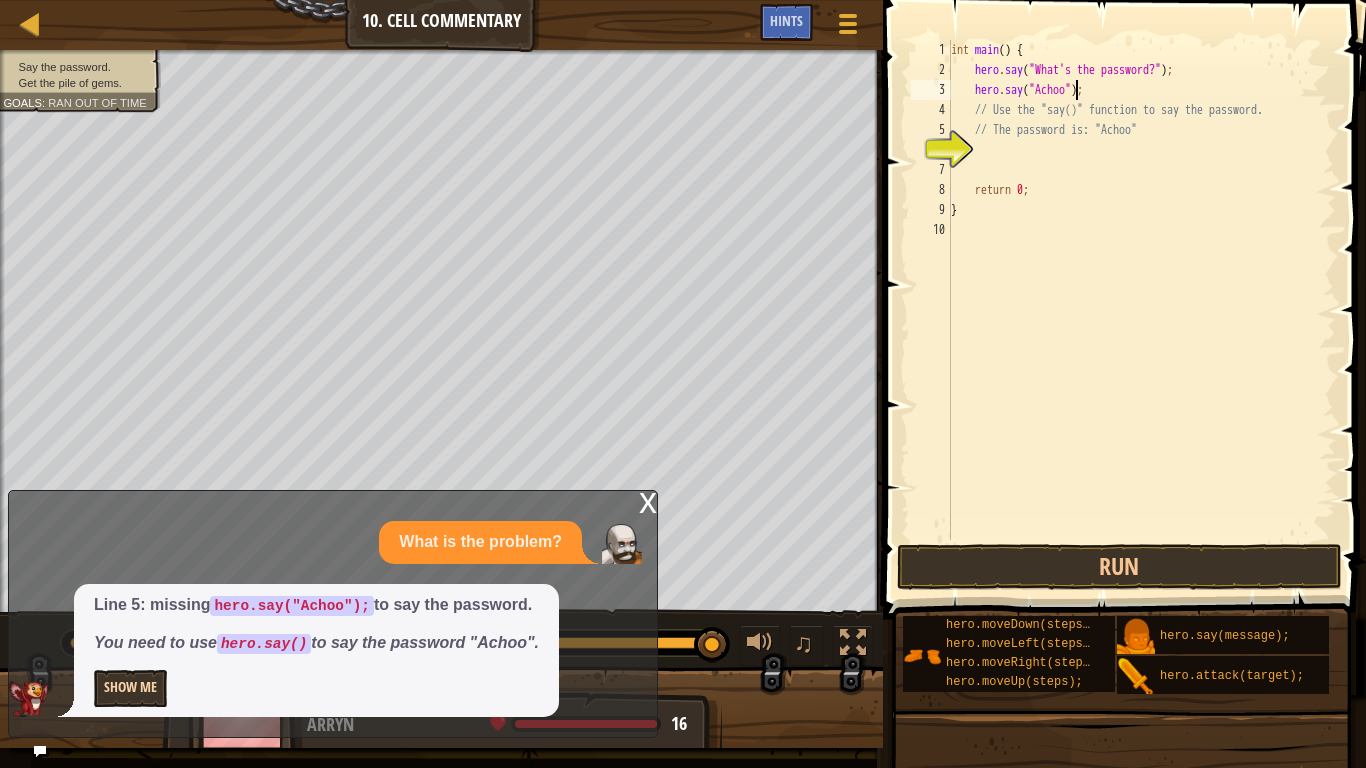 type on "hero.say("Achoo");" 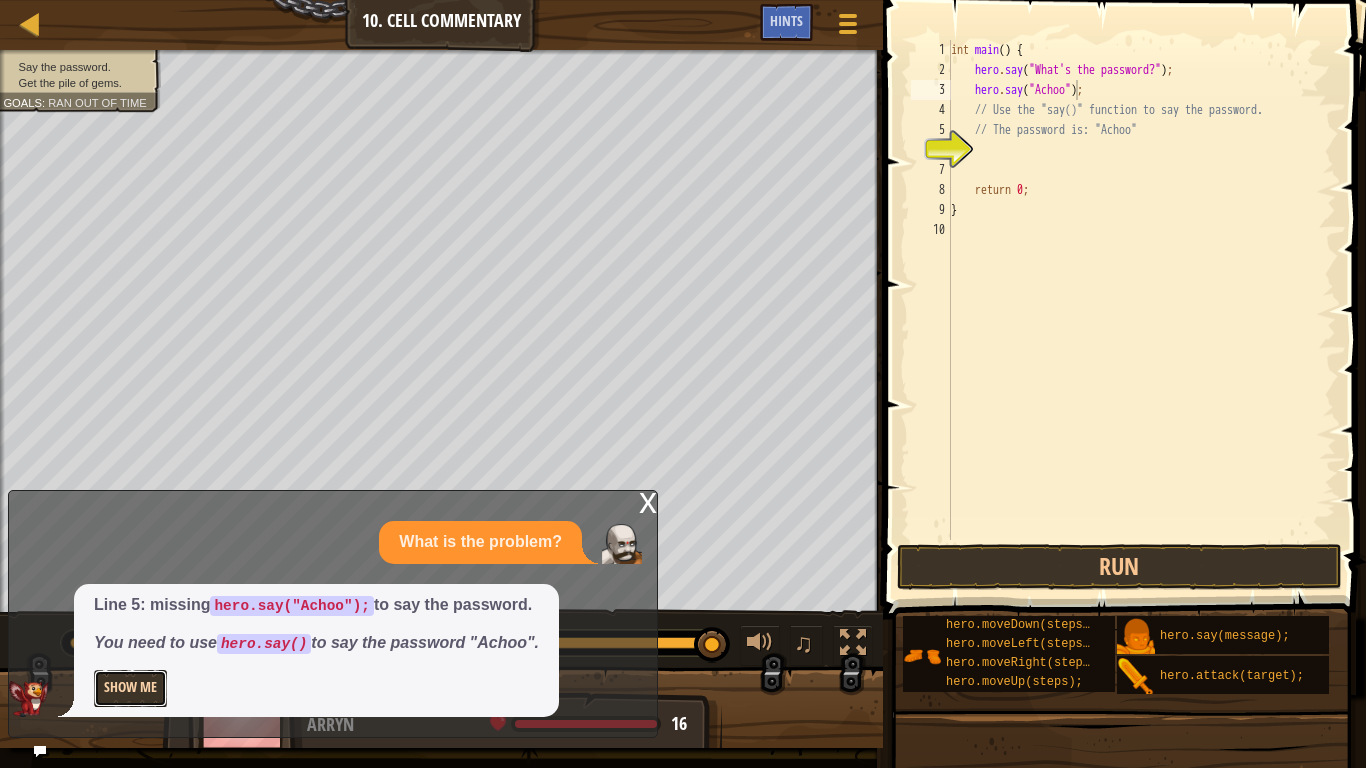 click on "Show Me" at bounding box center [130, 688] 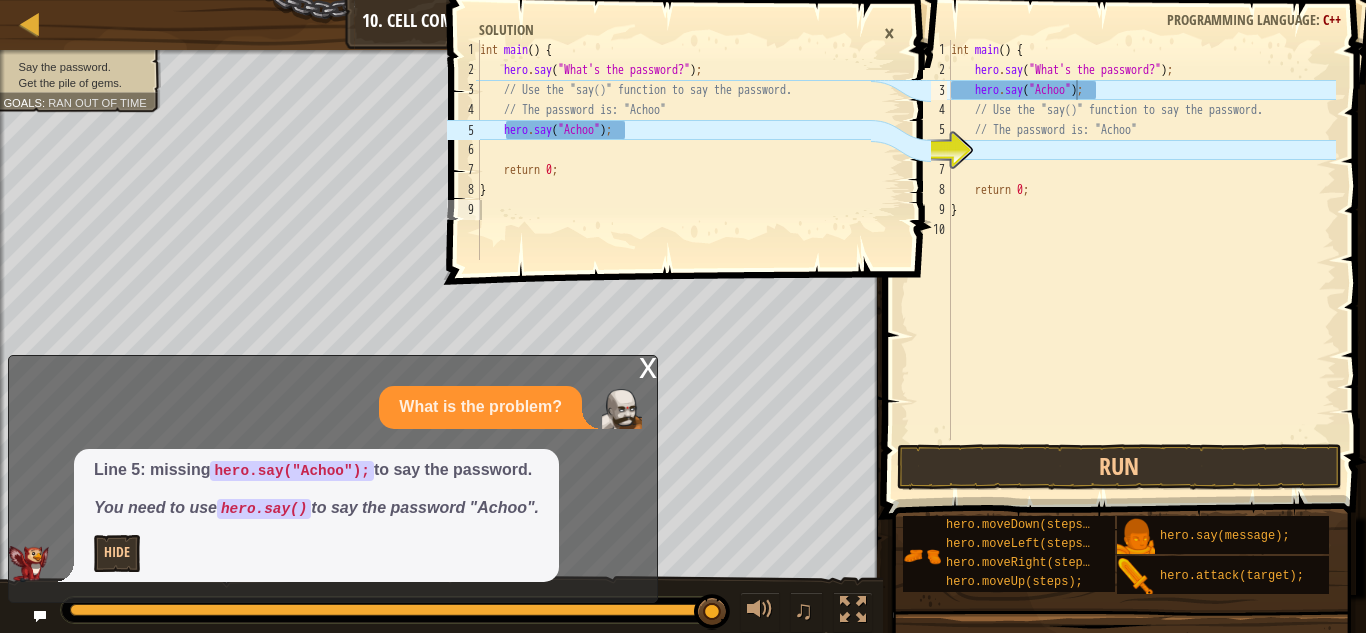 click on "×" at bounding box center [889, 33] 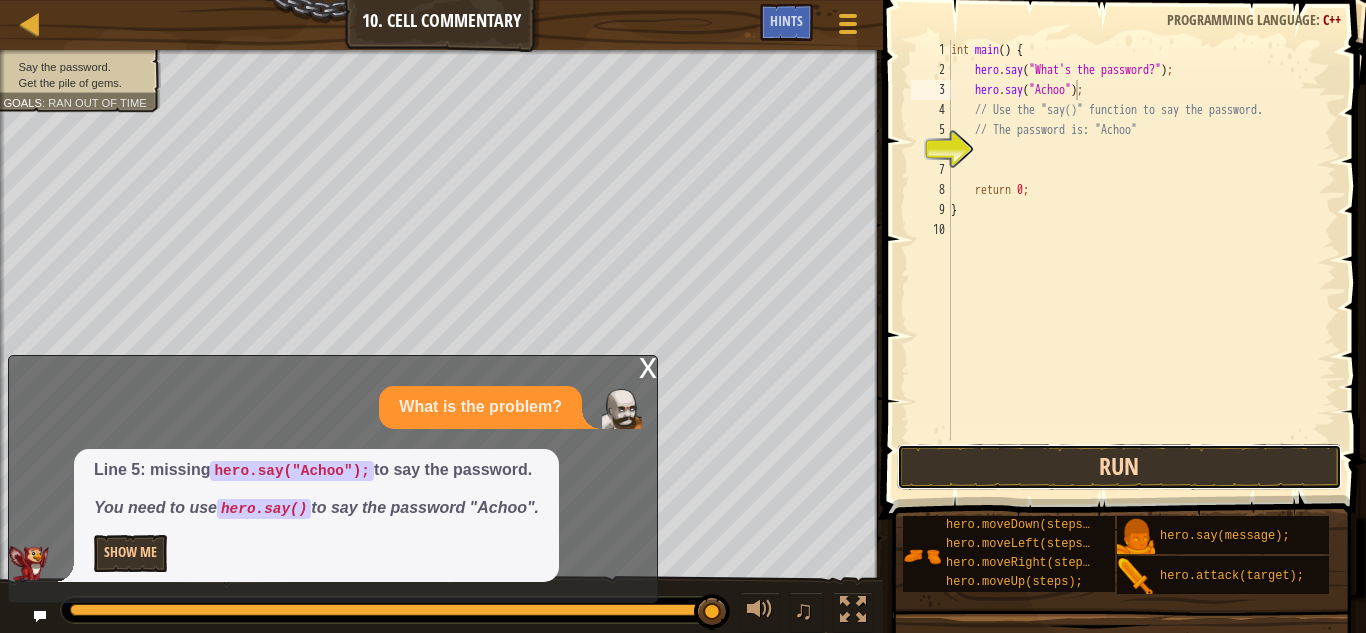 click on "Run" at bounding box center (1119, 467) 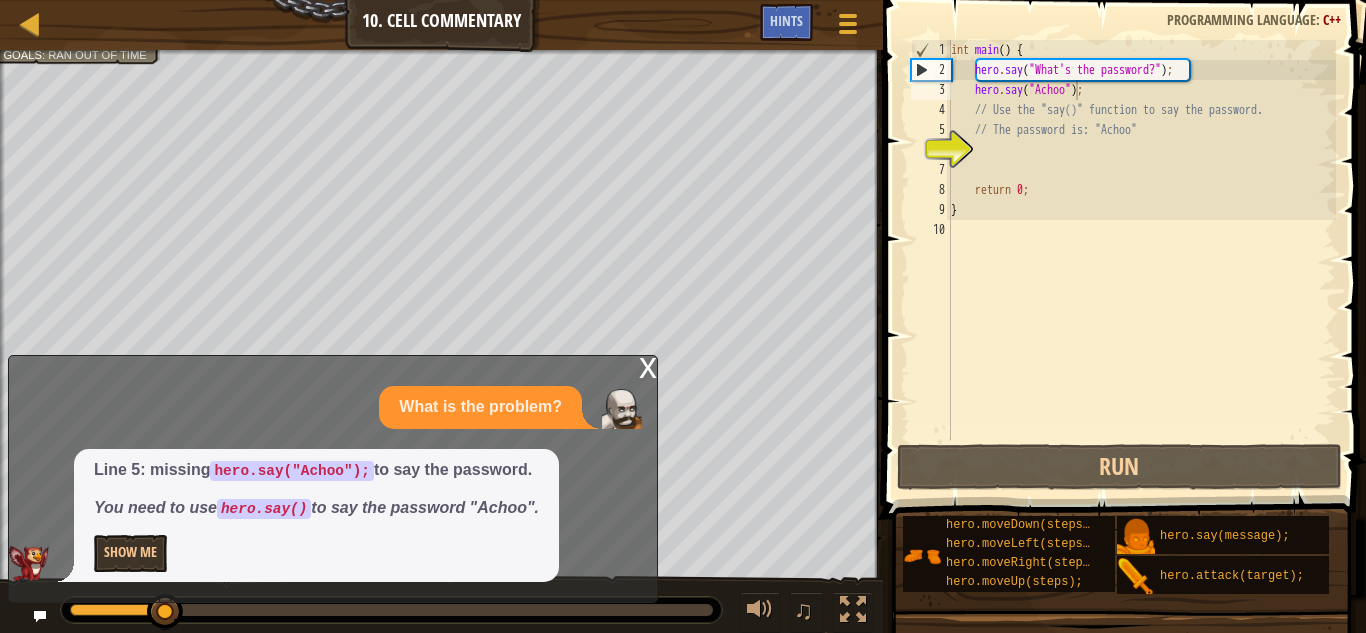 click on "x" at bounding box center [648, 366] 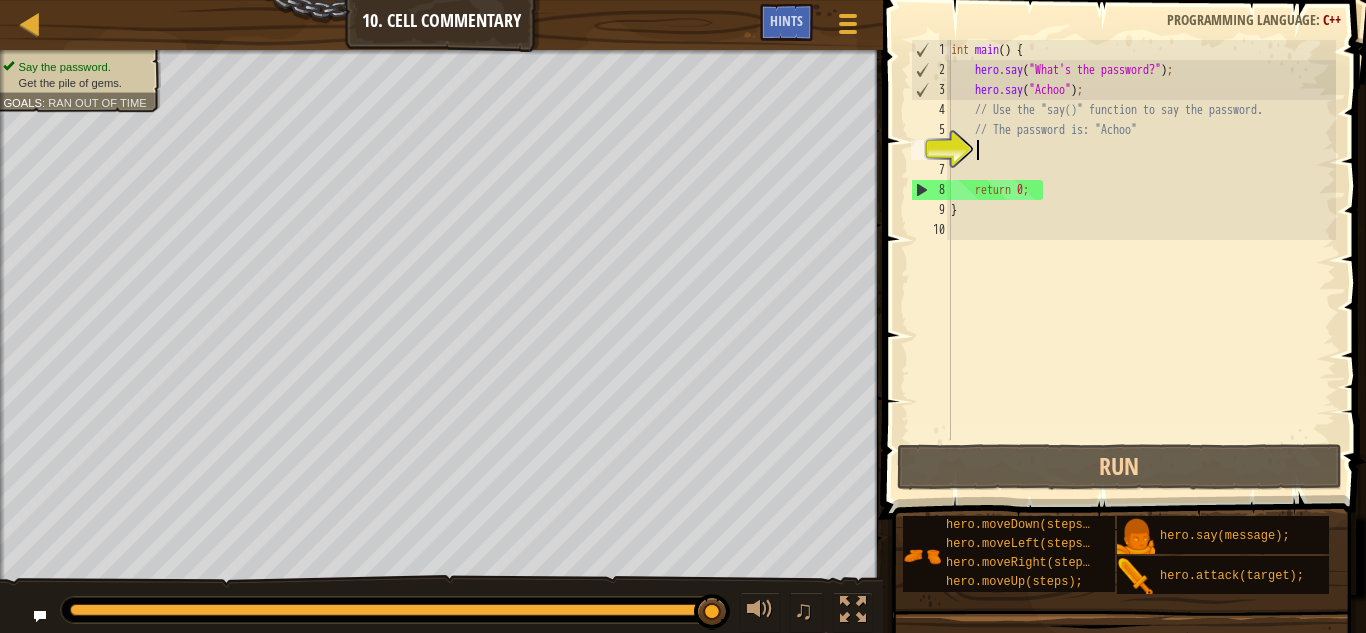 click on "int   main ( )   {      hero . say ( " What's the password? " ) ;      hero . say ( " Achoo " ) ;      // Use the "say()" function to say the password.      // The password is: "Achoo"                return   0 ; }" at bounding box center (1141, 260) 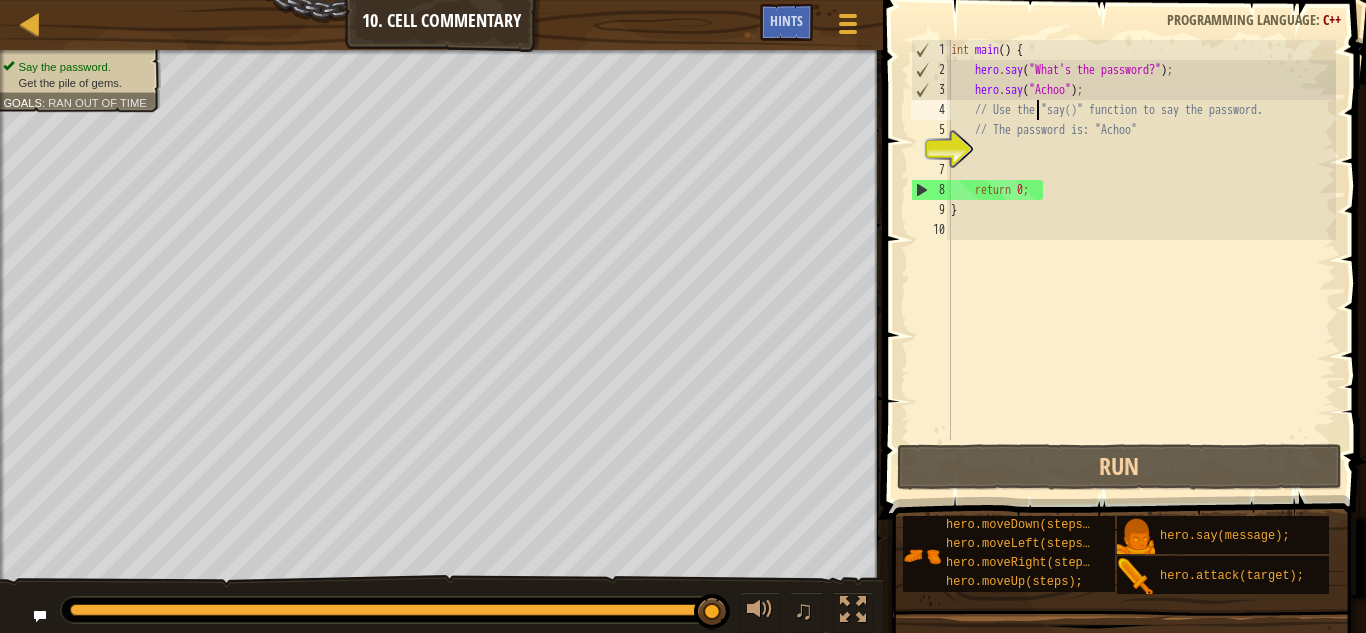 click on "int   main ( )   {      hero . say ( " What's the password? " ) ;      hero . say ( " Achoo " ) ;      // Use the "say()" function to say the password.      // The password is: "Achoo"                return   0 ; }" at bounding box center [1141, 260] 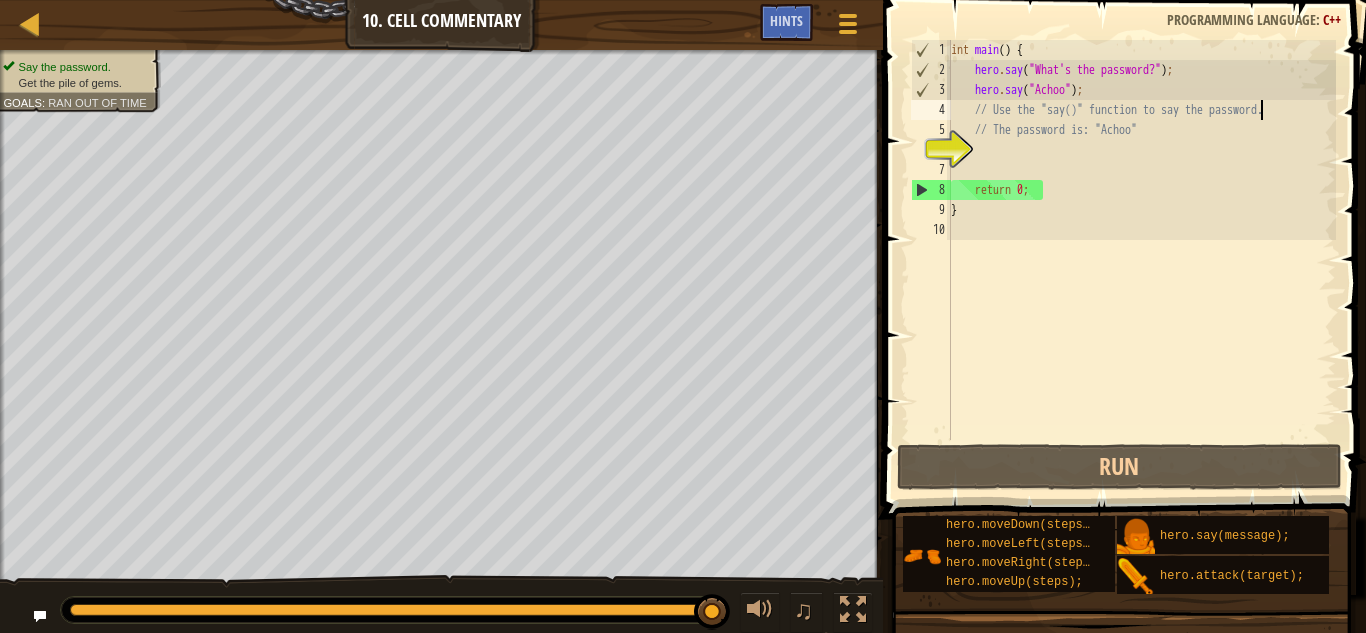 click on "int   main ( )   {      hero . say ( " What's the password? " ) ;      hero . say ( " Achoo " ) ;      // Use the "say()" function to say the password.      // The password is: "Achoo"                return   0 ; }" at bounding box center (1141, 260) 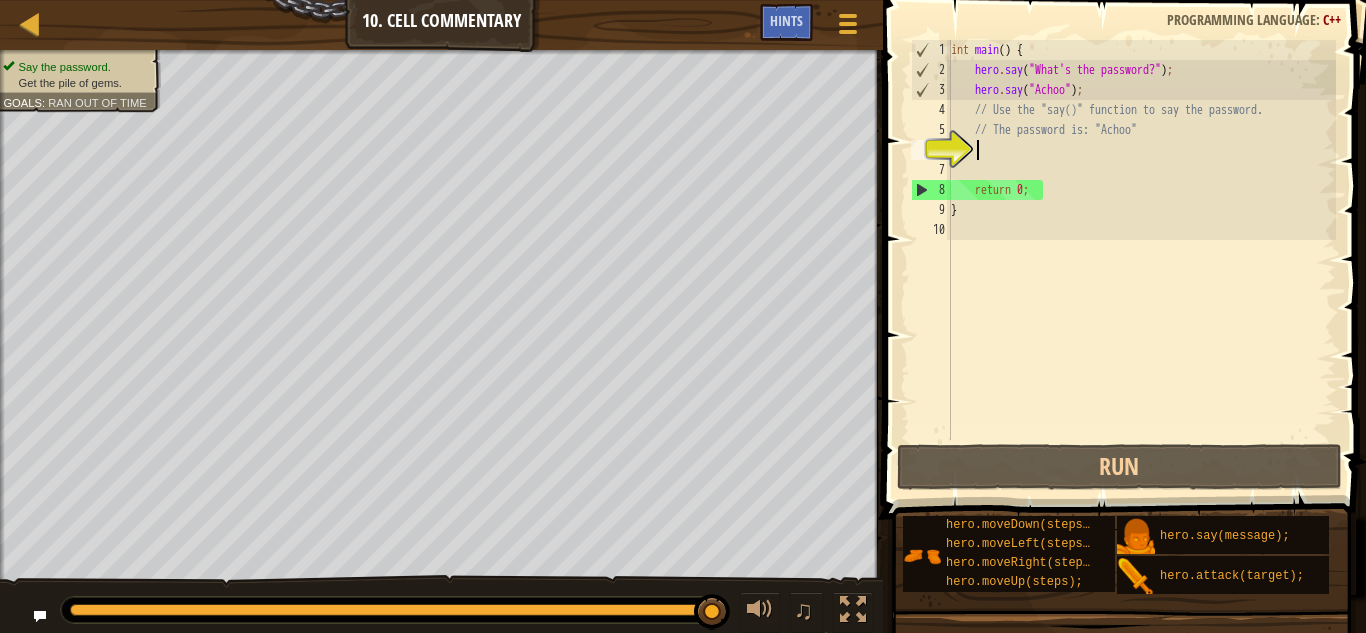 click on "int   main ( )   {      hero . say ( " What's the password? " ) ;      hero . say ( " Achoo " ) ;      // Use the "say()" function to say the password.      // The password is: "Achoo"                return   0 ; }" at bounding box center (1141, 260) 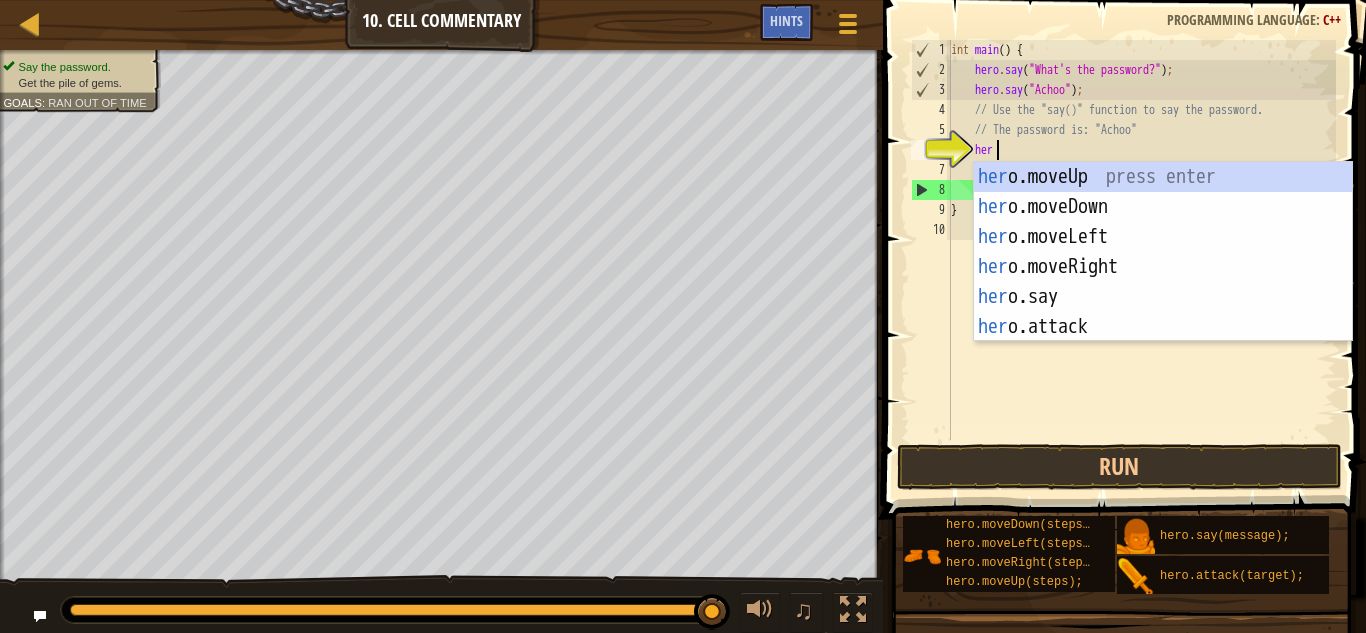 scroll, scrollTop: 9, scrollLeft: 3, axis: both 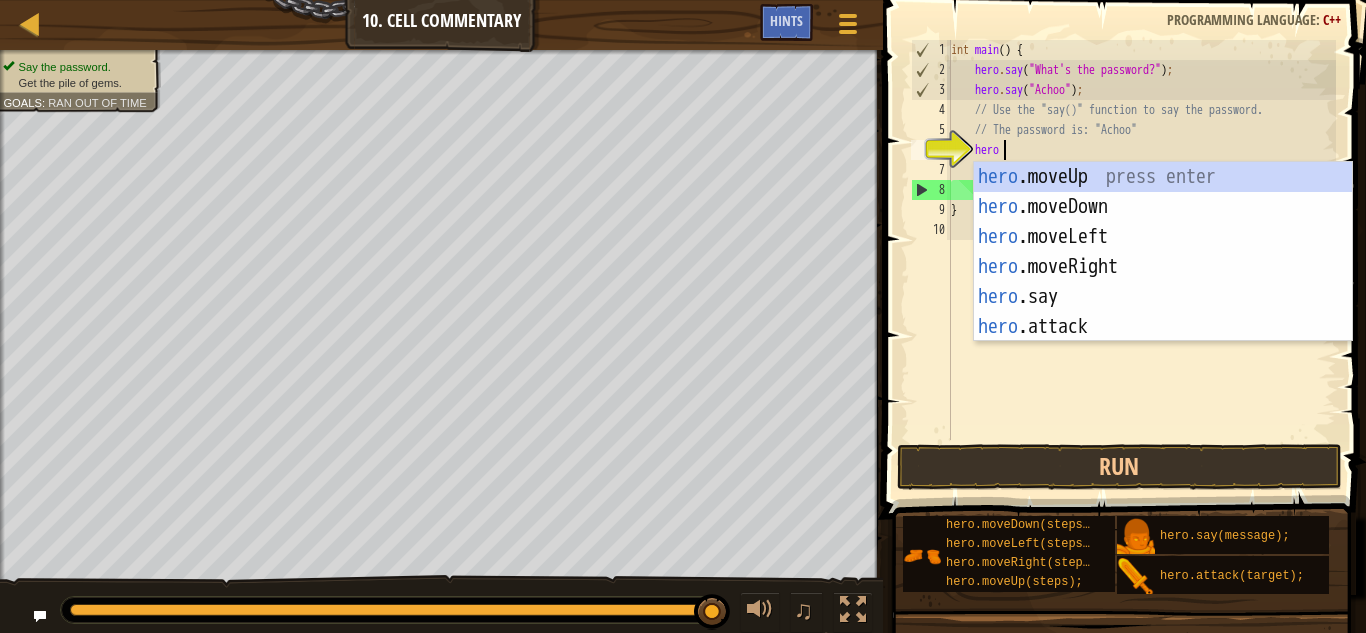 type on "hero." 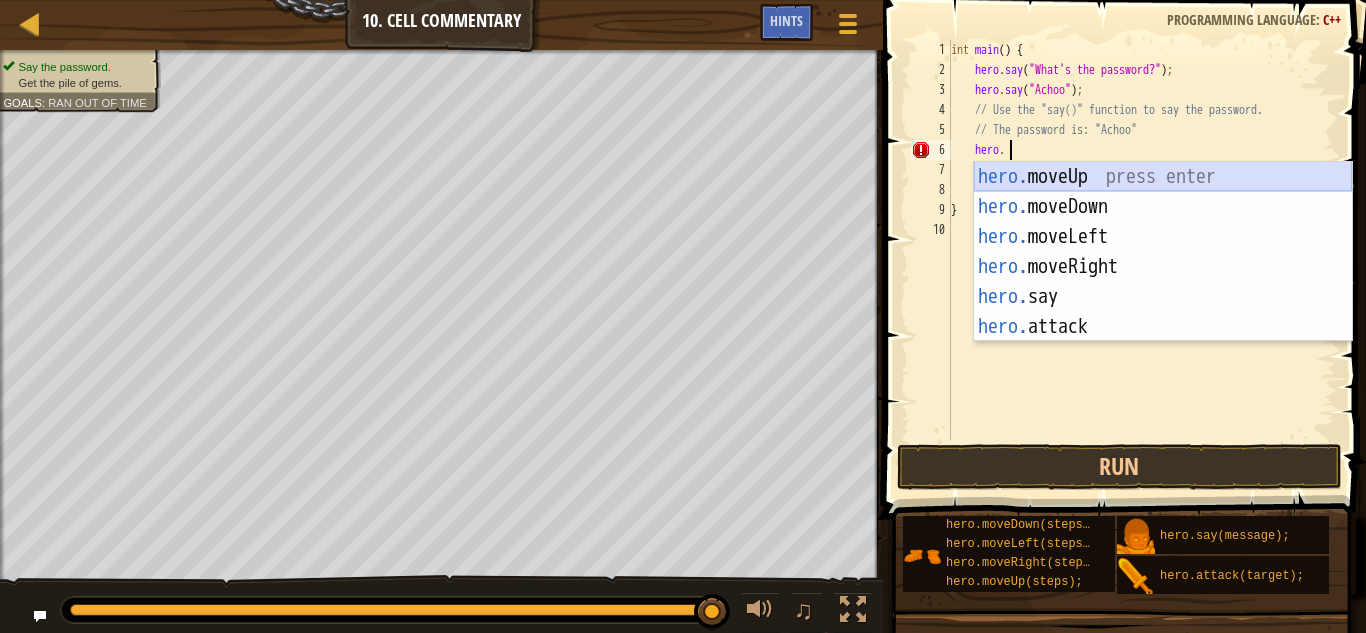 click on "hero. moveUp press enter hero. moveDown press enter hero. moveLeft press enter hero. moveRight press enter hero. say press enter hero. attack press enter" at bounding box center (1163, 282) 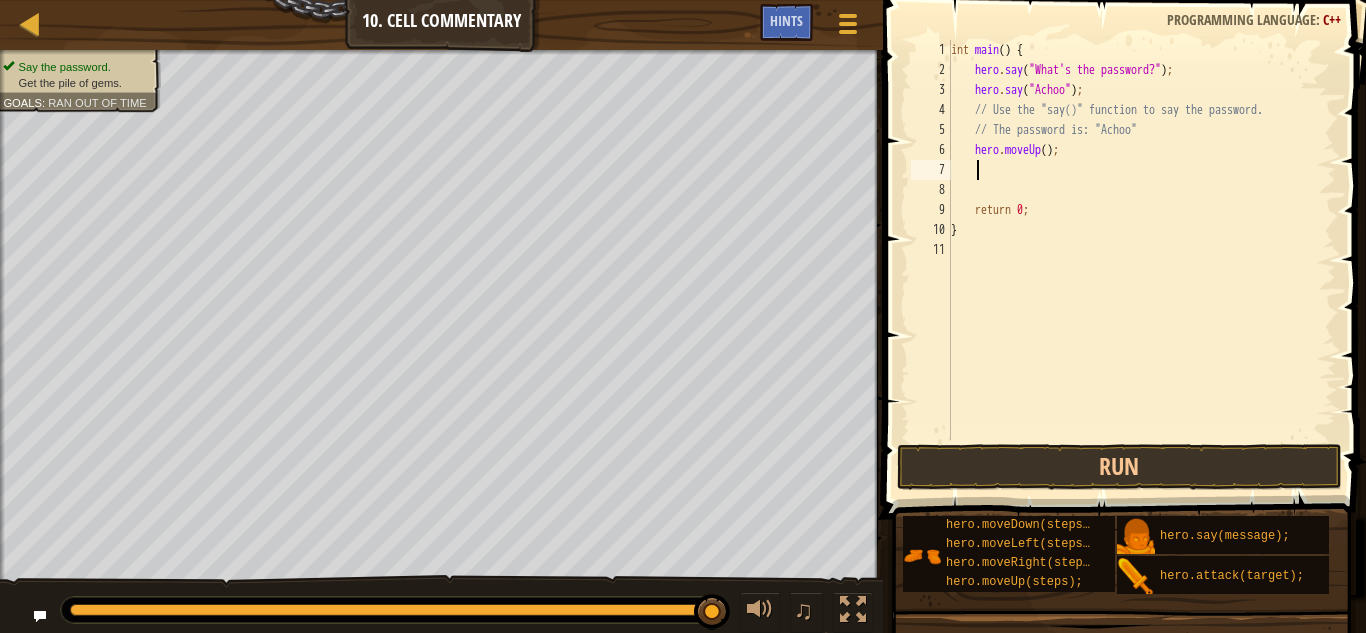 drag, startPoint x: 1056, startPoint y: 152, endPoint x: 1080, endPoint y: 219, distance: 71.168816 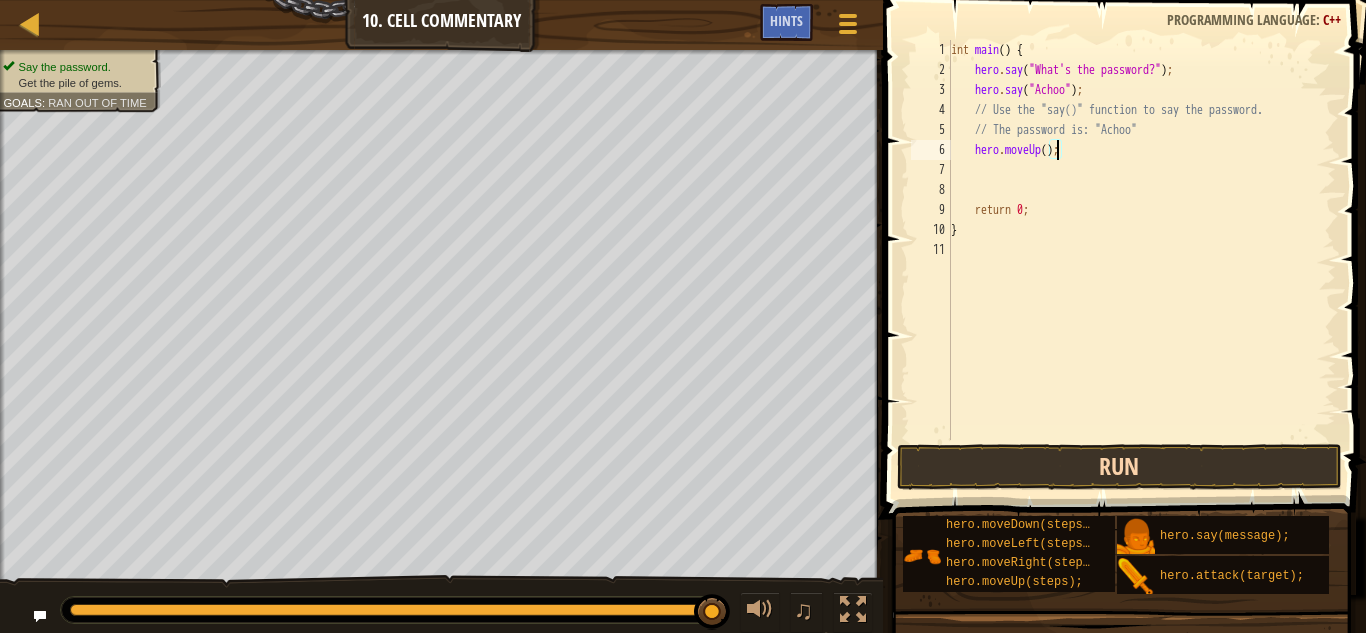 scroll, scrollTop: 9, scrollLeft: 9, axis: both 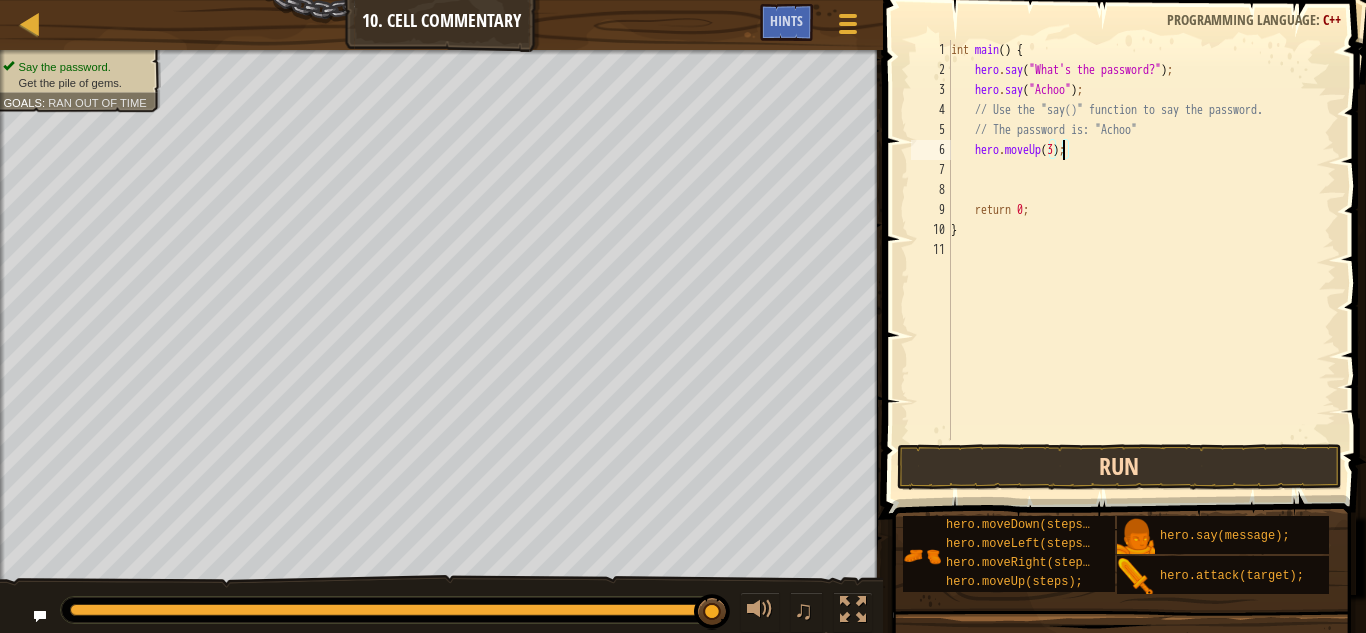 type on "hero.moveUp(3);" 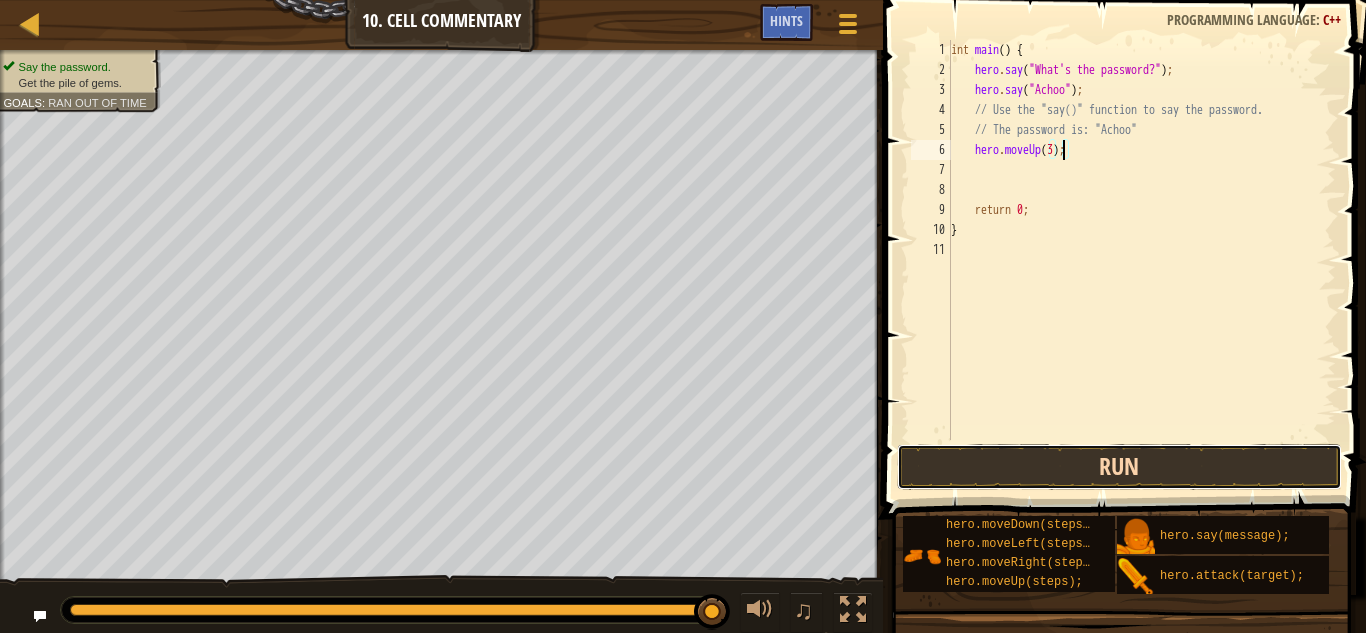 click on "Run" at bounding box center [1119, 467] 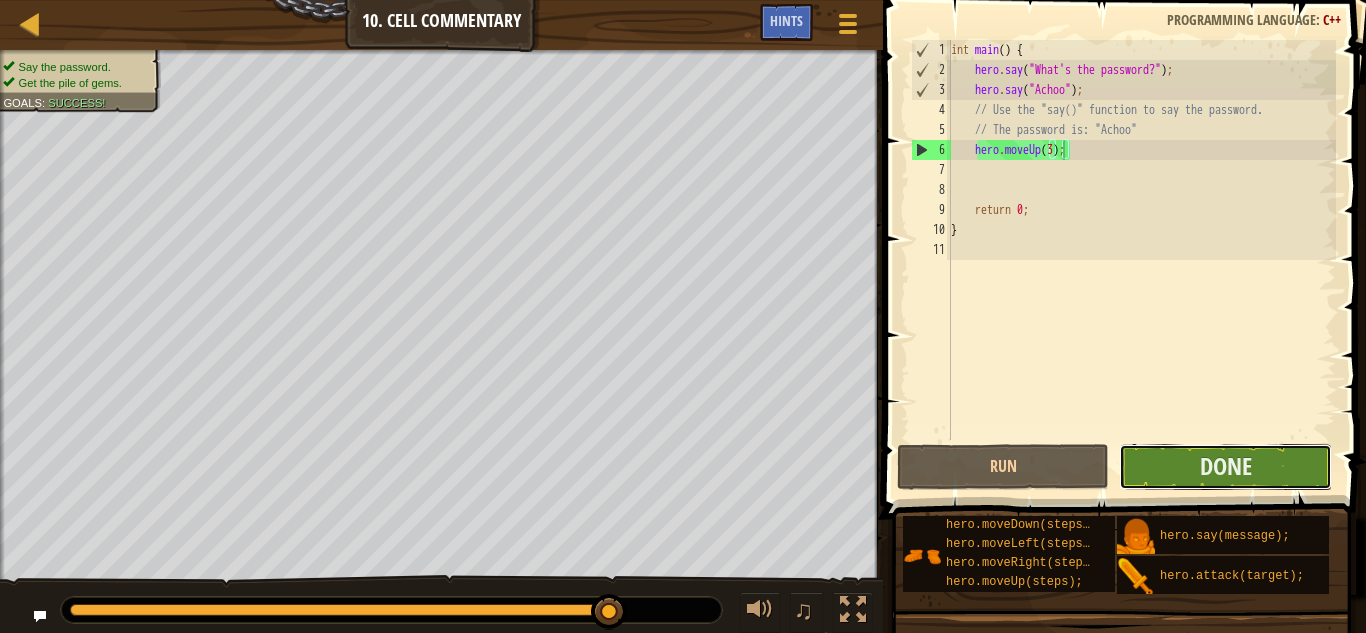 click on "Done" at bounding box center [1225, 467] 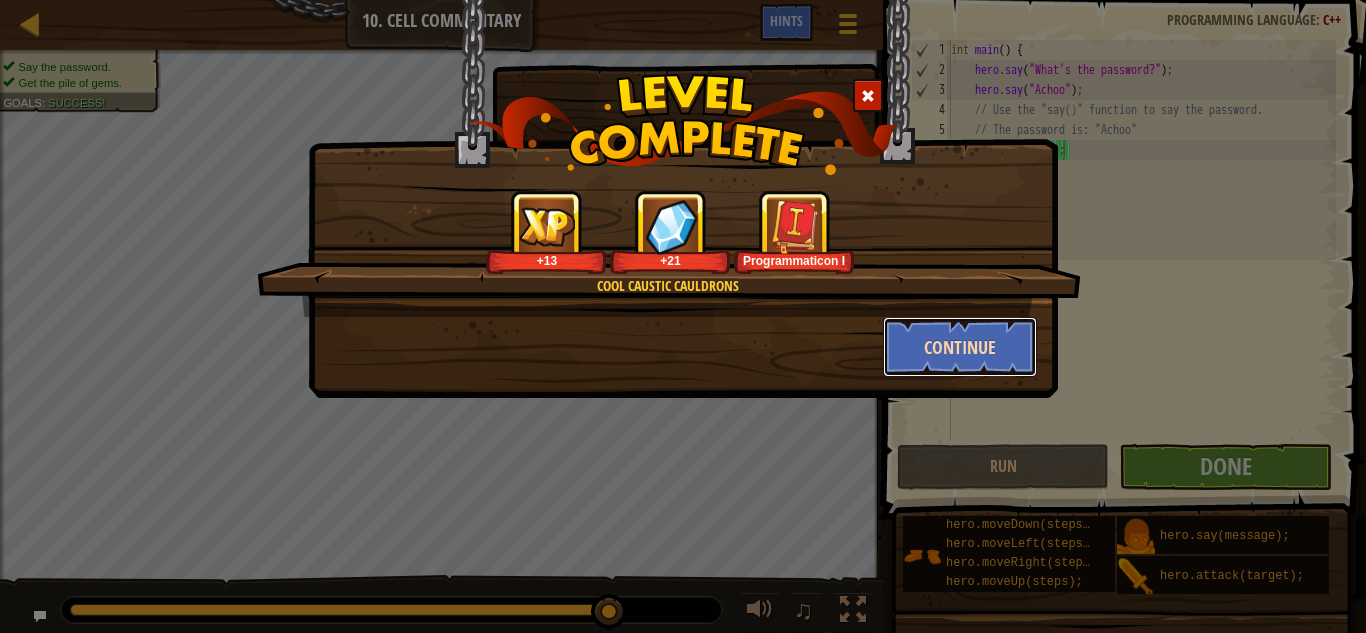 click on "Continue" at bounding box center (960, 347) 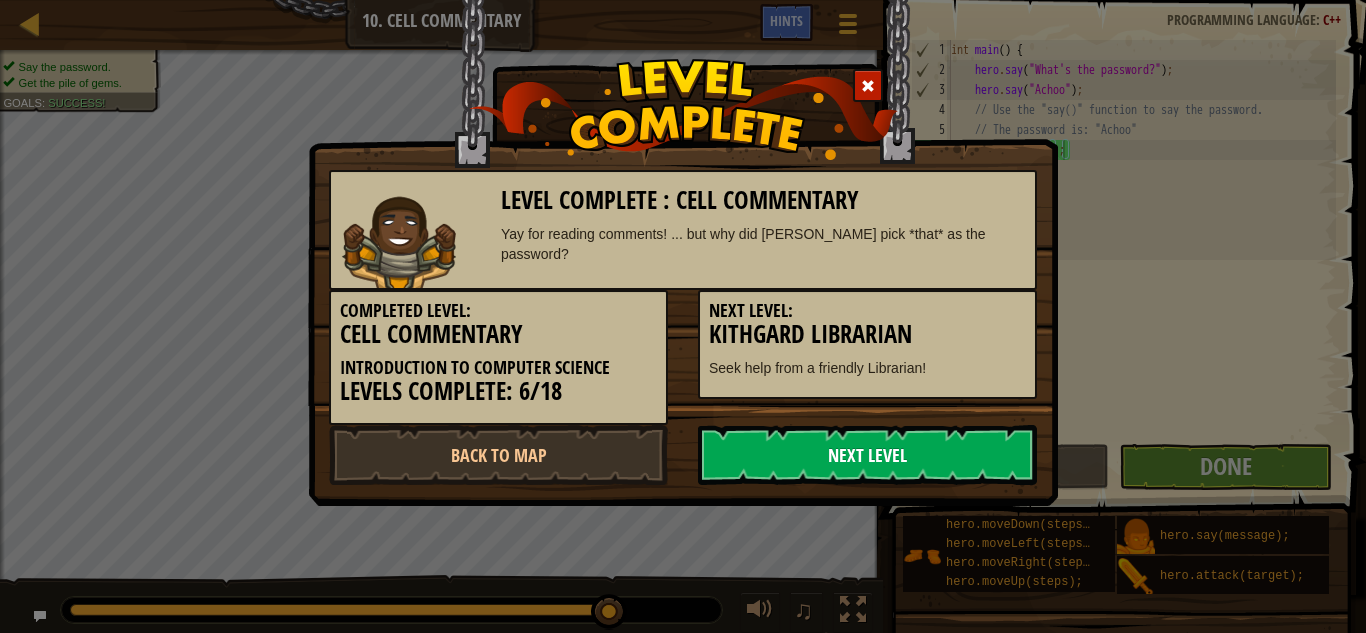 click on "Next Level" at bounding box center (867, 455) 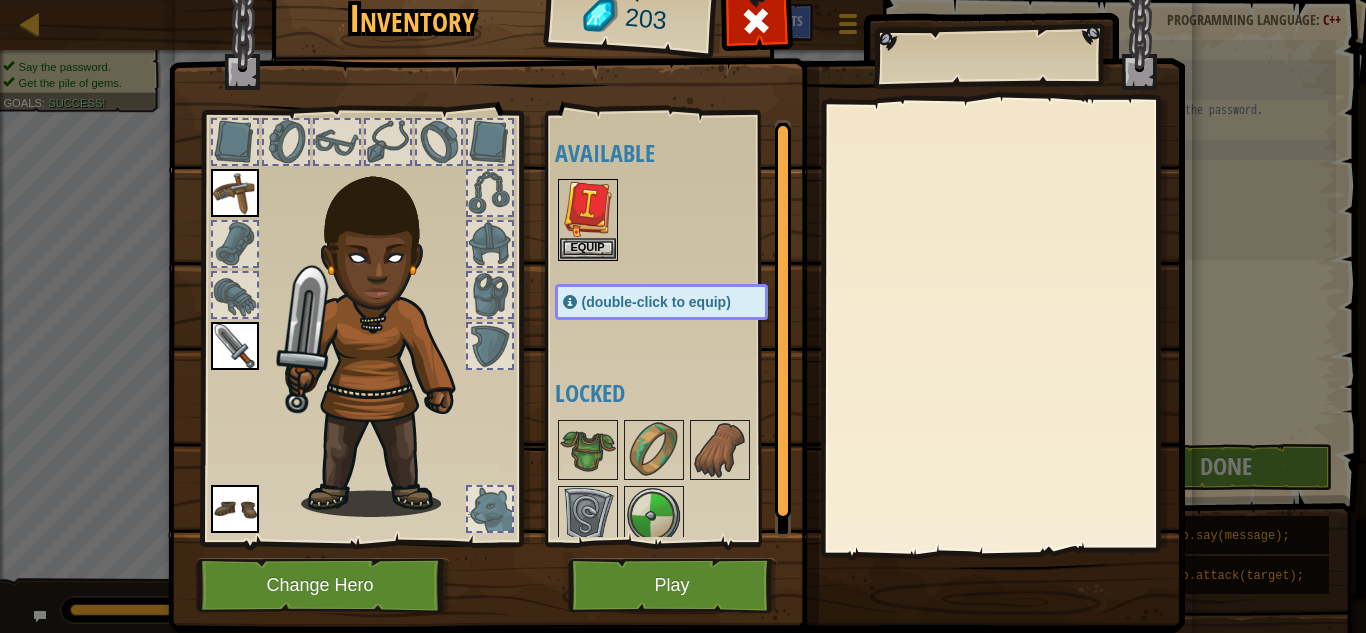 click at bounding box center [681, 220] 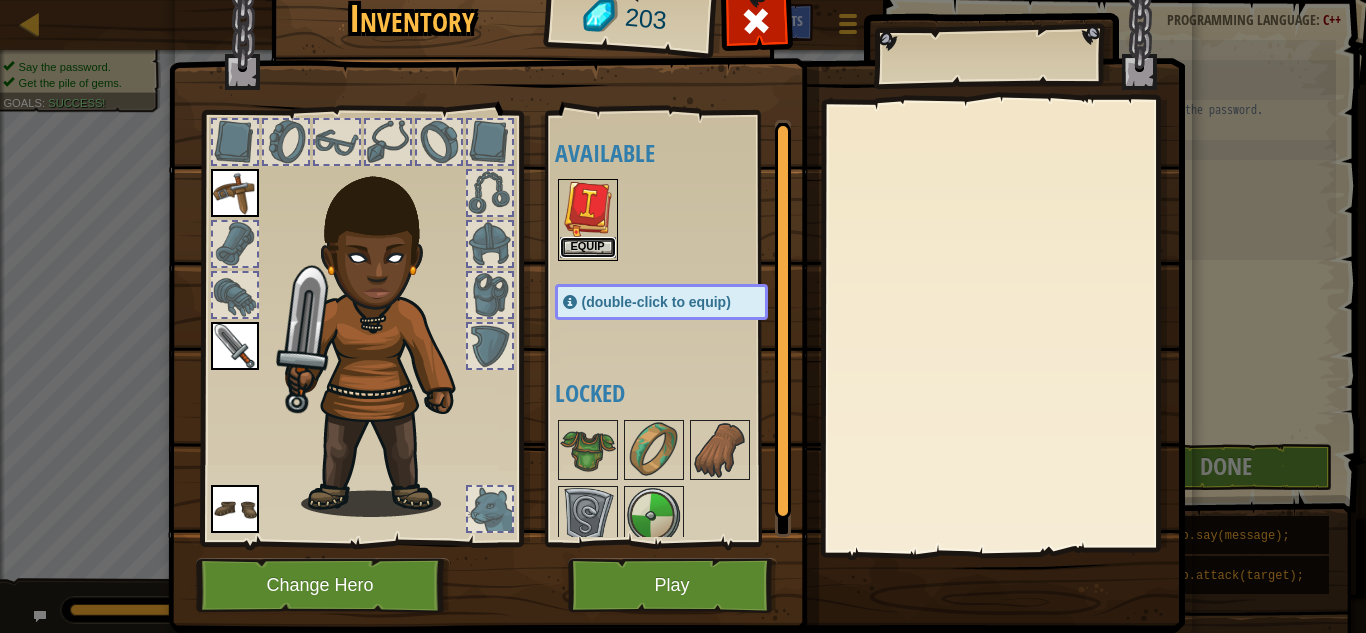 click on "Equip" at bounding box center (588, 247) 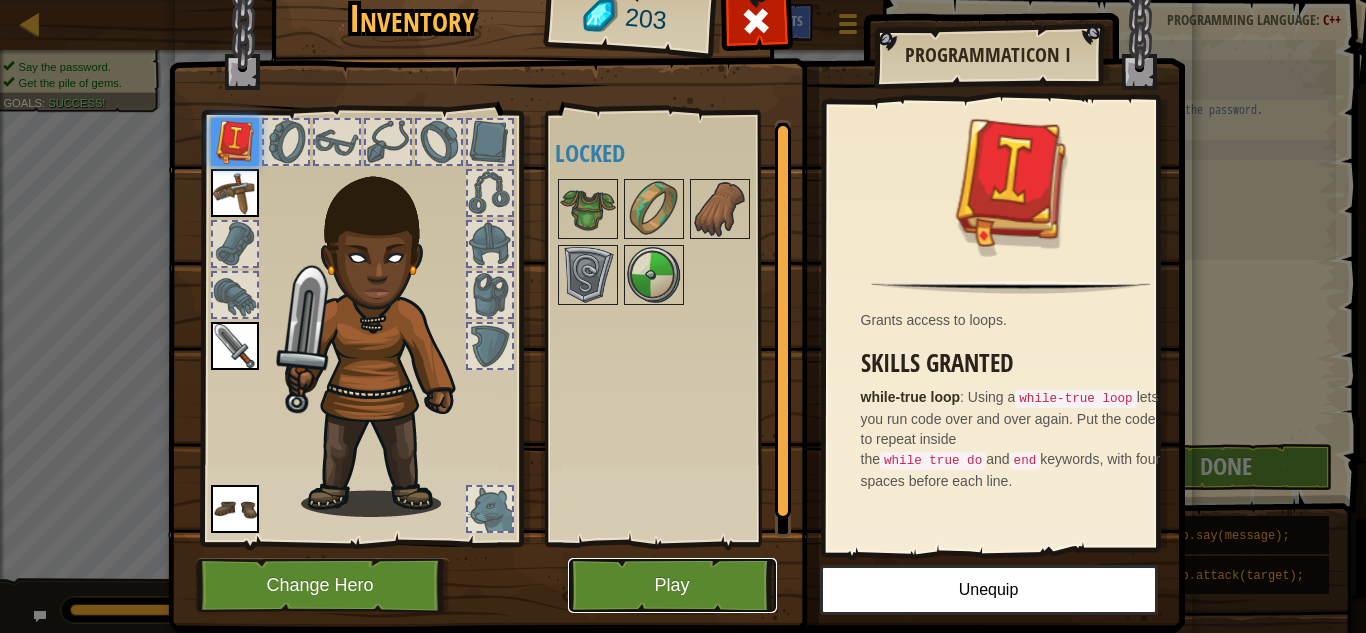 click on "Play" at bounding box center (672, 585) 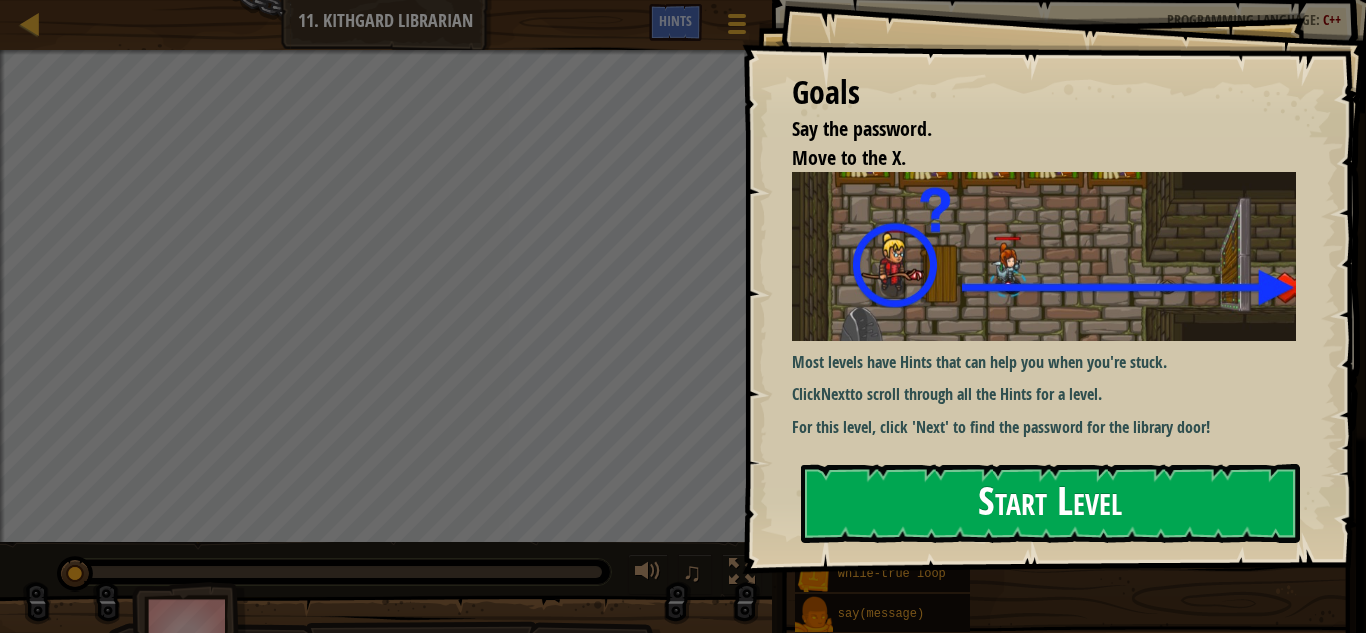 click on "Start Level" at bounding box center (1050, 503) 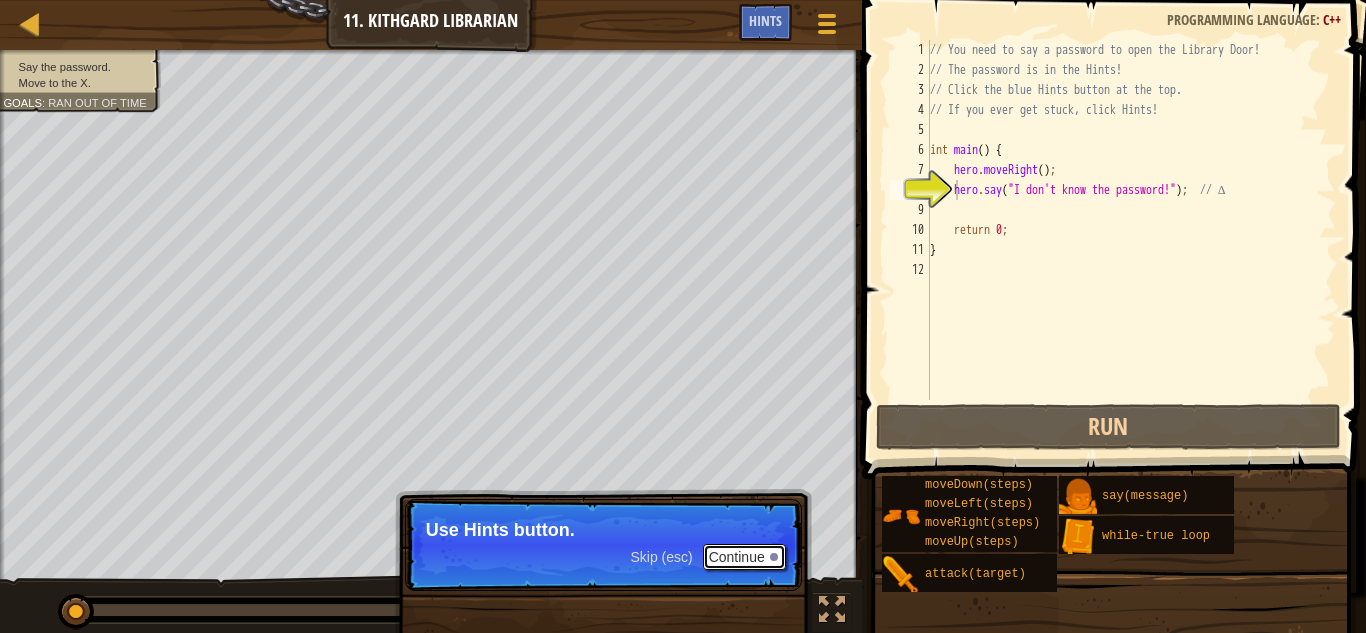 click on "Continue" at bounding box center (744, 557) 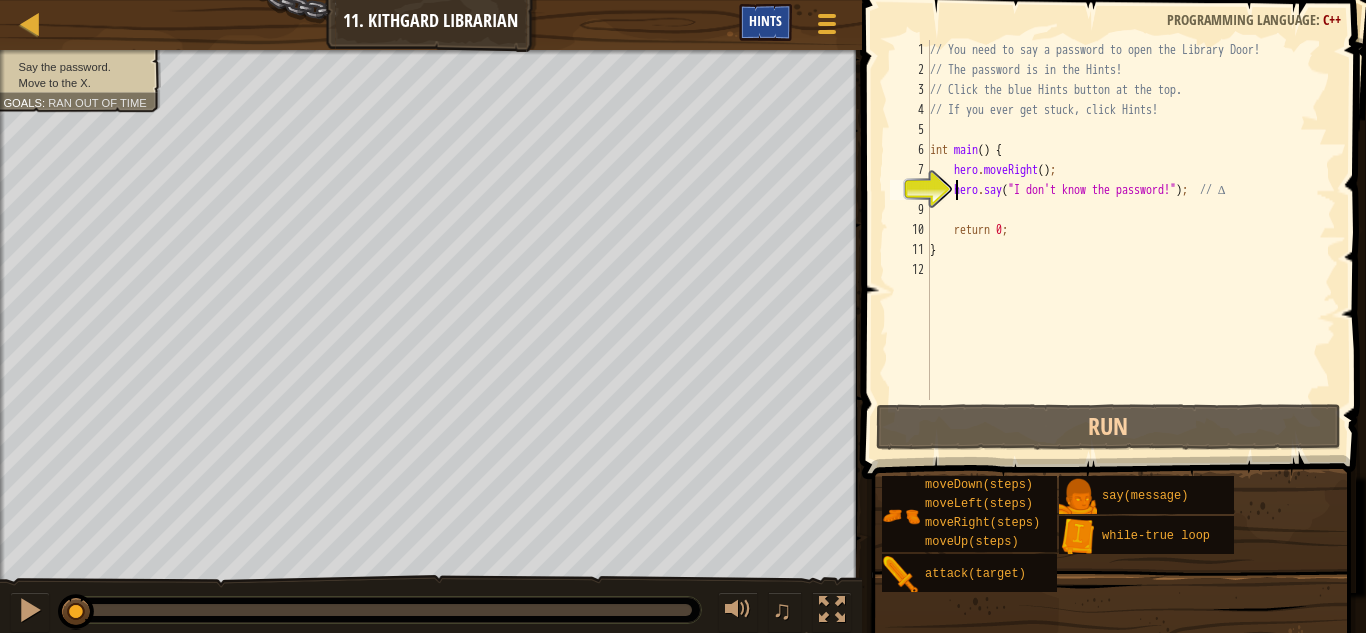 click on "Hints" at bounding box center (765, 20) 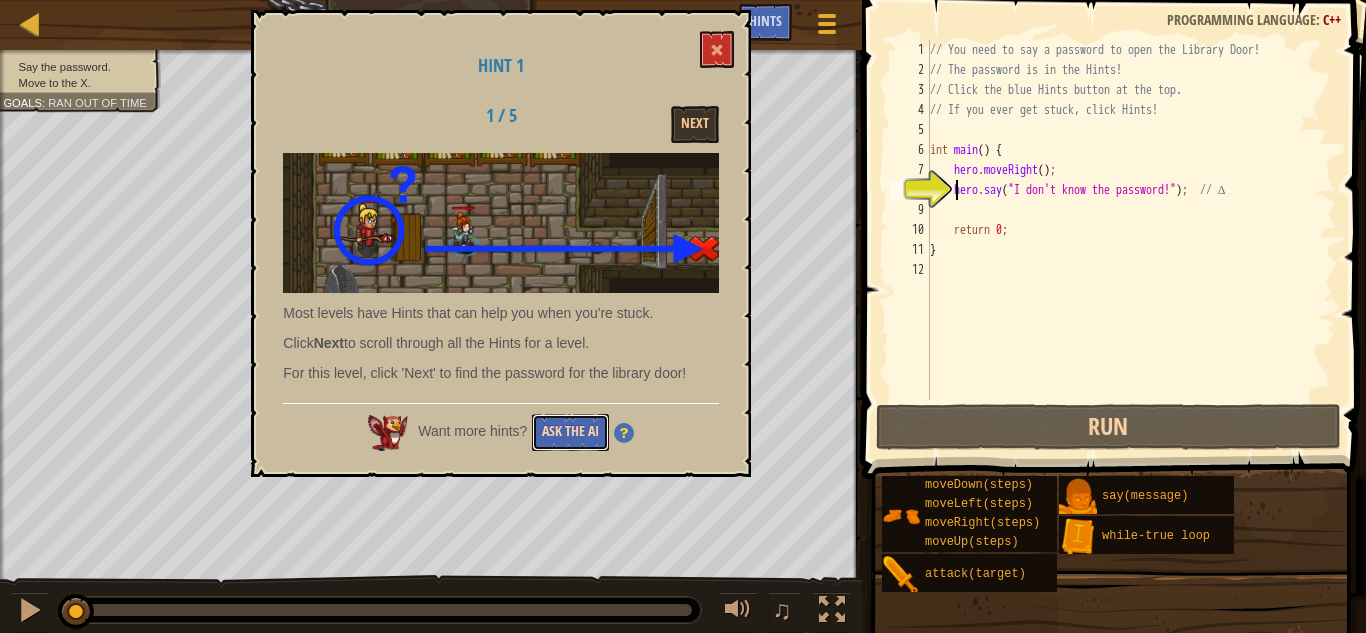 click on "Ask the AI" at bounding box center [570, 432] 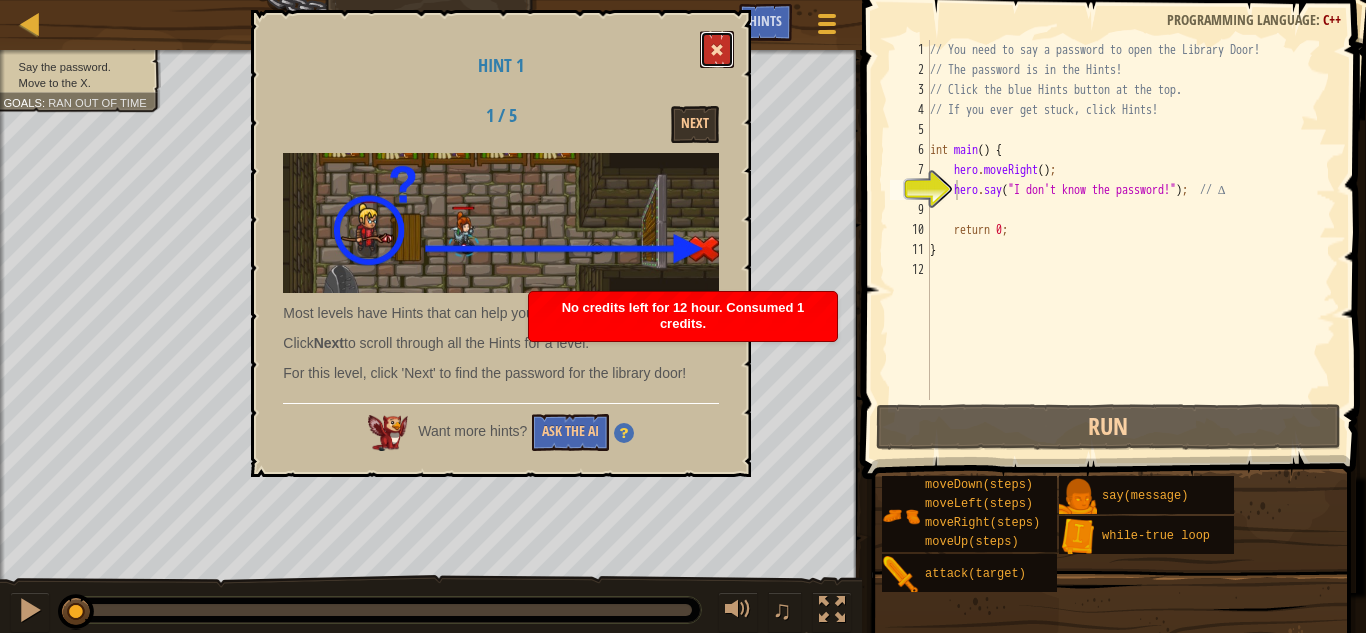 click at bounding box center [717, 50] 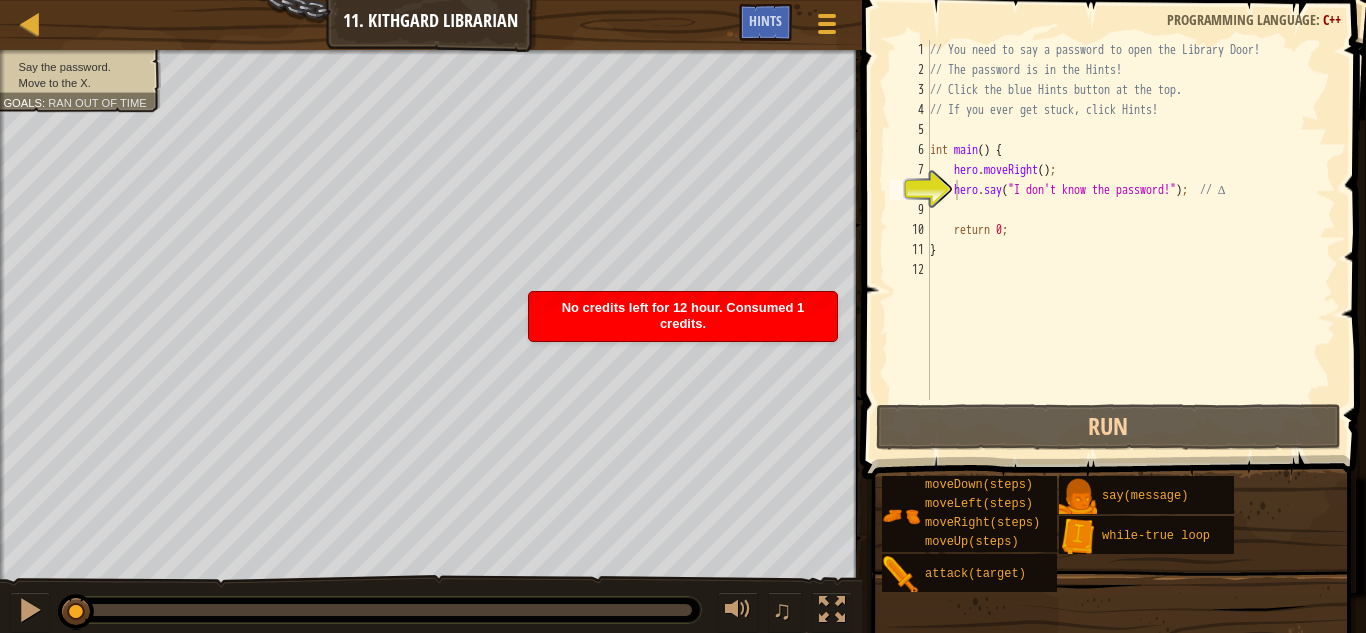 click on "// You need to say a password to open the Library Door! // The password is in the Hints! // Click the blue Hints button at the top. // If you ever get stuck, click Hints! int   main ( )   {      hero . moveRight ( ) ;      hero . say ( " I don't know the password! " ) ;    // ∆           return   0 ; }" at bounding box center [1131, 240] 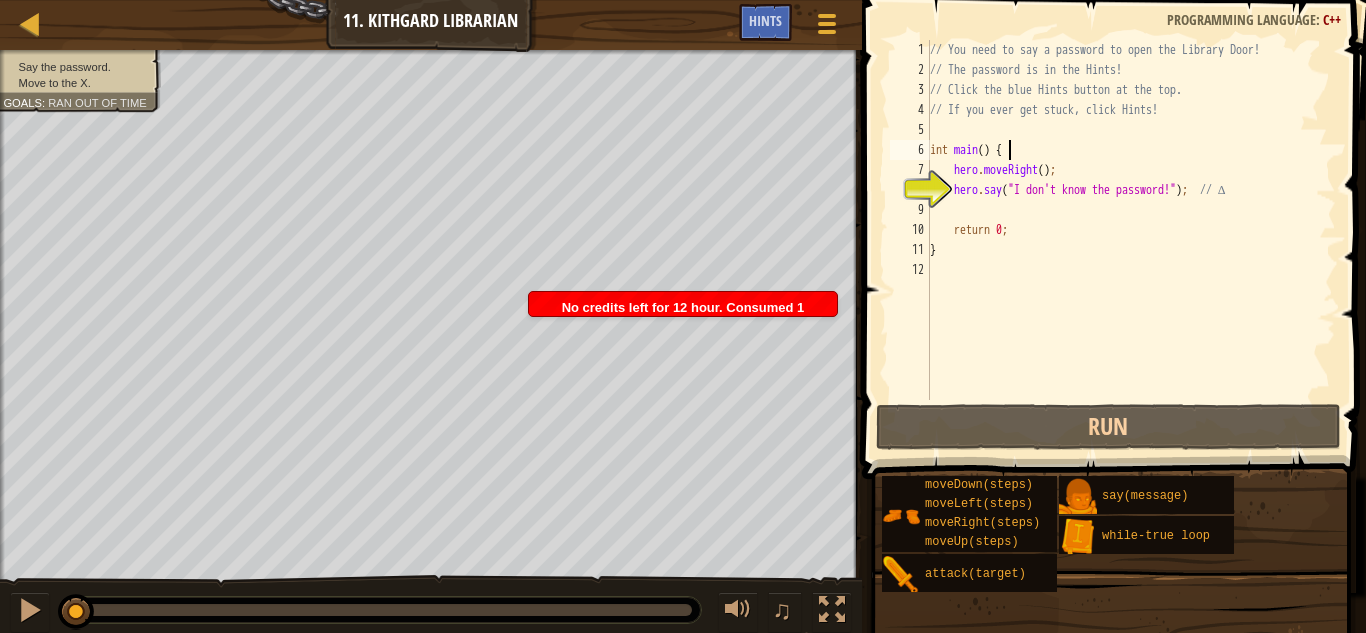 click on "// You need to say a password to open the Library Door! // The password is in the Hints! // Click the blue Hints button at the top. // If you ever get stuck, click Hints! int   main ( )   {      hero . moveRight ( ) ;      hero . say ( " I don't know the password! " ) ;    // ∆           return   0 ; }" at bounding box center (1131, 240) 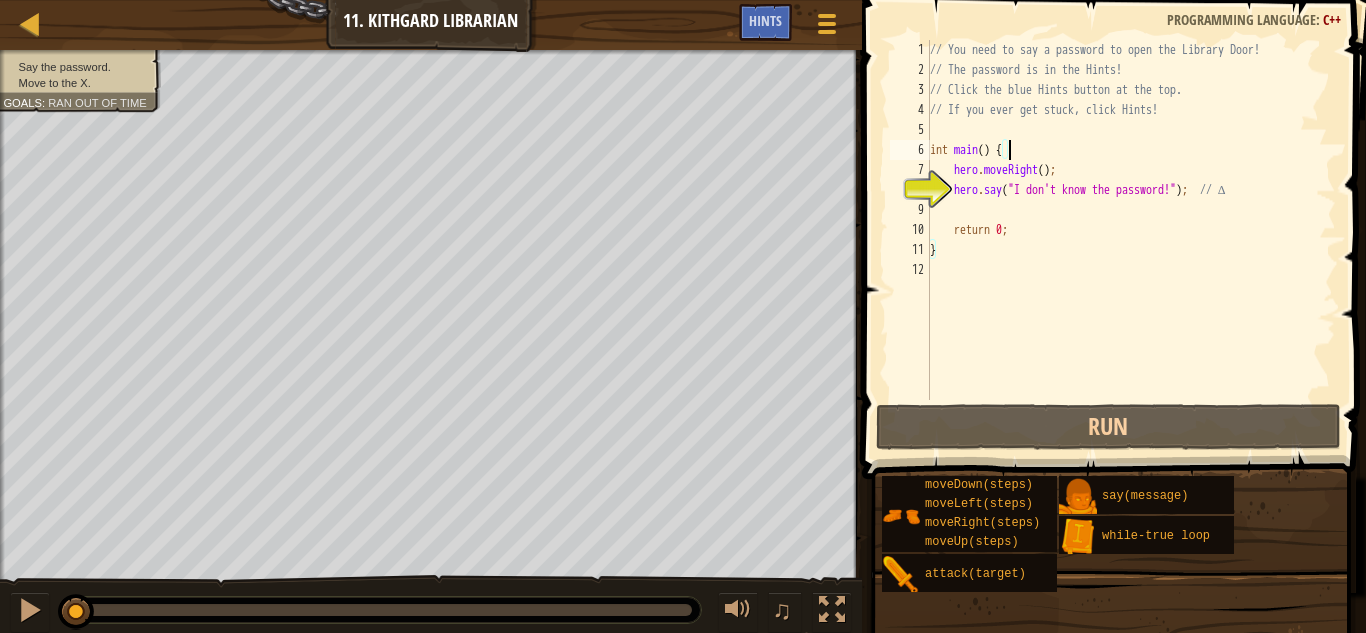 click on "// You need to say a password to open the Library Door! // The password is in the Hints! // Click the blue Hints button at the top. // If you ever get stuck, click Hints! int   main ( )   {      hero . moveRight ( ) ;      hero . say ( " I don't know the password! " ) ;    // ∆           return   0 ; }" at bounding box center [1131, 240] 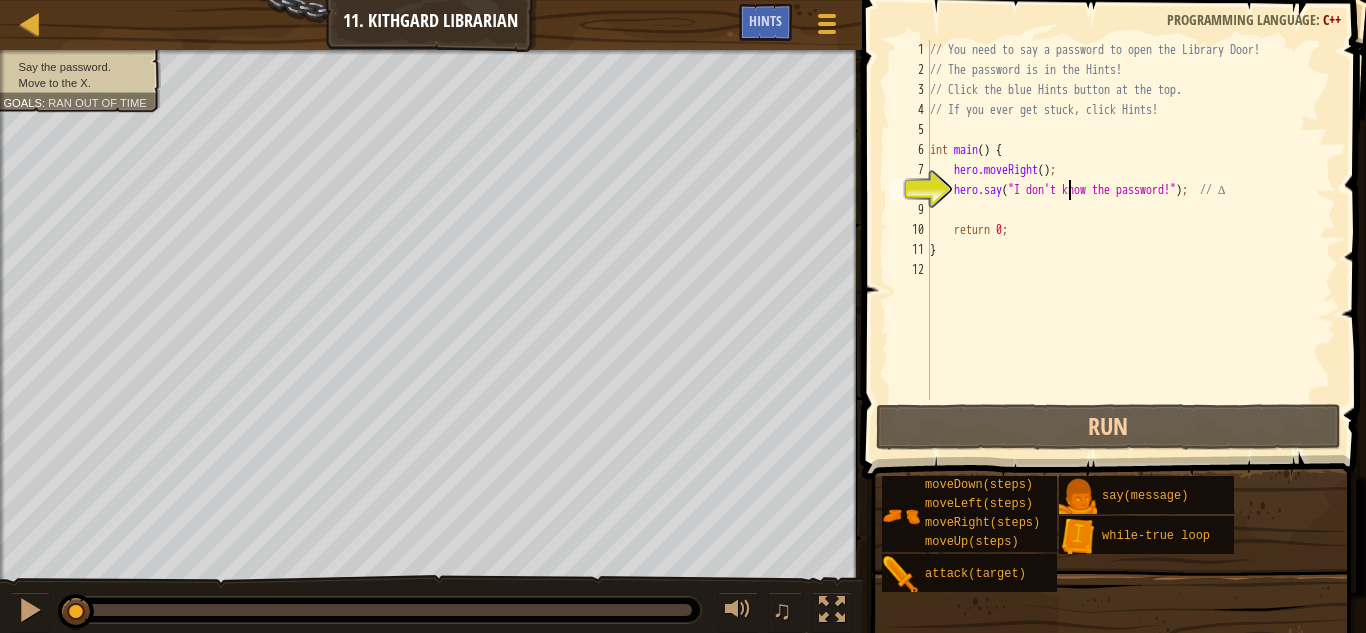 click on "// You need to say a password to open the Library Door! // The password is in the Hints! // Click the blue Hints button at the top. // If you ever get stuck, click Hints! int   main ( )   {      hero . moveRight ( ) ;      hero . say ( " I don't know the password! " ) ;    // ∆           return   0 ; }" at bounding box center [1131, 240] 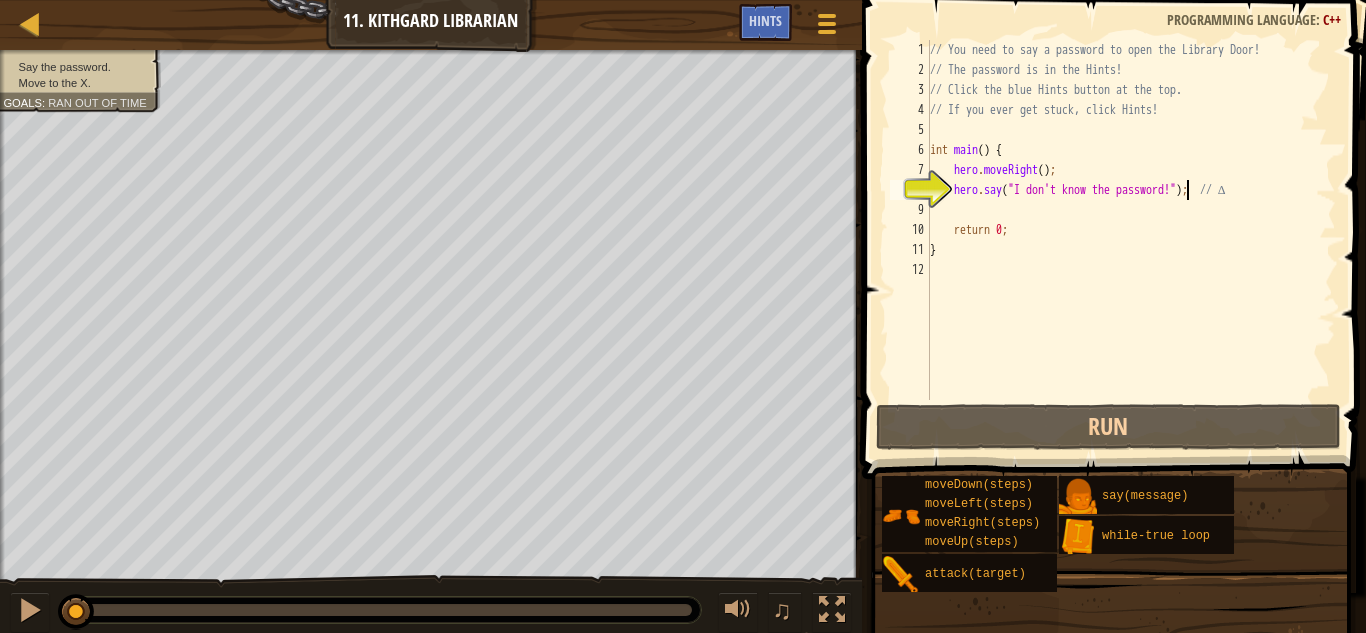 click on "// You need to say a password to open the Library Door! // The password is in the Hints! // Click the blue Hints button at the top. // If you ever get stuck, click Hints! int   main ( )   {      hero . moveRight ( ) ;      hero . say ( " I don't know the password! " ) ;    // ∆           return   0 ; }" at bounding box center (1131, 240) 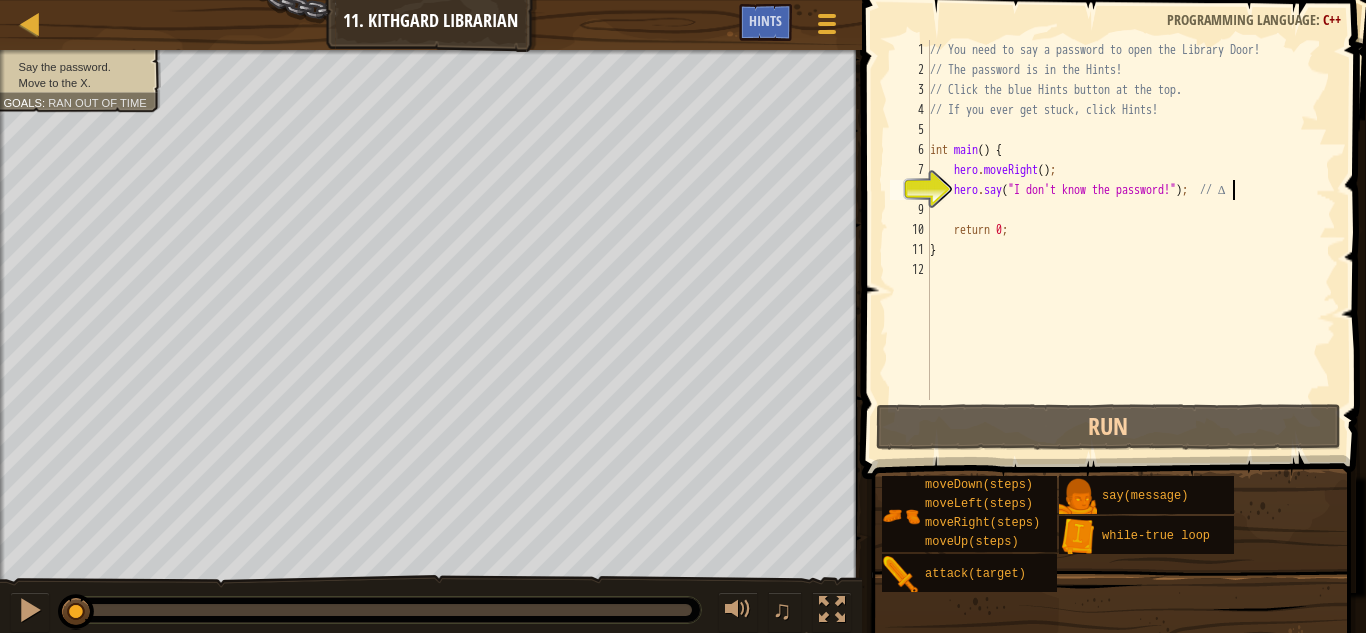 click on "// You need to say a password to open the Library Door! // The password is in the Hints! // Click the blue Hints button at the top. // If you ever get stuck, click Hints! int   main ( )   {      hero . moveRight ( ) ;      hero . say ( " I don't know the password! " ) ;    // ∆           return   0 ; }" at bounding box center [1131, 240] 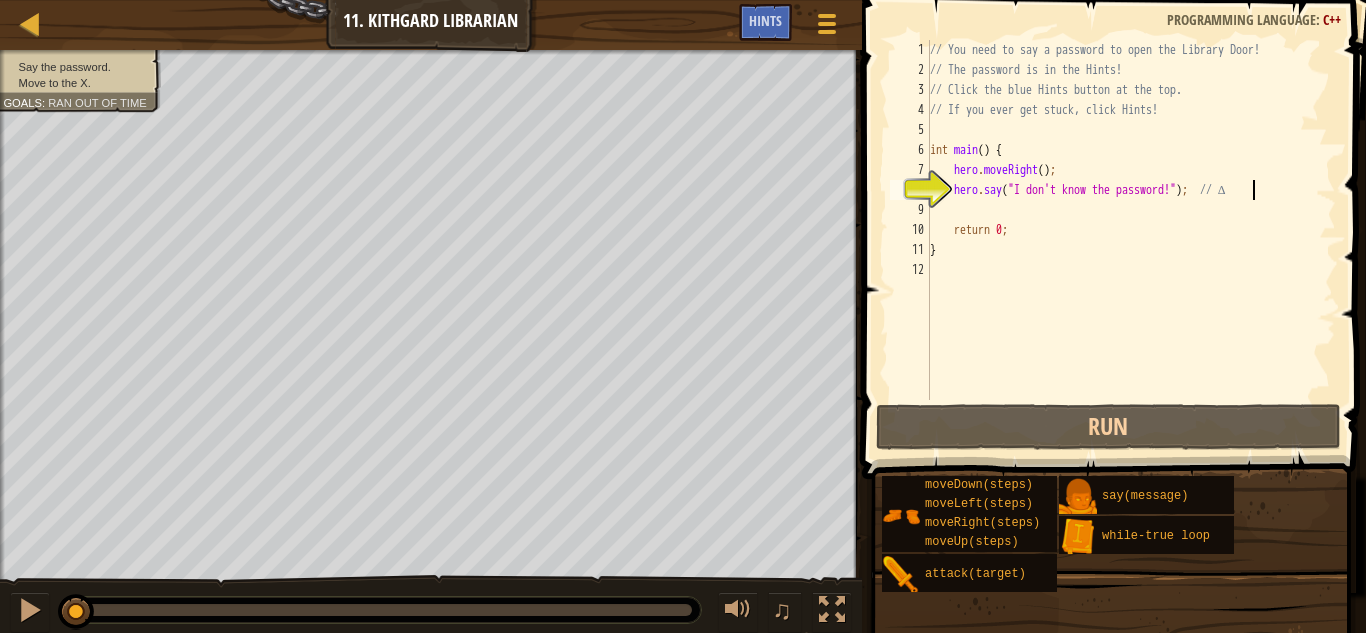click on "// You need to say a password to open the Library Door! // The password is in the Hints! // Click the blue Hints button at the top. // If you ever get stuck, click Hints! int   main ( )   {      hero . moveRight ( ) ;      hero . say ( " I don't know the password! " ) ;    // ∆           return   0 ; }" at bounding box center [1131, 240] 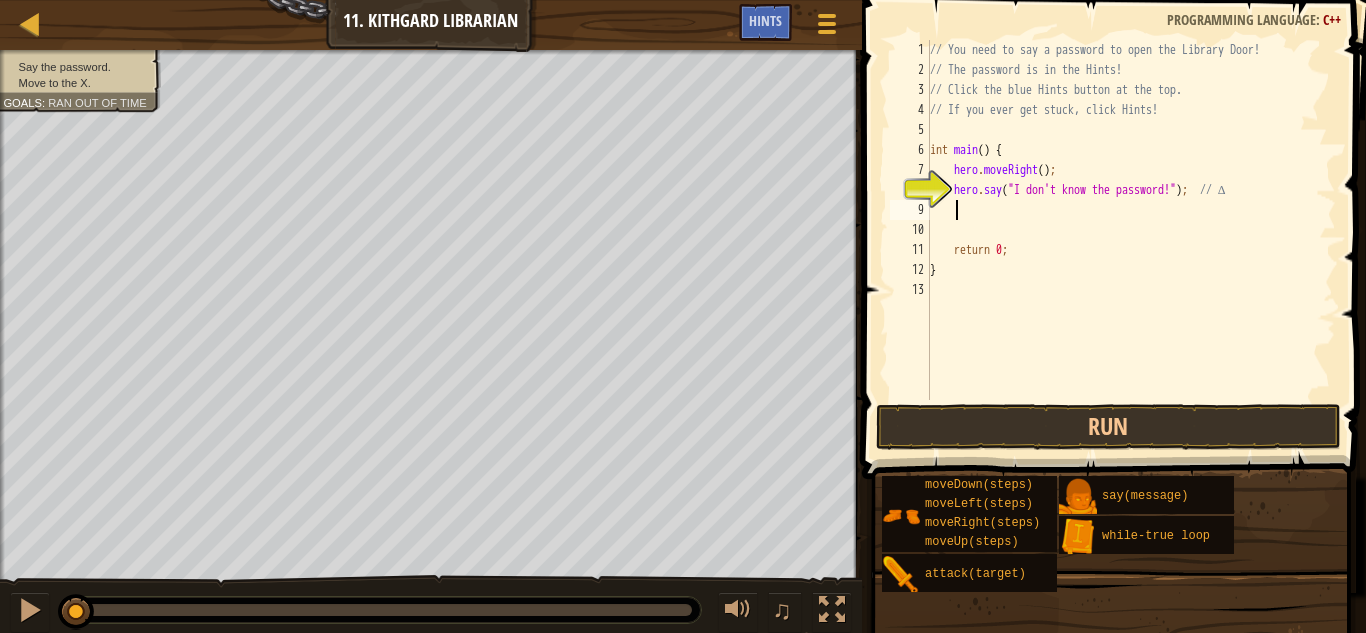 paste on "hero.say("What's the password?");" 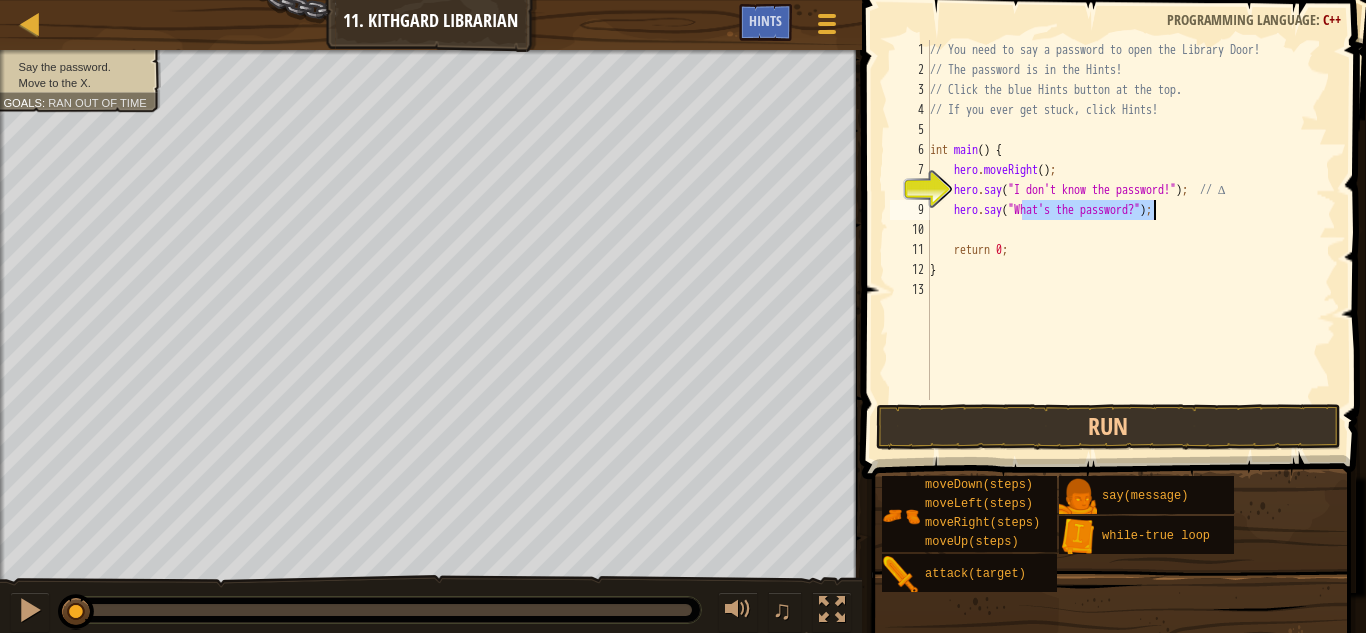 drag, startPoint x: 1023, startPoint y: 216, endPoint x: 1153, endPoint y: 215, distance: 130.00385 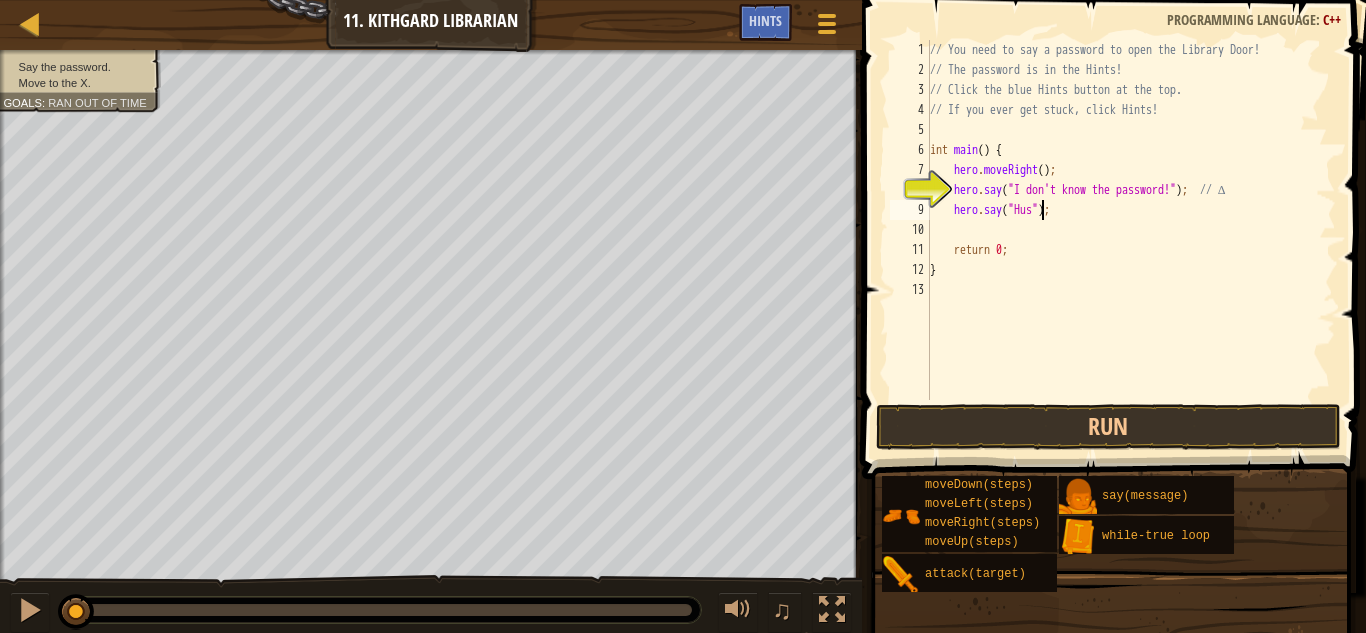 scroll, scrollTop: 9, scrollLeft: 9, axis: both 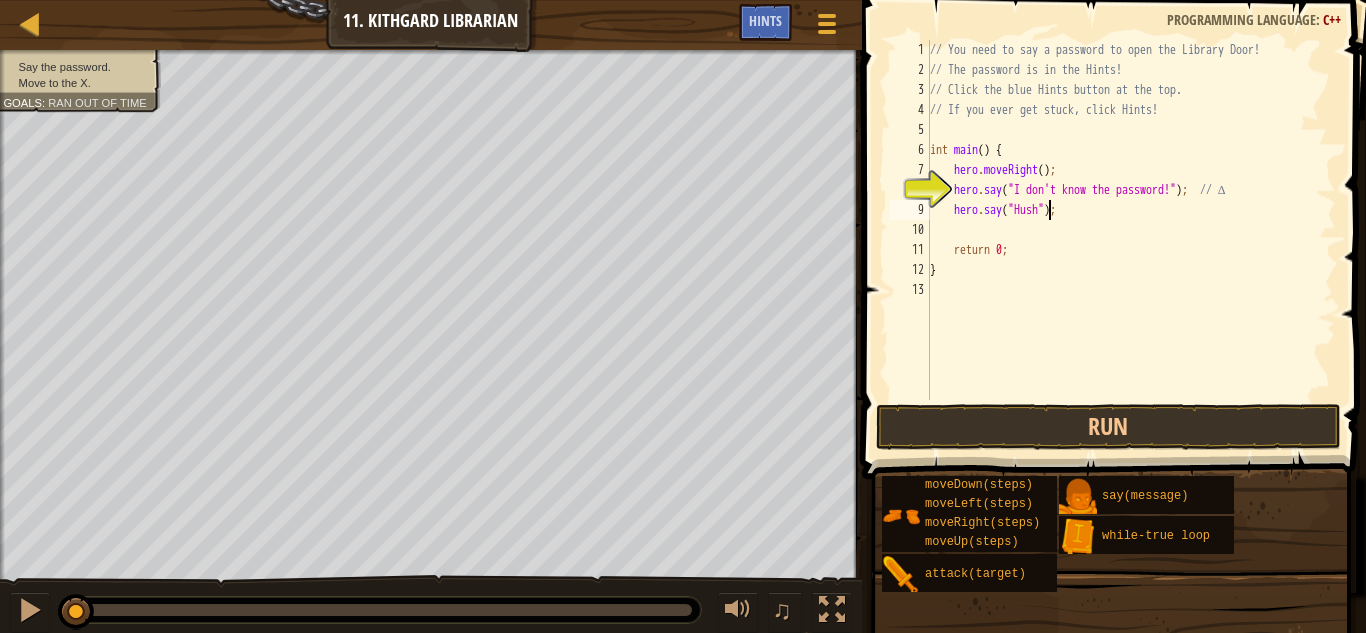 click on "// You need to say a password to open the Library Door! // The password is in the Hints! // Click the blue Hints button at the top. // If you ever get stuck, click Hints! int   main ( )   {      hero . moveRight ( ) ;      hero . say ( " I don't know the password! " ) ;    // ∆      hero . say ( " Hush " ) ;           return   0 ; }" at bounding box center (1131, 240) 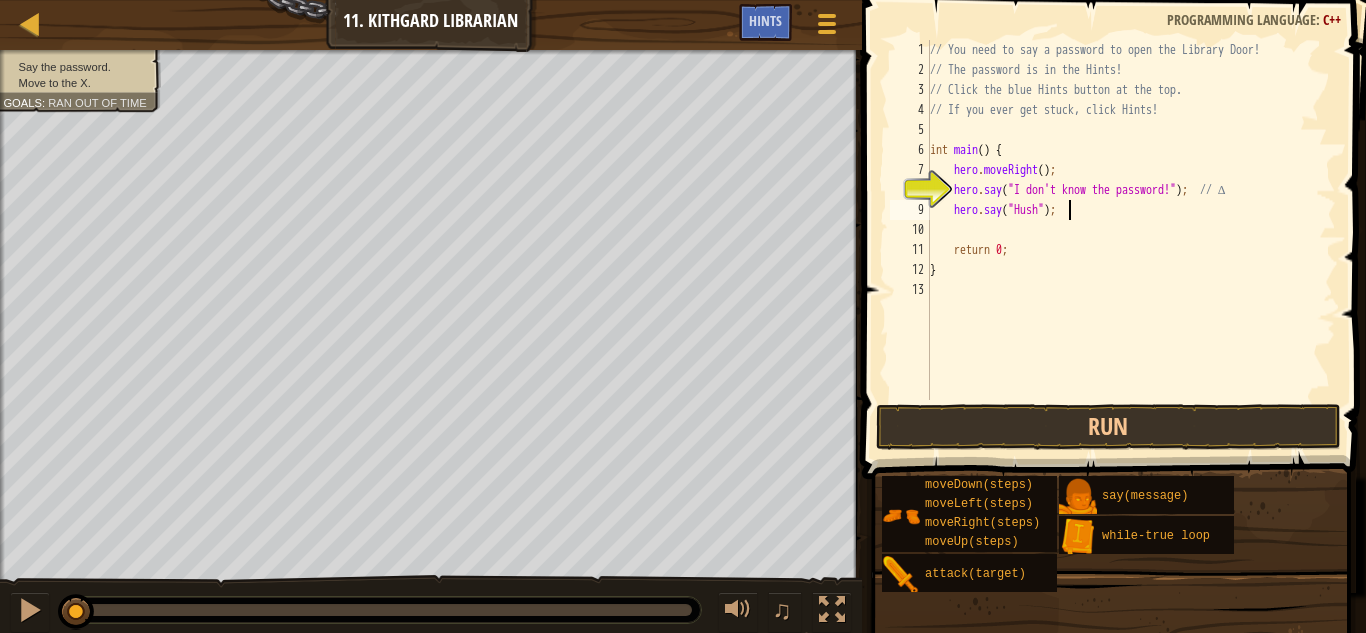 click on "// You need to say a password to open the Library Door! // The password is in the Hints! // Click the blue Hints button at the top. // If you ever get stuck, click Hints! int   main ( )   {      hero . moveRight ( ) ;      hero . say ( " I don't know the password! " ) ;    // ∆      hero . say ( " Hush " ) ;           return   0 ; }" at bounding box center (1131, 240) 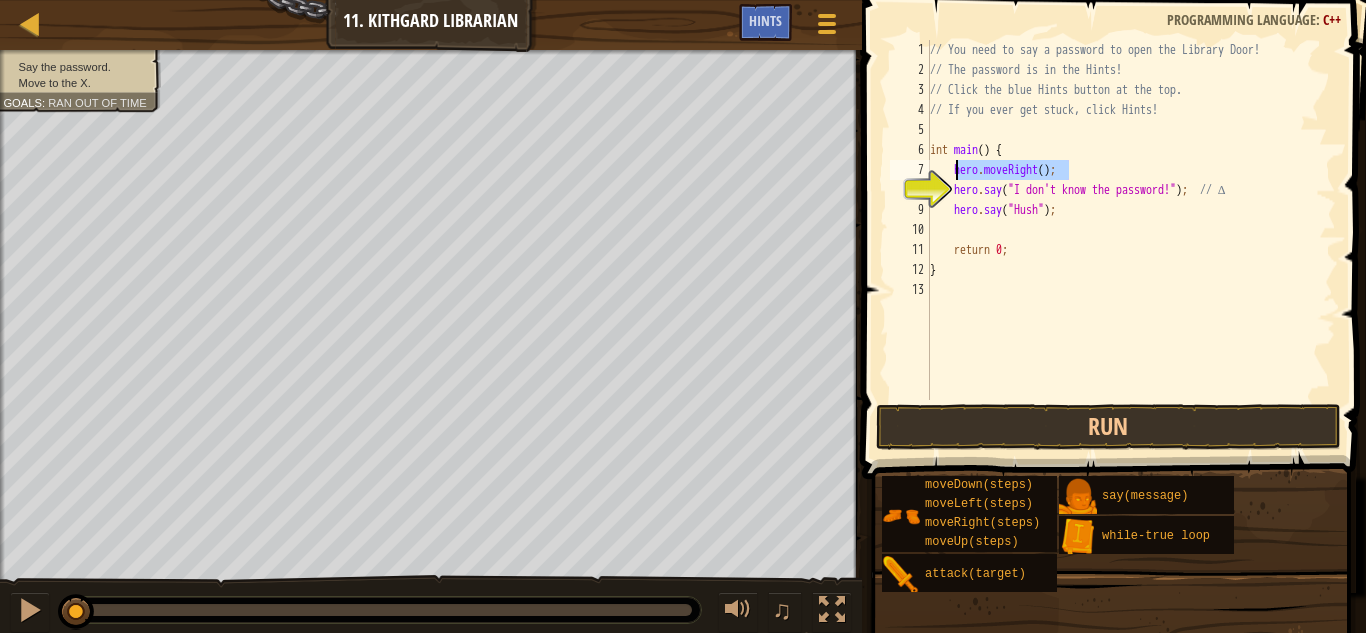 drag, startPoint x: 1099, startPoint y: 174, endPoint x: 957, endPoint y: 176, distance: 142.01408 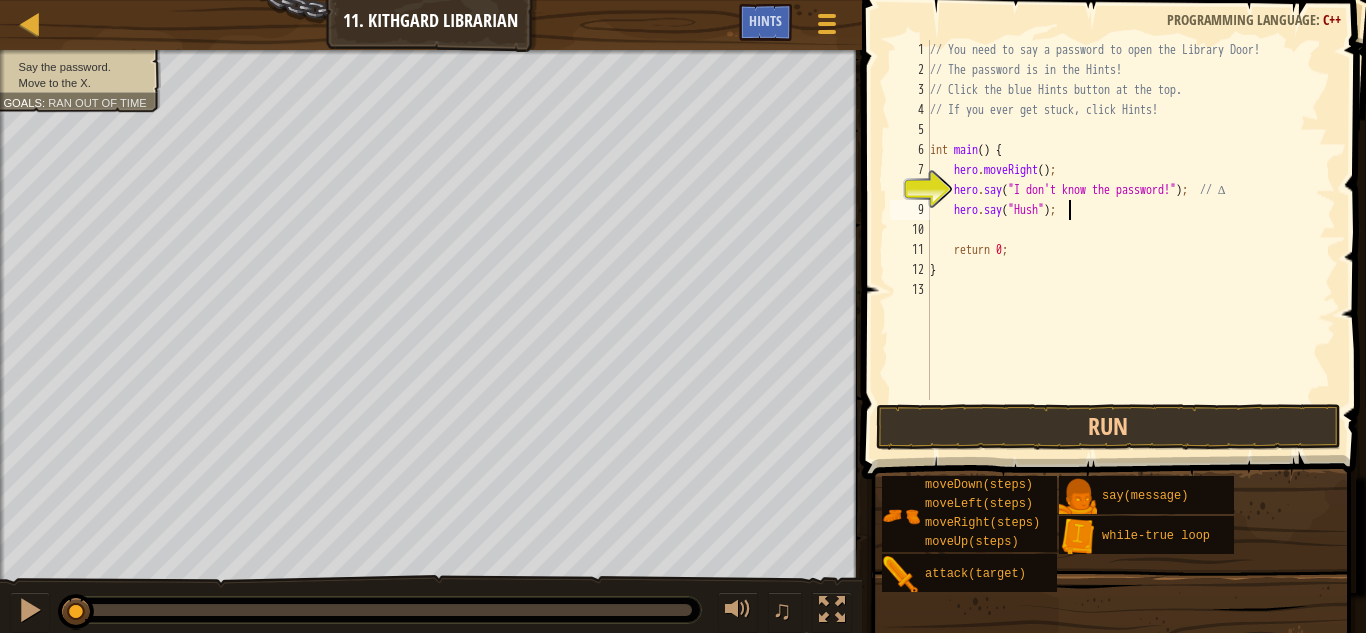 scroll, scrollTop: 9, scrollLeft: 1, axis: both 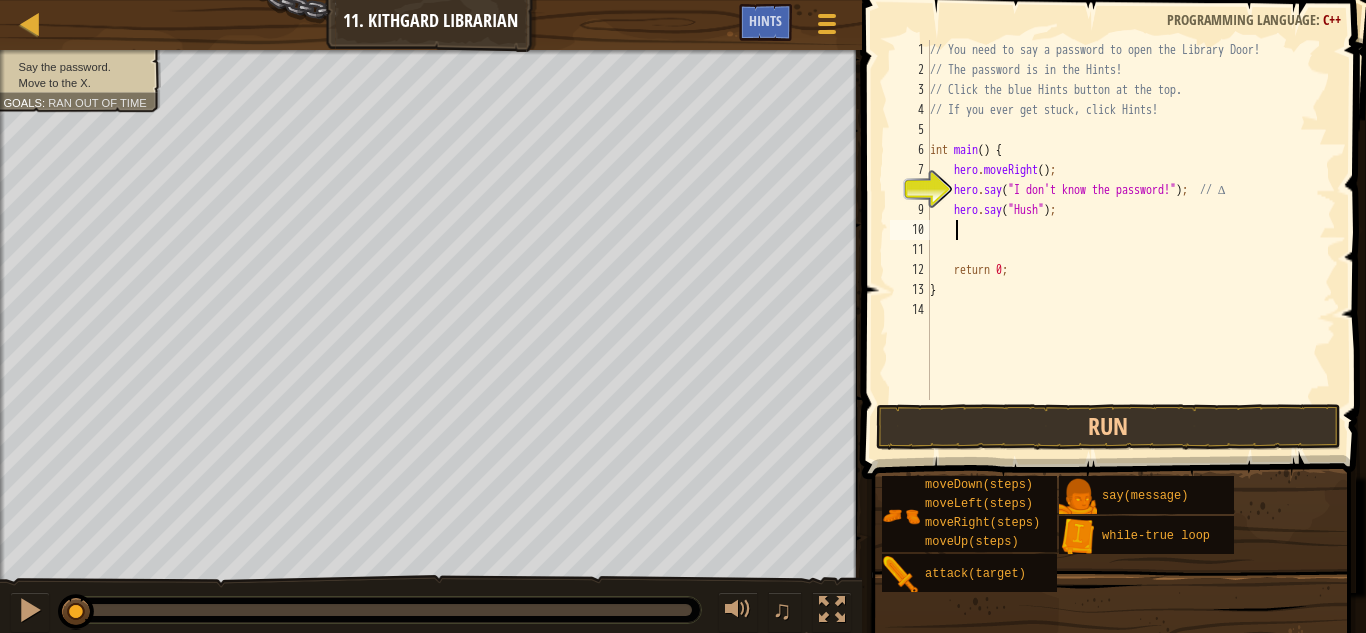 paste on "hero.say("What's the password?");" 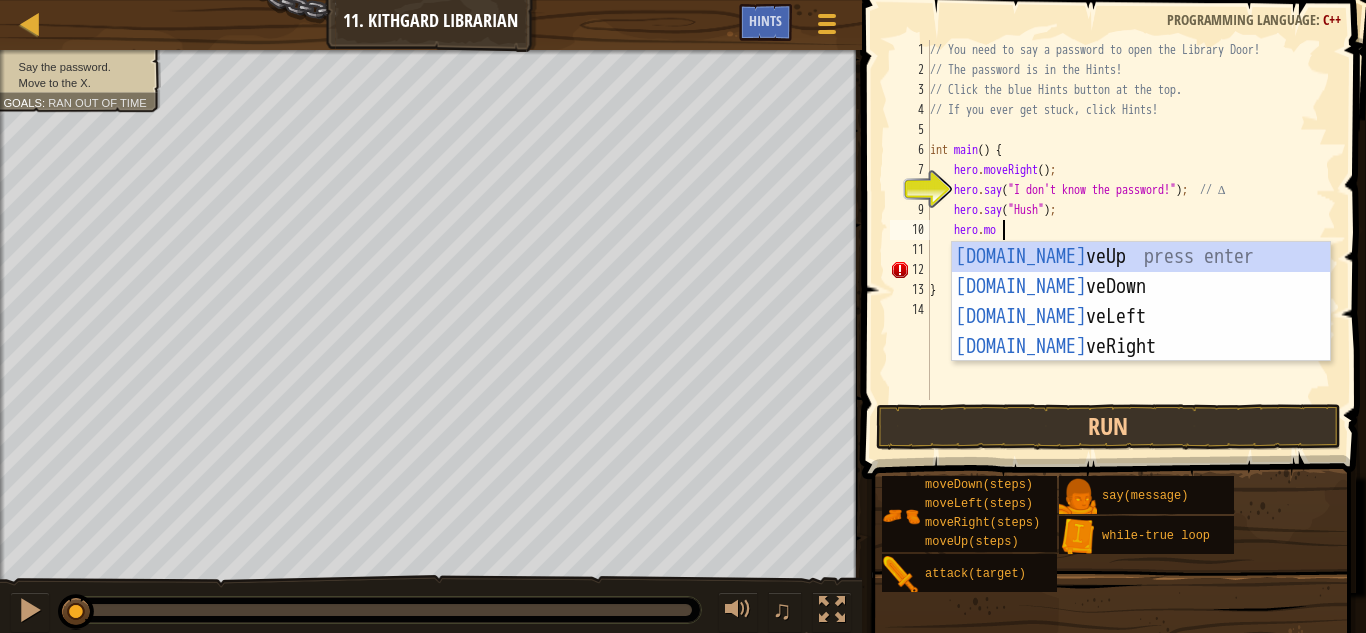 type on "hero.move" 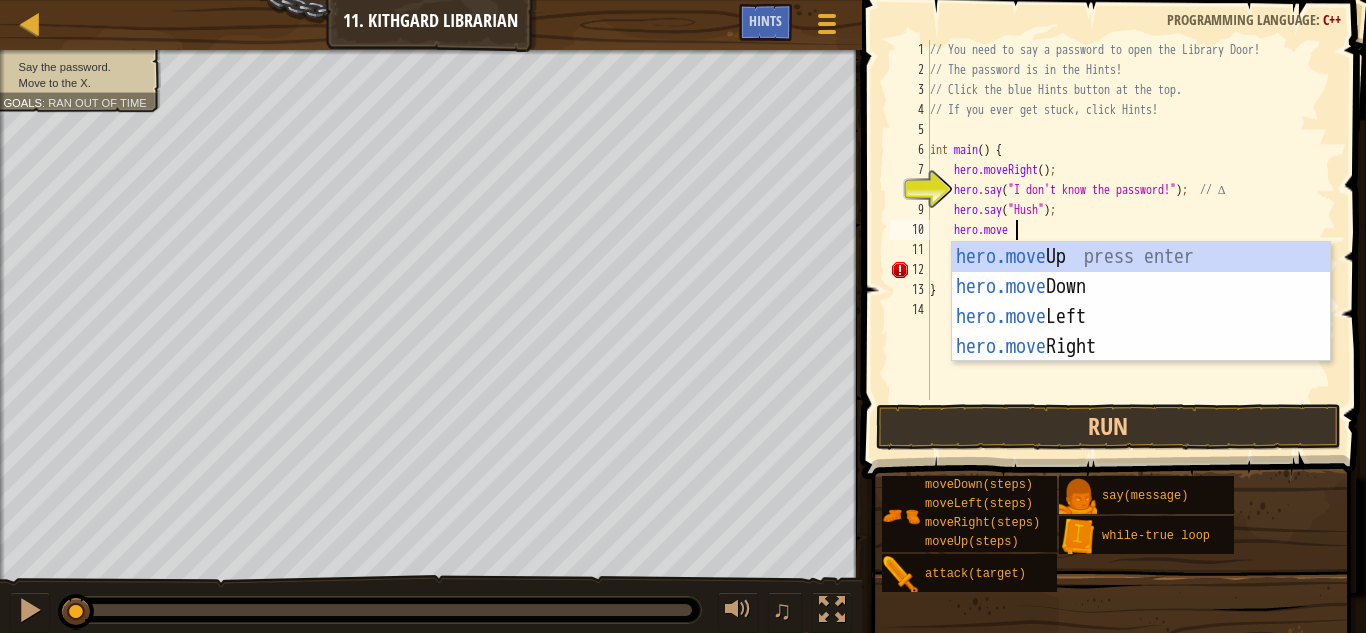 scroll, scrollTop: 9, scrollLeft: 6, axis: both 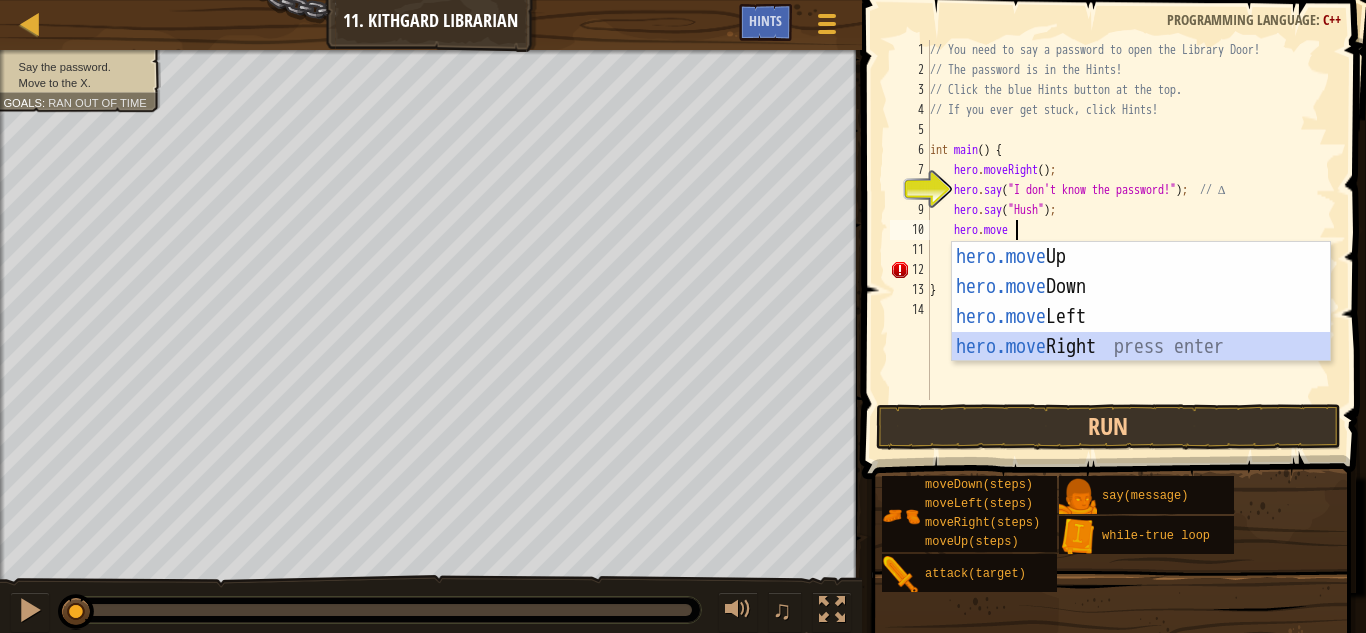 click on "hero.move Up press enter hero.move Down press enter hero.move Left press enter hero.move Right press enter" at bounding box center (1141, 332) 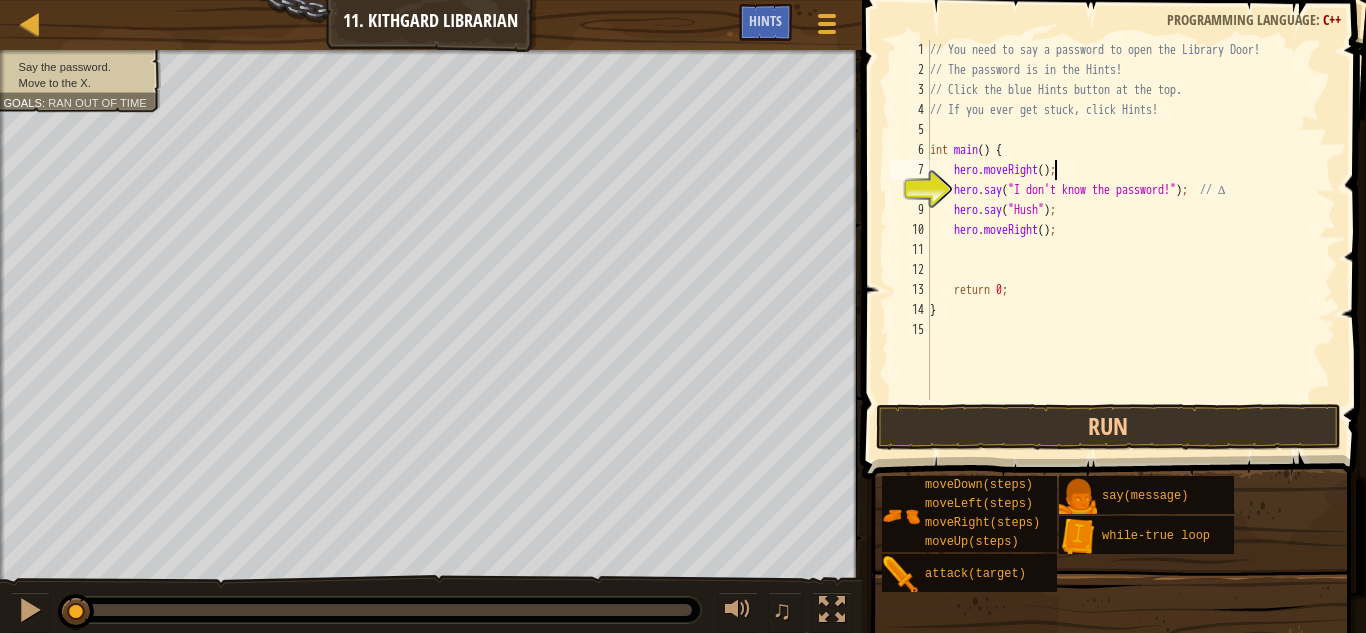 click on "// You need to say a password to open the Library Door! // The password is in the Hints! // Click the blue Hints button at the top. // If you ever get stuck, click Hints! int   main ( )   {      hero . moveRight ( ) ;      hero . say ( " I don't know the password! " ) ;    // ∆      hero . say ( " Hush " ) ;      hero . moveRight ( ) ;                return   0 ; }" at bounding box center [1131, 240] 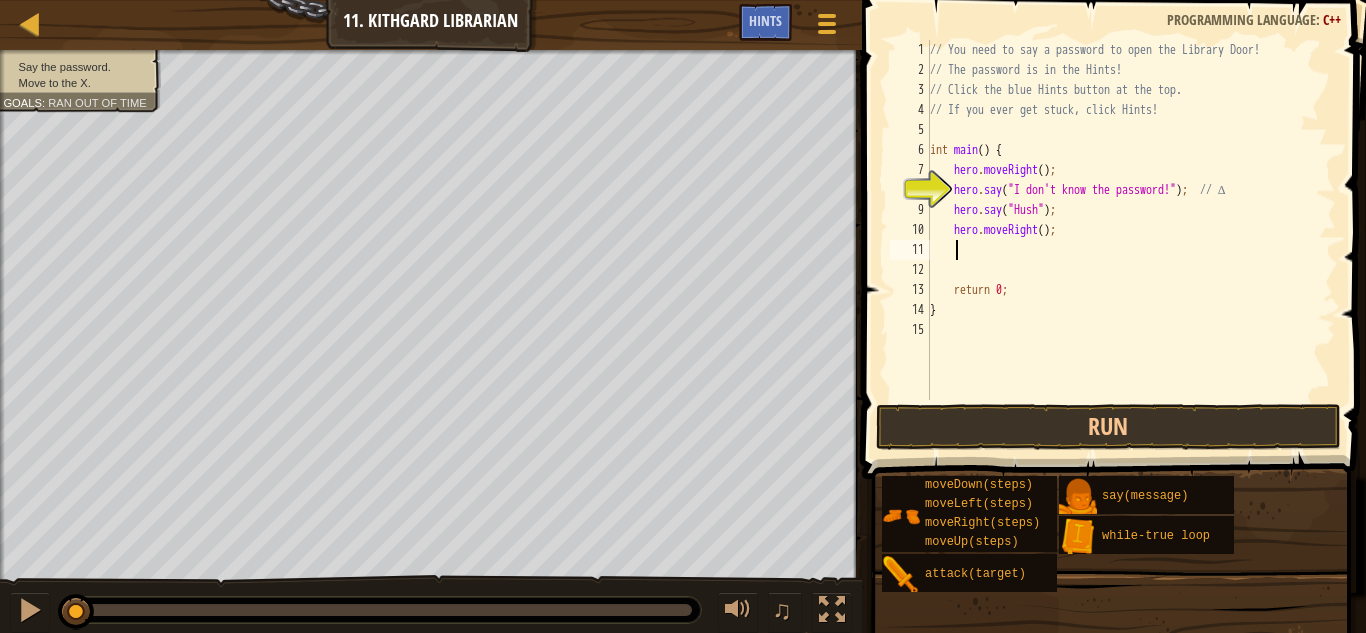 drag, startPoint x: 1035, startPoint y: 244, endPoint x: 972, endPoint y: 241, distance: 63.07139 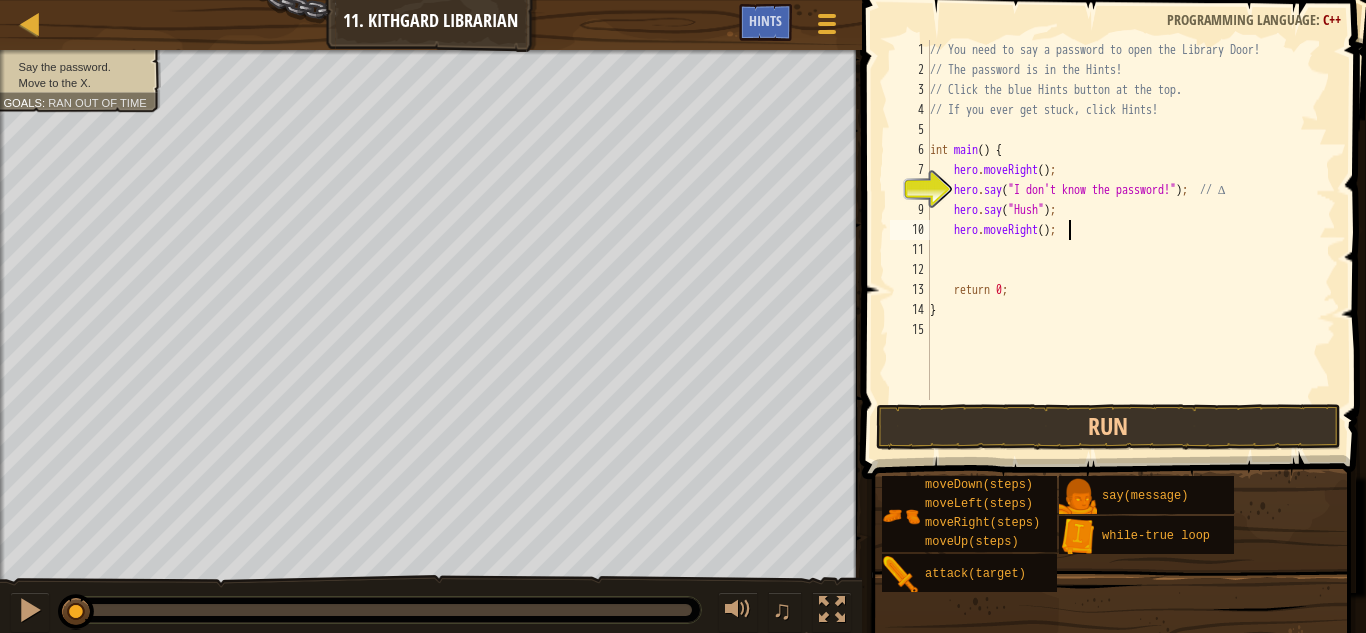 click on "// You need to say a password to open the Library Door! // The password is in the Hints! // Click the blue Hints button at the top. // If you ever get stuck, click Hints! int   main ( )   {      hero . moveRight ( ) ;      hero . say ( " I don't know the password! " ) ;    // ∆      hero . say ( " Hush " ) ;      hero . moveRight ( ) ;                return   0 ; }" at bounding box center (1131, 240) 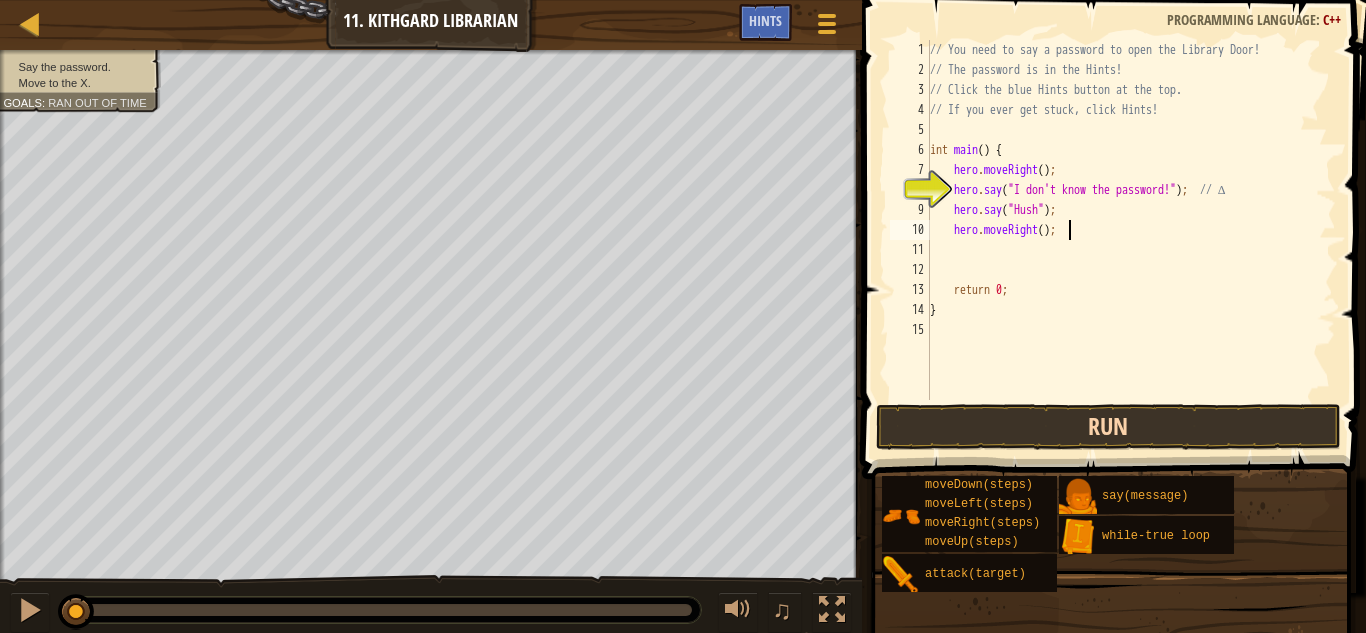 type on "hero.moveRight();" 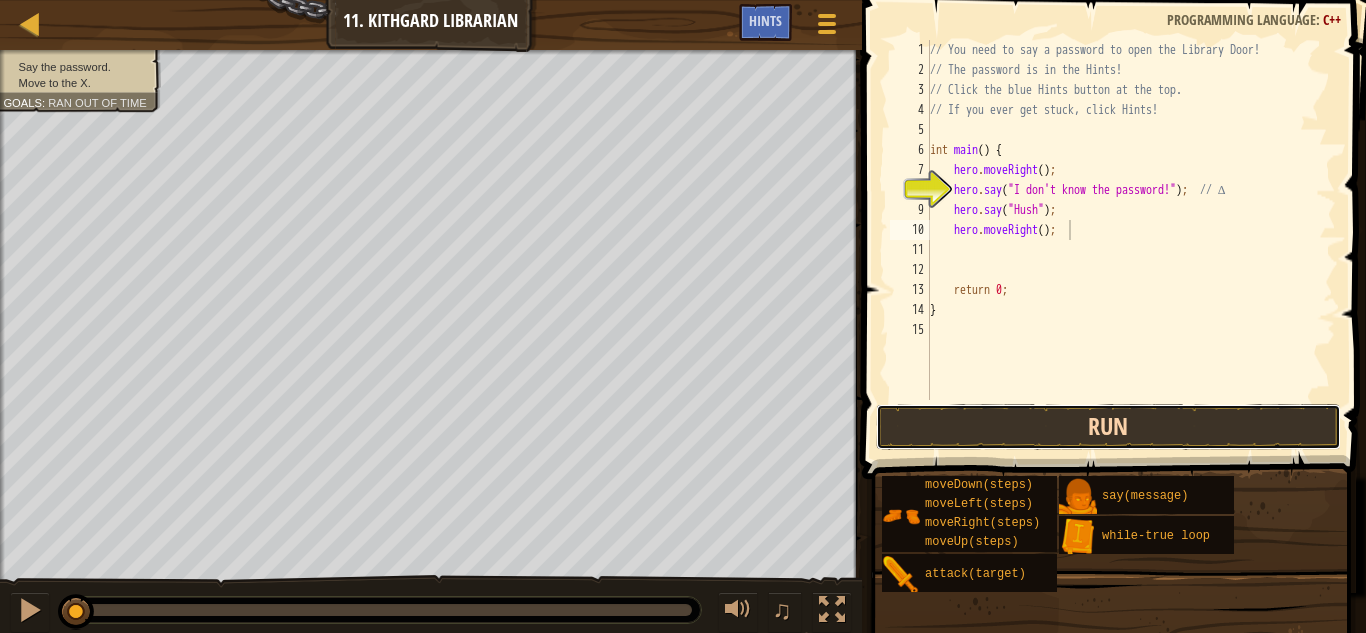 click on "Run" at bounding box center [1109, 427] 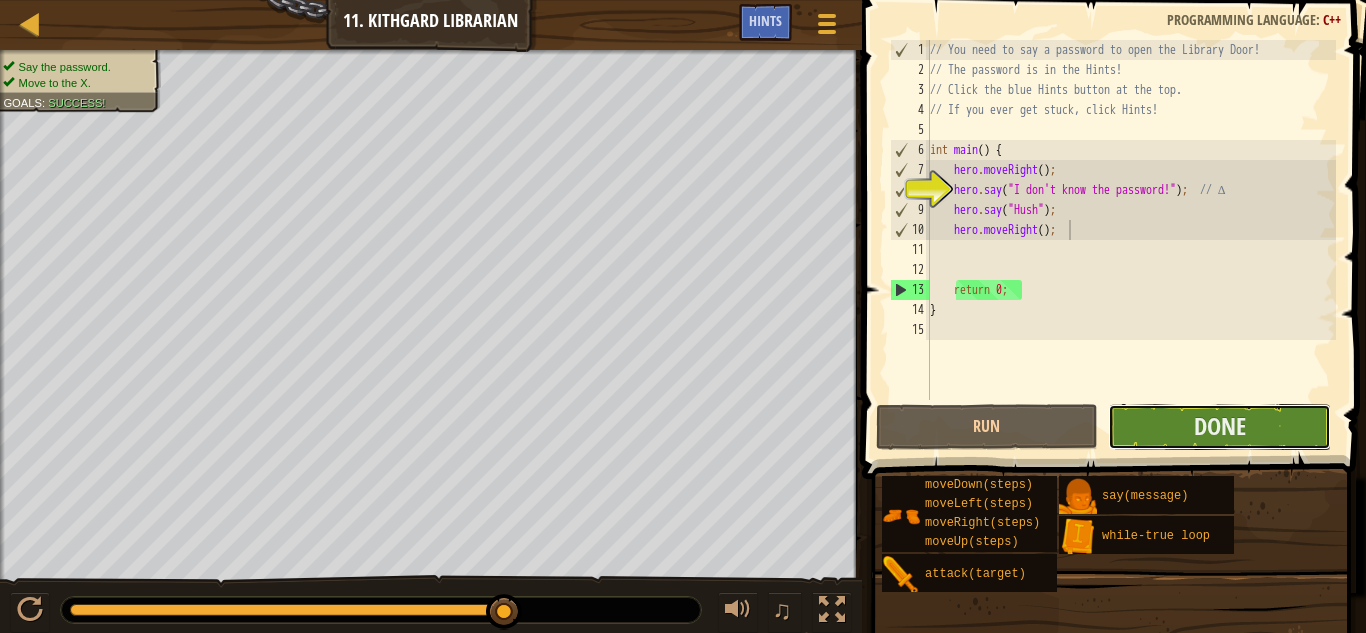 click on "Done" at bounding box center (1219, 427) 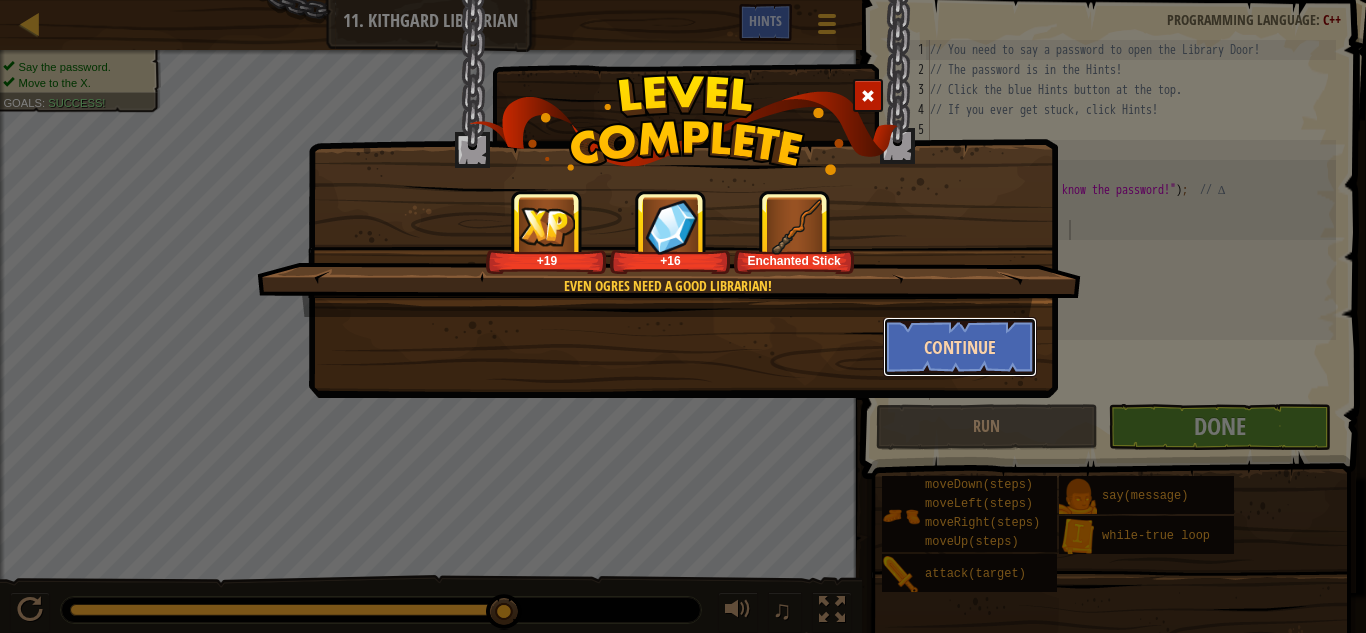 click on "Continue" at bounding box center [960, 347] 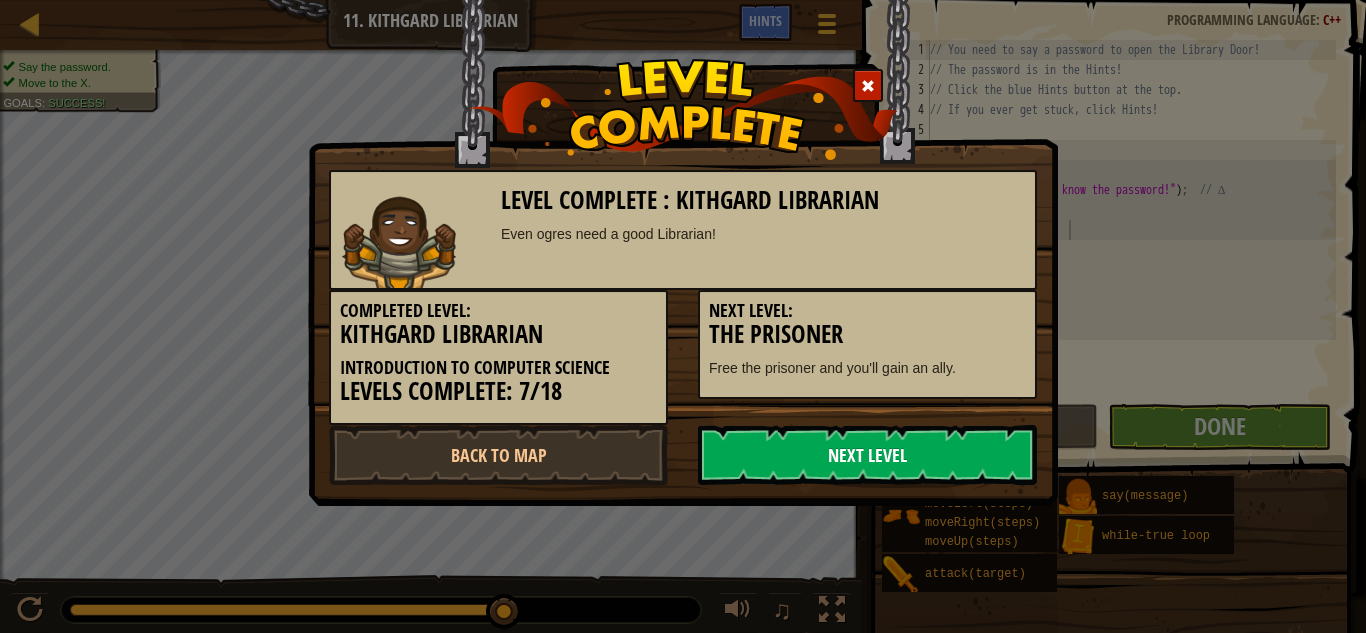 click on "Next Level" at bounding box center (867, 455) 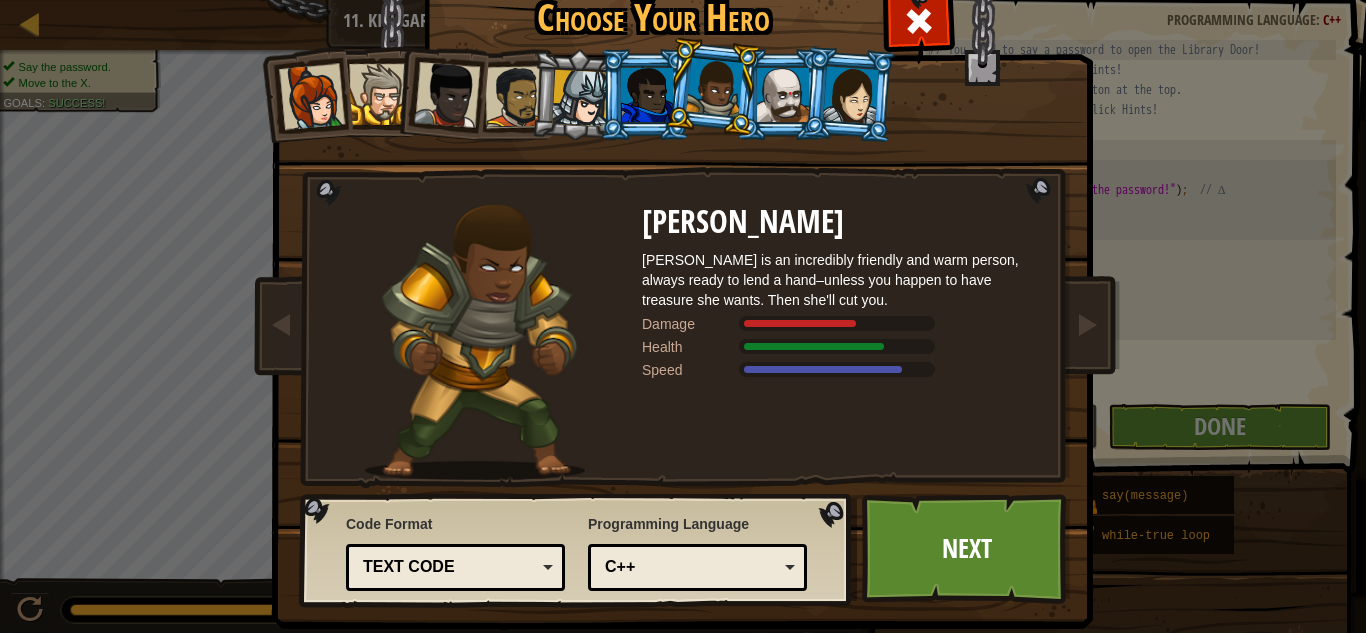 click on "Text code" at bounding box center [449, 567] 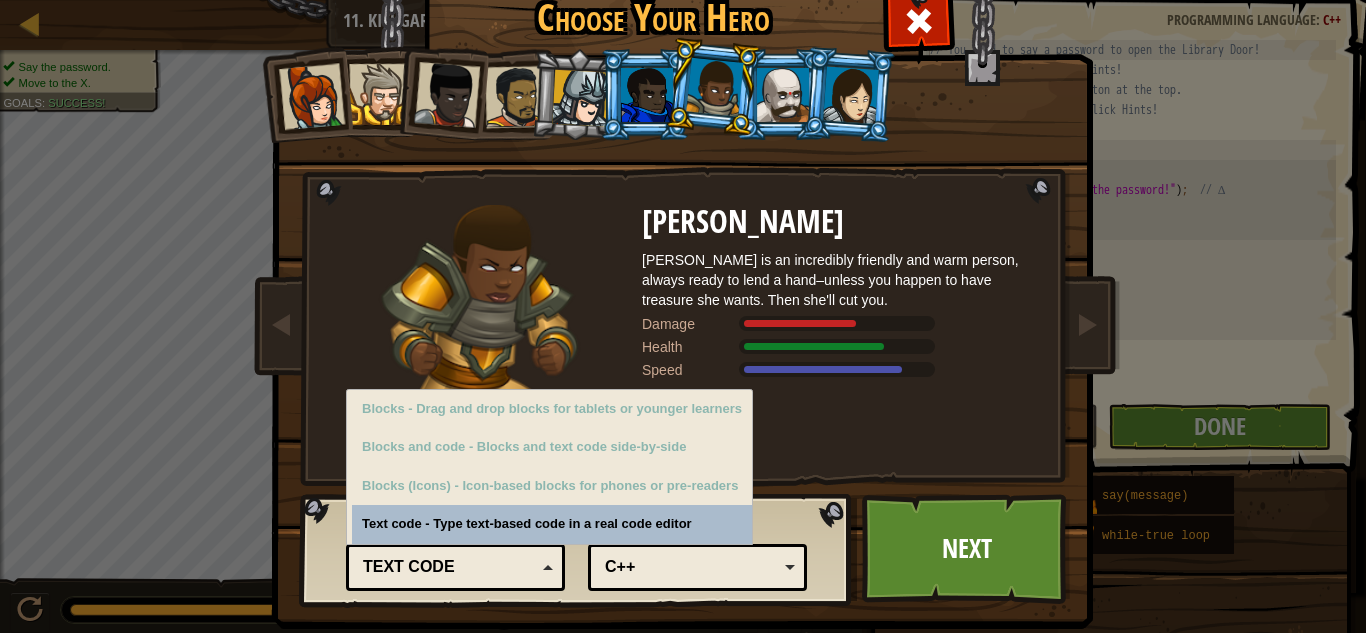 click on "Text code" at bounding box center (449, 567) 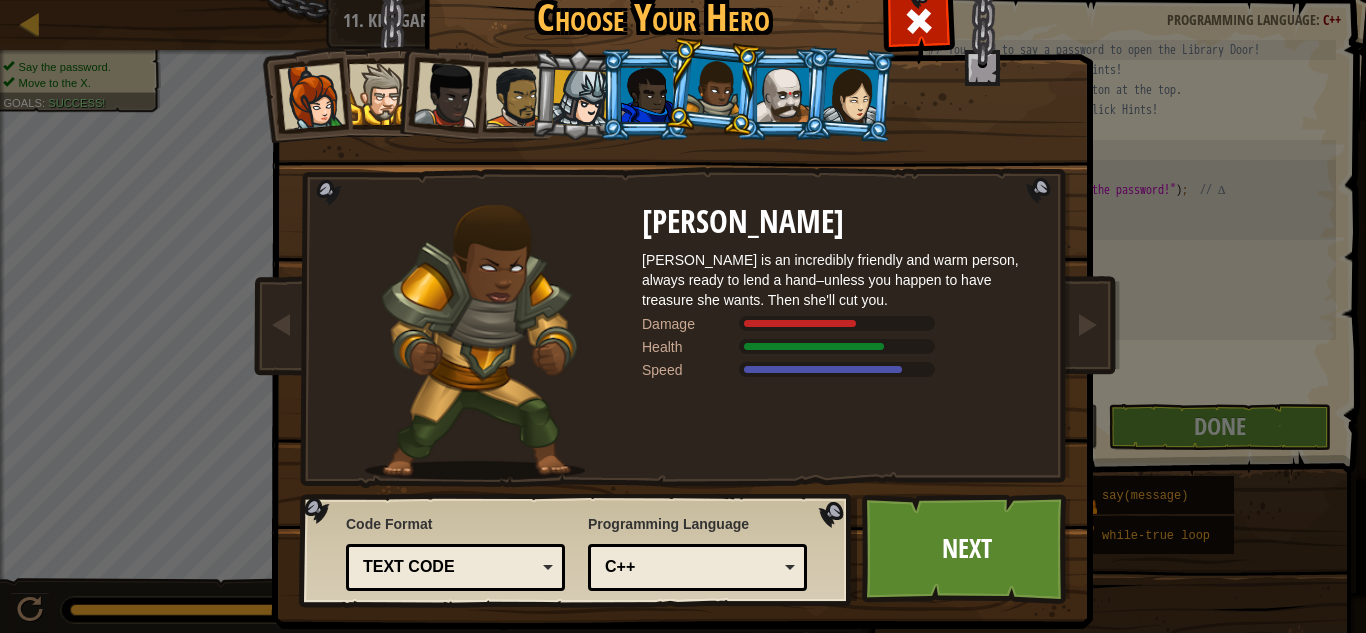 click on "Text code" at bounding box center [449, 567] 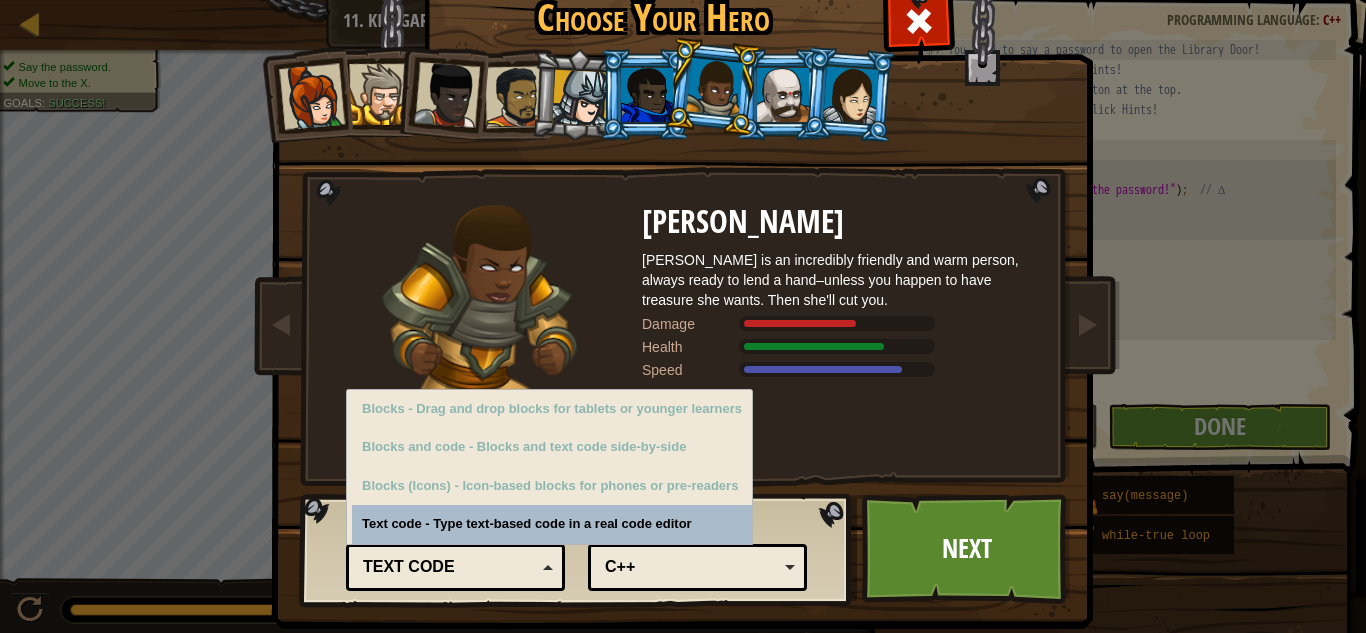 click on "Text code" at bounding box center [449, 567] 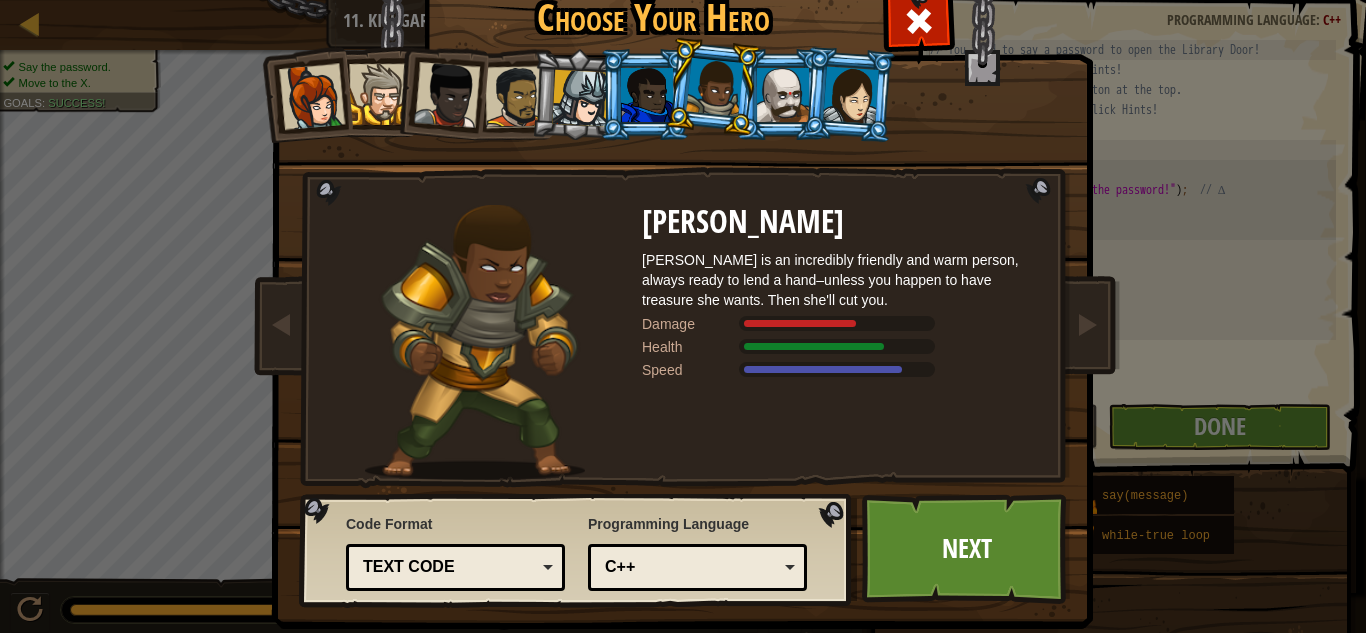 click on "C++" at bounding box center (691, 567) 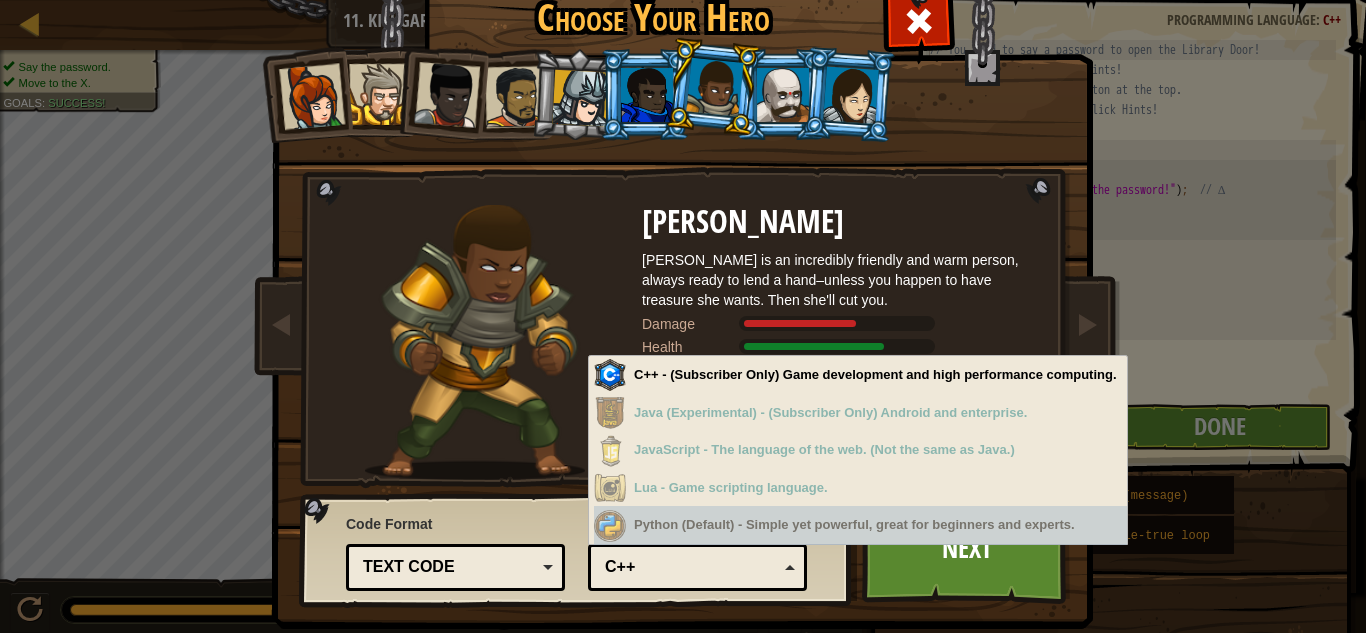 click on "C++" at bounding box center [691, 567] 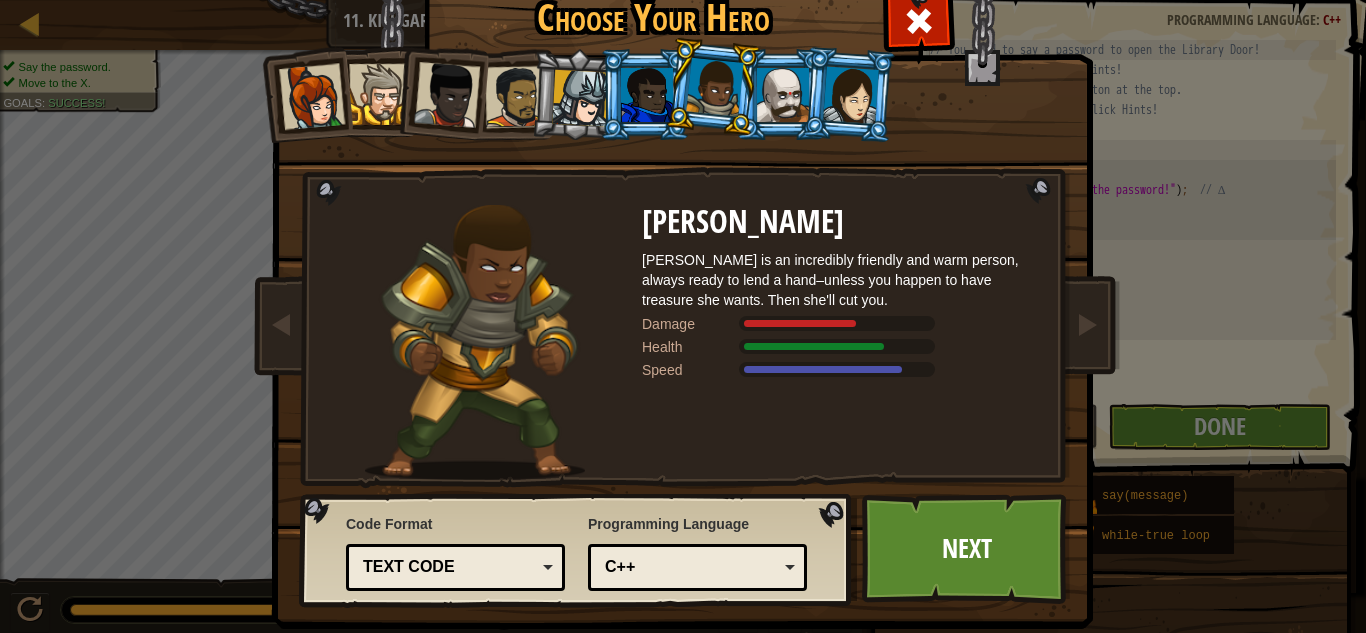 click at bounding box center [849, 94] 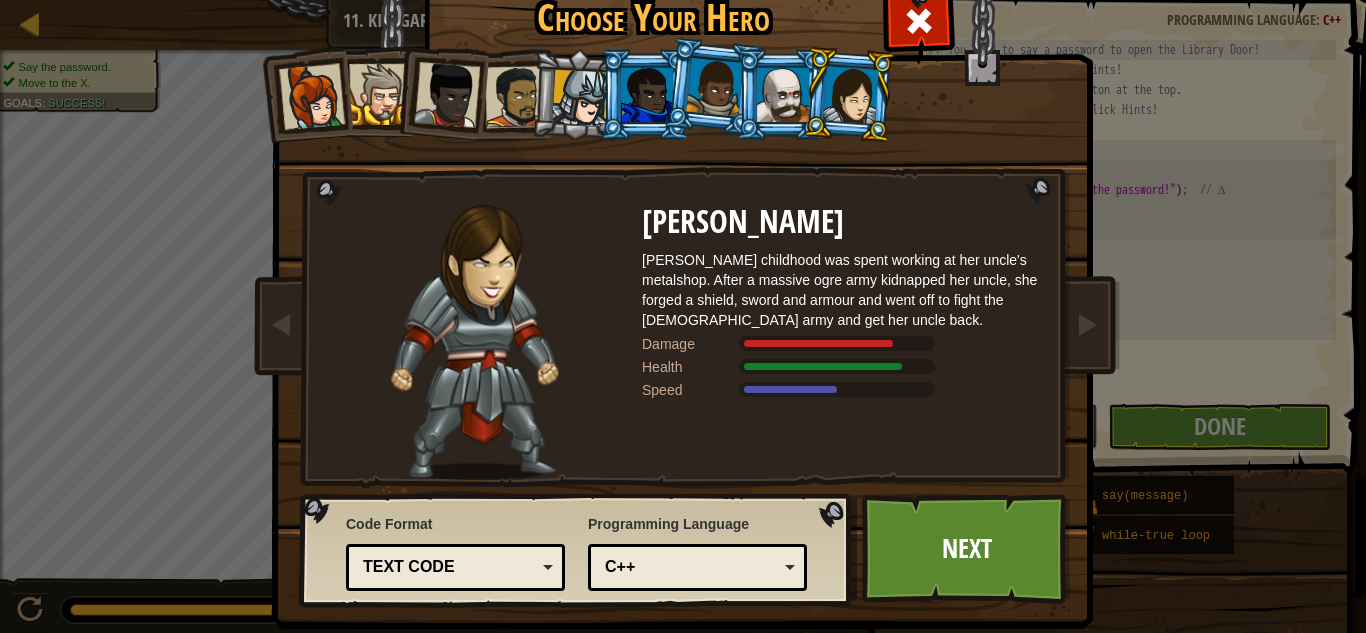 click at bounding box center (781, 94) 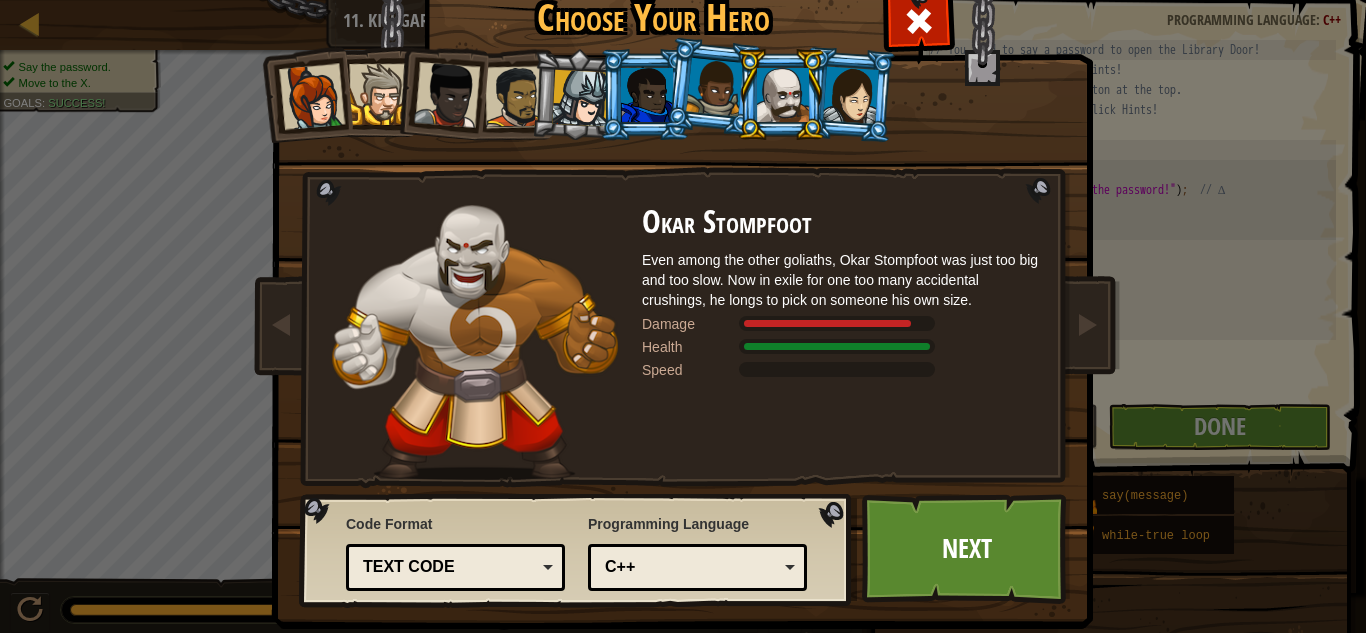 drag, startPoint x: 690, startPoint y: 76, endPoint x: 625, endPoint y: 78, distance: 65.03076 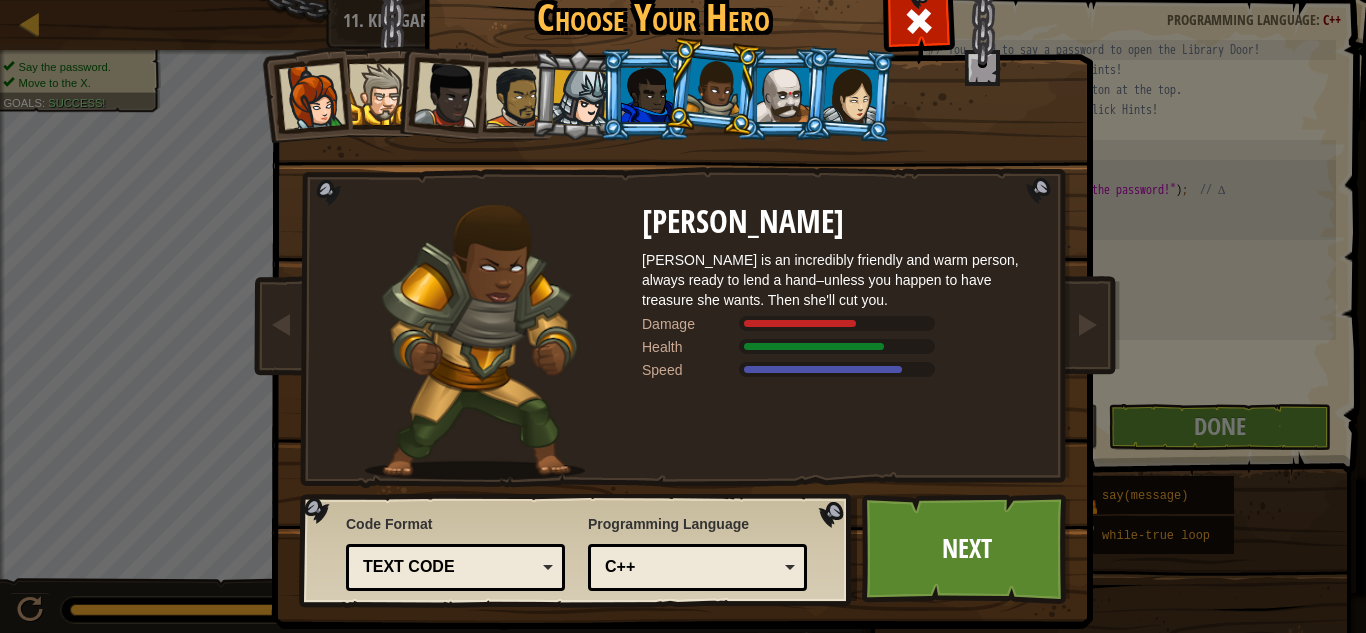 click at bounding box center [647, 95] 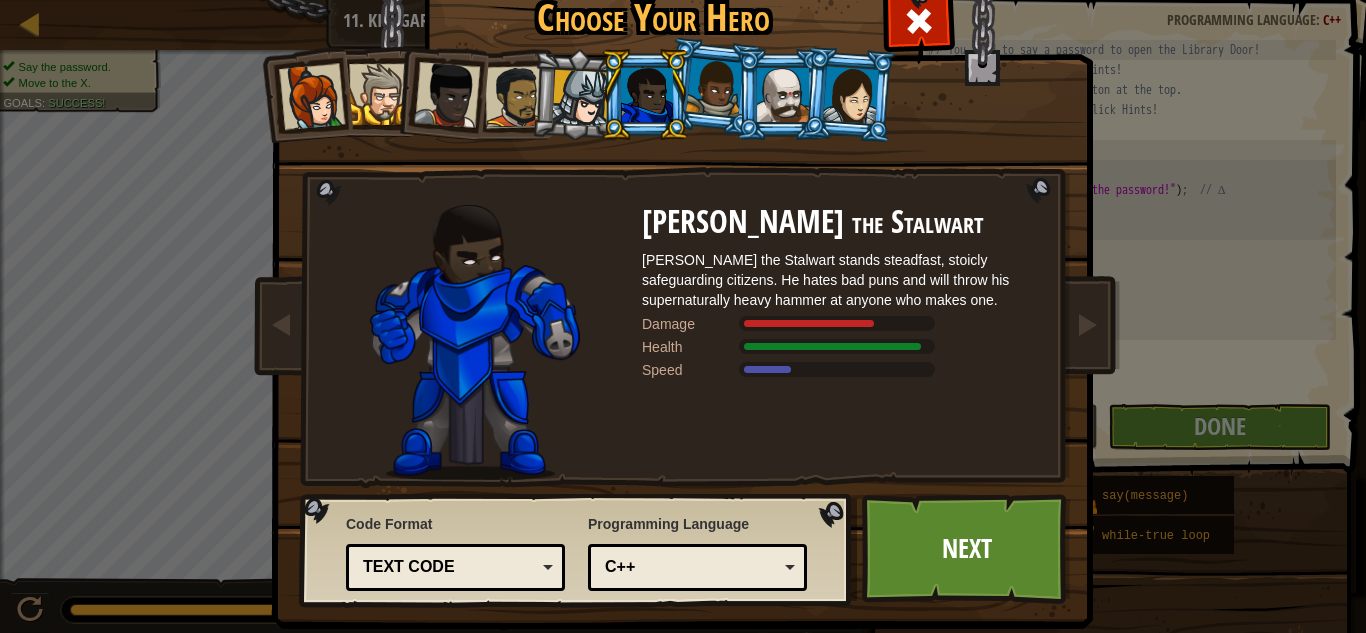 click at bounding box center (577, 95) 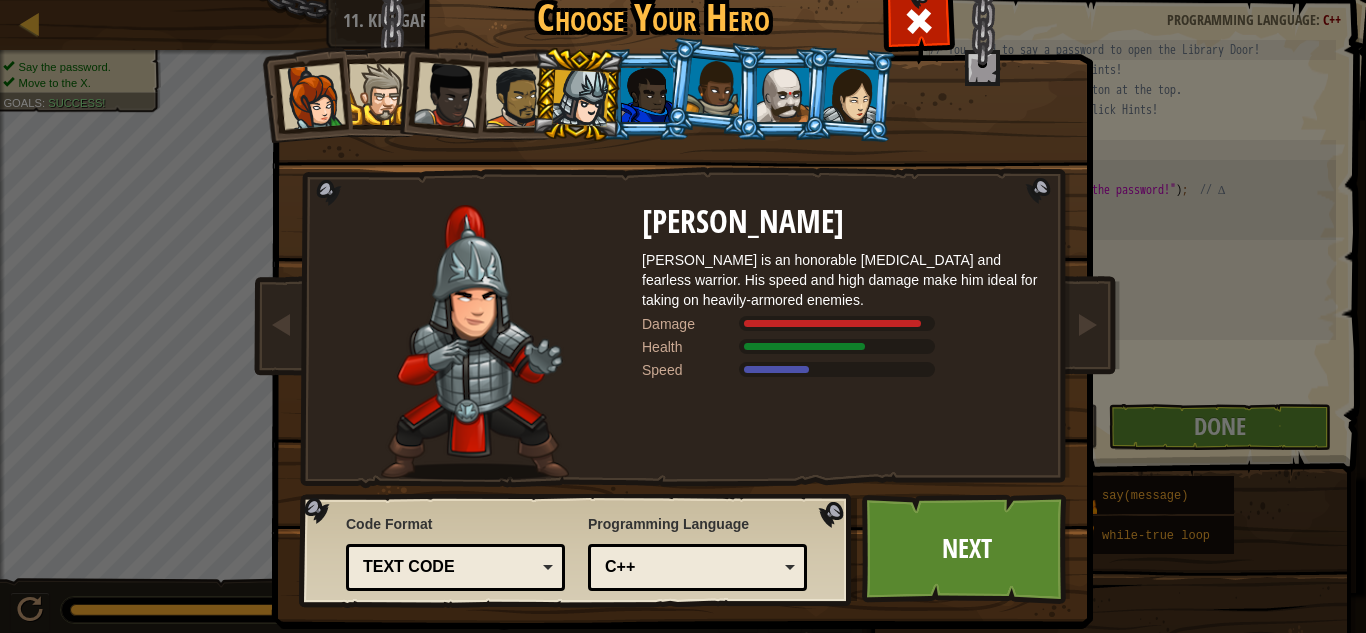 click at bounding box center [783, 95] 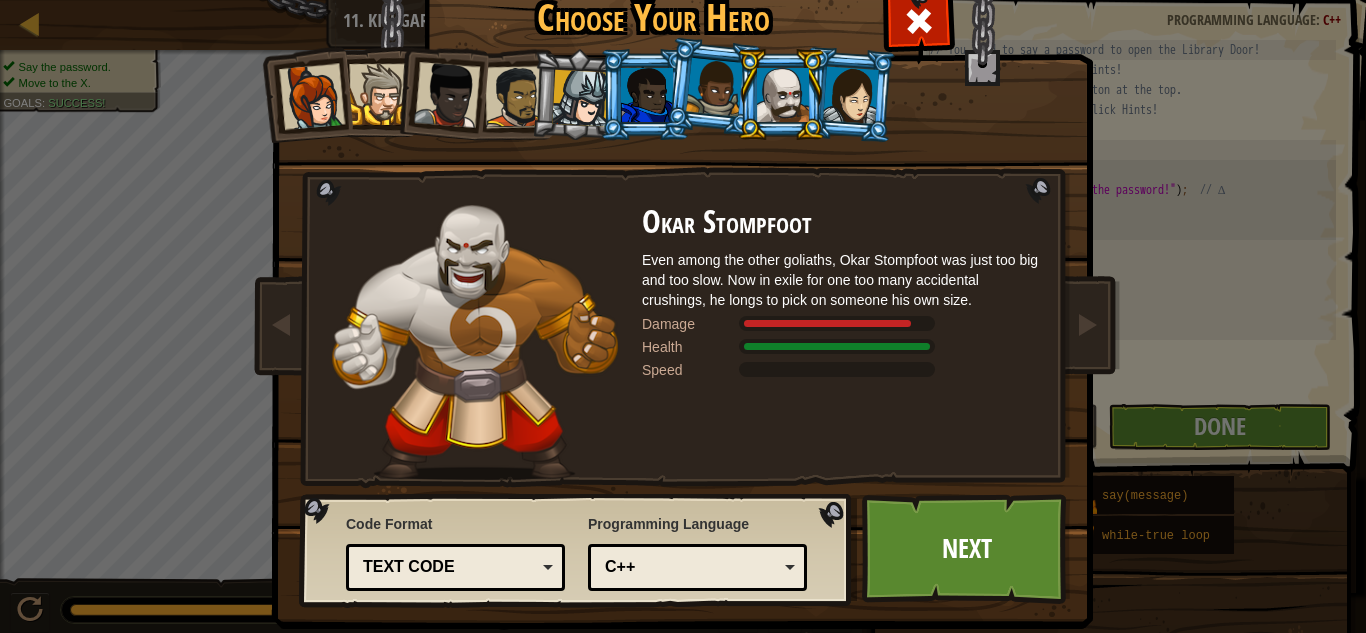 click at bounding box center [714, 87] 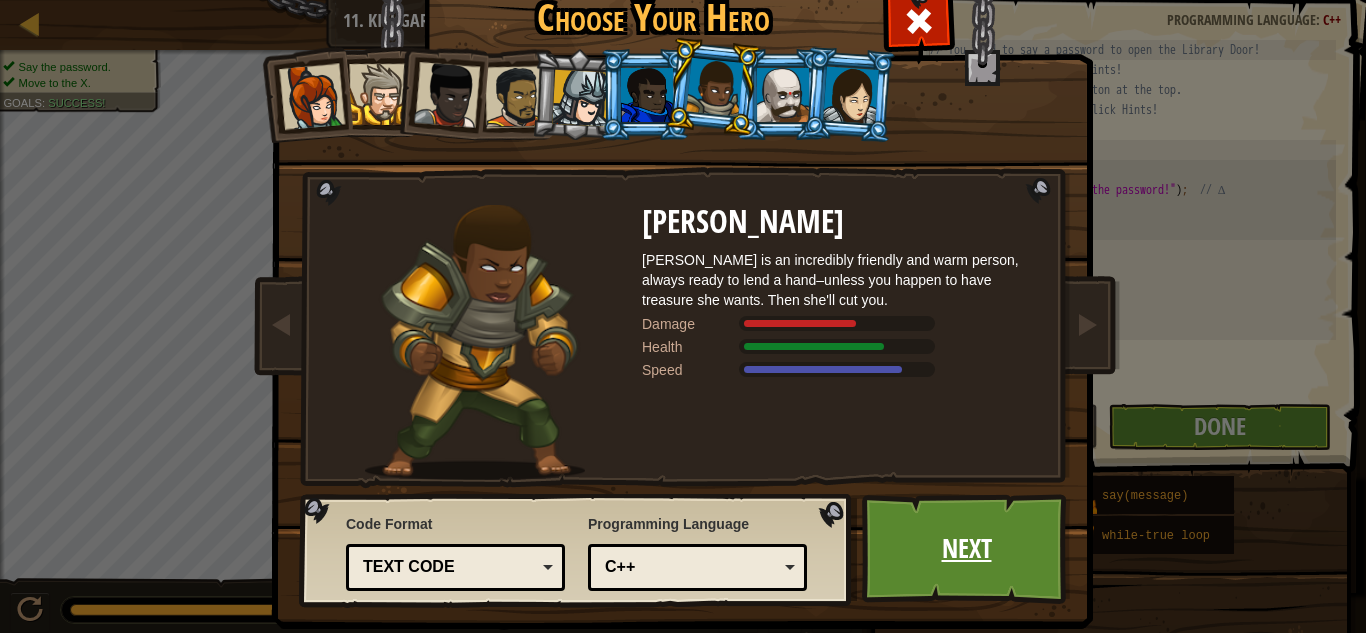 click on "Next" at bounding box center (966, 549) 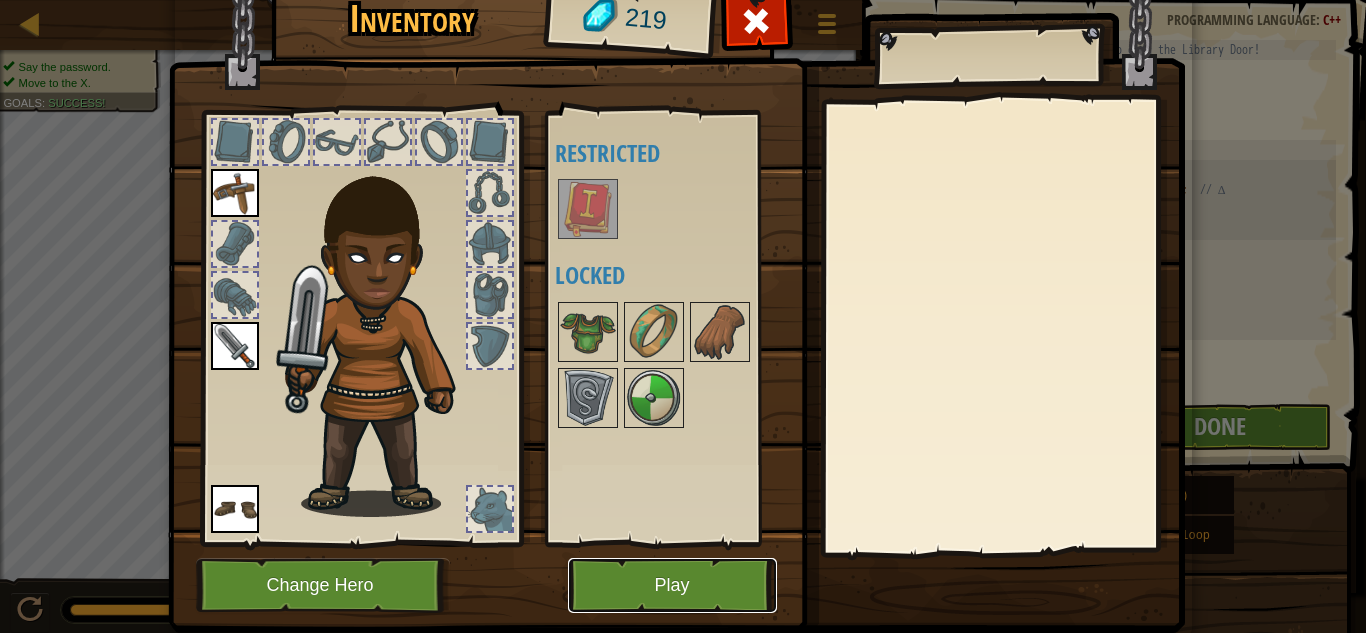 click on "Play" at bounding box center [672, 585] 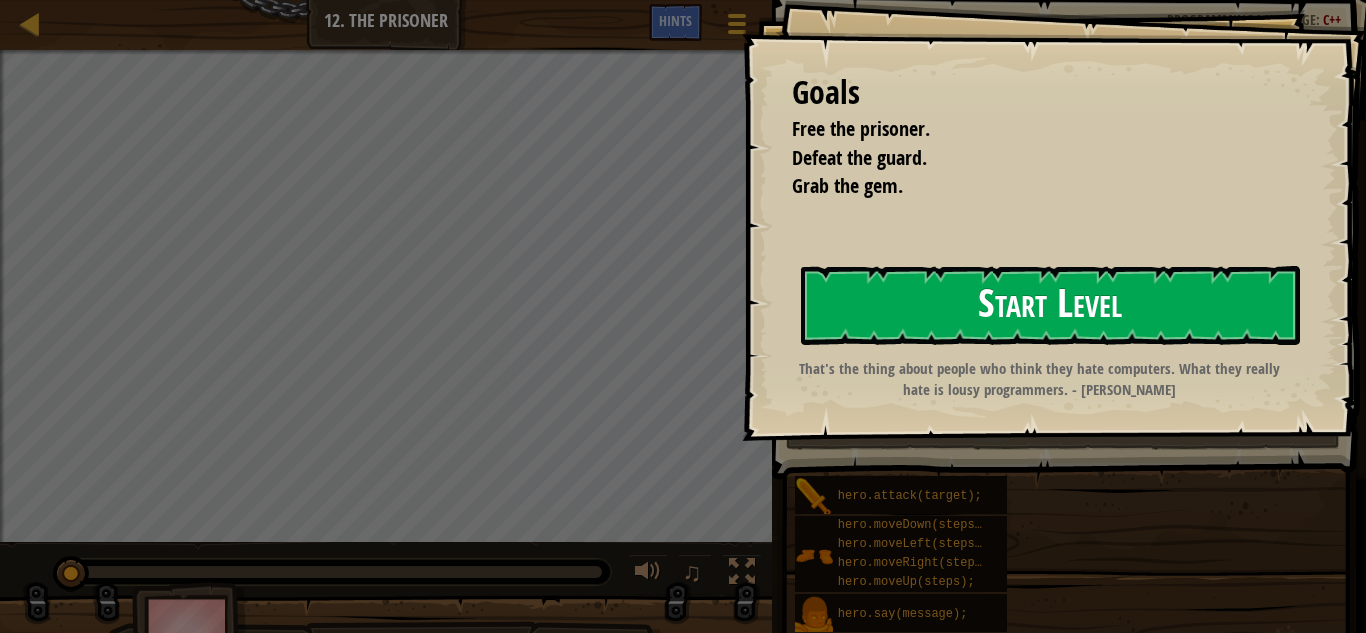 click on "Start Level" at bounding box center [1050, 305] 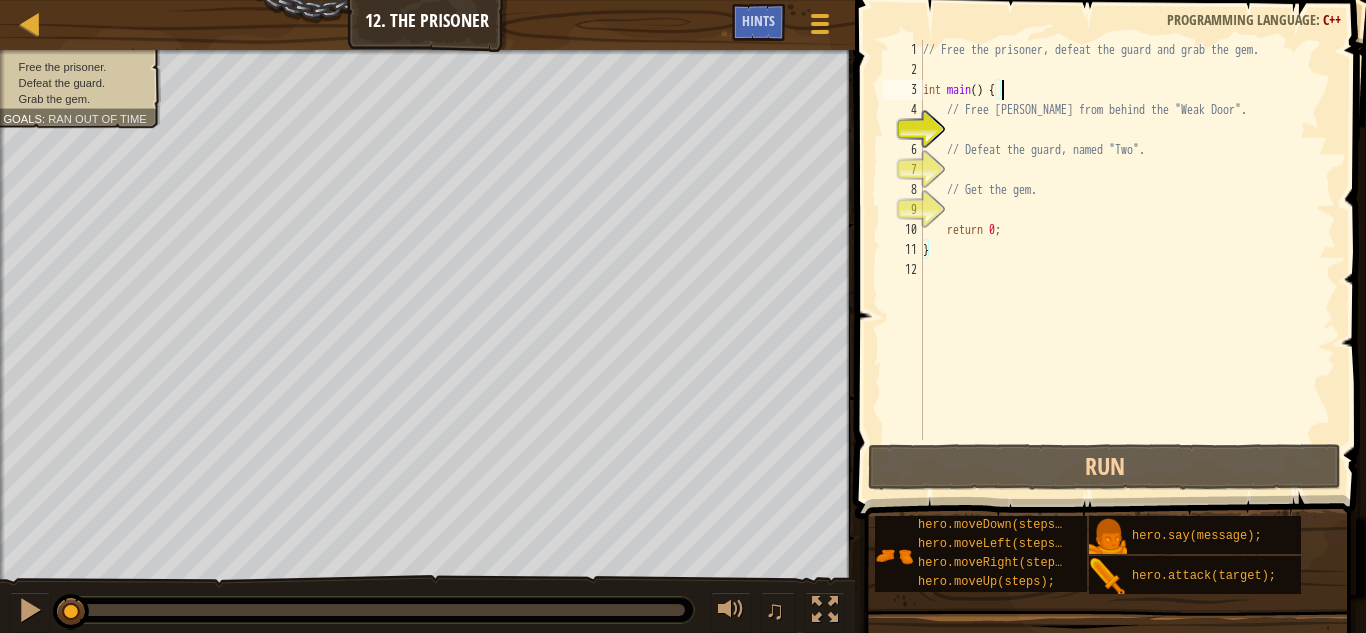 click on "// Free the prisoner, defeat the guard and grab the gem. int   main ( )   {      // Free [PERSON_NAME] from behind the "Weak Door".           // Defeat the guard, named "Two".           // Get the gem.           return   0 ; }" at bounding box center (1127, 260) 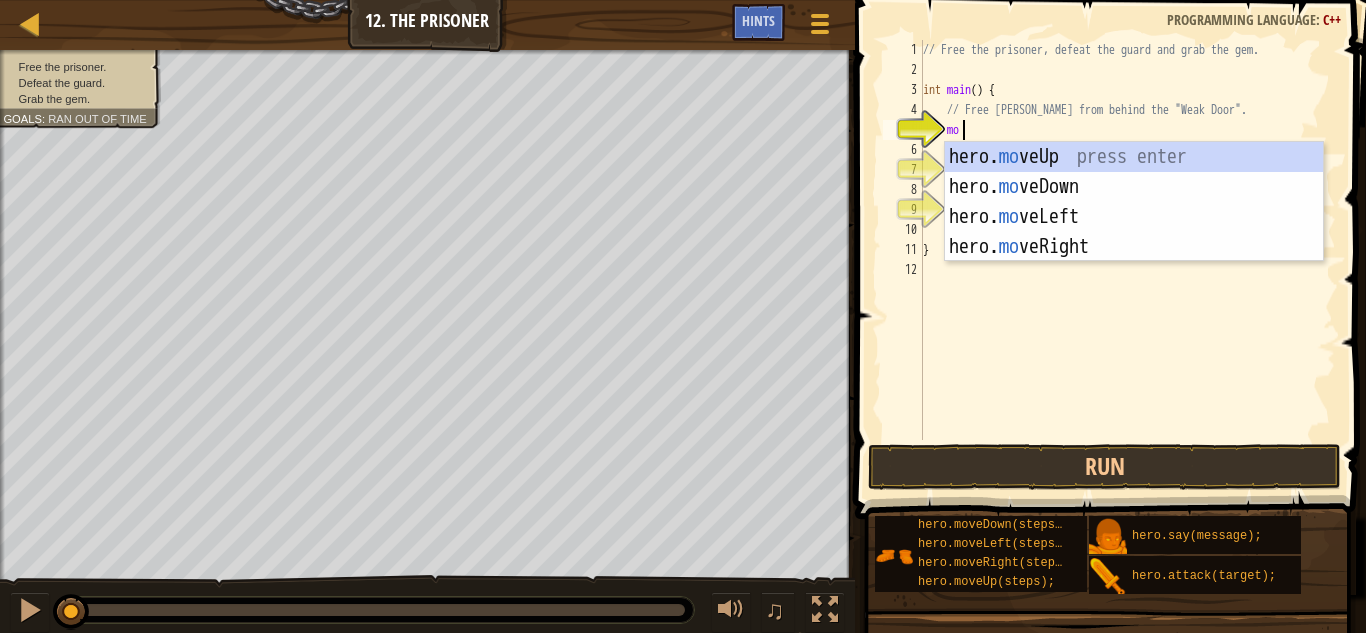 type on "m" 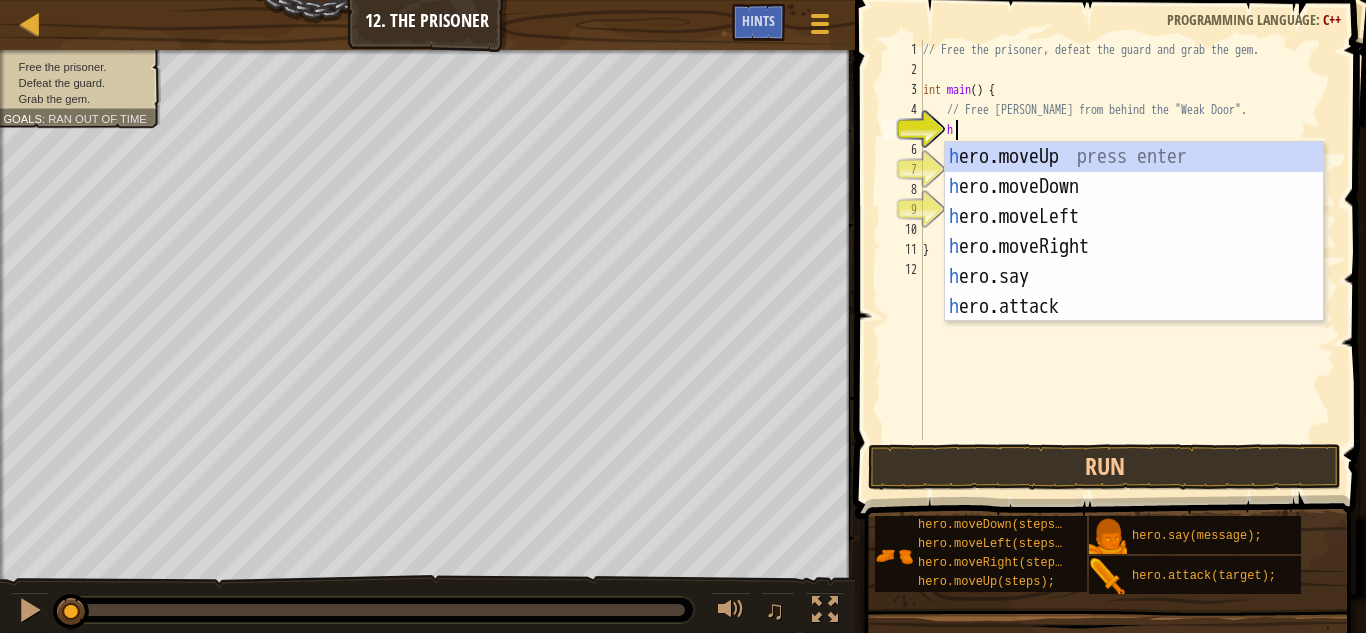 scroll, scrollTop: 9, scrollLeft: 2, axis: both 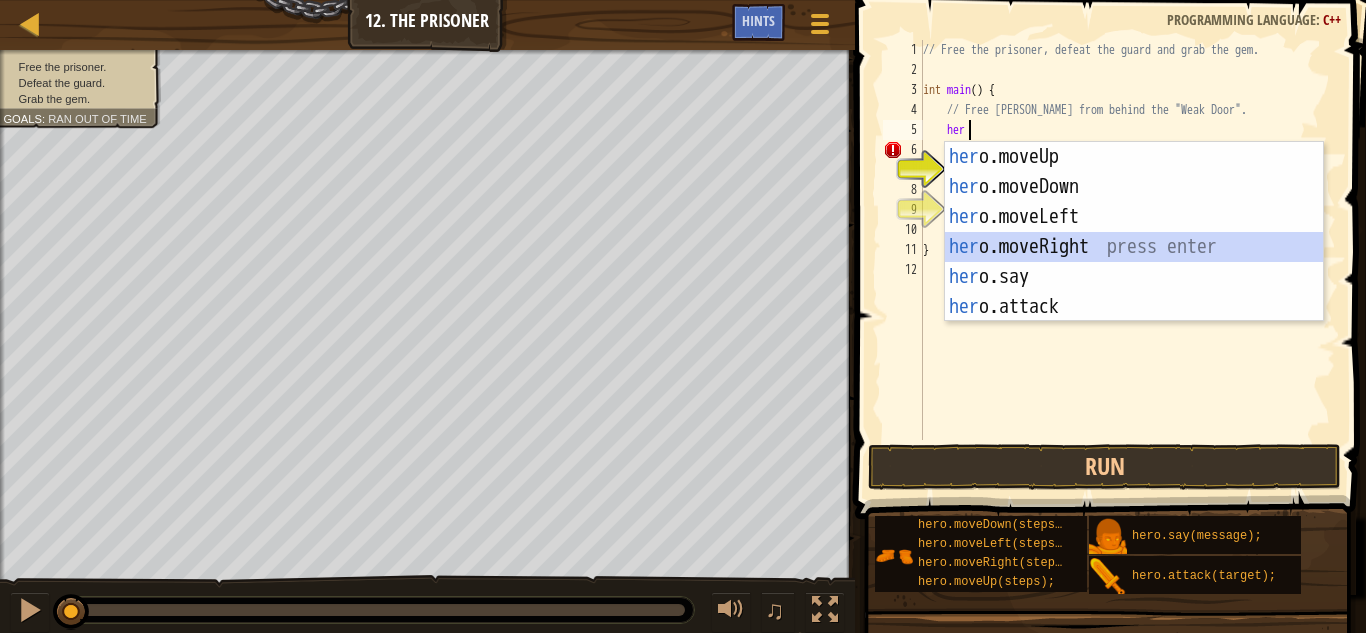 click on "her o.moveUp press enter her o.moveDown press enter her o.moveLeft press enter her o.moveRight press enter her o.say press enter her o.attack press enter" at bounding box center [1134, 262] 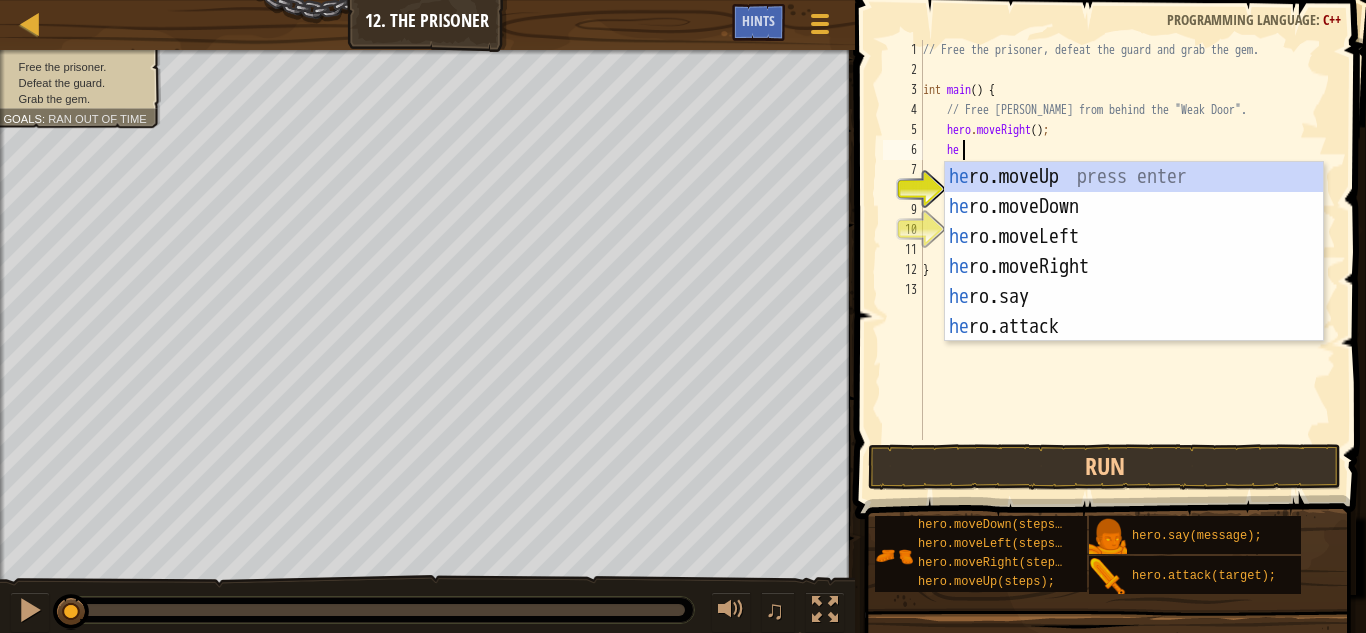 scroll, scrollTop: 9, scrollLeft: 2, axis: both 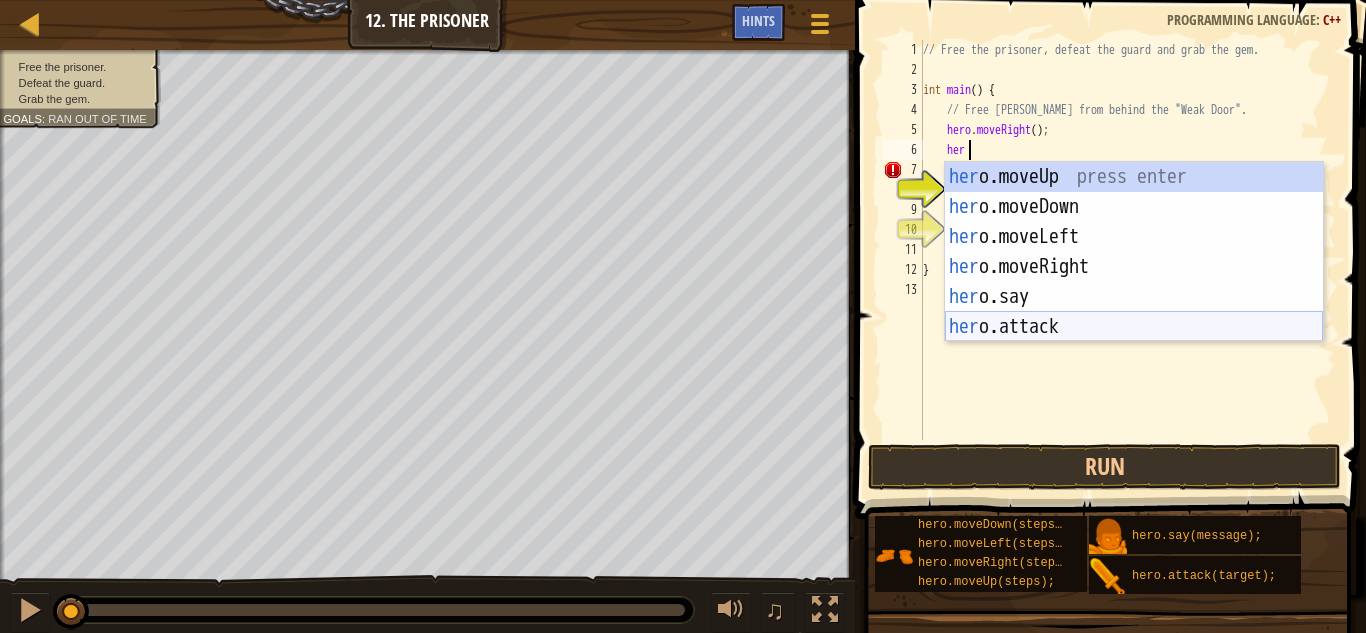 click on "her o.moveUp press enter her o.moveDown press enter her o.moveLeft press enter her o.moveRight press enter her o.say press enter her o.attack press enter" at bounding box center (1134, 282) 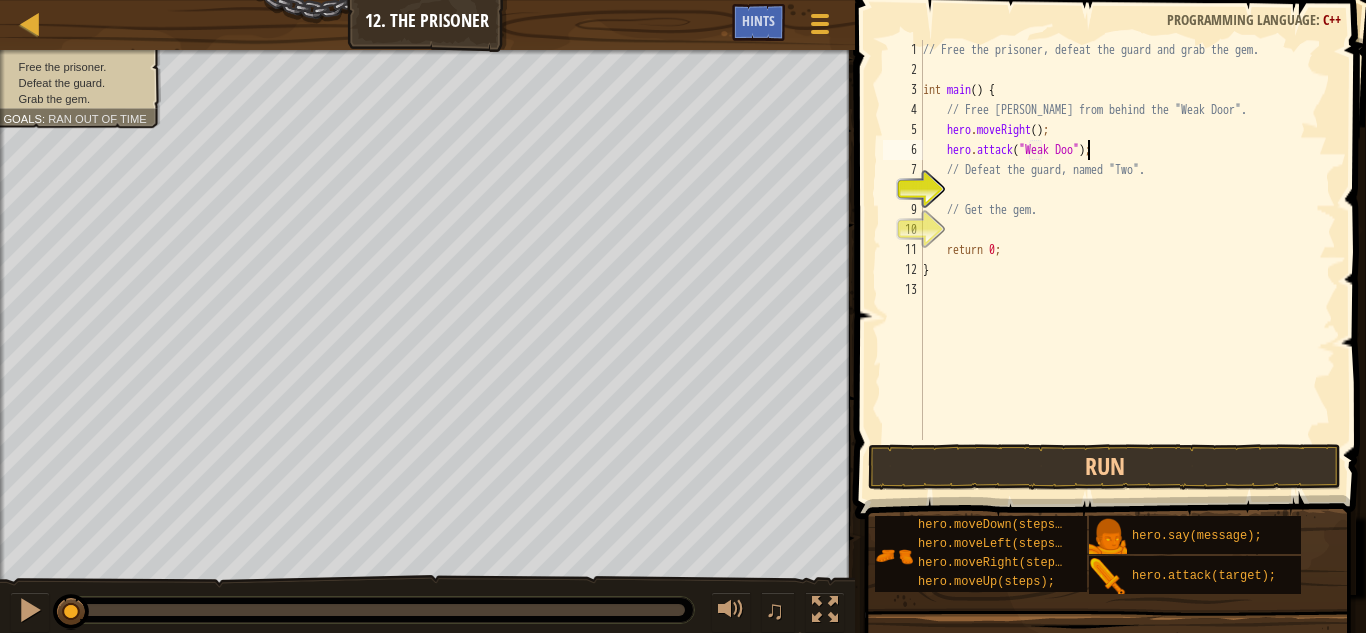 scroll, scrollTop: 9, scrollLeft: 14, axis: both 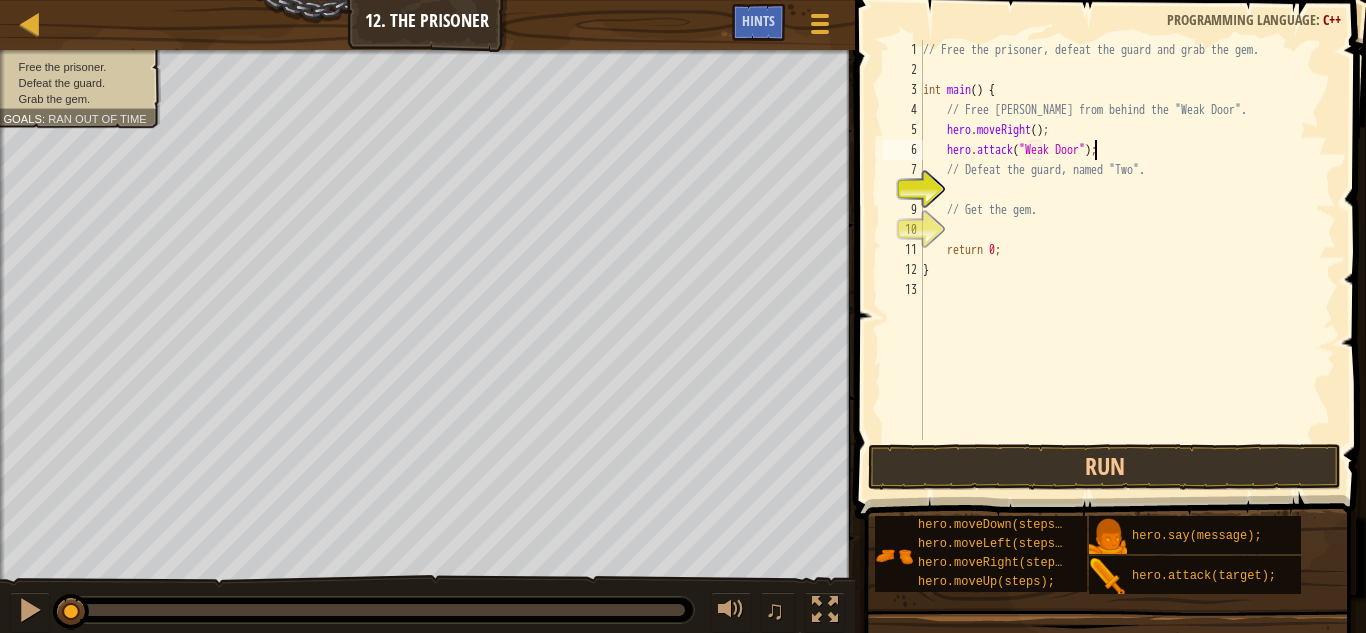 click on "// Free the prisoner, defeat the guard and grab the gem. int   main ( )   {      // Free [PERSON_NAME] from behind the "Weak Door".      hero . moveRight ( ) ;      hero . attack ( " Weak Door " ) ;      // Defeat the guard, named "Two".           // Get the gem.           return   0 ; }" at bounding box center (1127, 260) 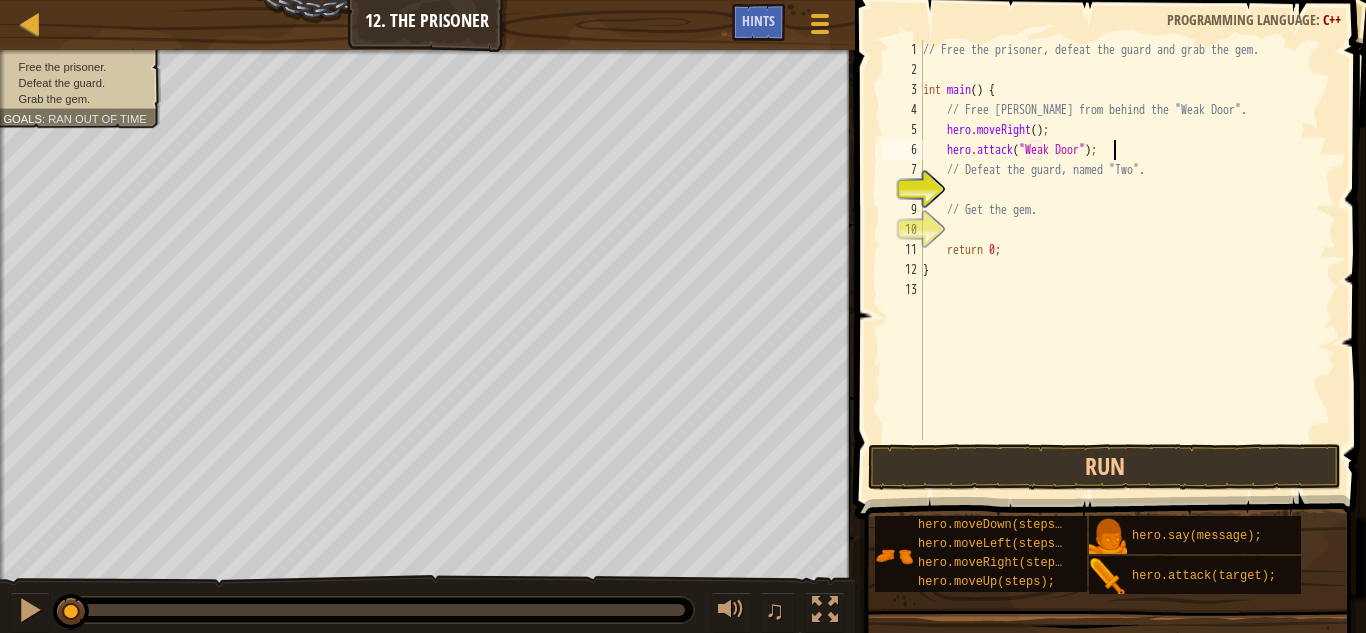 click on "// Free the prisoner, defeat the guard and grab the gem. int   main ( )   {      // Free [PERSON_NAME] from behind the "Weak Door".      hero . moveRight ( ) ;      hero . attack ( " Weak Door " ) ;      // Defeat the guard, named "Two".           // Get the gem.           return   0 ; }" at bounding box center (1127, 260) 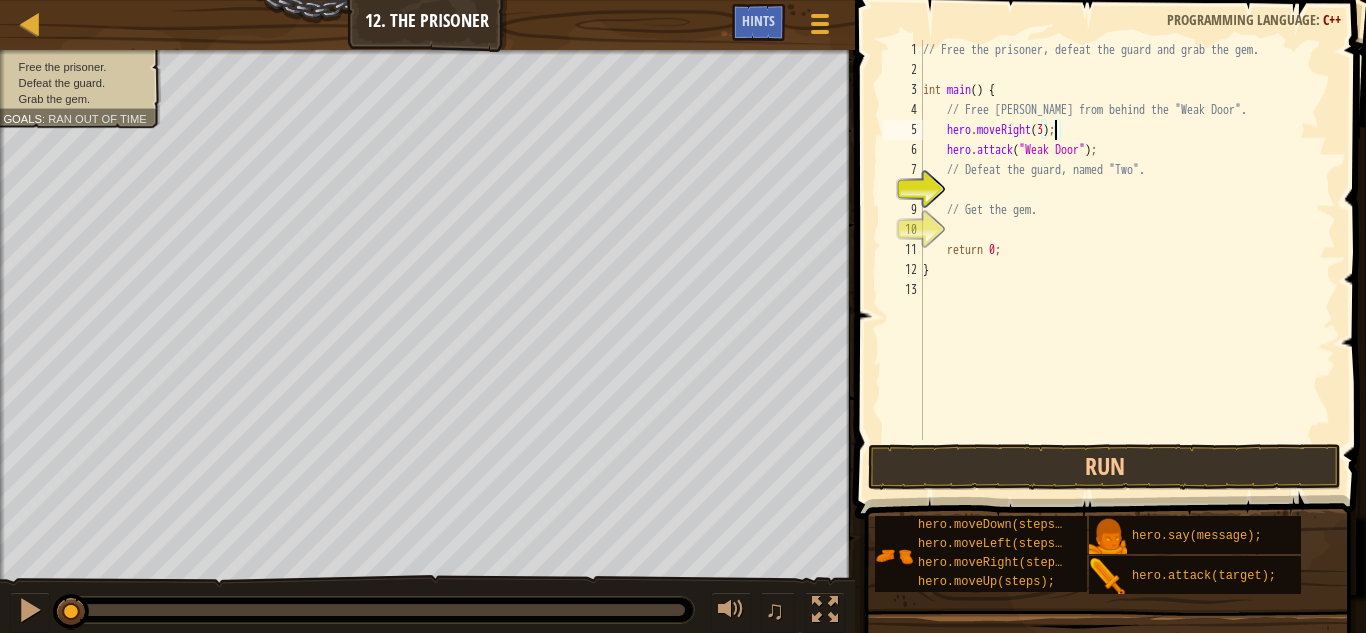 click on "// Free the prisoner, defeat the guard and grab the gem. int   main ( )   {      // Free [PERSON_NAME] from behind the "Weak Door".      hero . moveRight ( 3 ) ;      hero . attack ( " Weak Door " ) ;      // Defeat the guard, named "Two".           // Get the gem.           return   0 ; }" at bounding box center [1127, 260] 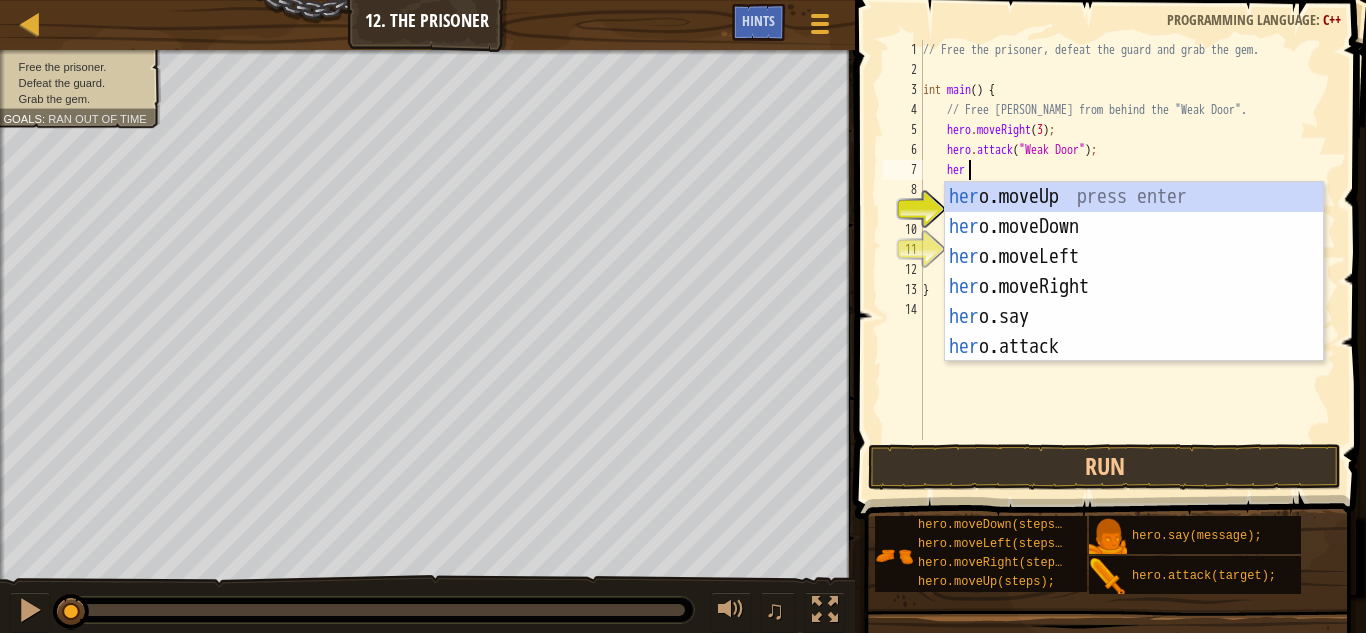 scroll, scrollTop: 9, scrollLeft: 3, axis: both 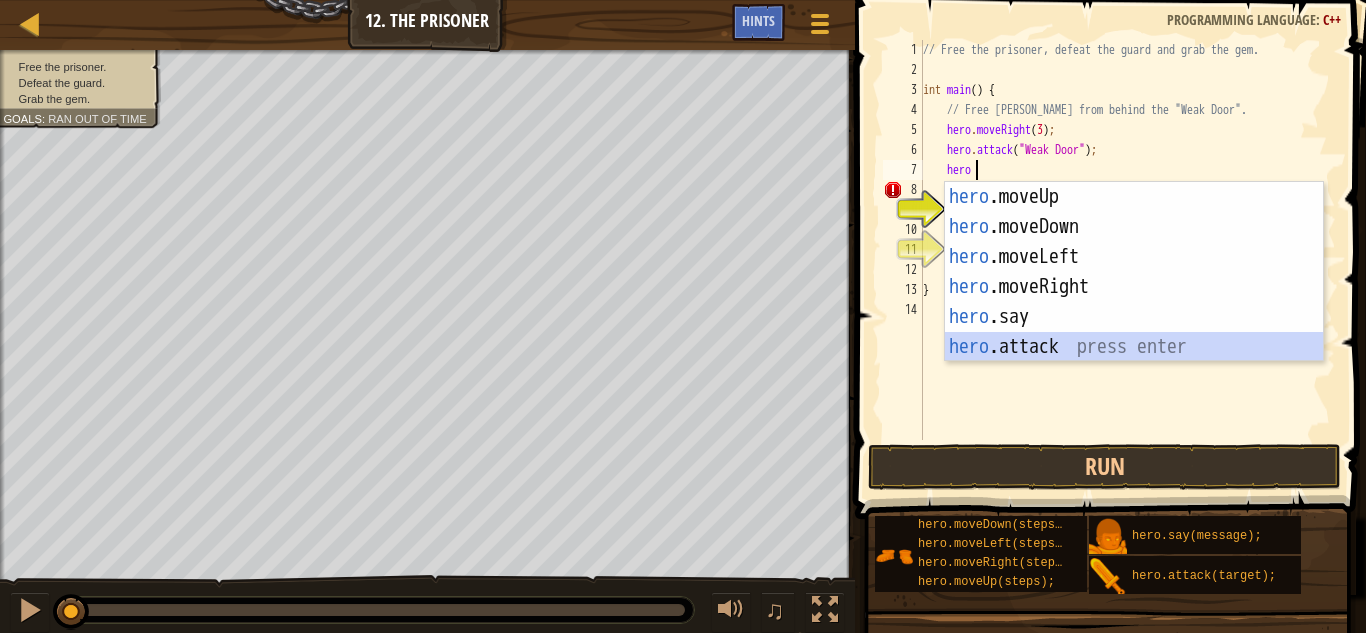 click on "hero .moveUp press enter hero .moveDown press enter hero .moveLeft press enter hero .moveRight press enter hero .say press enter hero .attack press enter" at bounding box center [1134, 302] 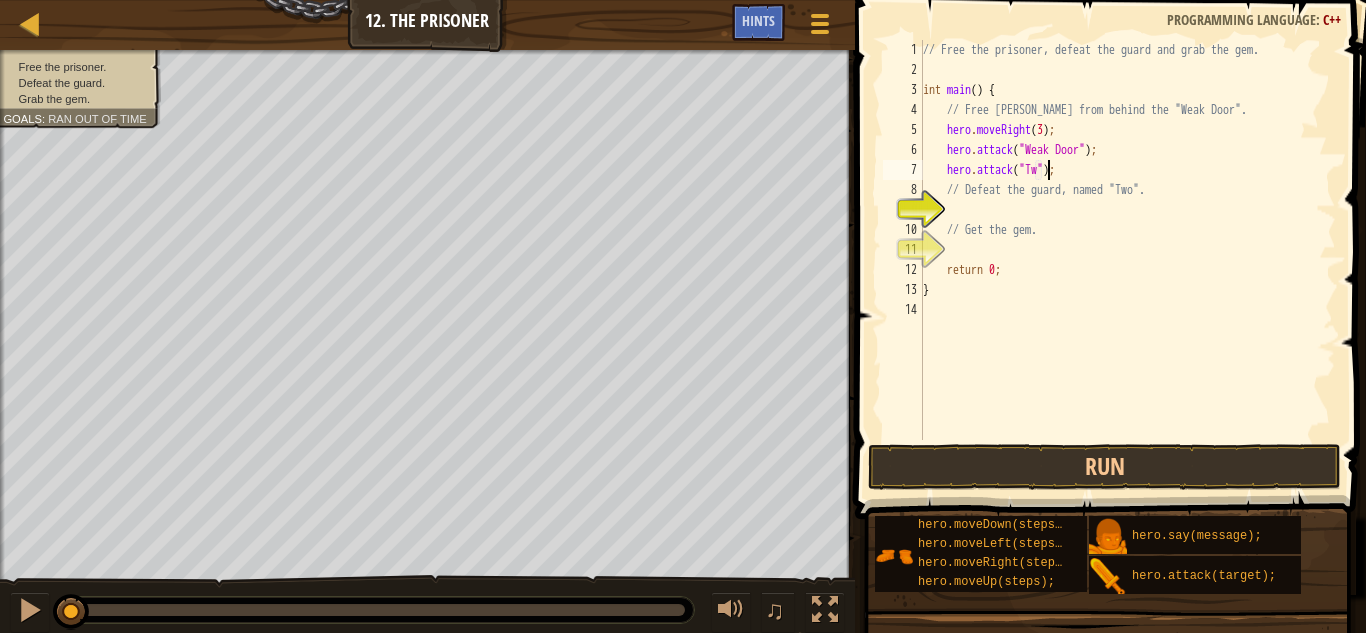 type on "hero.attack("Two");" 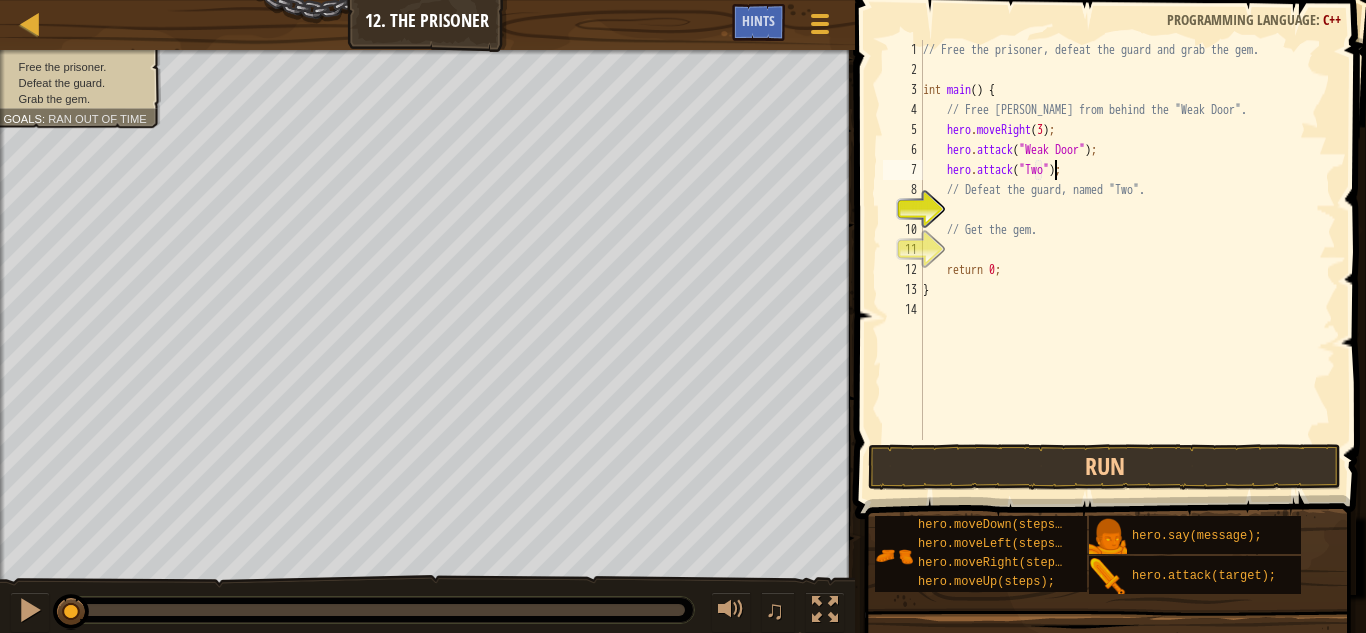 scroll, scrollTop: 9, scrollLeft: 11, axis: both 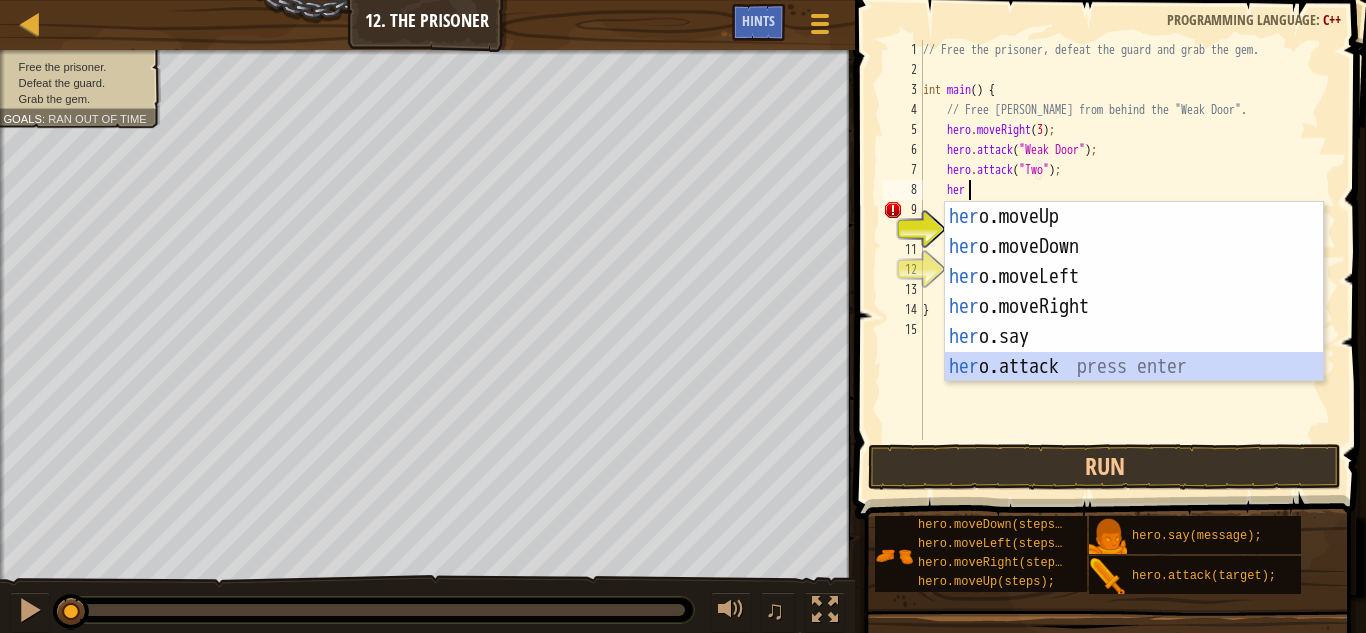 click on "her o.moveUp press enter her o.moveDown press enter her o.moveLeft press enter her o.moveRight press enter her o.say press enter her o.attack press enter" at bounding box center (1134, 322) 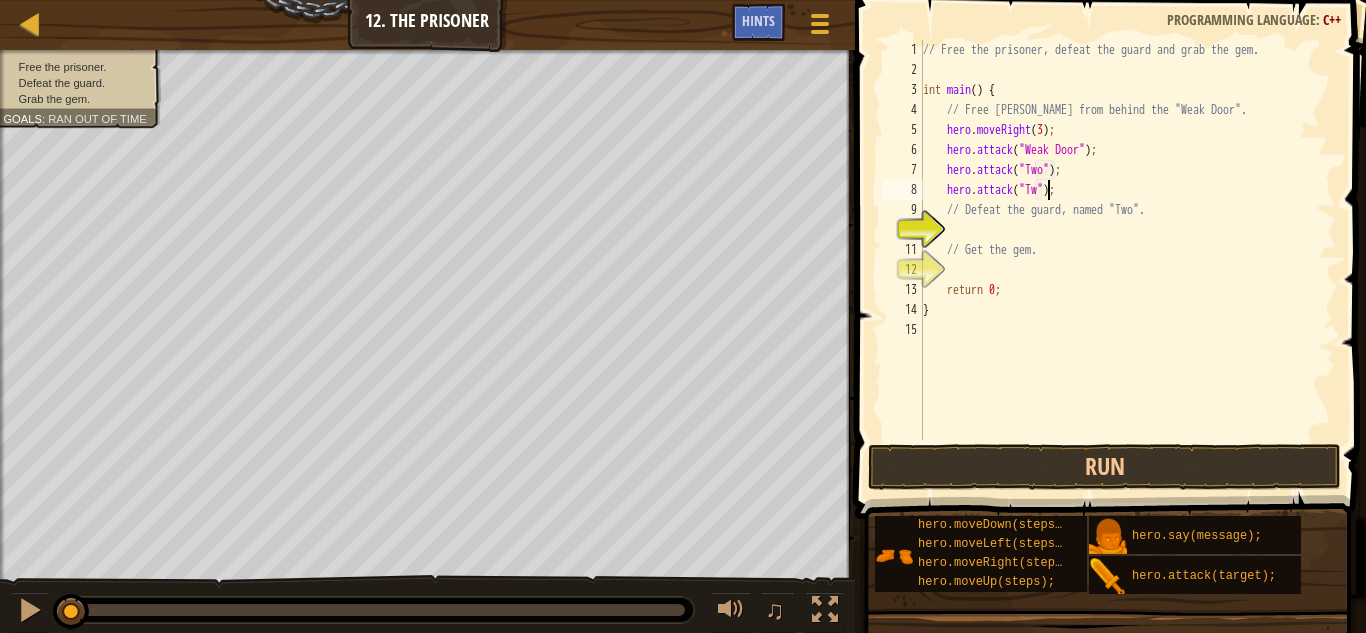 scroll, scrollTop: 9, scrollLeft: 11, axis: both 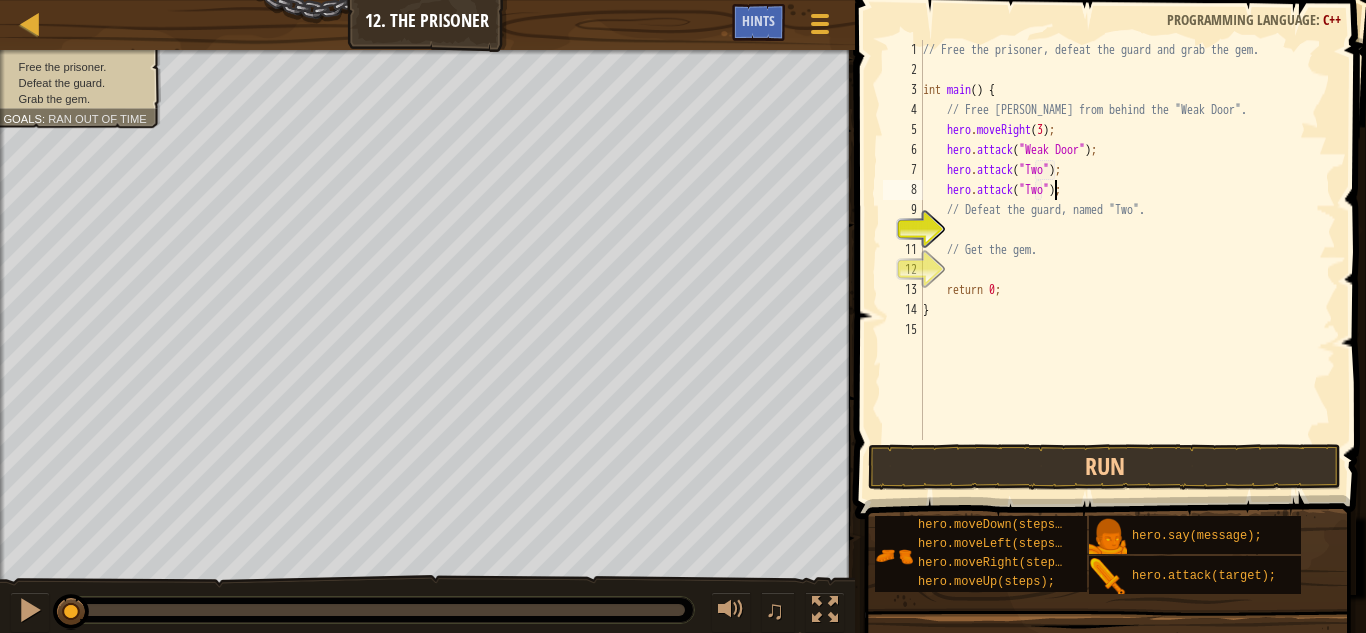click on "// Free the prisoner, defeat the guard and grab the gem. int   main ( )   {      // Free [PERSON_NAME] from behind the "Weak Door".      hero . moveRight ( 3 ) ;      hero . attack ( " Weak Door " ) ;      hero . attack ( " Two " ) ;      hero . attack ( " Two " ) ;      // Defeat the guard, named "Two".           // Get the gem.           return   0 ; }" at bounding box center [1127, 260] 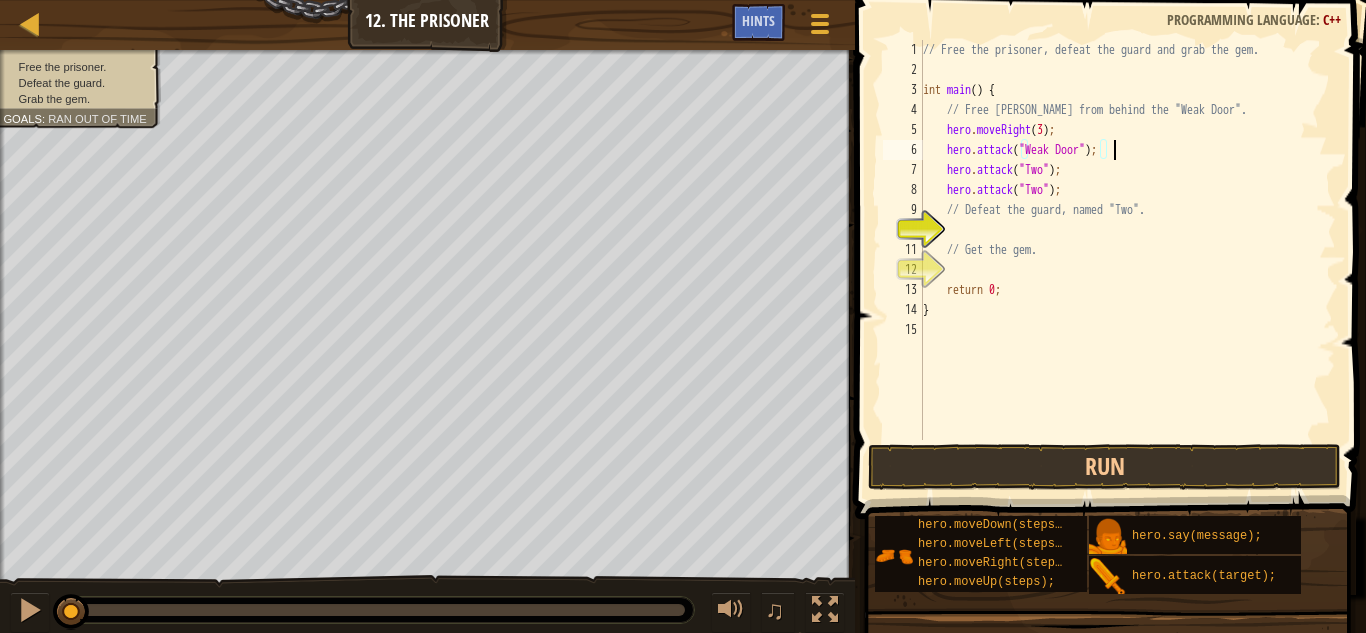 click on "// Free the prisoner, defeat the guard and grab the gem. int   main ( )   {      // Free [PERSON_NAME] from behind the "Weak Door".      hero . moveRight ( 3 ) ;      hero . attack ( " Weak Door " ) ;      hero . attack ( " Two " ) ;      hero . attack ( " Two " ) ;      // Defeat the guard, named "Two".           // Get the gem.           return   0 ; }" at bounding box center [1127, 260] 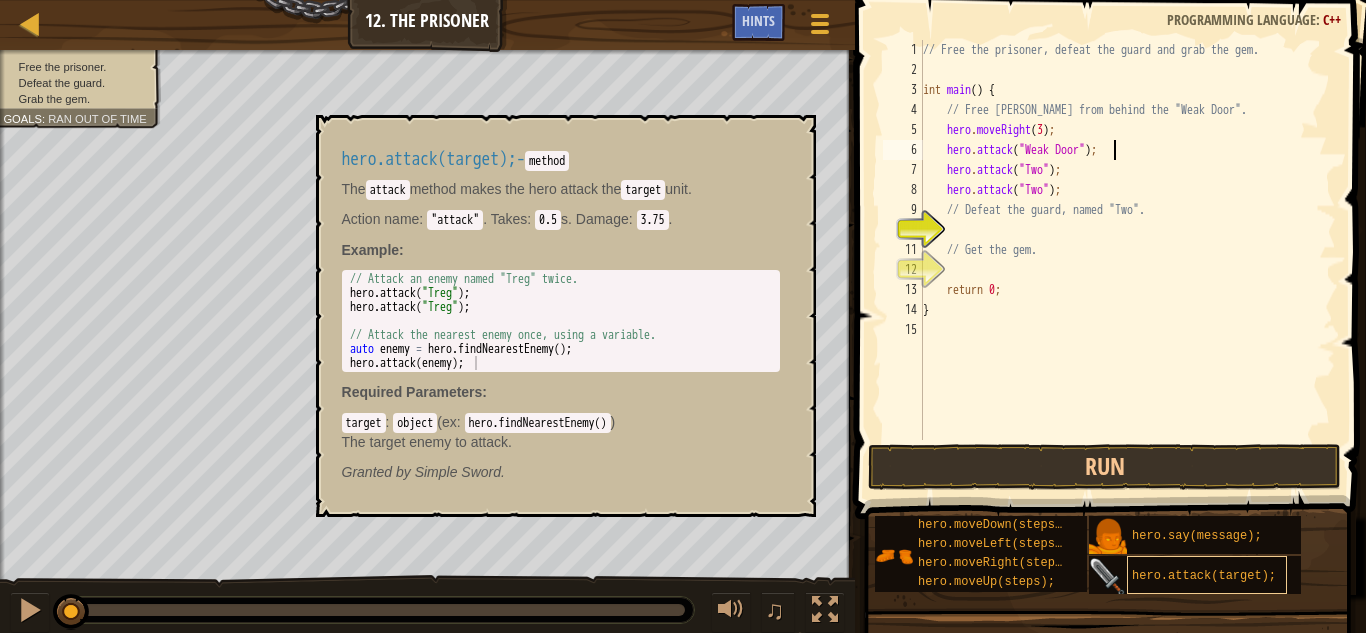 type on "hero.attack("Weak Door");" 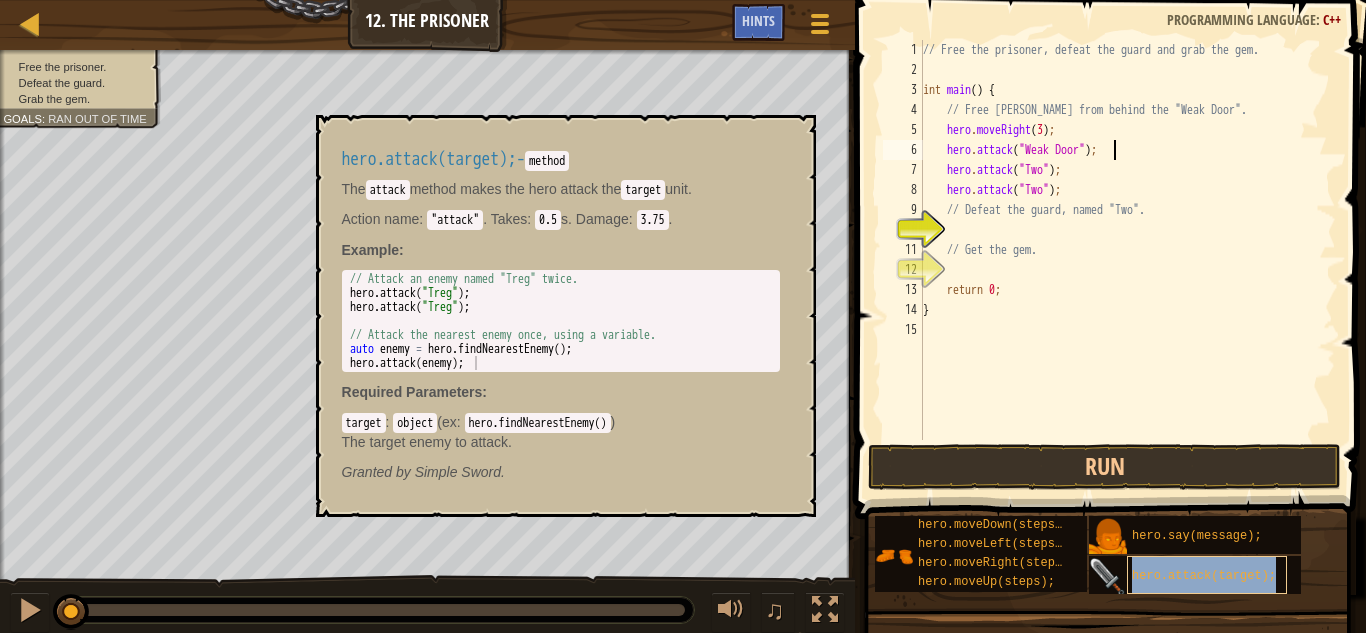 click on "hero.attack(target);" at bounding box center [1207, 575] 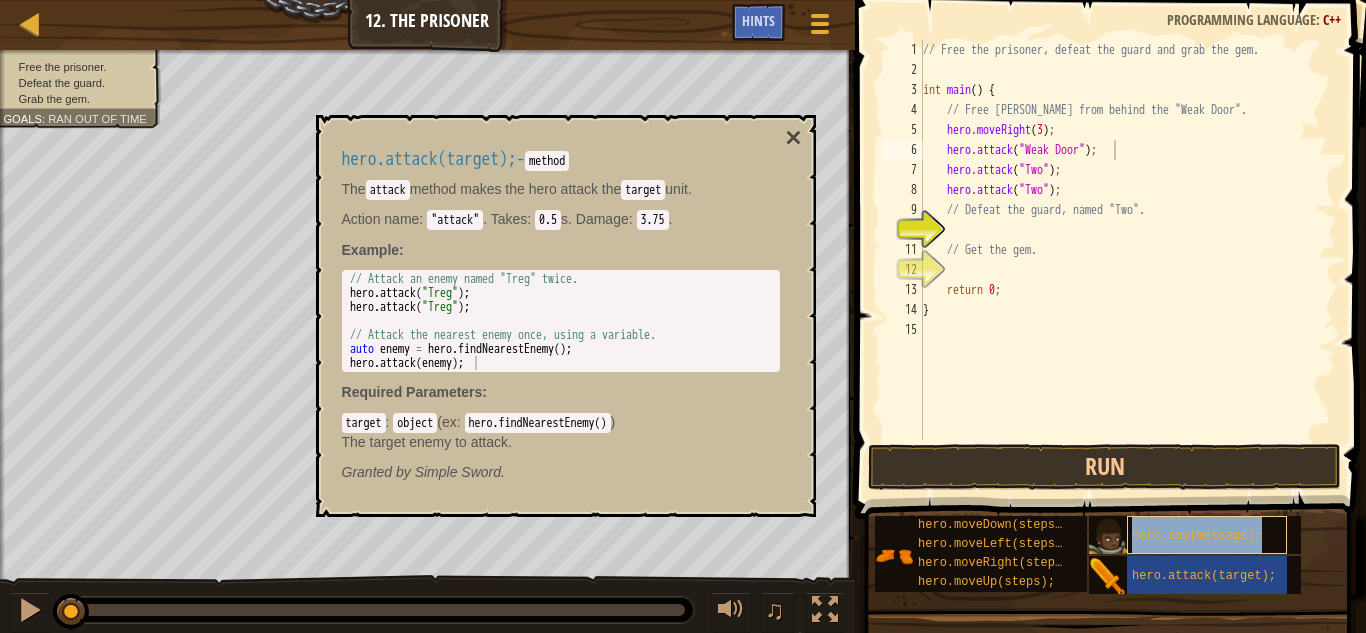 click on "hero.say(message);" at bounding box center [1197, 536] 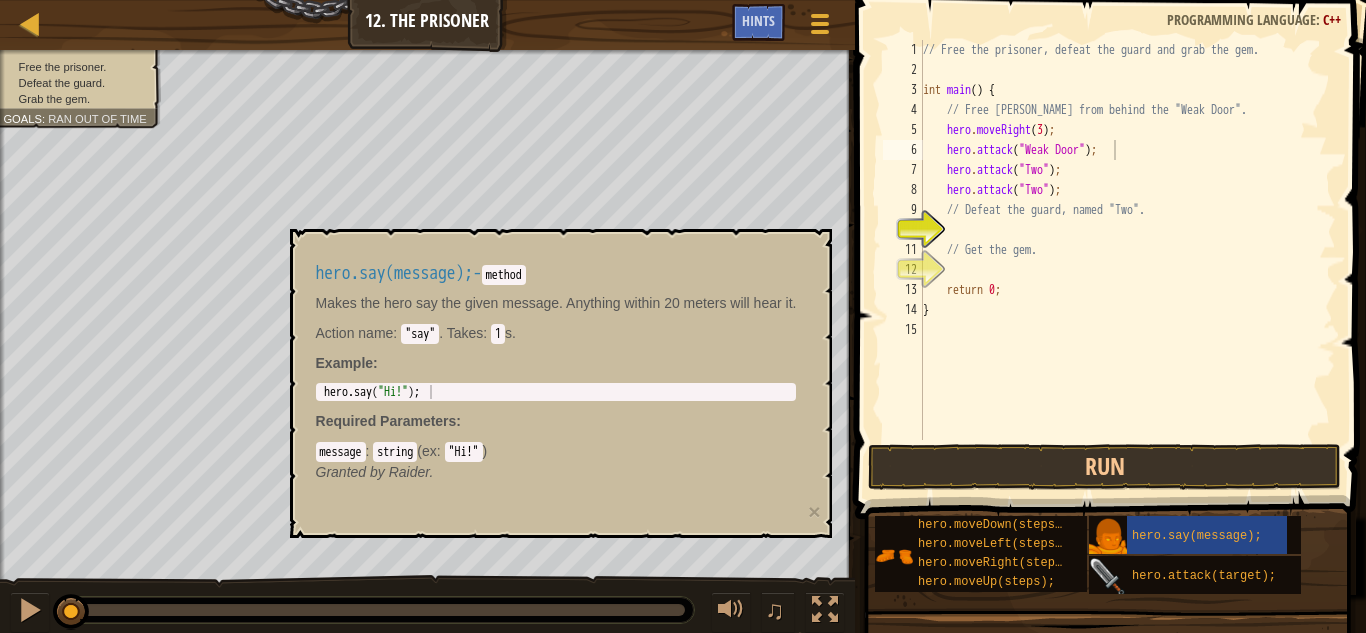 click on "hero.attack(target);" at bounding box center (1195, 575) 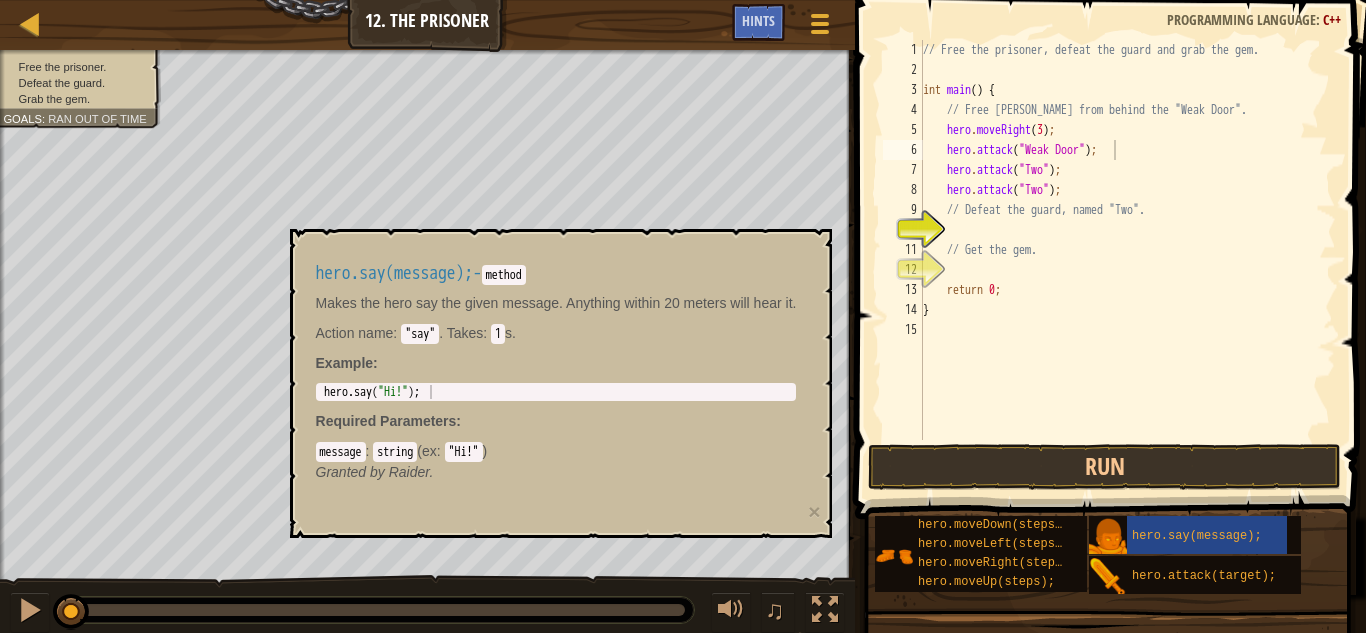 click on "hero.moveDown(steps); hero.moveLeft(steps); hero.moveRight(steps); hero.moveUp(steps); hero.say(message); hero.attack(target);" at bounding box center (1113, 555) 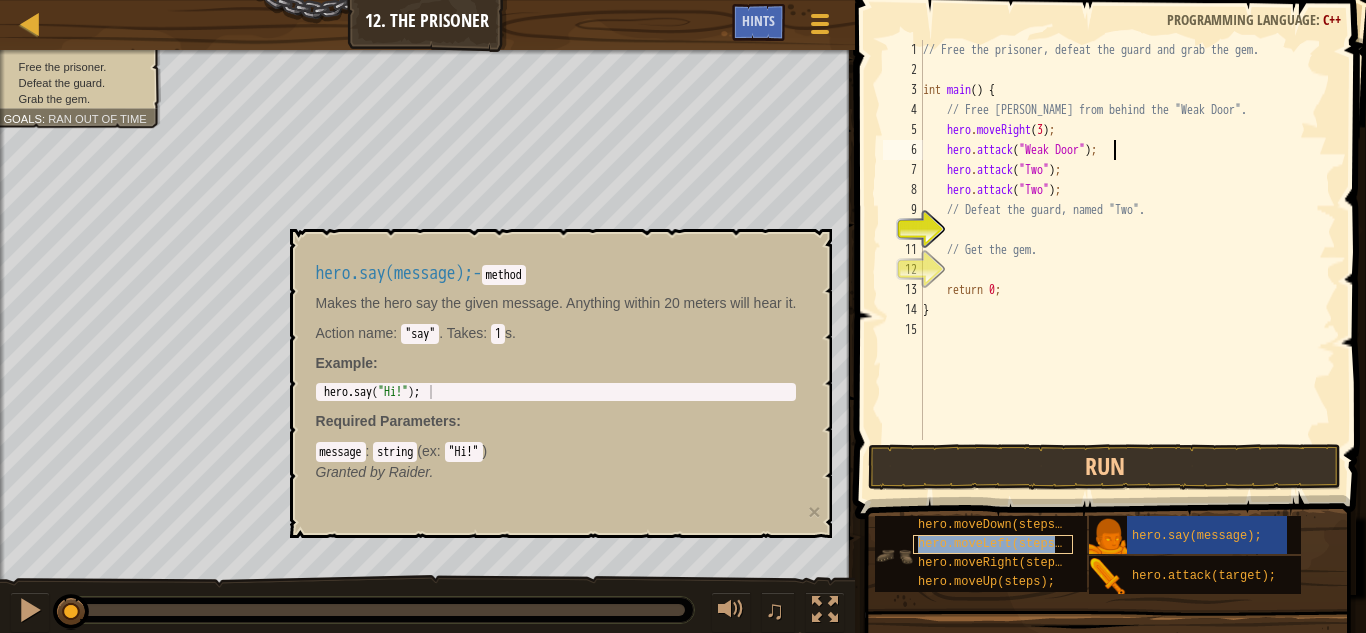 click on "hero.moveLeft(steps);" at bounding box center (993, 544) 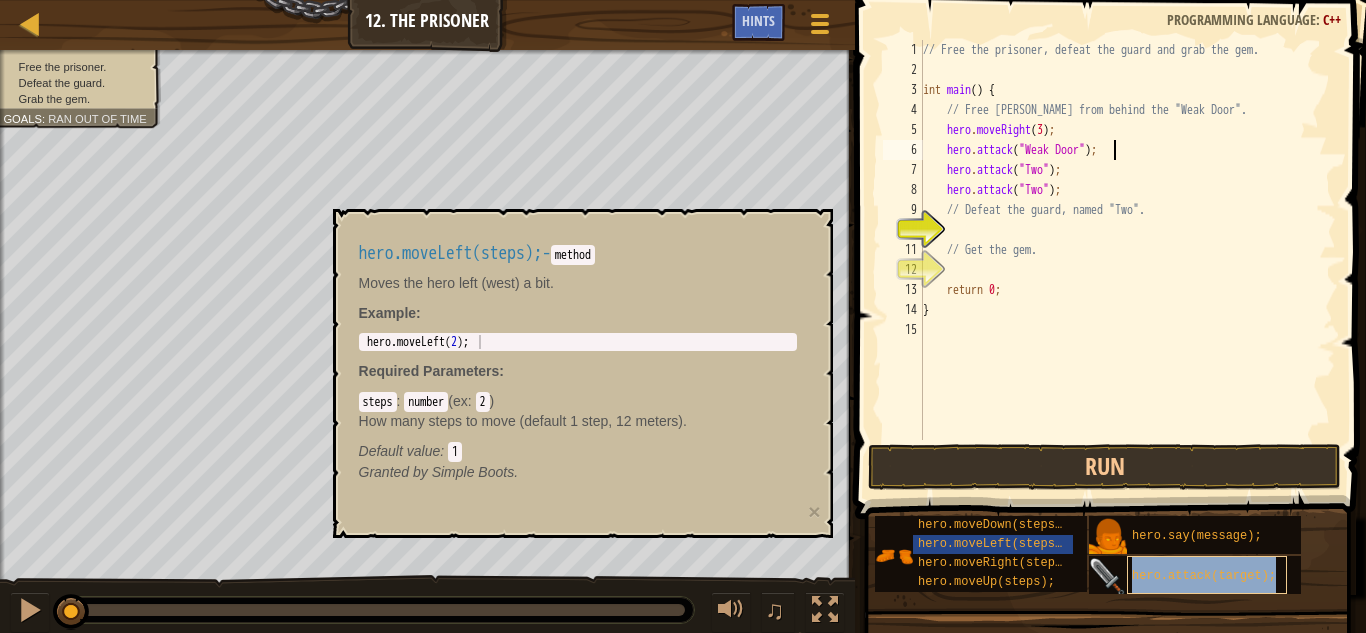 click on "hero.attack(target);" at bounding box center (1204, 576) 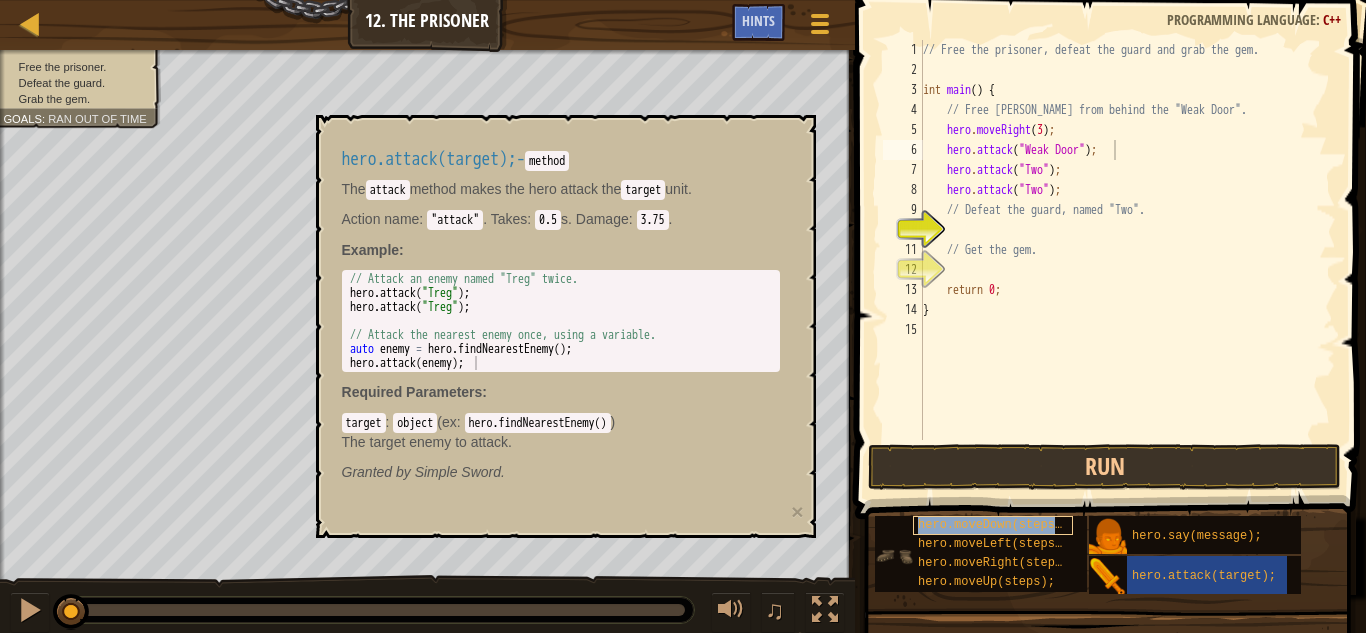 click on "hero.moveDown(steps);" at bounding box center (993, 525) 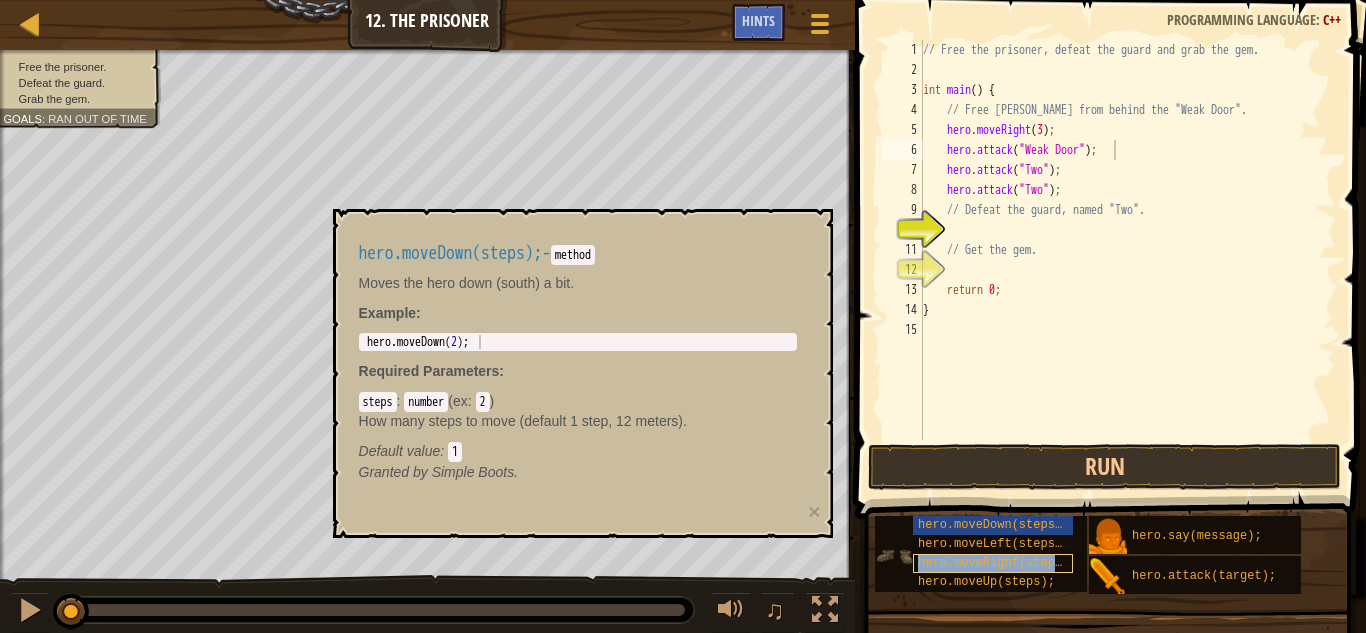 click on "hero.moveRight(steps);" at bounding box center [997, 563] 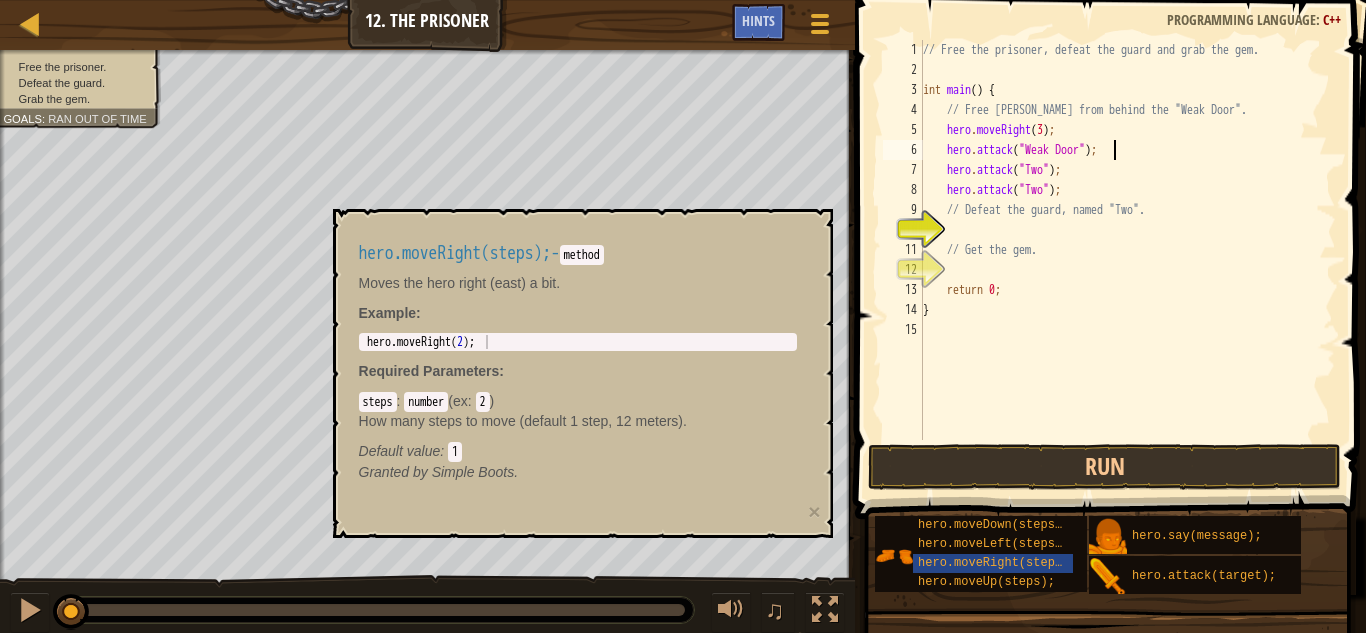 click at bounding box center (1107, 791) 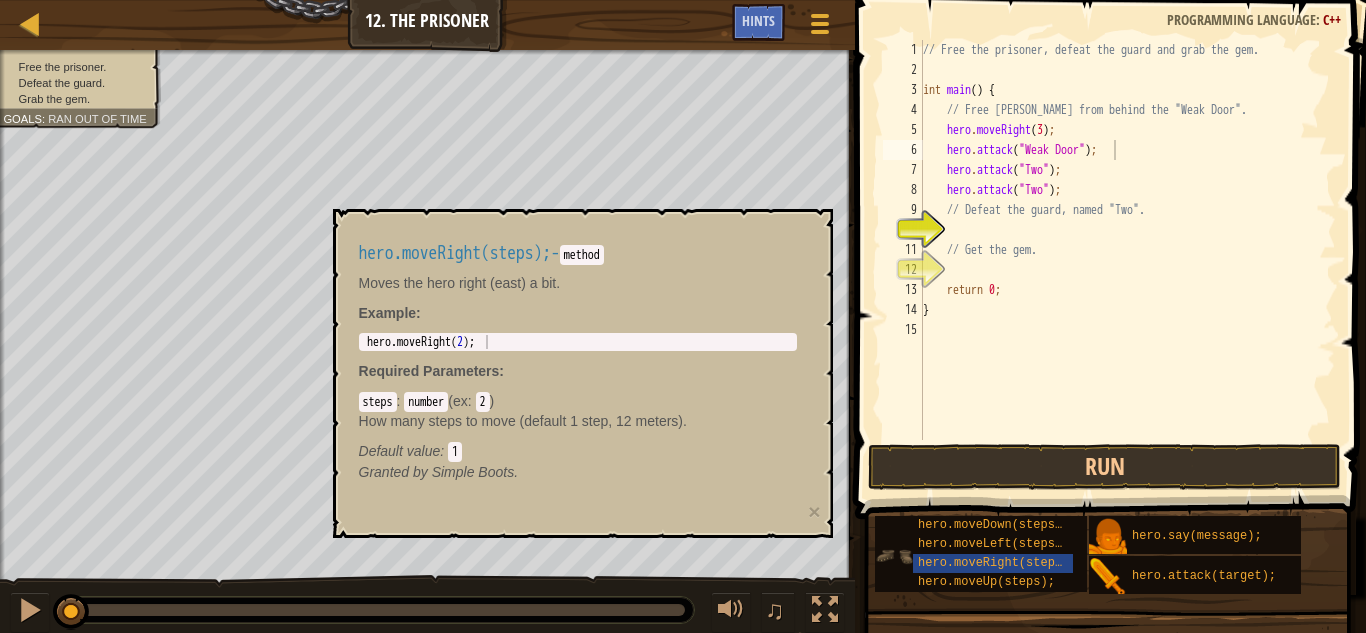 click at bounding box center (894, 556) 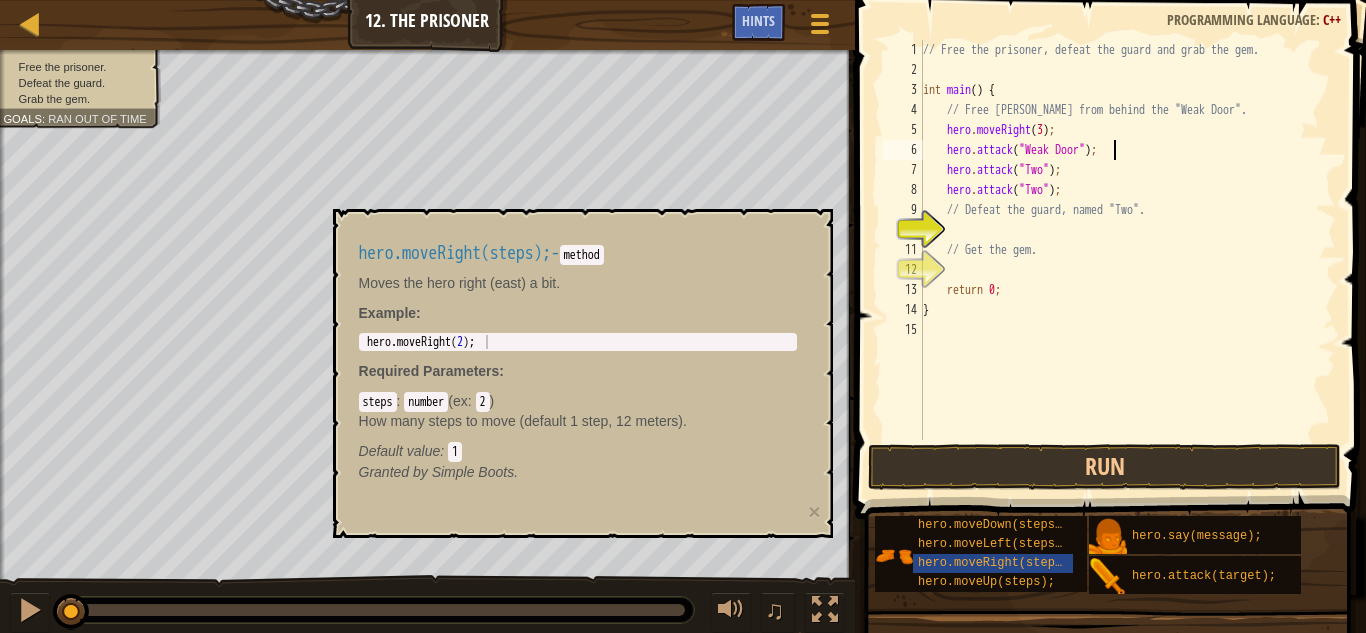 click on "// Free the prisoner, defeat the guard and grab the gem. int   main ( )   {      // Free [PERSON_NAME] from behind the "Weak Door".      hero . moveRight ( 3 ) ;      hero . attack ( " Weak Door " ) ;      hero . attack ( " Two " ) ;      hero . attack ( " Two " ) ;      // Defeat the guard, named "Two".           // Get the gem.           return   0 ; }" at bounding box center (1127, 260) 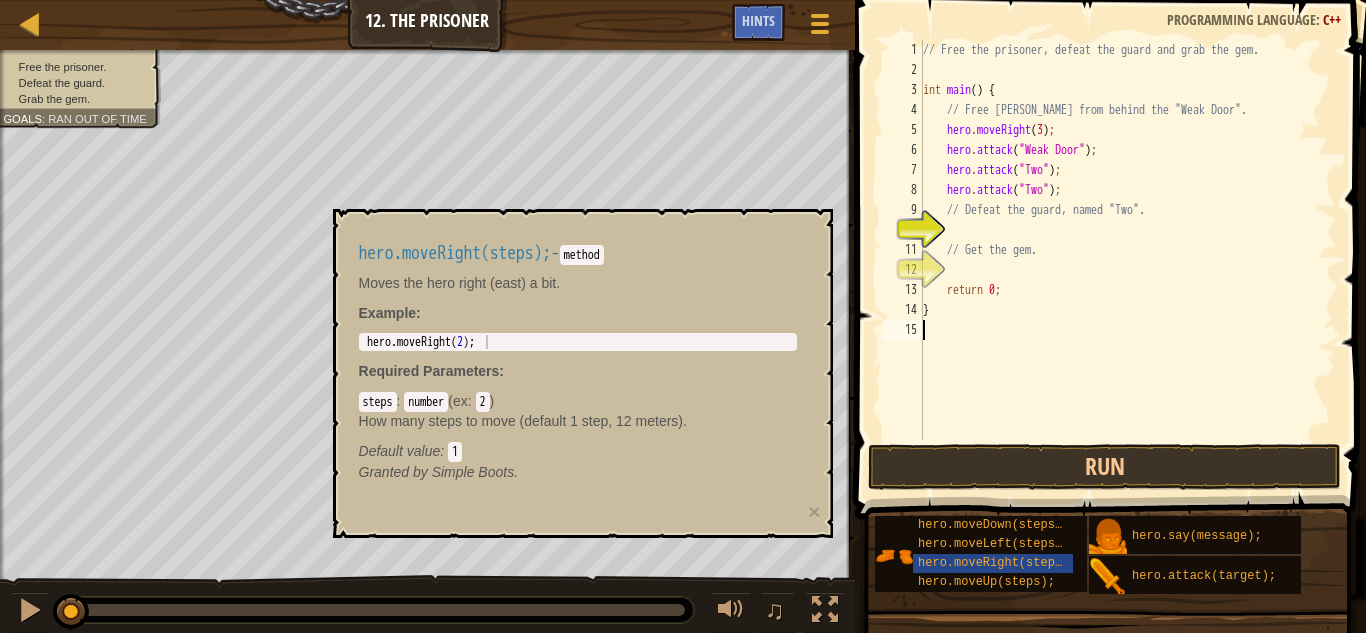 scroll, scrollTop: 9, scrollLeft: 0, axis: vertical 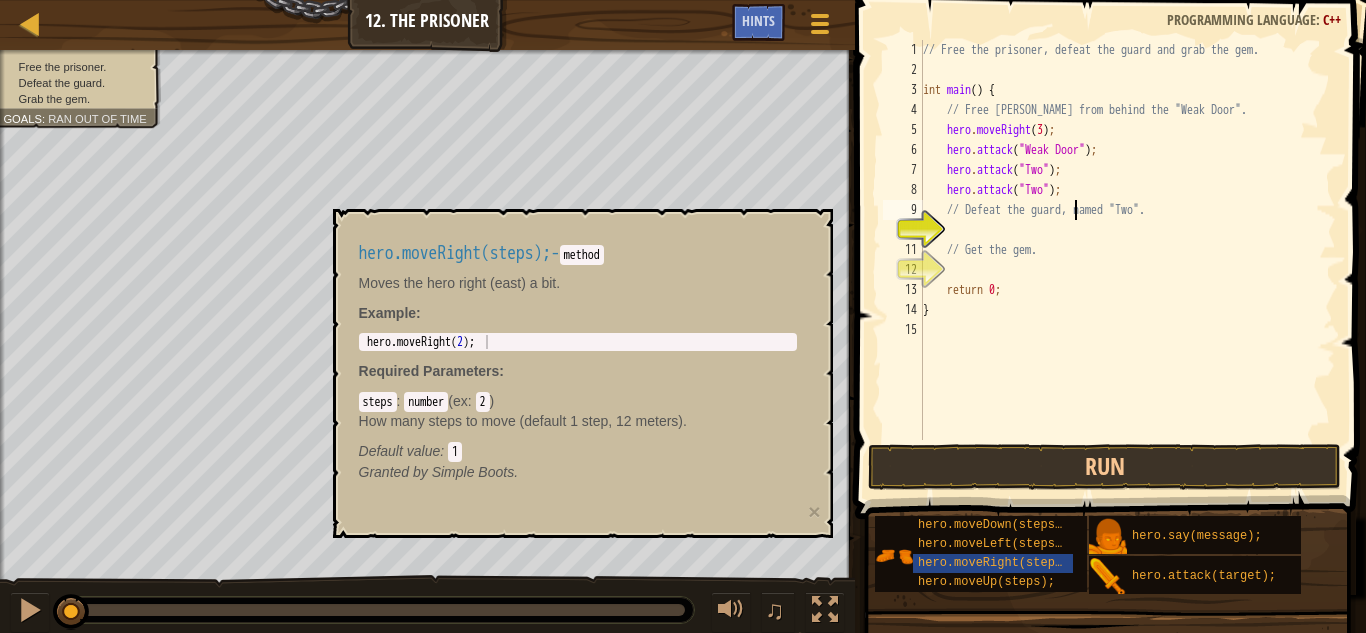 click on "// Free the prisoner, defeat the guard and grab the gem. int   main ( )   {      // Free [PERSON_NAME] from behind the "Weak Door".      hero . moveRight ( 3 ) ;      hero . attack ( " Weak Door " ) ;      hero . attack ( " Two " ) ;      hero . attack ( " Two " ) ;      // Defeat the guard, named "Two".           // Get the gem.           return   0 ; }" at bounding box center [1127, 260] 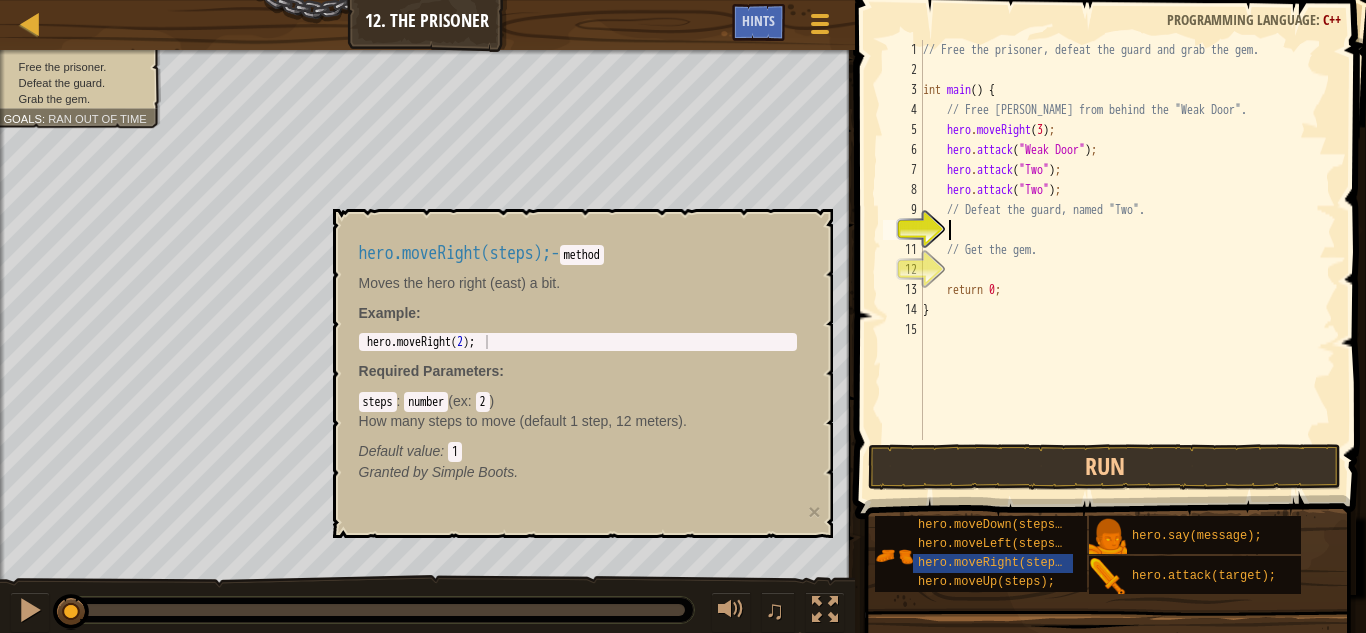click on "// Free the prisoner, defeat the guard and grab the gem. int   main ( )   {      // Free [PERSON_NAME] from behind the "Weak Door".      hero . moveRight ( 3 ) ;      hero . attack ( " Weak Door " ) ;      hero . attack ( " Two " ) ;      hero . attack ( " Two " ) ;      // Defeat the guard, named "Two".           // Get the gem.           return   0 ; }" at bounding box center (1127, 260) 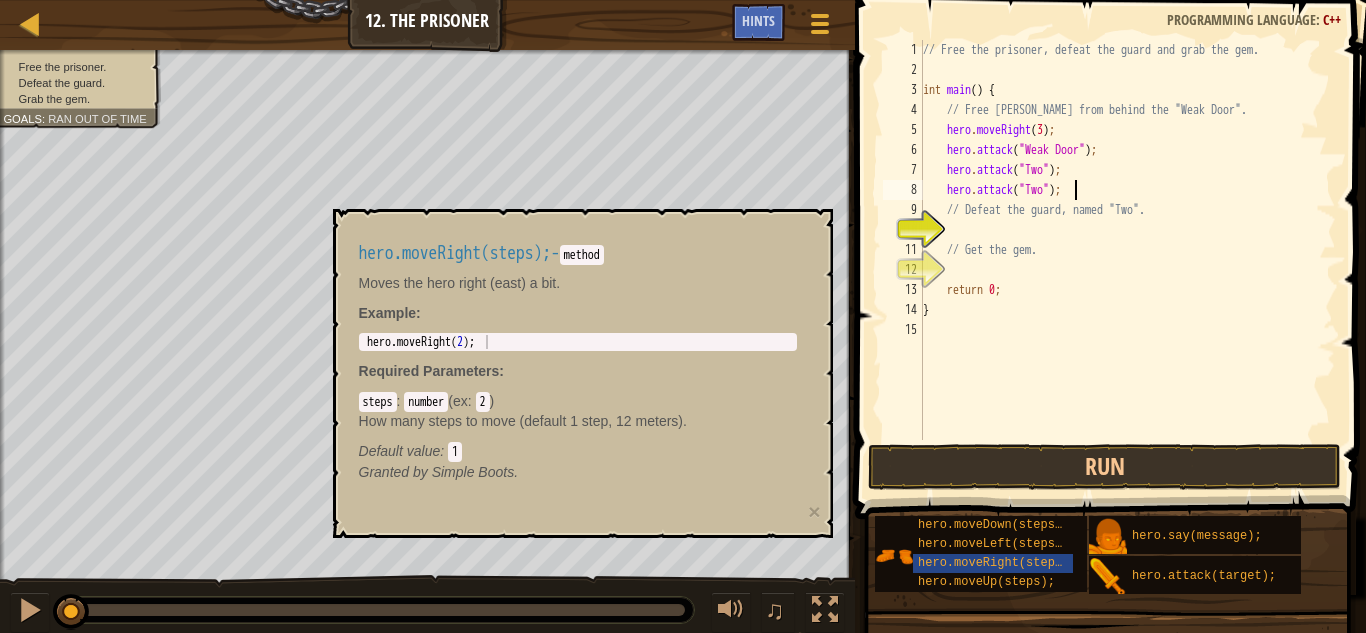 click on "// Free the prisoner, defeat the guard and grab the gem. int   main ( )   {      // Free [PERSON_NAME] from behind the "Weak Door".      hero . moveRight ( 3 ) ;      hero . attack ( " Weak Door " ) ;      hero . attack ( " Two " ) ;      hero . attack ( " Two " ) ;      // Defeat the guard, named "Two".           // Get the gem.           return   0 ; }" at bounding box center [1127, 260] 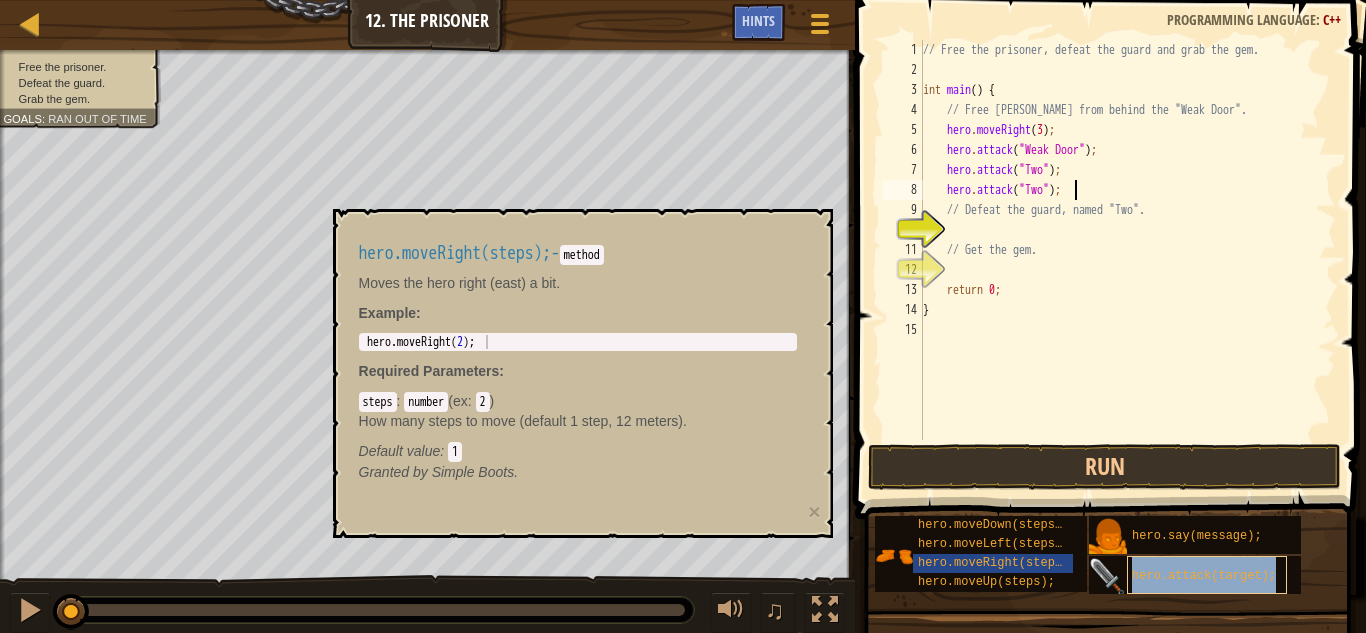 click on "hero.attack(target);" at bounding box center [1207, 575] 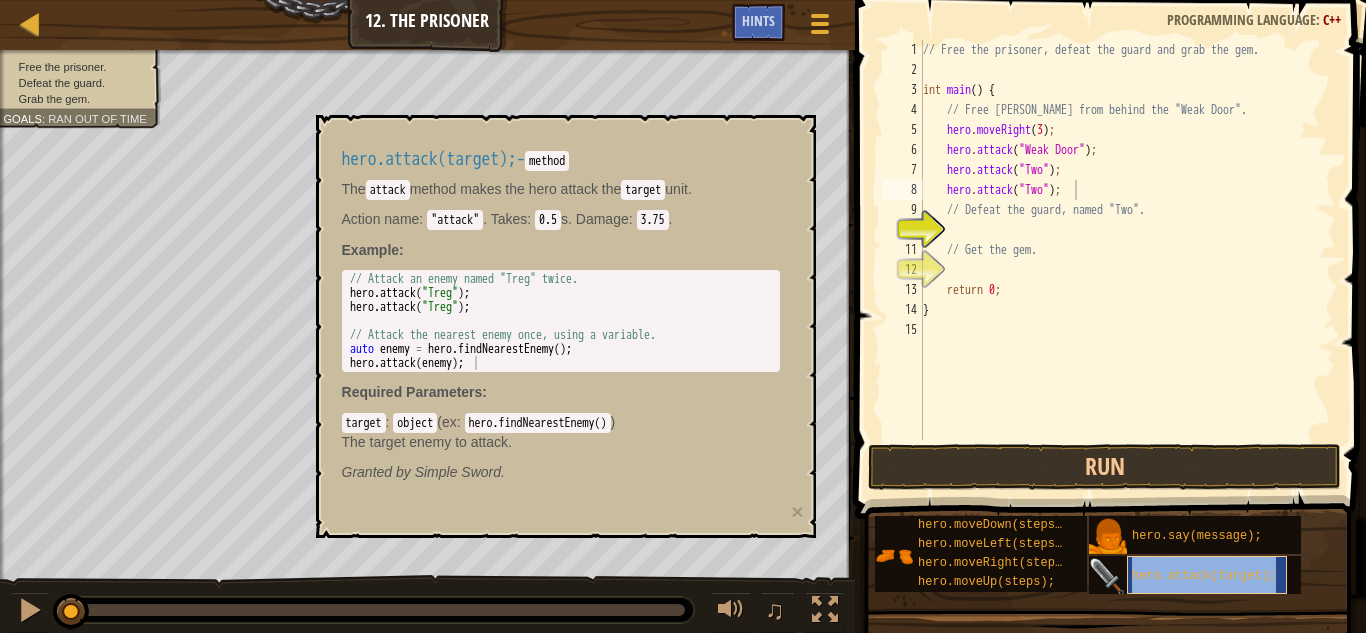 click on "hero.attack(target);" at bounding box center (1207, 575) 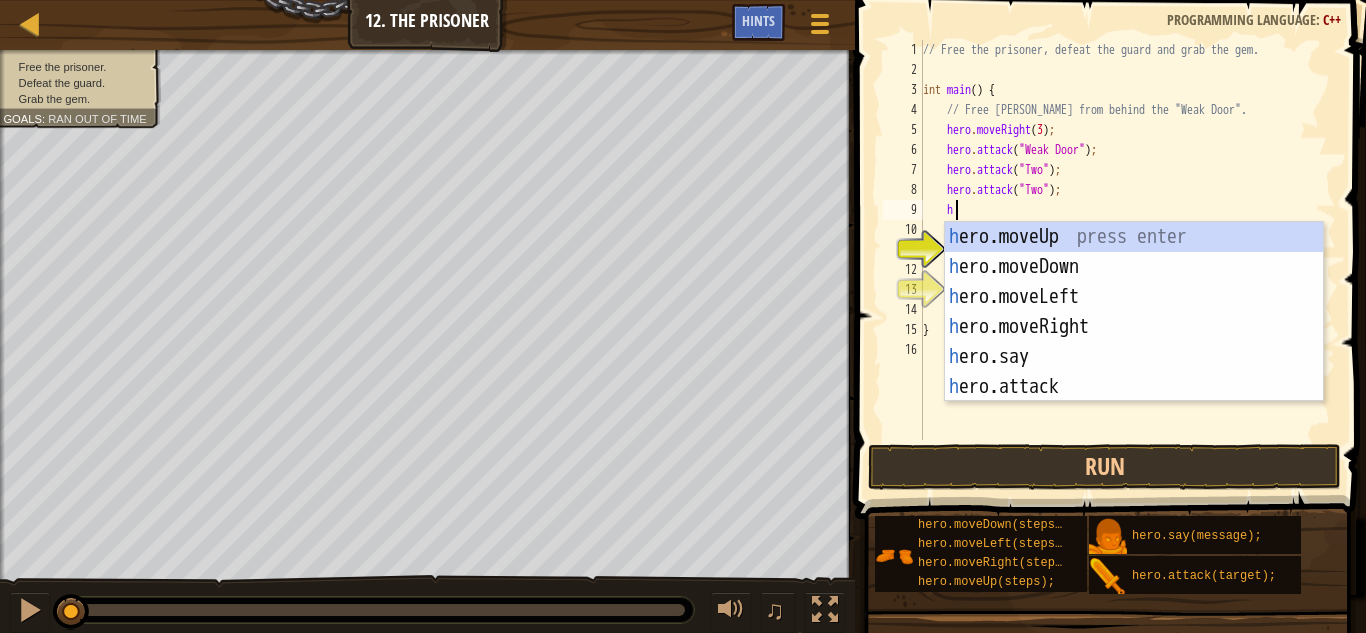 scroll, scrollTop: 9, scrollLeft: 2, axis: both 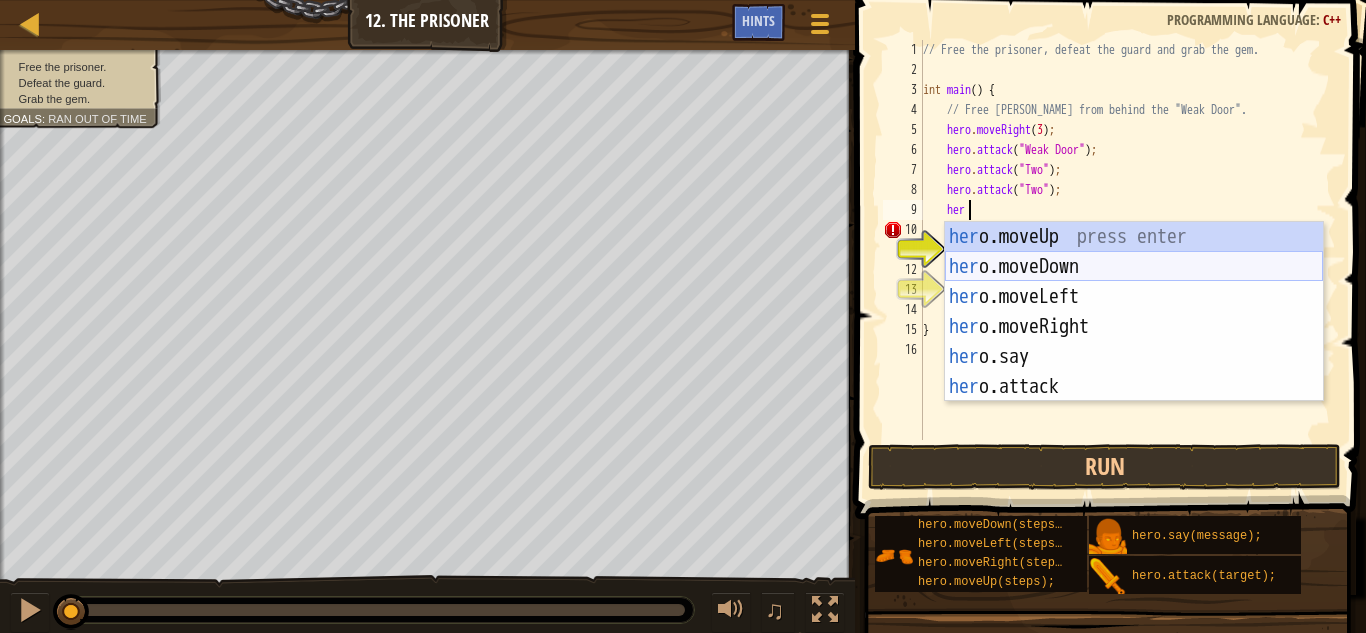 click on "her o.moveUp press enter her o.moveDown press enter her o.moveLeft press enter her o.moveRight press enter her o.say press enter her o.attack press enter" at bounding box center (1134, 342) 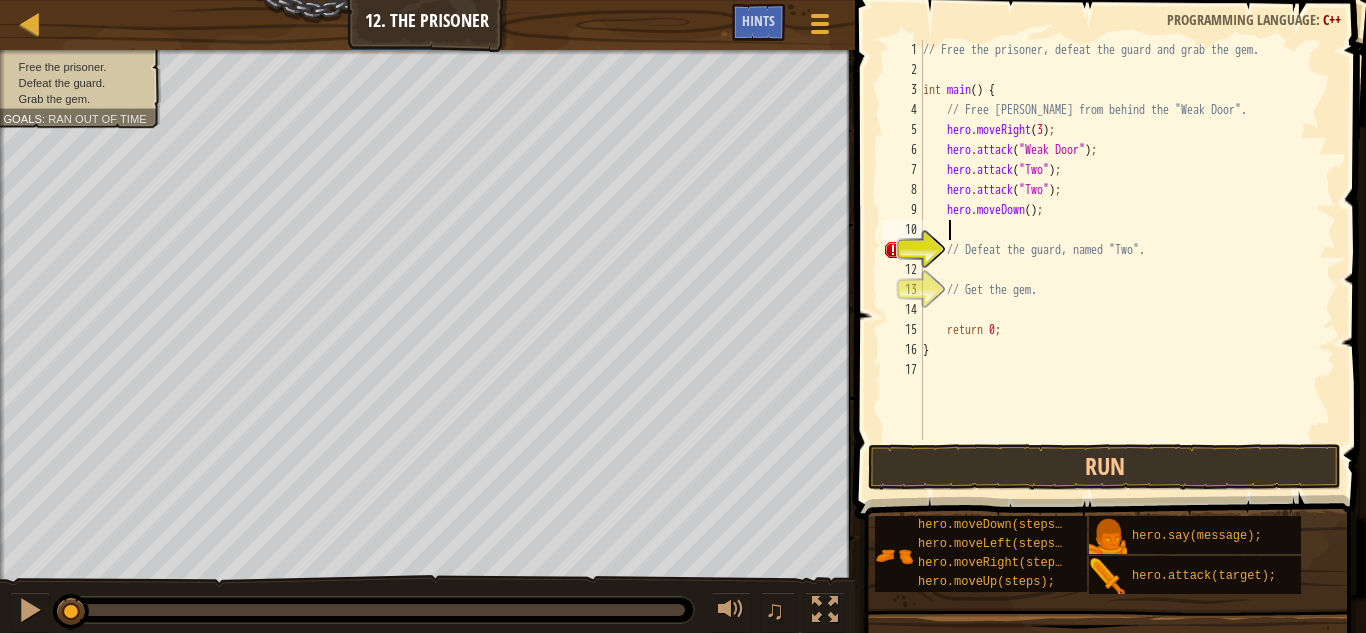 scroll, scrollTop: 9, scrollLeft: 1, axis: both 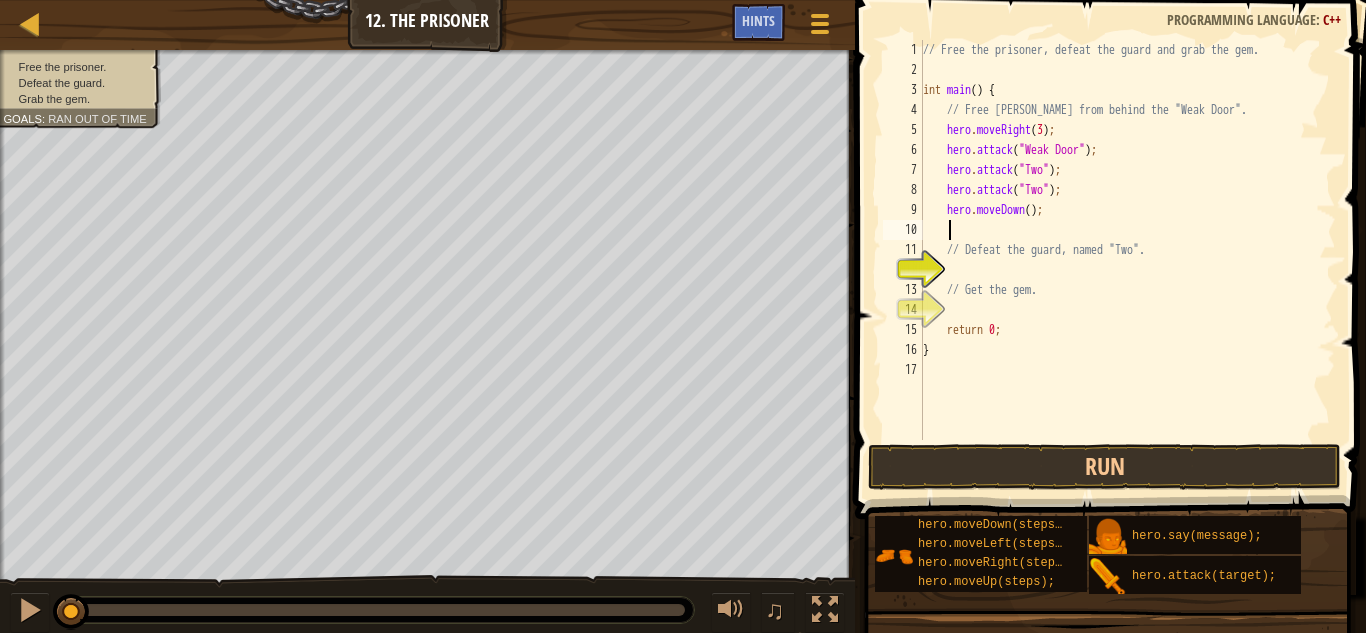 click on "// Free the prisoner, defeat the guard and grab the gem. int   main ( )   {      // Free [PERSON_NAME] from behind the "Weak Door".      hero . moveRight ( 3 ) ;      hero . attack ( " Weak Door " ) ;      hero . attack ( " Two " ) ;      hero . attack ( " Two " ) ;      hero . moveDown ( ) ;           // Defeat the guard, named "Two".           // Get the gem.           return   0 ; }" at bounding box center (1127, 260) 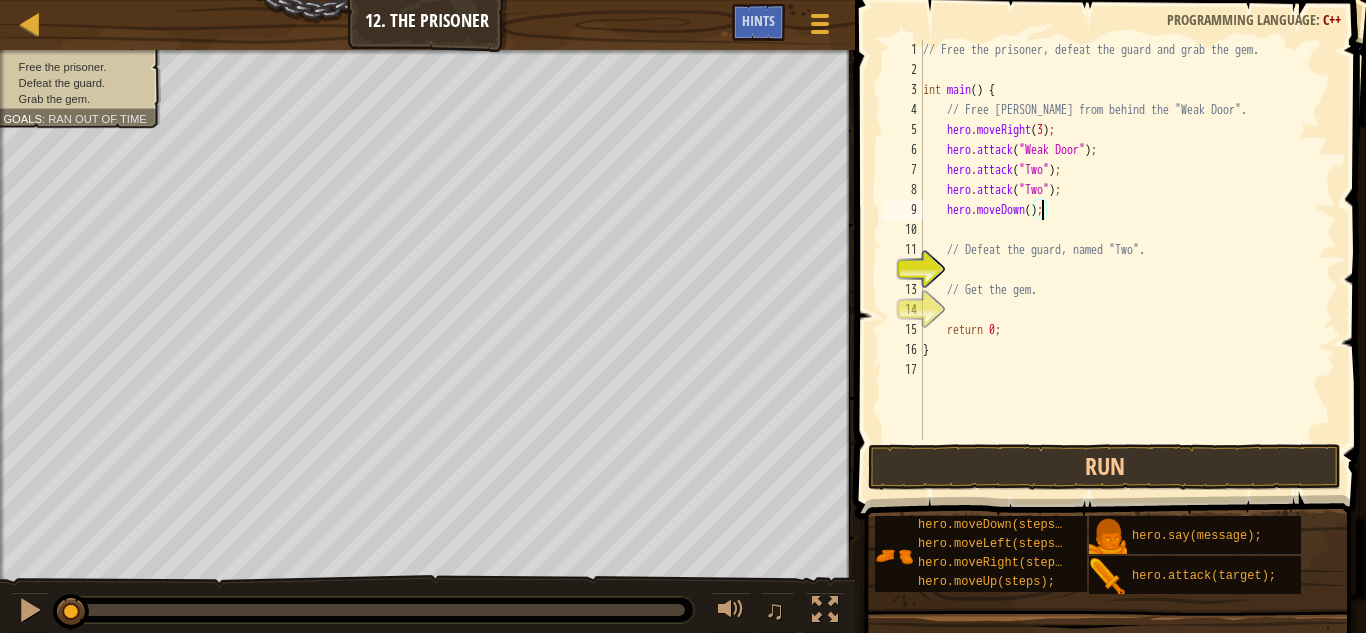 type on "hero.moveDown(4);" 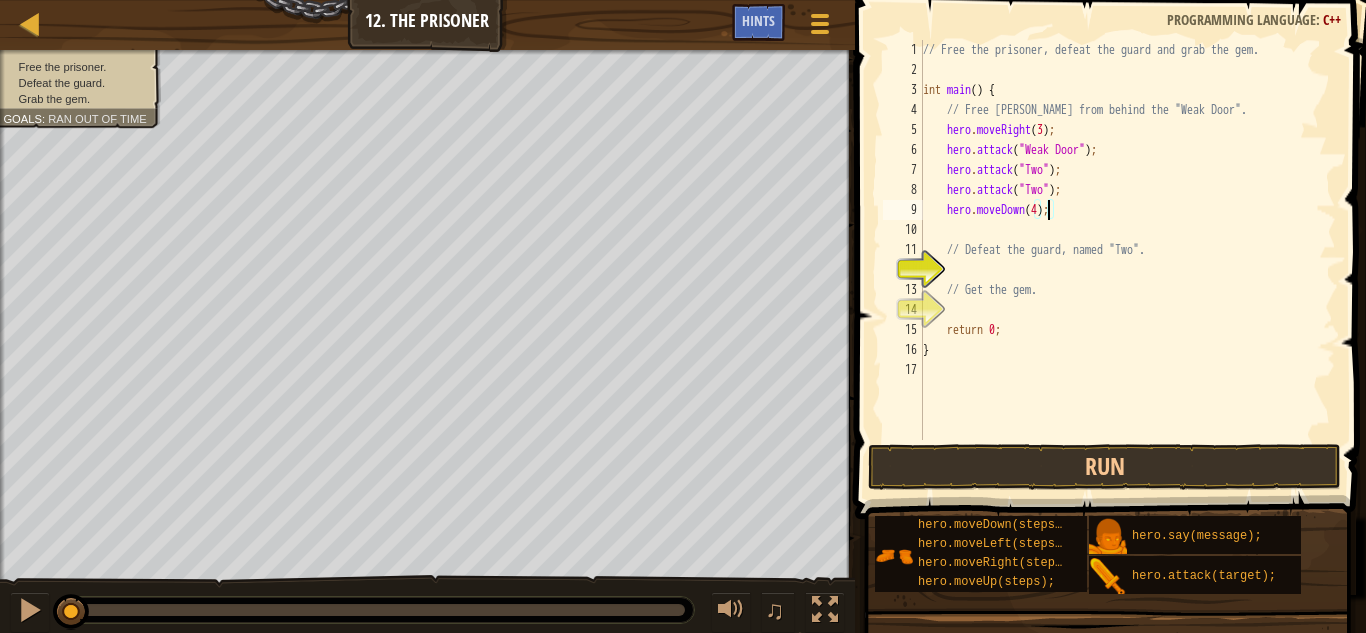 click on "// Free the prisoner, defeat the guard and grab the gem. int   main ( )   {      // Free [PERSON_NAME] from behind the "Weak Door".      hero . moveRight ( 3 ) ;      hero . attack ( " Weak Door " ) ;      hero . attack ( " Two " ) ;      hero . attack ( " Two " ) ;      hero . moveDown ( 4 ) ;           // Defeat the guard, named "Two".           // Get the gem.           return   0 ; }" at bounding box center (1127, 260) 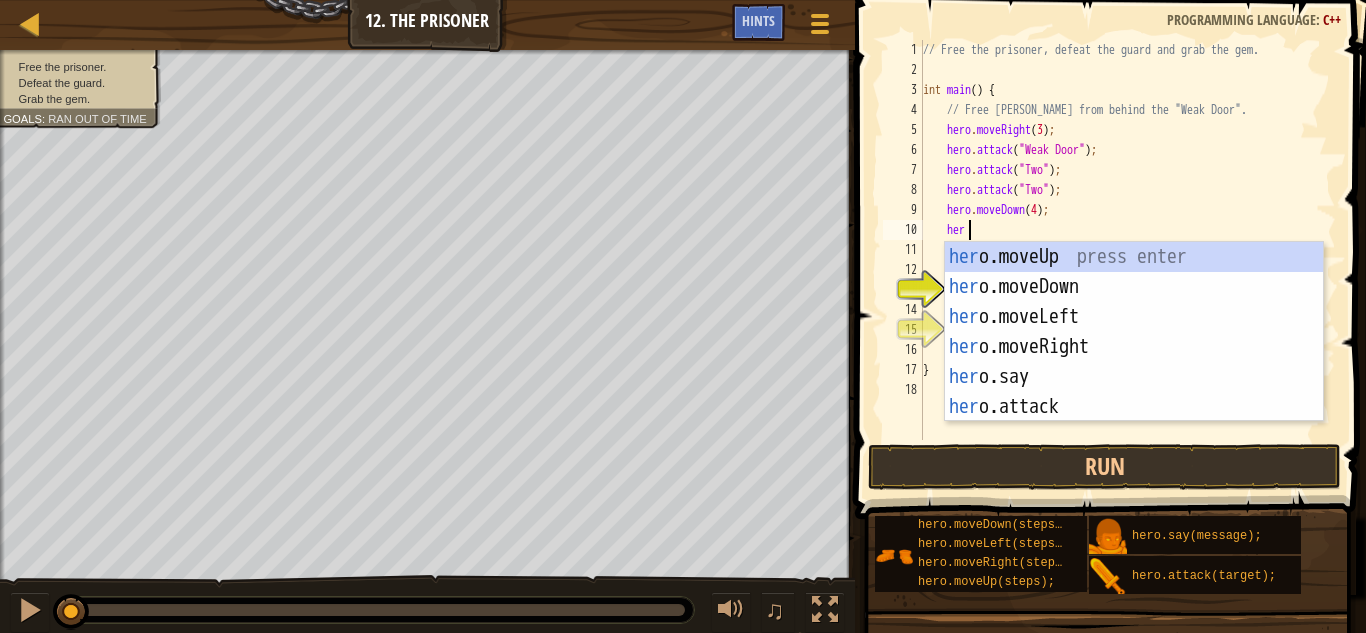 type on "hero" 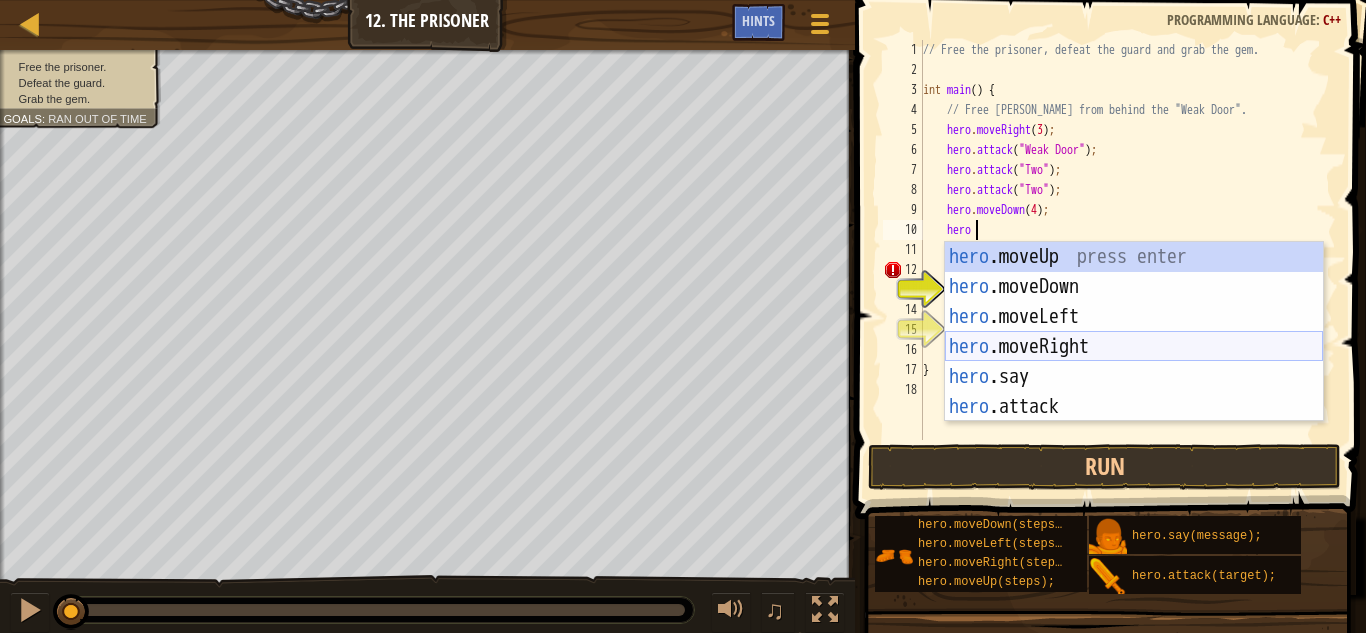click on "hero .moveUp press enter hero .moveDown press enter hero .moveLeft press enter hero .moveRight press enter hero .say press enter hero .attack press enter" at bounding box center [1134, 362] 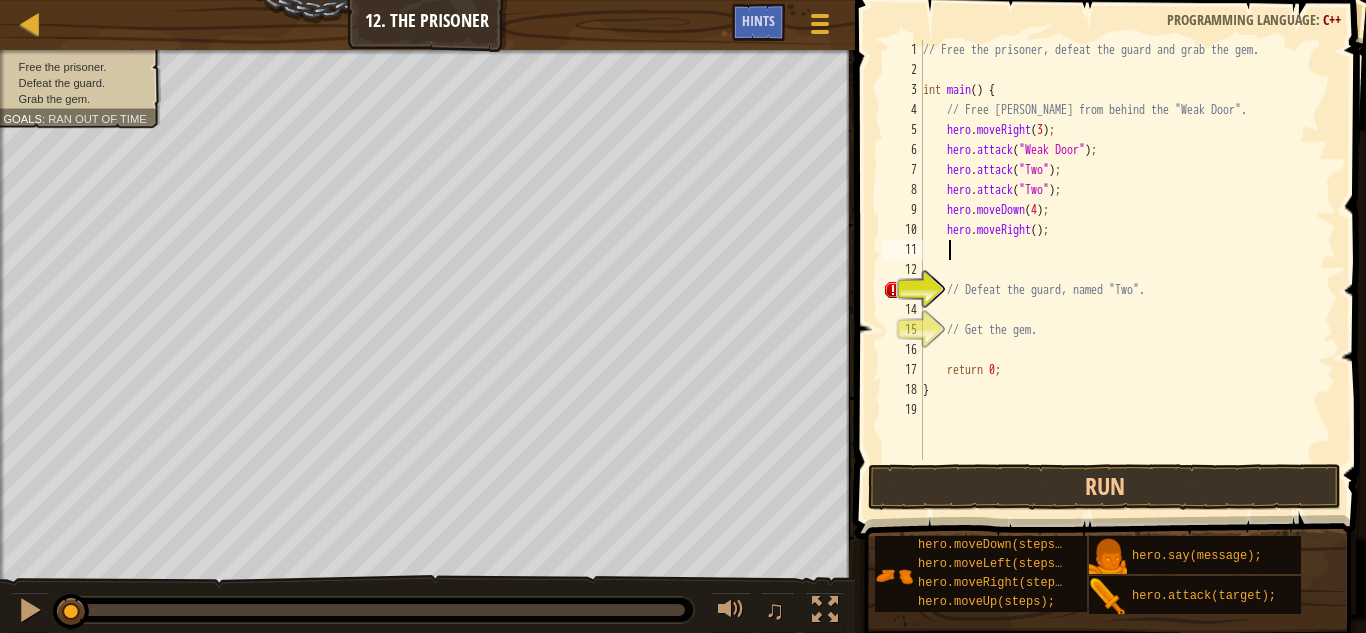 scroll, scrollTop: 9, scrollLeft: 1, axis: both 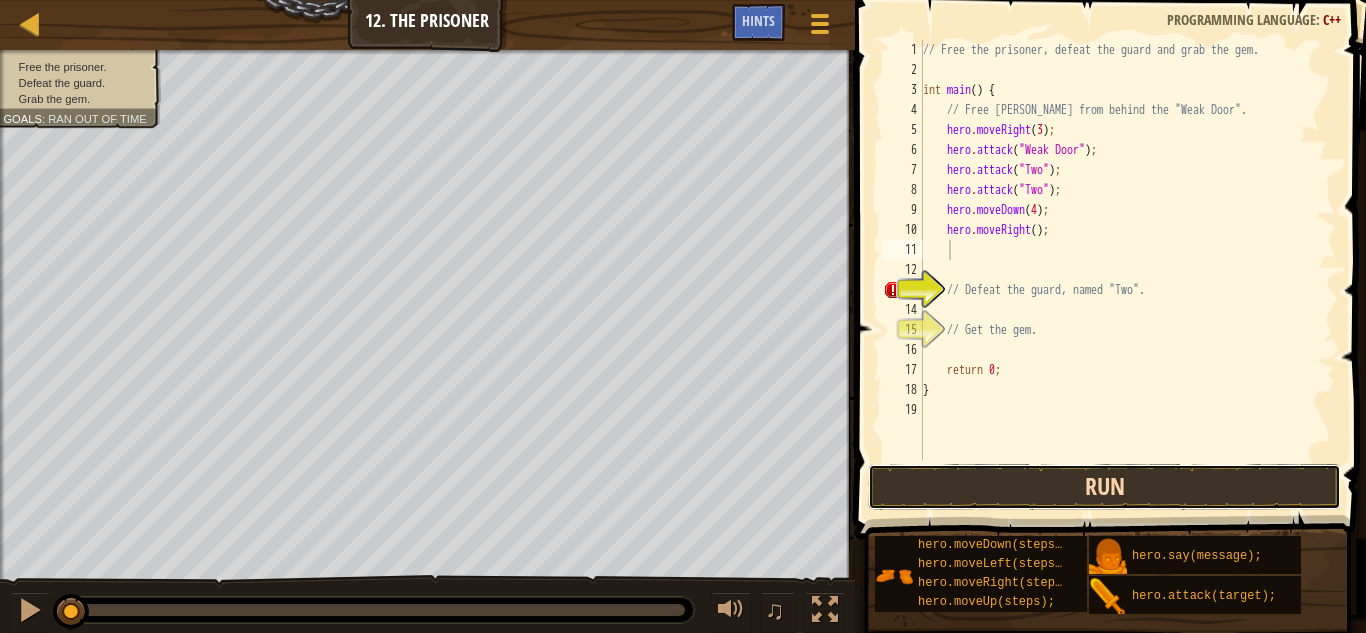 click on "Run" at bounding box center [1104, 487] 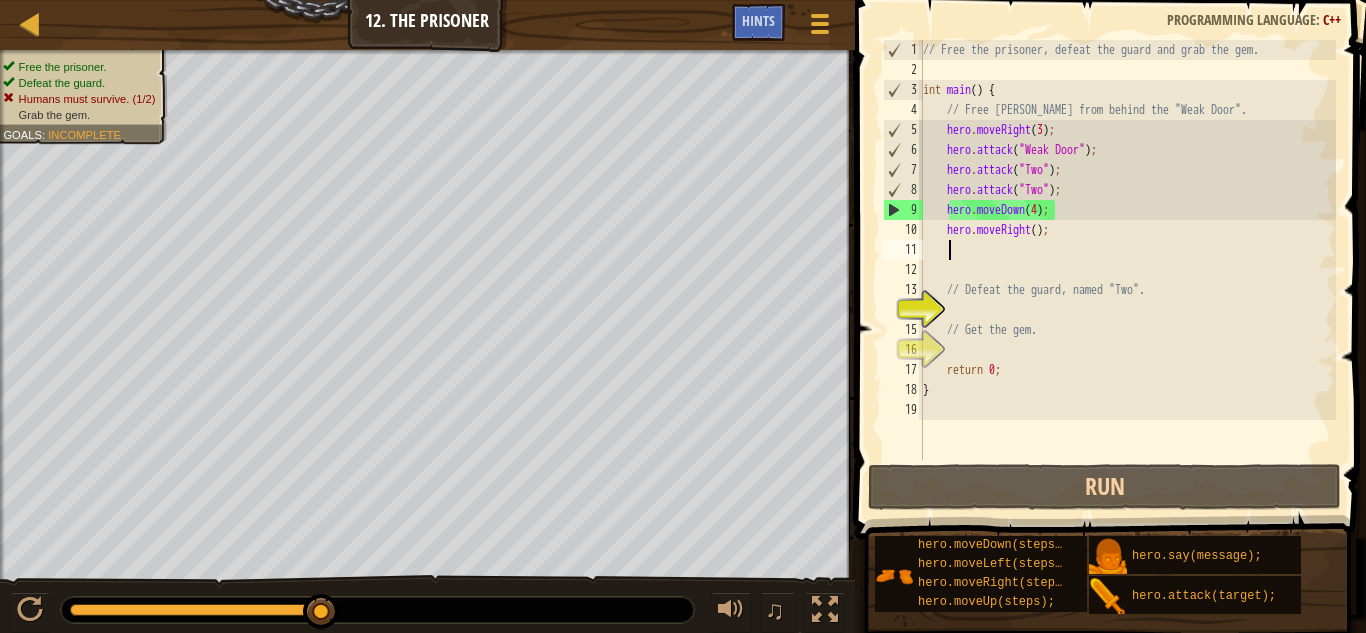 click on "// Free the prisoner, defeat the guard and grab the gem. int   main ( )   {      // Free [PERSON_NAME] from behind the "Weak Door".      hero . moveRight ( 3 ) ;      hero . attack ( " Weak Door " ) ;      hero . attack ( " Two " ) ;      hero . attack ( " Two " ) ;      hero . moveDown ( 4 ) ;      hero . moveRight ( ) ;                // Defeat the guard, named "Two".           // Get the gem.           return   0 ; }" at bounding box center (1127, 270) 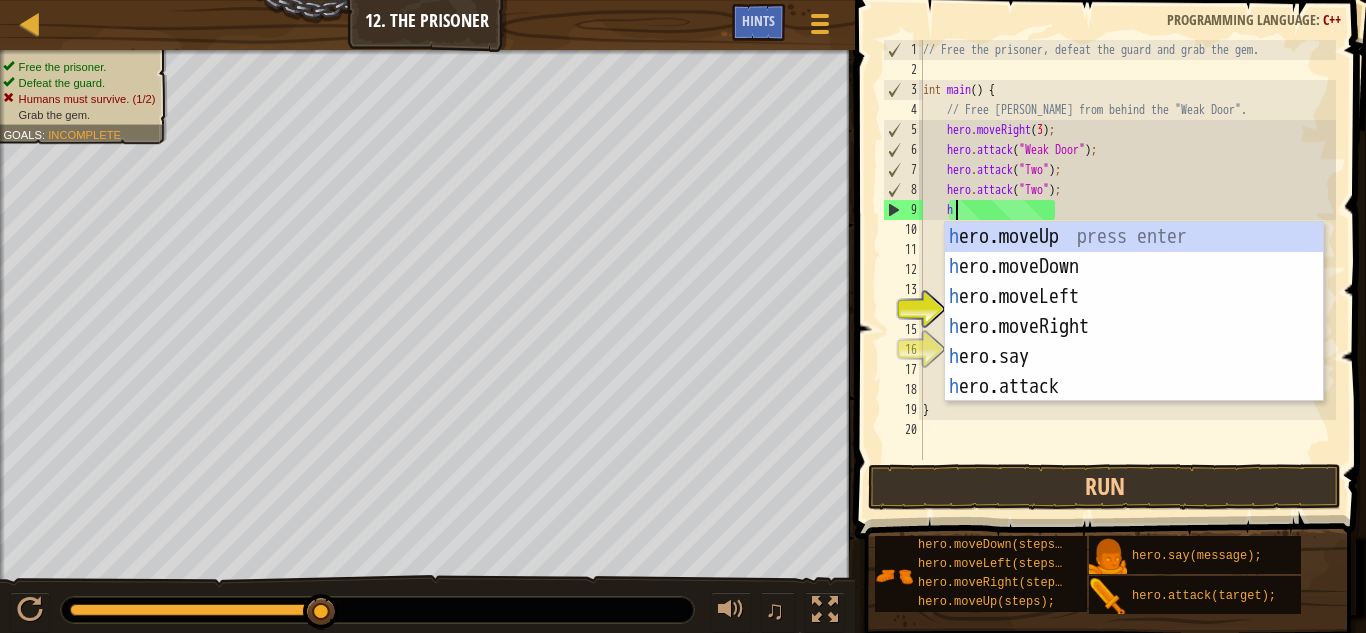 scroll, scrollTop: 9, scrollLeft: 2, axis: both 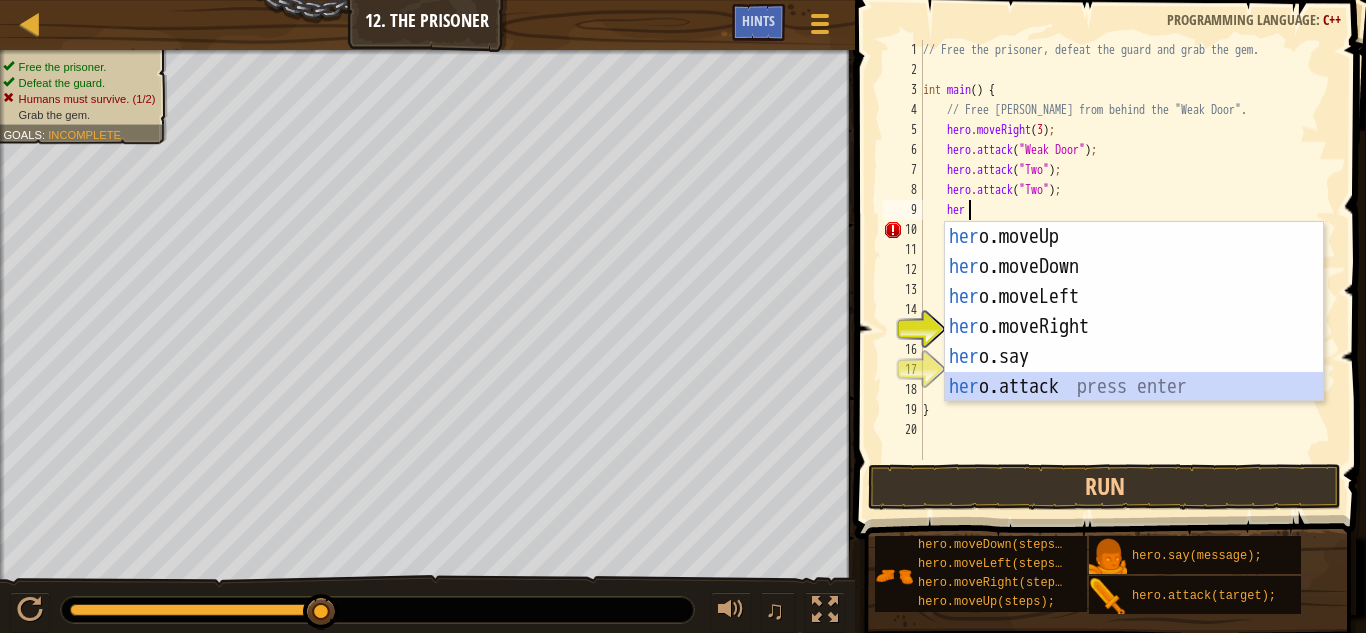 click on "her o.moveUp press enter her o.moveDown press enter her o.moveLeft press enter her o.moveRight press enter her o.say press enter her o.attack press enter" at bounding box center [1134, 342] 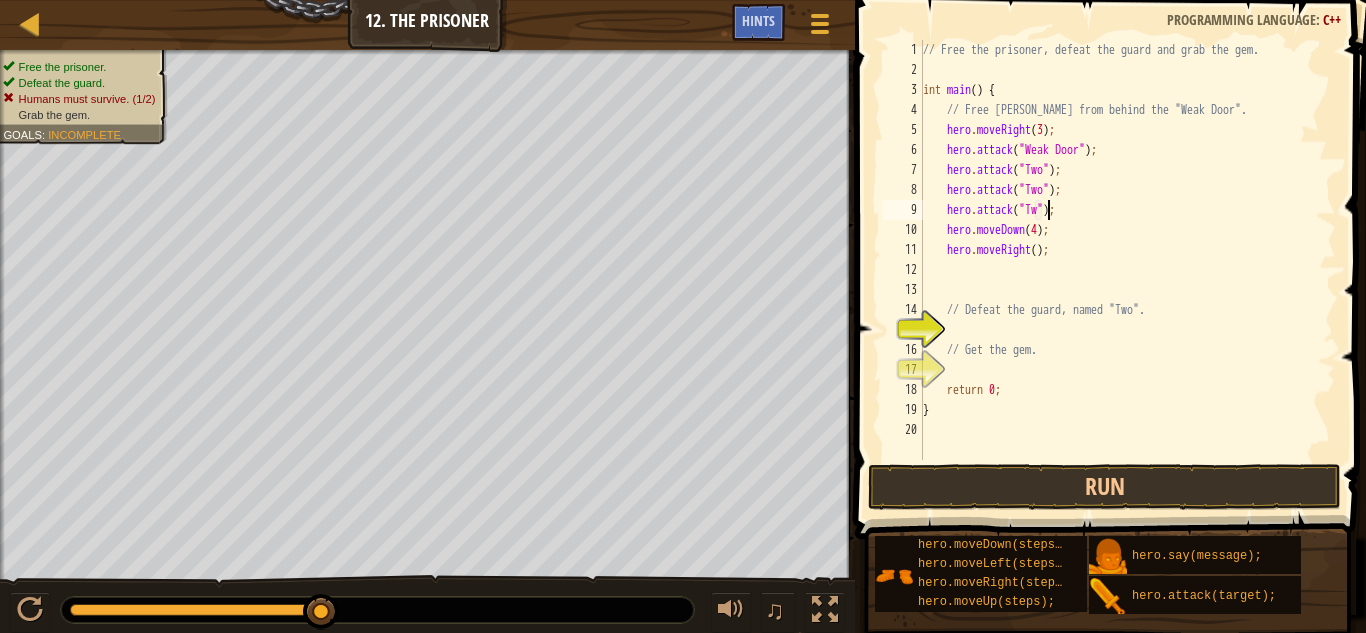 scroll, scrollTop: 9, scrollLeft: 11, axis: both 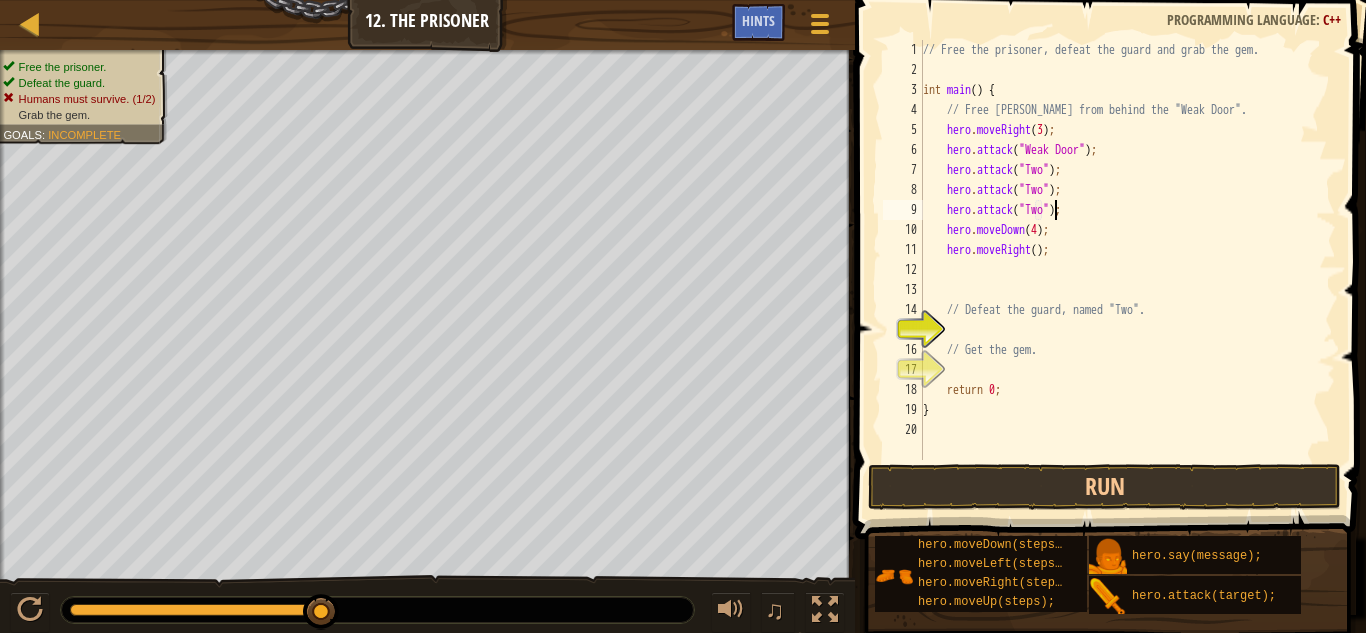 click on "// Free the prisoner, defeat the guard and grab the gem. int   main ( )   {      // Free [PERSON_NAME] from behind the "Weak Door".      hero . moveRight ( 3 ) ;      hero . attack ( " Weak Door " ) ;      hero . attack ( " Two " ) ;      hero . attack ( " Two " ) ;      hero . attack ( " Two " ) ;      hero . moveDown ( 4 ) ;      hero . moveRight ( ) ;                // Defeat the guard, named "Two".           // Get the gem.           return   0 ; }" at bounding box center [1127, 270] 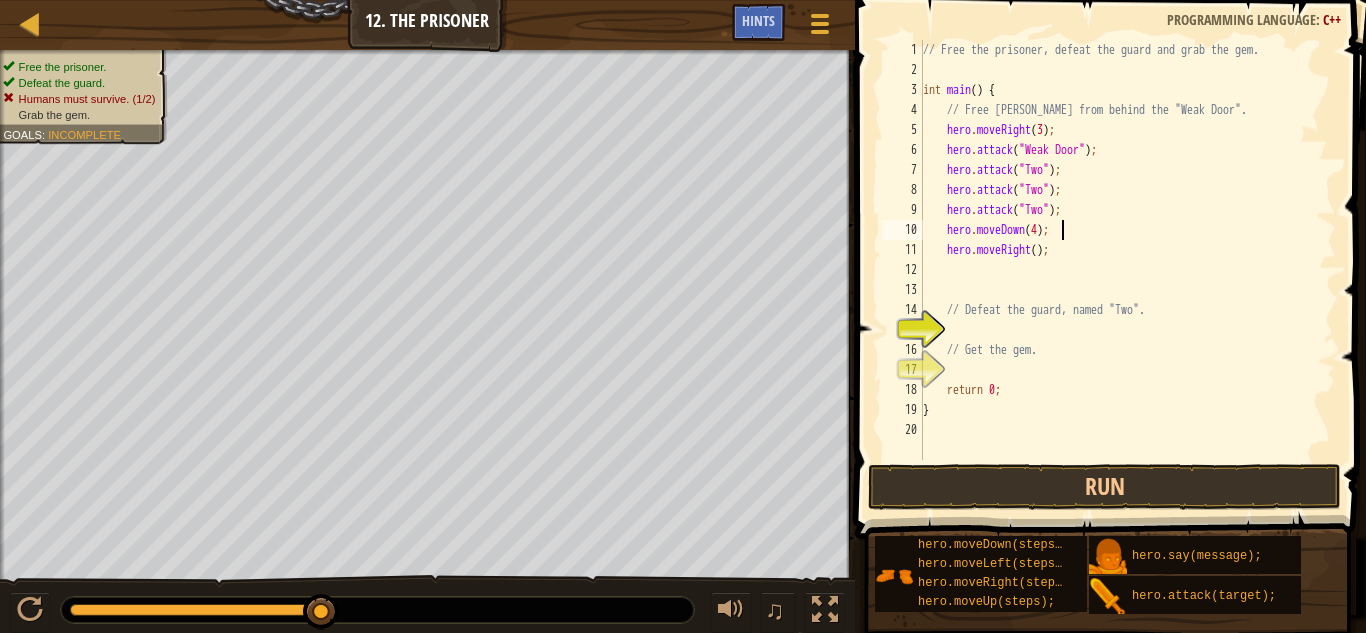 click on "// Free the prisoner, defeat the guard and grab the gem. int   main ( )   {      // Free [PERSON_NAME] from behind the "Weak Door".      hero . moveRight ( 3 ) ;      hero . attack ( " Weak Door " ) ;      hero . attack ( " Two " ) ;      hero . attack ( " Two " ) ;      hero . attack ( " Two " ) ;      hero . moveDown ( 4 ) ;      hero . moveRight ( ) ;                // Defeat the guard, named "Two".           // Get the gem.           return   0 ; }" at bounding box center [1127, 270] 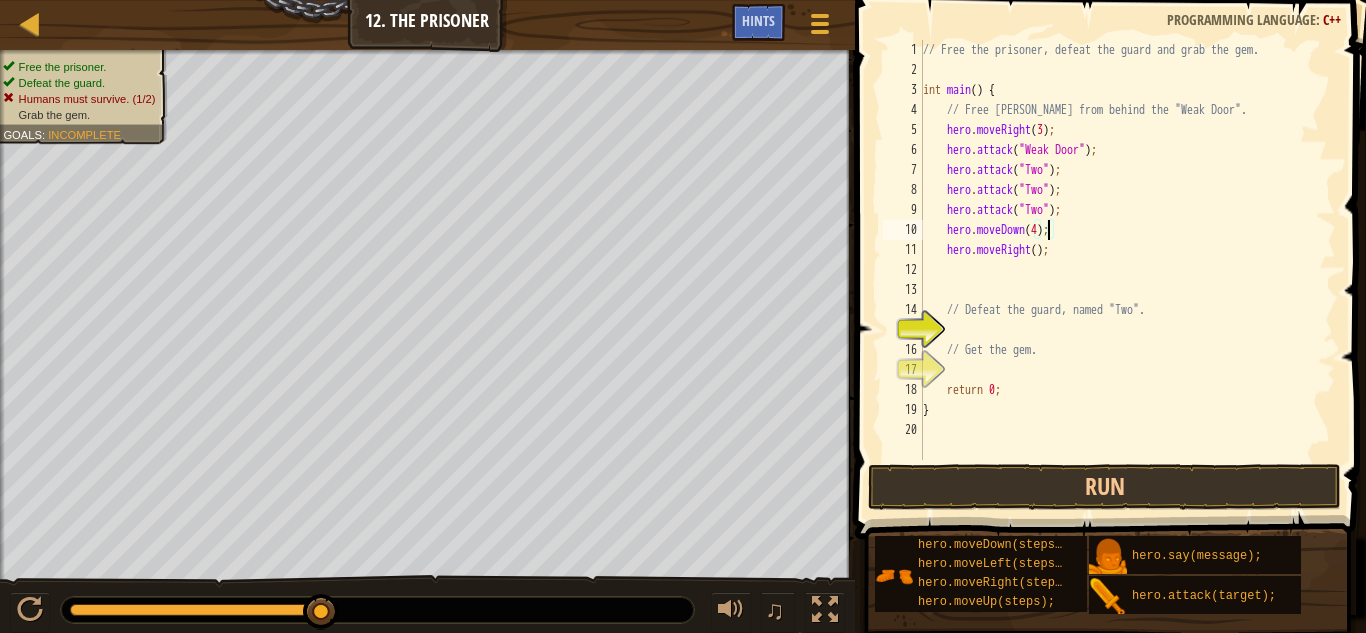 scroll, scrollTop: 9, scrollLeft: 10, axis: both 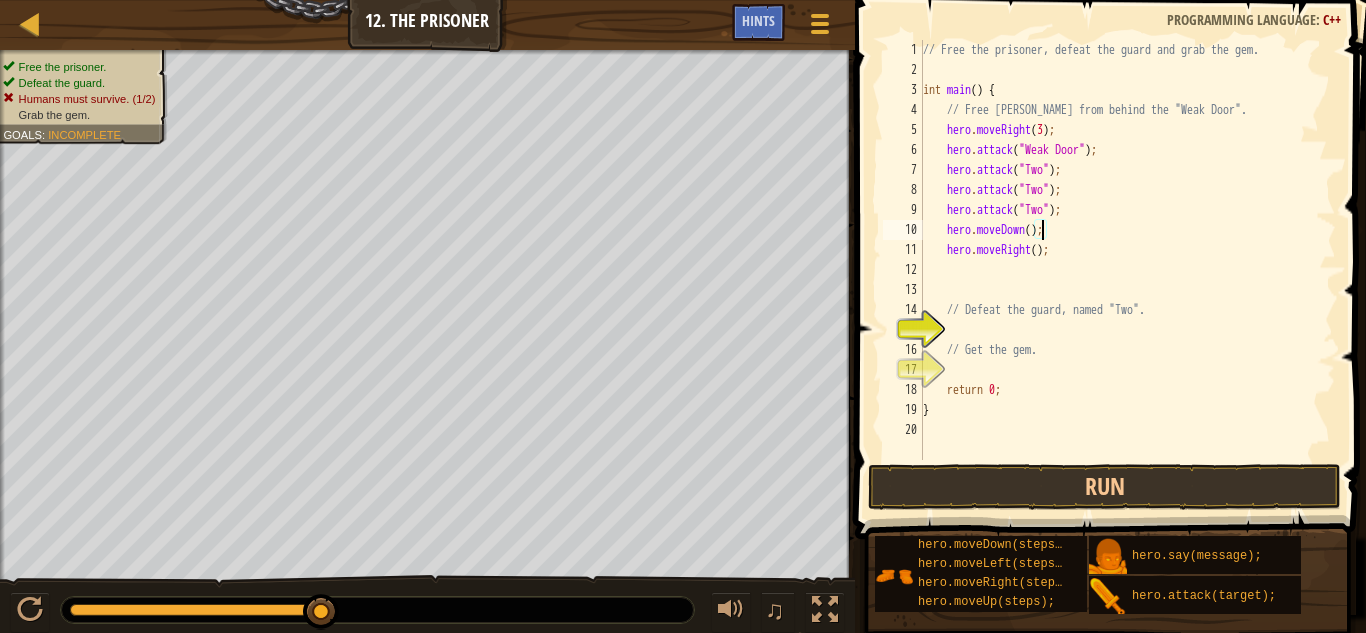 type on "hero.moveDown(1);" 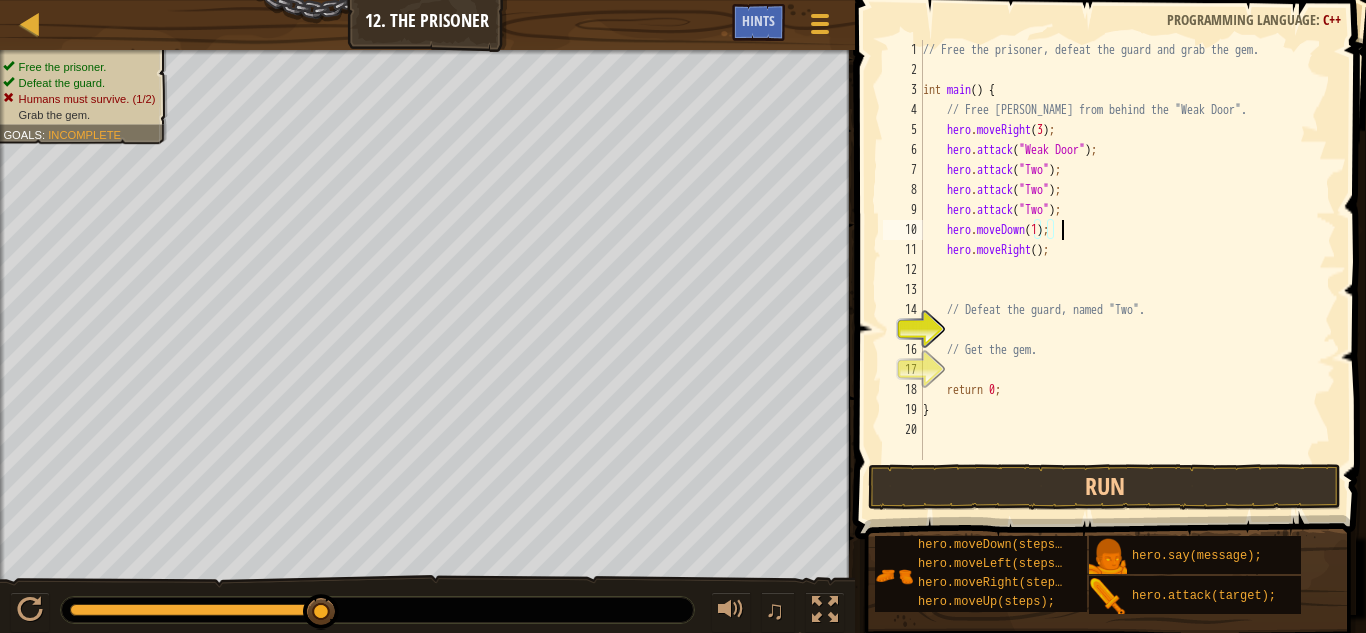 click on "// Free the prisoner, defeat the guard and grab the gem. int   main ( )   {      // Free [PERSON_NAME] from behind the "Weak Door".      hero . moveRight ( 3 ) ;      hero . attack ( " Weak Door " ) ;      hero . attack ( " Two " ) ;      hero . attack ( " Two " ) ;      hero . attack ( " Two " ) ;      hero . moveDown ( 1 ) ;      hero . moveRight ( ) ;                // Defeat the guard, named "Two".           // Get the gem.           return   0 ; }" at bounding box center (1127, 270) 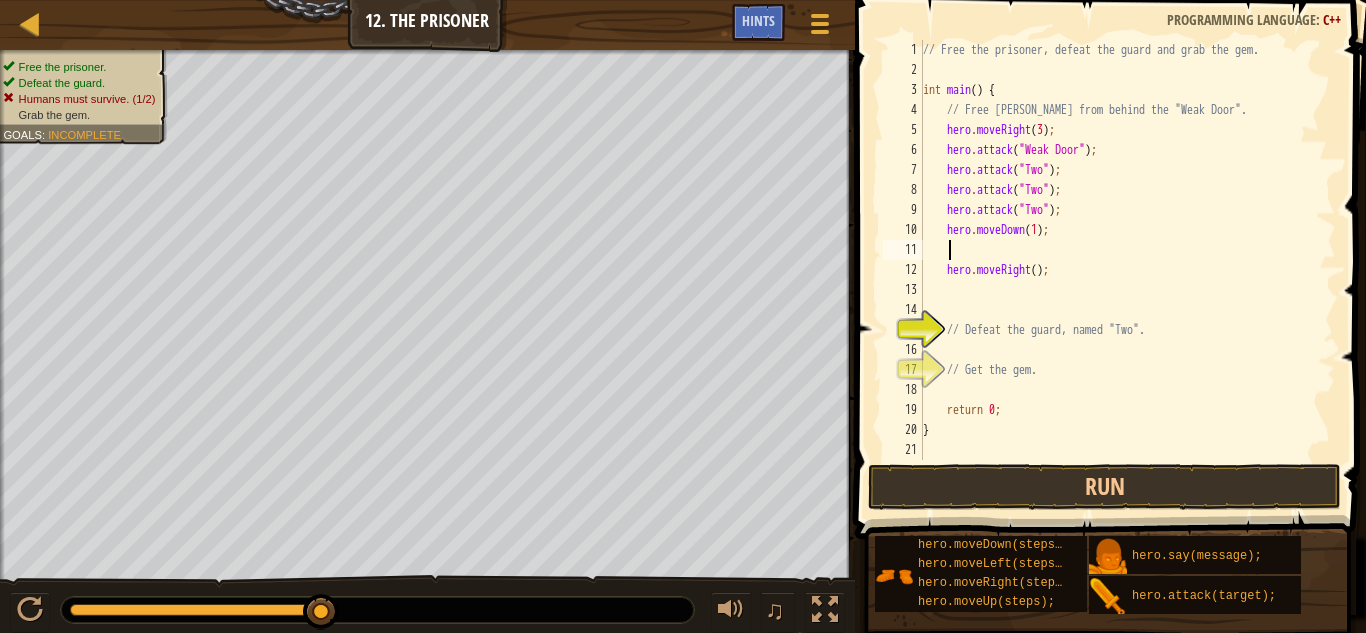 scroll, scrollTop: 9, scrollLeft: 1, axis: both 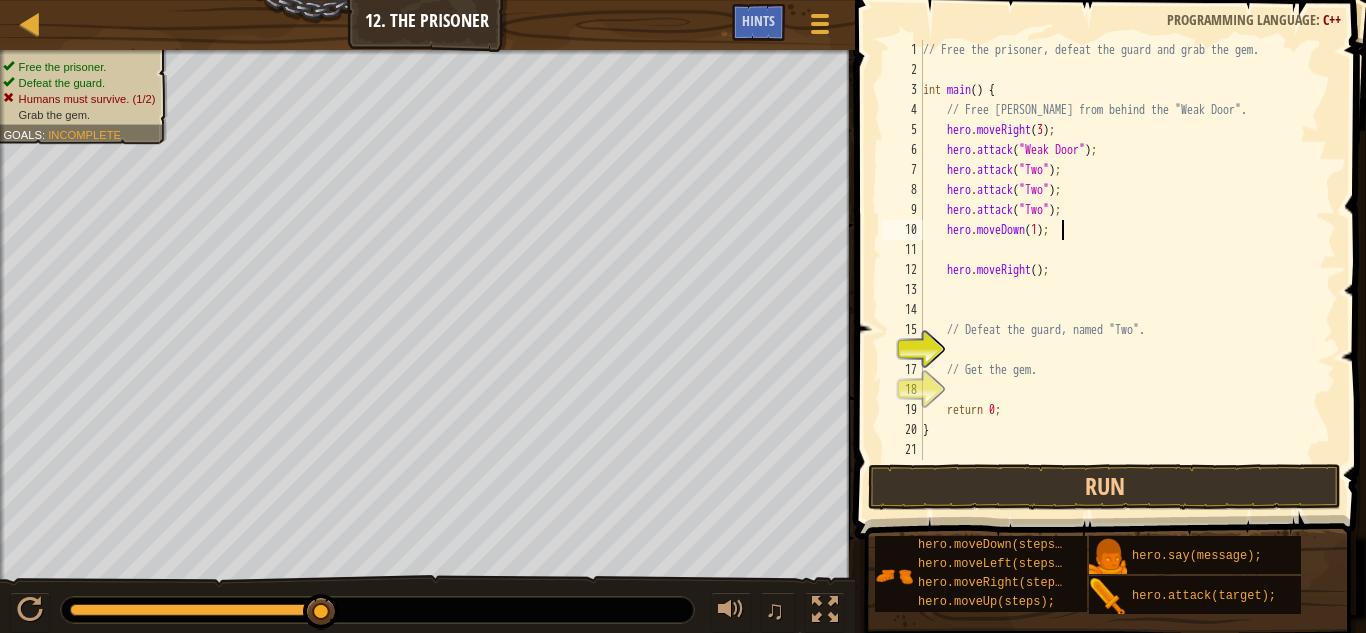 click on "// Free the prisoner, defeat the guard and grab the gem. int   main ( )   {      // Free [PERSON_NAME] from behind the "Weak Door".      hero . moveRight ( 3 ) ;      hero . attack ( " Weak Door " ) ;      hero . attack ( " Two " ) ;      hero . attack ( " Two " ) ;      hero . attack ( " Two " ) ;      hero . moveDown ( 1 ) ;           hero . moveRight ( ) ;                // Defeat the guard, named "Two".           // Get the gem.           return   0 ; }" at bounding box center [1127, 270] 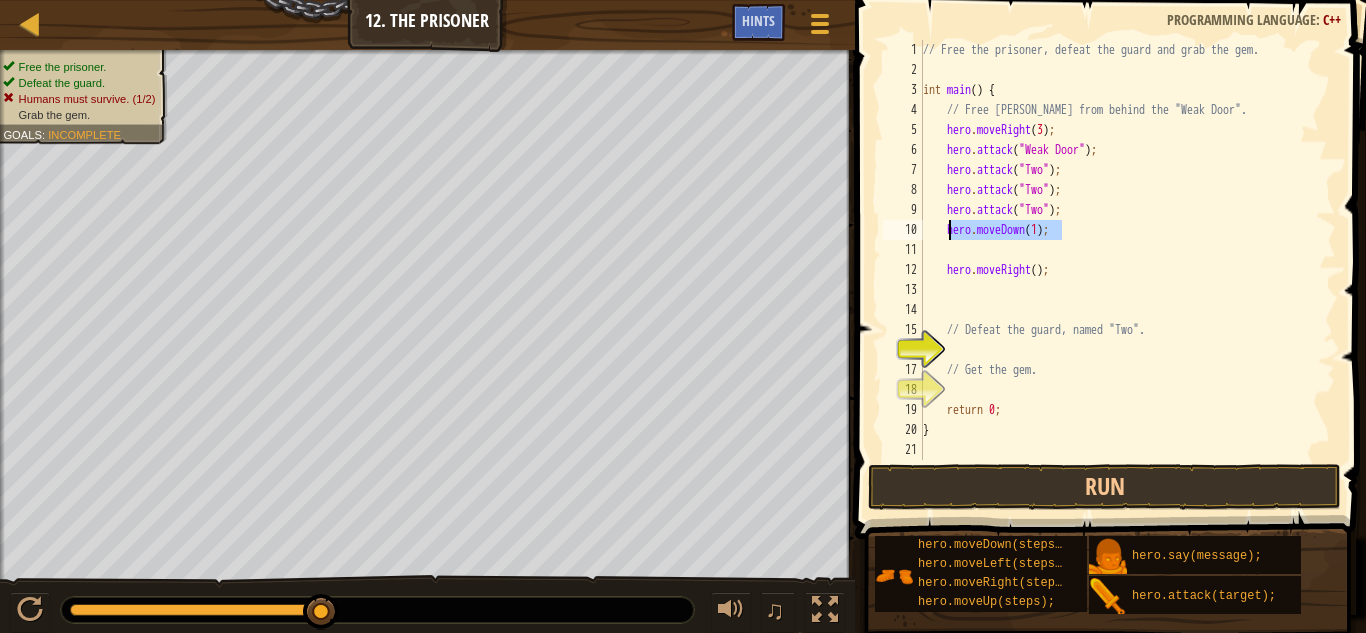 drag, startPoint x: 1063, startPoint y: 229, endPoint x: 947, endPoint y: 224, distance: 116.10771 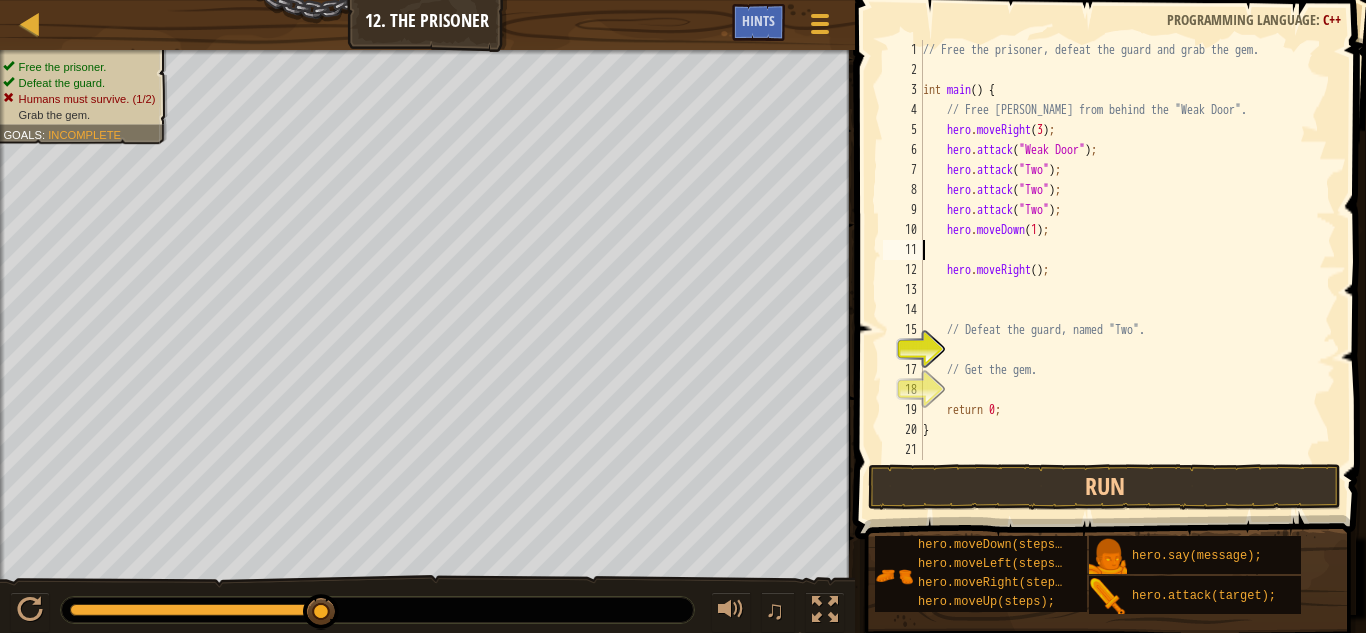 scroll, scrollTop: 9, scrollLeft: 0, axis: vertical 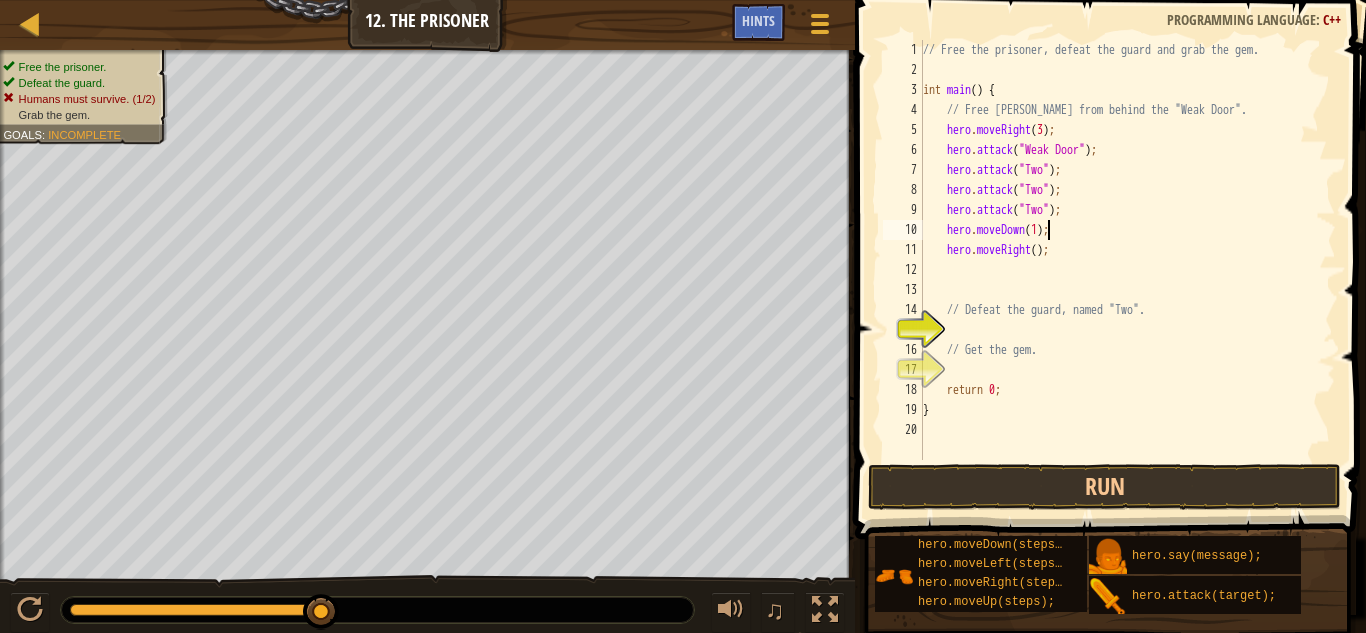 click on "// Free the prisoner, defeat the guard and grab the gem. int   main ( )   {      // Free [PERSON_NAME] from behind the "Weak Door".      hero . moveRight ( 3 ) ;      hero . attack ( " Weak Door " ) ;      hero . attack ( " Two " ) ;      hero . attack ( " Two " ) ;      hero . attack ( " Two " ) ;      hero . moveDown ( 1 ) ;      hero . moveRight ( ) ;                // Defeat the guard, named "Two".           // Get the gem.           return   0 ; }" at bounding box center (1127, 270) 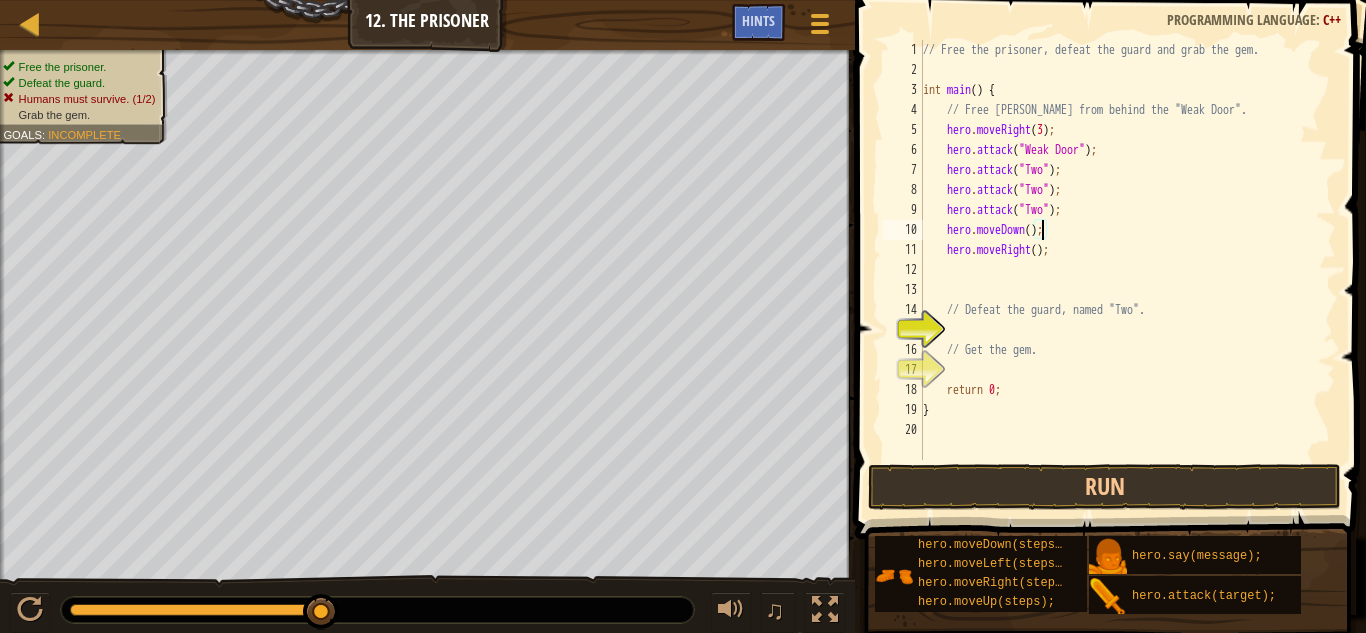 scroll, scrollTop: 9, scrollLeft: 10, axis: both 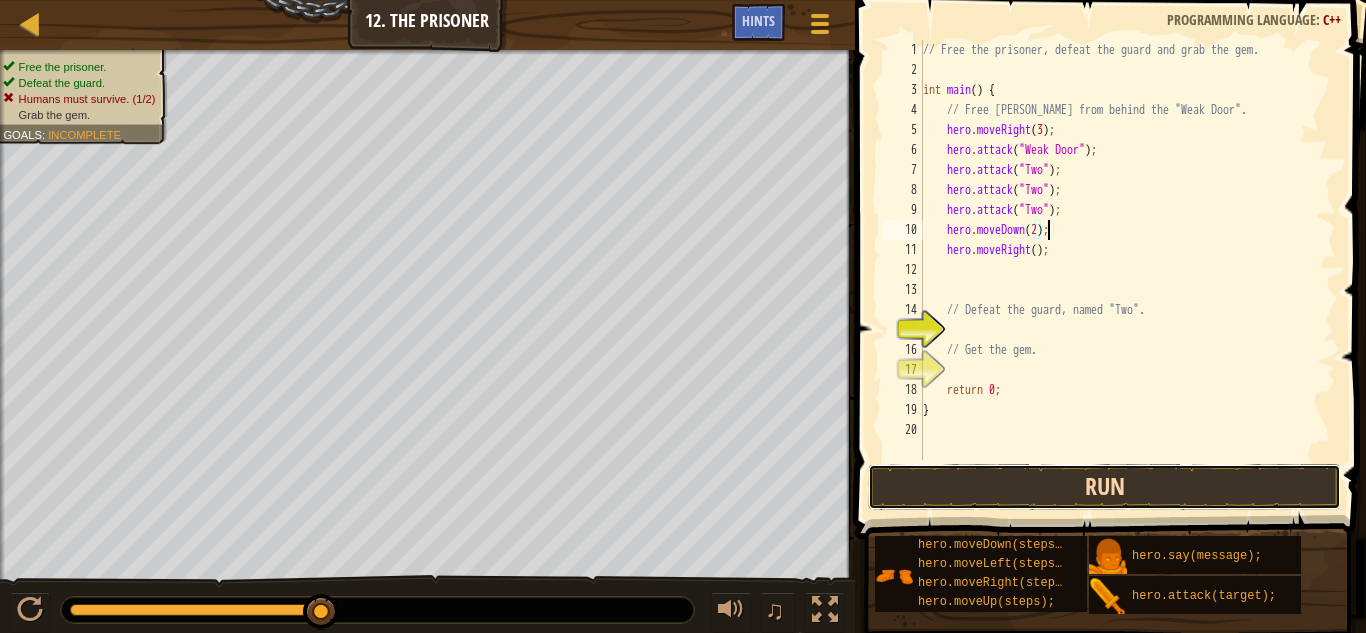 click on "Run" at bounding box center [1104, 487] 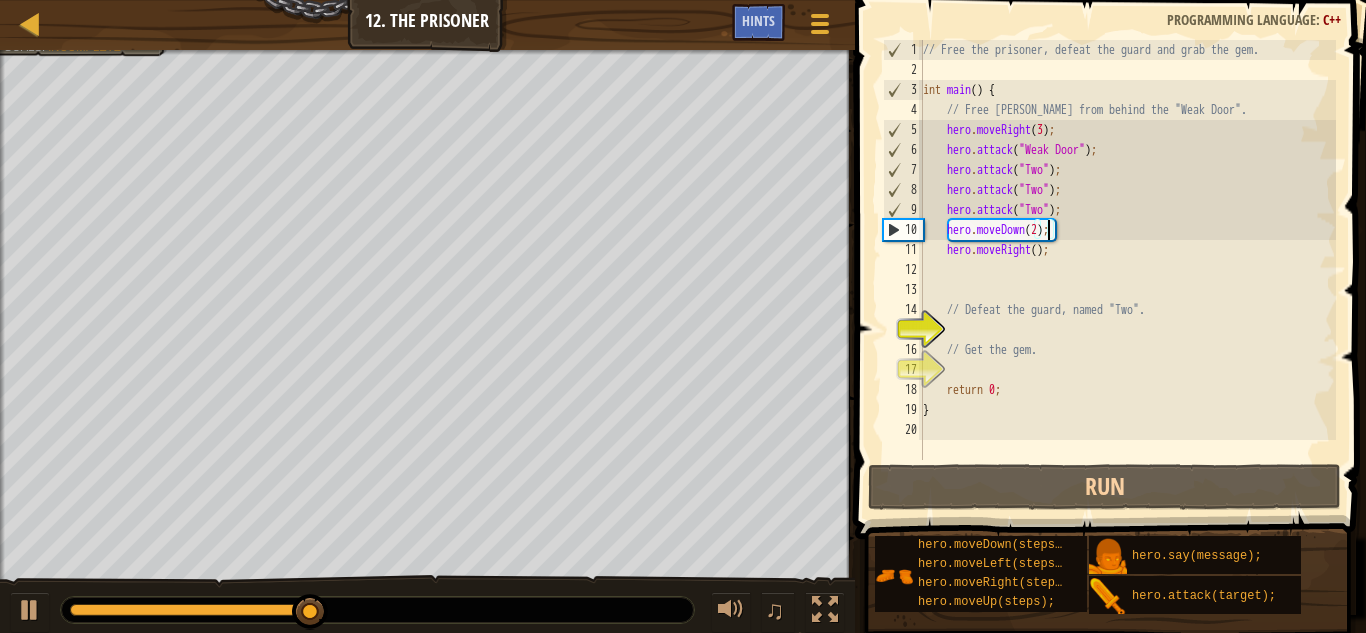 click on "// Free the prisoner, defeat the guard and grab the gem. int   main ( )   {      // Free [PERSON_NAME] from behind the "Weak Door".      hero . moveRight ( 3 ) ;      hero . attack ( " Weak Door " ) ;      hero . attack ( " Two " ) ;      hero . attack ( " Two " ) ;      hero . attack ( " Two " ) ;      hero . moveDown ( 2 ) ;      hero . moveRight ( ) ;                // Defeat the guard, named "Two".           // Get the gem.           return   0 ; }" at bounding box center [1127, 270] 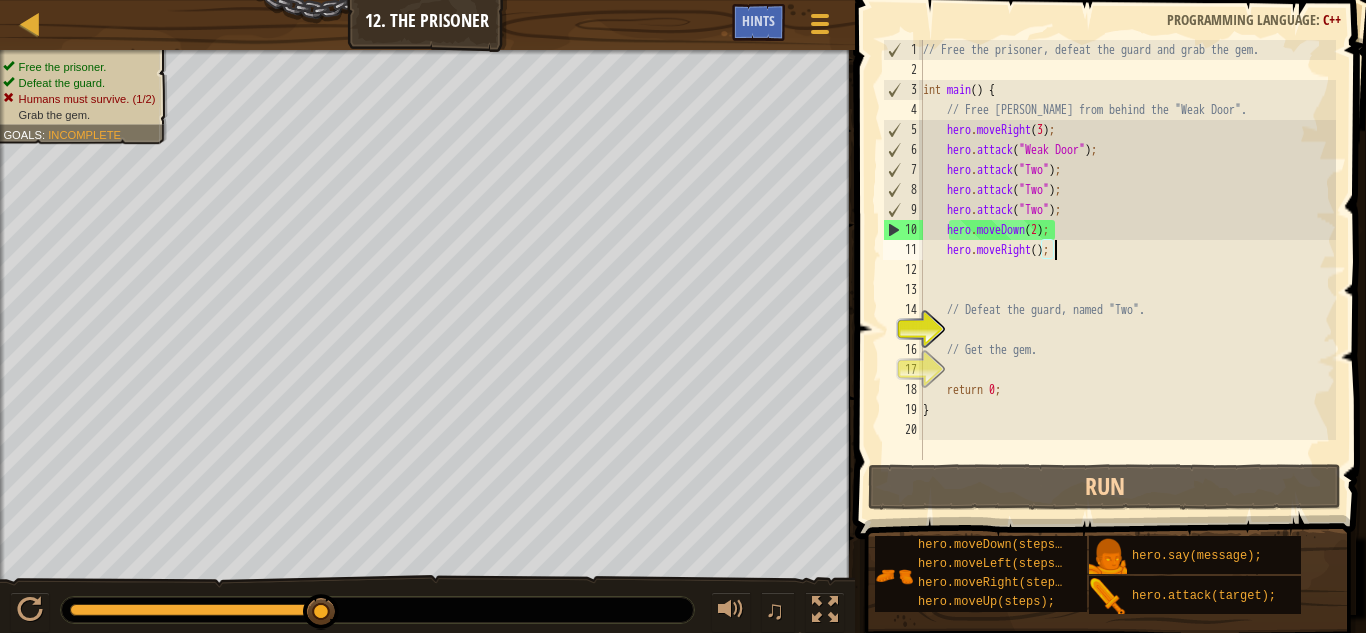 click on "// Free the prisoner, defeat the guard and grab the gem. int   main ( )   {      // Free [PERSON_NAME] from behind the "Weak Door".      hero . moveRight ( 3 ) ;      hero . attack ( " Weak Door " ) ;      hero . attack ( " Two " ) ;      hero . attack ( " Two " ) ;      hero . attack ( " Two " ) ;      hero . moveDown ( 2 ) ;      hero . moveRight ( ) ;                // Defeat the guard, named "Two".           // Get the gem.           return   0 ; }" at bounding box center [1127, 270] 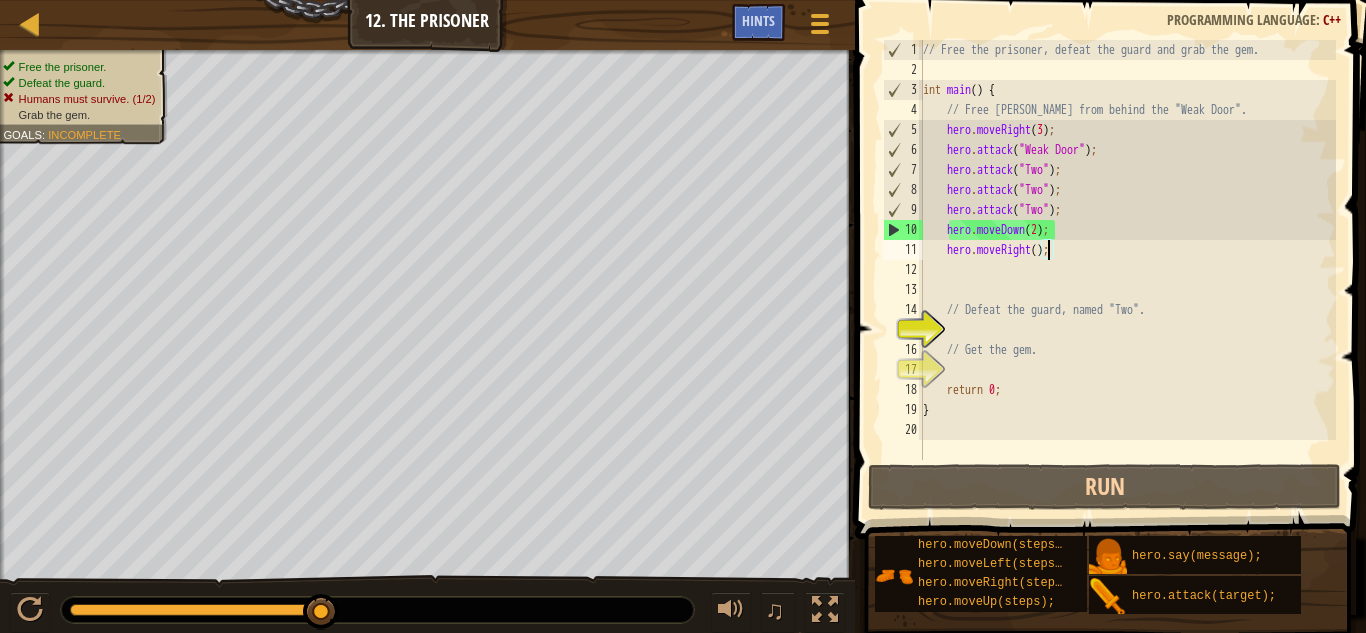 click on "// Free the prisoner, defeat the guard and grab the gem. int   main ( )   {      // Free [PERSON_NAME] from behind the "Weak Door".      hero . moveRight ( 3 ) ;      hero . attack ( " Weak Door " ) ;      hero . attack ( " Two " ) ;      hero . attack ( " Two " ) ;      hero . attack ( " Two " ) ;      hero . moveDown ( 2 ) ;      hero . moveRight ( ) ;                // Defeat the guard, named "Two".           // Get the gem.           return   0 ; }" at bounding box center (1127, 270) 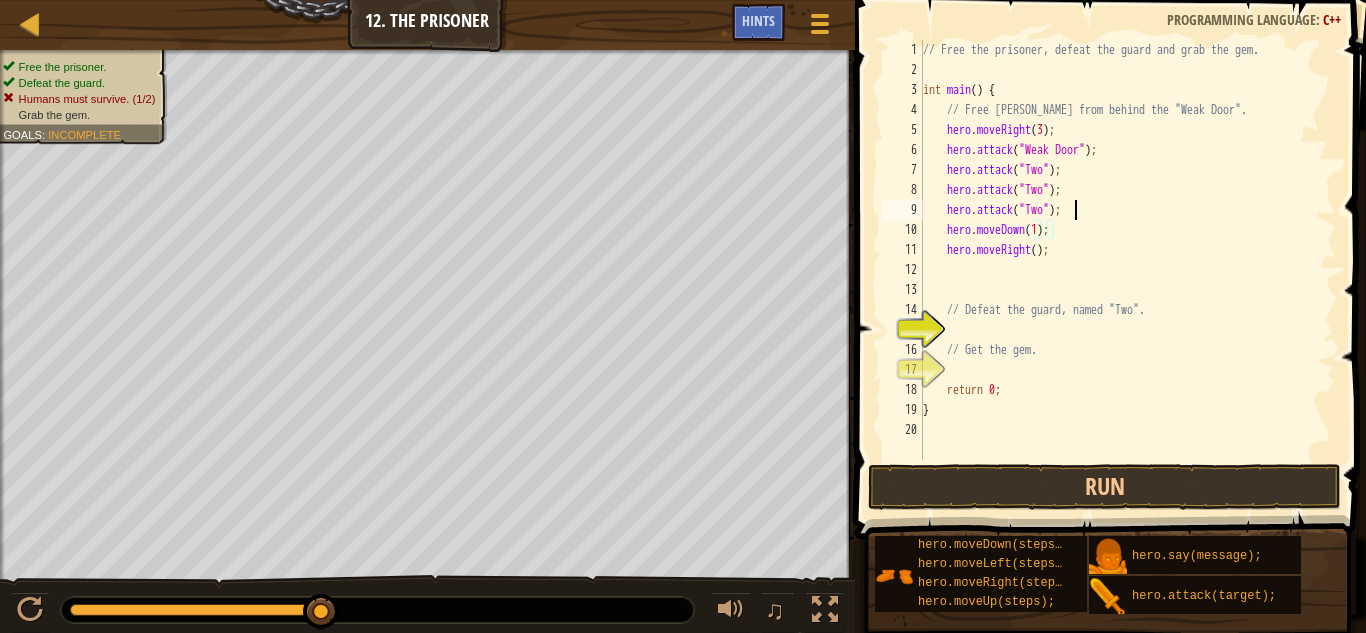 click on "// Free the prisoner, defeat the guard and grab the gem. int   main ( )   {      // Free [PERSON_NAME] from behind the "Weak Door".      hero . moveRight ( 3 ) ;      hero . attack ( " Weak Door " ) ;      hero . attack ( " Two " ) ;      hero . attack ( " Two " ) ;      hero . attack ( " Two " ) ;      hero . moveDown ( 1 ) ;      hero . moveRight ( ) ;                // Defeat the guard, named "Two".           // Get the gem.           return   0 ; }" at bounding box center [1127, 270] 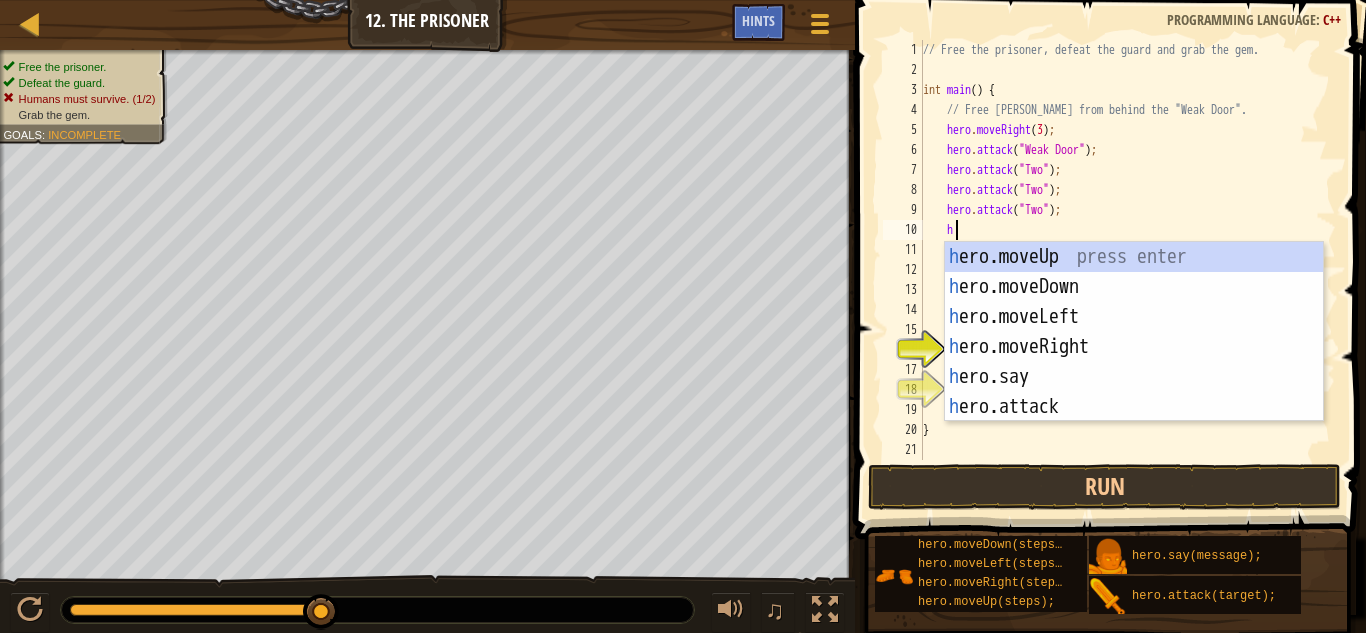 scroll, scrollTop: 9, scrollLeft: 2, axis: both 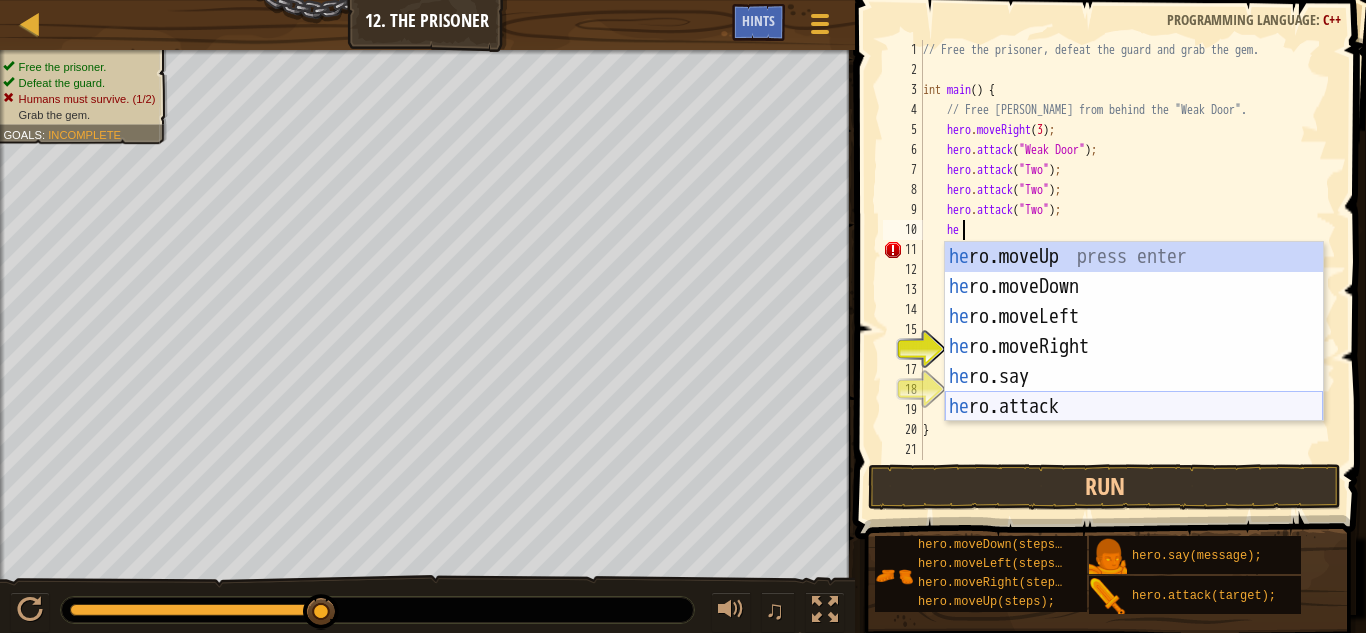 click on "he ro.moveUp press enter he ro.moveDown press enter he ro.moveLeft press enter he ro.moveRight press enter he ro.say press enter he ro.attack press enter" at bounding box center [1134, 362] 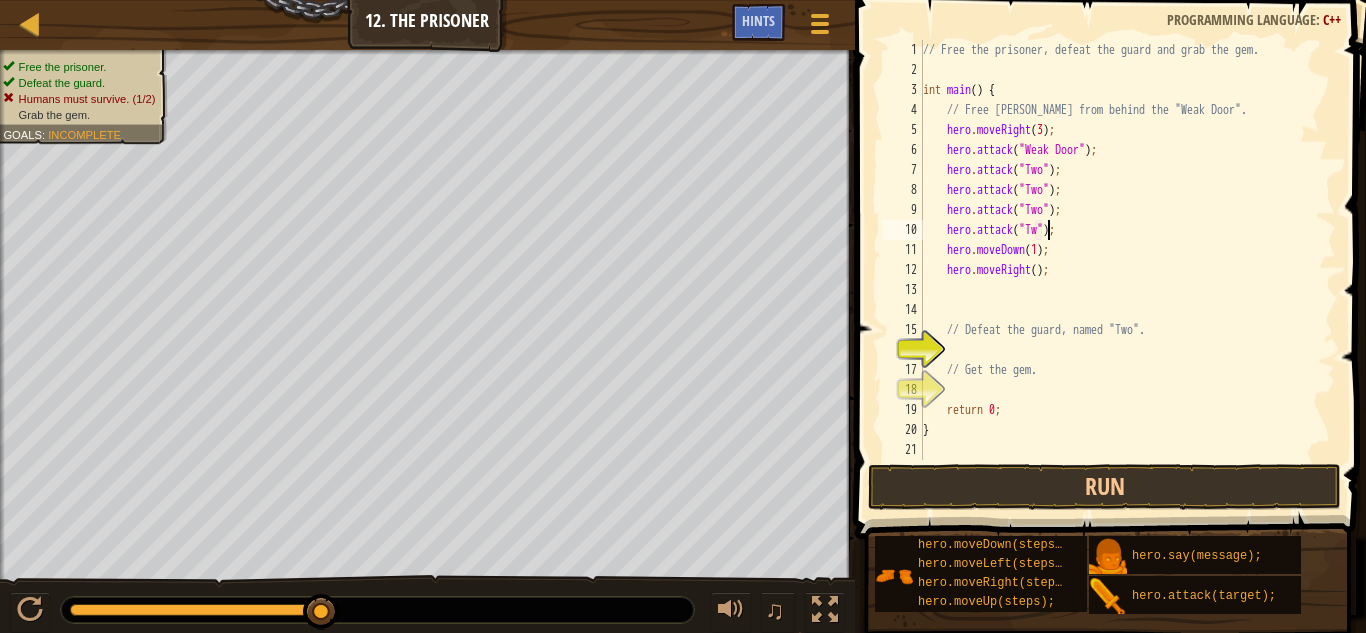 type on "hero.attack("Two");" 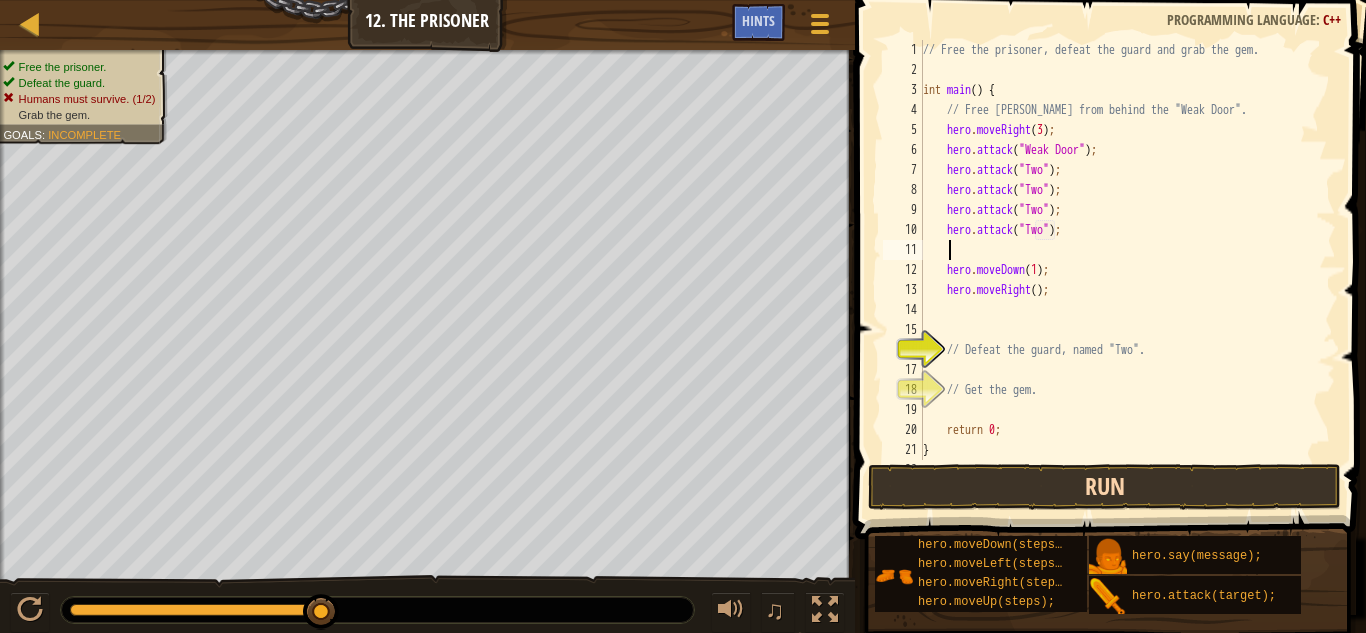 scroll, scrollTop: 9, scrollLeft: 0, axis: vertical 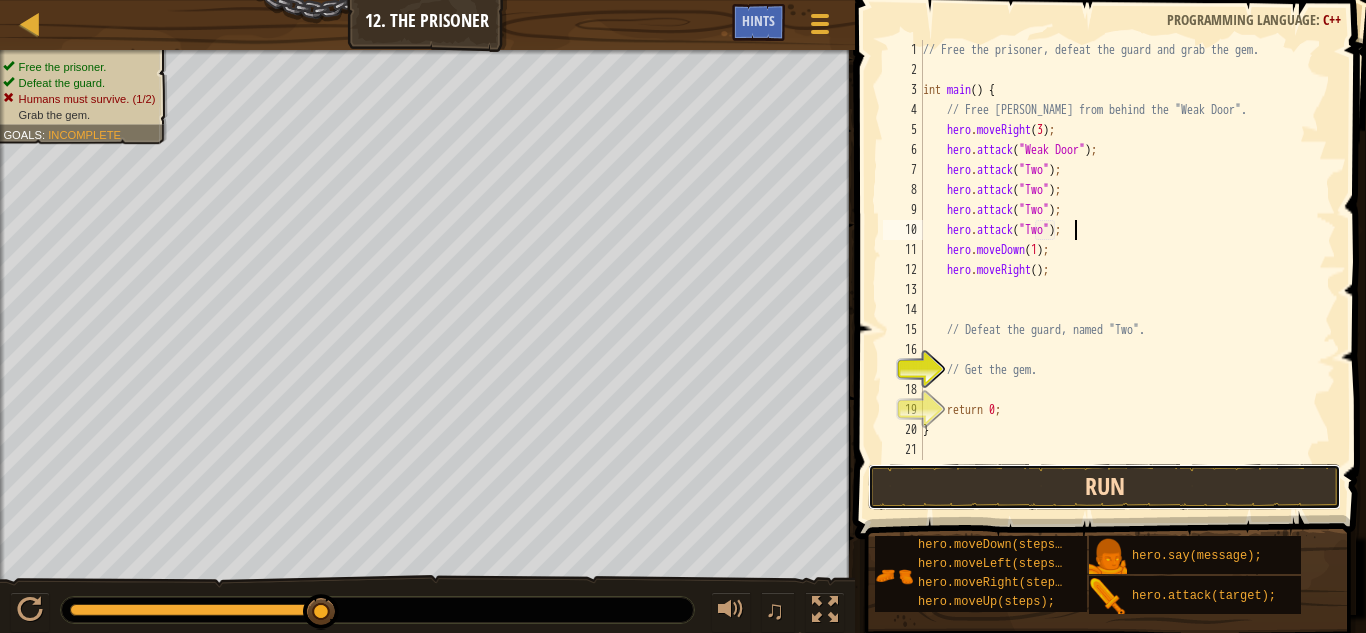 click on "Run" at bounding box center (1104, 487) 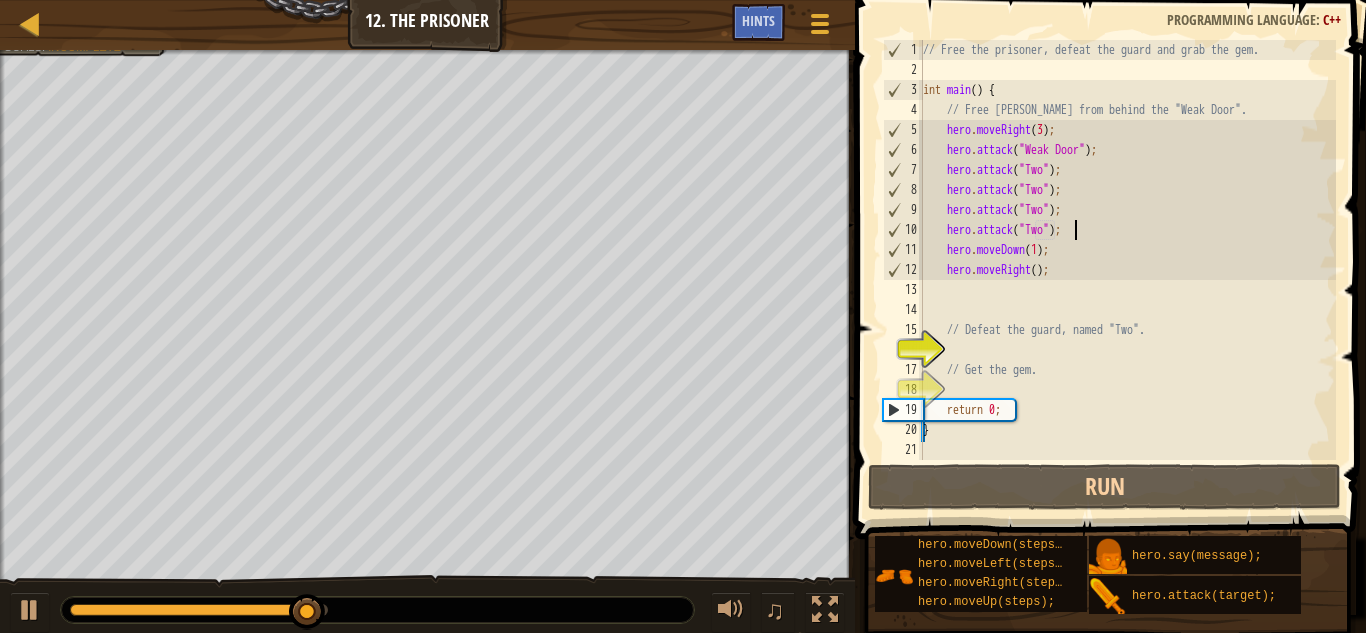 click on "// Free the prisoner, defeat the guard and grab the gem. int   main ( )   {      // Free [PERSON_NAME] from behind the "Weak Door".      hero . moveRight ( 3 ) ;      hero . attack ( " Weak Door " ) ;      hero . attack ( " Two " ) ;      hero . attack ( " Two " ) ;      hero . attack ( " Two " ) ;      hero . attack ( " Two " ) ;      hero . moveDown ( 1 ) ;      hero . moveRight ( ) ;                // Defeat the guard, named "Two".           // Get the gem.           return   0 ; }" at bounding box center (1127, 270) 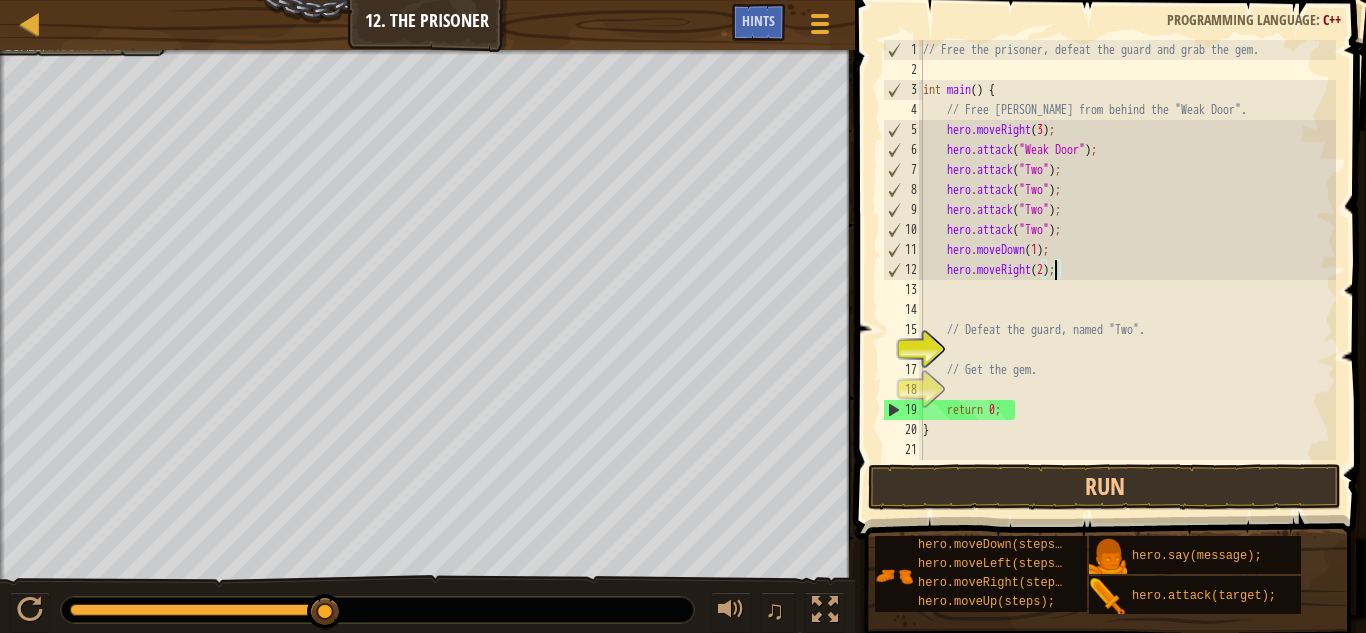 scroll, scrollTop: 9, scrollLeft: 11, axis: both 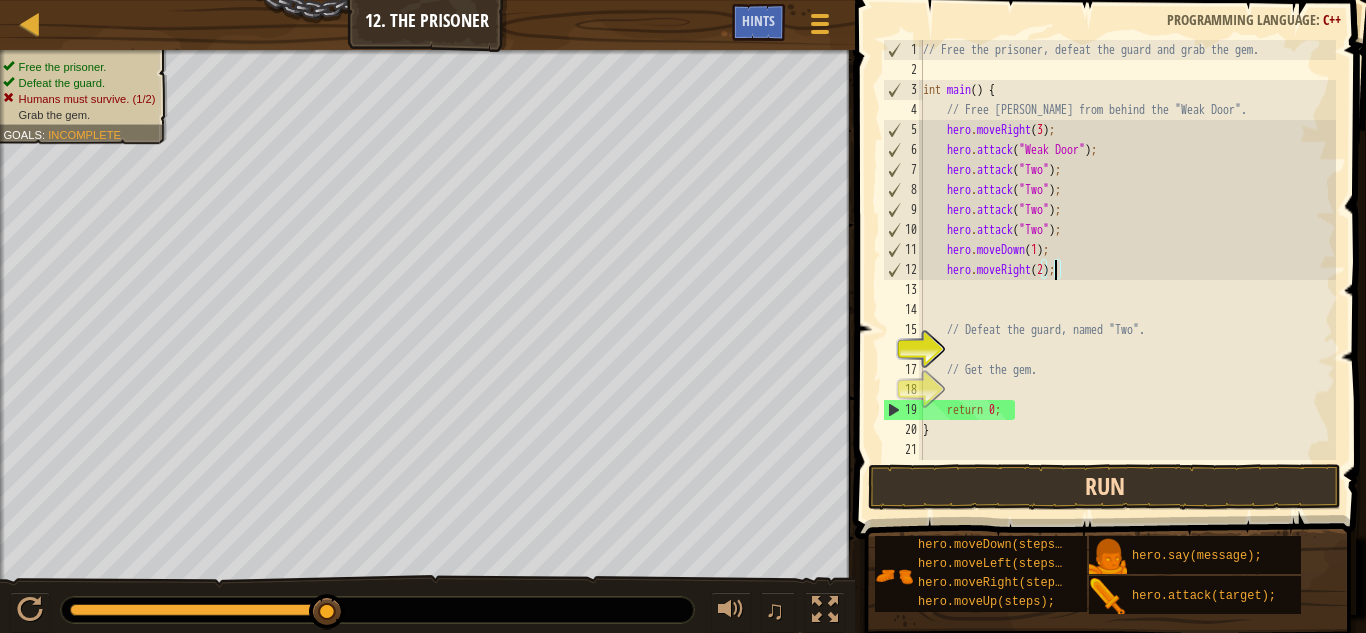 type on "hero.moveRight(2);" 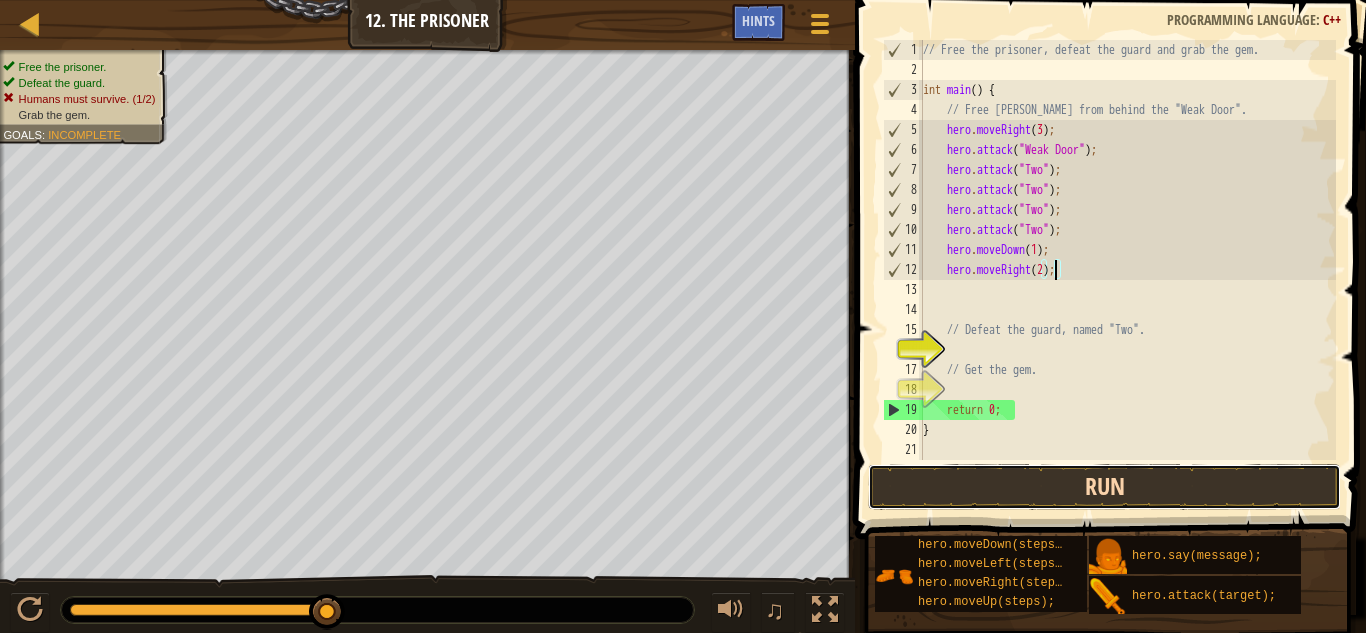 click on "Run" at bounding box center [1104, 487] 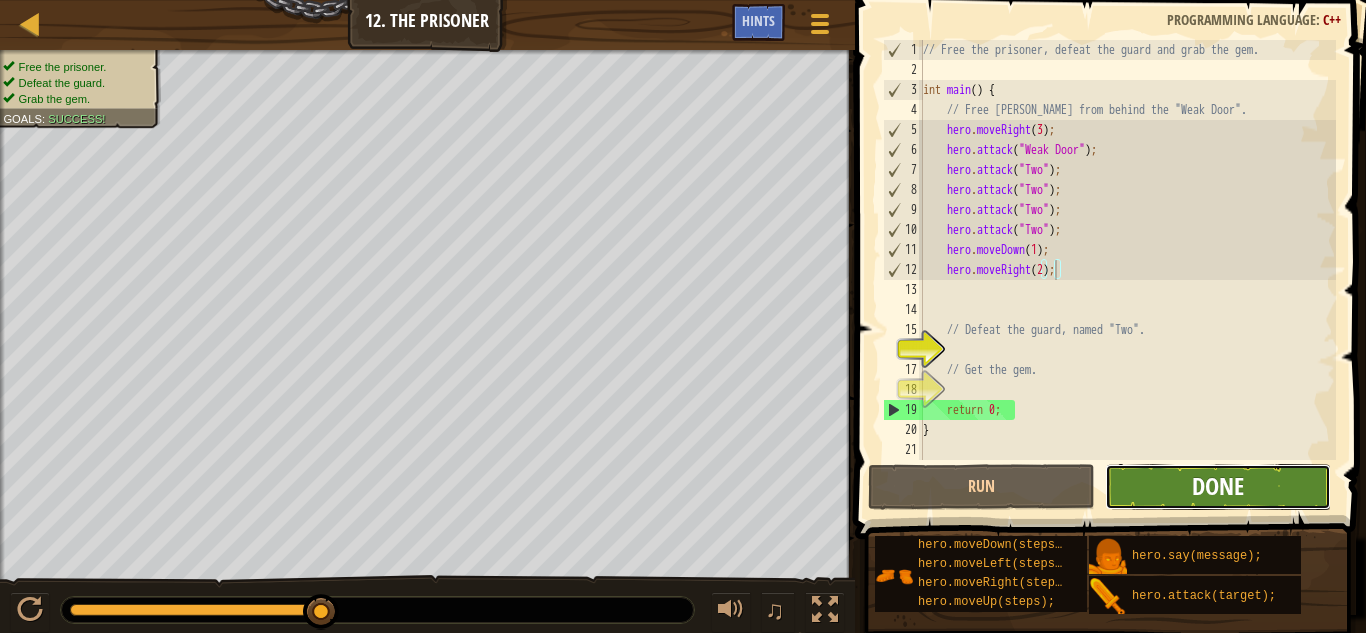 click on "Done" at bounding box center (1218, 486) 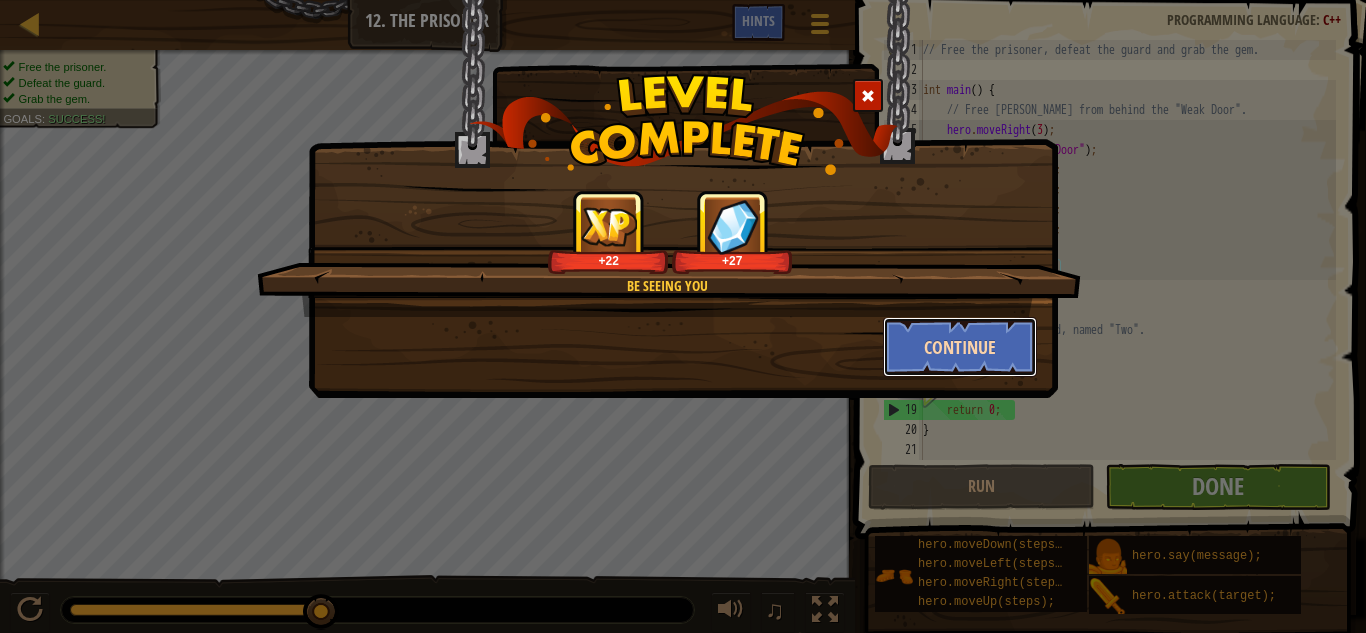 click on "Continue" at bounding box center (960, 347) 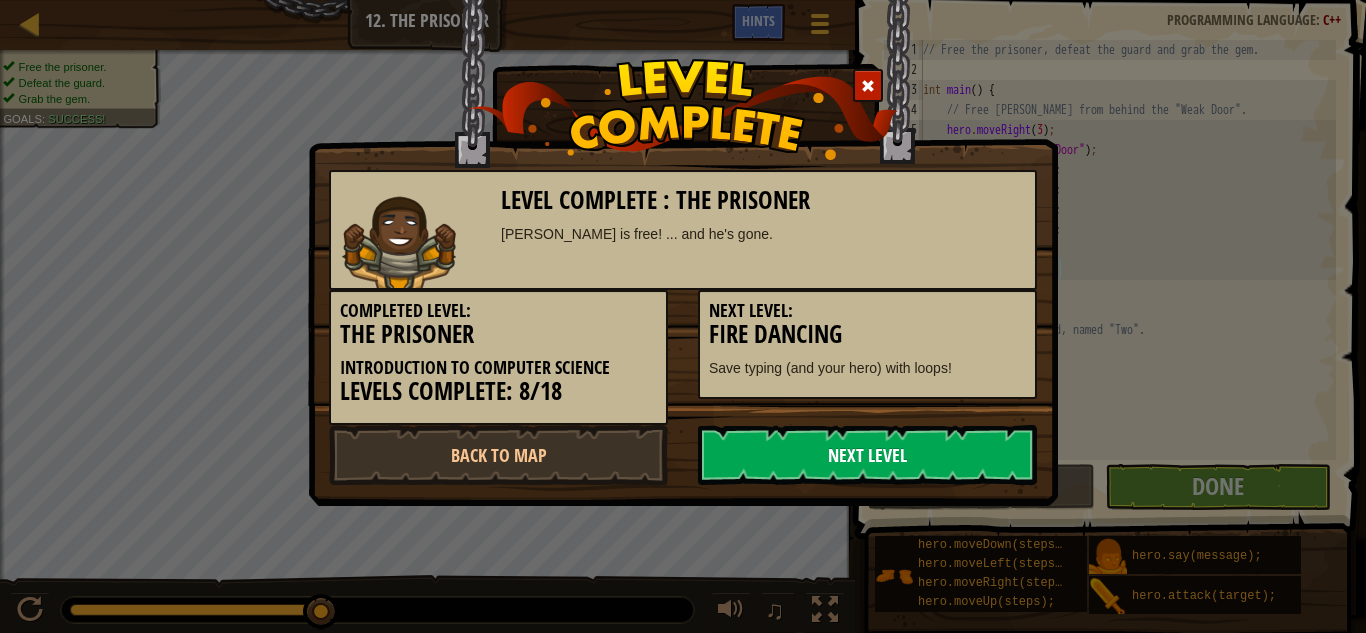 click on "Next Level" at bounding box center [867, 455] 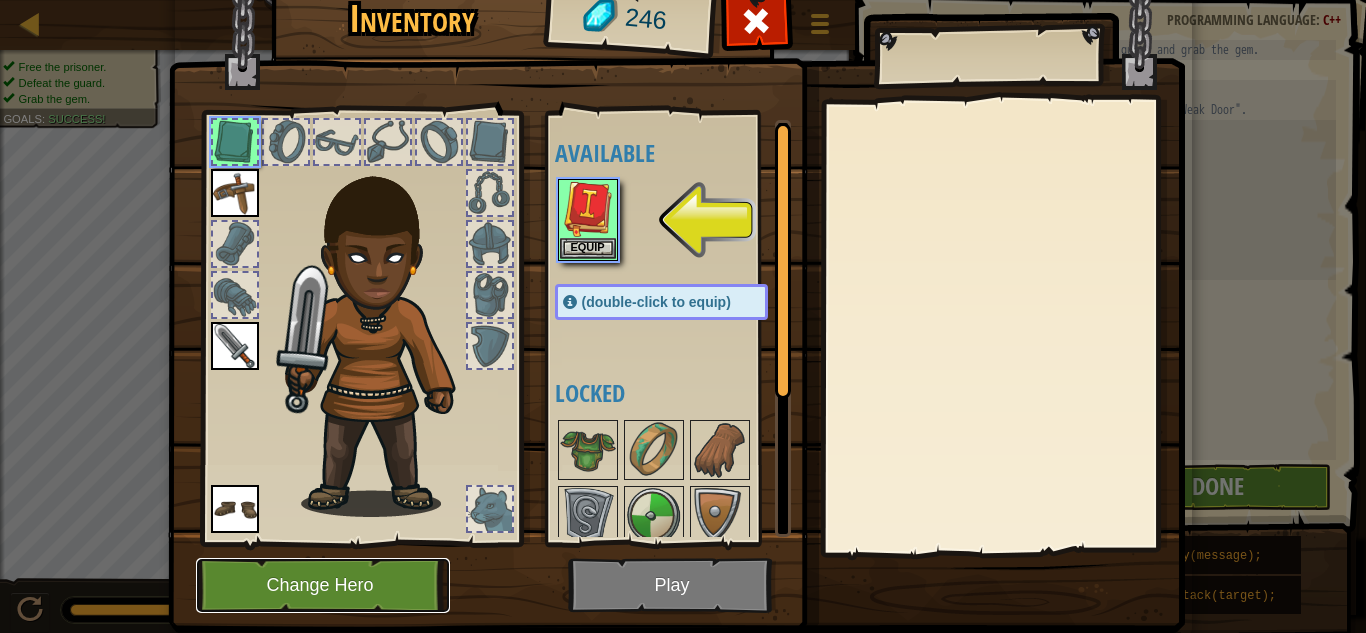 click on "Change Hero" at bounding box center (323, 585) 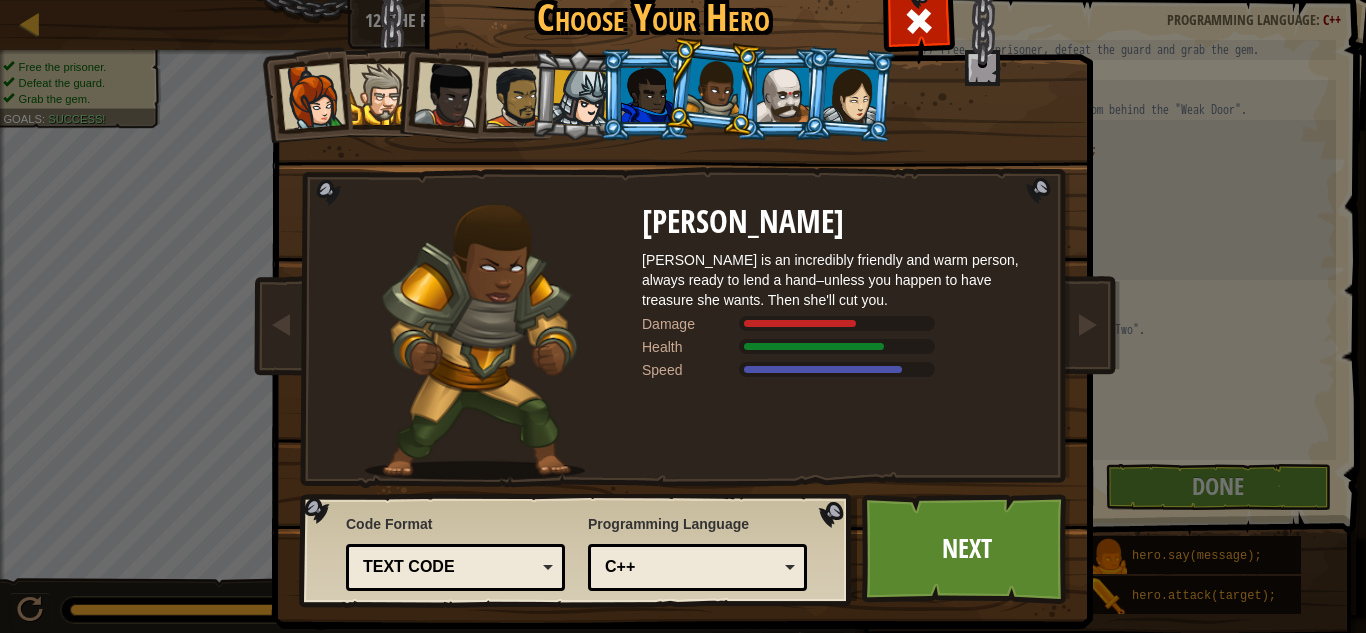 click at bounding box center [712, 87] 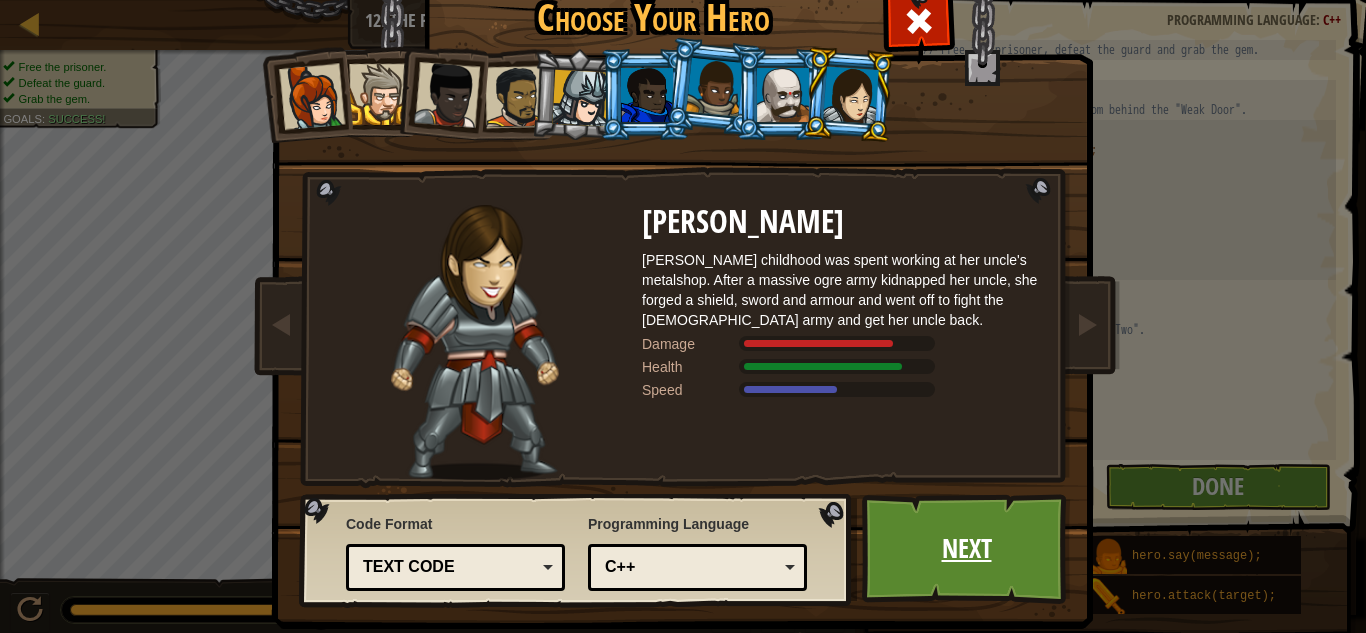 click on "Next" at bounding box center [966, 549] 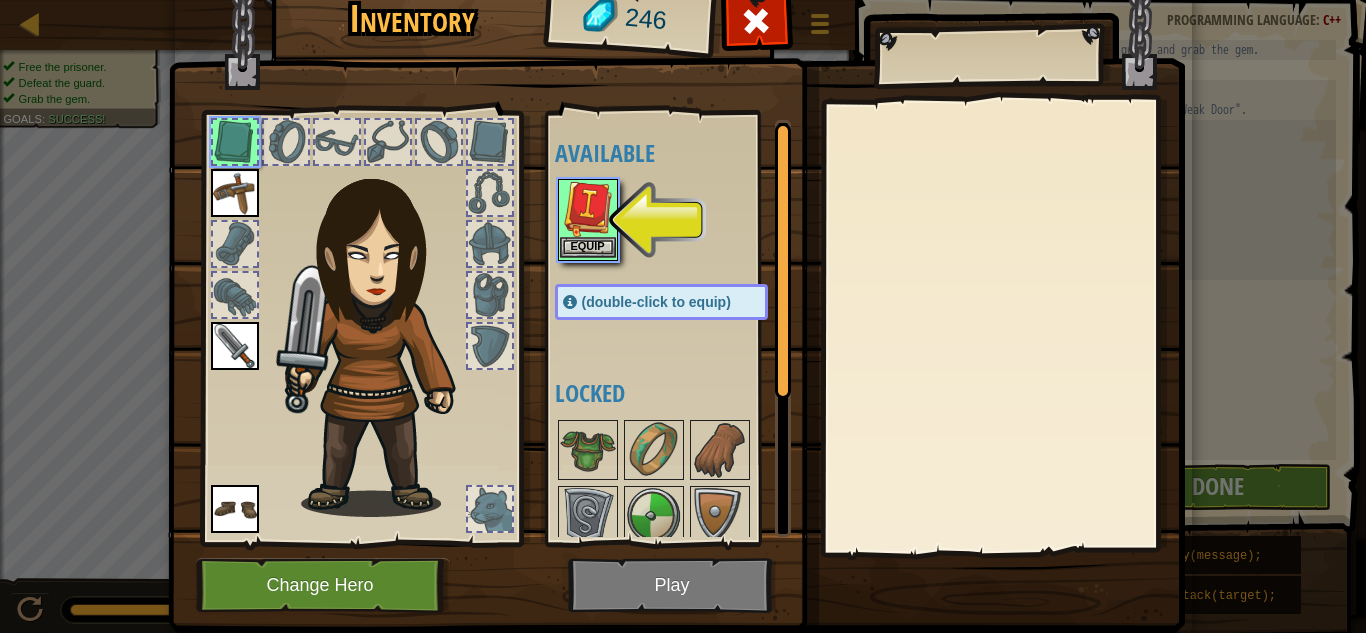 click at bounding box center (588, 209) 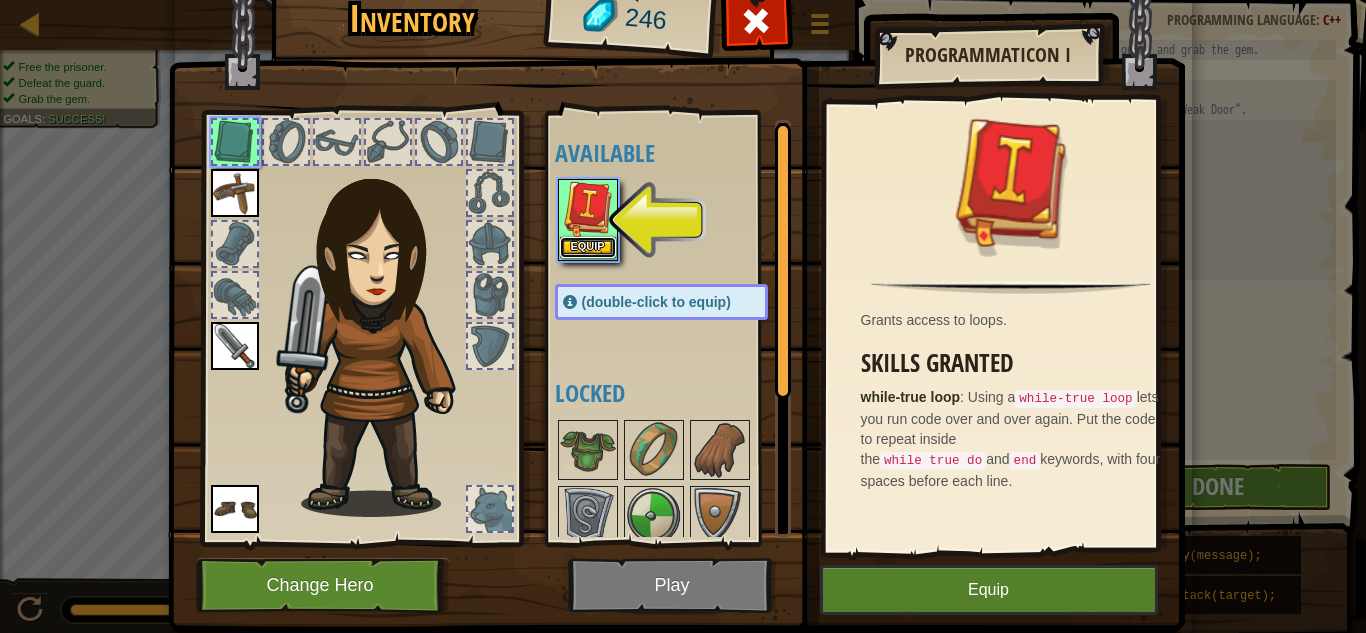 click on "Equip" at bounding box center (588, 247) 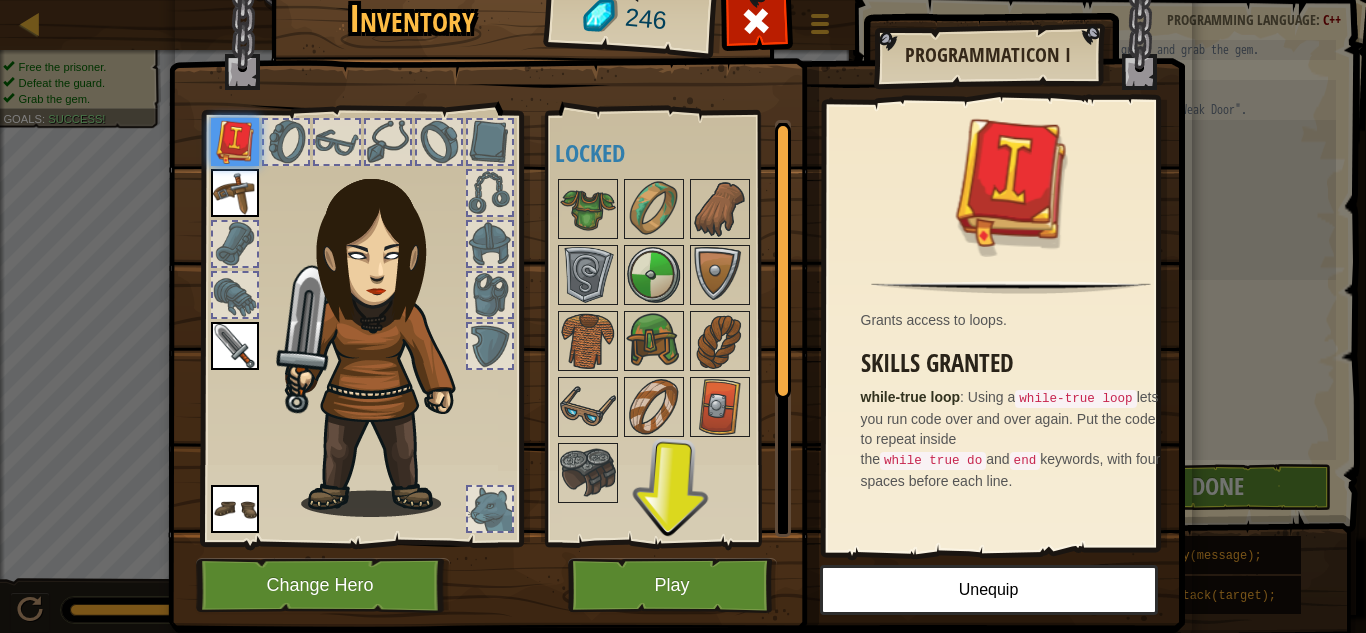 click at bounding box center (490, 142) 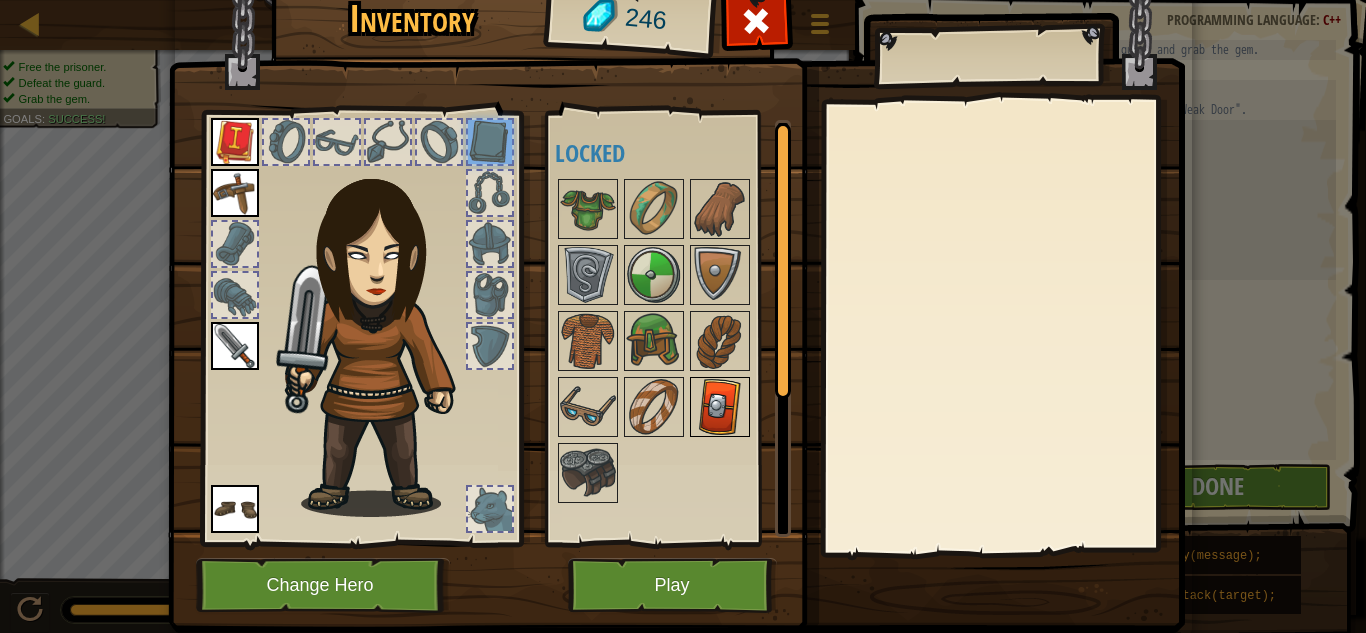 click at bounding box center [720, 407] 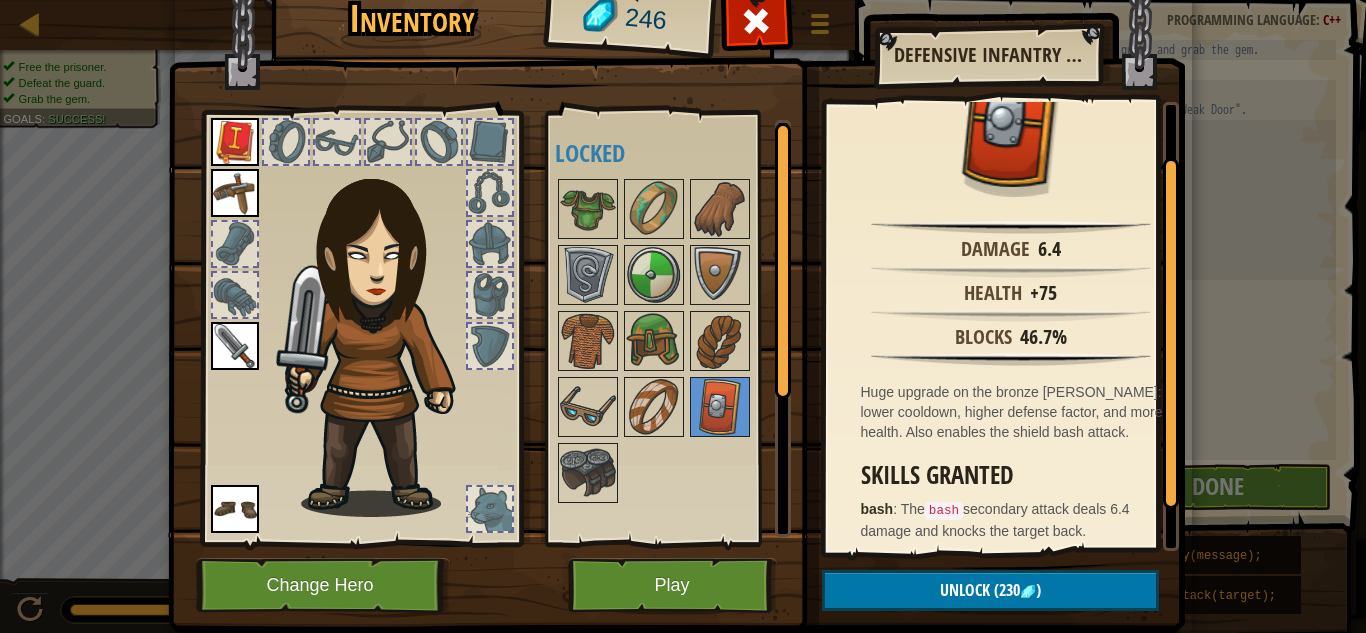 scroll, scrollTop: 118, scrollLeft: 0, axis: vertical 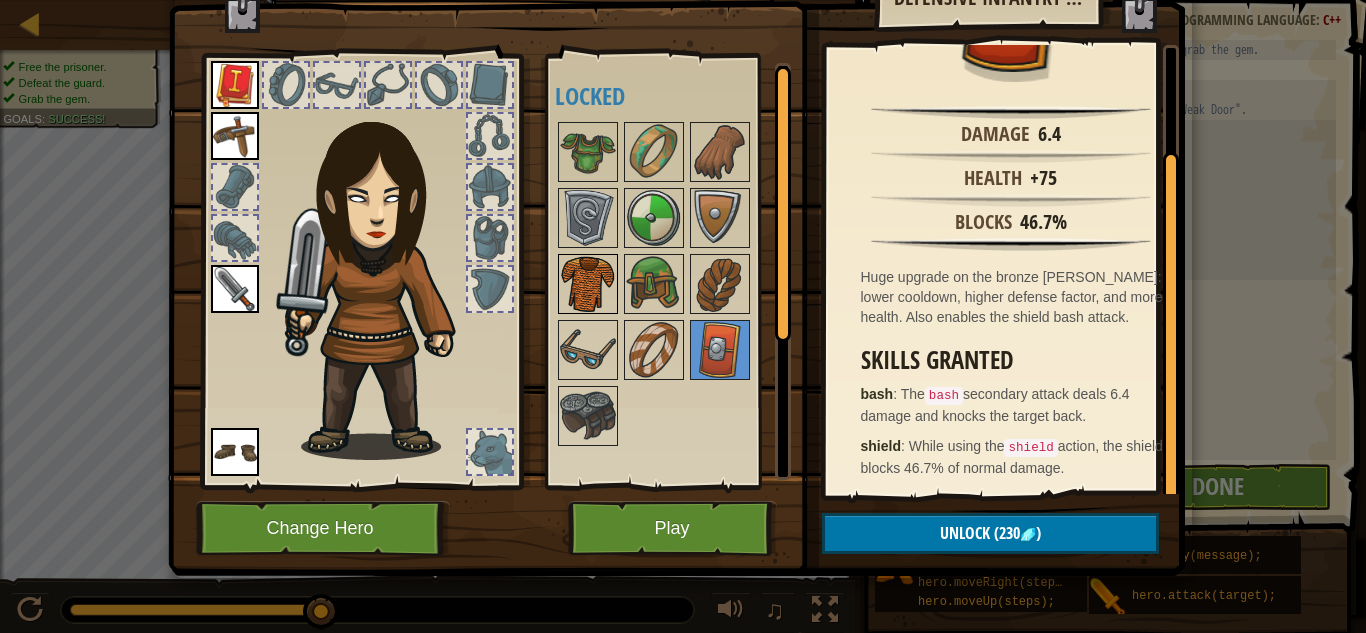 click at bounding box center (588, 284) 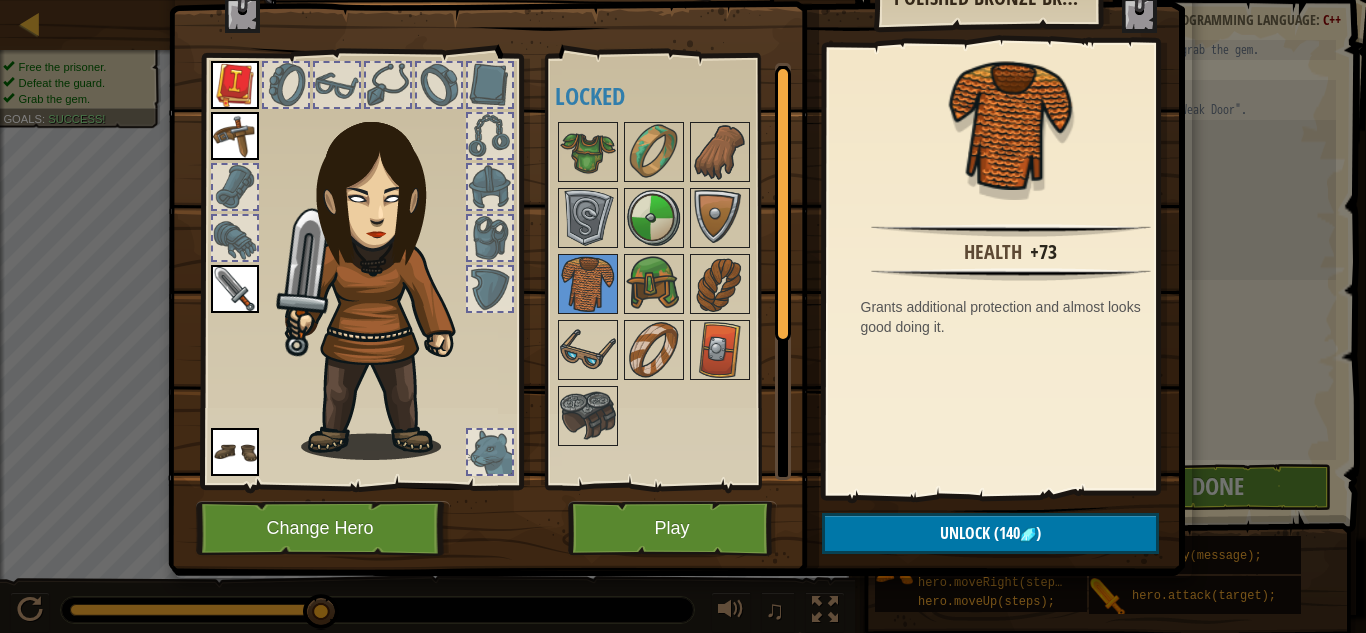 click at bounding box center (681, 284) 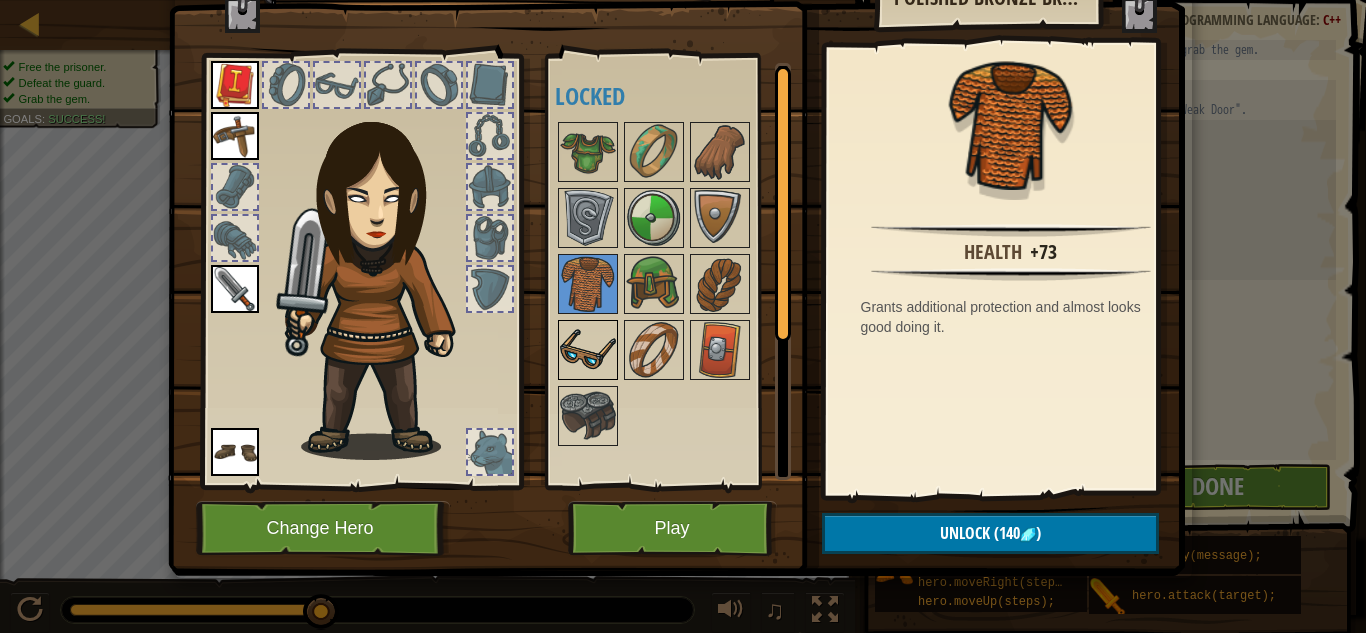 click at bounding box center (588, 350) 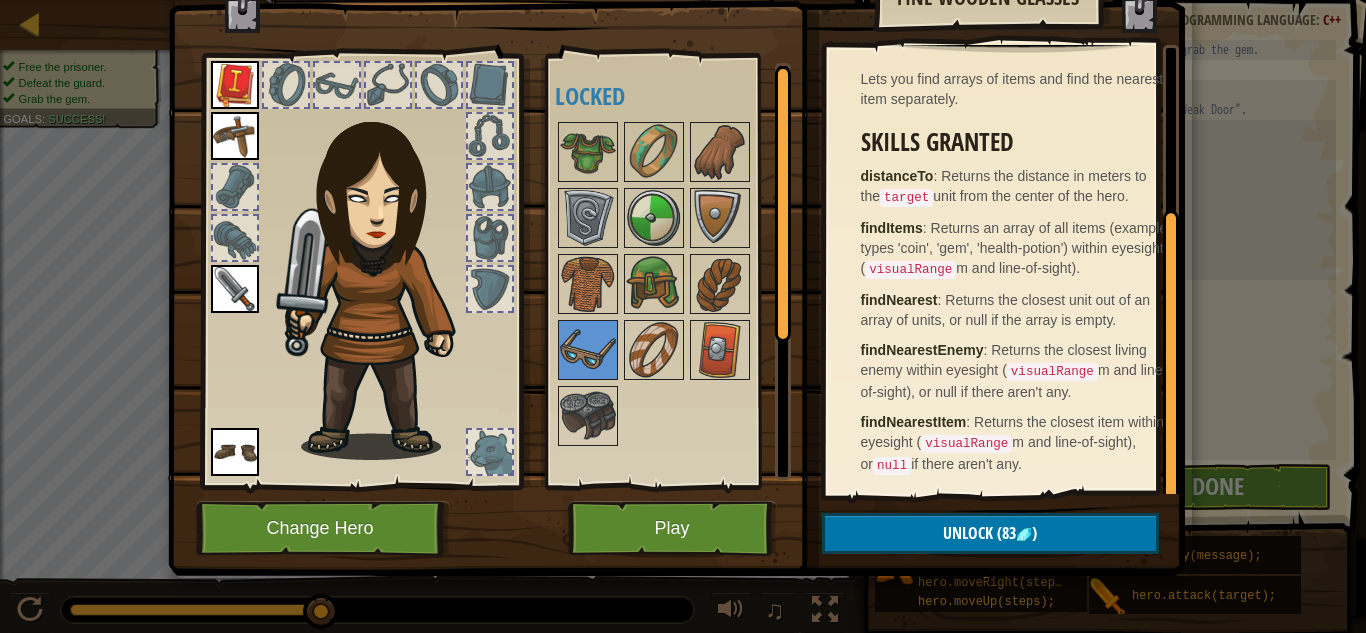 scroll, scrollTop: 240, scrollLeft: 0, axis: vertical 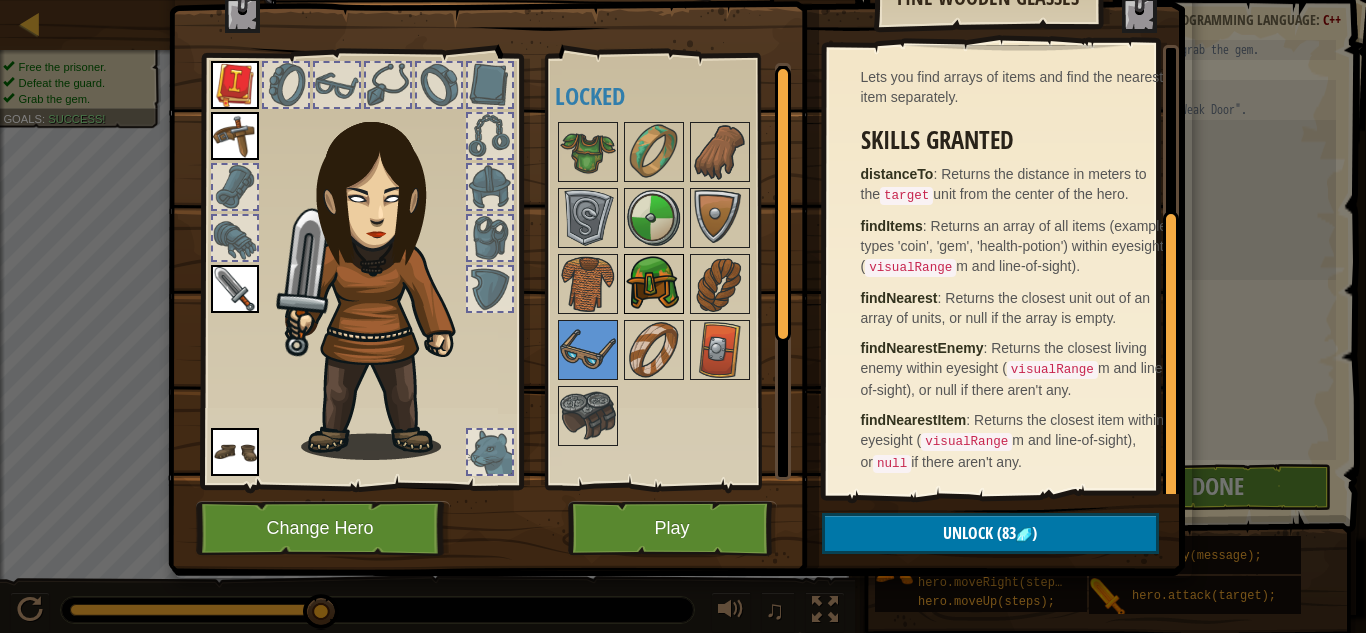 click at bounding box center [654, 284] 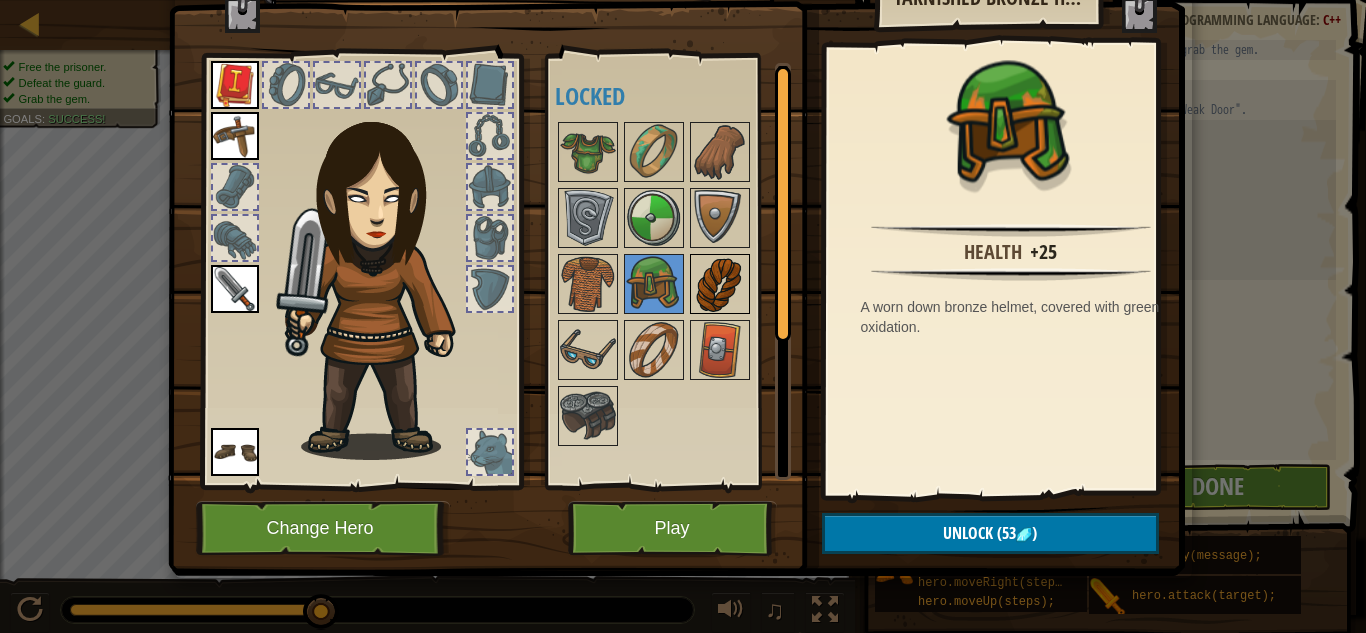 click at bounding box center [720, 284] 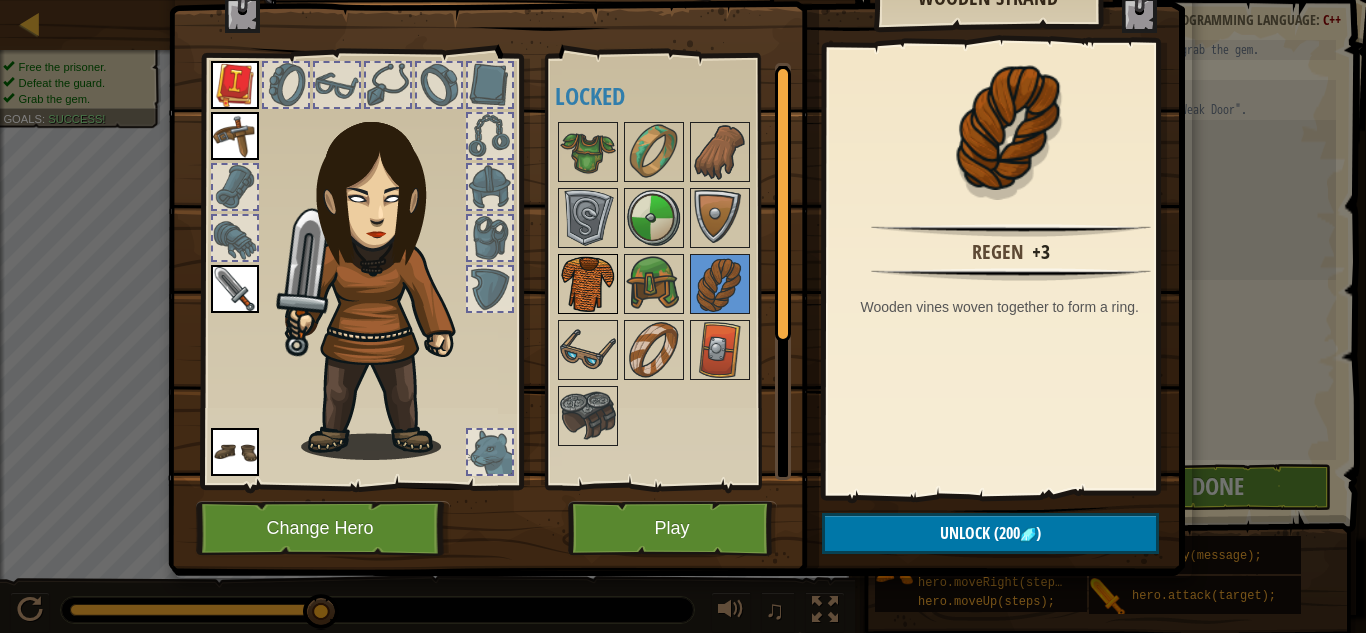 click at bounding box center (588, 284) 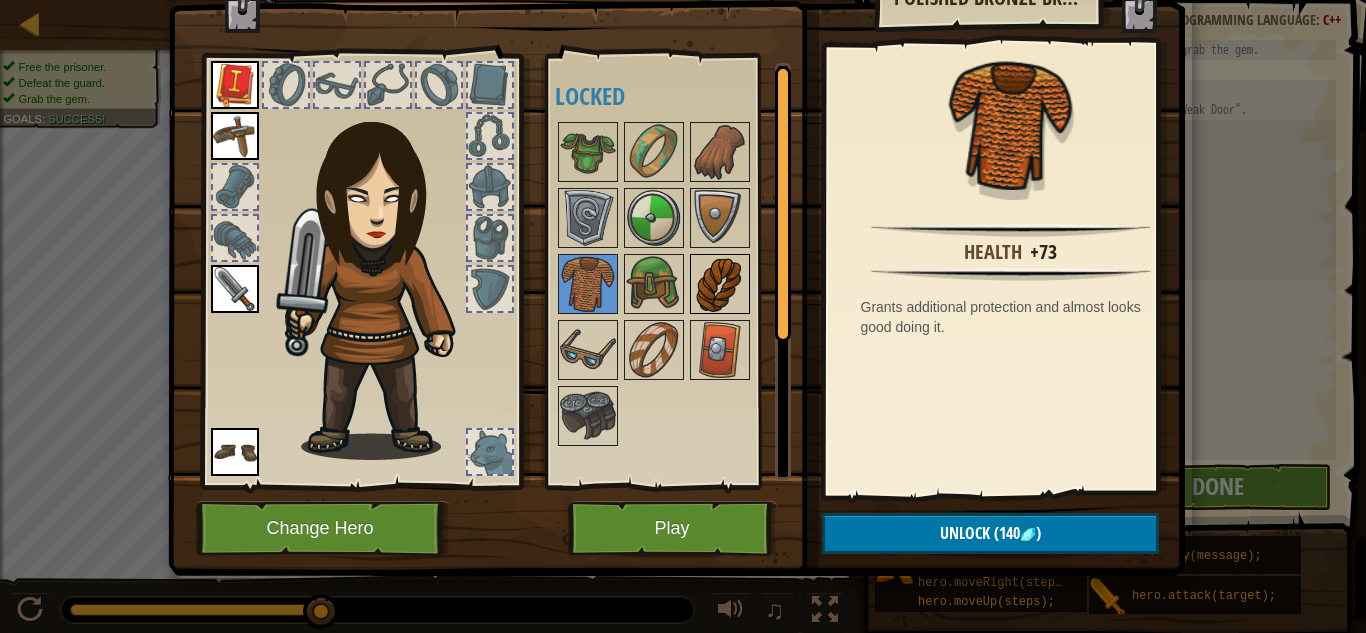 click at bounding box center [720, 284] 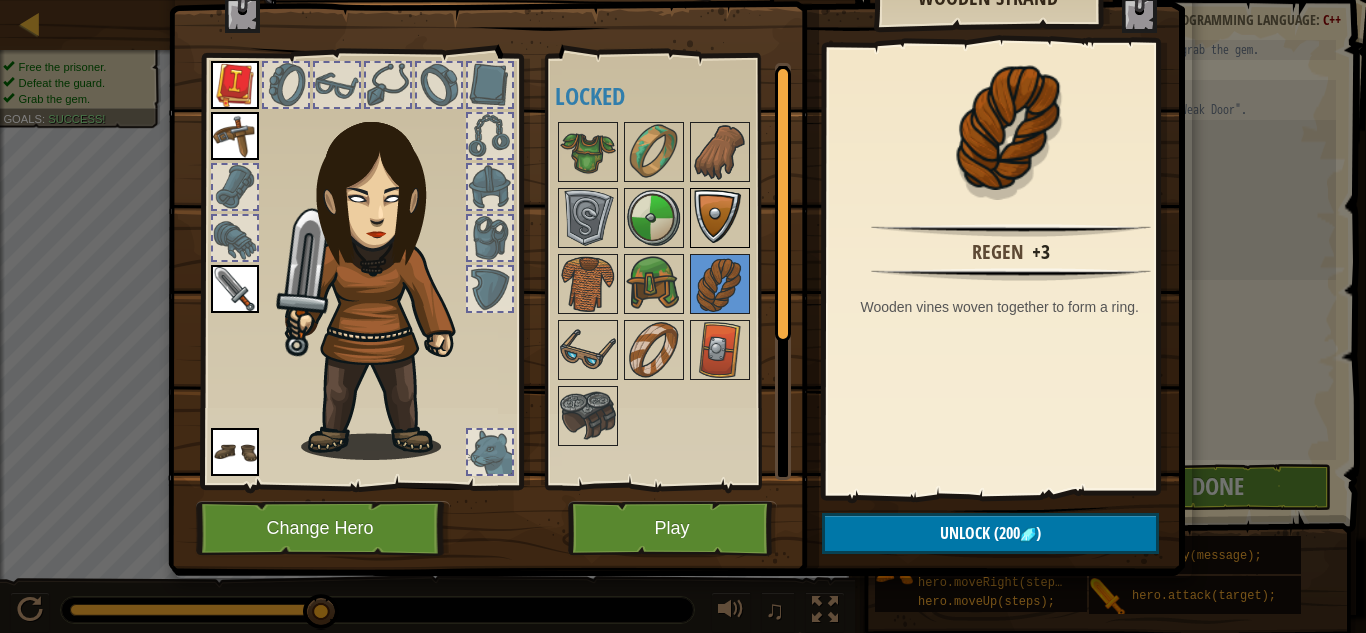 click at bounding box center (720, 218) 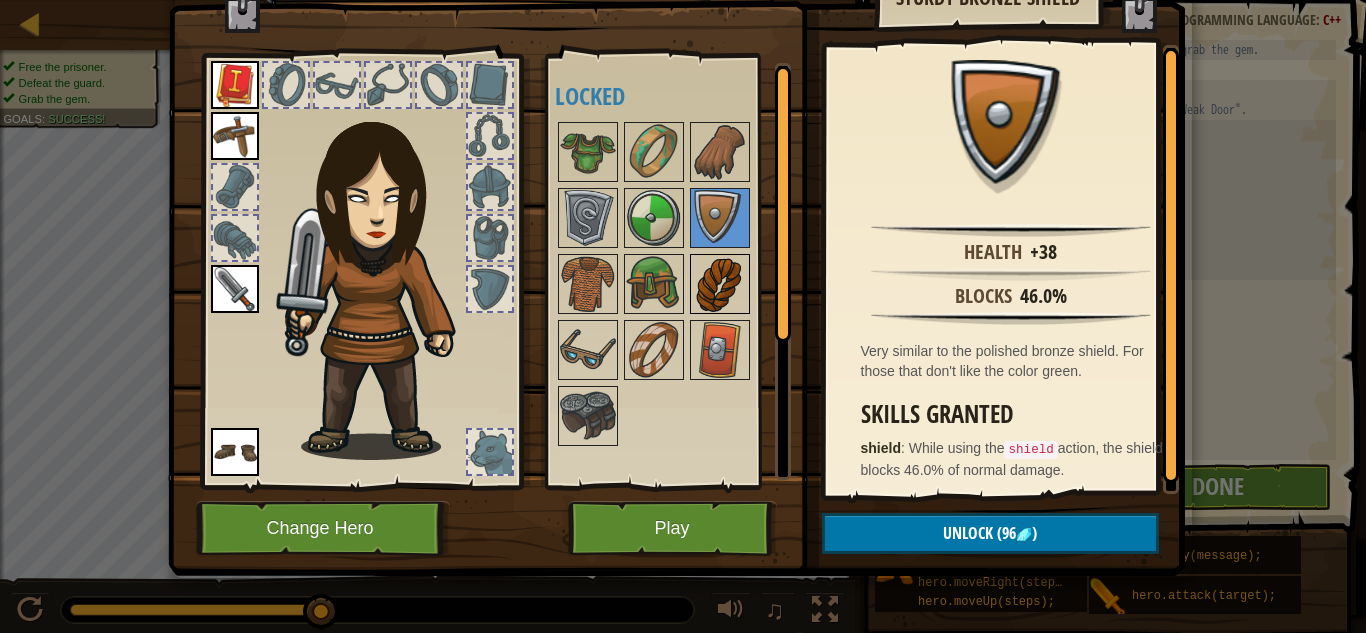 click at bounding box center (720, 284) 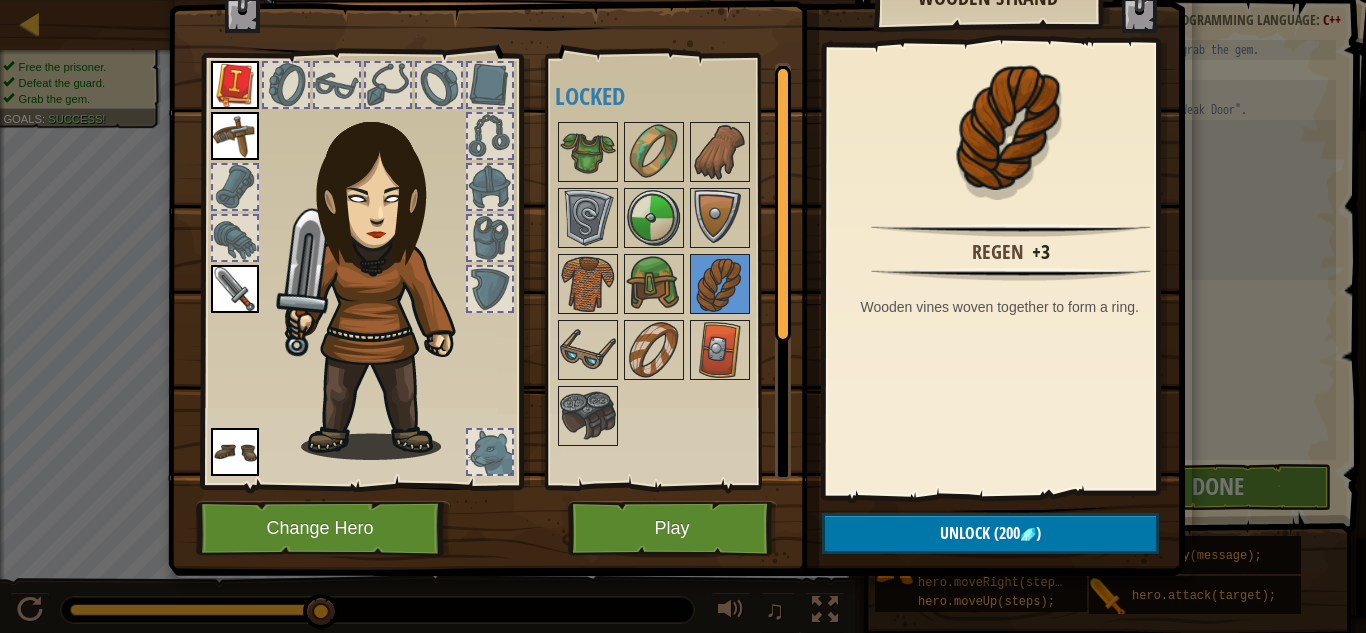 click at bounding box center [490, 136] 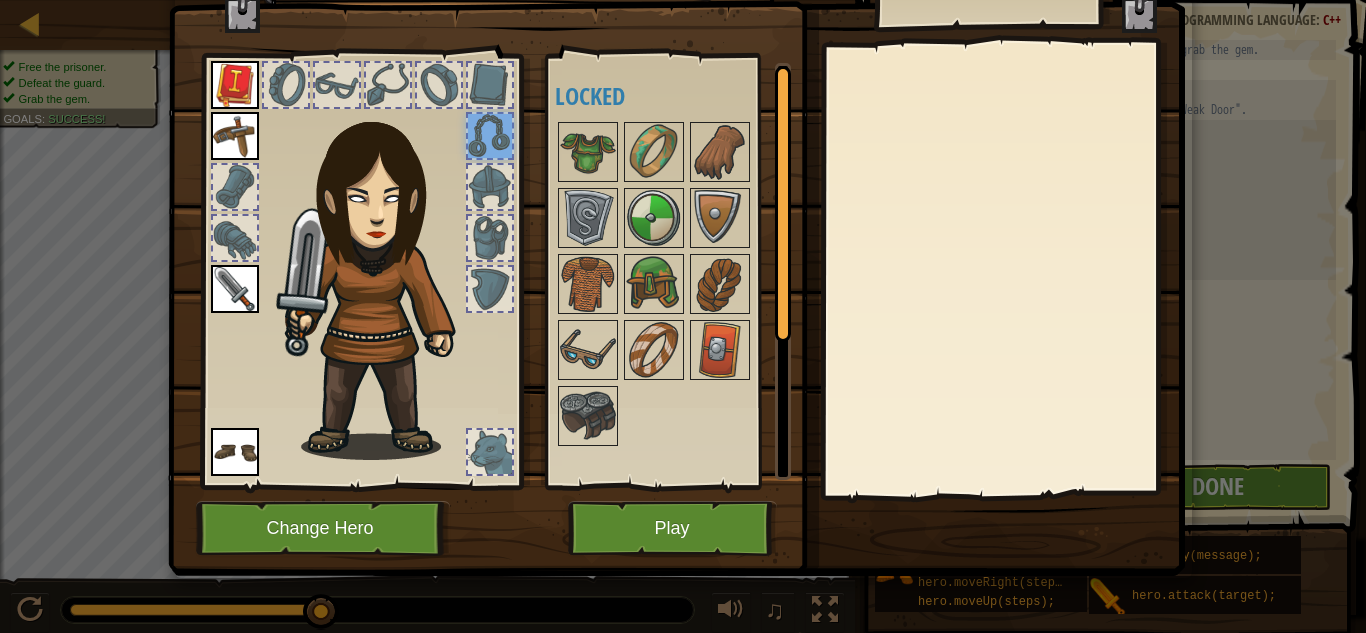 drag, startPoint x: 509, startPoint y: 194, endPoint x: 489, endPoint y: 193, distance: 20.024984 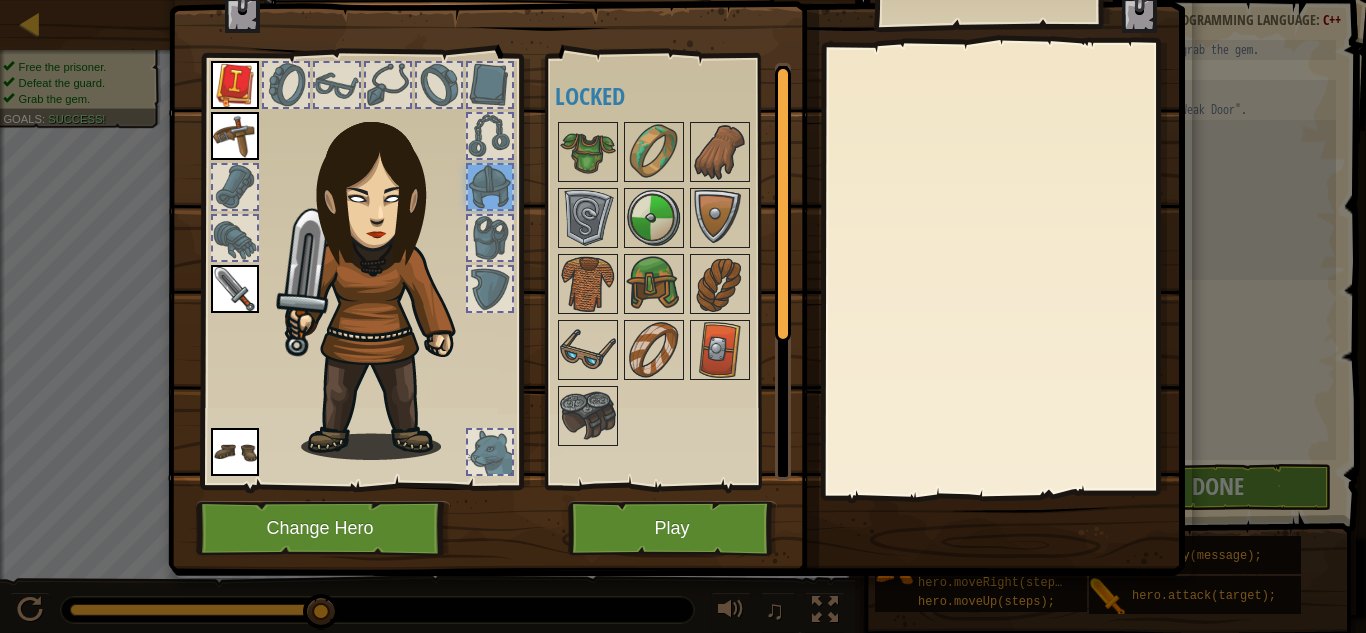 click at bounding box center (490, 238) 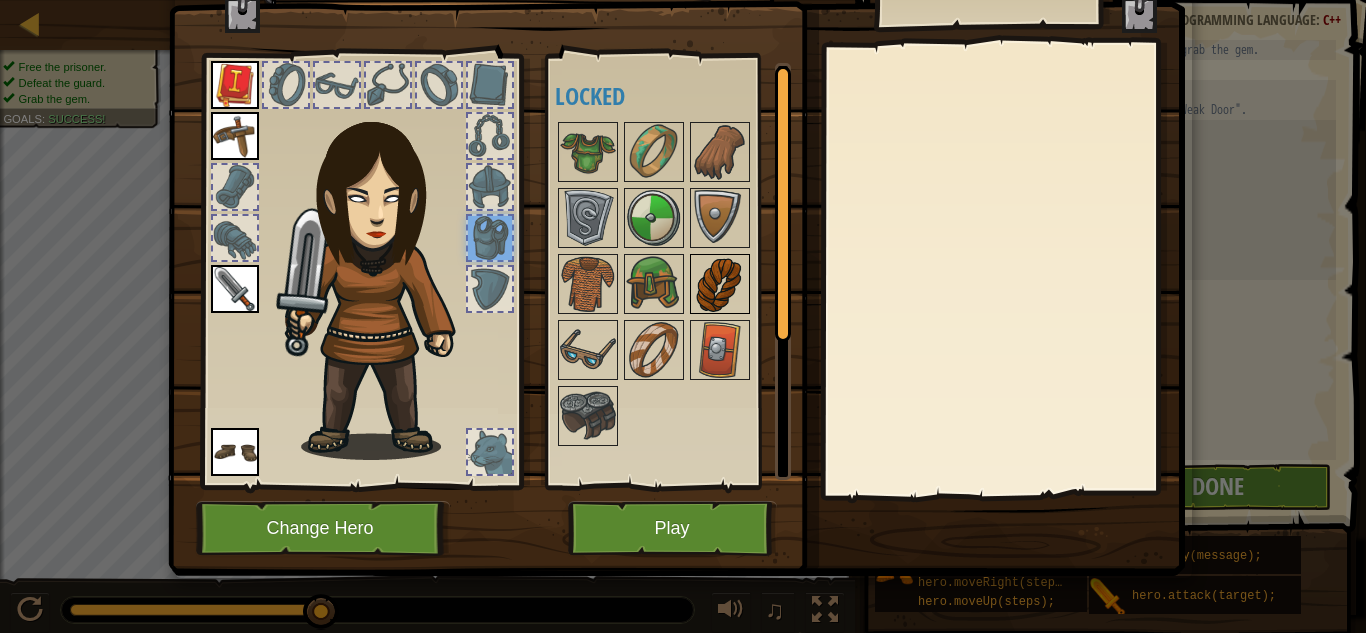 click at bounding box center (720, 284) 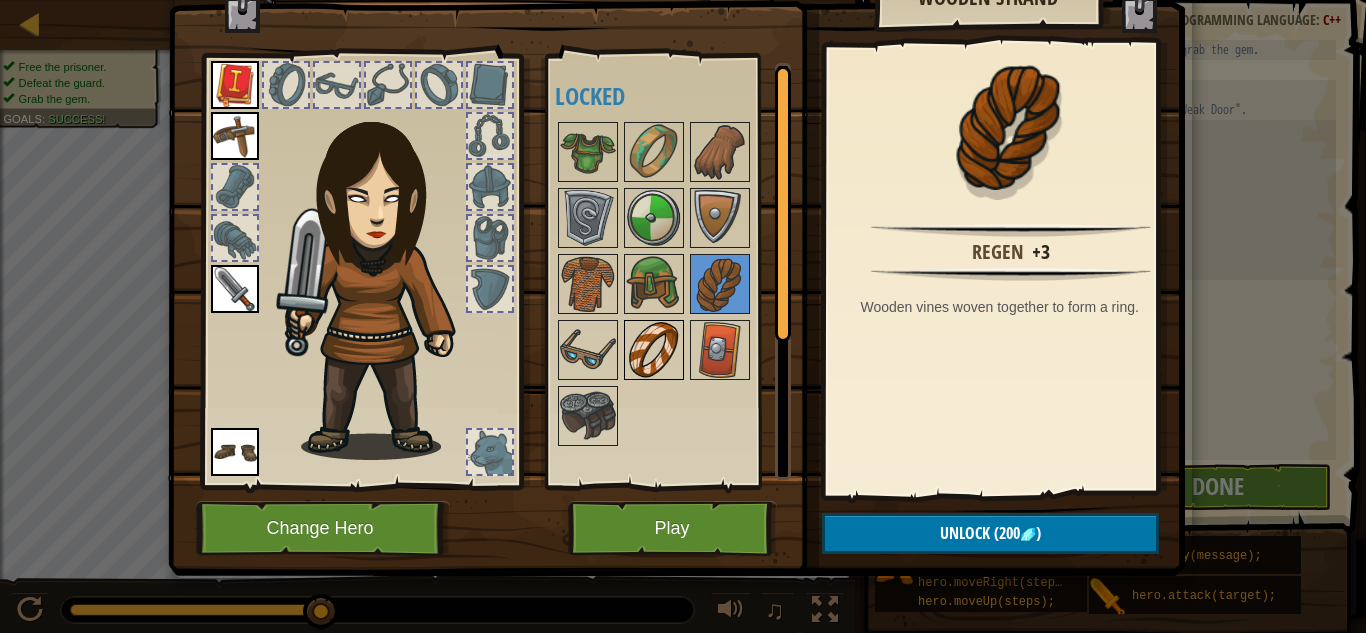 click at bounding box center (654, 350) 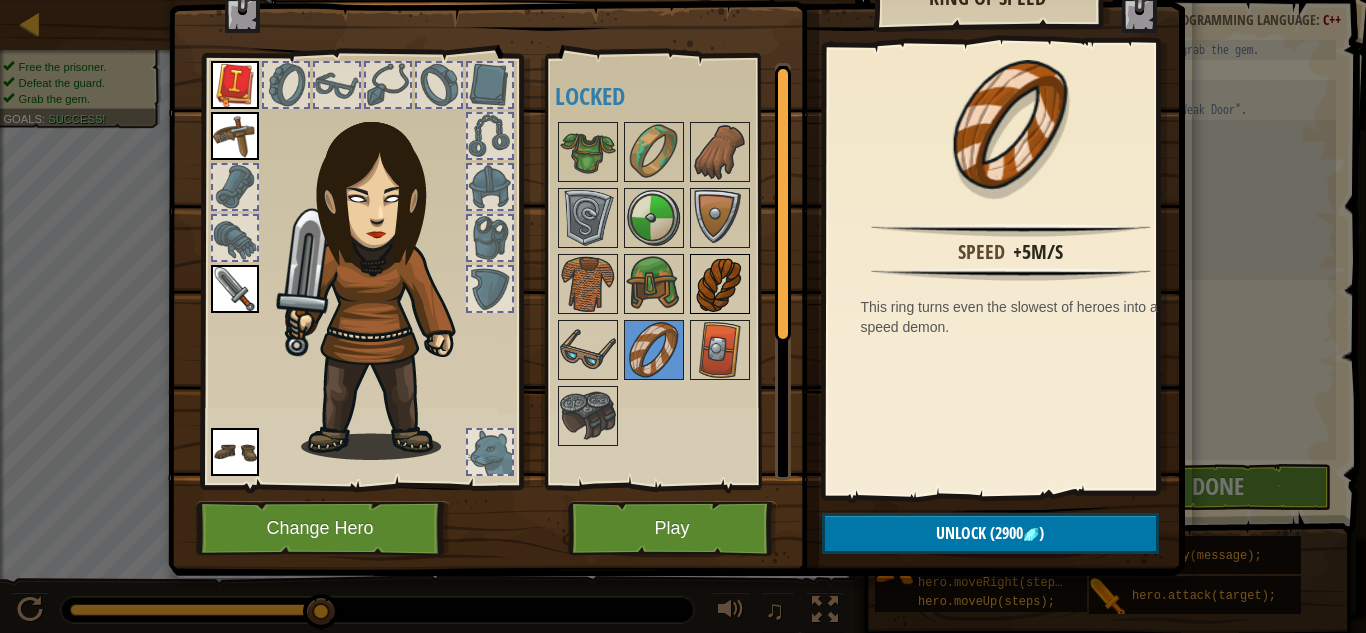 click at bounding box center (720, 284) 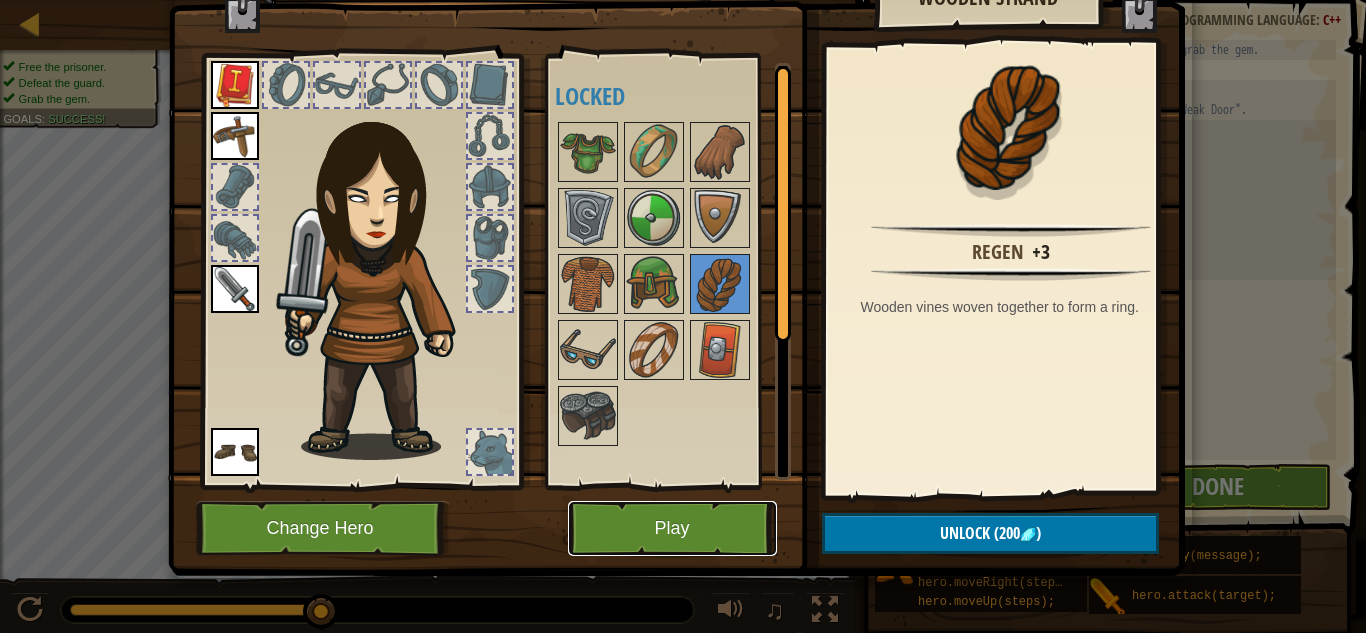 click on "Play" at bounding box center (672, 528) 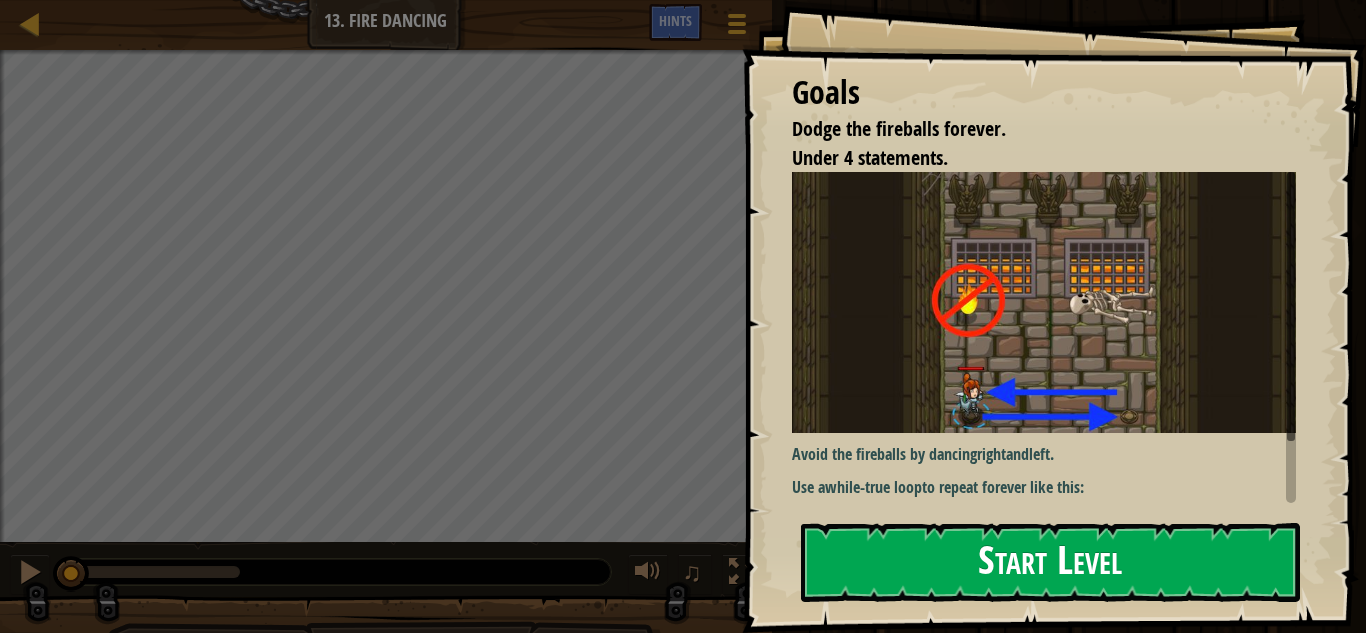 click on "Start Level" at bounding box center (1050, 562) 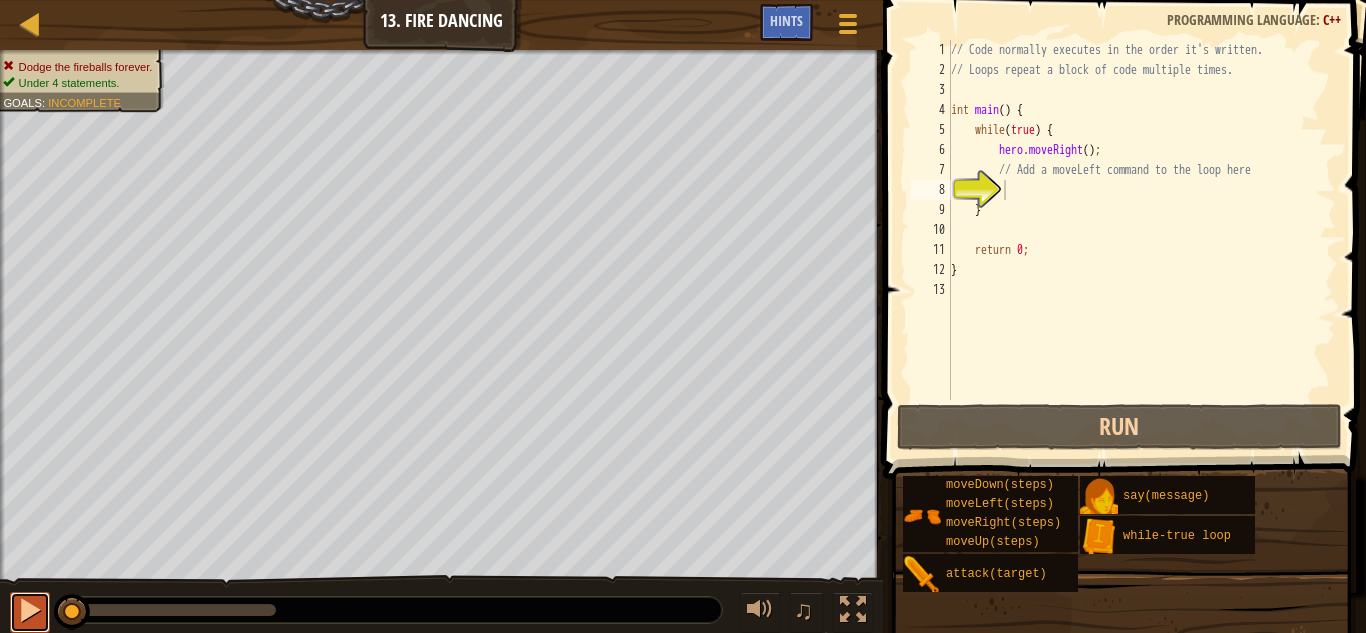 click at bounding box center (30, 610) 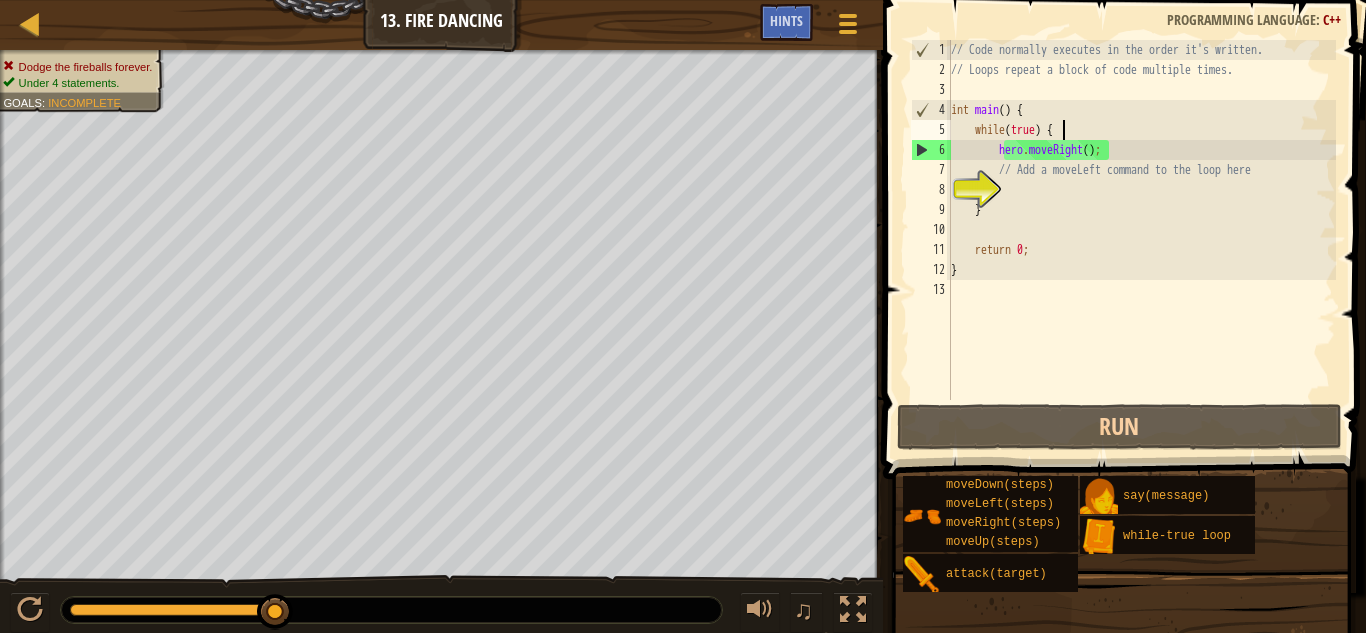 click on "// Code normally executes in the order it's written. // Loops repeat a block of code multiple times. int   main ( )   {      while ( true )   {          hero . moveRight ( ) ;          // Add a moveLeft command to the loop here               }           return   0 ; }" at bounding box center [1141, 240] 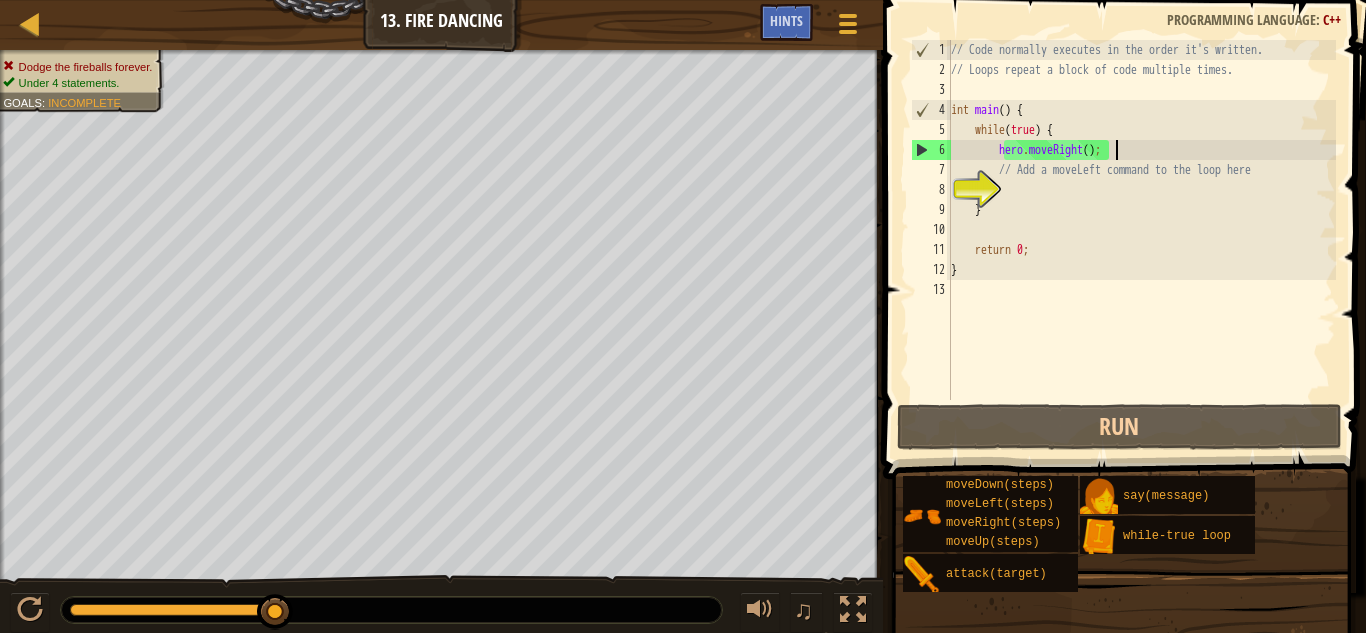 click on "// Code normally executes in the order it's written. // Loops repeat a block of code multiple times. int   main ( )   {      while ( true )   {          hero . moveRight ( ) ;          // Add a moveLeft command to the loop here               }           return   0 ; }" at bounding box center [1141, 240] 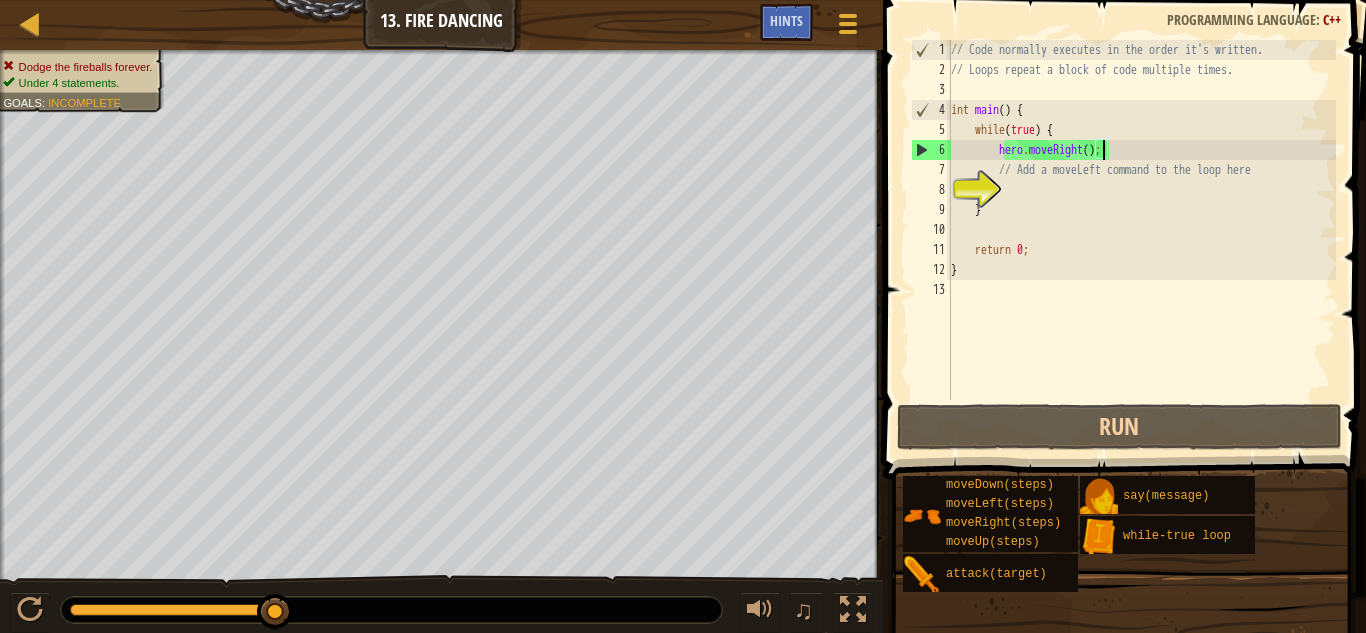 drag, startPoint x: 1106, startPoint y: 150, endPoint x: 1112, endPoint y: 159, distance: 10.816654 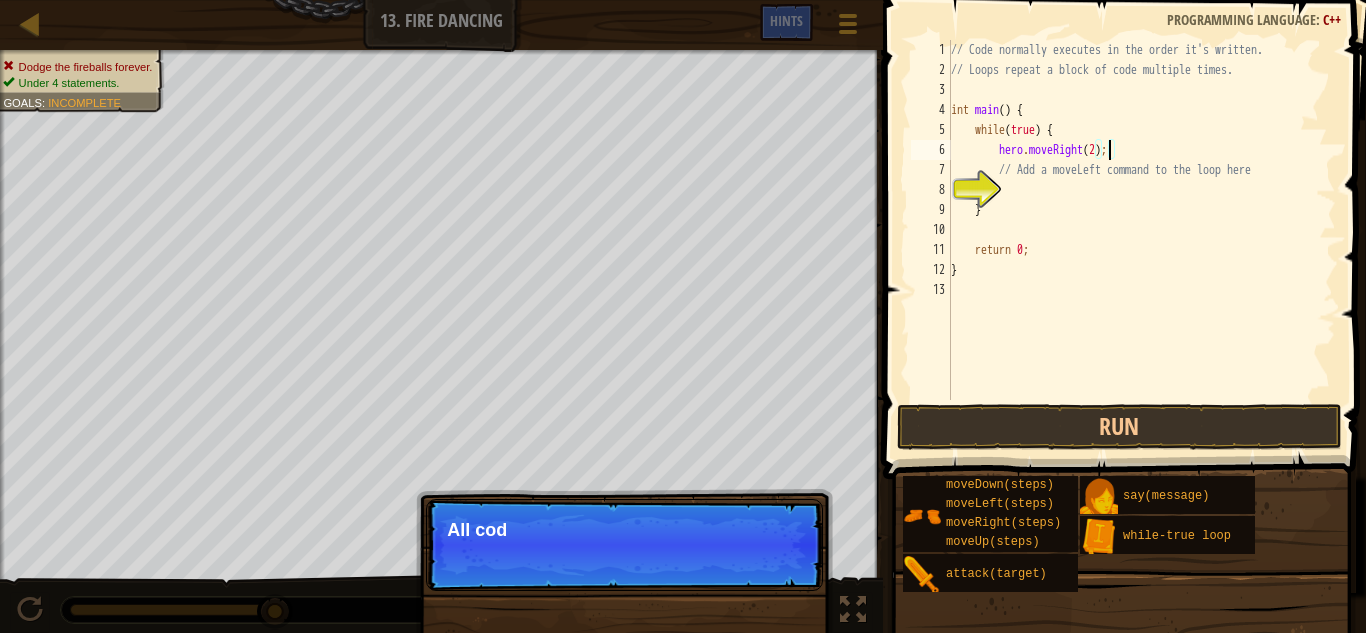 click on "// Code normally executes in the order it's written. // Loops repeat a block of code multiple times. int   main ( )   {      while ( true )   {          hero . moveRight ( 2 ) ;          // Add a moveLeft command to the loop here               }           return   0 ; }" at bounding box center [1141, 240] 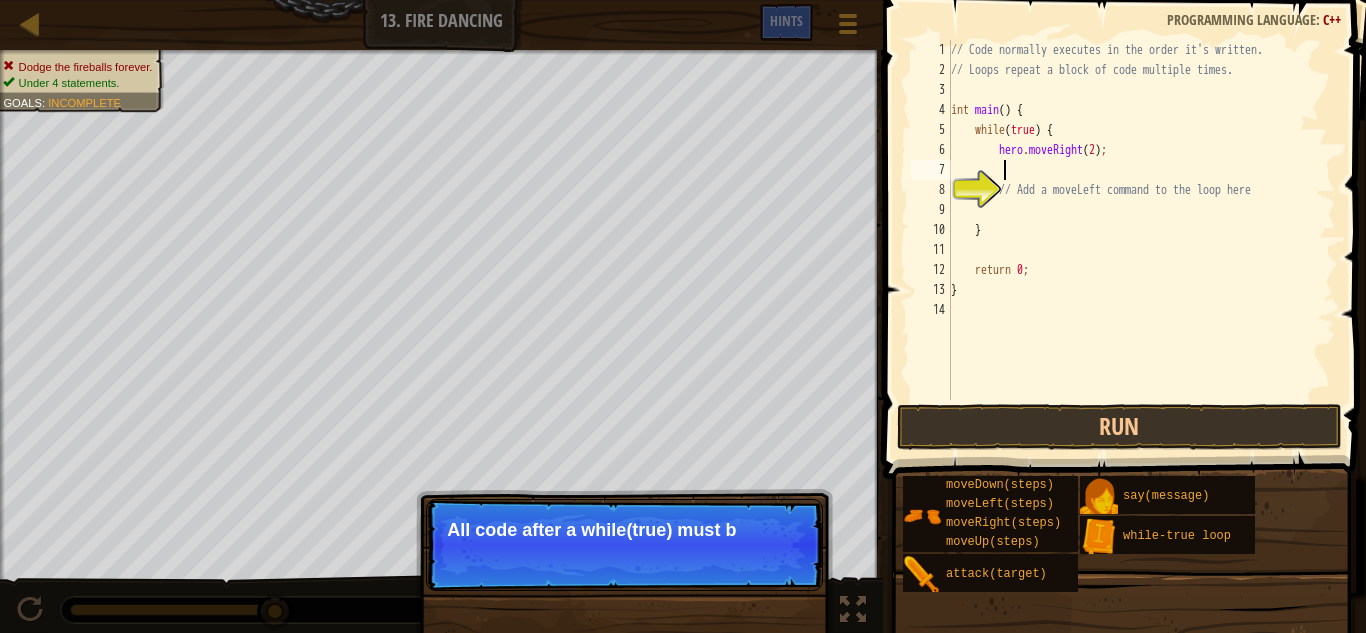 scroll, scrollTop: 9, scrollLeft: 3, axis: both 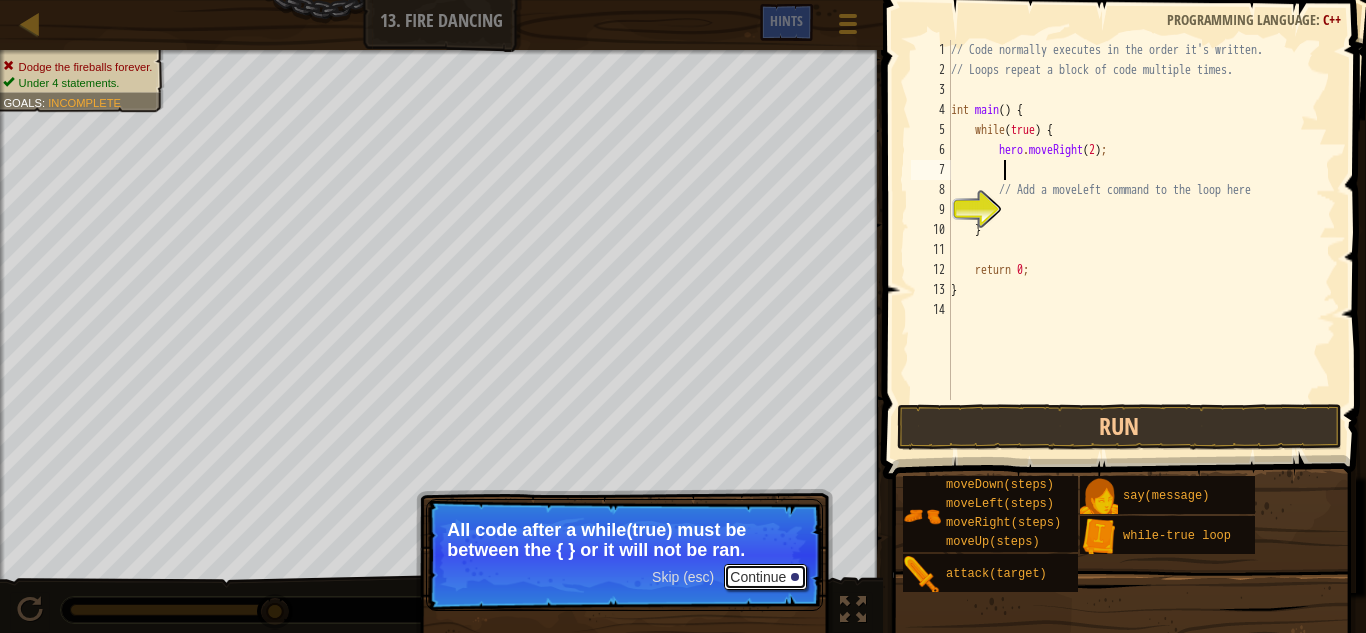 click on "Continue" at bounding box center (765, 577) 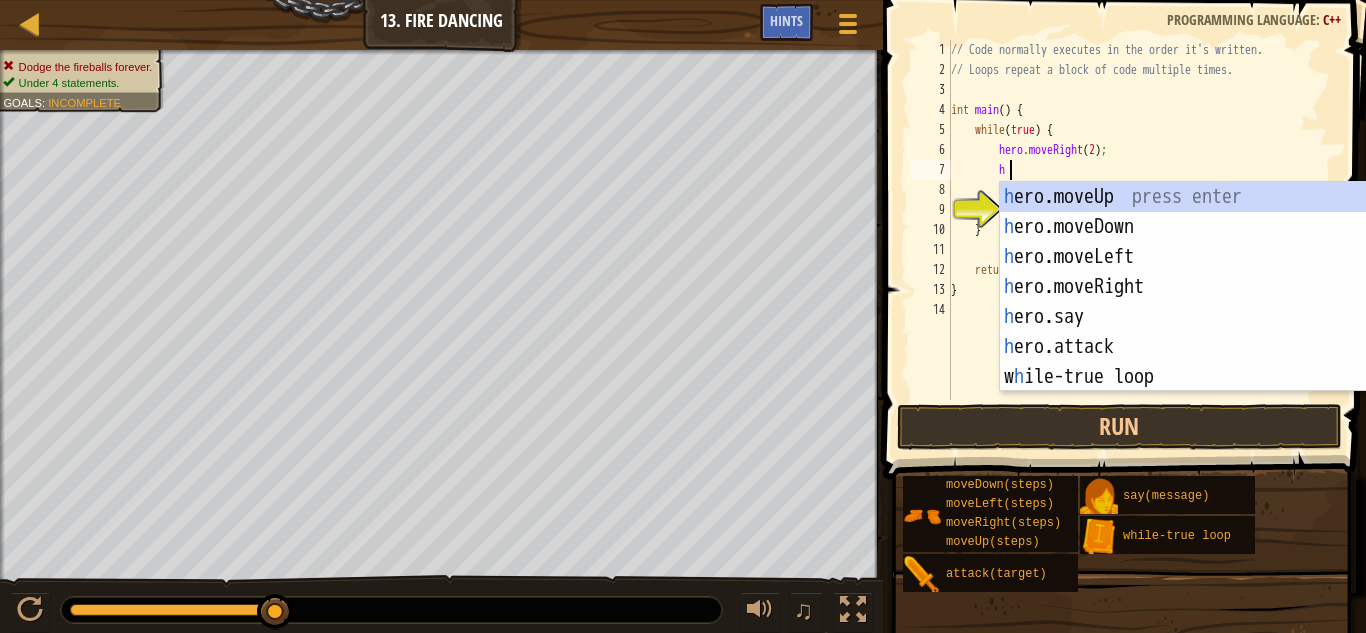 scroll, scrollTop: 9, scrollLeft: 5, axis: both 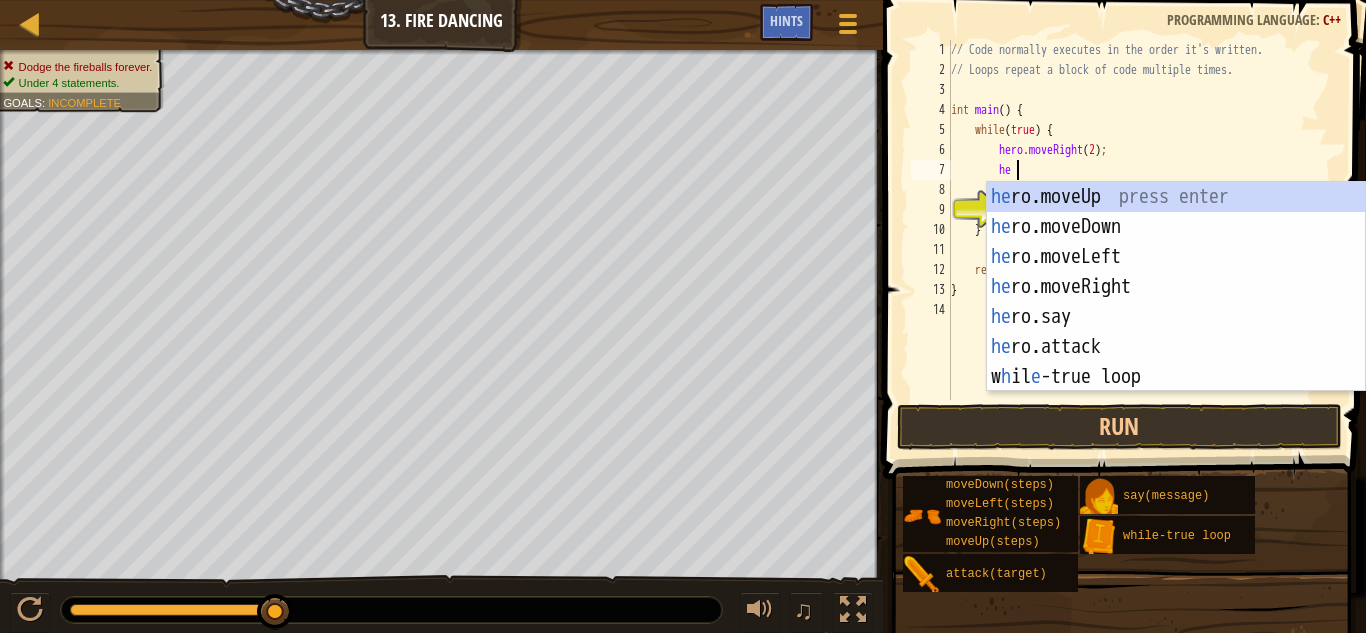 type on "her" 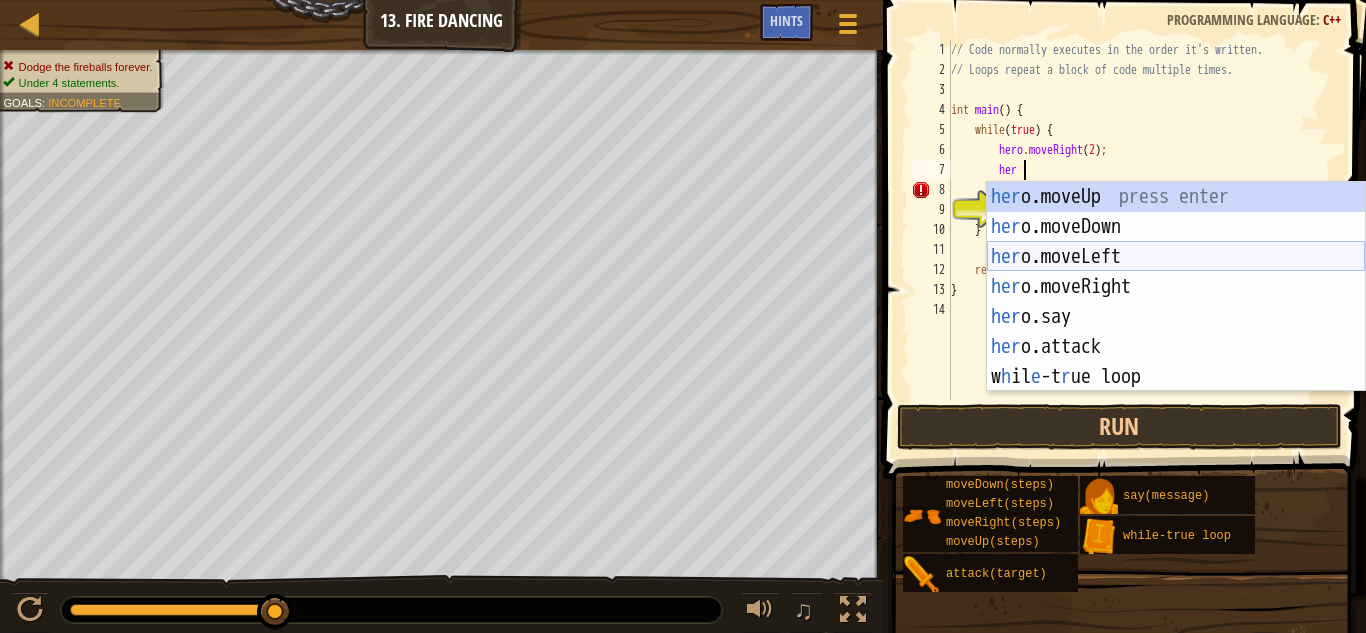 click on "her o.moveUp press enter her o.moveDown press enter her o.moveLeft press enter her o.moveRight press enter her o.say press enter her o.attack press enter w h il e -t r ue loop press enter" at bounding box center (1176, 317) 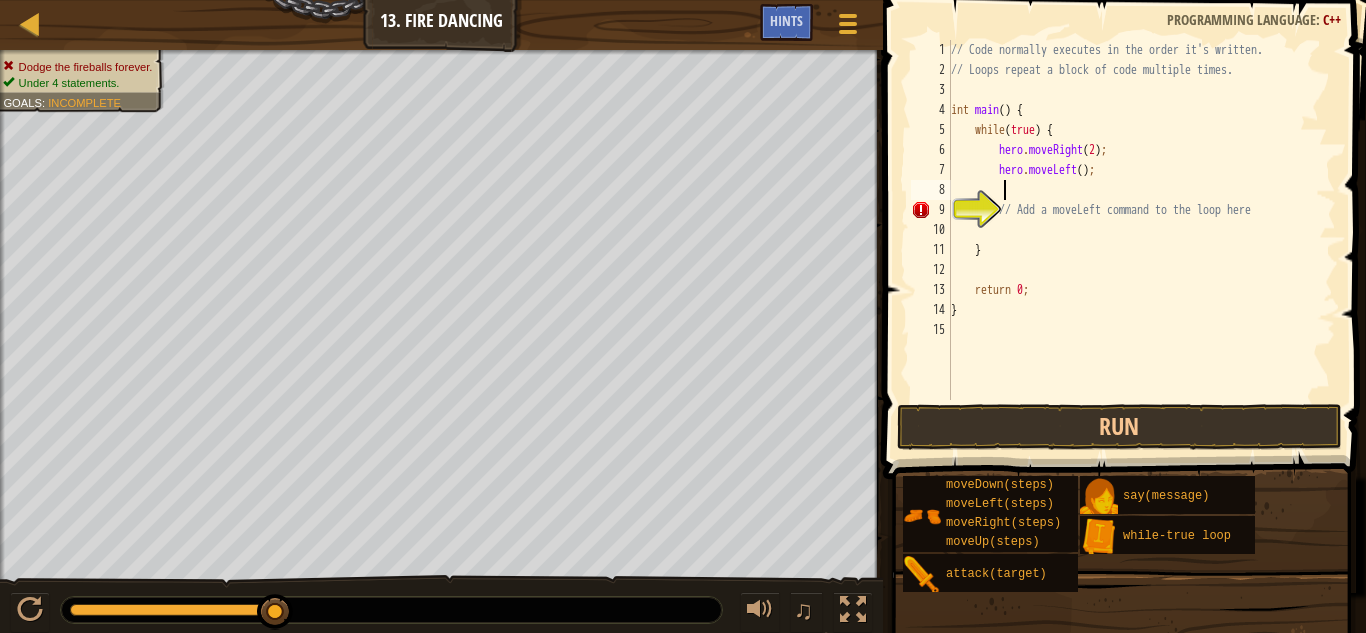 scroll, scrollTop: 9, scrollLeft: 3, axis: both 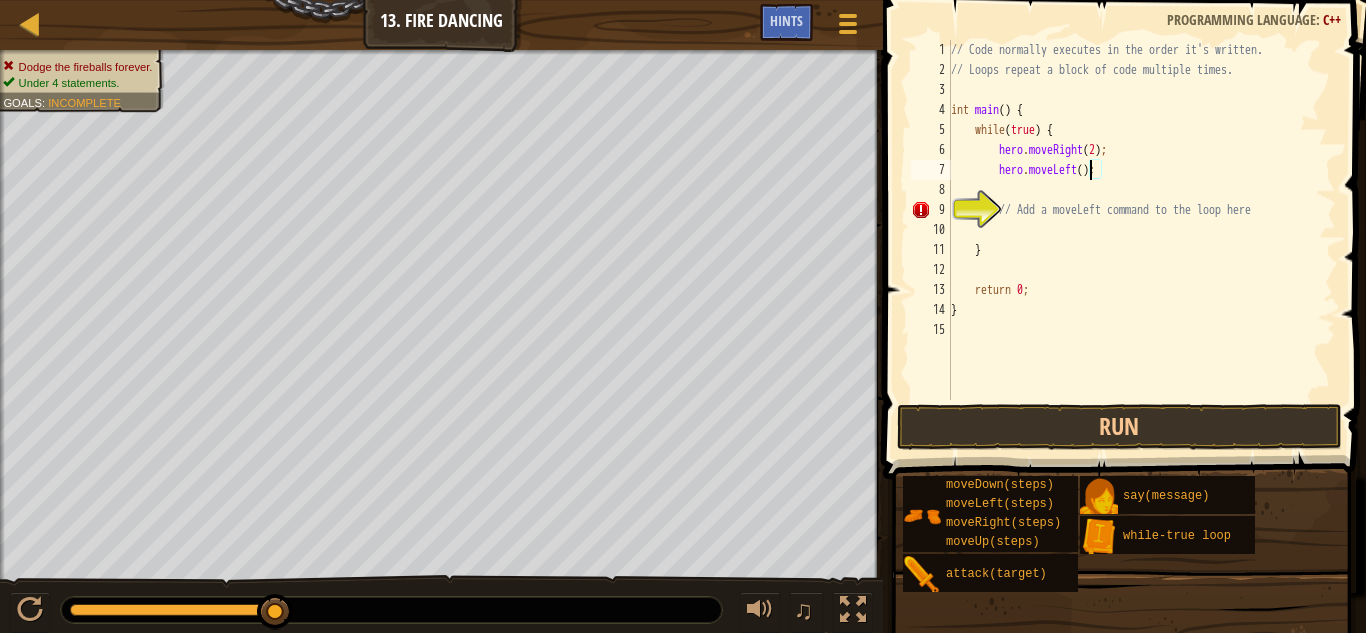 click on "// Code normally executes in the order it's written. // Loops repeat a block of code multiple times. int   main ( )   {      while ( true )   {          hero . moveRight ( 2 ) ;          hero . moveLeft ( ) ;                   // Add a moveLeft command to the loop here               }           return   0 ; }" at bounding box center [1141, 240] 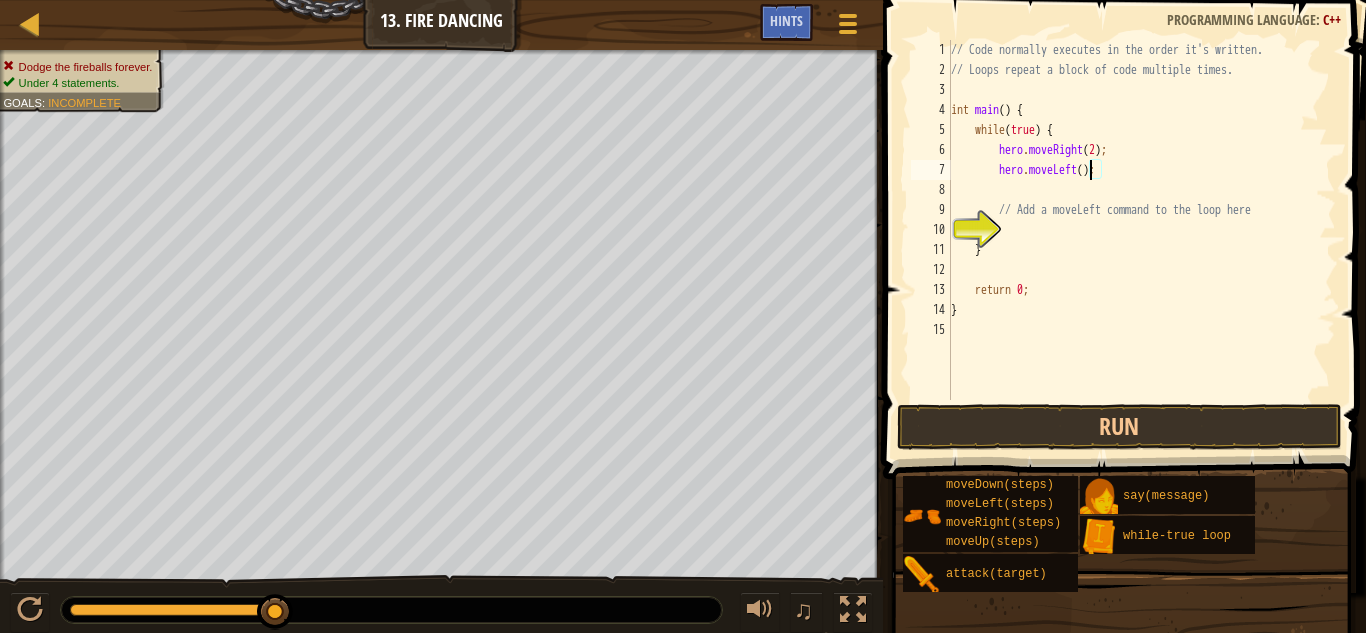 click on "// Code normally executes in the order it's written. // Loops repeat a block of code multiple times. int   main ( )   {      while ( true )   {          hero . moveRight ( 2 ) ;          hero . moveLeft ( ) ;                   // Add a moveLeft command to the loop here               }           return   0 ; }" at bounding box center (1141, 240) 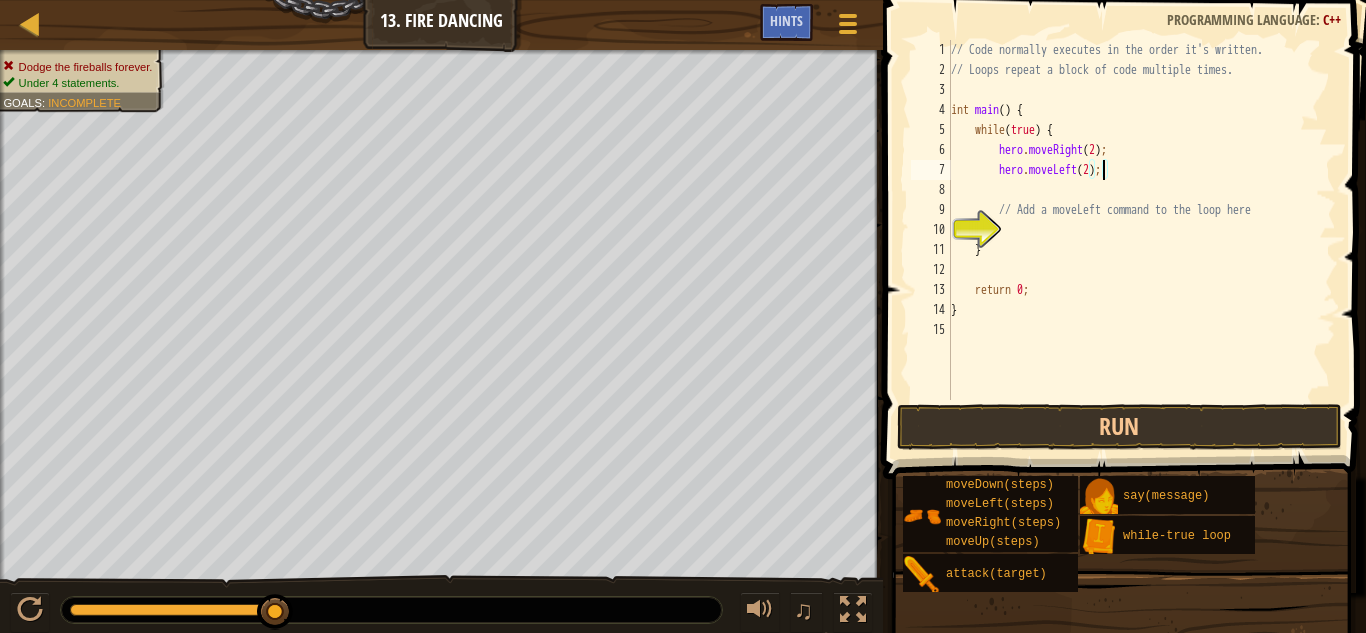 scroll, scrollTop: 9, scrollLeft: 13, axis: both 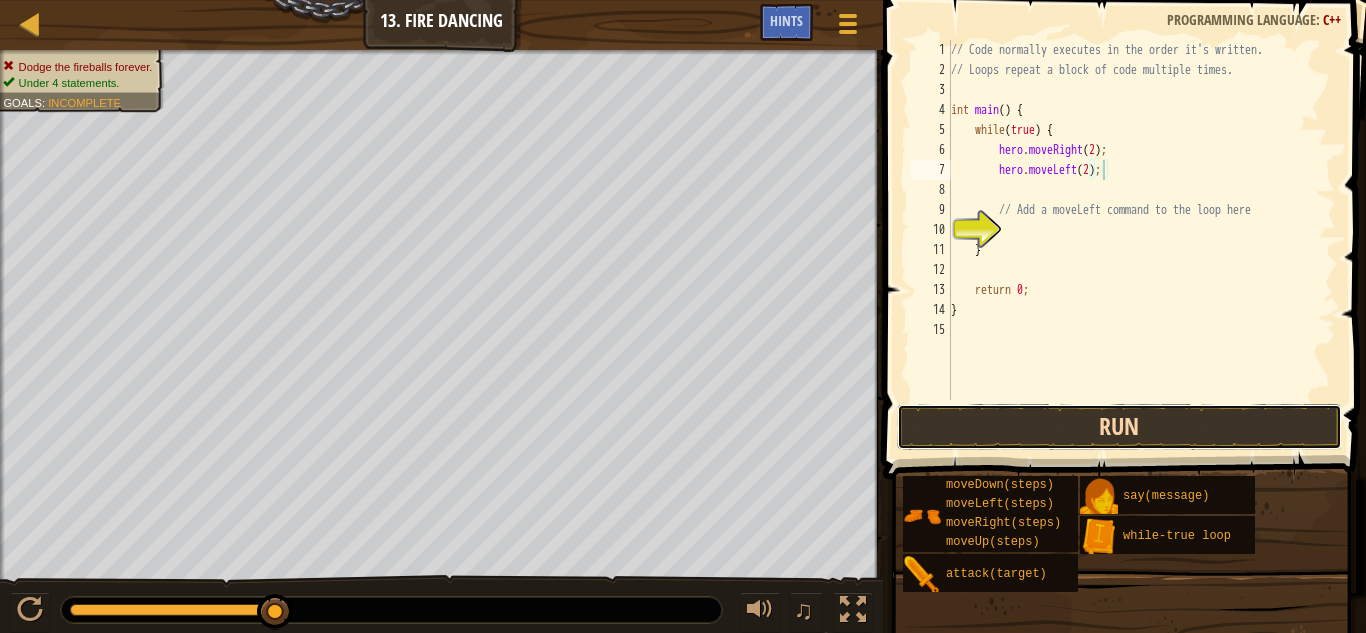 click on "Run" at bounding box center [1119, 427] 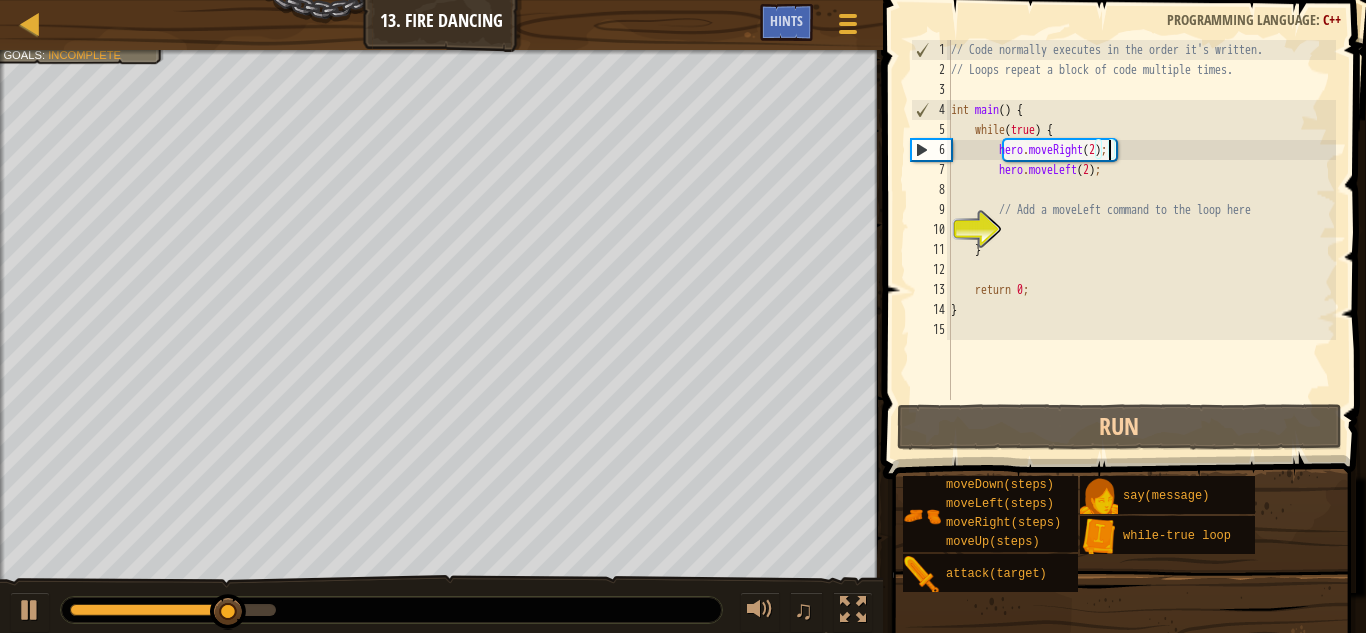 click on "// Code normally executes in the order it's written. // Loops repeat a block of code multiple times. int   main ( )   {      while ( true )   {          hero . moveRight ( 2 ) ;          hero . moveLeft ( 2 ) ;                   // Add a moveLeft command to the loop here               }           return   0 ; }" at bounding box center (1141, 240) 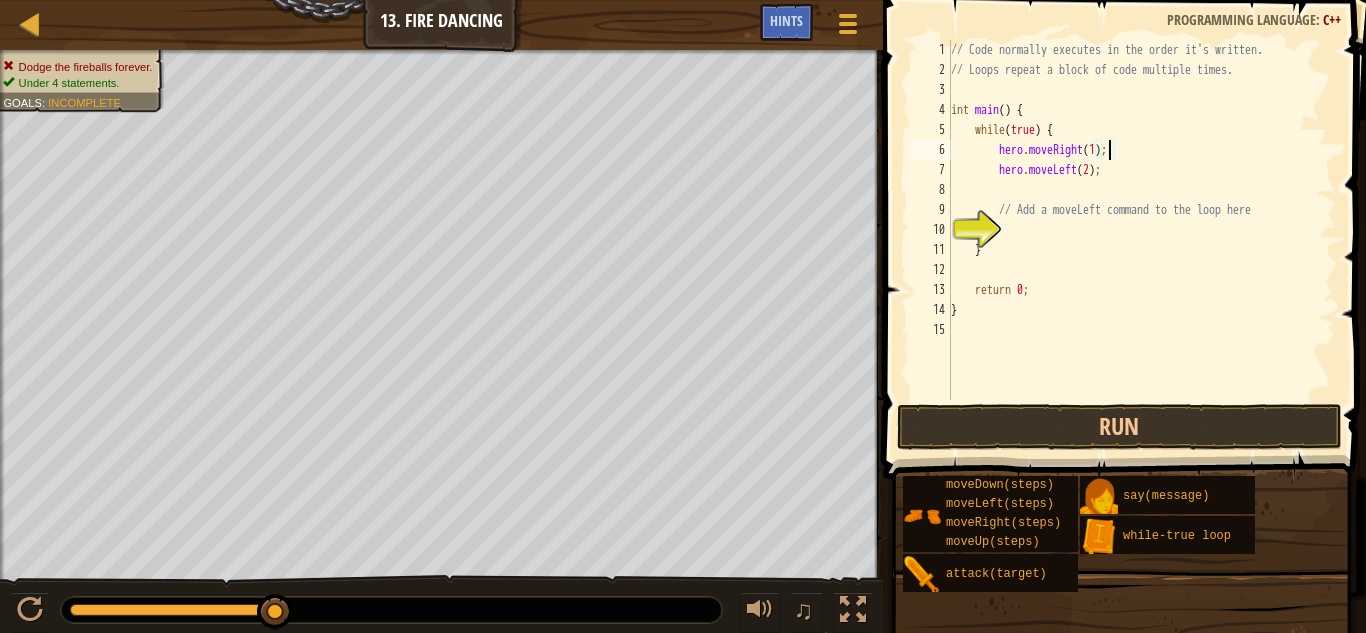 click on "// Code normally executes in the order it's written. // Loops repeat a block of code multiple times. int   main ( )   {      while ( true )   {          hero . moveRight ( 1 ) ;          hero . moveLeft ( 2 ) ;                   // Add a moveLeft command to the loop here               }           return   0 ; }" at bounding box center (1141, 240) 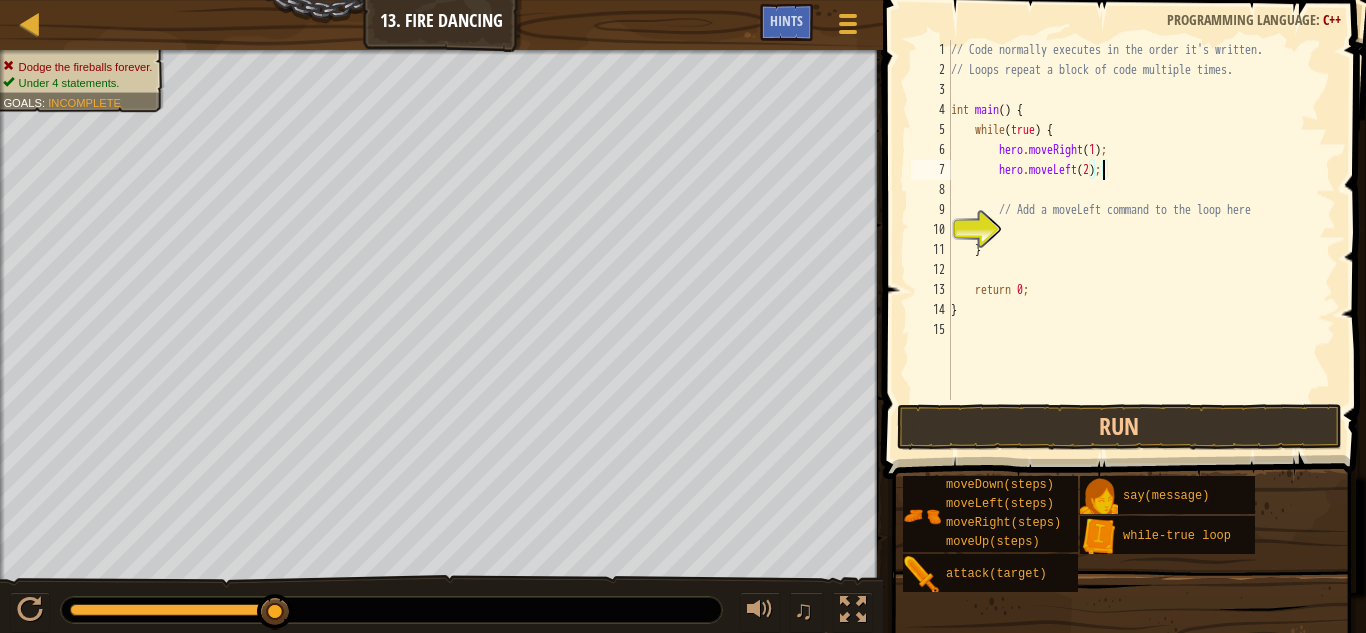 type on "hero.moveLeft(1);" 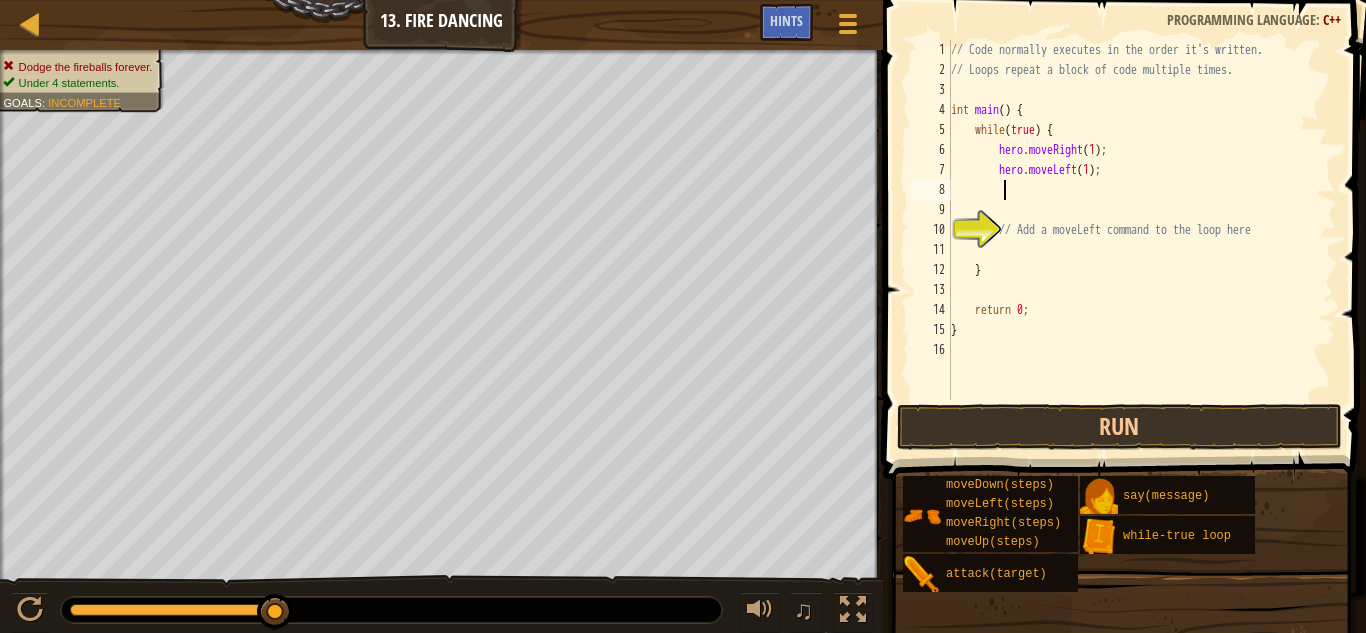 scroll, scrollTop: 9, scrollLeft: 1, axis: both 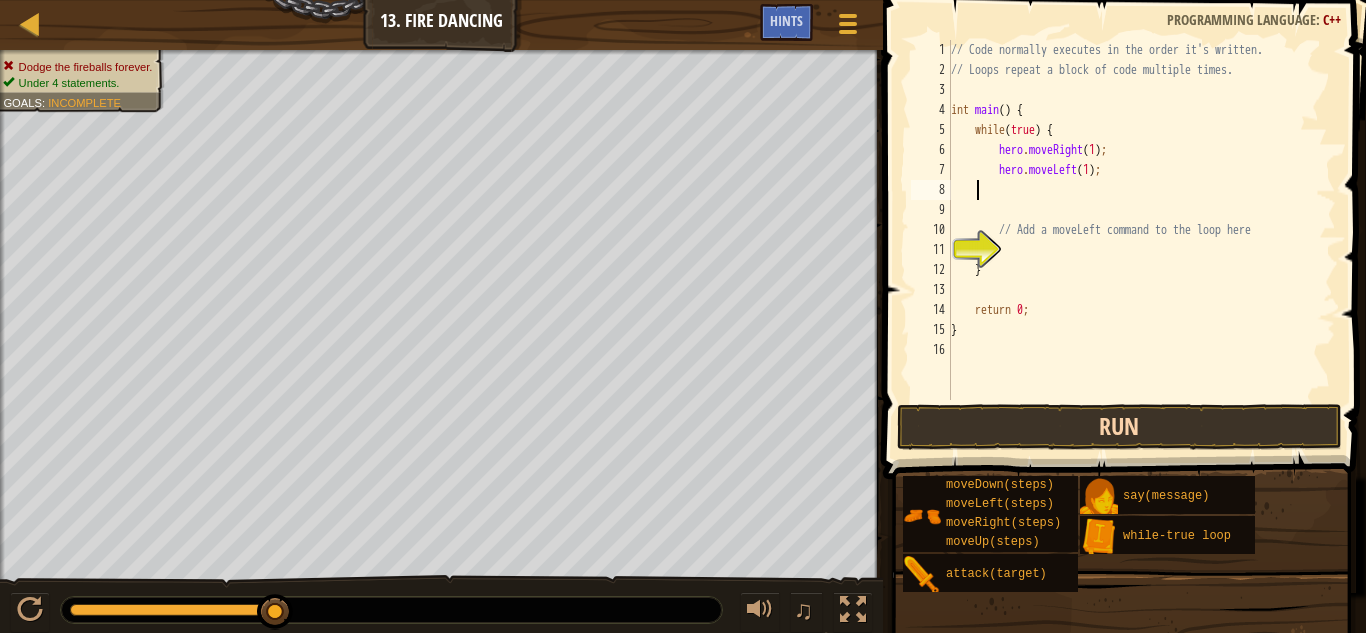 type 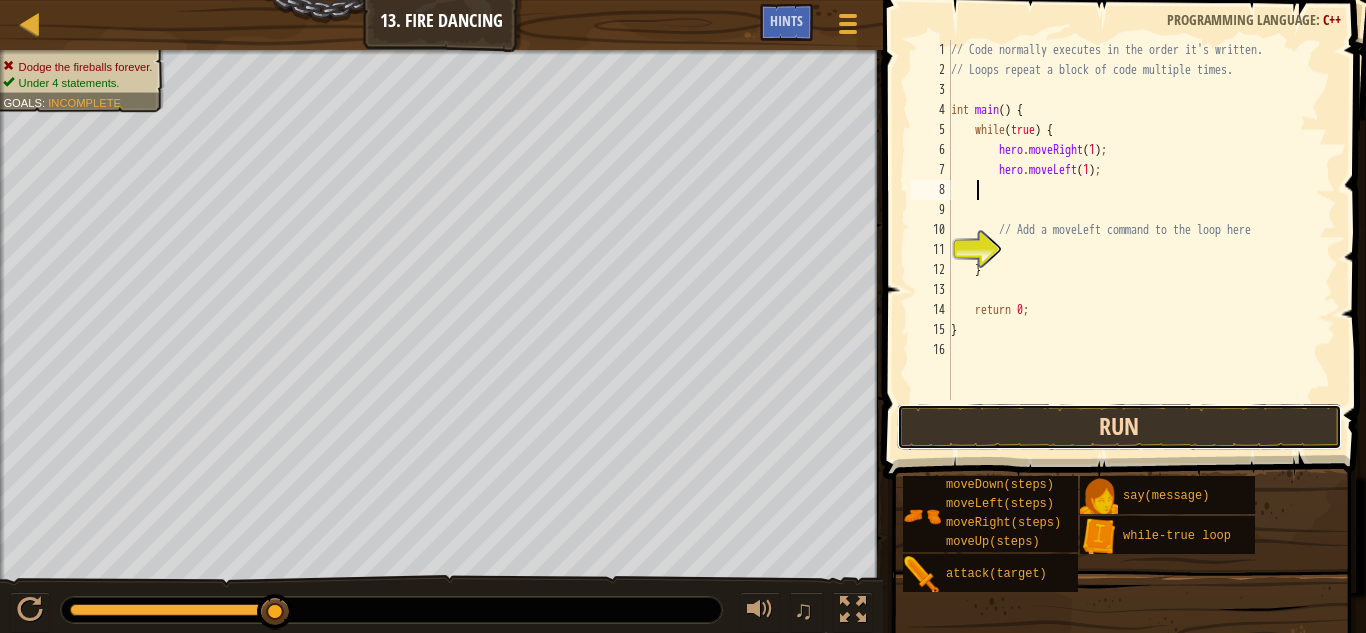 click on "Run" at bounding box center [1119, 427] 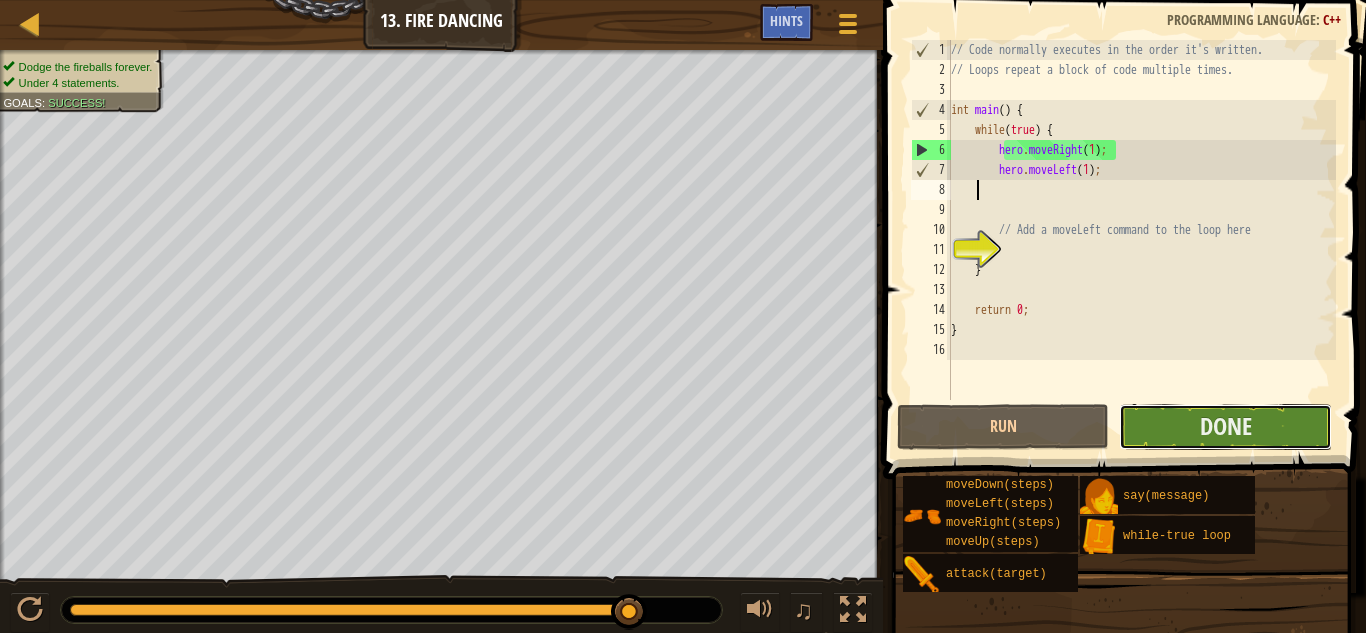click on "Done" at bounding box center (1225, 427) 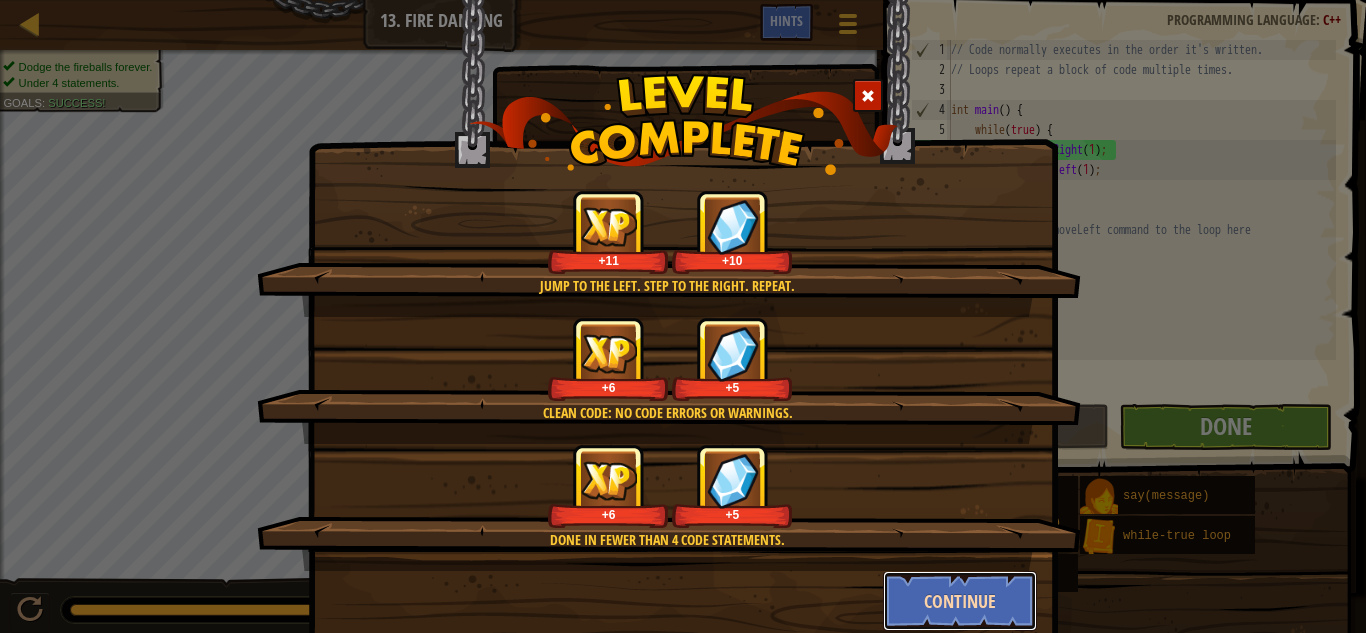 click on "Continue" at bounding box center (960, 601) 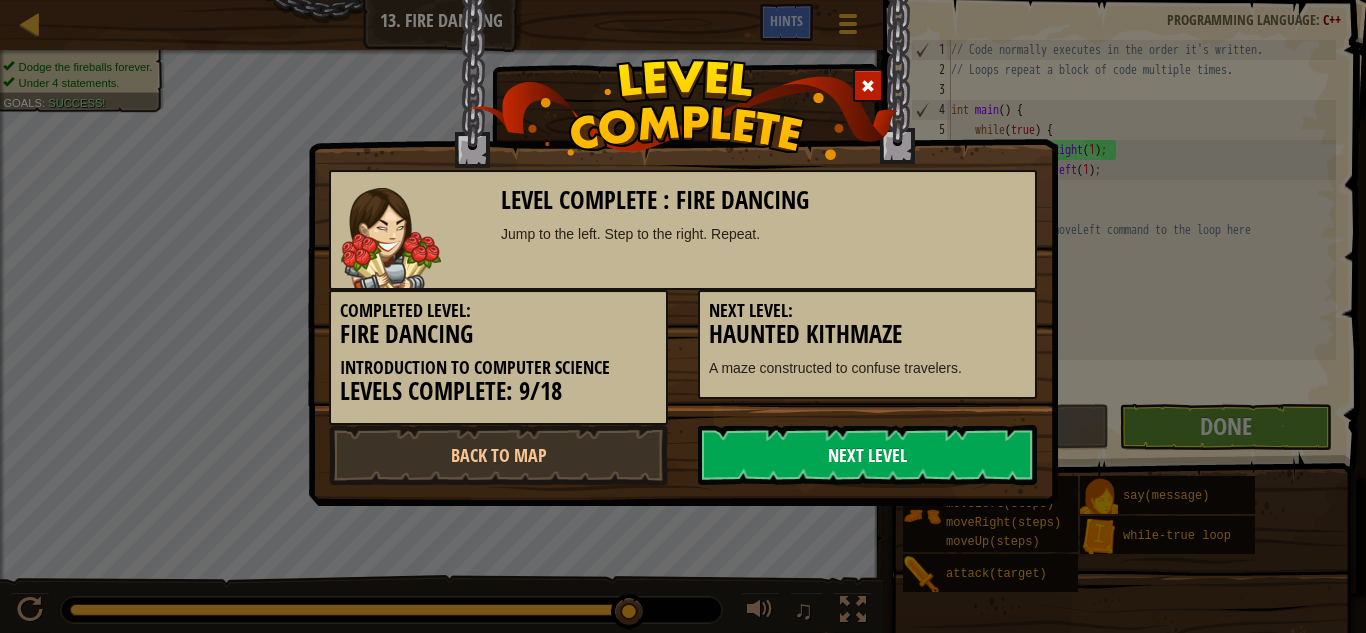 click on "Next Level" at bounding box center (867, 455) 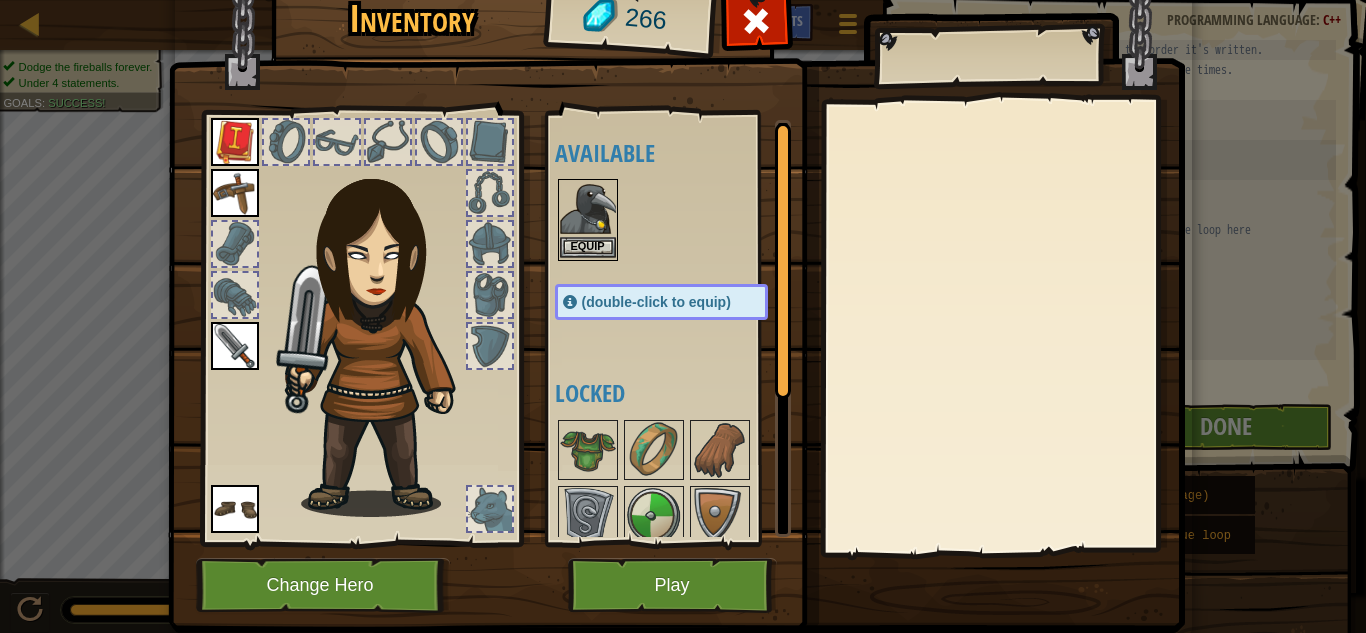 click on "Equip" at bounding box center [588, 220] 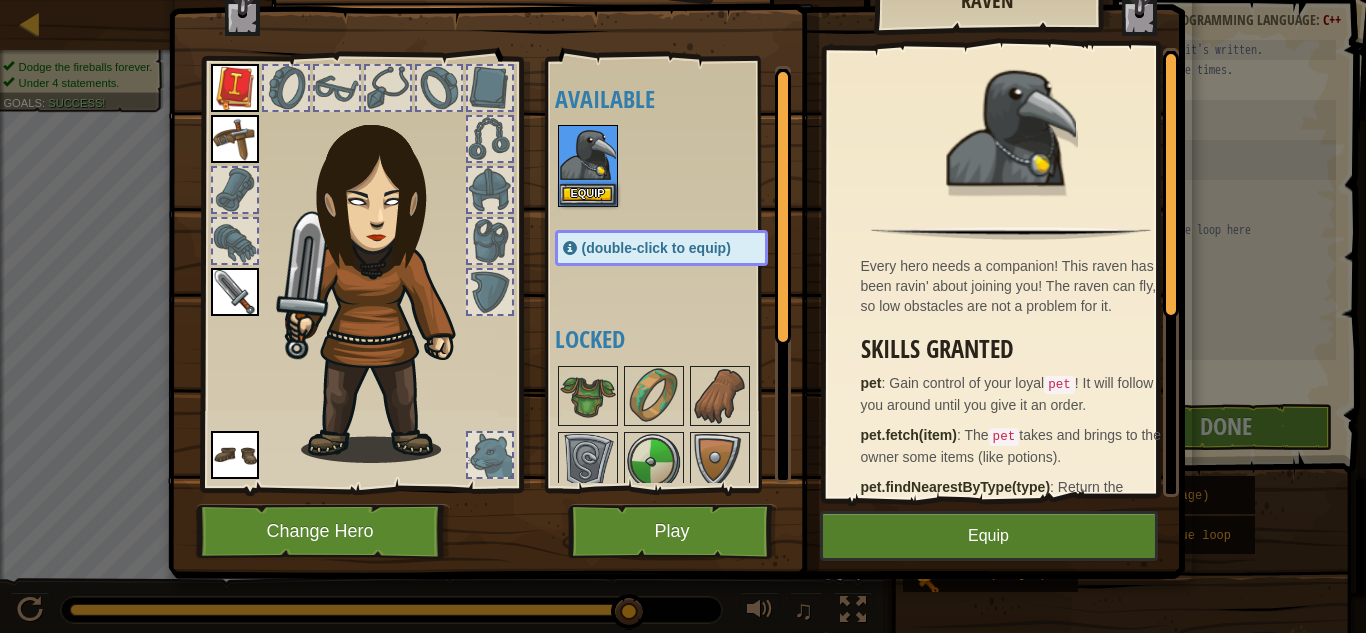 scroll, scrollTop: 57, scrollLeft: 0, axis: vertical 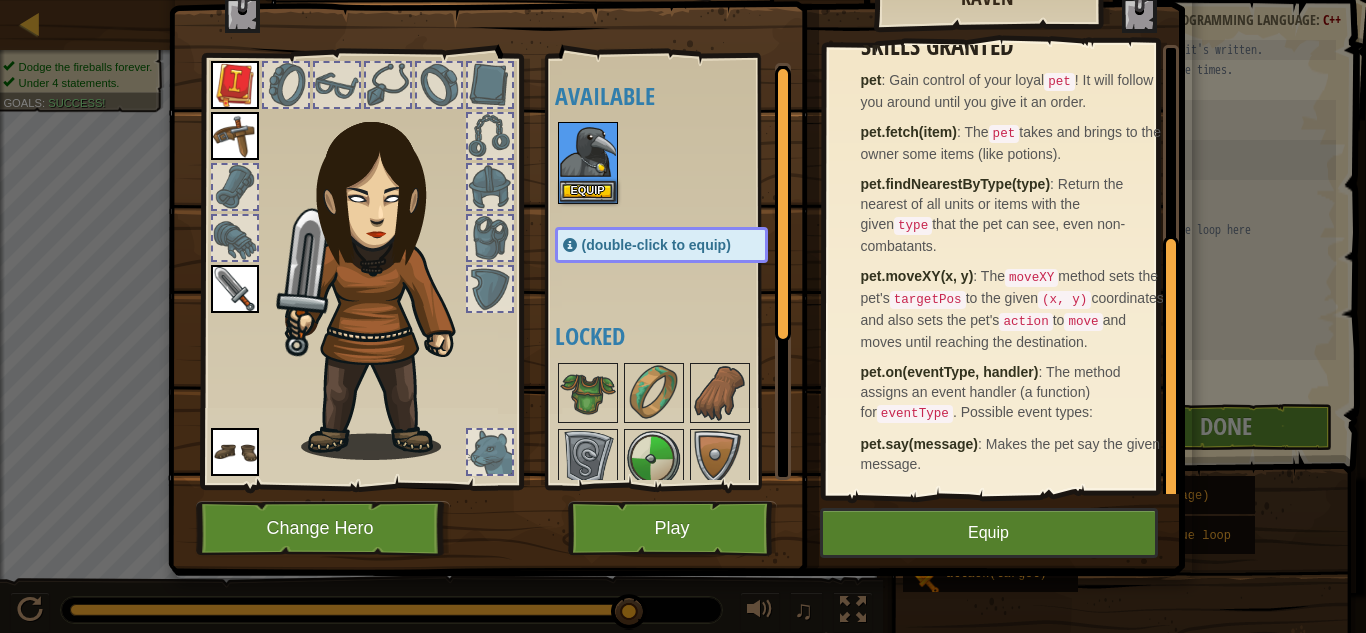 click at bounding box center [676, 213] 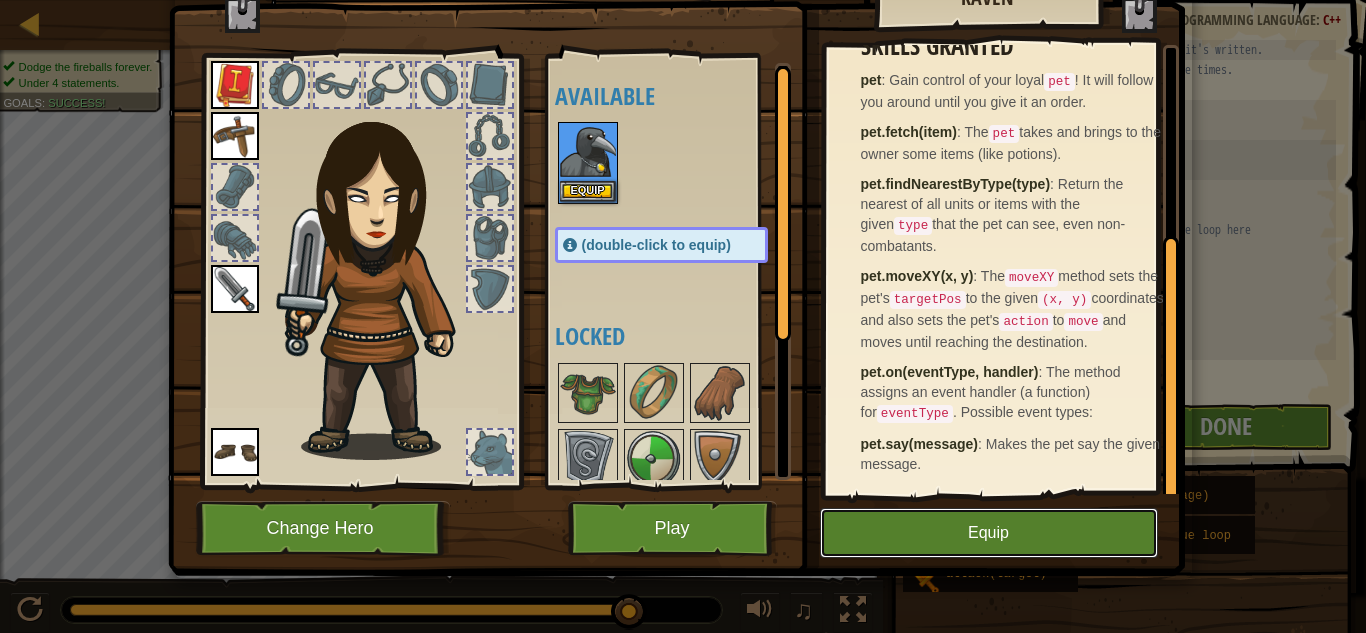 click on "Equip" at bounding box center [989, 533] 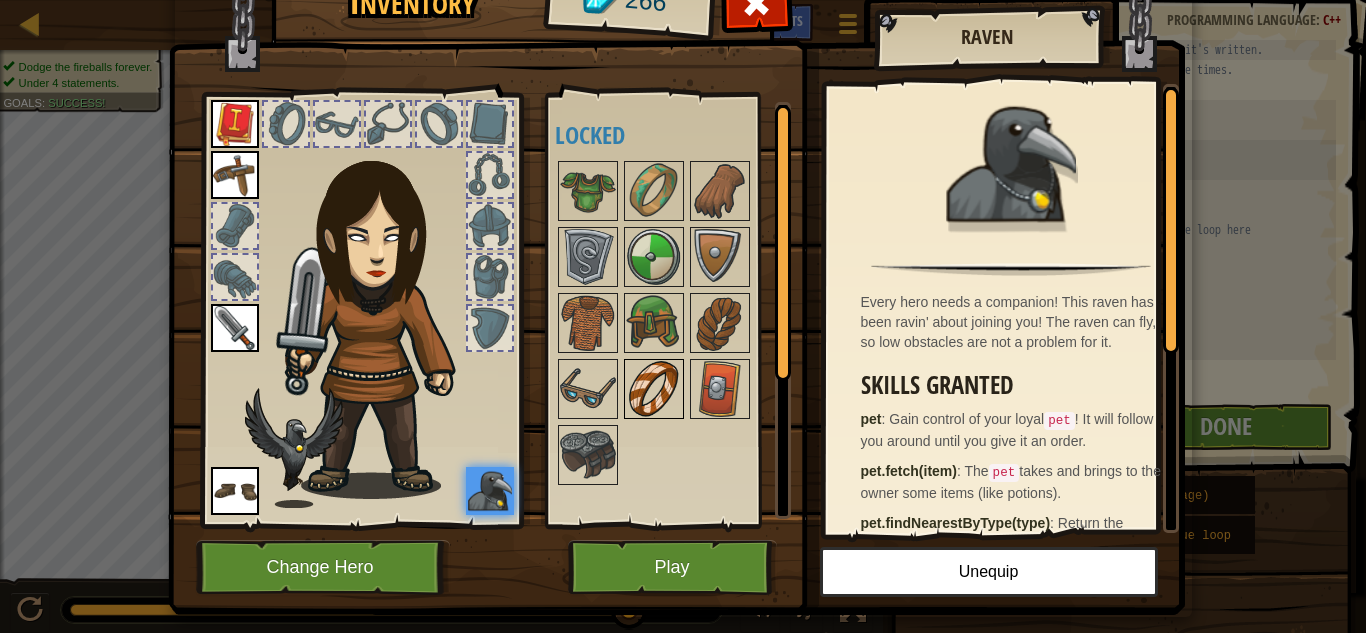 scroll, scrollTop: 0, scrollLeft: 0, axis: both 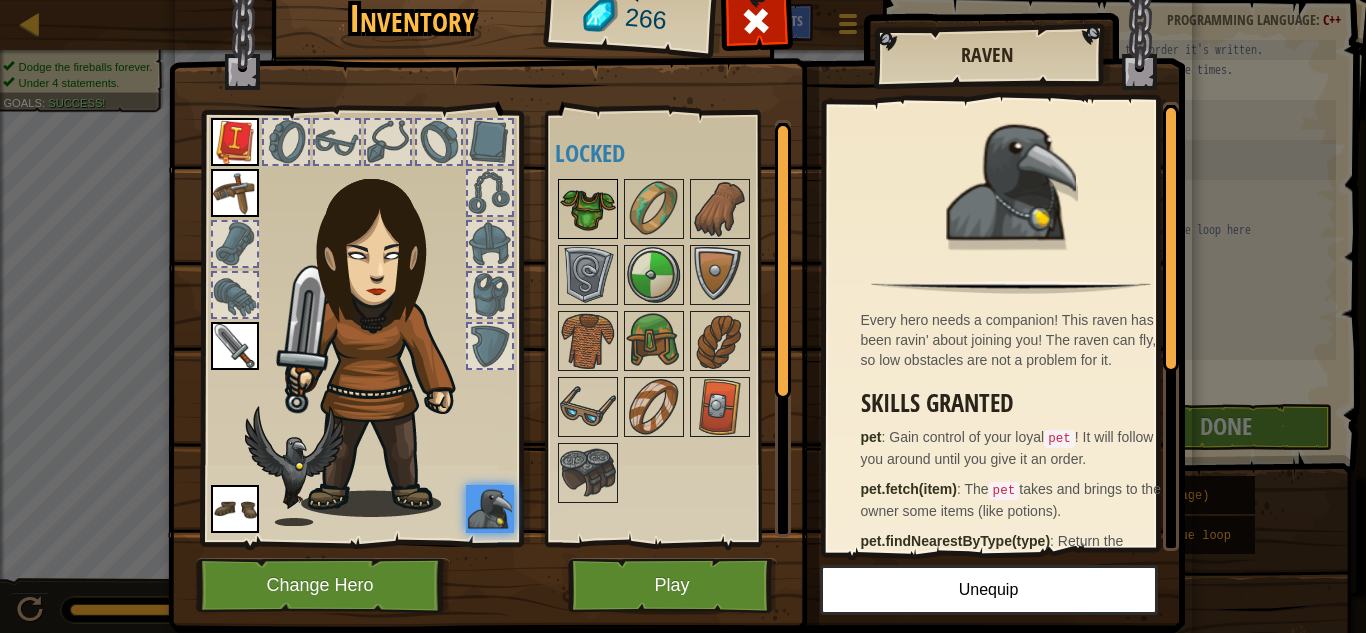click at bounding box center [588, 209] 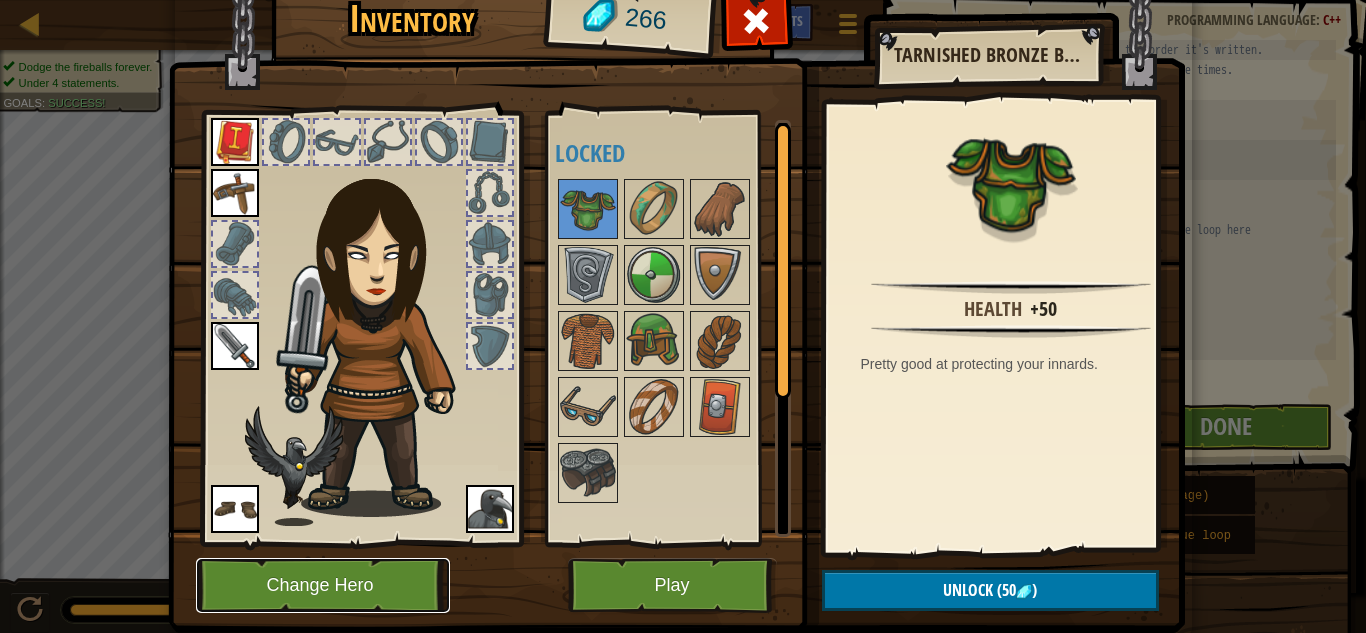 click on "Change Hero" at bounding box center [323, 585] 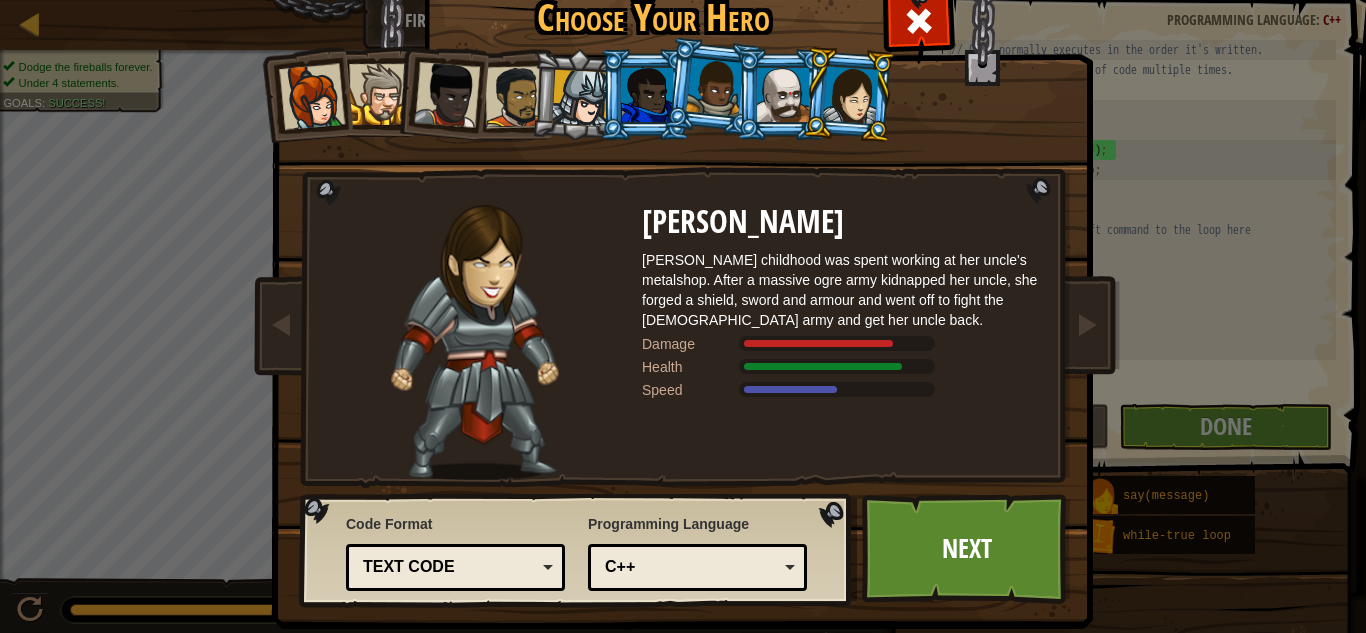 click at bounding box center [783, 95] 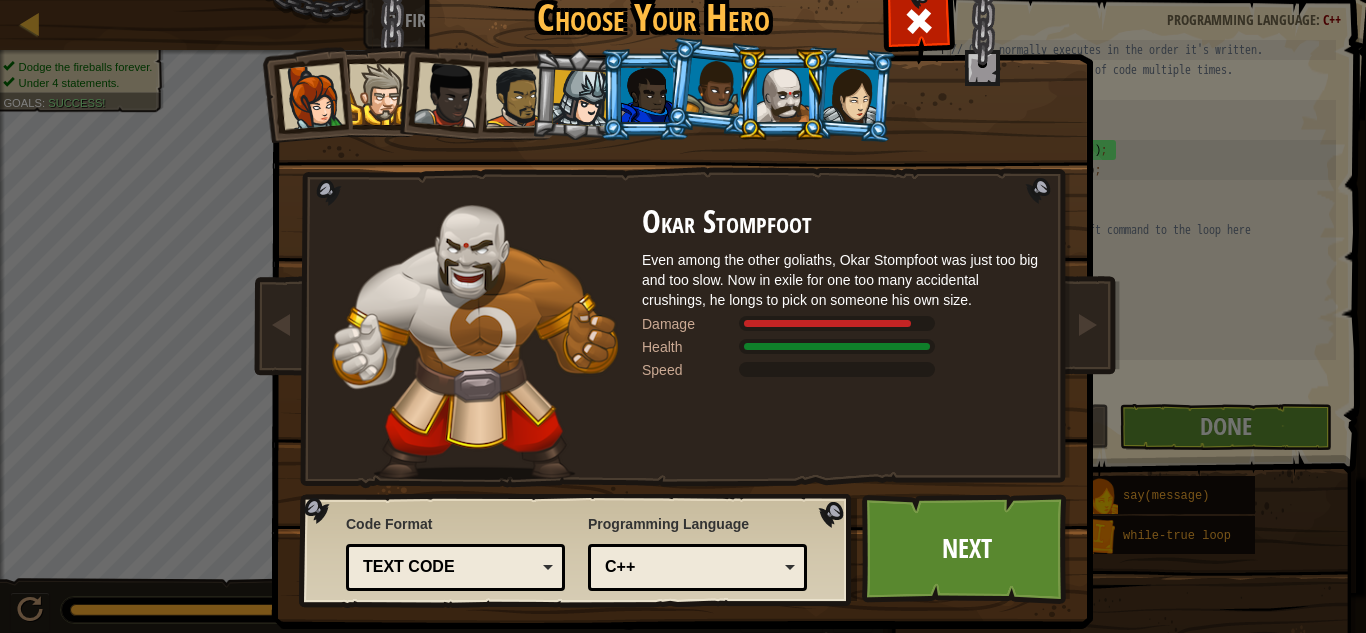 click at bounding box center (714, 87) 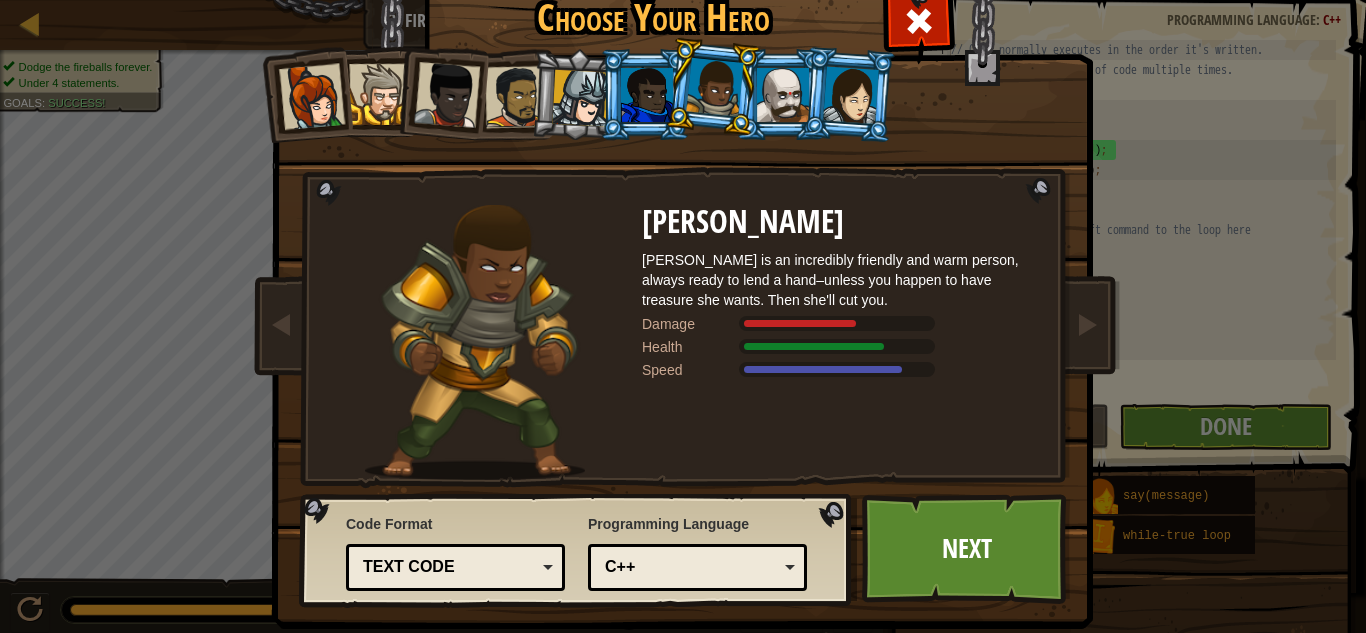 click at bounding box center (645, 94) 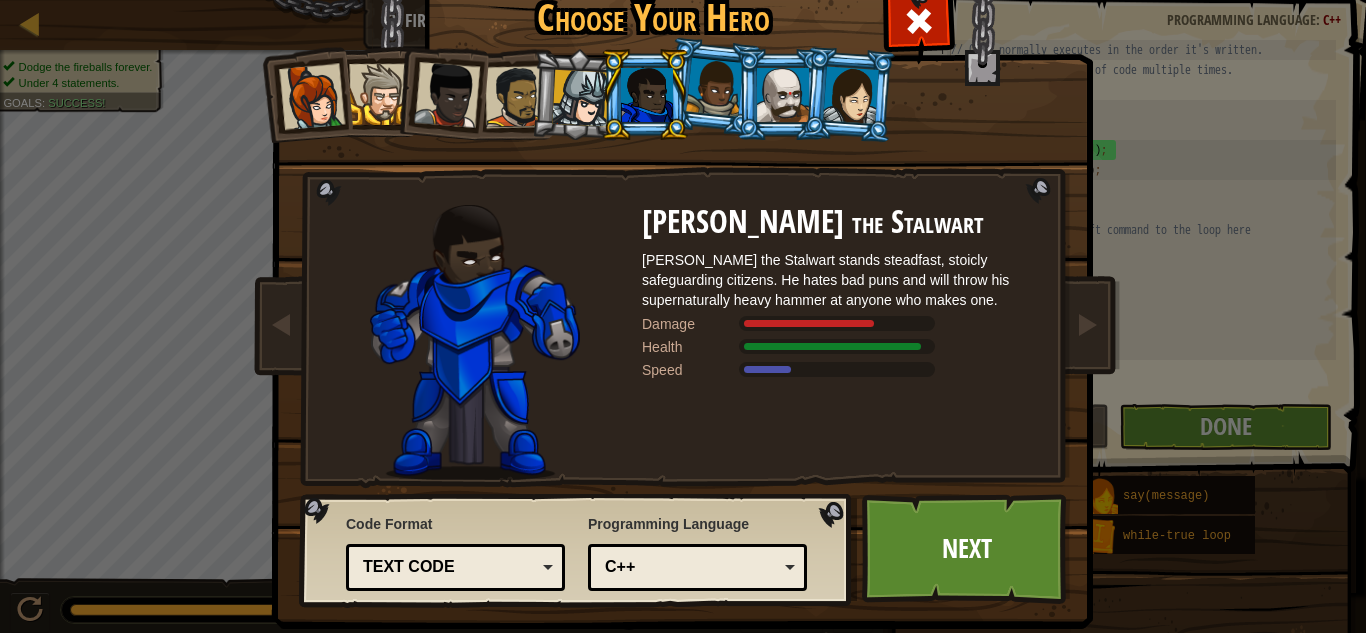 click at bounding box center (580, 98) 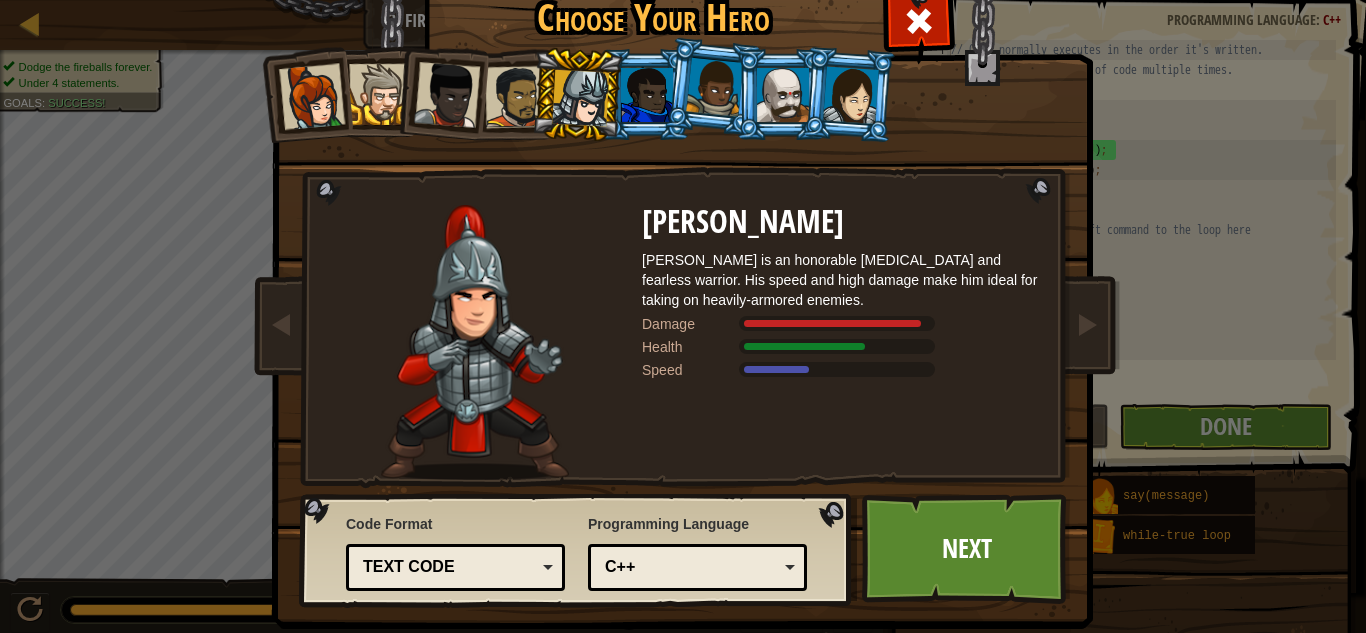 click at bounding box center (516, 97) 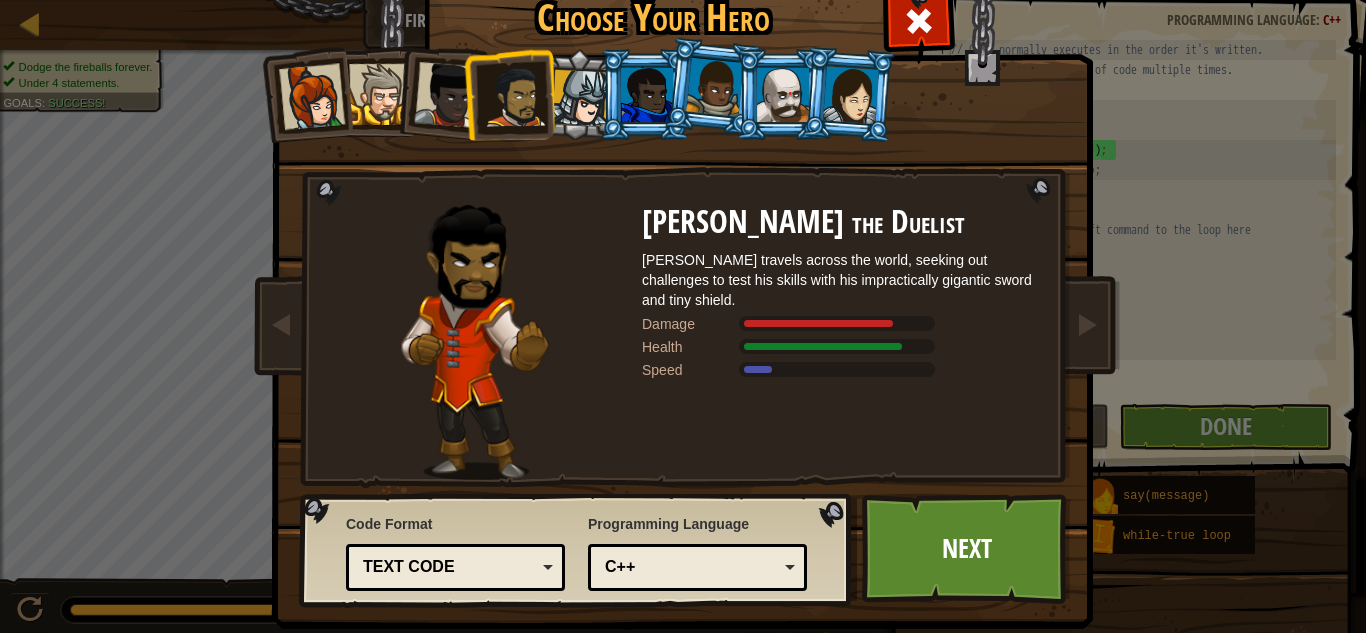click at bounding box center (783, 95) 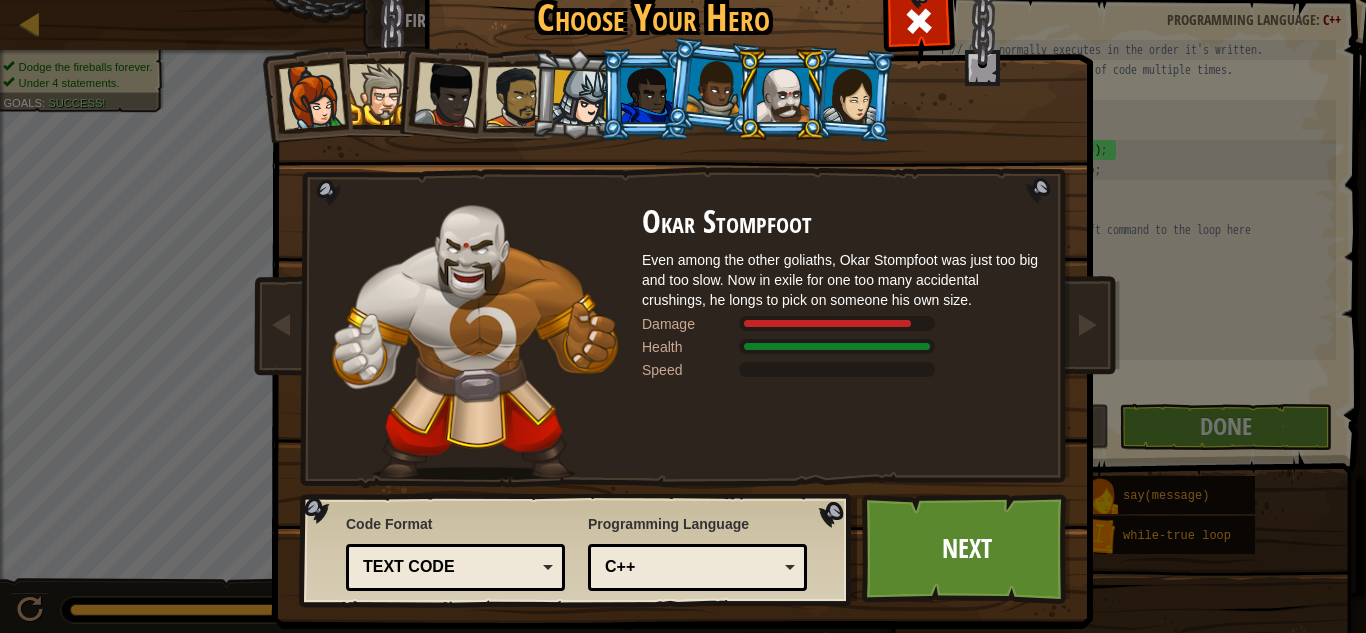 click at bounding box center (849, 94) 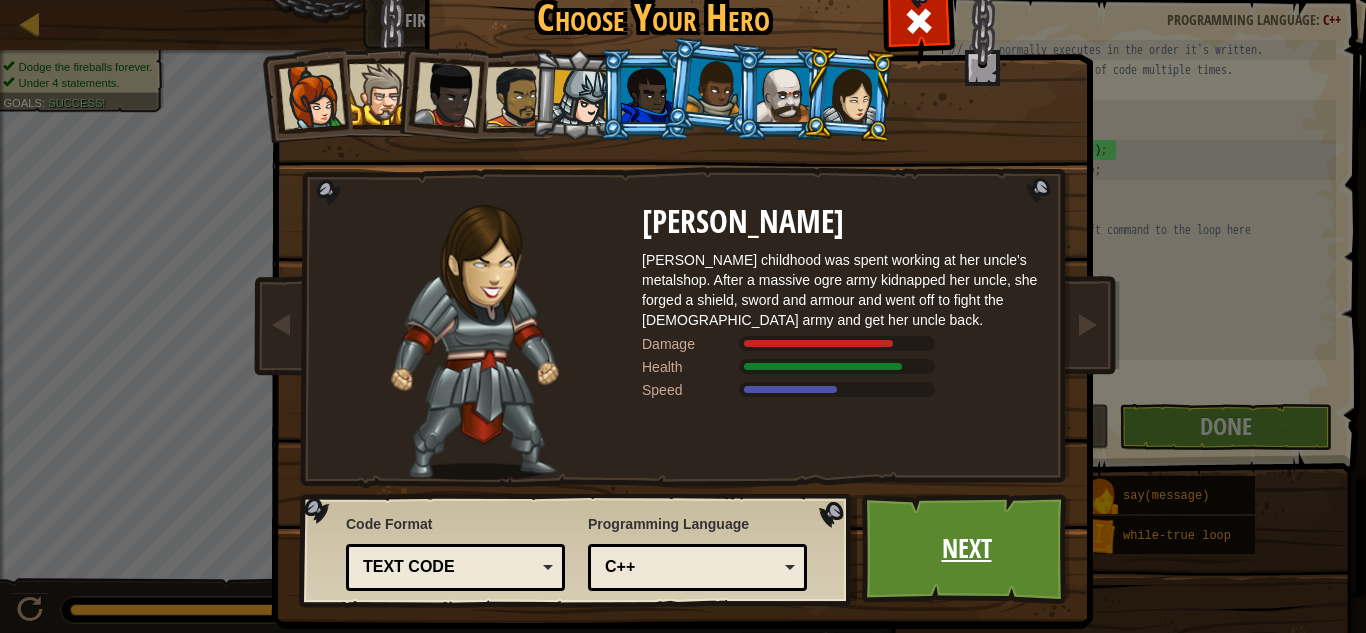 click on "Next" at bounding box center (966, 549) 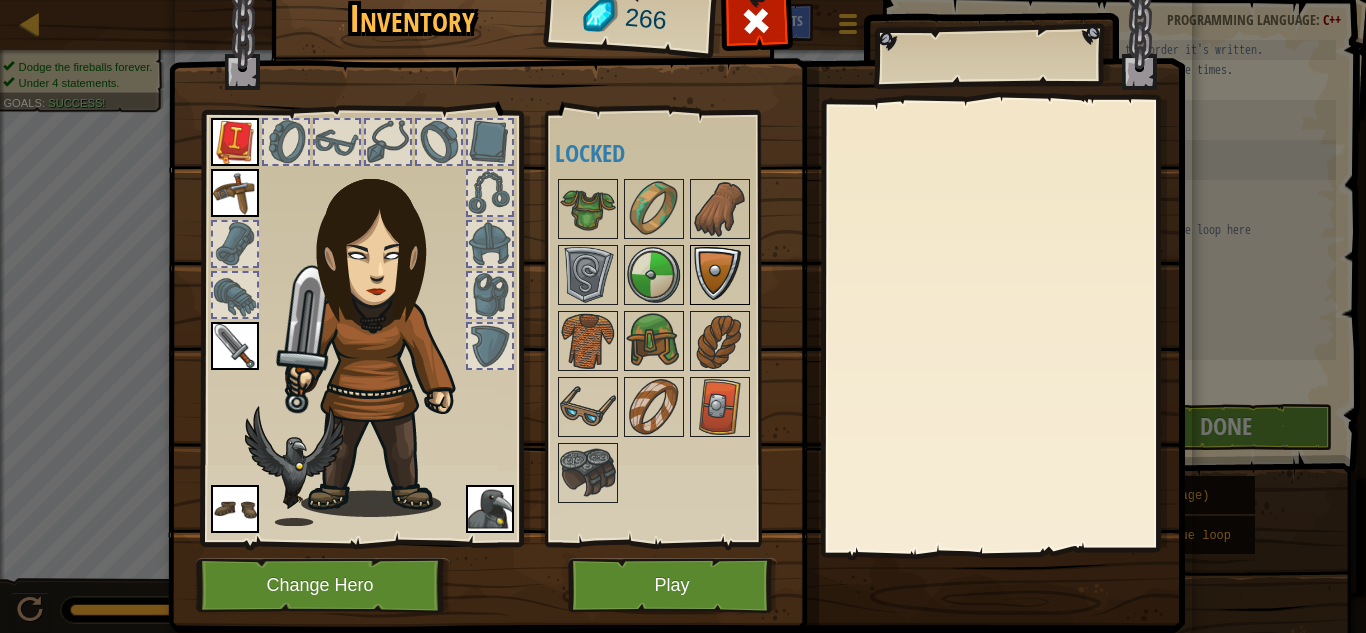 click at bounding box center [720, 275] 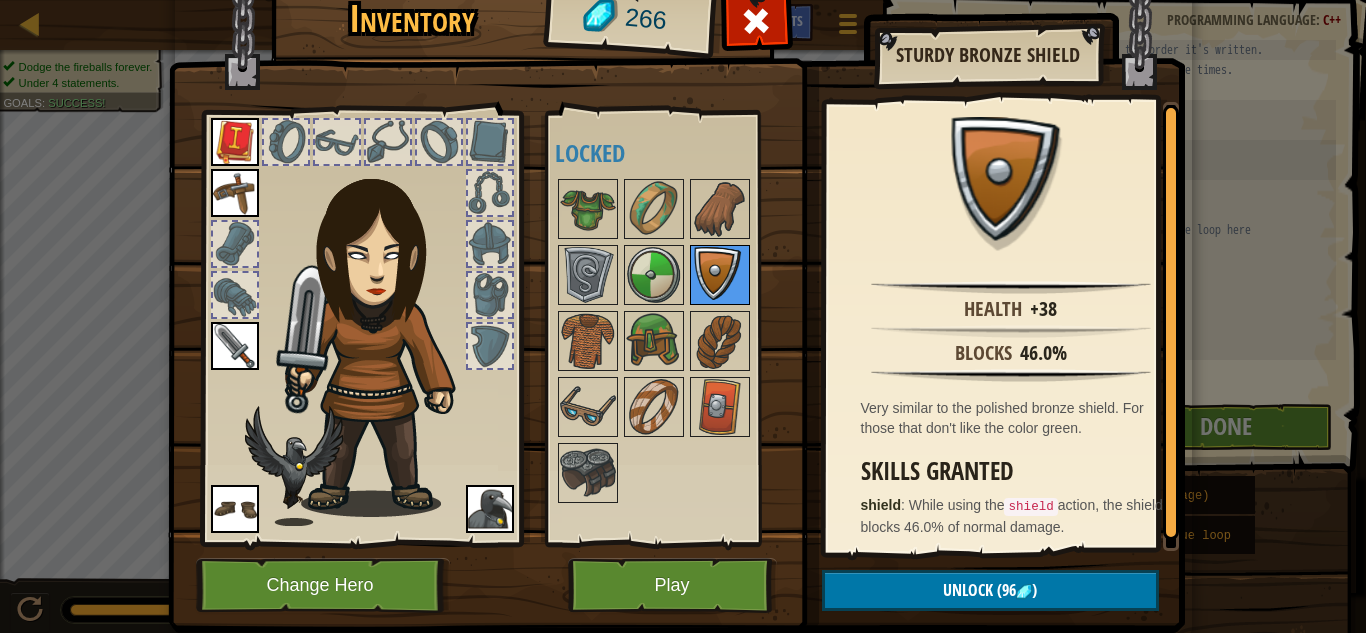 click at bounding box center [720, 275] 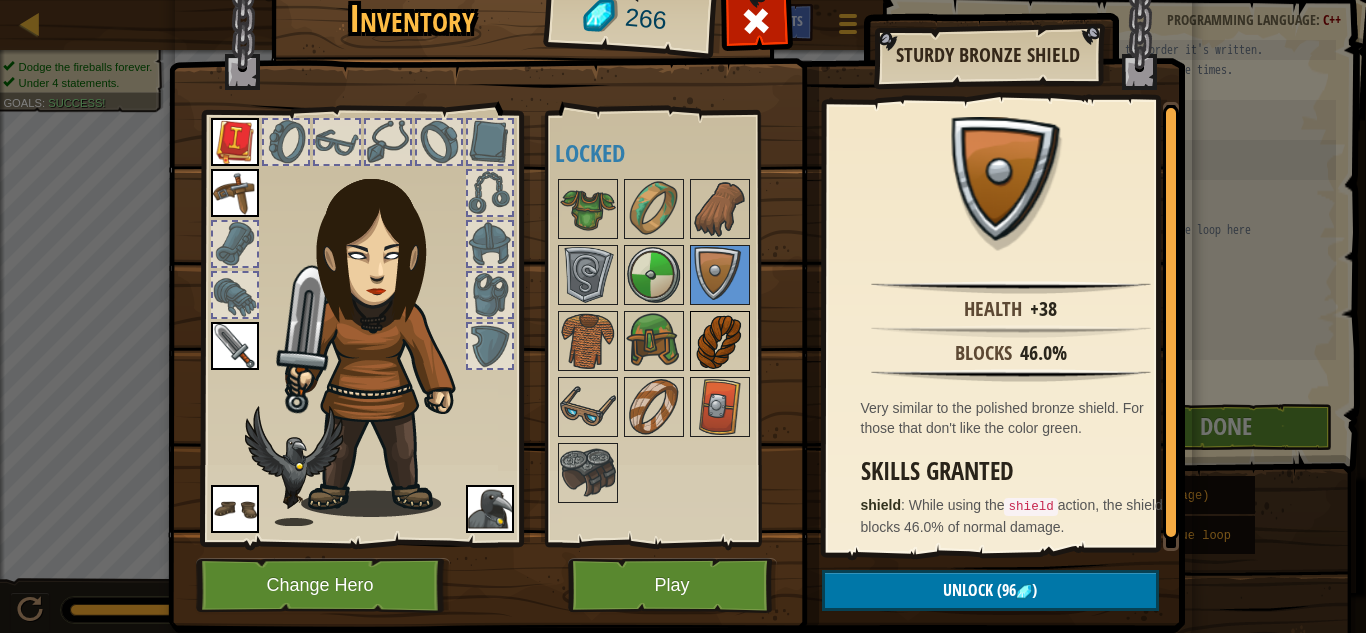 click at bounding box center (720, 341) 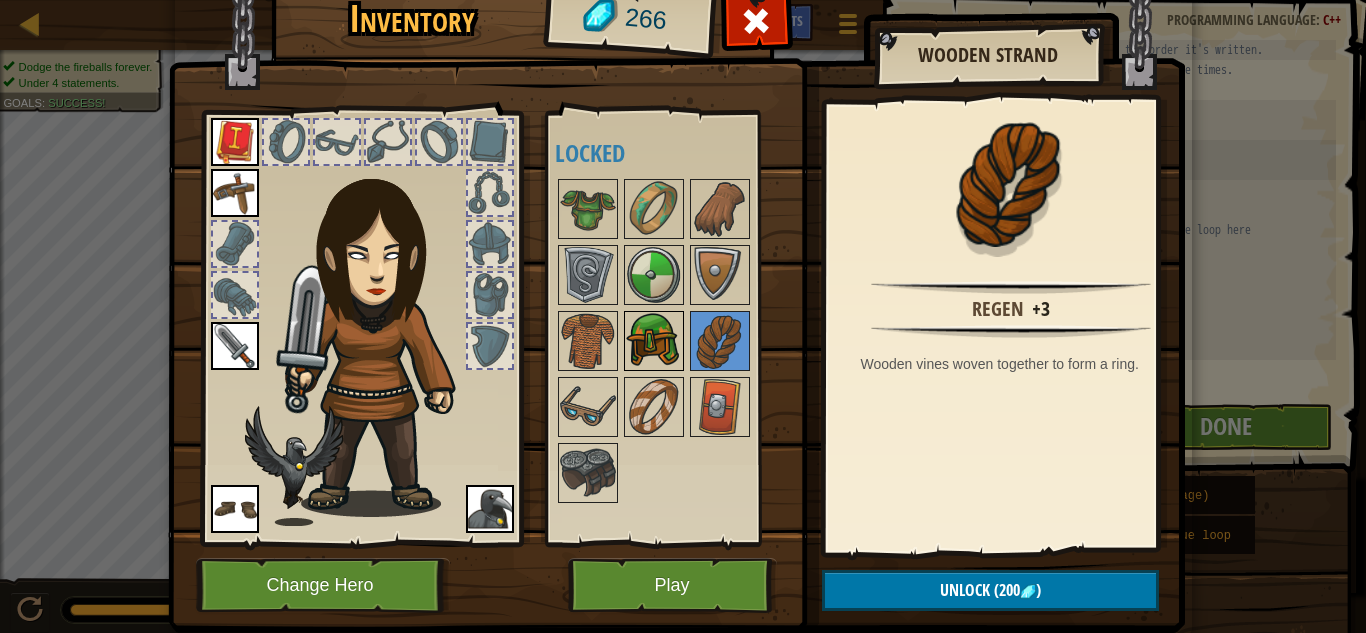 drag, startPoint x: 623, startPoint y: 329, endPoint x: 628, endPoint y: 320, distance: 10.29563 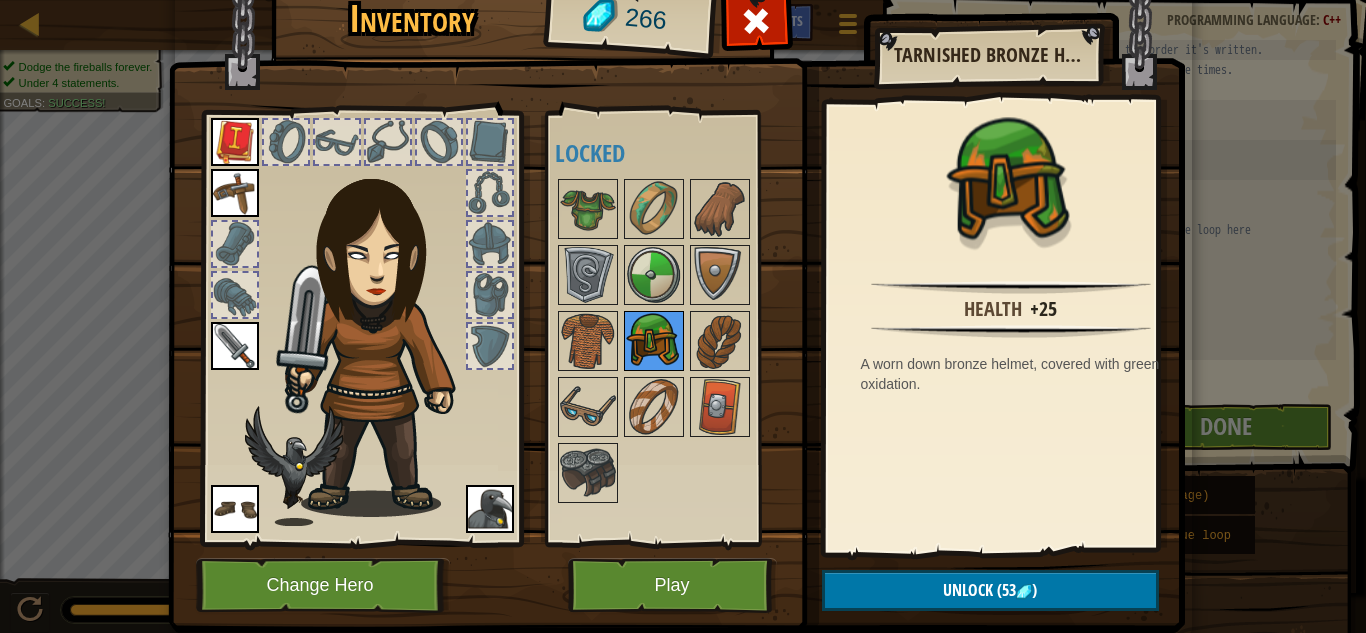 click at bounding box center (654, 341) 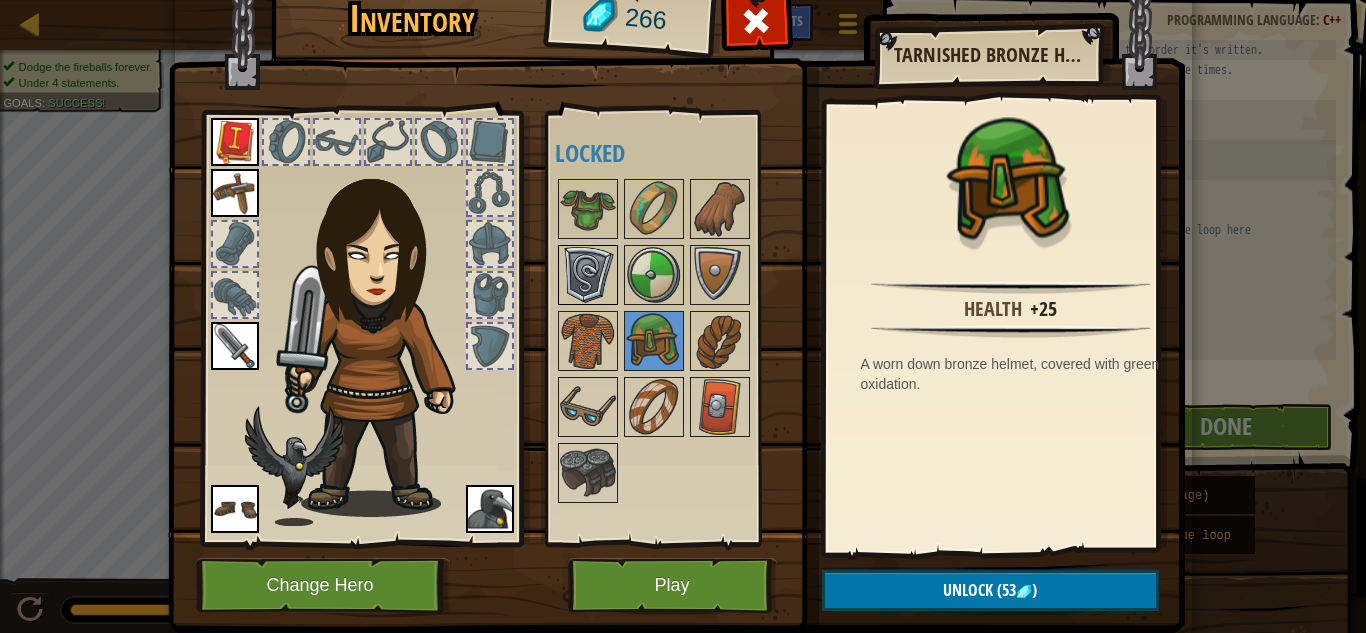 click at bounding box center (588, 275) 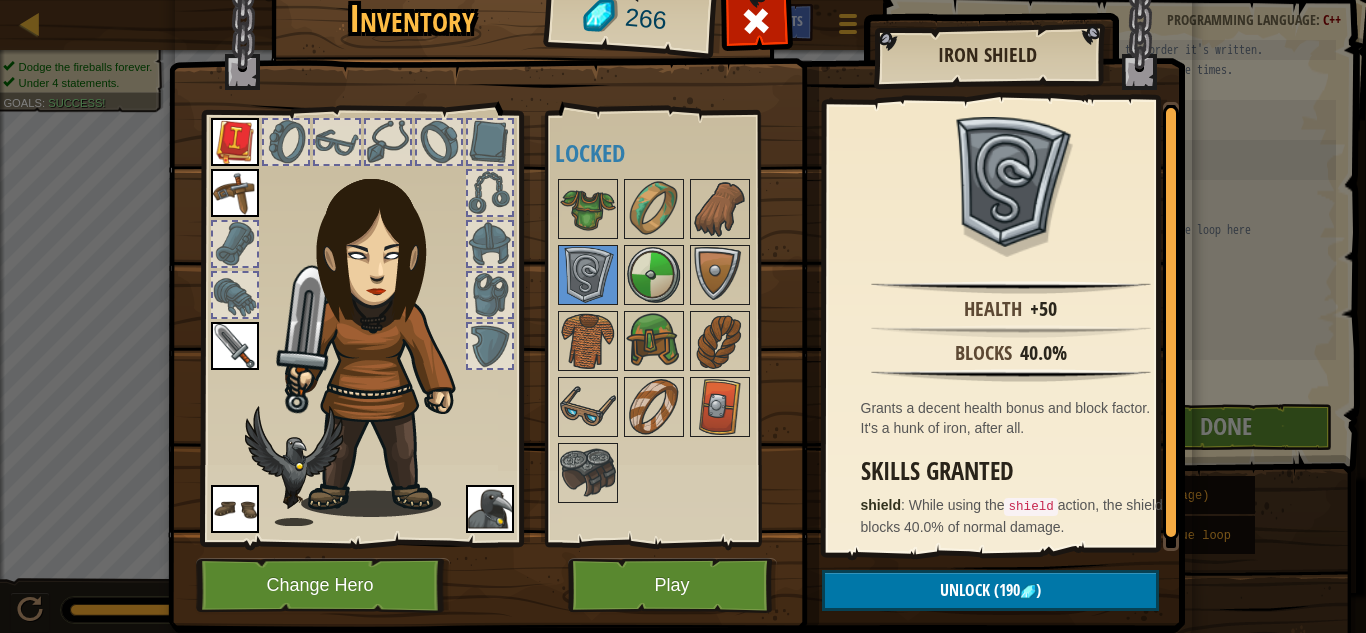 scroll, scrollTop: 4, scrollLeft: 0, axis: vertical 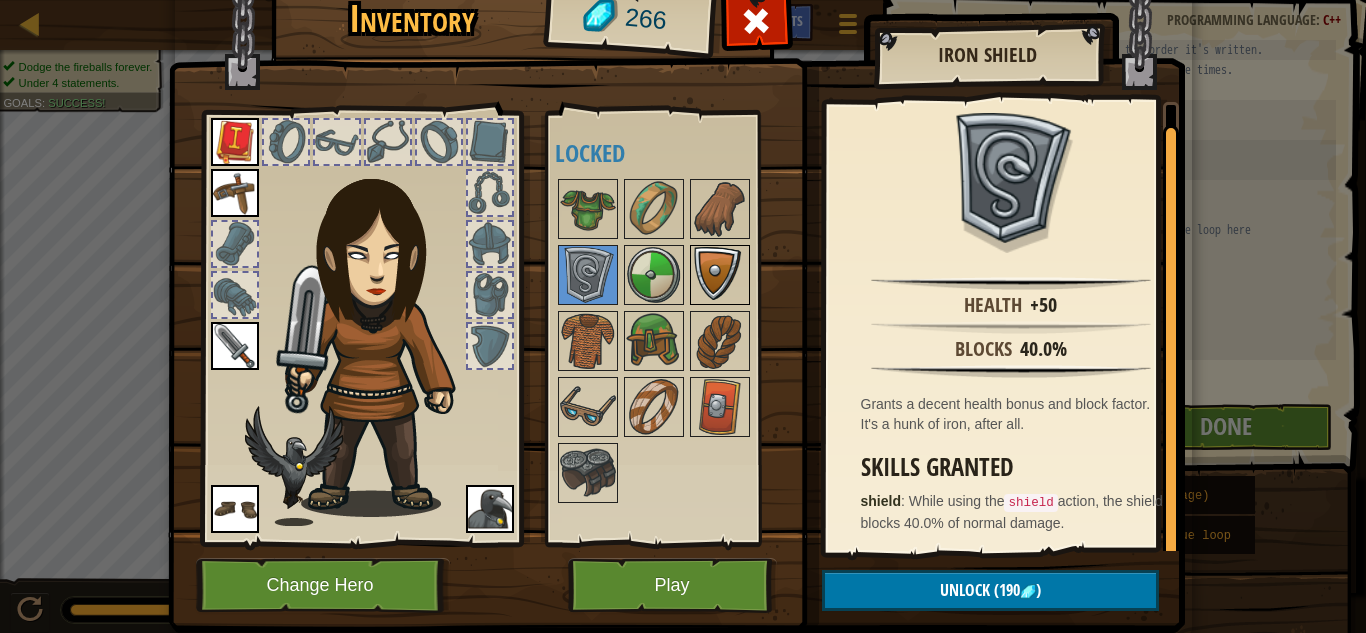 click at bounding box center (720, 275) 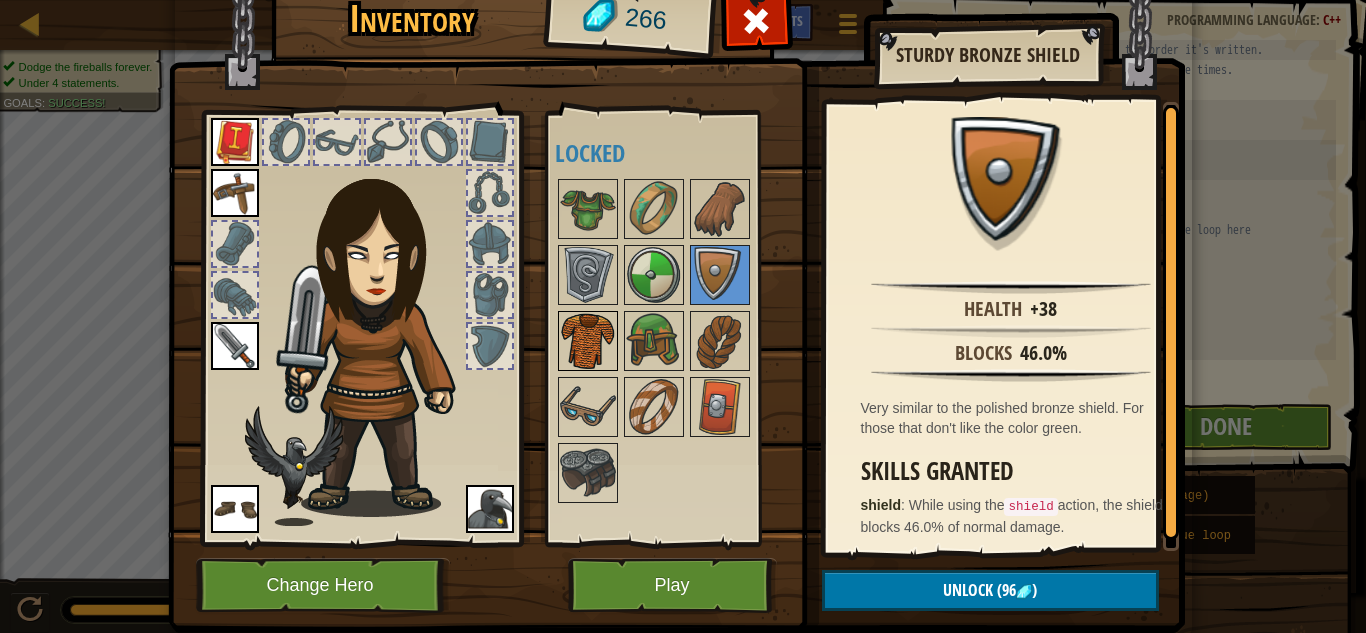 click at bounding box center (588, 341) 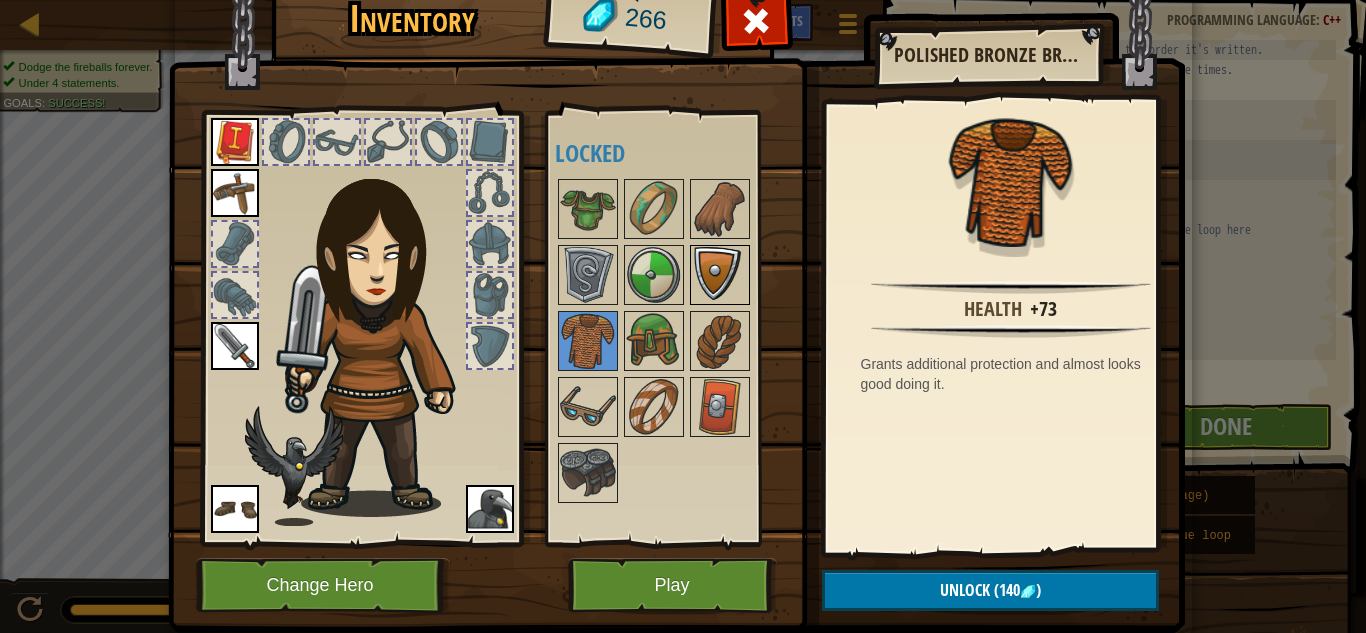 click at bounding box center [720, 275] 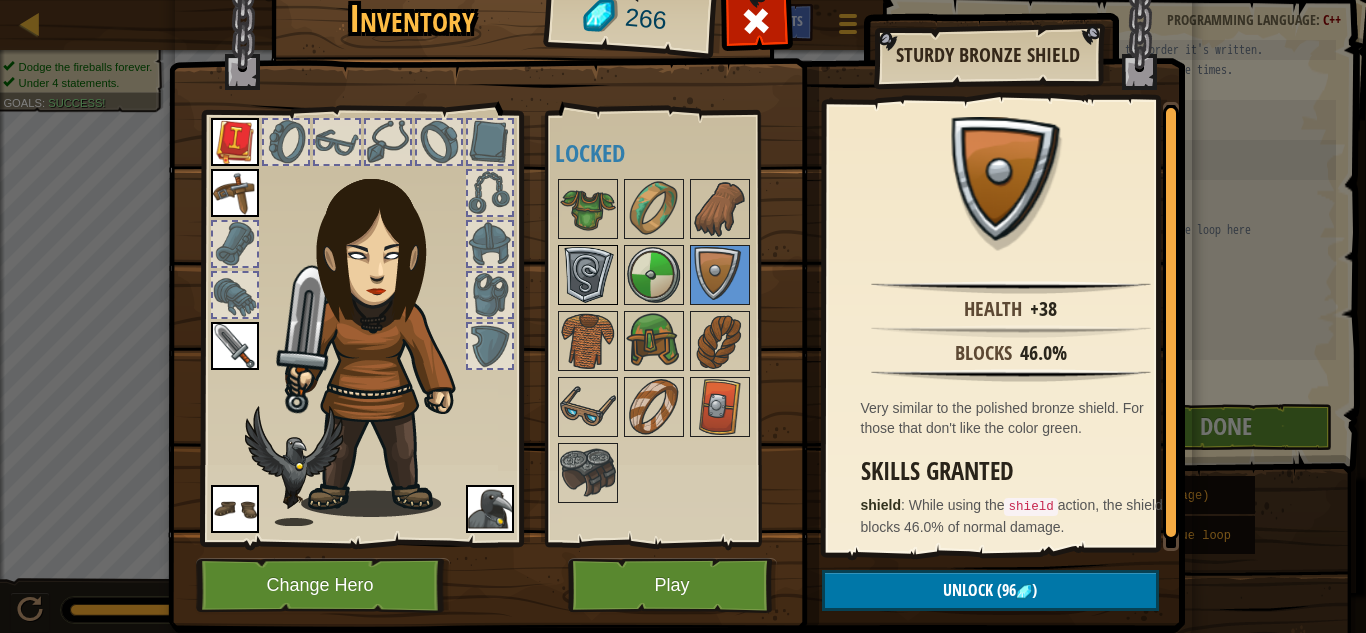 click at bounding box center (588, 275) 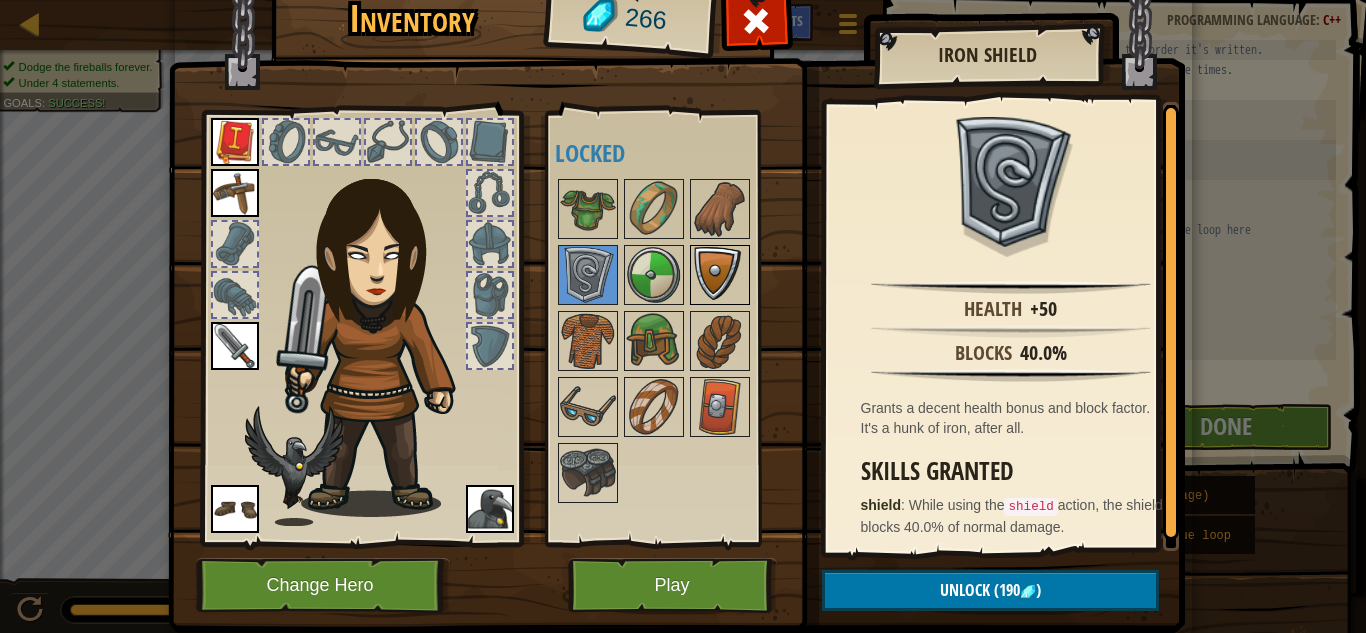 click at bounding box center [720, 275] 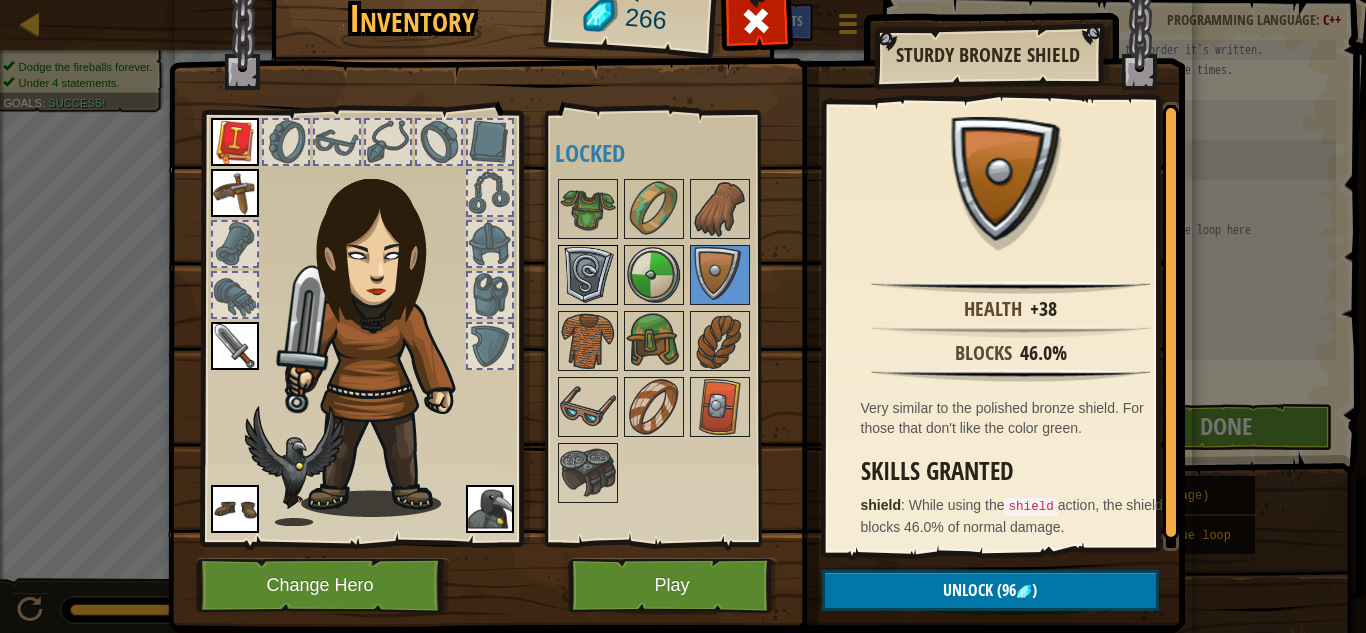click at bounding box center (588, 275) 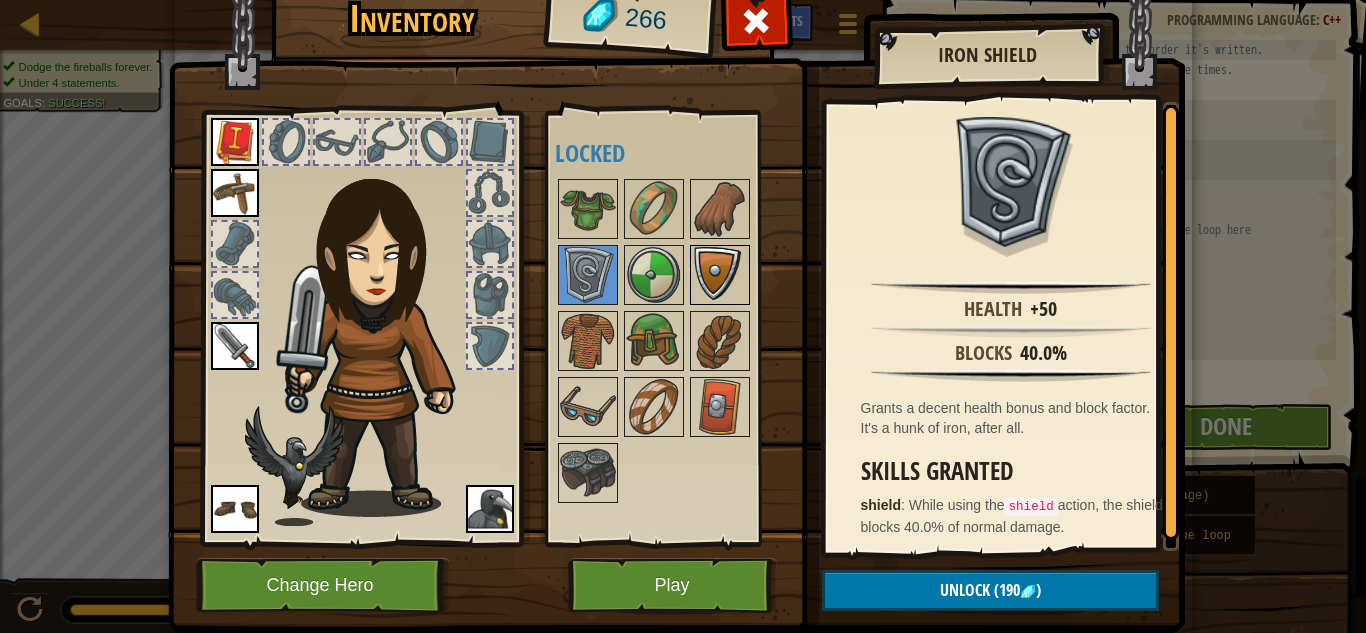 click at bounding box center [720, 275] 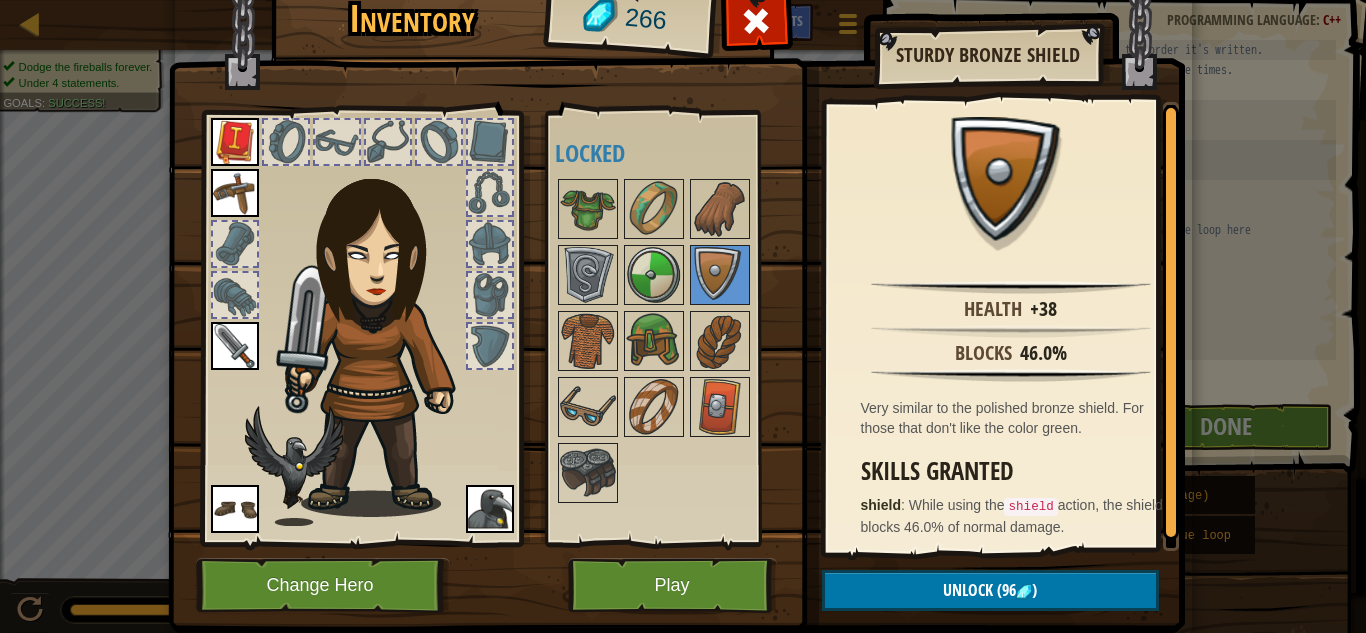click on "Available Equip Equip Equip Equip Equip (double-click to equip) Locked" at bounding box center (668, 328) 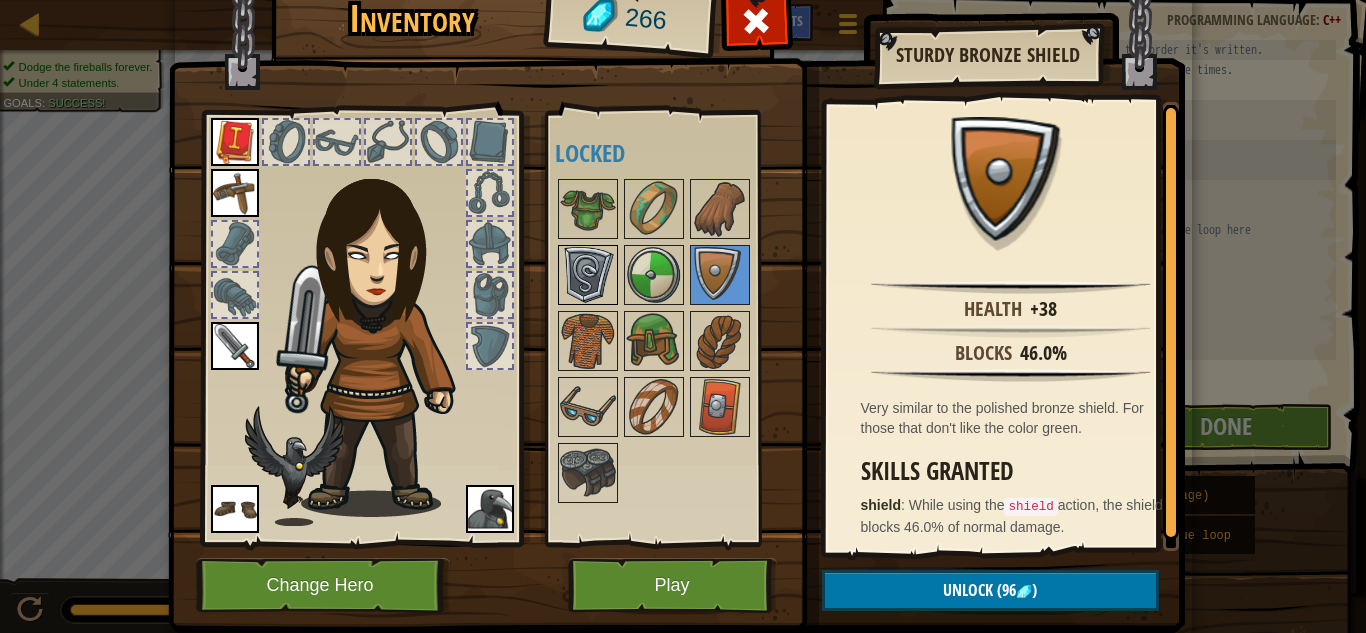 click at bounding box center [588, 275] 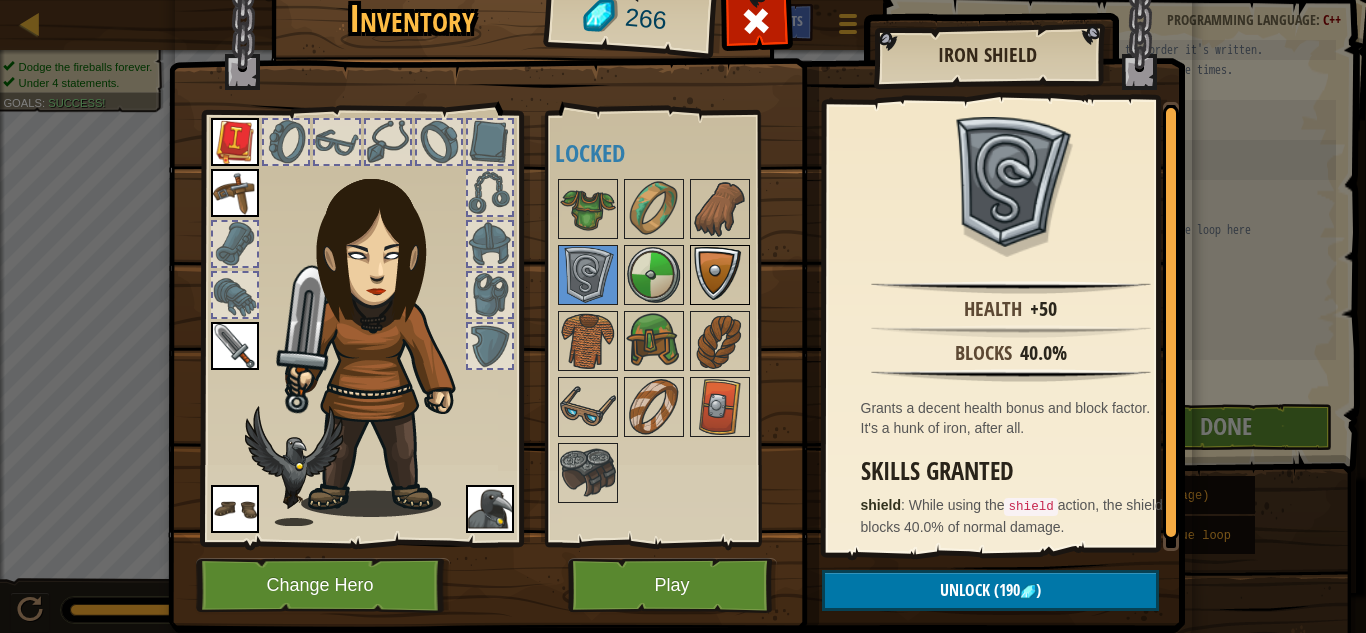 scroll, scrollTop: 57, scrollLeft: 0, axis: vertical 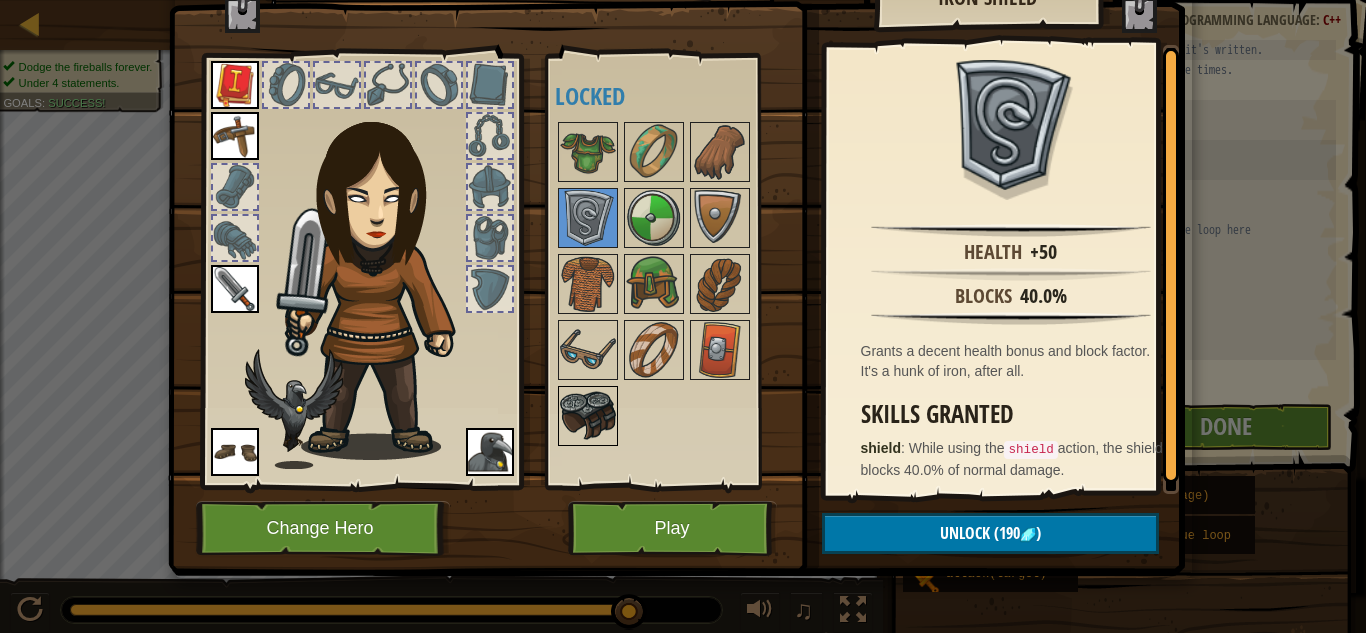 click at bounding box center [588, 416] 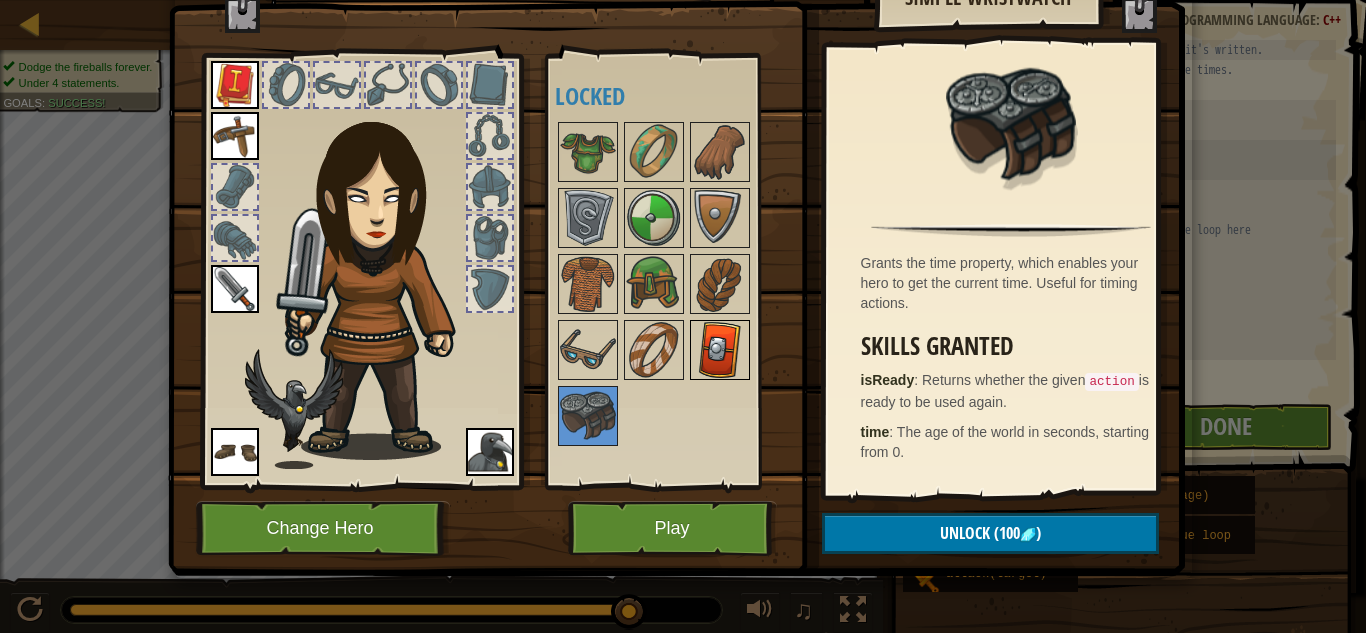 click at bounding box center [720, 350] 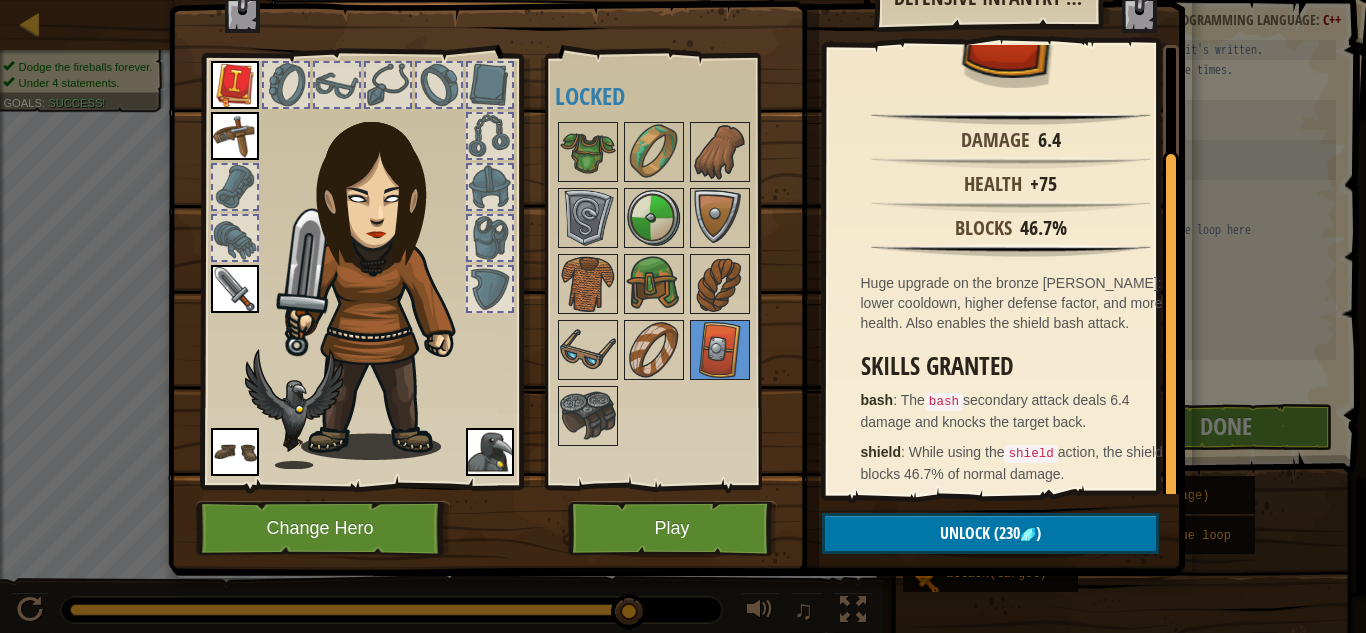scroll, scrollTop: 118, scrollLeft: 0, axis: vertical 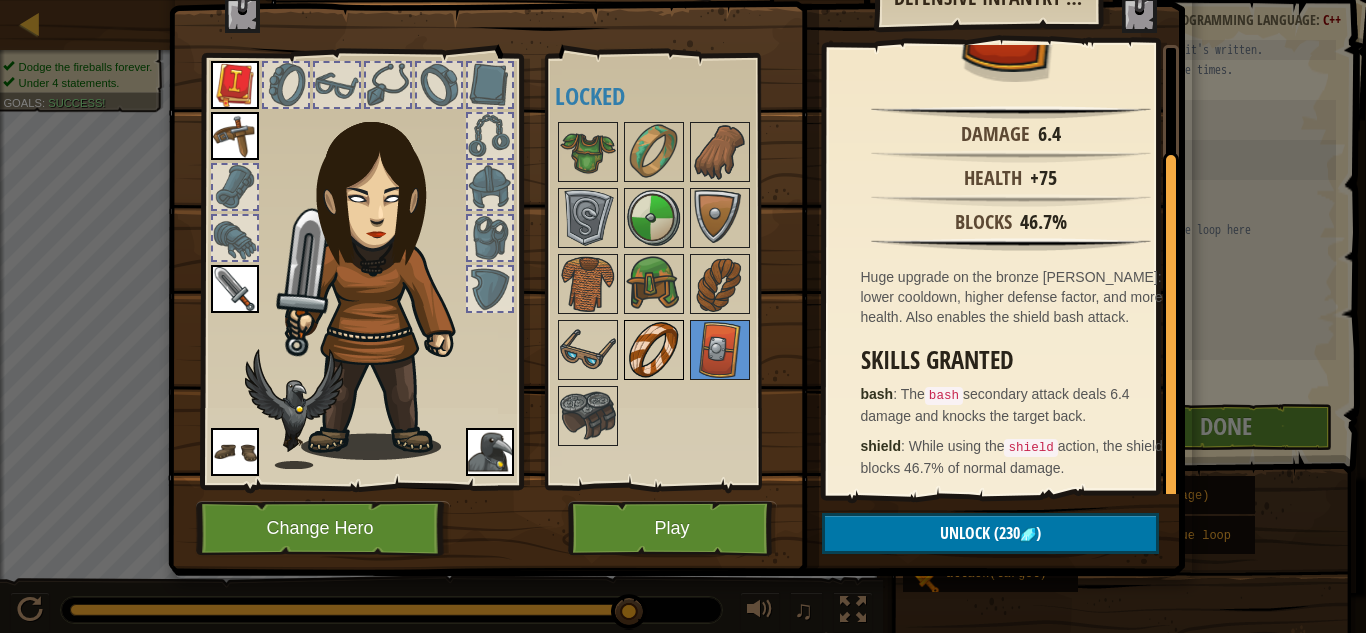 click at bounding box center [654, 350] 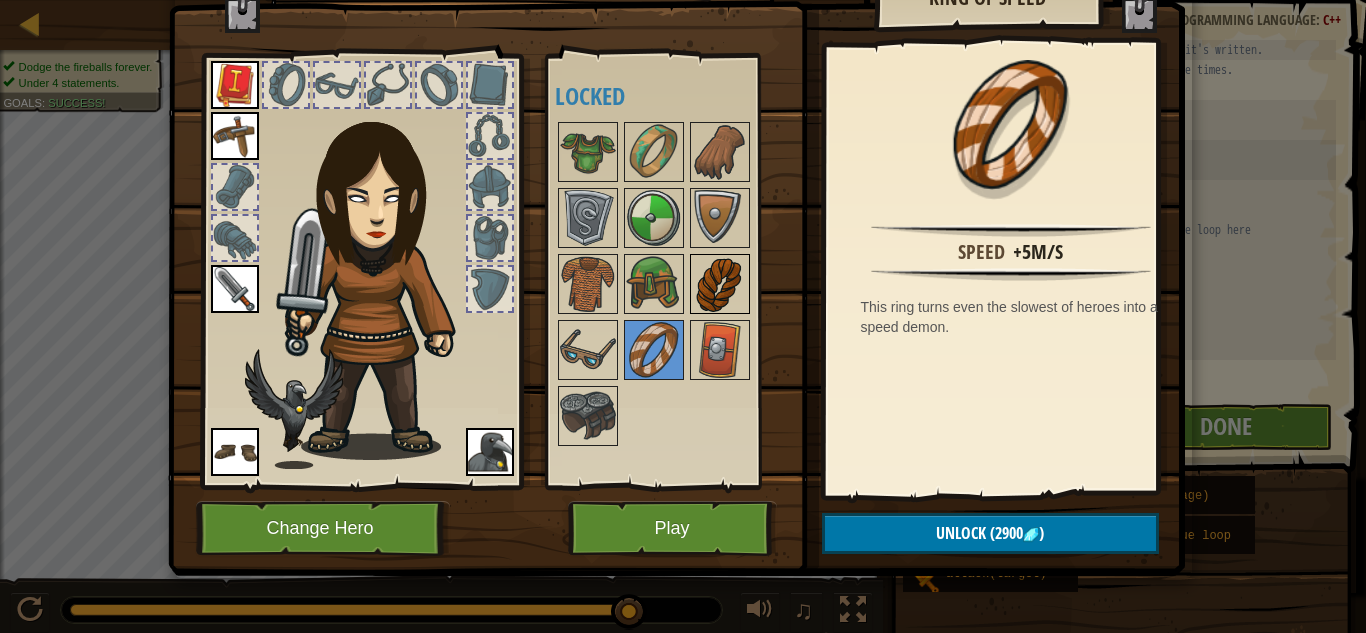 click at bounding box center [720, 284] 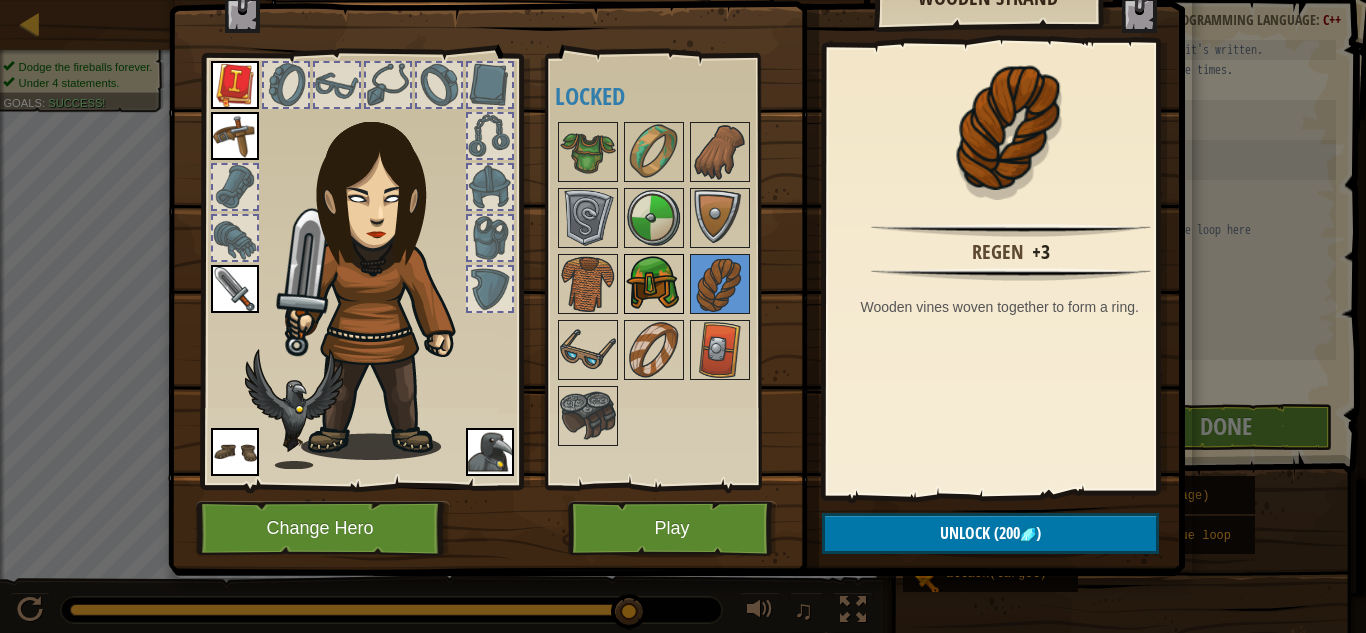 scroll, scrollTop: 0, scrollLeft: 0, axis: both 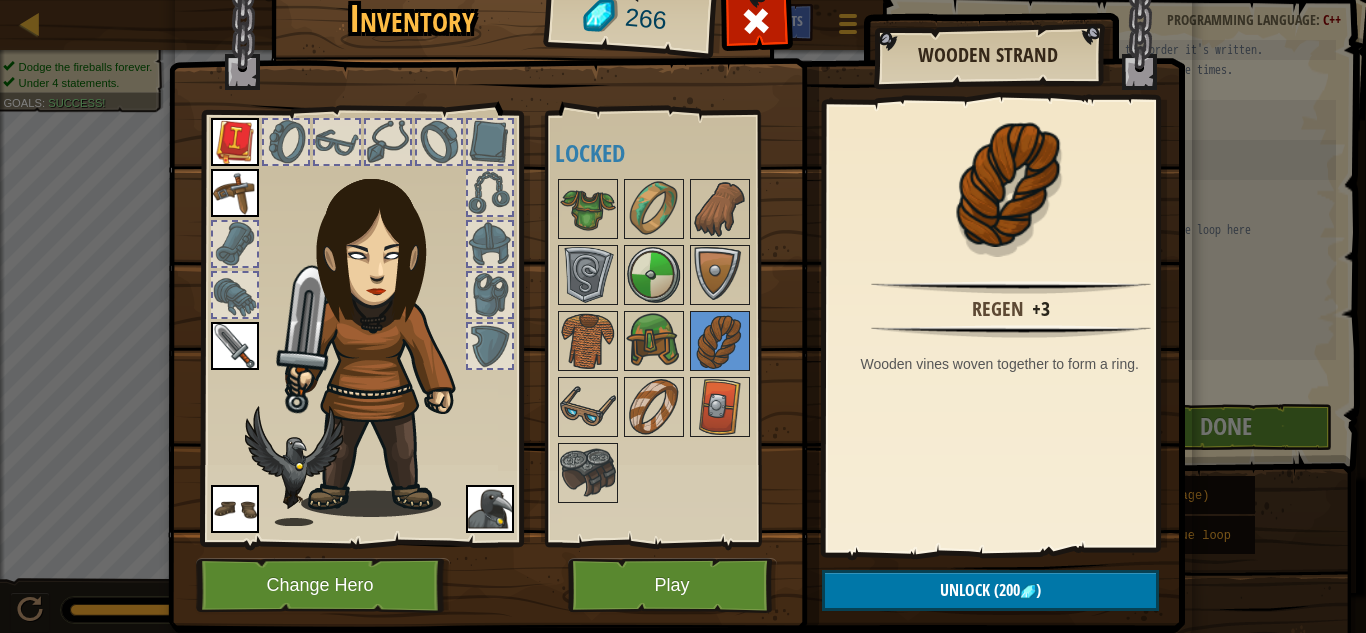 click at bounding box center (337, 142) 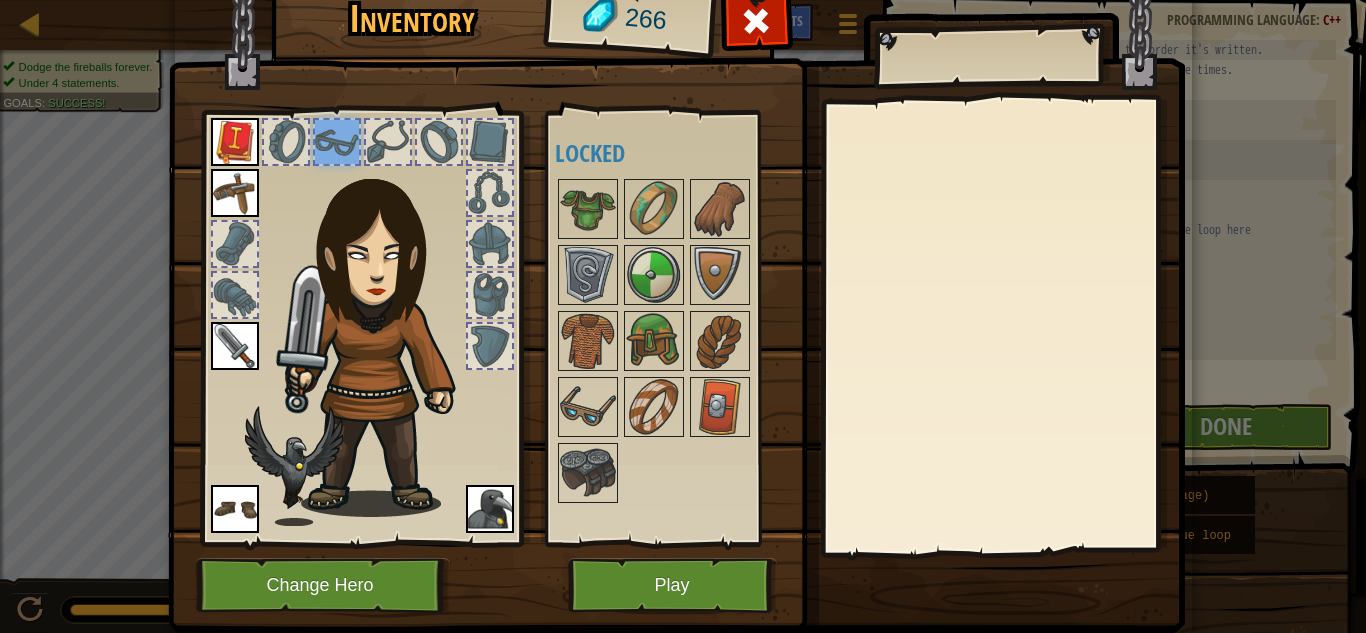 click at bounding box center [286, 142] 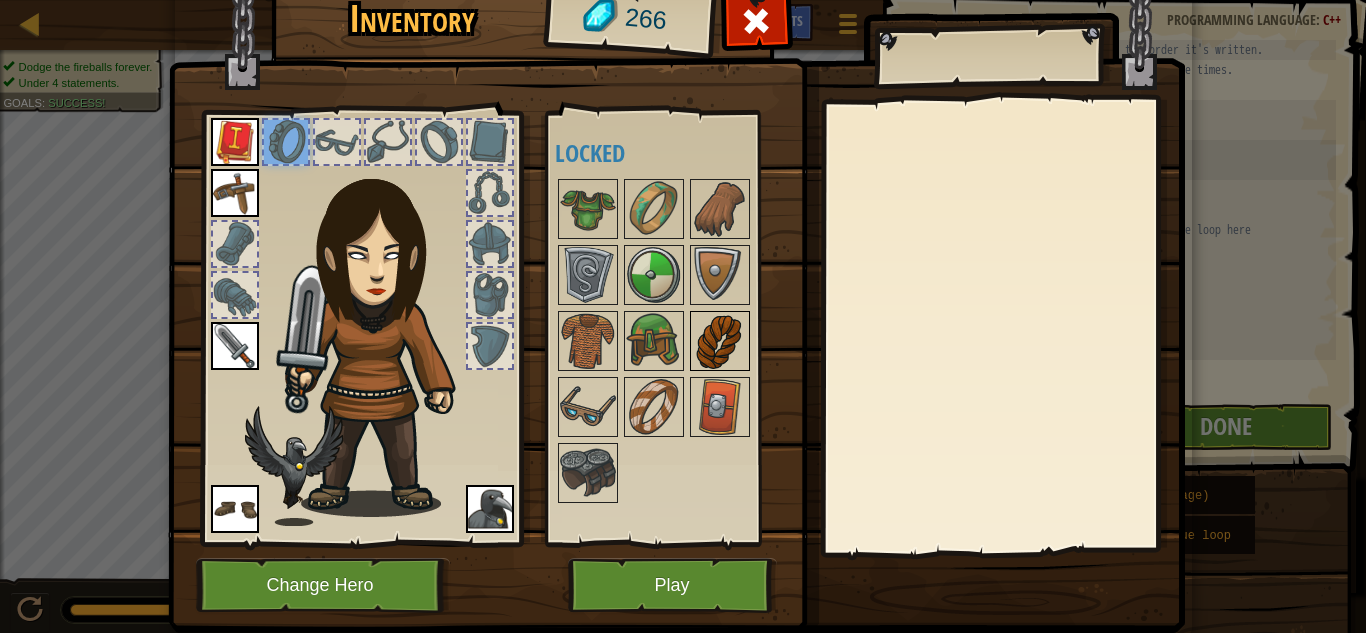 click at bounding box center [720, 341] 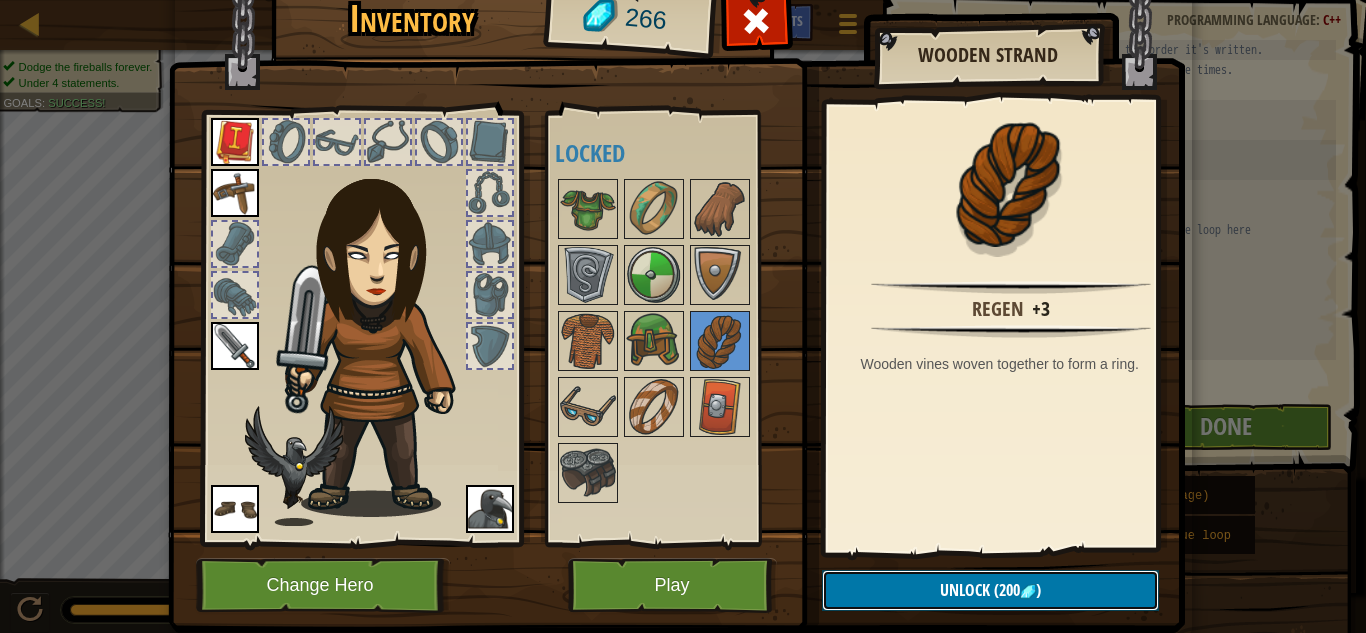click on "Unlock" at bounding box center [965, 590] 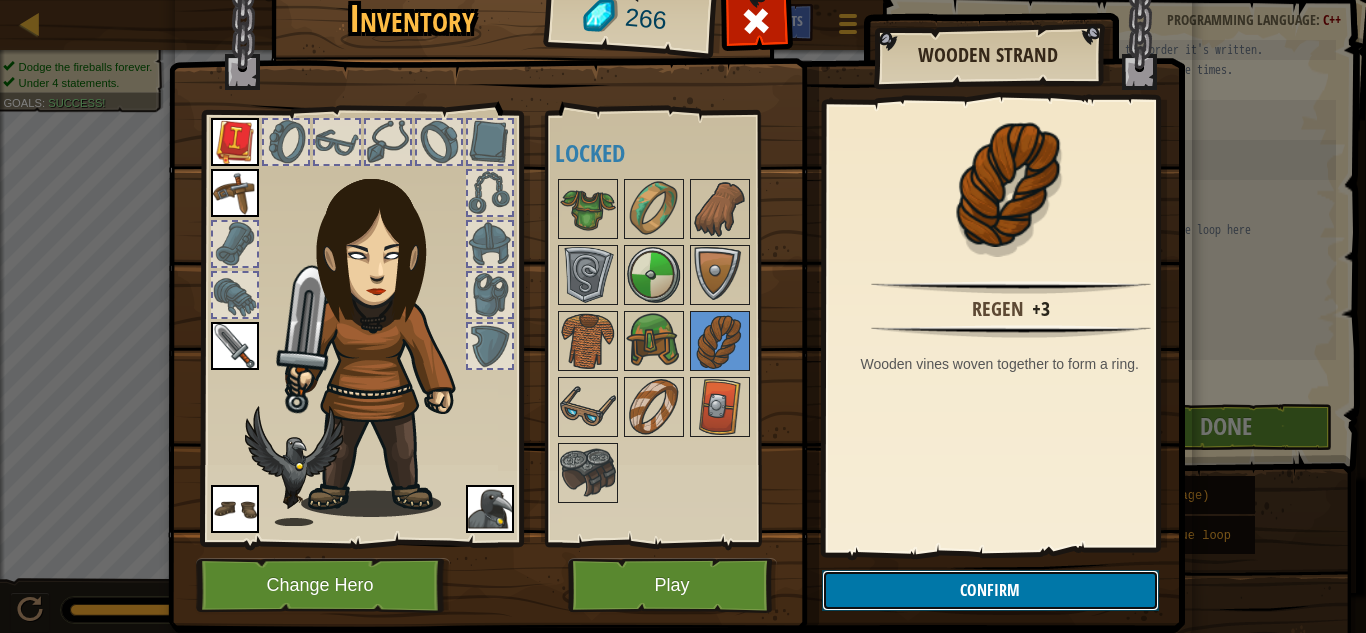click on "Confirm" at bounding box center [990, 590] 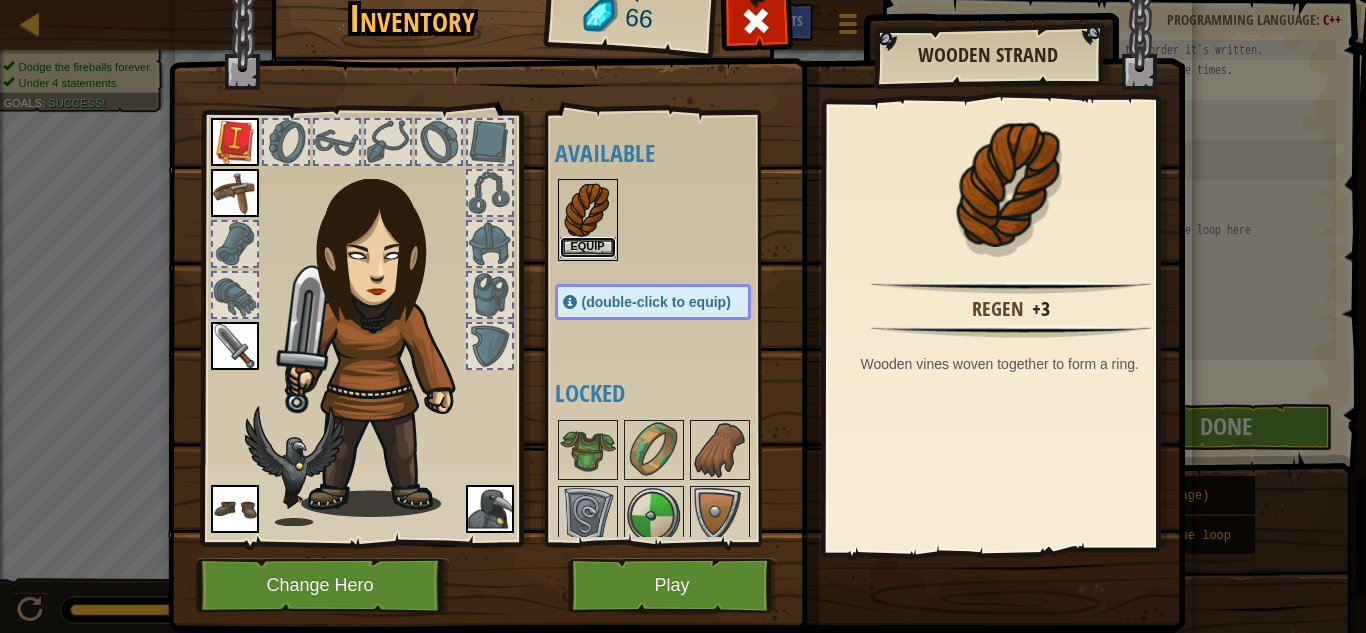 click on "Equip" at bounding box center (588, 247) 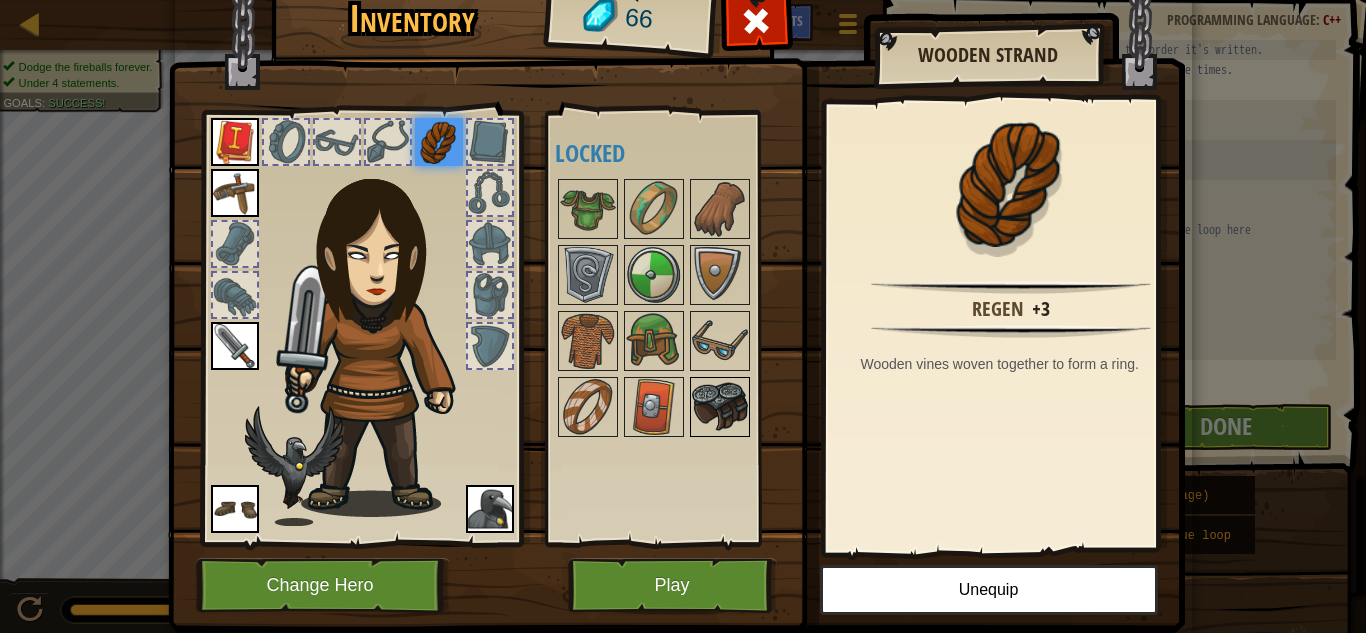 click at bounding box center [720, 407] 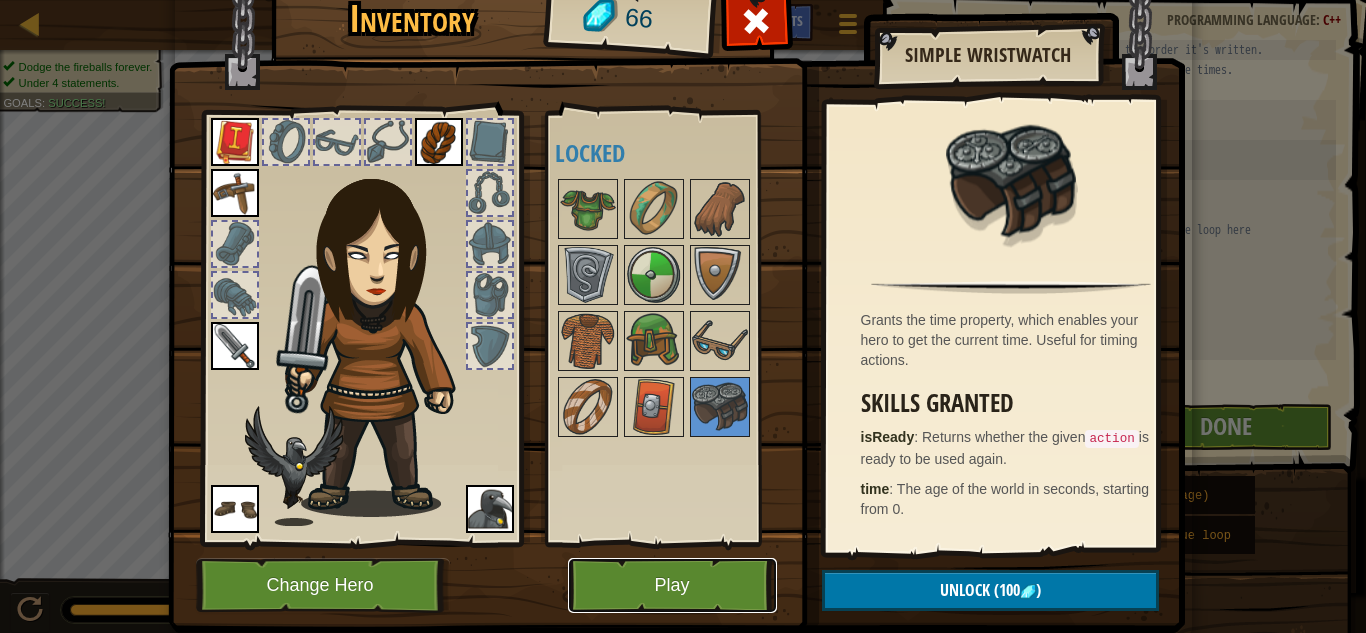 click on "Play" at bounding box center [672, 585] 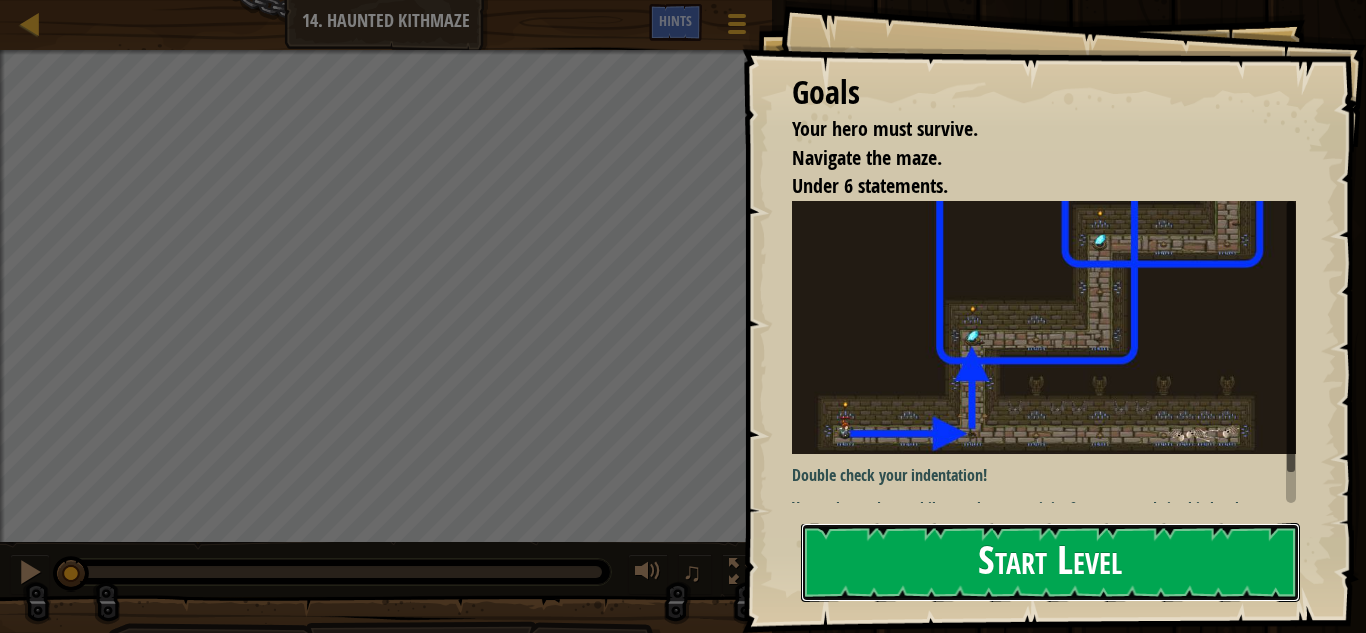 click on "Start Level" at bounding box center [1050, 562] 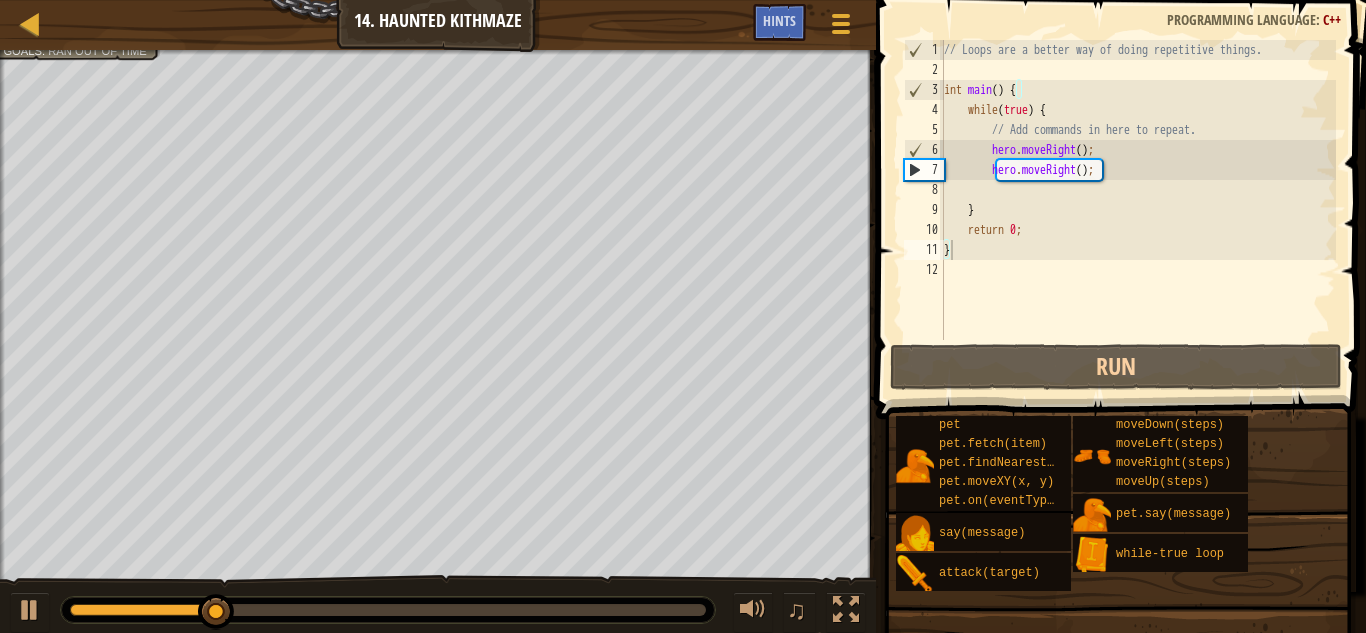drag, startPoint x: 186, startPoint y: 602, endPoint x: 79, endPoint y: 604, distance: 107.01869 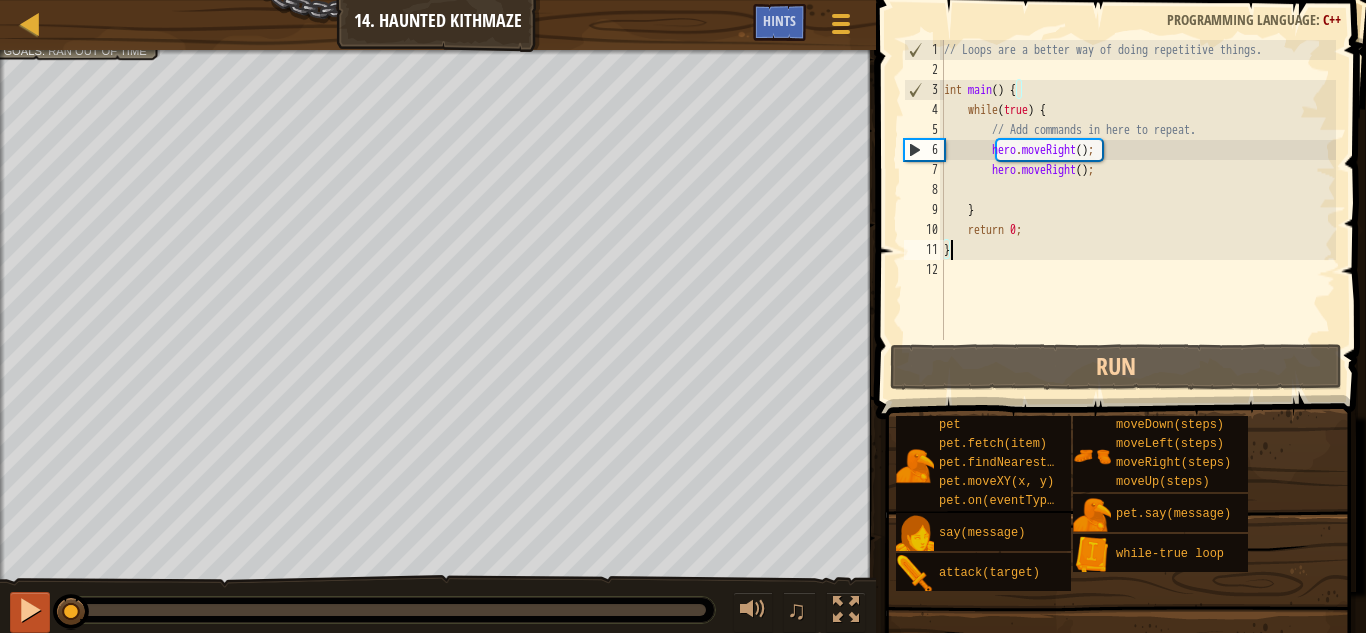 drag, startPoint x: 231, startPoint y: 612, endPoint x: 25, endPoint y: 600, distance: 206.34921 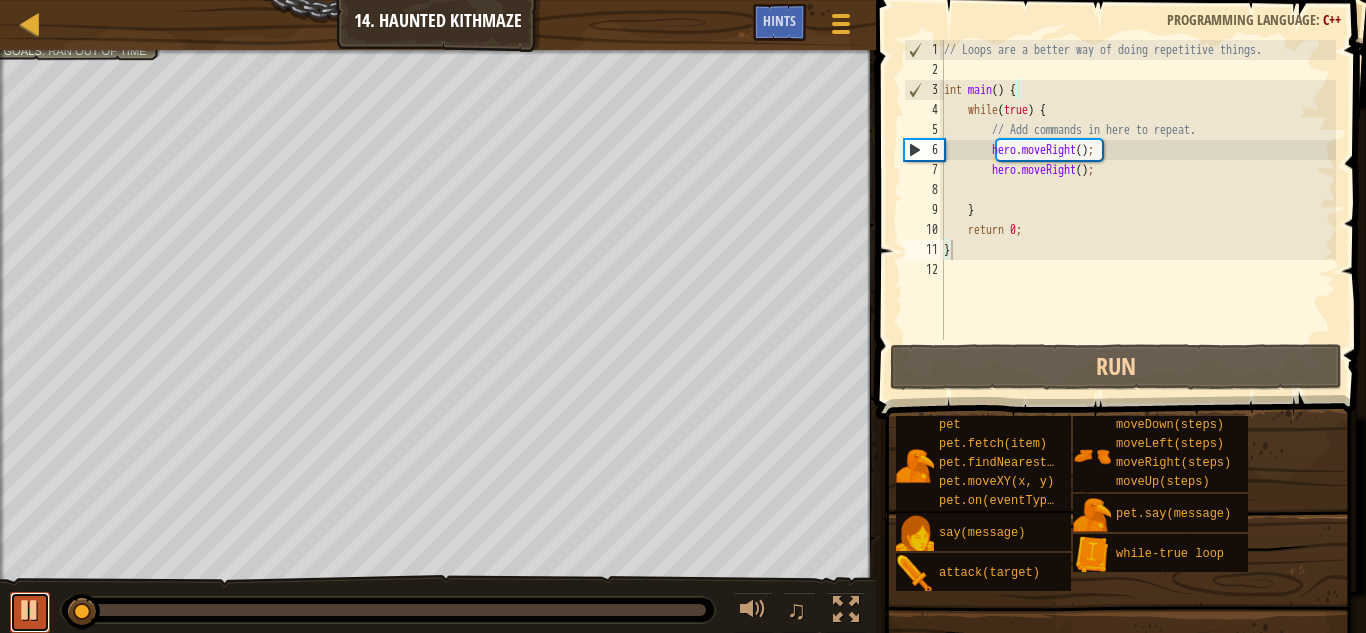 click at bounding box center [30, 610] 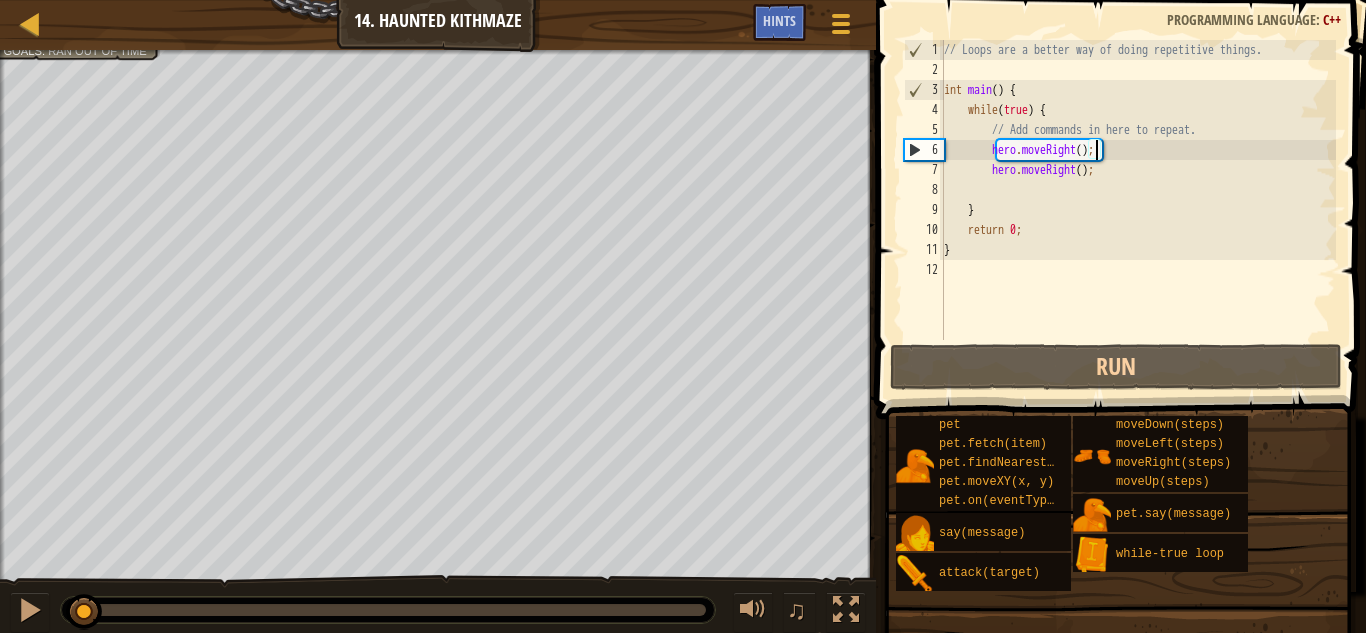 click on "// Loops are a better way of doing repetitive things. int   main ( )   {      while ( true )   {          // Add commands in here to repeat.          hero . moveRight ( ) ;          hero . moveRight ( ) ;               }      return   0 ; }" at bounding box center (1138, 210) 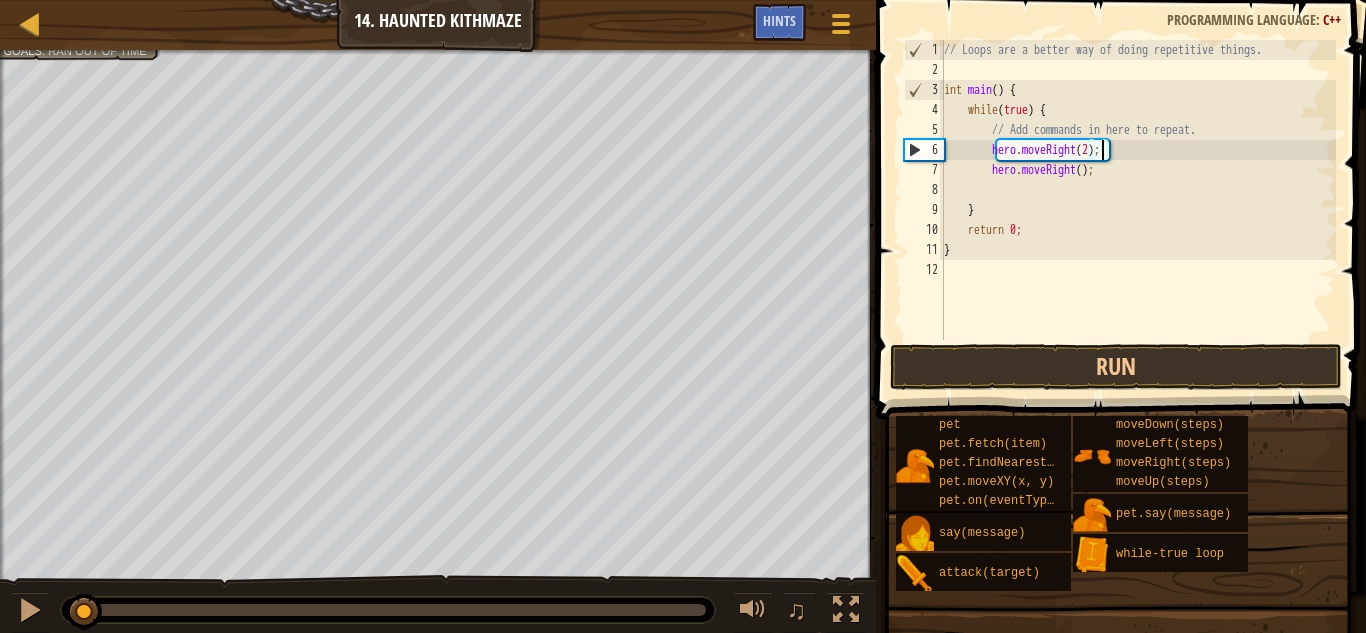 click on "// Loops are a better way of doing repetitive things. int   main ( )   {      while ( true )   {          // Add commands in here to repeat.          hero . moveRight ( 2 ) ;          hero . moveRight ( ) ;               }      return   0 ; }" at bounding box center (1138, 210) 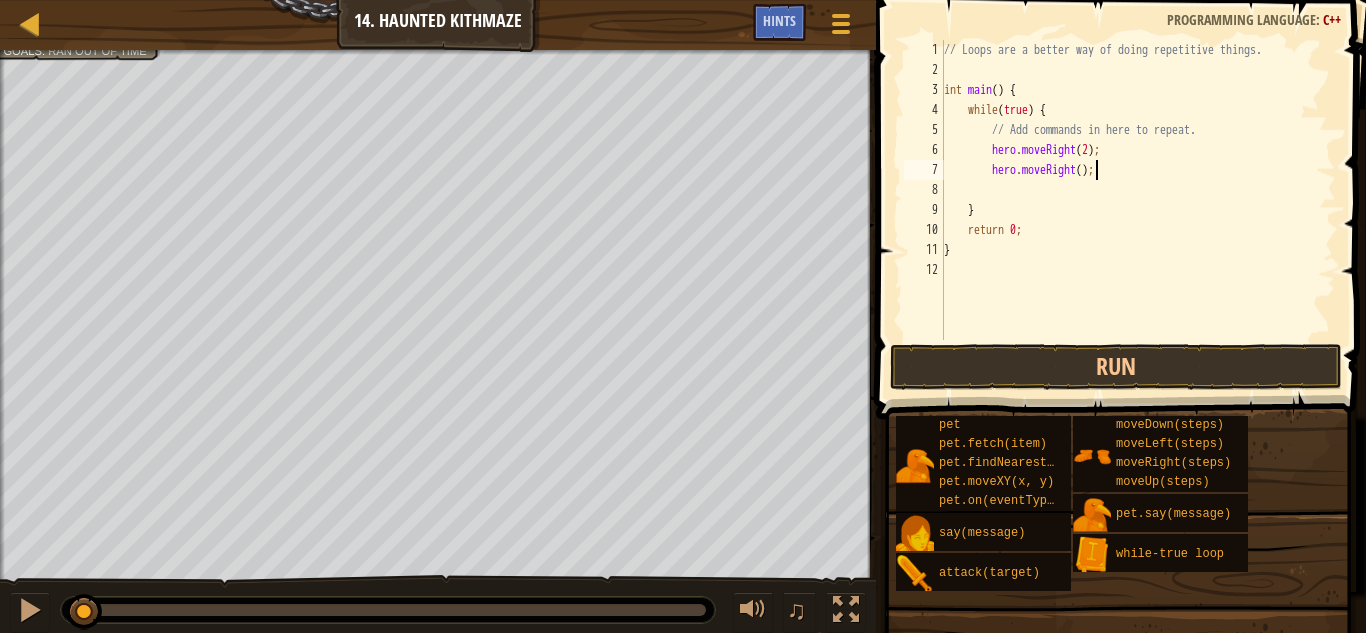 click on "// Loops are a better way of doing repetitive things. int   main ( )   {      while ( true )   {          // Add commands in here to repeat.          hero . moveRight ( 2 ) ;          hero . moveRight ( ) ;               }      return   0 ; }" at bounding box center [1138, 210] 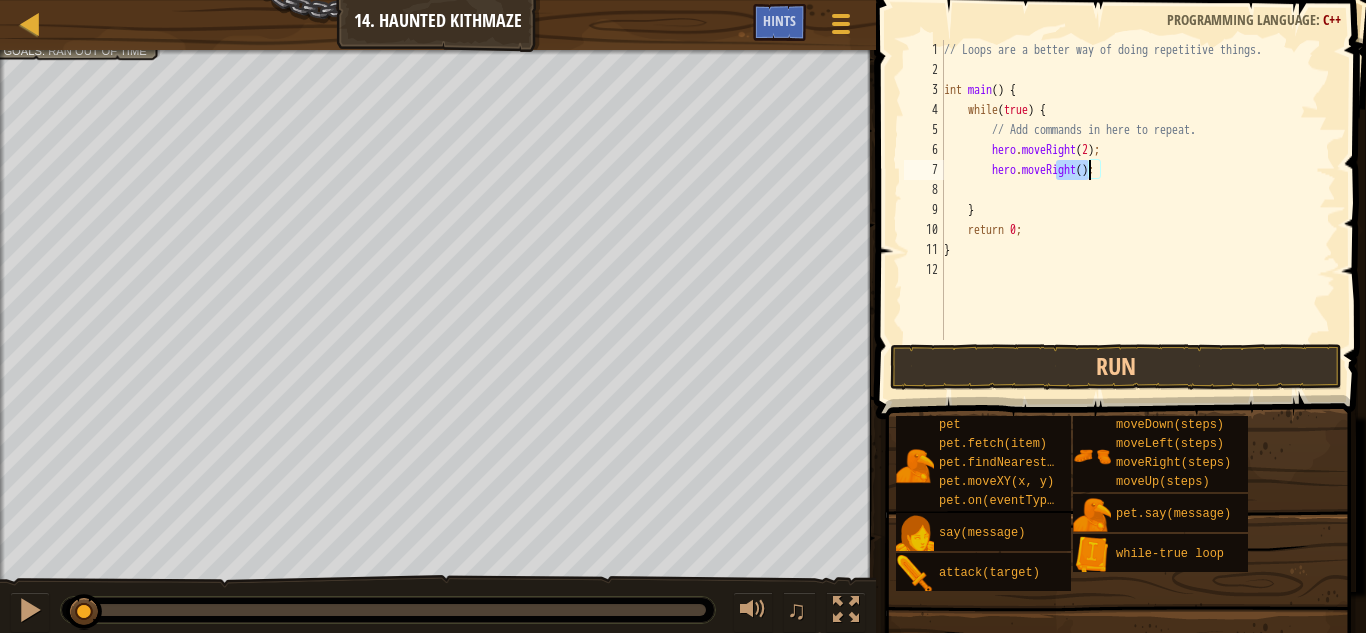 drag, startPoint x: 1058, startPoint y: 173, endPoint x: 1088, endPoint y: 179, distance: 30.594116 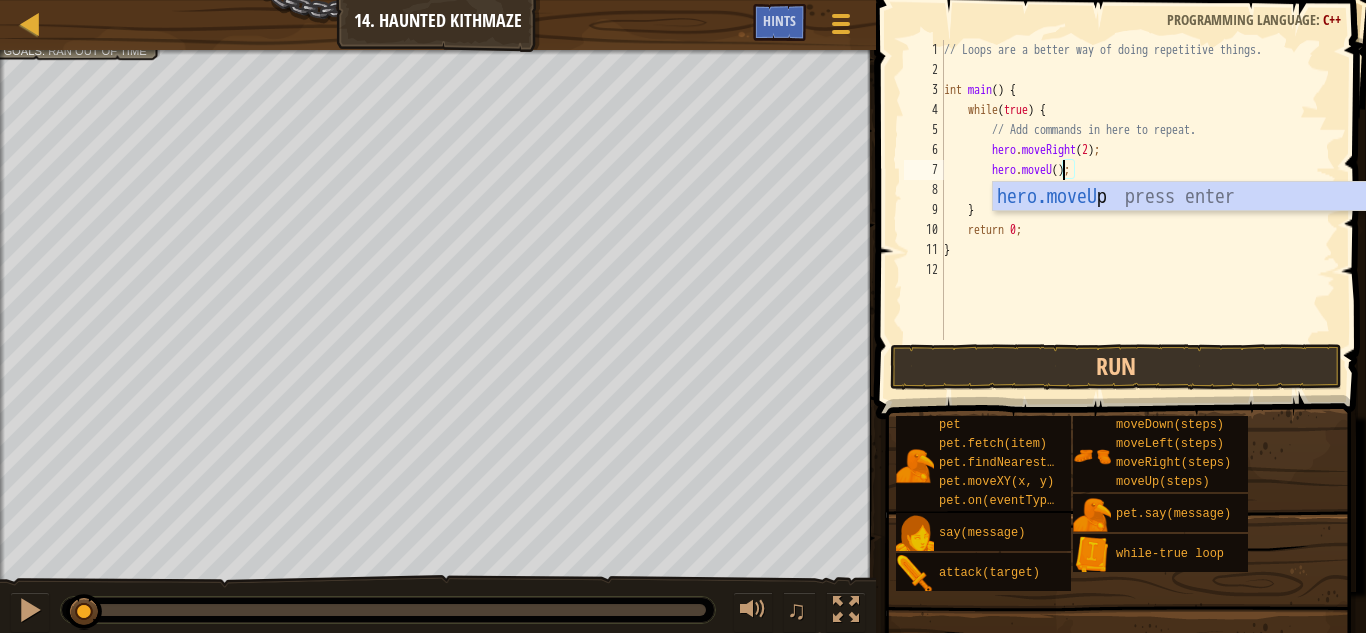 scroll, scrollTop: 9, scrollLeft: 11, axis: both 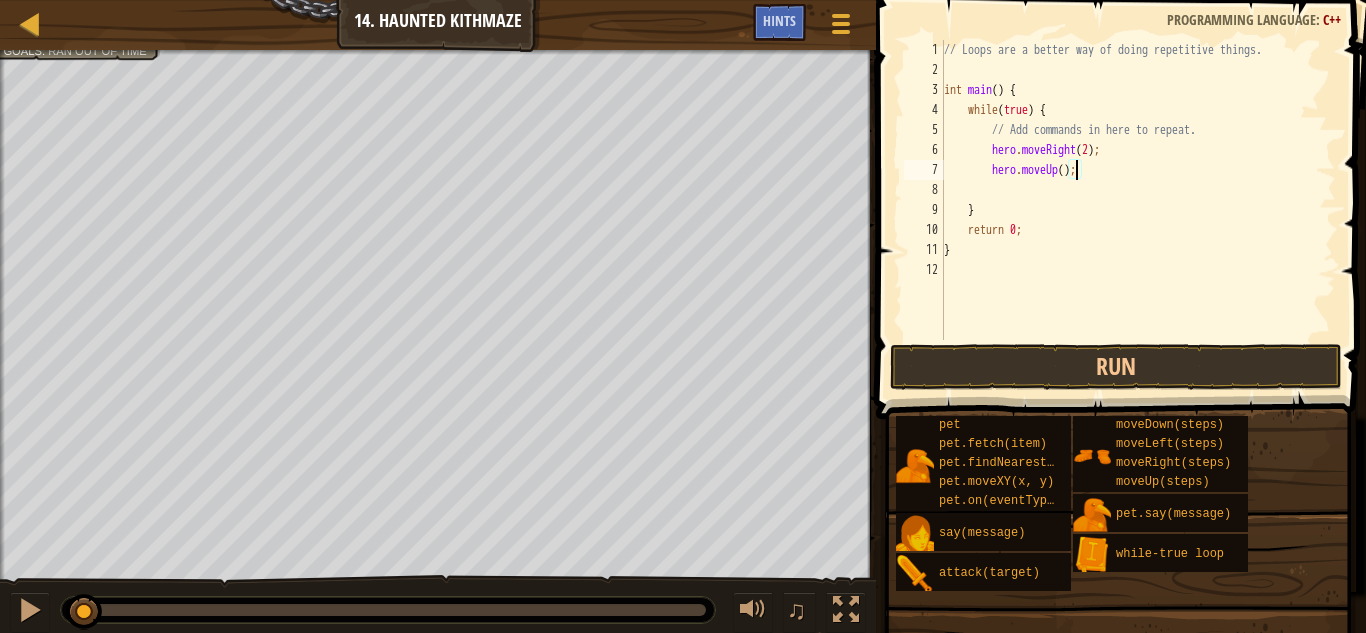 click on "// Loops are a better way of doing repetitive things. int   main ( )   {      while ( true )   {          // Add commands in here to repeat.          hero . moveRight ( 2 ) ;          hero . moveUp ( ) ;               }      return   0 ; }" at bounding box center [1138, 210] 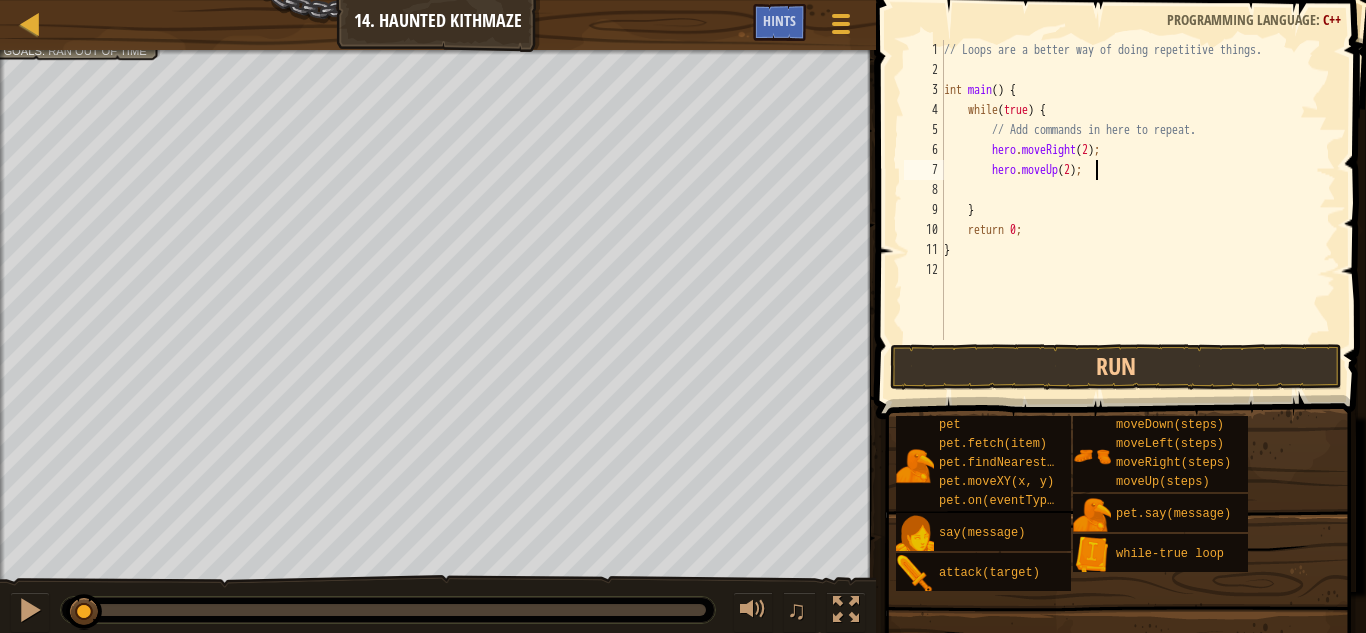 click on "// Loops are a better way of doing repetitive things. int   main ( )   {      while ( true )   {          // Add commands in here to repeat.          hero . moveRight ( 2 ) ;          hero . moveUp ( 2 ) ;               }      return   0 ; }" at bounding box center (1138, 210) 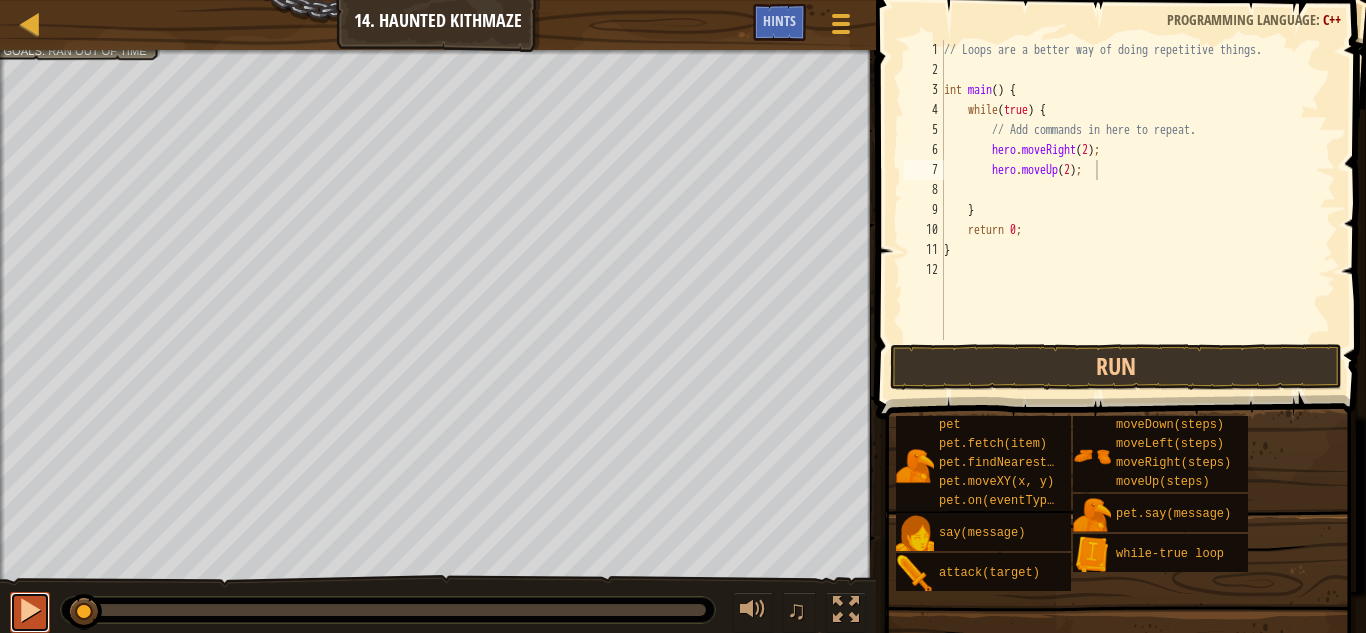 click at bounding box center [30, 610] 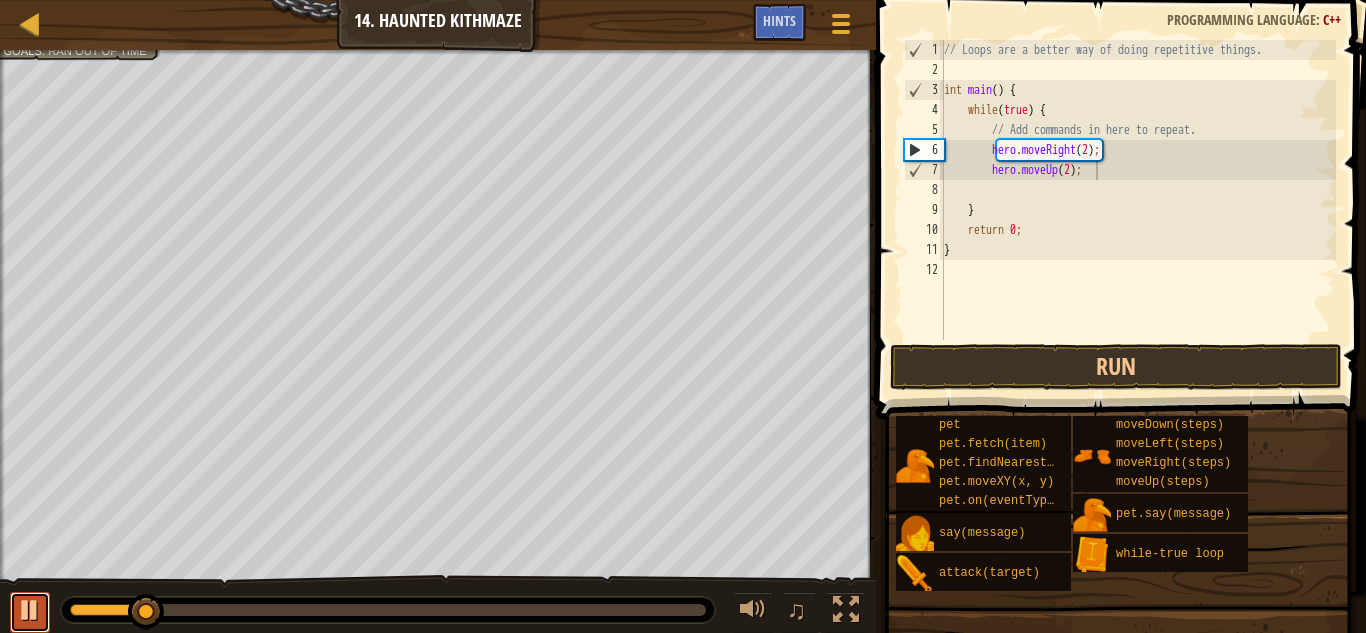 click at bounding box center [30, 610] 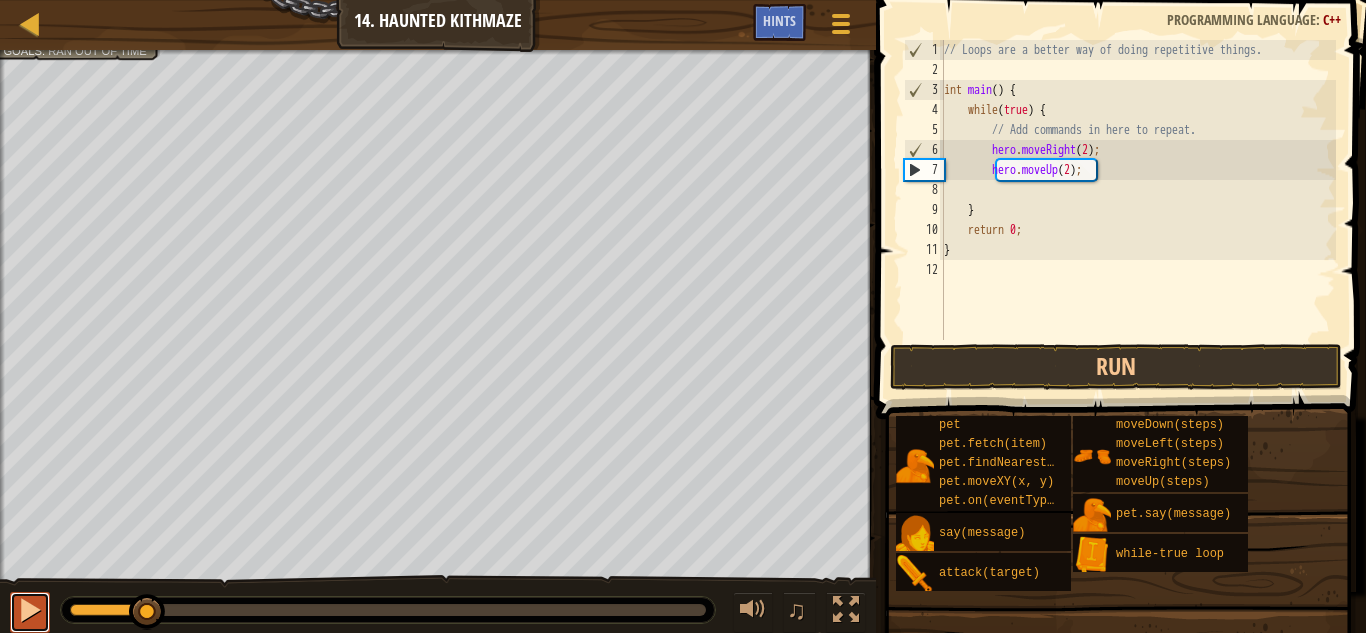 click at bounding box center (30, 610) 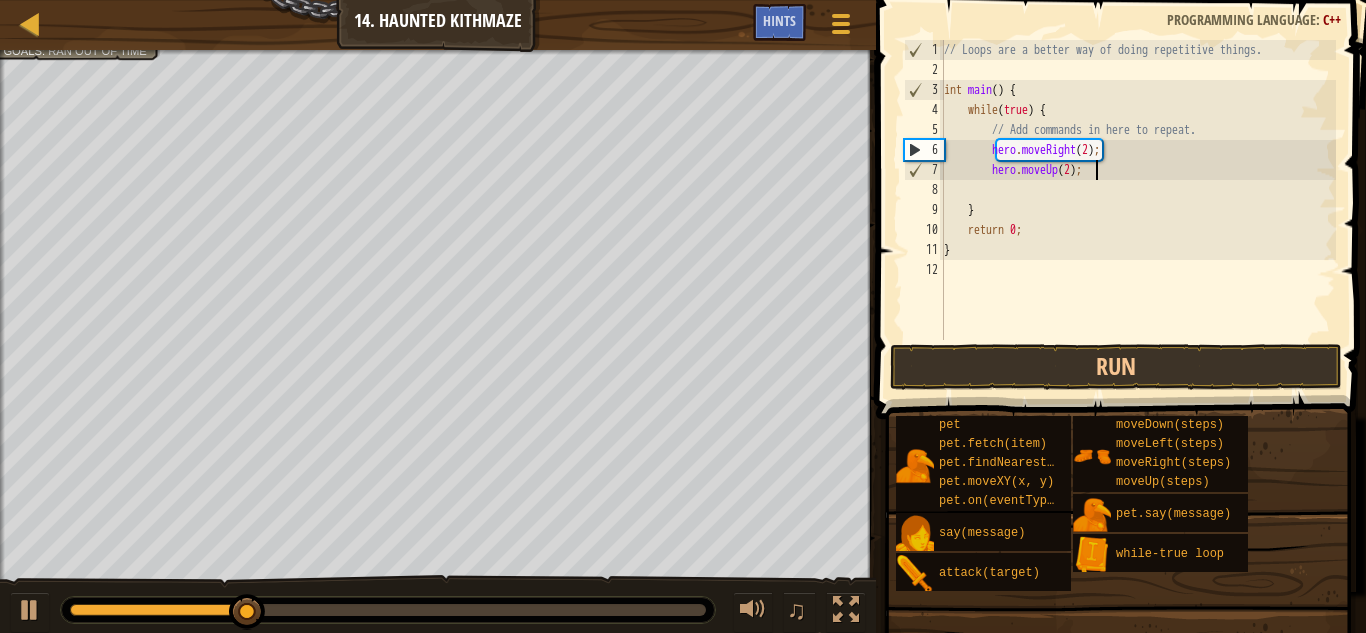 click at bounding box center (388, 610) 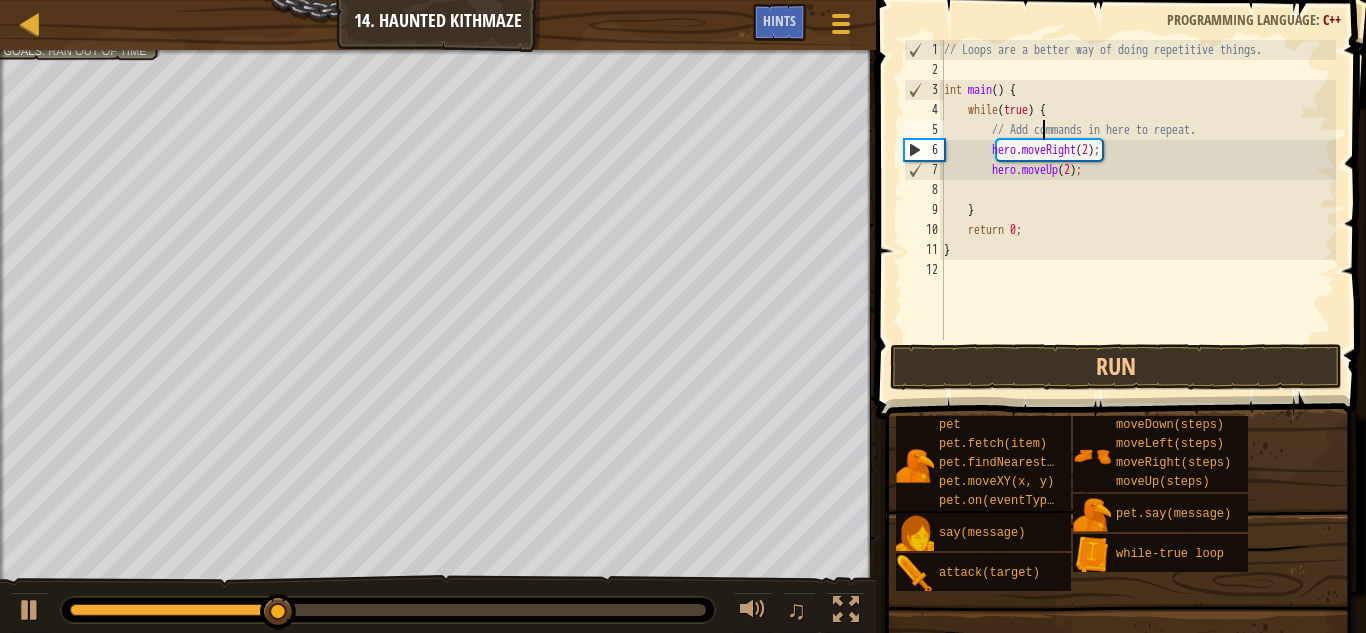 click on "// Loops are a better way of doing repetitive things. int   main ( )   {      while ( true )   {          // Add commands in here to repeat.          hero . moveRight ( 2 ) ;          hero . moveUp ( 2 ) ;               }      return   0 ; }" at bounding box center (1138, 210) 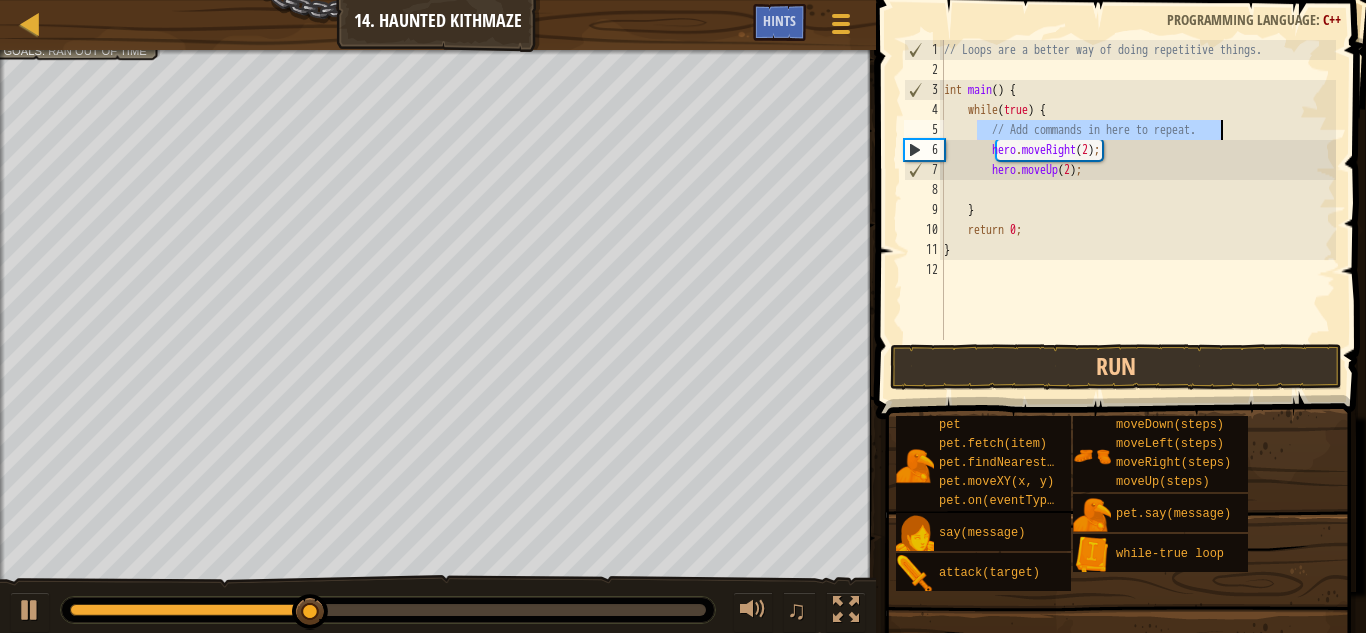drag, startPoint x: 1013, startPoint y: 127, endPoint x: 1233, endPoint y: 127, distance: 220 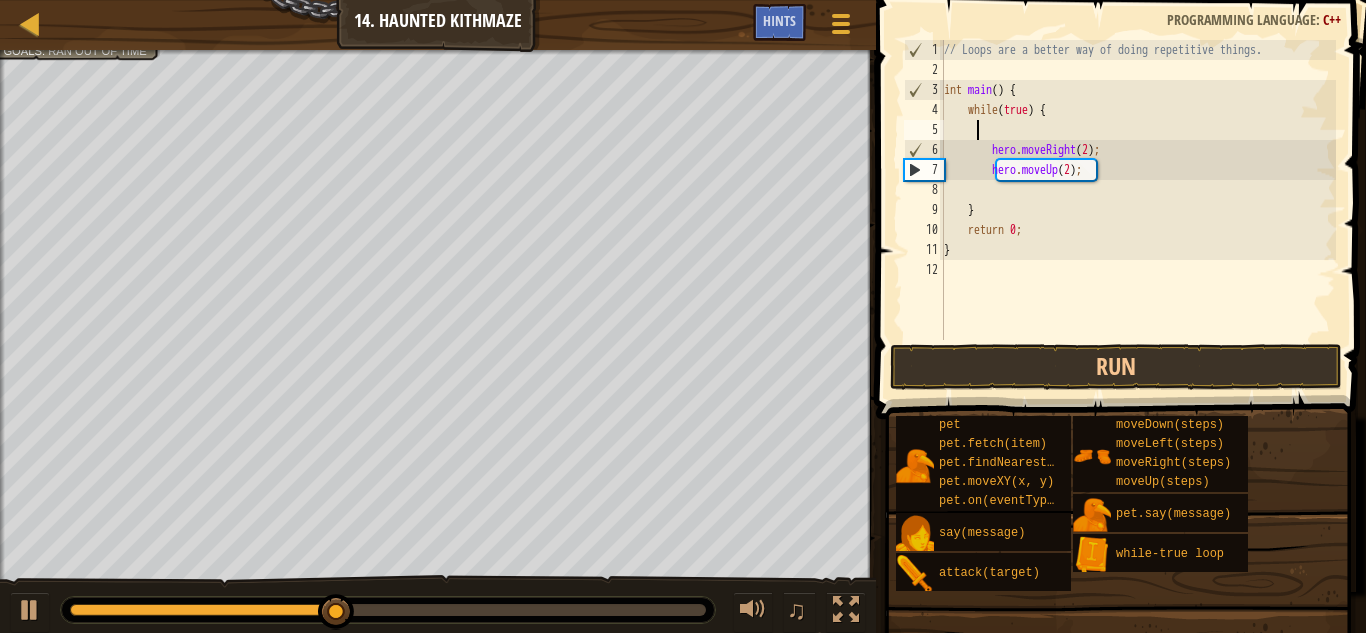 scroll, scrollTop: 9, scrollLeft: 1, axis: both 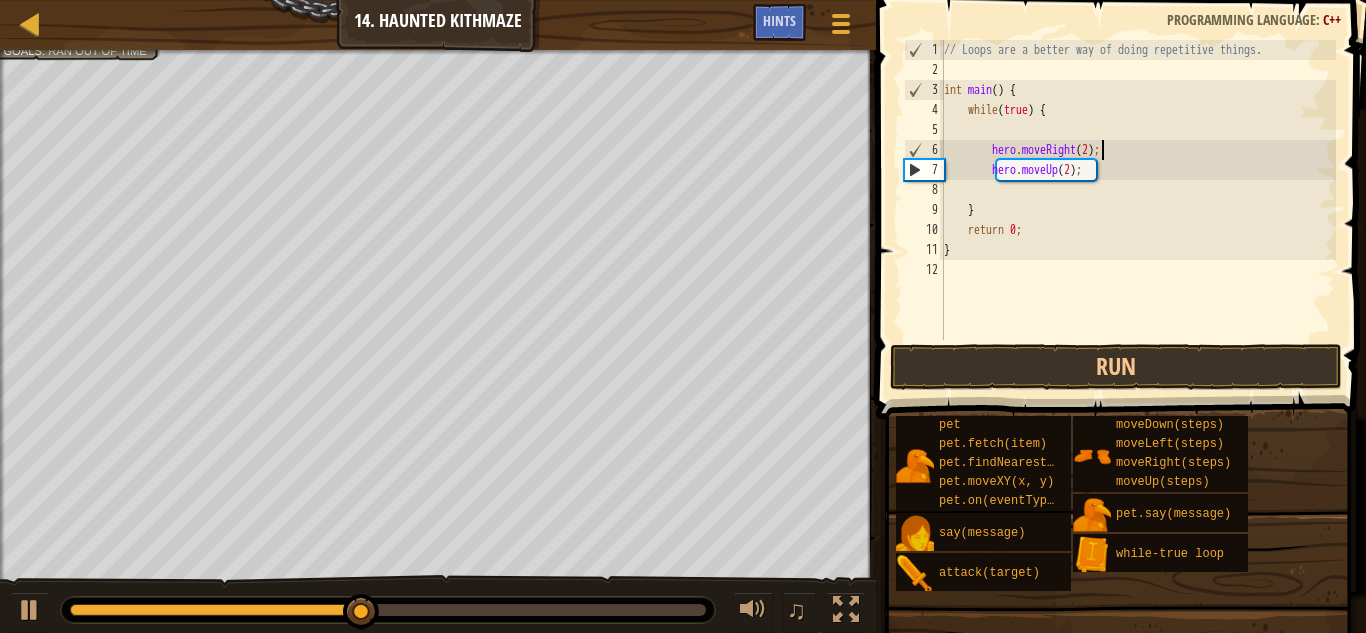 click on "// Loops are a better way of doing repetitive things. int   main ( )   {      while ( true )   {               hero . moveRight ( 2 ) ;          hero . moveUp ( 2 ) ;               }      return   0 ; }" at bounding box center [1138, 210] 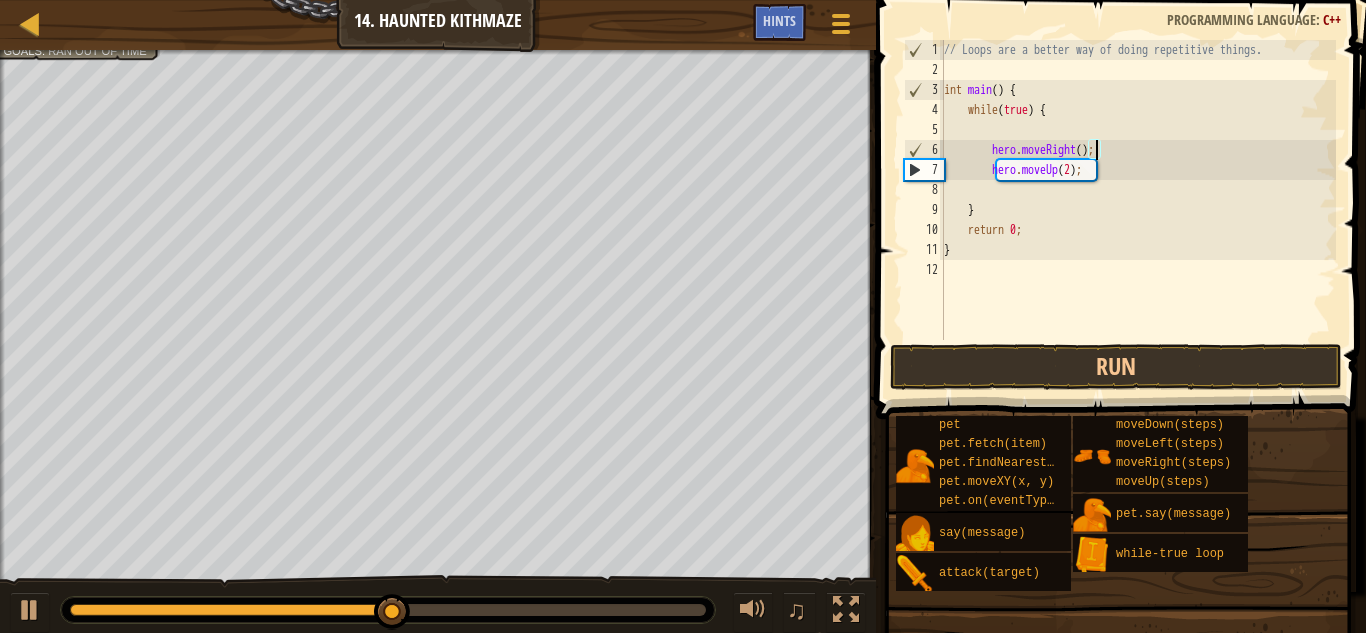 type on "hero.moveRight(1);" 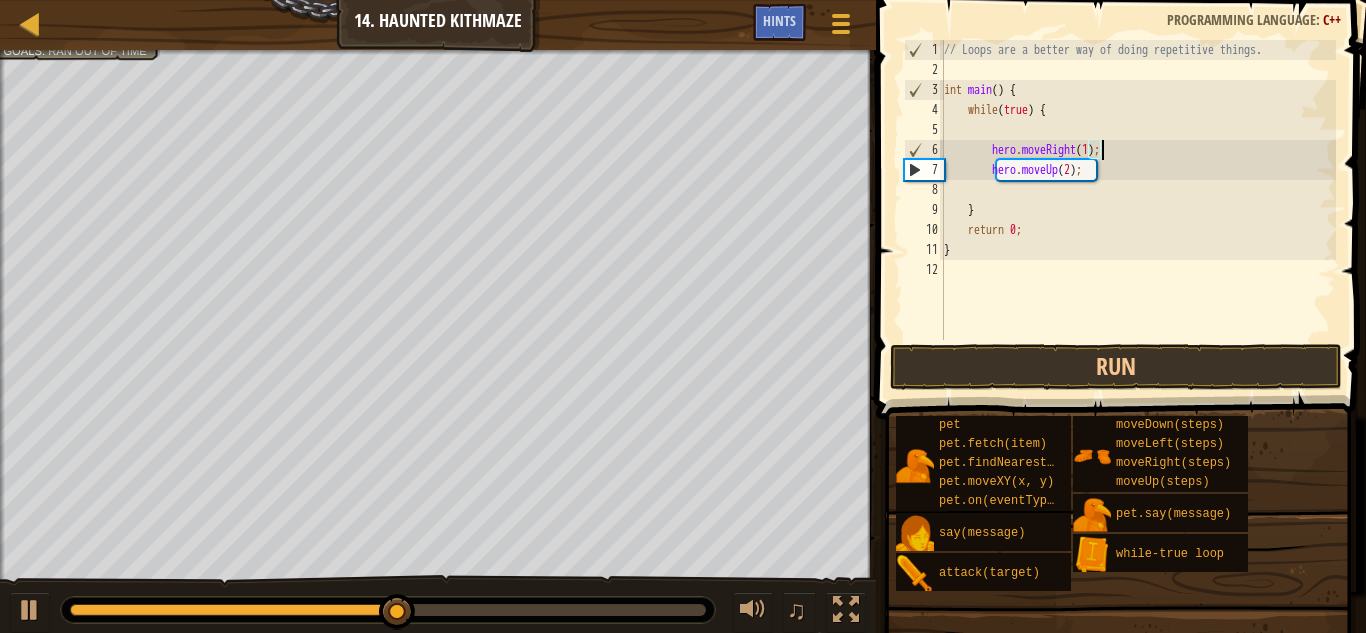scroll, scrollTop: 9, scrollLeft: 13, axis: both 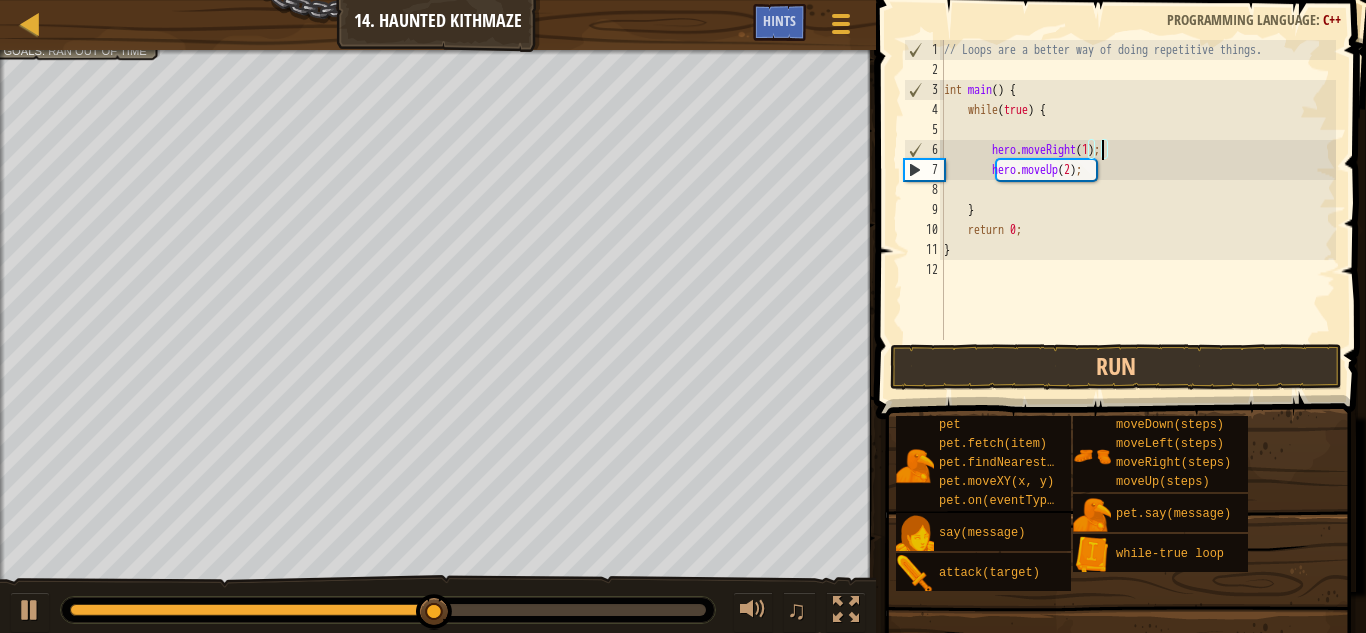 click on "// Loops are a better way of doing repetitive things. int   main ( )   {      while ( true )   {               hero . moveRight ( 1 ) ;          hero . moveUp ( 2 ) ;               }      return   0 ; }" at bounding box center (1138, 210) 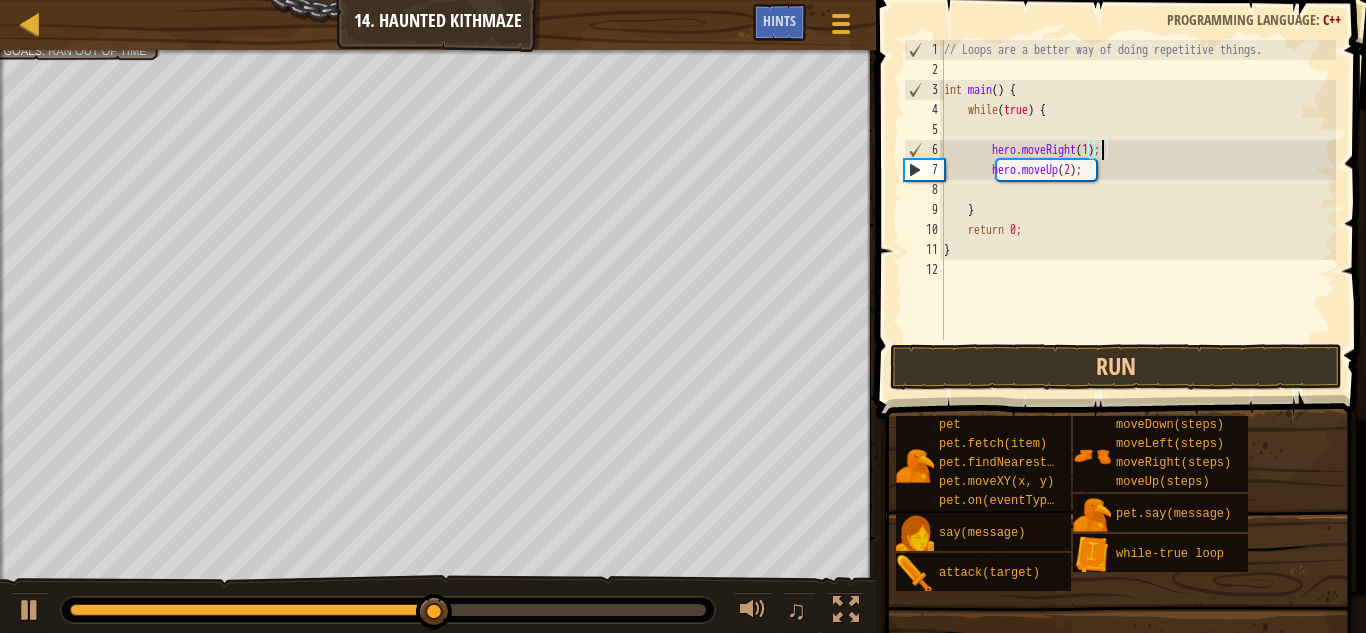 scroll, scrollTop: 9, scrollLeft: 3, axis: both 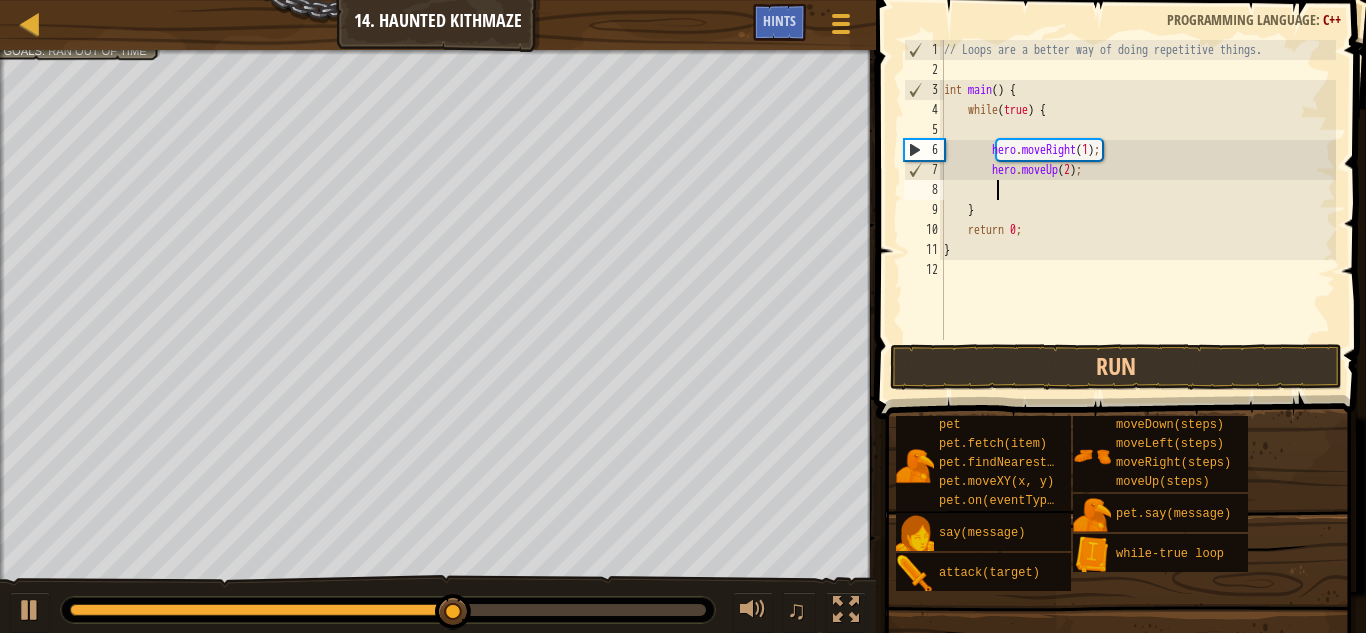 click on "// Loops are a better way of doing repetitive things. int   main ( )   {      while ( true )   {               hero . moveRight ( 1 ) ;          hero . moveUp ( 2 ) ;               }      return   0 ; }" at bounding box center [1138, 210] 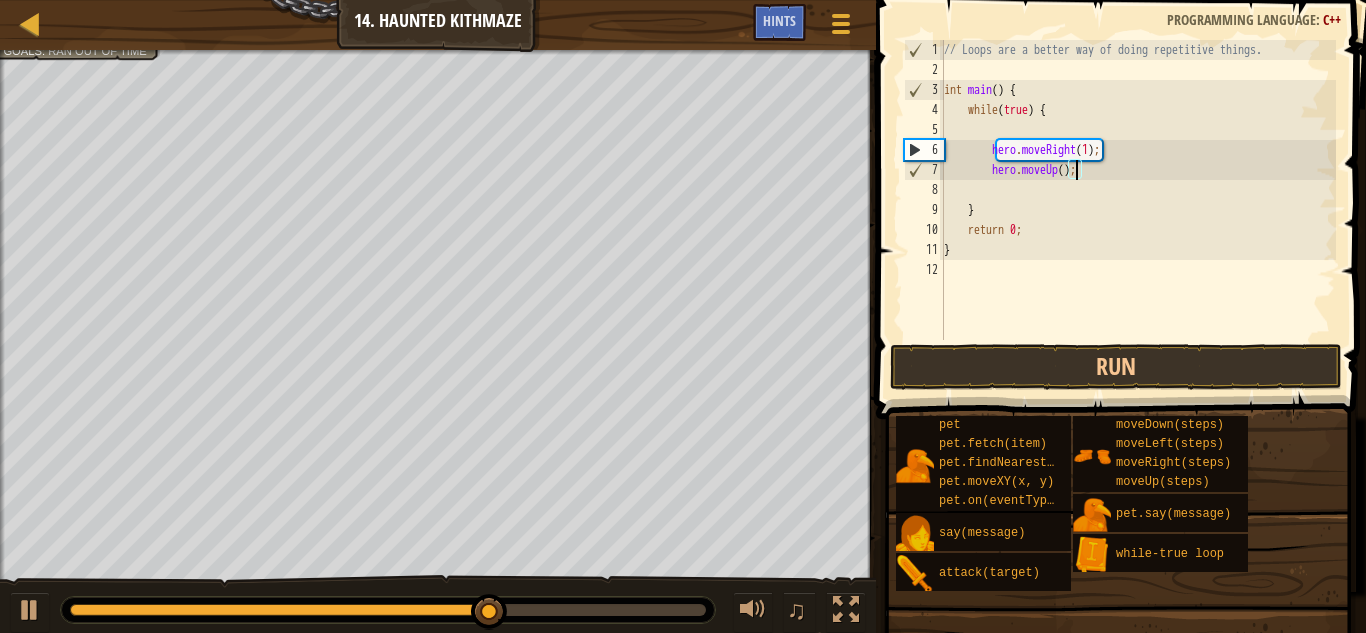 scroll, scrollTop: 9, scrollLeft: 12, axis: both 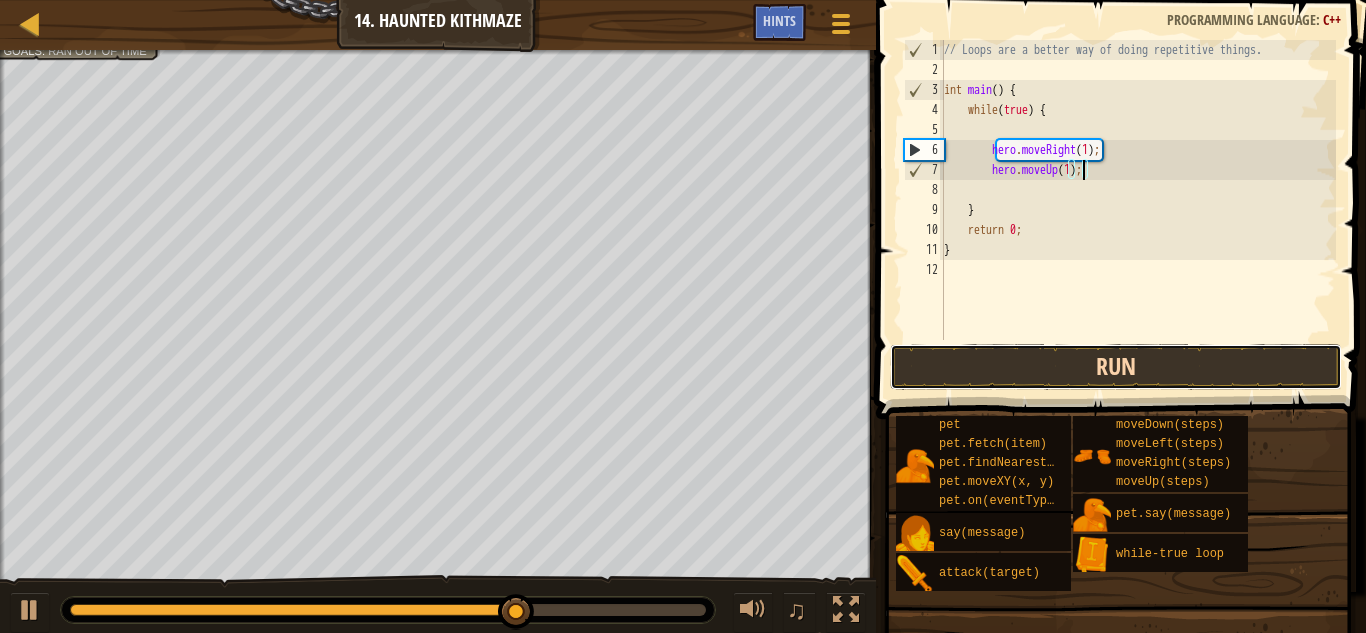 click on "Run" at bounding box center [1116, 367] 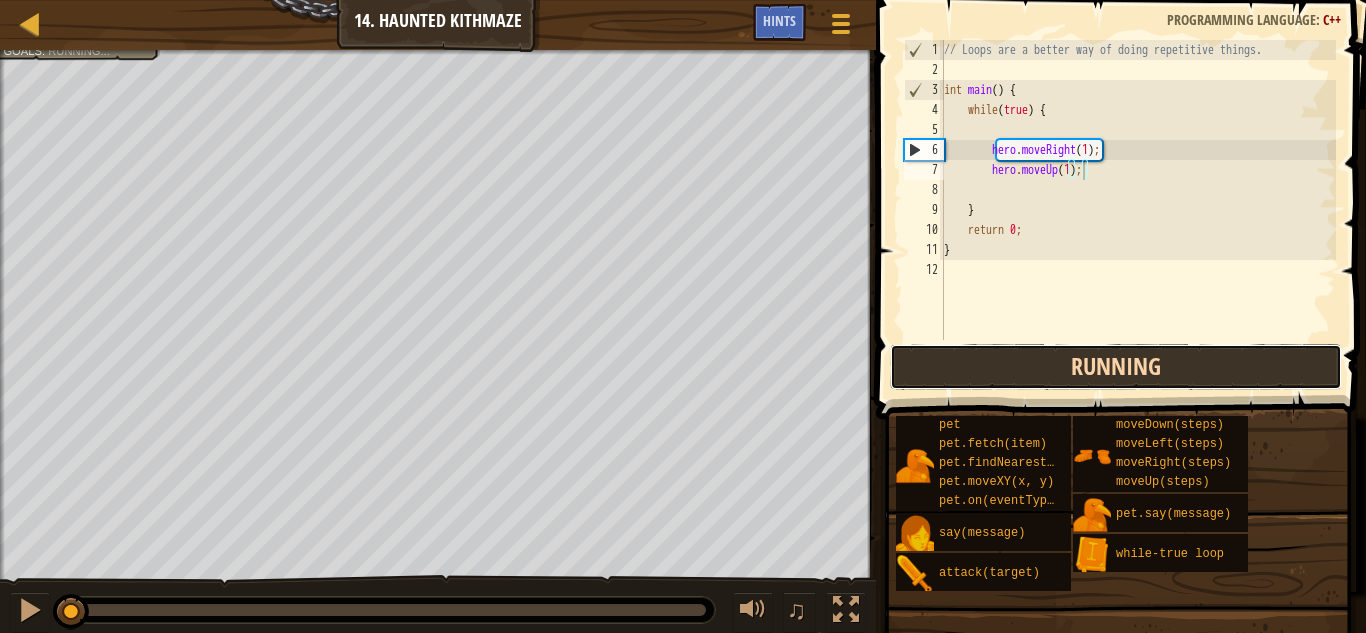 click on "Running" at bounding box center [1116, 367] 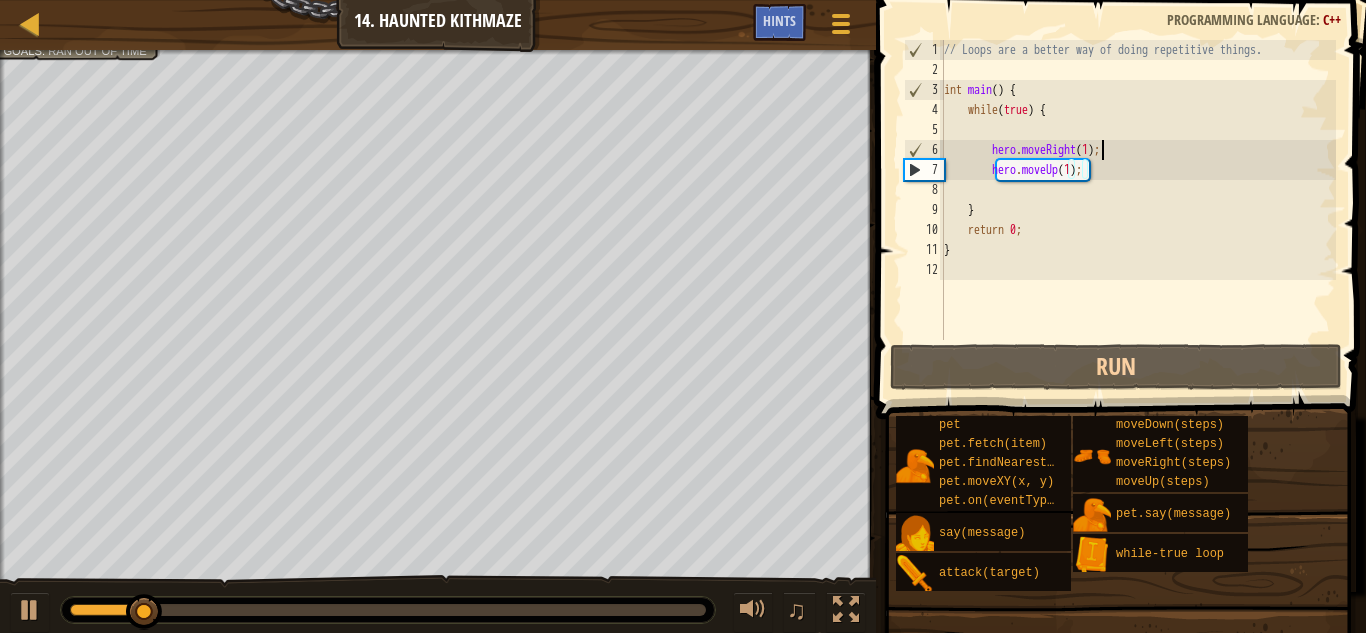 click on "// Loops are a better way of doing repetitive things. int   main ( )   {      while ( true )   {               hero . moveRight ( 1 ) ;          hero . moveUp ( 1 ) ;               }      return   0 ; }" at bounding box center (1138, 210) 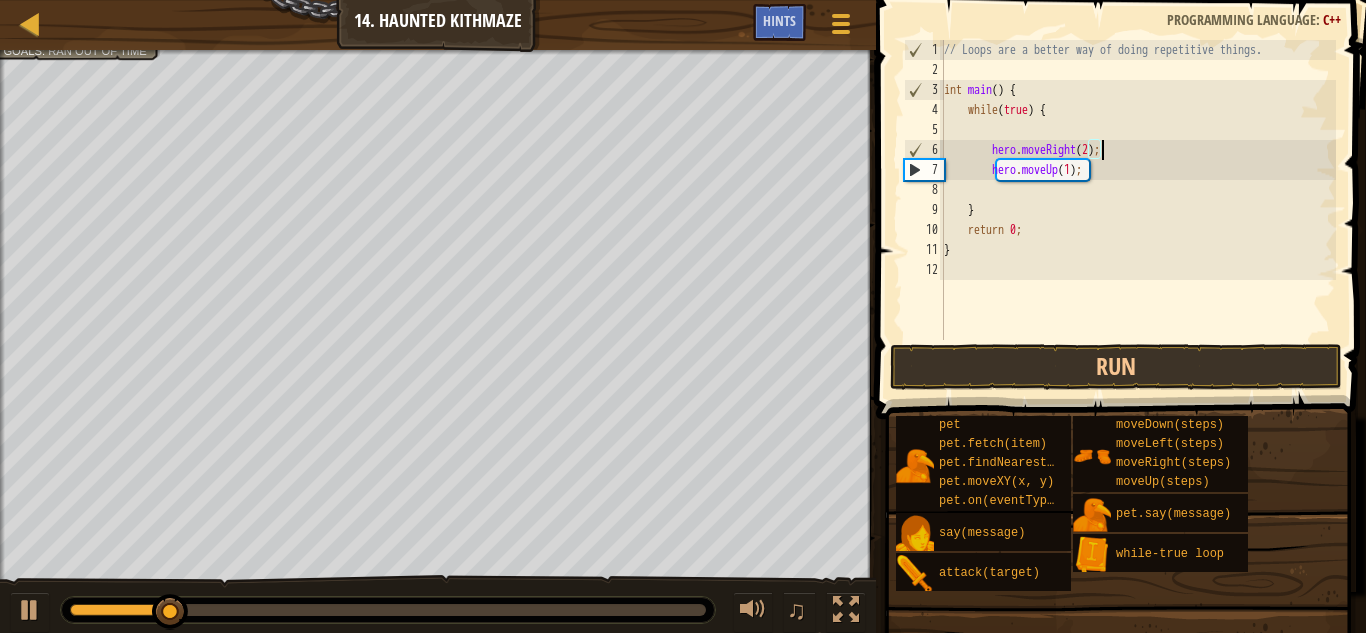 scroll, scrollTop: 9, scrollLeft: 13, axis: both 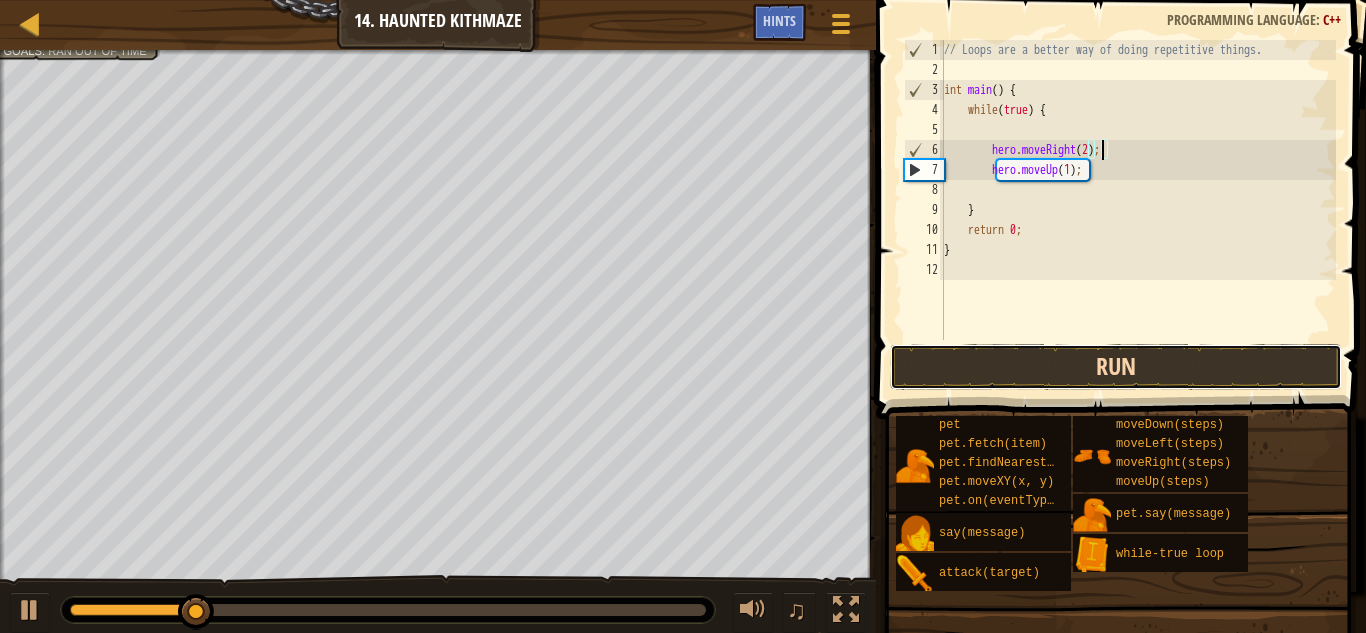 click on "Run" at bounding box center [1116, 367] 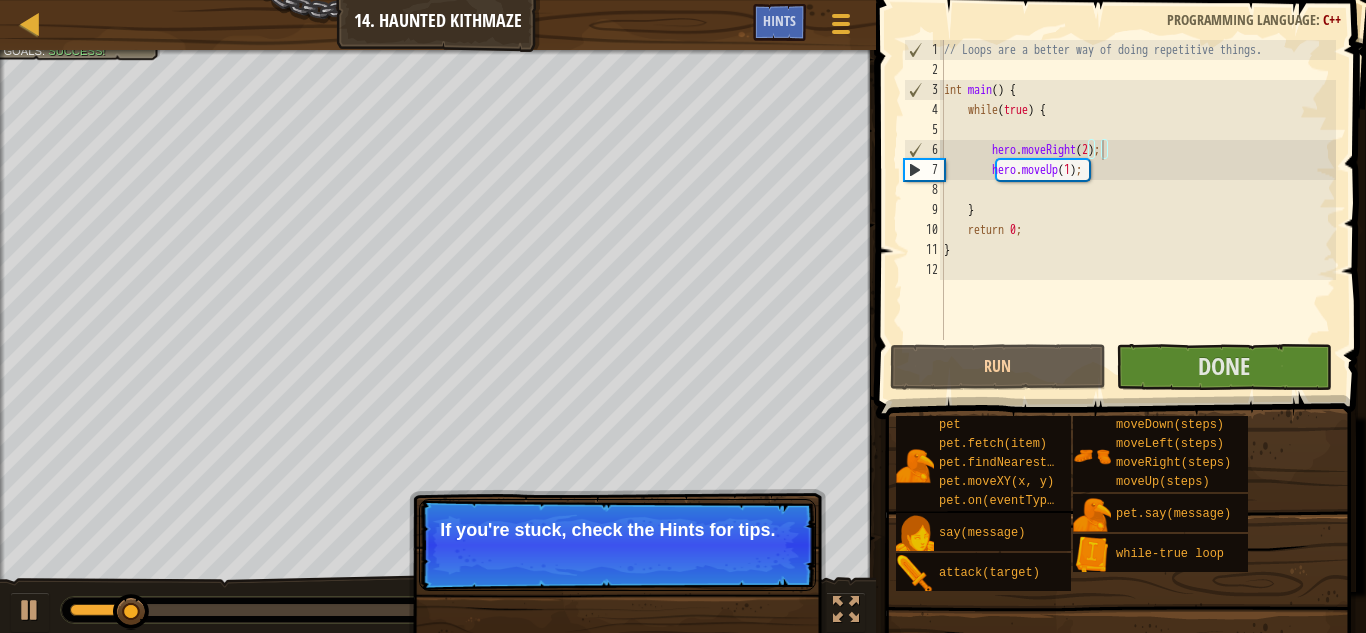 drag, startPoint x: 795, startPoint y: 568, endPoint x: 786, endPoint y: 558, distance: 13.453624 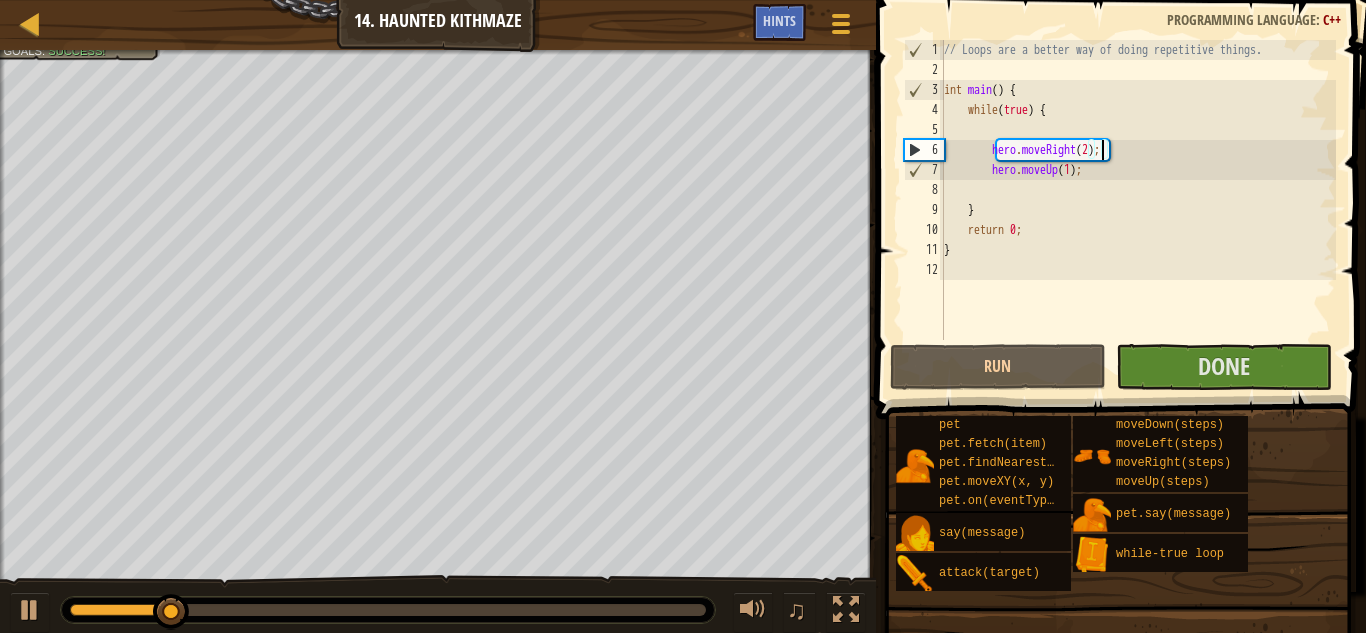 click on "// Loops are a better way of doing repetitive things. int   main ( )   {      while ( true )   {               hero . moveRight ( 2 ) ;          hero . moveUp ( 1 ) ;               }      return   0 ; }" at bounding box center (1138, 210) 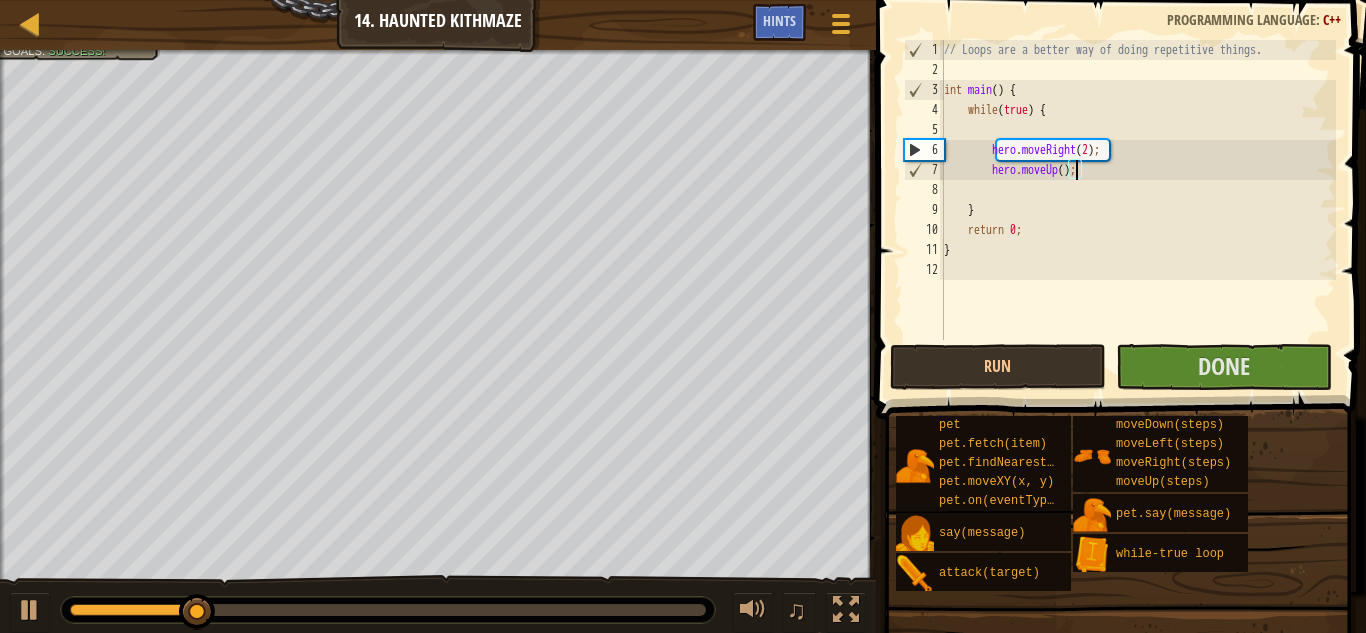 scroll, scrollTop: 9, scrollLeft: 12, axis: both 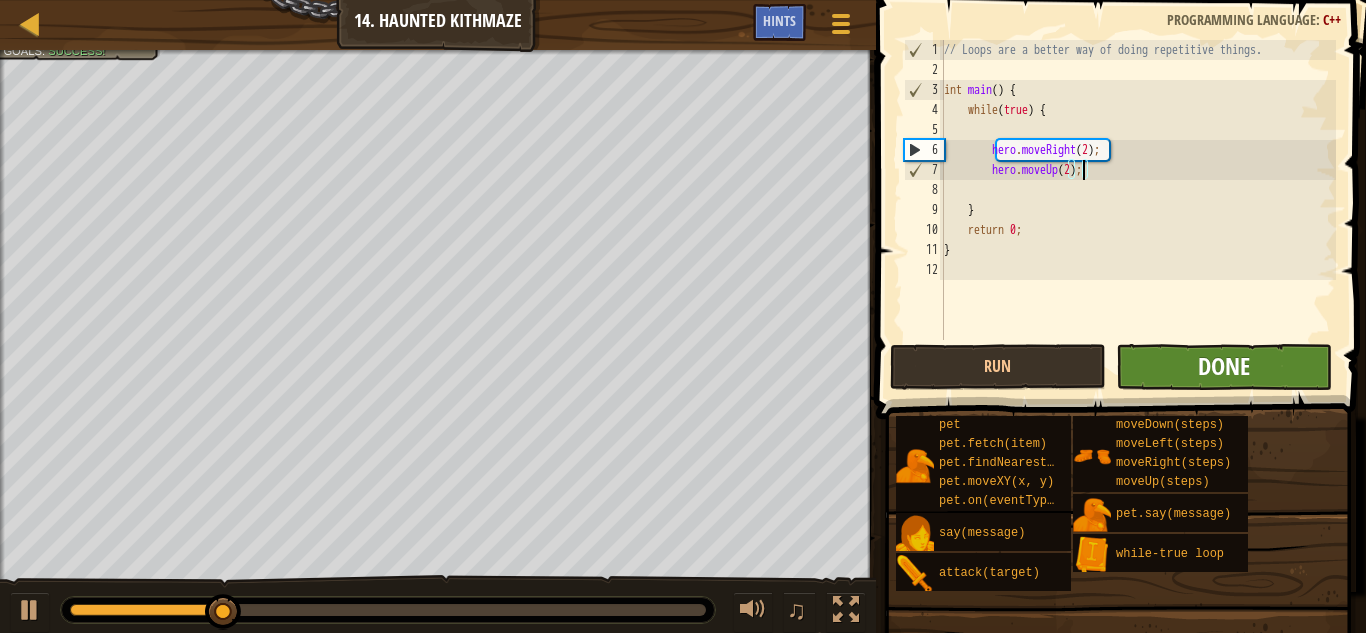 type on "hero.moveUp(2);" 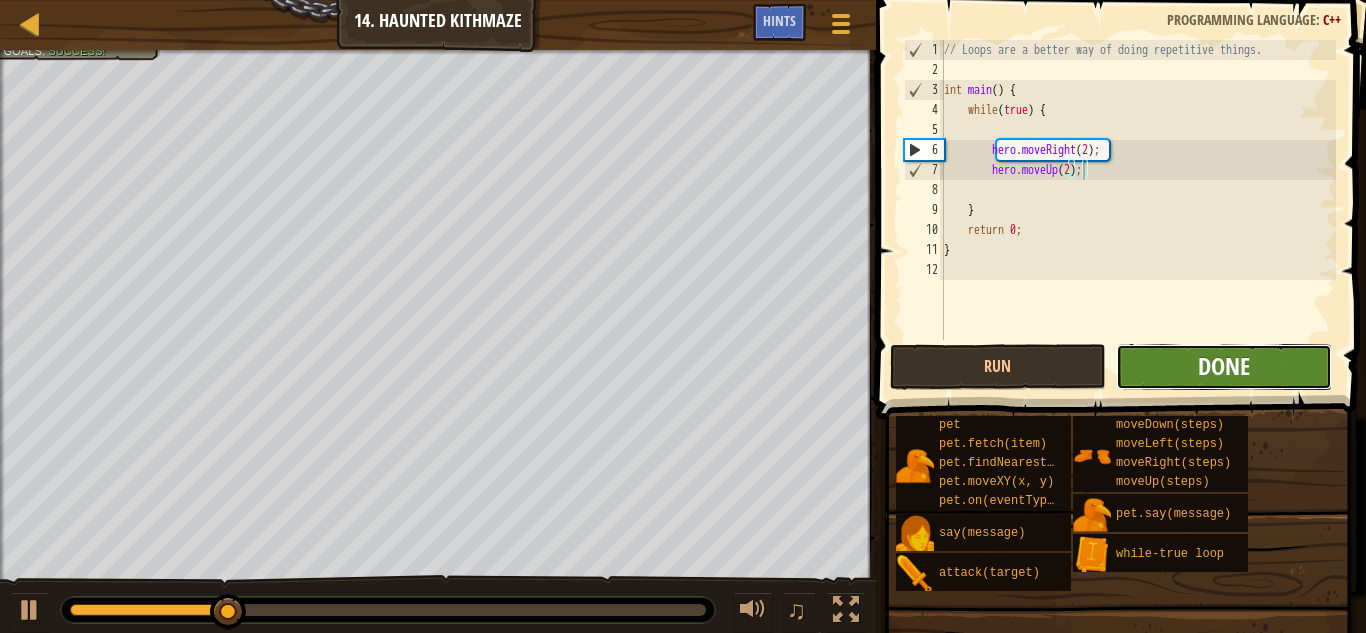 click on "Done" at bounding box center (1224, 366) 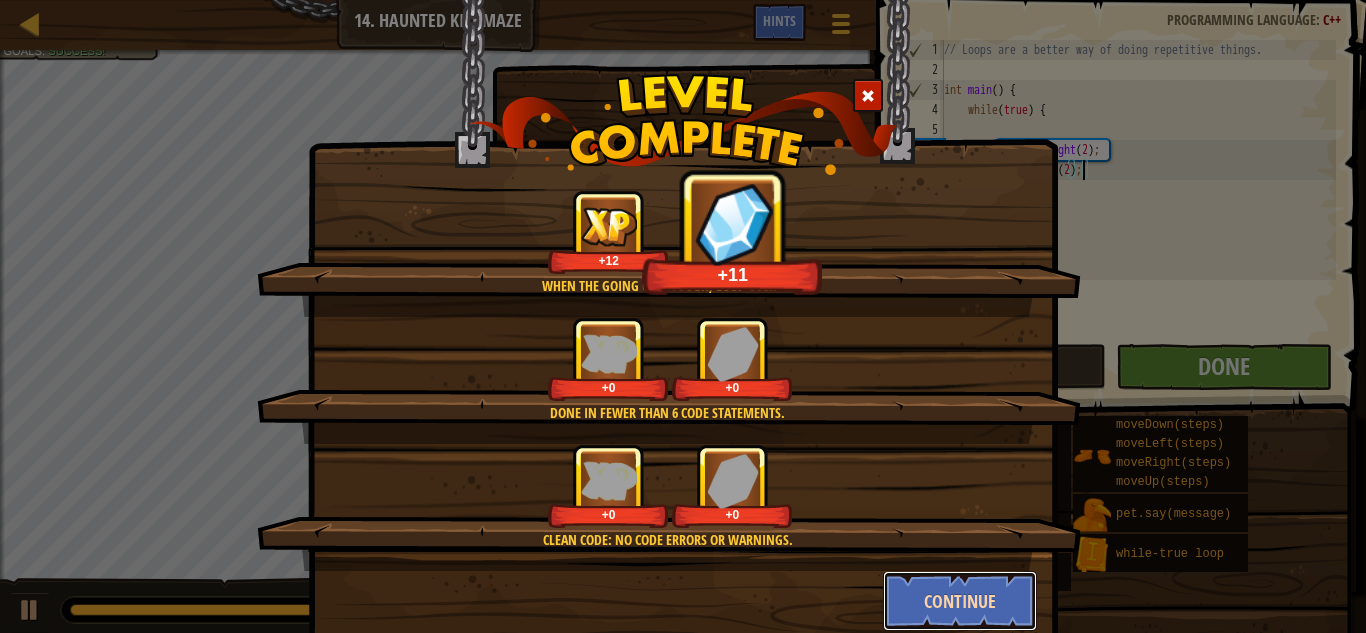 click on "Continue" at bounding box center (960, 601) 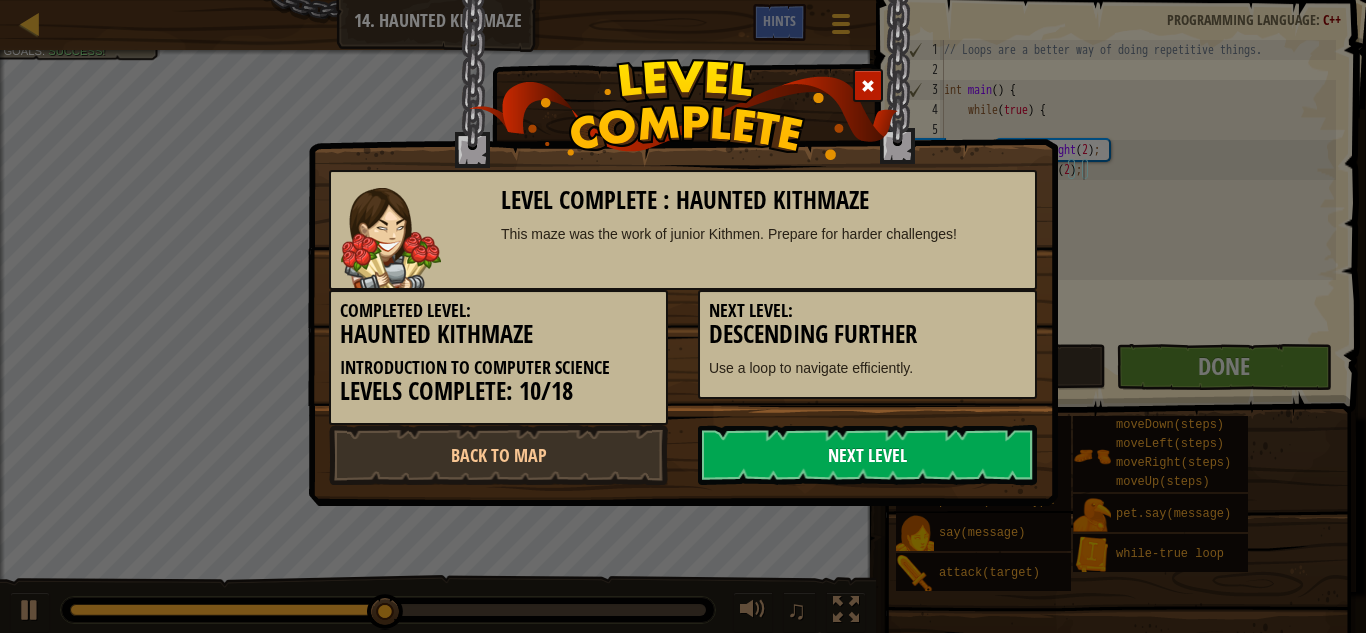 click on "Next Level" at bounding box center [867, 455] 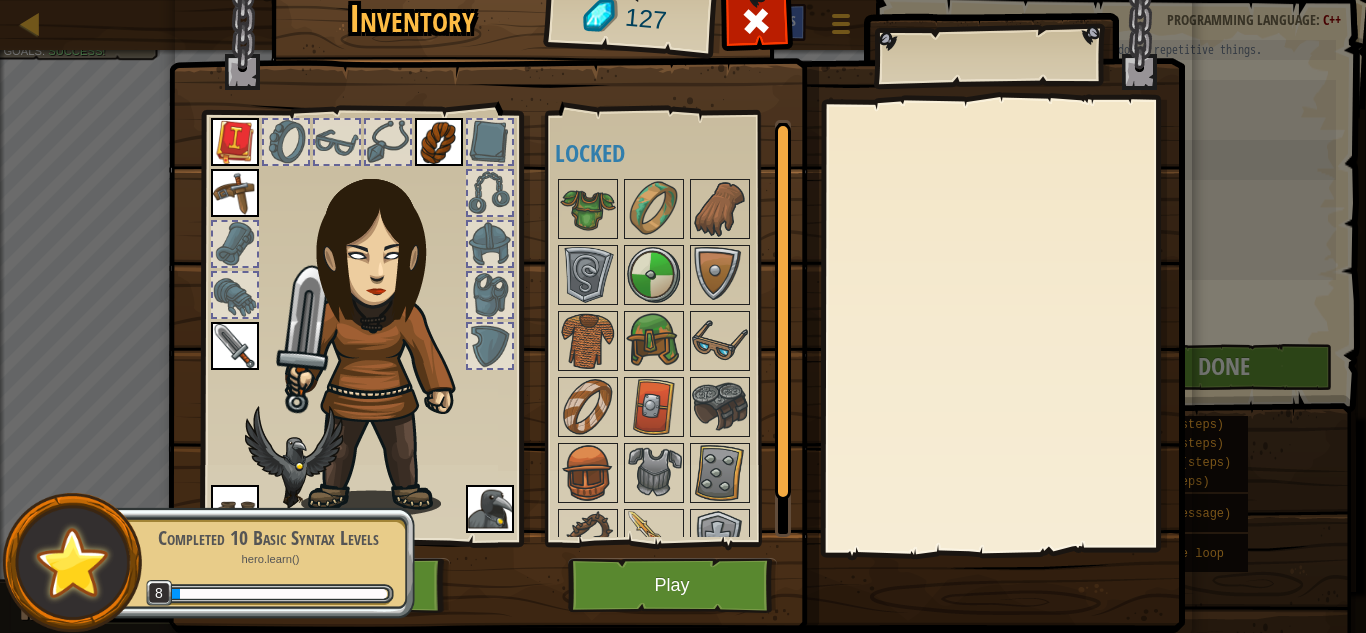 click on "Completed 10 Basic Syntax Levels hero.learn() 8" at bounding box center (257, 563) 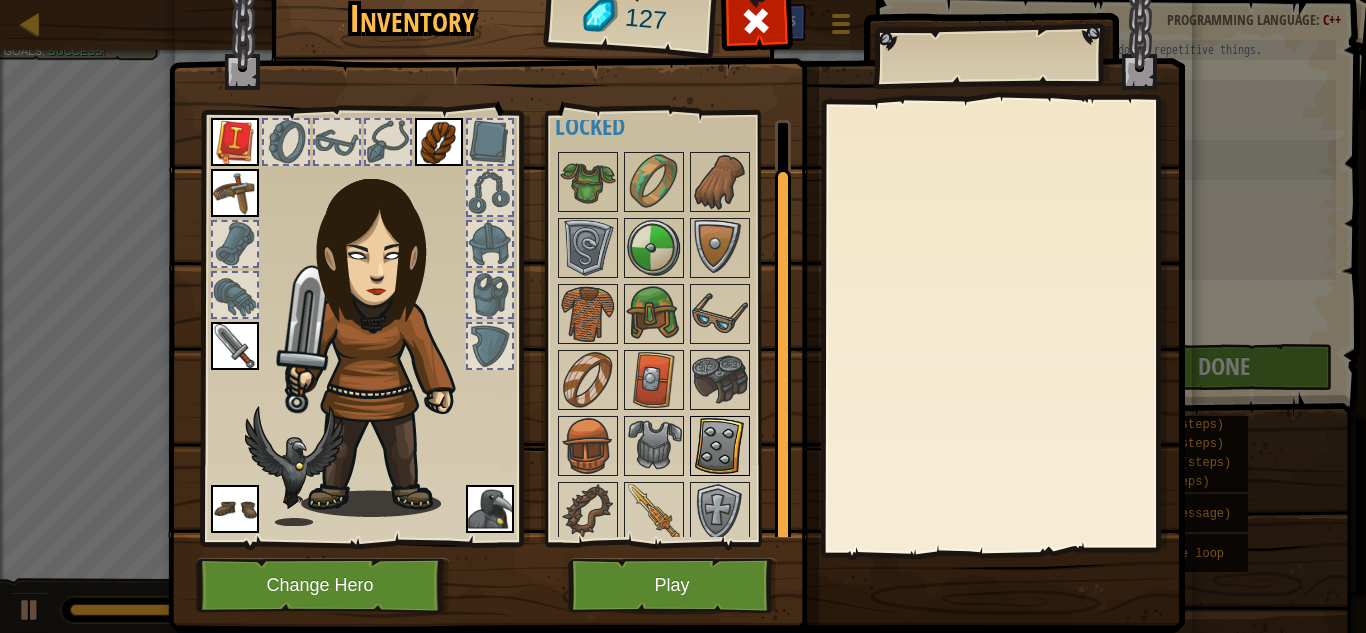 scroll, scrollTop: 35, scrollLeft: 0, axis: vertical 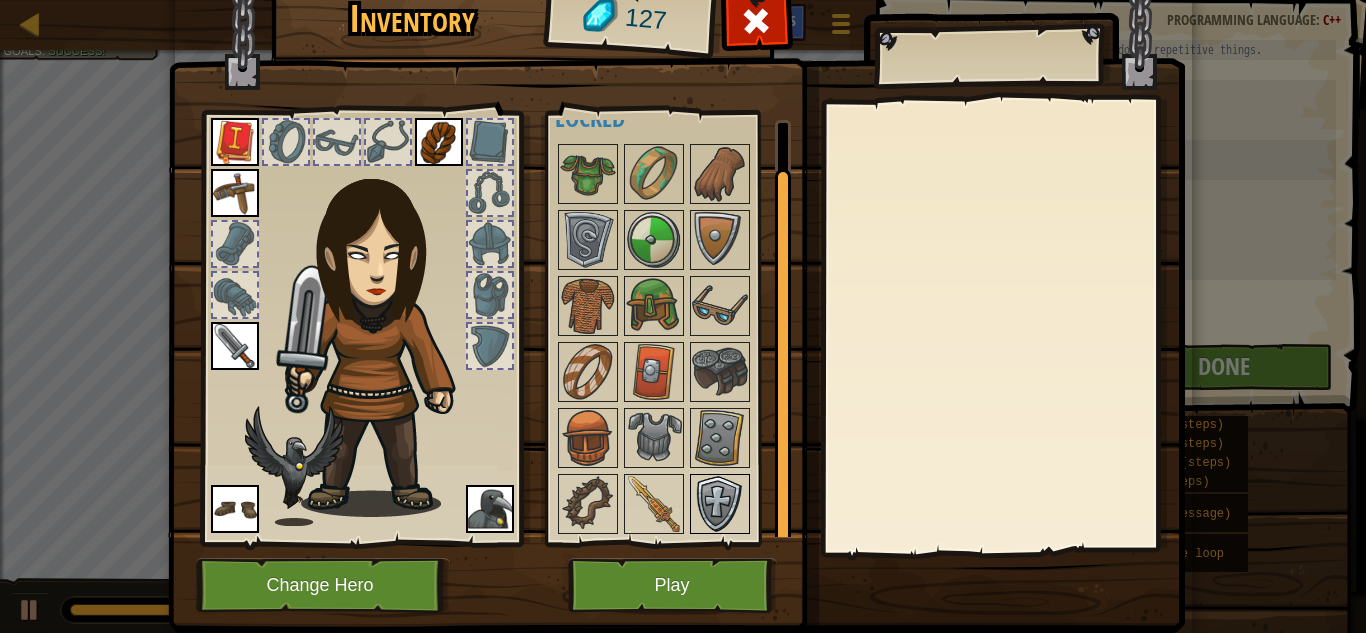 click at bounding box center [720, 504] 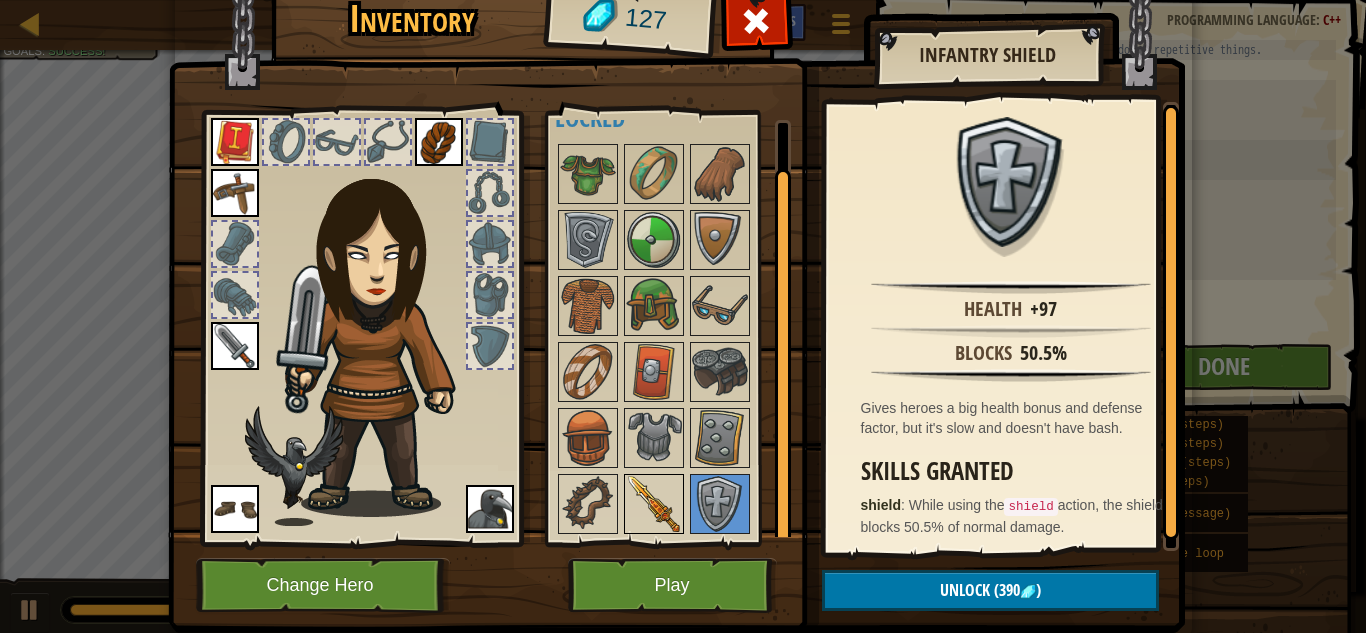 drag, startPoint x: 633, startPoint y: 495, endPoint x: 621, endPoint y: 495, distance: 12 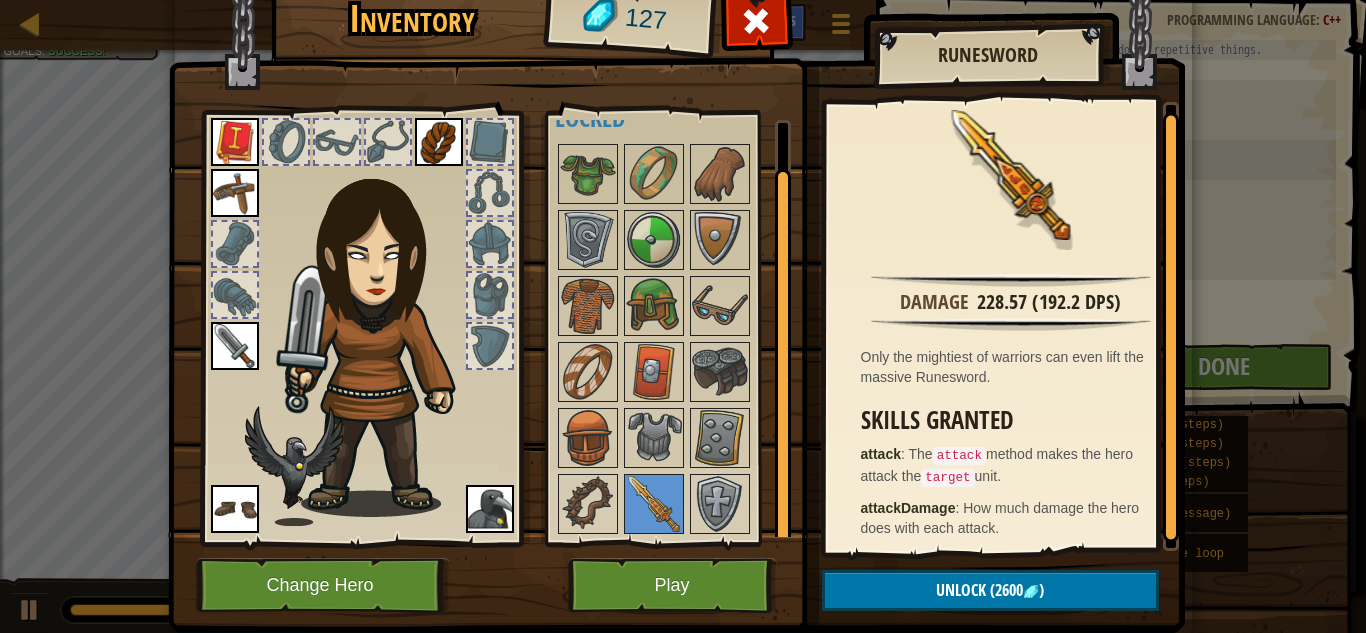 scroll, scrollTop: 10, scrollLeft: 0, axis: vertical 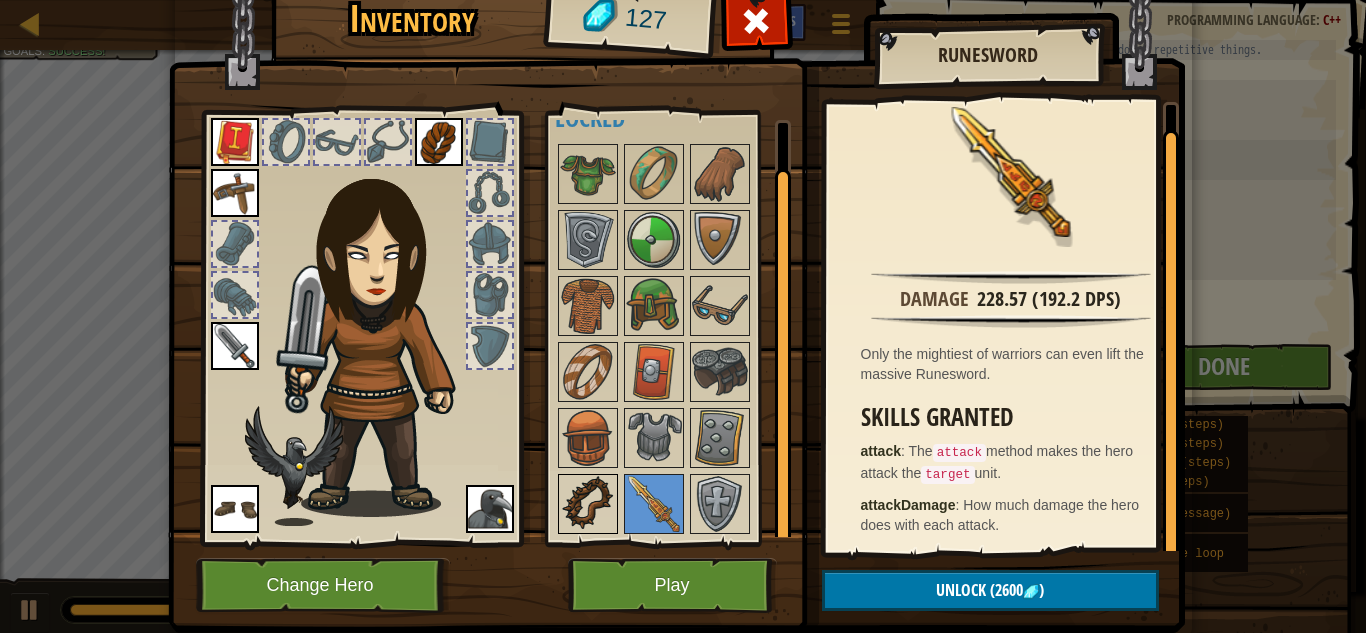click at bounding box center [588, 504] 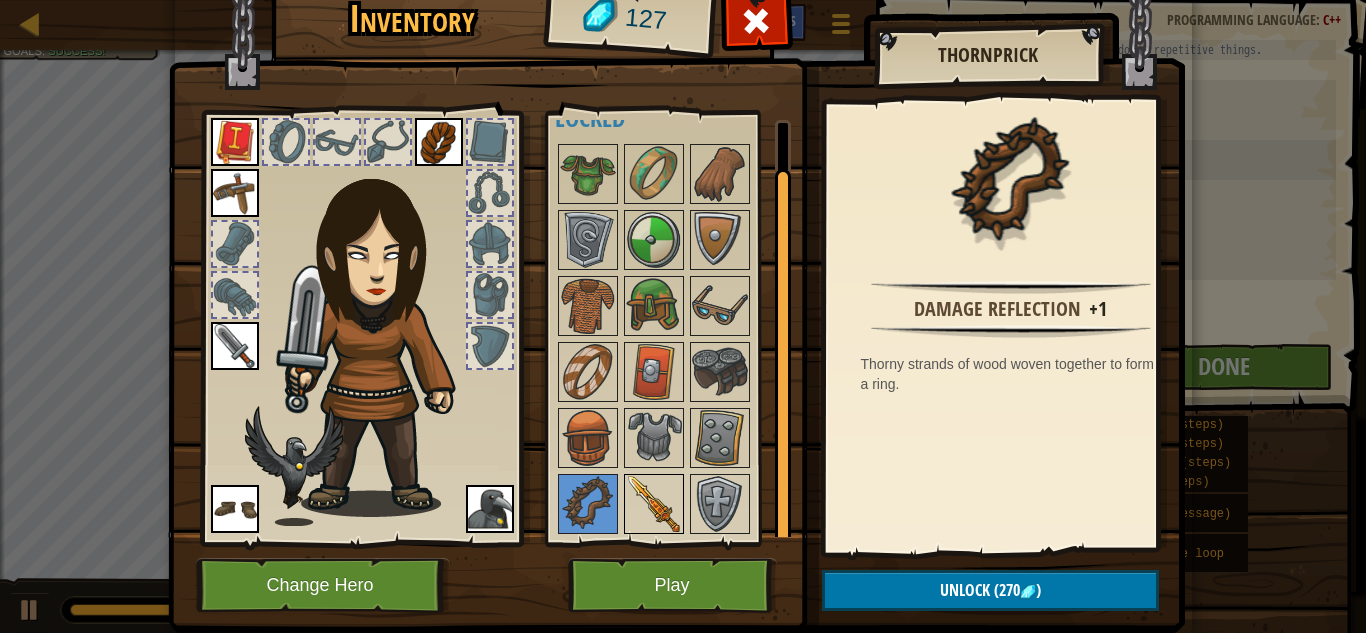 click at bounding box center [654, 504] 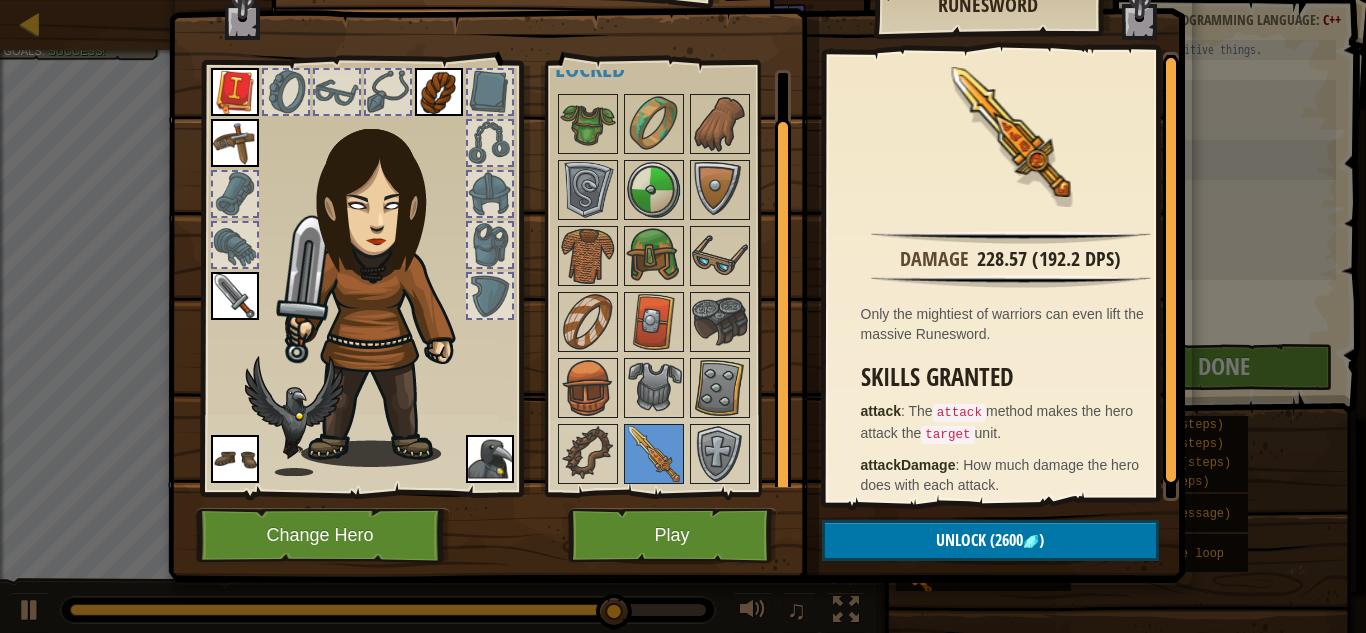 scroll, scrollTop: 57, scrollLeft: 0, axis: vertical 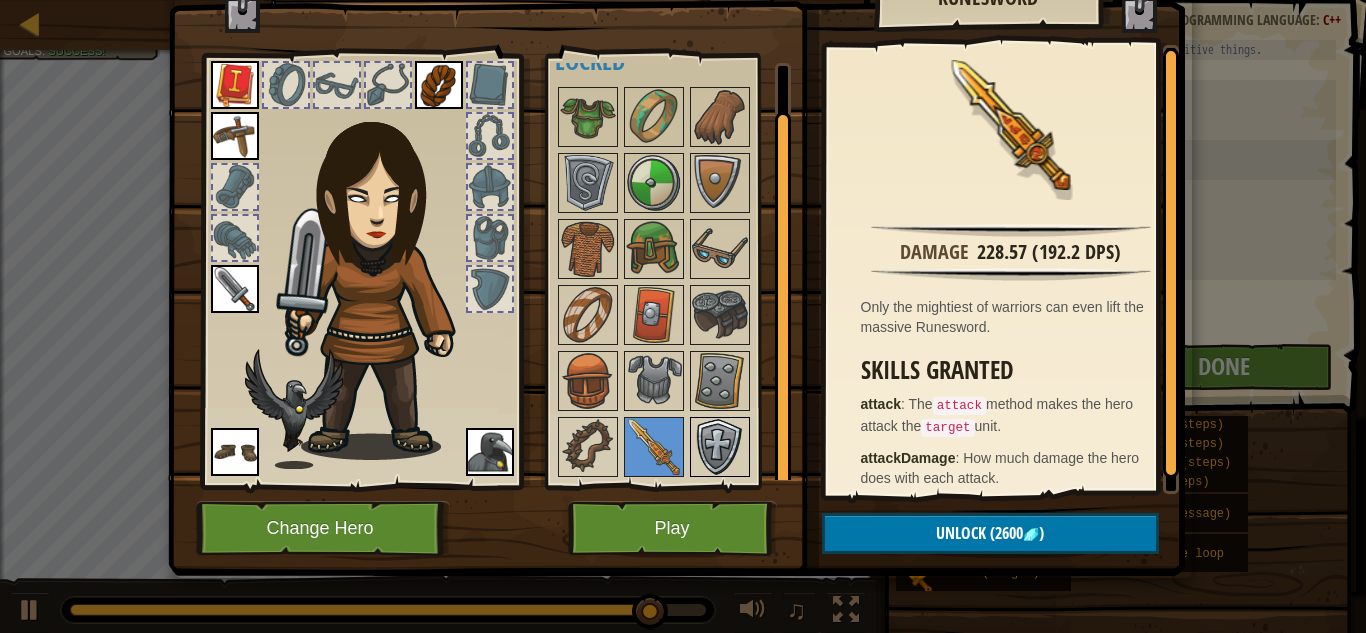click at bounding box center (720, 447) 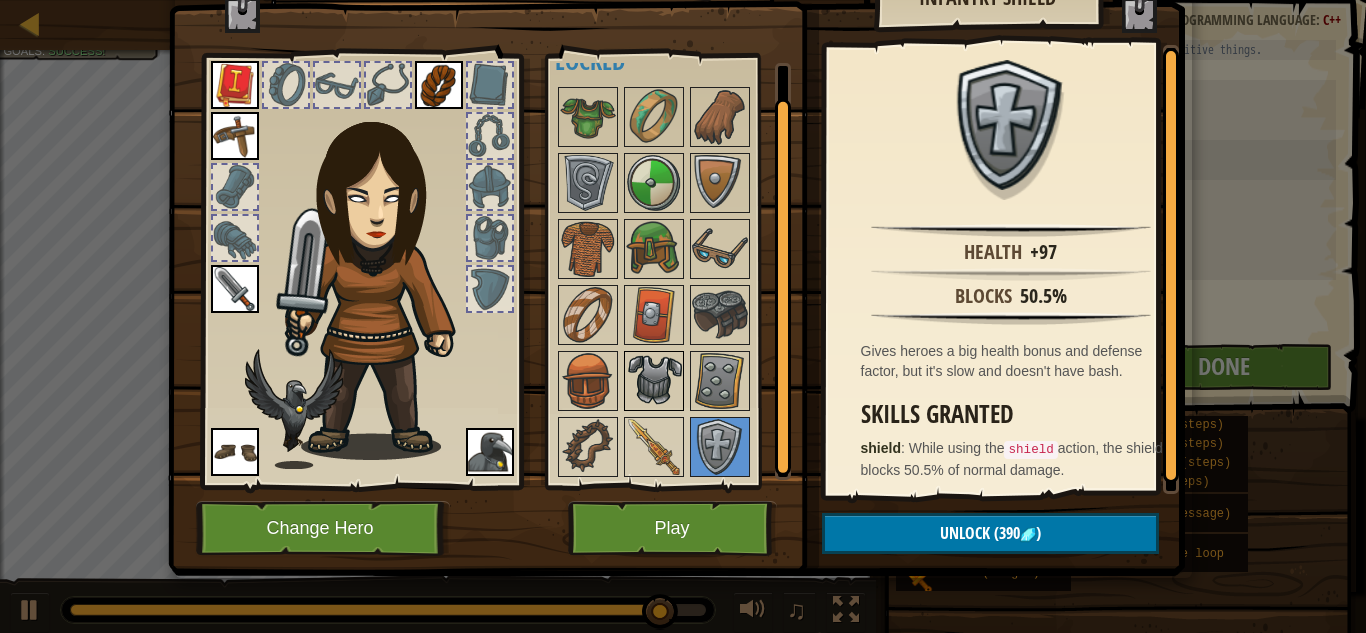 scroll, scrollTop: 0, scrollLeft: 0, axis: both 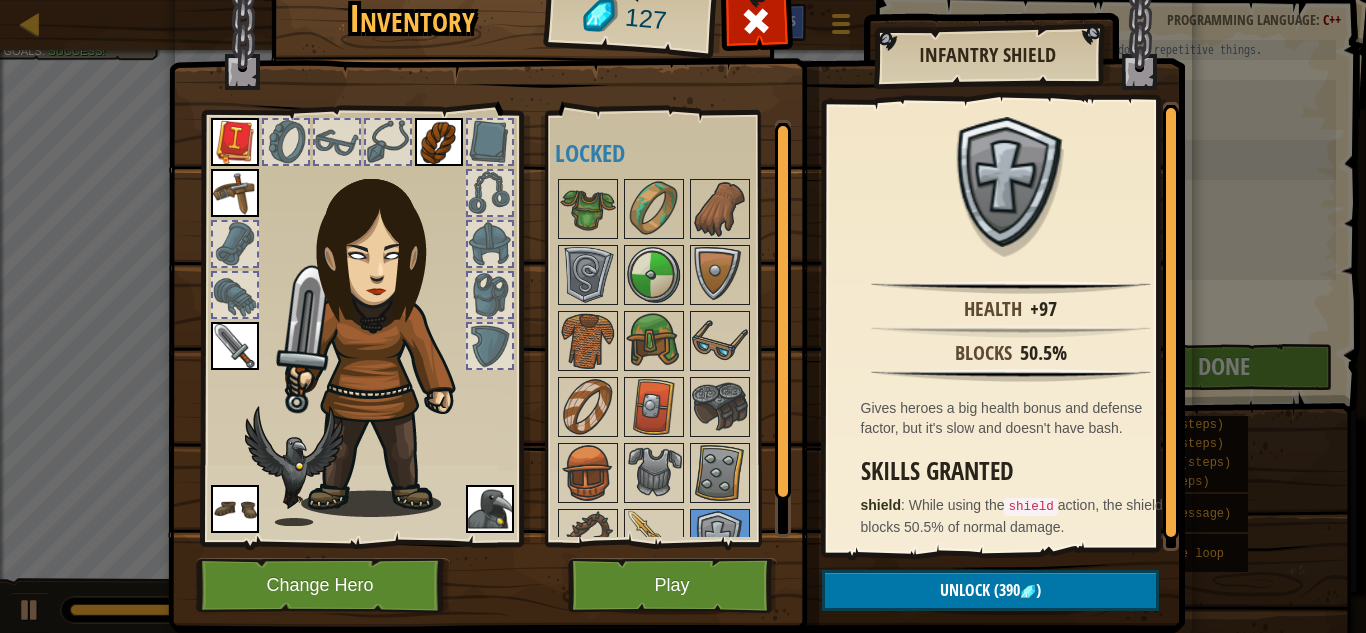click at bounding box center (490, 509) 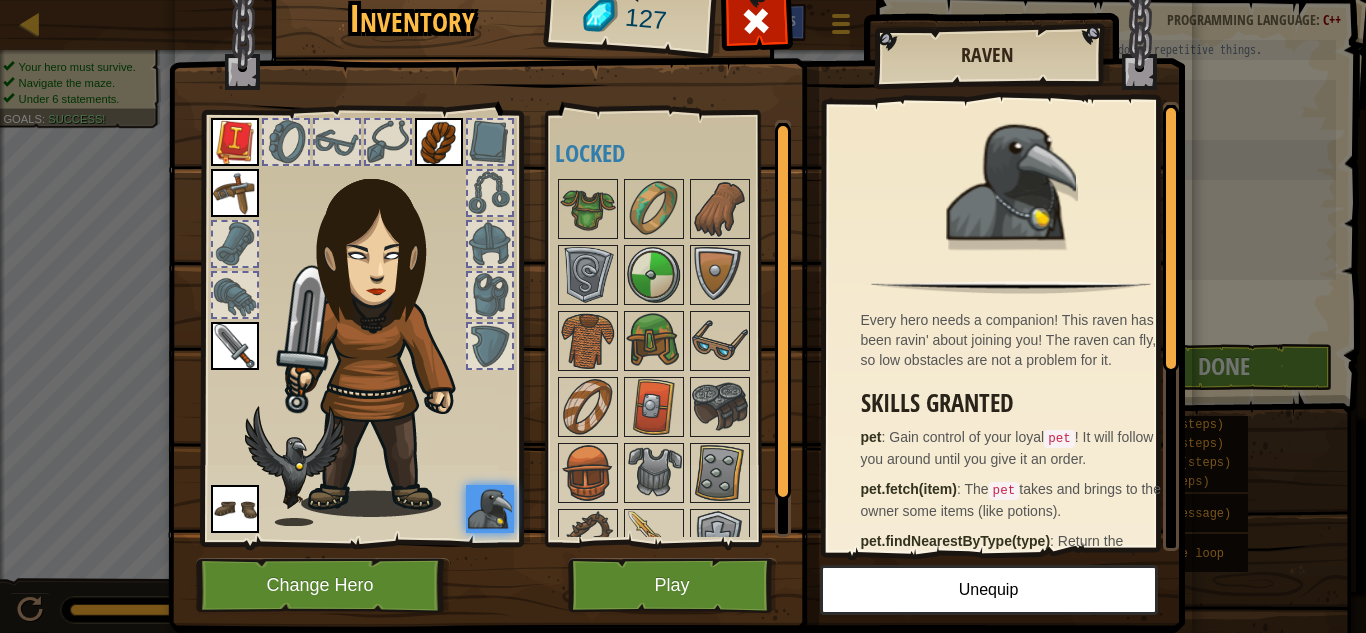 scroll, scrollTop: 306, scrollLeft: 0, axis: vertical 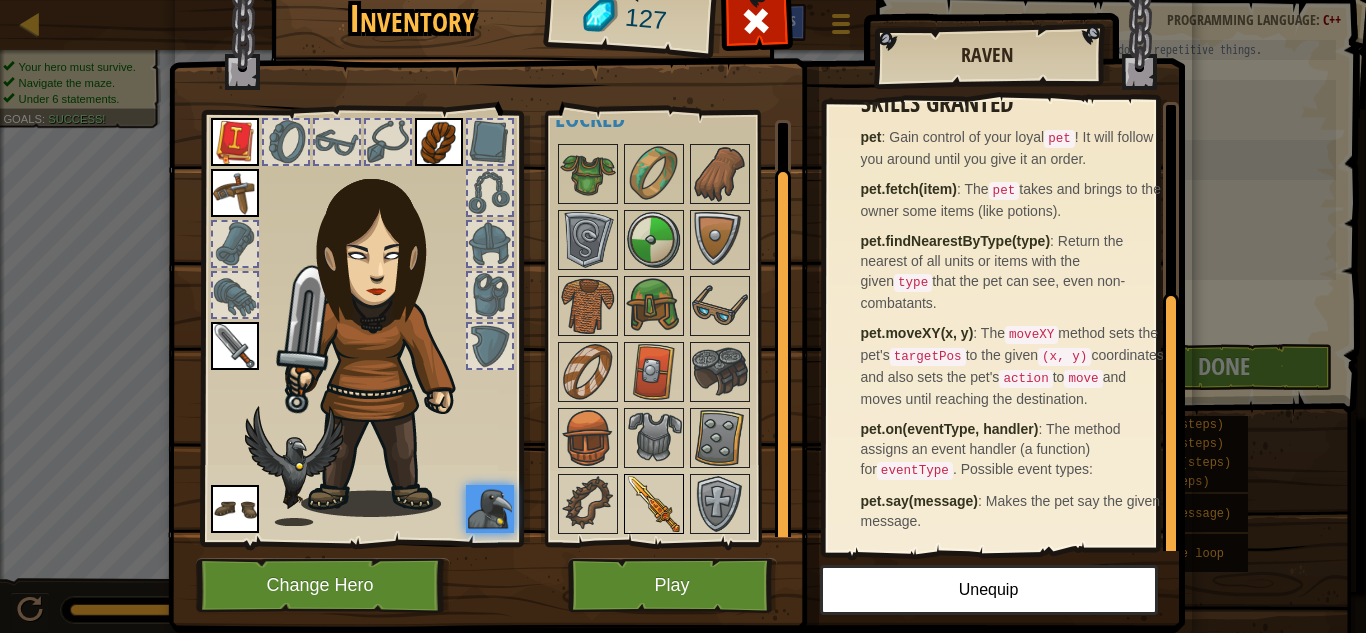 click at bounding box center (654, 504) 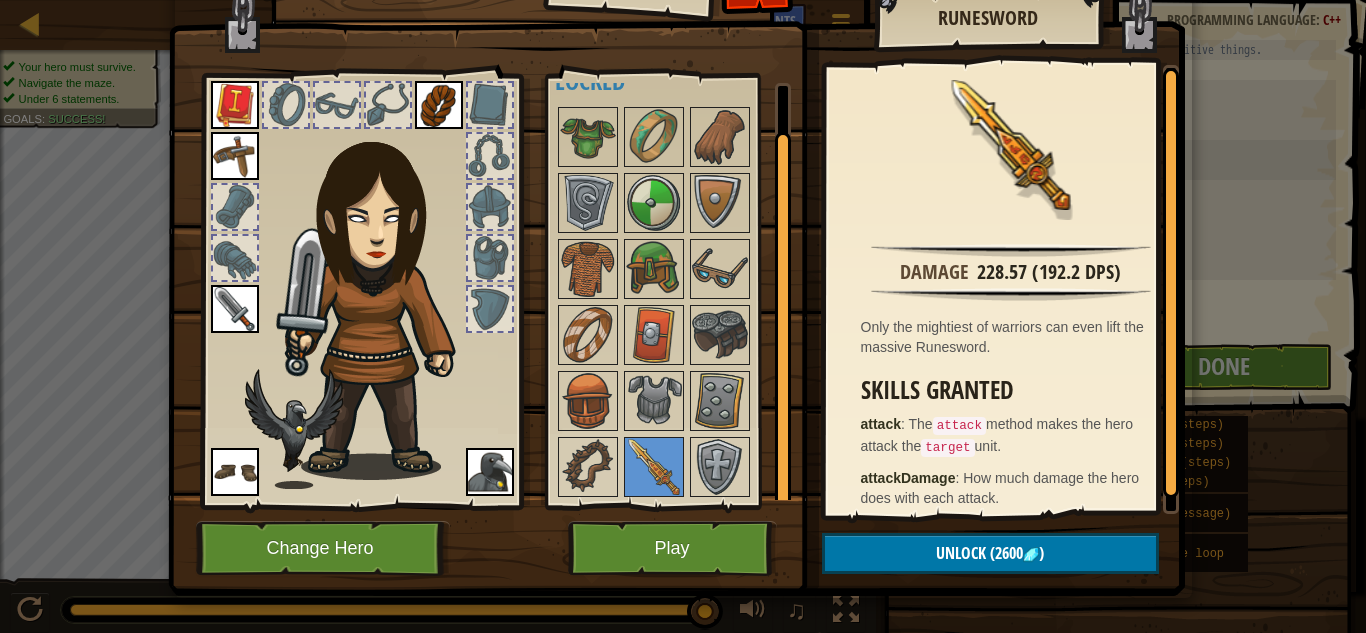 scroll, scrollTop: 57, scrollLeft: 0, axis: vertical 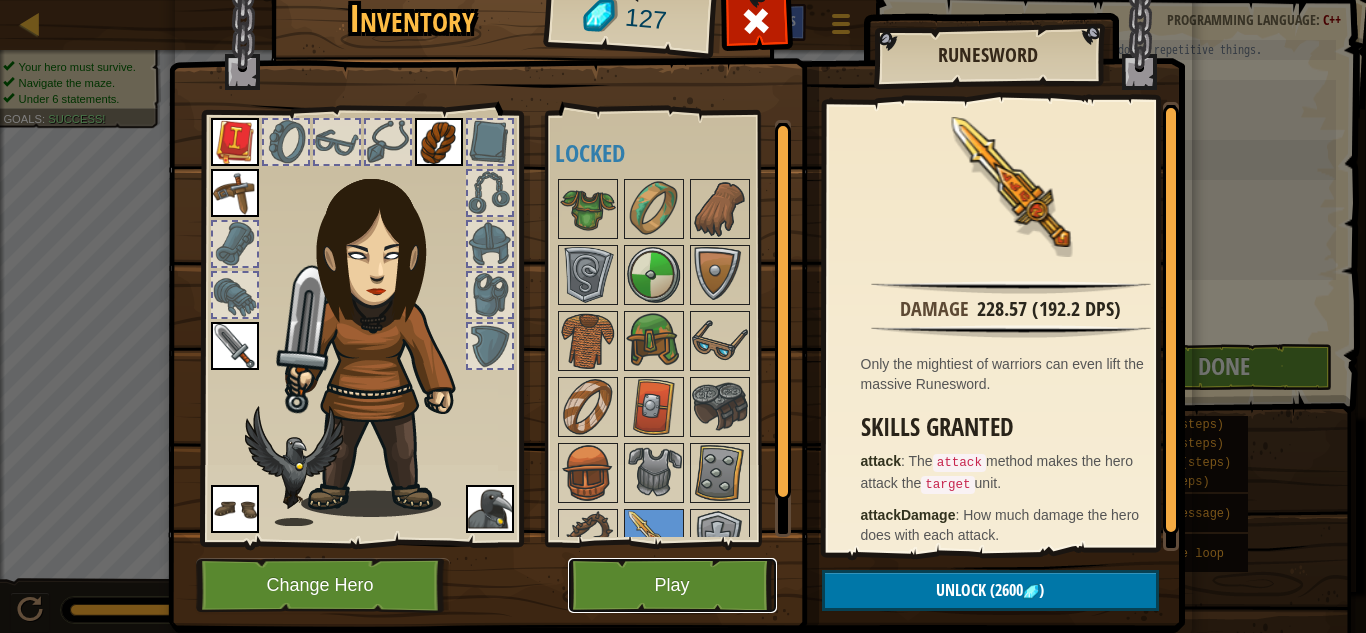 click on "Play" at bounding box center [672, 585] 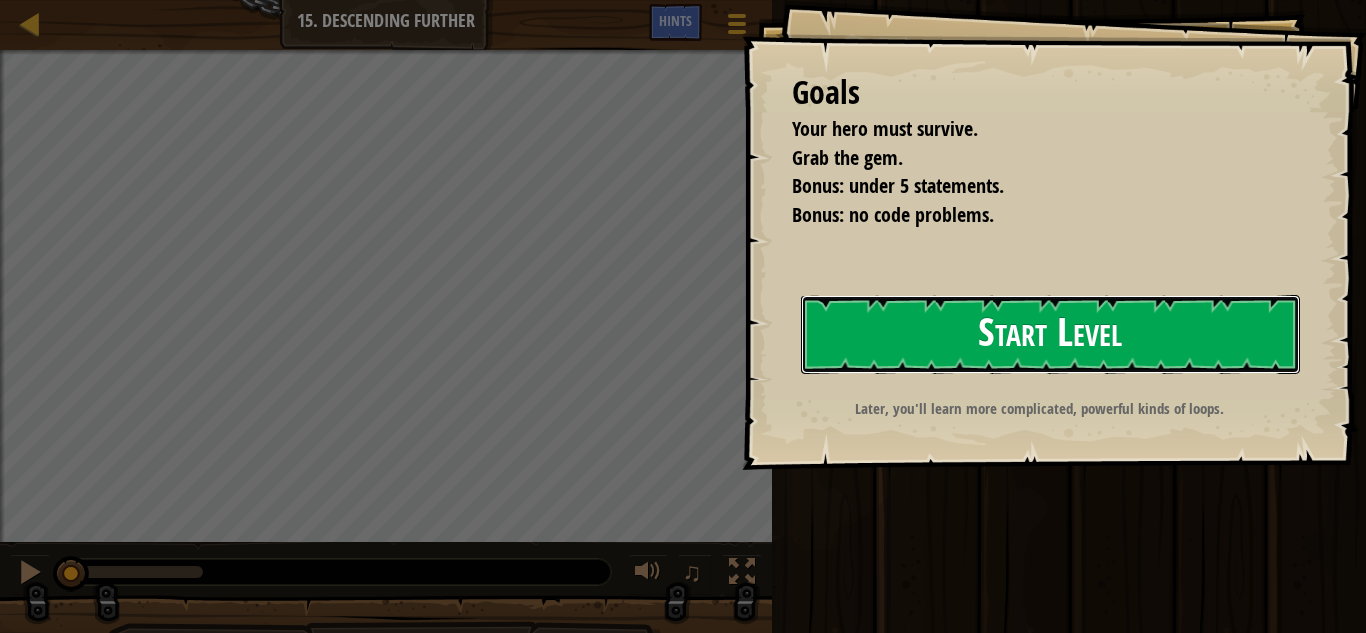 click on "Start Level" at bounding box center [1050, 334] 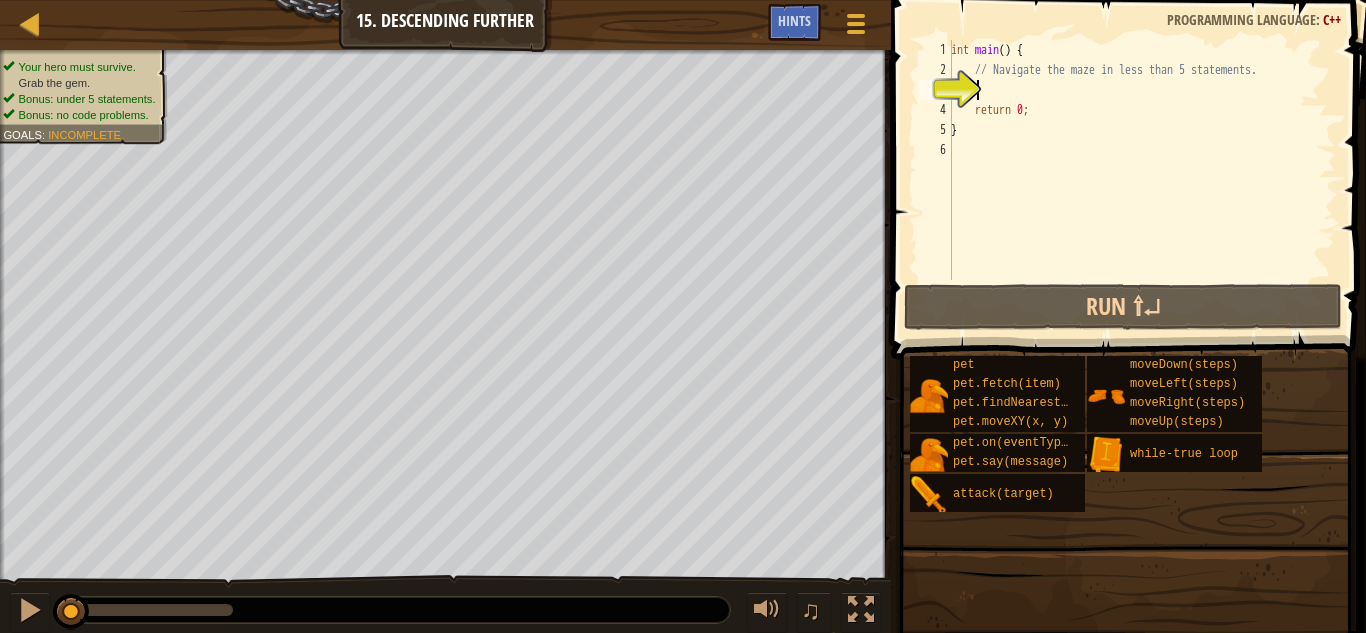 click on "int   main ( )   {      // Navigate the maze in less than 5 statements.           return   0 ; }" at bounding box center [1200, 180] 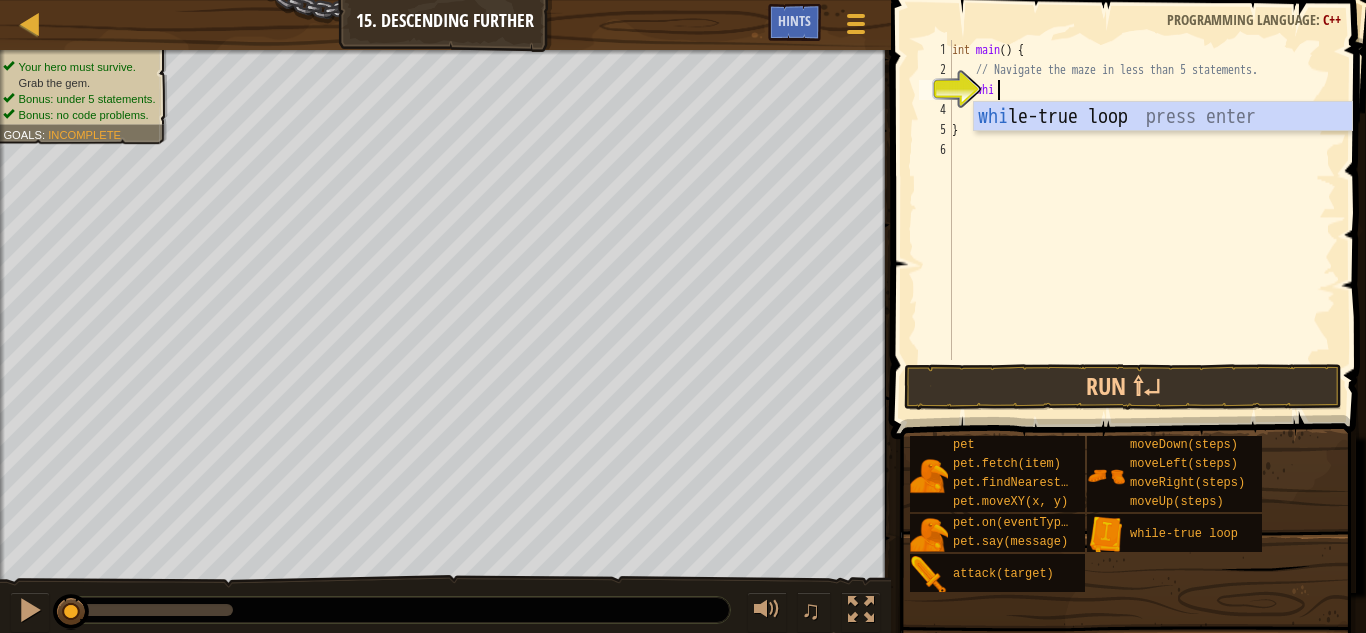 type on "while" 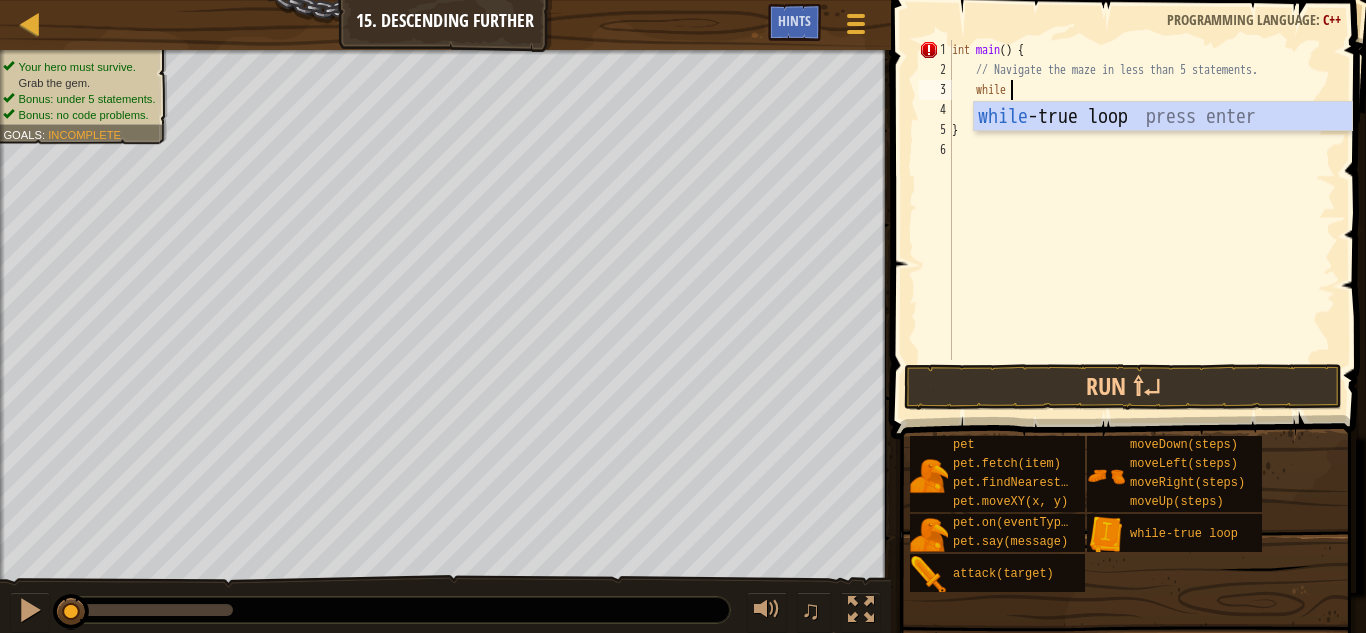click on "while -true loop press enter" at bounding box center [1163, 147] 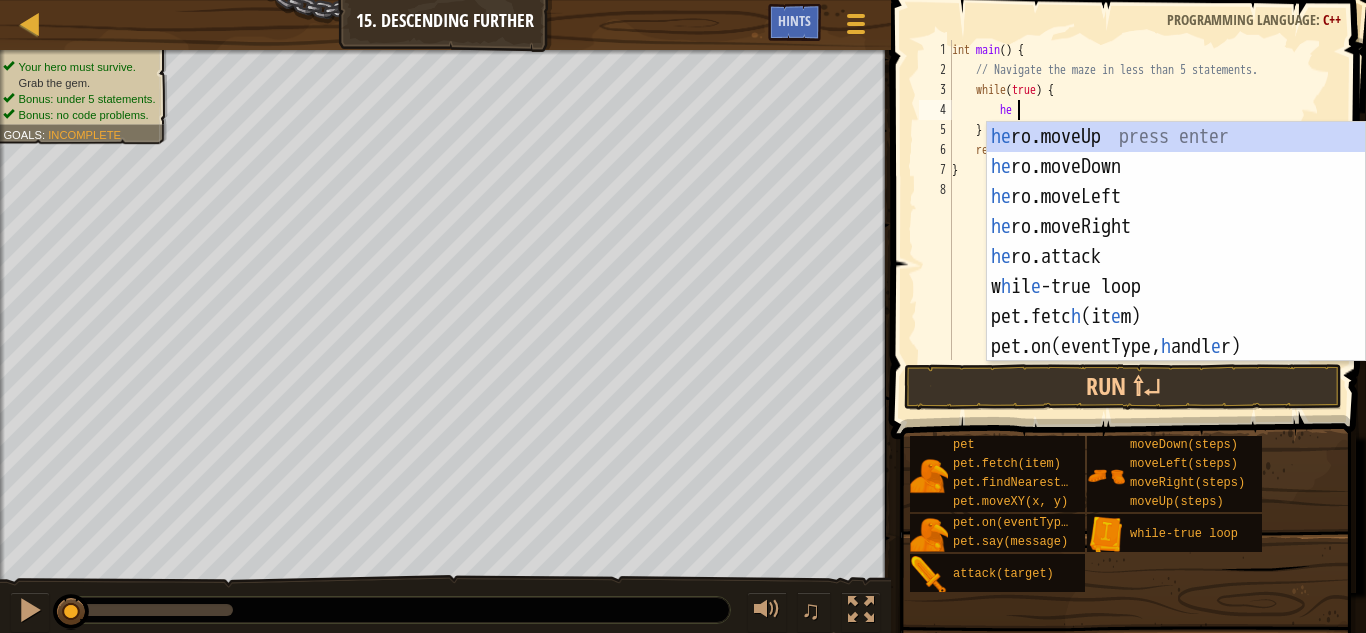 type on "her" 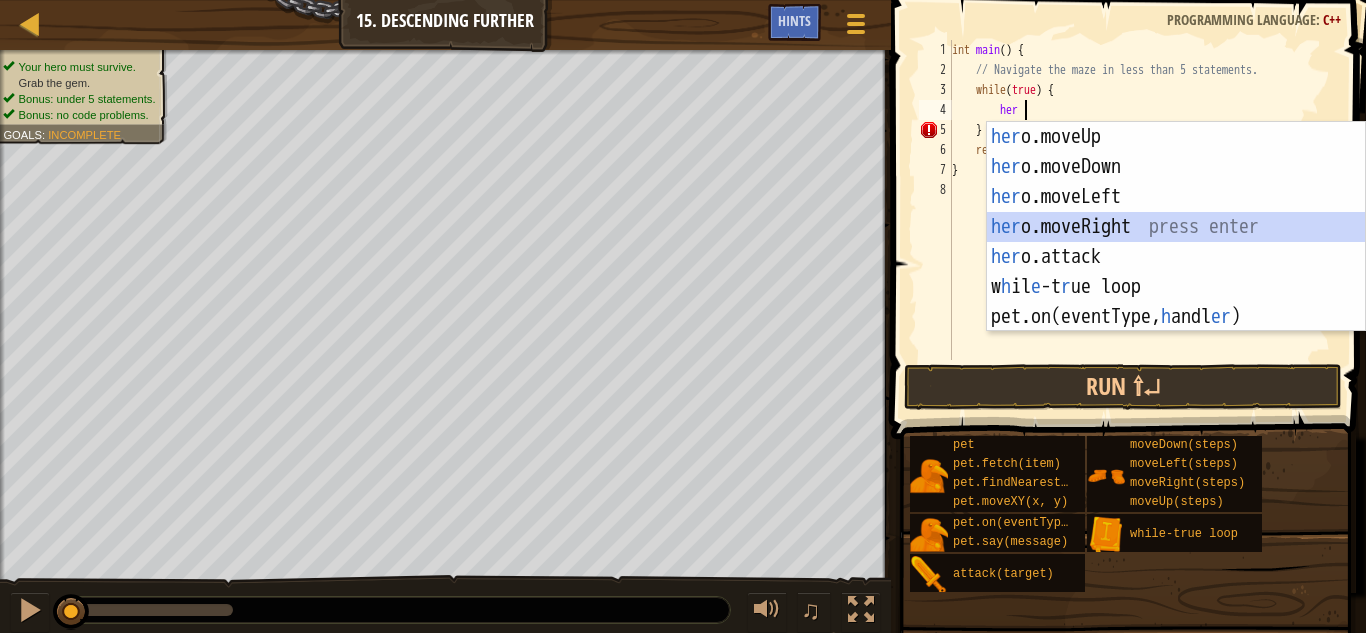 click on "her o.moveUp press enter her o.moveDown press enter her o.moveLeft press enter her o.moveRight press enter her o.attack press enter w h il e -t r ue loop press enter pet.on(eventType,  h andl er ) press enter" at bounding box center [1176, 257] 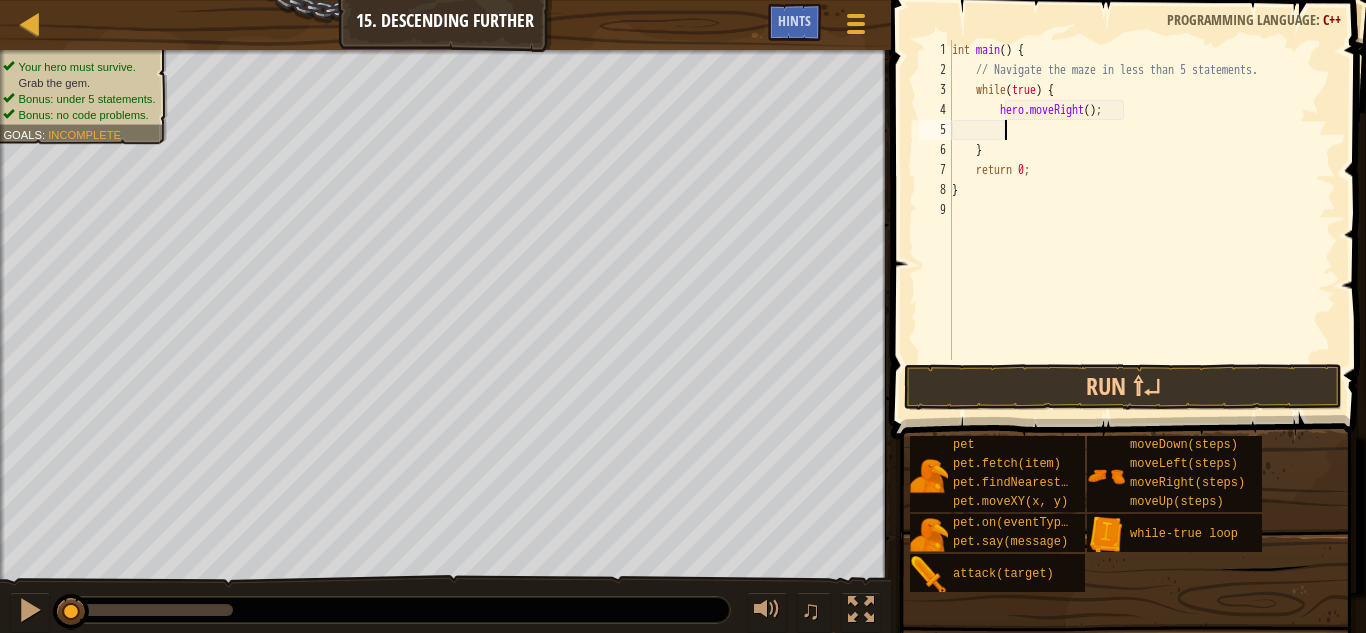 click on "int   main ( )   {      // Navigate the maze in less than 5 statements.      while ( true )   {          hero . moveRight ( ) ;               }      return   0 ; }" at bounding box center (1142, 220) 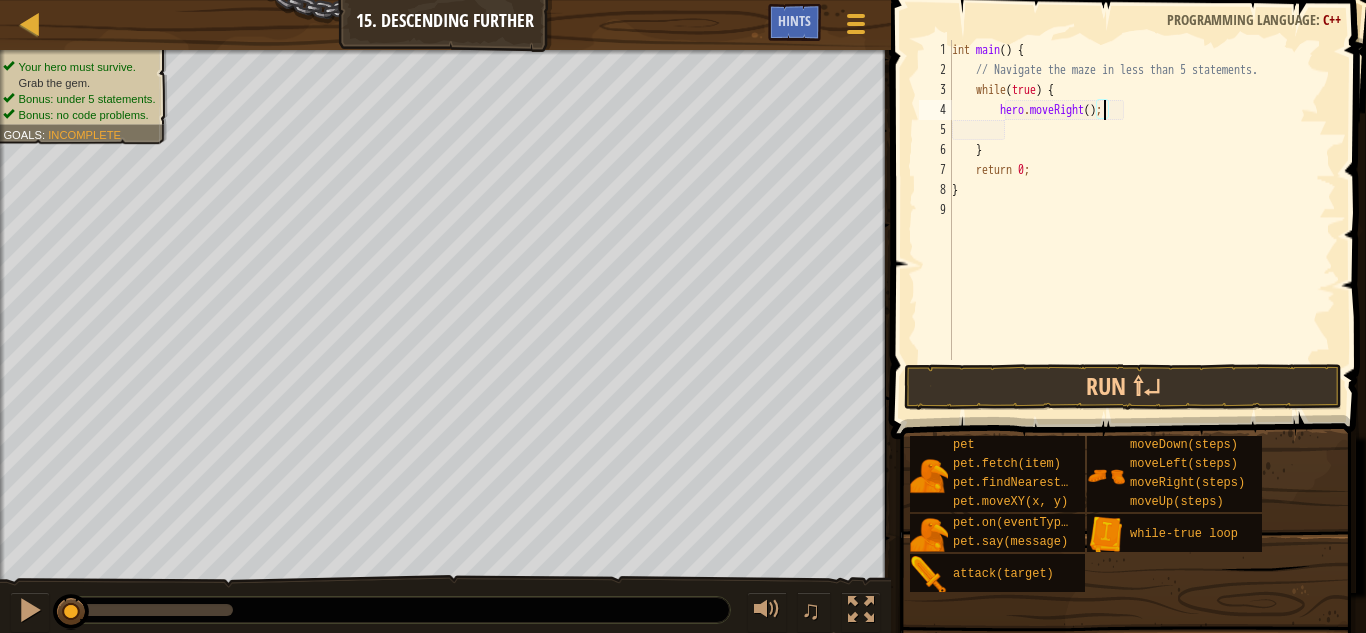 type on "hero.moveRight(2);" 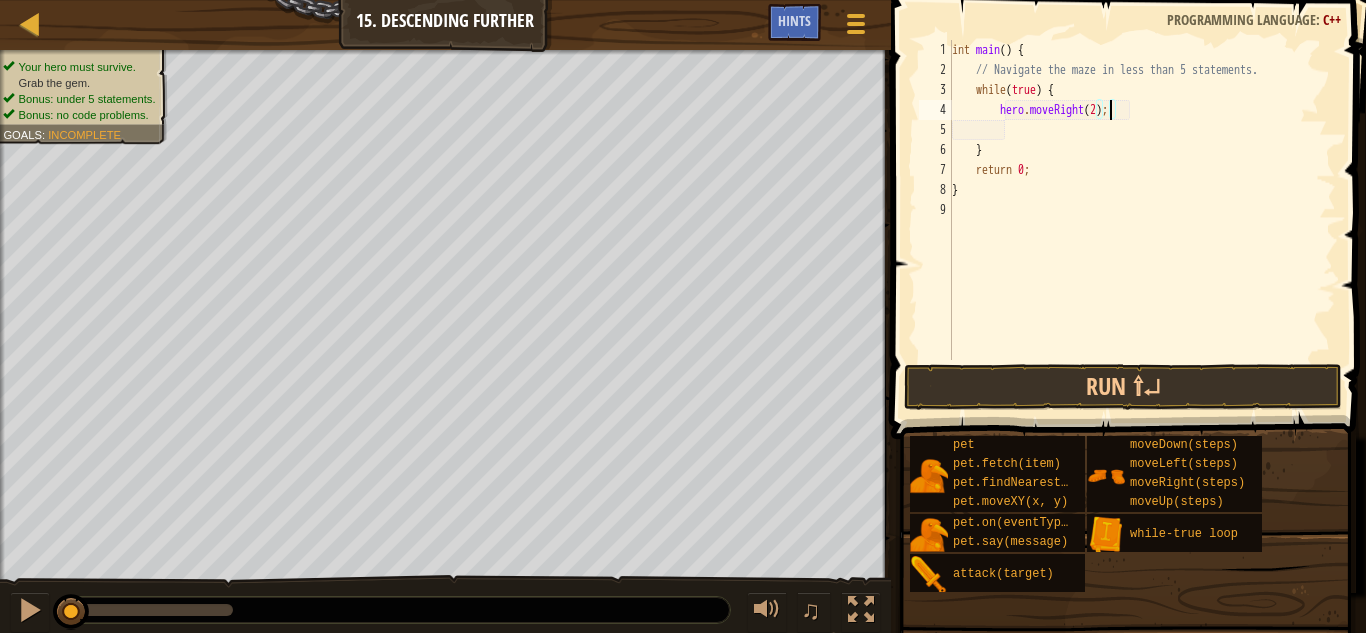 scroll, scrollTop: 9, scrollLeft: 13, axis: both 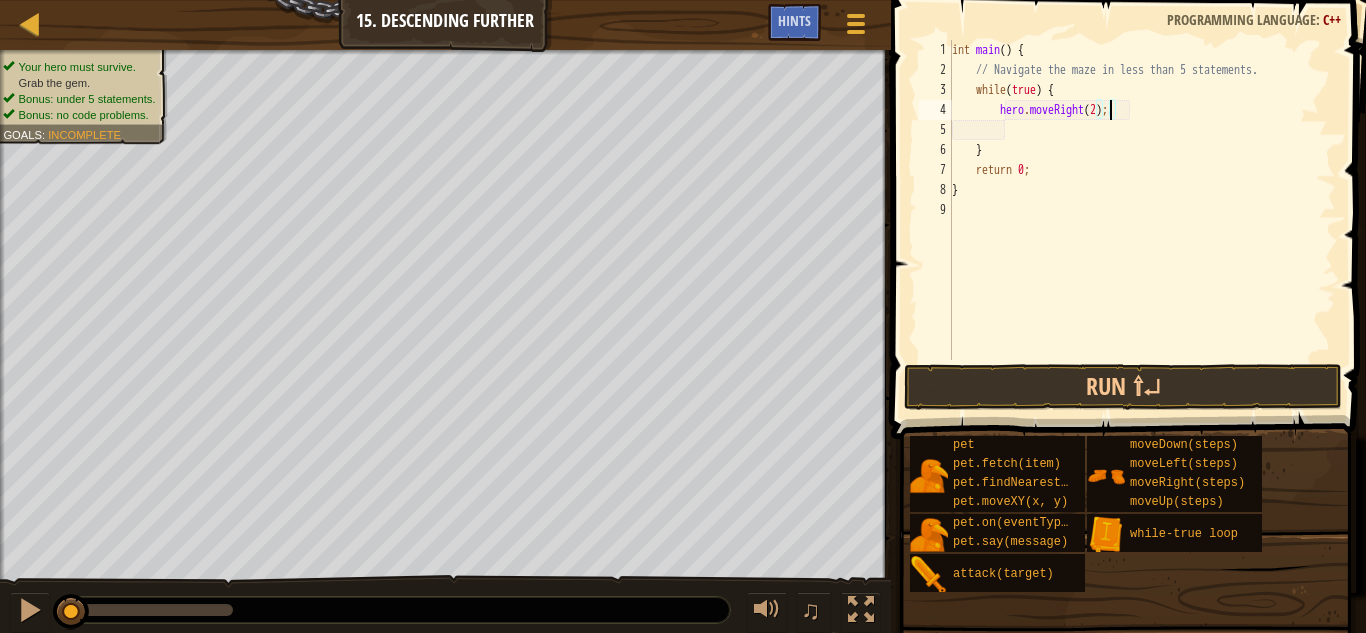 click on "int   main ( )   {      // Navigate the maze in less than 5 statements.      while ( true )   {          hero . moveRight ( 2 ) ;               }      return   0 ; }" at bounding box center (1142, 220) 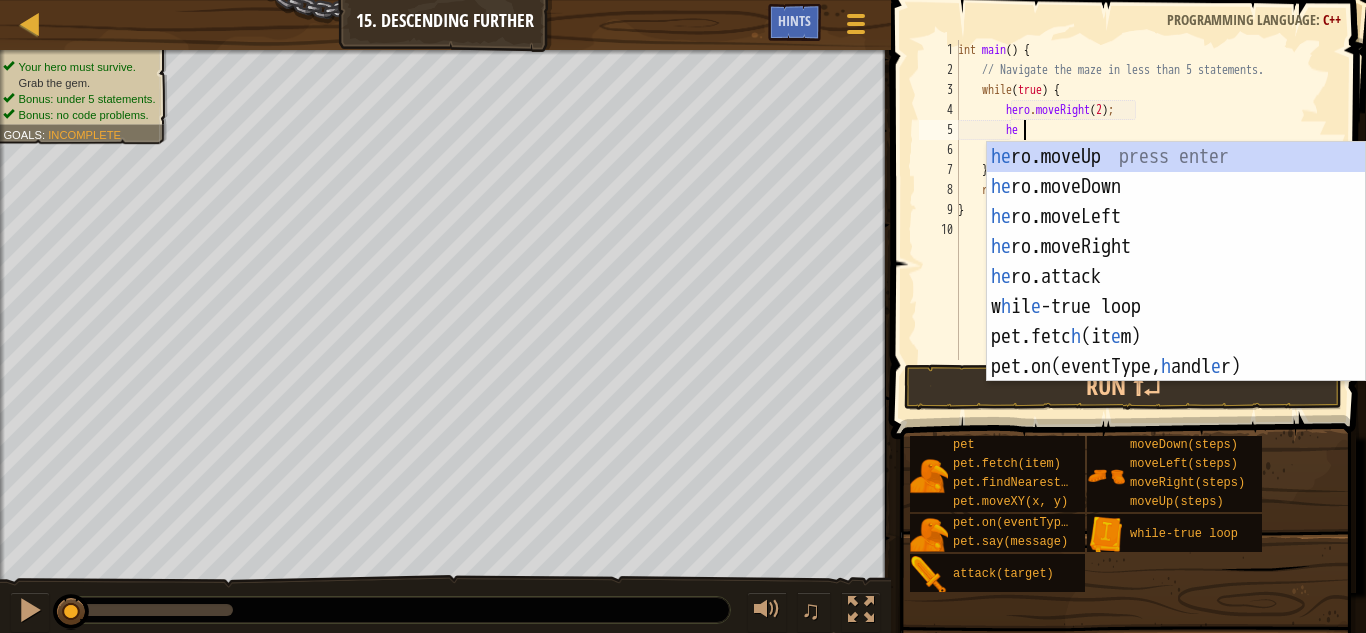 scroll, scrollTop: 9, scrollLeft: 5, axis: both 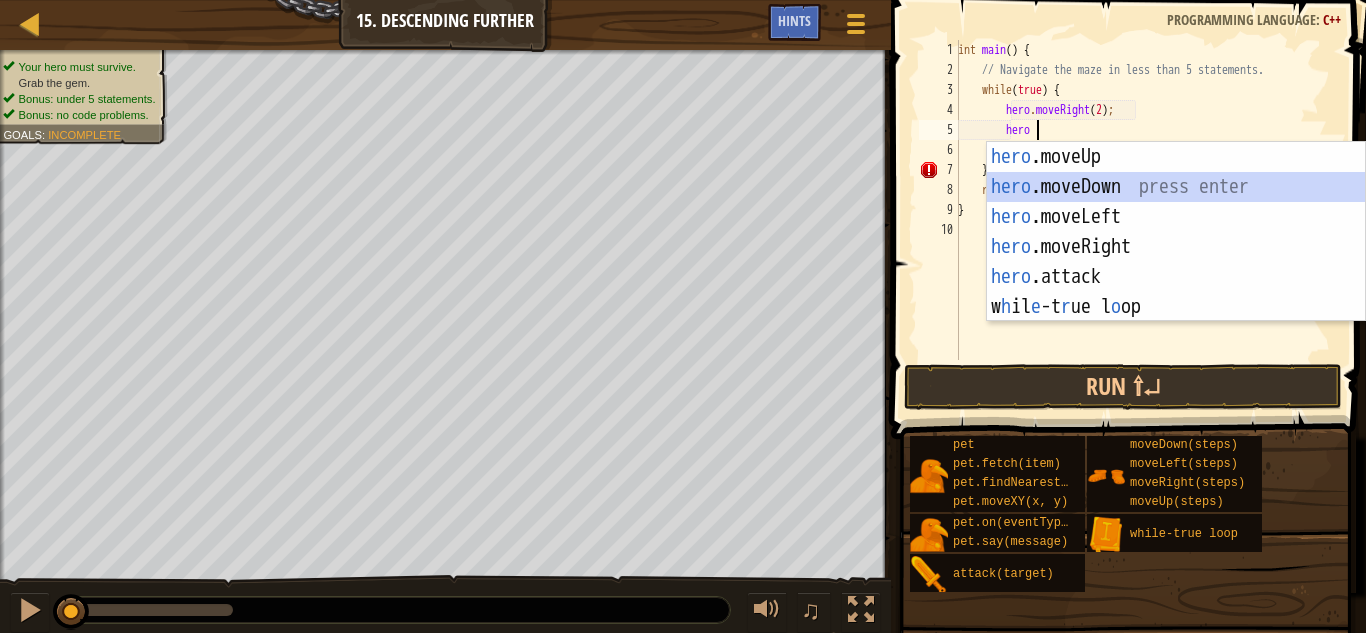 click on "hero .moveUp press enter hero .moveDown press enter hero .moveLeft press enter hero .moveRight press enter hero .attack press enter w h il e -t r ue l o op press enter" at bounding box center [1176, 262] 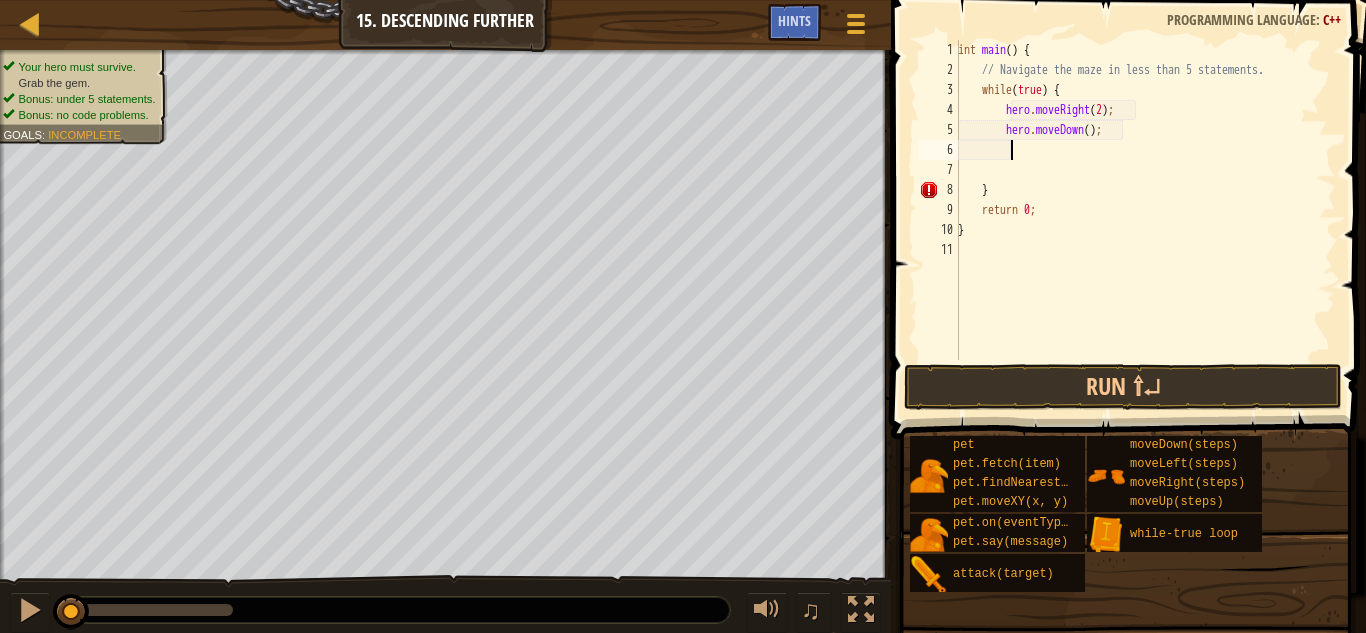 click on "int   main ( )   {      // Navigate the maze in less than 5 statements.      while ( true )   {          hero . moveRight ( 2 ) ;          hero . moveDown ( ) ;                        }      return   0 ; }" at bounding box center (1145, 220) 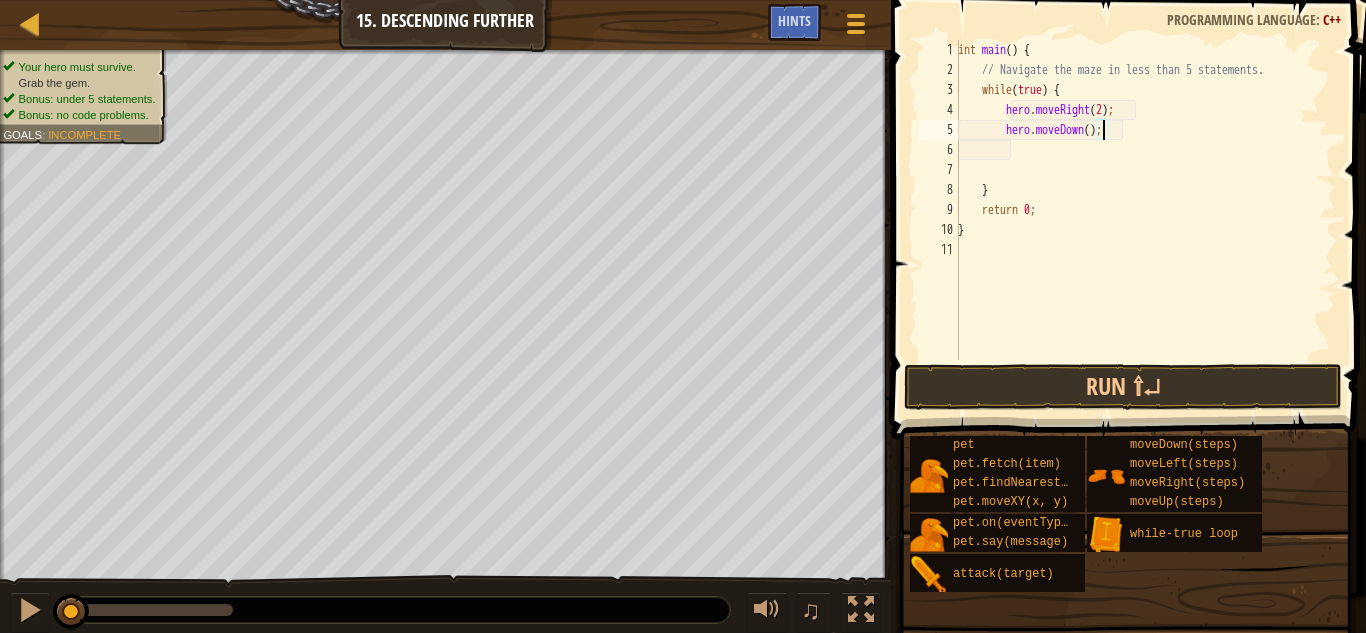 type on "hero.moveDown(1);" 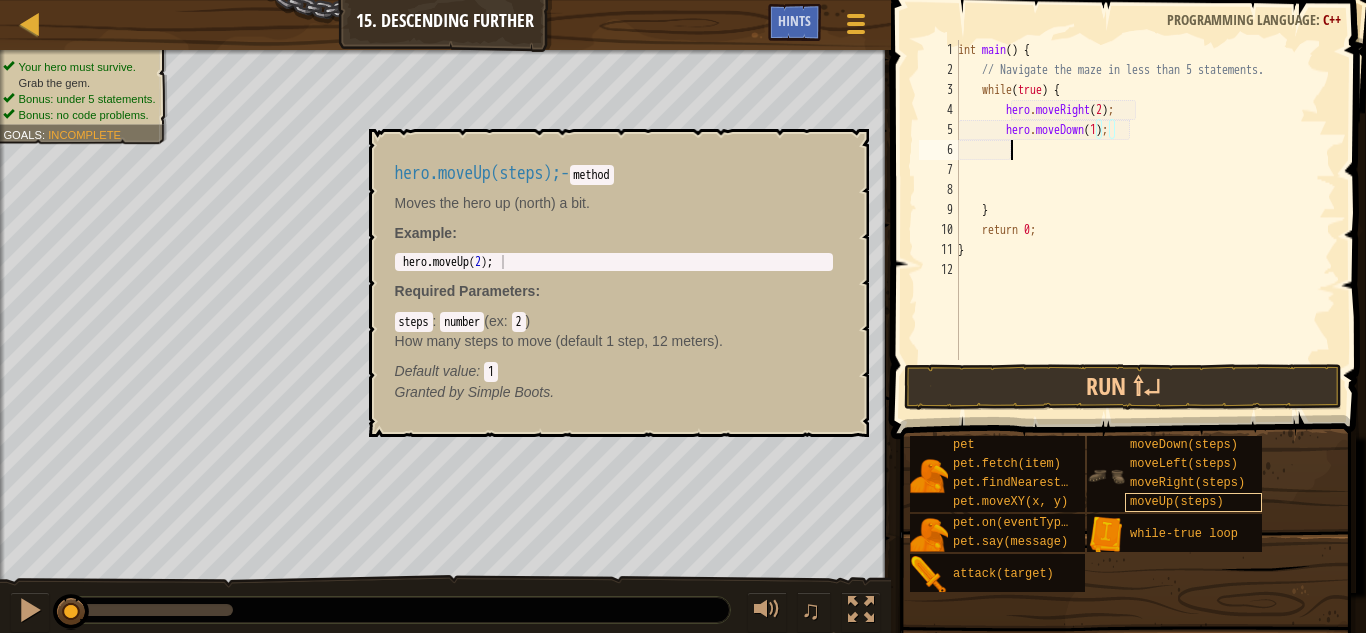 scroll, scrollTop: 9, scrollLeft: 3, axis: both 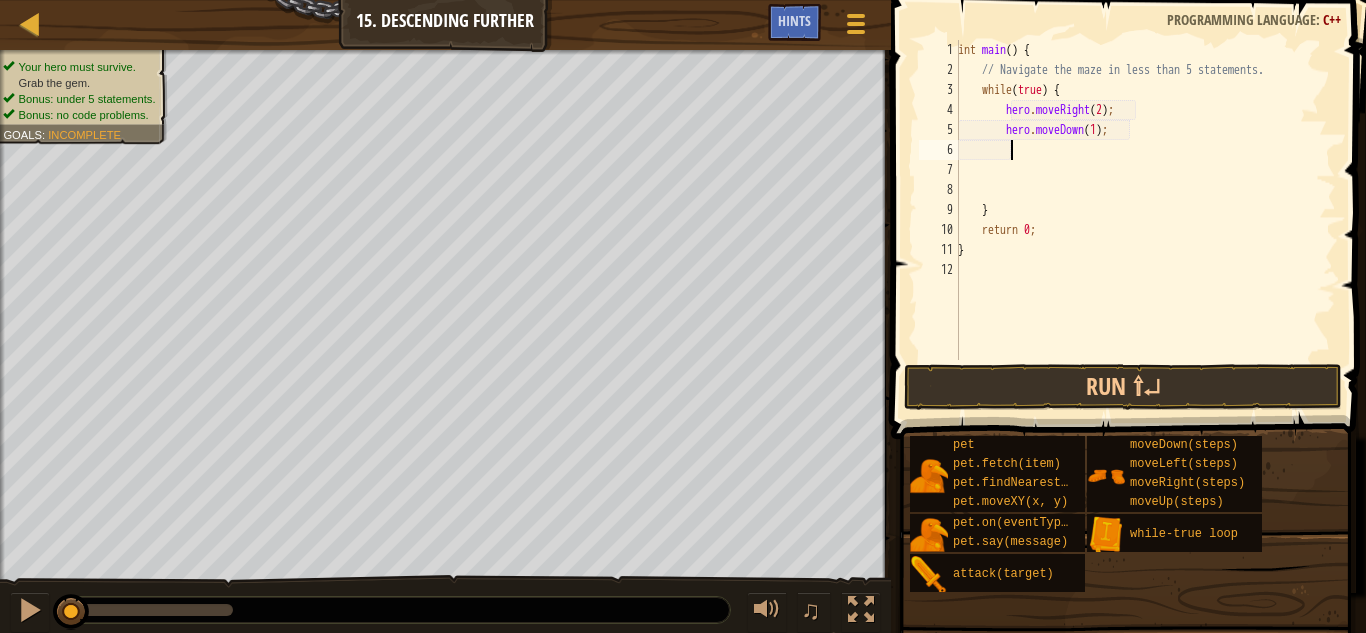 type 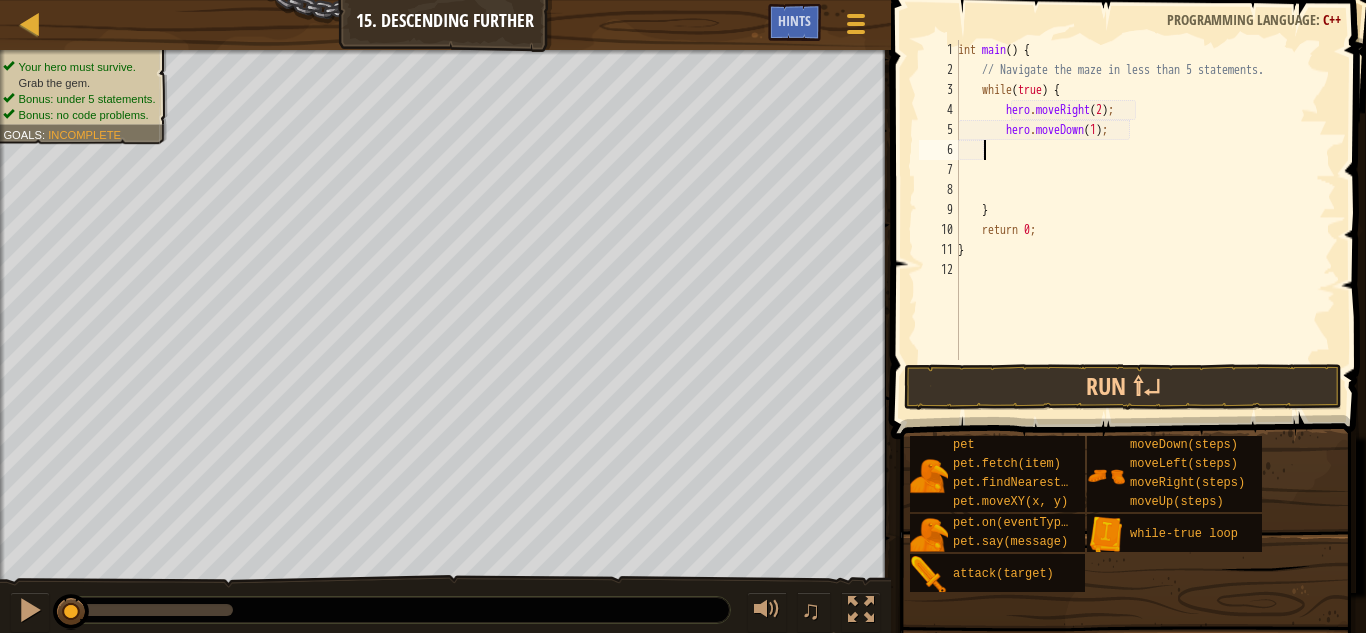 scroll, scrollTop: 9, scrollLeft: 1, axis: both 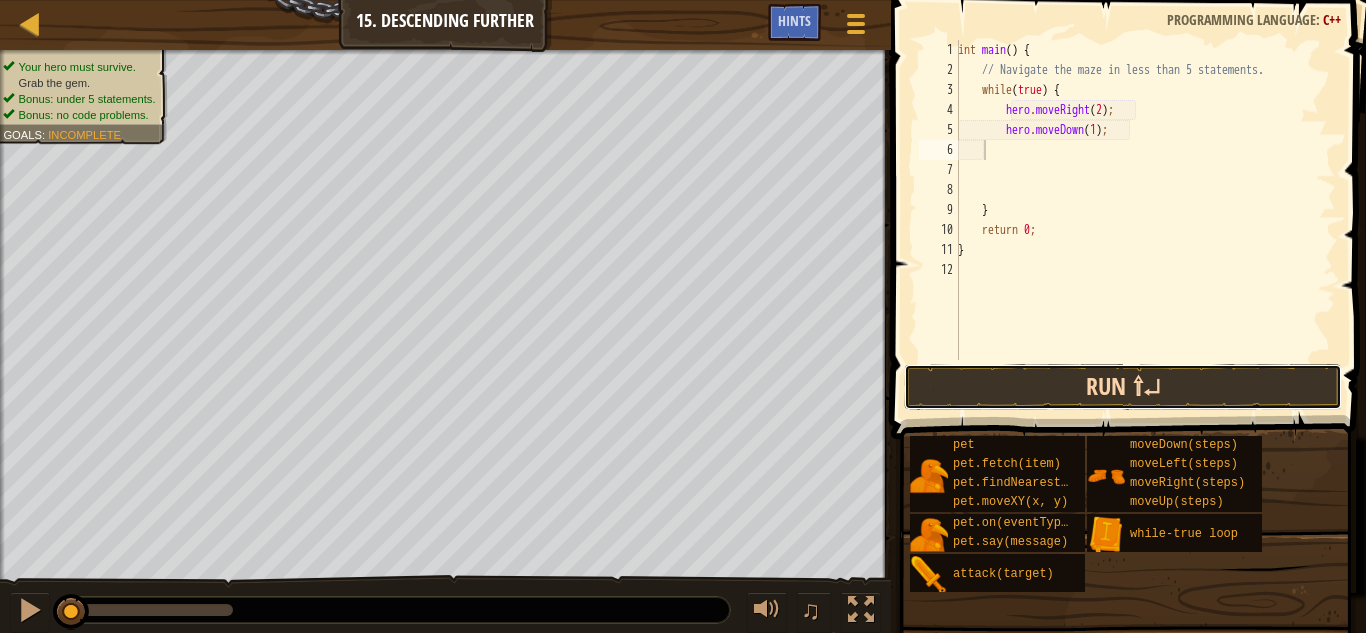 click on "Run ⇧↵" at bounding box center [1123, 387] 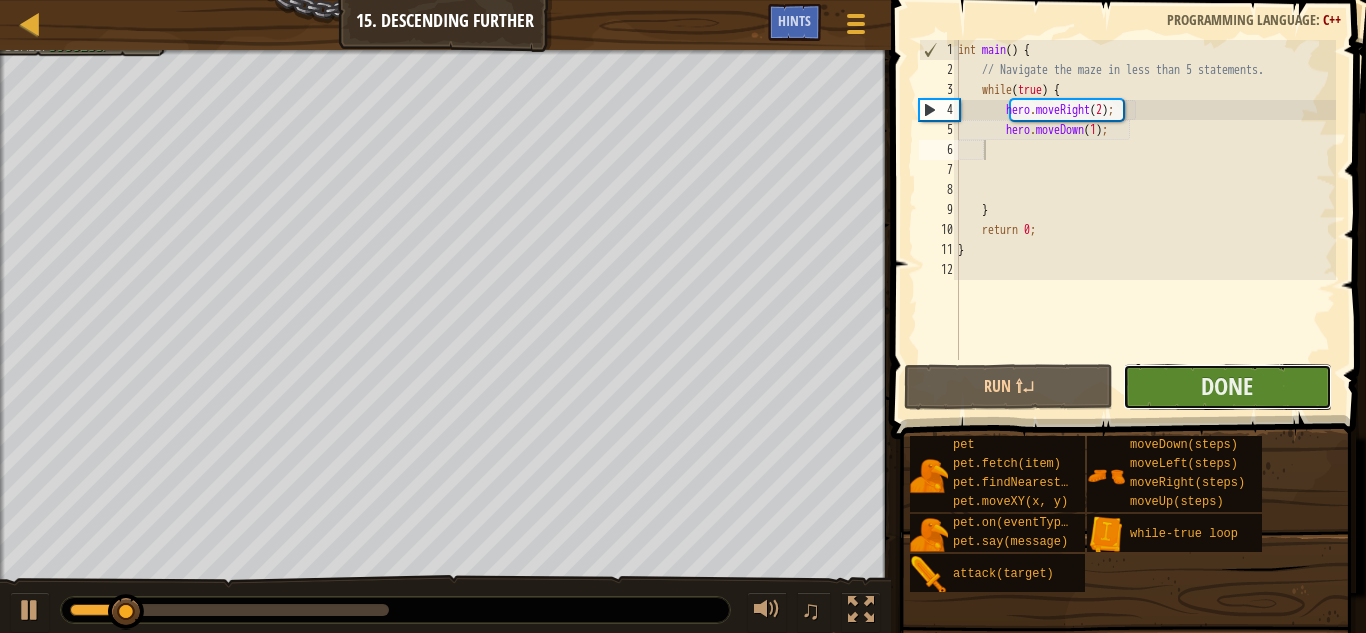 click on "Done" at bounding box center [1227, 387] 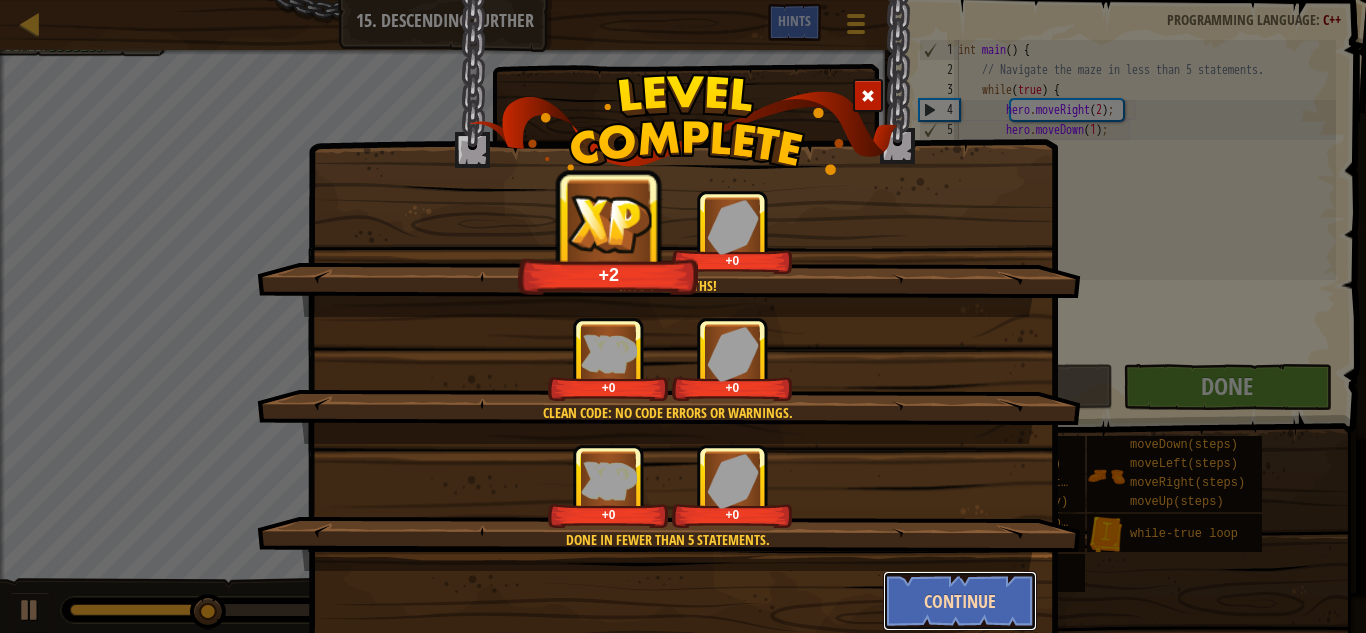 click on "Continue" at bounding box center (960, 601) 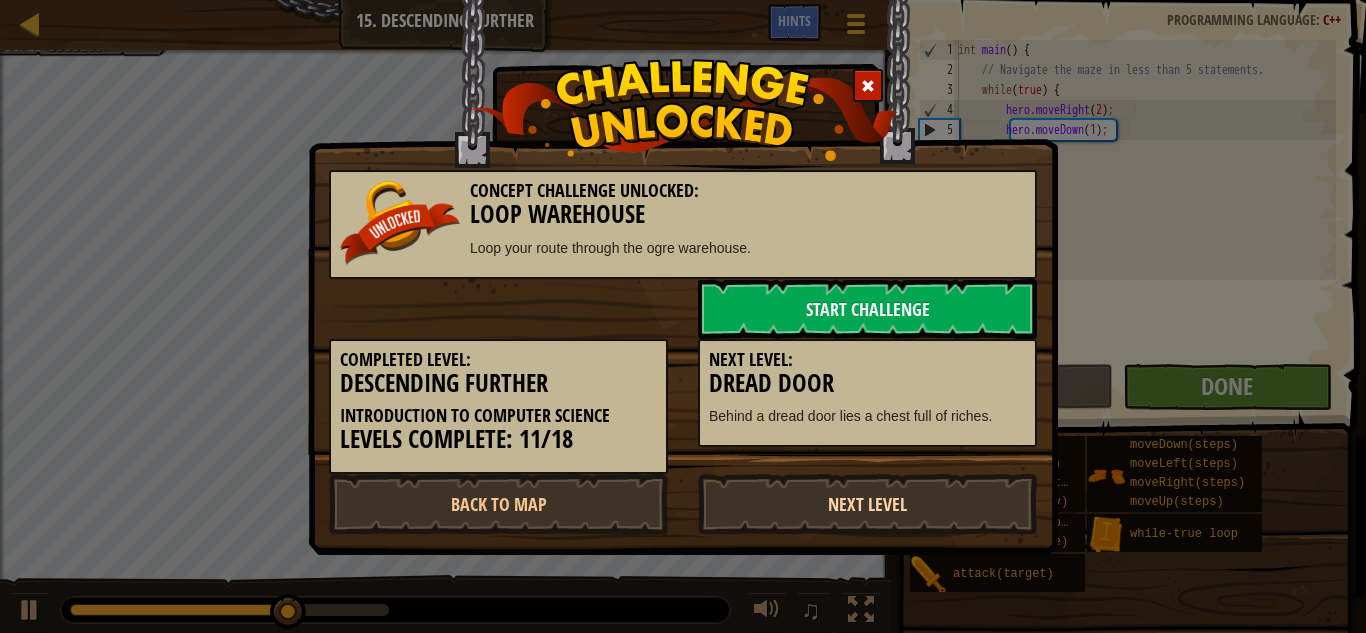 click on "Next Level" at bounding box center [867, 504] 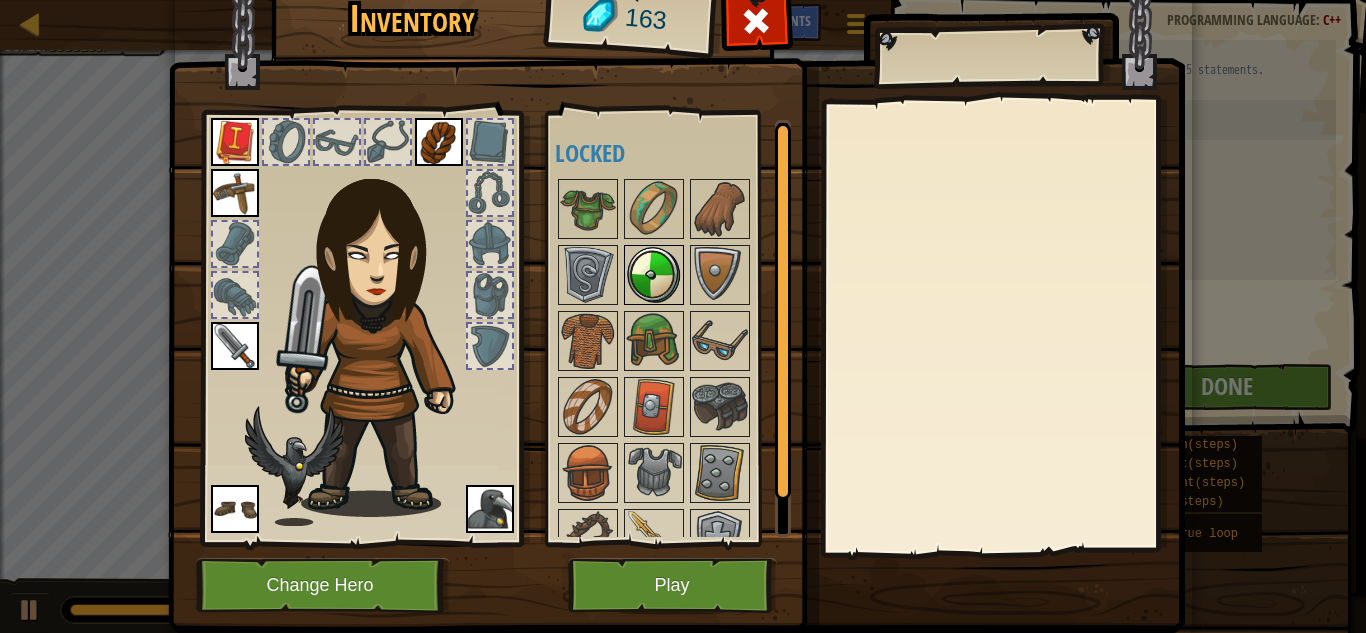 click at bounding box center [654, 275] 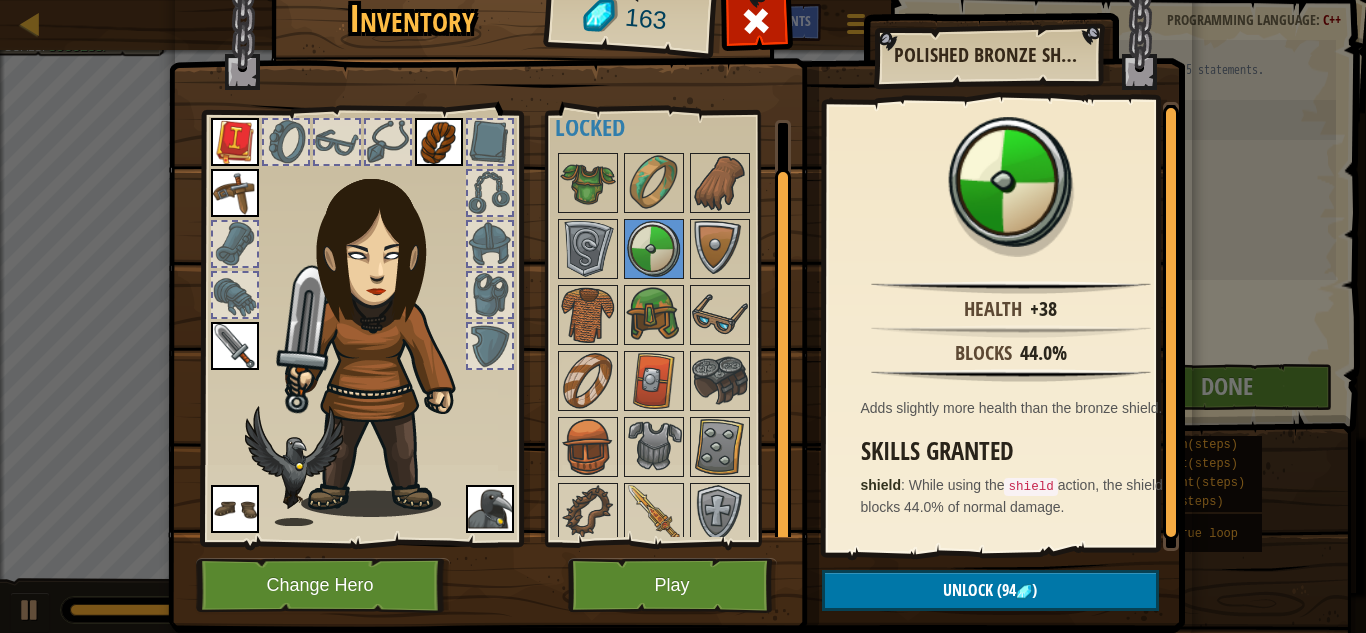 scroll, scrollTop: 35, scrollLeft: 0, axis: vertical 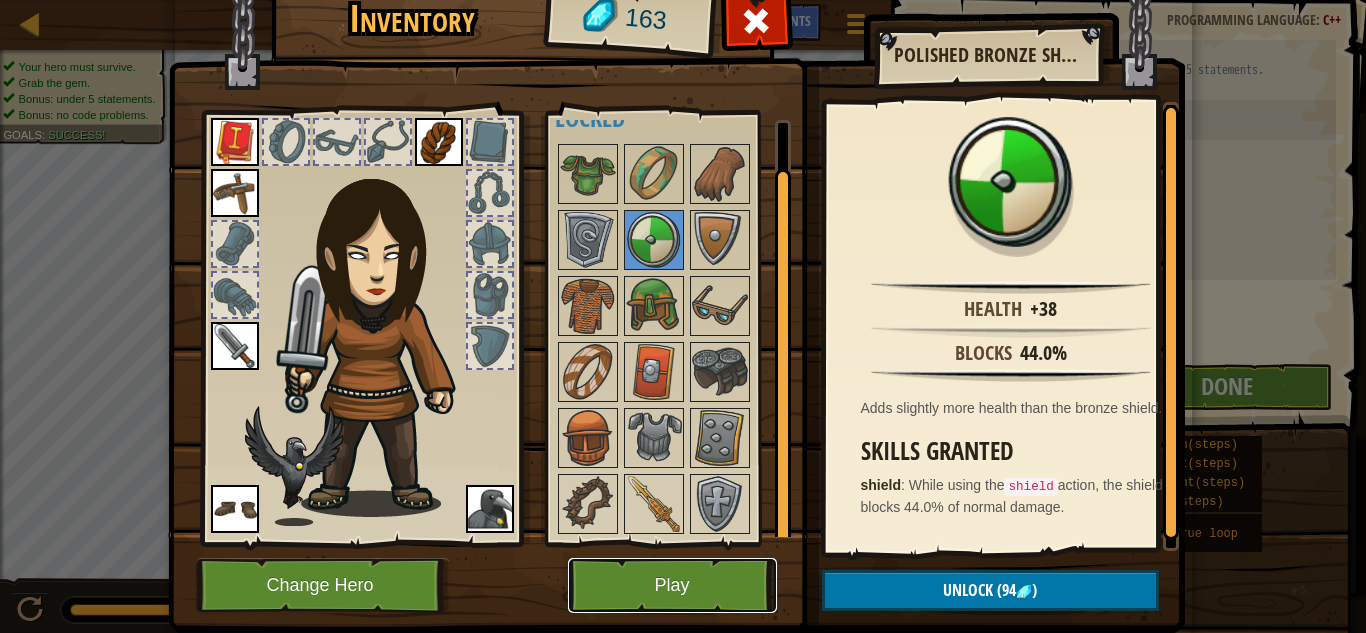 click on "Play" at bounding box center [672, 585] 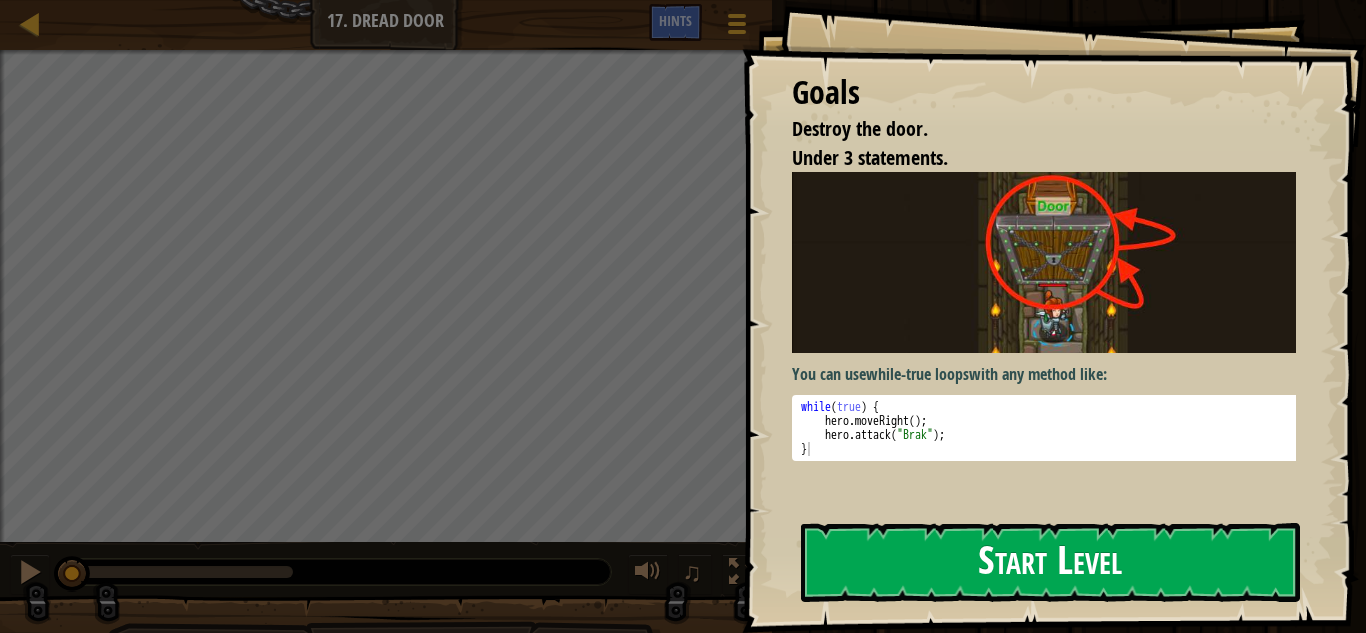 click on "Start Level" at bounding box center [1050, 562] 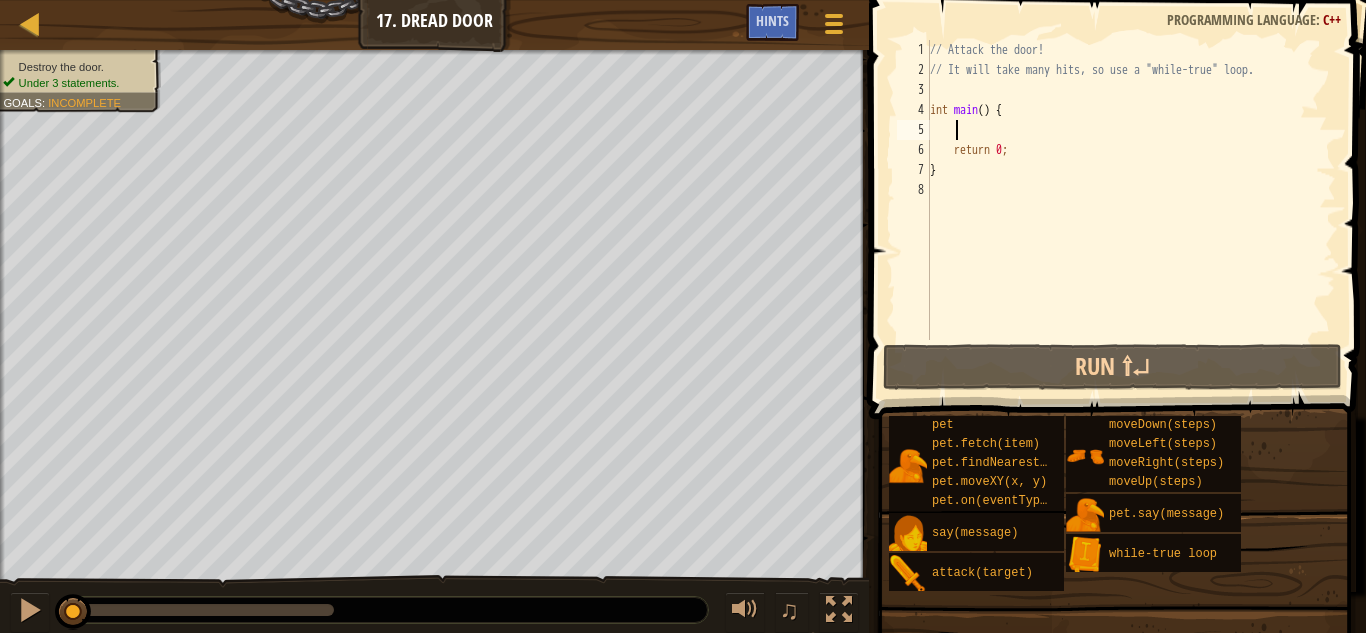 click on "// Attack the door! // It will take many hits, so use a "while-true" loop. int   main ( )   {           return   0 ; }" at bounding box center [1131, 210] 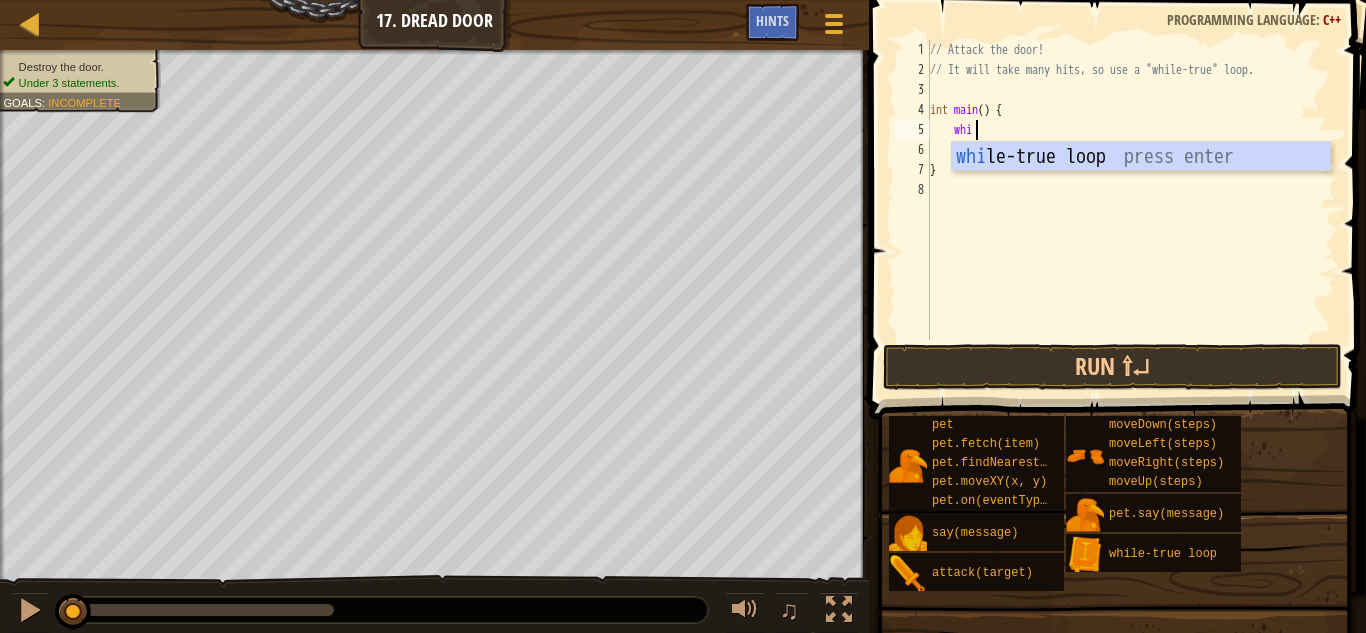 scroll, scrollTop: 9, scrollLeft: 3, axis: both 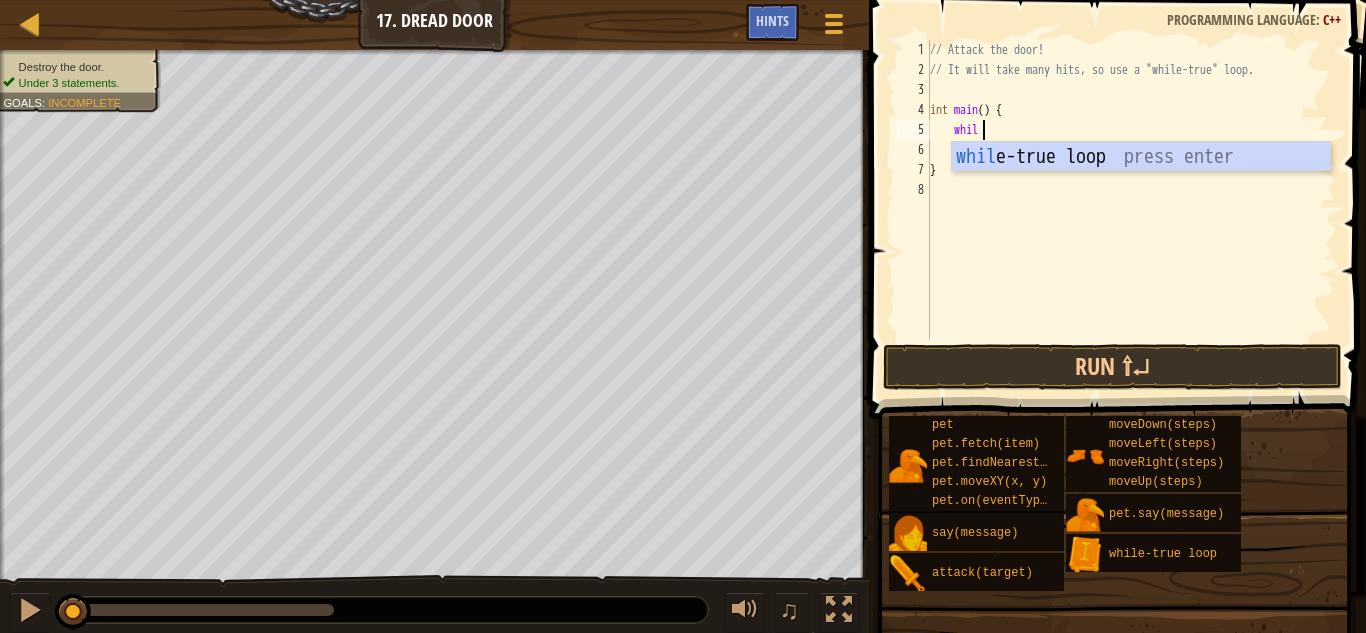 type on "while" 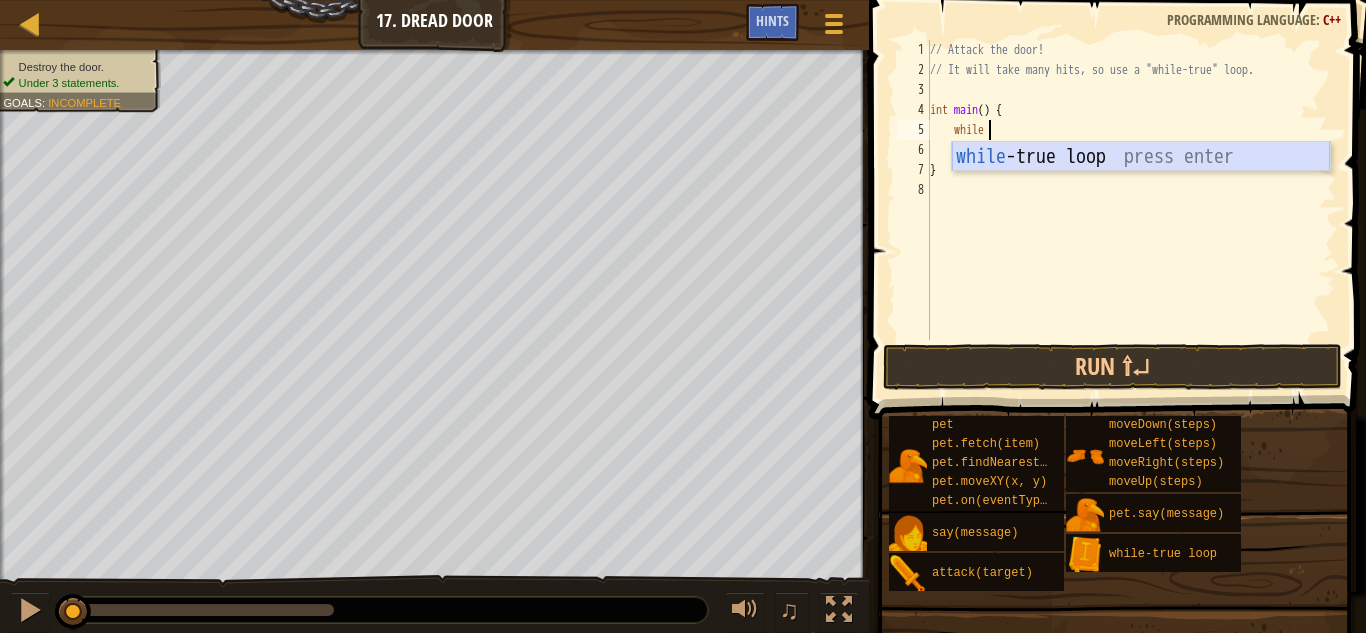 click on "while -true loop press enter" at bounding box center (1141, 187) 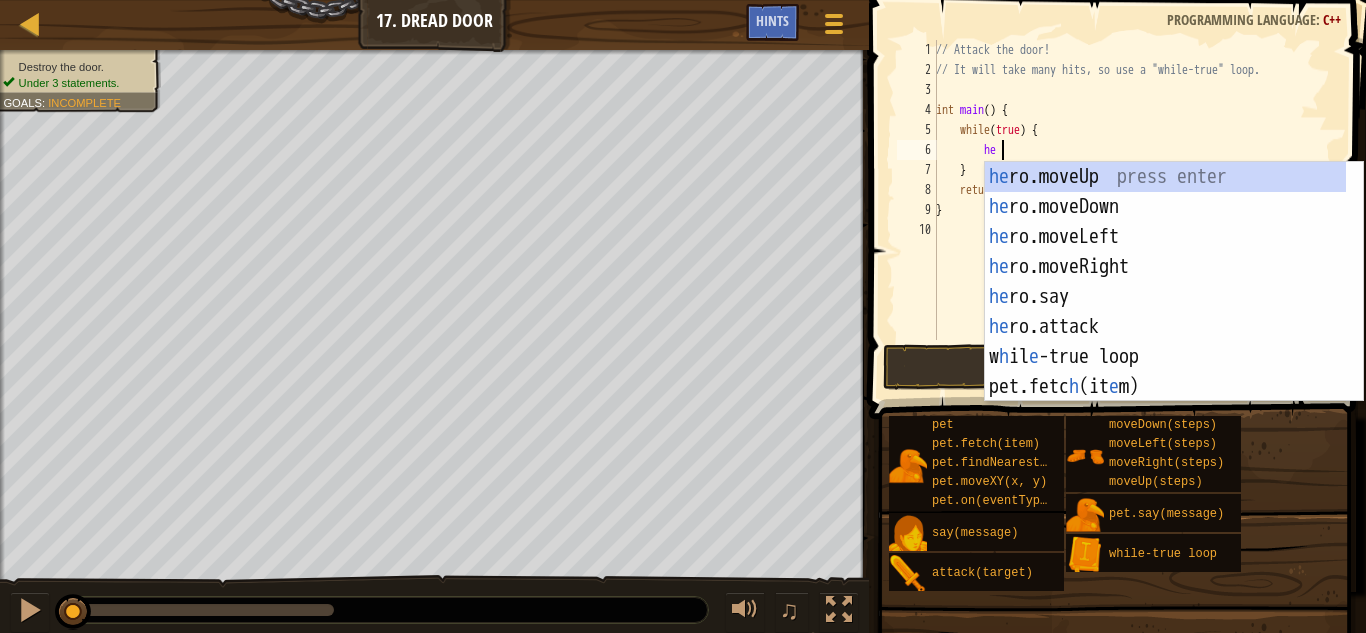 scroll, scrollTop: 9, scrollLeft: 5, axis: both 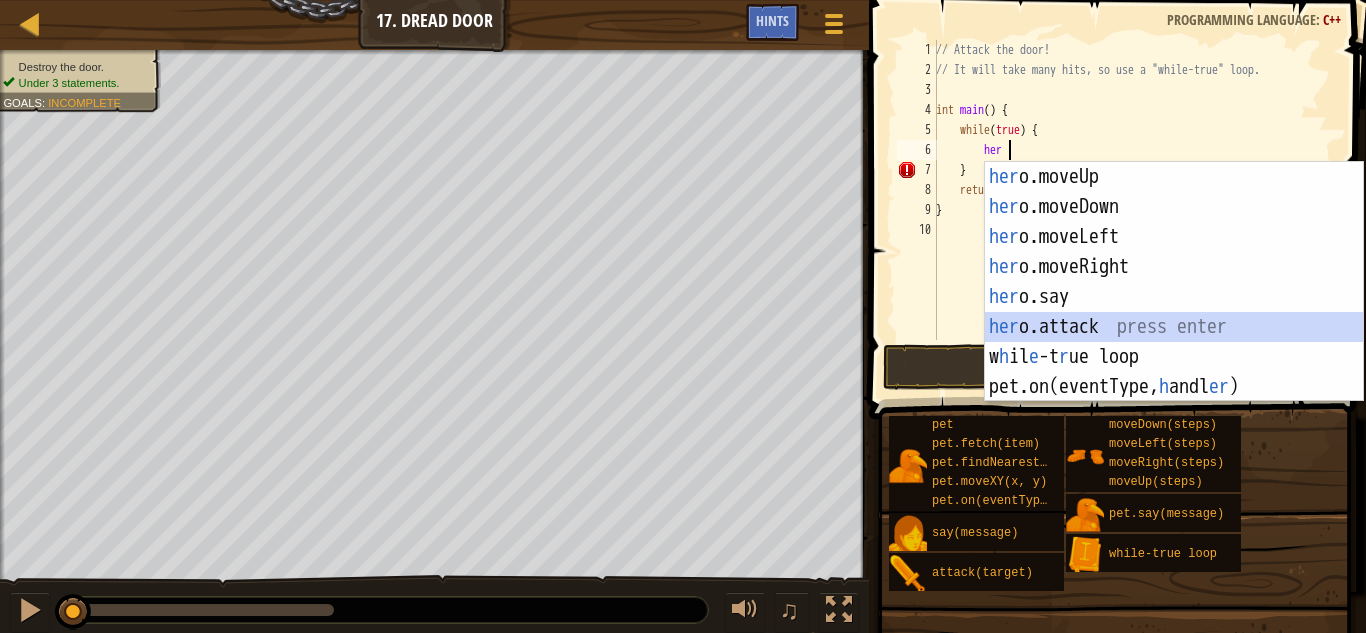 click on "her o.moveUp press enter her o.moveDown press enter her o.moveLeft press enter her o.moveRight press enter her o.say press enter her o.attack press enter w h il e -t r ue loop press enter pet.on(eventType,  h andl er ) press enter" at bounding box center [1174, 312] 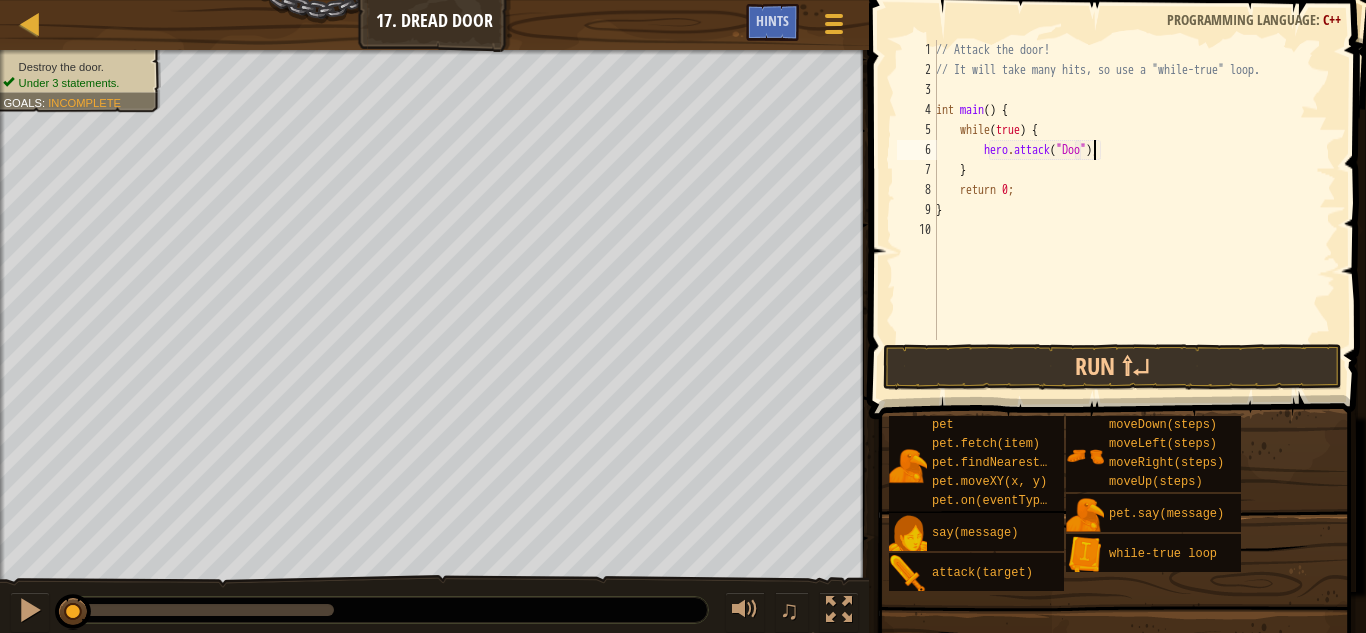 scroll, scrollTop: 9, scrollLeft: 13, axis: both 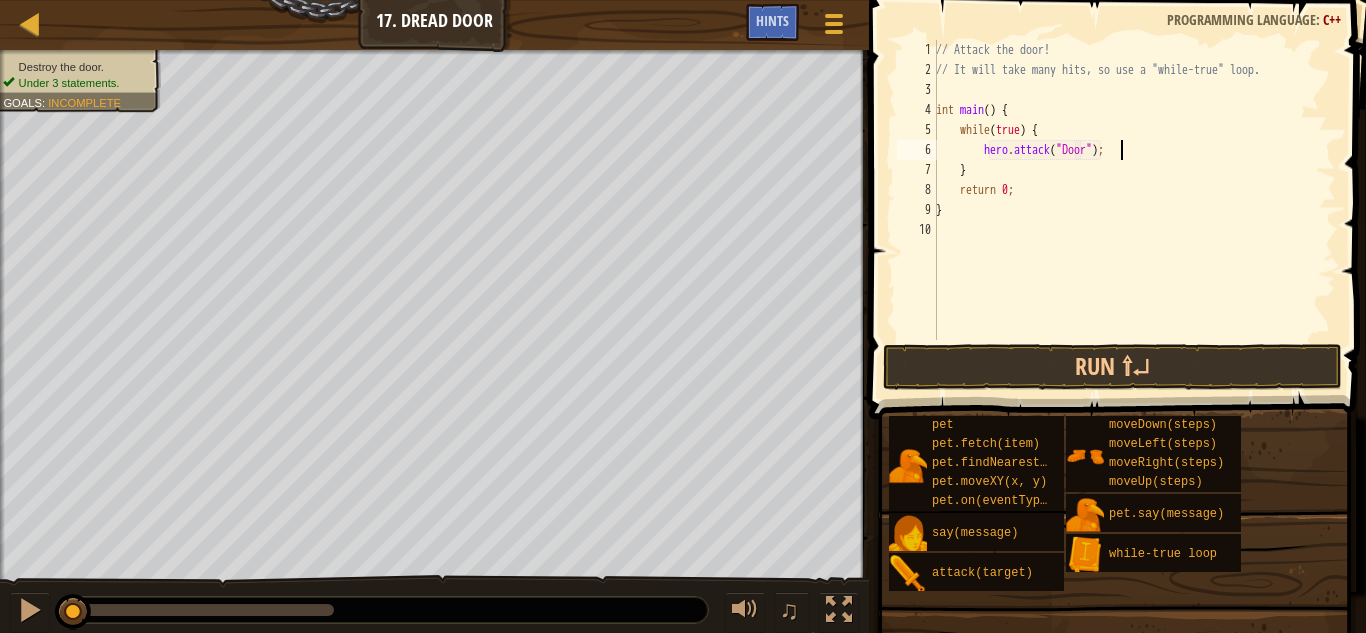click on "// Attack the door! // It will take many hits, so use a "while-true" loop. int   main ( )   {      while ( true )   {          hero . attack ( " Door " ) ;      }      return   0 ; }" at bounding box center (1134, 210) 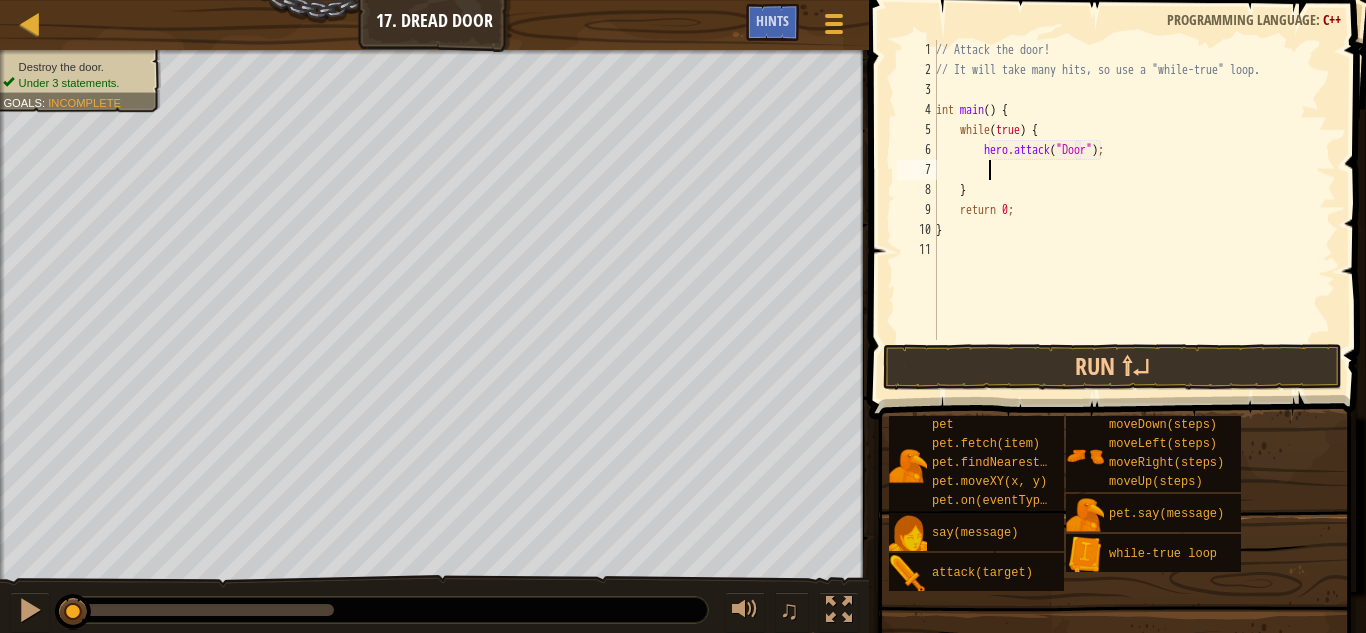 scroll, scrollTop: 9, scrollLeft: 3, axis: both 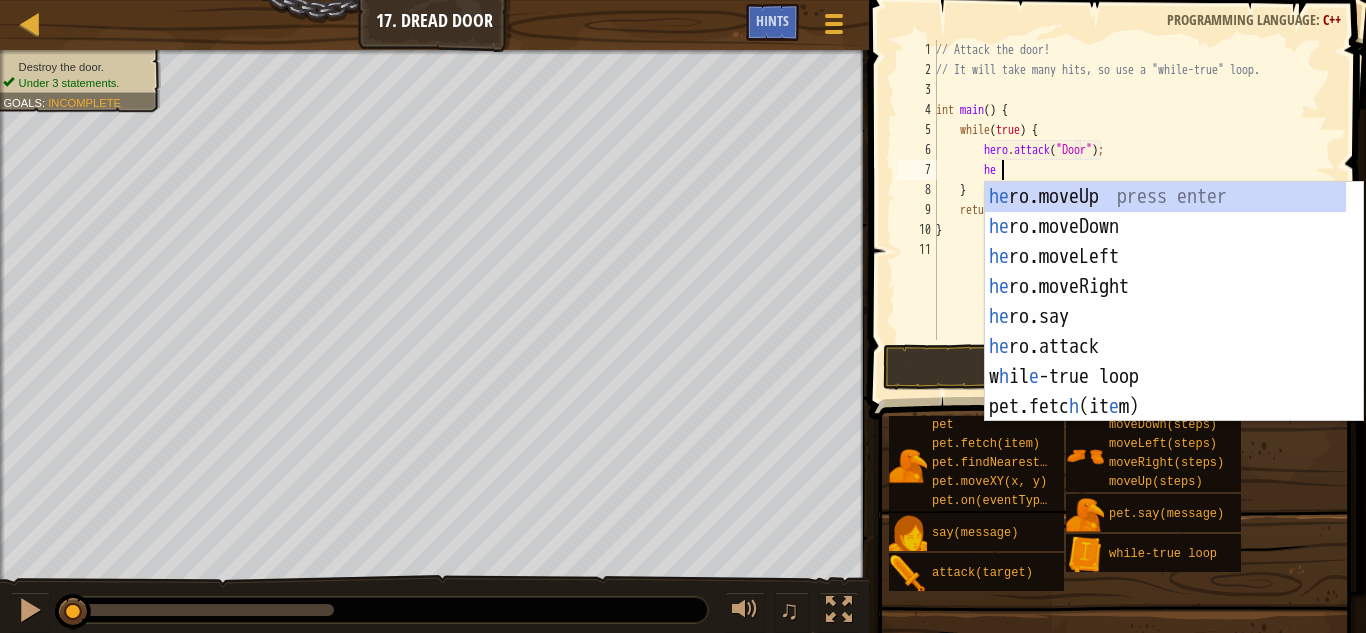 type on "her" 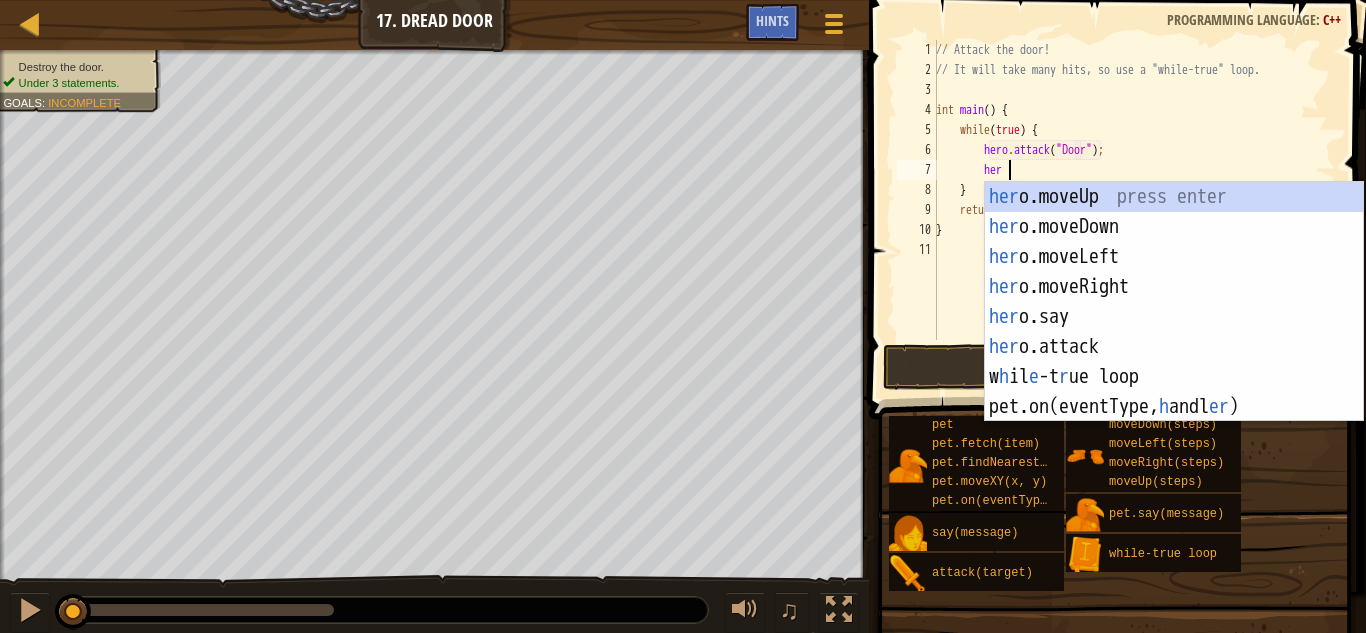scroll, scrollTop: 9, scrollLeft: 5, axis: both 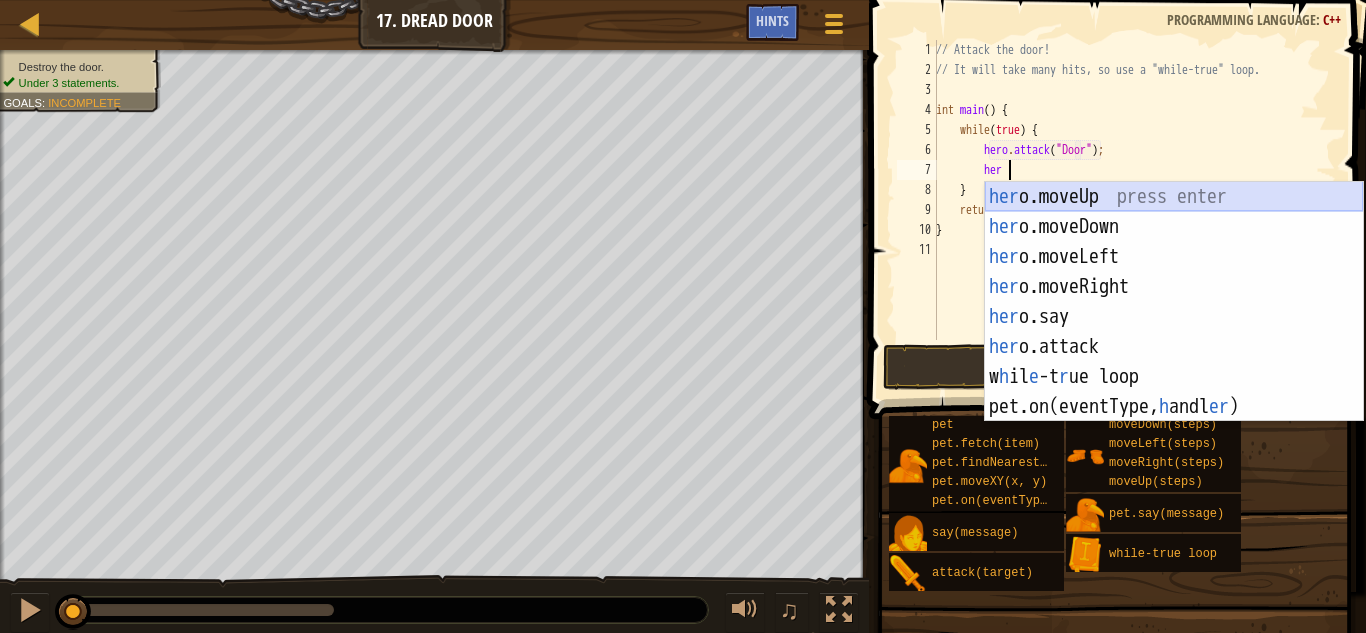 click on "her o.moveUp press enter her o.moveDown press enter her o.moveLeft press enter her o.moveRight press enter her o.say press enter her o.attack press enter w h il e -t r ue loop press enter pet.on(eventType,  h andl er ) press enter" at bounding box center [1174, 332] 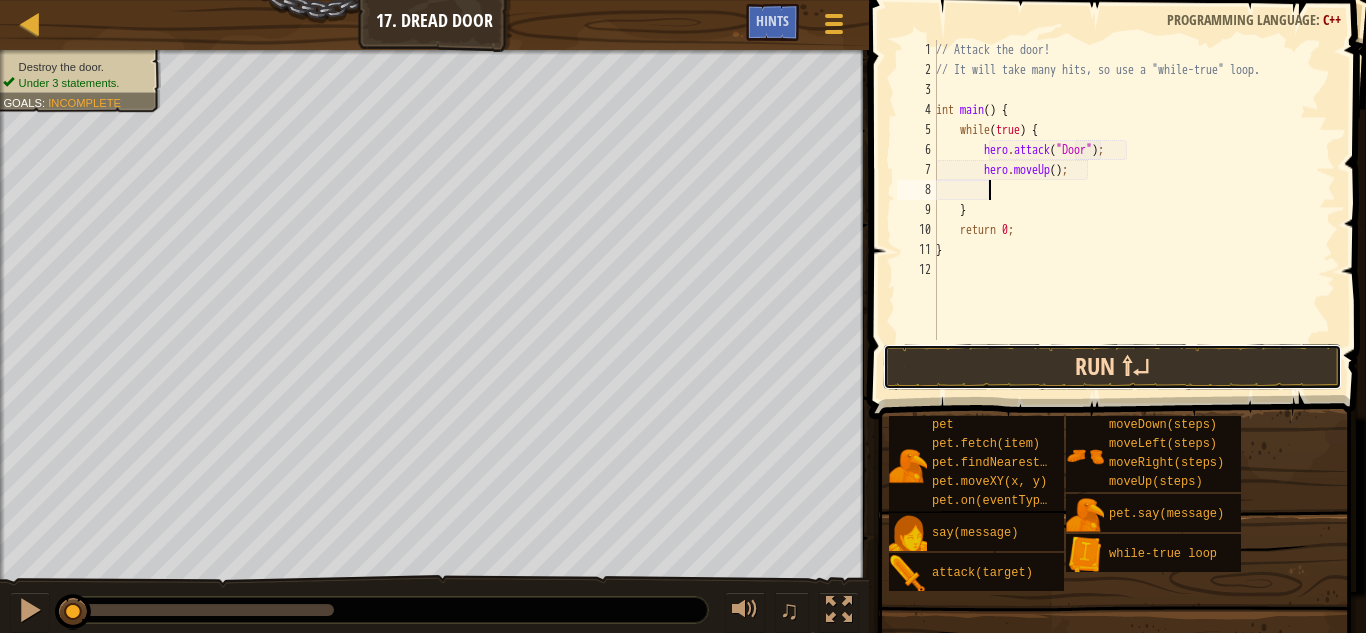 click on "Run ⇧↵" at bounding box center [1112, 367] 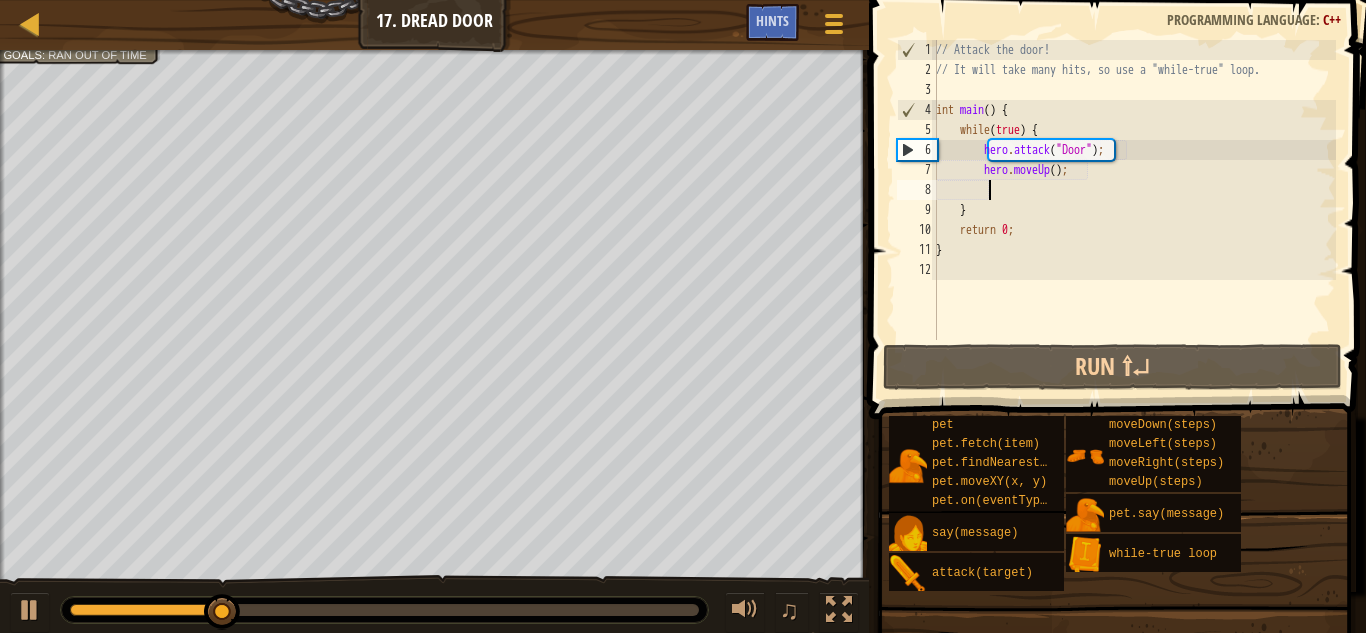 click on "// Attack the door! // It will take many hits, so use a "while-true" loop. int   main ( )   {      while ( true )   {          hero . attack ( " Door " ) ;          hero . moveUp ( ) ;               }      return   0 ; }" at bounding box center (1134, 210) 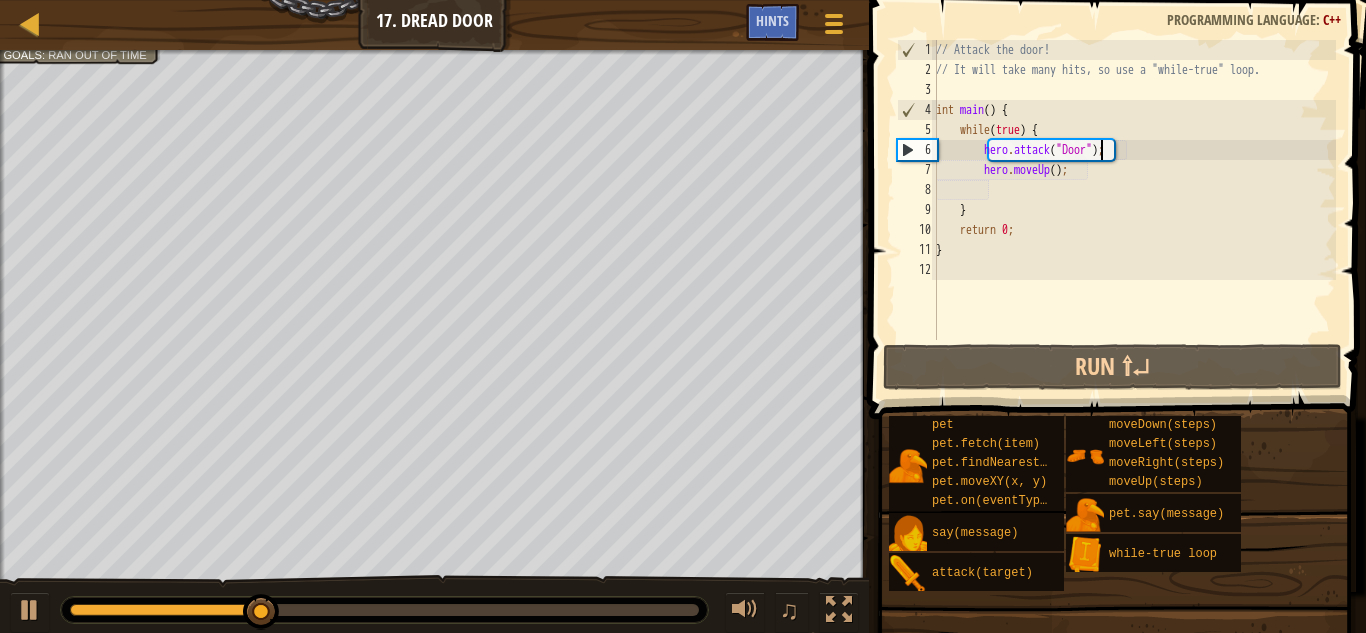 click on "// Attack the door! // It will take many hits, so use a "while-true" loop. int   main ( )   {      while ( true )   {          hero . attack ( " Door " ) ;          hero . moveUp ( ) ;               }      return   0 ; }" at bounding box center (1134, 210) 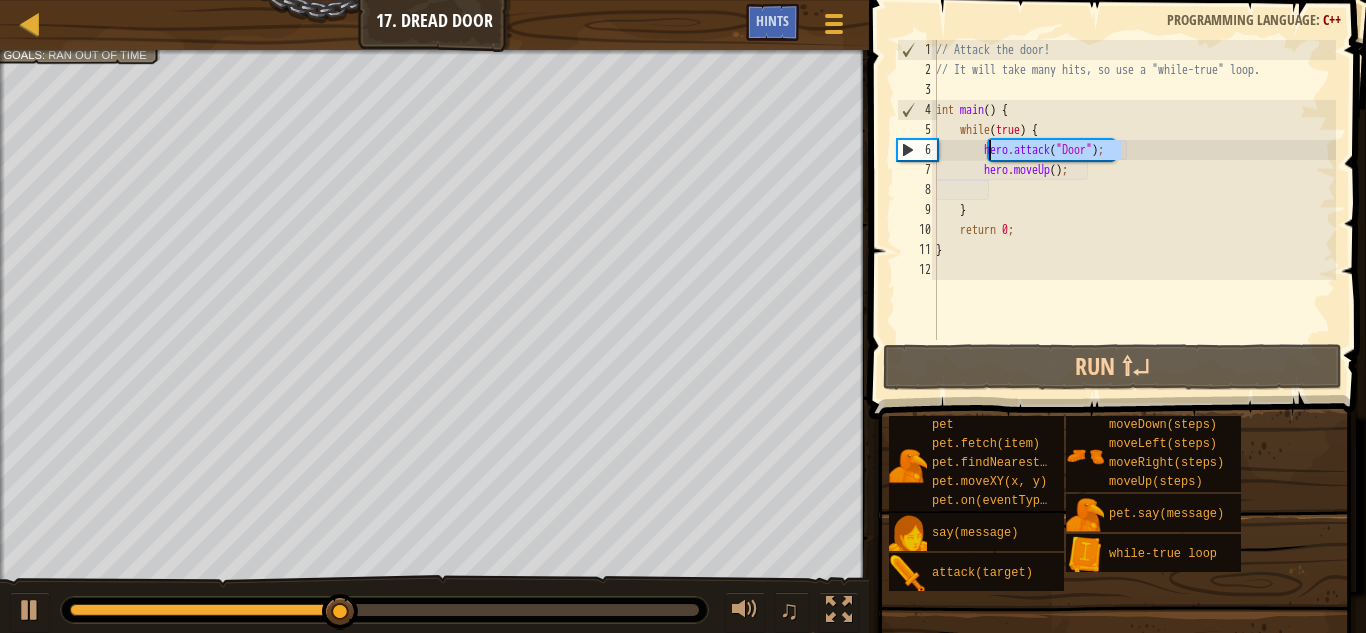 drag, startPoint x: 1132, startPoint y: 149, endPoint x: 991, endPoint y: 148, distance: 141.00354 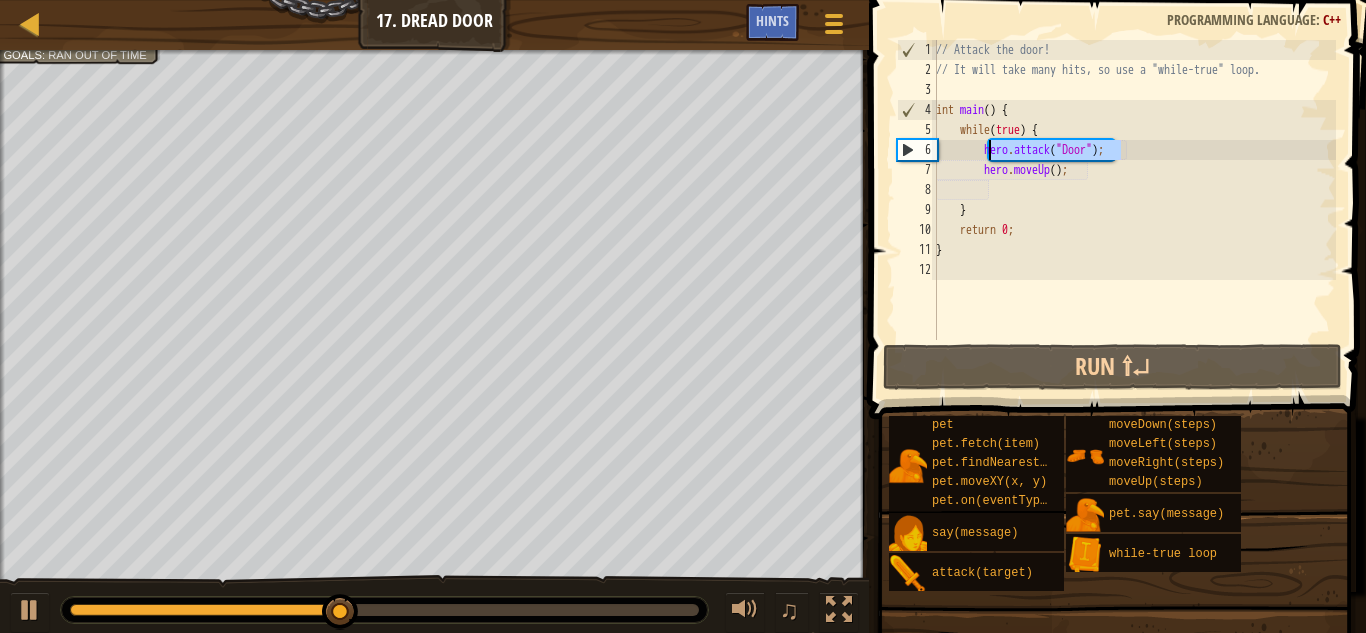 click on "// Attack the door! // It will take many hits, so use a "while-true" loop. int   main ( )   {      while ( true )   {          hero . attack ( " Door " ) ;          hero . moveUp ( ) ;               }      return   0 ; }" at bounding box center (1134, 210) 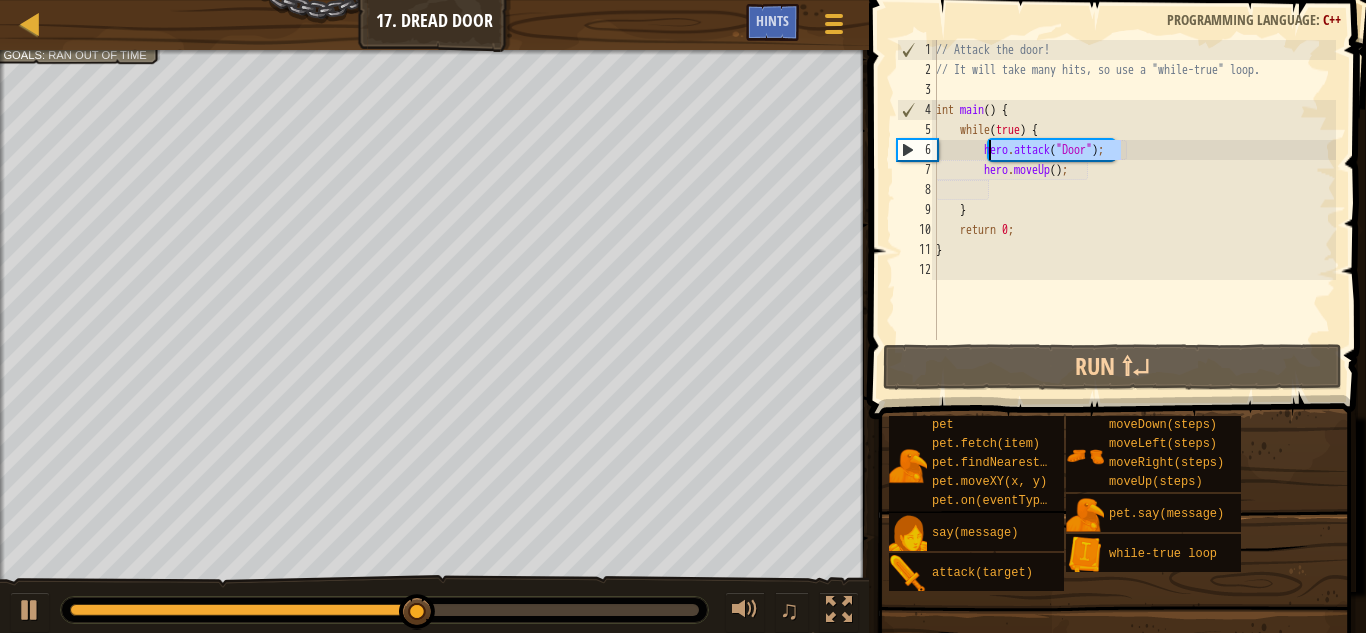 click on "// Attack the door! // It will take many hits, so use a "while-true" loop. int   main ( )   {      while ( true )   {          hero . attack ( " Door " ) ;          hero . moveUp ( ) ;               }      return   0 ; }" at bounding box center (1134, 210) 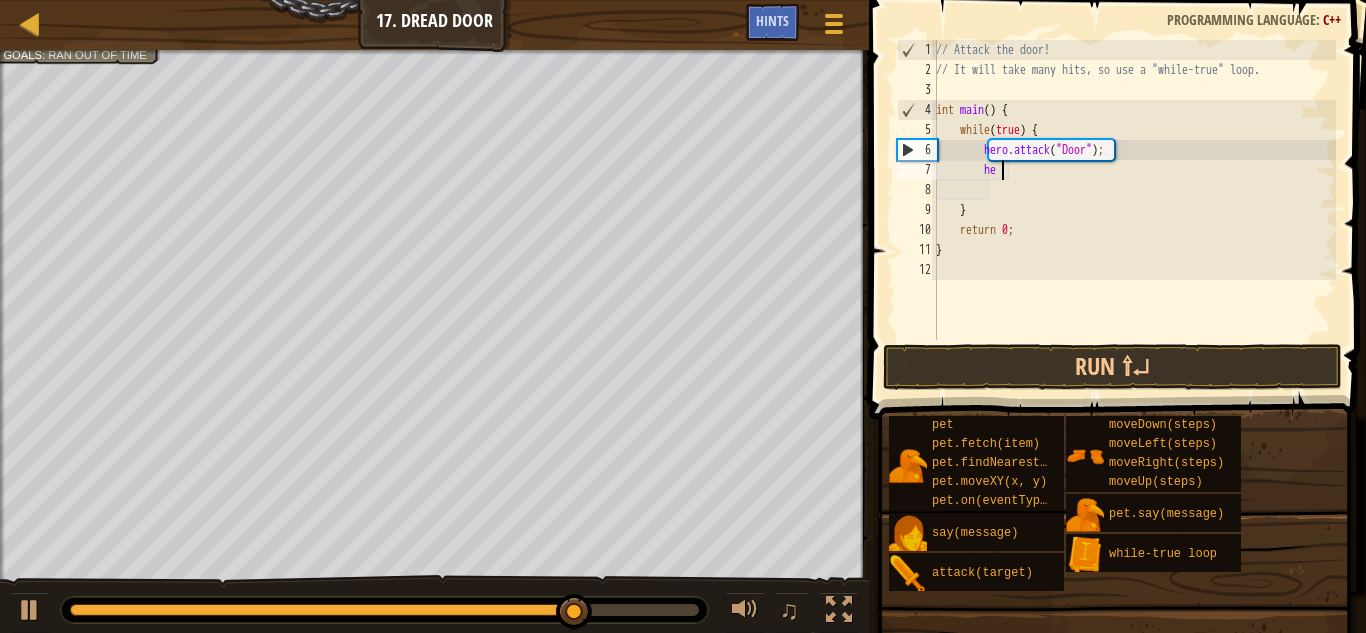 type on "h" 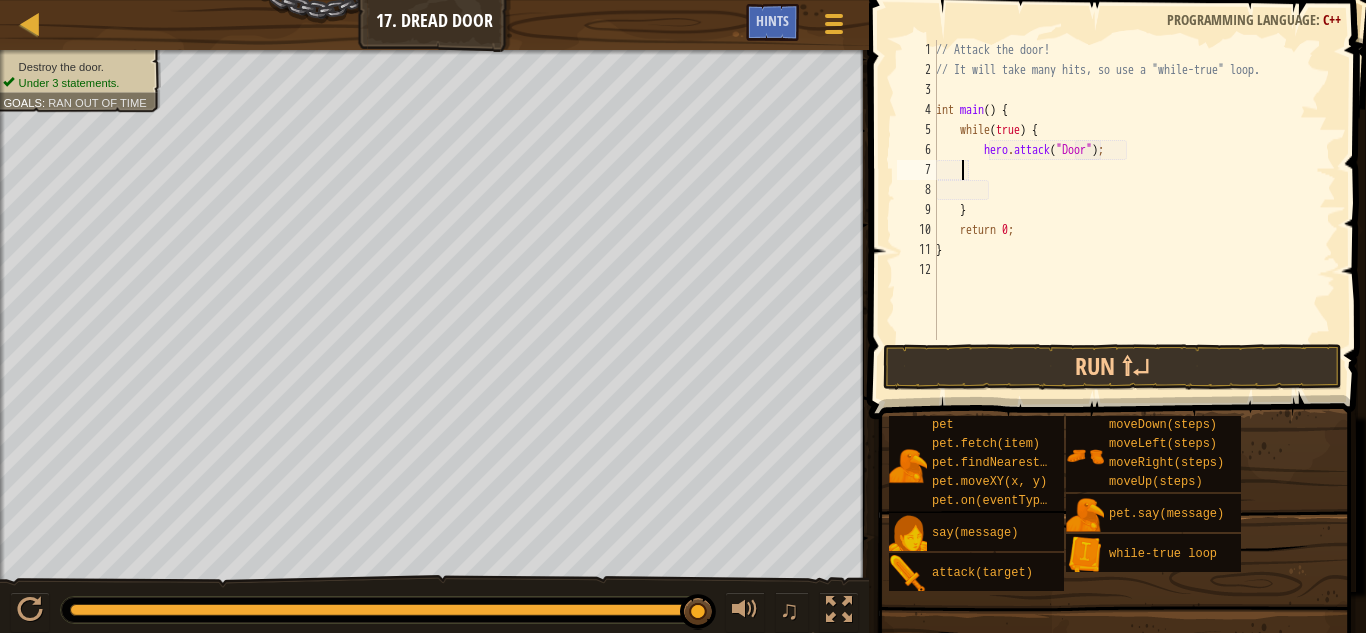 scroll, scrollTop: 9, scrollLeft: 0, axis: vertical 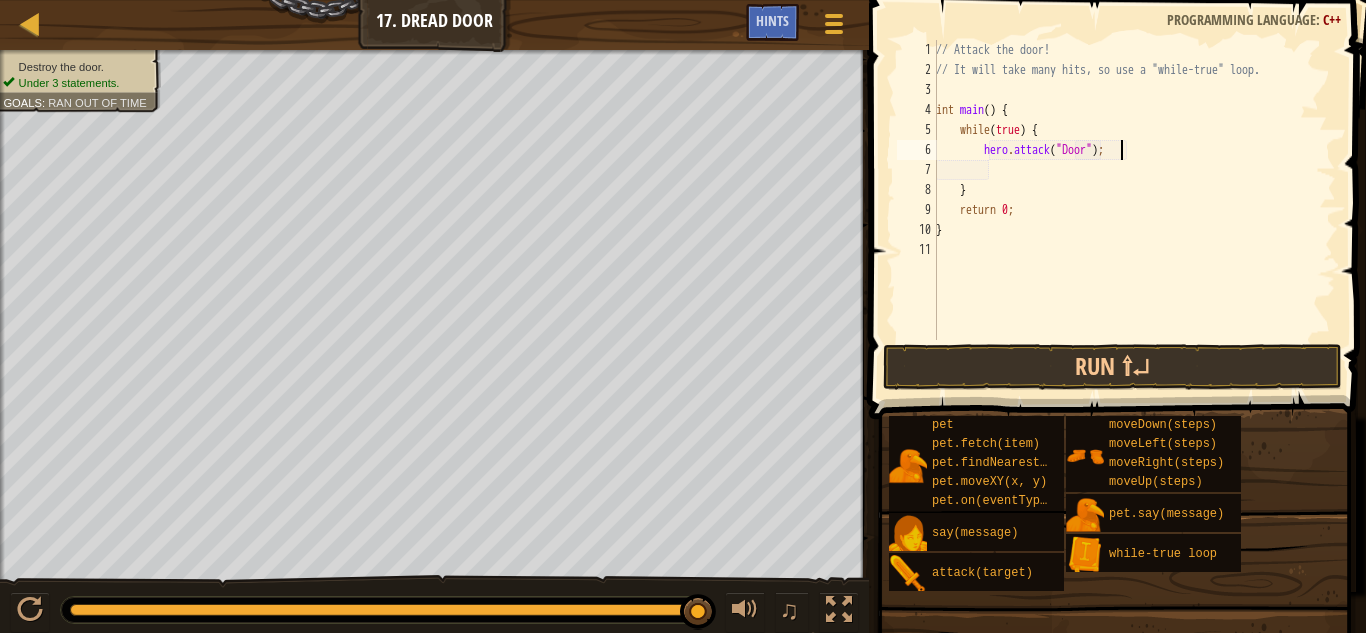 click on "// Attack the door! // It will take many hits, so use a "while-true" loop. int   main ( )   {      while ( true )   {          hero . attack ( " Door " ) ;               }      return   0 ; }" at bounding box center [1134, 210] 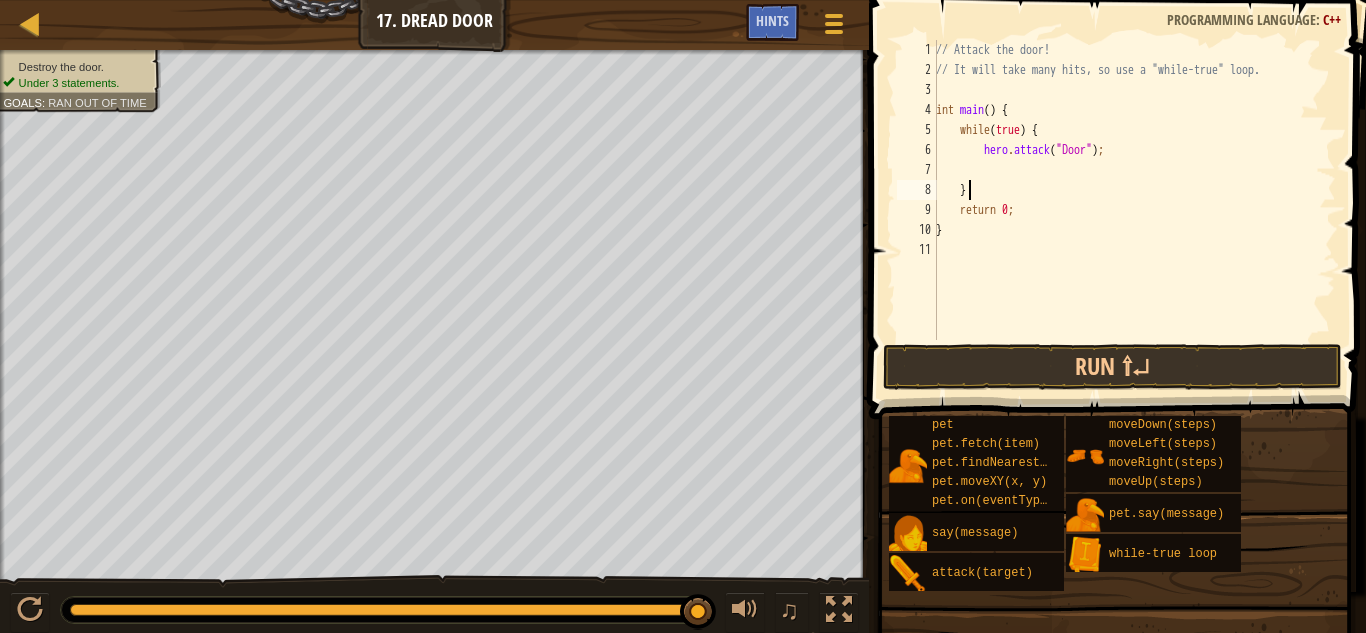 click on "// Attack the door! // It will take many hits, so use a "while-true" loop. int   main ( )   {      while ( true )   {          hero . attack ( " Door " ) ;               }      return   0 ; }" at bounding box center [1134, 210] 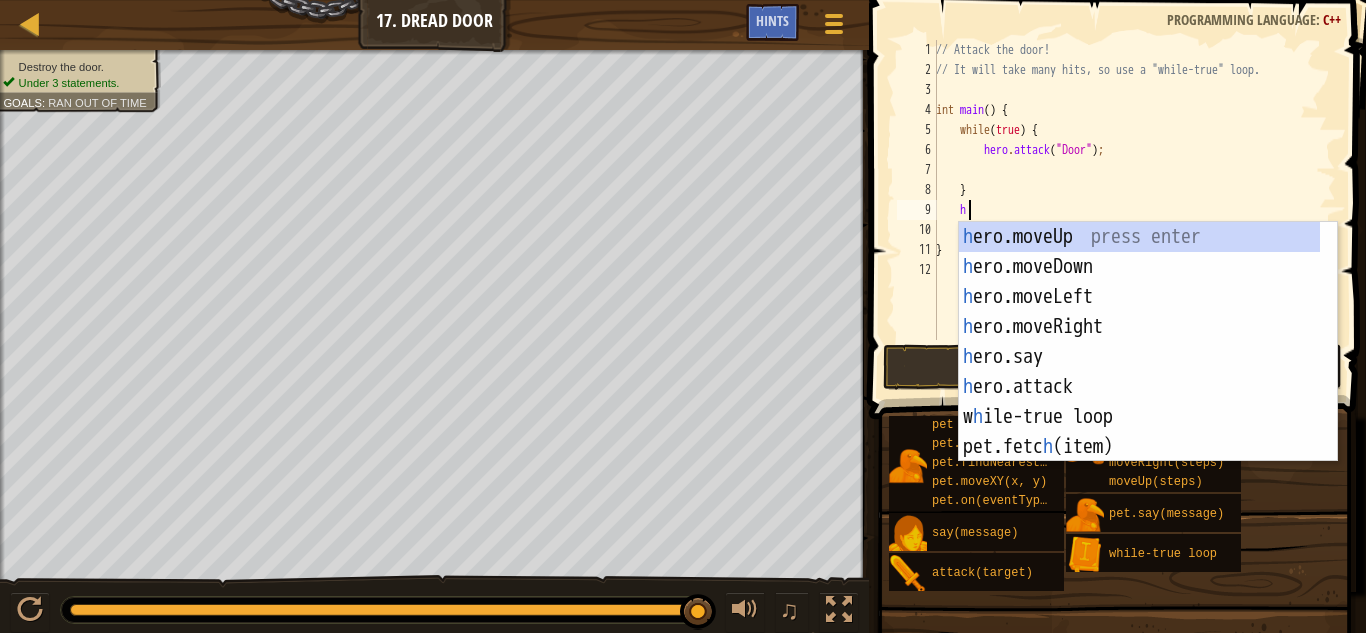 scroll, scrollTop: 9, scrollLeft: 2, axis: both 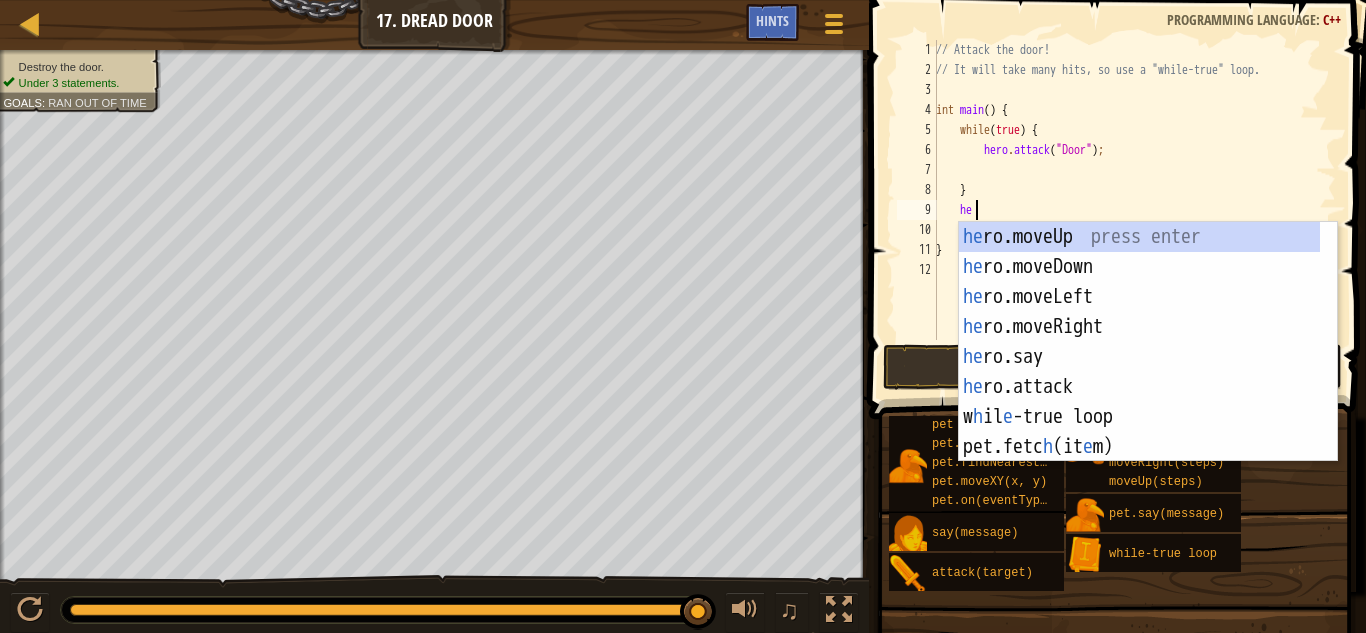 type on "her" 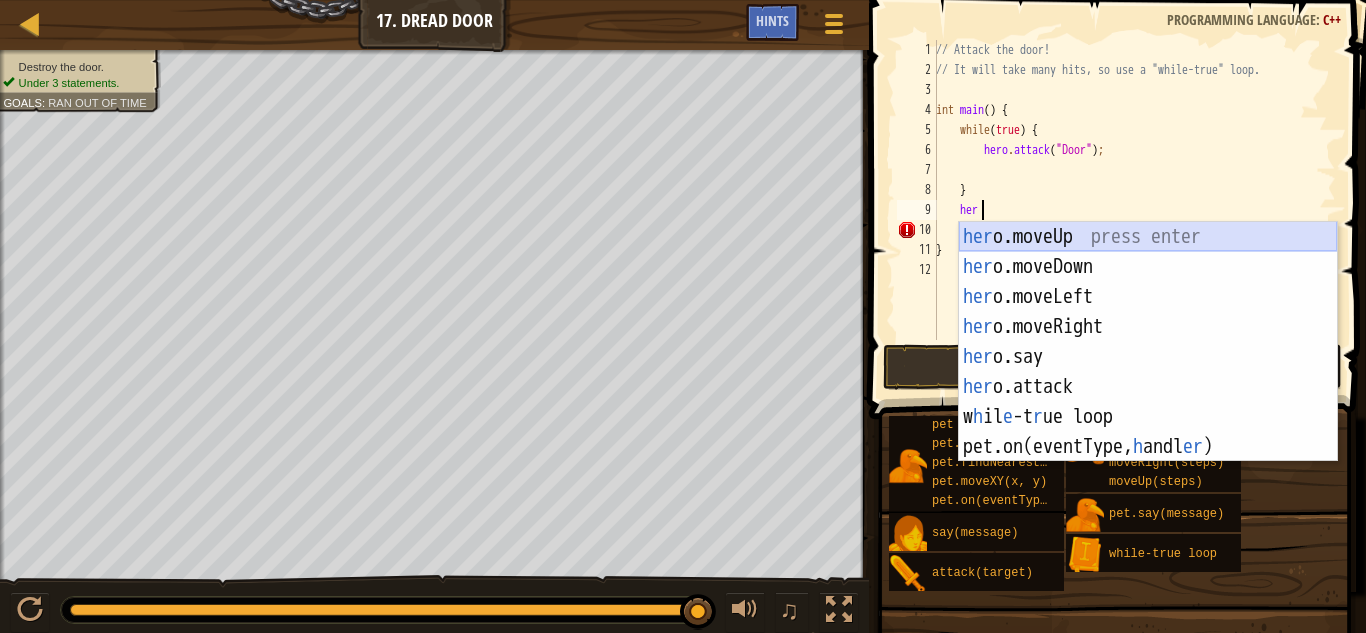 click on "her o.moveUp press enter her o.moveDown press enter her o.moveLeft press enter her o.moveRight press enter her o.say press enter her o.attack press enter w h il e -t r ue loop press enter pet.on(eventType,  h andl er ) press enter" at bounding box center (1148, 372) 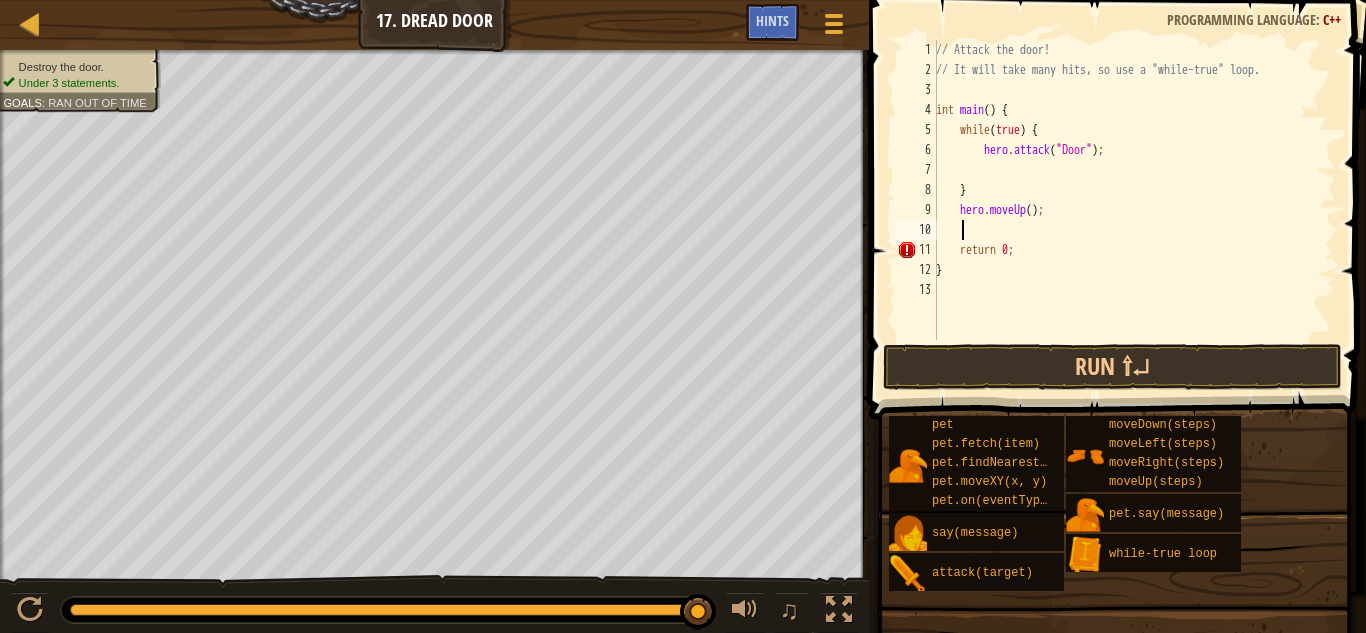 scroll, scrollTop: 9, scrollLeft: 1, axis: both 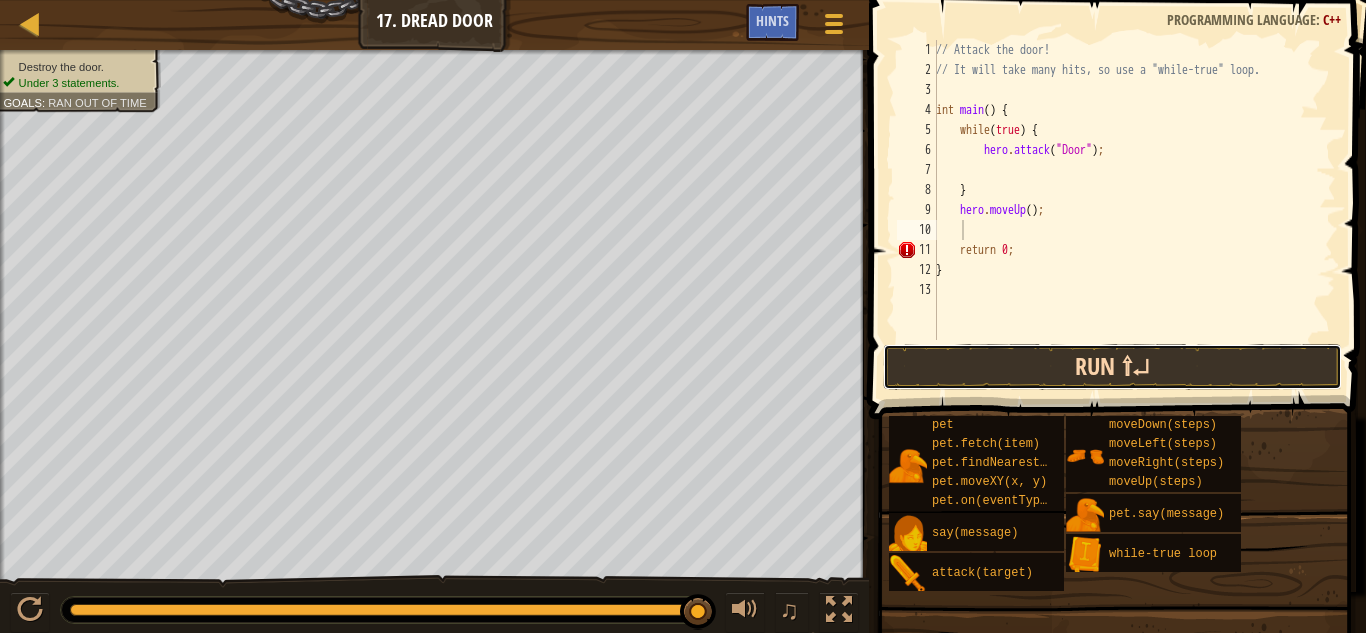 click on "Run ⇧↵" at bounding box center [1112, 367] 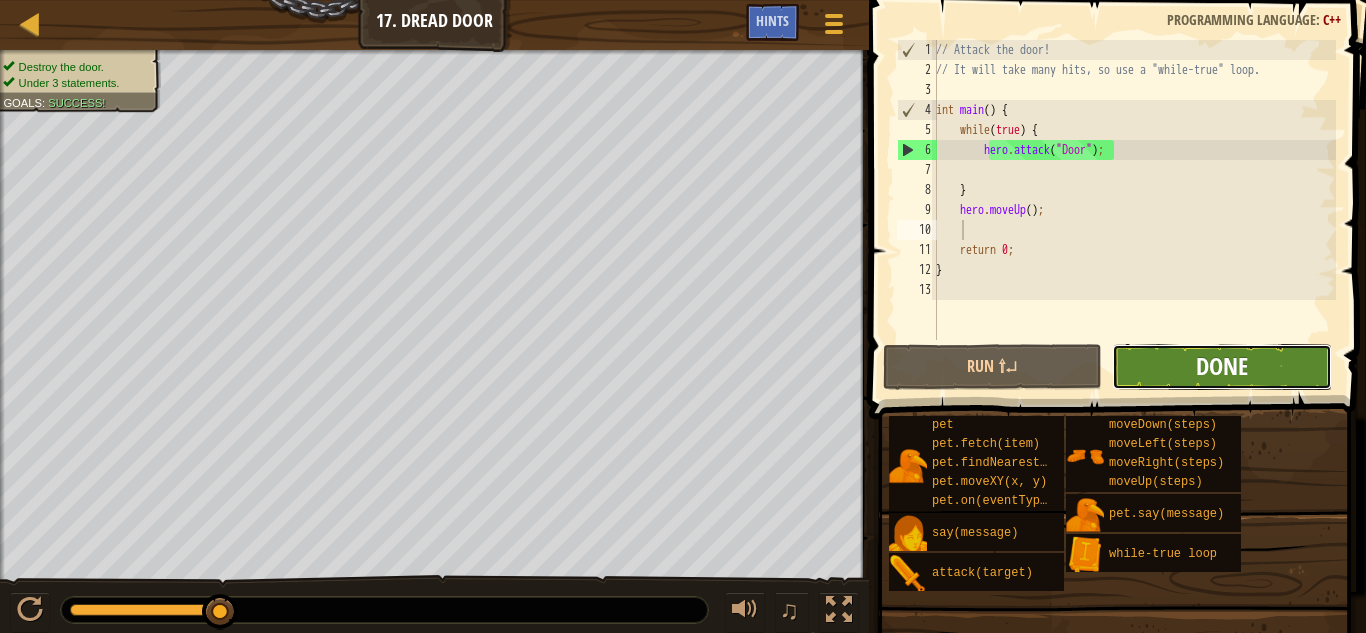 click on "Done" at bounding box center [1222, 366] 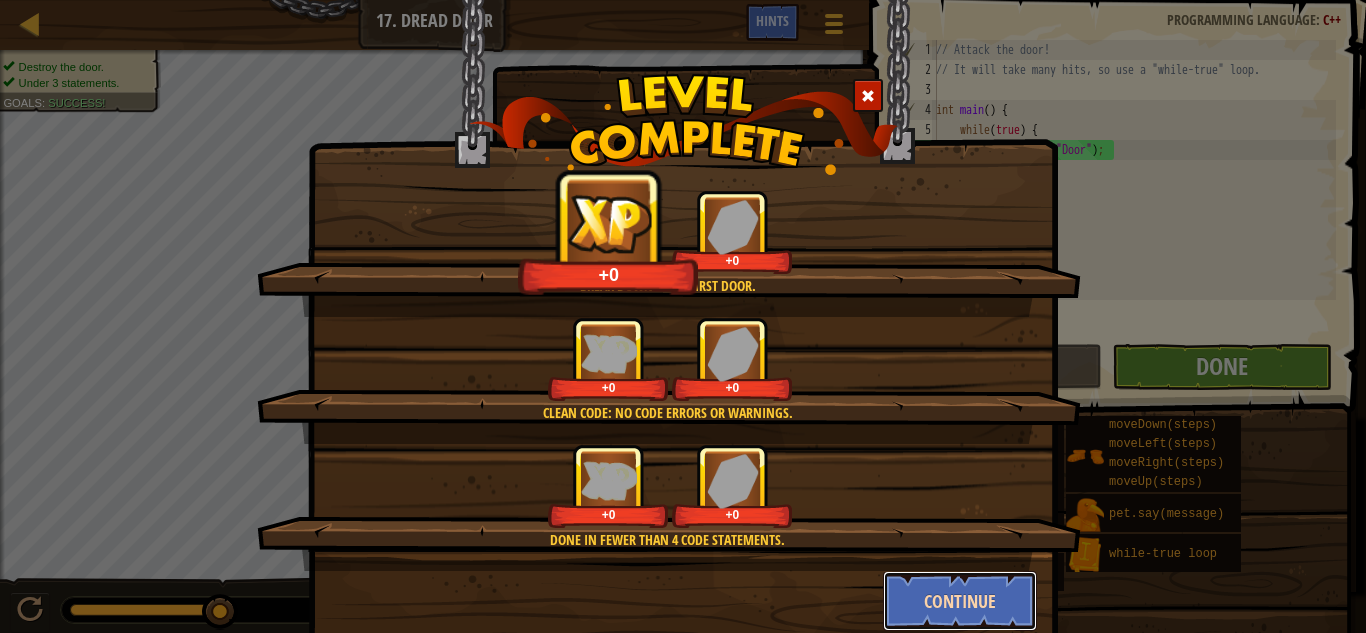 click on "Continue" at bounding box center [960, 601] 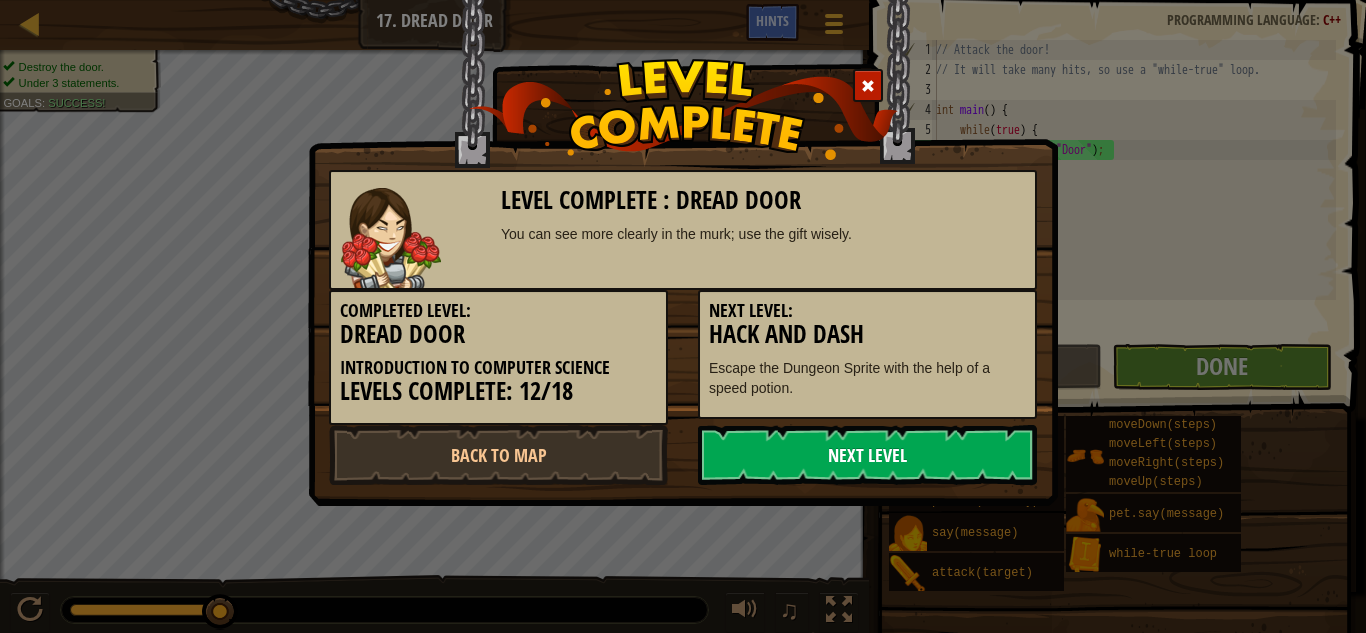 click on "Next Level" at bounding box center [867, 455] 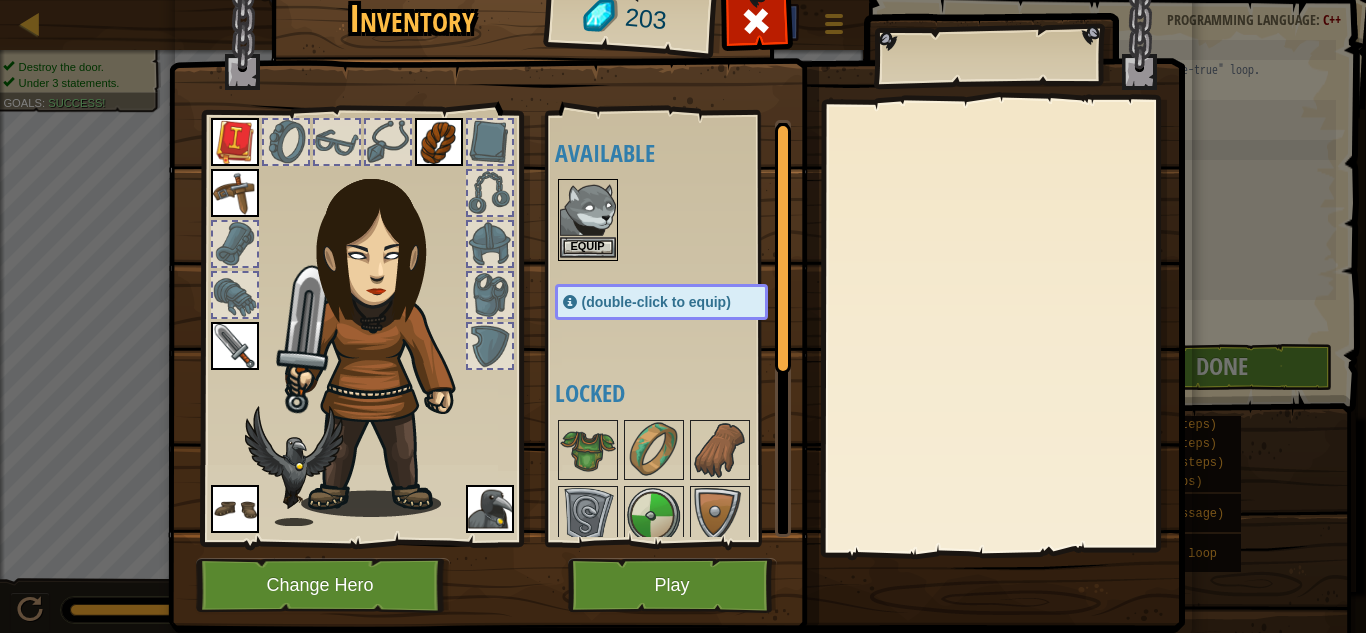 click at bounding box center [588, 209] 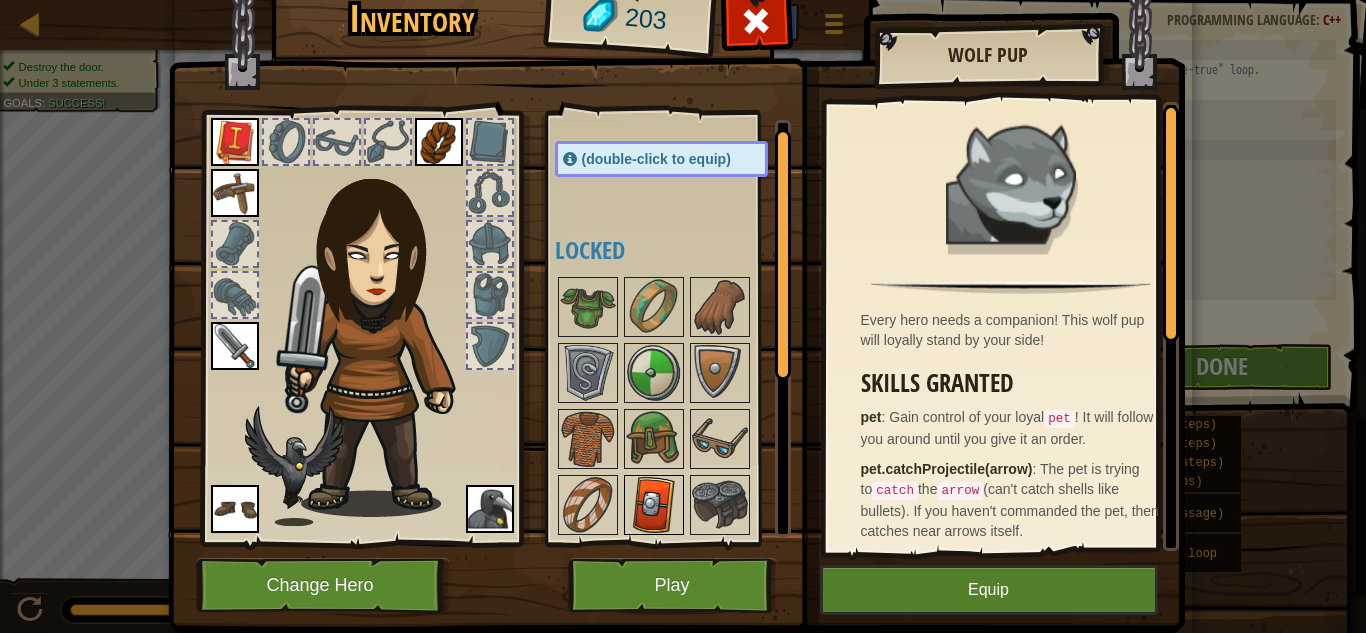 scroll, scrollTop: 0, scrollLeft: 0, axis: both 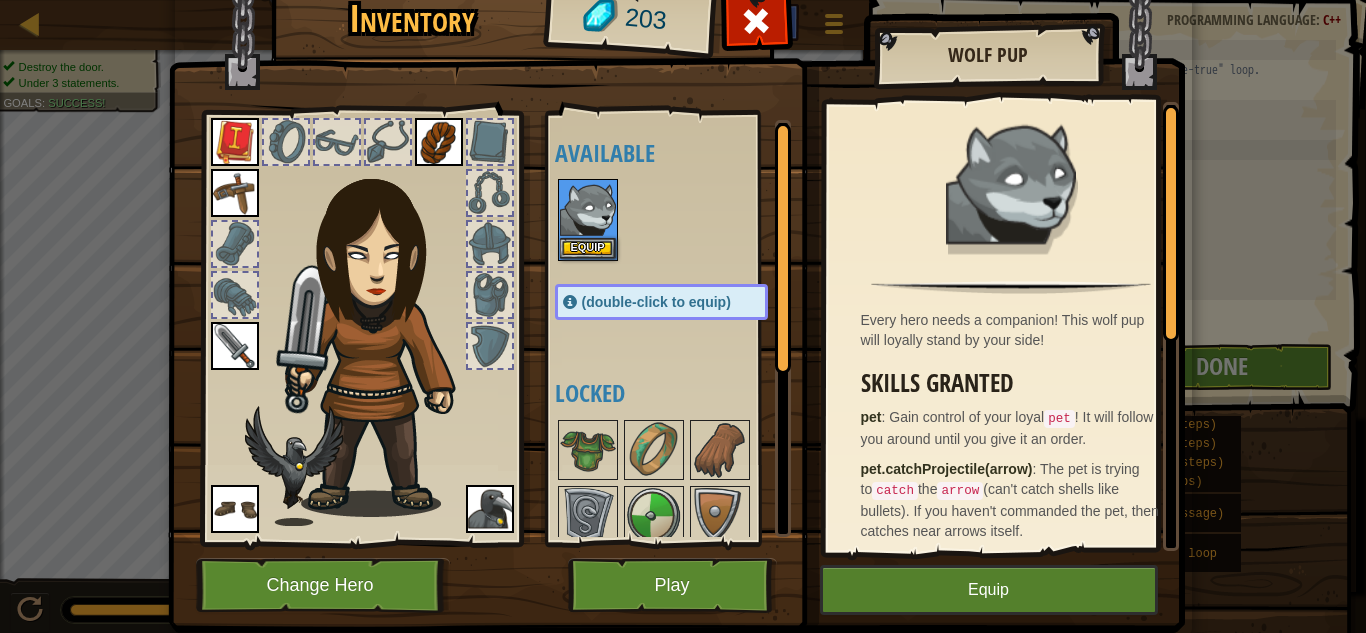 click at bounding box center [235, 142] 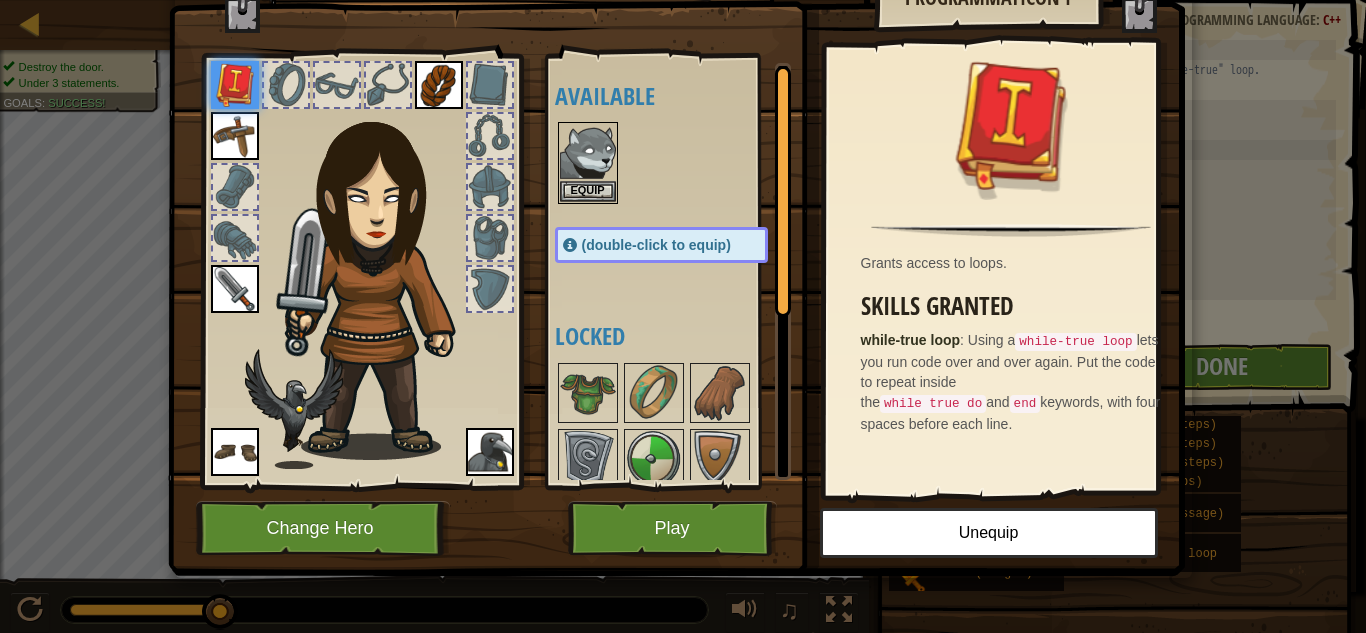 scroll, scrollTop: 0, scrollLeft: 0, axis: both 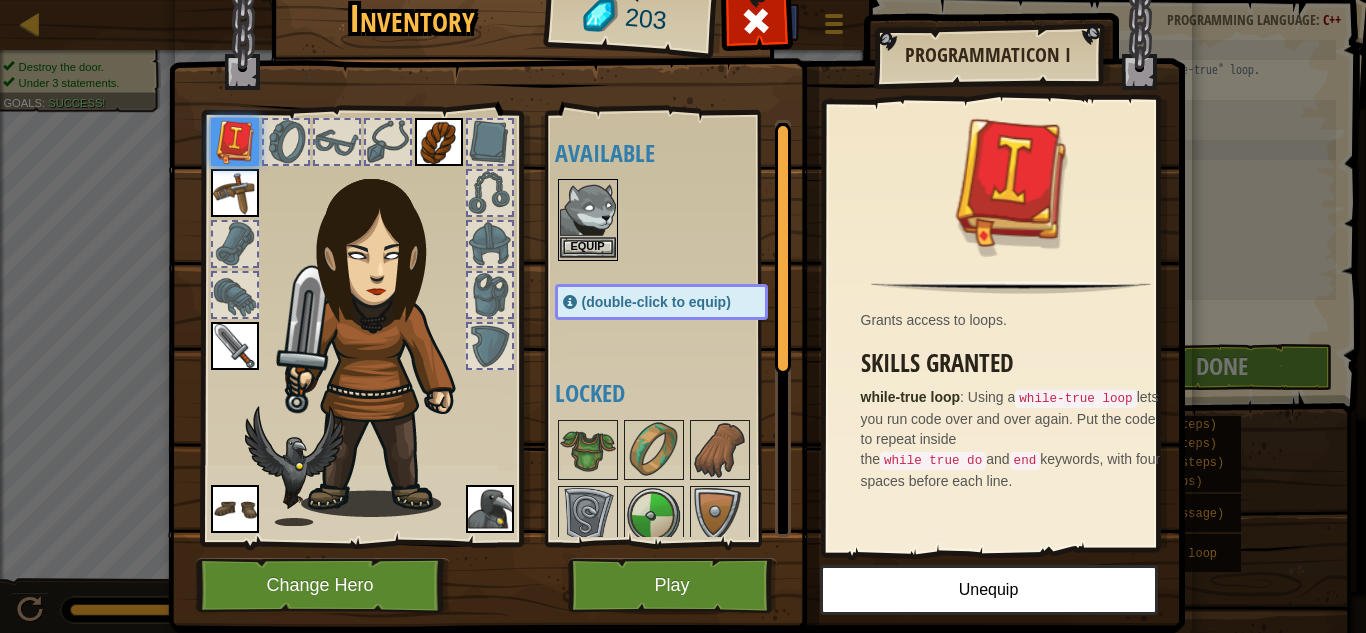 click at bounding box center (588, 209) 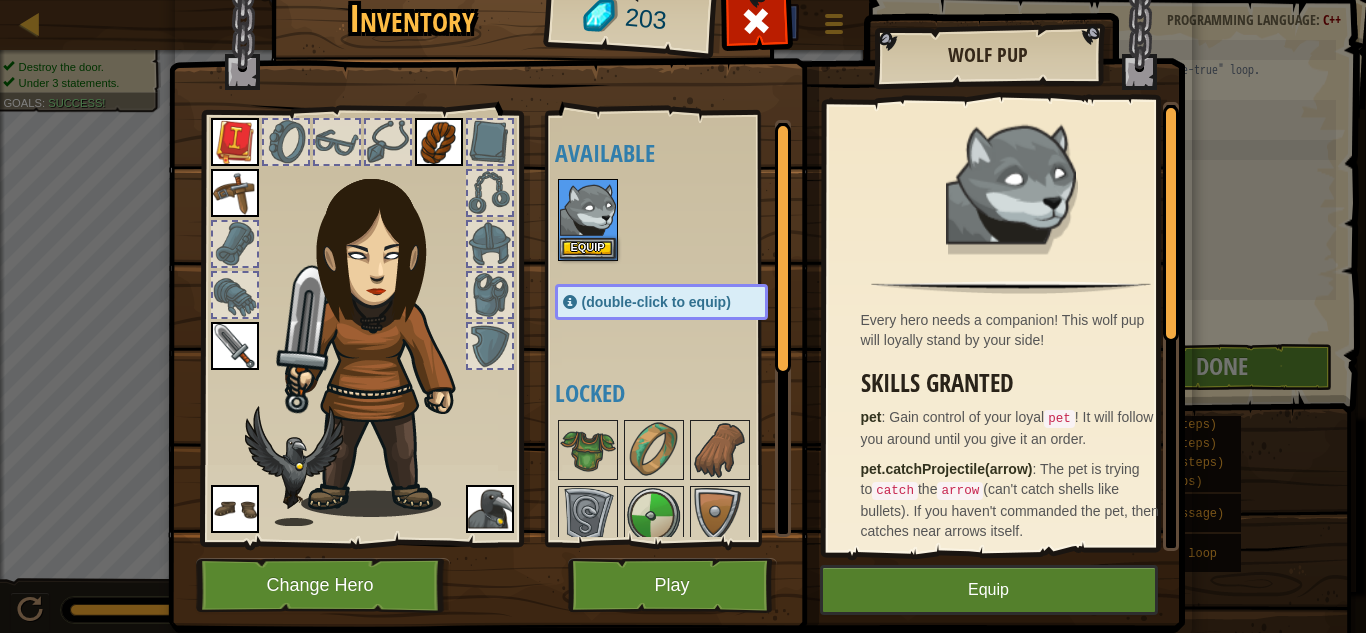 click at bounding box center (490, 509) 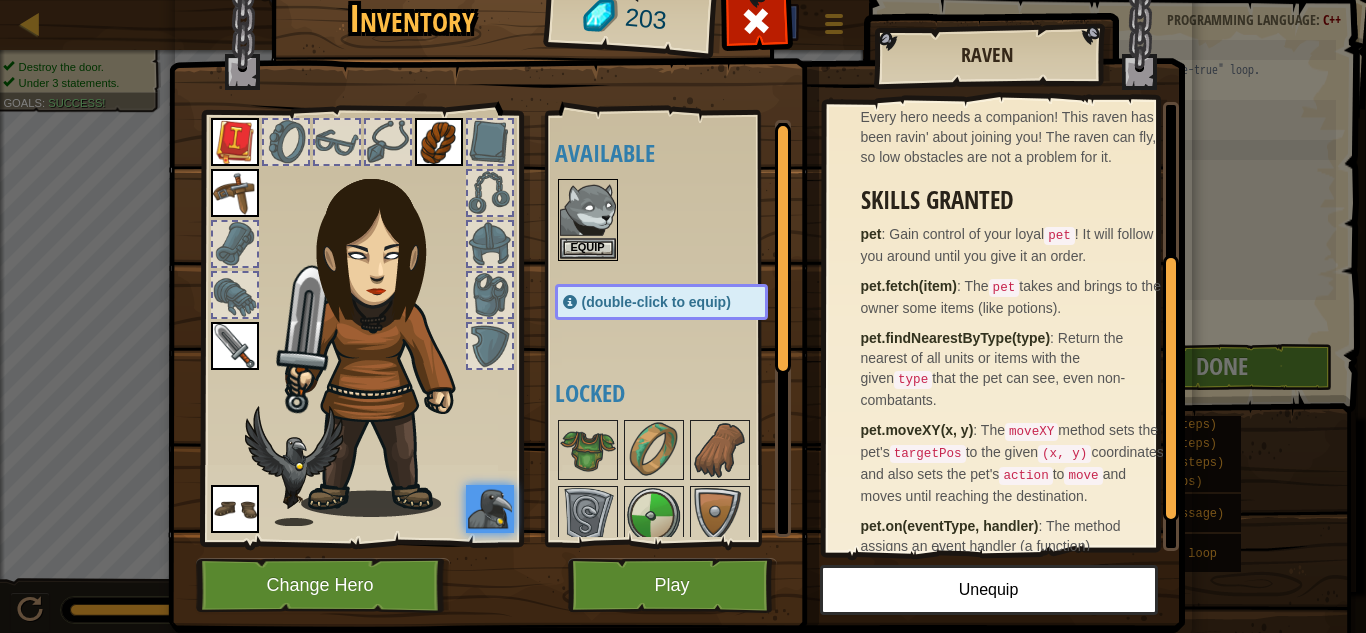 scroll, scrollTop: 306, scrollLeft: 0, axis: vertical 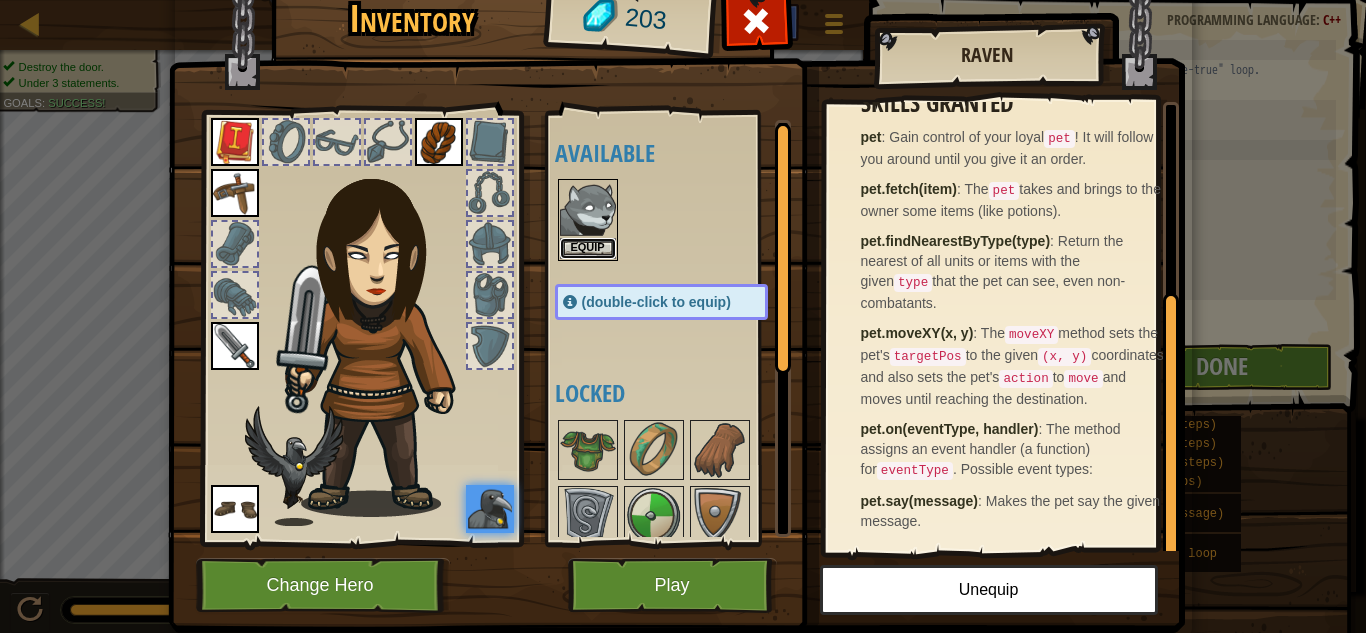 click on "Equip" at bounding box center (588, 248) 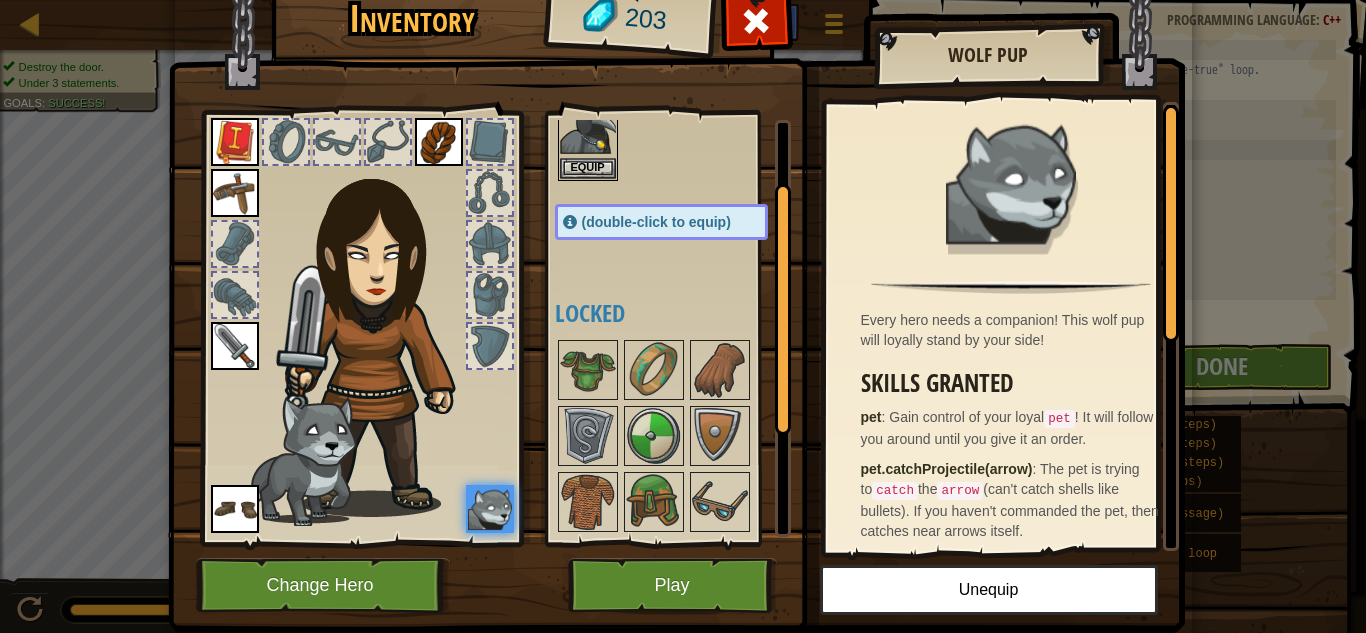 scroll, scrollTop: 76, scrollLeft: 0, axis: vertical 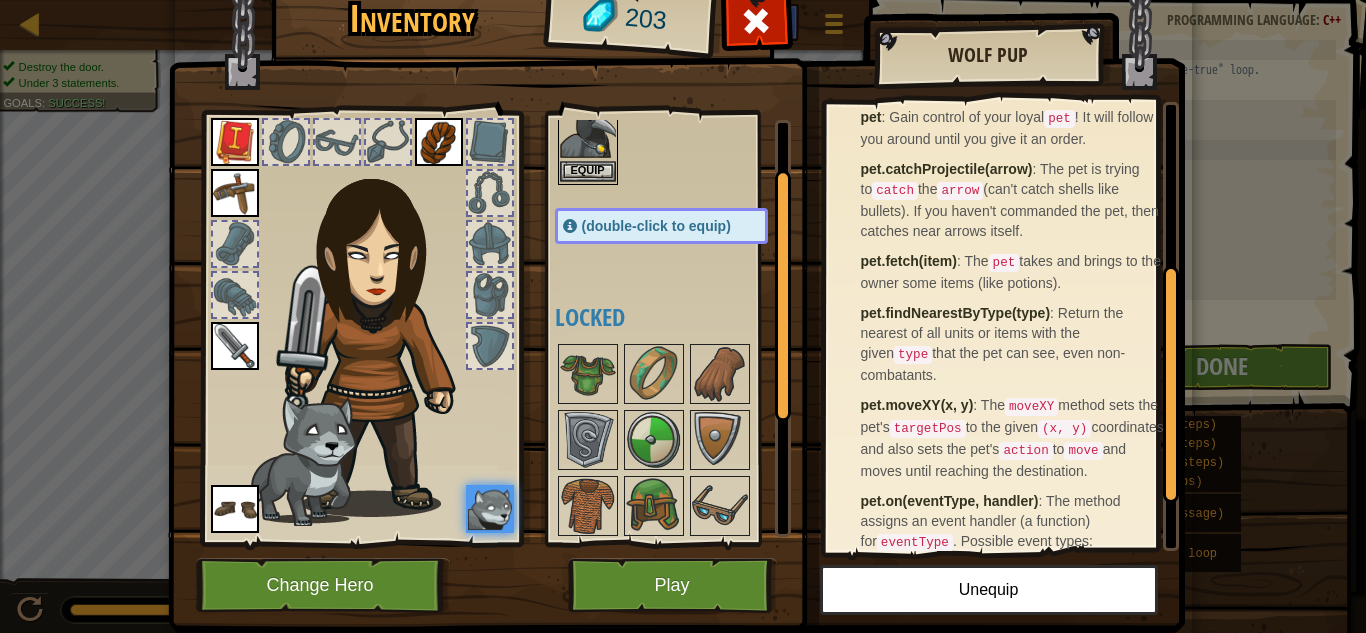 click at bounding box center [588, 133] 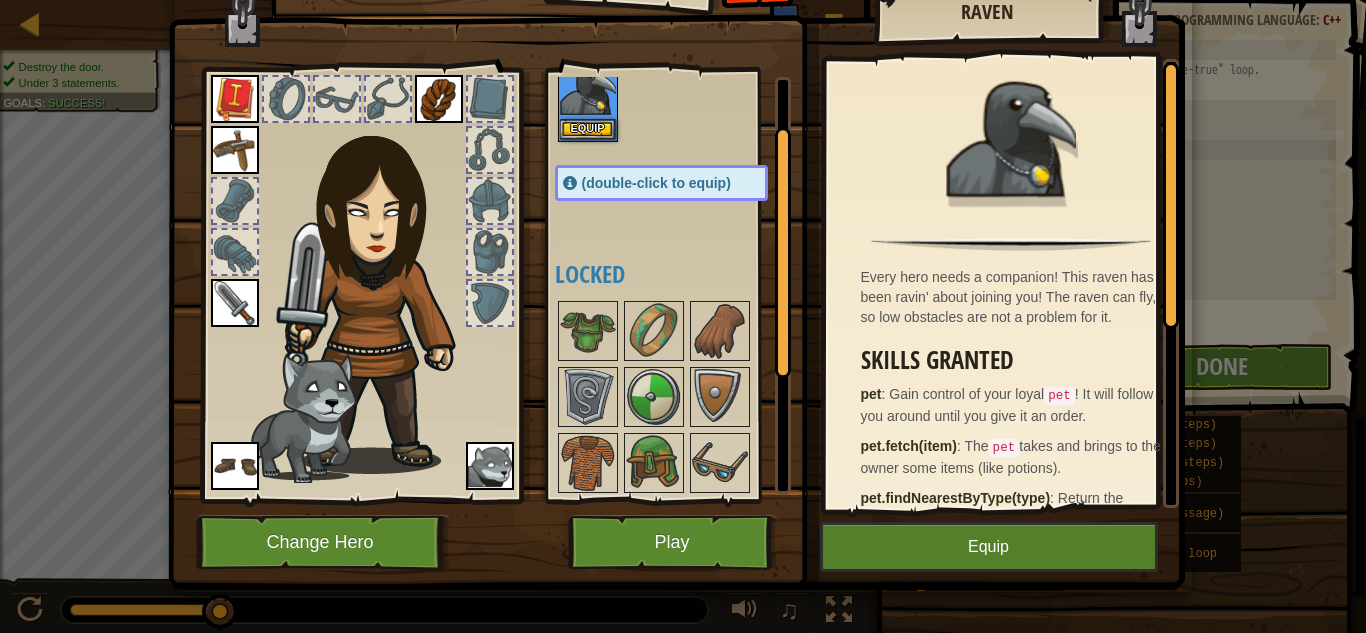 scroll, scrollTop: 57, scrollLeft: 0, axis: vertical 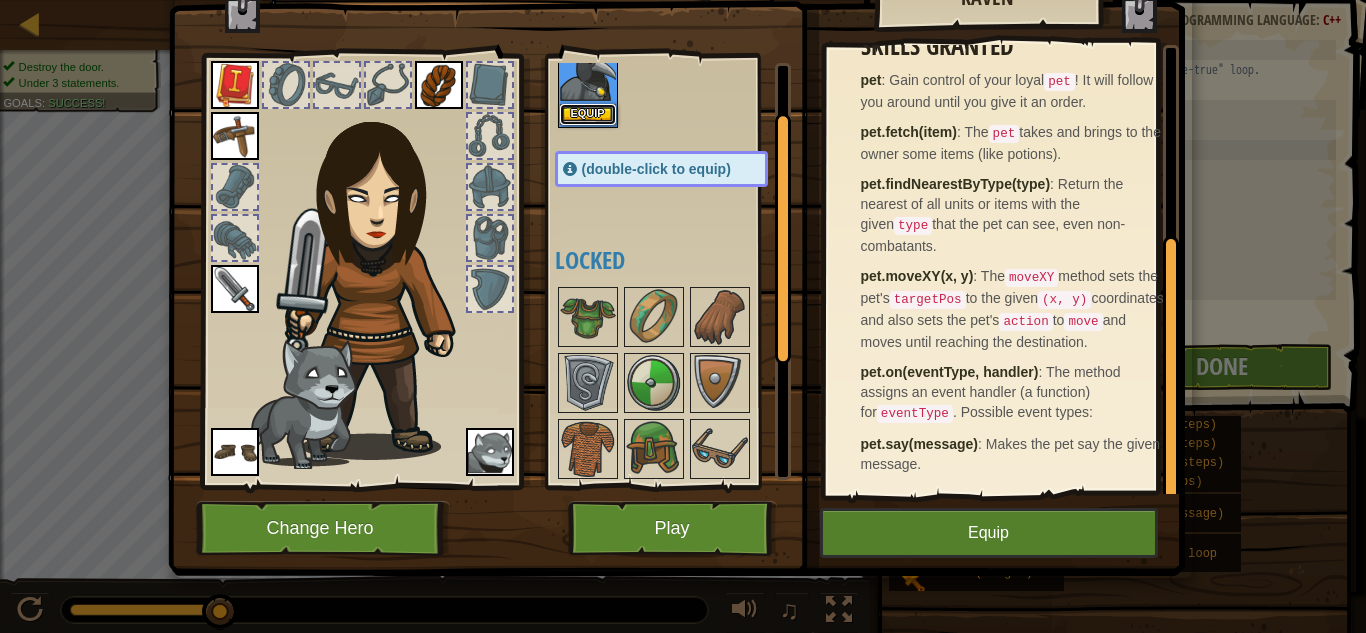 click on "Equip" at bounding box center [588, 114] 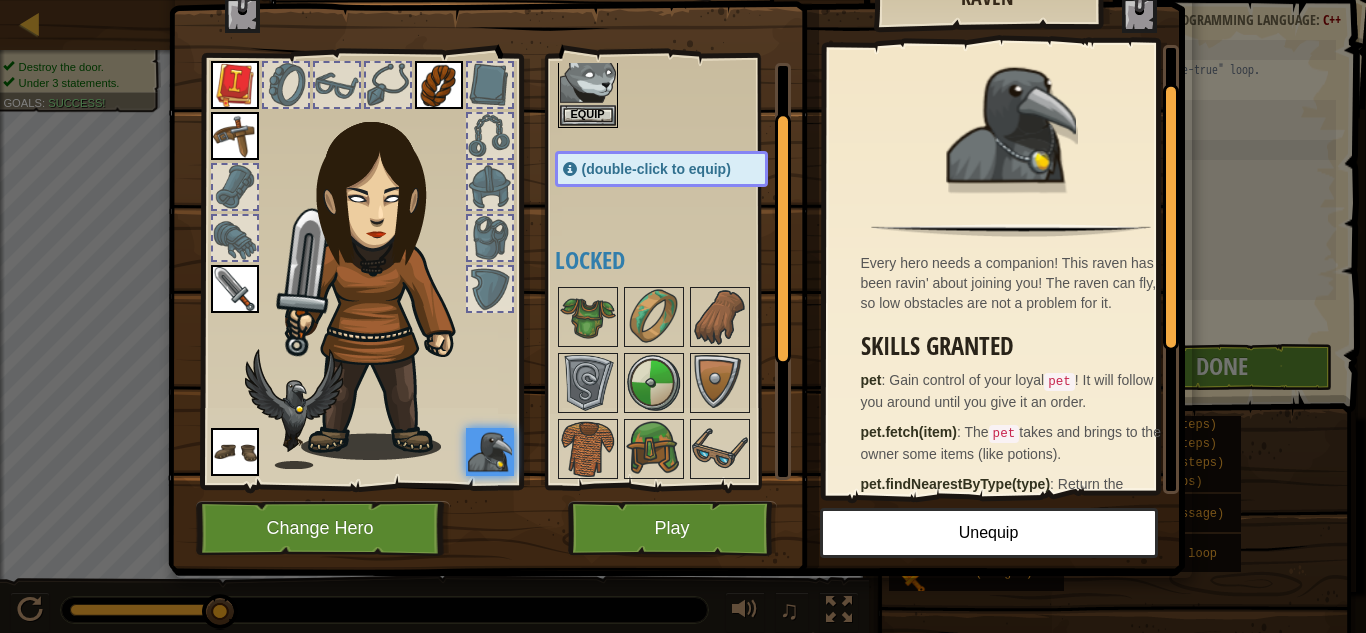 scroll, scrollTop: 100, scrollLeft: 0, axis: vertical 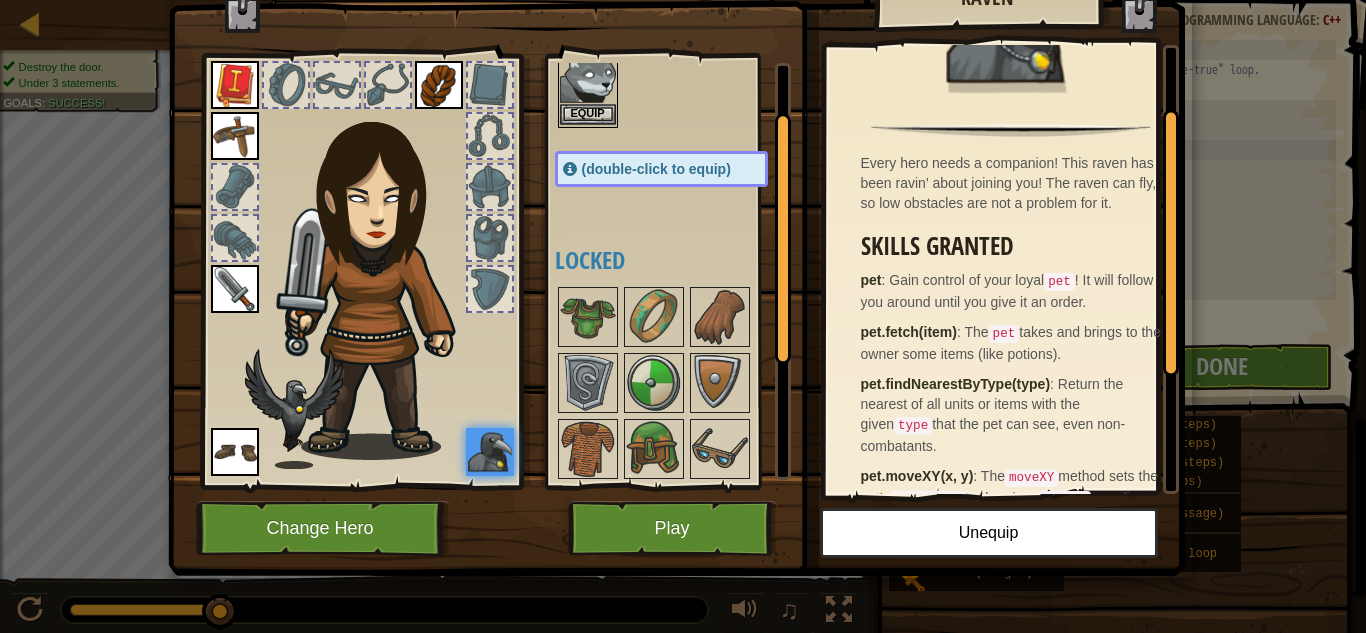 click at bounding box center (588, 76) 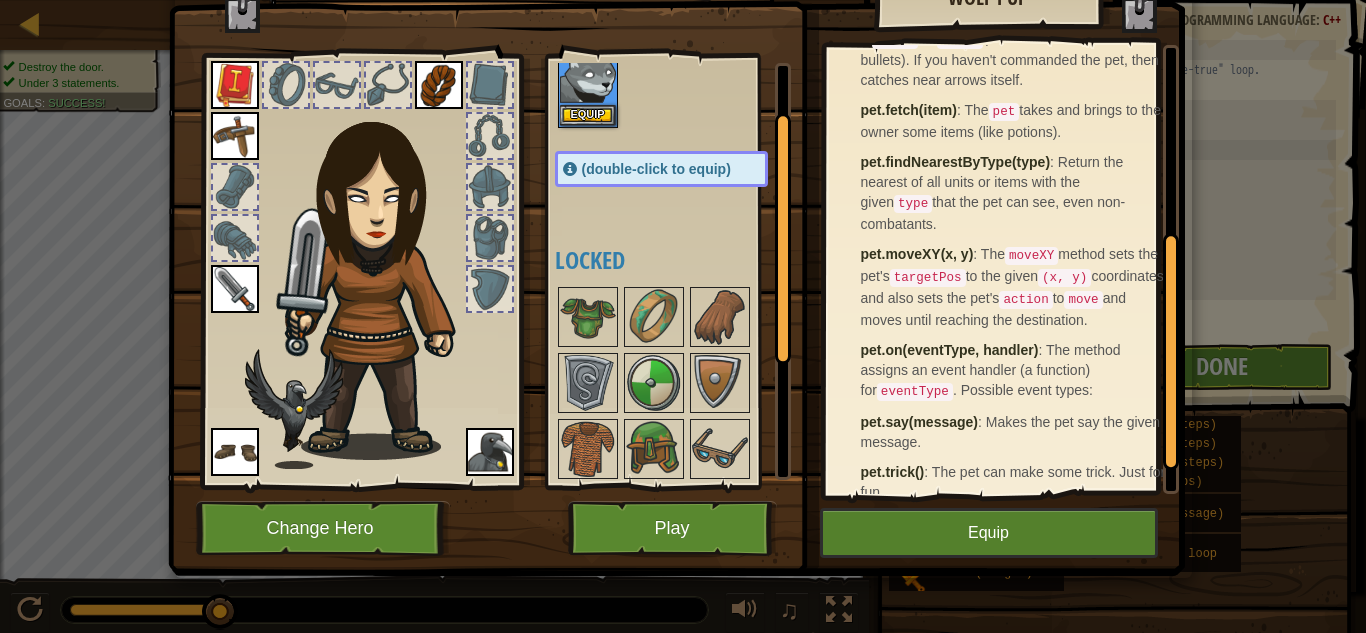 scroll, scrollTop: 406, scrollLeft: 0, axis: vertical 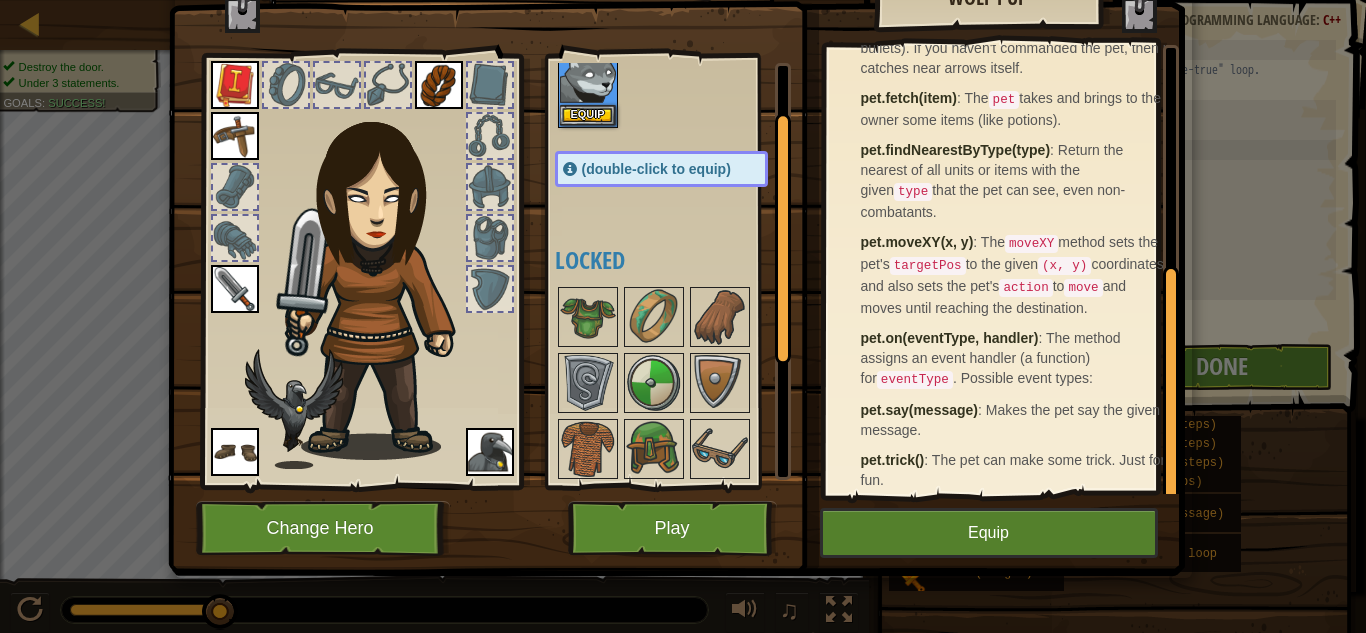 click at bounding box center (490, 452) 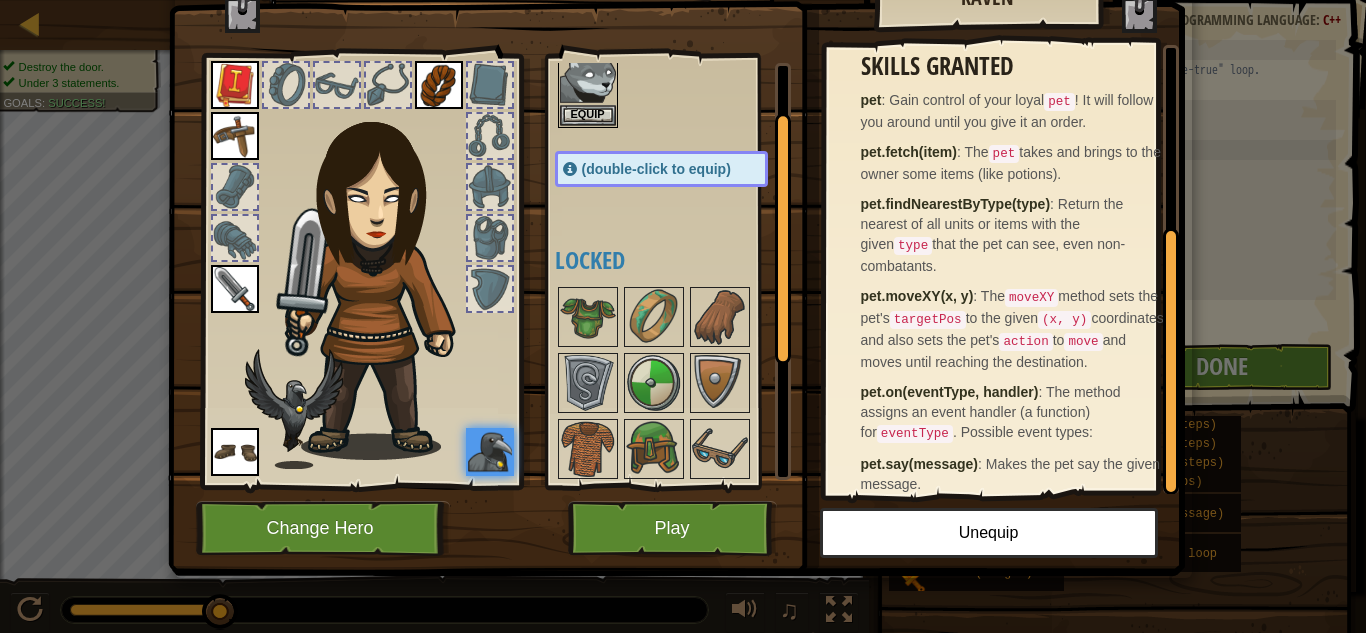 scroll, scrollTop: 306, scrollLeft: 0, axis: vertical 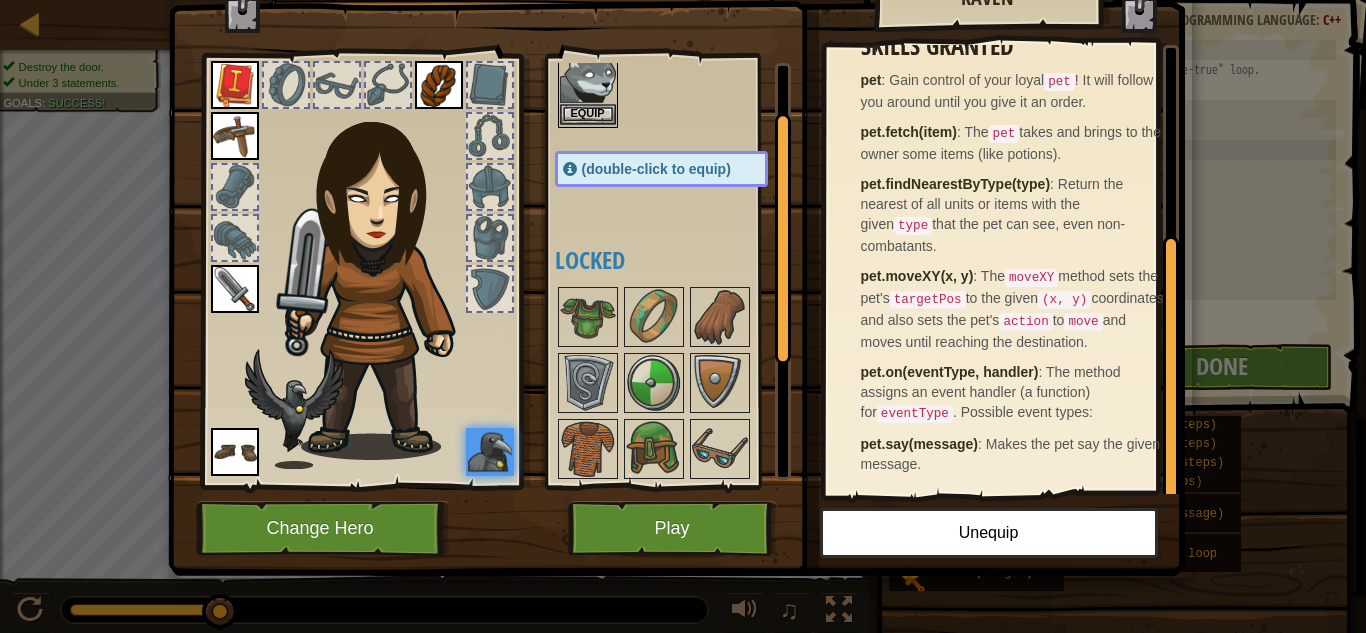 click at bounding box center (588, 76) 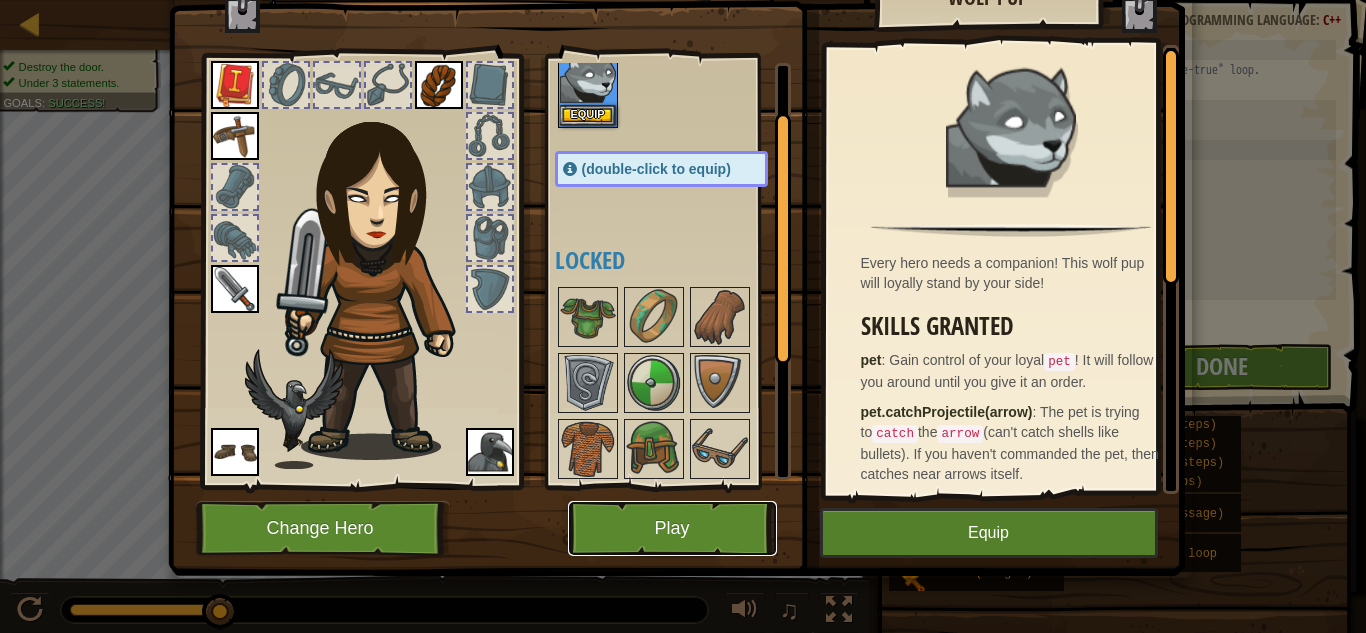 click on "Play" at bounding box center [672, 528] 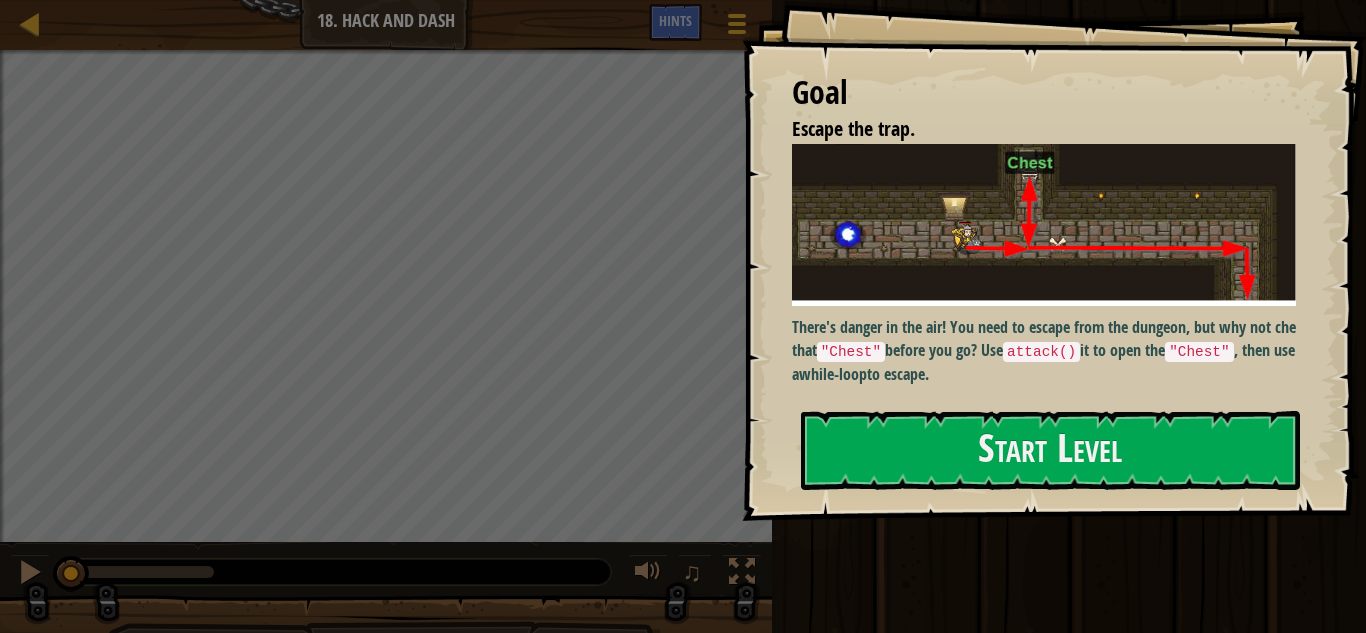 click on "Goal Escape the trap.
There's danger in the air! You need to escape from the dungeon, but why not check that  "Chest"  before you go?
Use  attack()  it to open the  "Chest" , then use a  while-loop  to escape.
Start Level Error loading from server. Try refreshing the page. You'll need a subscription to play this level. Subscribe You'll need to join a course to play this level. Back to my courses Ask your teacher to assign a license to you so you can continue to play CodeCombat! Back to my courses This level is locked. Back to my courses" at bounding box center [1054, 260] 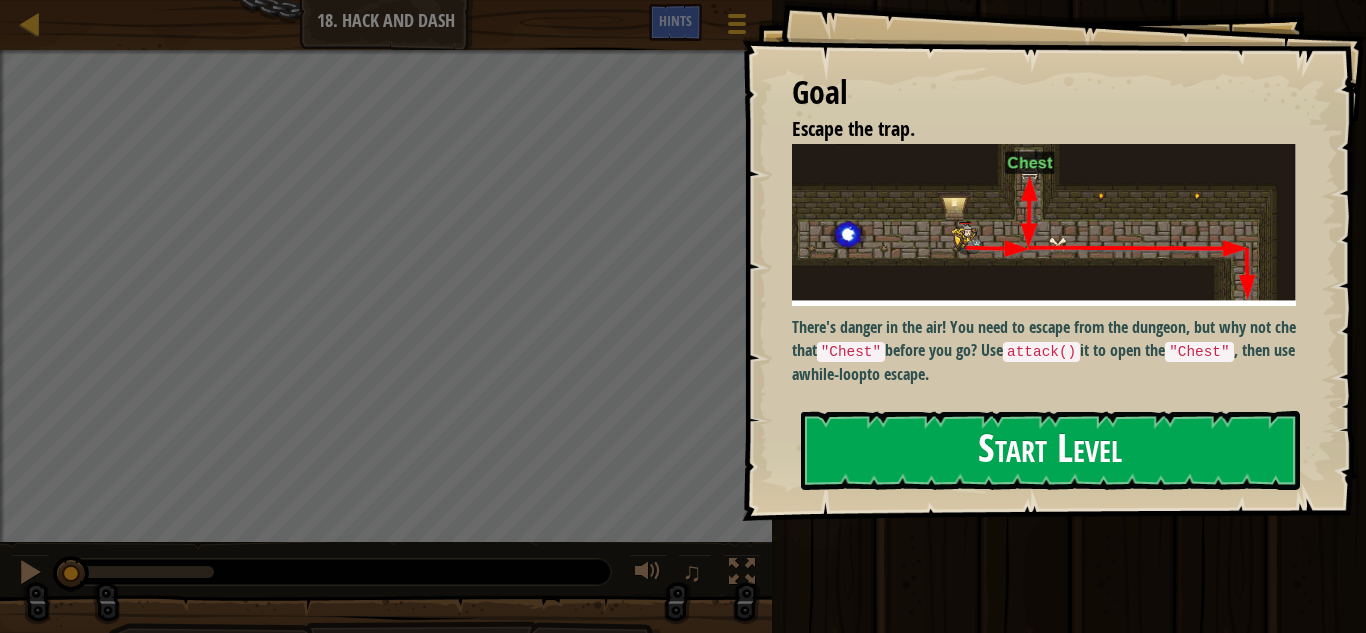 click on "Start Level" at bounding box center (1050, 450) 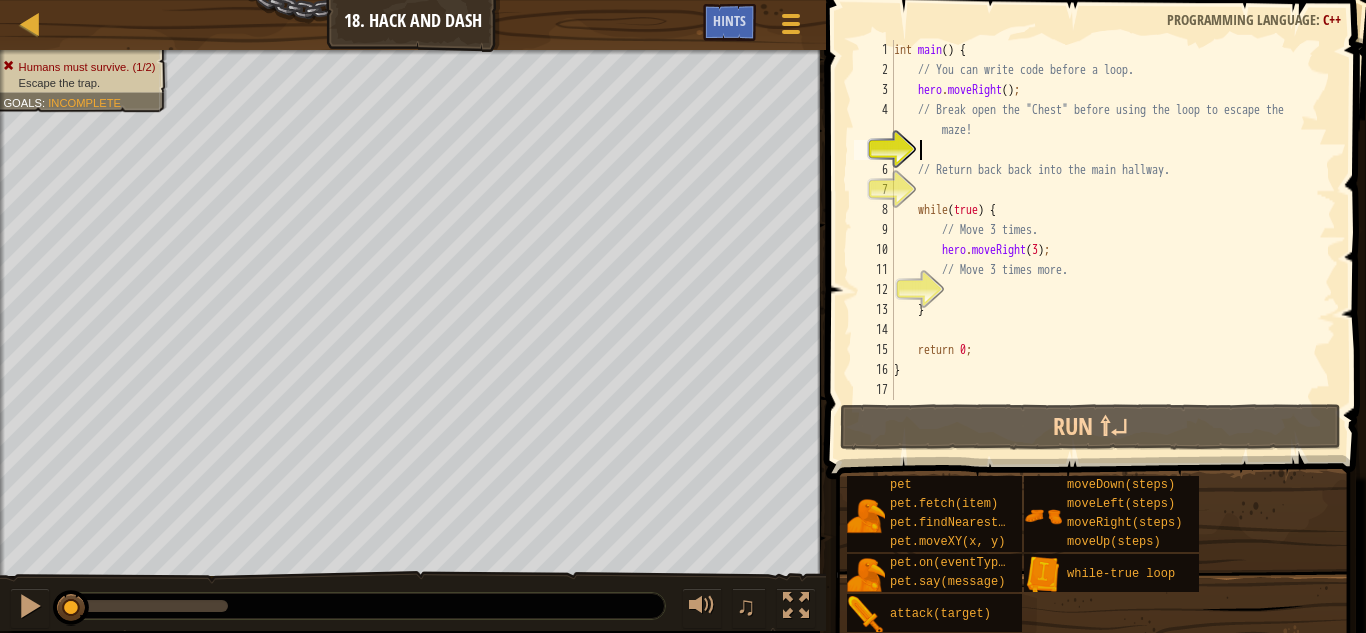 click on "int   main ( )   {      // You can write code before a loop.      hero . moveRight ( ) ;      // Break open the "Chest" before using the loop to escape the           maze!           // Return back back into the main hallway.           while ( true )   {          // Move 3 times.          hero . moveRight ( 3 ) ;          // Move 3 times more.               }           return   0 ; }" at bounding box center (1113, 240) 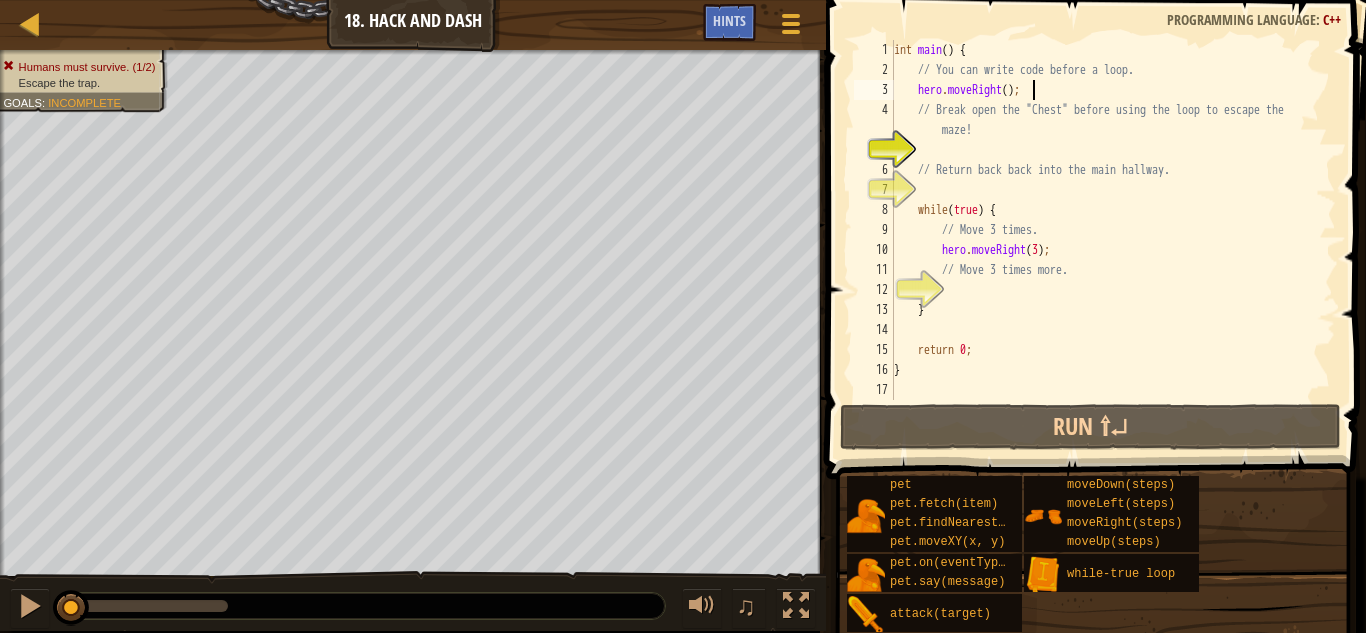 click on "int   main ( )   {      // You can write code before a loop.      hero . moveRight ( ) ;      // Break open the "Chest" before using the loop to escape the           maze!           // Return back back into the main hallway.           while ( true )   {          // Move 3 times.          hero . moveRight ( 3 ) ;          // Move 3 times more.               }           return   0 ; }" at bounding box center (1113, 240) 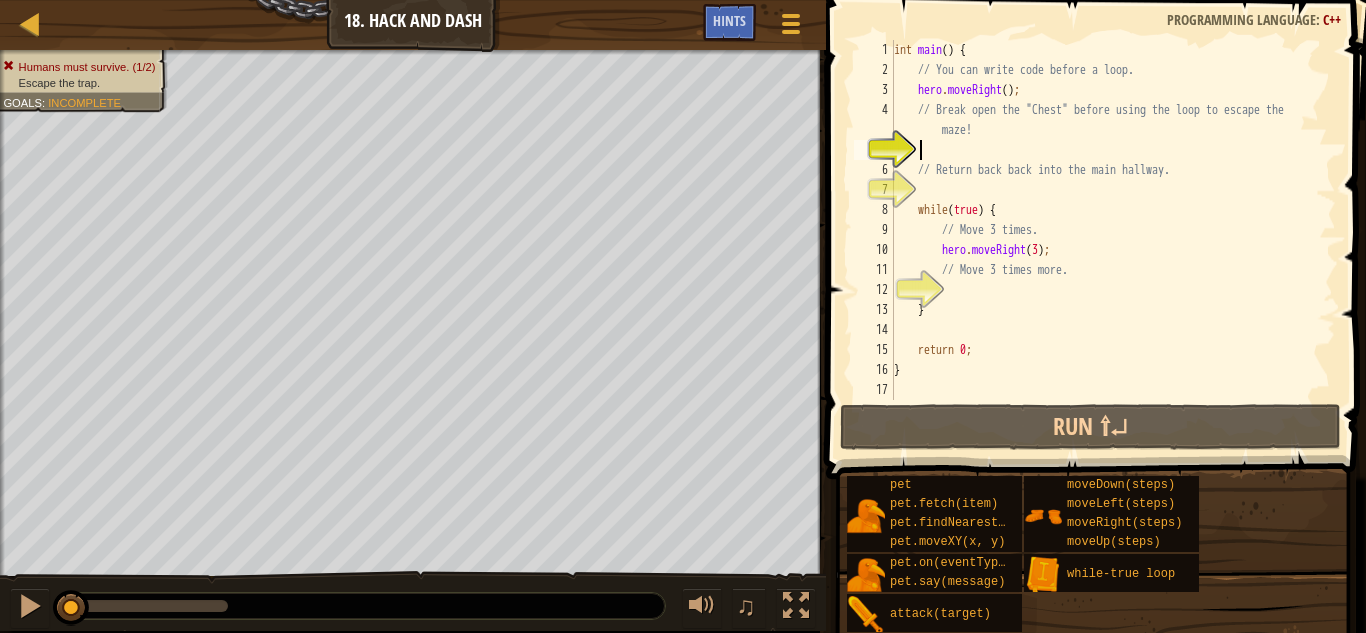 click on "int   main ( )   {      // You can write code before a loop.      hero . moveRight ( ) ;      // Break open the "Chest" before using the loop to escape the           maze!           // Return back back into the main hallway.           while ( true )   {          // Move 3 times.          hero . moveRight ( 3 ) ;          // Move 3 times more.               }           return   0 ; }" at bounding box center (1113, 240) 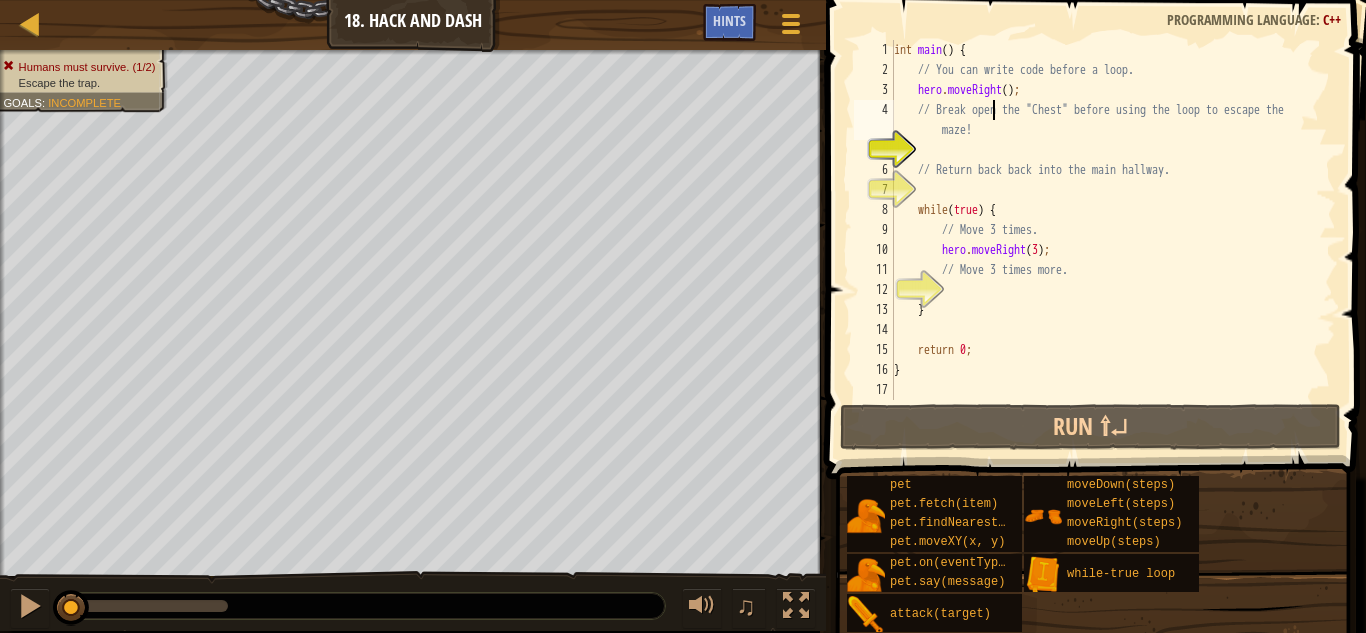 drag, startPoint x: 1032, startPoint y: 190, endPoint x: 1032, endPoint y: 214, distance: 24 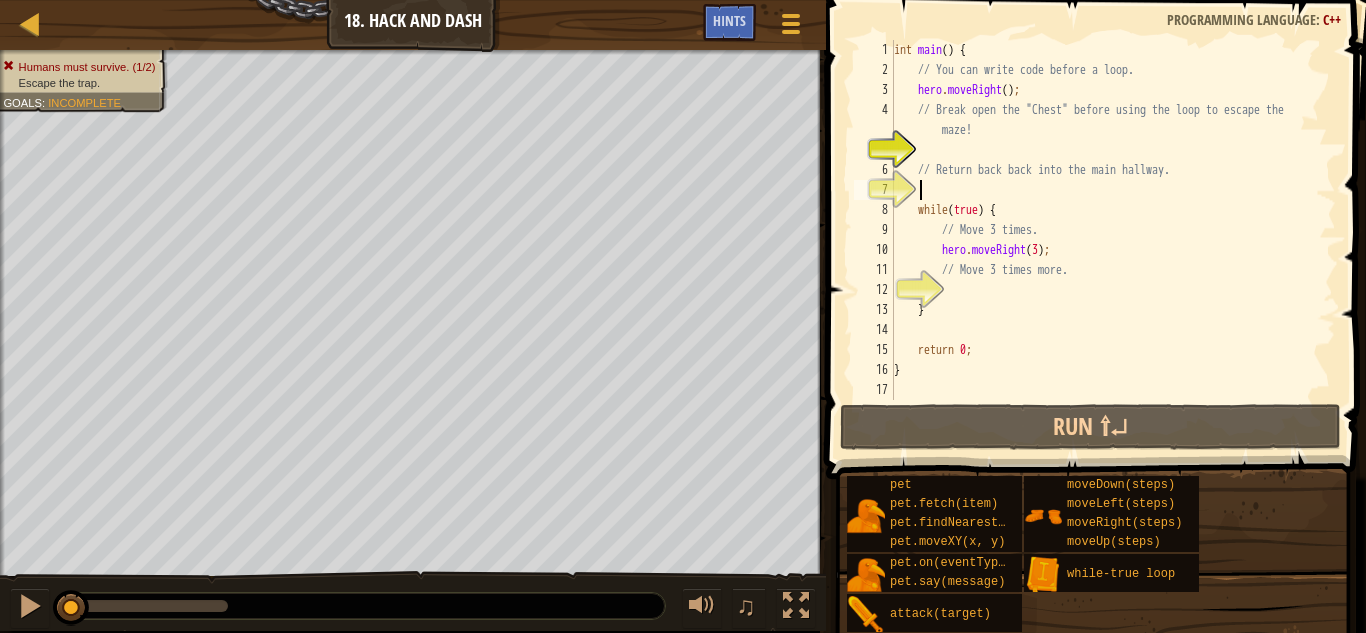 click on "int   main ( )   {      // You can write code before a loop.      hero . moveRight ( ) ;      // Break open the "Chest" before using the loop to escape the           maze!           // Return back back into the main hallway.           while ( true )   {          // Move 3 times.          hero . moveRight ( 3 ) ;          // Move 3 times more.               }           return   0 ; }" at bounding box center (1113, 240) 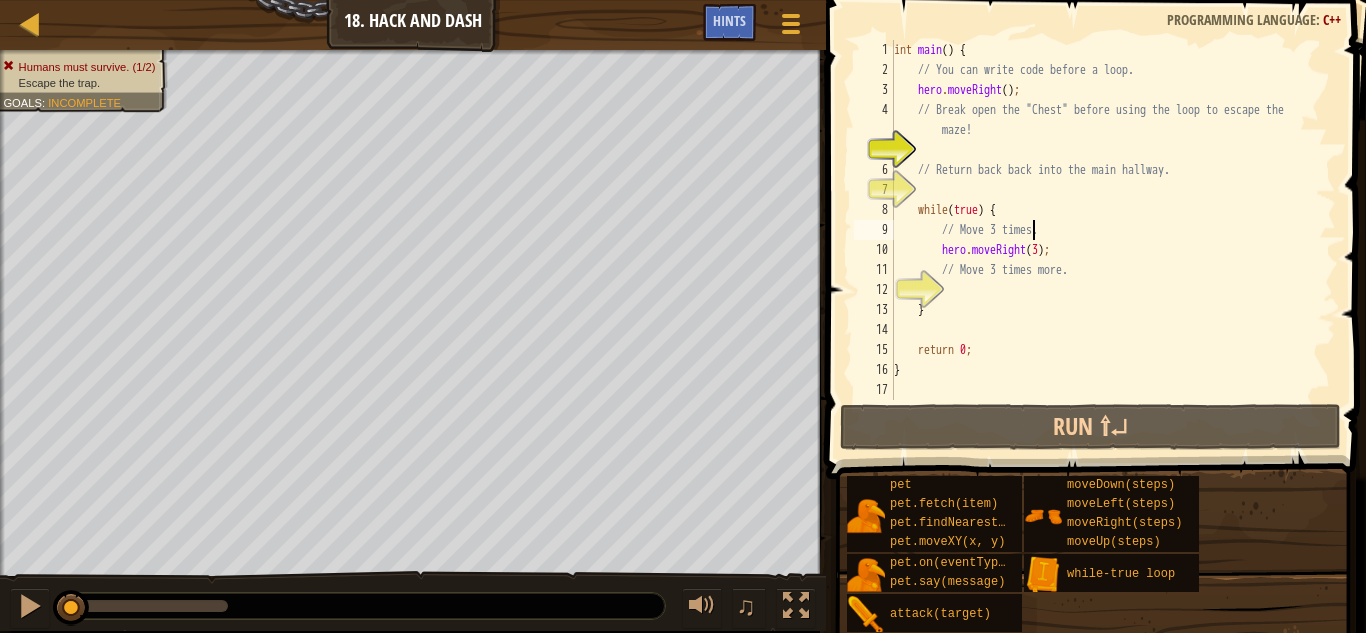 click on "int   main ( )   {      // You can write code before a loop.      hero . moveRight ( ) ;      // Break open the "Chest" before using the loop to escape the           maze!           // Return back back into the main hallway.           while ( true )   {          // Move 3 times.          hero . moveRight ( 3 ) ;          // Move 3 times more.               }           return   0 ; }" at bounding box center [1113, 240] 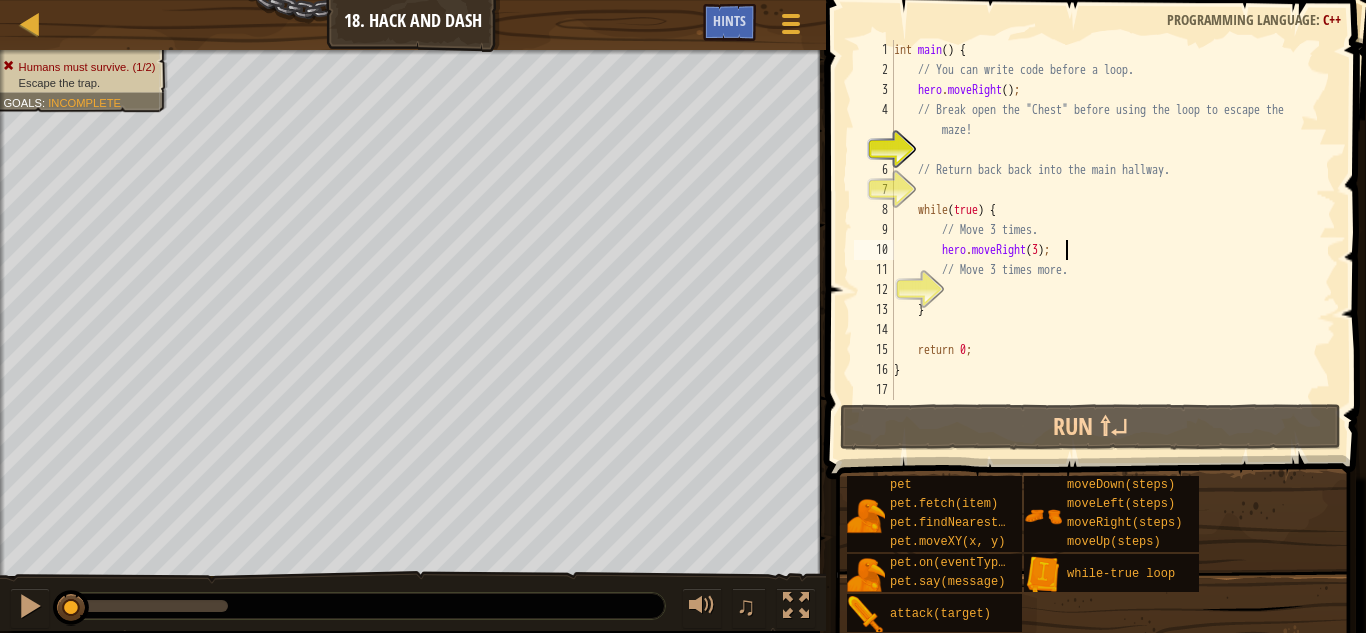 click on "int   main ( )   {      // You can write code before a loop.      hero . moveRight ( ) ;      // Break open the "Chest" before using the loop to escape the           maze!           // Return back back into the main hallway.           while ( true )   {          // Move 3 times.          hero . moveRight ( 3 ) ;          // Move 3 times more.               }           return   0 ; }" at bounding box center (1113, 240) 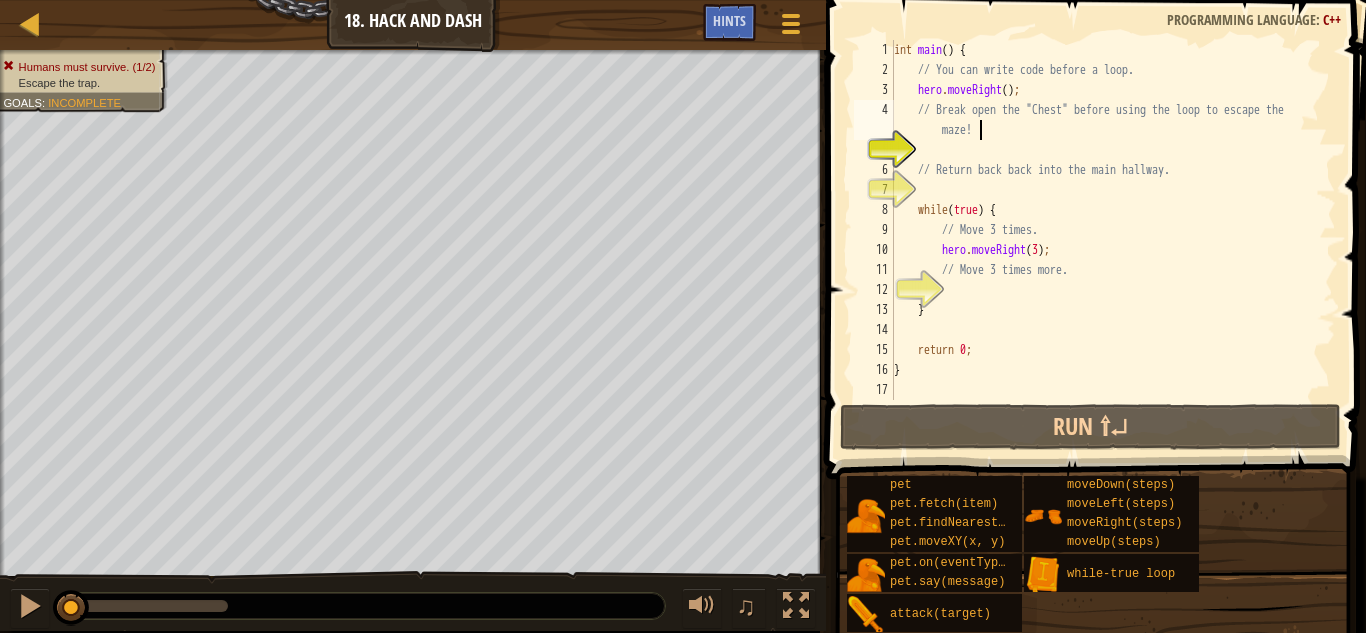 click on "int   main ( )   {      // You can write code before a loop.      hero . moveRight ( ) ;      // Break open the "Chest" before using the loop to escape the           maze!           // Return back back into the main hallway.           while ( true )   {          // Move 3 times.          hero . moveRight ( 3 ) ;          // Move 3 times more.               }           return   0 ; }" at bounding box center [1113, 240] 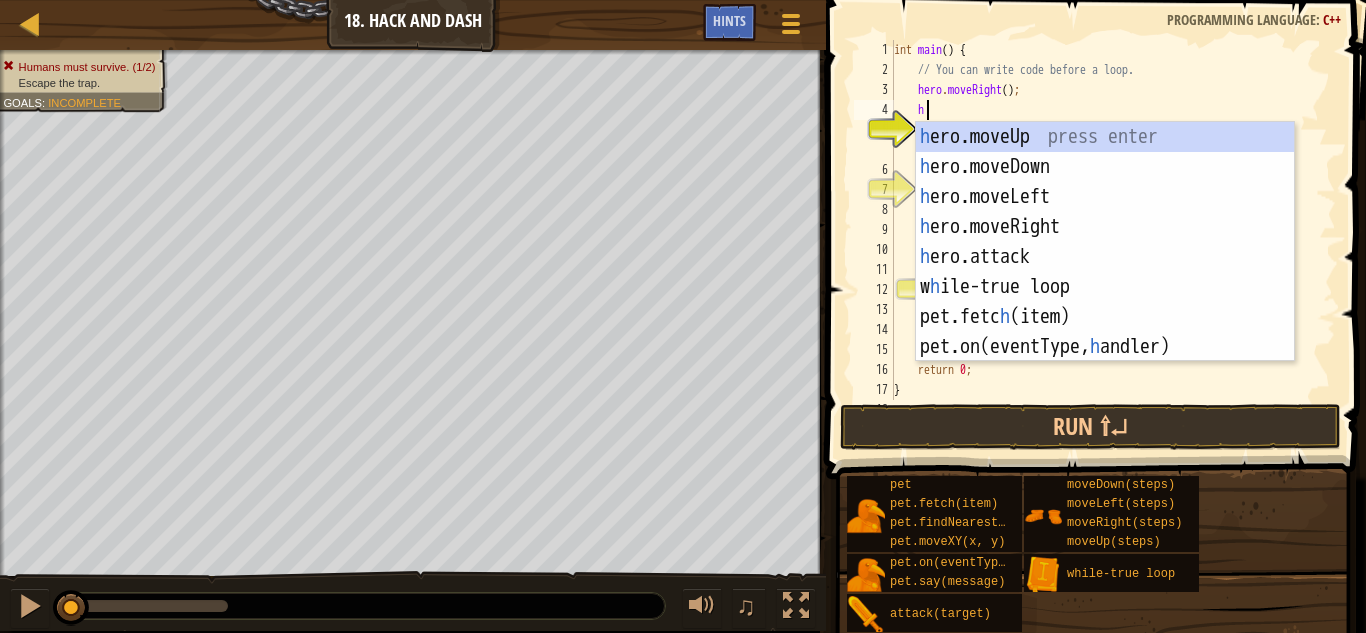 scroll, scrollTop: 9, scrollLeft: 2, axis: both 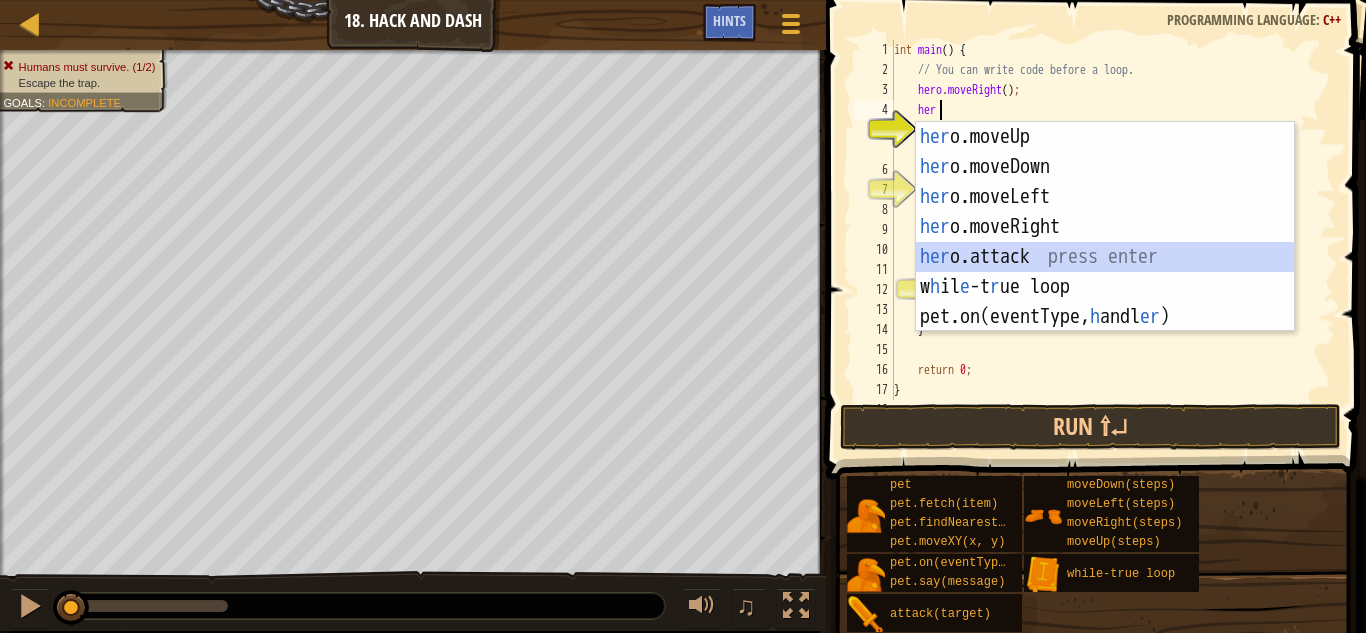 click on "her o.moveUp press enter her o.moveDown press enter her o.moveLeft press enter her o.moveRight press enter her o.attack press enter w h il e -t r ue loop press enter pet.on(eventType,  h andl er ) press enter" at bounding box center [1105, 257] 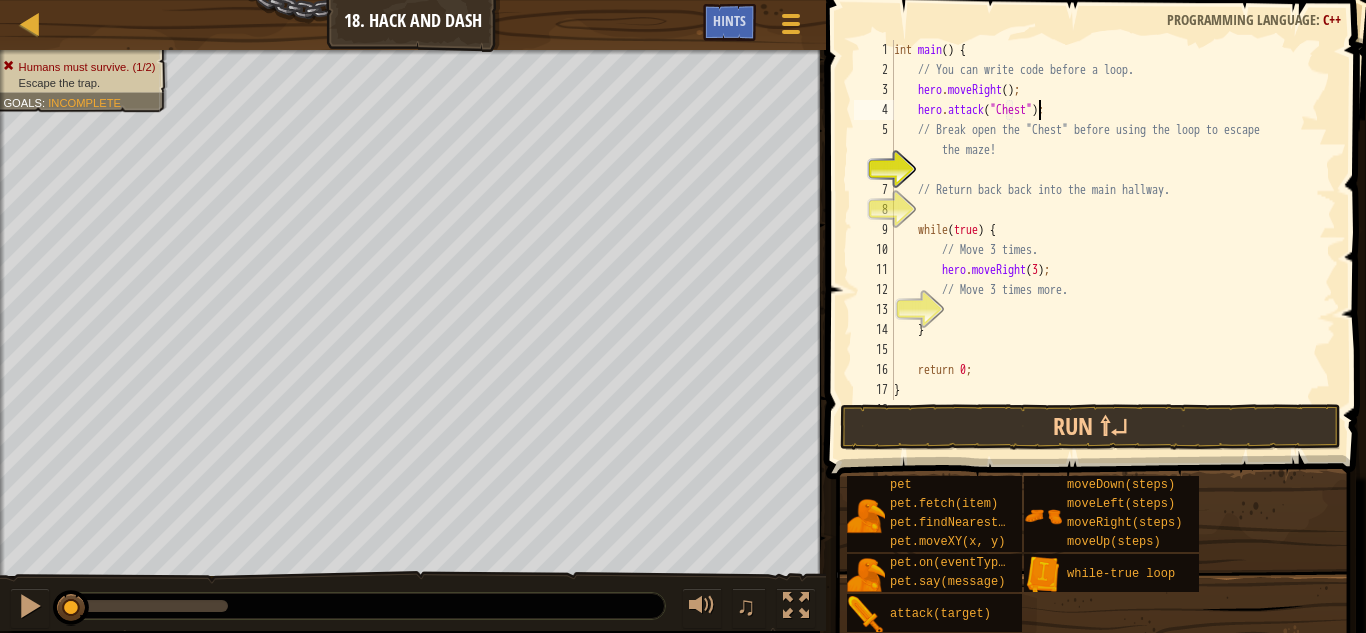 scroll, scrollTop: 9, scrollLeft: 12, axis: both 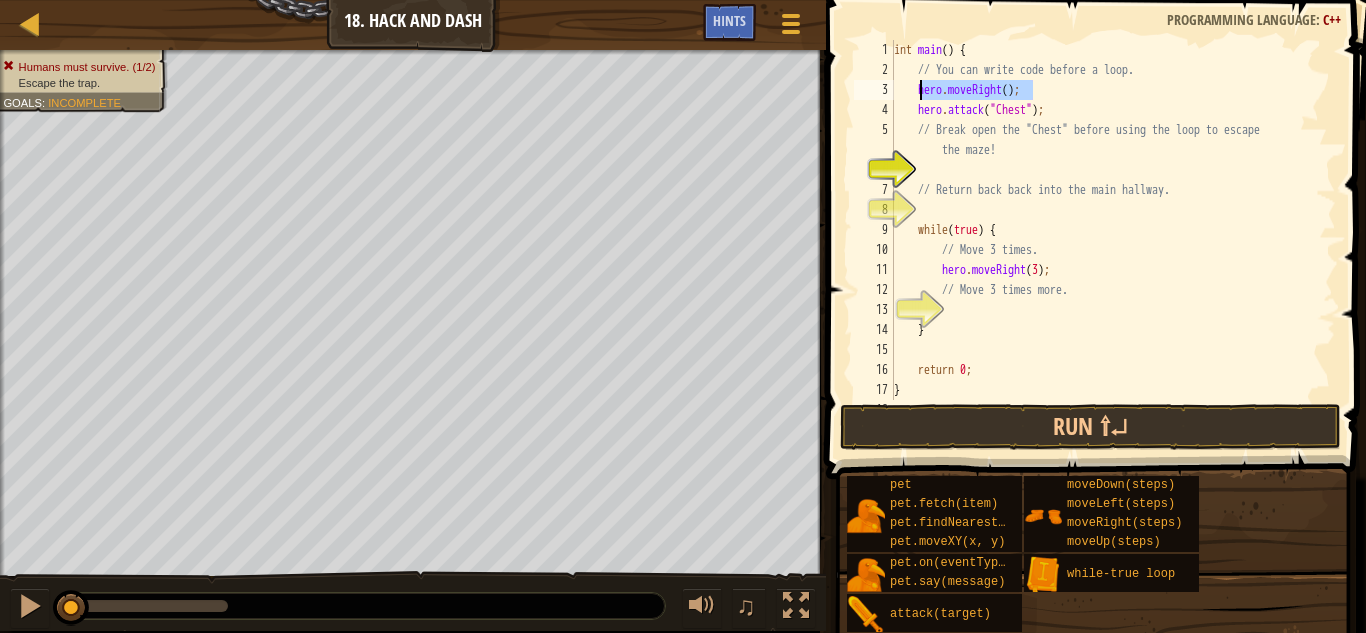 drag, startPoint x: 1057, startPoint y: 89, endPoint x: 921, endPoint y: 95, distance: 136.1323 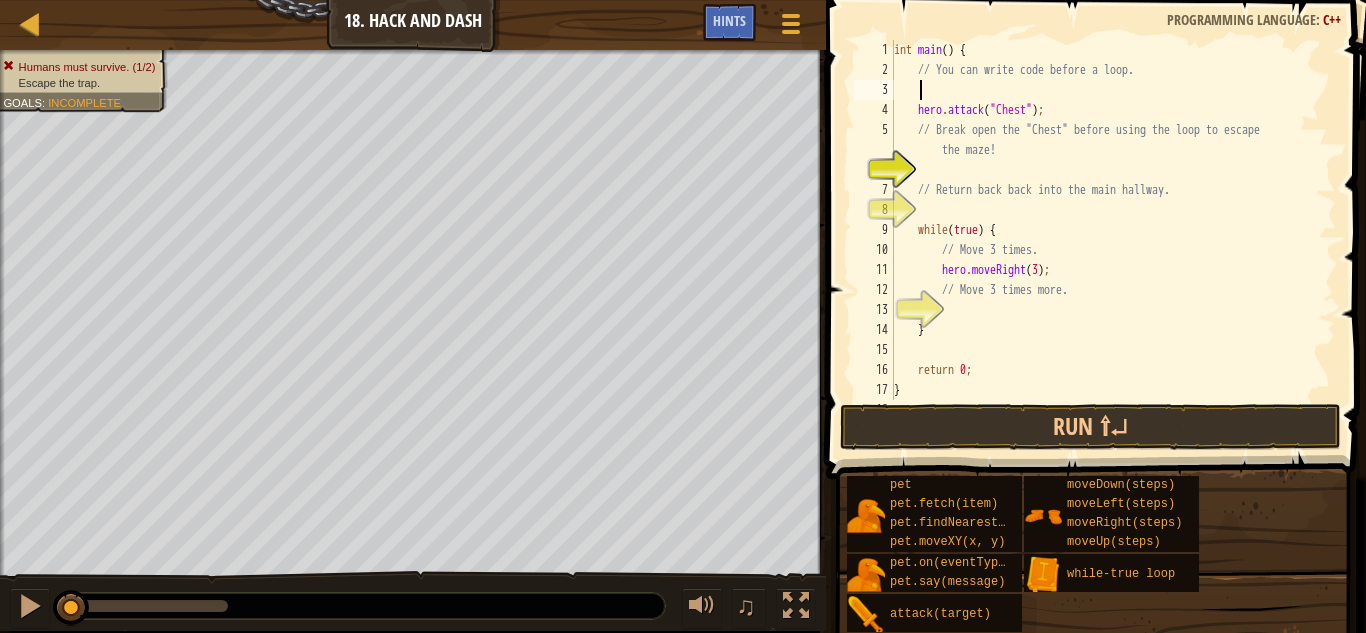 scroll, scrollTop: 9, scrollLeft: 1, axis: both 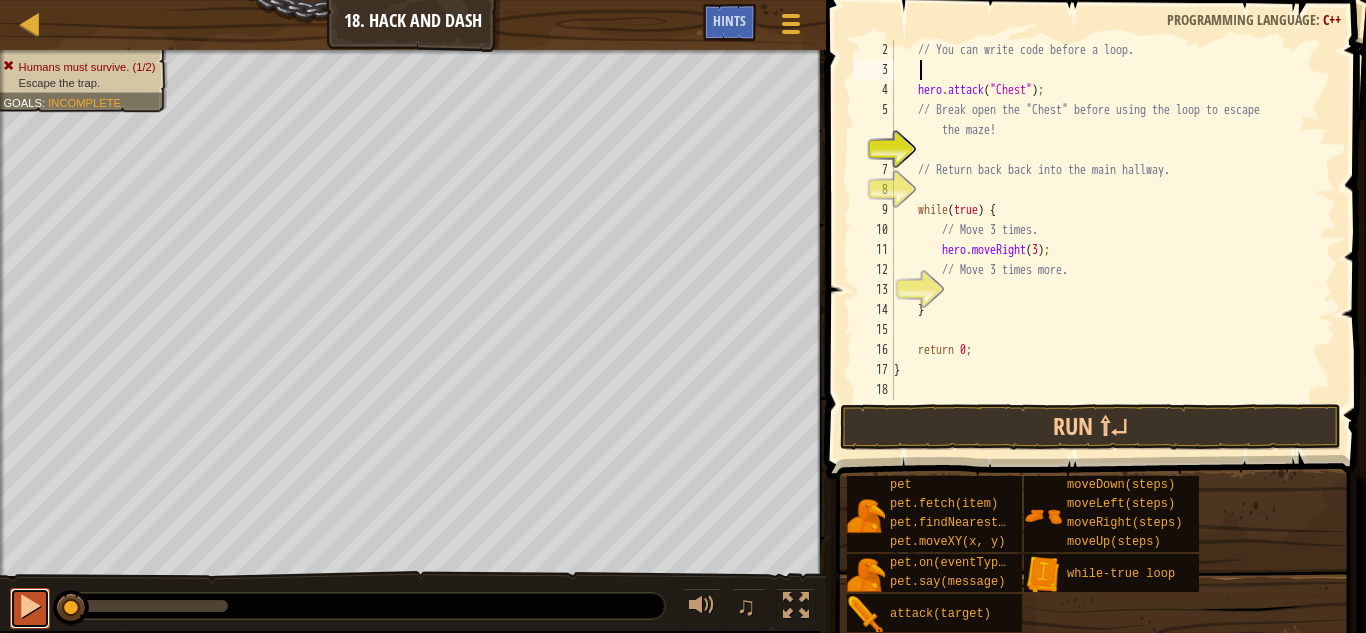 click at bounding box center (30, 606) 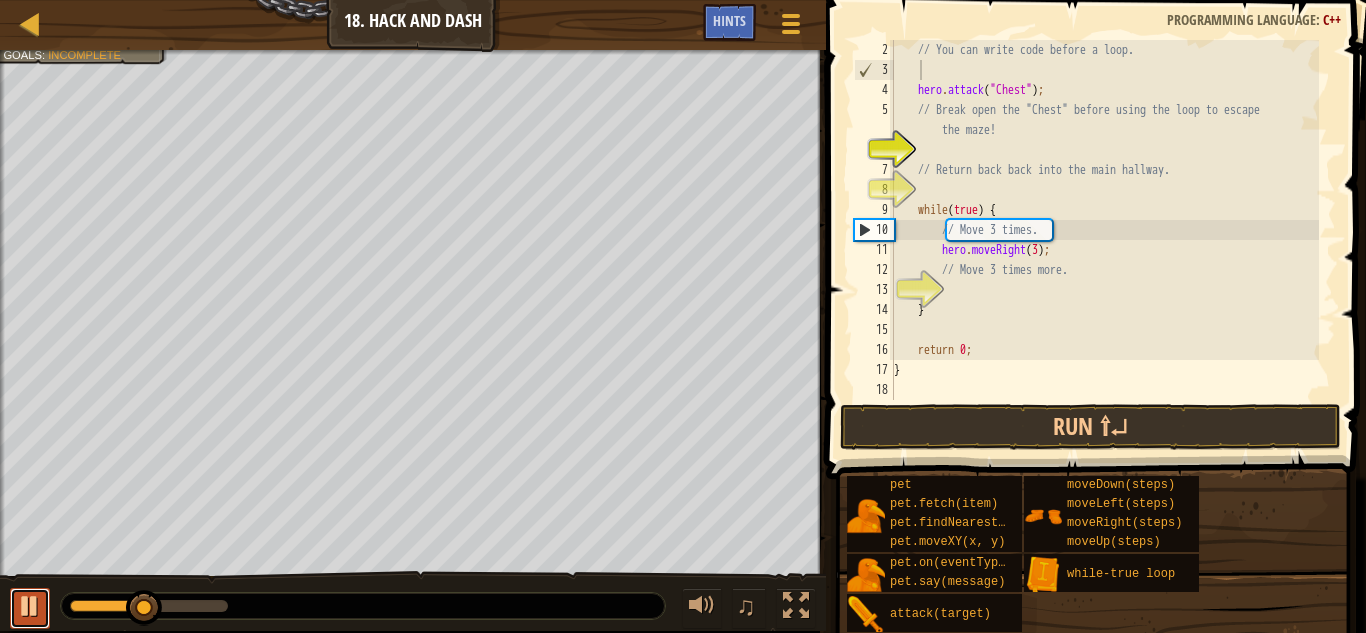 click at bounding box center [30, 606] 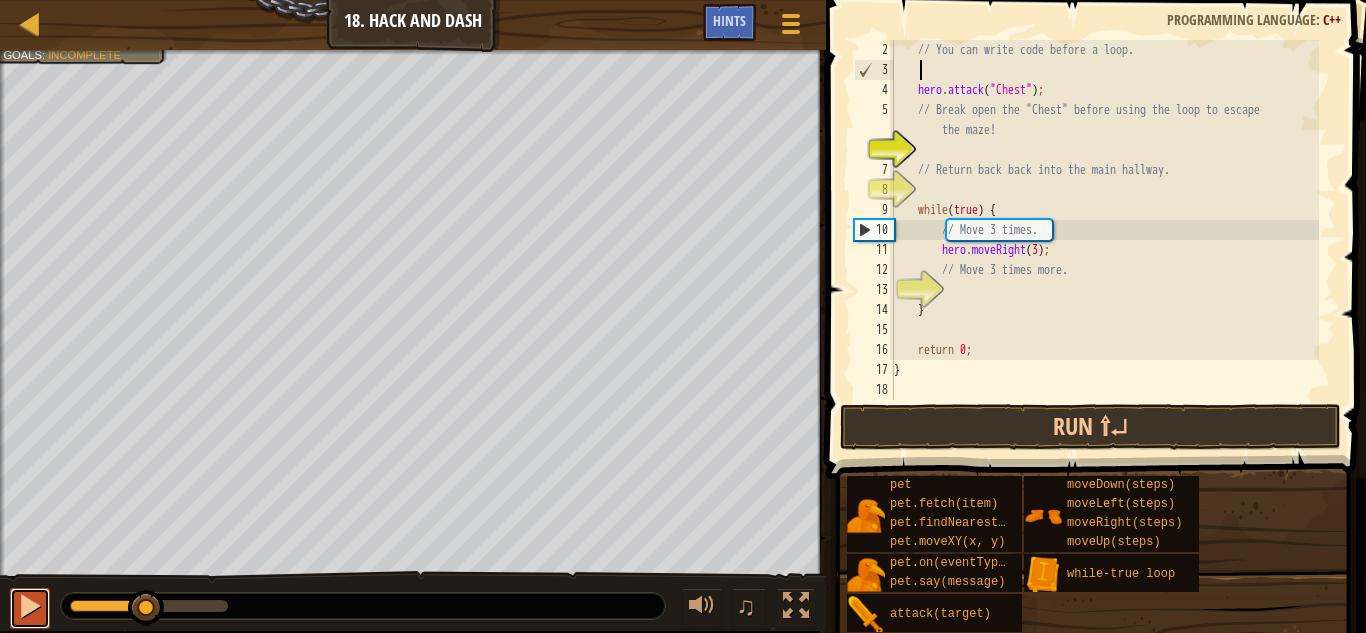 click at bounding box center (30, 606) 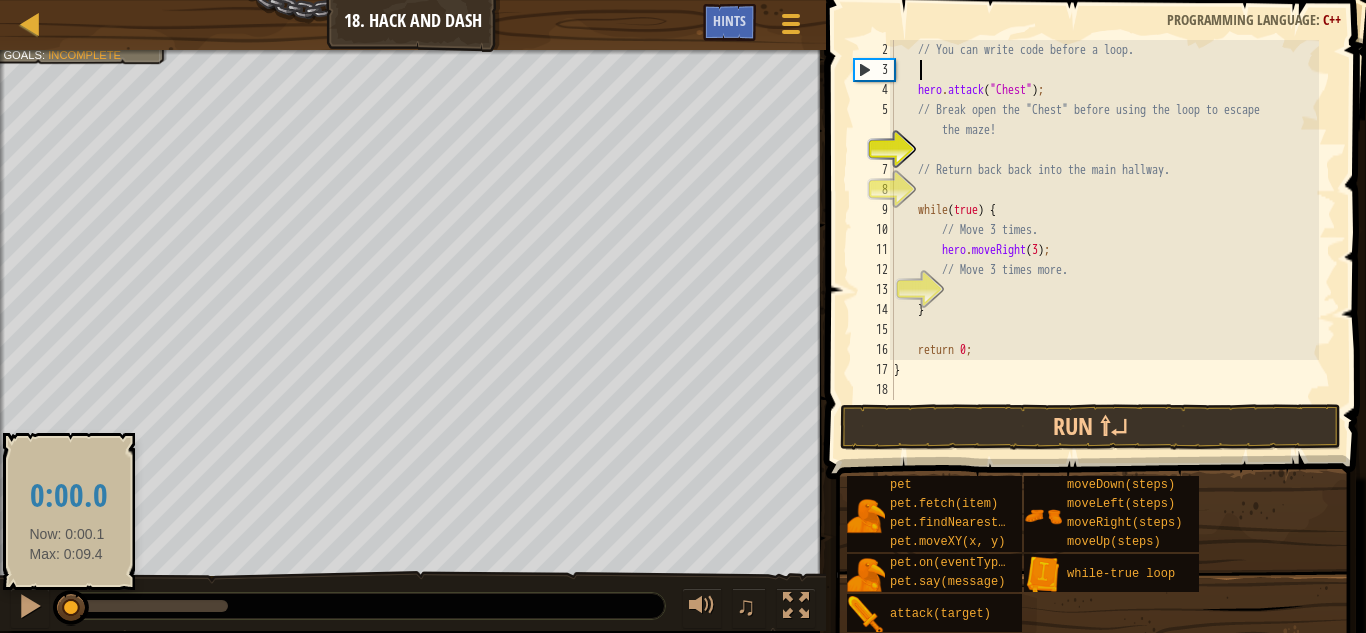 drag, startPoint x: 168, startPoint y: 609, endPoint x: 63, endPoint y: 600, distance: 105.38501 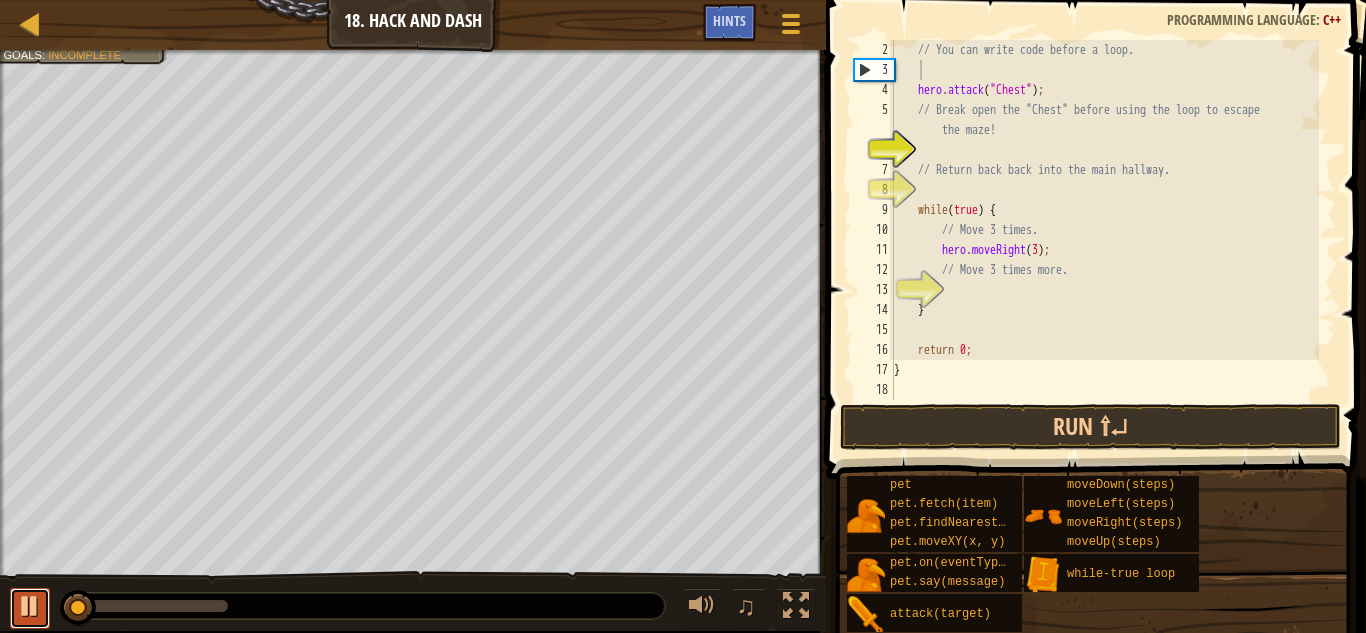 click at bounding box center (30, 608) 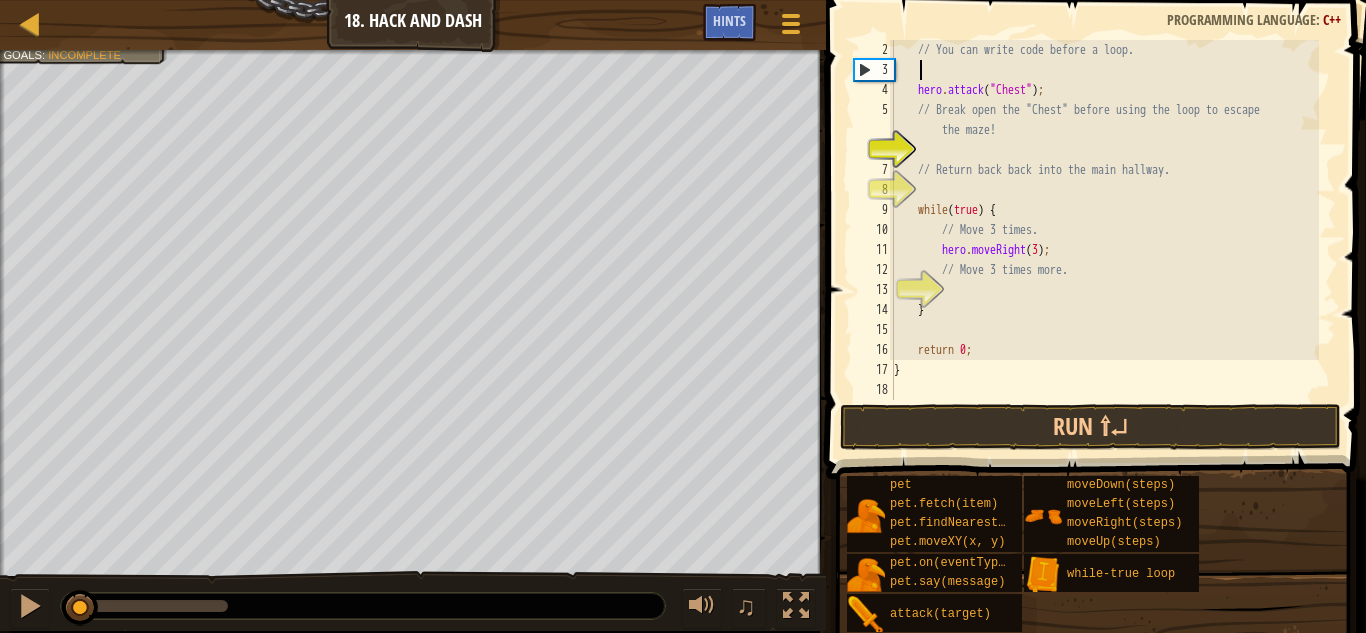 type on "h" 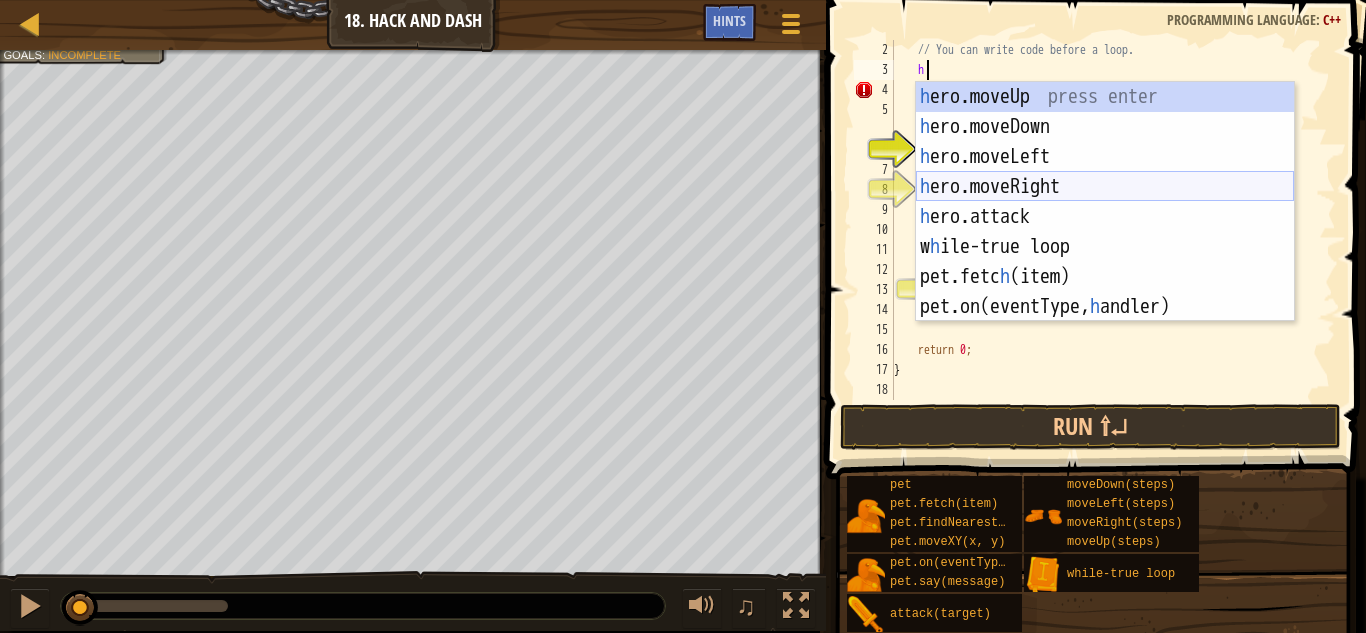 click on "h ero.moveUp press enter h ero.moveDown press enter h ero.moveLeft press enter h ero.moveRight press enter h ero.attack press enter w h ile-true loop press enter pet.fetc h (item) press enter pet.on(eventType,  h [PERSON_NAME]) press enter" at bounding box center (1105, 232) 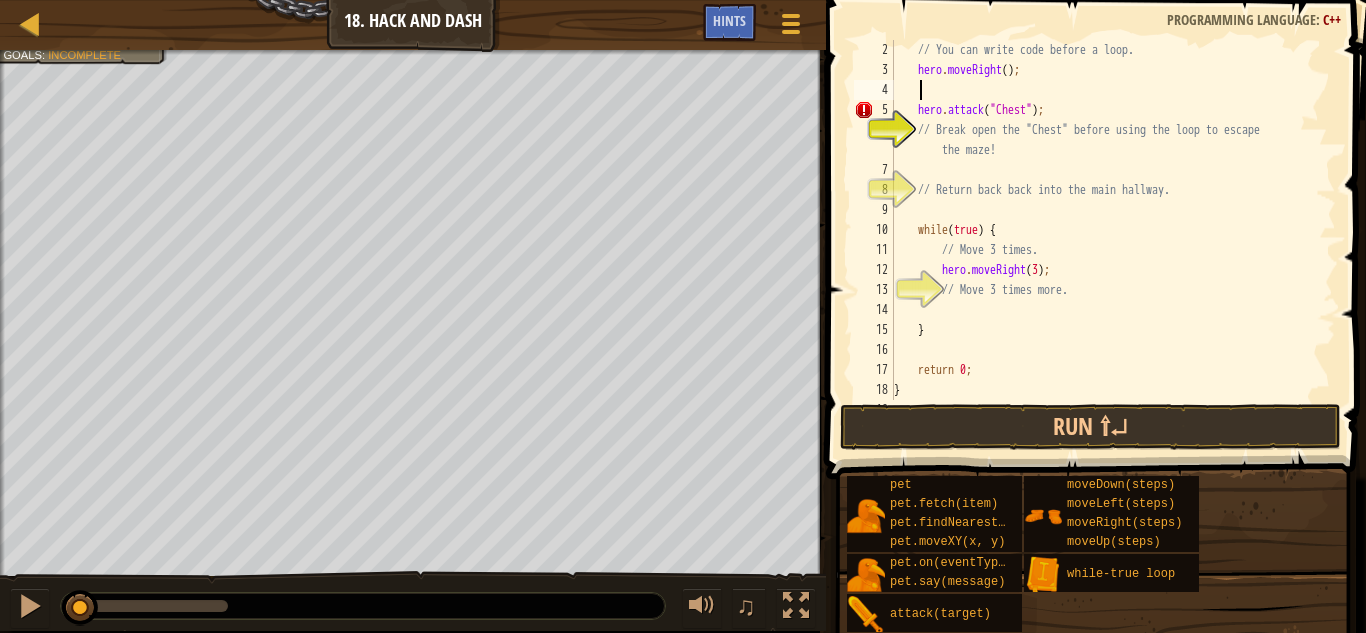click on "// You can write code before a loop.      hero . moveRight ( ) ;           hero . attack ( " Chest " ) ;      // Break open the "Chest" before using the loop to escape           the maze!           // Return back back into the main hallway.           while ( true )   {          // Move 3 times.          hero . moveRight ( 3 ) ;          // Move 3 times more.               }           return   0 ; }" at bounding box center (1104, 240) 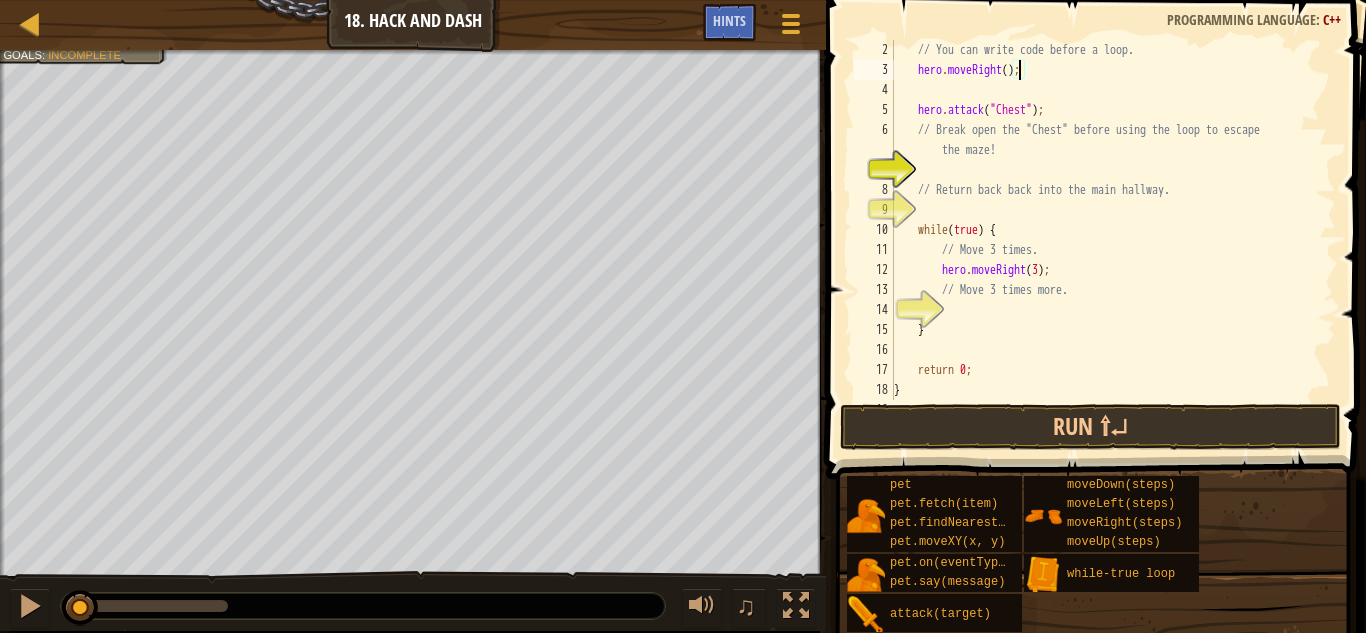 type on "hero.moveRight(1);" 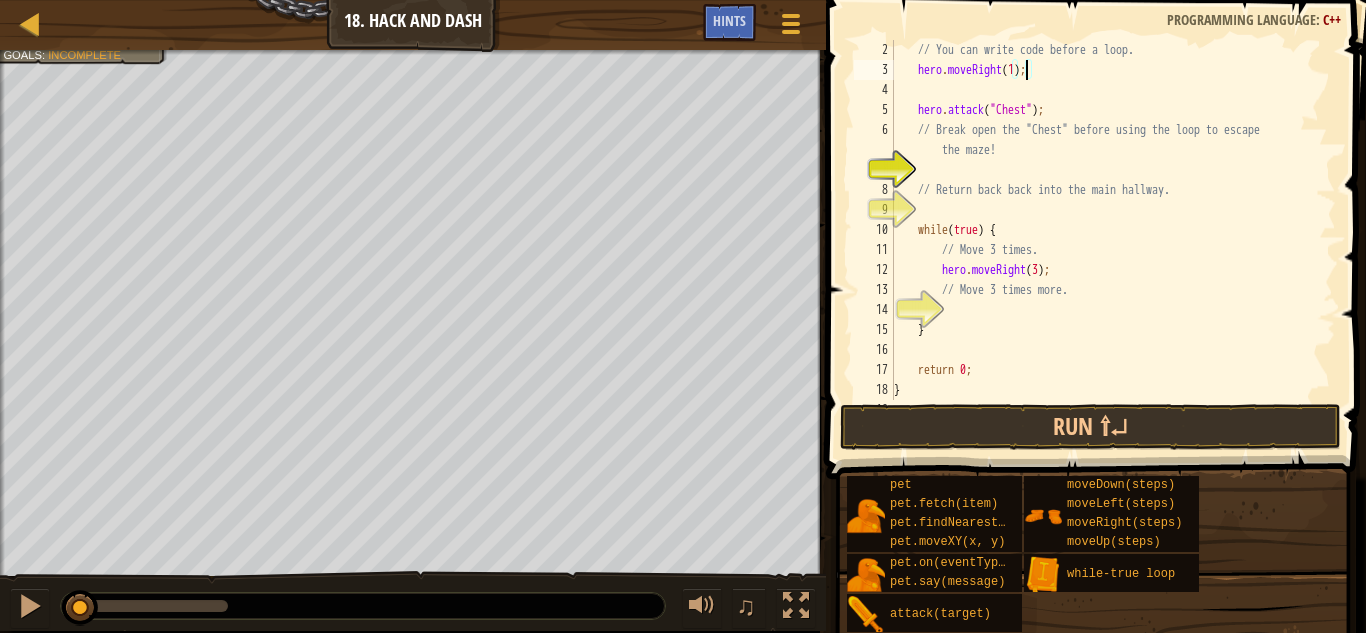 click on "// You can write code before a loop.      hero . moveRight ( 1 ) ;           hero . attack ( " Chest " ) ;      // Break open the "Chest" before using the loop to escape           the maze!           // Return back back into the main hallway.           while ( true )   {          // Move 3 times.          hero . moveRight ( 3 ) ;          // Move 3 times more.               }           return   0 ; }" at bounding box center [1104, 240] 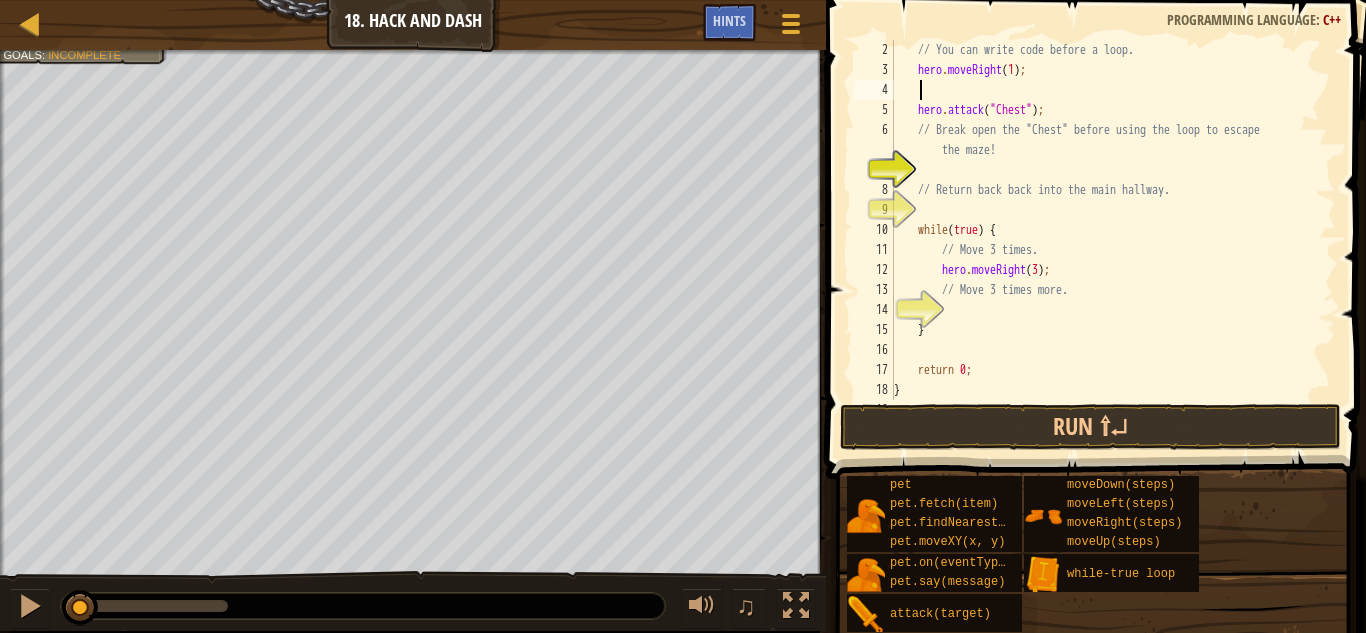 scroll, scrollTop: 9, scrollLeft: 0, axis: vertical 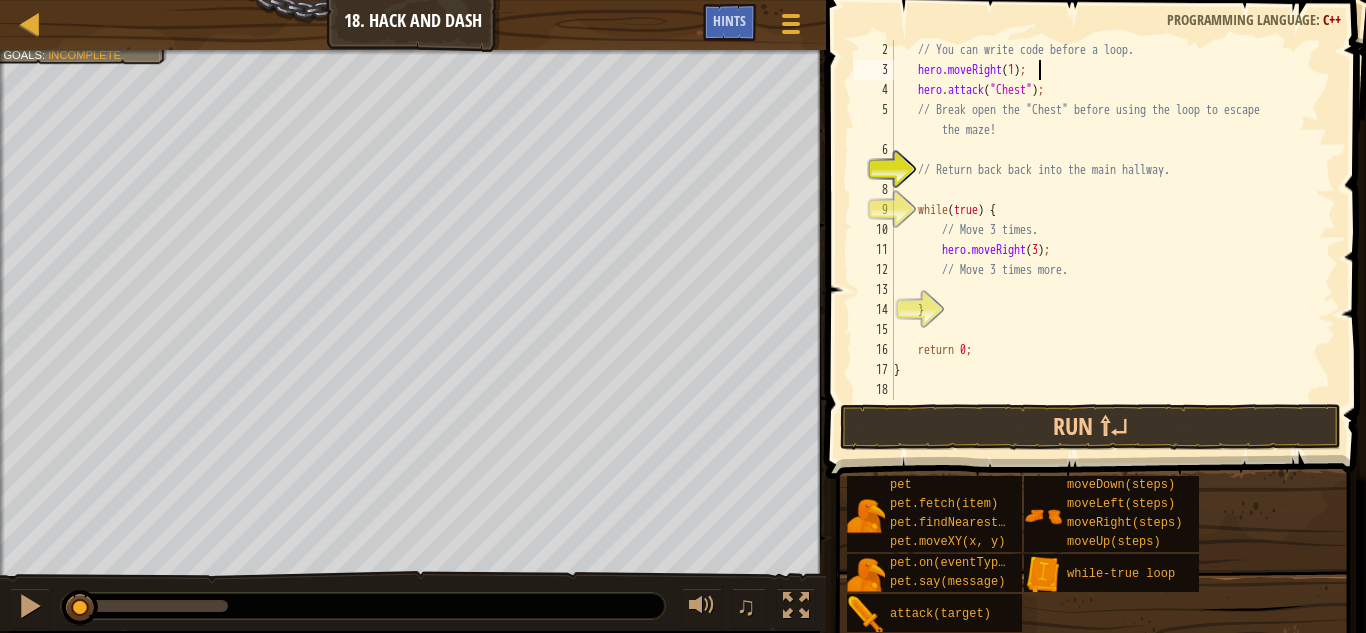 click on "// You can write code before a loop.      hero . moveRight ( 1 ) ;      hero . attack ( " Chest " ) ;      // Break open the "Chest" before using the loop to escape           the maze!           // Return back back into the main hallway.           while ( true )   {          // Move 3 times.          hero . moveRight ( 3 ) ;          // Move 3 times more.               }           return   0 ; }" at bounding box center (1104, 240) 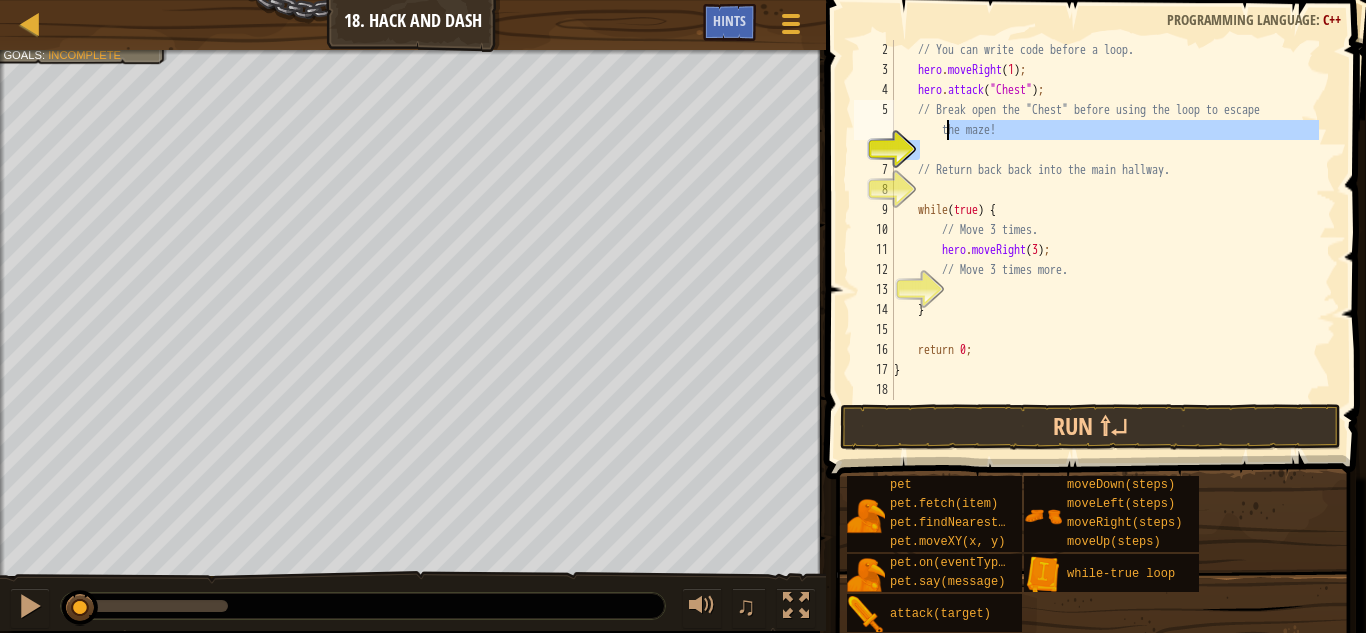 drag, startPoint x: 1069, startPoint y: 140, endPoint x: 948, endPoint y: 132, distance: 121.264175 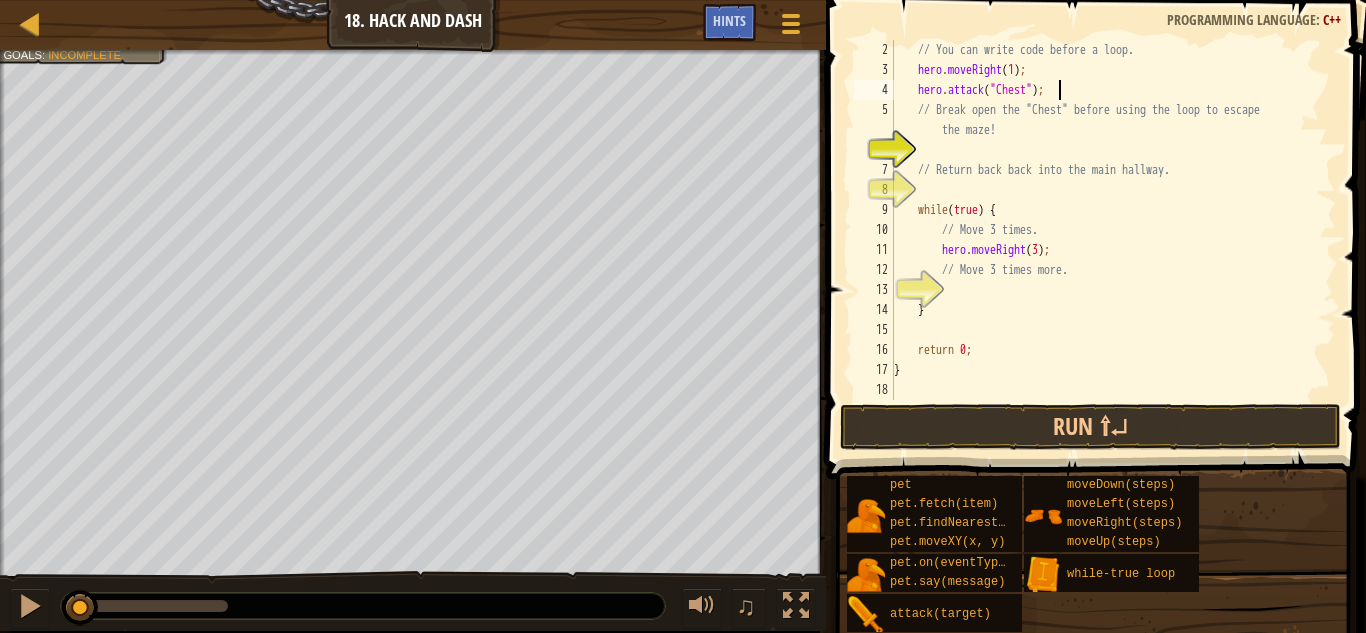 click on "// You can write code before a loop.      hero . moveRight ( 1 ) ;      hero . attack ( " Chest " ) ;      // Break open the "Chest" before using the loop to escape           the maze!           // Return back back into the main hallway.           while ( true )   {          // Move 3 times.          hero . moveRight ( 3 ) ;          // Move 3 times more.               }           return   0 ; }" at bounding box center (1104, 240) 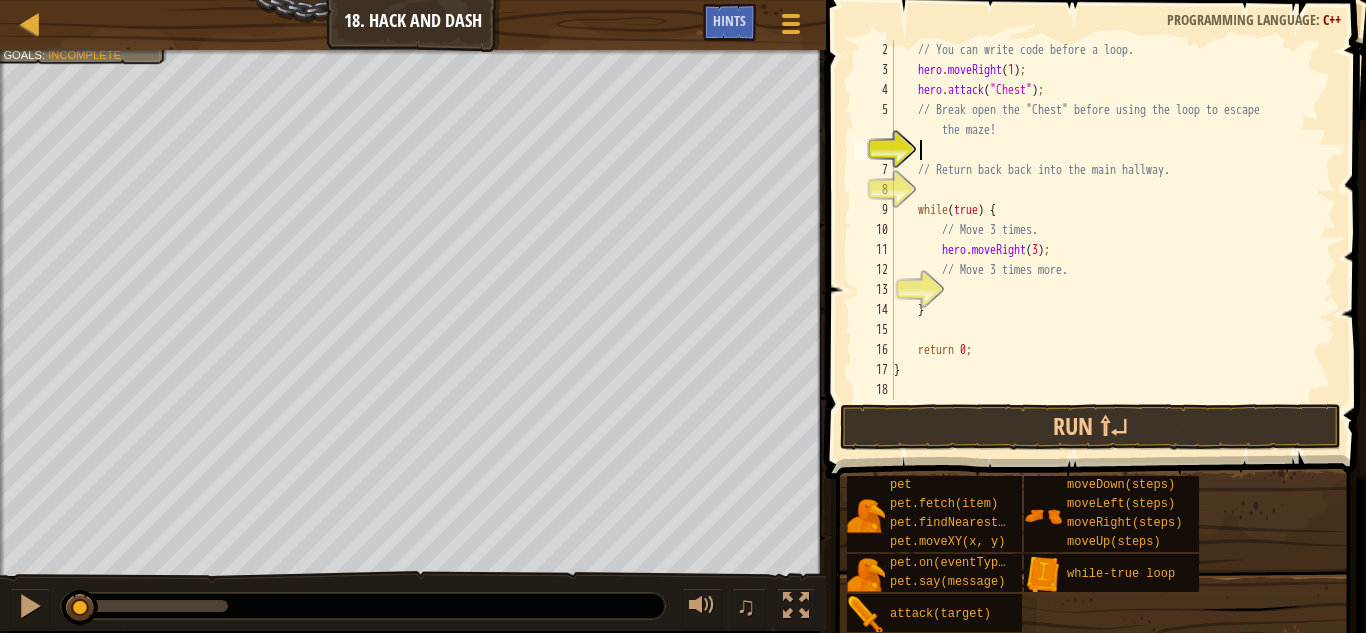 click on "// You can write code before a loop.      hero . moveRight ( 1 ) ;      hero . attack ( " Chest " ) ;      // Break open the "Chest" before using the loop to escape           the maze!           // Return back back into the main hallway.           while ( true )   {          // Move 3 times.          hero . moveRight ( 3 ) ;          // Move 3 times more.               }           return   0 ; }" at bounding box center (1104, 240) 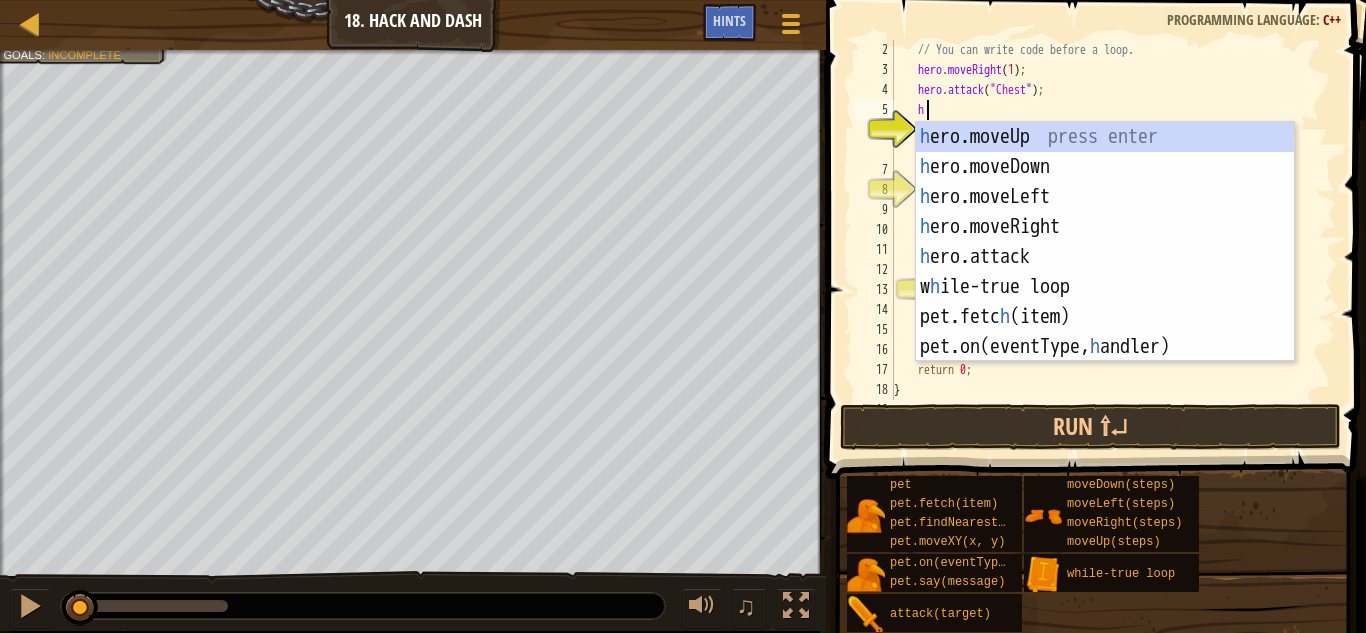 scroll, scrollTop: 9, scrollLeft: 2, axis: both 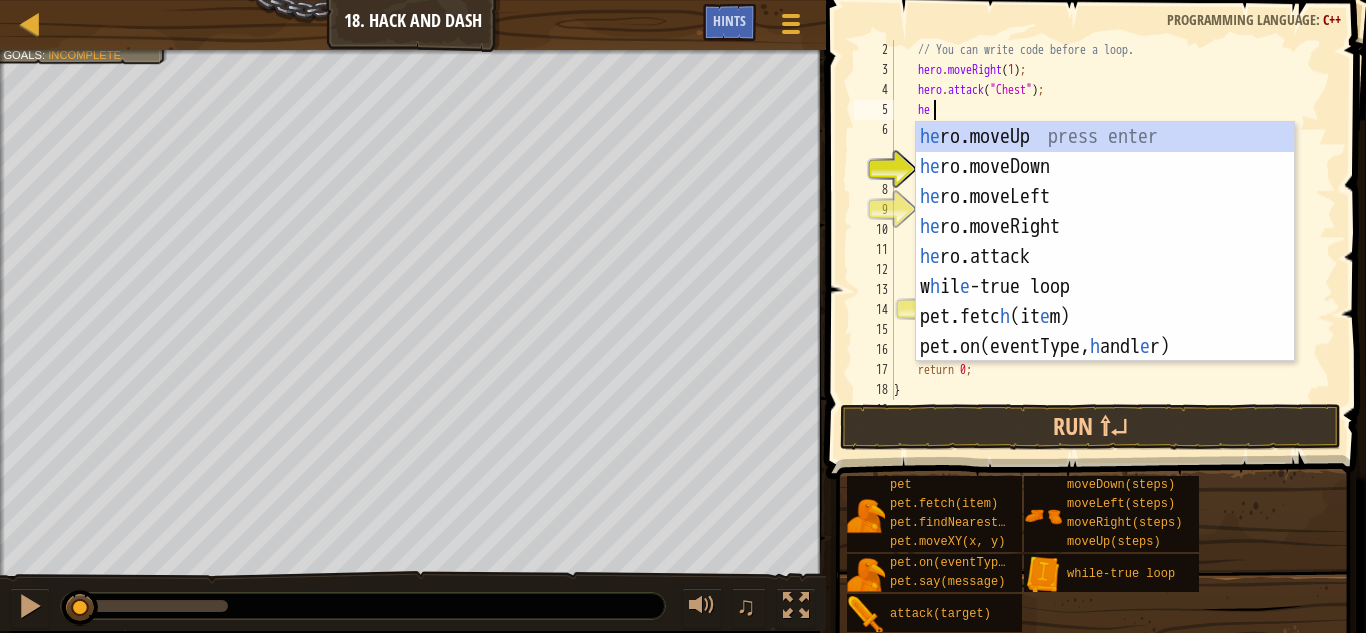 type on "her" 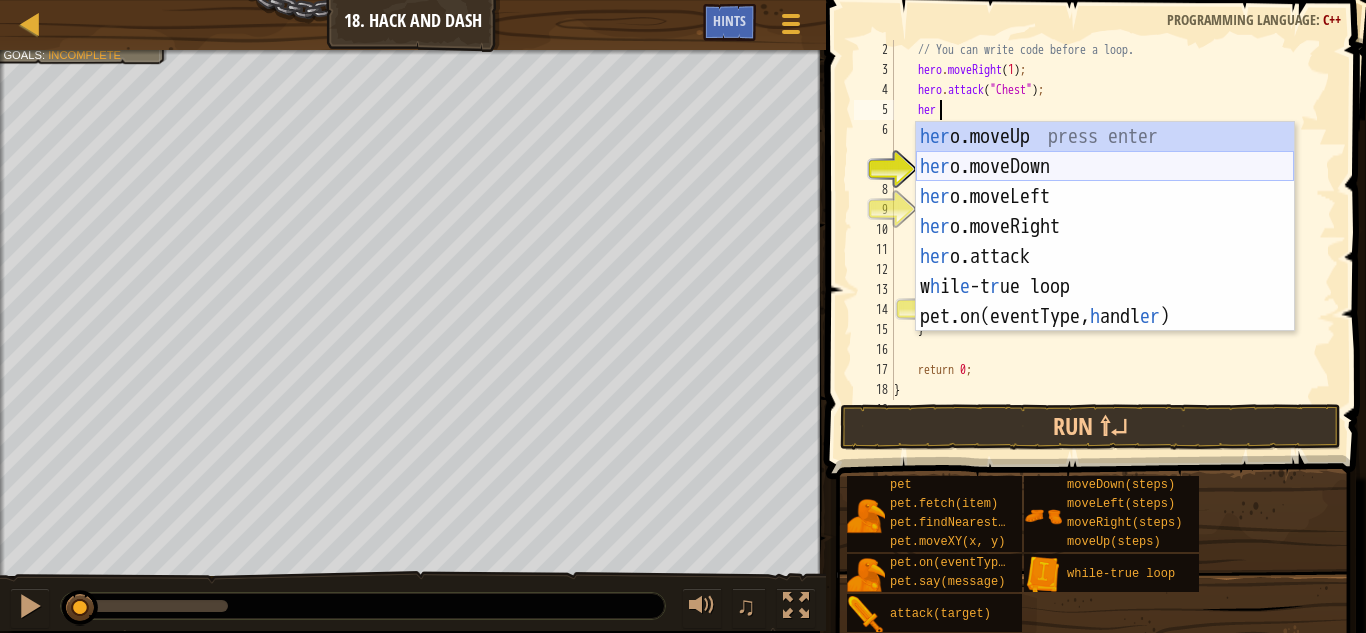 click on "her o.moveUp press enter her o.moveDown press enter her o.moveLeft press enter her o.moveRight press enter her o.attack press enter w h il e -t r ue loop press enter pet.on(eventType,  h andl er ) press enter" at bounding box center (1105, 257) 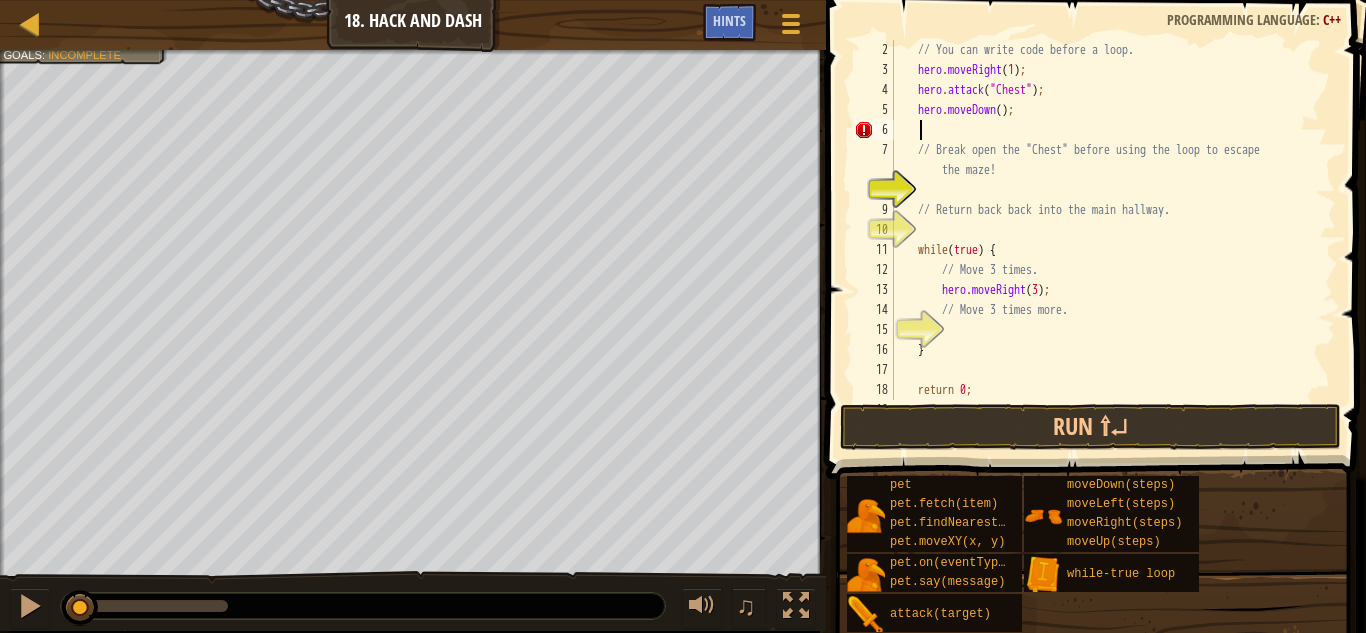 scroll, scrollTop: 9, scrollLeft: 1, axis: both 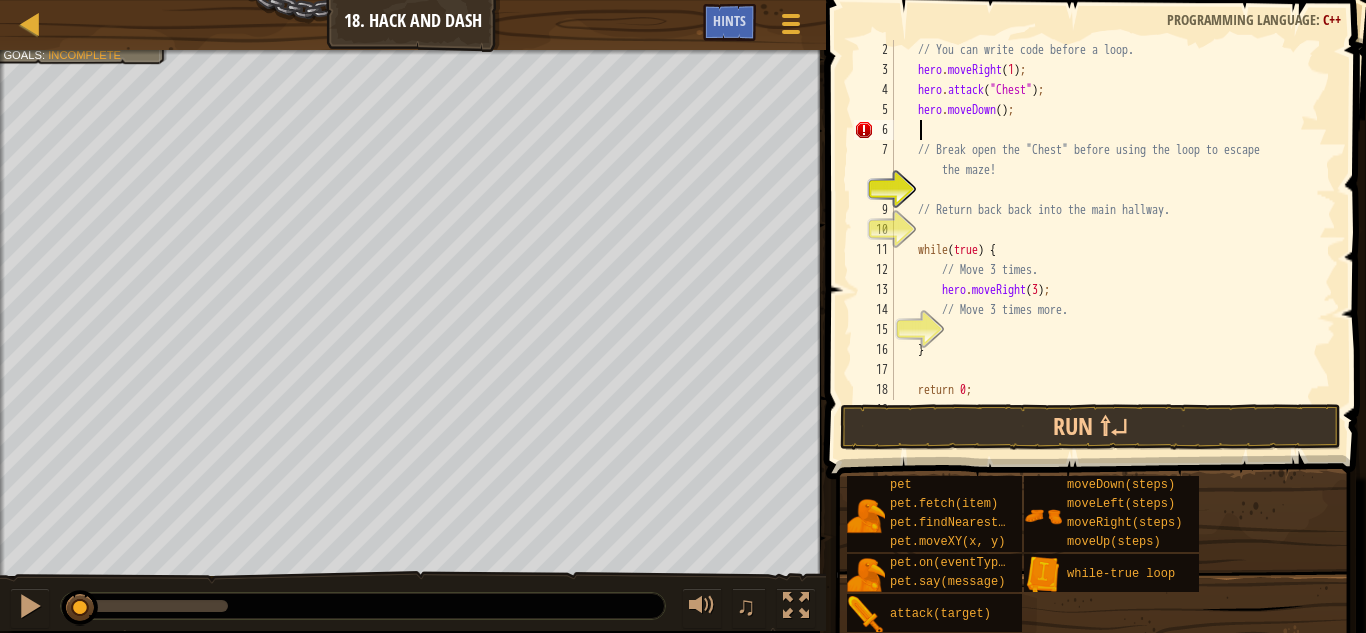 click on "// You can write code before a loop.      hero . moveRight ( 1 ) ;      hero . attack ( " Chest " ) ;      hero . moveDown ( ) ;           // Break open the "Chest" before using the loop to escape           the maze!           // Return back back into the main hallway.           while ( true )   {          // Move 3 times.          hero . moveRight ( 3 ) ;          // Move 3 times more.               }           return   0 ; }" at bounding box center [1104, 240] 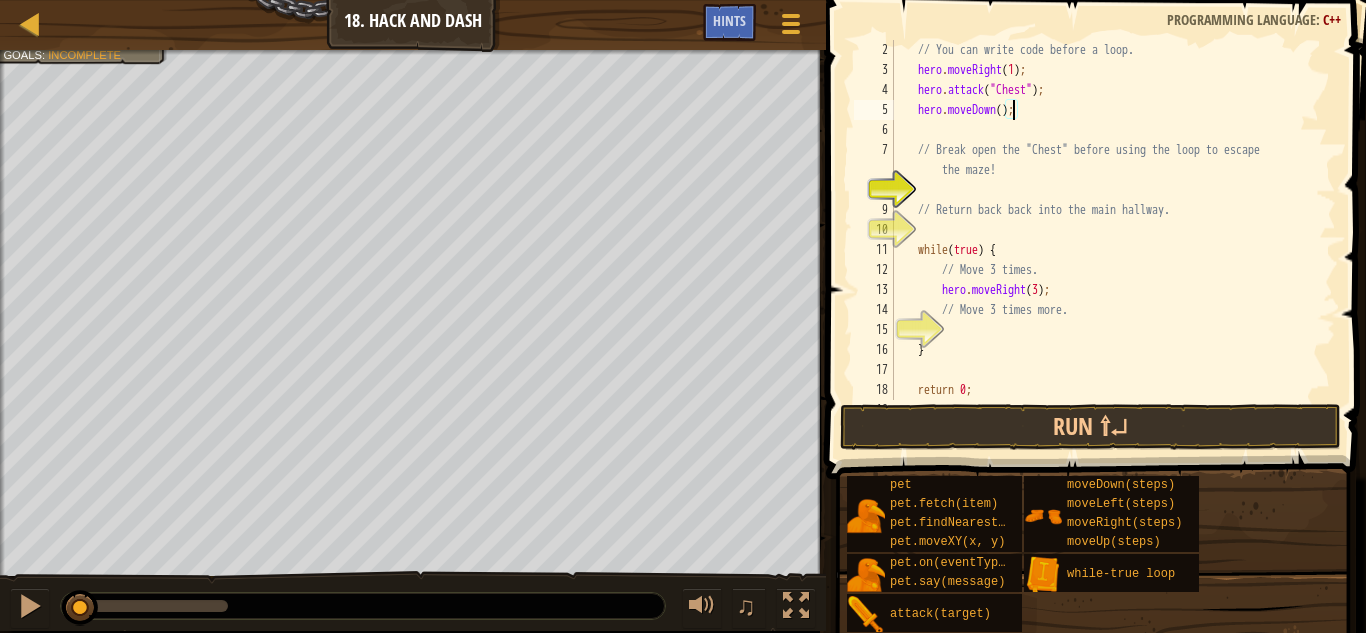 scroll, scrollTop: 9, scrollLeft: 10, axis: both 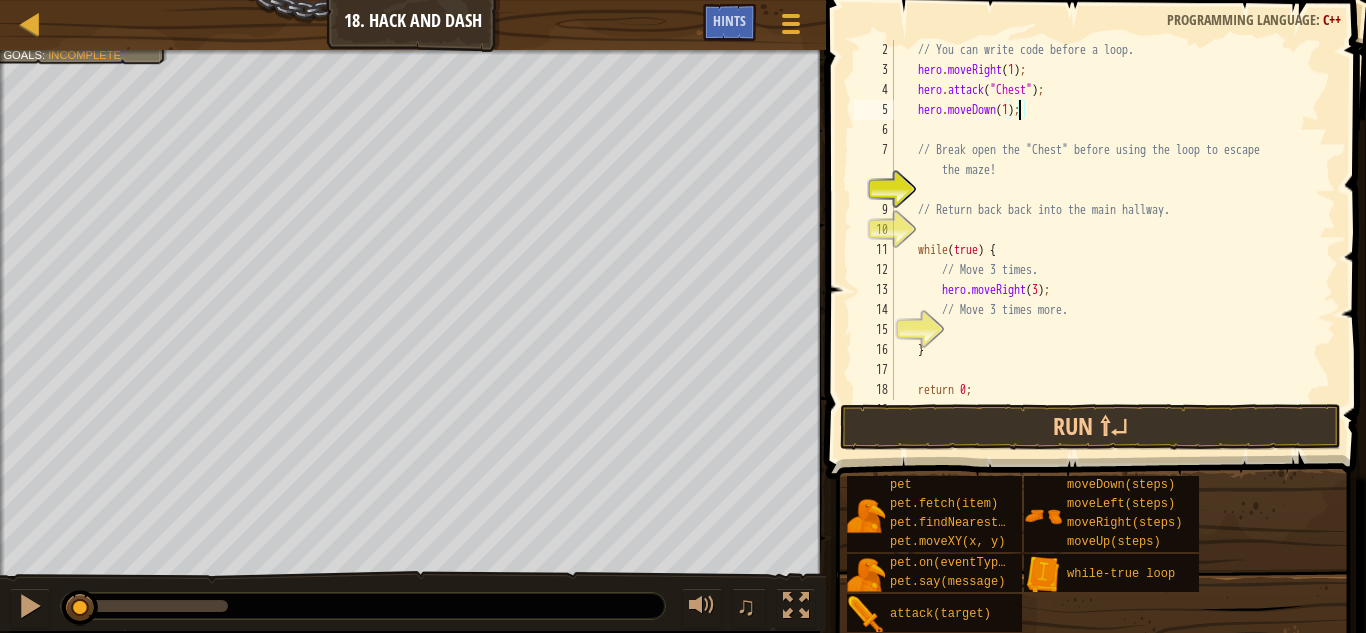 click on "// You can write code before a loop.      hero . moveRight ( 1 ) ;      hero . attack ( " Chest " ) ;      hero . moveDown ( 1 ) ;           // Break open the "Chest" before using the loop to escape           the maze!           // Return back back into the main hallway.           while ( true )   {          // Move 3 times.          hero . moveRight ( 3 ) ;          // Move 3 times more.               }           return   0 ; }" at bounding box center (1104, 240) 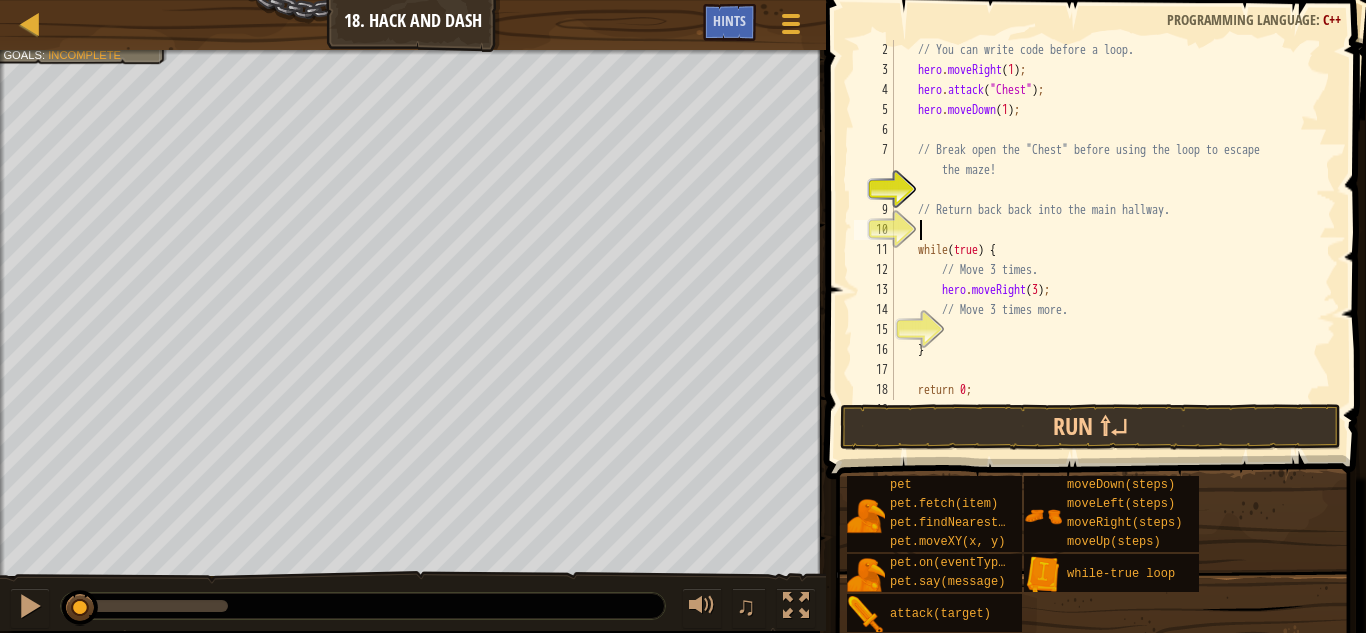click on "// You can write code before a loop.      hero . moveRight ( 1 ) ;      hero . attack ( " Chest " ) ;      hero . moveDown ( 1 ) ;           // Break open the "Chest" before using the loop to escape           the maze!           // Return back back into the main hallway.           while ( true )   {          // Move 3 times.          hero . moveRight ( 3 ) ;          // Move 3 times more.               }           return   0 ; }" at bounding box center (1104, 240) 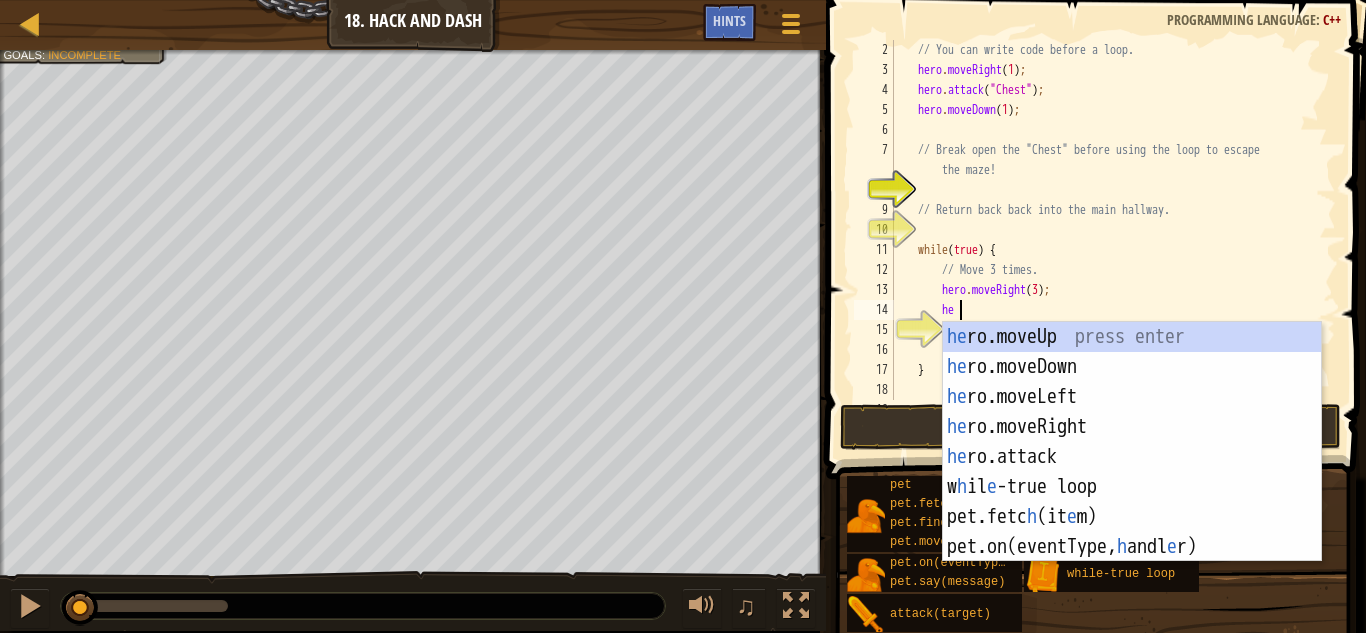 scroll, scrollTop: 9, scrollLeft: 5, axis: both 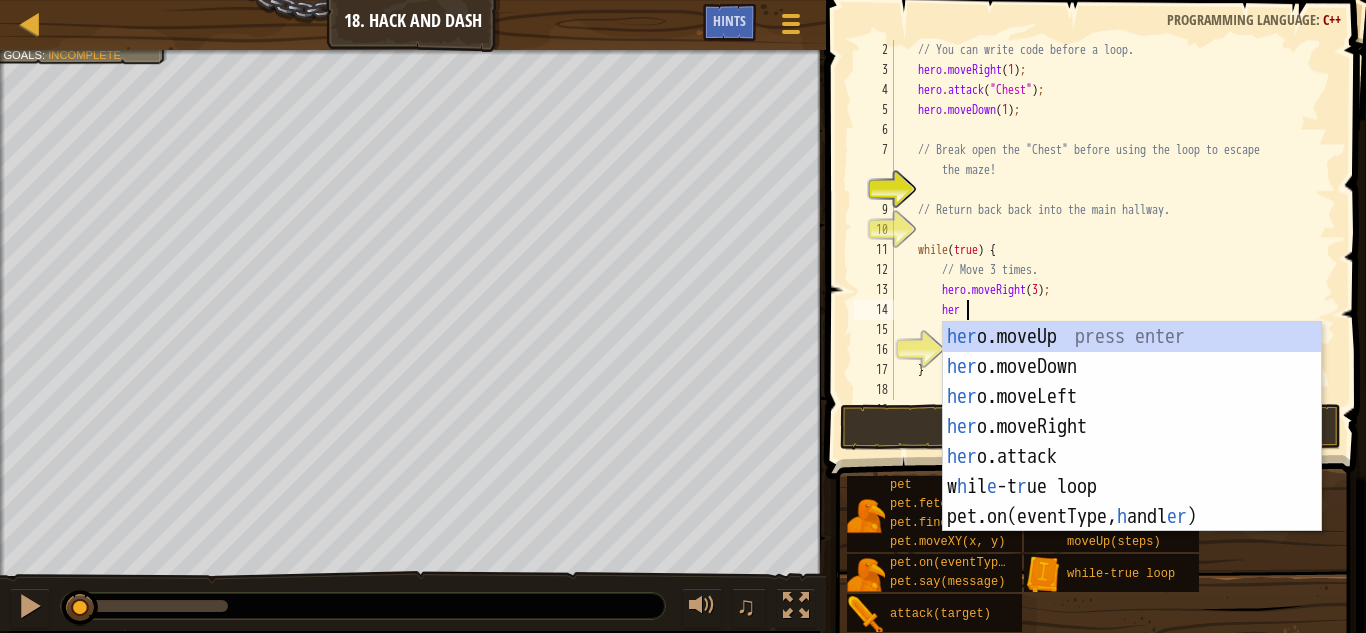 type on "hero" 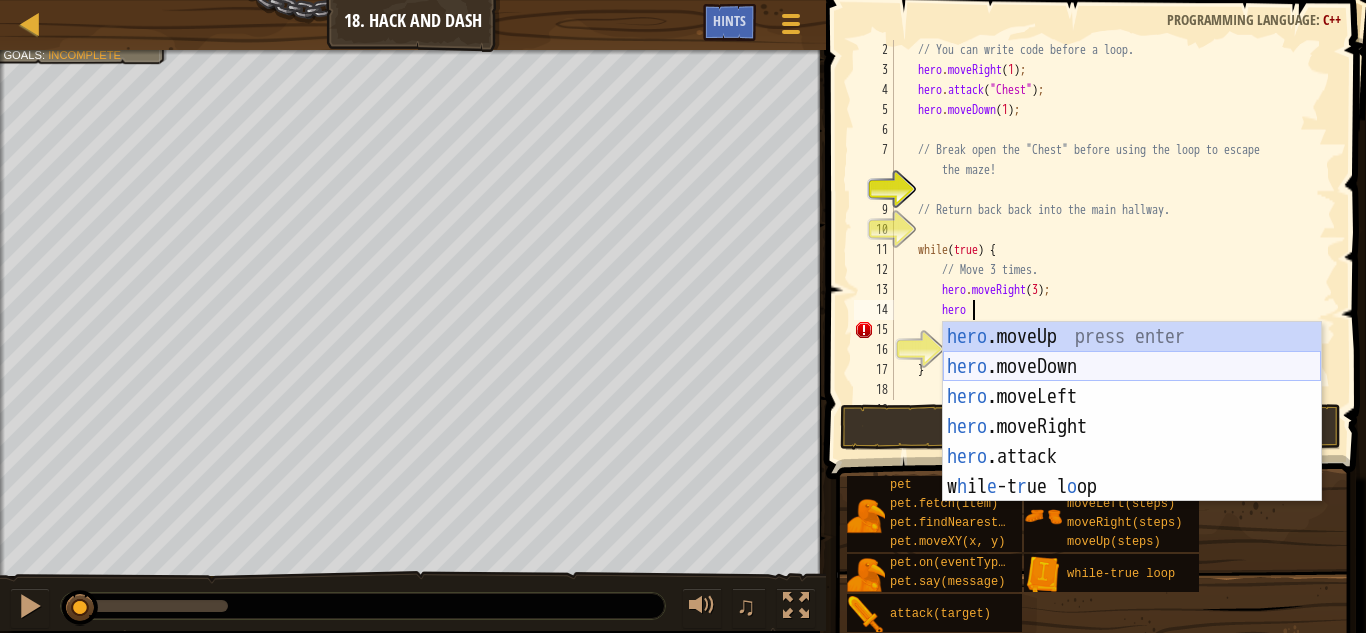 click on "hero .moveUp press enter hero .moveDown press enter hero .moveLeft press enter hero .moveRight press enter hero .attack press enter w h il e -t r ue l o op press enter" at bounding box center [1132, 442] 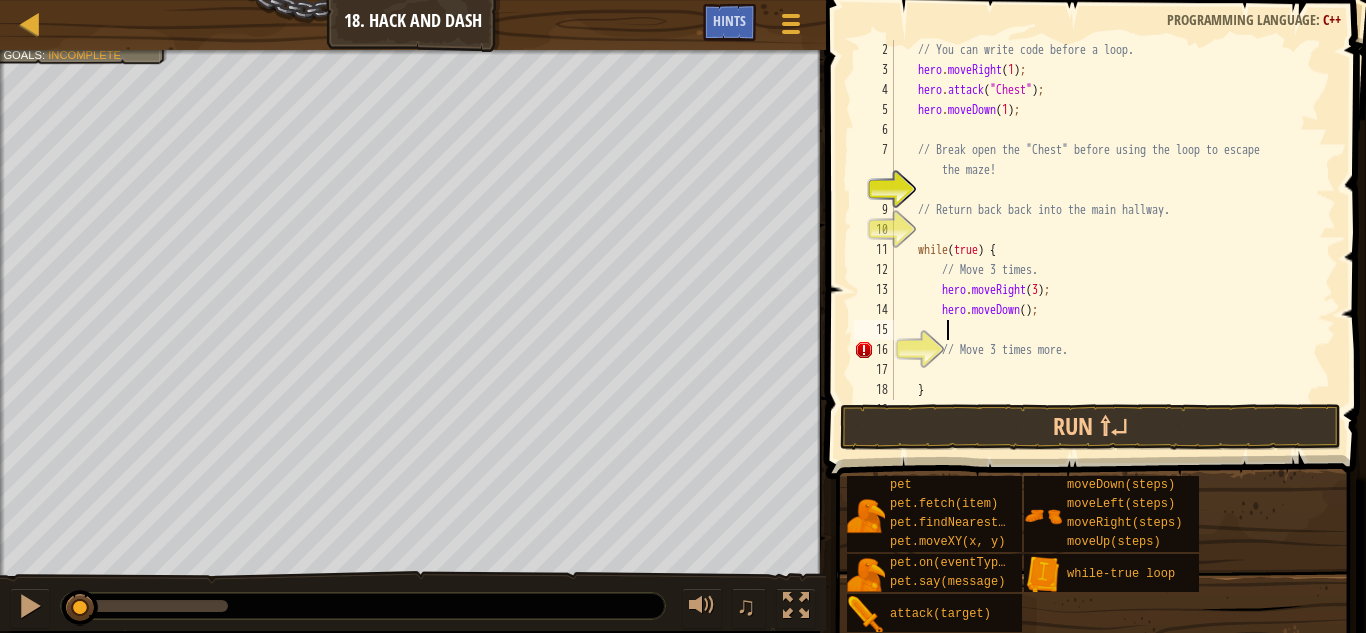 scroll, scrollTop: 9, scrollLeft: 3, axis: both 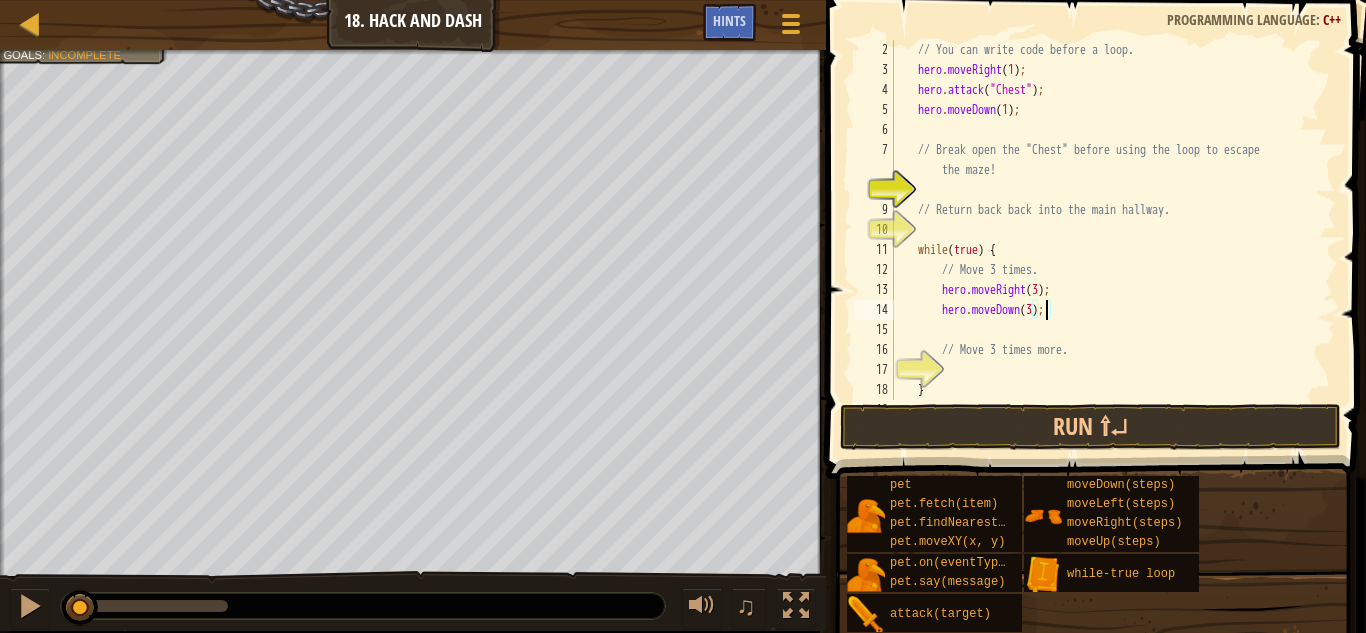 click on "Map Introduction to Computer Science 18. Hack and Dash Game Menu Done Hints 1     הההההההההההההההההההההההההההההההההההההההההההההההההההההההההההההההההההההההההההההההההההההההההההההההההההההההההההההההההההההההההההההההההההההההההההההההההההההההההההההההההההההההההההההההההההההההההההההההההההההההההההההההההההההההההההההההההההההההההההההההההההההההההההההההה XXXXXXXXXXXXXXXXXXXXXXXXXXXXXXXXXXXXXXXXXXXXXXXXXXXXXXXXXXXXXXXXXXXXXXXXXXXXXXXXXXXXXXXXXXXXXXXXXXXXXXXXXXXXXXXXXXXXXXXXXXXXXXXXXXXXXXXXXXXXXXXXXXXXXXXXXXXXXXXXXXXXXXXXXXXXXXXXXXXXXXXXXXXXXXXXXXXXXXXXXXXXXXXXXXXXXXXXXXXXXXXXXXXXXXXXXXXXXXXXXXXXXXXXXXXXXXXX Solution × Hints Videos hero.moveDown(3); 2 3 4 5 6 7 8 9 10 11 12 13 14 15 16 17 18 19      // You can write code before a loop.      hero . moveRight ( 1 ) ;      hero" at bounding box center (683, 316) 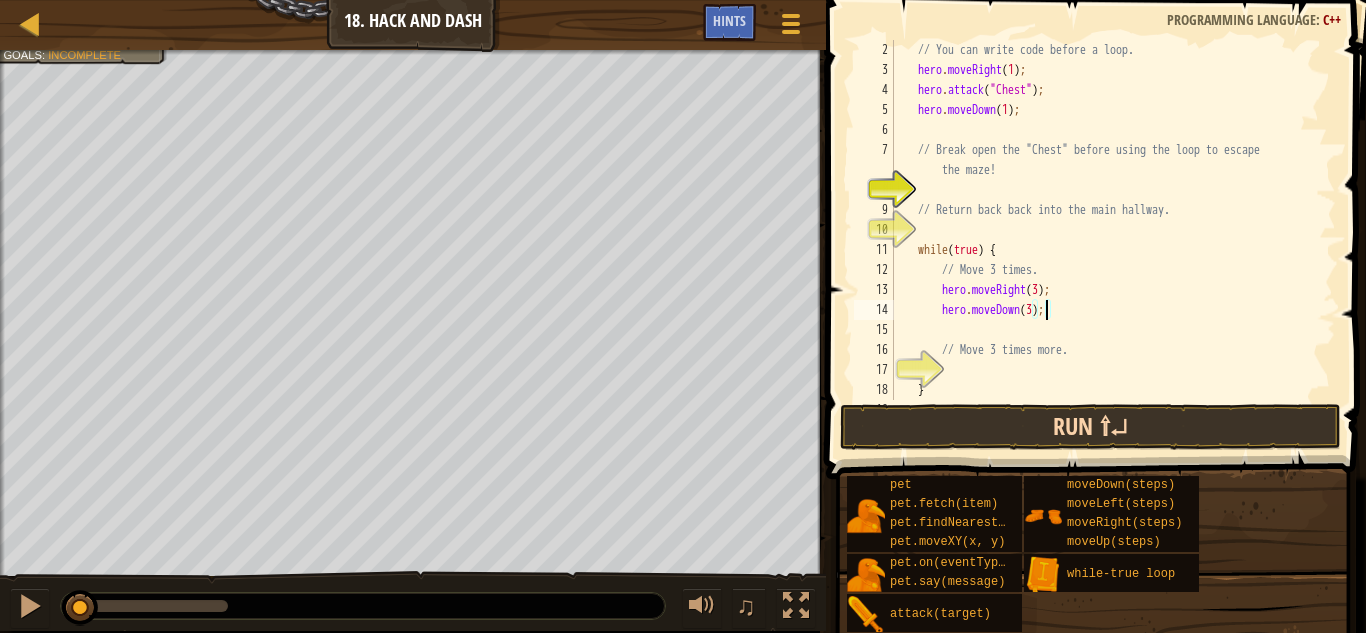 type on "hero.moveDown(3);" 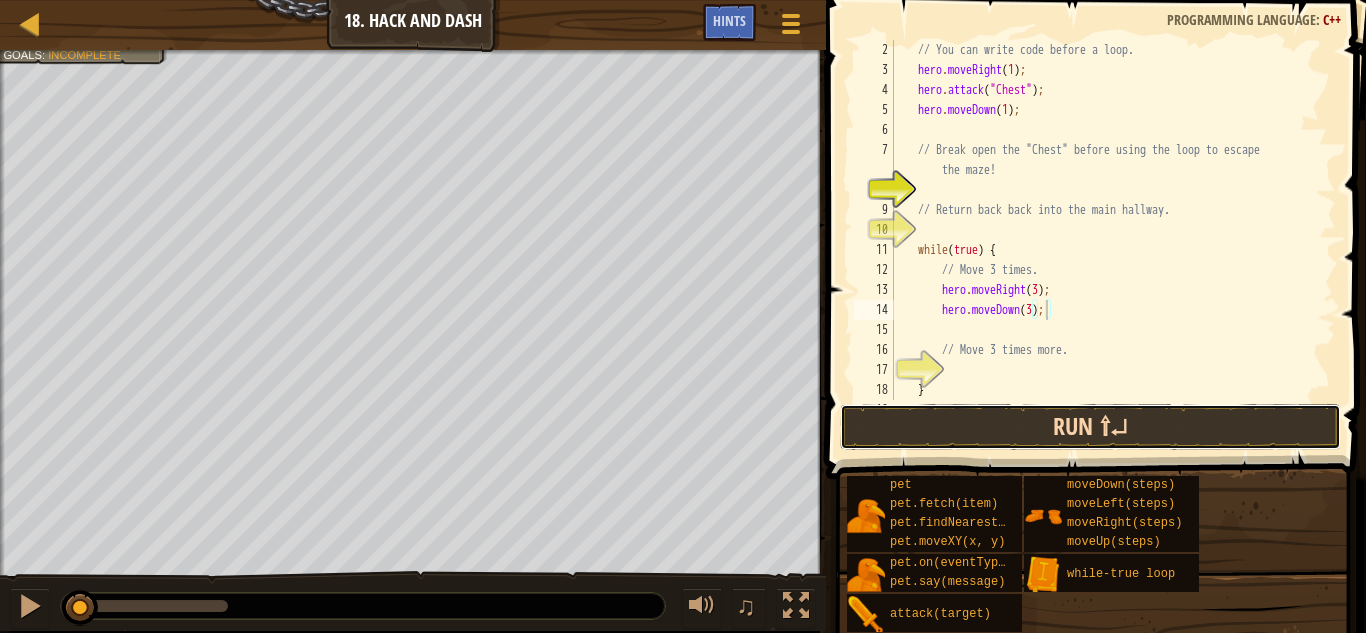 click on "Run ⇧↵" at bounding box center [1090, 427] 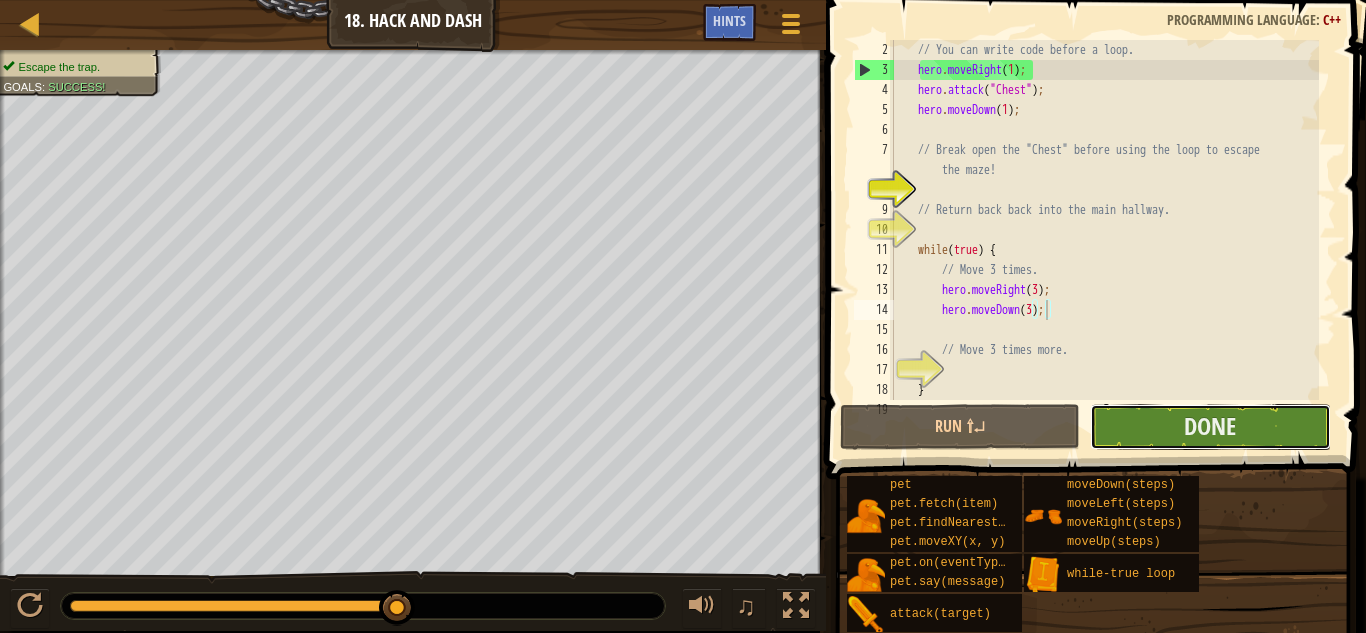 click on "Done" at bounding box center [1210, 427] 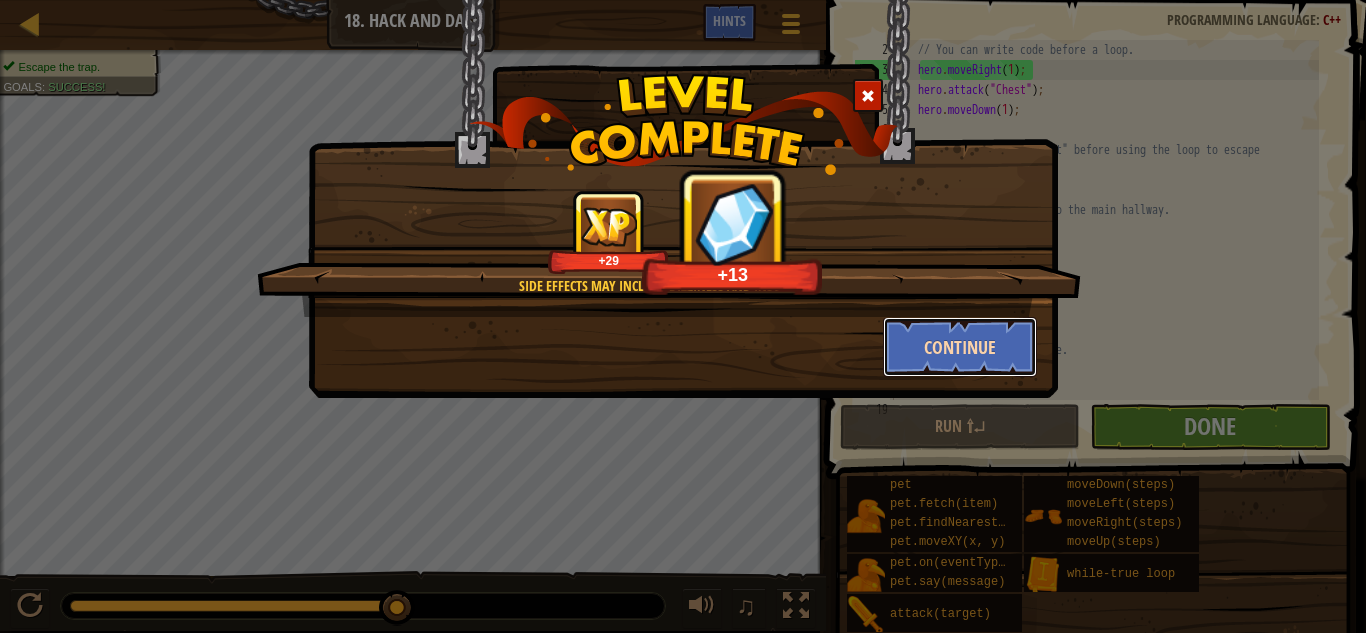 click on "Continue" at bounding box center (960, 347) 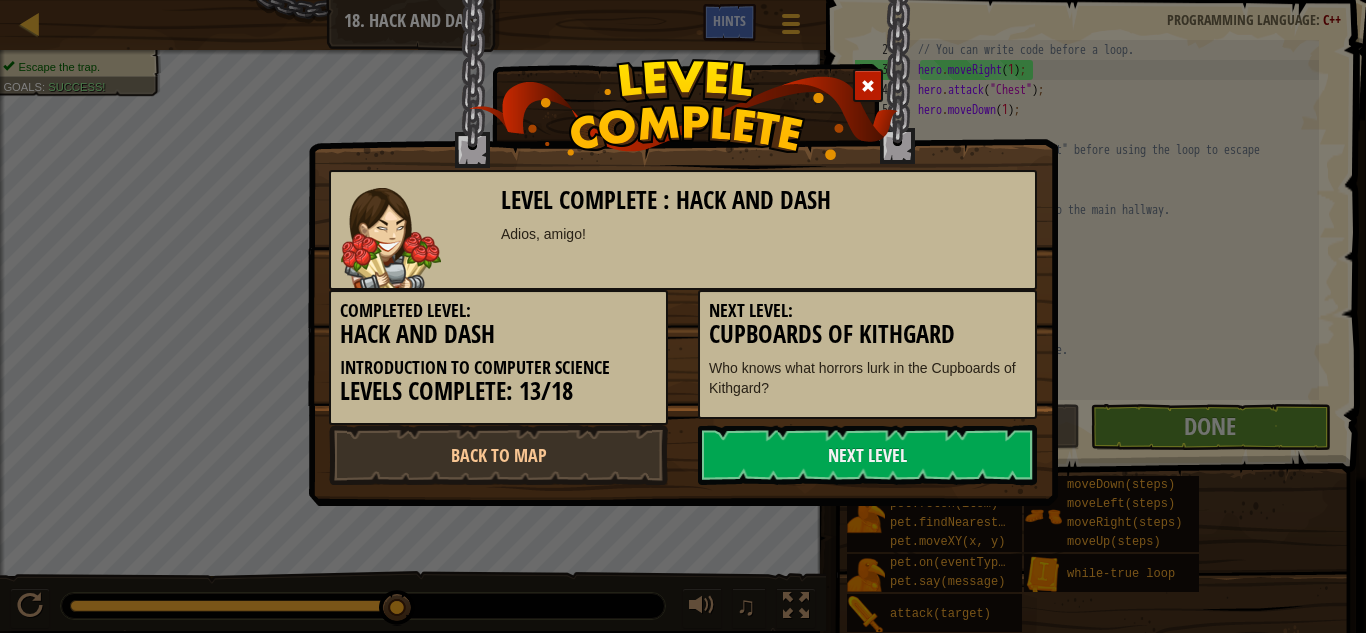 click on "Next Level: Cupboards of Kithgard Who knows what horrors lurk in the Cupboards of Kithgard?" at bounding box center [867, 354] 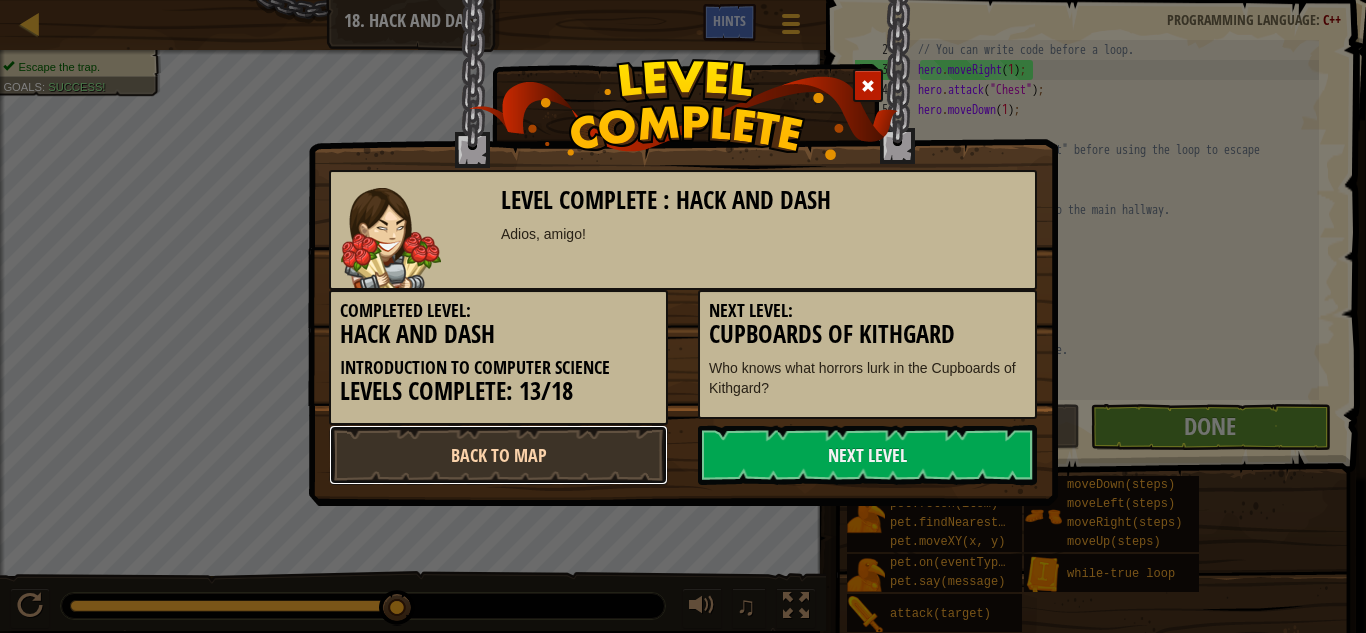 click on "Back to Map" at bounding box center [498, 455] 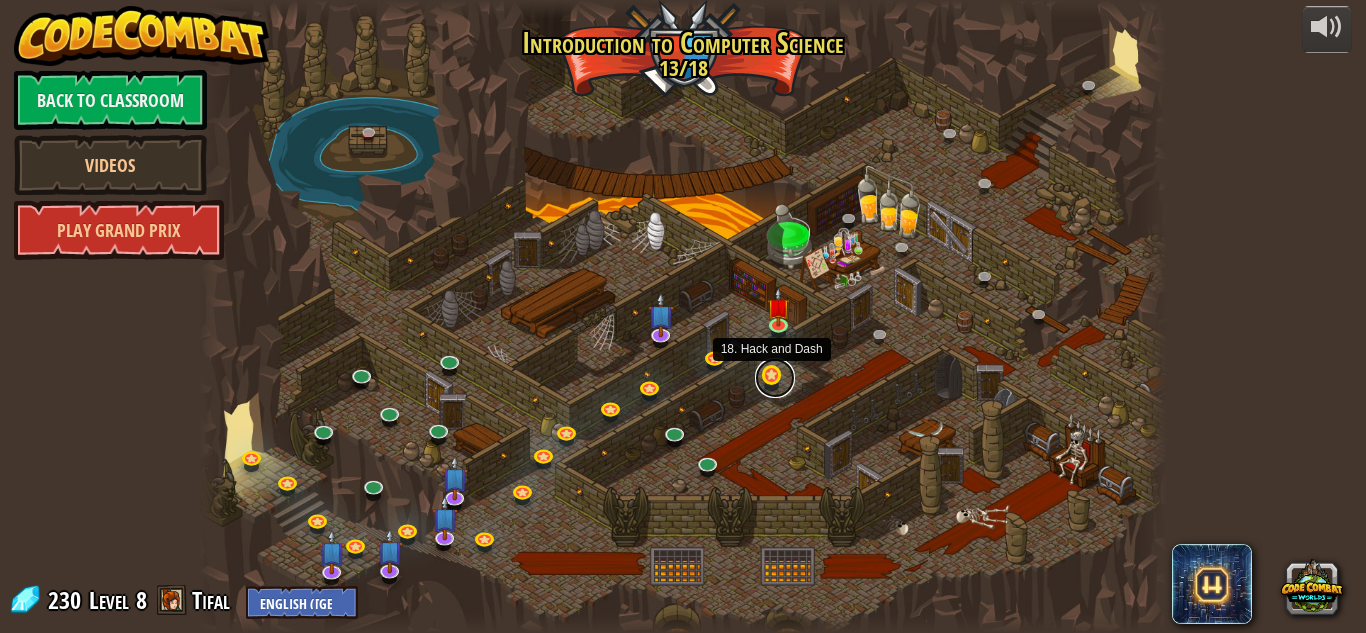 click at bounding box center (775, 378) 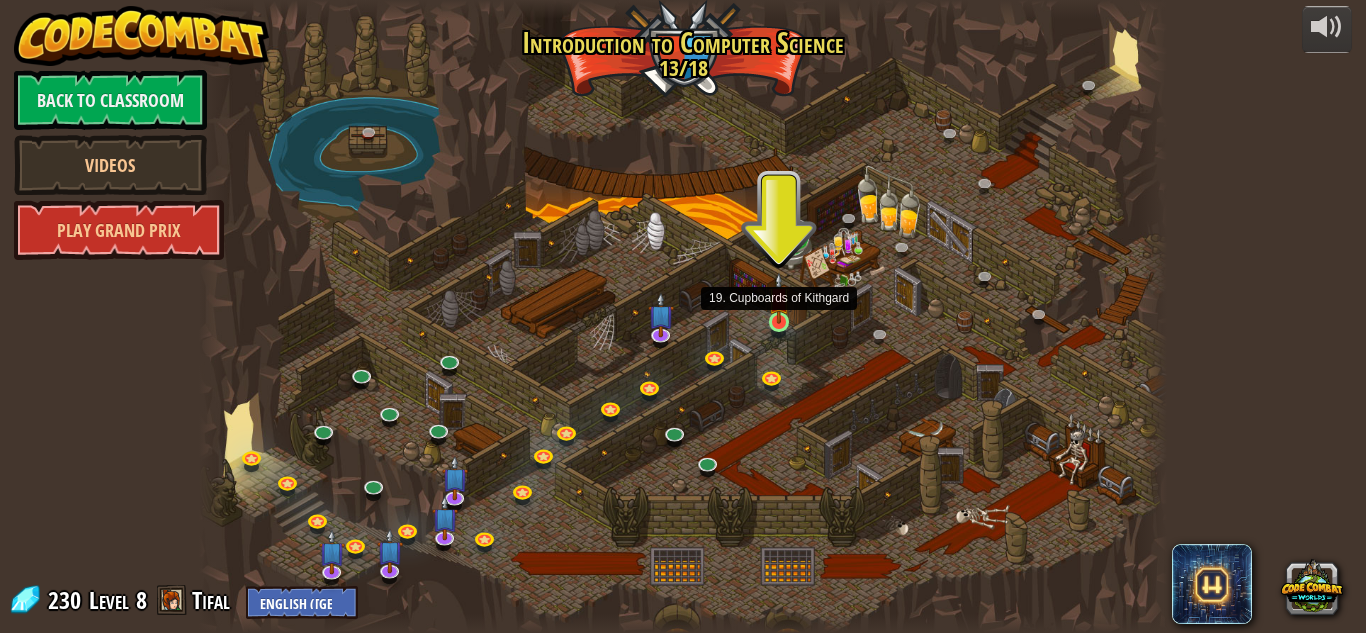 click at bounding box center (779, 298) 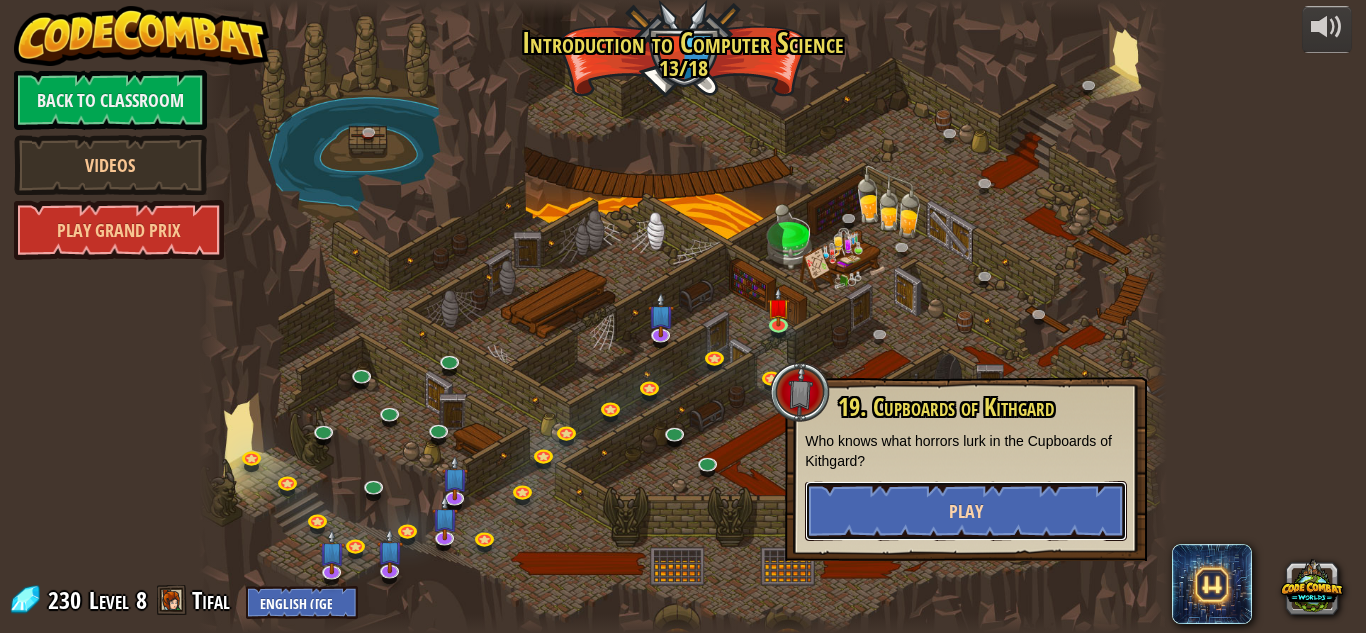 click on "Play" at bounding box center (966, 511) 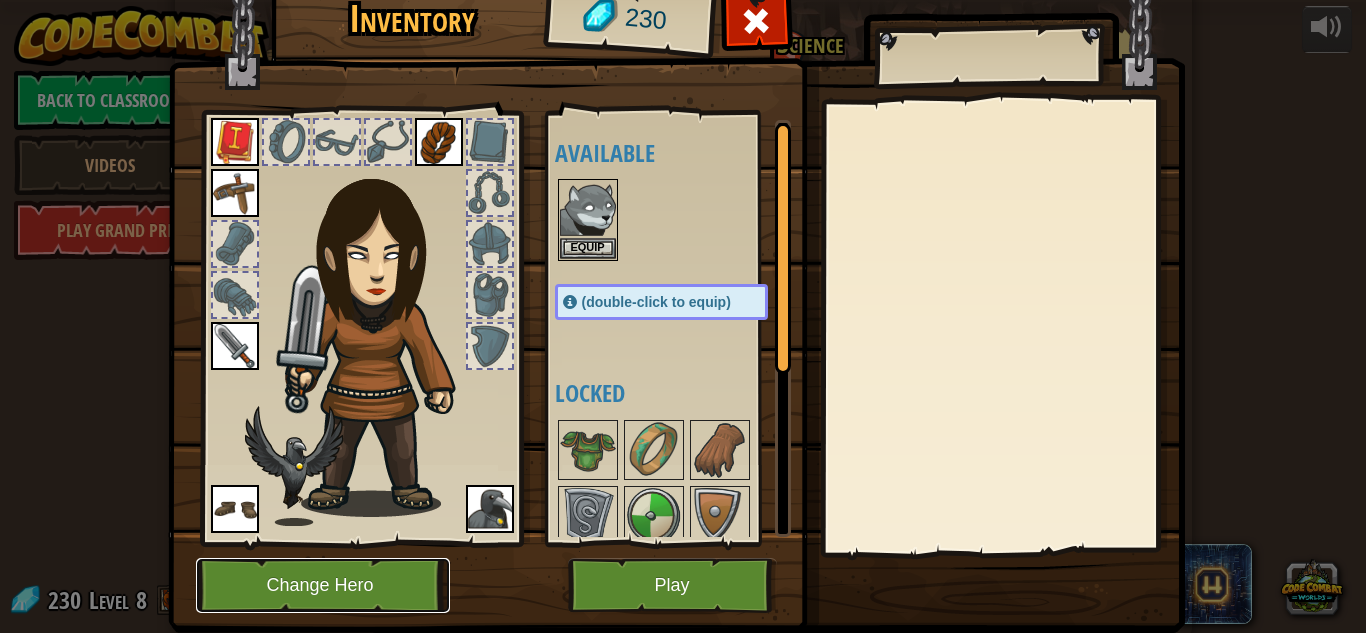 click on "Change Hero" at bounding box center [323, 585] 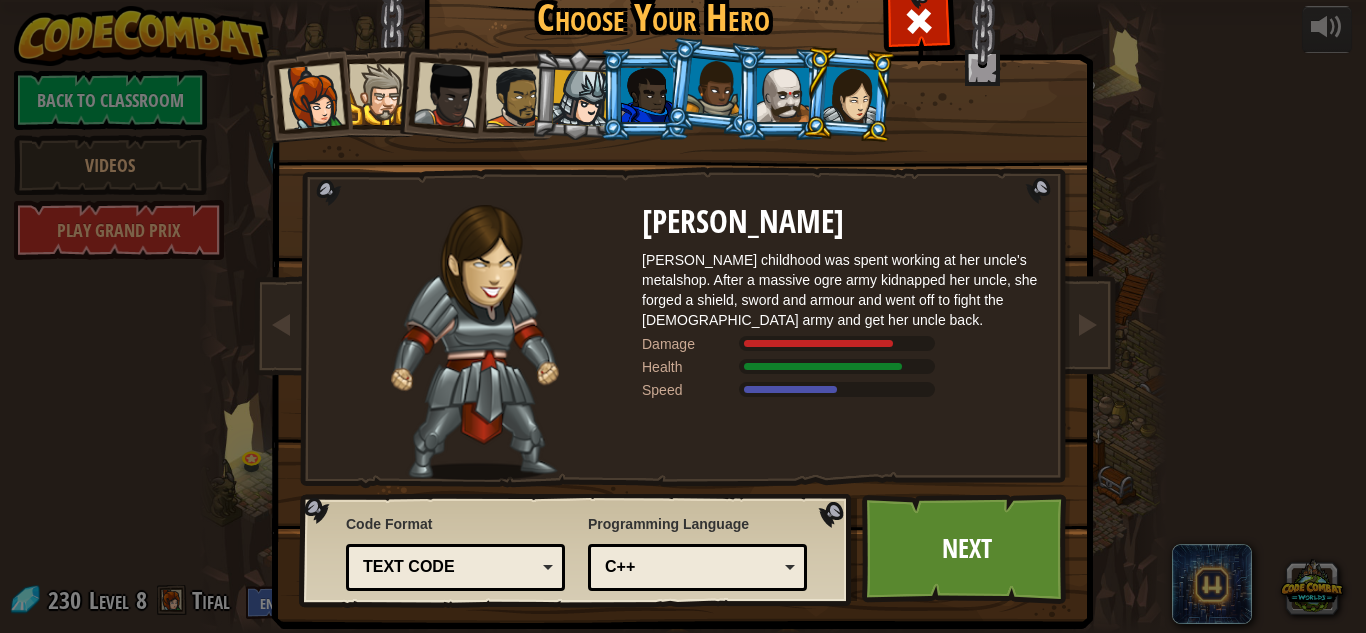 click at bounding box center (849, 94) 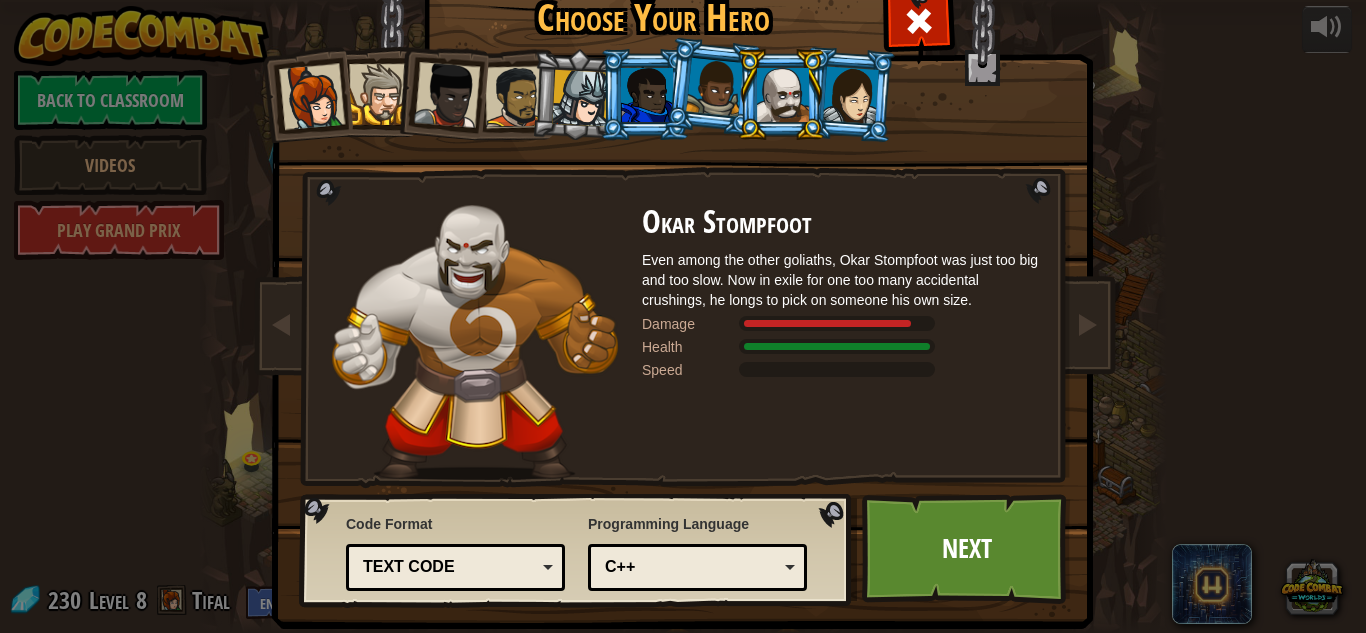 click at bounding box center (714, 87) 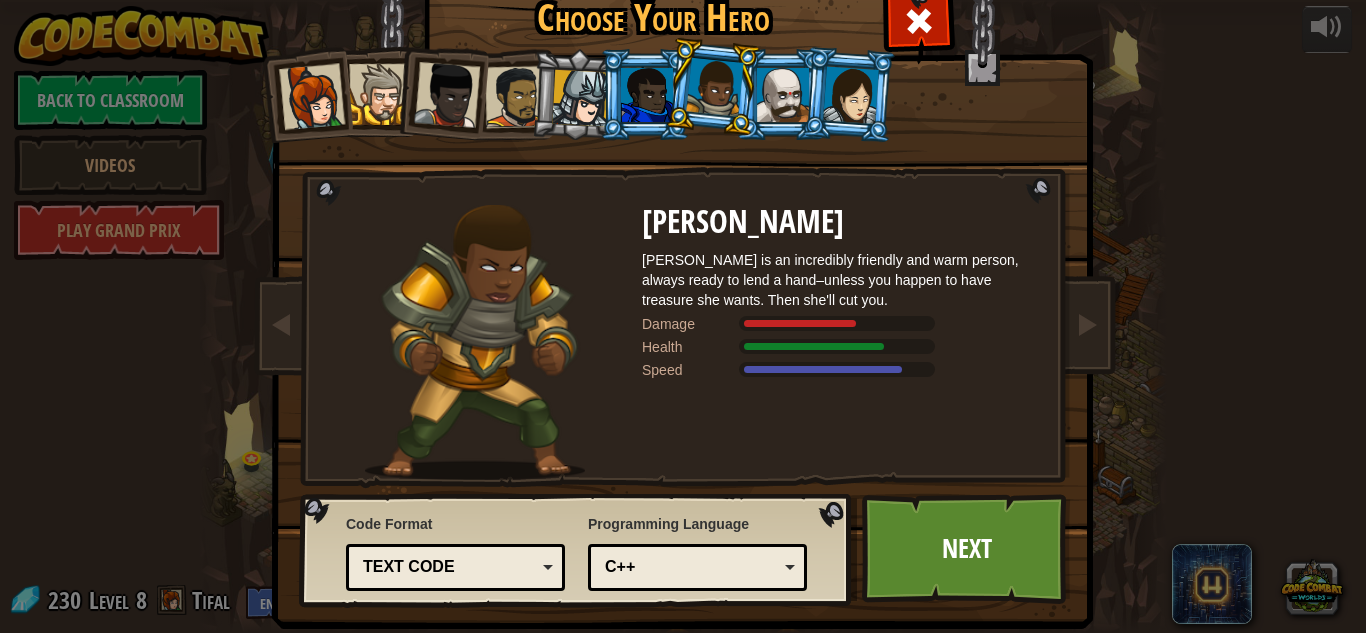 click at bounding box center [580, 98] 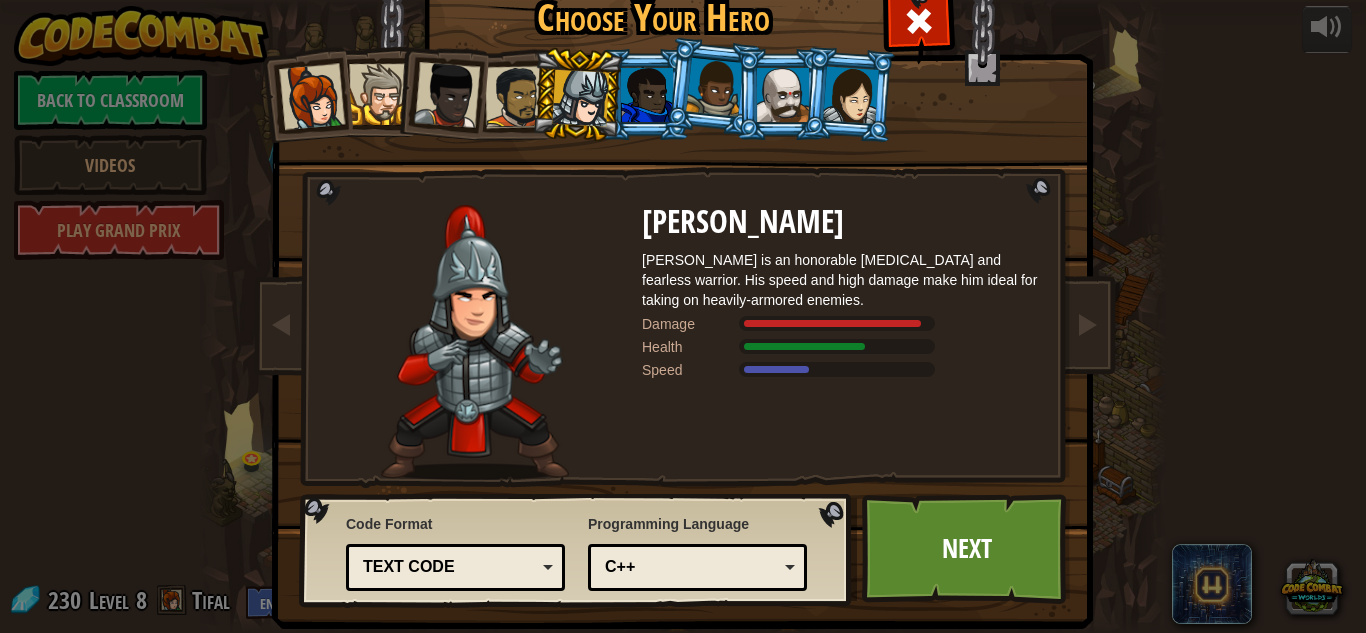 click at bounding box center [647, 95] 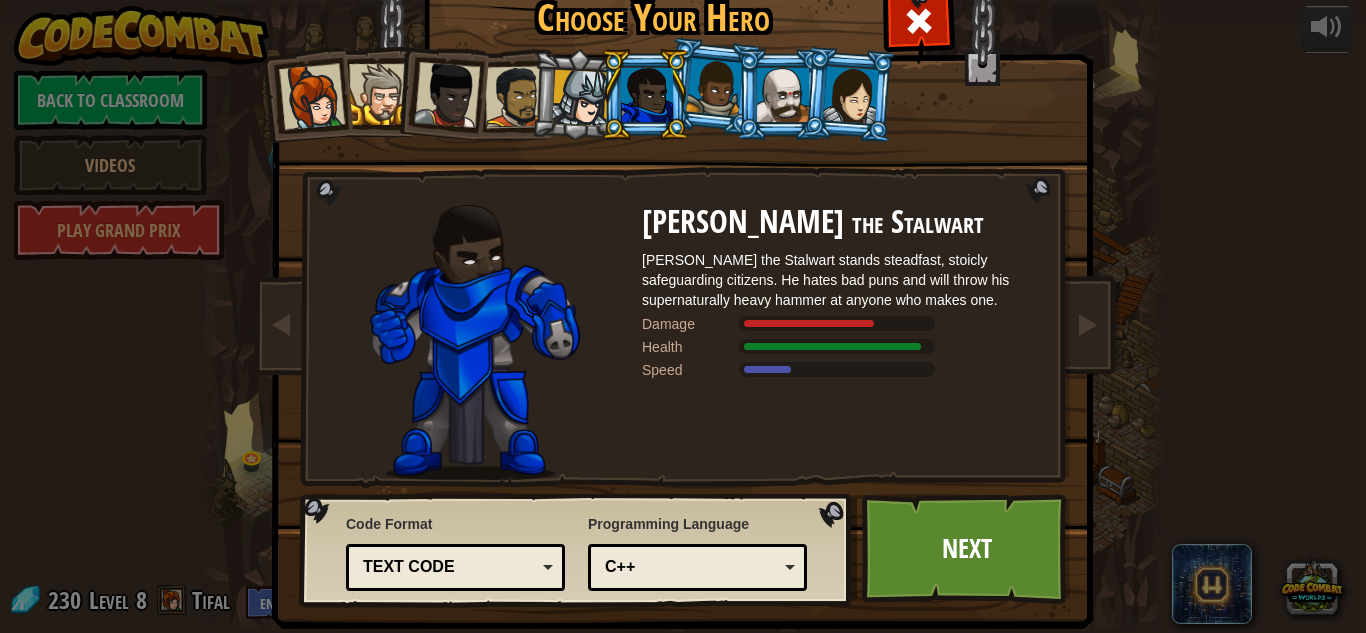 click at bounding box center (580, 98) 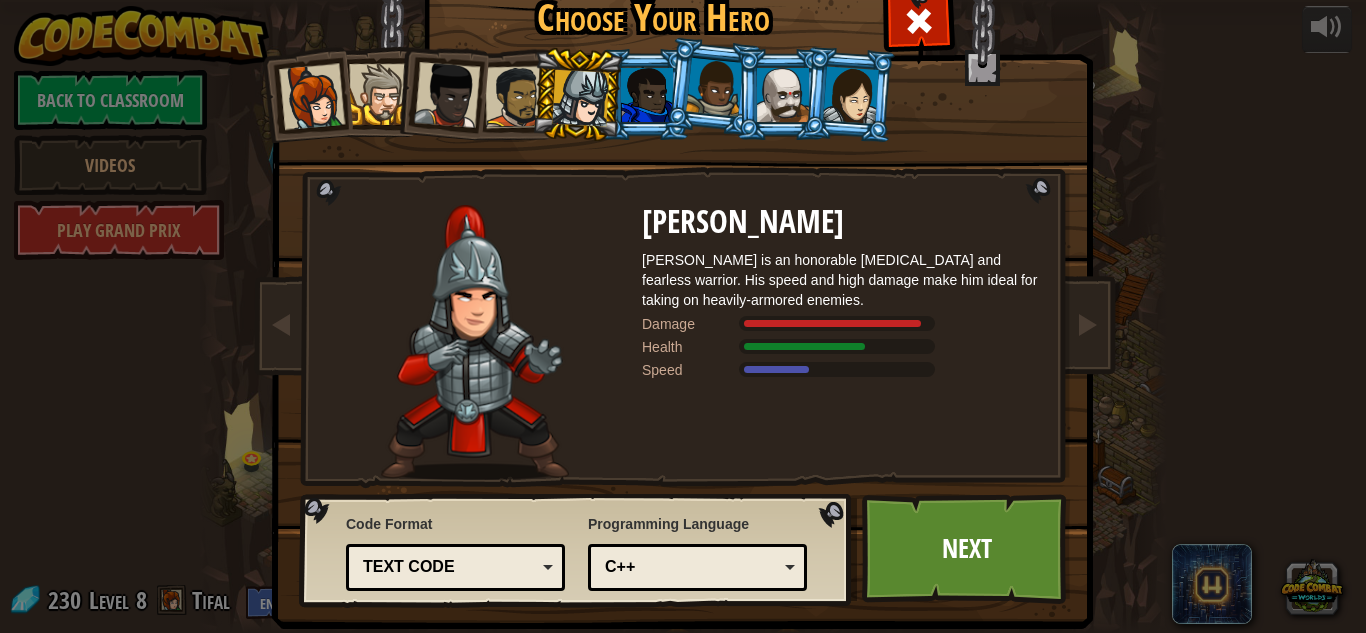 click at bounding box center (516, 97) 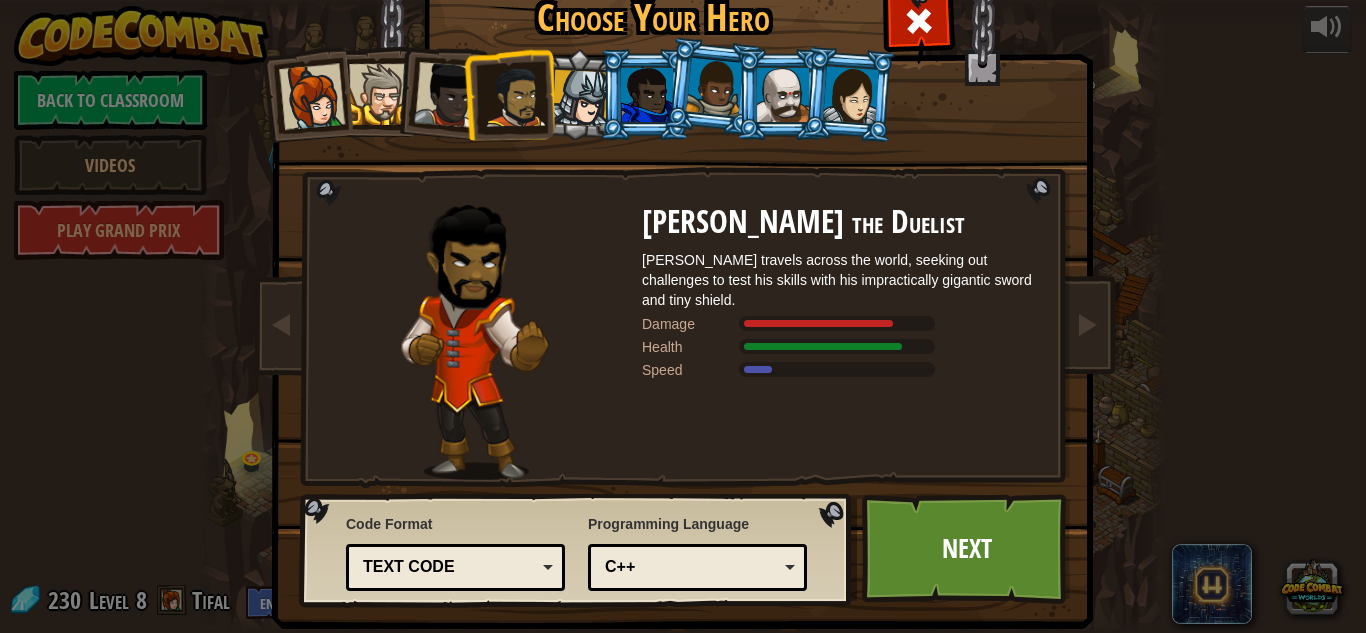 click at bounding box center (447, 95) 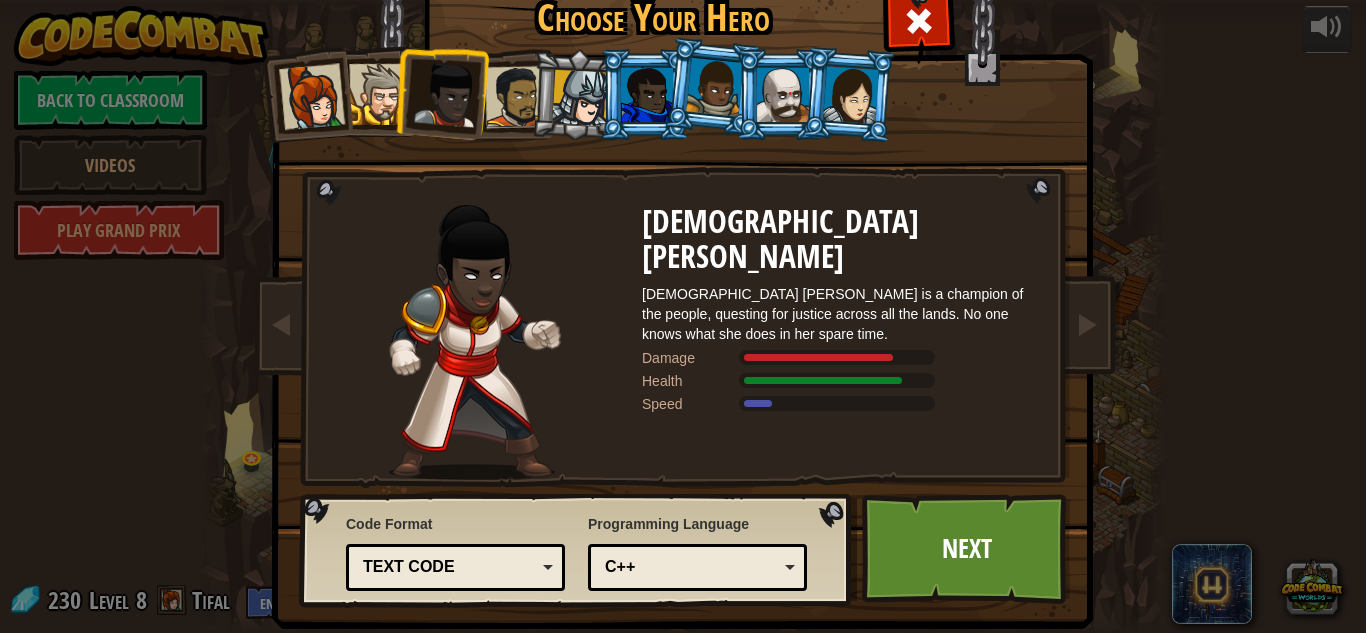 click at bounding box center [441, 91] 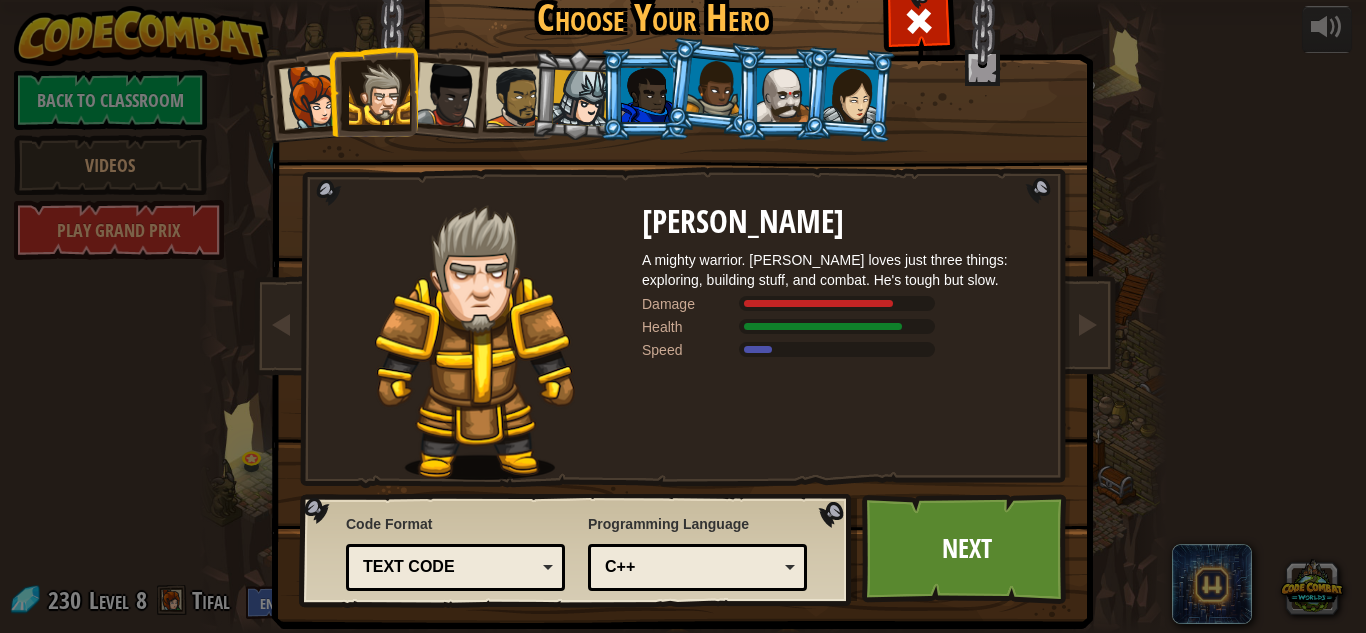 click at bounding box center [312, 97] 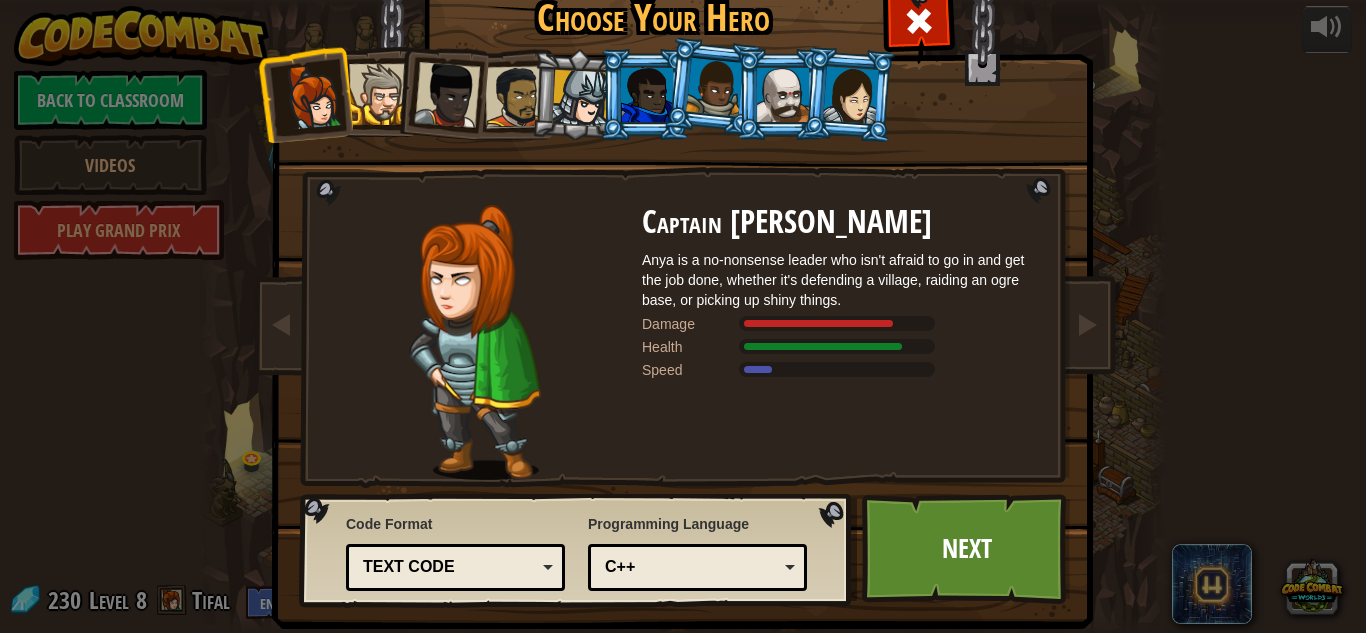click at bounding box center (851, 94) 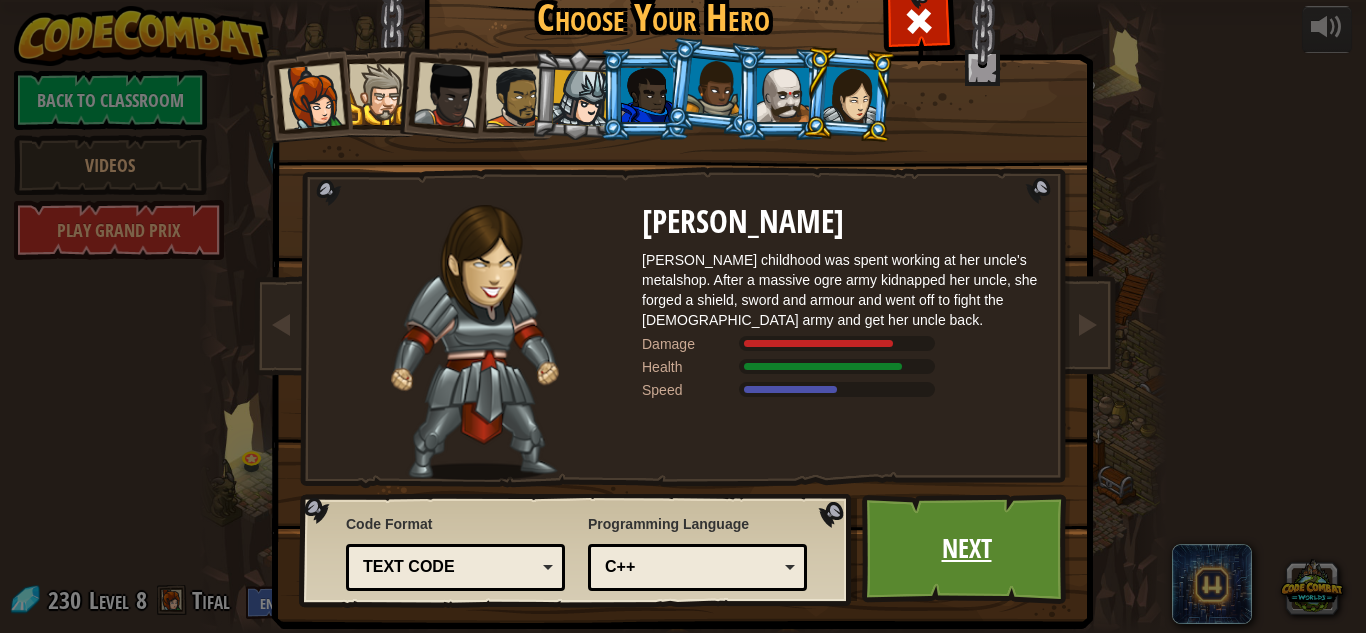 click on "Next" at bounding box center (966, 549) 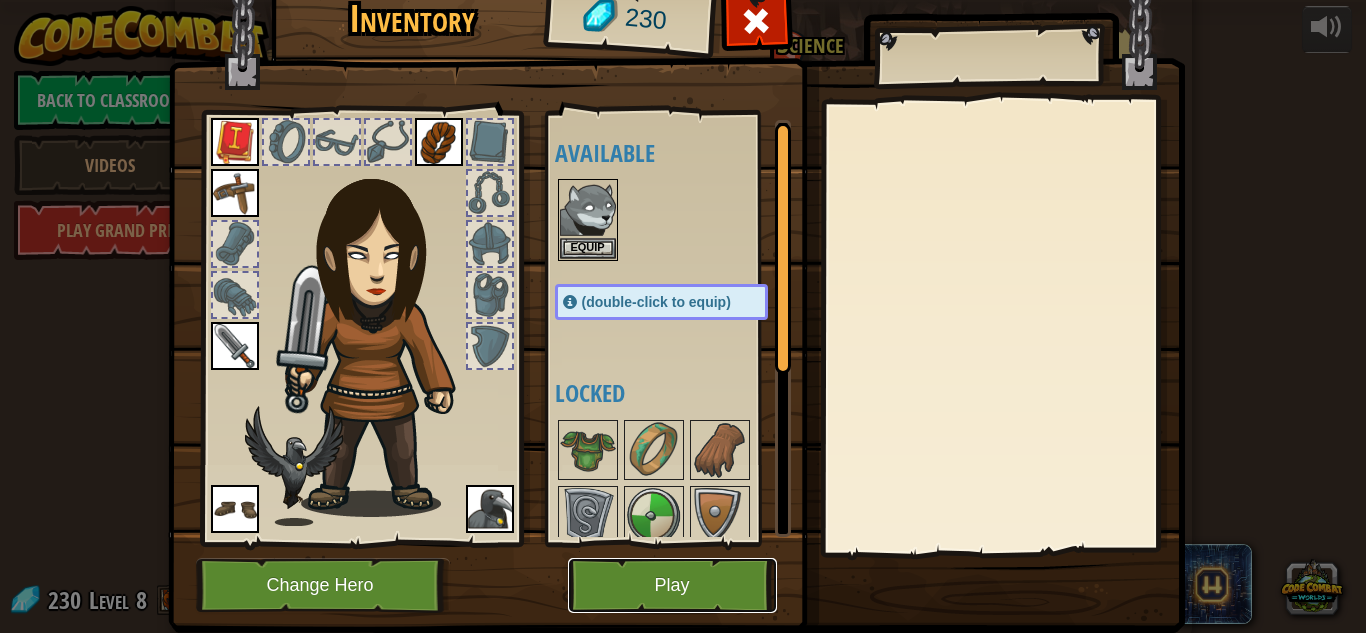 click on "Play" at bounding box center [672, 585] 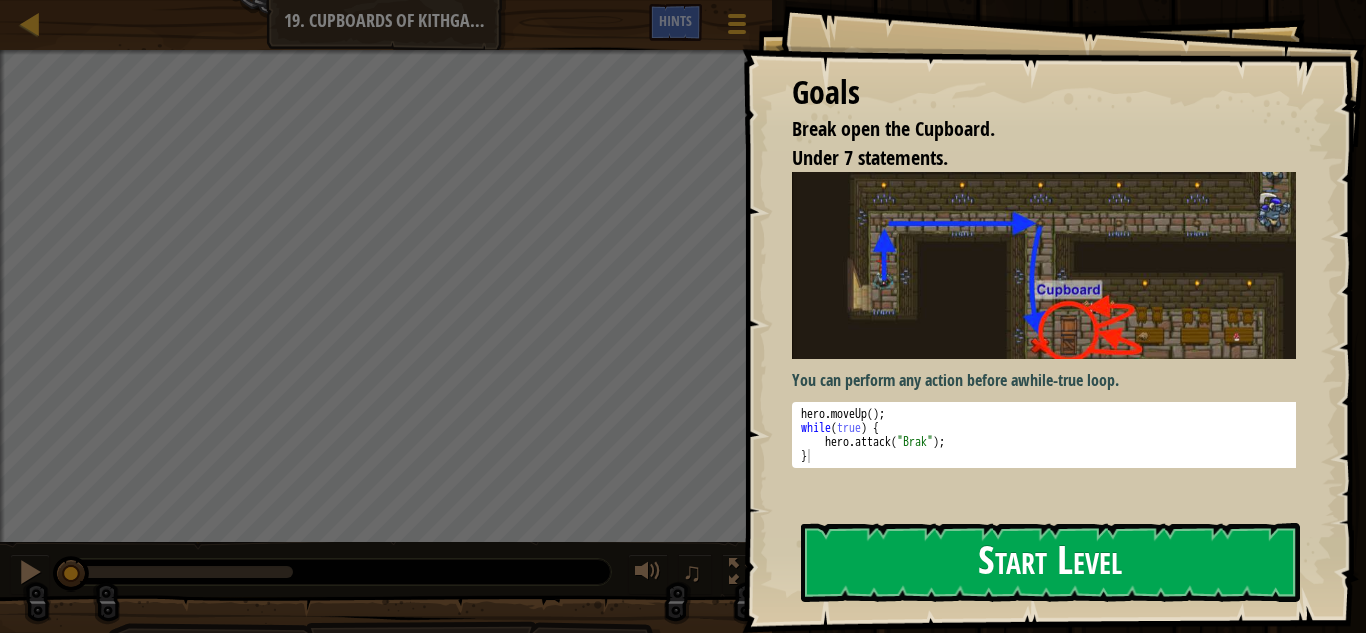 click on "Start Level" at bounding box center (1050, 562) 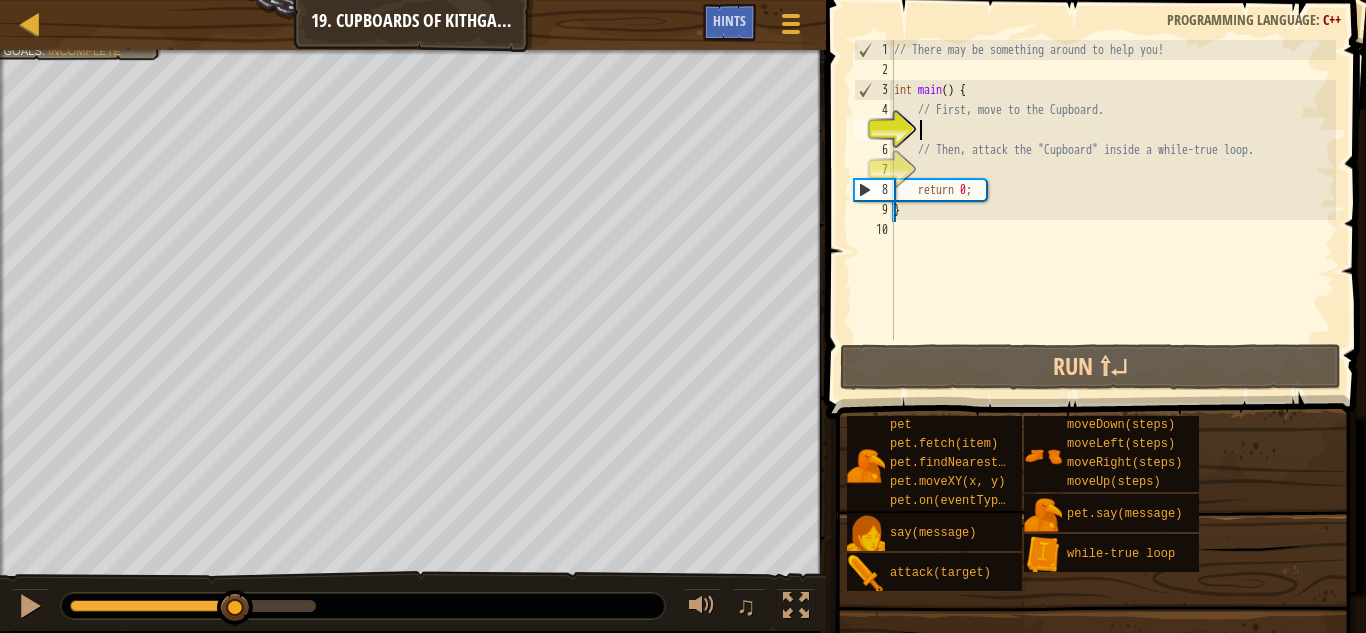 click at bounding box center (193, 606) 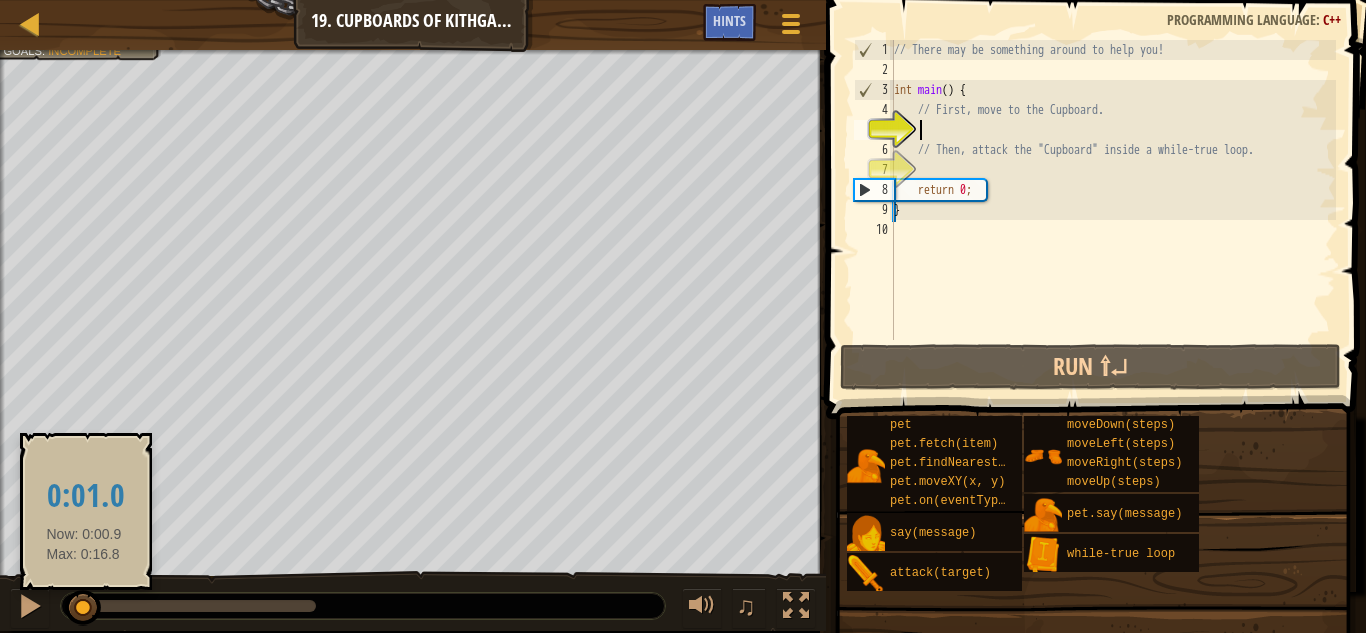drag, startPoint x: 262, startPoint y: 600, endPoint x: 85, endPoint y: 589, distance: 177.34148 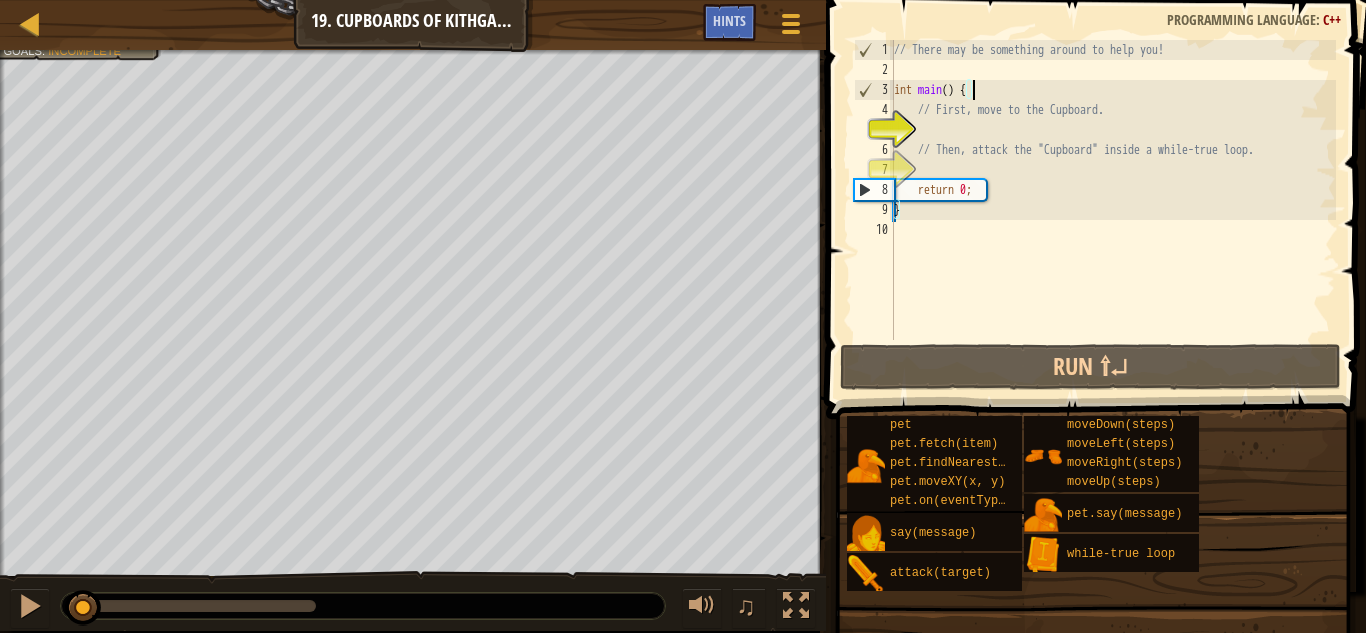 click on "// There may be something around to help you! int   main ( )   {      // First, move to the Cupboard.           // Then, attack the "Cupboard" inside a while-true loop.           return   0 ; }" at bounding box center (1113, 210) 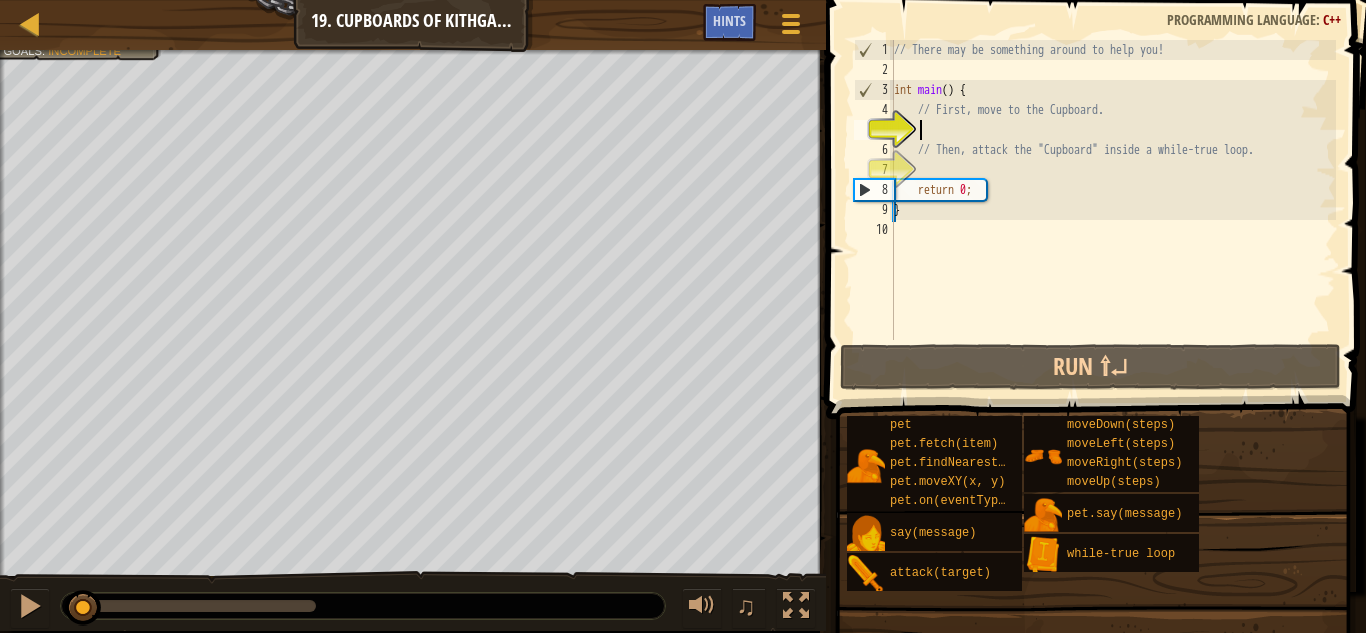 click on "// There may be something around to help you! int   main ( )   {      // First, move to the Cupboard.           // Then, attack the "Cupboard" inside a while-true loop.           return   0 ; }" at bounding box center (1113, 210) 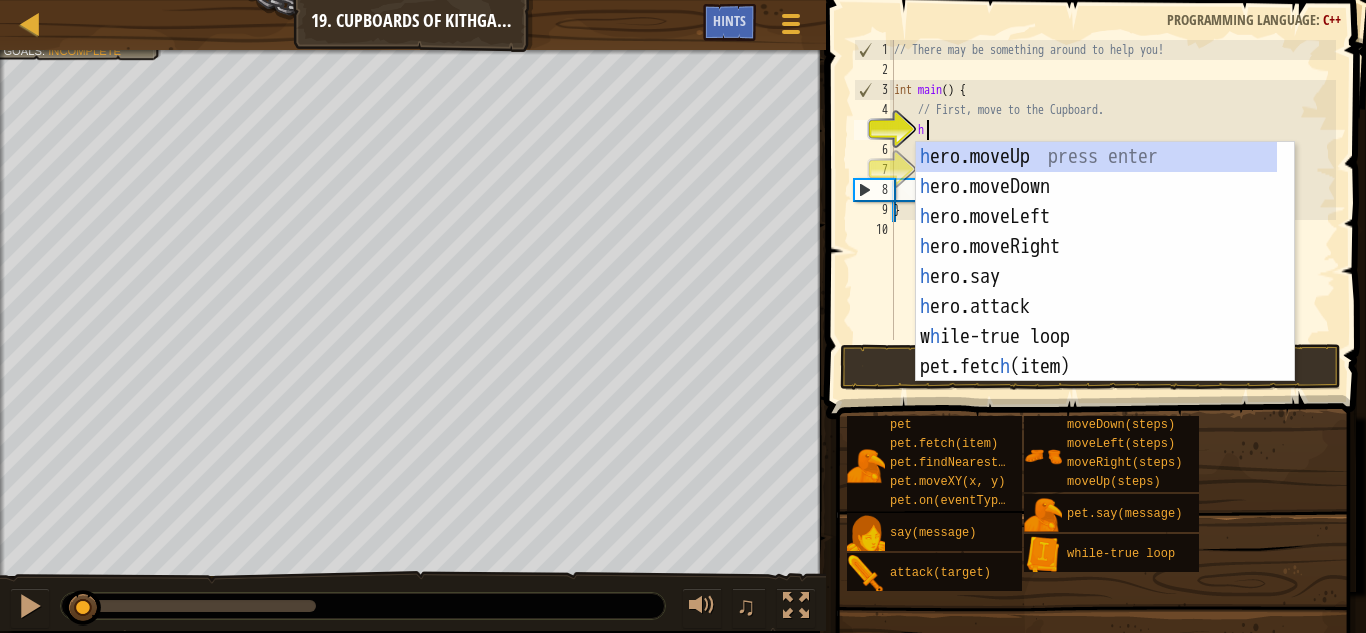 scroll, scrollTop: 9, scrollLeft: 2, axis: both 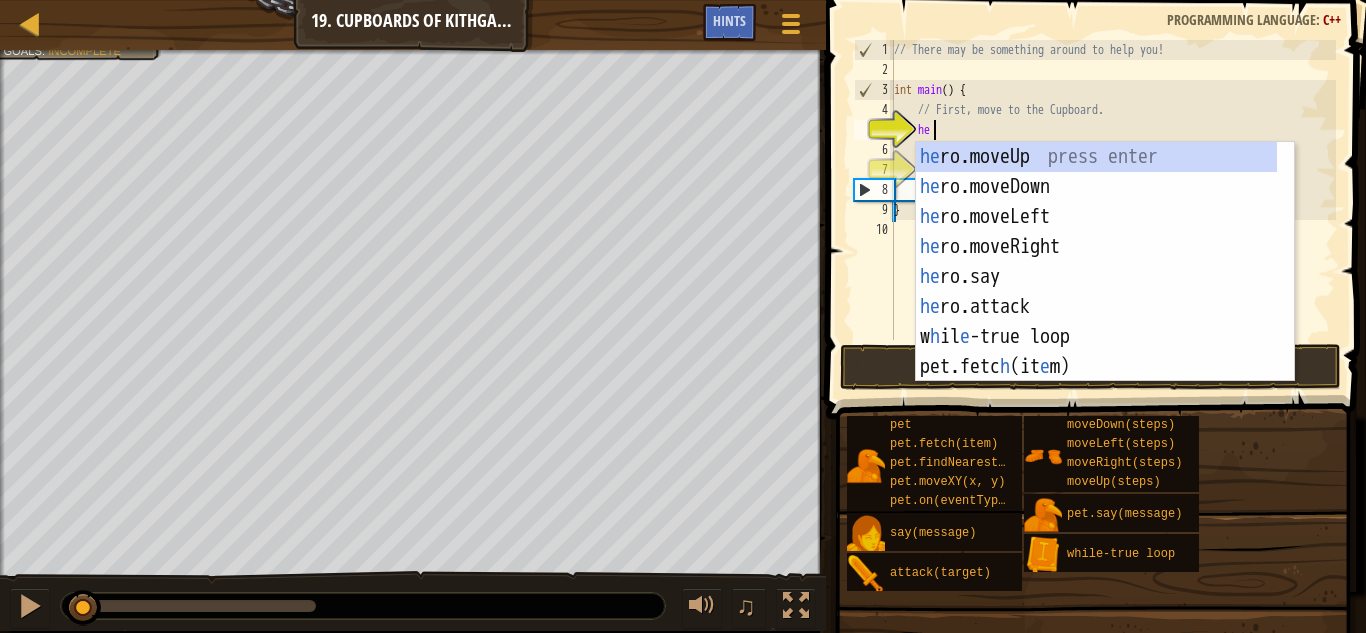 type on "her" 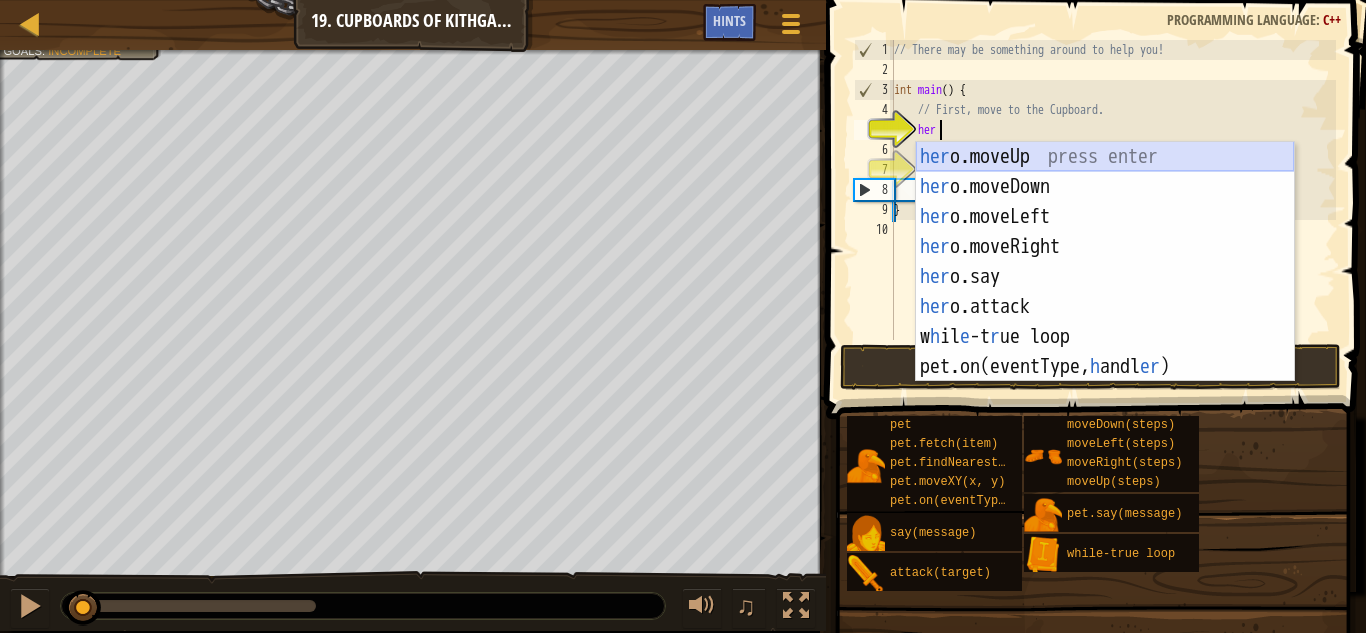 click on "her o.moveUp press enter her o.moveDown press enter her o.moveLeft press enter her o.moveRight press enter her o.say press enter her o.attack press enter w h il e -t r ue loop press enter pet.on(eventType,  h andl er ) press enter" at bounding box center (1105, 292) 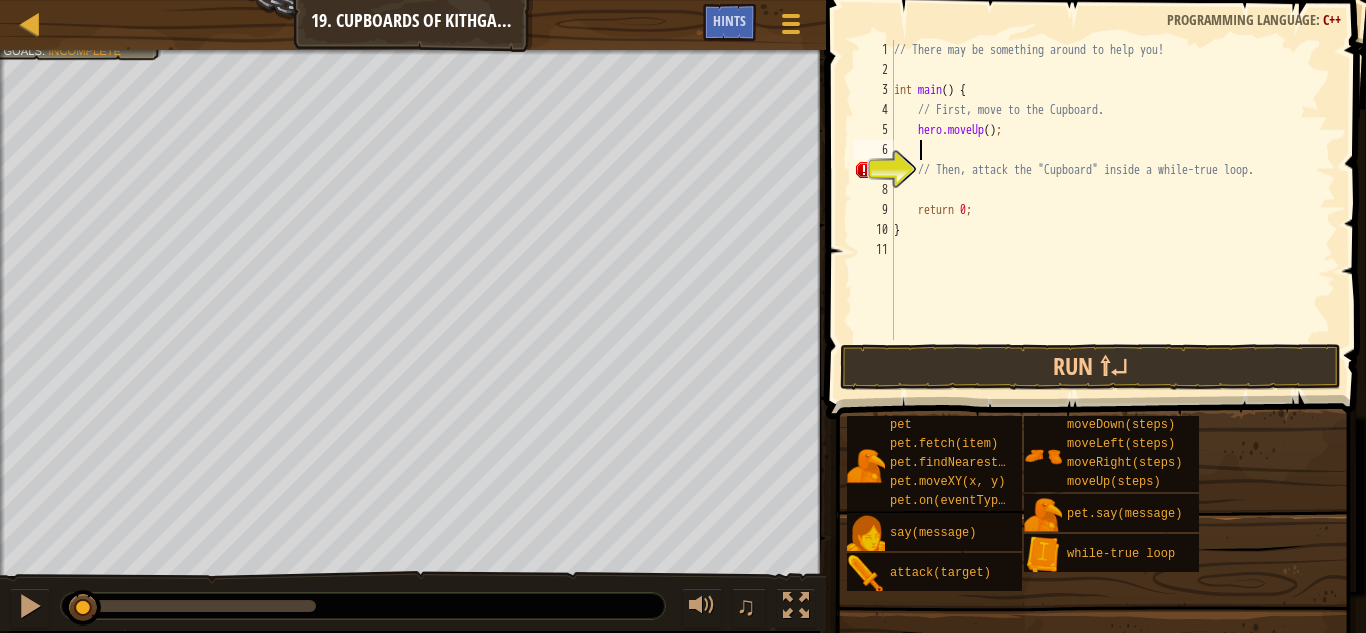 scroll, scrollTop: 9, scrollLeft: 1, axis: both 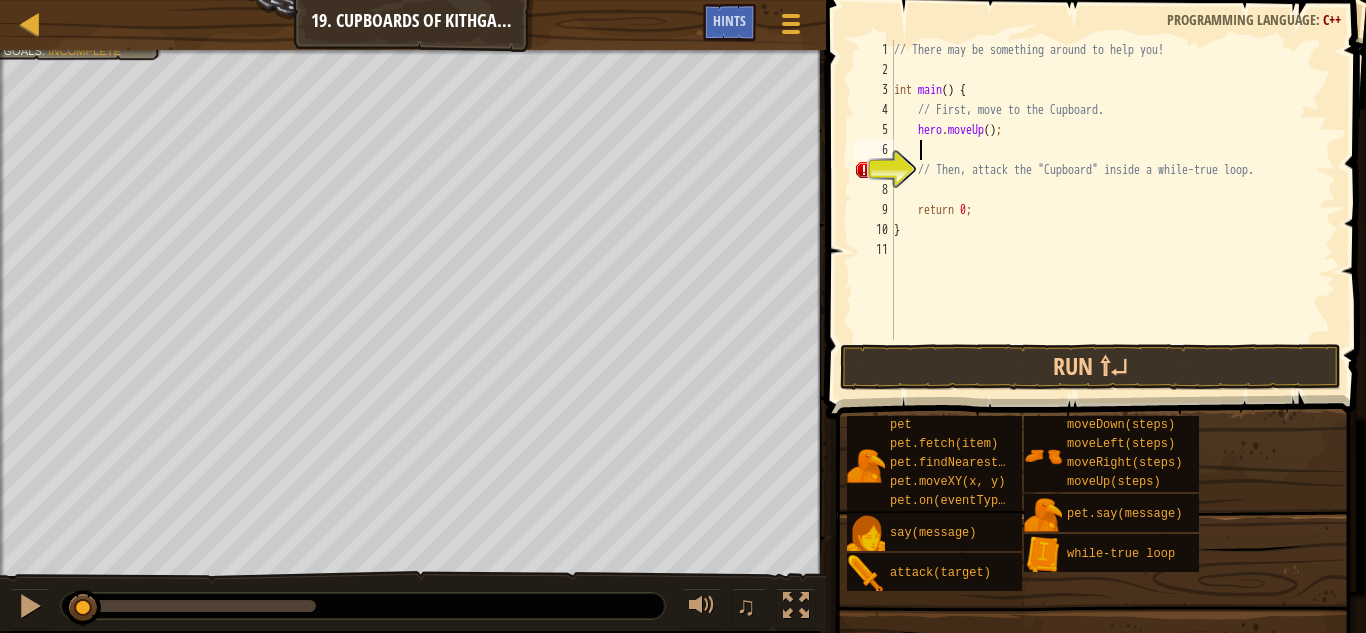 click on "// There may be something around to help you! int   main ( )   {      // First, move to the Cupboard.      hero . moveUp ( ) ;           // Then, attack the "Cupboard" inside a while-true loop.           return   0 ; }" at bounding box center (1113, 210) 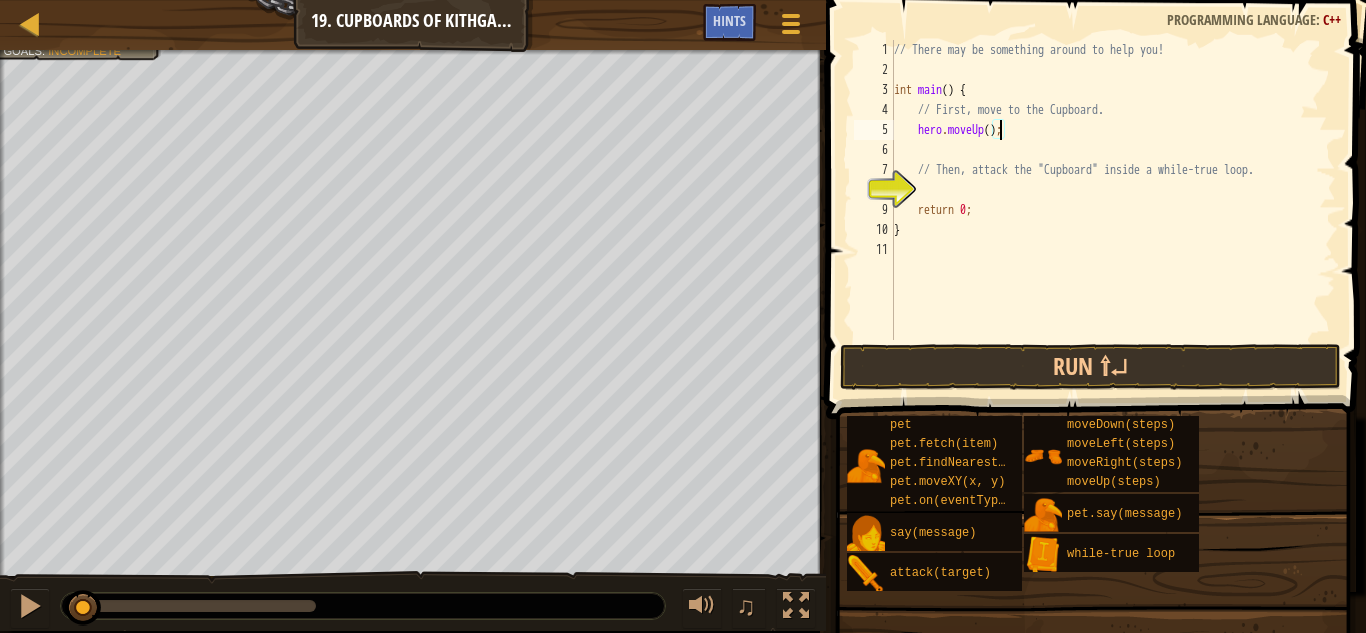 type on "hero.moveUp(1);" 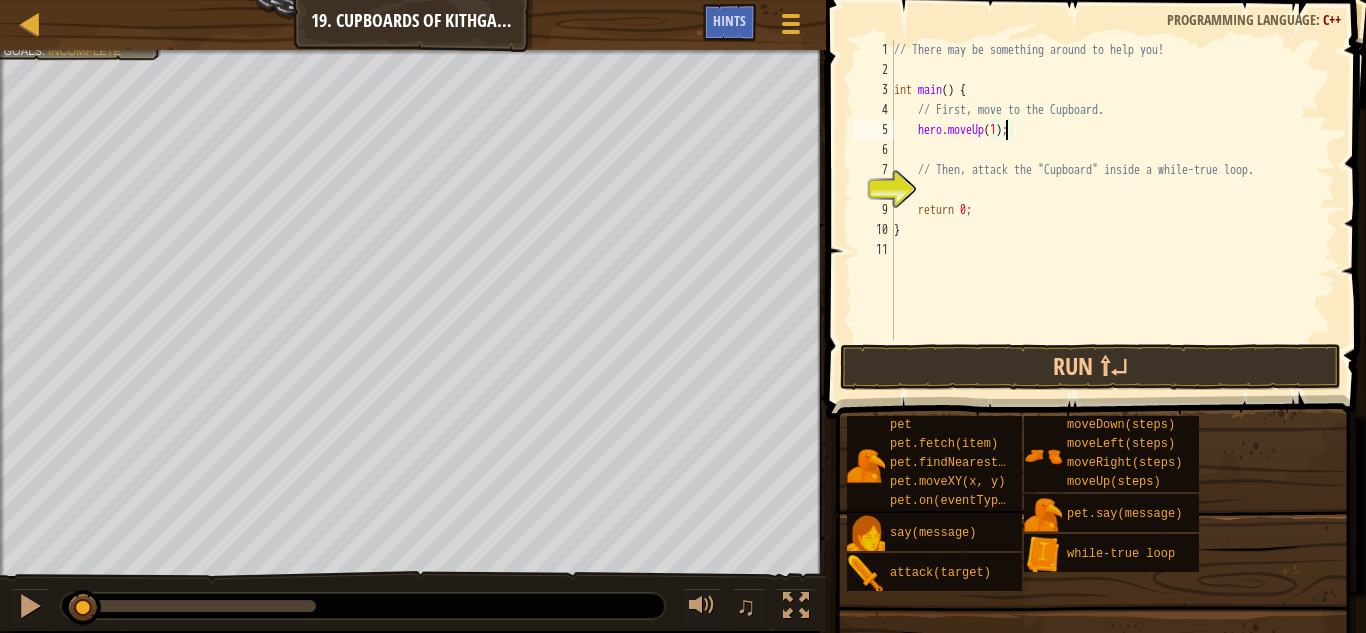 click on "// There may be something around to help you! int   main ( )   {      // First, move to the Cupboard.      hero . moveUp ( 1 ) ;           // Then, attack the "Cupboard" inside a while-true loop.           return   0 ; }" at bounding box center (1113, 210) 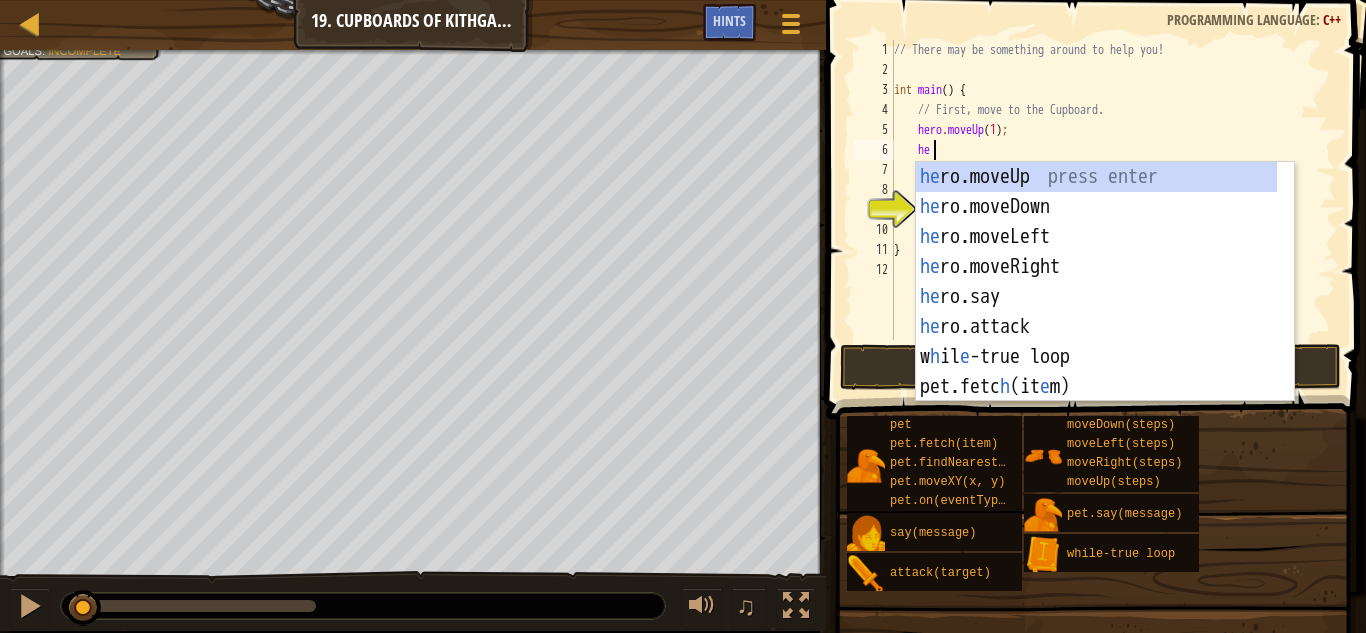 scroll, scrollTop: 9, scrollLeft: 2, axis: both 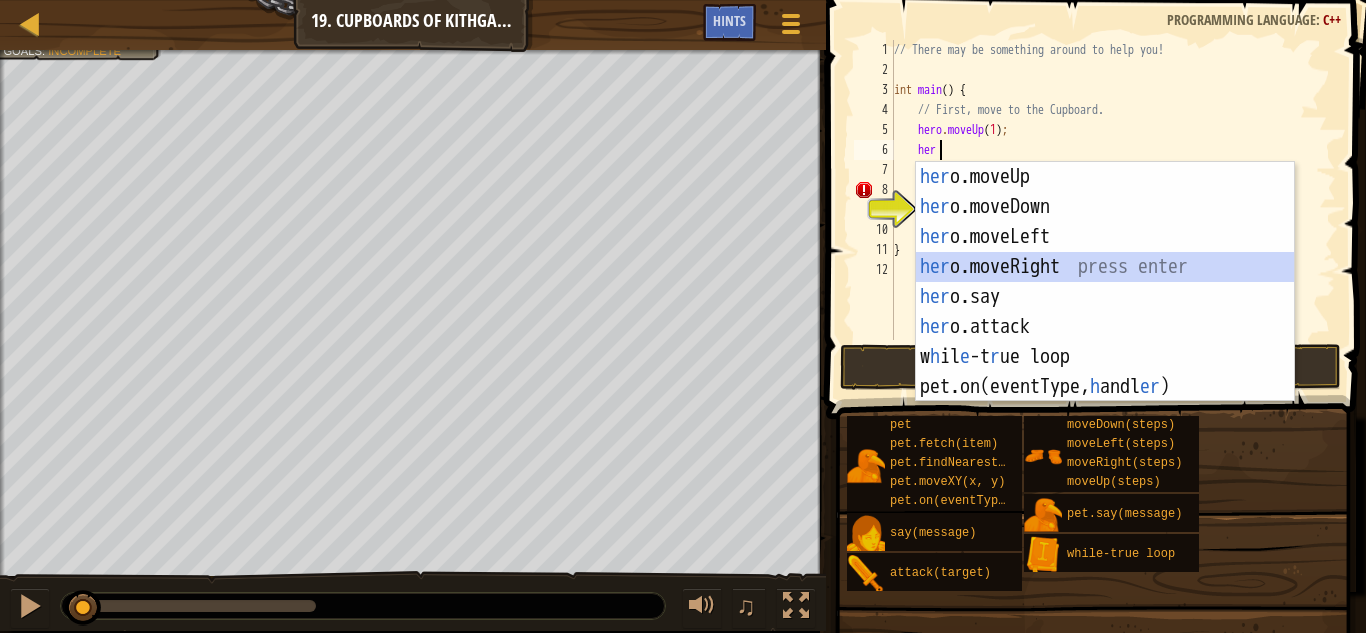 click on "her o.moveUp press enter her o.moveDown press enter her o.moveLeft press enter her o.moveRight press enter her o.say press enter her o.attack press enter w h il e -t r ue loop press enter pet.on(eventType,  h andl er ) press enter" at bounding box center [1105, 312] 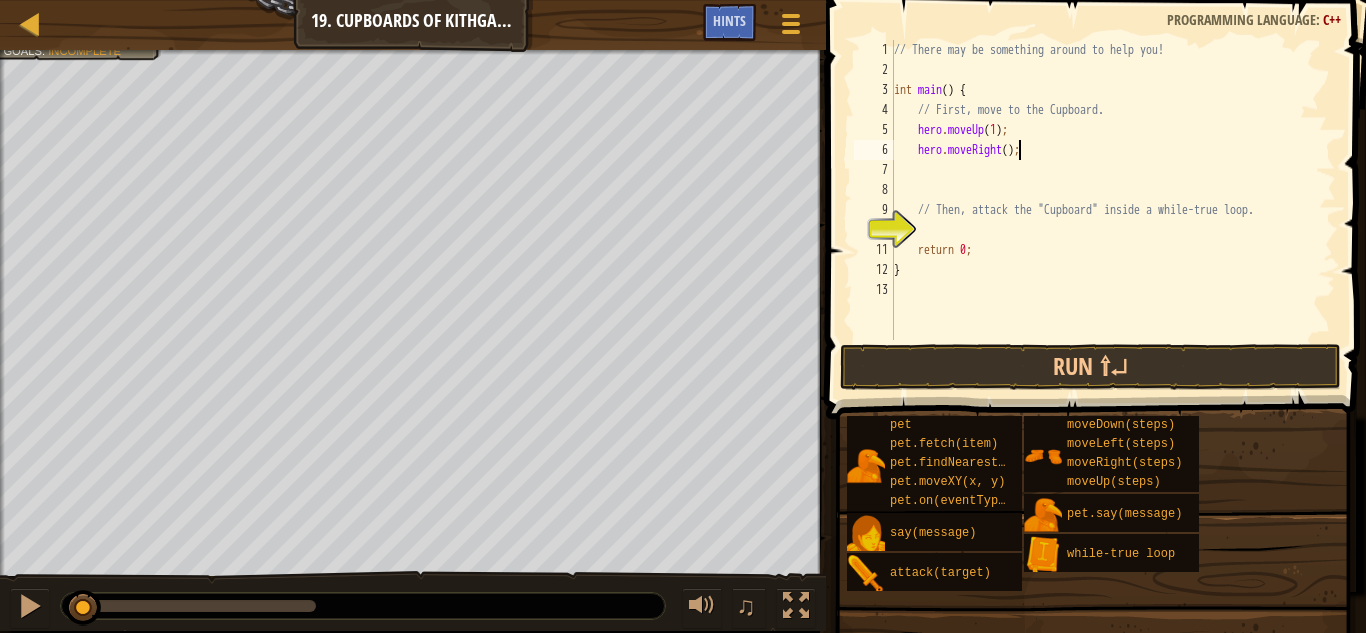 click on "// There may be something around to help you! int   main ( )   {      // First, move to the Cupboard.      hero . moveUp ( 1 ) ;      hero . moveRight ( ) ;                // Then, attack the "Cupboard" inside a while-true loop.           return   0 ; }" at bounding box center (1113, 210) 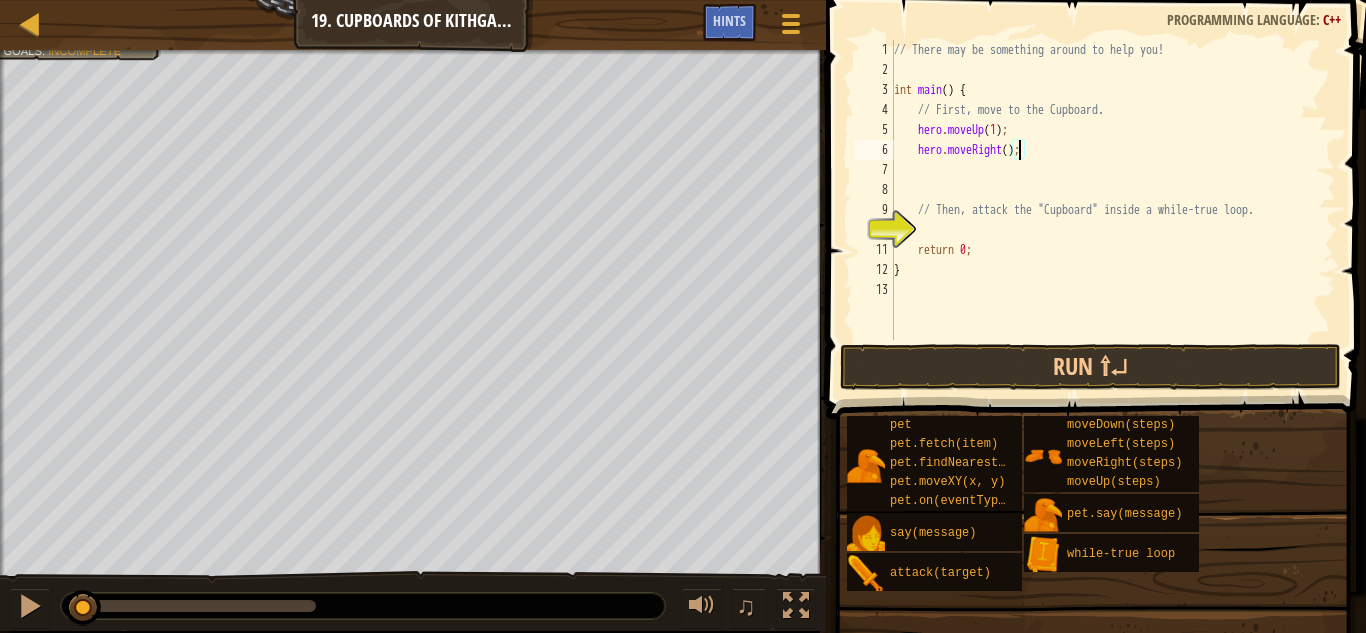 type on "hero.moveRight(2);" 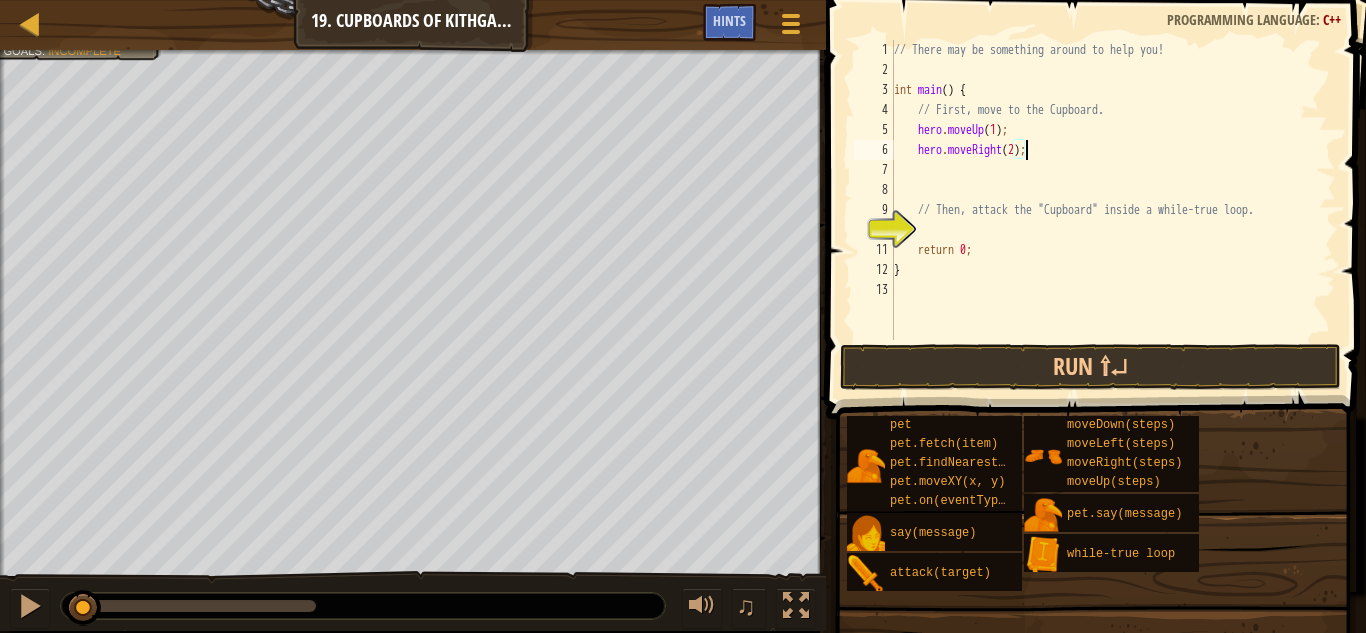scroll, scrollTop: 9, scrollLeft: 11, axis: both 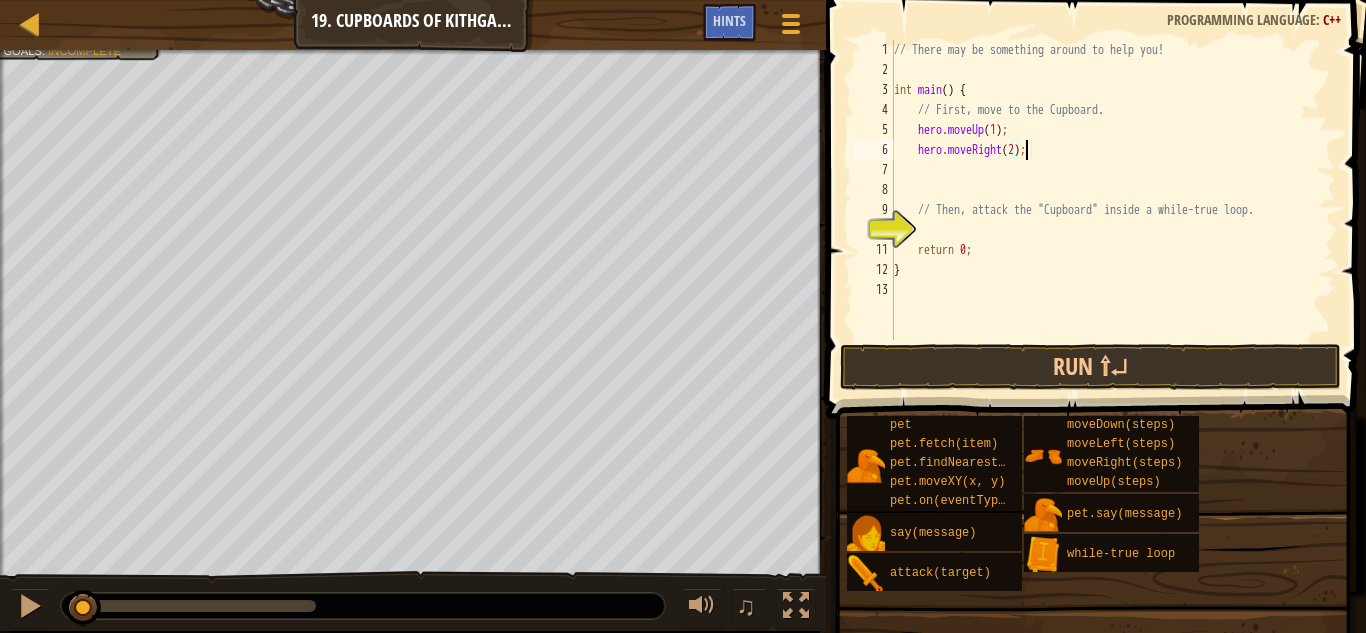click on "// There may be something around to help you! int   main ( )   {      // First, move to the Cupboard.      hero . moveUp ( 1 ) ;      hero . moveRight ( 2 ) ;                // Then, attack the "Cupboard" inside a while-true loop.           return   0 ; }" at bounding box center (1113, 210) 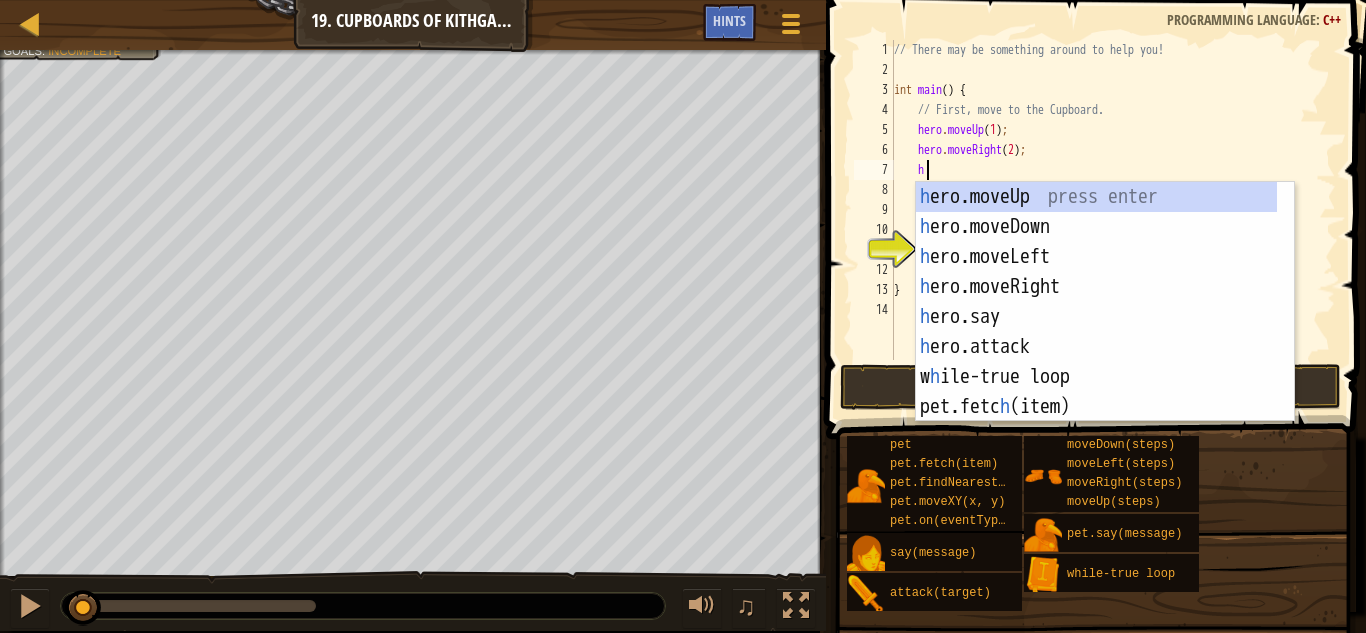 scroll, scrollTop: 9, scrollLeft: 2, axis: both 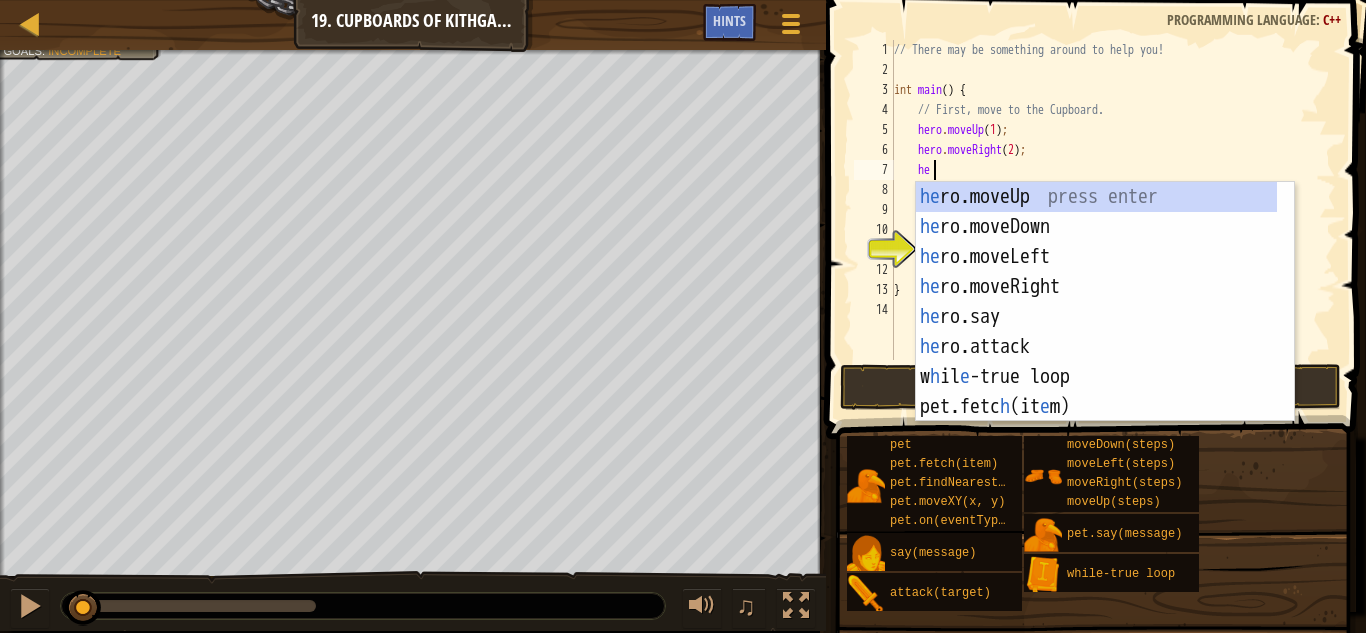 type on "her" 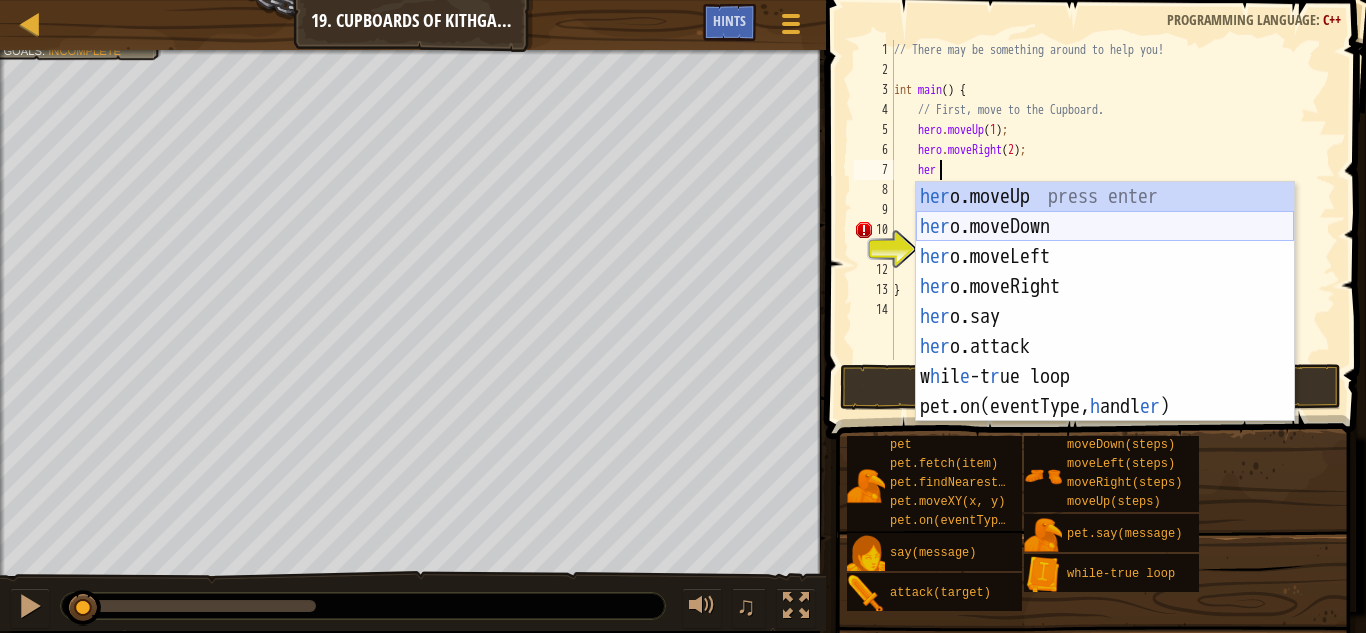 click on "her o.moveUp press enter her o.moveDown press enter her o.moveLeft press enter her o.moveRight press enter her o.say press enter her o.attack press enter w h il e -t r ue loop press enter pet.on(eventType,  h andl er ) press enter" at bounding box center [1105, 332] 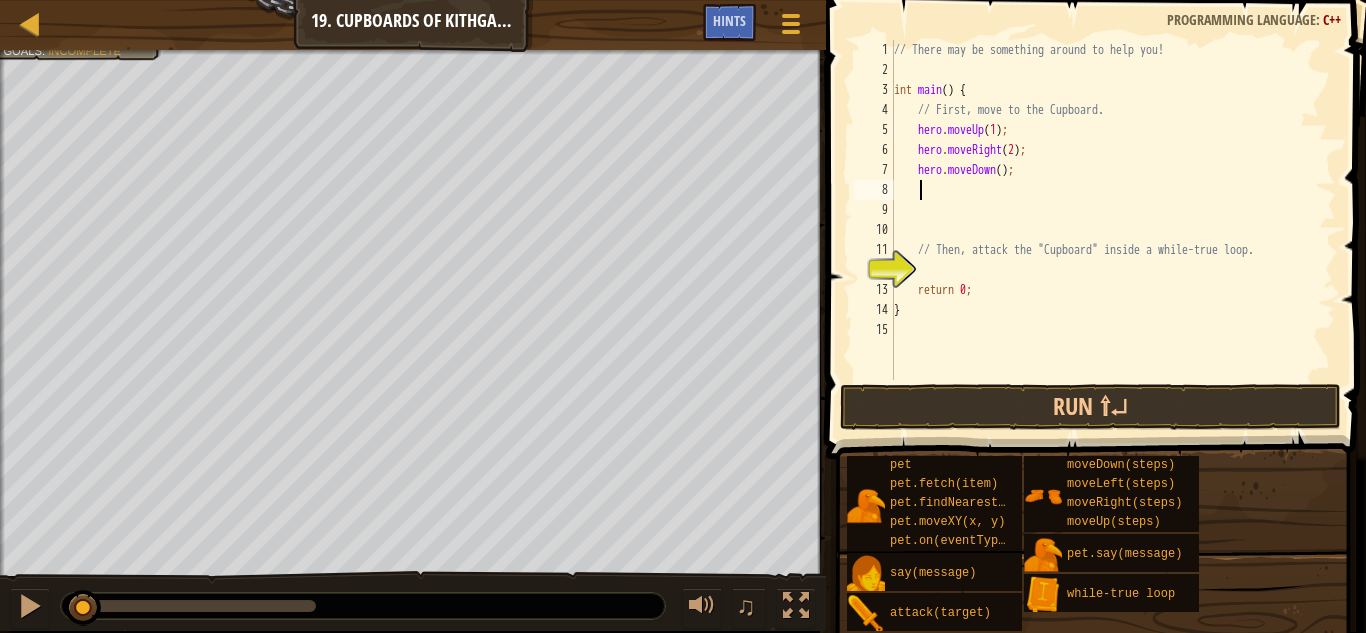 click on "// There may be something around to help you! int   main ( )   {      // First, move to the Cupboard.      hero . moveUp ( 1 ) ;      hero . moveRight ( 2 ) ;      hero . moveDown ( ) ;                     // Then, attack the "Cupboard" inside a while-true loop.           return   0 ; }" at bounding box center [1113, 230] 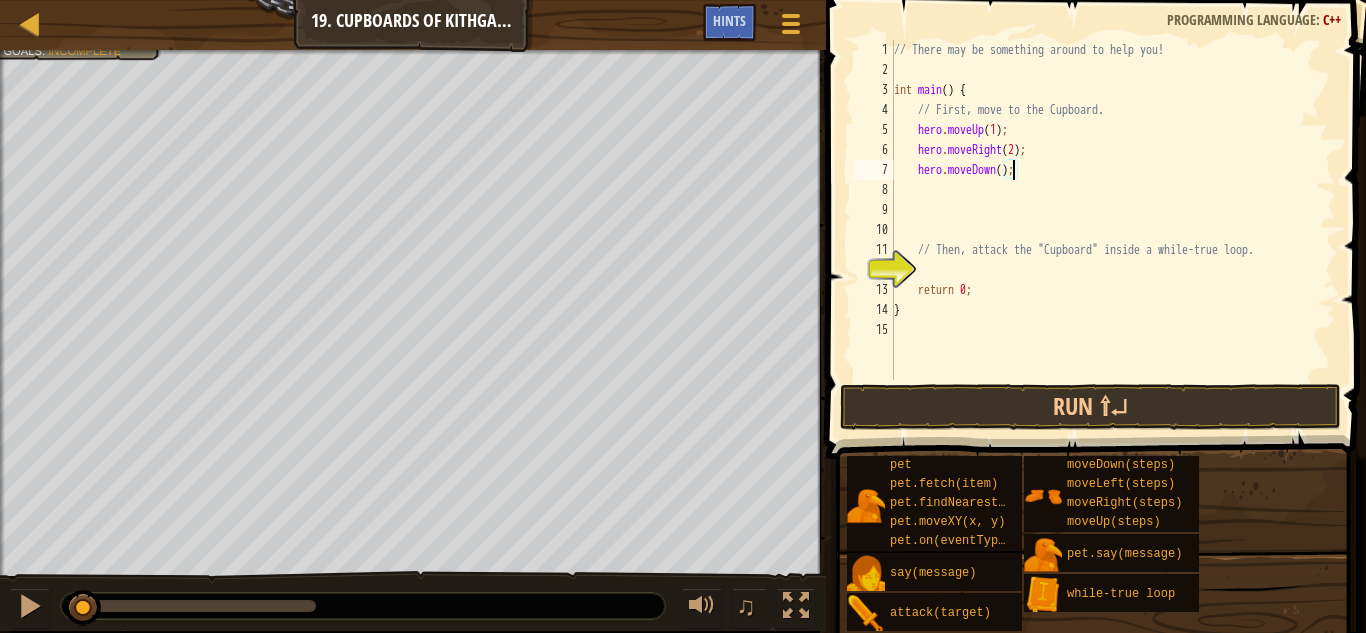 type on "hero.moveDown(2);" 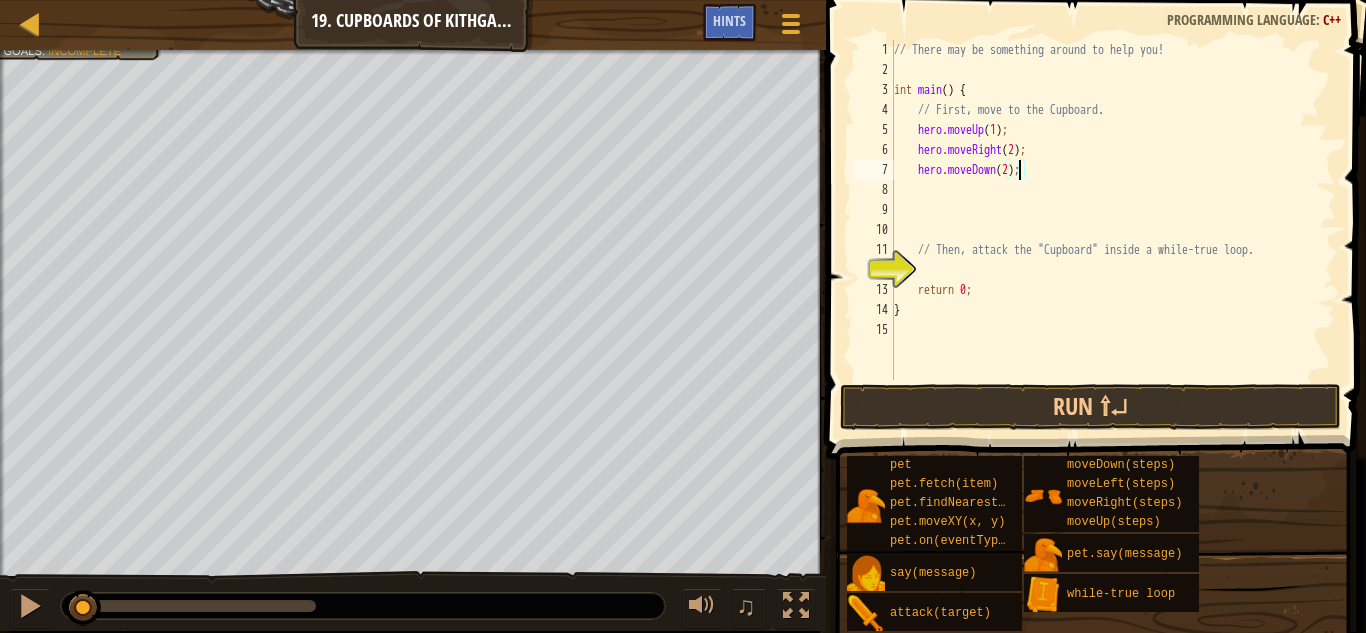 click on "// There may be something around to help you! int   main ( )   {      // First, move to the Cupboard.      hero . moveUp ( 1 ) ;      hero . moveRight ( 2 ) ;      hero . moveDown ( 2 ) ;                     // Then, attack the "Cupboard" inside a while-true loop.           return   0 ; }" at bounding box center [1113, 230] 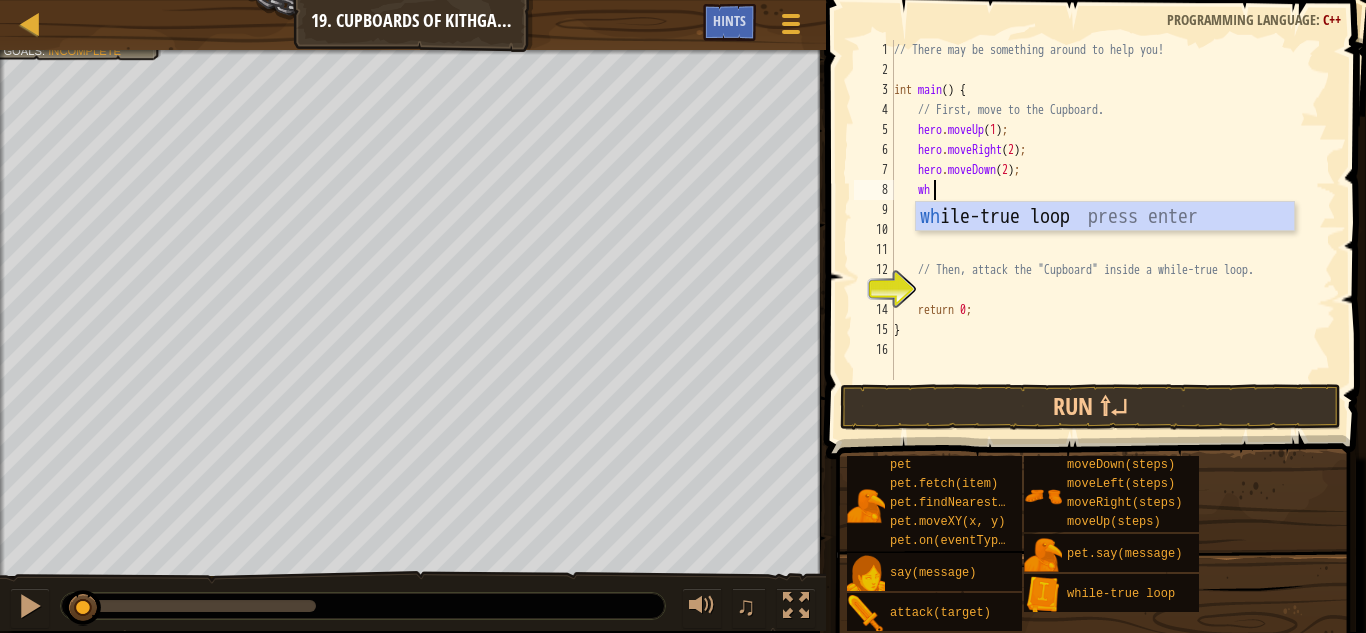 scroll, scrollTop: 9, scrollLeft: 2, axis: both 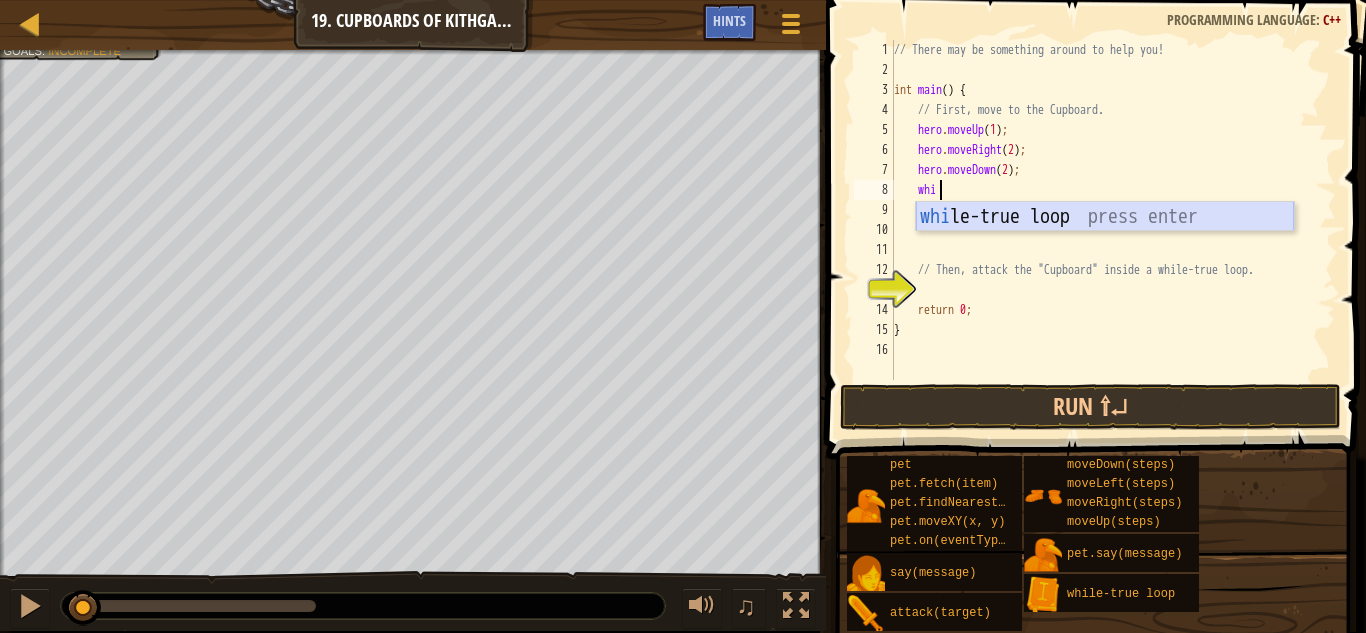 click on "whi le-true loop press enter" at bounding box center [1105, 247] 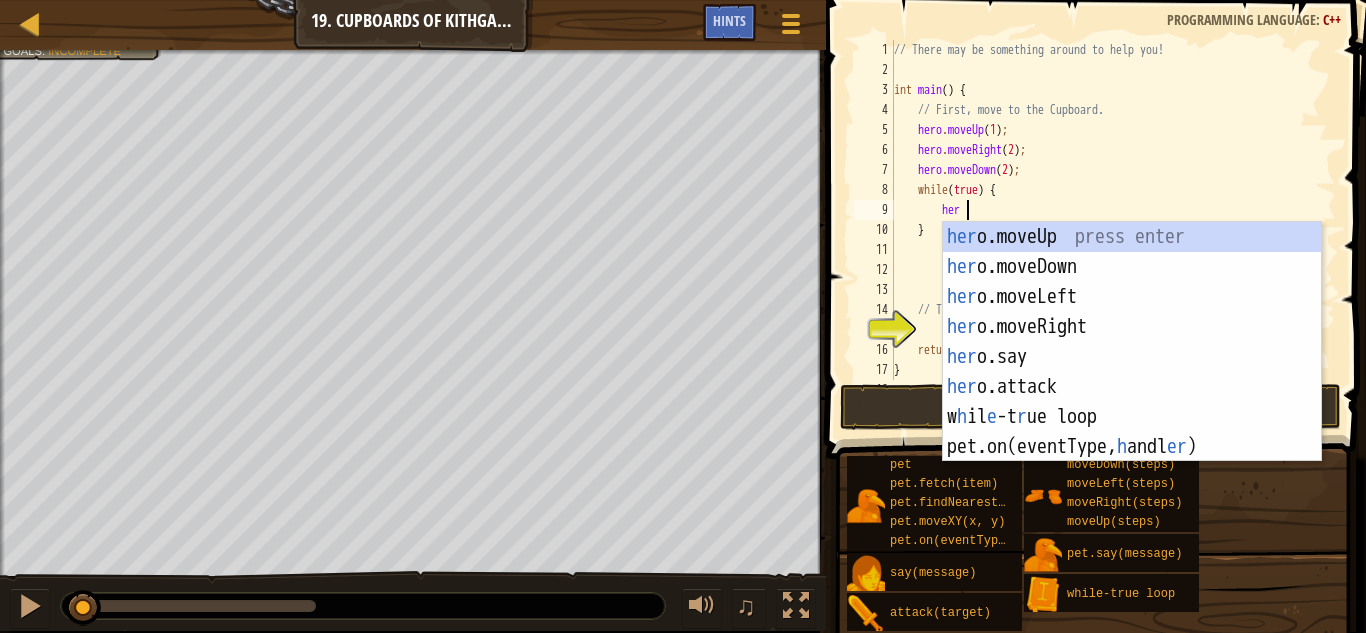 scroll, scrollTop: 9, scrollLeft: 5, axis: both 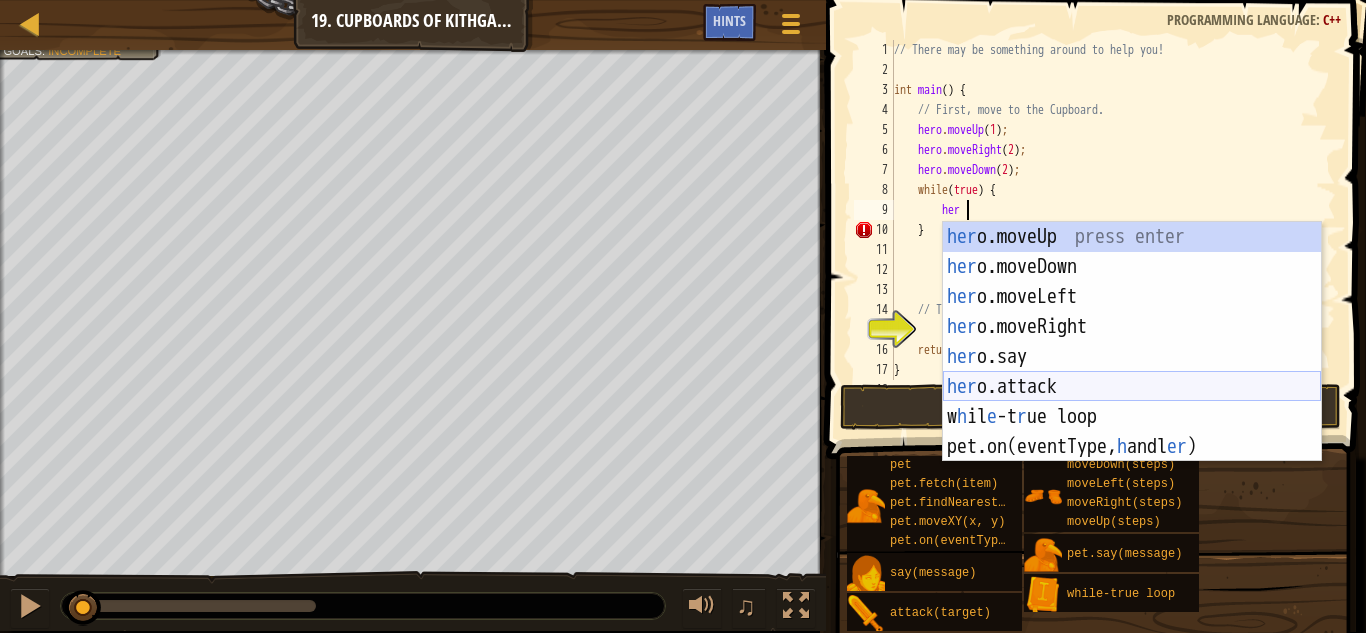 click on "her o.moveUp press enter her o.moveDown press enter her o.moveLeft press enter her o.moveRight press enter her o.say press enter her o.attack press enter w h il e -t r ue loop press enter pet.on(eventType,  h andl er ) press enter" at bounding box center (1132, 372) 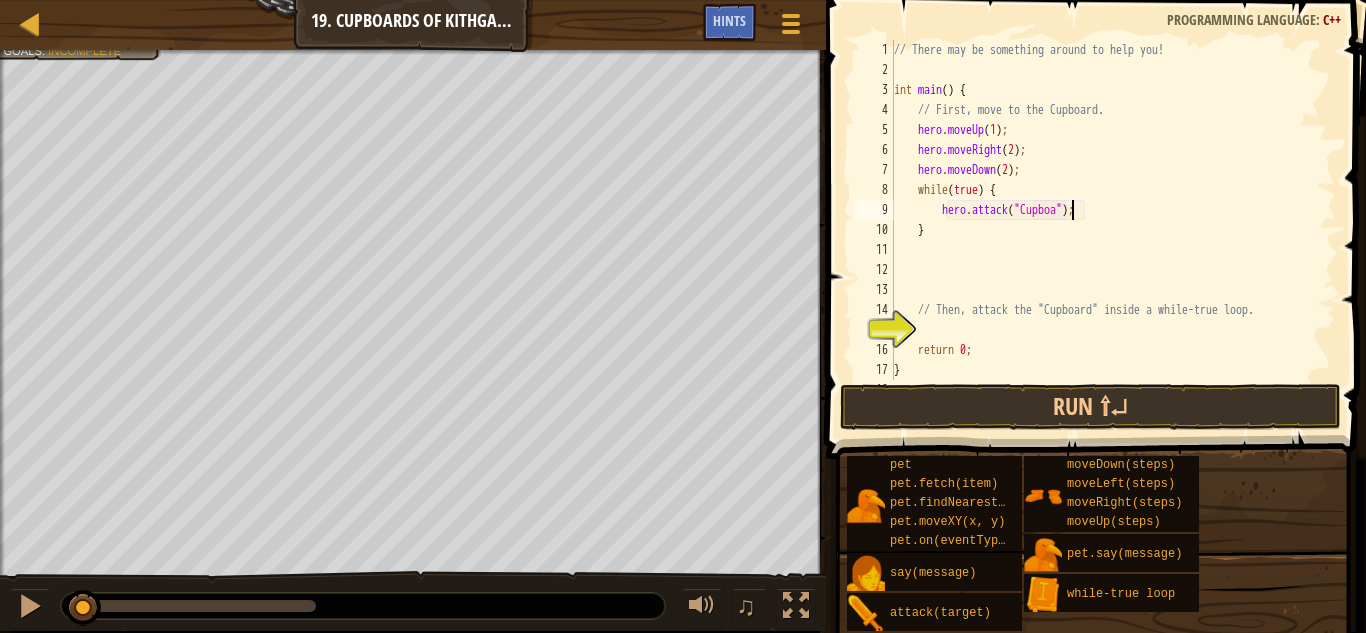 scroll, scrollTop: 9, scrollLeft: 15, axis: both 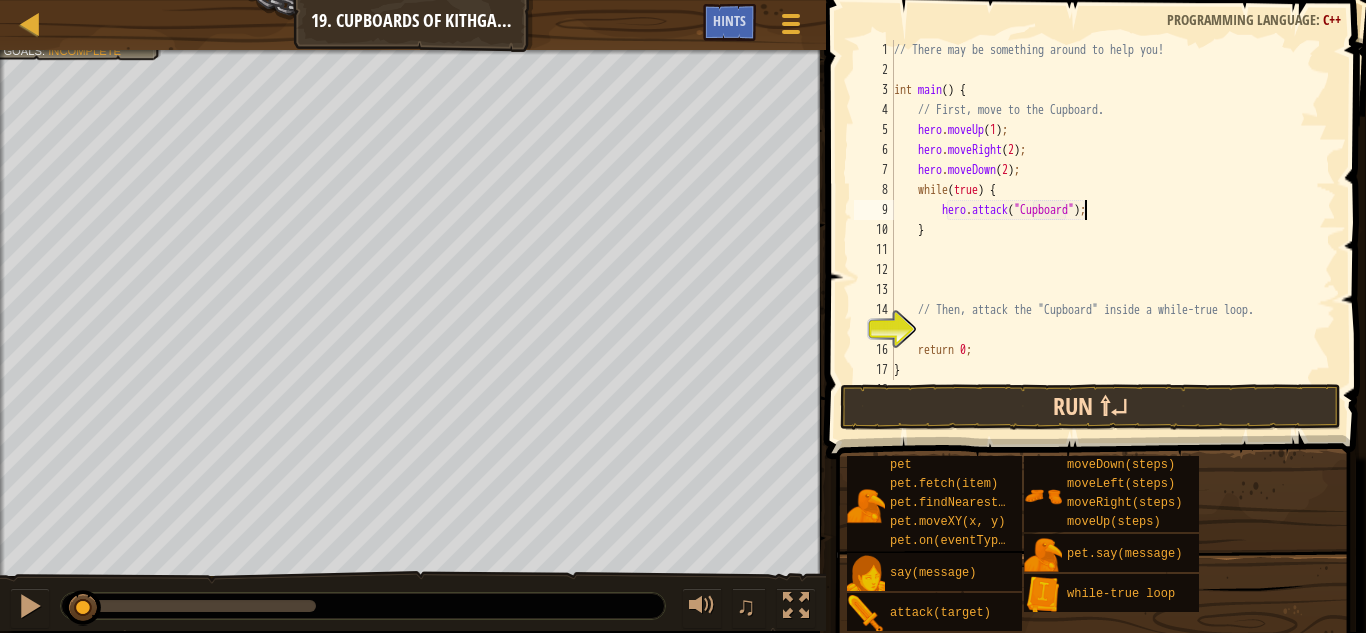 type on "hero.attack("Cupboard");" 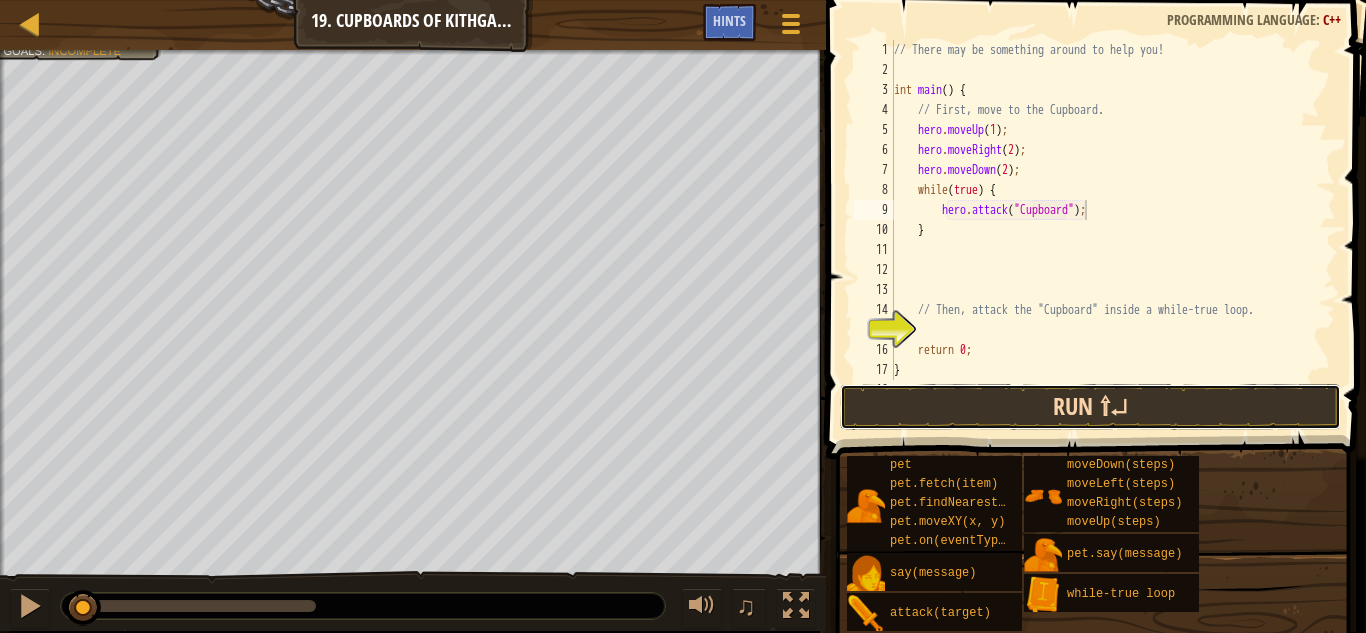 click on "Run ⇧↵" at bounding box center (1090, 407) 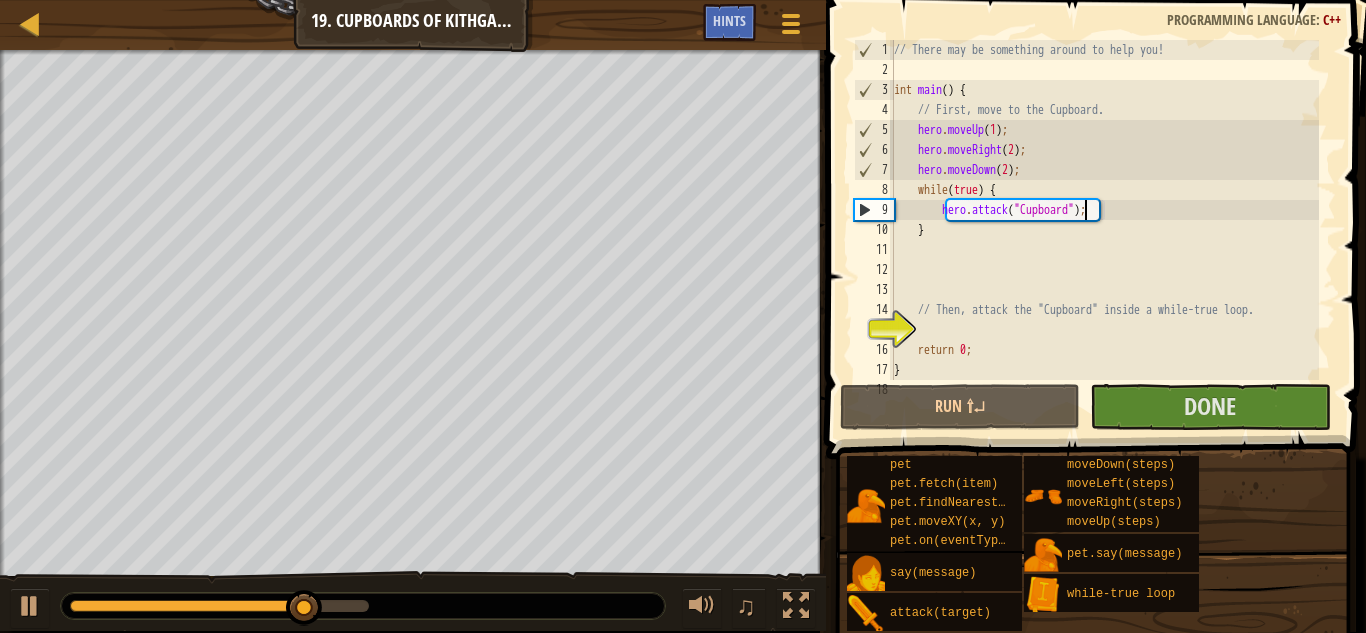 click on "// There may be something around to help you! int   main ( )   {      // First, move to the Cupboard.      hero . moveUp ( 1 ) ;      hero . moveRight ( 2 ) ;      hero . moveDown ( 2 ) ;      while ( true )   {          hero . attack ( " Cupboard " ) ;      }                     // Then, attack the "Cupboard" inside a while-true loop.           return   0 ; }" at bounding box center [1104, 230] 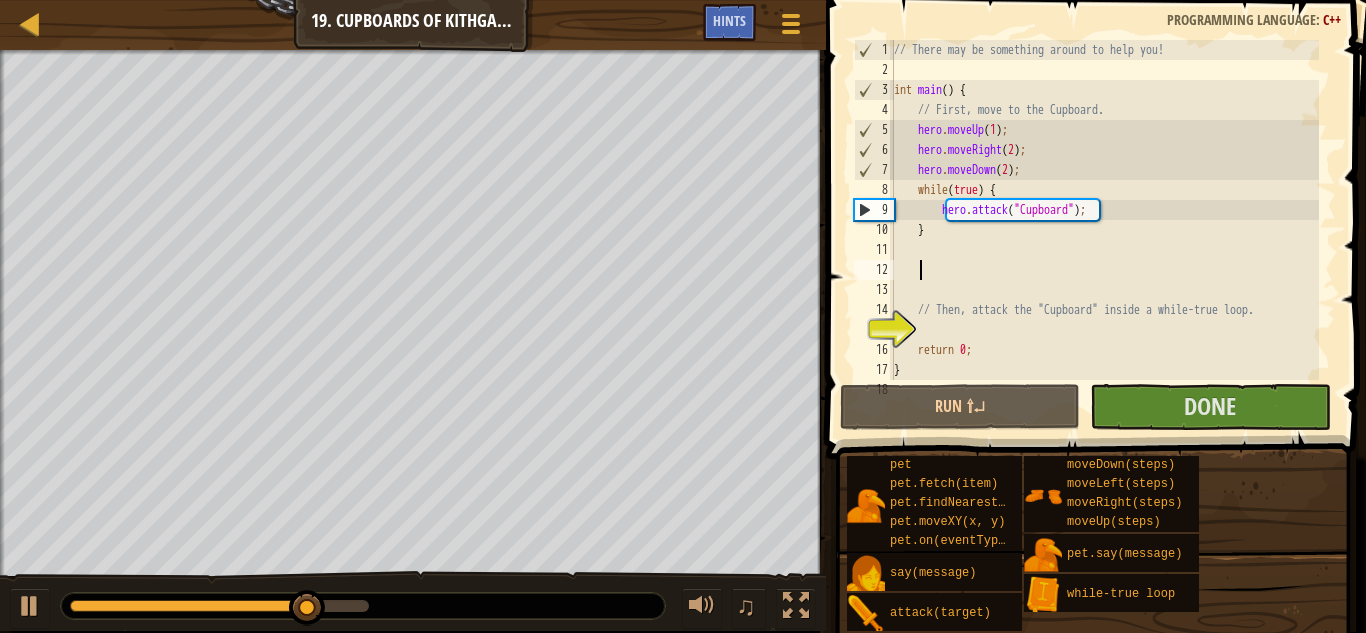scroll, scrollTop: 9, scrollLeft: 1, axis: both 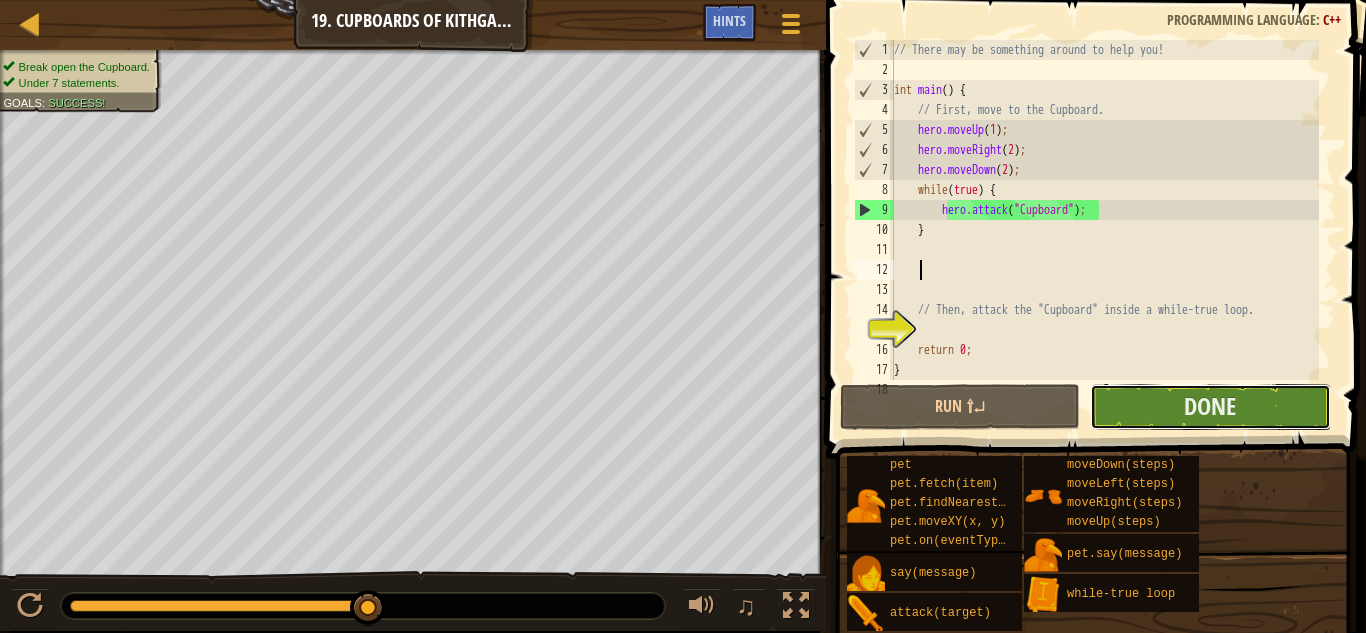 click on "Done" at bounding box center [1210, 407] 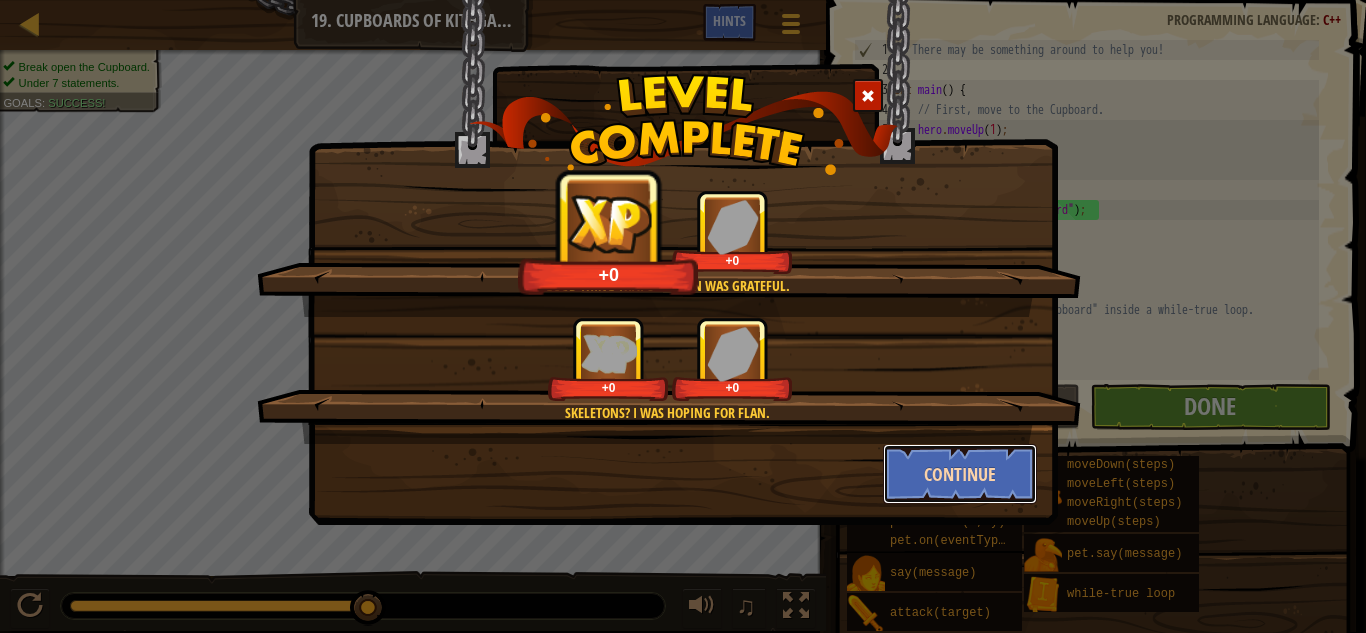 click on "Continue" at bounding box center [960, 474] 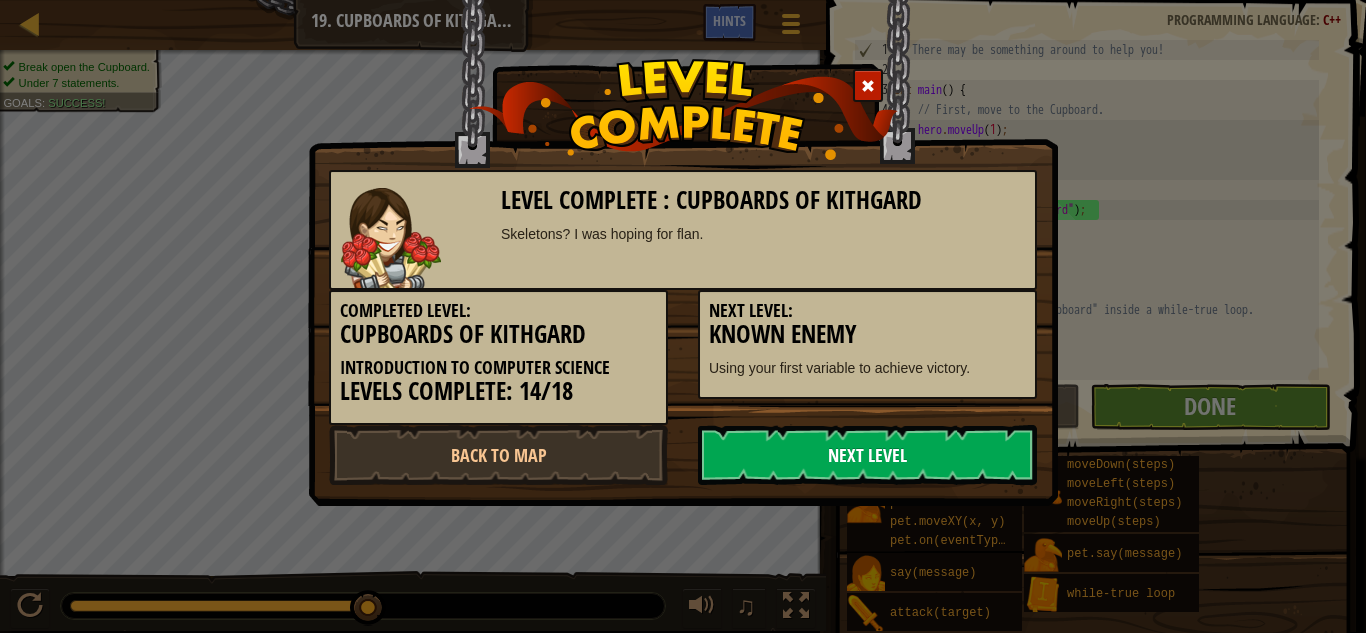 click on "Next Level" at bounding box center (867, 455) 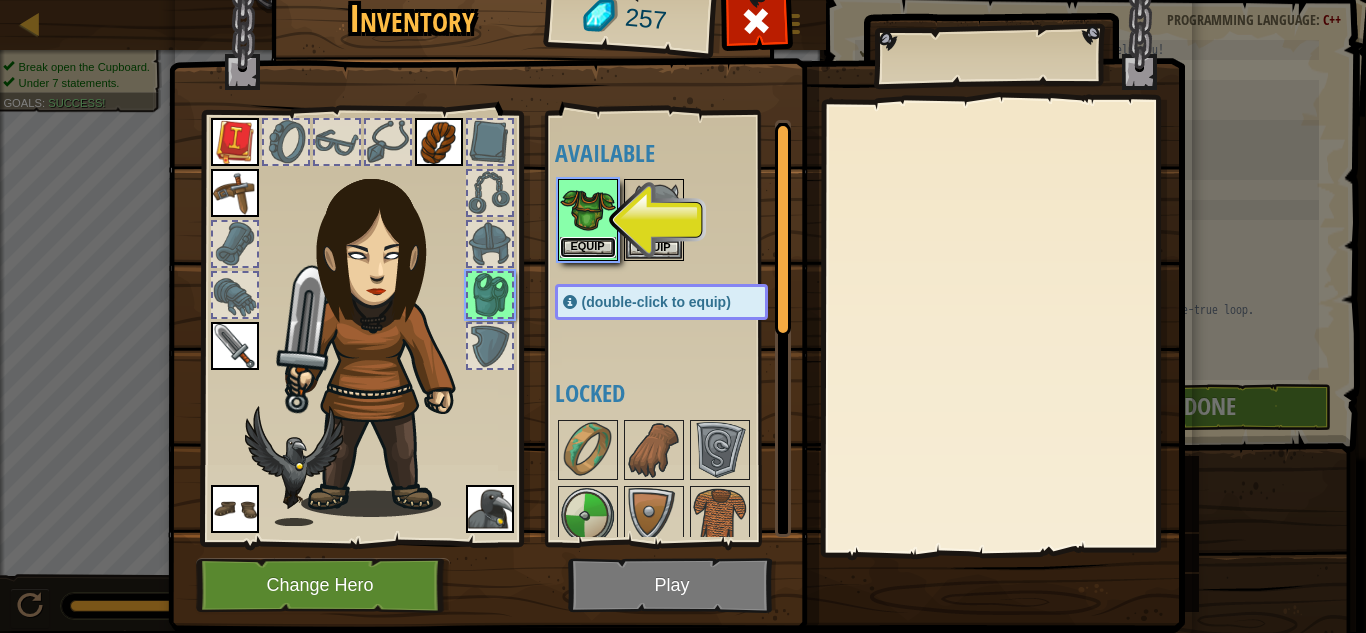 click on "Equip" at bounding box center [588, 247] 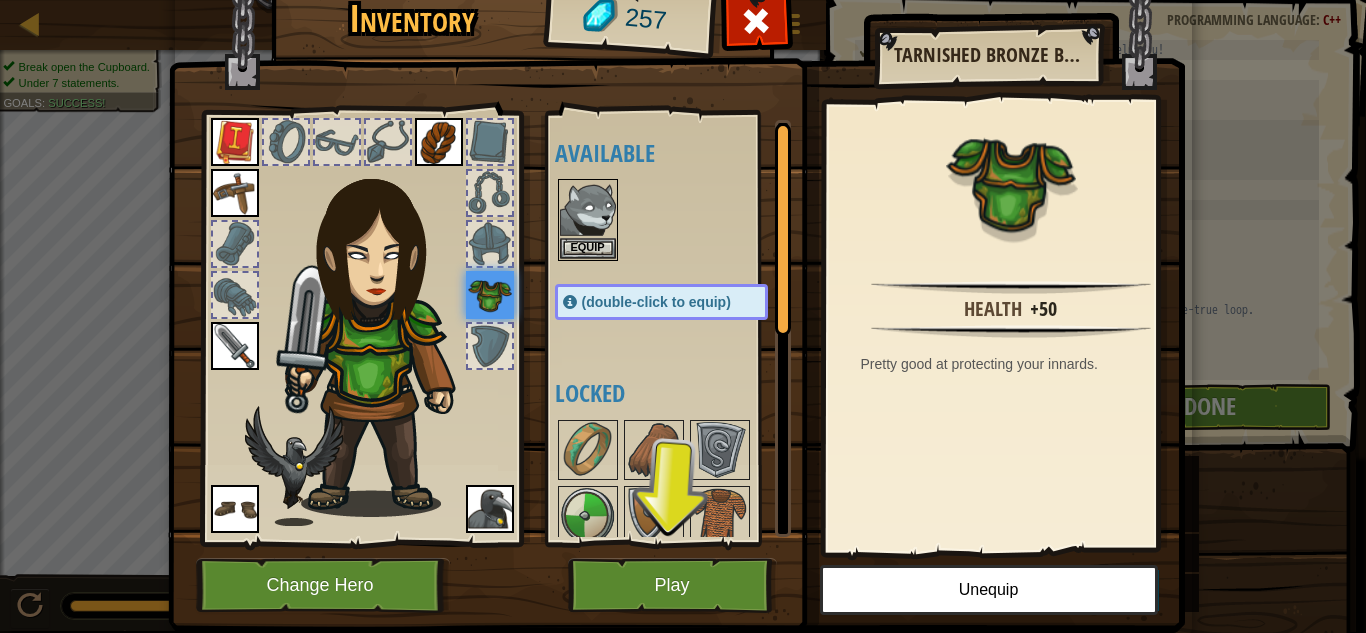 click at bounding box center [676, 270] 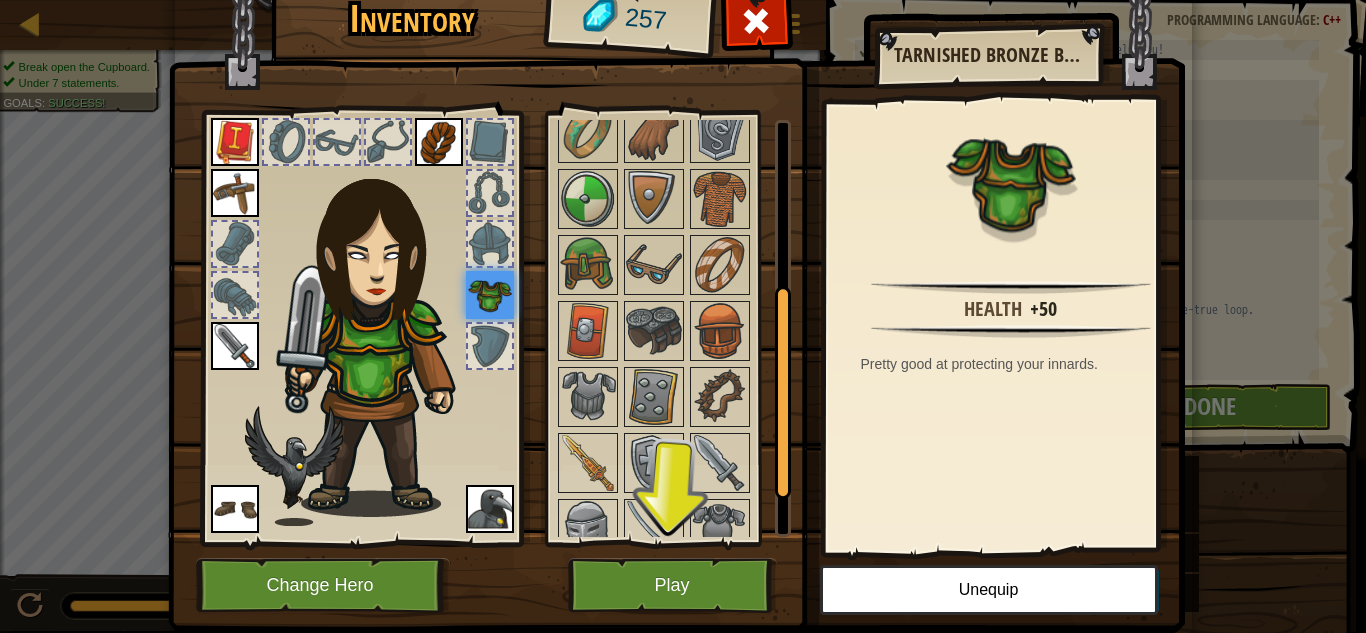 scroll, scrollTop: 408, scrollLeft: 0, axis: vertical 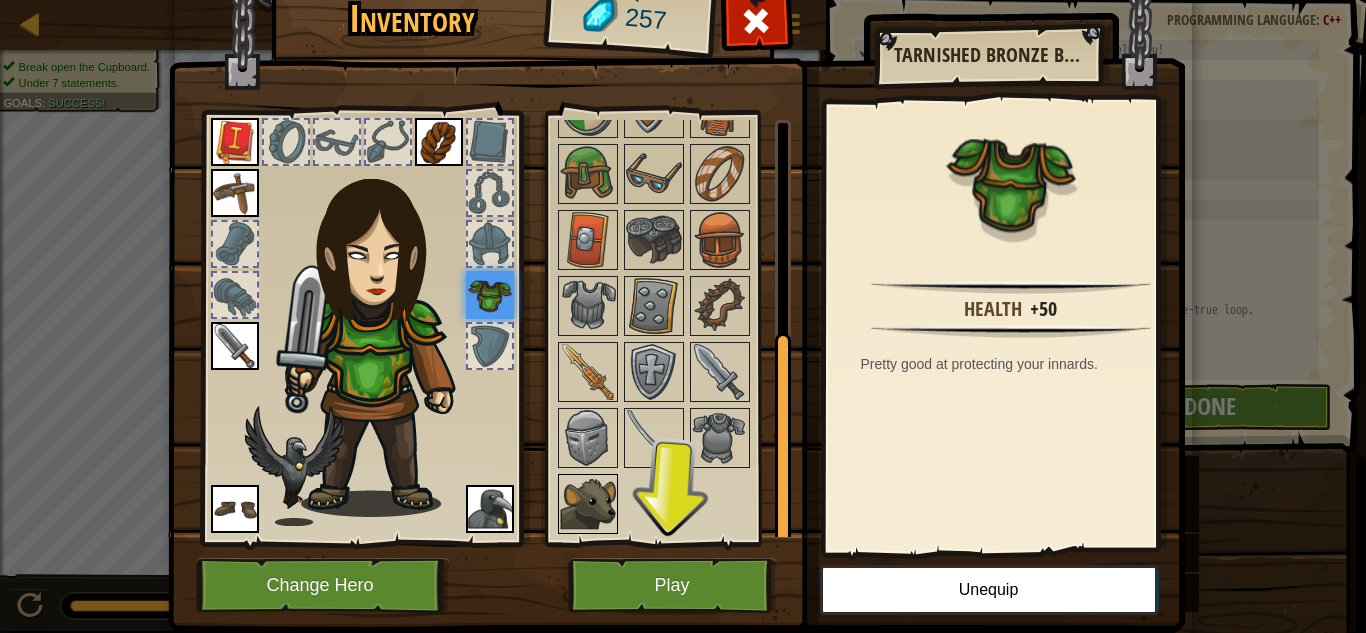 click at bounding box center [588, 504] 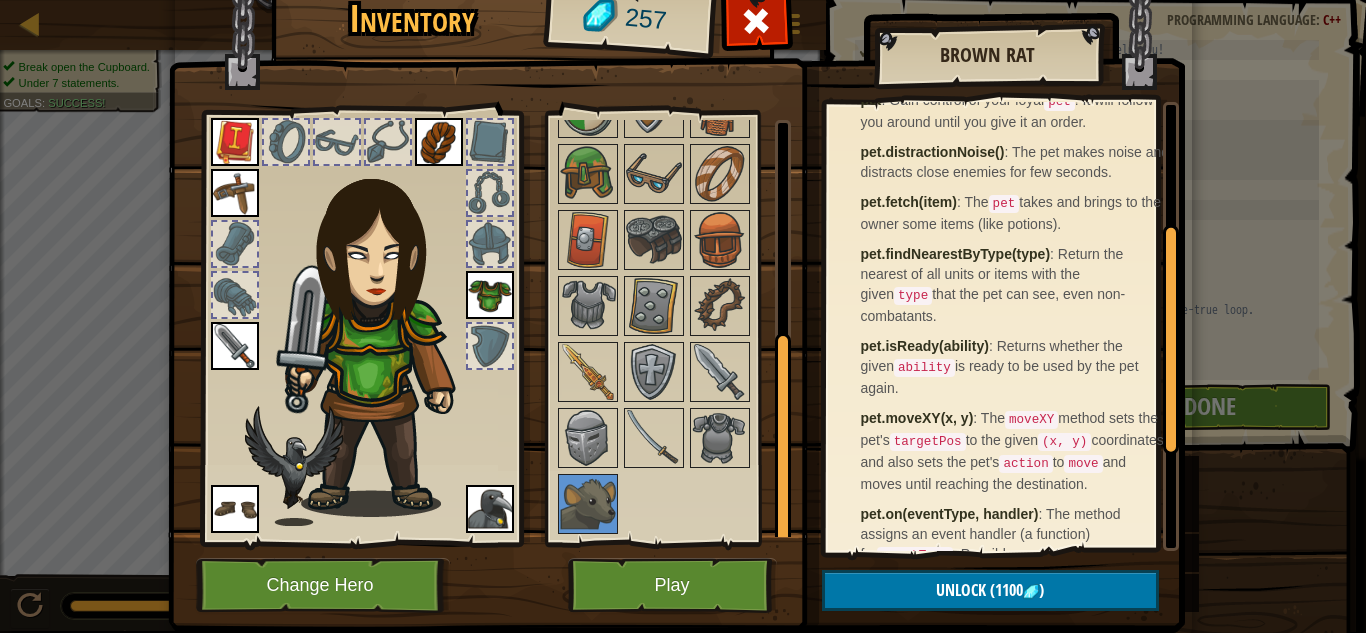 scroll, scrollTop: 436, scrollLeft: 0, axis: vertical 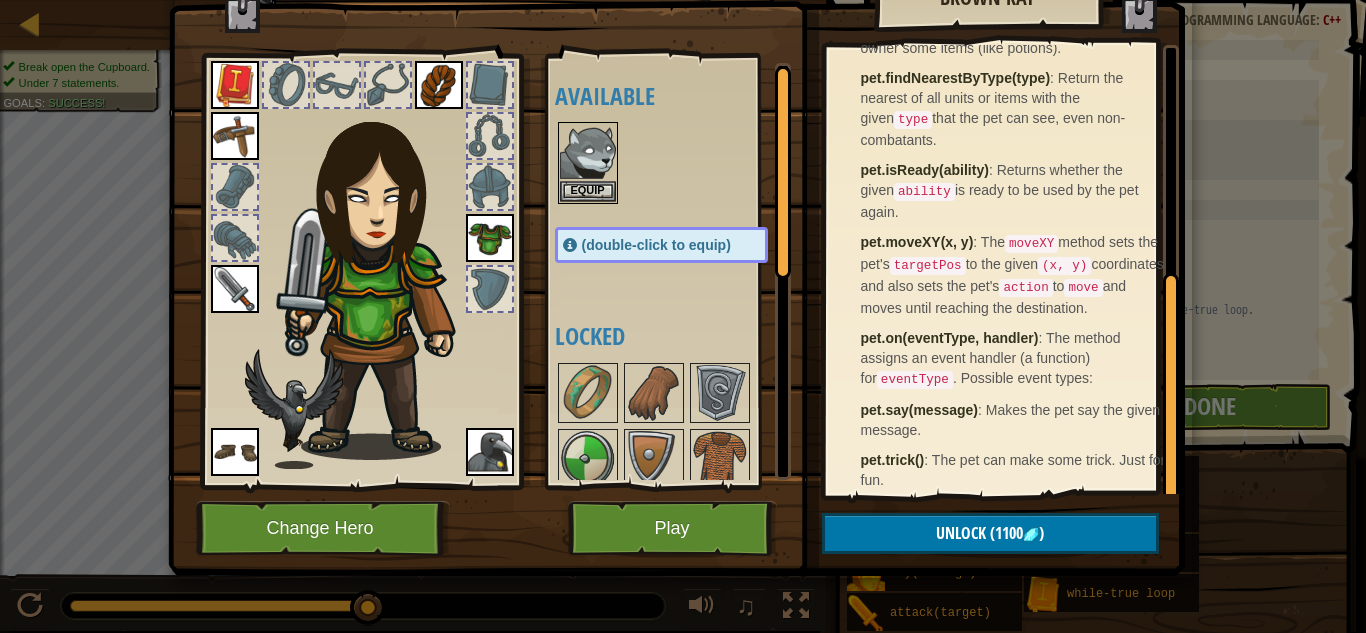 click at bounding box center (490, 238) 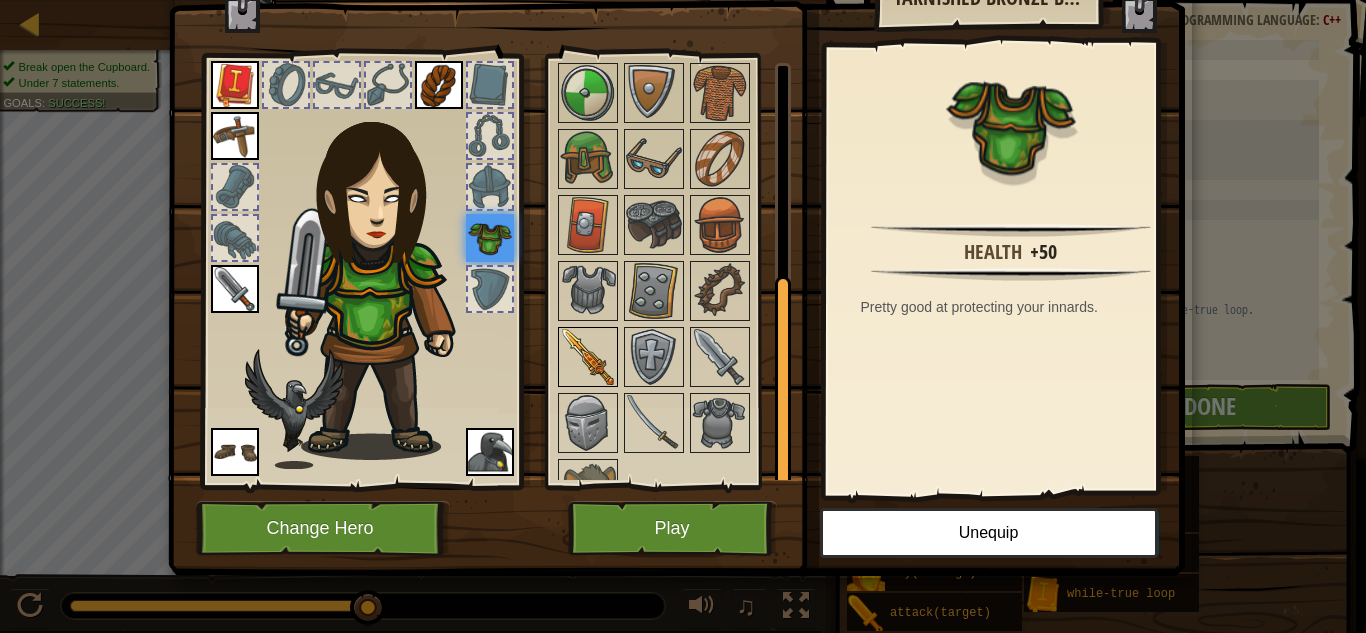 scroll, scrollTop: 408, scrollLeft: 0, axis: vertical 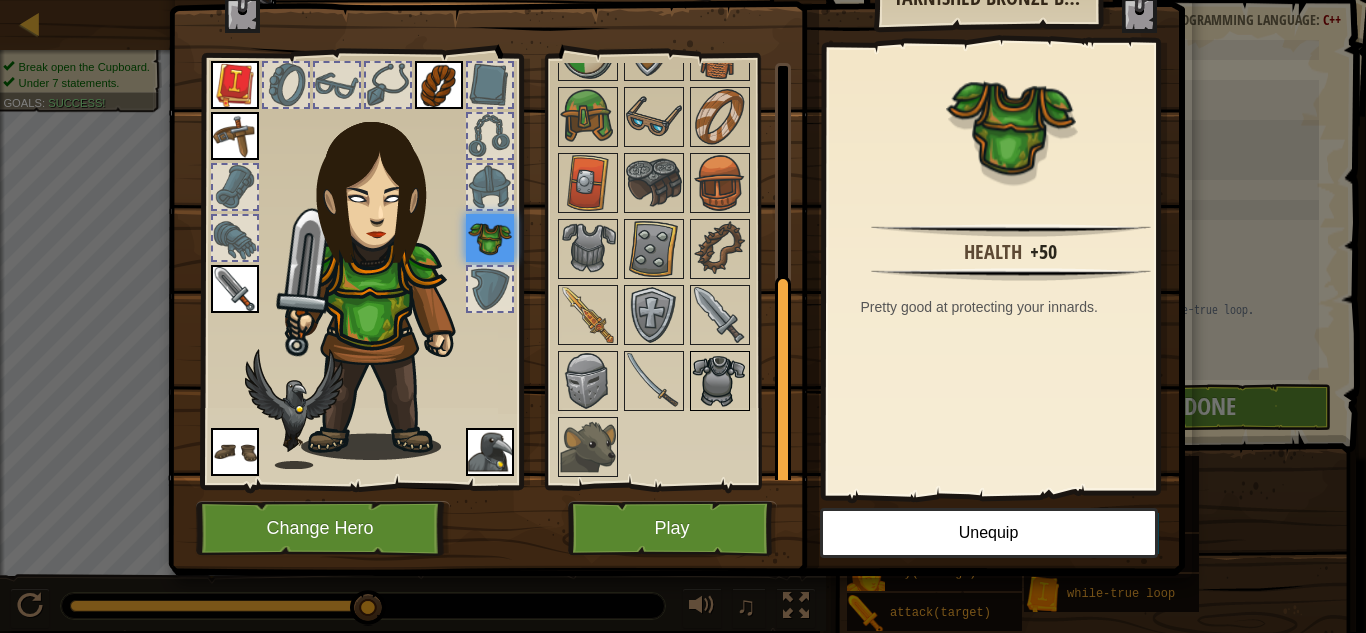 click at bounding box center (720, 381) 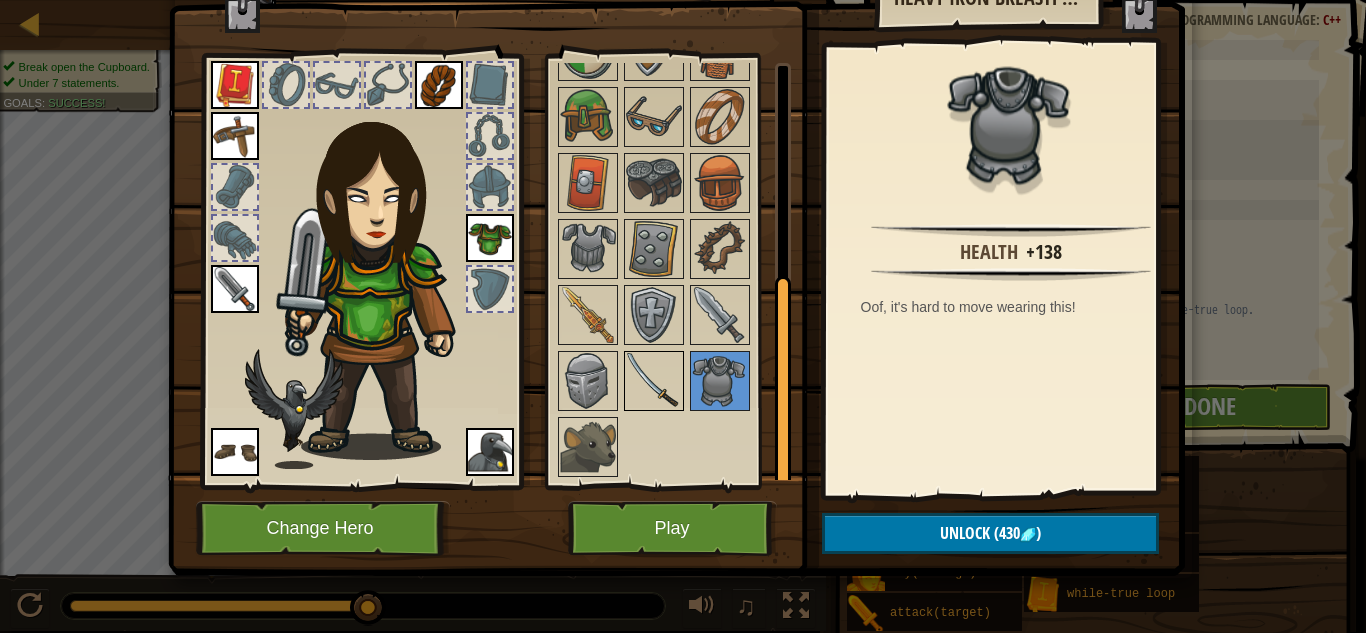click at bounding box center (654, 381) 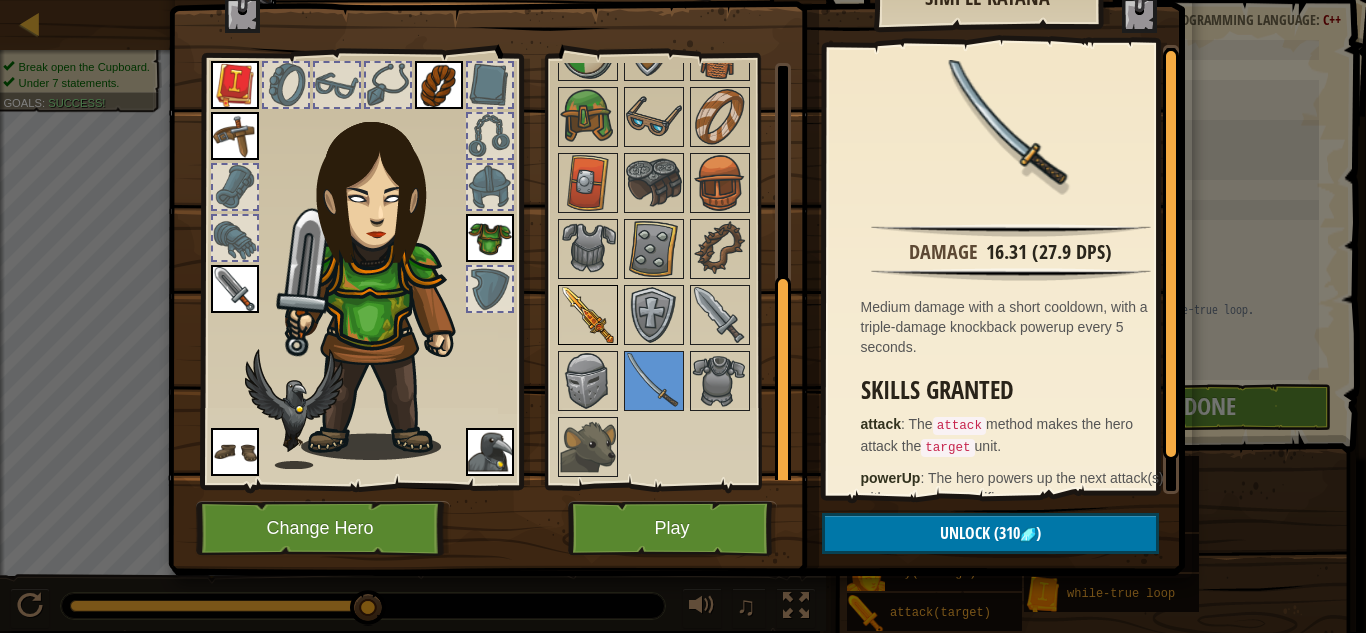 click at bounding box center [588, 315] 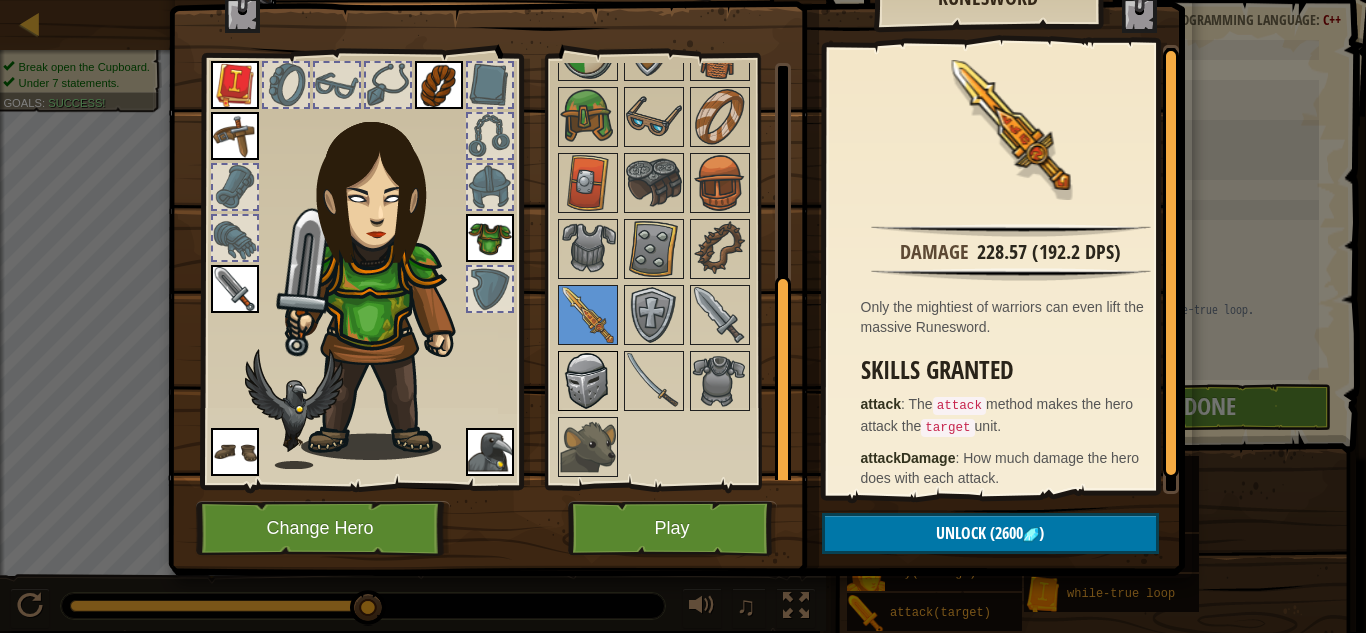 click at bounding box center [588, 381] 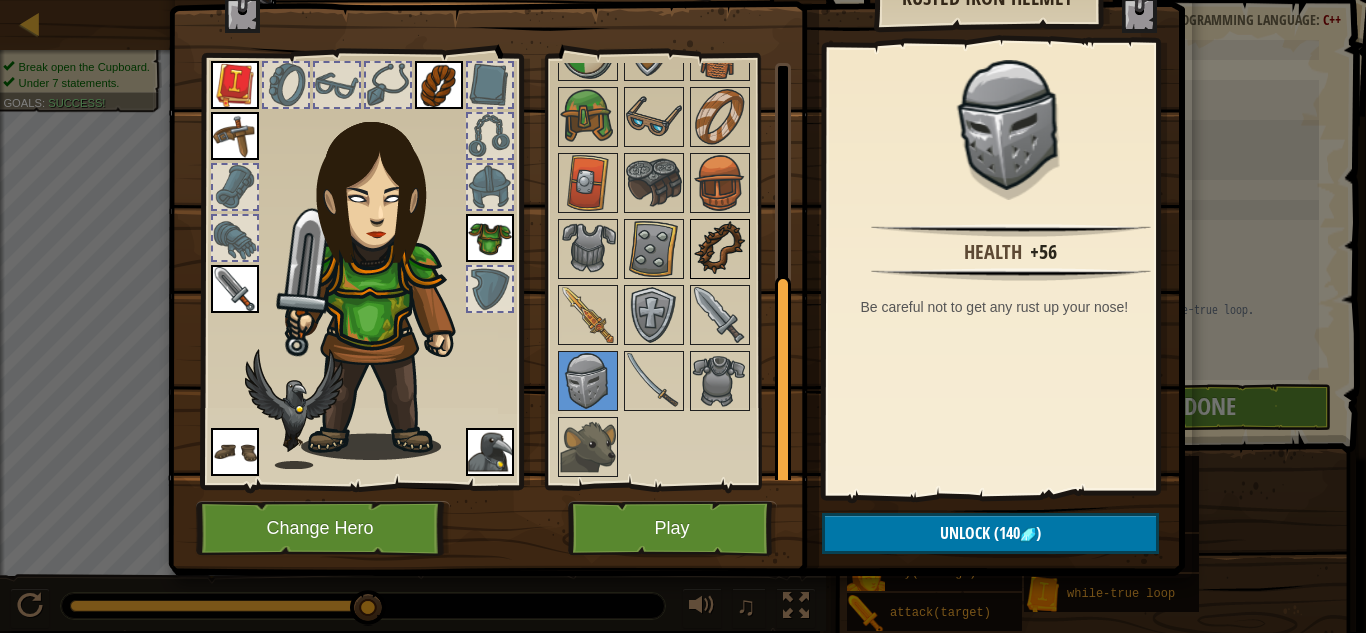 click at bounding box center (720, 249) 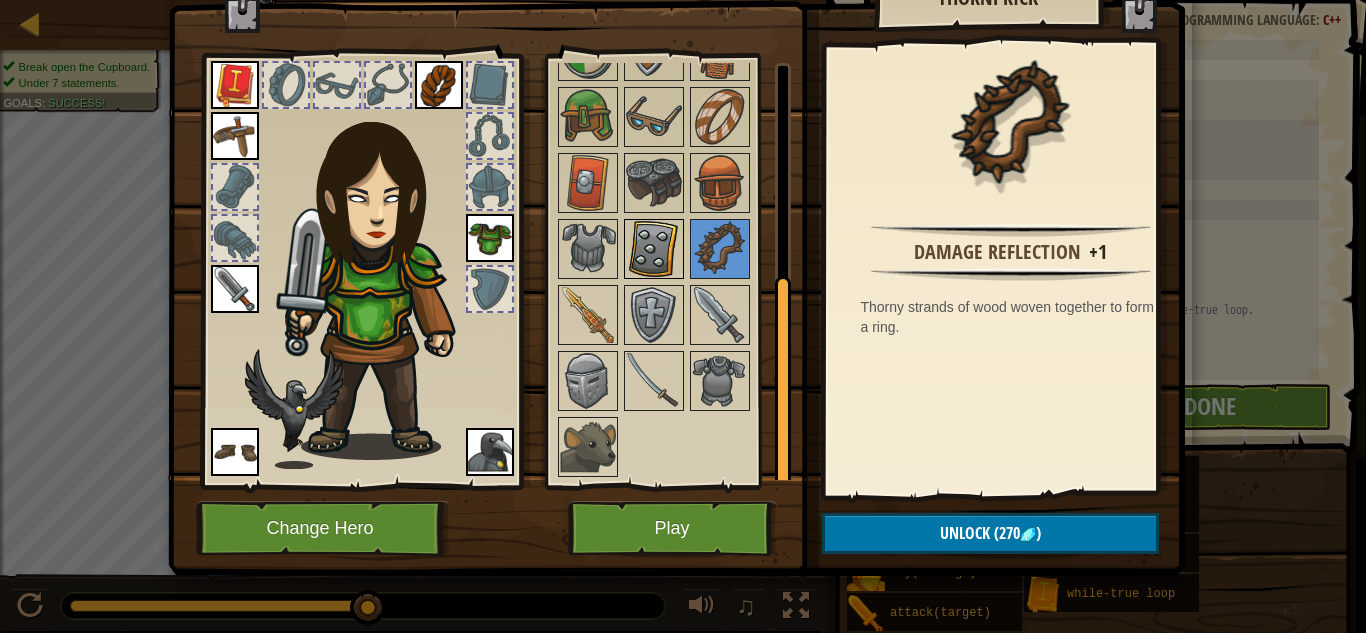 click at bounding box center (654, 249) 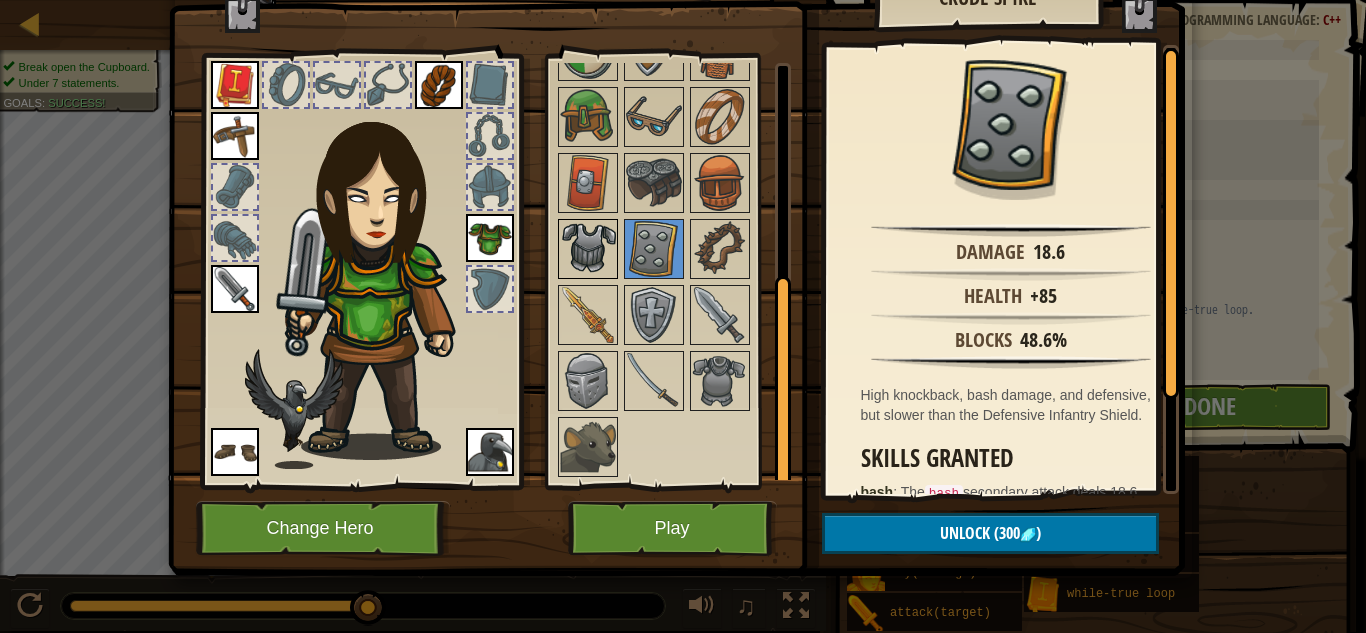 click at bounding box center [588, 249] 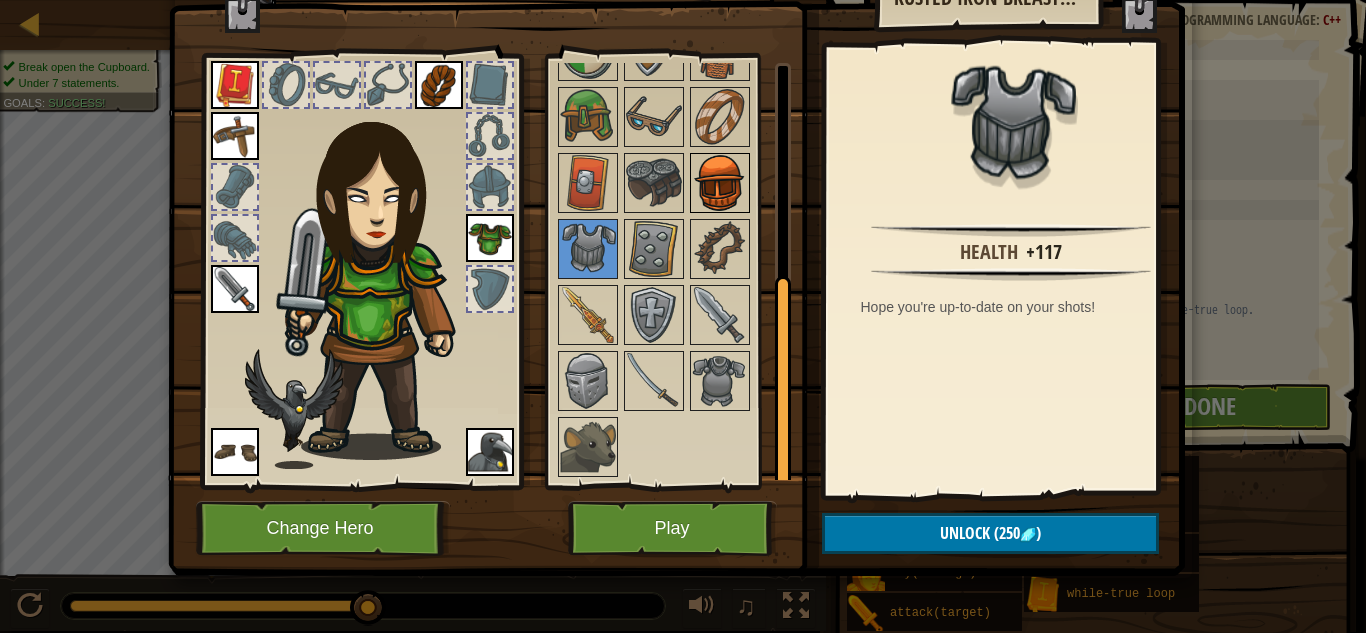 click on "Available Equip Equip Equip Equip Equip Equip Equip Equip (double-click to equip) Locked" at bounding box center [681, 271] 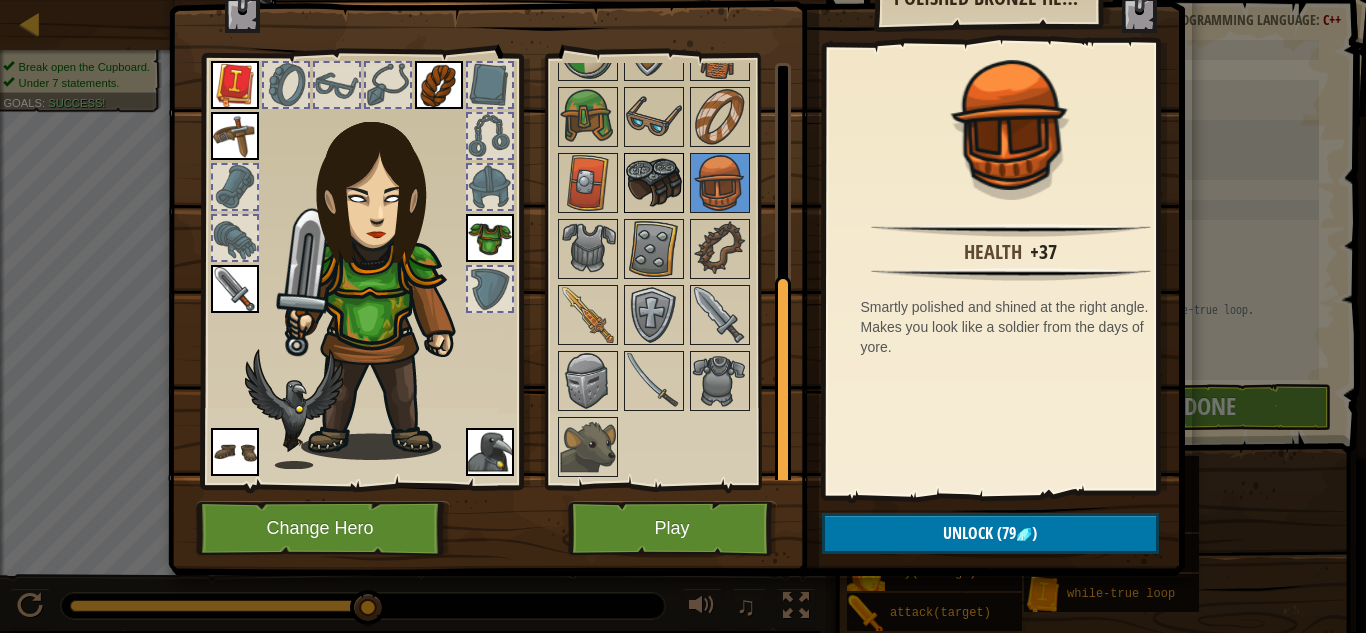 click at bounding box center (654, 183) 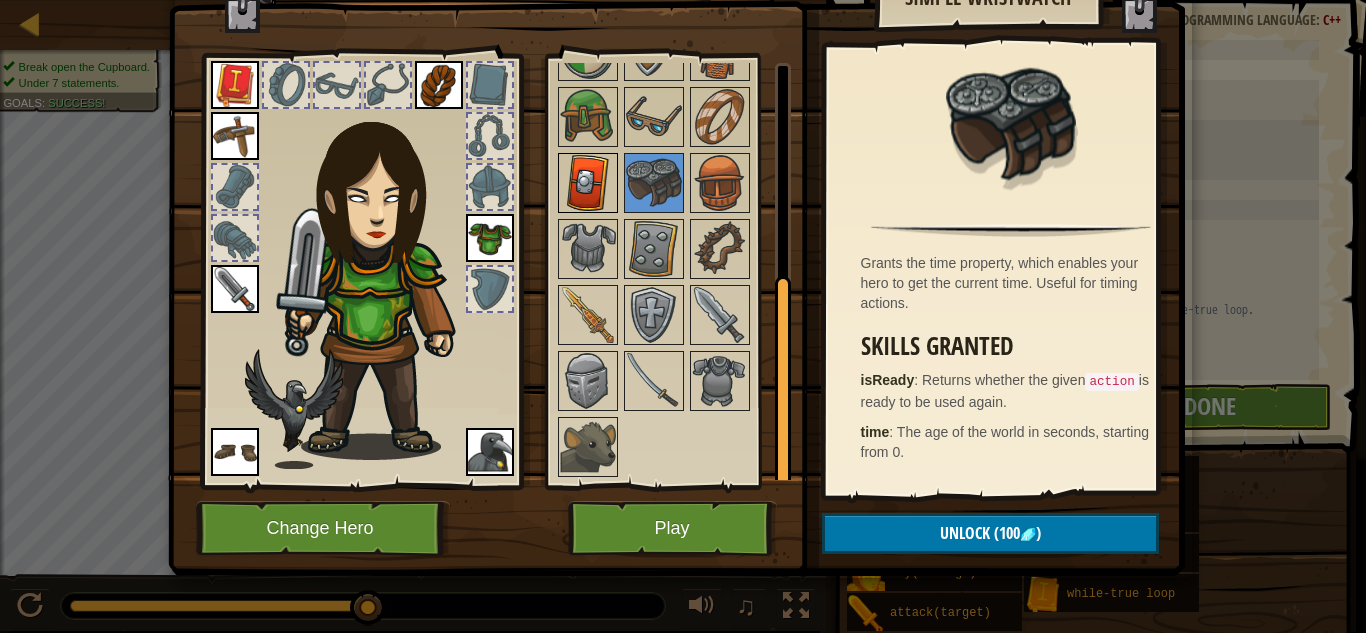 click at bounding box center [588, 183] 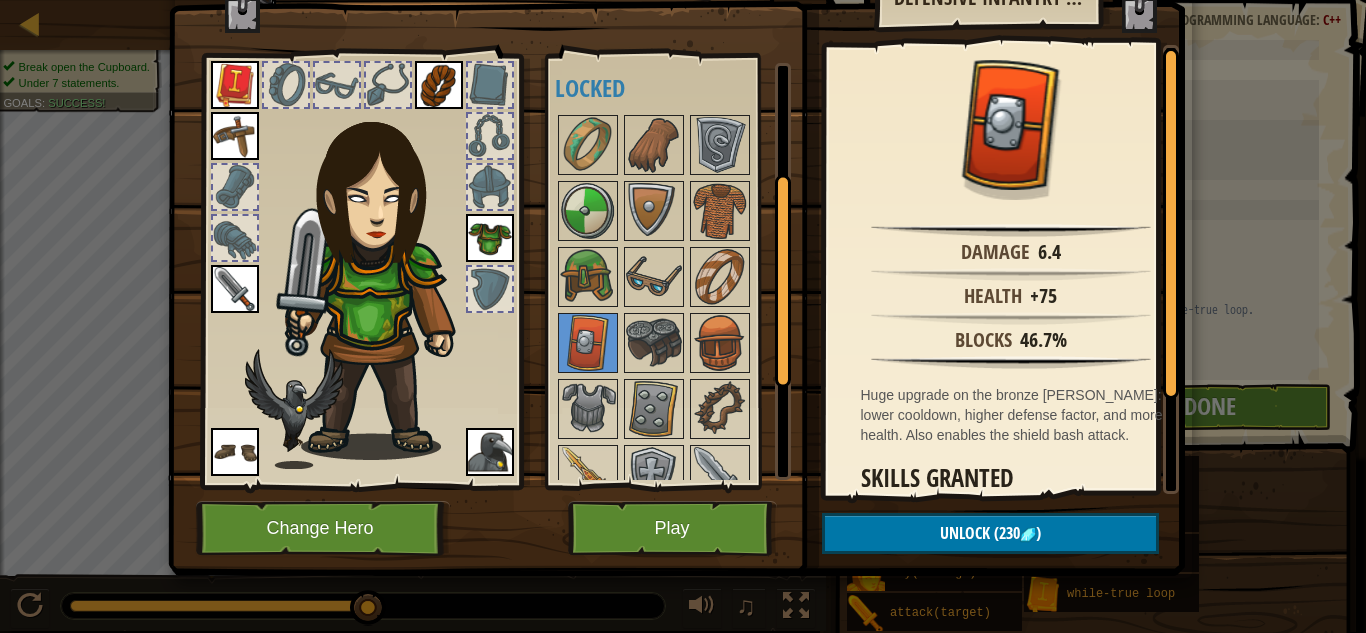 scroll, scrollTop: 108, scrollLeft: 0, axis: vertical 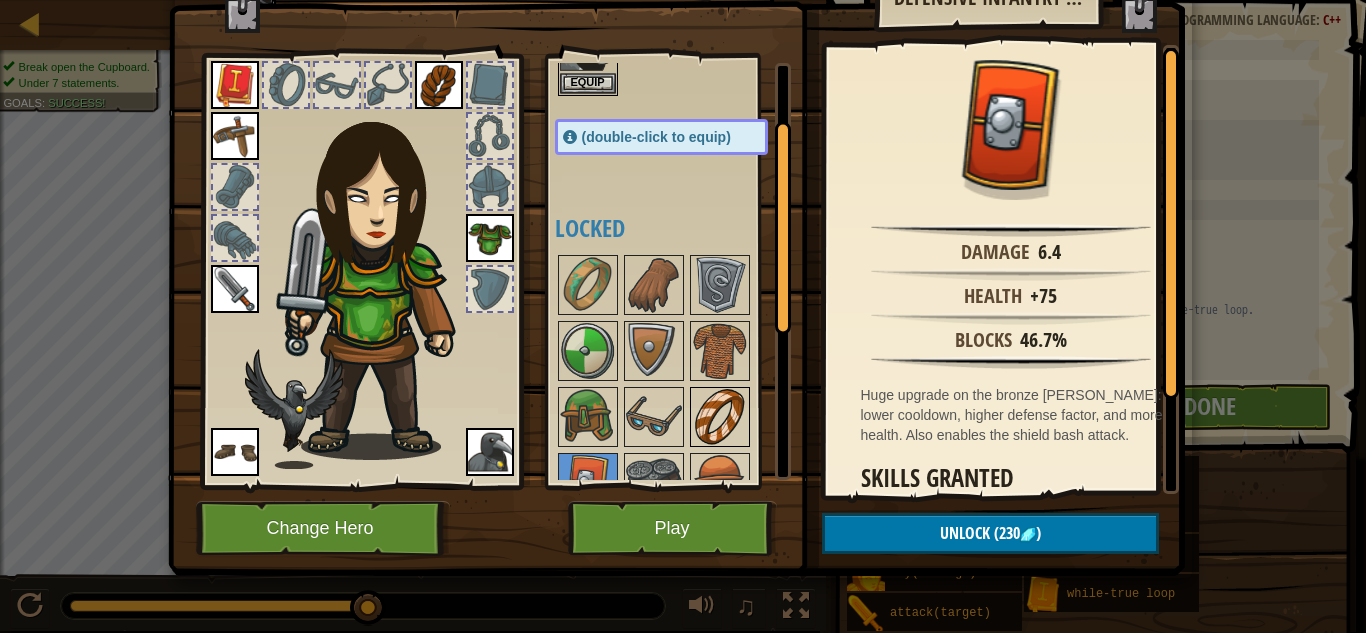 click at bounding box center [720, 417] 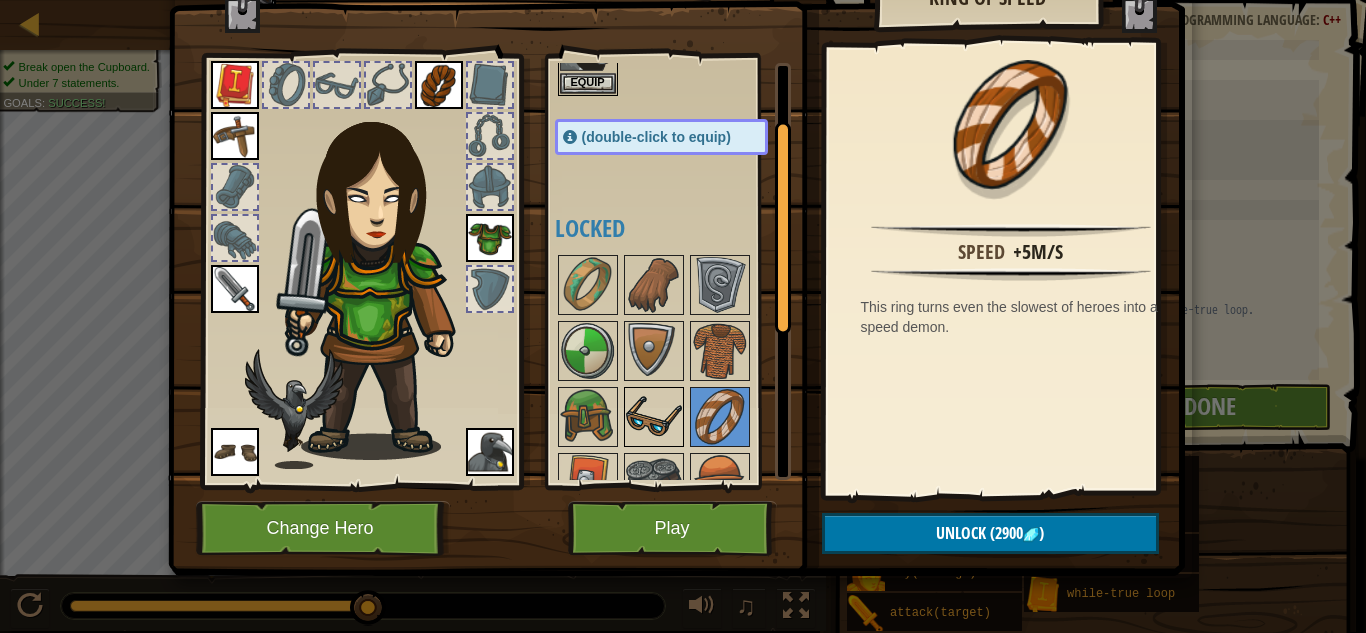 click at bounding box center [654, 417] 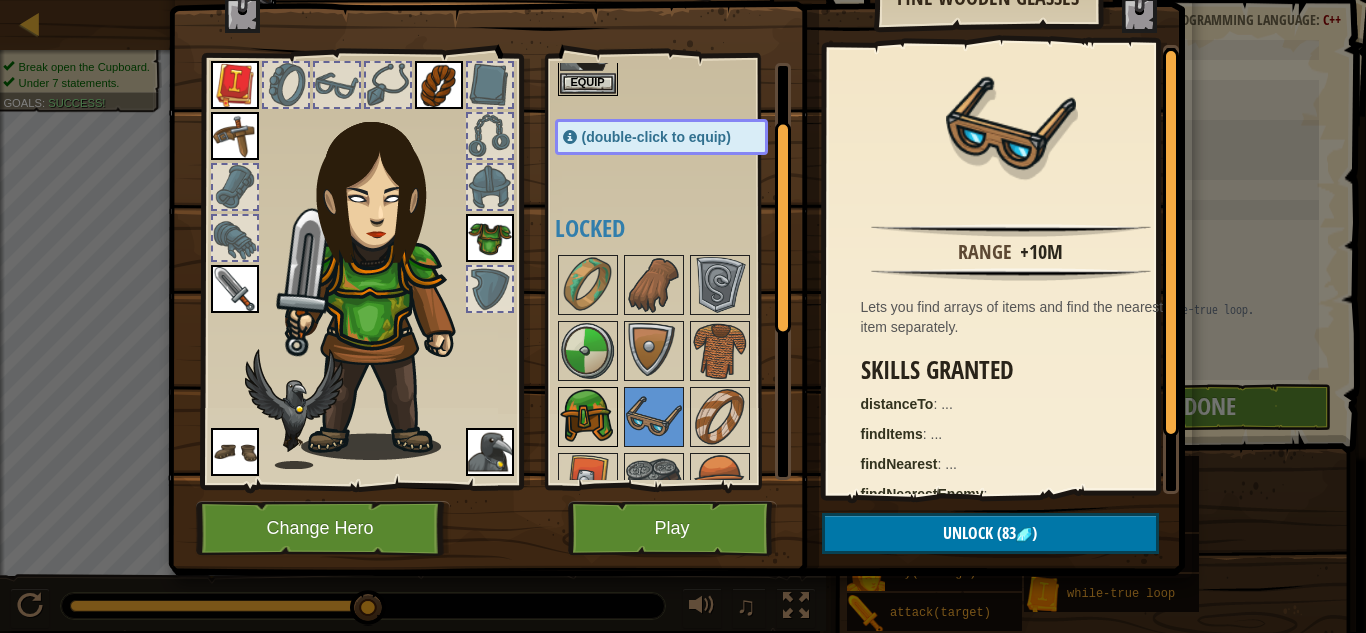 click at bounding box center [588, 417] 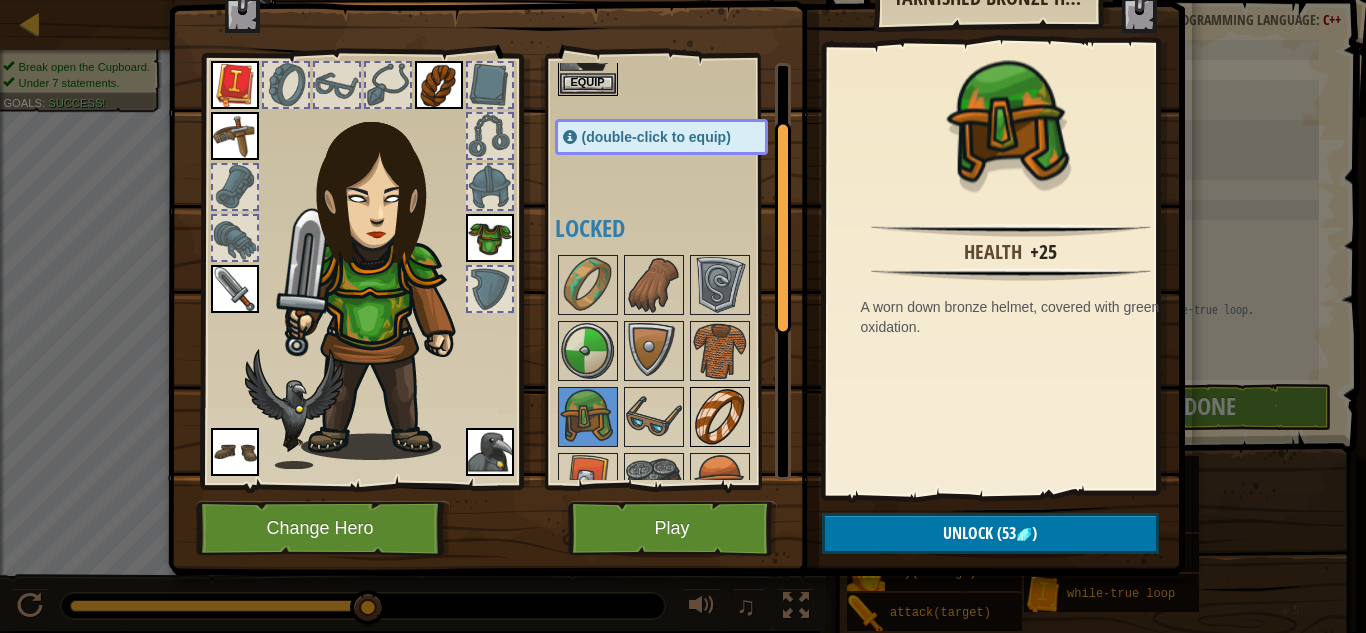 click at bounding box center [720, 417] 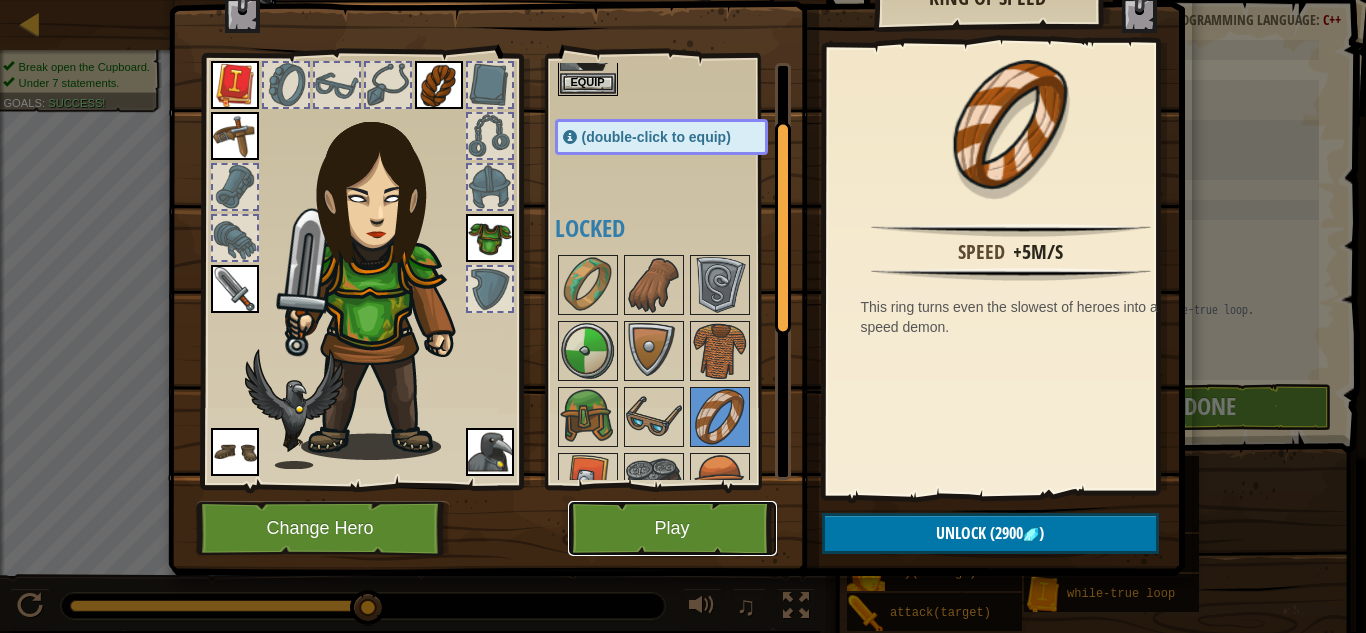 click on "Play" at bounding box center [672, 528] 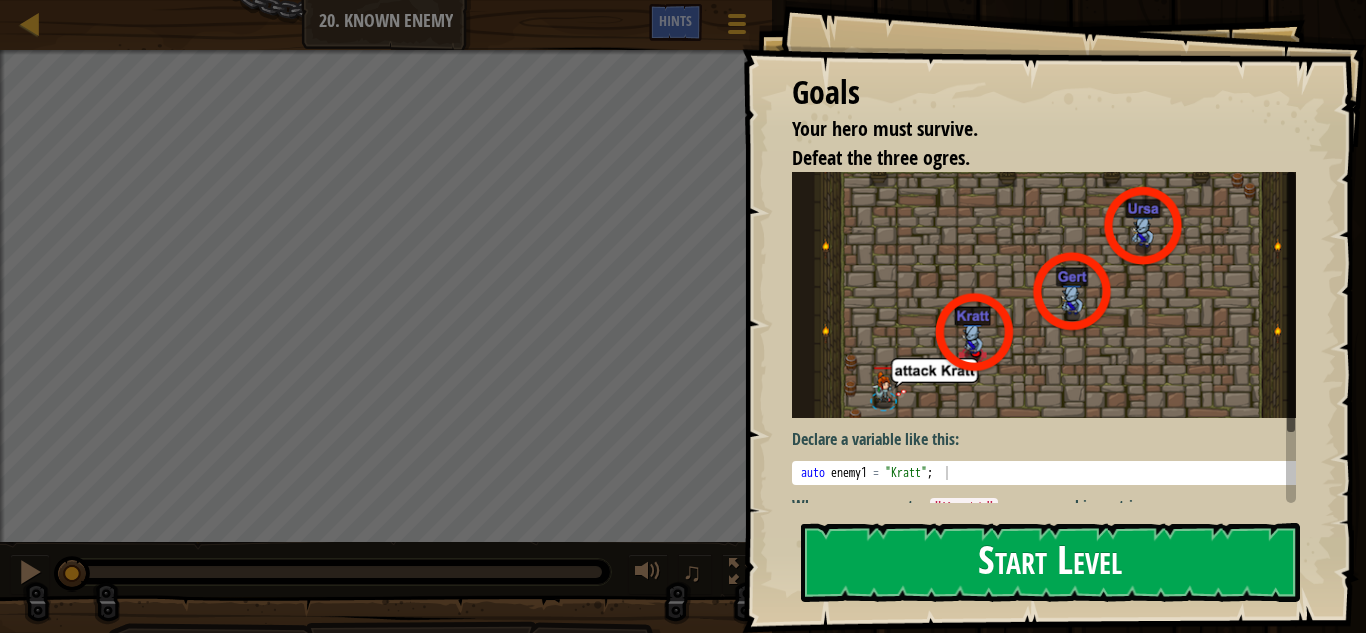 click on "Start Level" at bounding box center [1050, 562] 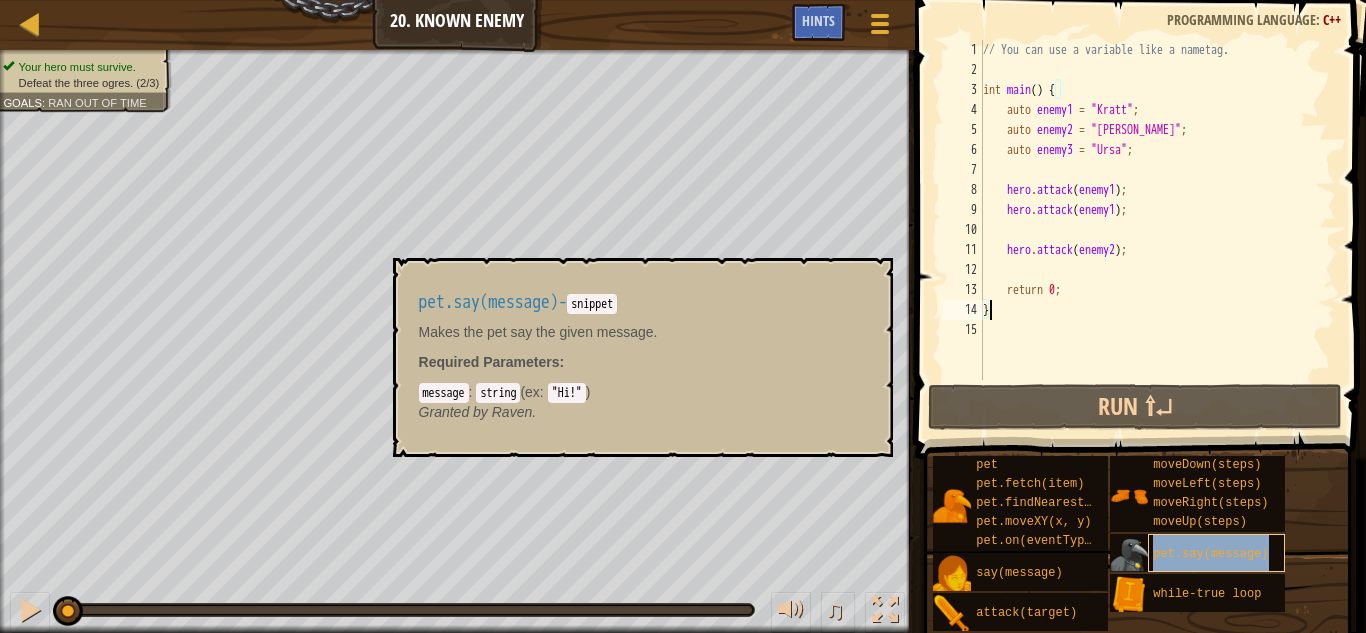 click on "pet.say(message)" at bounding box center (1210, 554) 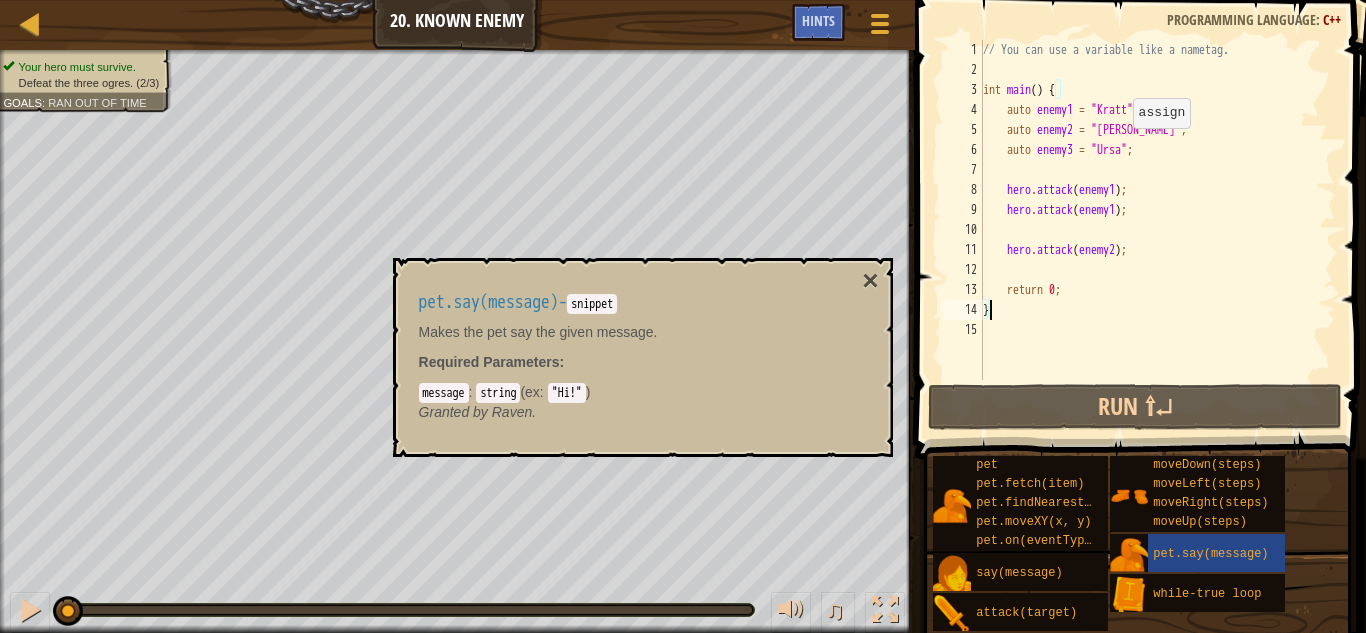 click on "// You can use a variable like a nametag. int   main ( )   {      auto   enemy1   =   " [PERSON_NAME] " ;      auto   enemy2   =   " Gert " ;      auto   enemy3   =   " Ursa " ;           hero . attack ( enemy1 ) ;      hero . attack ( enemy1 ) ;           hero . attack ( enemy2 ) ;           return   0 ; }" at bounding box center (1157, 230) 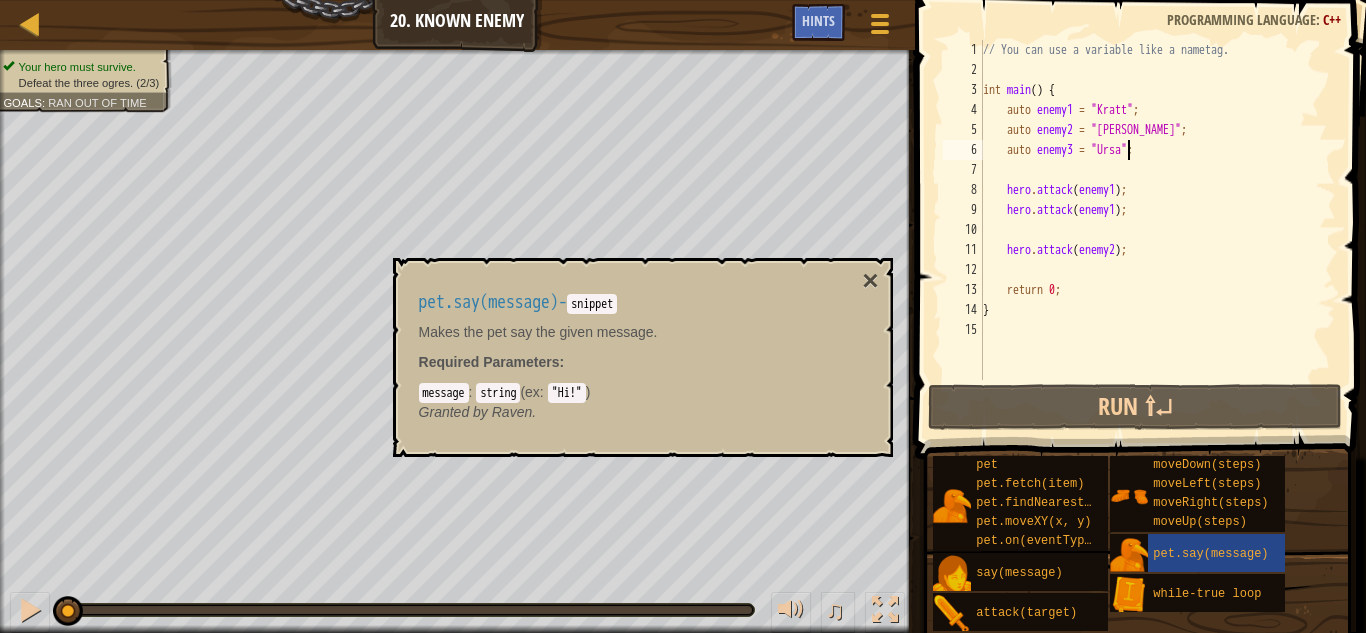 click on "// You can use a variable like a nametag. int   main ( )   {      auto   enemy1   =   " [PERSON_NAME] " ;      auto   enemy2   =   " Gert " ;      auto   enemy3   =   " Ursa " ;           hero . attack ( enemy1 ) ;      hero . attack ( enemy1 ) ;           hero . attack ( enemy2 ) ;           return   0 ; }" at bounding box center [1157, 230] 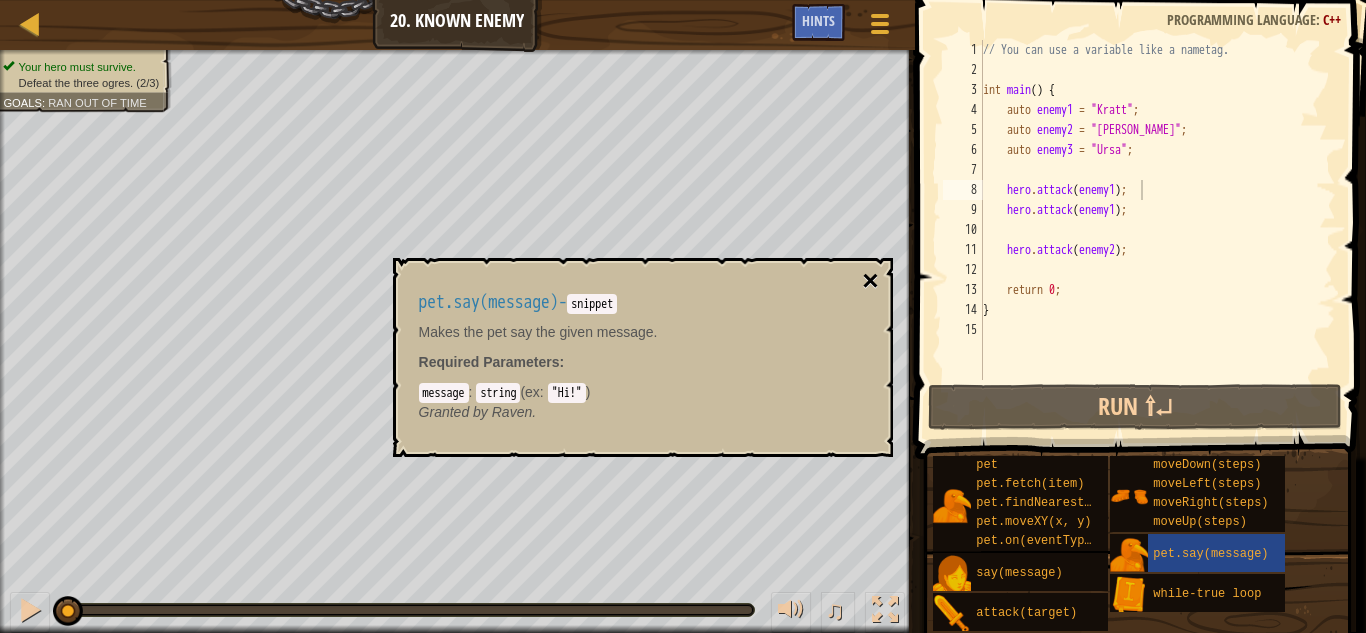 click on "×" at bounding box center [870, 281] 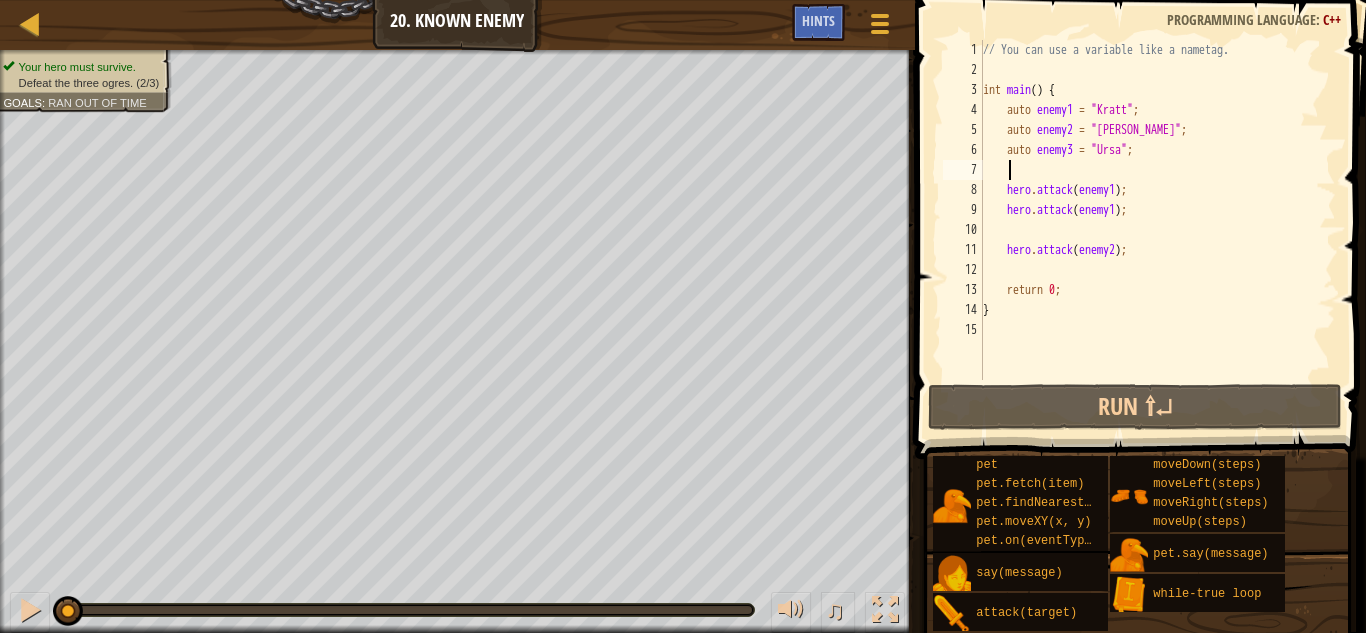 click on "// You can use a variable like a nametag. int   main ( )   {      auto   enemy1   =   " [PERSON_NAME] " ;      auto   enemy2   =   " Gert " ;      auto   enemy3   =   " Ursa " ;           hero . attack ( enemy1 ) ;      hero . attack ( enemy1 ) ;           hero . attack ( enemy2 ) ;           return   0 ; }" at bounding box center (1157, 230) 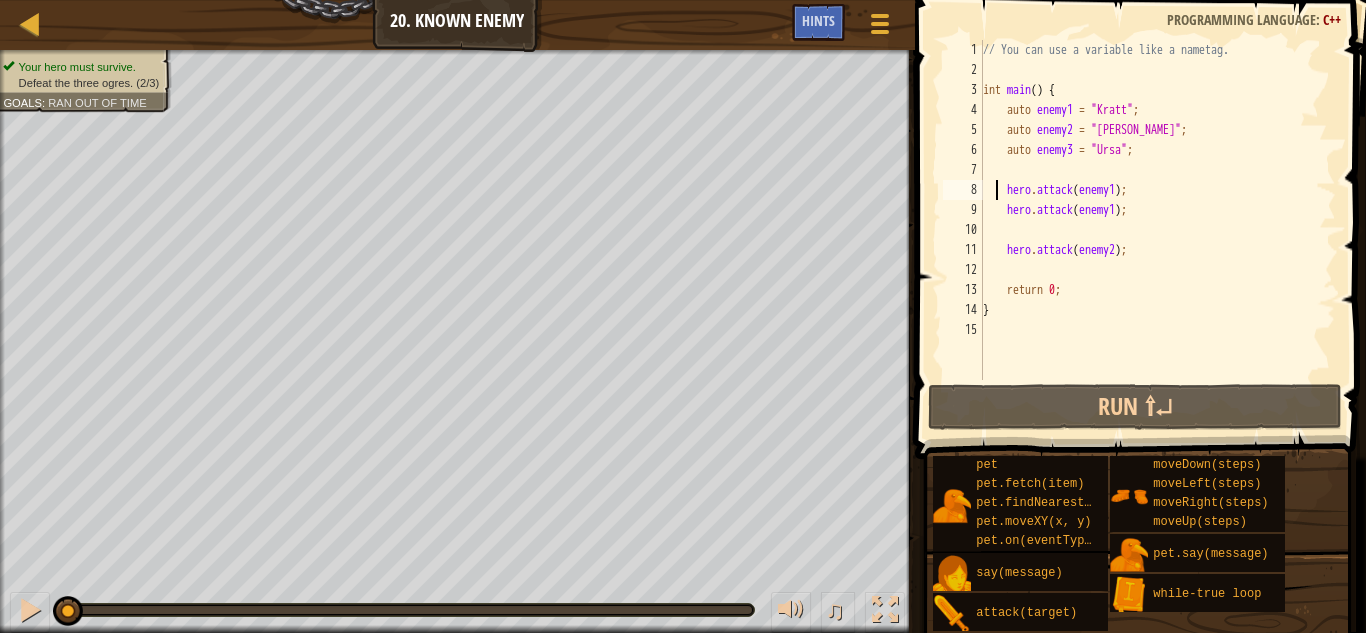 click on "// You can use a variable like a nametag. int   main ( )   {      auto   enemy1   =   " [PERSON_NAME] " ;      auto   enemy2   =   " Gert " ;      auto   enemy3   =   " Ursa " ;           hero . attack ( enemy1 ) ;      hero . attack ( enemy1 ) ;           hero . attack ( enemy2 ) ;           return   0 ; }" at bounding box center [1157, 230] 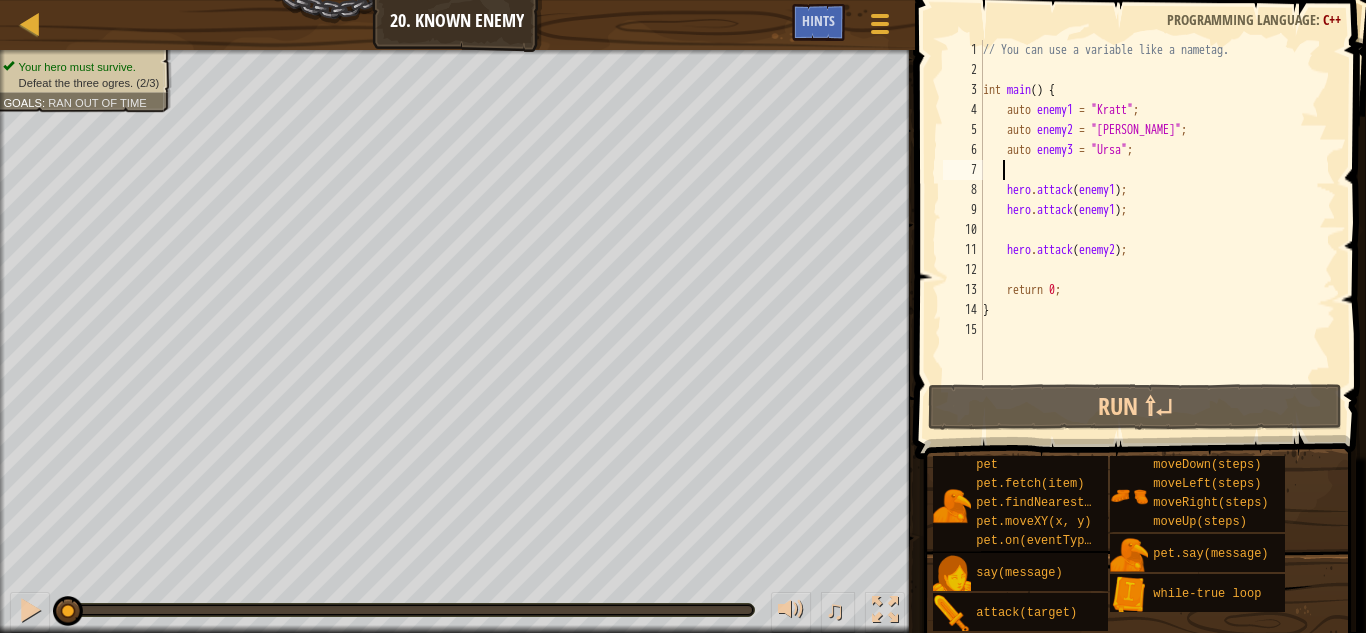 click on "// You can use a variable like a nametag. int   main ( )   {      auto   enemy1   =   " [PERSON_NAME] " ;      auto   enemy2   =   " Gert " ;      auto   enemy3   =   " Ursa " ;           hero . attack ( enemy1 ) ;      hero . attack ( enemy1 ) ;           hero . attack ( enemy2 ) ;           return   0 ; }" at bounding box center [1157, 230] 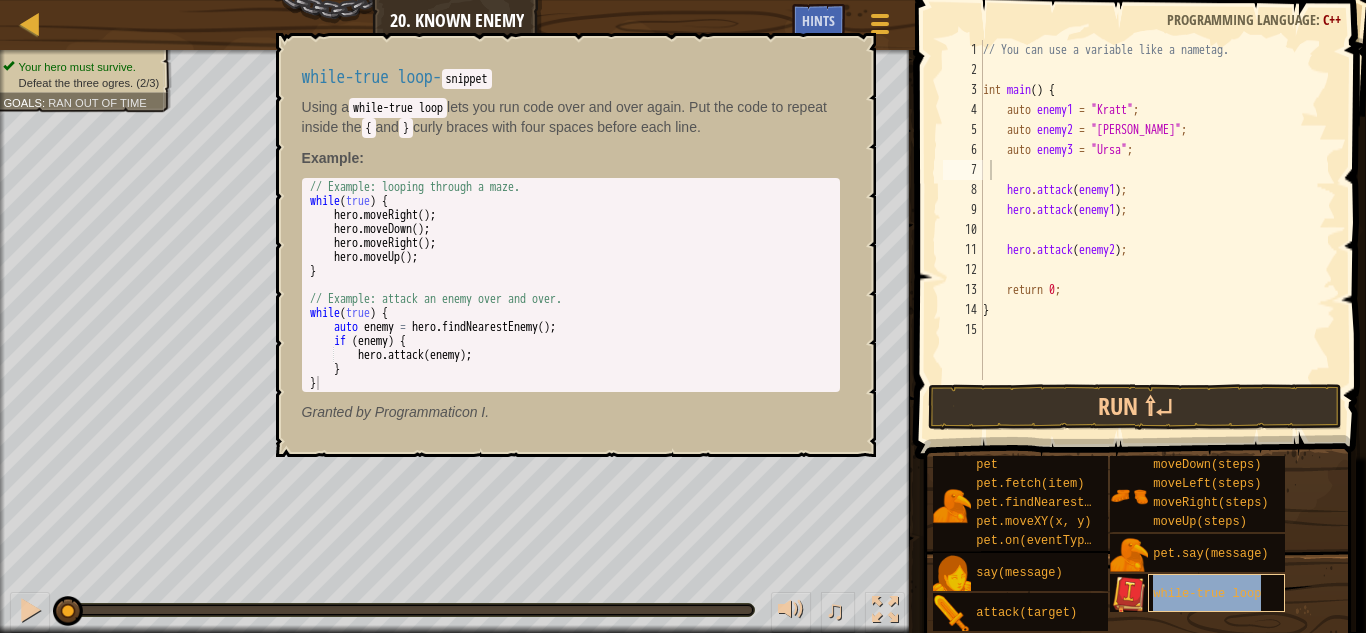 click on "while-true loop" at bounding box center (1216, 593) 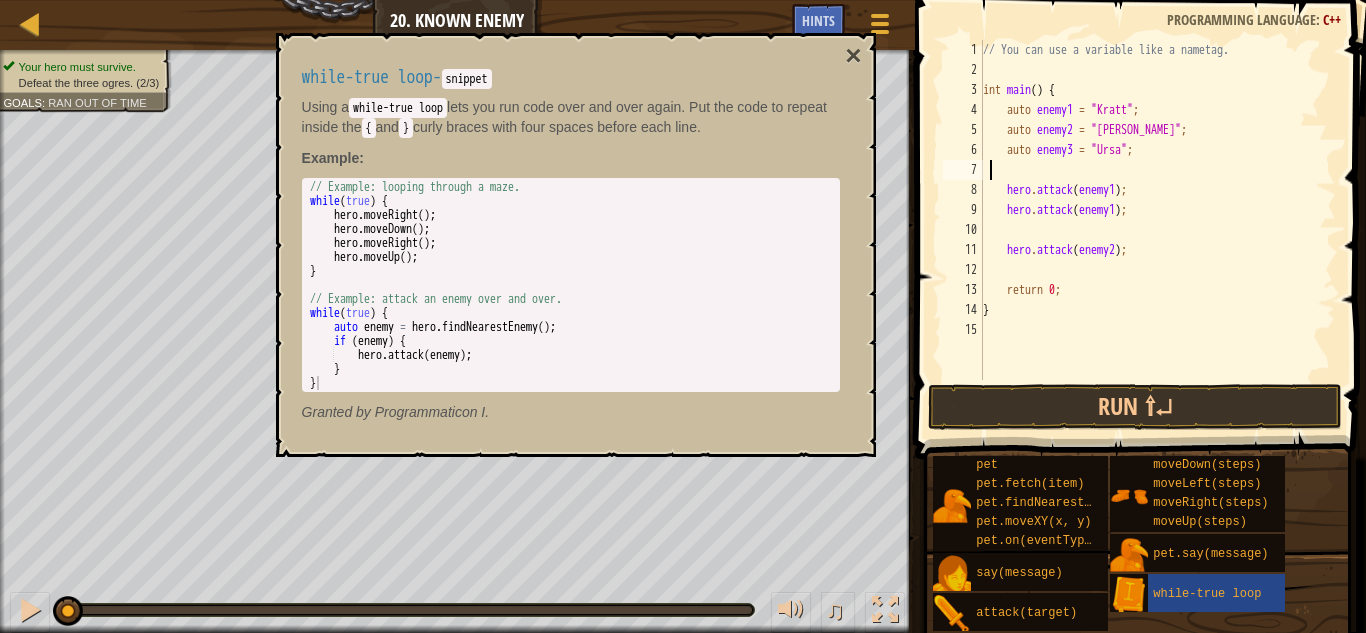 click on "// You can use a variable like a nametag. int   main ( )   {      auto   enemy1   =   " [PERSON_NAME] " ;      auto   enemy2   =   " Gert " ;      auto   enemy3   =   " Ursa " ;         hero . attack ( enemy1 ) ;      hero . attack ( enemy1 ) ;           hero . attack ( enemy2 ) ;           return   0 ; }" at bounding box center [1157, 230] 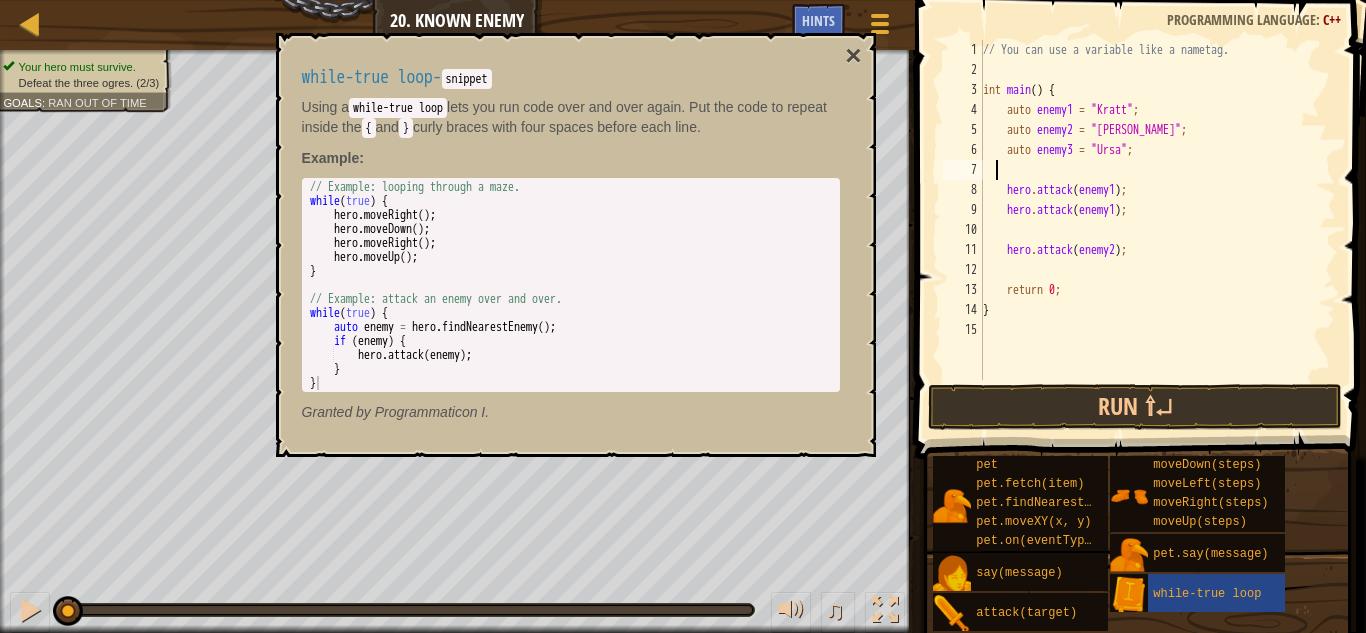 click on "// You can use a variable like a nametag. int   main ( )   {      auto   enemy1   =   " [PERSON_NAME] " ;      auto   enemy2   =   " Gert " ;      auto   enemy3   =   " Ursa " ;         hero . attack ( enemy1 ) ;      hero . attack ( enemy1 ) ;           hero . attack ( enemy2 ) ;           return   0 ; }" at bounding box center (1157, 230) 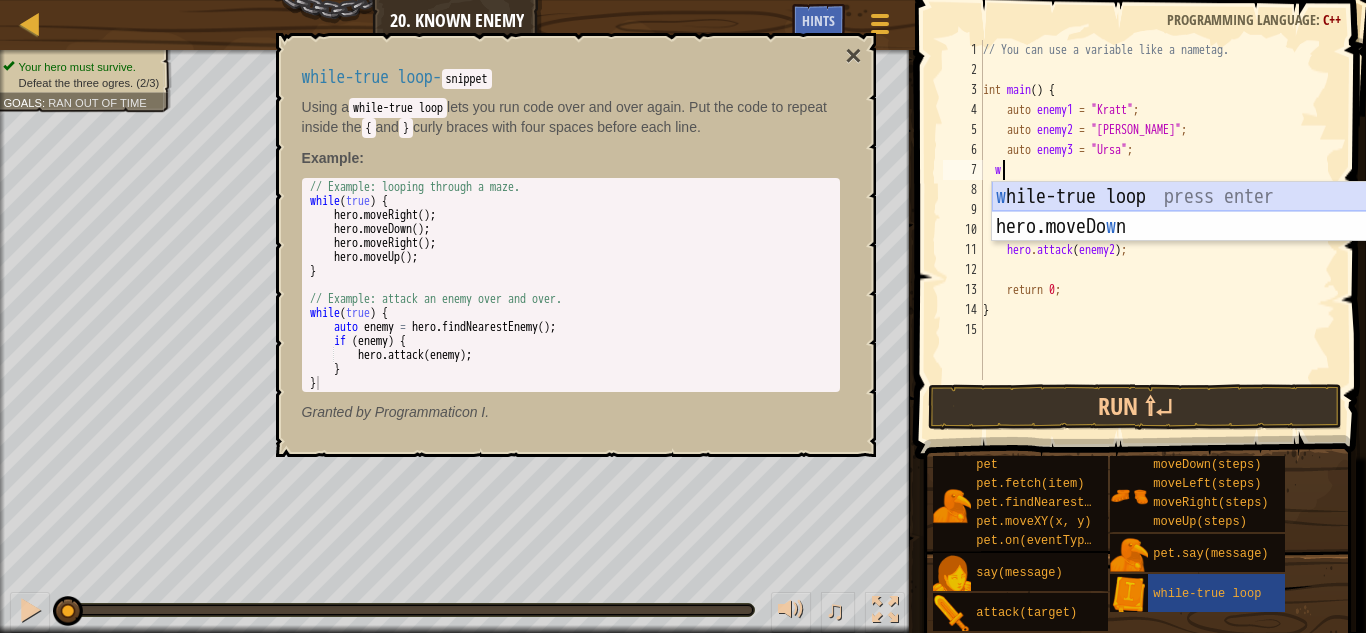click on "w [PERSON_NAME]-true loop press enter hero.moveDo w n press enter" at bounding box center (1181, 242) 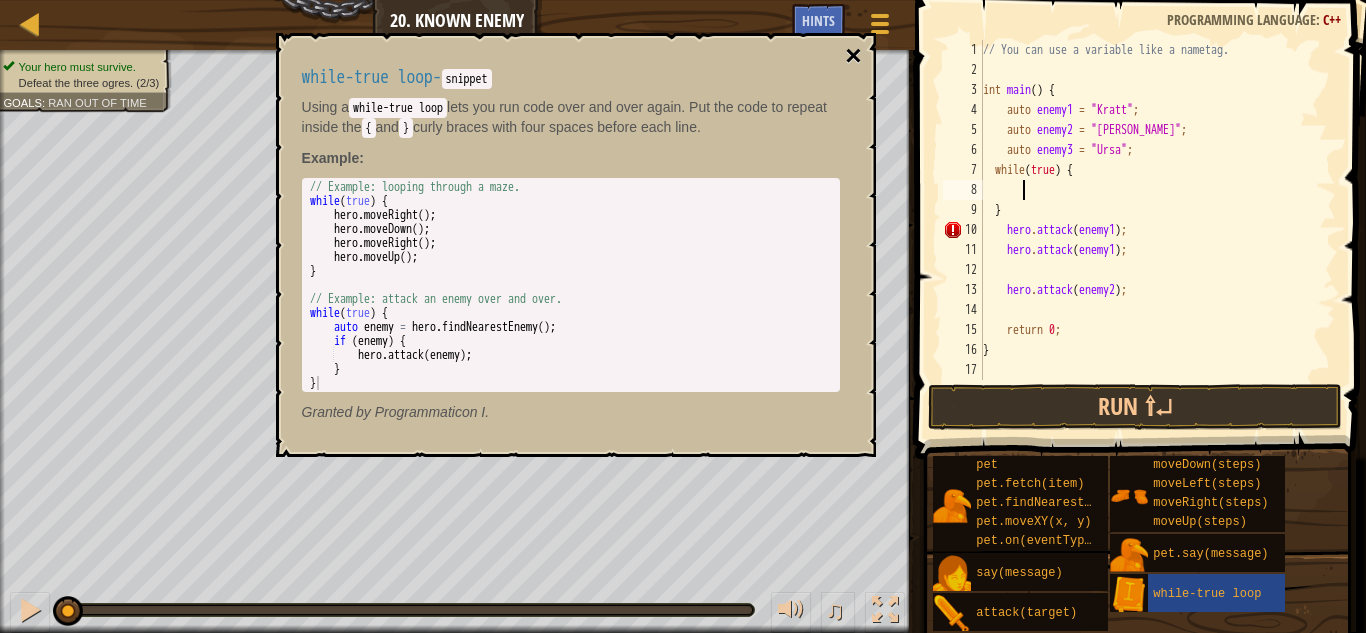 click on "×" at bounding box center [853, 56] 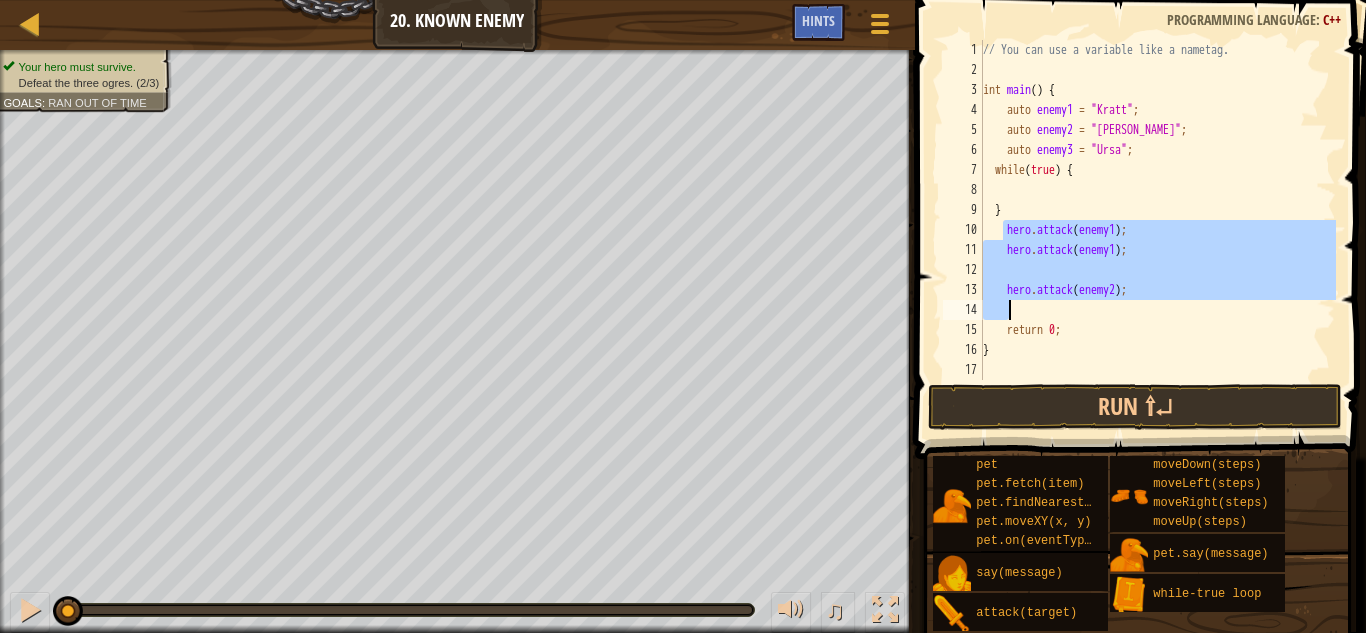 drag, startPoint x: 1003, startPoint y: 228, endPoint x: 1128, endPoint y: 309, distance: 148.94966 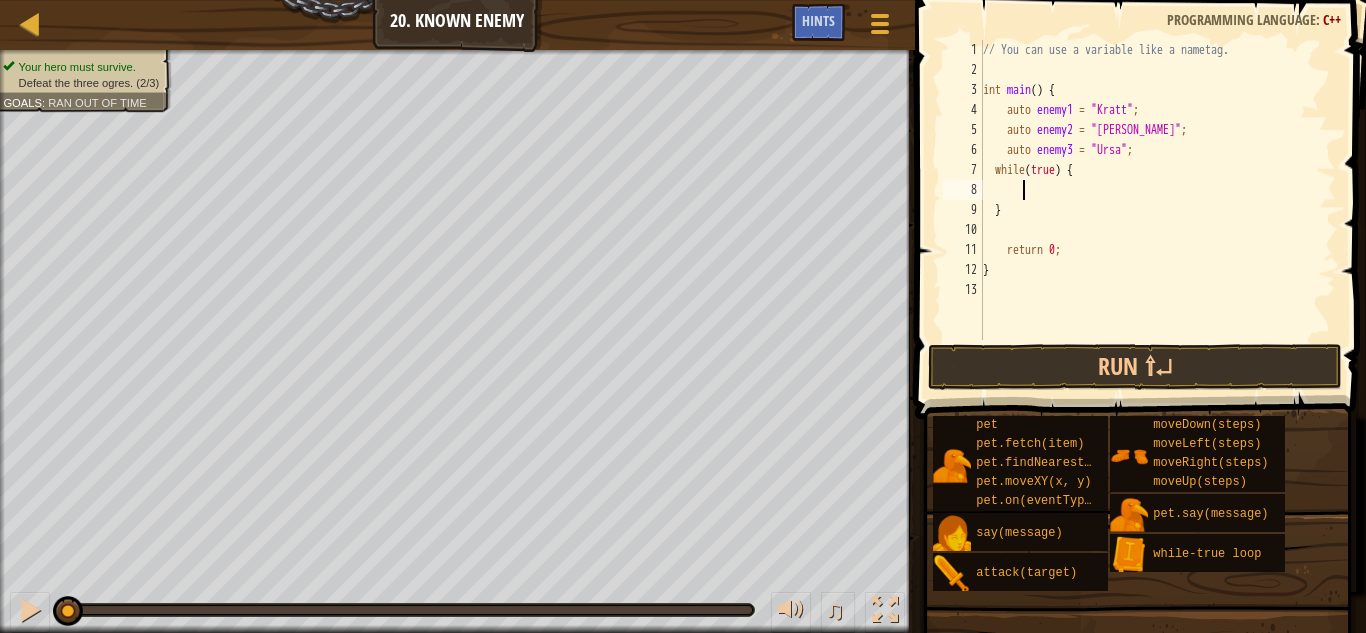 click on "// You can use a variable like a nametag. int   main ( )   {      auto   enemy1   =   " [PERSON_NAME] " ;      auto   enemy2   =   " Gert " ;      auto   enemy3   =   " Ursa " ;    while ( true )   {           }          return   0 ; }" at bounding box center (1157, 210) 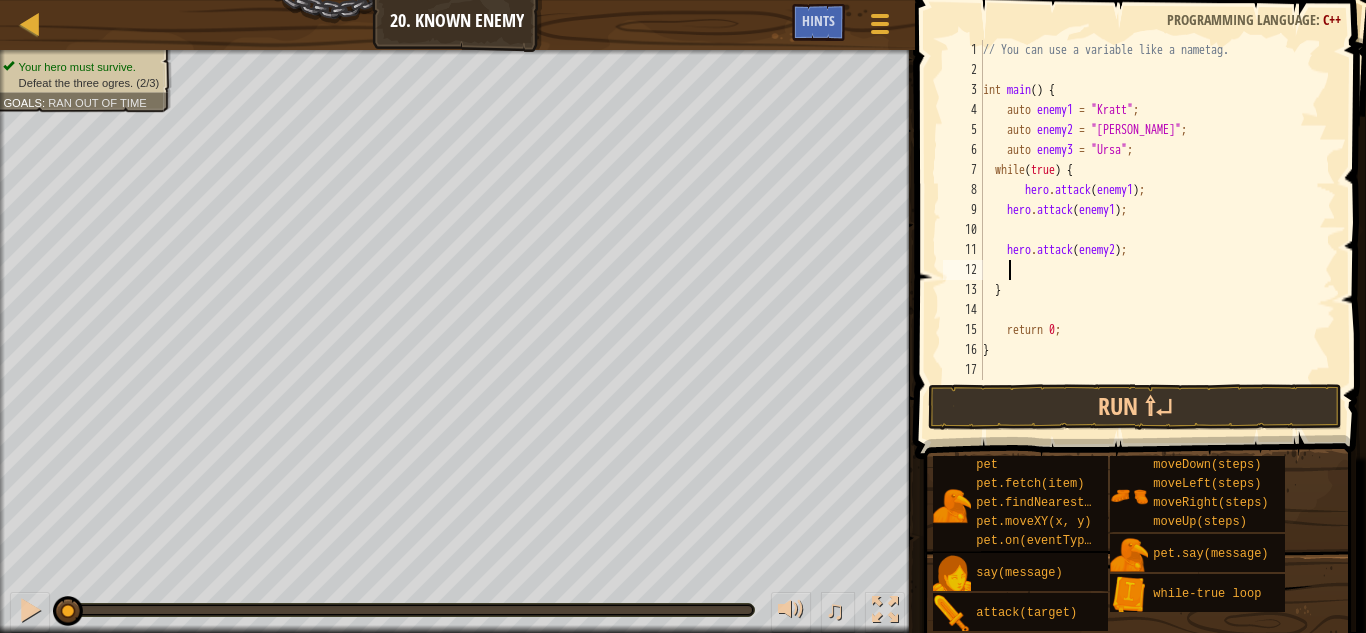 click on "// You can use a variable like a nametag. int   main ( )   {      auto   enemy1   =   " [PERSON_NAME] " ;      auto   enemy2   =   " Gert " ;      auto   enemy3   =   " Ursa " ;    while ( true )   {         hero . attack ( enemy1 ) ;      hero . attack ( enemy1 ) ;           hero . attack ( enemy2 ) ;         }          return   0 ; }" at bounding box center (1157, 230) 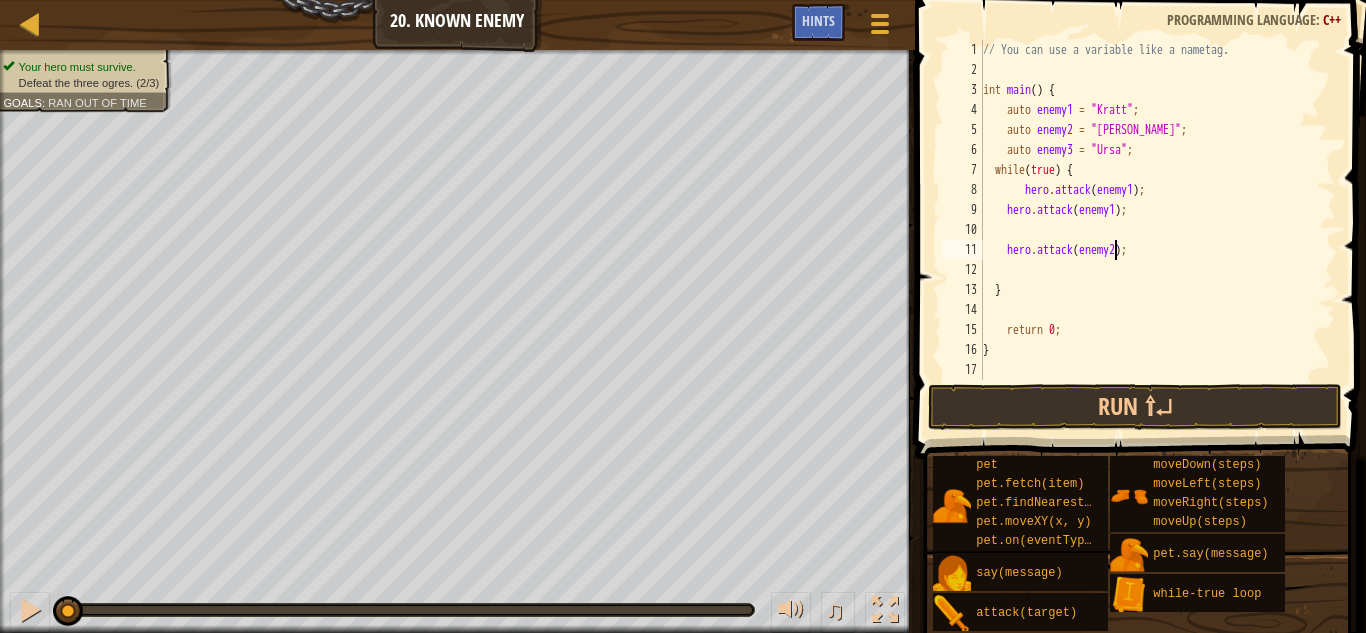 click on "// You can use a variable like a nametag. int   main ( )   {      auto   enemy1   =   " [PERSON_NAME] " ;      auto   enemy2   =   " Gert " ;      auto   enemy3   =   " Ursa " ;    while ( true )   {         hero . attack ( enemy1 ) ;      hero . attack ( enemy1 ) ;           hero . attack ( enemy2 ) ;         }          return   0 ; }" at bounding box center [1157, 230] 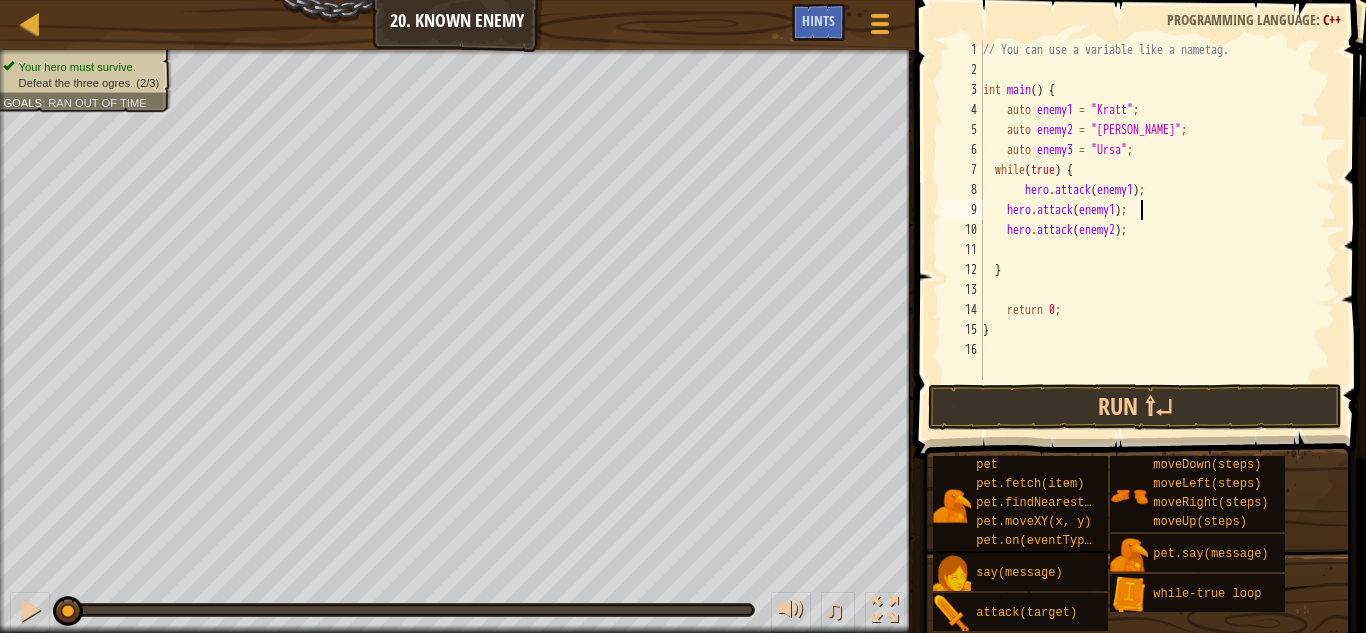 click on "// You can use a variable like a nametag. int   main ( )   {      auto   enemy1   =   " [PERSON_NAME] " ;      auto   enemy2   =   " Gert " ;      auto   enemy3   =   " Ursa " ;    while ( true )   {         hero . attack ( enemy1 ) ;      hero . attack ( enemy1 ) ;      hero . attack ( enemy2 ) ;         }          return   0 ; }" at bounding box center [1157, 230] 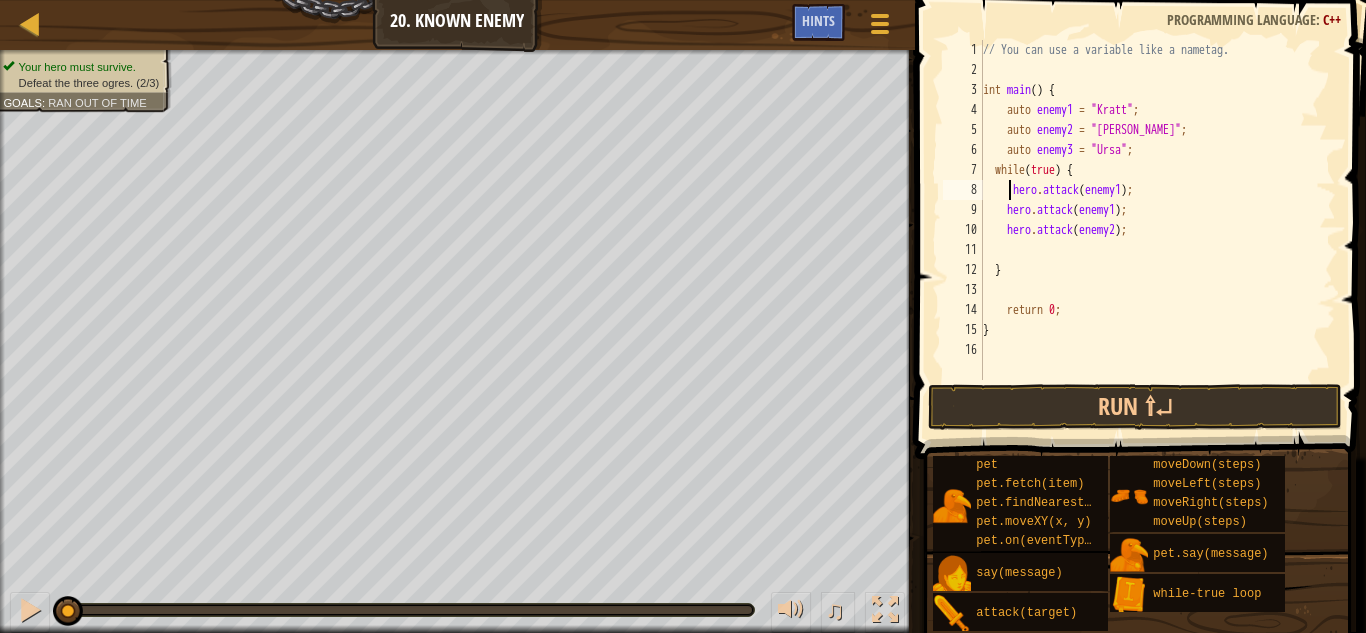 click on "// You can use a variable like a nametag. int   main ( )   {      auto   enemy1   =   " [PERSON_NAME] " ;      auto   enemy2   =   " Gert " ;      auto   enemy3   =   " Ursa " ;    while ( true )   {       hero . attack ( enemy1 ) ;      hero . attack ( enemy1 ) ;      hero . attack ( enemy2 ) ;         }          return   0 ; }" at bounding box center [1157, 230] 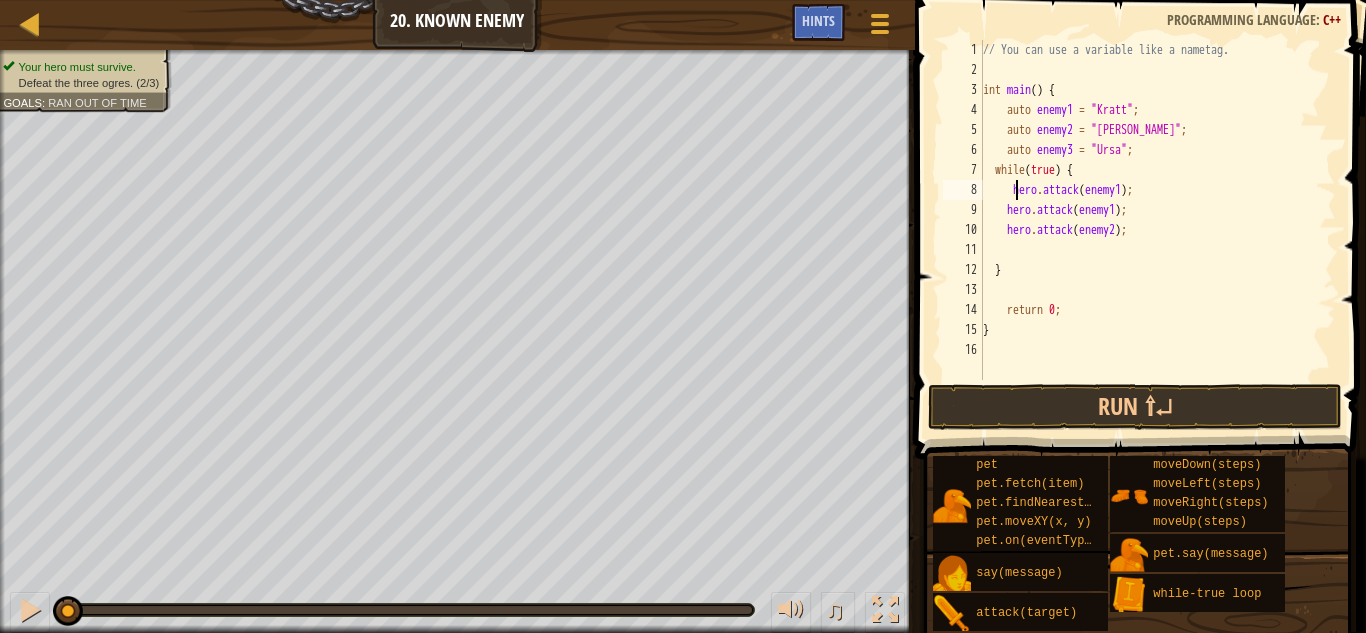 click on "// You can use a variable like a nametag. int   main ( )   {      auto   enemy1   =   " [PERSON_NAME] " ;      auto   enemy2   =   " Gert " ;      auto   enemy3   =   " Ursa " ;    while ( true )   {       hero . attack ( enemy1 ) ;      hero . attack ( enemy1 ) ;      hero . attack ( enemy2 ) ;         }          return   0 ; }" at bounding box center [1157, 230] 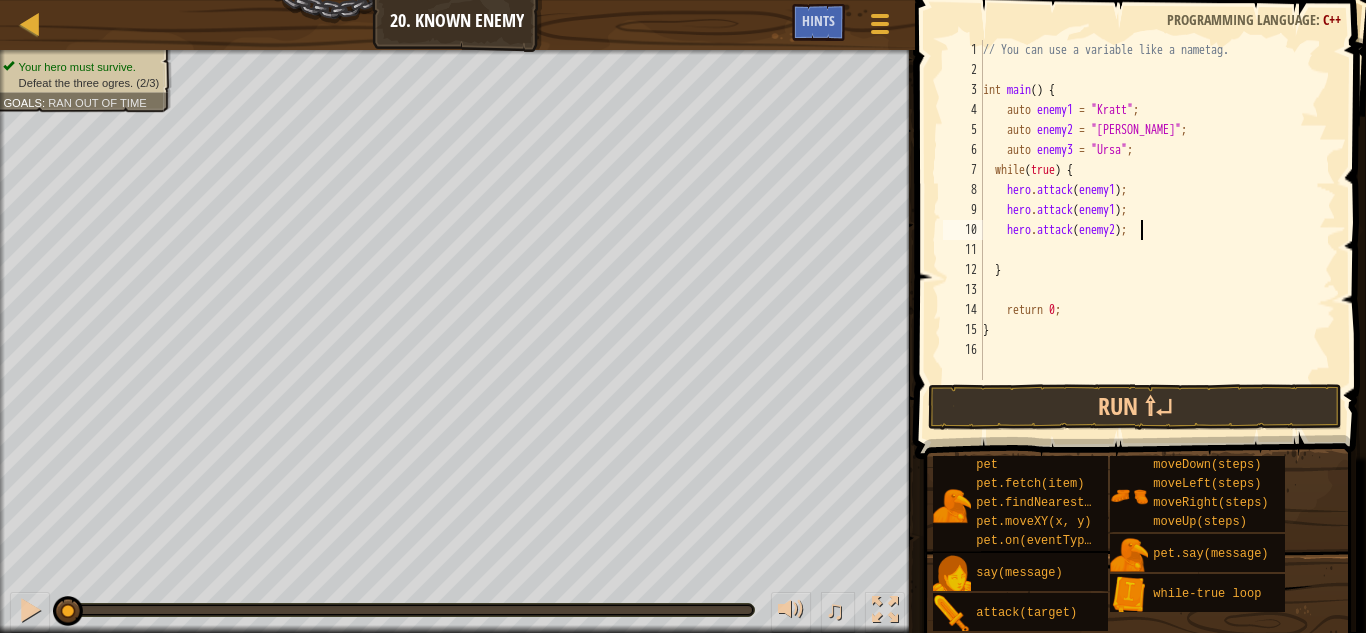 drag, startPoint x: 1159, startPoint y: 222, endPoint x: 1148, endPoint y: 234, distance: 16.27882 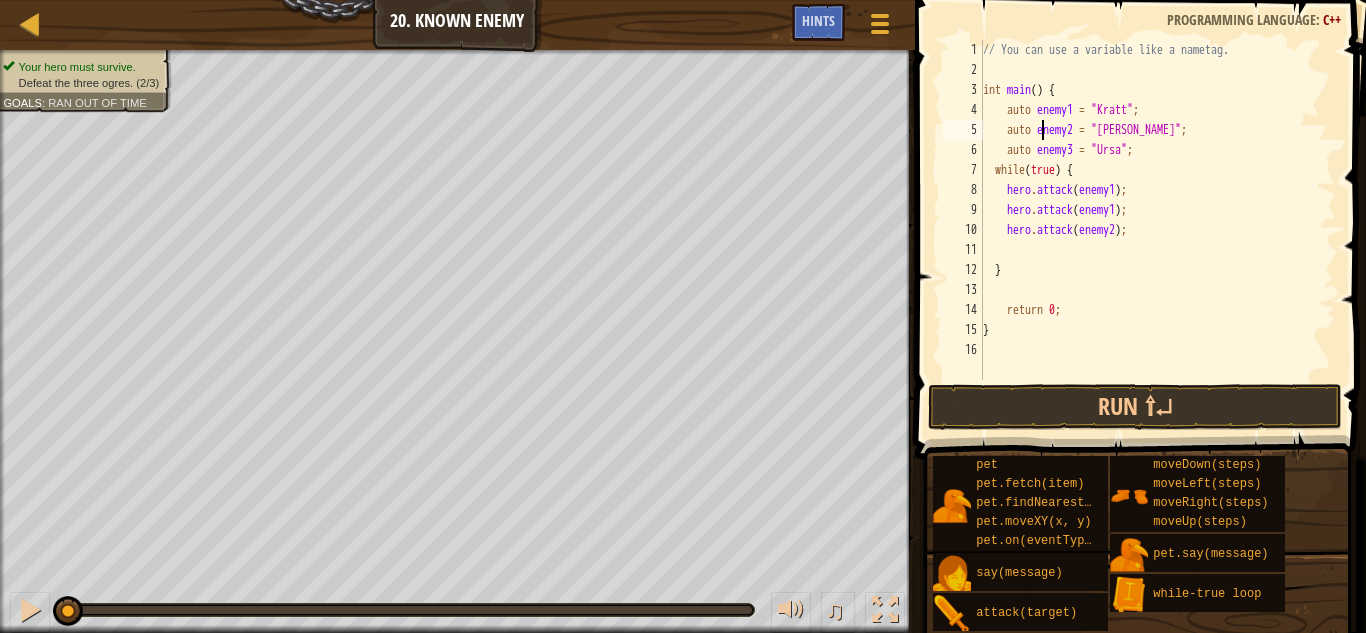 click on "// You can use a variable like a nametag. int   main ( )   {      auto   enemy1   =   " [PERSON_NAME] " ;      auto   enemy2   =   " Gert " ;      auto   enemy3   =   " Ursa " ;    while ( true )   {      hero . attack ( enemy1 ) ;      hero . attack ( enemy1 ) ;      hero . attack ( enemy2 ) ;         }          return   0 ; }" at bounding box center (1157, 230) 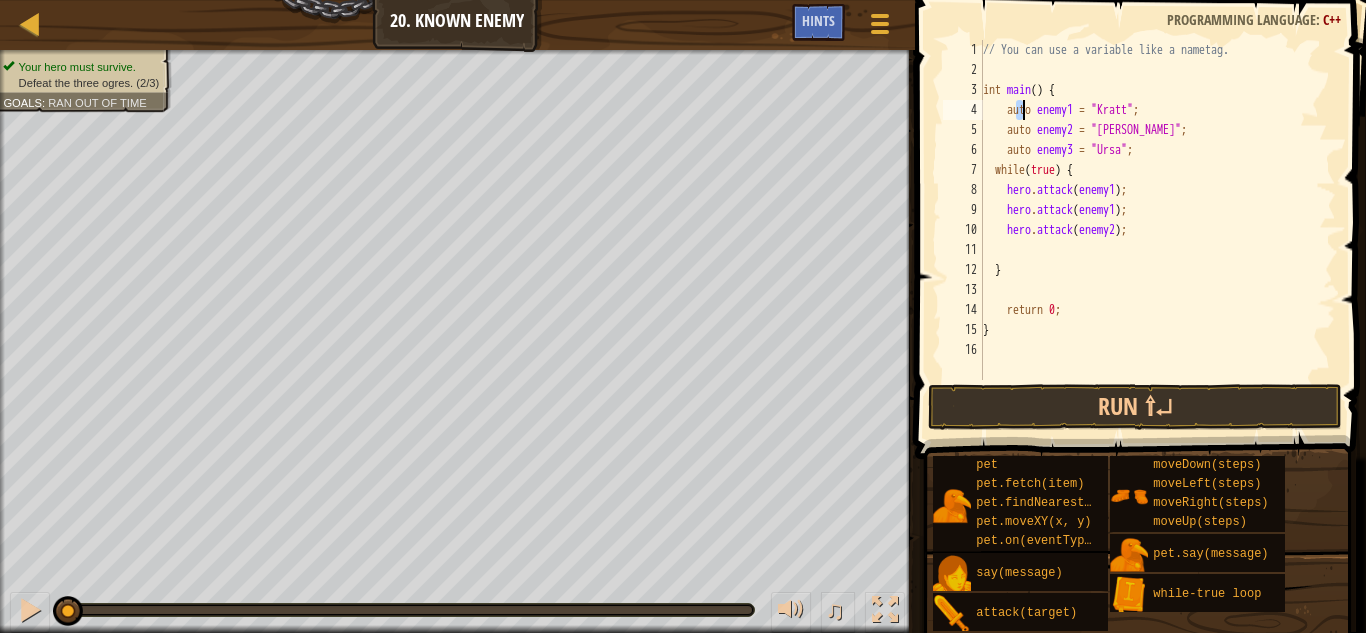 click on "// You can use a variable like a nametag. int   main ( )   {      auto   enemy1   =   " [PERSON_NAME] " ;      auto   enemy2   =   " Gert " ;      auto   enemy3   =   " Ursa " ;    while ( true )   {      hero . attack ( enemy1 ) ;      hero . attack ( enemy1 ) ;      hero . attack ( enemy2 ) ;         }          return   0 ; }" at bounding box center (1157, 230) 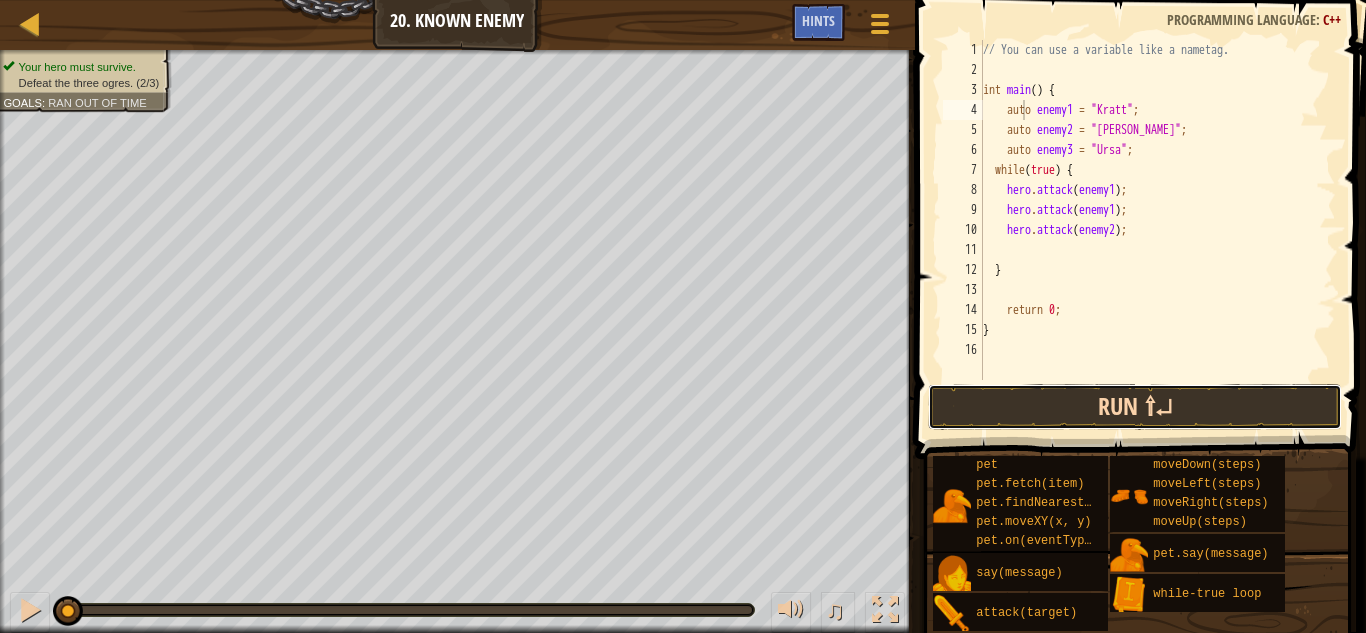 click on "Run ⇧↵" at bounding box center (1135, 407) 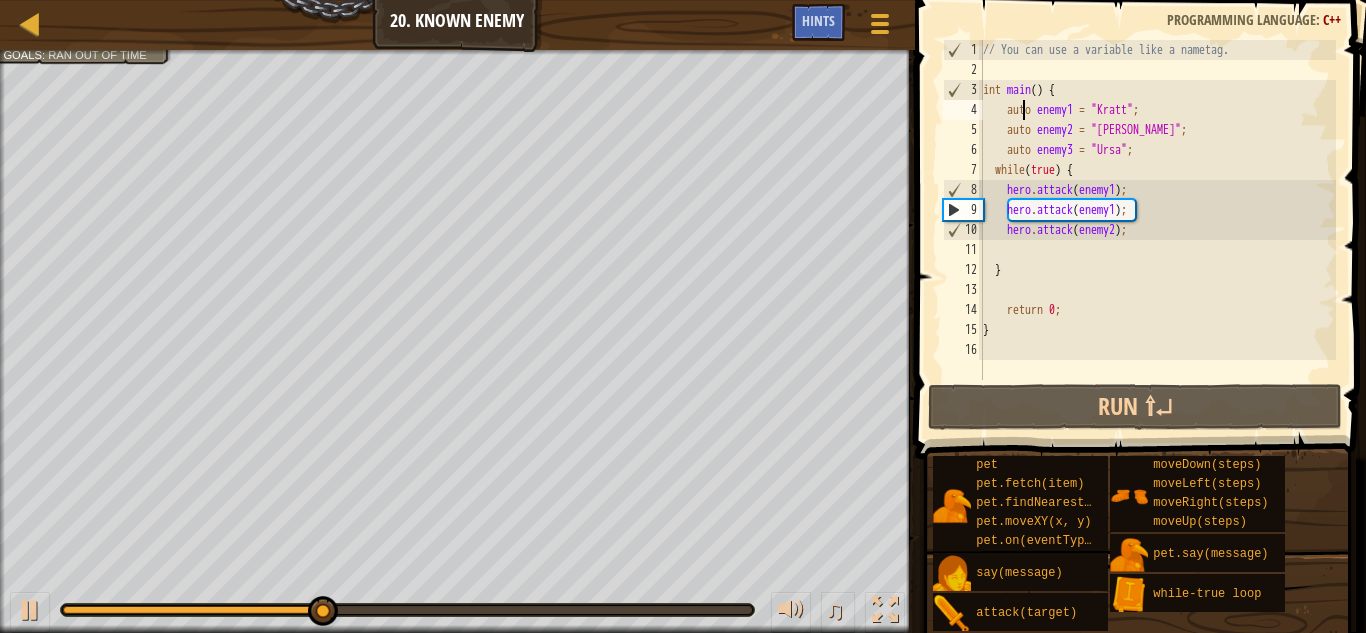 click at bounding box center (192, 610) 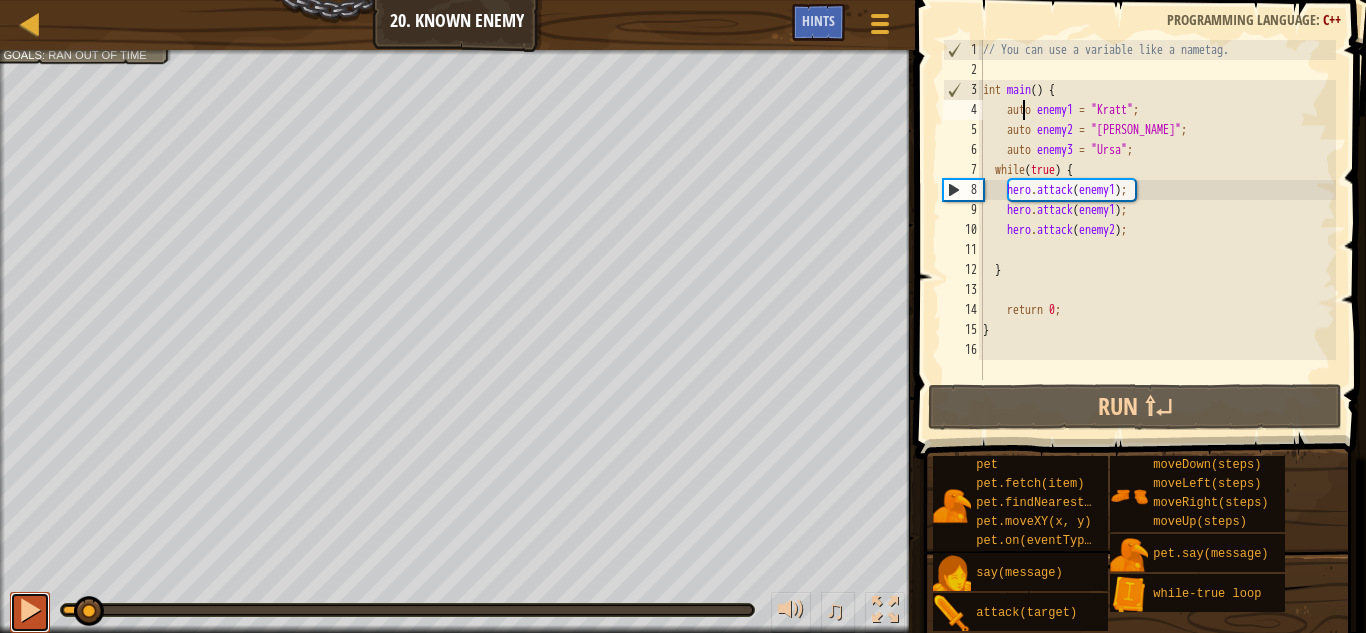 click at bounding box center (30, 610) 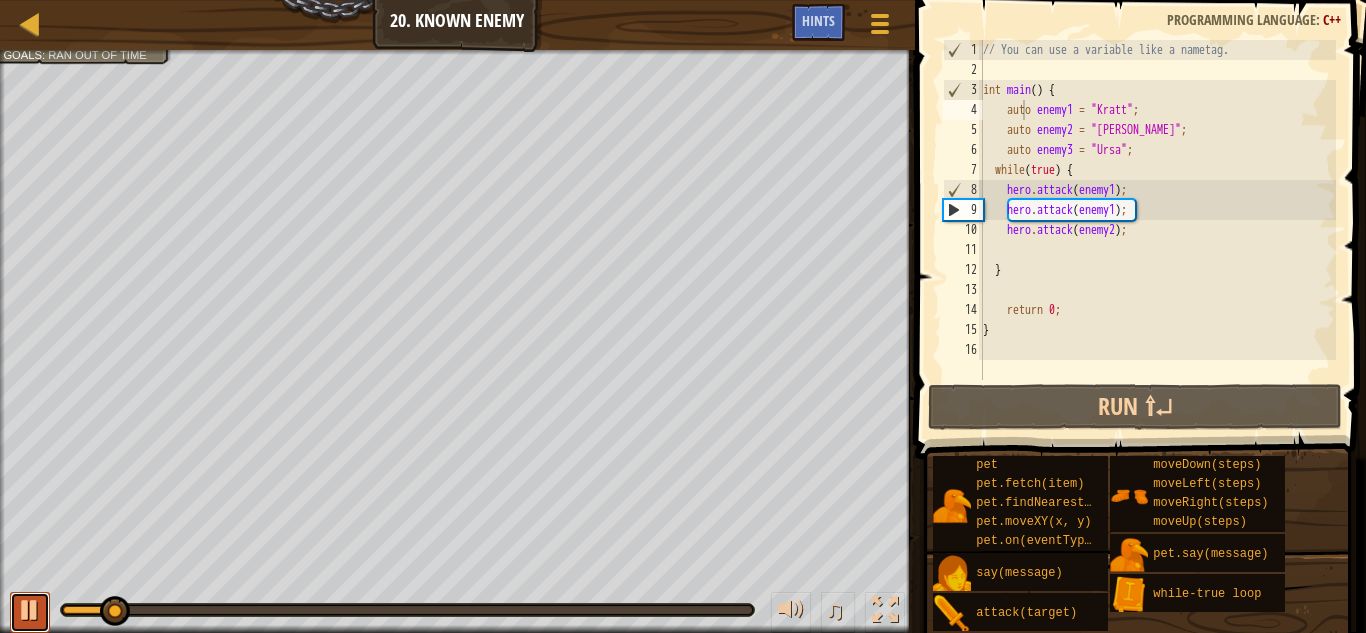 click at bounding box center (30, 610) 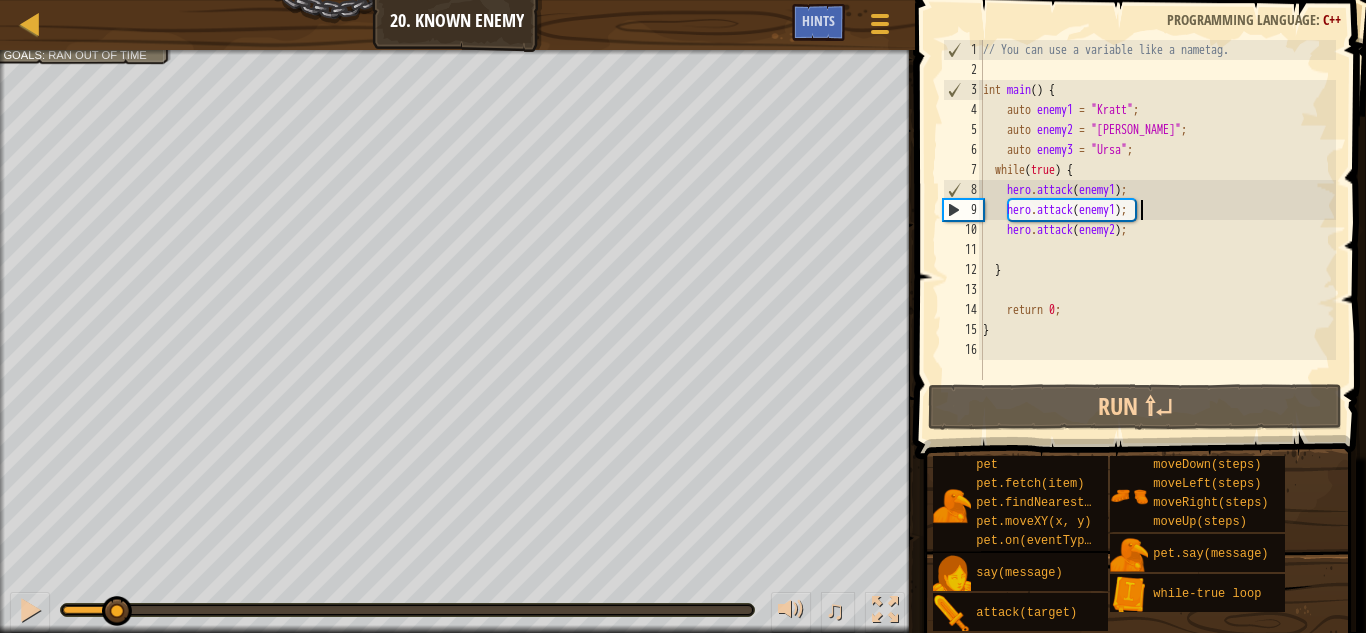 click on "// You can use a variable like a nametag. int   main ( )   {      auto   enemy1   =   " [PERSON_NAME] " ;      auto   enemy2   =   " Gert " ;      auto   enemy3   =   " Ursa " ;    while ( true )   {      hero . attack ( enemy1 ) ;      hero . attack ( enemy1 ) ;      hero . attack ( enemy2 ) ;         }          return   0 ; }" at bounding box center (1157, 230) 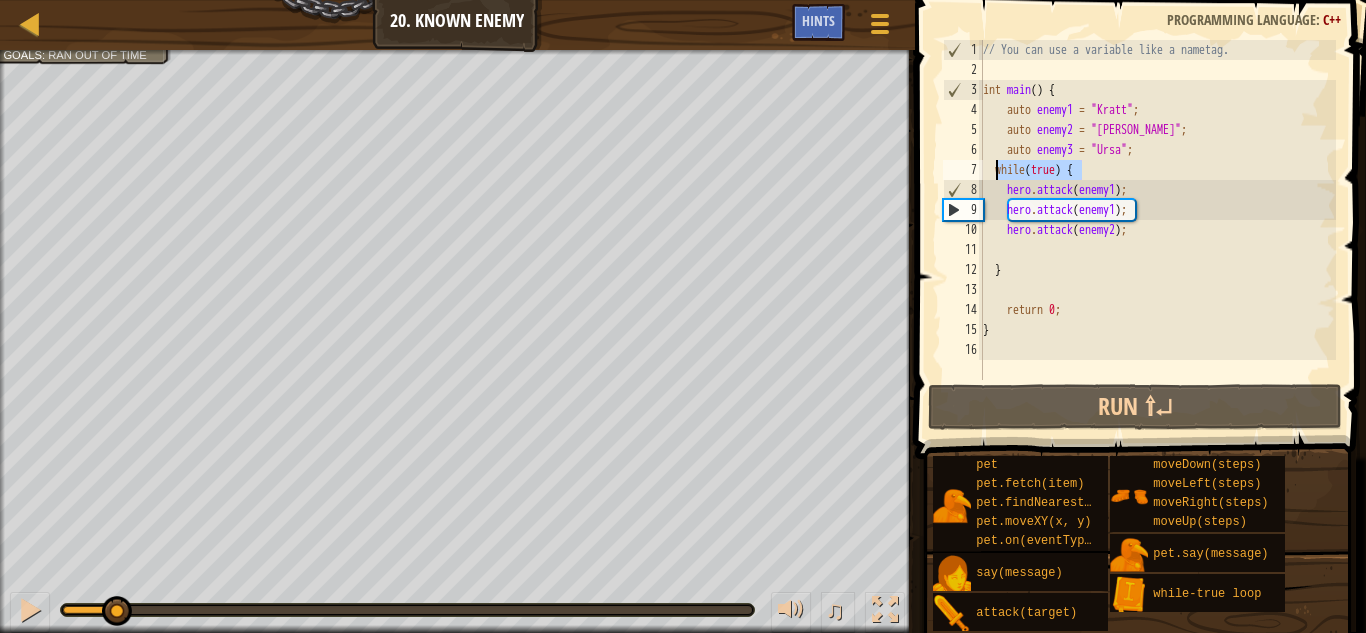 drag, startPoint x: 1093, startPoint y: 167, endPoint x: 995, endPoint y: 170, distance: 98.045906 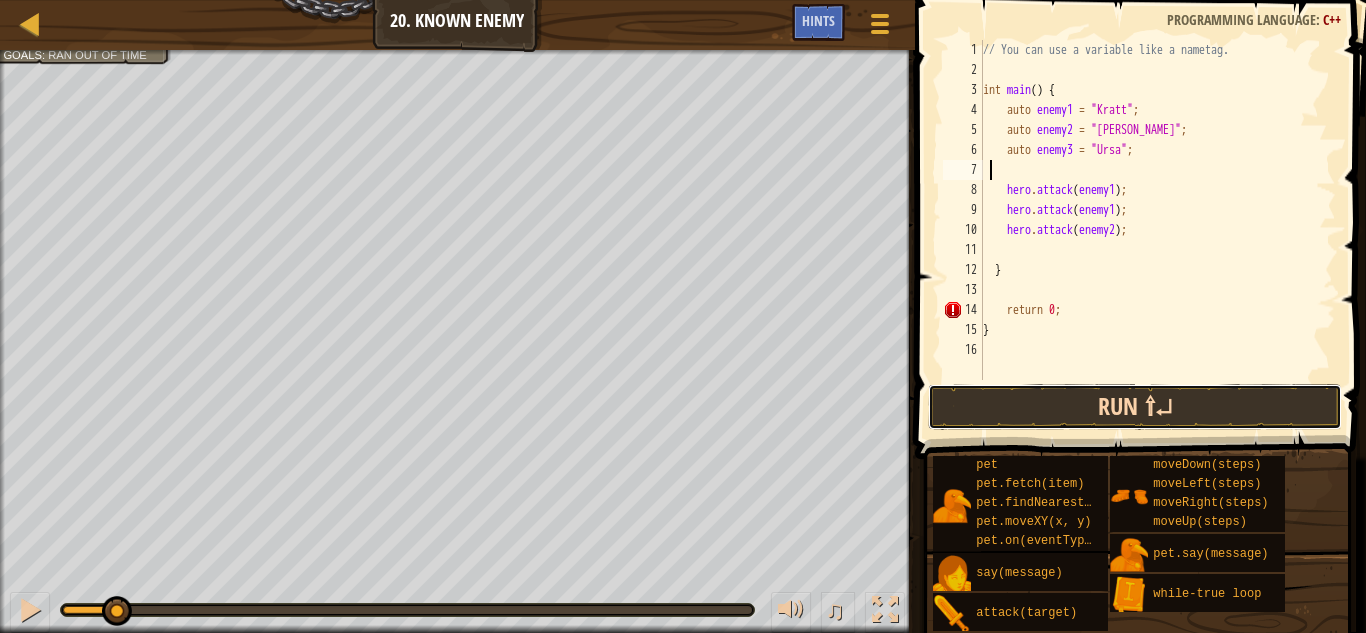 click on "Run ⇧↵" at bounding box center [1135, 407] 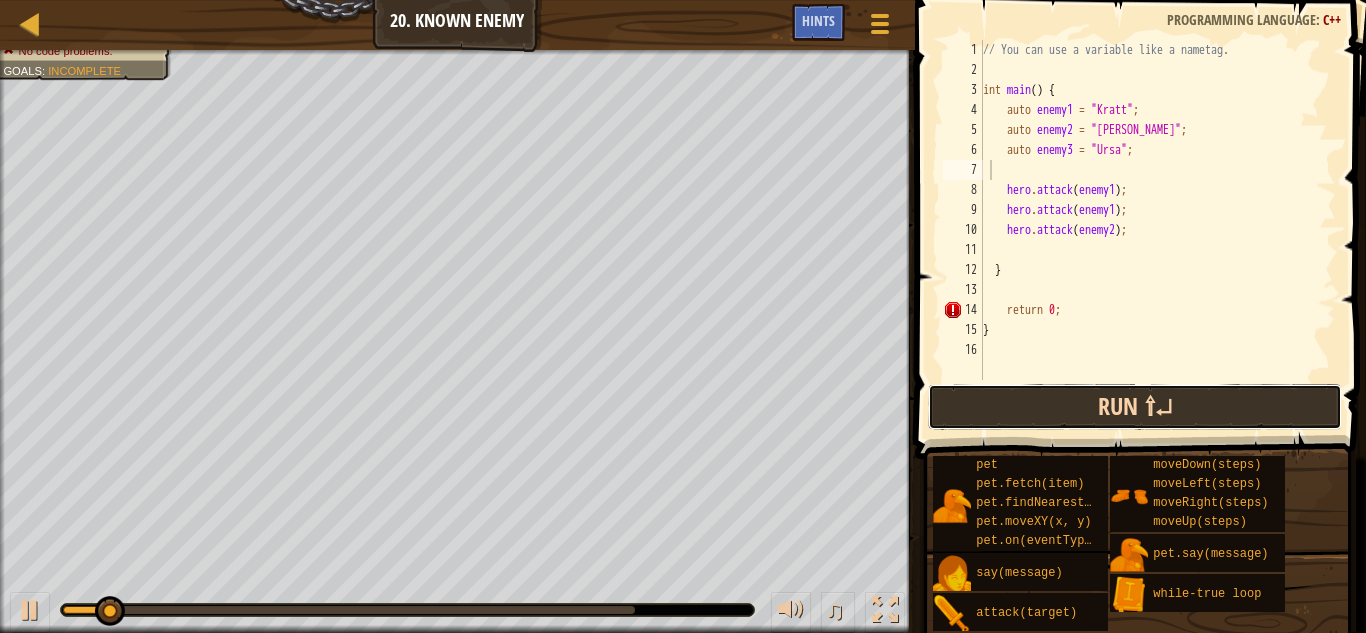 click on "Run ⇧↵" at bounding box center [1135, 407] 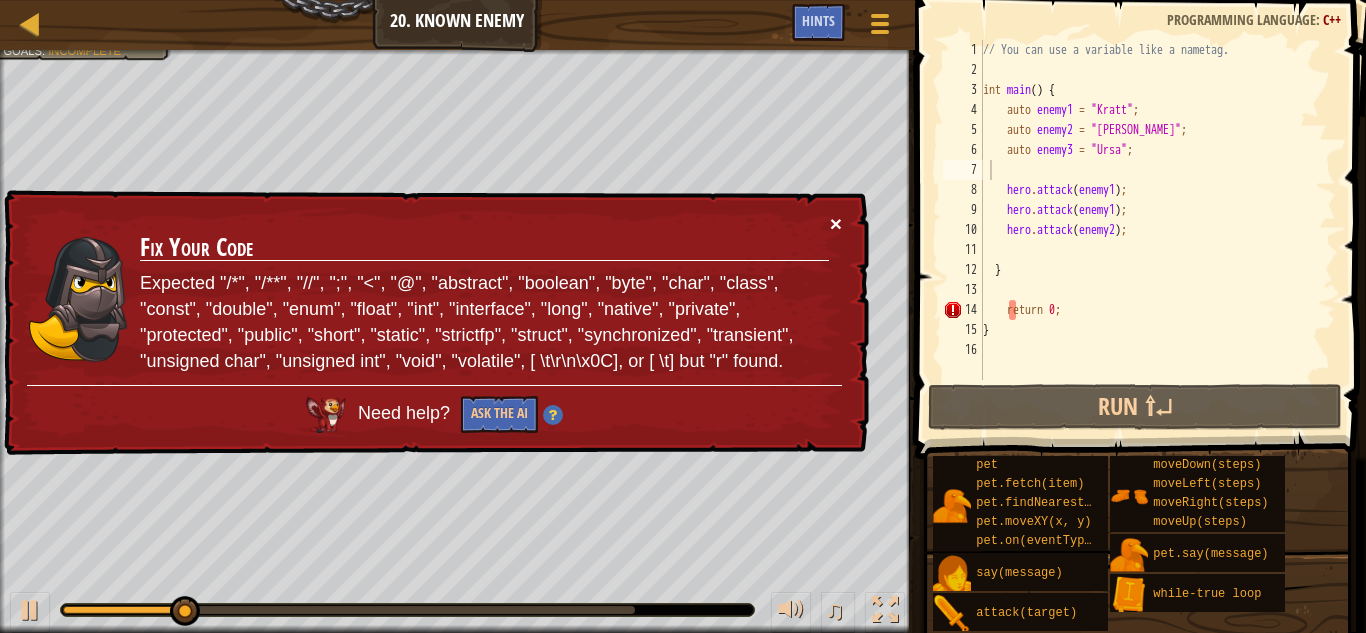 click on "×" at bounding box center (836, 223) 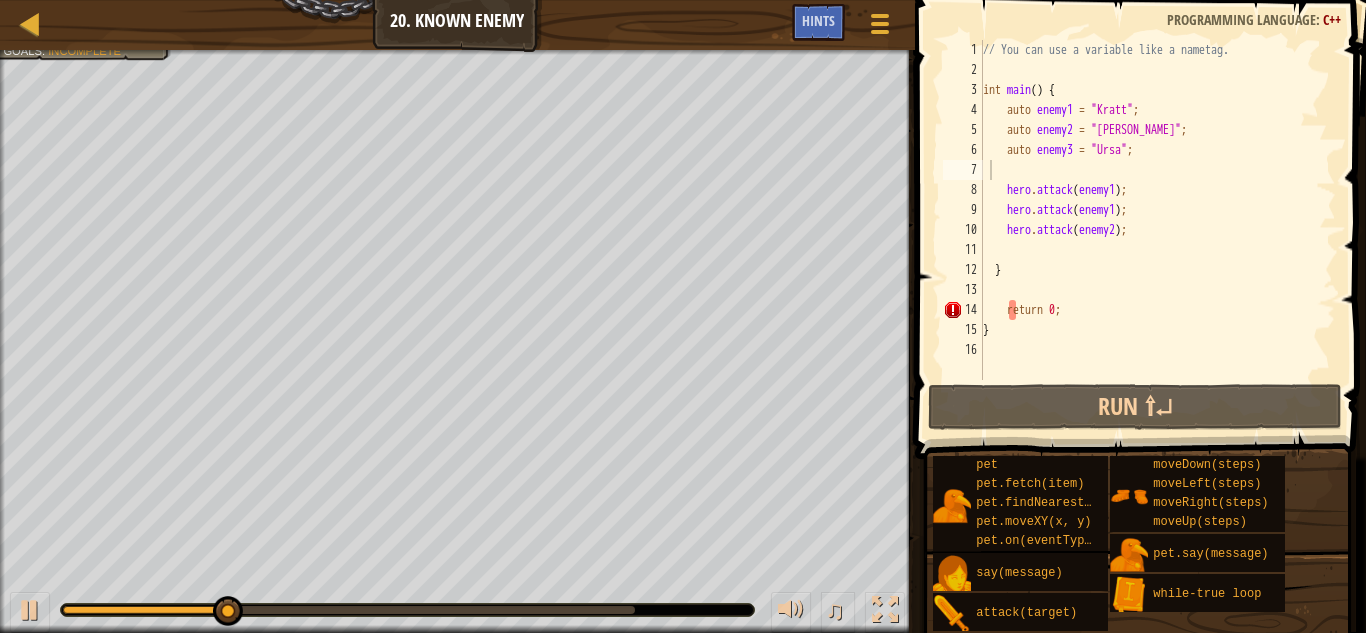 click on "♫" at bounding box center [457, 605] 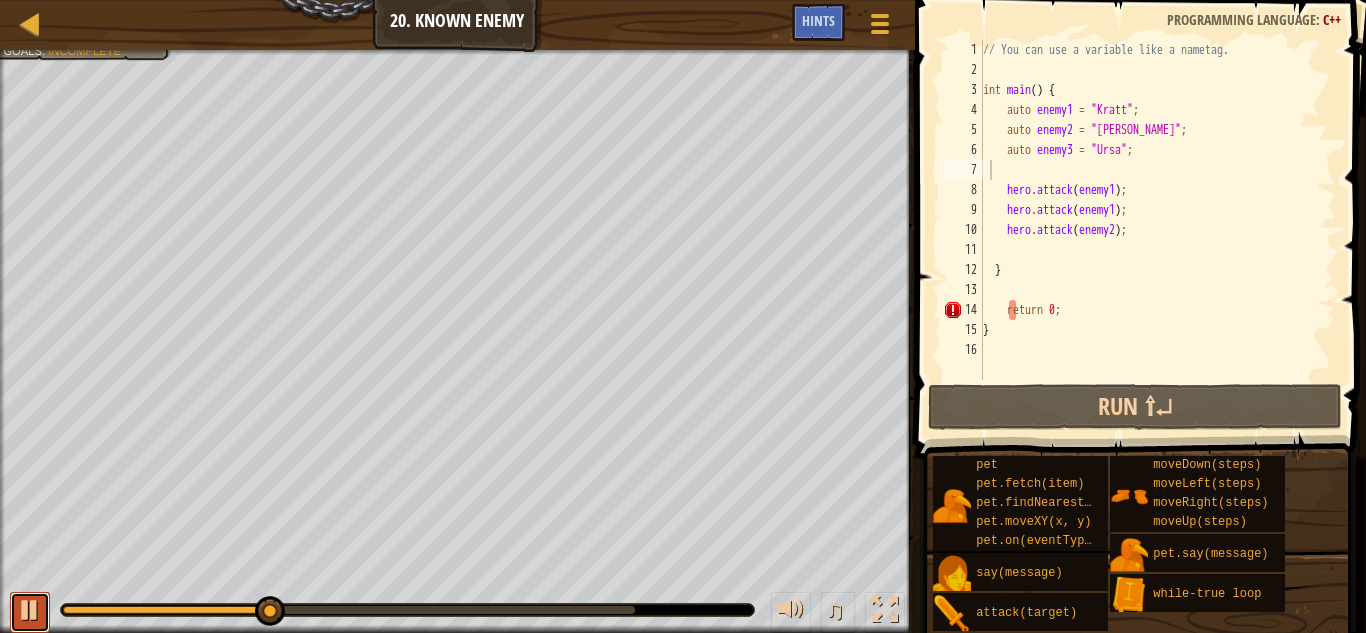 click at bounding box center [30, 610] 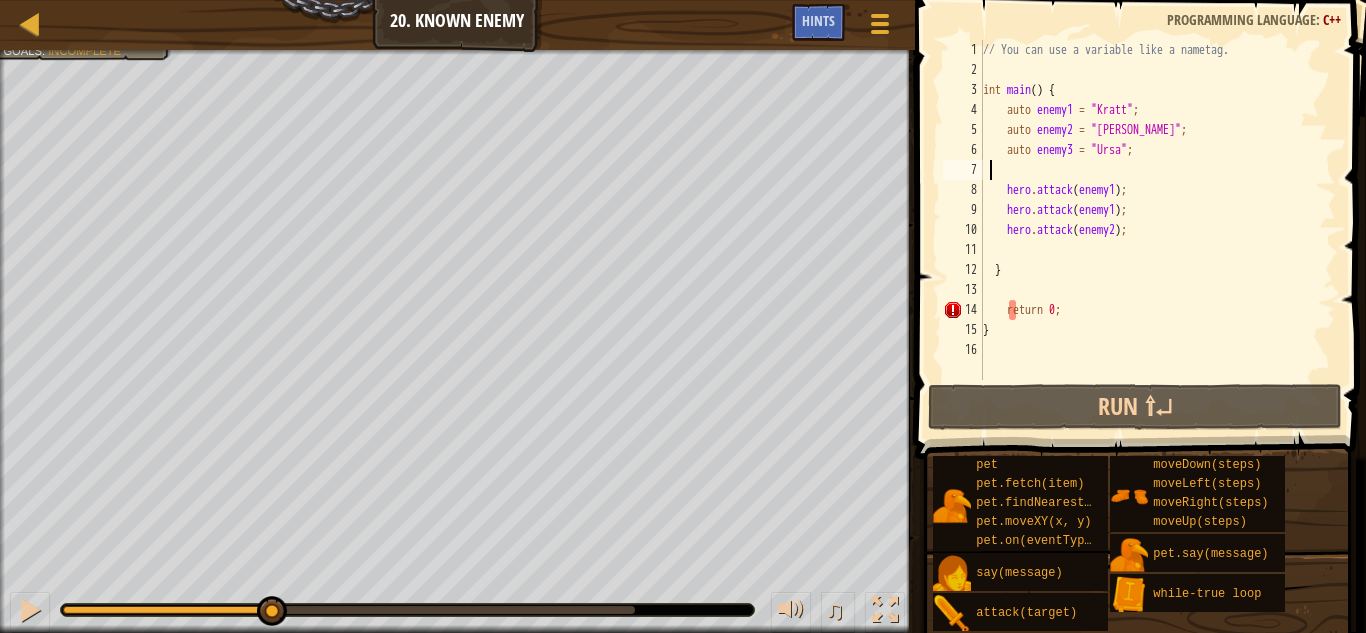 click on "// You can use a variable like a nametag. int   main ( )   {      auto   enemy1   =   " [PERSON_NAME] " ;      auto   enemy2   =   " Gert " ;      auto   enemy3   =   " Ursa " ;        hero . attack ( enemy1 ) ;      hero . attack ( enemy1 ) ;      hero . attack ( enemy2 ) ;         }          return   0 ; }" at bounding box center (1157, 230) 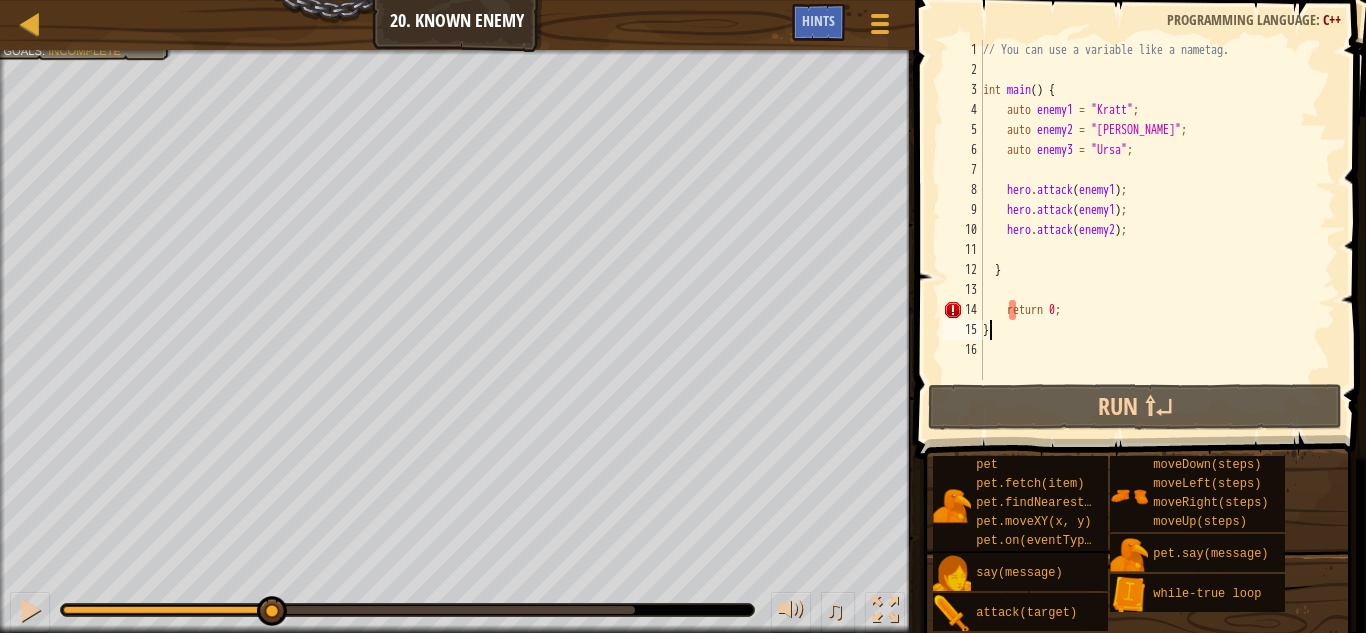 click on "// You can use a variable like a nametag. int   main ( )   {      auto   enemy1   =   " [PERSON_NAME] " ;      auto   enemy2   =   " Gert " ;      auto   enemy3   =   " Ursa " ;        hero . attack ( enemy1 ) ;      hero . attack ( enemy1 ) ;      hero . attack ( enemy2 ) ;         }          return   0 ; }" at bounding box center [1157, 230] 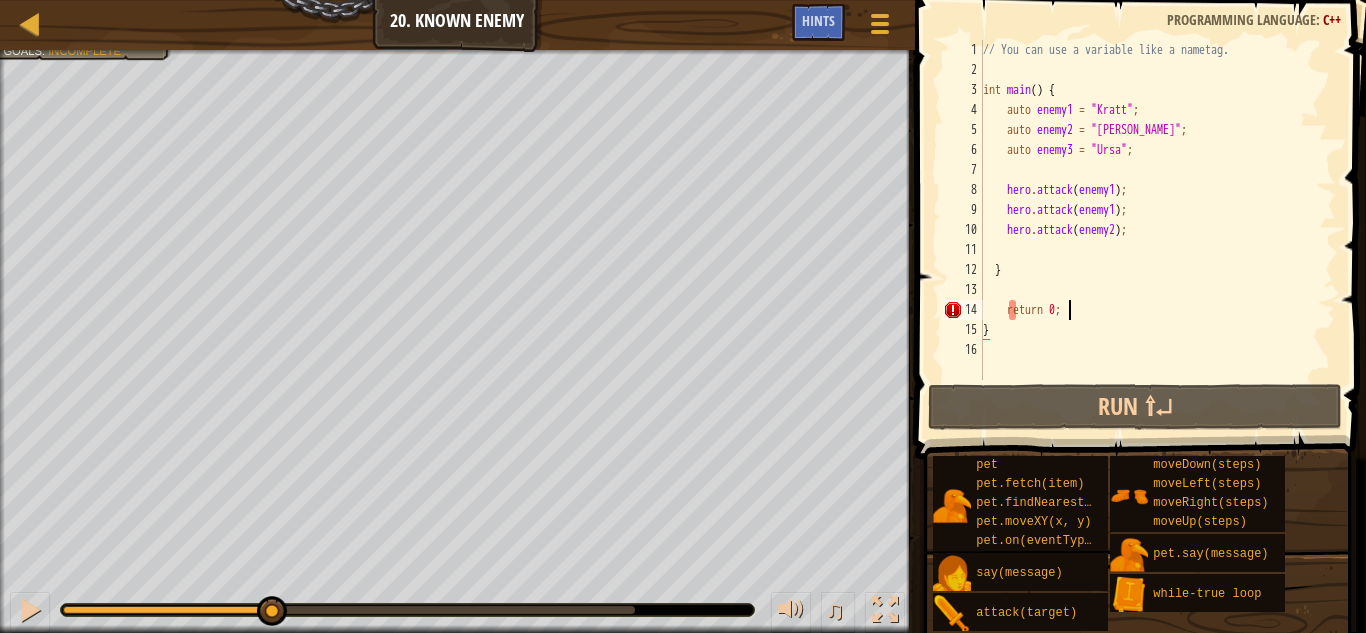 click on "// You can use a variable like a nametag. int   main ( )   {      auto   enemy1   =   " [PERSON_NAME] " ;      auto   enemy2   =   " Gert " ;      auto   enemy3   =   " Ursa " ;        hero . attack ( enemy1 ) ;      hero . attack ( enemy1 ) ;      hero . attack ( enemy2 ) ;         }          return   0 ; }" at bounding box center [1157, 230] 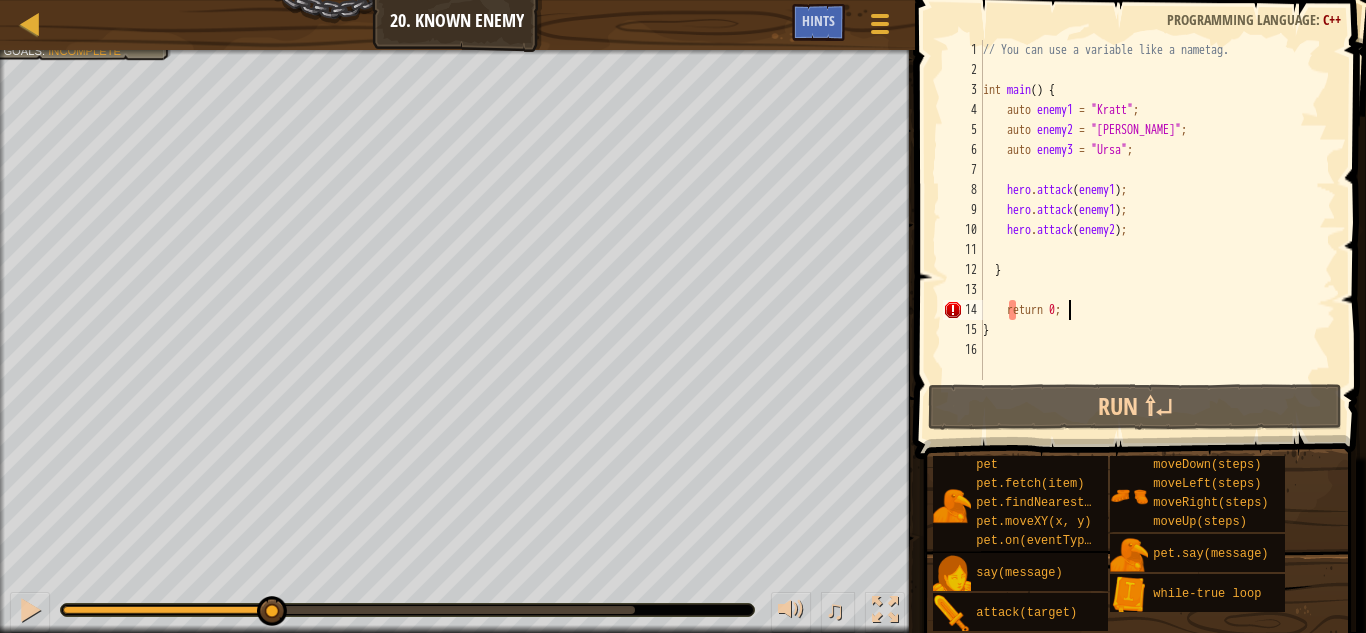 click on "// You can use a variable like a nametag. int   main ( )   {      auto   enemy1   =   " [PERSON_NAME] " ;      auto   enemy2   =   " Gert " ;      auto   enemy3   =   " Ursa " ;        hero . attack ( enemy1 ) ;      hero . attack ( enemy1 ) ;      hero . attack ( enemy2 ) ;         }          return   0 ; }" at bounding box center [1157, 230] 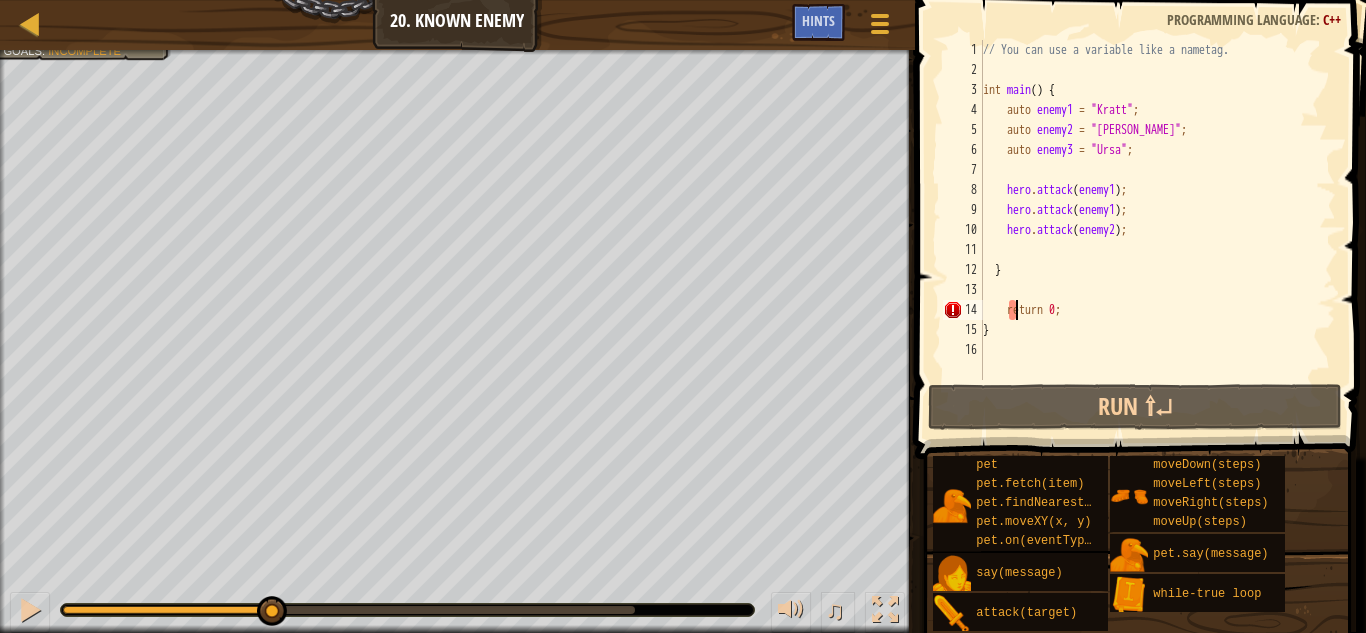 click on "// You can use a variable like a nametag. int   main ( )   {      auto   enemy1   =   " [PERSON_NAME] " ;      auto   enemy2   =   " Gert " ;      auto   enemy3   =   " Ursa " ;        hero . attack ( enemy1 ) ;      hero . attack ( enemy1 ) ;      hero . attack ( enemy2 ) ;         }          return   0 ; }" at bounding box center (1157, 230) 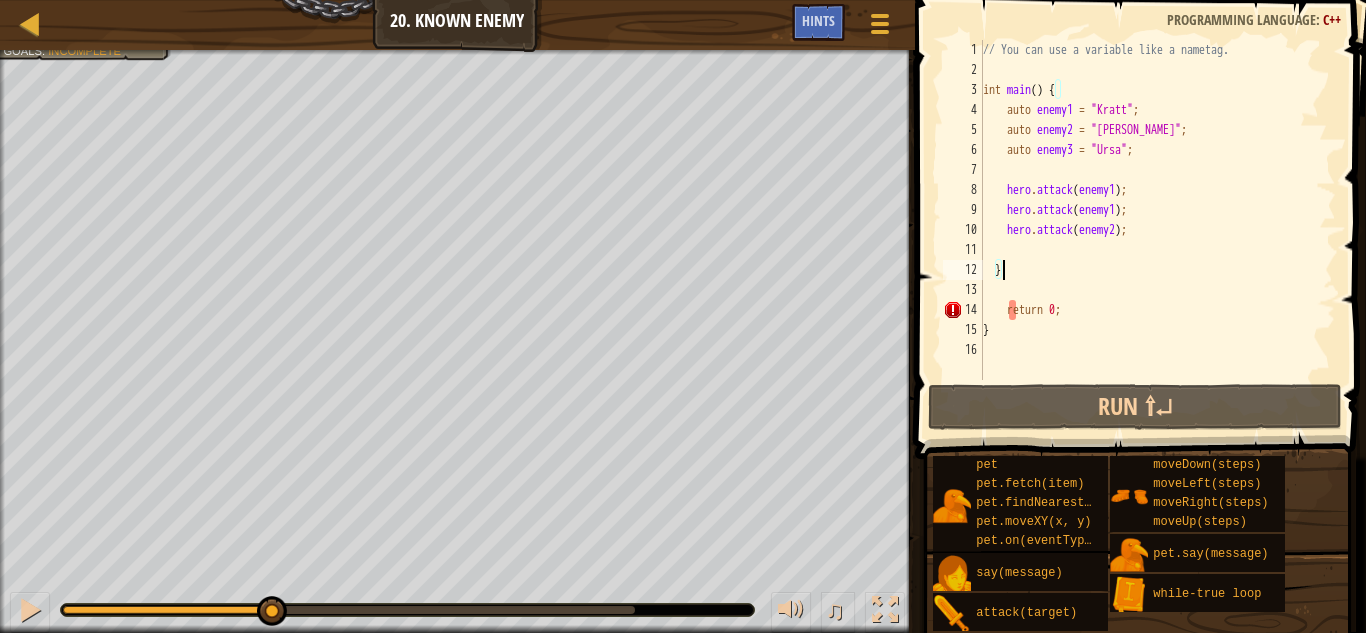 click on "// You can use a variable like a nametag. int   main ( )   {      auto   enemy1   =   " [PERSON_NAME] " ;      auto   enemy2   =   " Gert " ;      auto   enemy3   =   " Ursa " ;        hero . attack ( enemy1 ) ;      hero . attack ( enemy1 ) ;      hero . attack ( enemy2 ) ;         }          return   0 ; }" at bounding box center [1157, 230] 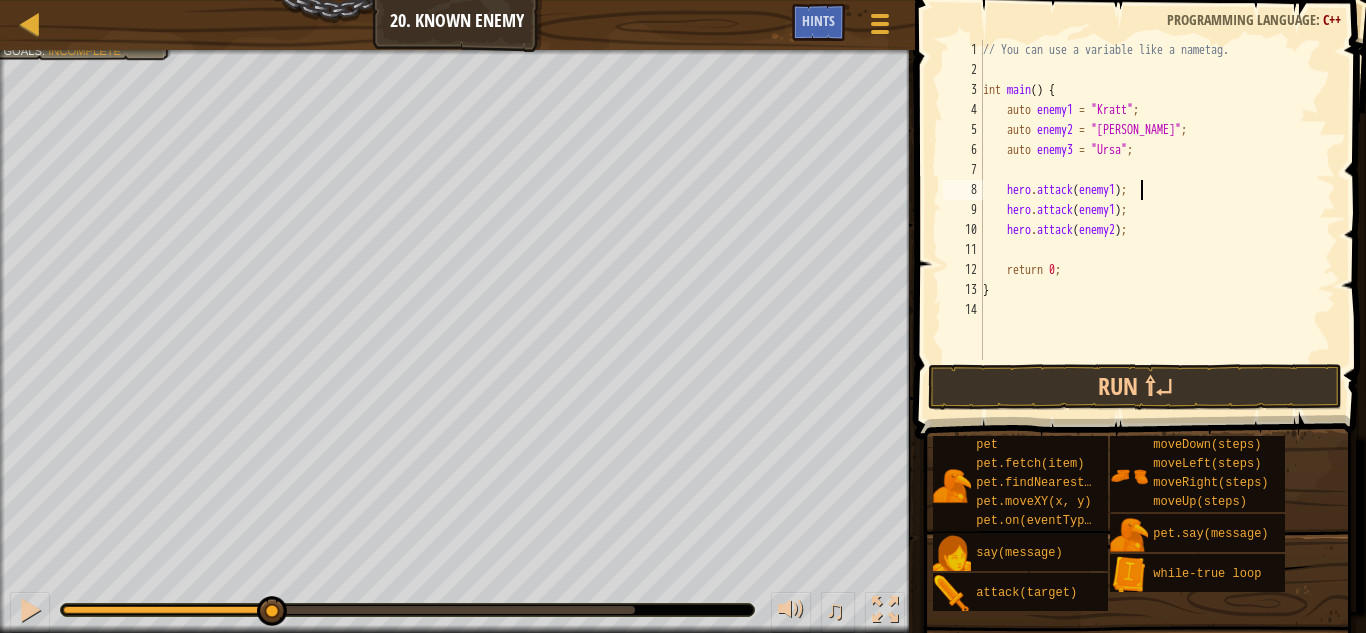 click on "// You can use a variable like a nametag. int   main ( )   {      auto   enemy1   =   " [PERSON_NAME] " ;      auto   enemy2   =   " Gert " ;      auto   enemy3   =   " Ursa " ;        hero . attack ( enemy1 ) ;      hero . attack ( enemy1 ) ;      hero . attack ( enemy2 ) ;          return   0 ; }" at bounding box center (1157, 220) 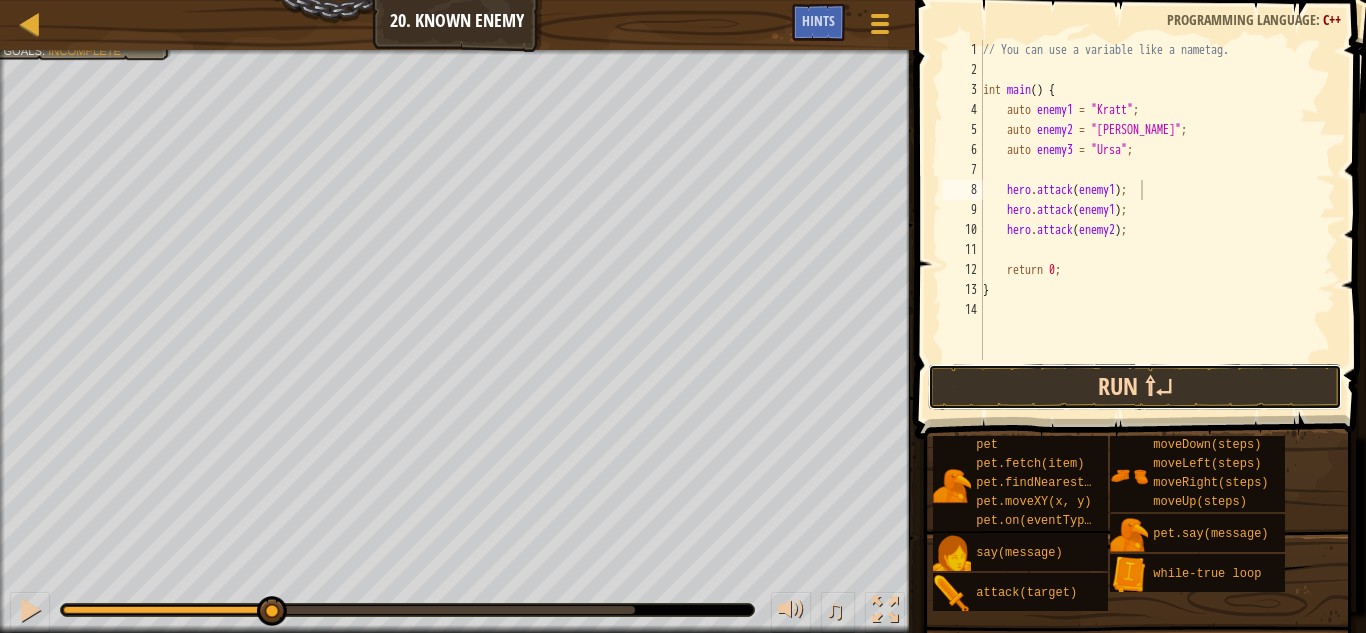 click on "Run ⇧↵" at bounding box center [1135, 387] 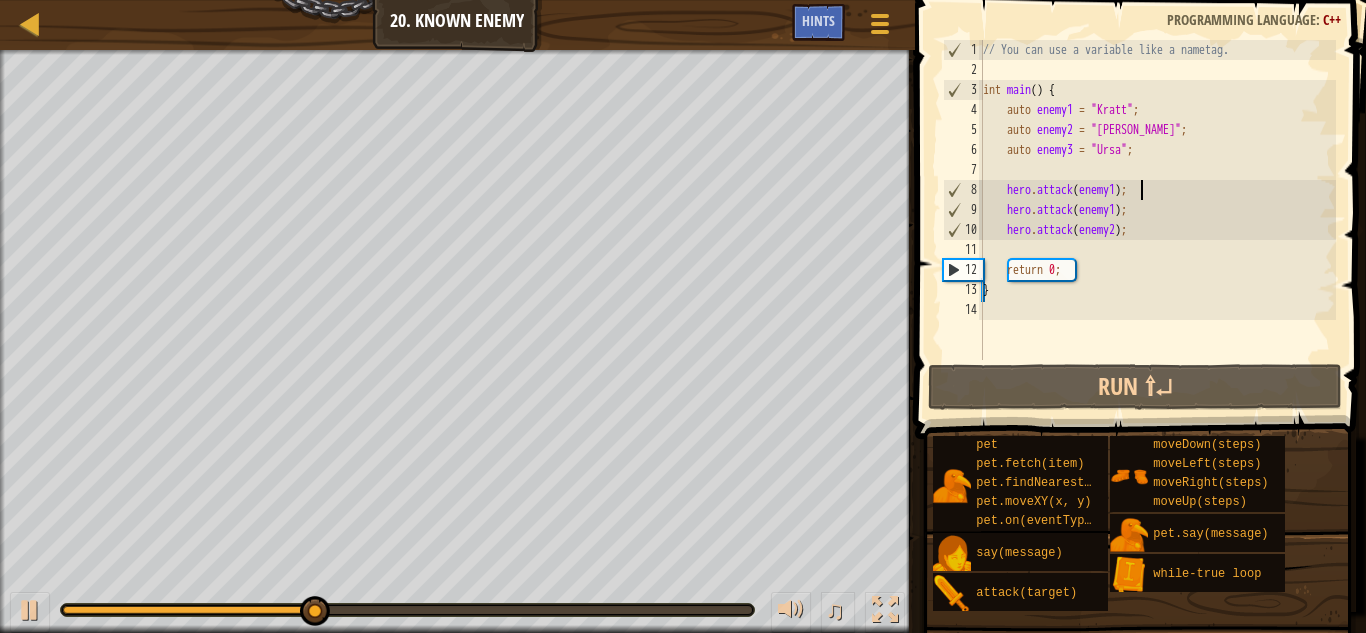 click on "// You can use a variable like a nametag. int   main ( )   {      auto   enemy1   =   " [PERSON_NAME] " ;      auto   enemy2   =   " Gert " ;      auto   enemy3   =   " Ursa " ;        hero . attack ( enemy1 ) ;      hero . attack ( enemy1 ) ;      hero . attack ( enemy2 ) ;          return   0 ; }" at bounding box center (1157, 220) 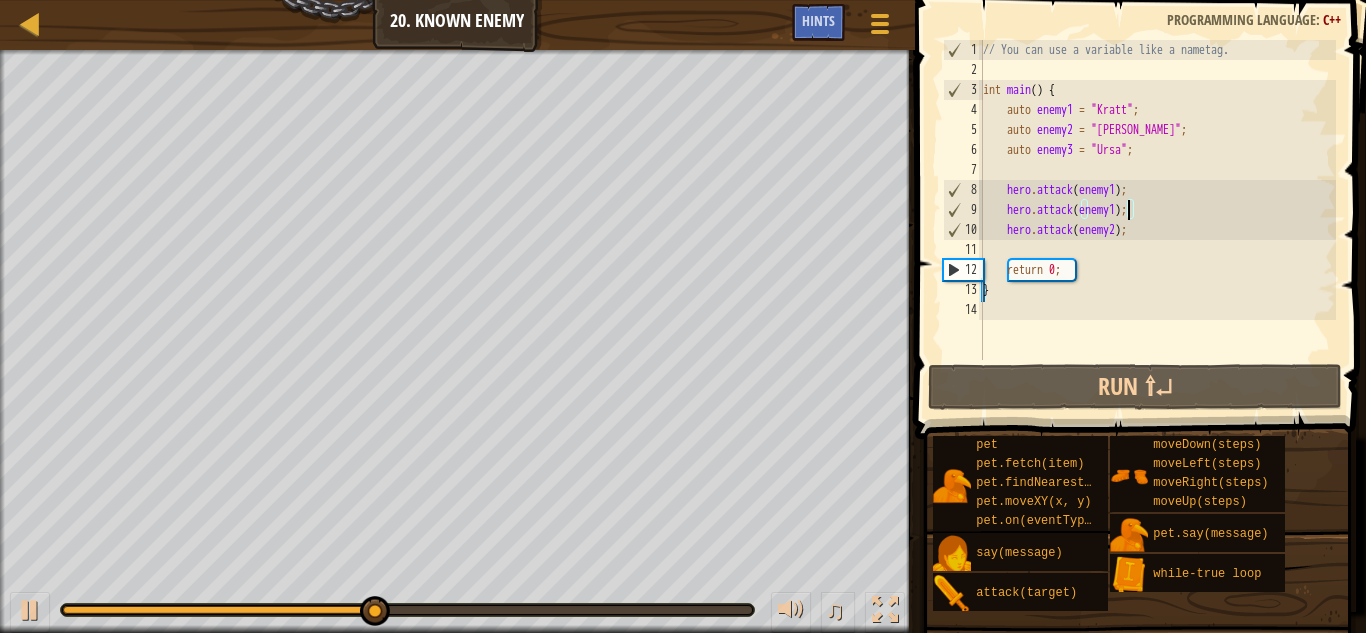click on "// You can use a variable like a nametag. int   main ( )   {      auto   enemy1   =   " [PERSON_NAME] " ;      auto   enemy2   =   " Gert " ;      auto   enemy3   =   " Ursa " ;        hero . attack ( enemy1 ) ;      hero . attack ( enemy1 ) ;      hero . attack ( enemy2 ) ;          return   0 ; }" at bounding box center [1157, 220] 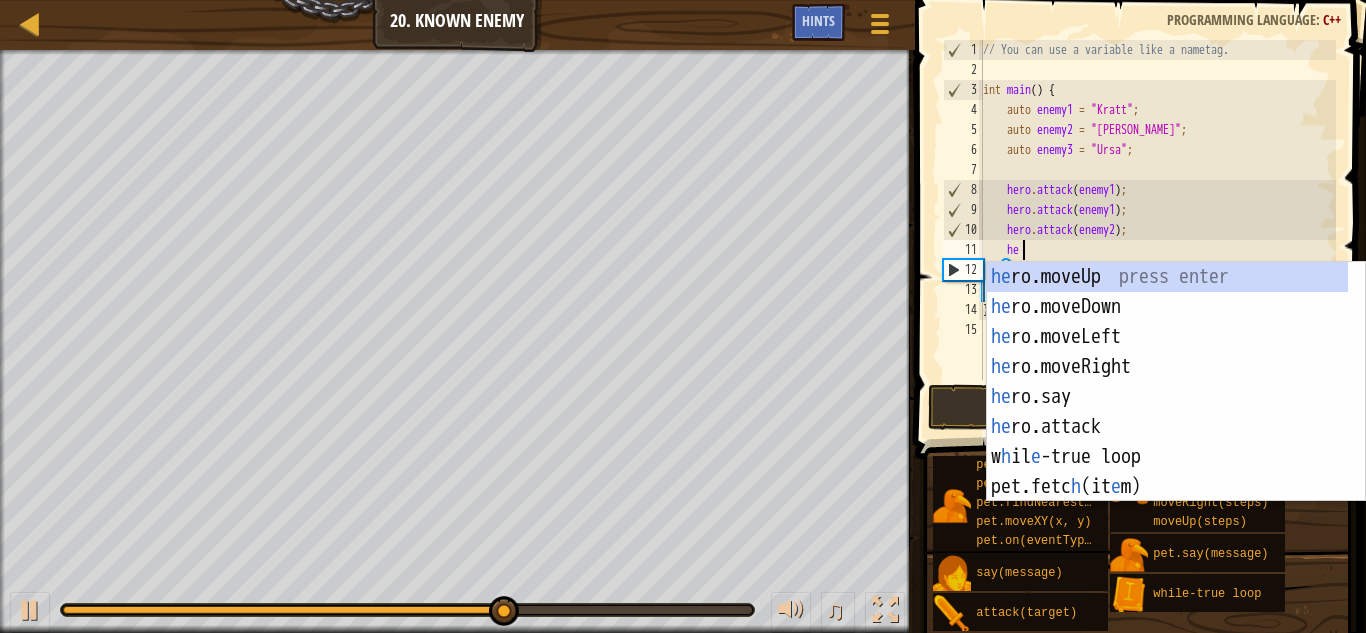 scroll, scrollTop: 9, scrollLeft: 2, axis: both 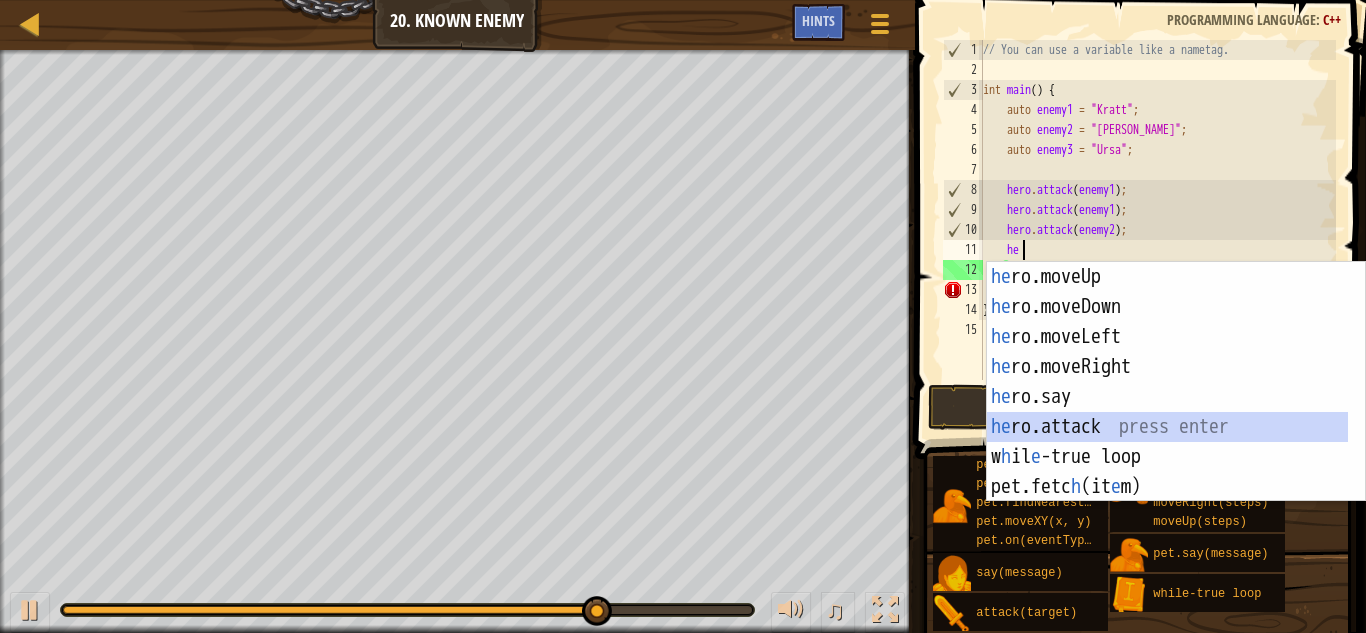 click on "he ro.moveUp press enter he ro.moveDown press enter he ro.moveLeft press enter he ro.moveRight press enter he ro.say press enter he ro.attack press enter w h il e -true loop press enter pet.fetc h (it e m) press enter pet.on(eventType,  h andl e r) press enter" at bounding box center [1167, 412] 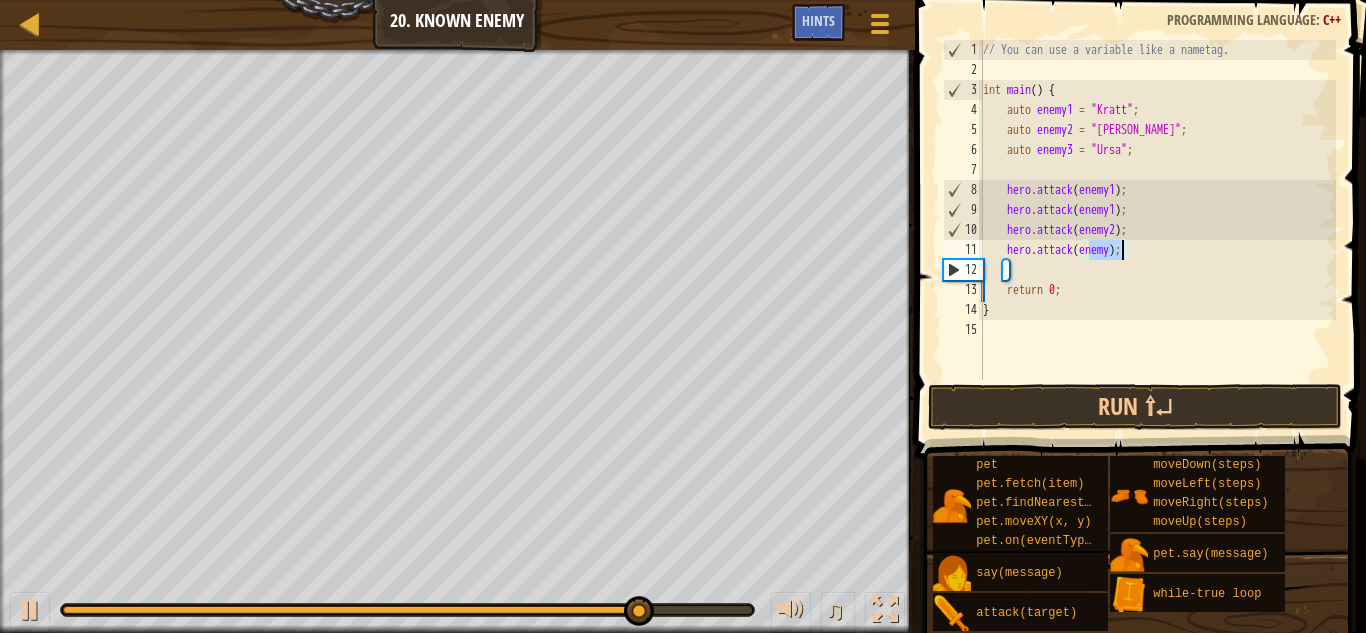 click on "// You can use a variable like a nametag. int   main ( )   {      auto   enemy1   =   " [PERSON_NAME] " ;      auto   enemy2   =   " Gert " ;      auto   enemy3   =   " Ursa " ;        hero . attack ( enemy1 ) ;      hero . attack ( enemy1 ) ;      hero . attack ( enemy2 ) ;      hero . attack ( enemy ) ;          return   0 ; }" at bounding box center [1157, 210] 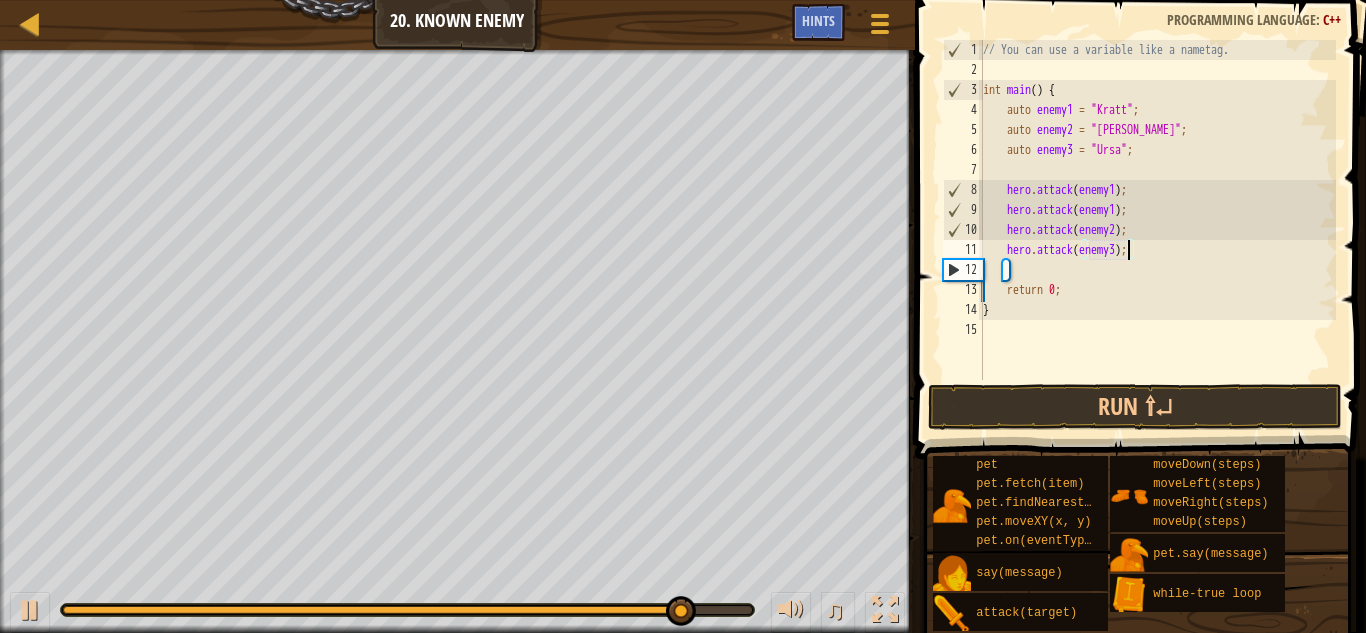 scroll, scrollTop: 9, scrollLeft: 12, axis: both 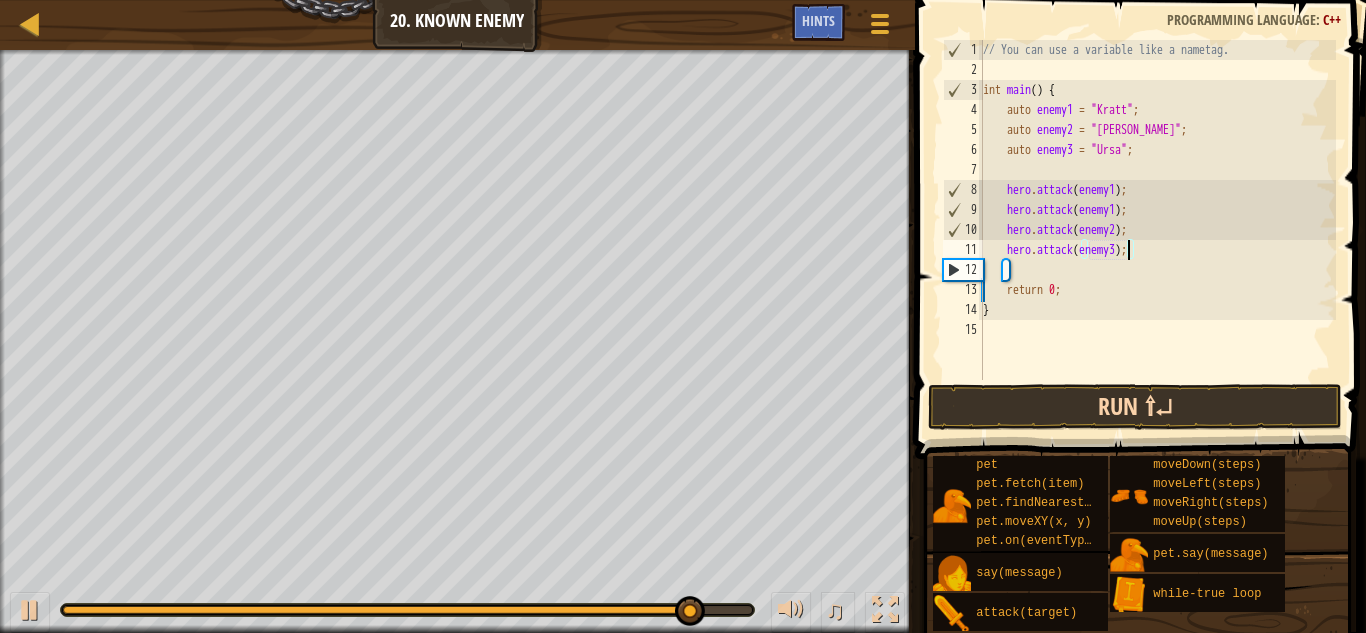 type on "hero.attack(enemy3);" 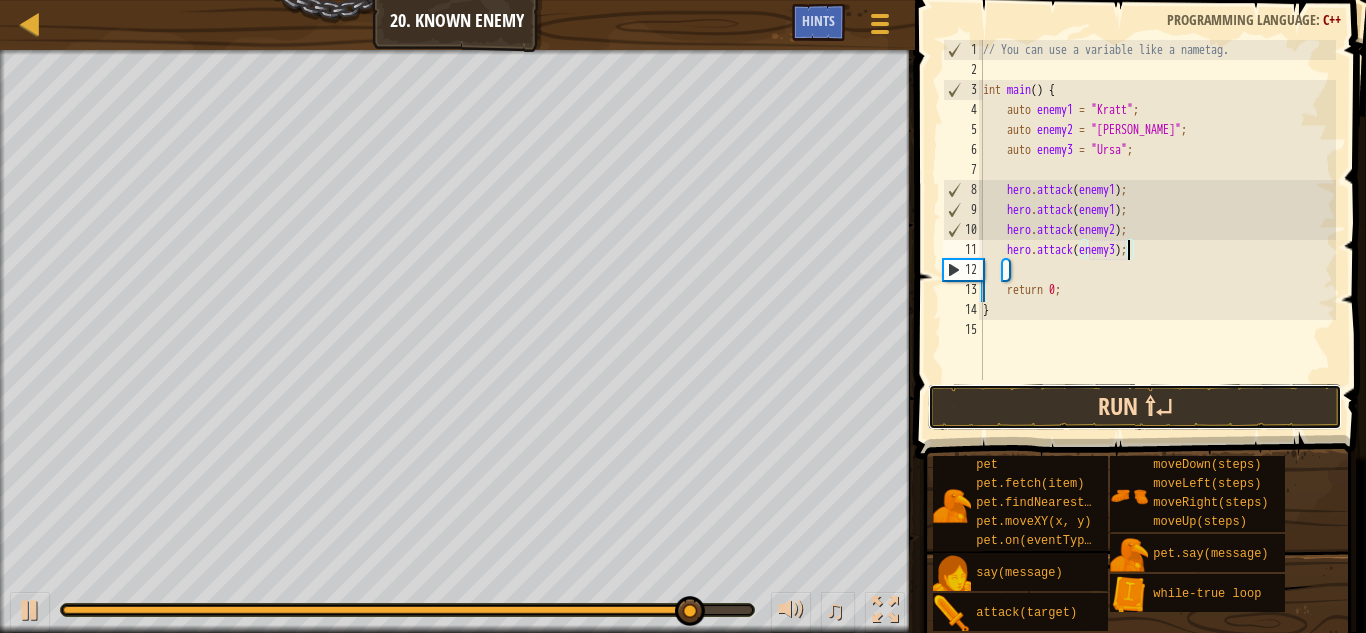 click on "Run ⇧↵" at bounding box center (1135, 407) 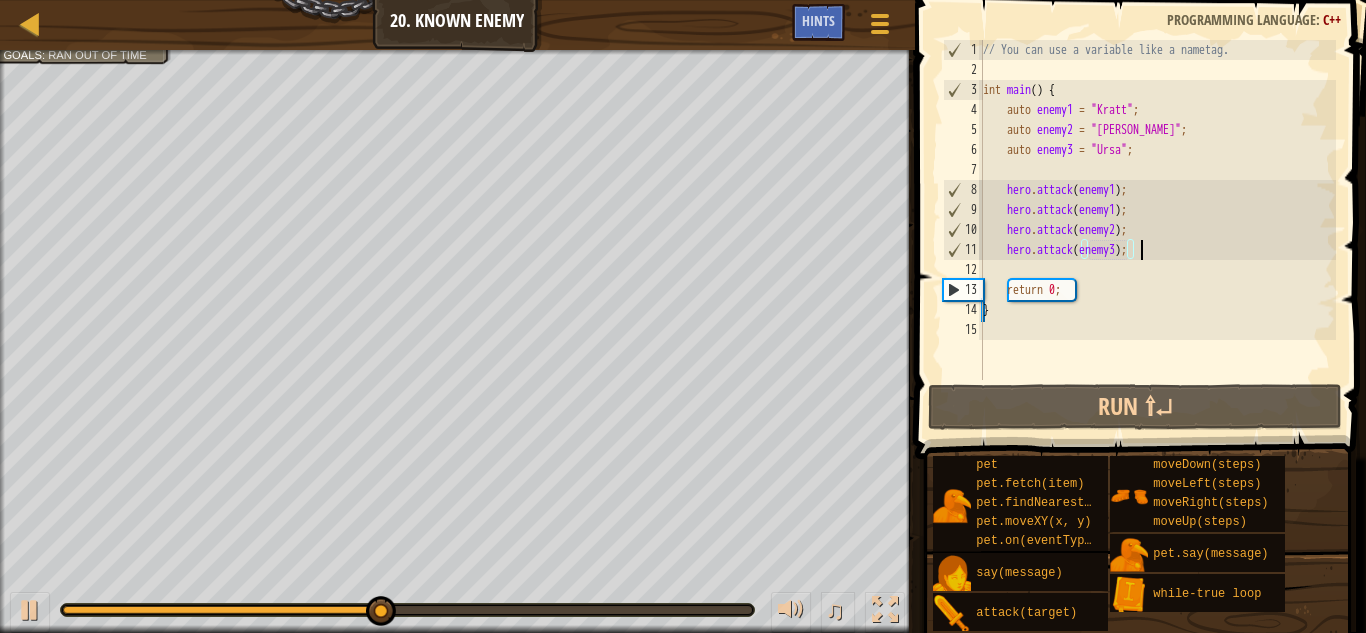 click on "// You can use a variable like a nametag. int   main ( )   {      auto   enemy1   =   " [PERSON_NAME] " ;      auto   enemy2   =   " Gert " ;      auto   enemy3   =   " Ursa " ;        hero . attack ( enemy1 ) ;      hero . attack ( enemy1 ) ;      hero . attack ( enemy2 ) ;      hero . attack ( enemy3 ) ;          return   0 ; }" at bounding box center [1157, 230] 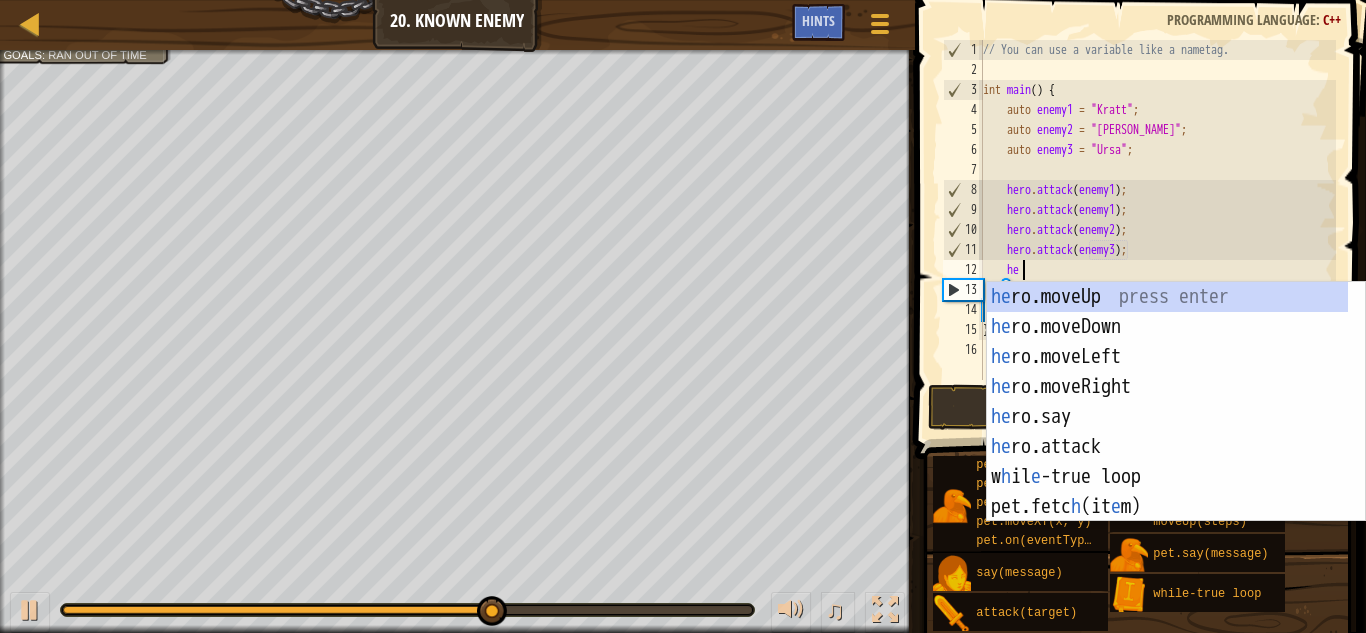 scroll, scrollTop: 9, scrollLeft: 2, axis: both 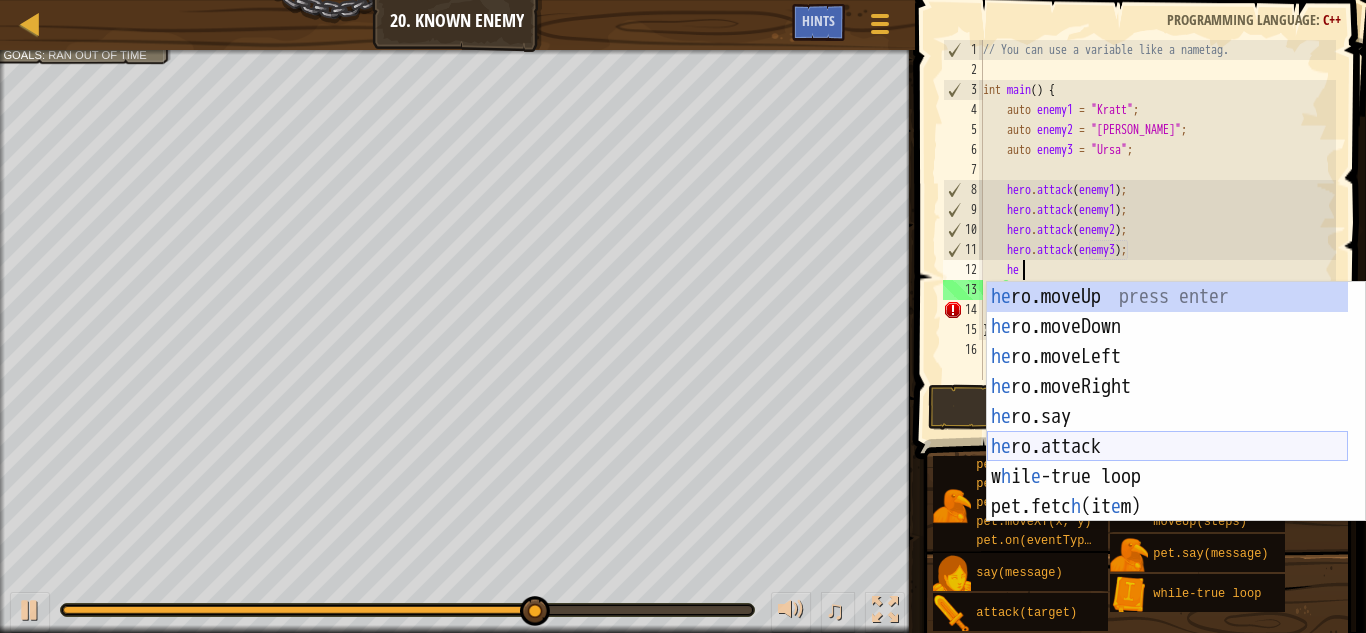 click on "he ro.moveUp press enter he ro.moveDown press enter he ro.moveLeft press enter he ro.moveRight press enter he ro.say press enter he ro.attack press enter w h il e -true loop press enter pet.fetc h (it e m) press enter pet.on(eventType,  h andl e r) press enter" at bounding box center [1167, 432] 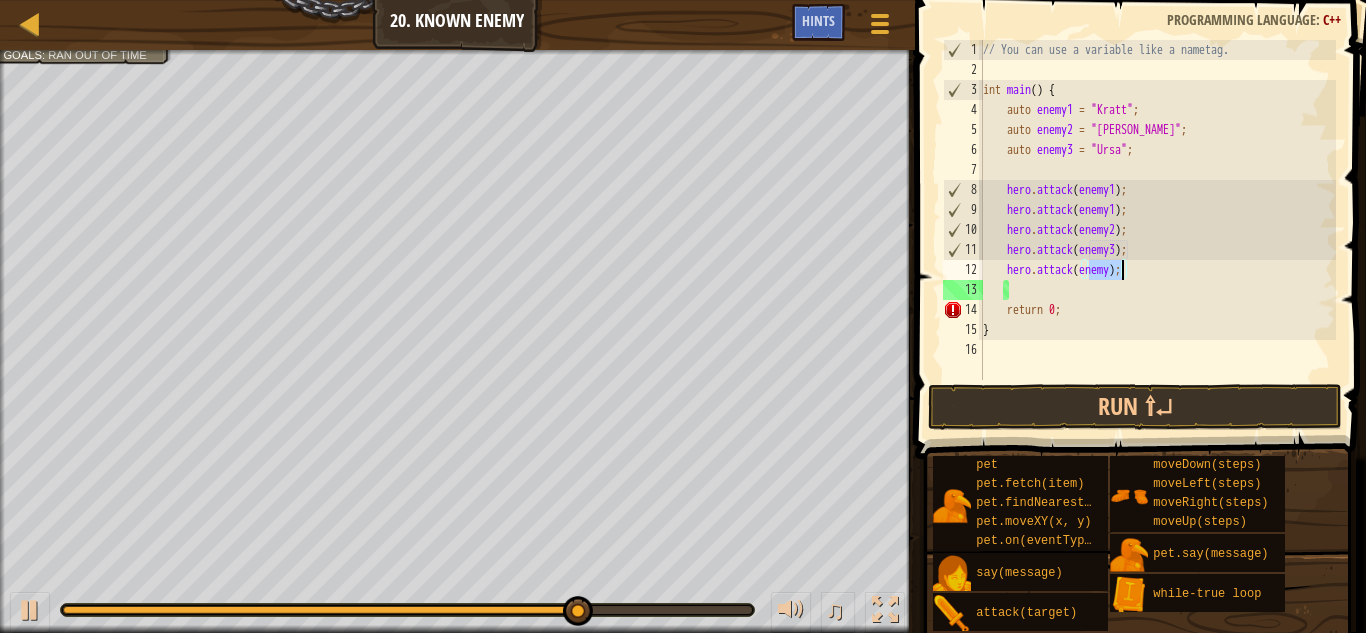scroll, scrollTop: 9, scrollLeft: 9, axis: both 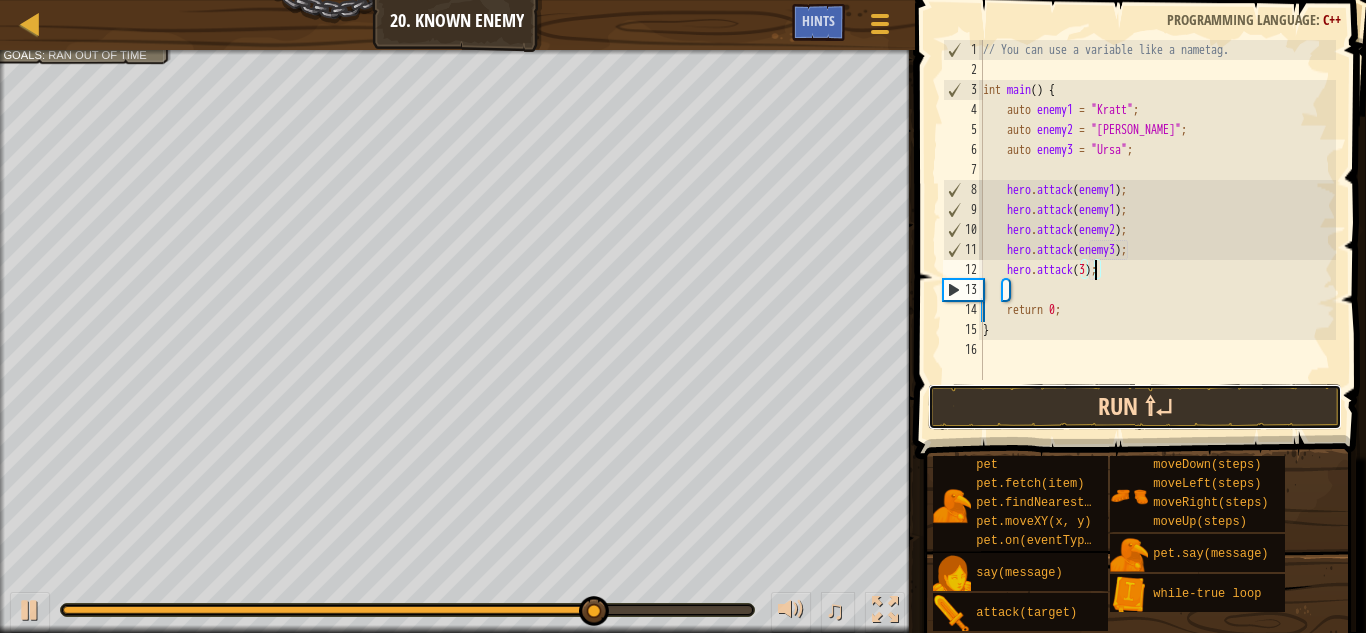 click on "Run ⇧↵" at bounding box center (1135, 407) 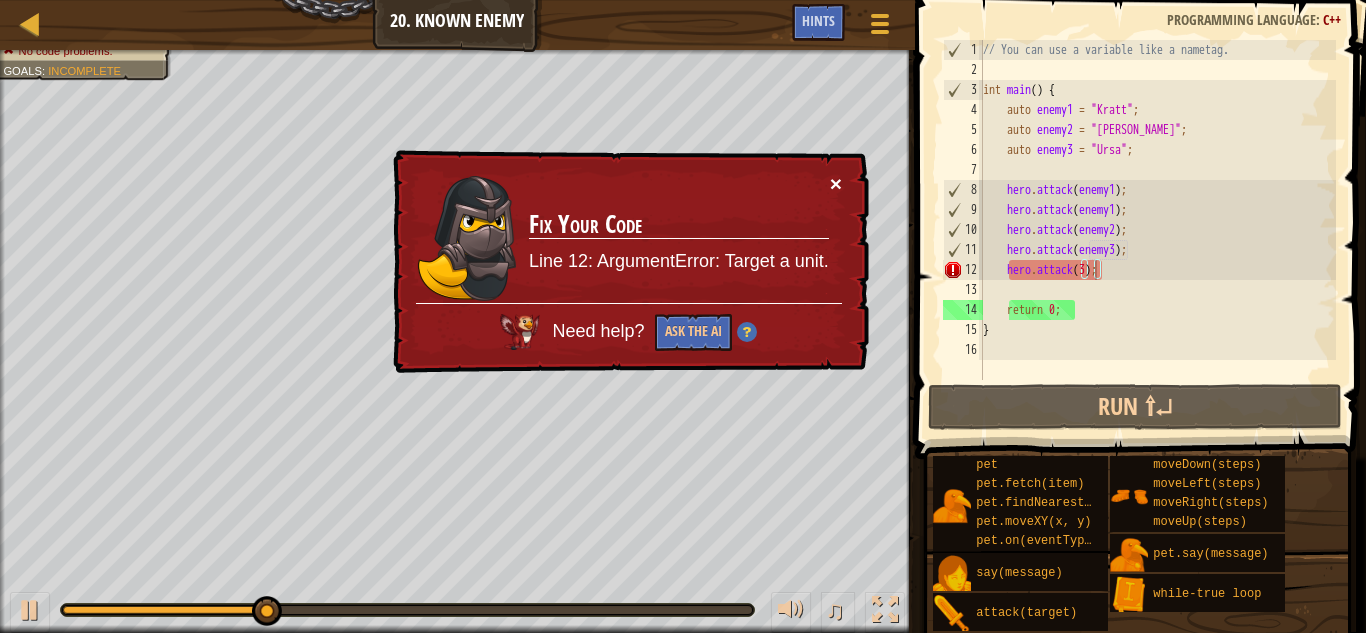 click on "×" at bounding box center [836, 183] 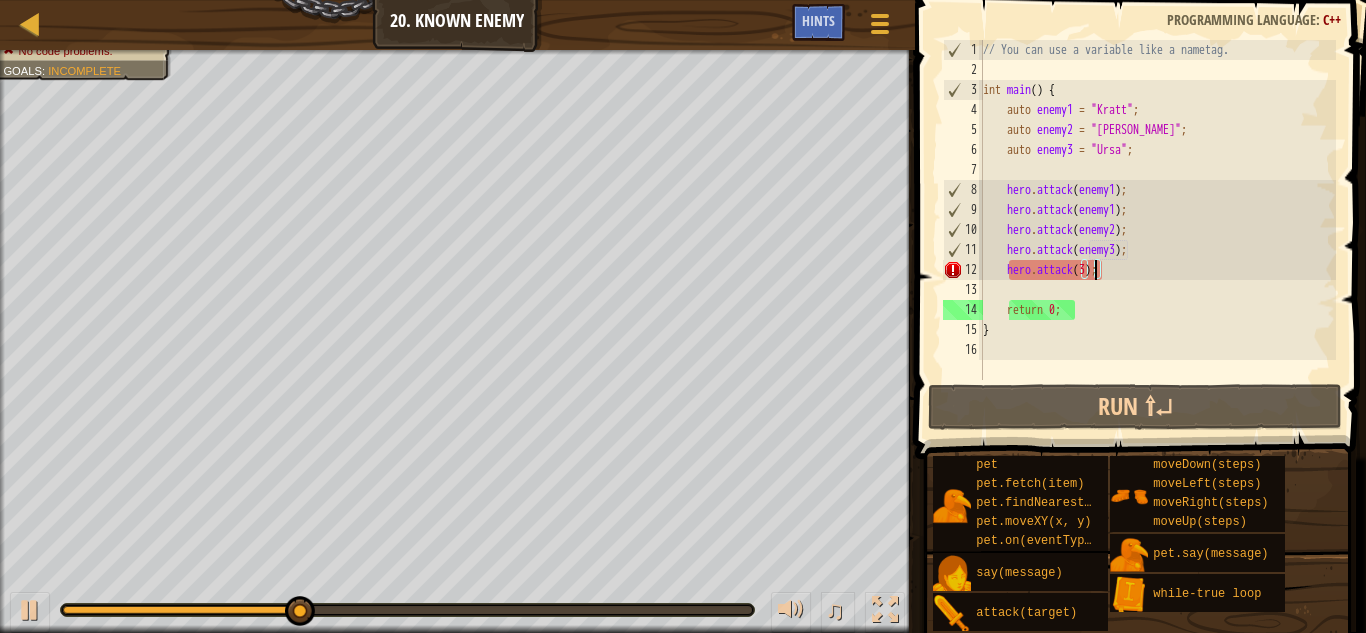 click on "// You can use a variable like a nametag. int   main ( )   {      auto   enemy1   =   " [PERSON_NAME] " ;      auto   enemy2   =   " Gert " ;      auto   enemy3   =   " Ursa " ;        hero . attack ( enemy1 ) ;      hero . attack ( enemy1 ) ;      hero . attack ( enemy2 ) ;      hero . attack ( enemy3 ) ;      hero . attack ( 3 ) ;          return   0 ; }" at bounding box center (1157, 230) 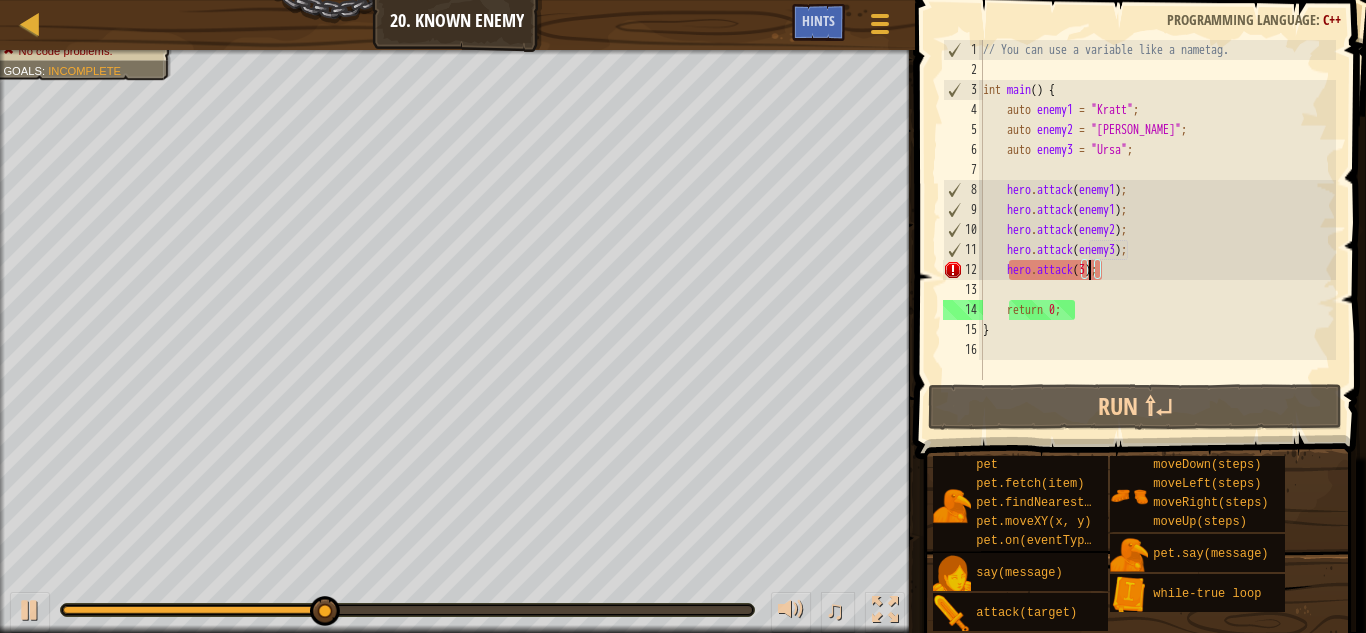 click on "// You can use a variable like a nametag. int   main ( )   {      auto   enemy1   =   " [PERSON_NAME] " ;      auto   enemy2   =   " Gert " ;      auto   enemy3   =   " Ursa " ;        hero . attack ( enemy1 ) ;      hero . attack ( enemy1 ) ;      hero . attack ( enemy2 ) ;      hero . attack ( enemy3 ) ;      hero . attack ( 3 ) ;          return   0 ; }" at bounding box center [1157, 230] 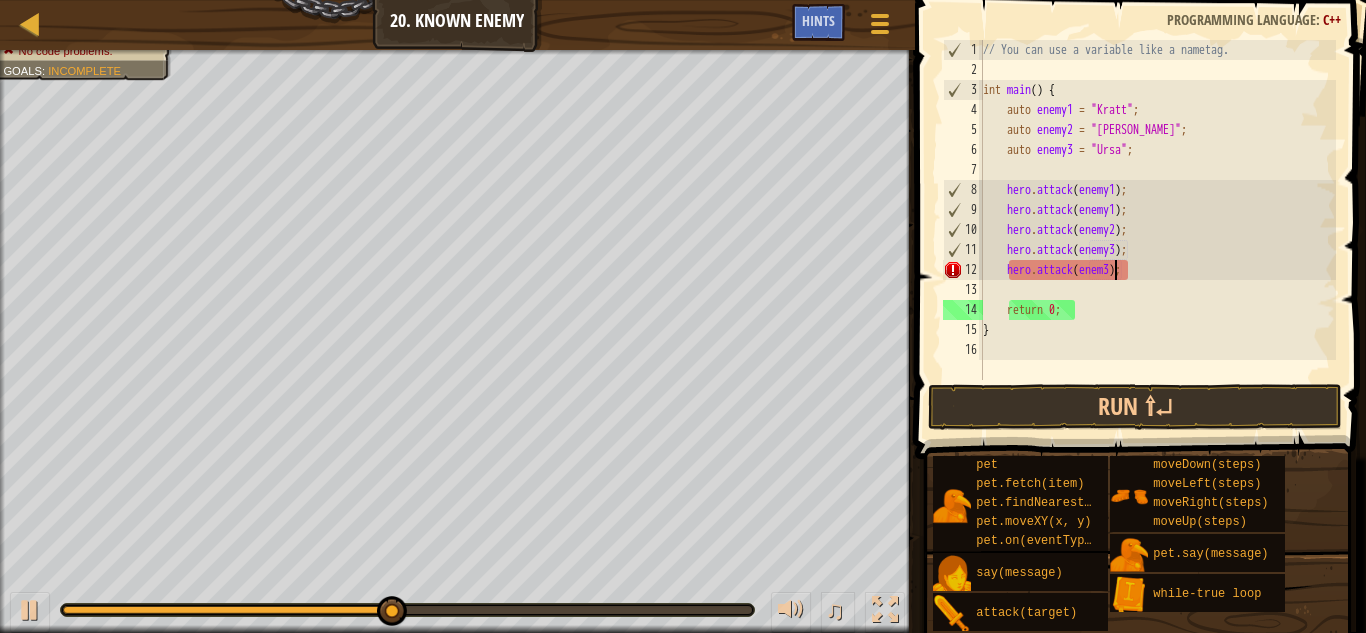 scroll, scrollTop: 9, scrollLeft: 11, axis: both 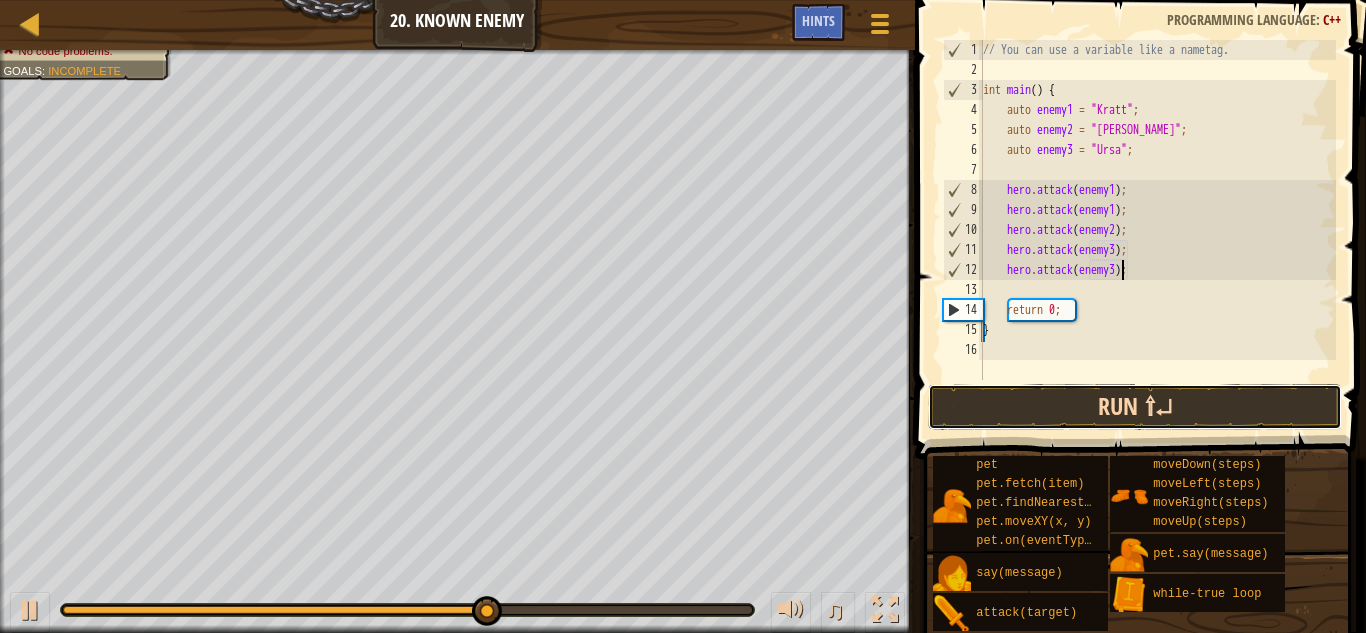 click on "Run ⇧↵" at bounding box center [1135, 407] 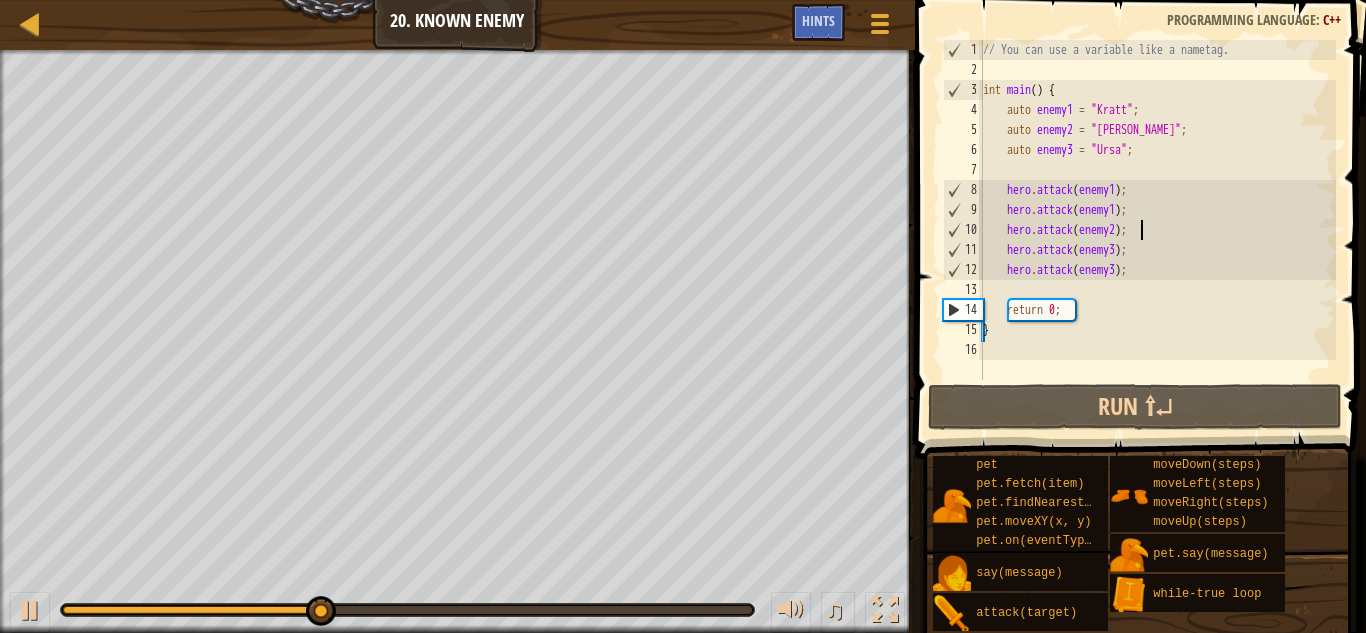 click on "// You can use a variable like a nametag. int   main ( )   {      auto   enemy1   =   " [PERSON_NAME] " ;      auto   enemy2   =   " Gert " ;      auto   enemy3   =   " Ursa " ;        hero . attack ( enemy1 ) ;      hero . attack ( enemy1 ) ;      hero . attack ( enemy2 ) ;      hero . attack ( enemy3 ) ;      hero . attack ( enemy3 ) ;          return   0 ; }" at bounding box center [1157, 230] 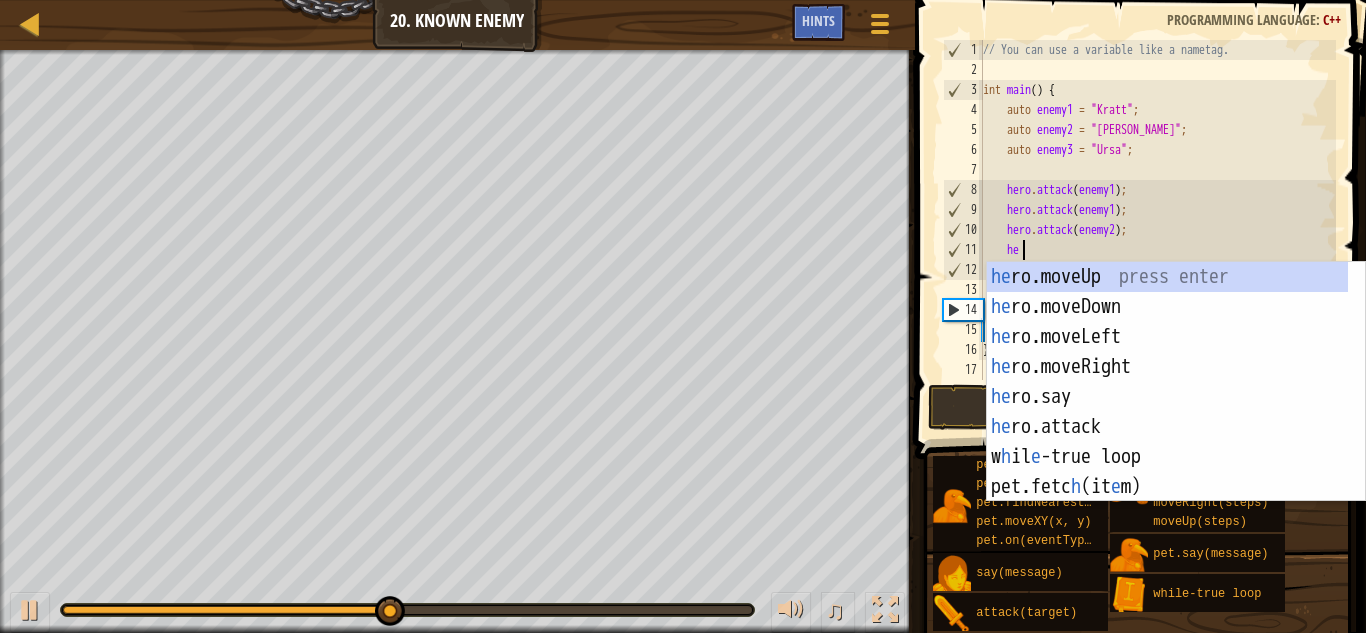 scroll, scrollTop: 9, scrollLeft: 2, axis: both 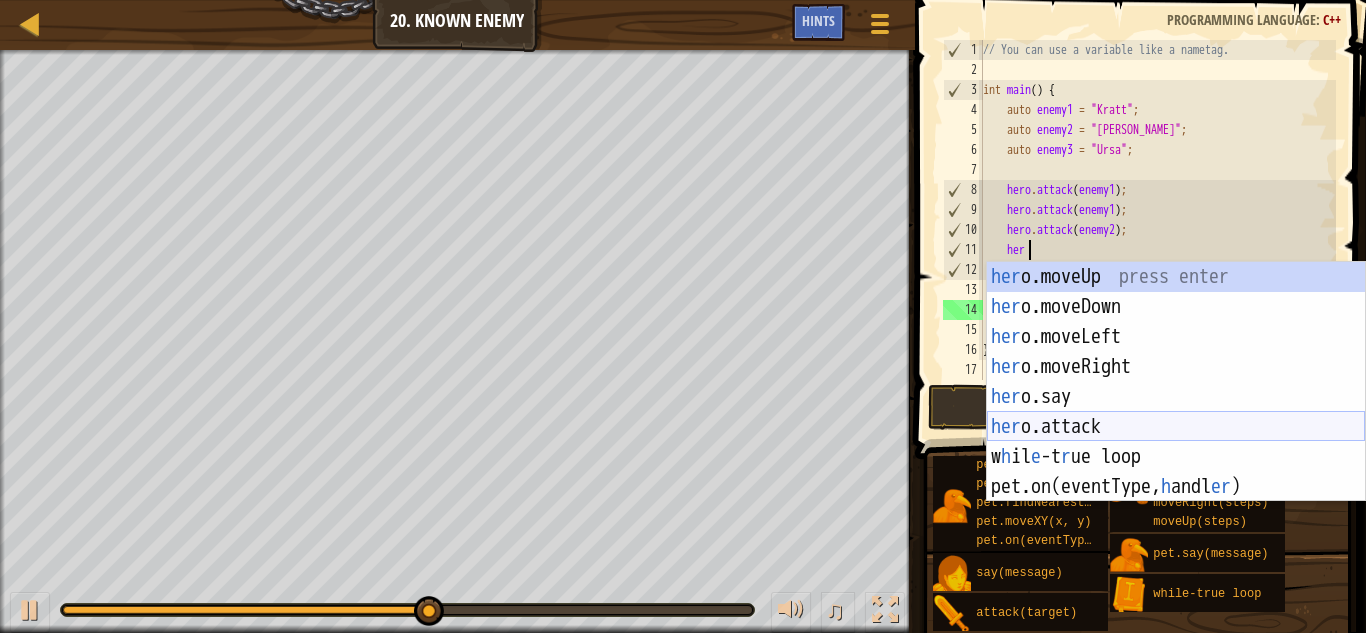 click on "her o.moveUp press enter her o.moveDown press enter her o.moveLeft press enter her o.moveRight press enter her o.say press enter her o.attack press enter w h il e -t r ue loop press enter pet.on(eventType,  h andl er ) press enter" at bounding box center (1176, 412) 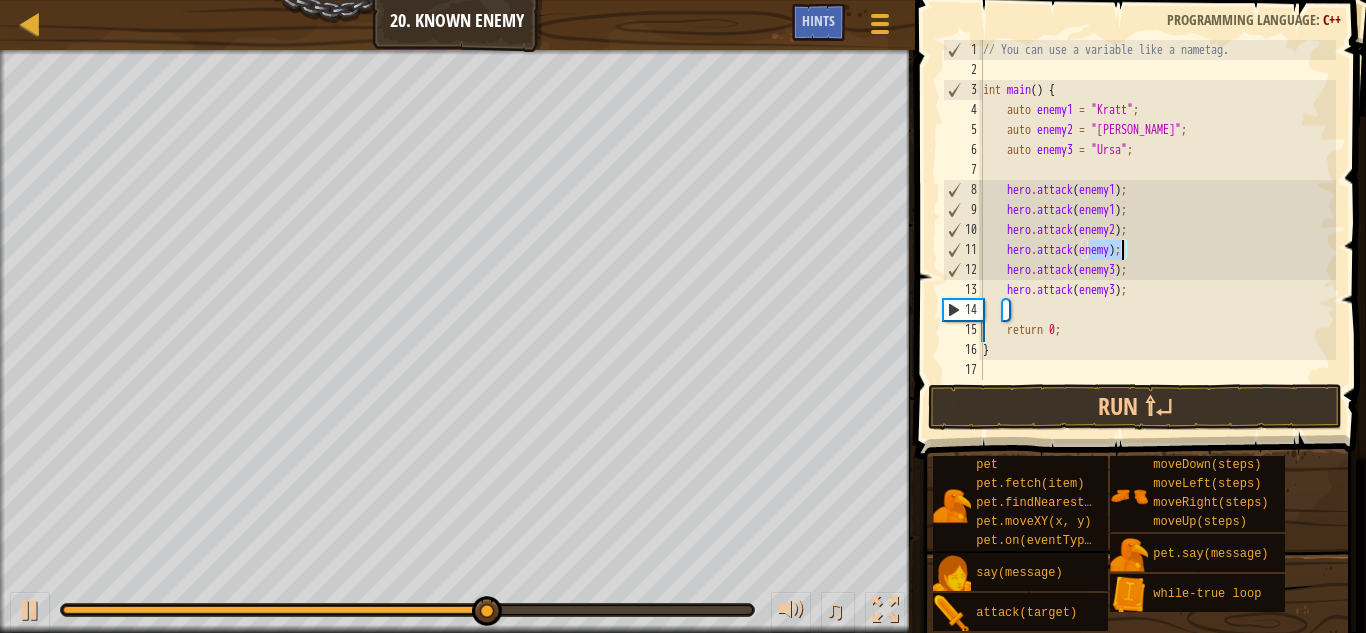 click on "// You can use a variable like a nametag. int   main ( )   {      auto   enemy1   =   " [PERSON_NAME] " ;      auto   enemy2   =   " Gert " ;      auto   enemy3   =   " Ursa " ;        hero . attack ( enemy1 ) ;      hero . attack ( enemy1 ) ;      hero . attack ( enemy2 ) ;      hero . attack ( enemy ) ;      hero . attack ( enemy3 ) ;      hero . attack ( enemy3 ) ;          return   0 ; }" at bounding box center (1157, 210) 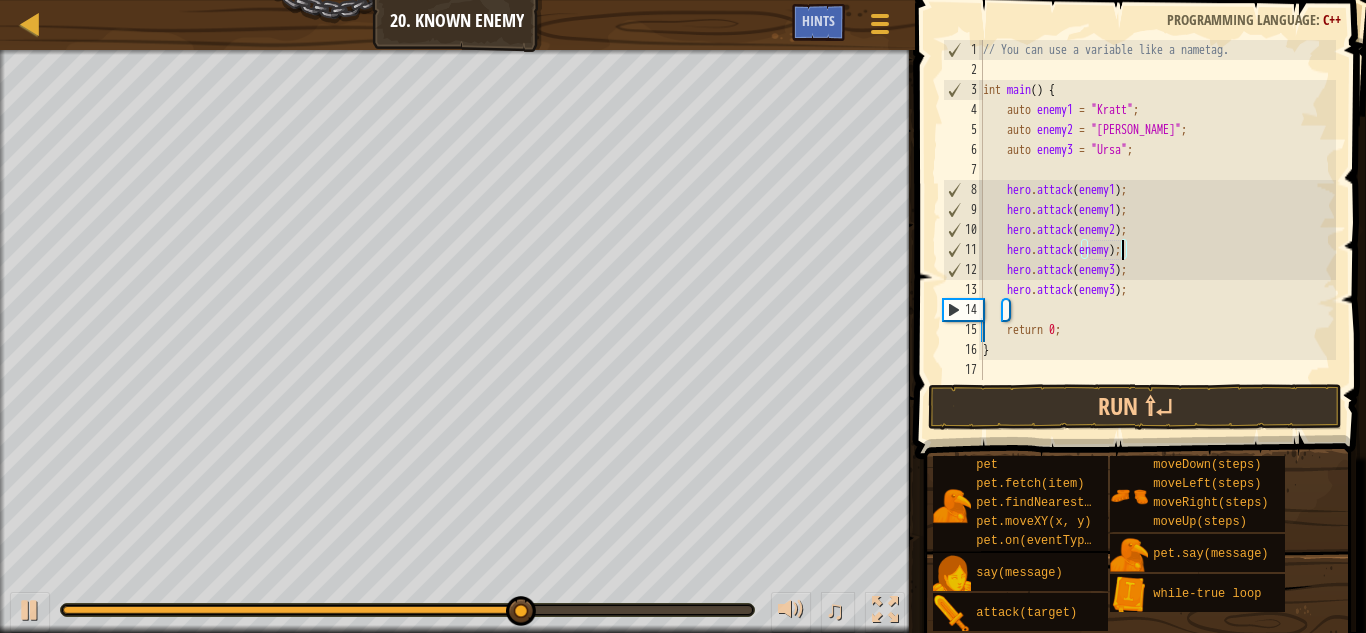scroll, scrollTop: 9, scrollLeft: 12, axis: both 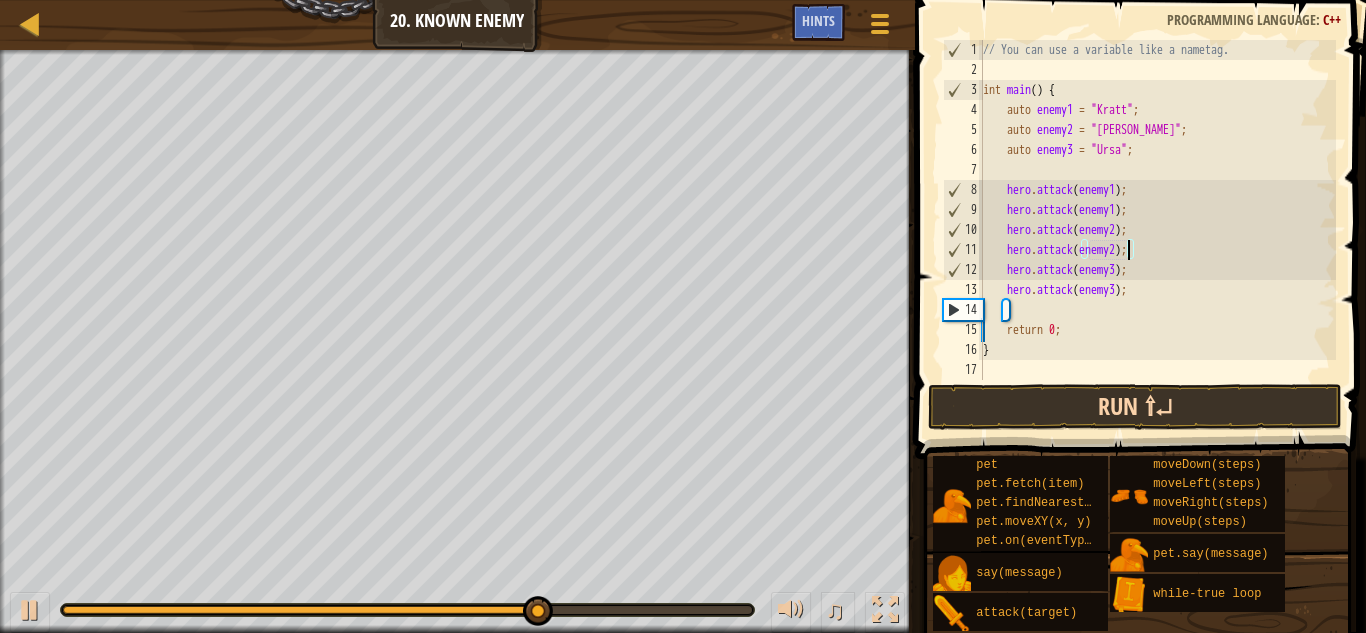 type on "hero.attack(enemy2);" 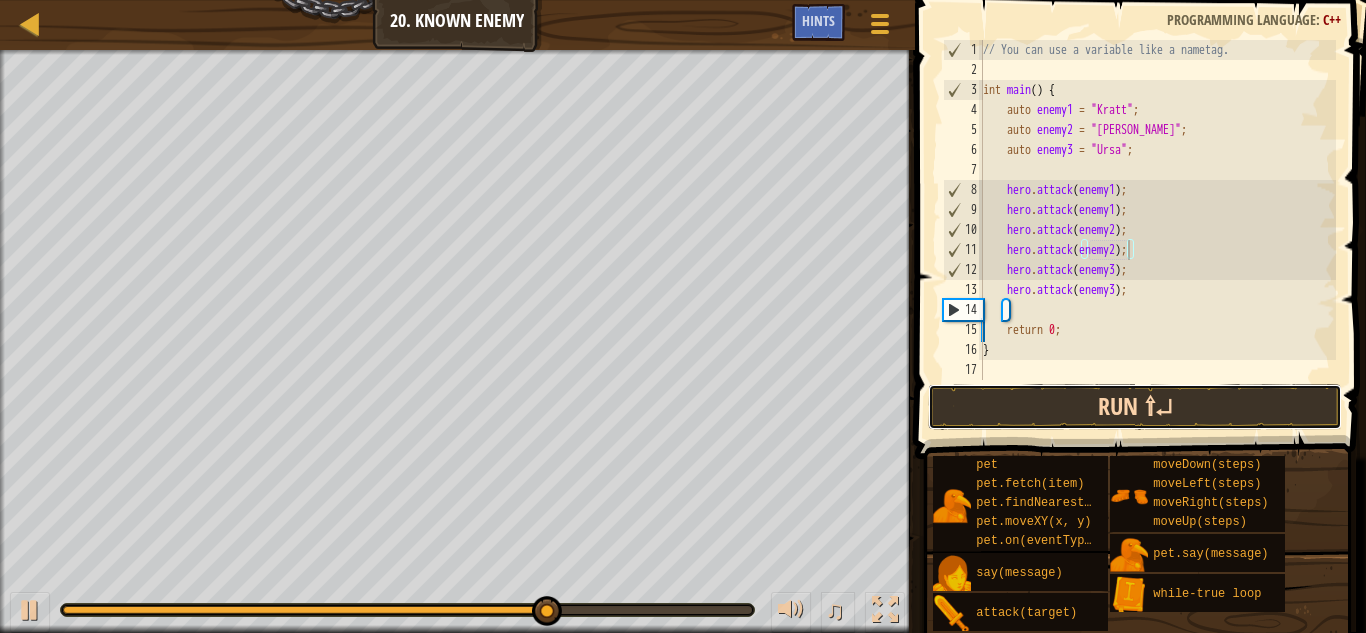 click on "Run ⇧↵" at bounding box center (1135, 407) 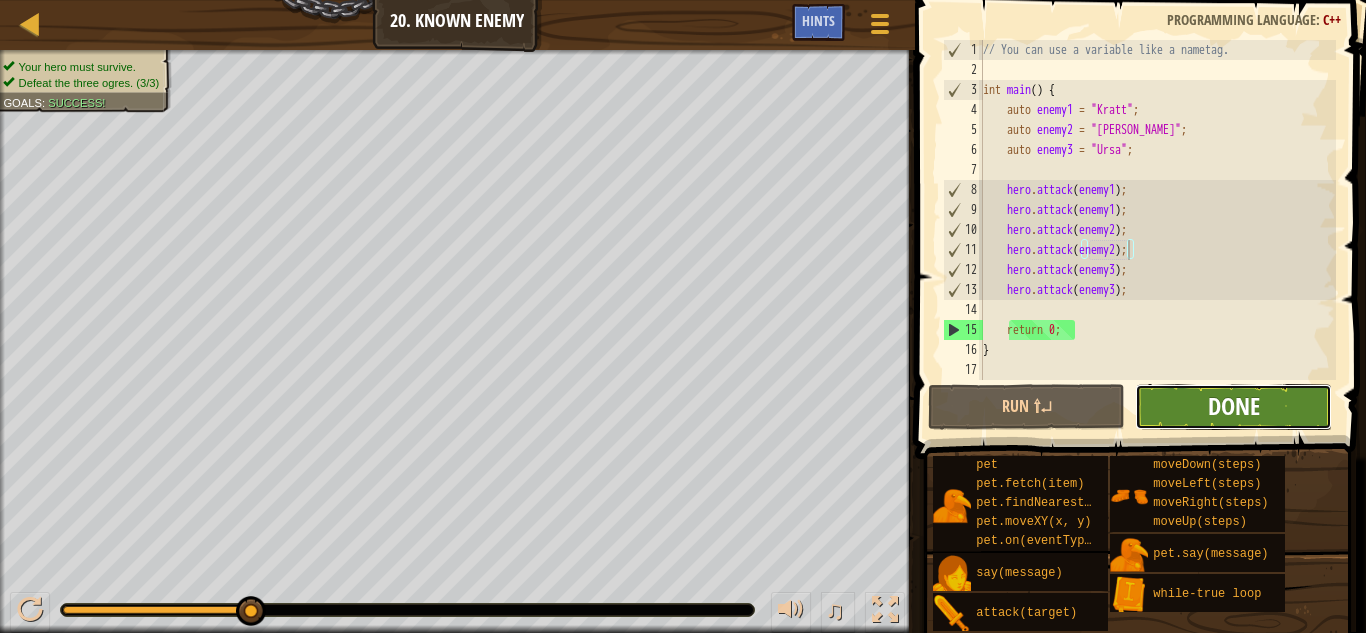 click on "Done" at bounding box center [1234, 406] 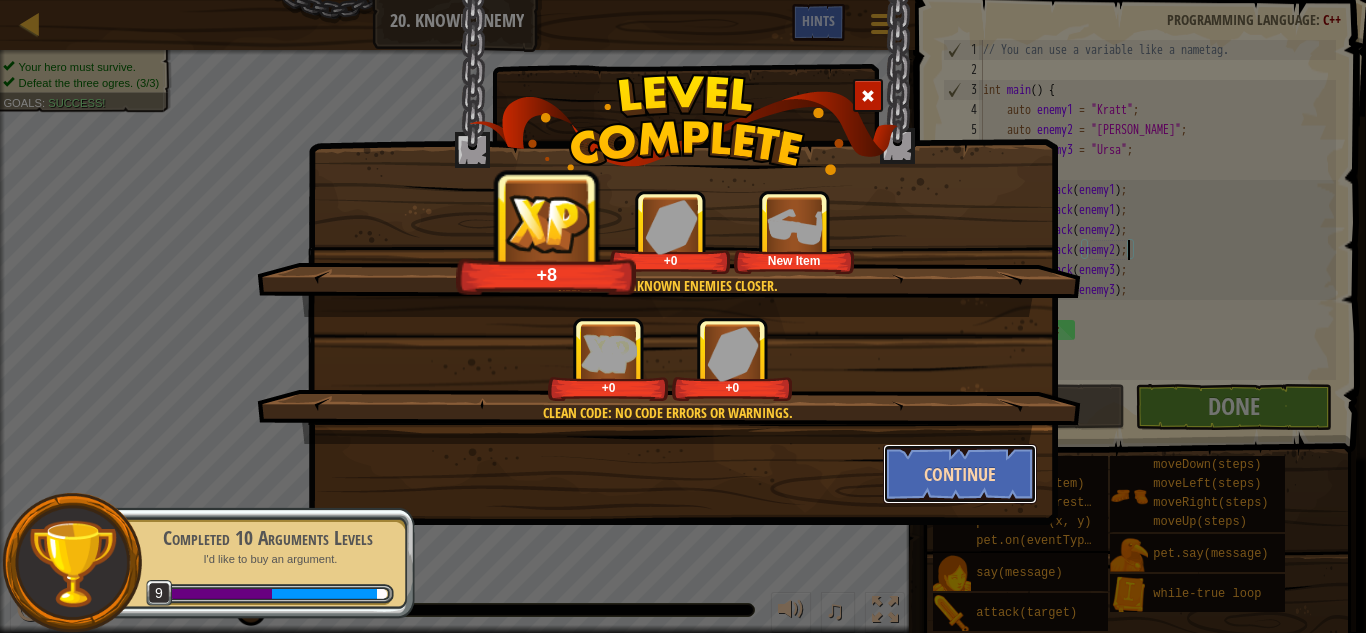 click on "Continue" at bounding box center (960, 474) 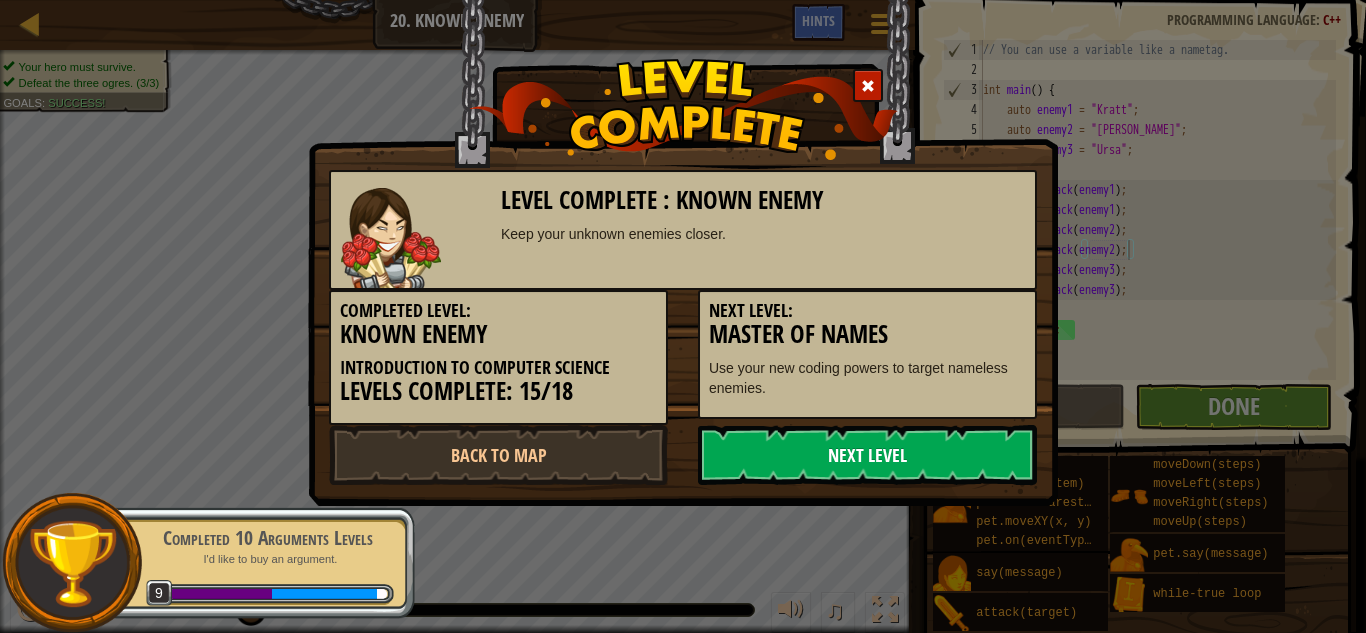 click on "Next Level" at bounding box center [867, 455] 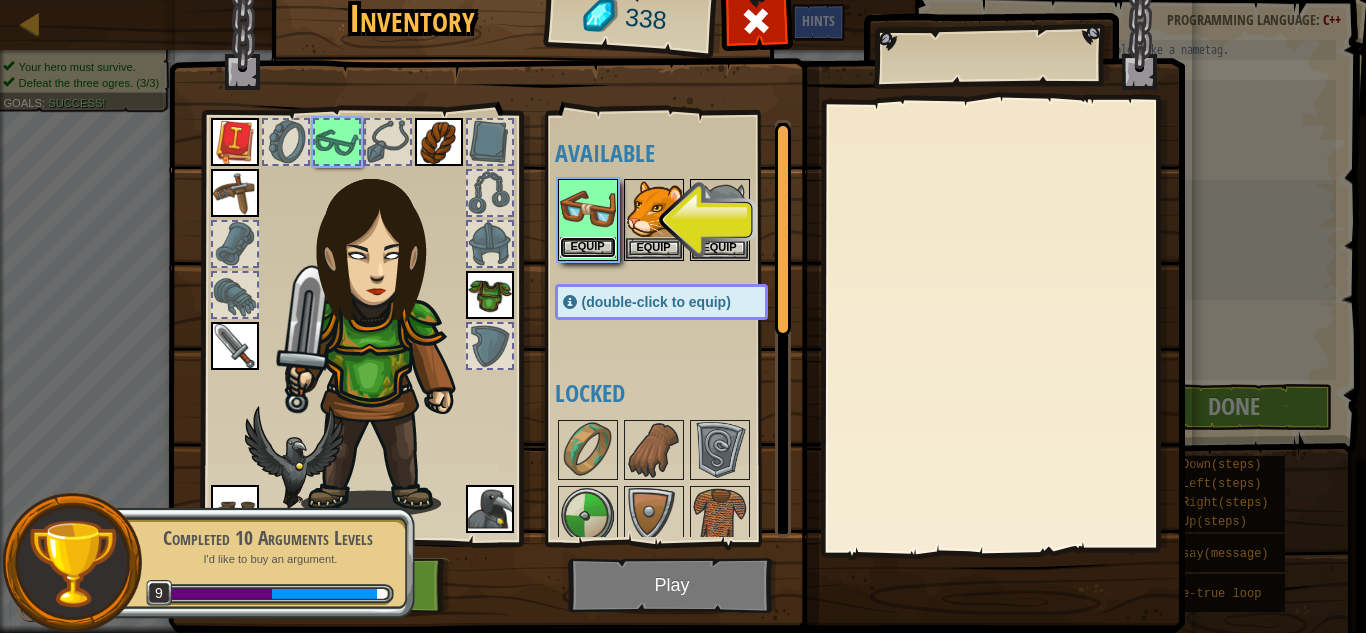 click on "Equip" at bounding box center (588, 247) 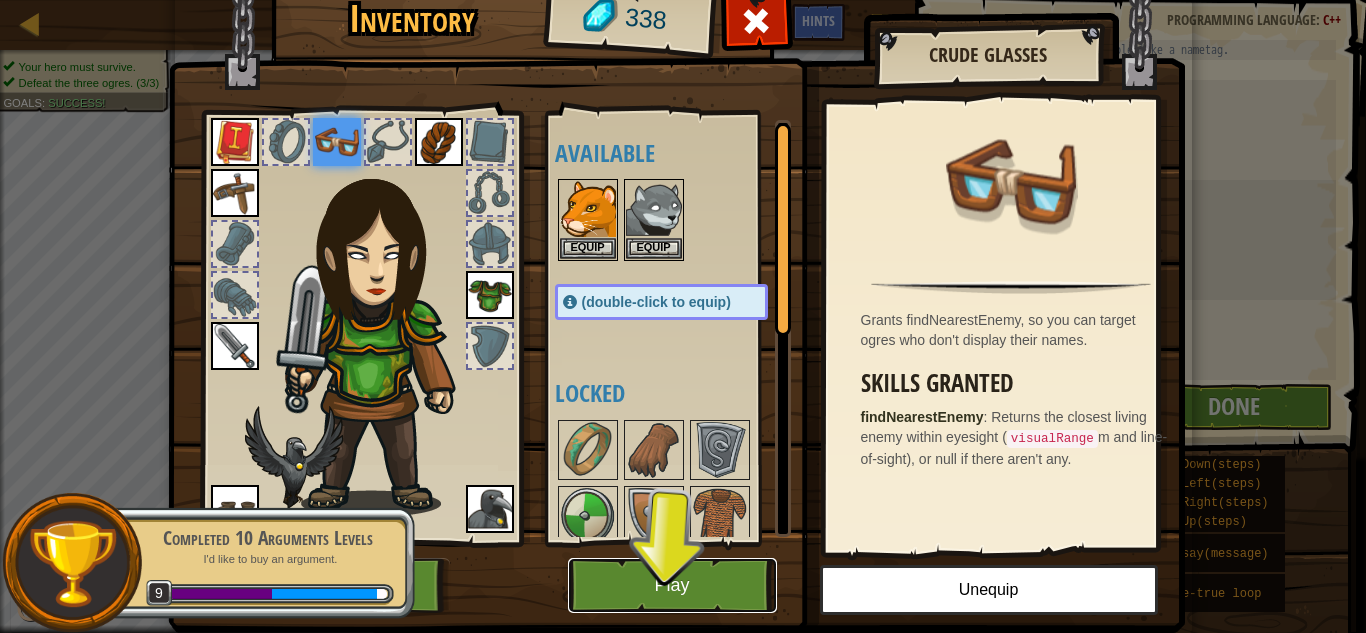 click on "Play" at bounding box center [672, 585] 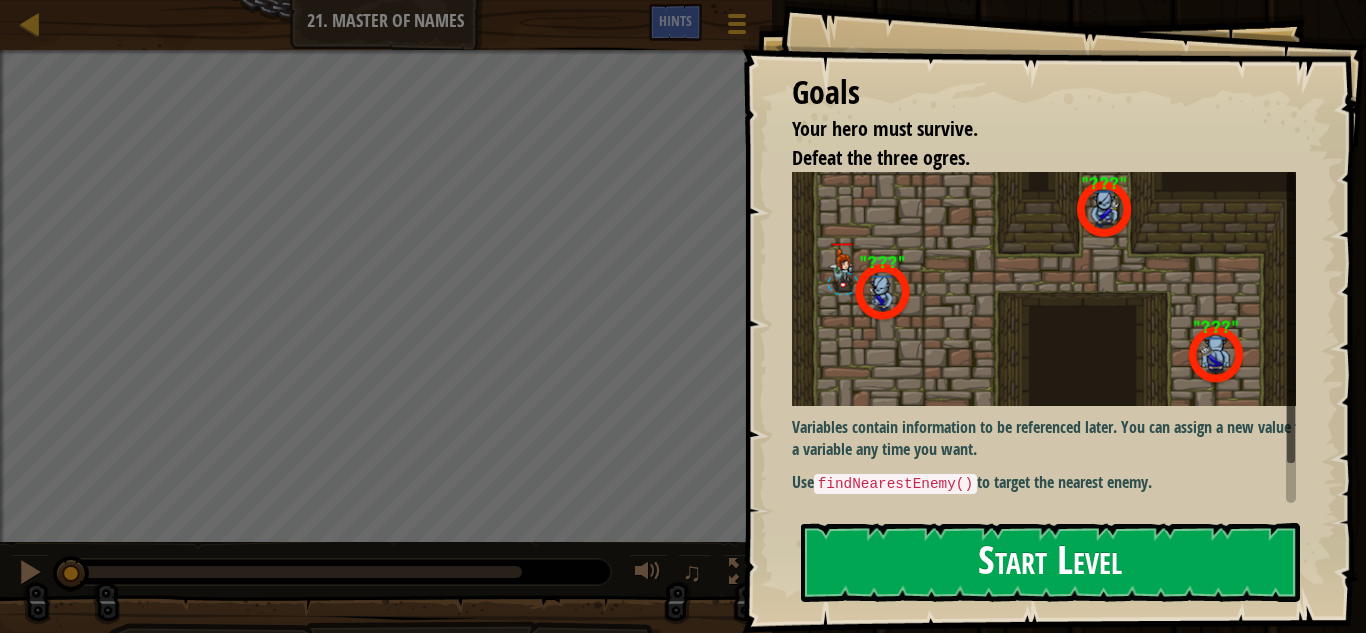click on "Start Level" at bounding box center (1050, 562) 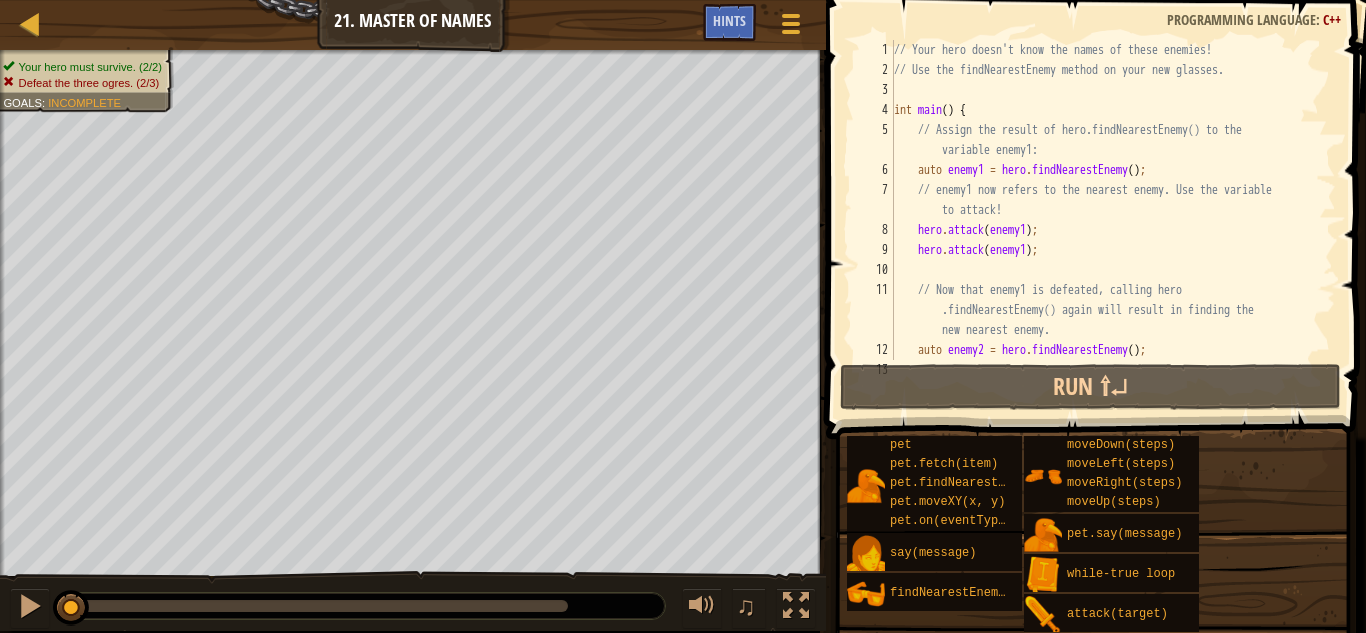 scroll, scrollTop: 220, scrollLeft: 0, axis: vertical 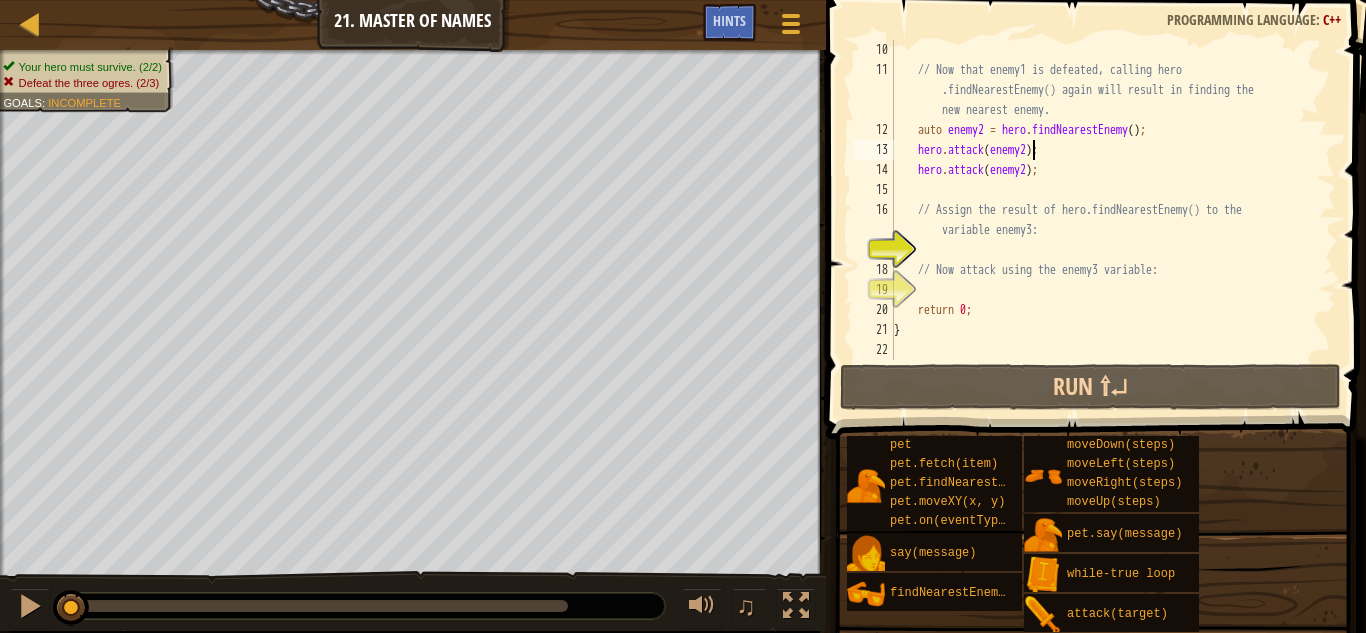 click on "// Now that enemy1 is defeated, calling hero          .findNearestEnemy() again will result in finding the           new nearest enemy.      auto   enemy2   =   hero . findNearestEnemy ( ) ;      hero . attack ( enemy2 ) ;      hero . attack ( enemy2 ) ;           // Assign the result of hero.findNearestEnemy() to the           variable enemy3:           // Now attack using the enemy3 variable:           return   0 ; }" at bounding box center [1104, 220] 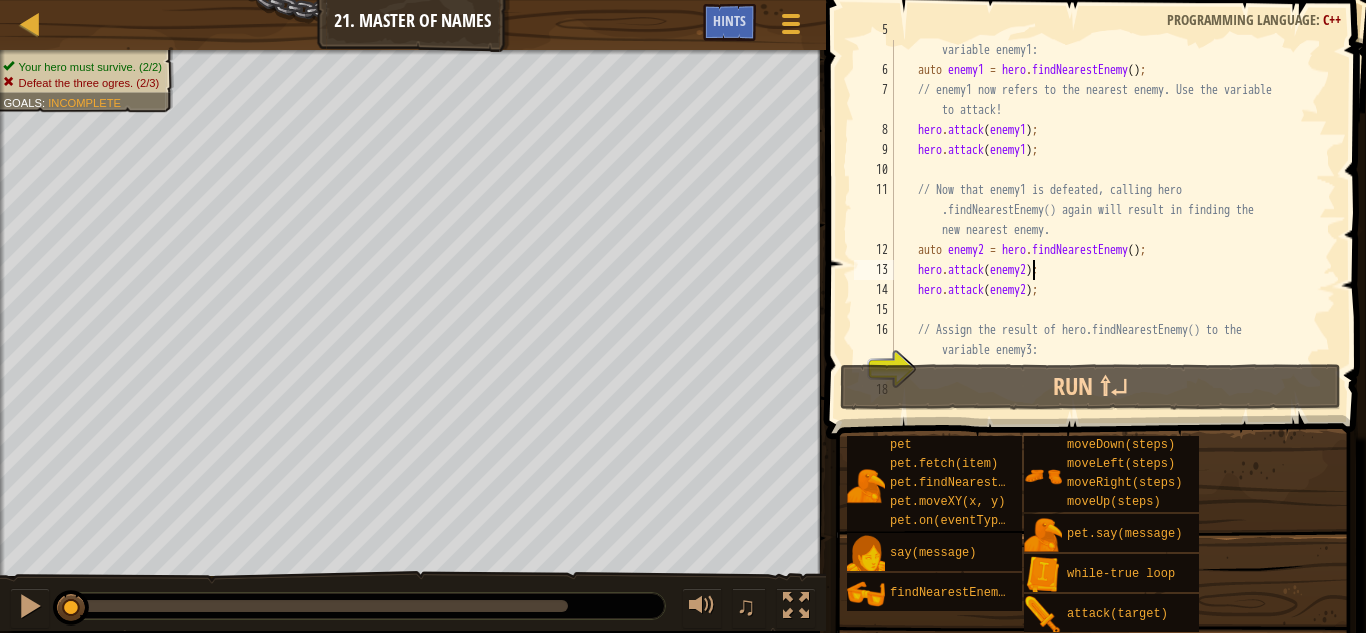 scroll, scrollTop: 0, scrollLeft: 0, axis: both 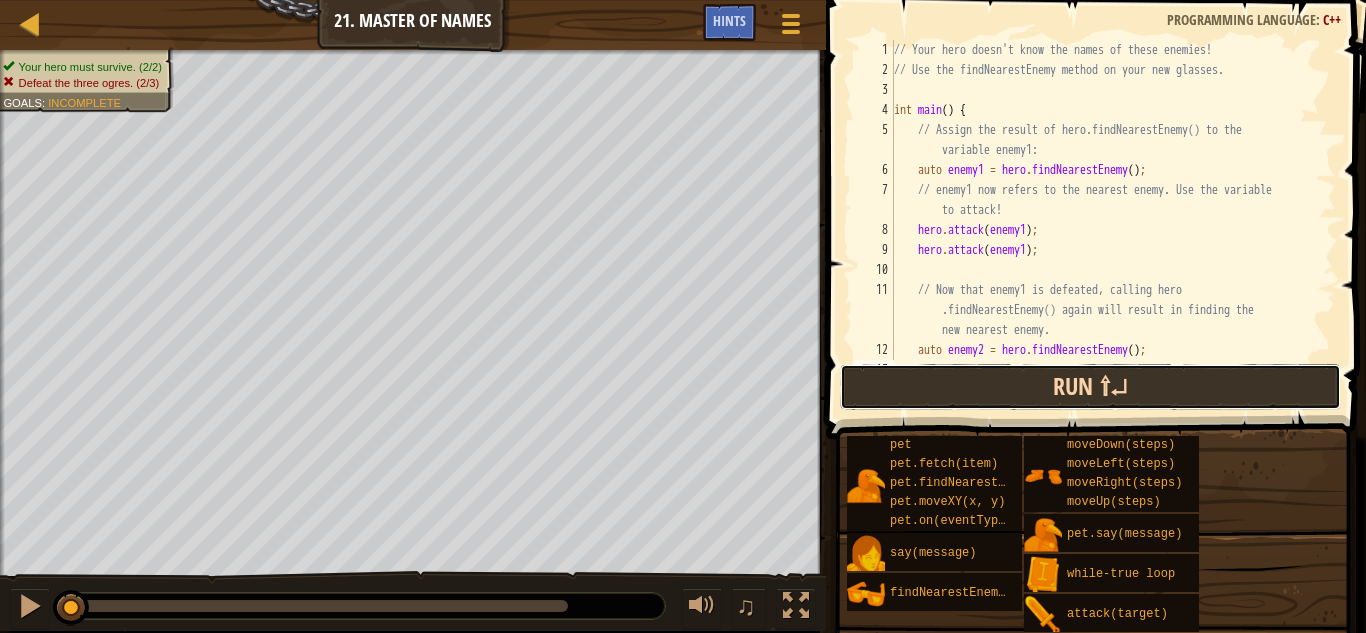 click on "Run ⇧↵" at bounding box center [1090, 387] 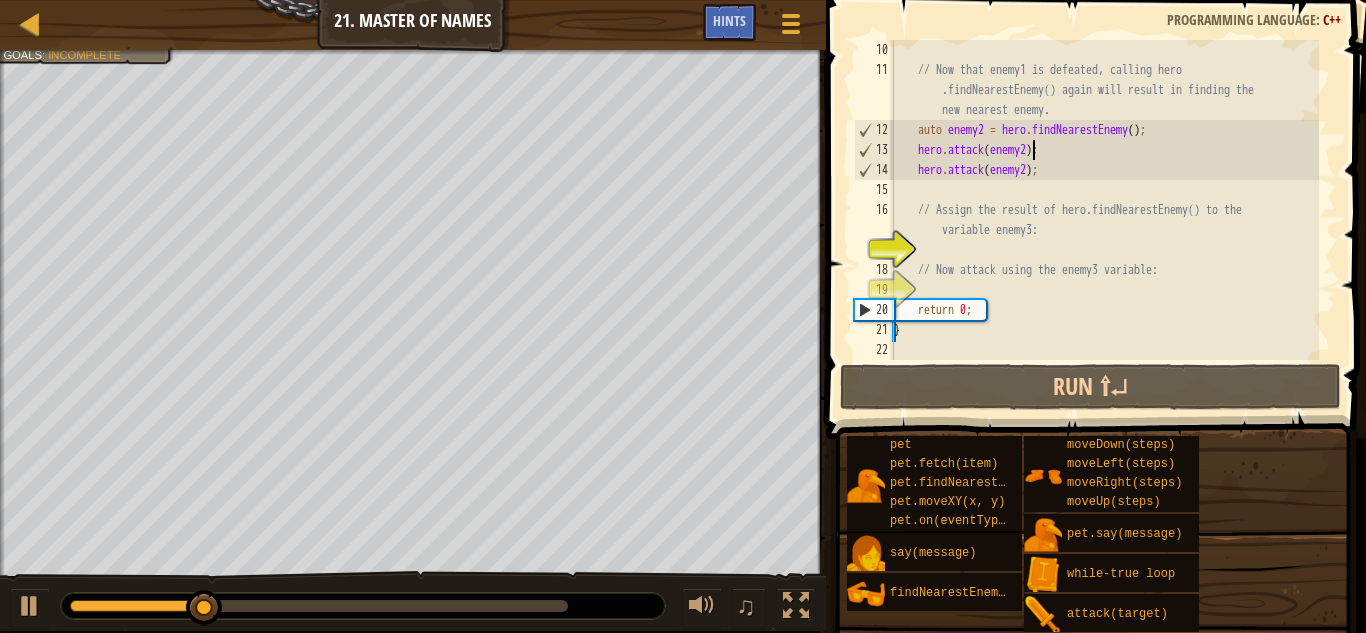 scroll, scrollTop: 220, scrollLeft: 0, axis: vertical 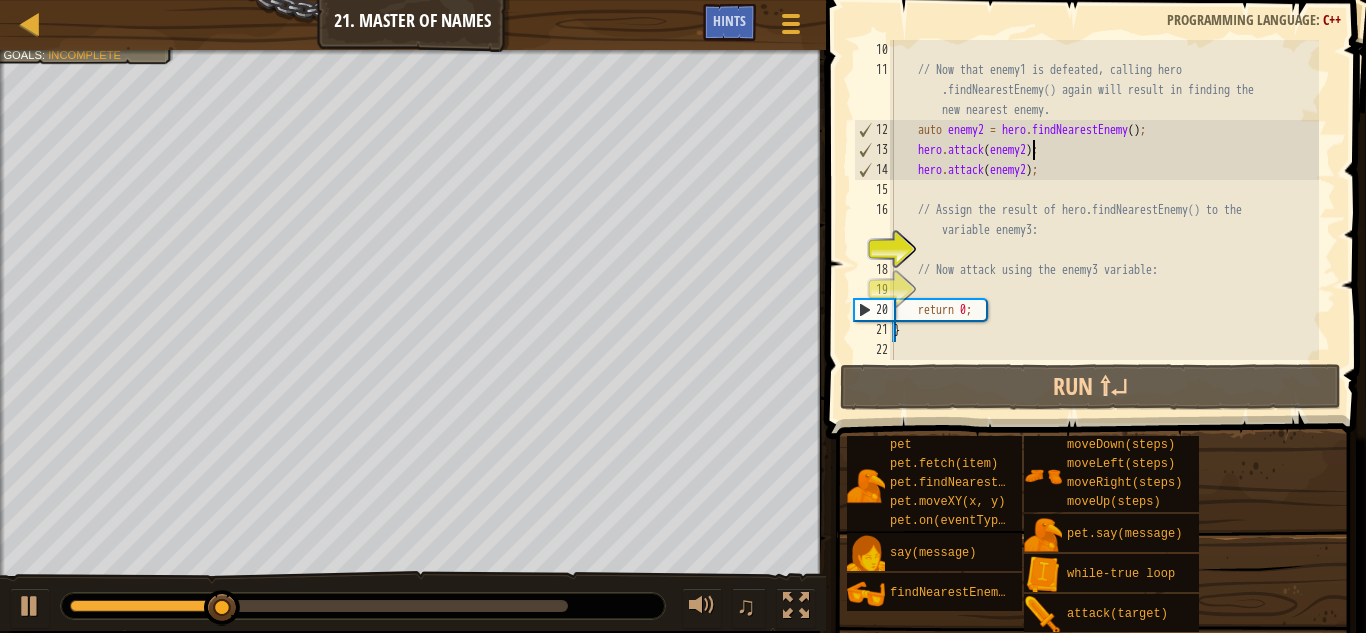 click on "// Now that enemy1 is defeated, calling hero          .findNearestEnemy() again will result in finding the           new nearest enemy.      auto   enemy2   =   hero . findNearestEnemy ( ) ;      hero . attack ( enemy2 ) ;      hero . attack ( enemy2 ) ;           // Assign the result of hero.findNearestEnemy() to the           variable enemy3:           // Now attack using the enemy3 variable:           return   0 ; }" at bounding box center (1104, 220) 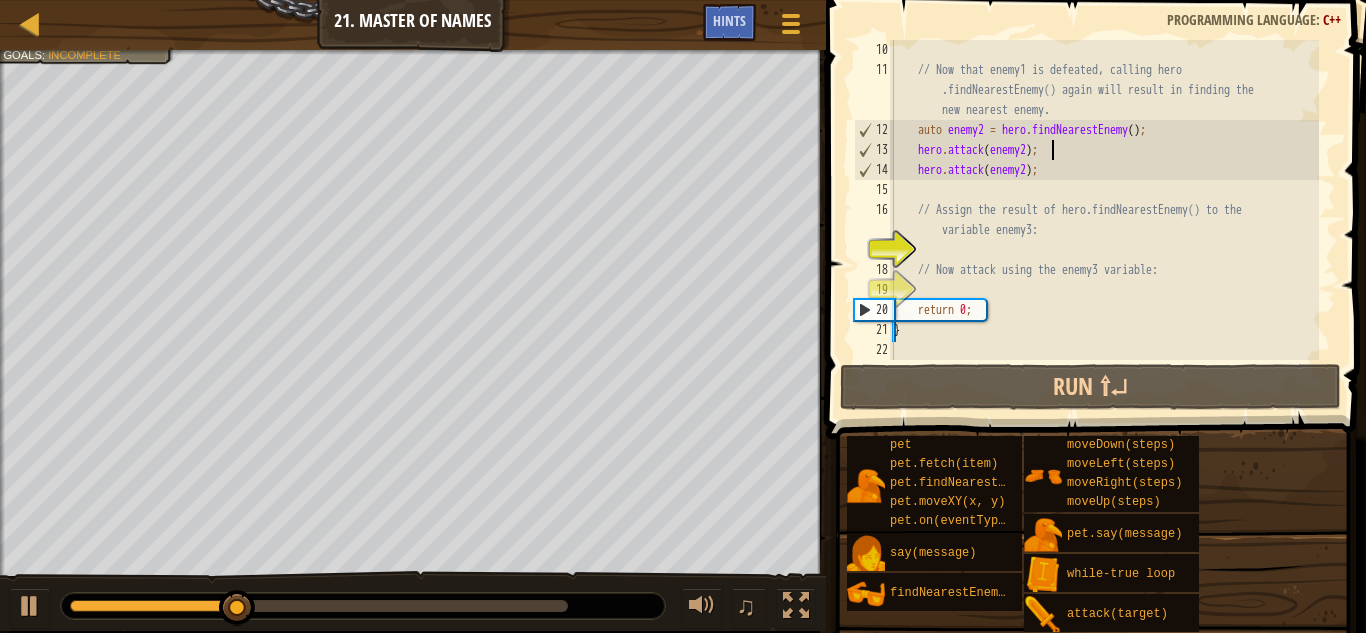 click on "// Now that enemy1 is defeated, calling hero          .findNearestEnemy() again will result in finding the           new nearest enemy.      auto   enemy2   =   hero . findNearestEnemy ( ) ;      hero . attack ( enemy2 ) ;      hero . attack ( enemy2 ) ;           // Assign the result of hero.findNearestEnemy() to the           variable enemy3:           // Now attack using the enemy3 variable:           return   0 ; }" at bounding box center (1104, 220) 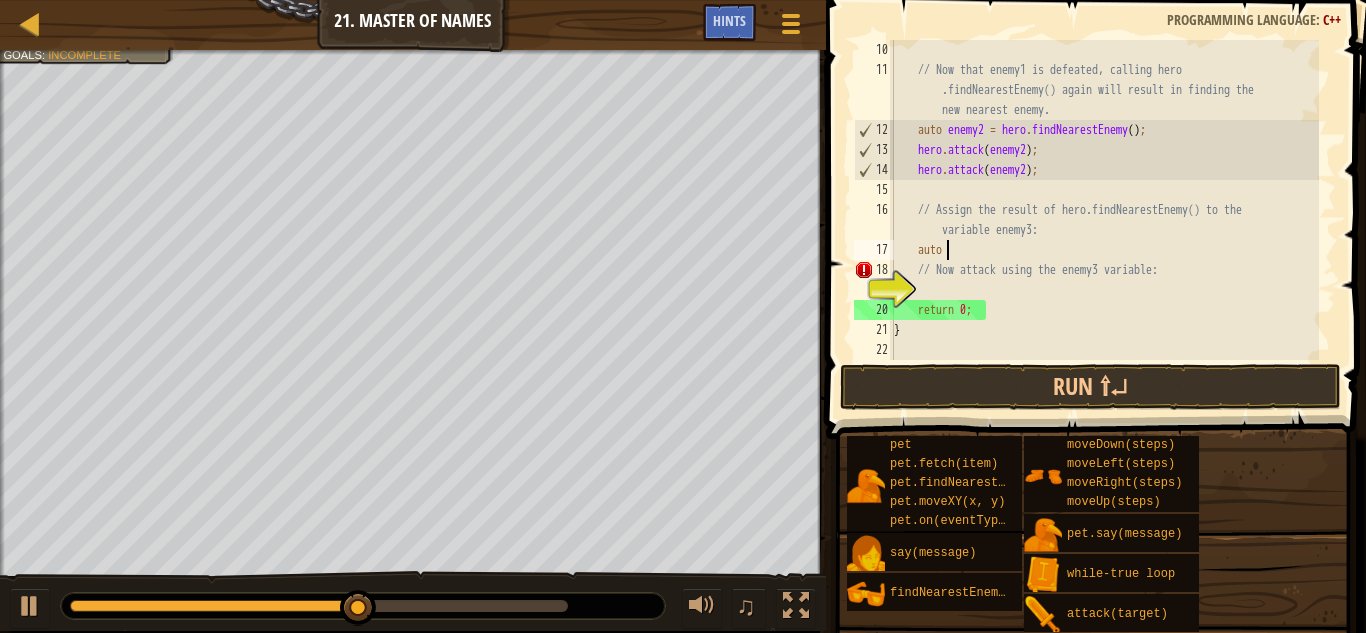scroll, scrollTop: 9, scrollLeft: 3, axis: both 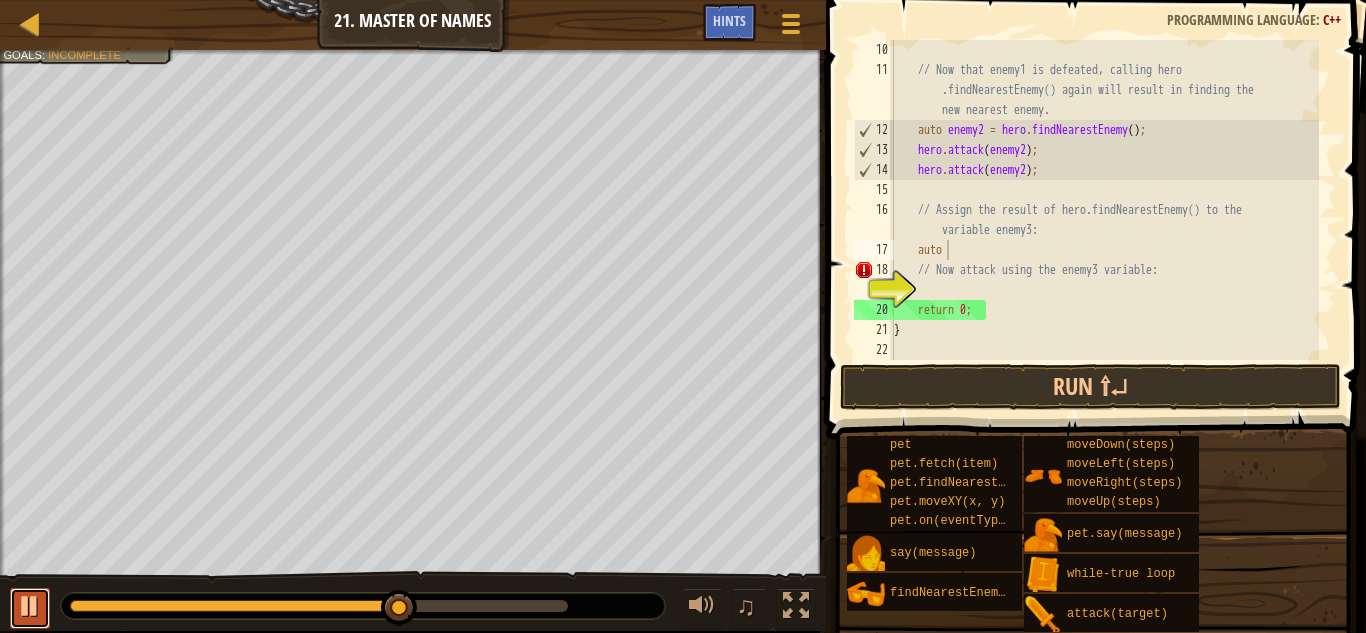 click at bounding box center [30, 606] 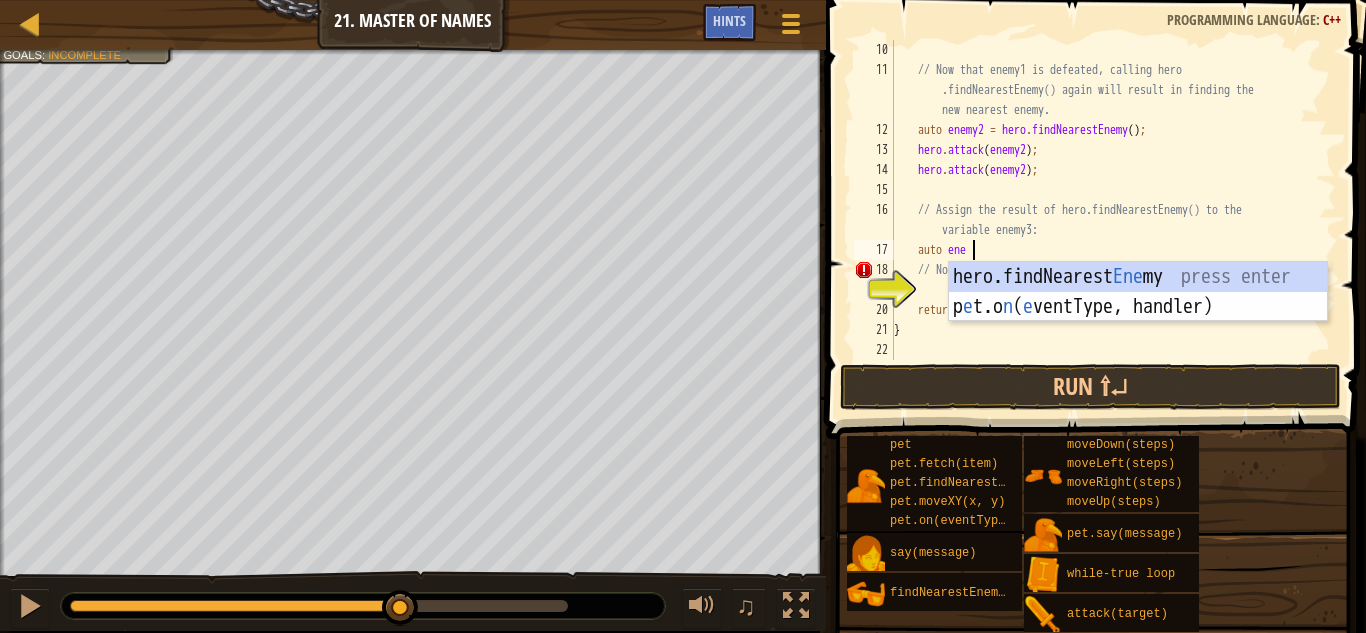 scroll, scrollTop: 9, scrollLeft: 6, axis: both 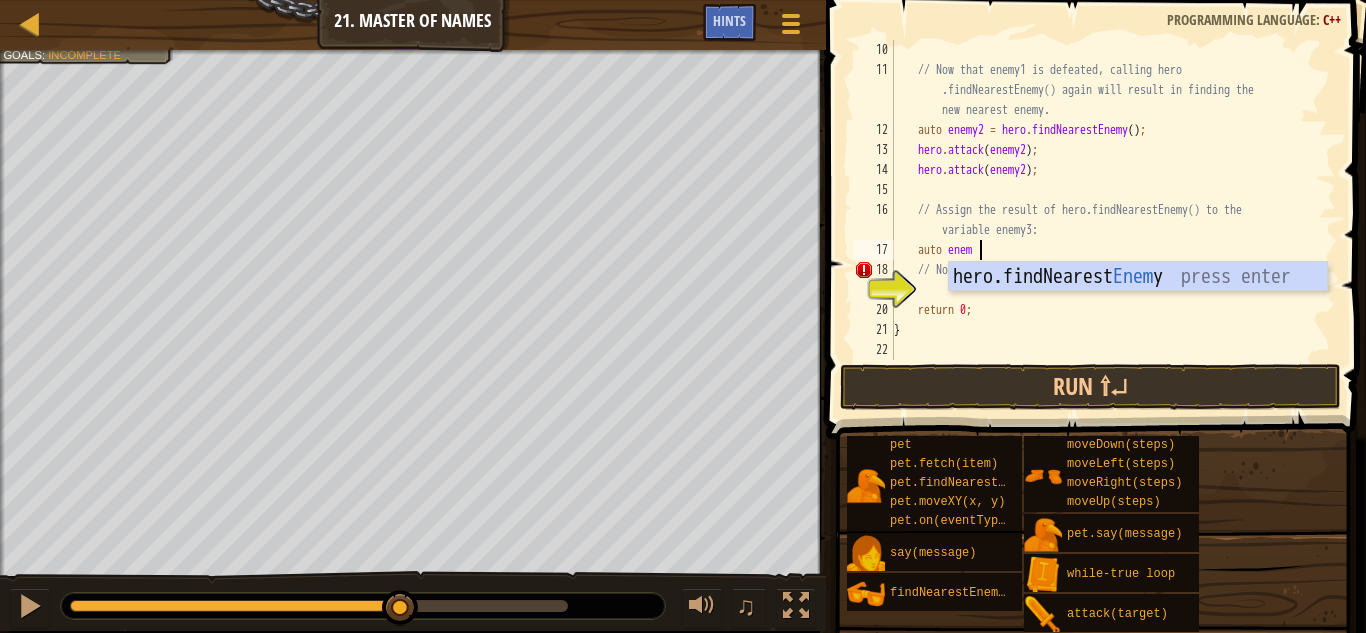 type on "auto enemy" 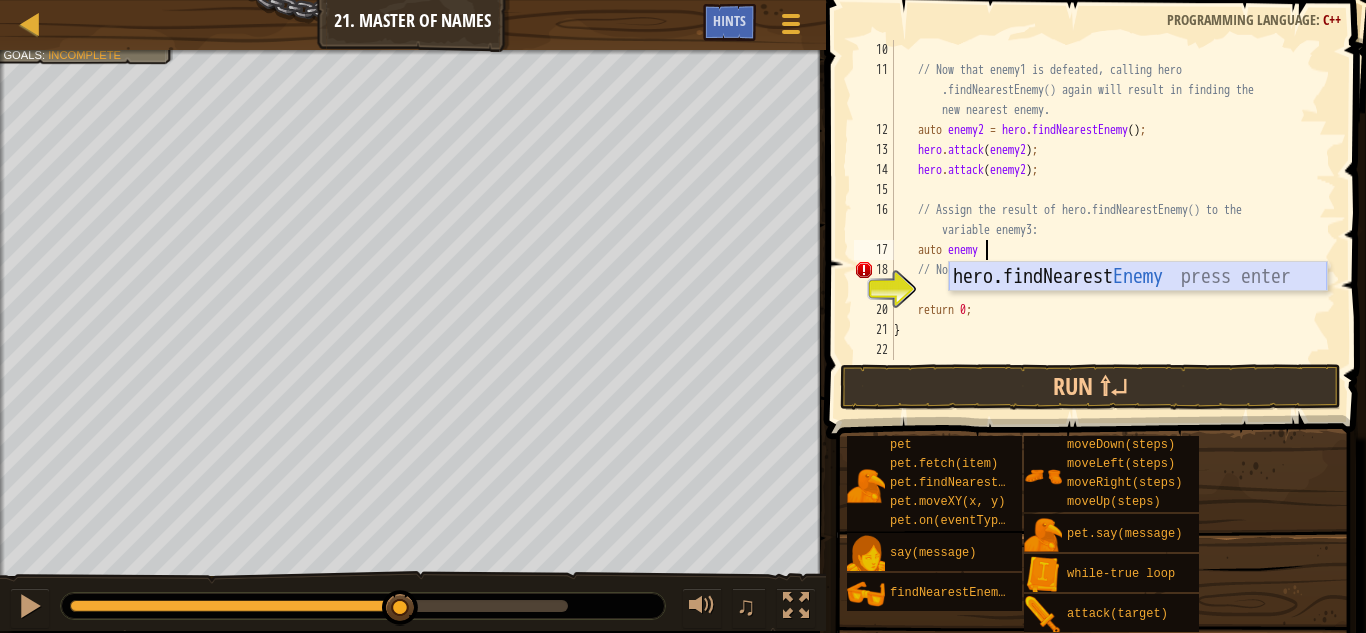 click on "hero.findNearest Enemy press enter" at bounding box center [1138, 307] 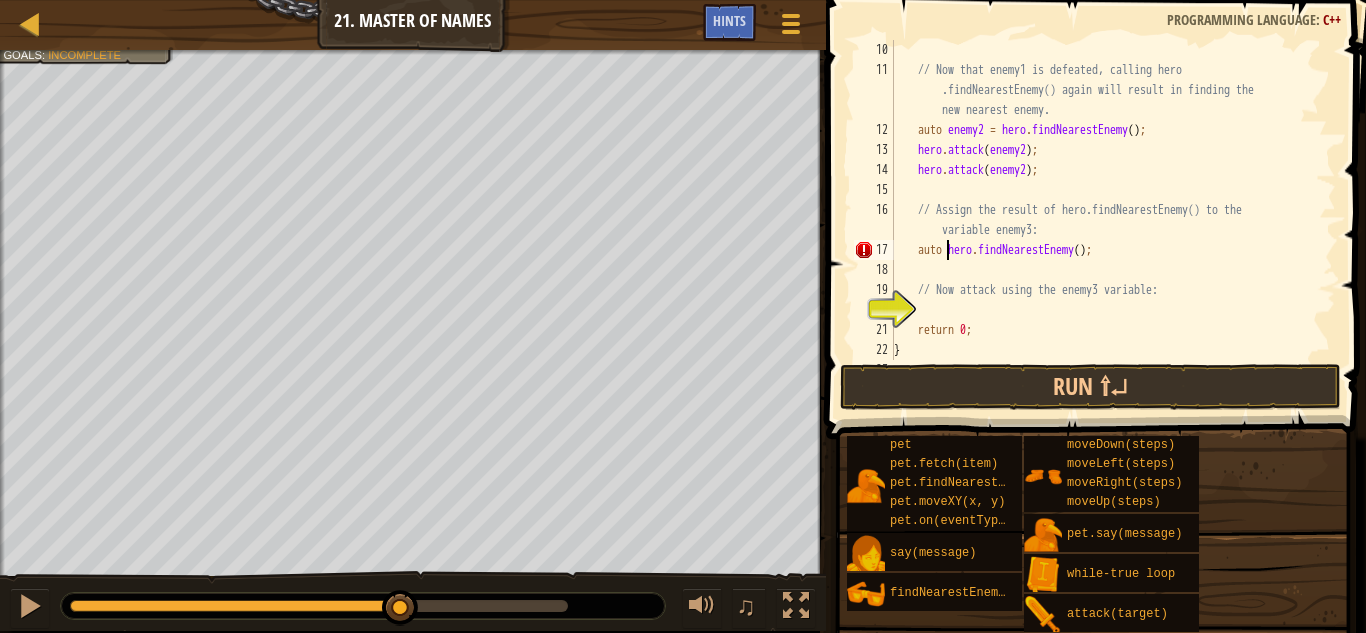 drag, startPoint x: 945, startPoint y: 250, endPoint x: 1008, endPoint y: 257, distance: 63.387695 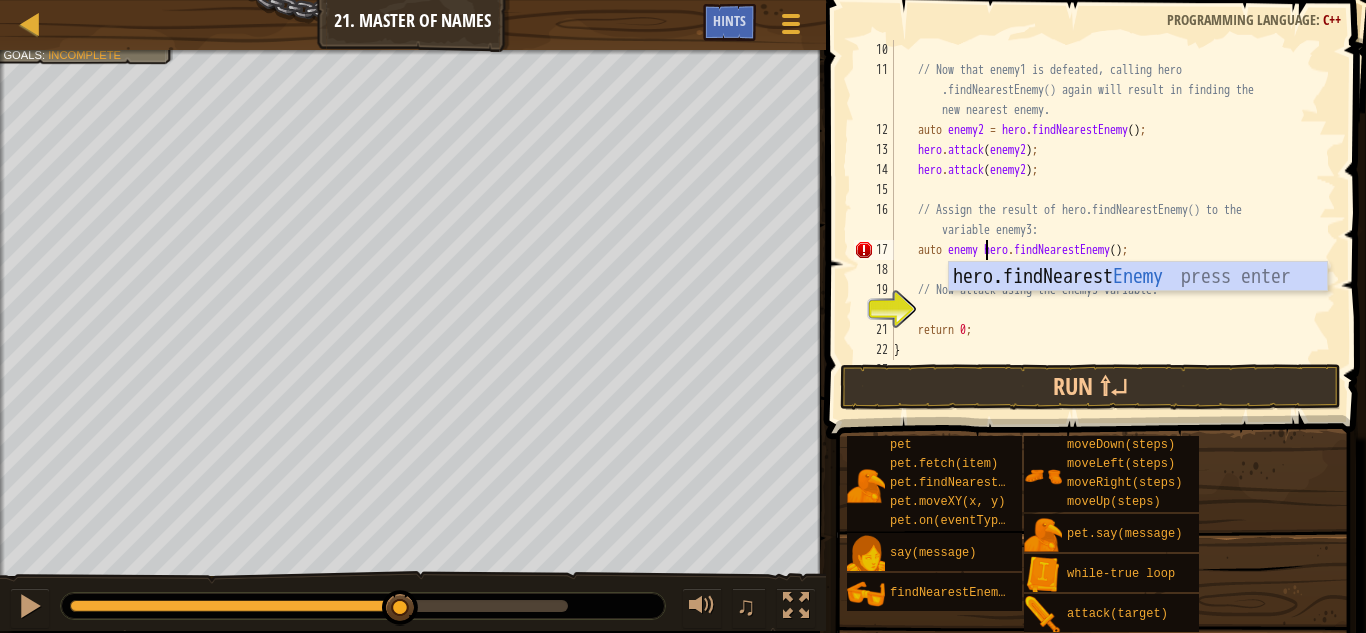 scroll, scrollTop: 9, scrollLeft: 8, axis: both 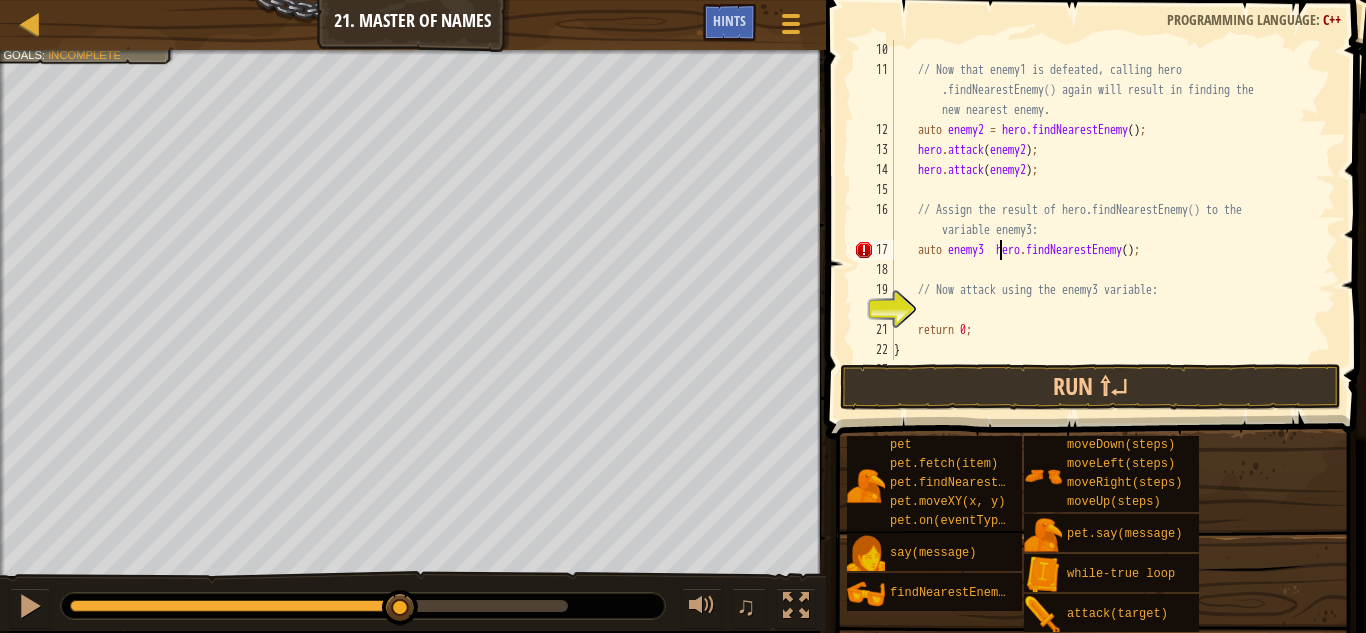type on "auto enemy3 = hero.findNearestEnemy();" 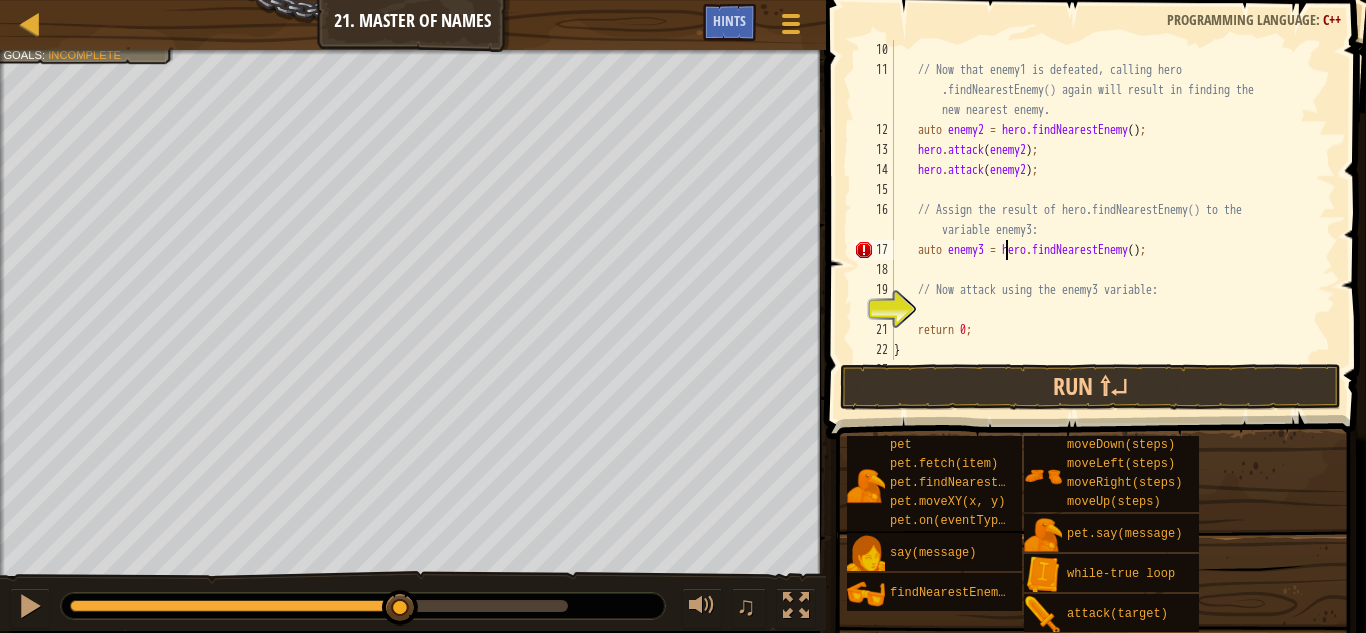 scroll, scrollTop: 9, scrollLeft: 9, axis: both 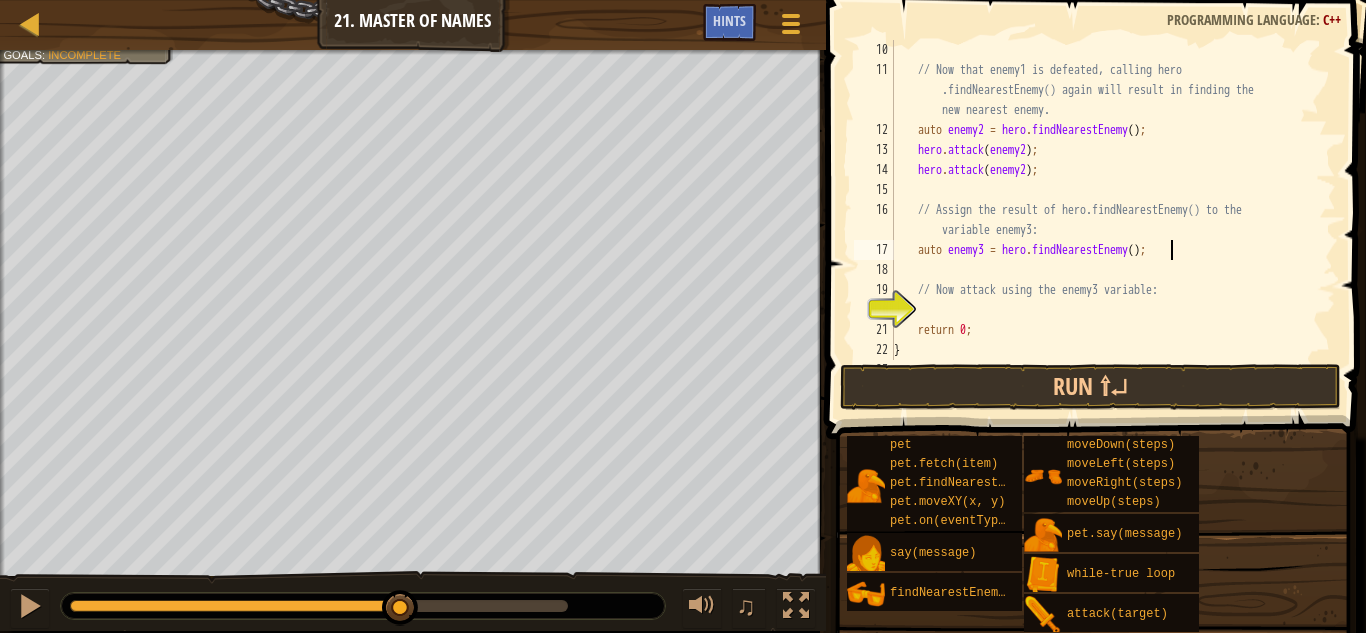 click on "// Now that enemy1 is defeated, calling hero          .findNearestEnemy() again will result in finding the           new nearest enemy.      auto   enemy2   =   hero . findNearestEnemy ( ) ;      hero . attack ( enemy2 ) ;      hero . attack ( enemy2 ) ;           // Assign the result of hero.findNearestEnemy() to the           variable enemy3:      auto   enemy3   =   hero . findNearestEnemy ( ) ;           // Now attack using the enemy3 variable:           return   0 ; }" at bounding box center [1104, 220] 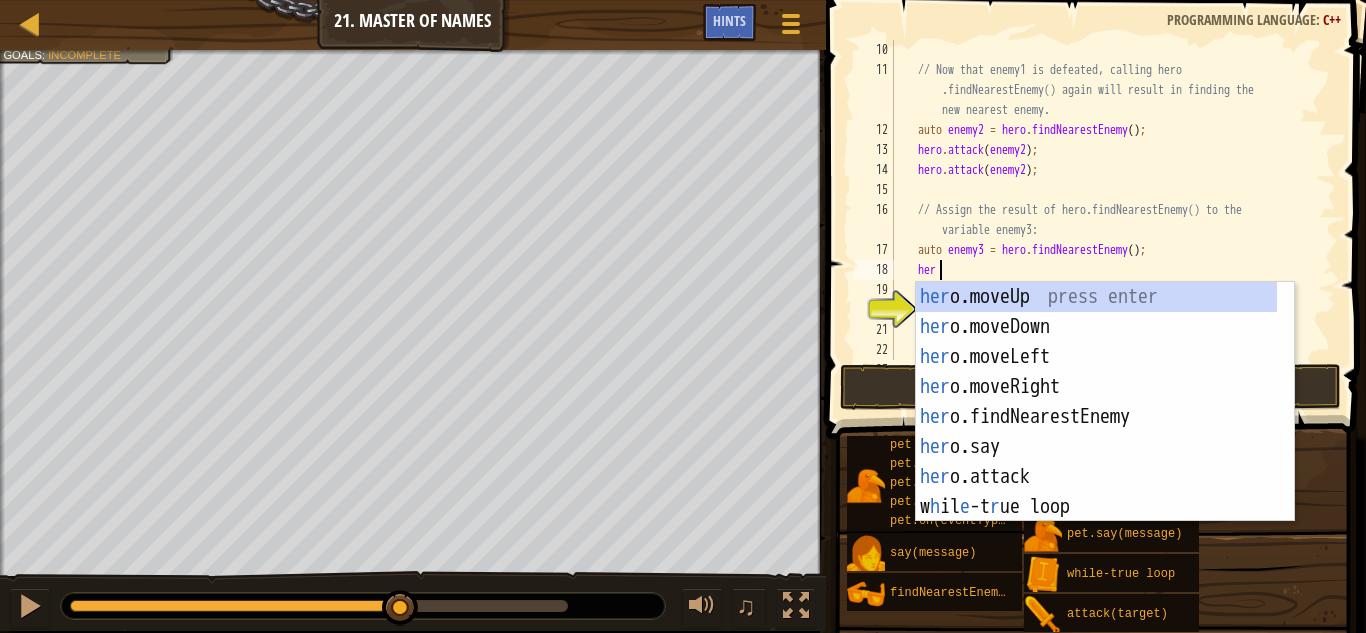 scroll, scrollTop: 9, scrollLeft: 3, axis: both 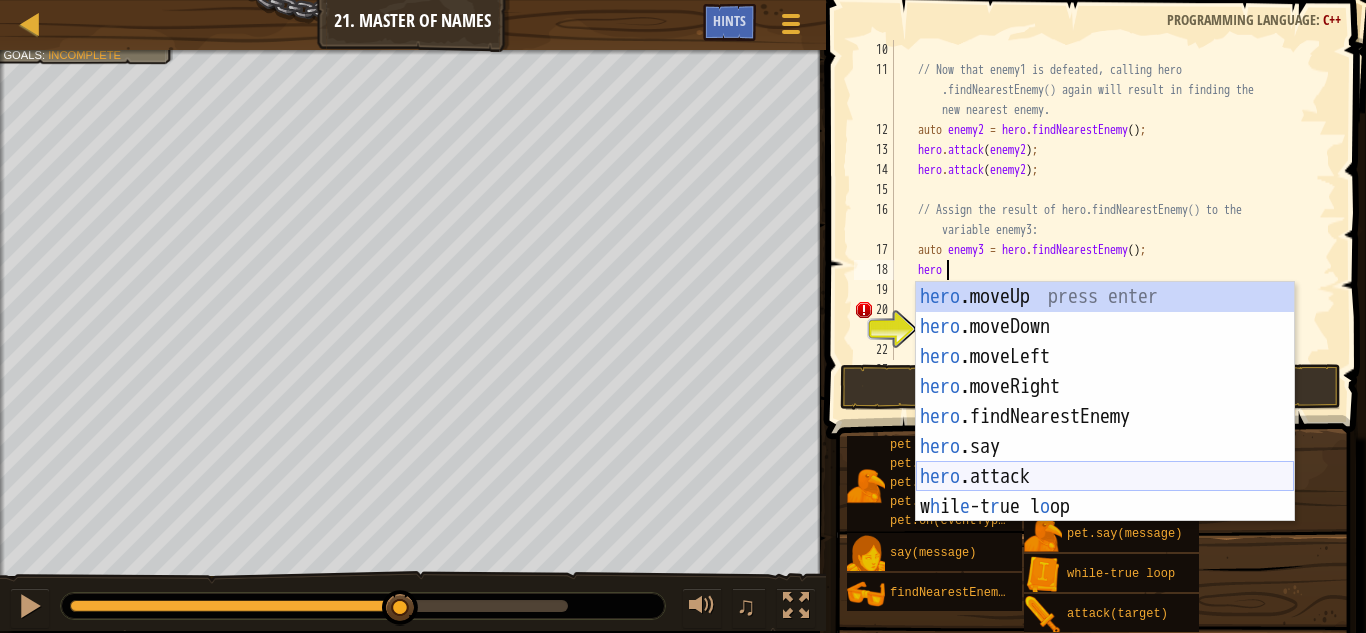 click on "hero .moveUp press enter hero .moveDown press enter hero .moveLeft press enter hero .moveRight press enter hero .findNearestEnemy press enter hero .say press enter hero .attack press enter w h il e -t r ue l o op press enter" at bounding box center [1105, 432] 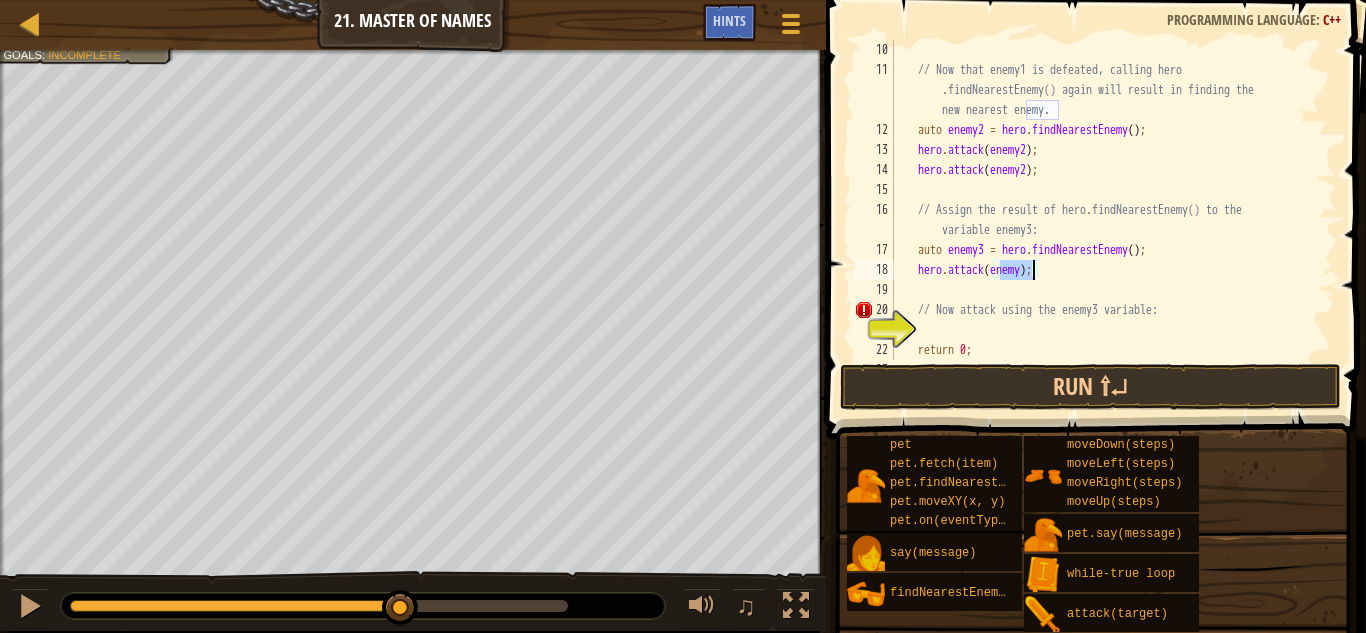 click on "// Now that enemy1 is defeated, calling hero          .findNearestEnemy() again will result in finding the           new nearest enemy.      auto   enemy2   =   hero . findNearestEnemy ( ) ;      hero . attack ( enemy2 ) ;      hero . attack ( enemy2 ) ;           // Assign the result of hero.findNearestEnemy() to the           variable enemy3:      auto   enemy3   =   hero . findNearestEnemy ( ) ;      hero . attack ( enemy ) ;           // Now attack using the enemy3 variable:           return   0 ; }" at bounding box center (1104, 200) 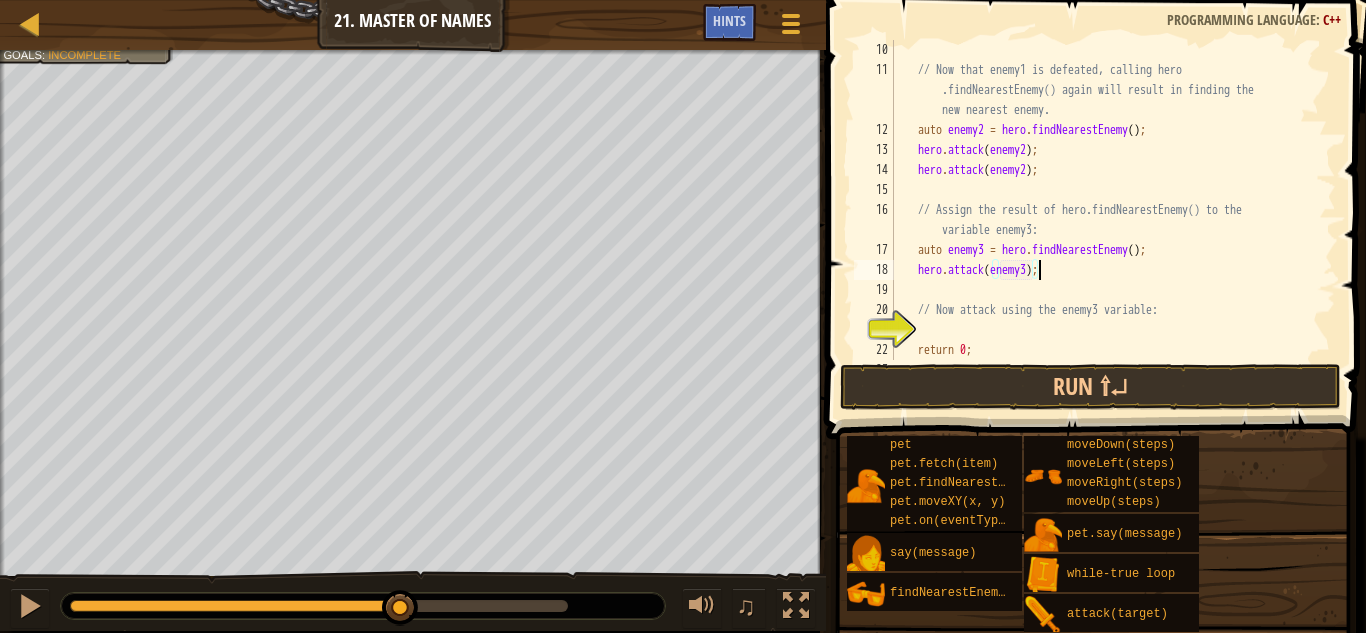 scroll, scrollTop: 9, scrollLeft: 12, axis: both 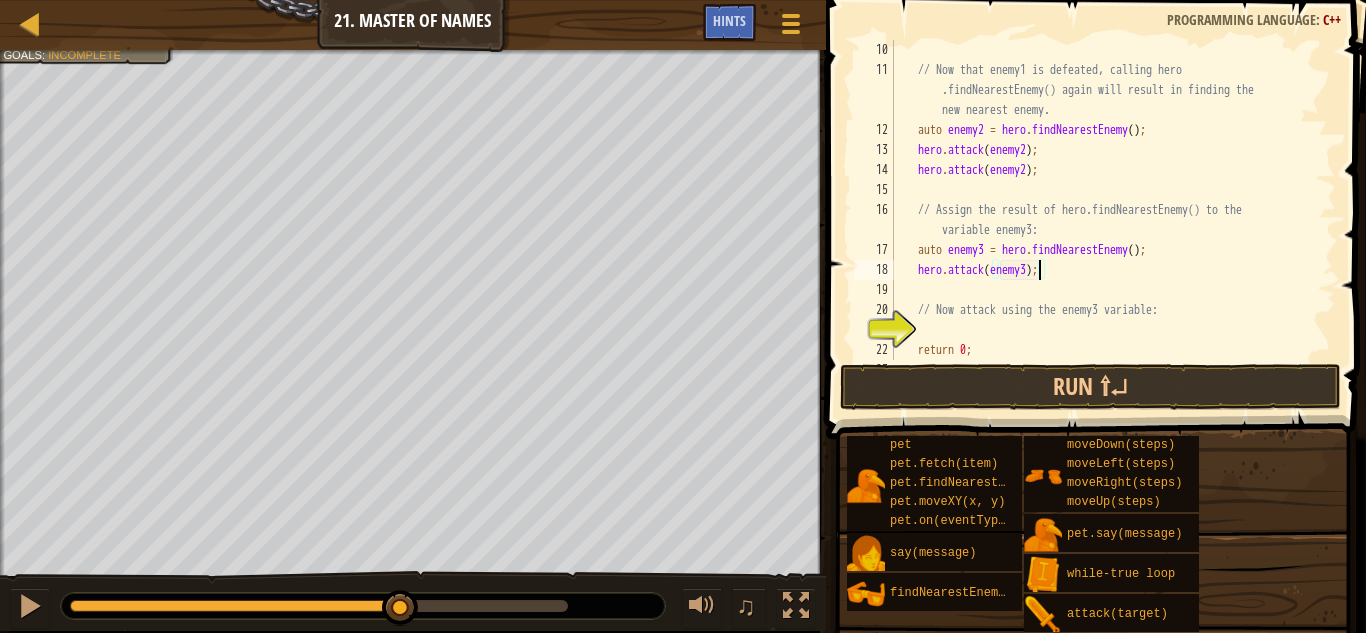 click on "// Now that enemy1 is defeated, calling hero          .findNearestEnemy() again will result in finding the           new nearest enemy.      auto   enemy2   =   hero . findNearestEnemy ( ) ;      hero . attack ( enemy2 ) ;      hero . attack ( enemy2 ) ;           // Assign the result of hero.findNearestEnemy() to the           variable enemy3:      auto   enemy3   =   hero . findNearestEnemy ( ) ;      hero . attack ( enemy3 ) ;           // Now attack using the enemy3 variable:           return   0 ; }" at bounding box center (1104, 220) 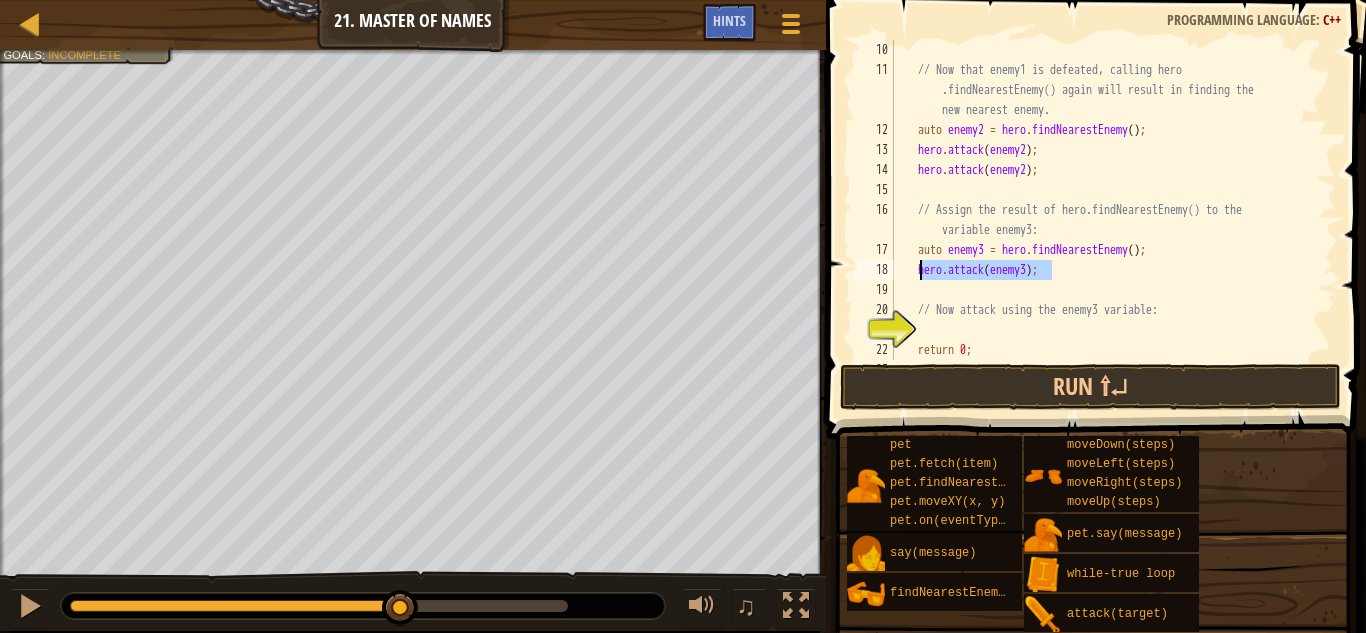 drag, startPoint x: 1065, startPoint y: 273, endPoint x: 923, endPoint y: 273, distance: 142 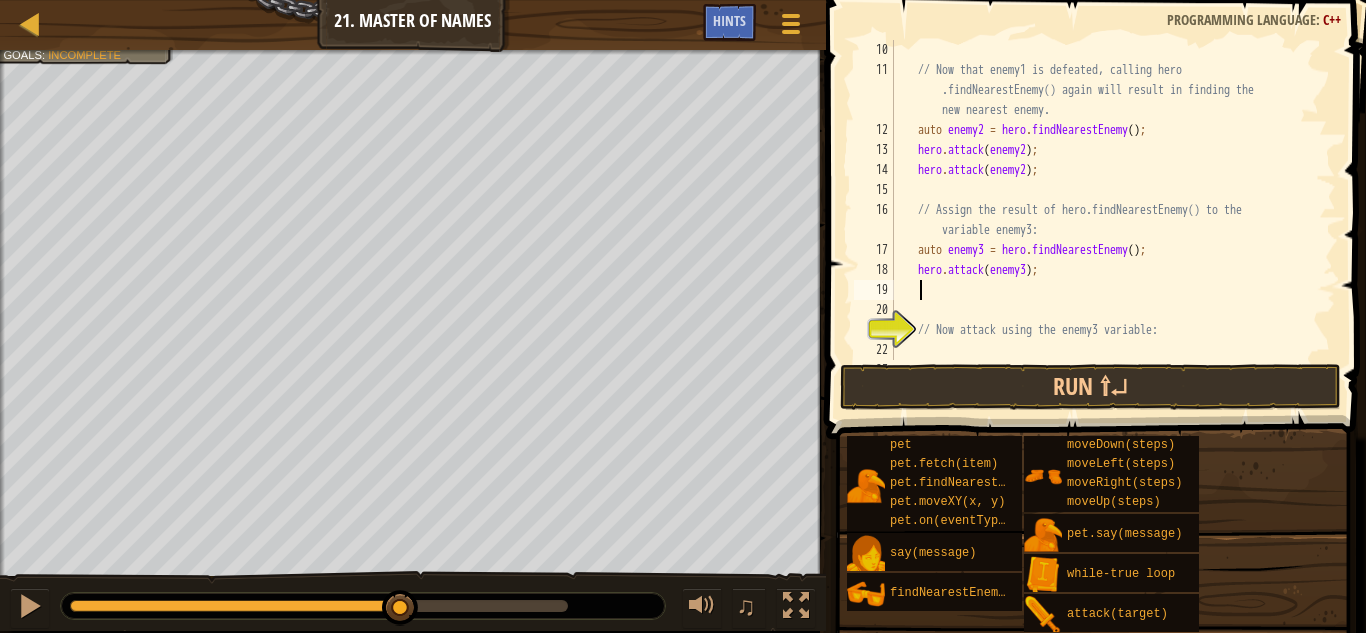 scroll, scrollTop: 9, scrollLeft: 1, axis: both 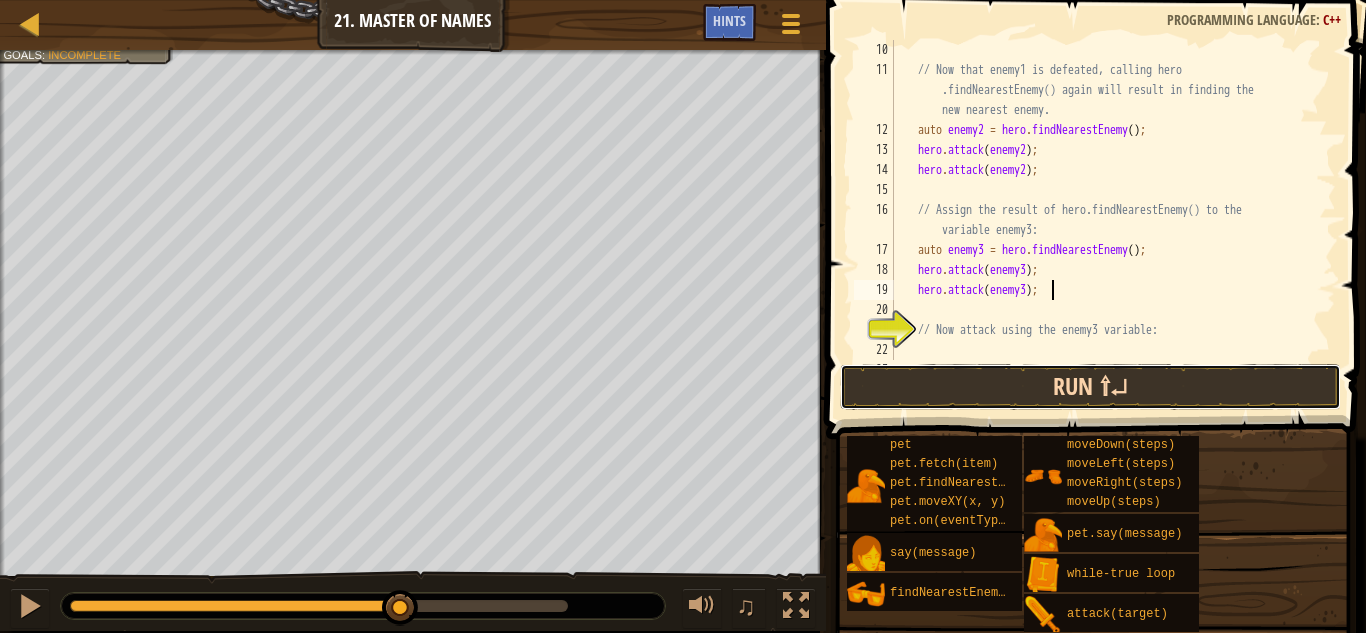 click on "Run ⇧↵" at bounding box center (1090, 387) 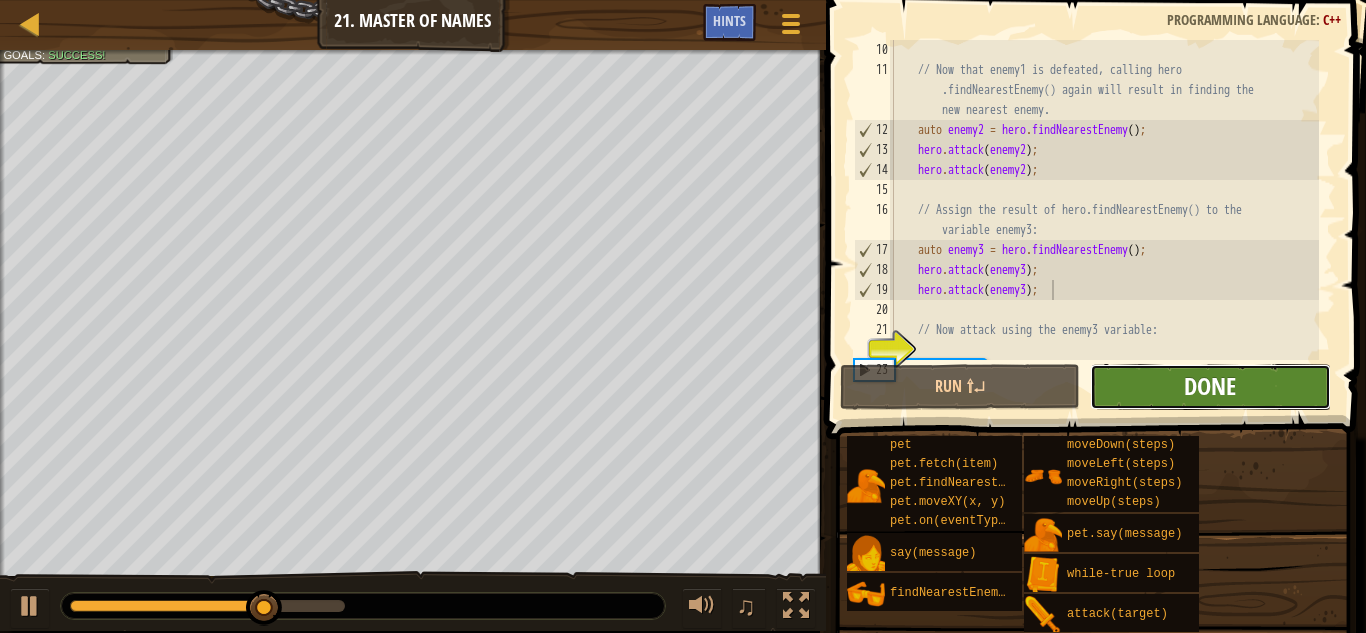 click on "Done" at bounding box center [1210, 386] 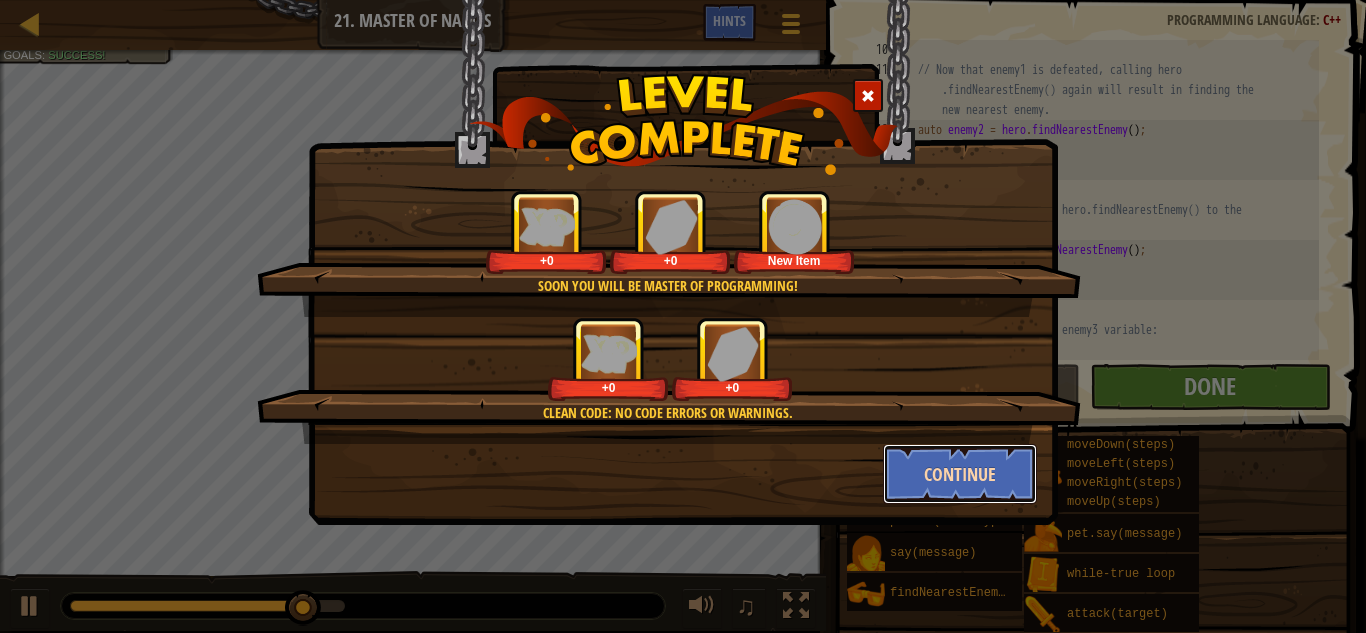 click on "Continue" at bounding box center (960, 474) 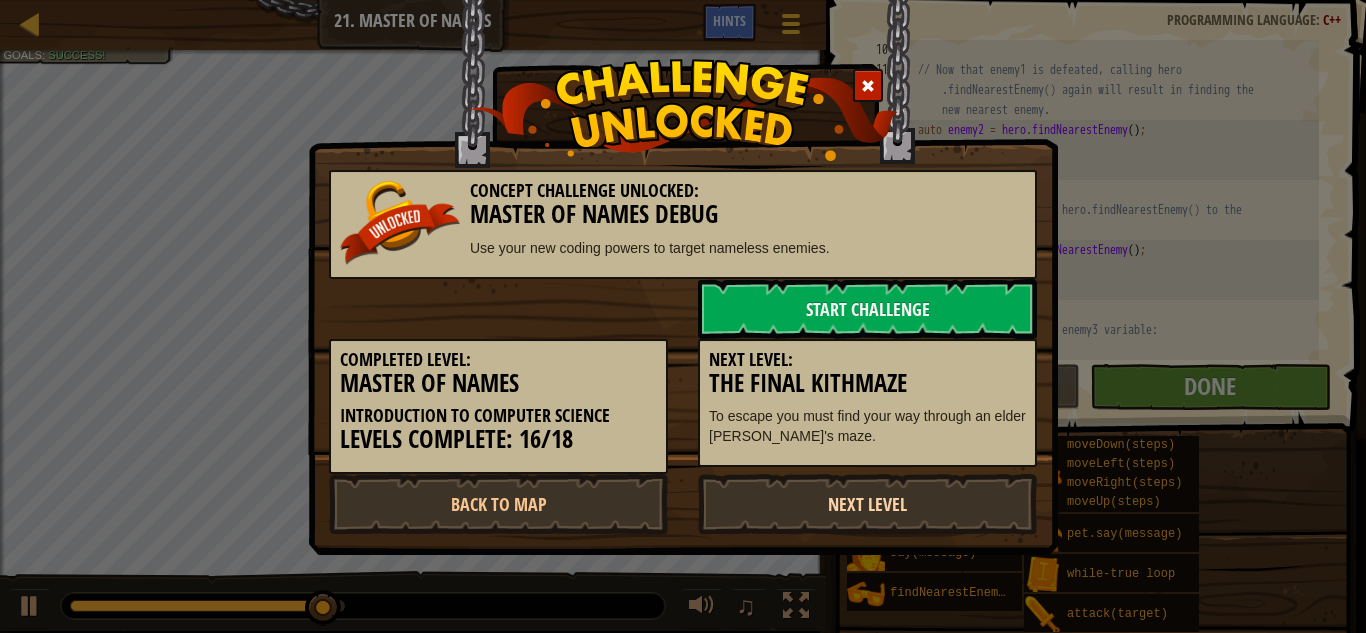 click on "Next Level" at bounding box center (867, 504) 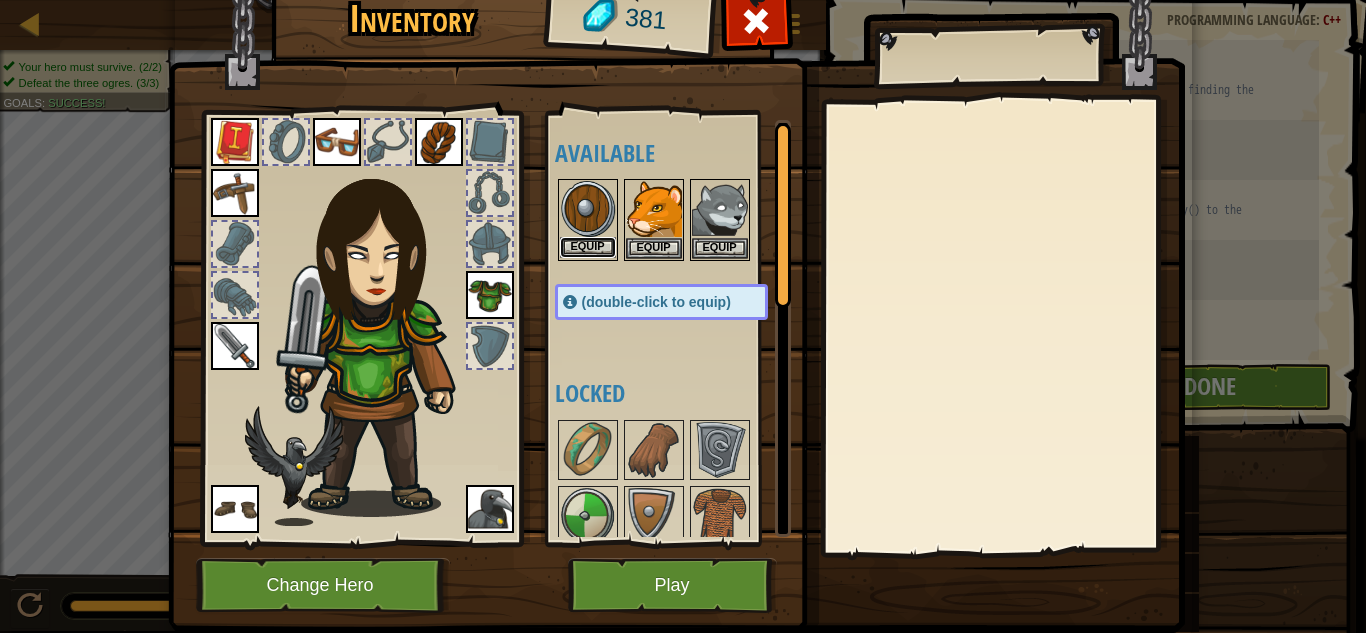 click on "Equip" at bounding box center (588, 247) 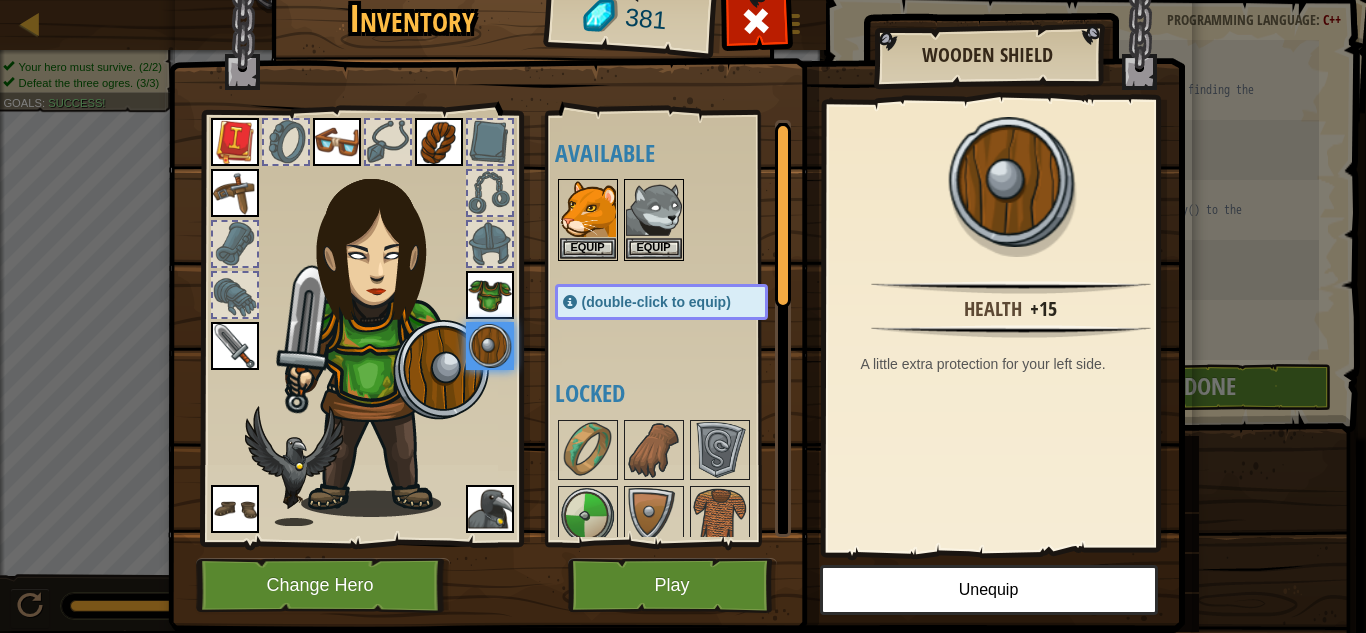click at bounding box center (383, 333) 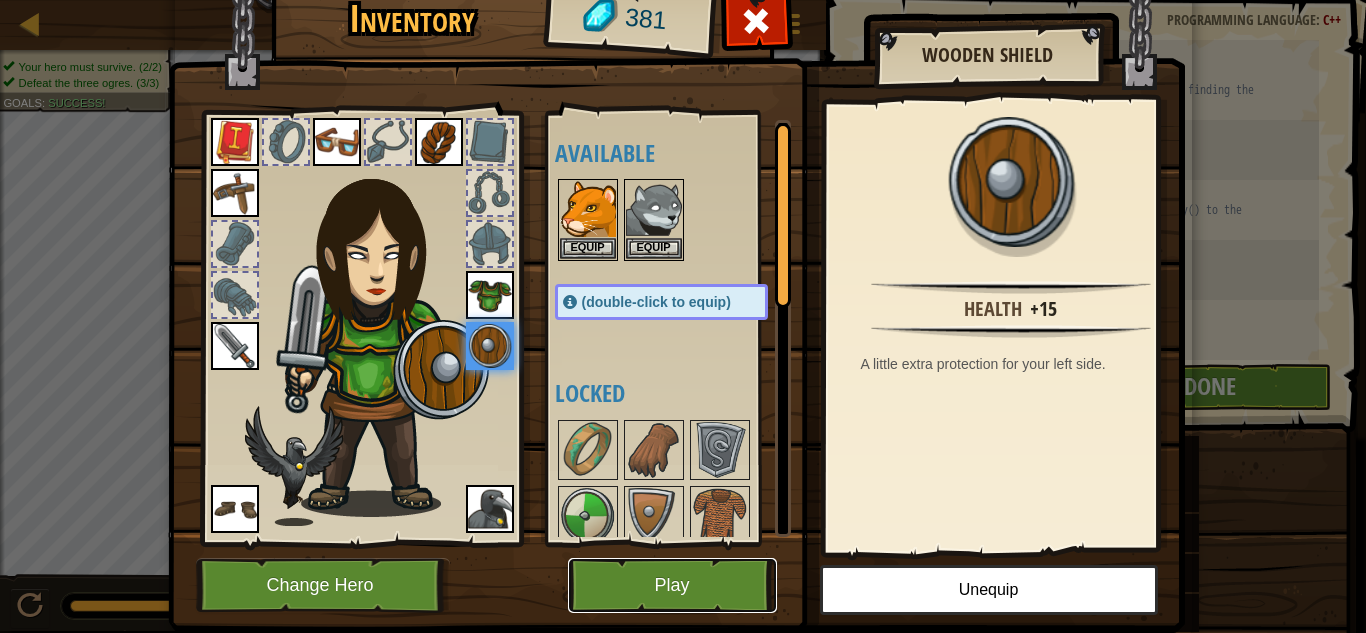 click on "Play" at bounding box center (672, 585) 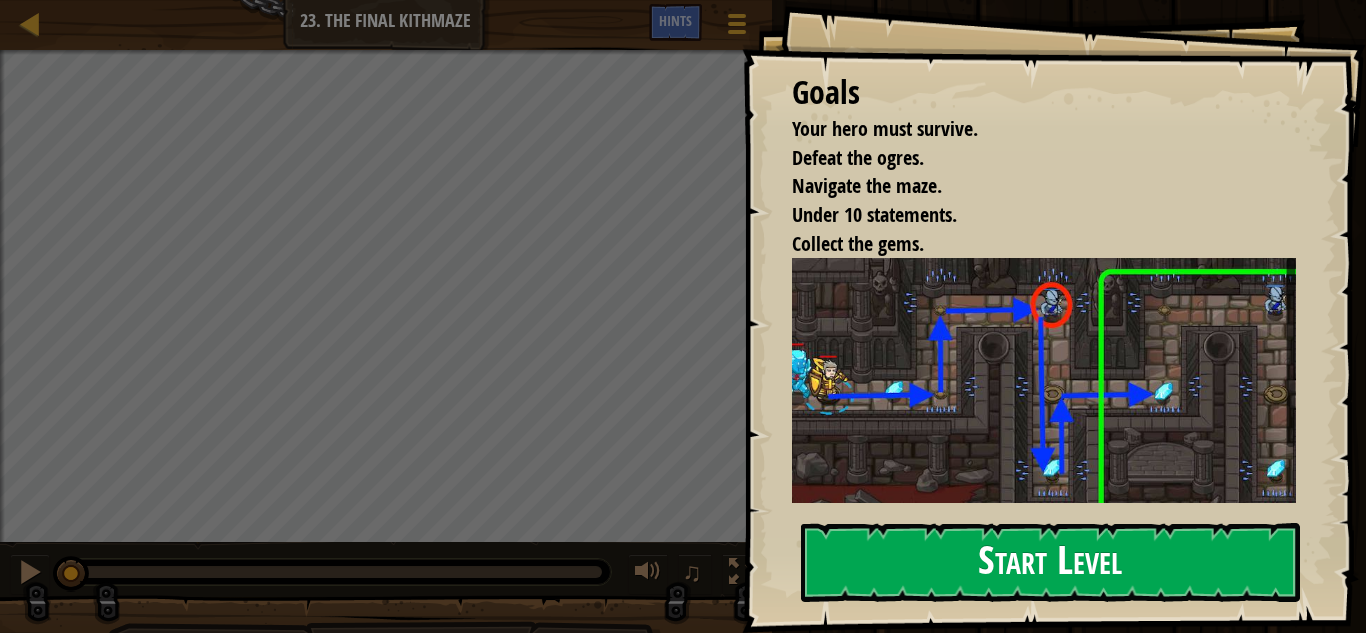 click on "Start Level" at bounding box center (1050, 562) 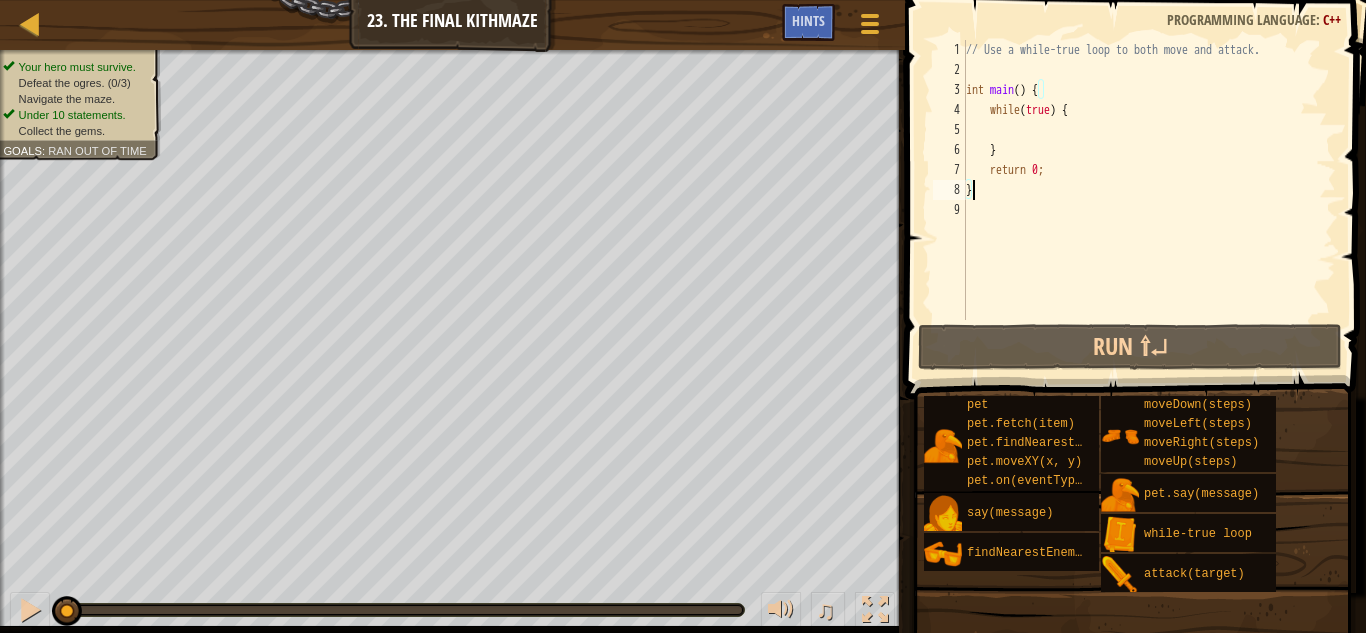 click on "// Use a while-true loop to both move and attack. int   main ( )   {      while ( true )   {               }      return   0 ; }" at bounding box center (1149, 200) 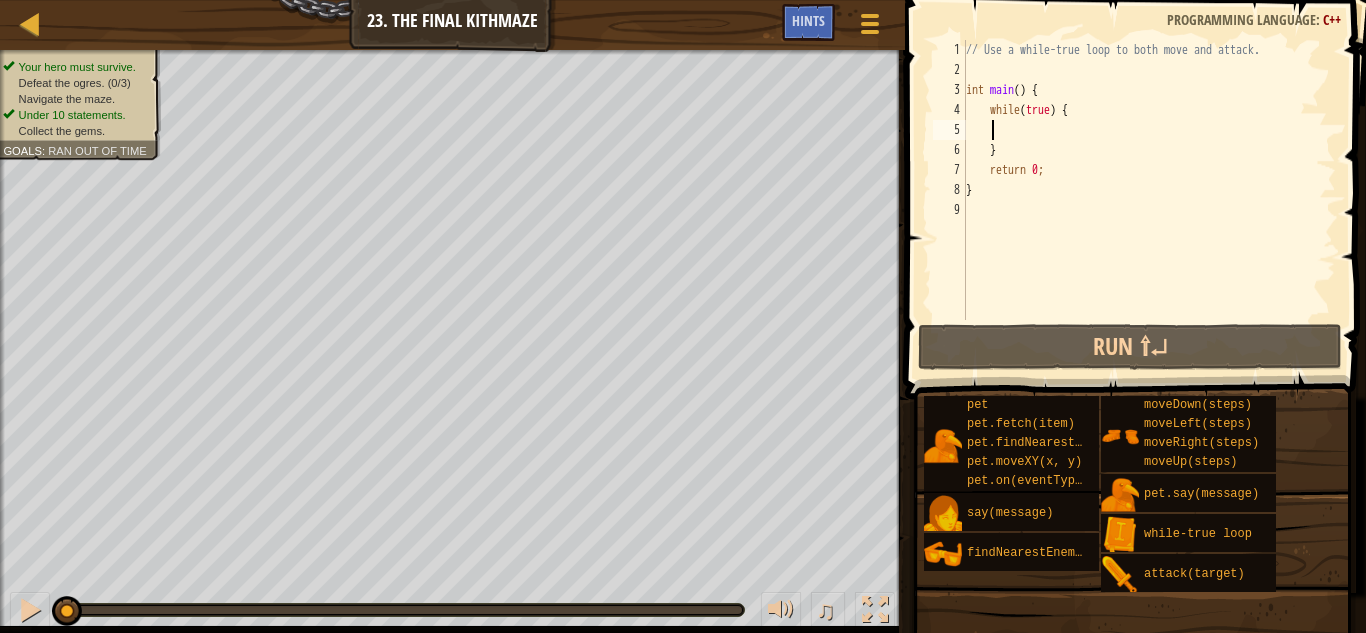 click on "// Use a while-true loop to both move and attack. int   main ( )   {      while ( true )   {               }      return   0 ; }" at bounding box center [1149, 200] 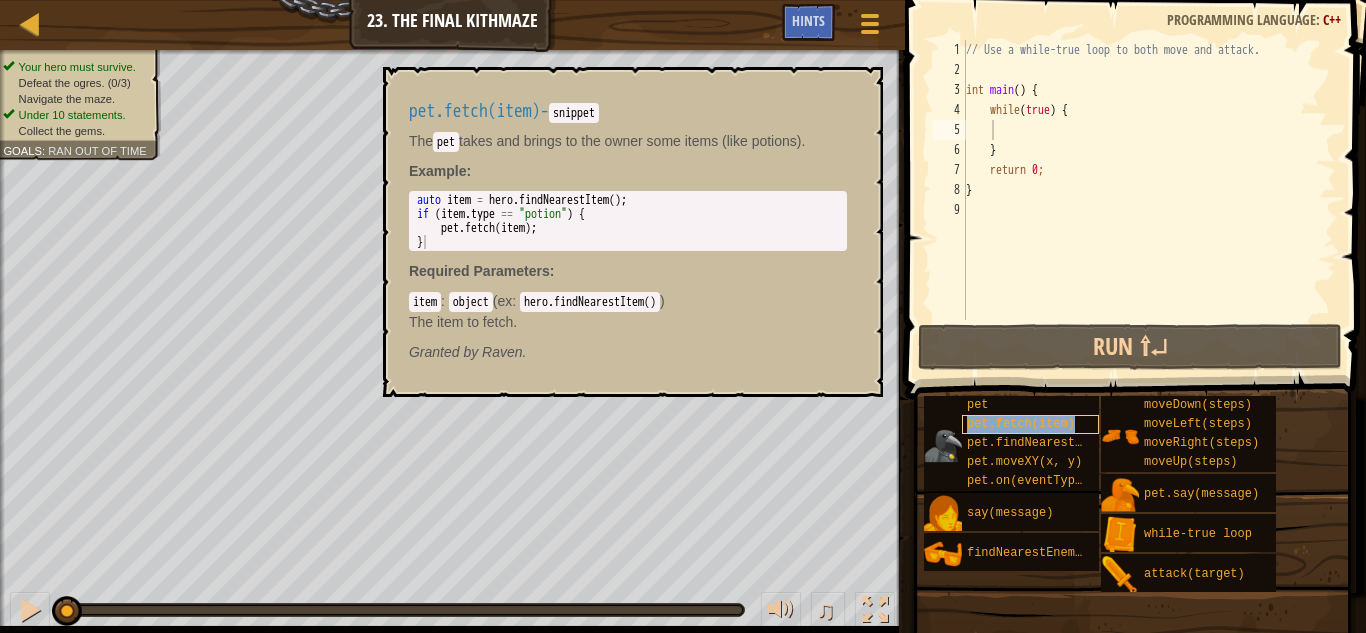 click on "pet.fetch(item)" at bounding box center [1021, 424] 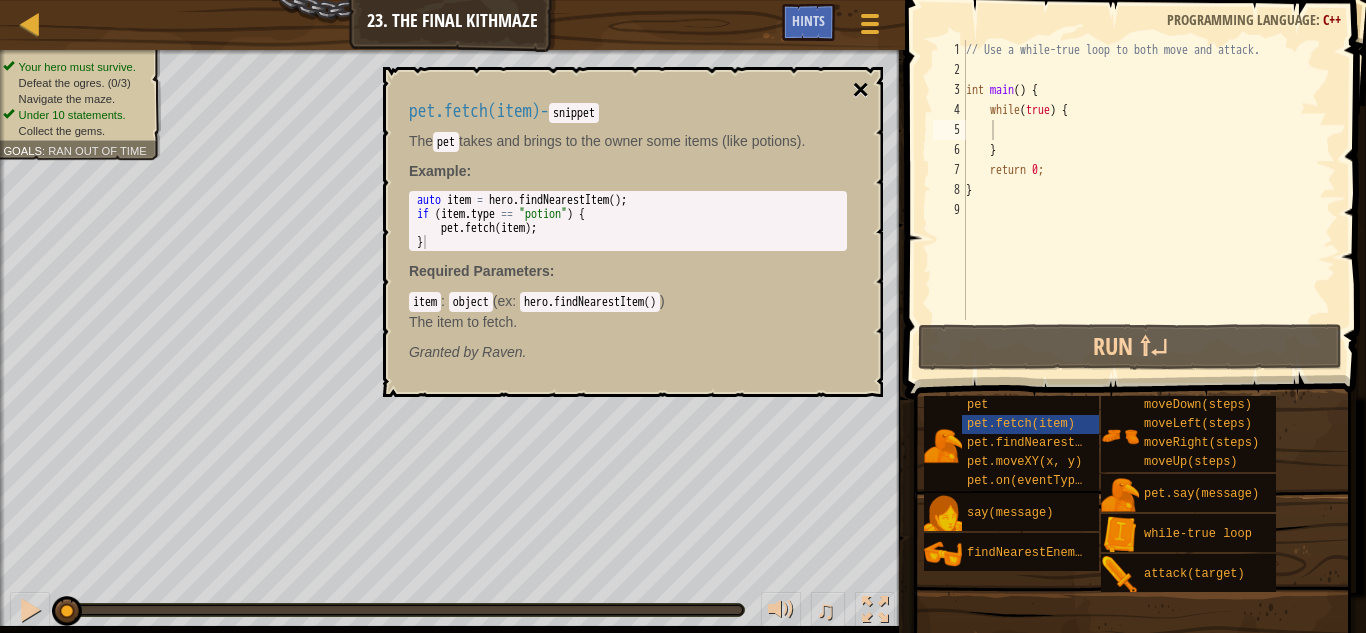 click on "×" at bounding box center [861, 90] 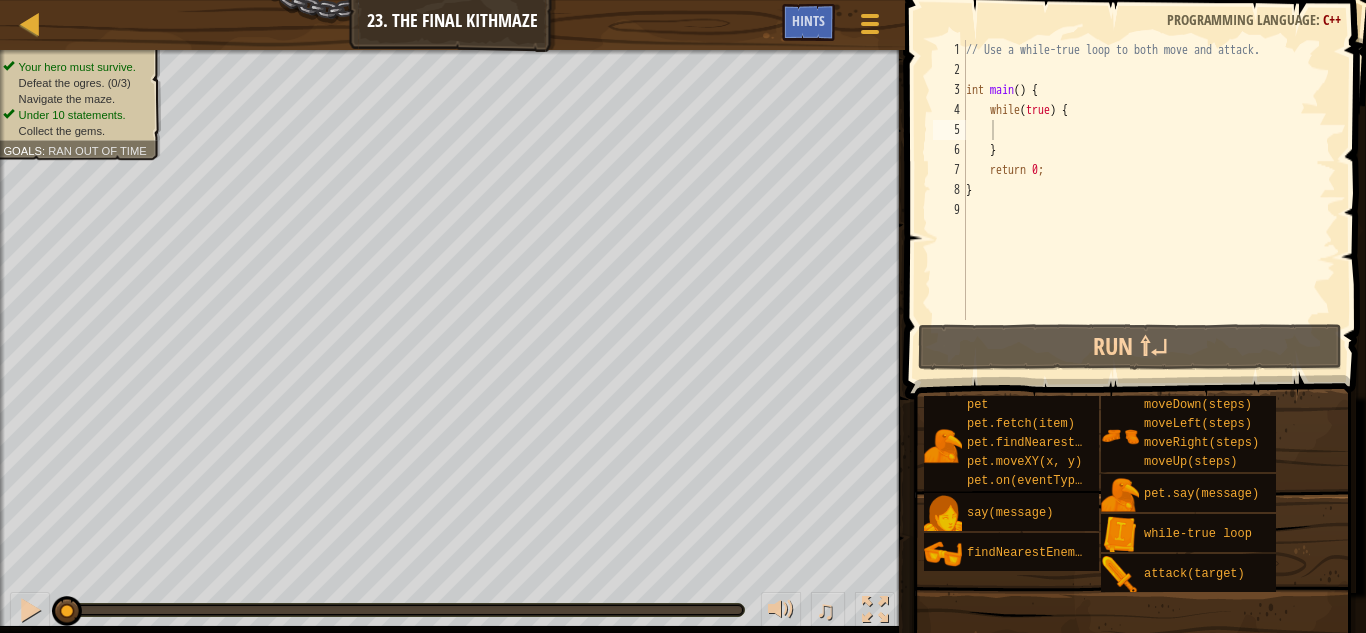 click on "// Use a while-true loop to both move and attack. int   main ( )   {      while ( true )   {               }      return   0 ; }" at bounding box center [1149, 200] 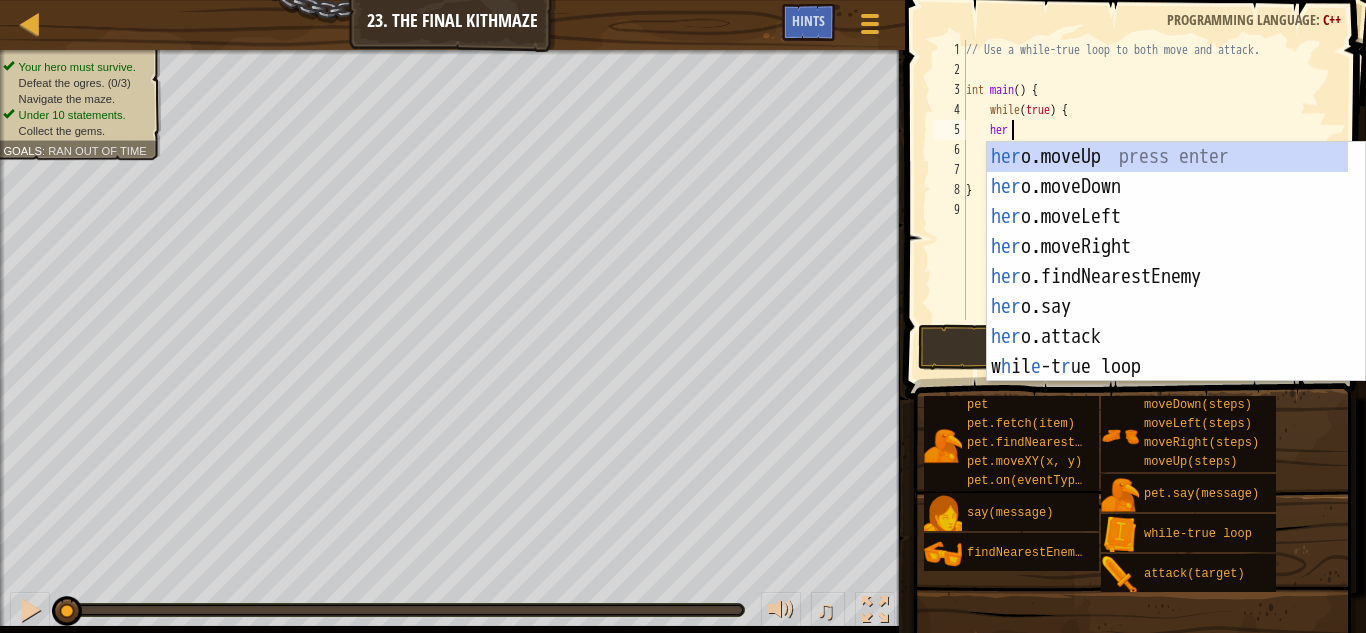 type on "hero" 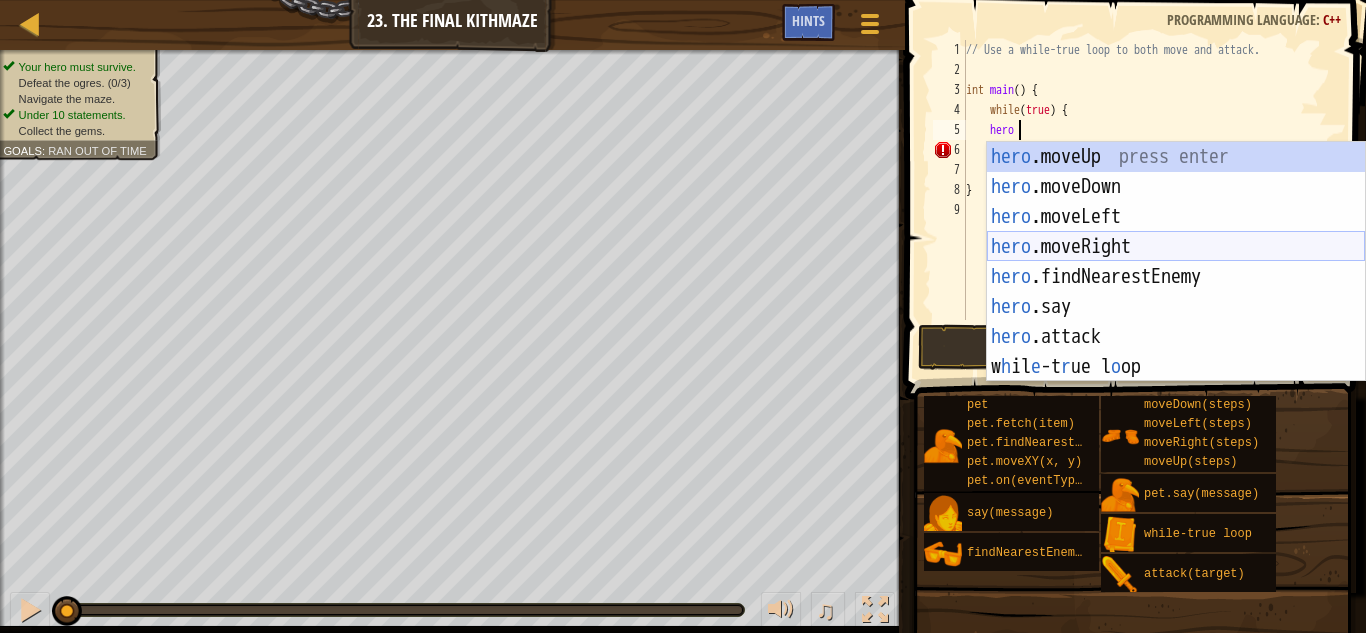 click on "hero .moveUp press enter hero .moveDown press enter hero .moveLeft press enter hero .moveRight press enter hero .findNearestEnemy press enter hero .say press enter hero .attack press enter w h il e -t r ue l o op press enter" at bounding box center (1176, 292) 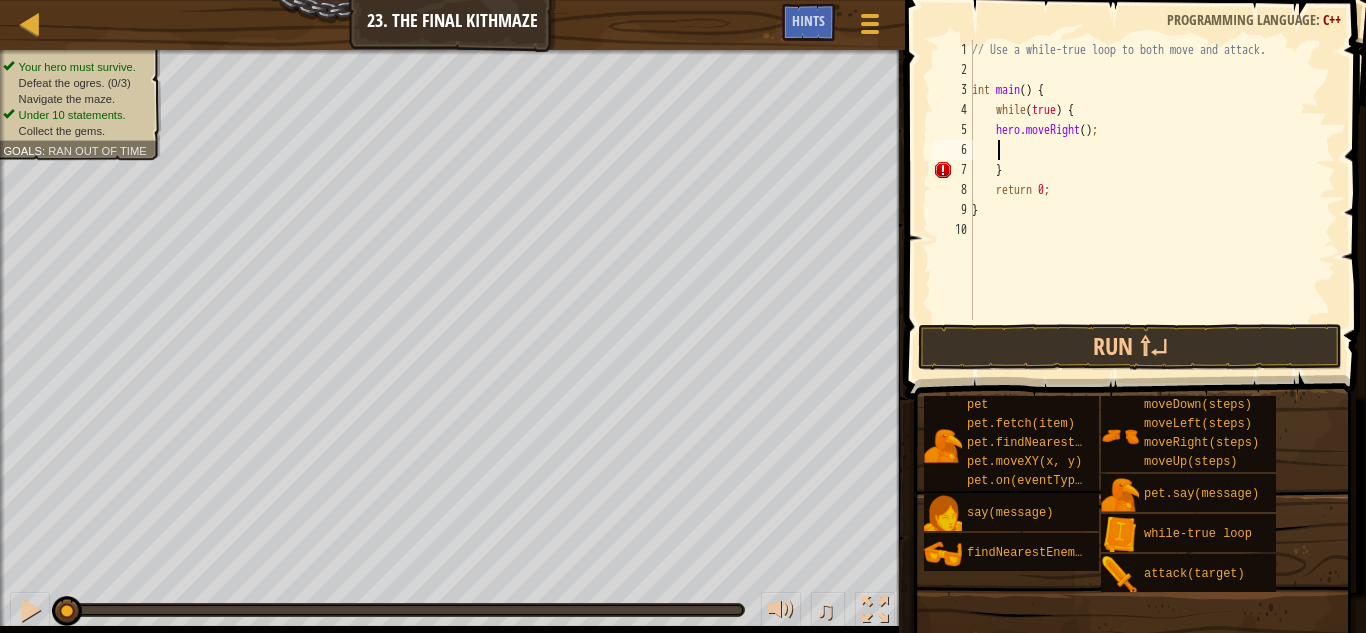 scroll, scrollTop: 9, scrollLeft: 1, axis: both 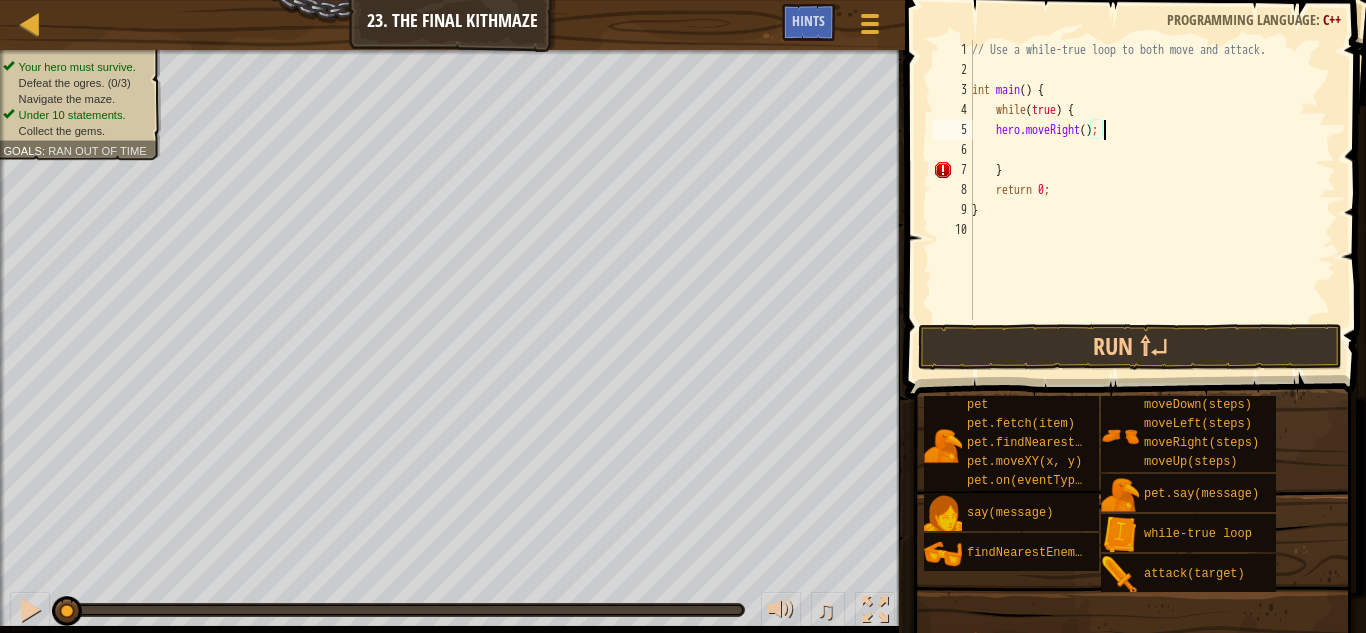 click on "// Use a while-true loop to both move and attack. int   main ( )   {      while ( true )   {      hero . moveRight ( ) ;           }      return   0 ; }" at bounding box center [1152, 200] 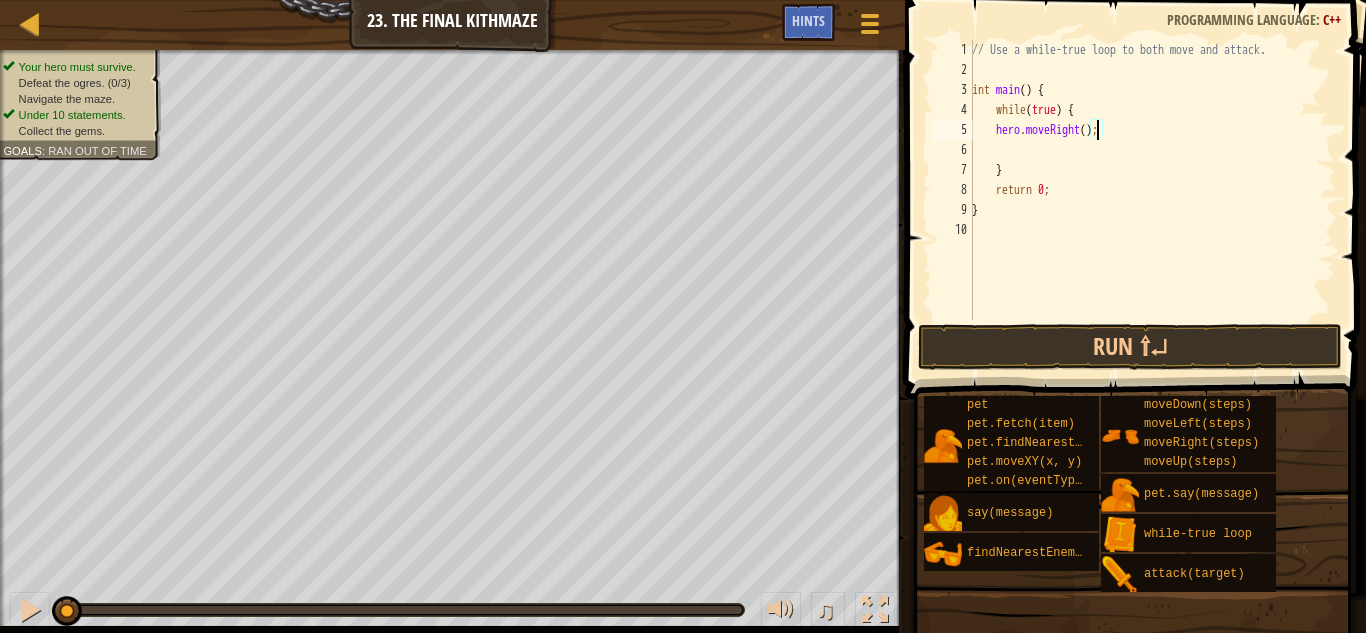 type on "hero.moveRight(1);" 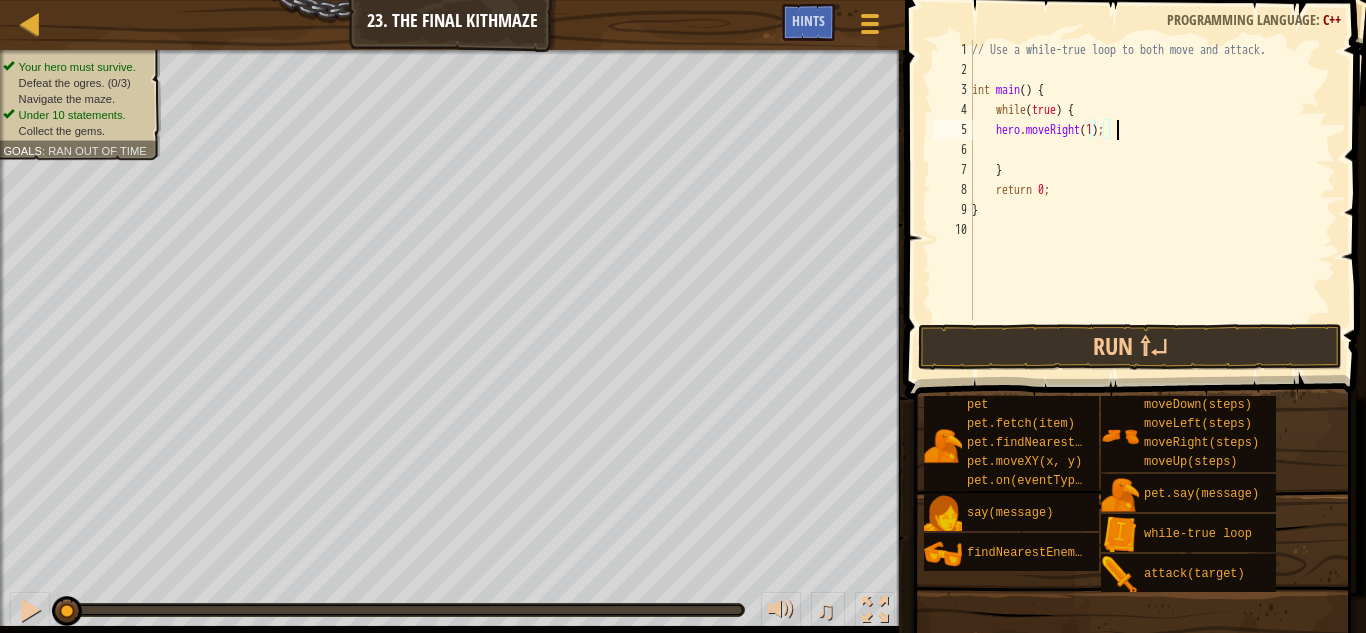 click on "// Use a while-true loop to both move and attack. int   main ( )   {      while ( true )   {      hero . moveRight ( 1 ) ;           }      return   0 ; }" at bounding box center [1152, 200] 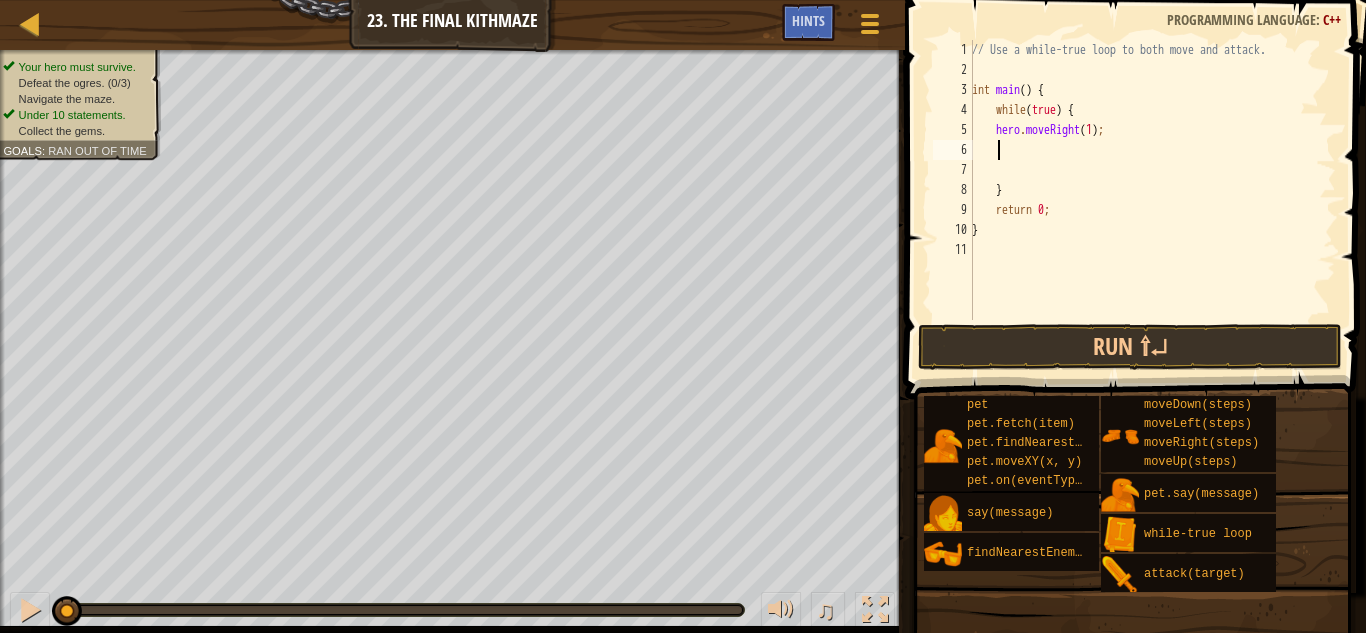 scroll, scrollTop: 9, scrollLeft: 1, axis: both 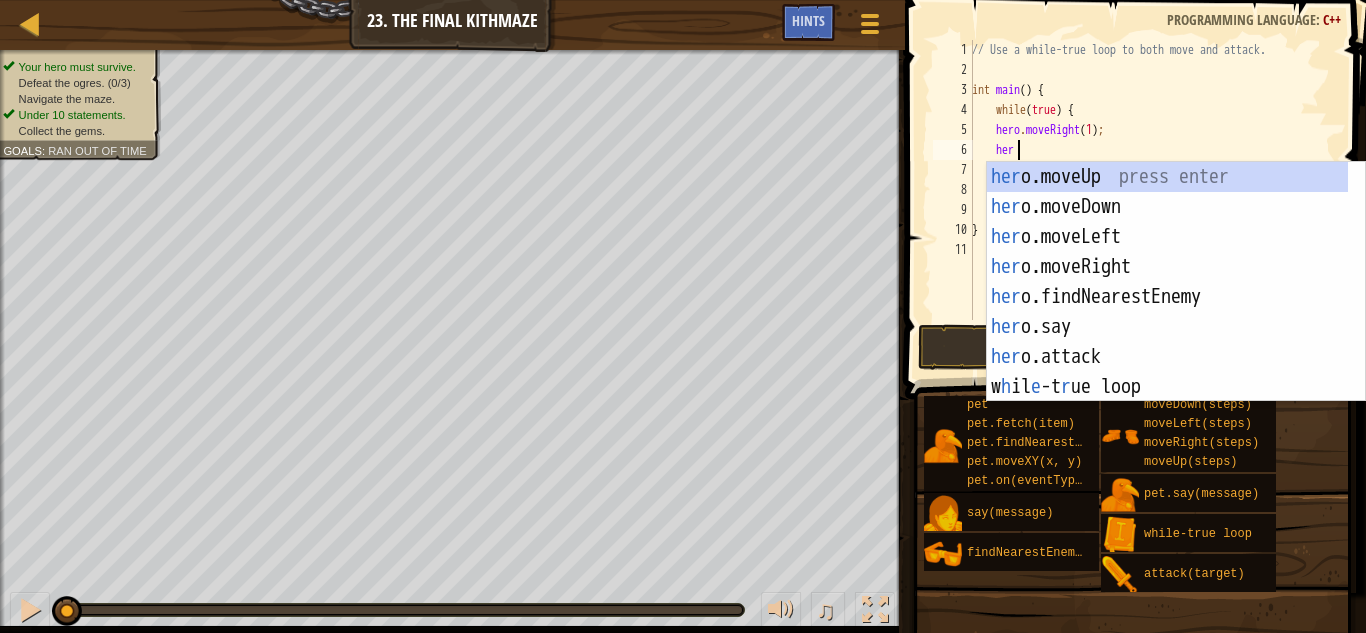 type on "hero" 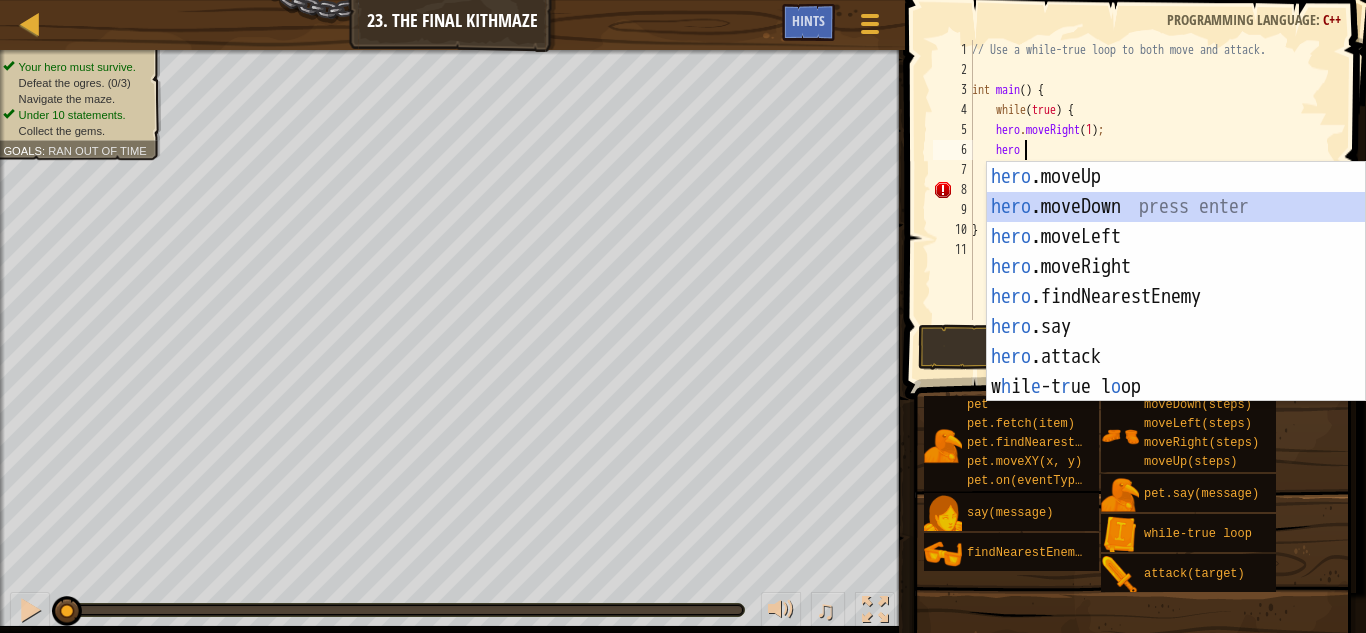 click on "hero .moveUp press enter hero .moveDown press enter hero .moveLeft press enter hero .moveRight press enter hero .findNearestEnemy press enter hero .say press enter hero .attack press enter w h il e -t r ue l o op press enter" at bounding box center [1176, 312] 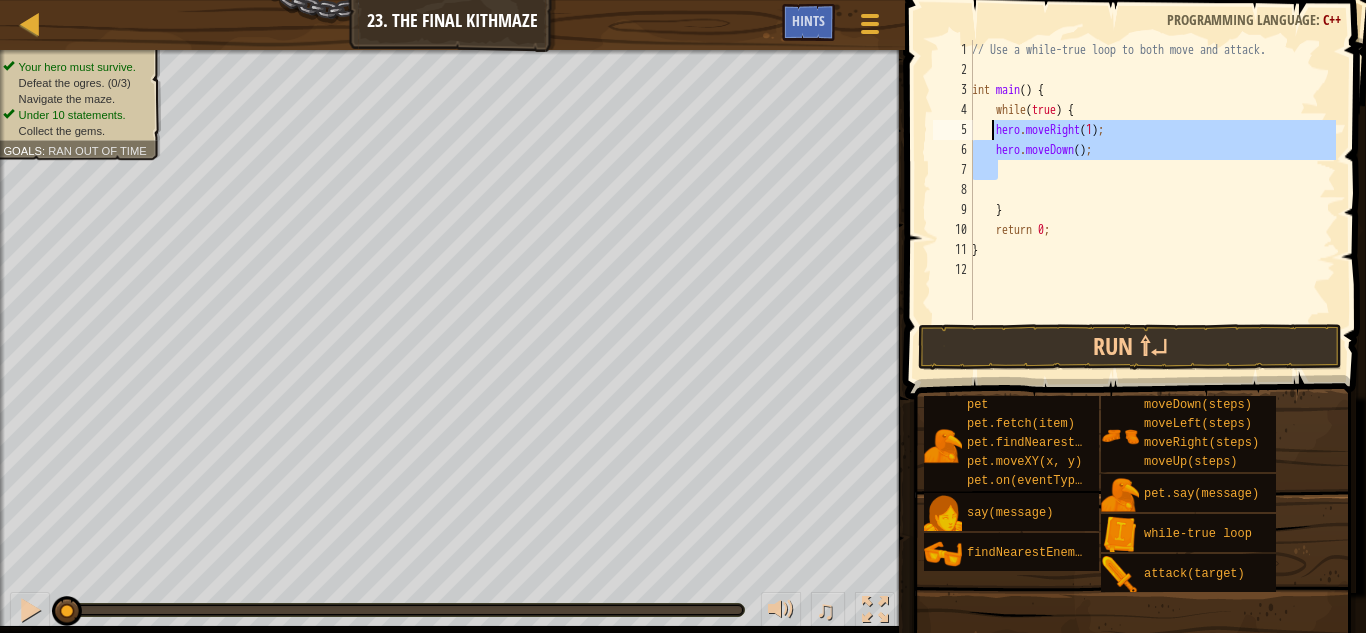drag, startPoint x: 1103, startPoint y: 167, endPoint x: 997, endPoint y: 118, distance: 116.777565 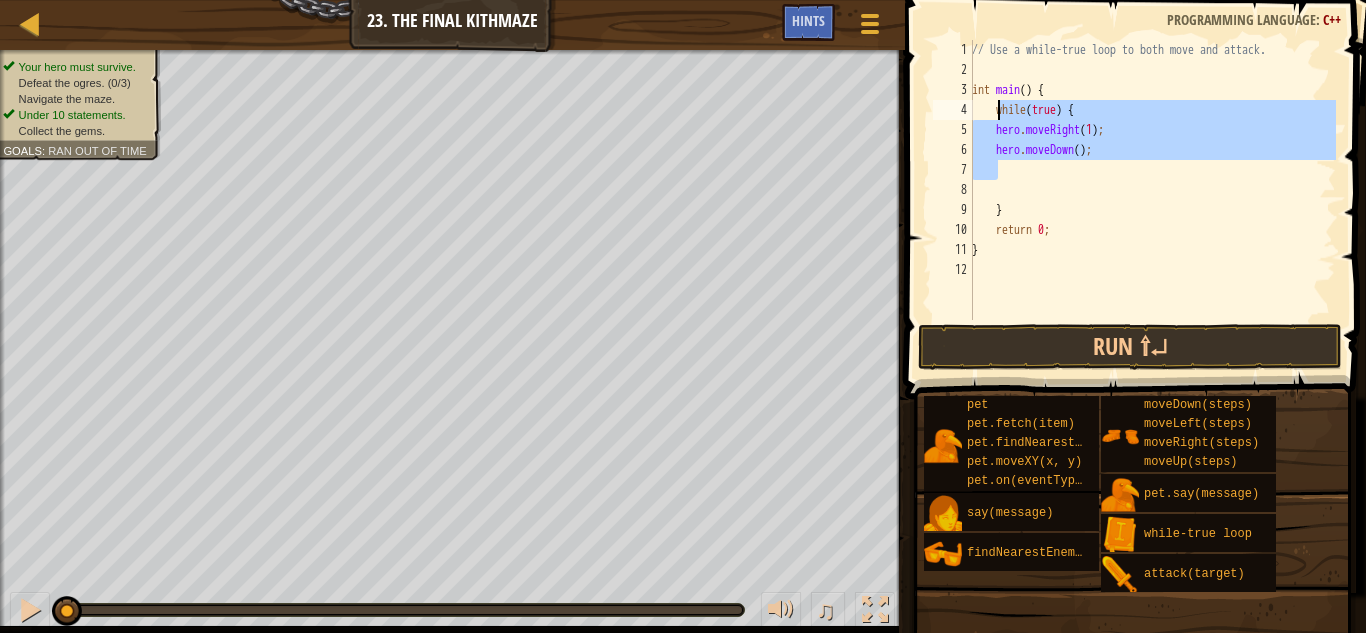 click on "// Use a while-true loop to both move and attack. int   main ( )   {      while ( true )   {      hero . moveRight ( 1 ) ;      hero . moveDown ( ) ;                }      return   0 ; }" at bounding box center (1152, 180) 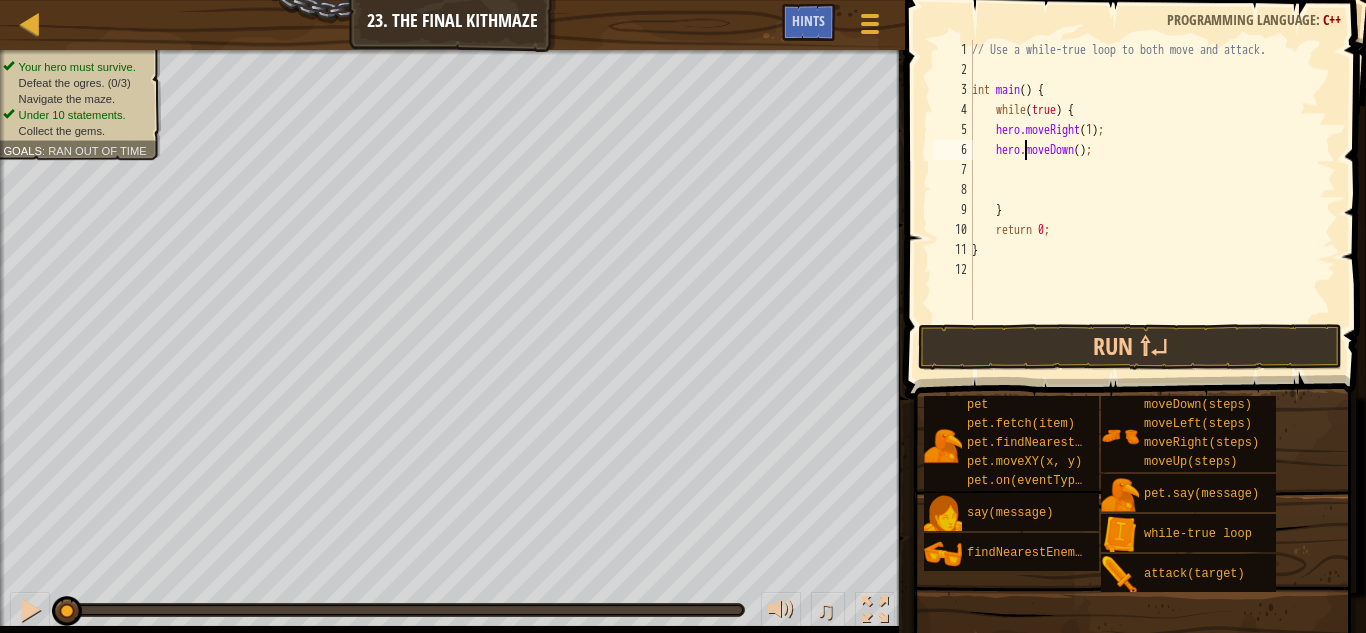 click on "// Use a while-true loop to both move and attack. int   main ( )   {      while ( true )   {      hero . moveRight ( 1 ) ;      hero . moveDown ( ) ;                }      return   0 ; }" at bounding box center (1152, 200) 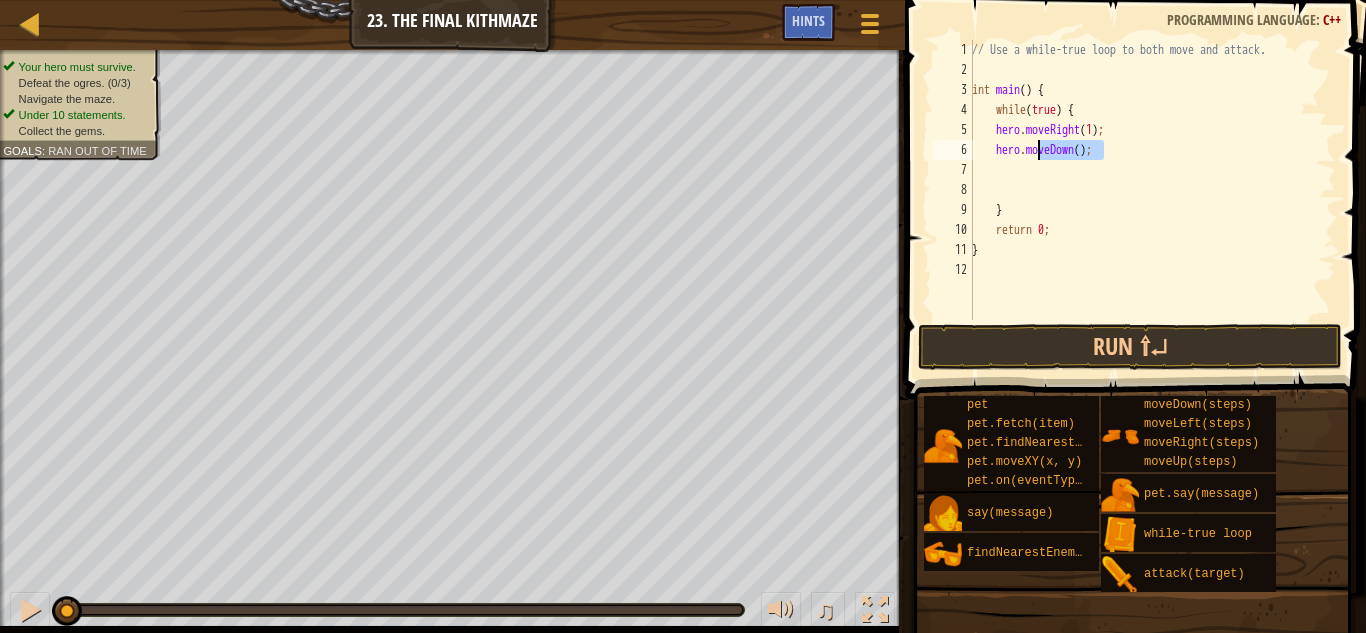 drag, startPoint x: 1118, startPoint y: 159, endPoint x: 1035, endPoint y: 151, distance: 83.38465 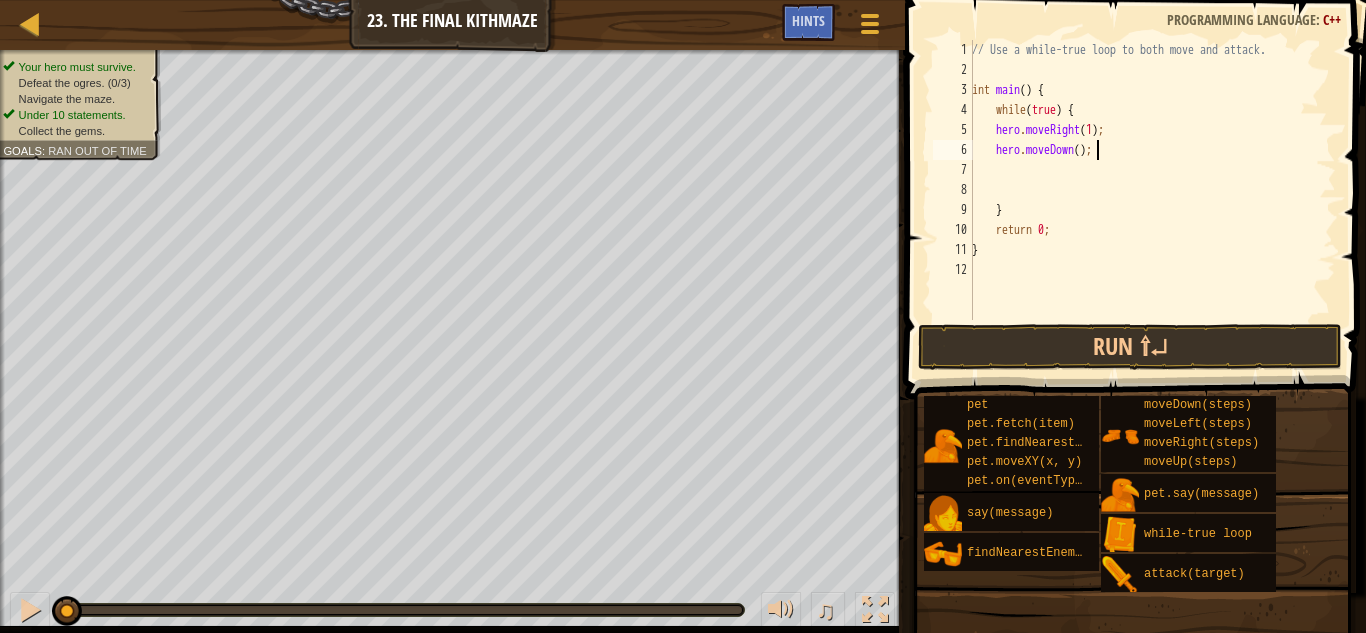 click on "// Use a while-true loop to both move and attack. int   main ( )   {      while ( true )   {      hero . moveRight ( 1 ) ;      hero . moveDown ( ) ;                }      return   0 ; }" at bounding box center [1152, 200] 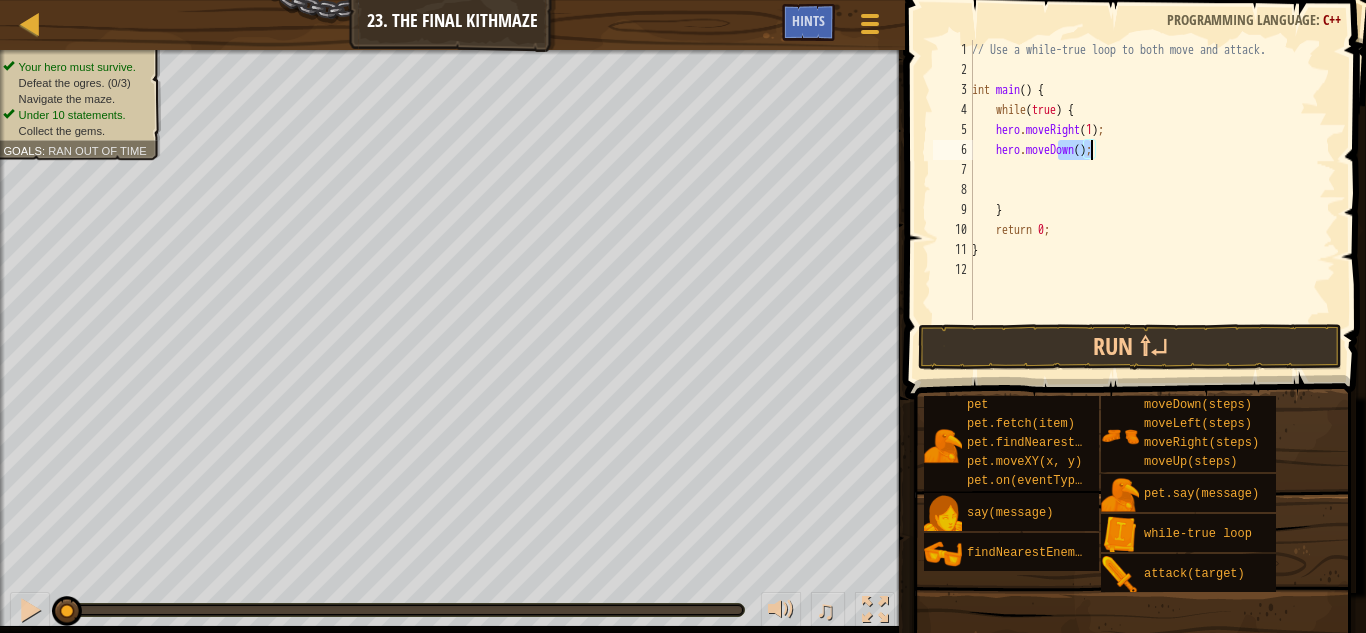 drag, startPoint x: 1058, startPoint y: 152, endPoint x: 1088, endPoint y: 152, distance: 30 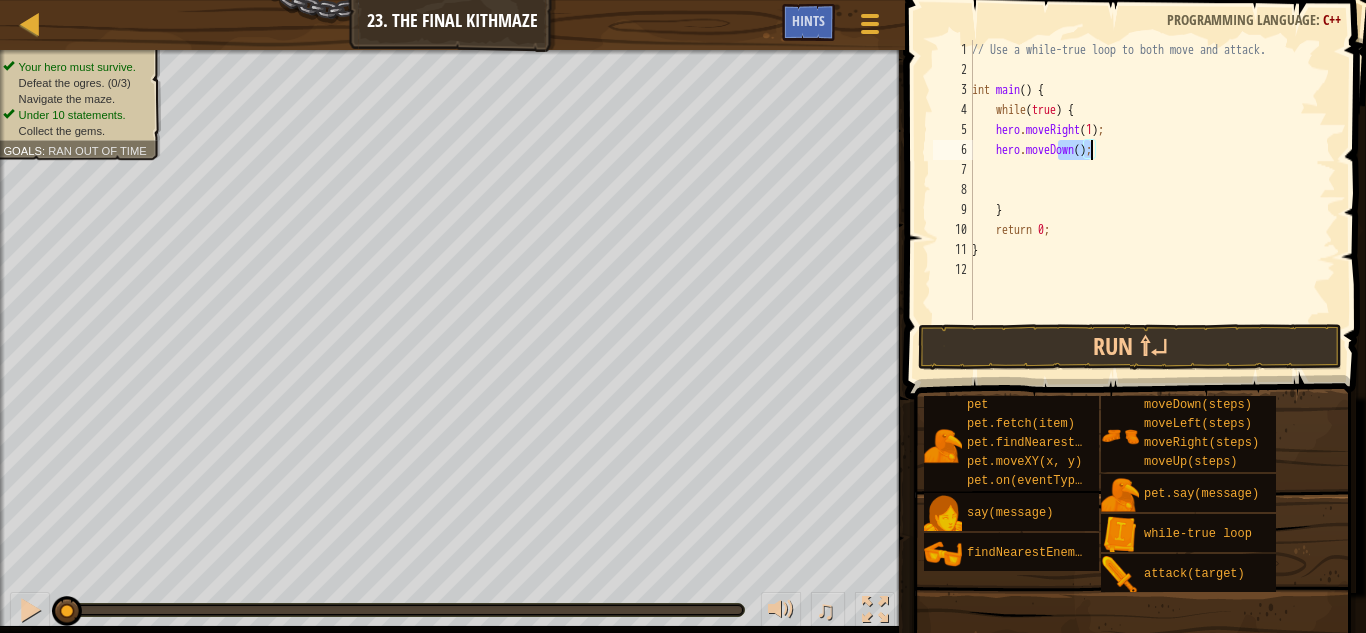 click on "// Use a while-true loop to both move and attack. int   main ( )   {      while ( true )   {      hero . moveRight ( 1 ) ;      hero . moveDown ( ) ;                }      return   0 ; }" at bounding box center [1152, 180] 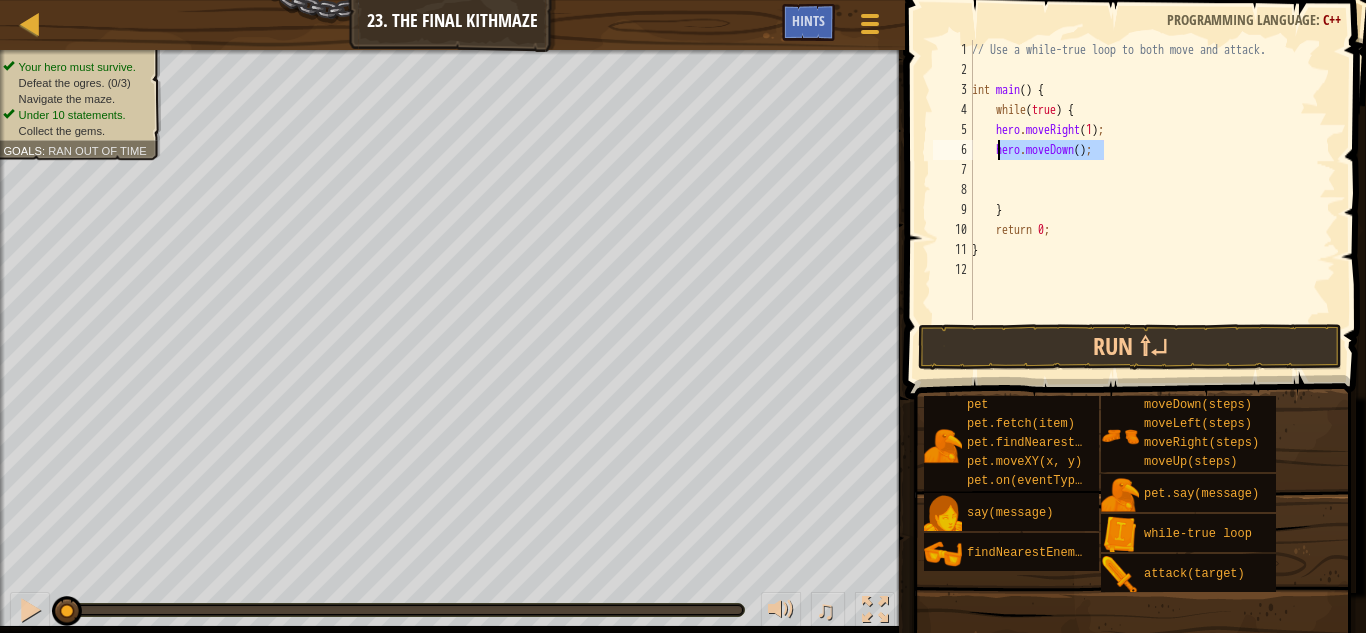 drag, startPoint x: 1121, startPoint y: 150, endPoint x: 1000, endPoint y: 153, distance: 121.037186 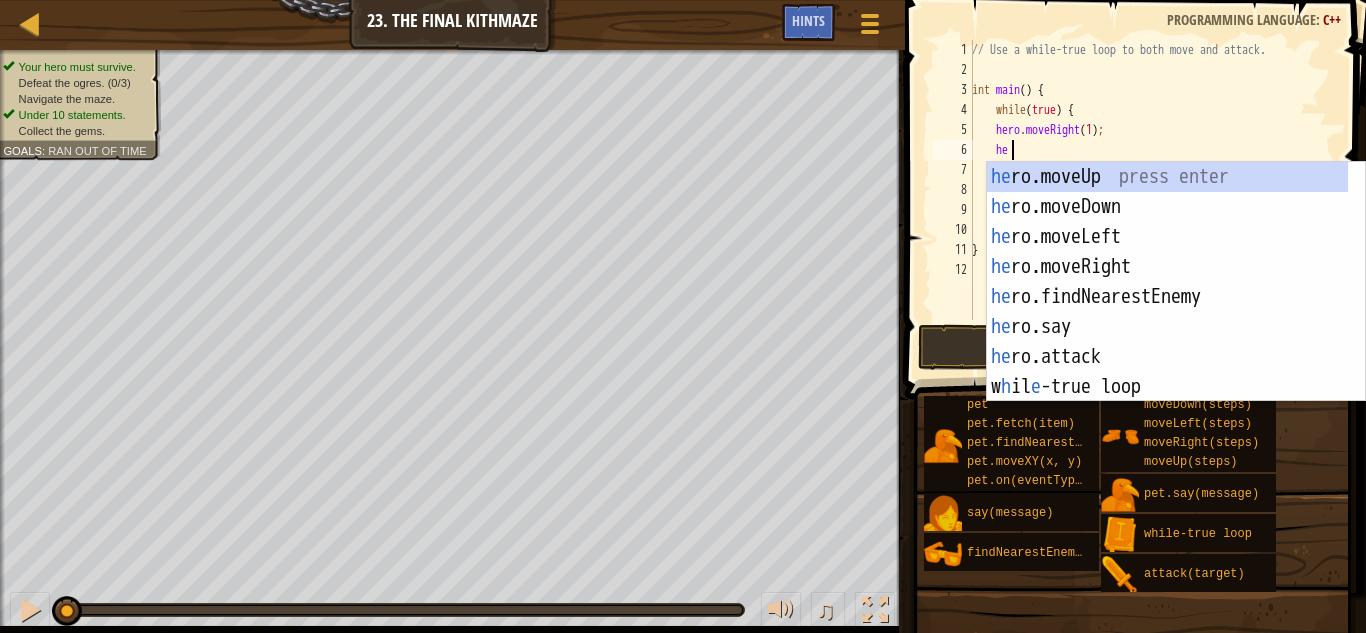 type on "hero" 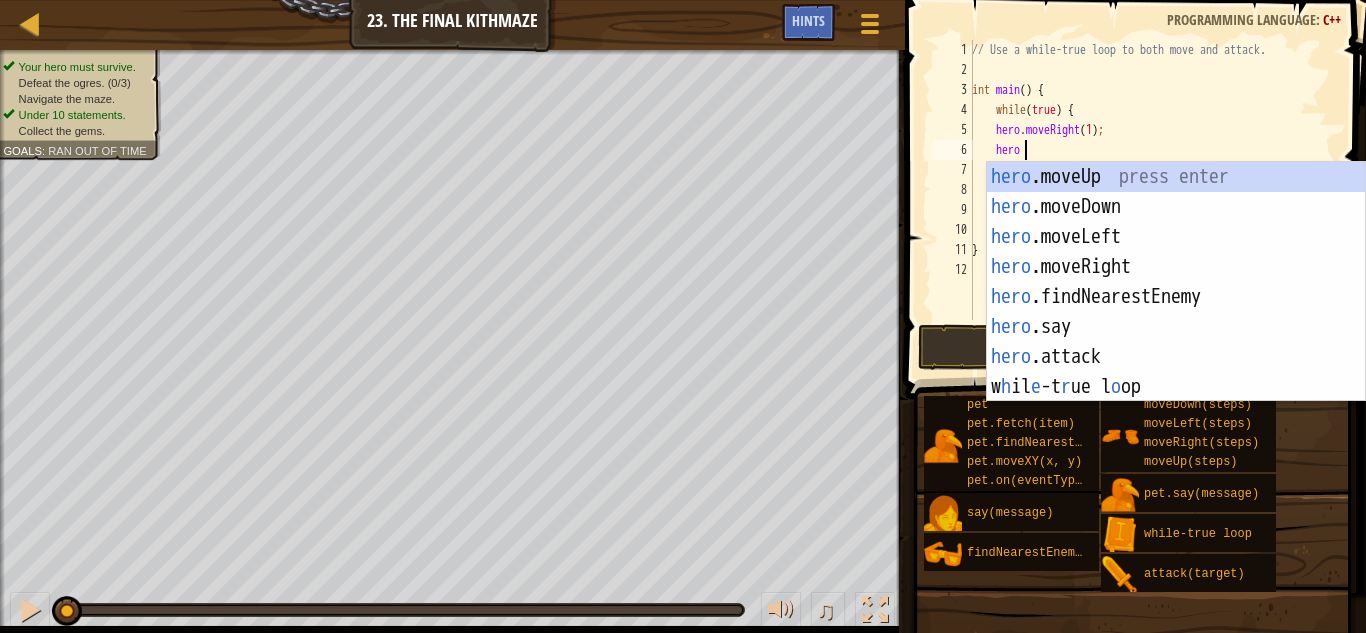 scroll, scrollTop: 9, scrollLeft: 3, axis: both 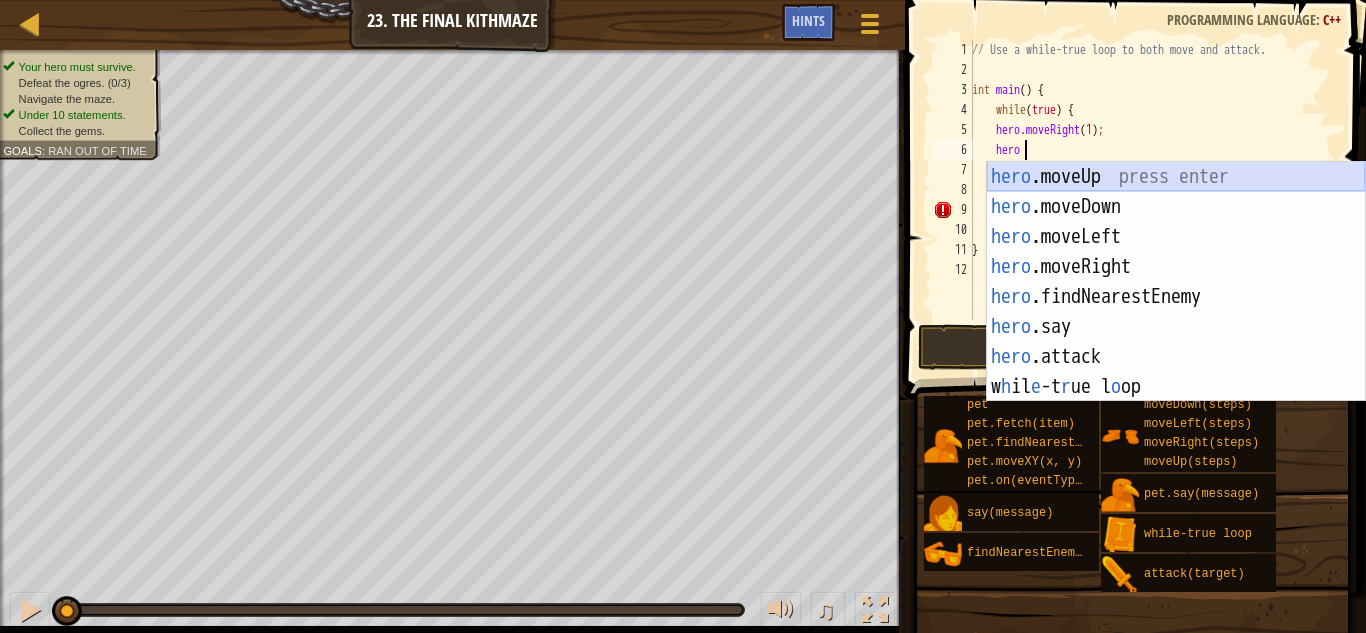 click on "hero .moveUp press enter hero .moveDown press enter hero .moveLeft press enter hero .moveRight press enter hero .findNearestEnemy press enter hero .say press enter hero .attack press enter w h il e -t r ue l o op press enter" at bounding box center [1176, 312] 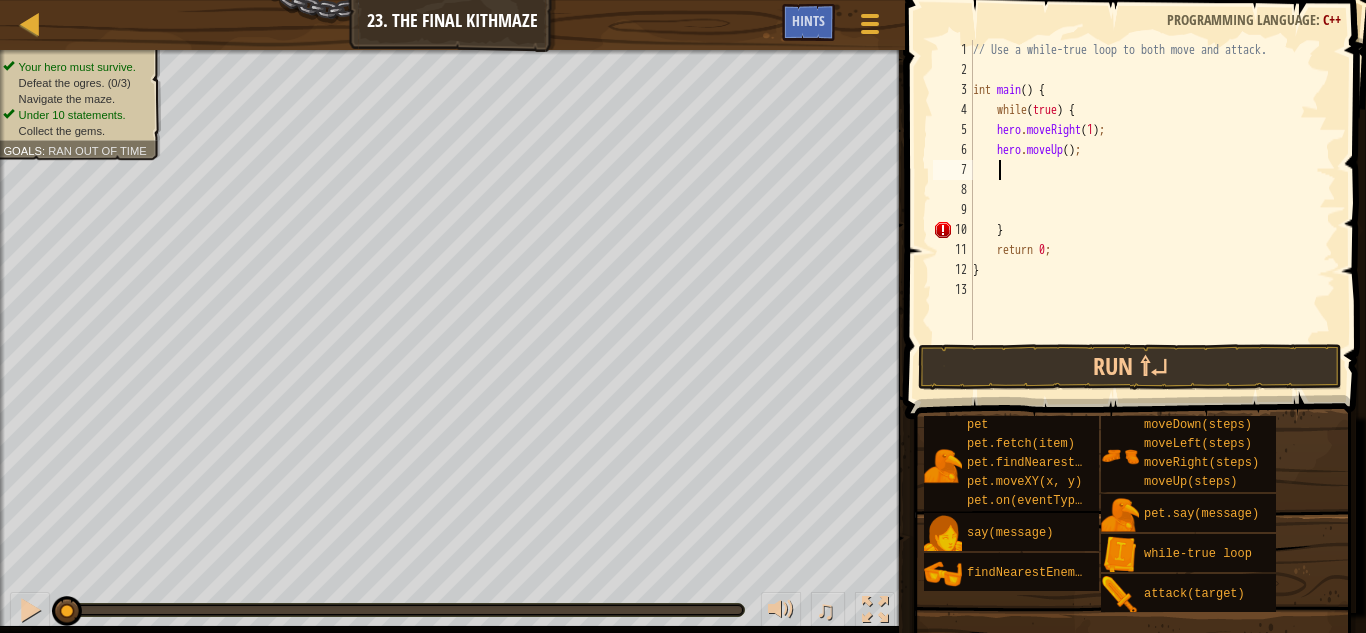 click on "// Use a while-true loop to both move and attack. int   main ( )   {      while ( true )   {      hero . moveRight ( 1 ) ;      hero . moveUp ( ) ;                     }      return   0 ; }" at bounding box center (1153, 210) 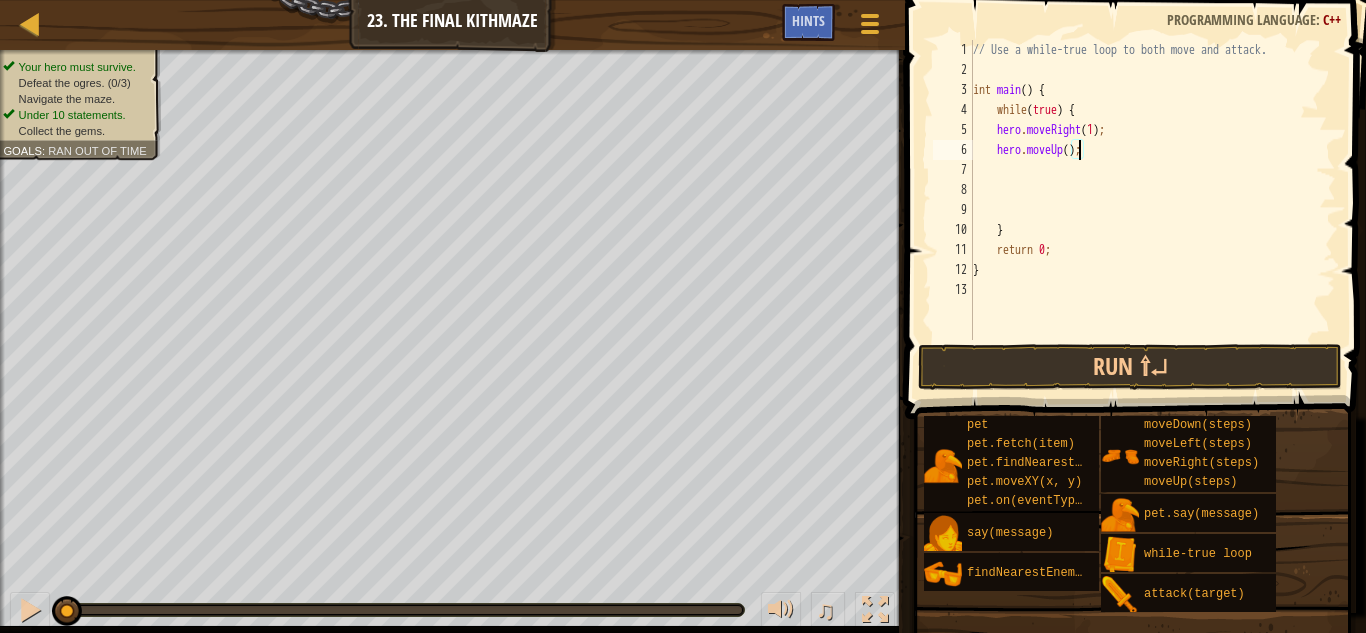 type on "hero.moveUp(1);" 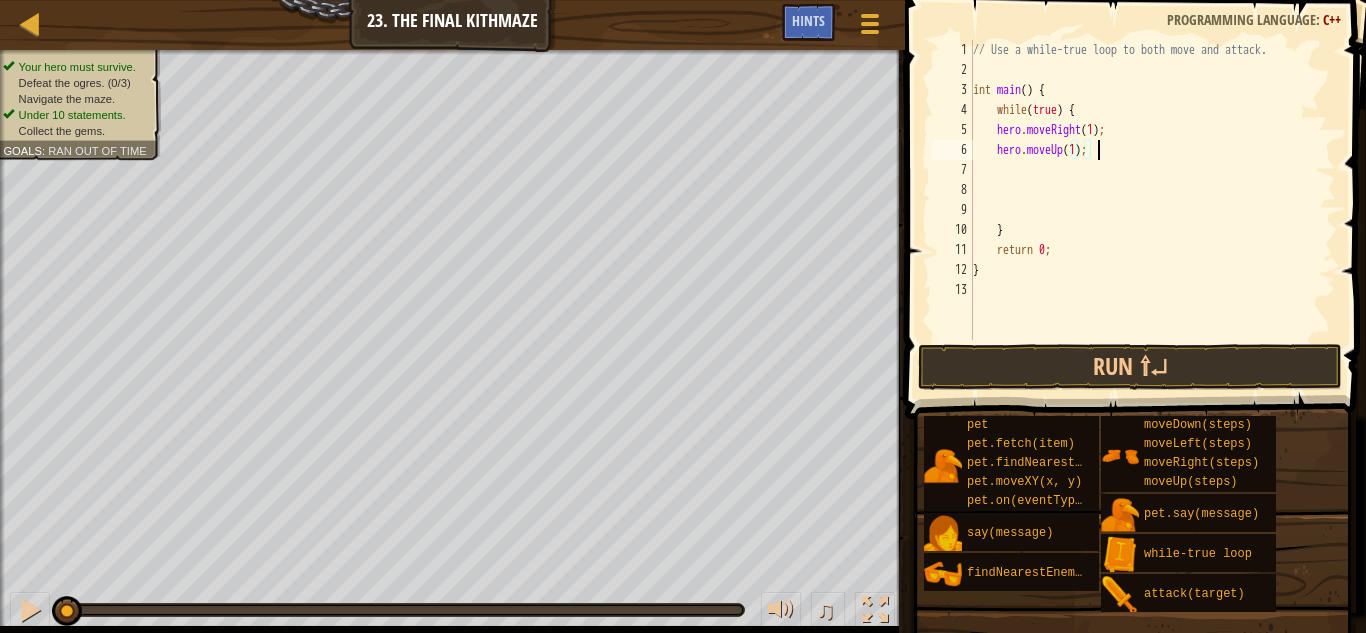click on "// Use a while-true loop to both move and attack. int   main ( )   {      while ( true )   {      hero . moveRight ( 1 ) ;      hero . moveUp ( 1 ) ;                     }      return   0 ; }" at bounding box center [1152, 210] 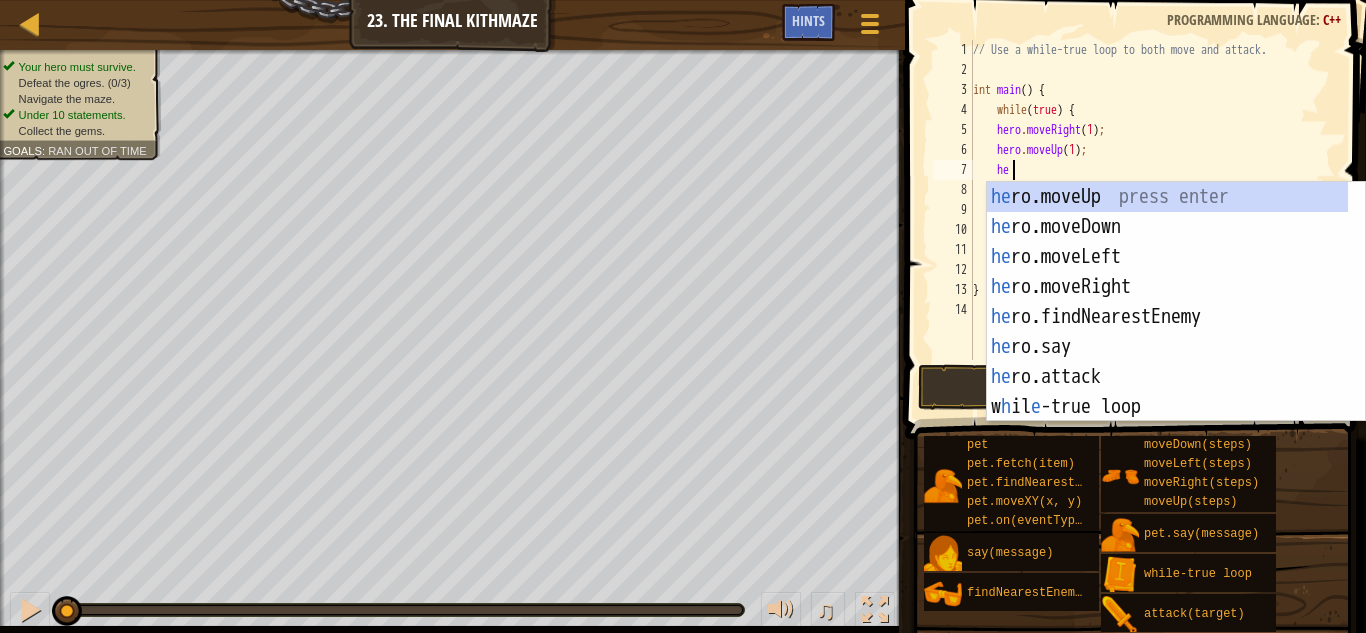 type on "hero" 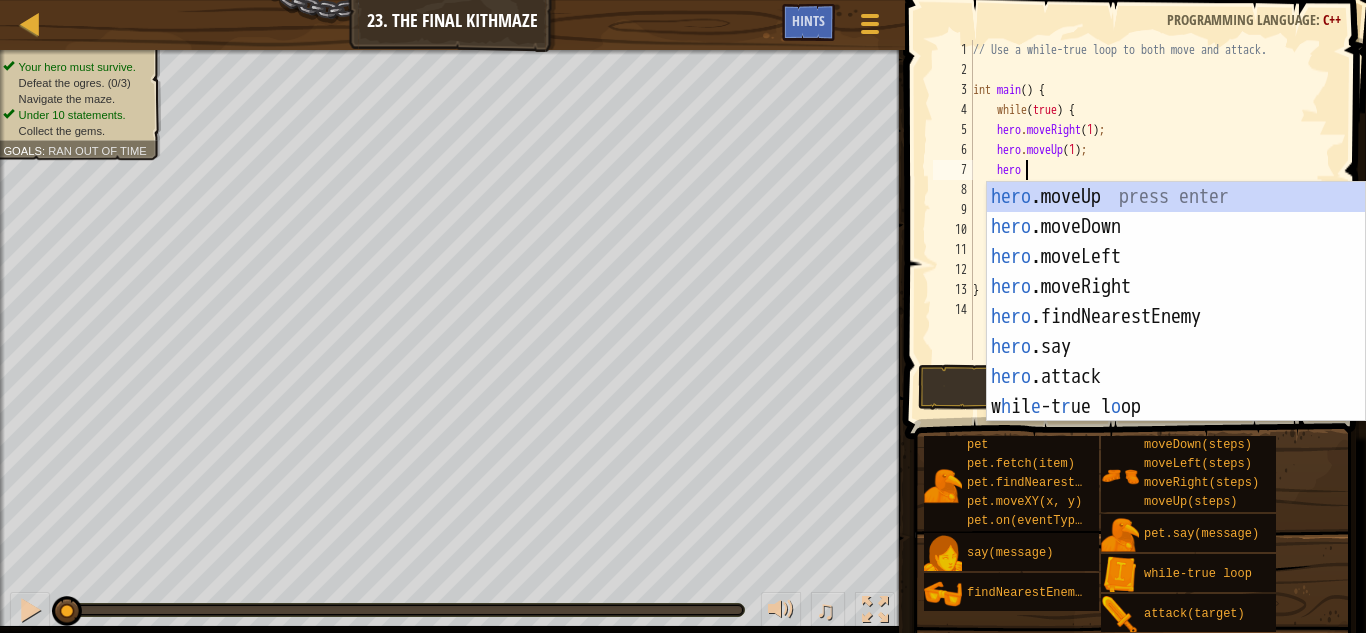 scroll, scrollTop: 9, scrollLeft: 3, axis: both 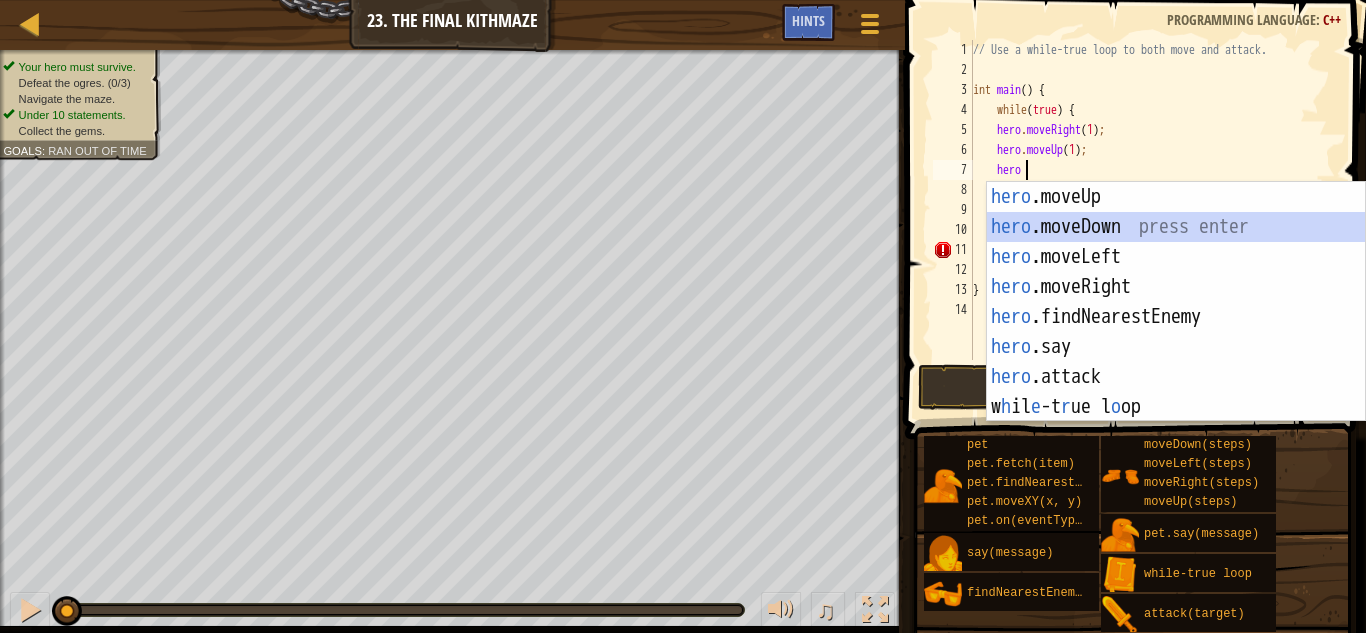 click on "hero .moveUp press enter hero .moveDown press enter hero .moveLeft press enter hero .moveRight press enter hero .findNearestEnemy press enter hero .say press enter hero .attack press enter w h il e -t r ue l o op press enter" at bounding box center [1176, 332] 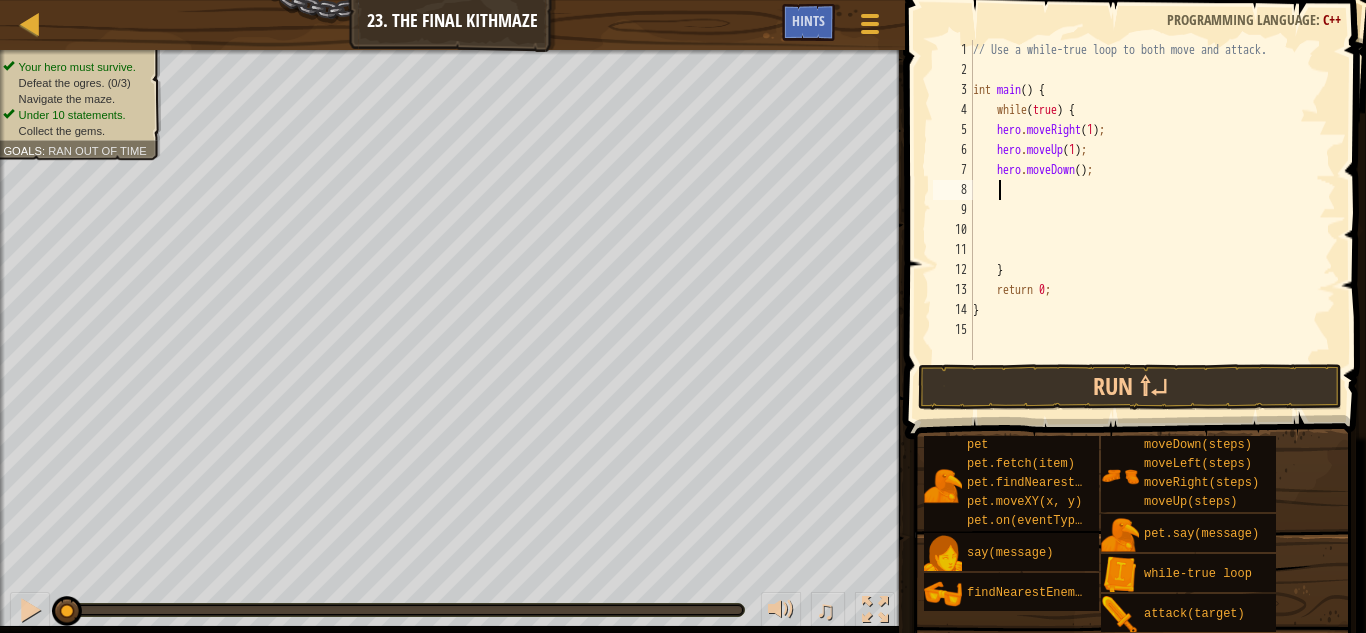click on "// Use a while-true loop to both move and attack. int   main ( )   {      while ( true )   {      hero . moveRight ( 1 ) ;      hero . moveUp ( 1 ) ;      hero . moveDown ( ) ;                          }      return   0 ; }" at bounding box center (1152, 220) 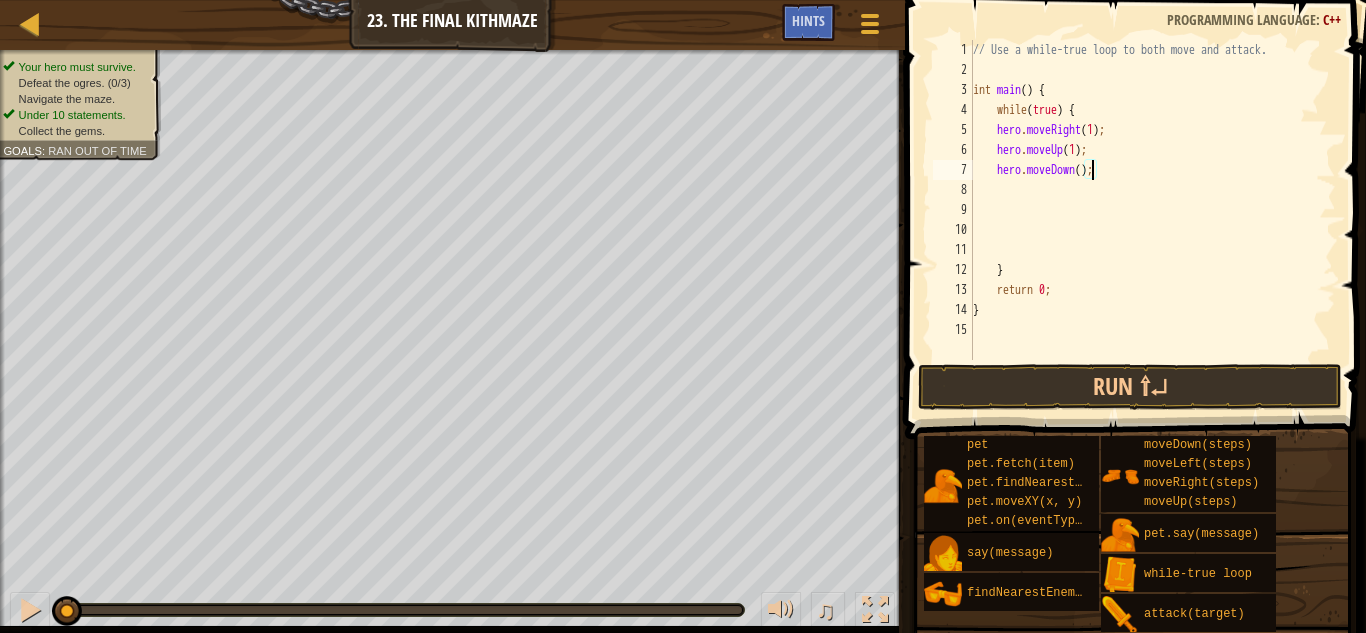 type on "hero.moveDown(1);" 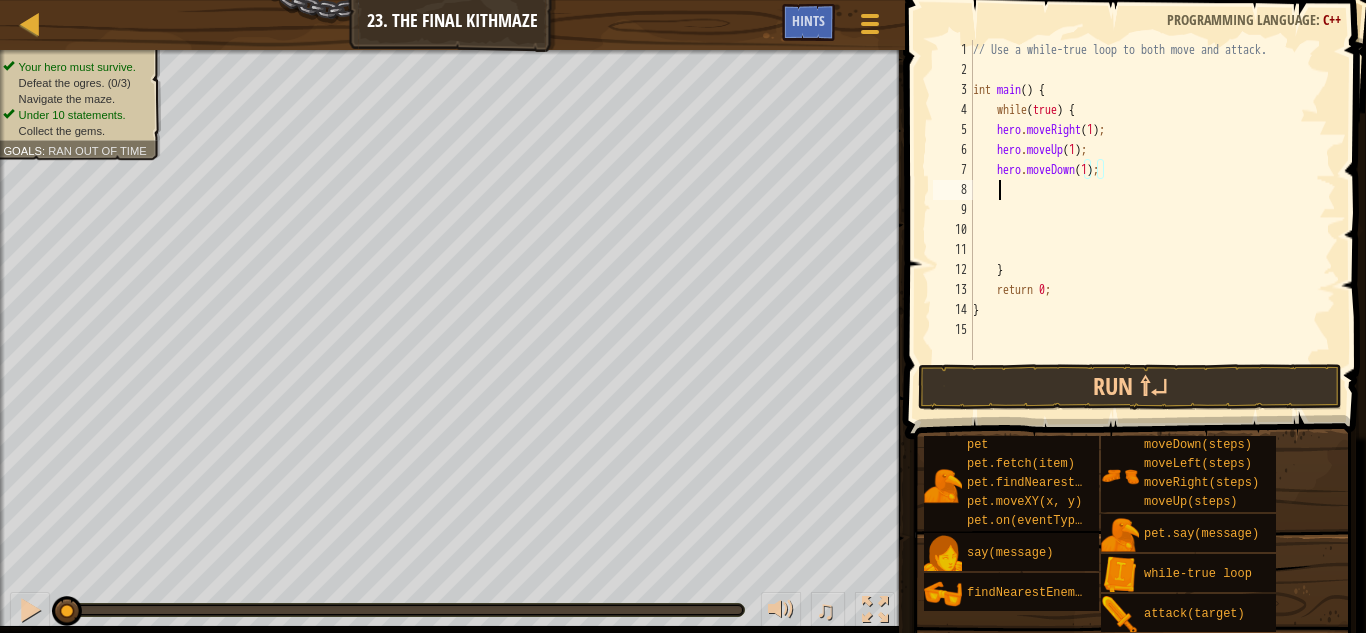 click on "// Use a while-true loop to both move and attack. int   main ( )   {      while ( true )   {      hero . moveRight ( 1 ) ;      hero . moveUp ( 1 ) ;      hero . moveDown ( 1 ) ;                          }      return   0 ; }" at bounding box center [1152, 220] 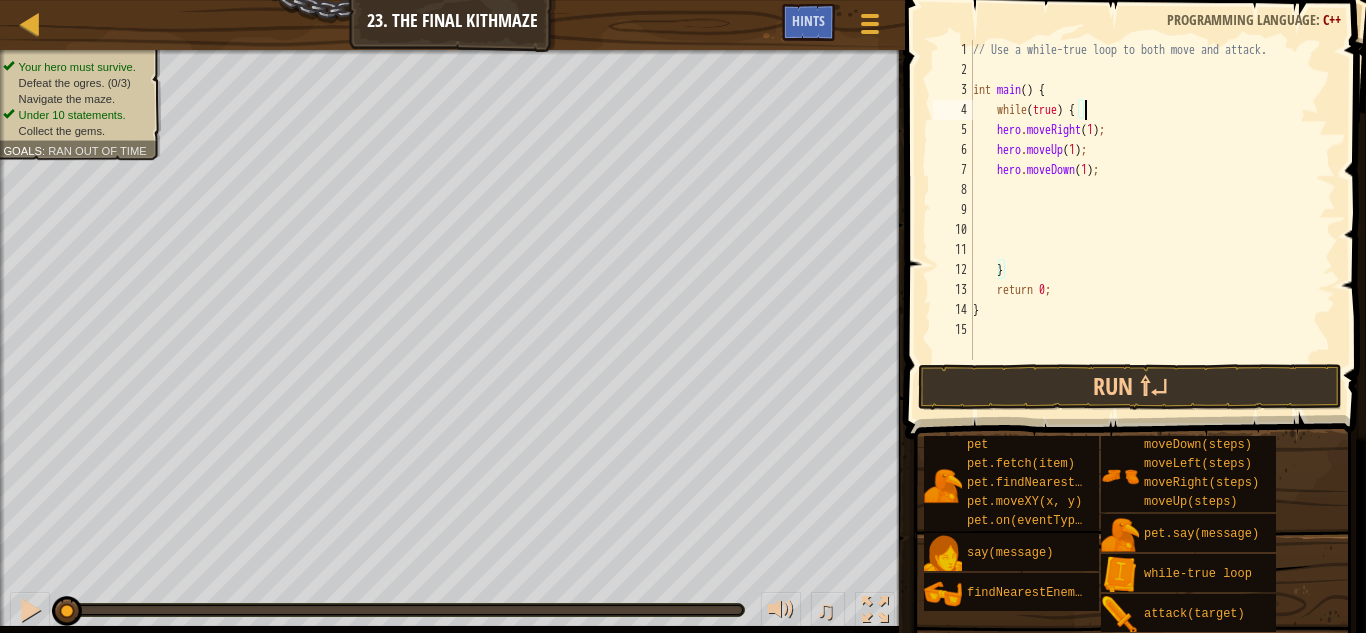 click on "// Use a while-true loop to both move and attack. int   main ( )   {      while ( true )   {      hero . moveRight ( 1 ) ;      hero . moveUp ( 1 ) ;      hero . moveDown ( 1 ) ;                          }      return   0 ; }" at bounding box center [1152, 220] 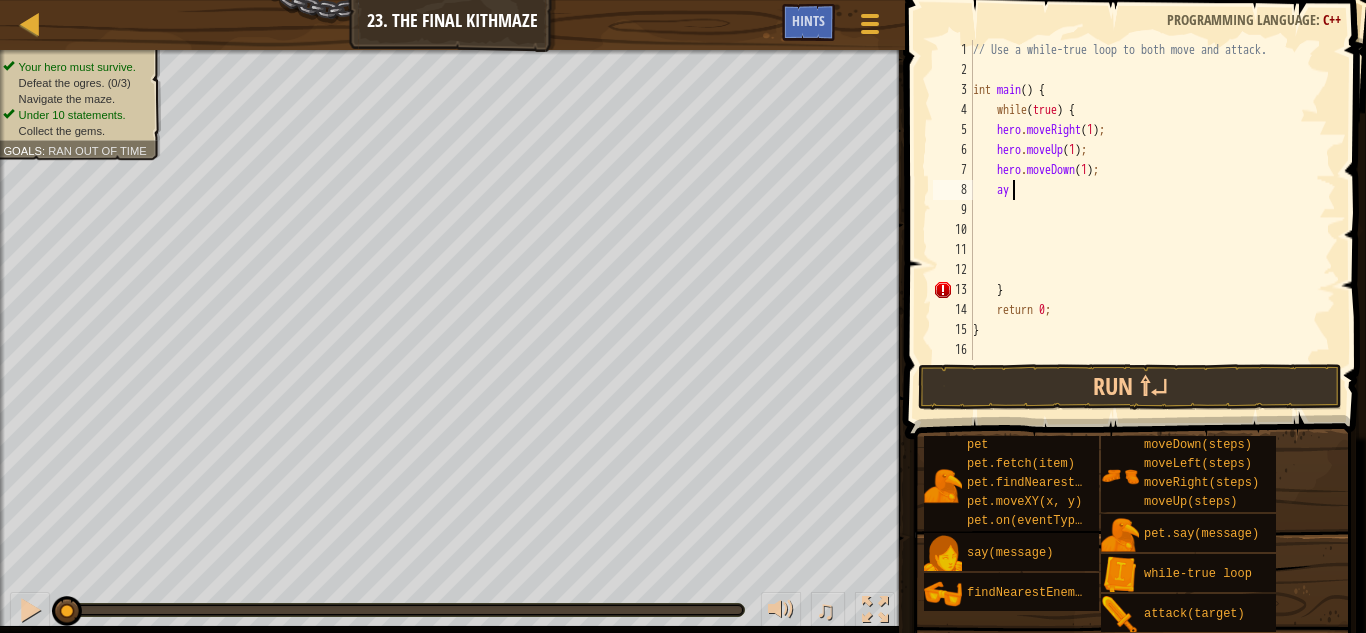 type on "a" 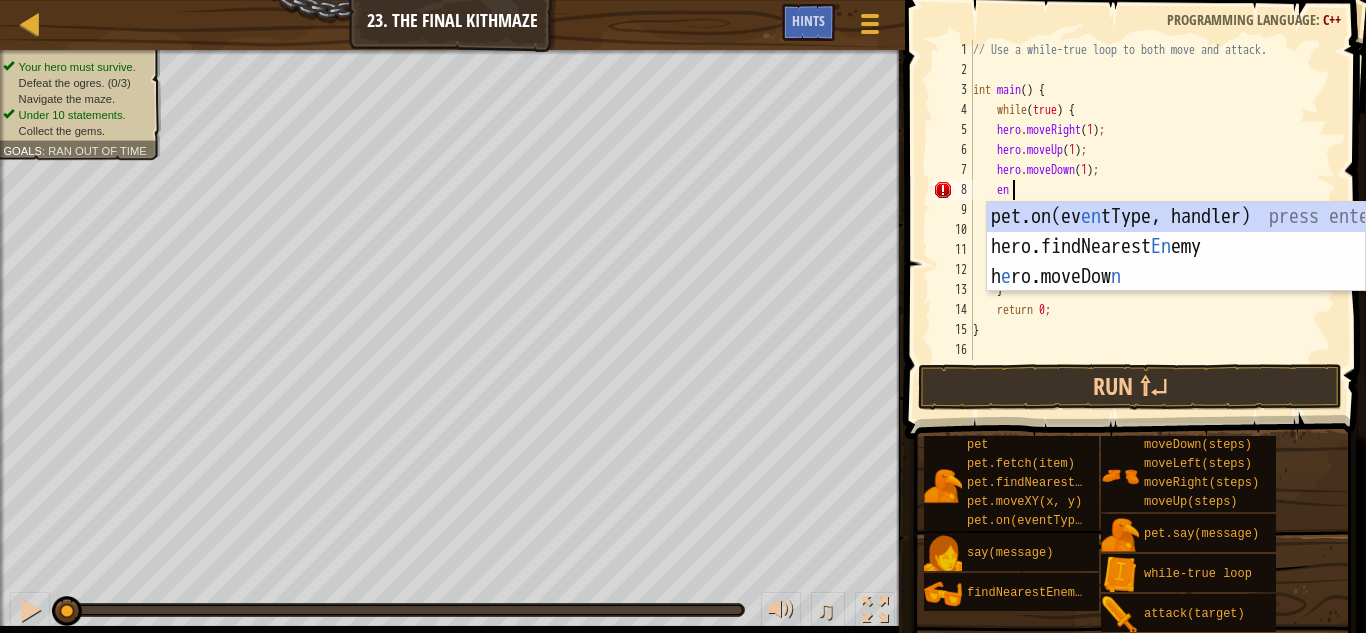 type on "enem" 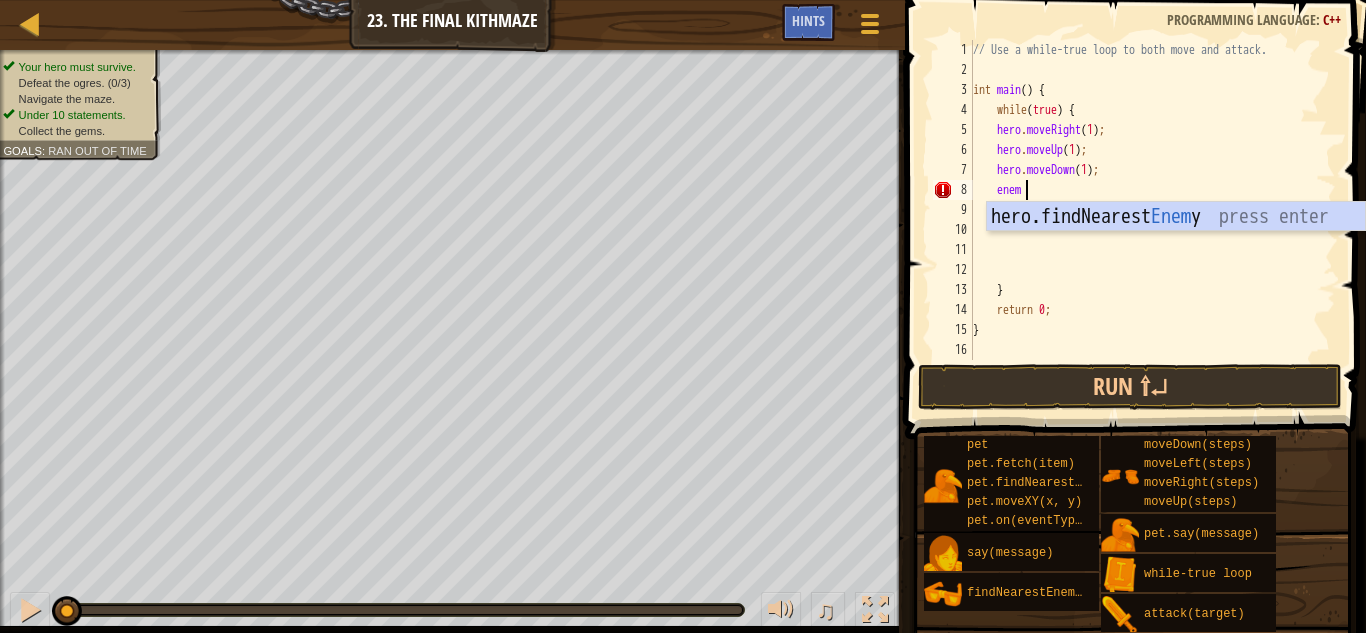 scroll, scrollTop: 9, scrollLeft: 3, axis: both 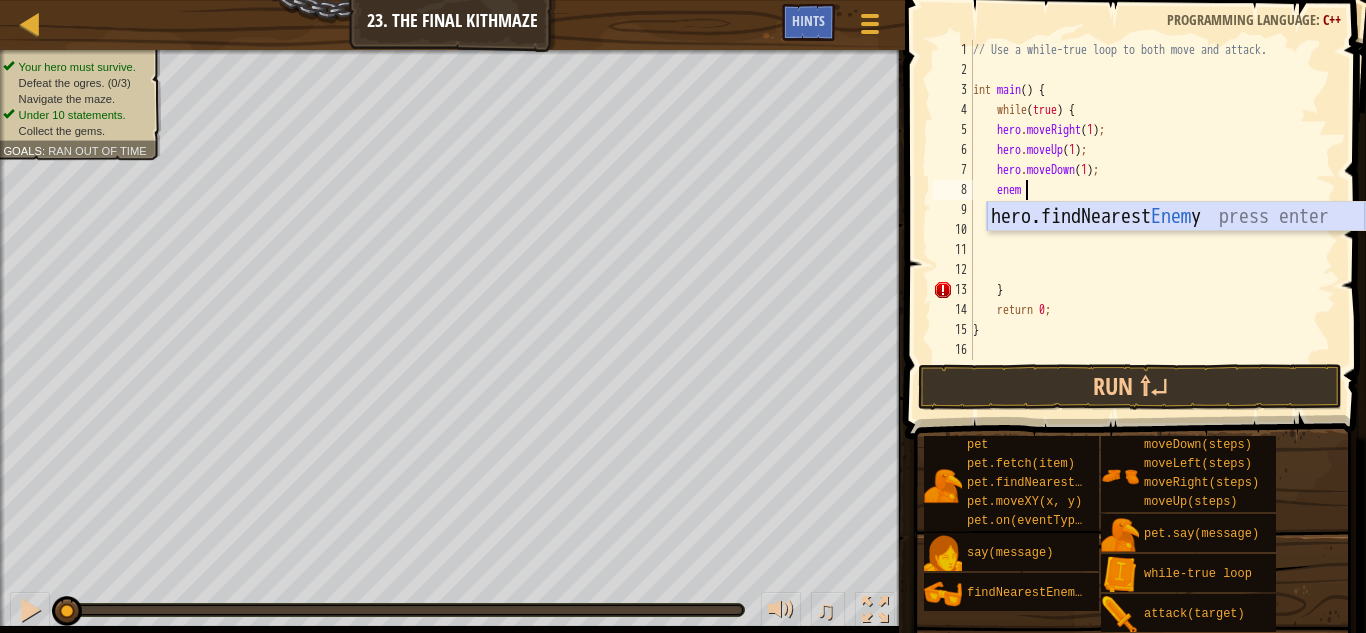 click on "hero.findNearest Enem y press enter" at bounding box center [1176, 247] 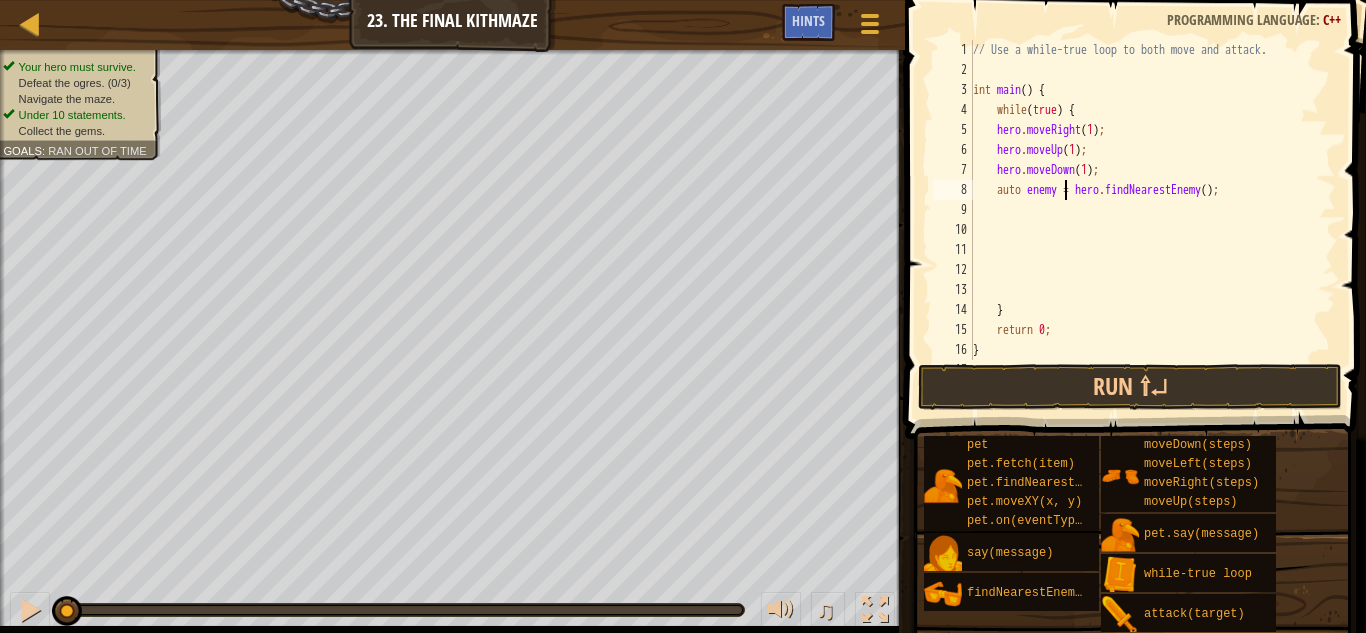 click on "// Use a while-true loop to both move and attack. int   main ( )   {      while ( true )   {      hero . moveRight ( 1 ) ;      hero . moveUp ( 1 ) ;      hero . moveDown ( 1 ) ;      auto   enemy   =   hero . findNearestEnemy ( ) ;                               }      return   0 ; }" at bounding box center [1144, 220] 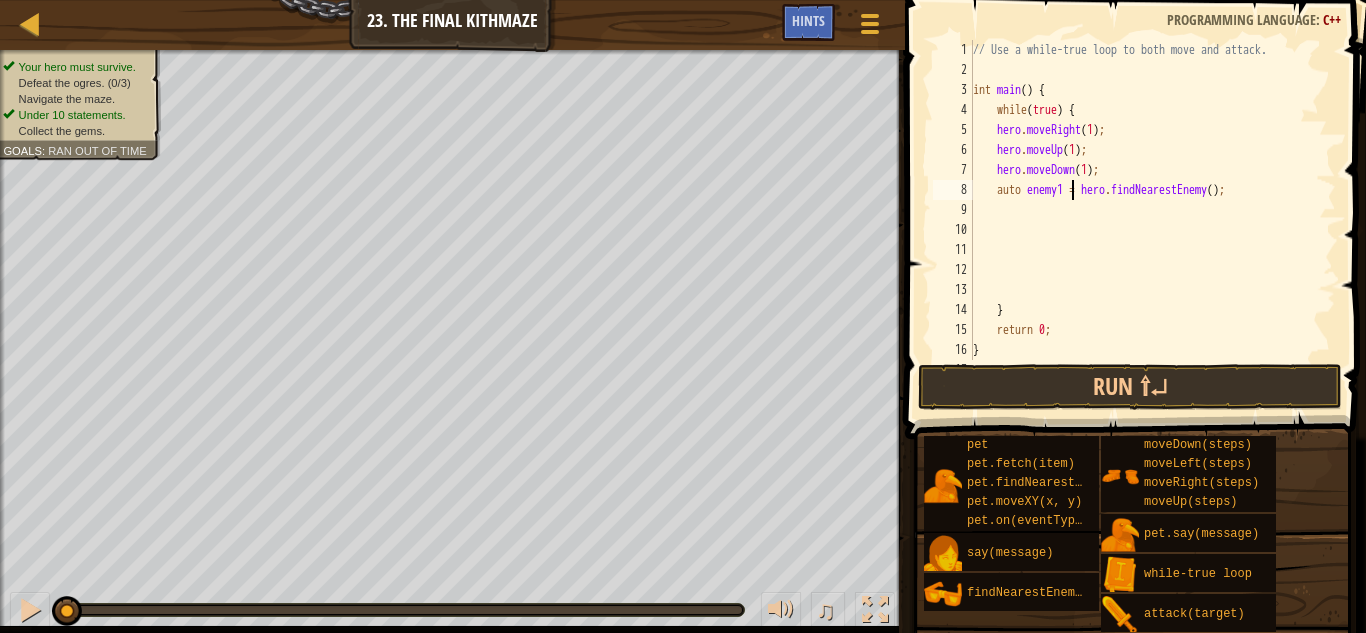 scroll, scrollTop: 9, scrollLeft: 8, axis: both 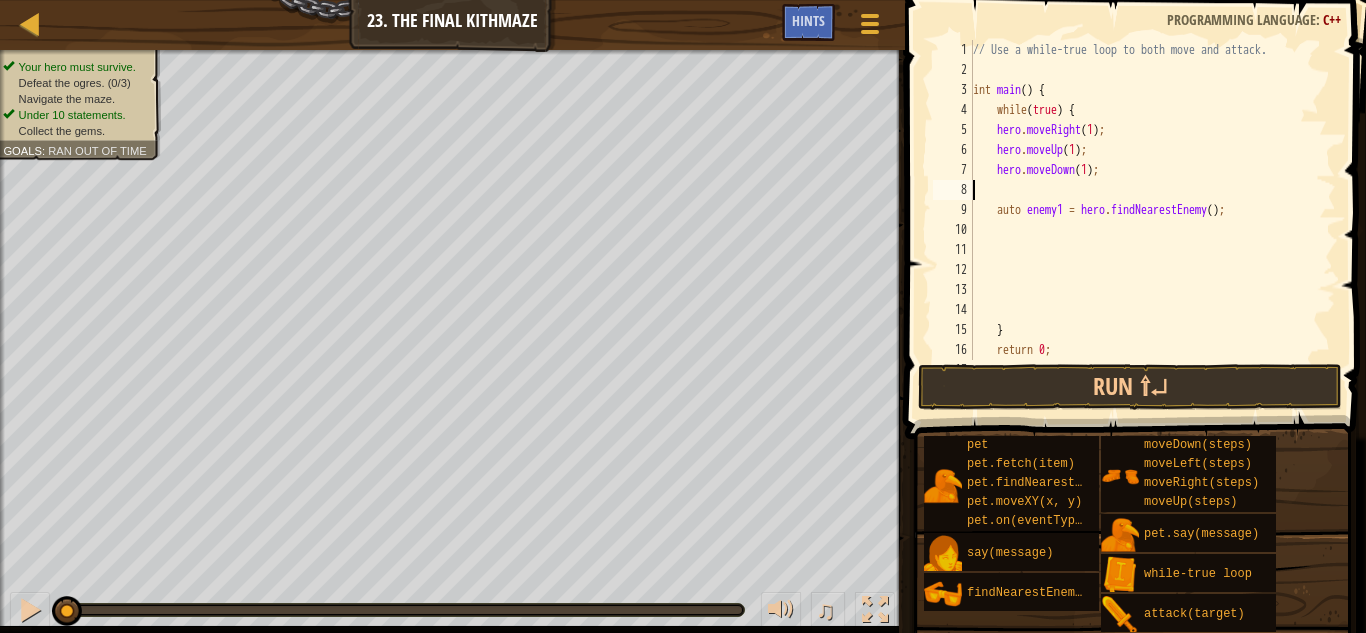 click on "// Use a while-true loop to both move and attack. int   main ( )   {      while ( true )   {      hero . moveRight ( 1 ) ;      hero . moveUp ( 1 ) ;      hero . moveDown ( 1 ) ;      auto   enemy1   =   hero . findNearestEnemy ( ) ;                               }      return   0 ; }" at bounding box center (1144, 220) 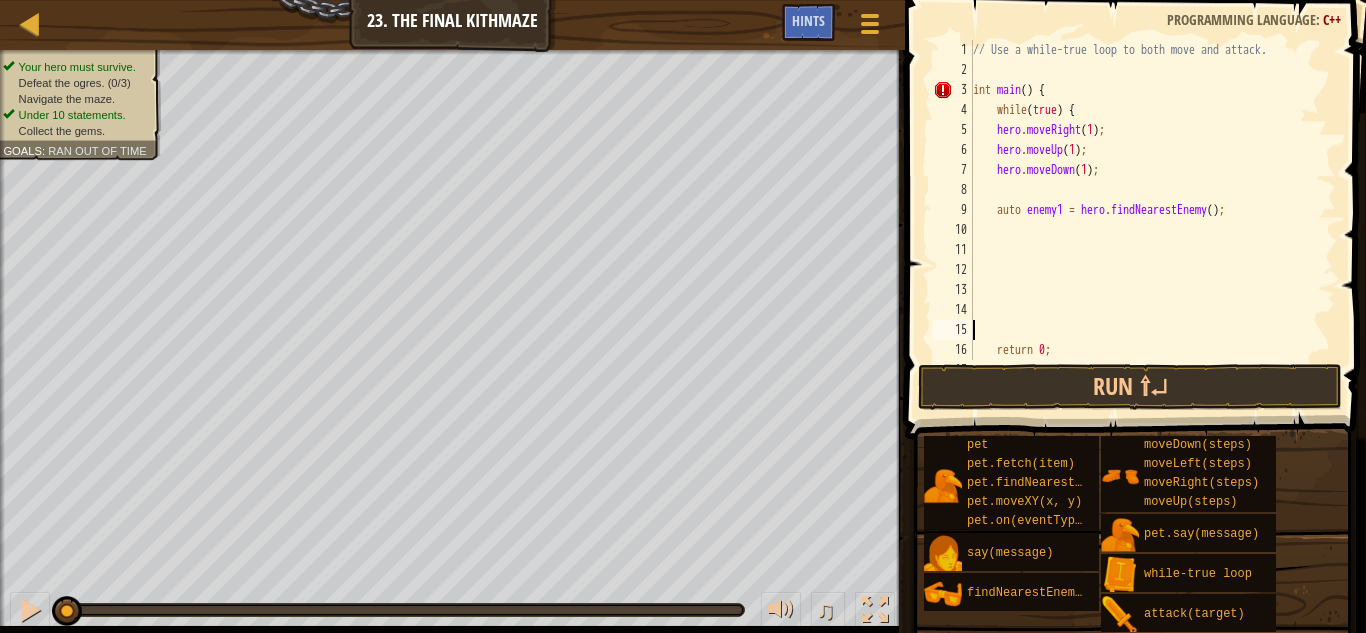 click on "// Use a while-true loop to both move and attack. int   main ( )   {      while ( true )   {      hero . moveRight ( 1 ) ;      hero . moveUp ( 1 ) ;      hero . moveDown ( 1 ) ;      auto   enemy1   =   hero . findNearestEnemy ( ) ;                               return   0 ; }" at bounding box center [1144, 220] 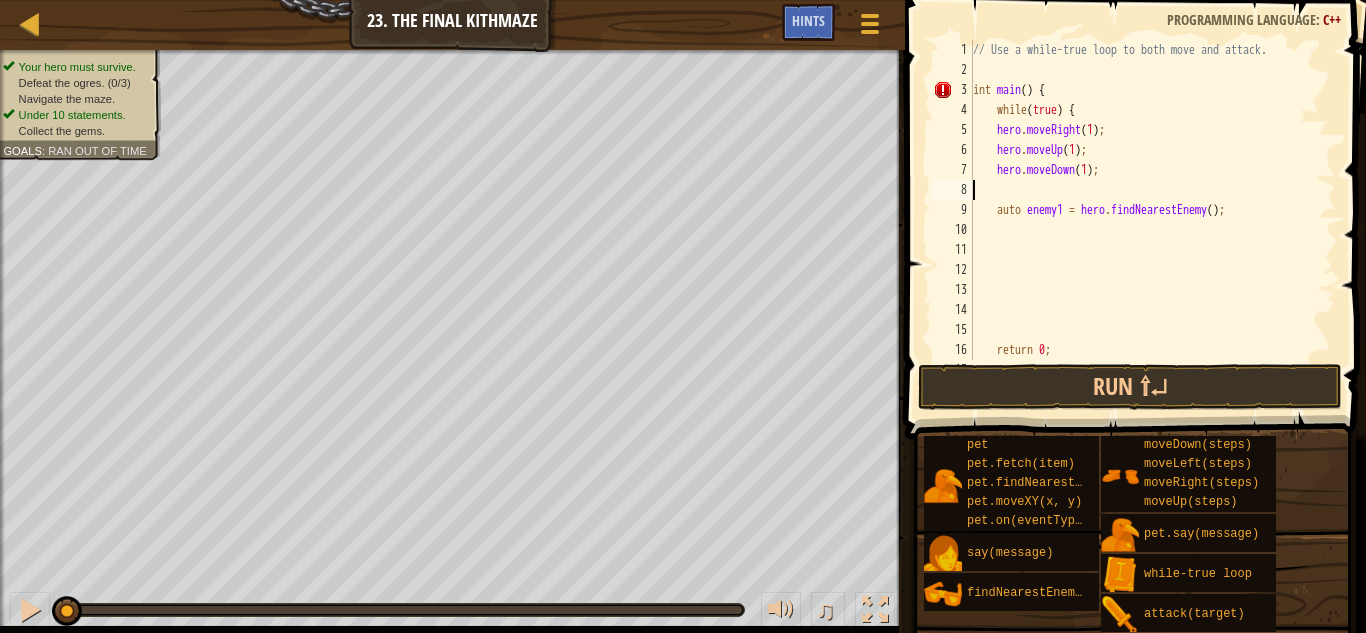 type on "]" 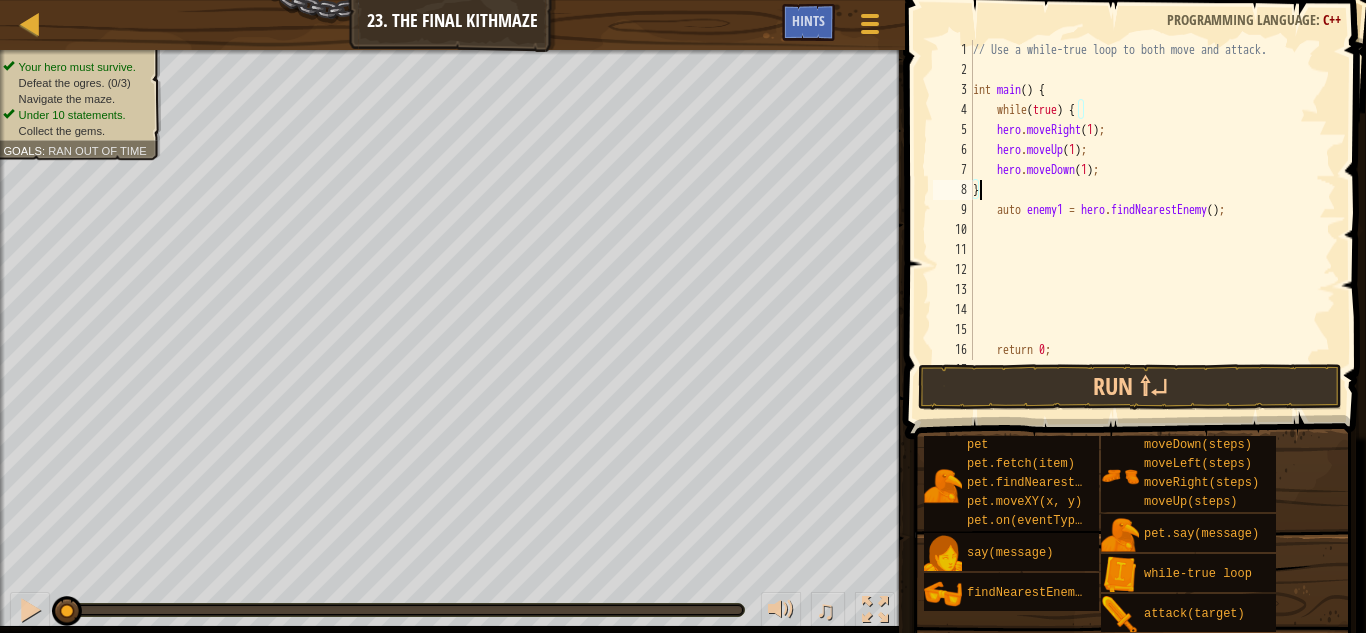 click on "// Use a while-true loop to both move and attack. int   main ( )   {      while ( true )   {      hero . moveRight ( 1 ) ;      hero . moveUp ( 1 ) ;      hero . moveDown ( 1 ) ; }      auto   enemy1   =   hero . findNearestEnemy ( ) ;                               return   0 ; }" at bounding box center [1144, 220] 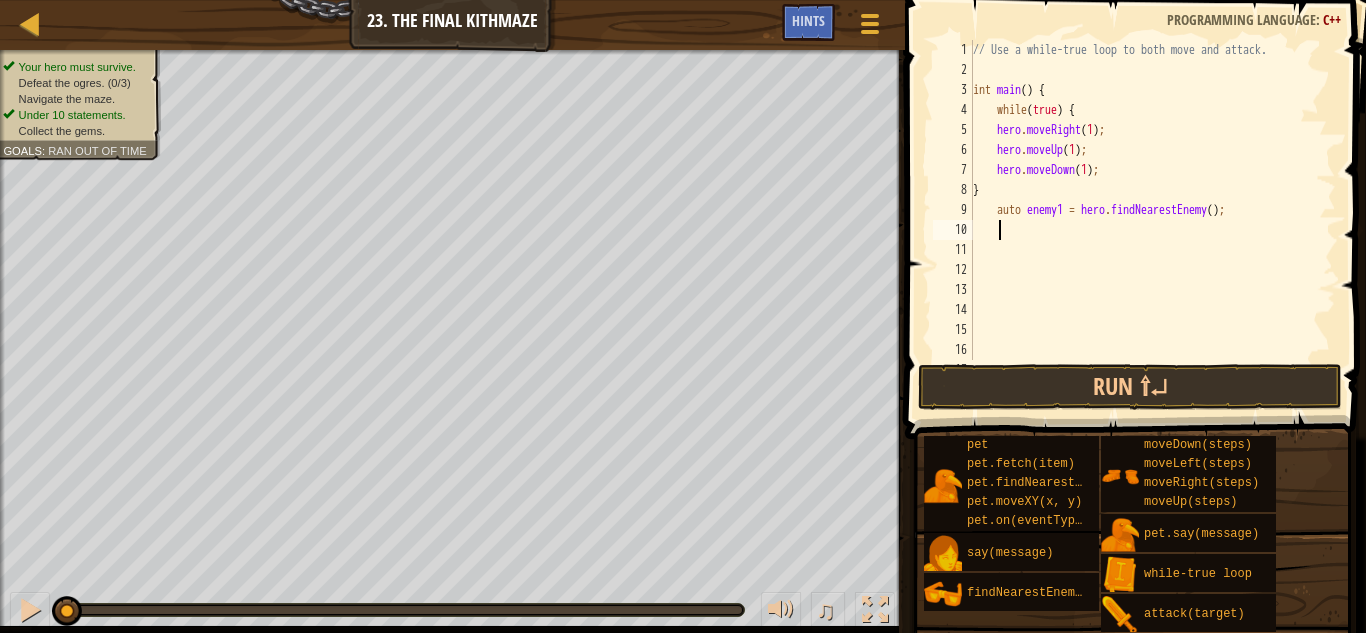 scroll, scrollTop: 60, scrollLeft: 0, axis: vertical 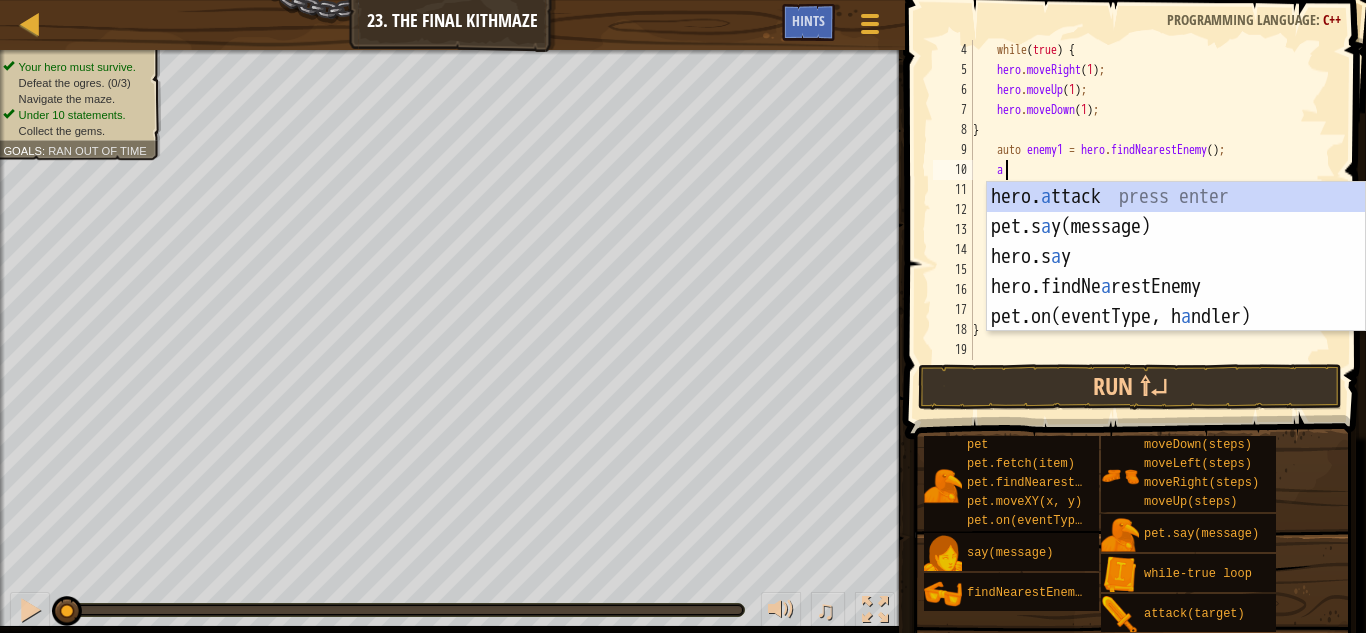 type on "at" 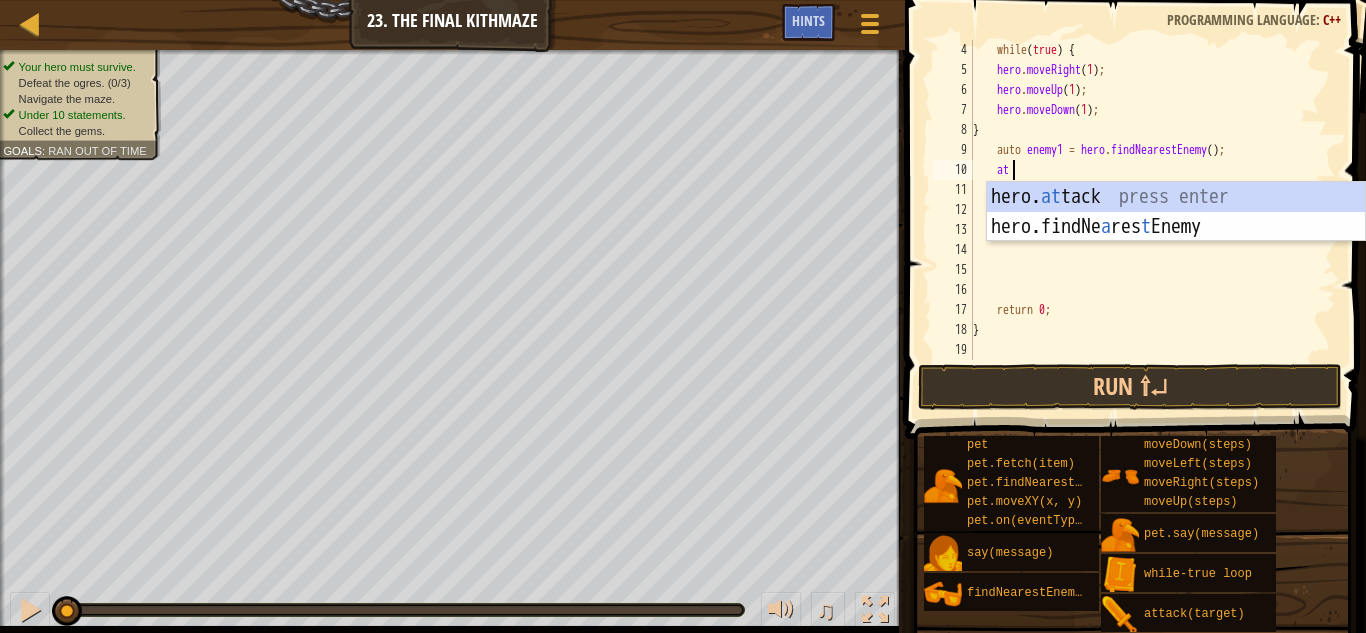 scroll, scrollTop: 9, scrollLeft: 2, axis: both 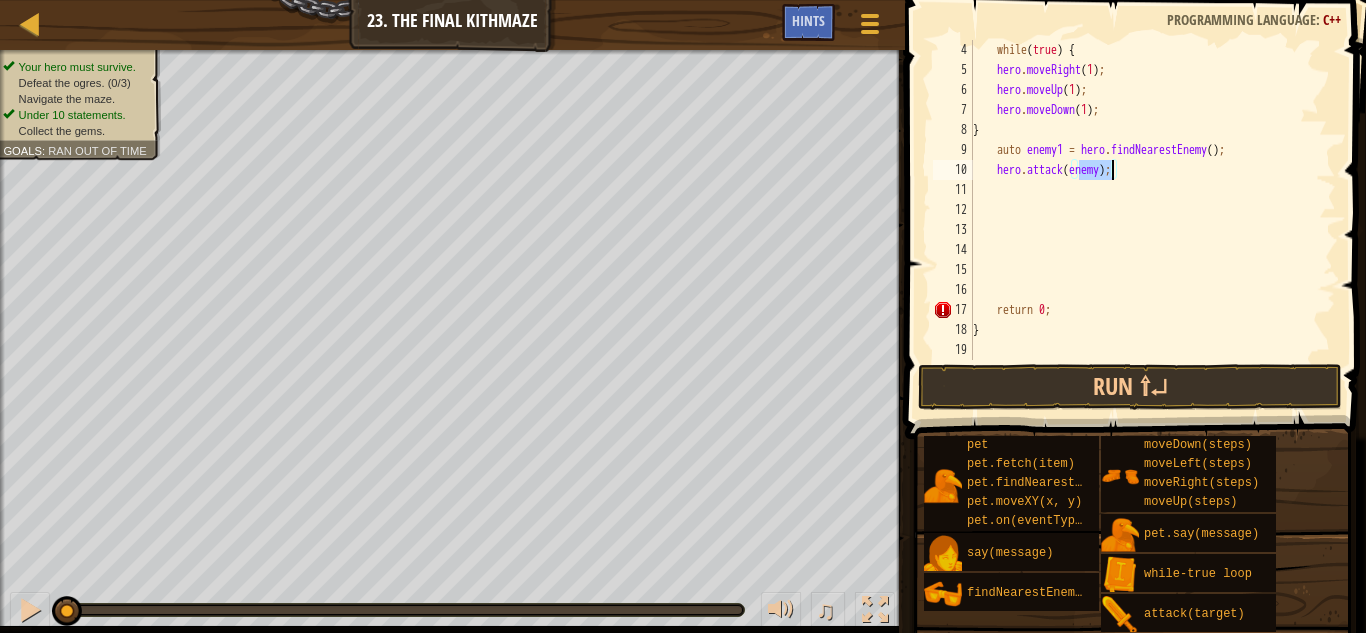 click on "while ( true )   {      hero . moveRight ( 1 ) ;      hero . moveUp ( 1 ) ;      hero . moveDown ( 1 ) ; }      auto   enemy1   =   hero . findNearestEnemy ( ) ;      hero . attack ( enemy ) ;                               return   0 ; }" at bounding box center (1144, 200) 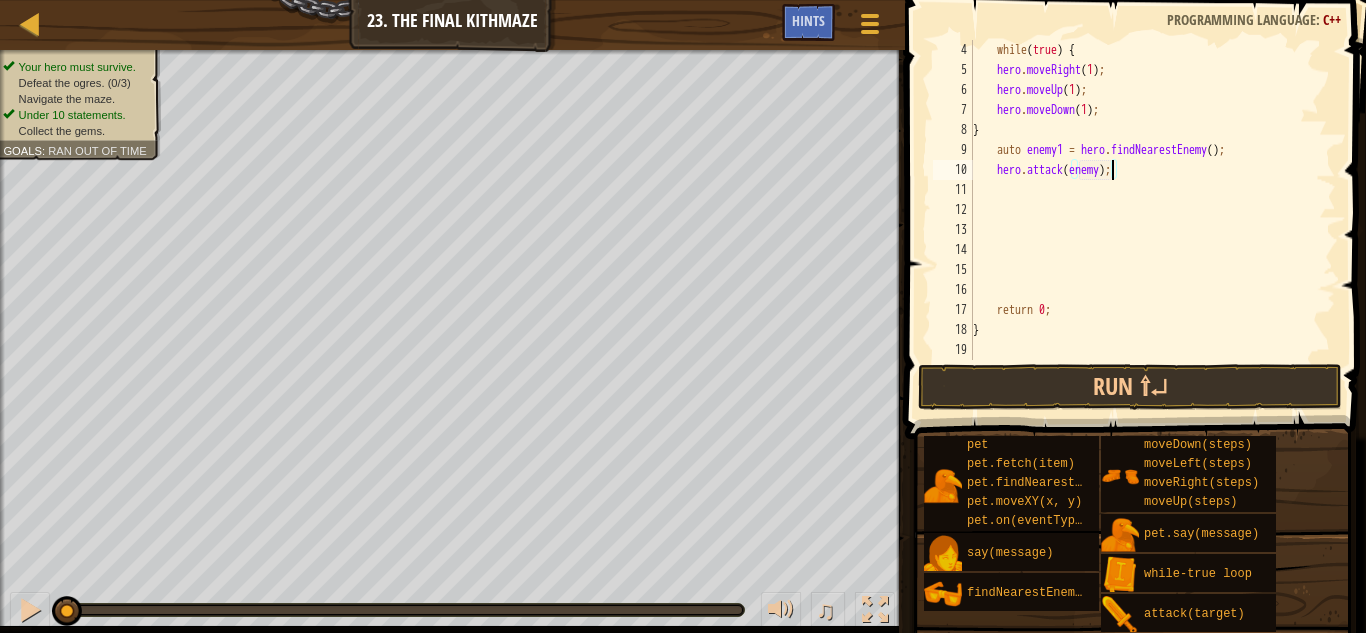 type on "hero.attack(enemy1);" 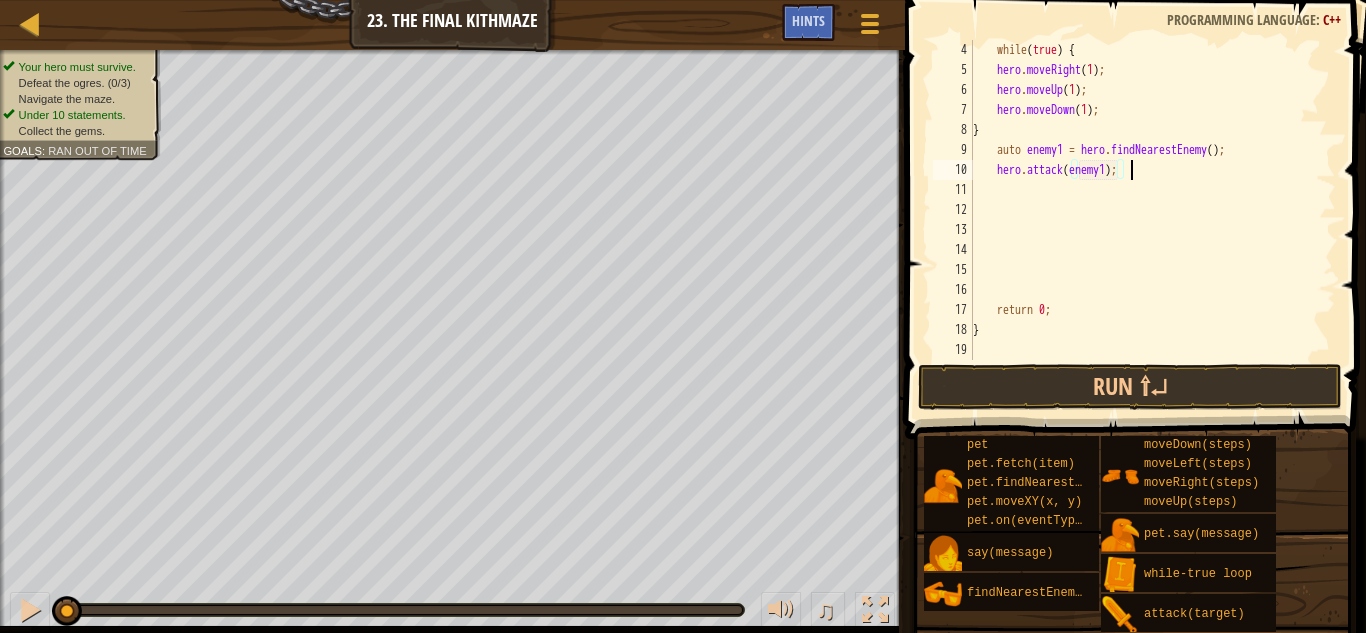 click on "while ( true )   {      hero . moveRight ( 1 ) ;      hero . moveUp ( 1 ) ;      hero . moveDown ( 1 ) ; }      auto   enemy1   =   hero . findNearestEnemy ( ) ;      hero . attack ( enemy1 ) ;                               return   0 ; }" at bounding box center [1144, 220] 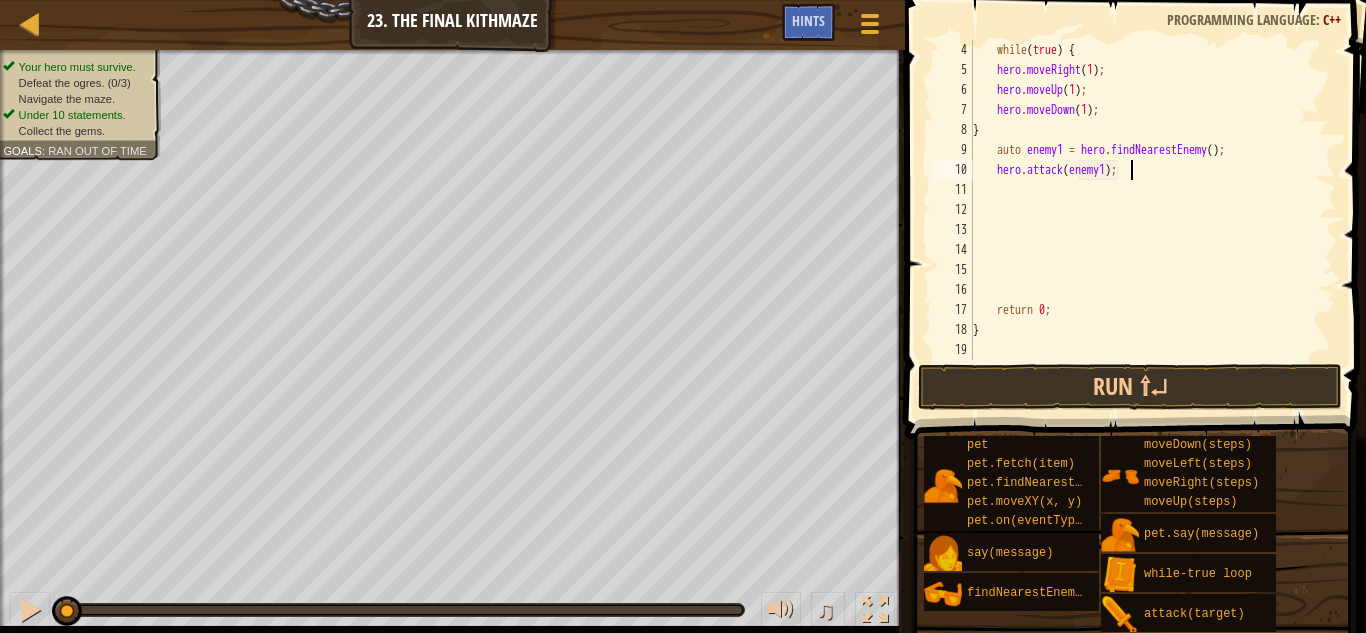 click on "while ( true )   {      hero . moveRight ( 1 ) ;      hero . moveUp ( 1 ) ;      hero . moveDown ( 1 ) ; }      auto   enemy1   =   hero . findNearestEnemy ( ) ;      hero . attack ( enemy1 ) ;                               return   0 ; }" at bounding box center (1144, 220) 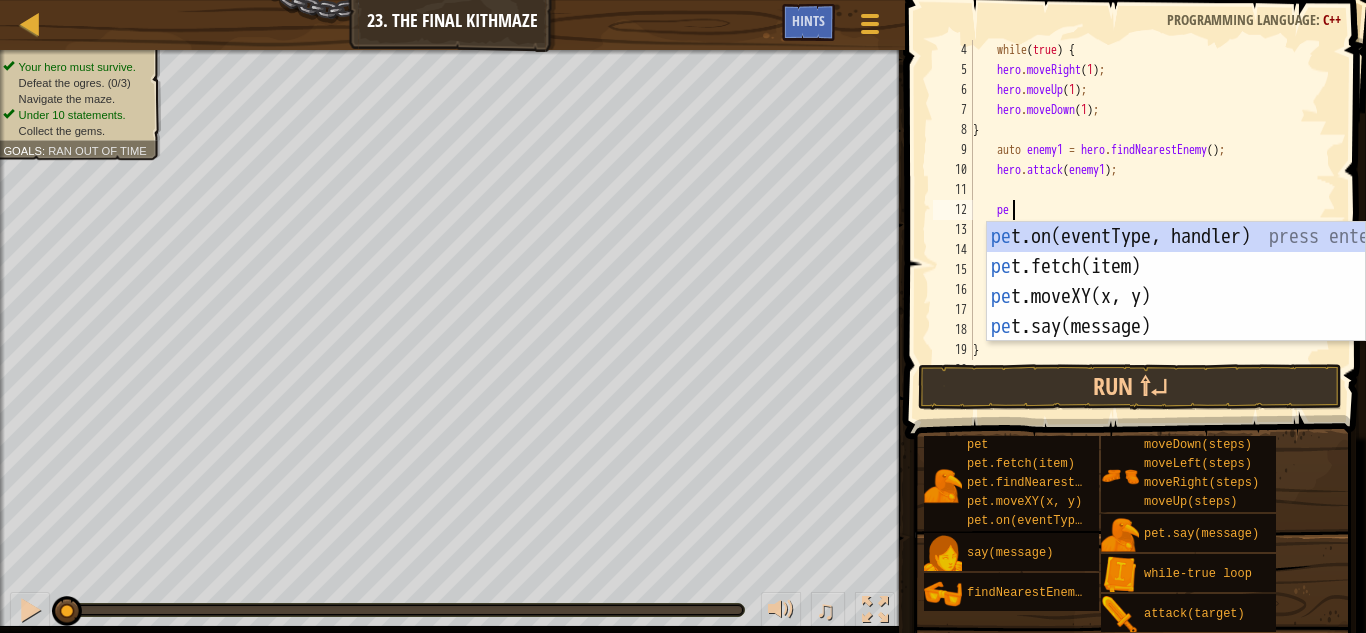 scroll, scrollTop: 9, scrollLeft: 2, axis: both 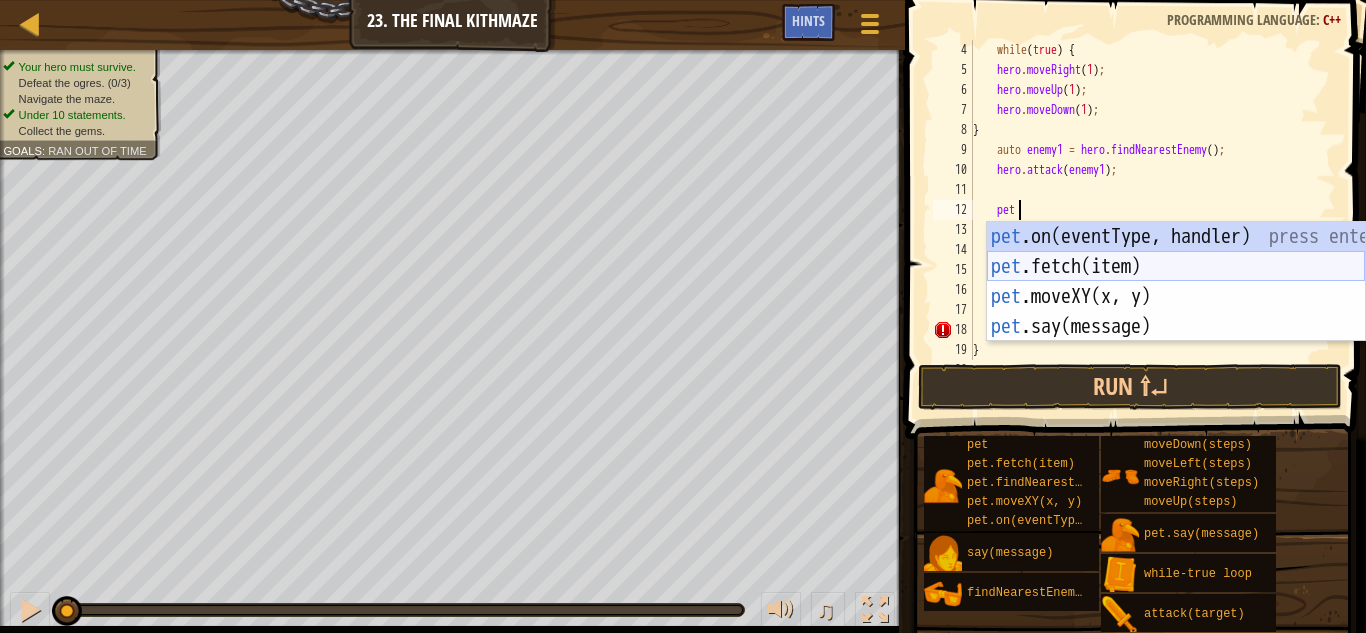 click on "pet .on(eventType, handler) press enter pet .fetch(item) press enter pet .moveXY(x, y) press enter pet .say(message) press enter" at bounding box center [1176, 312] 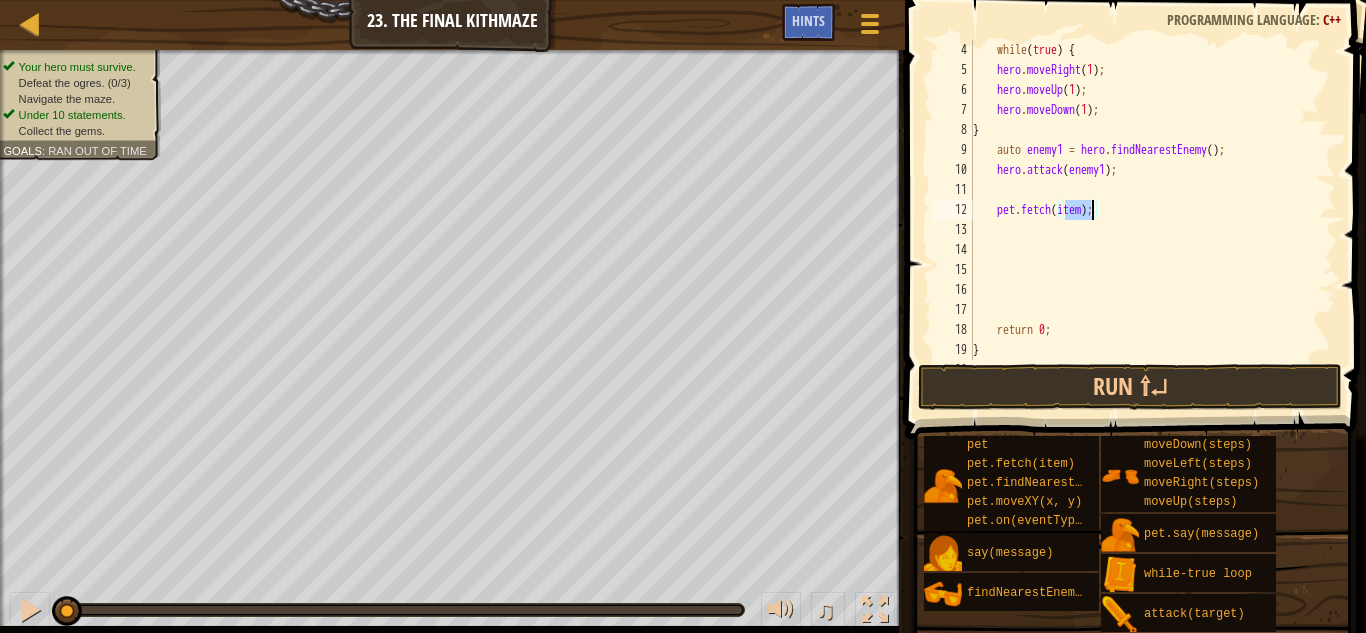 click on "while ( true )   {      hero . moveRight ( 1 ) ;      hero . moveUp ( 1 ) ;      hero . moveDown ( 1 ) ; }      auto   enemy1   =   hero . findNearestEnemy ( ) ;      hero . attack ( enemy1 ) ;           pet . fetch ( item ) ;                          return   0 ; }" at bounding box center (1144, 200) 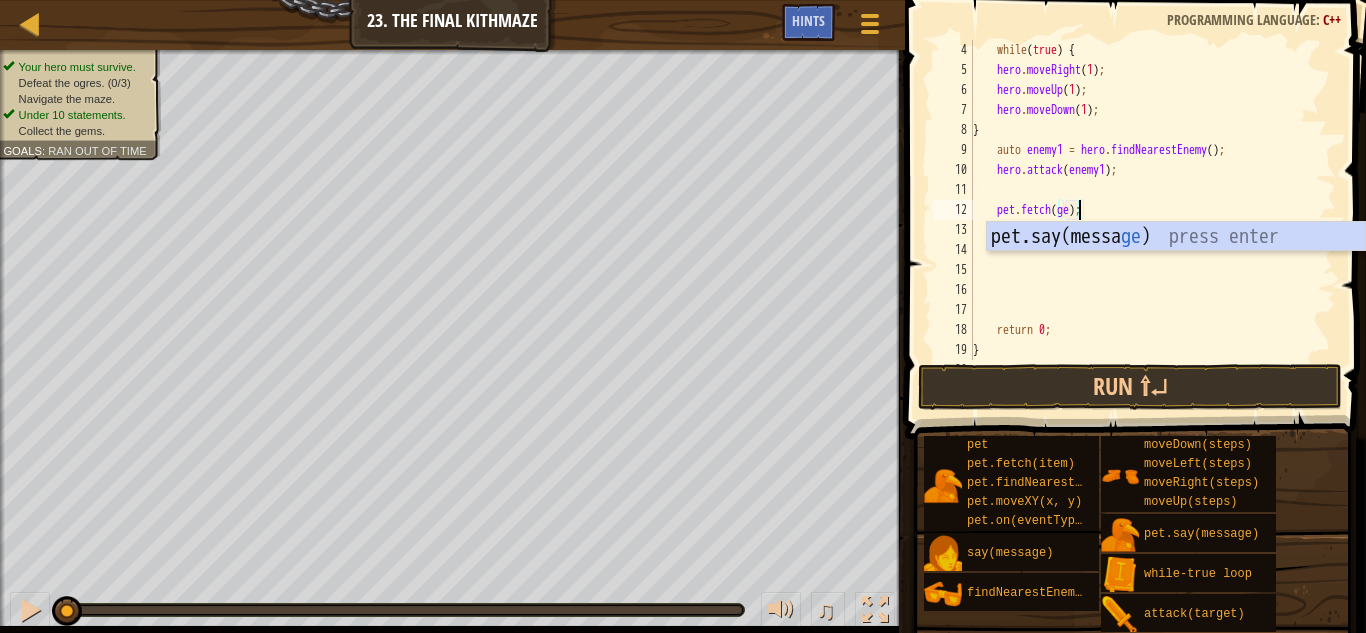scroll, scrollTop: 9, scrollLeft: 9, axis: both 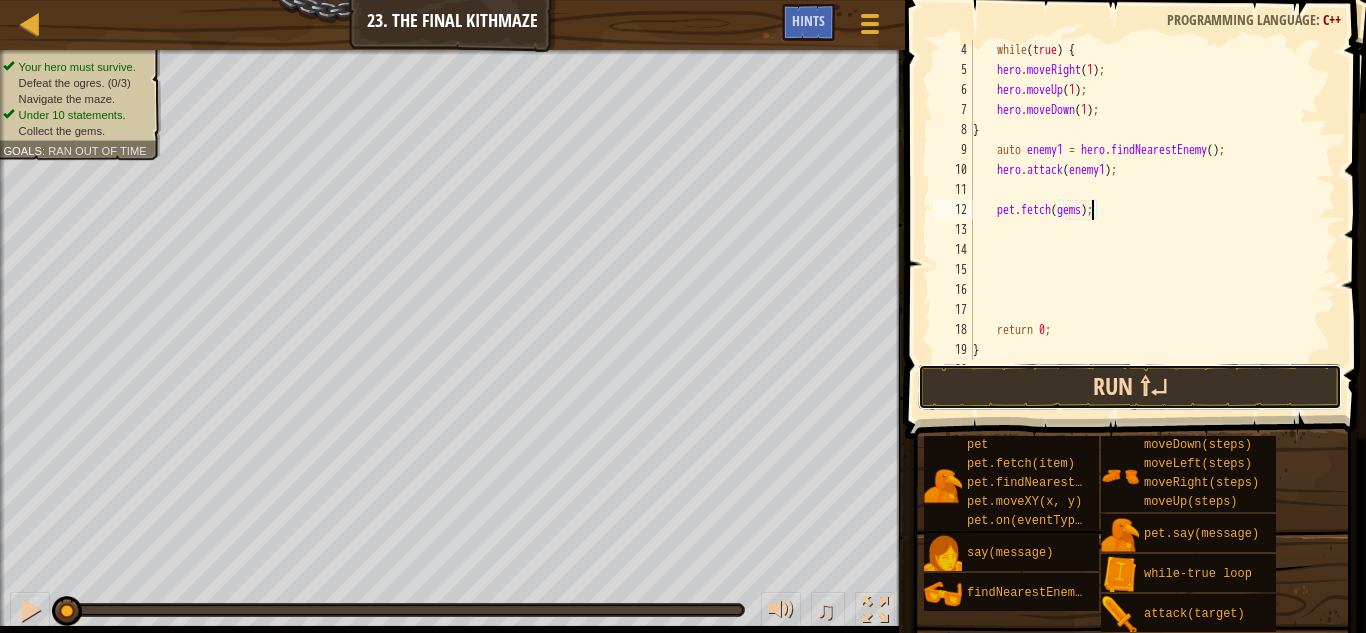 click on "Run ⇧↵" at bounding box center [1130, 387] 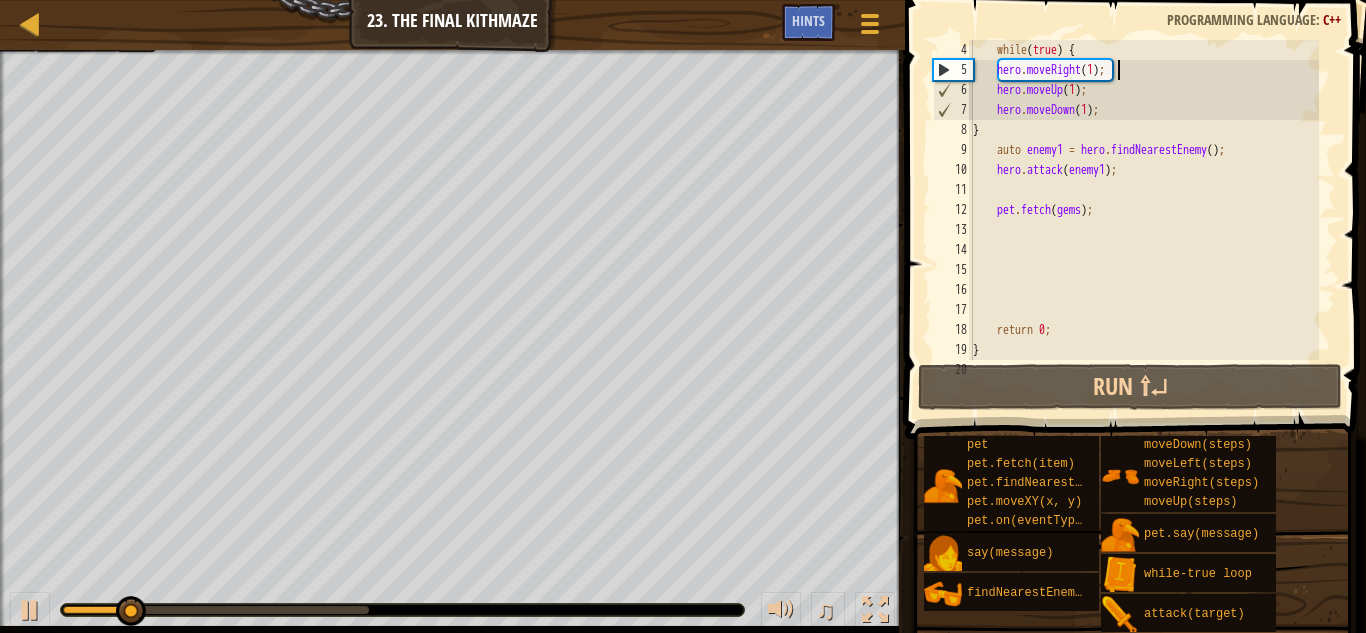 click on "while ( true )   {      hero . moveRight ( 1 ) ;      hero . moveUp ( 1 ) ;      hero . moveDown ( 1 ) ; }      auto   enemy1   =   hero . findNearestEnemy ( ) ;      hero . attack ( enemy1 ) ;           pet . fetch ( gems ) ;                          return   0 ; }" at bounding box center (1144, 220) 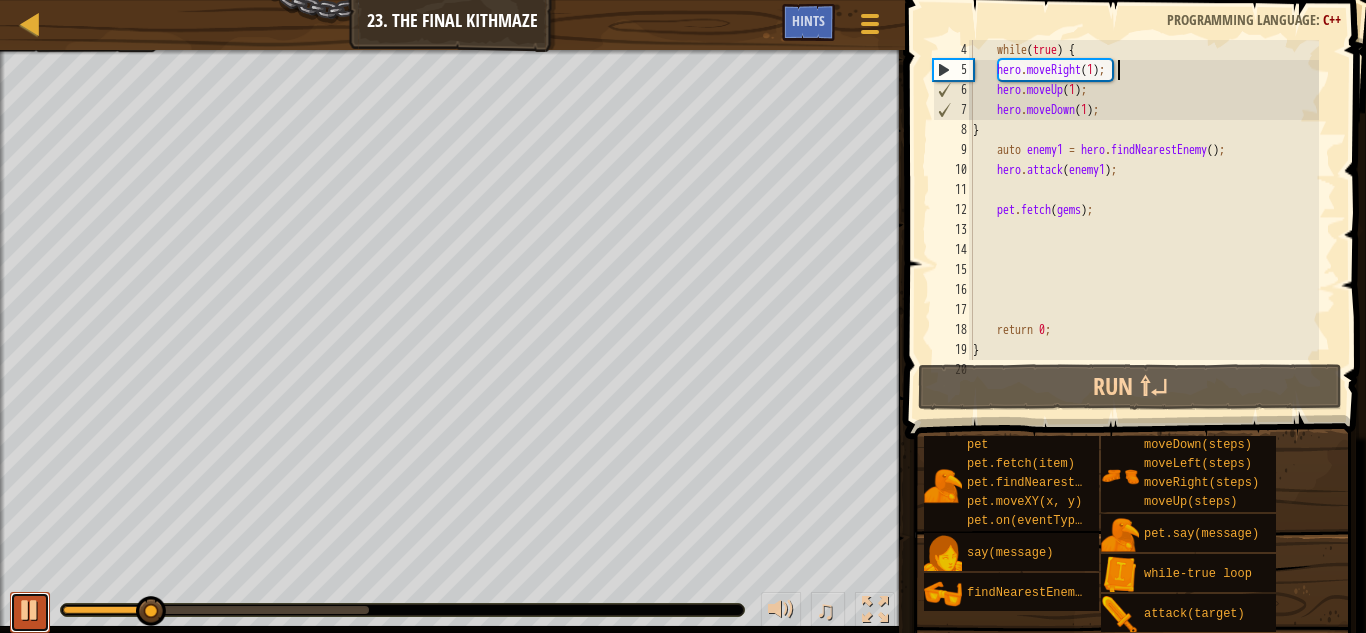 click at bounding box center [30, 610] 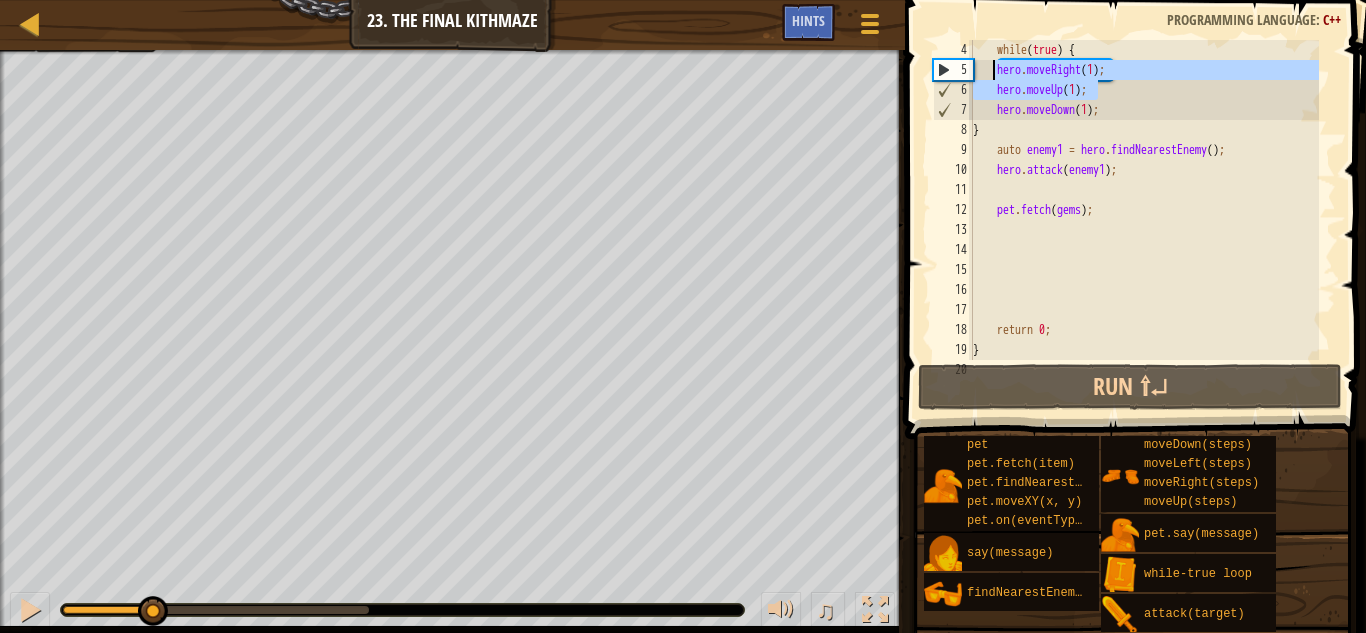 drag, startPoint x: 1144, startPoint y: 79, endPoint x: 992, endPoint y: 71, distance: 152.21039 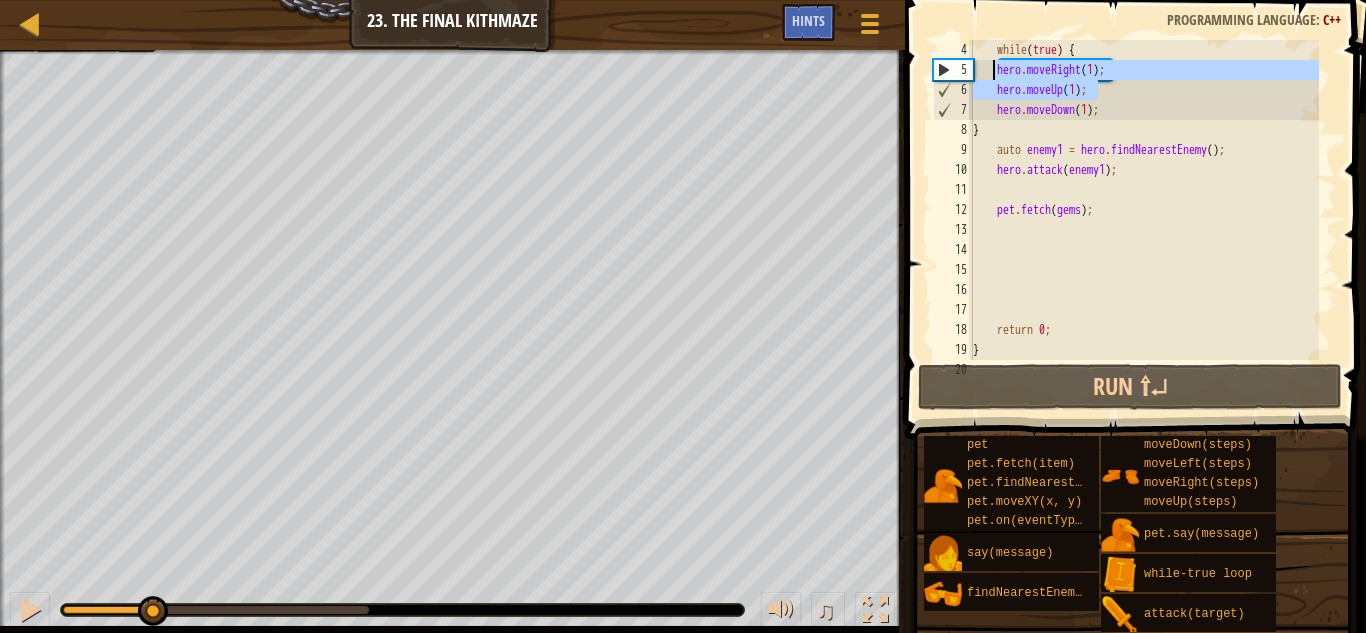 click on "while ( true )   {      hero . moveRight ( 1 ) ;      hero . moveUp ( 1 ) ;      hero . moveDown ( 1 ) ; }      auto   enemy1   =   hero . findNearestEnemy ( ) ;      hero . attack ( enemy1 ) ;           pet . fetch ( gems ) ;                          return   0 ; }" at bounding box center [1144, 220] 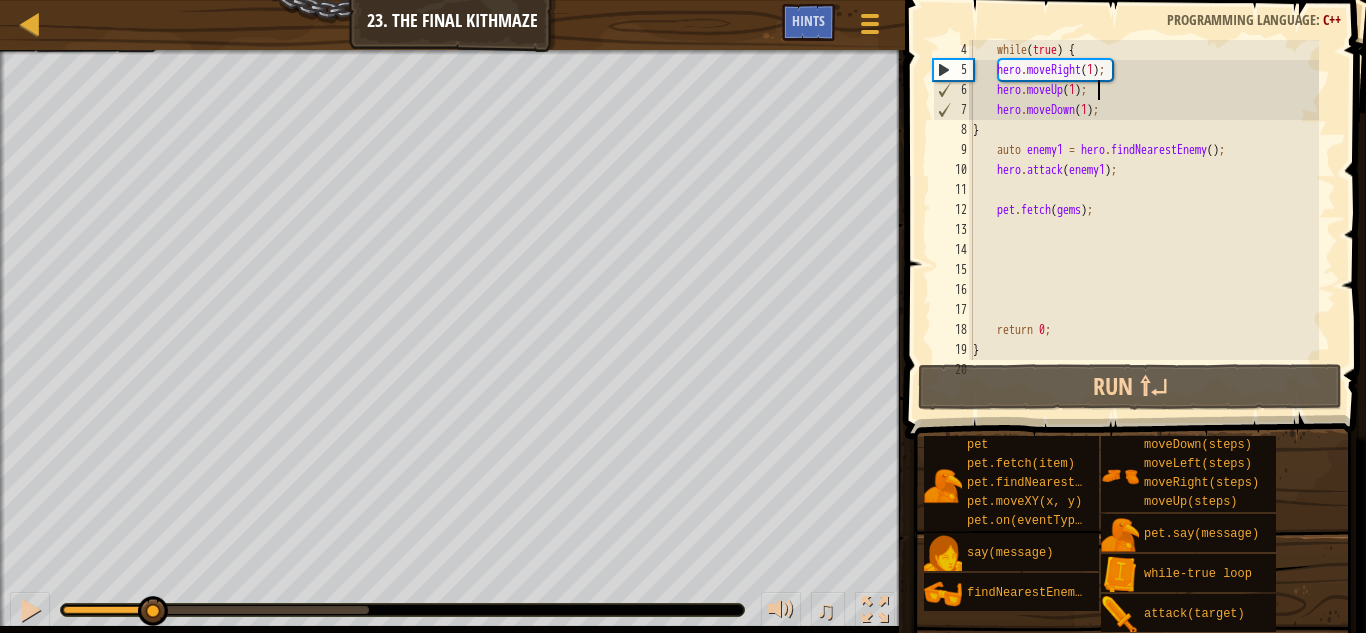 click on "while ( true )   {      hero . moveRight ( 1 ) ;      hero . moveUp ( 1 ) ;      hero . moveDown ( 1 ) ; }      auto   enemy1   =   hero . findNearestEnemy ( ) ;      hero . attack ( enemy1 ) ;           pet . fetch ( gems ) ;                          return   0 ; }" at bounding box center [1144, 220] 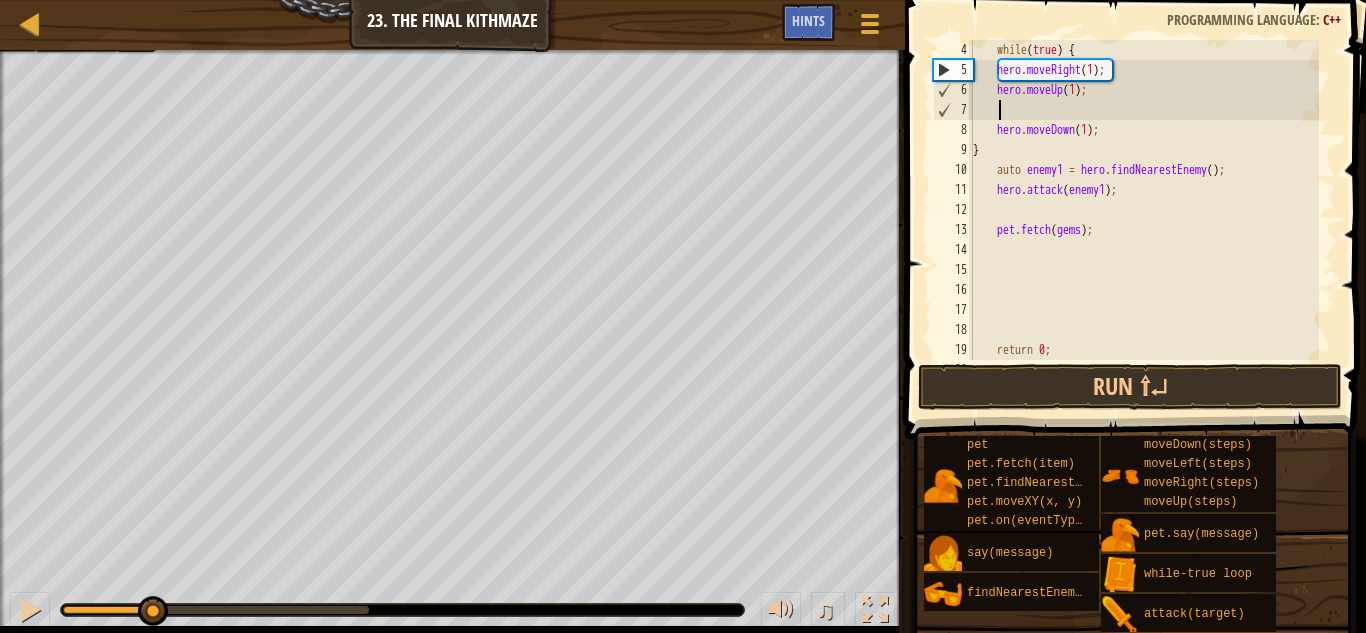 scroll, scrollTop: 9, scrollLeft: 1, axis: both 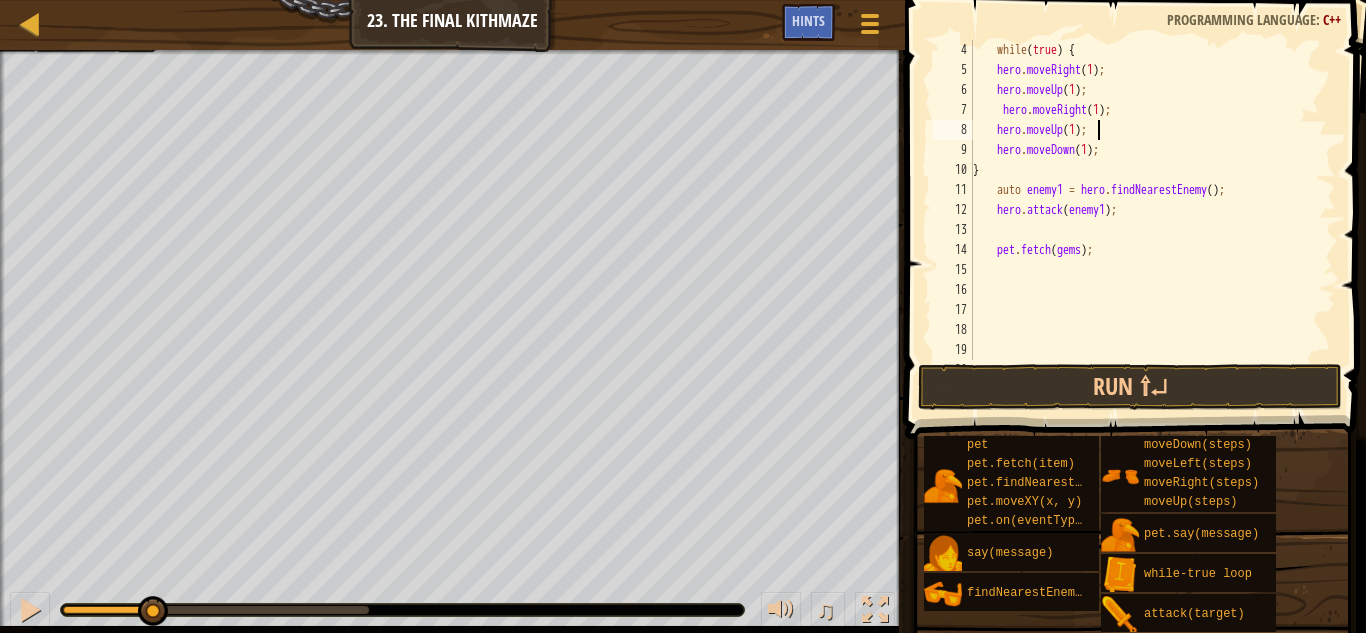 click on "while ( true )   {      hero . moveRight ( 1 ) ;      hero . moveUp ( 1 ) ;       hero . moveRight ( 1 ) ;      hero . moveUp ( 1 ) ;      hero . moveDown ( 1 ) ; }      auto   enemy1   =   hero . findNearestEnemy ( ) ;      hero . attack ( enemy1 ) ;           pet . fetch ( gems ) ;                          return   0 ;" at bounding box center [1144, 220] 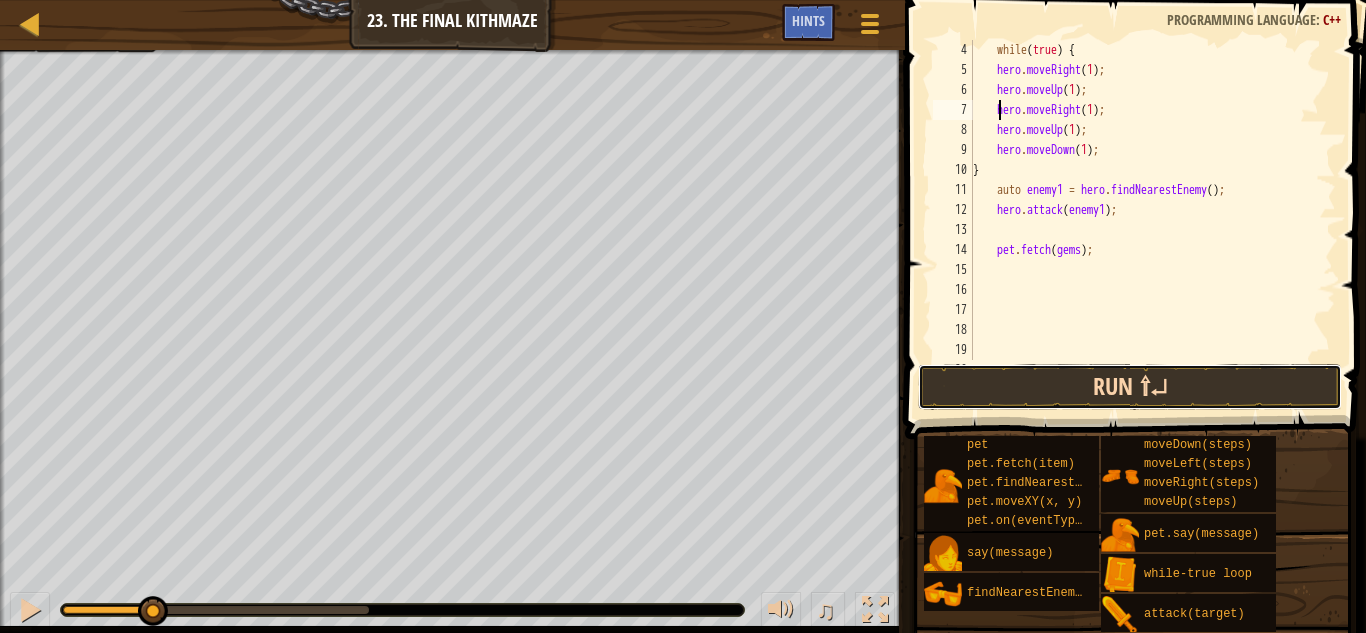 click on "Run ⇧↵" at bounding box center [1130, 387] 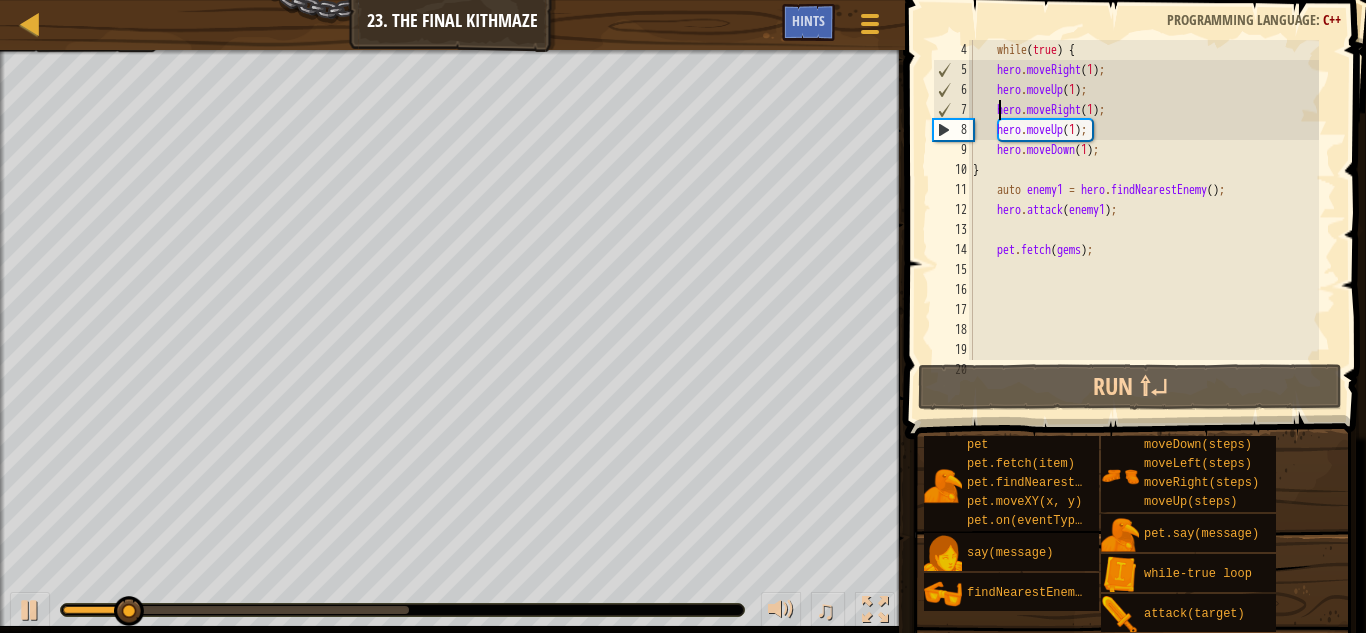 drag, startPoint x: 1110, startPoint y: 136, endPoint x: 1051, endPoint y: 121, distance: 60.876926 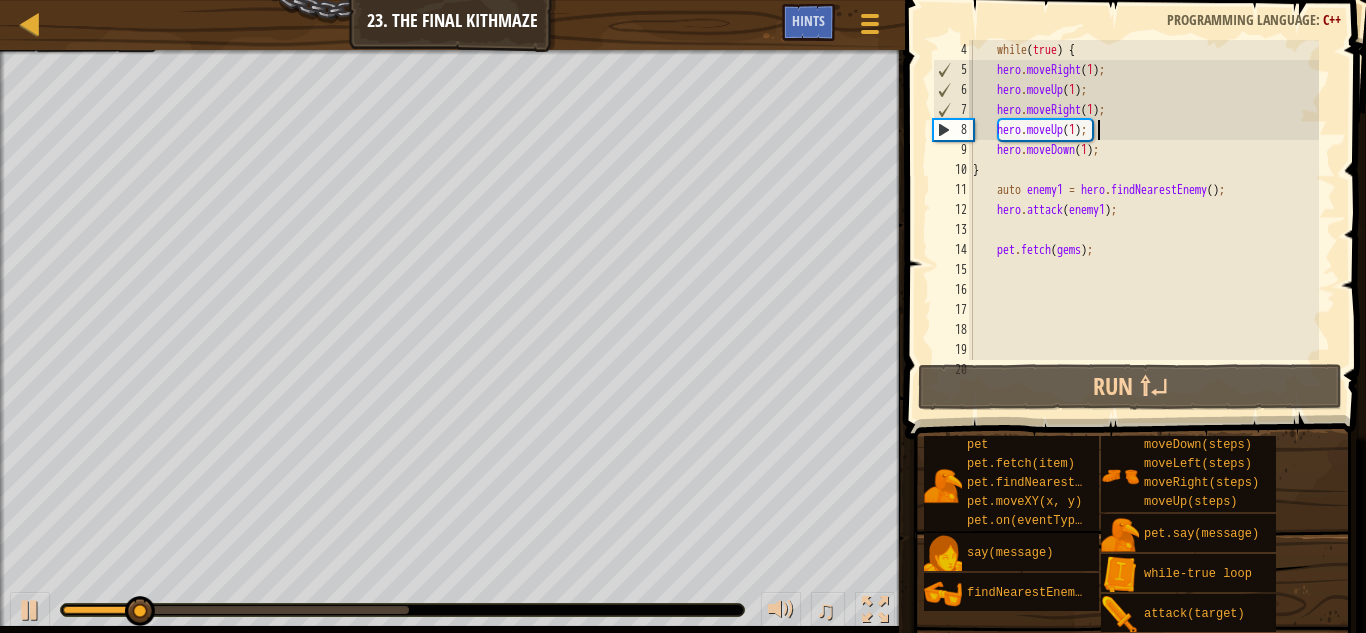 click on "while ( true )   {      hero . moveRight ( 1 ) ;      hero . moveUp ( 1 ) ;      hero . moveRight ( 1 ) ;      hero . moveUp ( 1 ) ;      hero . moveDown ( 1 ) ; }      auto   enemy1   =   hero . findNearestEnemy ( ) ;      hero . attack ( enemy1 ) ;           pet . fetch ( gems ) ;                          return   0 ;" at bounding box center [1144, 220] 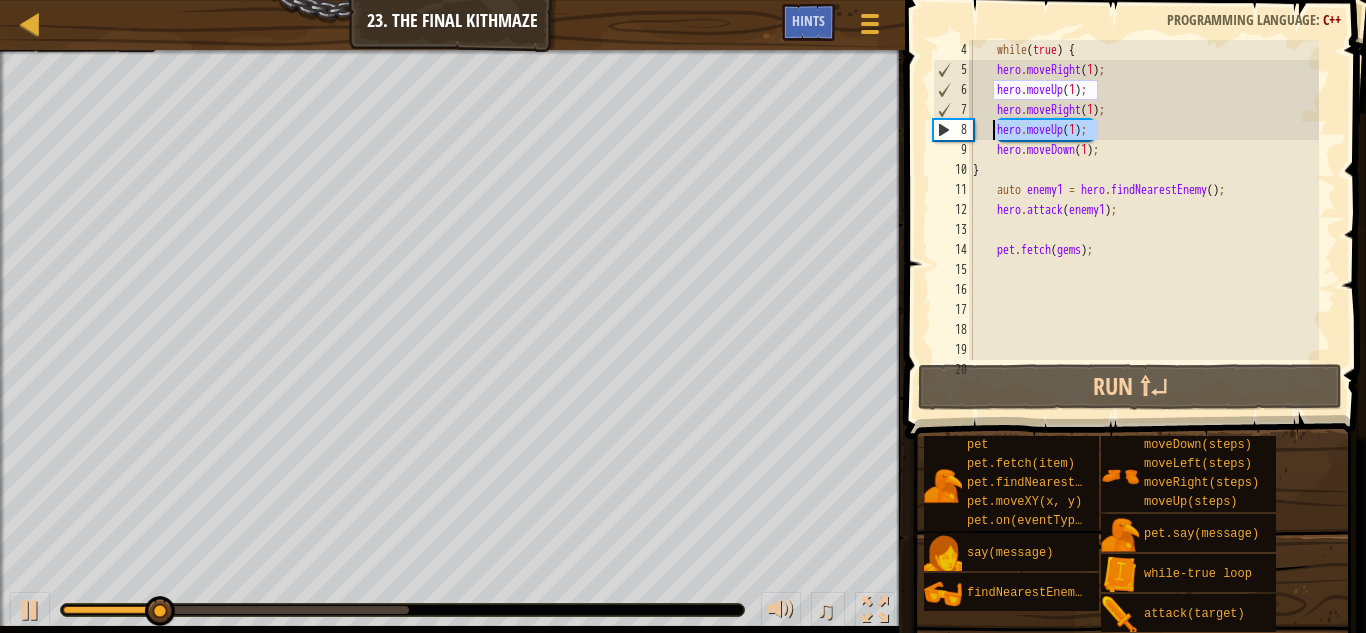 drag, startPoint x: 1115, startPoint y: 130, endPoint x: 995, endPoint y: 138, distance: 120.26637 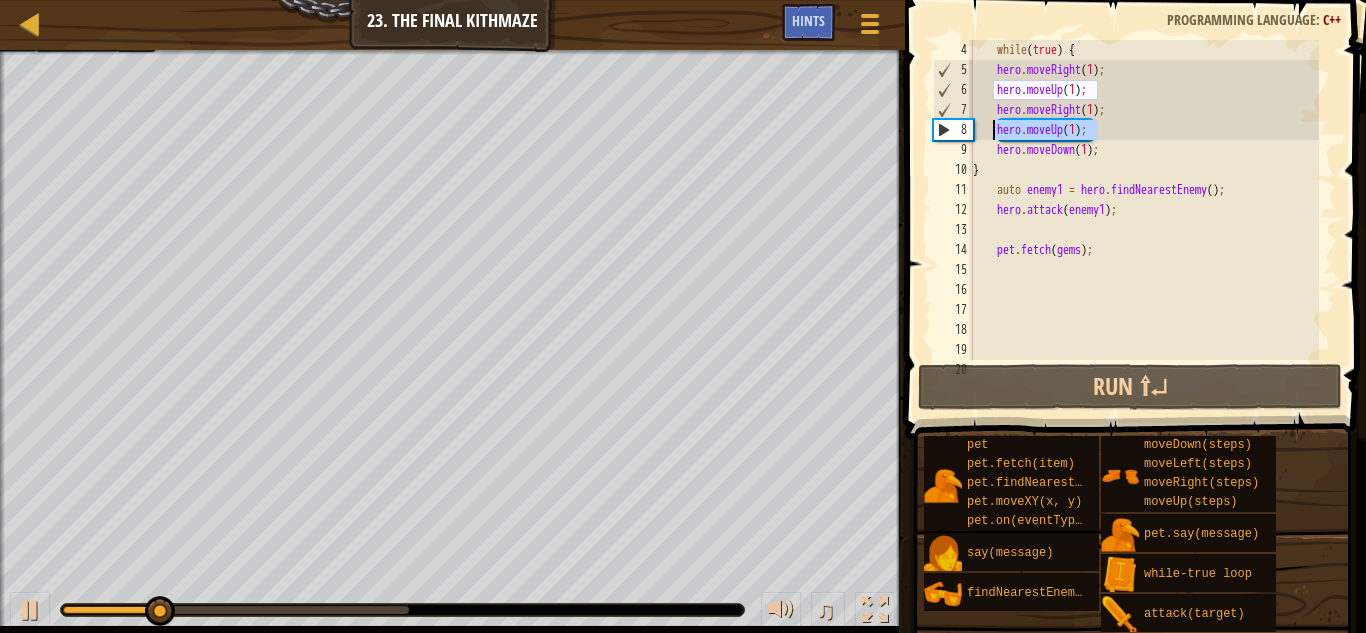 click on "while ( true )   {      hero . moveRight ( 1 ) ;      hero . moveUp ( 1 ) ;      hero . moveRight ( 1 ) ;      hero . moveUp ( 1 ) ;      hero . moveDown ( 1 ) ; }      auto   enemy1   =   hero . findNearestEnemy ( ) ;      hero . attack ( enemy1 ) ;           pet . fetch ( gems ) ;                          return   0 ;" at bounding box center [1144, 220] 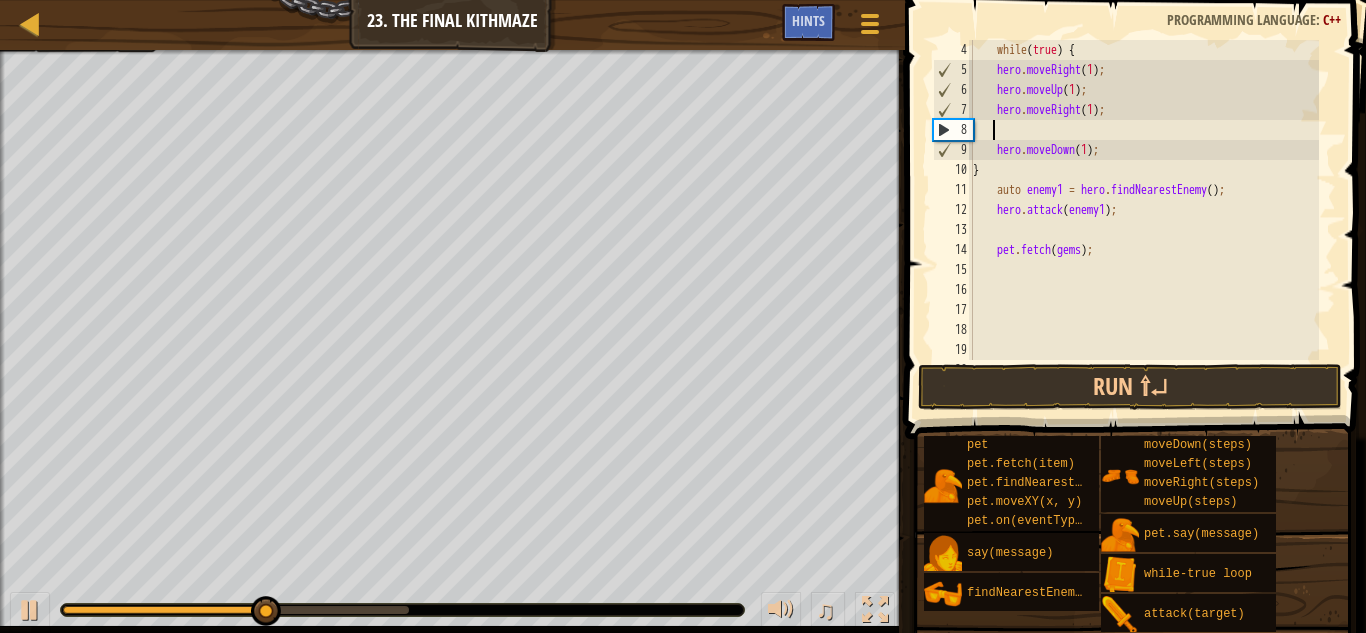 click on "♫" at bounding box center (452, 605) 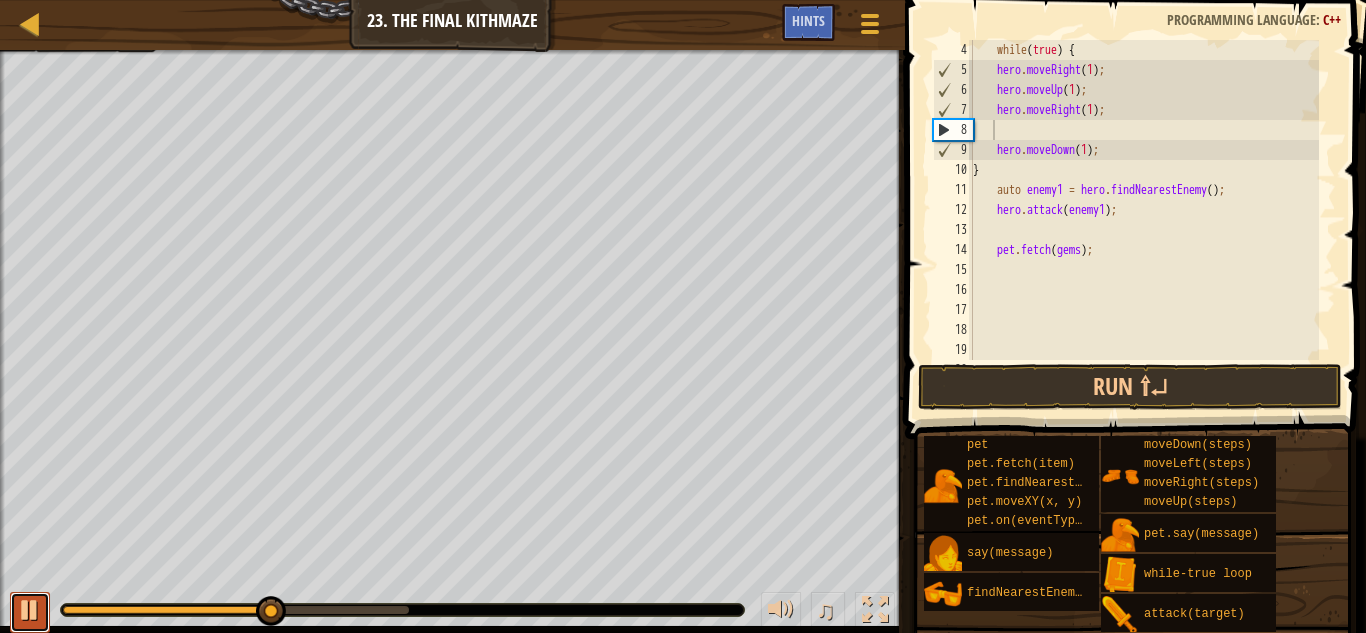 click at bounding box center (30, 610) 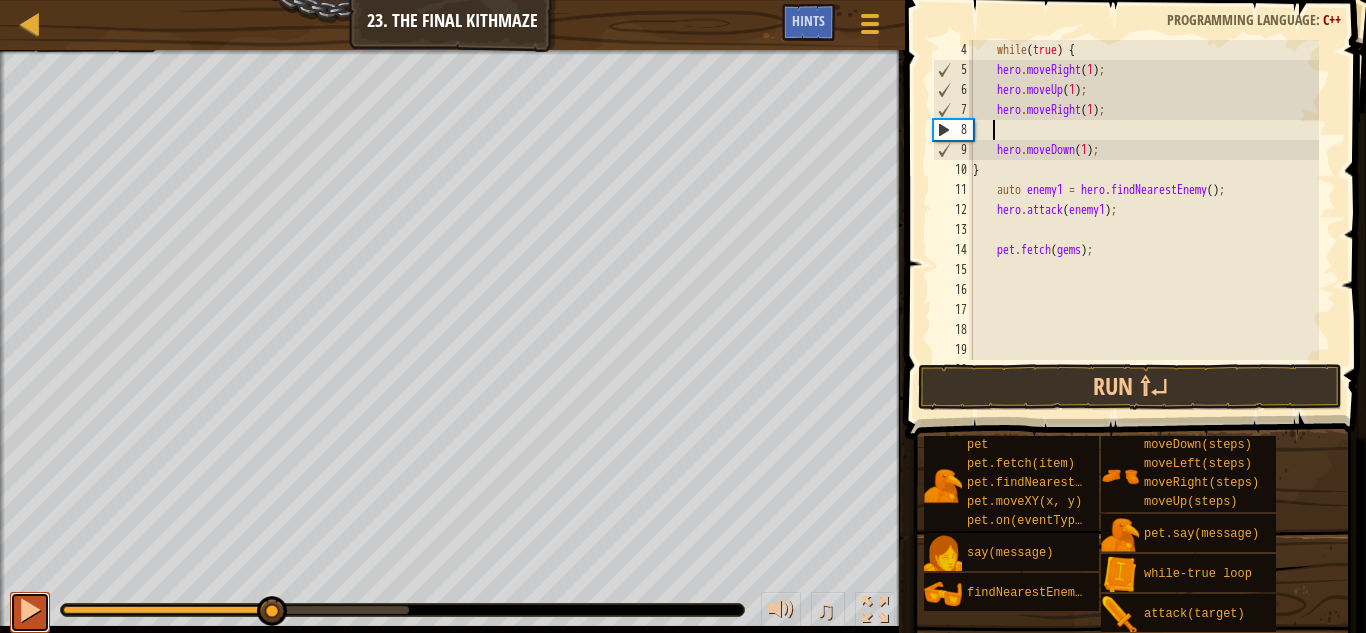 click at bounding box center [30, 610] 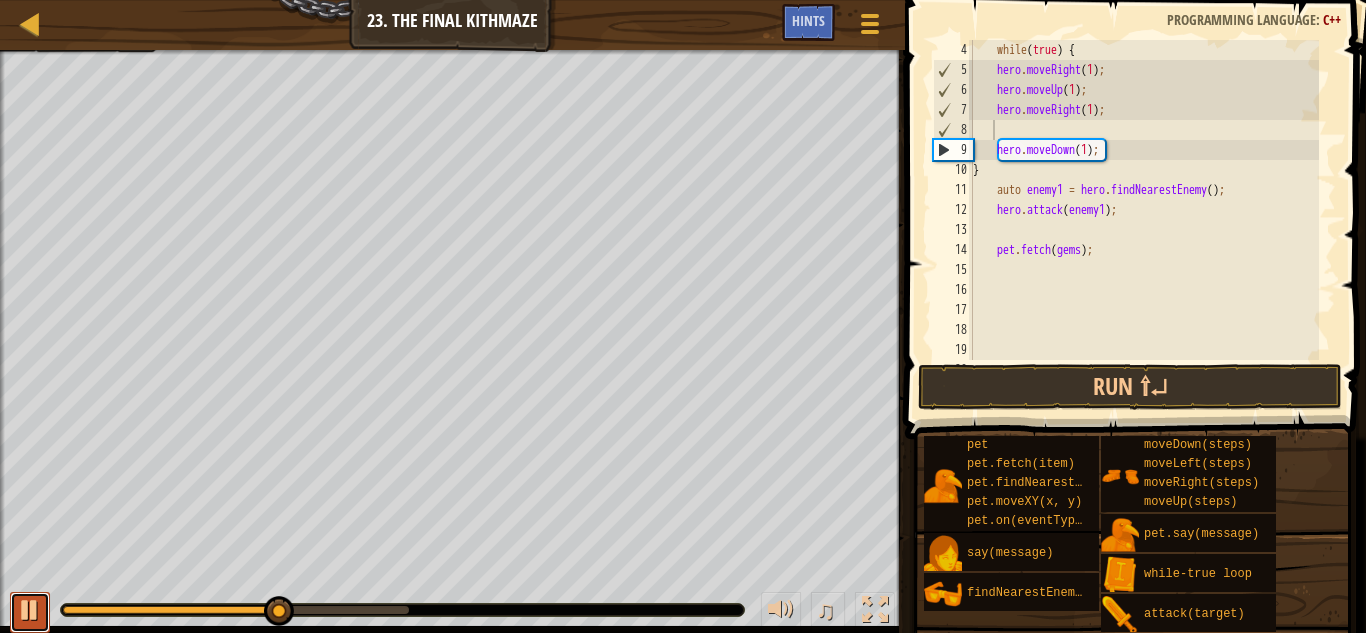 click at bounding box center (30, 610) 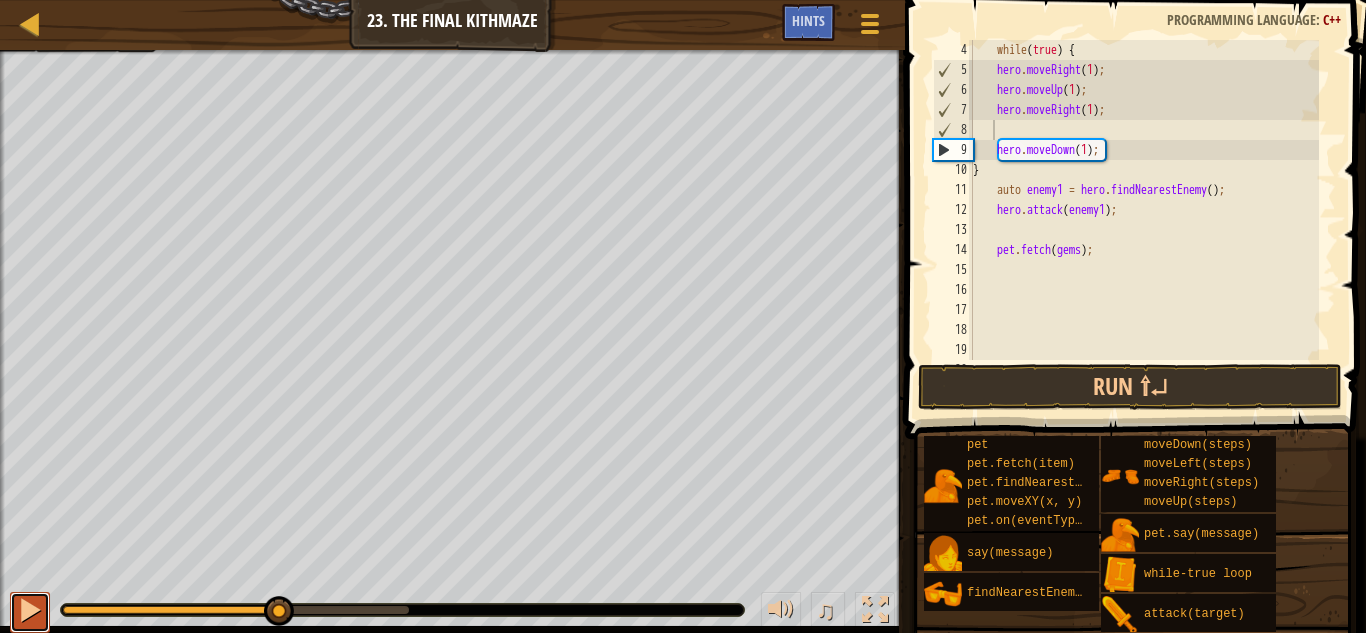 click at bounding box center [30, 610] 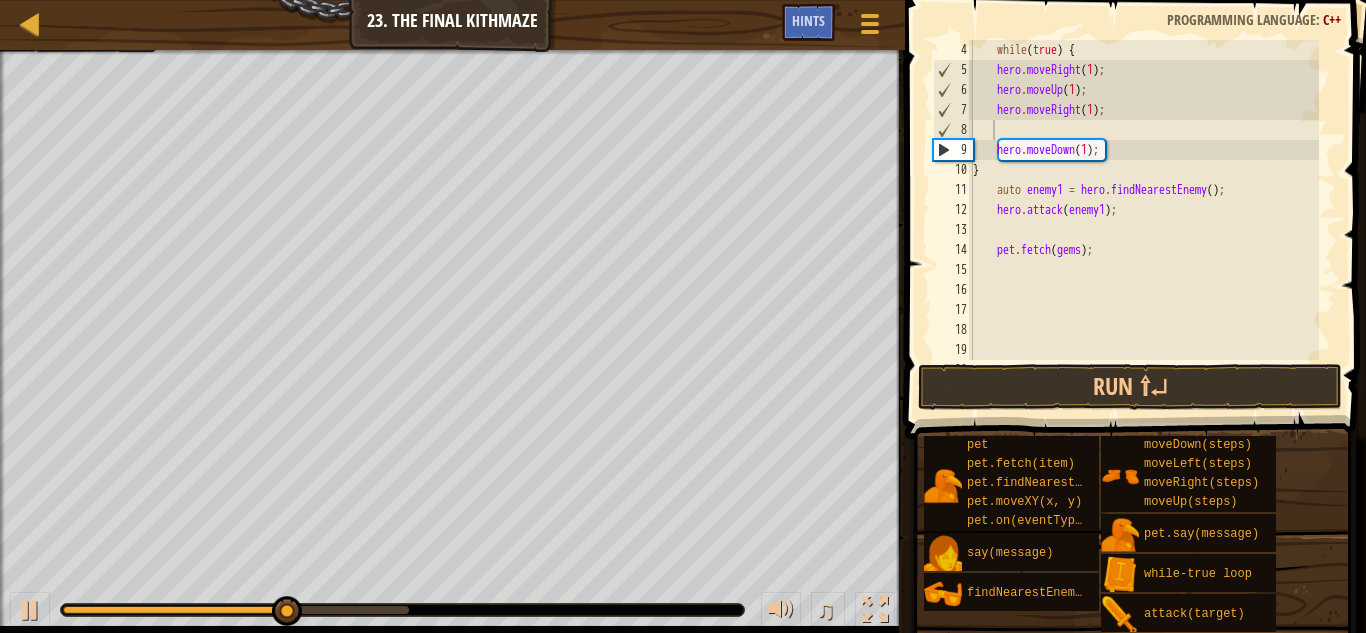 drag, startPoint x: 151, startPoint y: 602, endPoint x: 97, endPoint y: 615, distance: 55.542778 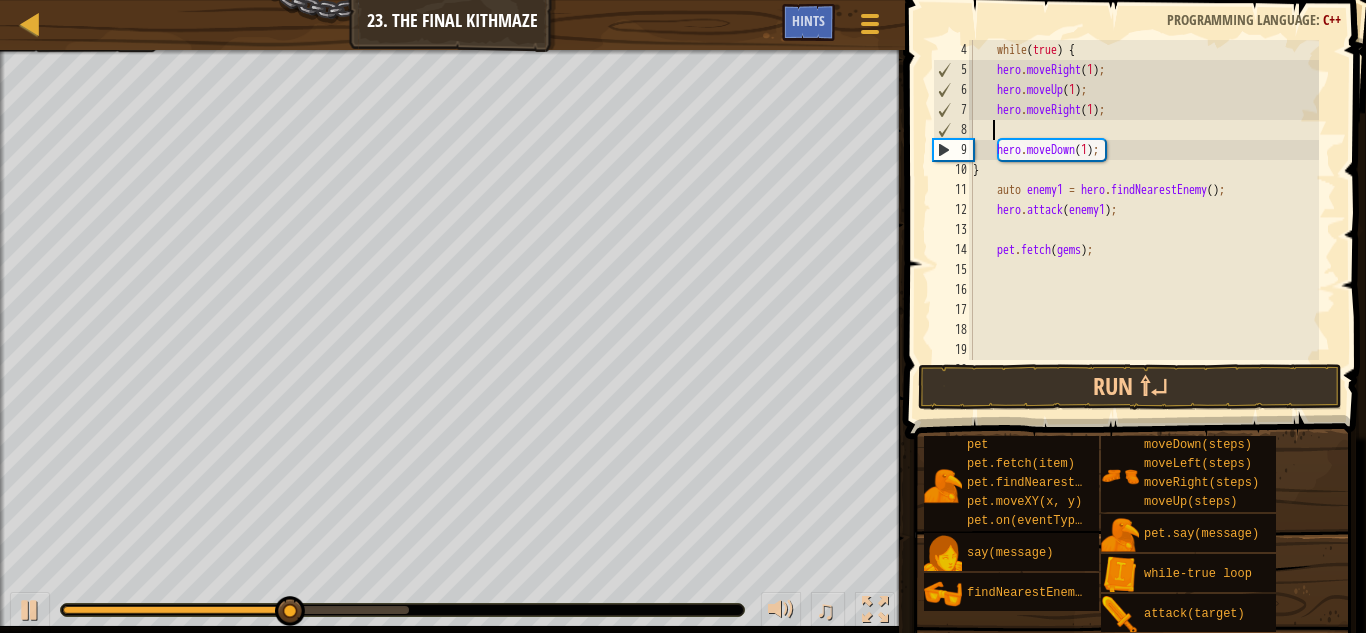 click at bounding box center [402, 610] 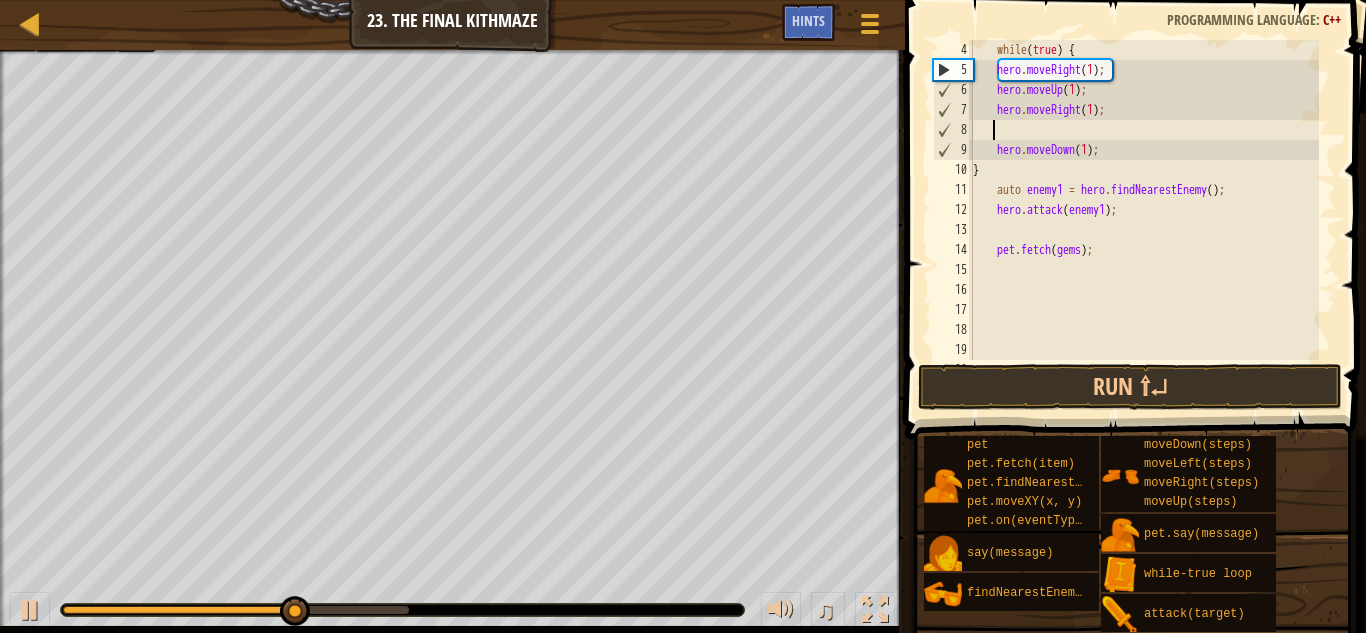click at bounding box center (178, 610) 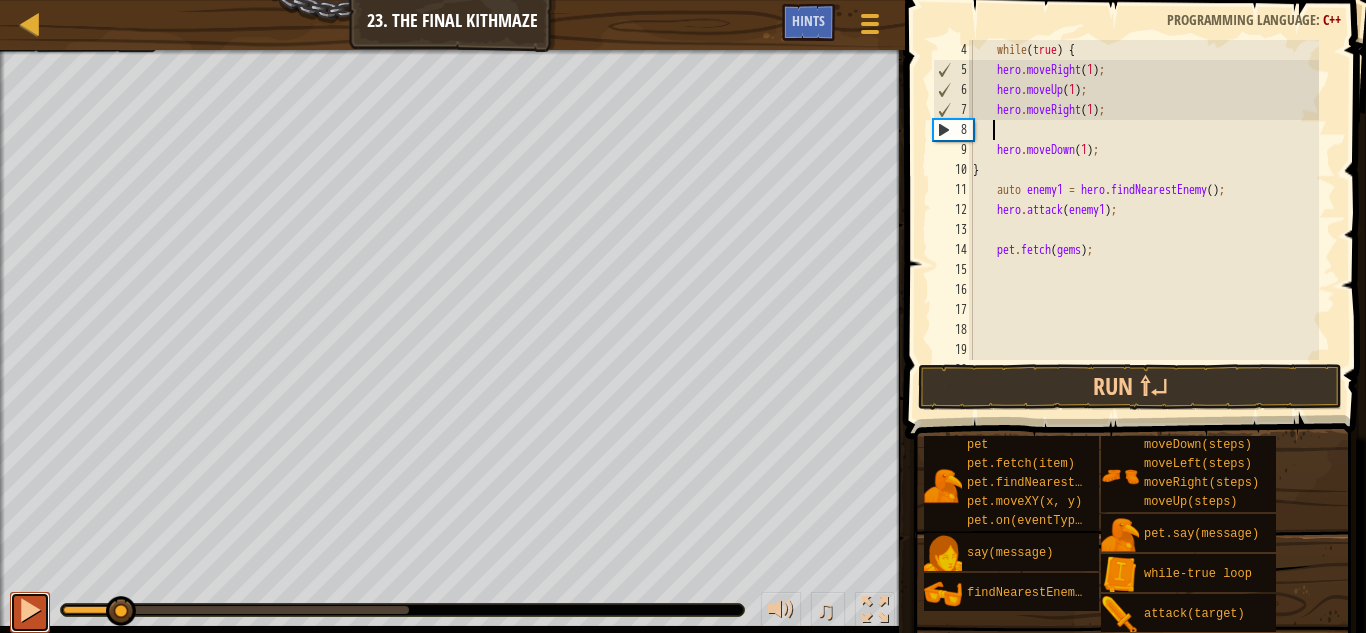 click at bounding box center (30, 610) 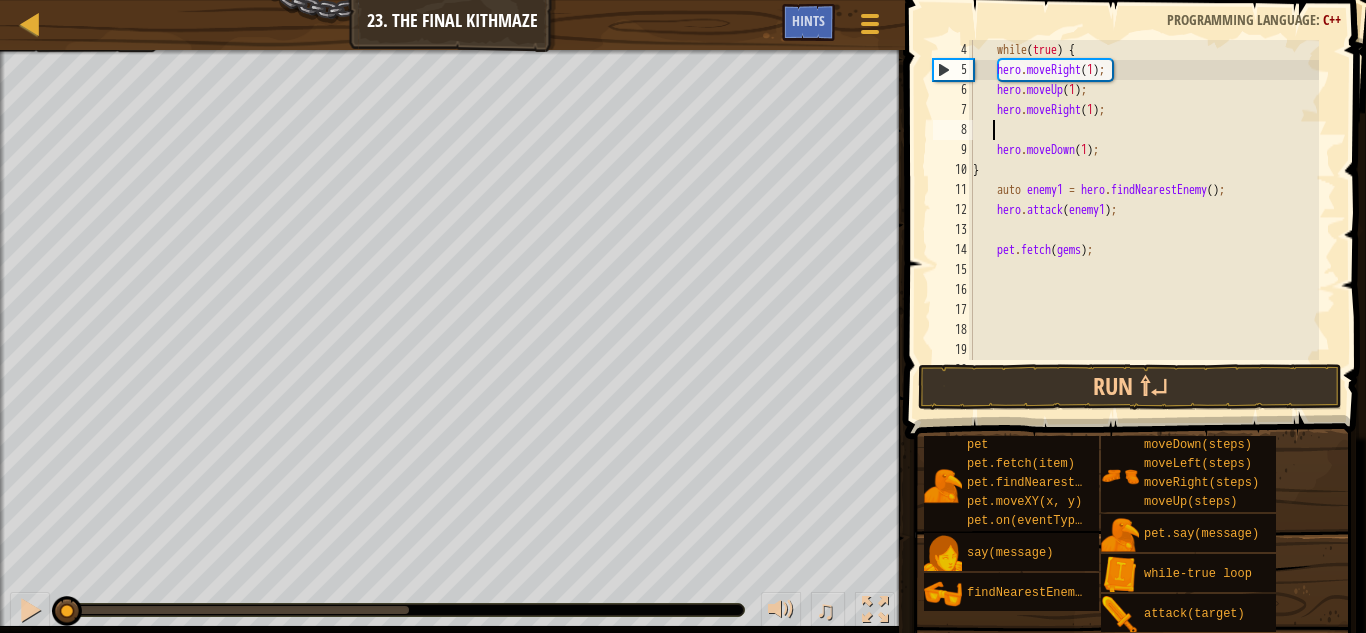 drag, startPoint x: 126, startPoint y: 620, endPoint x: 51, endPoint y: 622, distance: 75.026665 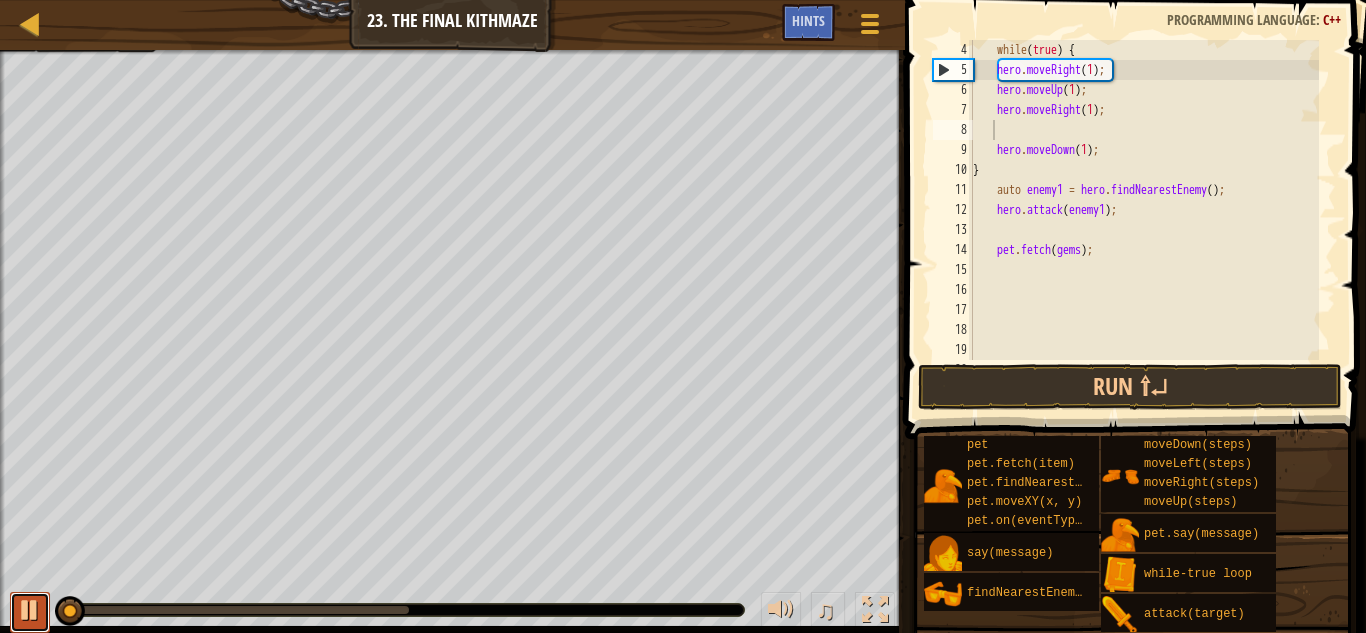 click at bounding box center (30, 610) 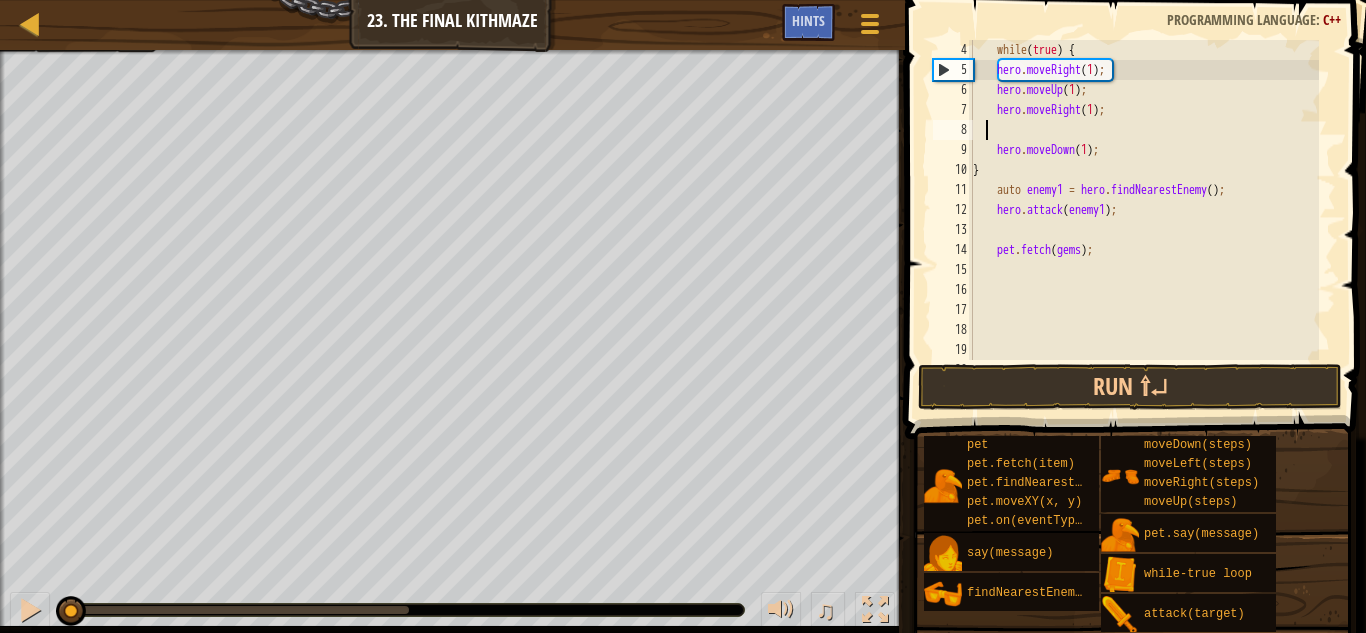 scroll, scrollTop: 9, scrollLeft: 0, axis: vertical 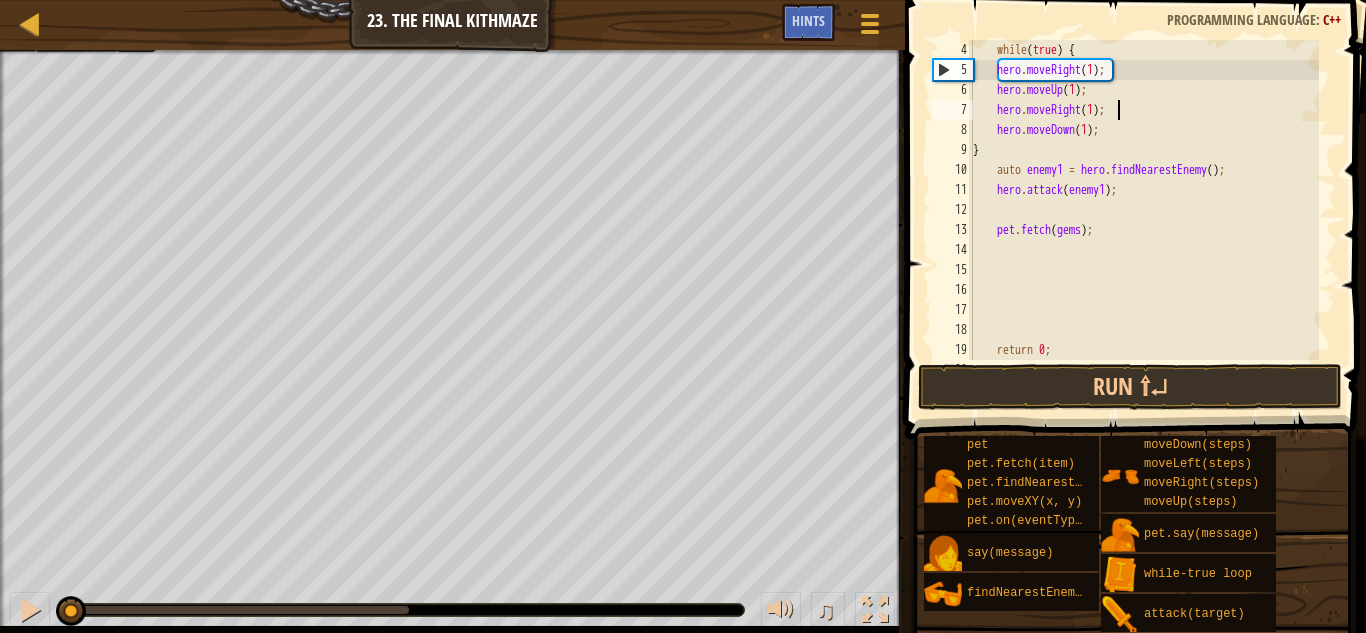 click on "while ( true )   {      hero . moveRight ( 1 ) ;      hero . moveUp ( 1 ) ;      hero . moveRight ( 1 ) ;      hero . moveDown ( 1 ) ; }      auto   enemy1   =   hero . findNearestEnemy ( ) ;      hero . attack ( enemy1 ) ;           pet . fetch ( gems ) ;                          return   0 ; }" at bounding box center (1144, 220) 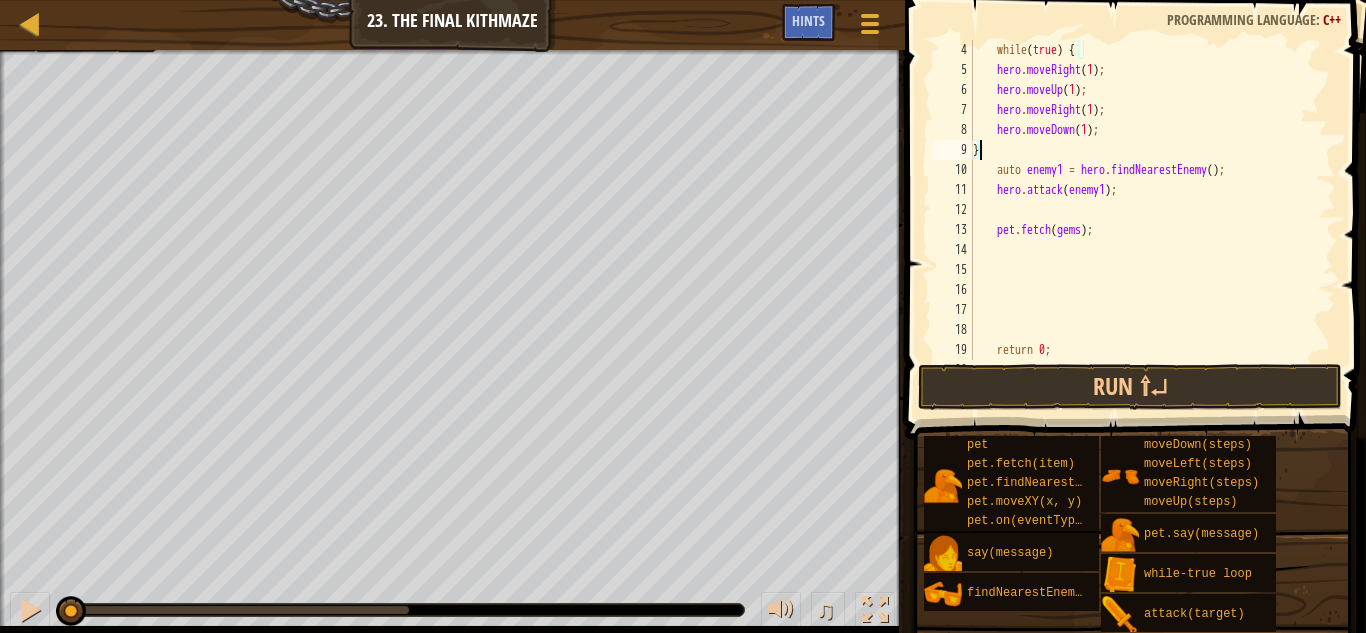 click on "while ( true )   {      hero . moveRight ( 1 ) ;      hero . moveUp ( 1 ) ;      hero . moveRight ( 1 ) ;      hero . moveDown ( 1 ) ; }      auto   enemy1   =   hero . findNearestEnemy ( ) ;      hero . attack ( enemy1 ) ;           pet . fetch ( gems ) ;                          return   0 ; }" at bounding box center (1144, 220) 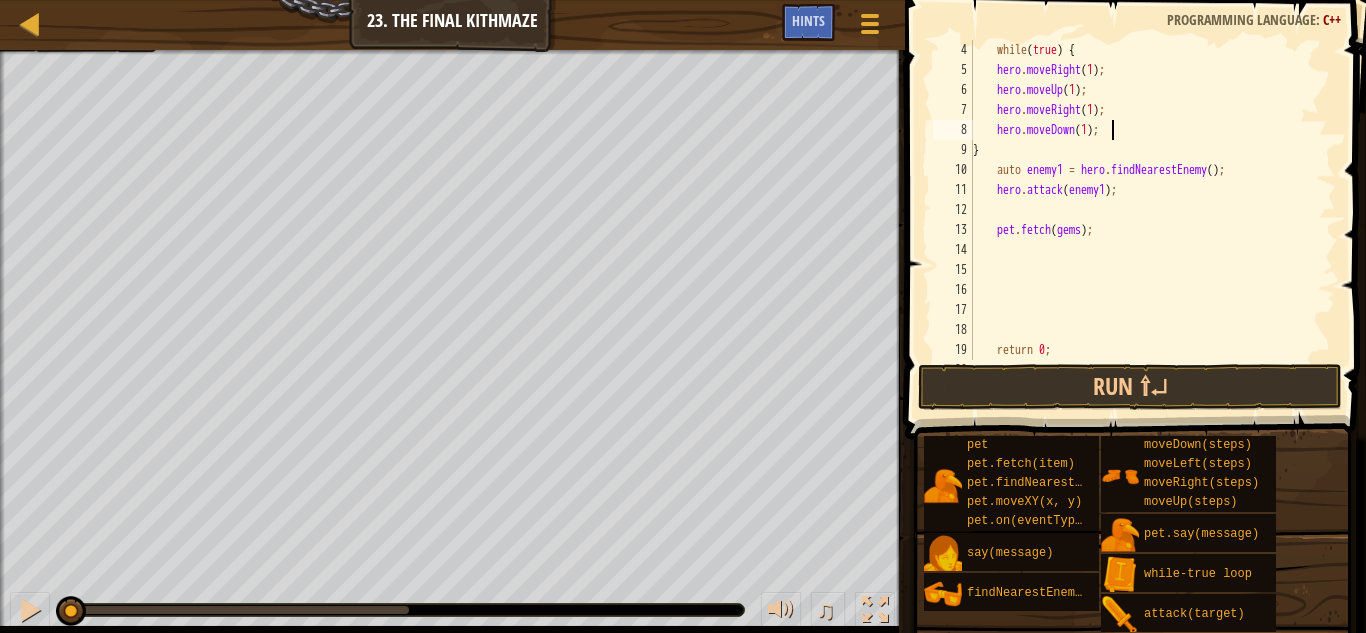 type 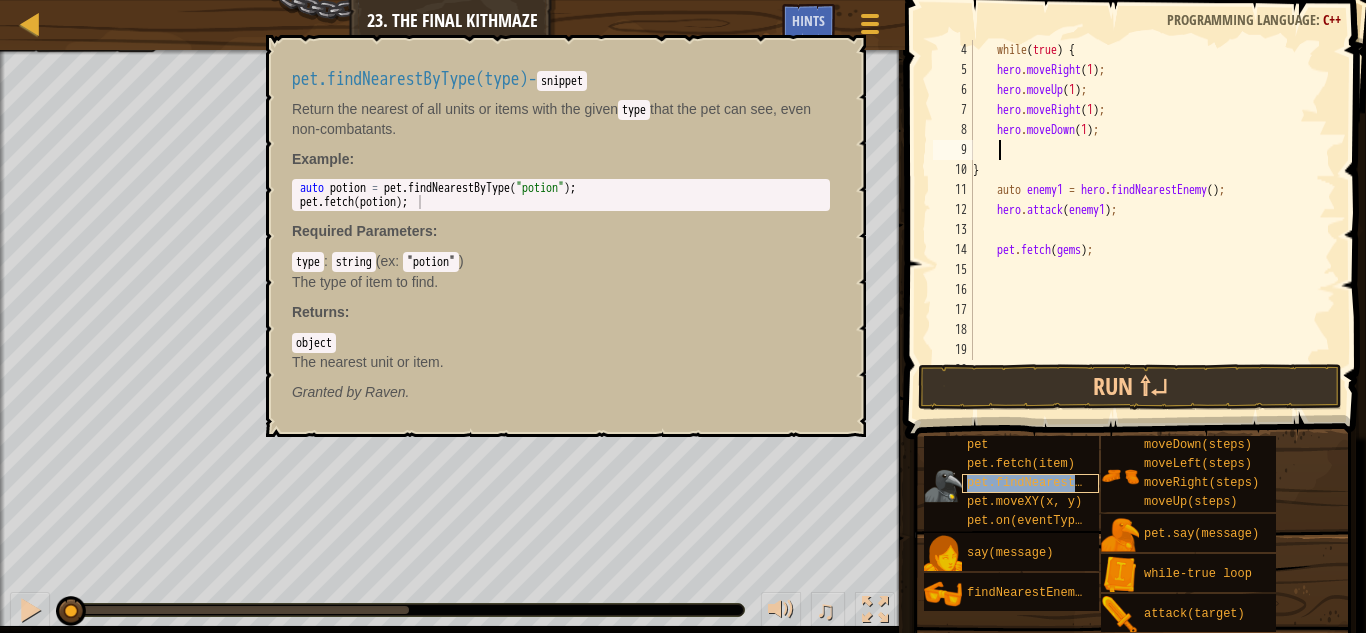 click on "pet.findNearestByType(type)" at bounding box center [1064, 483] 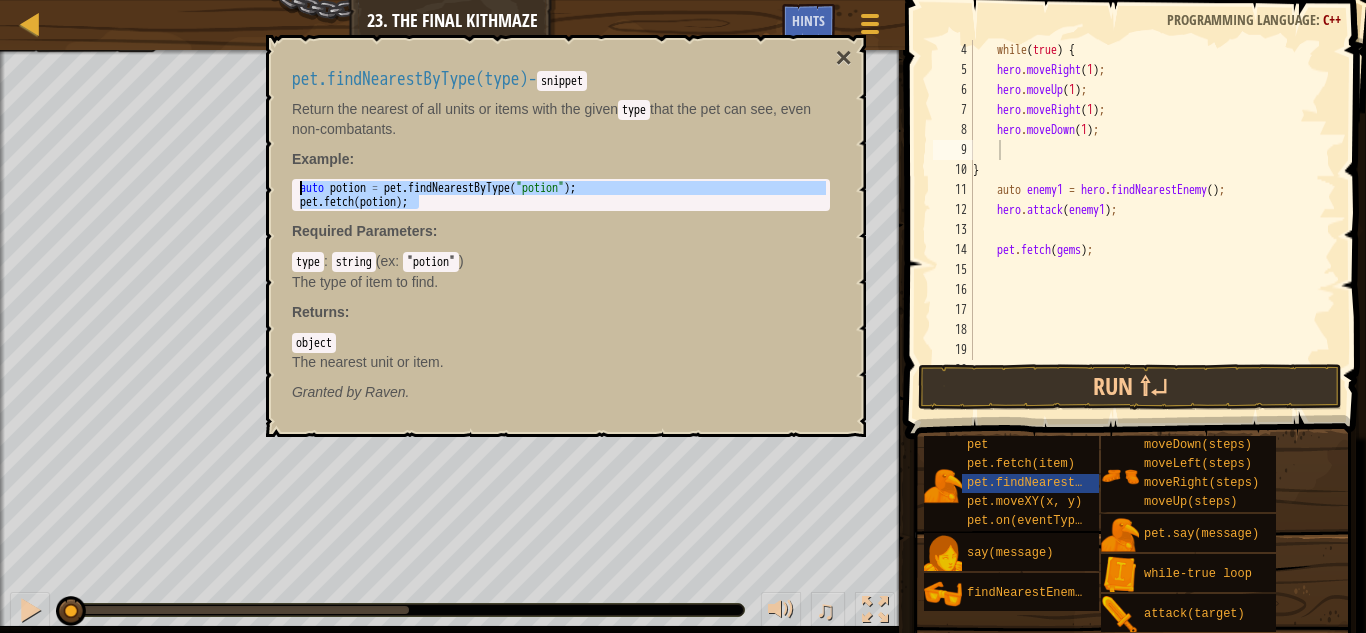 drag, startPoint x: 450, startPoint y: 202, endPoint x: 272, endPoint y: 175, distance: 180.0361 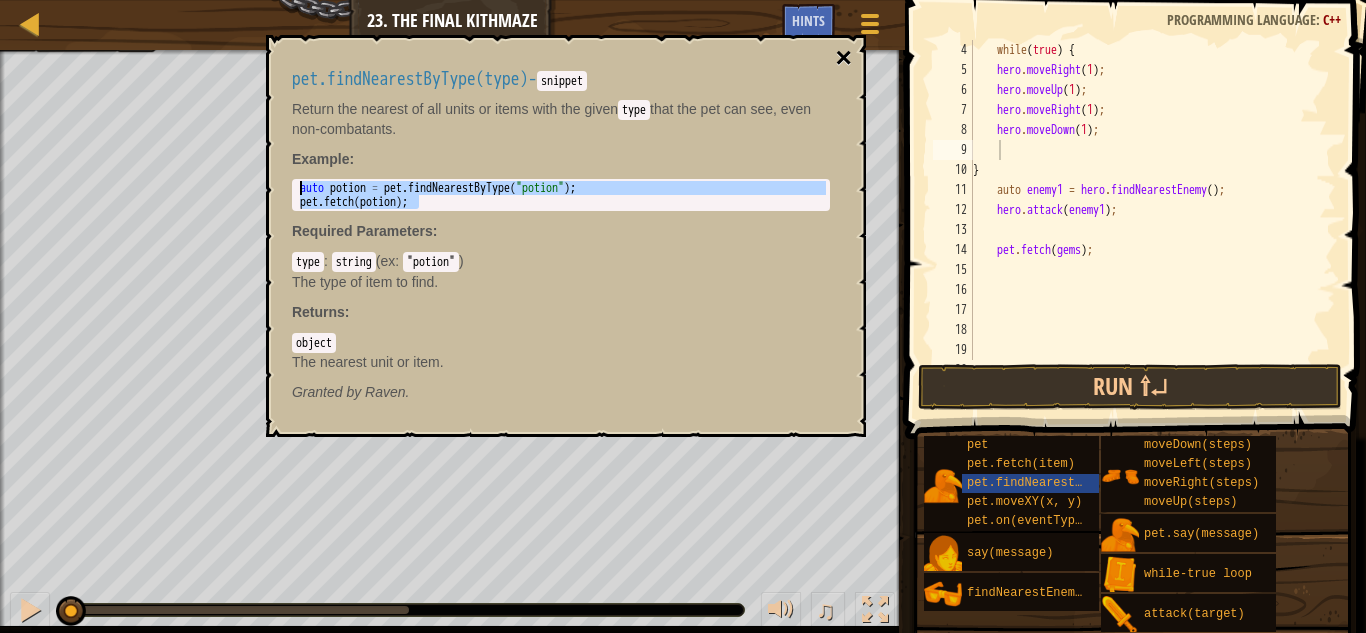 click on "×" at bounding box center [844, 58] 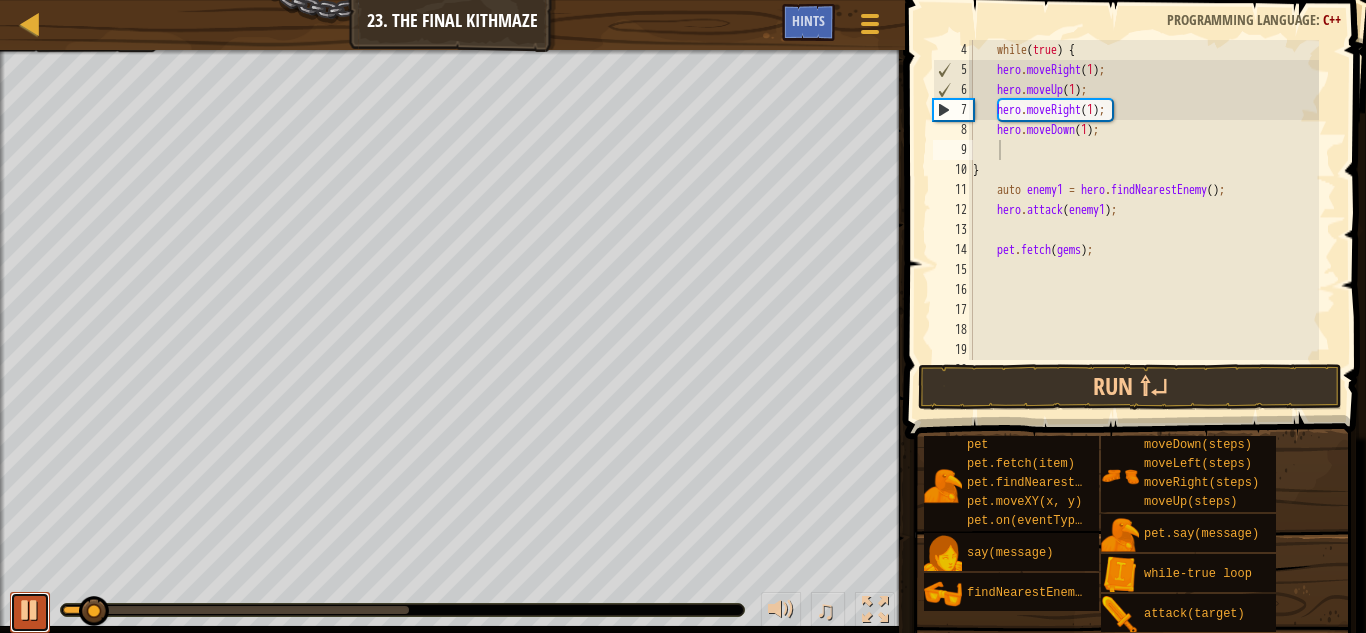 click at bounding box center [30, 612] 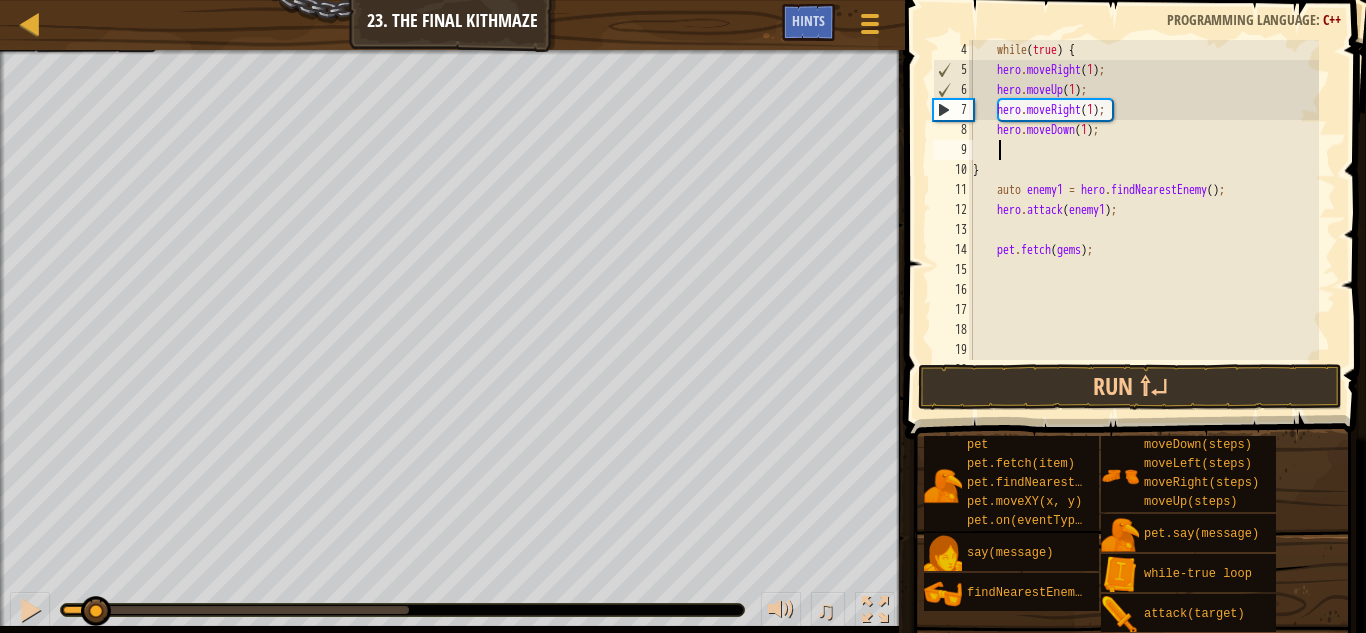 click on "while ( true )   {      hero . moveRight ( 1 ) ;      hero . moveUp ( 1 ) ;      hero . moveRight ( 1 ) ;      hero . moveDown ( 1 ) ;      }      auto   enemy1   =   hero . findNearestEnemy ( ) ;      hero . attack ( enemy1 ) ;           pet . fetch ( gems ) ;                          return   0 ;" at bounding box center [1144, 220] 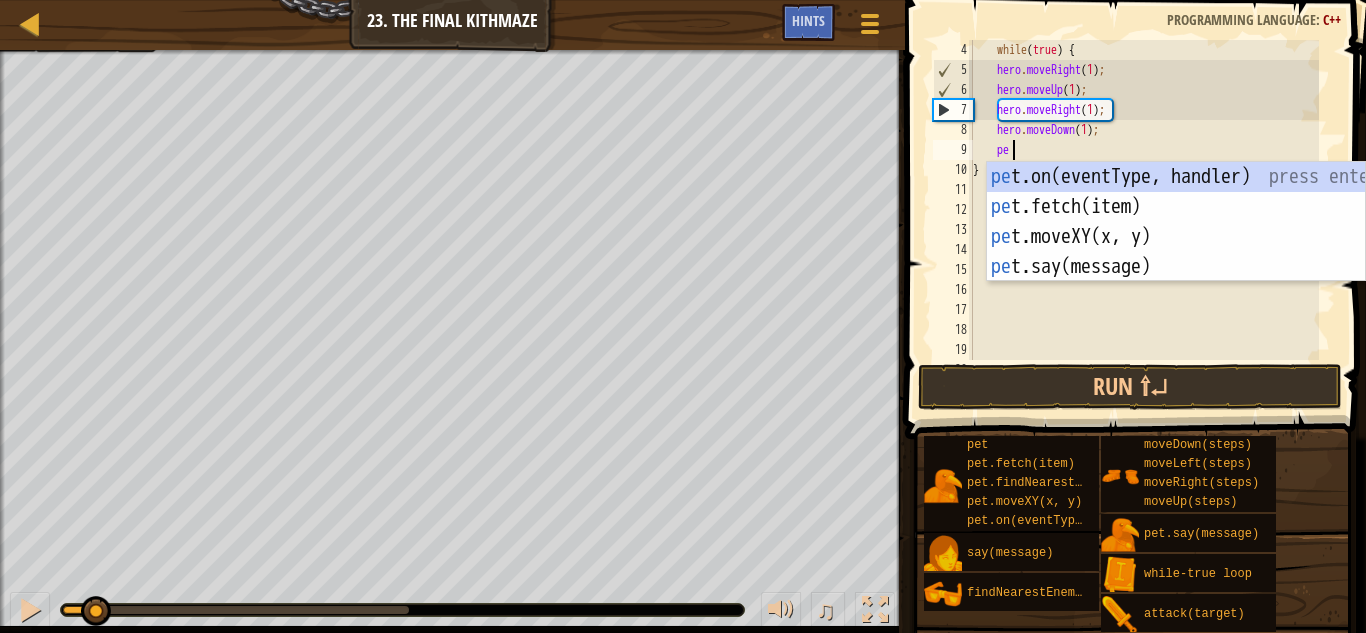 scroll, scrollTop: 9, scrollLeft: 2, axis: both 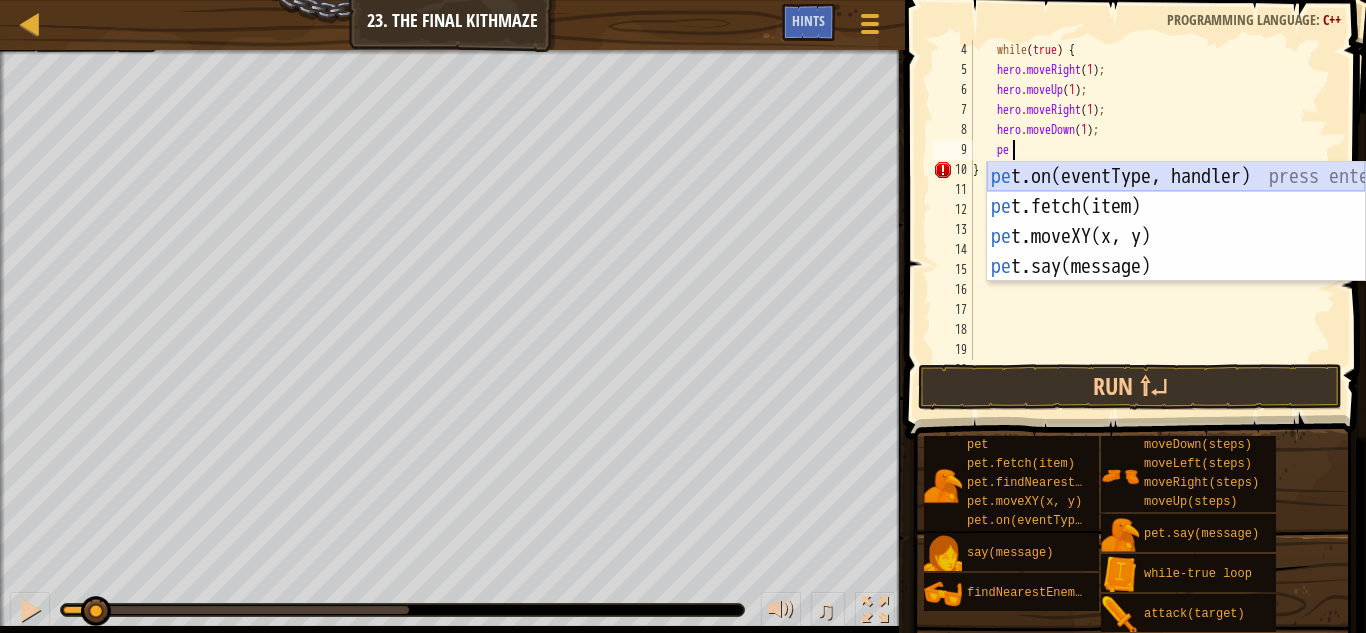 click on "pe t.on(eventType, handler) press enter pe t.fetch(item) press enter pe t.moveXY(x, y) press enter pe t.say(message) press enter" at bounding box center [1176, 252] 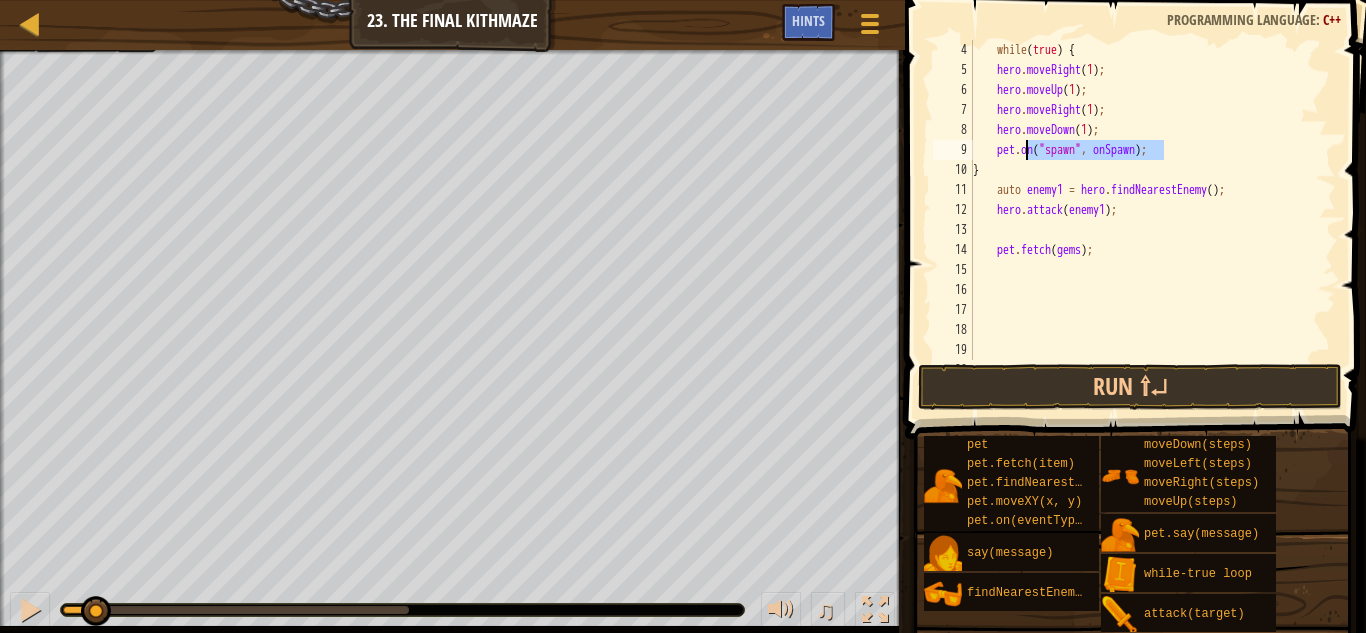drag, startPoint x: 1190, startPoint y: 150, endPoint x: 1028, endPoint y: 155, distance: 162.07715 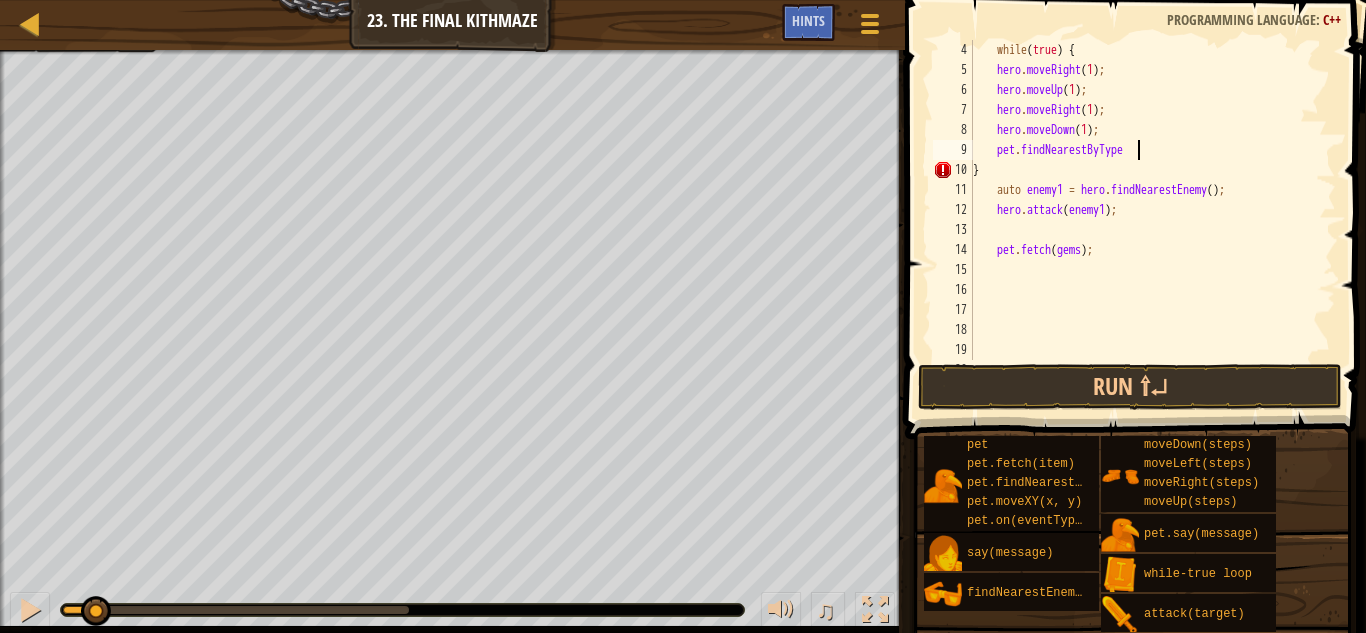 scroll, scrollTop: 9, scrollLeft: 13, axis: both 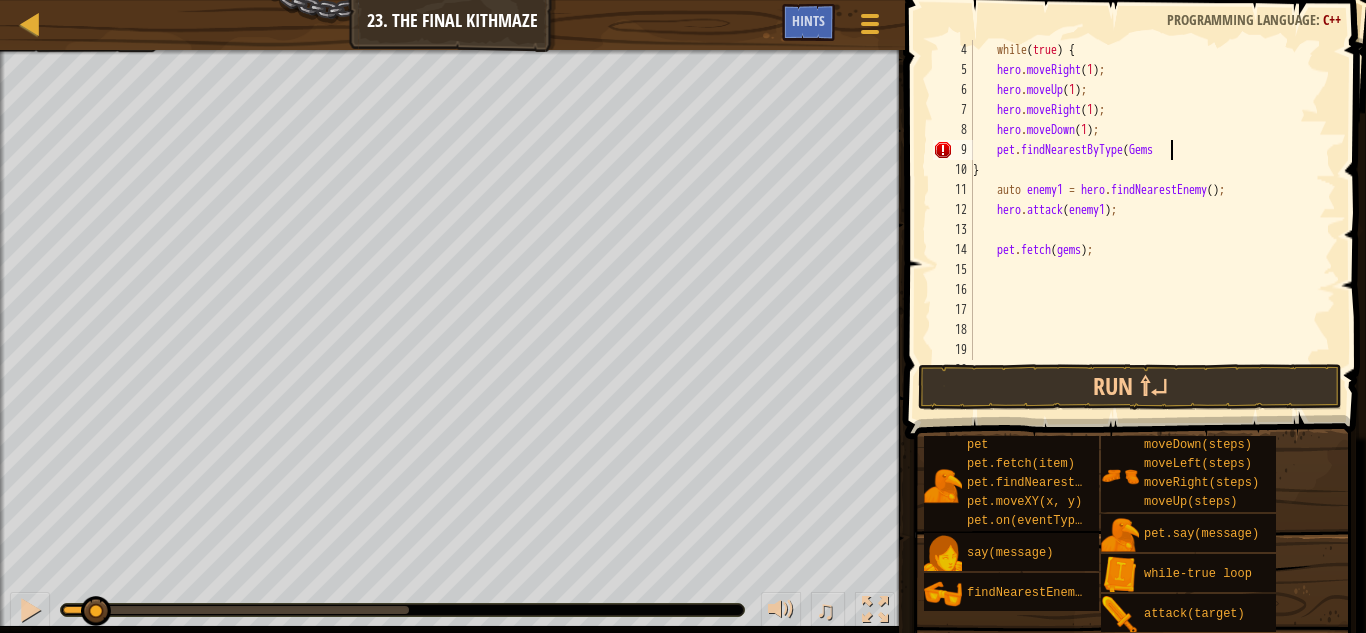 type on "pet.findNearestByType(Gems)" 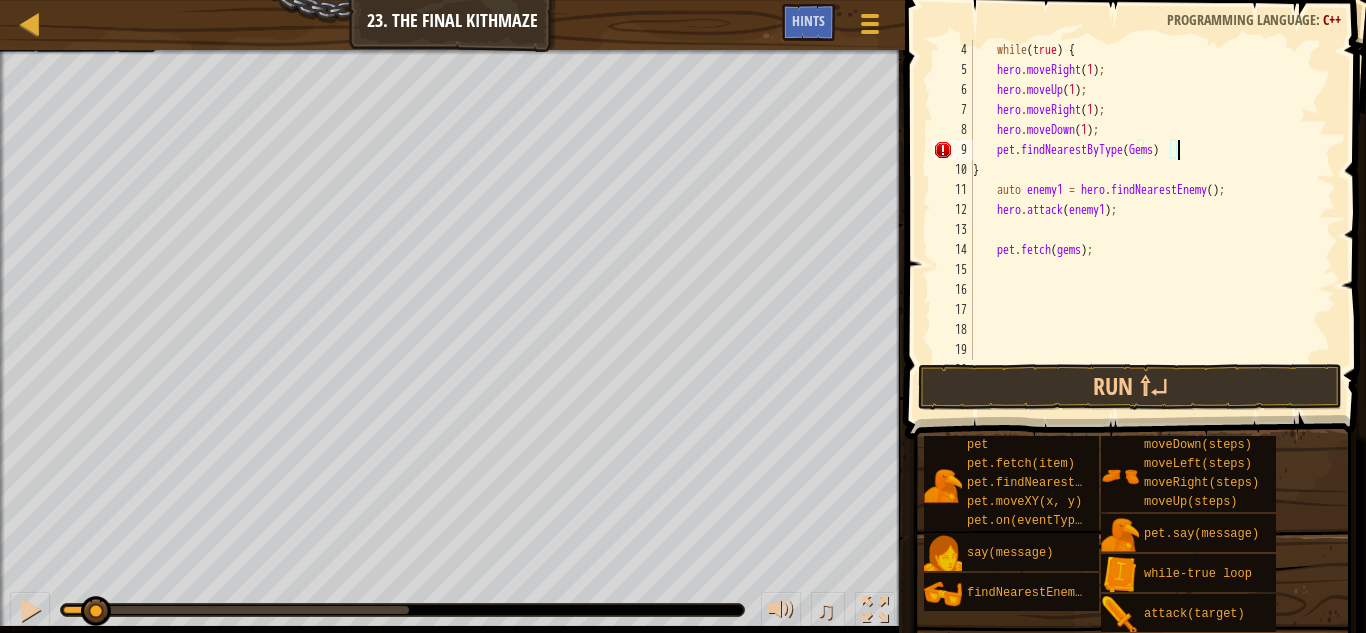 scroll, scrollTop: 9, scrollLeft: 1, axis: both 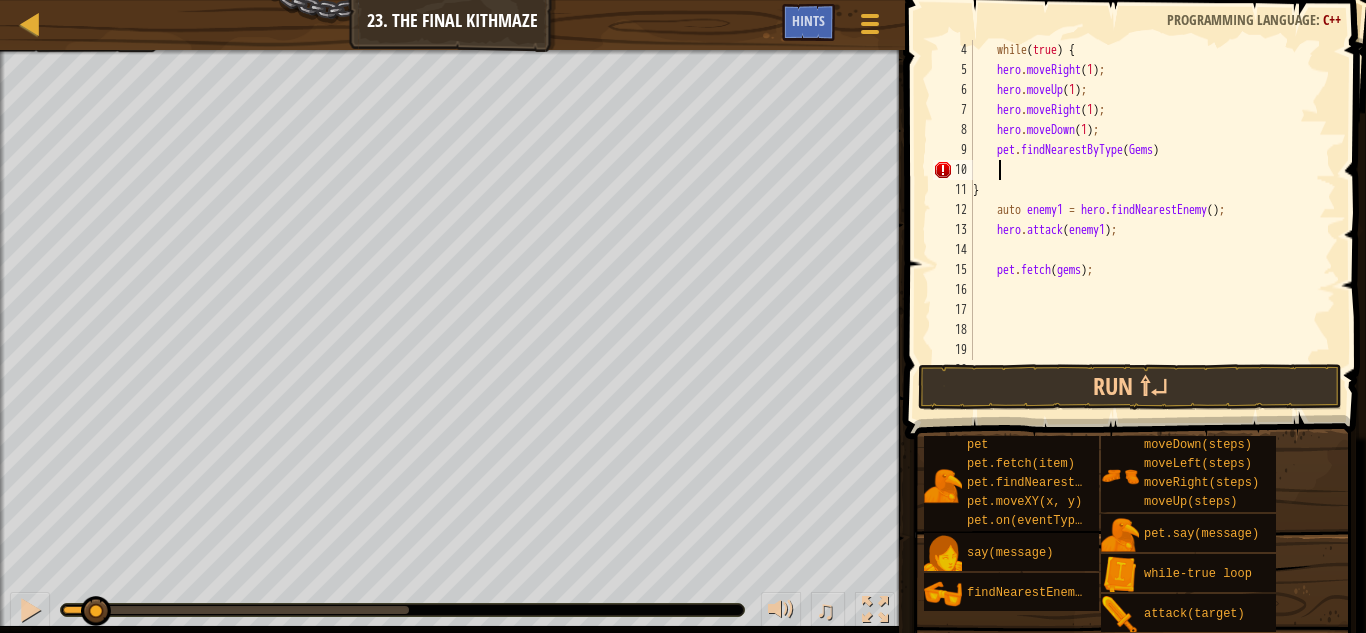 type on "pe" 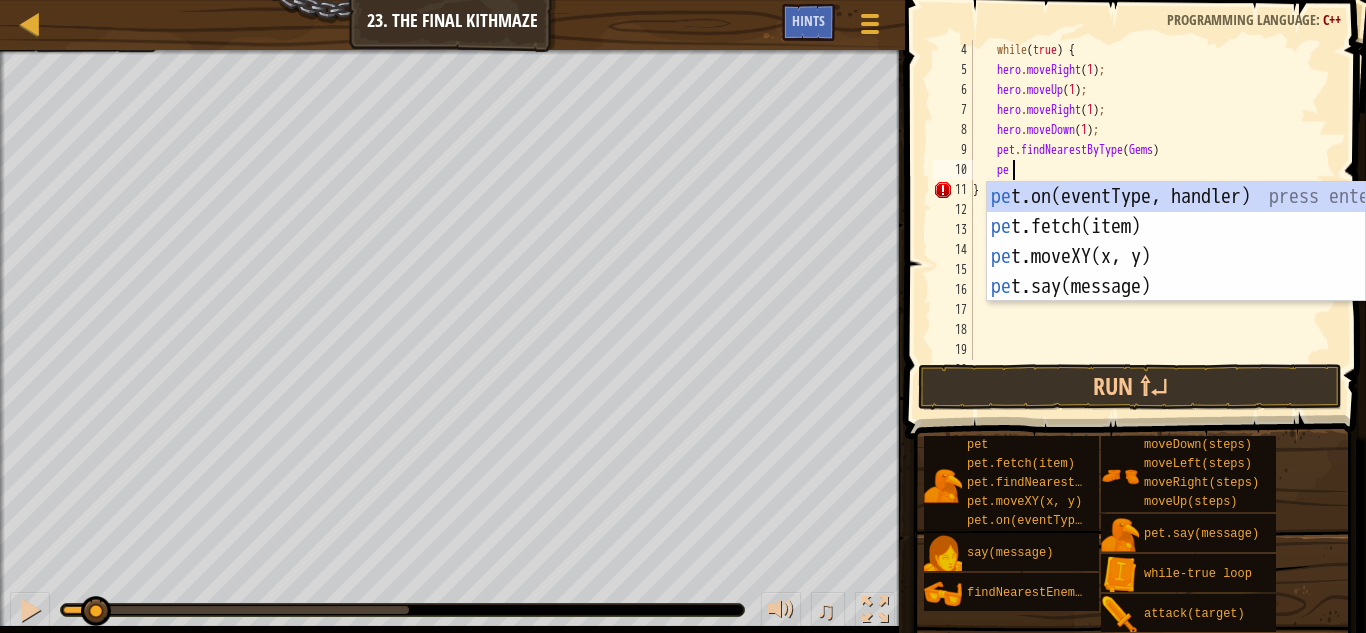scroll, scrollTop: 9, scrollLeft: 2, axis: both 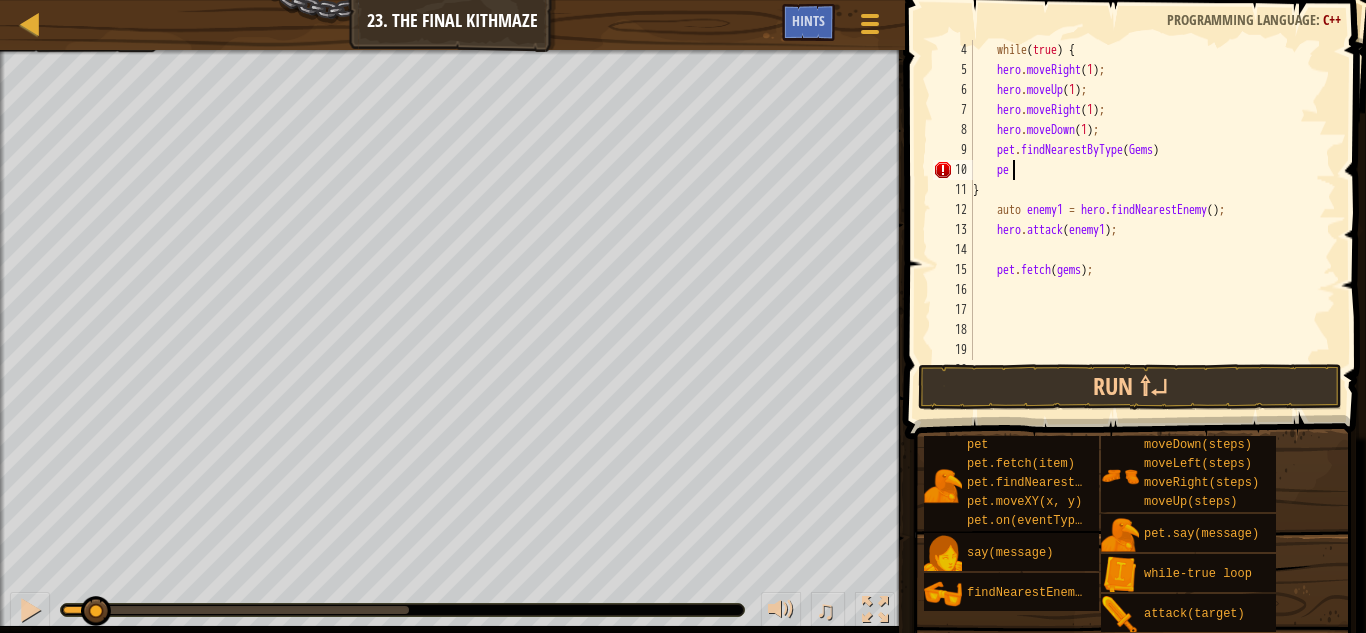 click on "while ( true )   {      hero . moveRight ( 1 ) ;      hero . moveUp ( 1 ) ;      hero . moveRight ( 1 ) ;      hero . moveDown ( 1 ) ;      pet . findNearestByType ( Gems )      pe }      auto   enemy1   =   hero . findNearestEnemy ( ) ;      hero . attack ( enemy1 ) ;           pet . fetch ( gems ) ;" at bounding box center [1144, 220] 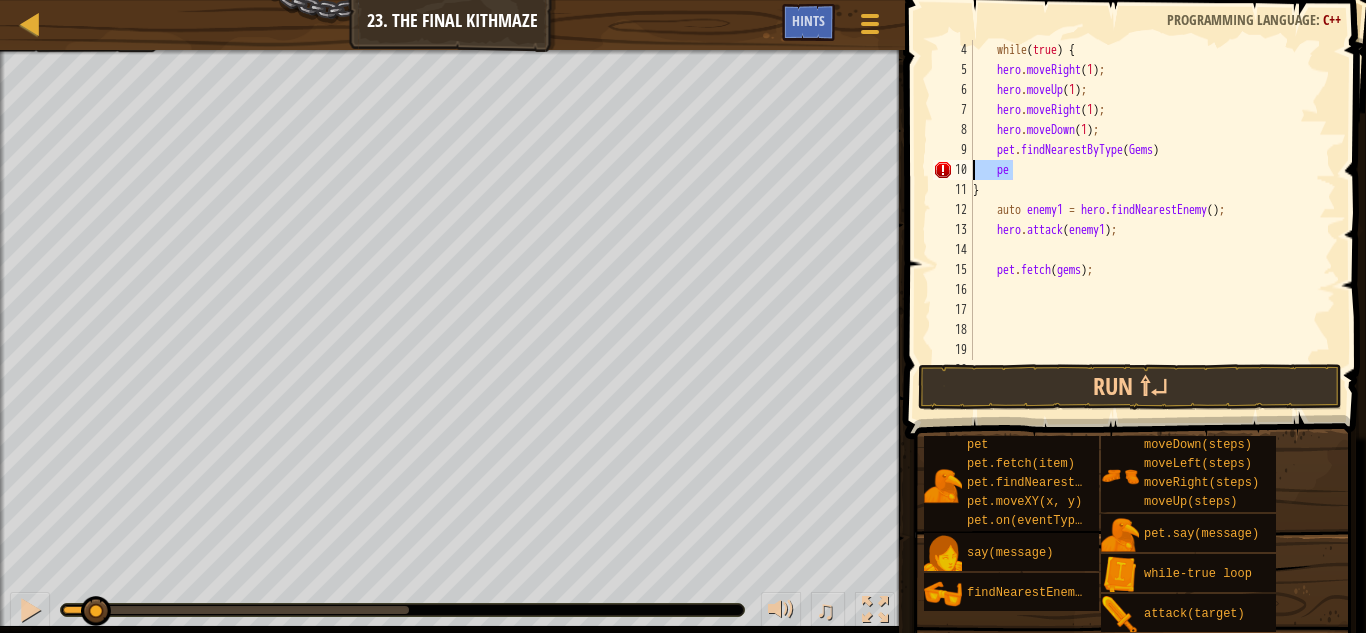 drag, startPoint x: 1106, startPoint y: 167, endPoint x: 981, endPoint y: 167, distance: 125 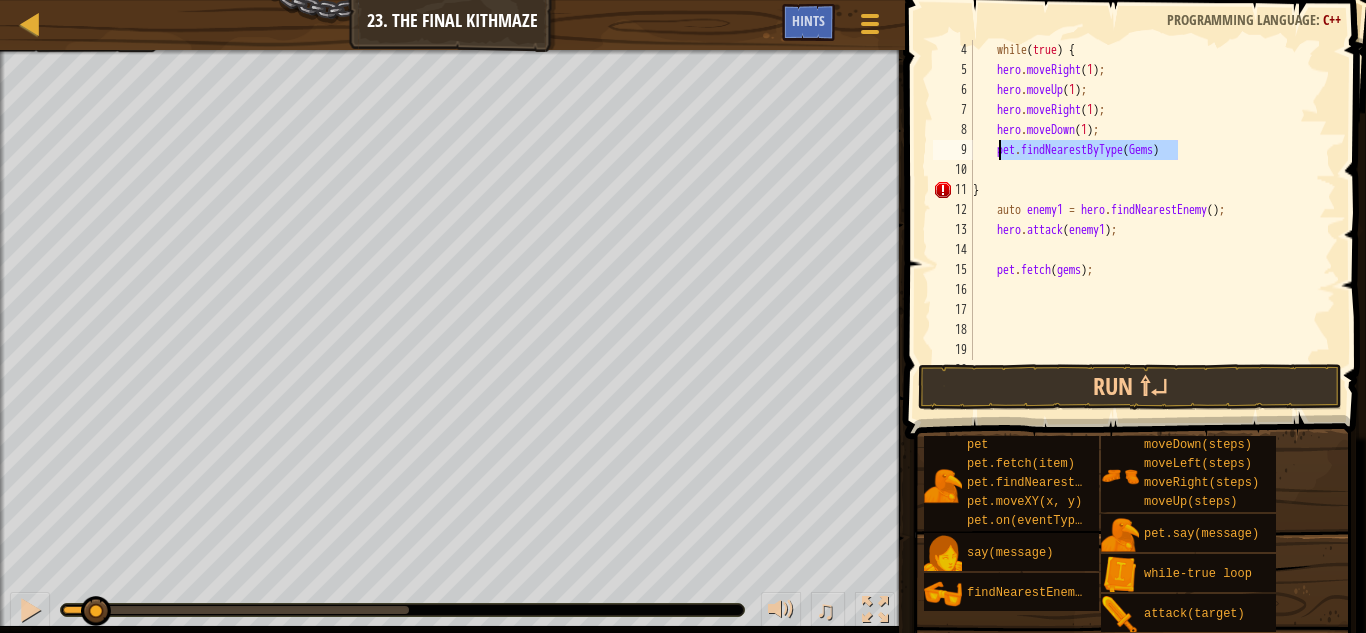drag, startPoint x: 1188, startPoint y: 153, endPoint x: 1000, endPoint y: 156, distance: 188.02394 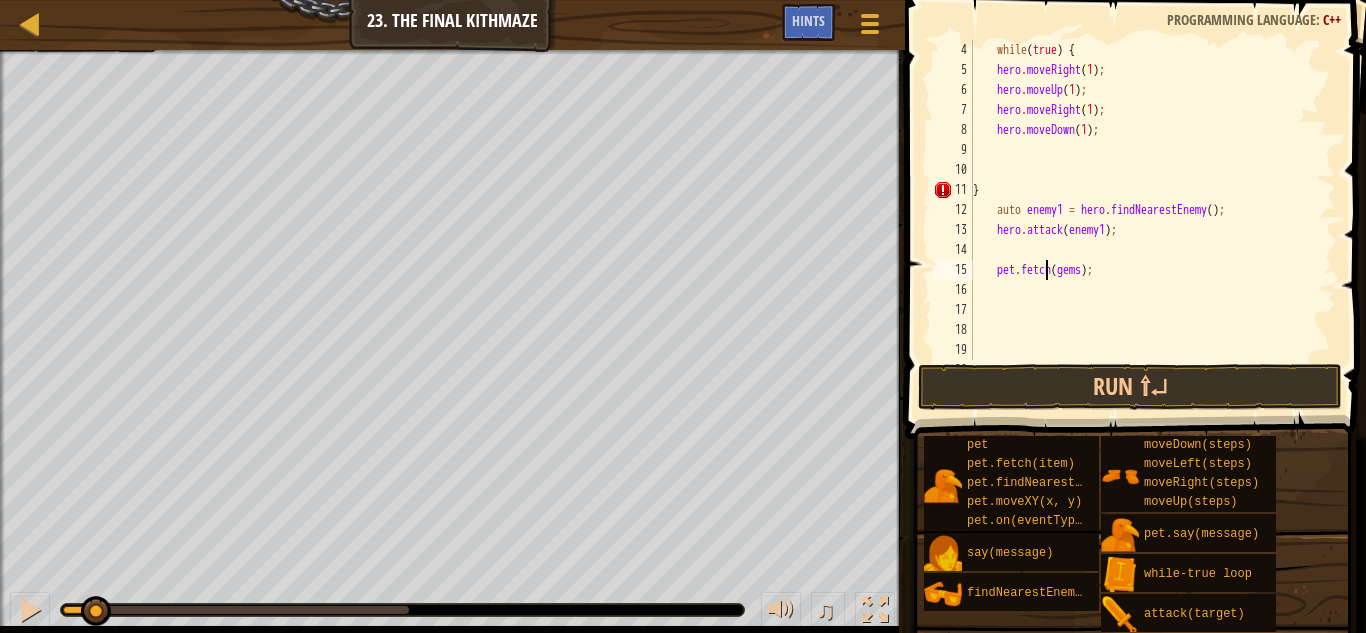 click on "while ( true )   {      hero . moveRight ( 1 ) ;      hero . moveUp ( 1 ) ;      hero . moveRight ( 1 ) ;      hero . moveDown ( 1 ) ;      }      auto   enemy1   =   hero . findNearestEnemy ( ) ;      hero . attack ( enemy1 ) ;           pet . fetch ( gems ) ;" at bounding box center [1144, 220] 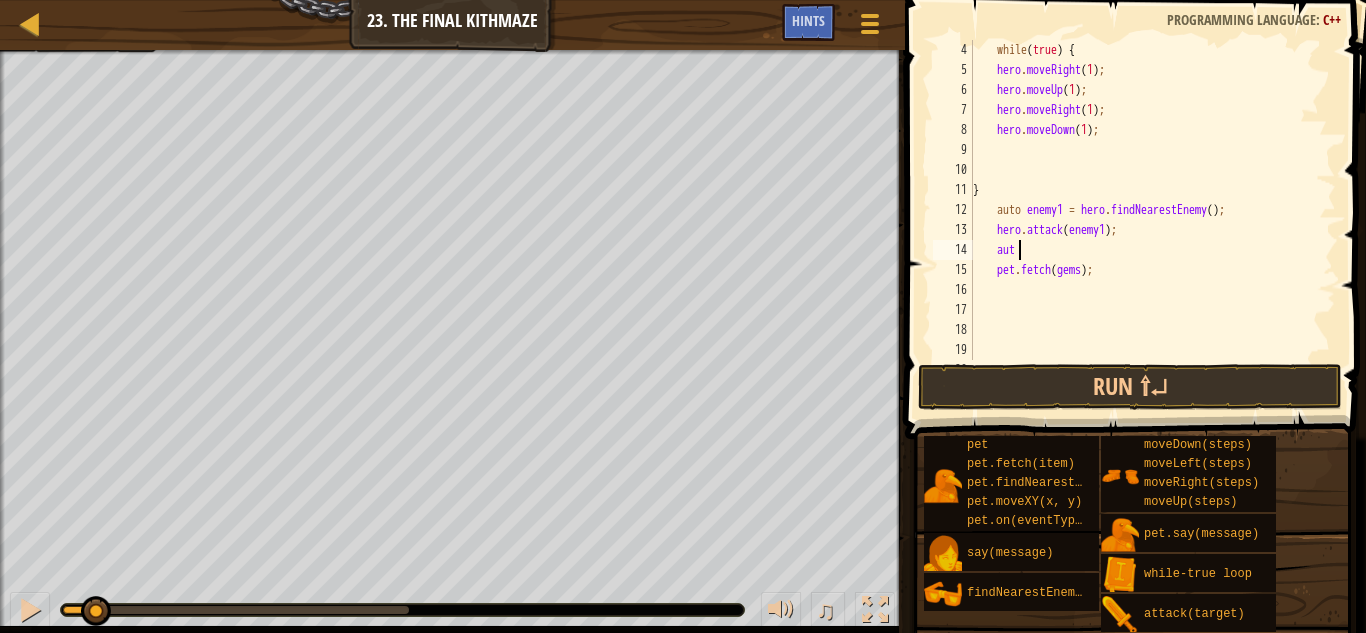 scroll, scrollTop: 9, scrollLeft: 3, axis: both 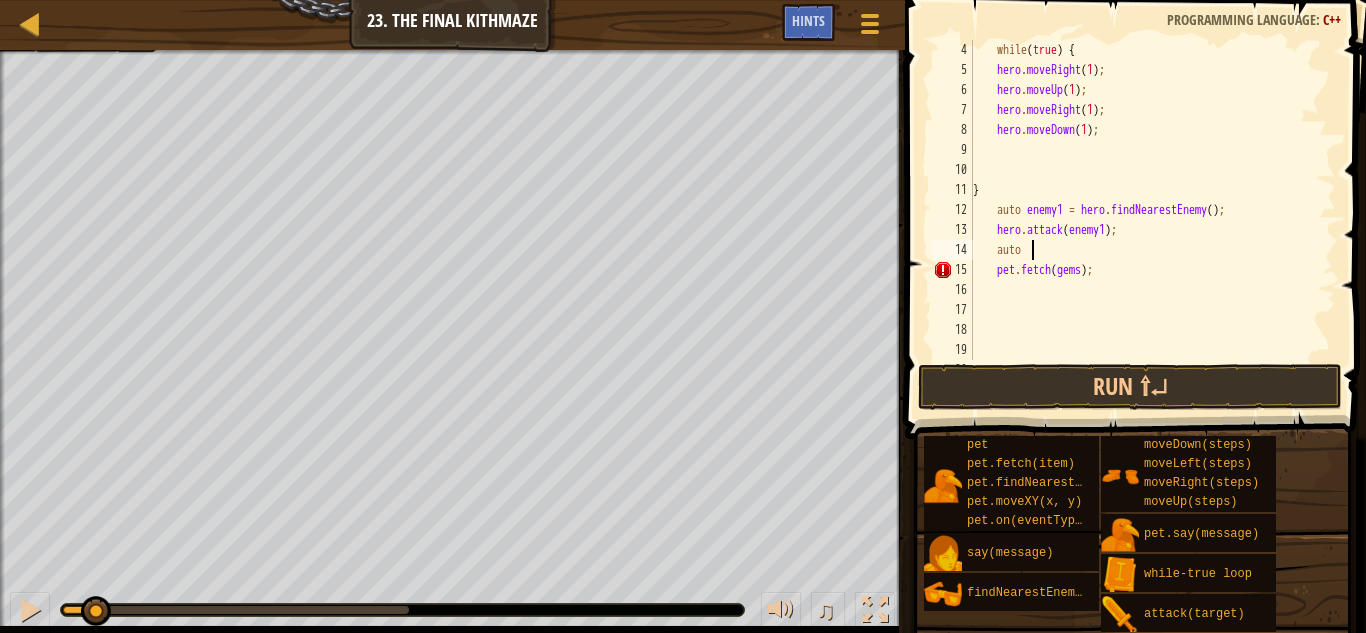 paste on "pet.findNearestByType(Gems)" 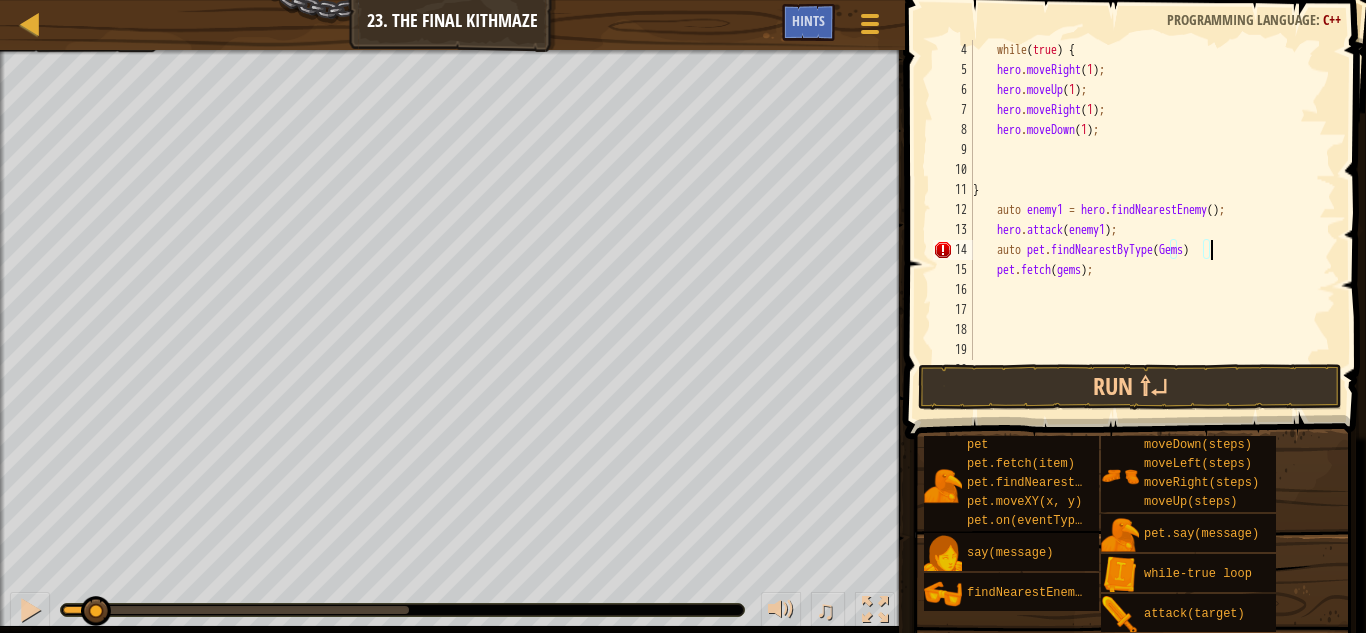 click on "while ( true )   {      hero . moveRight ( 1 ) ;      hero . moveUp ( 1 ) ;      hero . moveRight ( 1 ) ;      hero . moveDown ( 1 ) ;      }      auto   enemy1   =   hero . findNearestEnemy ( ) ;      hero . attack ( enemy1 ) ;      auto   pet . findNearestByType ( Gems )      pet . fetch ( gems ) ;" at bounding box center [1144, 220] 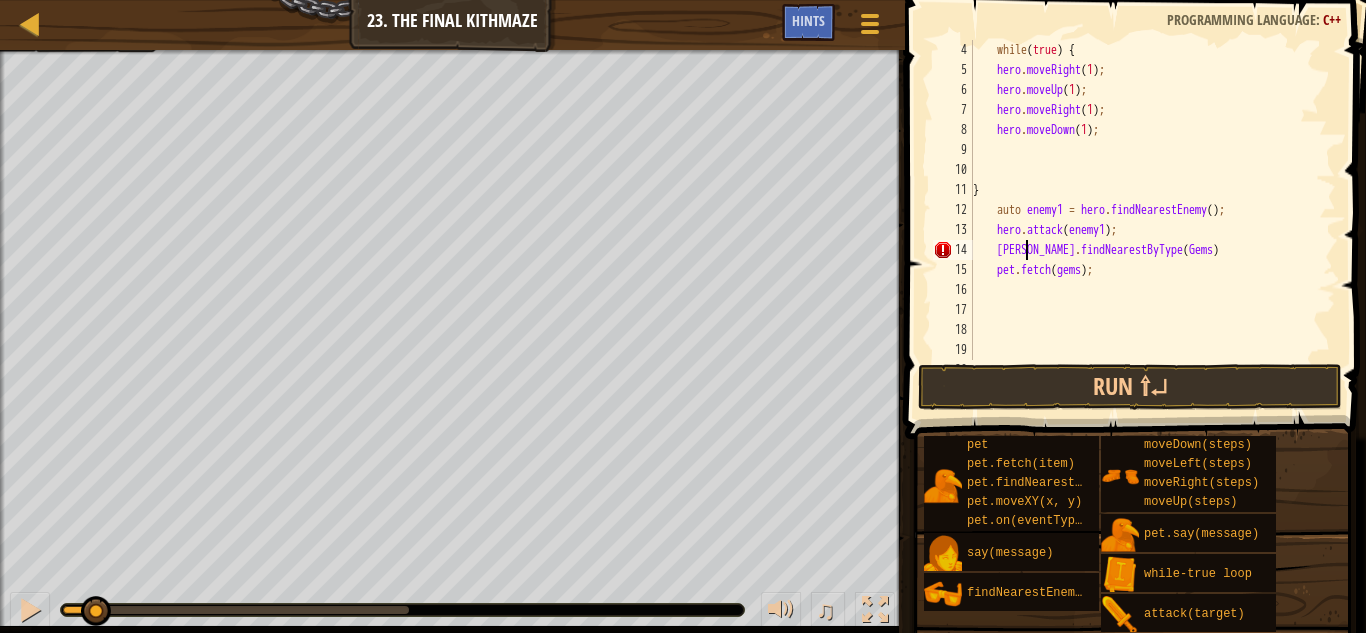 type on "auto pet.findNearestByType(Gems)" 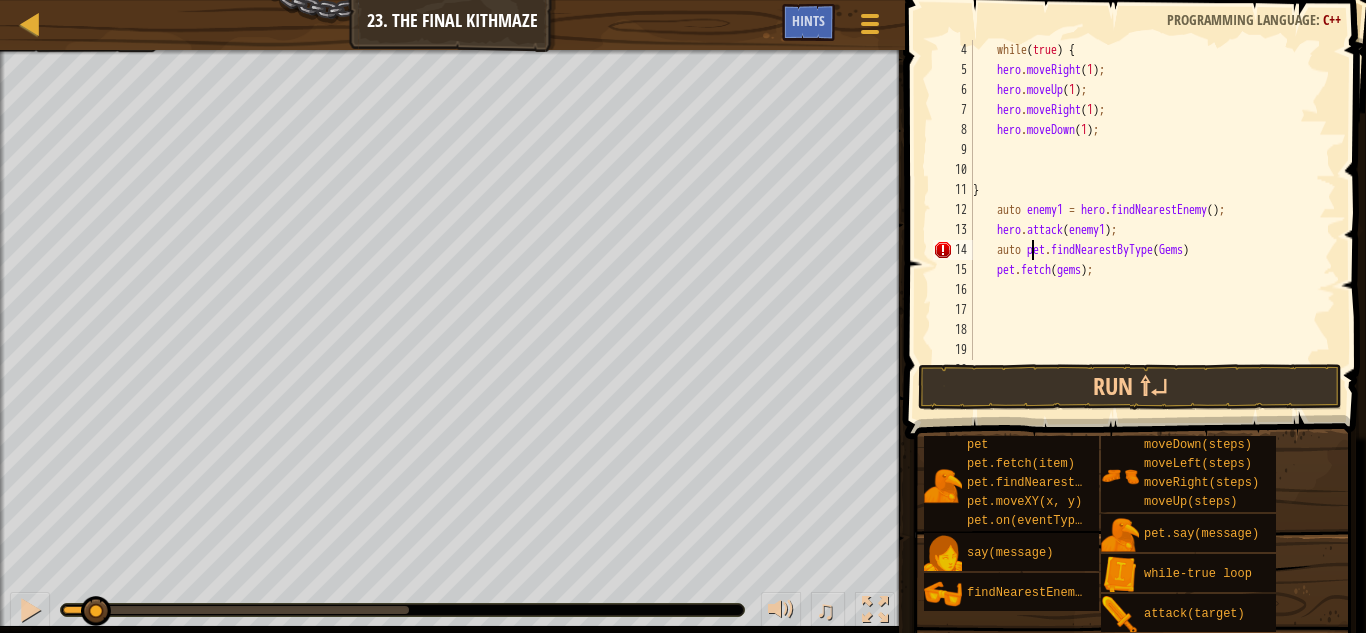 click on "while ( true )   {      hero . moveRight ( 1 ) ;      hero . moveUp ( 1 ) ;      hero . moveRight ( 1 ) ;      hero . moveDown ( 1 ) ;      }      auto   enemy1   =   hero . findNearestEnemy ( ) ;      hero . attack ( enemy1 ) ;      auto   pet . findNearestByType ( Gems )      pet . fetch ( gems ) ;" at bounding box center (1144, 220) 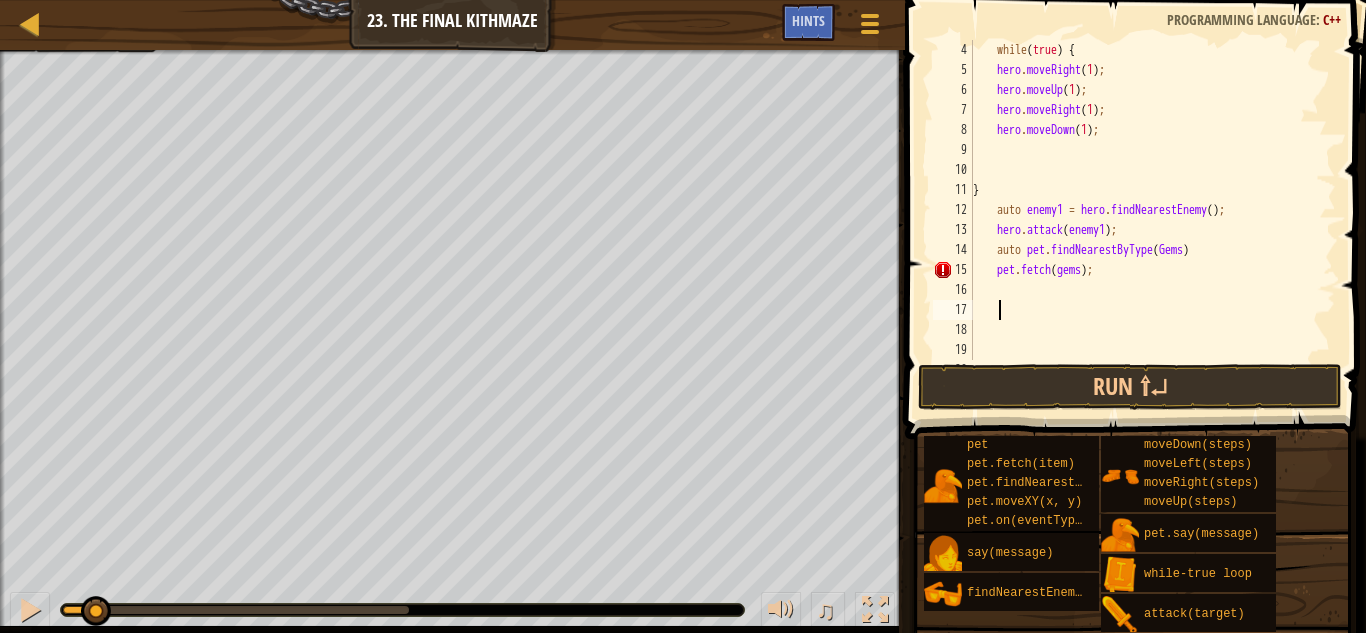 scroll, scrollTop: 9, scrollLeft: 1, axis: both 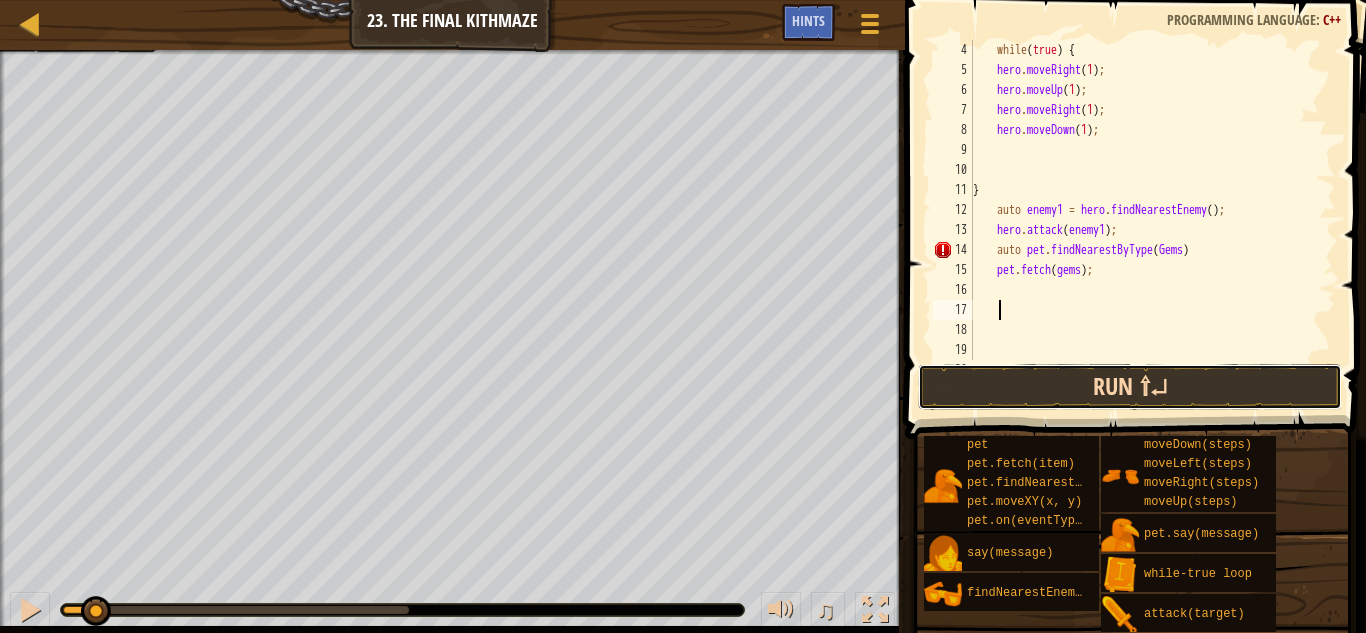 click on "Run ⇧↵" at bounding box center (1130, 387) 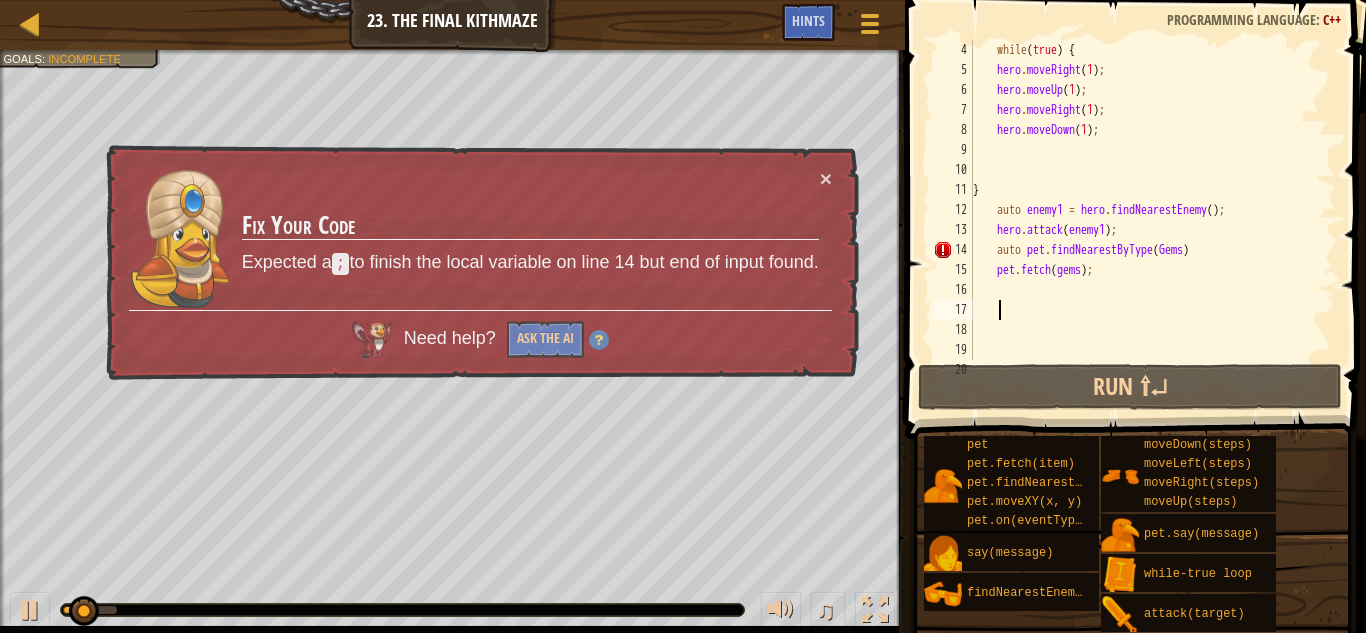 scroll, scrollTop: 0, scrollLeft: 0, axis: both 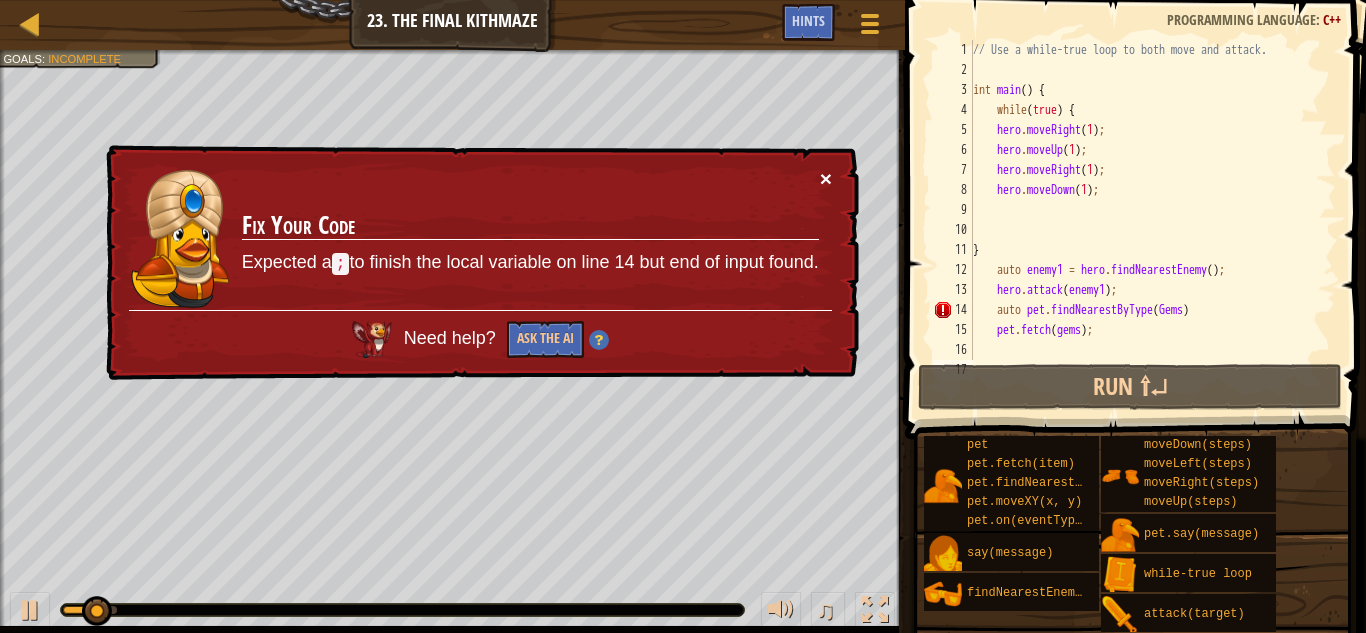 click on "×" at bounding box center (826, 180) 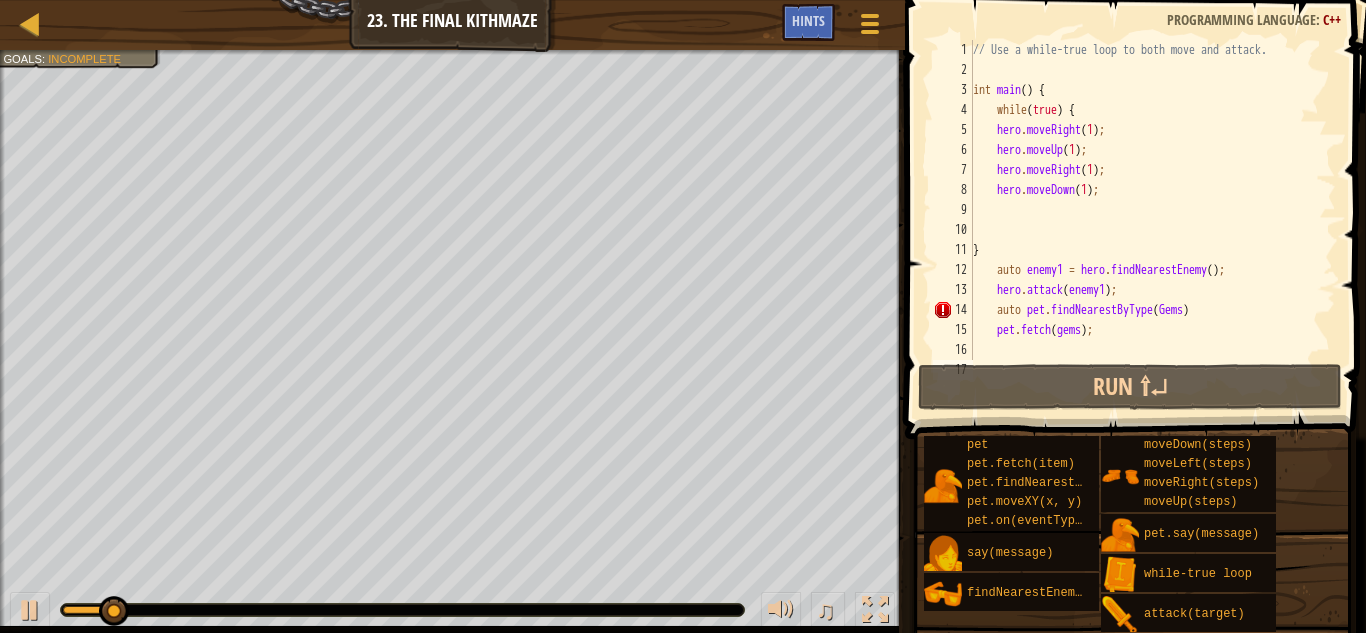 click on "// Use a while-true loop to both move and attack. int   main ( )   {      while ( true )   {      hero . moveRight ( 1 ) ;      hero . moveUp ( 1 ) ;      hero . moveRight ( 1 ) ;      hero . moveDown ( 1 ) ;      }      auto   enemy1   =   hero . findNearestEnemy ( ) ;      hero . attack ( enemy1 ) ;      auto   pet . findNearestByType ( Gems )      pet . fetch ( gems ) ;" at bounding box center (1144, 220) 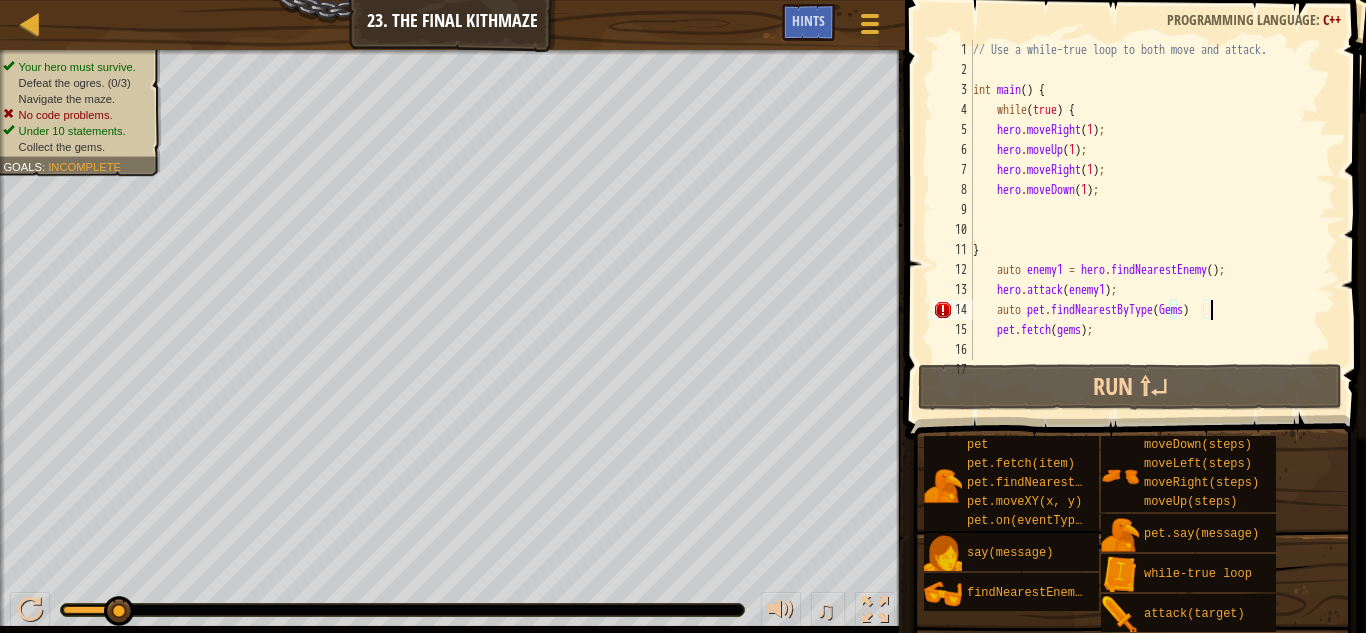 type on "auto pet.findNearestByType(Gems);" 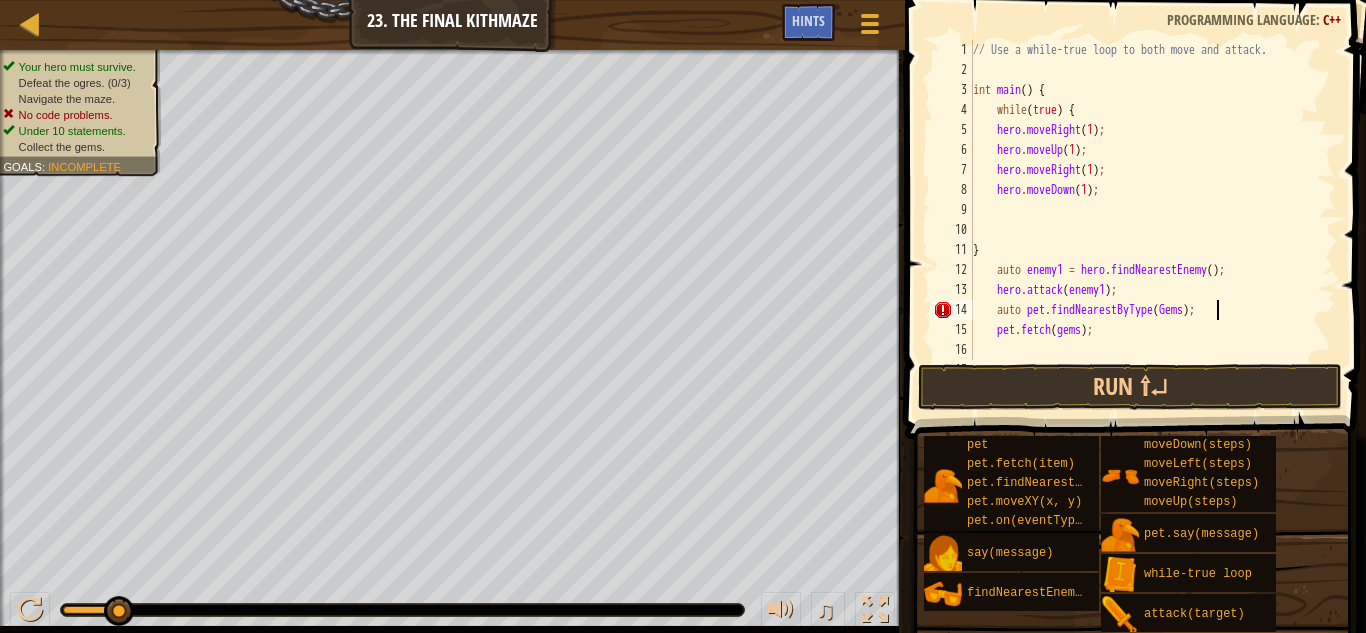 scroll, scrollTop: 9, scrollLeft: 19, axis: both 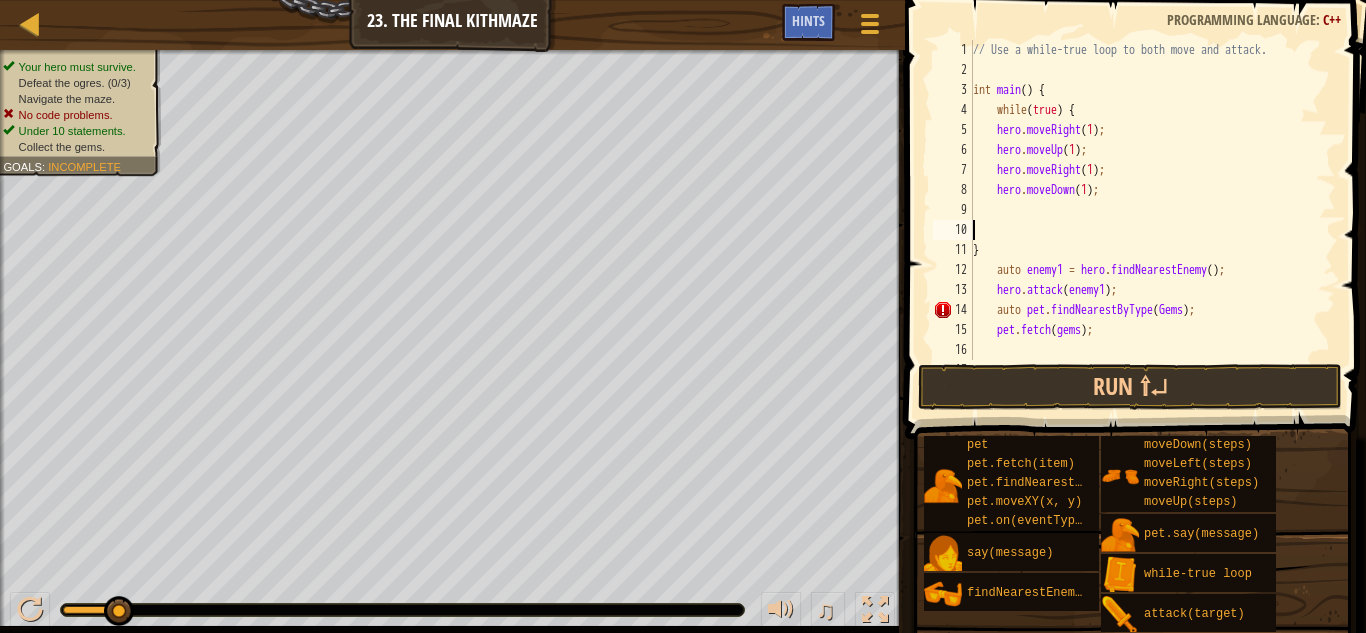 click on "// Use a while-true loop to both move and attack. int   main ( )   {      while ( true )   {      hero . moveRight ( 1 ) ;      hero . moveUp ( 1 ) ;      hero . moveRight ( 1 ) ;      hero . moveDown ( 1 ) ;      }      auto   enemy1   =   hero . findNearestEnemy ( ) ;      hero . attack ( enemy1 ) ;      auto   pet . findNearestByType ( Gems ) ;      pet . fetch ( gems ) ;" at bounding box center [1144, 220] 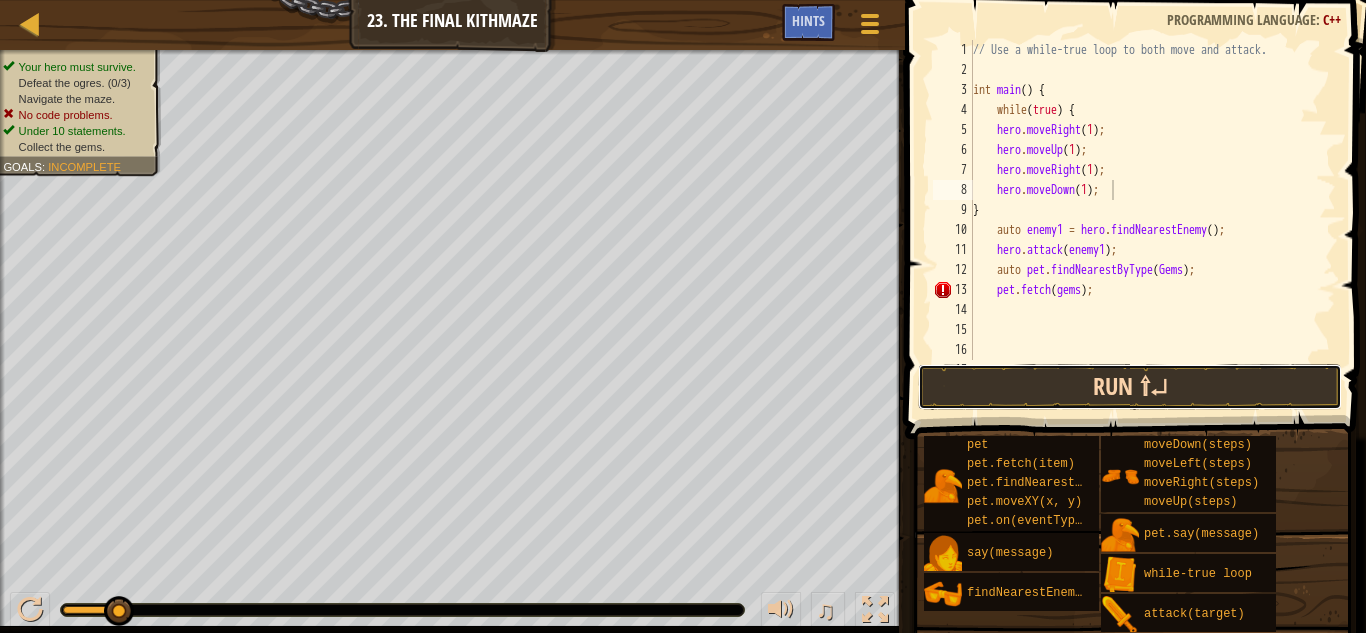click on "Run ⇧↵" at bounding box center [1130, 387] 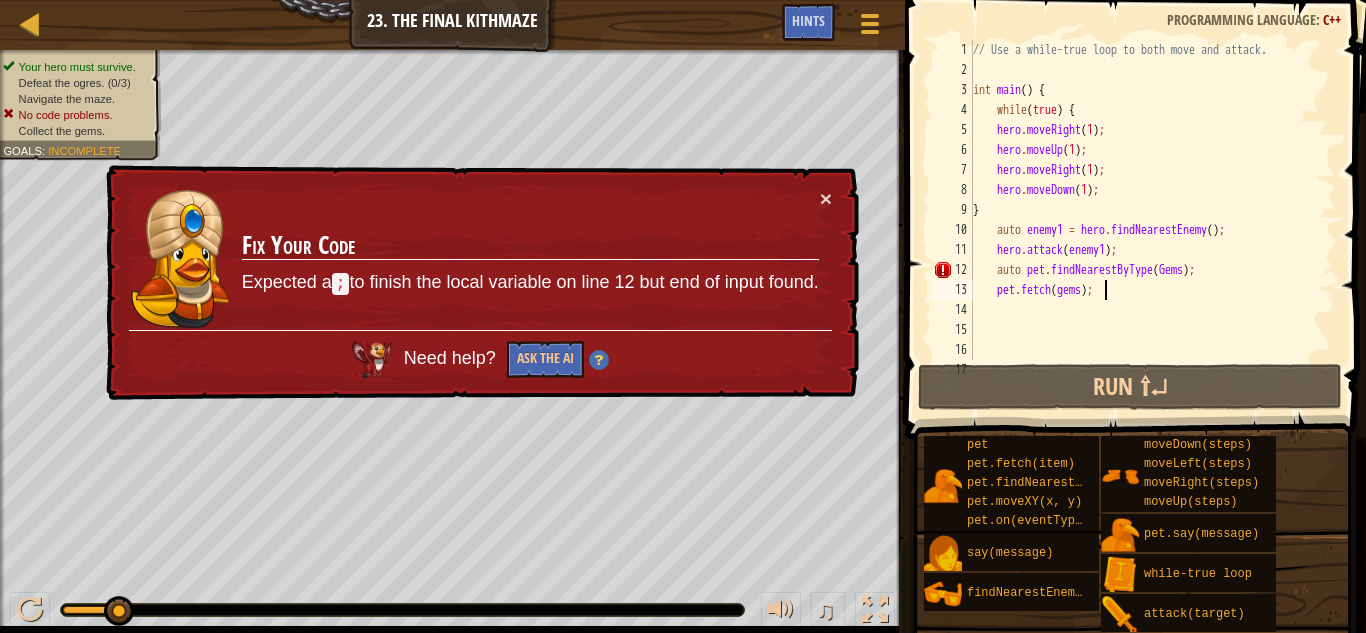 click on "// Use a while-true loop to both move and attack. int   main ( )   {      while ( true )   {      hero . moveRight ( 1 ) ;      hero . moveUp ( 1 ) ;      hero . moveRight ( 1 ) ;      hero . moveDown ( 1 ) ; }      auto   enemy1   =   hero . findNearestEnemy ( ) ;      hero . attack ( enemy1 ) ;      auto   pet . findNearestByType ( Gems ) ;      pet . fetch ( gems ) ;" at bounding box center [1144, 220] 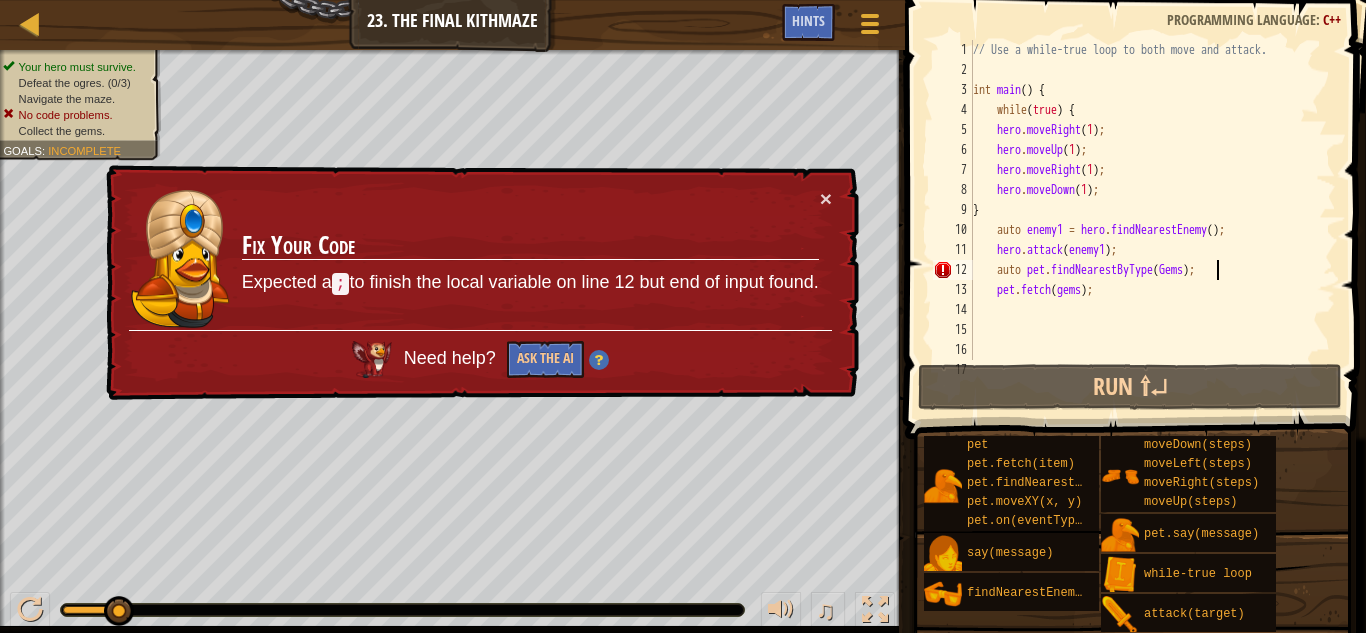 click on "// Use a while-true loop to both move and attack. int   main ( )   {      while ( true )   {      hero . moveRight ( 1 ) ;      hero . moveUp ( 1 ) ;      hero . moveRight ( 1 ) ;      hero . moveDown ( 1 ) ; }      auto   enemy1   =   hero . findNearestEnemy ( ) ;      hero . attack ( enemy1 ) ;      auto   pet . findNearestByType ( Gems ) ;      pet . fetch ( gems ) ;" at bounding box center (1144, 220) 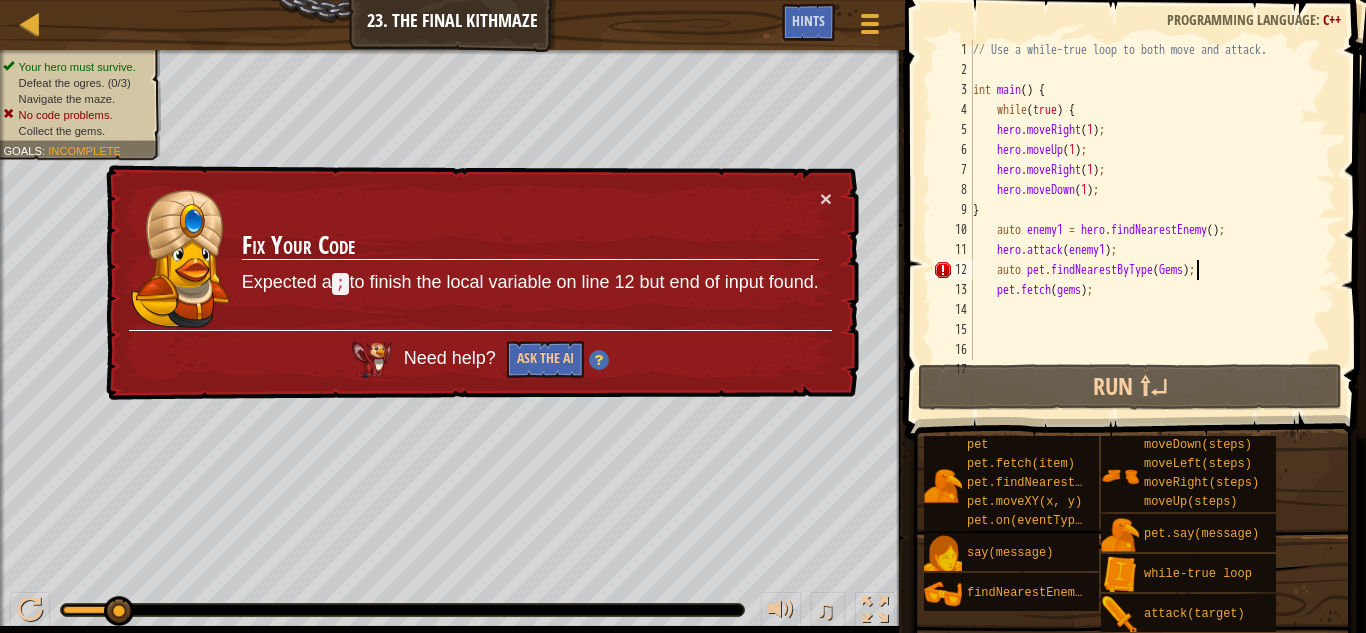 click on "// Use a while-true loop to both move and attack. int   main ( )   {      while ( true )   {      hero . moveRight ( 1 ) ;      hero . moveUp ( 1 ) ;      hero . moveRight ( 1 ) ;      hero . moveDown ( 1 ) ; }      auto   enemy1   =   hero . findNearestEnemy ( ) ;      hero . attack ( enemy1 ) ;      auto   pet . findNearestByType ( Gems ) ;      pet . fetch ( gems ) ;" at bounding box center (1144, 220) 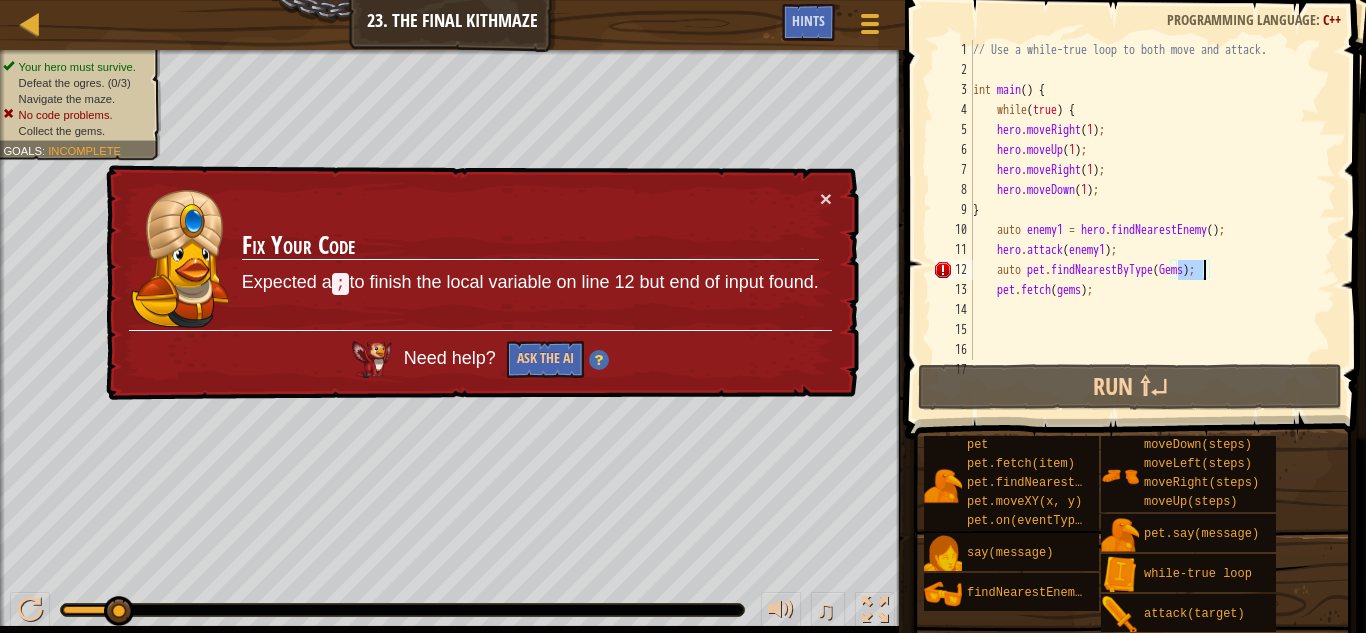 drag, startPoint x: 1179, startPoint y: 272, endPoint x: 1202, endPoint y: 278, distance: 23.769728 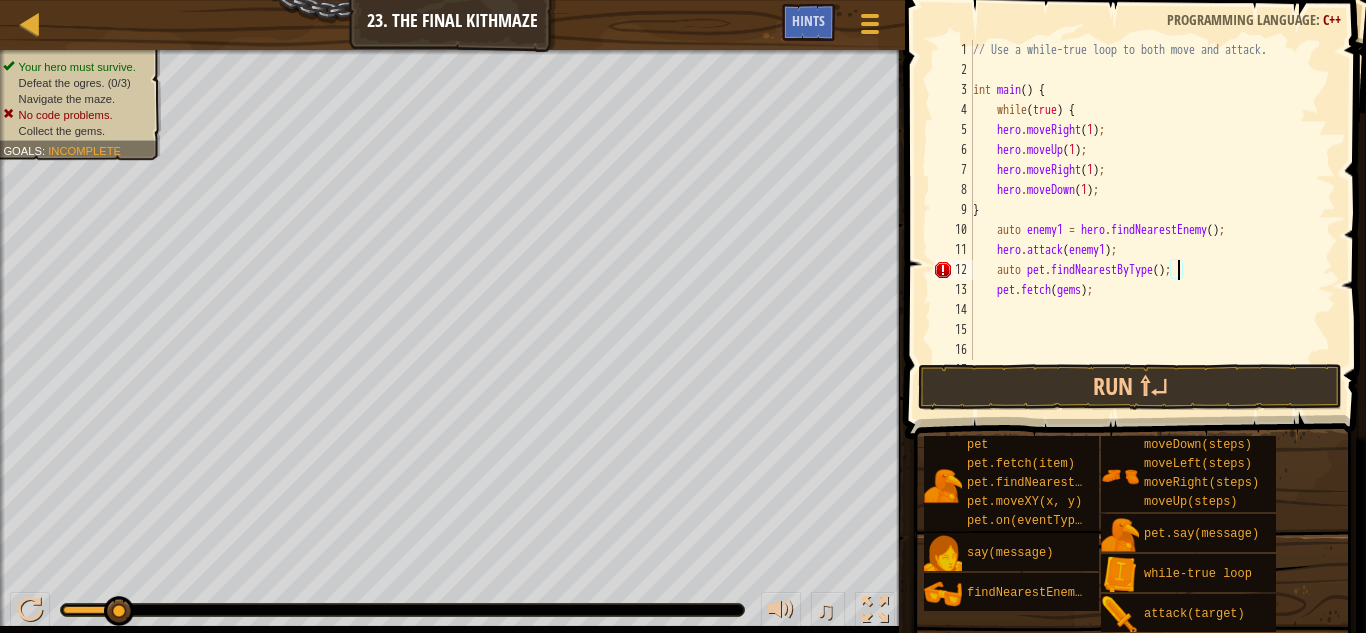 click on "// Use a while-true loop to both move and attack. int   main ( )   {      while ( true )   {      hero . moveRight ( 1 ) ;      hero . moveUp ( 1 ) ;      hero . moveRight ( 1 ) ;      hero . moveDown ( 1 ) ; }      auto   enemy1   =   hero . findNearestEnemy ( ) ;      hero . attack ( enemy1 ) ;      auto   pet . findNearestByType ( ) ;      pet . fetch ( gems ) ;" at bounding box center (1144, 220) 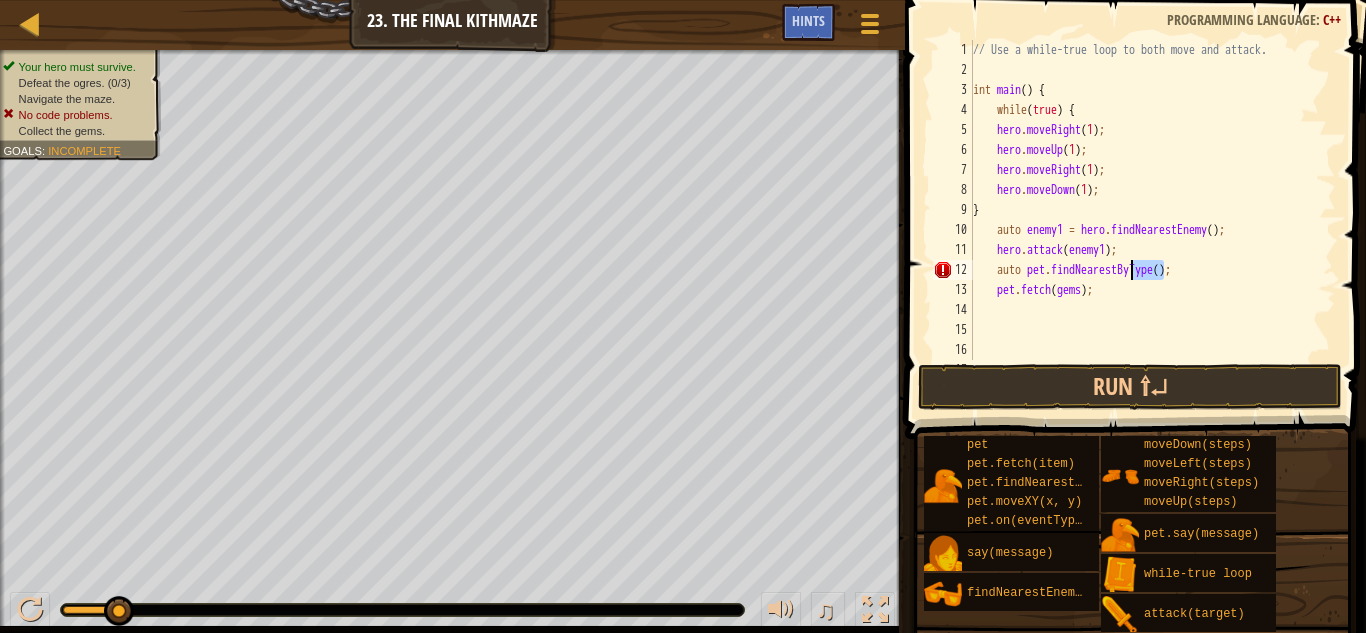drag, startPoint x: 1167, startPoint y: 272, endPoint x: 1132, endPoint y: 272, distance: 35 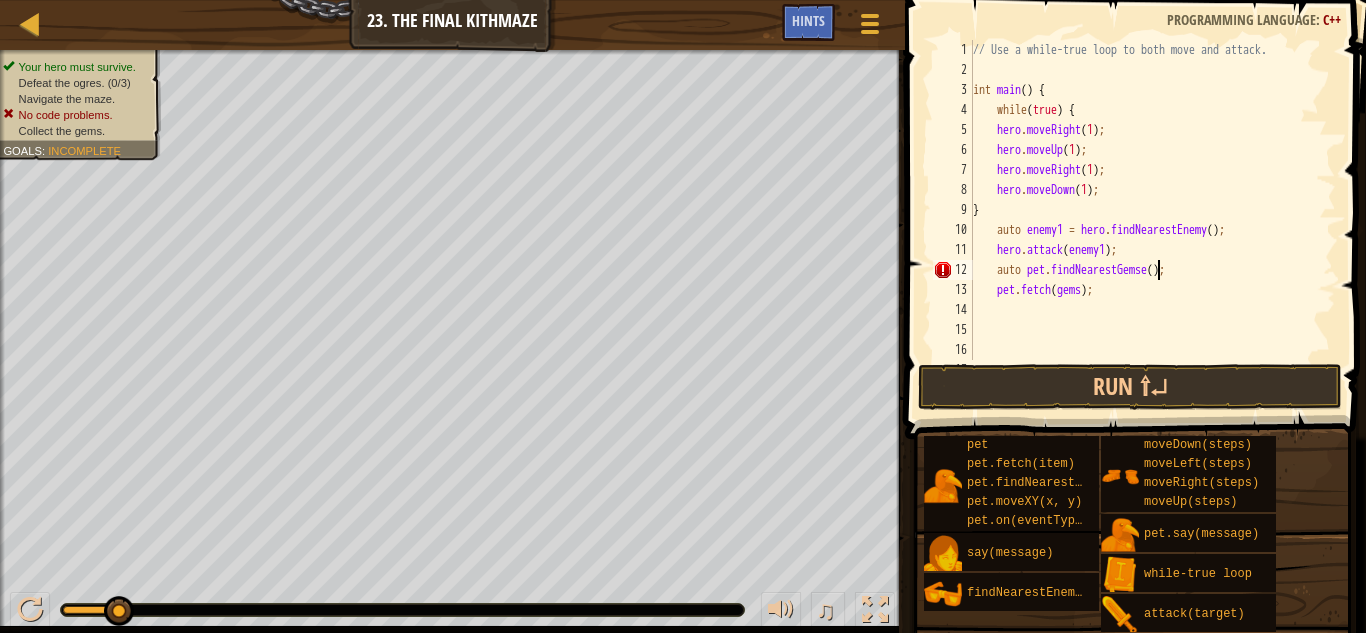 scroll, scrollTop: 9, scrollLeft: 15, axis: both 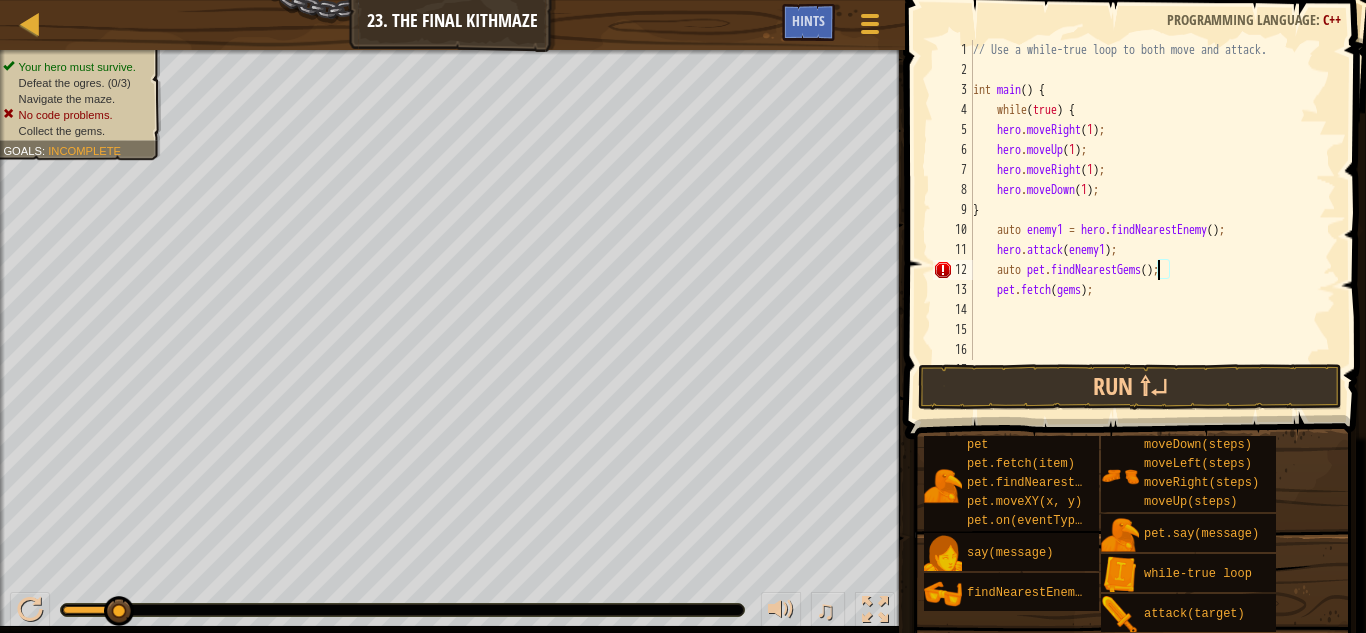 click on "// Use a while-true loop to both move and attack. int   main ( )   {      while ( true )   {      hero . moveRight ( 1 ) ;      hero . moveUp ( 1 ) ;      hero . moveRight ( 1 ) ;      hero . moveDown ( 1 ) ; }      auto   enemy1   =   hero . findNearestEnemy ( ) ;      hero . attack ( enemy1 ) ;      auto   pet . findNearestGems ( ) ;      pet . fetch ( gems ) ;" at bounding box center (1144, 220) 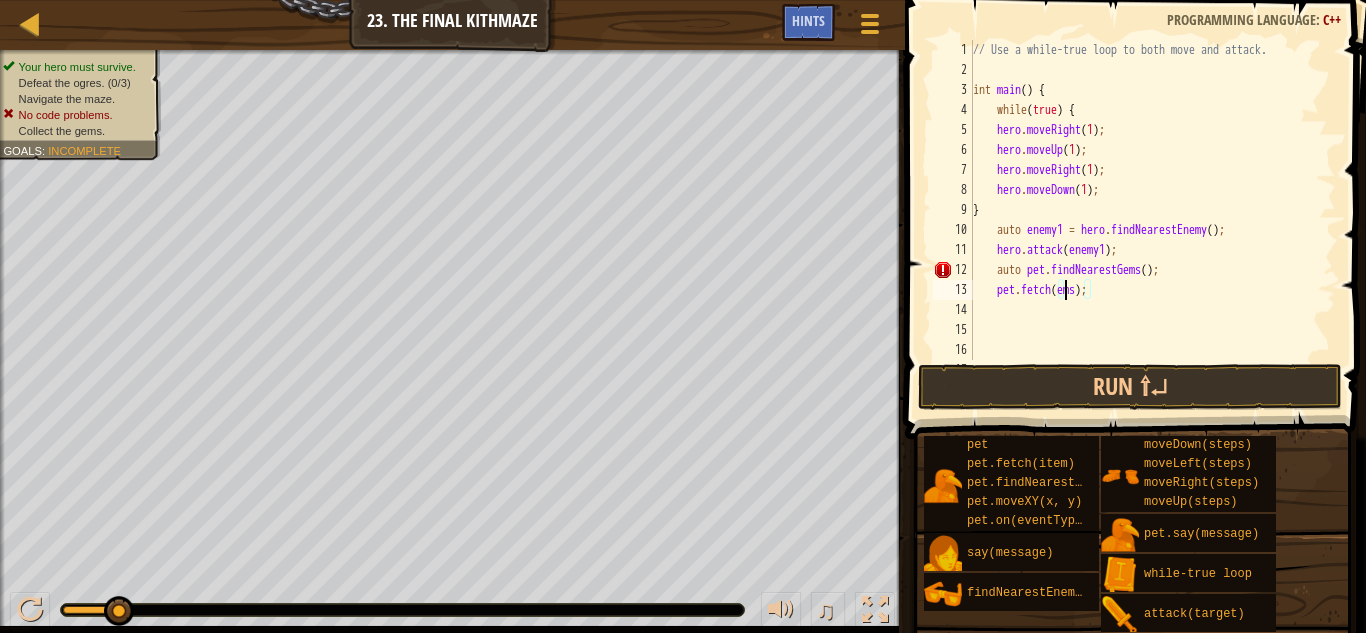 scroll, scrollTop: 9, scrollLeft: 8, axis: both 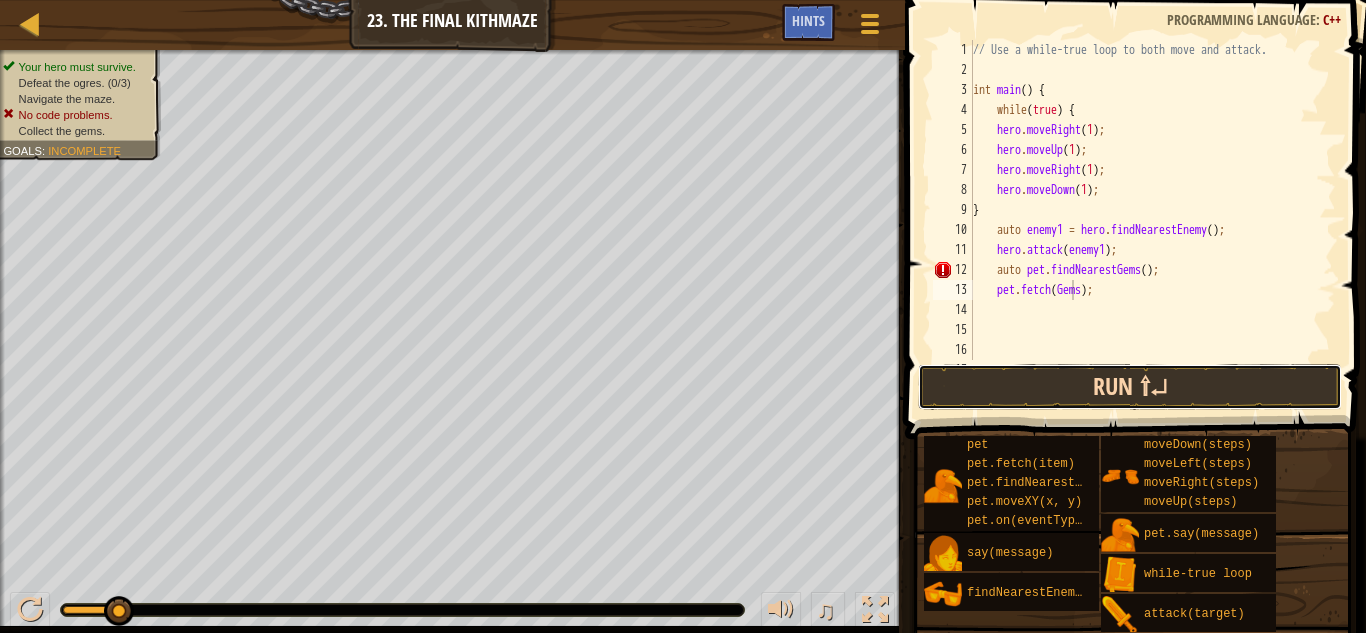 click on "Run ⇧↵" at bounding box center (1130, 387) 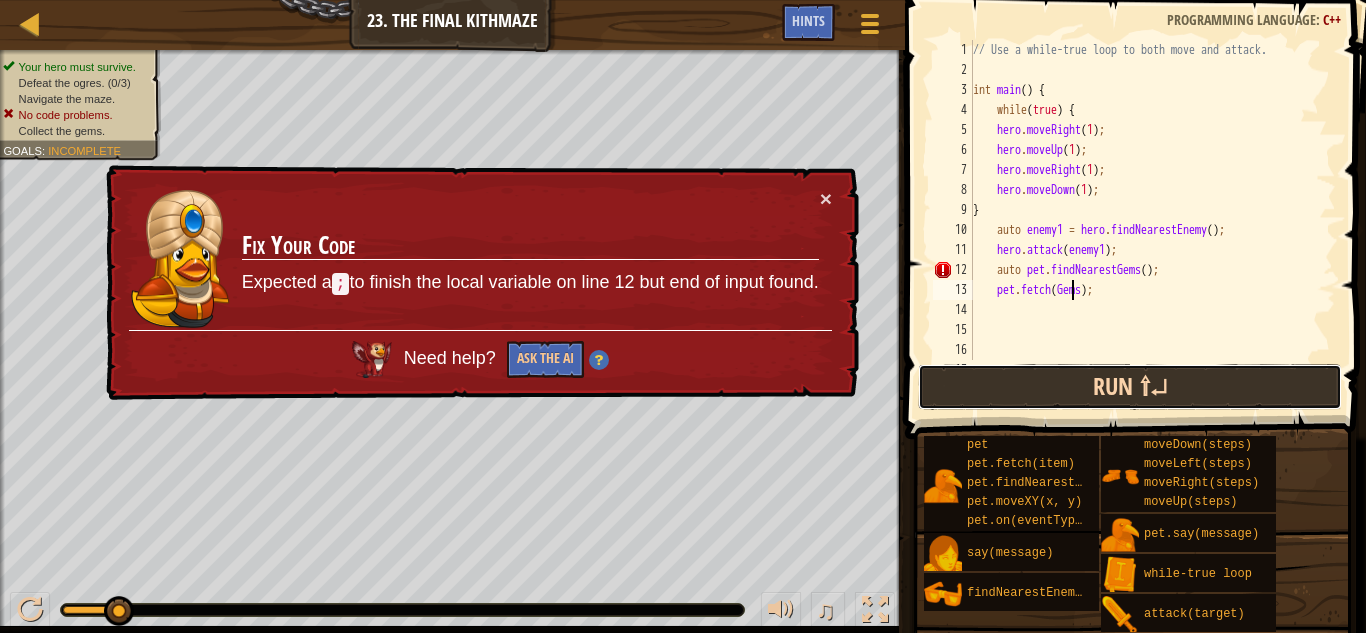 click on "Run ⇧↵" at bounding box center (1130, 387) 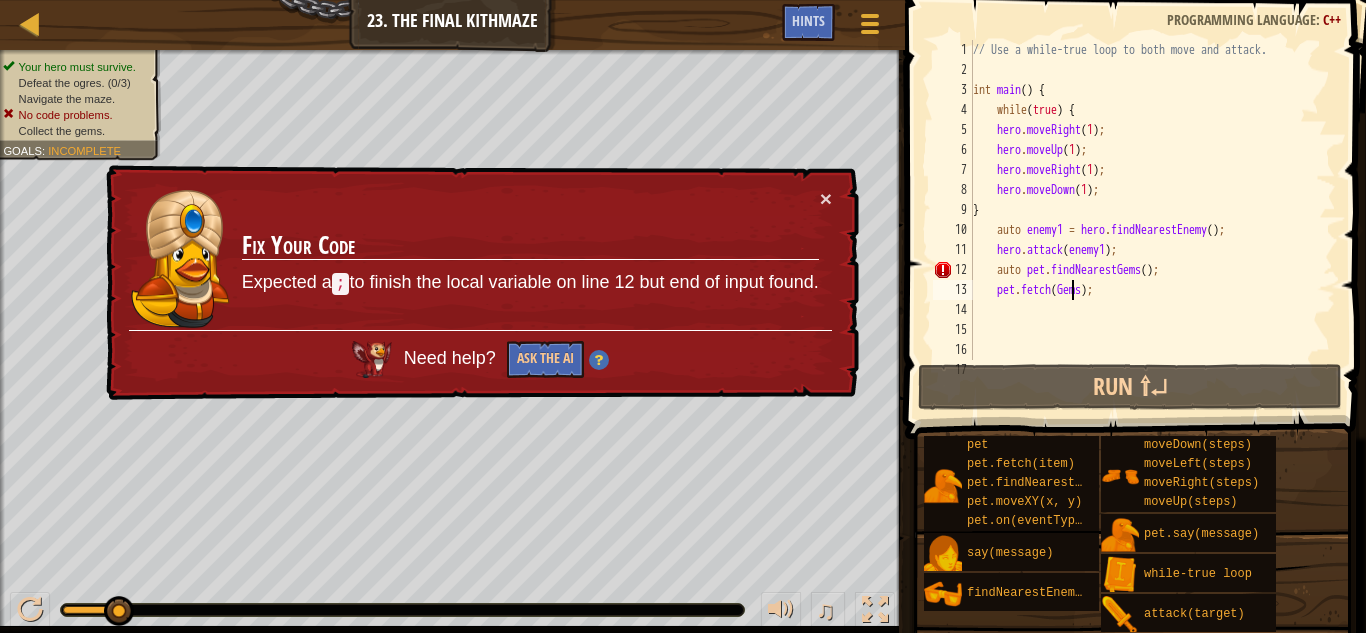 click on "// Use a while-true loop to both move and attack. int   main ( )   {      while ( true )   {      hero . moveRight ( 1 ) ;      hero . moveUp ( 1 ) ;      hero . moveRight ( 1 ) ;      hero . moveDown ( 1 ) ; }      auto   enemy1   =   hero . findNearestEnemy ( ) ;      hero . attack ( enemy1 ) ;      auto   pet . findNearestGems ( ) ;      pet . fetch ( Gems ) ;" at bounding box center (1144, 220) 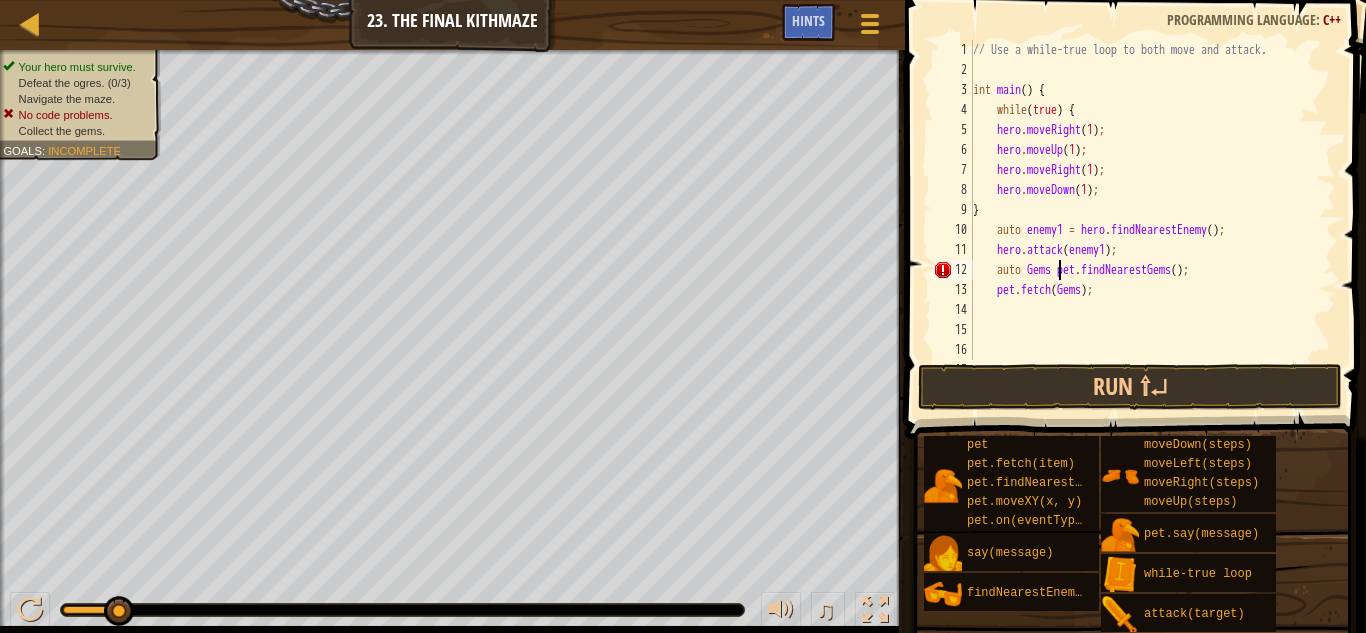 scroll, scrollTop: 9, scrollLeft: 7, axis: both 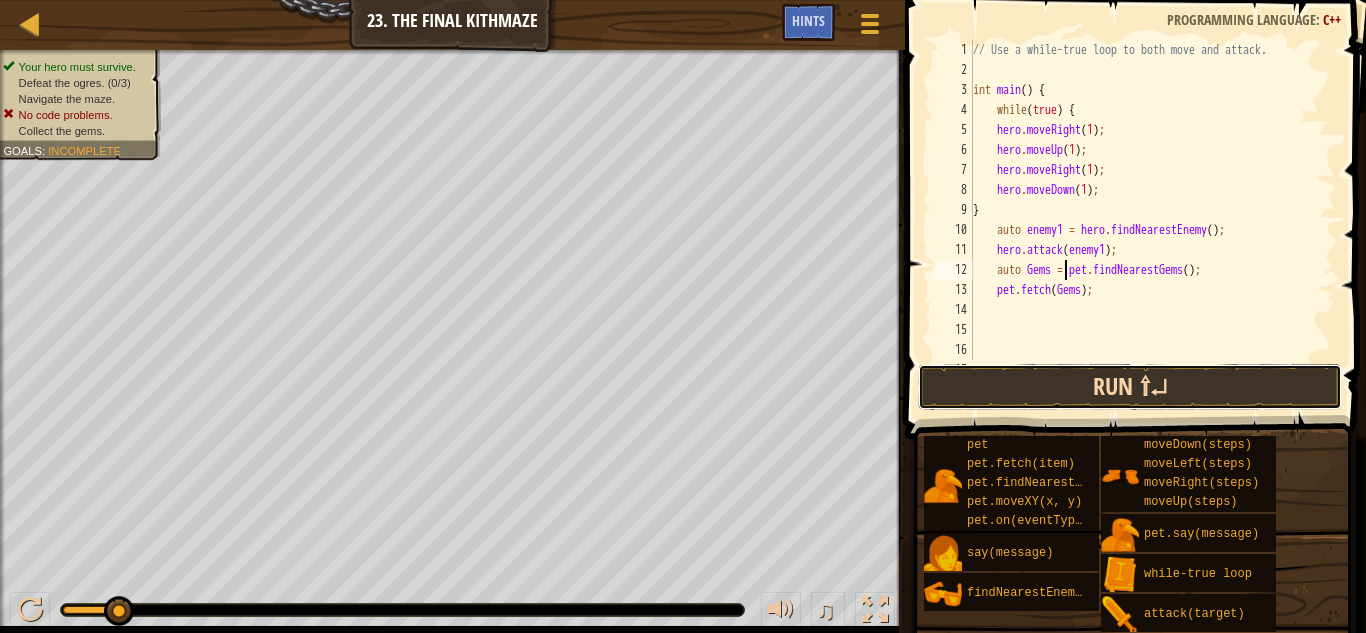 click on "Run ⇧↵" at bounding box center (1130, 387) 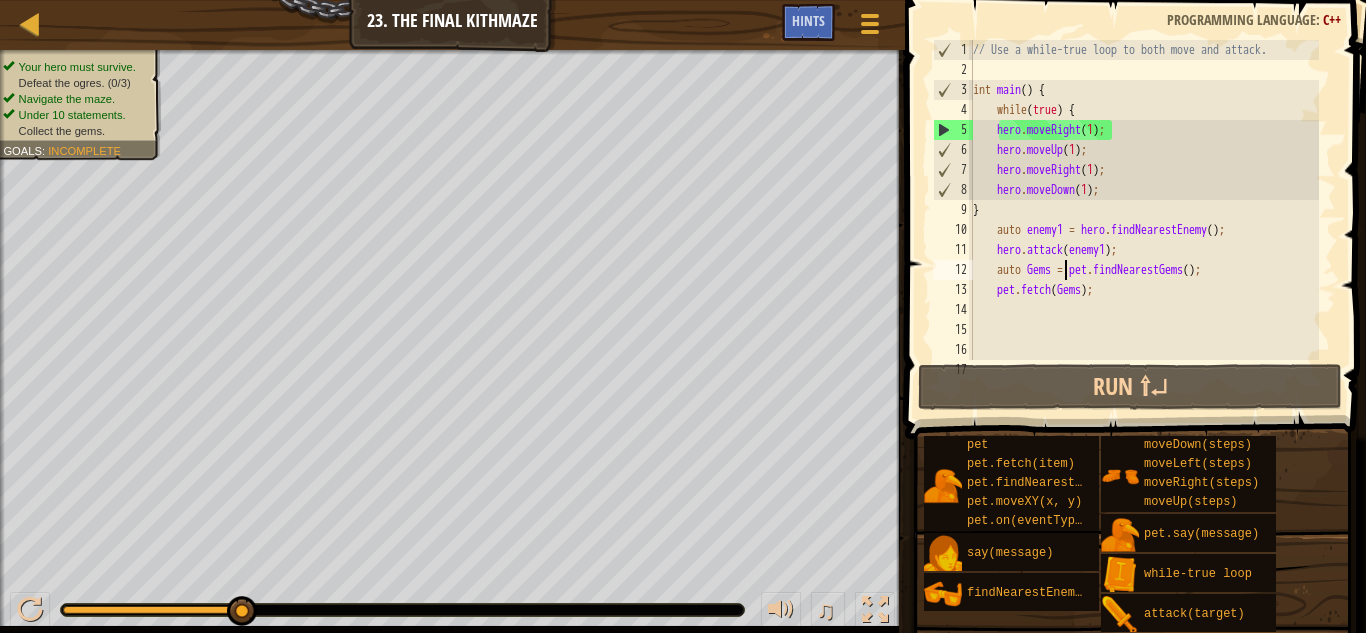 click on "// Use a while-true loop to both move and attack. int   main ( )   {      while ( true )   {      hero . moveRight ( 1 ) ;      hero . moveUp ( 1 ) ;      hero . moveRight ( 1 ) ;      hero . moveDown ( 1 ) ; }      auto   enemy1   =   hero . findNearestEnemy ( ) ;      hero . attack ( enemy1 ) ;      auto   Gems   =   pet . findNearestGems ( ) ;      pet . fetch ( Gems ) ;" at bounding box center [1144, 220] 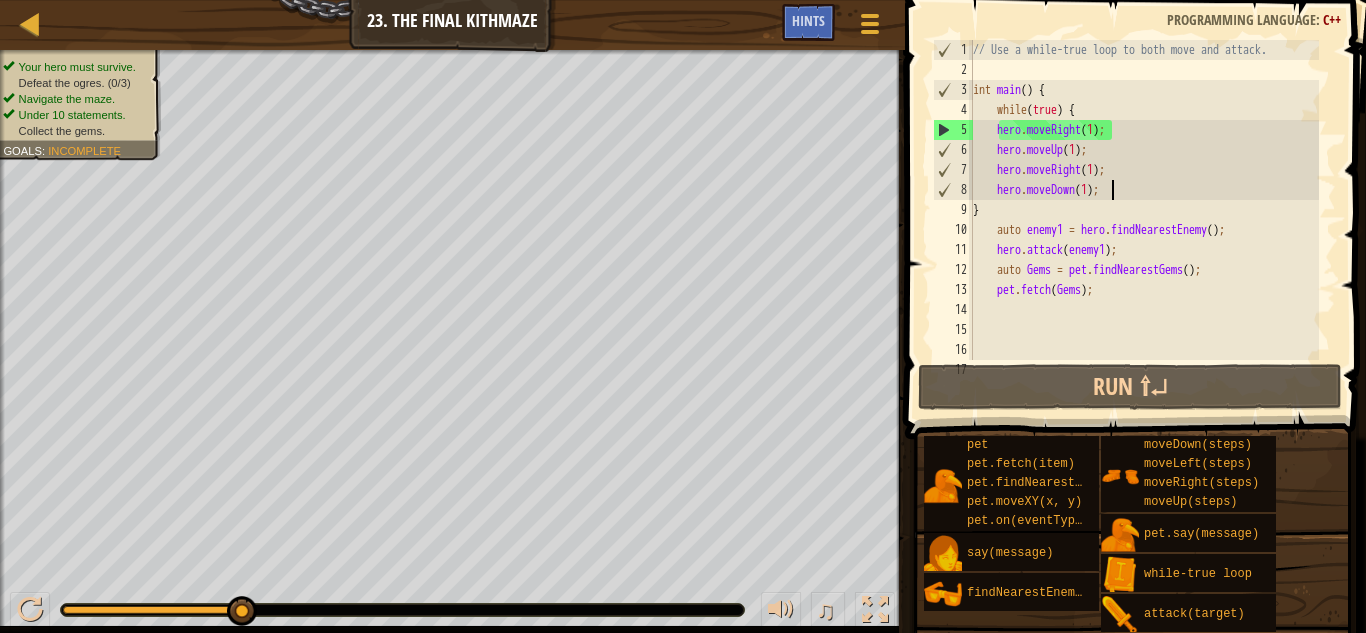 click on "// Use a while-true loop to both move and attack. int   main ( )   {      while ( true )   {      hero . moveRight ( 1 ) ;      hero . moveUp ( 1 ) ;      hero . moveRight ( 1 ) ;      hero . moveDown ( 1 ) ; }      auto   enemy1   =   hero . findNearestEnemy ( ) ;      hero . attack ( enemy1 ) ;      auto   Gems   =   pet . findNearestGems ( ) ;      pet . fetch ( Gems ) ;" at bounding box center (1144, 220) 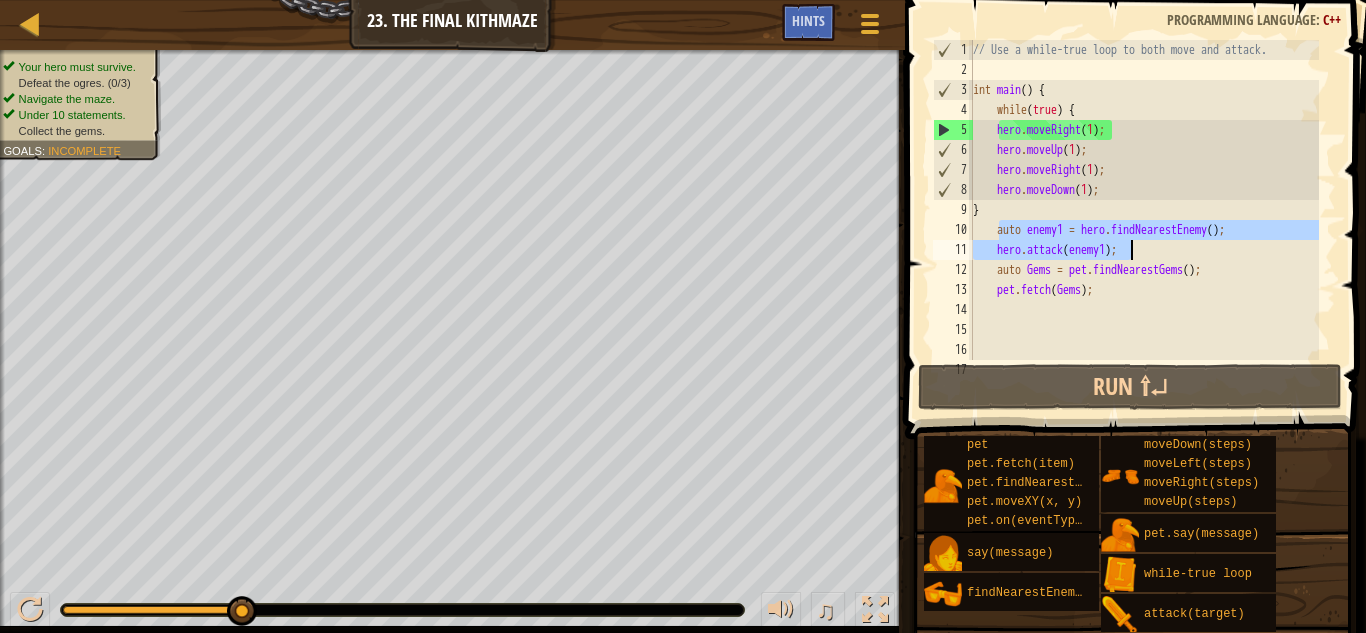 drag, startPoint x: 999, startPoint y: 233, endPoint x: 1135, endPoint y: 251, distance: 137.186 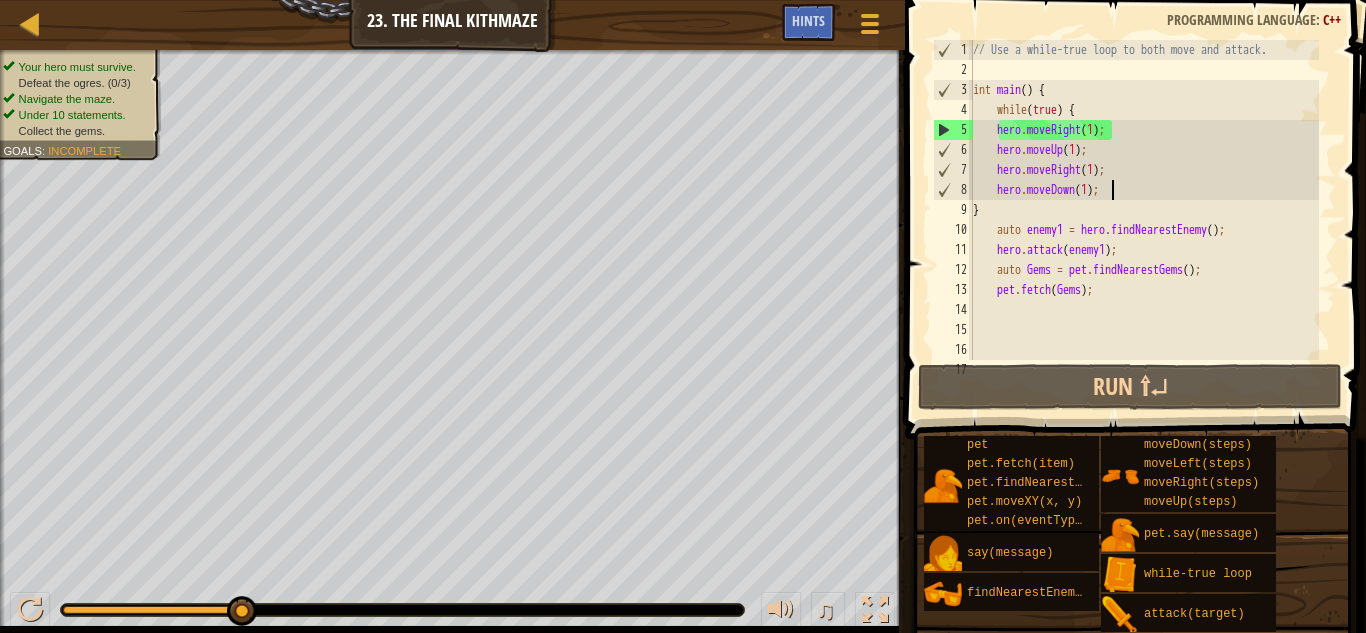 click on "// Use a while-true loop to both move and attack. int   main ( )   {      while ( true )   {      hero . moveRight ( 1 ) ;      hero . moveUp ( 1 ) ;      hero . moveRight ( 1 ) ;      hero . moveDown ( 1 ) ; }      auto   enemy1   =   hero . findNearestEnemy ( ) ;      hero . attack ( enemy1 ) ;      auto   Gems   =   pet . findNearestGems ( ) ;      pet . fetch ( Gems ) ;" at bounding box center [1144, 220] 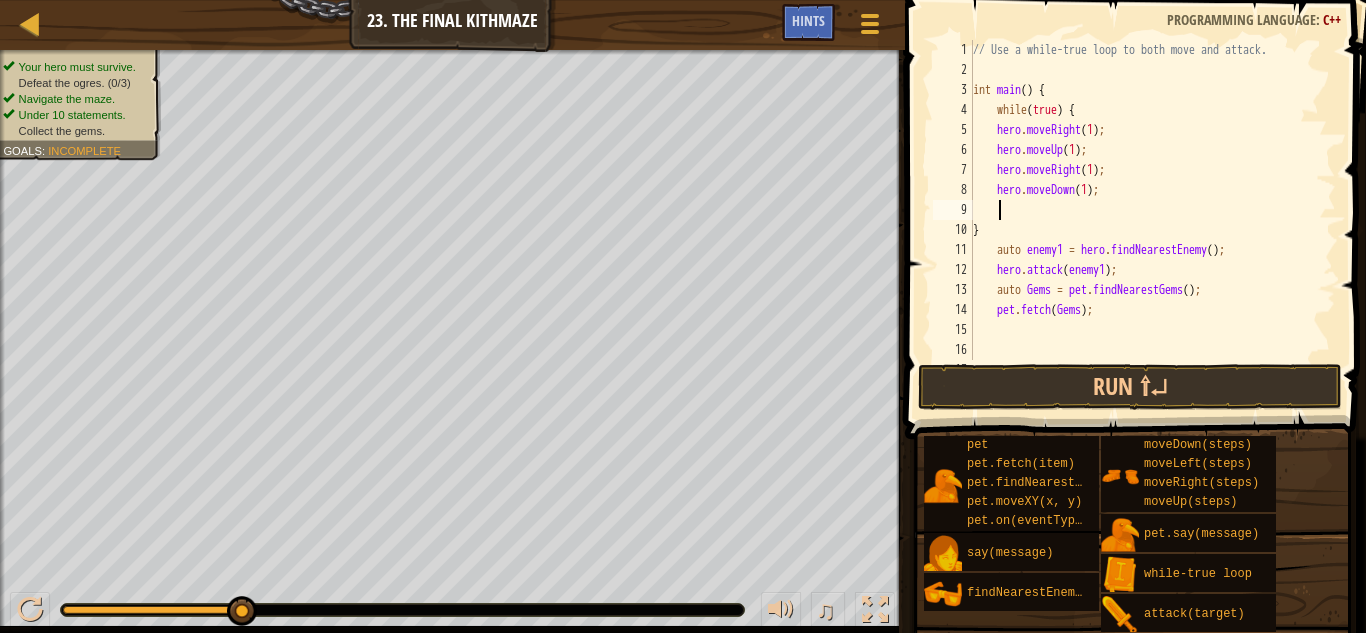 paste on "hero.attack(enemy1);" 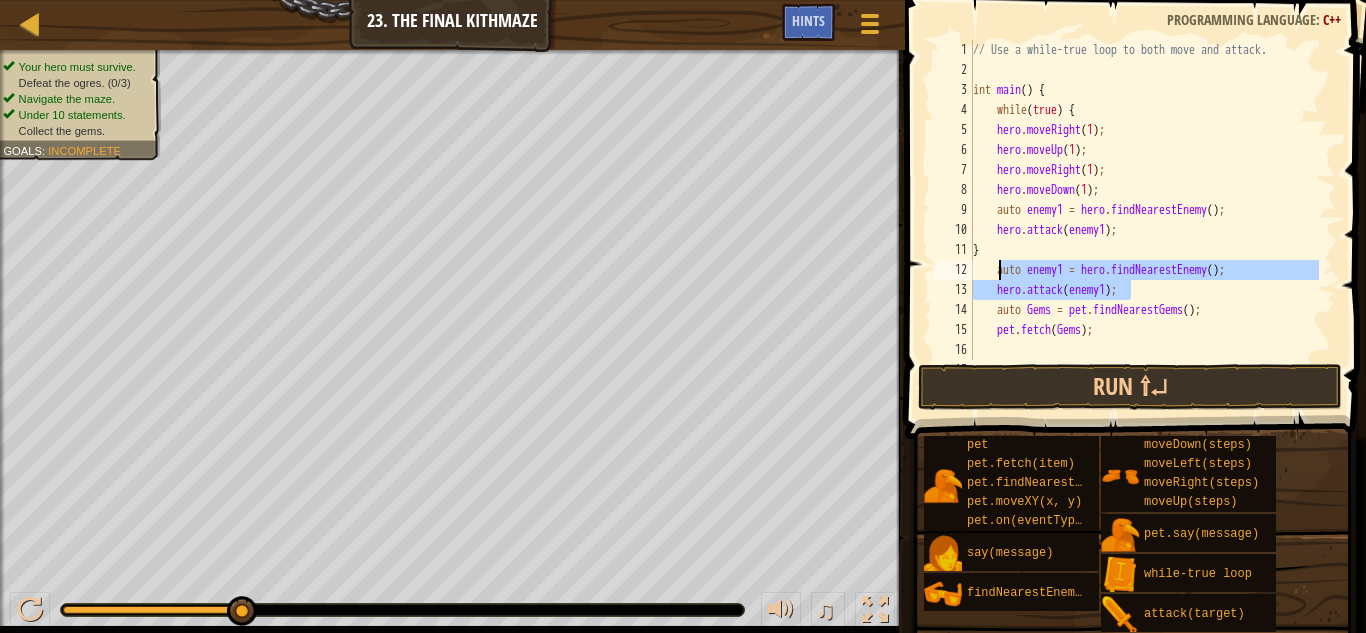 drag, startPoint x: 1095, startPoint y: 290, endPoint x: 997, endPoint y: 276, distance: 98.99495 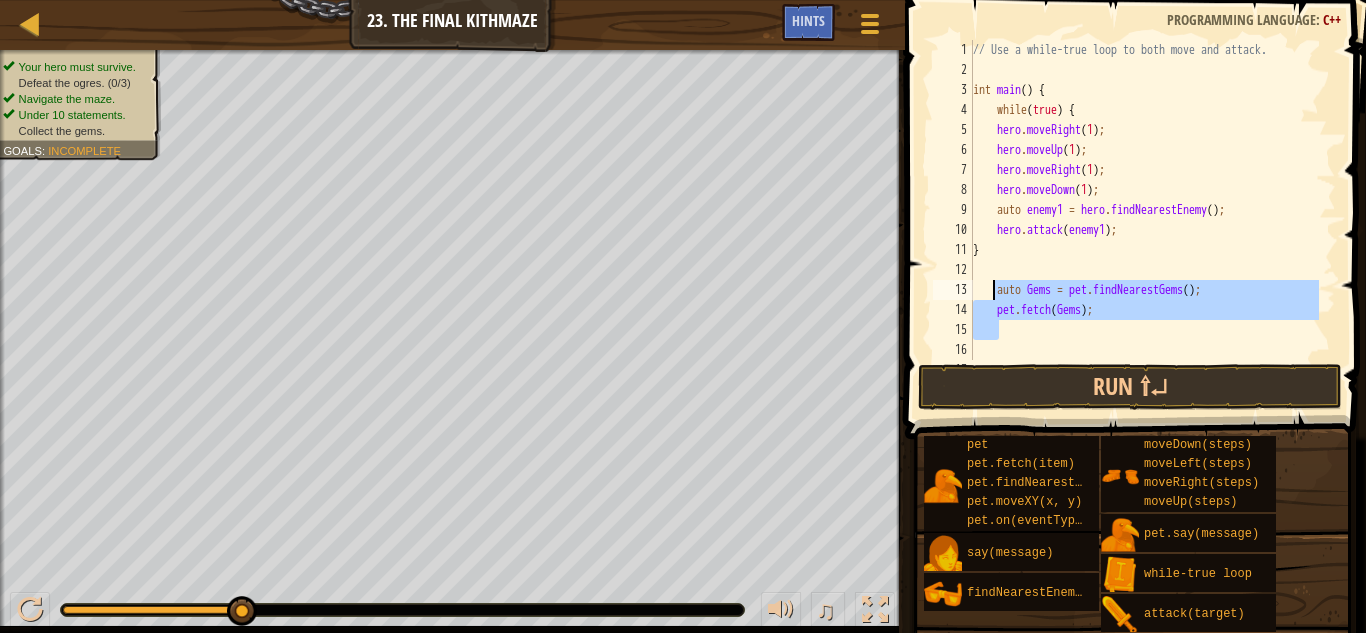 drag, startPoint x: 1140, startPoint y: 324, endPoint x: 997, endPoint y: 287, distance: 147.70917 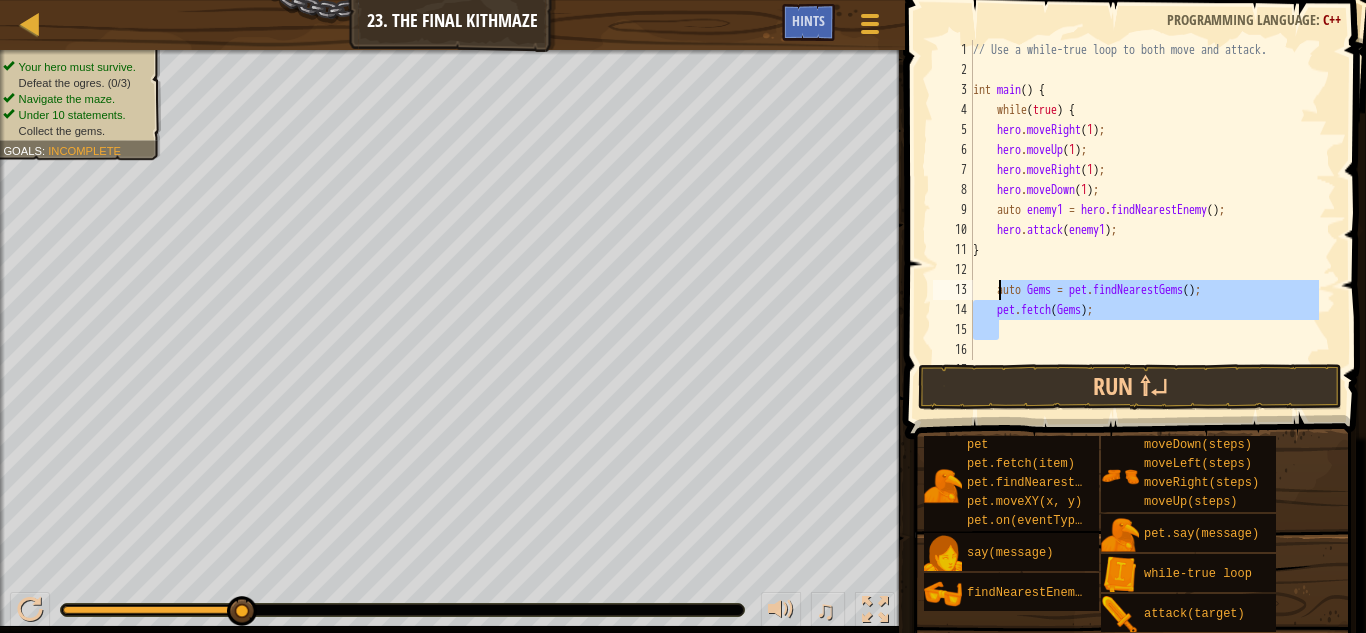 click on "// Use a while-true loop to both move and attack. int   main ( )   {      while ( true )   {      hero . moveRight ( 1 ) ;      hero . moveUp ( 1 ) ;      hero . moveRight ( 1 ) ;      hero . moveDown ( 1 ) ;      auto   enemy1   =   hero . findNearestEnemy ( ) ;      hero . attack ( enemy1 ) ; }           auto   Gems   =   pet . findNearestGems ( ) ;      pet . fetch ( Gems ) ;" at bounding box center (1144, 200) 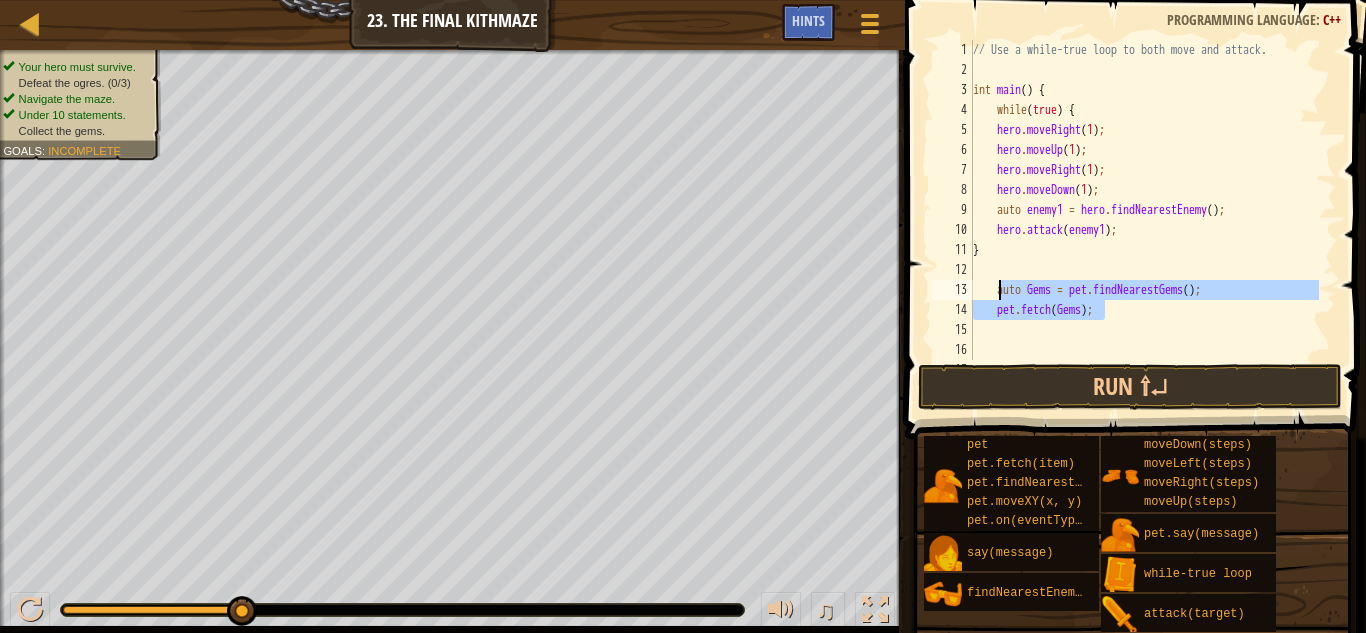 drag, startPoint x: 1105, startPoint y: 312, endPoint x: 999, endPoint y: 292, distance: 107.87029 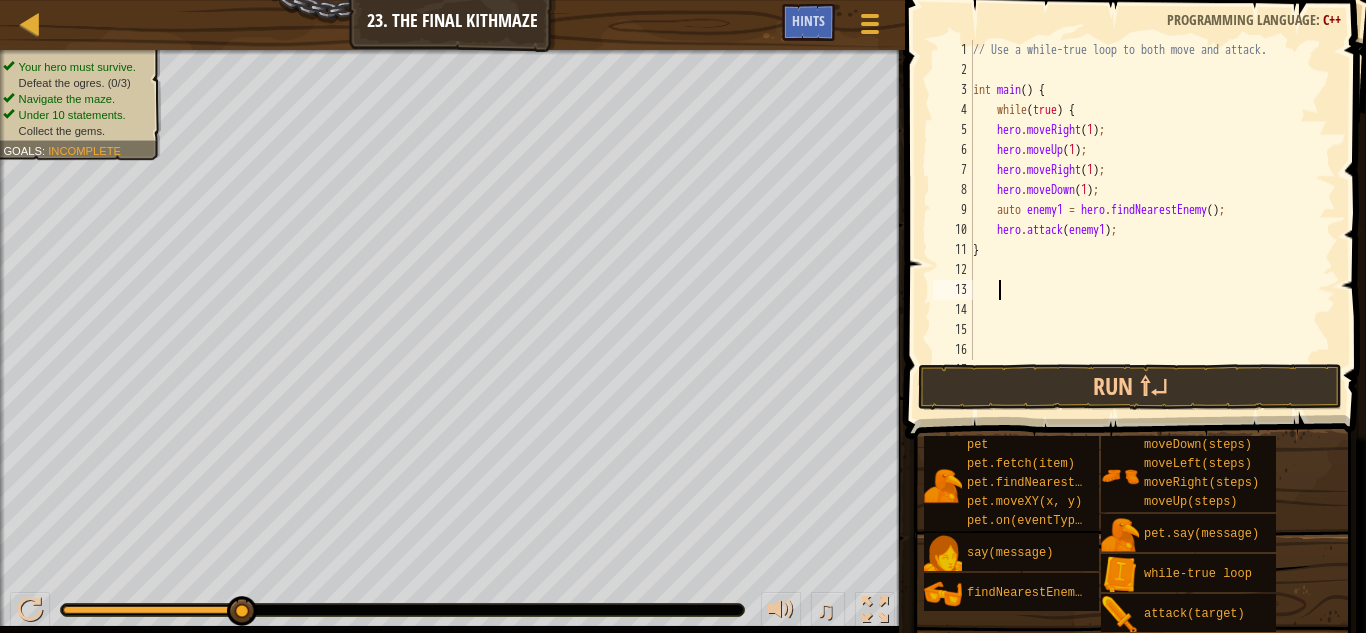 click on "// Use a while-true loop to both move and attack. int   main ( )   {      while ( true )   {      hero . moveRight ( 1 ) ;      hero . moveUp ( 1 ) ;      hero . moveRight ( 1 ) ;      hero . moveDown ( 1 ) ;      auto   enemy1   =   hero . findNearestEnemy ( ) ;      hero . attack ( enemy1 ) ; }" at bounding box center [1144, 220] 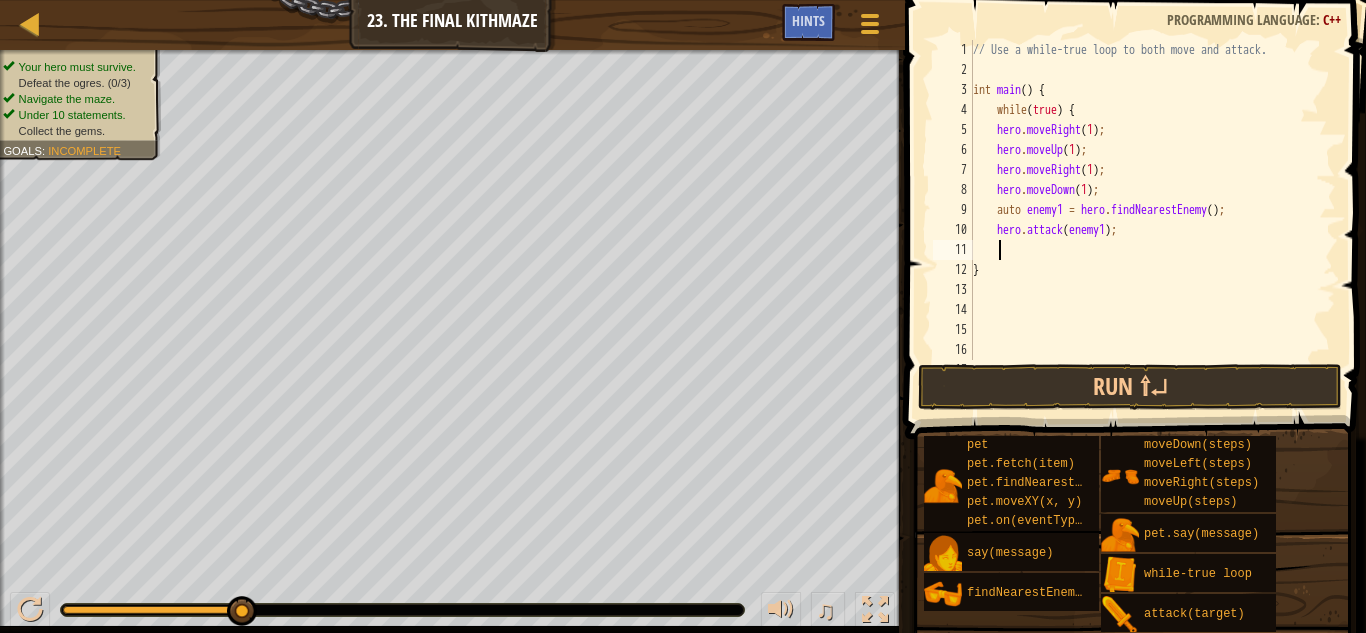 paste on "pet.fetch(Gems);" 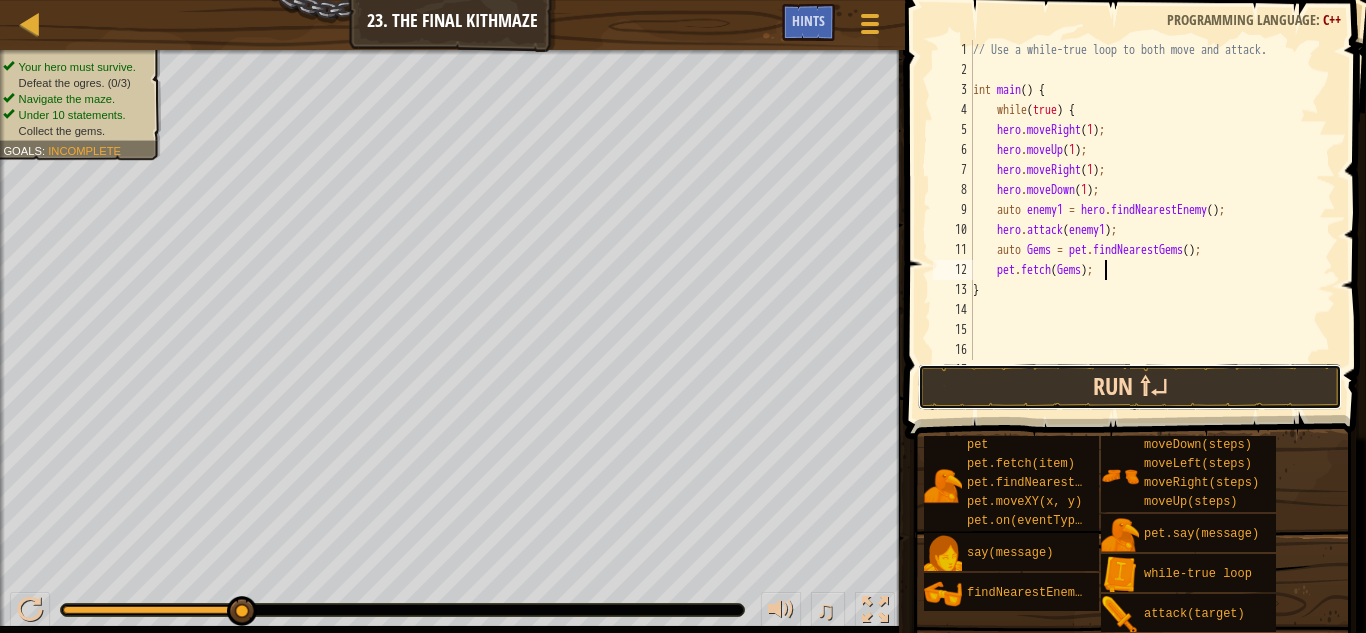 click on "Run ⇧↵" at bounding box center [1130, 387] 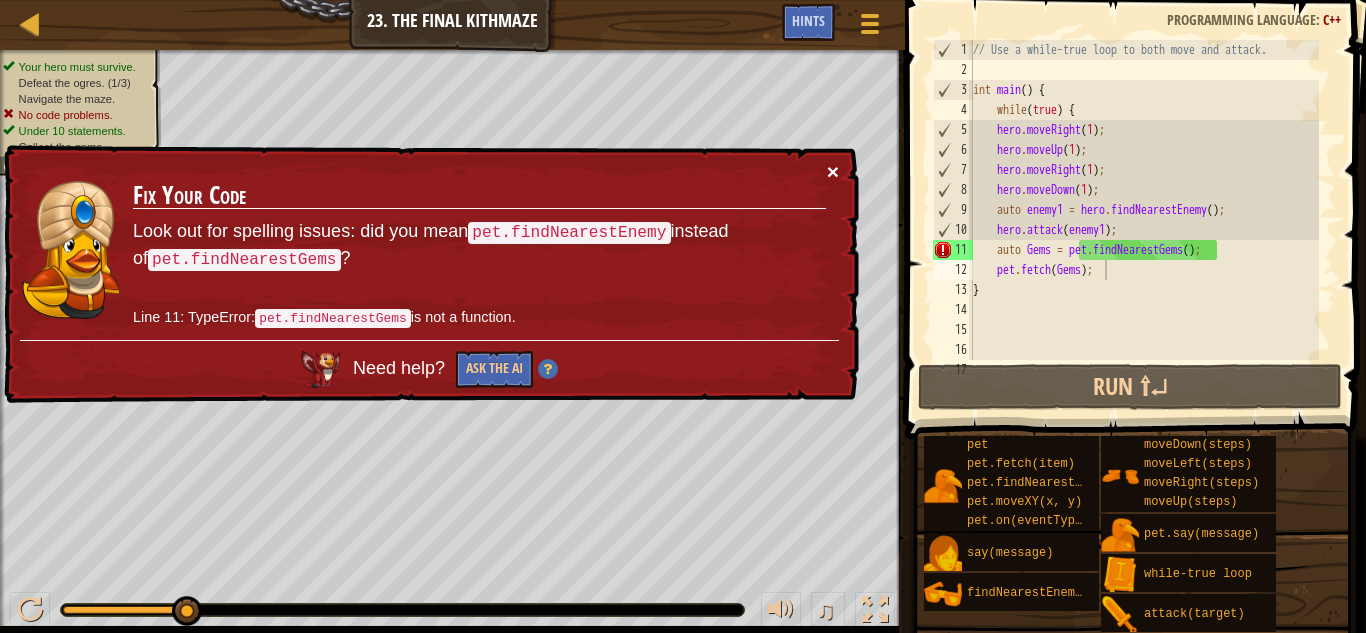 click on "×" at bounding box center (833, 171) 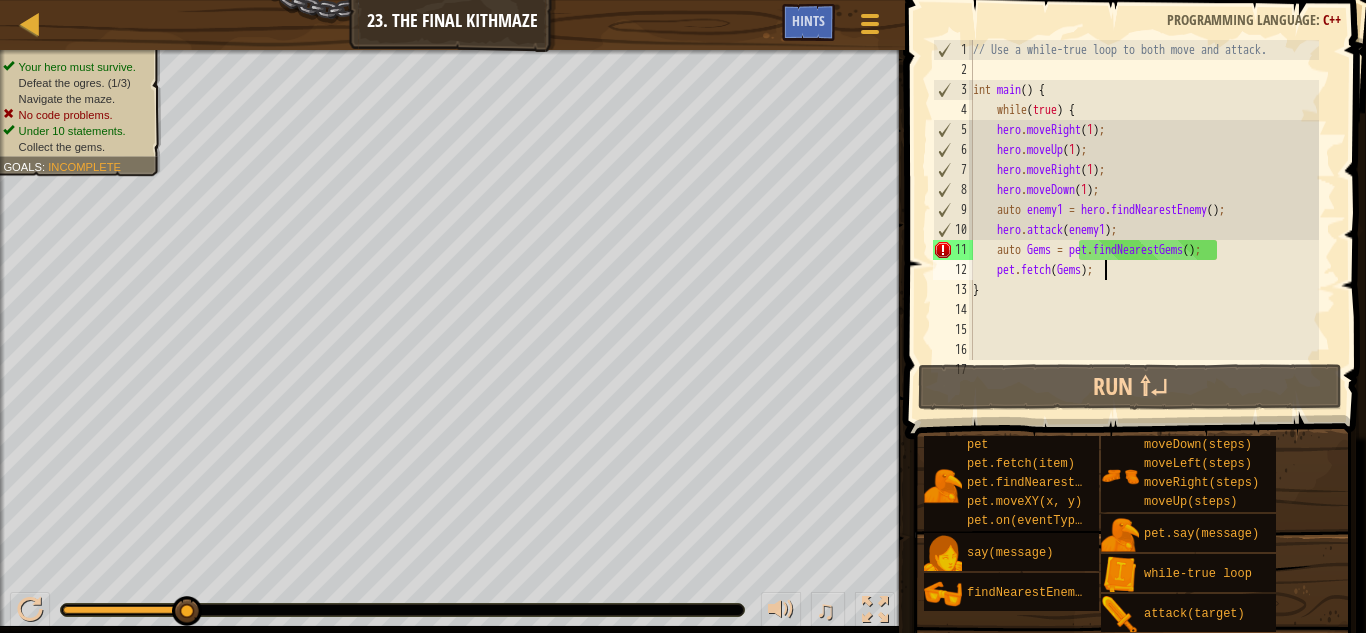 click on "// Use a while-true loop to both move and attack. int   main ( )   {      while ( true )   {      hero . moveRight ( 1 ) ;      hero . moveUp ( 1 ) ;      hero . moveRight ( 1 ) ;      hero . moveDown ( 1 ) ;      auto   enemy1   =   hero . findNearestEnemy ( ) ;      hero . attack ( enemy1 ) ;      auto   Gems   =   pet . findNearestGems ( ) ;      pet . fetch ( Gems ) ; }" at bounding box center [1144, 220] 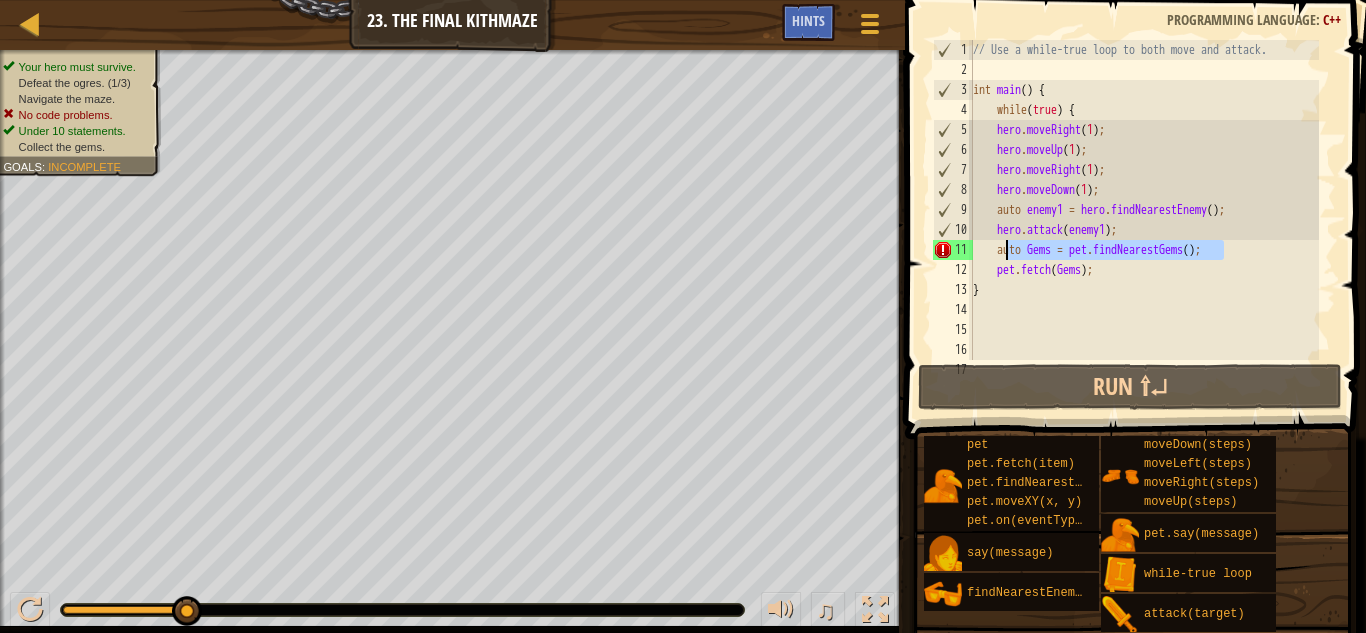 drag, startPoint x: 1230, startPoint y: 250, endPoint x: 1003, endPoint y: 249, distance: 227.0022 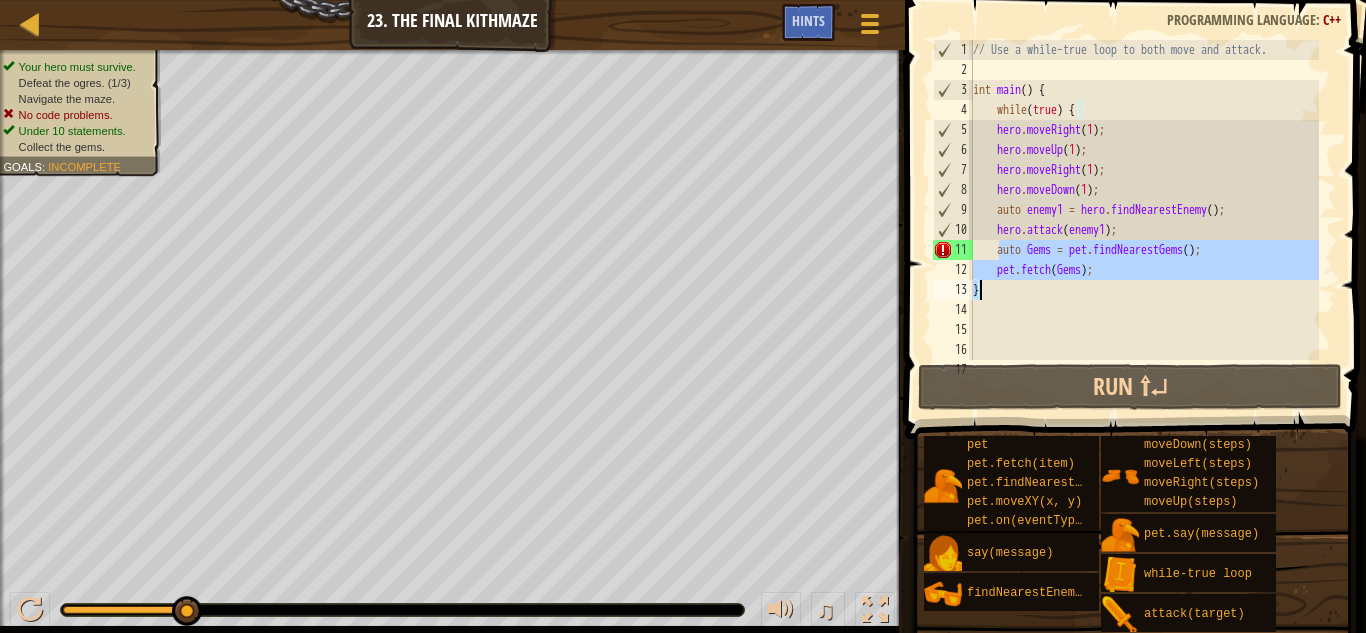 drag, startPoint x: 997, startPoint y: 251, endPoint x: 1106, endPoint y: 280, distance: 112.79185 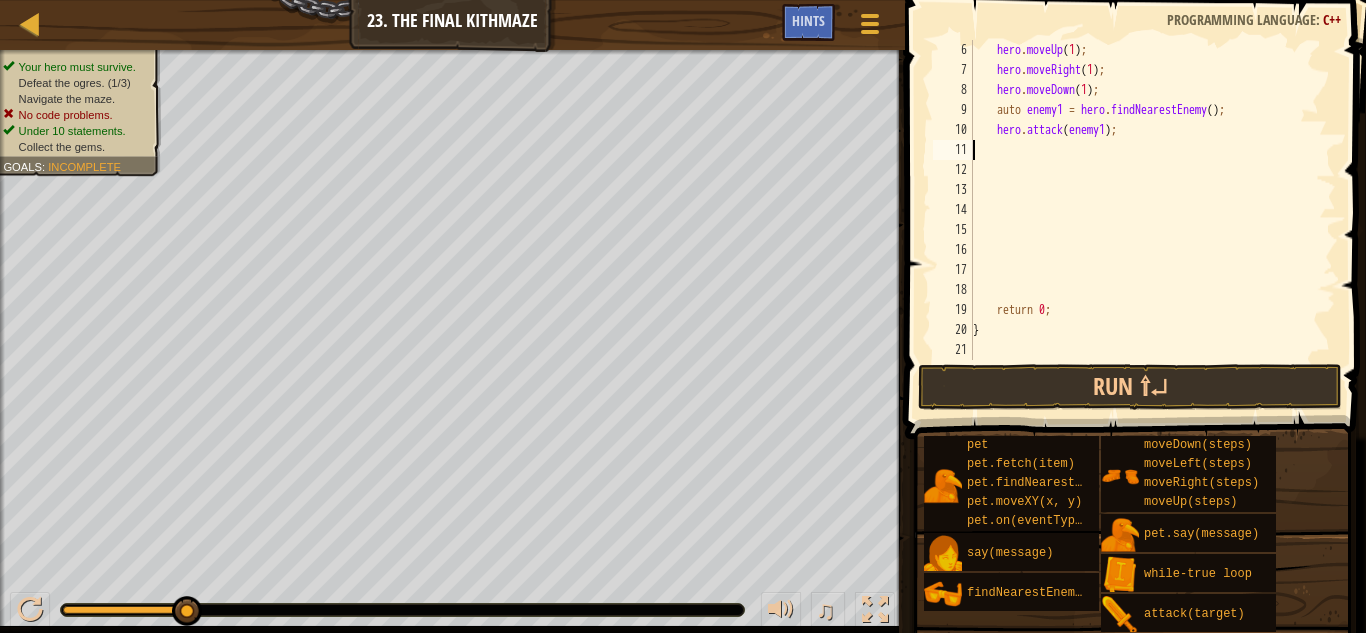 scroll, scrollTop: 0, scrollLeft: 0, axis: both 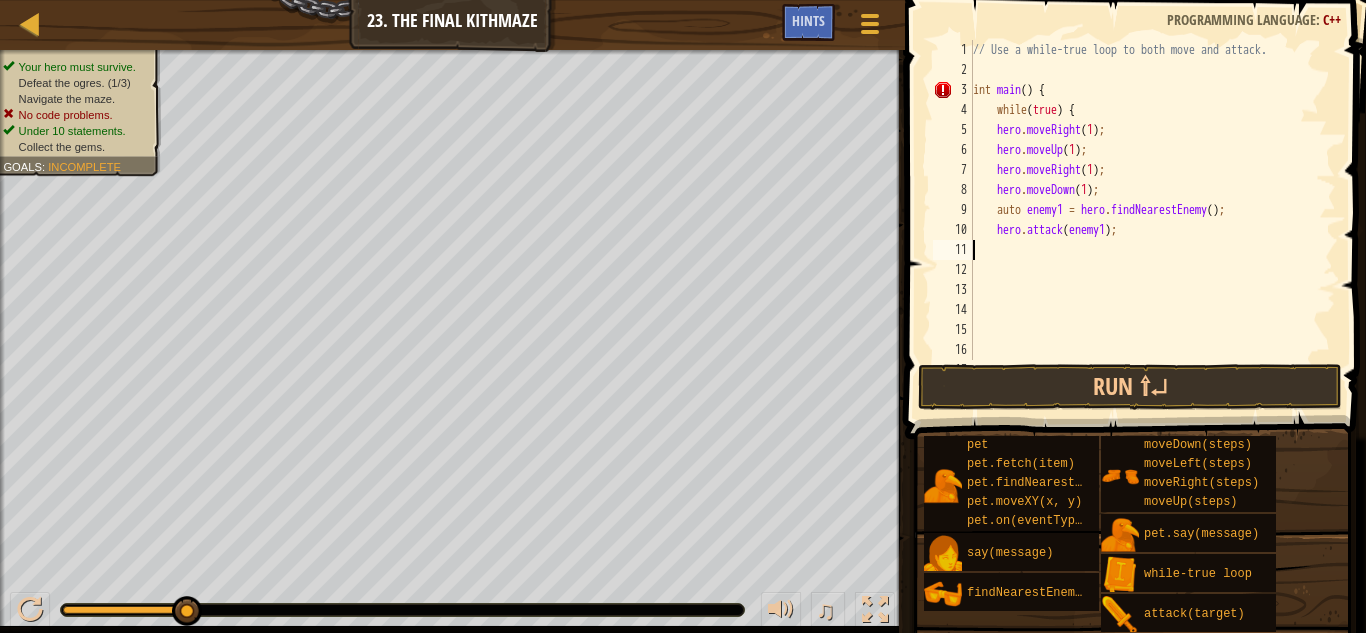 click on "// Use a while-true loop to both move and attack. int   main ( )   {      while ( true )   {      hero . moveRight ( 1 ) ;      hero . moveUp ( 1 ) ;      hero . moveRight ( 1 ) ;      hero . moveDown ( 1 ) ;      auto   enemy1   =   hero . findNearestEnemy ( ) ;      hero . attack ( enemy1 ) ;" at bounding box center [1144, 220] 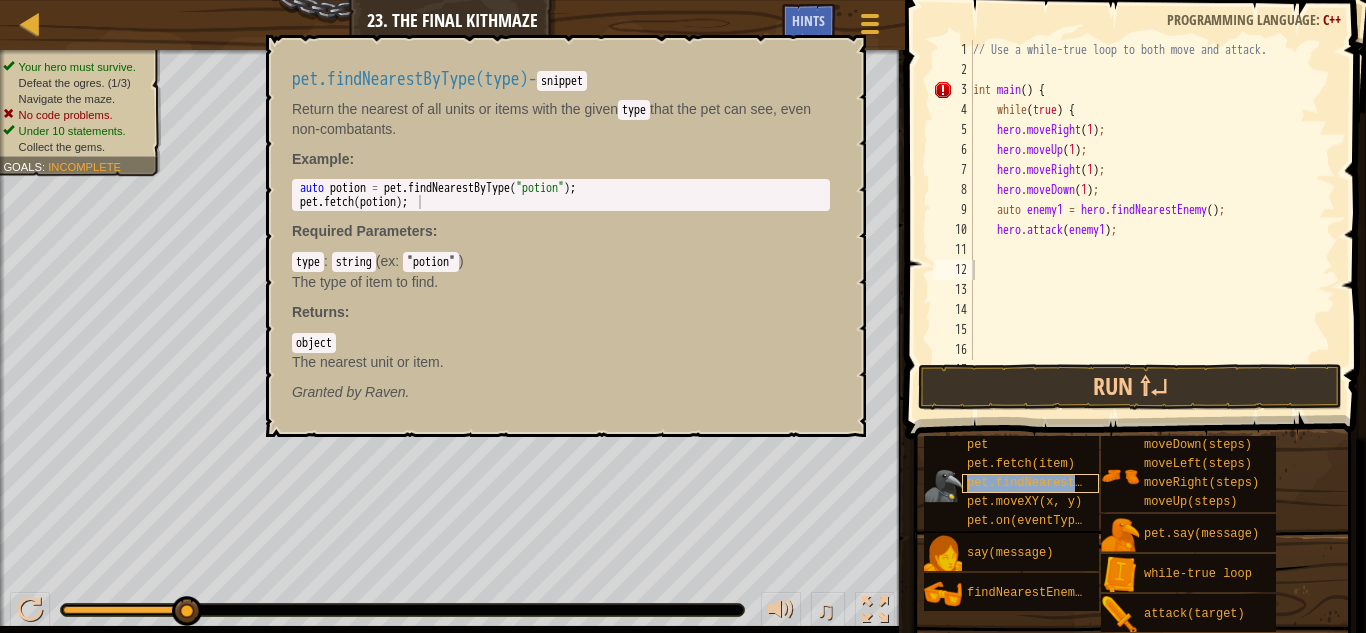 click on "pet.findNearestByType(type)" at bounding box center [1064, 483] 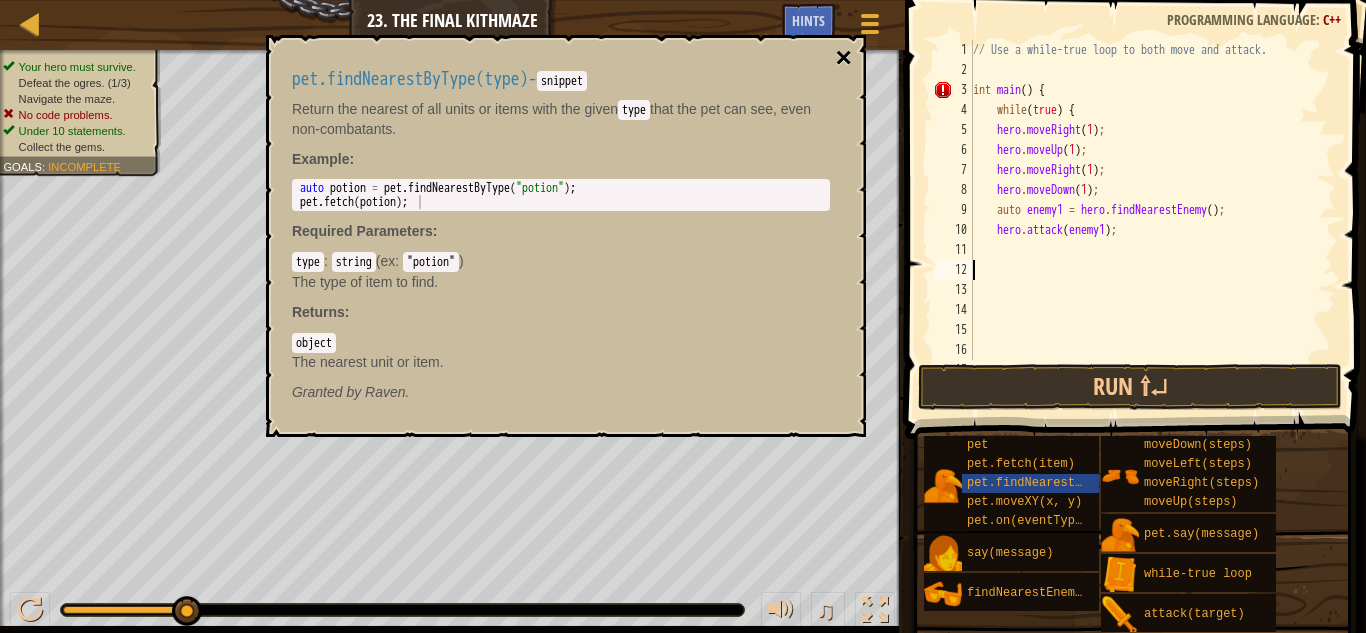 click on "×" at bounding box center (844, 58) 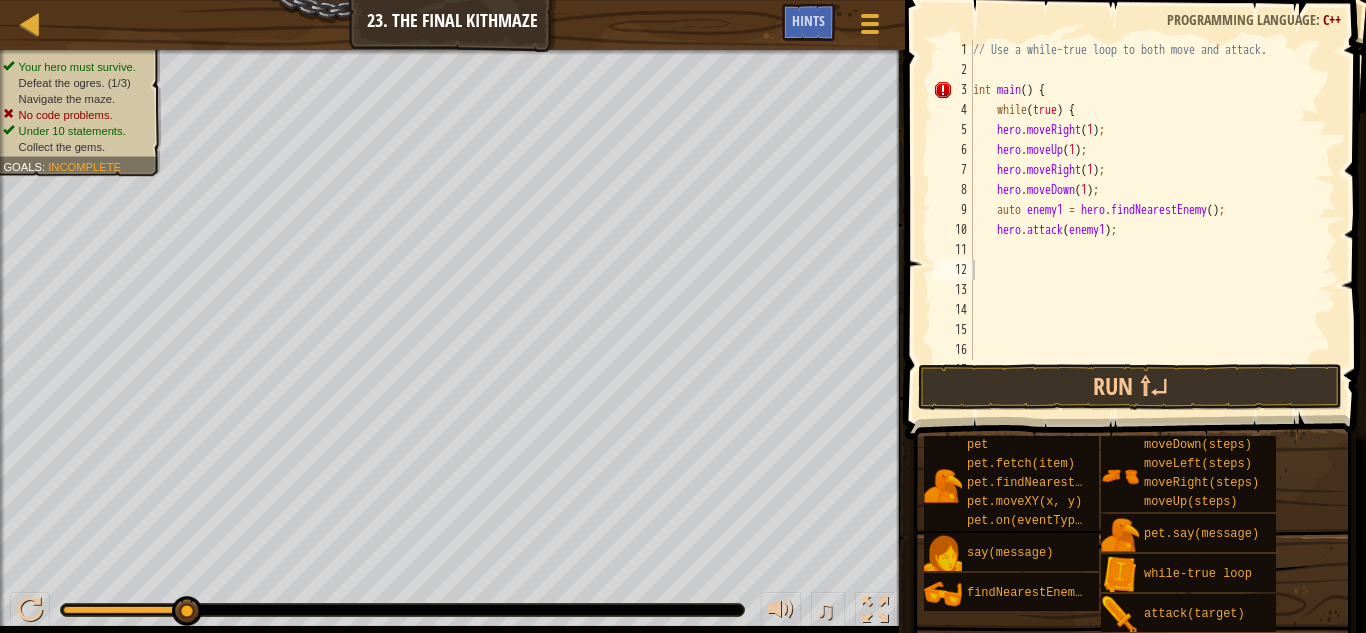 click on "// Use a while-true loop to both move and attack. int   main ( )   {      while ( true )   {      hero . moveRight ( 1 ) ;      hero . moveUp ( 1 ) ;      hero . moveRight ( 1 ) ;      hero . moveDown ( 1 ) ;      auto   enemy1   =   hero . findNearestEnemy ( ) ;      hero . attack ( enemy1 ) ;" at bounding box center [1144, 220] 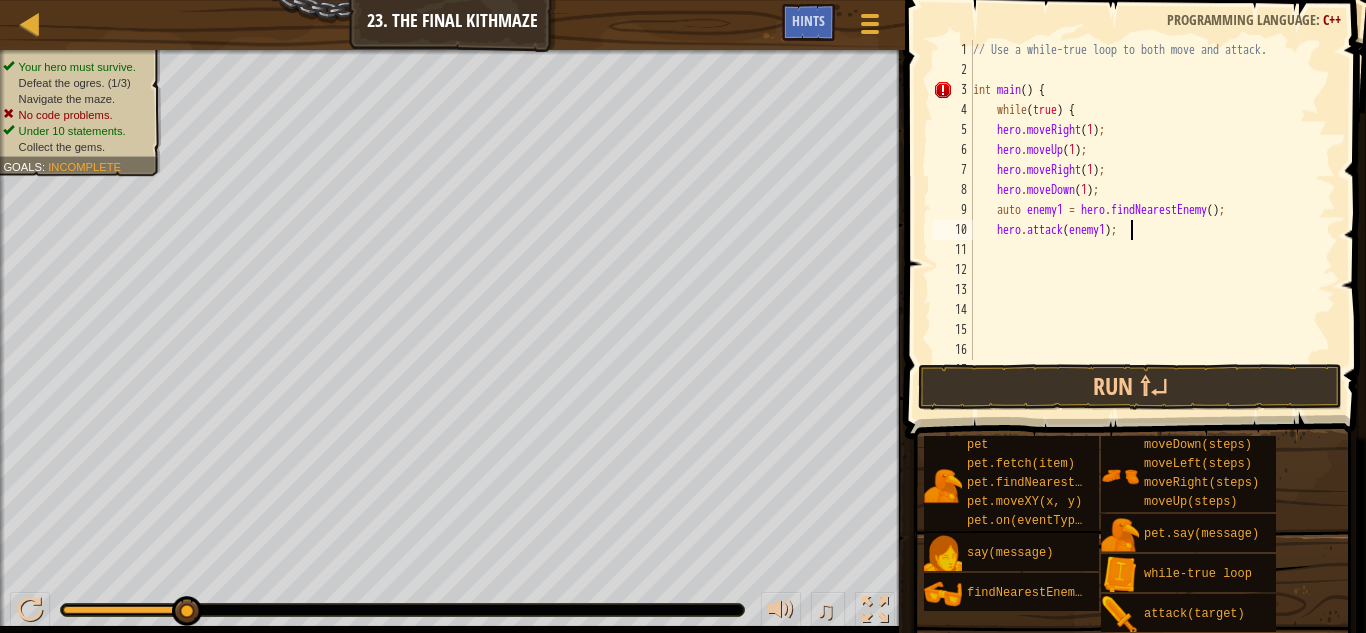 click on "// Use a while-true loop to both move and attack. int   main ( )   {      while ( true )   {      hero . moveRight ( 1 ) ;      hero . moveUp ( 1 ) ;      hero . moveRight ( 1 ) ;      hero . moveDown ( 1 ) ;      auto   enemy1   =   hero . findNearestEnemy ( ) ;      hero . attack ( enemy1 ) ;" at bounding box center (1144, 220) 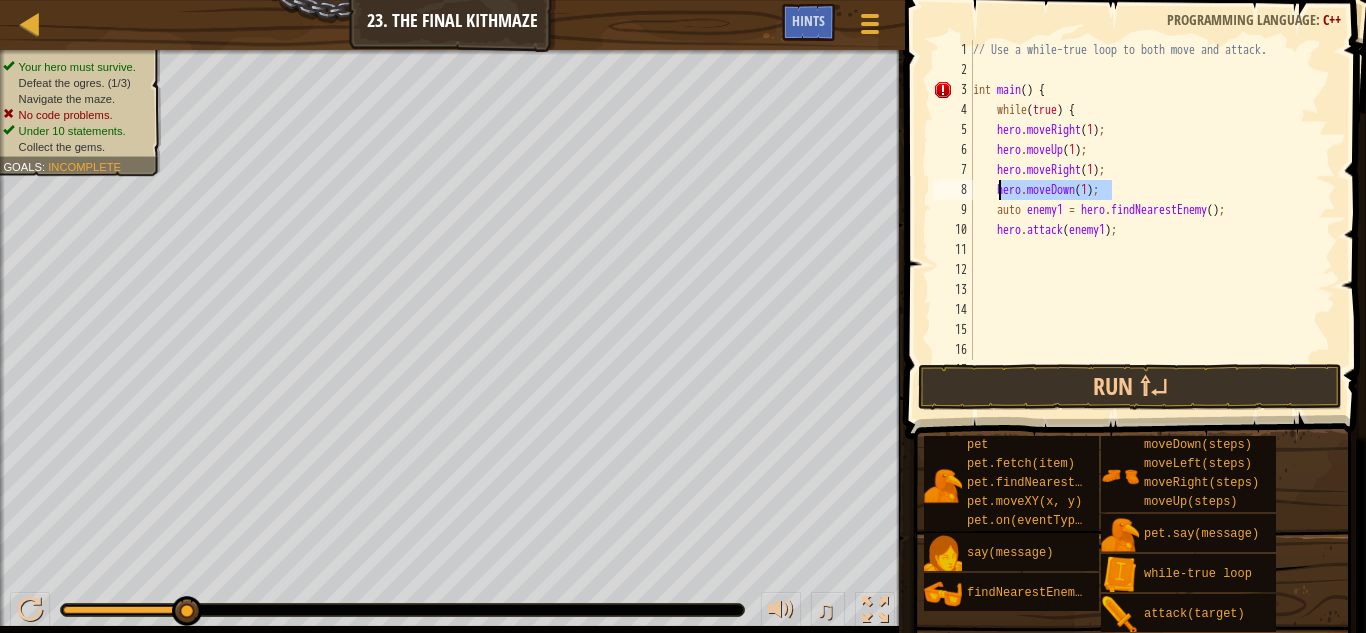 drag, startPoint x: 1121, startPoint y: 192, endPoint x: 999, endPoint y: 186, distance: 122.14745 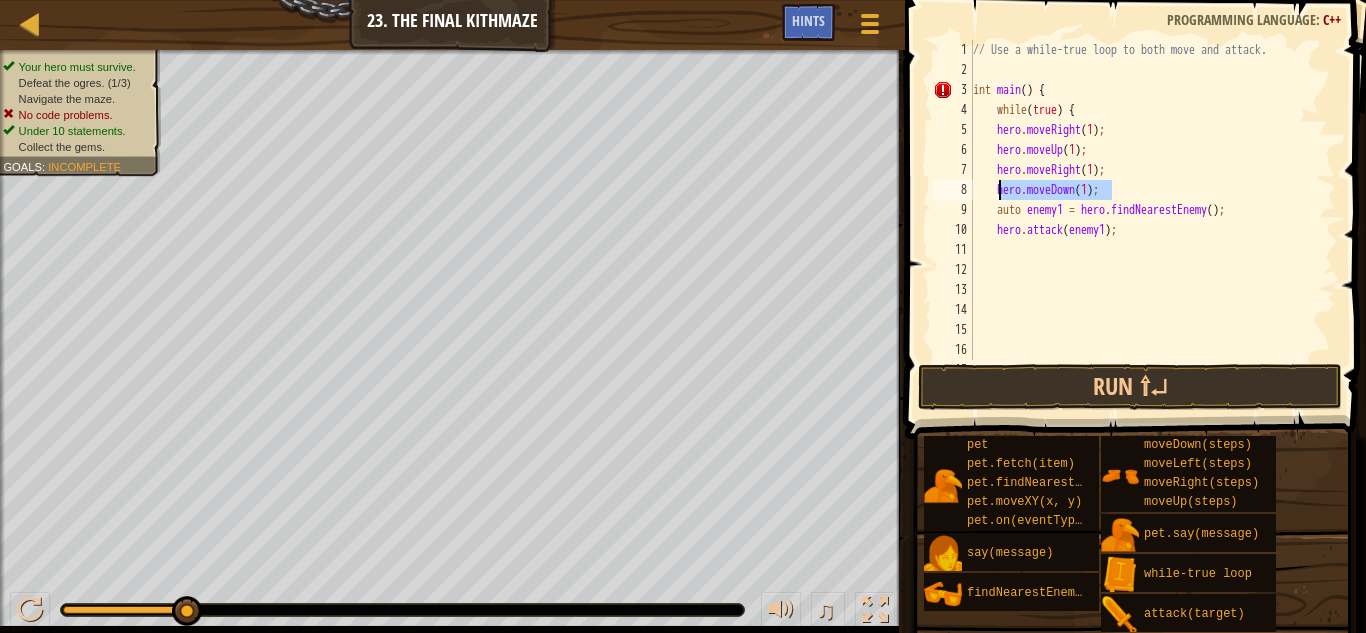 click on "// Use a while-true loop to both move and attack. int   main ( )   {      while ( true )   {      hero . moveRight ( 1 ) ;      hero . moveUp ( 1 ) ;      hero . moveRight ( 1 ) ;      hero . moveDown ( 1 ) ;      auto   enemy1   =   hero . findNearestEnemy ( ) ;      hero . attack ( enemy1 ) ;" at bounding box center [1144, 200] 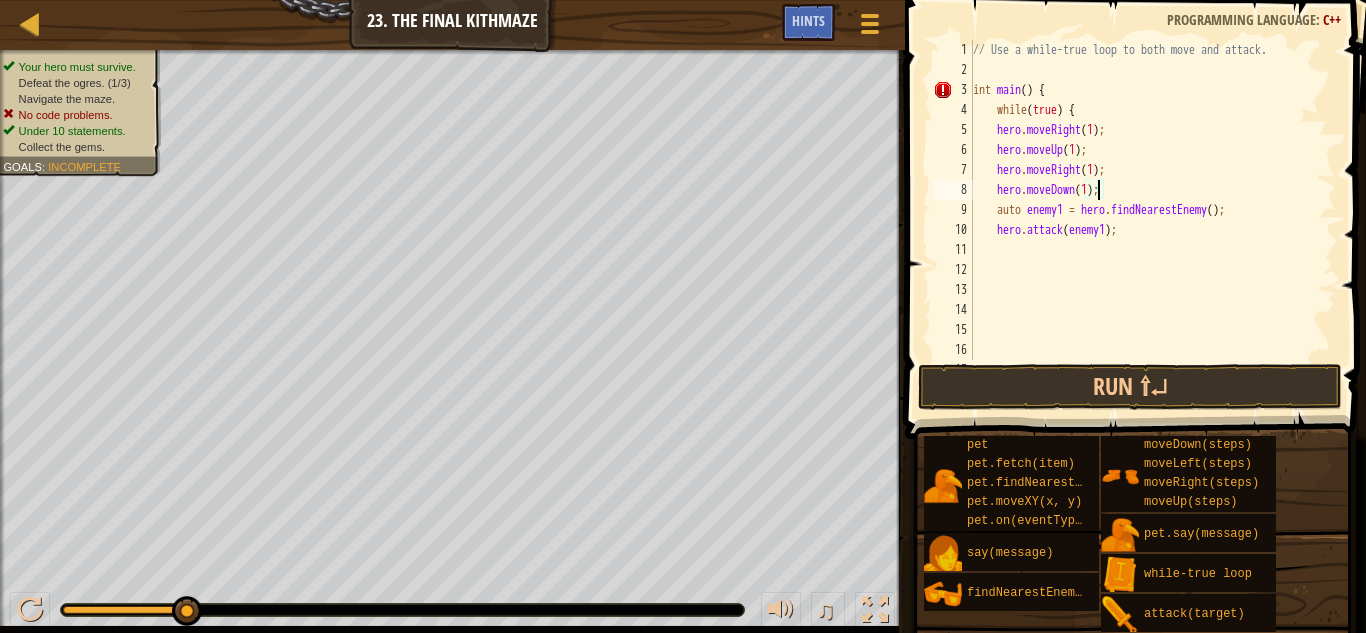 click on "// Use a while-true loop to both move and attack. int   main ( )   {      while ( true )   {      hero . moveRight ( 1 ) ;      hero . moveUp ( 1 ) ;      hero . moveRight ( 1 ) ;      hero . moveDown ( 1 ) ;      auto   enemy1   =   hero . findNearestEnemy ( ) ;      hero . attack ( enemy1 ) ;" at bounding box center [1144, 220] 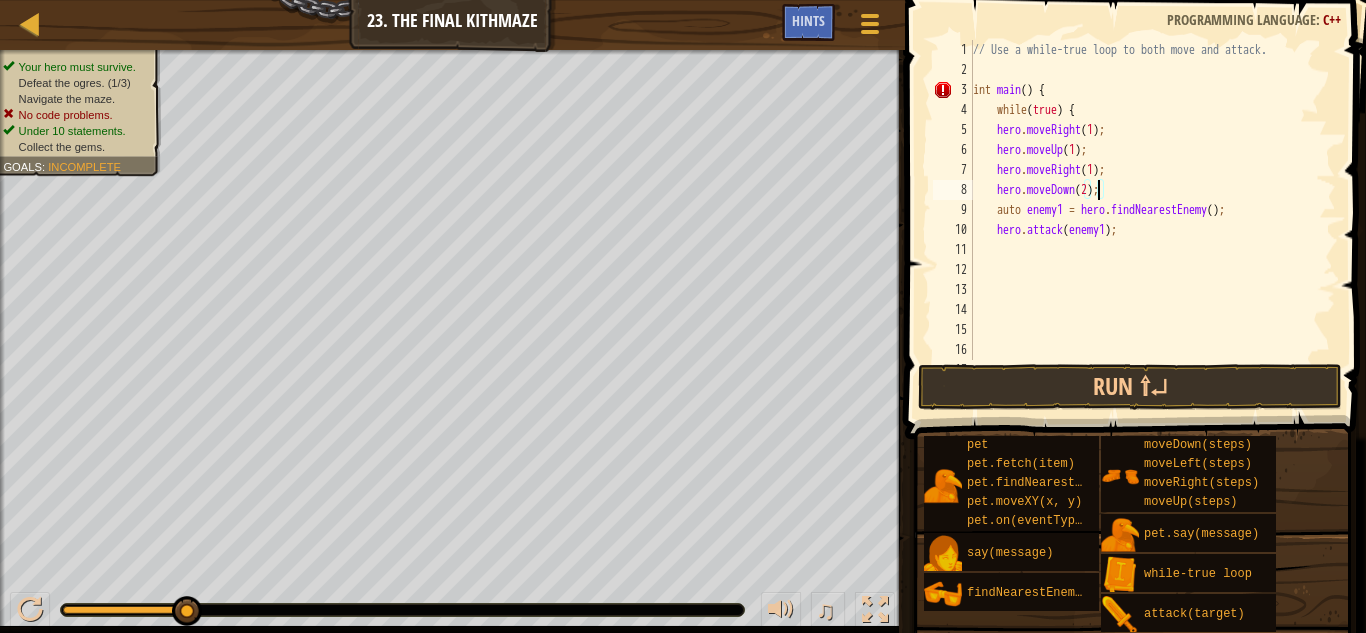 scroll, scrollTop: 9, scrollLeft: 10, axis: both 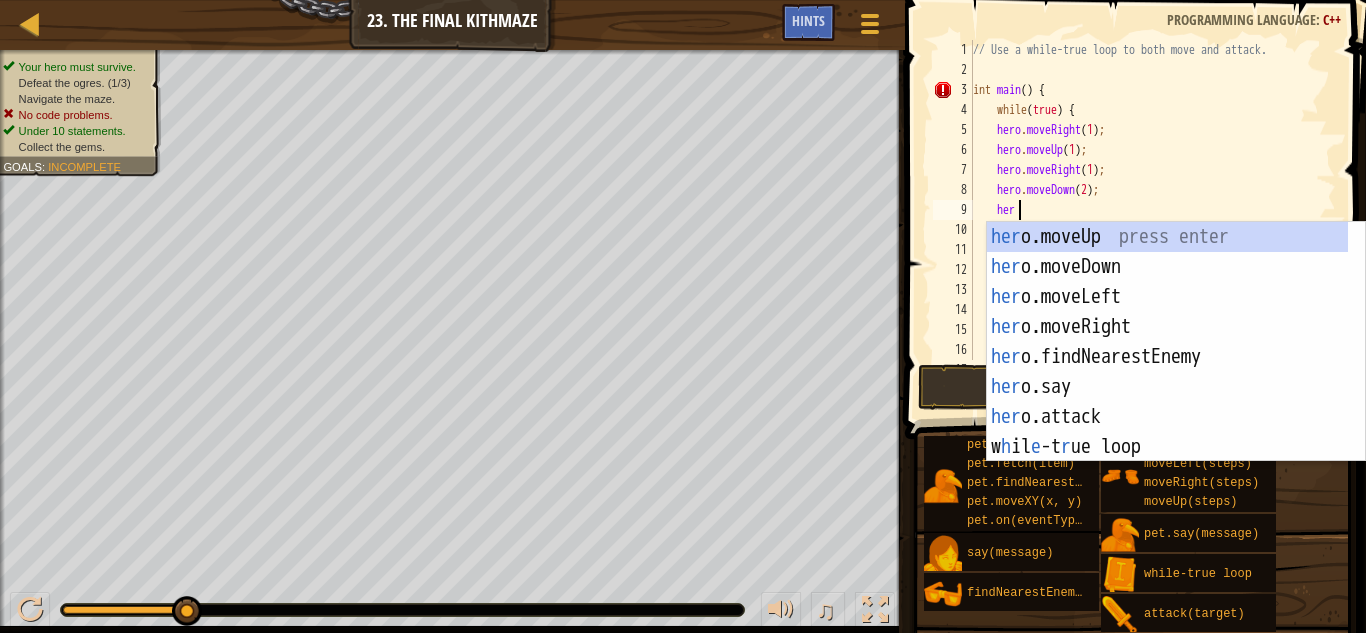 type on "hero" 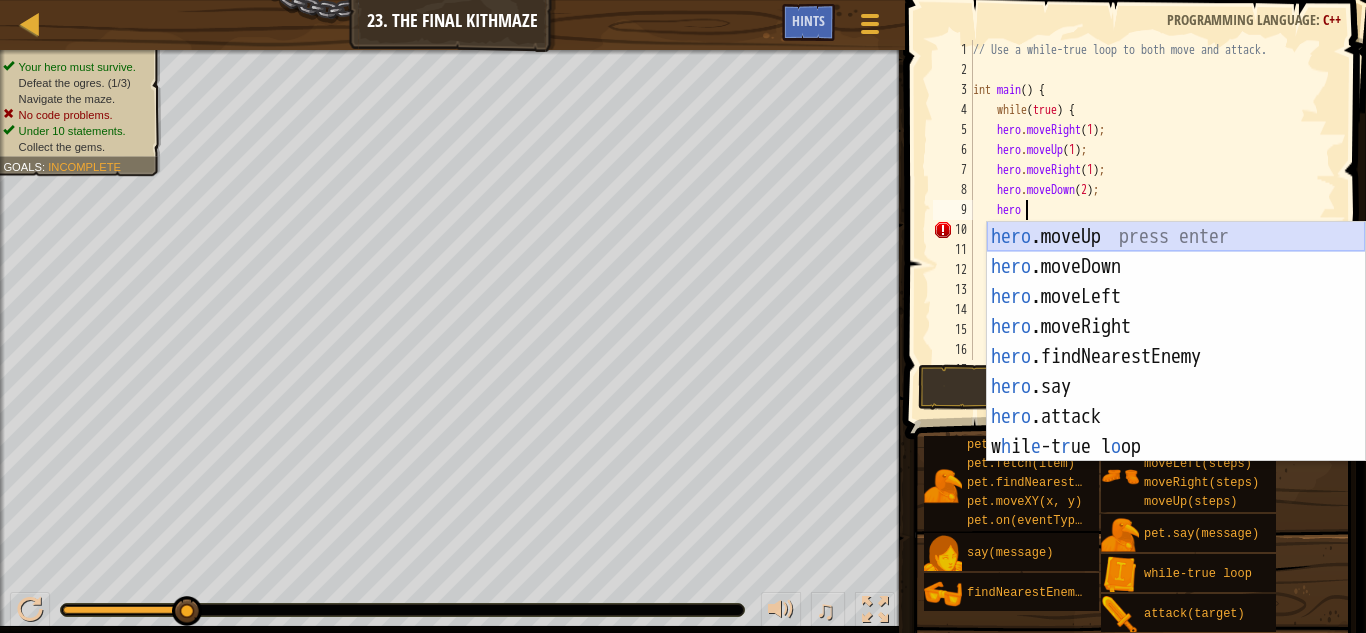 click on "hero .moveUp press enter hero .moveDown press enter hero .moveLeft press enter hero .moveRight press enter hero .findNearestEnemy press enter hero .say press enter hero .attack press enter w h il e -t r ue l o op press enter" at bounding box center (1176, 372) 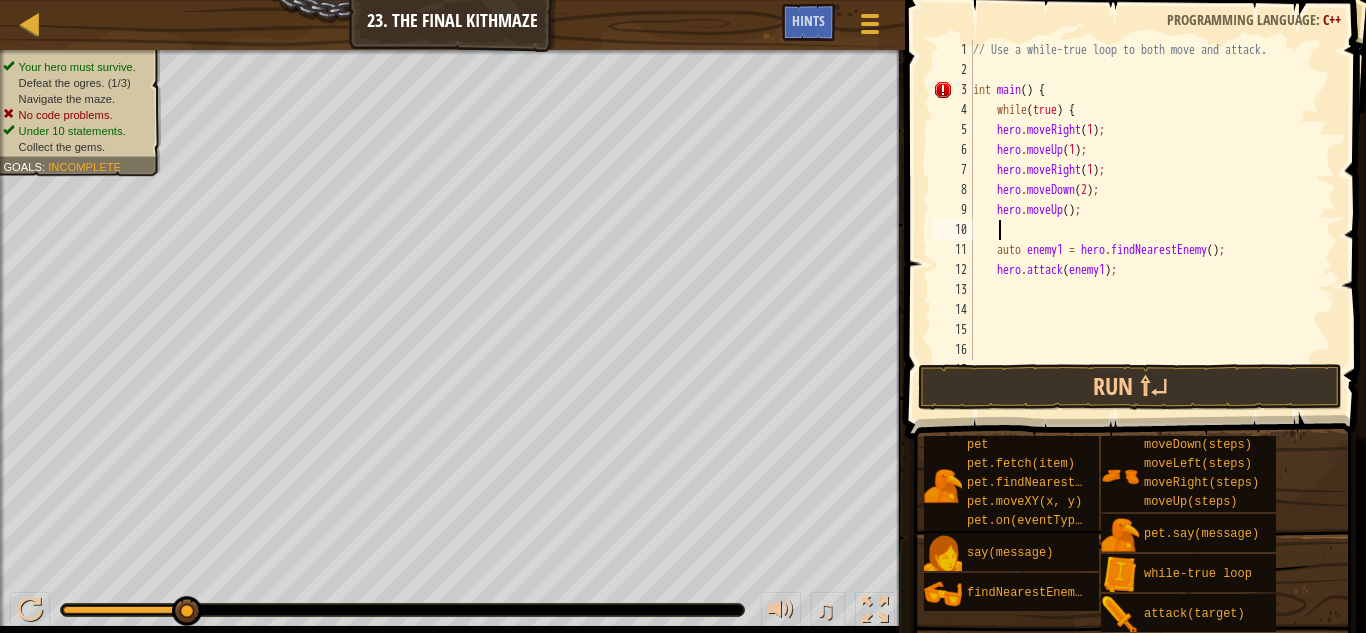 scroll, scrollTop: 9, scrollLeft: 0, axis: vertical 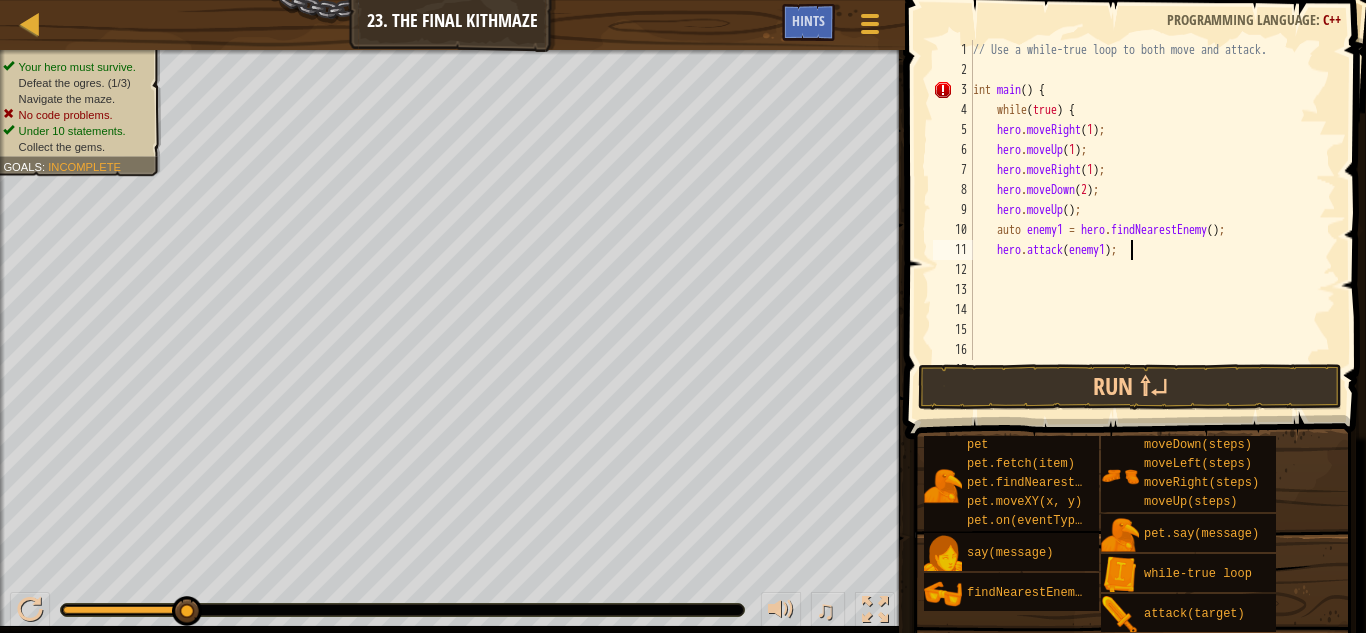 click on "// Use a while-true loop to both move and attack. int   main ( )   {      while ( true )   {      hero . moveRight ( 1 ) ;      hero . moveUp ( 1 ) ;      hero . moveRight ( 1 ) ;      hero . moveDown ( 2 ) ;      hero . moveUp ( ) ;      auto   enemy1   =   hero . findNearestEnemy ( ) ;      hero . attack ( enemy1 ) ;" at bounding box center [1144, 220] 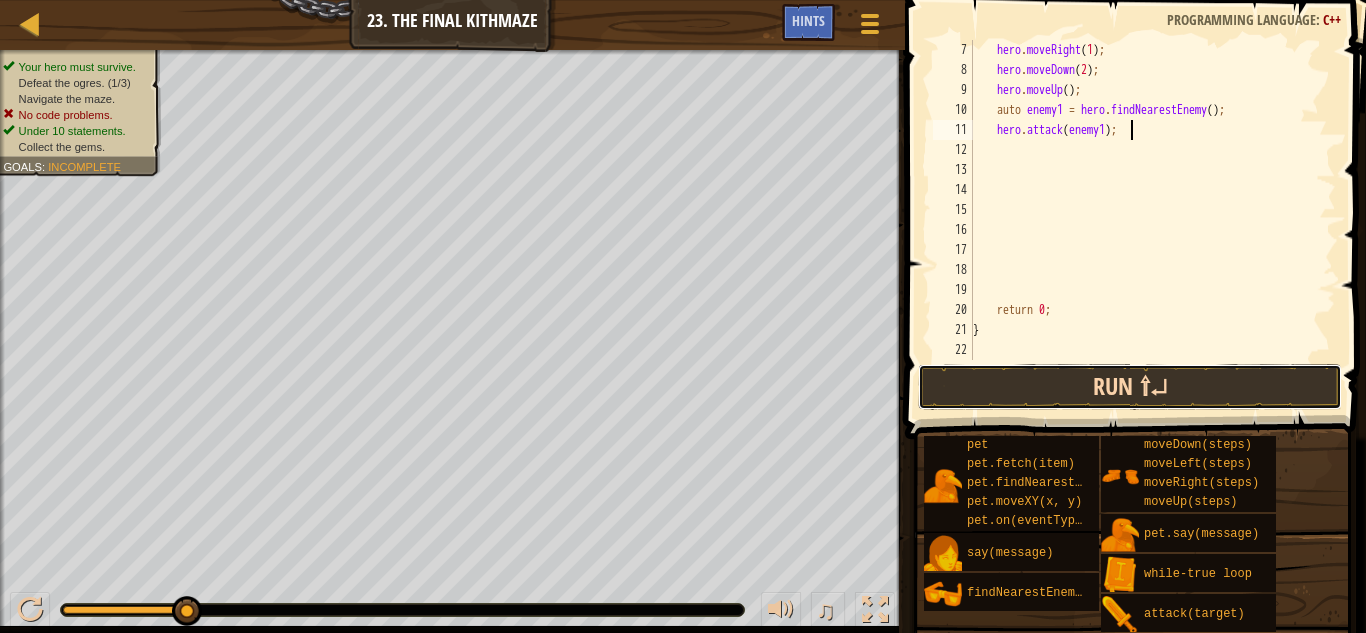 click on "Run ⇧↵" at bounding box center [1130, 387] 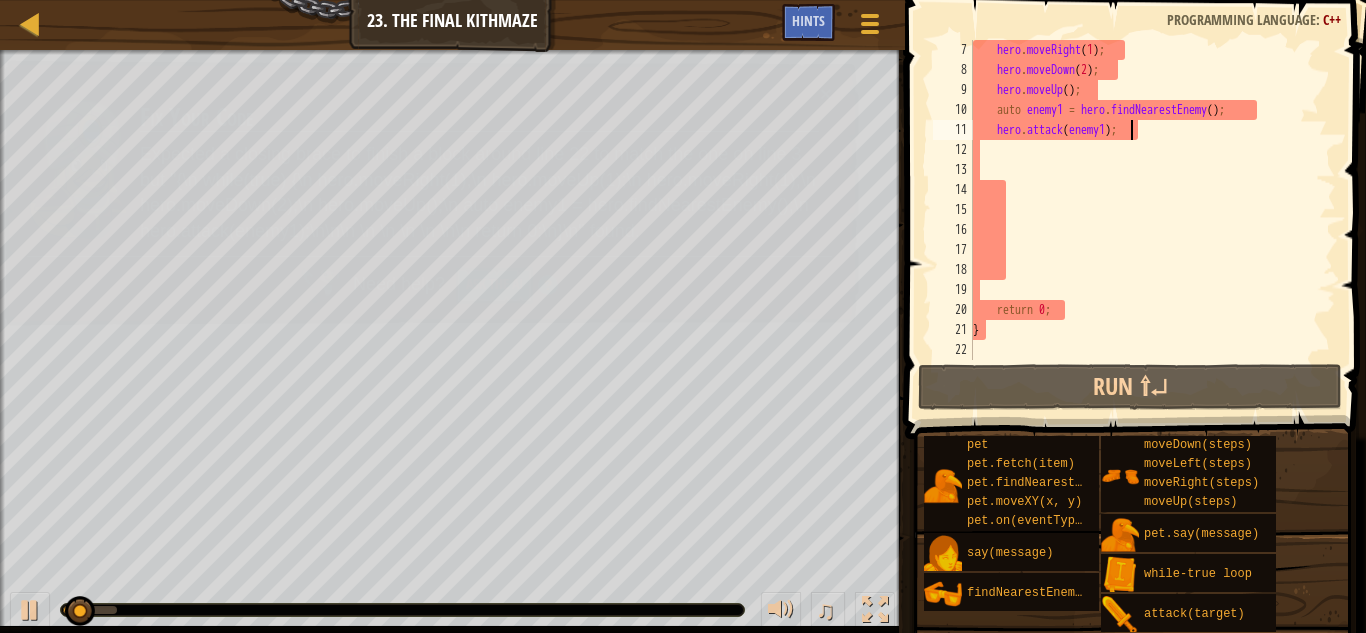 scroll, scrollTop: 0, scrollLeft: 0, axis: both 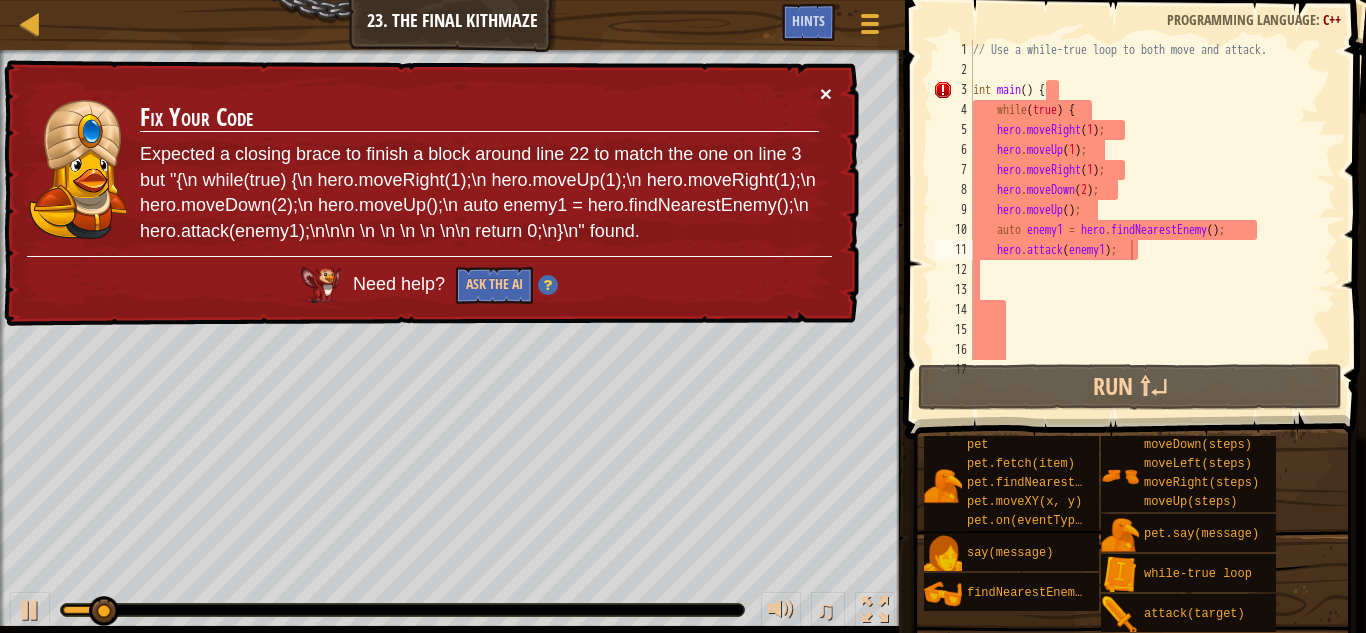 click on "×" at bounding box center [826, 93] 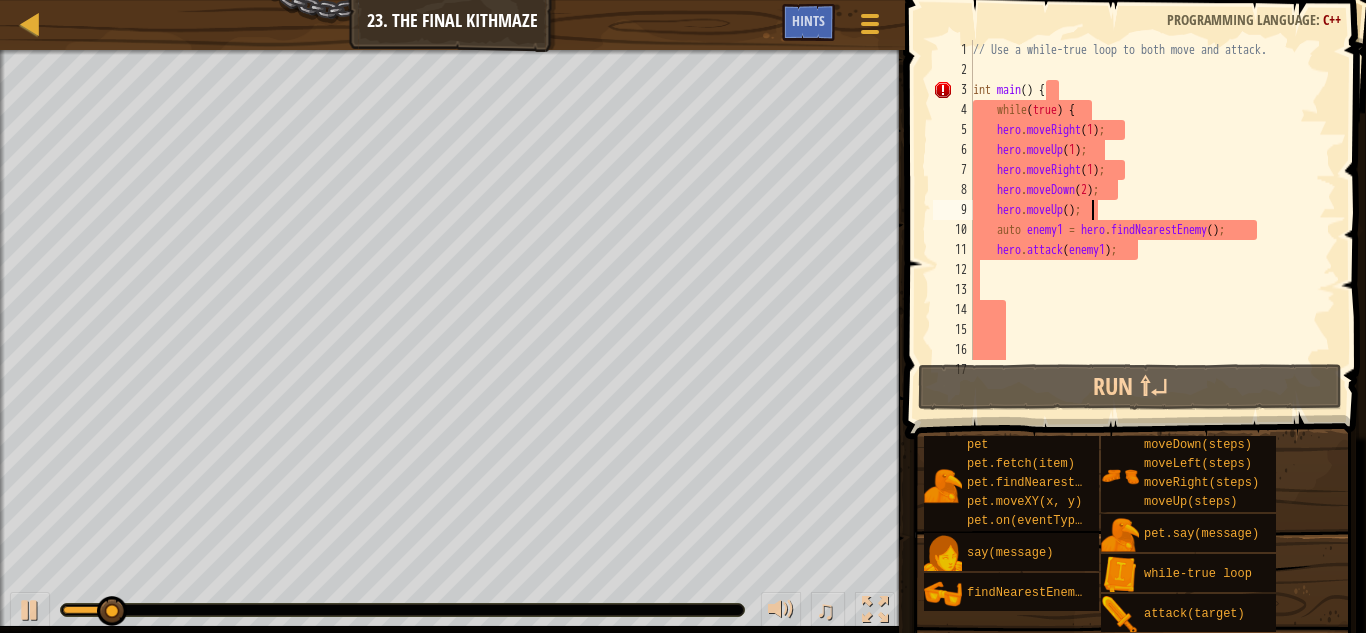 click on "// Use a while-true loop to both move and attack. int   main ( )   {      while ( true )   {      hero . moveRight ( 1 ) ;      hero . moveUp ( 1 ) ;      hero . moveRight ( 1 ) ;      hero . moveDown ( 2 ) ;      hero . moveUp ( ) ;      auto   enemy1   =   hero . findNearestEnemy ( ) ;      hero . attack ( enemy1 ) ;" at bounding box center (1144, 220) 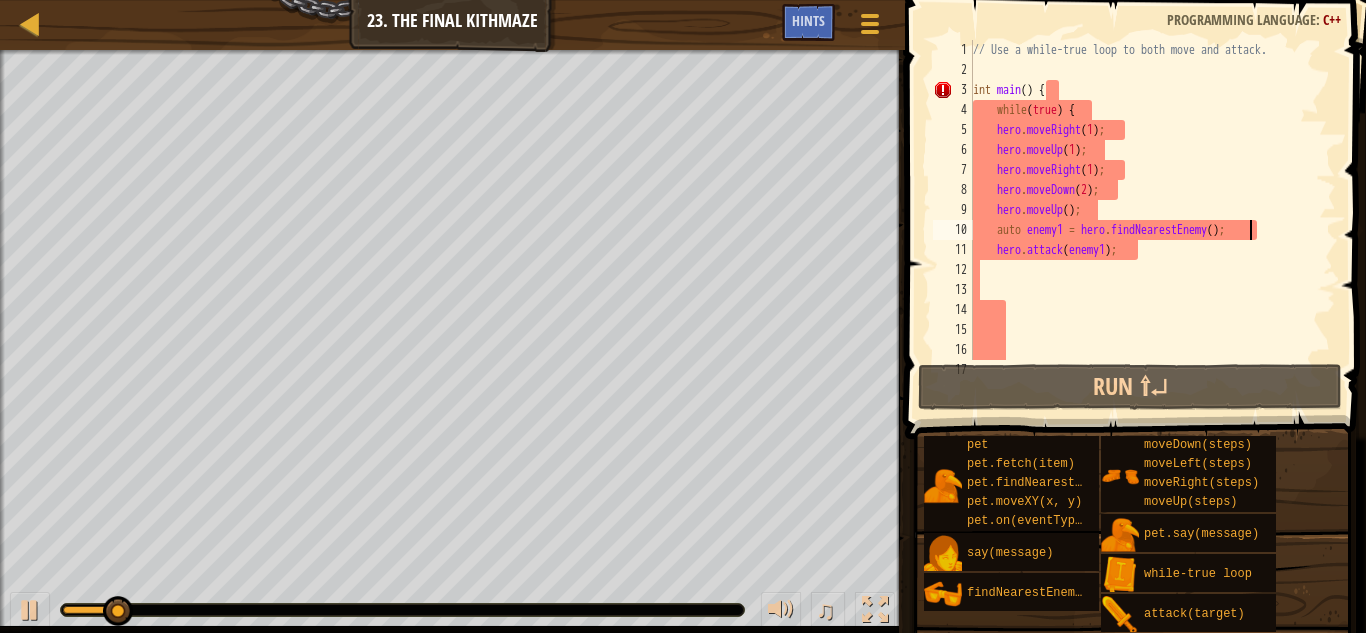 click on "// Use a while-true loop to both move and attack. int   main ( )   {      while ( true )   {      hero . moveRight ( 1 ) ;      hero . moveUp ( 1 ) ;      hero . moveRight ( 1 ) ;      hero . moveDown ( 2 ) ;      hero . moveUp ( ) ;      auto   enemy1   =   hero . findNearestEnemy ( ) ;      hero . attack ( enemy1 ) ;" at bounding box center [1144, 220] 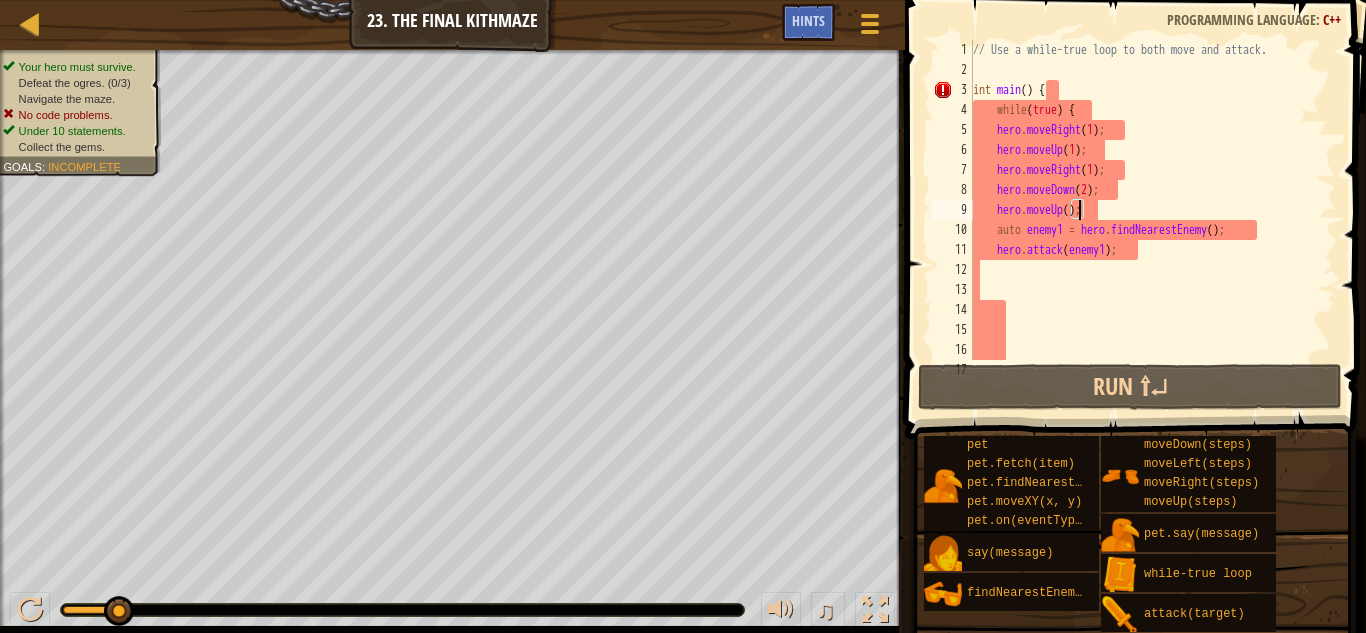click on "// Use a while-true loop to both move and attack. int   main ( )   {      while ( true )   {      hero . moveRight ( 1 ) ;      hero . moveUp ( 1 ) ;      hero . moveRight ( 1 ) ;      hero . moveDown ( 2 ) ;      hero . moveUp ( ) ;      auto   enemy1   =   hero . findNearestEnemy ( ) ;      hero . attack ( enemy1 ) ;" at bounding box center (1144, 220) 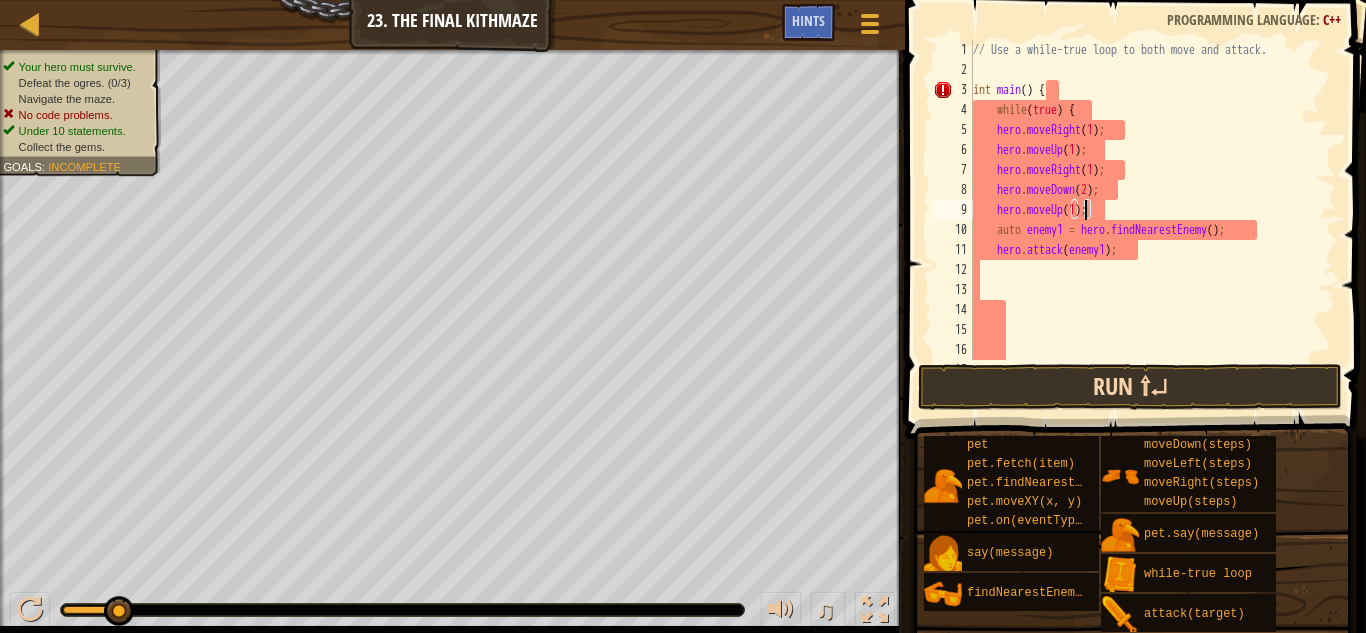 type on "hero.moveUp(1);" 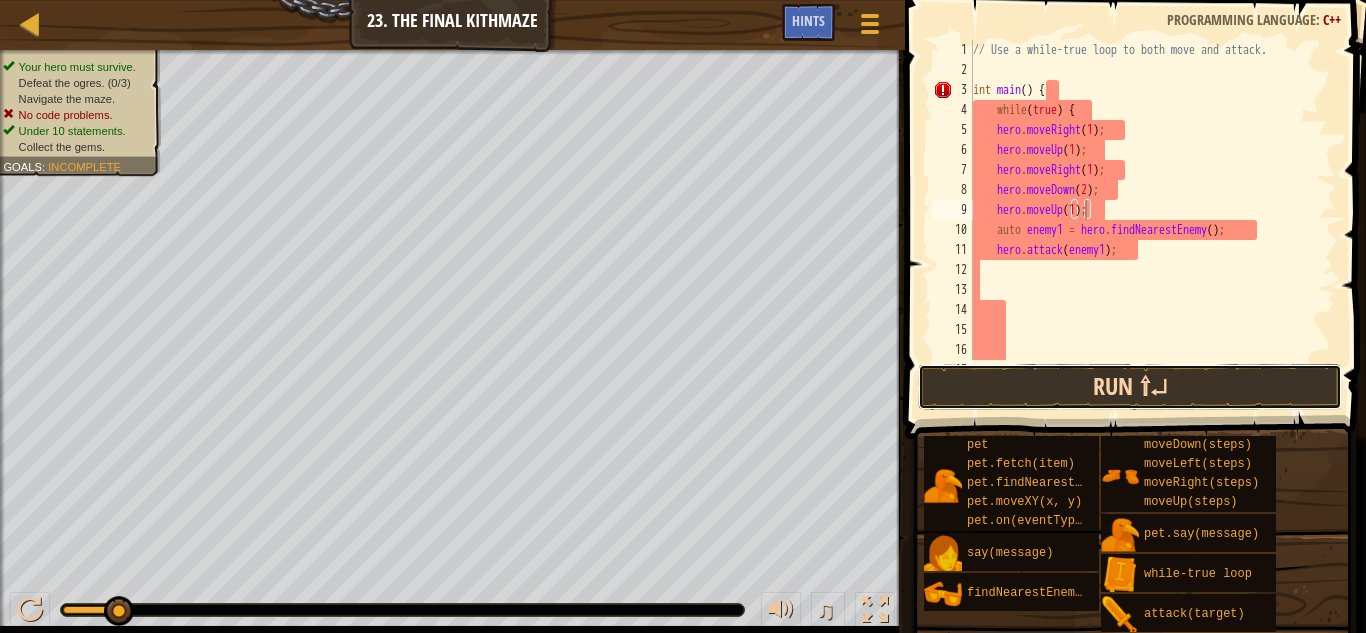 click on "Run ⇧↵" at bounding box center (1130, 387) 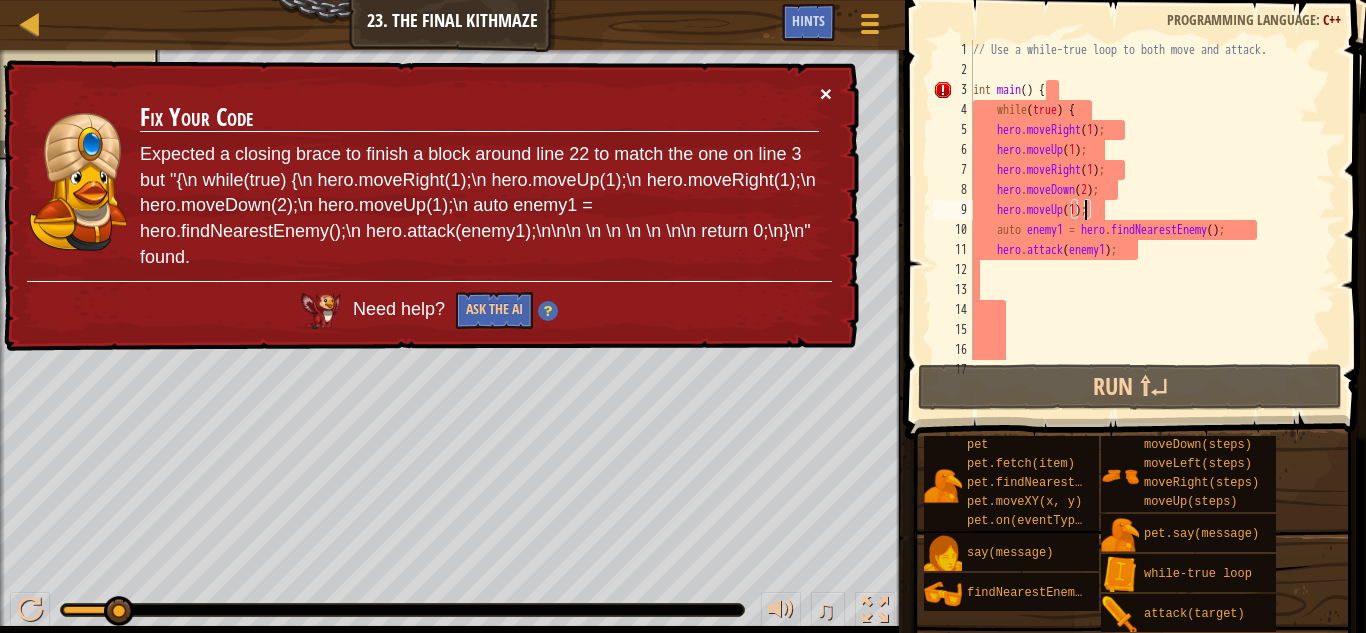click on "×" at bounding box center (826, 93) 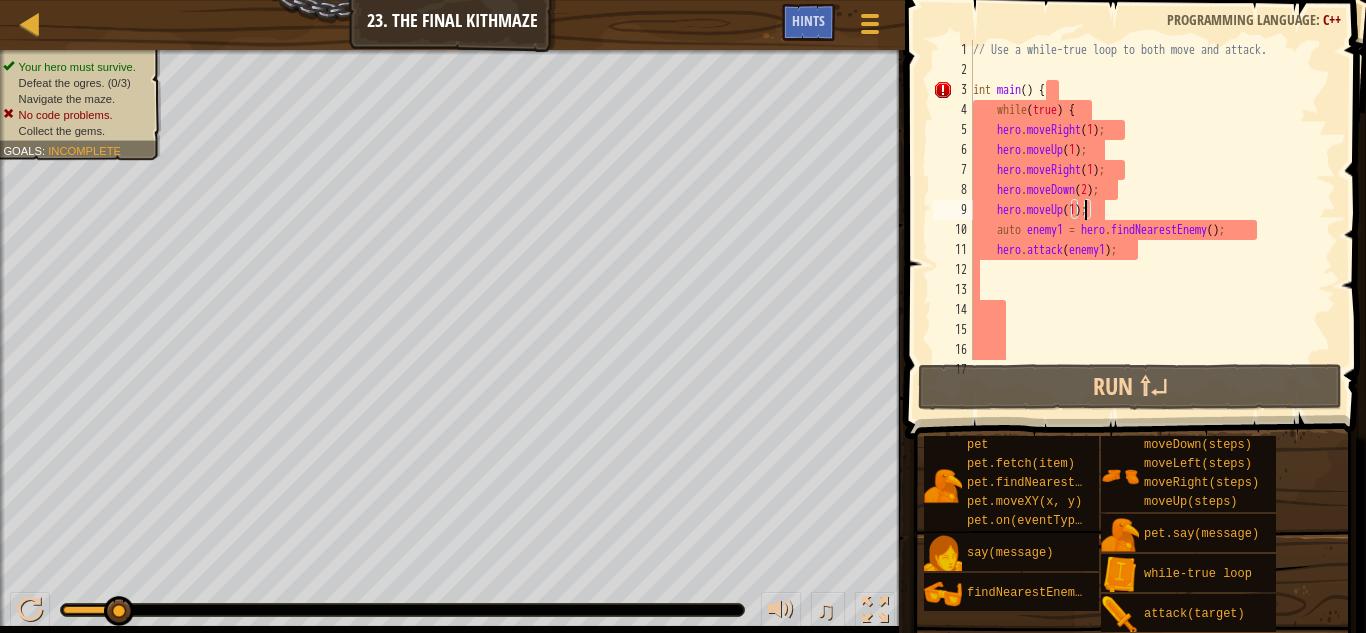 scroll, scrollTop: 120, scrollLeft: 0, axis: vertical 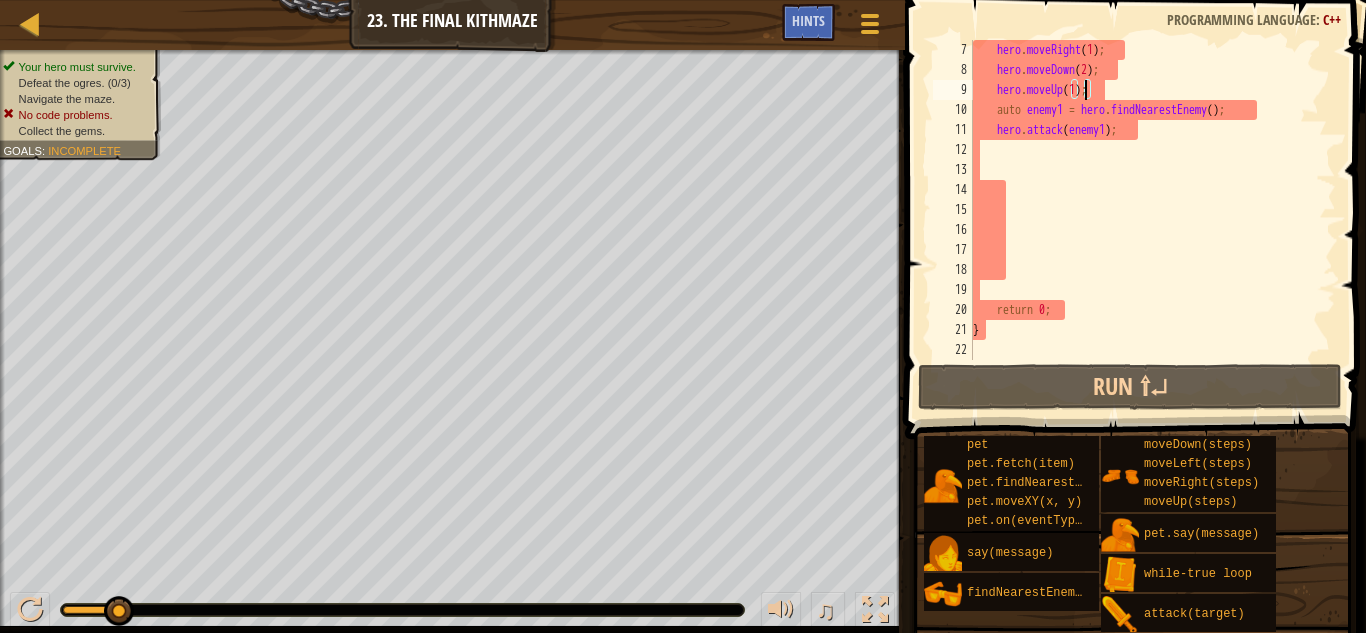 click on "hero . moveRight ( 1 ) ;      hero . moveDown ( 2 ) ;      hero . moveUp ( 1 ) ;      auto   enemy1   =   hero . findNearestEnemy ( ) ;      hero . attack ( enemy1 ) ;                               return   0 ; }" at bounding box center [1144, 220] 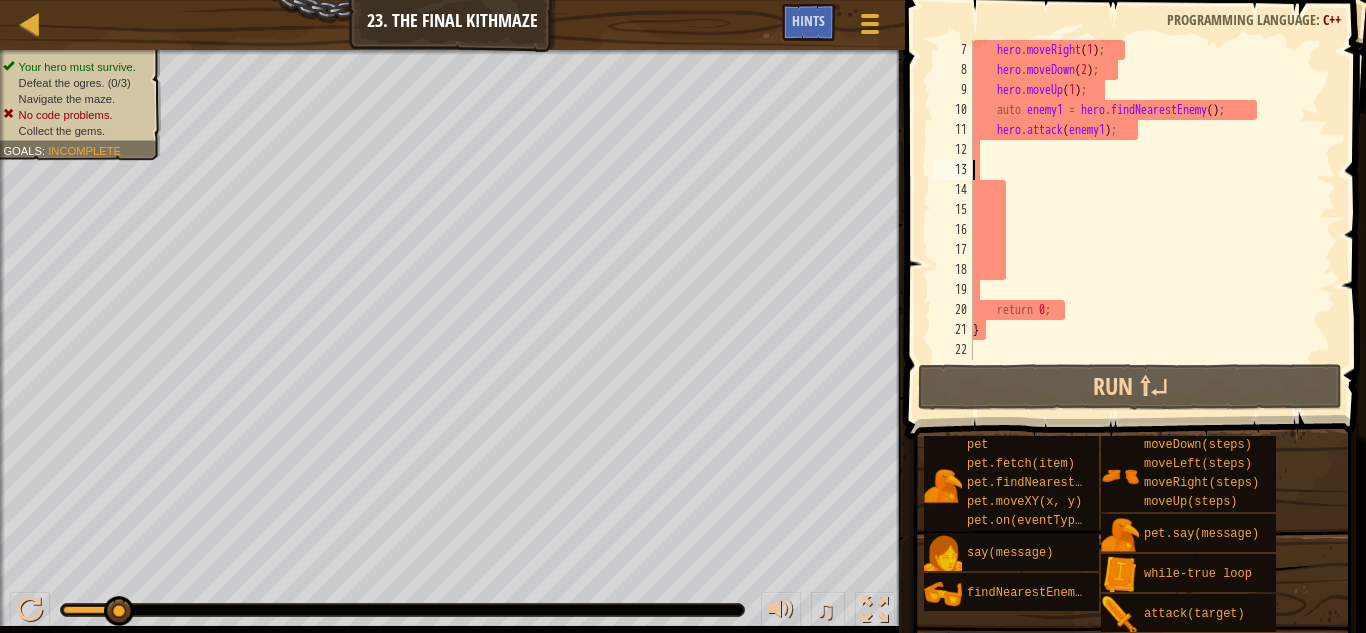 scroll, scrollTop: 9, scrollLeft: 0, axis: vertical 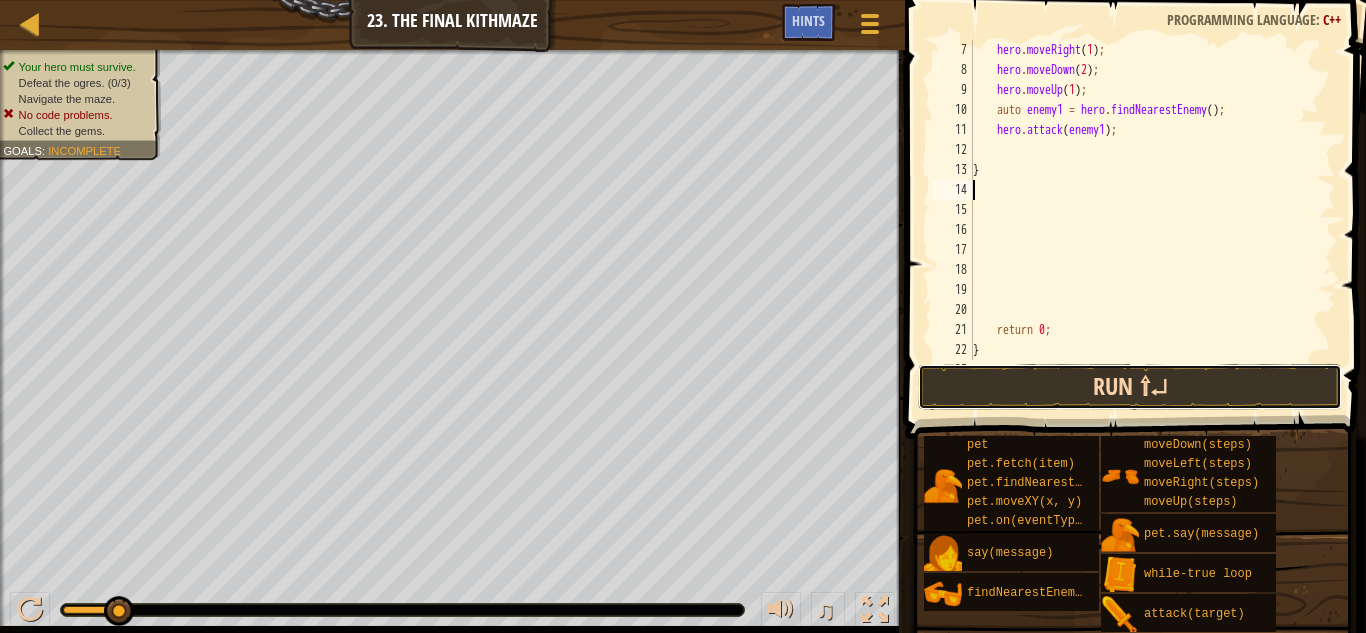 click on "Run ⇧↵" at bounding box center (1130, 387) 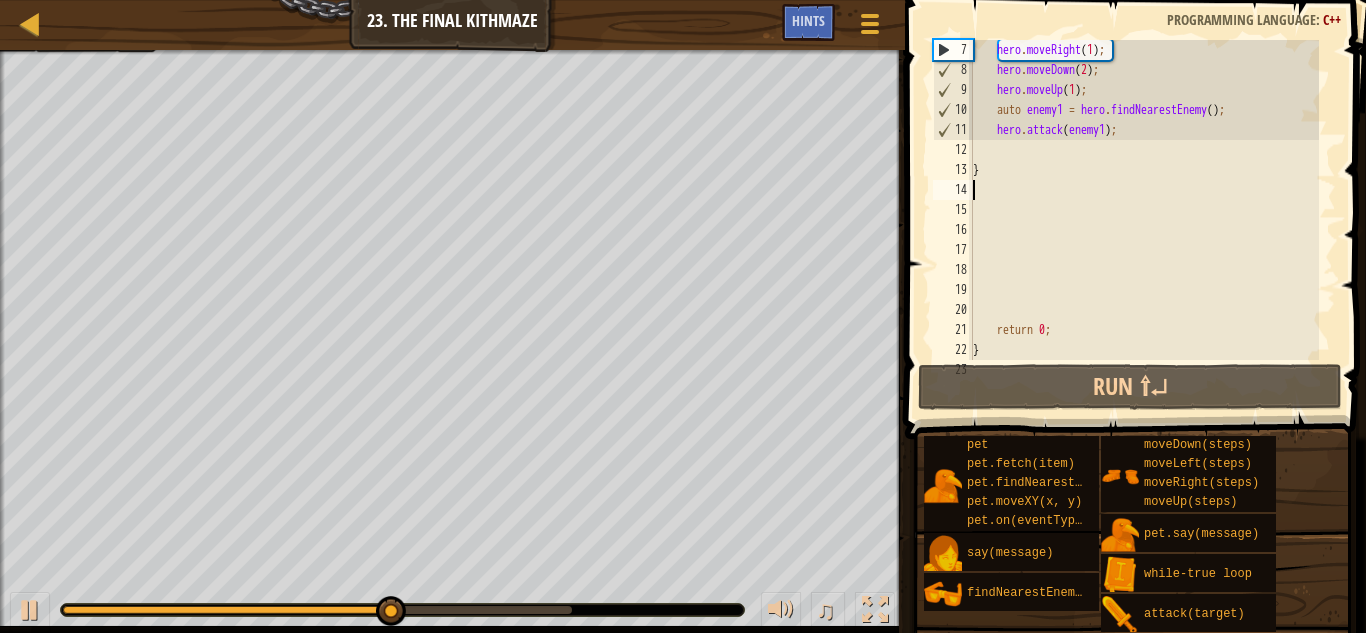scroll, scrollTop: 0, scrollLeft: 0, axis: both 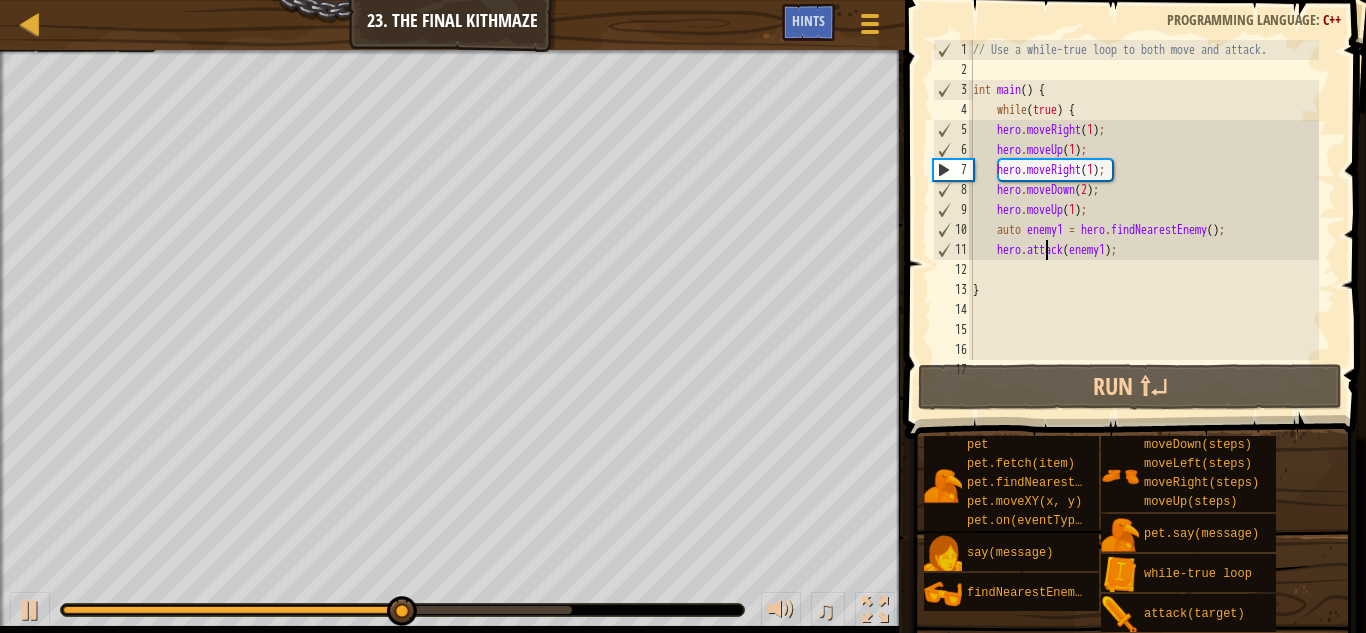 click on "// Use a while-true loop to both move and attack. int   main ( )   {      while ( true )   {      hero . moveRight ( 1 ) ;      hero . moveUp ( 1 ) ;      hero . moveRight ( 1 ) ;      hero . moveDown ( 2 ) ;      hero . moveUp ( 1 ) ;      auto   enemy1   =   hero . findNearestEnemy ( ) ;      hero . attack ( enemy1 ) ; }" at bounding box center [1144, 220] 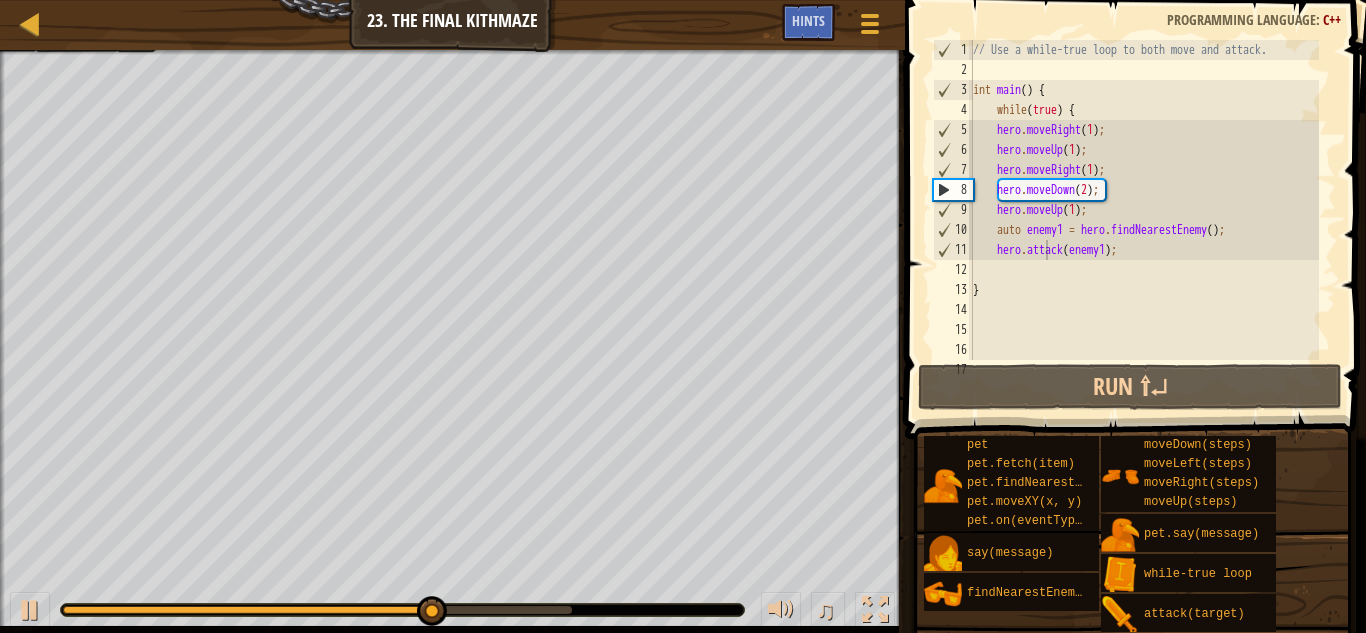 click at bounding box center (402, 610) 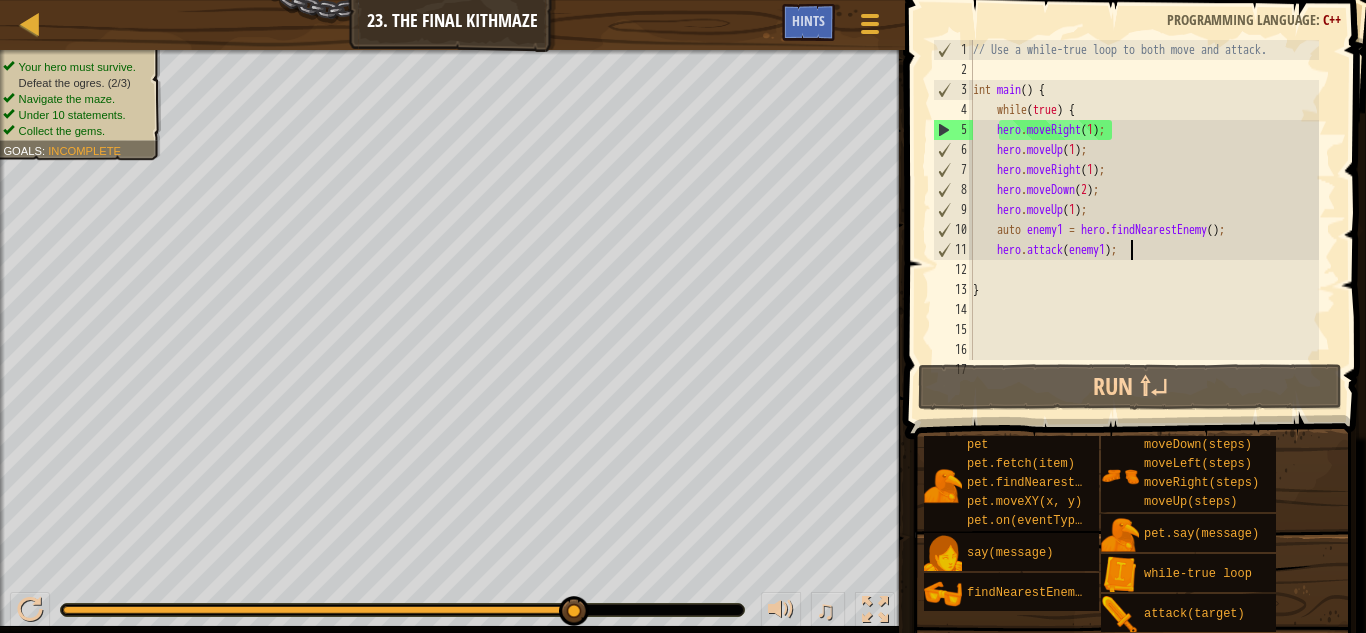 click on "// Use a while-true loop to both move and attack. int   main ( )   {      while ( true )   {      hero . moveRight ( 1 ) ;      hero . moveUp ( 1 ) ;      hero . moveRight ( 1 ) ;      hero . moveDown ( 2 ) ;      hero . moveUp ( 1 ) ;      auto   enemy1   =   hero . findNearestEnemy ( ) ;      hero . attack ( enemy1 ) ; }" at bounding box center [1144, 220] 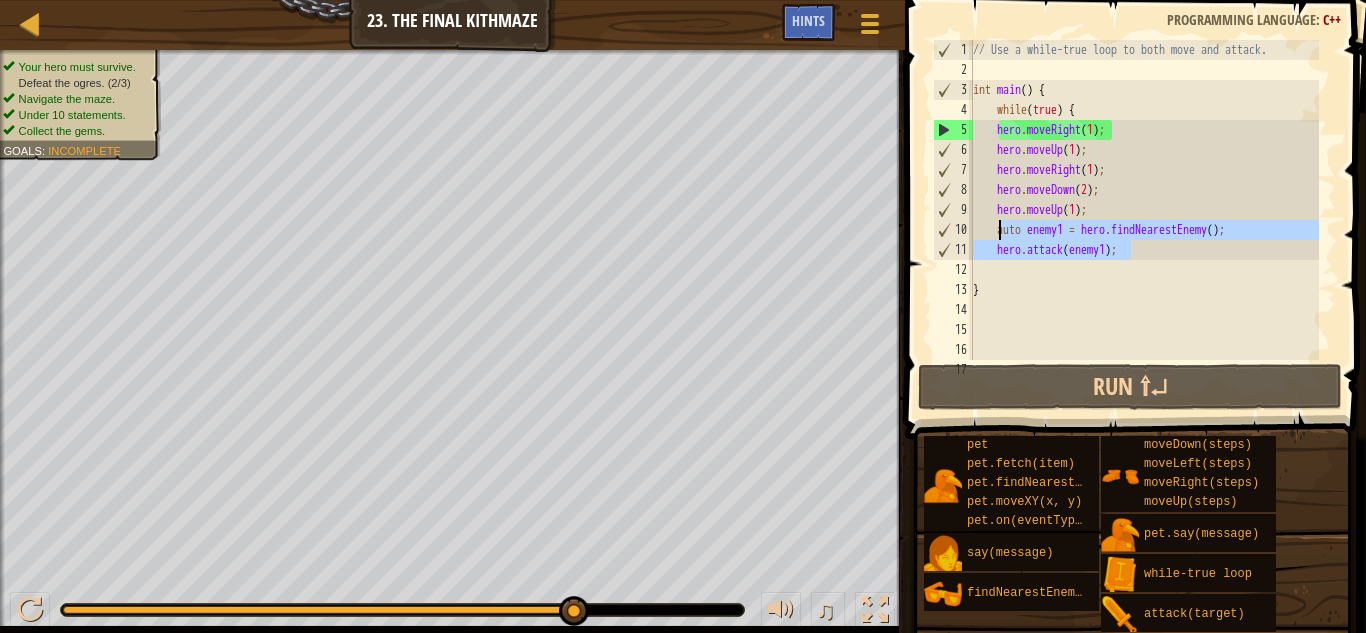 drag, startPoint x: 1152, startPoint y: 253, endPoint x: 999, endPoint y: 224, distance: 155.72412 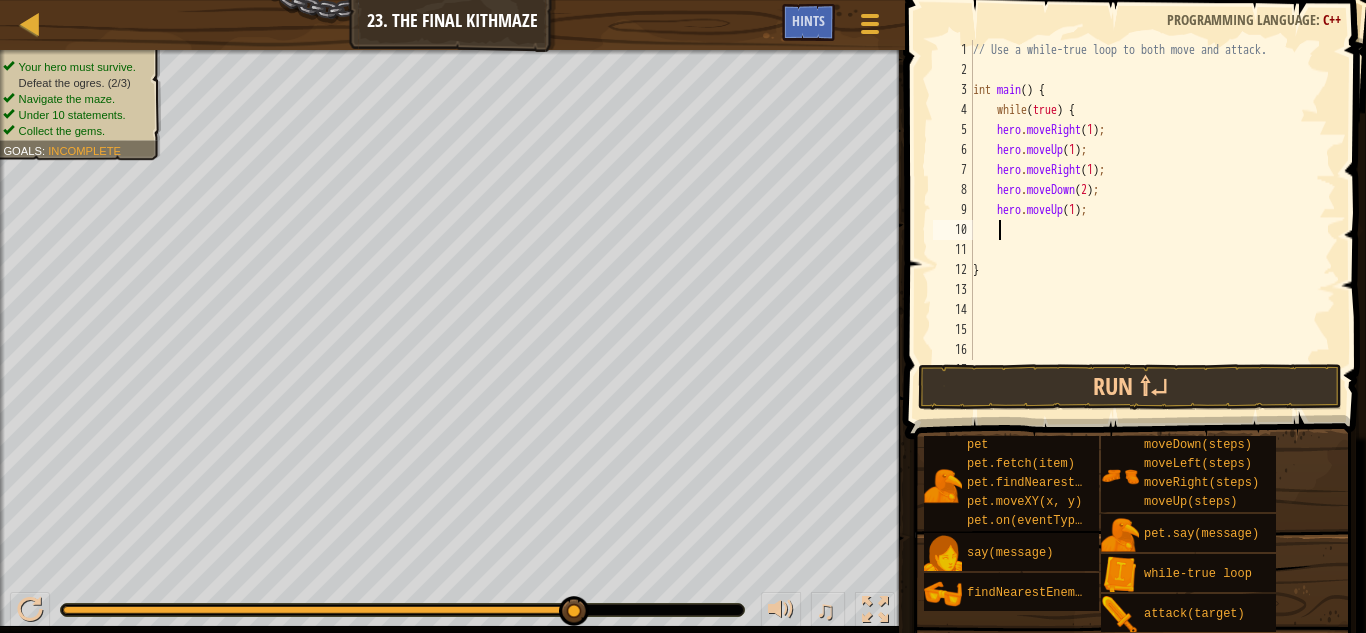 click on "// Use a while-true loop to both move and attack. int   main ( )   {      while ( true )   {      hero . moveRight ( 1 ) ;      hero . moveUp ( 1 ) ;      hero . moveRight ( 1 ) ;      hero . moveDown ( 2 ) ;      hero . moveUp ( 1 ) ;      }" at bounding box center [1144, 220] 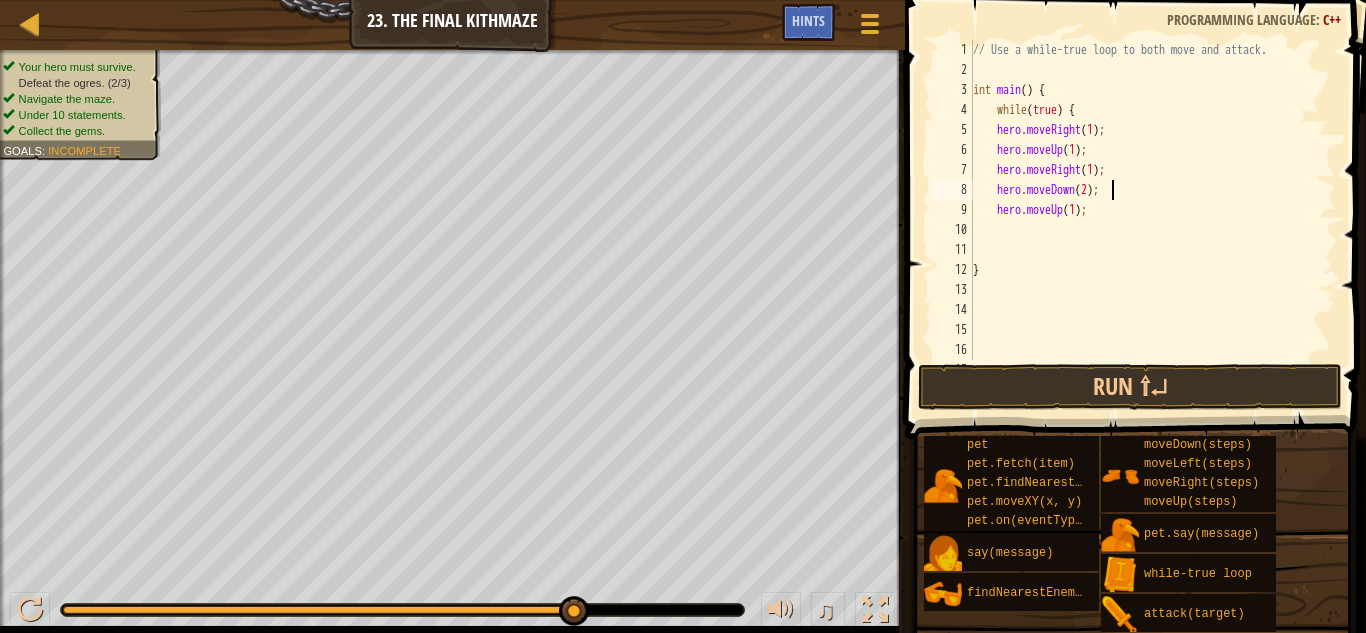 click on "// Use a while-true loop to both move and attack. int   main ( )   {      while ( true )   {      hero . moveRight ( 1 ) ;      hero . moveUp ( 1 ) ;      hero . moveRight ( 1 ) ;      hero . moveDown ( 2 ) ;      hero . moveUp ( 1 ) ;      }" at bounding box center [1144, 220] 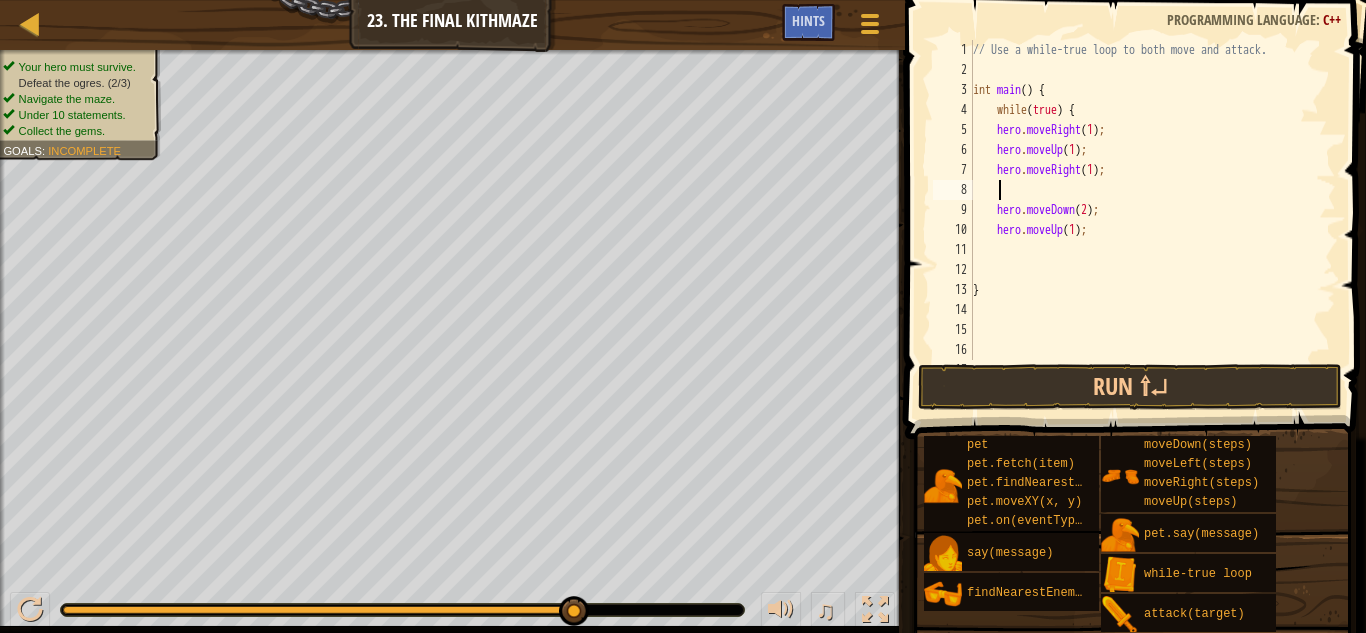 paste on "hero.attack(enemy1);" 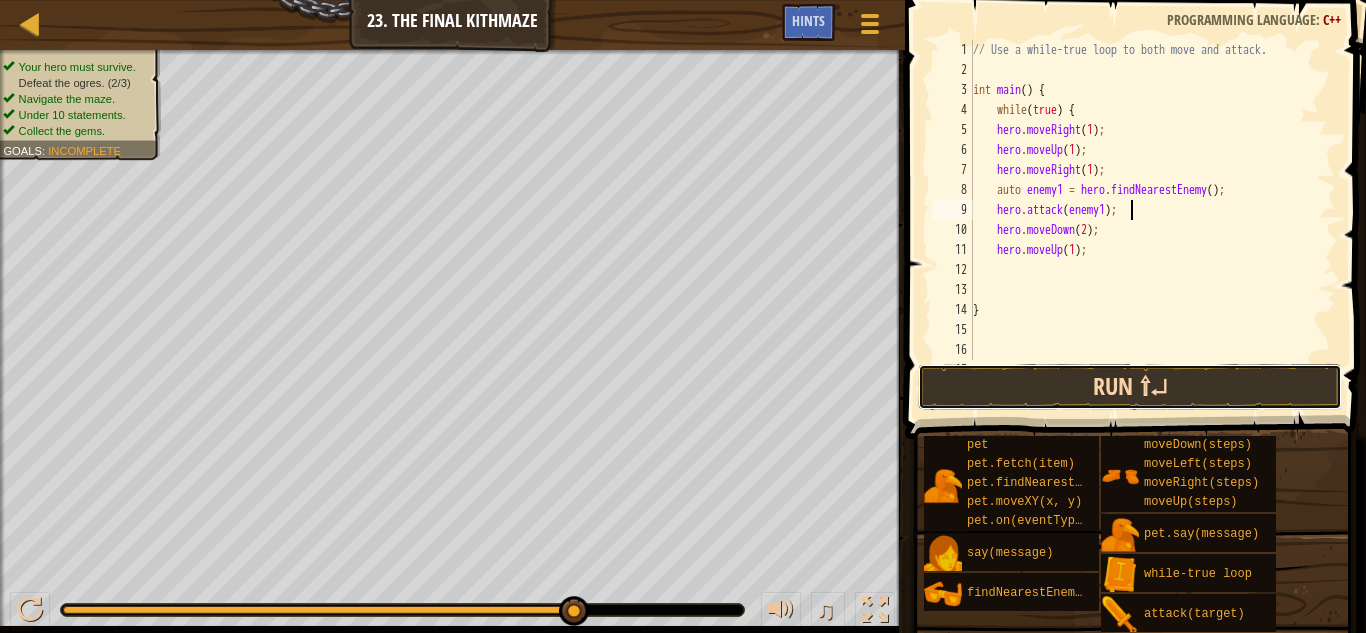 click on "Run ⇧↵" at bounding box center [1130, 387] 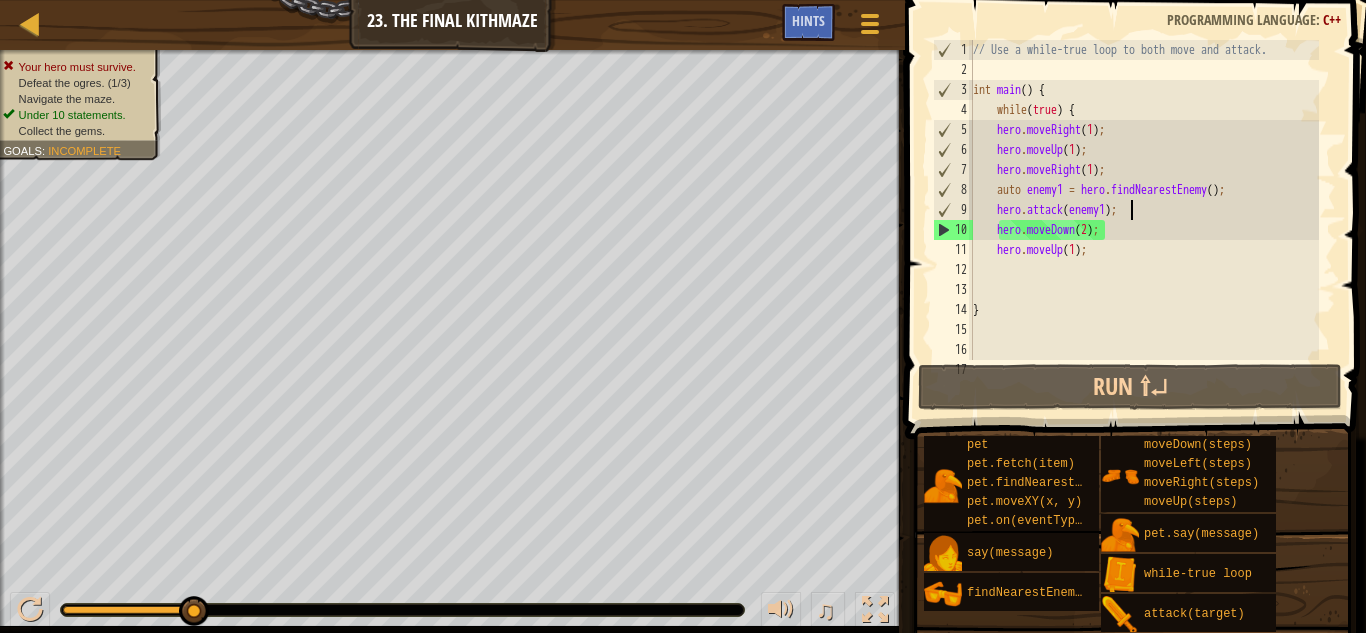 click on "// Use a while-true loop to both move and attack. int   main ( )   {      while ( true )   {      hero . moveRight ( 1 ) ;      hero . moveUp ( 1 ) ;      hero . moveRight ( 1 ) ;      auto   enemy1   =   hero . findNearestEnemy ( ) ;      hero . attack ( enemy1 ) ;      hero . moveDown ( 2 ) ;      hero . moveUp ( 1 ) ;      }" at bounding box center [1144, 220] 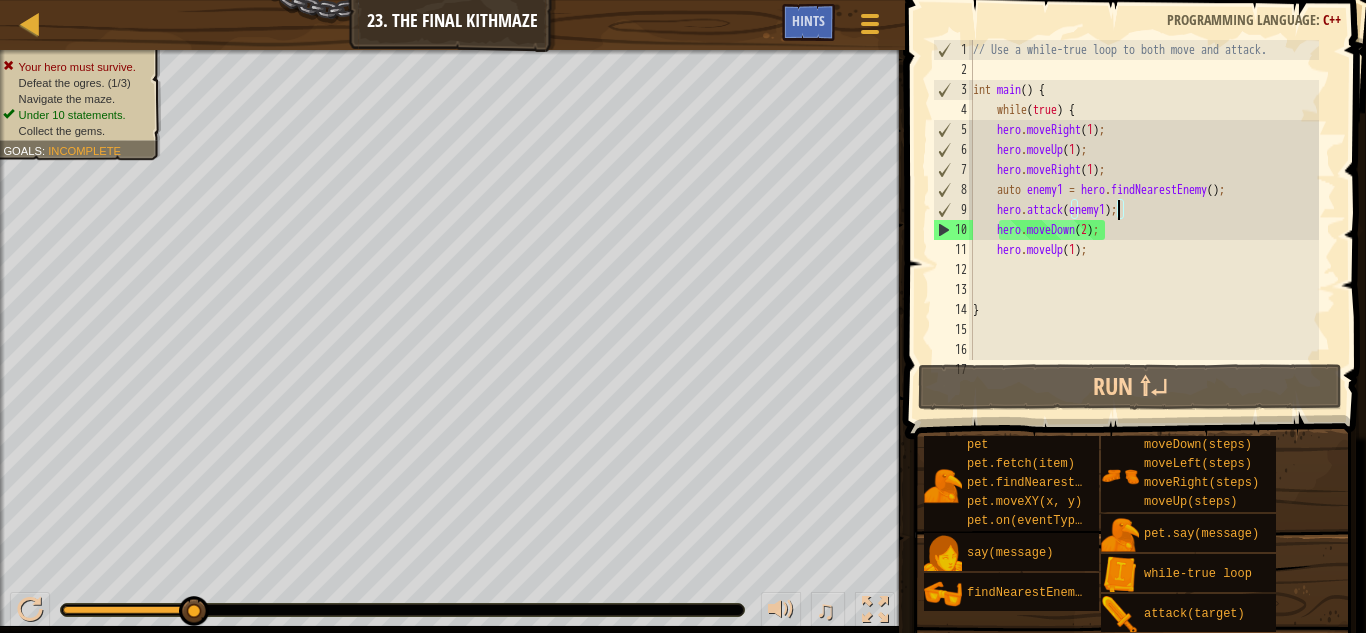 click on "// Use a while-true loop to both move and attack. int   main ( )   {      while ( true )   {      hero . moveRight ( 1 ) ;      hero . moveUp ( 1 ) ;      hero . moveRight ( 1 ) ;      auto   enemy1   =   hero . findNearestEnemy ( ) ;      hero . attack ( enemy1 ) ;      hero . moveDown ( 2 ) ;      hero . moveUp ( 1 ) ;      }" at bounding box center [1144, 220] 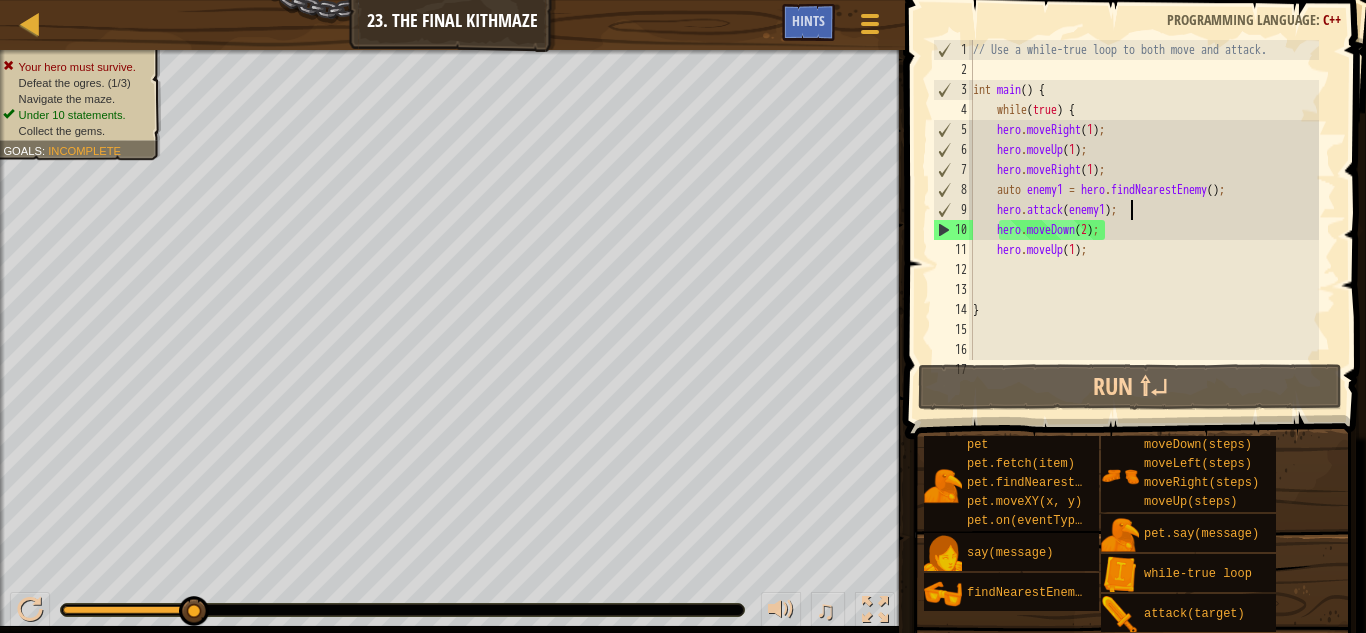 click on "// Use a while-true loop to both move and attack. int   main ( )   {      while ( true )   {      hero . moveRight ( 1 ) ;      hero . moveUp ( 1 ) ;      hero . moveRight ( 1 ) ;      auto   enemy1   =   hero . findNearestEnemy ( ) ;      hero . attack ( enemy1 ) ;      hero . moveDown ( 2 ) ;      hero . moveUp ( 1 ) ;      }" at bounding box center [1144, 220] 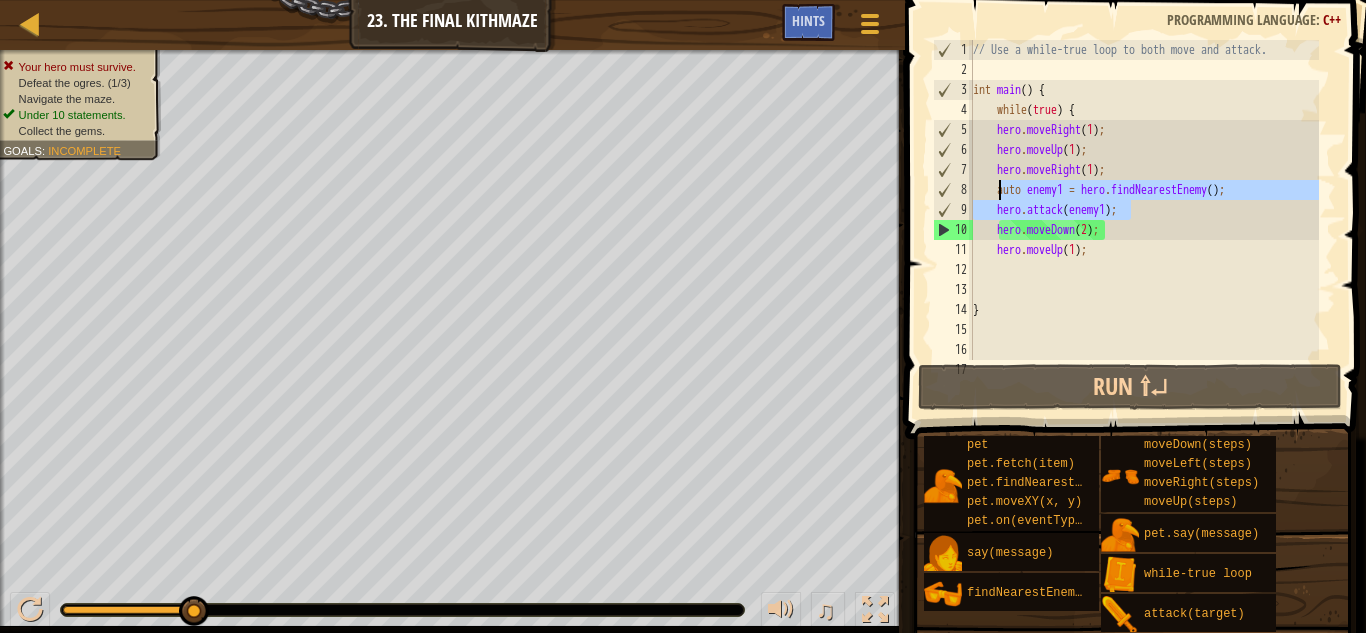 drag, startPoint x: 1132, startPoint y: 211, endPoint x: 1001, endPoint y: 197, distance: 131.74597 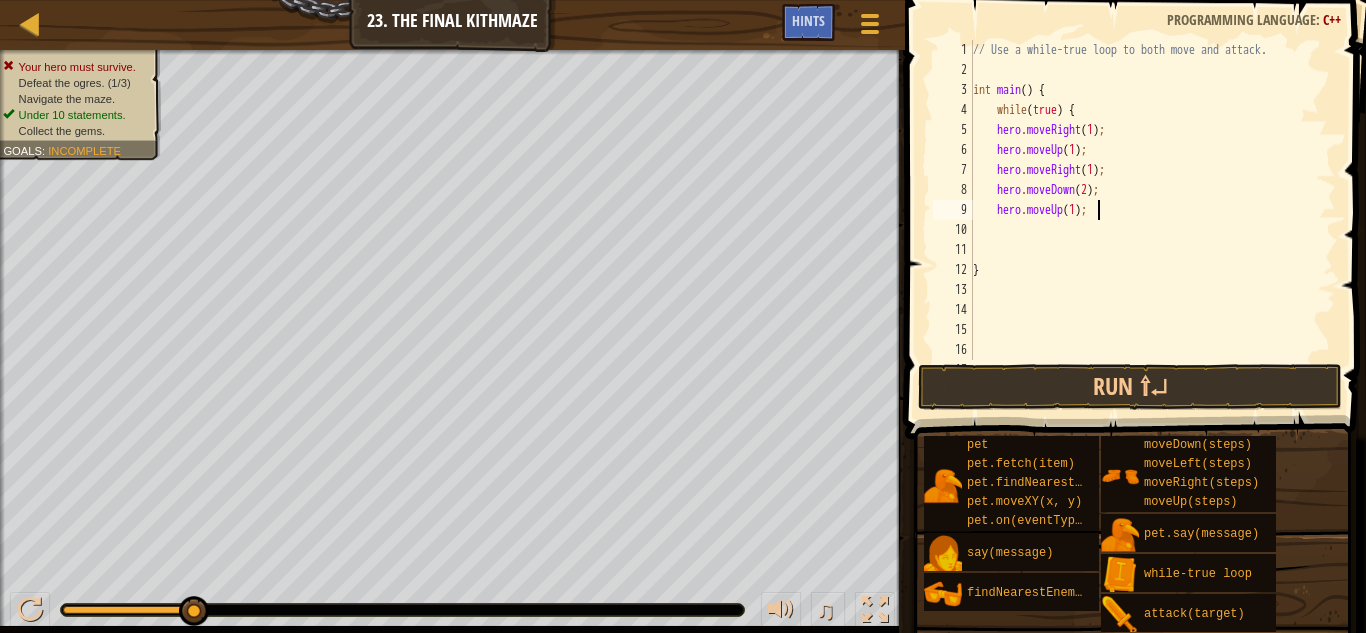 click on "// Use a while-true loop to both move and attack. int   main ( )   {      while ( true )   {      hero . moveRight ( 1 ) ;      hero . moveUp ( 1 ) ;      hero . moveRight ( 1 ) ;      hero . moveDown ( 2 ) ;      hero . moveUp ( 1 ) ;      }" at bounding box center [1144, 220] 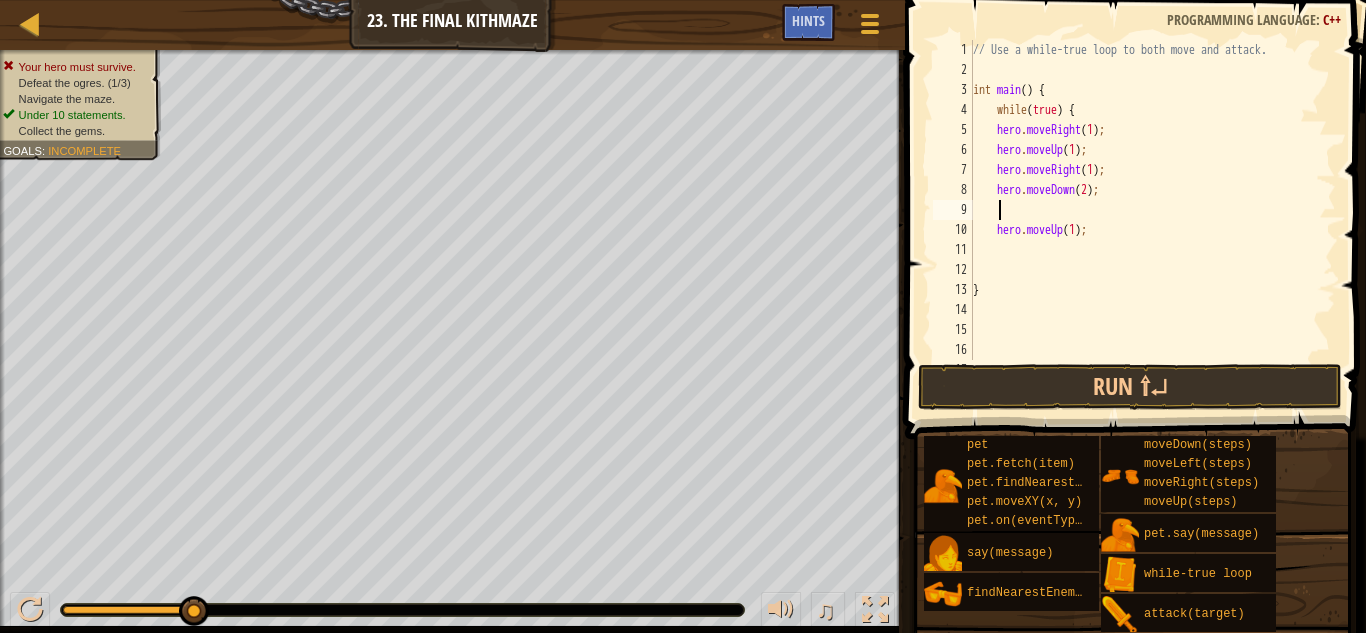 paste on "hero.attack(enemy1);" 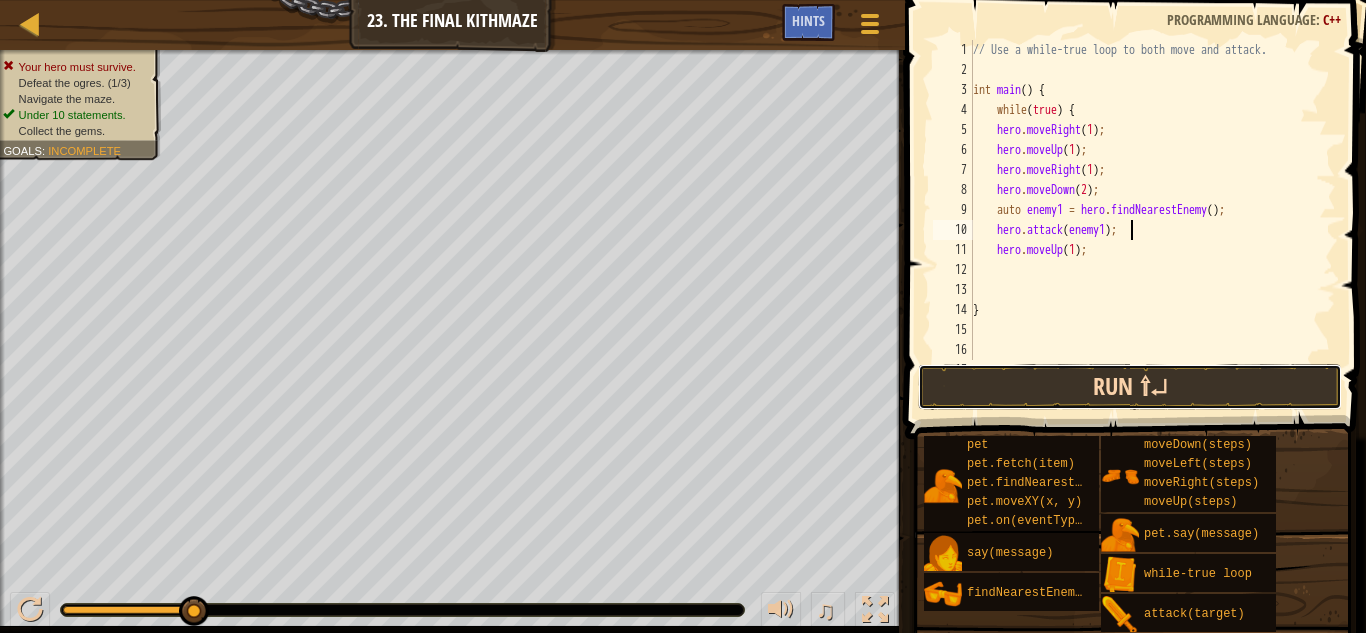 click on "Run ⇧↵" at bounding box center (1130, 387) 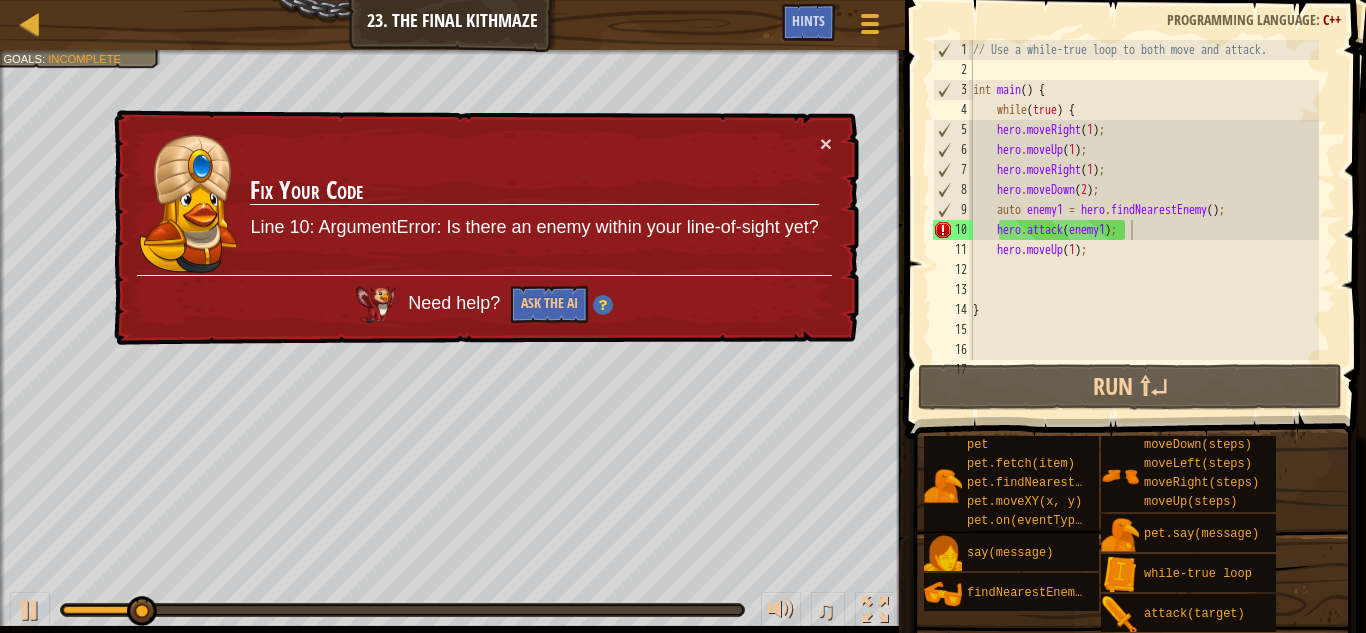 click on "× Fix Your Code Line 10: ArgumentError: Is there an enemy within your line-of-sight yet?
Need help? Ask the AI" at bounding box center [485, 227] 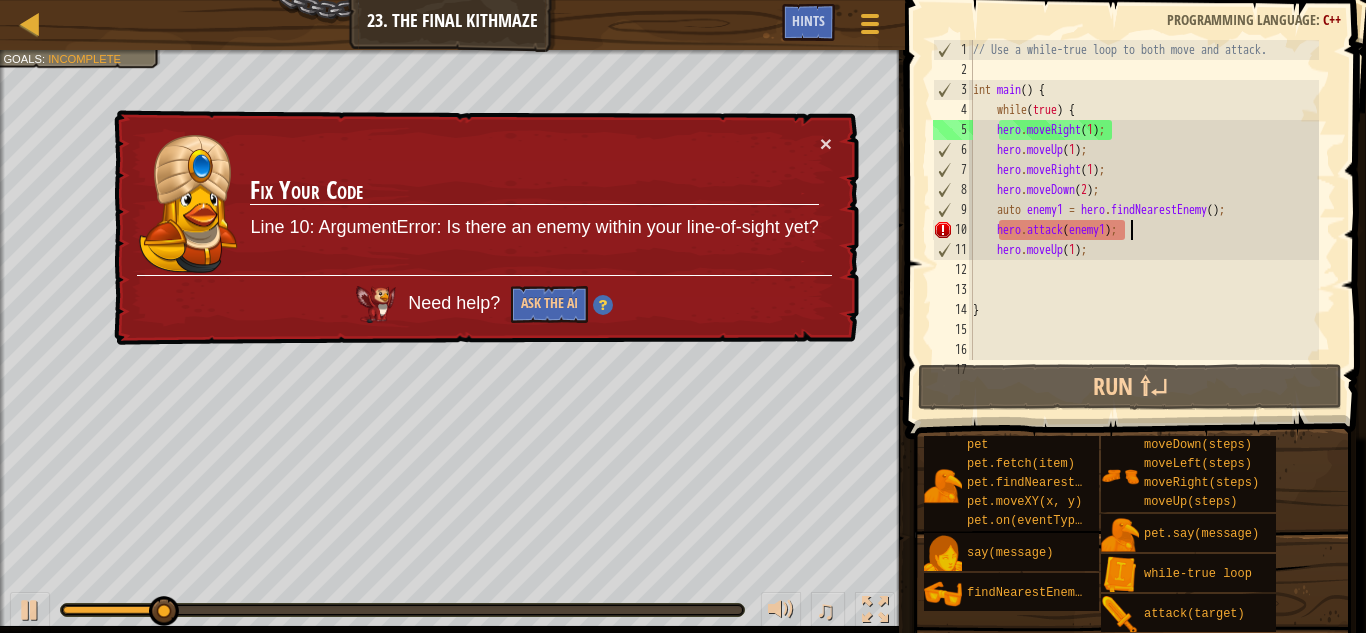 click on "× Fix Your Code Line 10: ArgumentError: Is there an enemy within your line-of-sight yet?
Need help? Ask the AI" at bounding box center [485, 227] 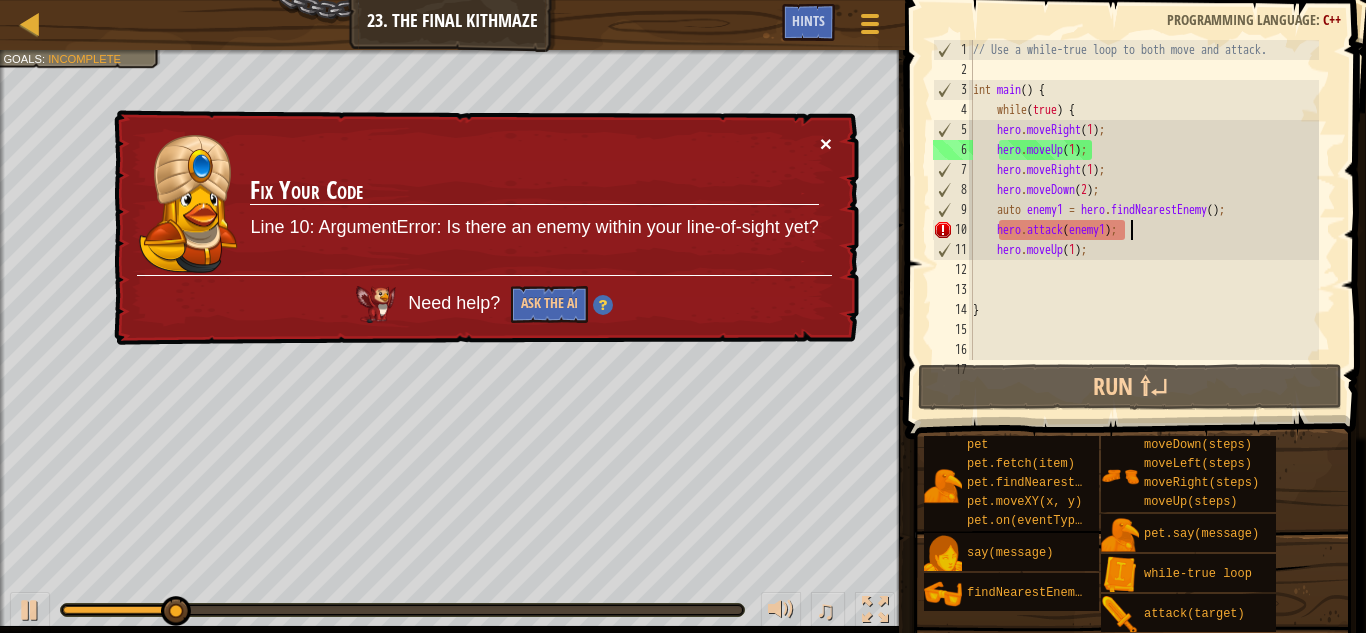 click on "×" at bounding box center (826, 143) 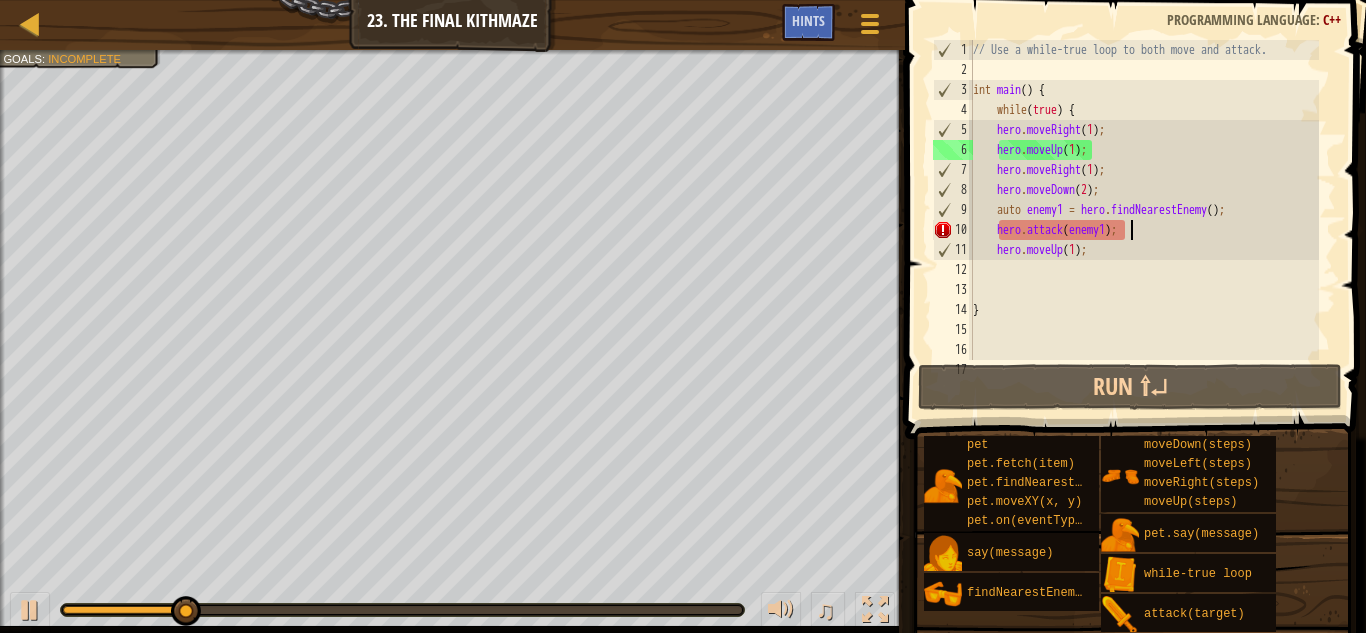 click on "// Use a while-true loop to both move and attack. int   main ( )   {      while ( true )   {      hero . moveRight ( 1 ) ;      hero . moveUp ( 1 ) ;      hero . moveRight ( 1 ) ;      hero . moveDown ( 2 ) ;      auto   enemy1   =   hero . findNearestEnemy ( ) ;      hero . attack ( enemy1 ) ;      hero . moveUp ( 1 ) ;      }" at bounding box center [1144, 220] 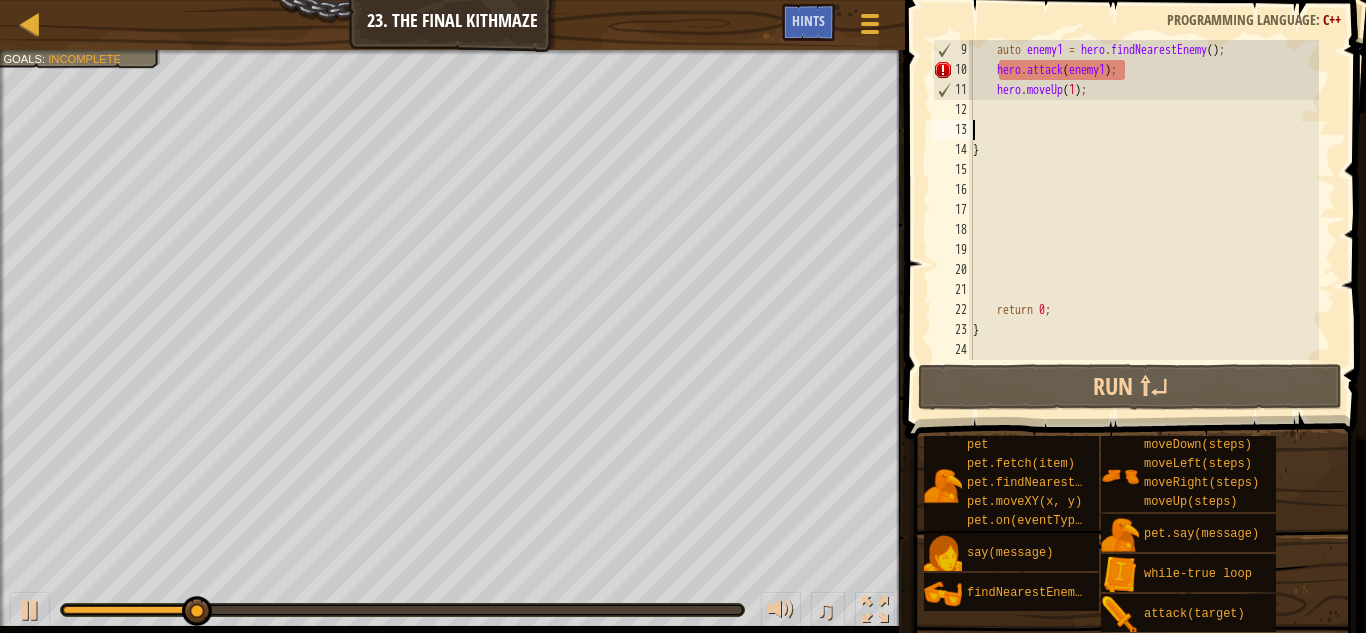 scroll, scrollTop: 160, scrollLeft: 0, axis: vertical 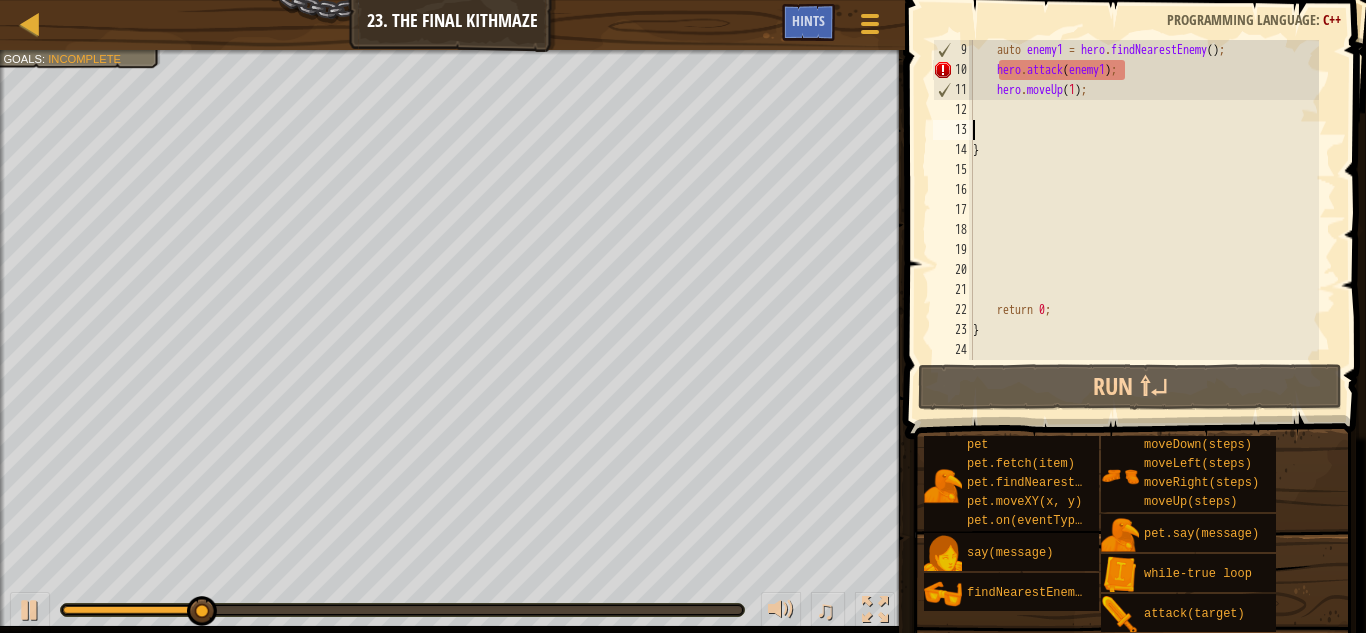 click on "auto   enemy1   =   hero . findNearestEnemy ( ) ;      hero . attack ( enemy1 ) ;      hero . moveUp ( 1 ) ;      }                               return   0 ; }" at bounding box center (1144, 220) 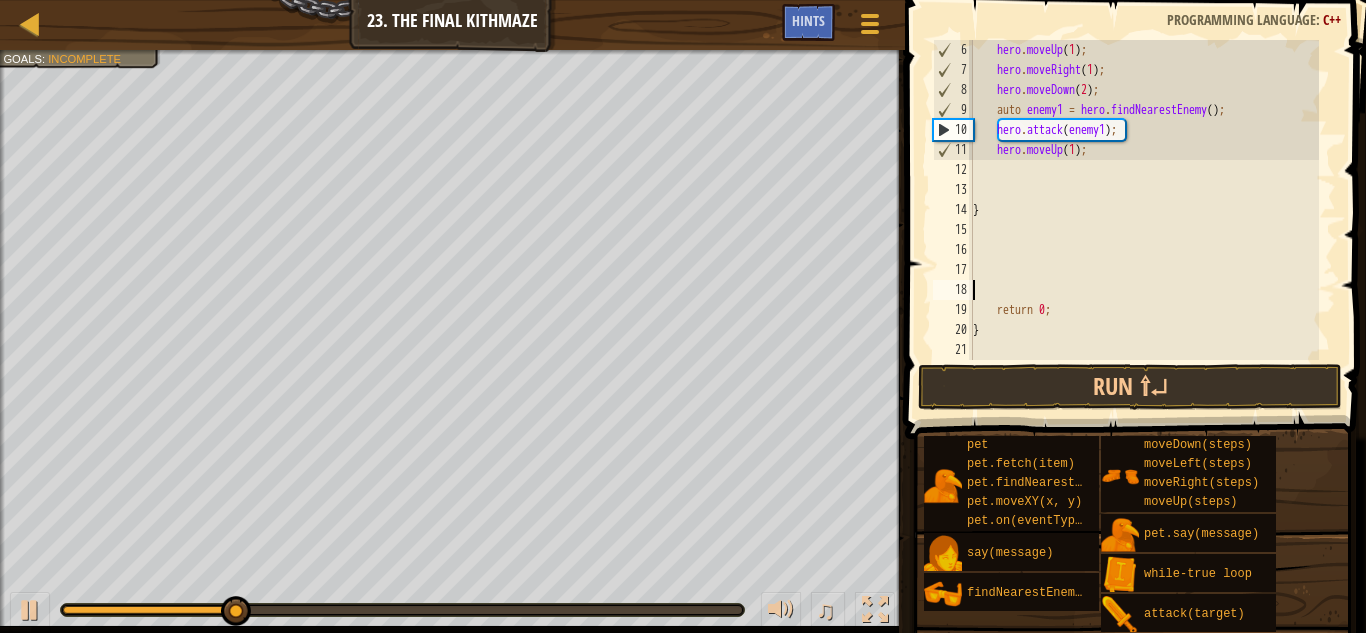 scroll, scrollTop: 80, scrollLeft: 0, axis: vertical 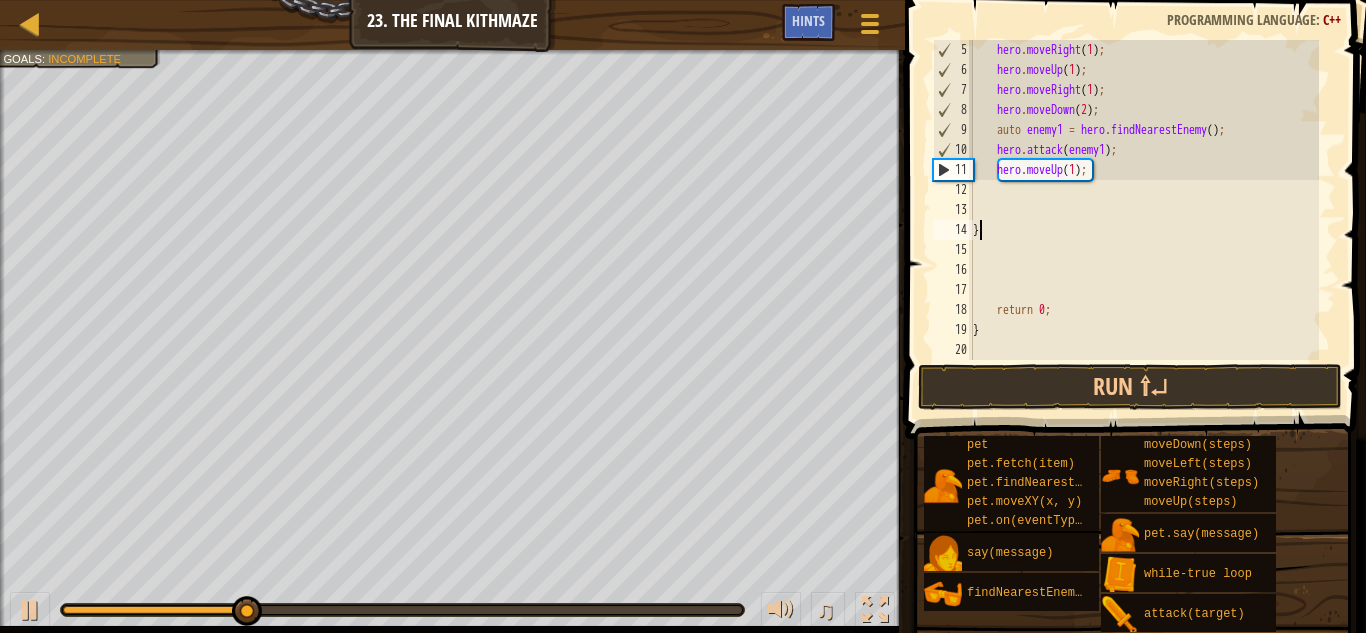click on "hero . moveRight ( 1 ) ;      hero . moveUp ( 1 ) ;      hero . moveRight ( 1 ) ;      hero . moveDown ( 2 ) ;      auto   enemy1   =   hero . findNearestEnemy ( ) ;      hero . attack ( enemy1 ) ;      hero . moveUp ( 1 ) ;      }           return   0 ; }" at bounding box center (1144, 220) 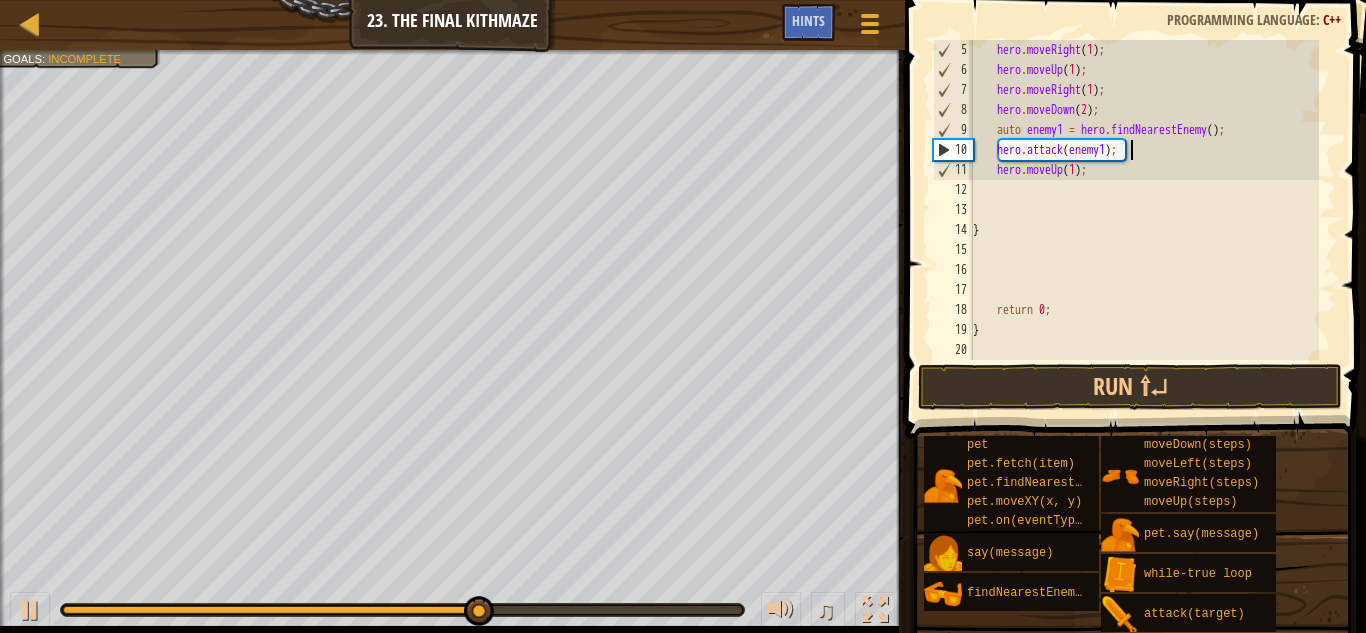 click on "hero . moveRight ( 1 ) ;      hero . moveUp ( 1 ) ;      hero . moveRight ( 1 ) ;      hero . moveDown ( 2 ) ;      auto   enemy1   =   hero . findNearestEnemy ( ) ;      hero . attack ( enemy1 ) ;      hero . moveUp ( 1 ) ;      }           return   0 ; }" at bounding box center (1144, 220) 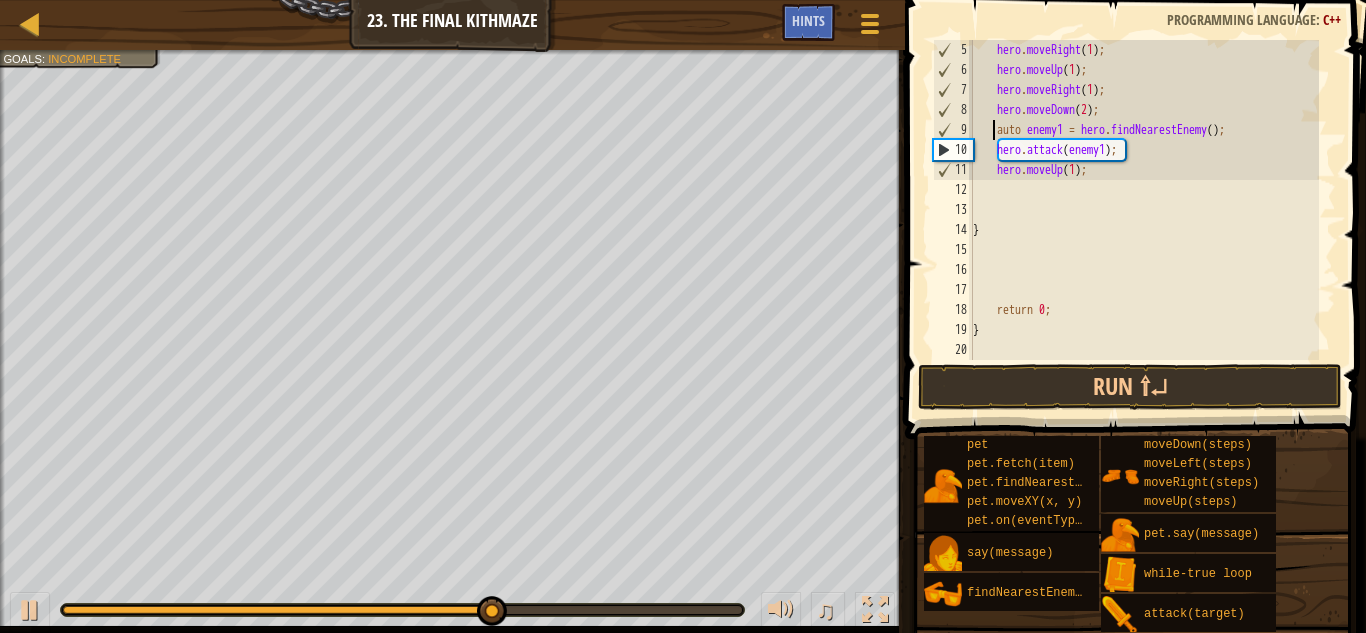 click on "hero . moveRight ( 1 ) ;      hero . moveUp ( 1 ) ;      hero . moveRight ( 1 ) ;      hero . moveDown ( 2 ) ;      auto   enemy1   =   hero . findNearestEnemy ( ) ;      hero . attack ( enemy1 ) ;      hero . moveUp ( 1 ) ;      }           return   0 ; }" at bounding box center (1144, 220) 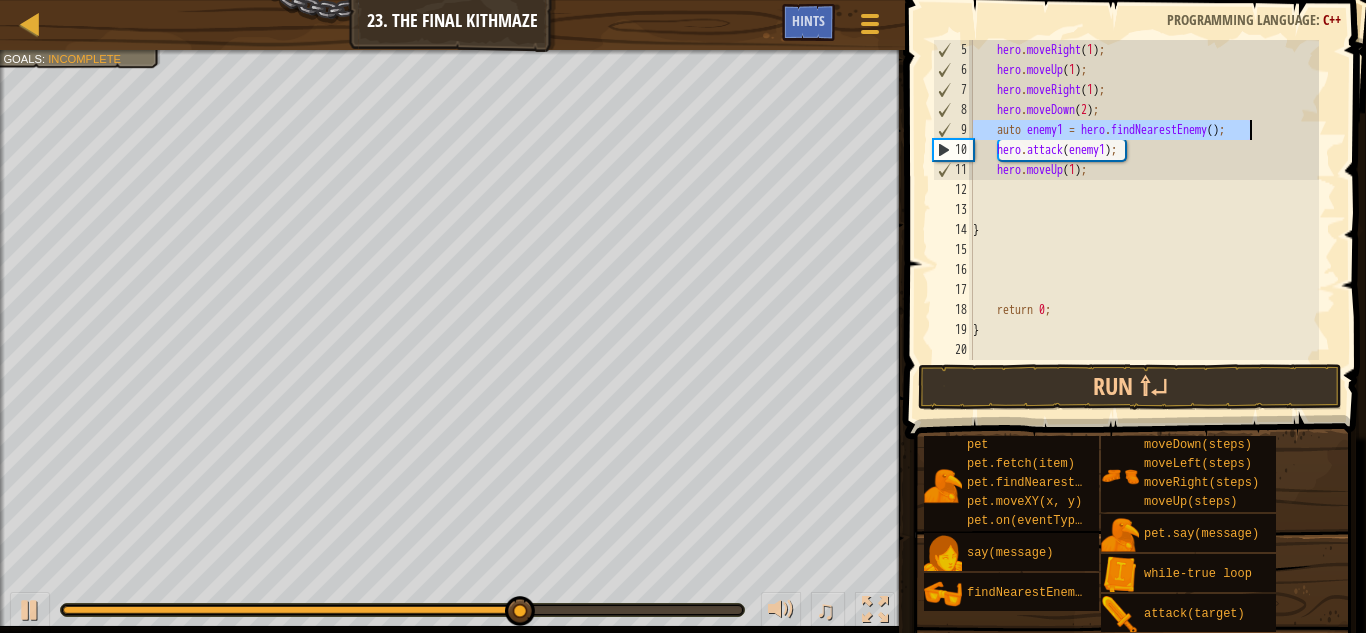 drag, startPoint x: 999, startPoint y: 126, endPoint x: 1249, endPoint y: 129, distance: 250.018 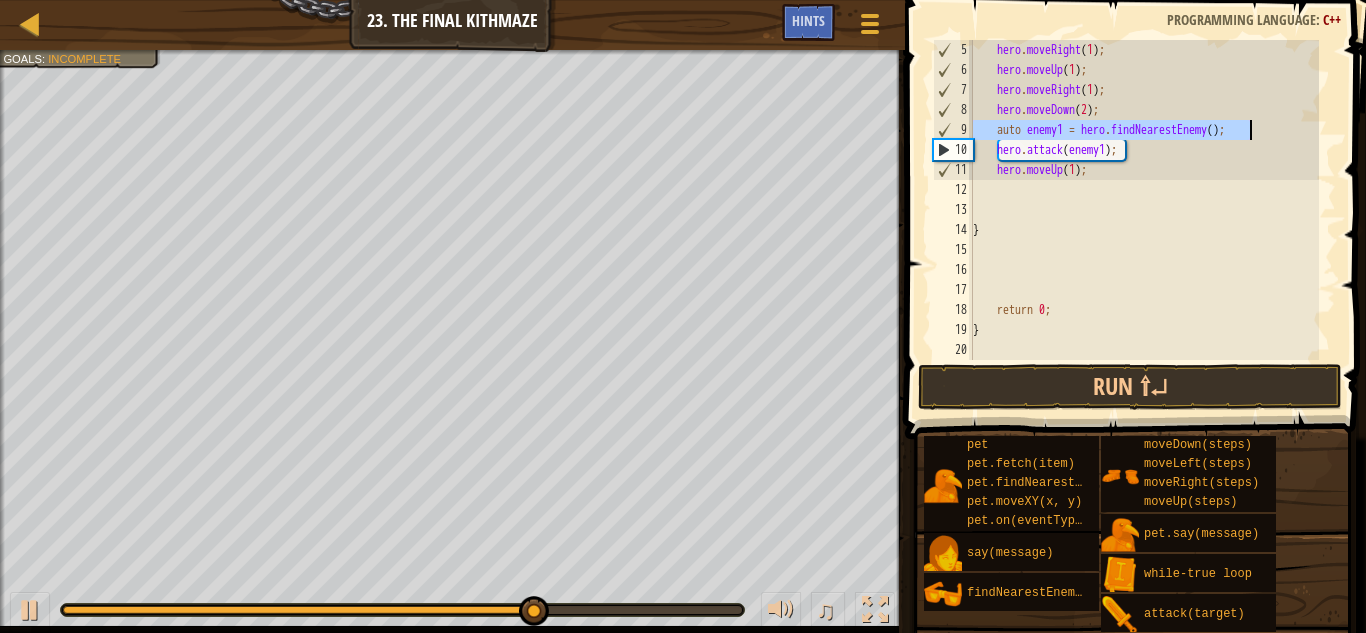 drag, startPoint x: 1223, startPoint y: 136, endPoint x: 1157, endPoint y: 138, distance: 66.0303 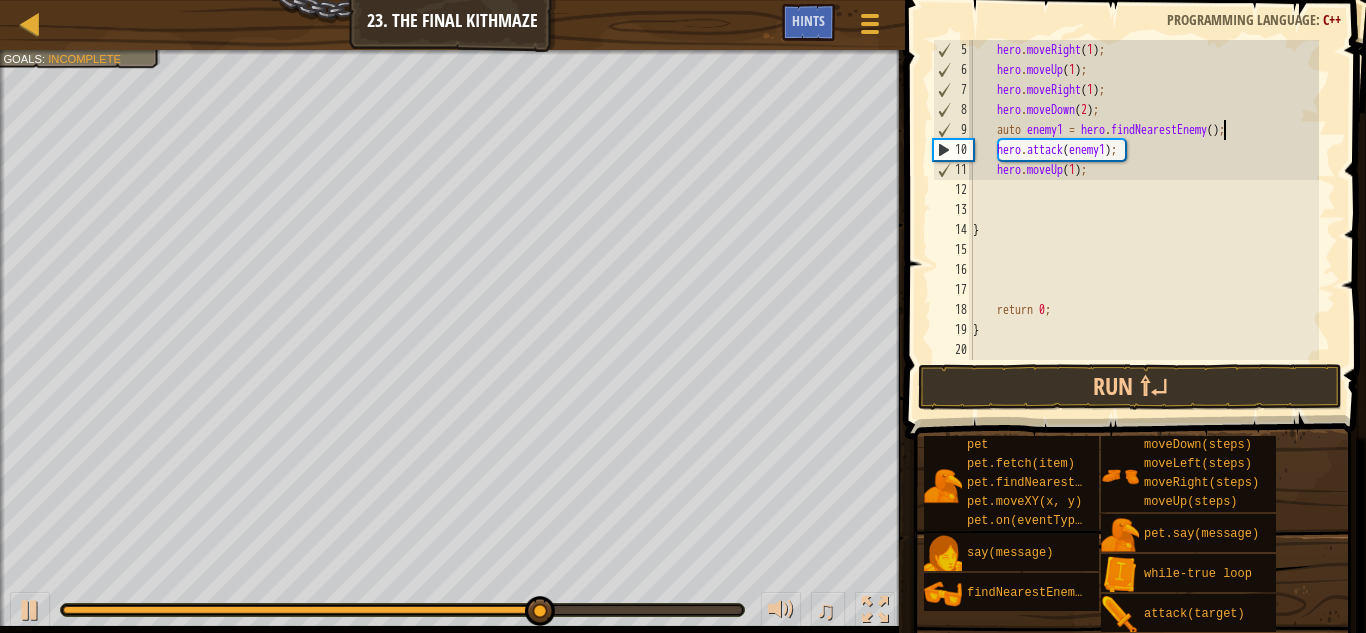 click on "hero . moveRight ( 1 ) ;      hero . moveUp ( 1 ) ;      hero . moveRight ( 1 ) ;      hero . moveDown ( 2 ) ;      auto   enemy1   =   hero . findNearestEnemy ( ) ;      hero . attack ( enemy1 ) ;      hero . moveUp ( 1 ) ;      }           return   0 ; }" at bounding box center [1144, 220] 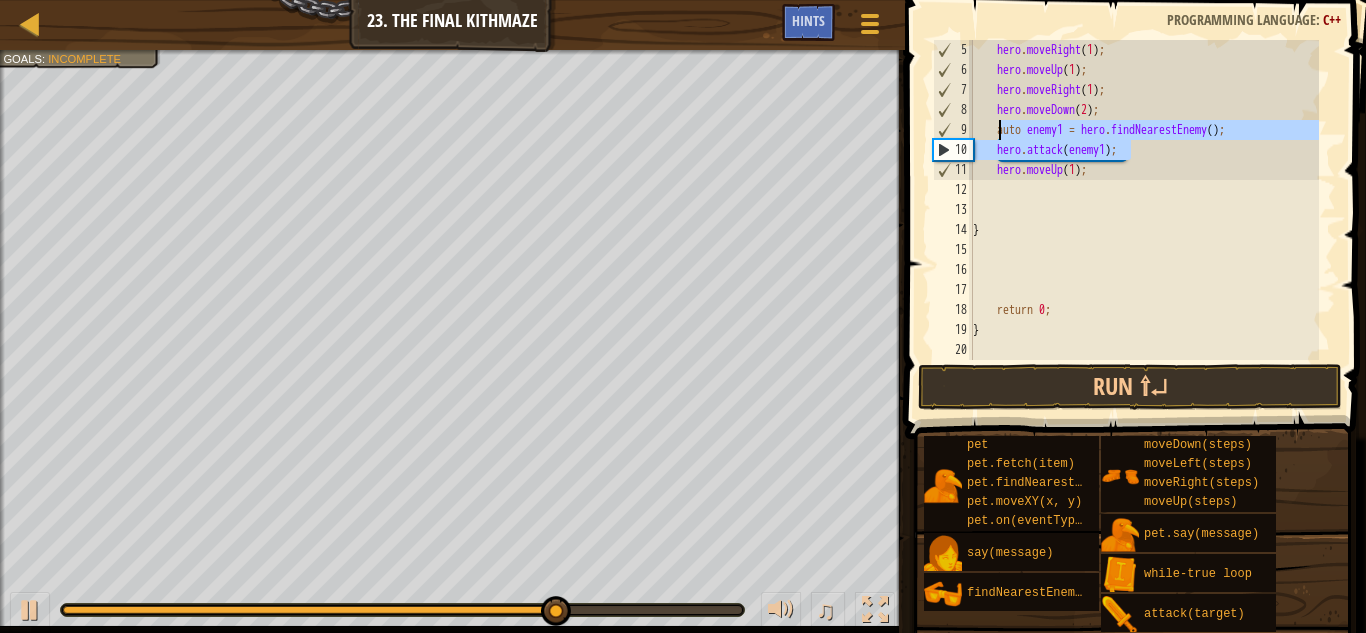drag, startPoint x: 1147, startPoint y: 151, endPoint x: 999, endPoint y: 129, distance: 149.6262 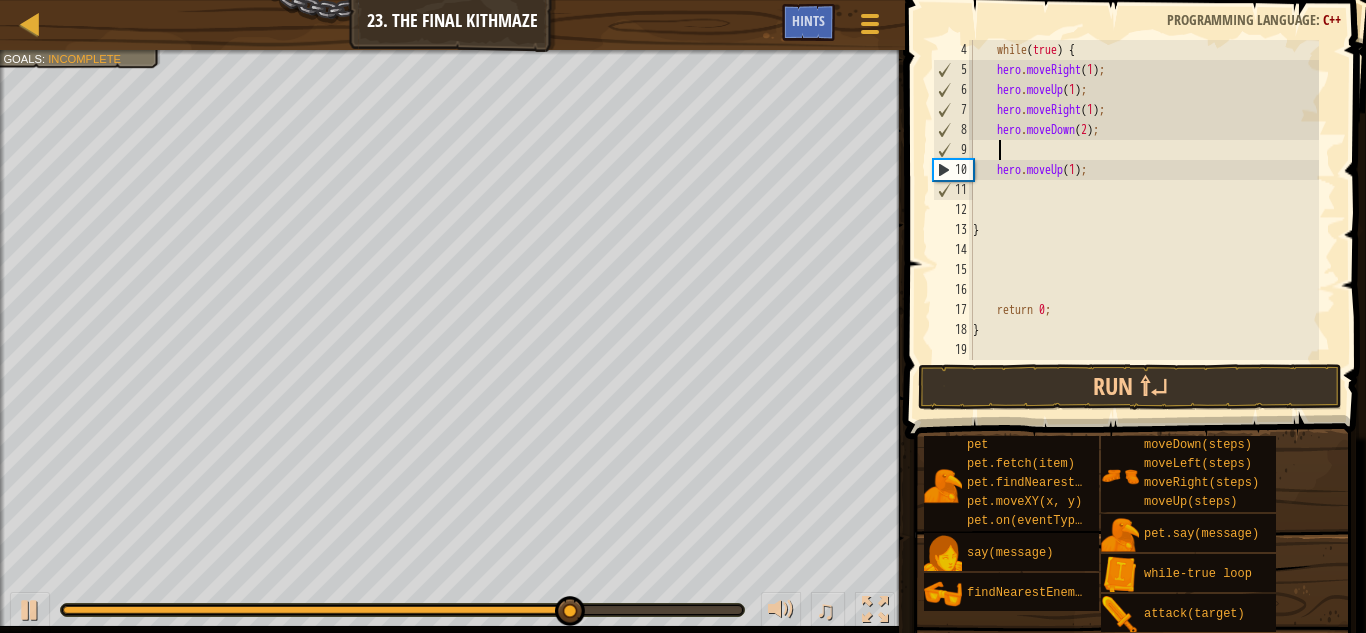scroll, scrollTop: 60, scrollLeft: 0, axis: vertical 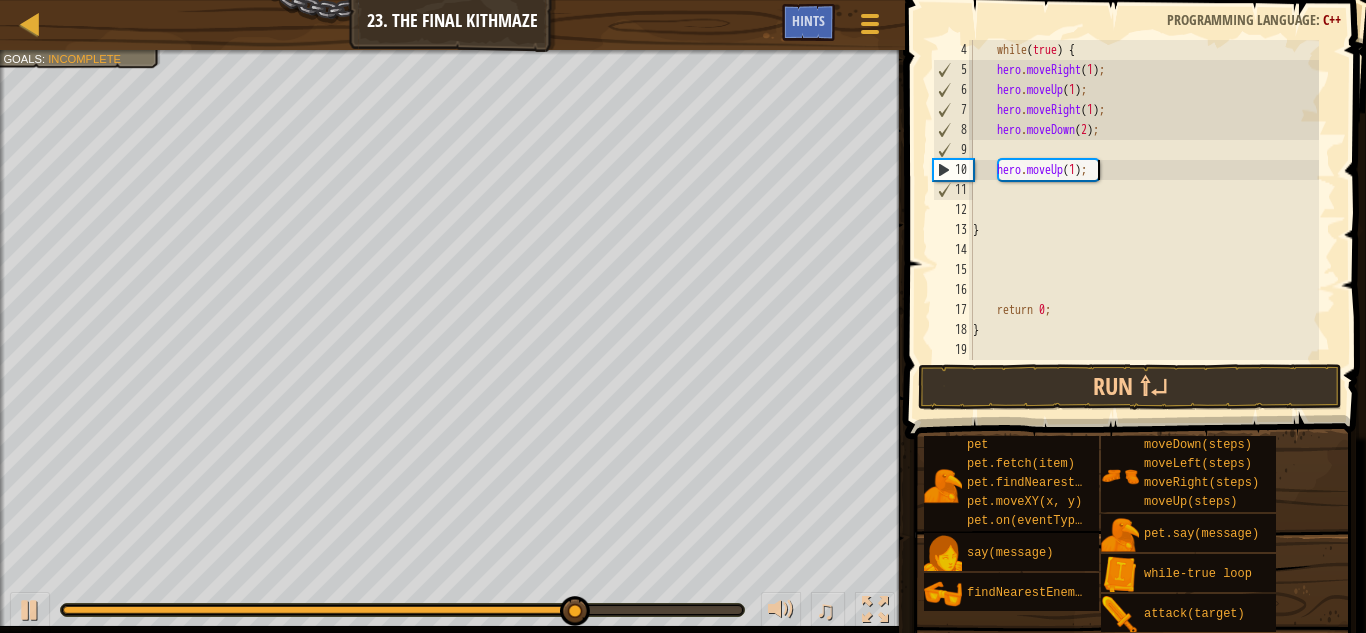 click on "while ( true )   {      hero . moveRight ( 1 ) ;      hero . moveUp ( 1 ) ;      hero . moveRight ( 1 ) ;      hero . moveDown ( 2 ) ;           hero . moveUp ( 1 ) ;      }           return   0 ; }" at bounding box center [1144, 220] 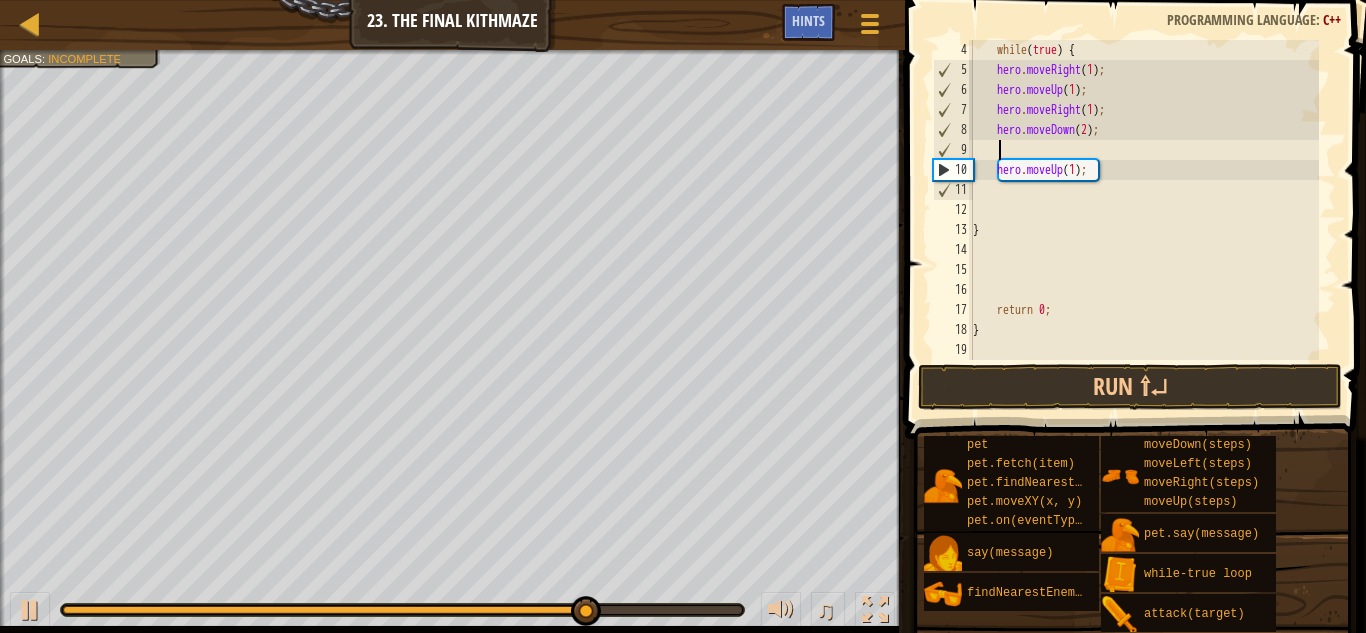 click on "while ( true )   {      hero . moveRight ( 1 ) ;      hero . moveUp ( 1 ) ;      hero . moveRight ( 1 ) ;      hero . moveDown ( 2 ) ;           hero . moveUp ( 1 ) ;      }           return   0 ; }" at bounding box center [1144, 220] 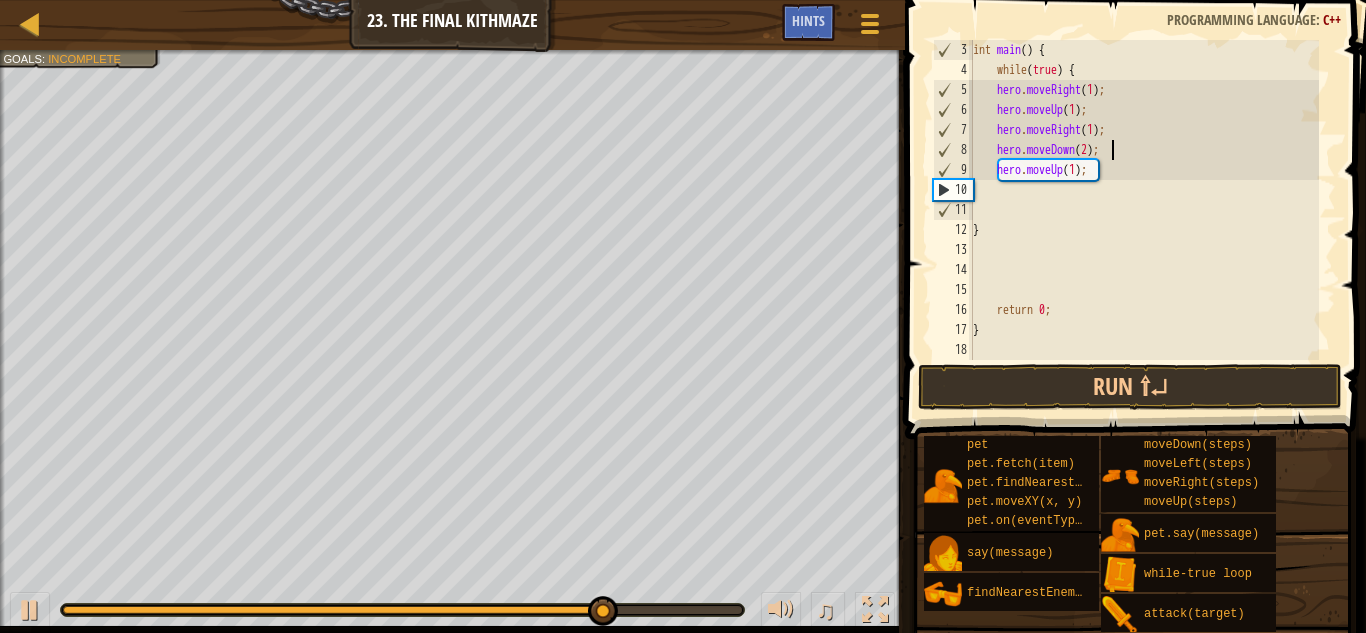 scroll, scrollTop: 40, scrollLeft: 0, axis: vertical 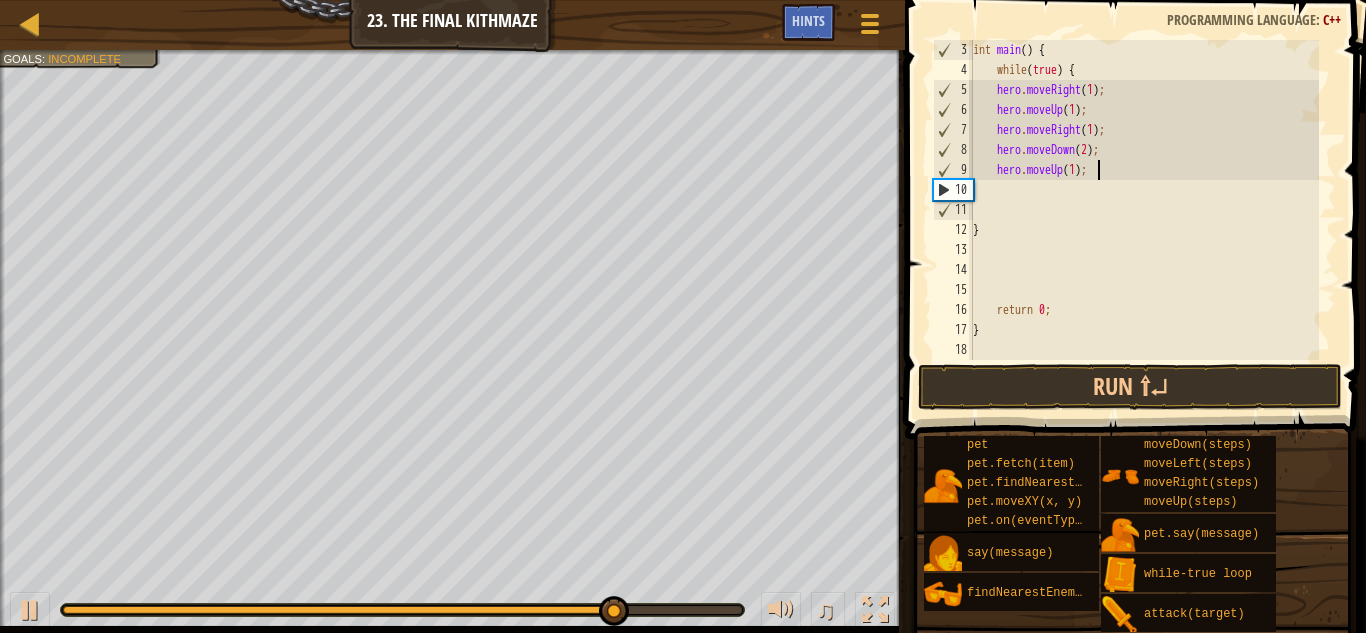click on "int   main ( )   {      while ( true )   {      hero . moveRight ( 1 ) ;      hero . moveUp ( 1 ) ;      hero . moveRight ( 1 ) ;      hero . moveDown ( 2 ) ;      hero . moveUp ( 1 ) ;      }           return   0 ; }" at bounding box center [1144, 220] 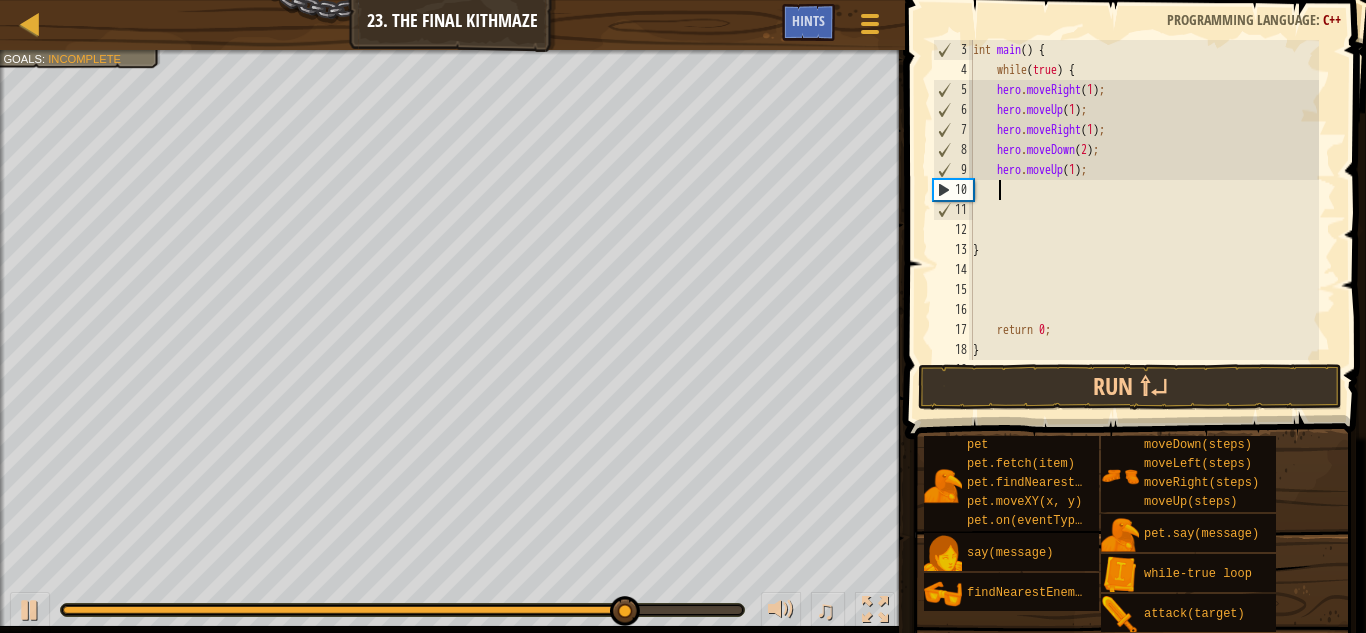 paste on "hero.attack(enemy1);" 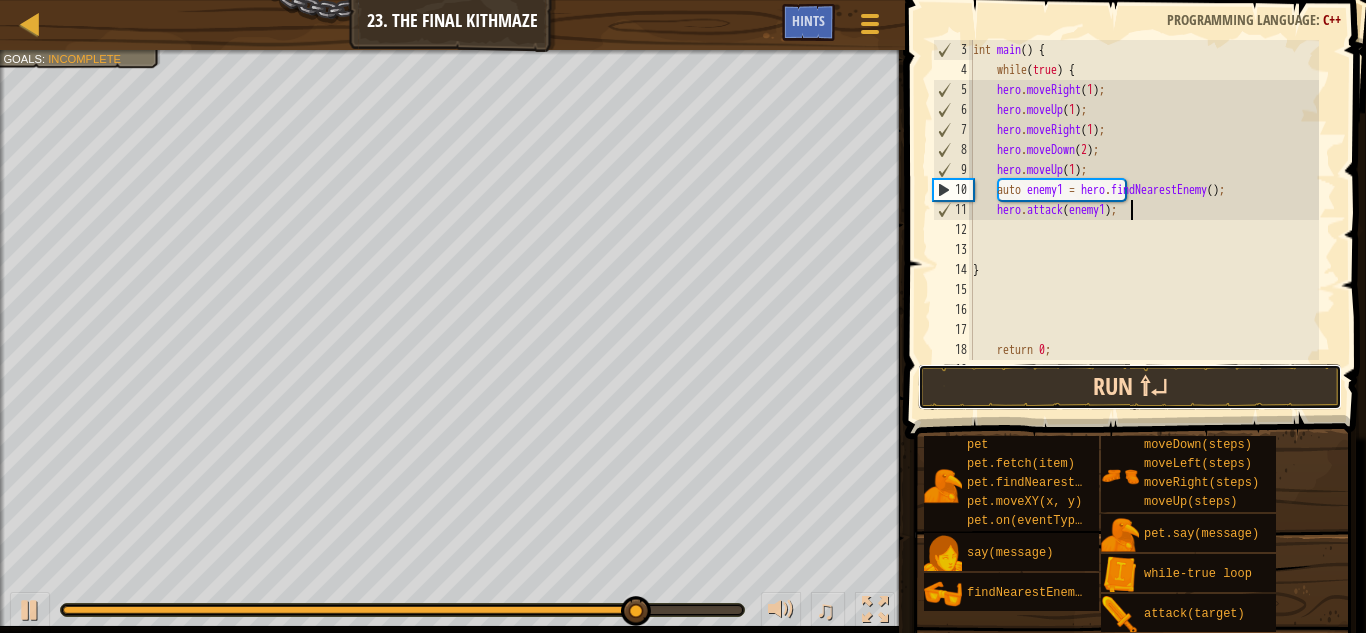 click on "Run ⇧↵" at bounding box center (1130, 387) 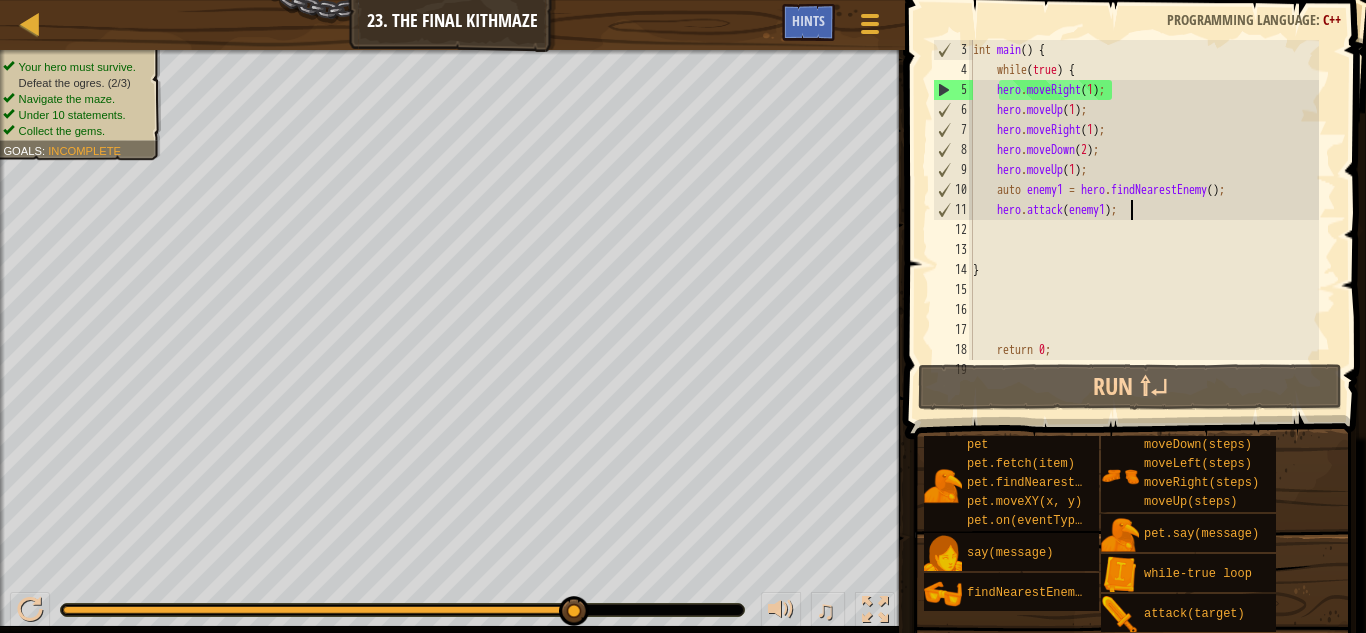 click on "int   main ( )   {      while ( true )   {      hero . moveRight ( 1 ) ;      hero . moveUp ( 1 ) ;      hero . moveRight ( 1 ) ;      hero . moveDown ( 2 ) ;      hero . moveUp ( 1 ) ;      auto   enemy1   =   hero . findNearestEnemy ( ) ;      hero . attack ( enemy1 ) ;      }           return   0 ; }" at bounding box center [1144, 220] 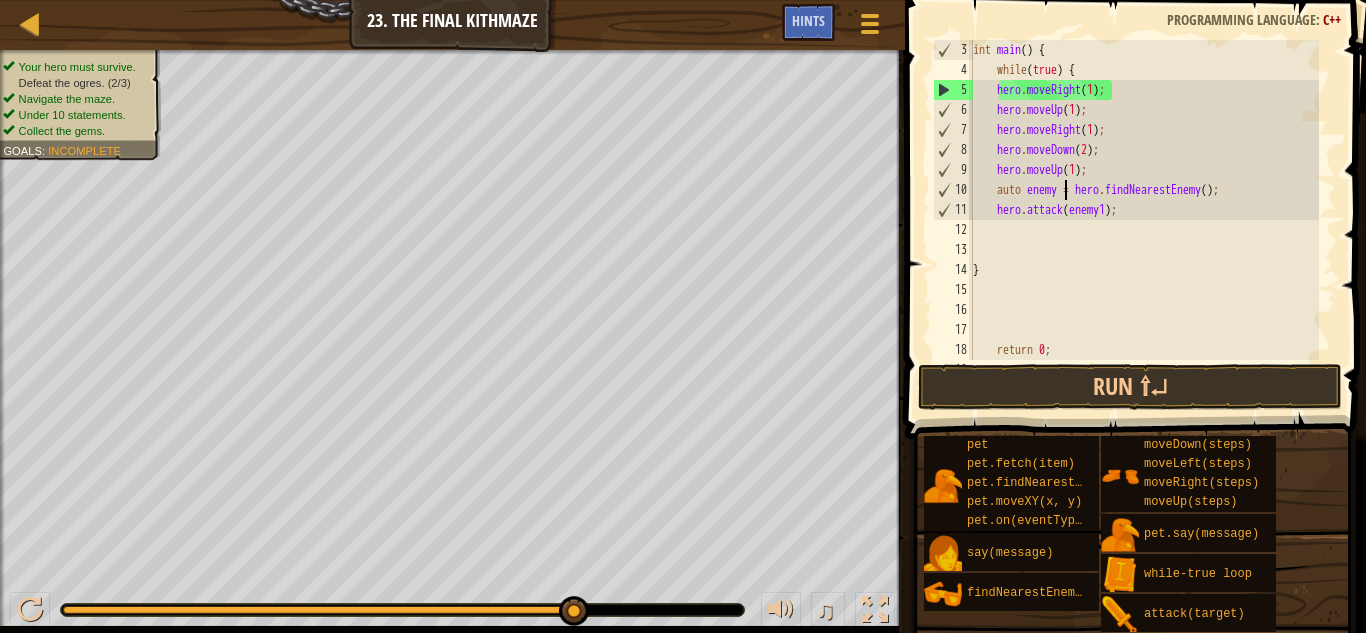 click on "int   main ( )   {      while ( true )   {      hero . moveRight ( 1 ) ;      hero . moveUp ( 1 ) ;      hero . moveRight ( 1 ) ;      hero . moveDown ( 2 ) ;      hero . moveUp ( 1 ) ;      auto   enemy   =   hero . findNearestEnemy ( ) ;      hero . attack ( enemy1 ) ;      }           return   0 ; }" at bounding box center (1144, 220) 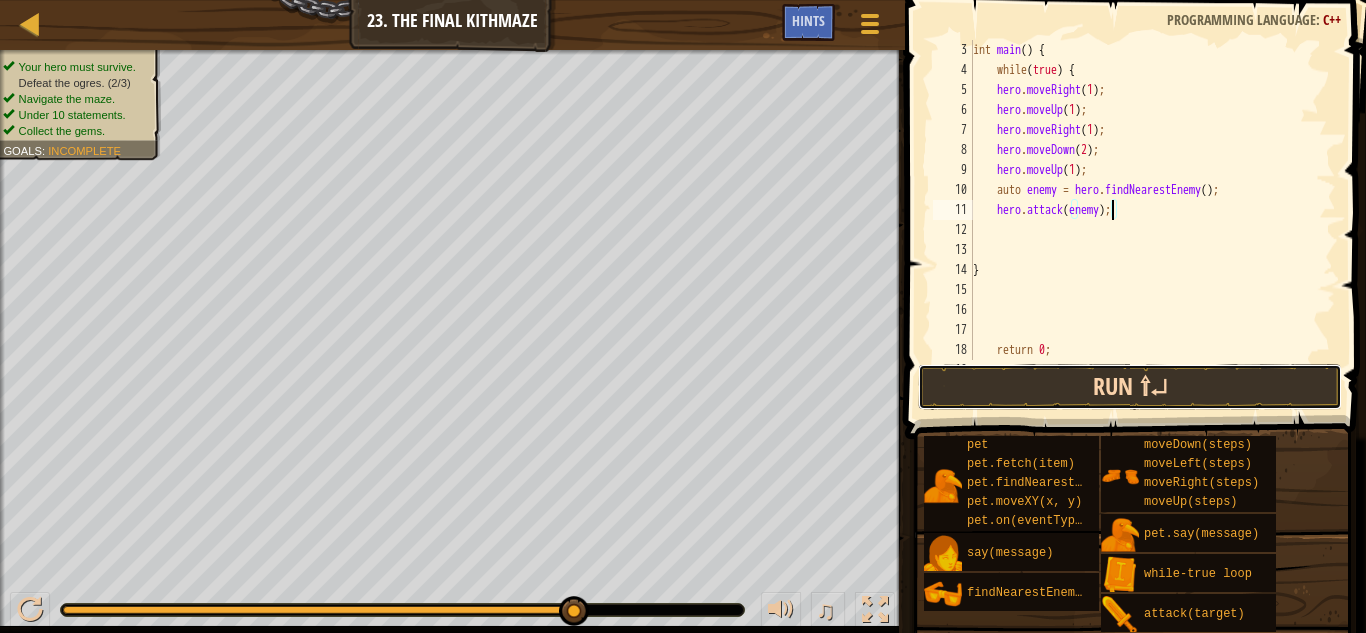 click on "Run ⇧↵" at bounding box center [1130, 387] 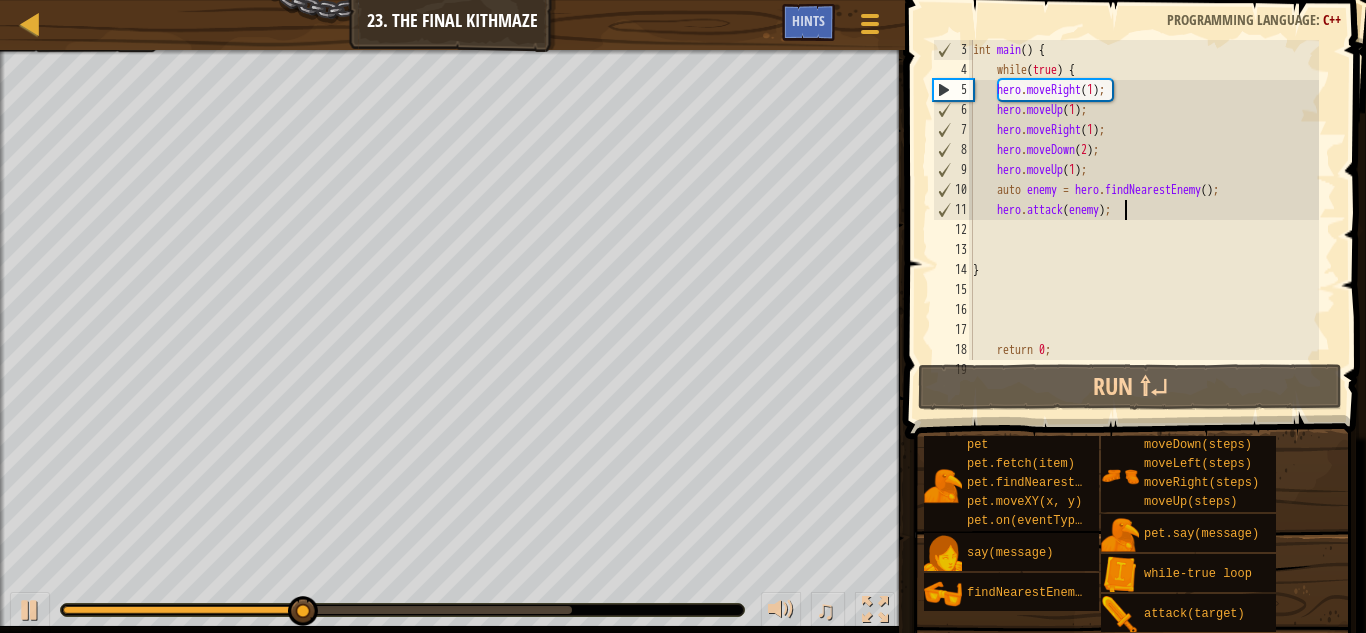 click on "int   main ( )   {      while ( true )   {      hero . moveRight ( 1 ) ;      hero . moveUp ( 1 ) ;      hero . moveRight ( 1 ) ;      hero . moveDown ( 2 ) ;      hero . moveUp ( 1 ) ;      auto   enemy   =   hero . findNearestEnemy ( ) ;      hero . attack ( enemy ) ;      }           return   0 ; }" at bounding box center [1144, 220] 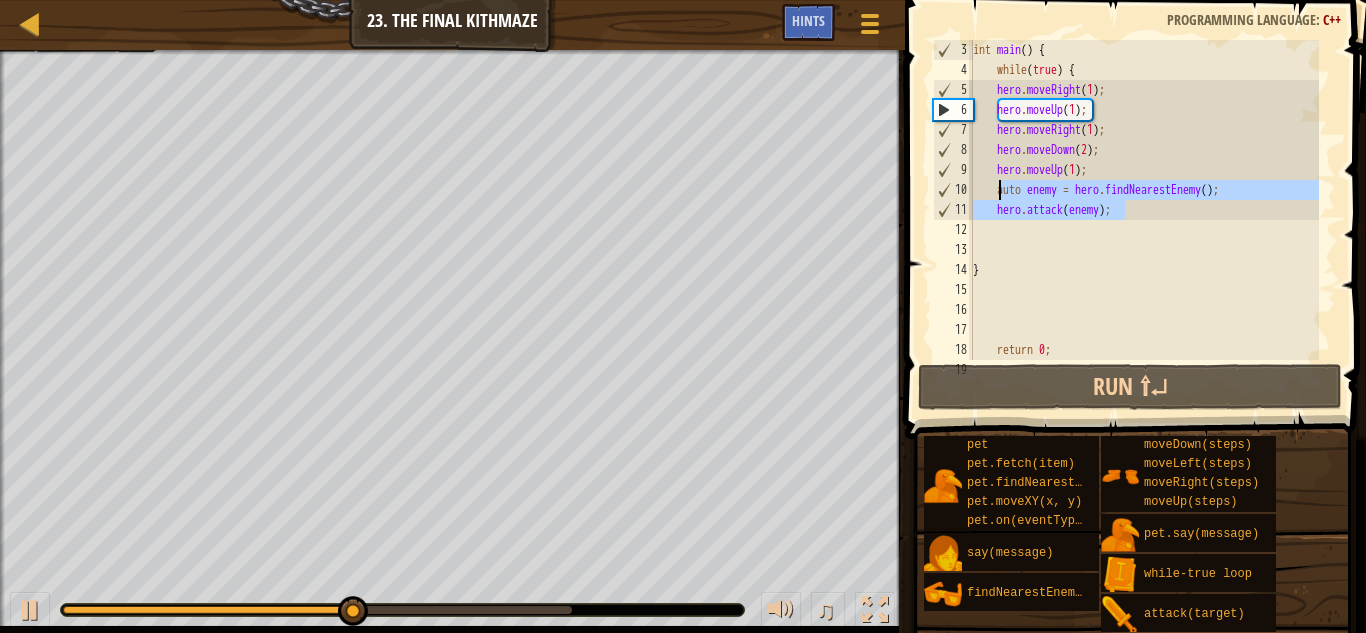 drag, startPoint x: 1162, startPoint y: 201, endPoint x: 1009, endPoint y: 194, distance: 153.16005 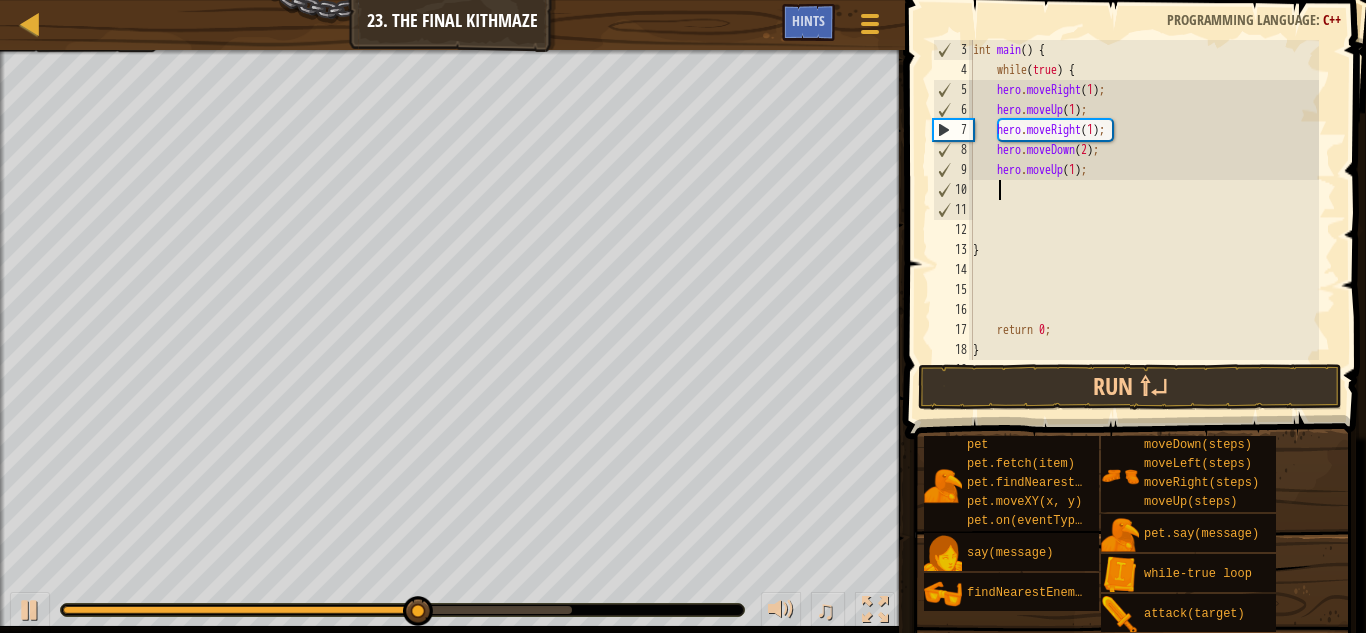 click on "int   main ( )   {      while ( true )   {      hero . moveRight ( 1 ) ;      hero . moveUp ( 1 ) ;      hero . moveRight ( 1 ) ;      hero . moveDown ( 2 ) ;      hero . moveUp ( 1 ) ;           }           return   0 ; }" at bounding box center [1144, 220] 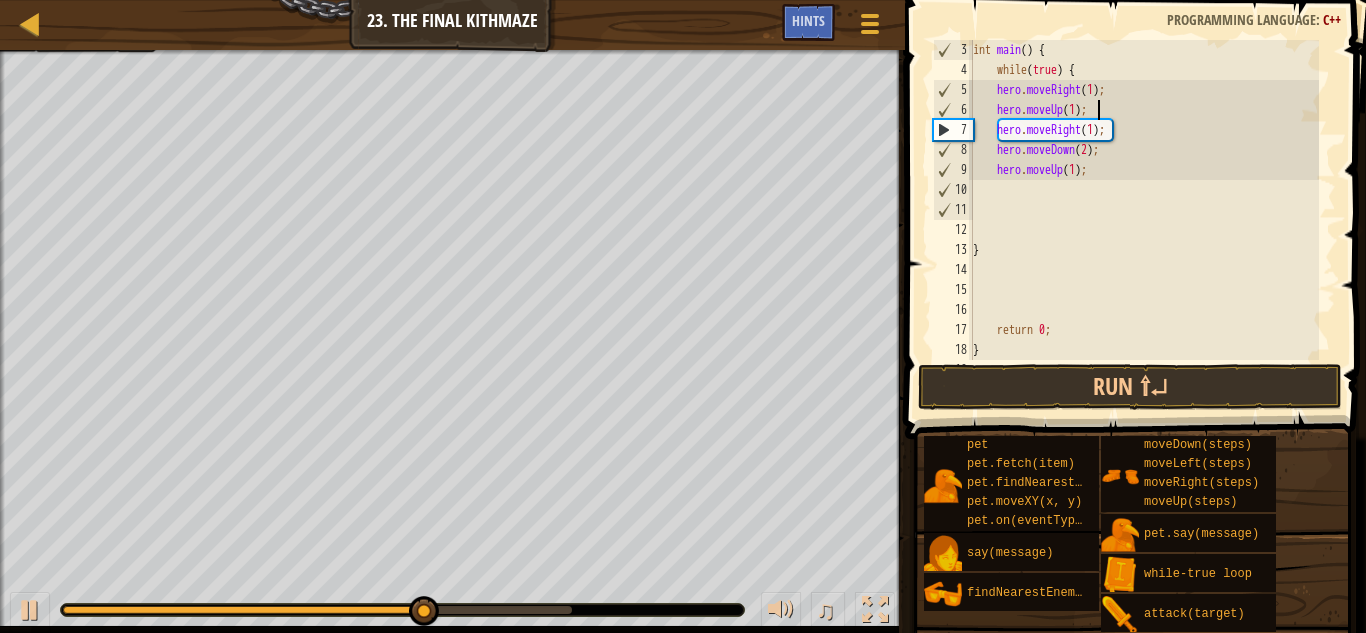 type on "hero.moveUp(1);" 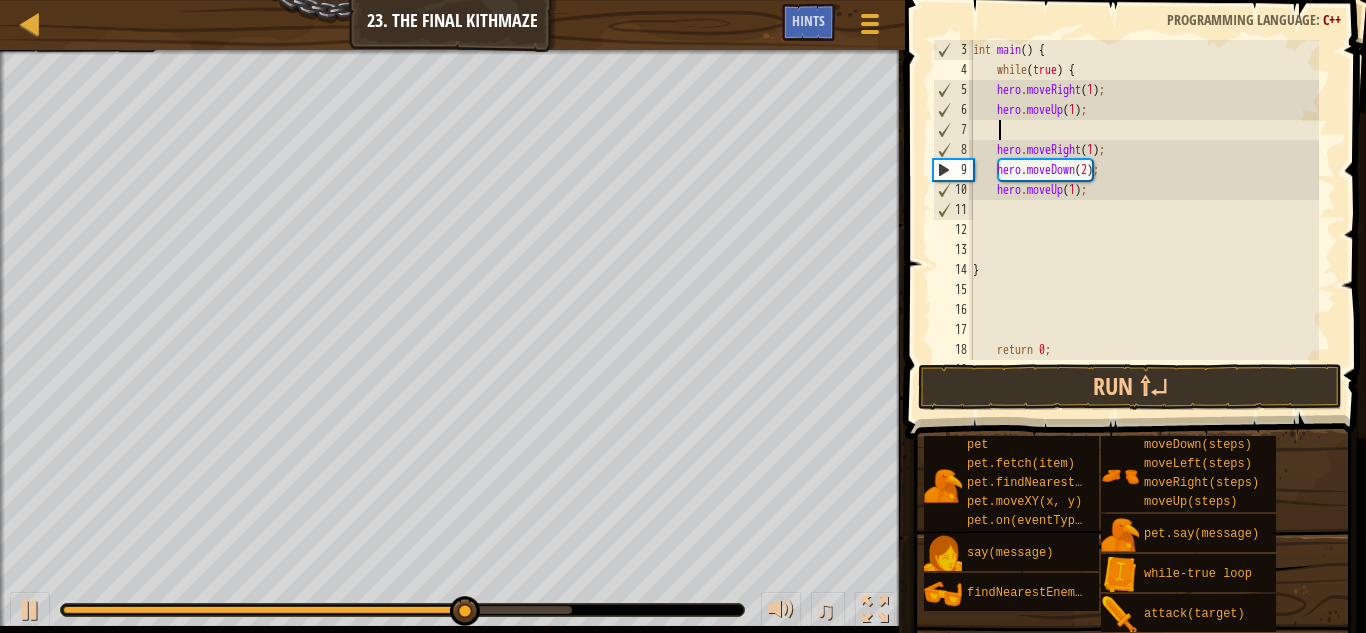 paste on "hero.attack(enemy);" 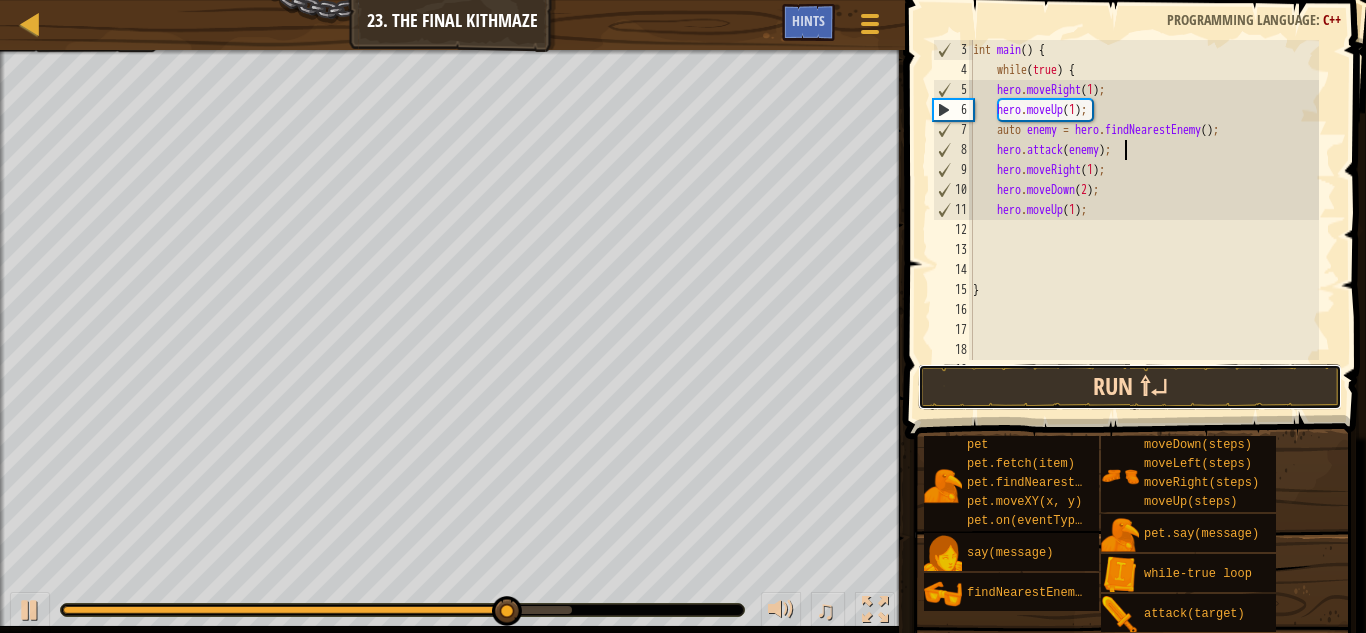 click on "Run ⇧↵" at bounding box center [1130, 387] 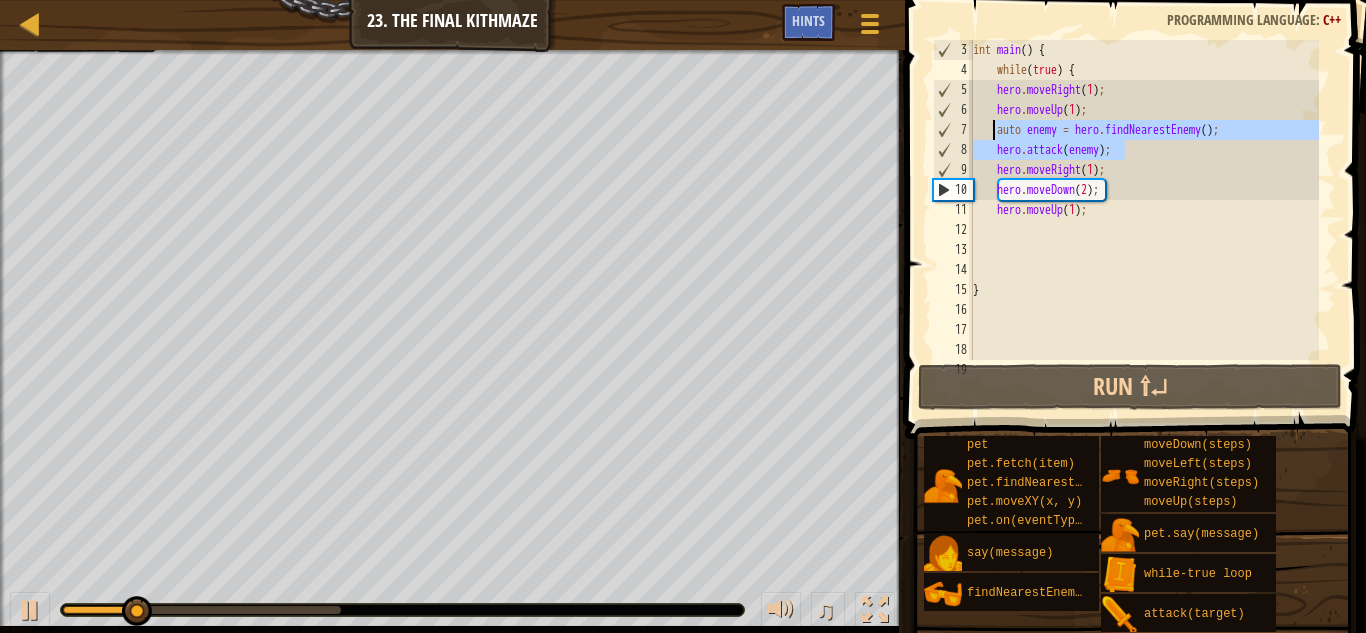 drag, startPoint x: 1144, startPoint y: 150, endPoint x: 994, endPoint y: 130, distance: 151.32745 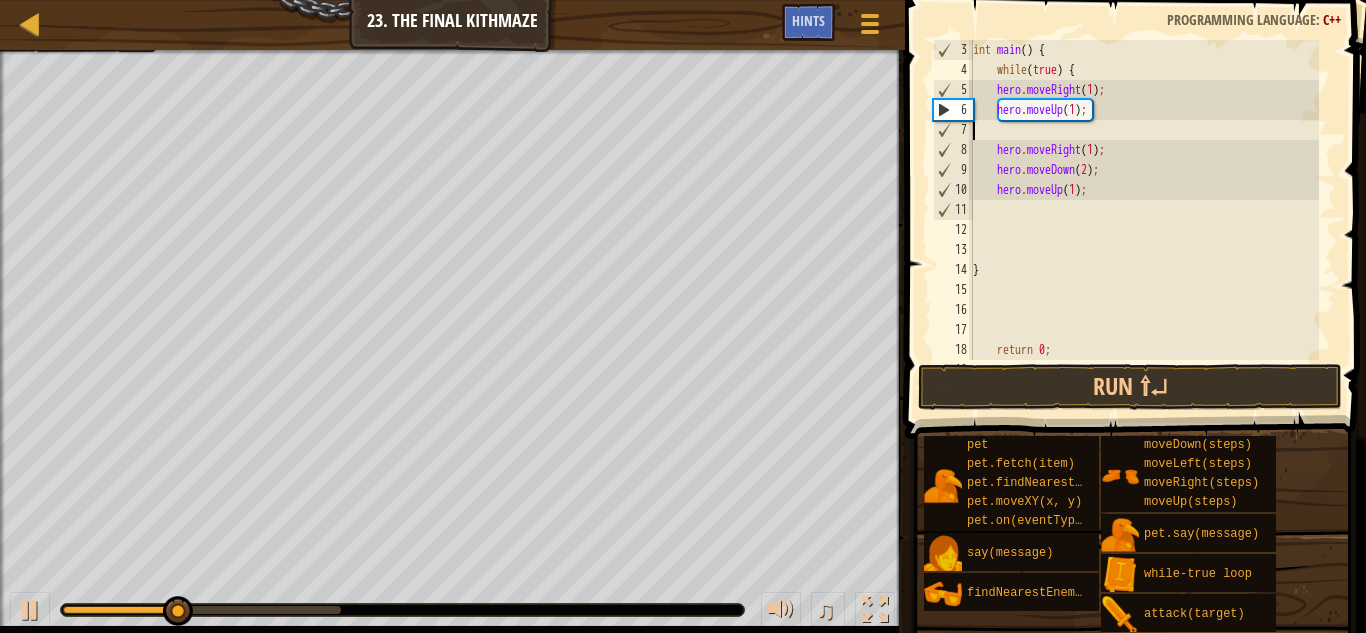 type on "hero.moveUp(1);" 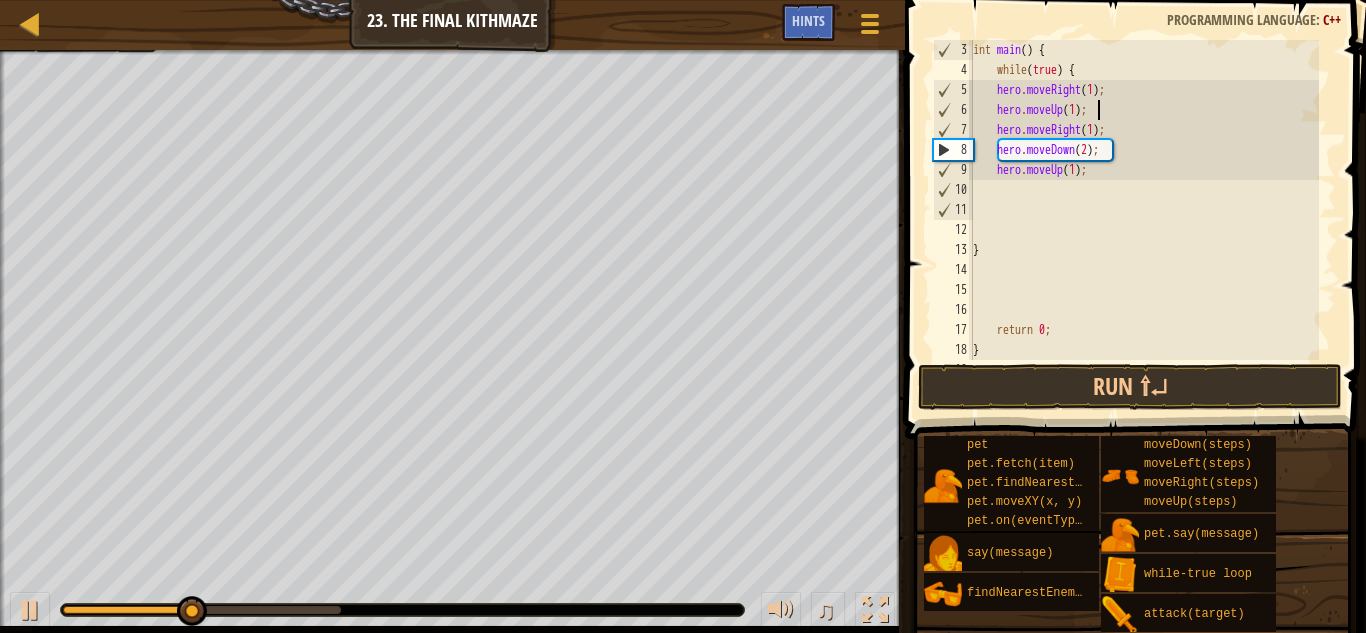 click on "int   main ( )   {      while ( true )   {      hero . moveRight ( 1 ) ;      hero . moveUp ( 1 ) ;      hero . moveRight ( 1 ) ;      hero . moveDown ( 2 ) ;      hero . moveUp ( 1 ) ;           }           return   0 ; }" at bounding box center [1144, 220] 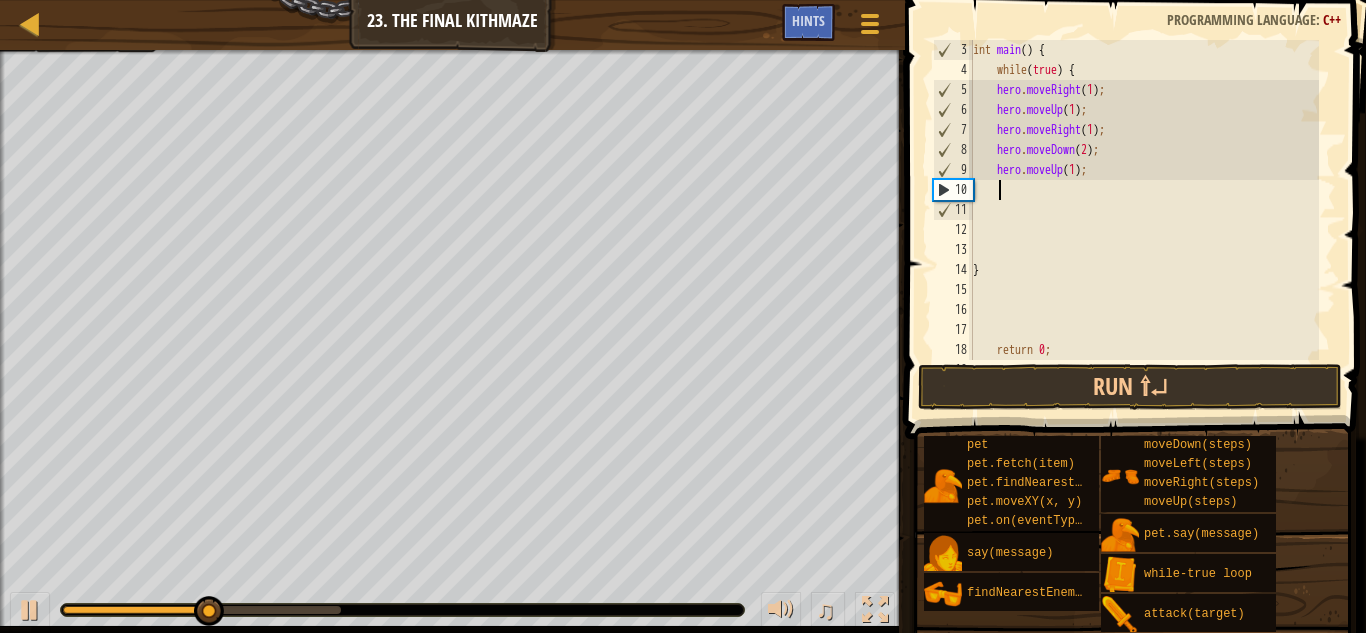 paste on "hero.attack(enemy);" 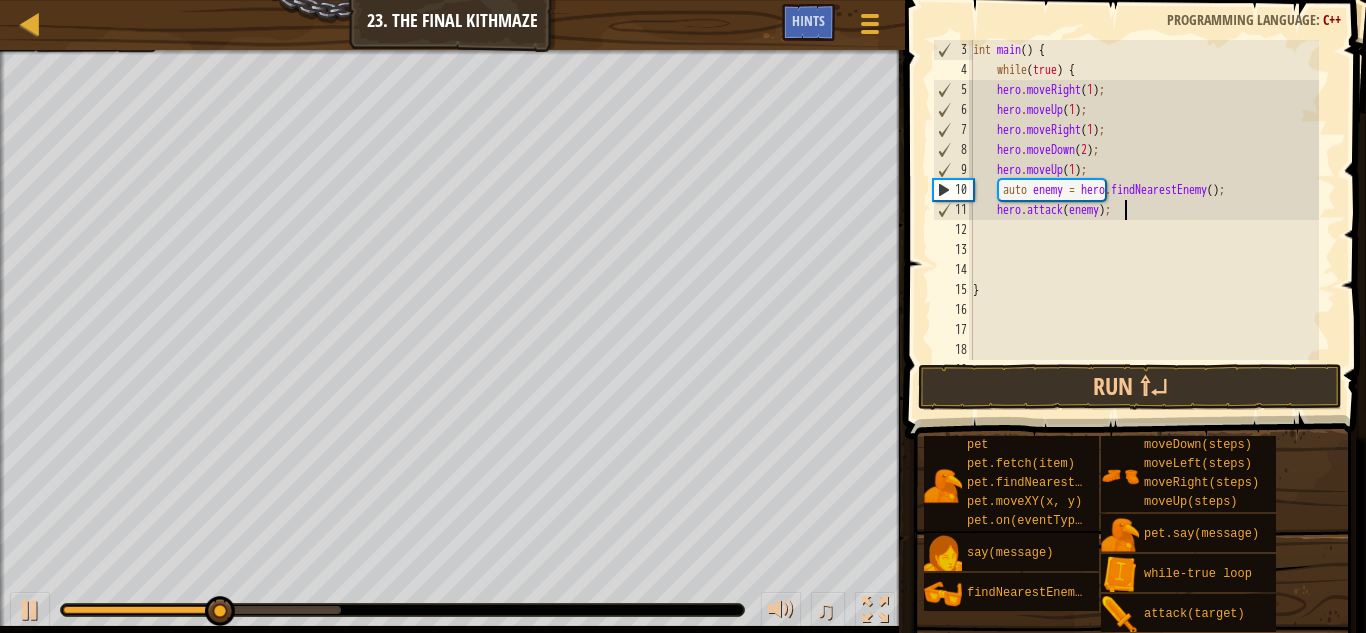 click on "int   main ( )   {      while ( true )   {      hero . moveRight ( 1 ) ;      hero . moveUp ( 1 ) ;      hero . moveRight ( 1 ) ;      hero . moveDown ( 2 ) ;      hero . moveUp ( 1 ) ;       auto   enemy   =   hero . findNearestEnemy ( ) ;      hero . attack ( enemy ) ;           }           return   0 ;" at bounding box center (1144, 220) 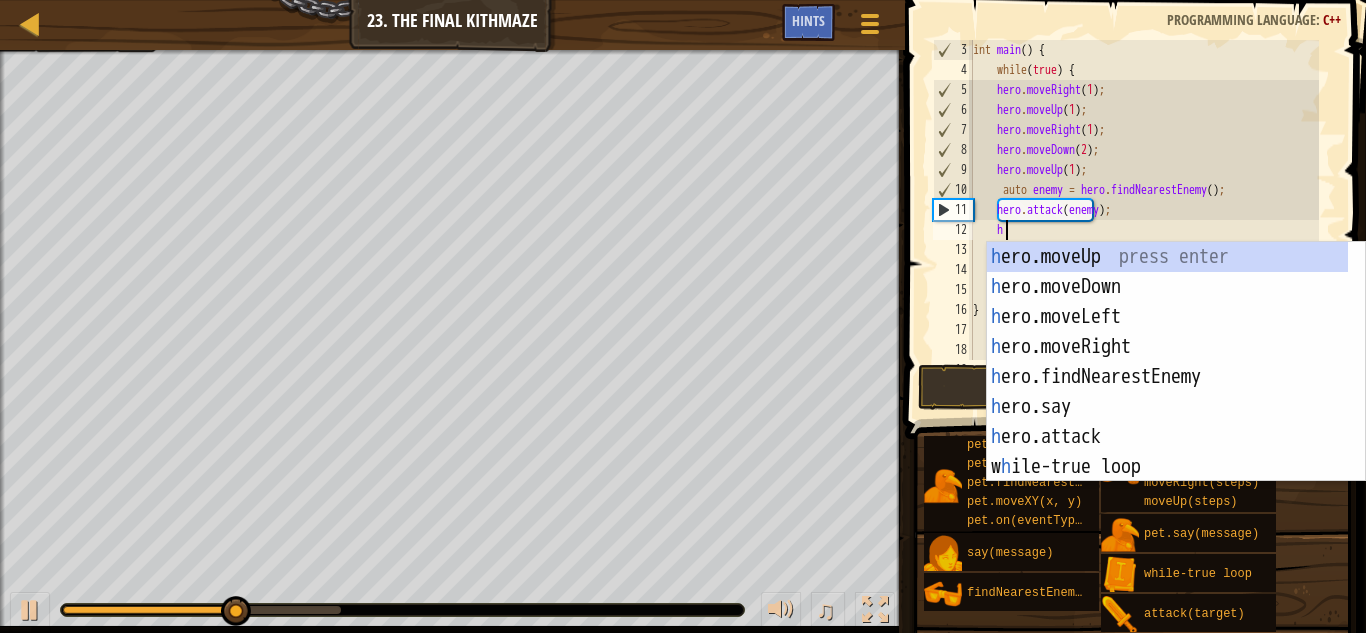 scroll, scrollTop: 9, scrollLeft: 2, axis: both 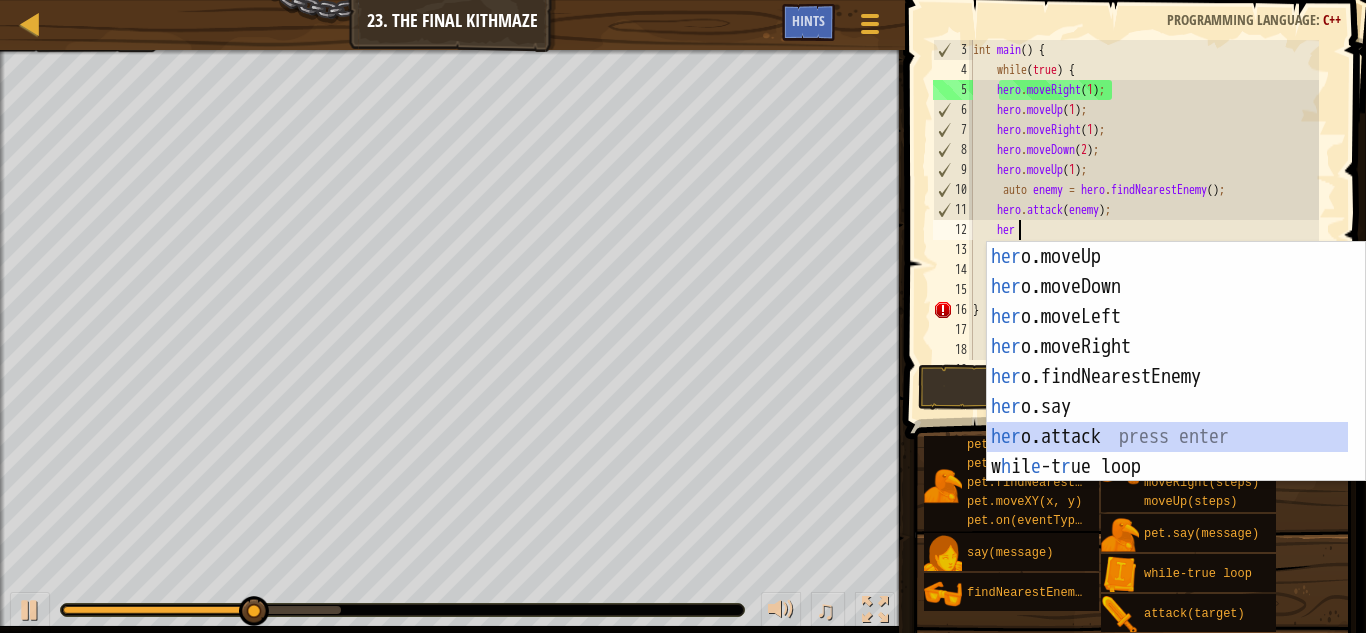 click on "her o.moveUp press enter her o.moveDown press enter her o.moveLeft press enter her o.moveRight press enter her o.findNearestEnemy press enter her o.say press enter her o.attack press enter w h il e -t r ue loop press enter pet.on(eventType,  h andl er ) press enter" at bounding box center [1167, 392] 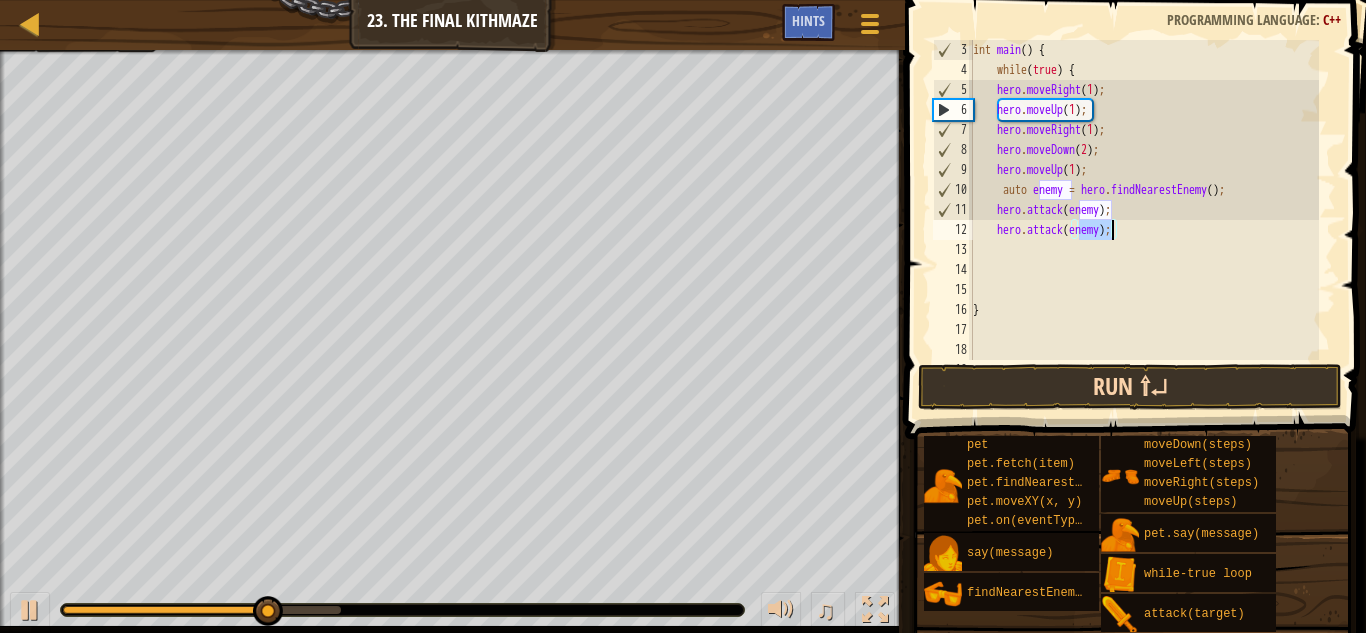 type on "hero.attack(enemy);" 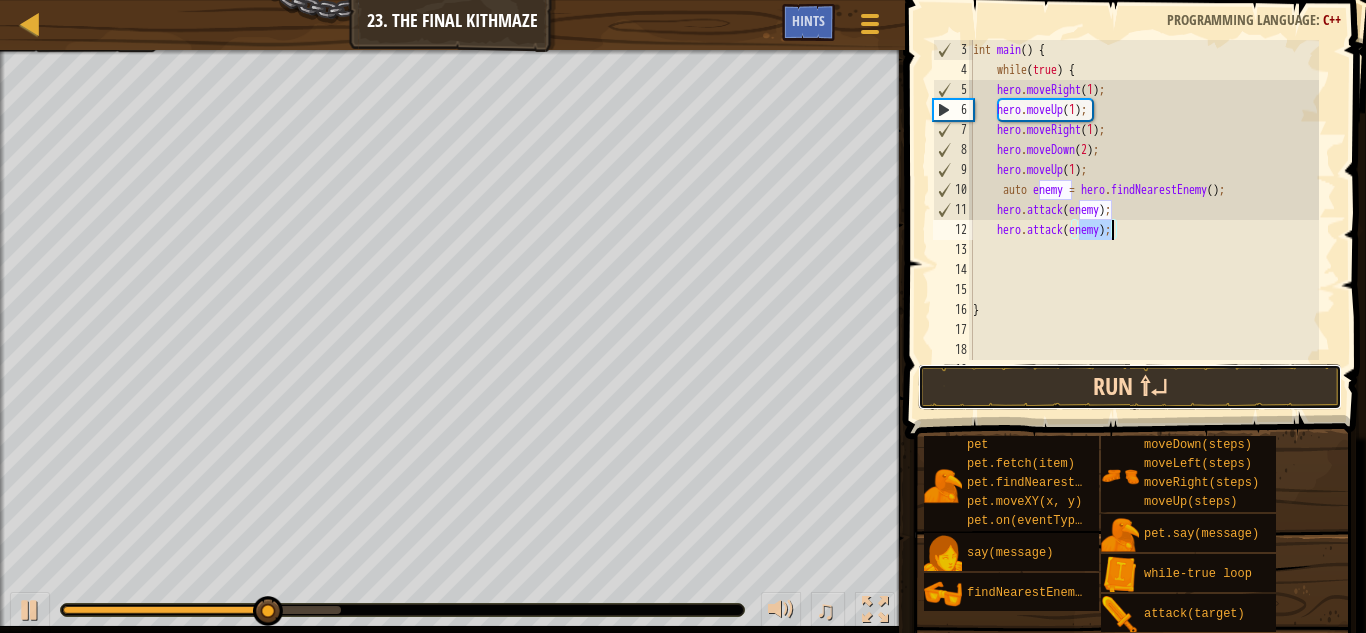 click on "Run ⇧↵" at bounding box center (1130, 387) 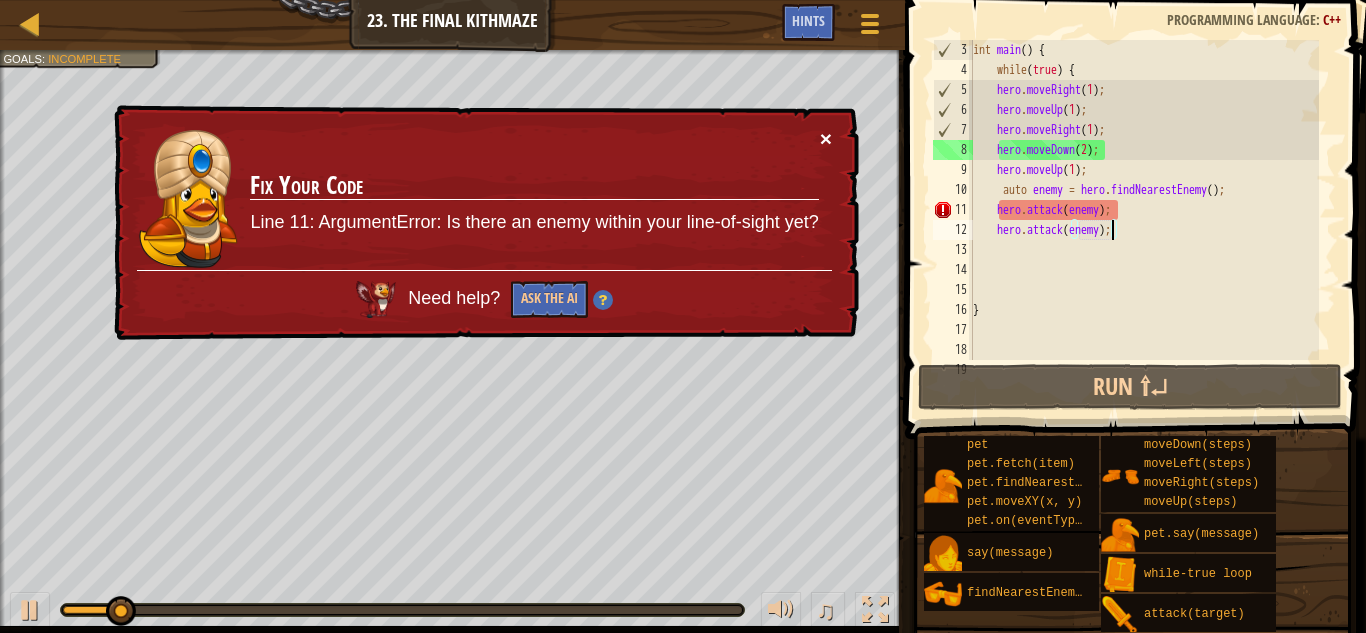 click on "×" at bounding box center [826, 138] 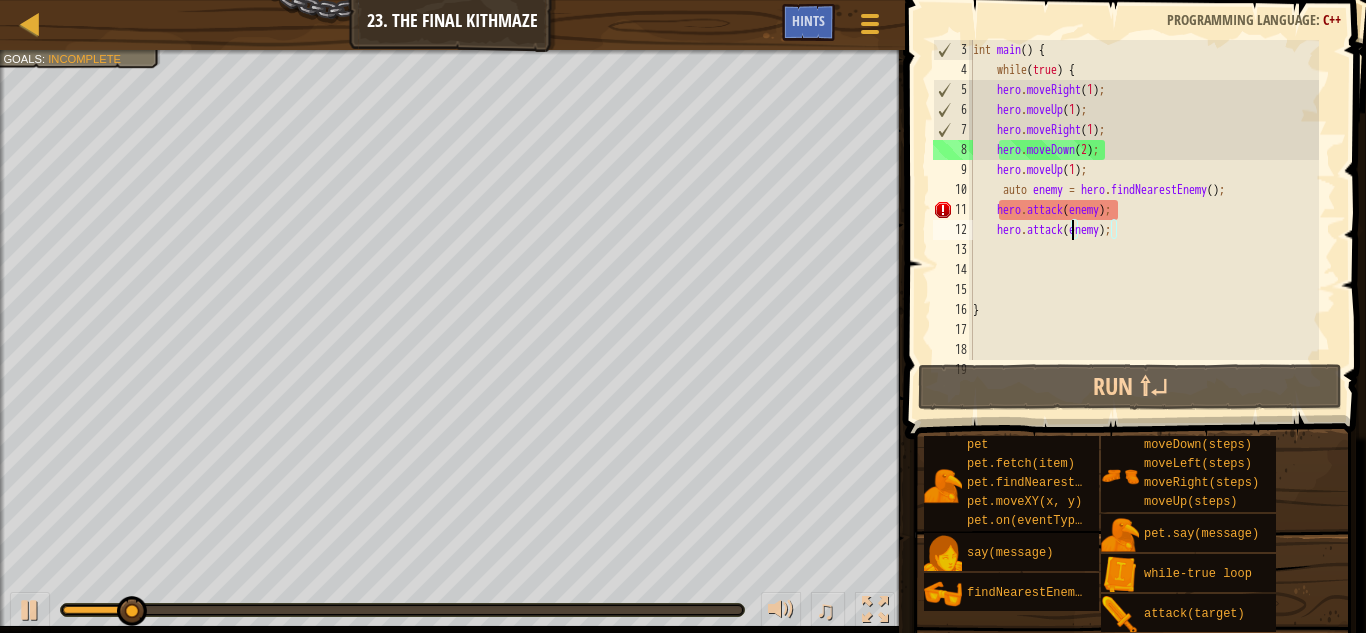 click on "int   main ( )   {      while ( true )   {      hero . moveRight ( 1 ) ;      hero . moveUp ( 1 ) ;      hero . moveRight ( 1 ) ;      hero . moveDown ( 2 ) ;      hero . moveUp ( 1 ) ;       auto   enemy   =   hero . findNearestEnemy ( ) ;      hero . attack ( enemy ) ;      hero . attack ( enemy ) ;           }" at bounding box center (1144, 220) 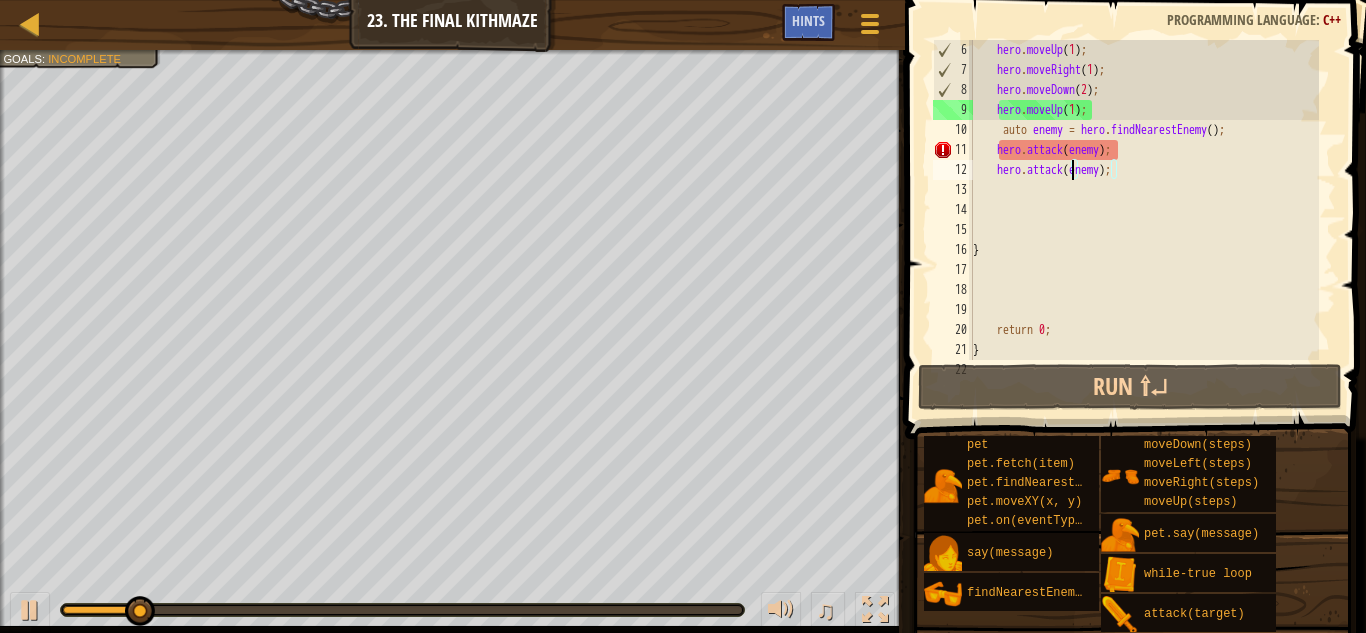 scroll, scrollTop: 100, scrollLeft: 0, axis: vertical 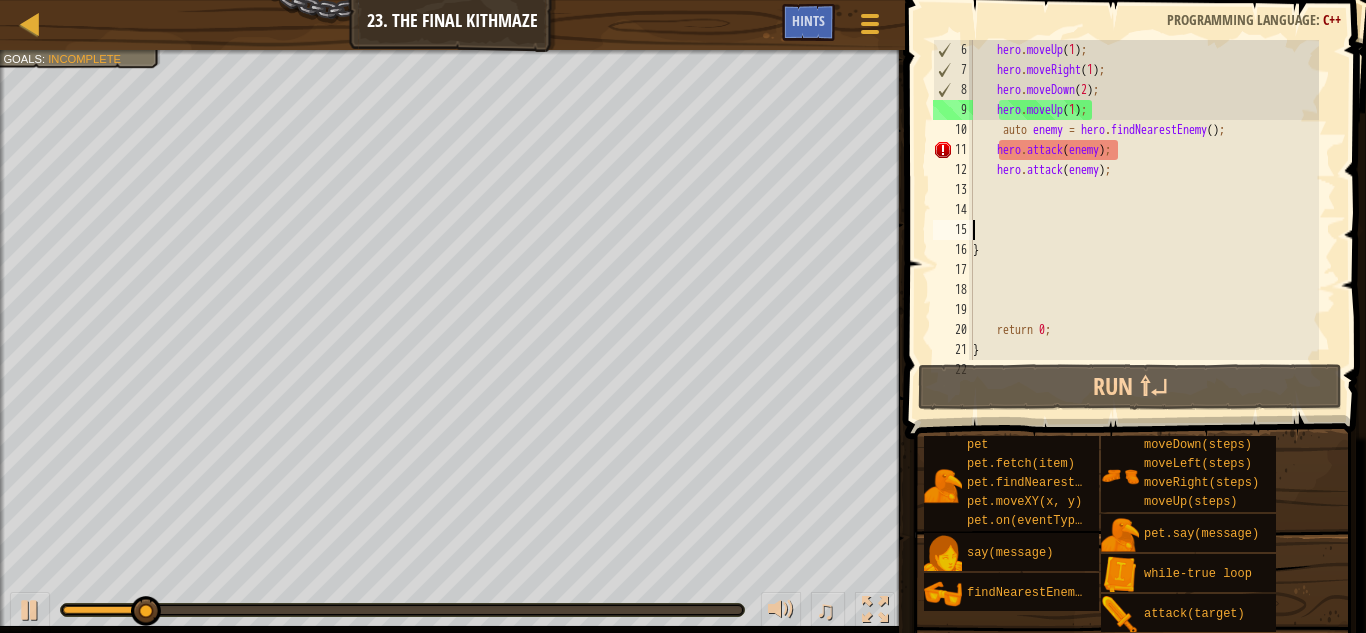 click on "hero . moveUp ( 1 ) ;      hero . moveRight ( 1 ) ;      hero . moveDown ( 2 ) ;      hero . moveUp ( 1 ) ;       auto   enemy   =   hero . findNearestEnemy ( ) ;      hero . attack ( enemy ) ;      hero . attack ( enemy ) ;           }           return   0 ; }" at bounding box center (1144, 220) 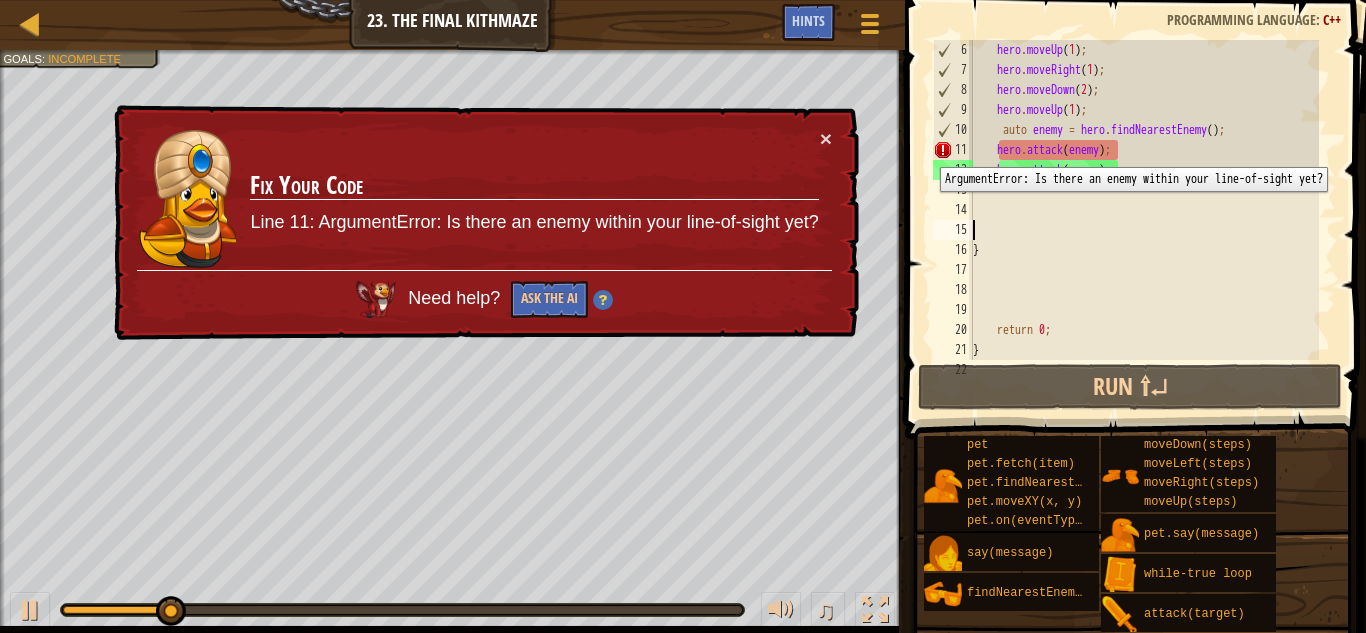 click on "11" at bounding box center (953, 150) 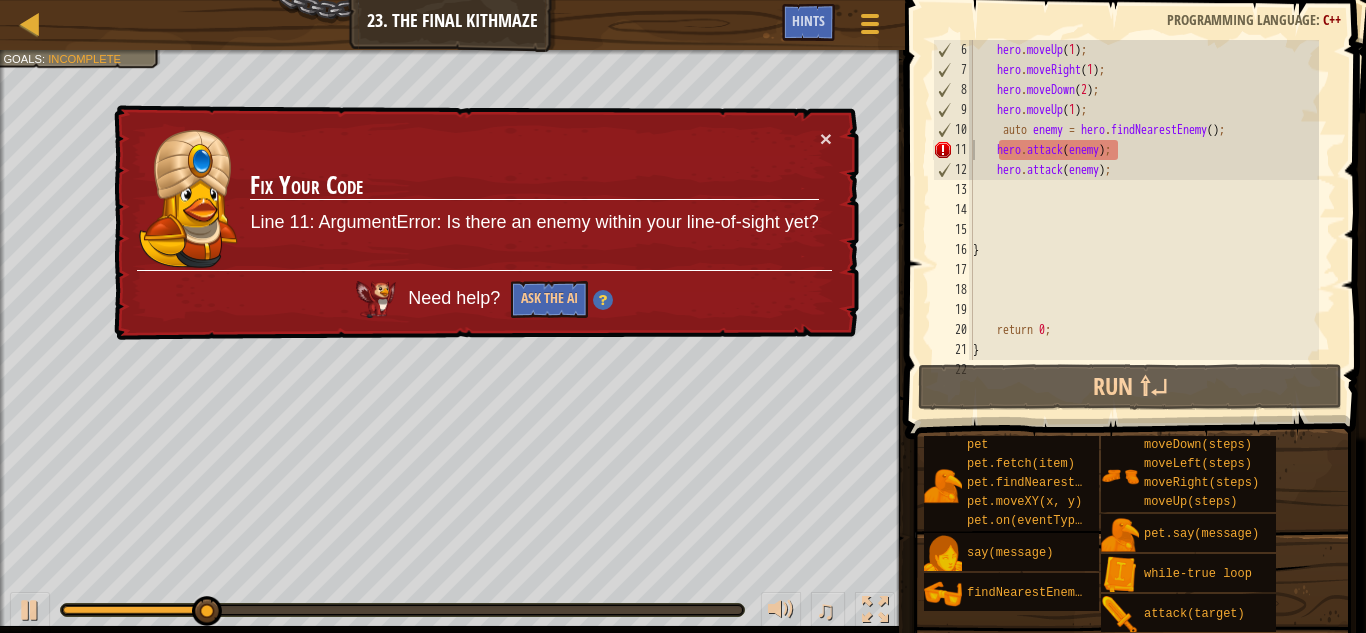 click on "× Fix Your Code Line 11: ArgumentError: Is there an enemy within your line-of-sight yet?
Need help? Ask the AI" at bounding box center (484, 223) 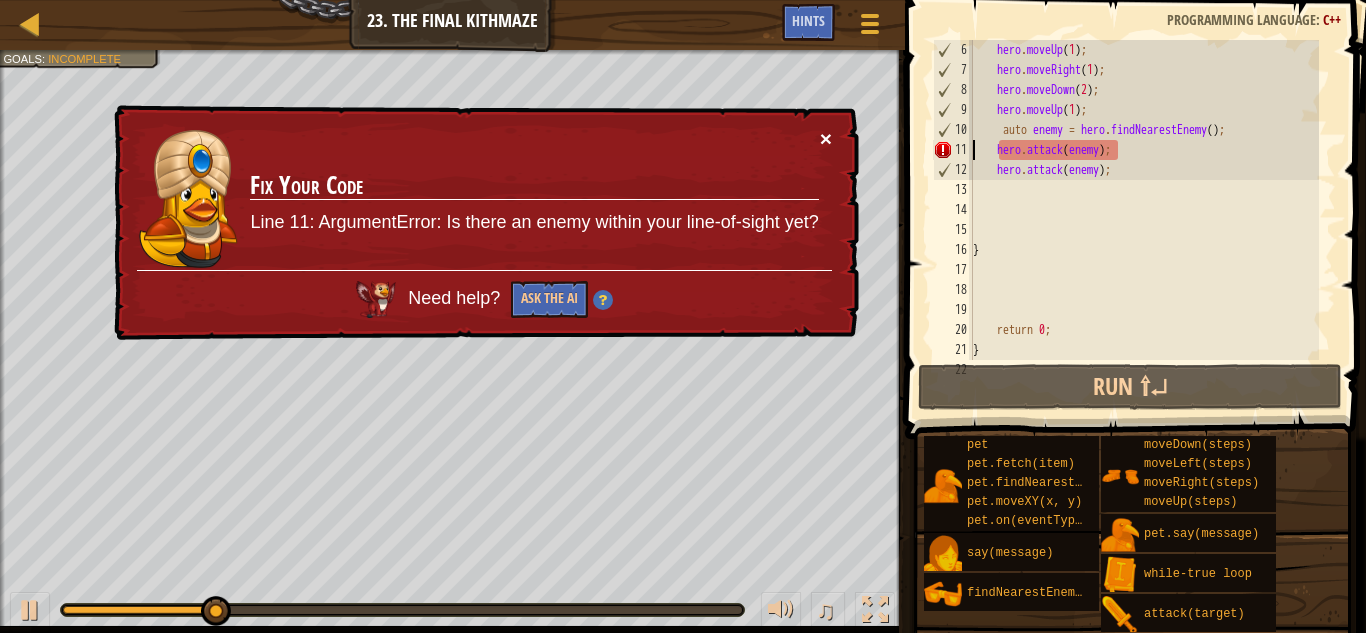 click on "×" at bounding box center [826, 138] 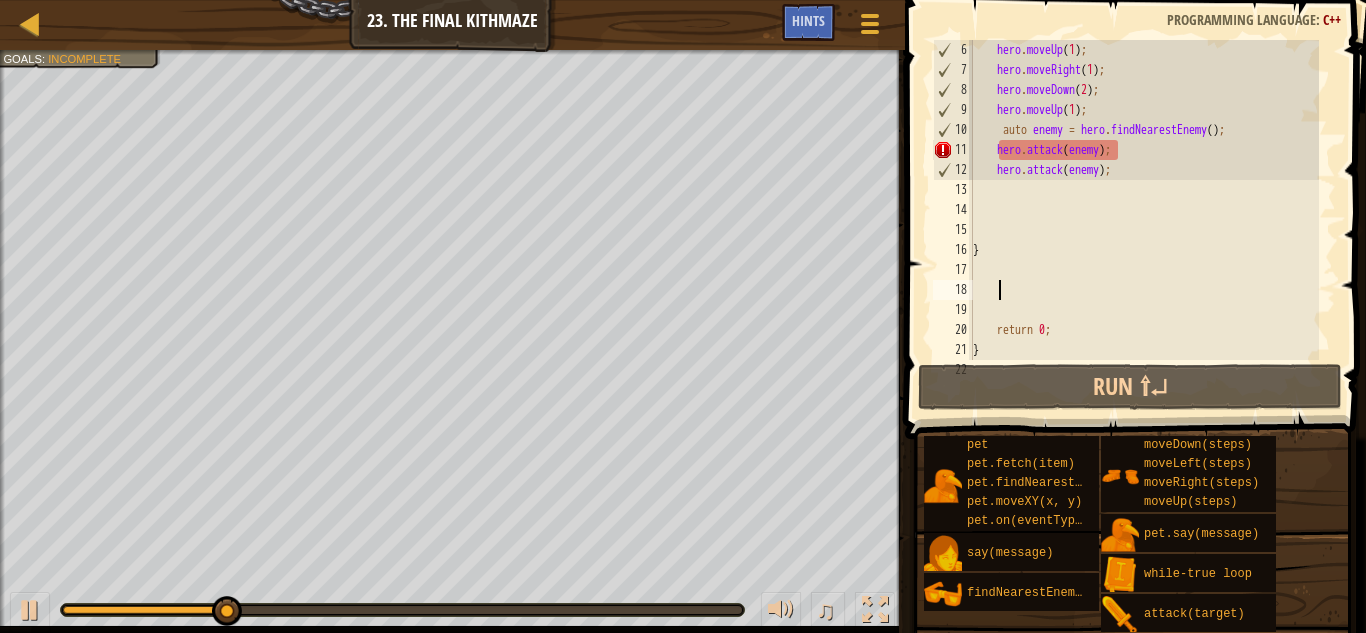 click on "hero . moveUp ( 1 ) ;      hero . moveRight ( 1 ) ;      hero . moveDown ( 2 ) ;      hero . moveUp ( 1 ) ;       auto   enemy   =   hero . findNearestEnemy ( ) ;      hero . attack ( enemy ) ;      hero . attack ( enemy ) ;           }           return   0 ; }" at bounding box center [1144, 220] 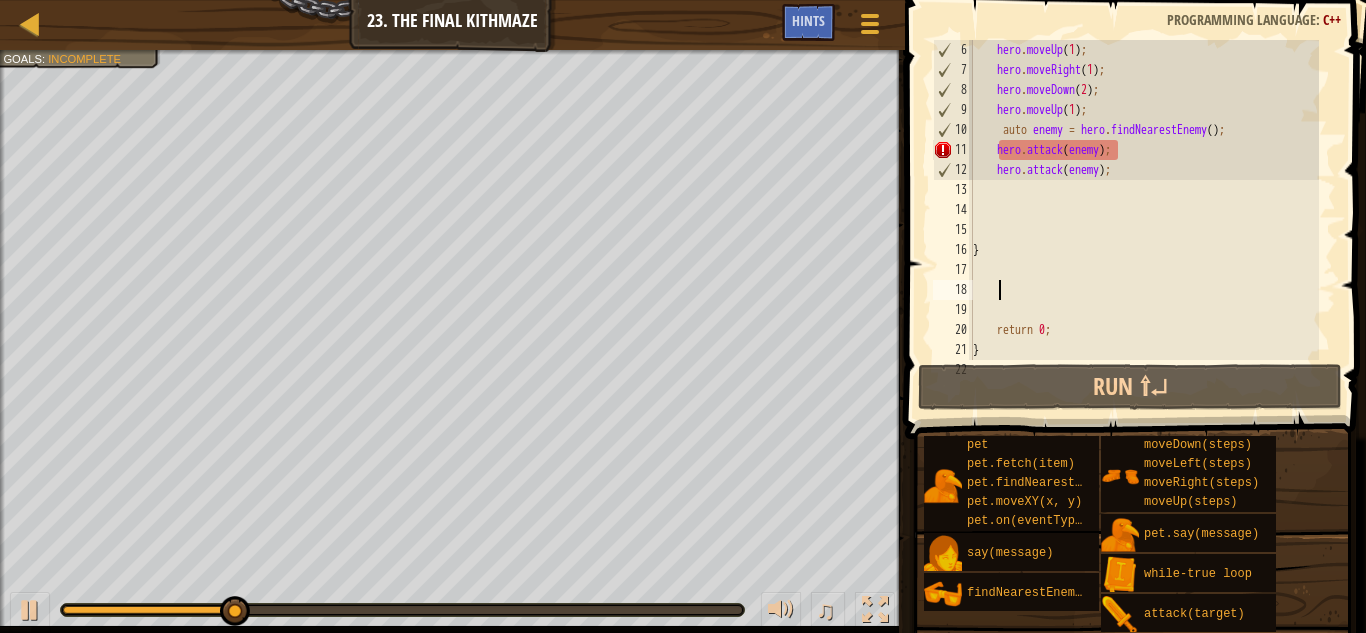 click on "hero . moveUp ( 1 ) ;      hero . moveRight ( 1 ) ;      hero . moveDown ( 2 ) ;      hero . moveUp ( 1 ) ;       auto   enemy   =   hero . findNearestEnemy ( ) ;      hero . attack ( enemy ) ;      hero . attack ( enemy ) ;           }           return   0 ; }" at bounding box center [1144, 220] 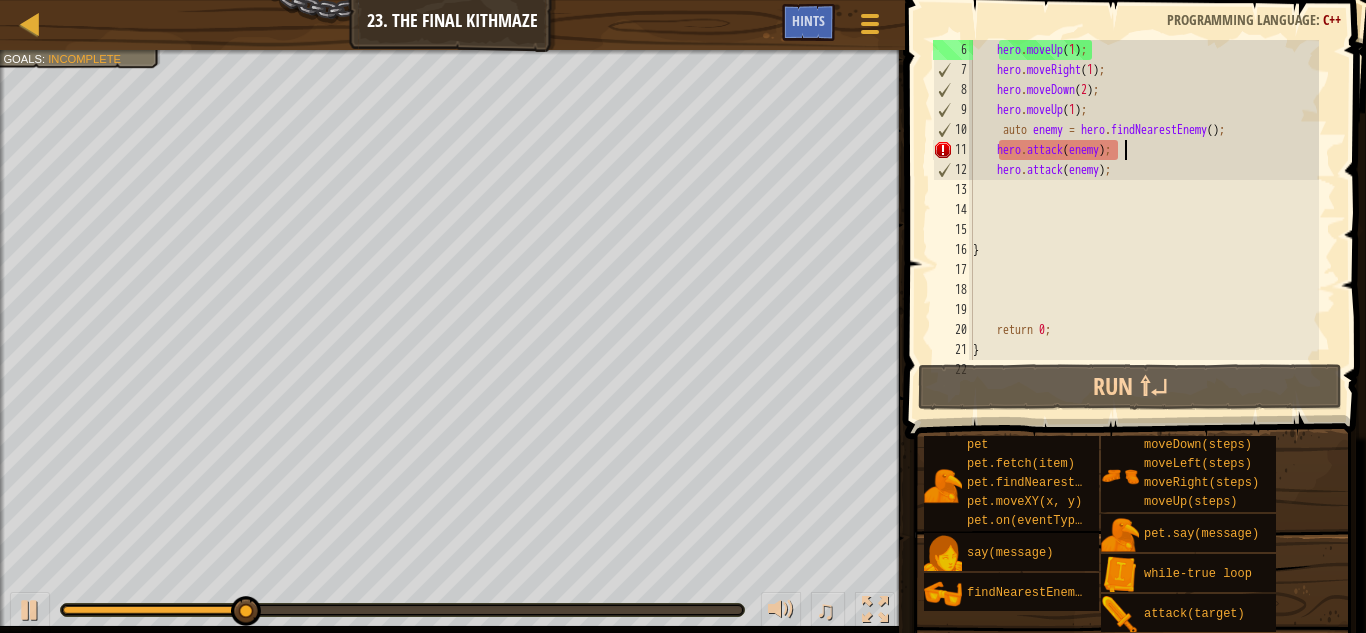 click on "hero . moveUp ( 1 ) ;      hero . moveRight ( 1 ) ;      hero . moveDown ( 2 ) ;      hero . moveUp ( 1 ) ;       auto   enemy   =   hero . findNearestEnemy ( ) ;      hero . attack ( enemy ) ;      hero . attack ( enemy ) ;           }           return   0 ; }" at bounding box center (1144, 220) 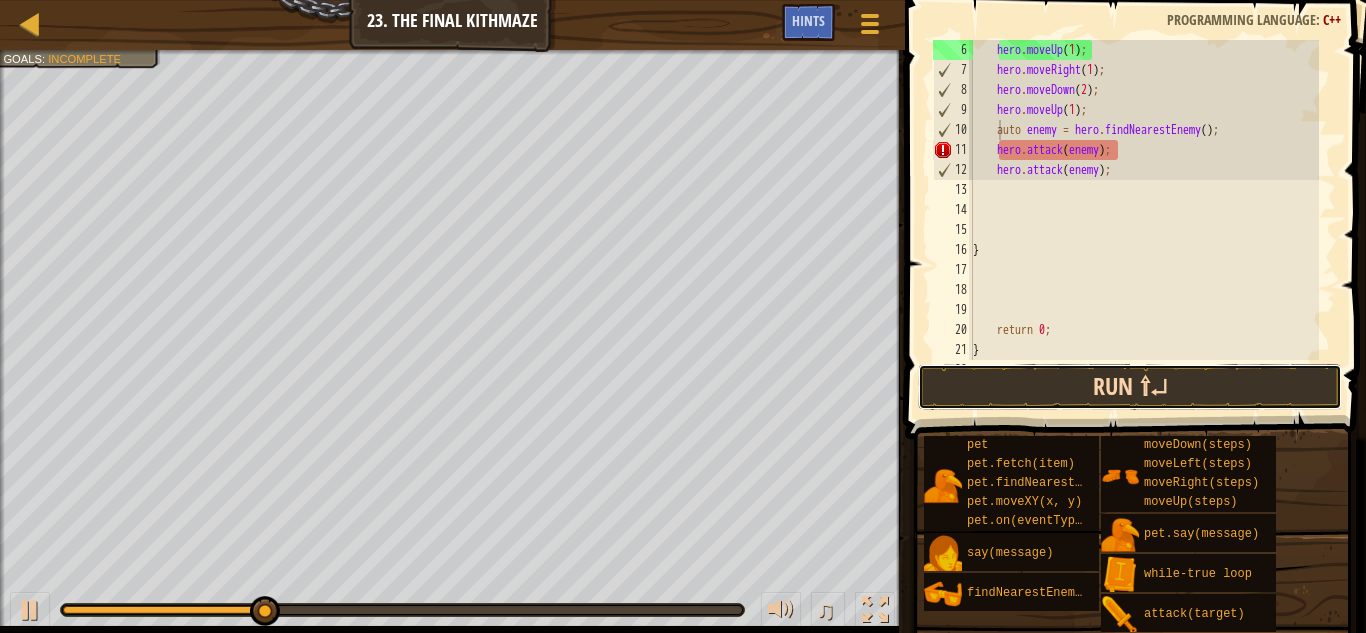 click on "Run ⇧↵" at bounding box center (1130, 387) 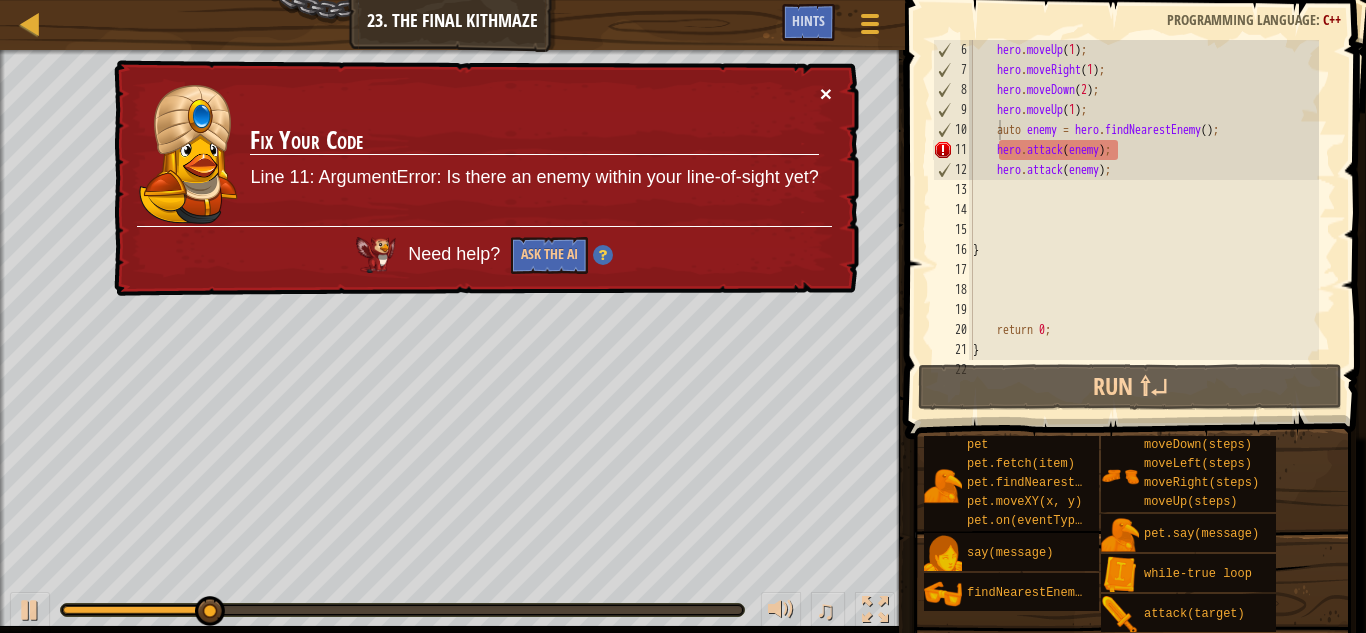click on "×" at bounding box center [827, 97] 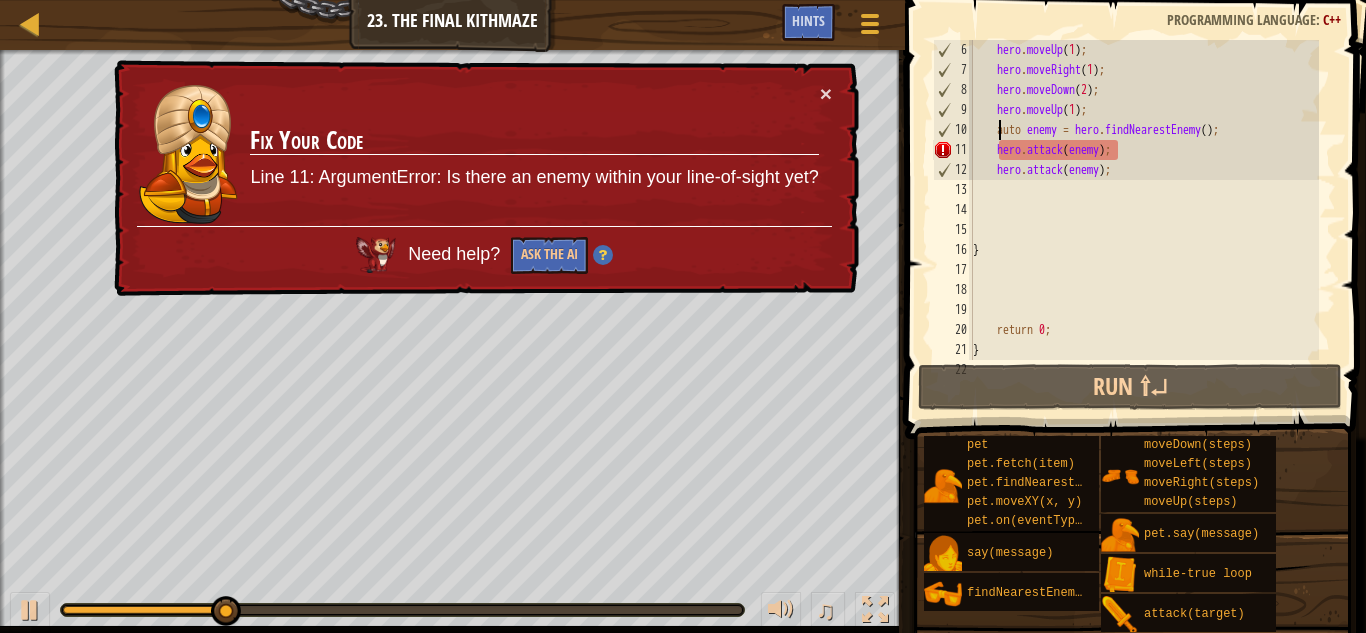 scroll, scrollTop: 40, scrollLeft: 0, axis: vertical 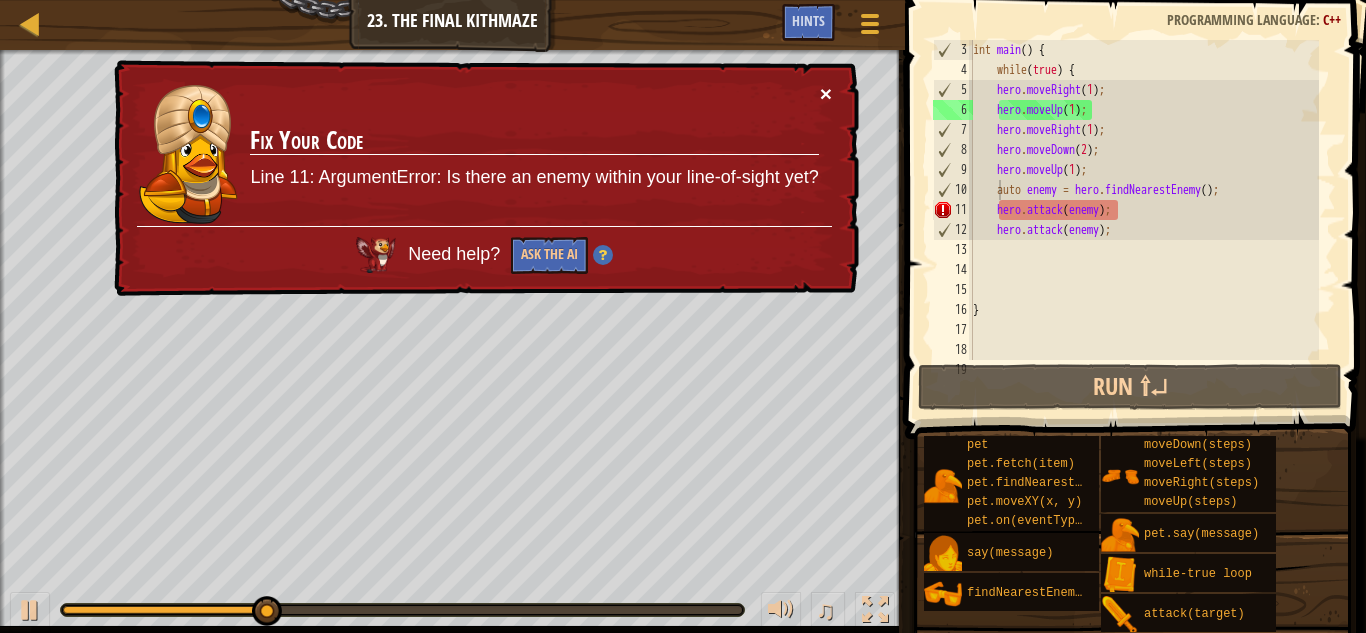 click on "×" at bounding box center (826, 95) 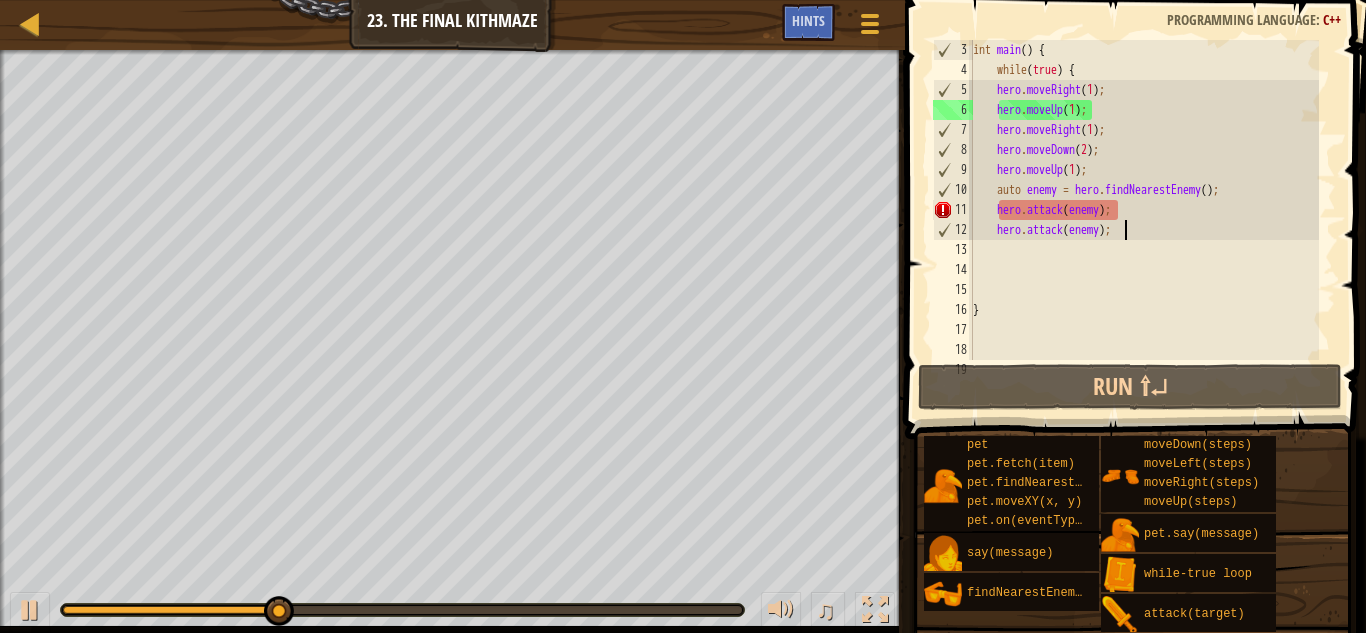 click on "int   main ( )   {      while ( true )   {      hero . moveRight ( 1 ) ;      hero . moveUp ( 1 ) ;      hero . moveRight ( 1 ) ;      hero . moveDown ( 2 ) ;      hero . moveUp ( 1 ) ;      auto   enemy   =   hero . findNearestEnemy ( ) ;      hero . attack ( enemy ) ;      hero . attack ( enemy ) ;           }" at bounding box center (1144, 220) 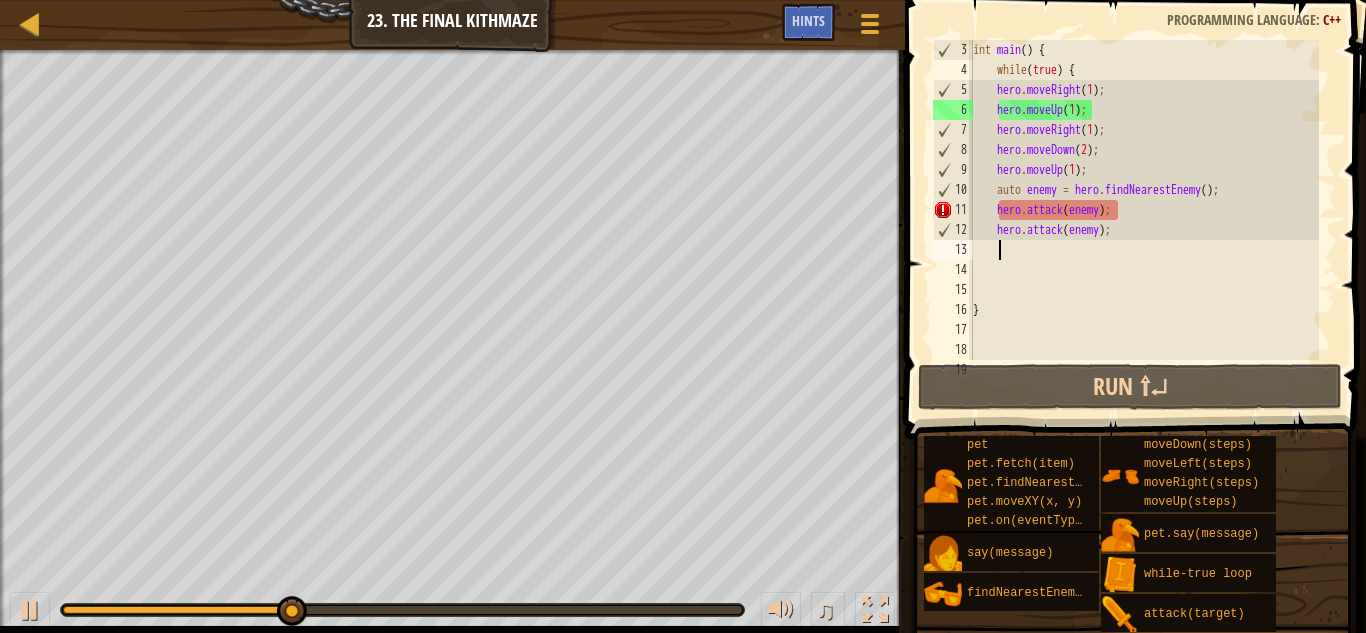 click on "int   main ( )   {      while ( true )   {      hero . moveRight ( 1 ) ;      hero . moveUp ( 1 ) ;      hero . moveRight ( 1 ) ;      hero . moveDown ( 2 ) ;      hero . moveUp ( 1 ) ;      auto   enemy   =   hero . findNearestEnemy ( ) ;      hero . attack ( enemy ) ;      hero . attack ( enemy ) ;           }" at bounding box center (1144, 220) 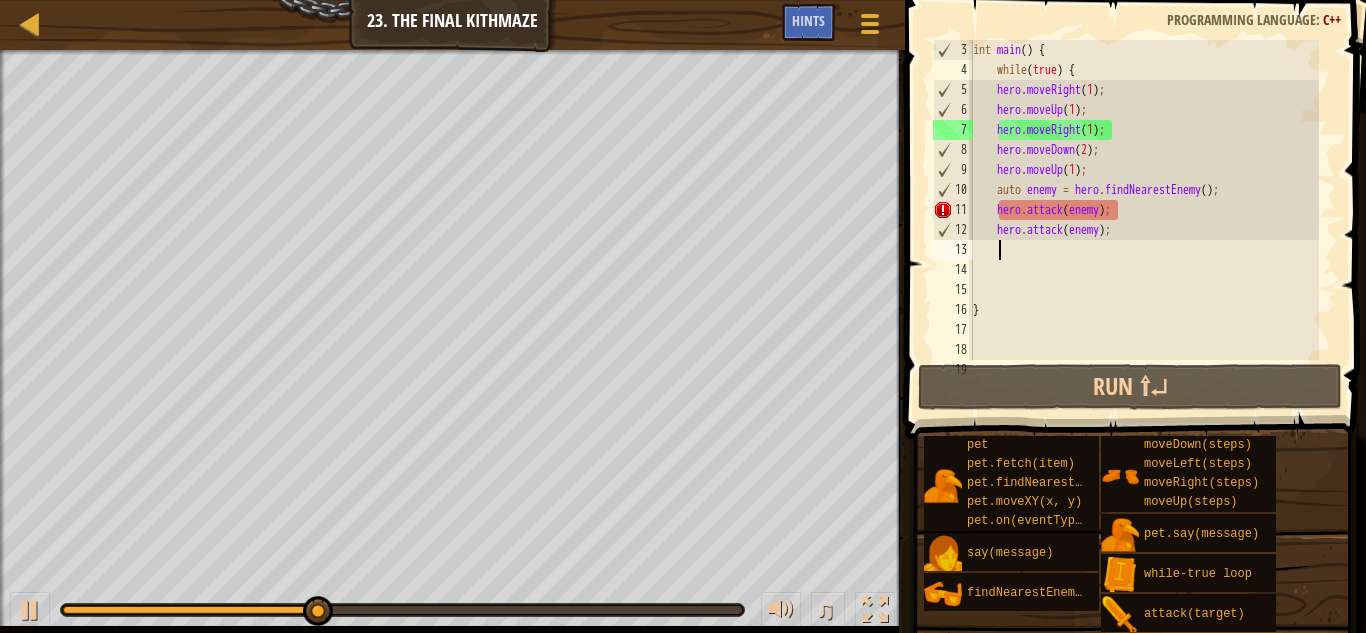 click on "int   main ( )   {      while ( true )   {      hero . moveRight ( 1 ) ;      hero . moveUp ( 1 ) ;      hero . moveRight ( 1 ) ;      hero . moveDown ( 2 ) ;      hero . moveUp ( 1 ) ;      auto   enemy   =   hero . findNearestEnemy ( ) ;      hero . attack ( enemy ) ;      hero . attack ( enemy ) ;           }" at bounding box center [1144, 220] 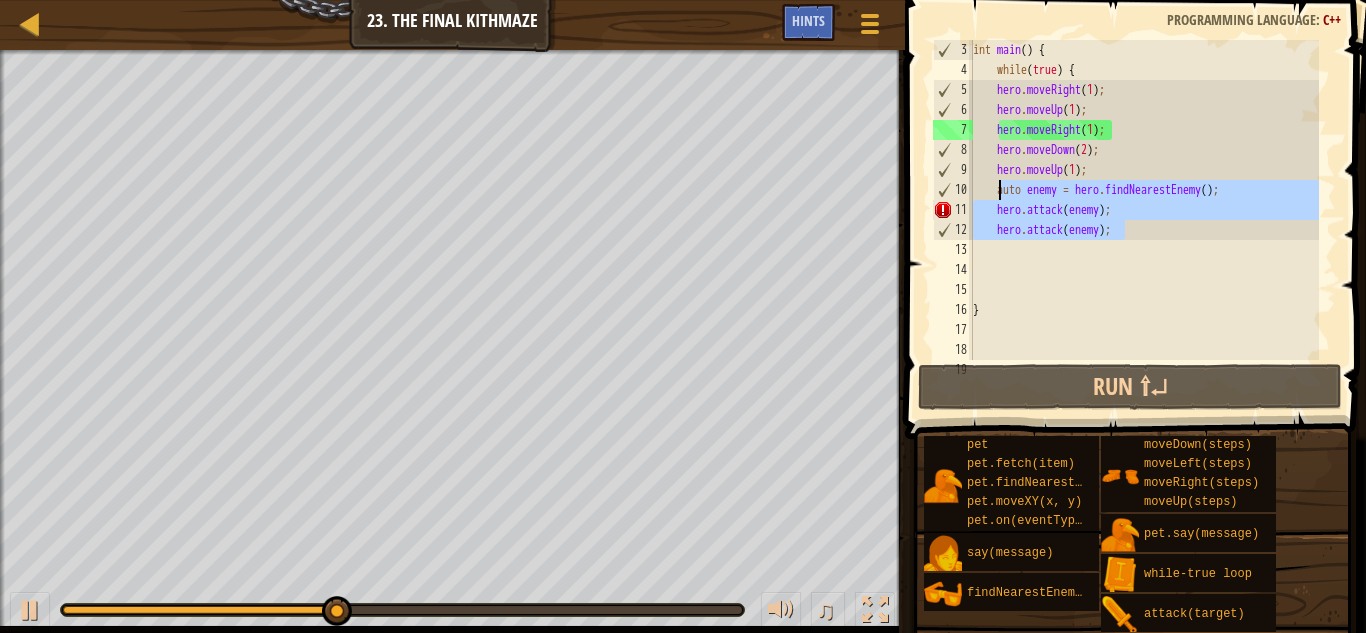 drag, startPoint x: 1148, startPoint y: 234, endPoint x: 997, endPoint y: 194, distance: 156.20819 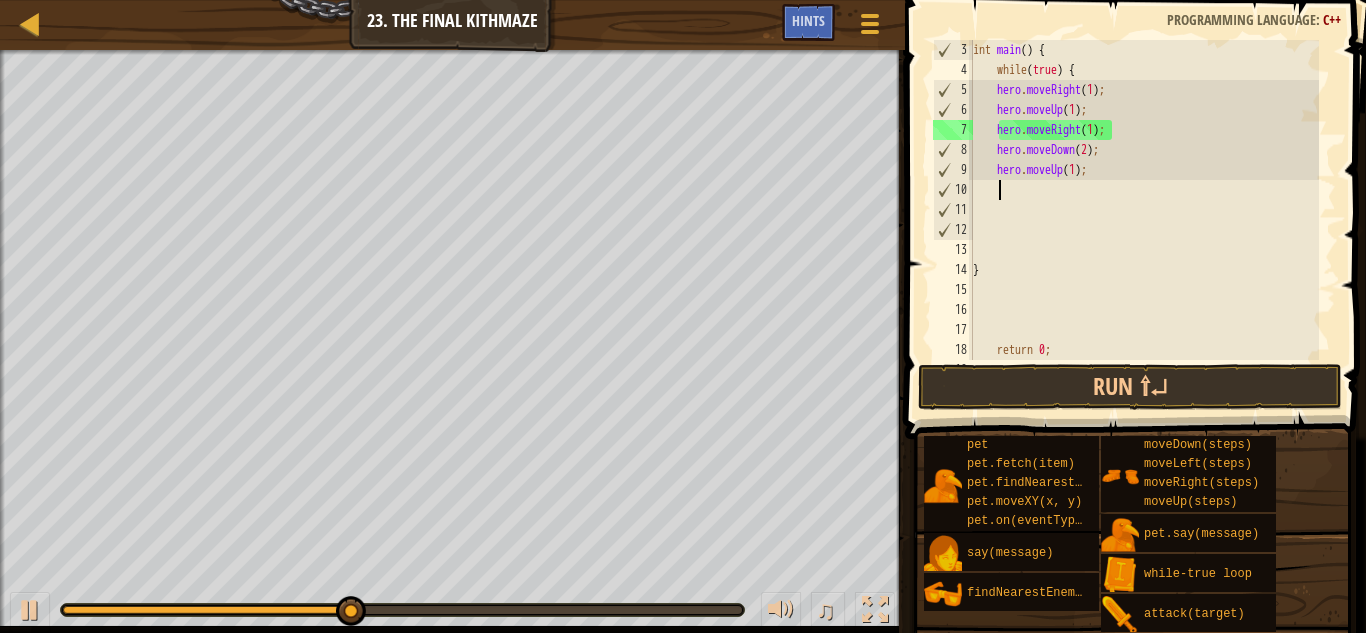click on "int   main ( )   {      while ( true )   {      hero . moveRight ( 1 ) ;      hero . moveUp ( 1 ) ;      hero . moveRight ( 1 ) ;      hero . moveDown ( 2 ) ;      hero . moveUp ( 1 ) ;                }           return   0 ; }" at bounding box center (1144, 220) 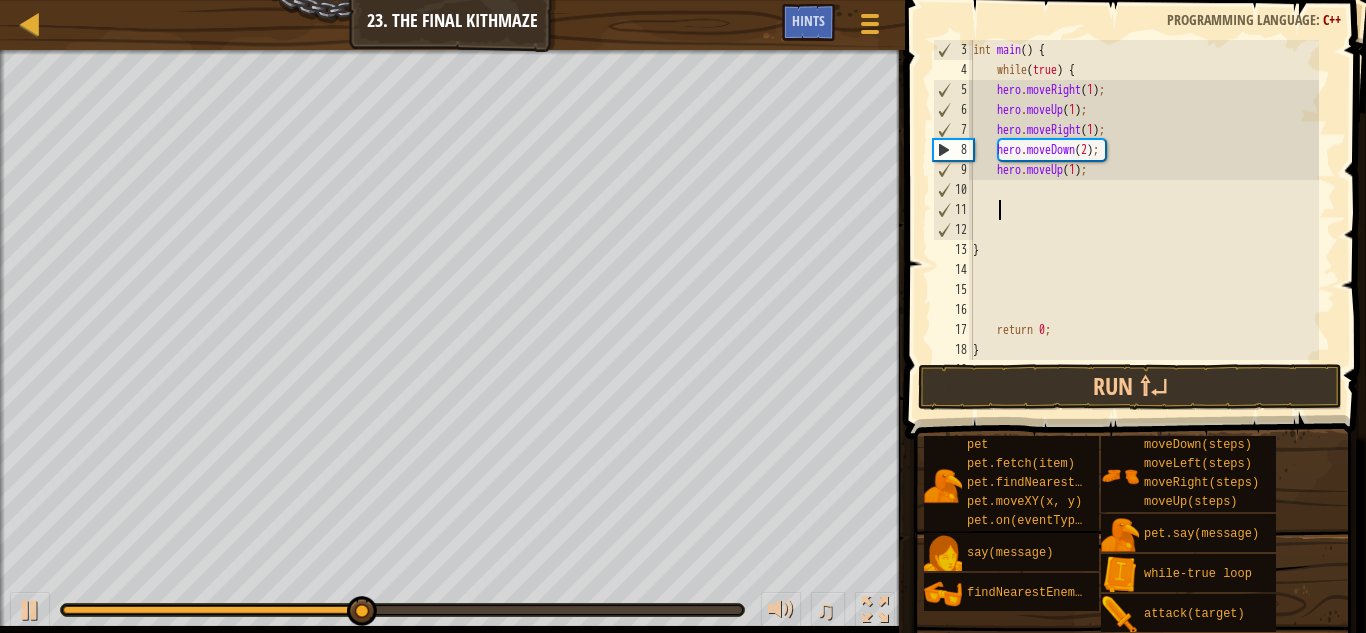 type 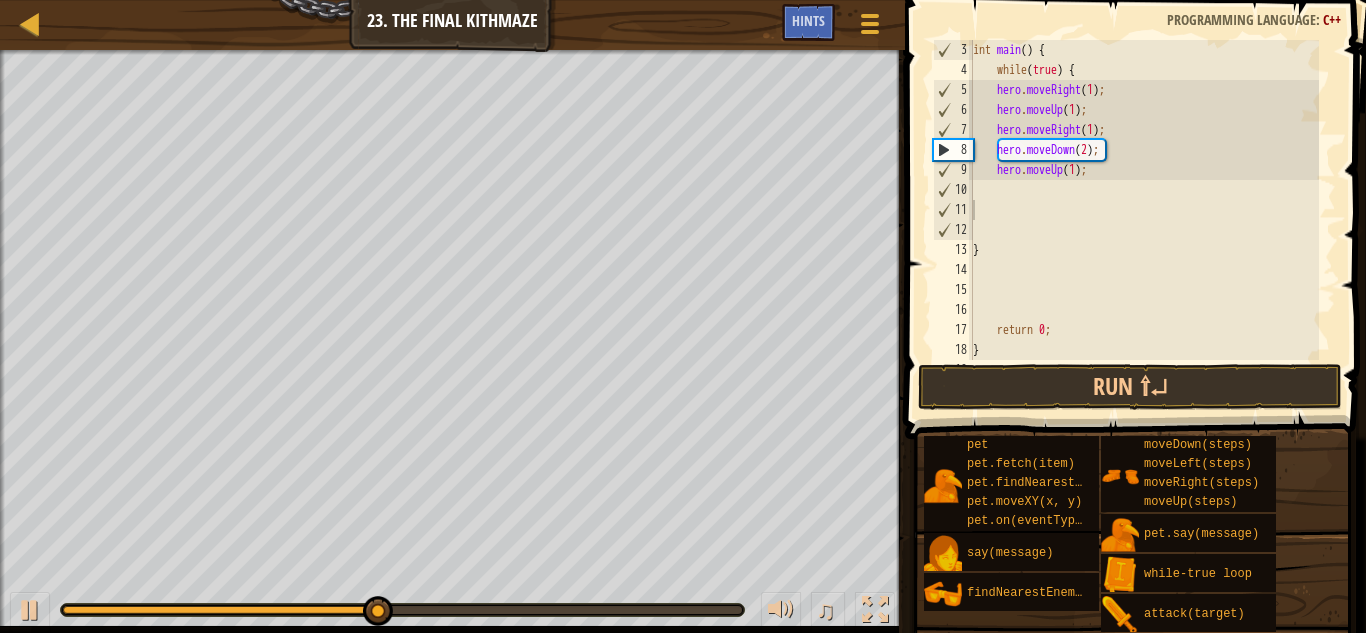 drag, startPoint x: 297, startPoint y: 599, endPoint x: 279, endPoint y: 599, distance: 18 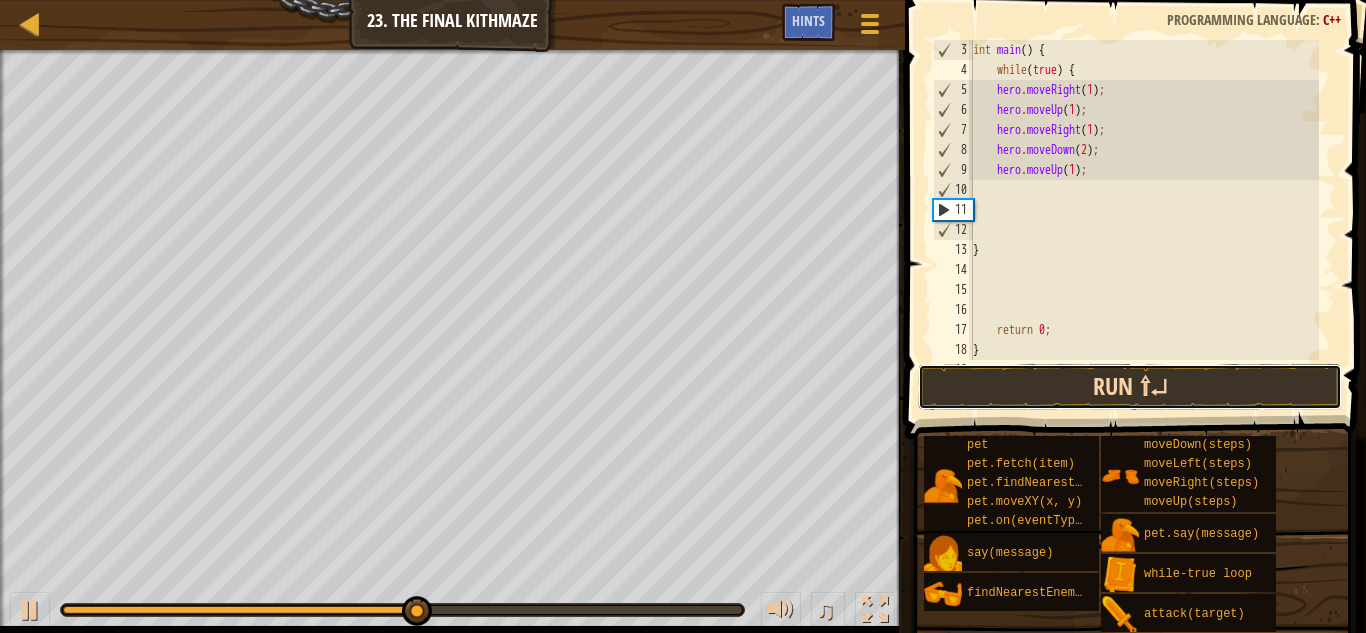 click on "Run ⇧↵" at bounding box center [1130, 387] 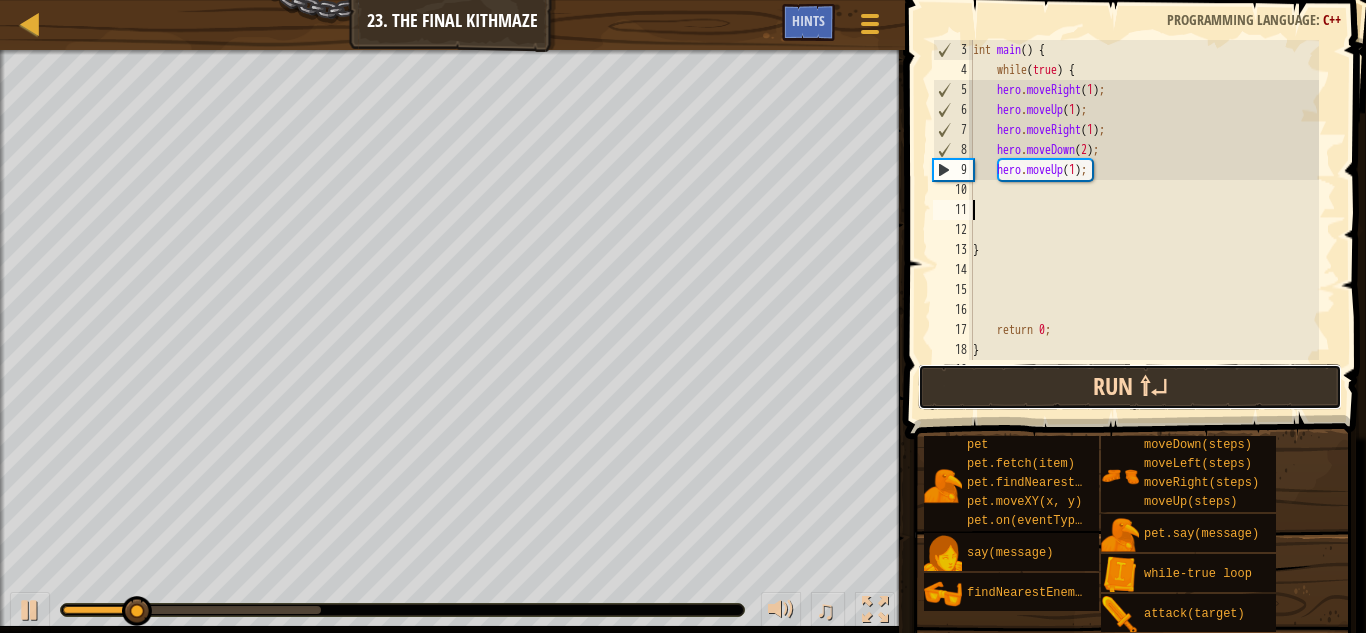 click on "Run ⇧↵" at bounding box center [1130, 387] 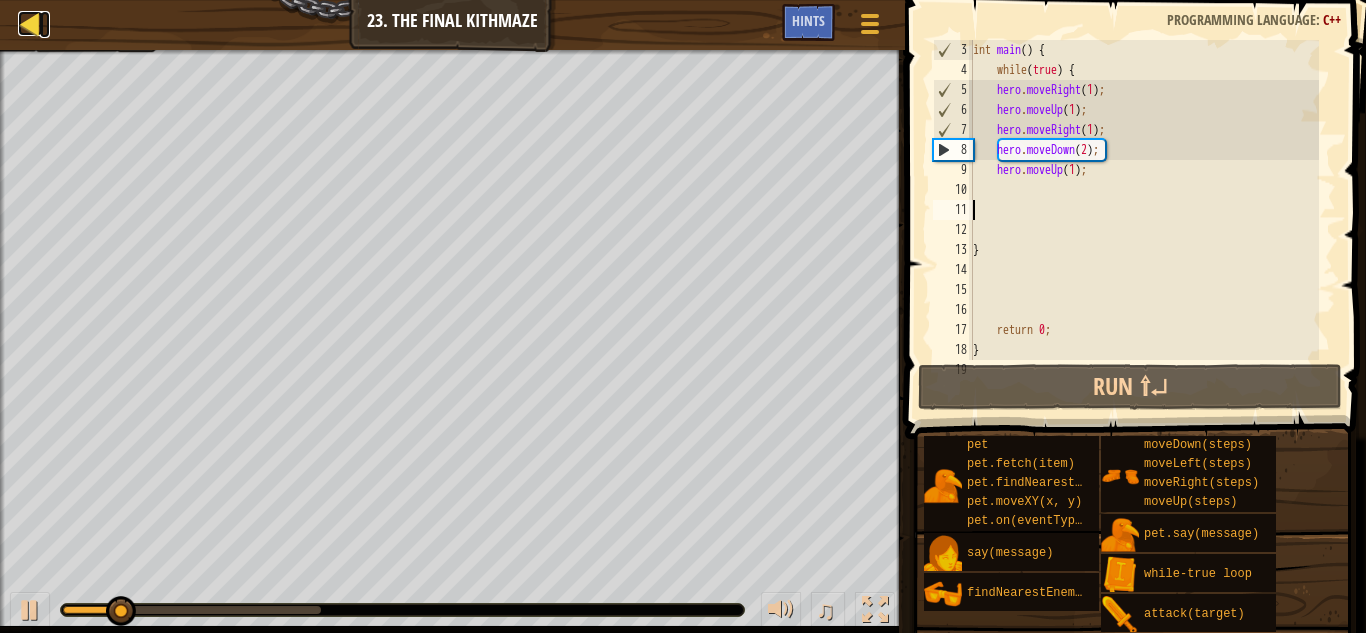 click on "Map" at bounding box center (45, 24) 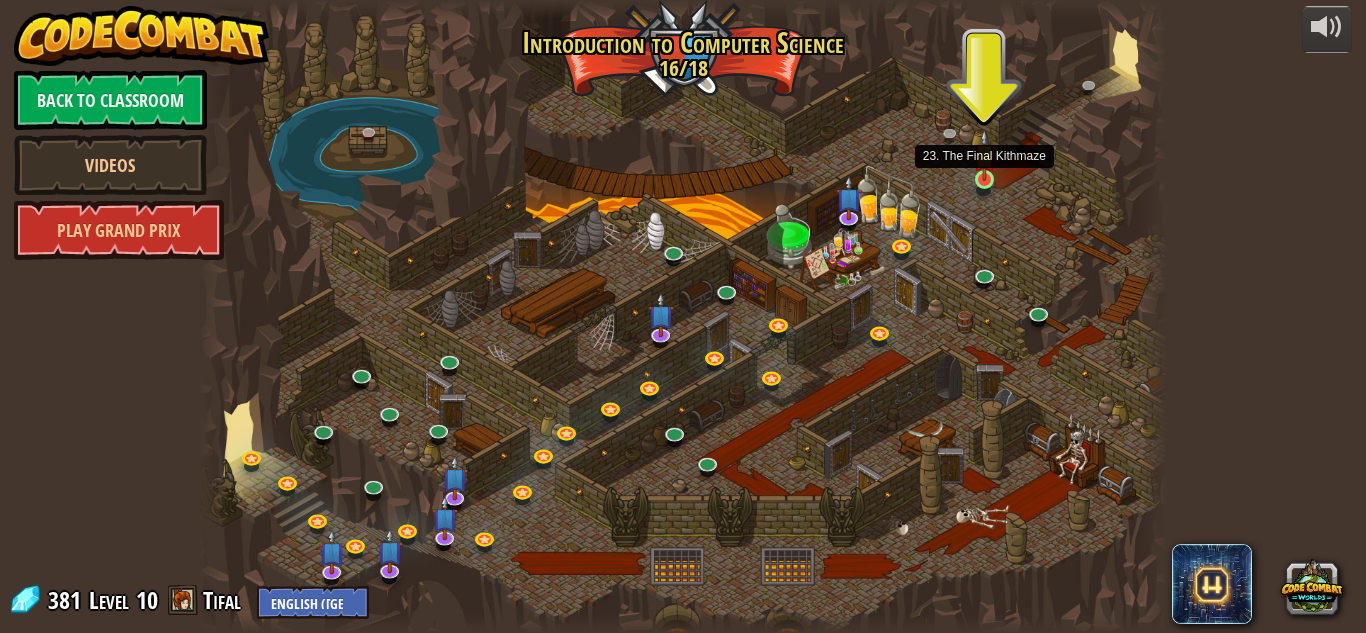 click at bounding box center [984, 155] 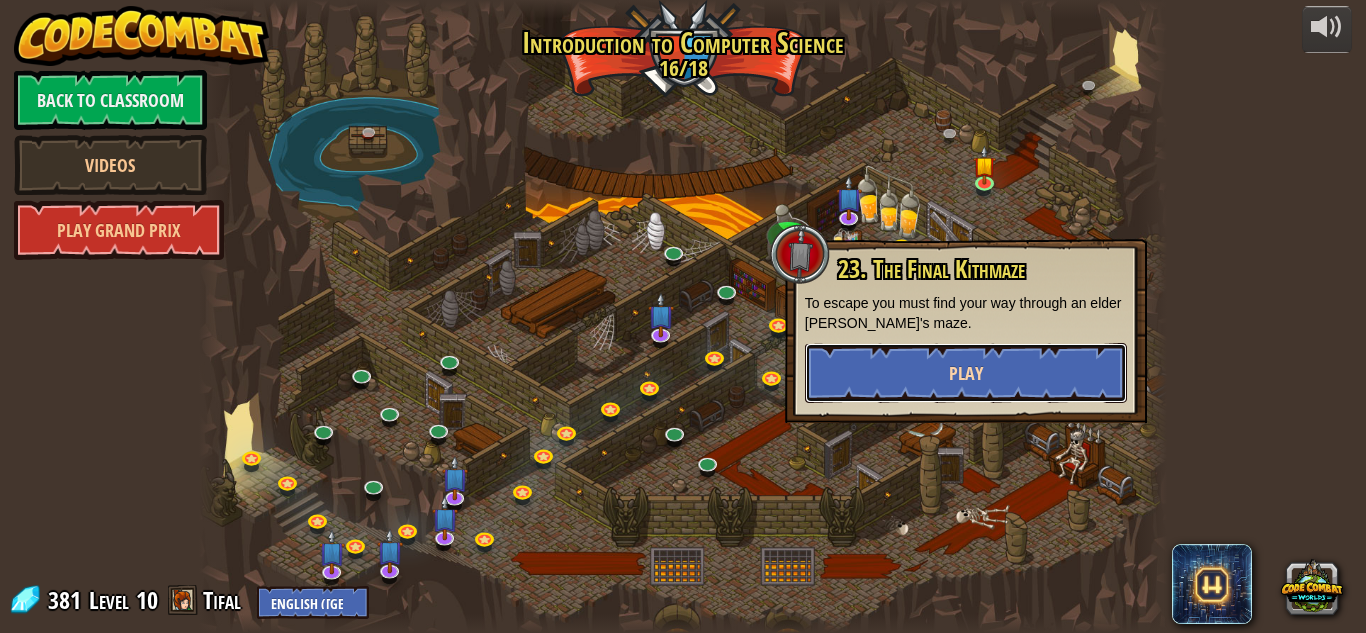 click on "Play" at bounding box center [966, 373] 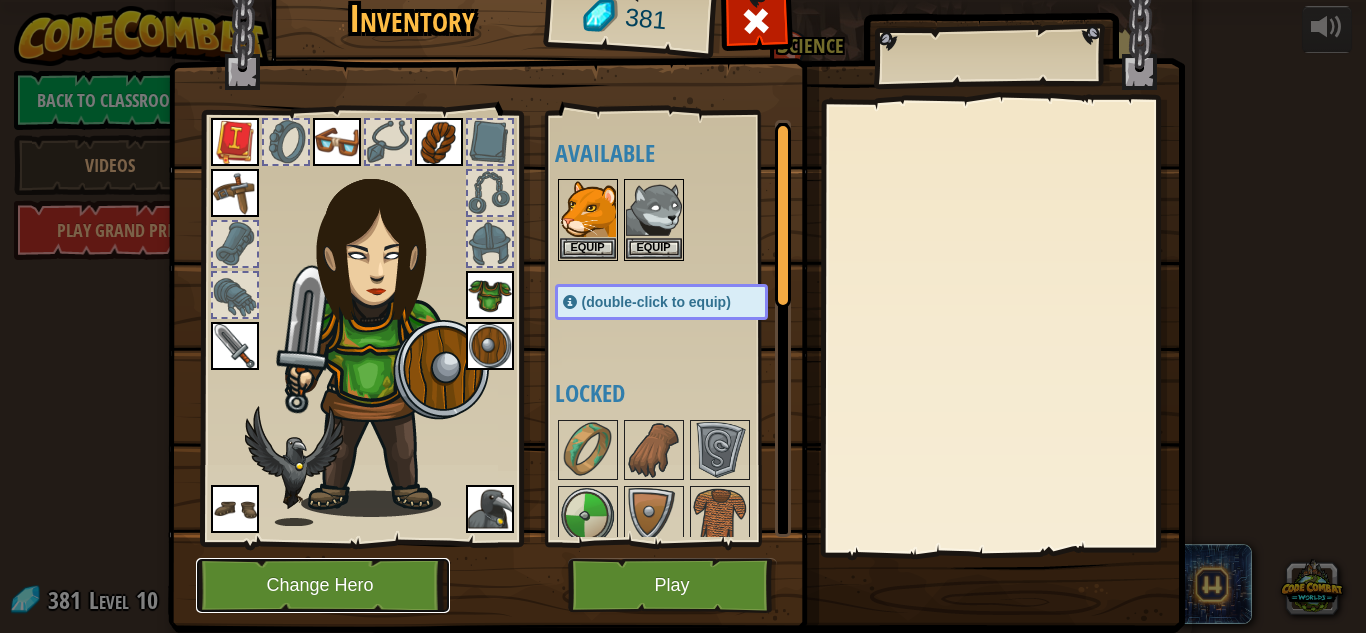 click on "Change Hero" at bounding box center [323, 585] 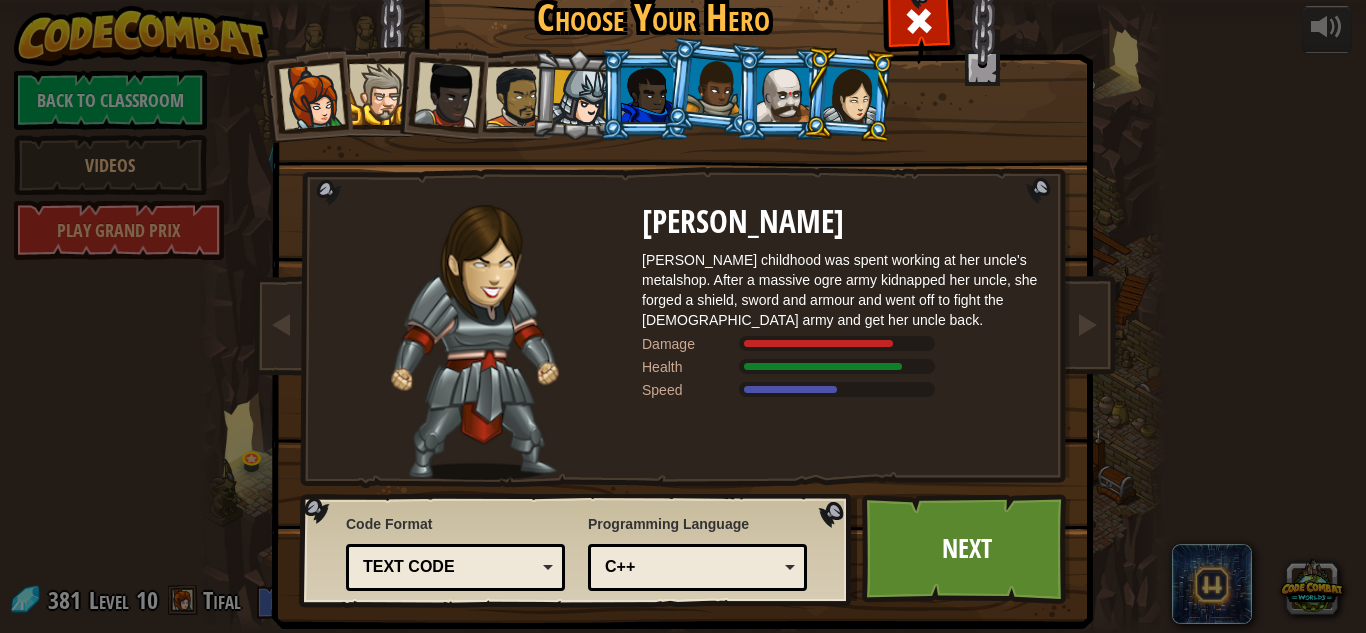 click at bounding box center (783, 95) 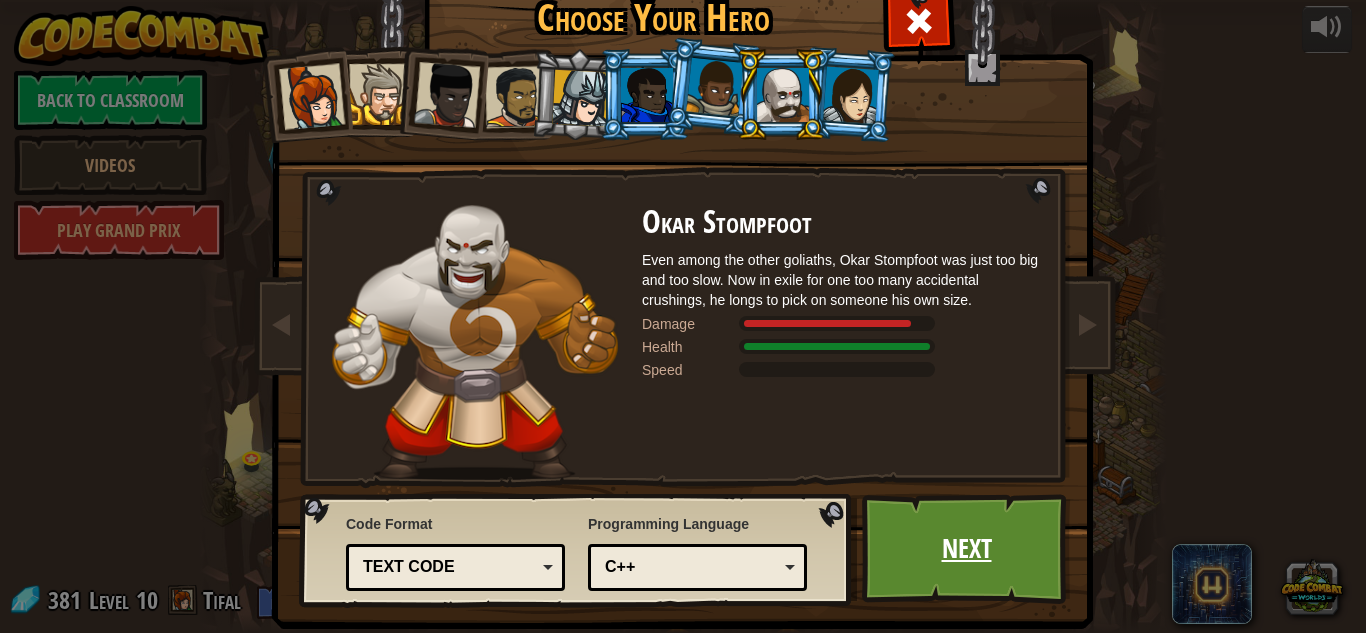 click on "Next" at bounding box center (966, 549) 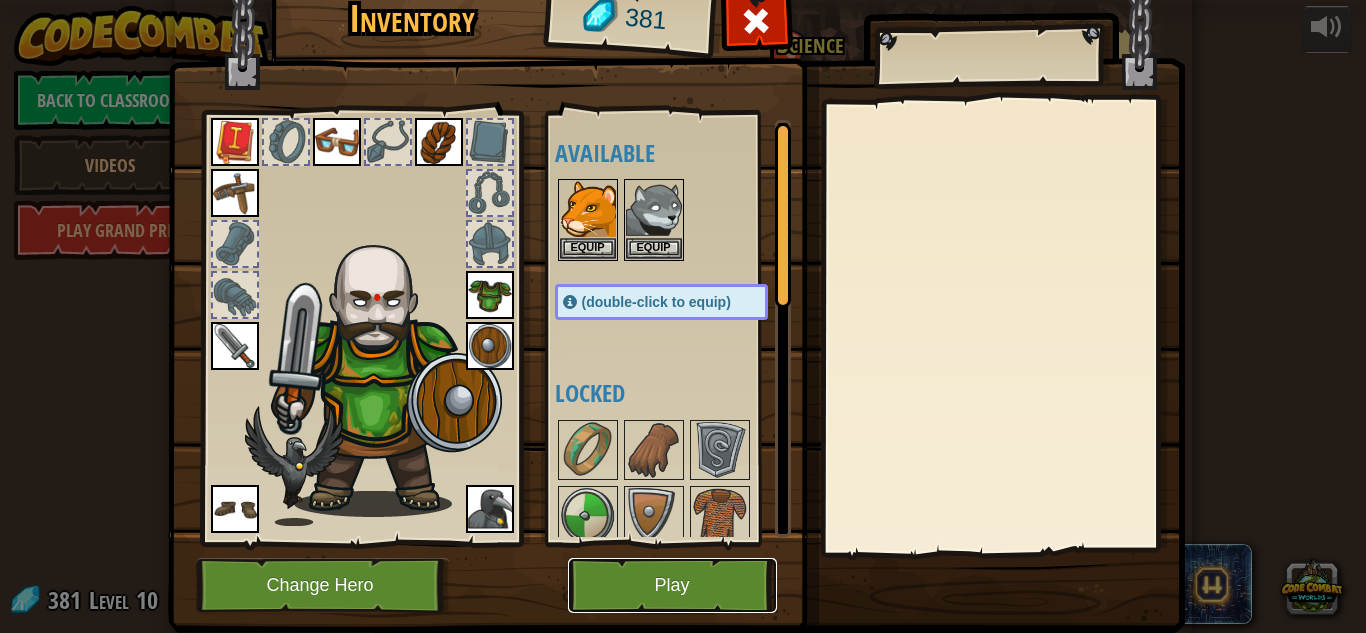 click on "Play" at bounding box center [672, 585] 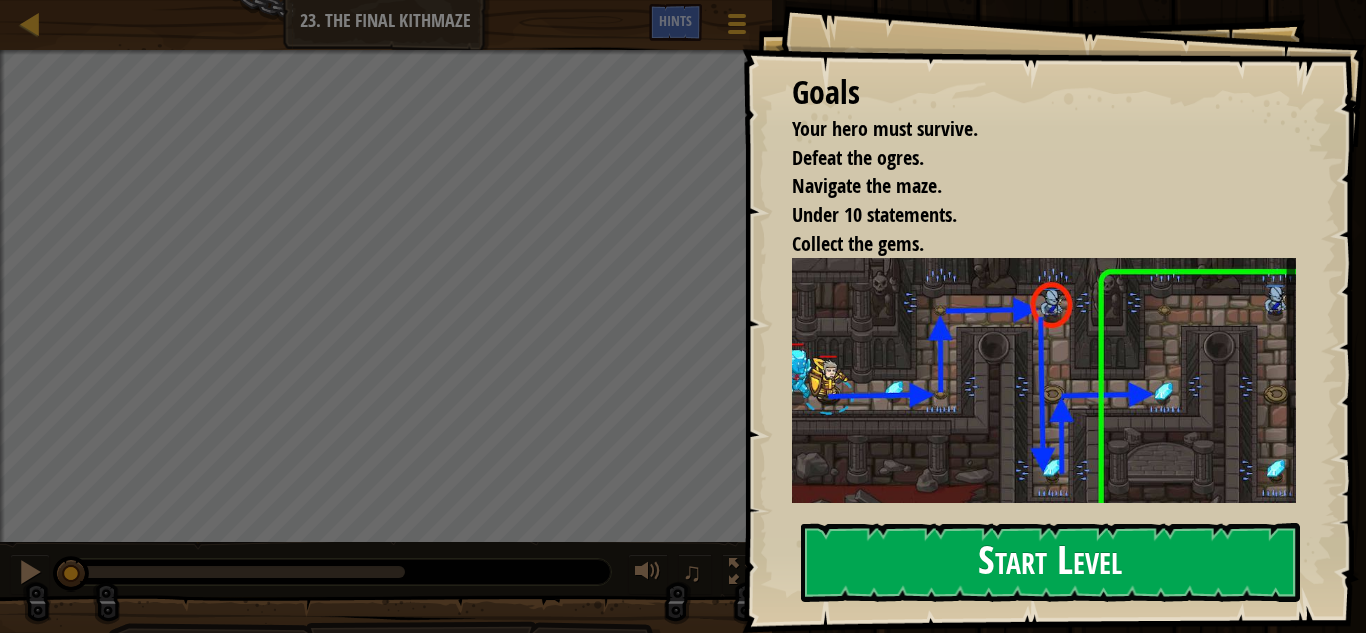 click at bounding box center [1052, 391] 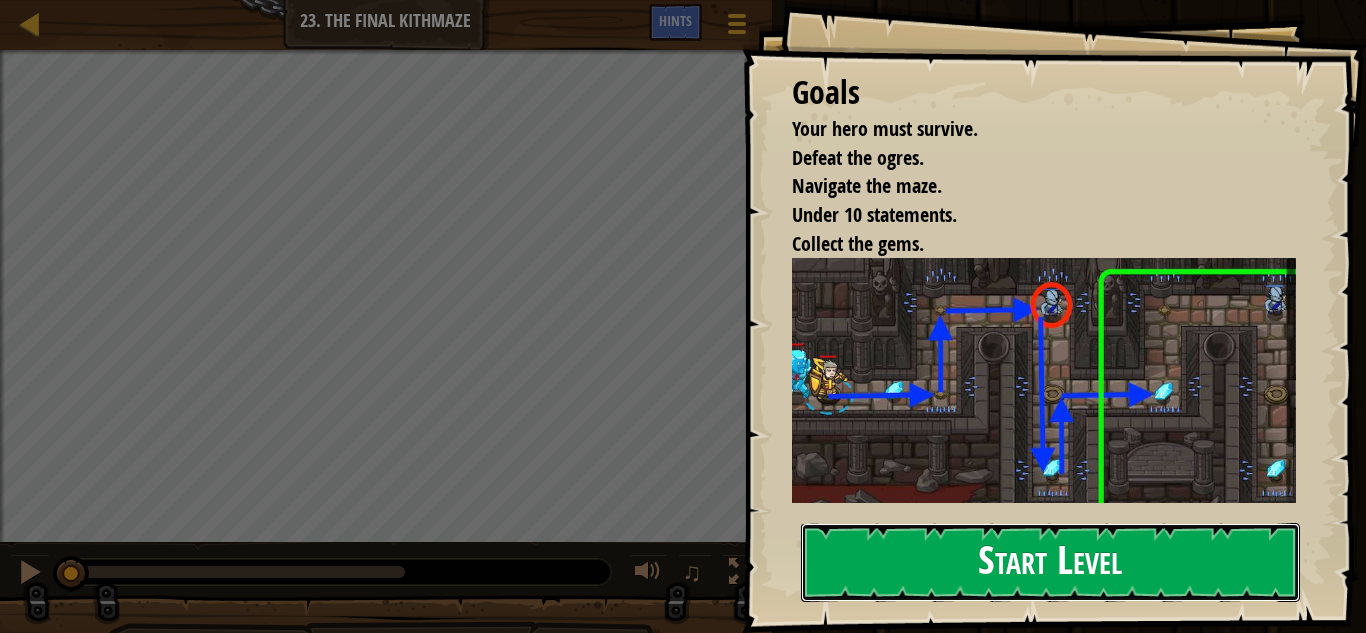 click on "Goals Your hero must survive. Defeat the ogres. Navigate the maze. Under 10 statements. Collect the gems.
Be sure to call  findNearestEnemy()  only when you can see an enemy.
Start Level Error loading from server. Try refreshing the page. You'll need a subscription to play this level. Subscribe You'll need to join a course to play this level. Back to my courses Ask your teacher to assign a license to you so you can continue to play CodeCombat! Back to my courses This level is locked. Back to my courses" at bounding box center [1054, 316] 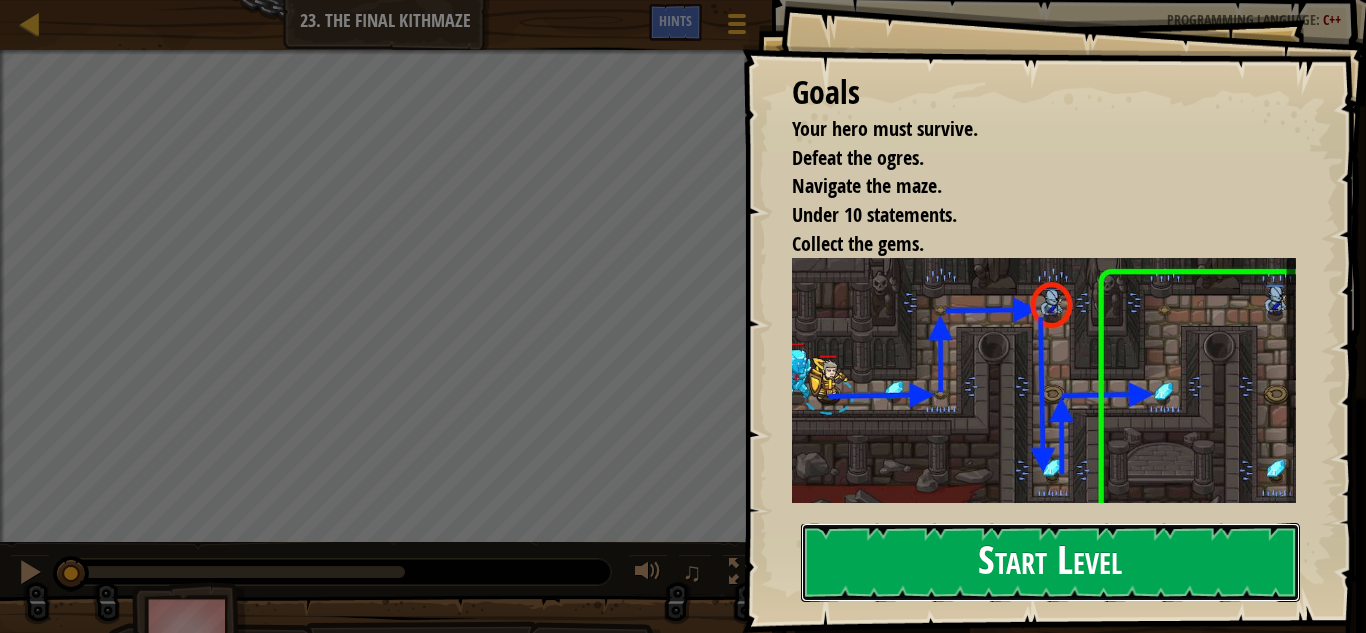 click on "Start Level" at bounding box center [1050, 562] 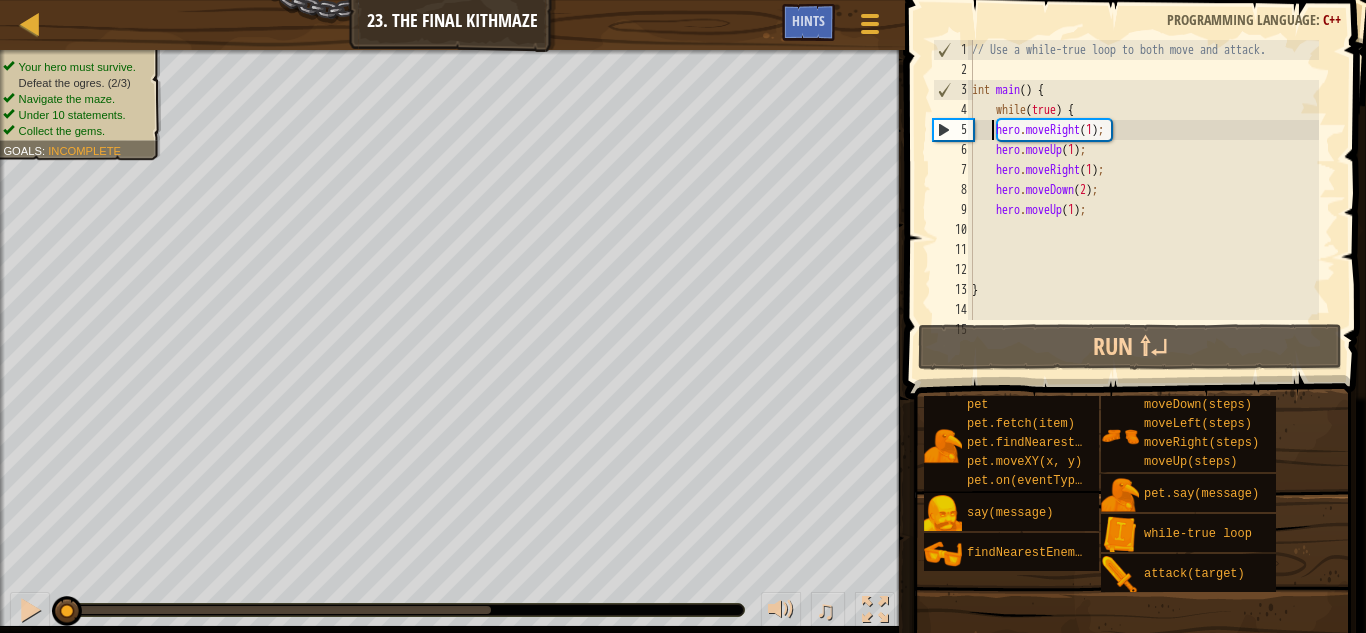 click on "// Use a while-true loop to both move and attack. int   main ( )   {      while ( true )   {      hero . moveRight ( 1 ) ;      hero . moveUp ( 1 ) ;      hero . moveRight ( 1 ) ;      hero . moveDown ( 2 ) ;      hero . moveUp ( 1 ) ;      }" at bounding box center (1210, 200) 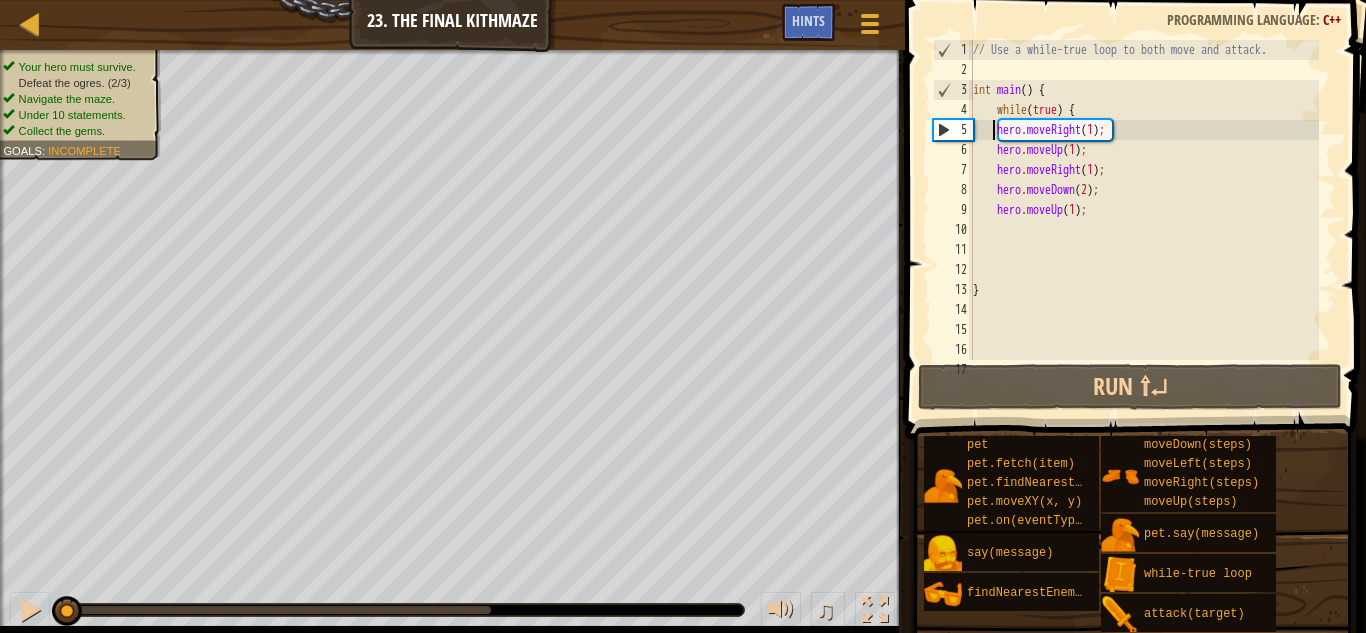 click on "// Use a while-true loop to both move and attack. int   main ( )   {      while ( true )   {      hero . moveRight ( 1 ) ;      hero . moveUp ( 1 ) ;      hero . moveRight ( 1 ) ;      hero . moveDown ( 2 ) ;      hero . moveUp ( 1 ) ;      }           return   0 ;" at bounding box center (1144, 220) 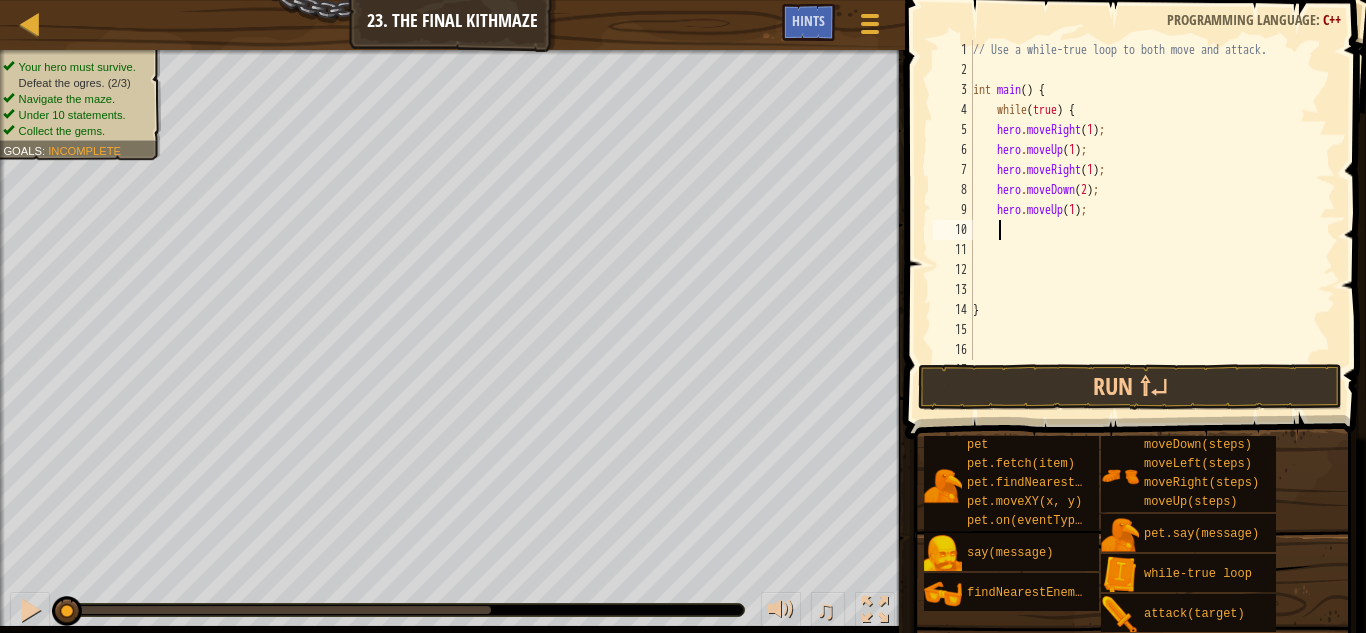 type on "h" 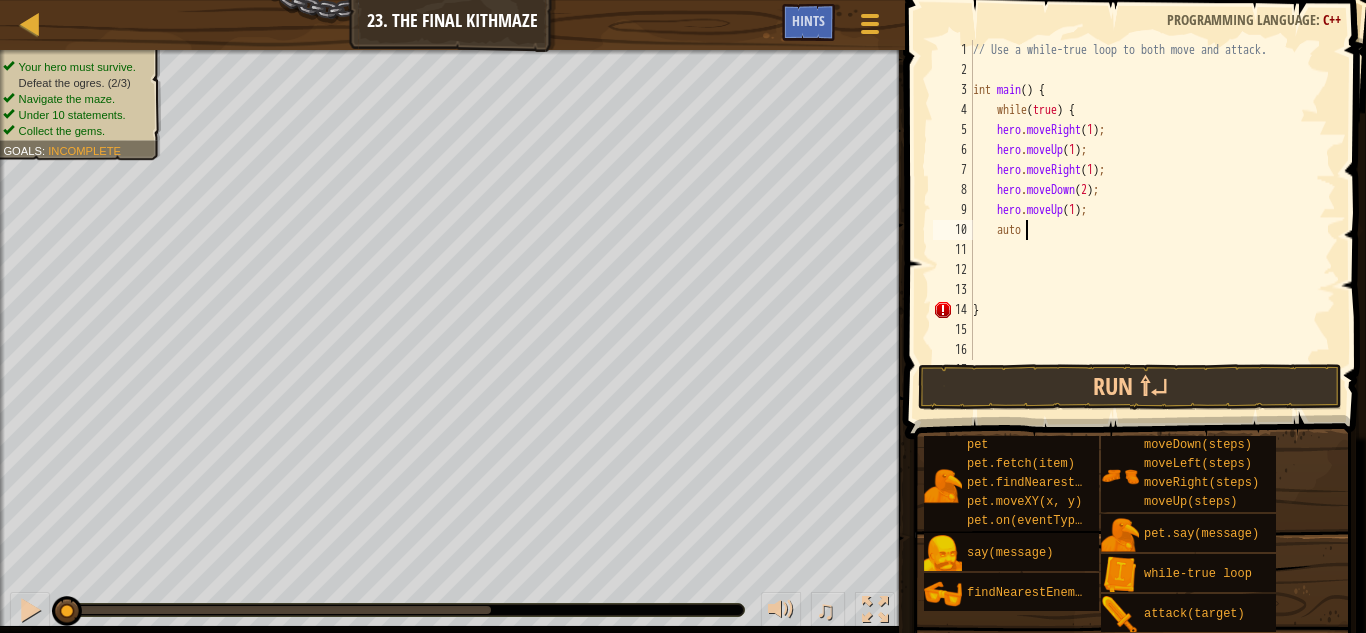 scroll, scrollTop: 9, scrollLeft: 3, axis: both 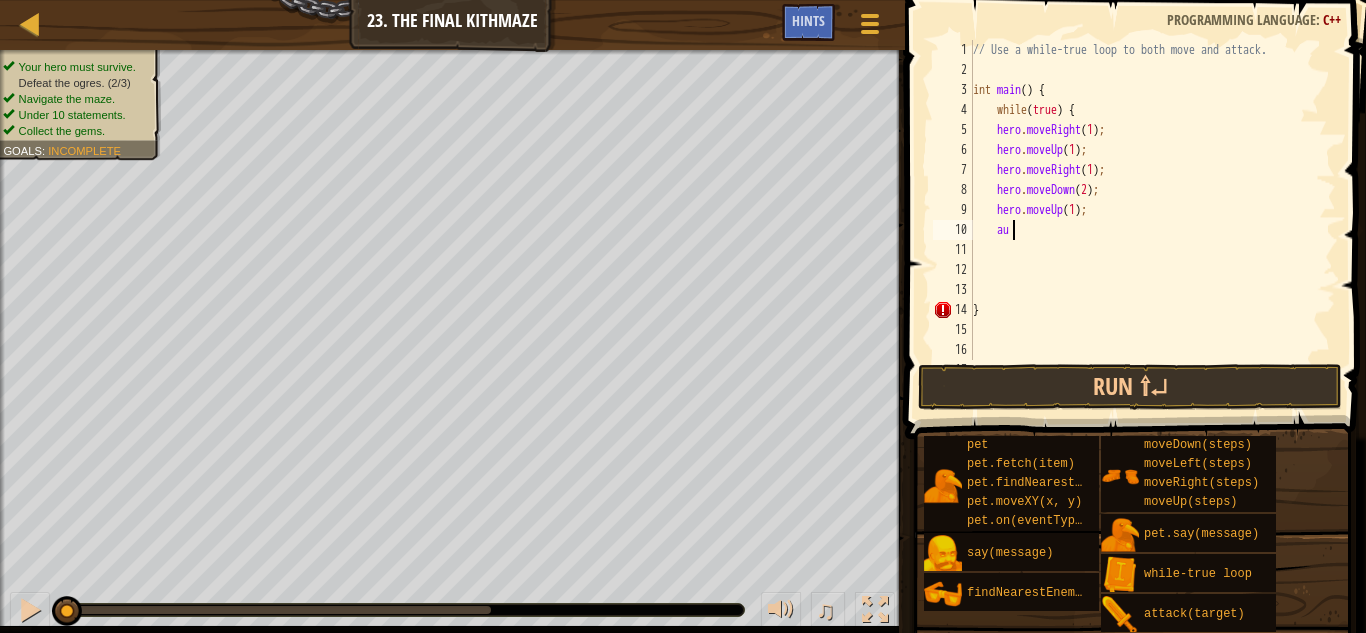 type on "a" 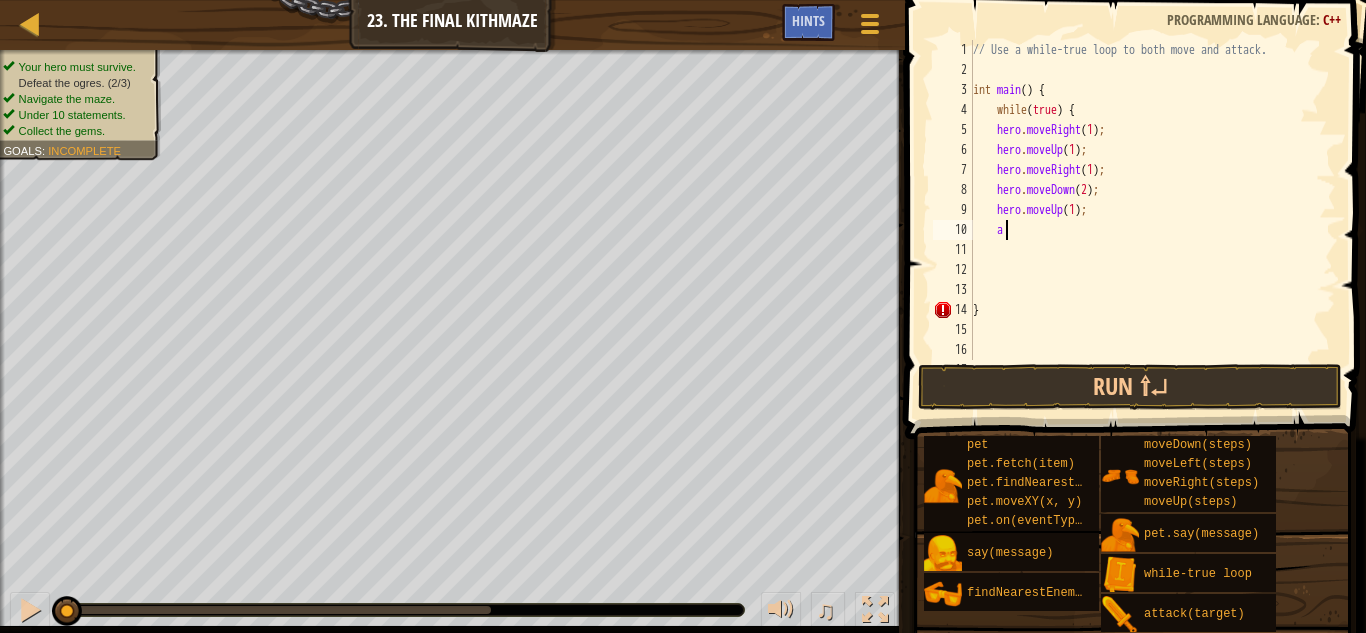 scroll, scrollTop: 9, scrollLeft: 1, axis: both 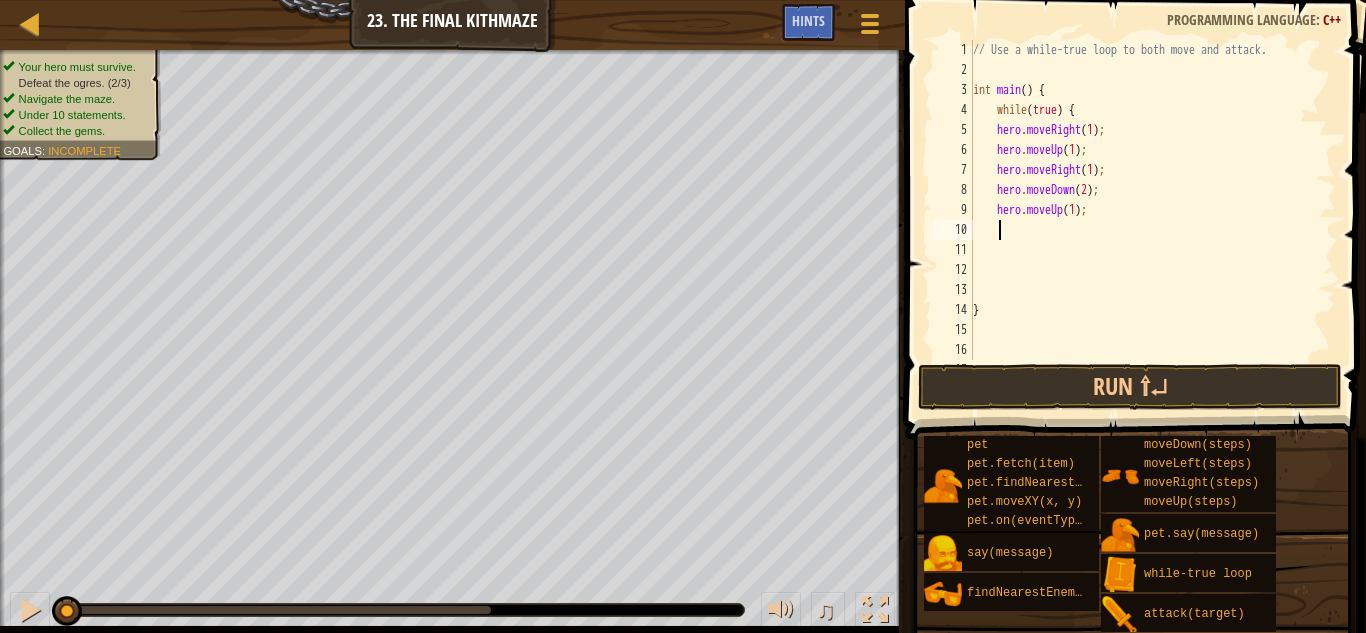 click on "// Use a while-true loop to both move and attack. int   main ( )   {      while ( true )   {      hero . moveRight ( 1 ) ;      hero . moveUp ( 1 ) ;      hero . moveRight ( 1 ) ;      hero . moveDown ( 2 ) ;      hero . moveUp ( 1 ) ;           }" at bounding box center (1144, 220) 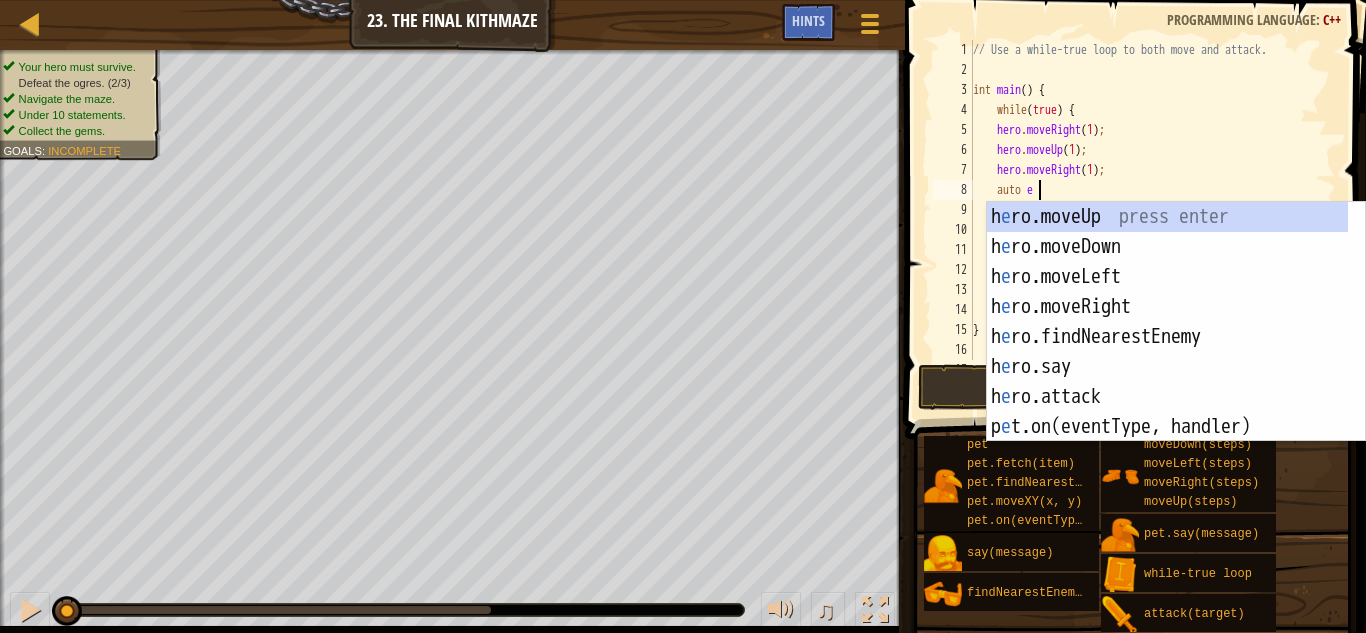 type on "auto en" 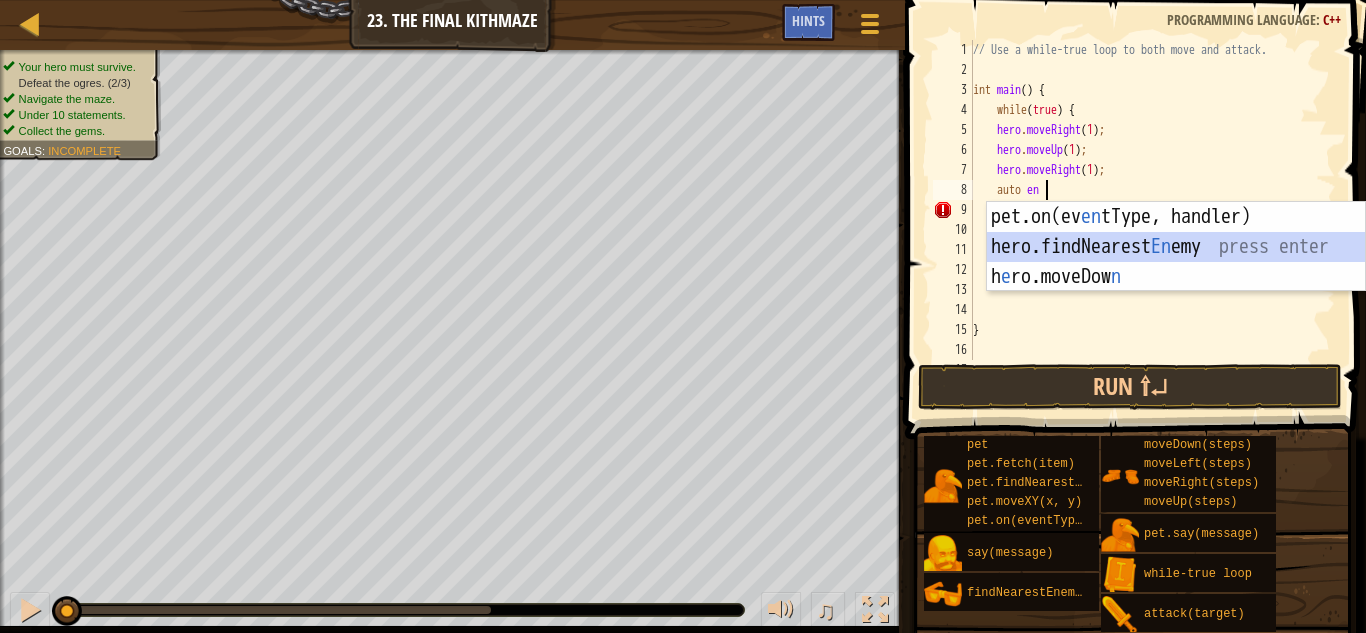 click on "pet.on(ev en tType, handler) press enter hero.findNearest En emy press enter h e ro.moveDow n press enter" at bounding box center [1176, 277] 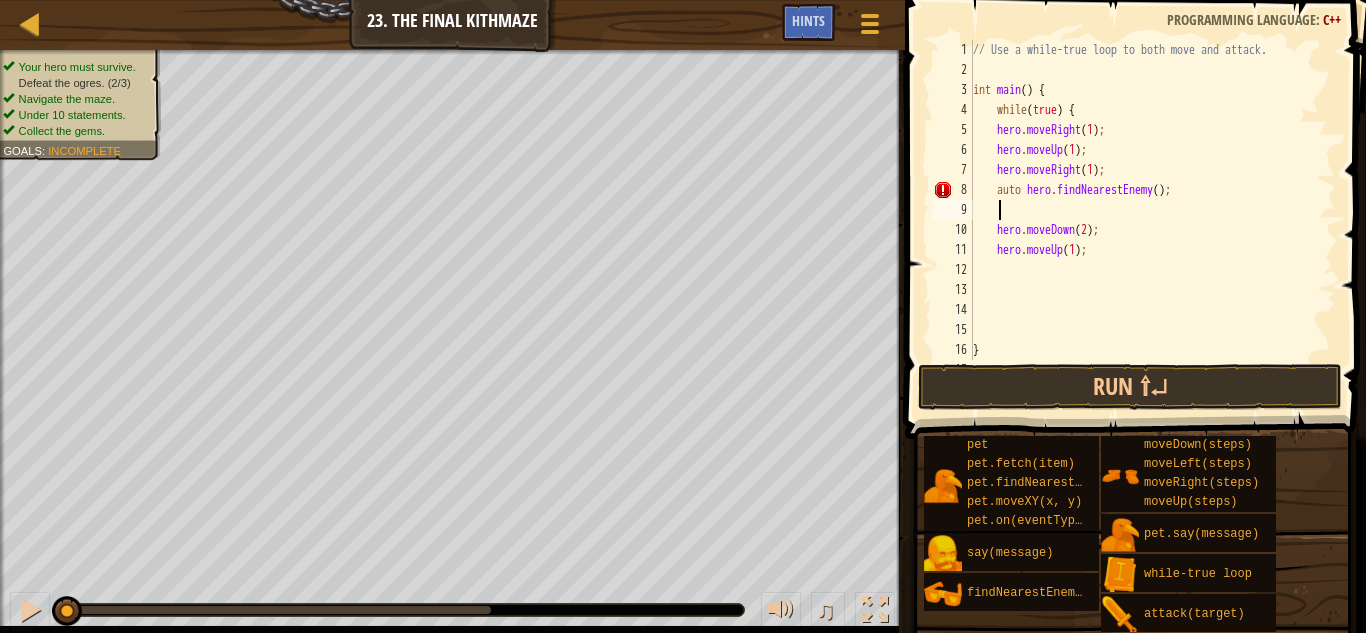 type on "a" 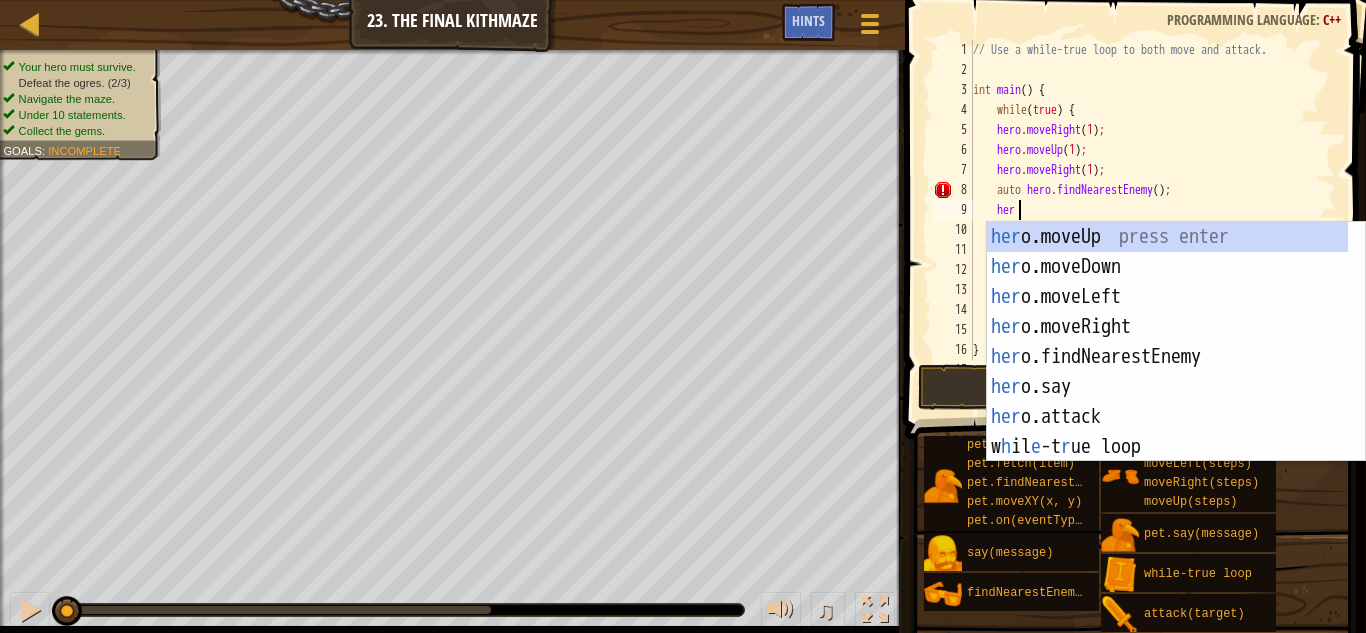scroll, scrollTop: 9, scrollLeft: 3, axis: both 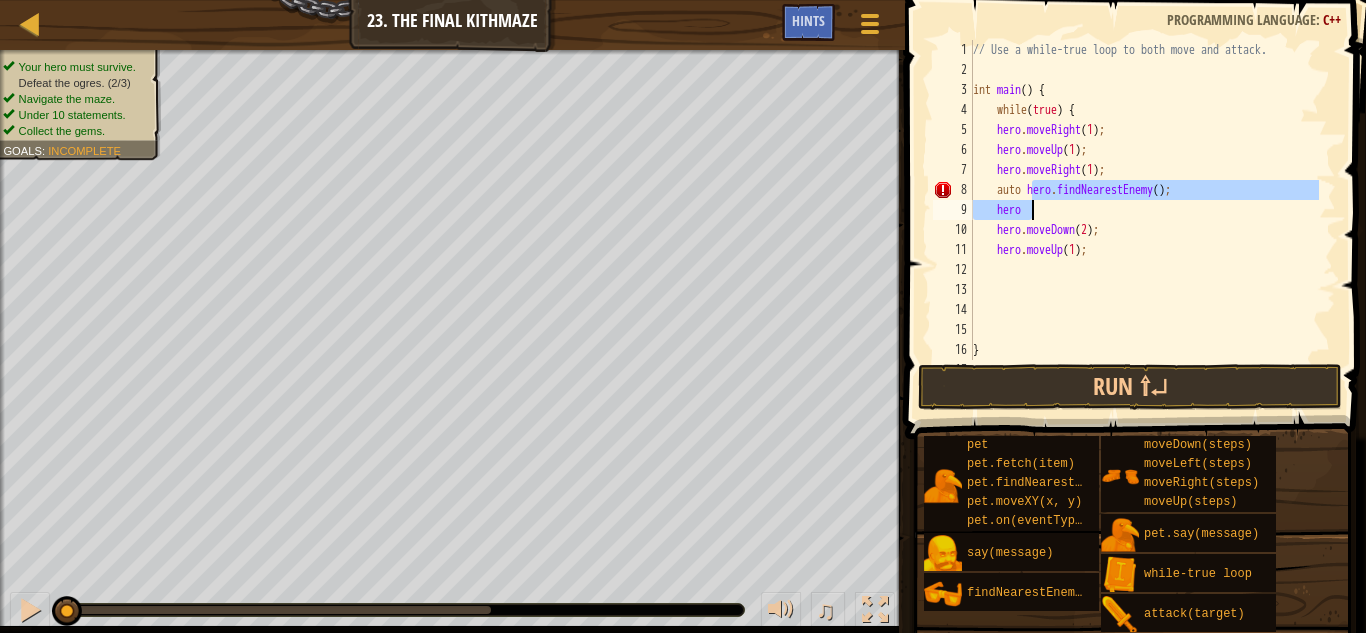 drag, startPoint x: 1031, startPoint y: 192, endPoint x: 1133, endPoint y: 205, distance: 102.825096 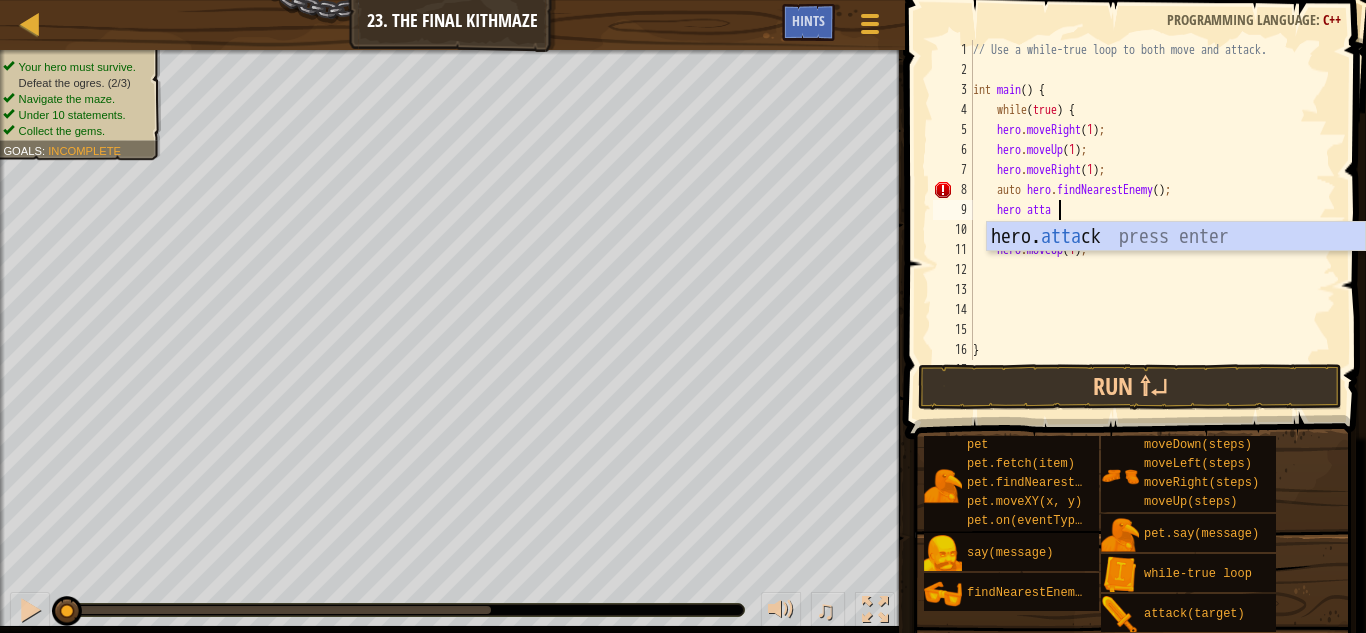 scroll, scrollTop: 9, scrollLeft: 6, axis: both 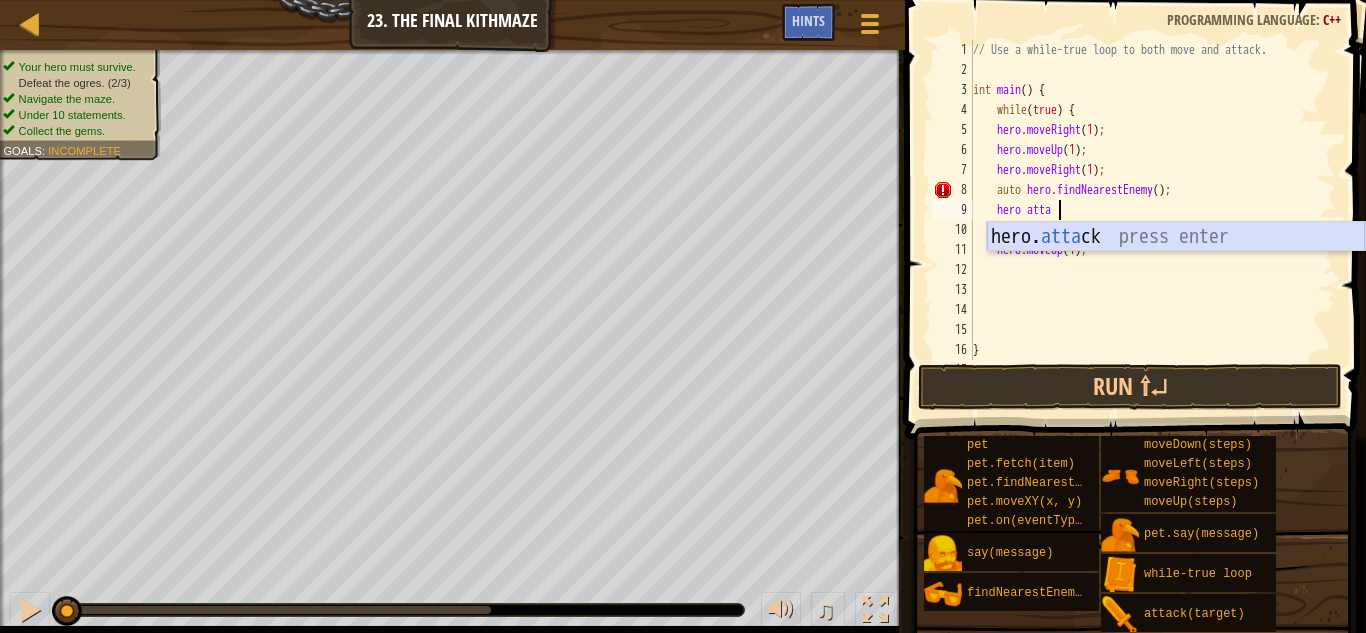 click on "hero. atta ck press enter" at bounding box center [1176, 267] 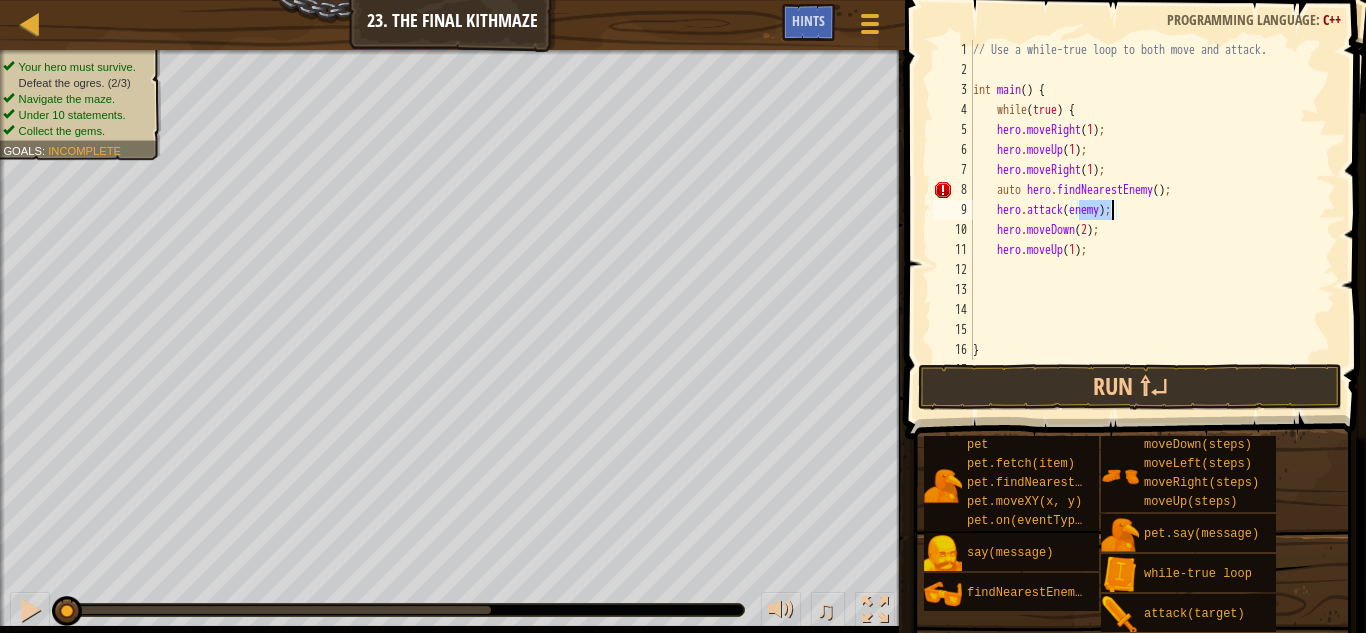 click on "// Use a while-true loop to both move and attack. int   main ( )   {      while ( true )   {      hero . moveRight ( 1 ) ;      hero . moveUp ( 1 ) ;      hero . moveRight ( 1 ) ;      auto   hero . findNearestEnemy ( ) ;      hero . attack ( enemy ) ;      hero . moveDown ( 2 ) ;      hero . moveUp ( 1 ) ;           }" at bounding box center [1144, 220] 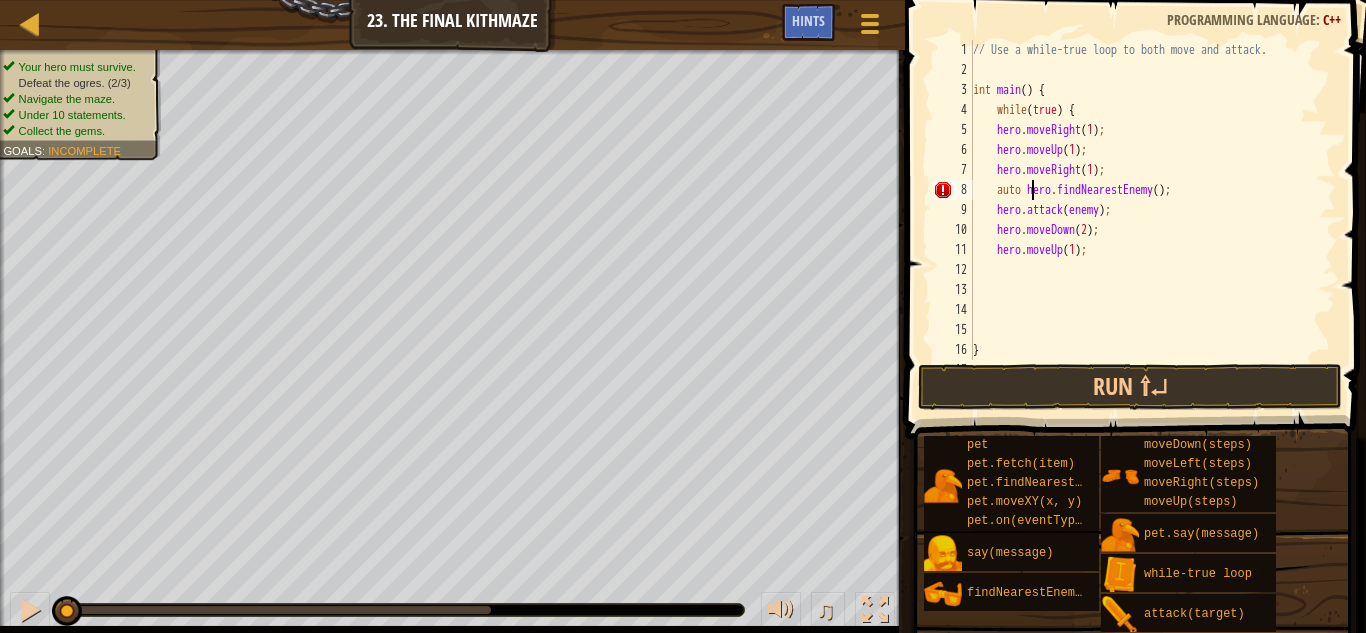 click on "// Use a while-true loop to both move and attack. int   main ( )   {      while ( true )   {      hero . moveRight ( 1 ) ;      hero . moveUp ( 1 ) ;      hero . moveRight ( 1 ) ;      auto   hero . findNearestEnemy ( ) ;      hero . attack ( enemy ) ;      hero . moveDown ( 2 ) ;      hero . moveUp ( 1 ) ;           }" at bounding box center (1144, 220) 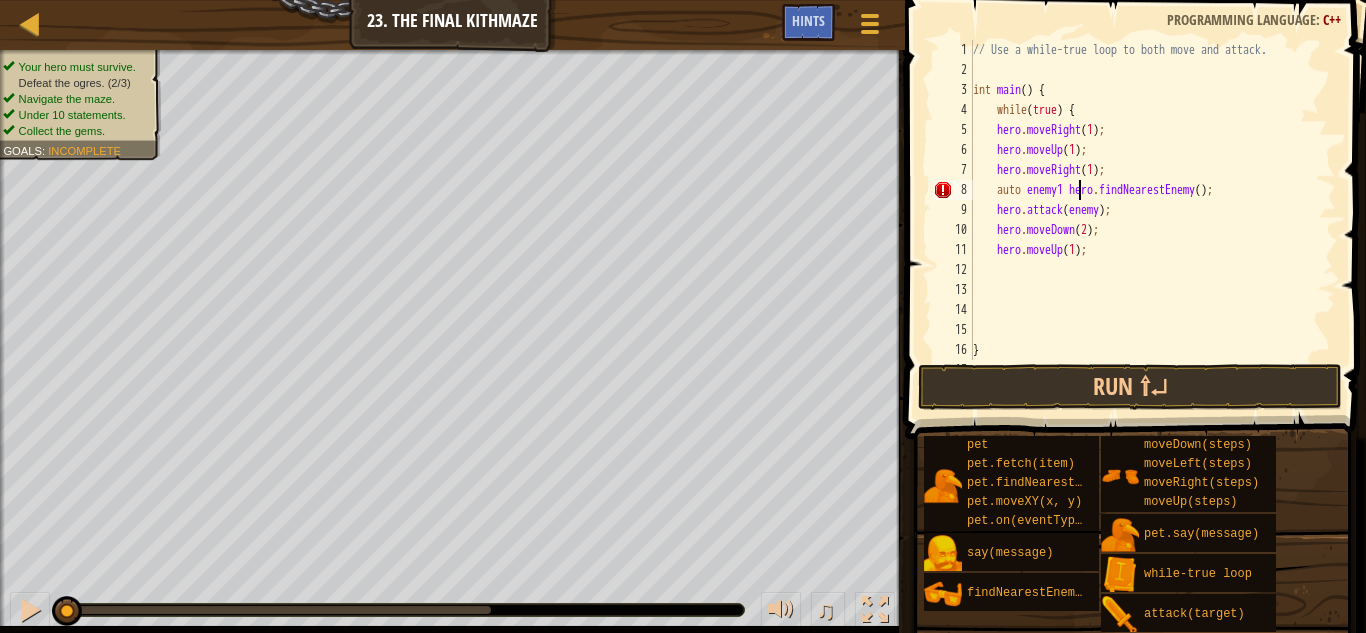 scroll, scrollTop: 9, scrollLeft: 9, axis: both 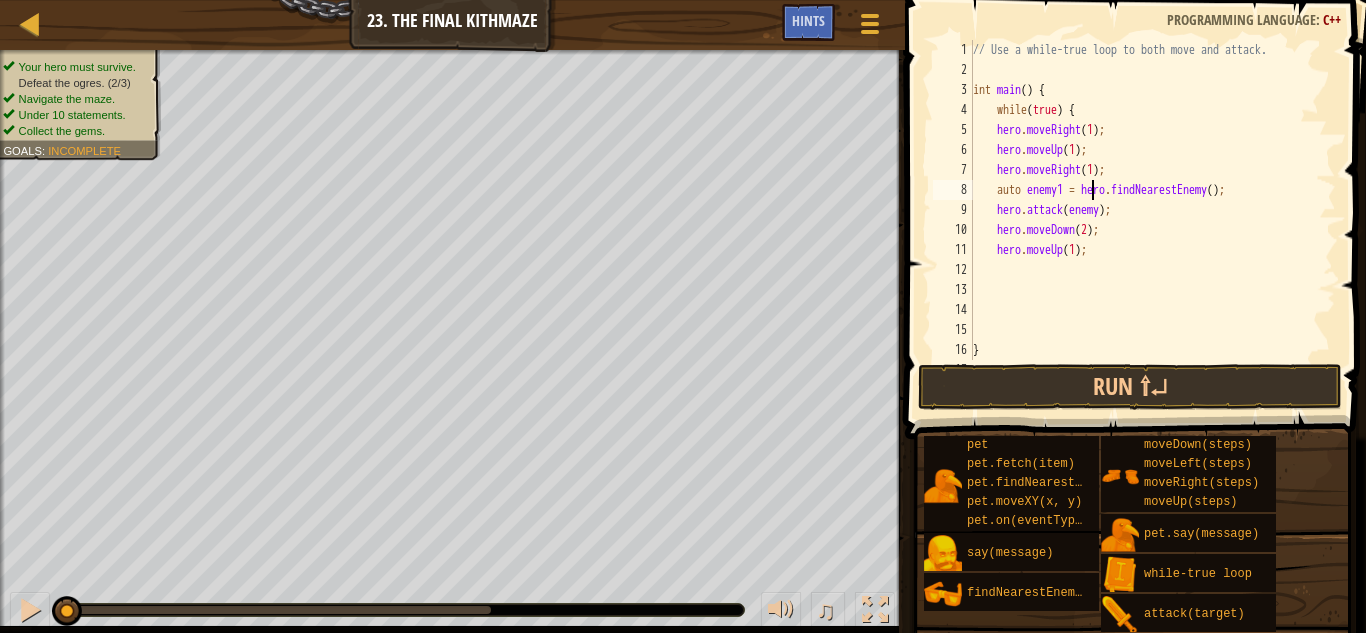 drag, startPoint x: 1108, startPoint y: 214, endPoint x: 1126, endPoint y: 228, distance: 22.803509 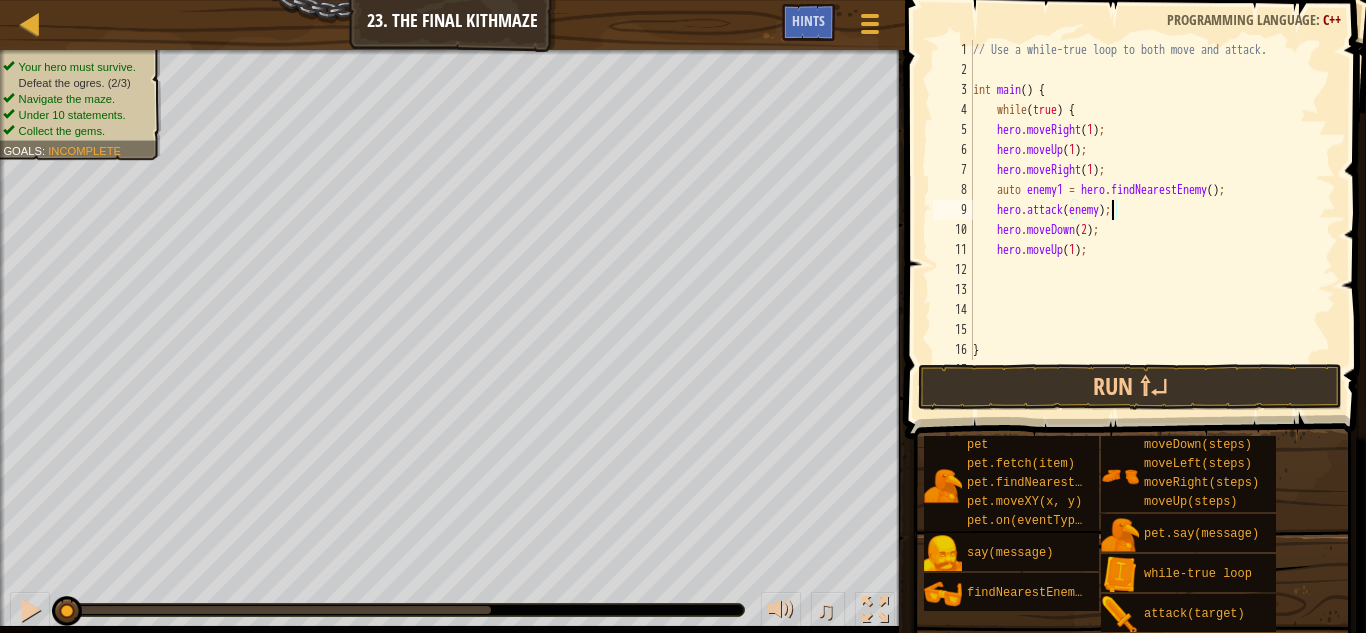 scroll, scrollTop: 9, scrollLeft: 12, axis: both 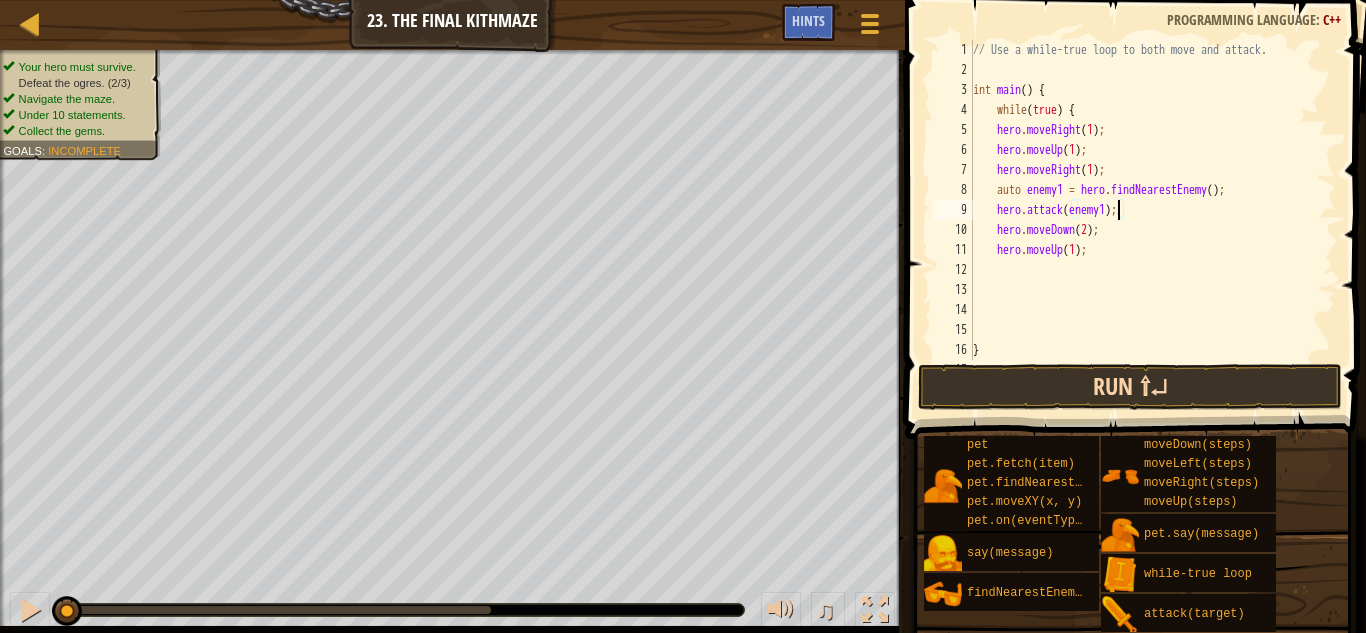 type on "hero.attack(enemy1);" 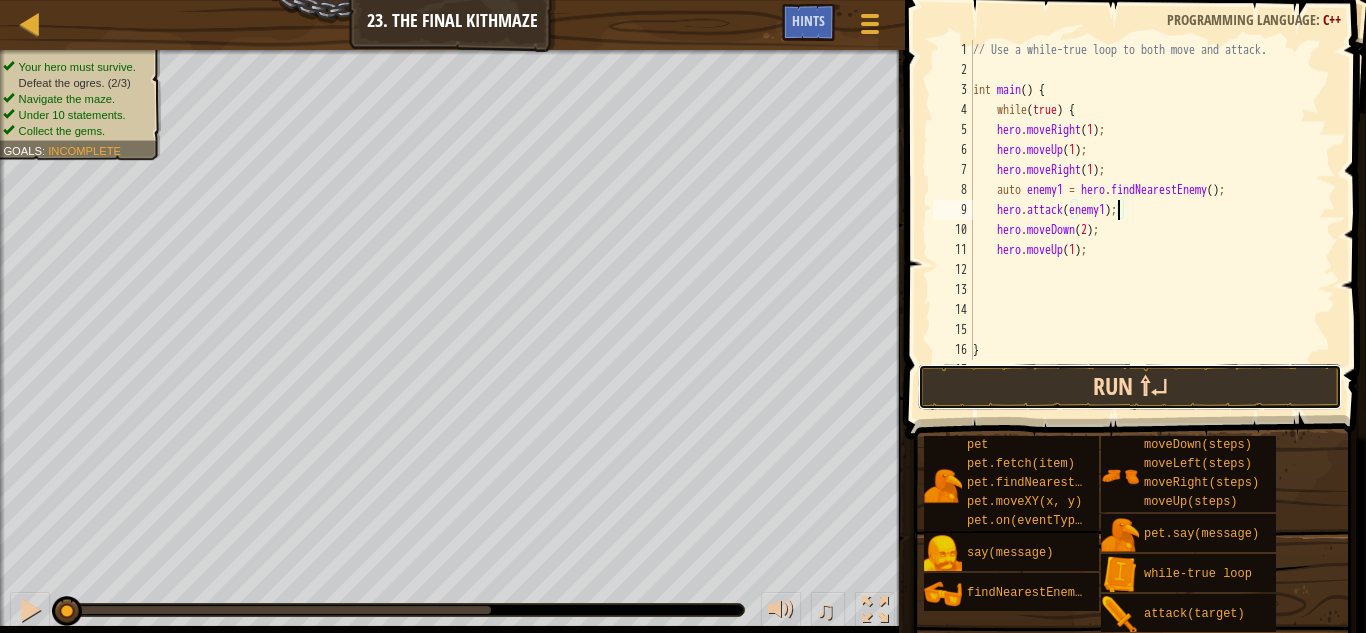 click on "Run ⇧↵" at bounding box center [1130, 387] 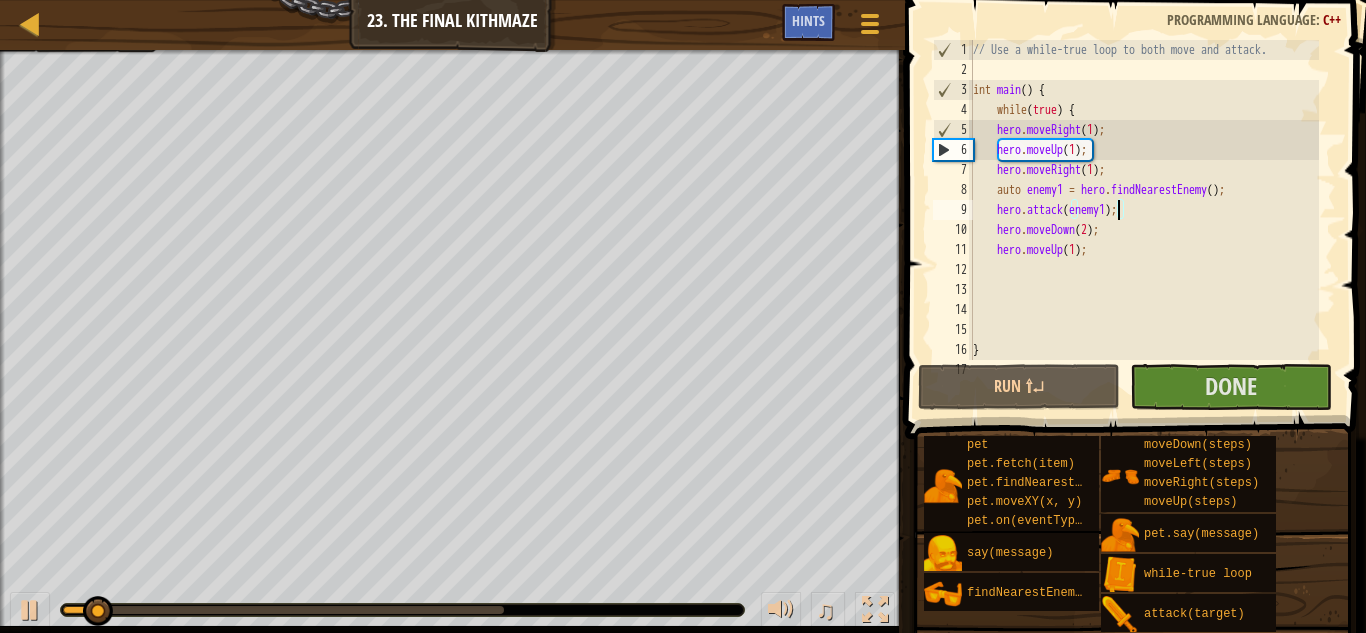 click on "0:34.9 Now:	0:02.9 Max:	0:39.2" at bounding box center [283, 610] 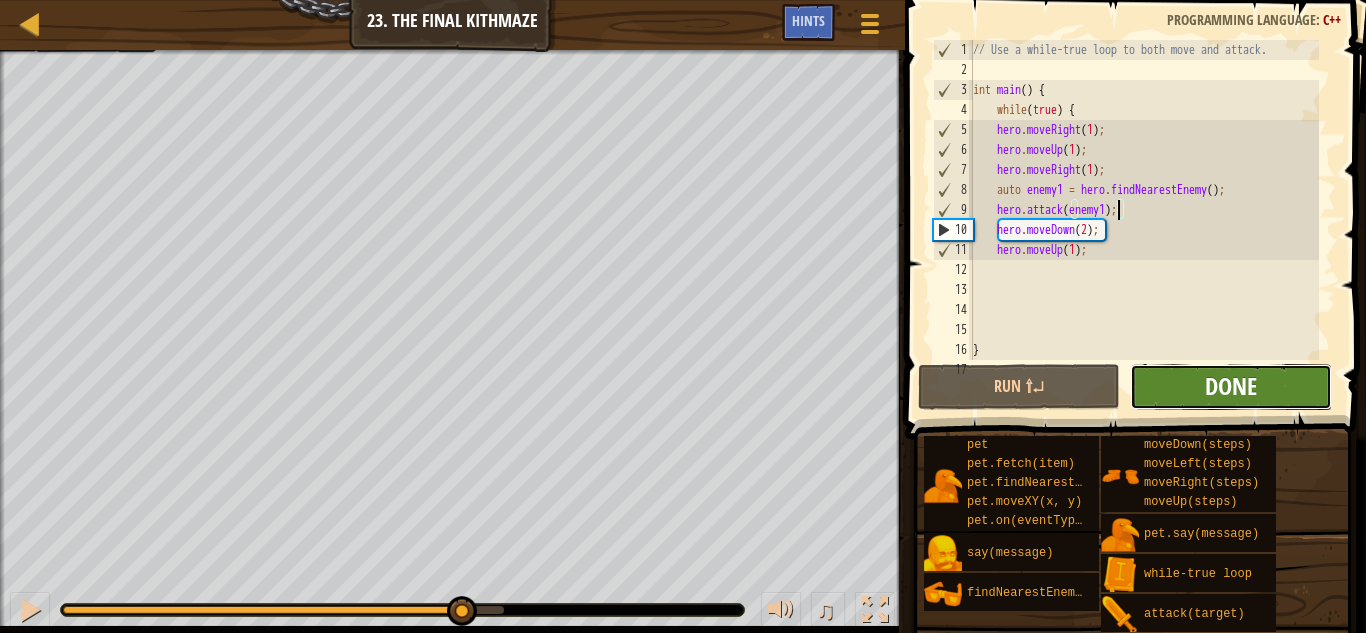 click on "Done" at bounding box center [1231, 386] 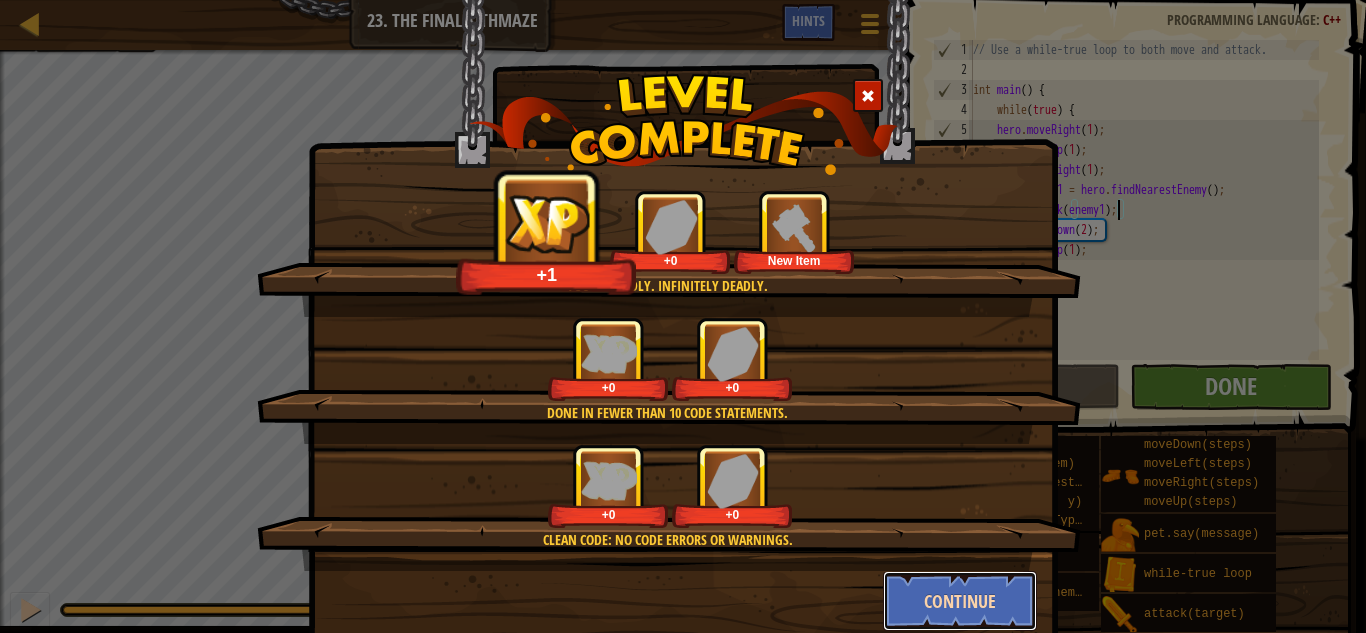 click on "Continue" at bounding box center (960, 601) 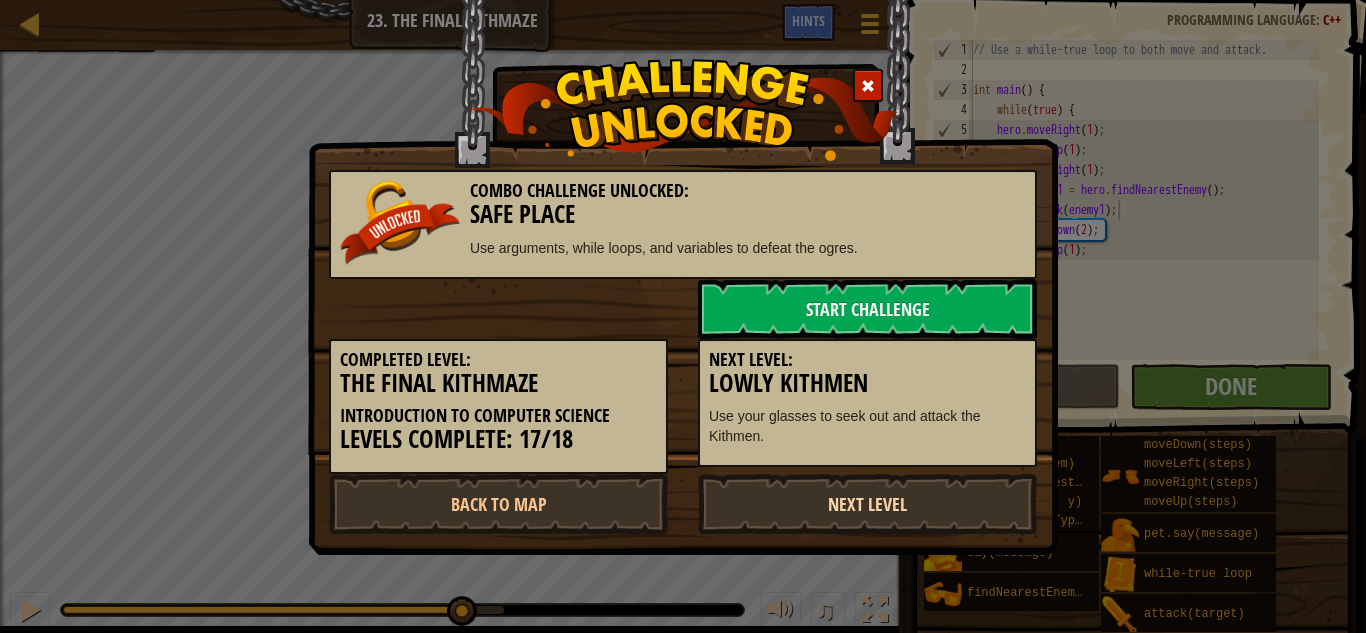 click on "Next Level" at bounding box center [867, 504] 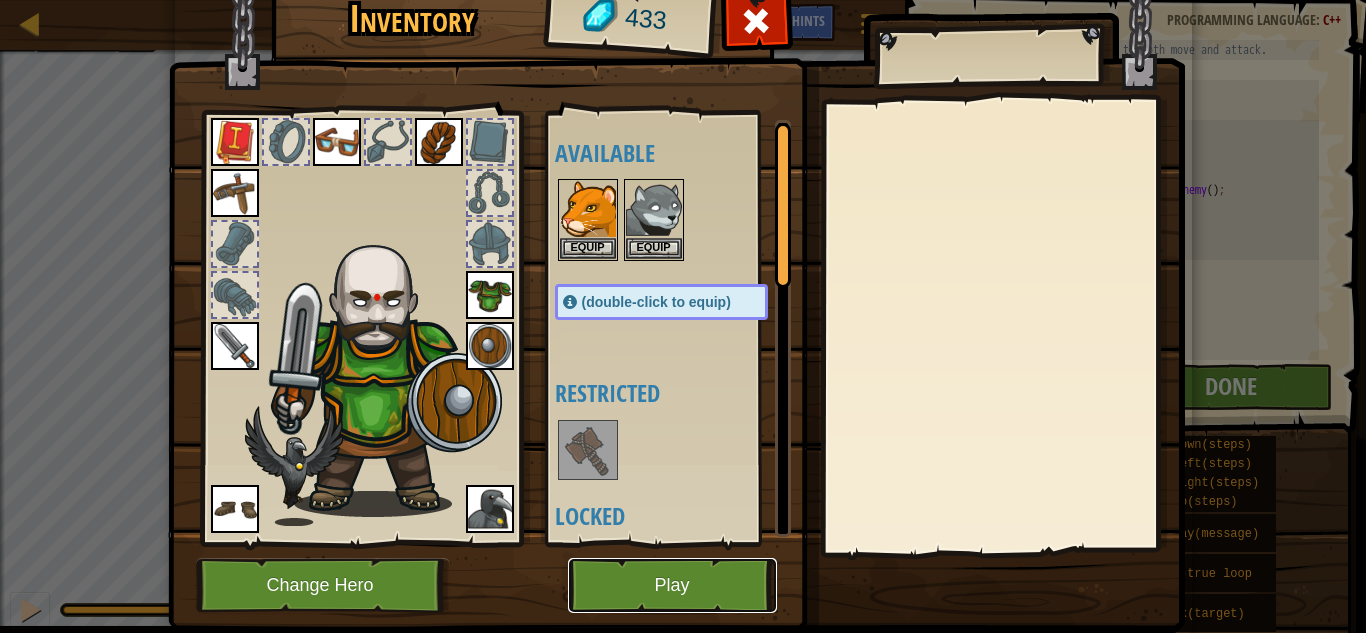 click on "Play" at bounding box center [672, 585] 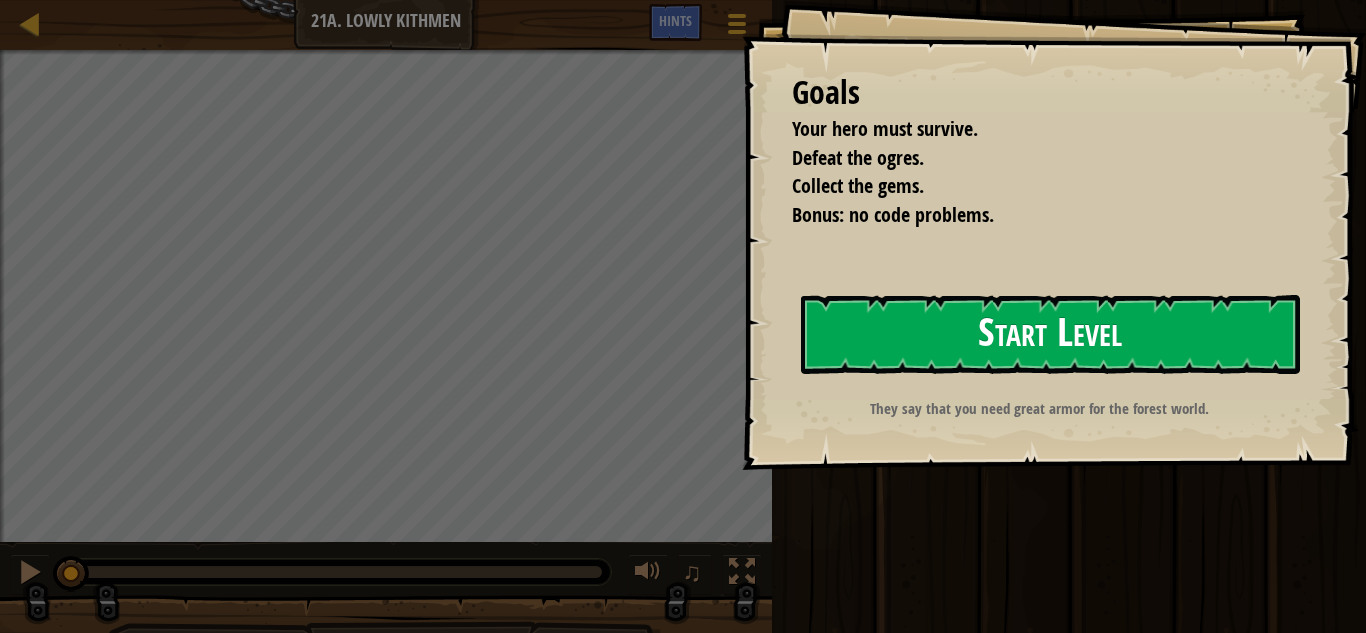 click on "Start Level" at bounding box center (1050, 334) 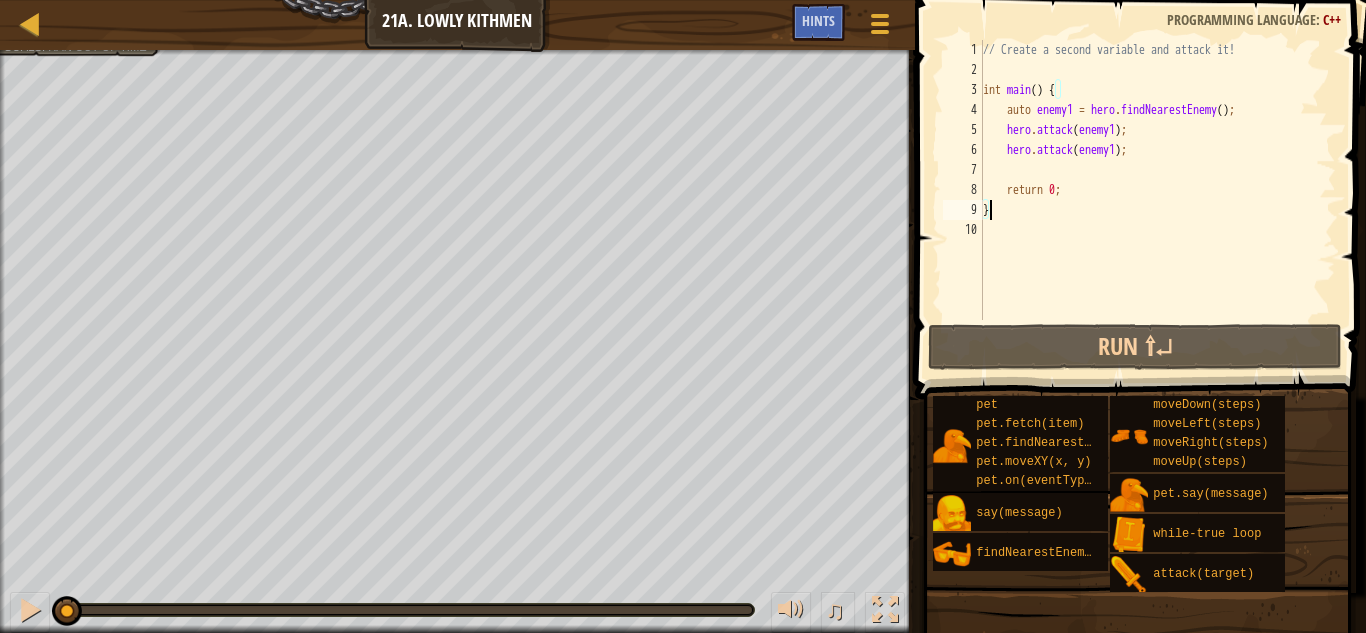 click at bounding box center [457, 52] 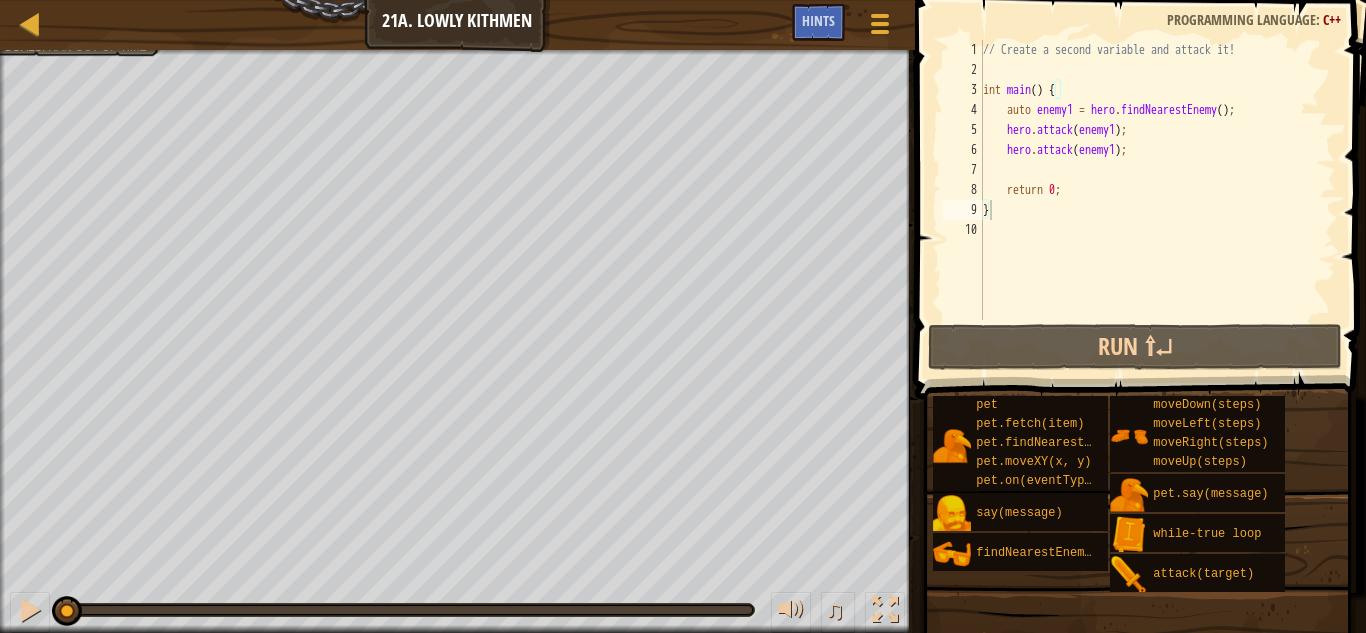 click at bounding box center (457, 52) 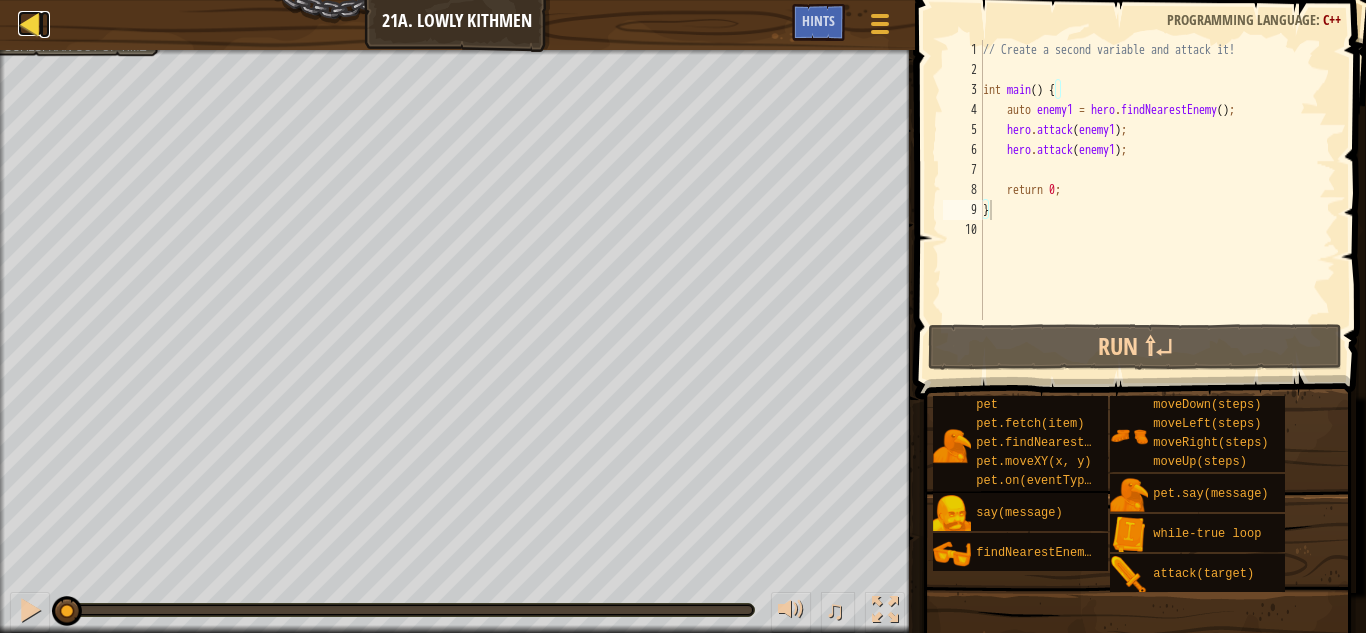 click at bounding box center (30, 23) 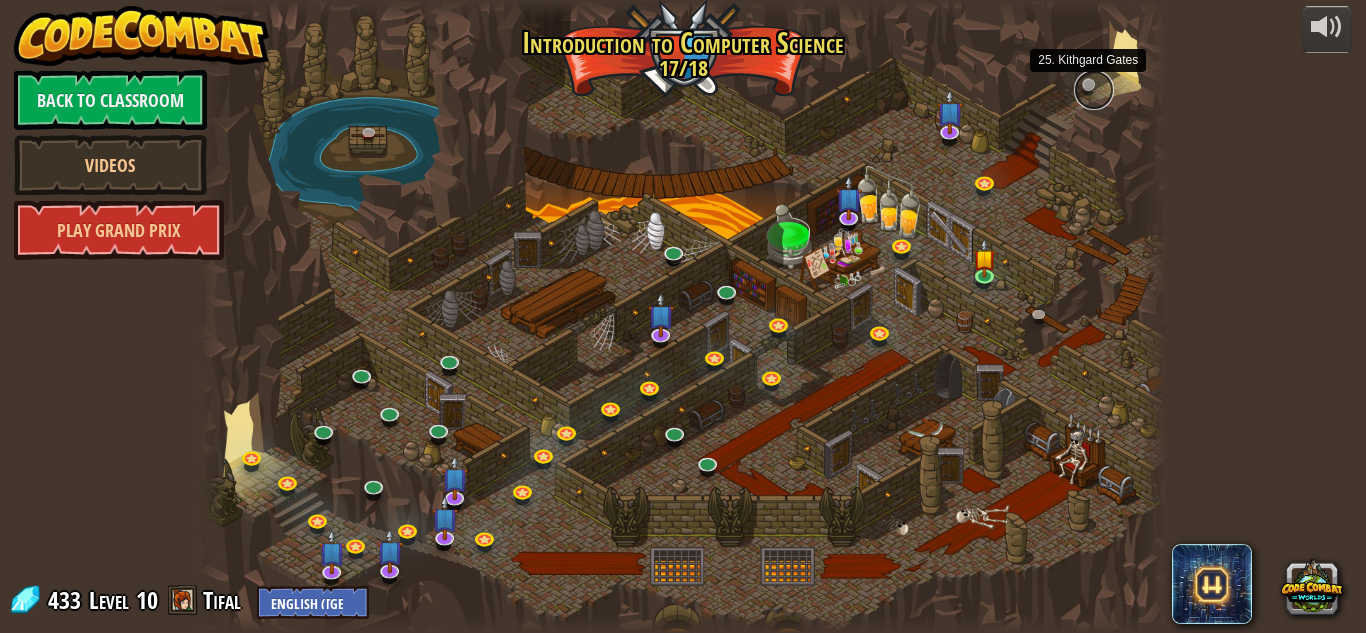 click at bounding box center [1094, 90] 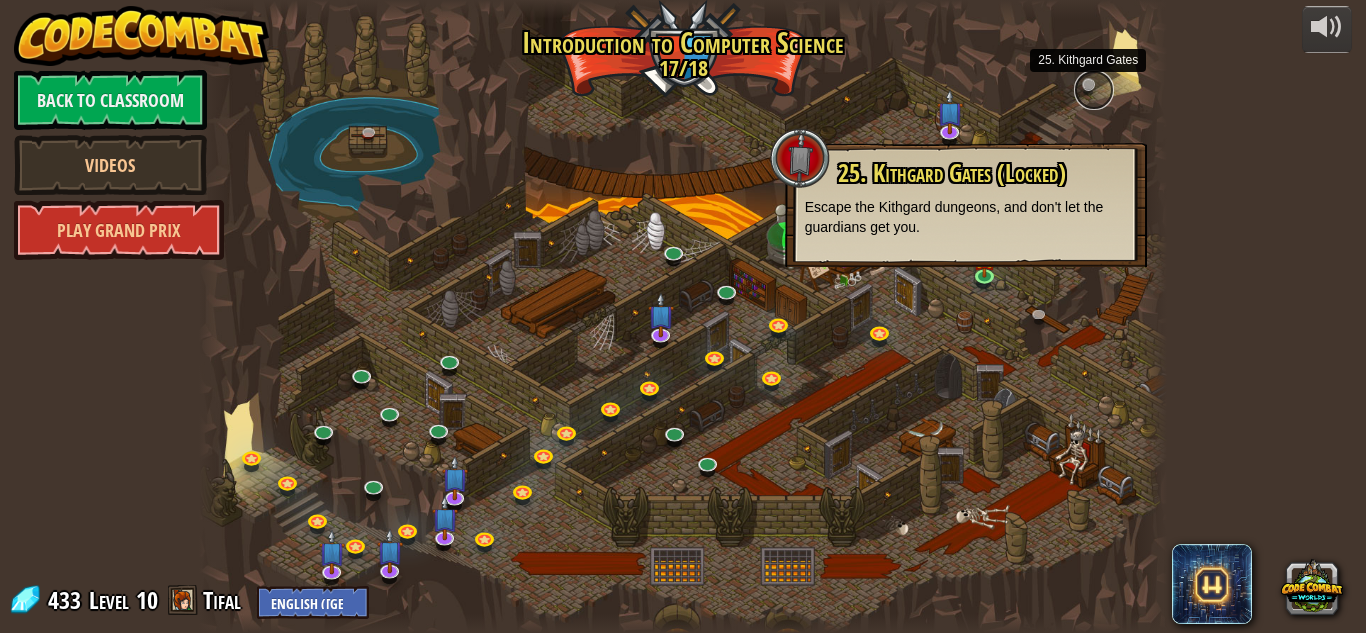 click at bounding box center (1094, 90) 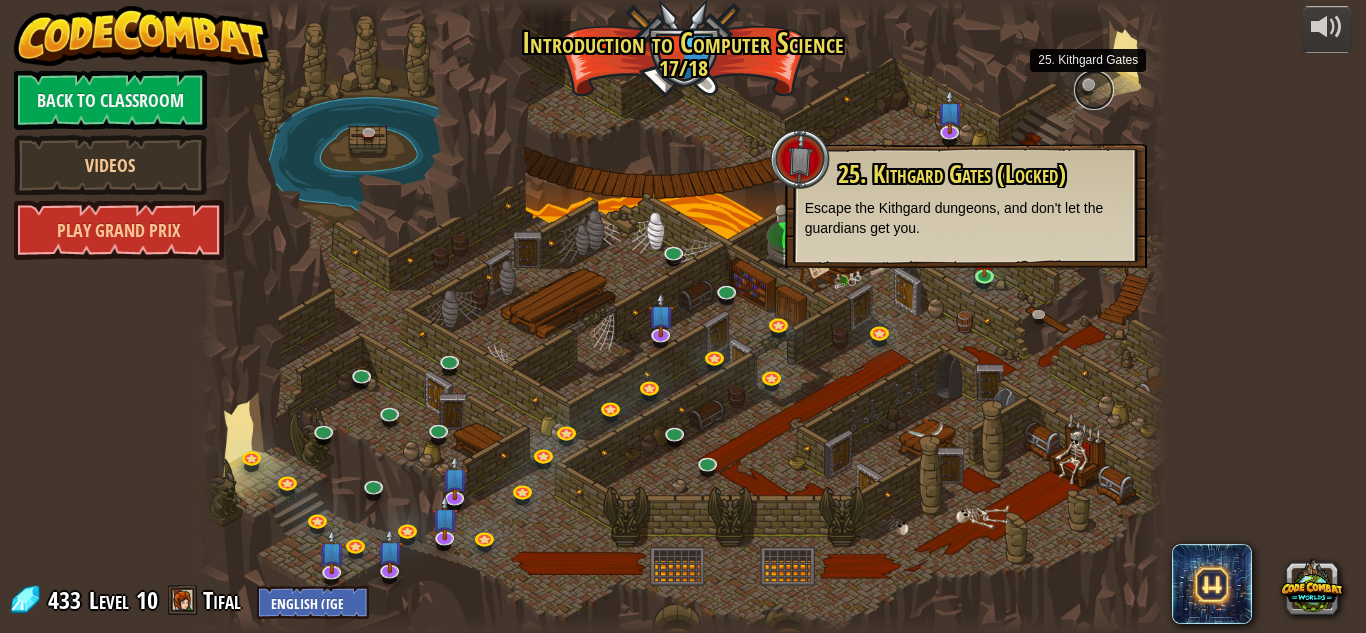click at bounding box center [1094, 90] 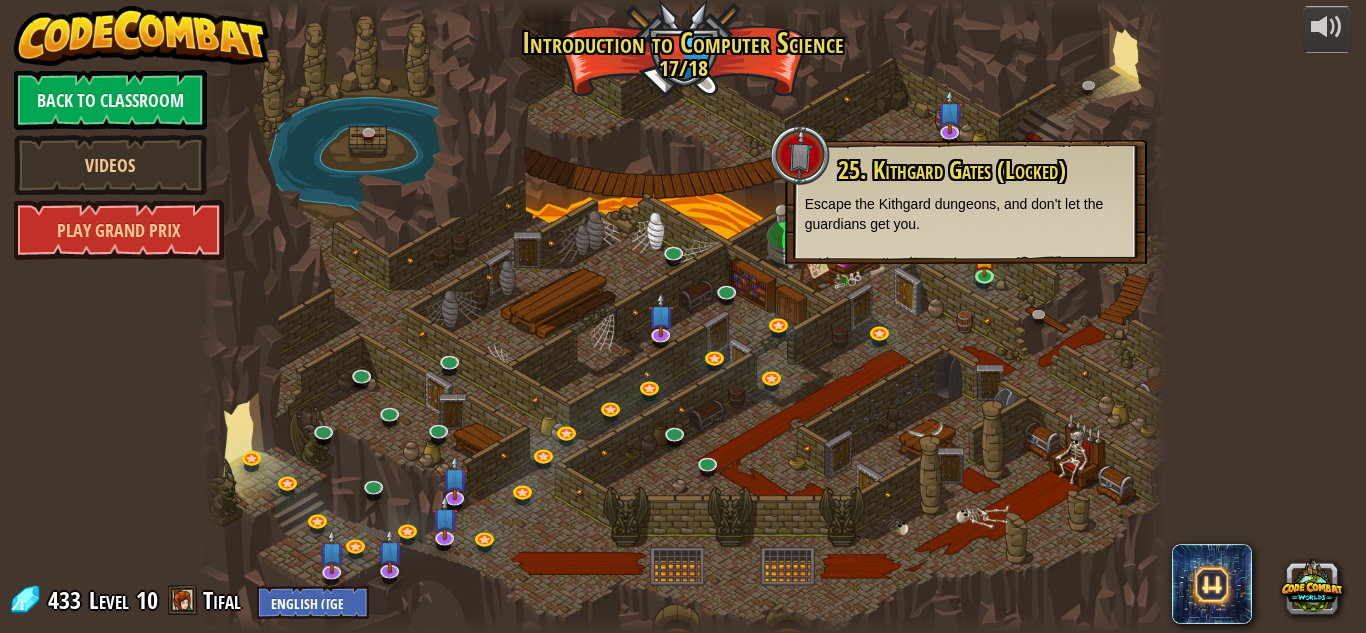 drag, startPoint x: 1186, startPoint y: 542, endPoint x: 1276, endPoint y: 601, distance: 107.61505 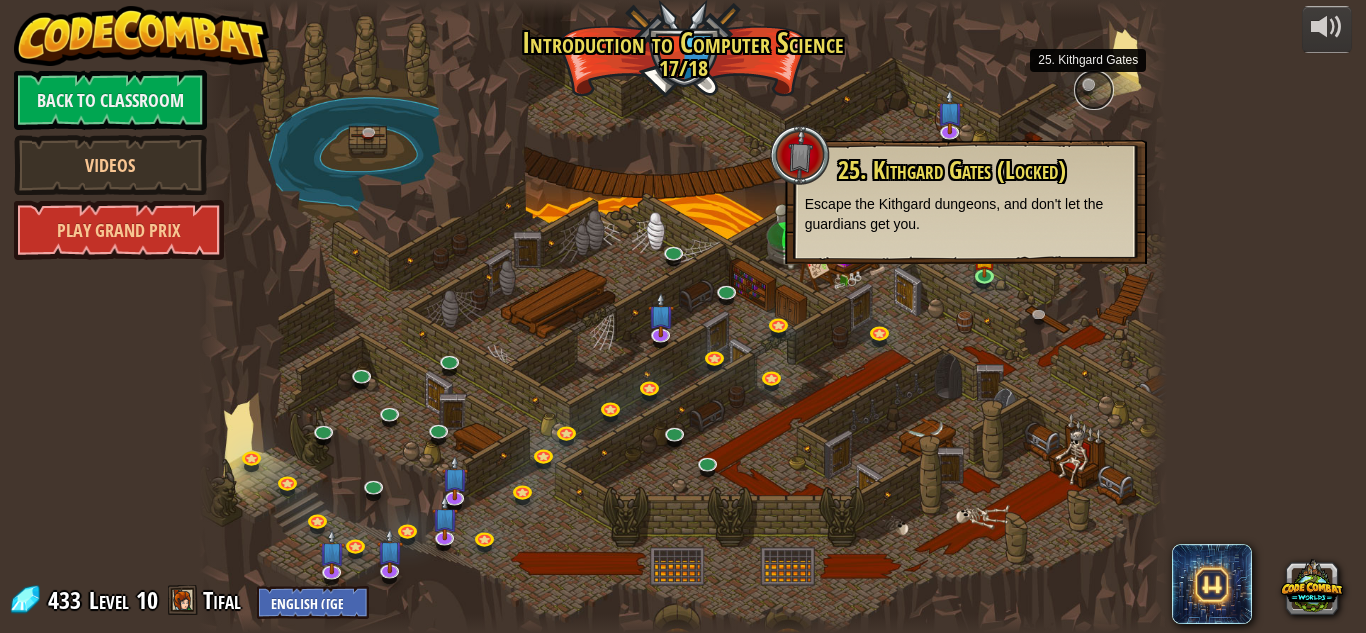 click at bounding box center [1094, 90] 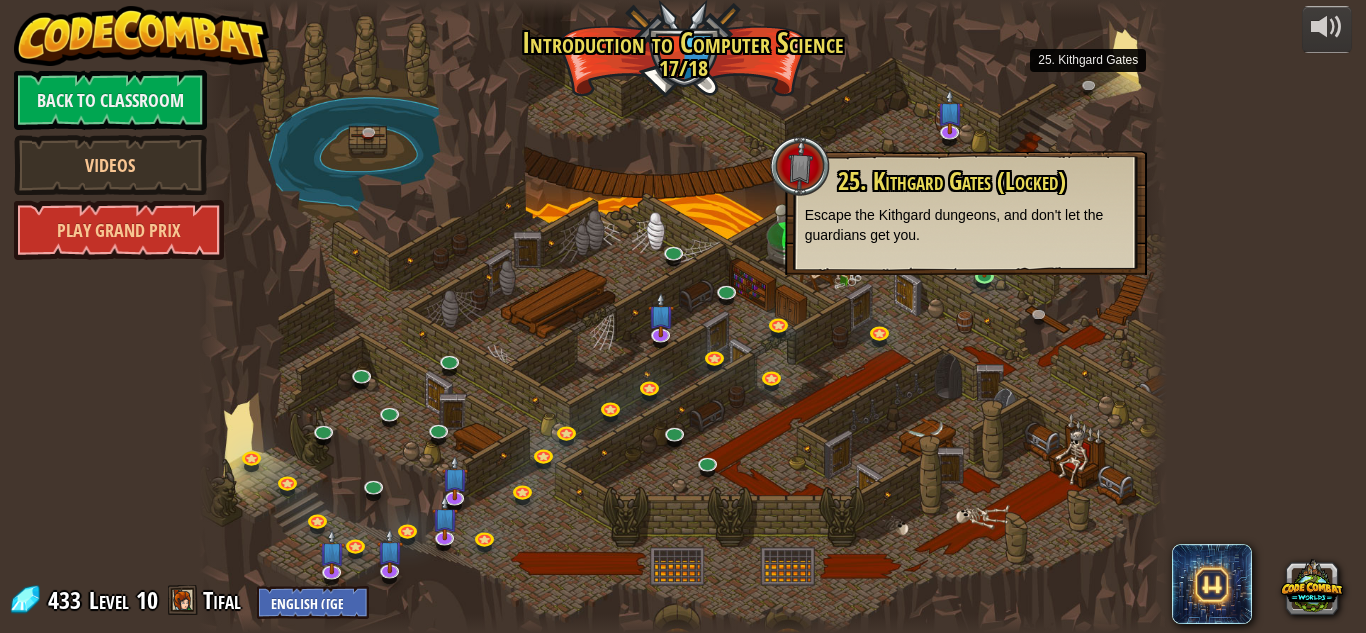 click at bounding box center (800, 166) 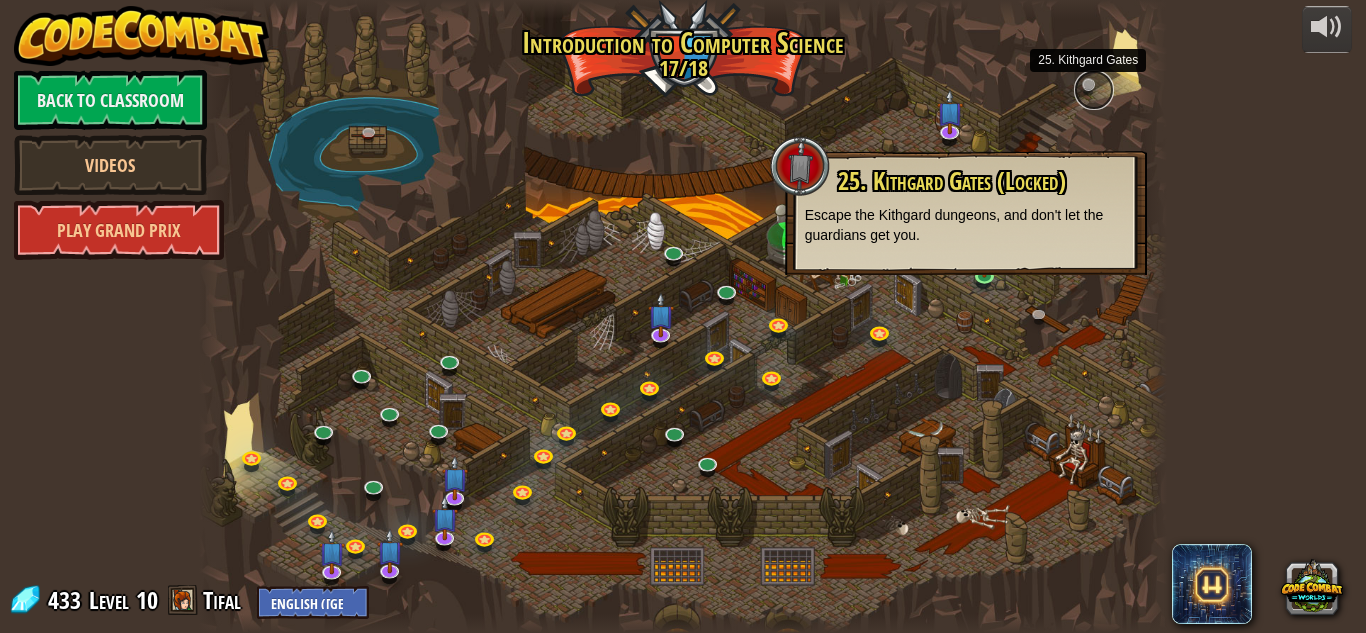 click at bounding box center (1094, 90) 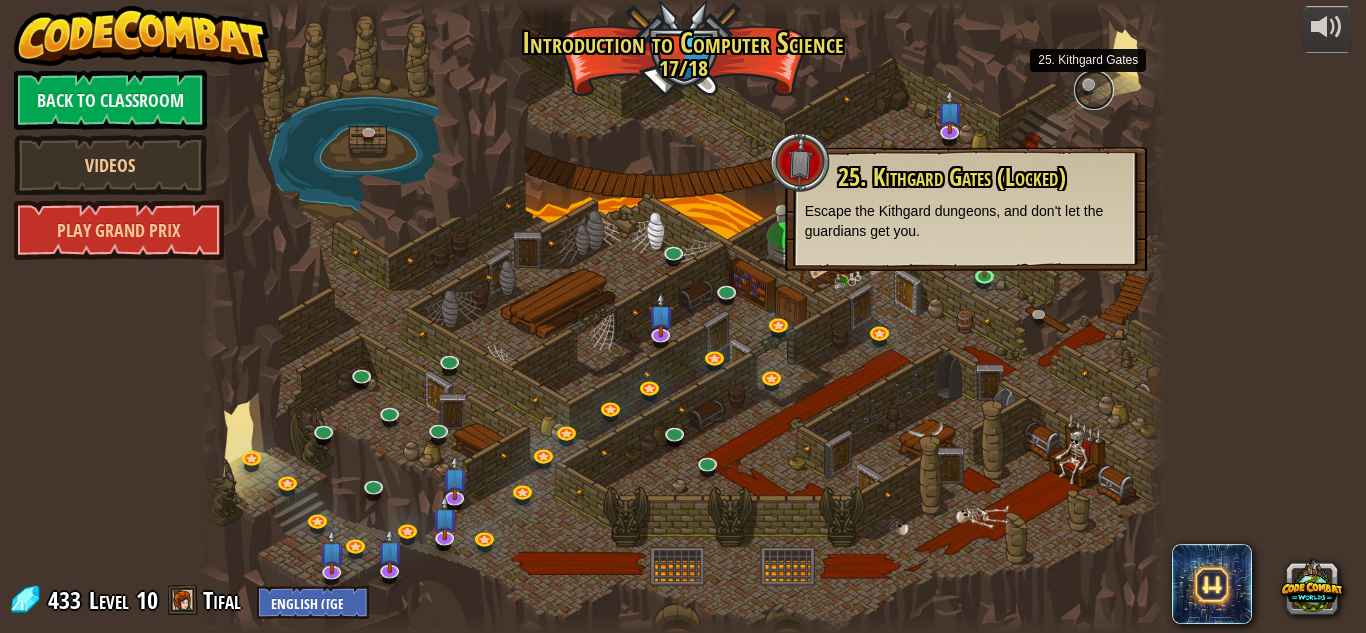 click at bounding box center (1094, 90) 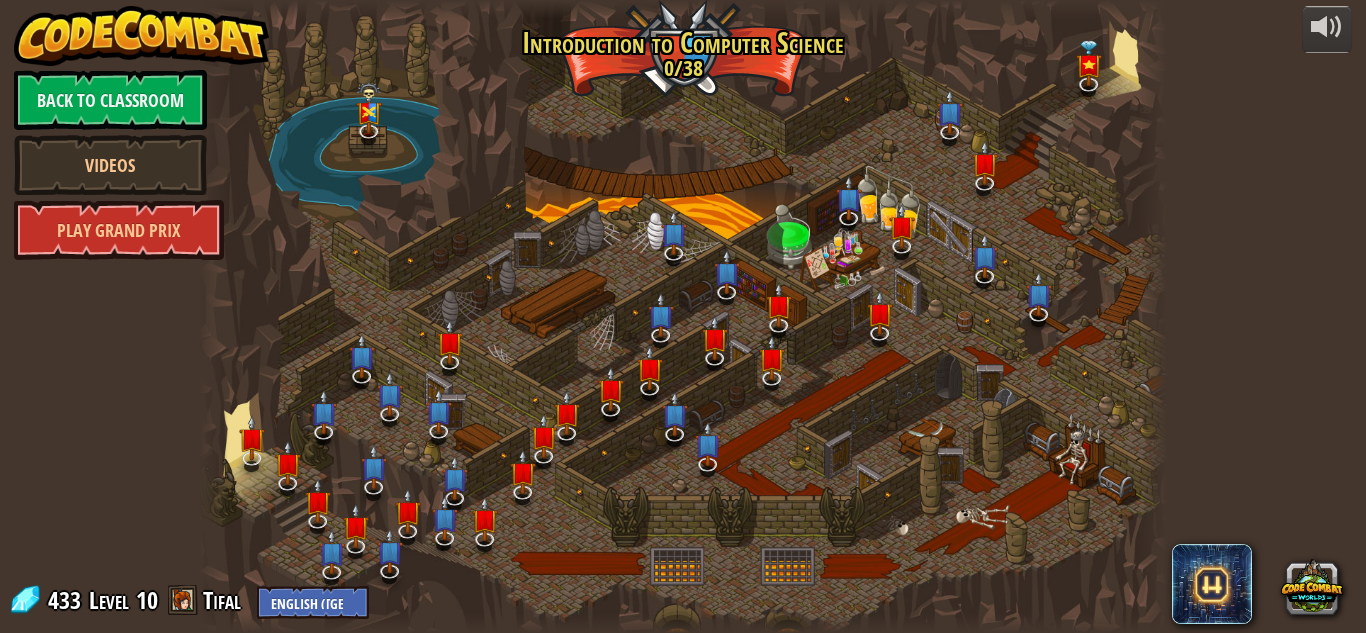 scroll, scrollTop: 0, scrollLeft: 0, axis: both 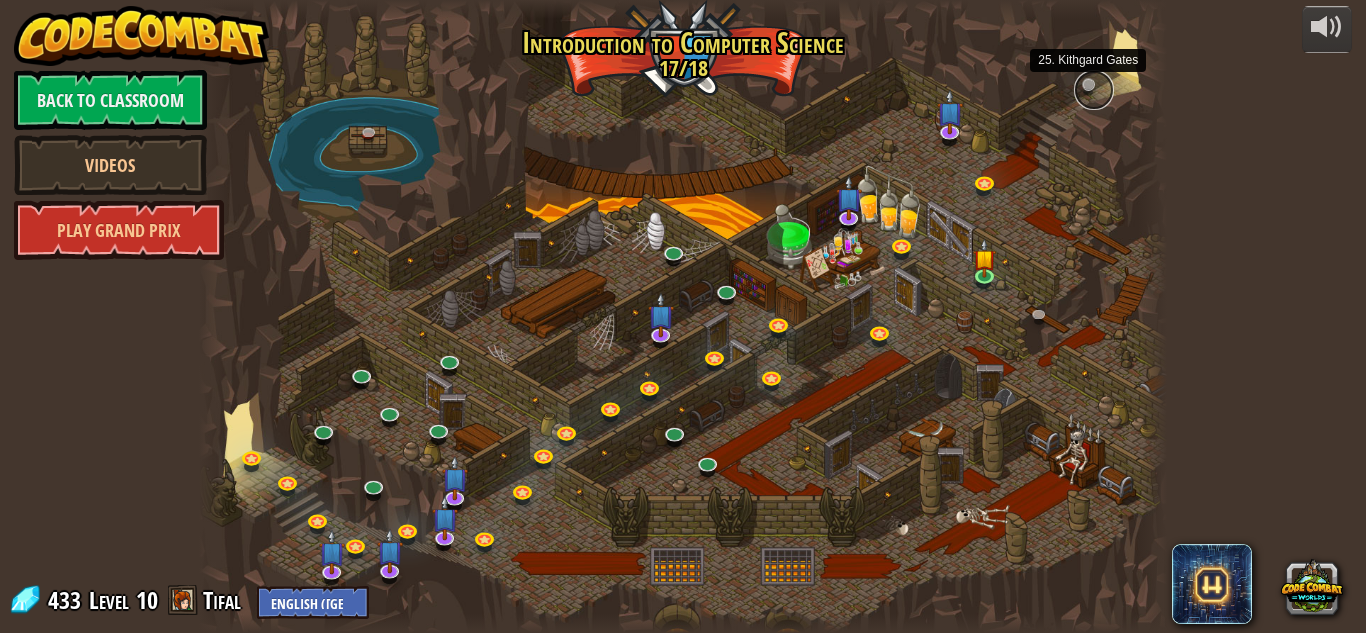 click at bounding box center [1094, 90] 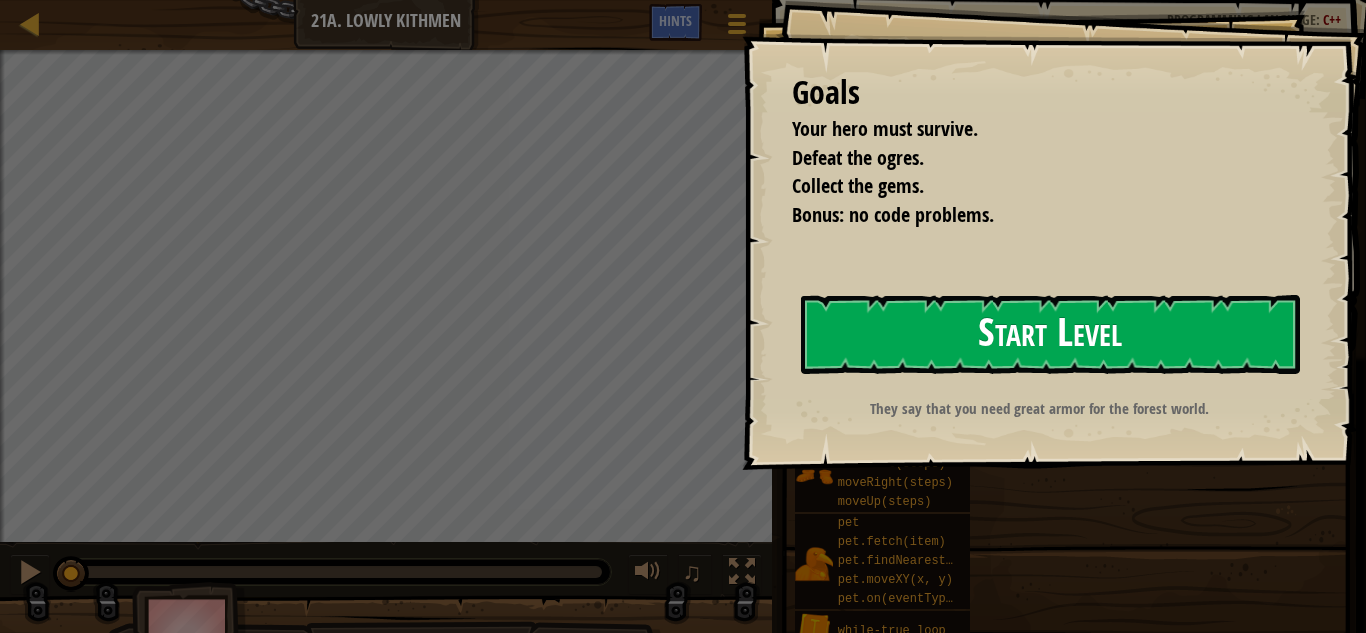 click on "Start Level" at bounding box center [1050, 334] 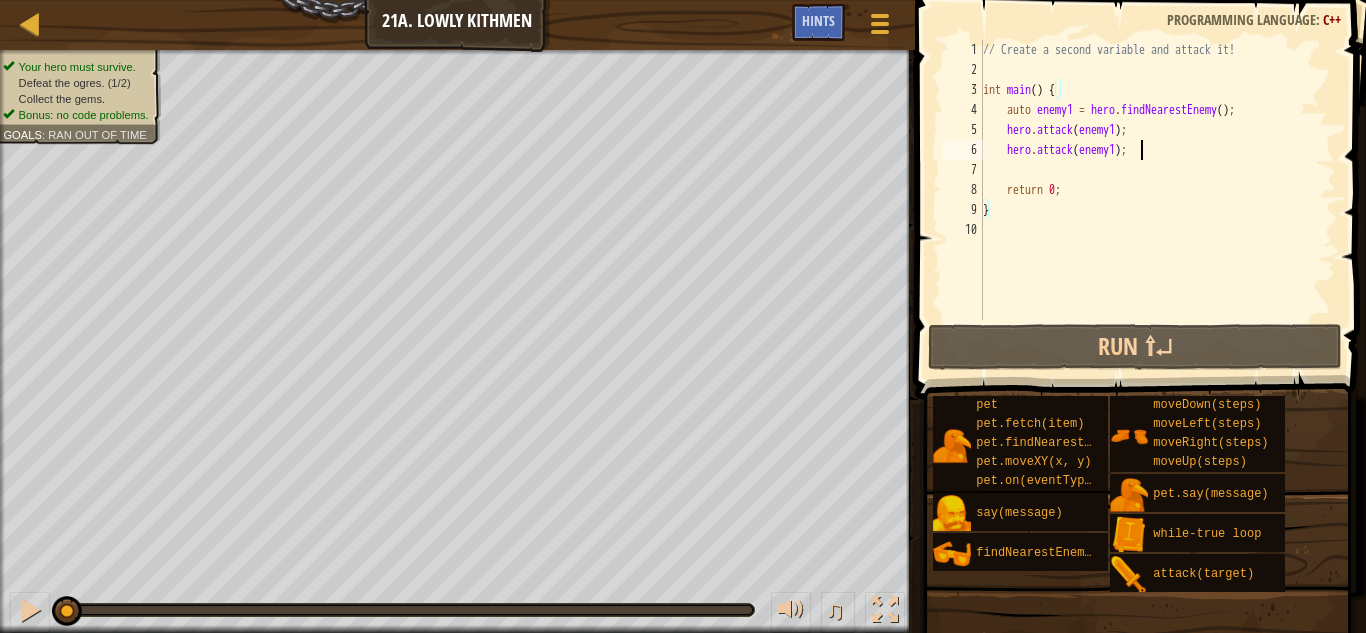 click on "// Create a second variable and attack it! int   main ( )   {      auto   enemy1   =   hero . findNearestEnemy ( ) ;      hero . attack ( enemy1 ) ;      hero . attack ( enemy1 ) ;           return   0 ; }" at bounding box center [1157, 200] 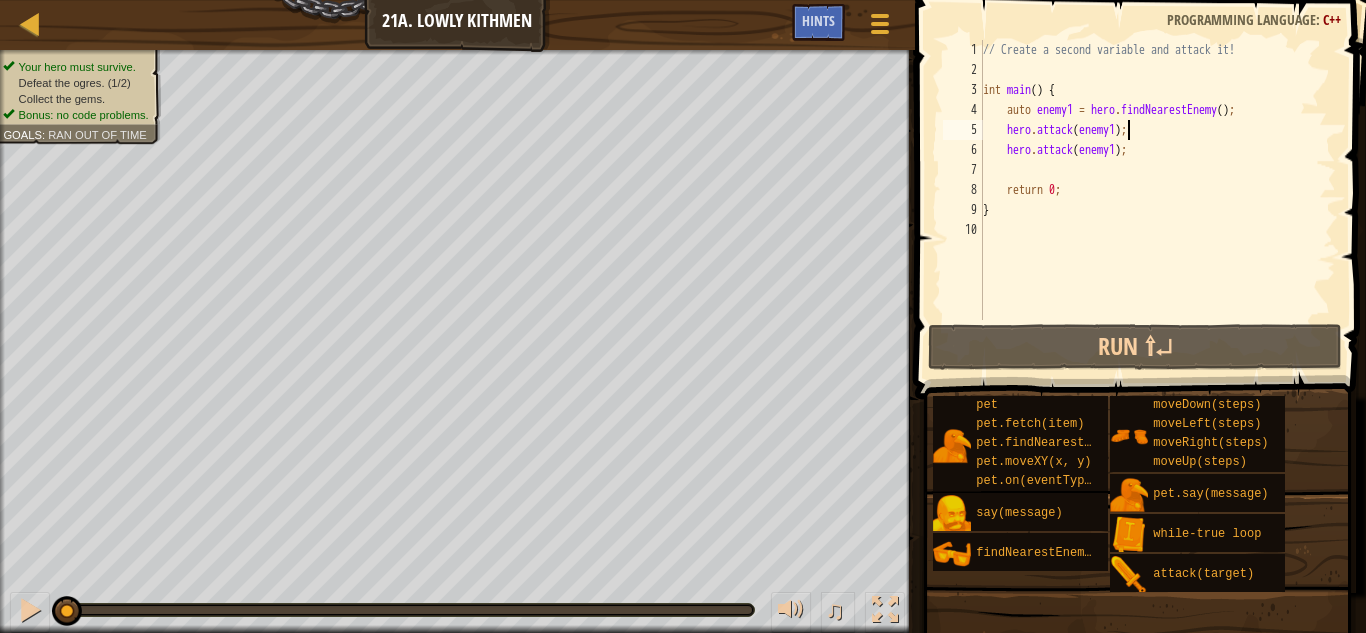 click on "// Create a second variable and attack it! int   main ( )   {      auto   enemy1   =   hero . findNearestEnemy ( ) ;      hero . attack ( enemy1 ) ;      hero . attack ( enemy1 ) ;           return   0 ; }" at bounding box center (1157, 200) 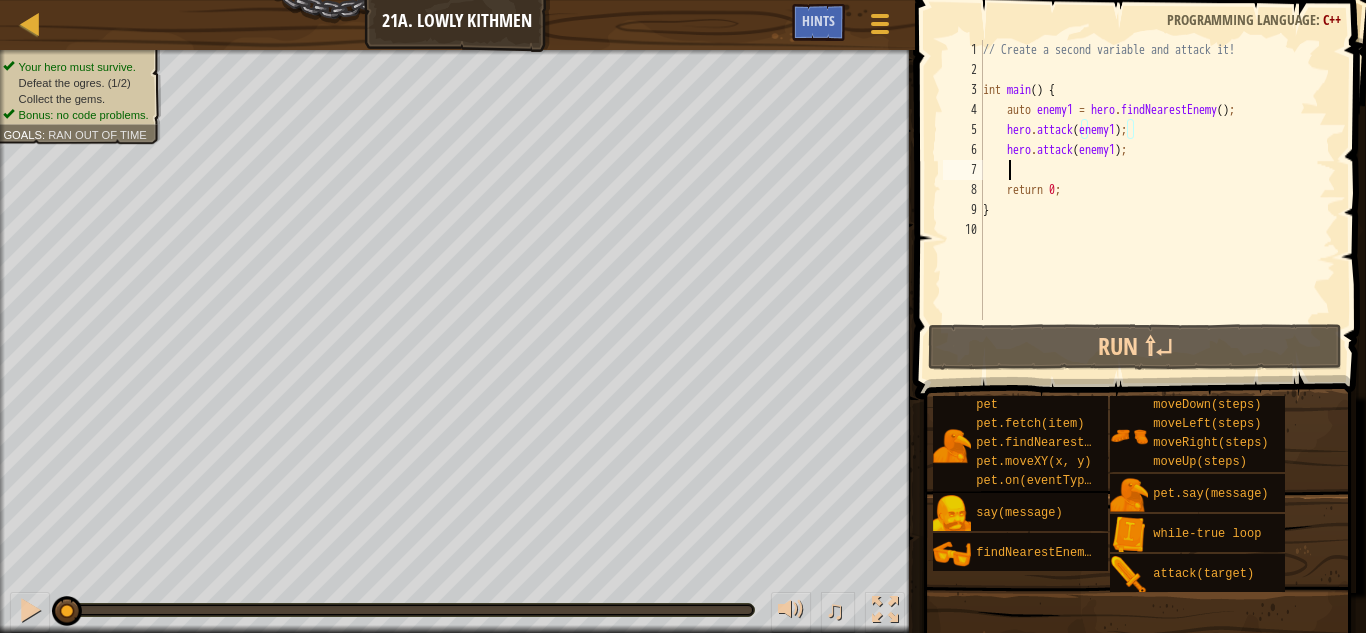 click on "// Create a second variable and attack it! int   main ( )   {      auto   enemy1   =   hero . findNearestEnemy ( ) ;      hero . attack ( enemy1 ) ;      hero . attack ( enemy1 ) ;           return   0 ; }" at bounding box center (1157, 200) 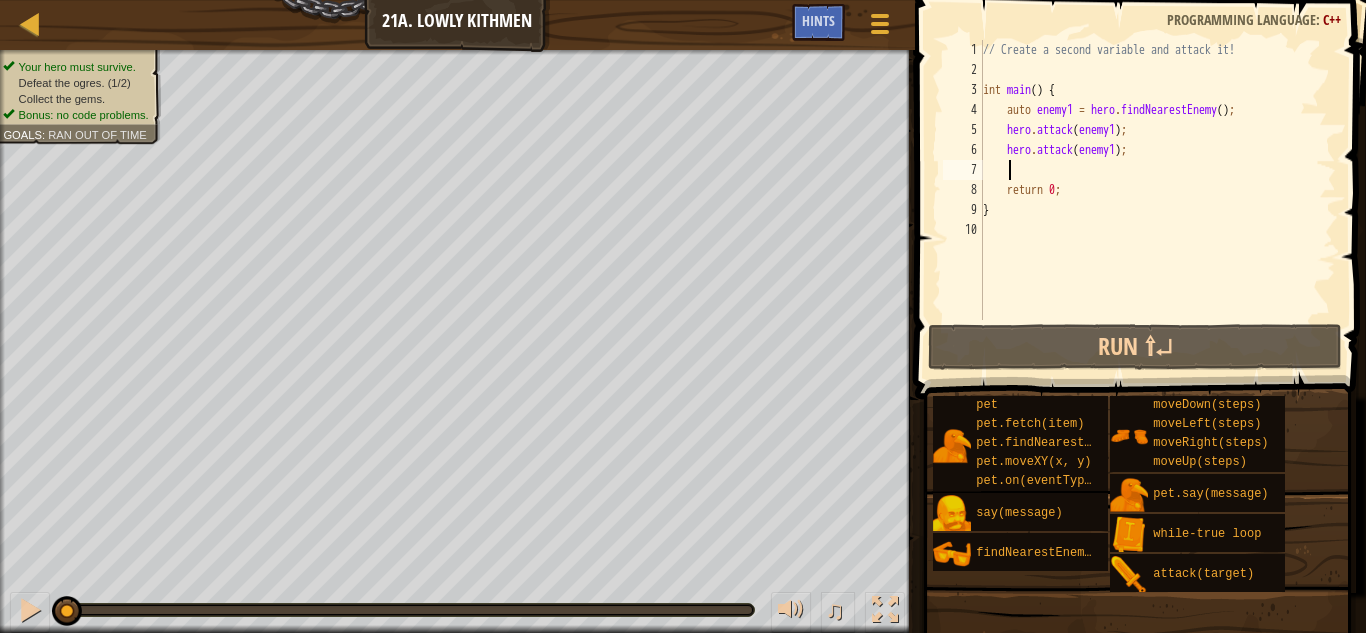 click on "// Create a second variable and attack it! int   main ( )   {      auto   enemy1   =   hero . findNearestEnemy ( ) ;      hero . attack ( enemy1 ) ;      hero . attack ( enemy1 ) ;           return   0 ; }" at bounding box center (1157, 200) 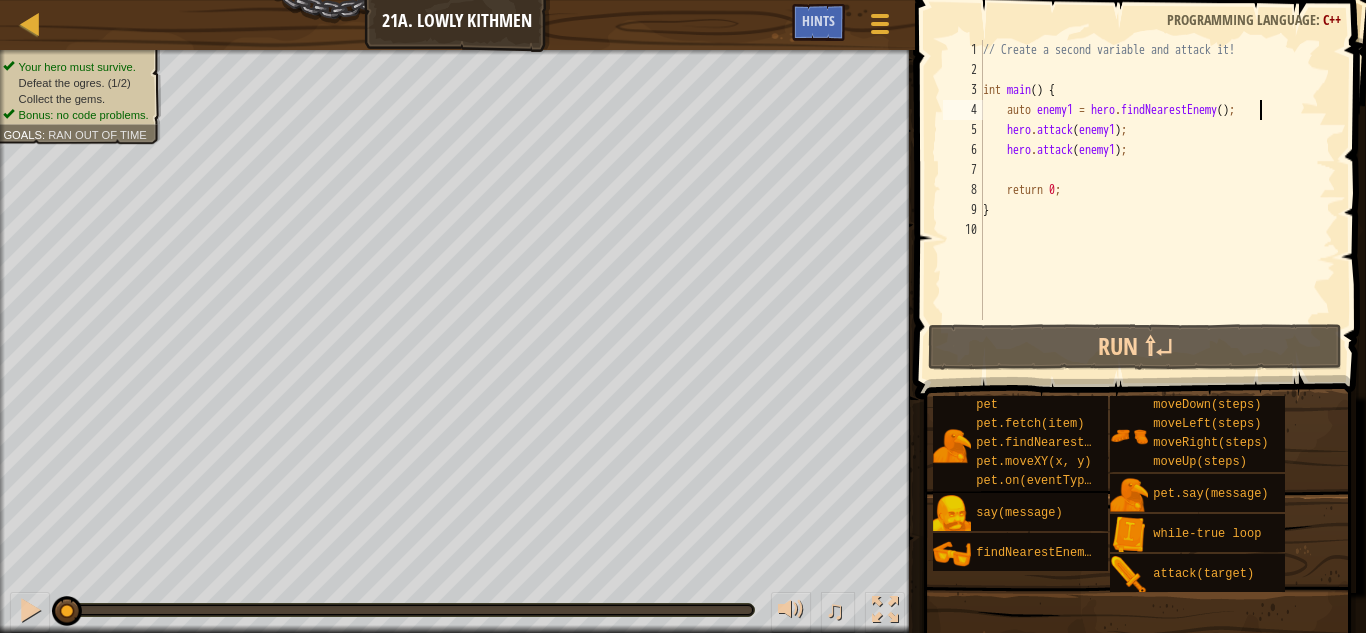 click on "// Create a second variable and attack it! int   main ( )   {      auto   enemy1   =   hero . findNearestEnemy ( ) ;      hero . attack ( enemy1 ) ;      hero . attack ( enemy1 ) ;           return   0 ; }" at bounding box center [1157, 200] 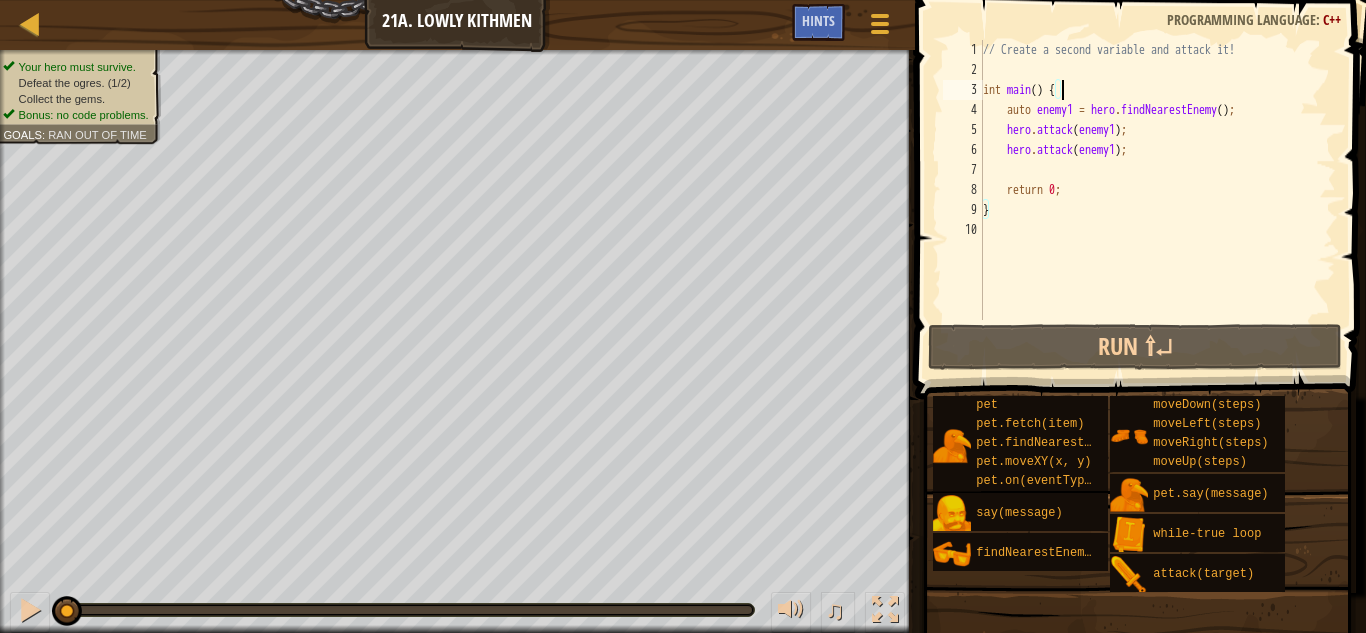 click on "// Create a second variable and attack it! int   main ( )   {      auto   enemy1   =   hero . findNearestEnemy ( ) ;      hero . attack ( enemy1 ) ;      hero . attack ( enemy1 ) ;           return   0 ; }" at bounding box center (1157, 200) 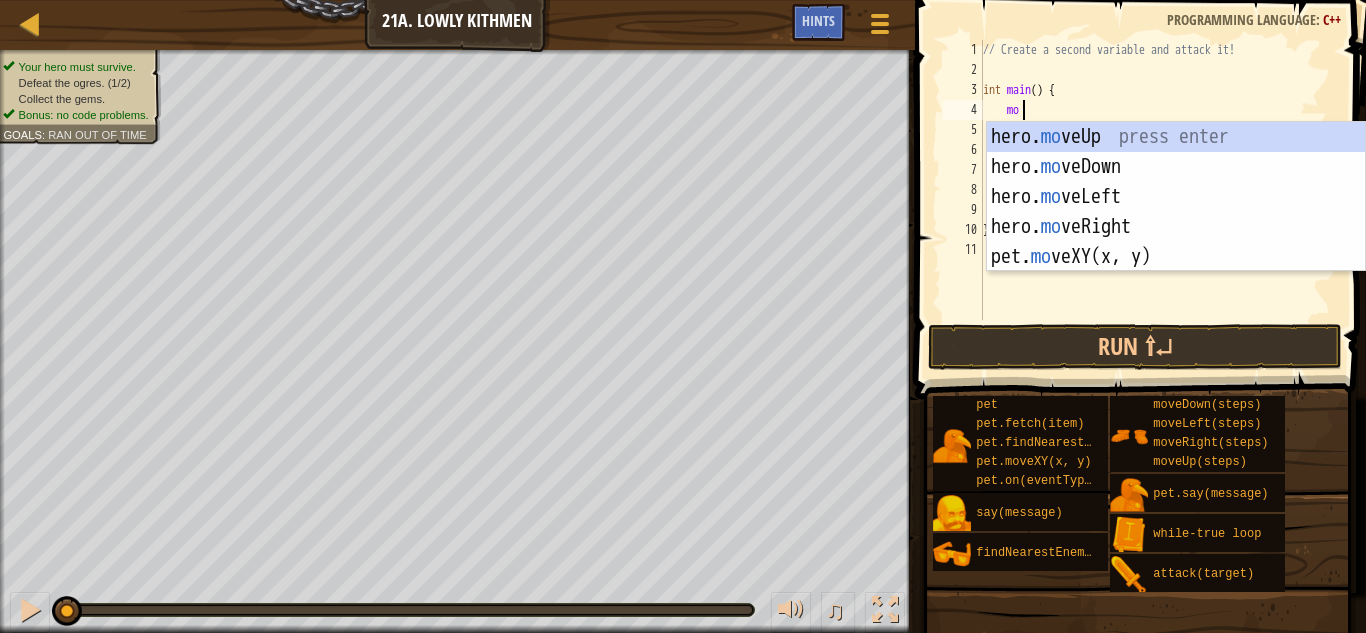 type on "move" 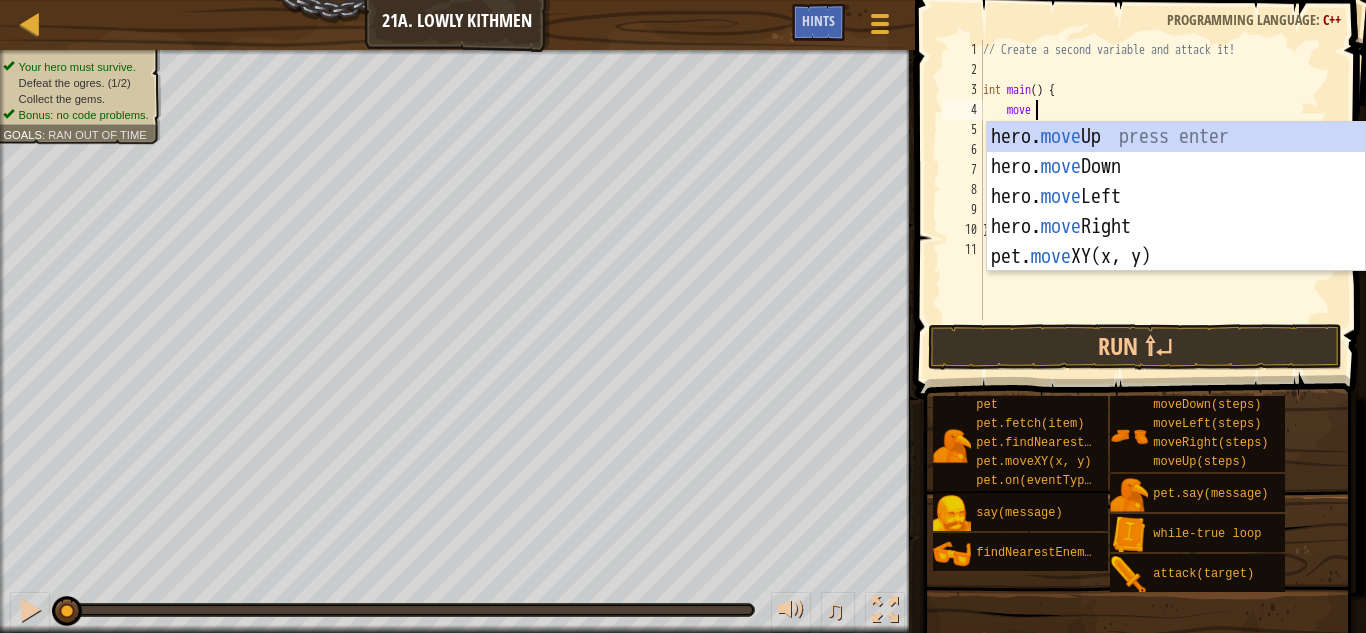 scroll, scrollTop: 9, scrollLeft: 3, axis: both 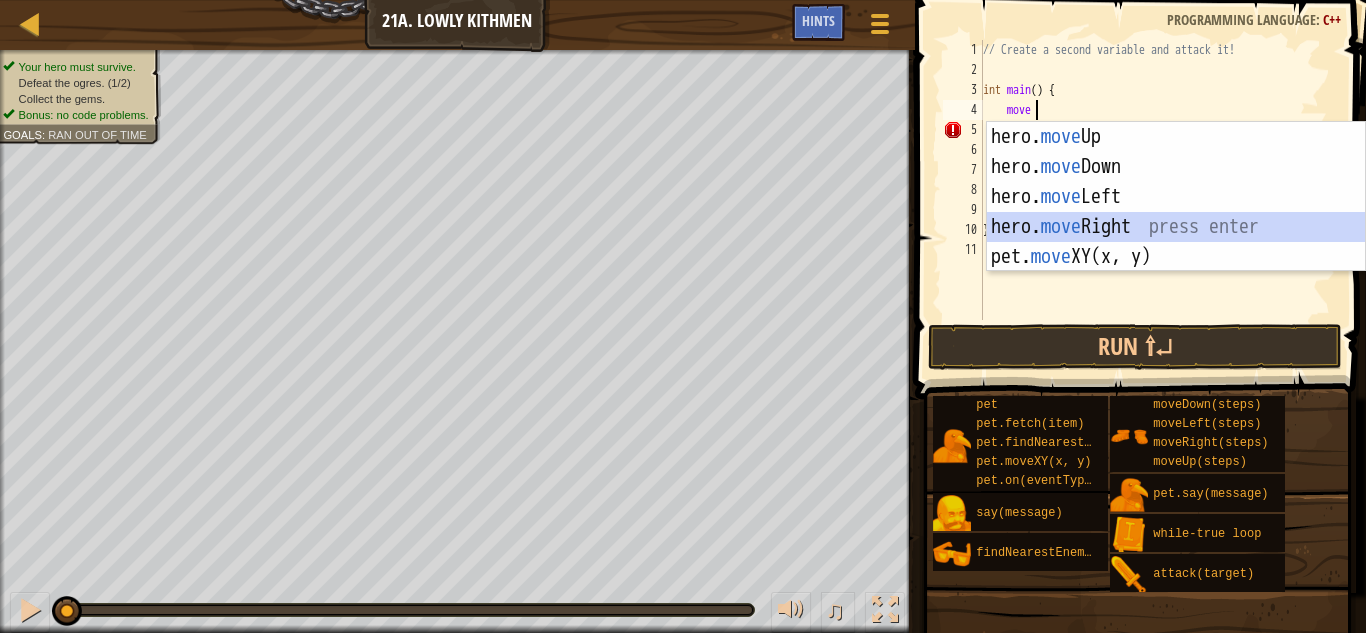 click on "hero. move Up press enter hero. move Down press enter hero. move Left press enter hero. move Right press enter pet. move XY(x, y) press enter" at bounding box center (1176, 227) 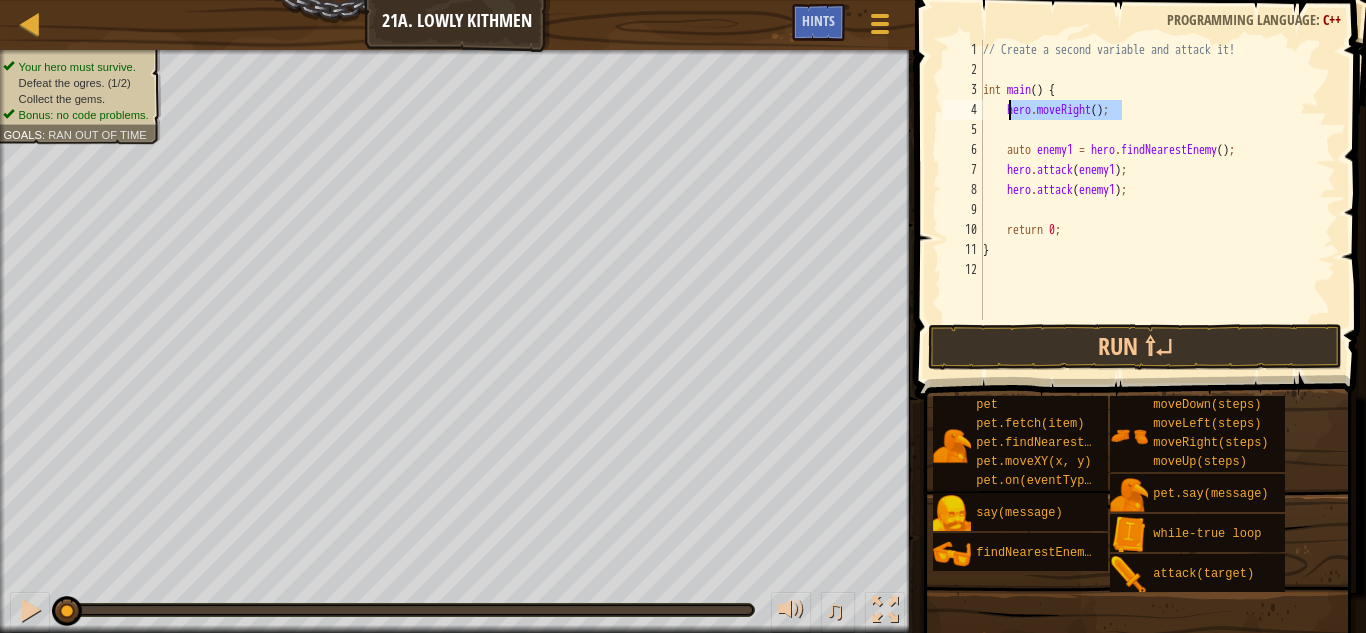 drag, startPoint x: 1145, startPoint y: 106, endPoint x: 1010, endPoint y: 113, distance: 135.18137 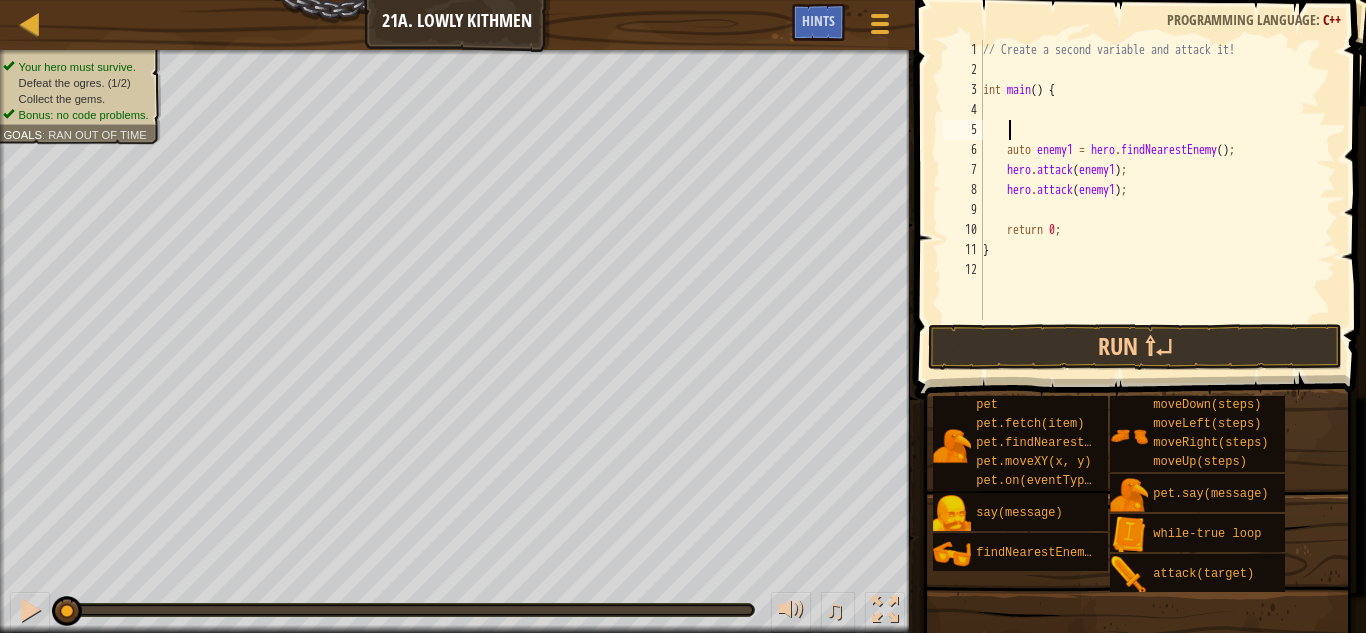 click on "// Create a second variable and attack it! int   main ( )   {                auto   enemy1   =   hero . findNearestEnemy ( ) ;      hero . attack ( enemy1 ) ;      hero . attack ( enemy1 ) ;           return   0 ; }" at bounding box center (1157, 200) 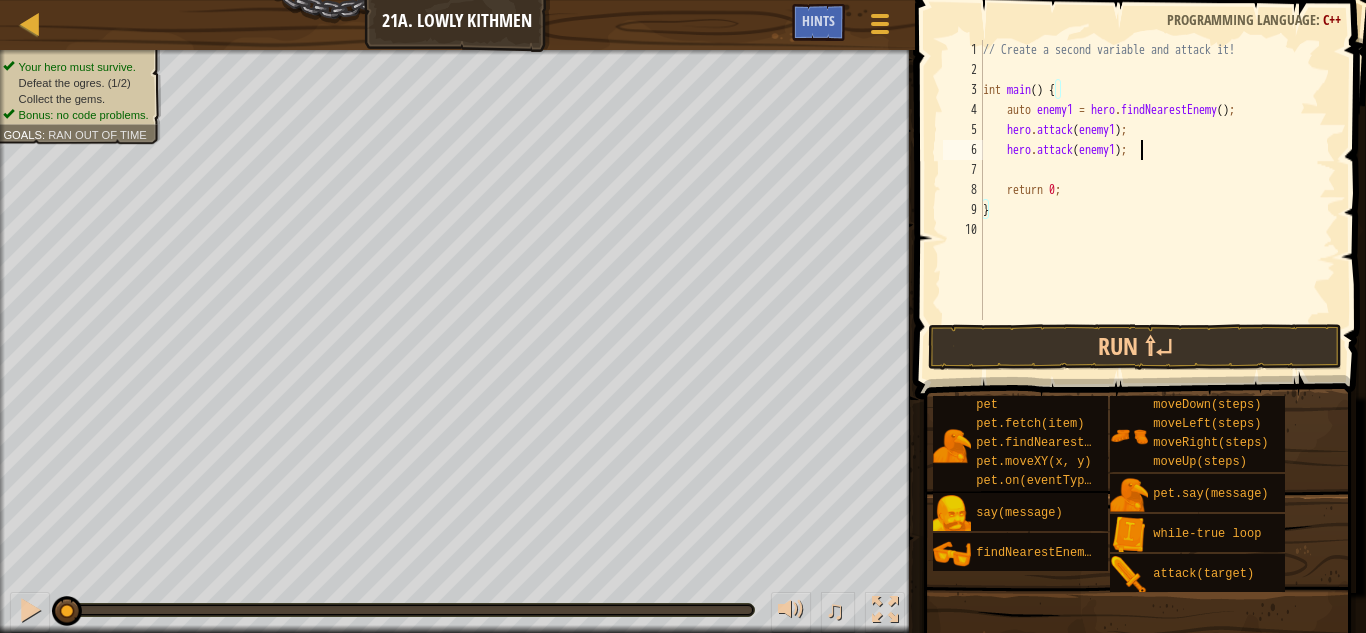 click on "// Create a second variable and attack it! int   main ( )   {      auto   enemy1   =   hero . findNearestEnemy ( ) ;      hero . attack ( enemy1 ) ;      hero . attack ( enemy1 ) ;           return   0 ; }" at bounding box center (1157, 200) 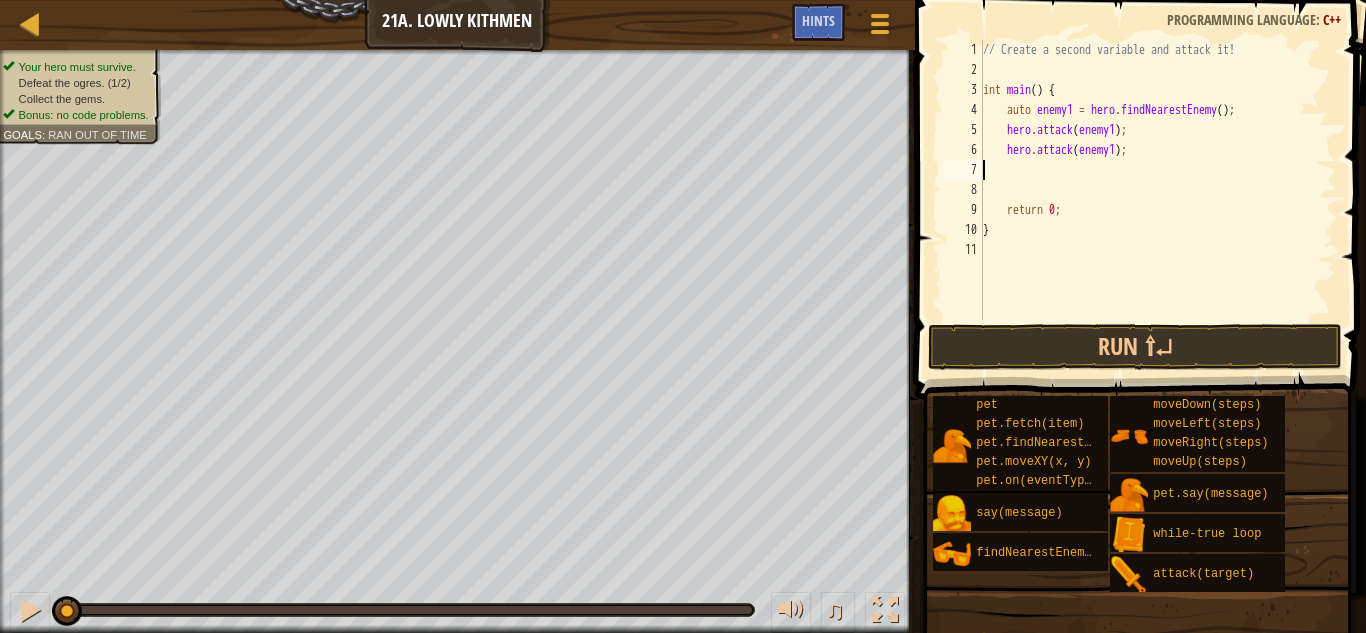 type on "hero.attack(enemy1);" 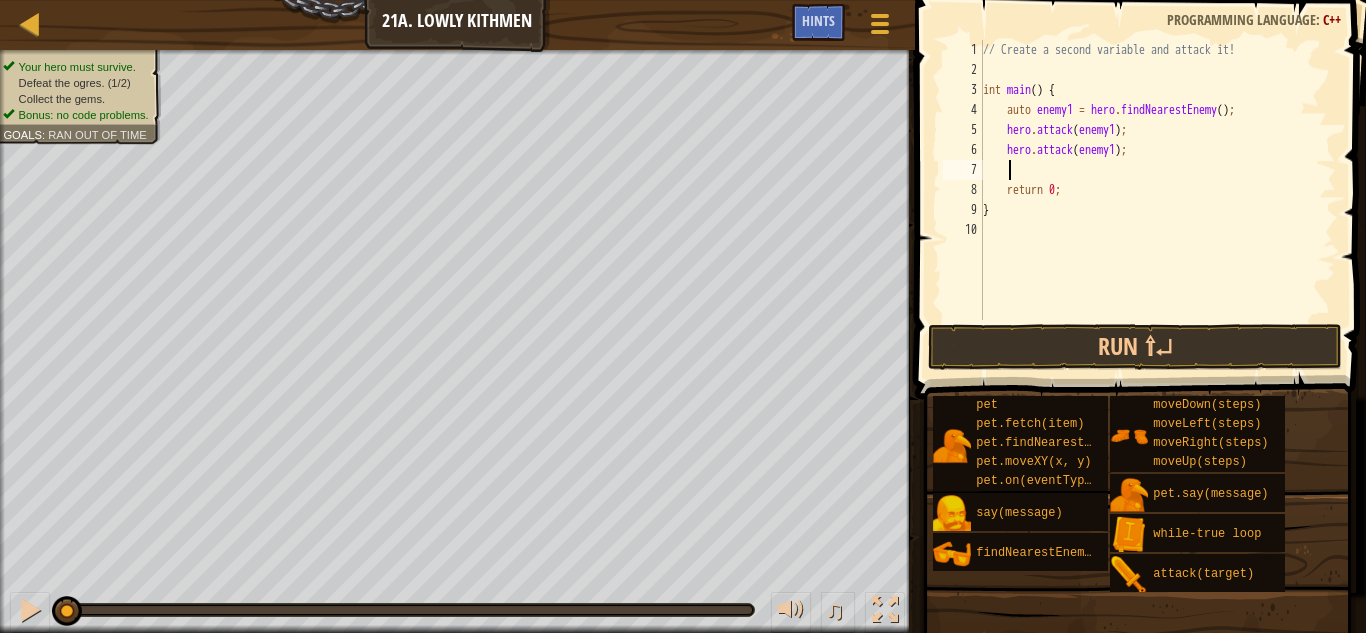 click on "// Create a second variable and attack it! int   main ( )   {      auto   enemy1   =   hero . findNearestEnemy ( ) ;      hero . attack ( enemy1 ) ;      hero . attack ( enemy1 ) ;           return   0 ; }" at bounding box center (1157, 200) 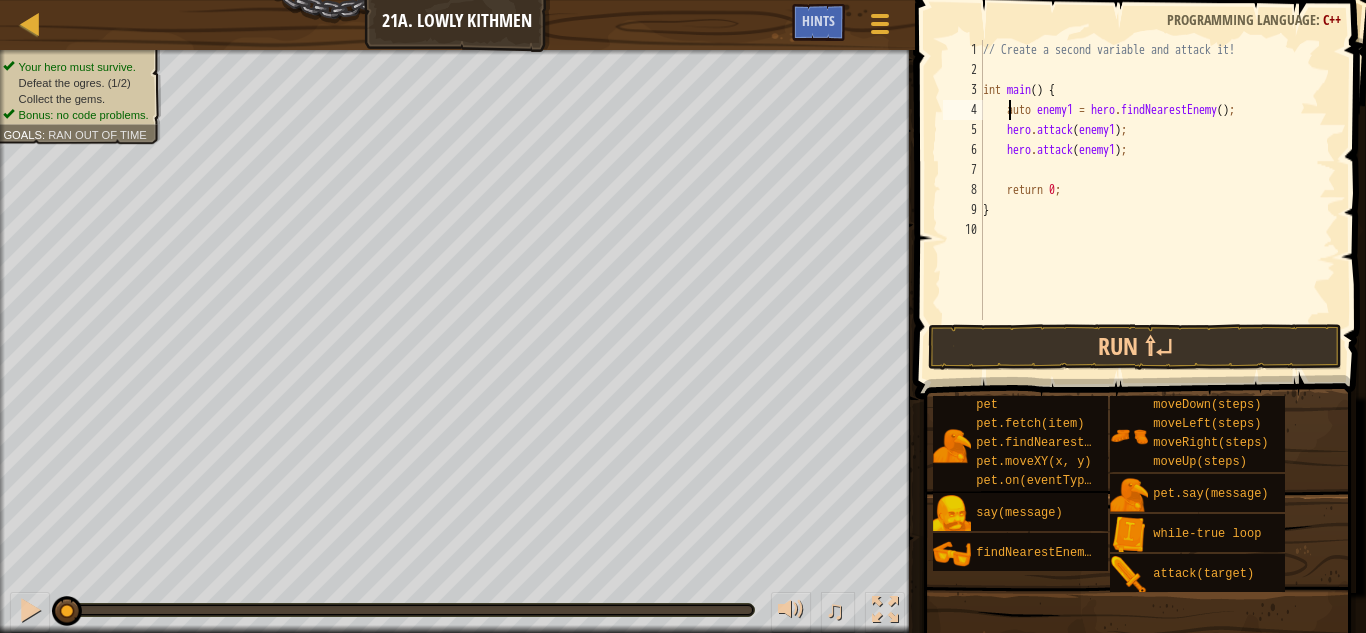 click on "// Create a second variable and attack it! int   main ( )   {      auto   enemy1   =   hero . findNearestEnemy ( ) ;      hero . attack ( enemy1 ) ;      hero . attack ( enemy1 ) ;           return   0 ; }" at bounding box center (1157, 200) 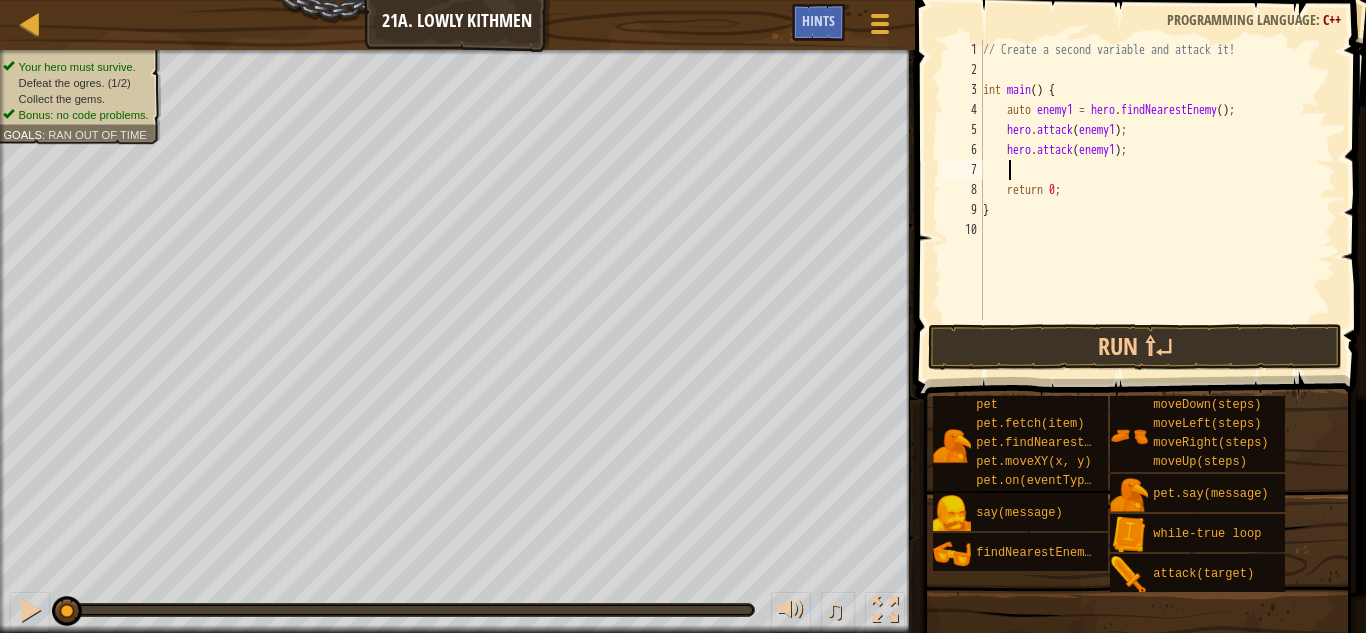 scroll, scrollTop: 9, scrollLeft: 2, axis: both 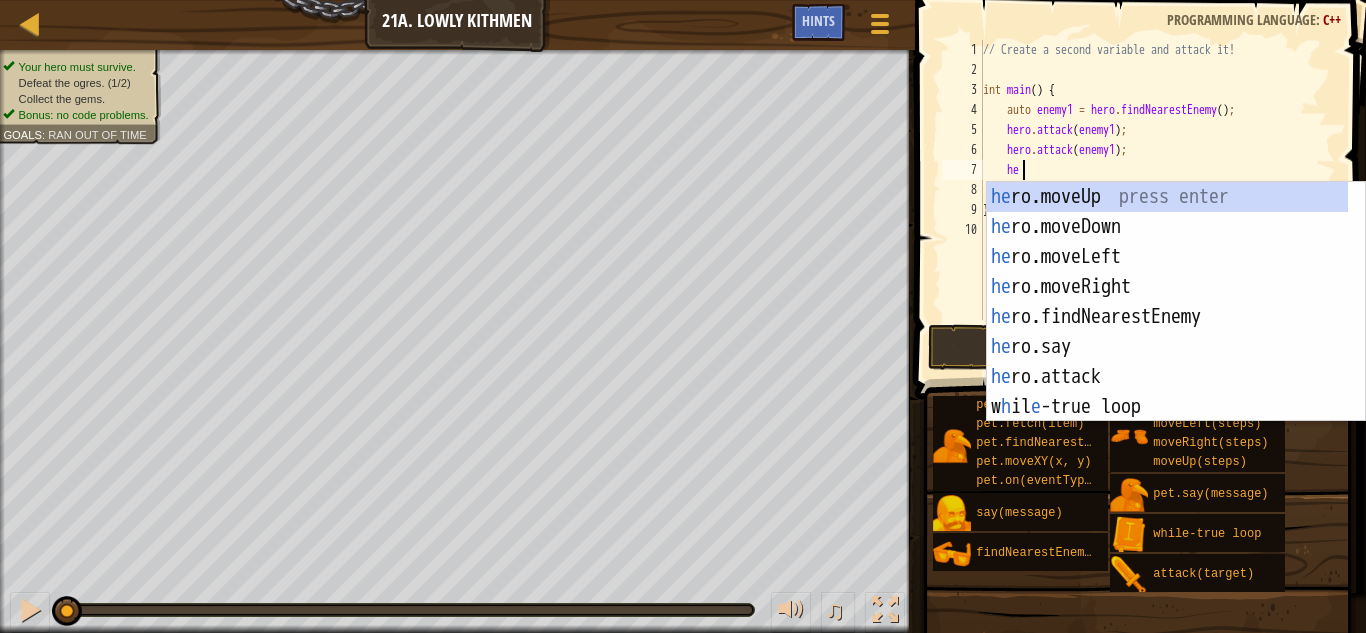 type on "her" 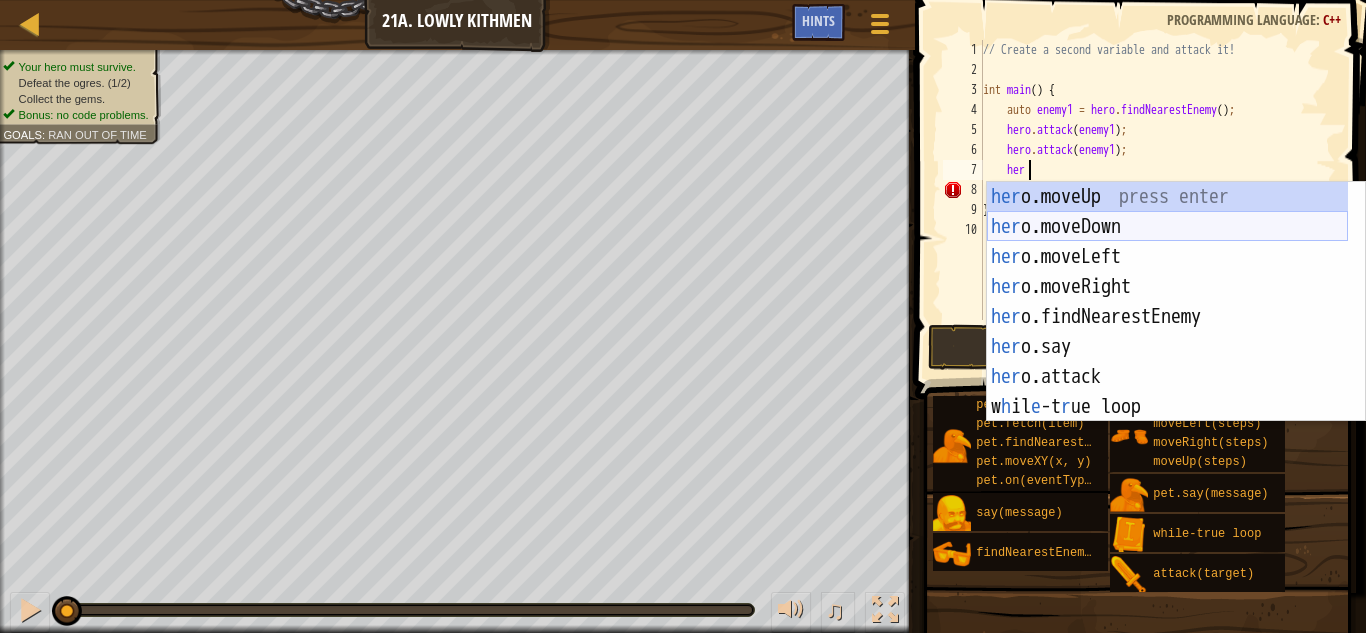 click on "her o.moveUp press enter her o.moveDown press enter her o.moveLeft press enter her o.moveRight press enter her o.findNearestEnemy press enter her o.say press enter her o.attack press enter w h il e -t r ue loop press enter pet.on(eventType,  h andl er ) press enter" at bounding box center (1167, 332) 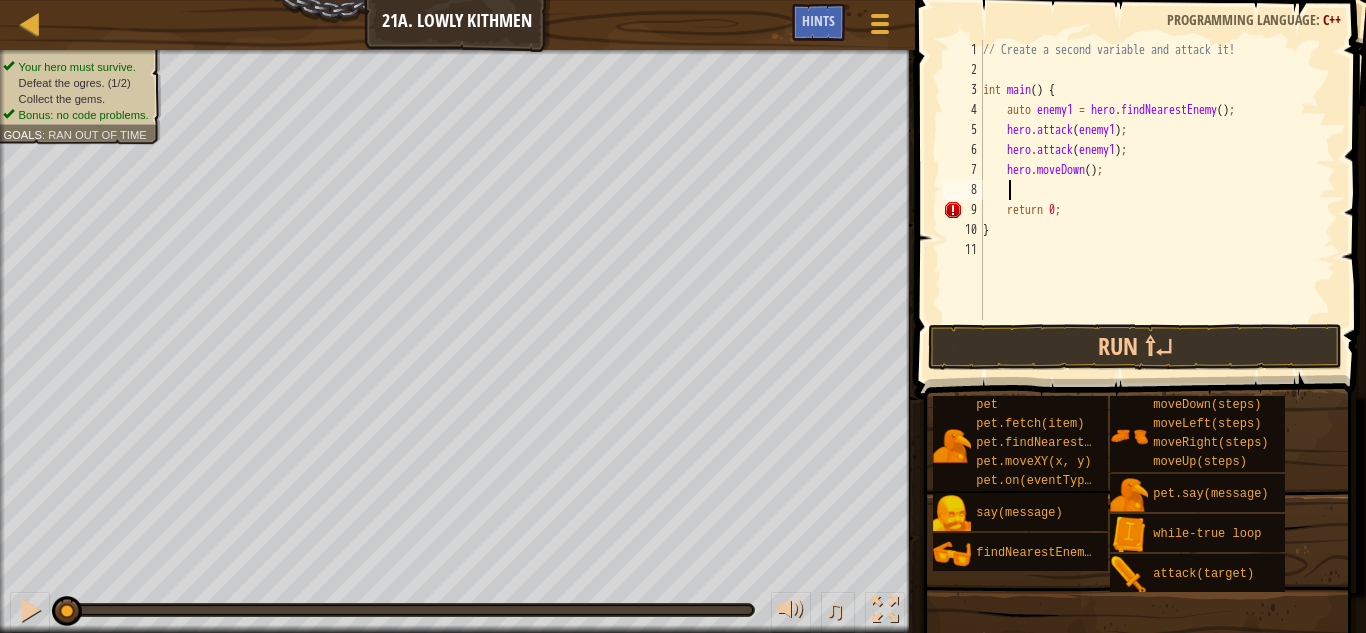 scroll, scrollTop: 9, scrollLeft: 1, axis: both 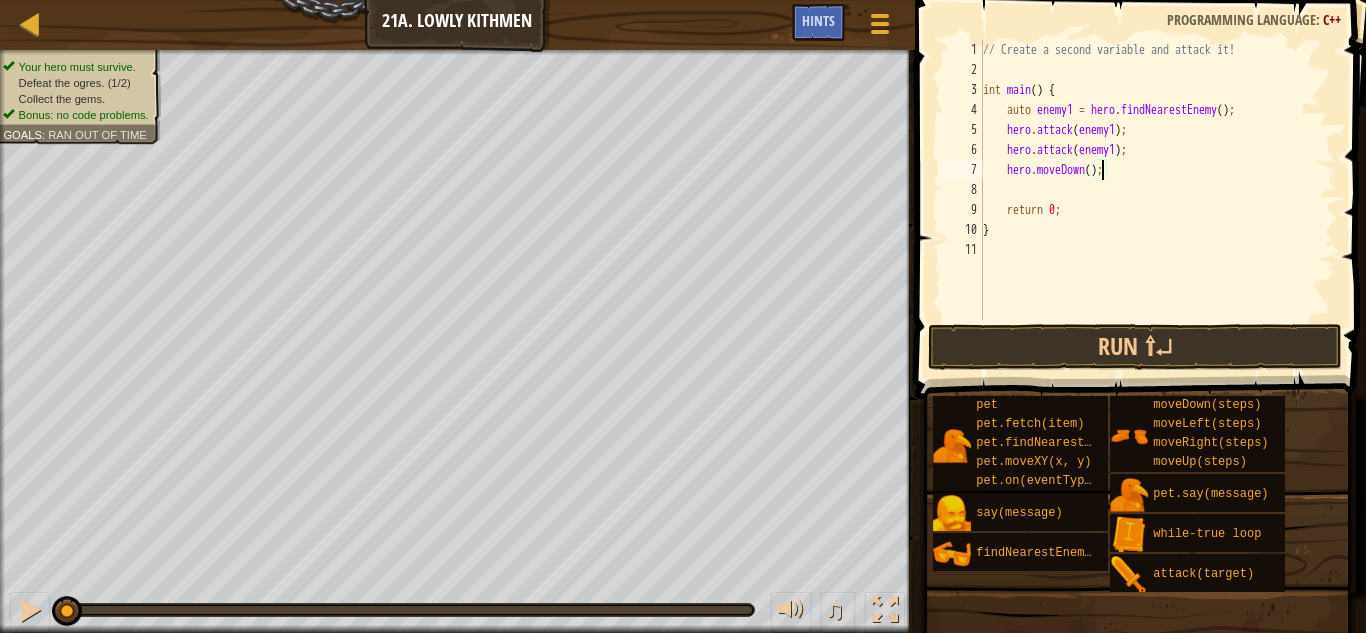 type on "hero.moveDown(1);" 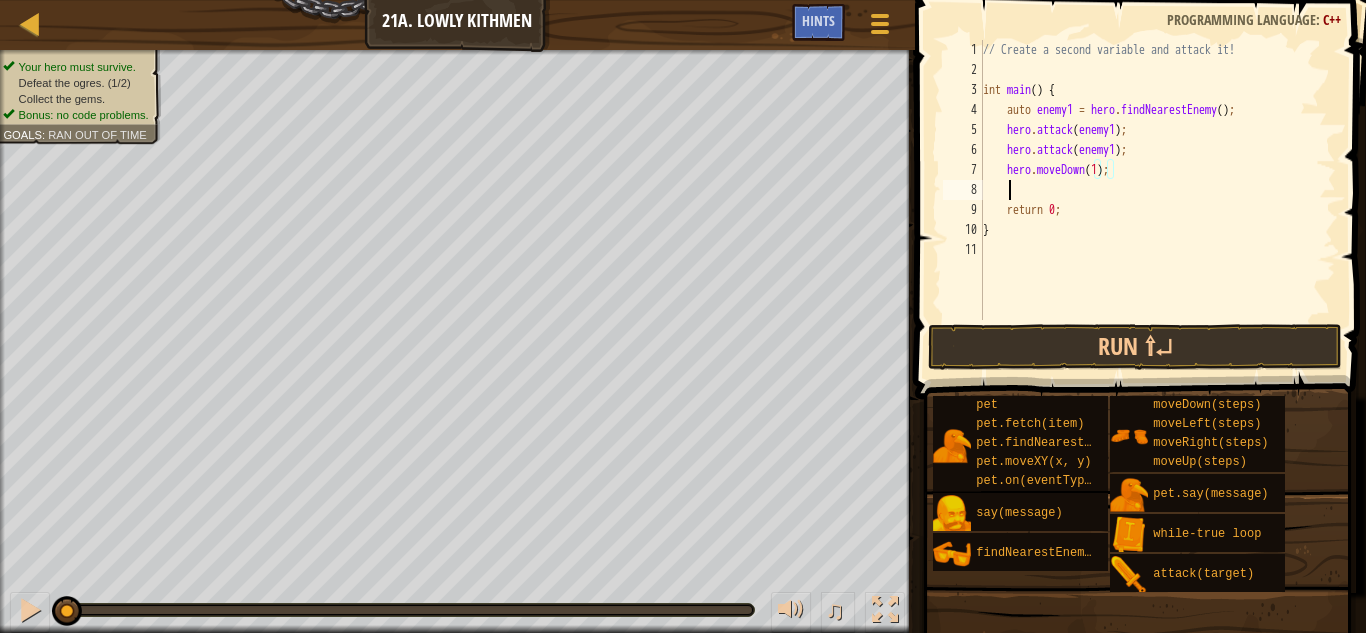 click on "// Create a second variable and attack it! int   main ( )   {      auto   enemy1   =   hero . findNearestEnemy ( ) ;      hero . attack ( enemy1 ) ;      hero . attack ( enemy1 ) ;      hero . moveDown ( 1 ) ;           return   0 ; }" at bounding box center (1157, 200) 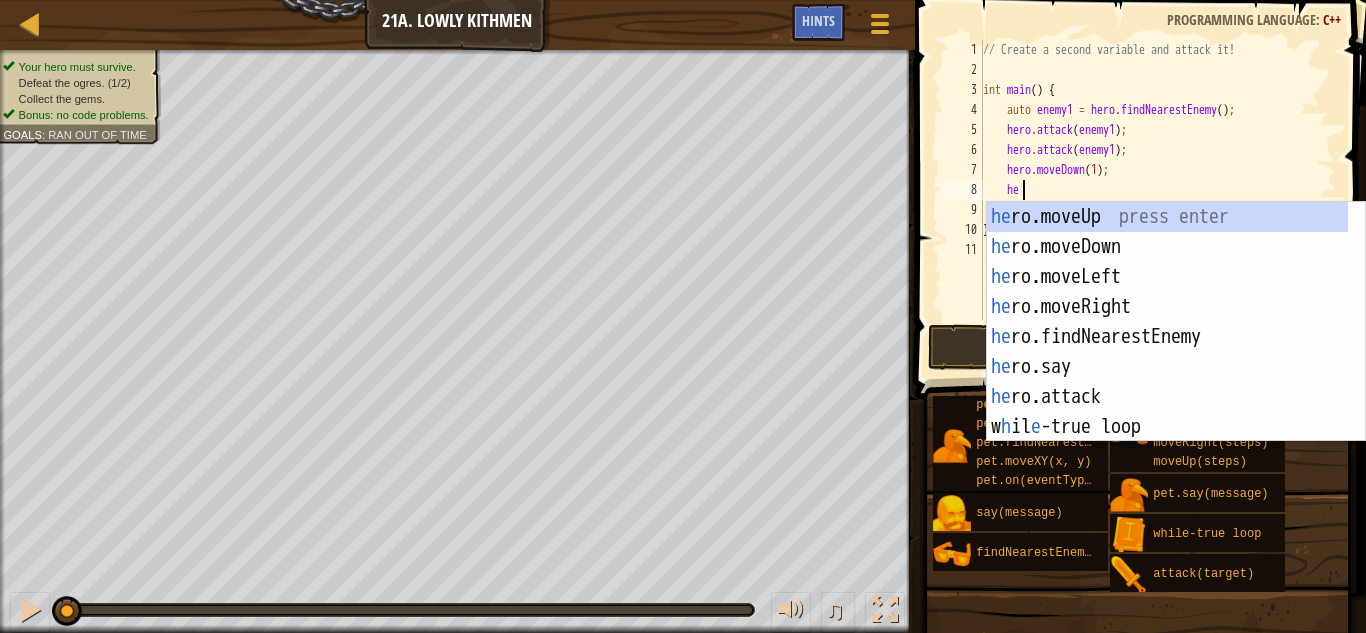 scroll, scrollTop: 9, scrollLeft: 2, axis: both 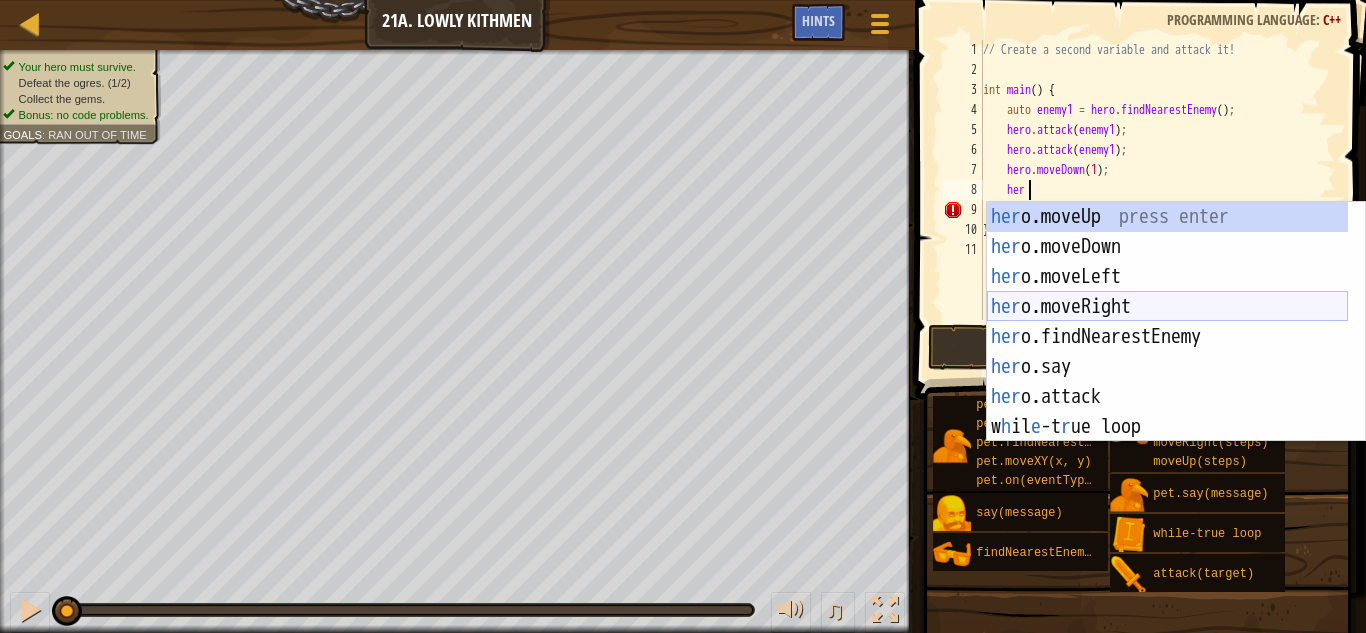 click on "her o.moveUp press enter her o.moveDown press enter her o.moveLeft press enter her o.moveRight press enter her o.findNearestEnemy press enter her o.say press enter her o.attack press enter w h il e -t r ue loop press enter pet.on(eventType,  h andl er ) press enter" at bounding box center [1167, 352] 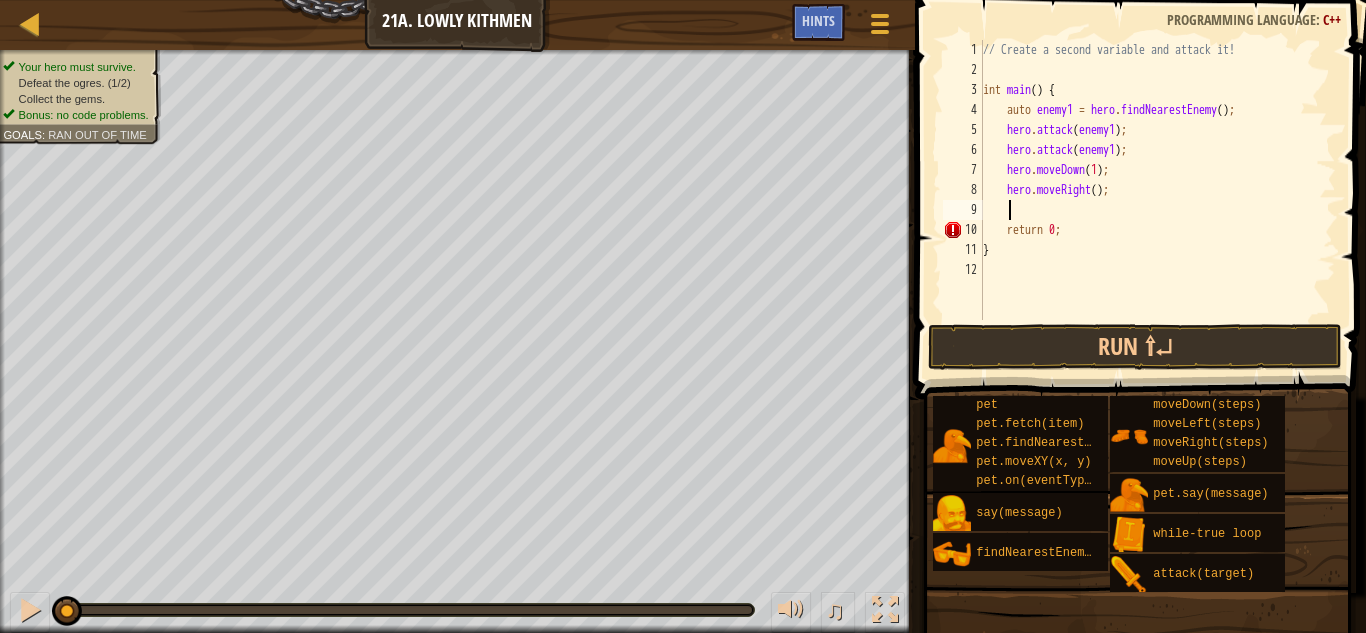 scroll, scrollTop: 9, scrollLeft: 1, axis: both 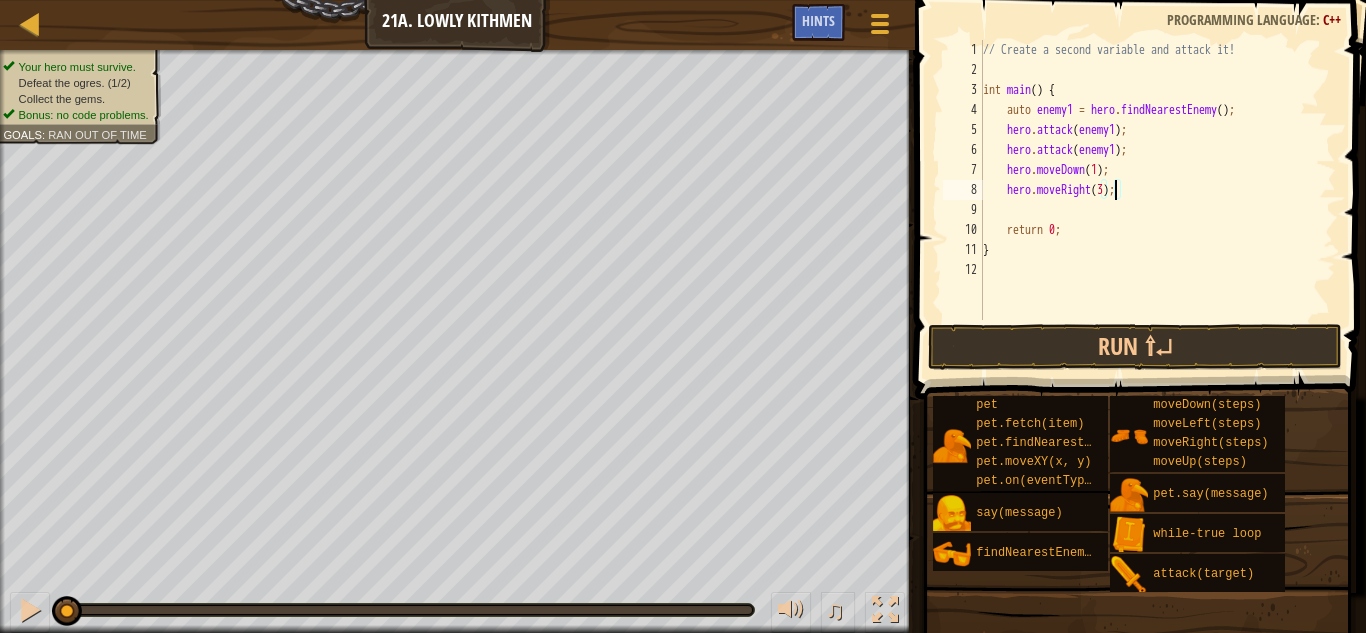 click on "// Create a second variable and attack it! int   main ( )   {      auto   enemy1   =   hero . findNearestEnemy ( ) ;      hero . attack ( enemy1 ) ;      hero . attack ( enemy1 ) ;      hero . moveDown ( 1 ) ;      hero . moveRight ( 3 ) ;           return   0 ; }" at bounding box center [1157, 200] 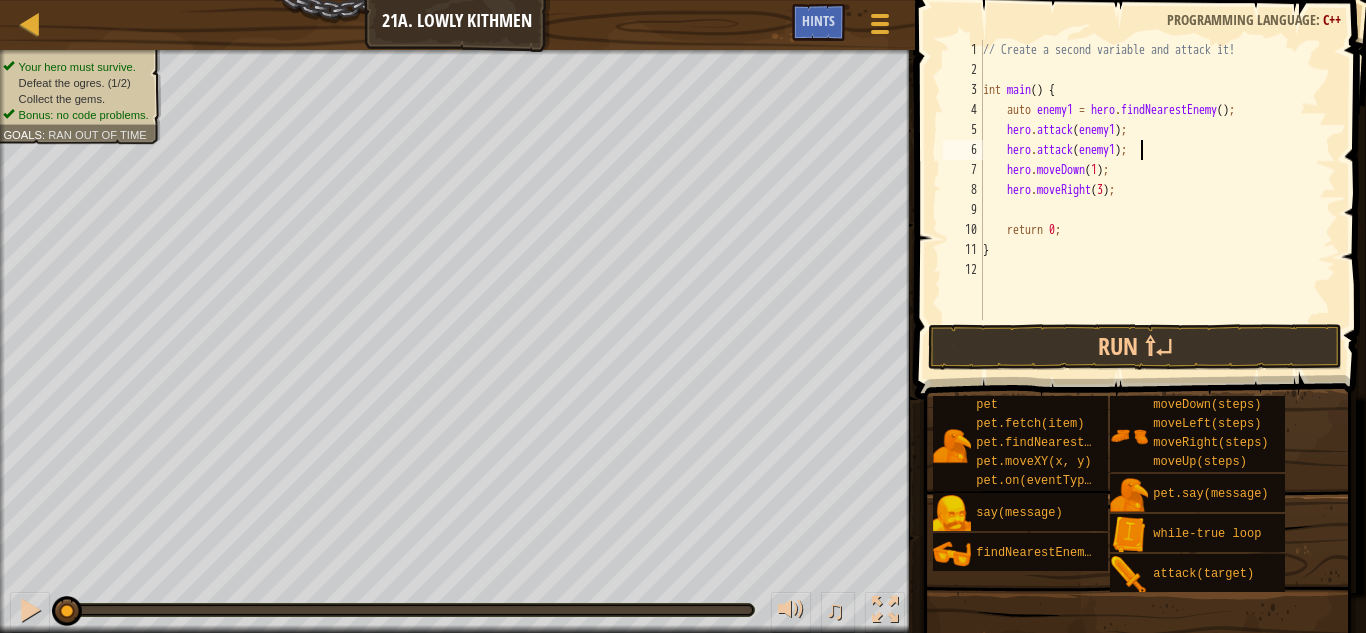 click on "// Create a second variable and attack it! int   main ( )   {      auto   enemy1   =   hero . findNearestEnemy ( ) ;      hero . attack ( enemy1 ) ;      hero . attack ( enemy1 ) ;      hero . moveDown ( 1 ) ;      hero . moveRight ( 3 ) ;           return   0 ; }" at bounding box center (1157, 200) 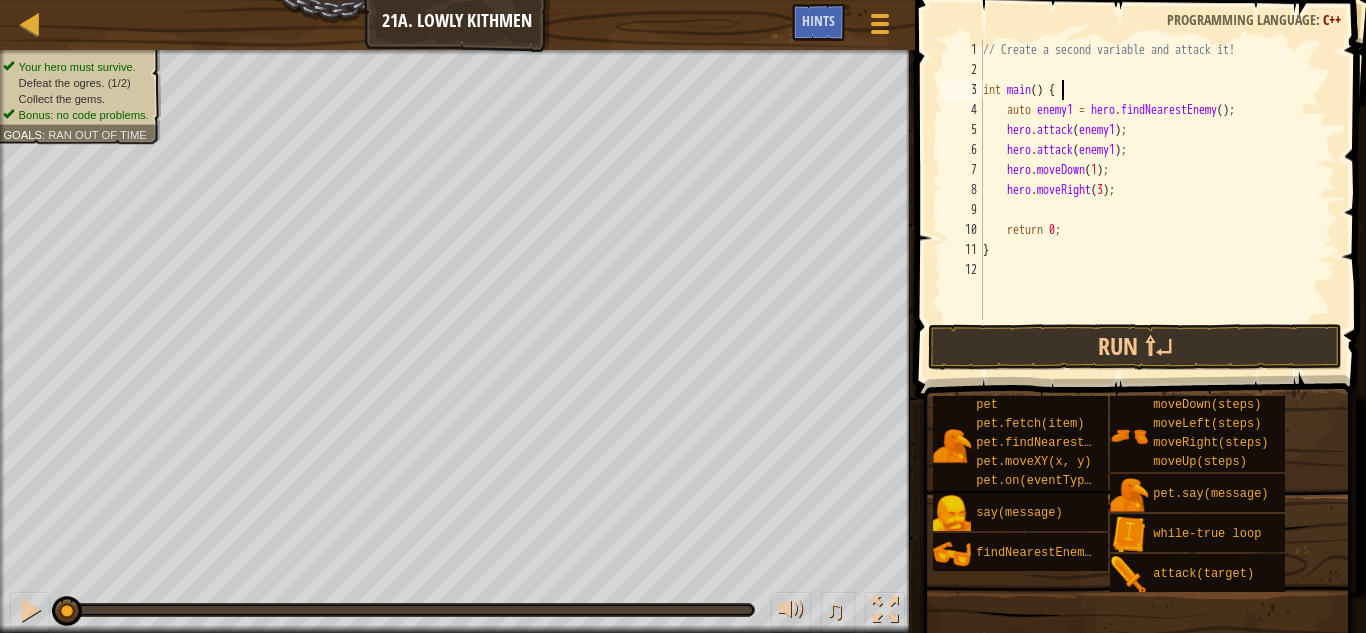 click on "// Create a second variable and attack it! int   main ( )   {      auto   enemy1   =   hero . findNearestEnemy ( ) ;      hero . attack ( enemy1 ) ;      hero . attack ( enemy1 ) ;      hero . moveDown ( 1 ) ;      hero . moveRight ( 3 ) ;           return   0 ; }" at bounding box center [1157, 200] 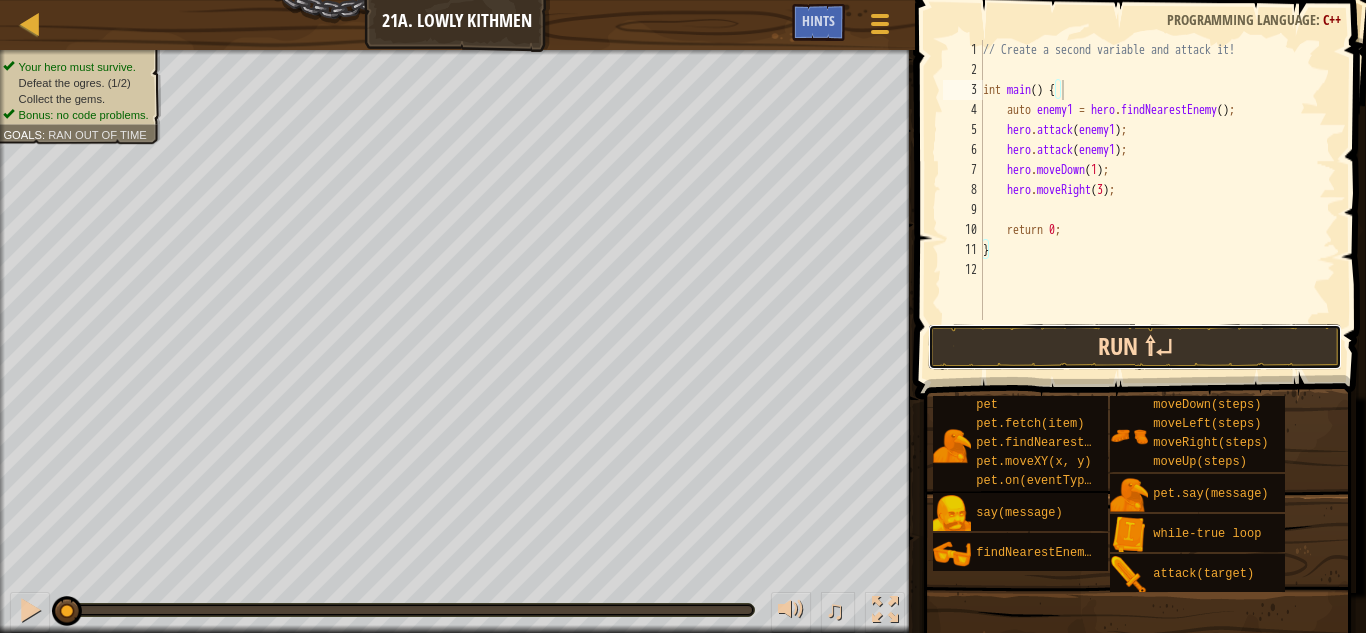 click on "Run ⇧↵" at bounding box center [1135, 347] 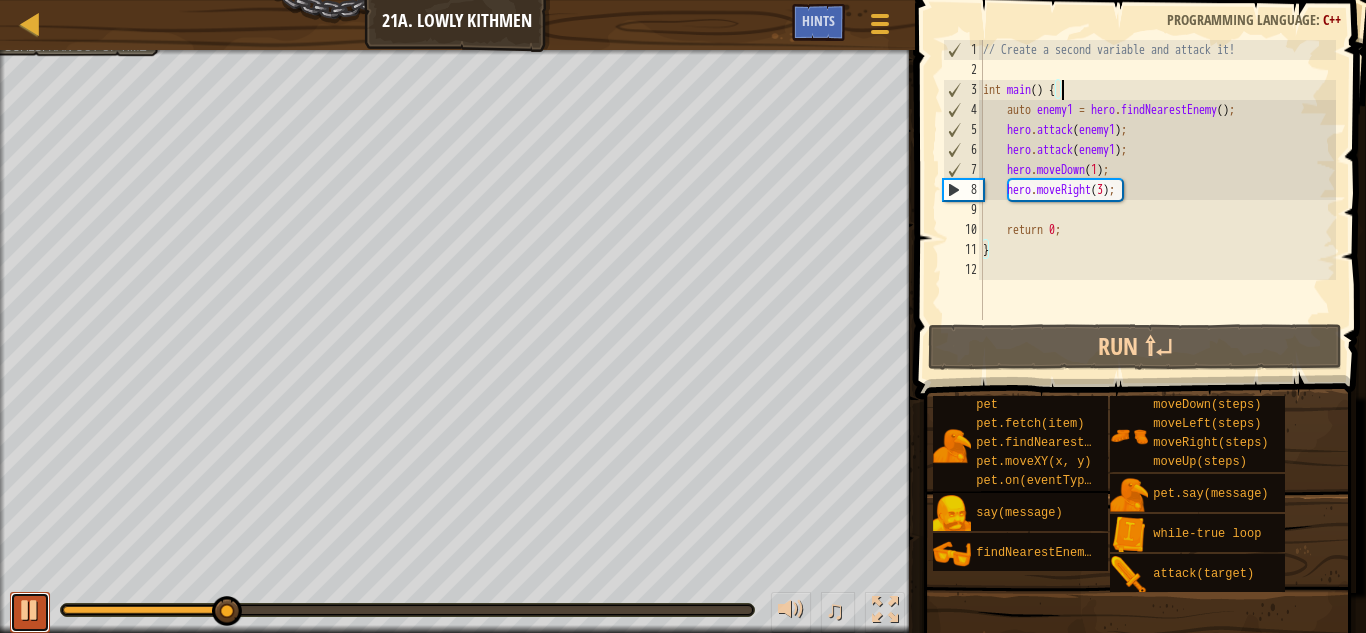 click at bounding box center (30, 610) 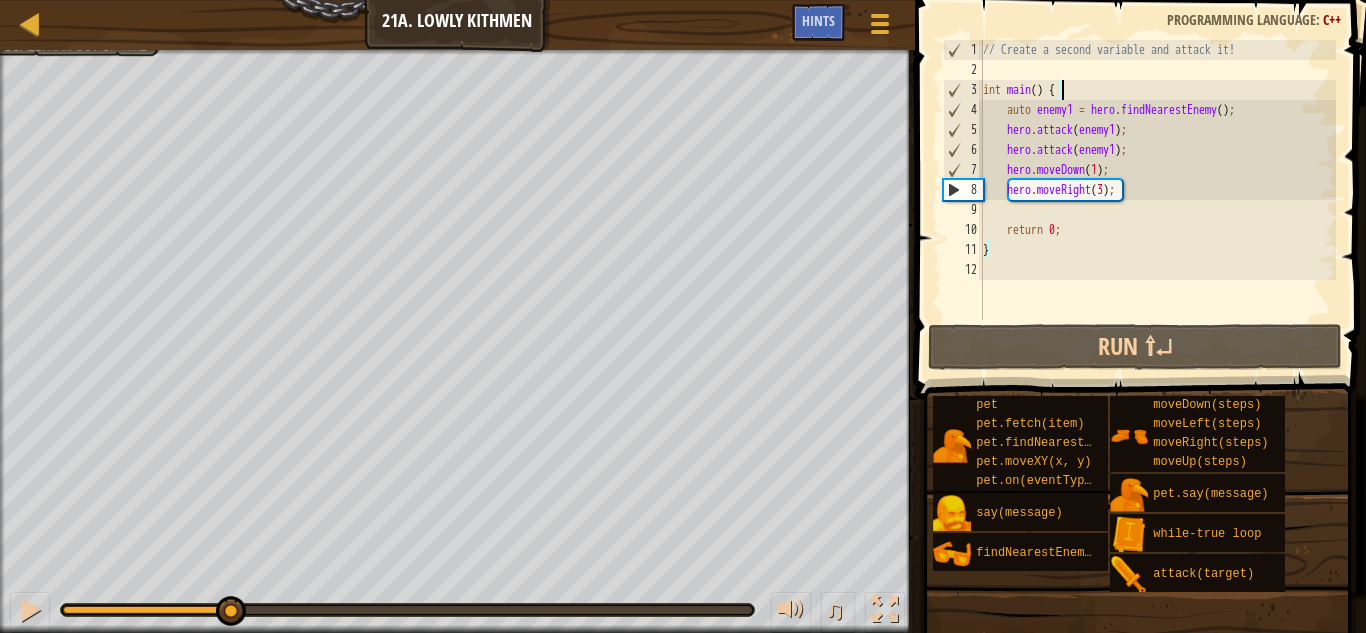 click on "// Create a second variable and attack it! int   main ( )   {      auto   enemy1   =   hero . findNearestEnemy ( ) ;      hero . attack ( enemy1 ) ;      hero . attack ( enemy1 ) ;      hero . moveDown ( 1 ) ;      hero . moveRight ( 3 ) ;           return   0 ; }" at bounding box center (1157, 200) 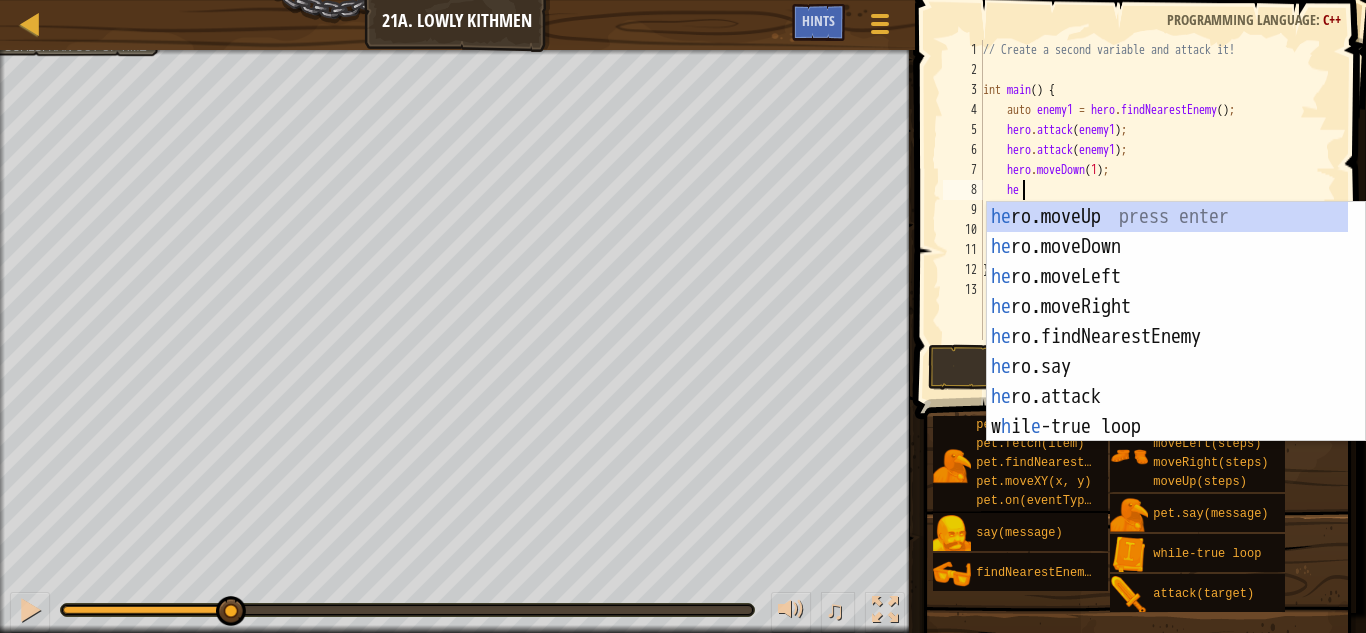 scroll, scrollTop: 9, scrollLeft: 2, axis: both 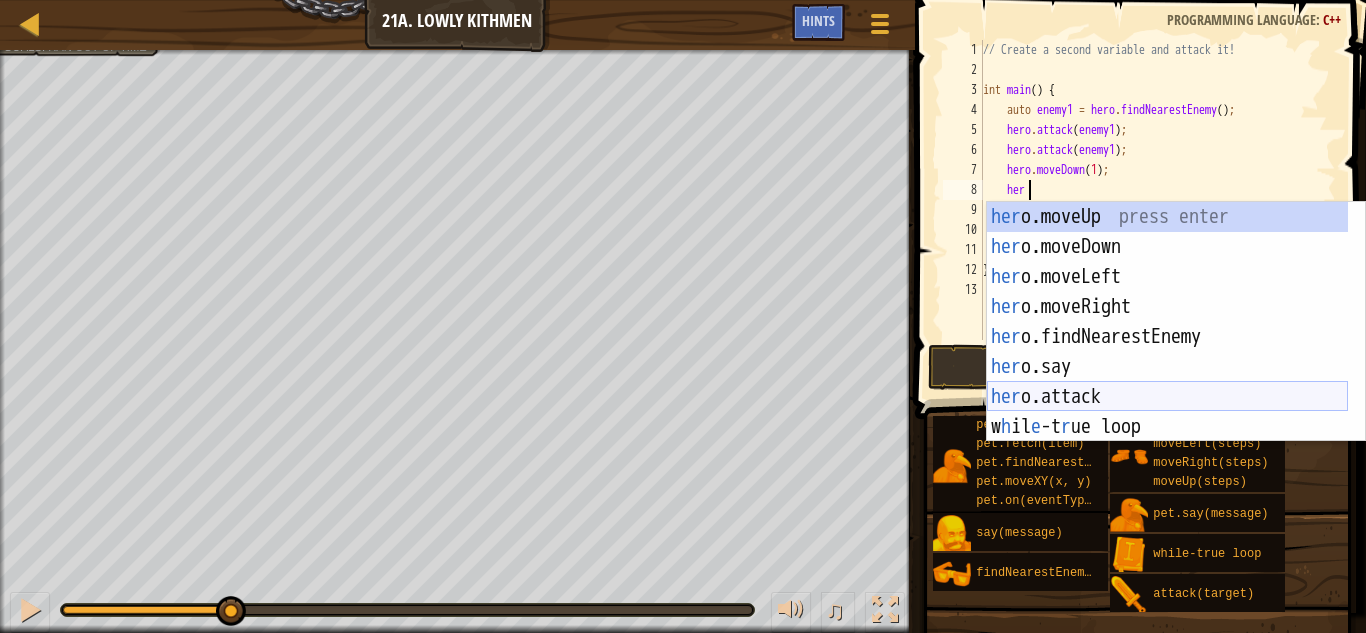 click on "her o.moveUp press enter her o.moveDown press enter her o.moveLeft press enter her o.moveRight press enter her o.findNearestEnemy press enter her o.say press enter her o.attack press enter w h il e -t r ue loop press enter pet.on(eventType,  h andl er ) press enter" at bounding box center (1167, 352) 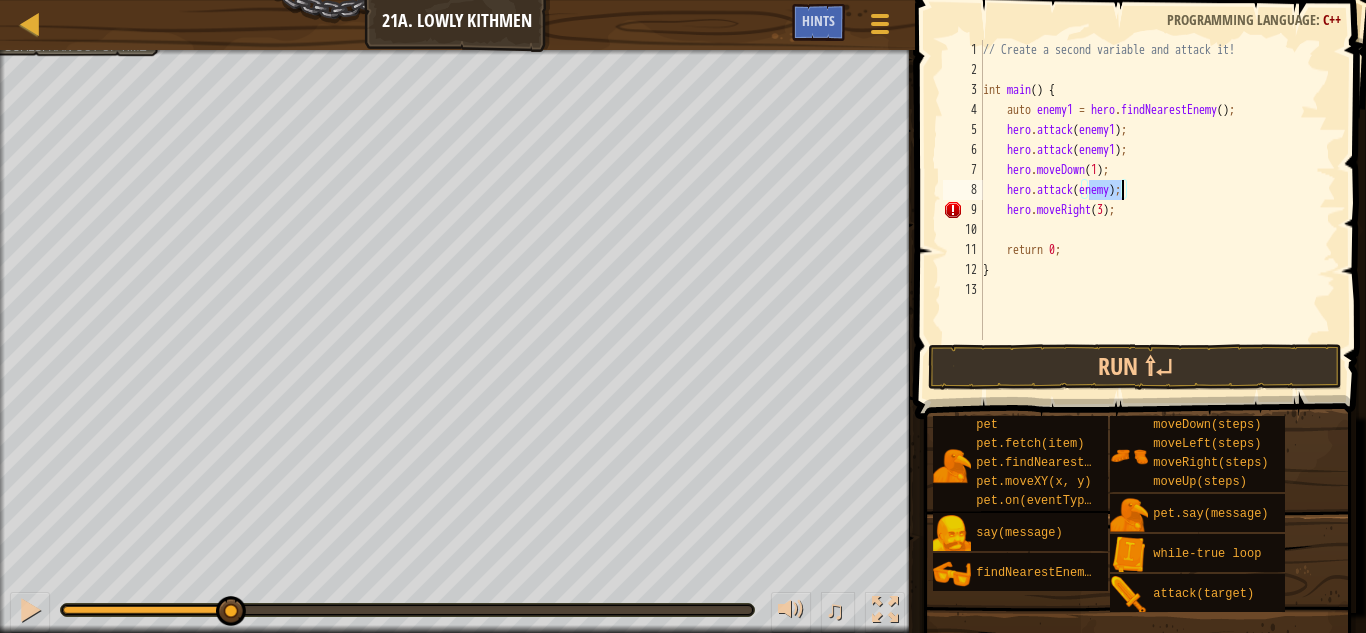click on "// Create a second variable and attack it! int   main ( )   {      auto   enemy1   =   hero . findNearestEnemy ( ) ;      hero . attack ( enemy1 ) ;      hero . attack ( enemy1 ) ;      hero . moveDown ( 1 ) ;      hero . attack ( enemy ) ;      hero . moveRight ( 3 ) ;           return   0 ; }" at bounding box center [1157, 210] 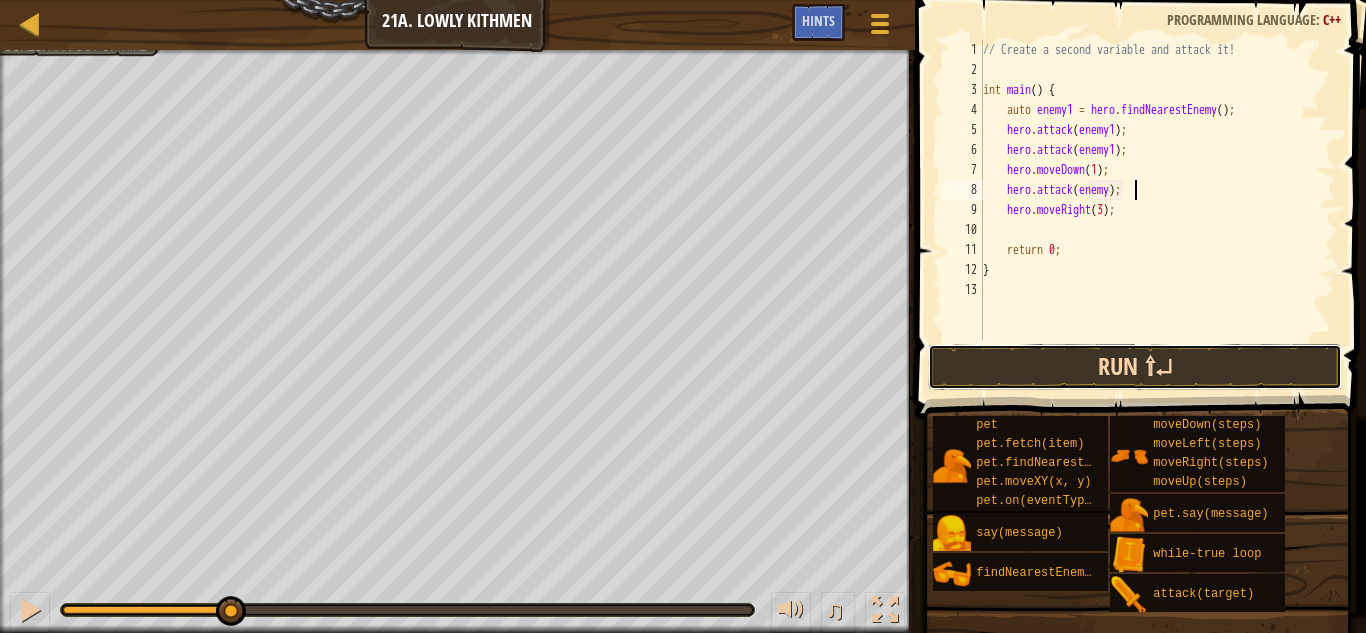 click on "Run ⇧↵" at bounding box center (1135, 367) 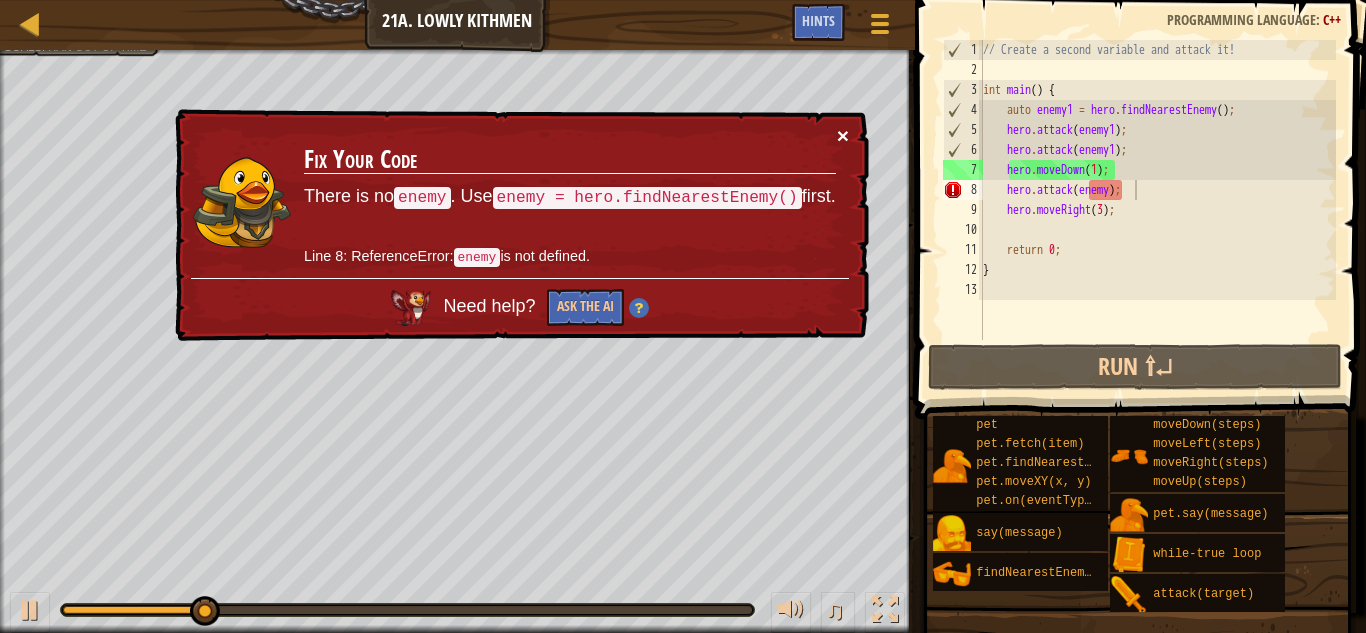 click on "×" at bounding box center [843, 135] 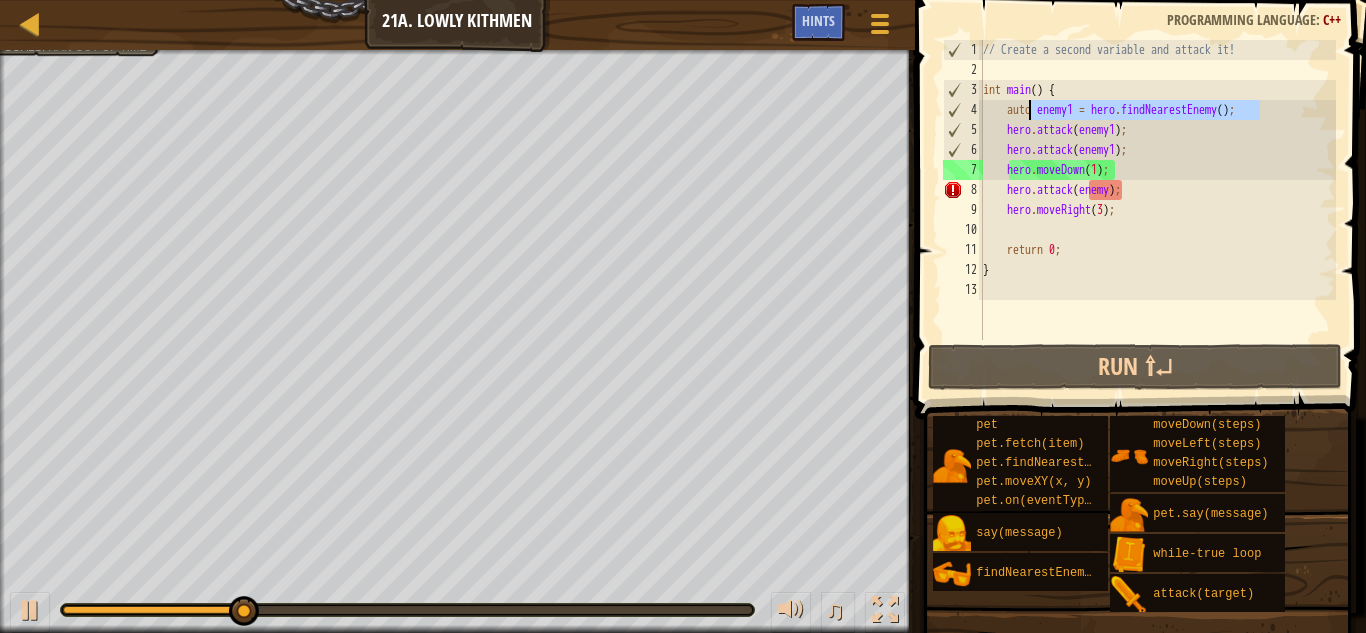 drag, startPoint x: 1261, startPoint y: 110, endPoint x: 1028, endPoint y: 117, distance: 233.10513 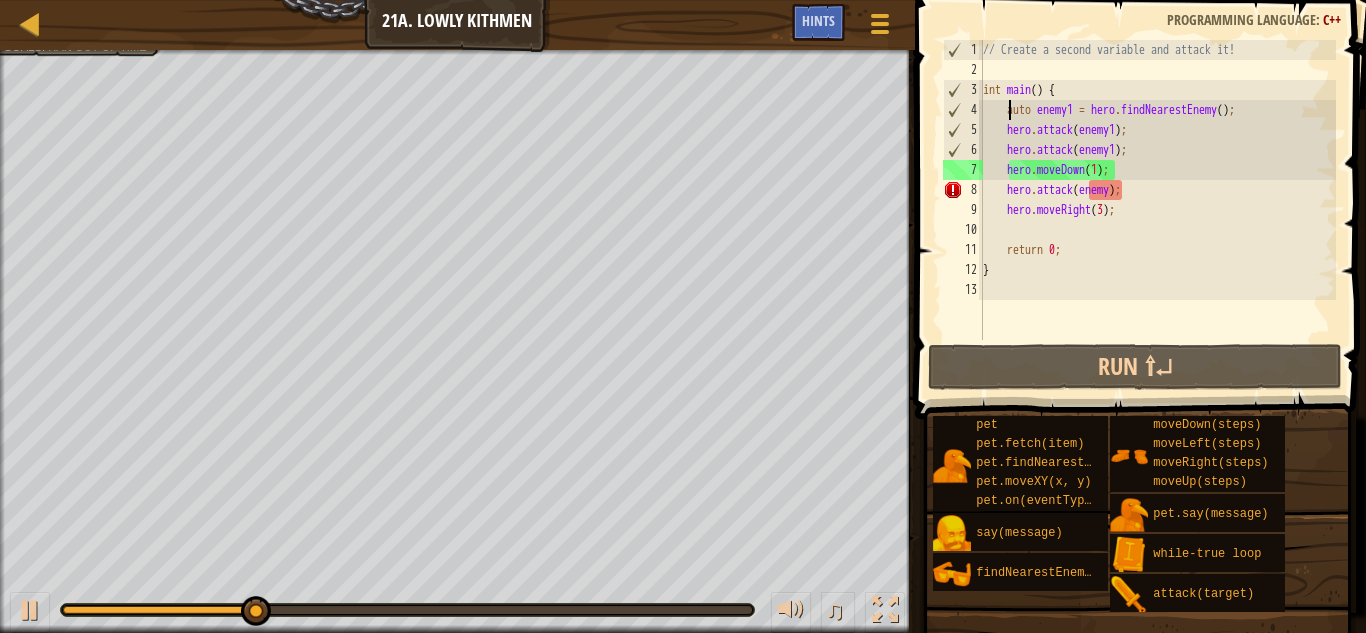 click on "// Create a second variable and attack it! int   main ( )   {      auto   enemy1   =   hero . findNearestEnemy ( ) ;      hero . attack ( enemy1 ) ;      hero . attack ( enemy1 ) ;      hero . moveDown ( 1 ) ;      hero . attack ( enemy ) ;      hero . moveRight ( 3 ) ;           return   0 ; }" at bounding box center (1157, 210) 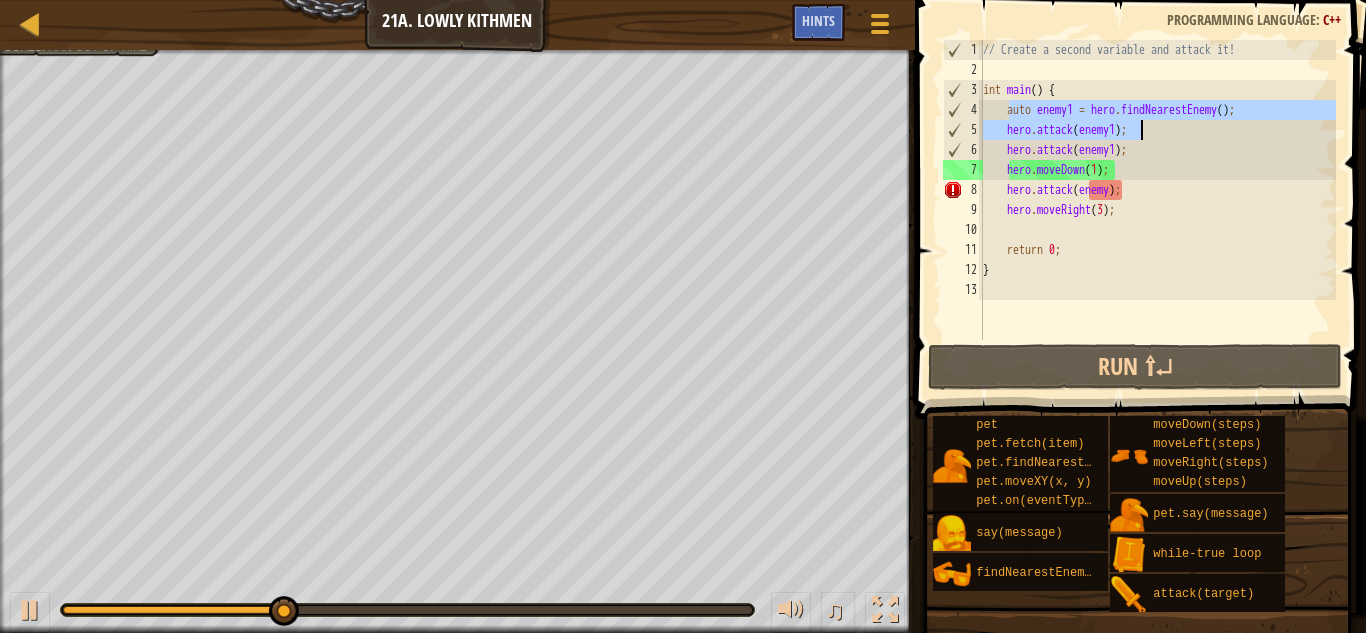 drag, startPoint x: 1008, startPoint y: 105, endPoint x: 1151, endPoint y: 138, distance: 146.7583 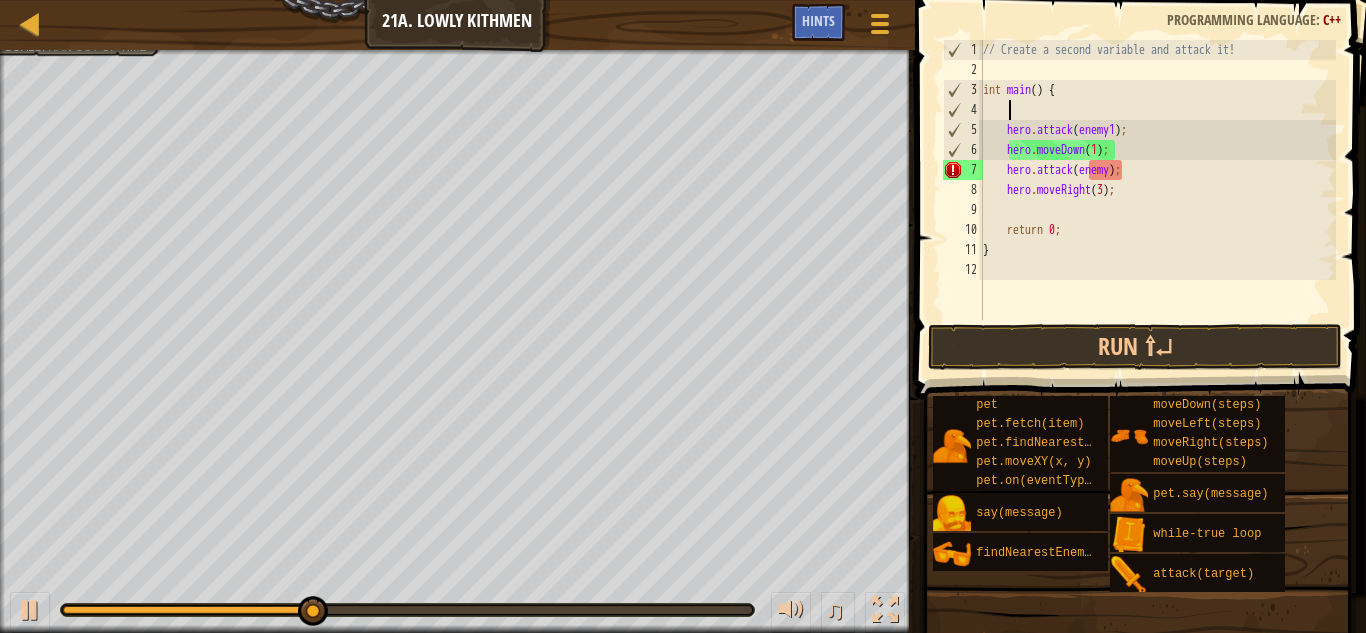 scroll, scrollTop: 9, scrollLeft: 1, axis: both 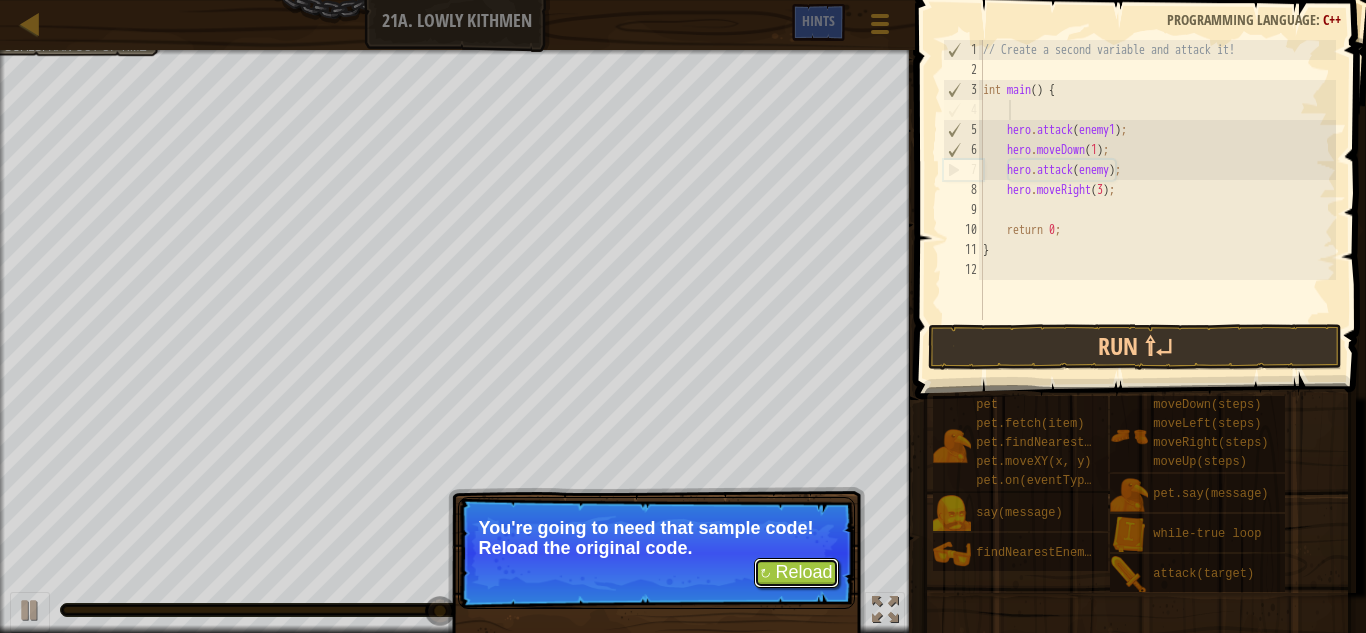 click on "↻ Reload" at bounding box center (796, 573) 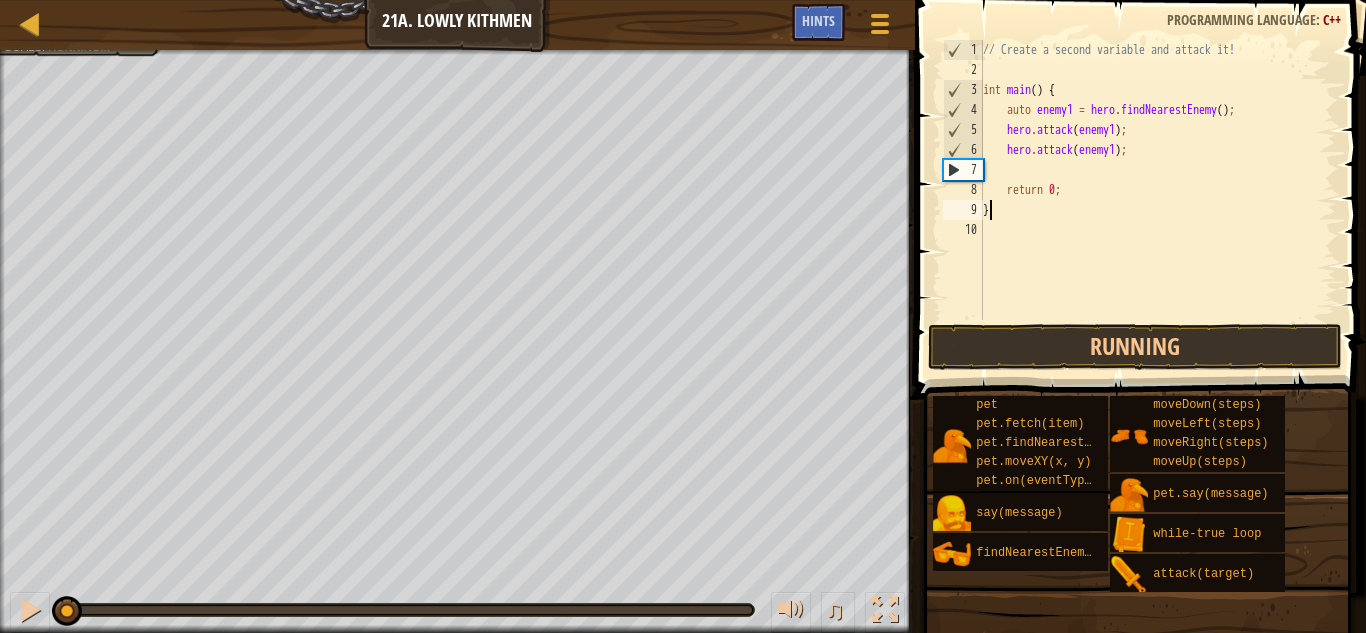 scroll, scrollTop: 9, scrollLeft: 0, axis: vertical 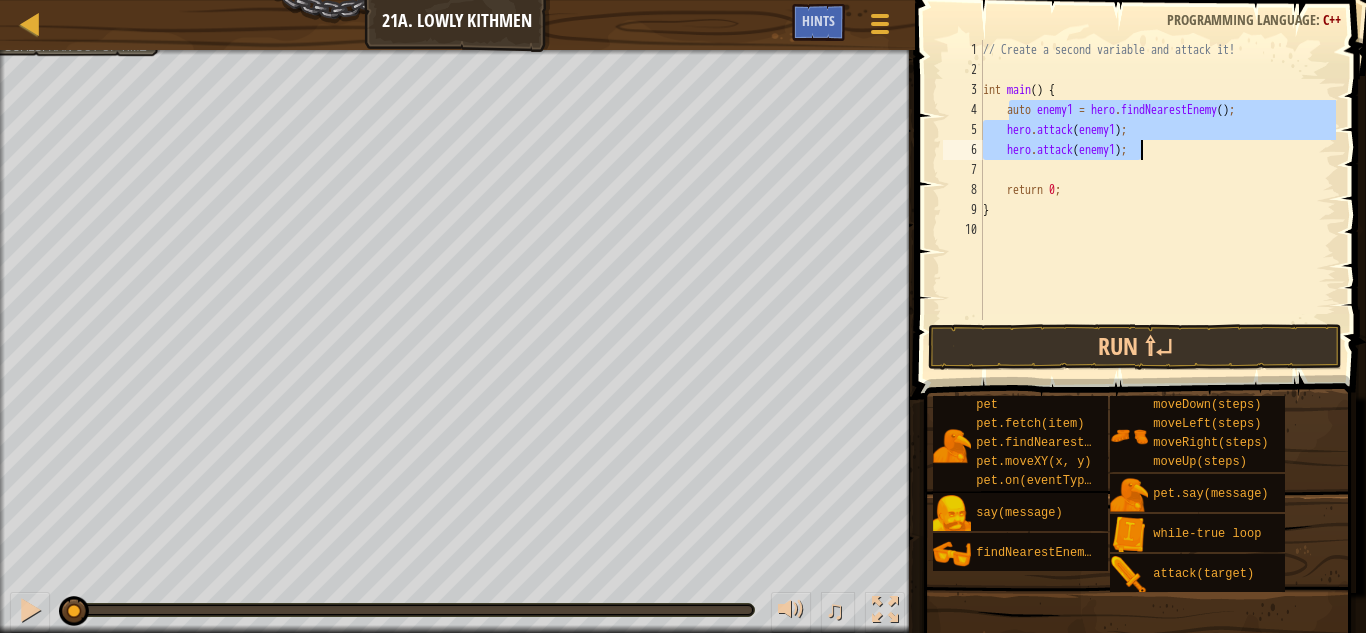 drag, startPoint x: 1010, startPoint y: 112, endPoint x: 1146, endPoint y: 159, distance: 143.89232 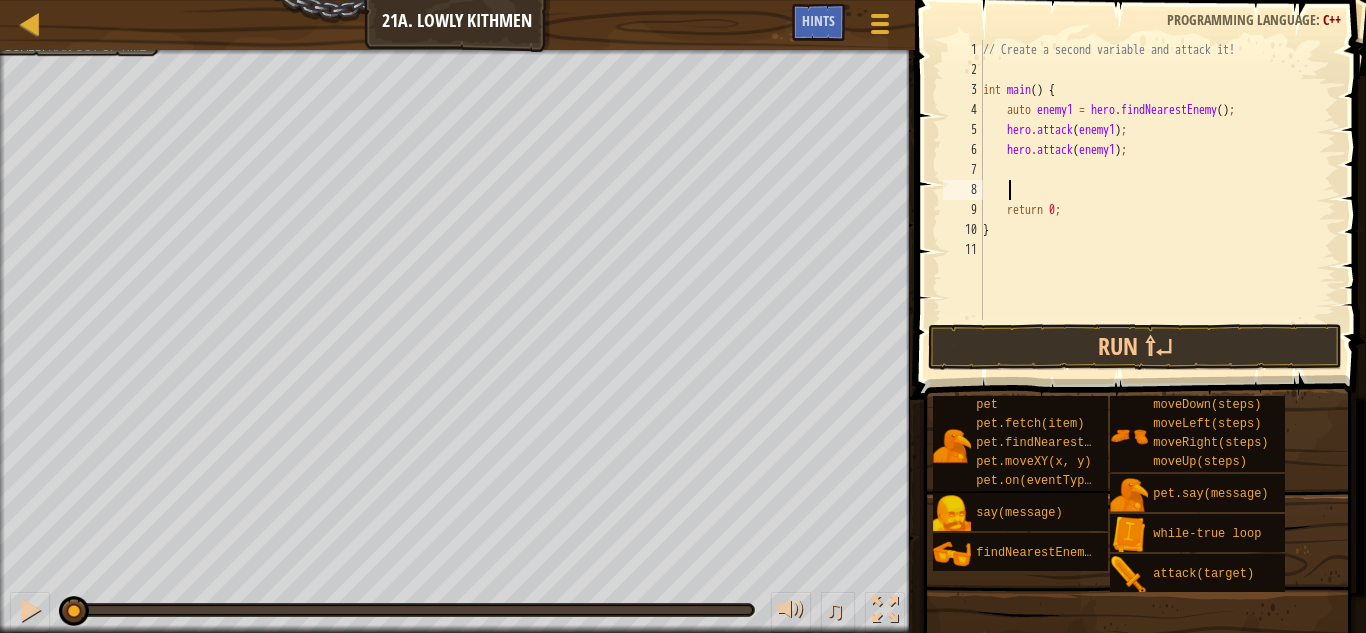 paste on "hero.attack(enemy1);" 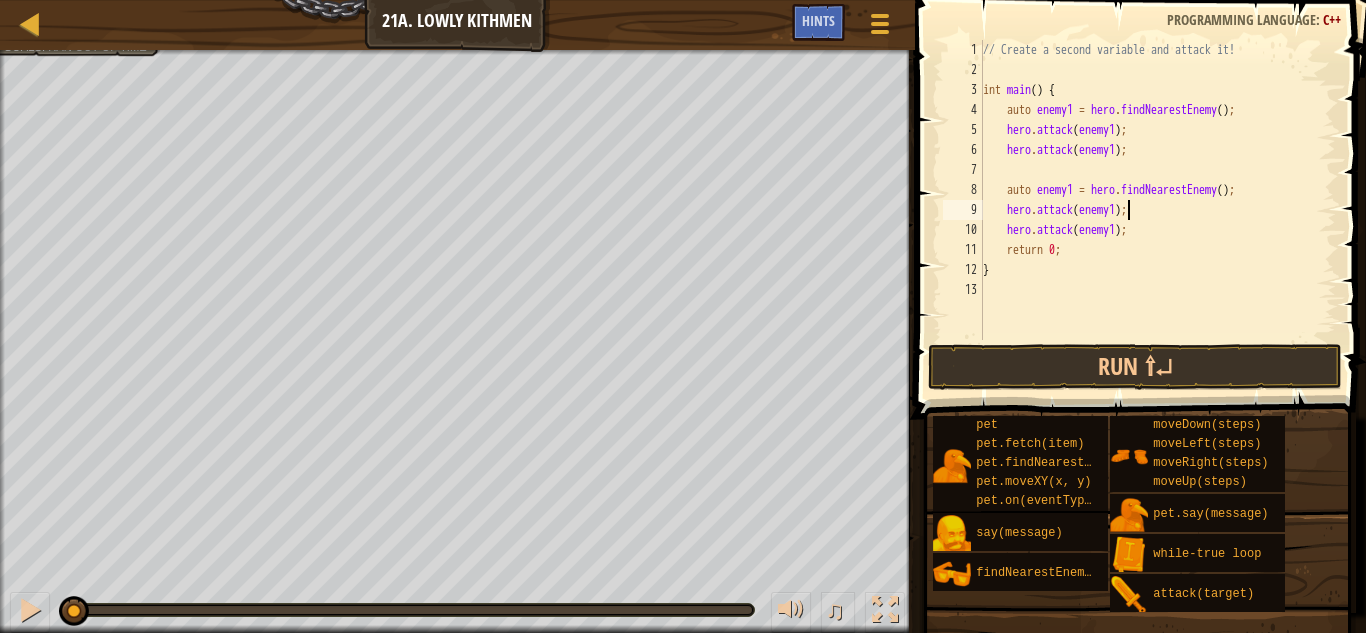click on "// Create a second variable and attack it! int   main ( )   {      auto   enemy1   =   hero . findNearestEnemy ( ) ;      hero . attack ( enemy1 ) ;      hero . attack ( enemy1 ) ;           auto   enemy1   =   hero . findNearestEnemy ( ) ;      hero . attack ( enemy1 ) ;      hero . attack ( enemy1 ) ;      return   0 ; }" at bounding box center [1157, 210] 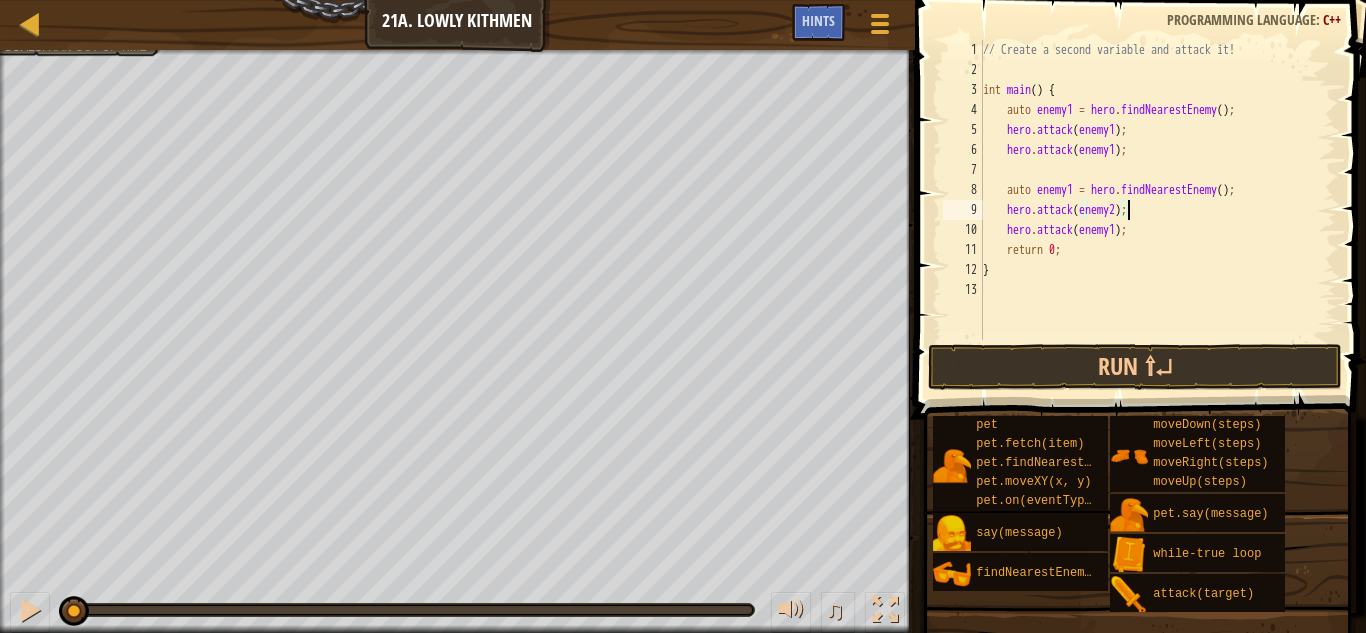 scroll, scrollTop: 9, scrollLeft: 12, axis: both 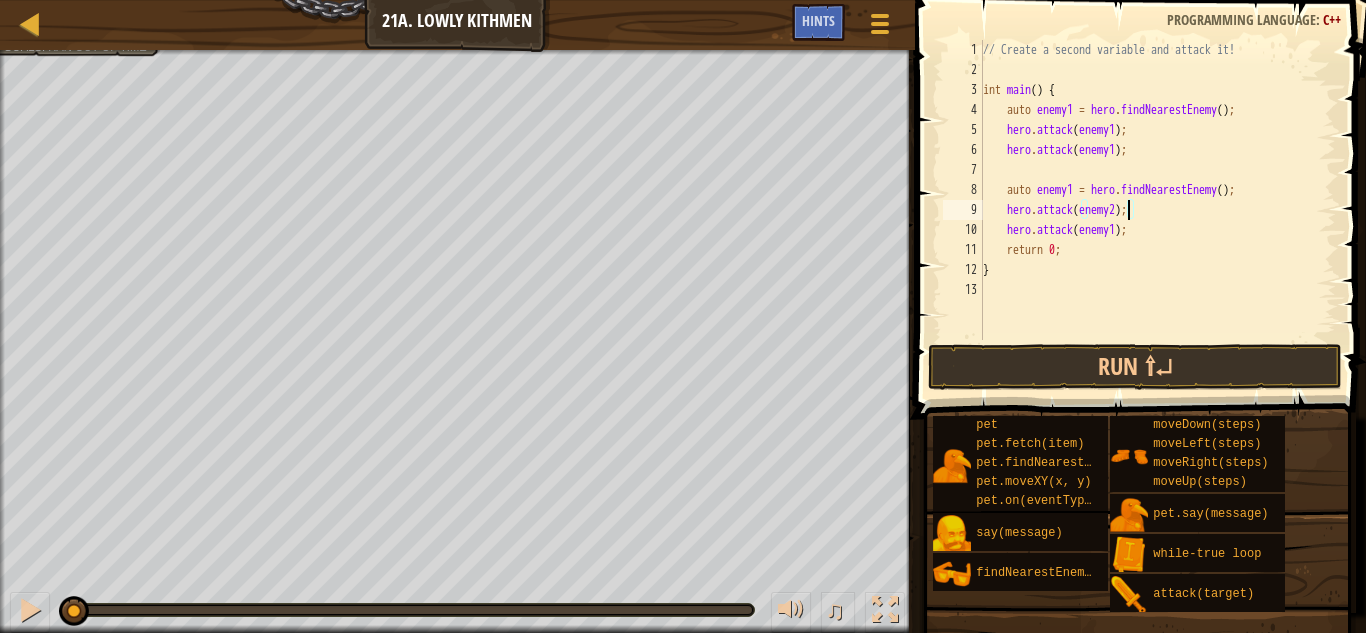 click on "// Create a second variable and attack it! int   main ( )   {      auto   enemy1   =   hero . findNearestEnemy ( ) ;      hero . attack ( enemy1 ) ;      hero . attack ( enemy1 ) ;           auto   enemy1   =   hero . findNearestEnemy ( ) ;      hero . attack ( enemy2 ) ;      hero . attack ( enemy1 ) ;      return   0 ; }" at bounding box center (1157, 210) 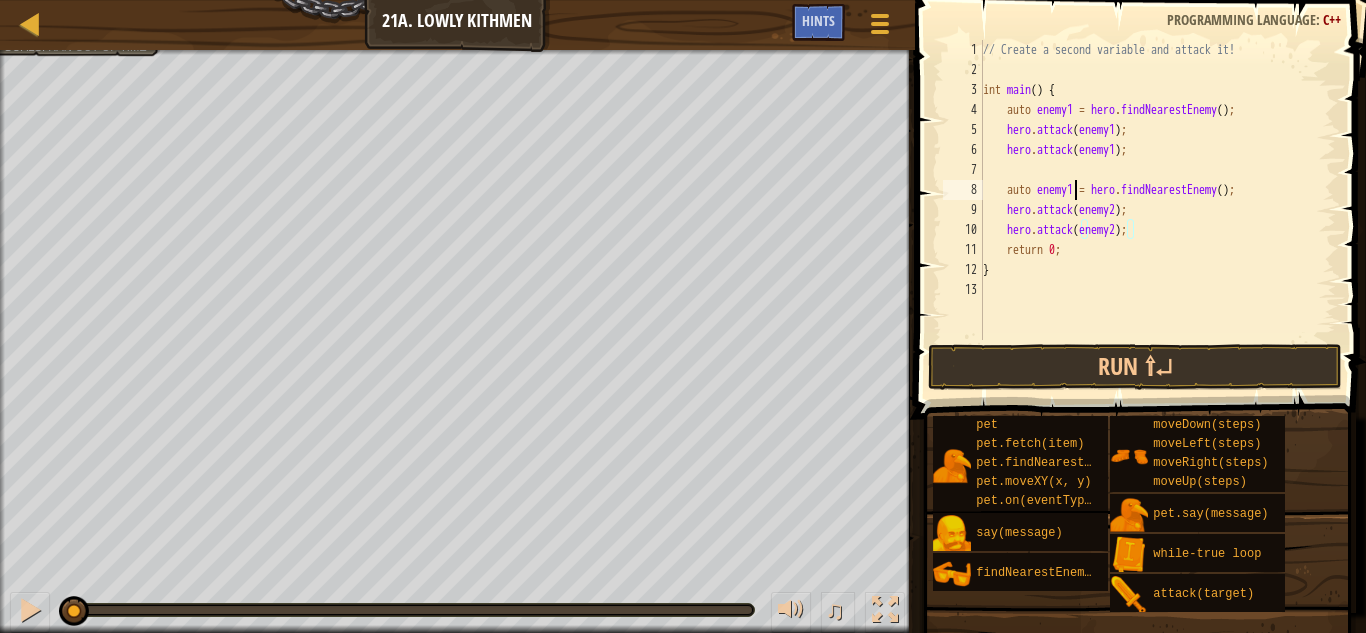 click on "// Create a second variable and attack it! int   main ( )   {      auto   enemy1   =   hero . findNearestEnemy ( ) ;      hero . attack ( enemy1 ) ;      hero . attack ( enemy1 ) ;           auto   enemy1   =   hero . findNearestEnemy ( ) ;      hero . attack ( enemy2 ) ;      hero . attack ( enemy2 ) ;      return   0 ; }" at bounding box center (1157, 210) 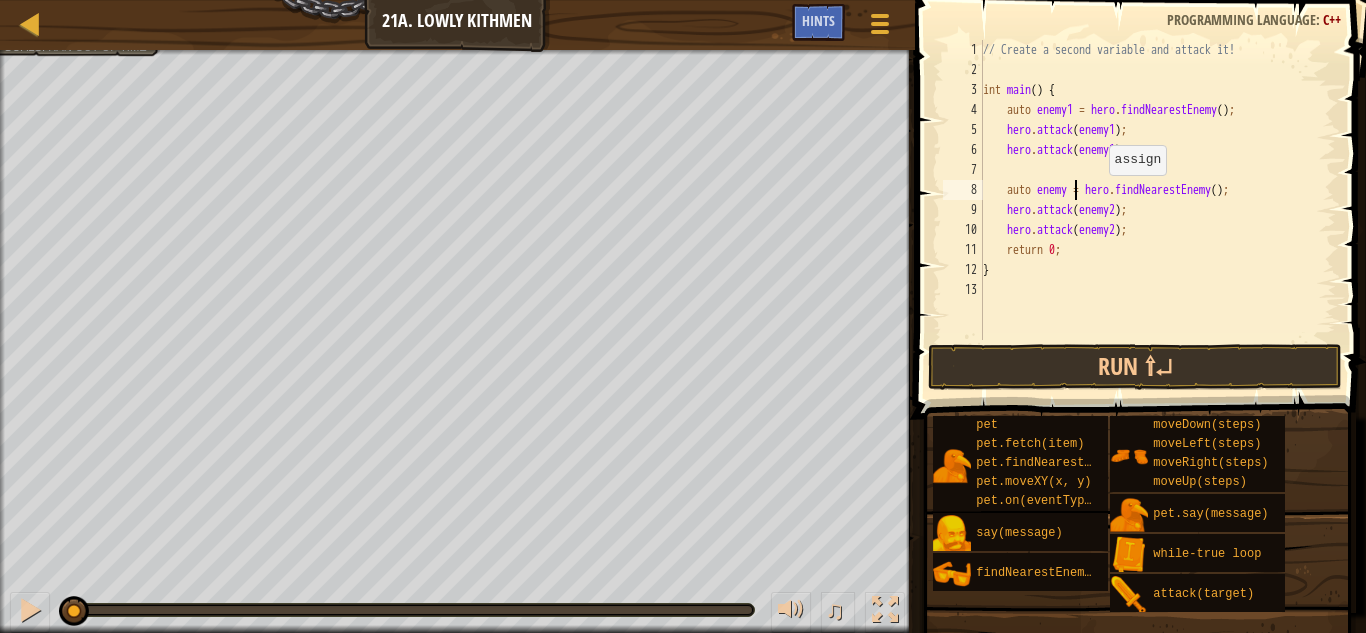 type on "auto enemy2 = hero.findNearestEnemy();" 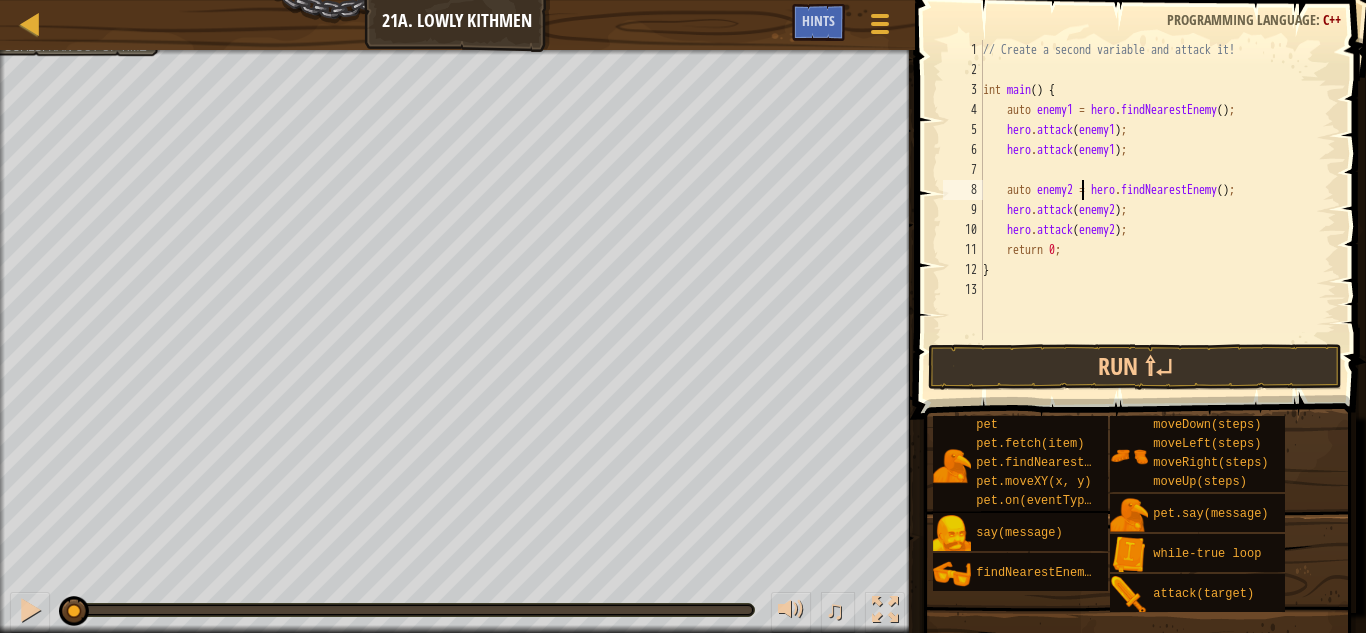 click on "// Create a second variable and attack it! int   main ( )   {      auto   enemy1   =   hero . findNearestEnemy ( ) ;      hero . attack ( enemy1 ) ;      hero . attack ( enemy1 ) ;           auto   enemy2   =   hero . findNearestEnemy ( ) ;      hero . attack ( enemy2 ) ;      hero . attack ( enemy2 ) ;      return   0 ; }" at bounding box center [1157, 210] 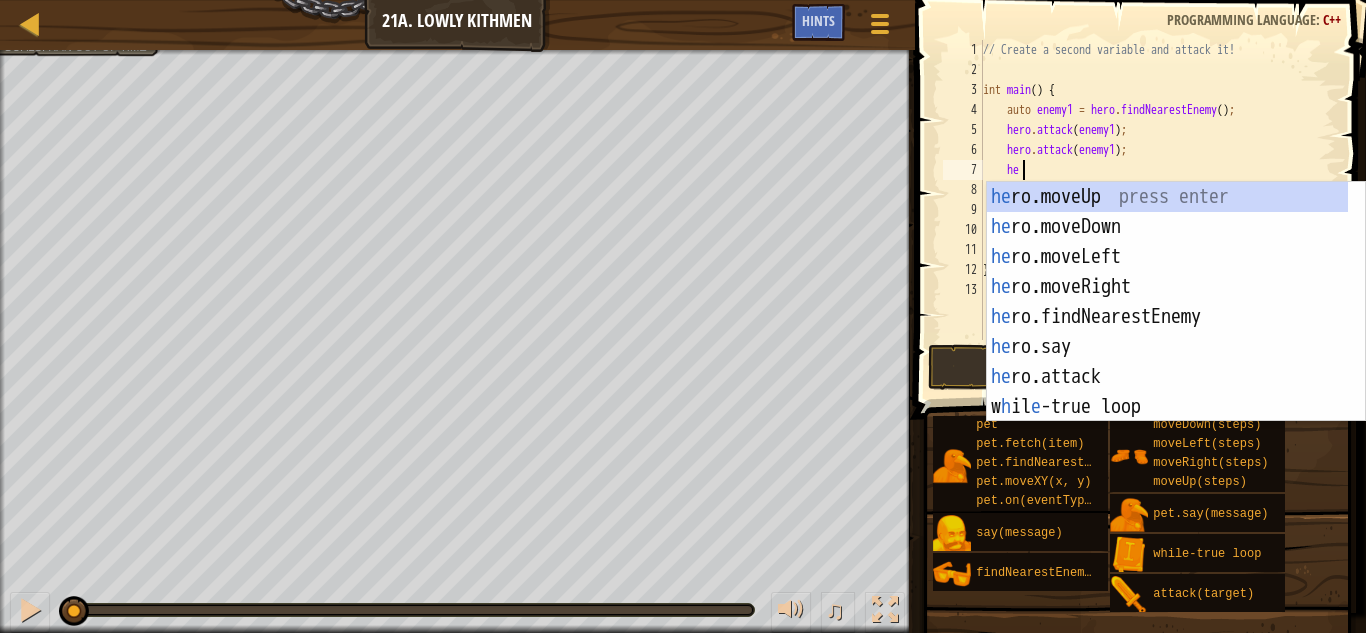 scroll, scrollTop: 9, scrollLeft: 2, axis: both 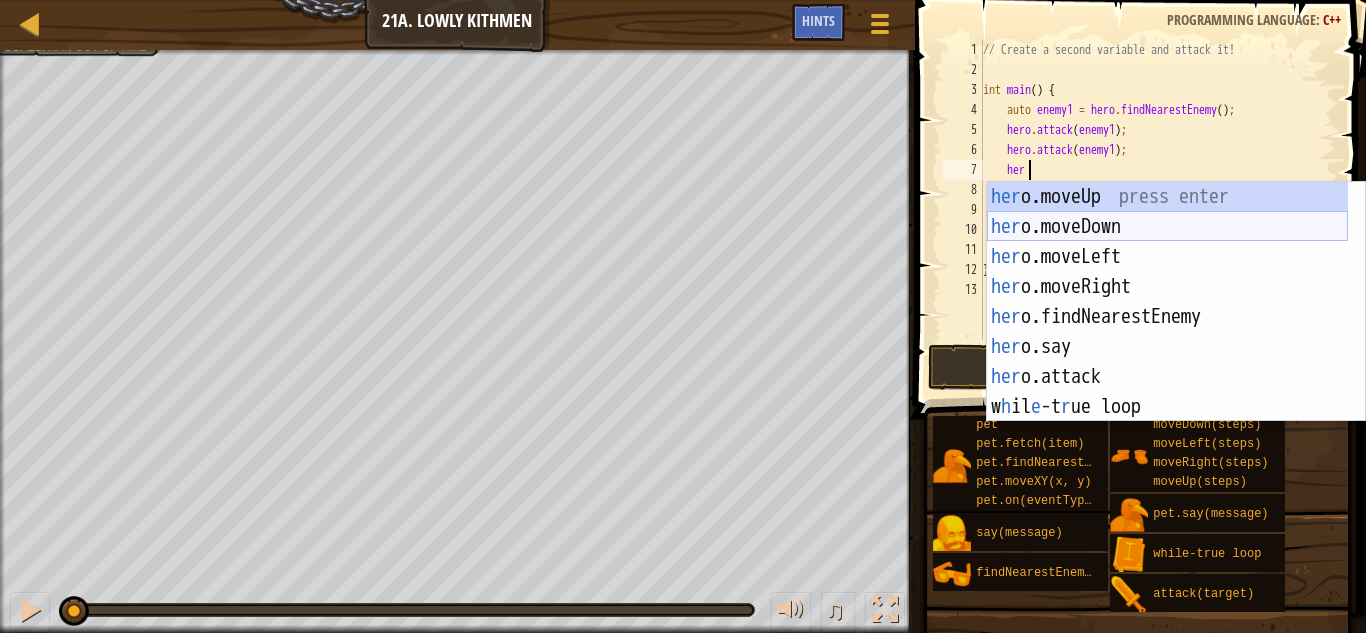 click on "her o.moveUp press enter her o.moveDown press enter her o.moveLeft press enter her o.moveRight press enter her o.findNearestEnemy press enter her o.say press enter her o.attack press enter w h il e -t r ue loop press enter pet.on(eventType,  h andl er ) press enter" at bounding box center [1167, 332] 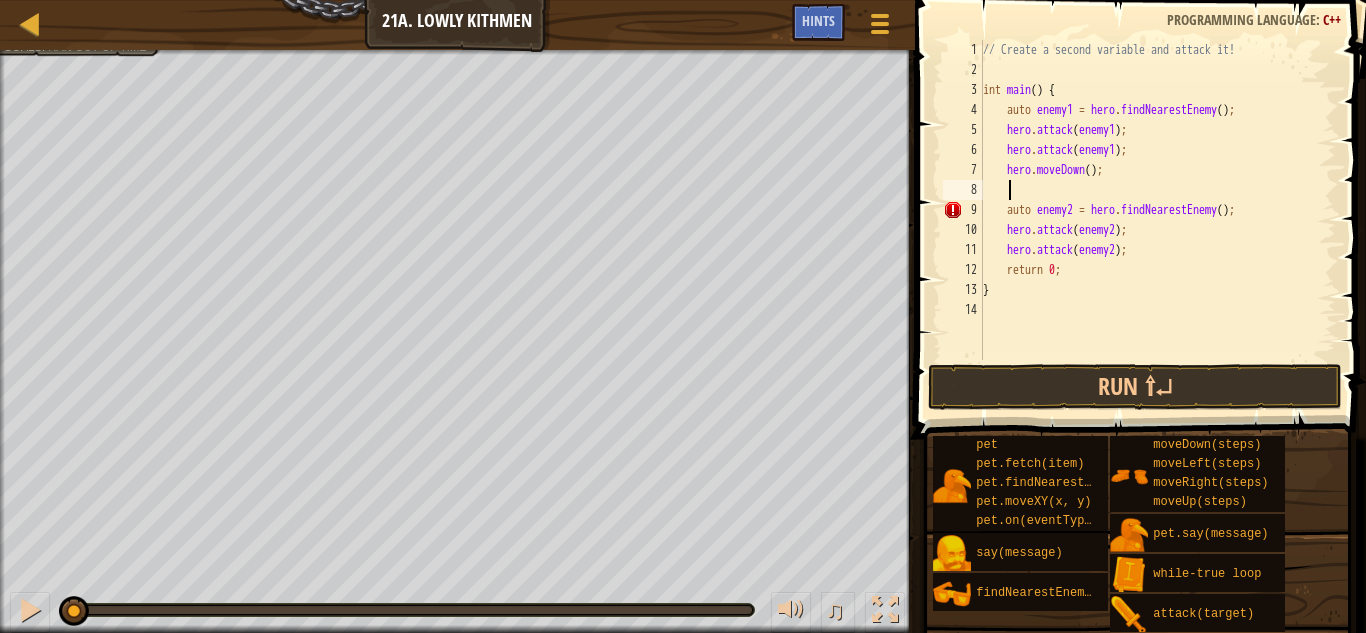 scroll, scrollTop: 9, scrollLeft: 1, axis: both 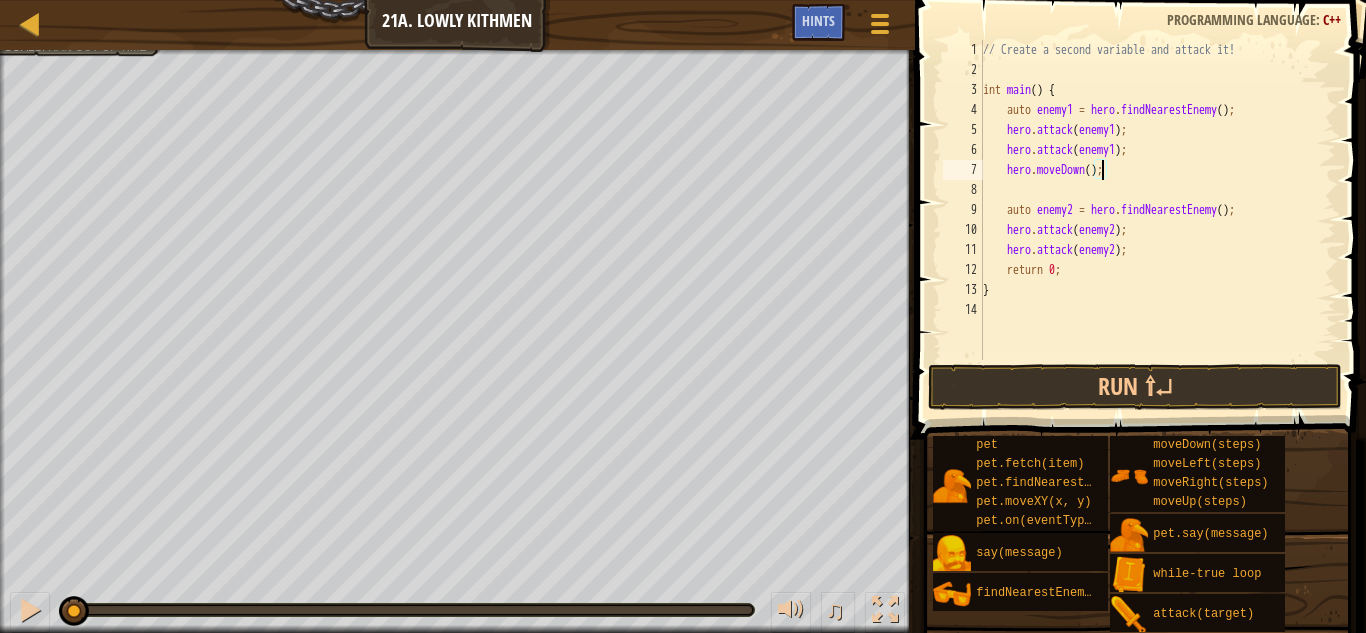 type on "hero.moveDown(1);" 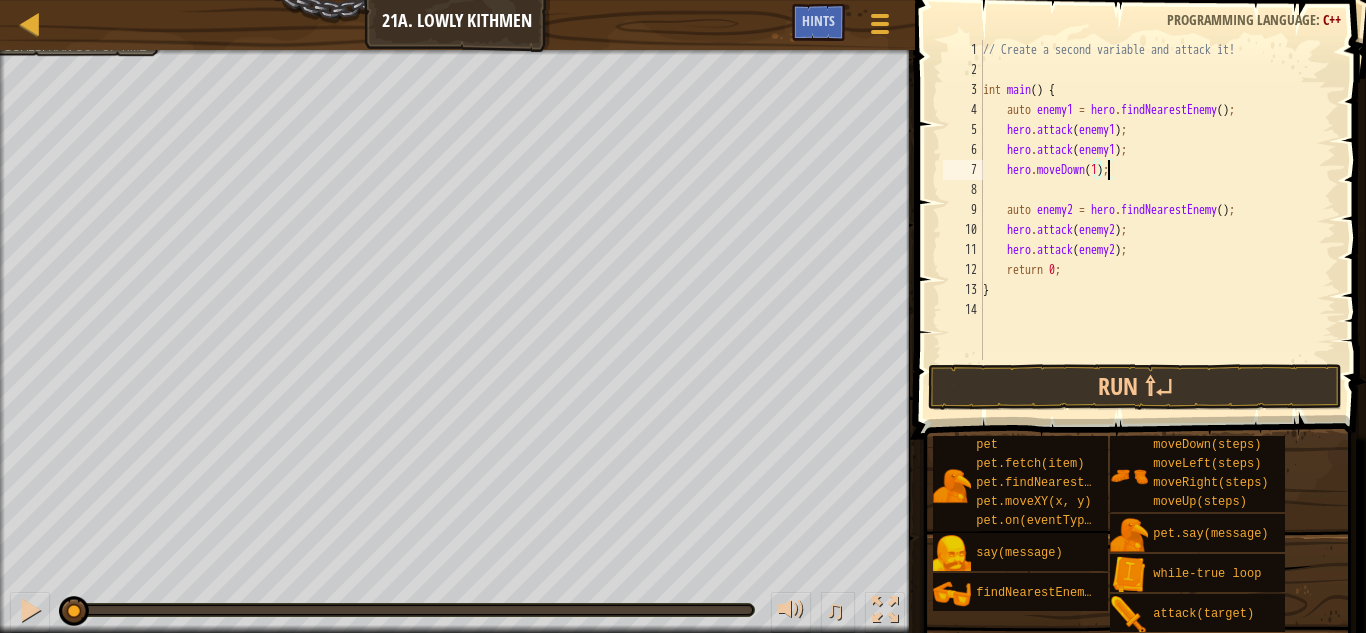 click on "// Create a second variable and attack it! int   main ( )   {      auto   enemy1   =   hero . findNearestEnemy ( ) ;      hero . attack ( enemy1 ) ;      hero . attack ( enemy1 ) ;      hero . moveDown ( 1 ) ;           auto   enemy2   =   hero . findNearestEnemy ( ) ;      hero . attack ( enemy2 ) ;      hero . attack ( enemy2 ) ;      return   0 ; }" at bounding box center [1157, 220] 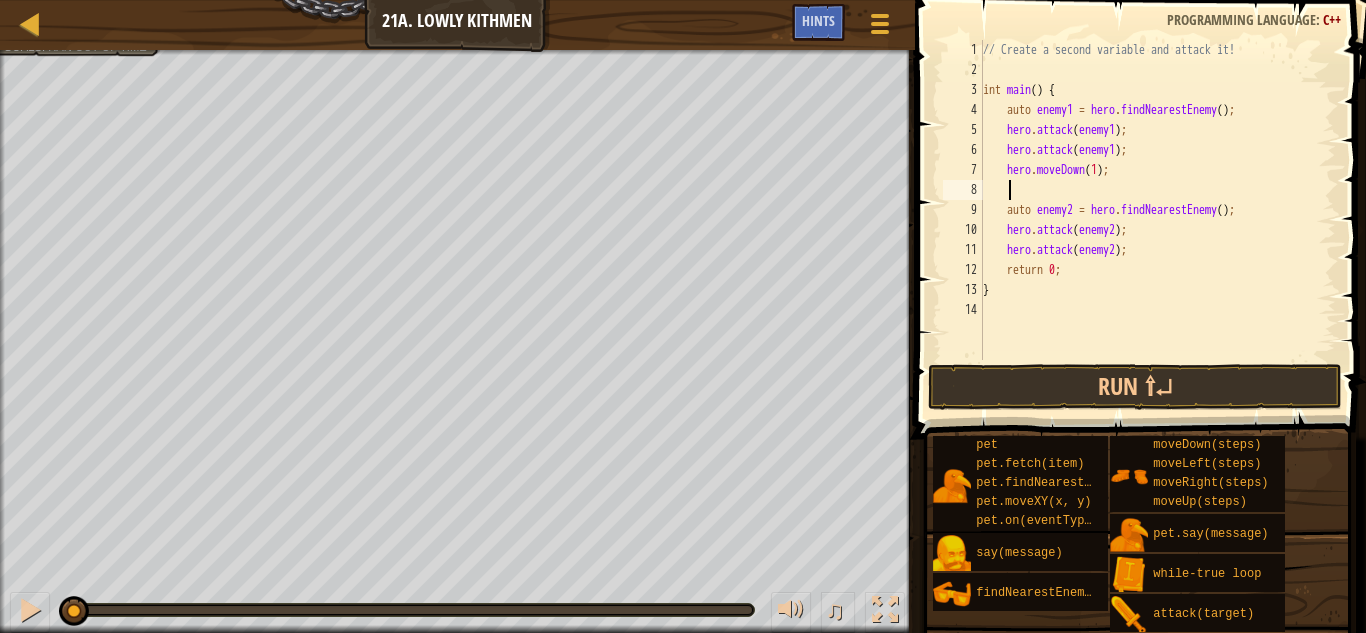 scroll, scrollTop: 9, scrollLeft: 0, axis: vertical 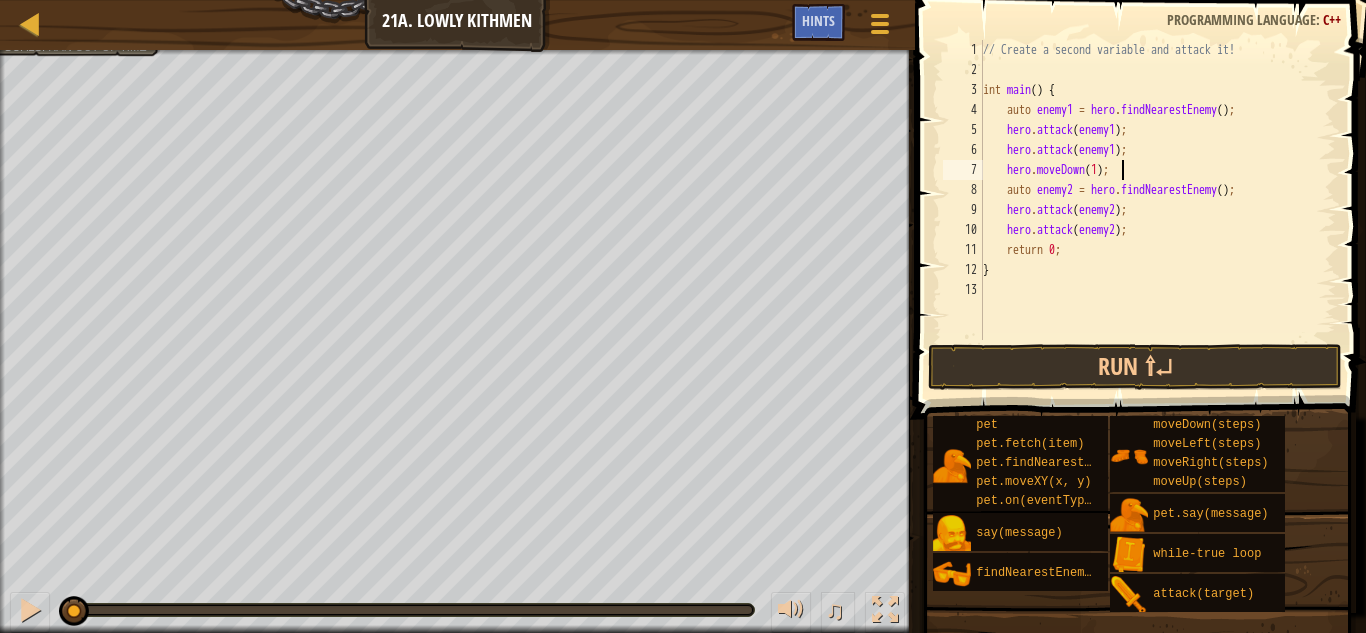 click on "// Create a second variable and attack it! int   main ( )   {      auto   enemy1   =   hero . findNearestEnemy ( ) ;      hero . attack ( enemy1 ) ;      hero . attack ( enemy1 ) ;      hero . moveDown ( 1 ) ;      auto   enemy2   =   hero . findNearestEnemy ( ) ;      hero . attack ( enemy2 ) ;      hero . attack ( enemy2 ) ;      return   0 ; }" at bounding box center [1157, 210] 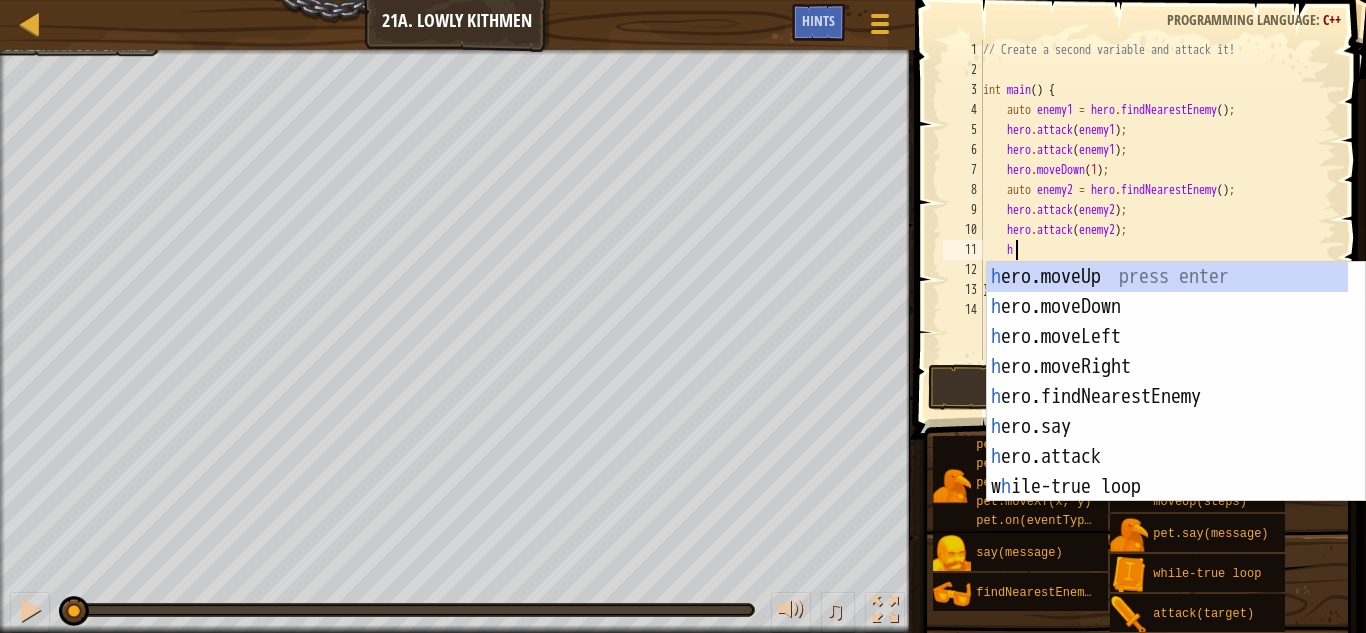 scroll, scrollTop: 9, scrollLeft: 2, axis: both 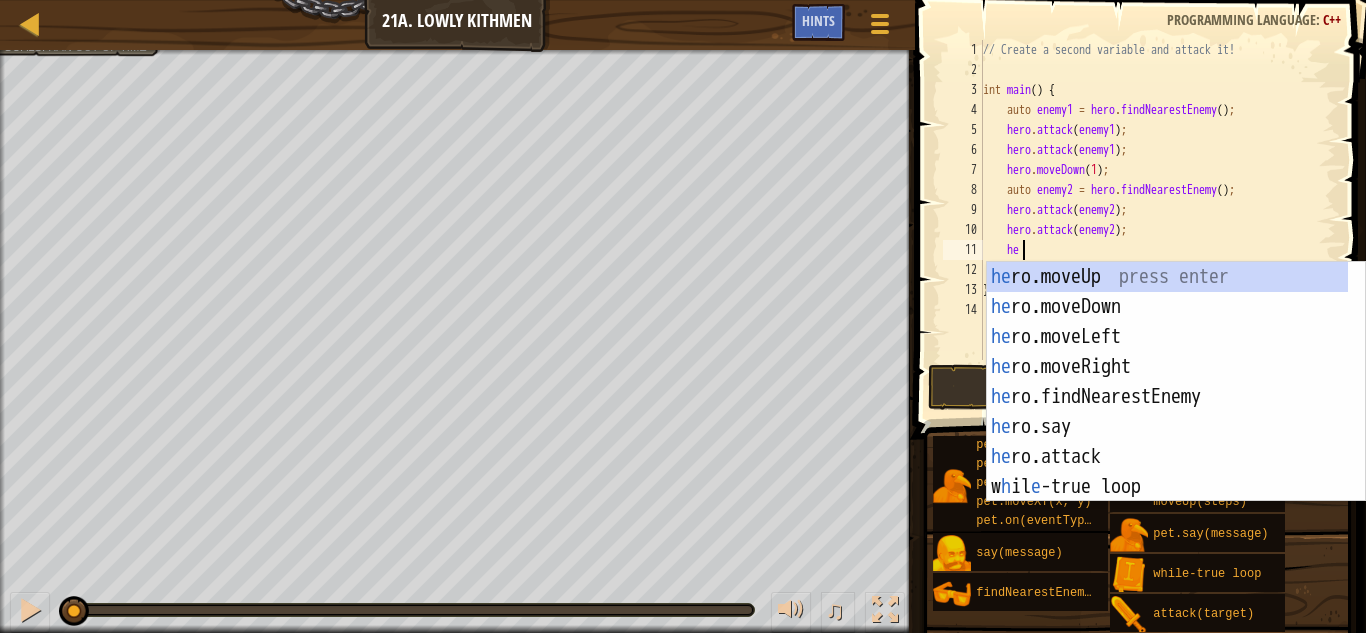 type on "her" 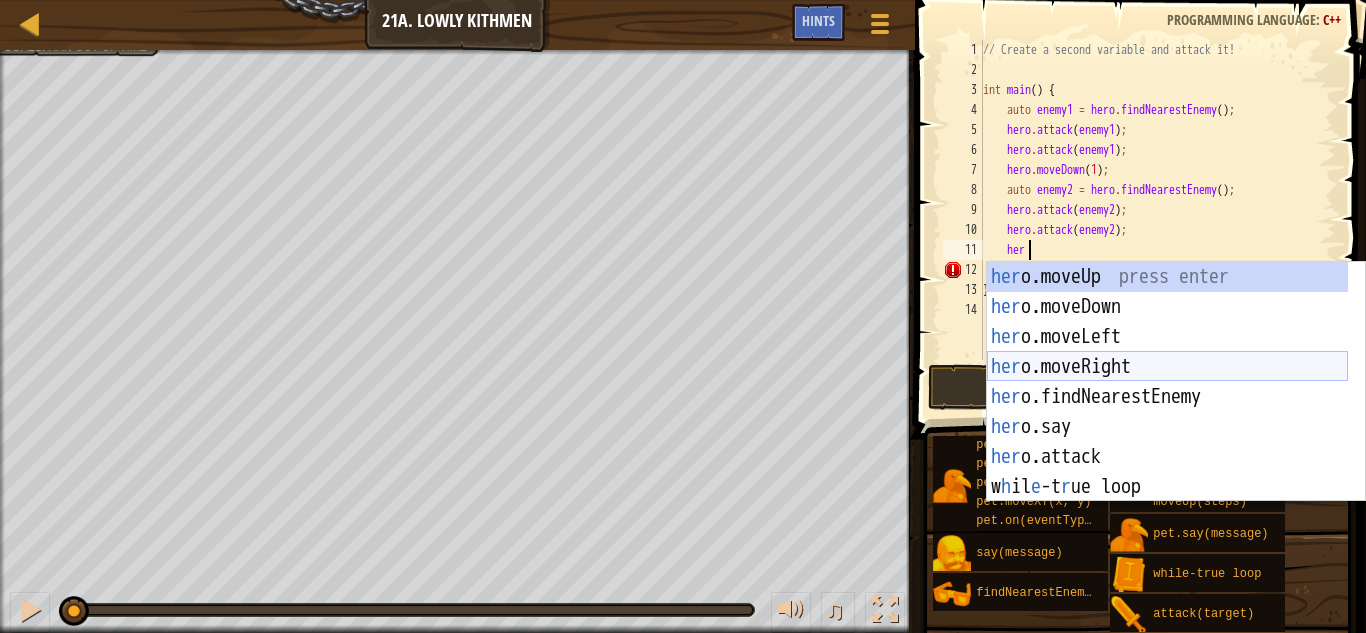 click on "her o.moveUp press enter her o.moveDown press enter her o.moveLeft press enter her o.moveRight press enter her o.findNearestEnemy press enter her o.say press enter her o.attack press enter w h il e -t r ue loop press enter pet.on(eventType,  h andl er ) press enter" at bounding box center [1167, 412] 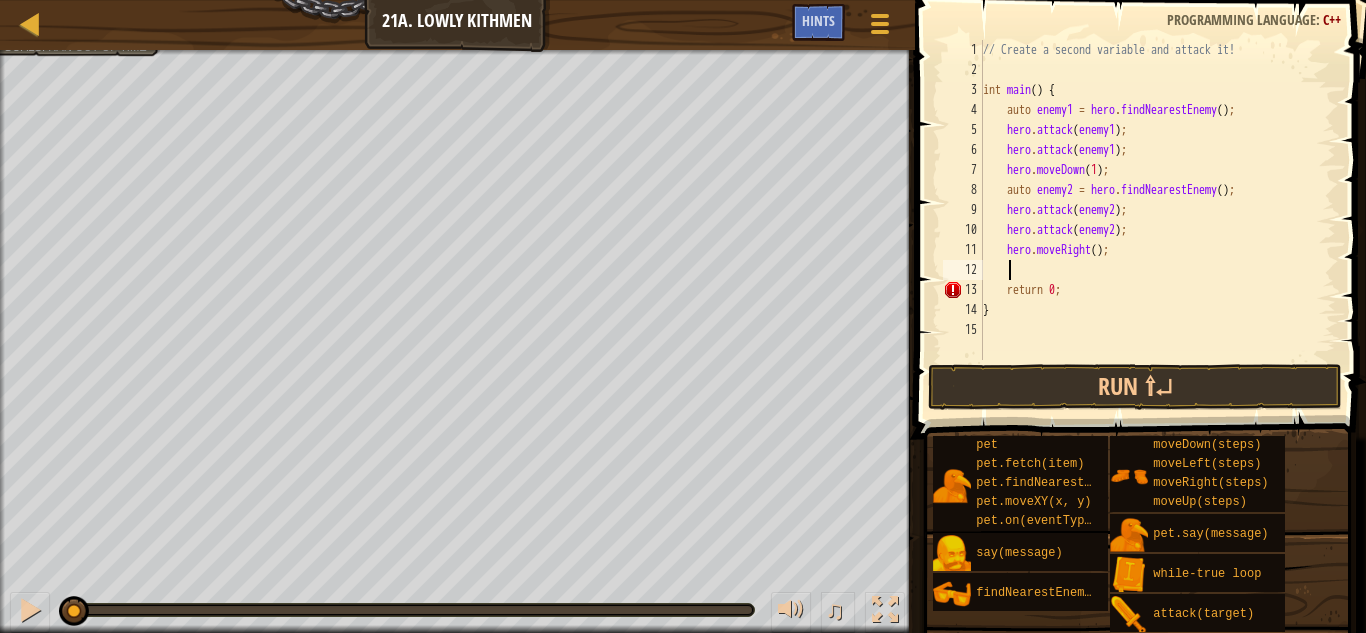 click on "// Create a second variable and attack it! int   main ( )   {      auto   enemy1   =   hero . findNearestEnemy ( ) ;      hero . attack ( enemy1 ) ;      hero . attack ( enemy1 ) ;      hero . moveDown ( 1 ) ;      auto   enemy2   =   hero . findNearestEnemy ( ) ;      hero . attack ( enemy2 ) ;      hero . attack ( enemy2 ) ;      hero . moveRight ( ) ;           return   0 ; }" at bounding box center [1157, 220] 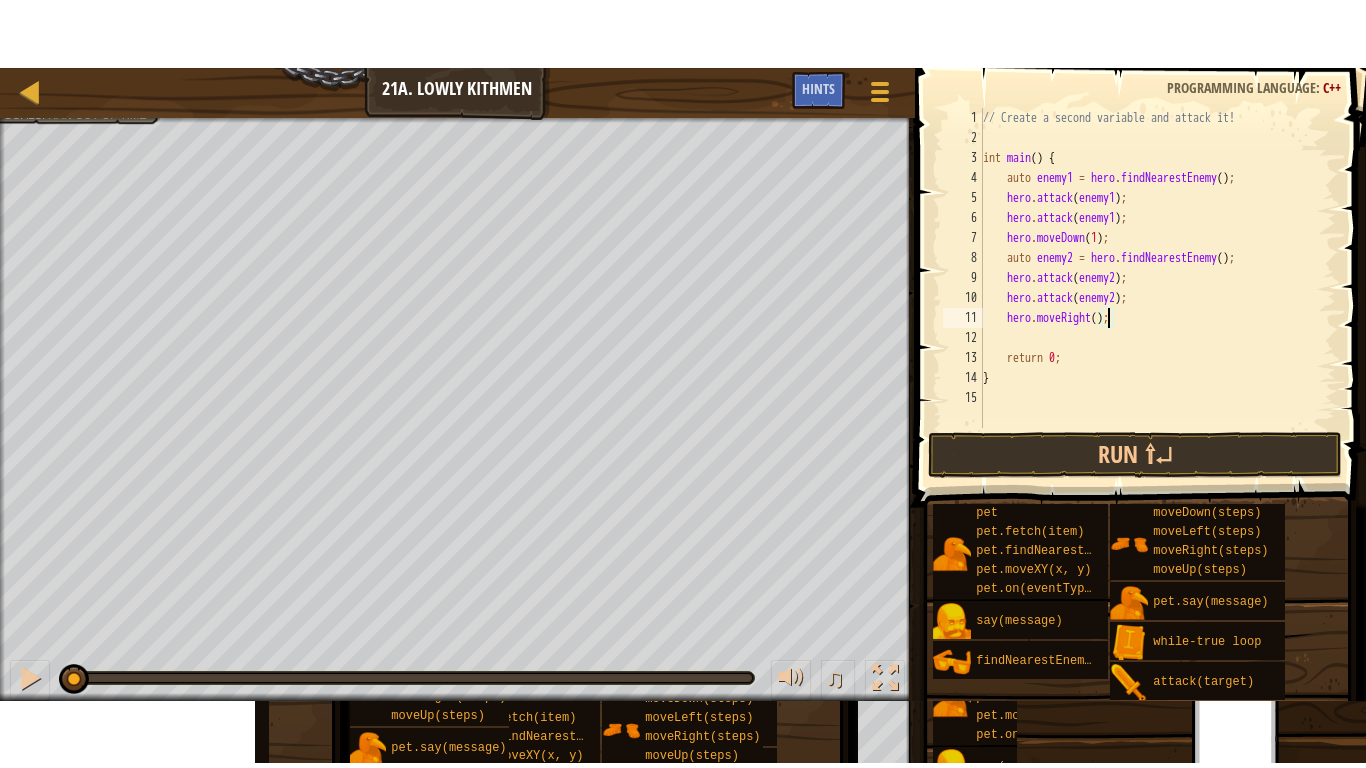 scroll, scrollTop: 9, scrollLeft: 11, axis: both 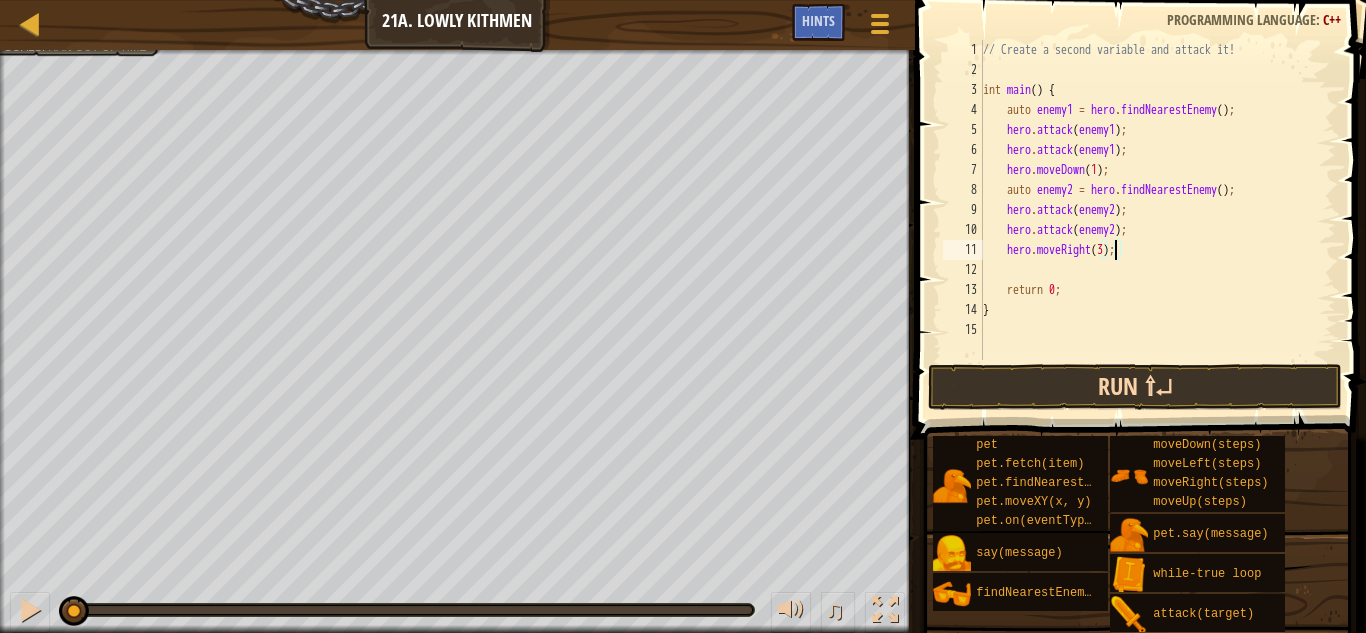type on "hero.moveRight(3);" 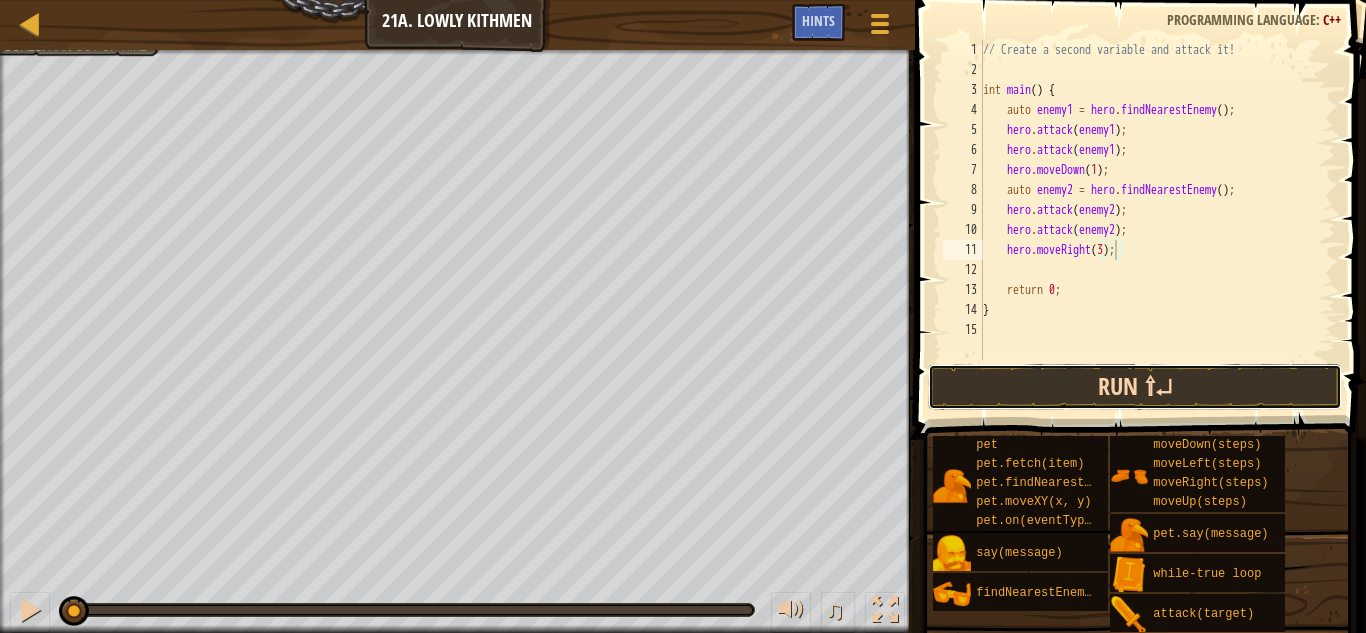 click on "Run ⇧↵" at bounding box center (1135, 387) 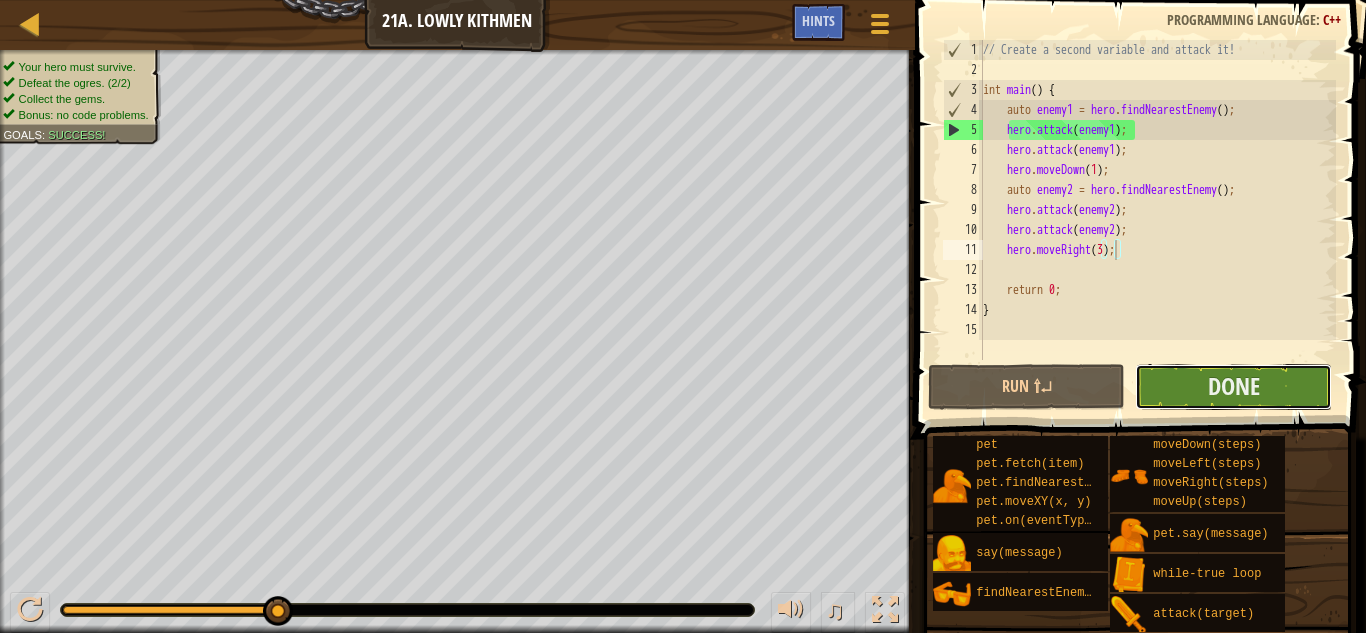 click on "Done" at bounding box center [1233, 387] 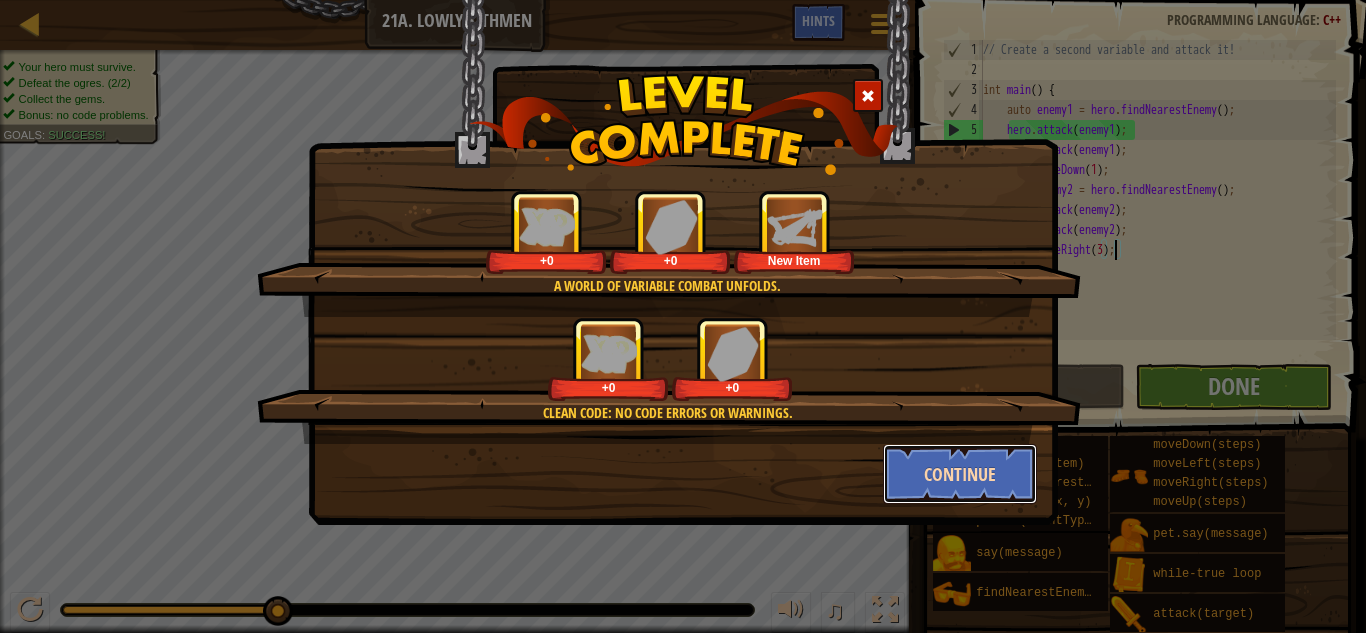 click on "Continue" at bounding box center (960, 474) 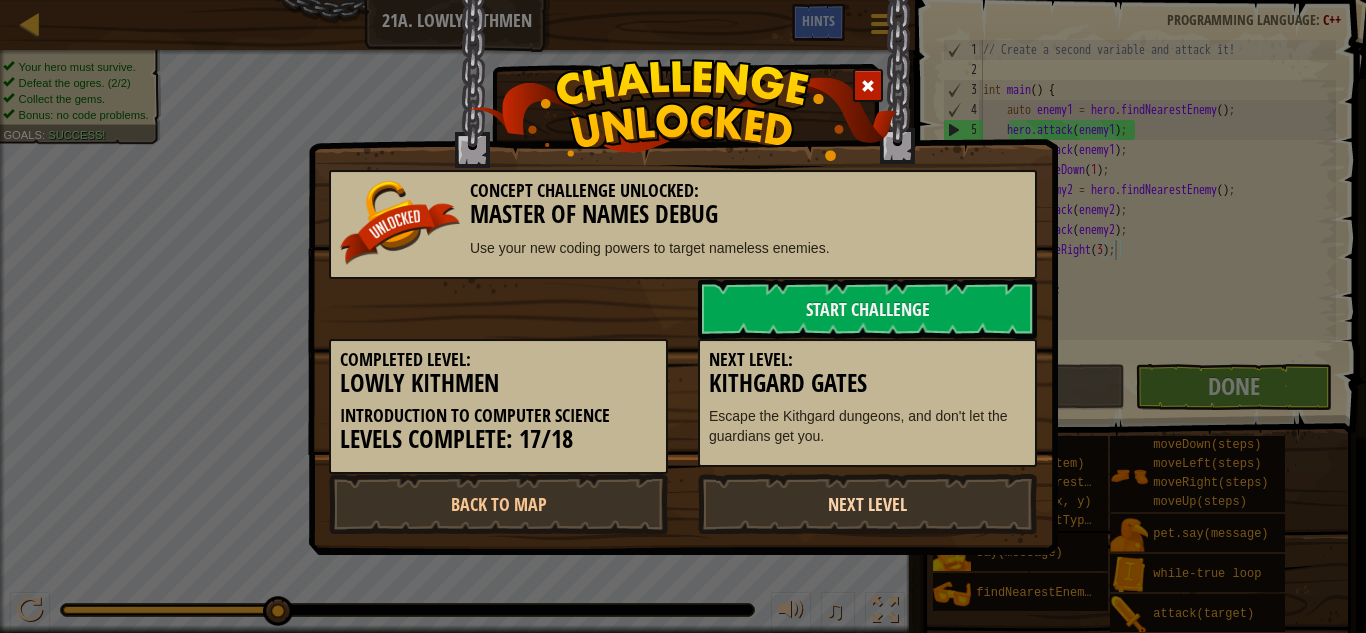 click on "Next Level" at bounding box center [867, 504] 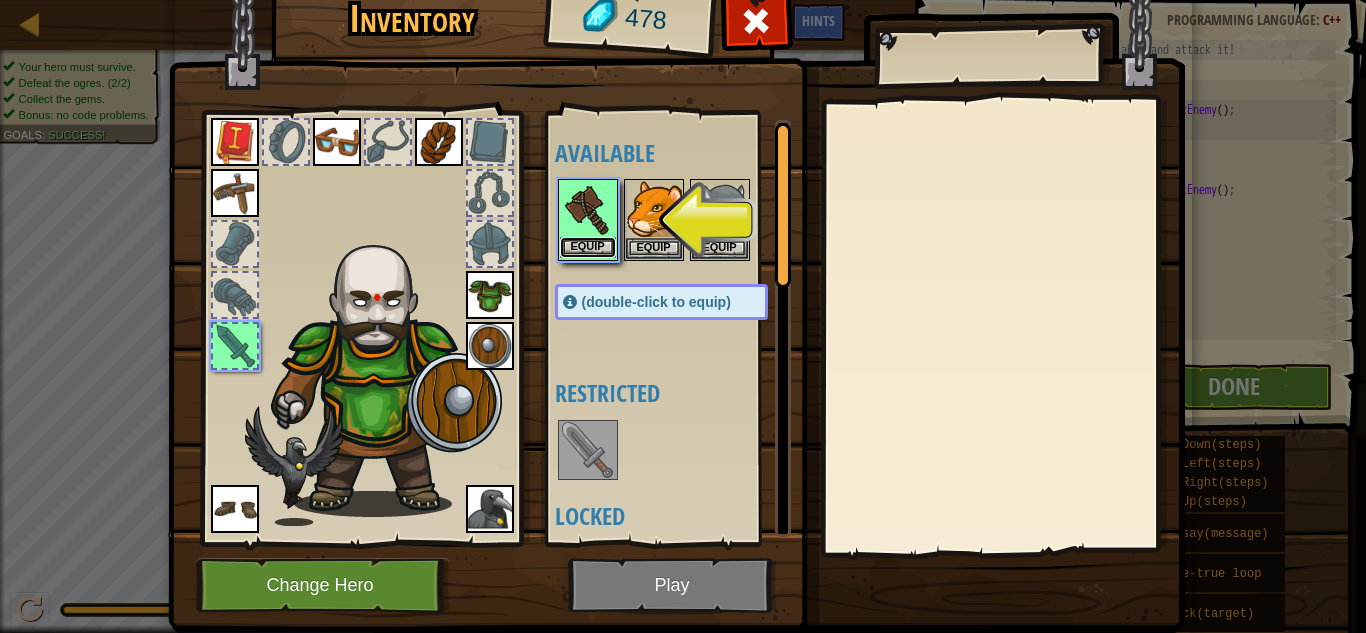 click on "Equip" at bounding box center (588, 247) 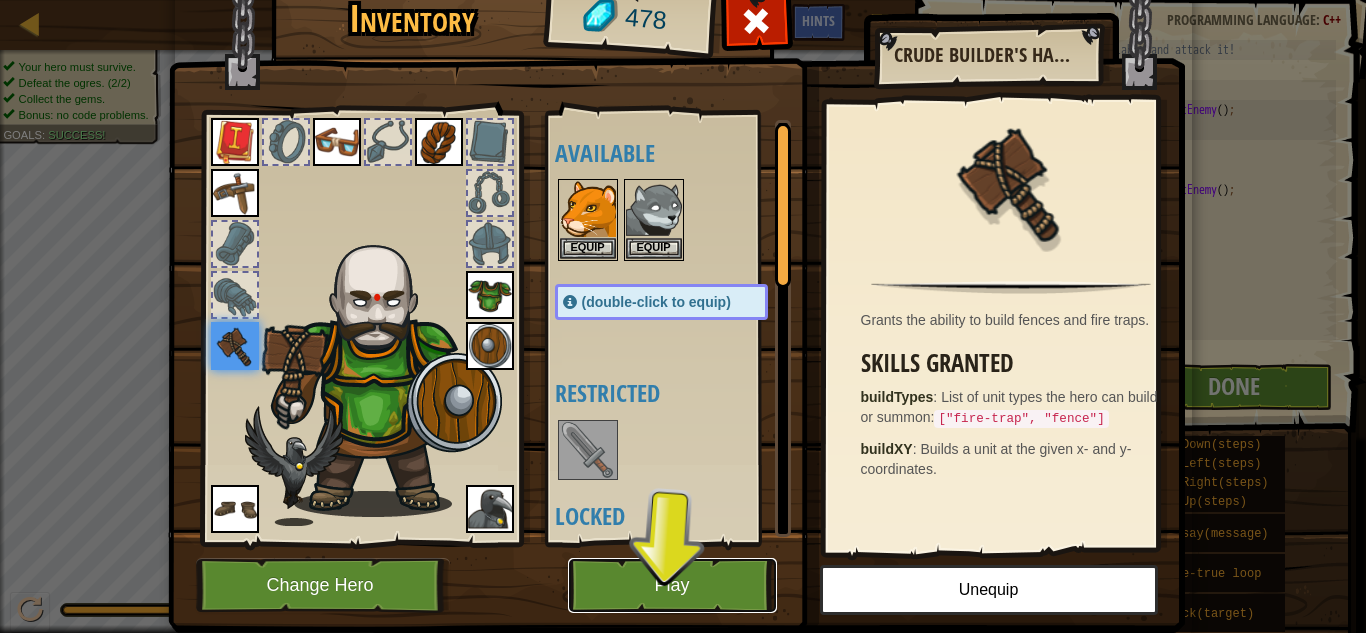 click on "Play" at bounding box center (672, 585) 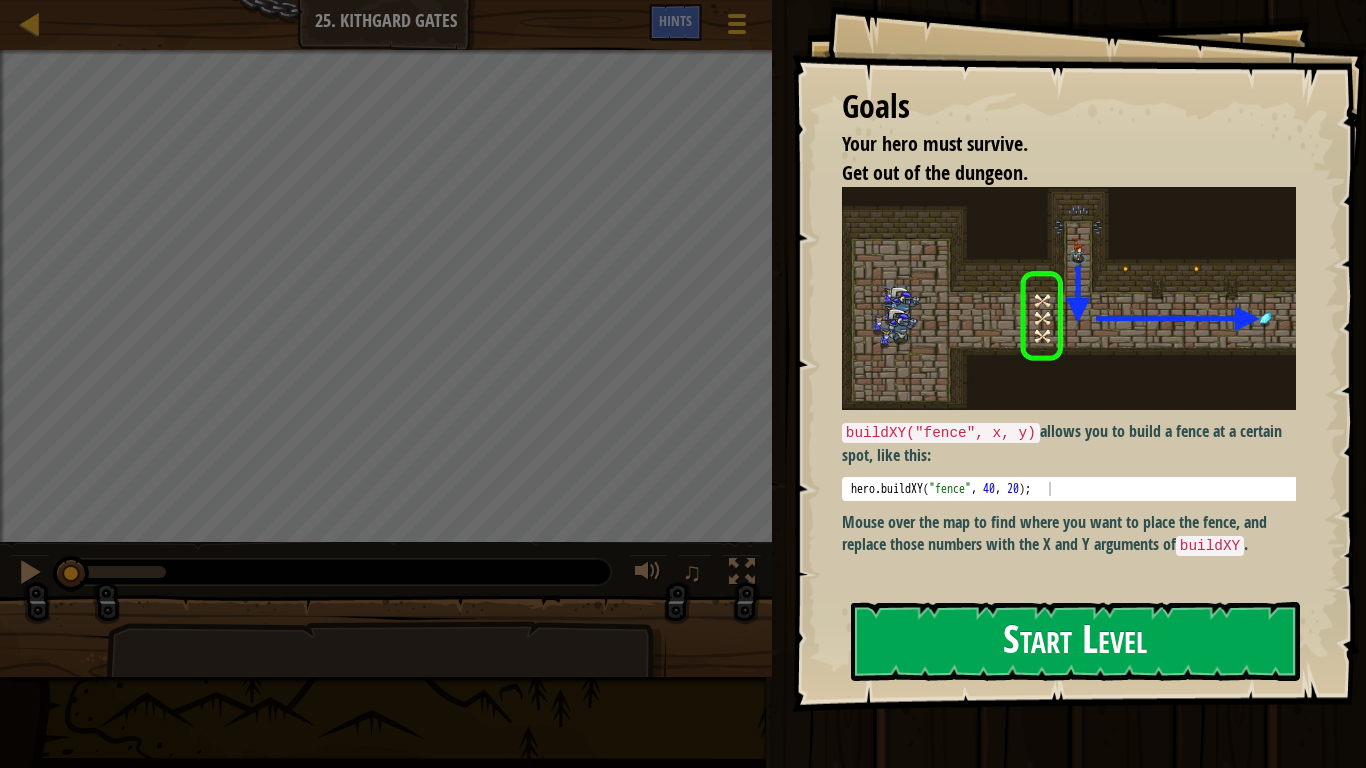 click on "Start Level" at bounding box center (1075, 641) 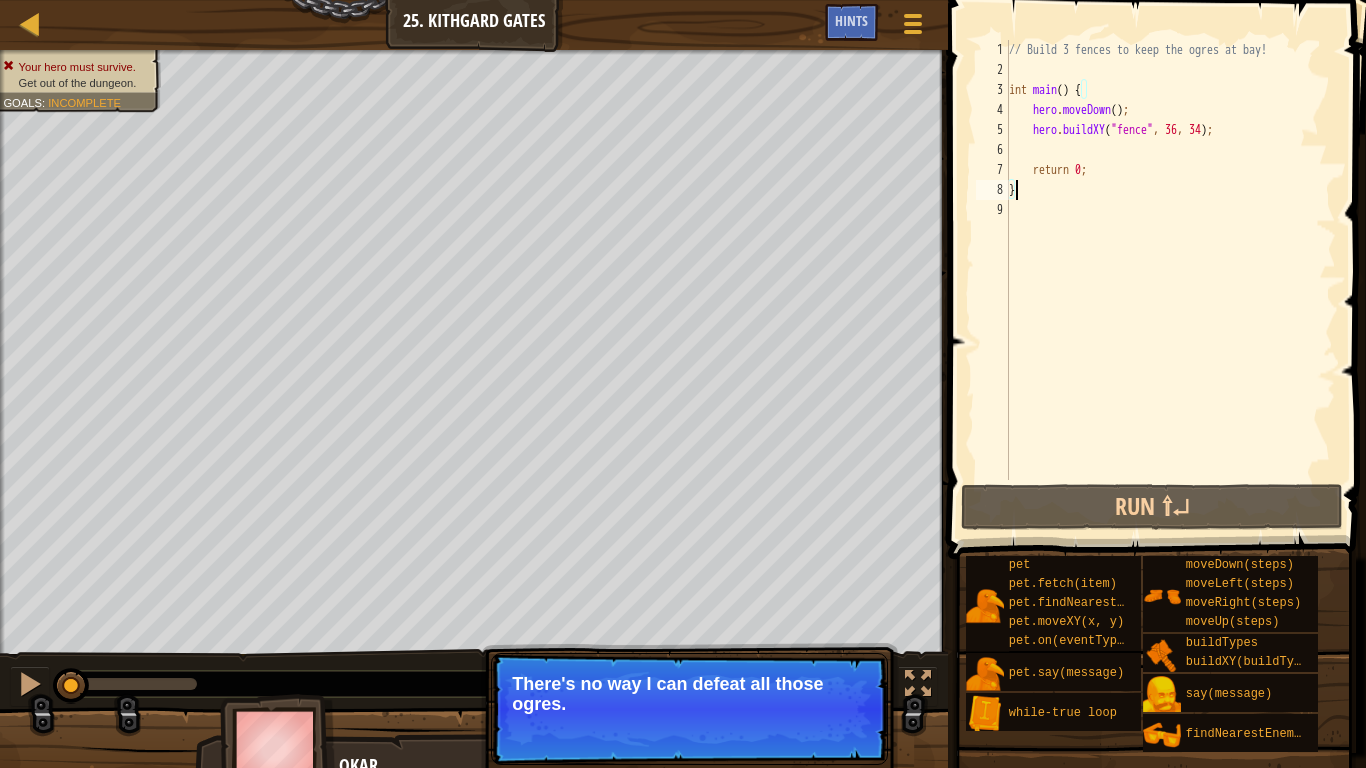 click on "There's no way I can defeat all those ogres." at bounding box center [689, 694] 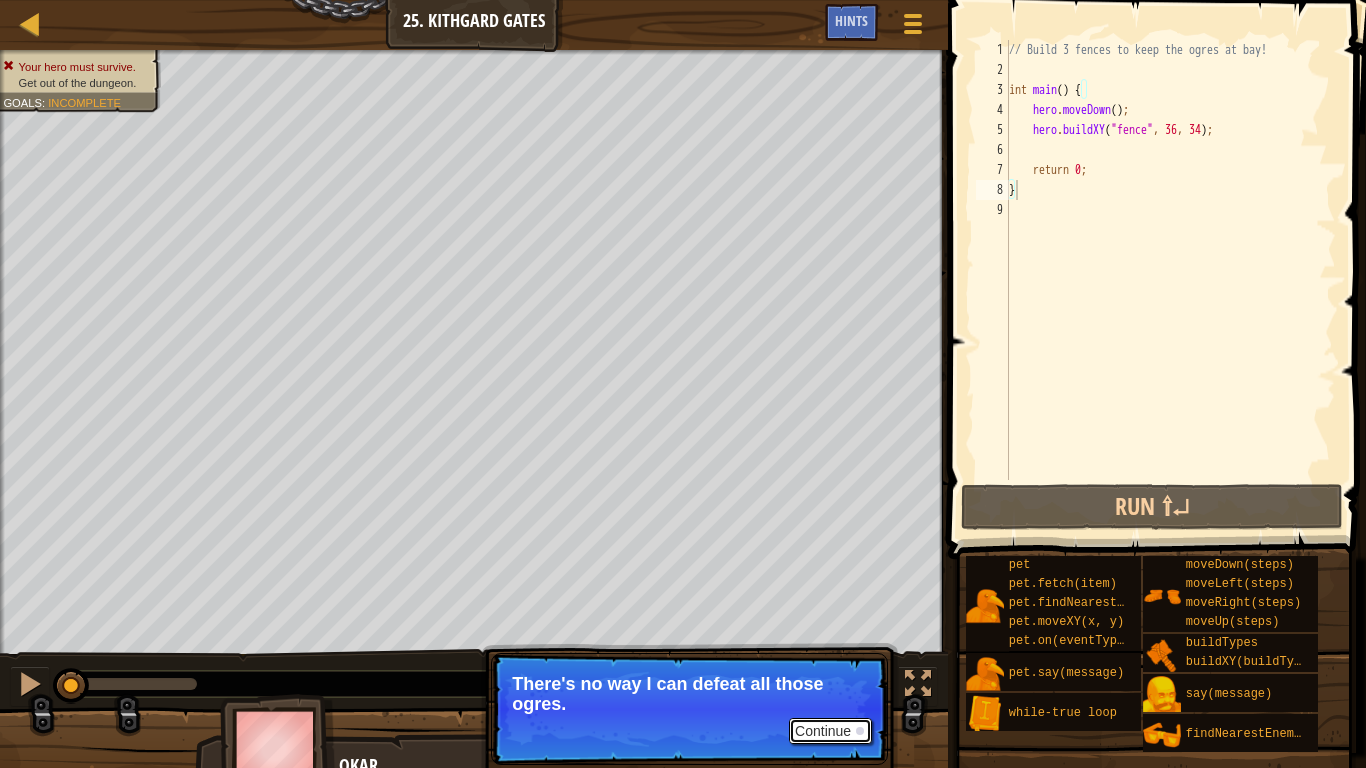 click on "Continue" at bounding box center (830, 731) 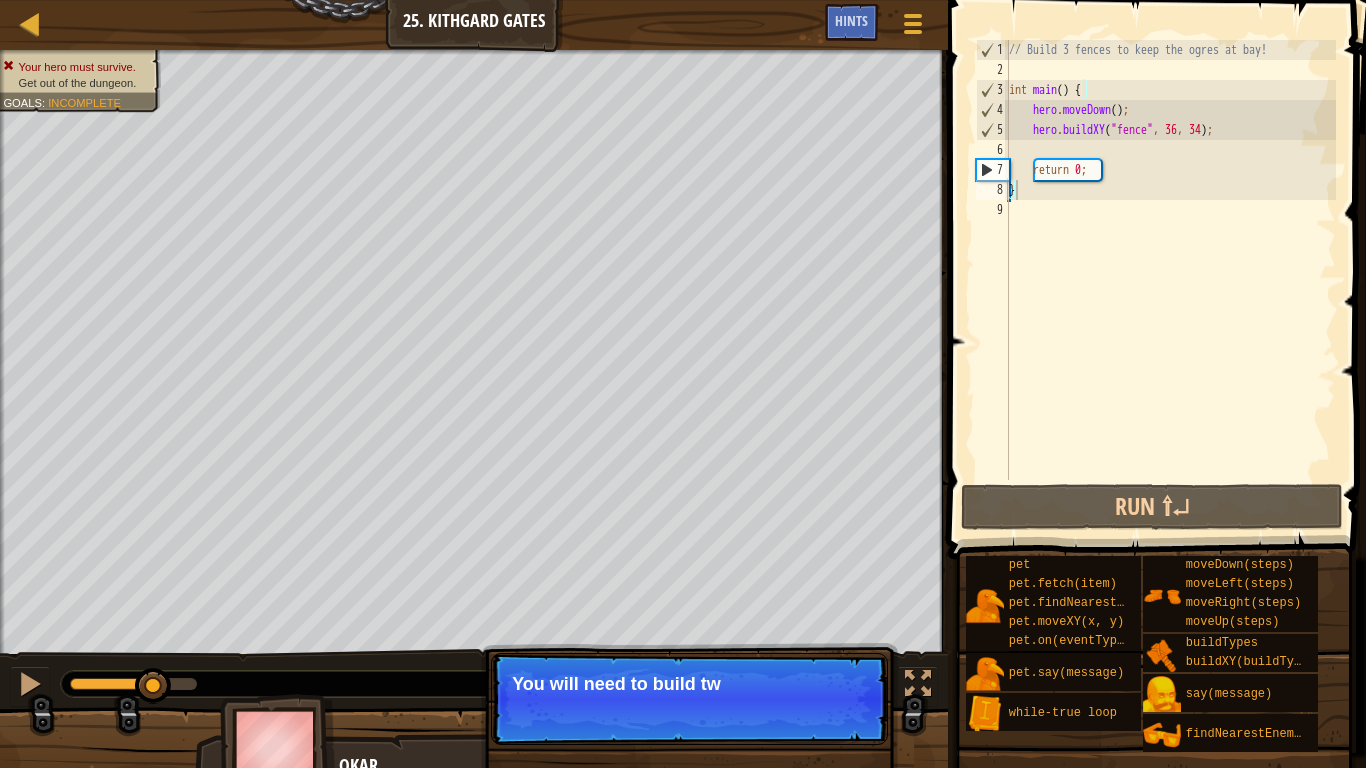 click on "Continue  You will need to build tw" at bounding box center [689, 699] 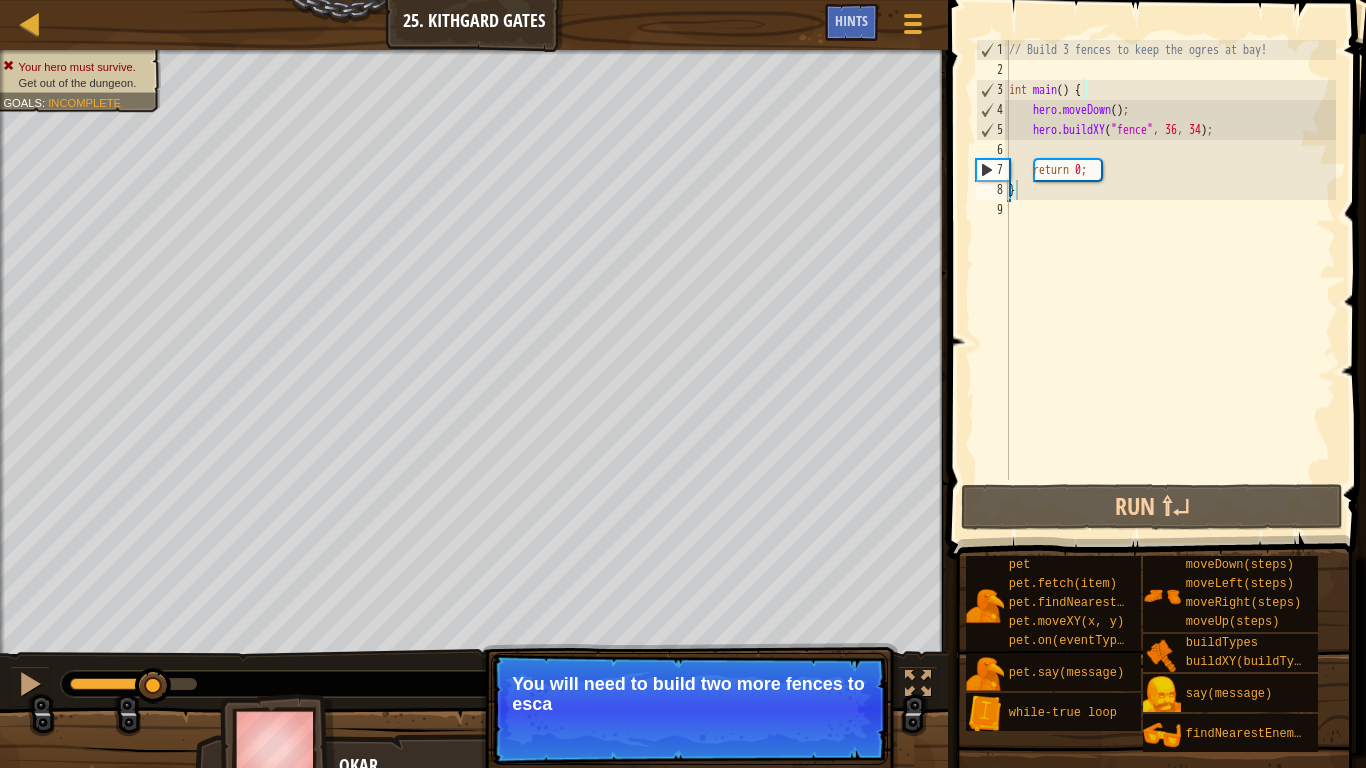 click on "Continue  You will need to build two more fences to esca" at bounding box center [689, 709] 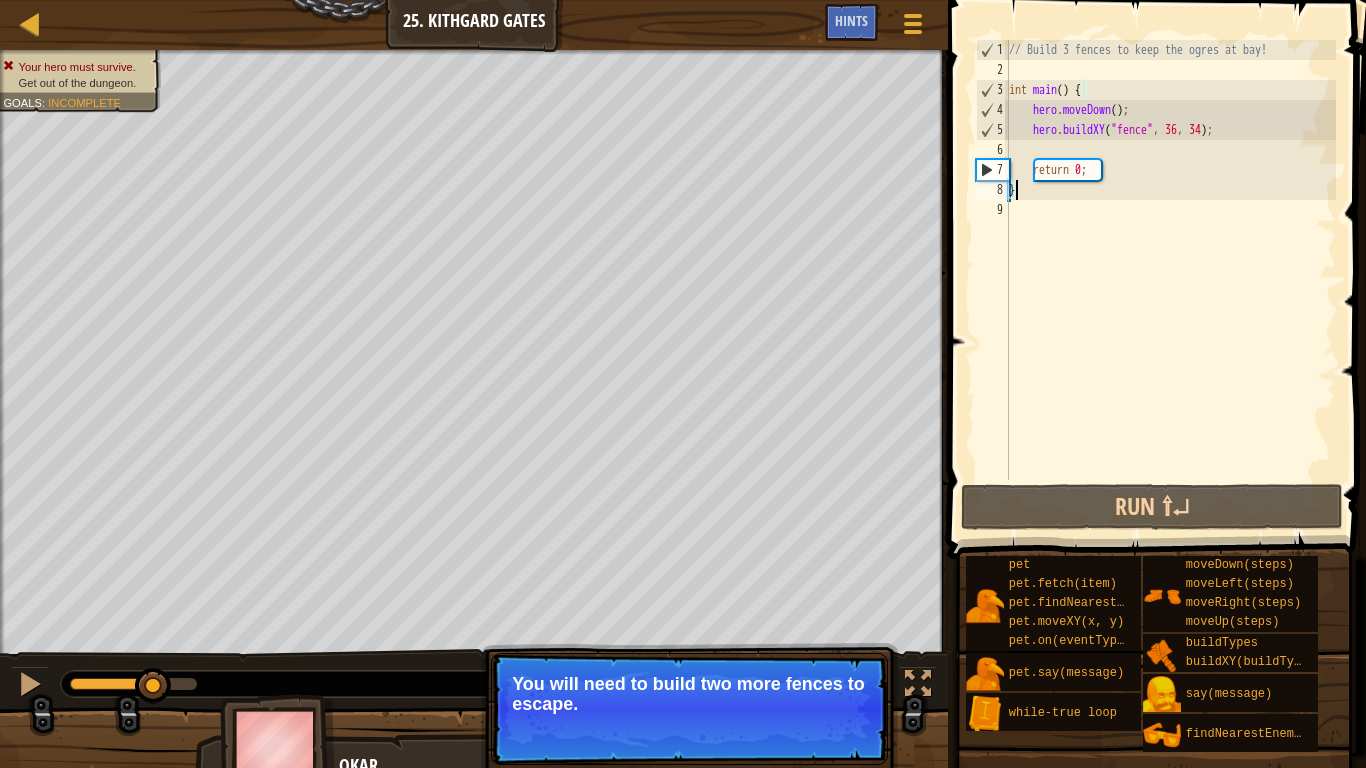 click on "Continue" at bounding box center (830, 731) 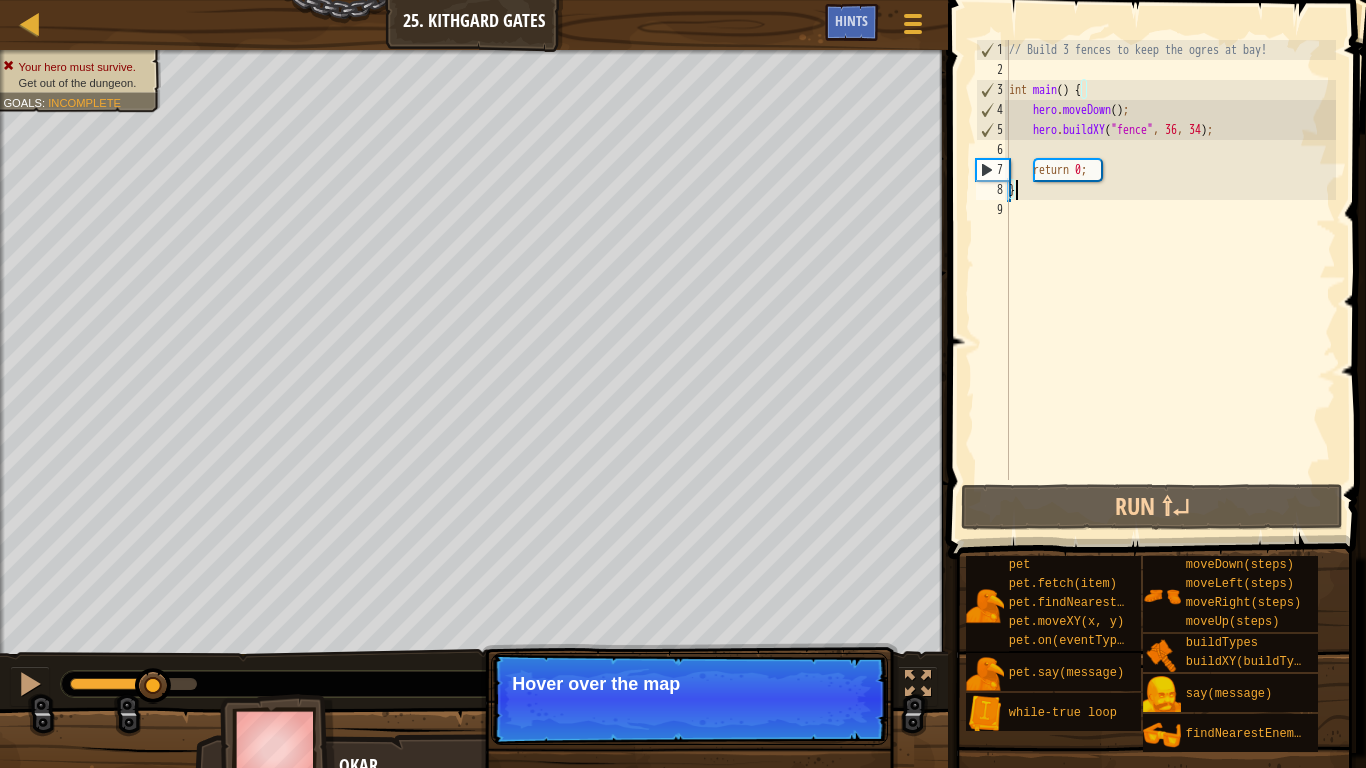 click on "Continue  Hover over the map" at bounding box center (689, 699) 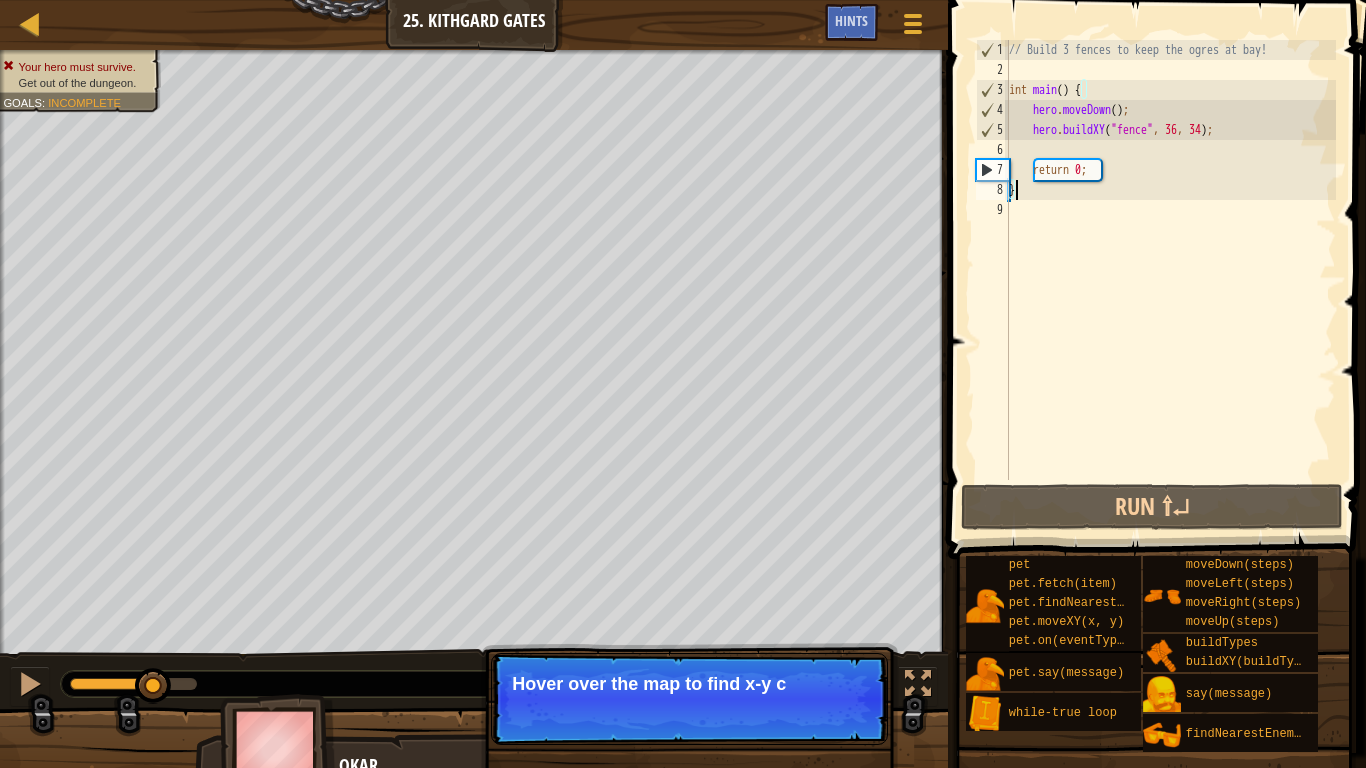 click on "Continue  Hover over the map to find x-y c" at bounding box center [689, 699] 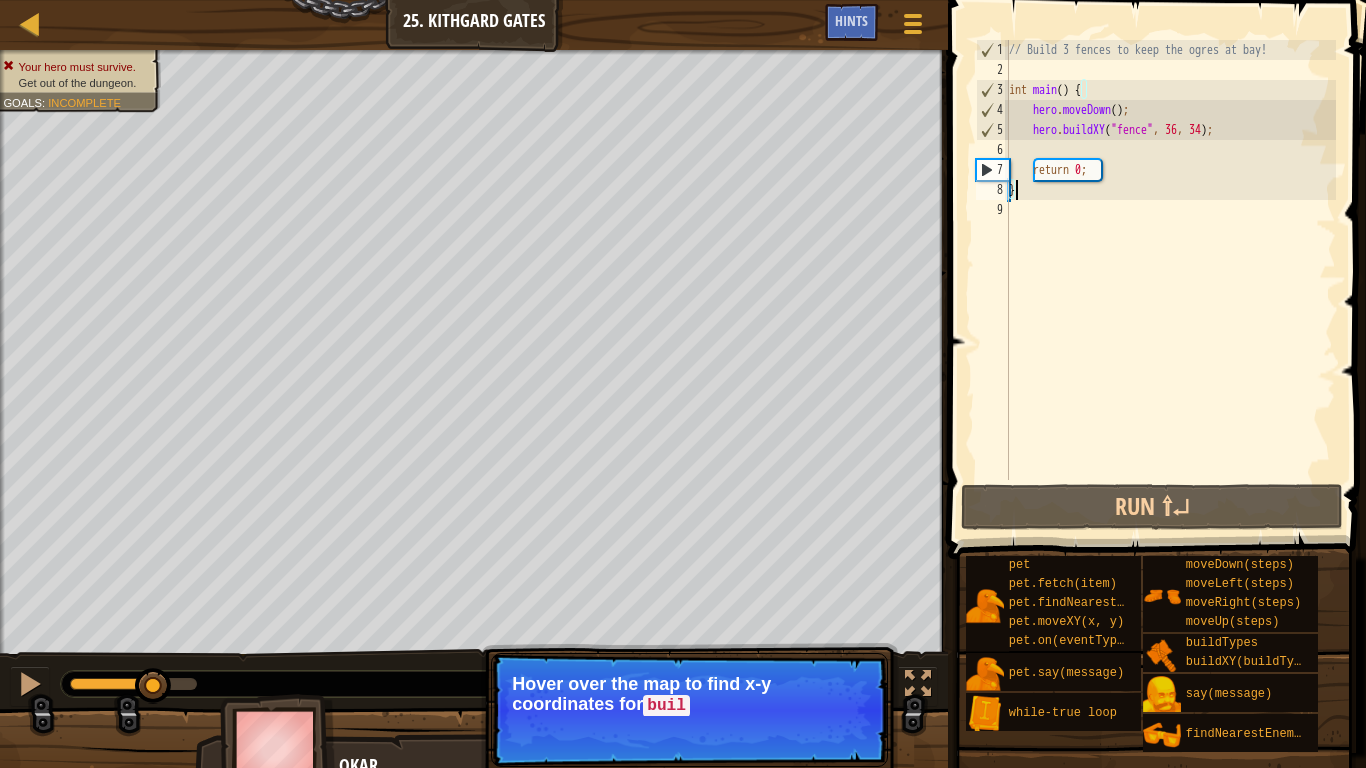 click on "Continue  Hover over the map to find x-y coordinates for  buil" at bounding box center [689, 710] 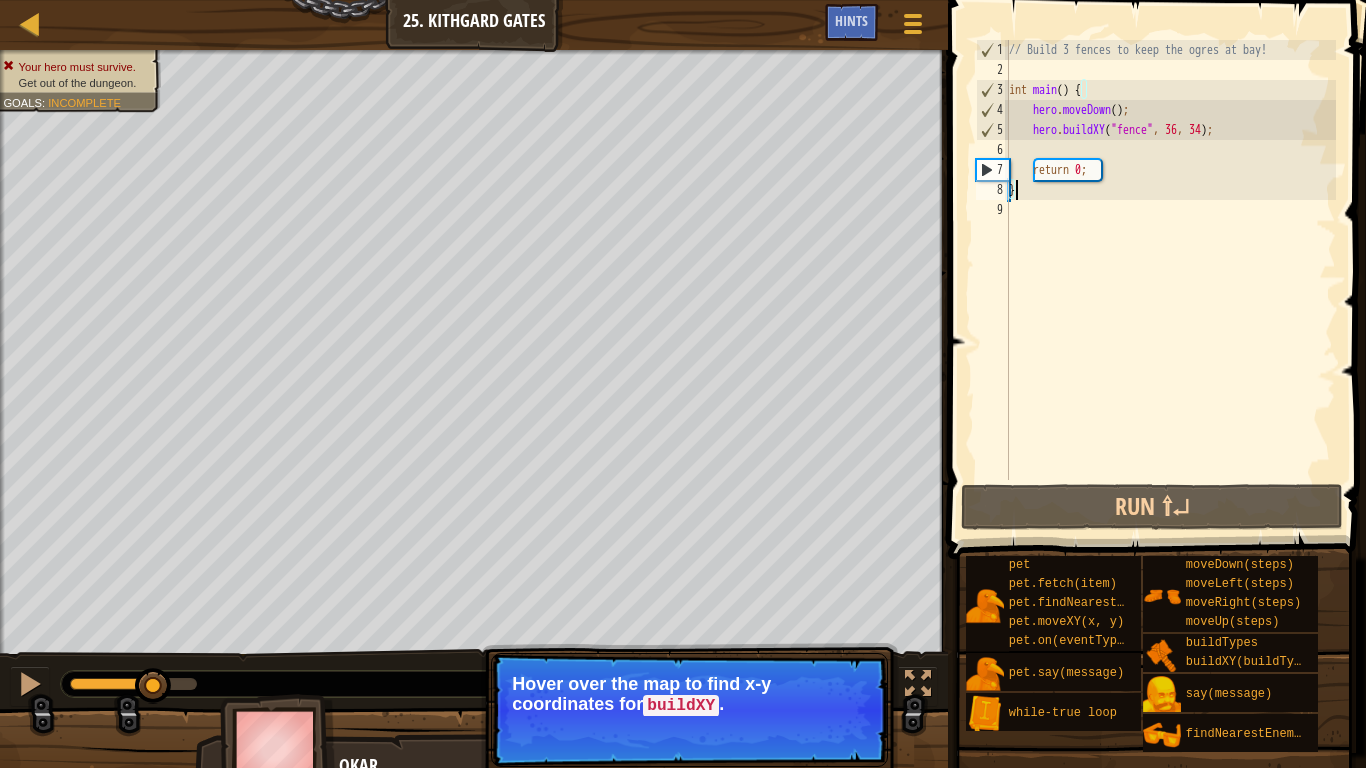 click on "Continue  Hover over the map to find x-y coordinates for  buildXY ." at bounding box center [689, 710] 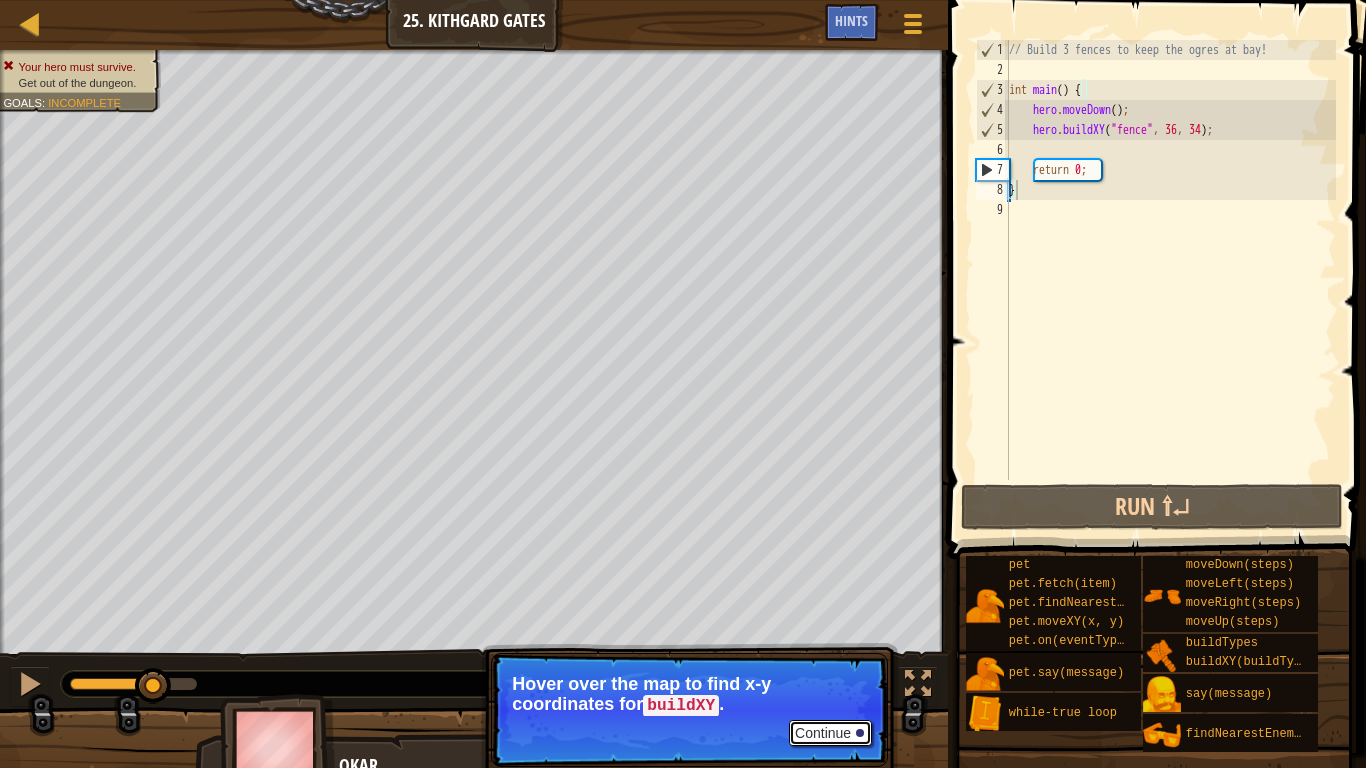 click on "Continue" at bounding box center [830, 733] 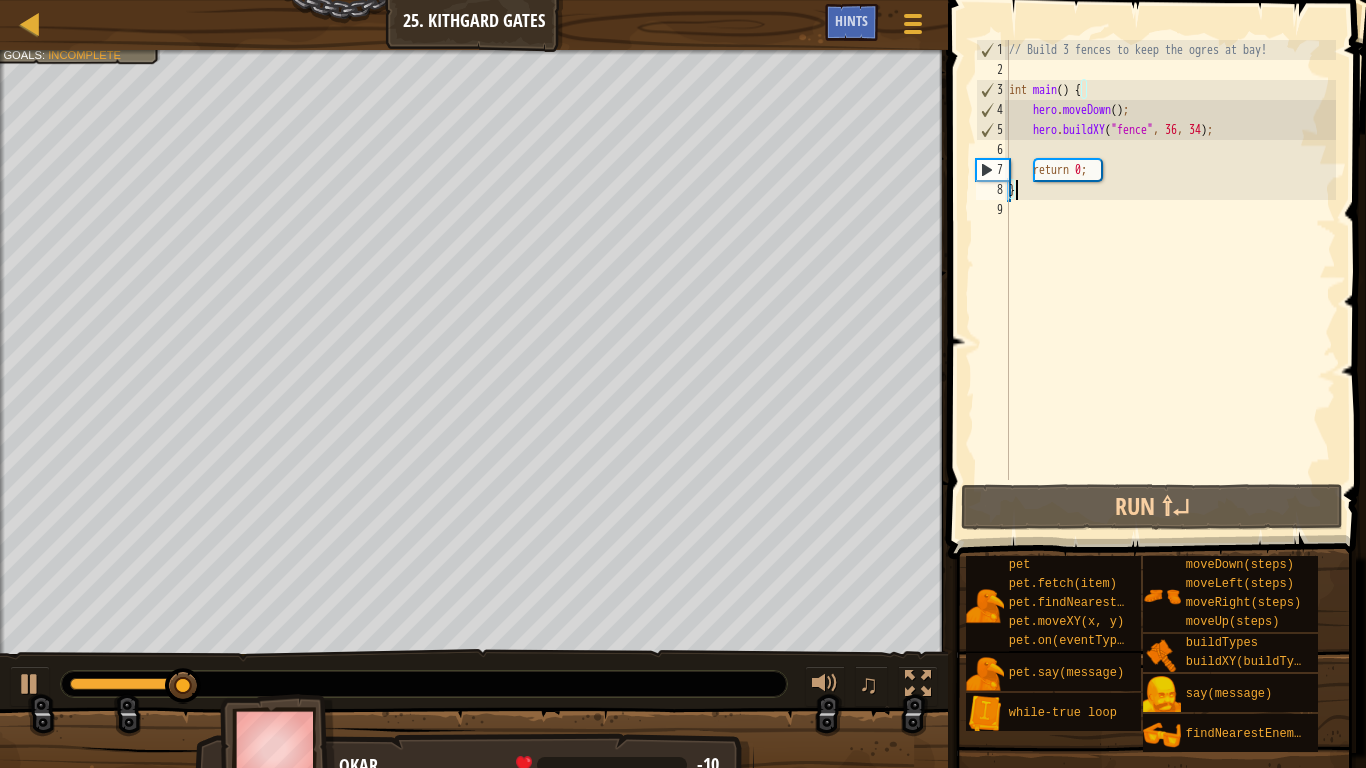 click on "// Build 3 fences to keep the ogres at bay! int   main ( )   {      hero . moveDown ( ) ;      hero . buildXY ( " fence " ,   36 ,   34 ) ;           return   0 ; }" at bounding box center [1170, 280] 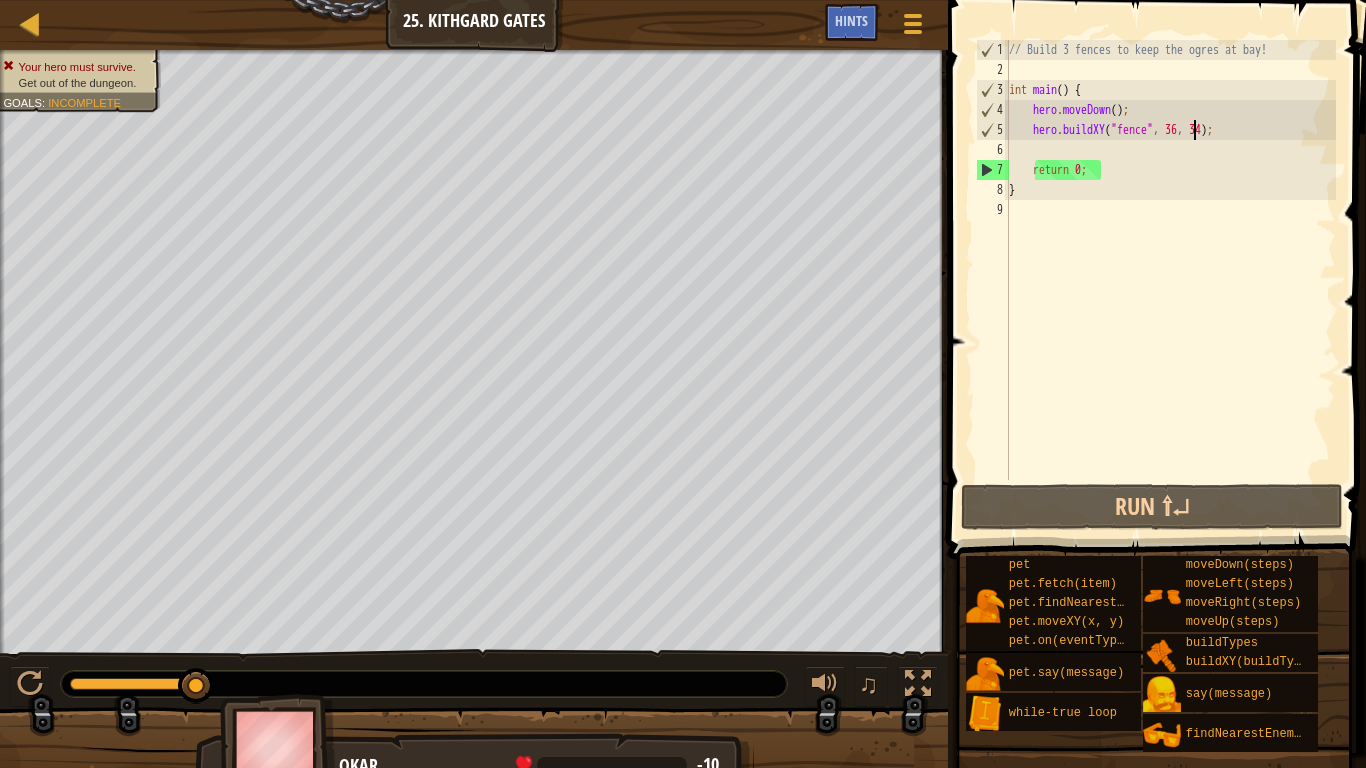 click at bounding box center (133, 684) 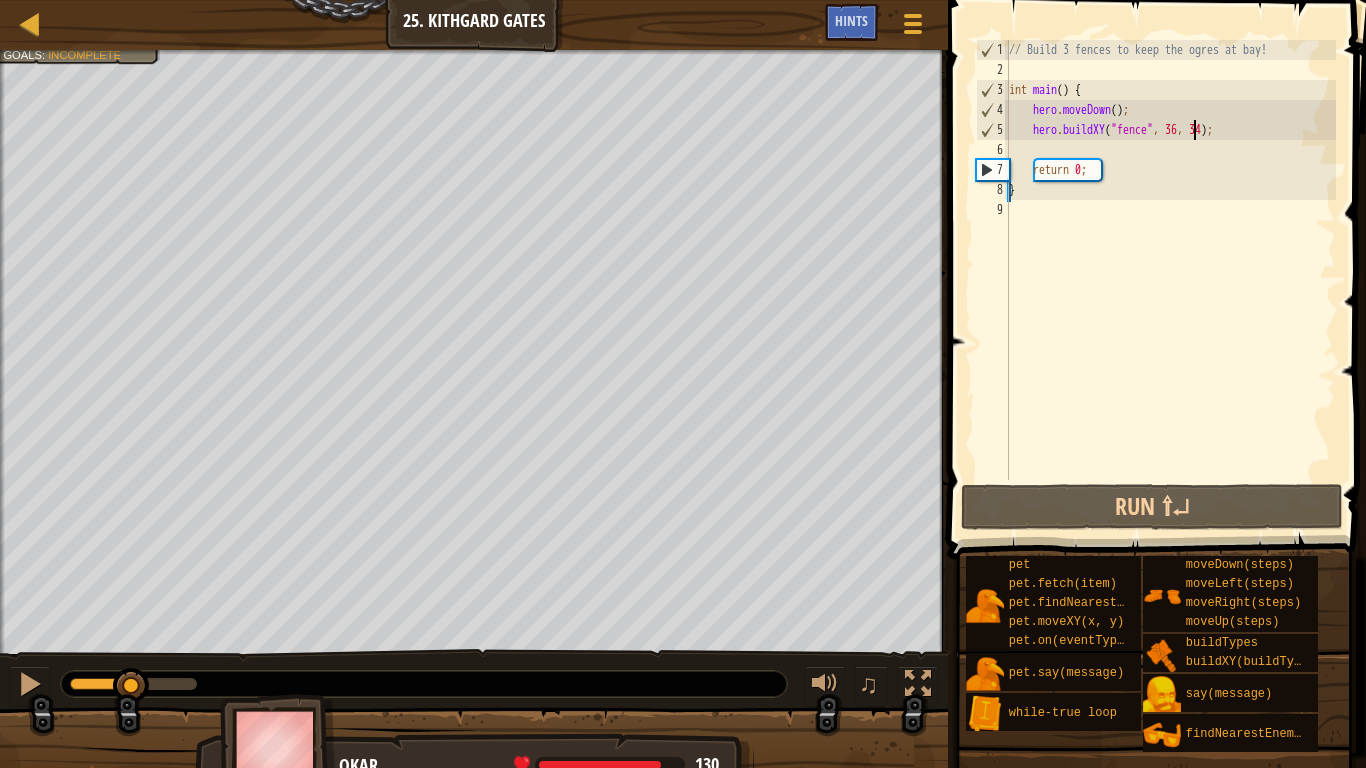click on "// Build 3 fences to keep the ogres at bay! int   main ( )   {      hero . moveDown ( ) ;      hero . buildXY ( " fence " ,   36 ,   34 ) ;           return   0 ; }" at bounding box center [1170, 280] 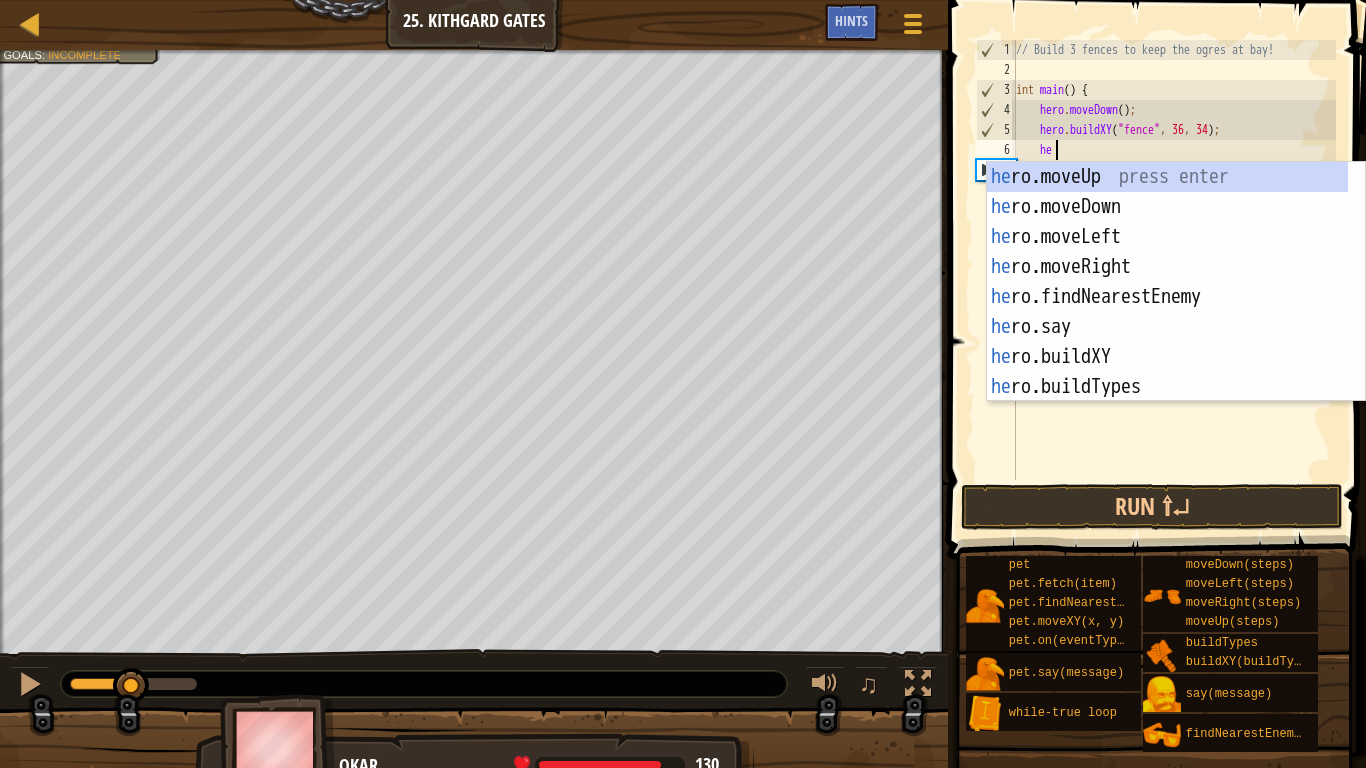 scroll, scrollTop: 9, scrollLeft: 3, axis: both 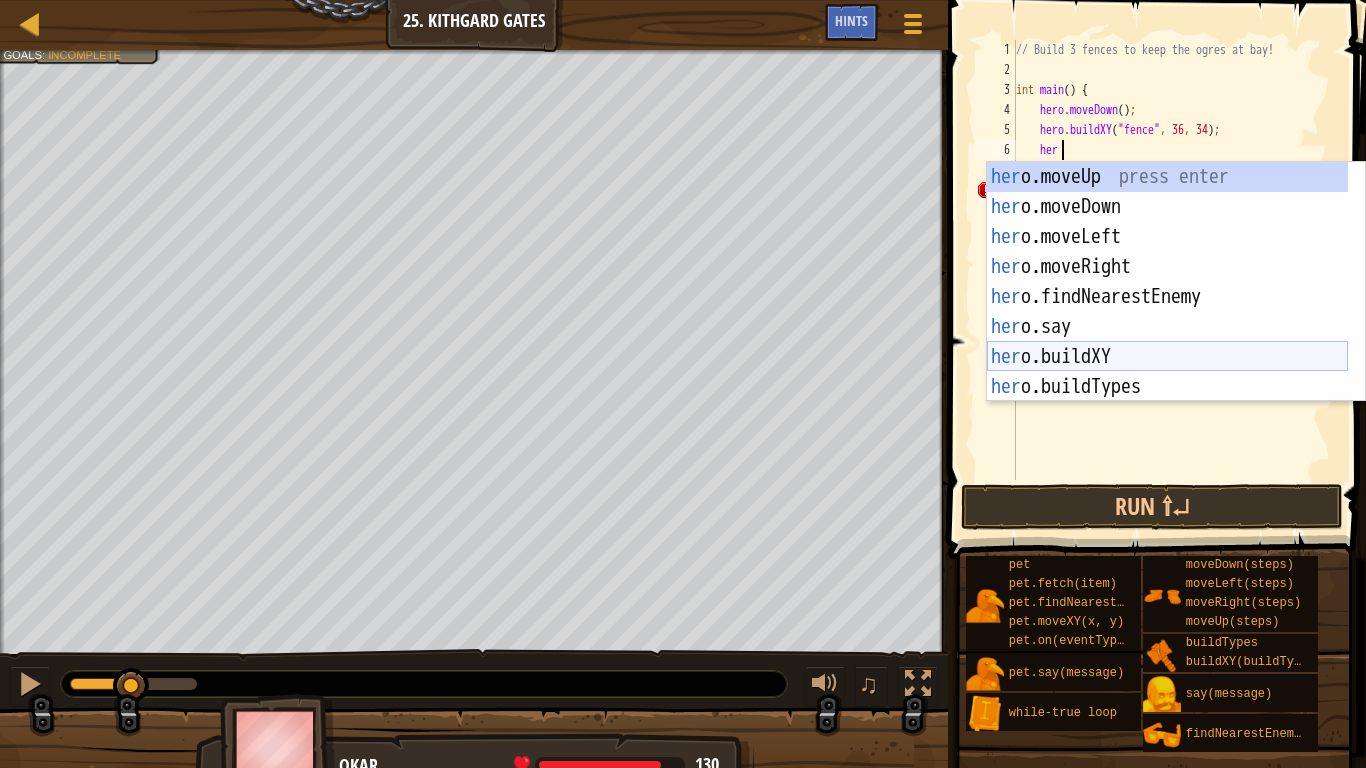 click on "her o.moveUp press enter her o.moveDown press enter her o.moveLeft press enter her o.moveRight press enter her o.findNearestEnemy press enter her o.say press enter her o.buildXY press enter her o.buildTypes press enter w h il e -t r ue loop press enter" at bounding box center (1167, 312) 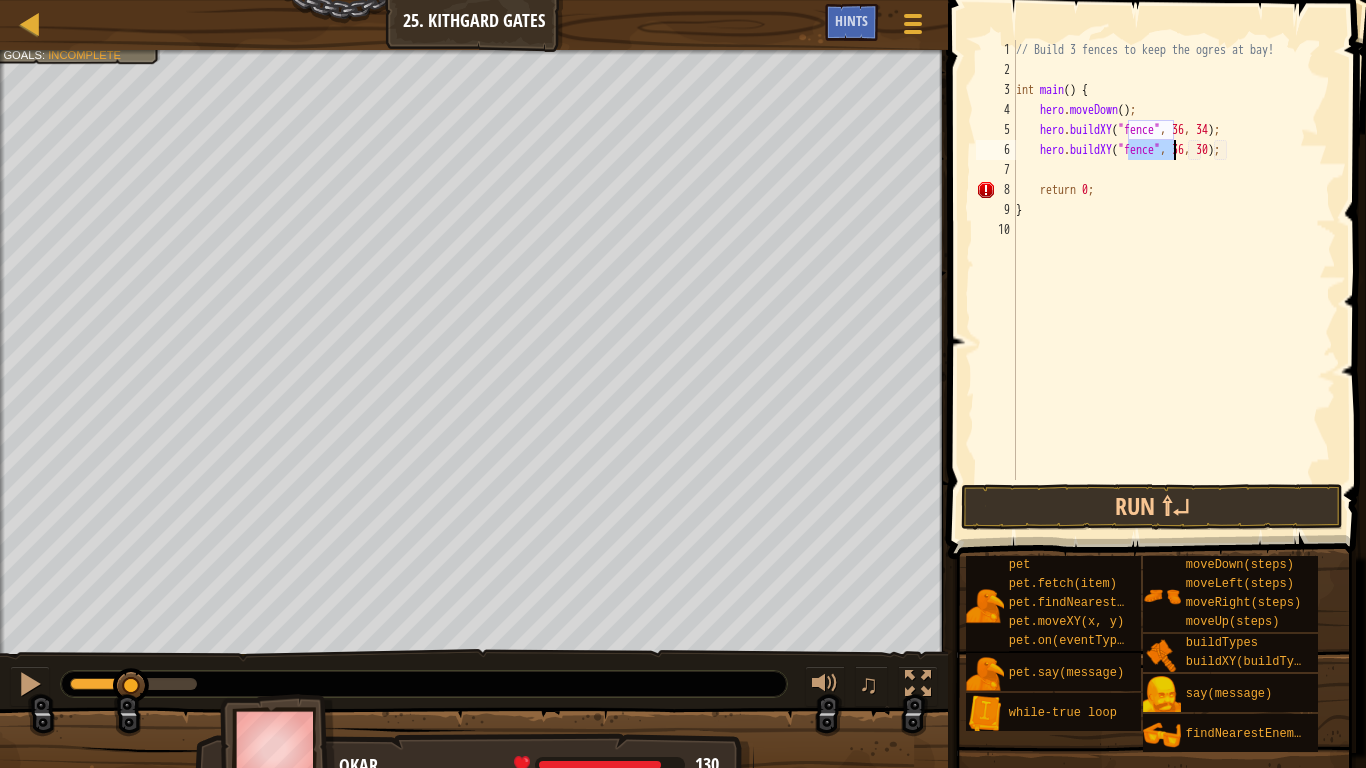 click on "// Build 3 fences to keep the ogres at bay! int   main ( )   {      hero . moveDown ( ) ;      hero . buildXY ( " fence " ,   36 ,   34 ) ;      hero . buildXY ( " fence " ,   36 ,   30 ) ;           return   0 ; }" at bounding box center (1174, 280) 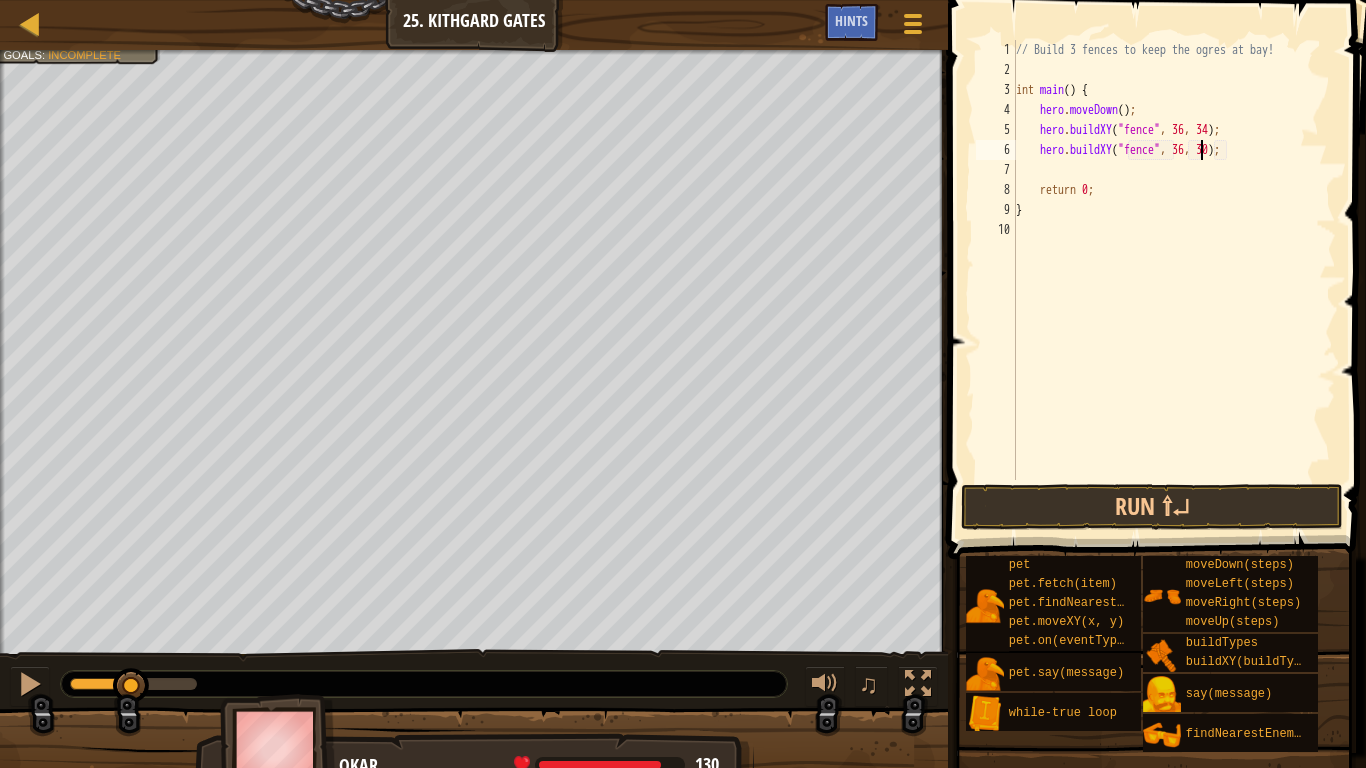 click on "// Build 3 fences to keep the ogres at bay! int   main ( )   {      hero . moveDown ( ) ;      hero . buildXY ( " fence " ,   36 ,   34 ) ;      hero . buildXY ( " fence " ,   36 ,   30 ) ;           return   0 ; }" at bounding box center (1174, 280) 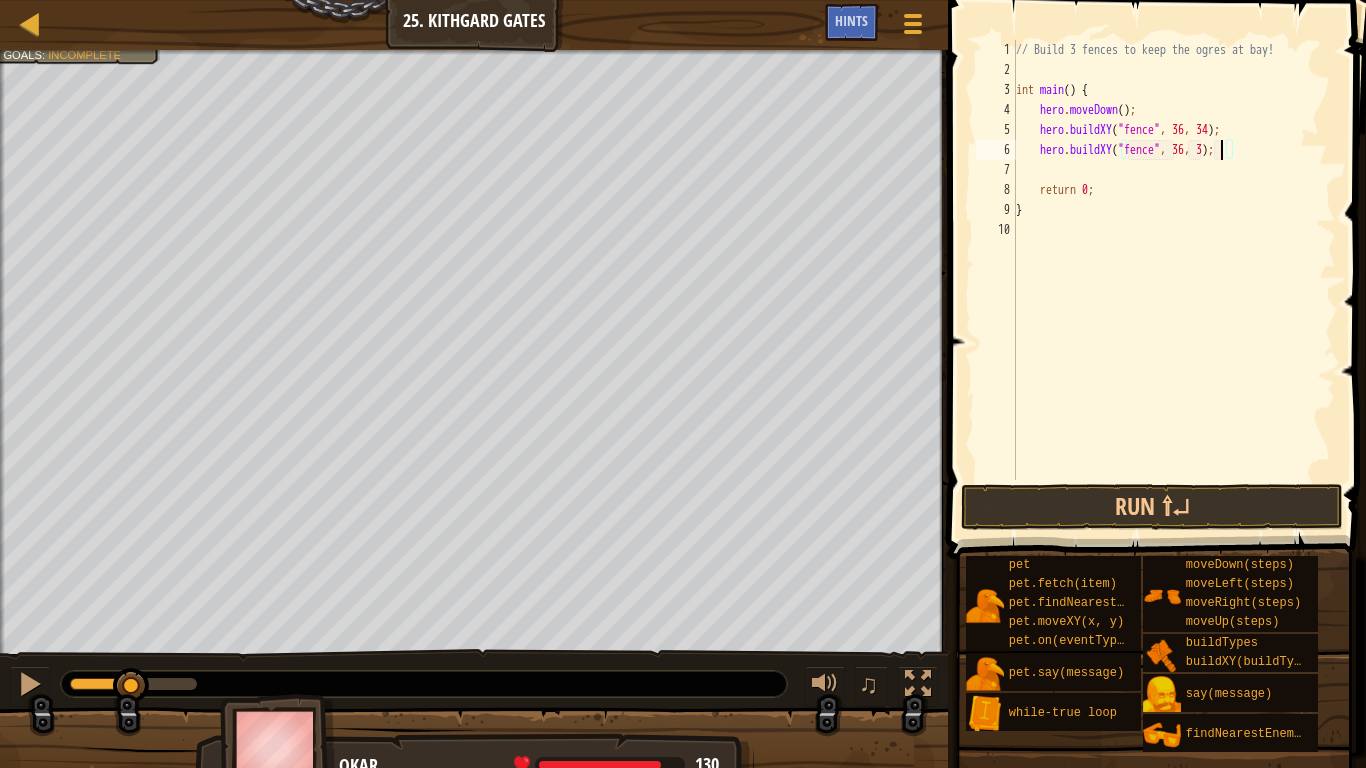 type on "hero.buildXY("fence", 36, 31);" 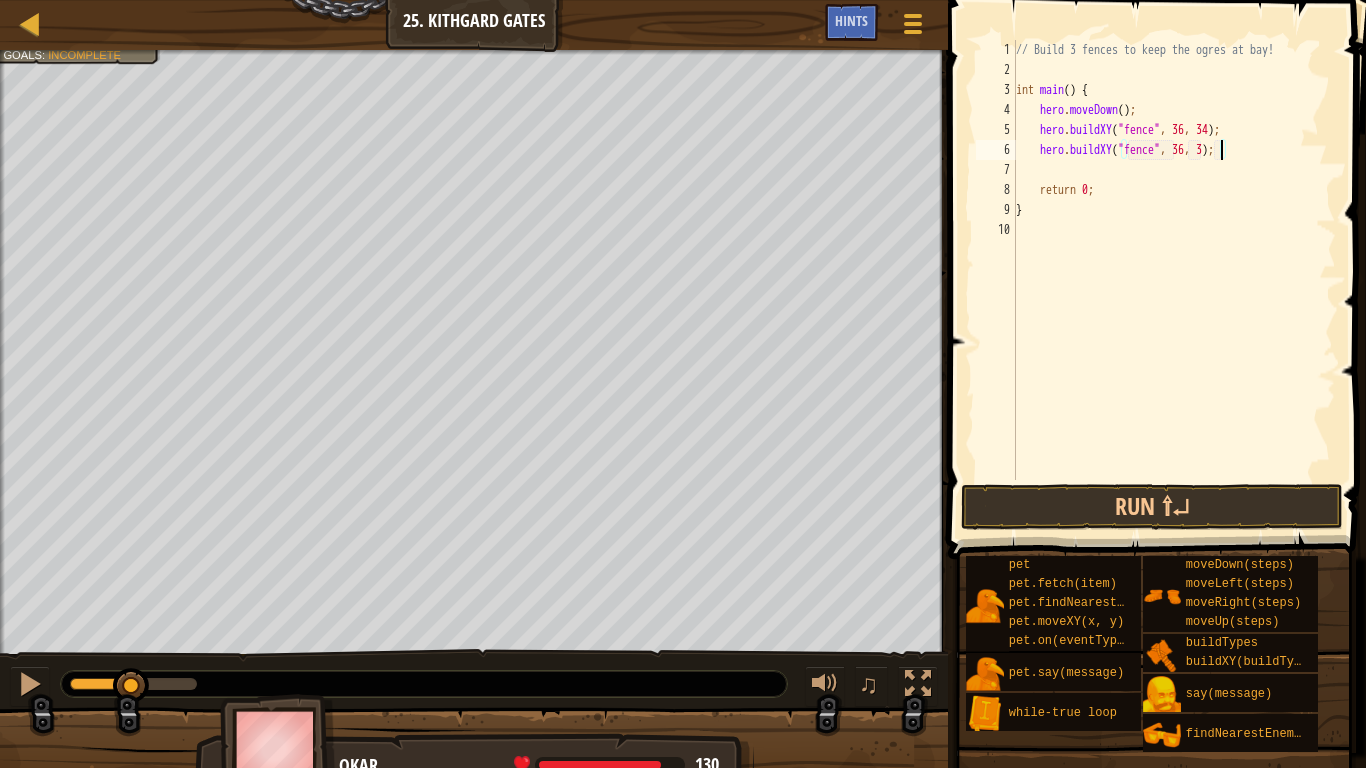 scroll, scrollTop: 9, scrollLeft: 18, axis: both 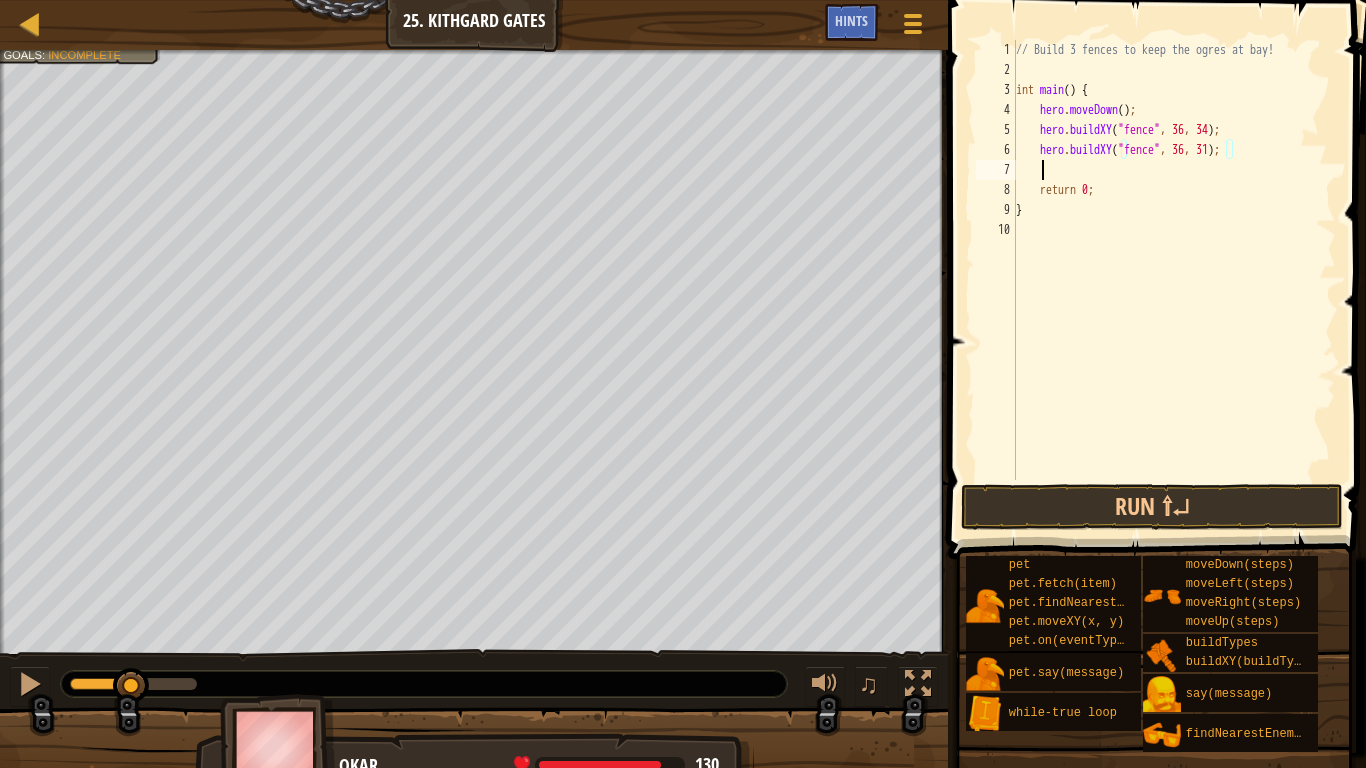 click on "// Build 3 fences to keep the ogres at bay! int   main ( )   {      hero . moveDown ( ) ;      hero . buildXY ( " fence " ,   36 ,   34 ) ;      hero . buildXY ( " fence " ,   36 ,   31 ) ;           return   0 ; }" at bounding box center (1174, 280) 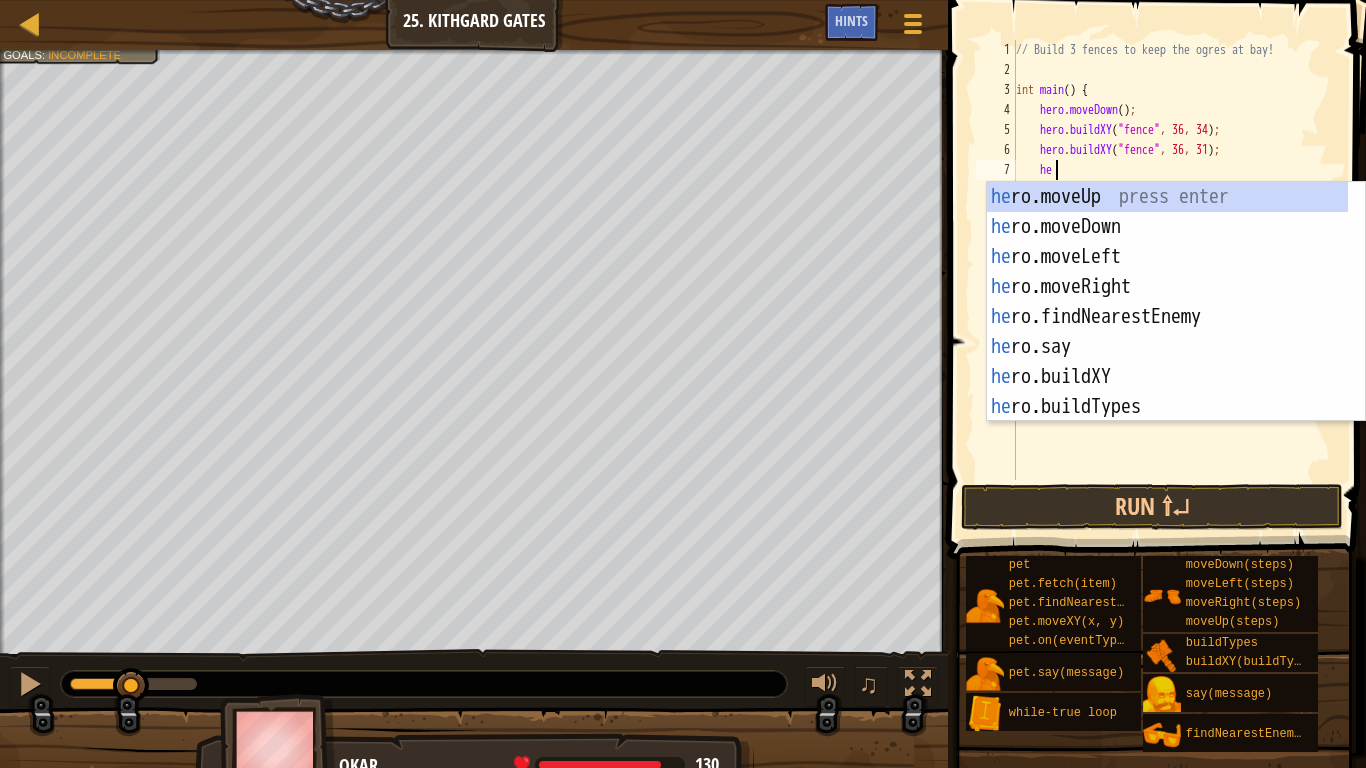 scroll, scrollTop: 9, scrollLeft: 3, axis: both 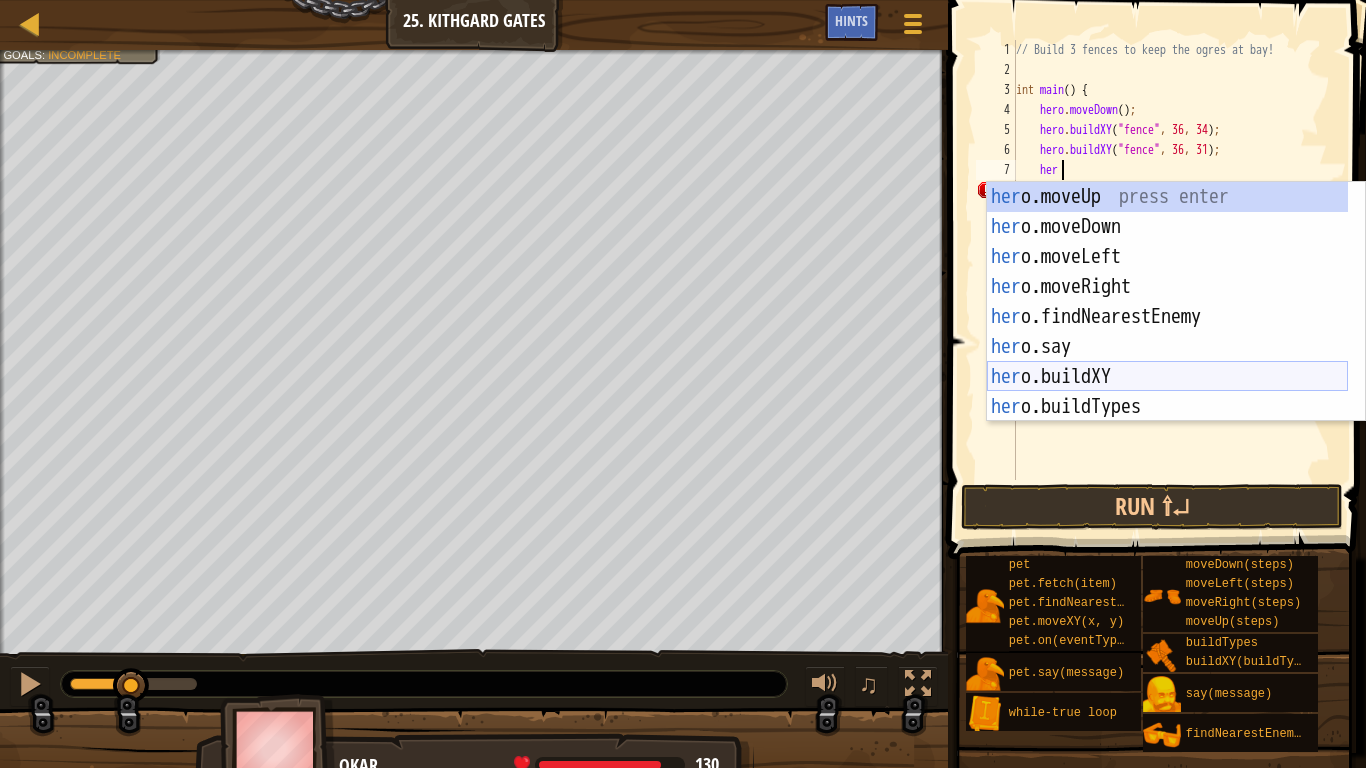 click on "her o.moveUp press enter her o.moveDown press enter her o.moveLeft press enter her o.moveRight press enter her o.findNearestEnemy press enter her o.say press enter her o.buildXY press enter her o.buildTypes press enter w h il e -t r ue loop press enter" at bounding box center (1167, 332) 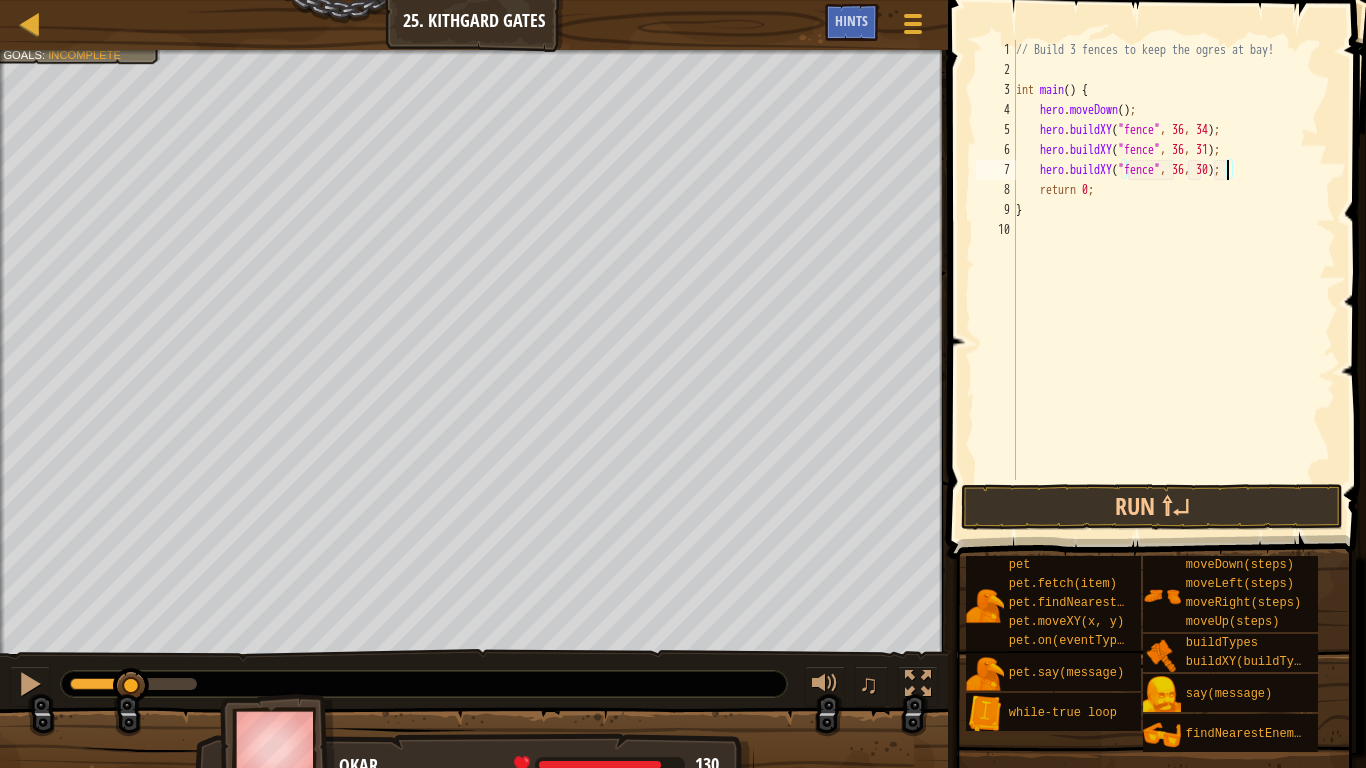 click on "// Build 3 fences to keep the ogres at bay! int   main ( )   {      hero . moveDown ( ) ;      hero . buildXY ( " fence " ,   36 ,   34 ) ;      hero . buildXY ( " fence " ,   36 ,   31 ) ;      hero . buildXY ( " fence " ,   36 ,   30 ) ;      return   0 ; }" at bounding box center (1174, 280) 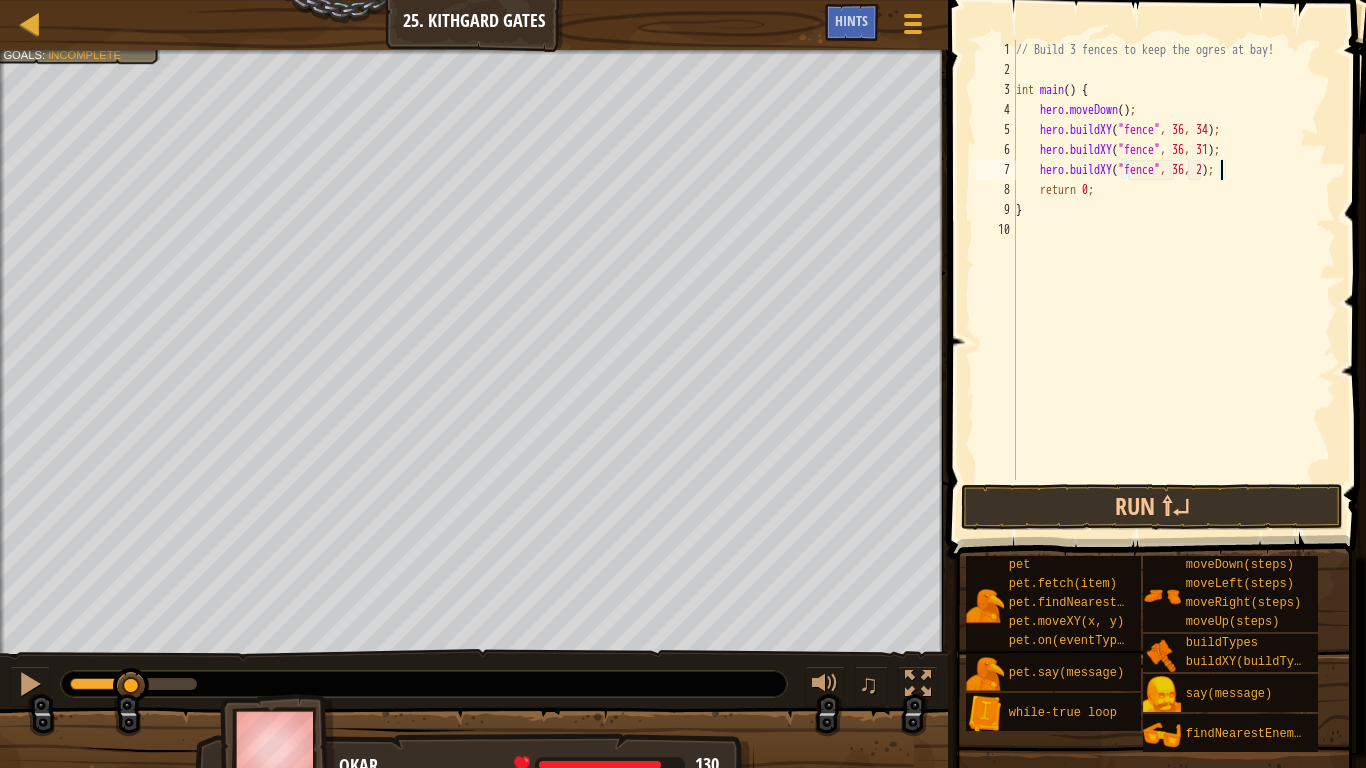 scroll, scrollTop: 9, scrollLeft: 18, axis: both 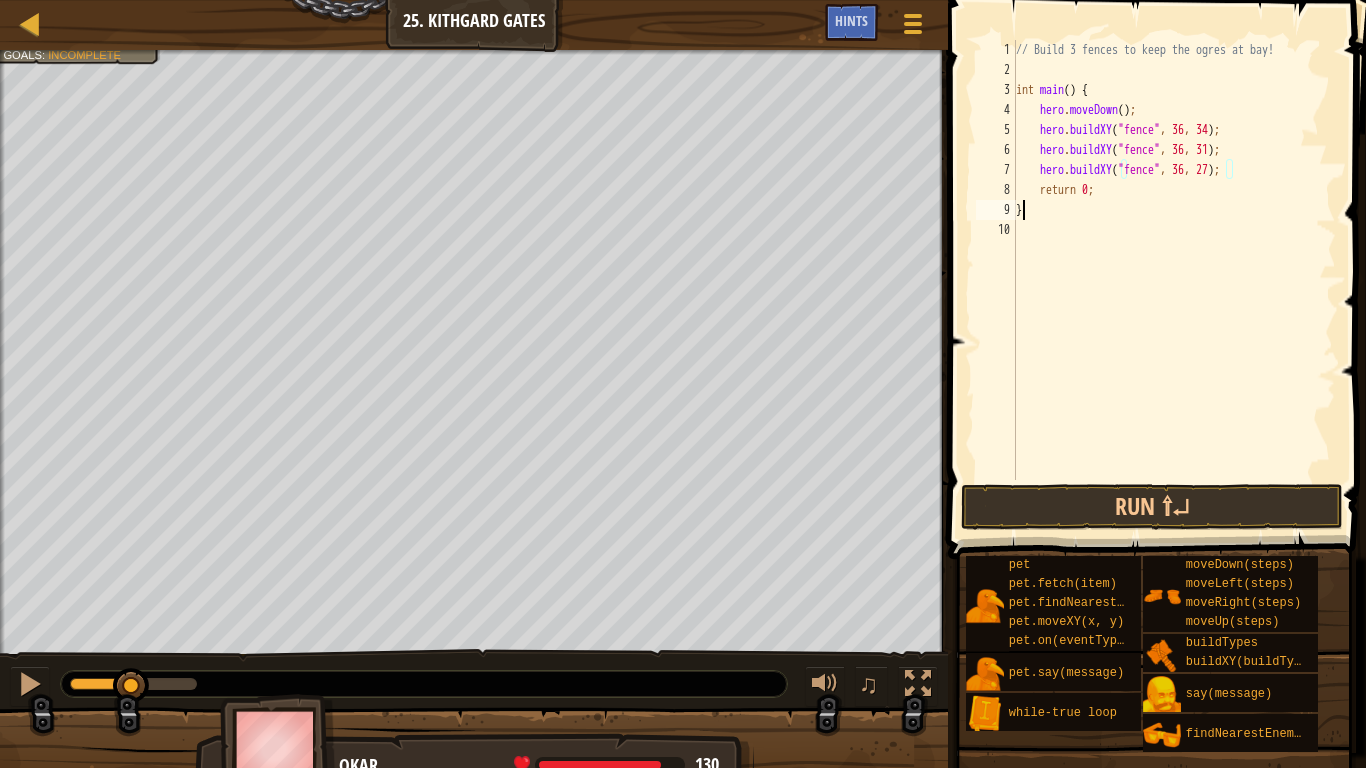 click on "// Build 3 fences to keep the ogres at bay! int   main ( )   {      hero . moveDown ( ) ;      hero . buildXY ( " fence " ,   36 ,   34 ) ;      hero . buildXY ( " fence " ,   36 ,   31 ) ;      hero . buildXY ( " fence " ,   36 ,   27 ) ;      return   0 ; }" at bounding box center (1174, 280) 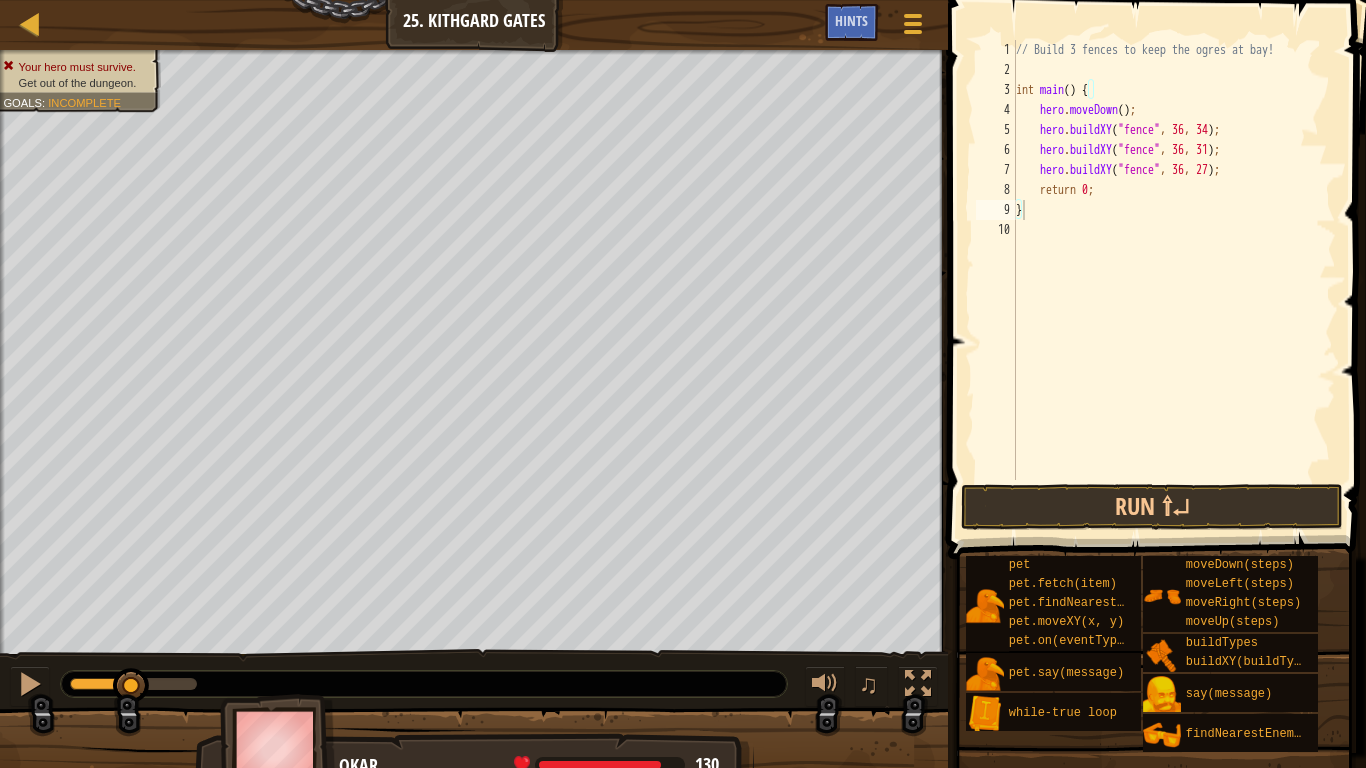 click on "Your hero must survive. Get out of the dungeon. Goals : Incomplete" at bounding box center [78, 75] 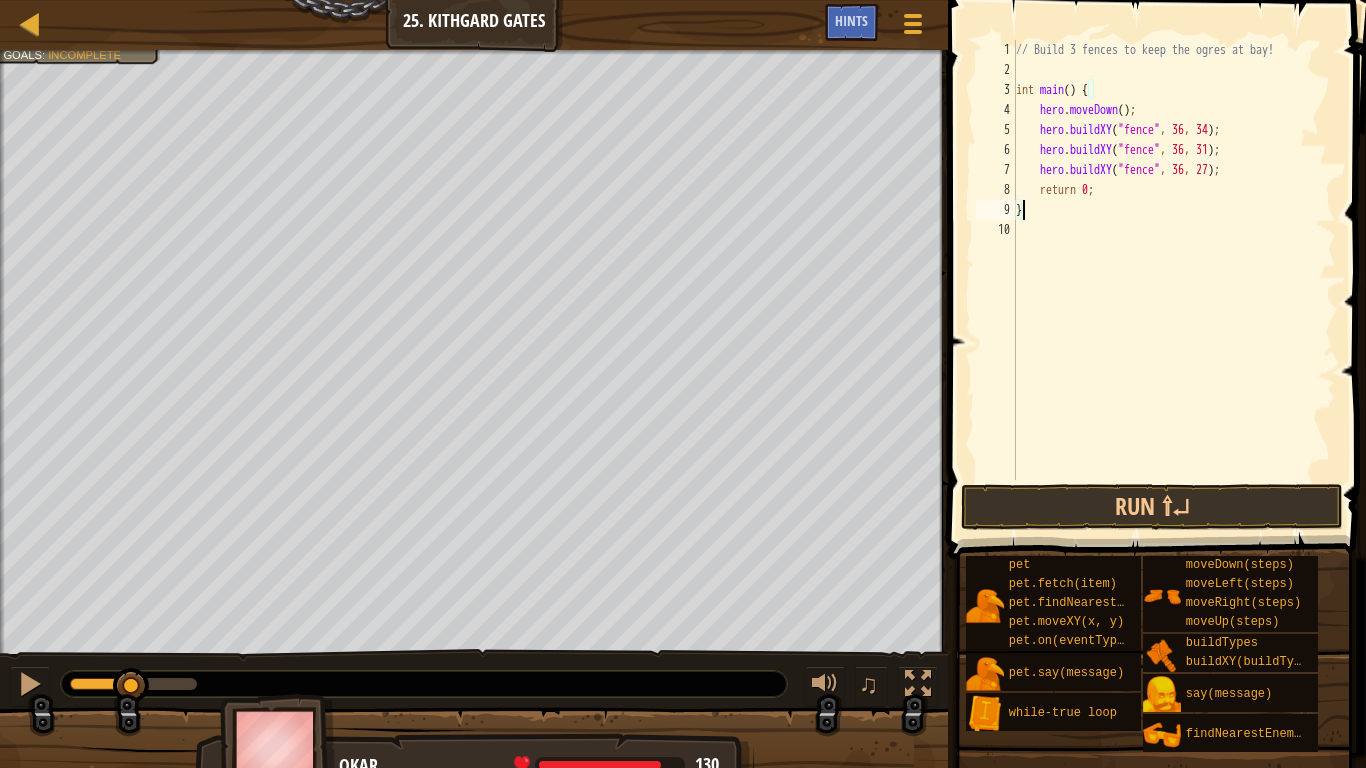 click on "// Build 3 fences to keep the ogres at bay! int   main ( )   {      hero . moveDown ( ) ;      hero . buildXY ( " fence " ,   36 ,   34 ) ;      hero . buildXY ( " fence " ,   36 ,   31 ) ;      hero . buildXY ( " fence " ,   36 ,   27 ) ;      return   0 ; }" at bounding box center (1174, 280) 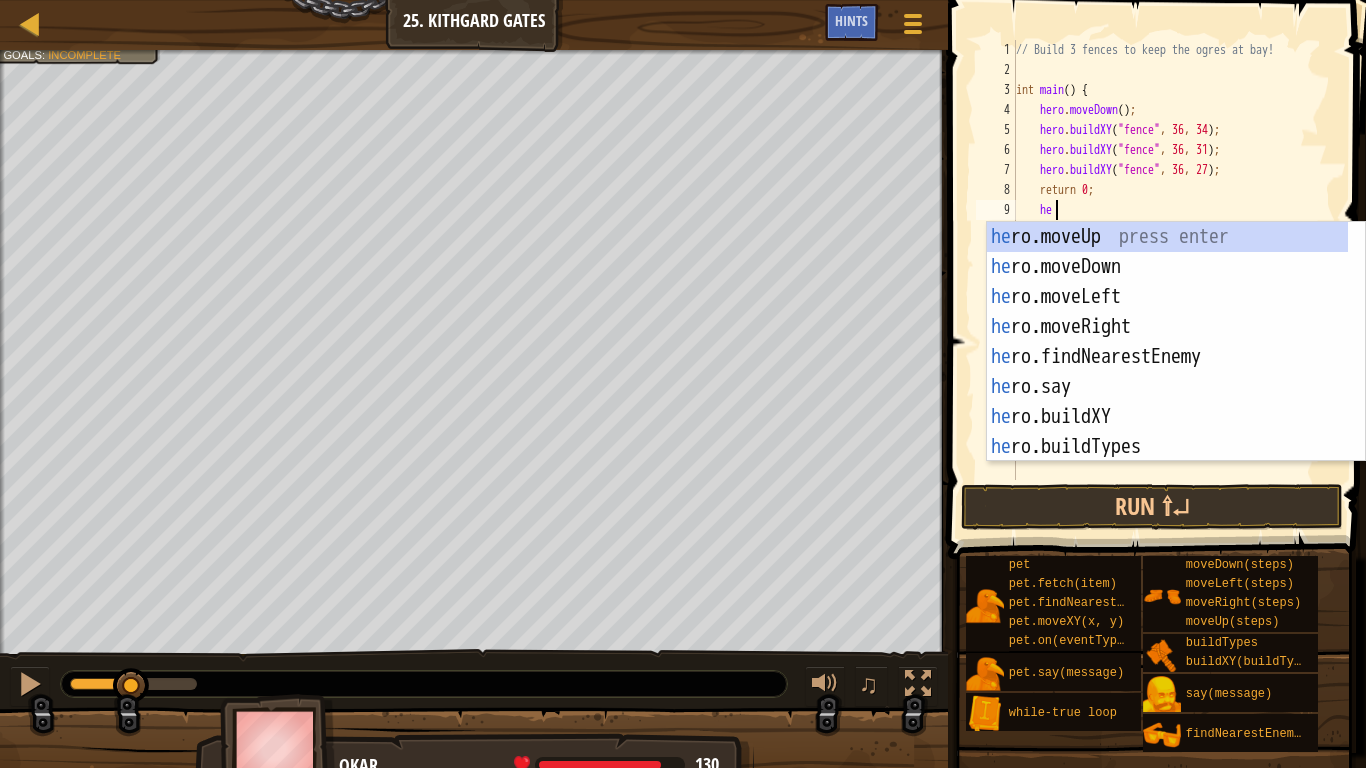 type on "her" 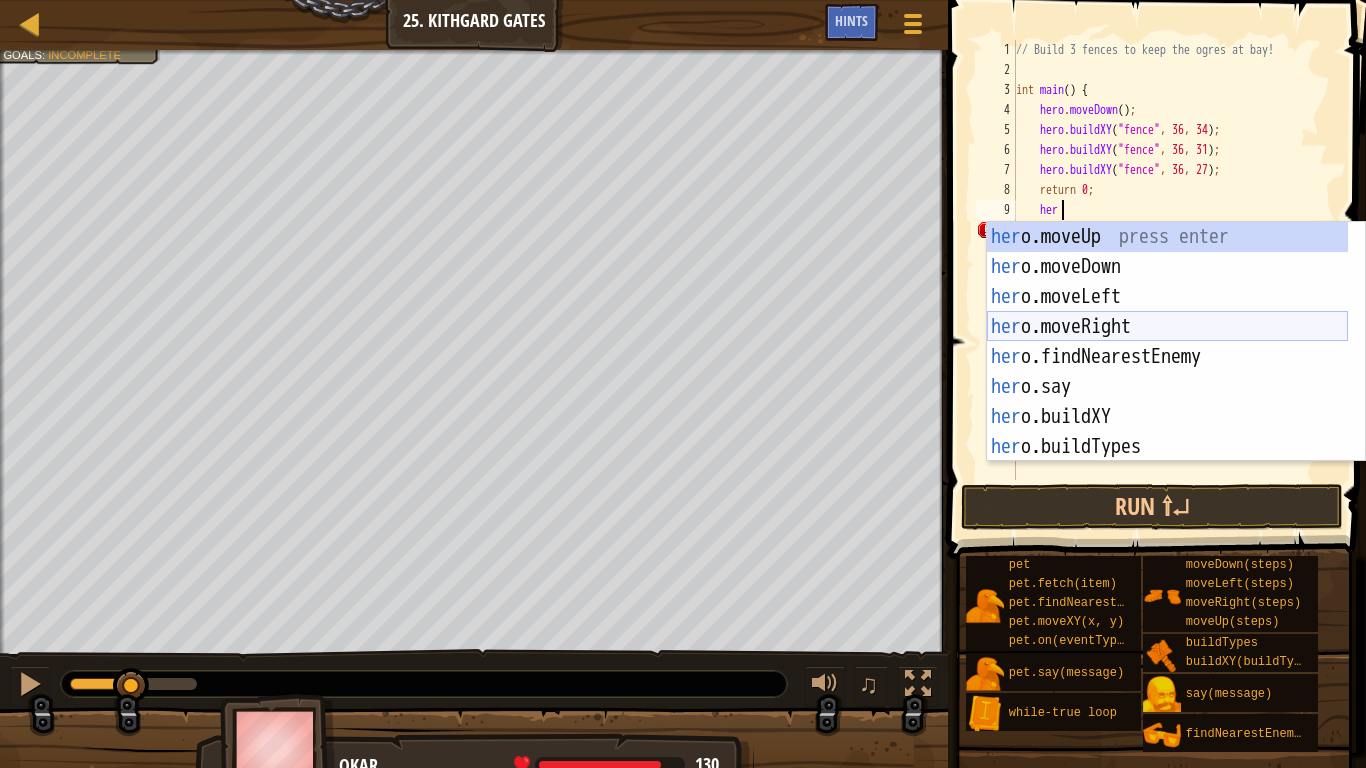 click on "her o.moveUp press enter her o.moveDown press enter her o.moveLeft press enter her o.moveRight press enter her o.findNearestEnemy press enter her o.say press enter her o.buildXY press enter her o.buildTypes press enter w h il e -t r ue loop press enter" at bounding box center (1167, 372) 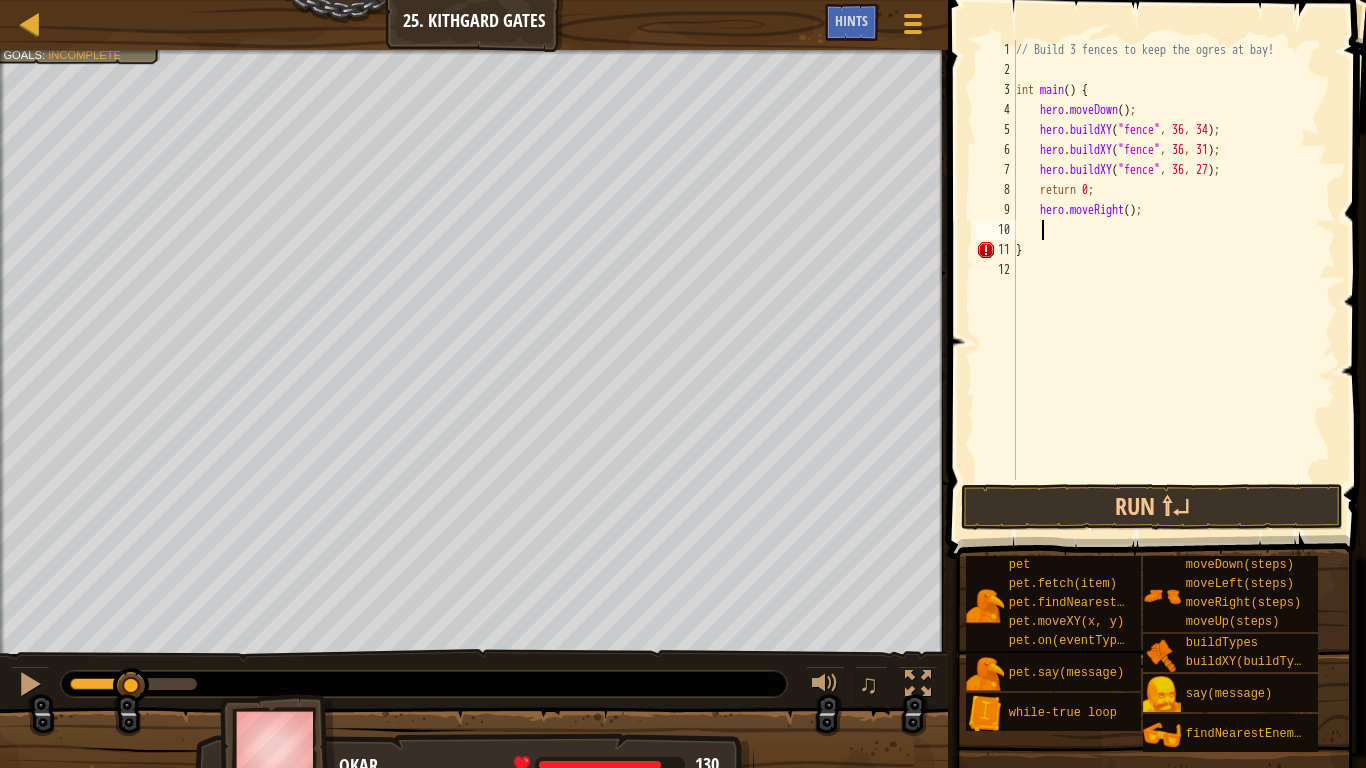 scroll, scrollTop: 9, scrollLeft: 1, axis: both 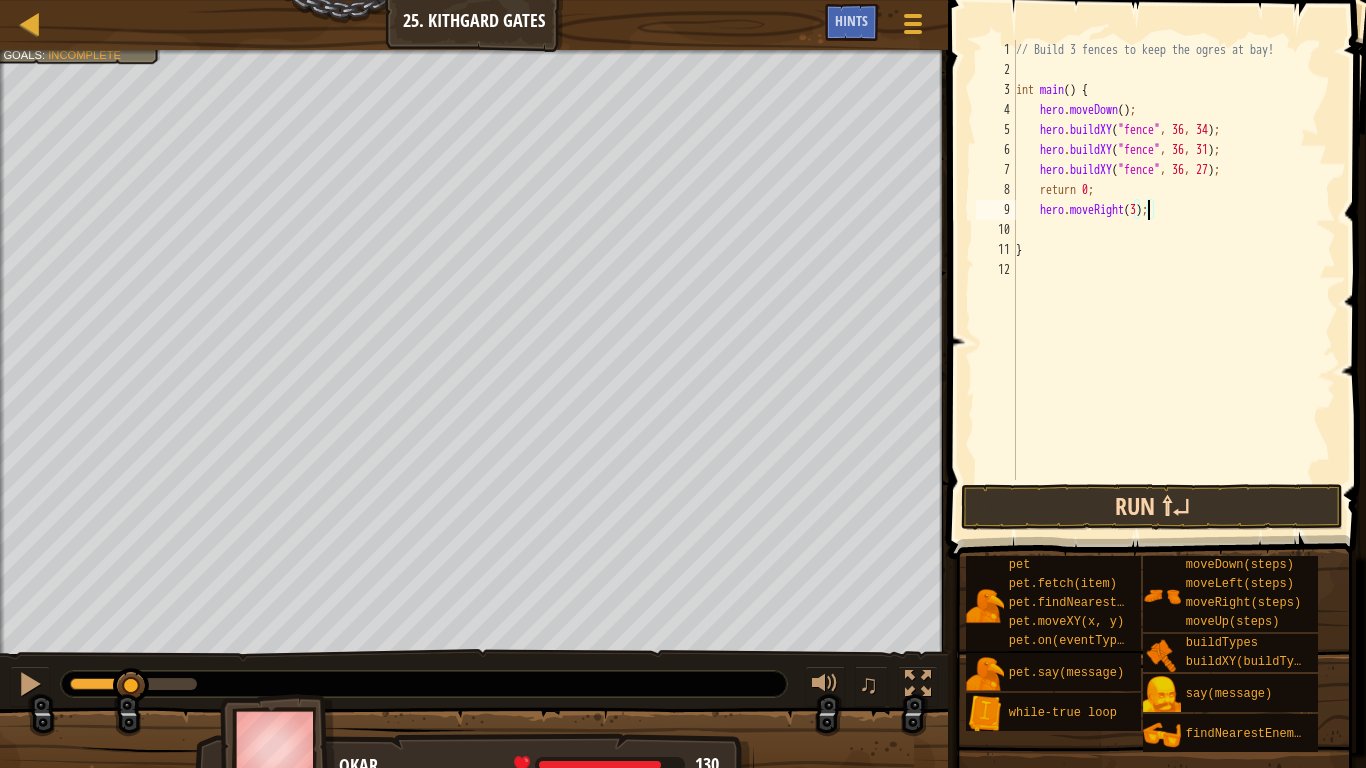 type on "hero.moveRight(3);" 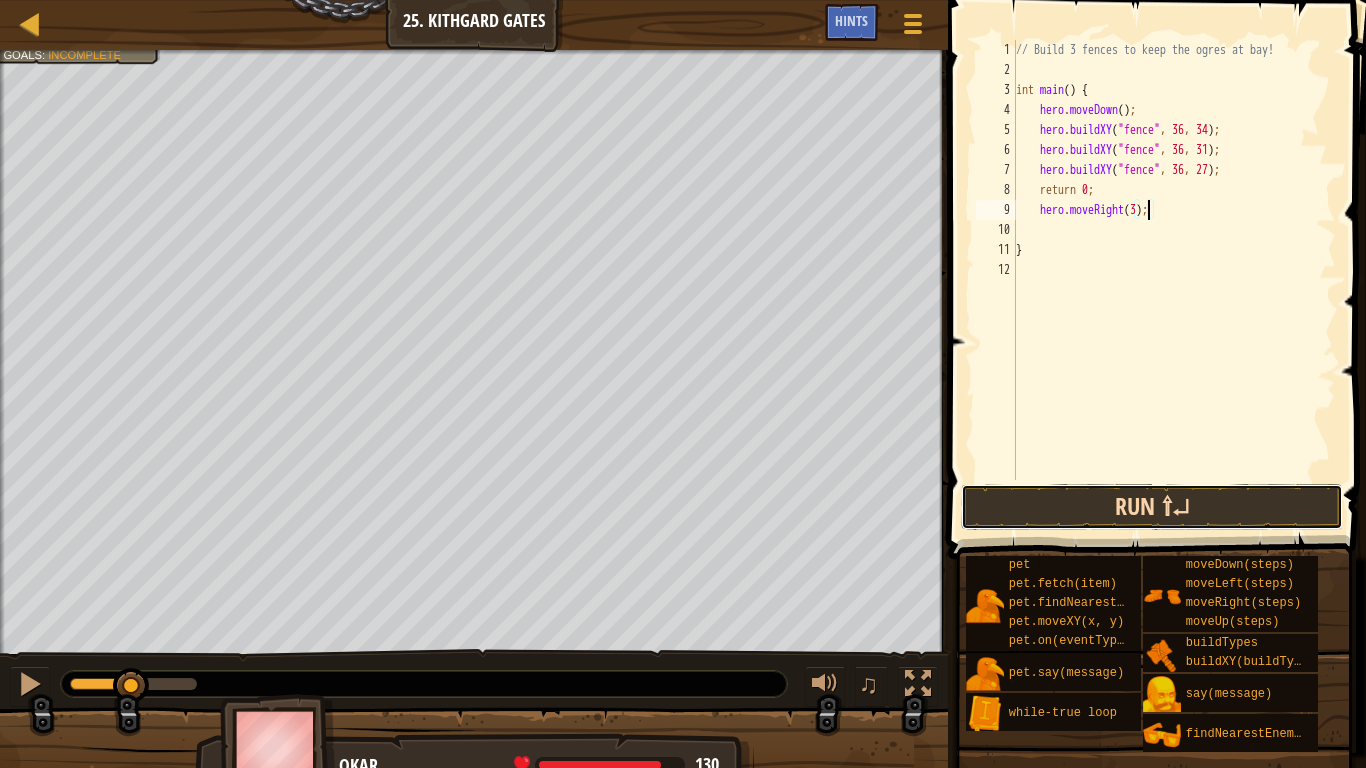 click on "Run ⇧↵" at bounding box center [1152, 507] 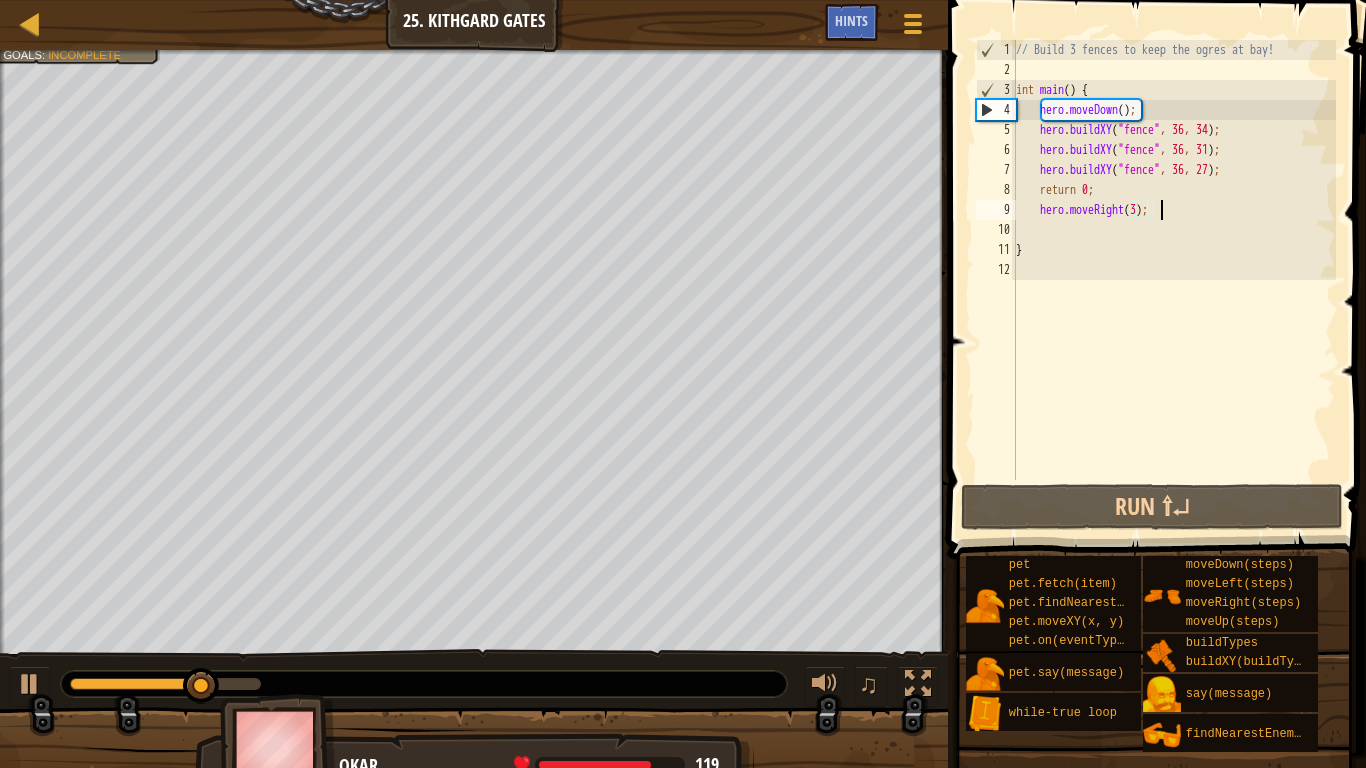 click on "// Build 3 fences to keep the ogres at bay! int   main ( )   {      hero . moveDown ( ) ;      hero . buildXY ( " fence " ,   36 ,   34 ) ;      hero . buildXY ( " fence " ,   36 ,   31 ) ;      hero . buildXY ( " fence " ,   36 ,   27 ) ;      return   0 ;      hero . moveRight ( 3 ) ;      }" at bounding box center [1174, 280] 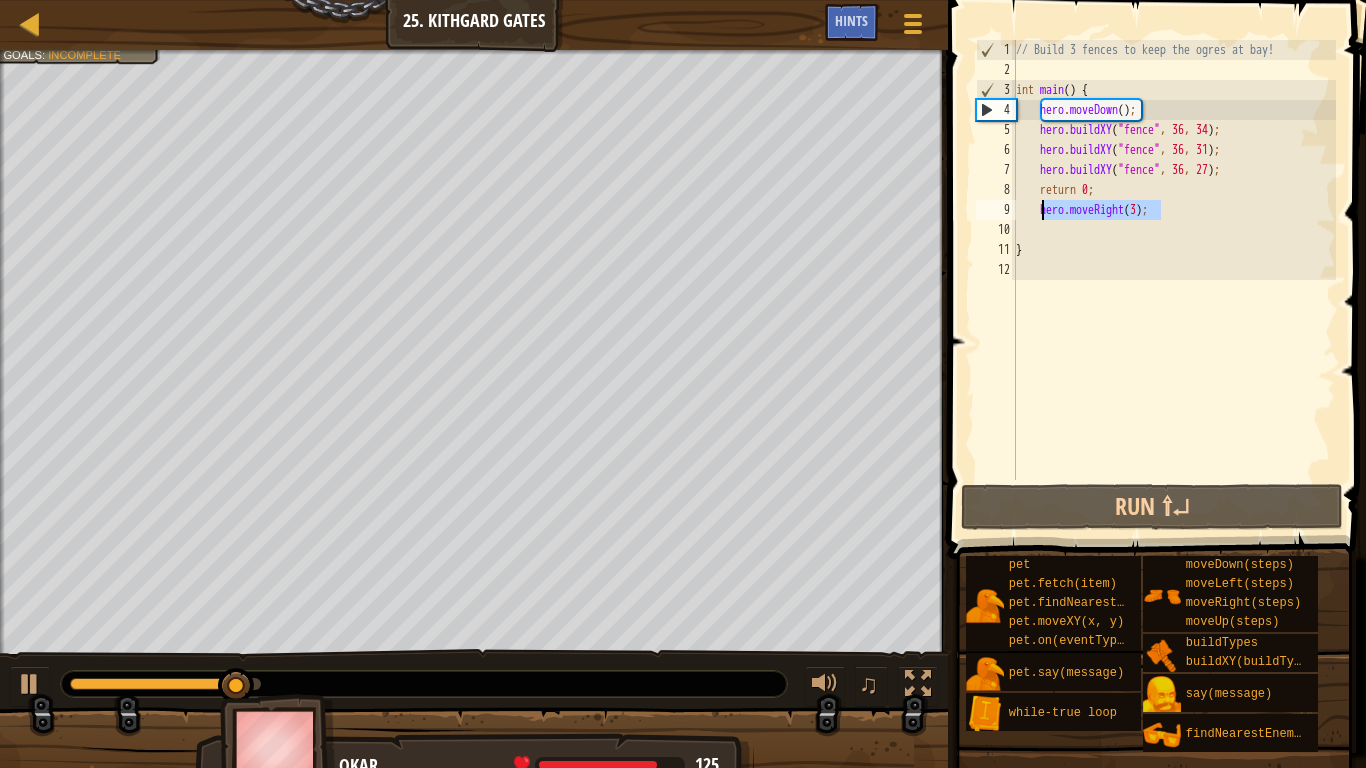 drag, startPoint x: 1168, startPoint y: 215, endPoint x: 1040, endPoint y: 219, distance: 128.06248 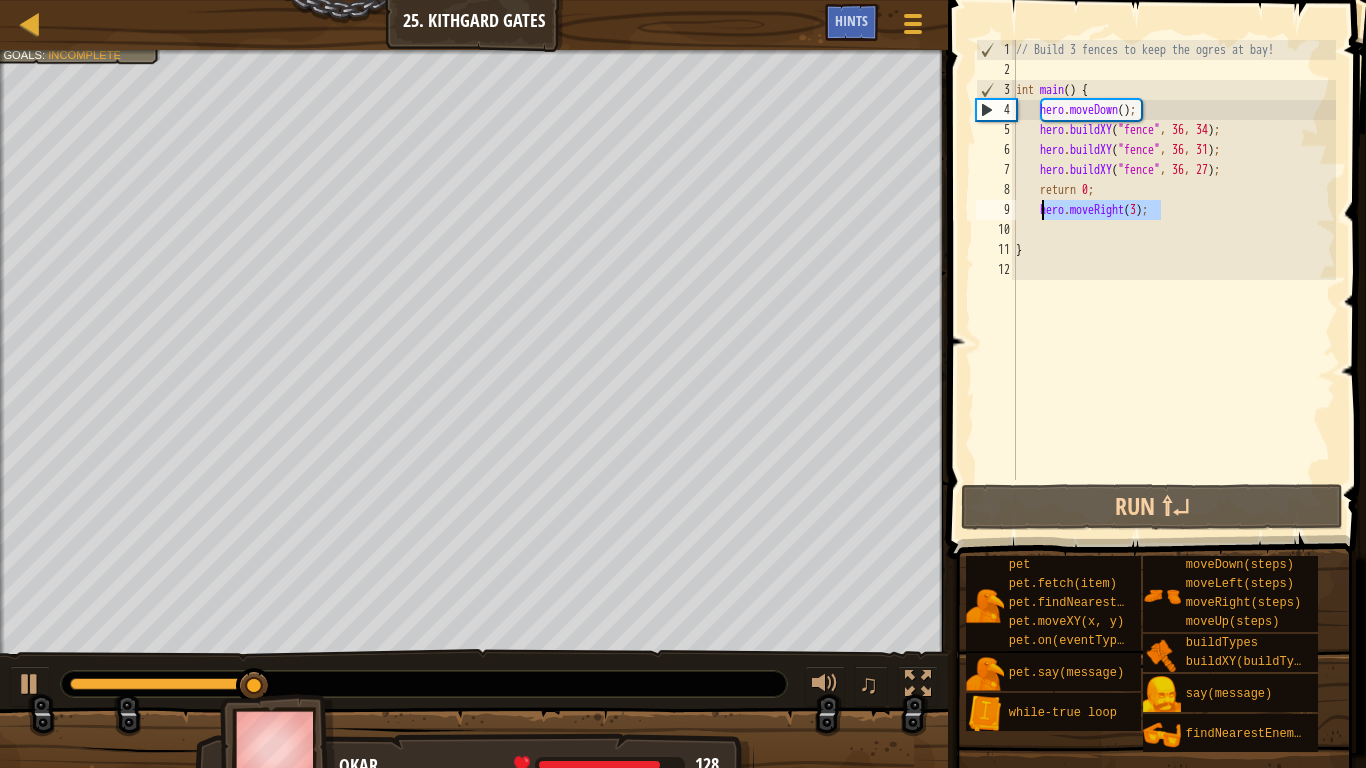 scroll, scrollTop: 9, scrollLeft: 1, axis: both 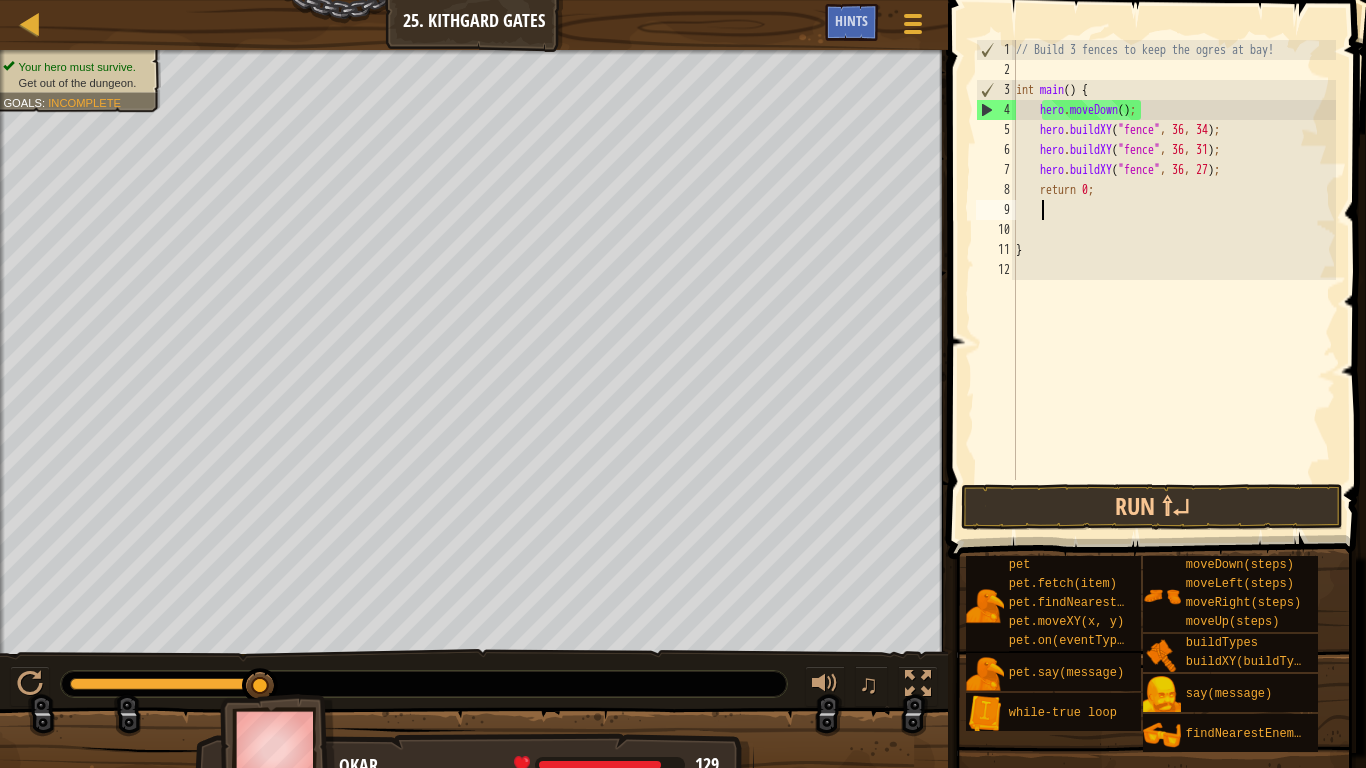 click on "// Build 3 fences to keep the ogres at bay! int   main ( )   {      hero . moveDown ( ) ;      hero . buildXY ( " fence " ,   36 ,   34 ) ;      hero . buildXY ( " fence " ,   36 ,   31 ) ;      hero . buildXY ( " fence " ,   36 ,   27 ) ;      return   0 ;           }" at bounding box center (1174, 280) 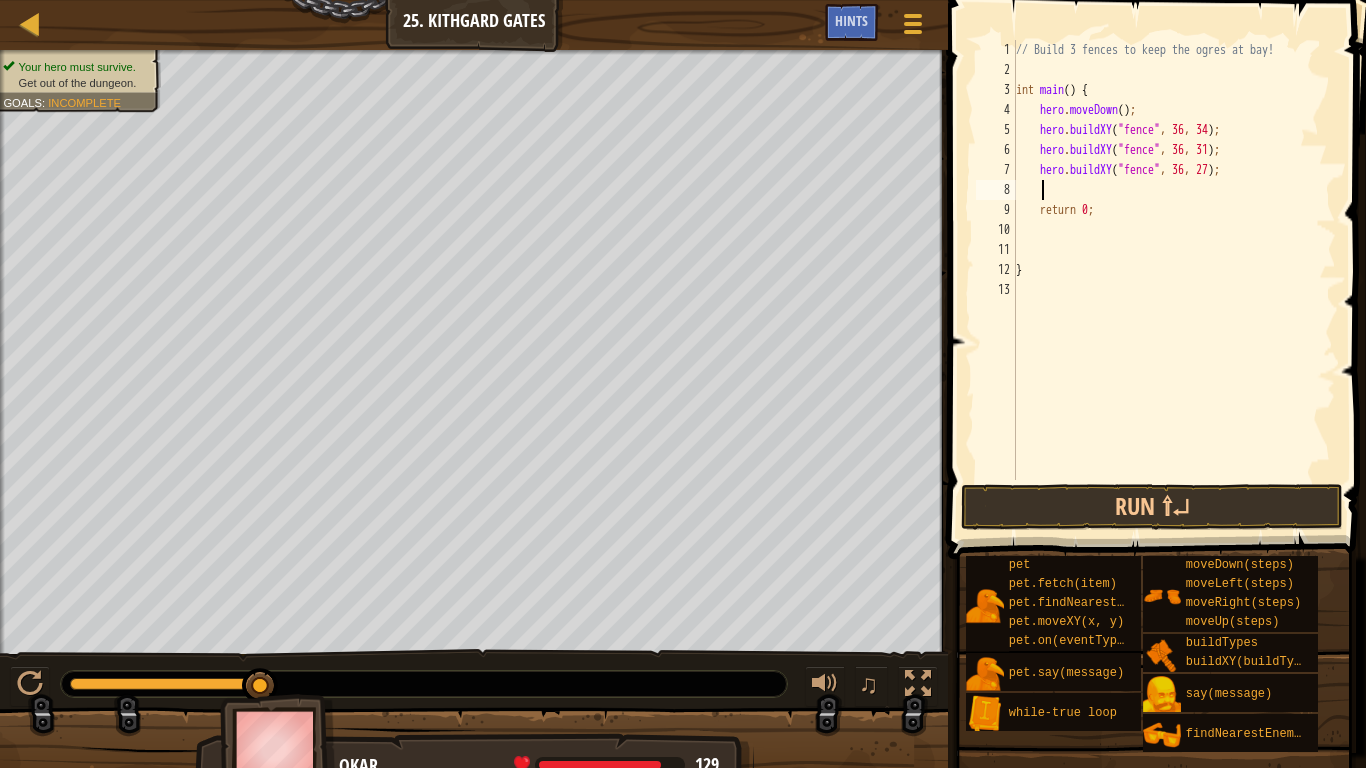 paste on "hero.moveRight(3);" 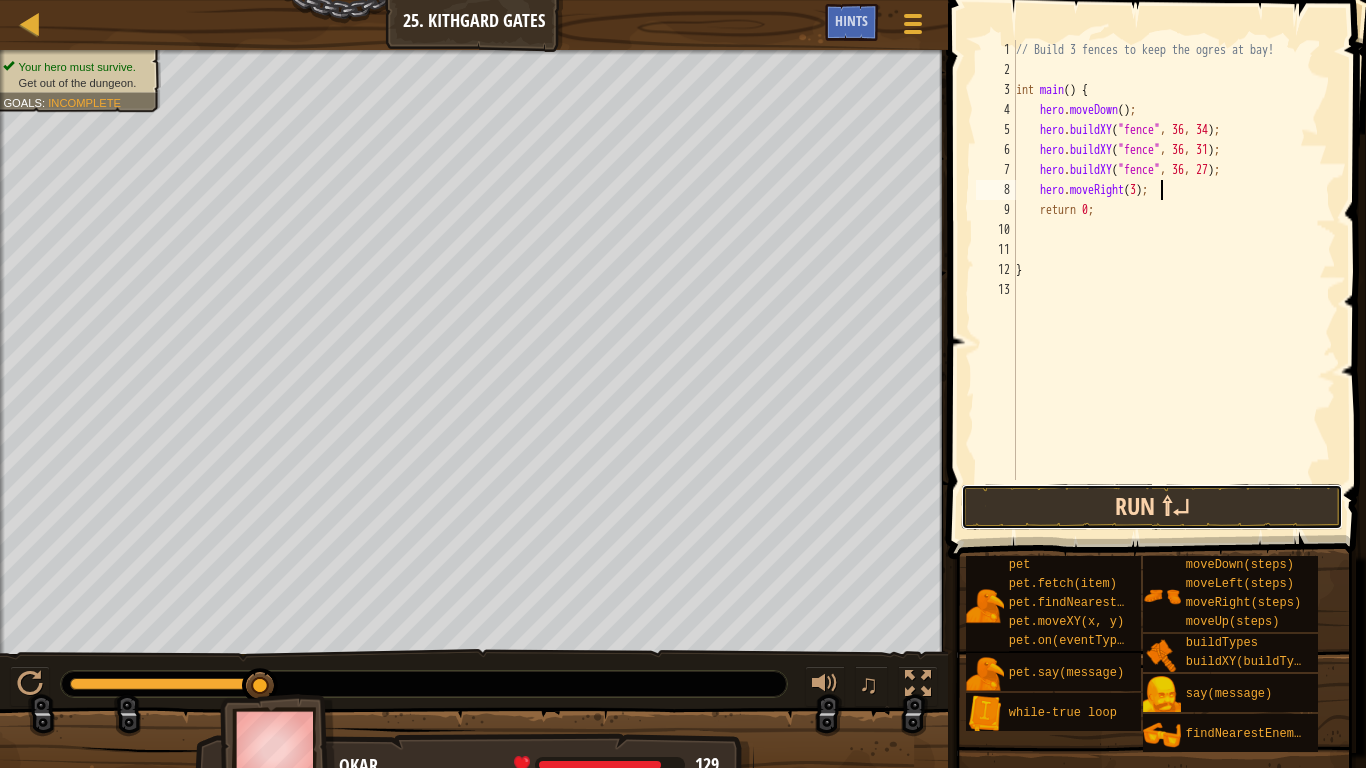 click on "Run ⇧↵" at bounding box center (1152, 507) 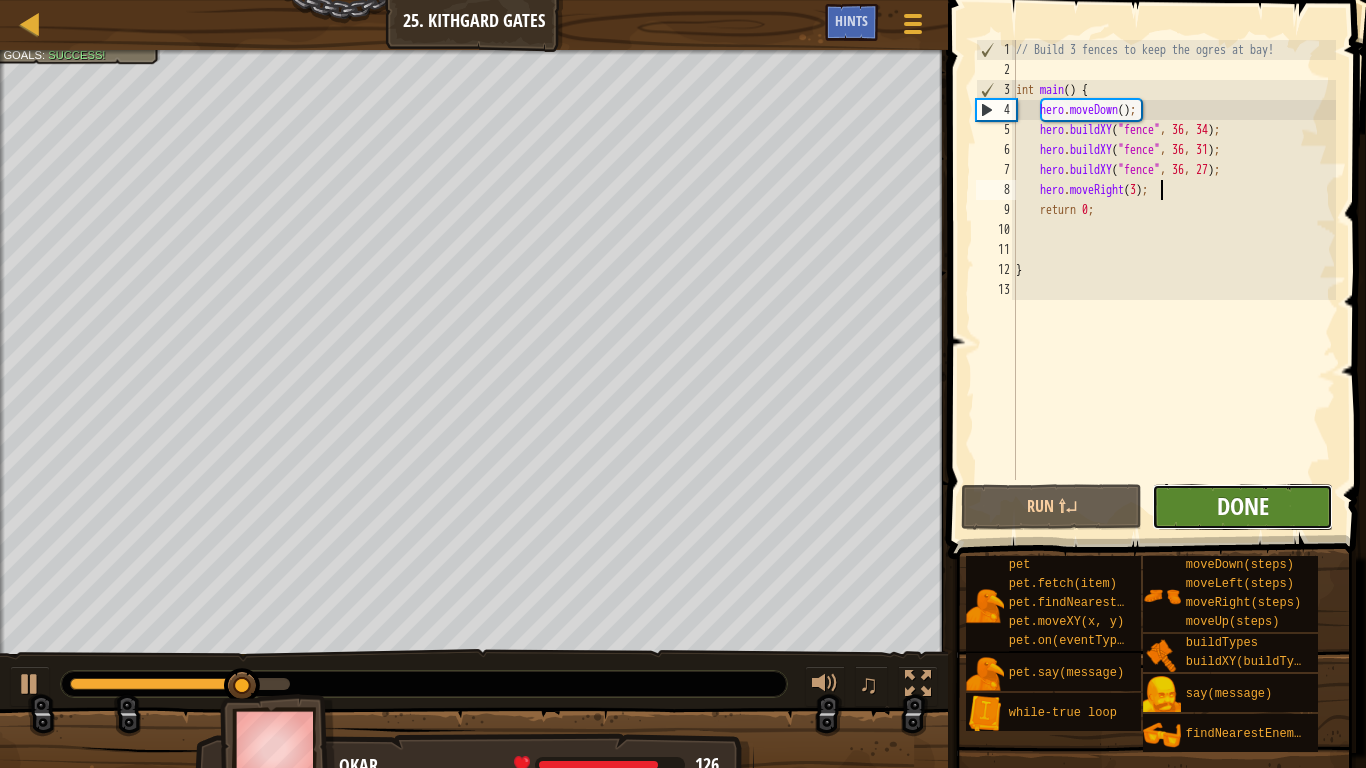 click on "Done" at bounding box center [1243, 506] 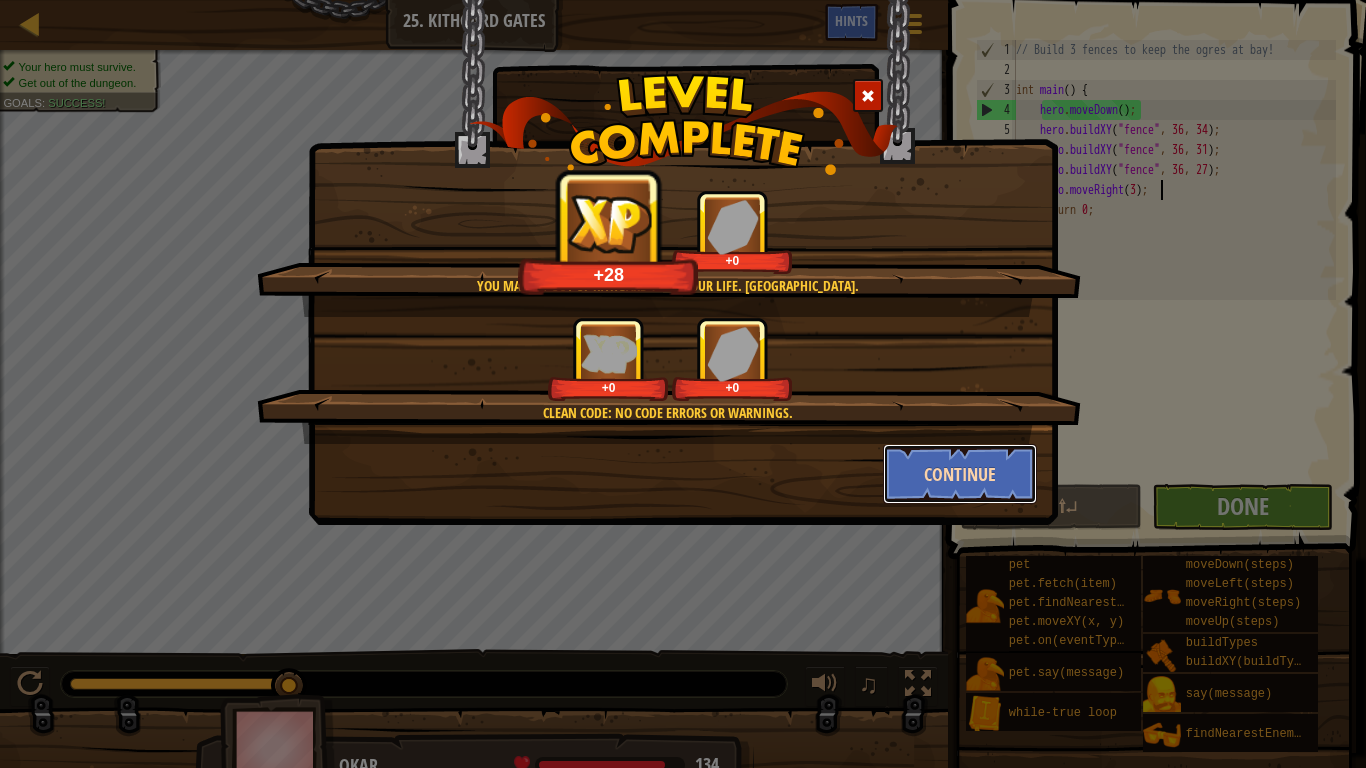click on "Continue" at bounding box center (960, 474) 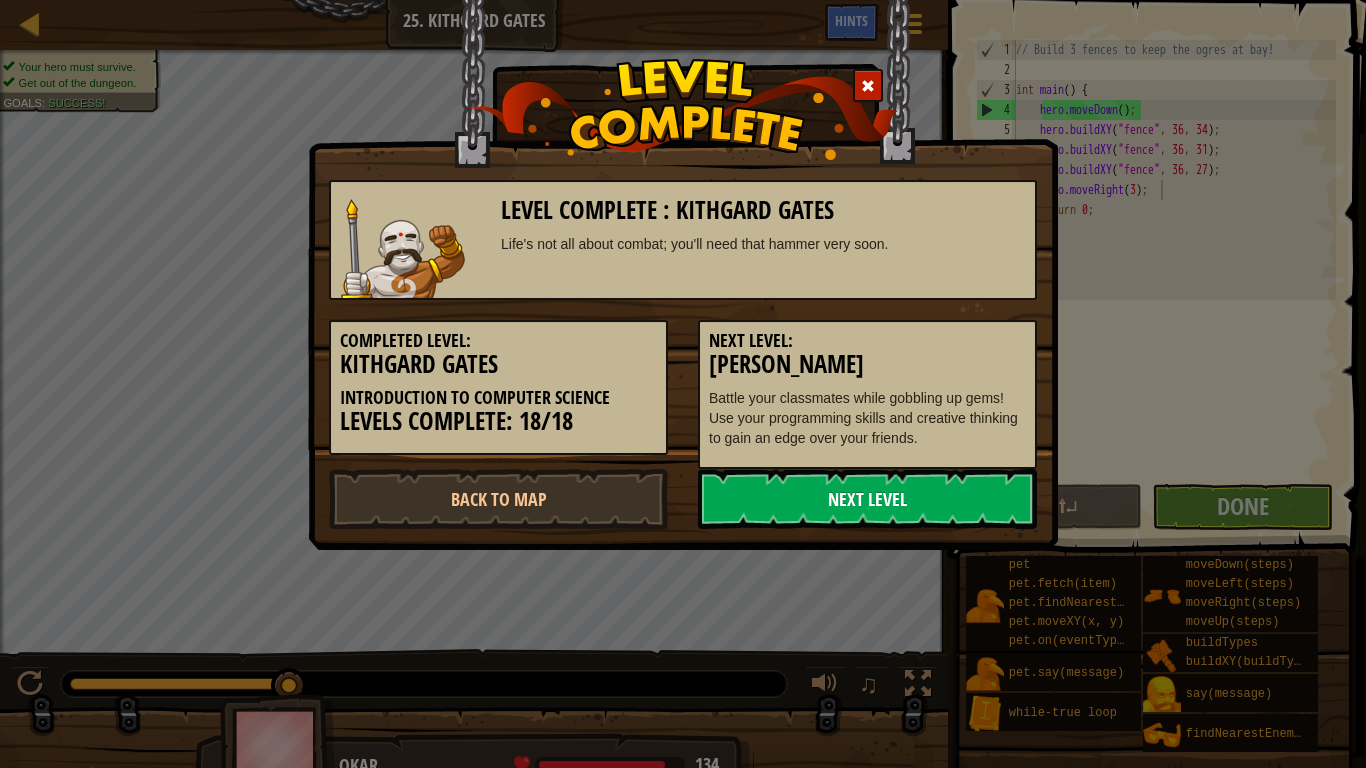 click on "Next Level" at bounding box center (867, 499) 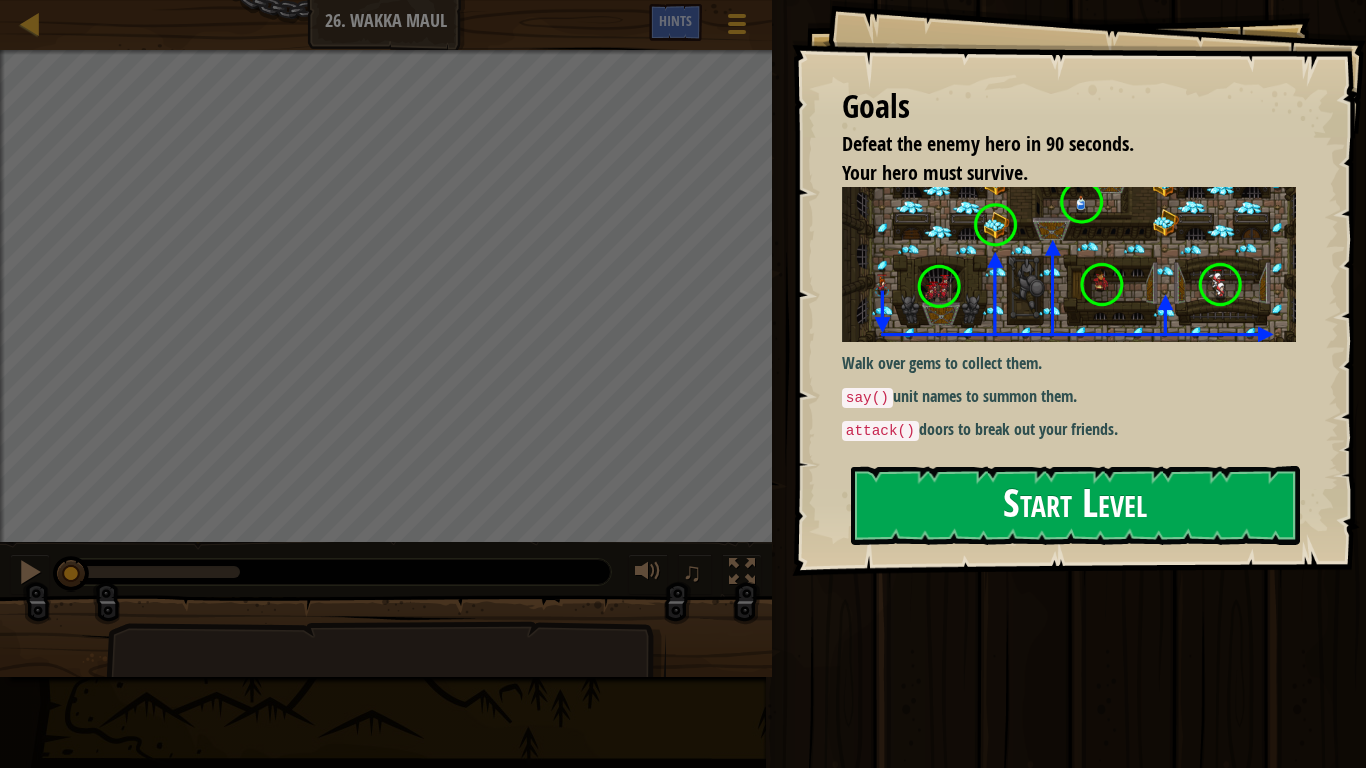 click on "Start Level" at bounding box center [1075, 505] 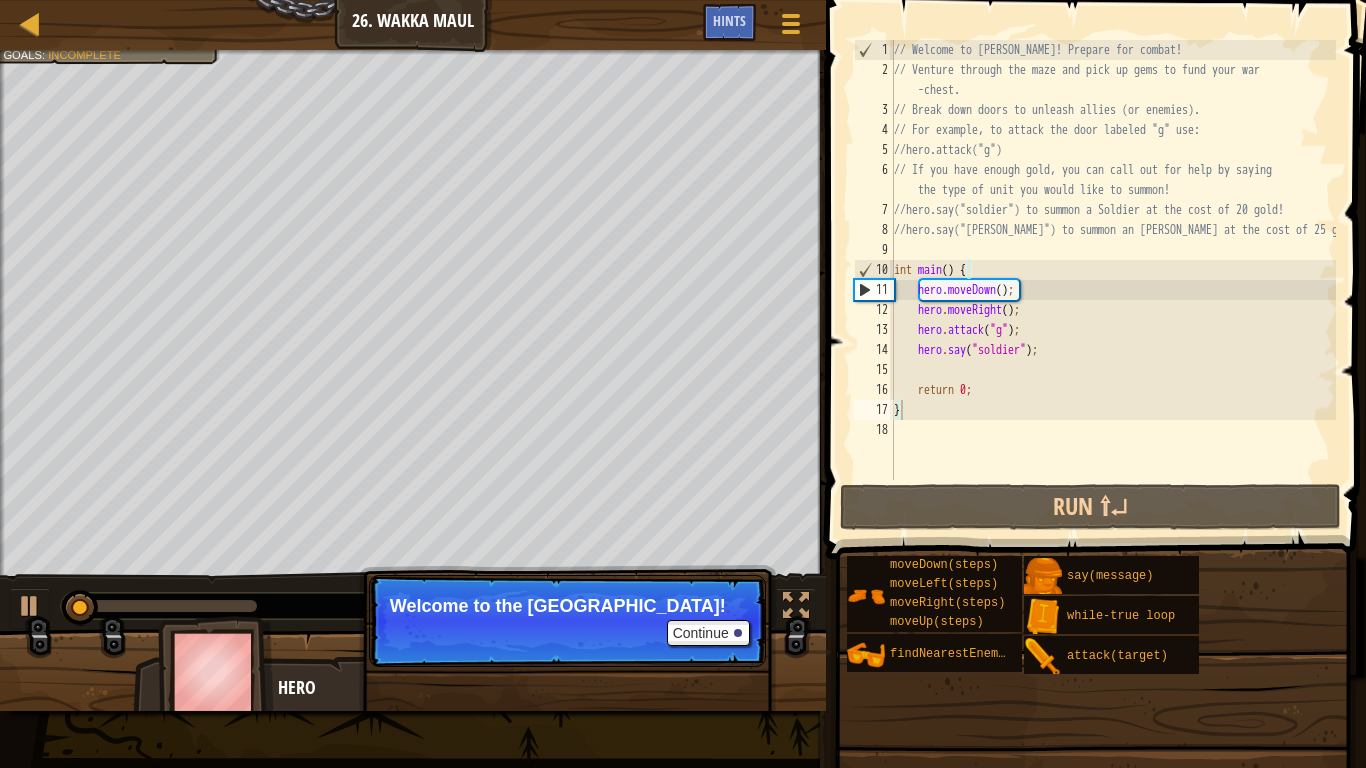 click at bounding box center [216, 671] 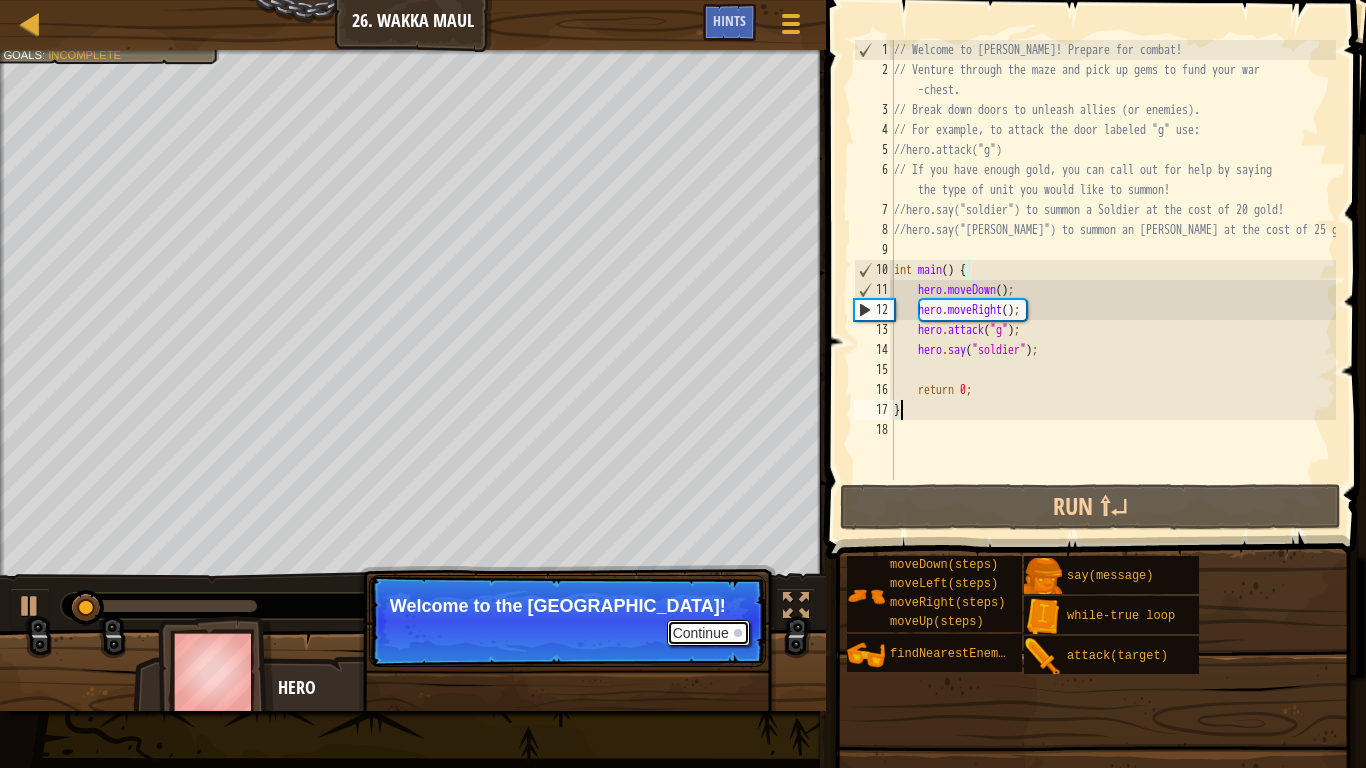 click on "Continue" at bounding box center [708, 633] 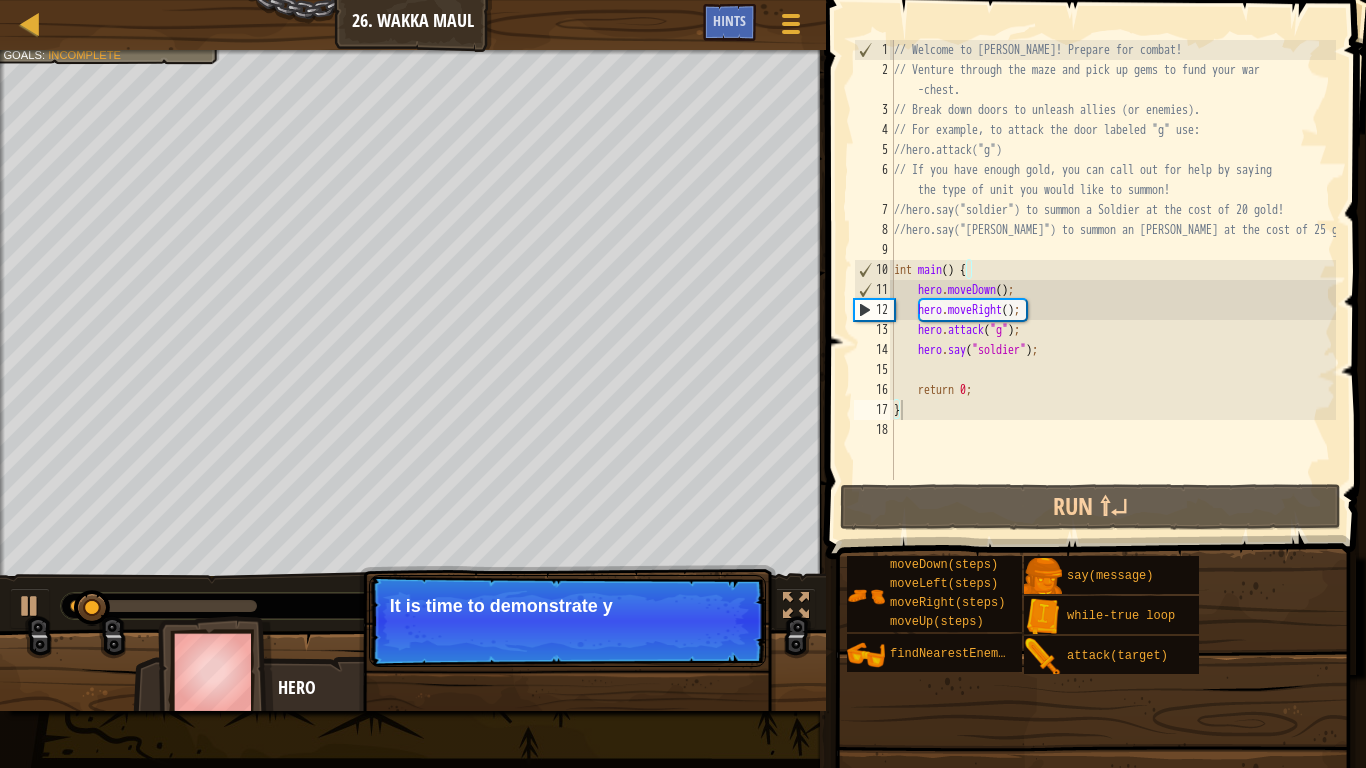 click on "Continue  It is time to demonstrate y" at bounding box center [567, 621] 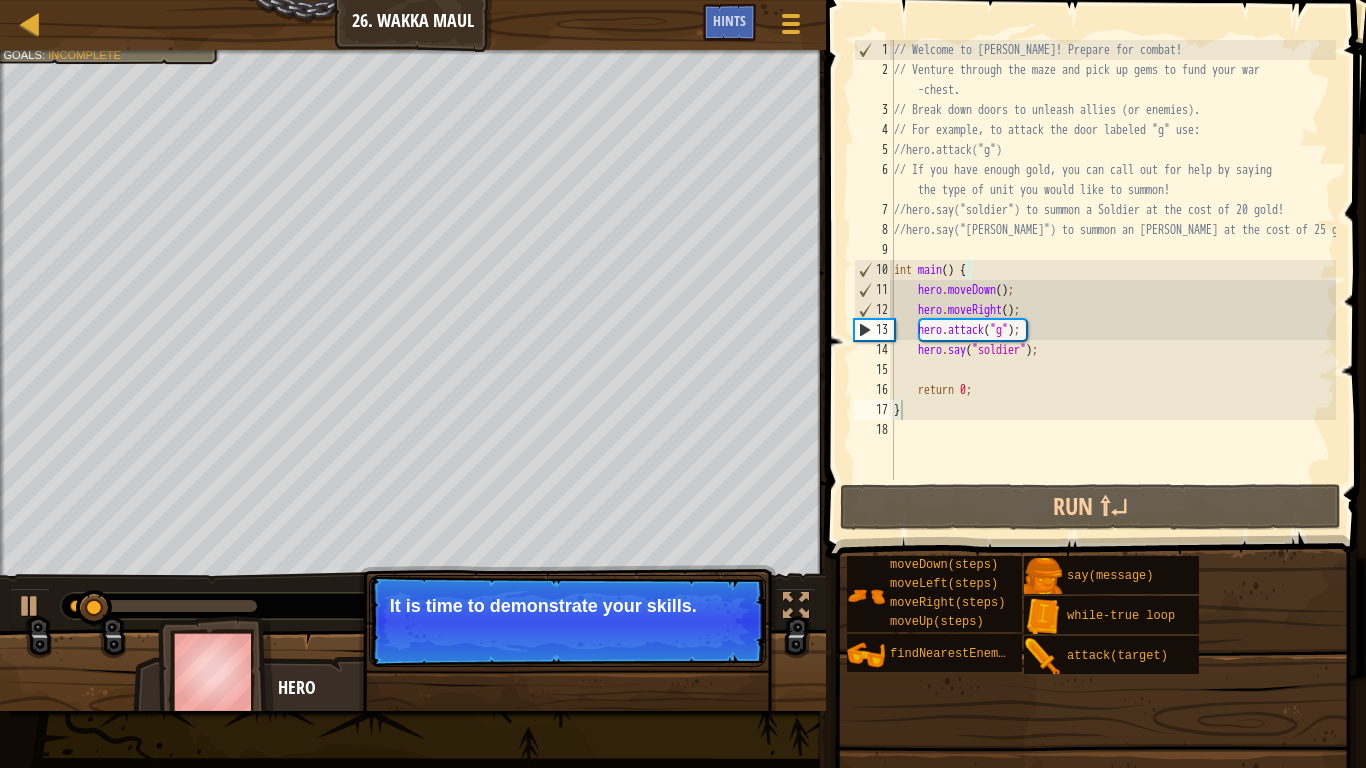 click on "Continue" at bounding box center [708, 633] 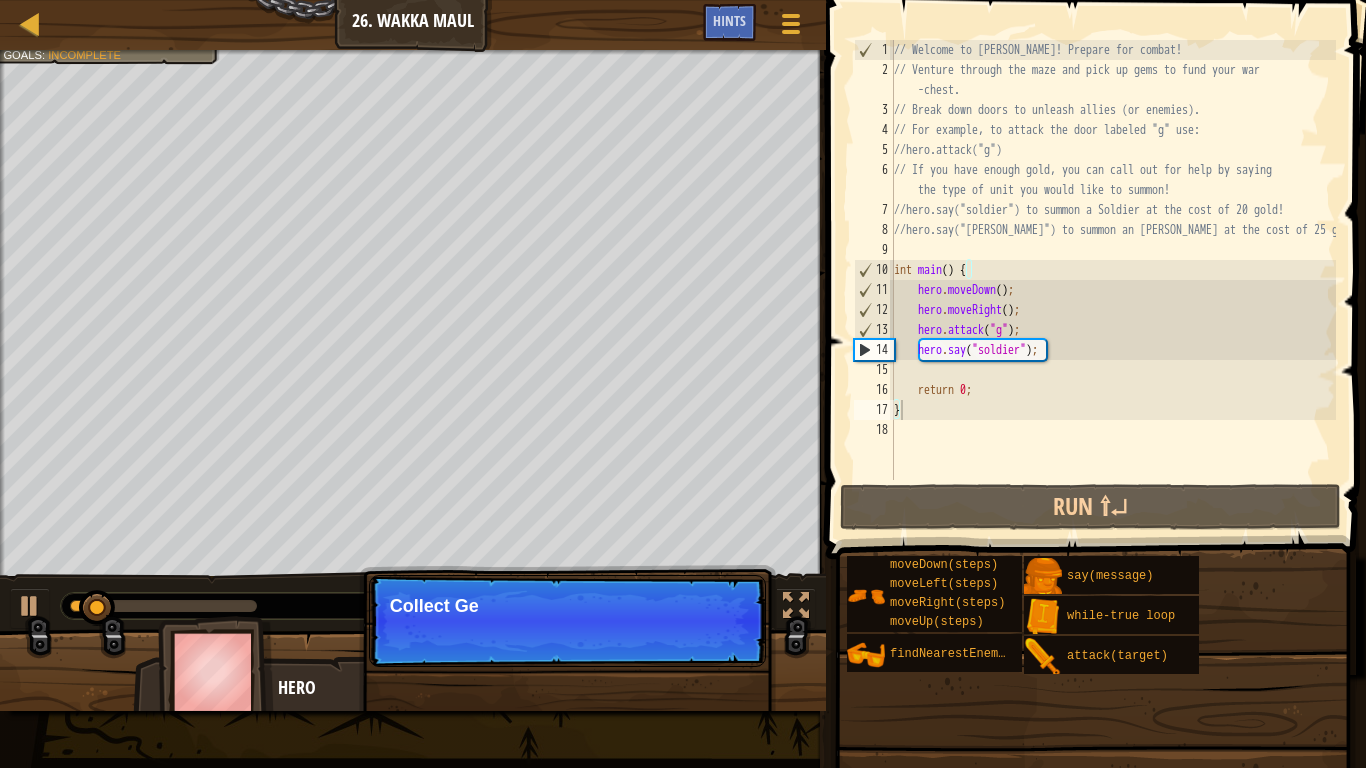 click on "Continue  Collect Ge" at bounding box center [567, 621] 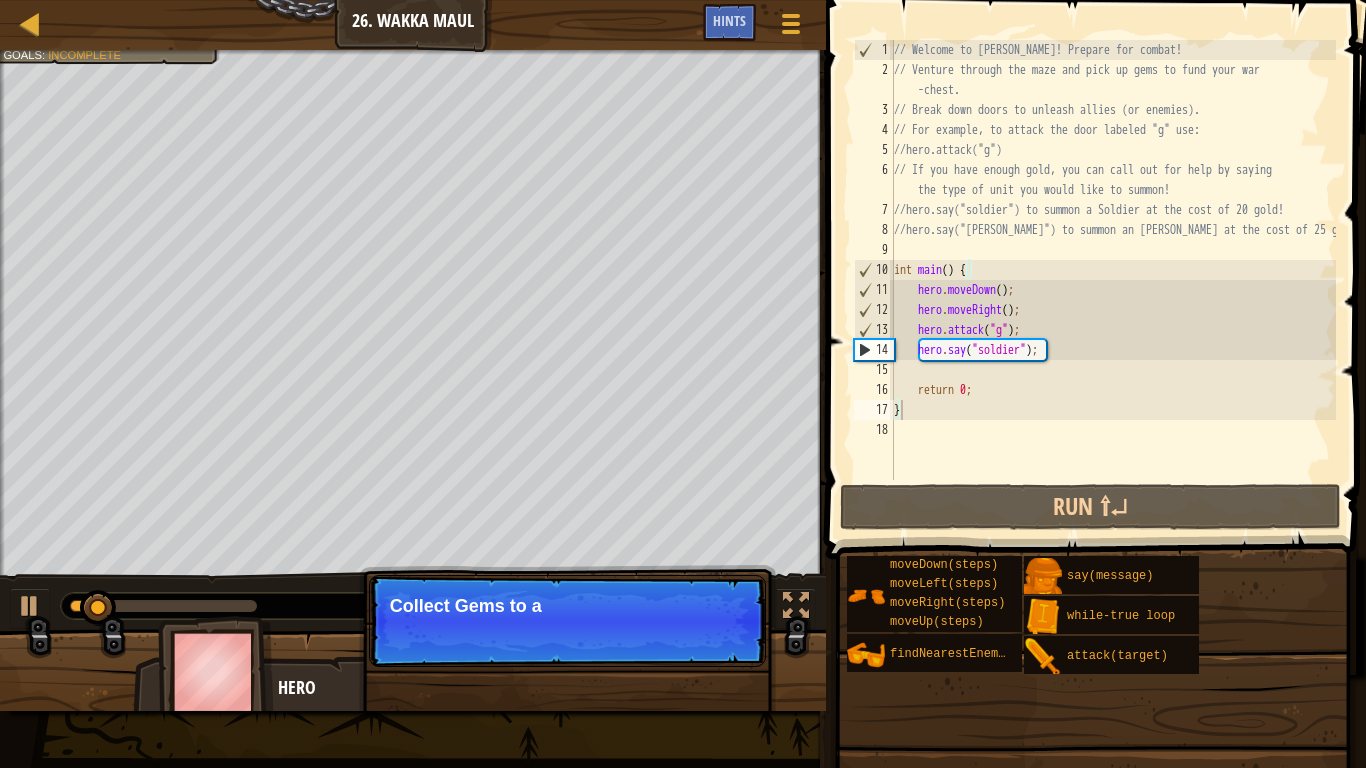click on "Continue  Collect Gems to a" at bounding box center (567, 621) 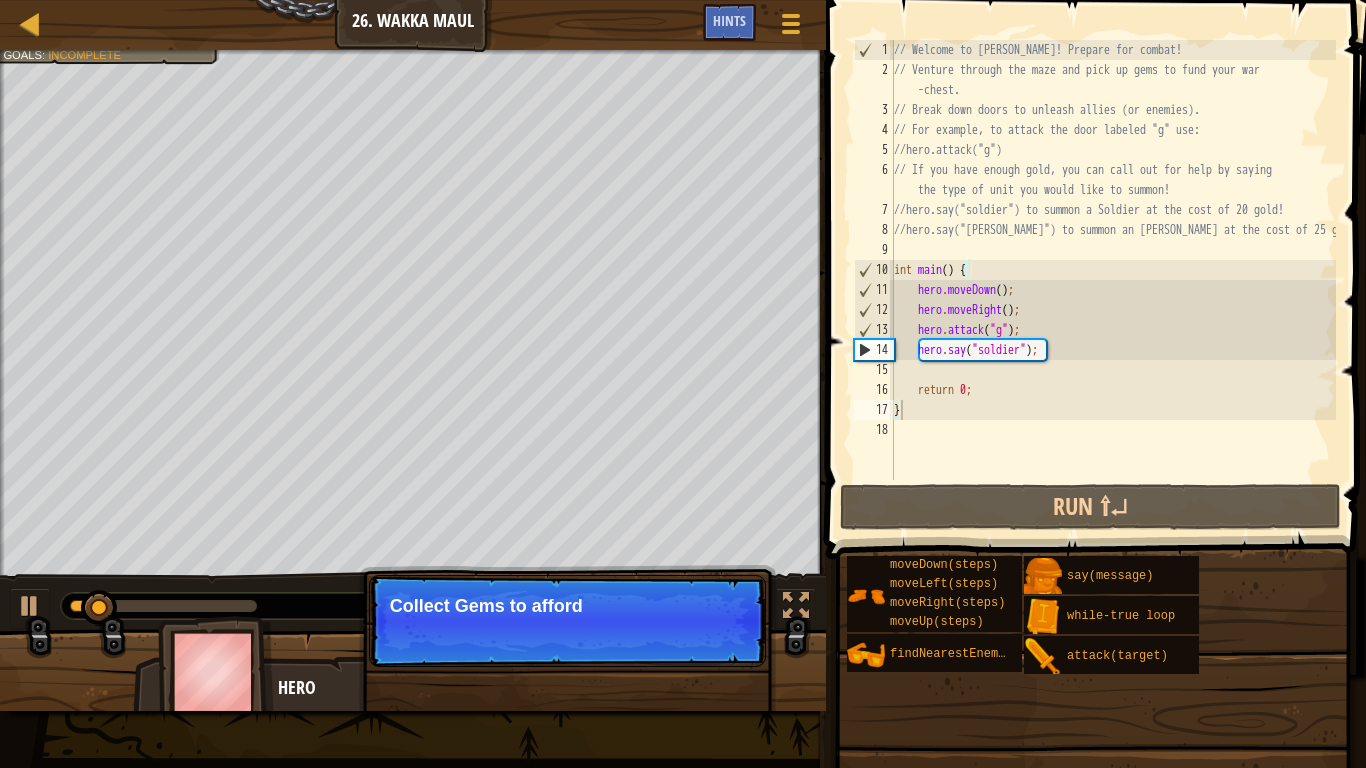 click on "Continue  Collect Gems to afford" at bounding box center (567, 621) 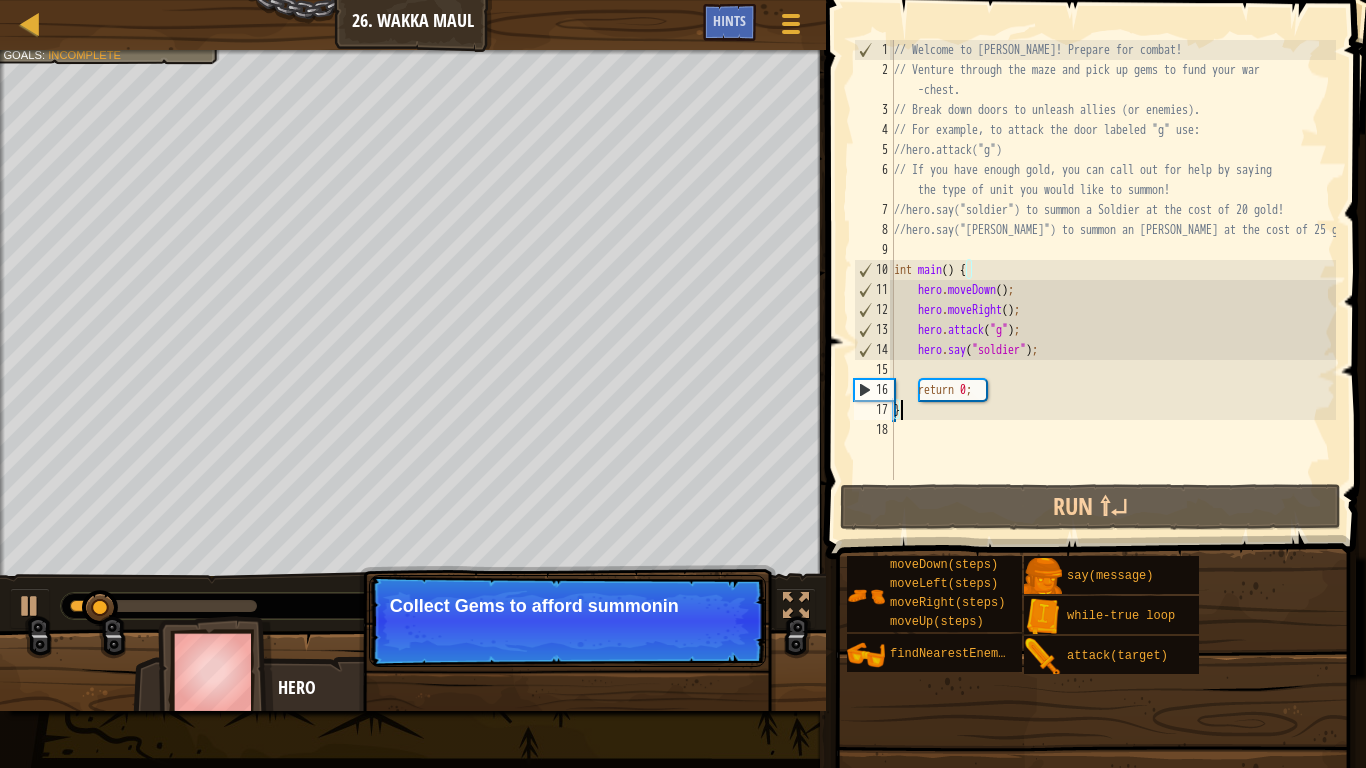 click on "Continue  Collect Gems to afford summonin" at bounding box center [567, 621] 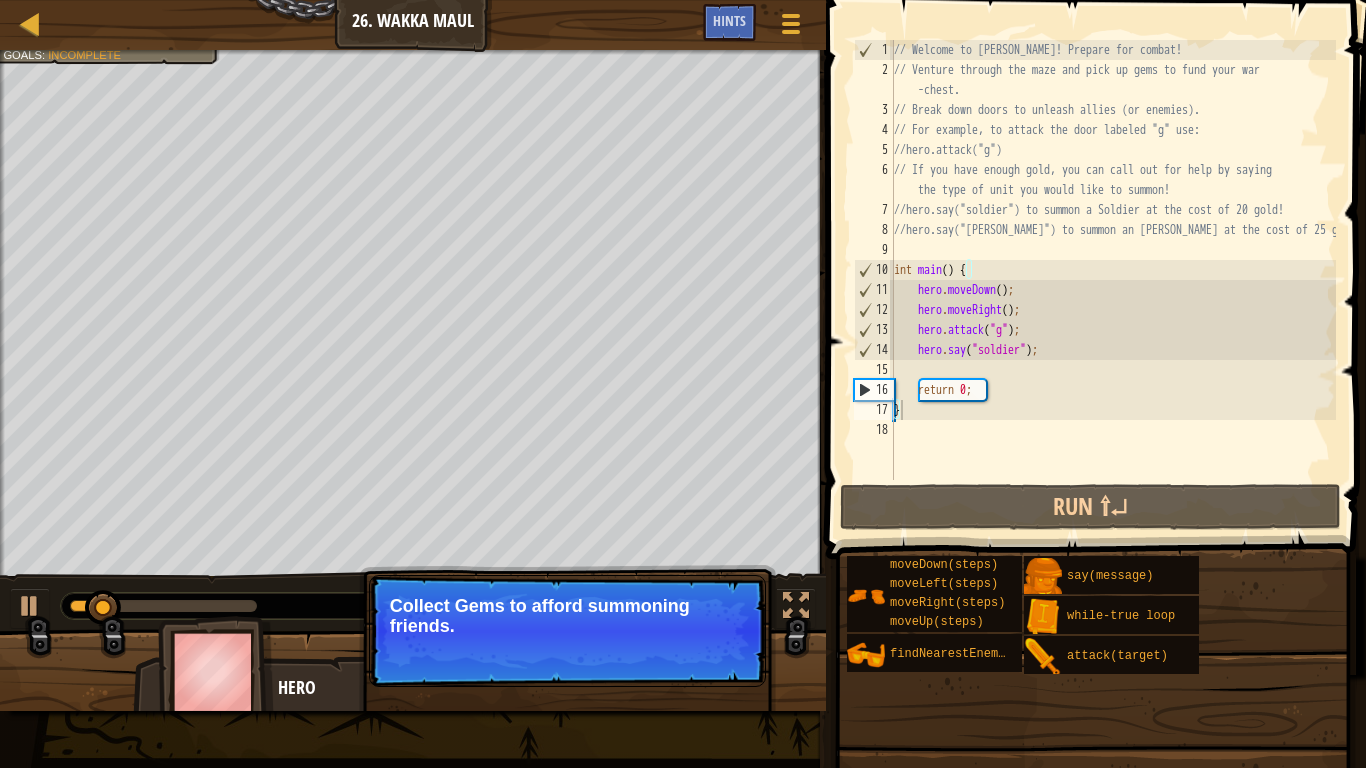 click on "Continue" at bounding box center (708, 653) 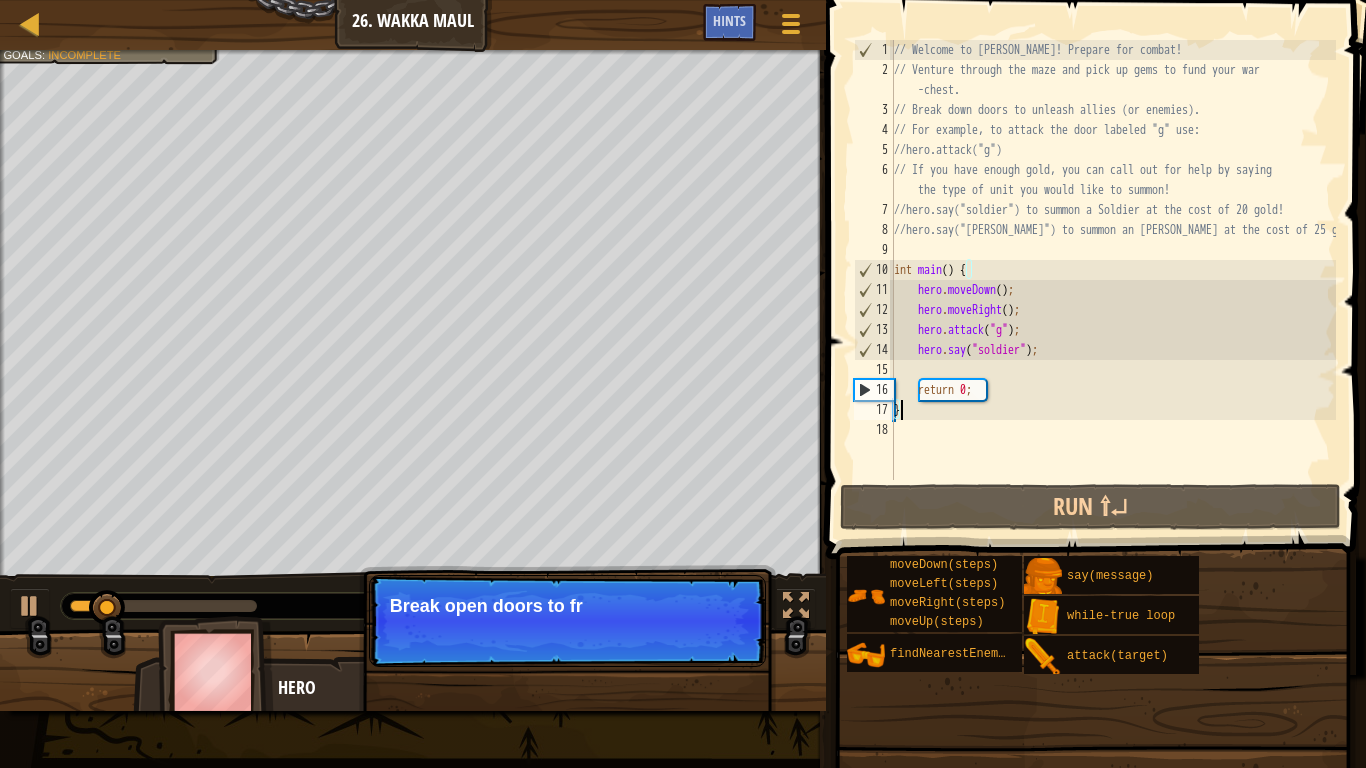 click on "Continue  Break open doors to fr" at bounding box center [567, 621] 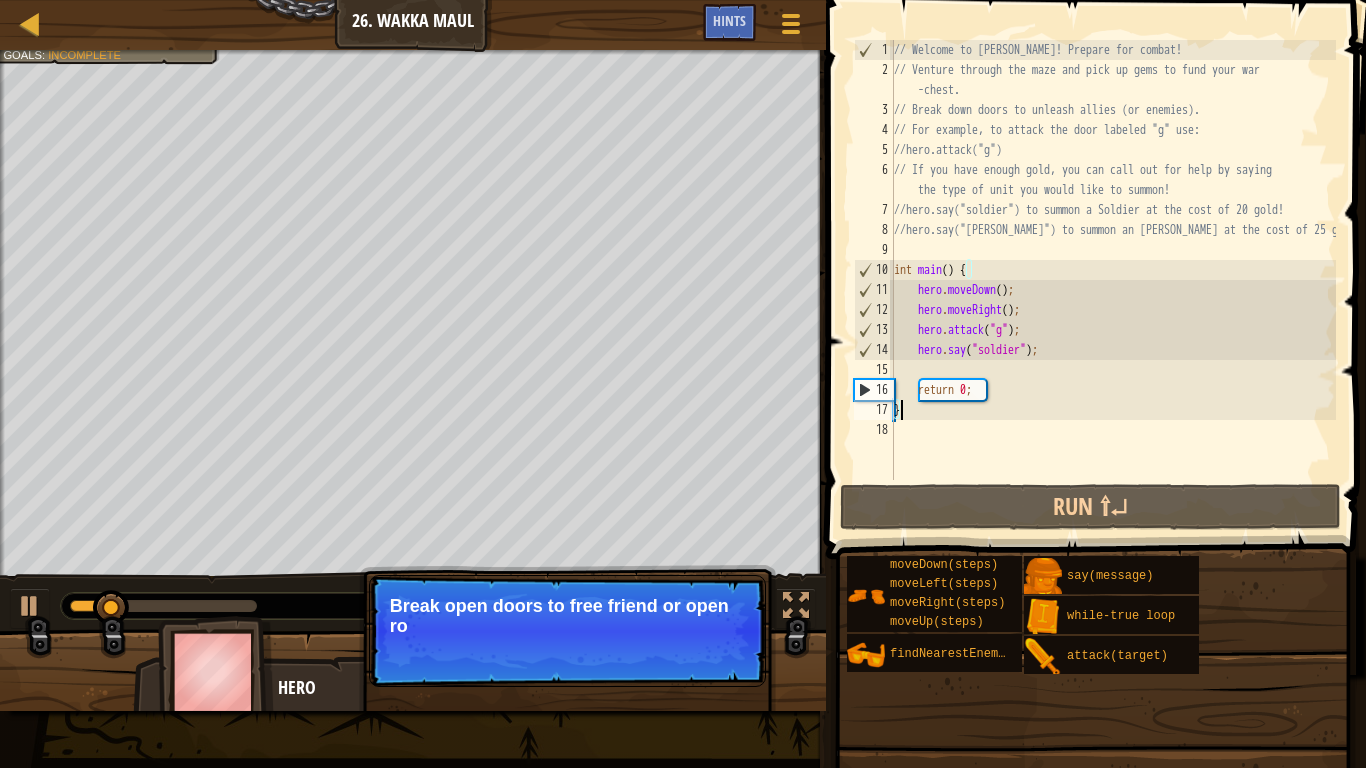 click on "Continue  Break open doors to free friend or open ro" at bounding box center (567, 631) 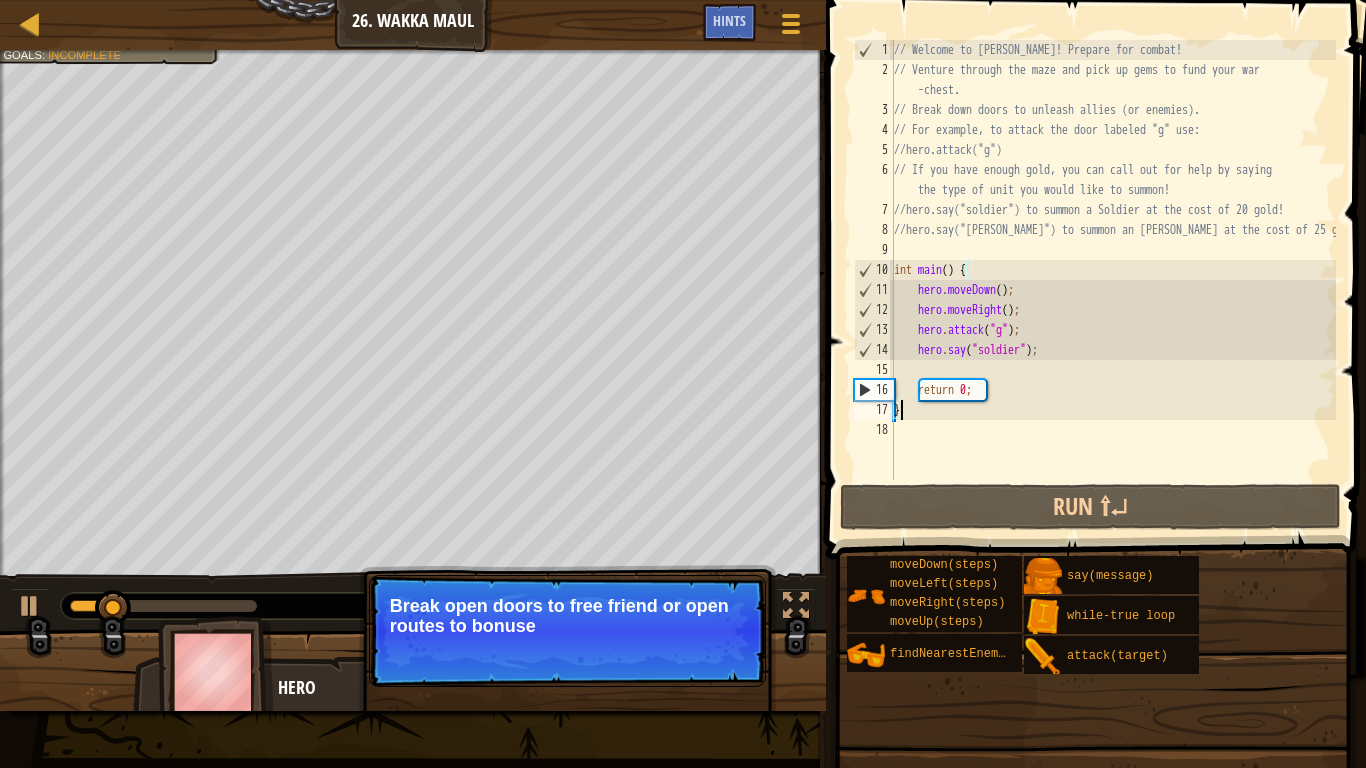 click on "Continue  Break open doors to free friend or open routes to bonuse" at bounding box center [567, 631] 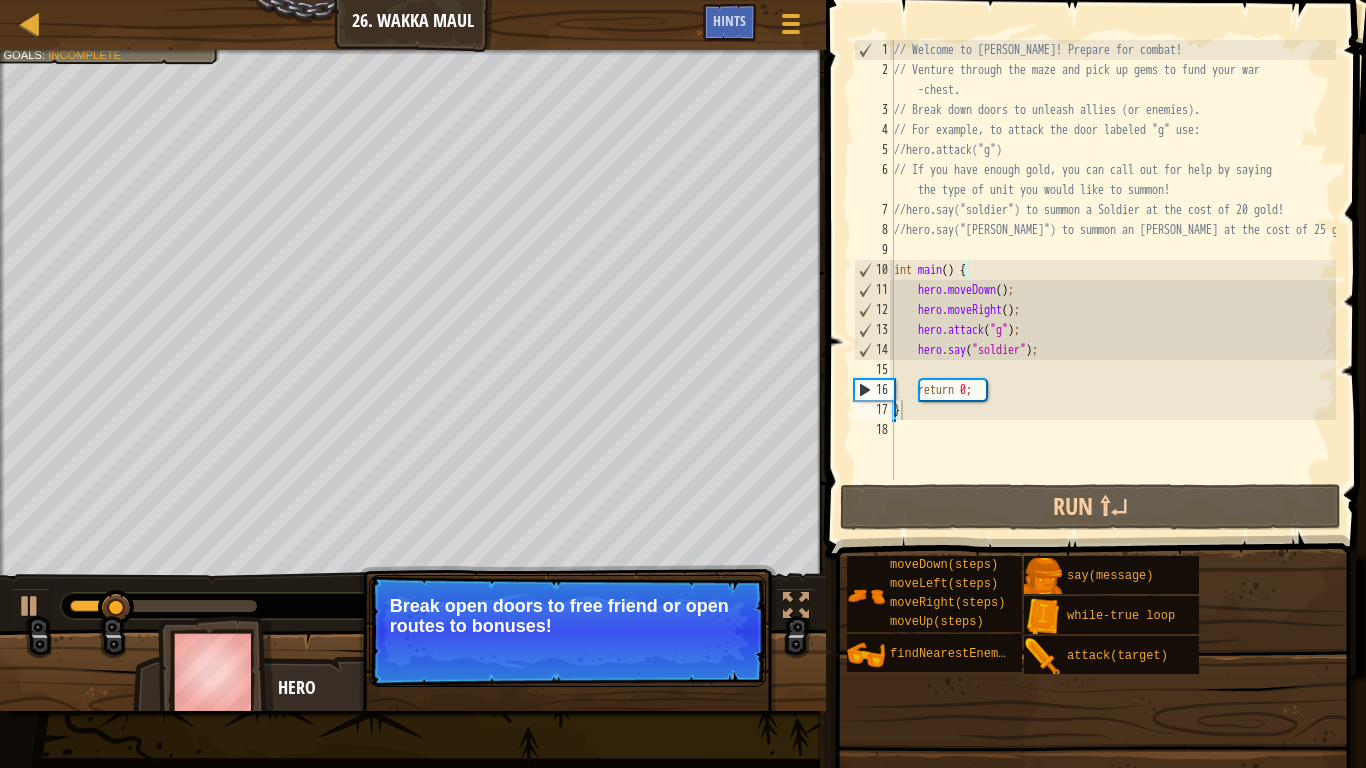 click on "Continue" at bounding box center (708, 653) 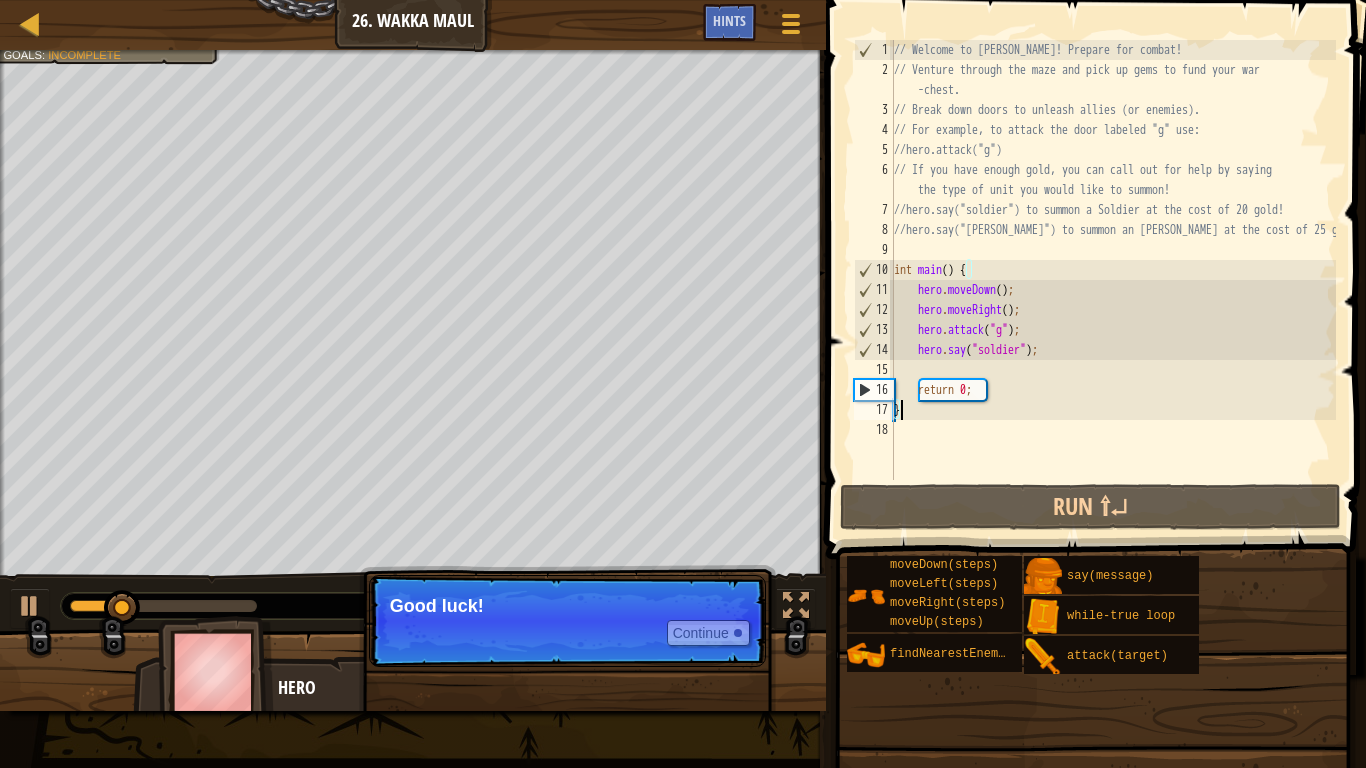 click on "Continue  Good luck!" at bounding box center [567, 621] 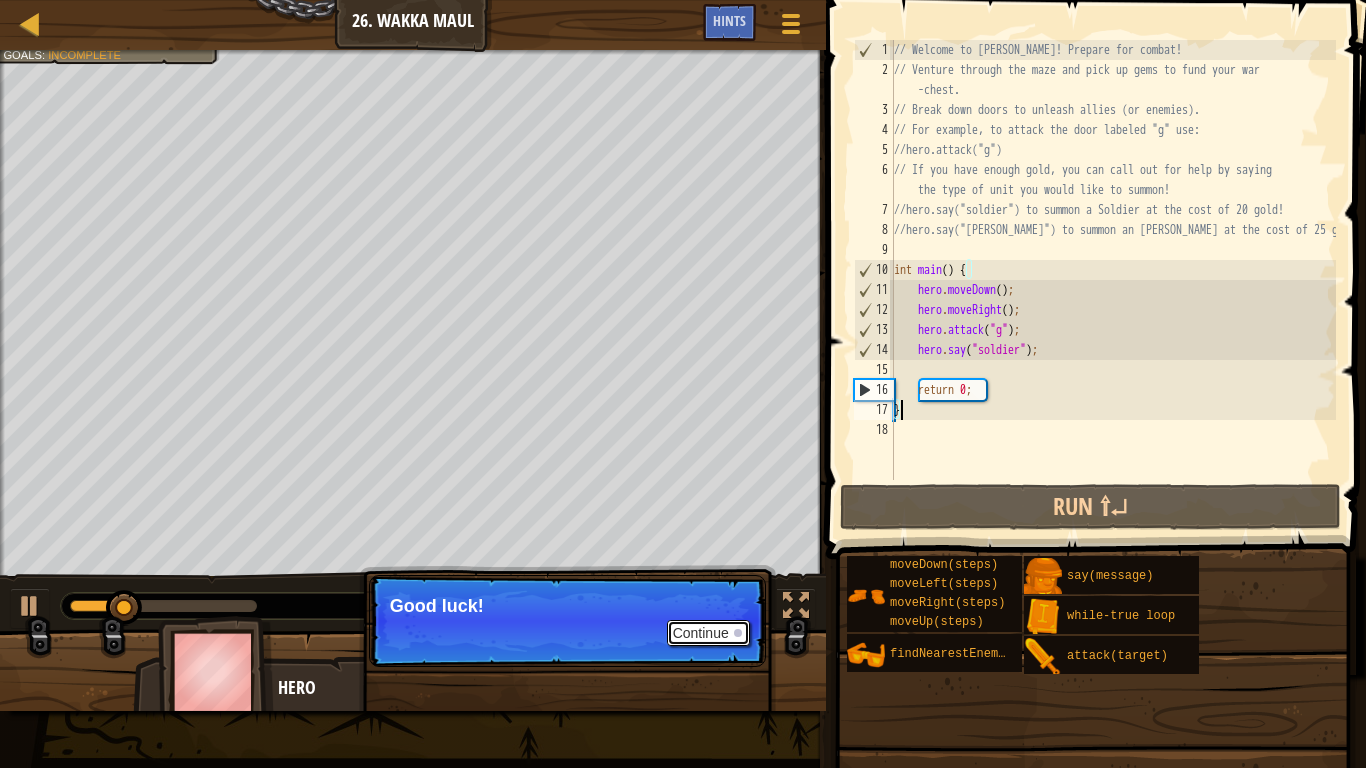 click on "Continue" at bounding box center (708, 633) 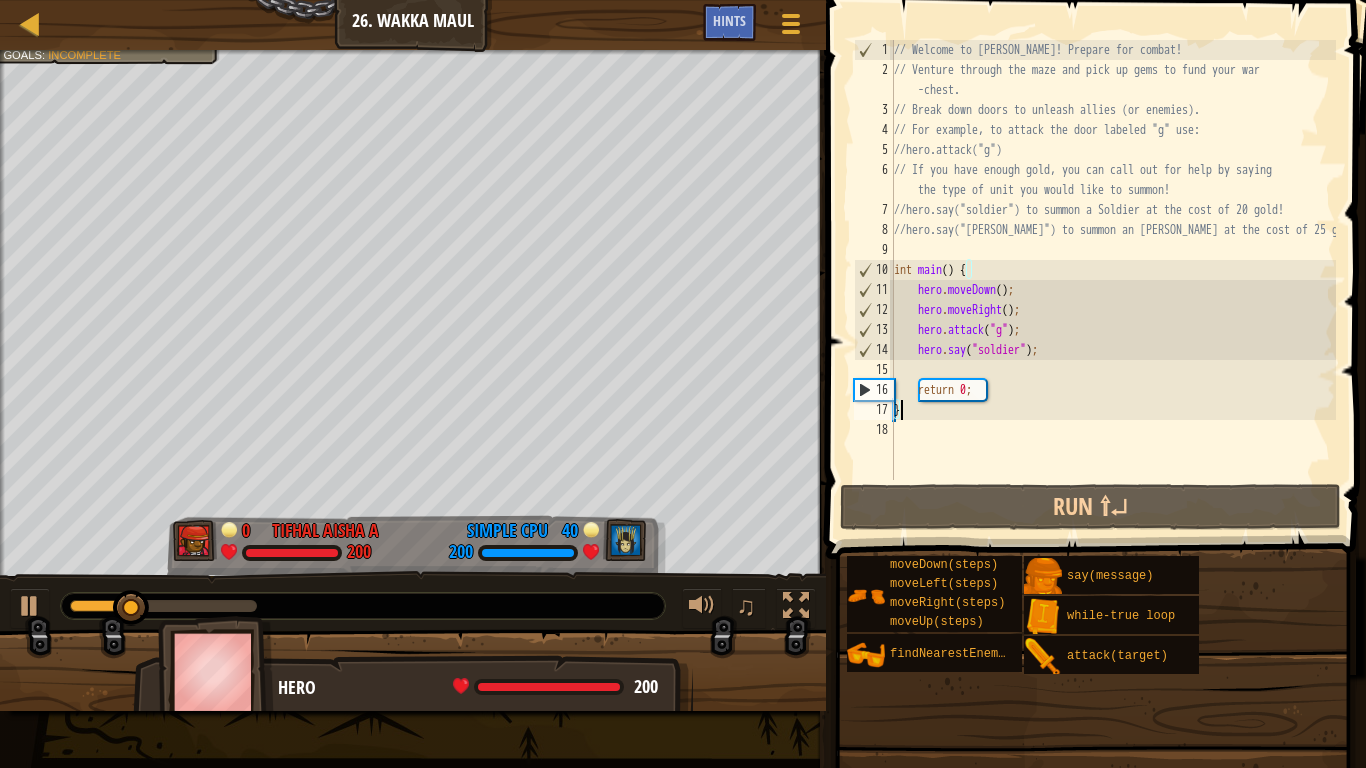 drag, startPoint x: 281, startPoint y: 643, endPoint x: 185, endPoint y: 662, distance: 97.862144 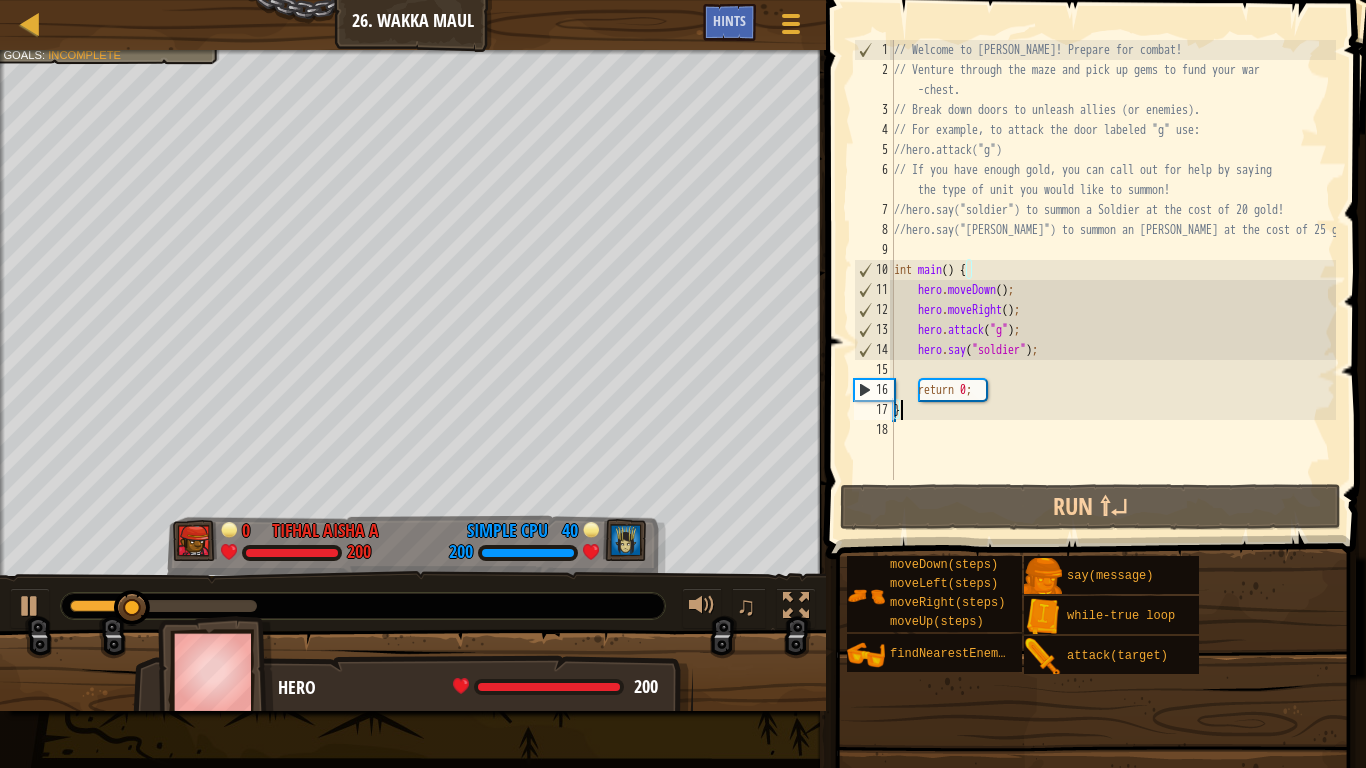click at bounding box center [216, 671] 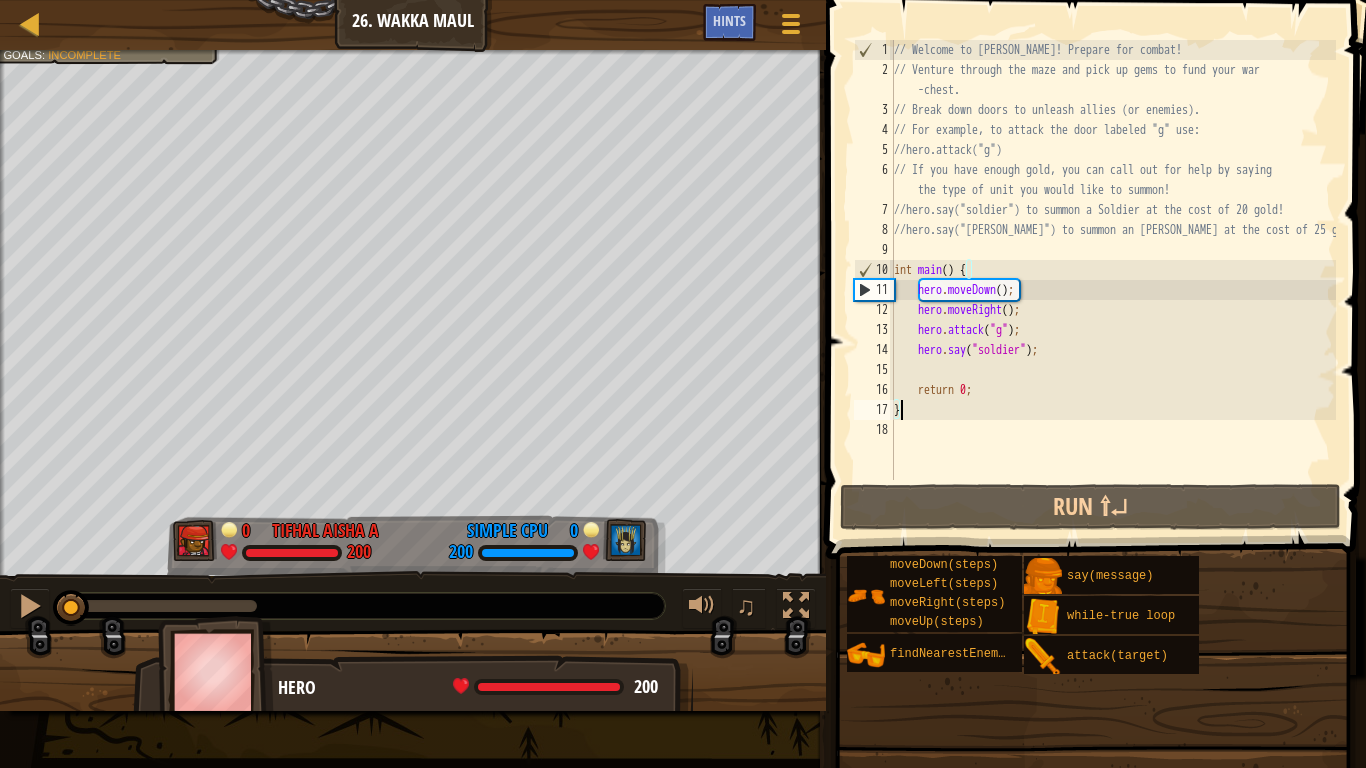 drag, startPoint x: 151, startPoint y: 603, endPoint x: 0, endPoint y: 573, distance: 153.9513 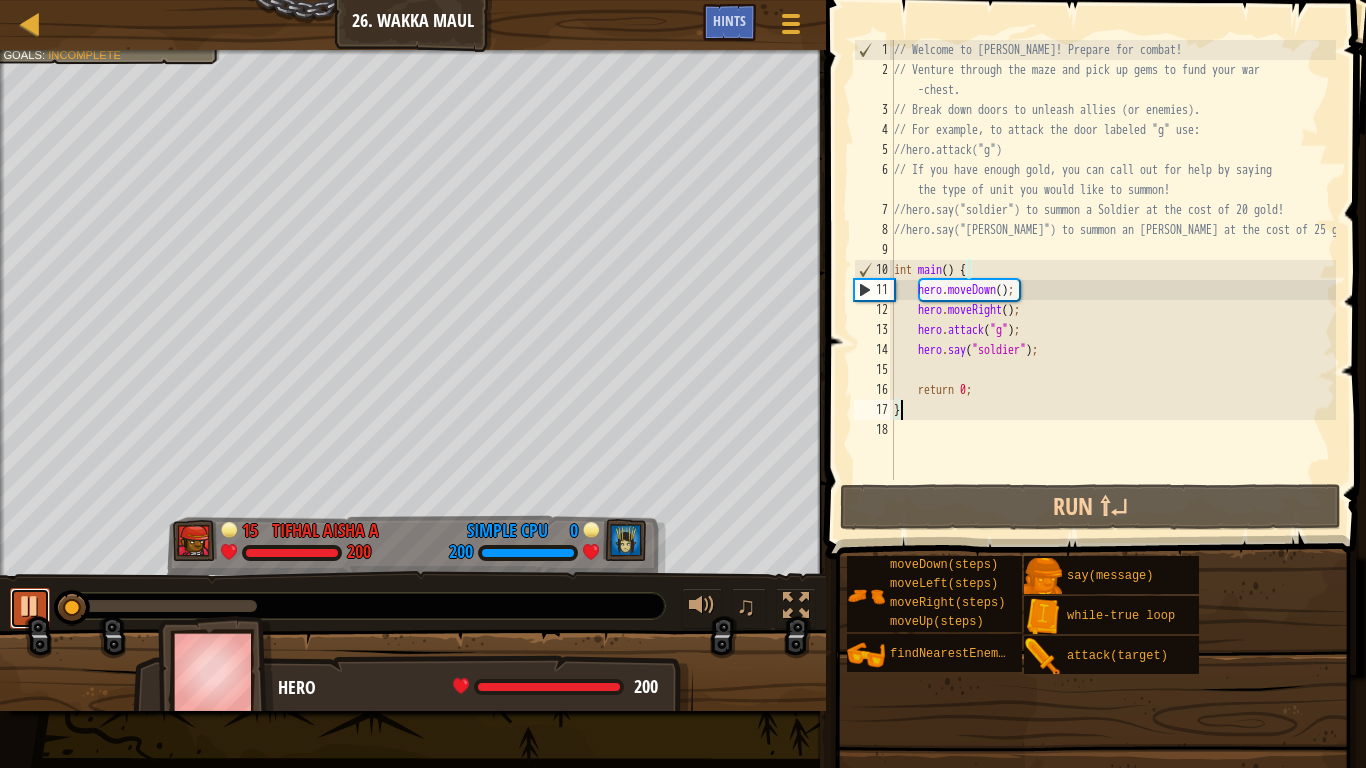 click at bounding box center [30, 606] 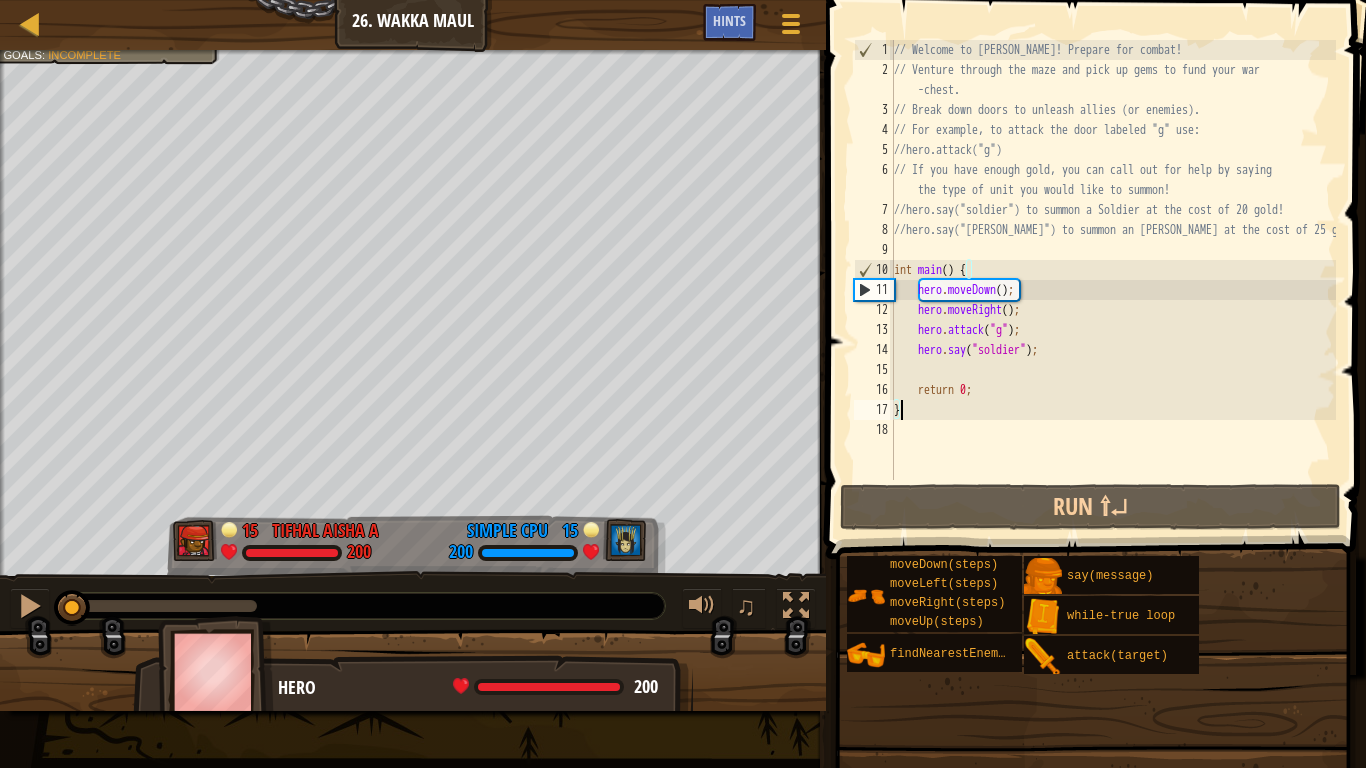 click on "// Welcome to Wakka Maul! Prepare for combat! // Venture through the maze and pick up gems to fund your war      -chest. // Break down doors to unleash allies (or enemies). // For example, to attack the door labeled "g" use: //hero.attack("g") // If you have enough gold, you can call out for help by saying       the type of unit you would like to summon! //hero.say("soldier") to summon a Soldier at the cost of 20 gold! //hero.say("archer") to summon an Archer at the cost of 25 gold! int   main ( )   {      hero . moveDown ( ) ;      hero . moveRight ( ) ;      hero . attack ( " g " ) ;      hero . say ( " soldier " ) ;           return   0 ; }" at bounding box center (1113, 280) 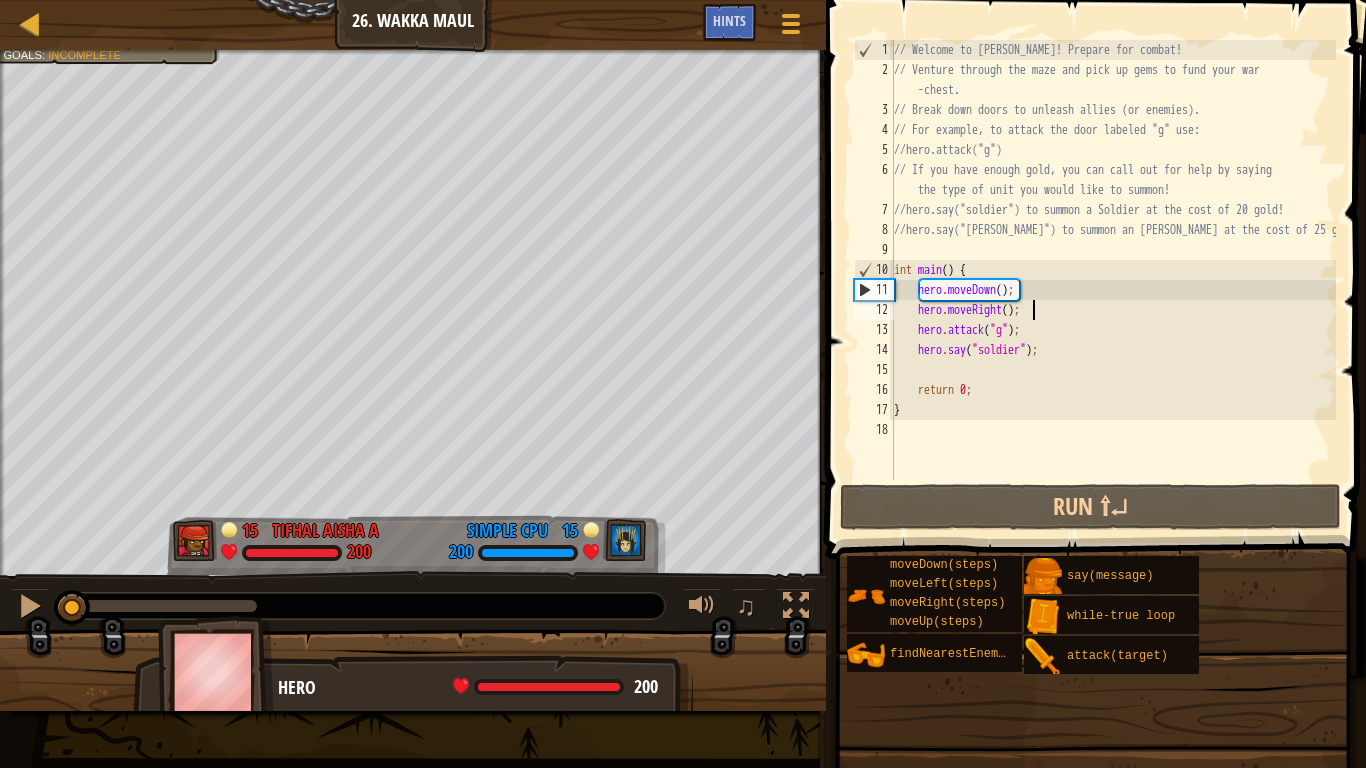 click on "// Welcome to Wakka Maul! Prepare for combat! // Venture through the maze and pick up gems to fund your war      -chest. // Break down doors to unleash allies (or enemies). // For example, to attack the door labeled "g" use: //hero.attack("g") // If you have enough gold, you can call out for help by saying       the type of unit you would like to summon! //hero.say("soldier") to summon a Soldier at the cost of 20 gold! //hero.say("archer") to summon an Archer at the cost of 25 gold! int   main ( )   {      hero . moveDown ( ) ;      hero . moveRight ( ) ;      hero . attack ( " g " ) ;      hero . say ( " soldier " ) ;           return   0 ; }" at bounding box center (1113, 280) 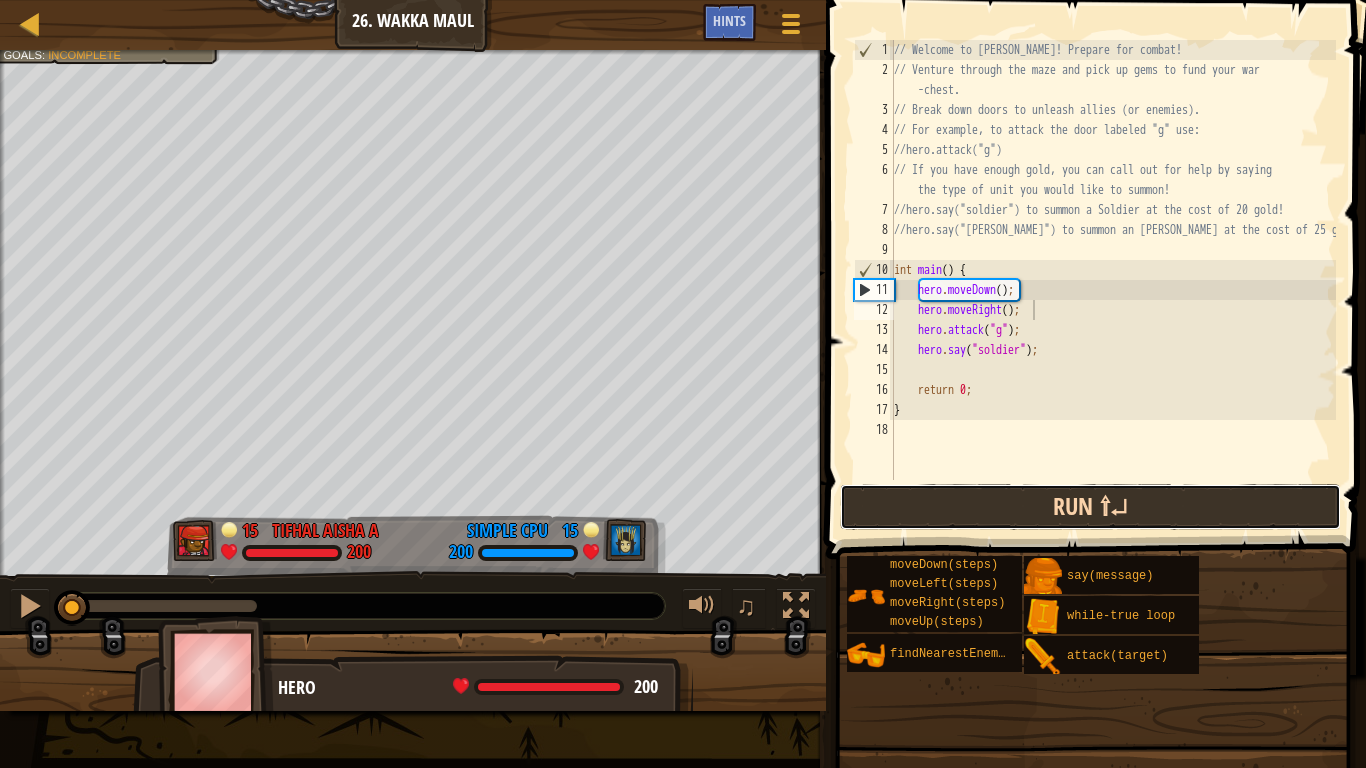 click on "Run ⇧↵" at bounding box center (1090, 507) 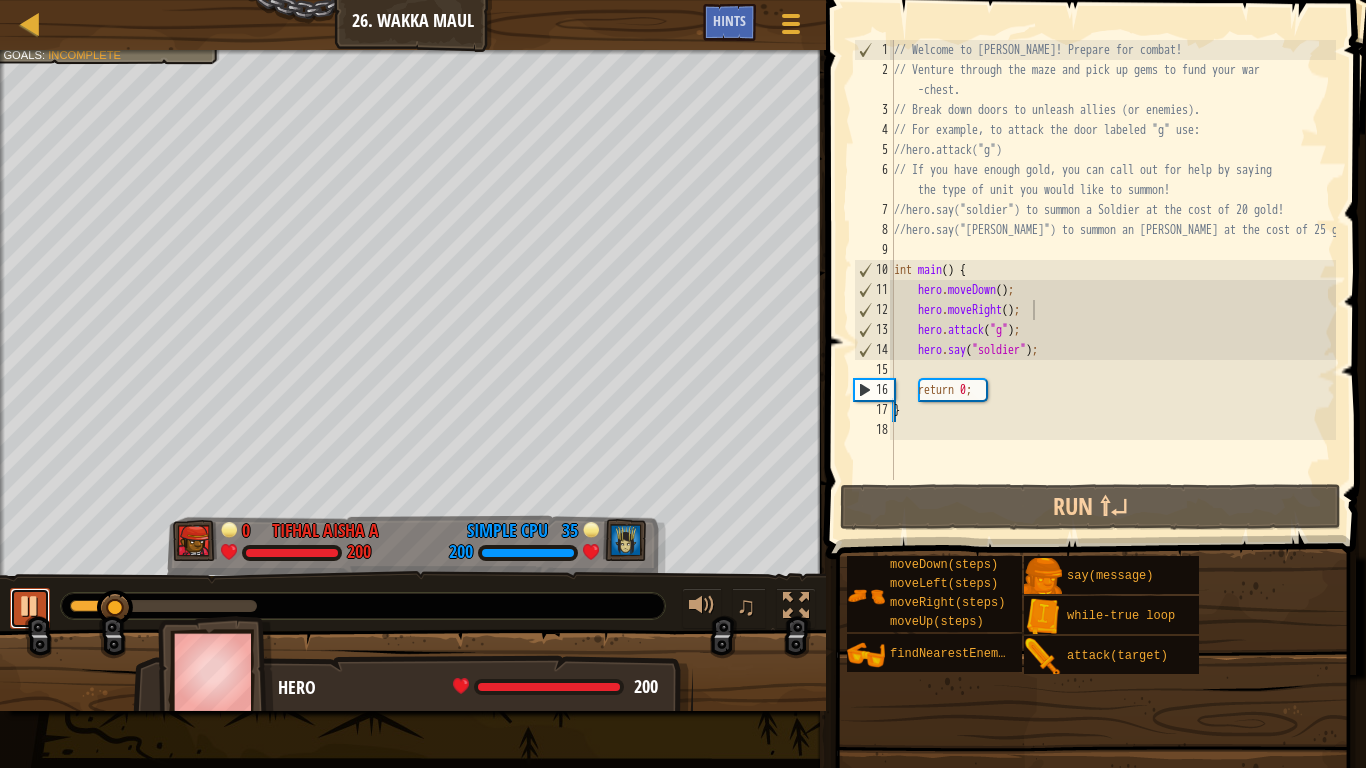 click at bounding box center (30, 606) 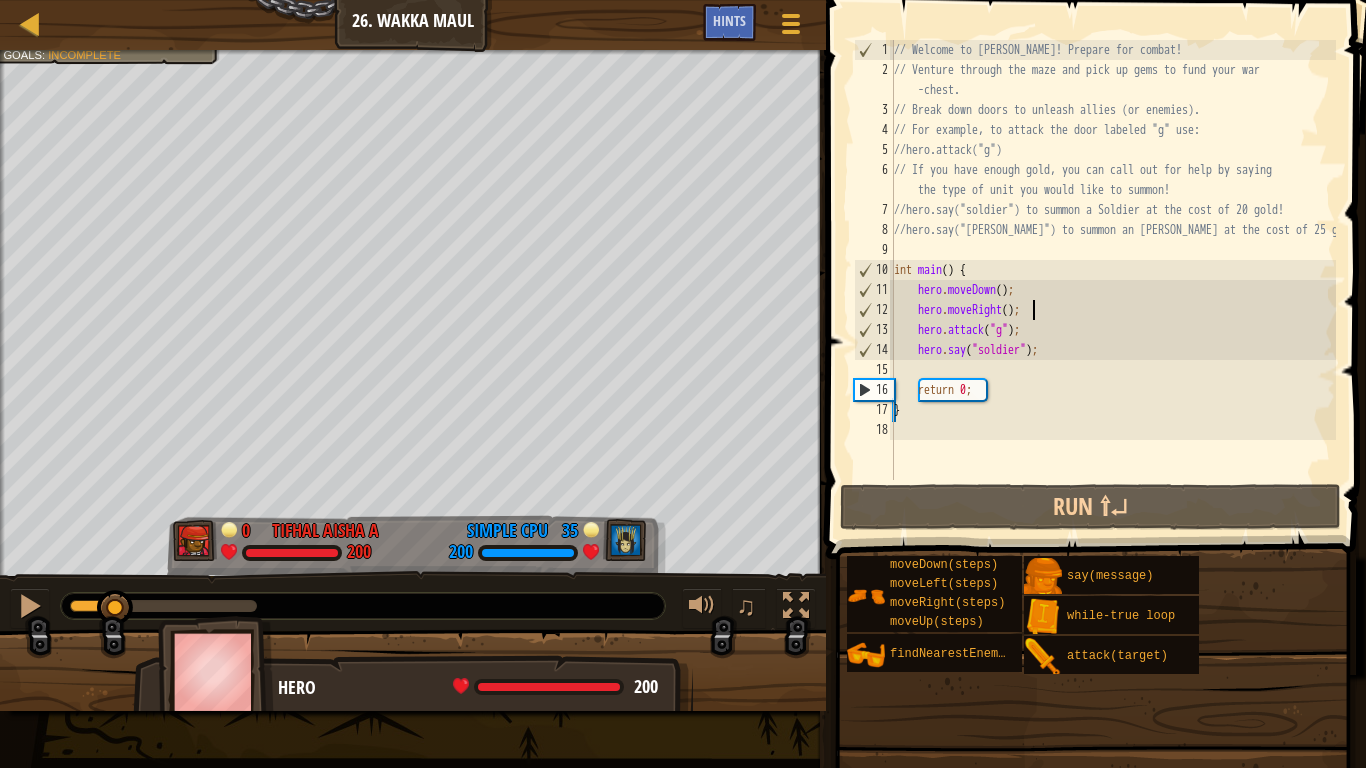click on "// Welcome to Wakka Maul! Prepare for combat! // Venture through the maze and pick up gems to fund your war      -chest. // Break down doors to unleash allies (or enemies). // For example, to attack the door labeled "g" use: //hero.attack("g") // If you have enough gold, you can call out for help by saying       the type of unit you would like to summon! //hero.say("soldier") to summon a Soldier at the cost of 20 gold! //hero.say("archer") to summon an Archer at the cost of 25 gold! int   main ( )   {      hero . moveDown ( ) ;      hero . moveRight ( ) ;      hero . attack ( " g " ) ;      hero . say ( " soldier " ) ;           return   0 ; }" at bounding box center [1113, 280] 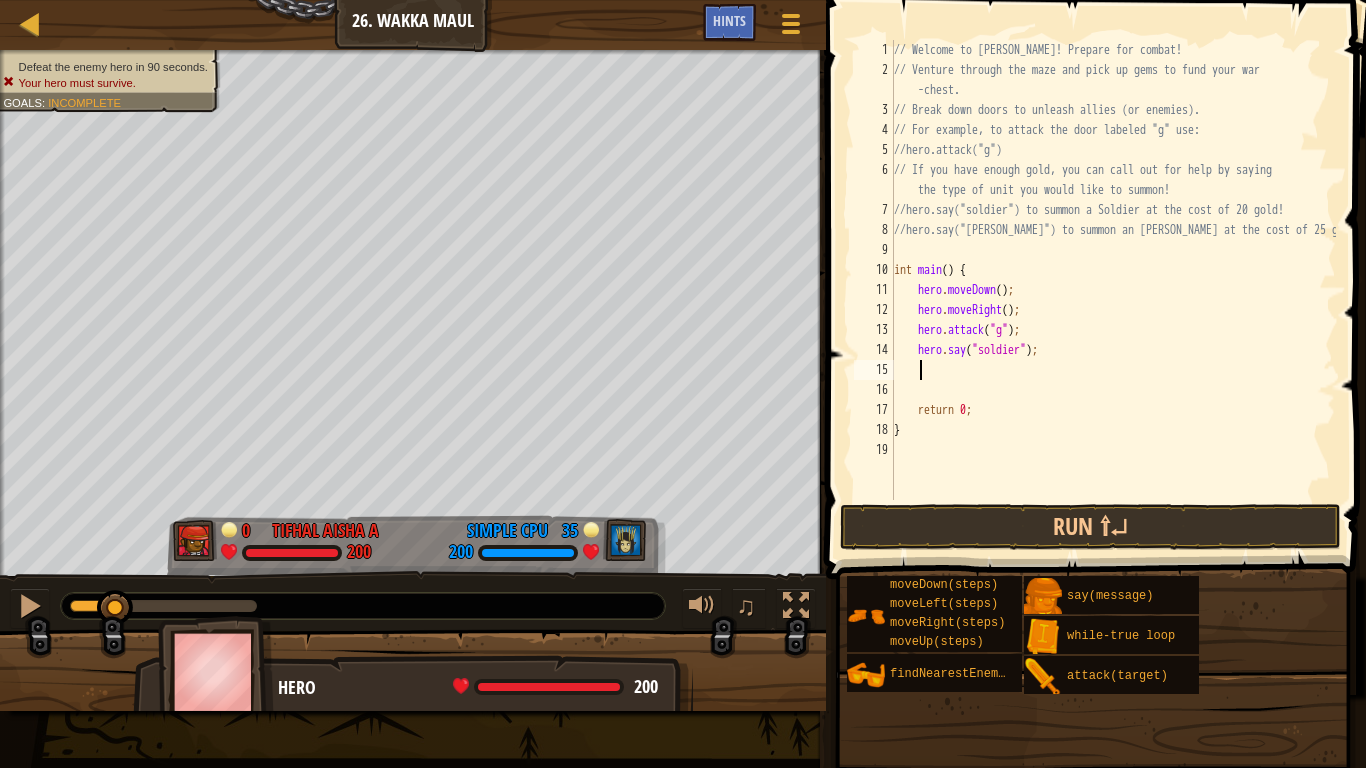 click on "Defeat the enemy hero in 90 seconds. Your hero must survive. Goals : Incomplete" at bounding box center (98, 74) 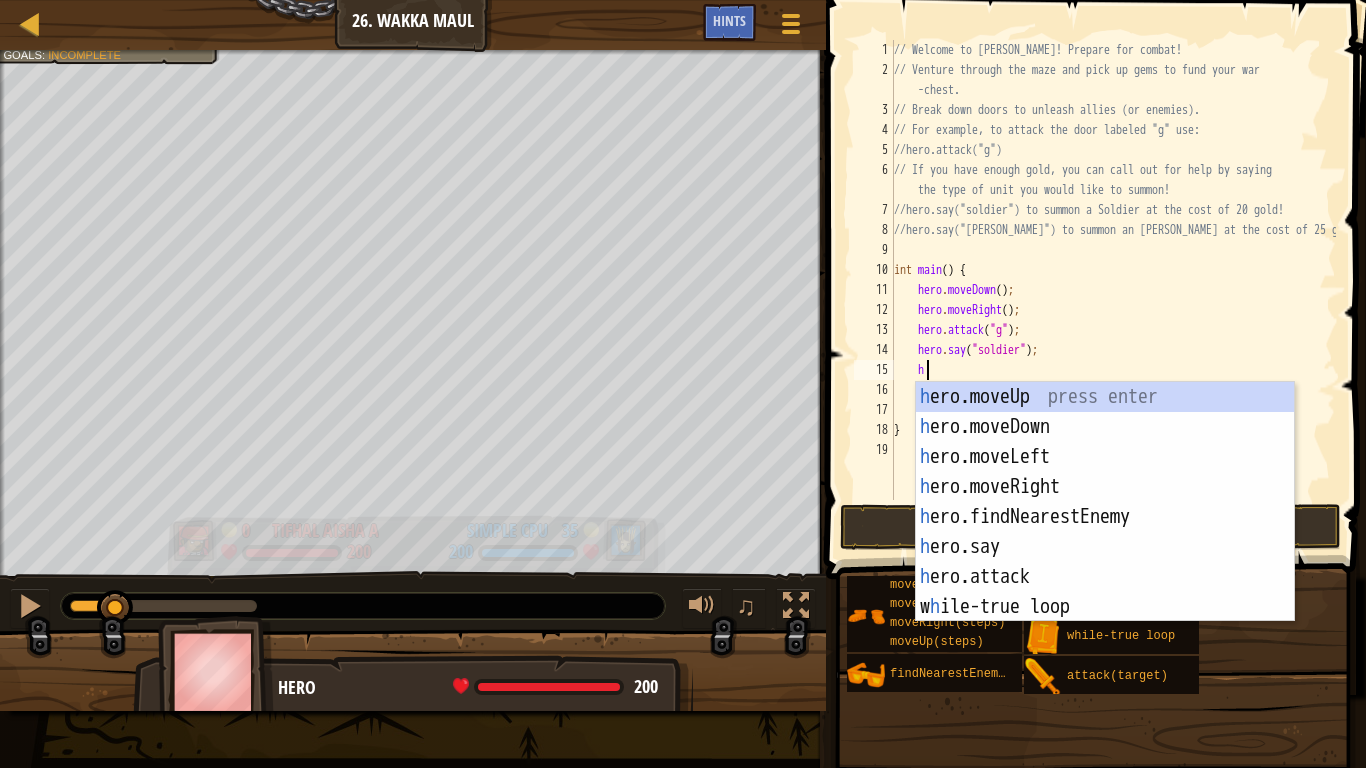 scroll, scrollTop: 9, scrollLeft: 2, axis: both 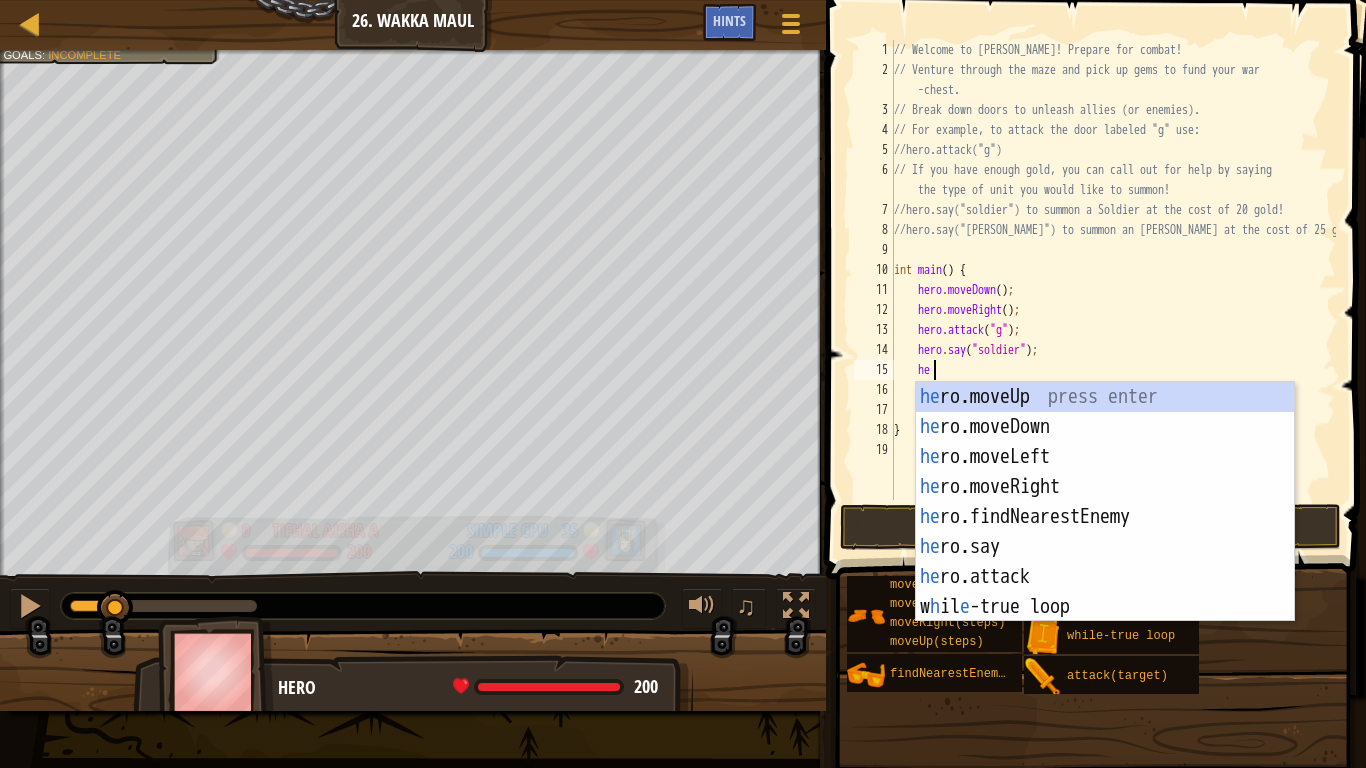 type on "her" 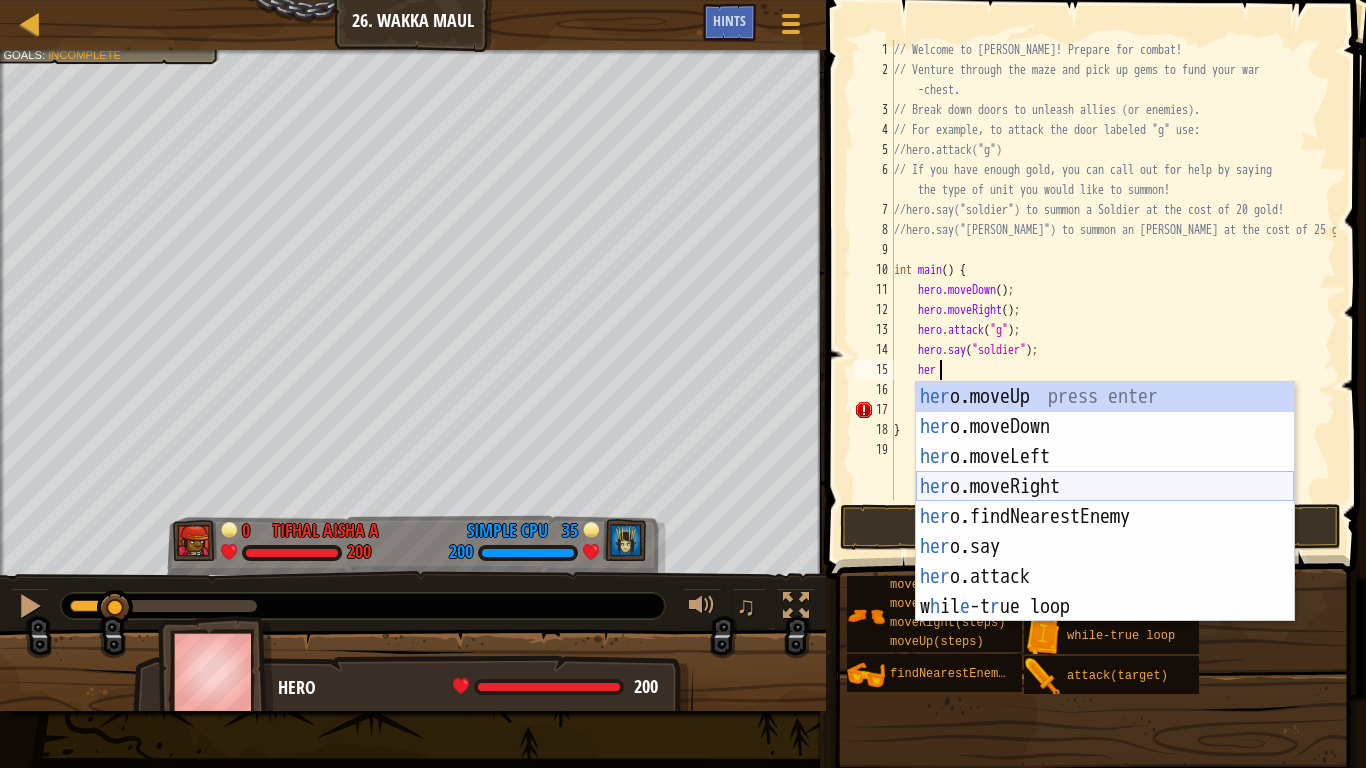 click on "her o.moveUp press enter her o.moveDown press enter her o.moveLeft press enter her o.moveRight press enter her o.findNearestEnemy press enter her o.say press enter her o.attack press enter w h il e -t r ue loop press enter" at bounding box center (1105, 532) 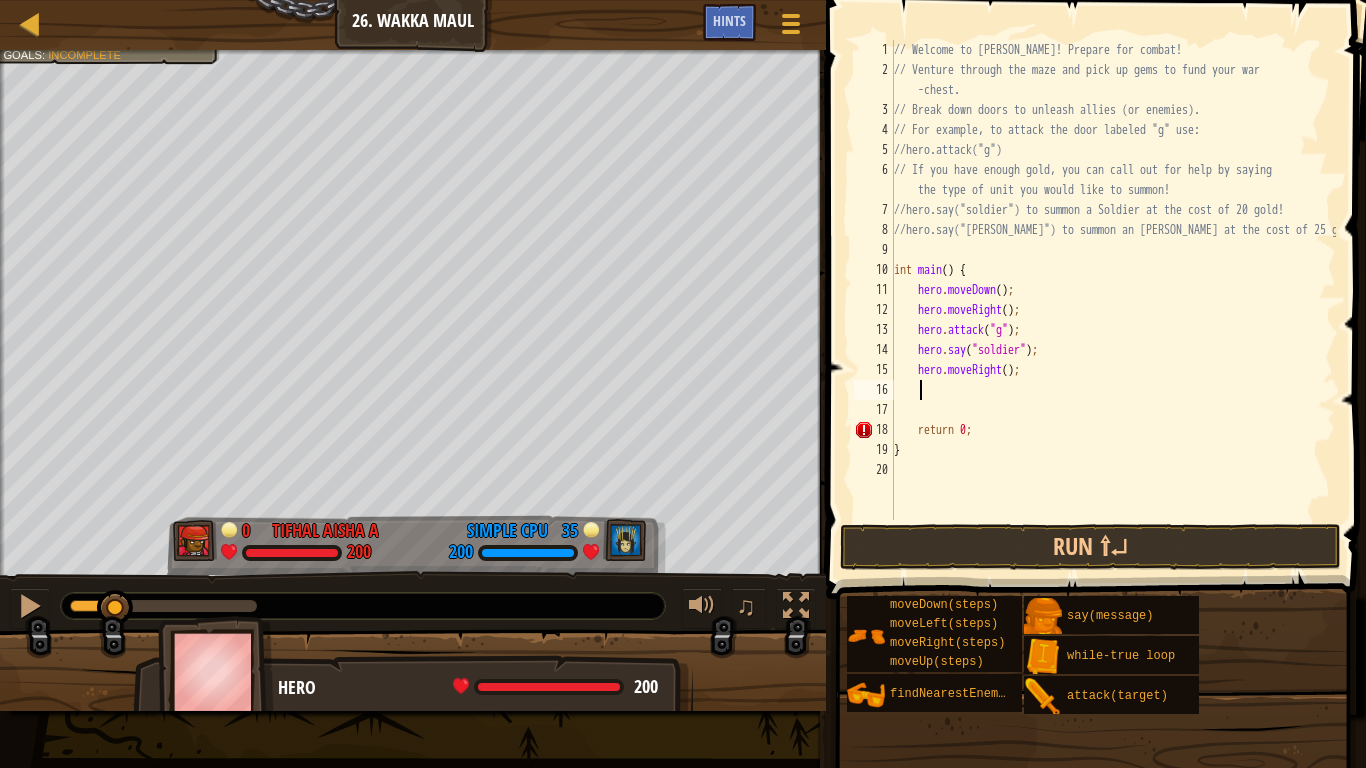 click on "// Welcome to Wakka Maul! Prepare for combat! // Venture through the maze and pick up gems to fund your war      -chest. // Break down doors to unleash allies (or enemies). // For example, to attack the door labeled "g" use: //hero.attack("g") // If you have enough gold, you can call out for help by saying       the type of unit you would like to summon! //hero.say("soldier") to summon a Soldier at the cost of 20 gold! //hero.say("archer") to summon an Archer at the cost of 25 gold! int   main ( )   {      hero . moveDown ( ) ;      hero . moveRight ( ) ;      hero . attack ( " g " ) ;      hero . say ( " soldier " ) ;      hero . moveRight ( ) ;                return   0 ; }" at bounding box center [1113, 300] 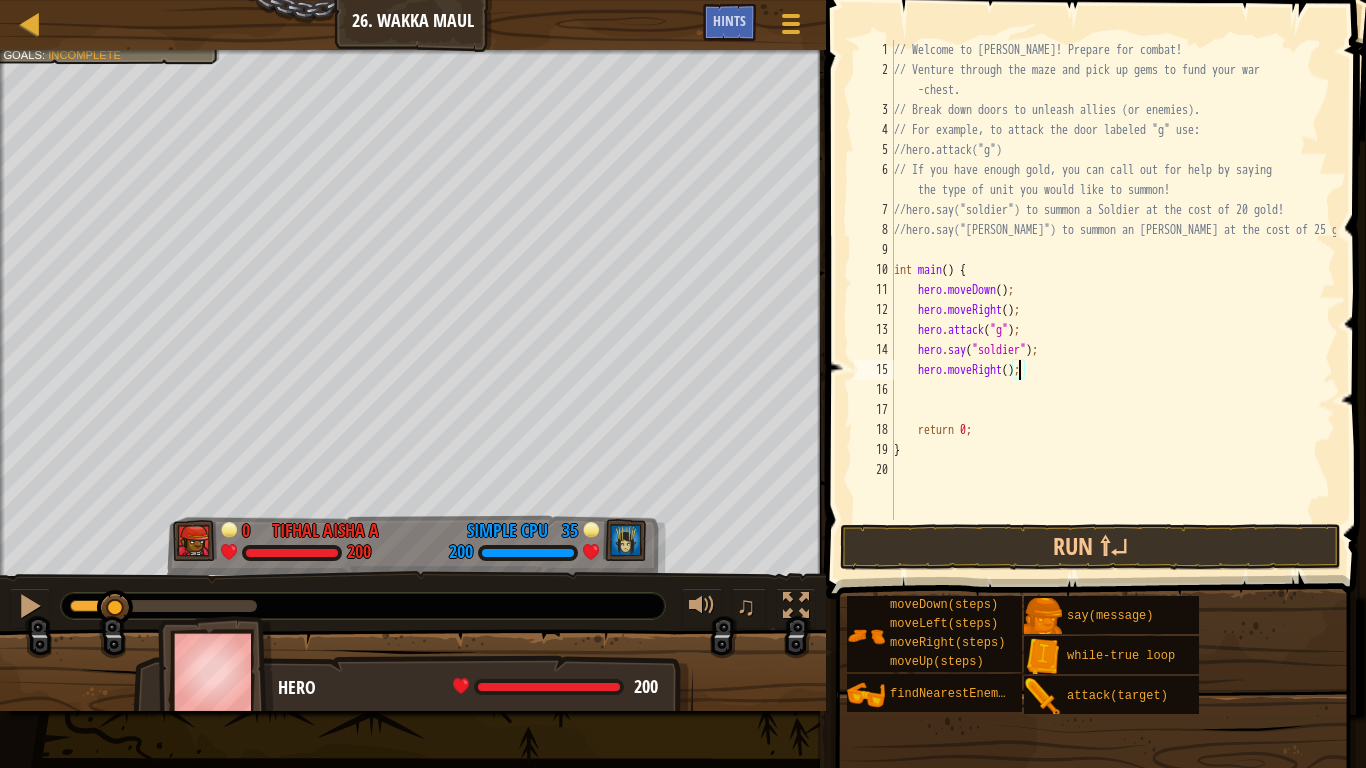 type on "hero.moveRight(4);" 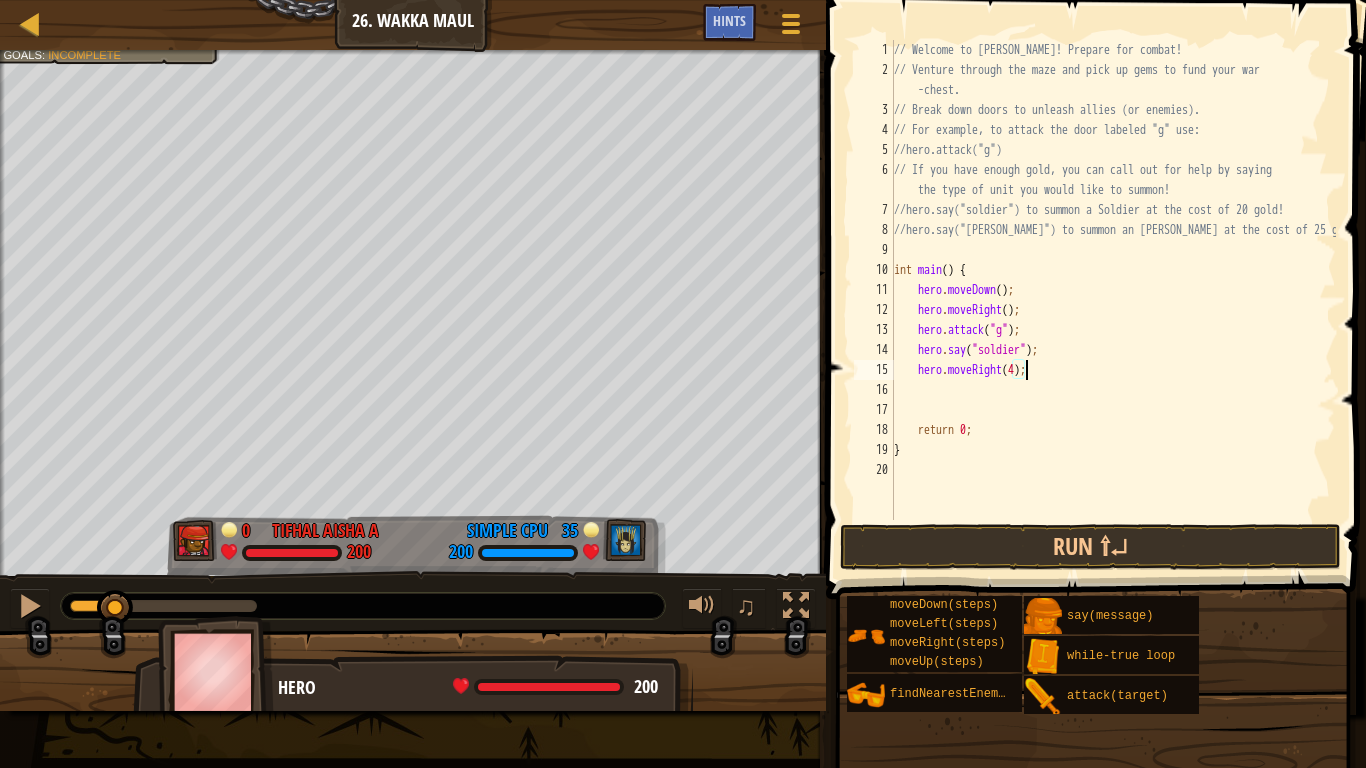scroll, scrollTop: 9, scrollLeft: 11, axis: both 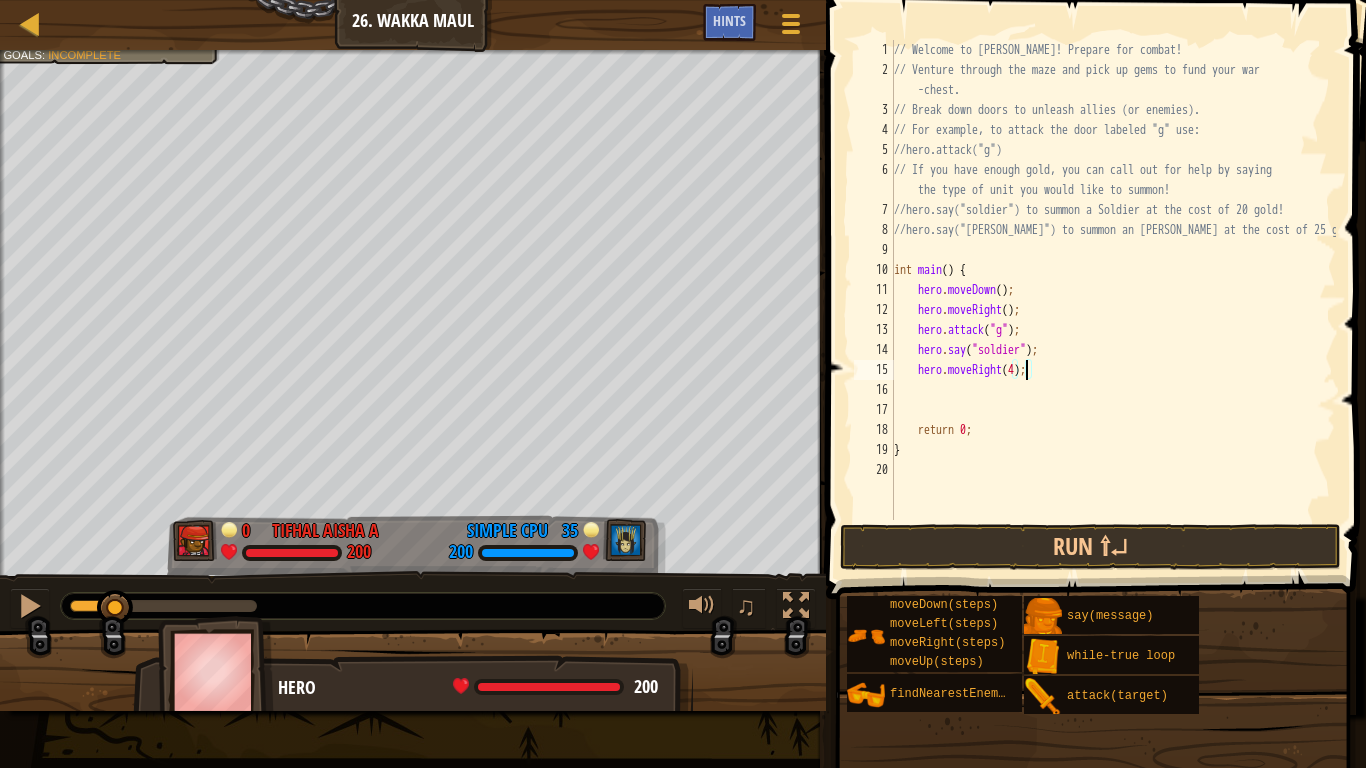 click on "// Welcome to Wakka Maul! Prepare for combat! // Venture through the maze and pick up gems to fund your war      -chest. // Break down doors to unleash allies (or enemies). // For example, to attack the door labeled "g" use: //hero.attack("g") // If you have enough gold, you can call out for help by saying       the type of unit you would like to summon! //hero.say("soldier") to summon a Soldier at the cost of 20 gold! //hero.say("archer") to summon an Archer at the cost of 25 gold! int   main ( )   {      hero . moveDown ( ) ;      hero . moveRight ( ) ;      hero . attack ( " g " ) ;      hero . say ( " soldier " ) ;      hero . moveRight ( 4 ) ;                return   0 ; }" at bounding box center (1113, 300) 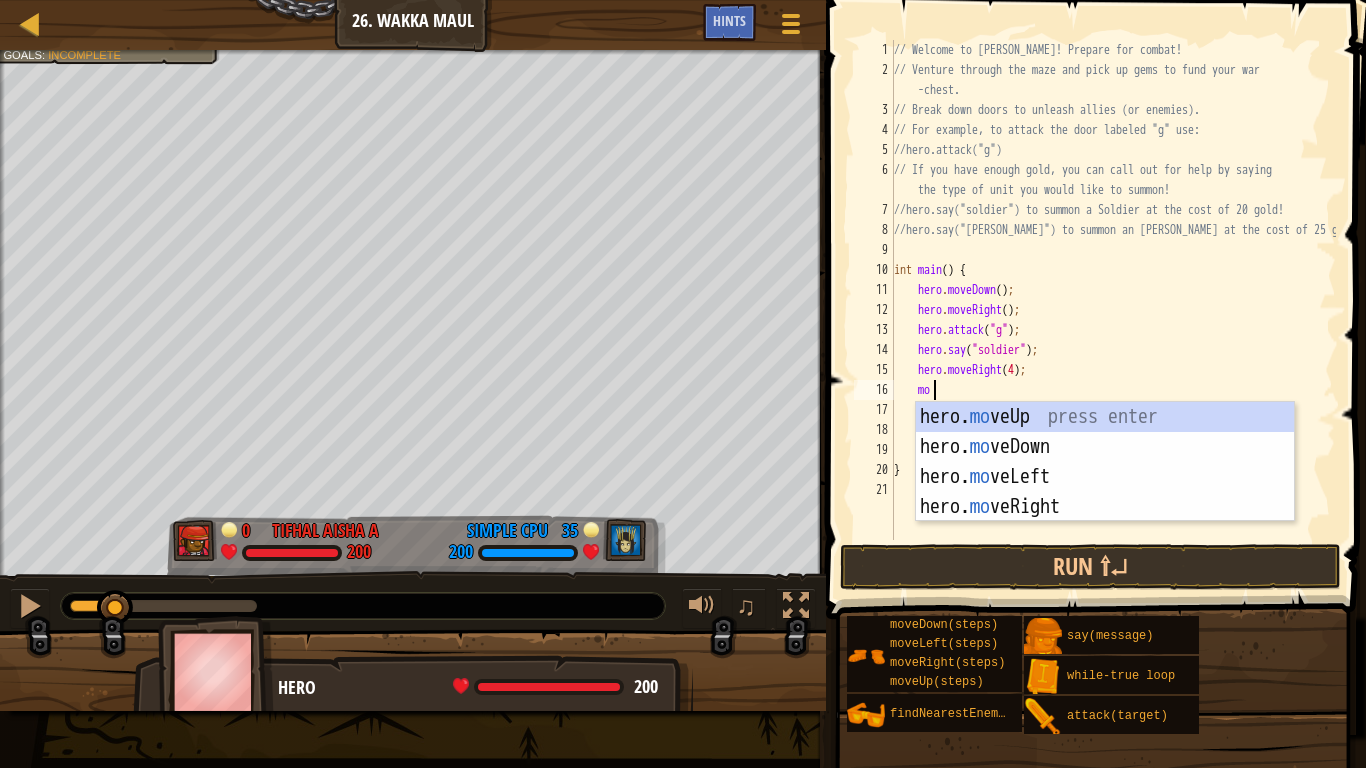 scroll, scrollTop: 9, scrollLeft: 3, axis: both 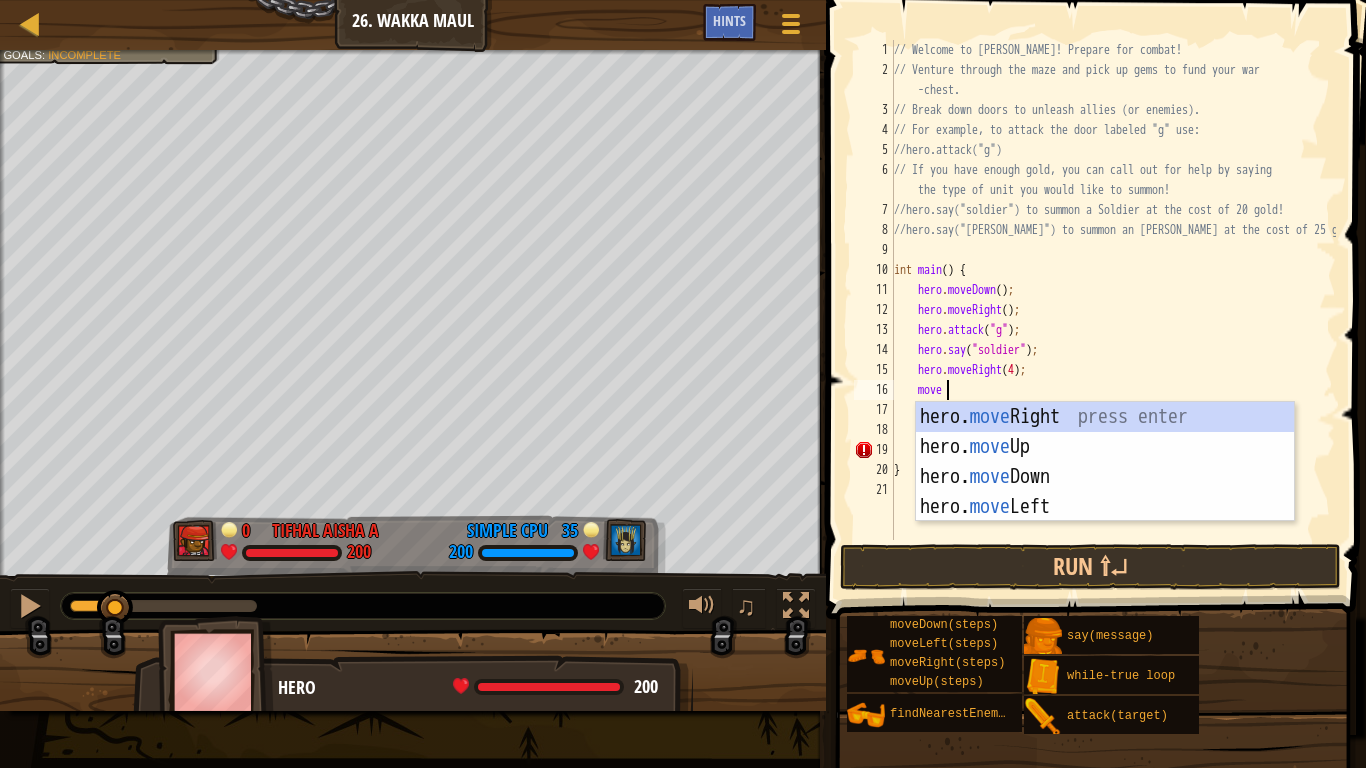 type on "moveu" 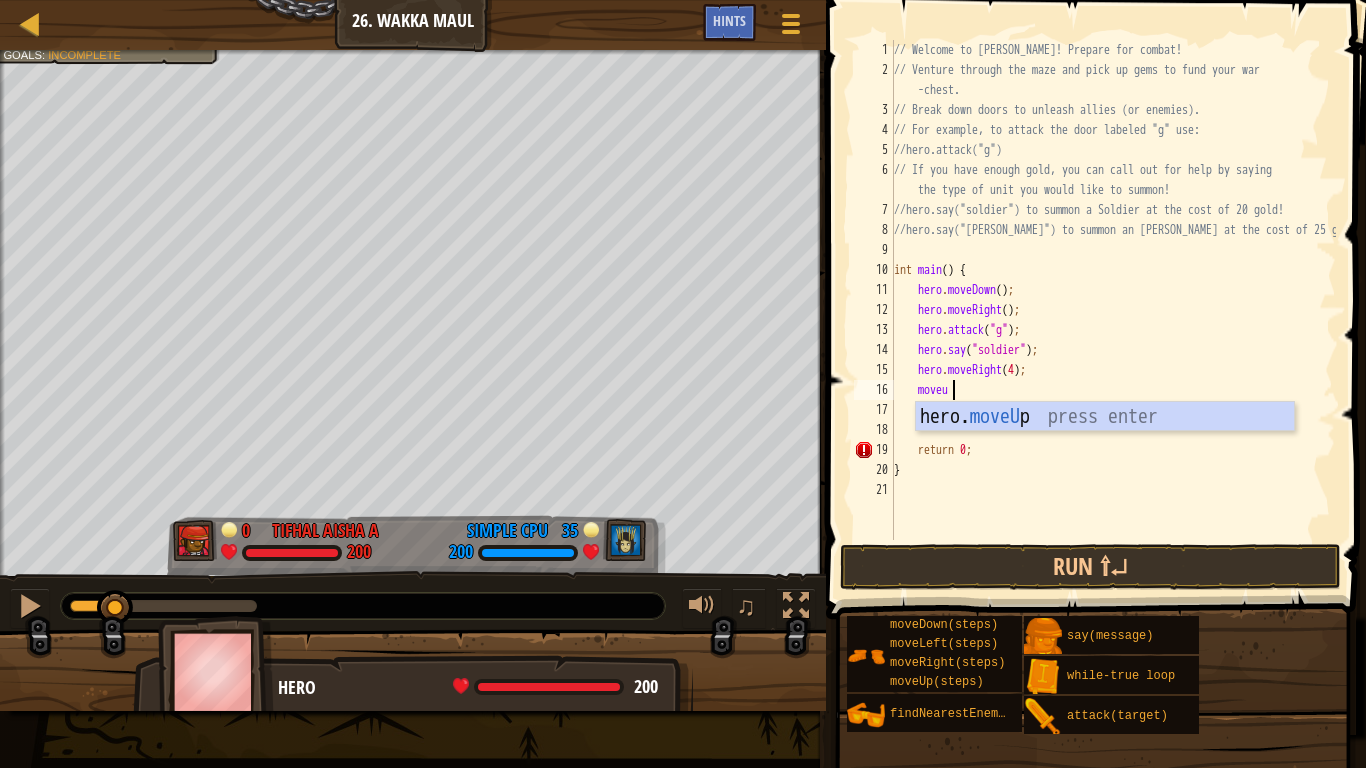click on "hero. moveU p press enter" at bounding box center [1105, 447] 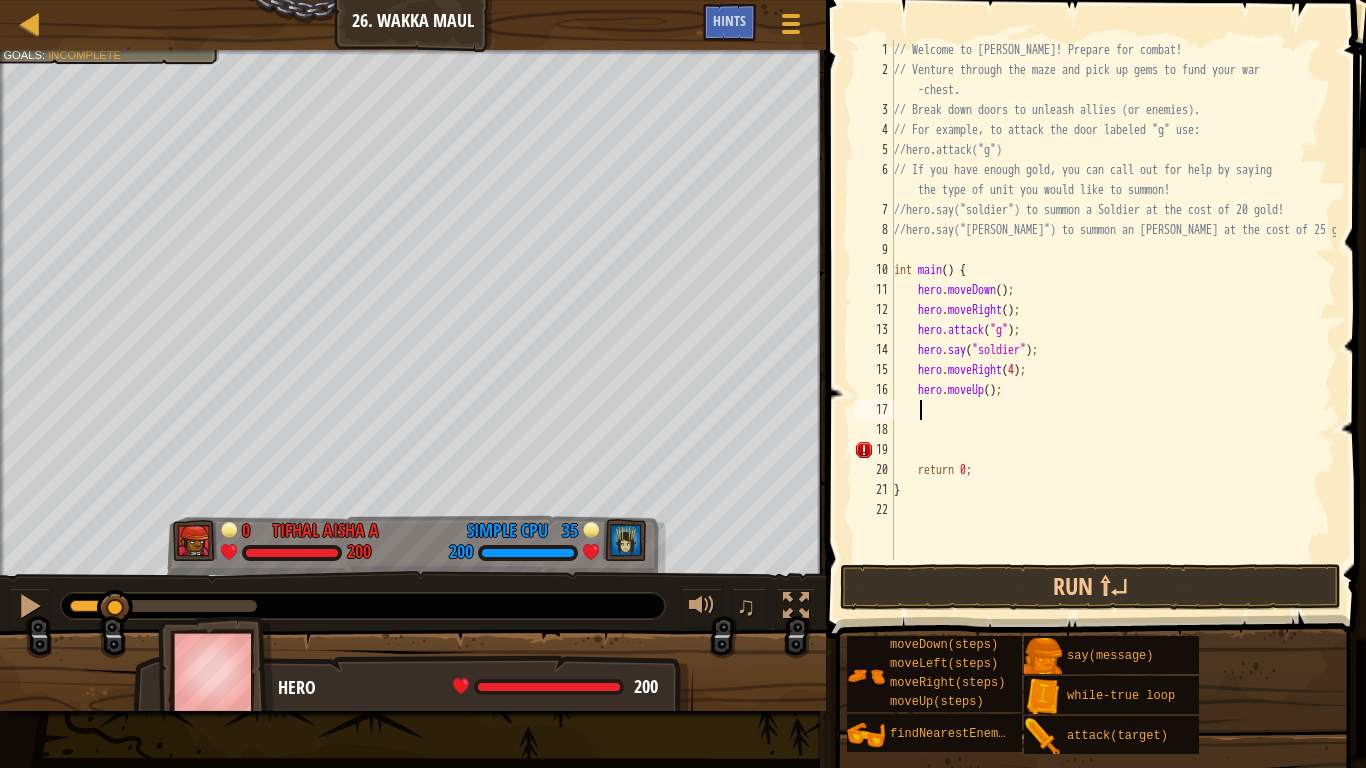 click on "// Welcome to Wakka Maul! Prepare for combat! // Venture through the maze and pick up gems to fund your war      -chest. // Break down doors to unleash allies (or enemies). // For example, to attack the door labeled "g" use: //hero.attack("g") // If you have enough gold, you can call out for help by saying       the type of unit you would like to summon! //hero.say("soldier") to summon a Soldier at the cost of 20 gold! //hero.say("archer") to summon an Archer at the cost of 25 gold! int   main ( )   {      hero . moveDown ( ) ;      hero . moveRight ( ) ;      hero . attack ( " g " ) ;      hero . say ( " soldier " ) ;      hero . moveRight ( 4 ) ;      hero . moveUp ( ) ;                     return   0 ; }" at bounding box center (1113, 320) 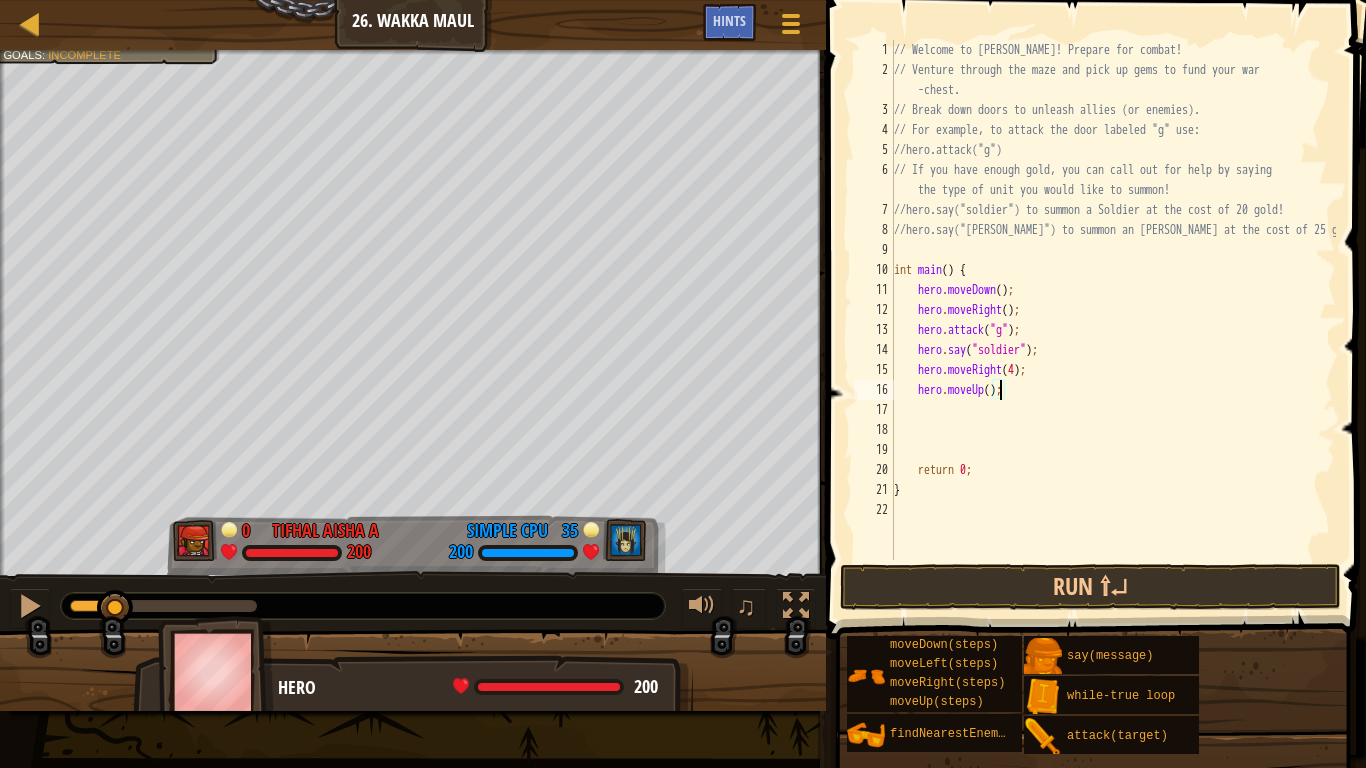 type on "hero.moveUp(1);" 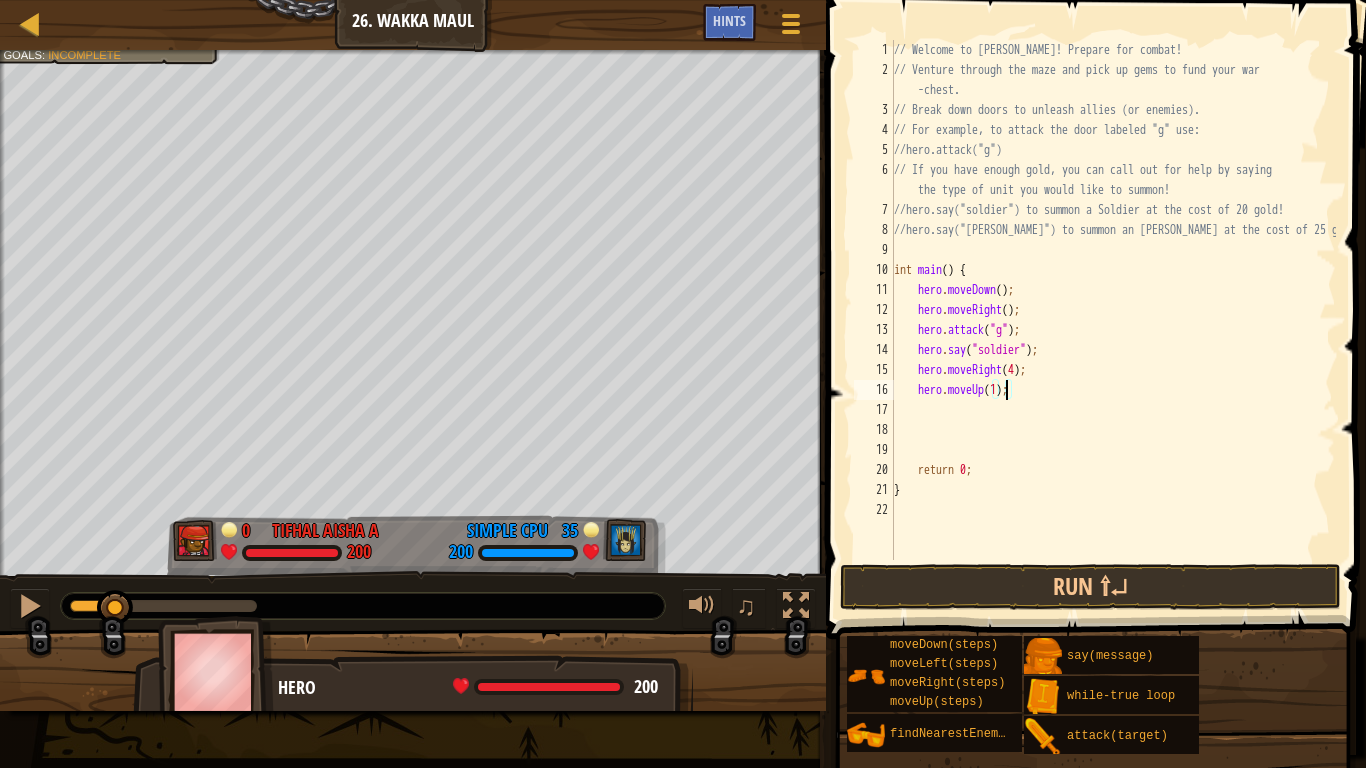 click on "// Welcome to Wakka Maul! Prepare for combat! // Venture through the maze and pick up gems to fund your war      -chest. // Break down doors to unleash allies (or enemies). // For example, to attack the door labeled "g" use: //hero.attack("g") // If you have enough gold, you can call out for help by saying       the type of unit you would like to summon! //hero.say("soldier") to summon a Soldier at the cost of 20 gold! //hero.say("archer") to summon an Archer at the cost of 25 gold! int   main ( )   {      hero . moveDown ( ) ;      hero . moveRight ( ) ;      hero . attack ( " g " ) ;      hero . say ( " soldier " ) ;      hero . moveRight ( 4 ) ;      hero . moveUp ( 1 ) ;                     return   0 ; }" at bounding box center (1113, 320) 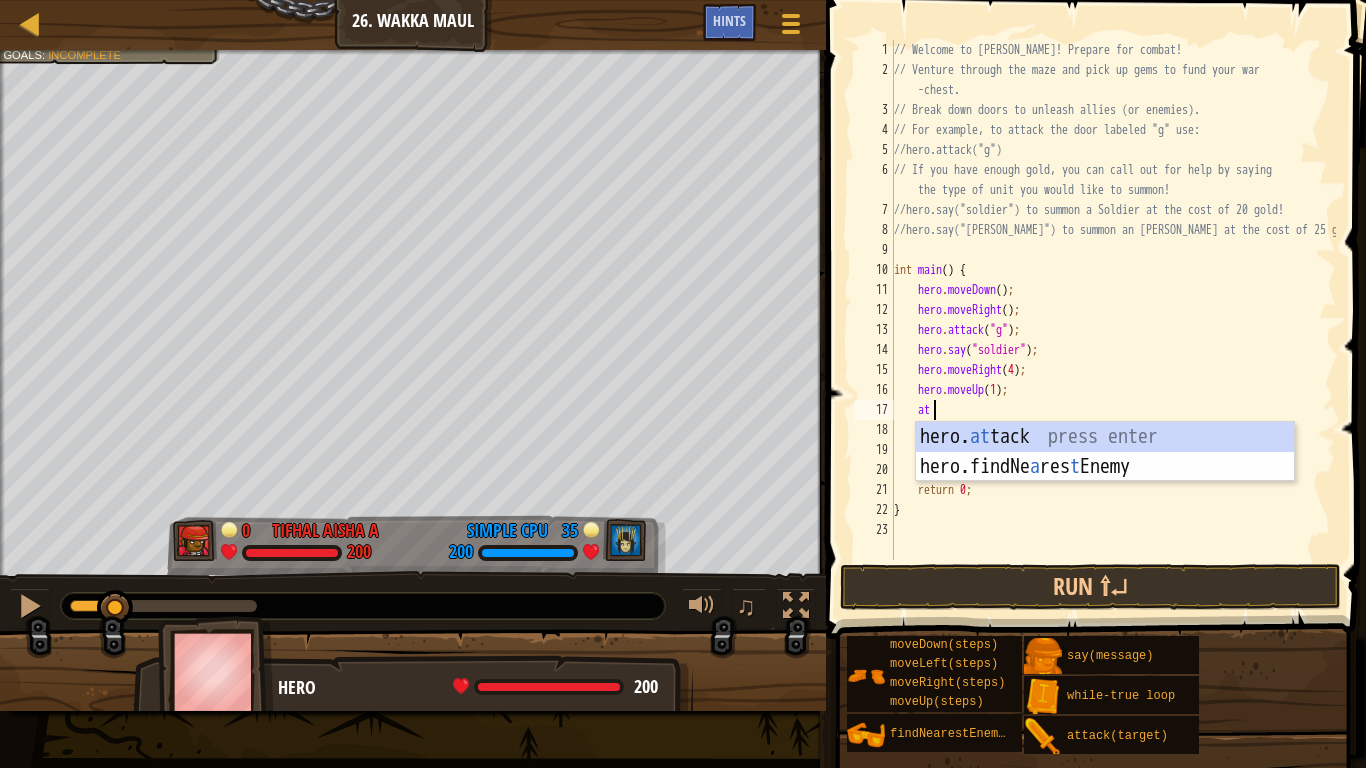 scroll, scrollTop: 9, scrollLeft: 2, axis: both 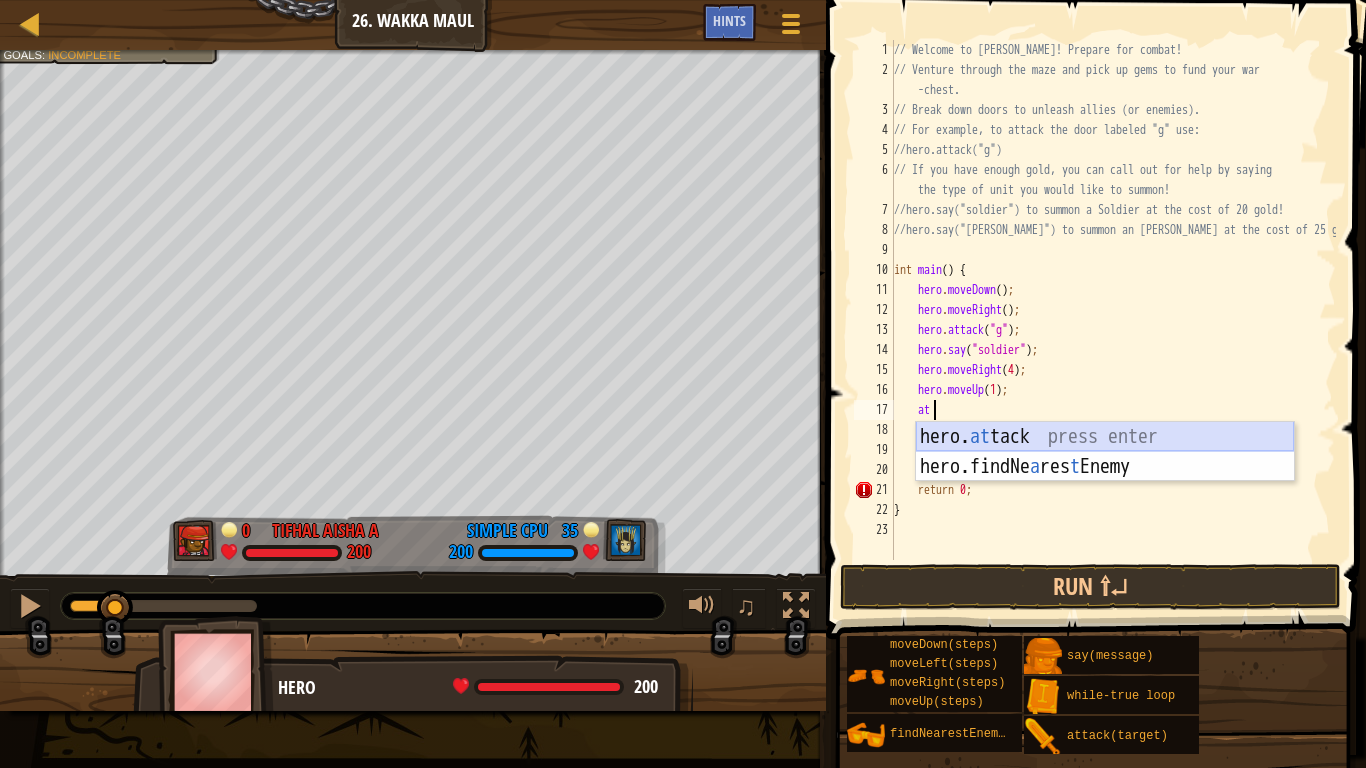click on "hero. at tack press enter hero.findNe a res t Enemy press enter" at bounding box center (1105, 482) 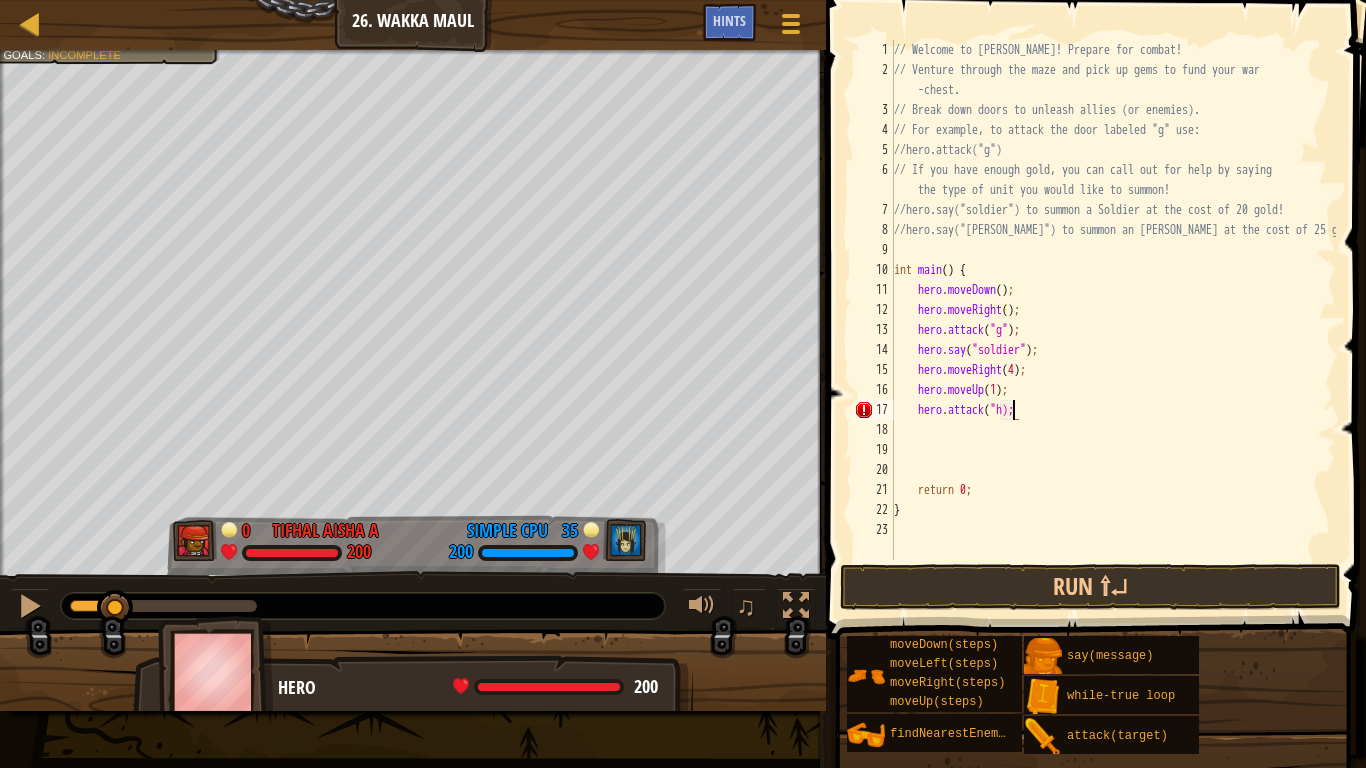 scroll, scrollTop: 9, scrollLeft: 10, axis: both 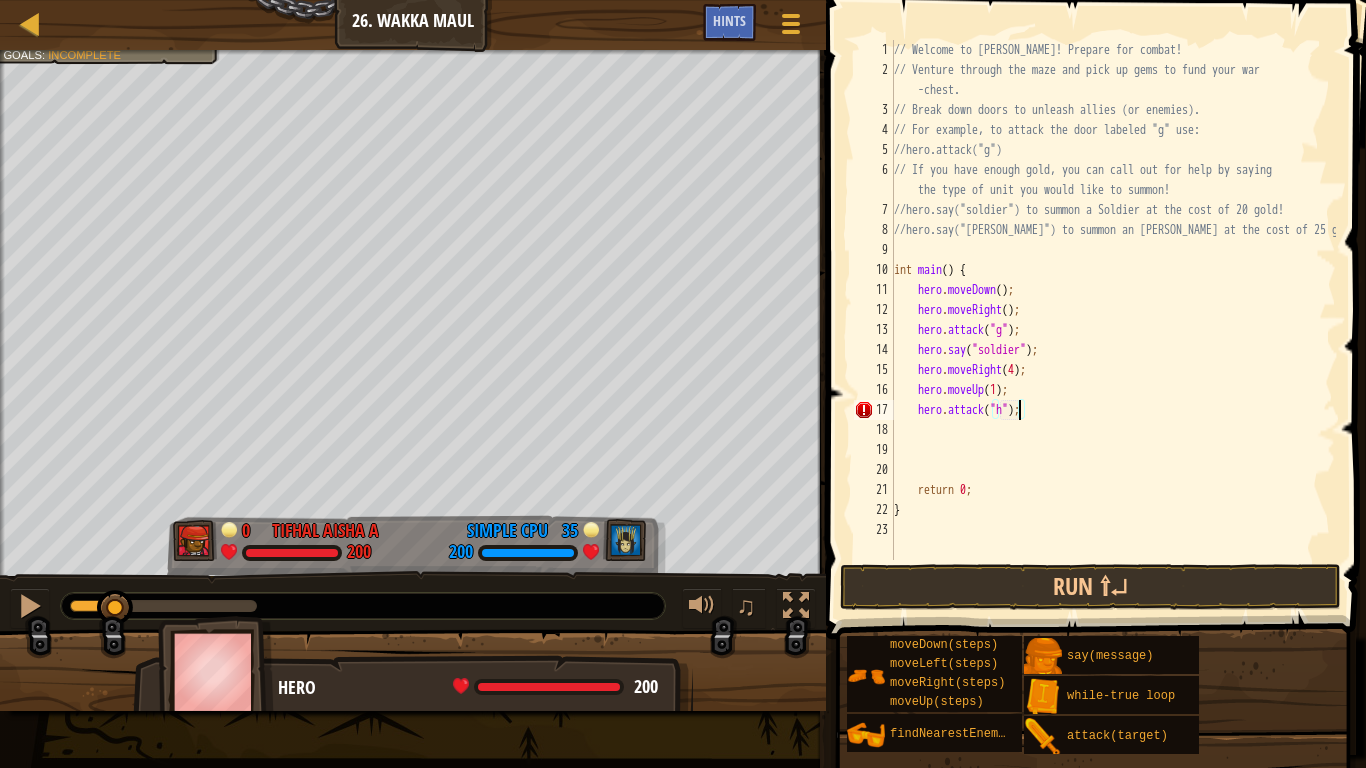 click on "// Welcome to Wakka Maul! Prepare for combat! // Venture through the maze and pick up gems to fund your war      -chest. // Break down doors to unleash allies (or enemies). // For example, to attack the door labeled "g" use: //hero.attack("g") // If you have enough gold, you can call out for help by saying       the type of unit you would like to summon! //hero.say("soldier") to summon a Soldier at the cost of 20 gold! //hero.say("archer") to summon an Archer at the cost of 25 gold! int   main ( )   {      hero . moveDown ( ) ;      hero . moveRight ( ) ;      hero . attack ( " g " ) ;      hero . say ( " soldier " ) ;      hero . moveRight ( 4 ) ;      hero . moveUp ( 1 ) ;      hero . attack ( " h " ) ;                     return   0 ; }" at bounding box center (1113, 320) 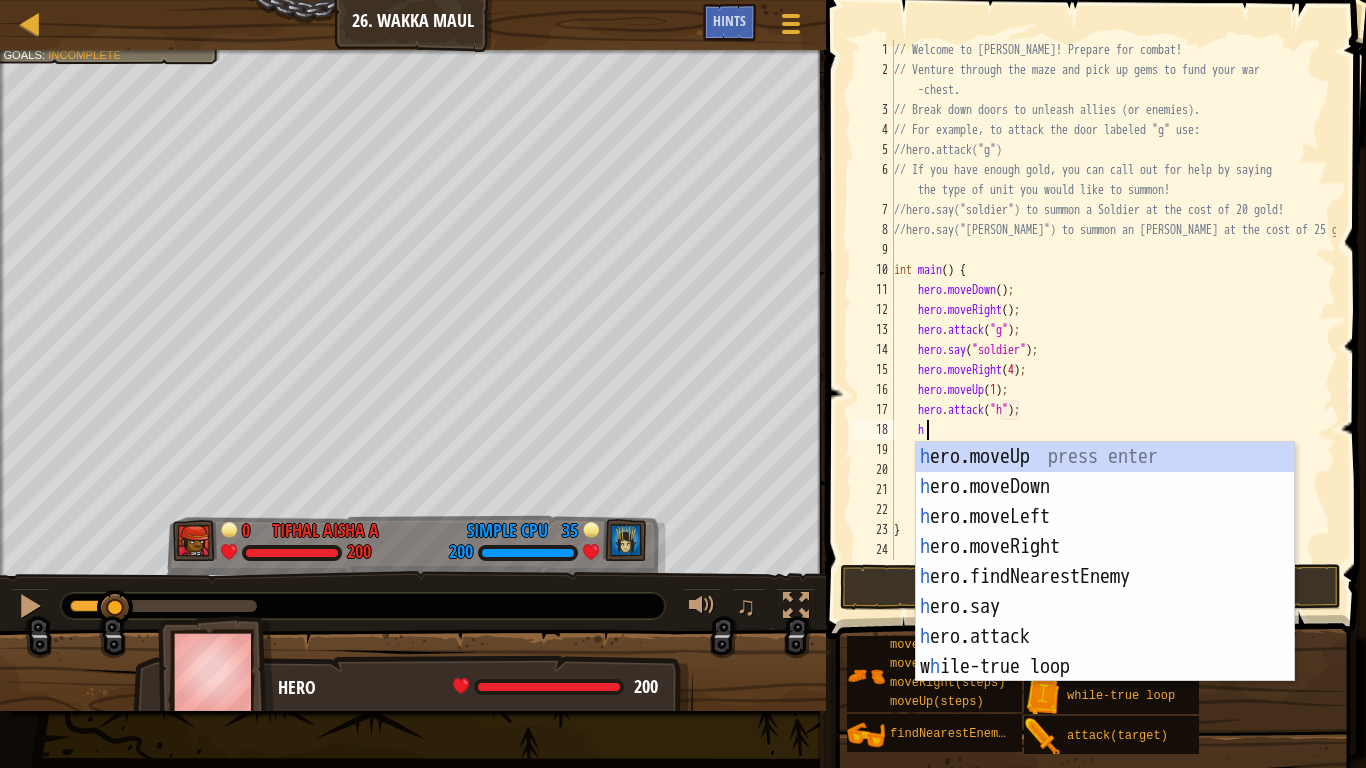 scroll, scrollTop: 9, scrollLeft: 2, axis: both 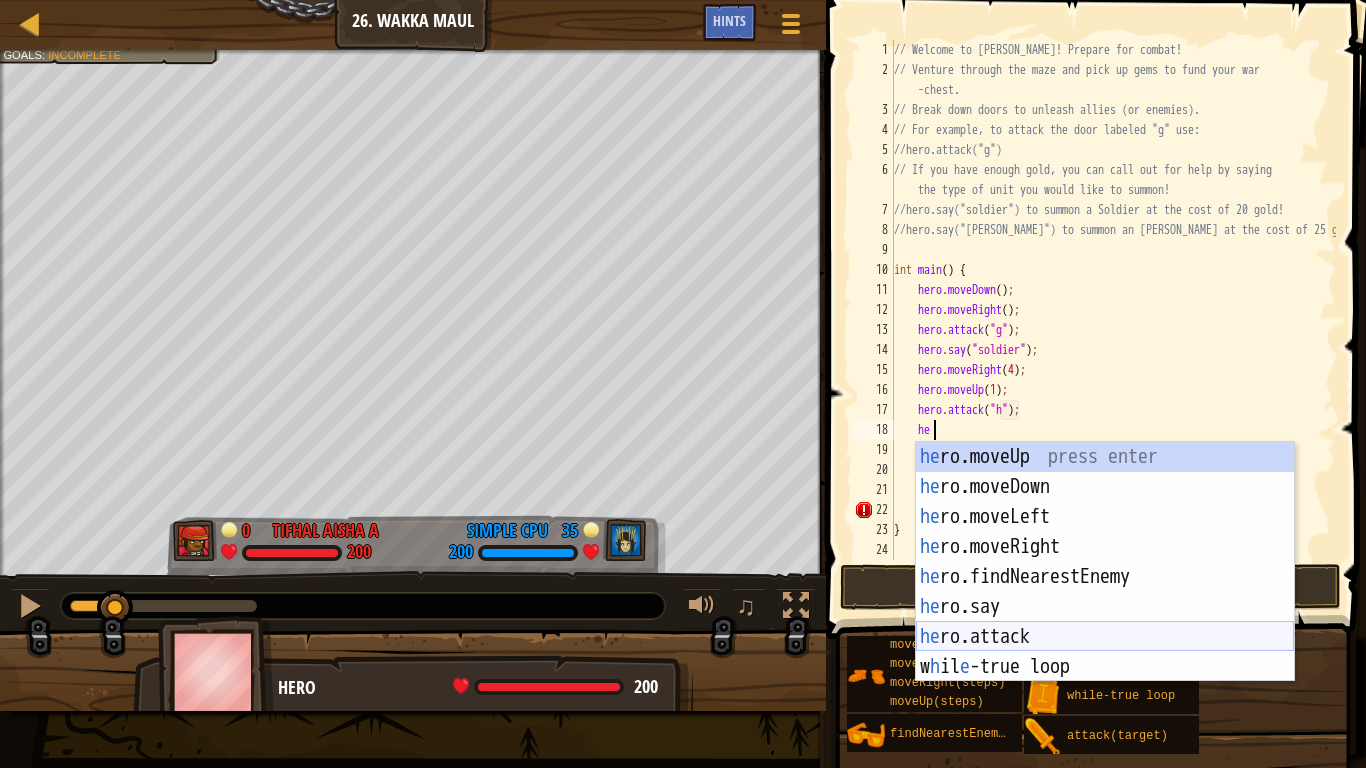 click on "he ro.moveUp press enter he ro.moveDown press enter he ro.moveLeft press enter he ro.moveRight press enter he ro.findNearestEnemy press enter he ro.say press enter he ro.attack press enter w h il e -true loop press enter" at bounding box center (1105, 592) 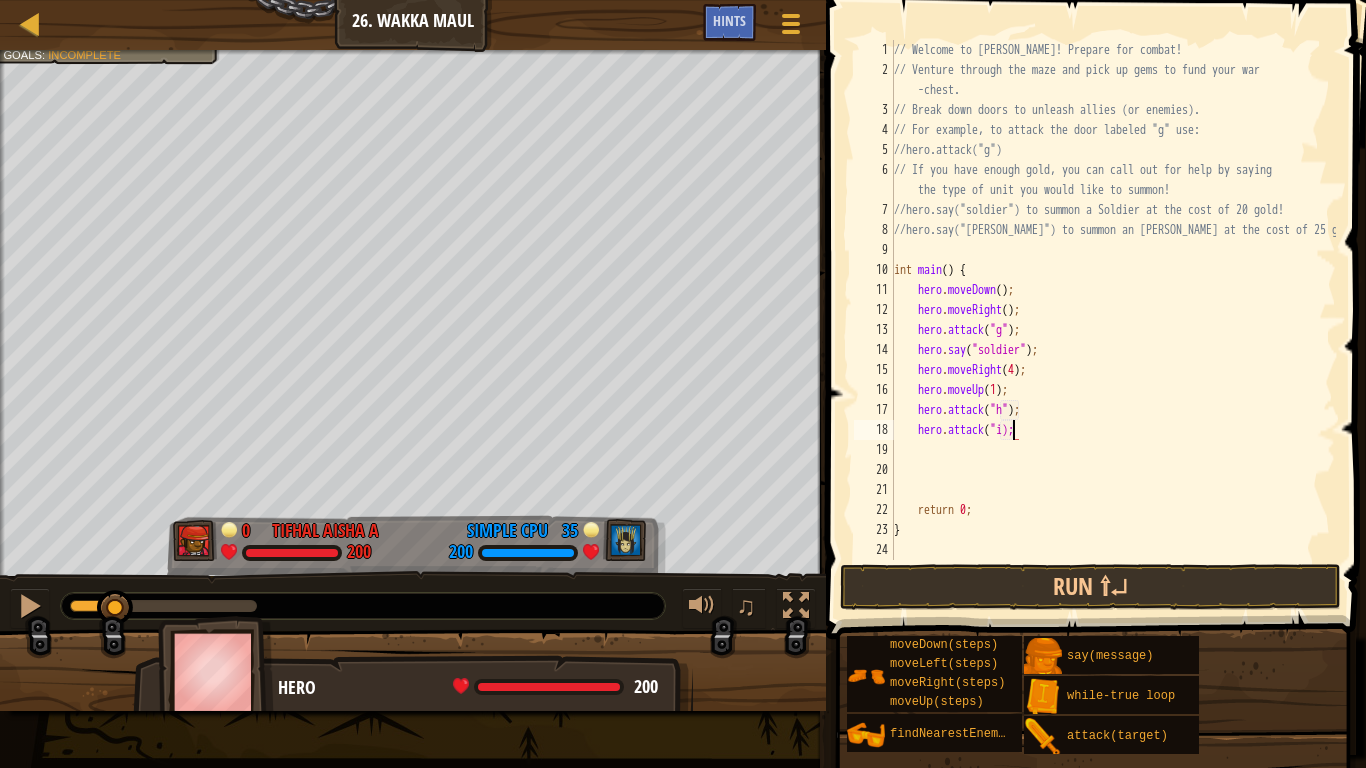 type on "hero.attack("i");" 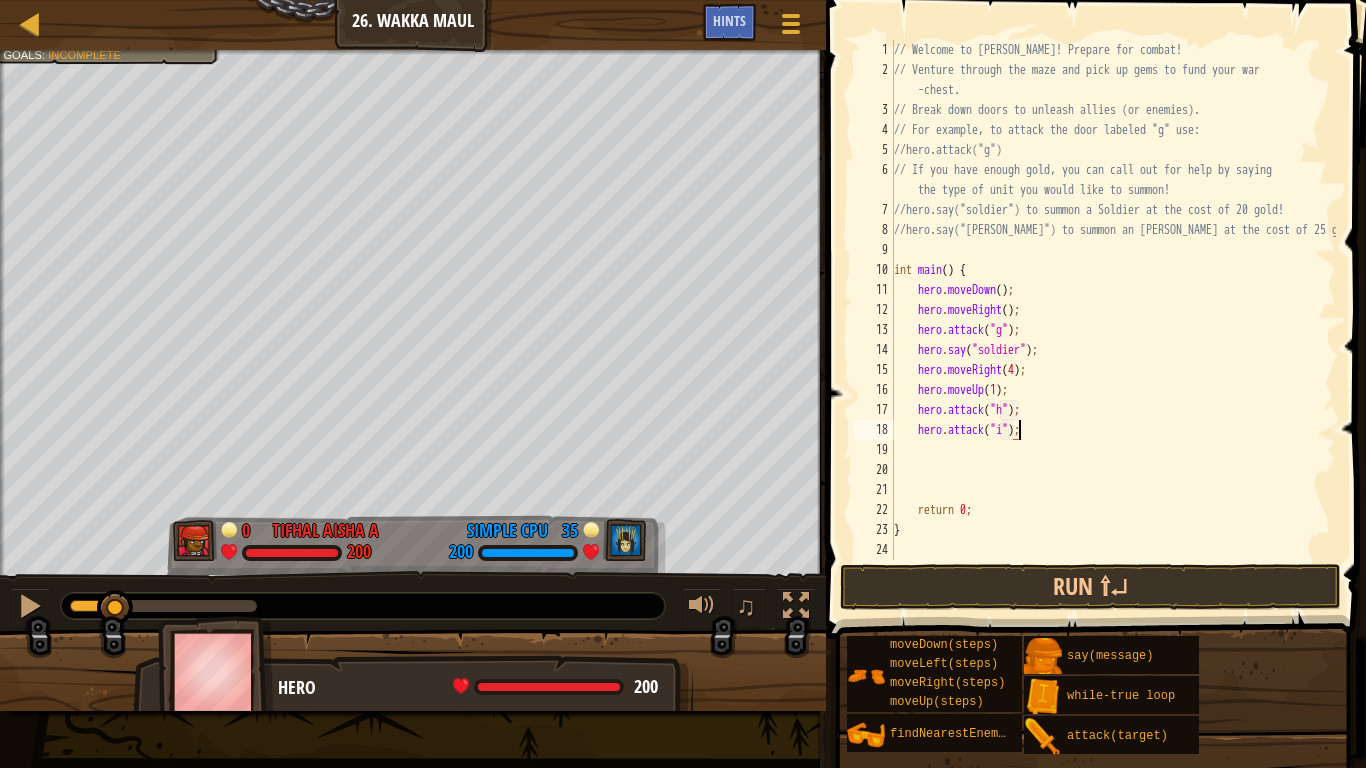 scroll, scrollTop: 9, scrollLeft: 10, axis: both 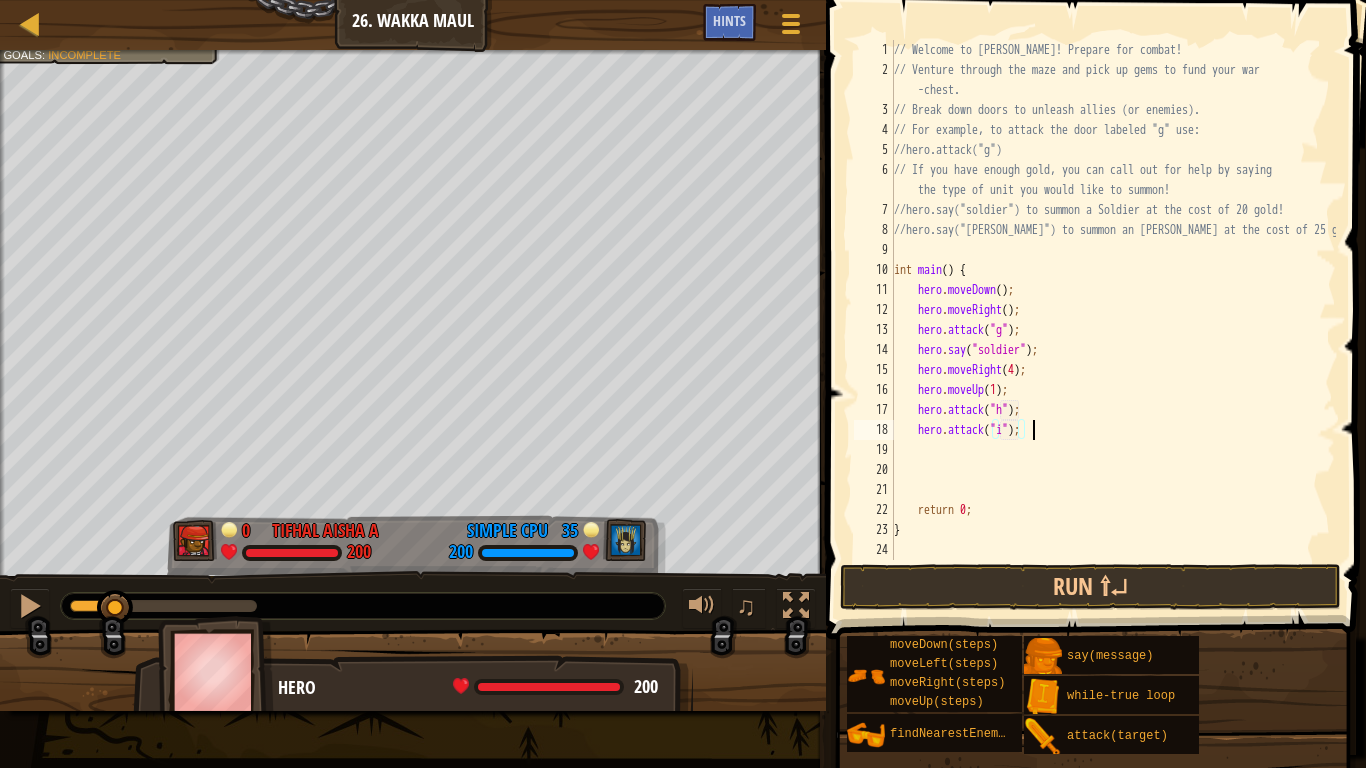 click on "// Welcome to Wakka Maul! Prepare for combat! // Venture through the maze and pick up gems to fund your war      -chest. // Break down doors to unleash allies (or enemies). // For example, to attack the door labeled "g" use: //hero.attack("g") // If you have enough gold, you can call out for help by saying       the type of unit you would like to summon! //hero.say("soldier") to summon a Soldier at the cost of 20 gold! //hero.say("archer") to summon an Archer at the cost of 25 gold! int   main ( )   {      hero . moveDown ( ) ;      hero . moveRight ( ) ;      hero . attack ( " g " ) ;      hero . say ( " soldier " ) ;      hero . moveRight ( 4 ) ;      hero . moveUp ( 1 ) ;      hero . attack ( " h " ) ;      hero . attack ( " i " ) ;                     return   0 ; }" at bounding box center (1113, 320) 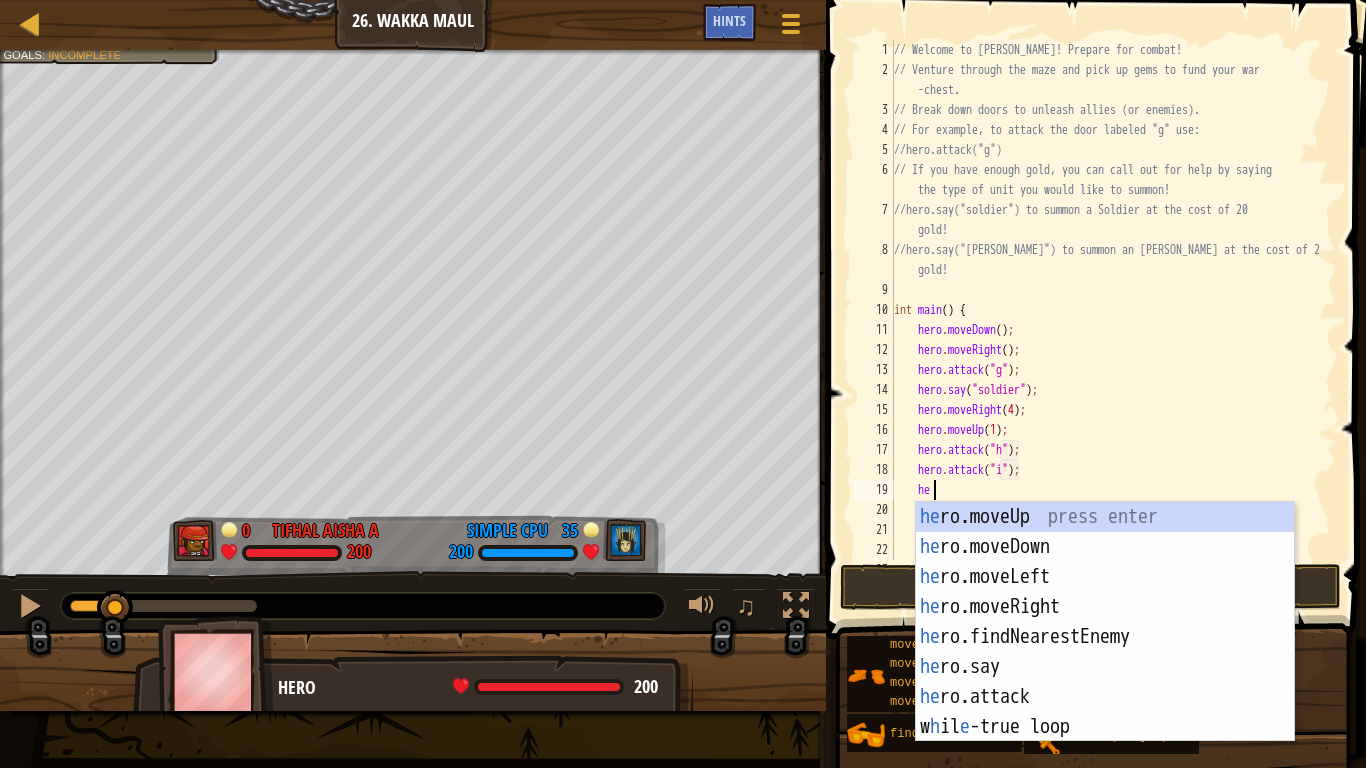 scroll, scrollTop: 9, scrollLeft: 2, axis: both 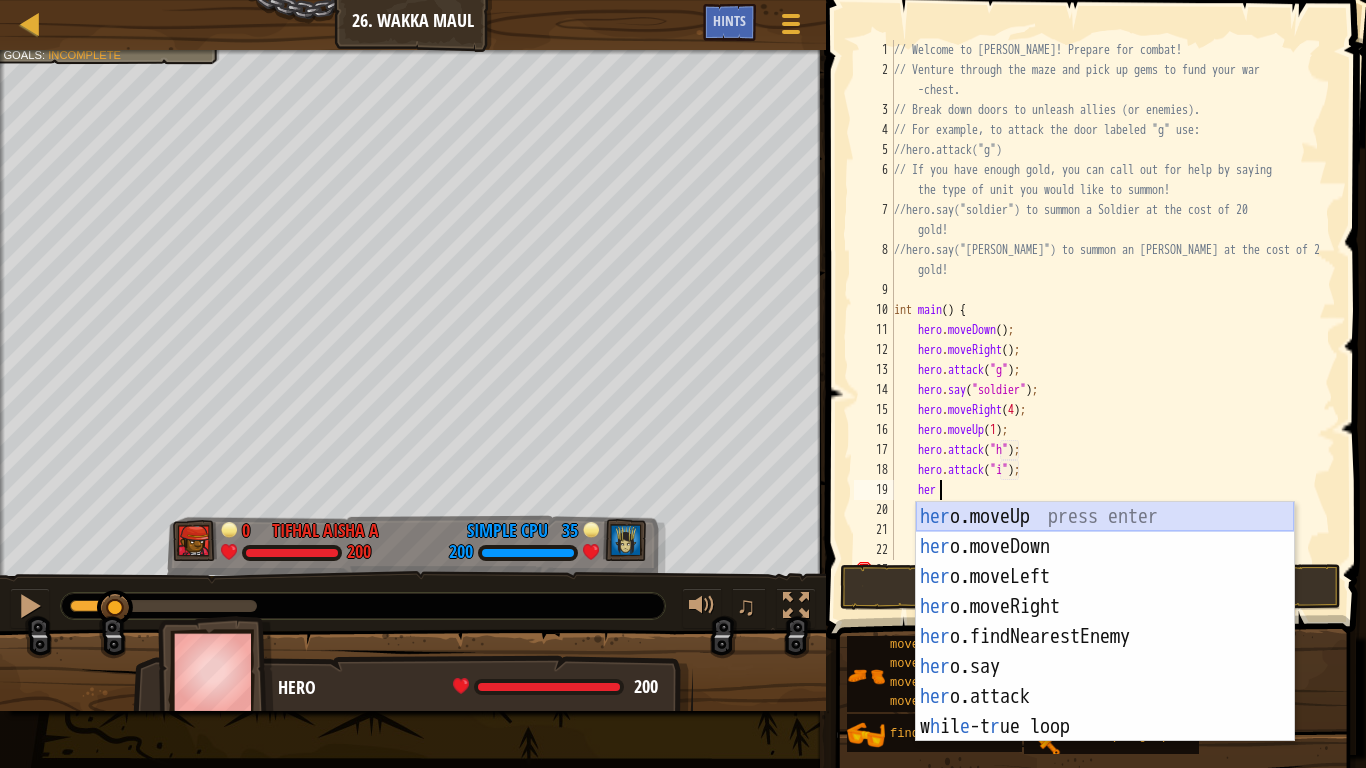 click on "her o.moveUp press enter her o.moveDown press enter her o.moveLeft press enter her o.moveRight press enter her o.findNearestEnemy press enter her o.say press enter her o.attack press enter w h il e -t r ue loop press enter" at bounding box center (1105, 652) 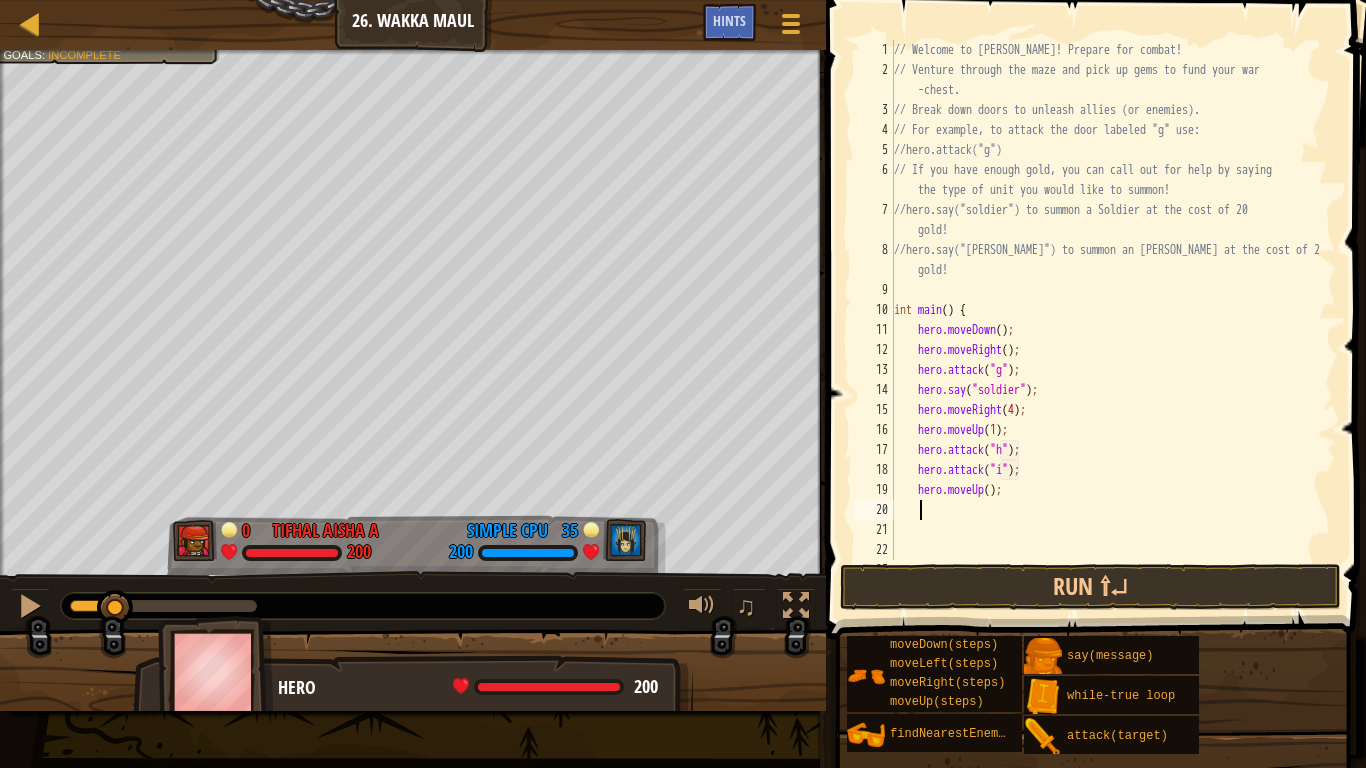 click on "// Welcome to Wakka Maul! Prepare for combat! // Venture through the maze and pick up gems to fund your war      -chest. // Break down doors to unleash allies (or enemies). // For example, to attack the door labeled "g" use: //hero.attack("g") // If you have enough gold, you can call out for help by saying       the type of unit you would like to summon! //hero.say("soldier") to summon a Soldier at the cost of 20       gold! //hero.say("archer") to summon an Archer at the cost of 25       gold! int   main ( )   {      hero . moveDown ( ) ;      hero . moveRight ( ) ;      hero . attack ( " g " ) ;      hero . say ( " soldier " ) ;      hero . moveRight ( 4 ) ;      hero . moveUp ( 1 ) ;      hero . attack ( " h " ) ;      hero . attack ( " i " ) ;      hero . moveUp ( ) ;" at bounding box center [1104, 320] 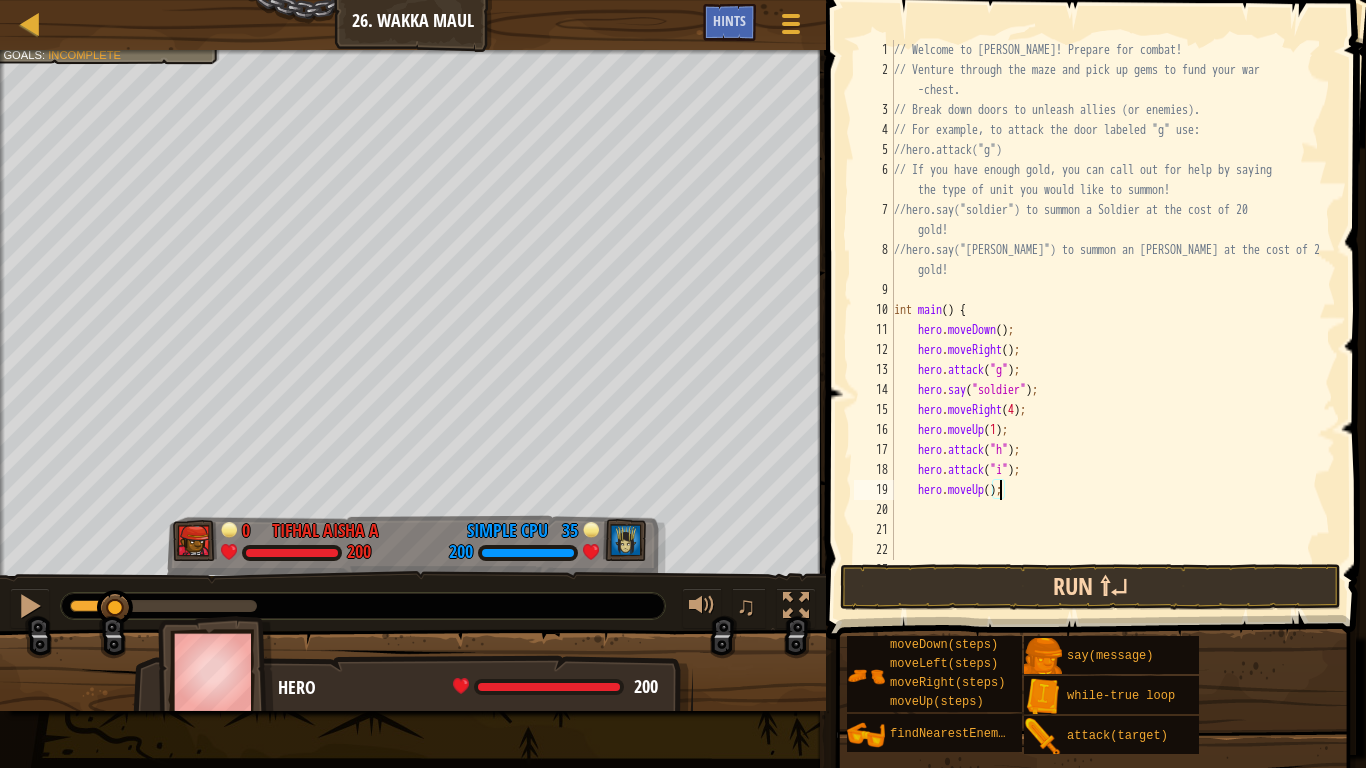 type on "hero.moveUp(3);" 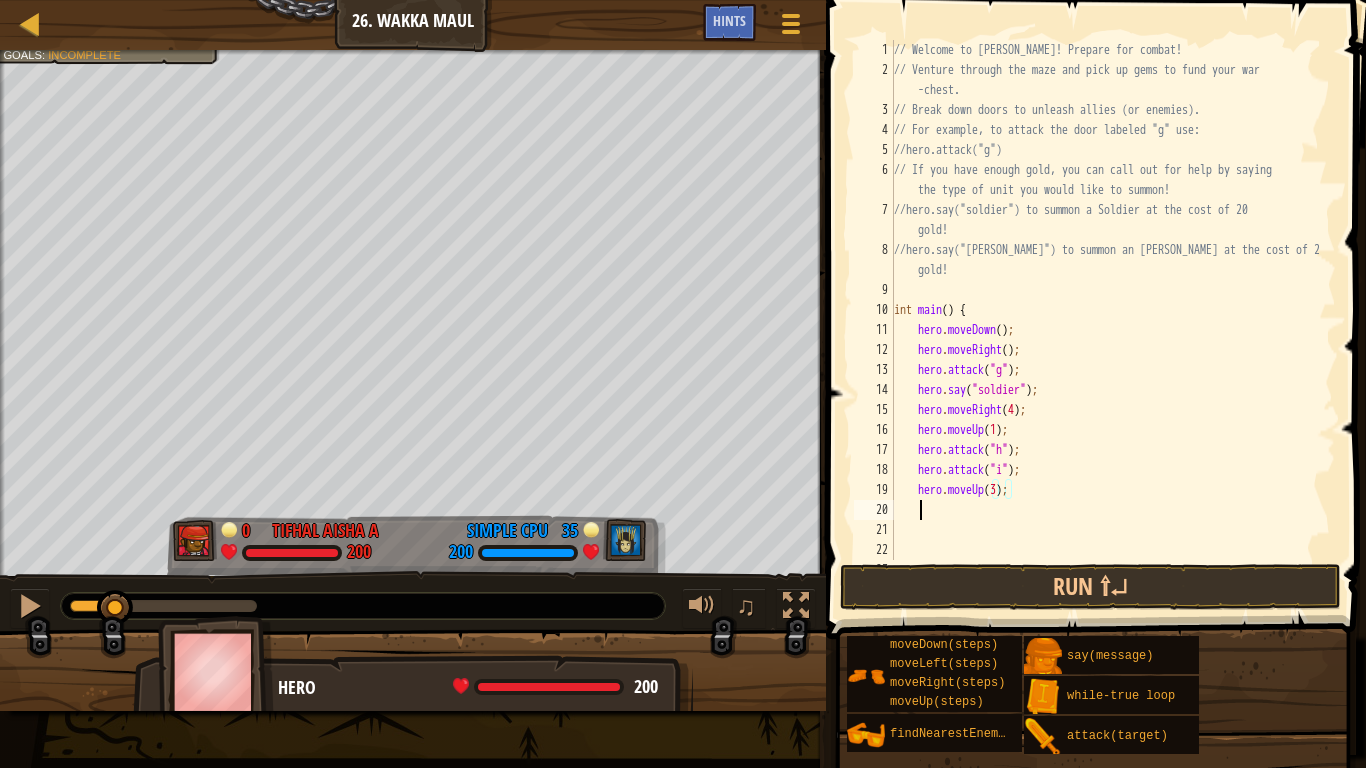 click on "// Welcome to Wakka Maul! Prepare for combat! // Venture through the maze and pick up gems to fund your war      -chest. // Break down doors to unleash allies (or enemies). // For example, to attack the door labeled "g" use: //hero.attack("g") // If you have enough gold, you can call out for help by saying       the type of unit you would like to summon! //hero.say("soldier") to summon a Soldier at the cost of 20       gold! //hero.say("archer") to summon an Archer at the cost of 25       gold! int   main ( )   {      hero . moveDown ( ) ;      hero . moveRight ( ) ;      hero . attack ( " g " ) ;      hero . say ( " soldier " ) ;      hero . moveRight ( 4 ) ;      hero . moveUp ( 1 ) ;      hero . attack ( " h " ) ;      hero . attack ( " i " ) ;      hero . moveUp ( 3 ) ;" at bounding box center [1104, 320] 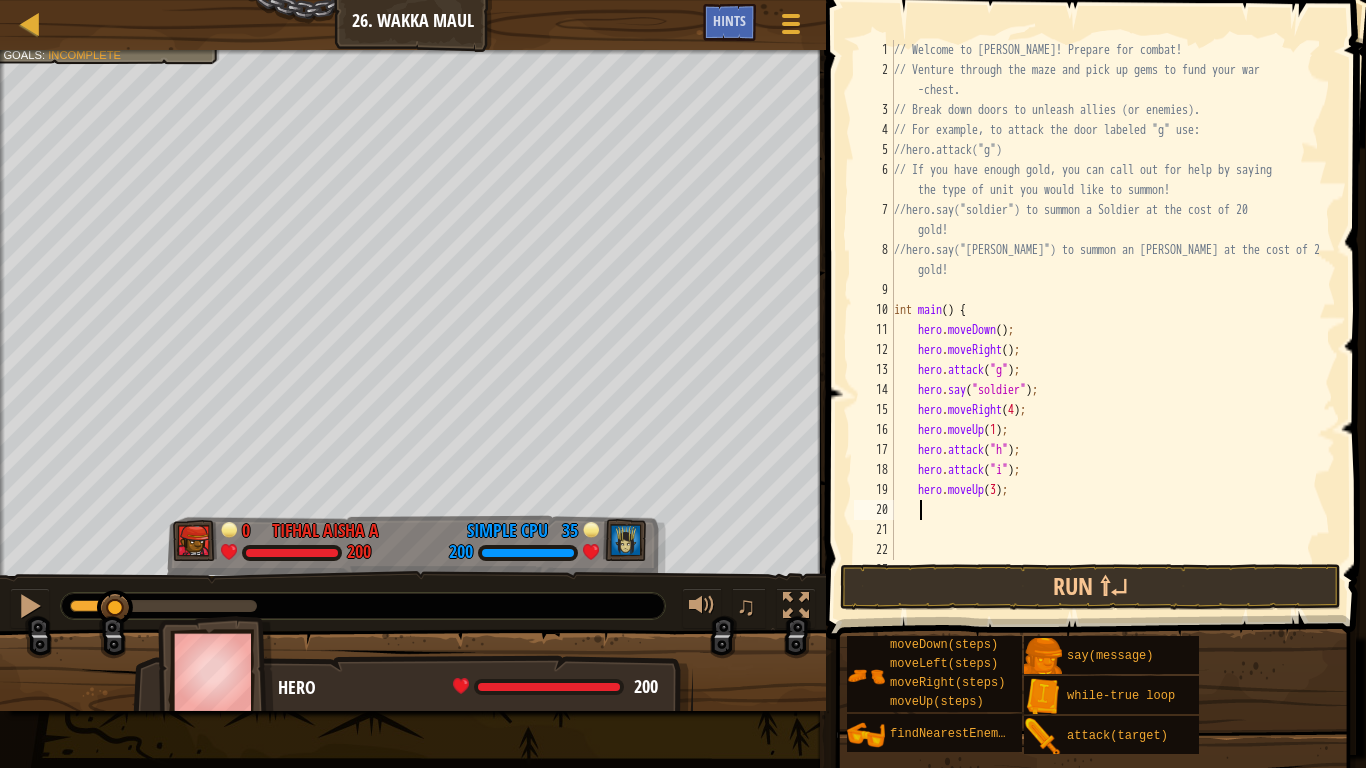click on "// Welcome to Wakka Maul! Prepare for combat! // Venture through the maze and pick up gems to fund your war      -chest. // Break down doors to unleash allies (or enemies). // For example, to attack the door labeled "g" use: //hero.attack("g") // If you have enough gold, you can call out for help by saying       the type of unit you would like to summon! //hero.say("soldier") to summon a Soldier at the cost of 20       gold! //hero.say("archer") to summon an Archer at the cost of 25       gold! int   main ( )   {      hero . moveDown ( ) ;      hero . moveRight ( ) ;      hero . attack ( " g " ) ;      hero . say ( " soldier " ) ;      hero . moveRight ( 4 ) ;      hero . moveUp ( 1 ) ;      hero . attack ( " h " ) ;      hero . attack ( " i " ) ;      hero . moveUp ( 3 ) ;" at bounding box center [1104, 320] 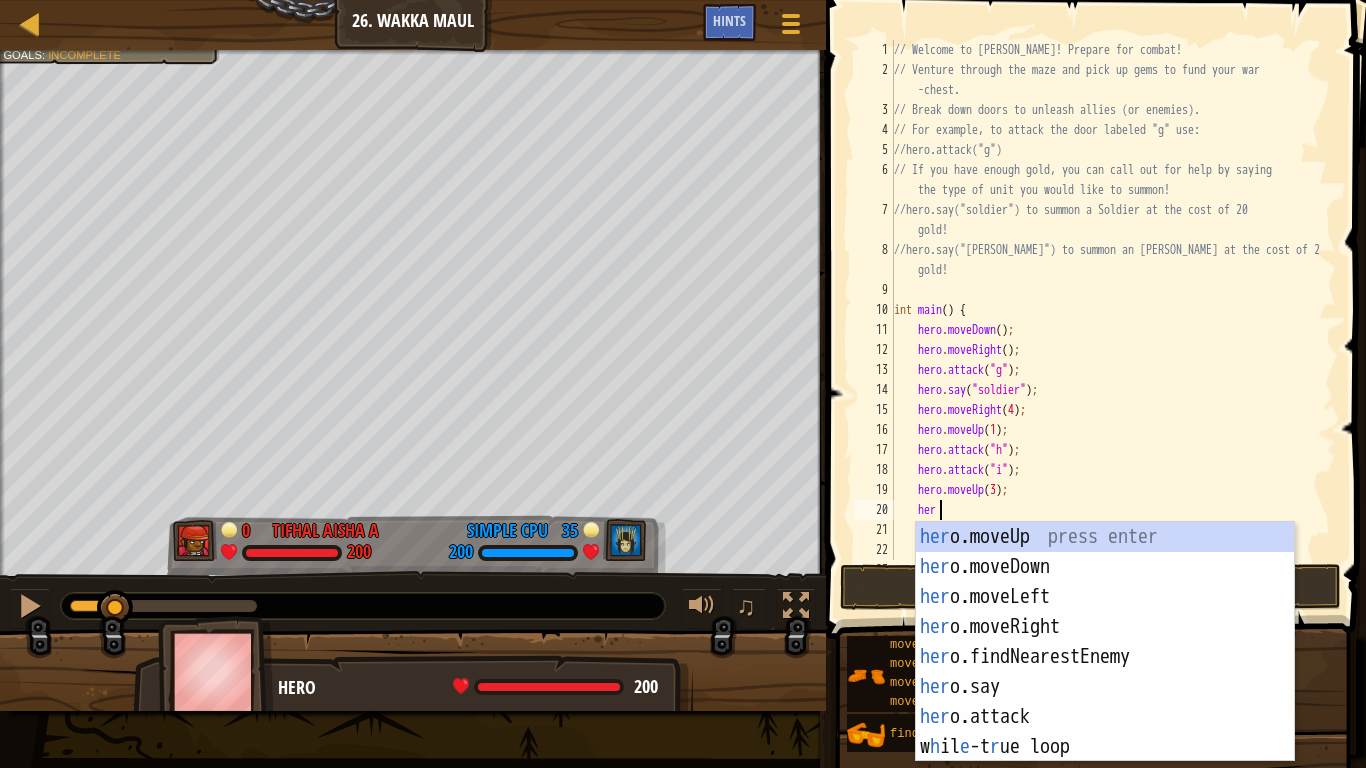 type on "hero" 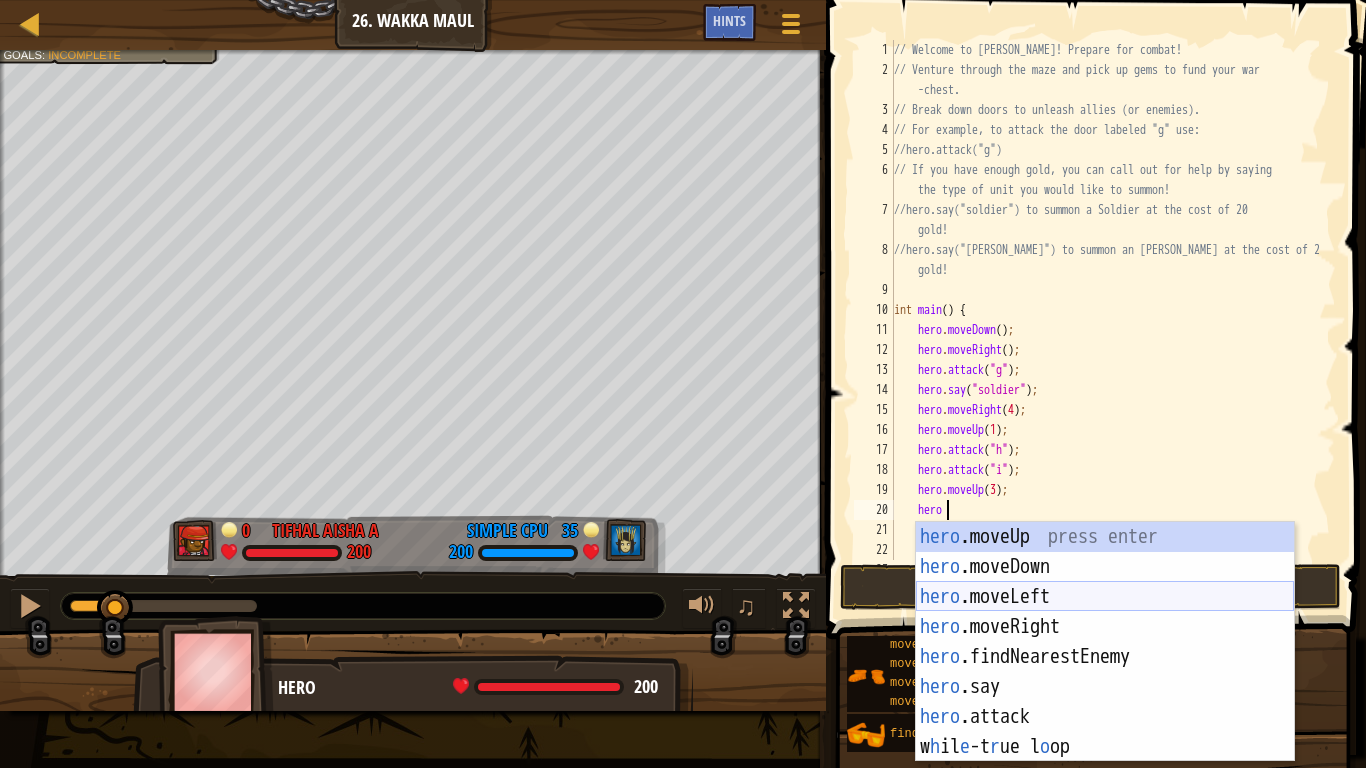 click on "hero .moveUp press enter hero .moveDown press enter hero .moveLeft press enter hero .moveRight press enter hero .findNearestEnemy press enter hero .say press enter hero .attack press enter w h il e -t r ue l o op press enter" at bounding box center [1105, 672] 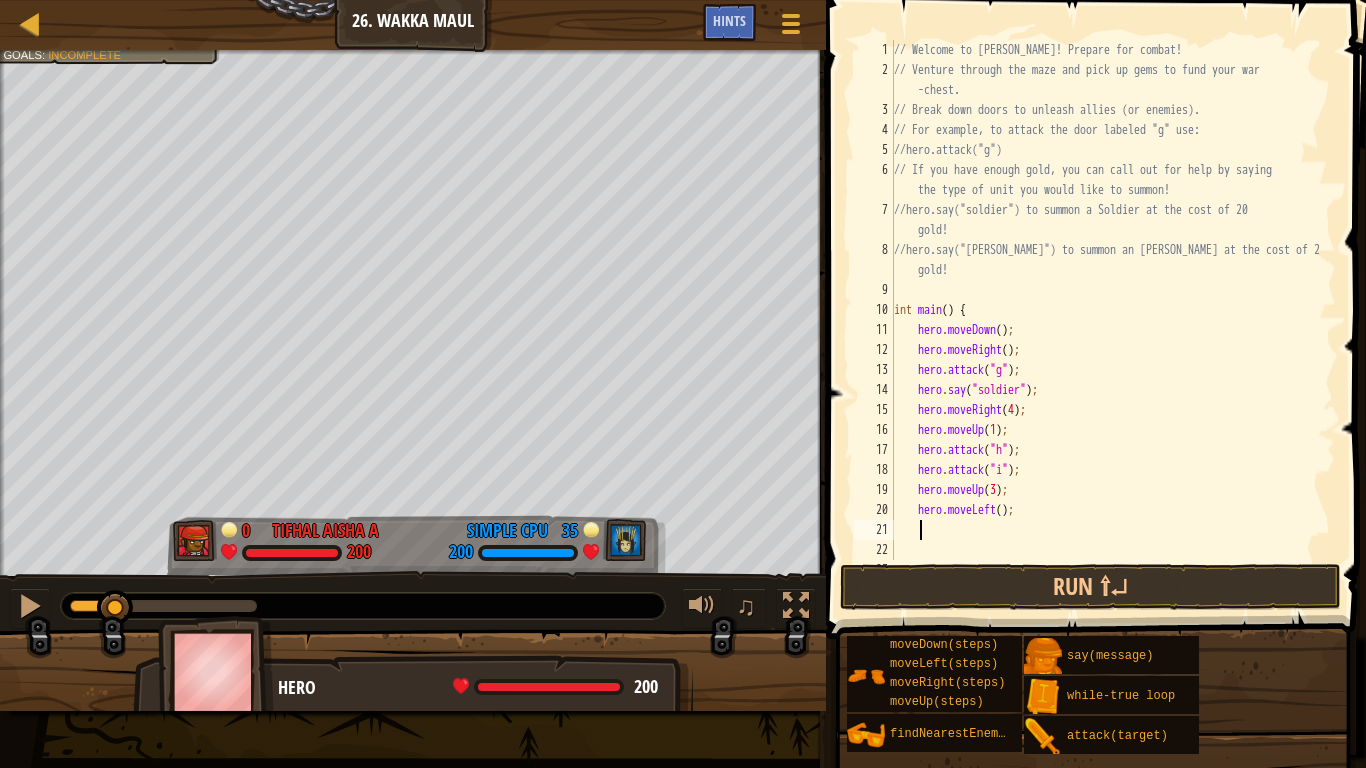 scroll, scrollTop: 9, scrollLeft: 1, axis: both 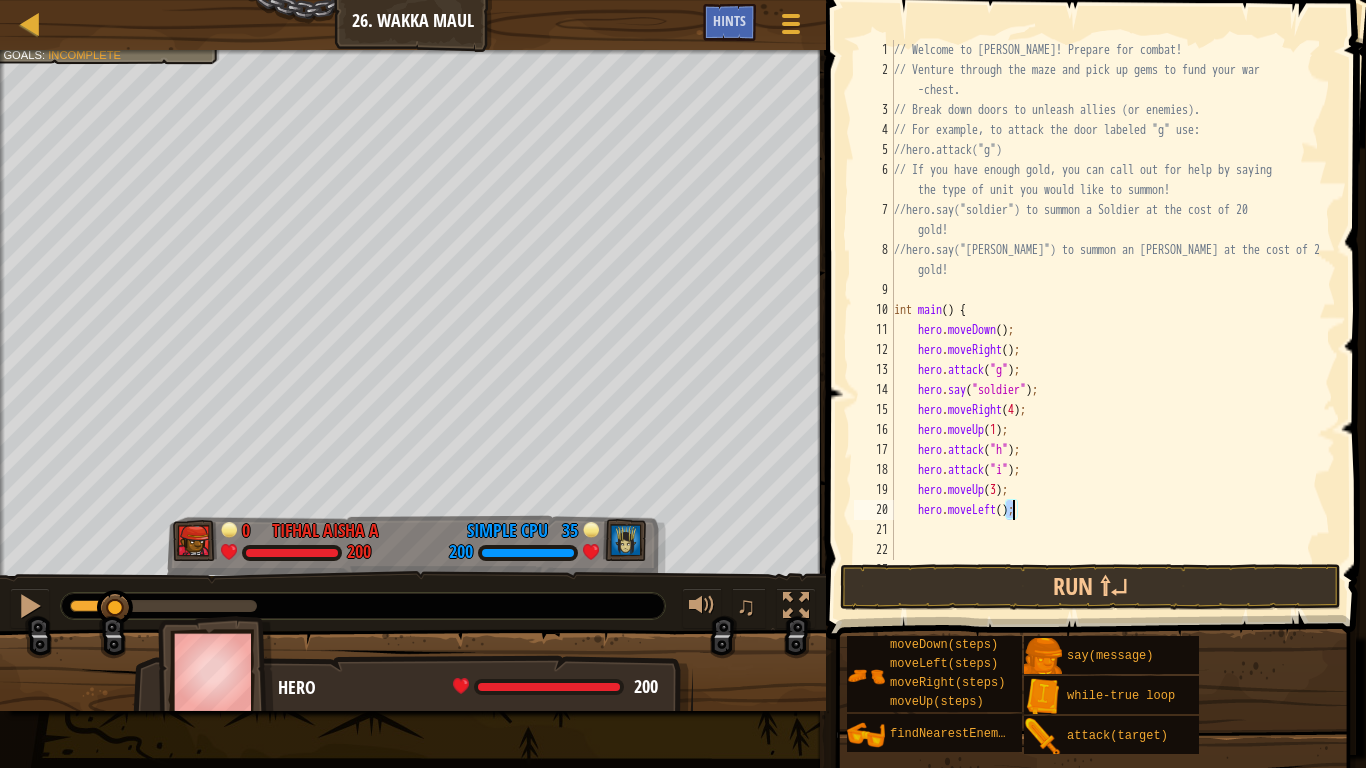 click on "// Welcome to Wakka Maul! Prepare for combat! // Venture through the maze and pick up gems to fund your war      -chest. // Break down doors to unleash allies (or enemies). // For example, to attack the door labeled "g" use: //hero.attack("g") // If you have enough gold, you can call out for help by saying       the type of unit you would like to summon! //hero.say("soldier") to summon a Soldier at the cost of 20       gold! //hero.say("archer") to summon an Archer at the cost of 25       gold! int   main ( )   {      hero . moveDown ( ) ;      hero . moveRight ( ) ;      hero . attack ( " g " ) ;      hero . say ( " soldier " ) ;      hero . moveRight ( 4 ) ;      hero . moveUp ( 1 ) ;      hero . attack ( " h " ) ;      hero . attack ( " i " ) ;      hero . moveUp ( 3 ) ;      hero . moveLeft ( ) ;" at bounding box center (1104, 300) 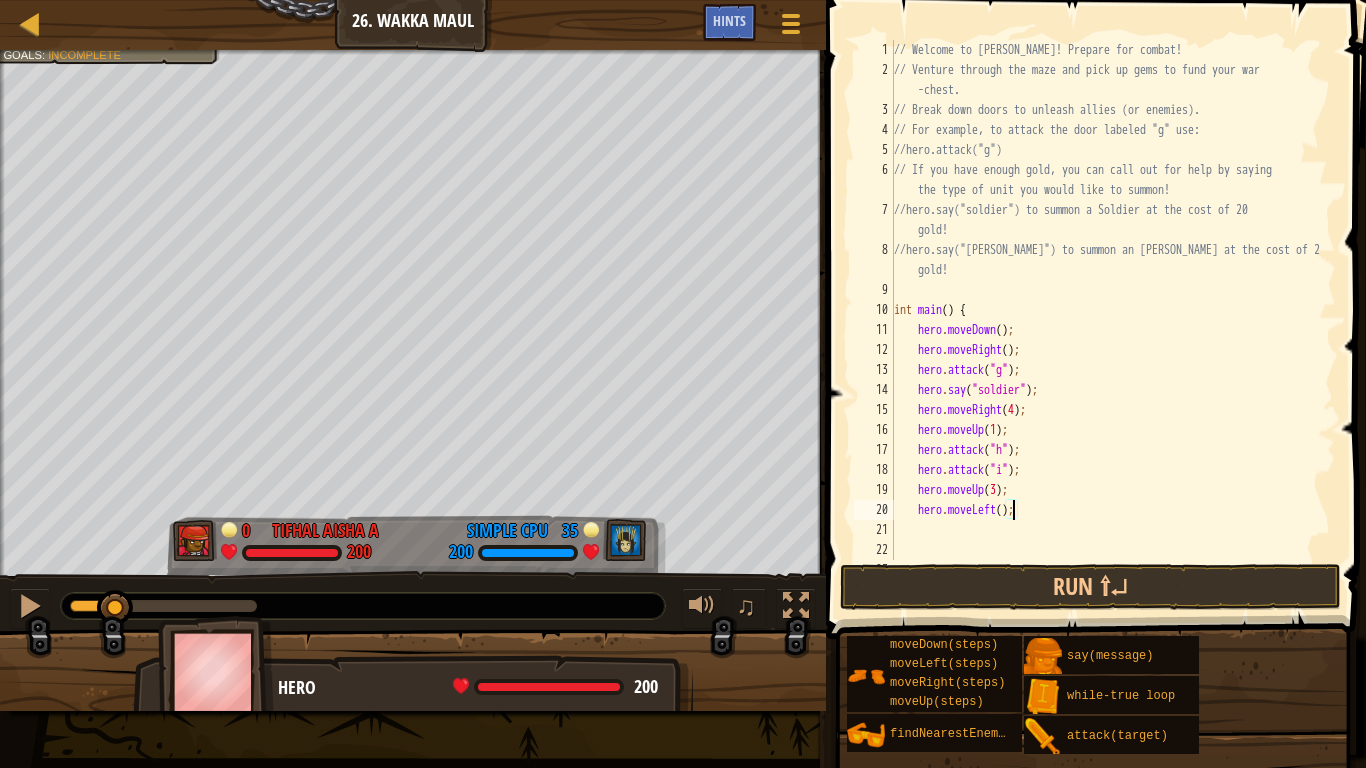 type on "hero.moveLeft(1);" 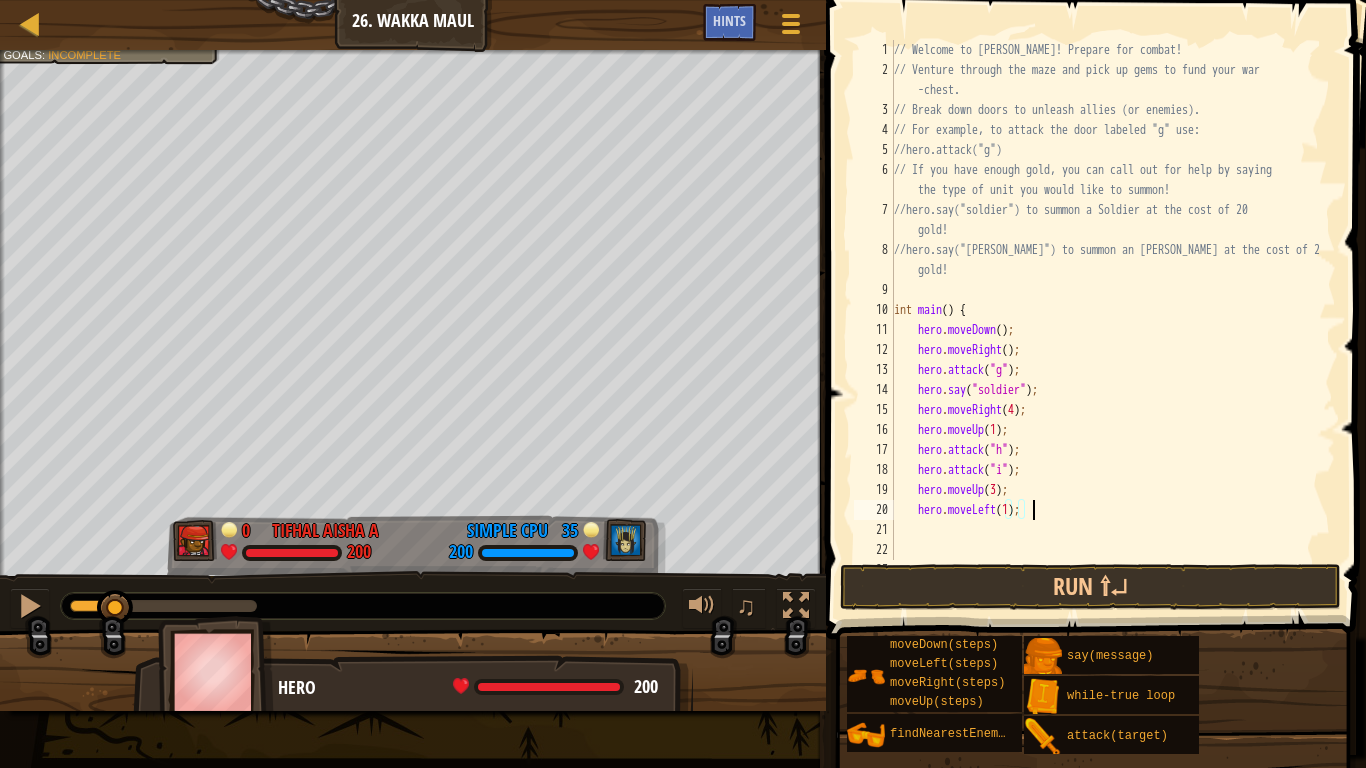 click on "// Welcome to Wakka Maul! Prepare for combat! // Venture through the maze and pick up gems to fund your war      -chest. // Break down doors to unleash allies (or enemies). // For example, to attack the door labeled "g" use: //hero.attack("g") // If you have enough gold, you can call out for help by saying       the type of unit you would like to summon! //hero.say("soldier") to summon a Soldier at the cost of 20       gold! //hero.say("archer") to summon an Archer at the cost of 25       gold! int   main ( )   {      hero . moveDown ( ) ;      hero . moveRight ( ) ;      hero . attack ( " g " ) ;      hero . say ( " soldier " ) ;      hero . moveRight ( 4 ) ;      hero . moveUp ( 1 ) ;      hero . attack ( " h " ) ;      hero . attack ( " i " ) ;      hero . moveUp ( 3 ) ;      hero . moveLeft ( 1 ) ;" at bounding box center [1104, 320] 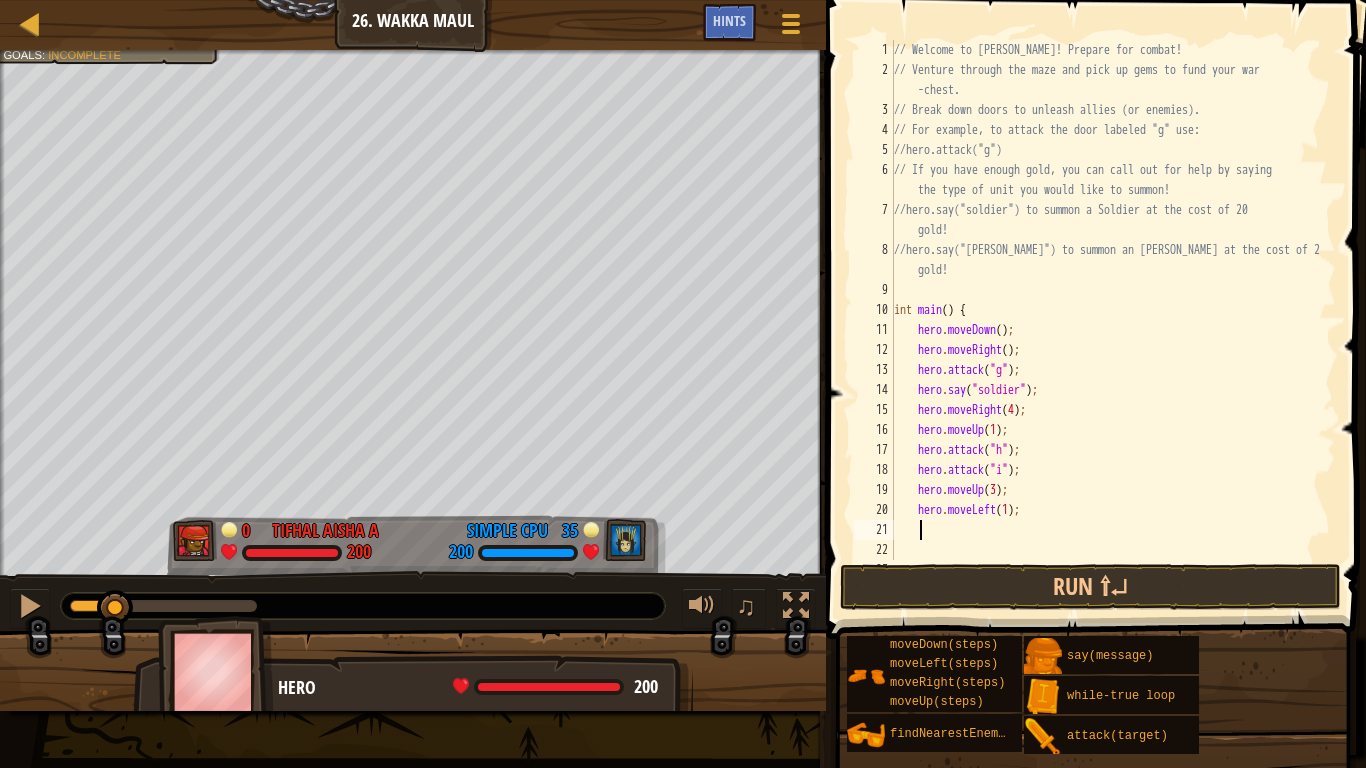 scroll, scrollTop: 9, scrollLeft: 2, axis: both 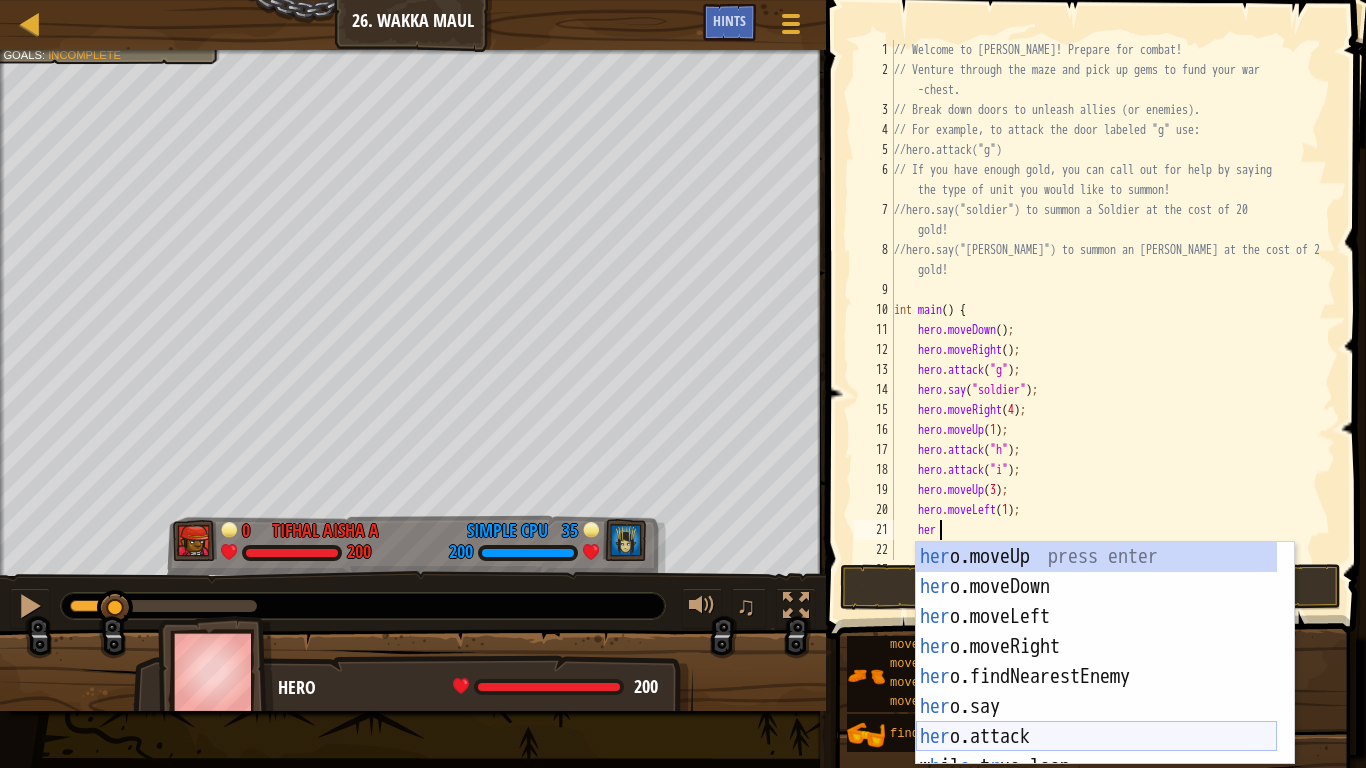click on "her o.moveUp press enter her o.moveDown press enter her o.moveLeft press enter her o.moveRight press enter her o.findNearestEnemy press enter her o.say press enter her o.attack press enter w h il e -t r ue loop press enter" at bounding box center (1096, 683) 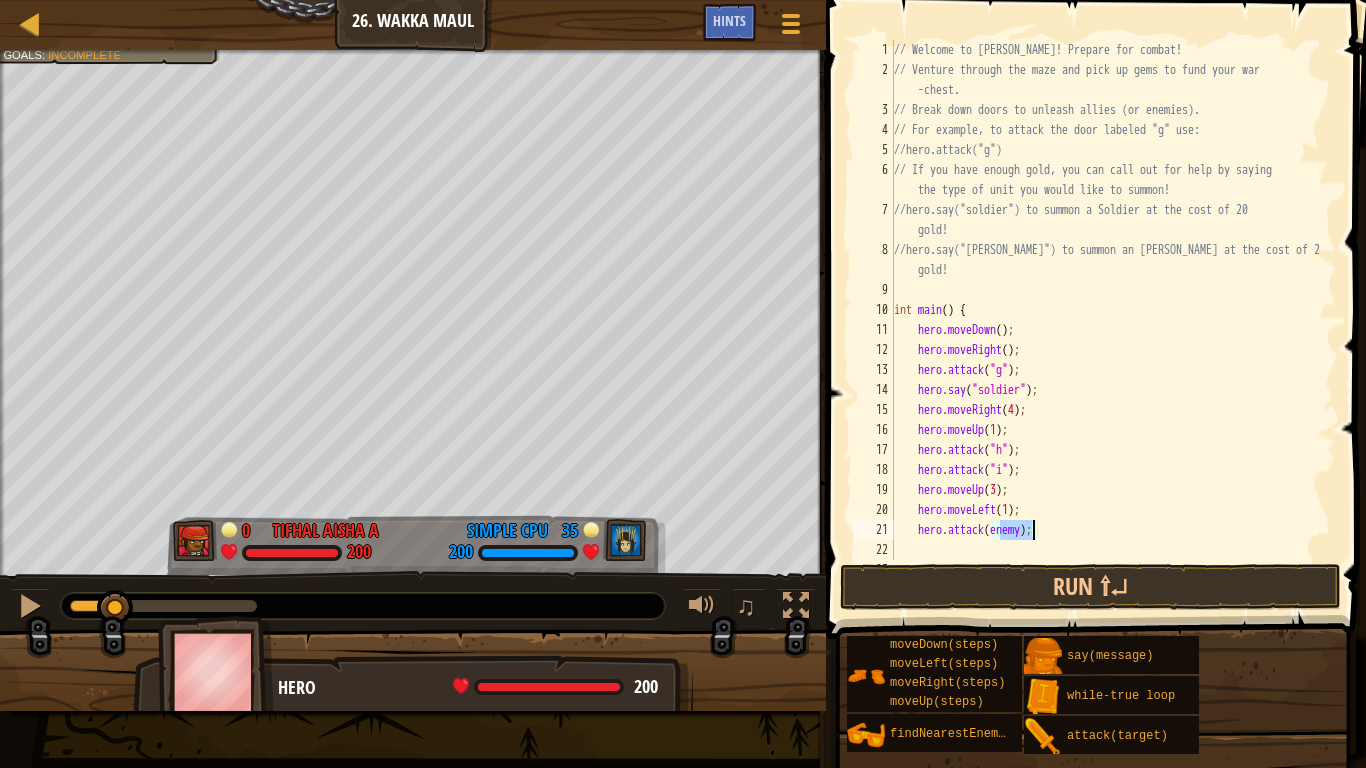 scroll, scrollTop: 9, scrollLeft: 9, axis: both 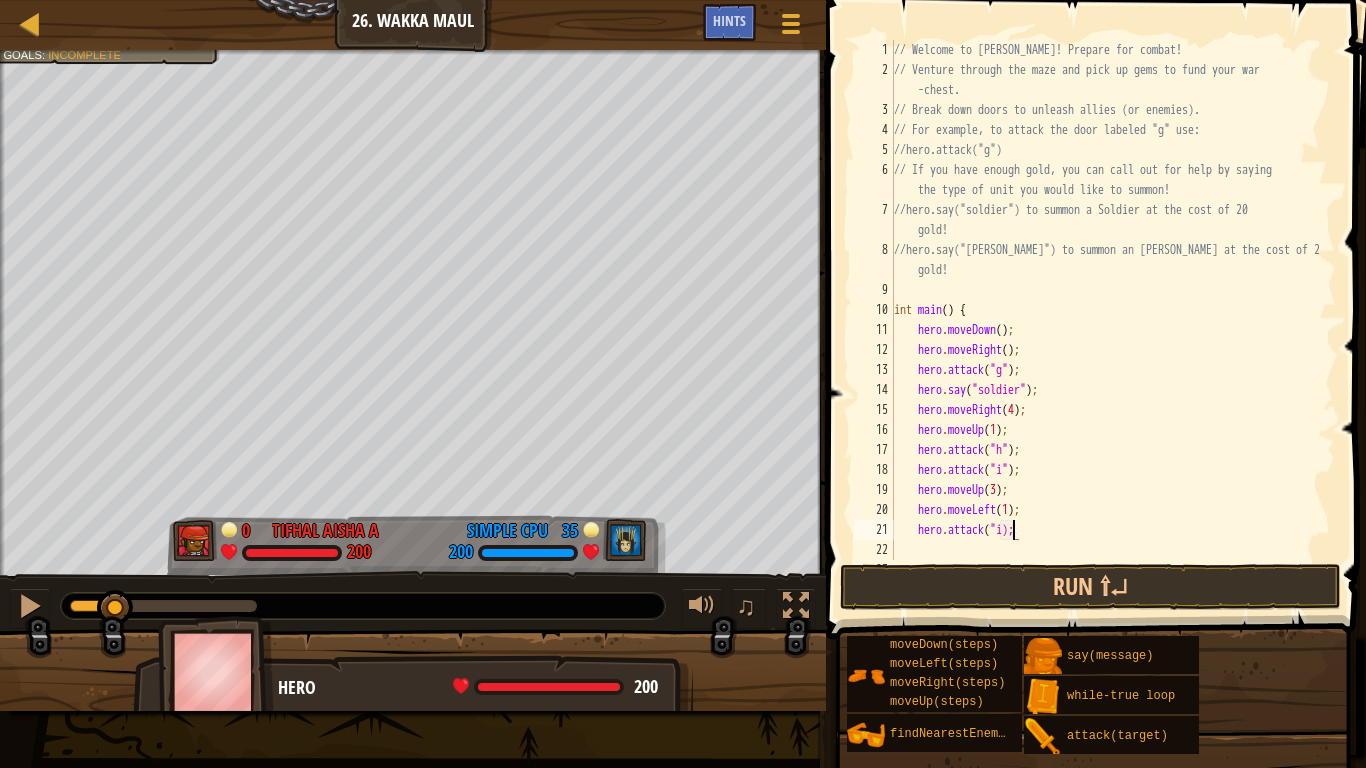 type on "hero.attack("i");" 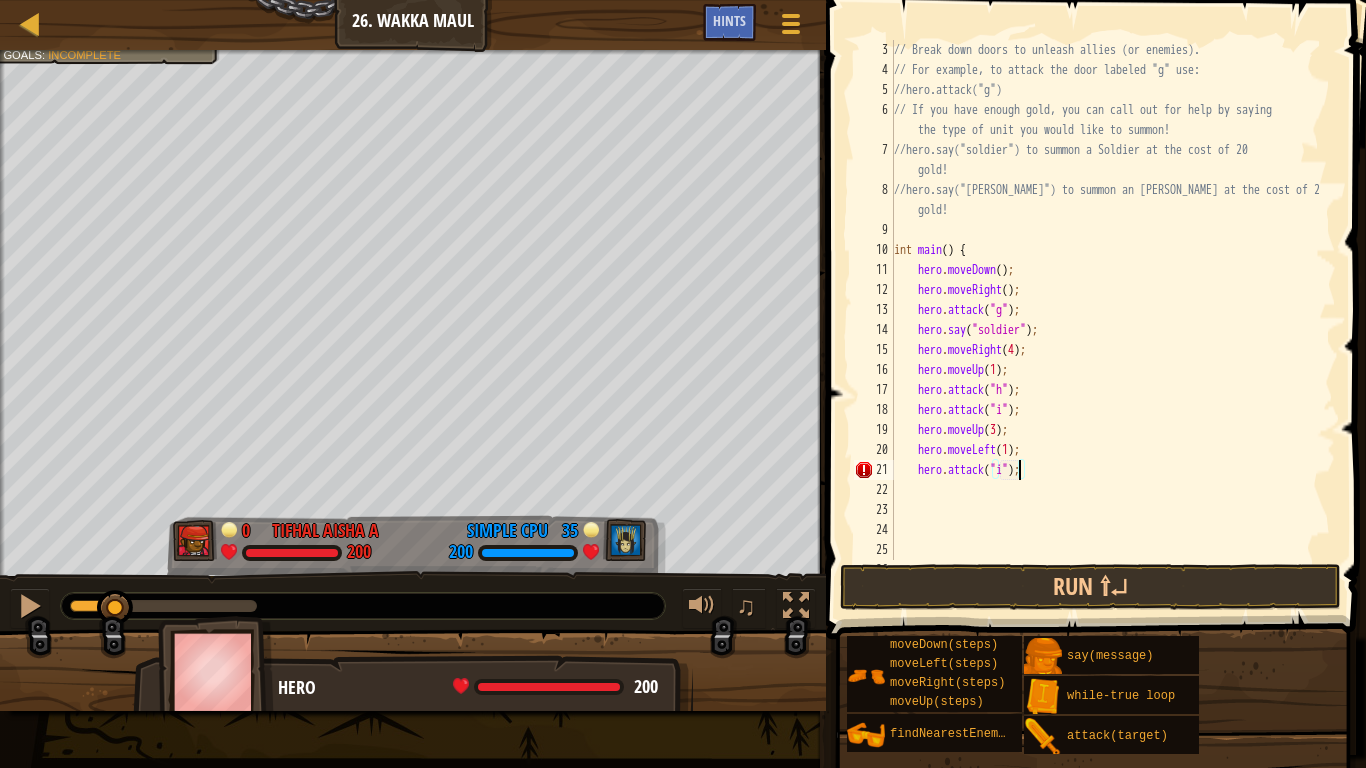 scroll, scrollTop: 120, scrollLeft: 0, axis: vertical 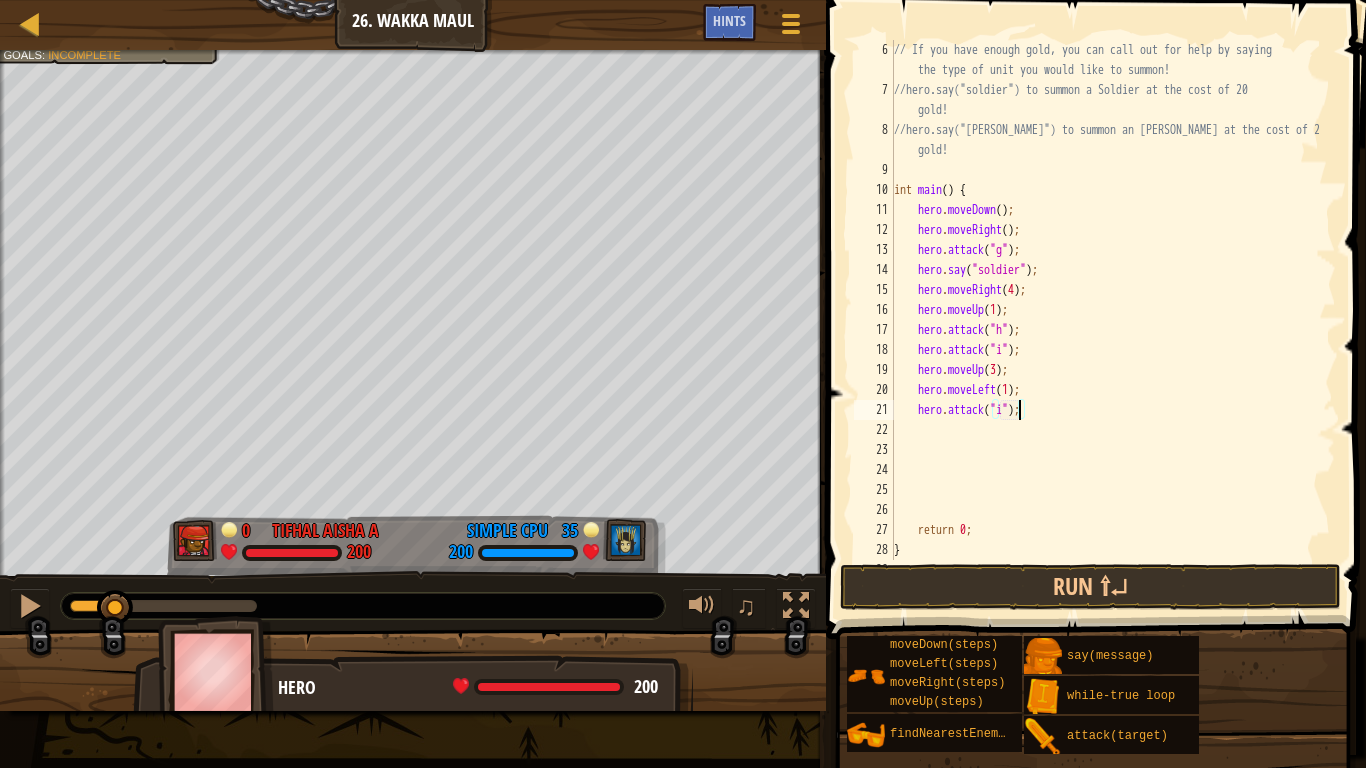 click on "// If you have enough gold, you can call out for help by saying       the type of unit you would like to summon! //hero.say("soldier") to summon a Soldier at the cost of 20       gold! //hero.say("archer") to summon an Archer at the cost of 25       gold! int   main ( )   {      hero . moveDown ( ) ;      hero . moveRight ( ) ;      hero . attack ( " g " ) ;      hero . say ( " soldier " ) ;      hero . moveRight ( 4 ) ;      hero . moveUp ( 1 ) ;      hero . attack ( " h " ) ;      hero . attack ( " i " ) ;      hero . moveUp ( 3 ) ;      hero . moveLeft ( 1 ) ;      hero . attack ( " i " ) ;                               return   0 ; }" at bounding box center [1104, 330] 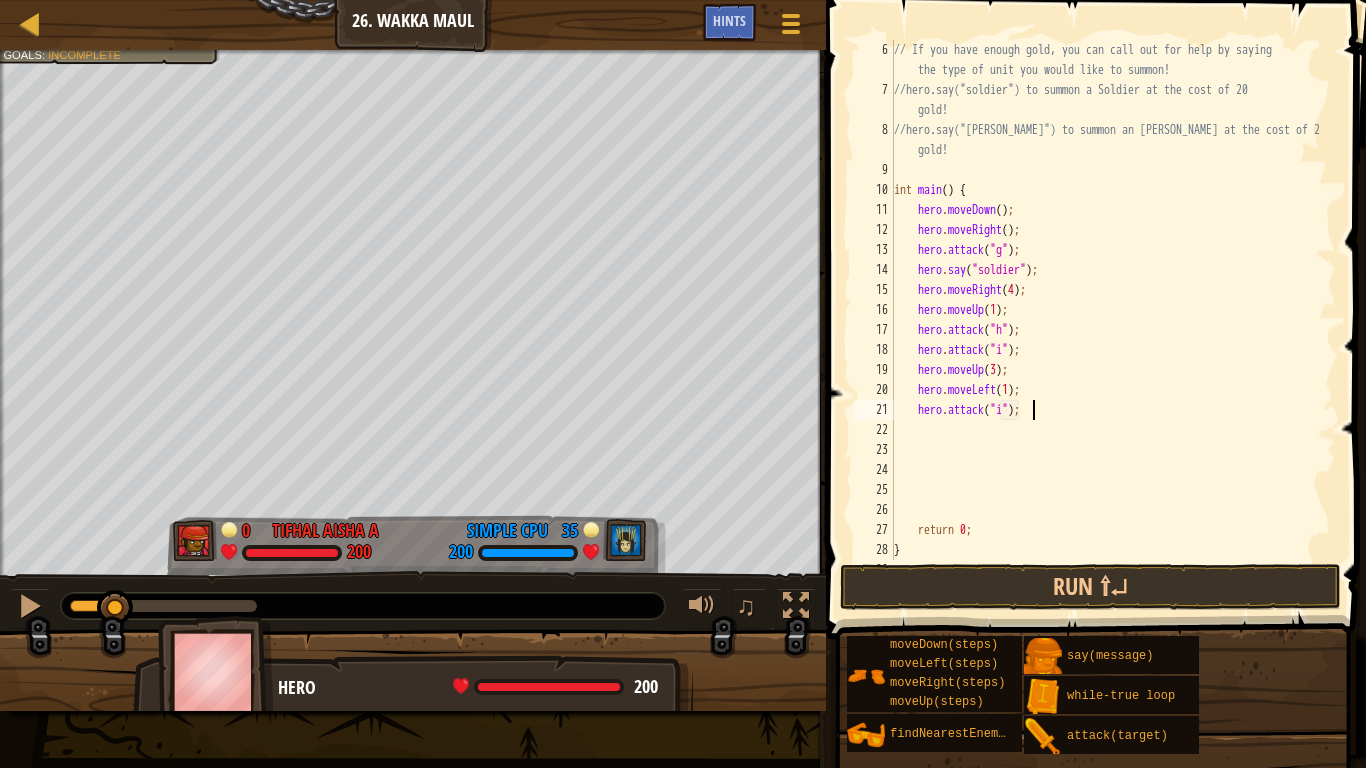 scroll, scrollTop: 9, scrollLeft: 1, axis: both 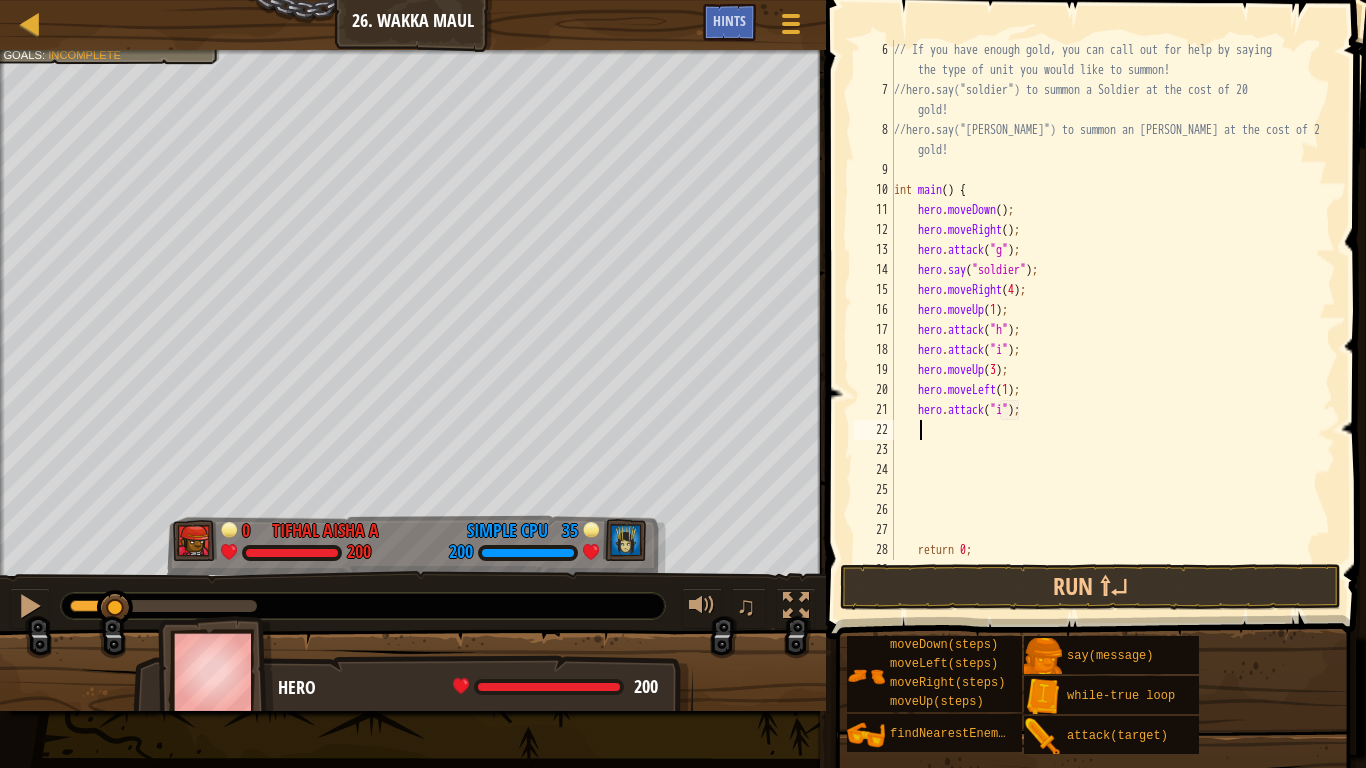 type on "H" 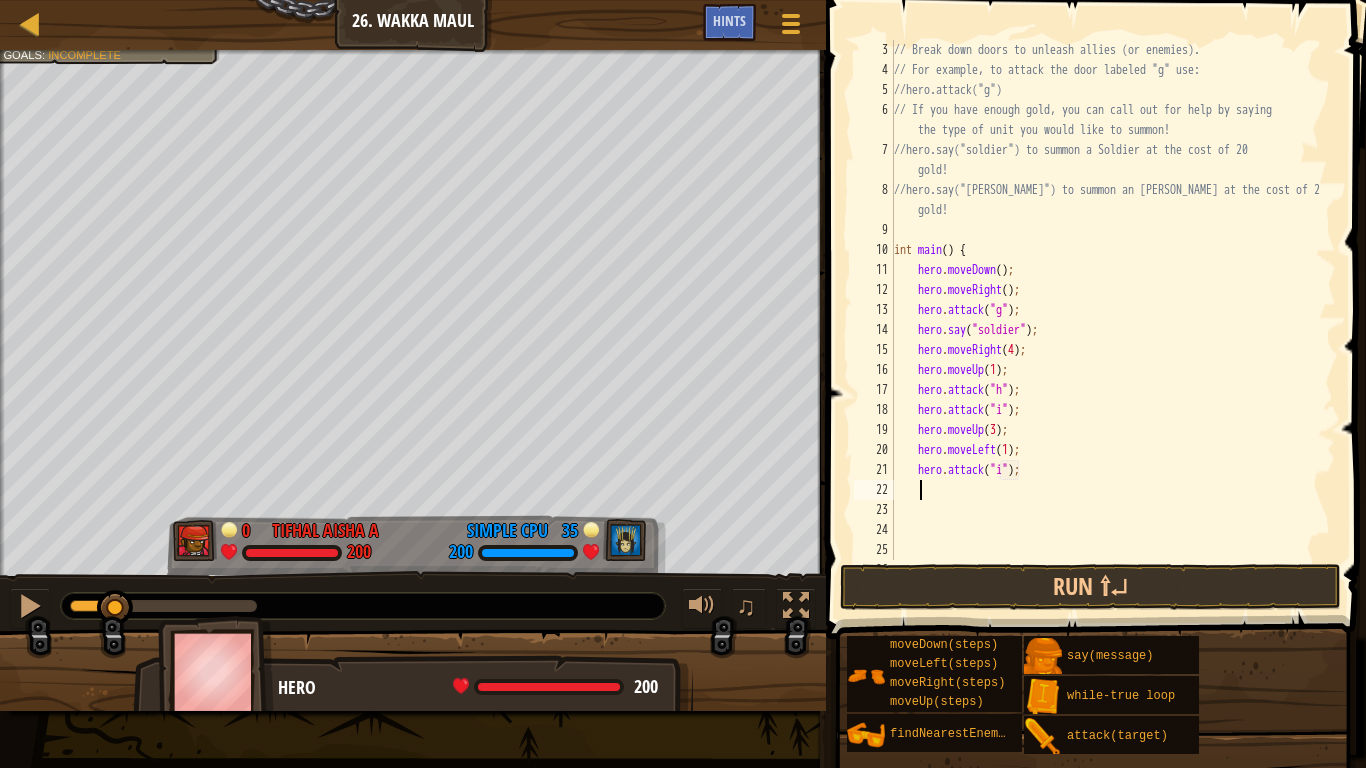 scroll, scrollTop: 60, scrollLeft: 0, axis: vertical 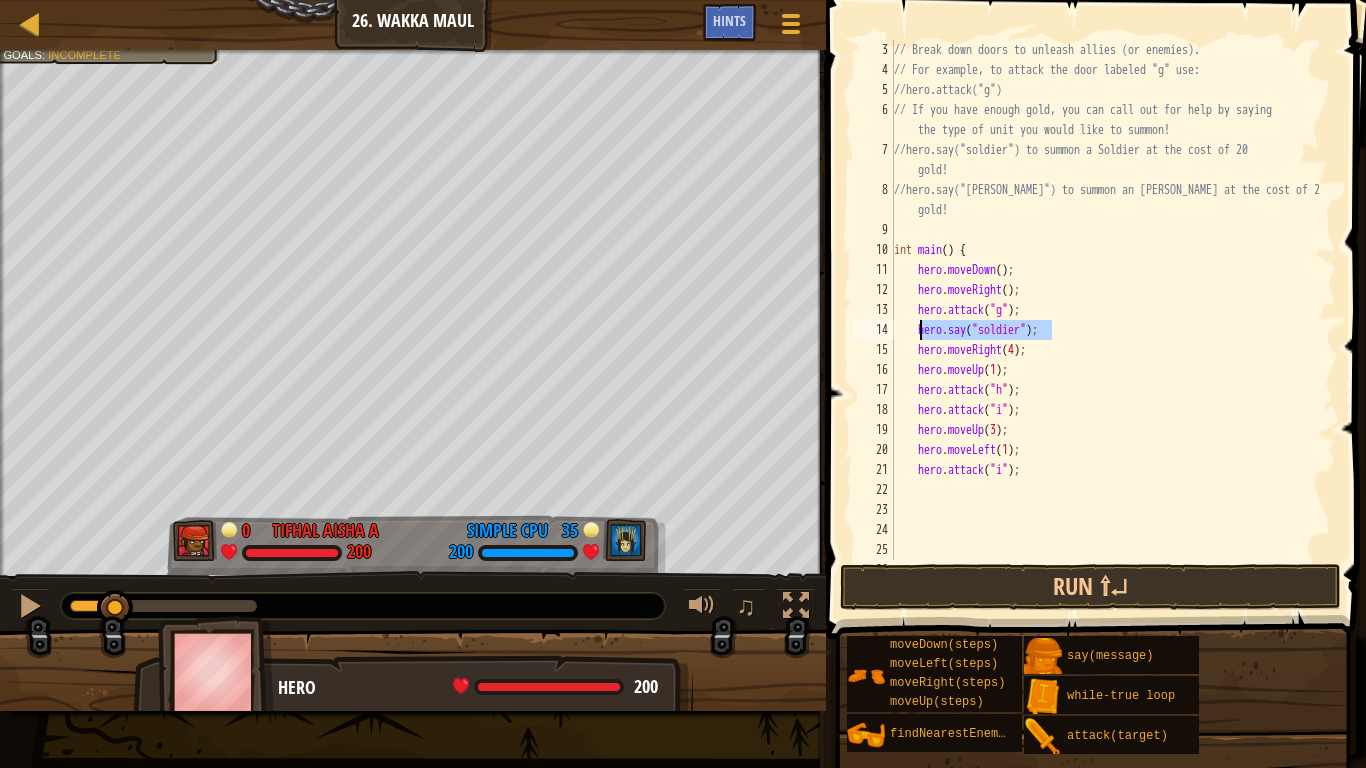 drag, startPoint x: 1059, startPoint y: 326, endPoint x: 921, endPoint y: 331, distance: 138.09055 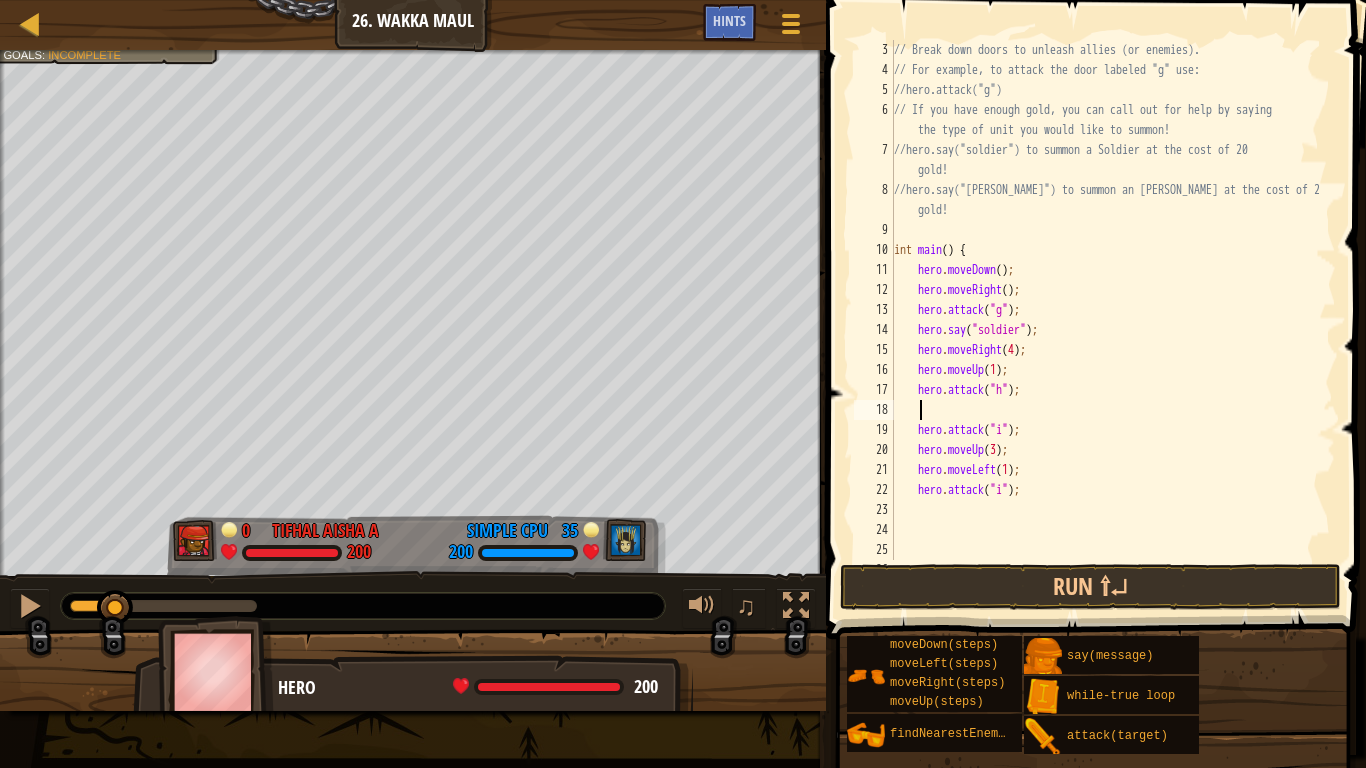 paste on "hero.say("soldier");" 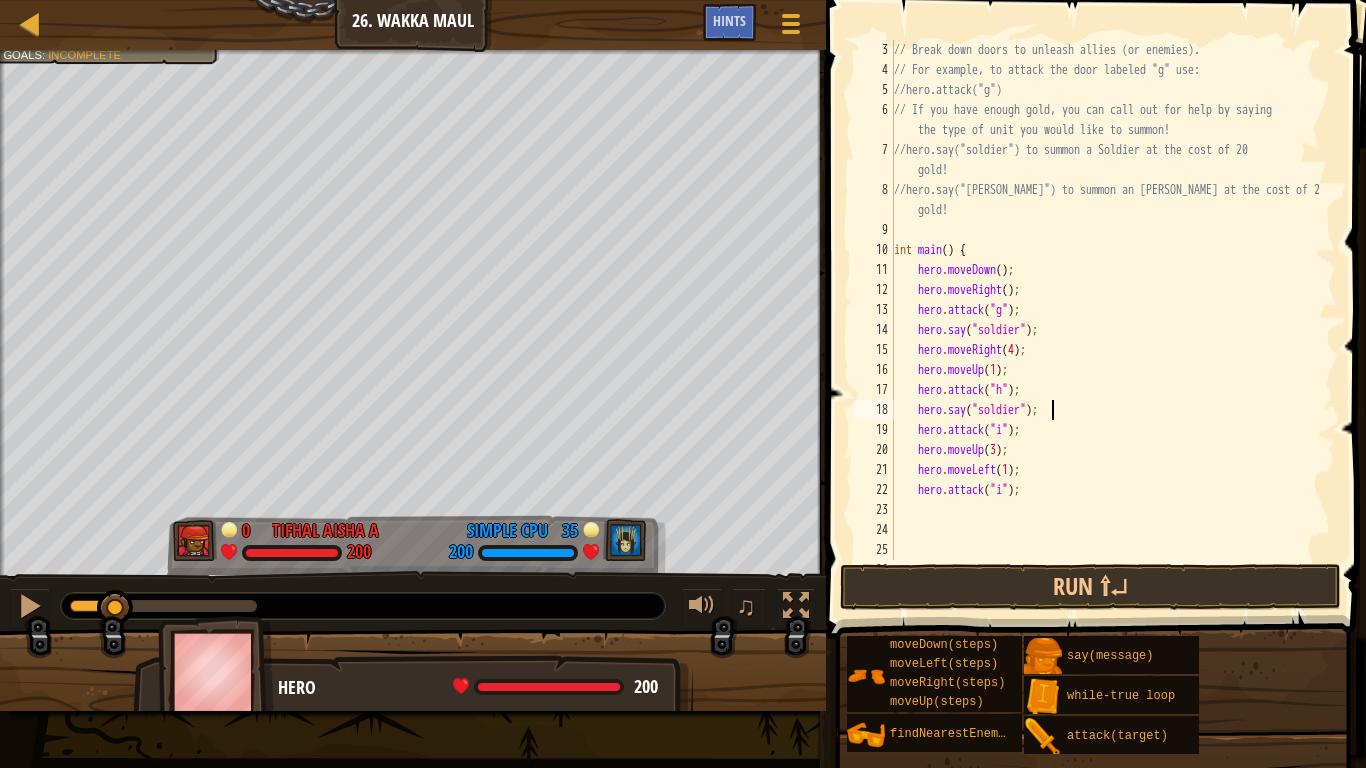 click on "// Break down doors to unleash allies (or enemies). // For example, to attack the door labeled "g" use: //hero.attack("g") // If you have enough gold, you can call out for help by saying       the type of unit you would like to summon! //hero.say("soldier") to summon a Soldier at the cost of 20       gold! //hero.say("archer") to summon an Archer at the cost of 25       gold! int   main ( )   {      hero . moveDown ( ) ;      hero . moveRight ( ) ;      hero . attack ( " g " ) ;      hero . say ( " soldier " ) ;      hero . moveRight ( 4 ) ;      hero . moveUp ( 1 ) ;      hero . attack ( " h " ) ;      hero . say ( " soldier " ) ;      hero . attack ( " i " ) ;      hero . moveUp ( 3 ) ;      hero . moveLeft ( 1 ) ;      hero . attack ( " i " ) ;" at bounding box center (1104, 320) 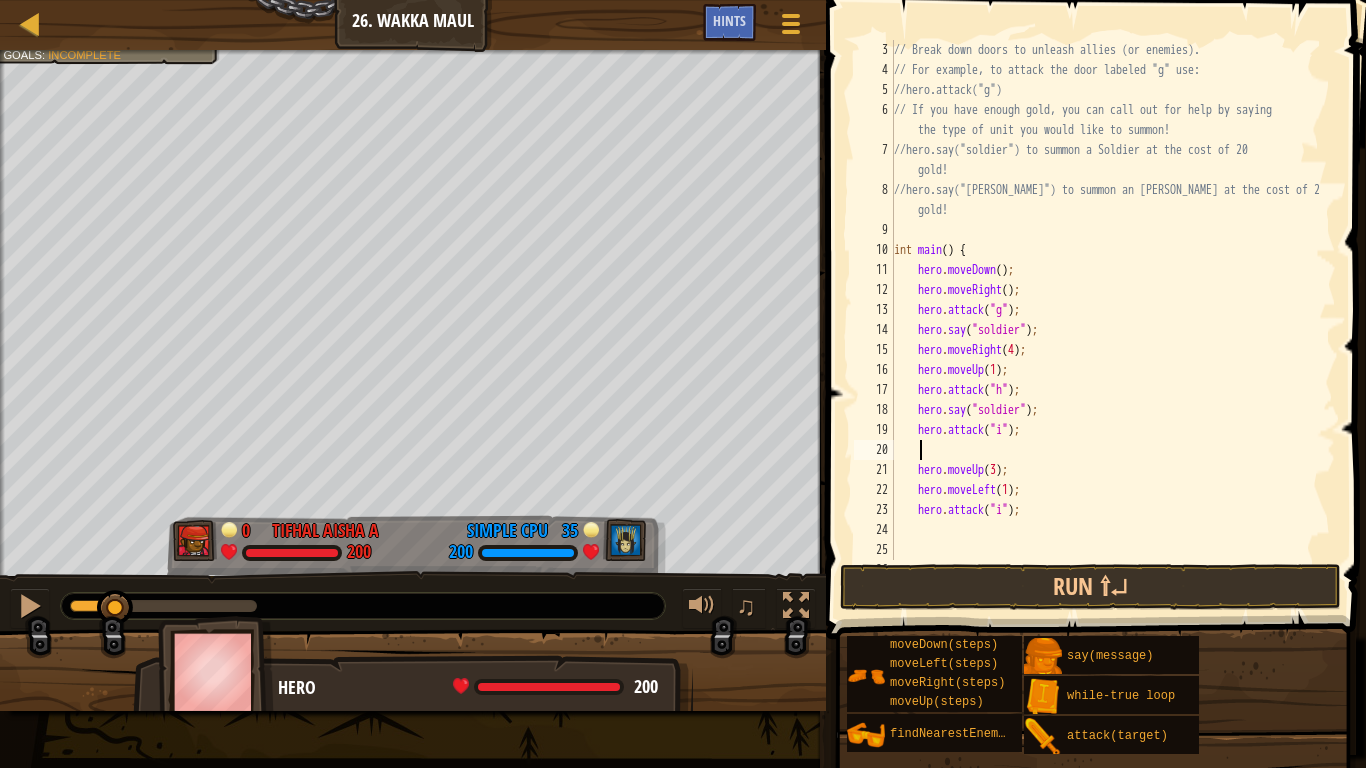 paste on "hero.say("soldier");" 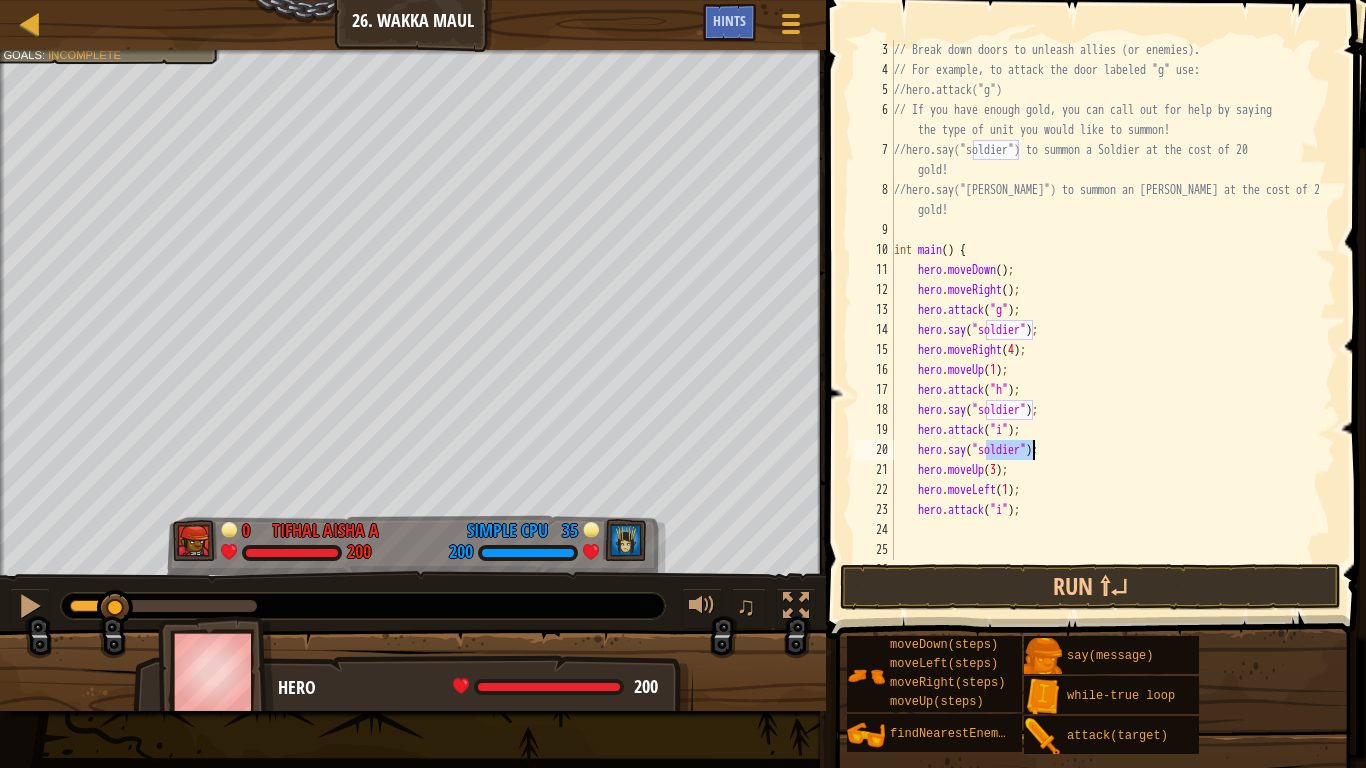 drag, startPoint x: 989, startPoint y: 452, endPoint x: 1029, endPoint y: 455, distance: 40.112343 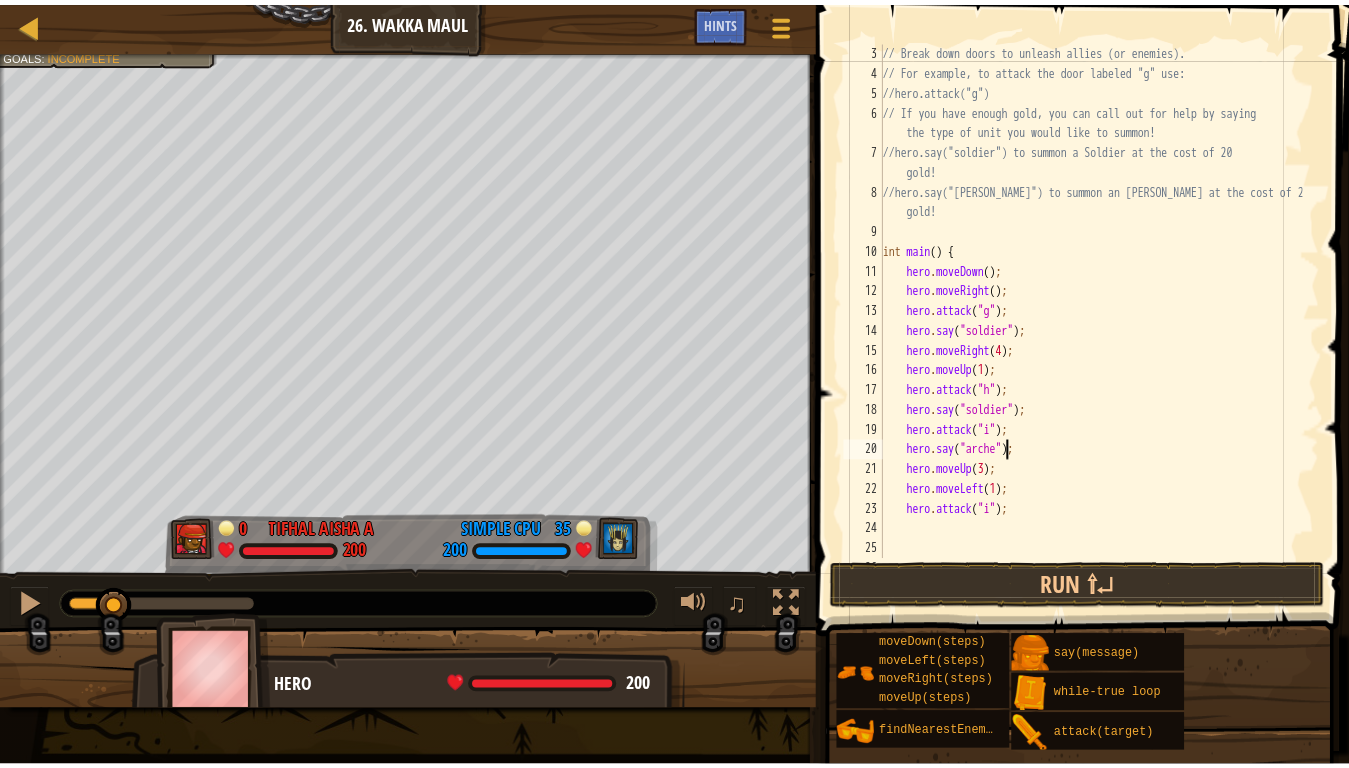 scroll, scrollTop: 9, scrollLeft: 11, axis: both 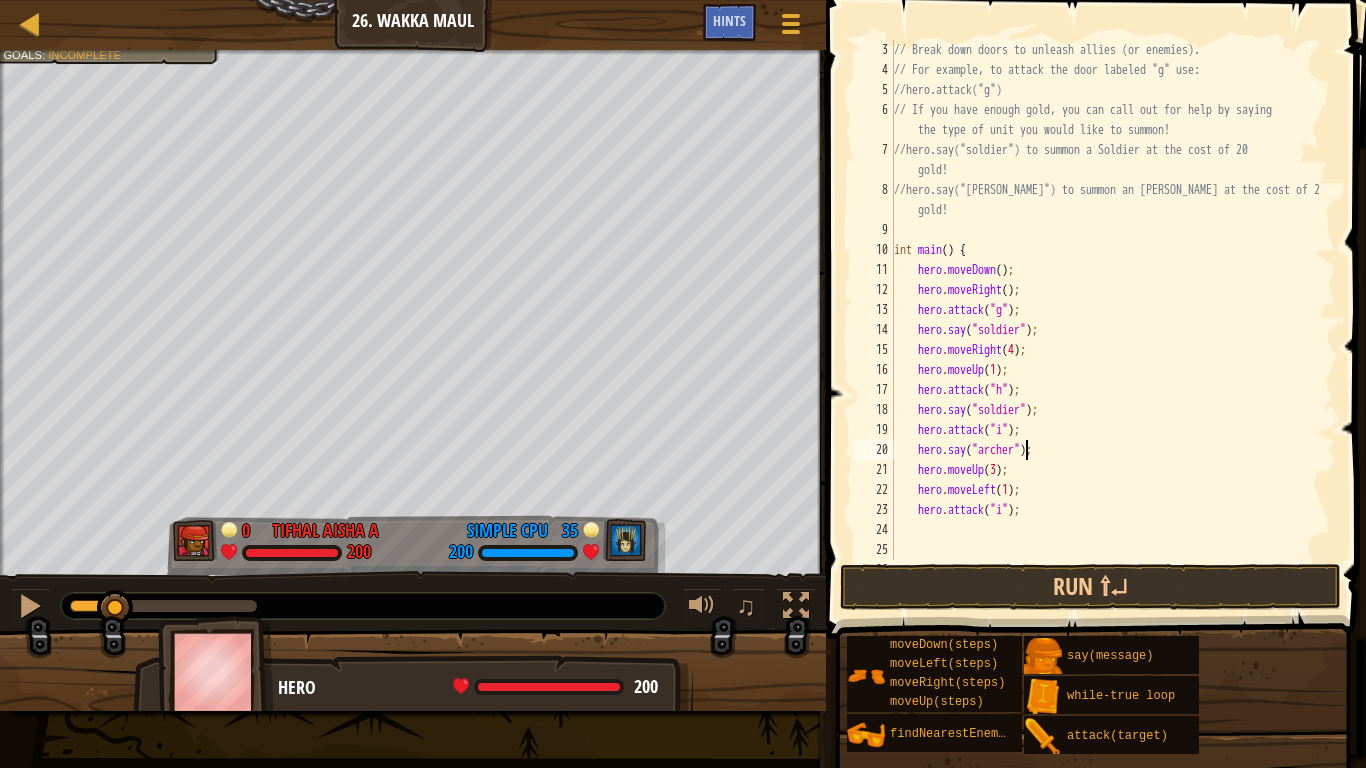 click on "// Break down doors to unleash allies (or enemies). // For example, to attack the door labeled "g" use: //hero.attack("g") // If you have enough gold, you can call out for help by saying       the type of unit you would like to summon! //hero.say("soldier") to summon a Soldier at the cost of 20       gold! //hero.say("archer") to summon an Archer at the cost of 25       gold! int   main ( )   {      hero . moveDown ( ) ;      hero . moveRight ( ) ;      hero . attack ( " g " ) ;      hero . say ( " soldier " ) ;      hero . moveRight ( 4 ) ;      hero . moveUp ( 1 ) ;      hero . attack ( " h " ) ;      hero . say ( " soldier " ) ;      hero . attack ( " i " ) ;      hero . say ( " archer " ) ;      hero . moveUp ( 3 ) ;      hero . moveLeft ( 1 ) ;      hero . attack ( " i " ) ;" at bounding box center (1104, 320) 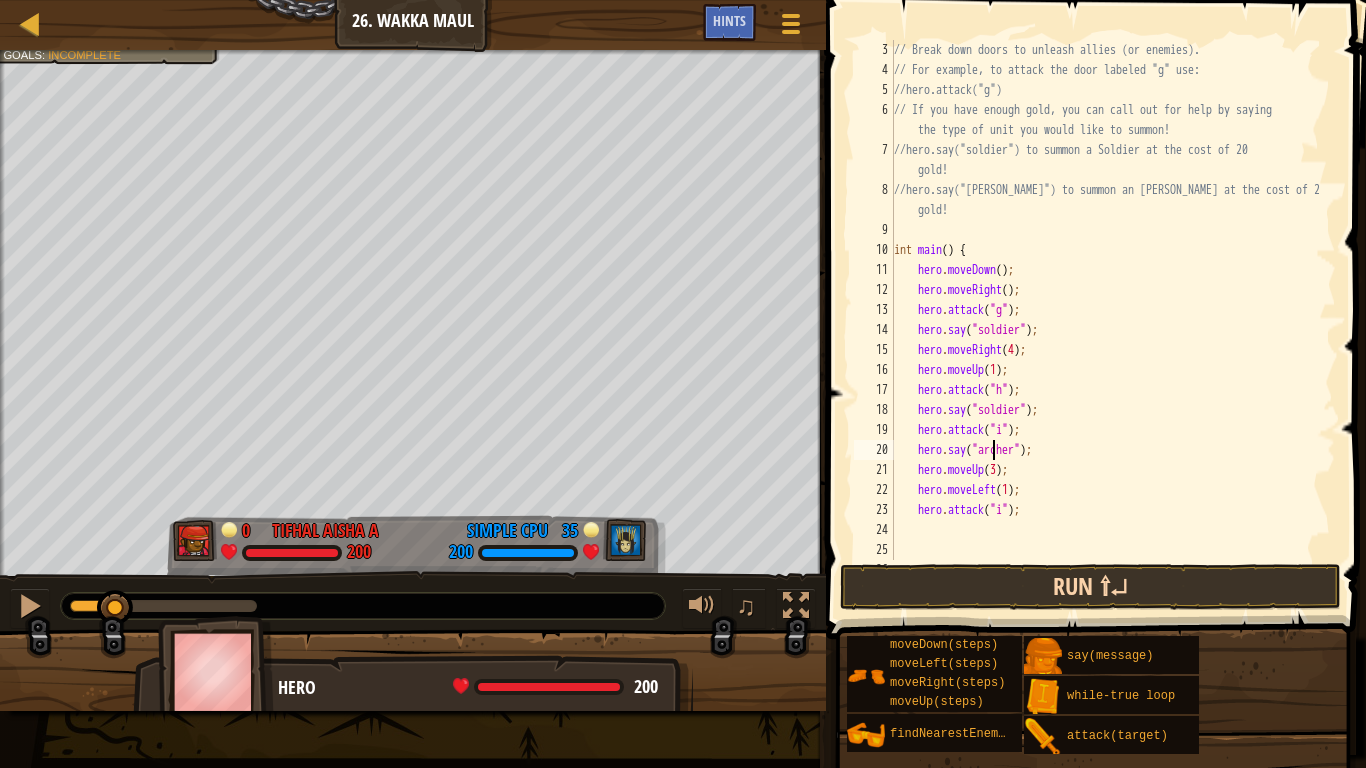 type on "hero.say("archer");" 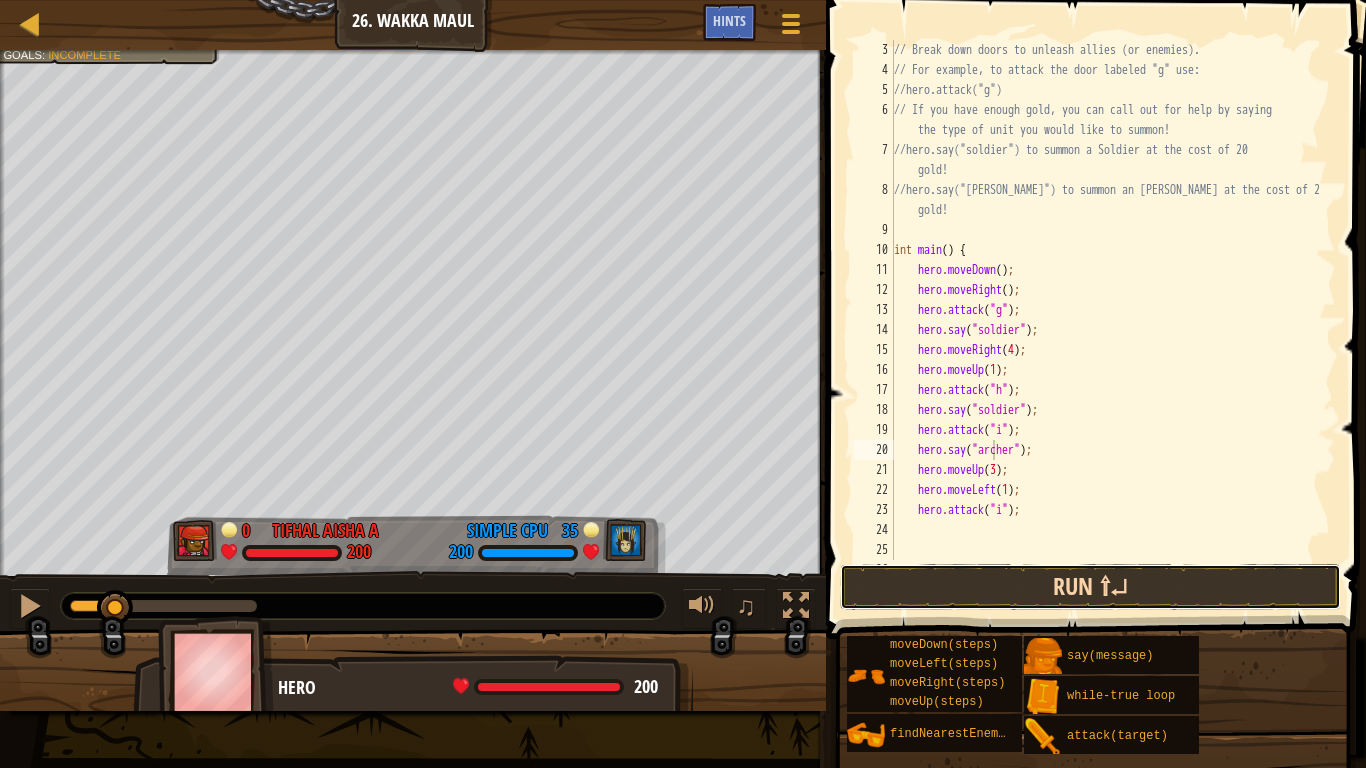 click on "Run ⇧↵" at bounding box center (1090, 587) 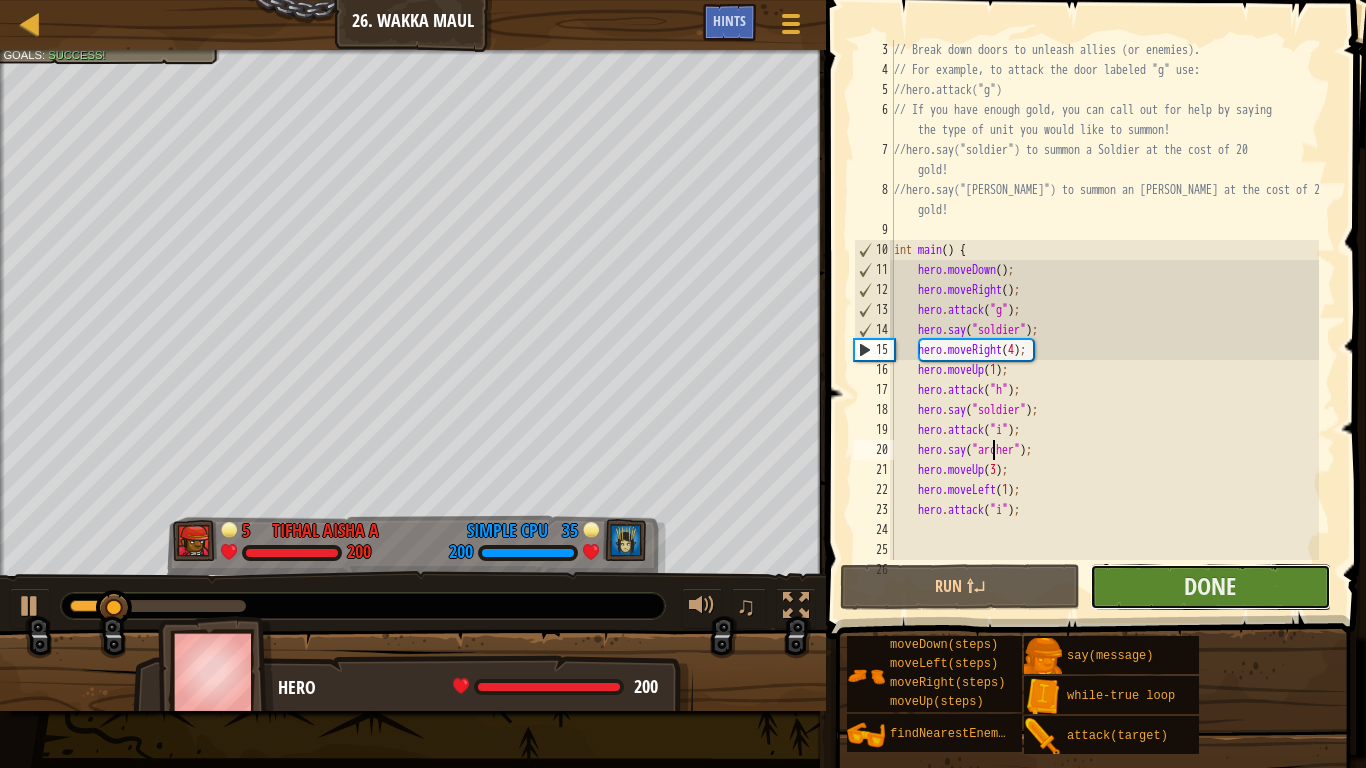 click on "Done" at bounding box center (1210, 587) 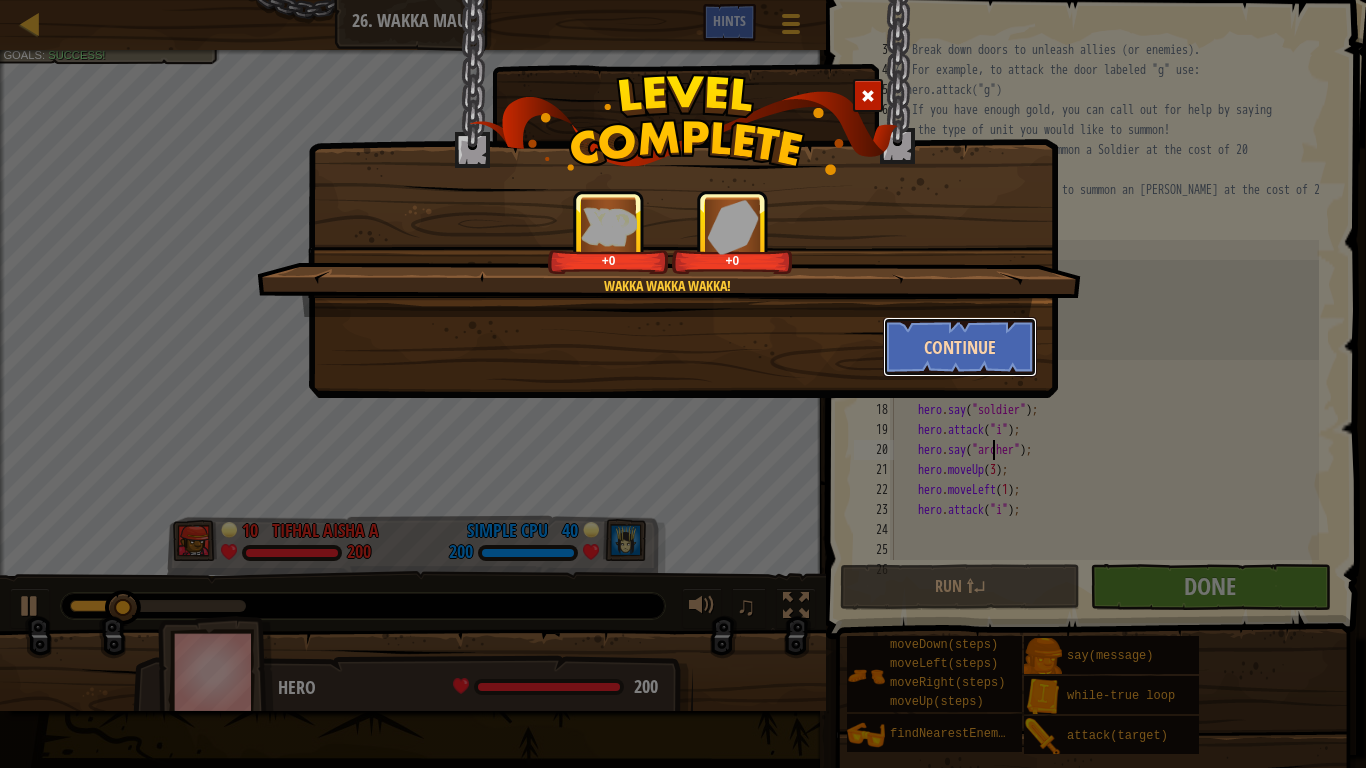 click on "Continue" at bounding box center (960, 347) 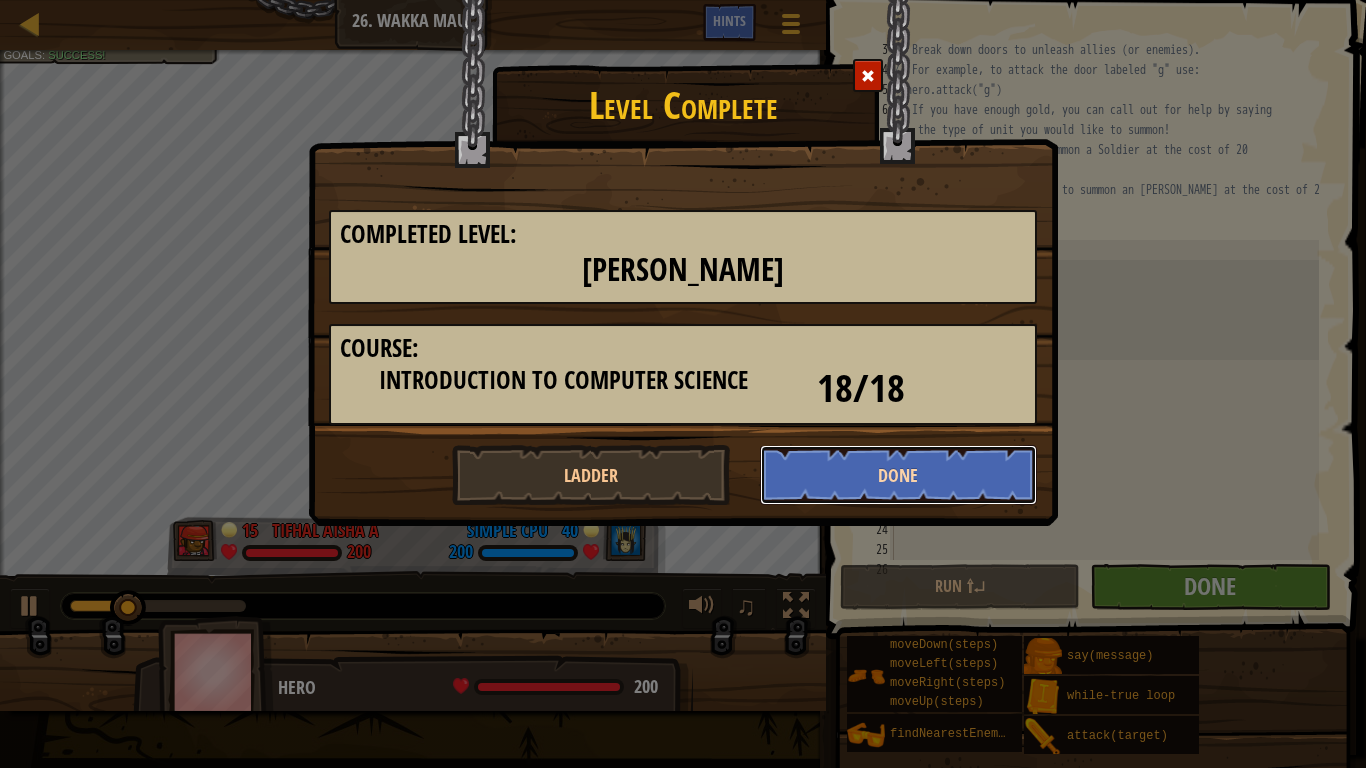 click on "Done" at bounding box center (899, 475) 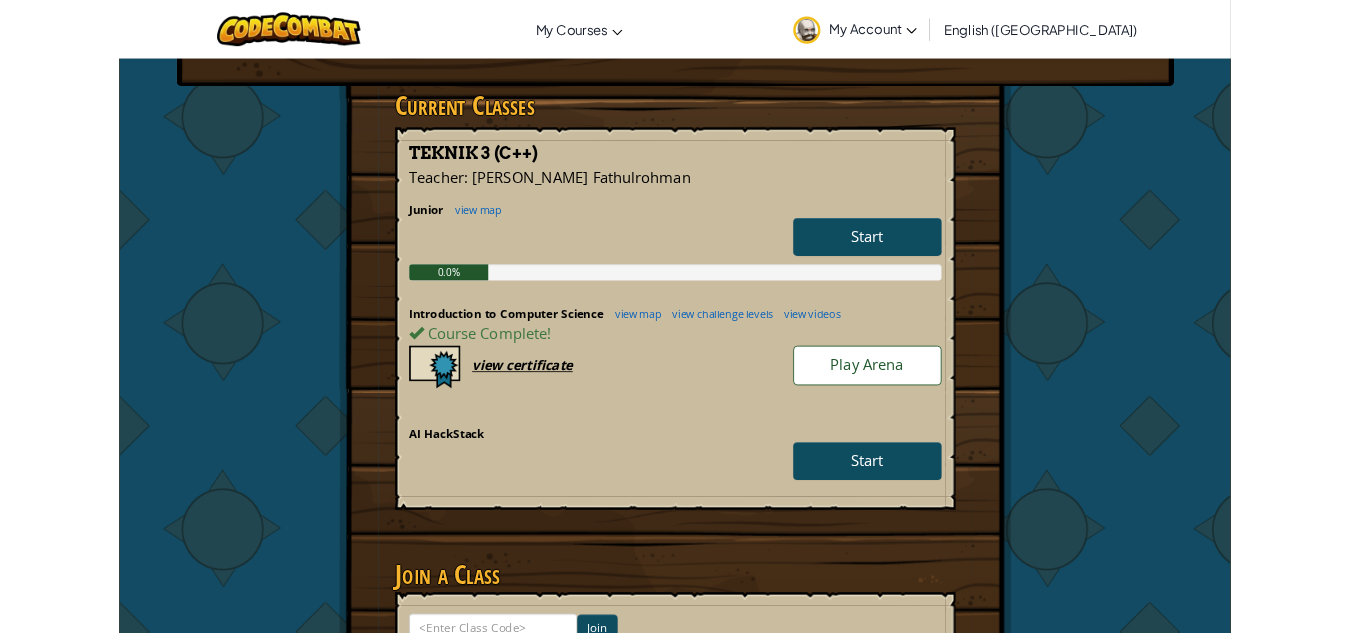 scroll, scrollTop: 400, scrollLeft: 0, axis: vertical 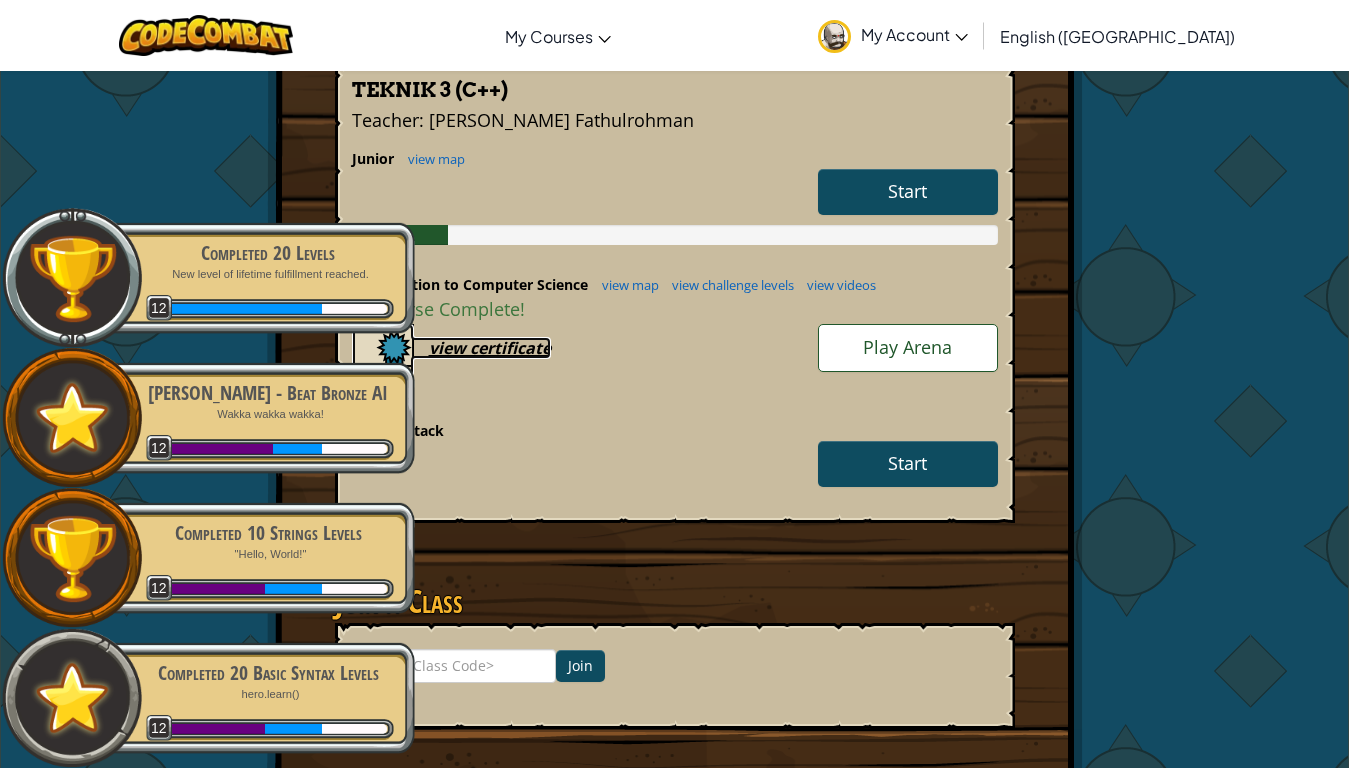 click on "view certificate" at bounding box center (490, 348) 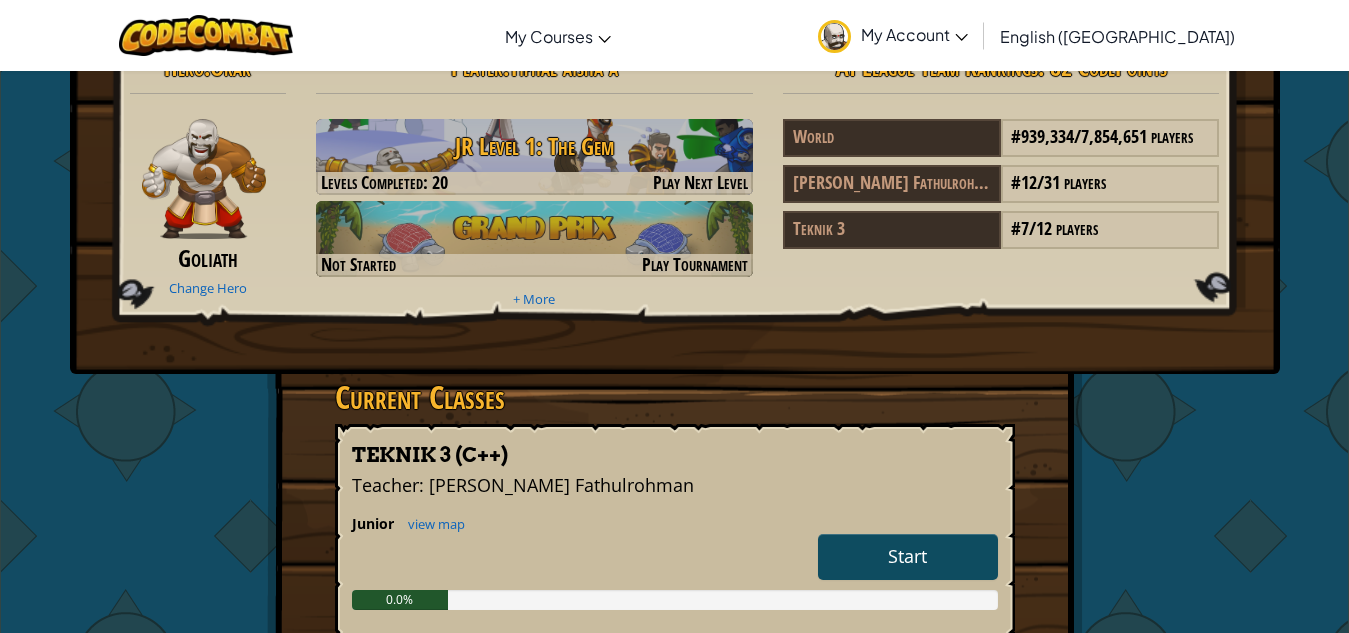 scroll, scrollTop: 0, scrollLeft: 0, axis: both 